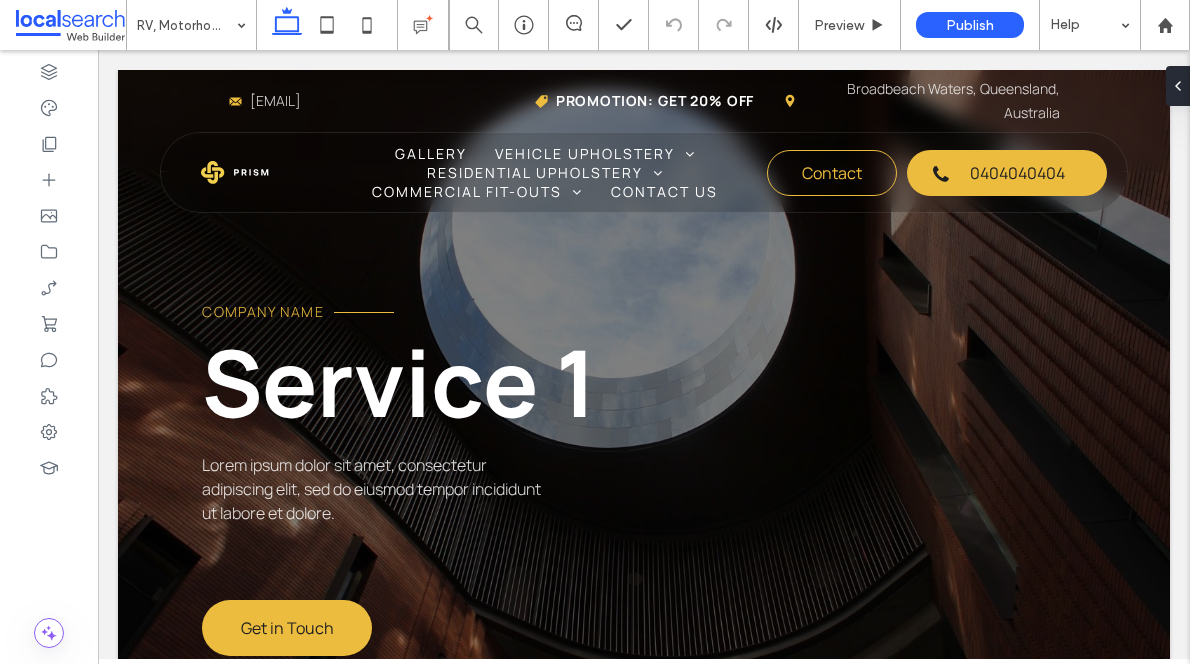 scroll, scrollTop: 0, scrollLeft: 0, axis: both 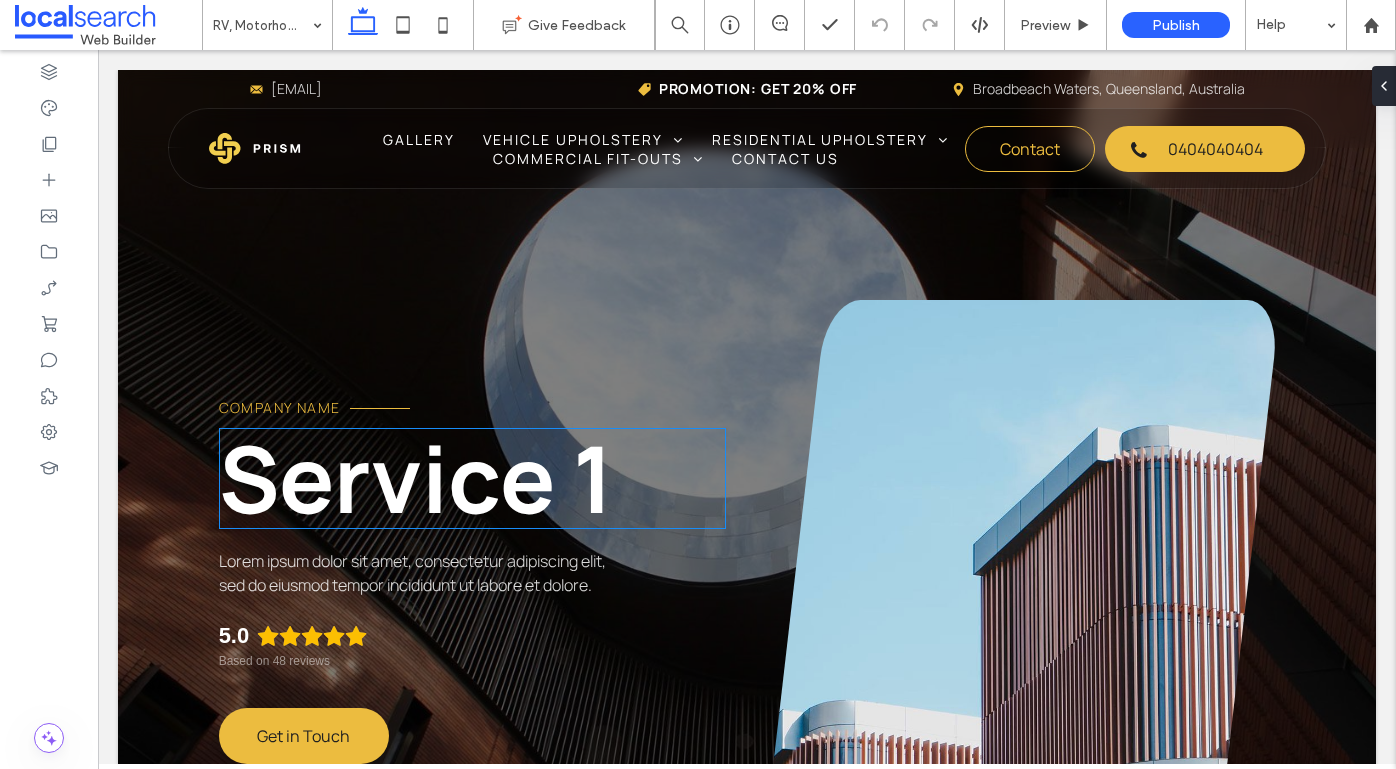click on "Service 1" at bounding box center (416, 478) 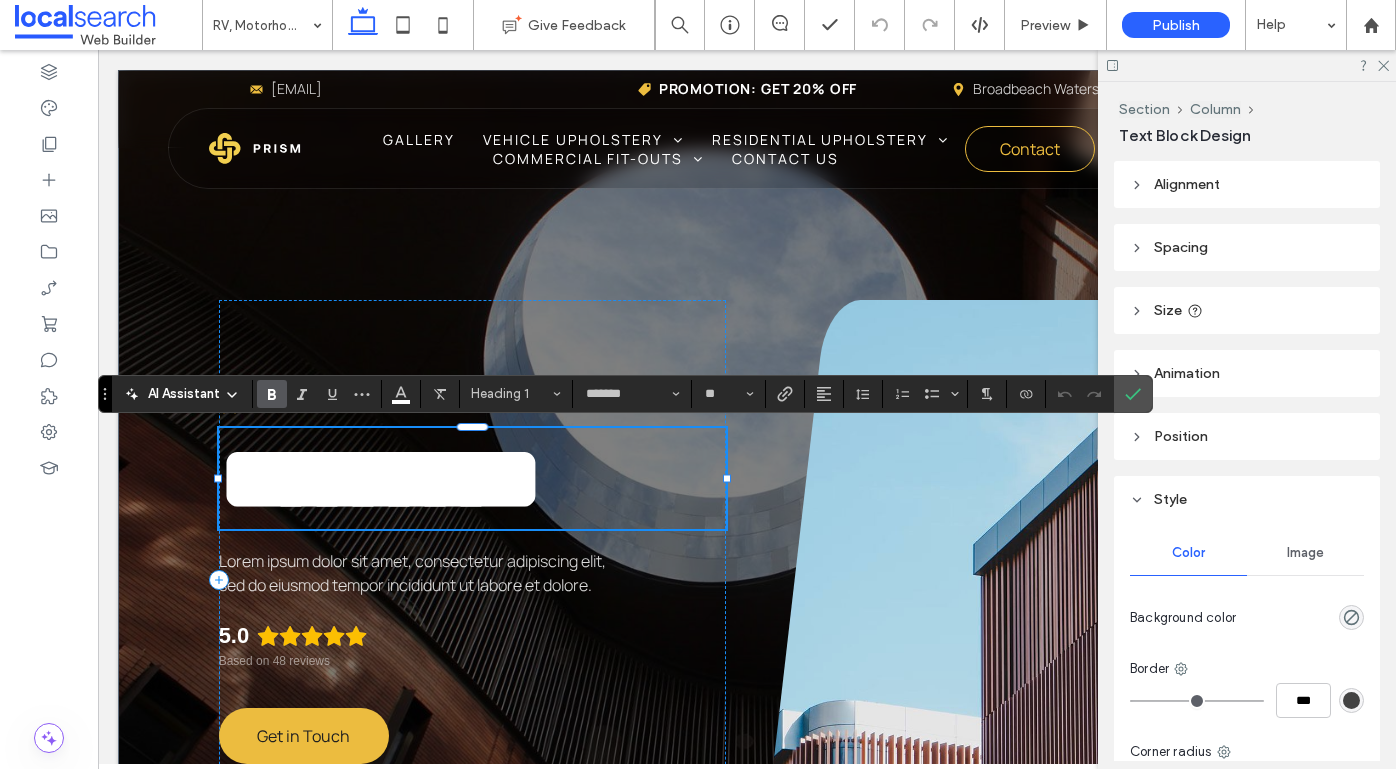 click on "*********" at bounding box center [381, 478] 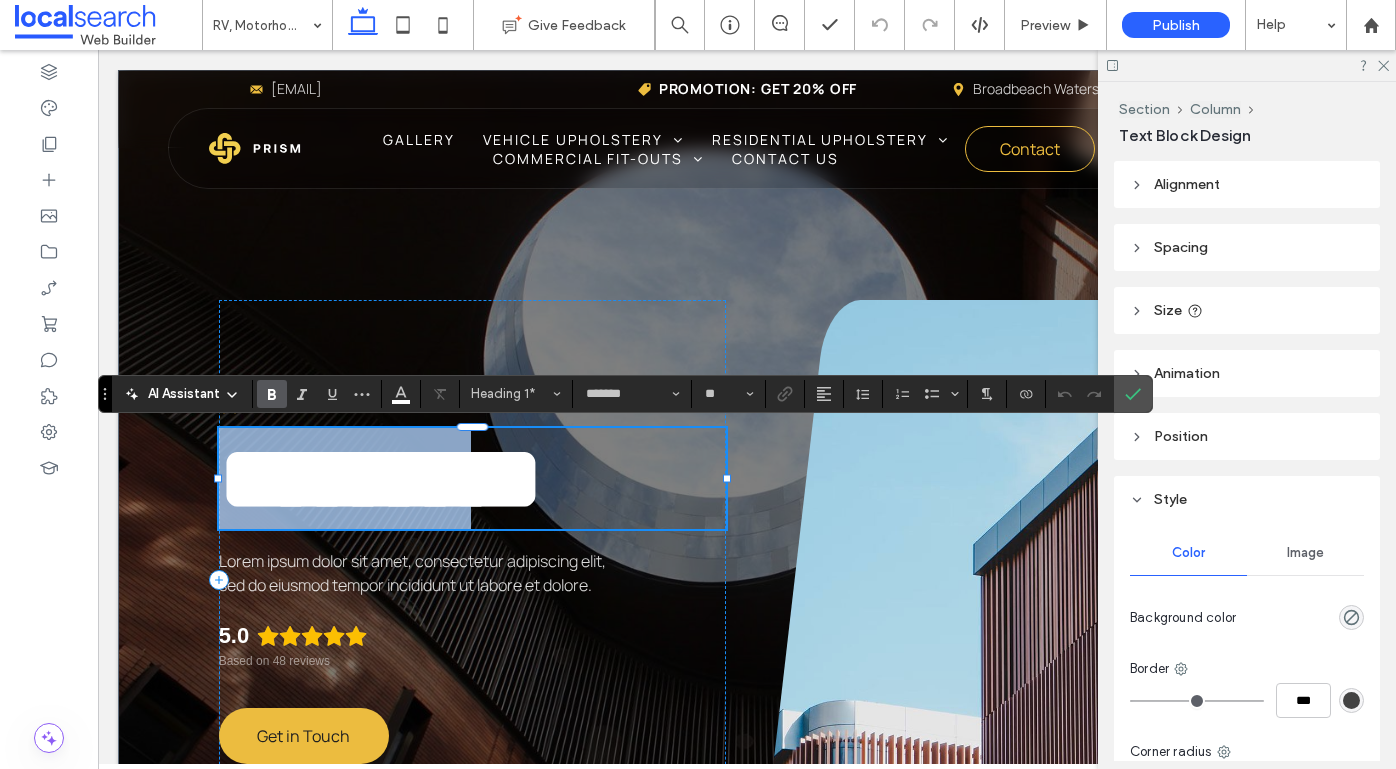 click on "*********" at bounding box center [381, 478] 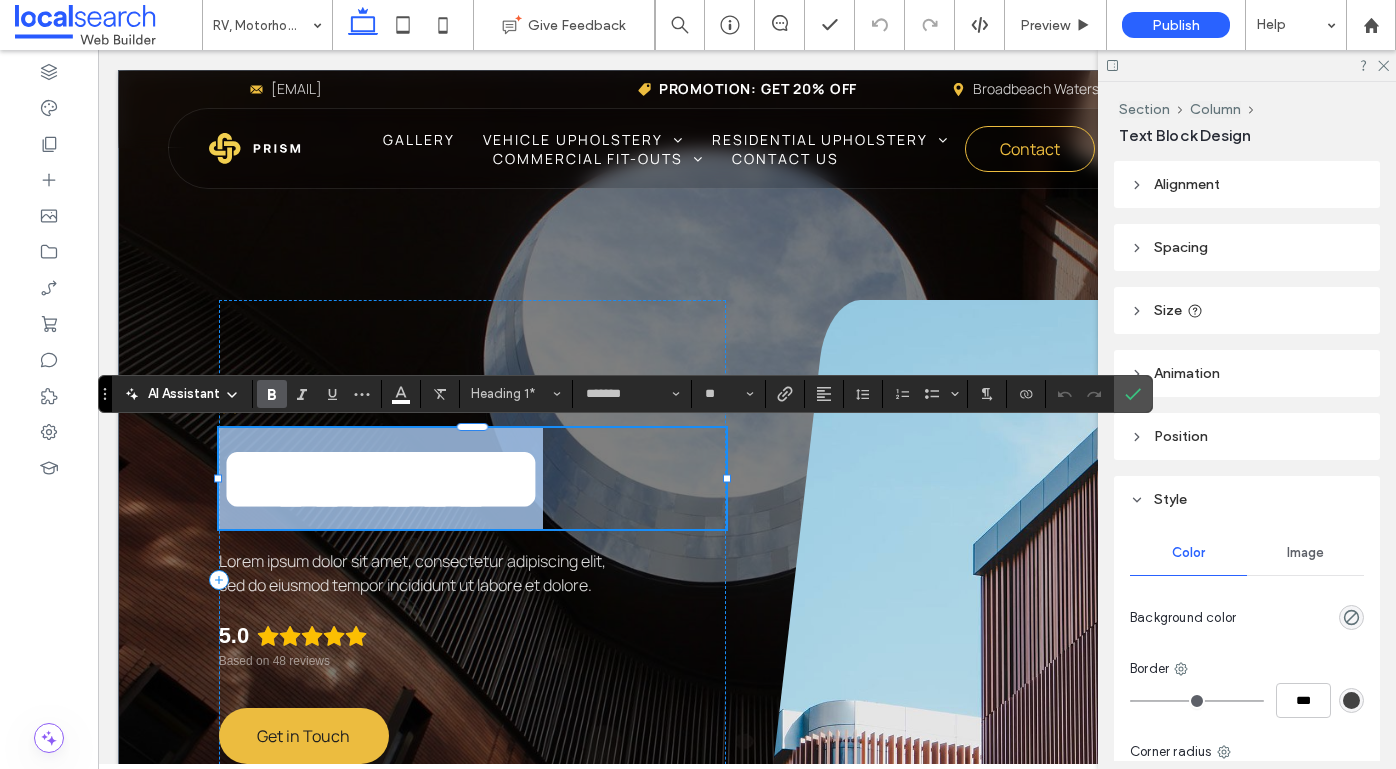 click on "*********" at bounding box center (381, 478) 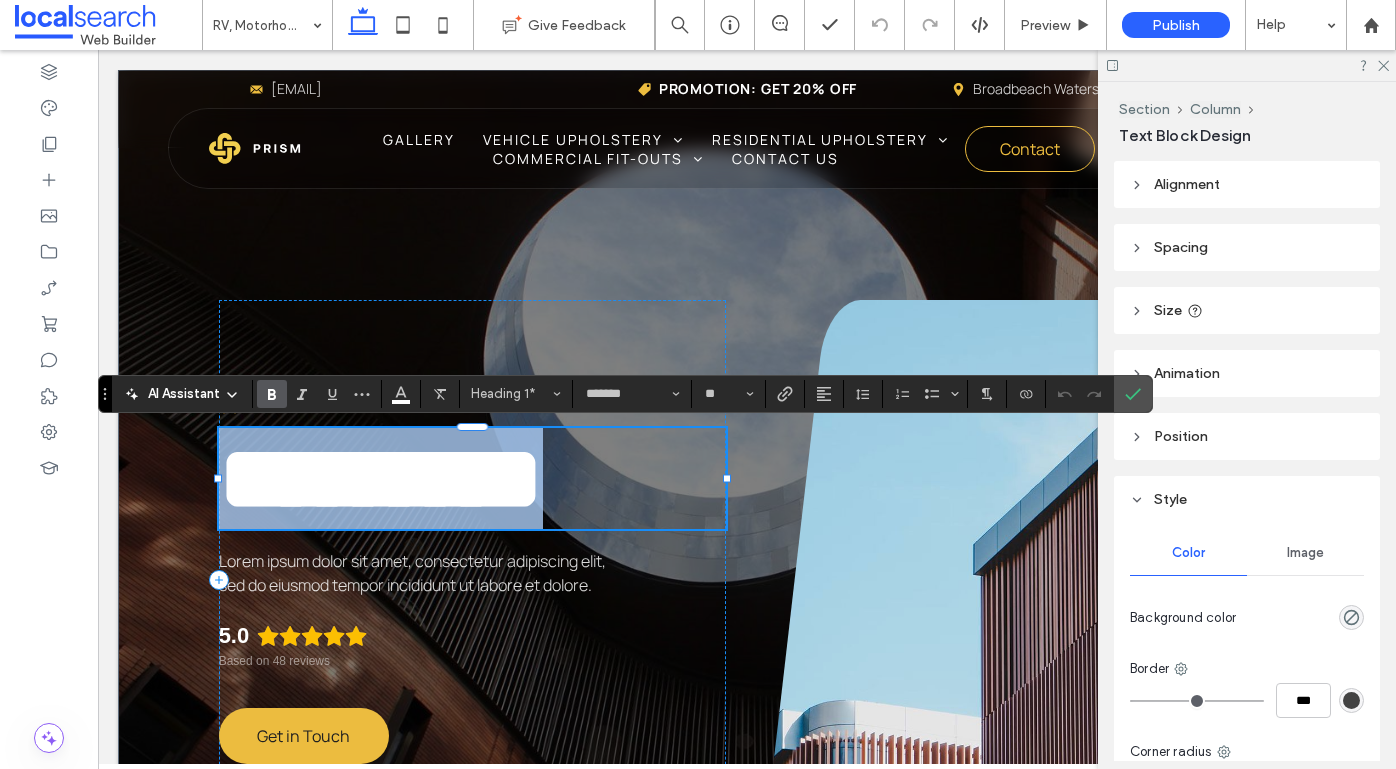 type 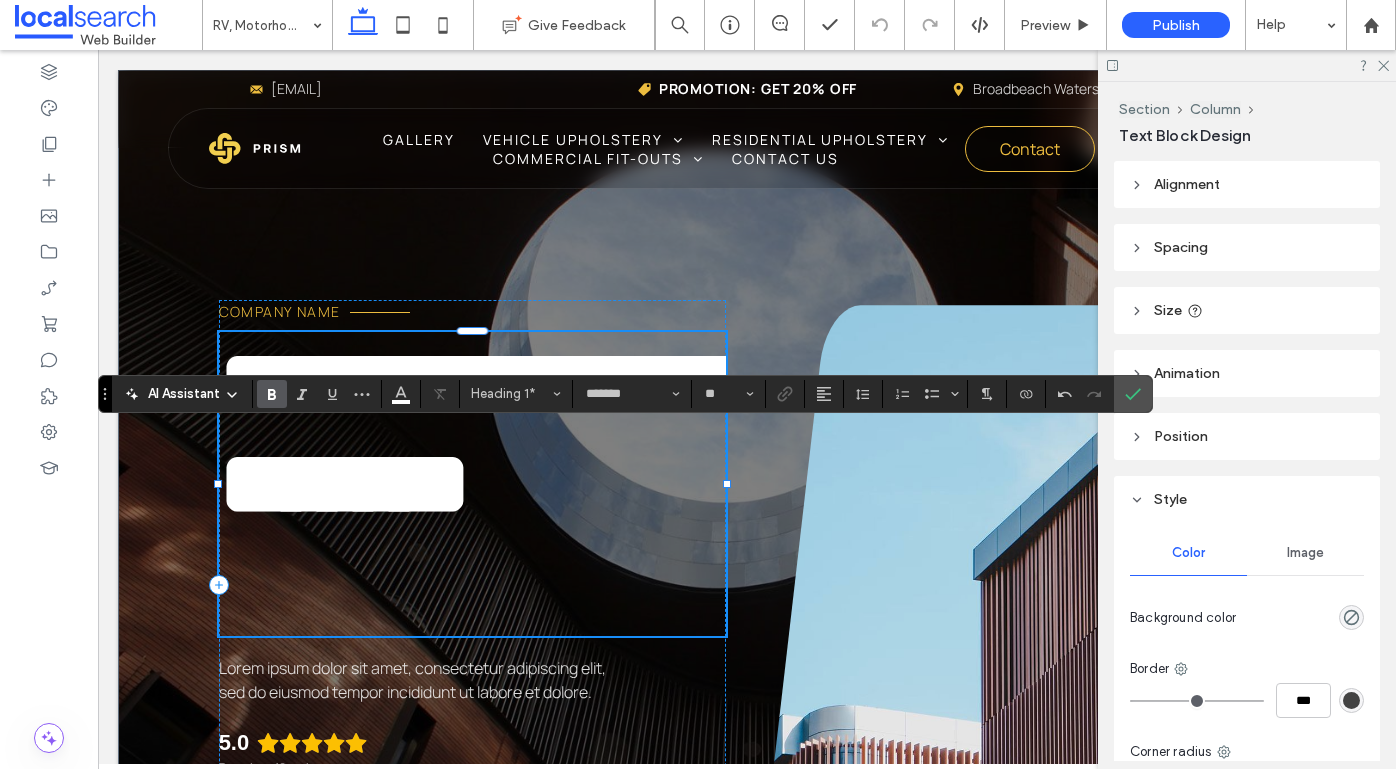 scroll, scrollTop: 12, scrollLeft: 0, axis: vertical 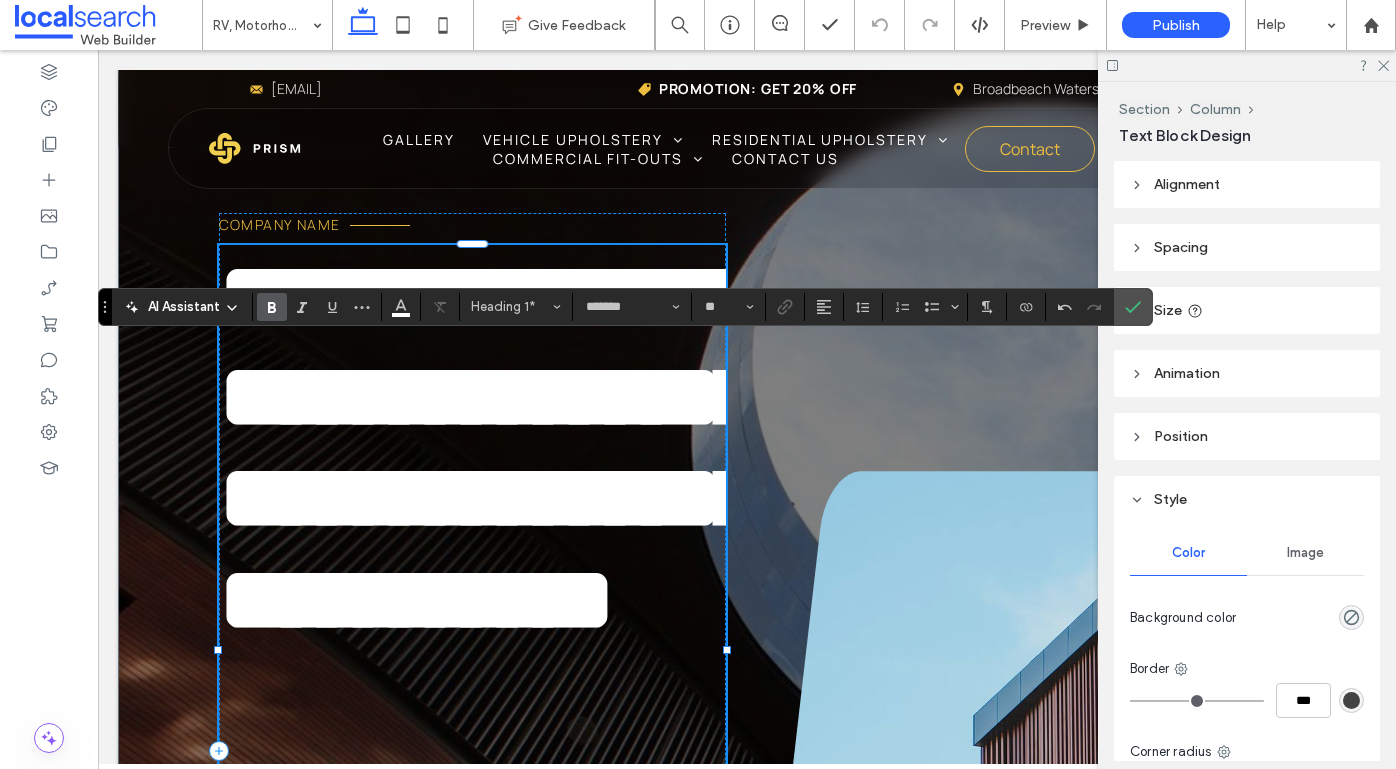 click on "**********" at bounding box center (489, 447) 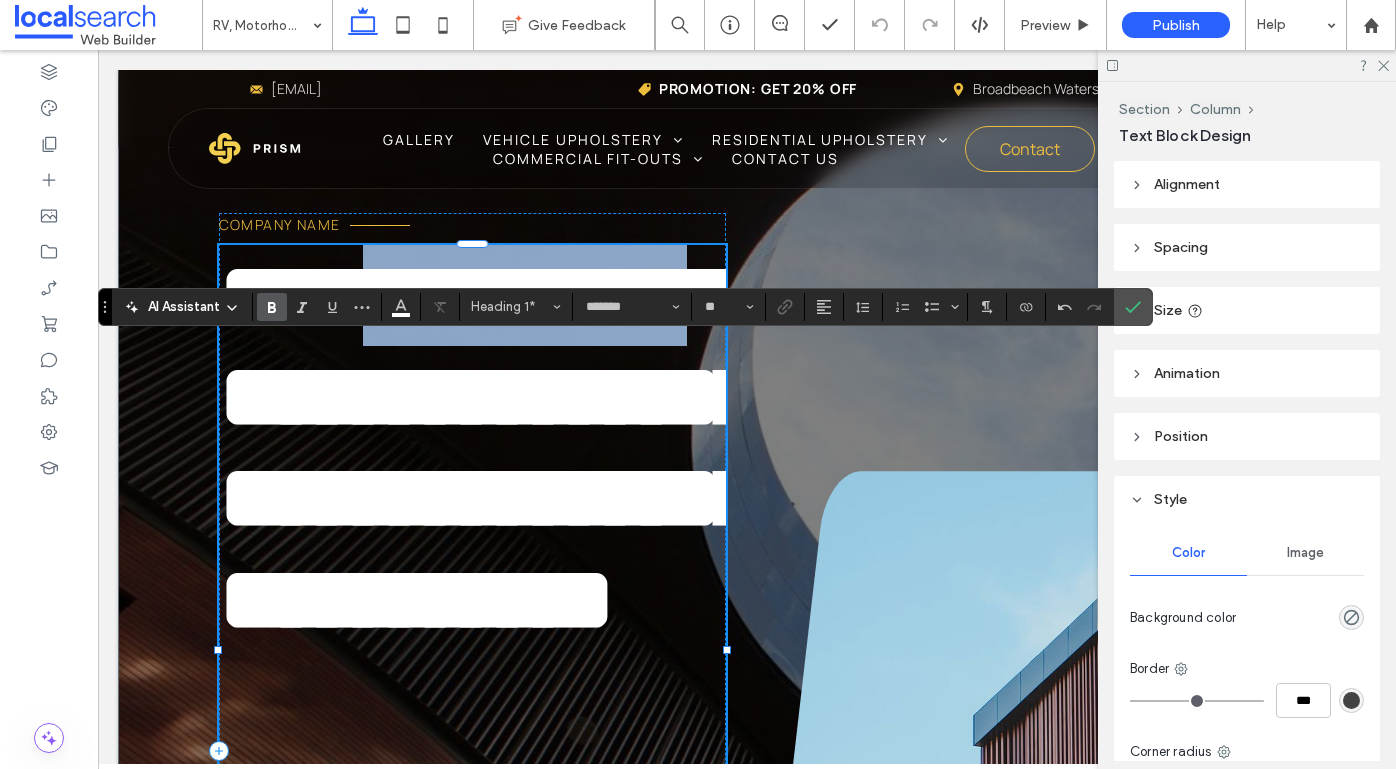 click on "**********" at bounding box center [489, 447] 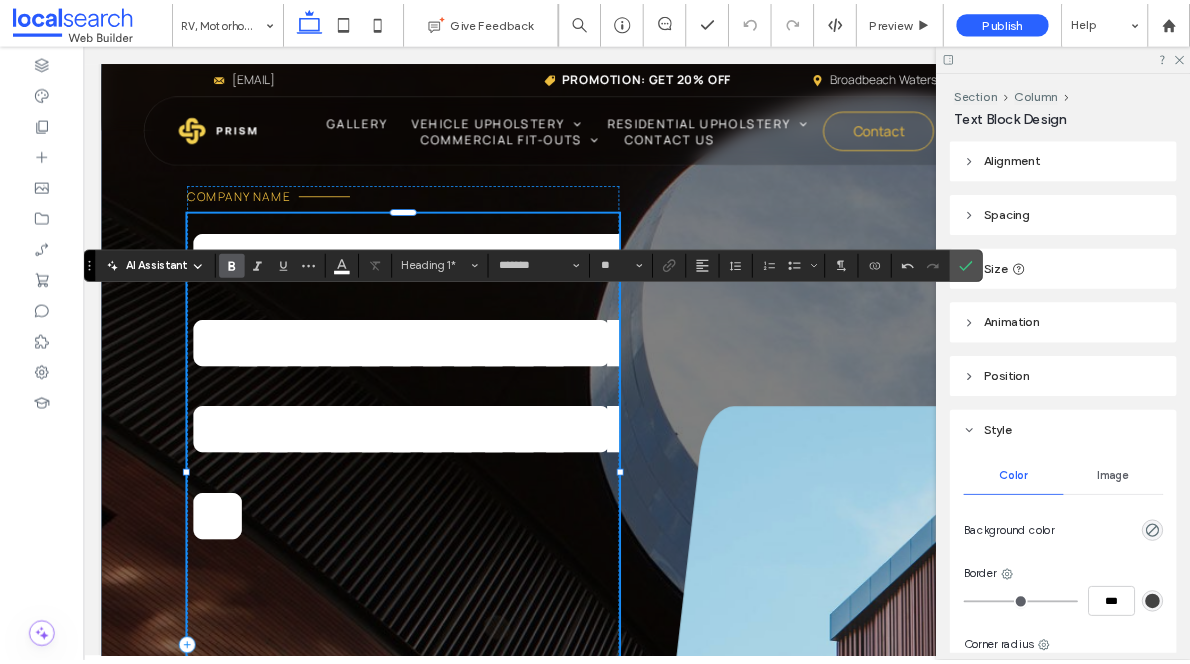 scroll, scrollTop: 0, scrollLeft: 0, axis: both 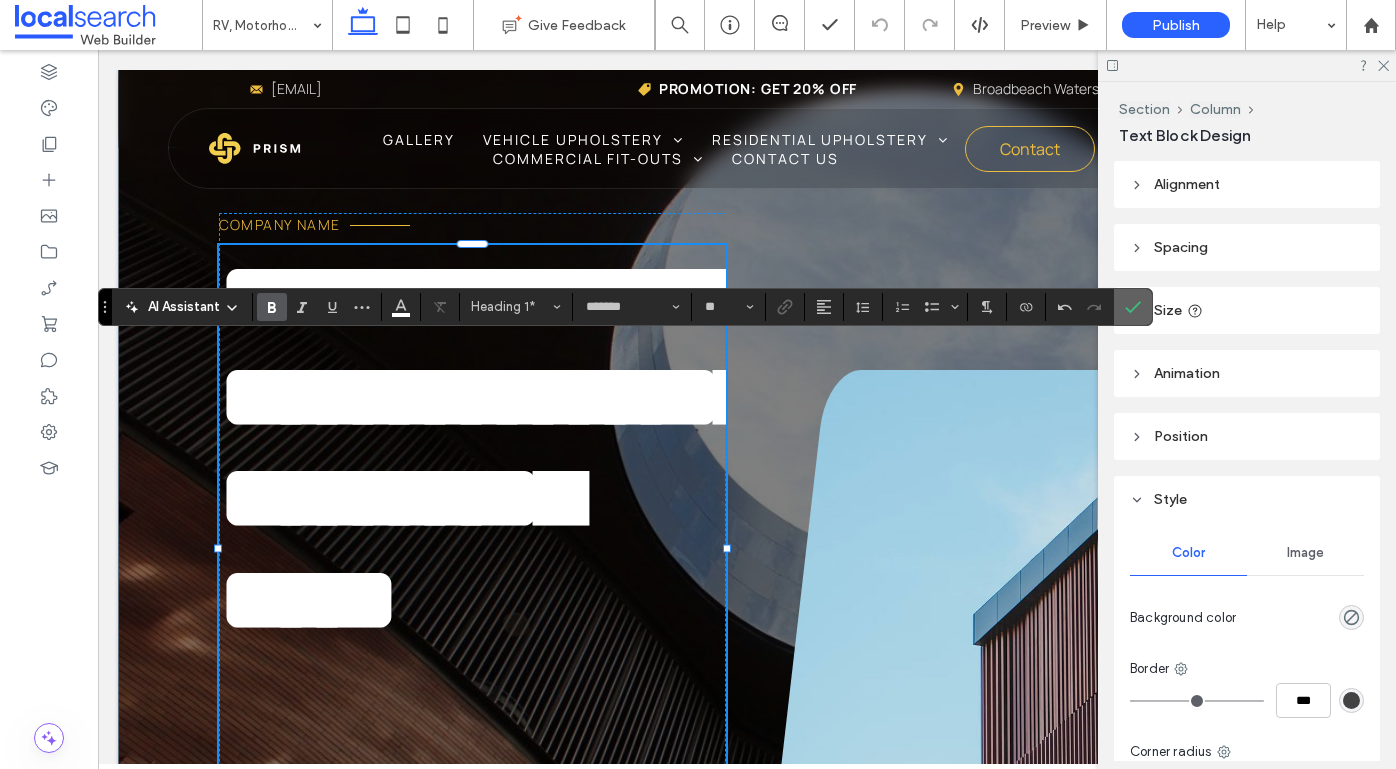 click at bounding box center (1129, 307) 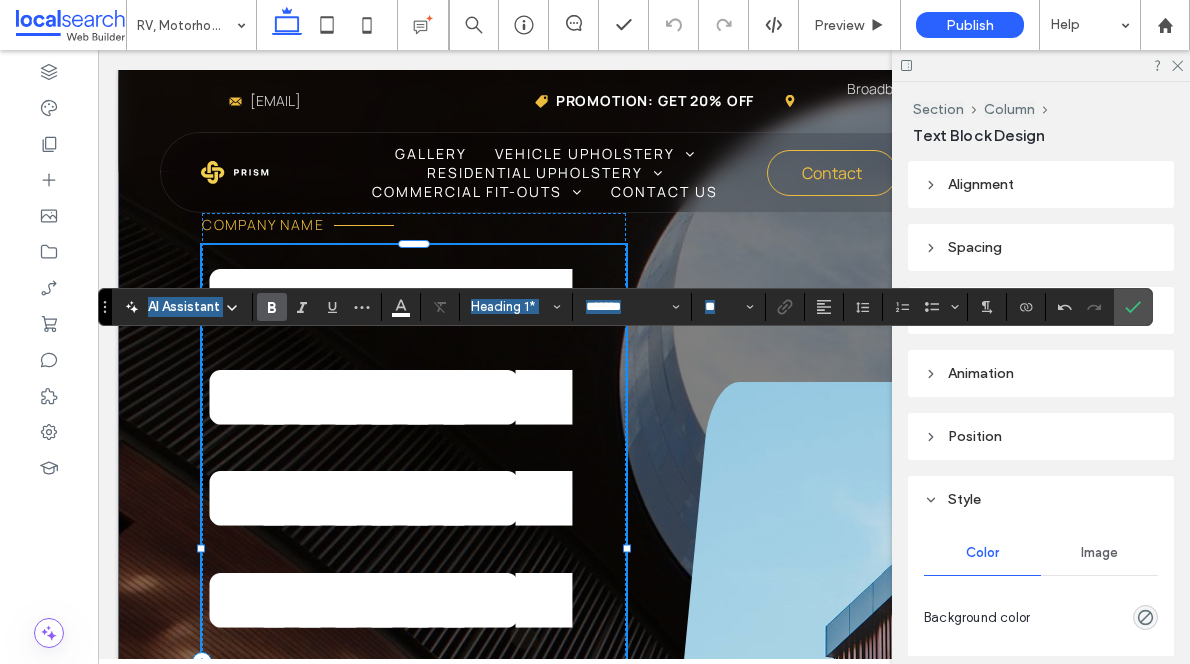 click on "**********" at bounding box center [382, 498] 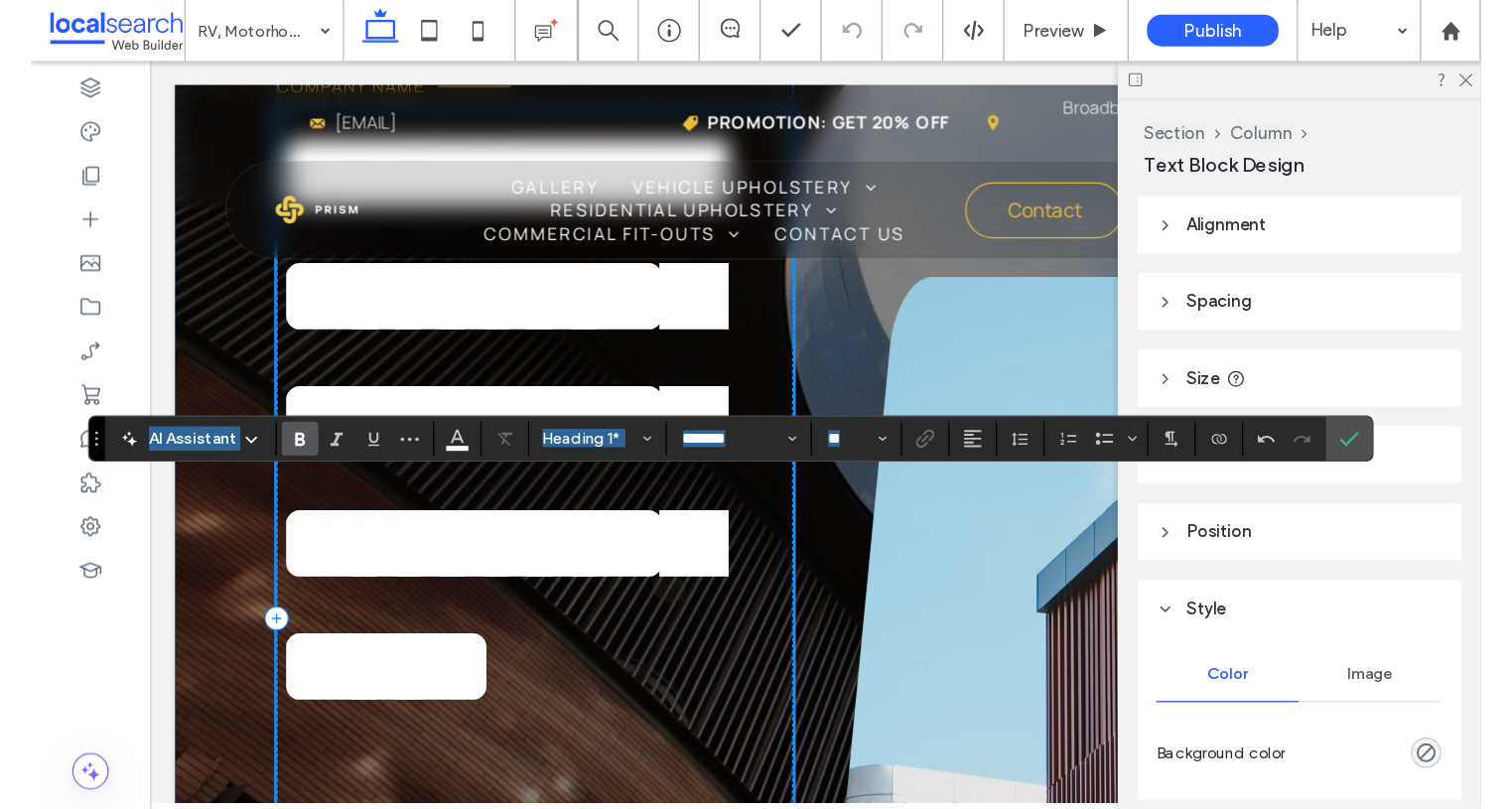 scroll, scrollTop: 0, scrollLeft: 0, axis: both 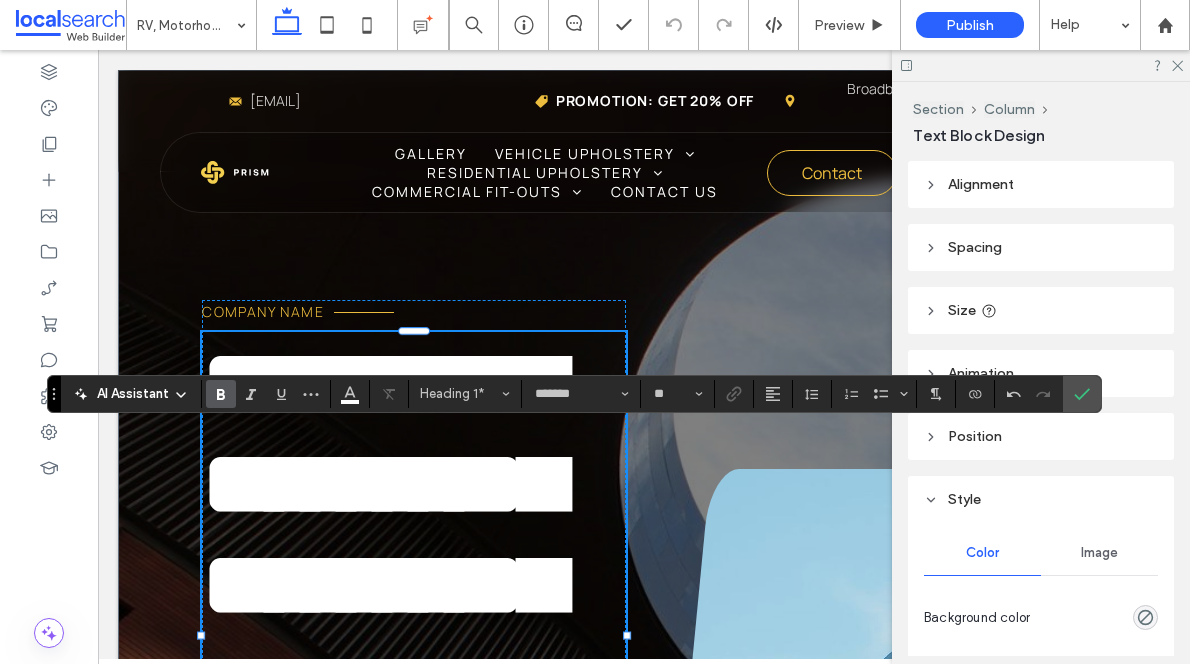 click at bounding box center (1041, 65) 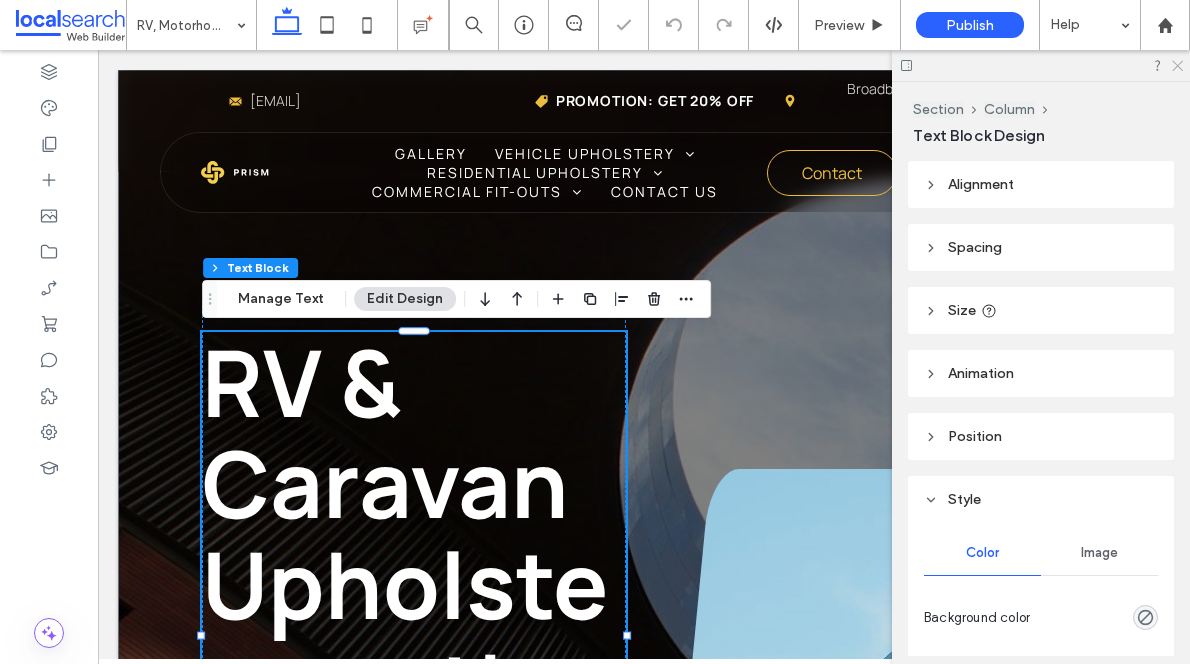 click 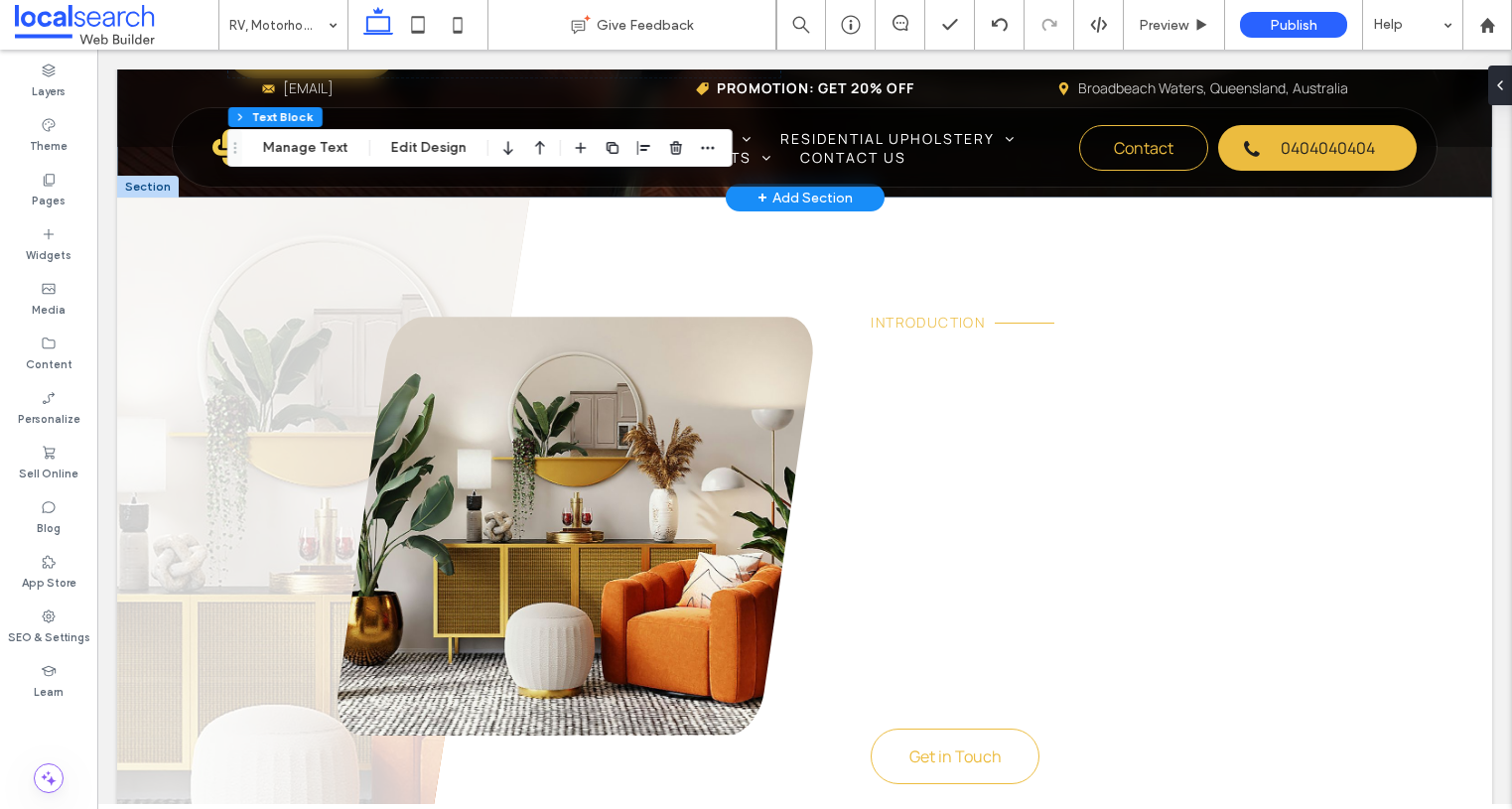 scroll, scrollTop: 1094, scrollLeft: 0, axis: vertical 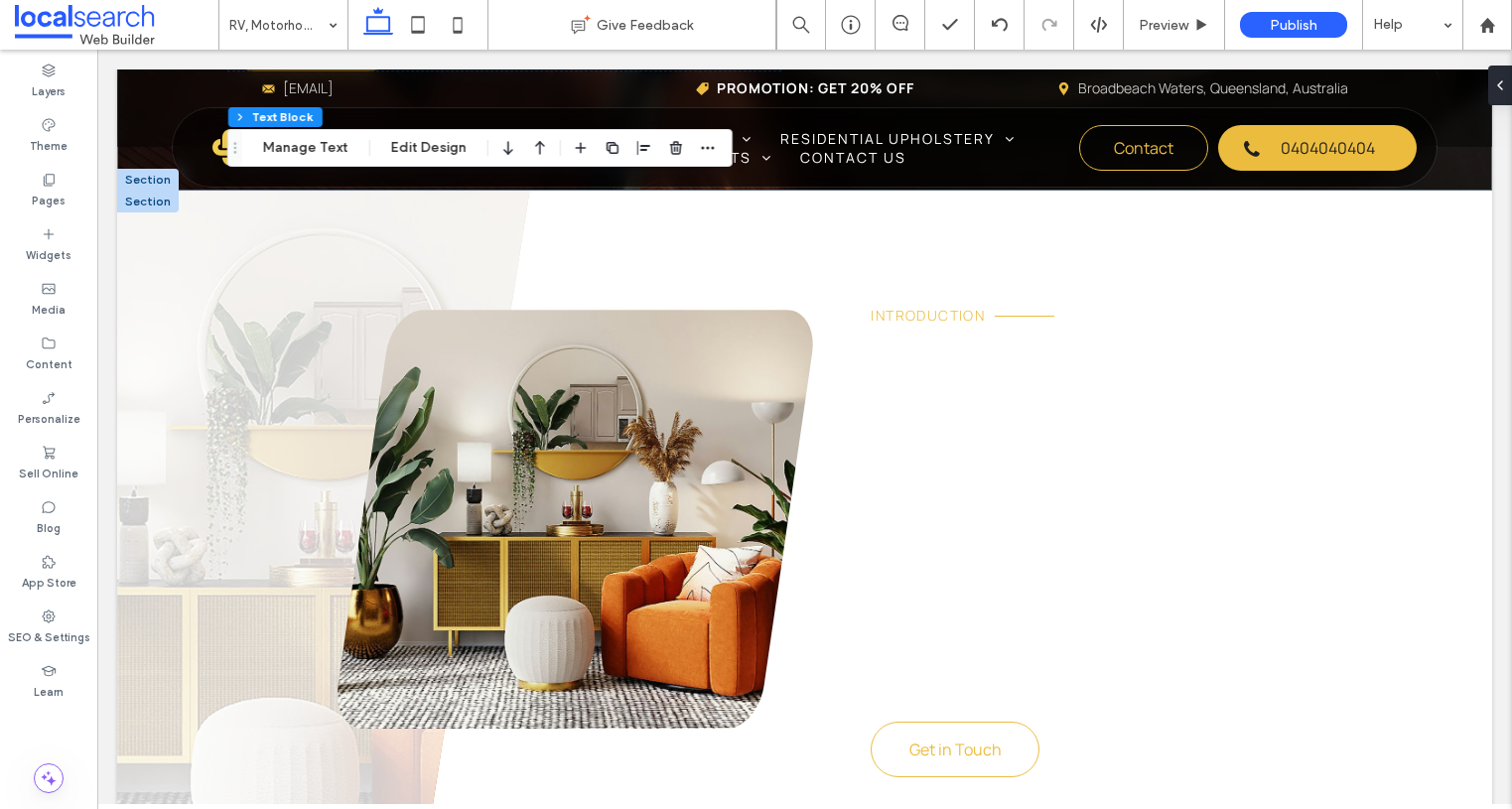 click on "Your Trusted Local Builder" at bounding box center (1043, 404) 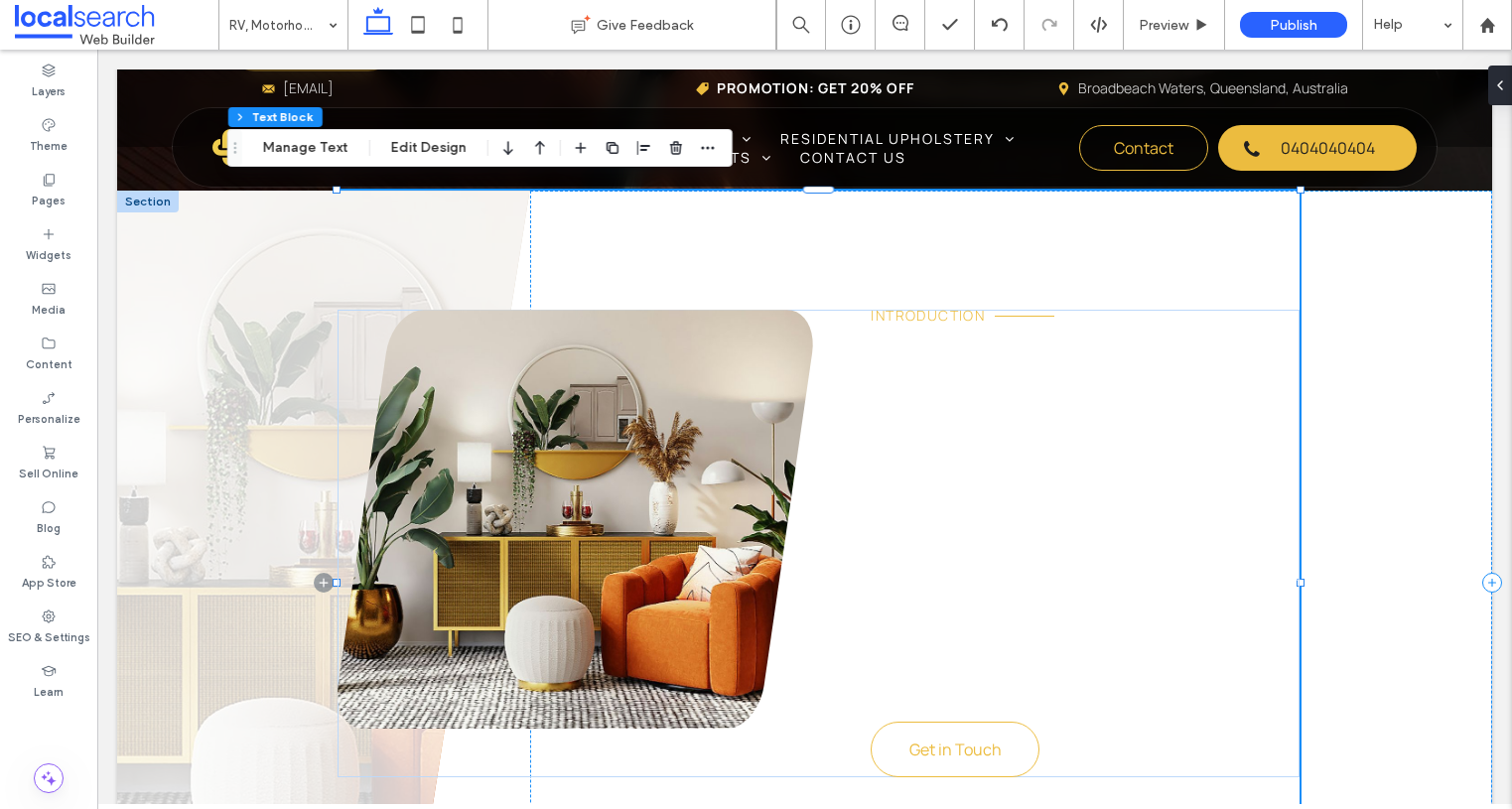click on "Your Trusted Local Builder" at bounding box center [1043, 404] 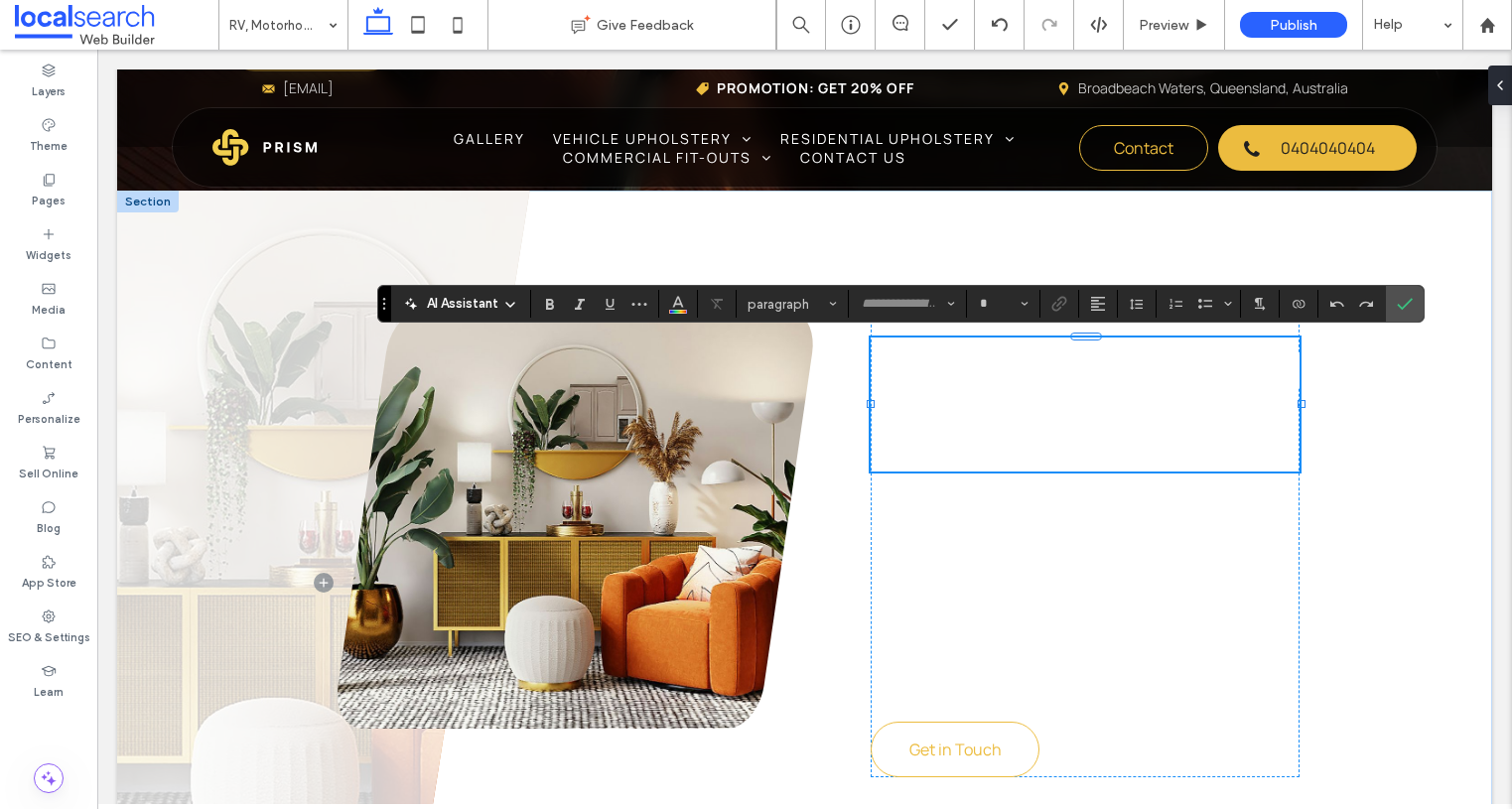 type on "*******" 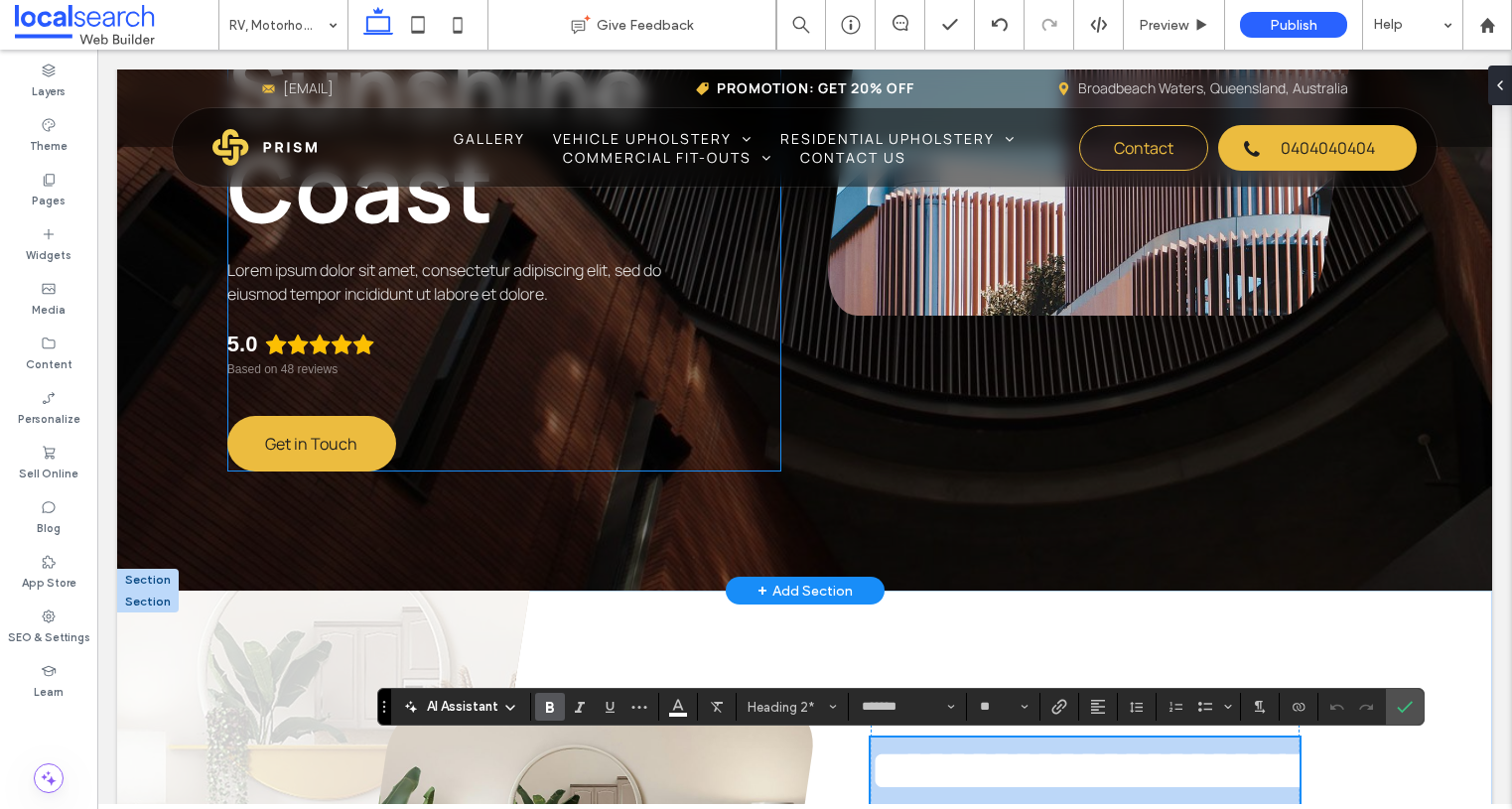 scroll, scrollTop: 701, scrollLeft: 0, axis: vertical 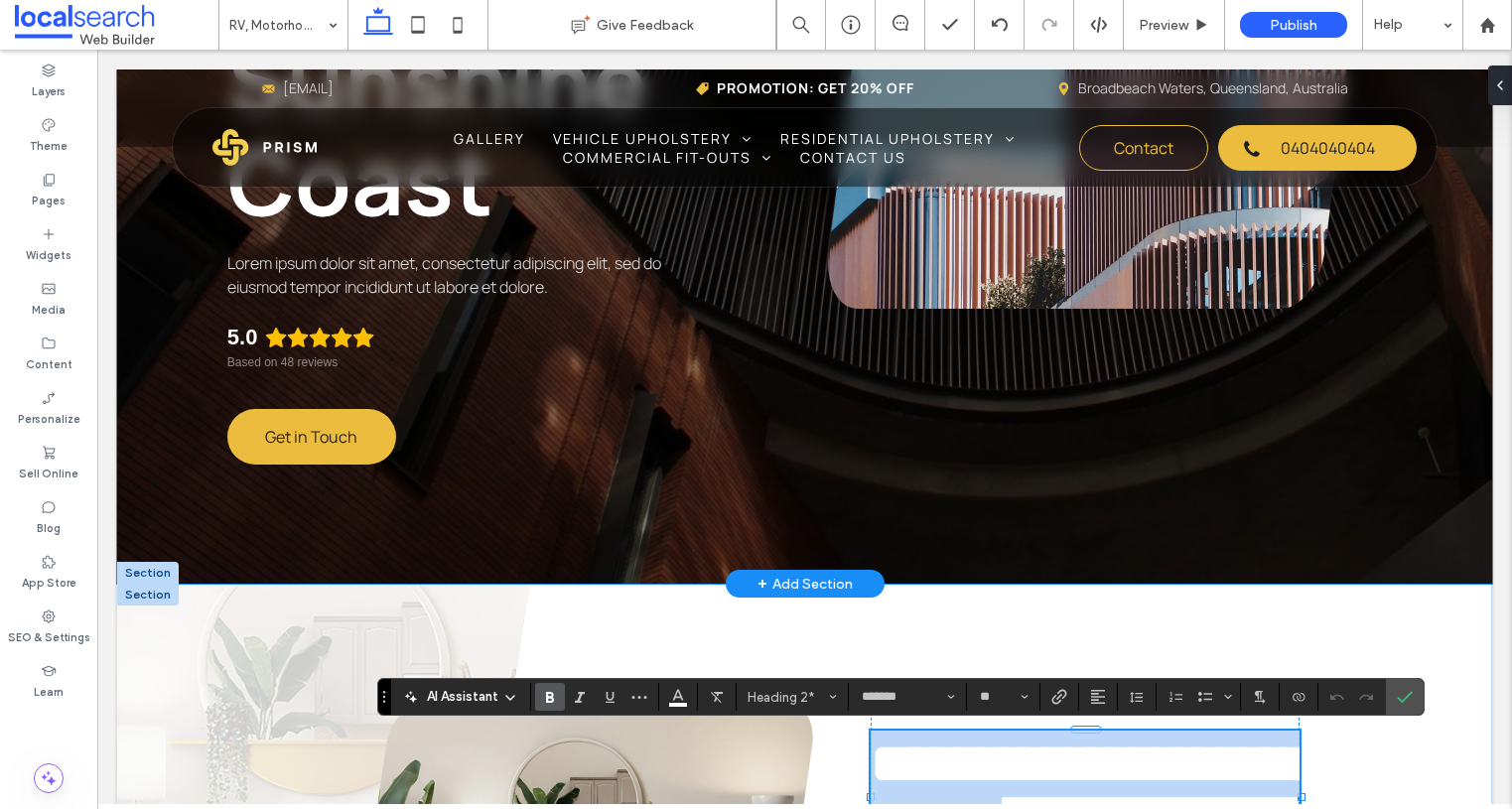 type 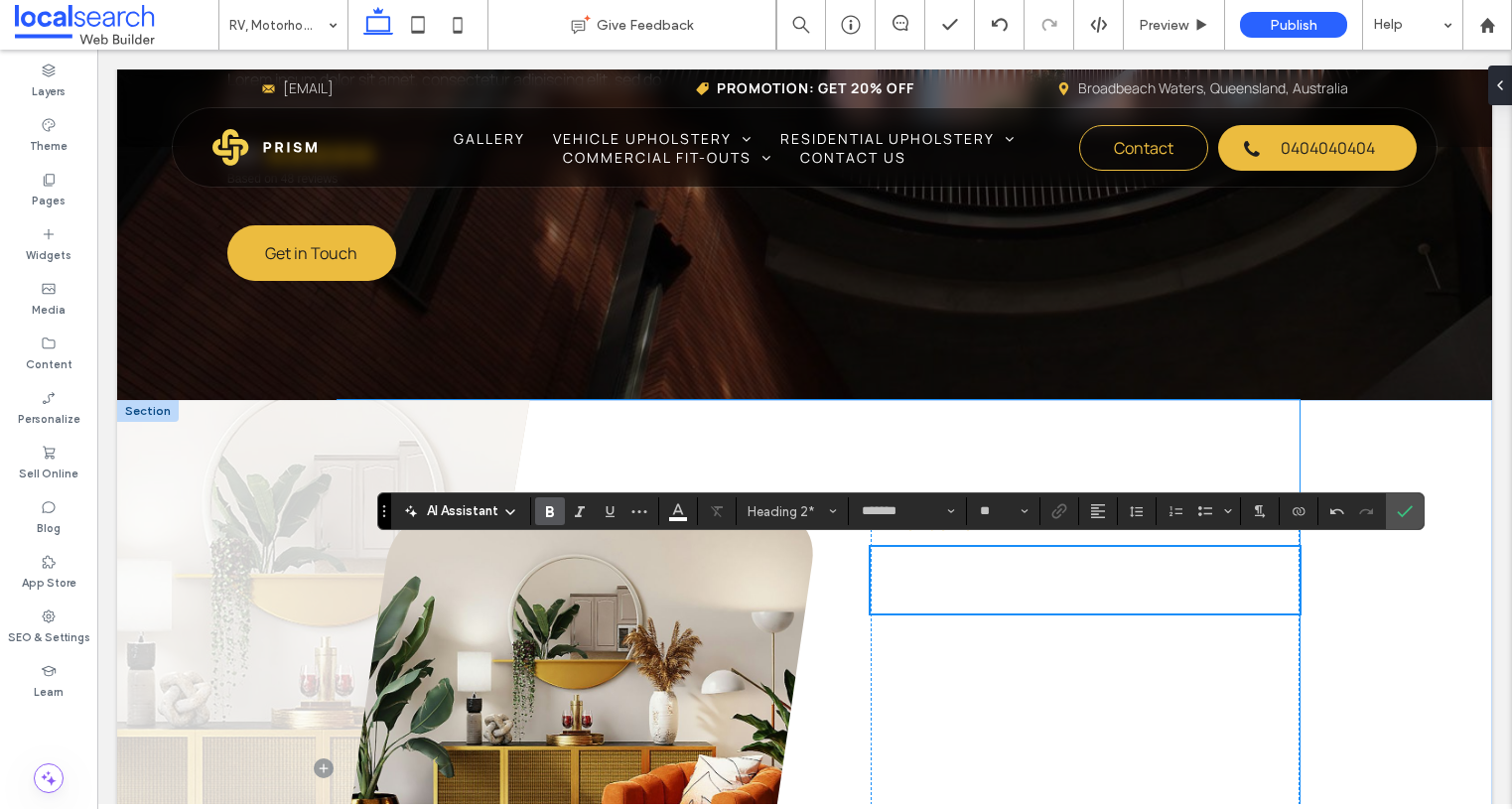 scroll, scrollTop: 887, scrollLeft: 0, axis: vertical 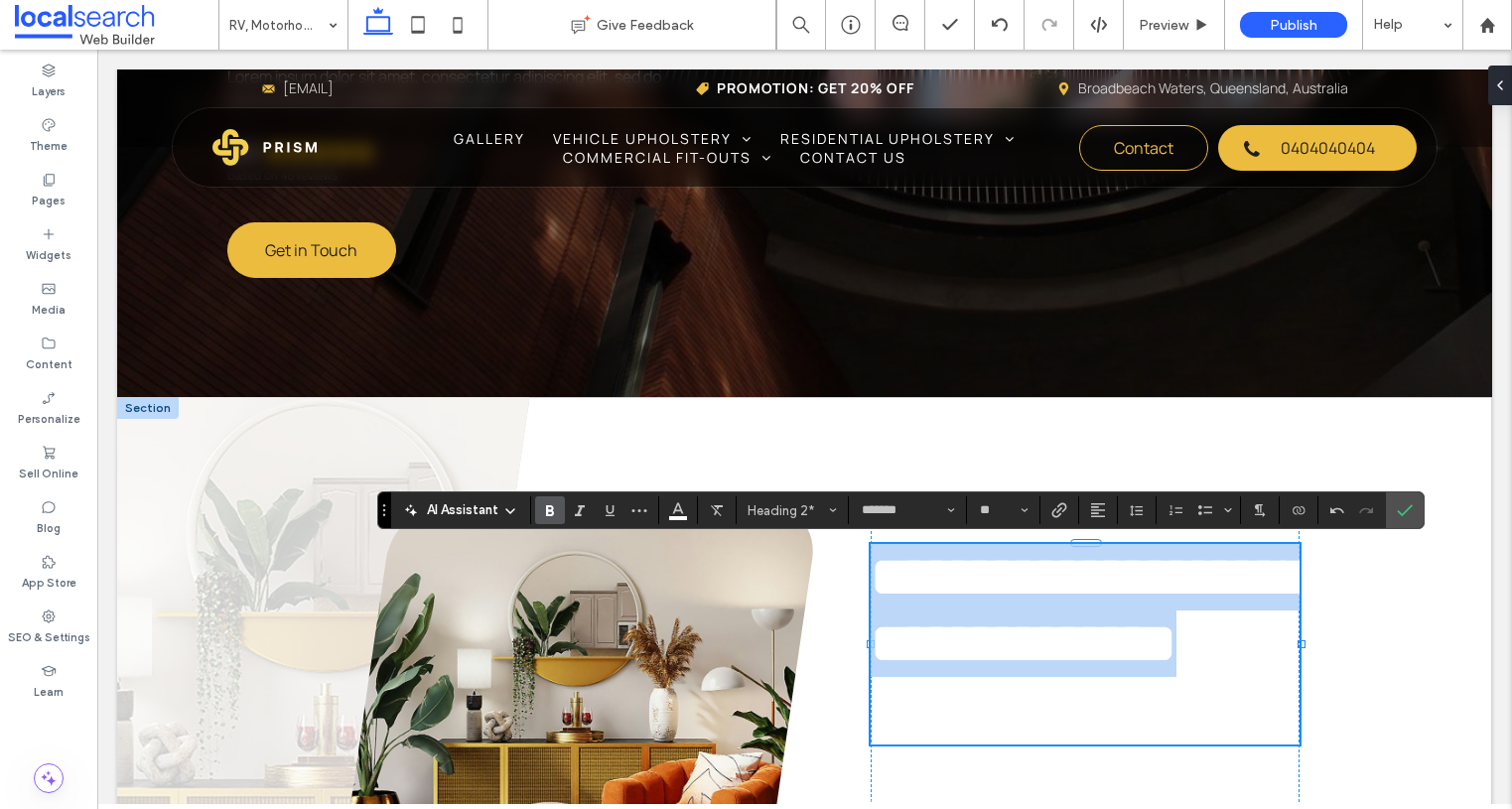 click on "**********" at bounding box center (1085, 610) 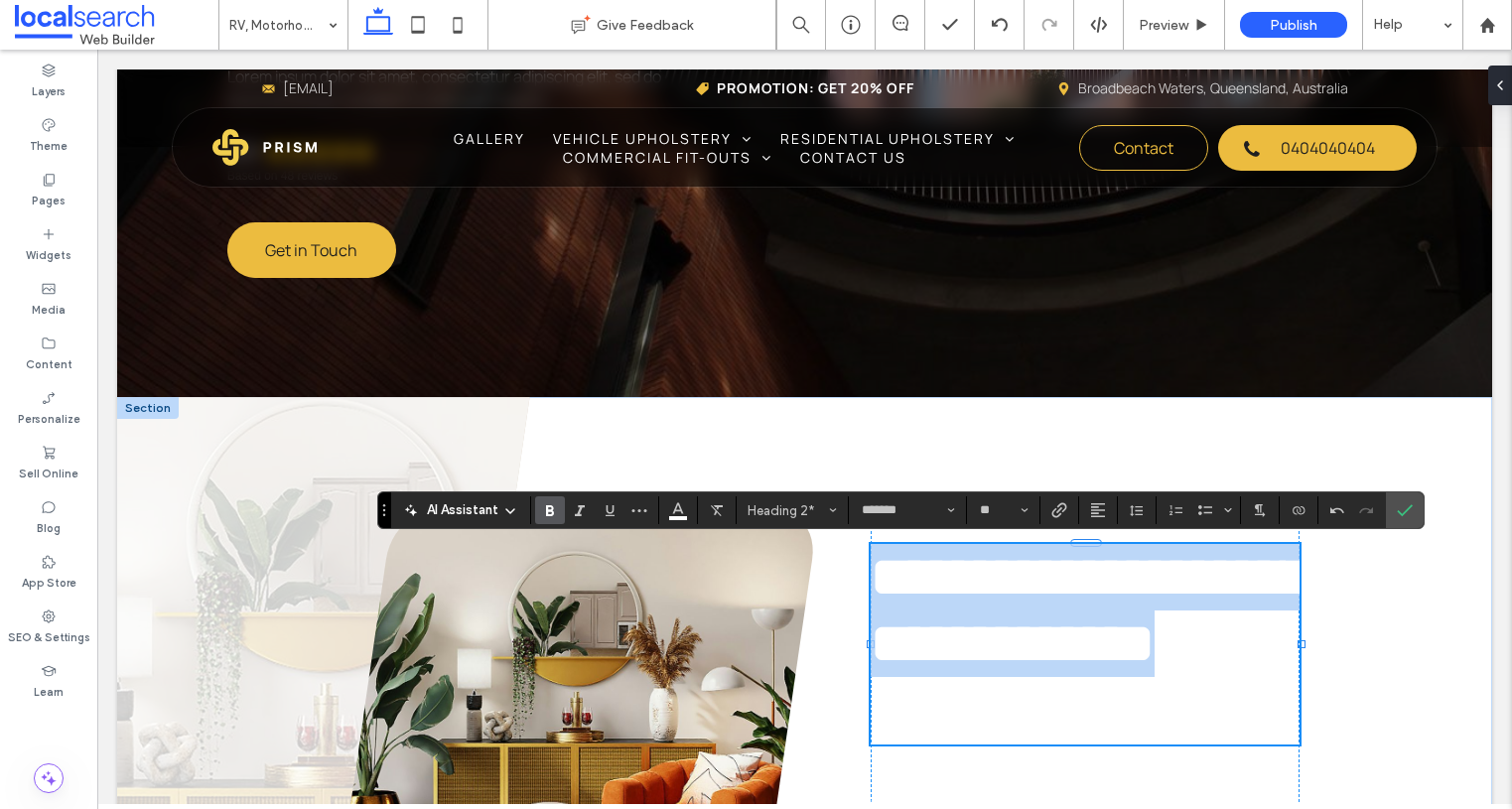 scroll, scrollTop: 0, scrollLeft: 0, axis: both 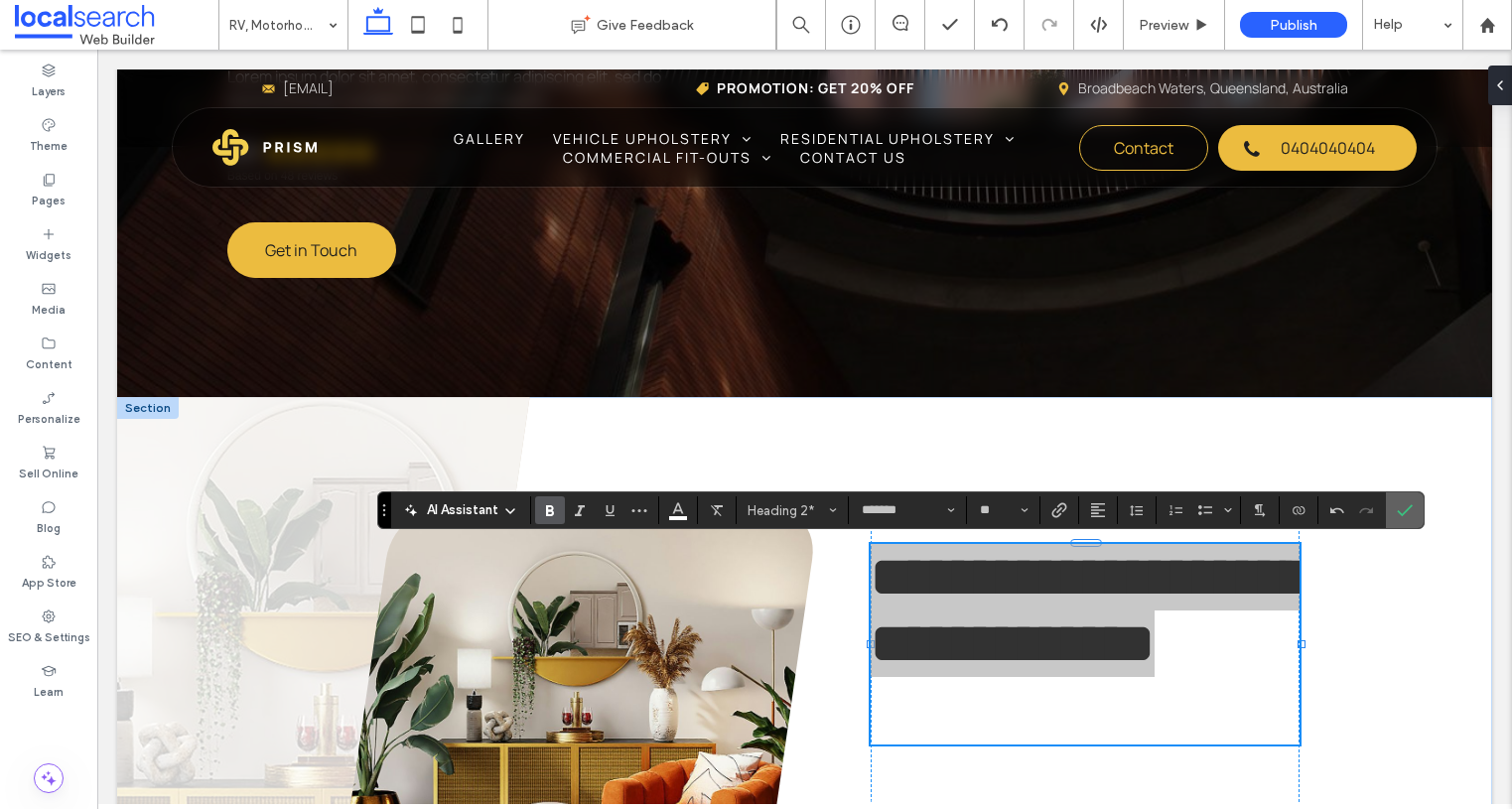 click at bounding box center [1405, 510] 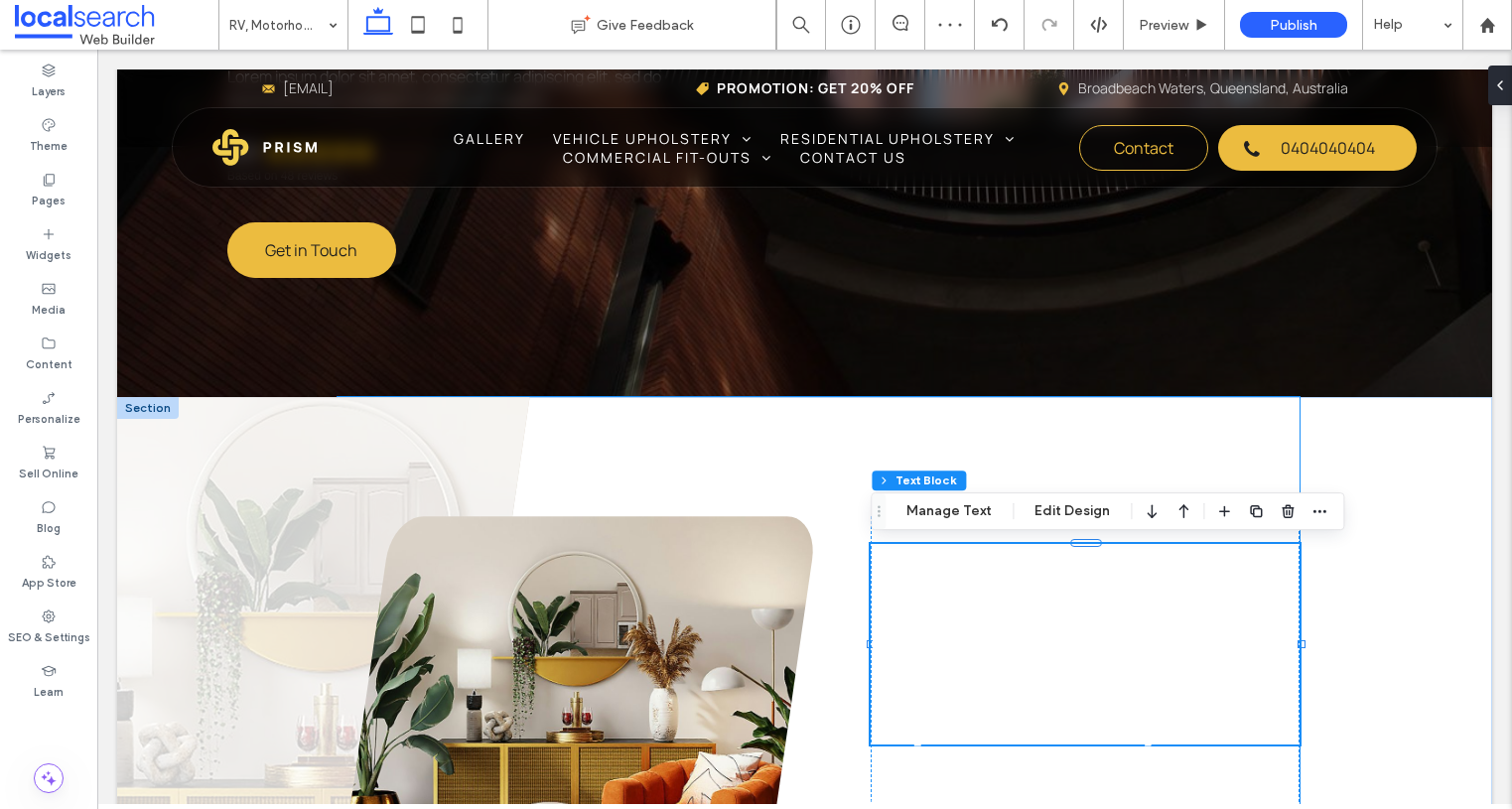 click on "Introduction
Sunshine Coast Caravan Upholstery
Lorem ipsum dolor sit amet, consectetur adipiscing elit, sed do eiusmod temp incididunt ut labore et dolore magna aliqua. Ut enim ad minim veniam, quis nostrud exercitation ullamco laboris nisi ut aliquip ex ea commodo consequat. Lorem ipsum dolor sit amet, consectetur adipiscing elit, sed do eiusmod temp incididunt ut labore et dolore magna aliqua. Ut enim ad minim veniam, quis nostrud exercitation ullamco laboris nisi ut aliquip ex ea commodo consequat.
Get in Touch" at bounding box center (818, 823) 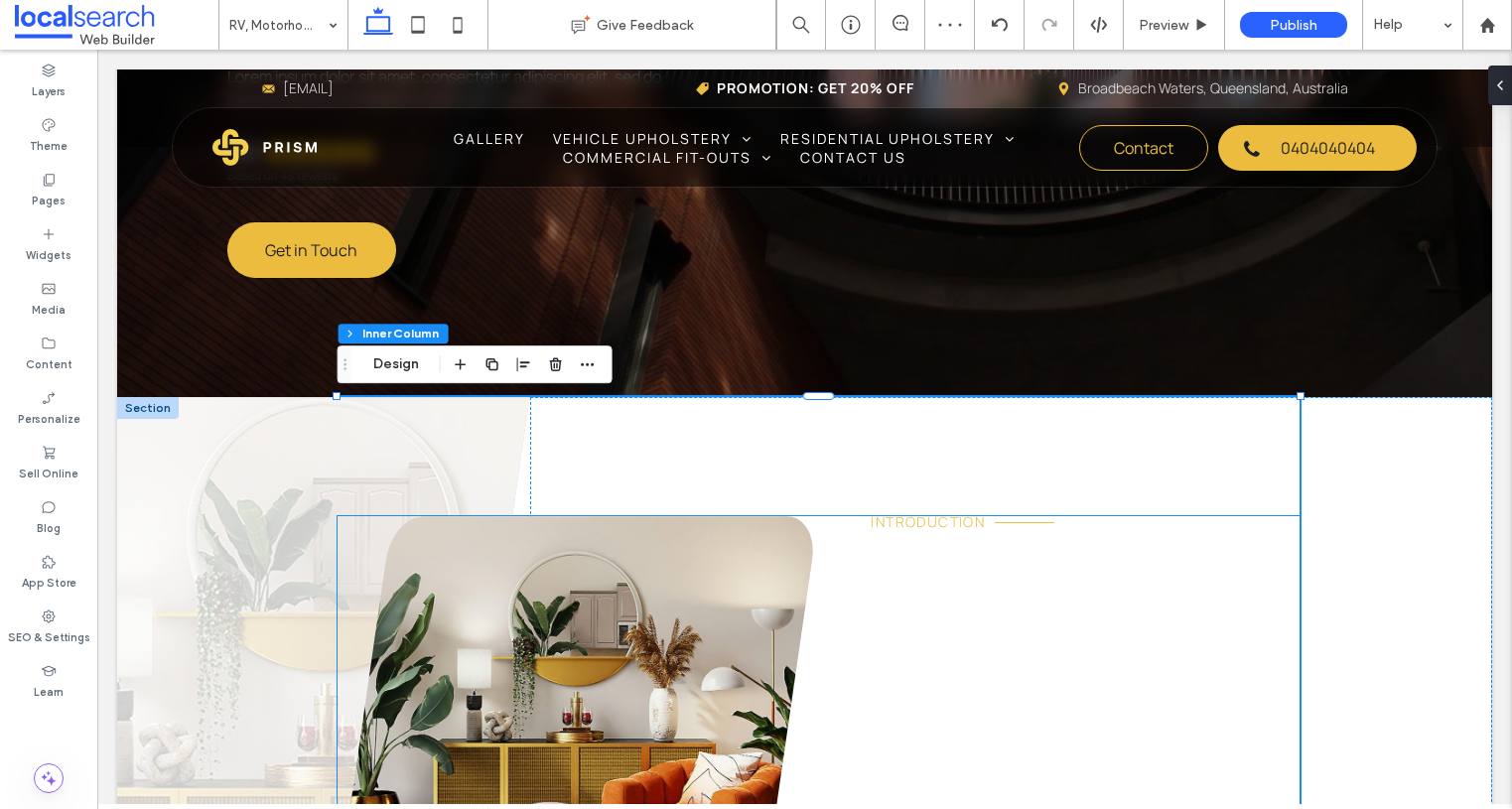 click on "Introduction" at bounding box center [927, 521] 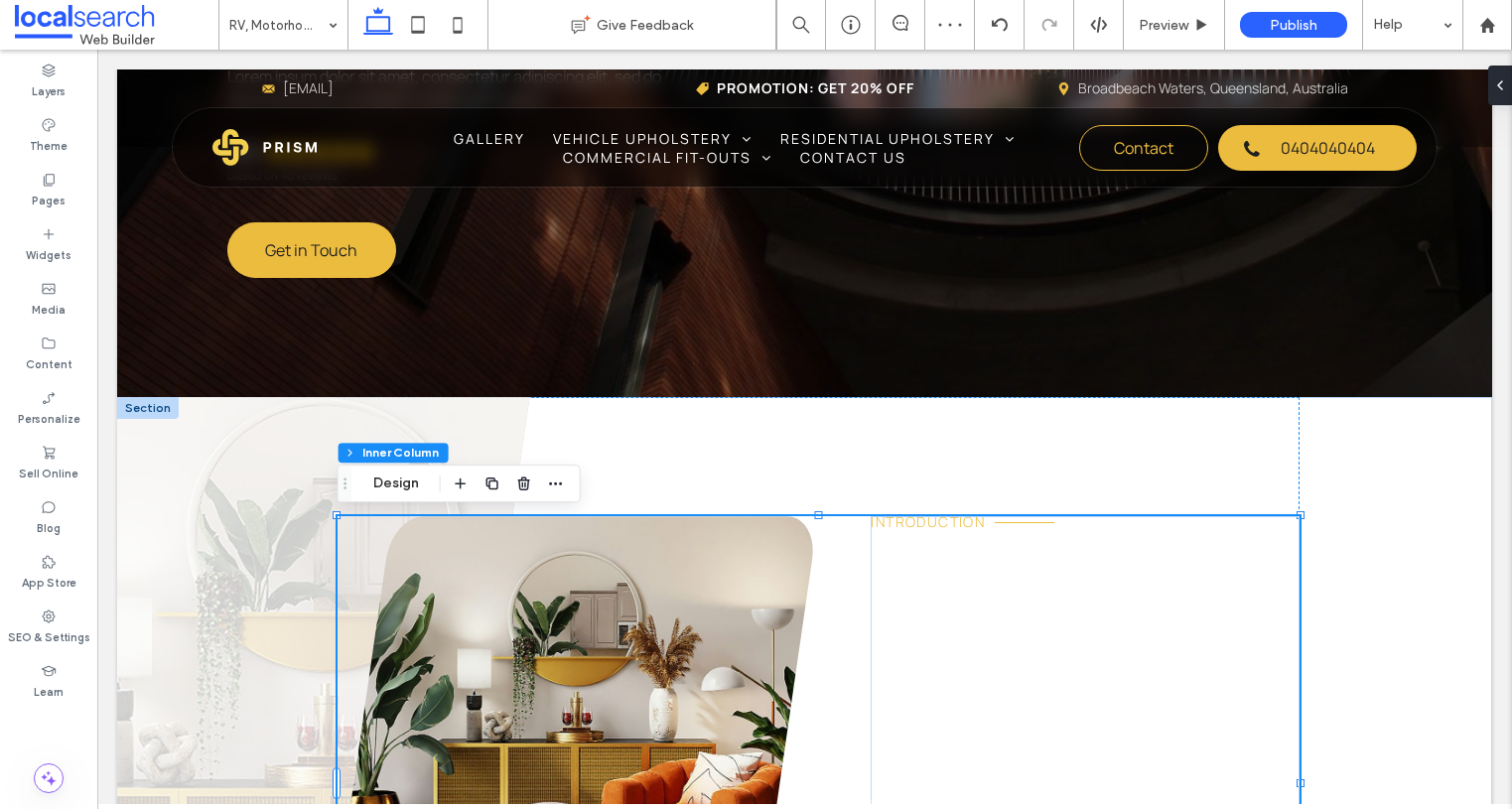 click on "Introduction" at bounding box center [927, 521] 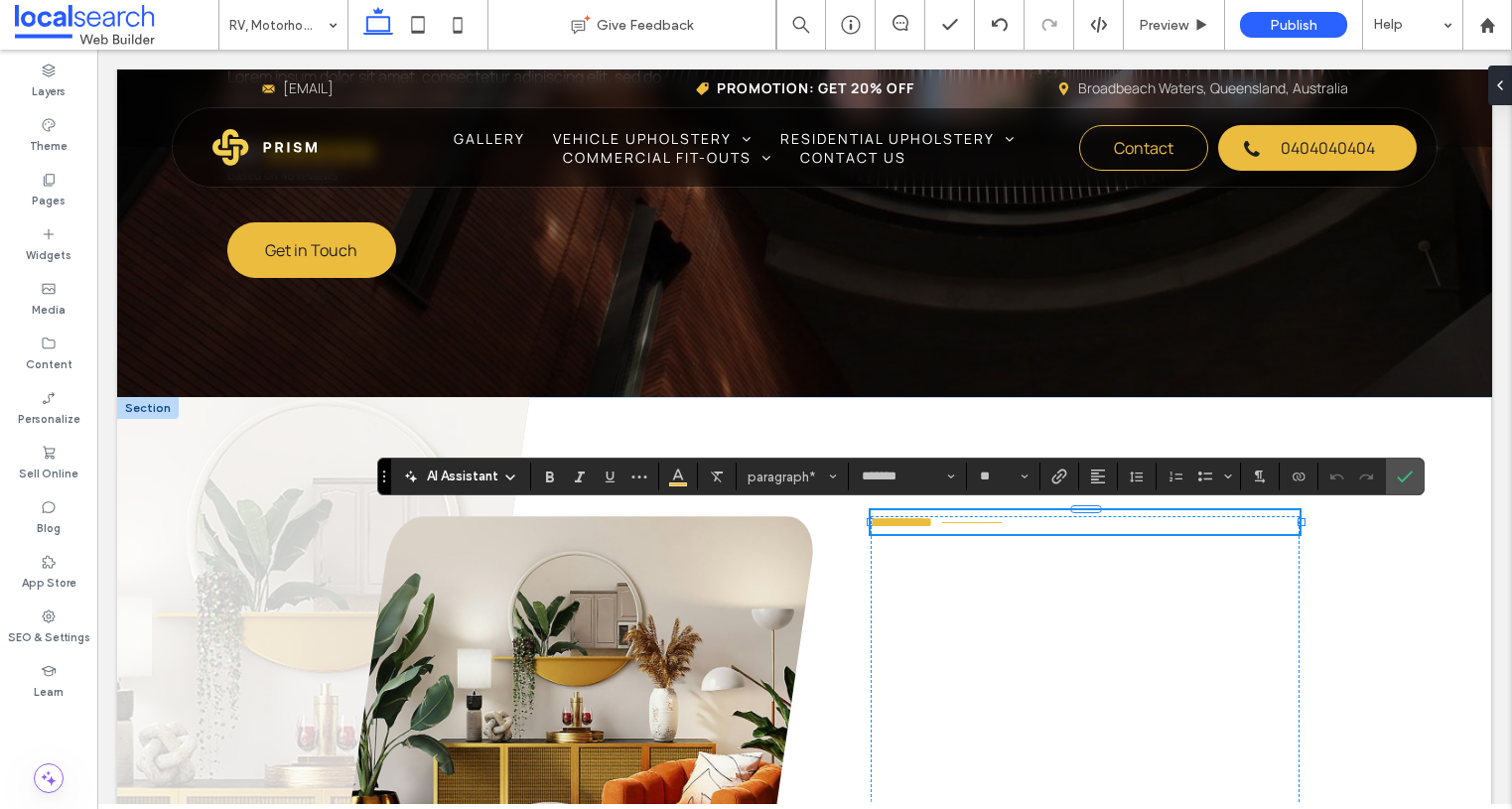 type 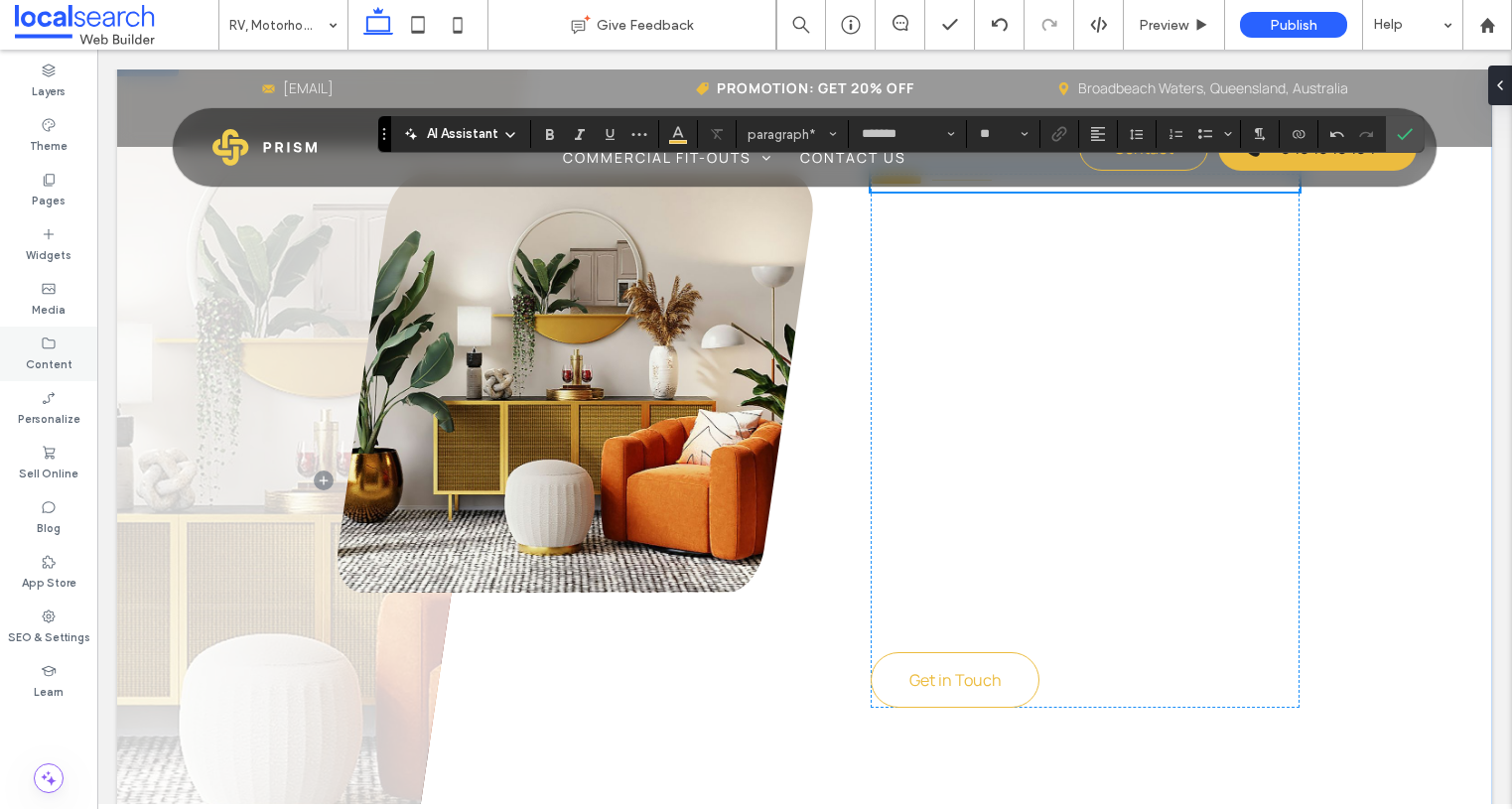 scroll, scrollTop: 1231, scrollLeft: 0, axis: vertical 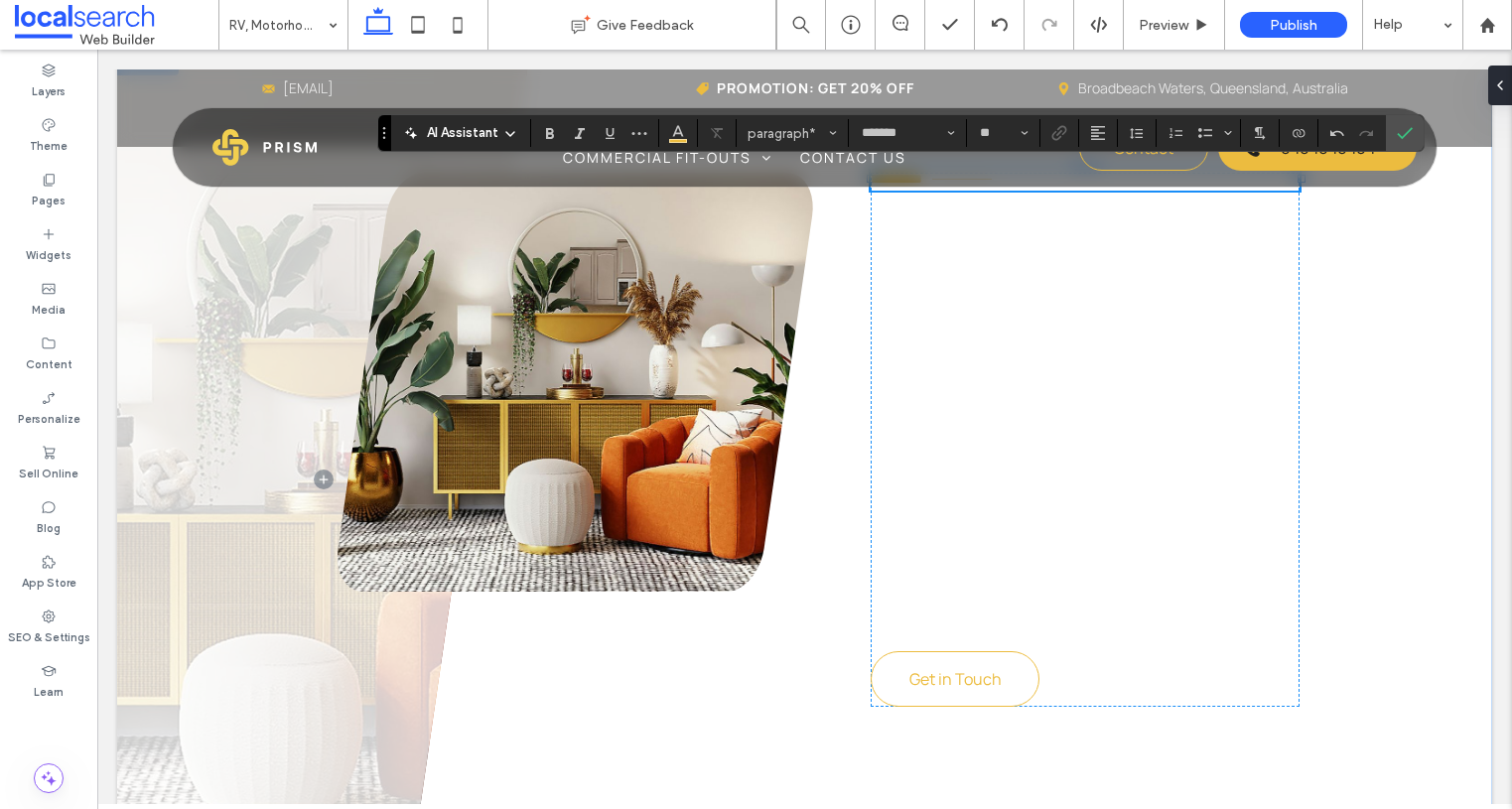 click on "Lorem ipsum dolor sit amet, consectetur adipiscing elit, sed do eiusmod temp incididunt ut labore et dolore magna aliqua. Ut enim ad minim veniam, quis nostrud exercitation ullamco laboris nisi ut aliquip ex ea commodo consequat. Lorem ipsum dolor sit amet, consectetur adipiscing elit, sed do eiusmod temp incididunt ut labore et dolore magna aliqua. Ut enim ad minim veniam, quis nostrud exercitation ullamco laboris nisi ut aliquip ex ea commodo consequat." at bounding box center [1085, 516] 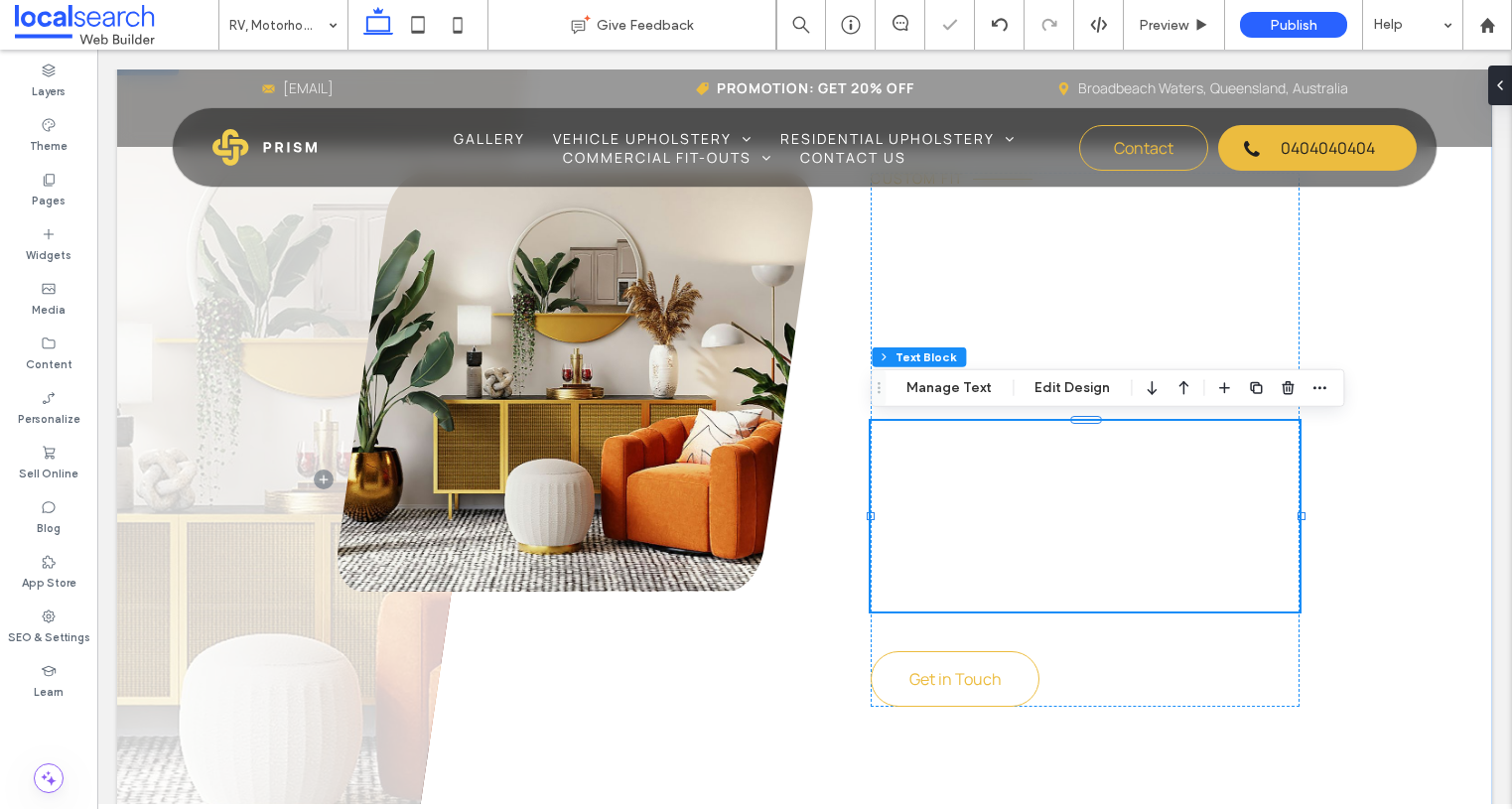 click on "Lorem ipsum dolor sit amet, consectetur adipiscing elit, sed do eiusmod temp incididunt ut labore et dolore magna aliqua. Ut enim ad minim veniam, quis nostrud exercitation ullamco laboris nisi ut aliquip ex ea commodo consequat. Lorem ipsum dolor sit amet, consectetur adipiscing elit, sed do eiusmod temp incididunt ut labore et dolore magna aliqua. Ut enim ad minim veniam, quis nostrud exercitation ullamco laboris nisi ut aliquip ex ea commodo consequat." at bounding box center [1085, 516] 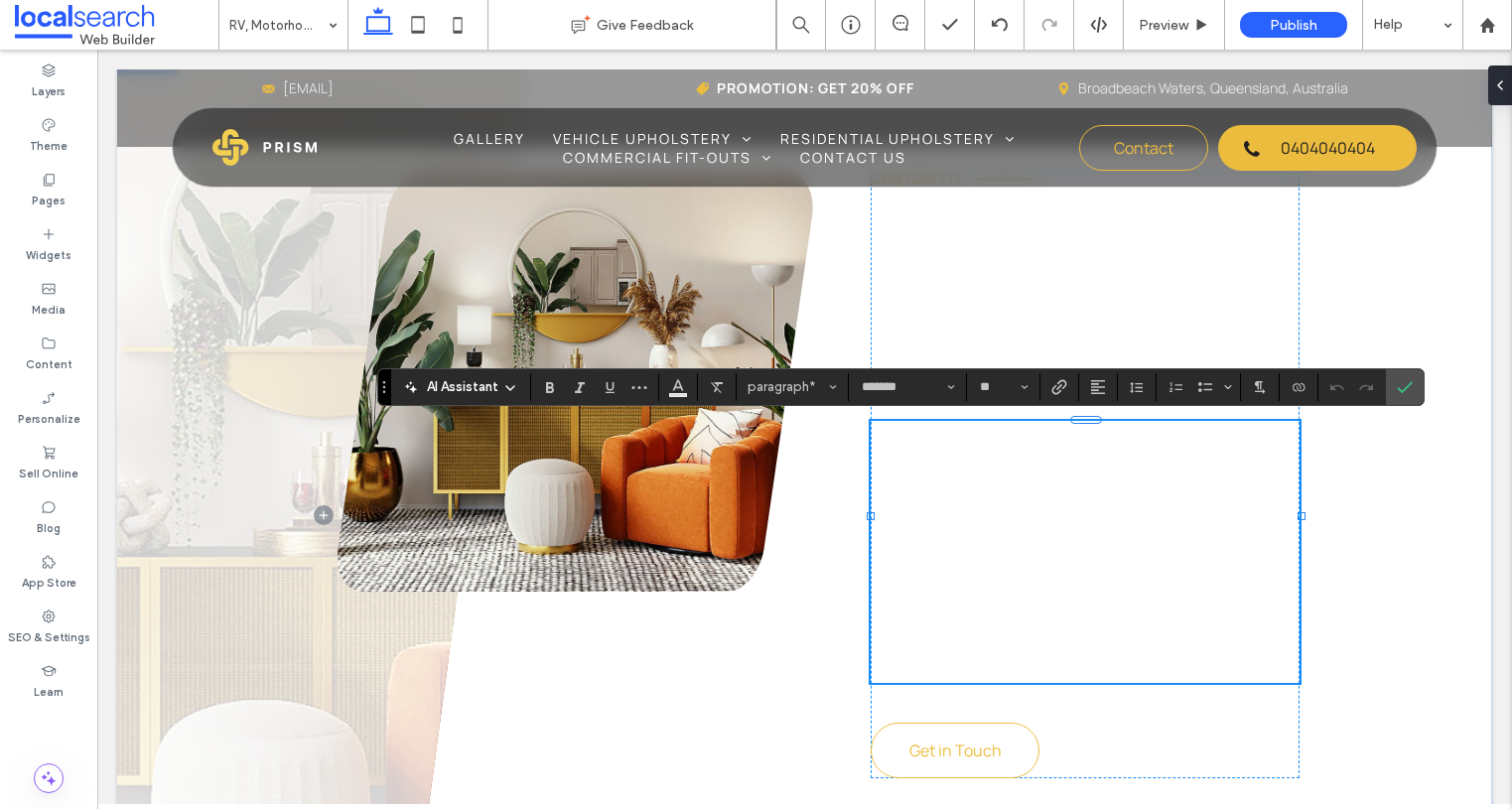 scroll, scrollTop: 0, scrollLeft: 0, axis: both 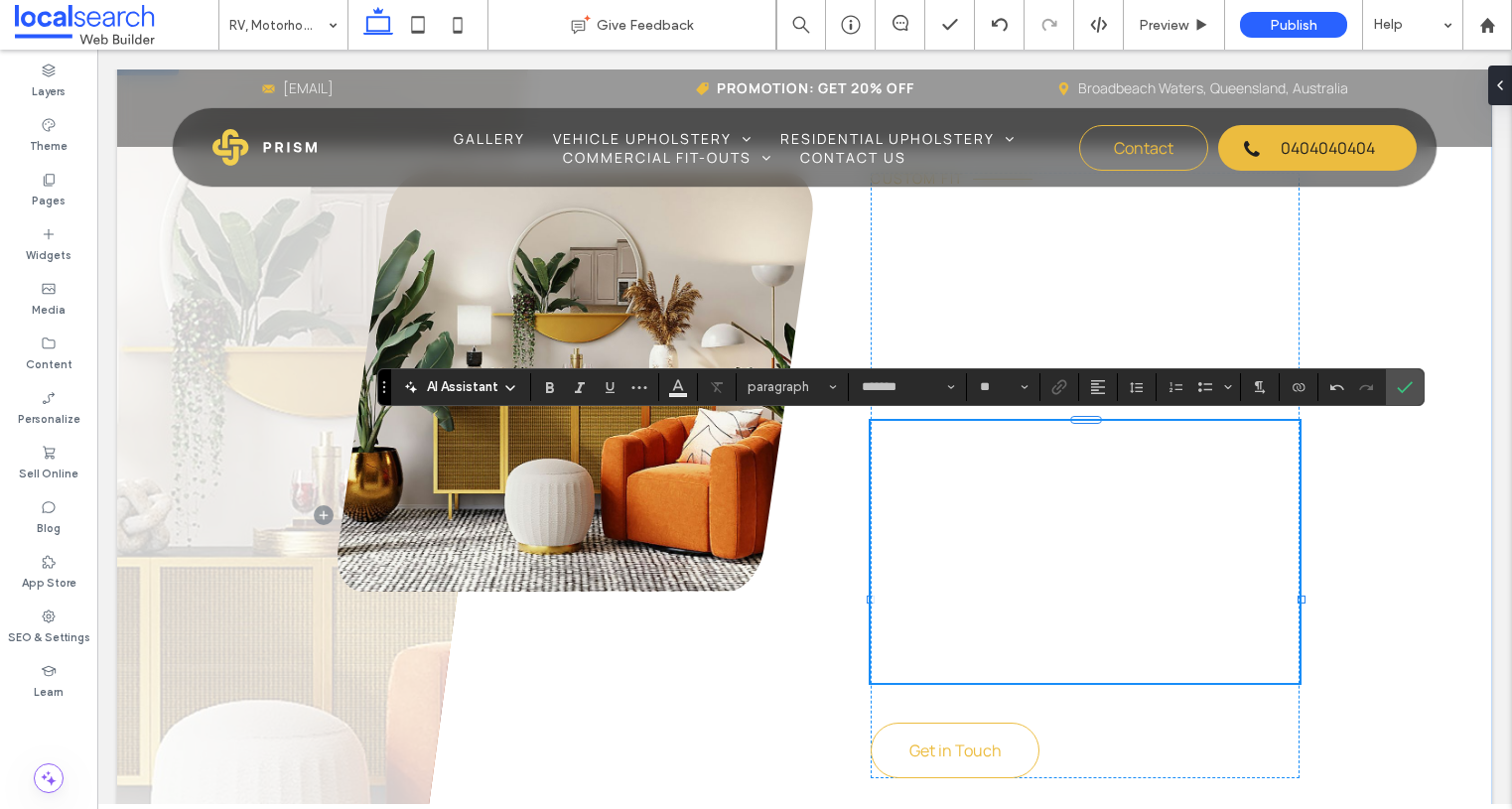 click on "**********" at bounding box center [1080, 539] 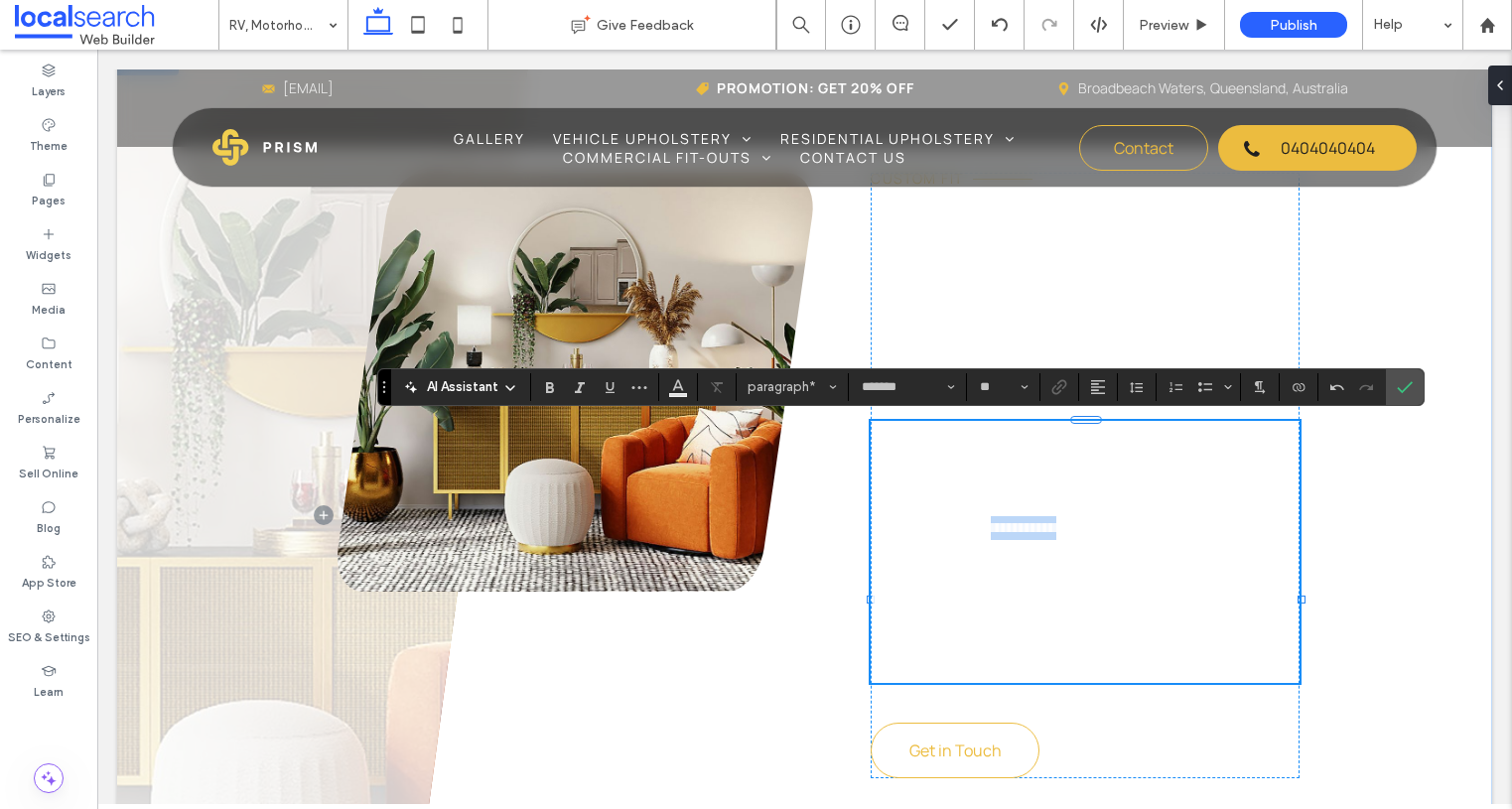 click on "**********" at bounding box center [1080, 539] 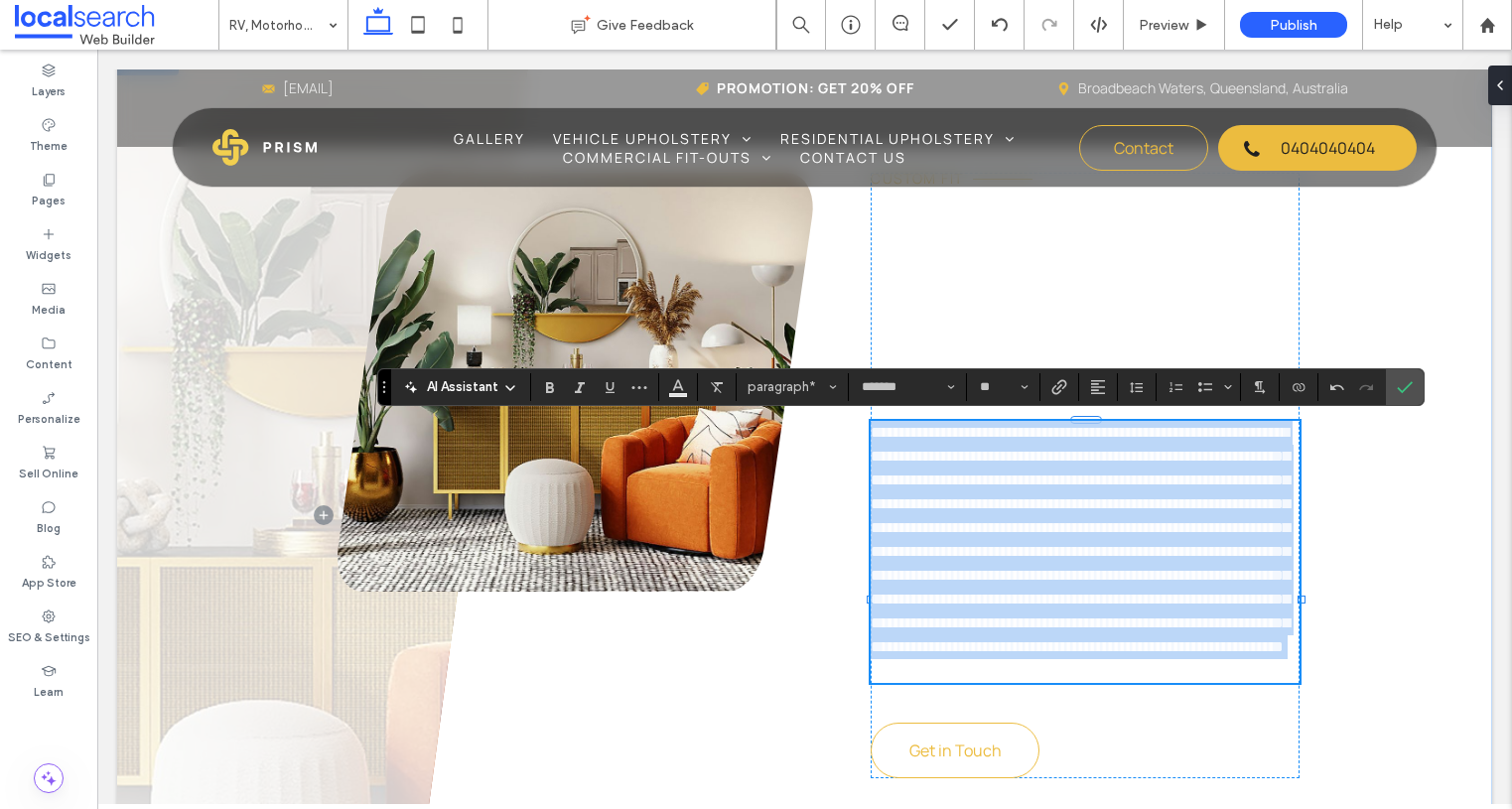 click on "**********" at bounding box center (1080, 539) 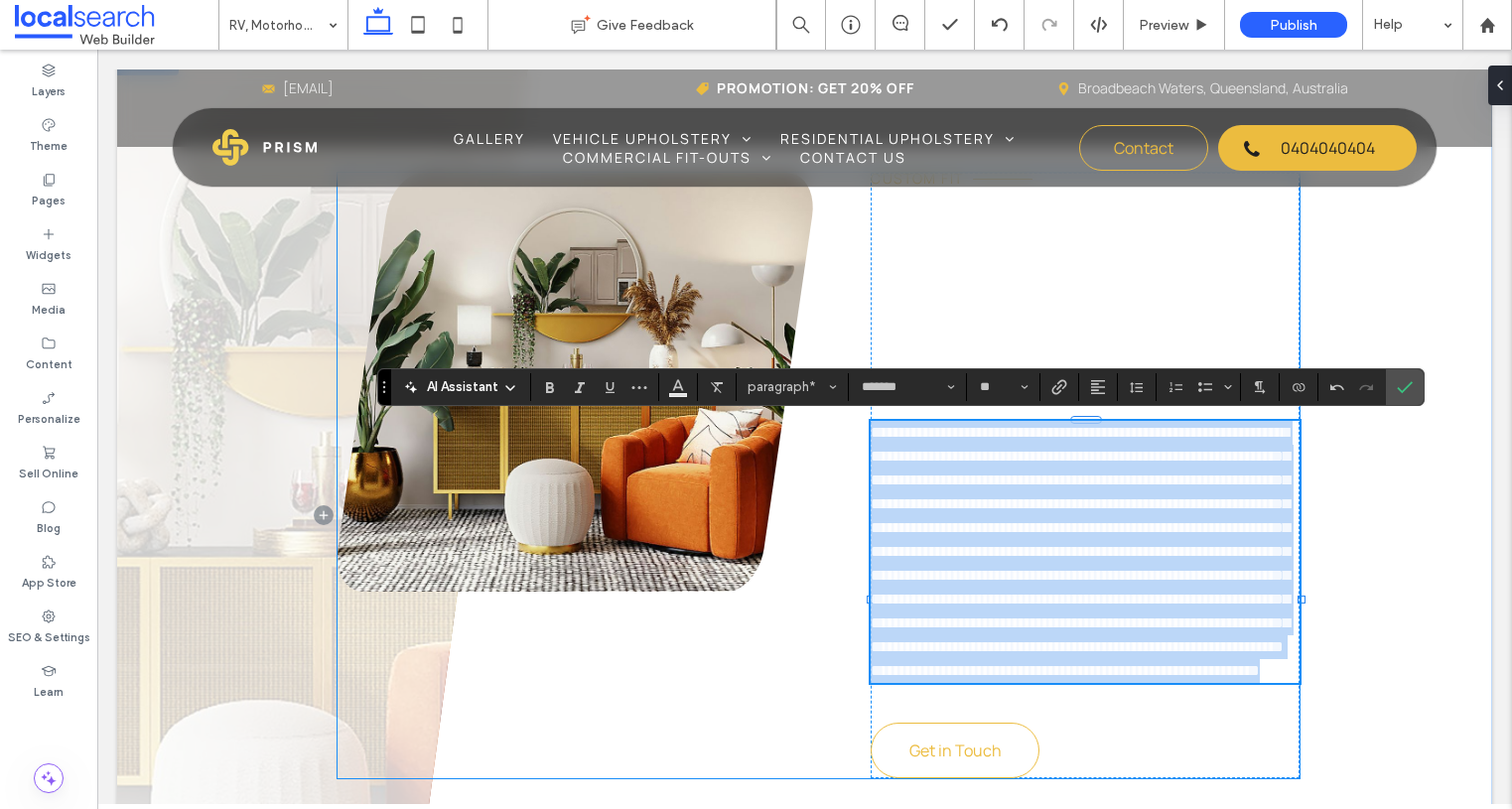 scroll, scrollTop: 0, scrollLeft: 0, axis: both 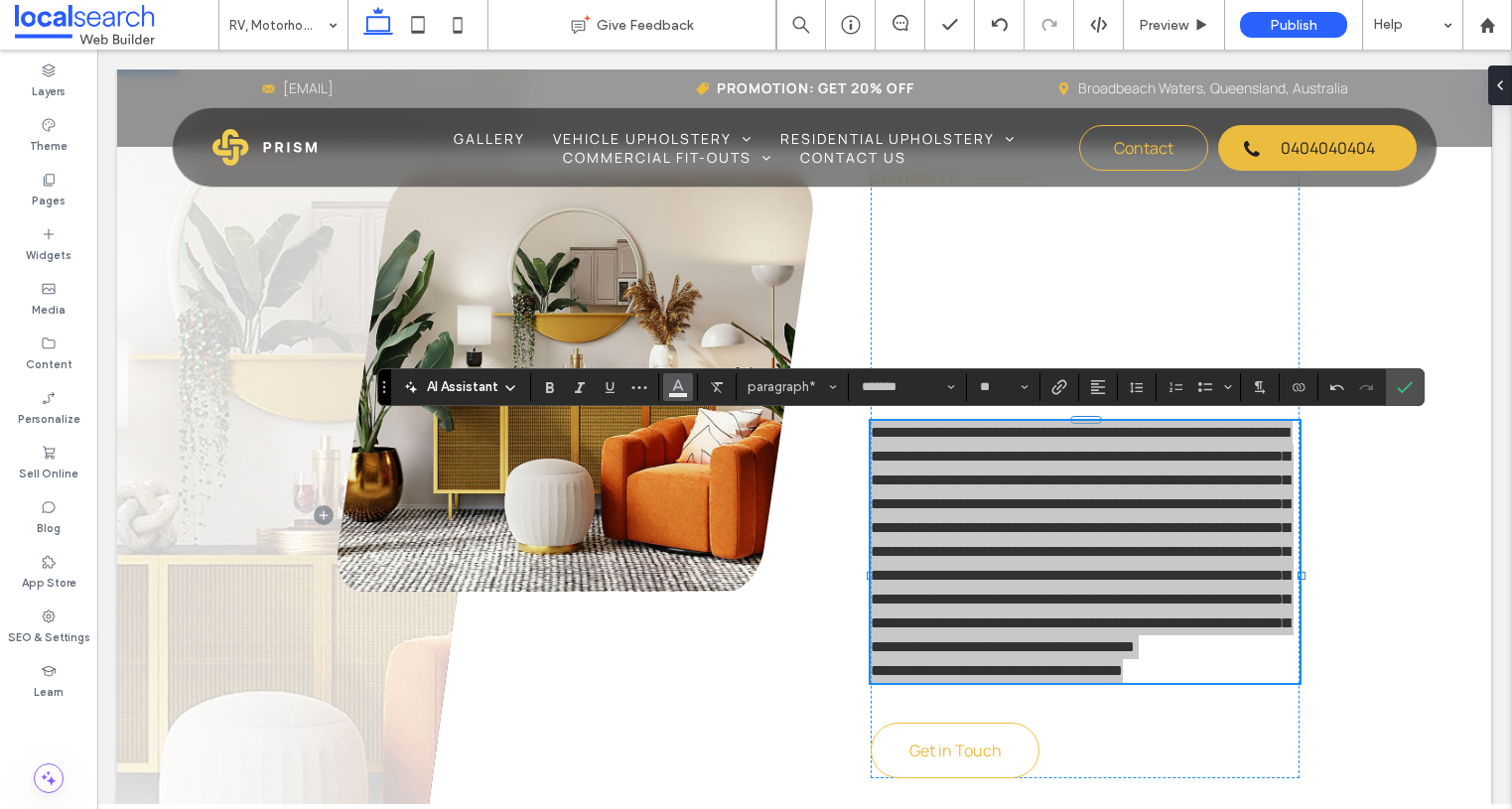 click 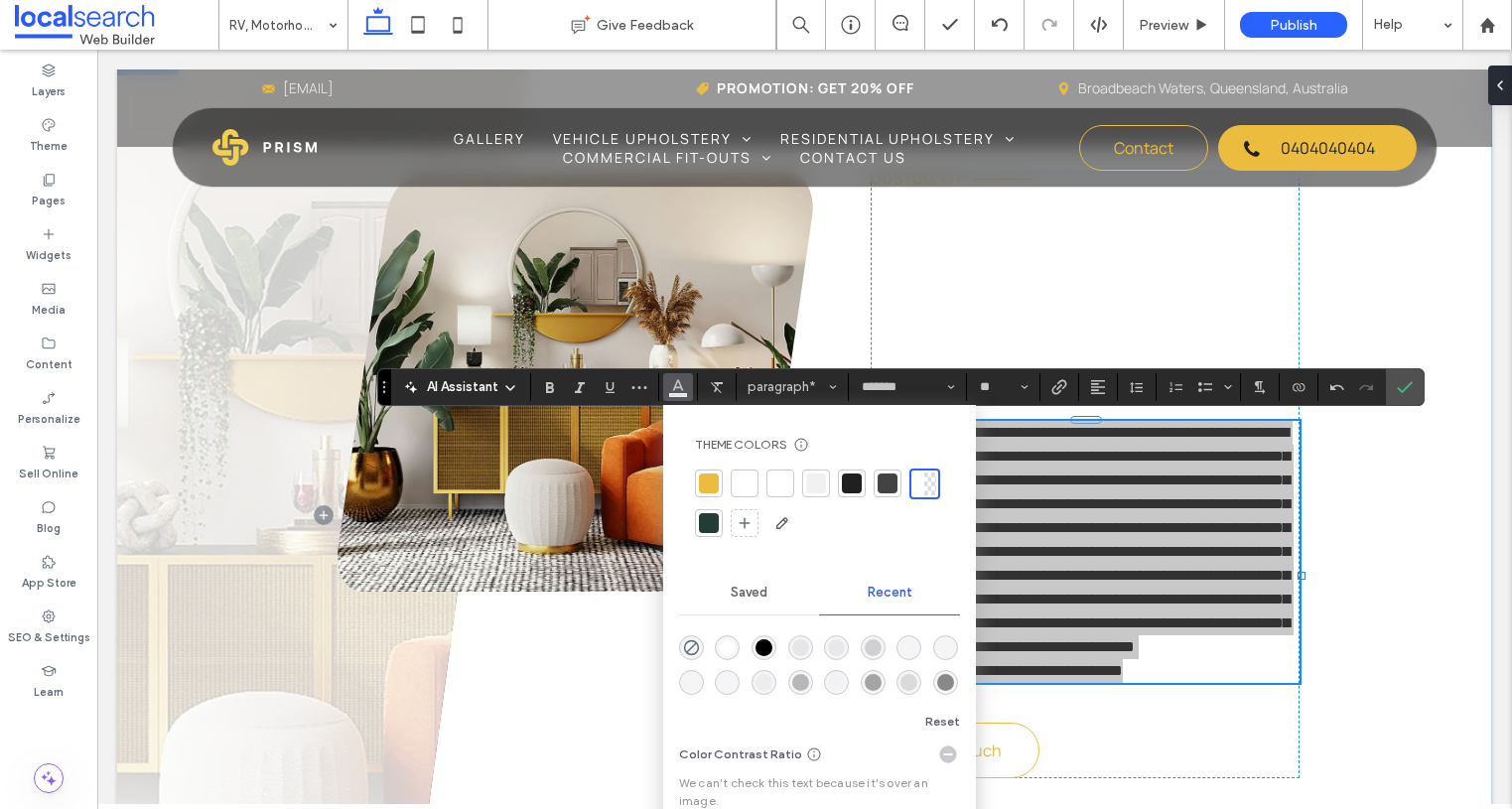 drag, startPoint x: 888, startPoint y: 485, endPoint x: 902, endPoint y: 483, distance: 14.142136 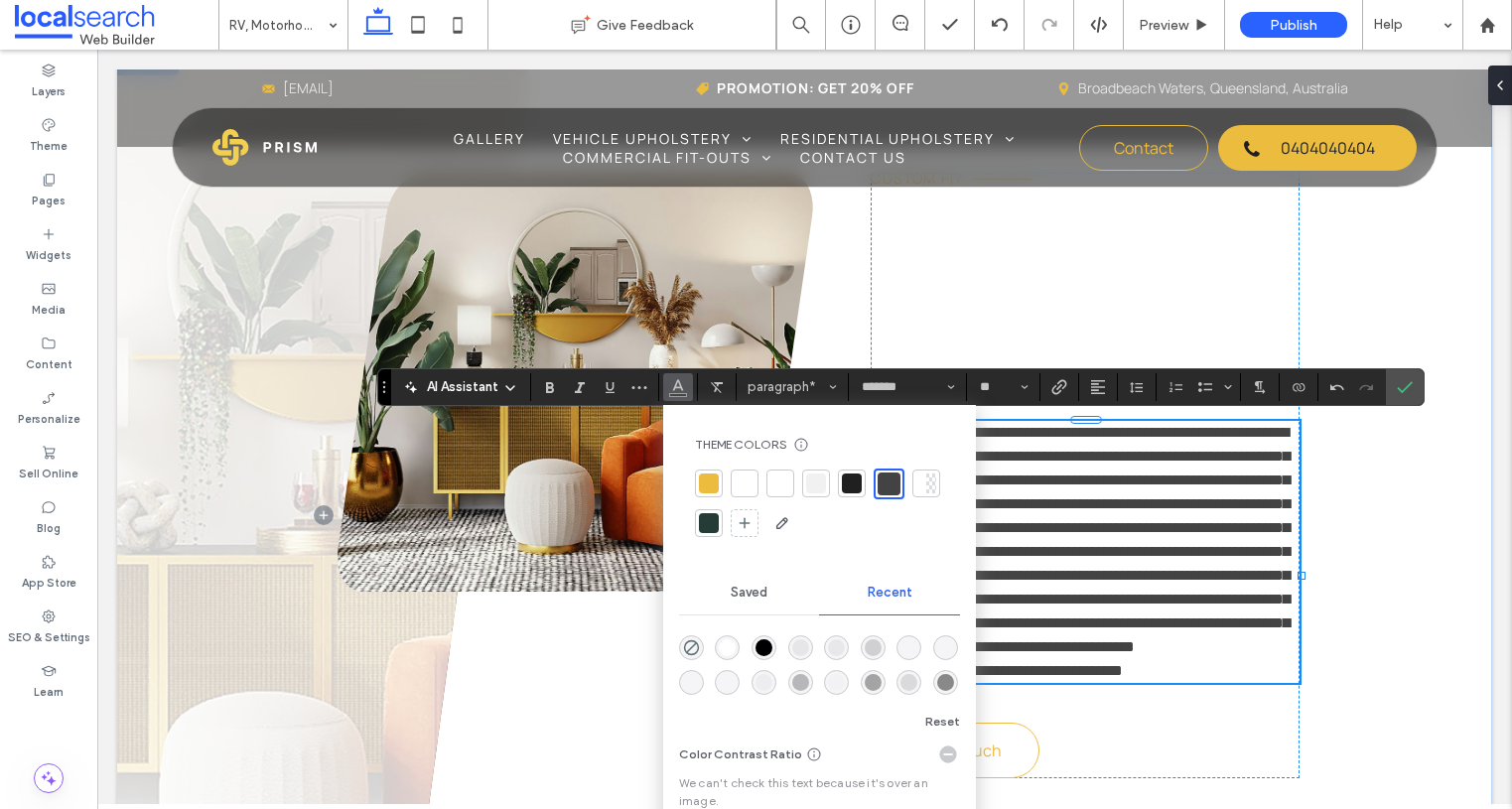 click on "**********" at bounding box center (1080, 539) 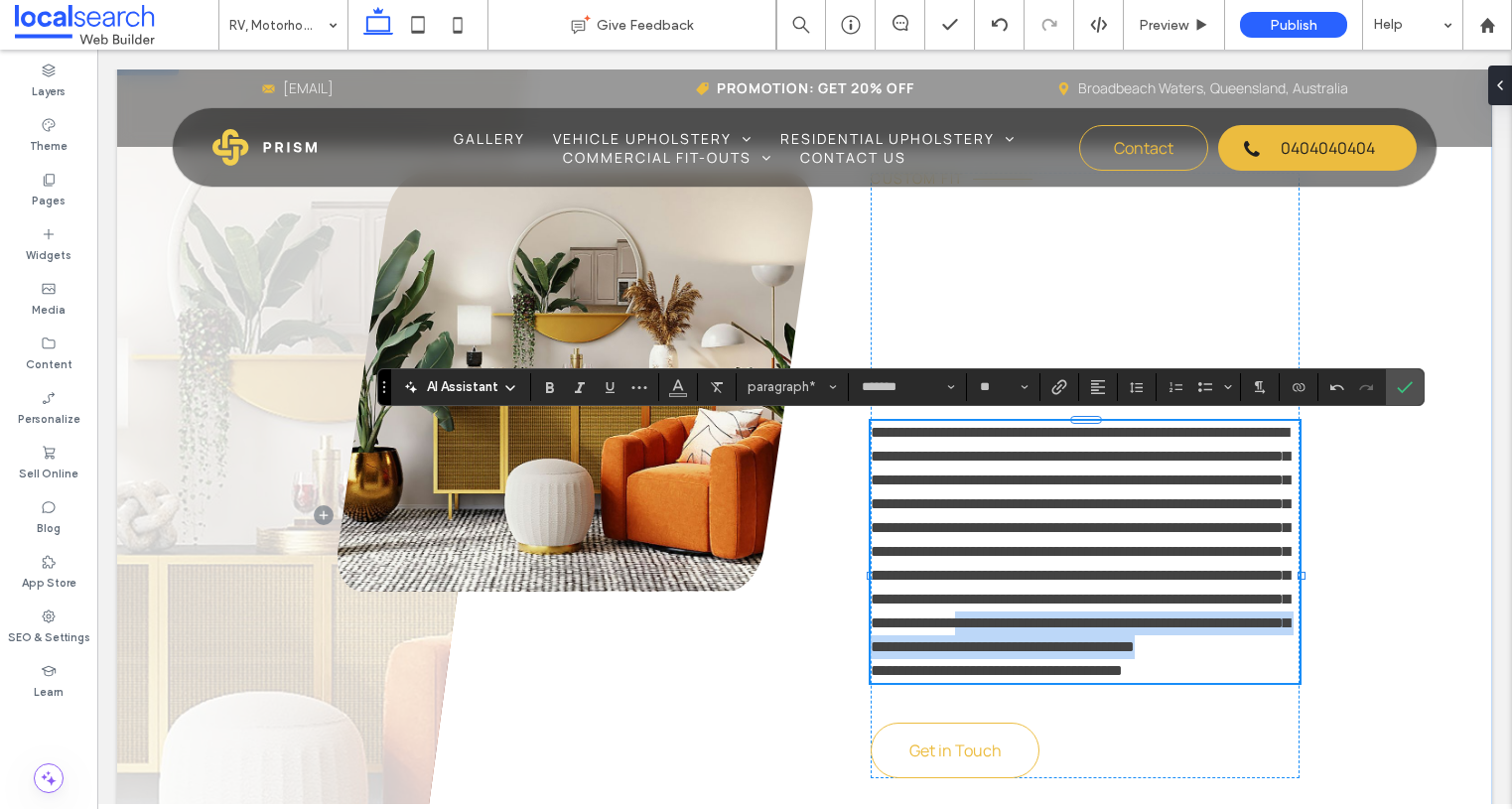 drag, startPoint x: 1248, startPoint y: 649, endPoint x: 1254, endPoint y: 694, distance: 45.39824 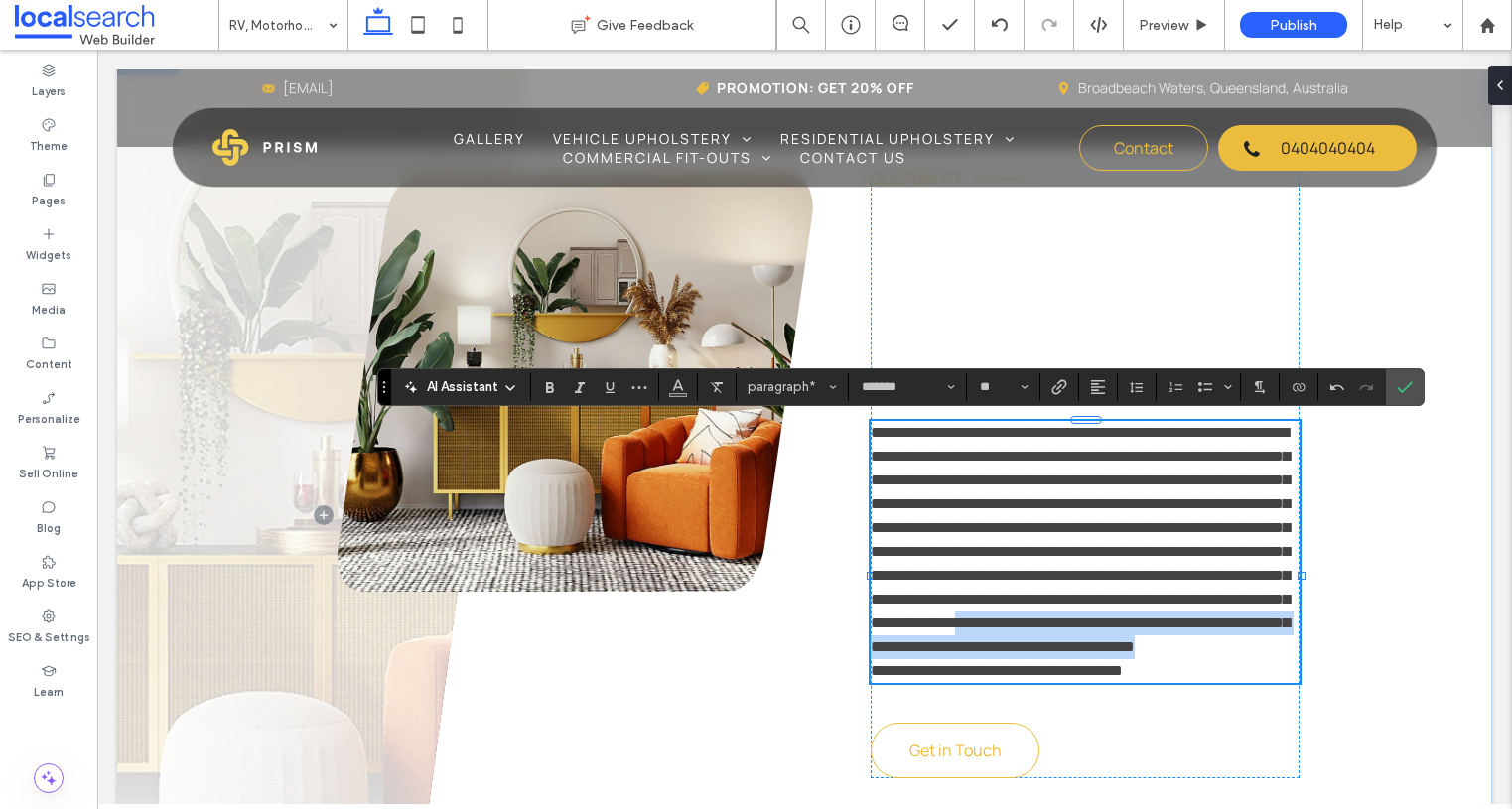 click on "**********" at bounding box center [1085, 540] 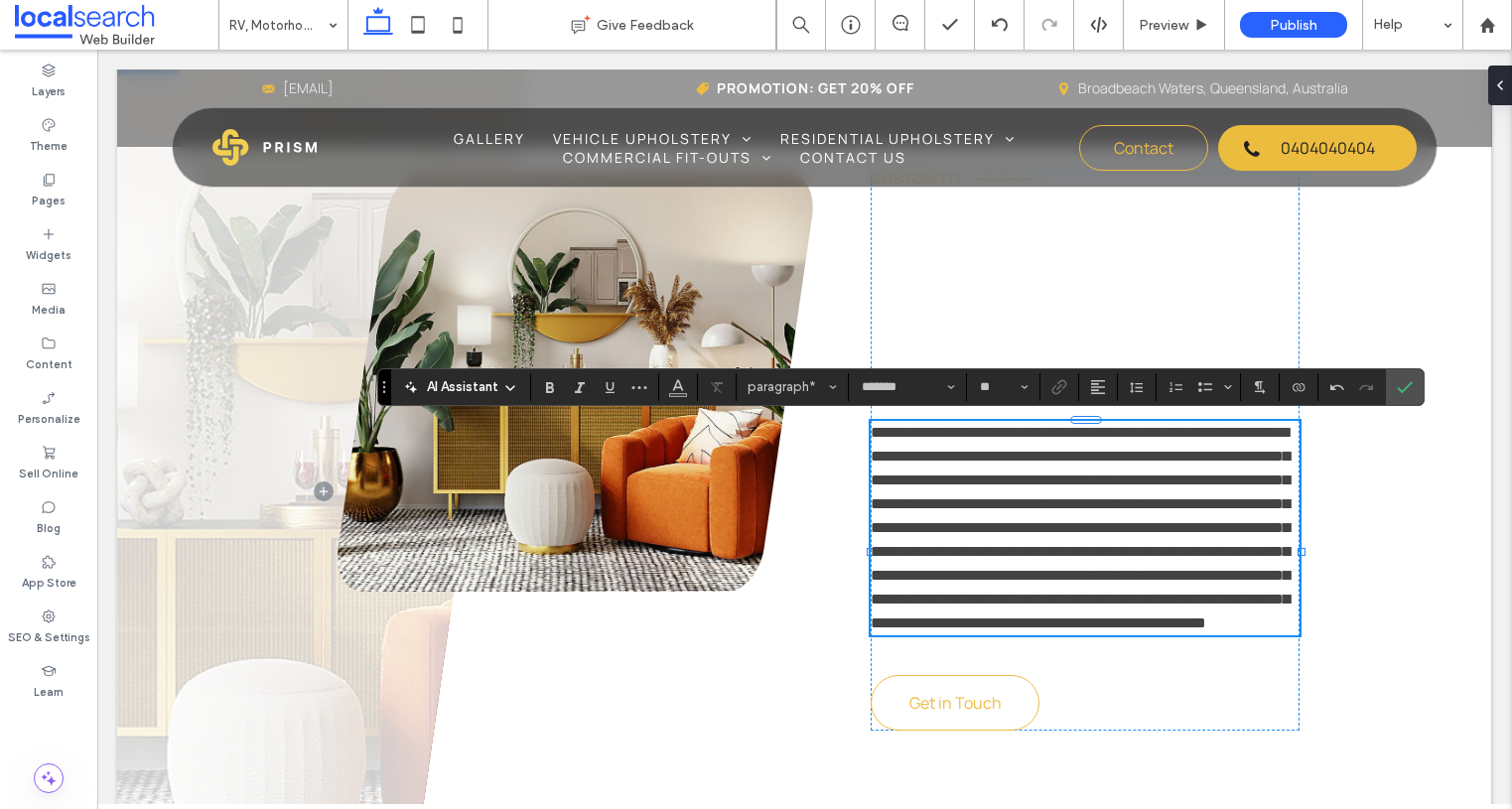 click on "**********" at bounding box center [1080, 527] 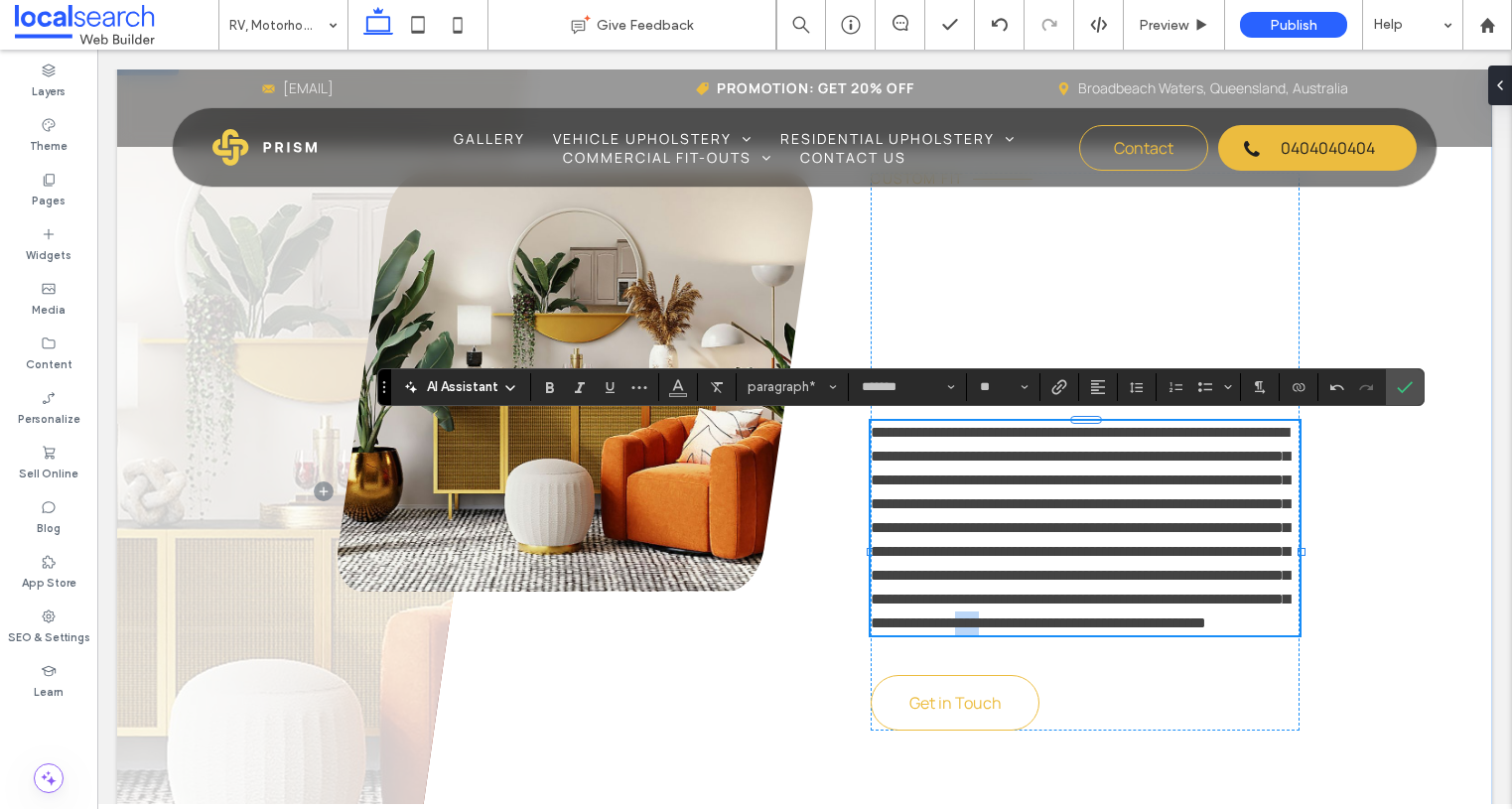 click on "**********" at bounding box center [1080, 527] 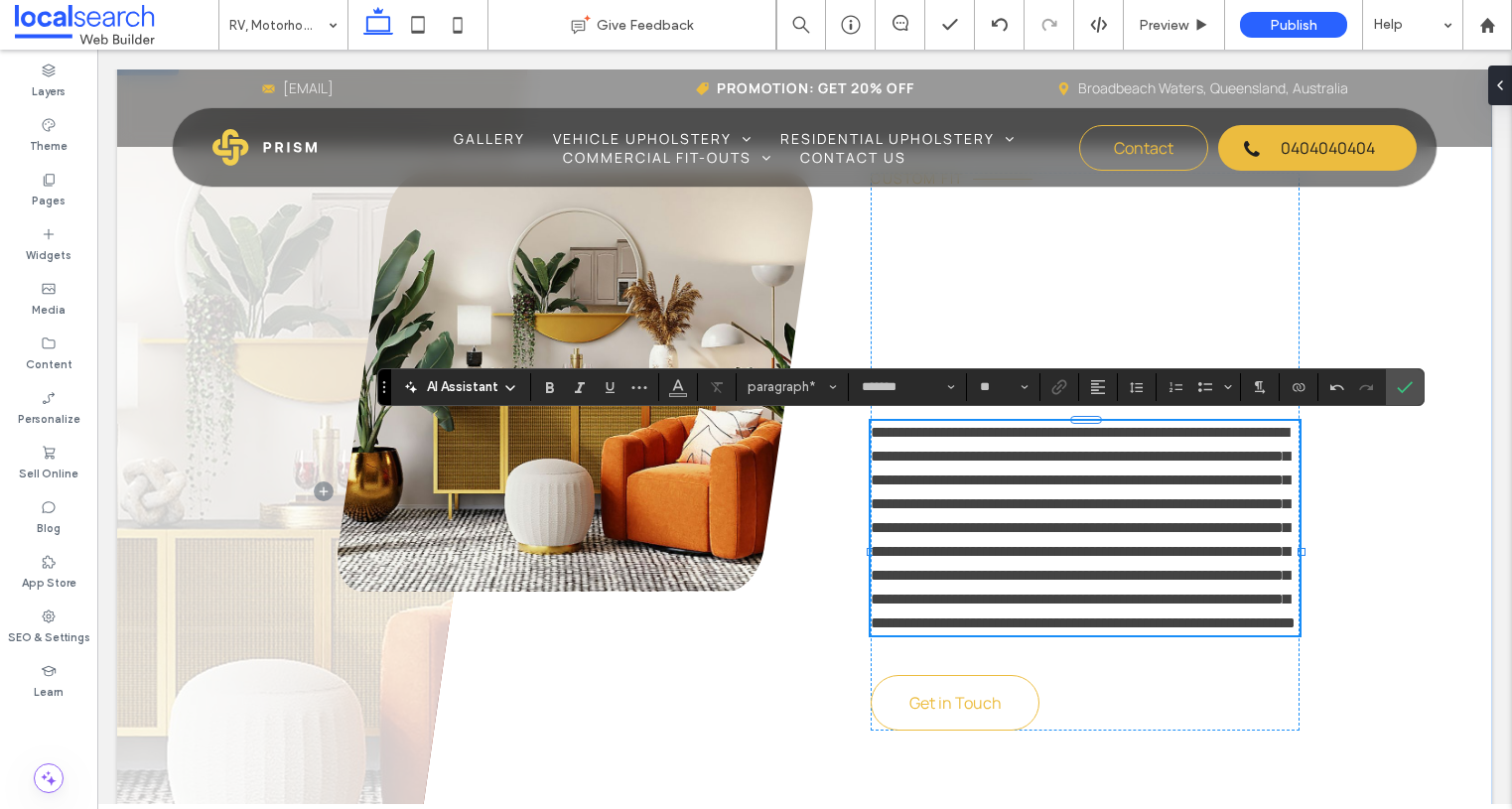 click on "**********" at bounding box center [1083, 527] 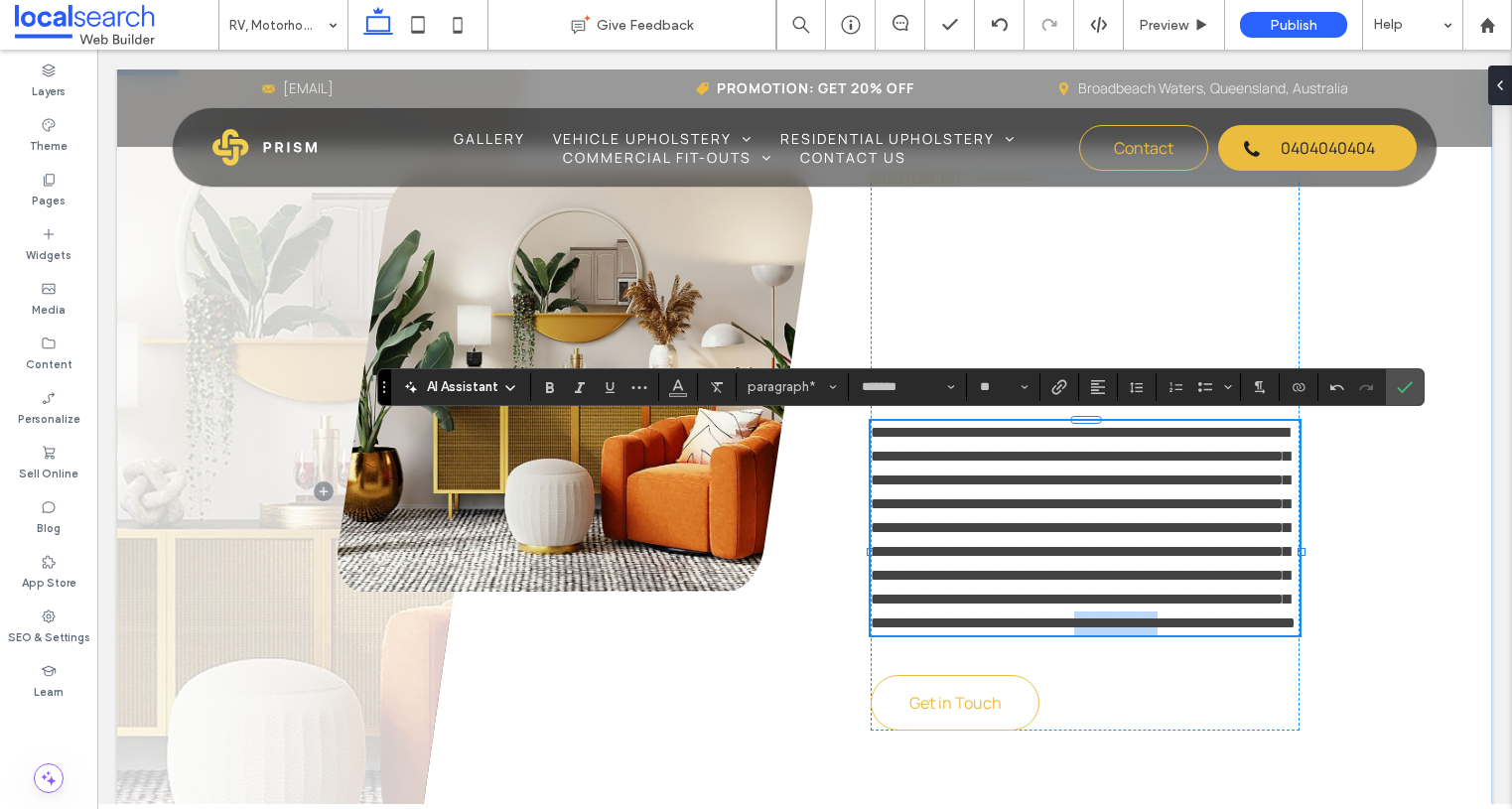 drag, startPoint x: 1130, startPoint y: 669, endPoint x: 1020, endPoint y: 671, distance: 110.01818 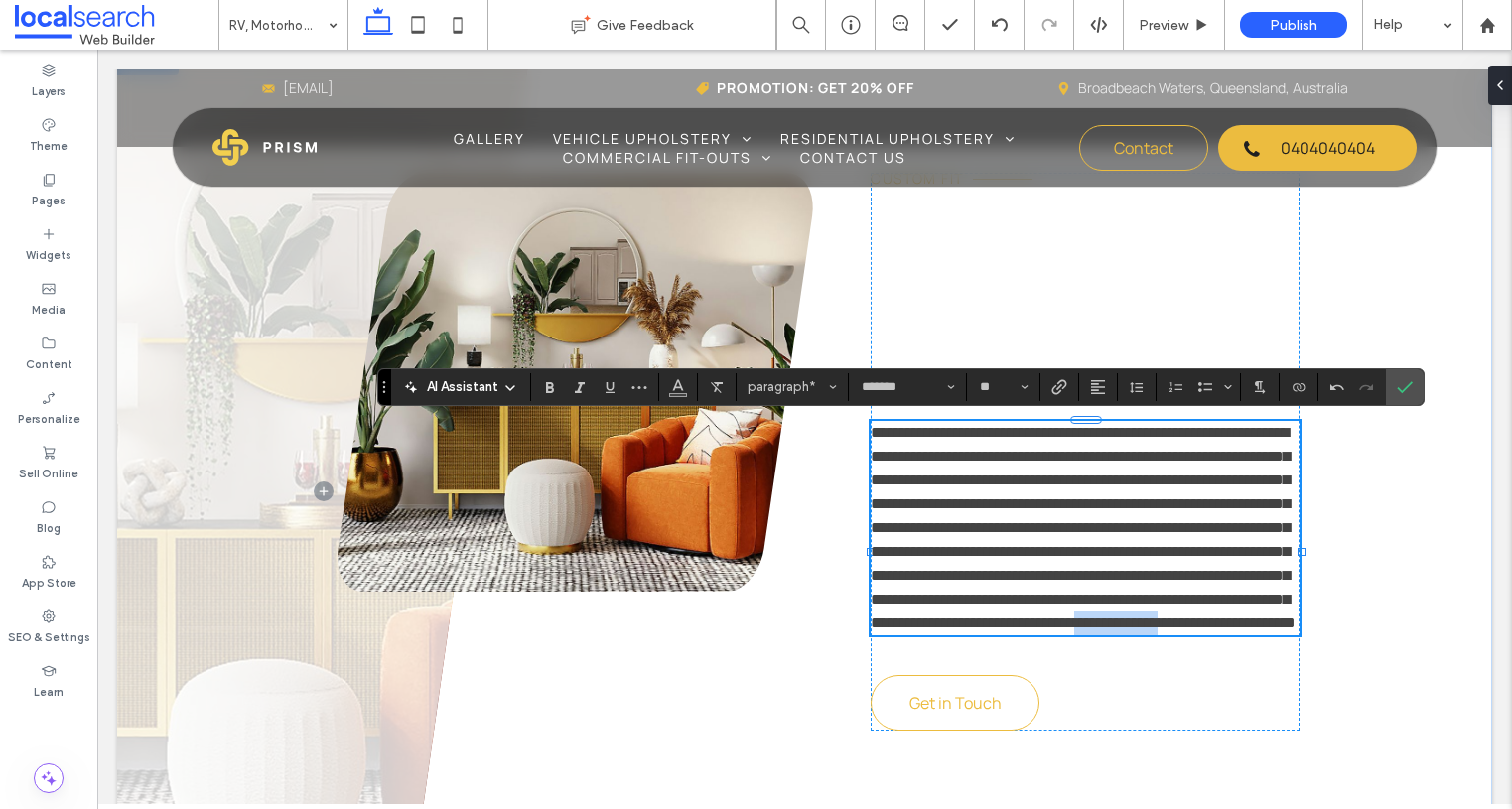 click on "**********" at bounding box center [1083, 527] 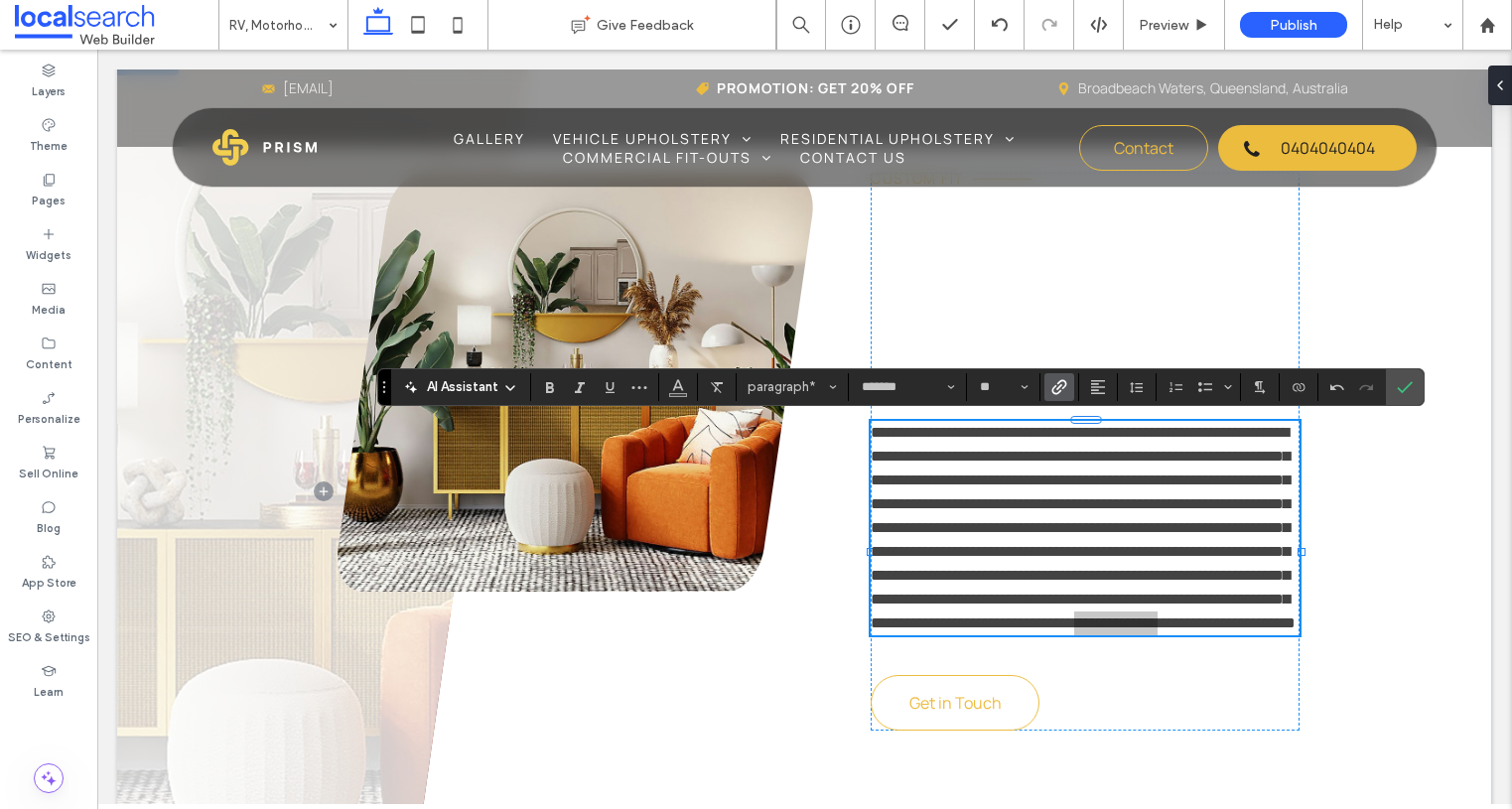 click 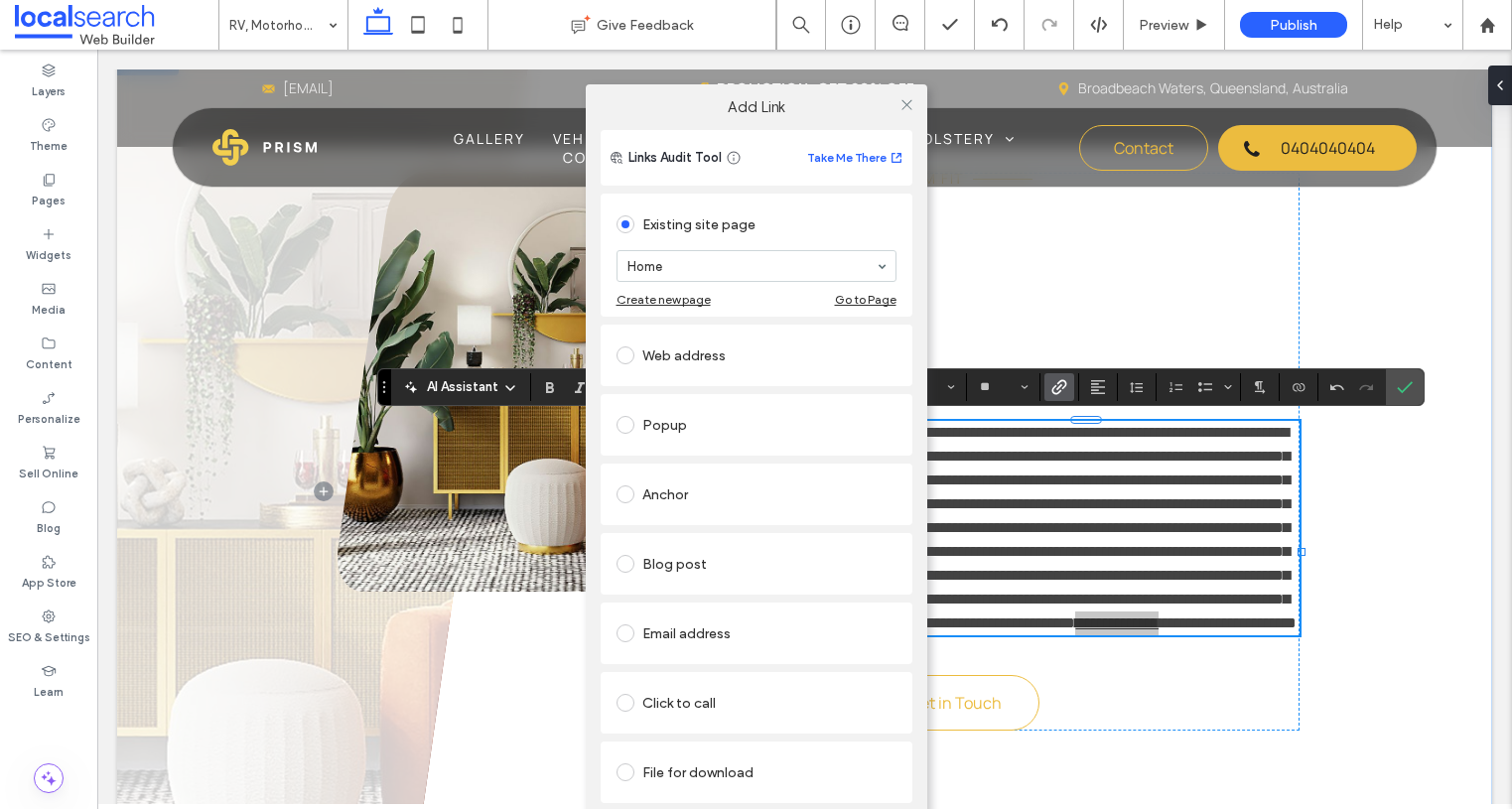 click on "Click to call" at bounding box center (756, 703) 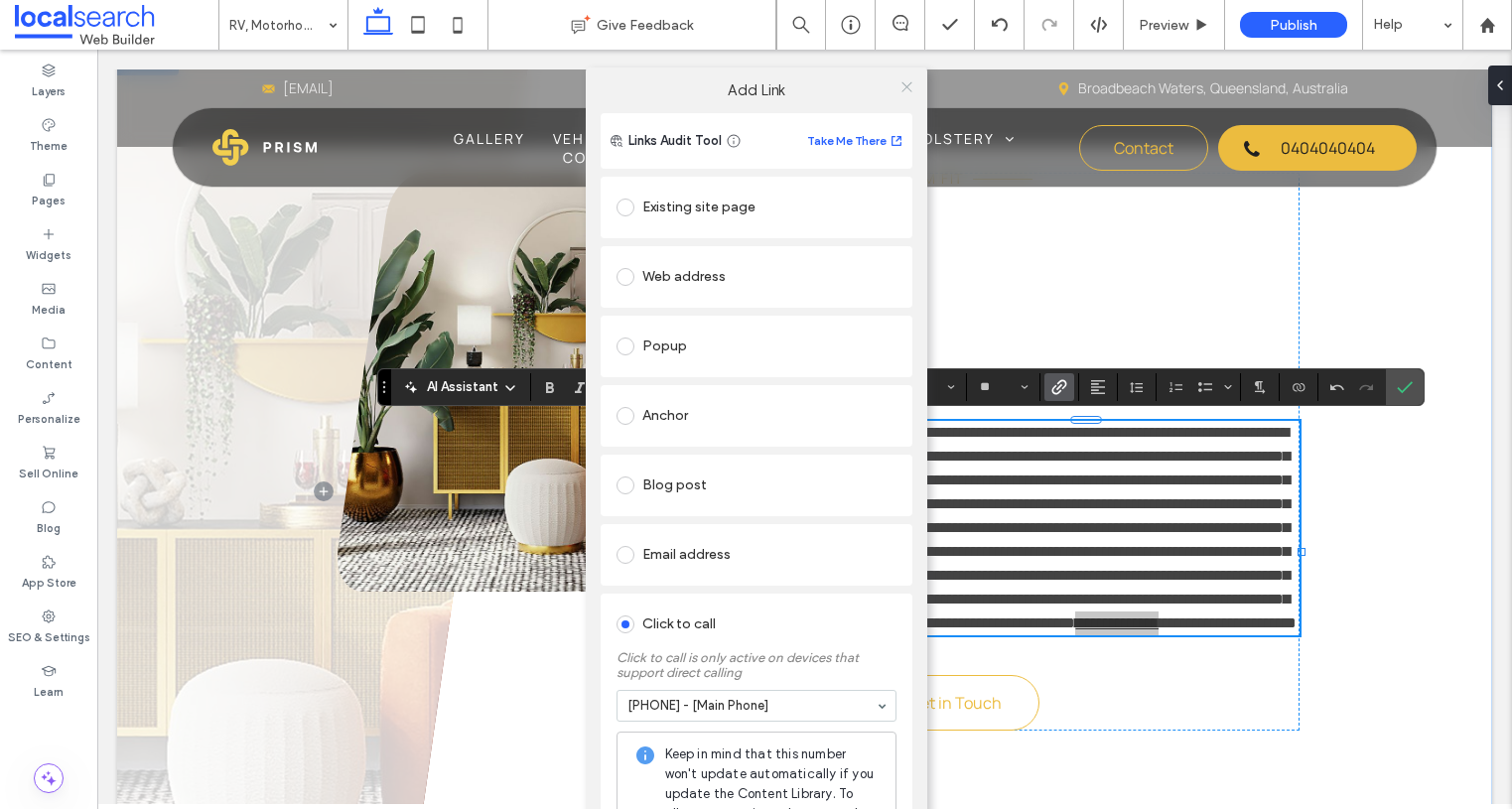 click 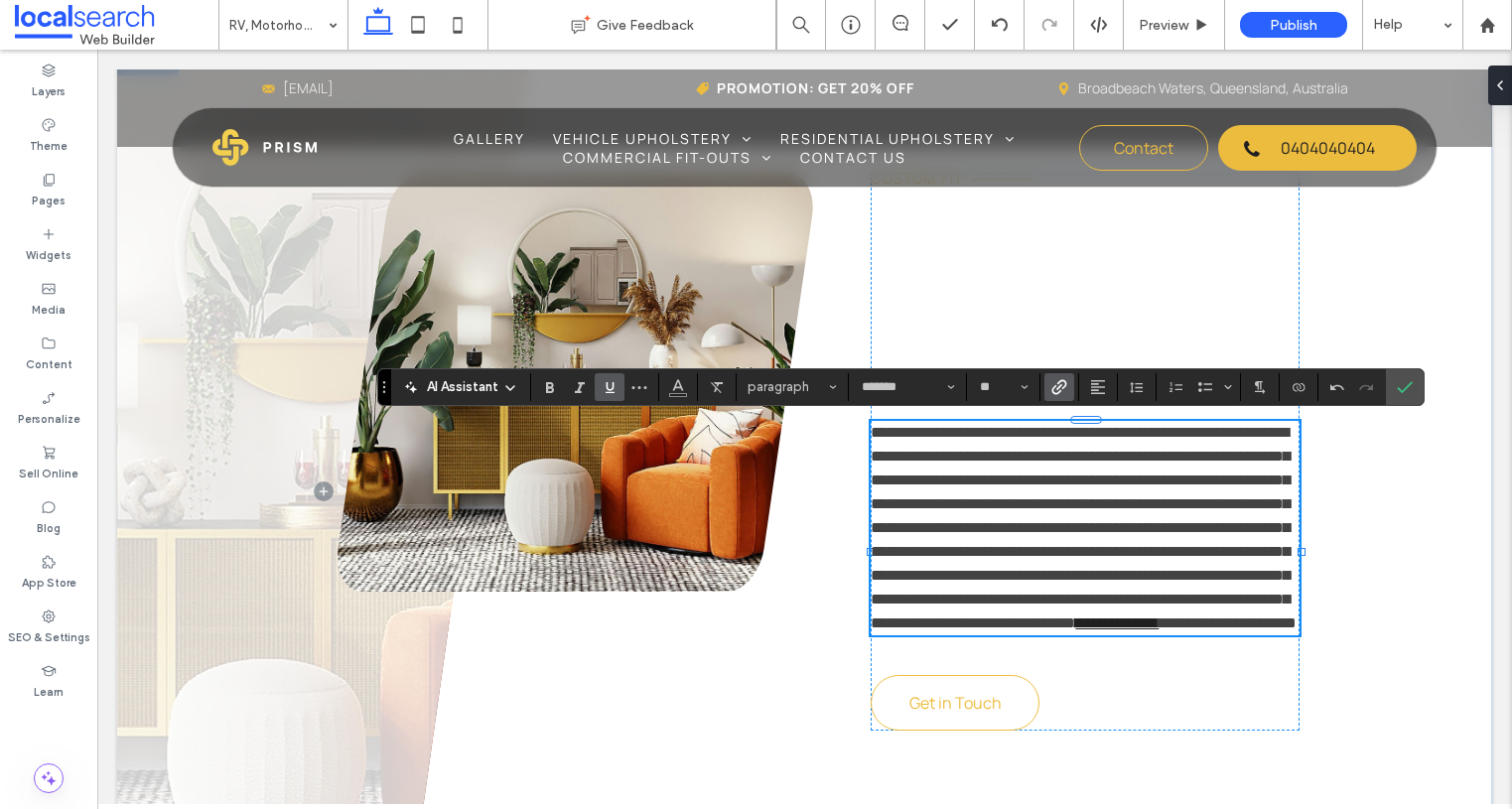 click on "**********" at bounding box center [1080, 527] 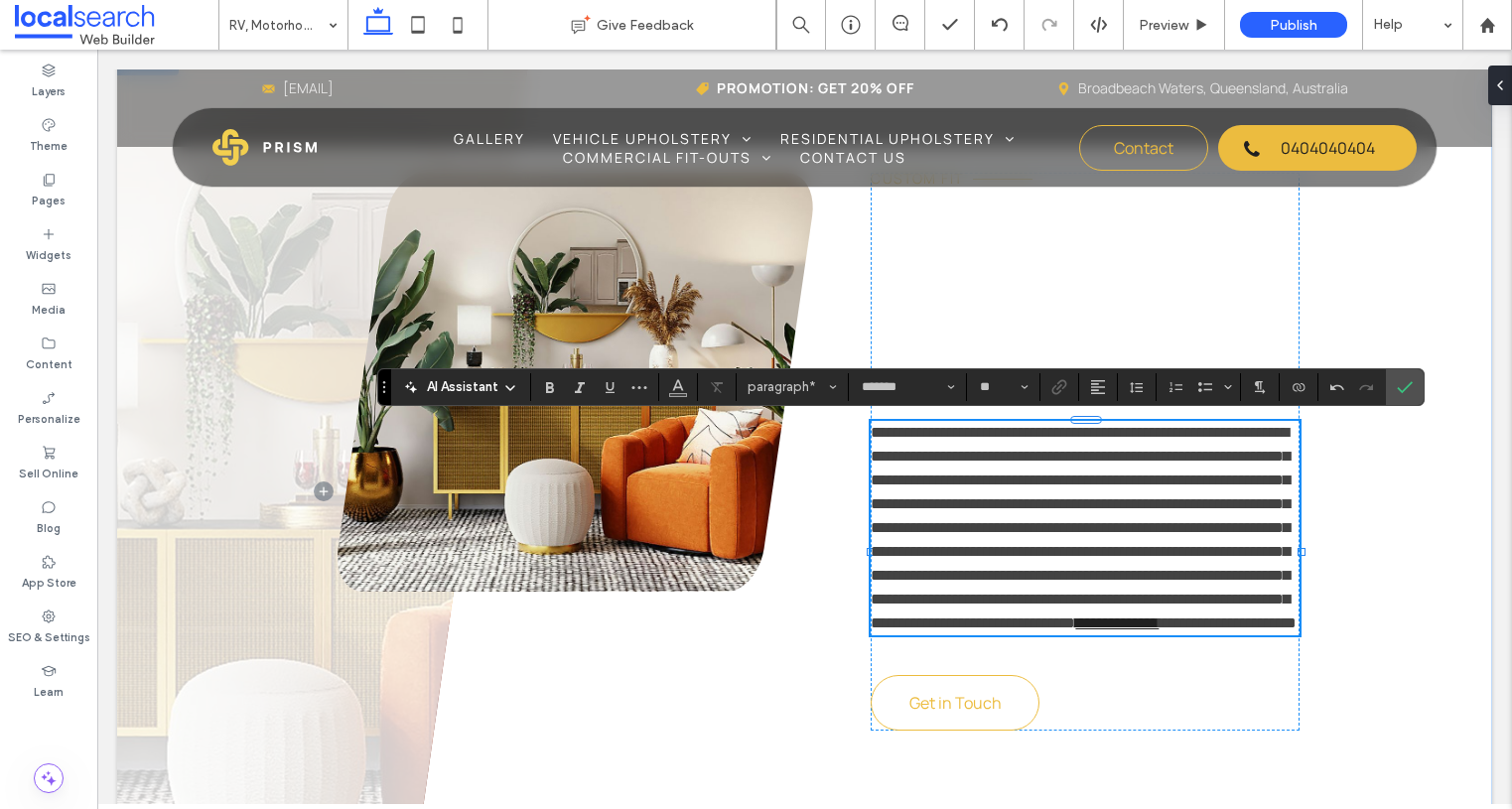 click on "**********" at bounding box center [1080, 527] 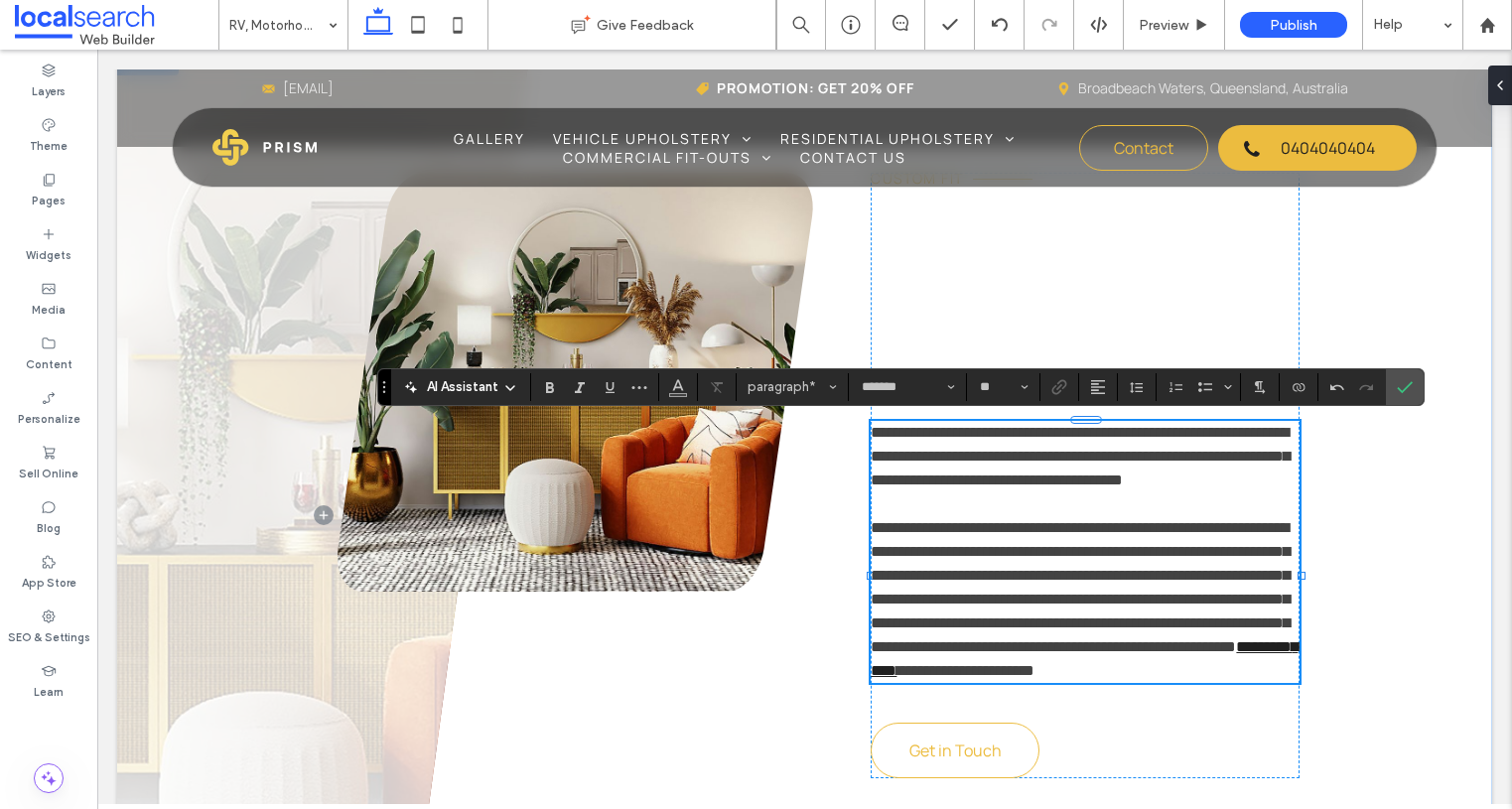 click on "**********" at bounding box center [1080, 587] 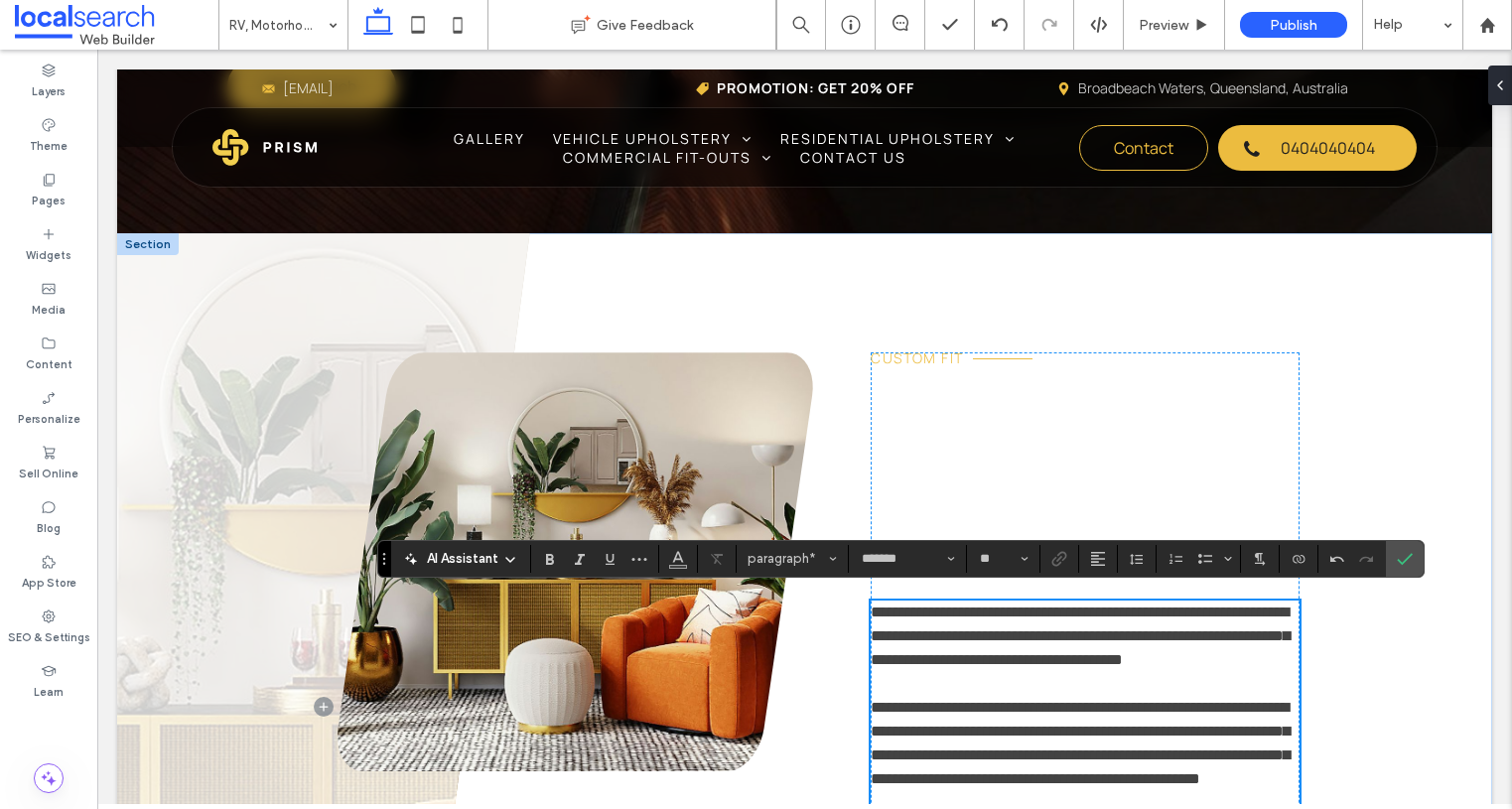 scroll, scrollTop: 1045, scrollLeft: 0, axis: vertical 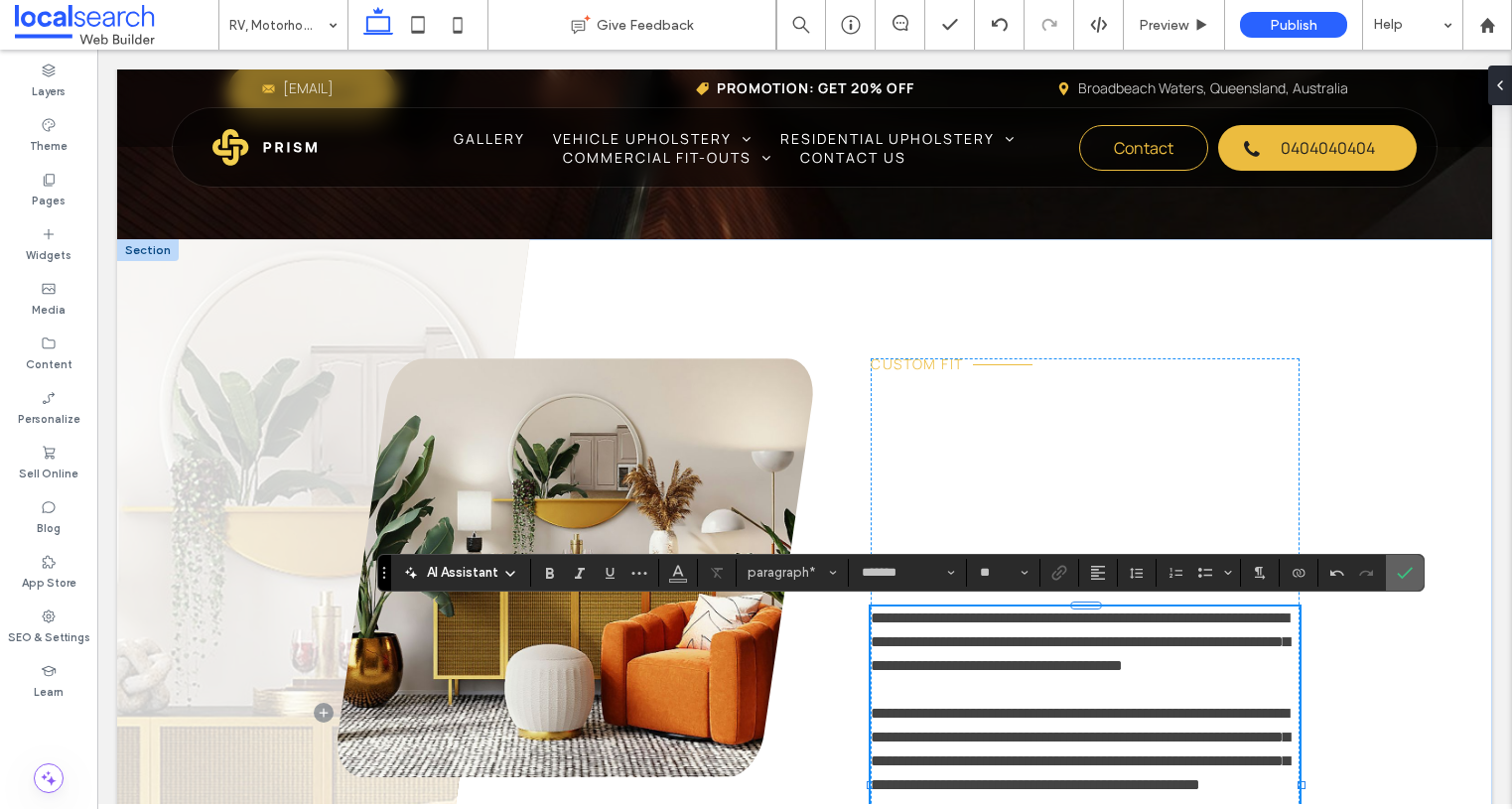 drag, startPoint x: 1411, startPoint y: 572, endPoint x: 1263, endPoint y: 527, distance: 154.69001 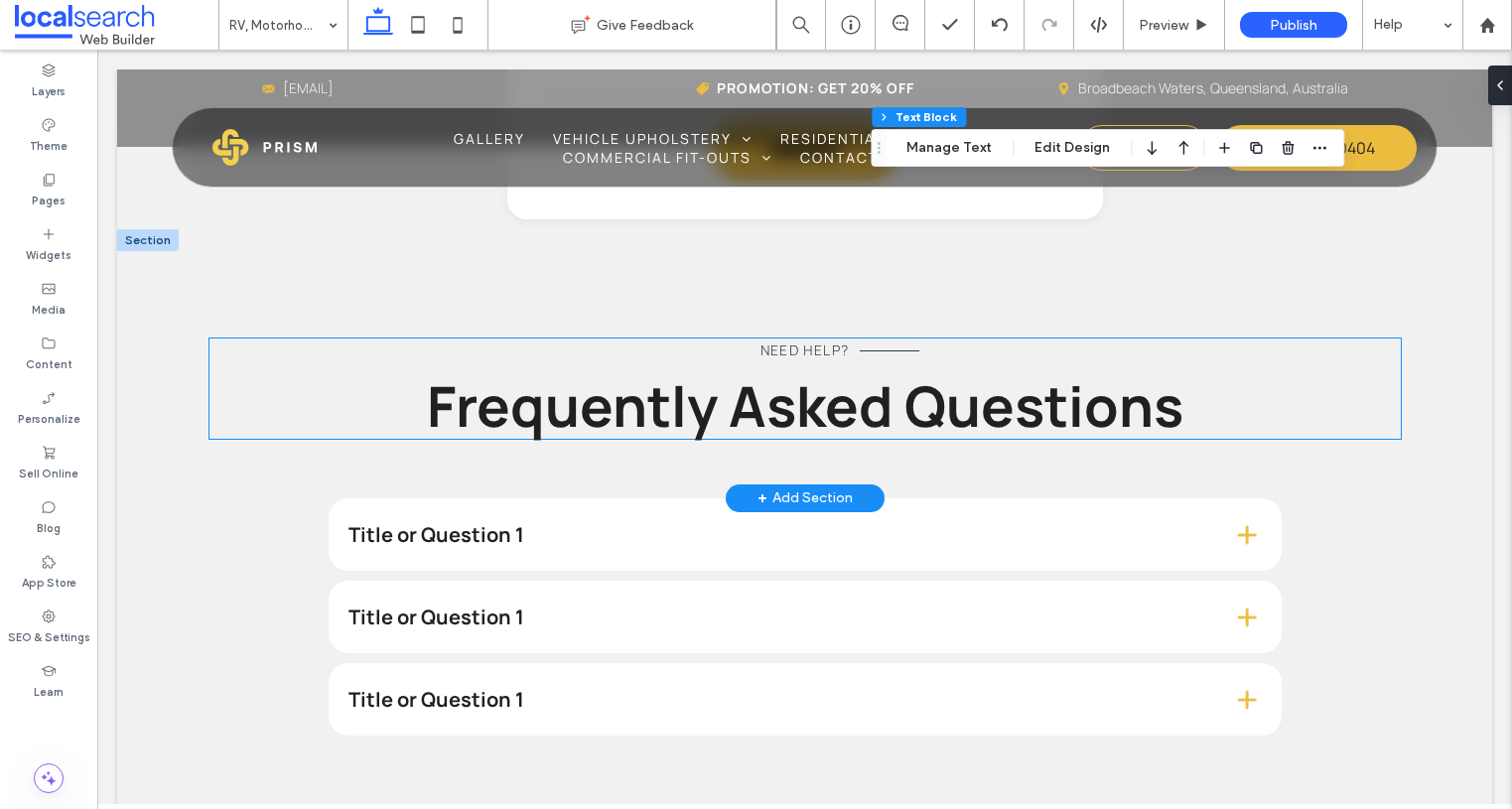 scroll, scrollTop: 2381, scrollLeft: 0, axis: vertical 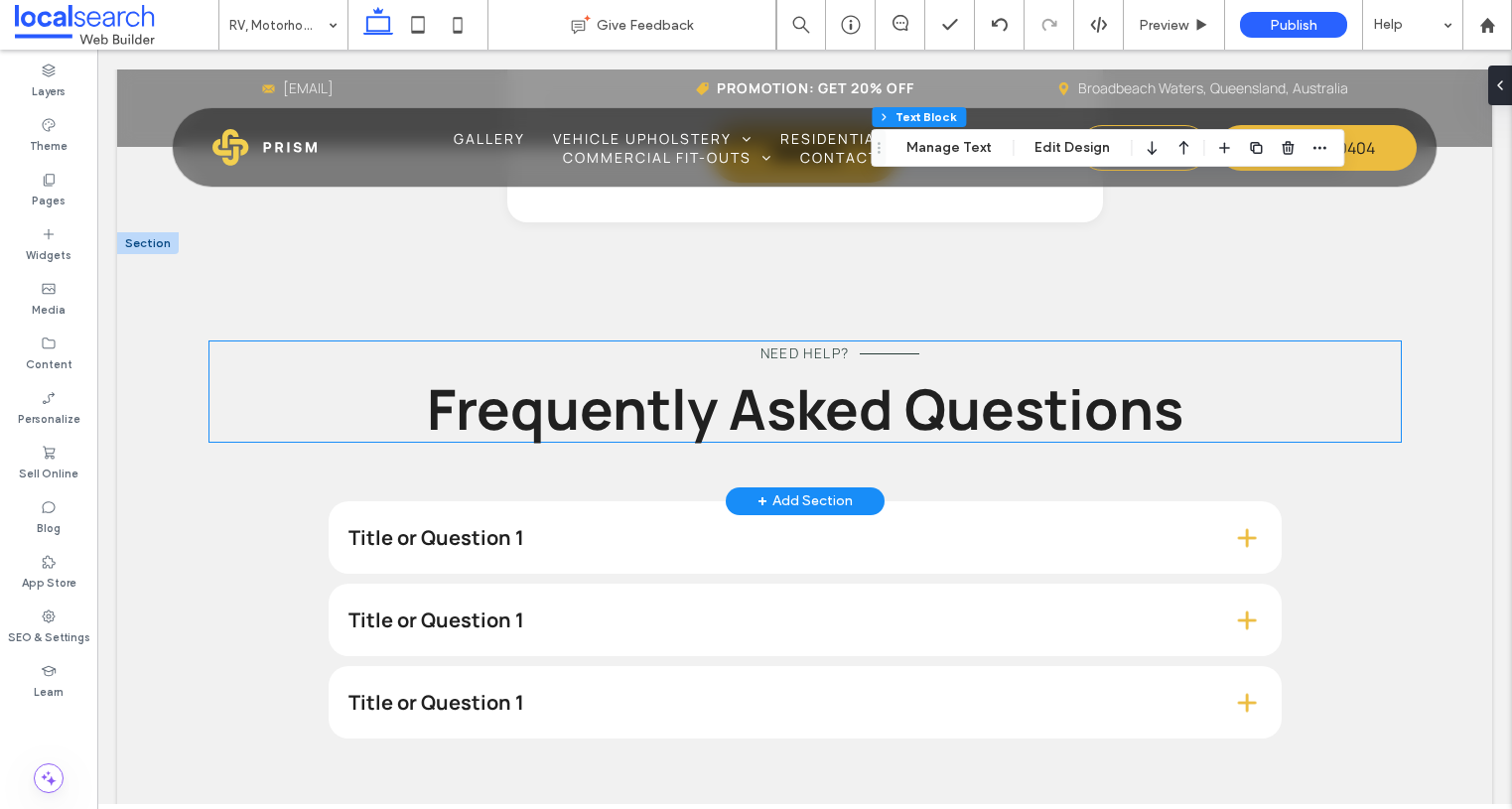 click on "Need Help?
Frequently Asked Questions" at bounding box center [805, 391] 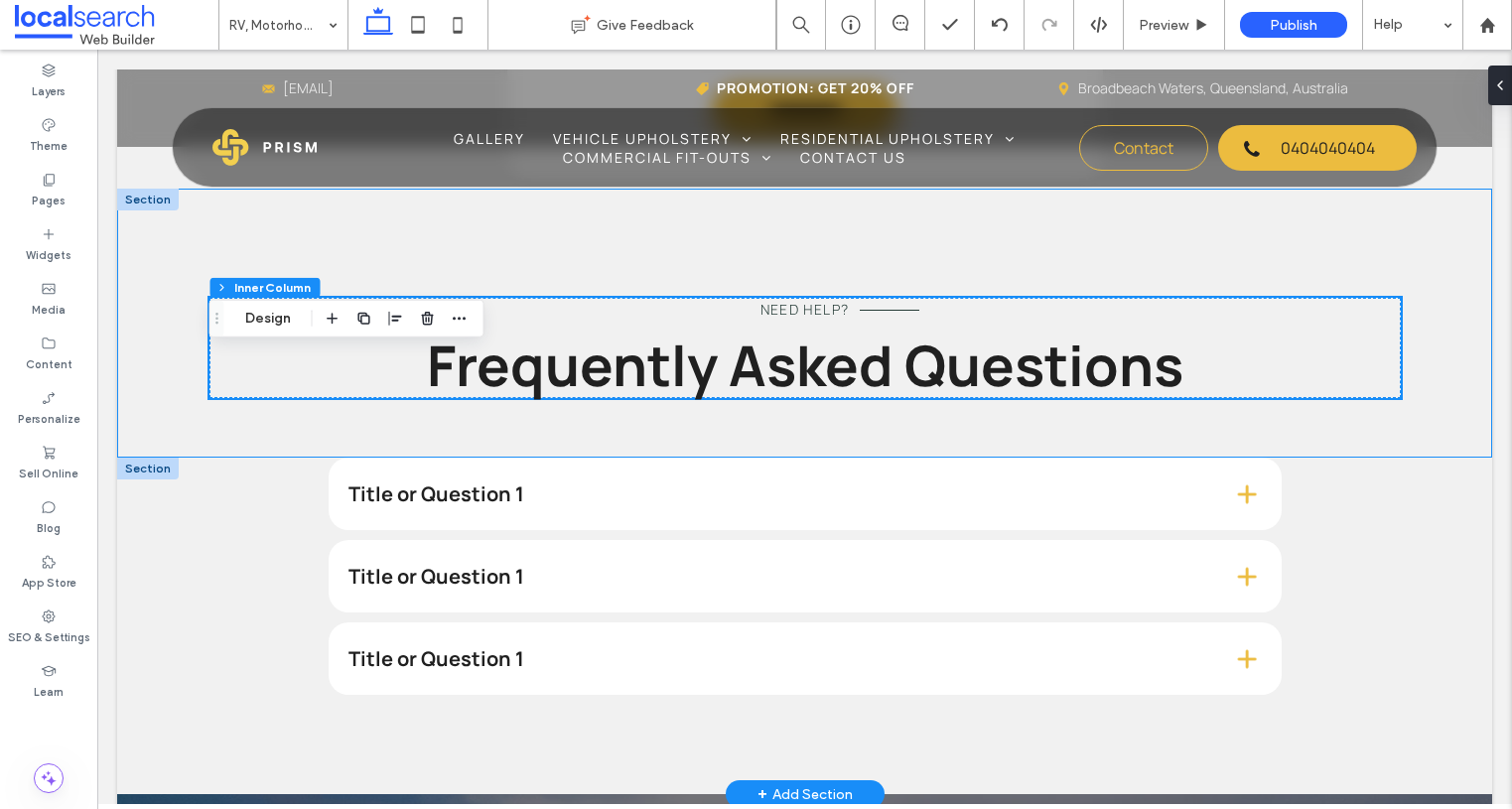 scroll, scrollTop: 2436, scrollLeft: 0, axis: vertical 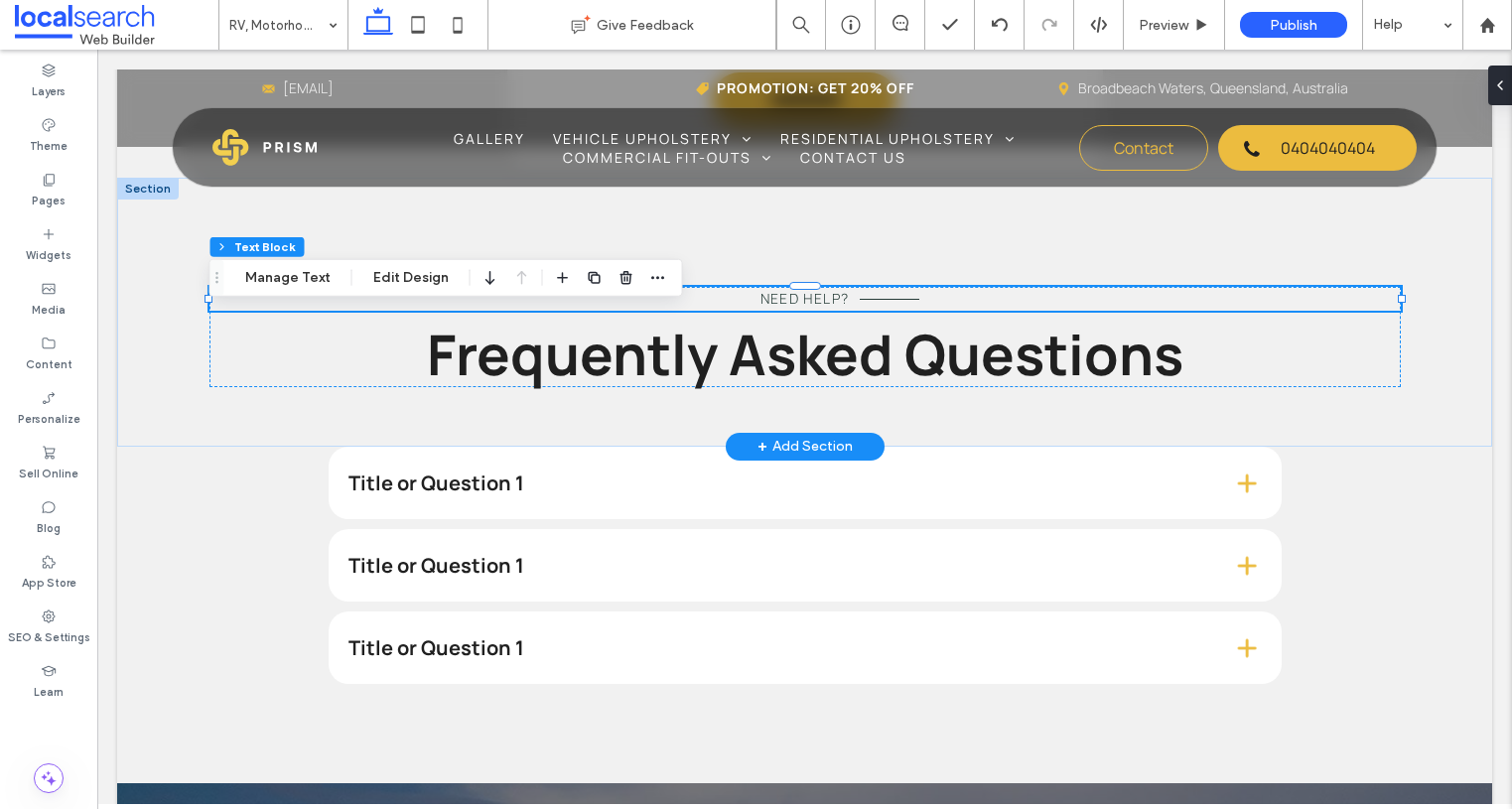 click on "Need Help?" at bounding box center [805, 299] 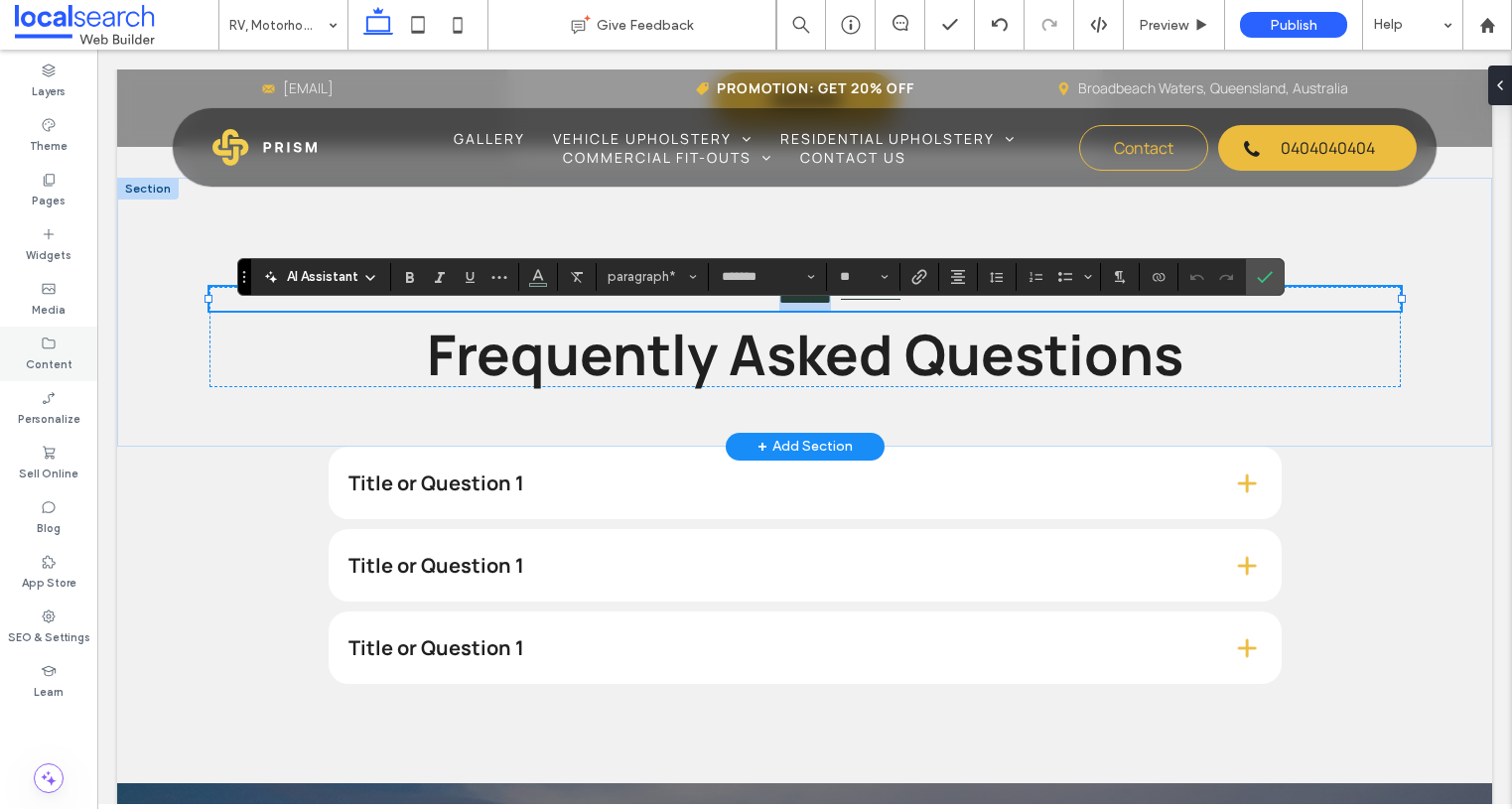 type 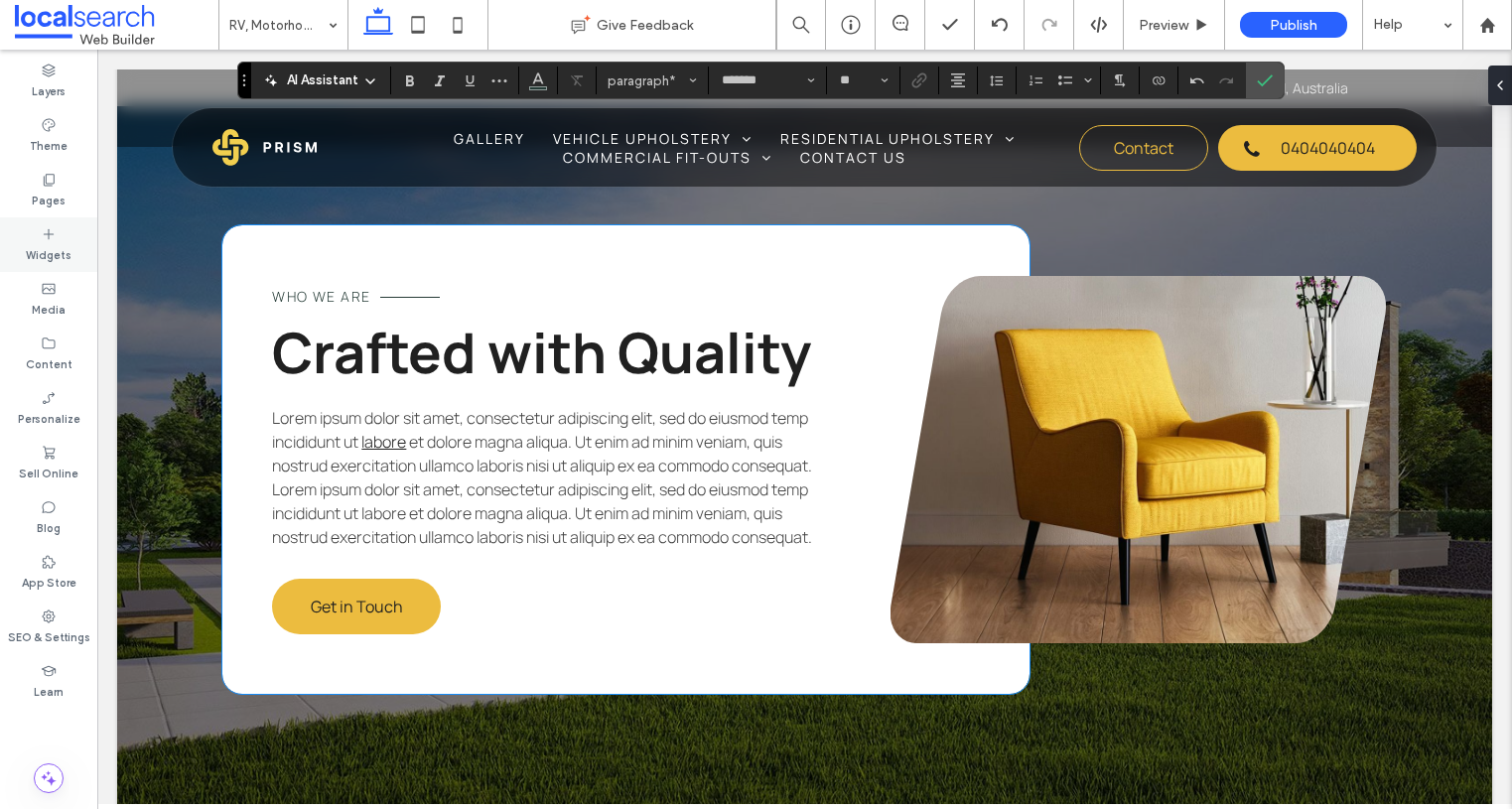 scroll, scrollTop: 3119, scrollLeft: 0, axis: vertical 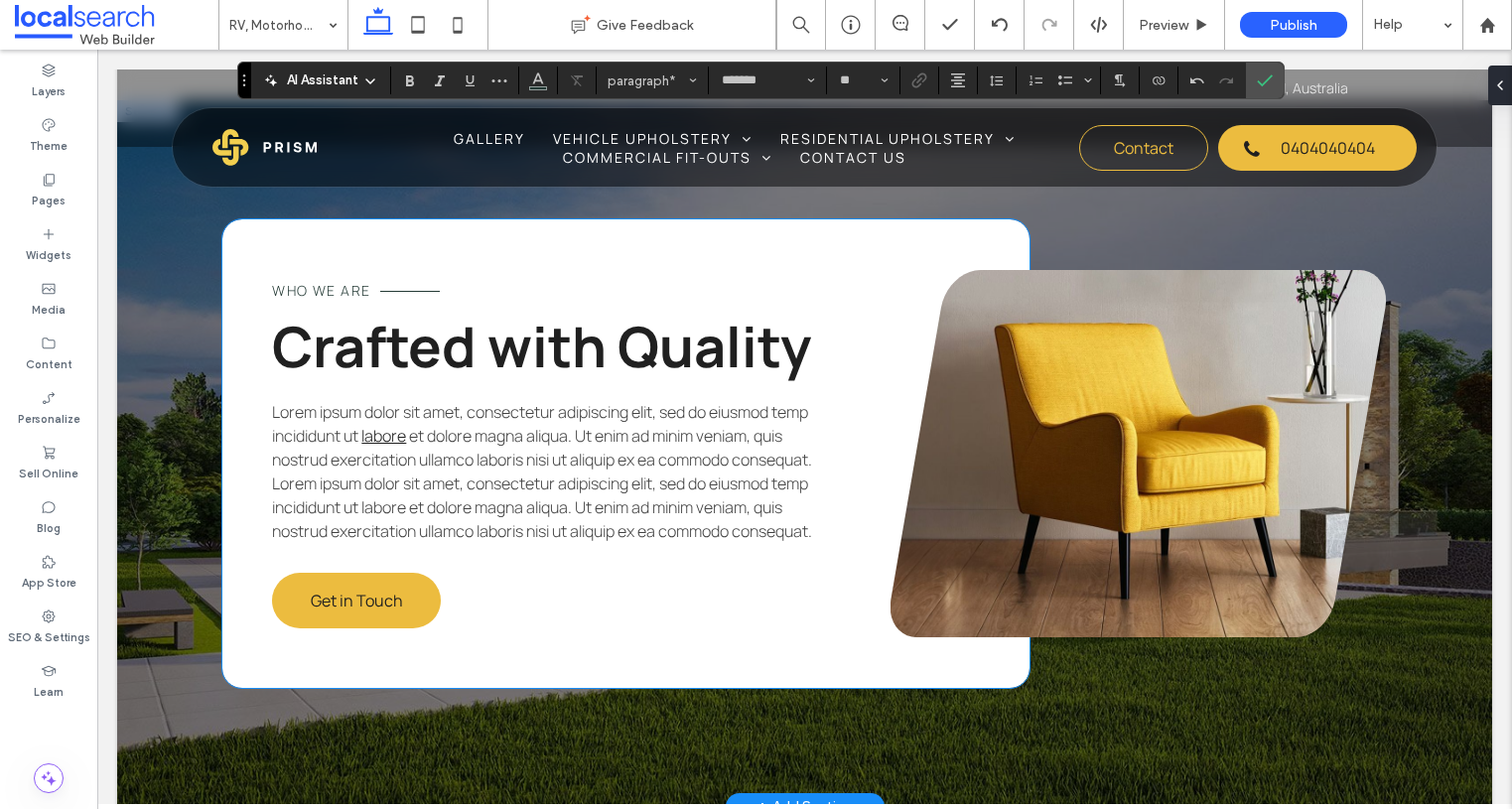 click on "Who We Are" at bounding box center [321, 290] 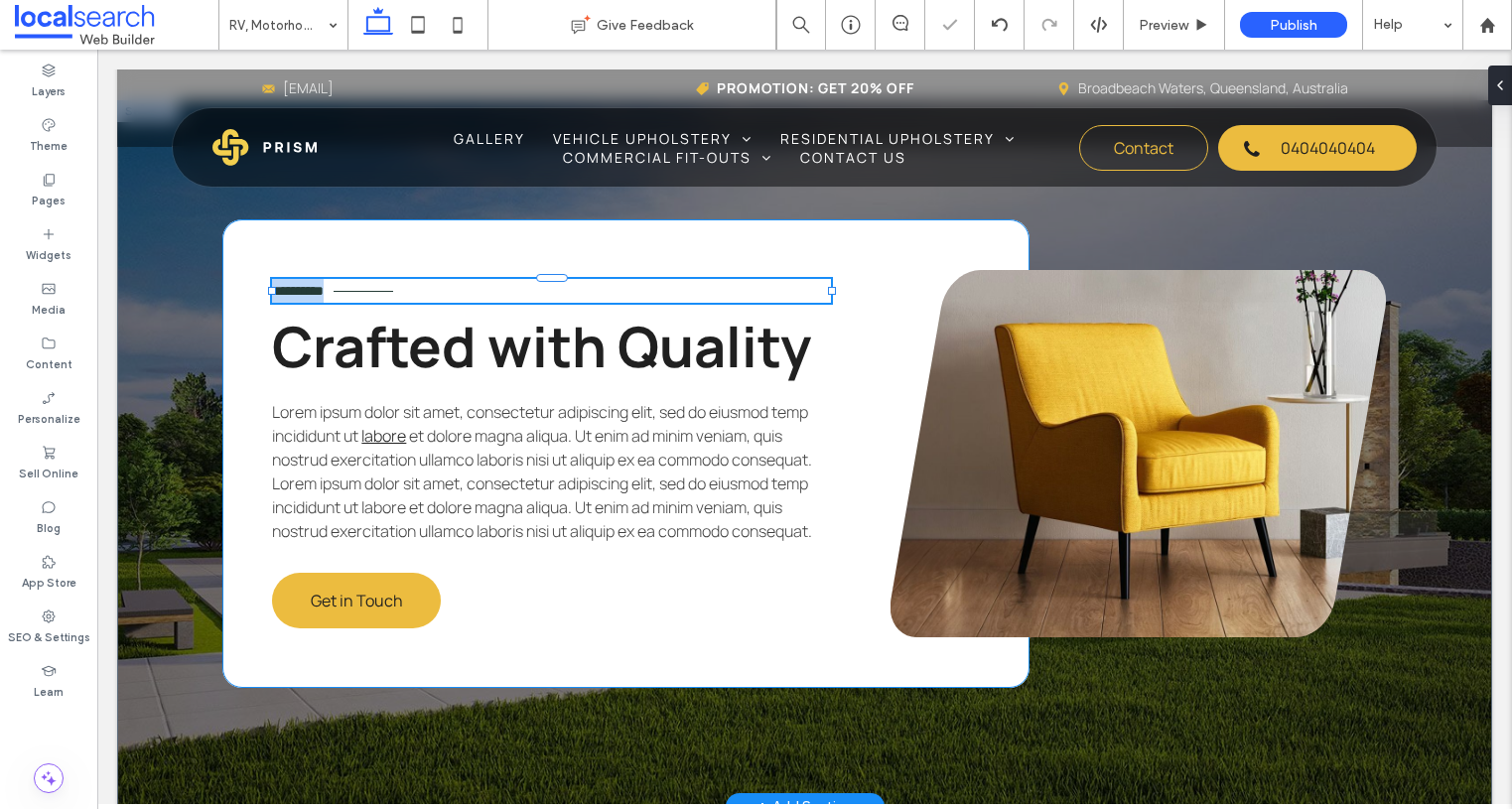 type on "*******" 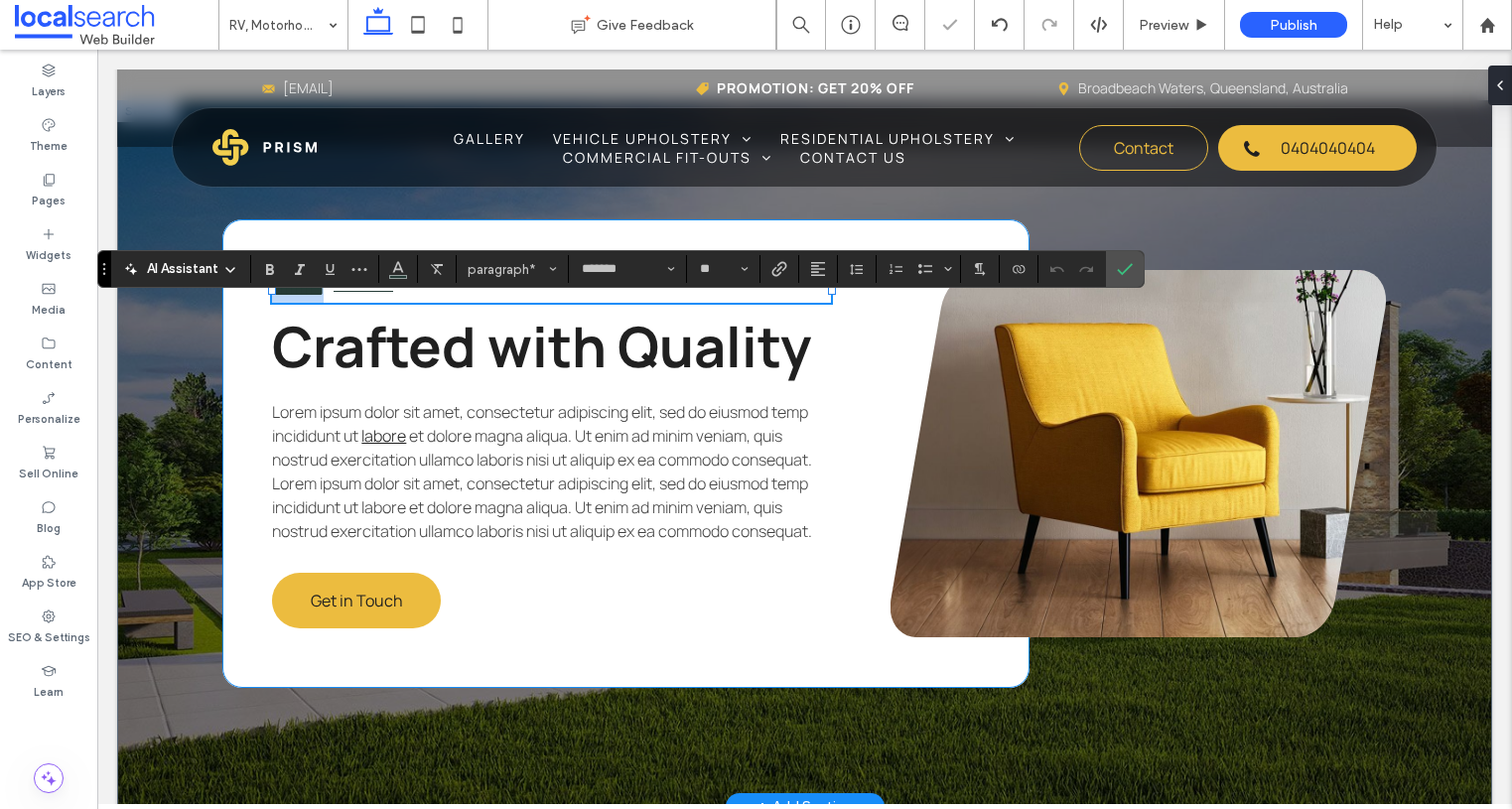 type 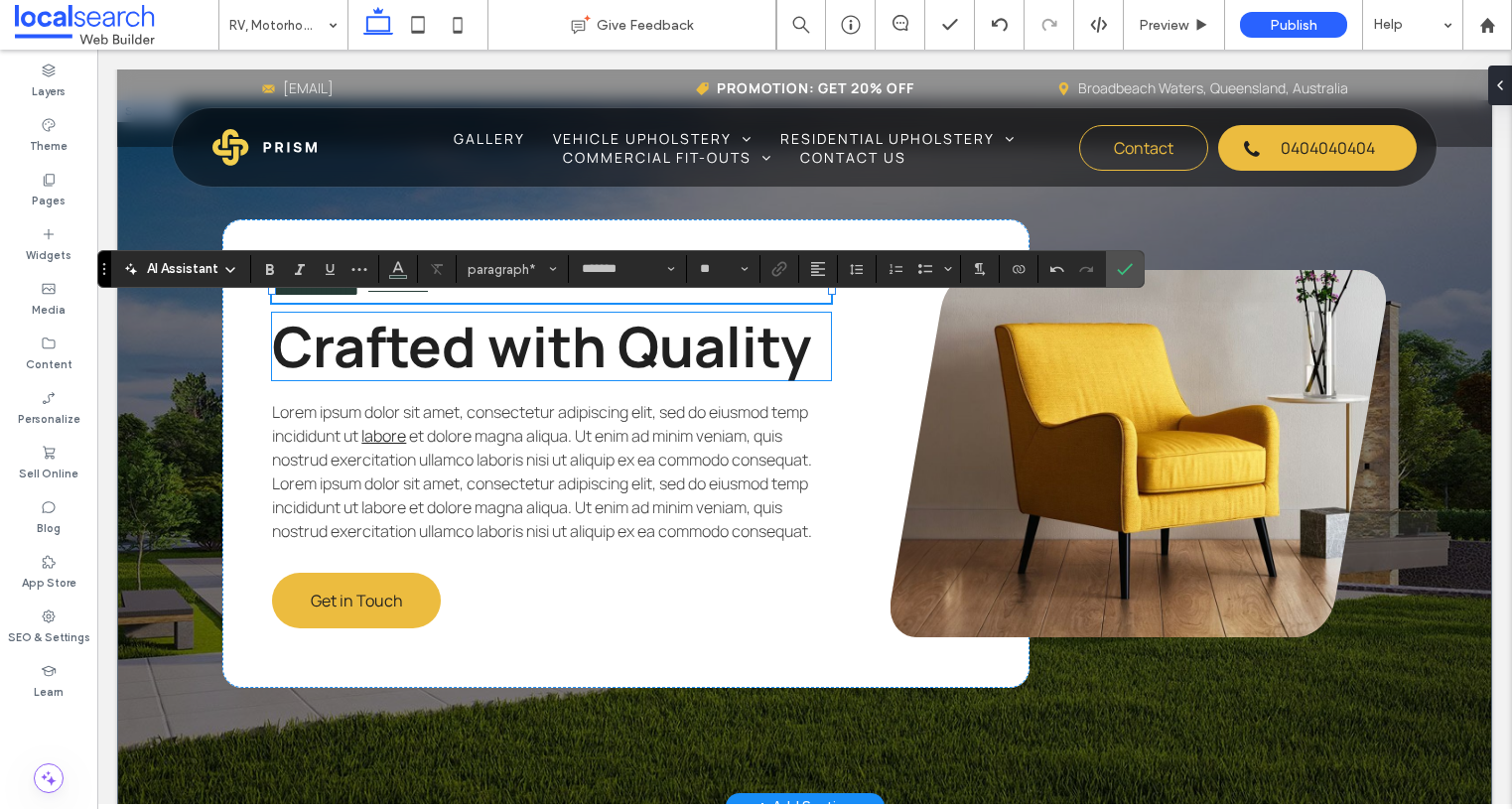 click on "Crafted with Quality" at bounding box center (541, 345) 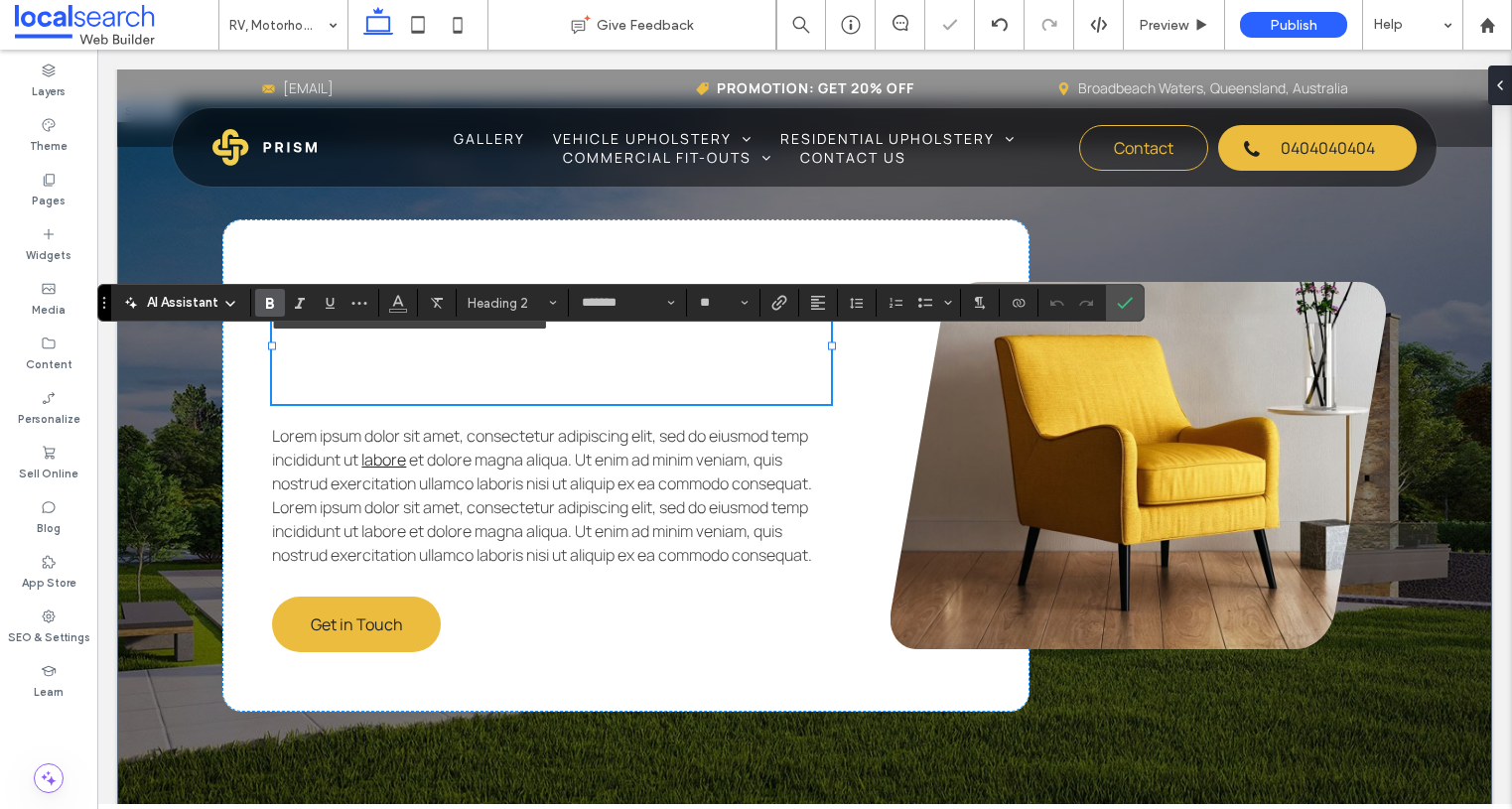 scroll, scrollTop: 0, scrollLeft: 0, axis: both 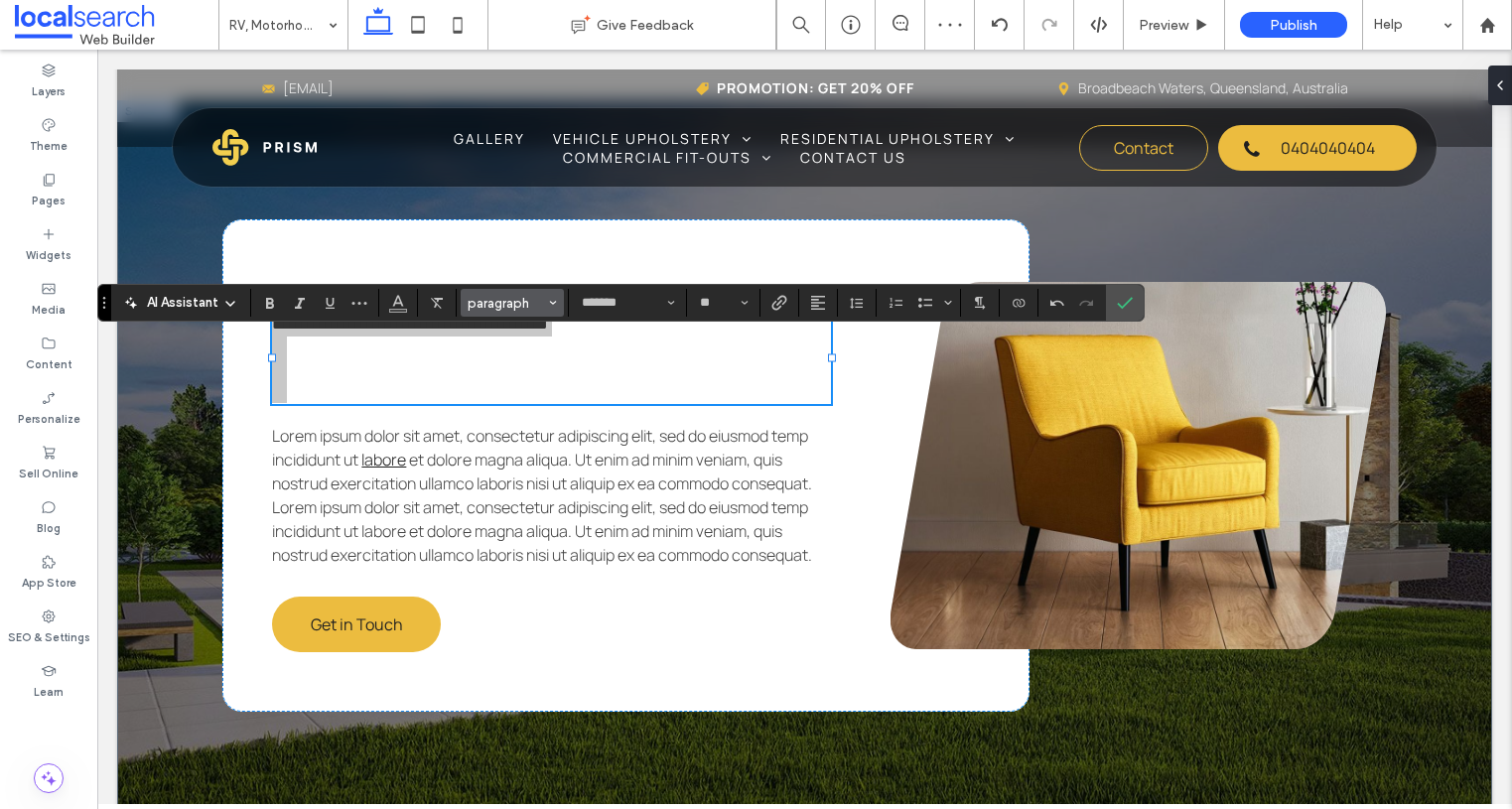 click on "AI Assistant paragraph ******* **" at bounding box center [620, 303] 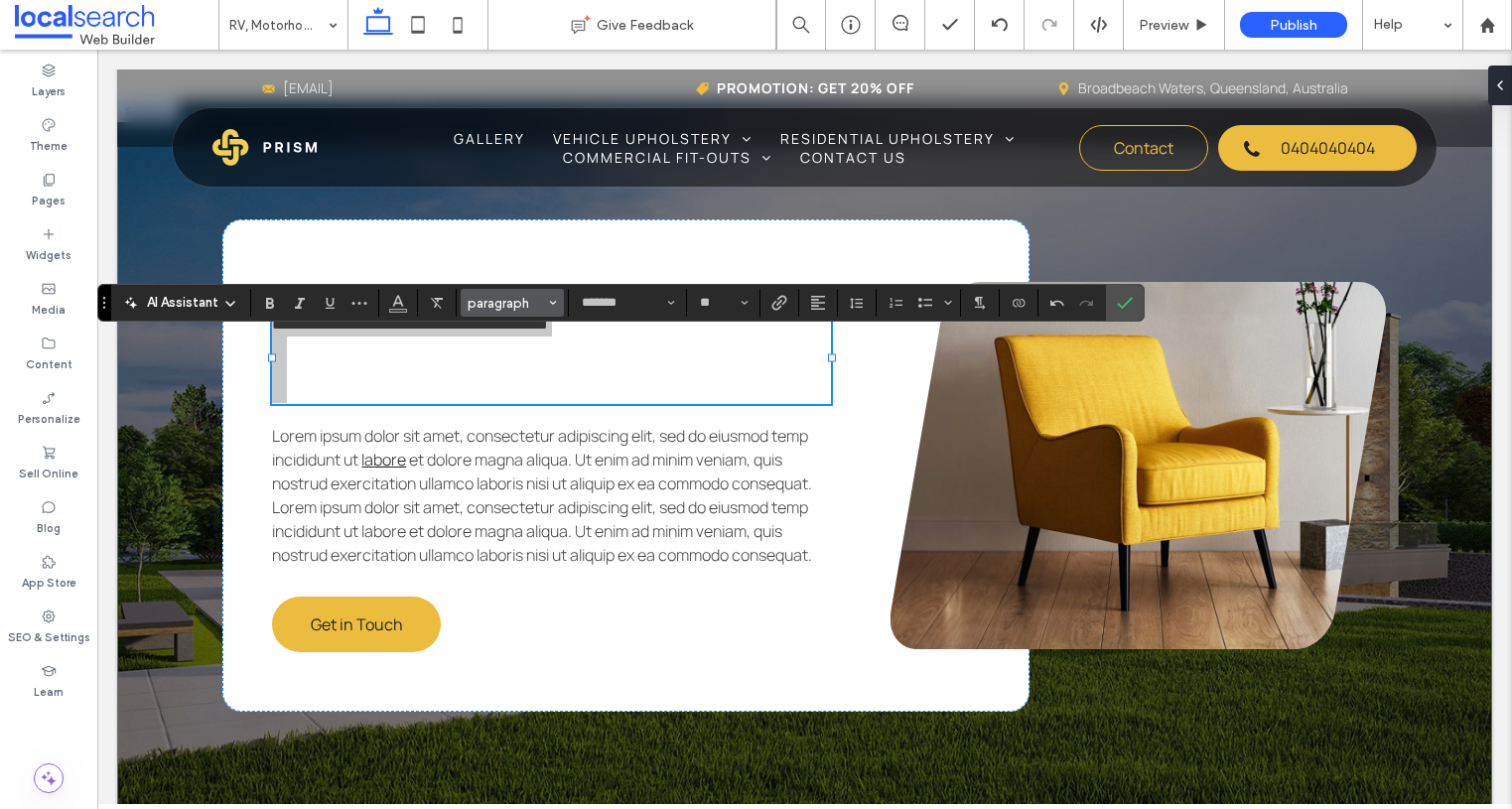 click on "paragraph" at bounding box center [512, 303] 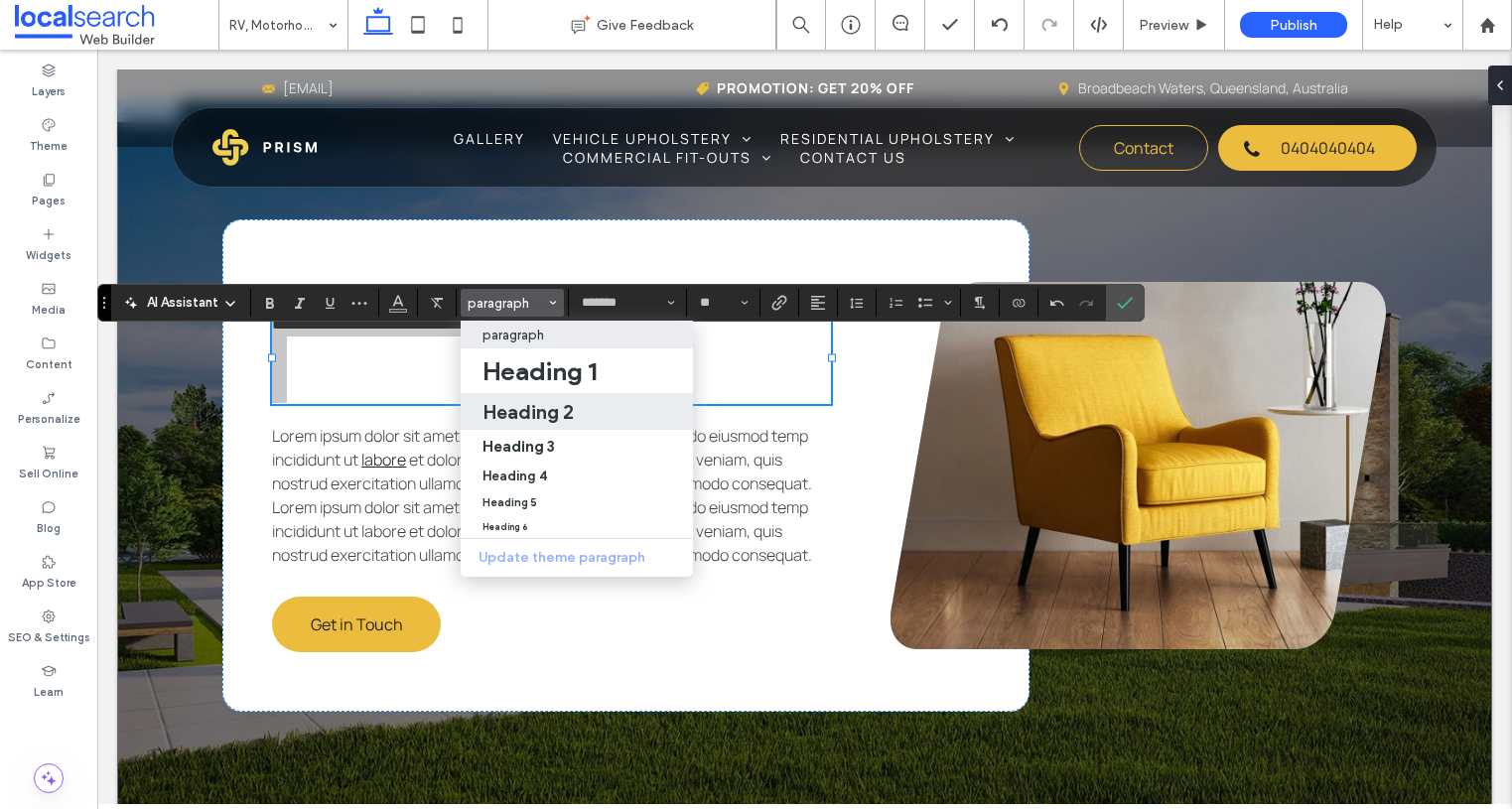 click on "Heading 2" at bounding box center [577, 411] 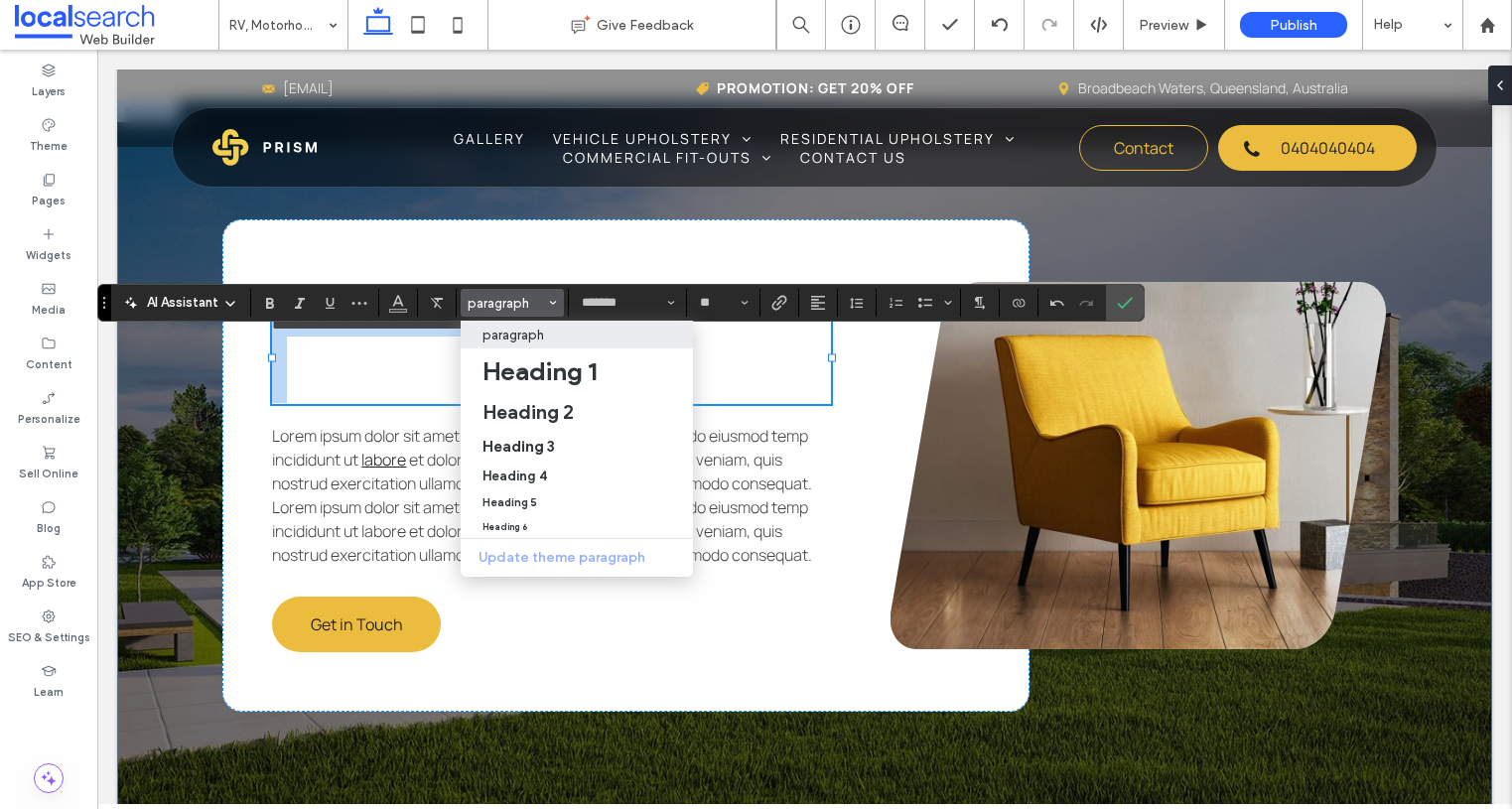 type on "**" 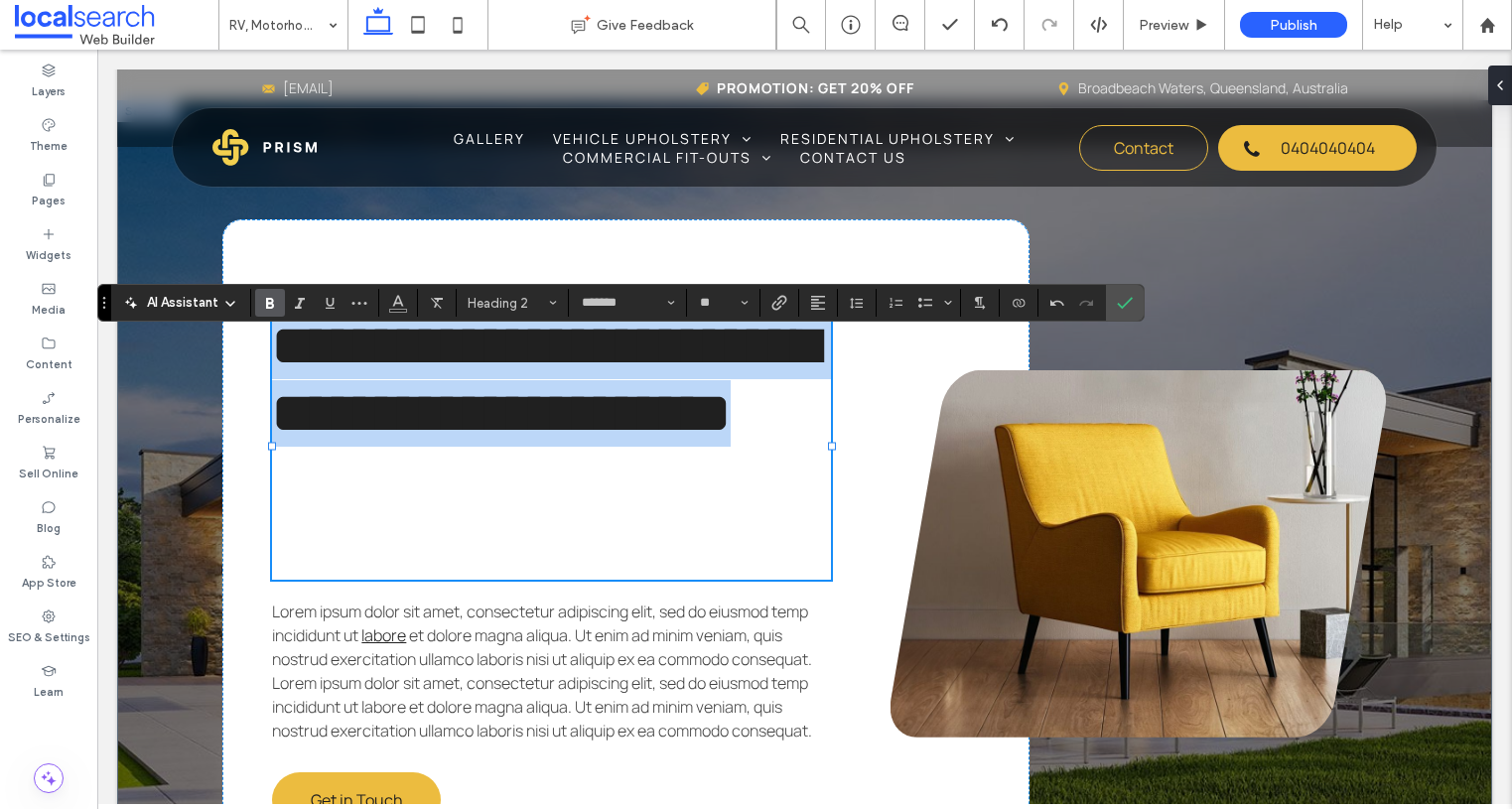 click on "**********" at bounding box center (545, 378) 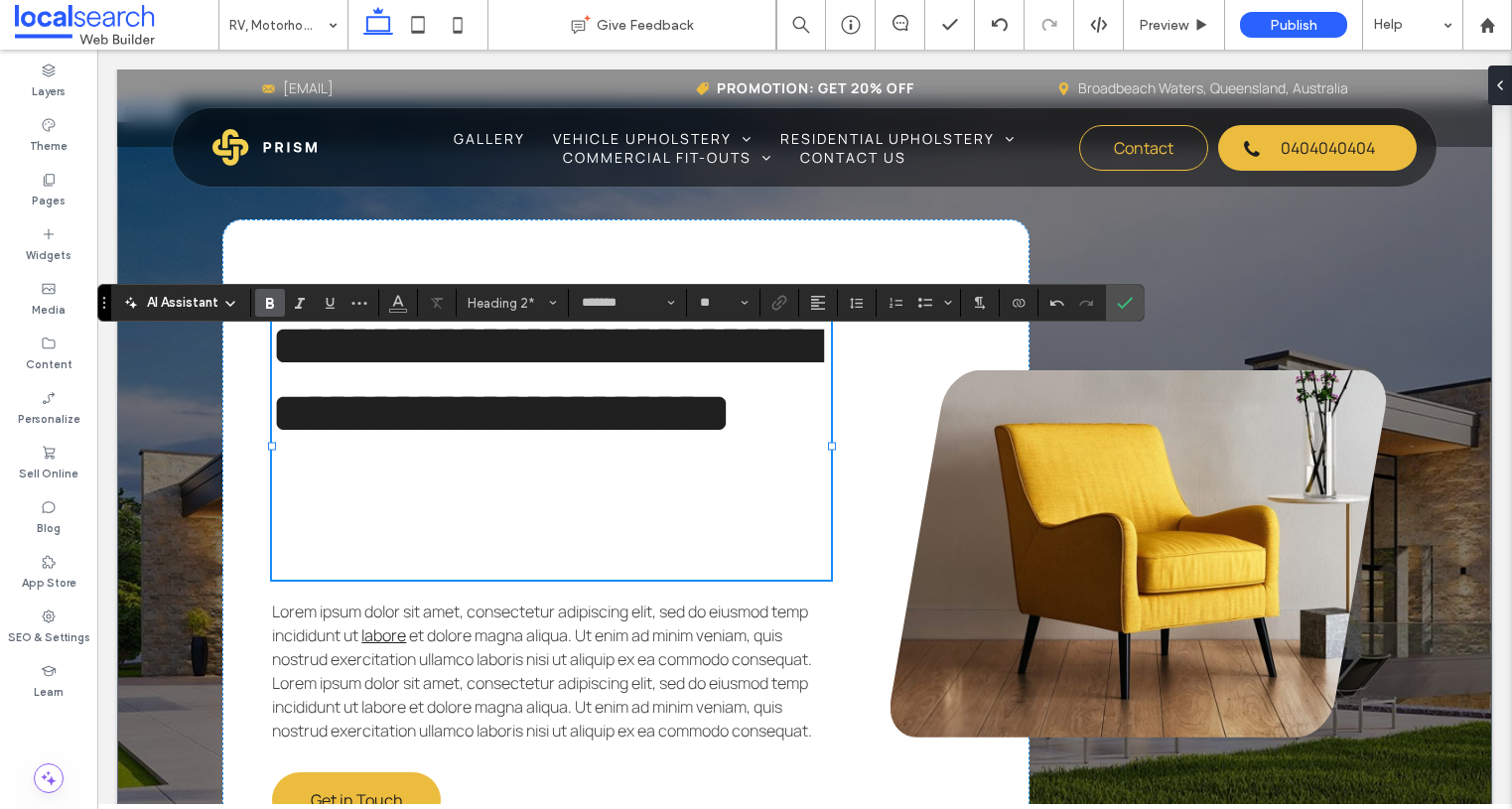 type 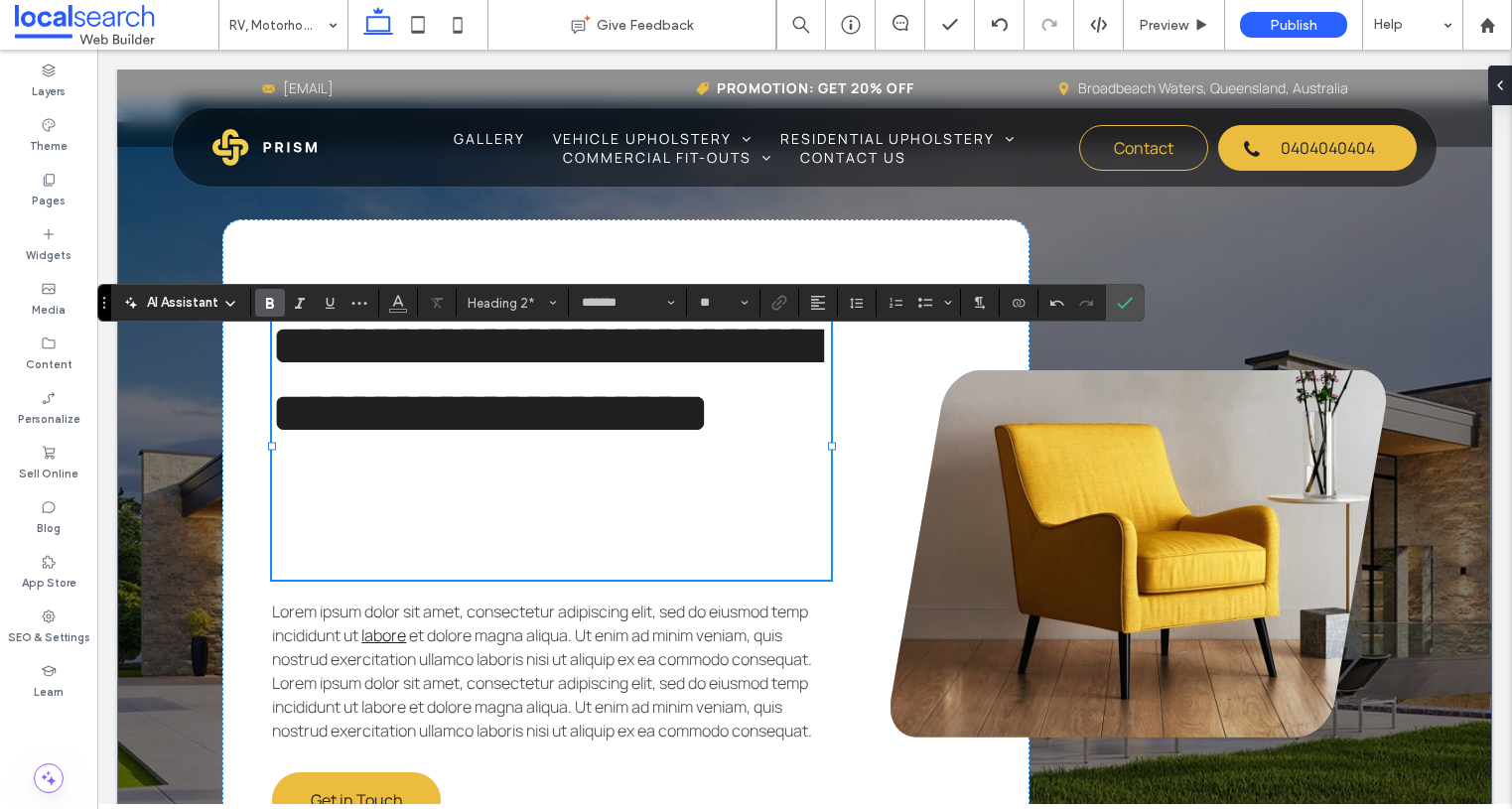 click at bounding box center [551, 479] 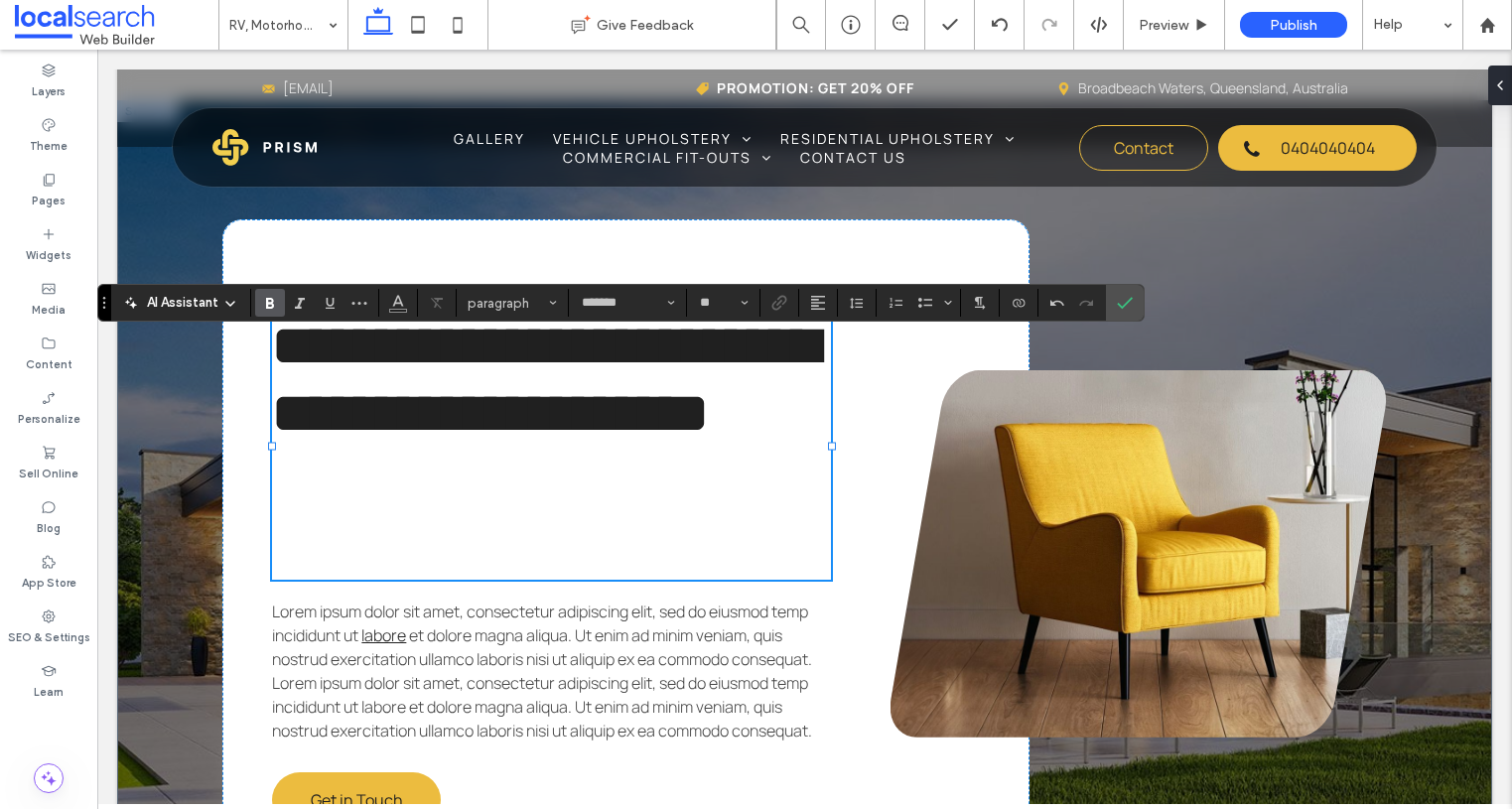 scroll, scrollTop: 4, scrollLeft: 0, axis: vertical 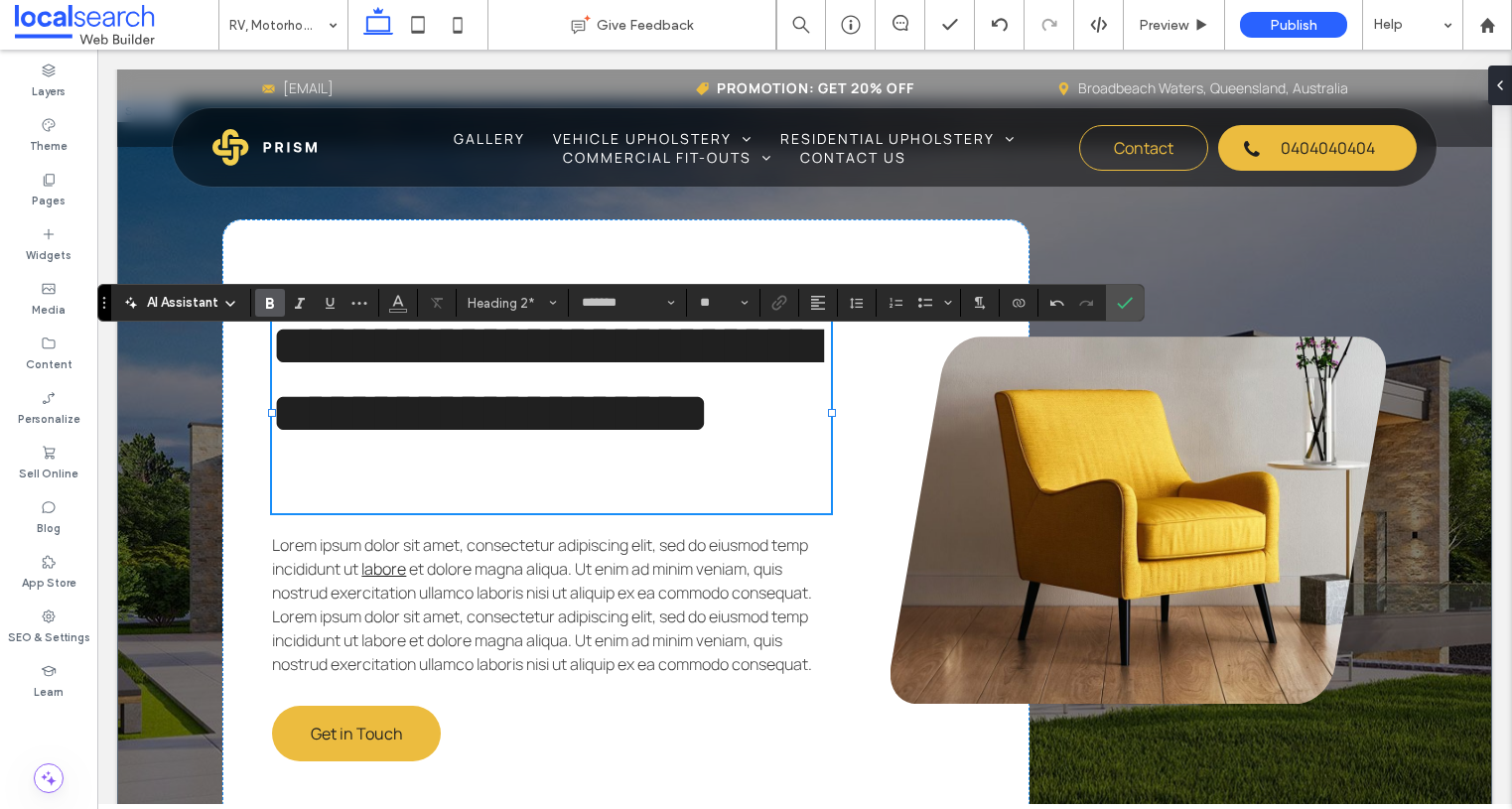 click on "et dolore magna aliqua. Ut enim ad minim veniam, quis nostrud exercitation ullamco laboris nisi ut aliquip ex ea commodo consequat. Lorem ipsum dolor sit amet, consectetur adipiscing elit, sed do eiusmod temp incididunt ut labore et dolore magna aliqua. Ut enim ad minim veniam, quis nostrud exercitation ullamco laboris nisi ut aliquip ex ea commodo consequat." at bounding box center (542, 616) 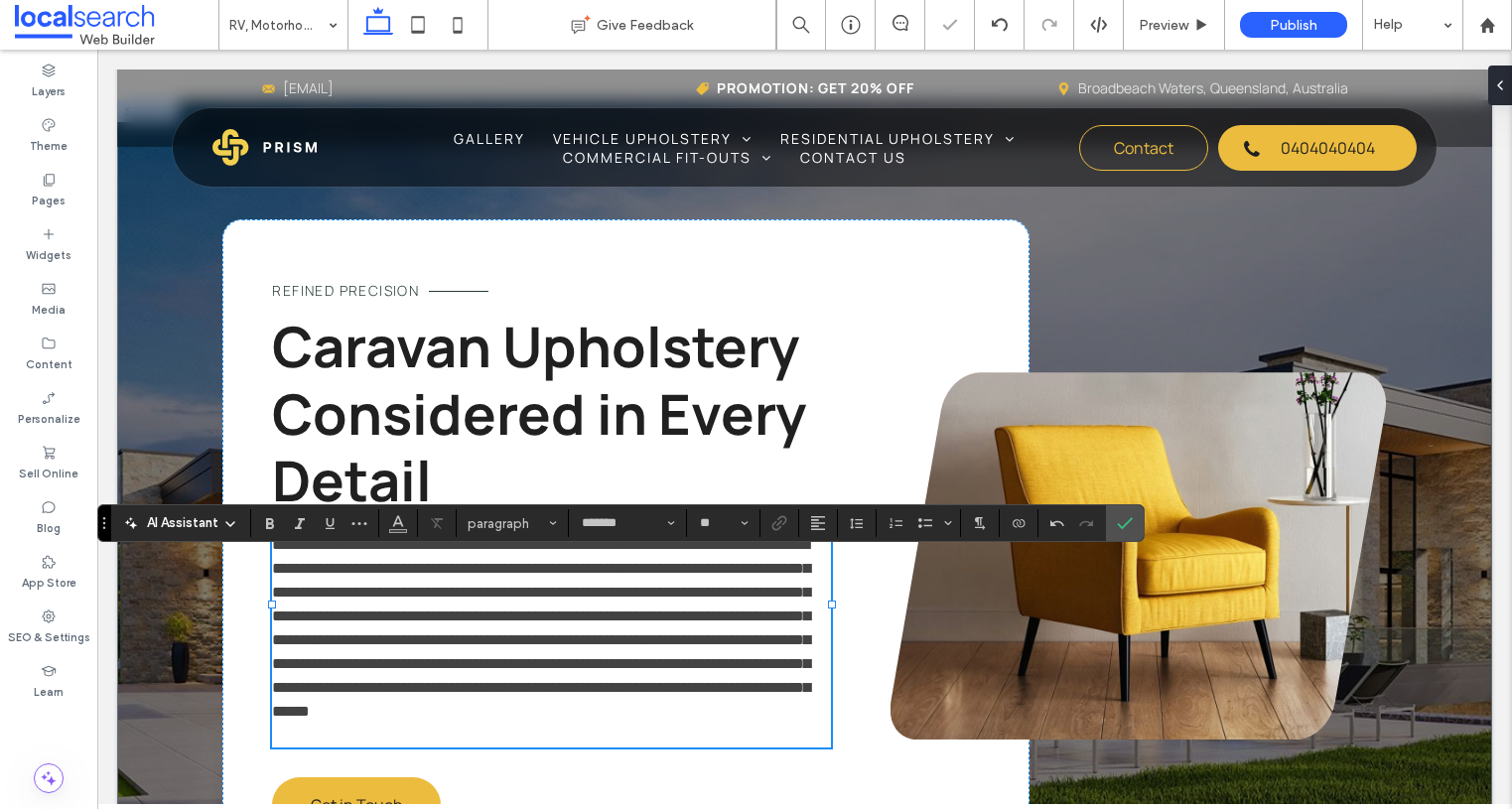 scroll, scrollTop: 0, scrollLeft: 0, axis: both 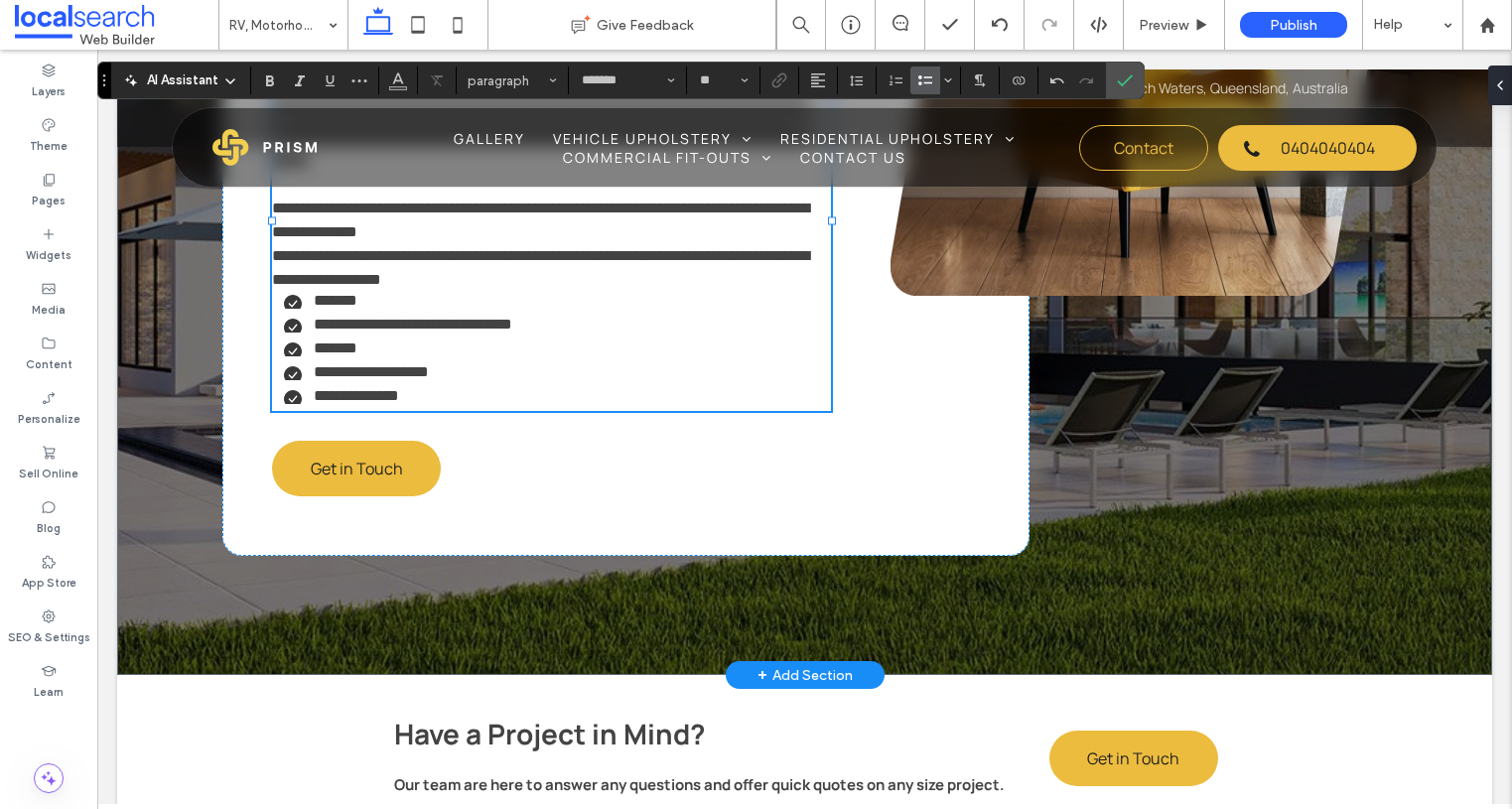 click on "**********" at bounding box center (540, 219) 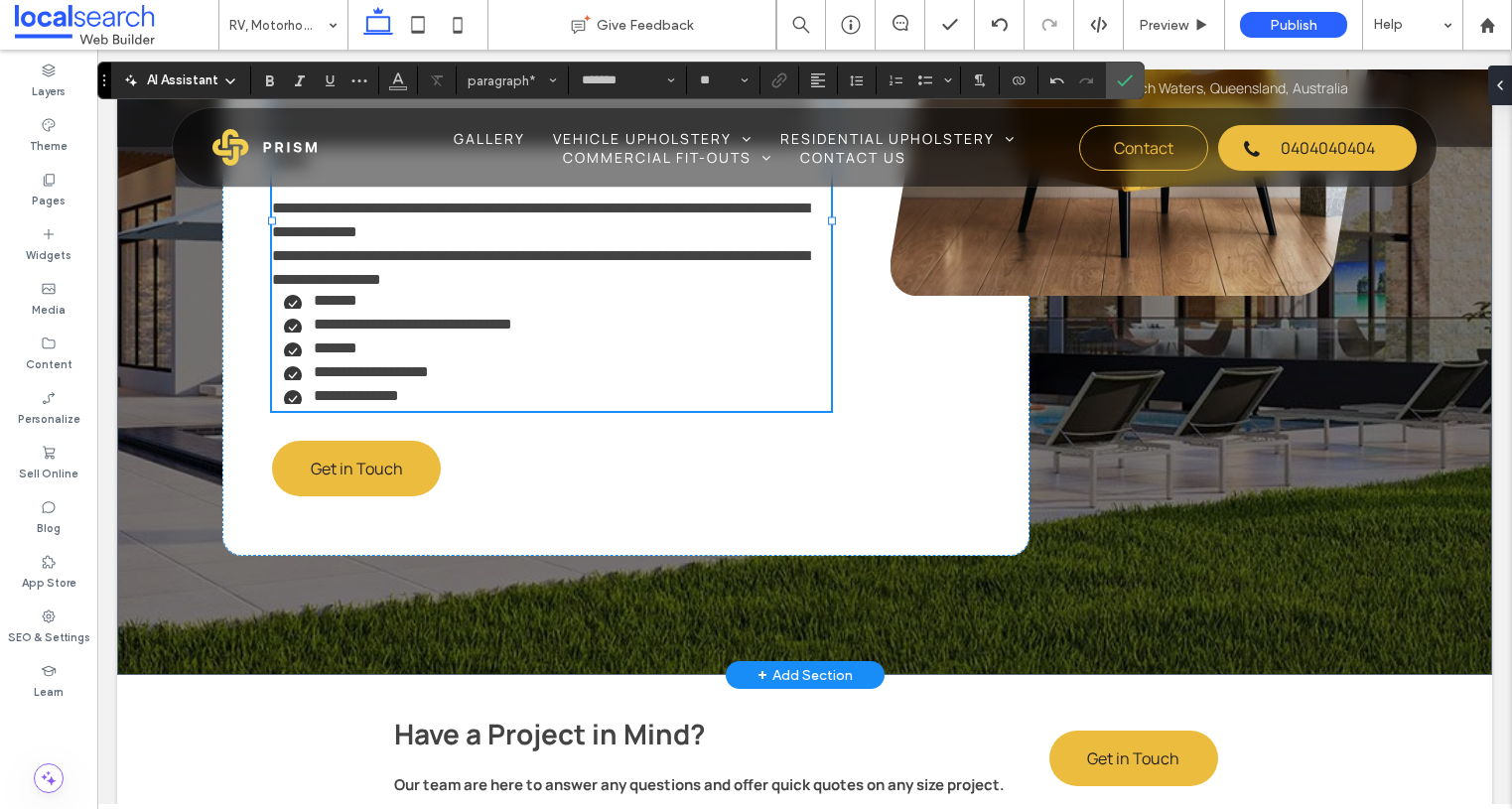 type 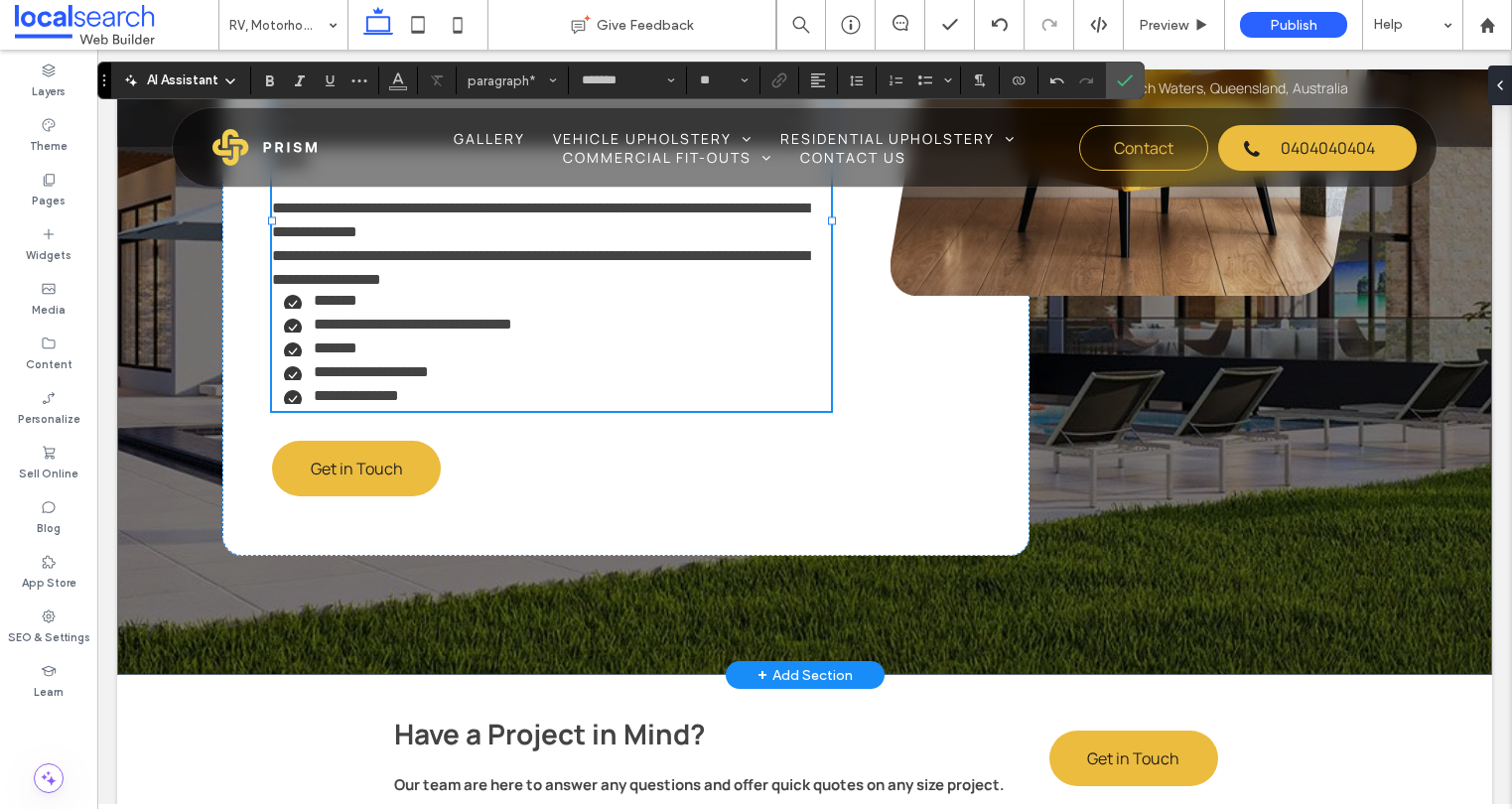 click on "**********" at bounding box center [540, 267] 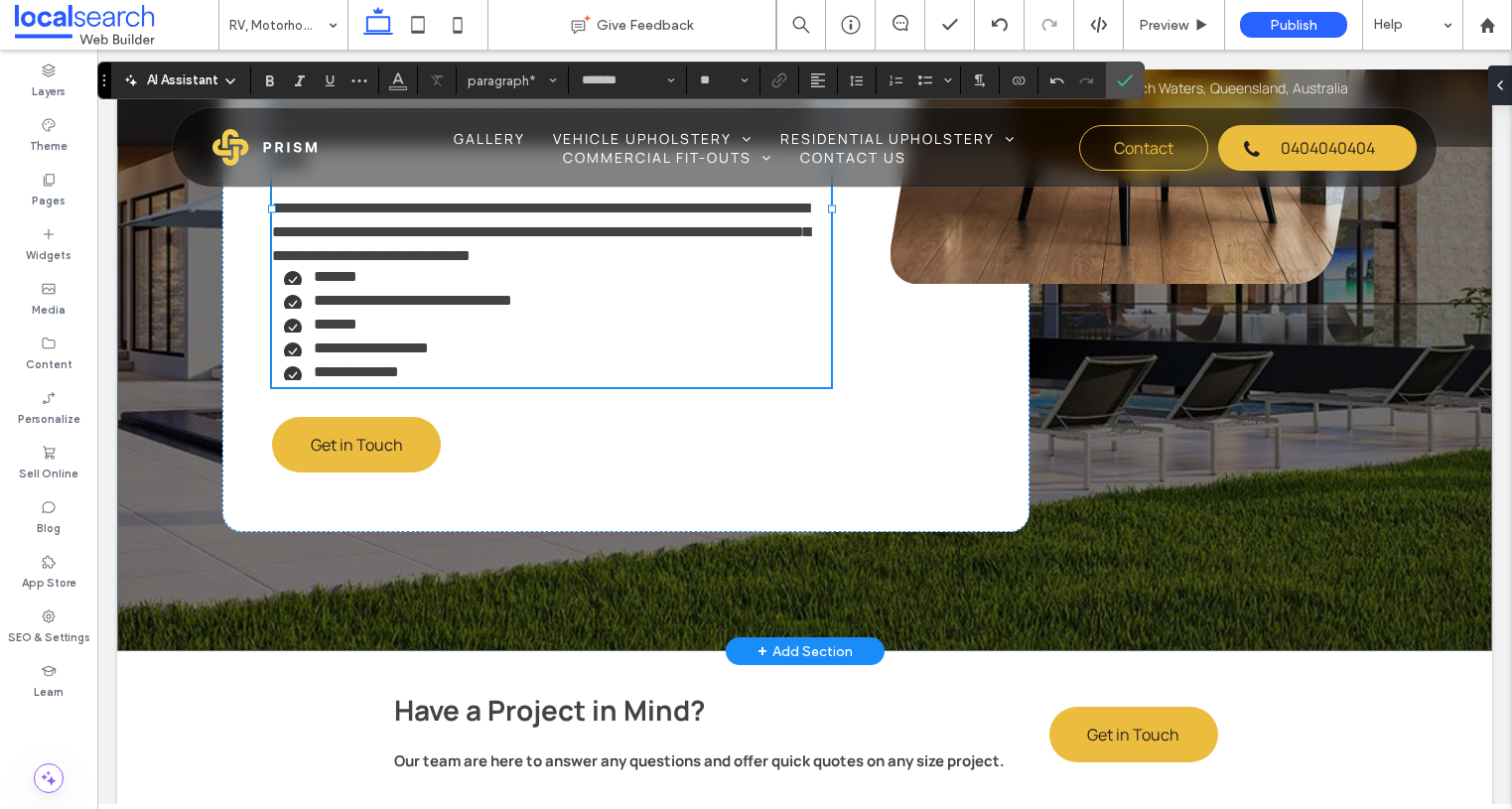 click on "**********" at bounding box center (551, 125) 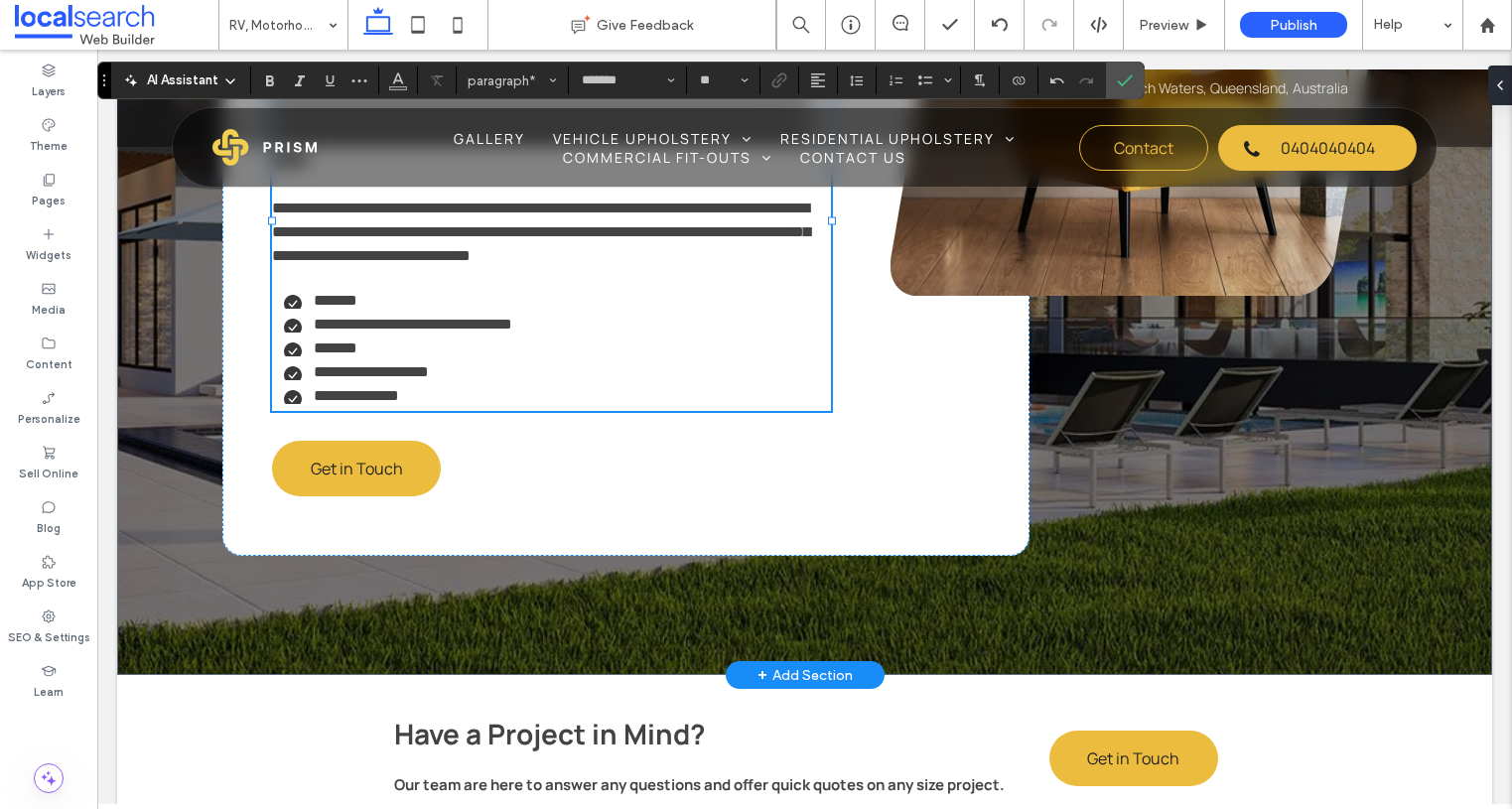 click on "**********" at bounding box center [541, 231] 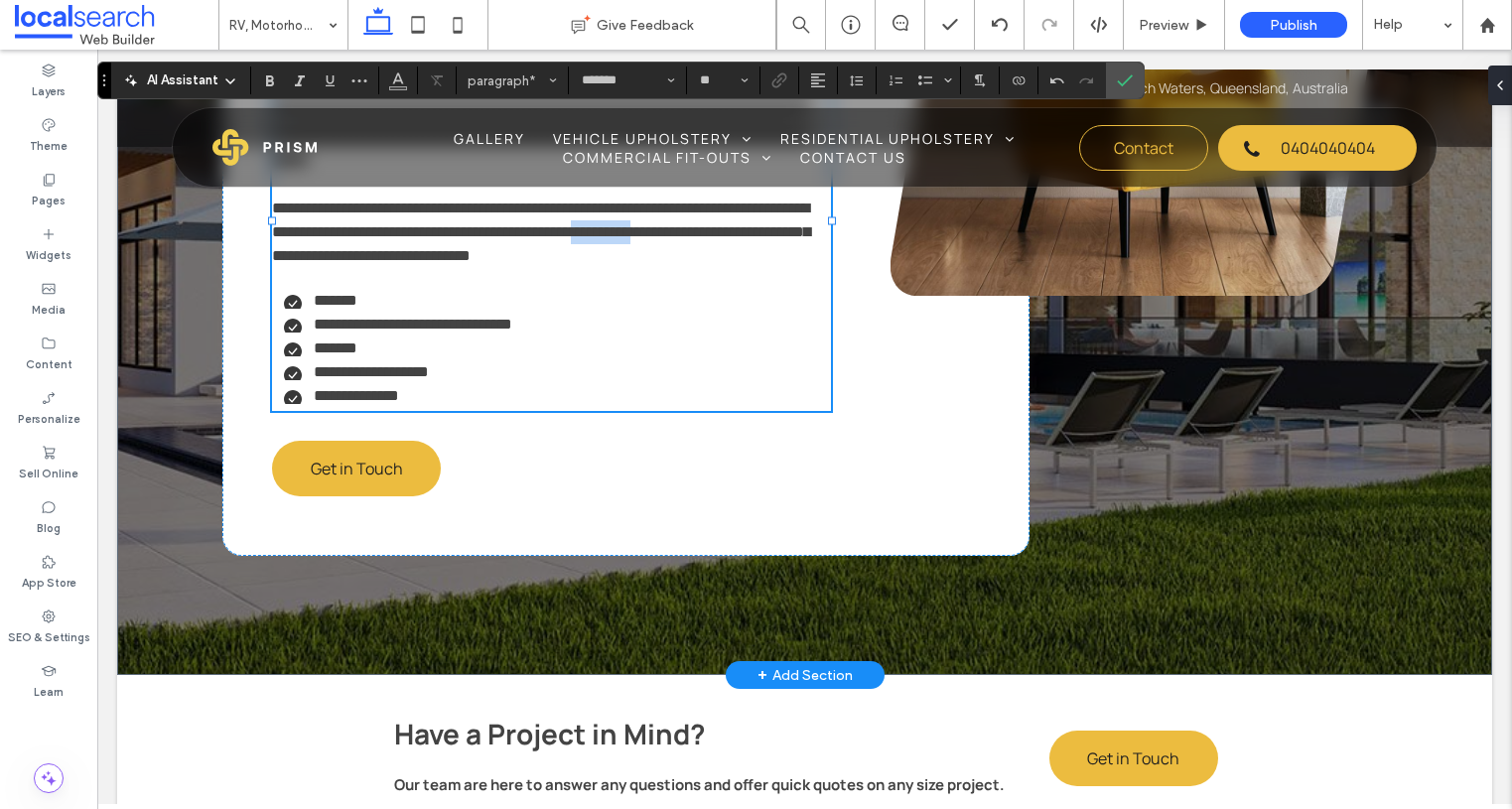 click on "**********" at bounding box center [541, 231] 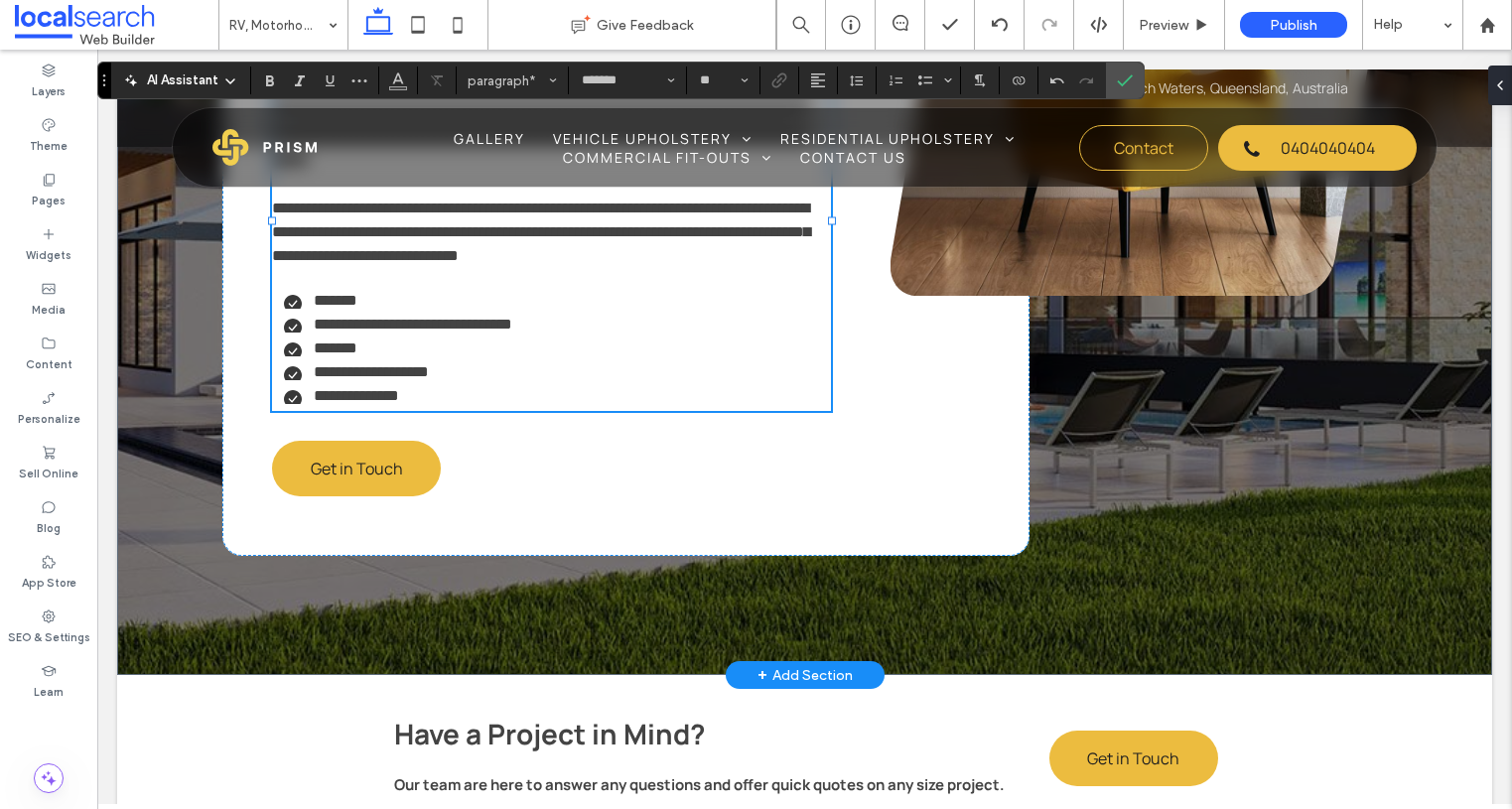 click on "**********" at bounding box center [551, 125] 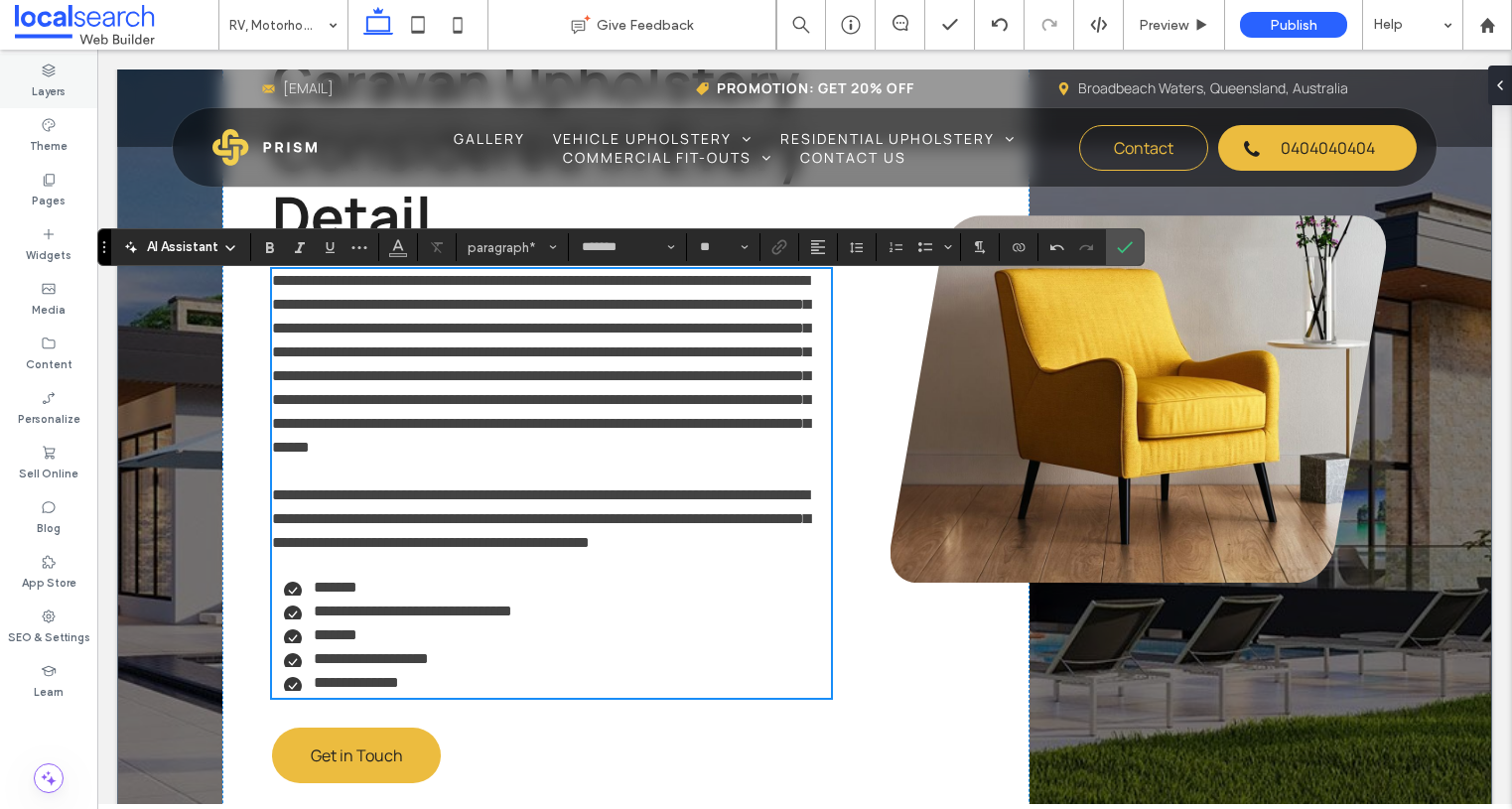 scroll, scrollTop: 3376, scrollLeft: 0, axis: vertical 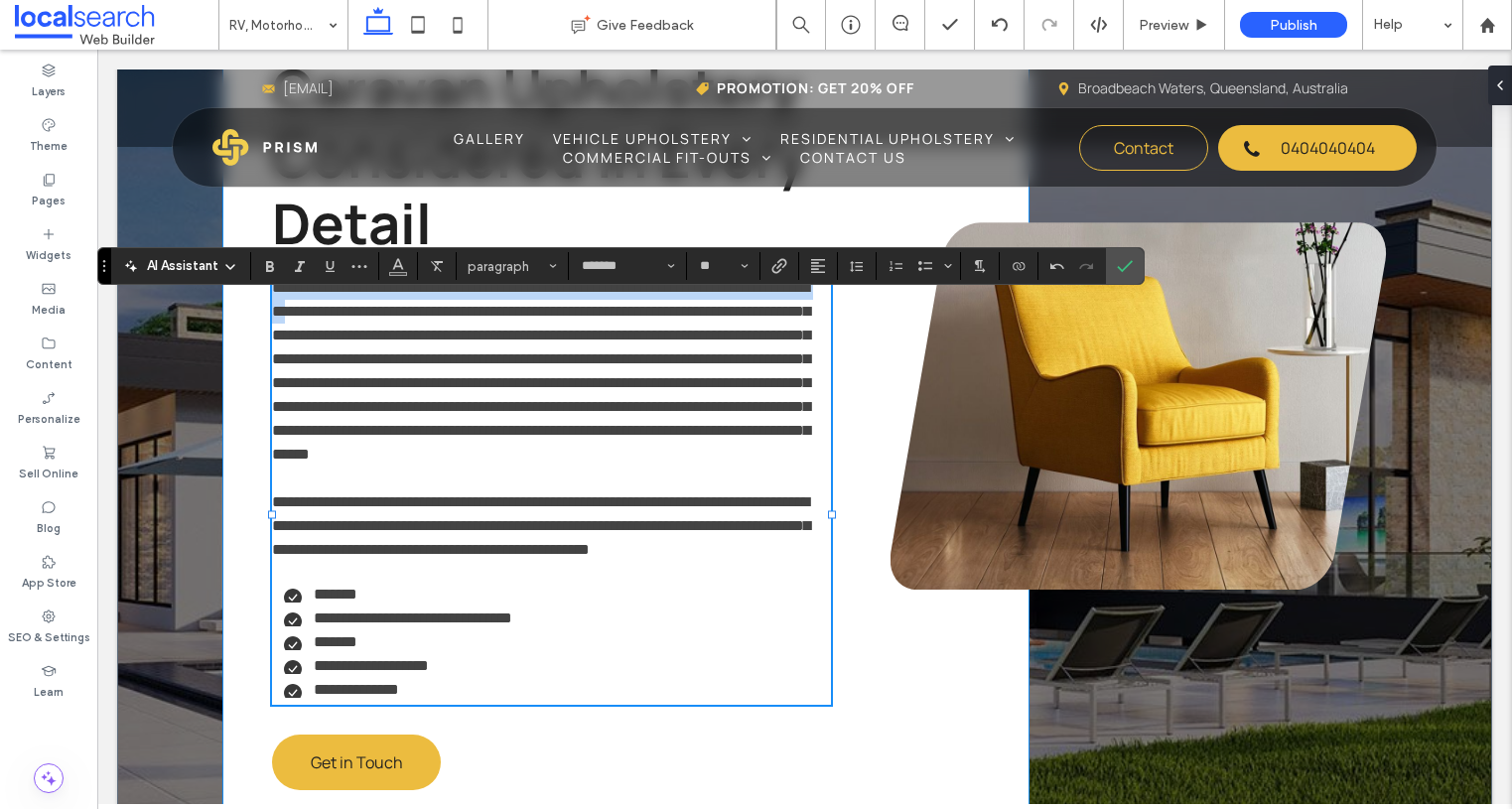 drag, startPoint x: 366, startPoint y: 337, endPoint x: 265, endPoint y: 317, distance: 102.96116 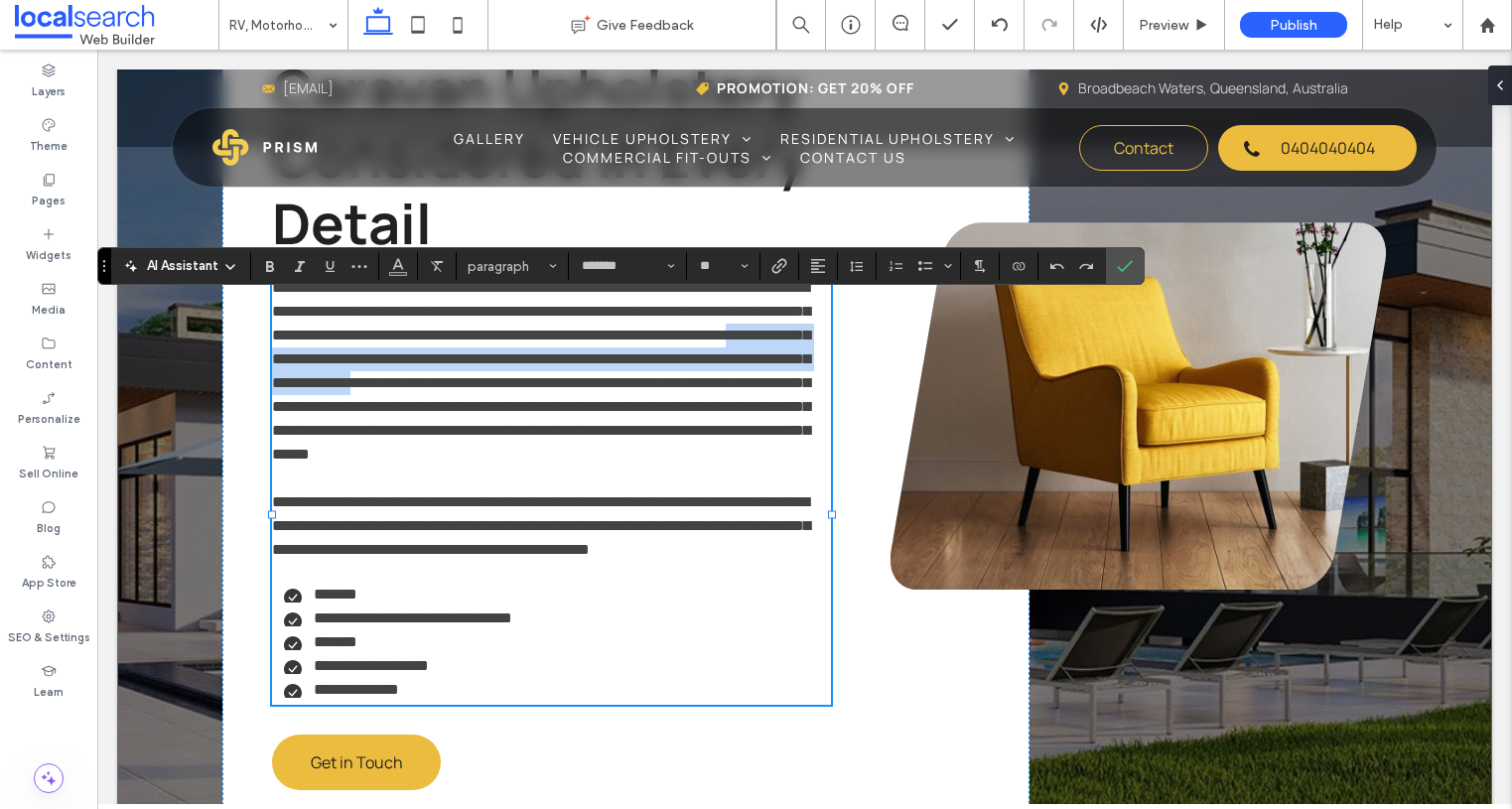 drag, startPoint x: 509, startPoint y: 381, endPoint x: 768, endPoint y: 400, distance: 259.69598 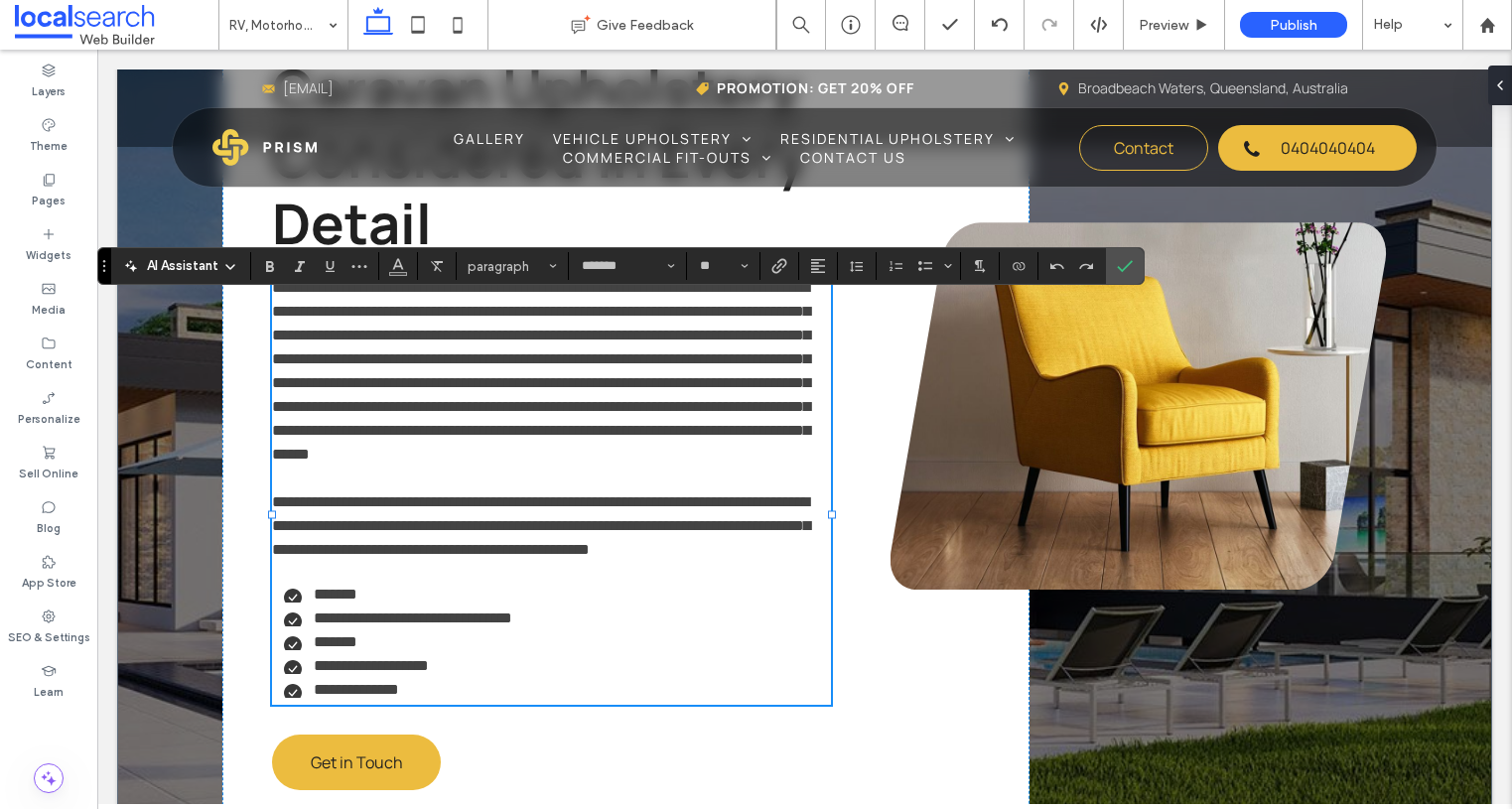 click on "**********" at bounding box center [541, 370] 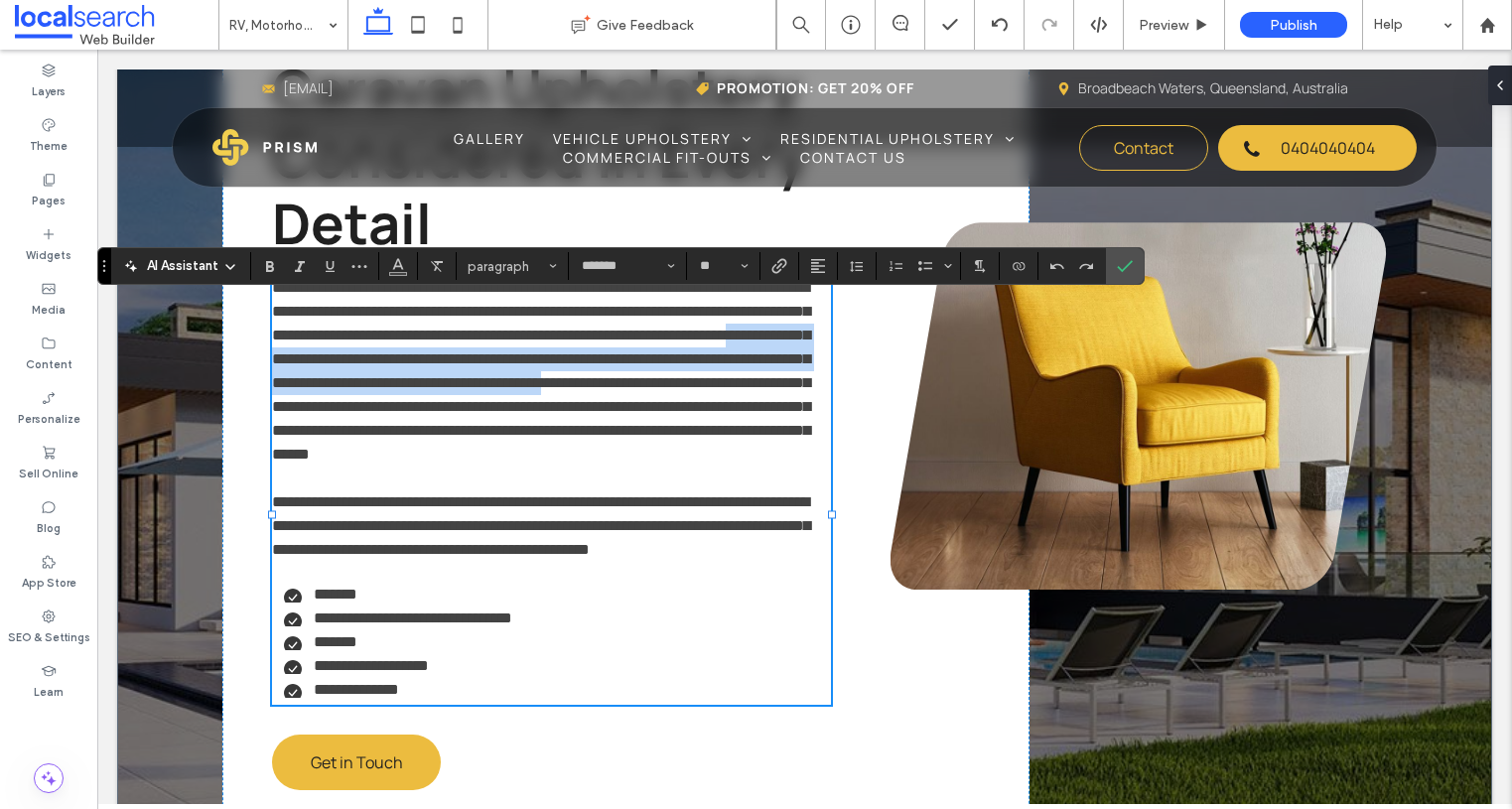 drag, startPoint x: 509, startPoint y: 384, endPoint x: 445, endPoint y: 432, distance: 80 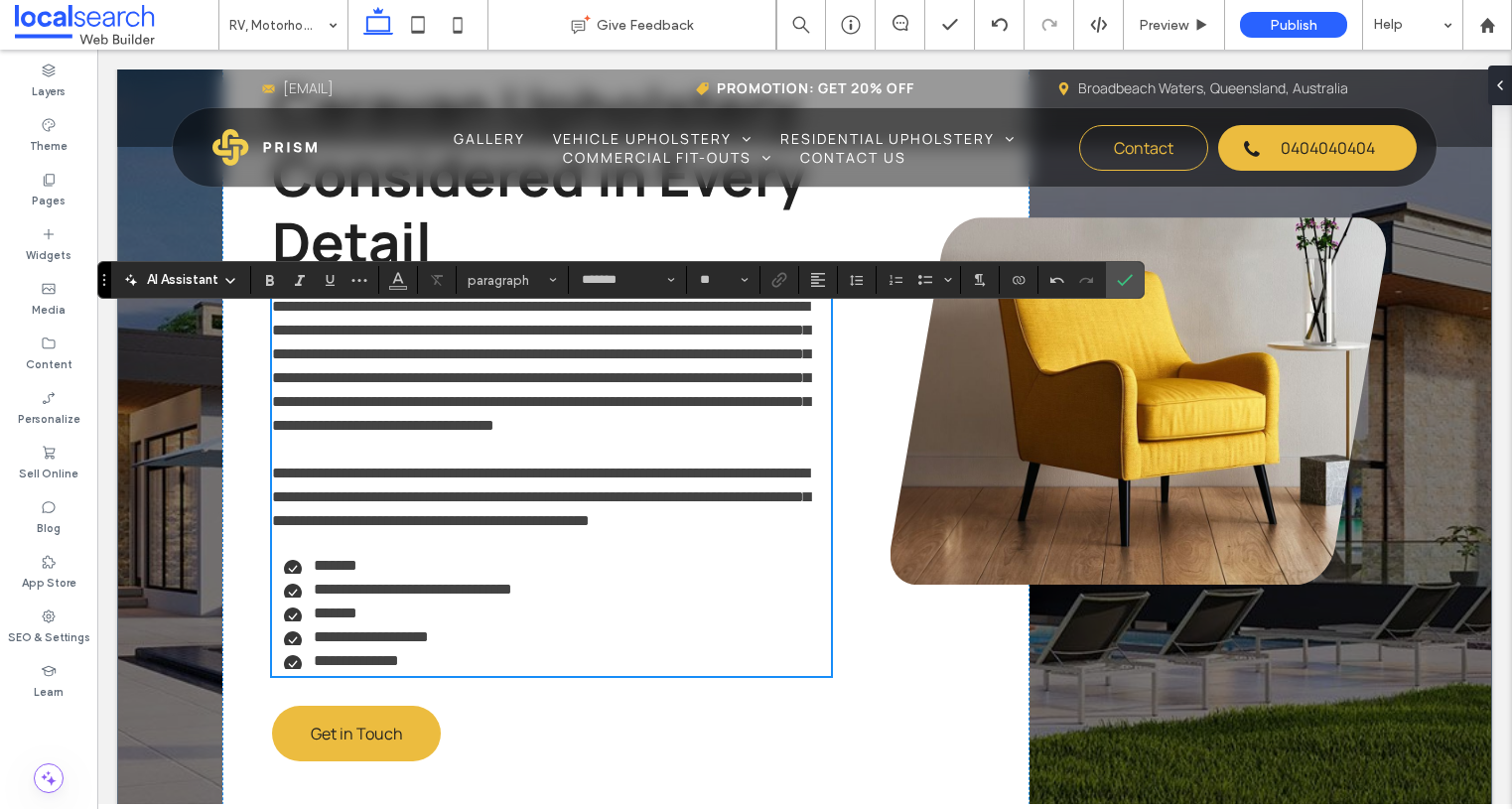 scroll, scrollTop: 3354, scrollLeft: 0, axis: vertical 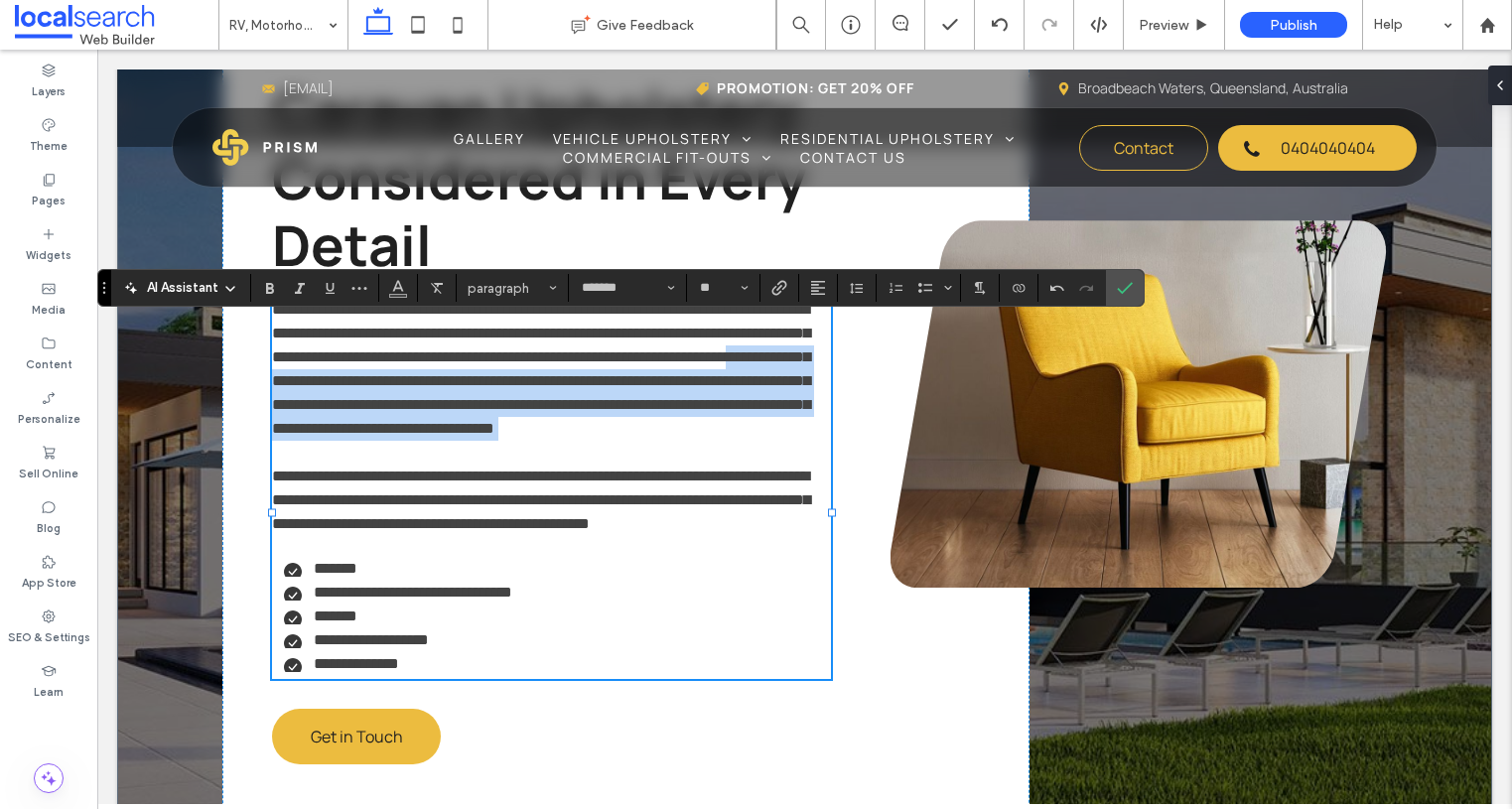 drag, startPoint x: 511, startPoint y: 403, endPoint x: 649, endPoint y: 489, distance: 162.6038 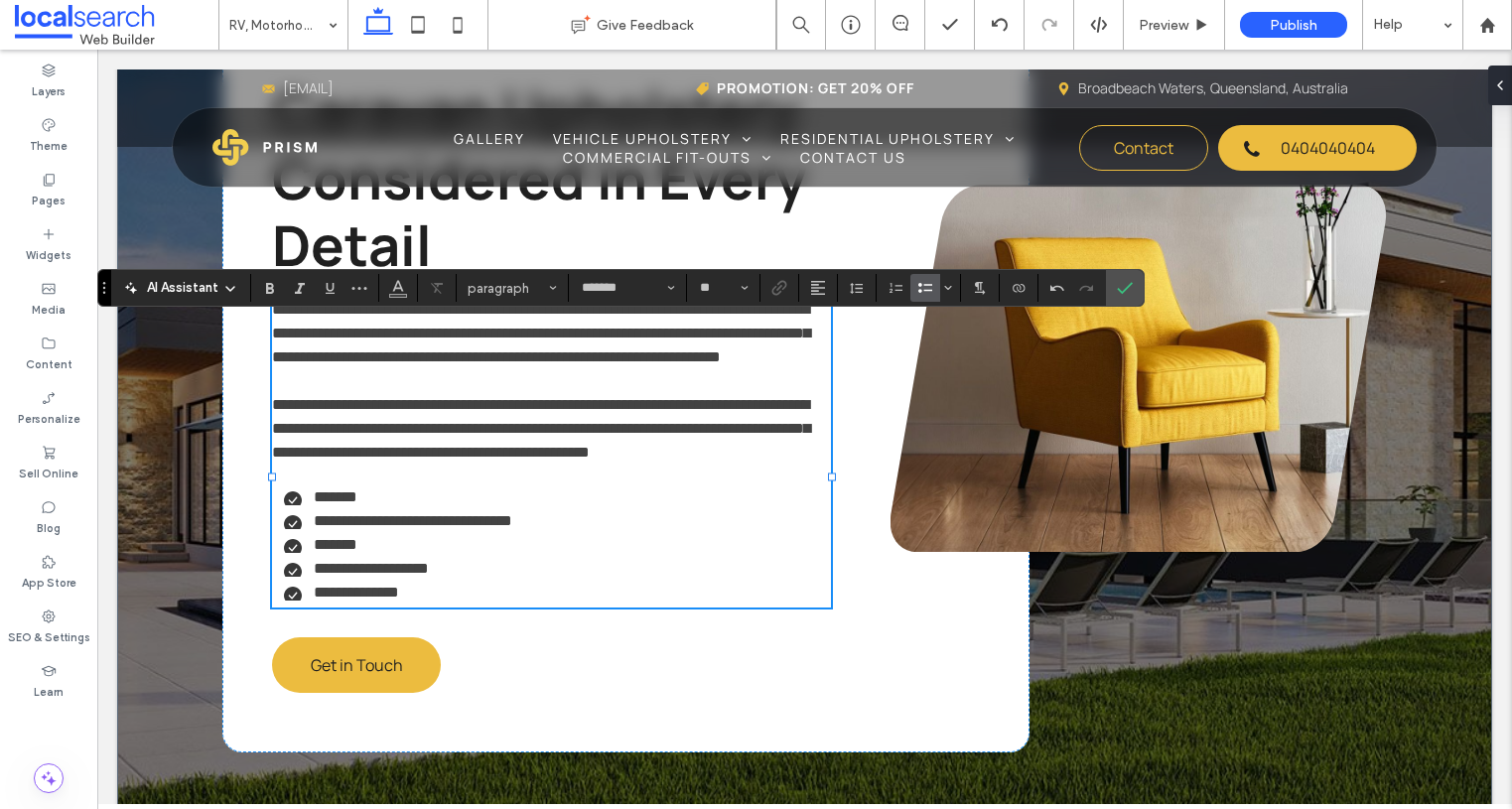 click on "**********" at bounding box center [557, 592] 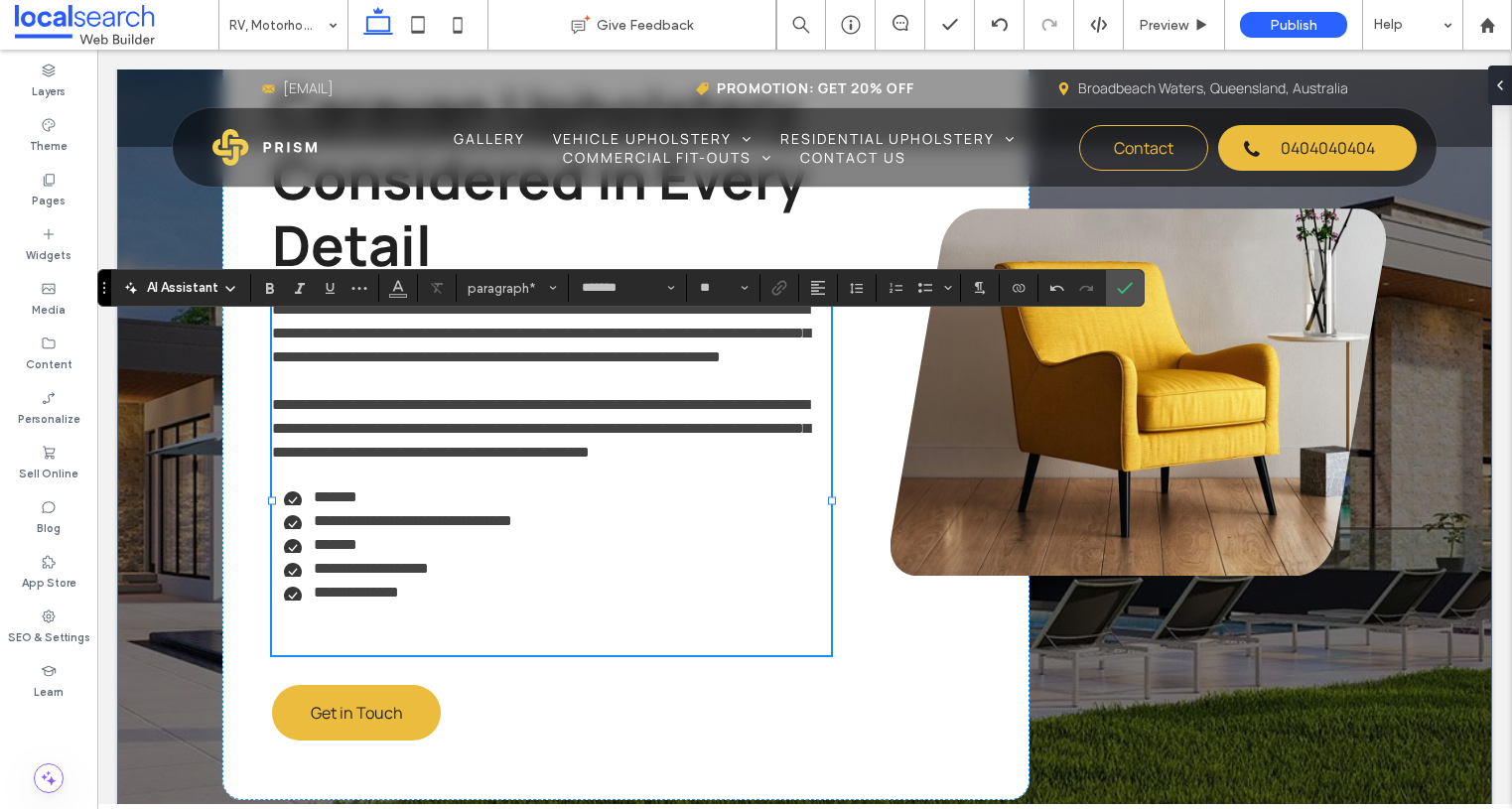 scroll, scrollTop: 0, scrollLeft: 0, axis: both 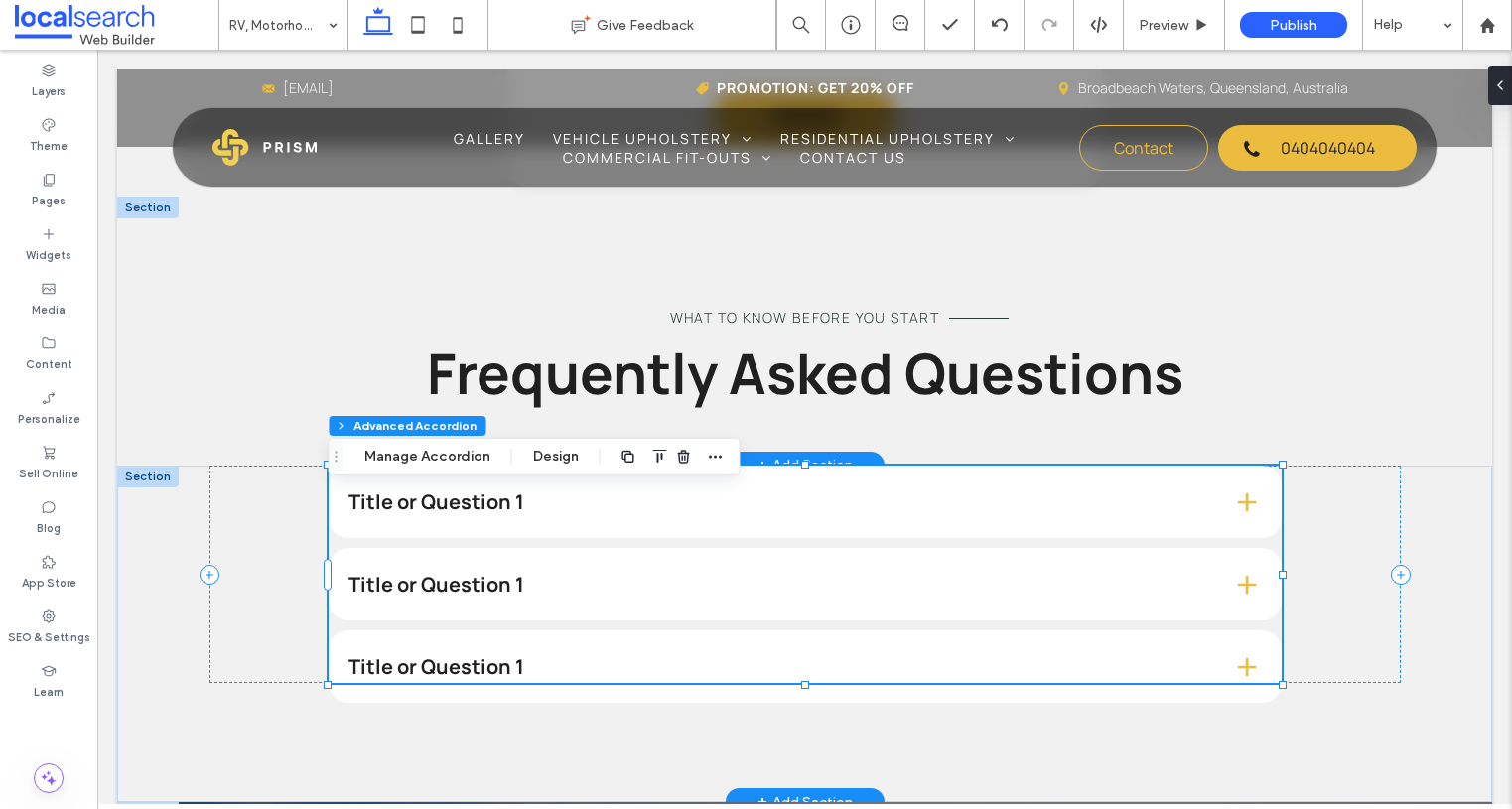 type on "*" 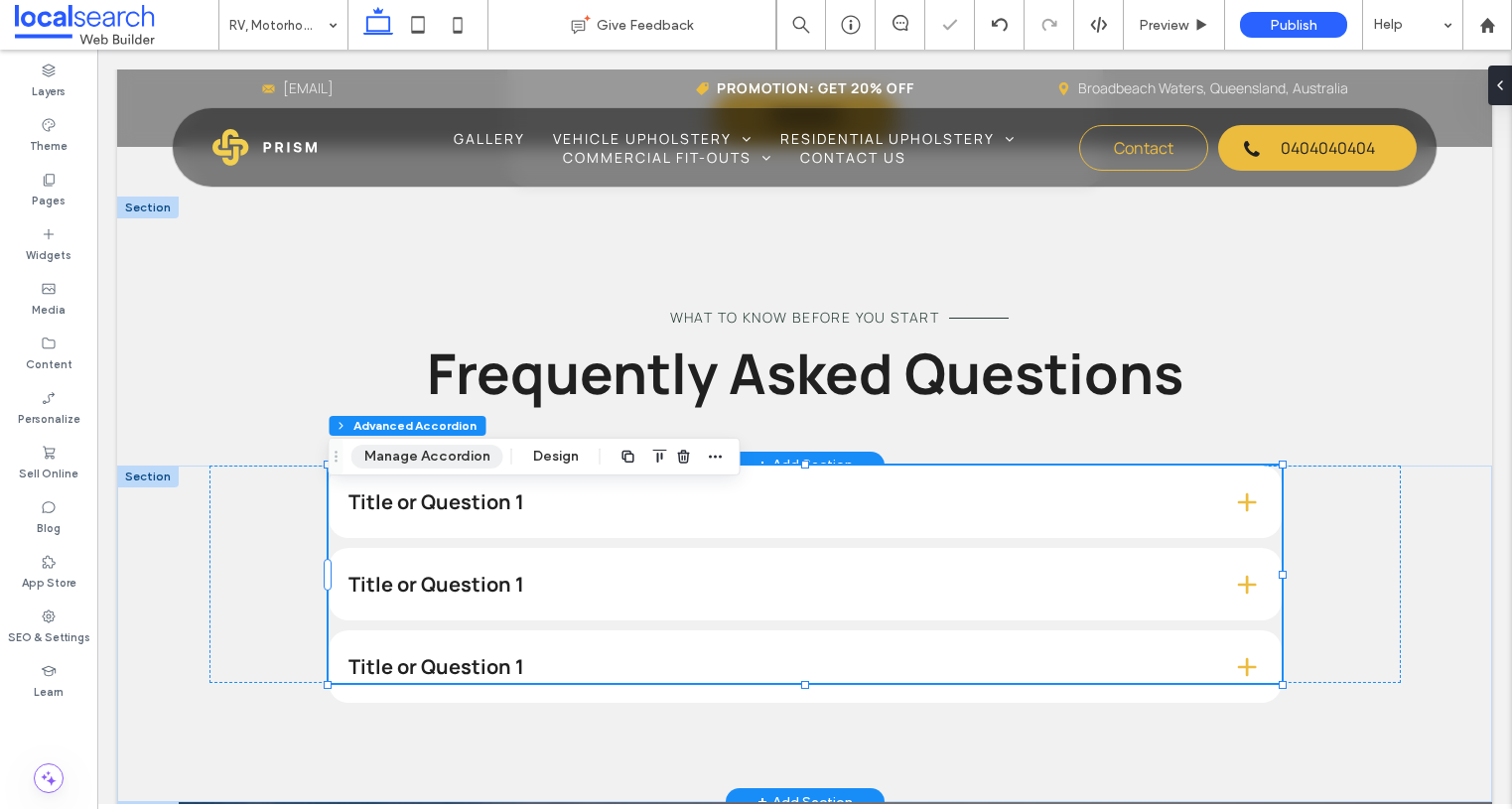 click on "Manage Accordion" at bounding box center (427, 457) 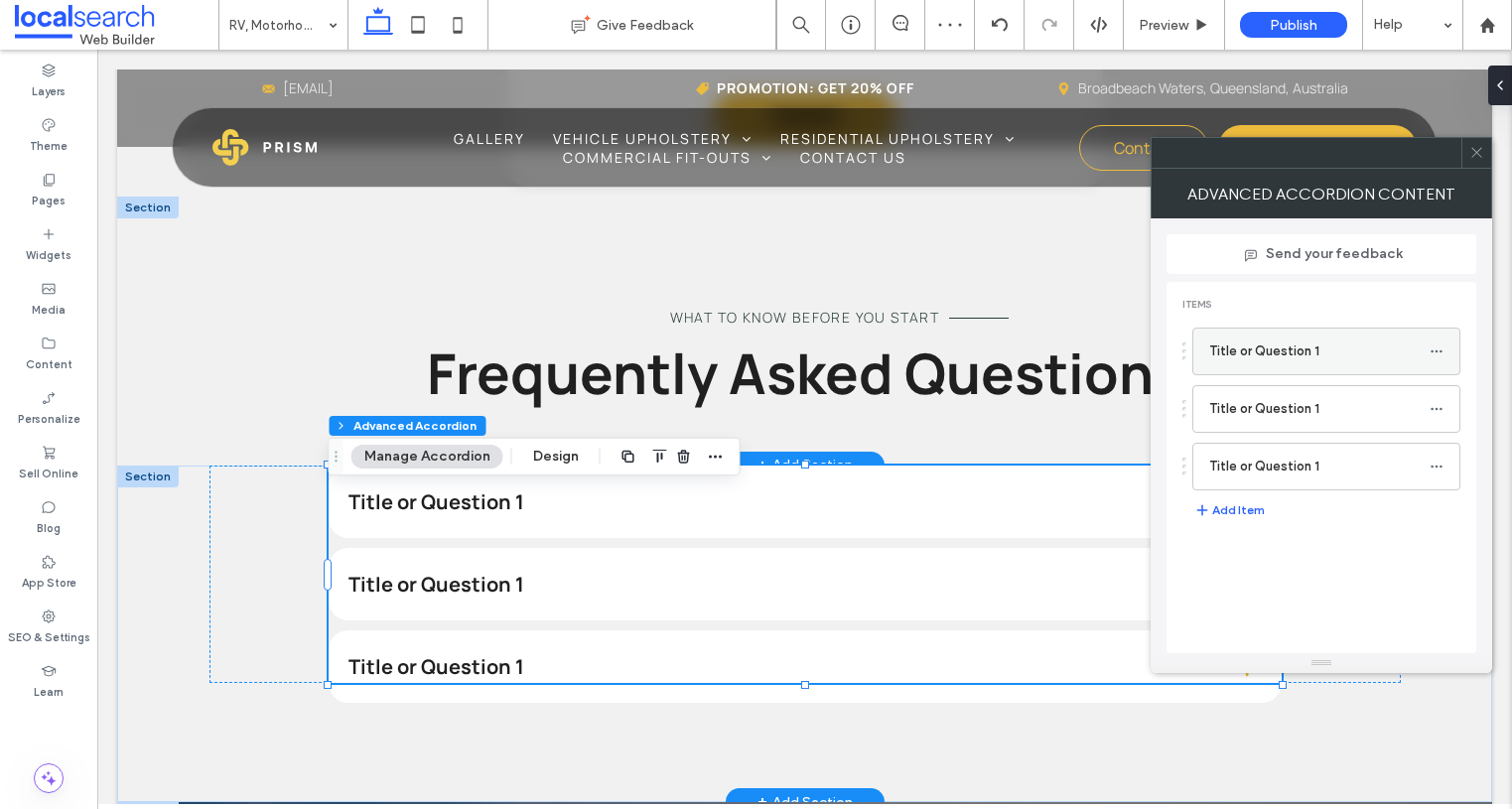 click 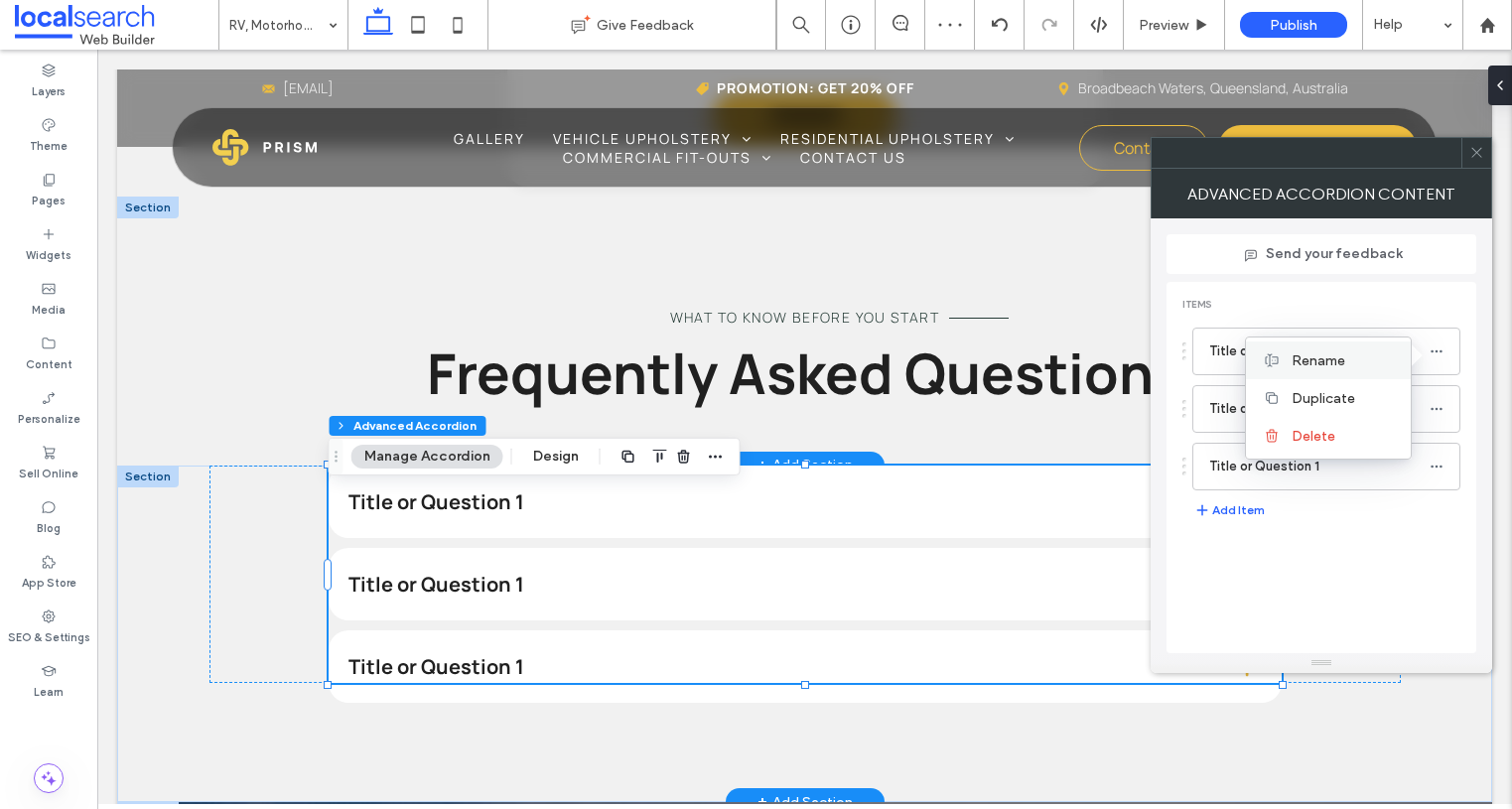 click on "Rename" at bounding box center (1328, 360) 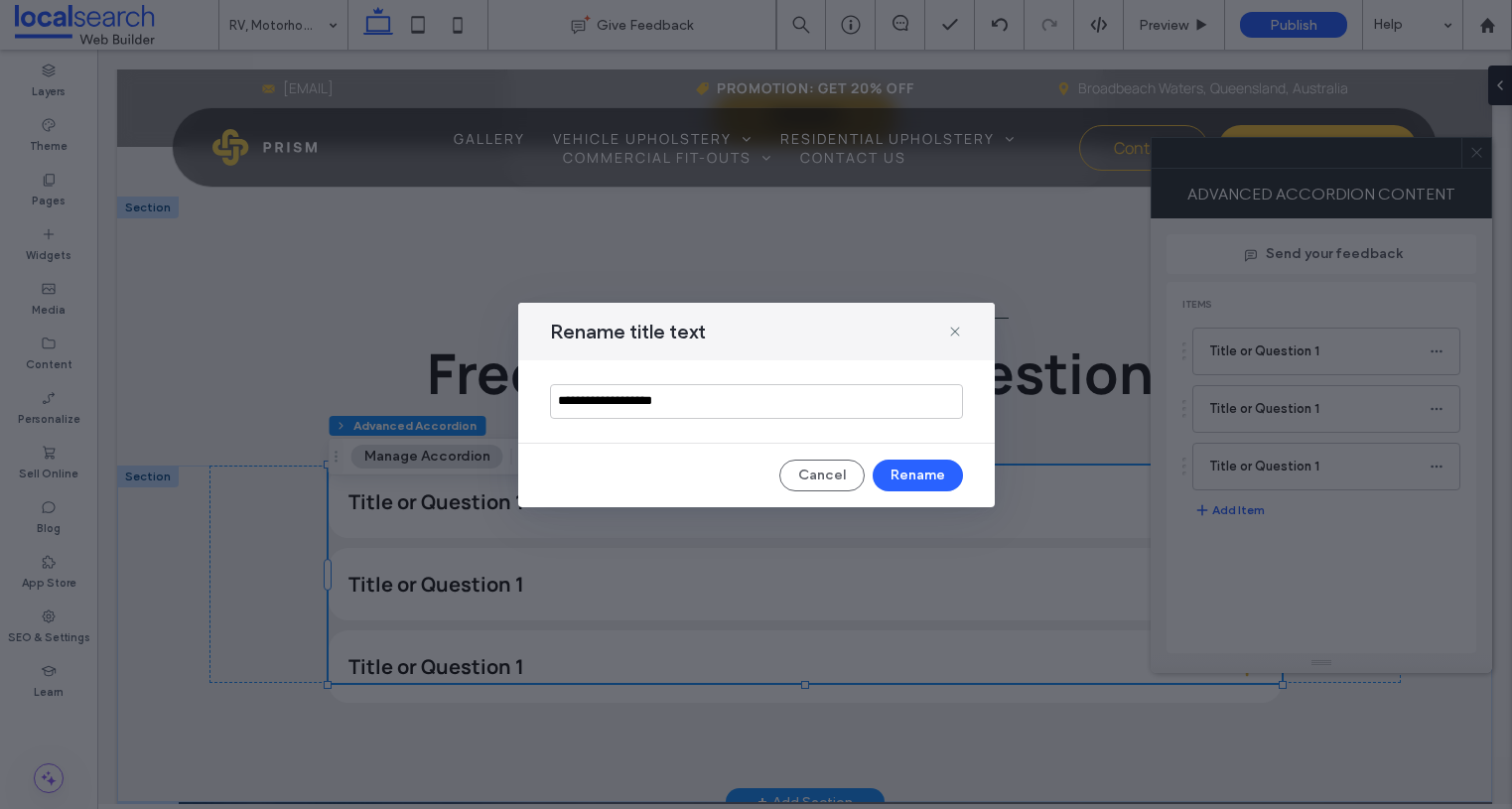 click on "**********" at bounding box center [756, 401] 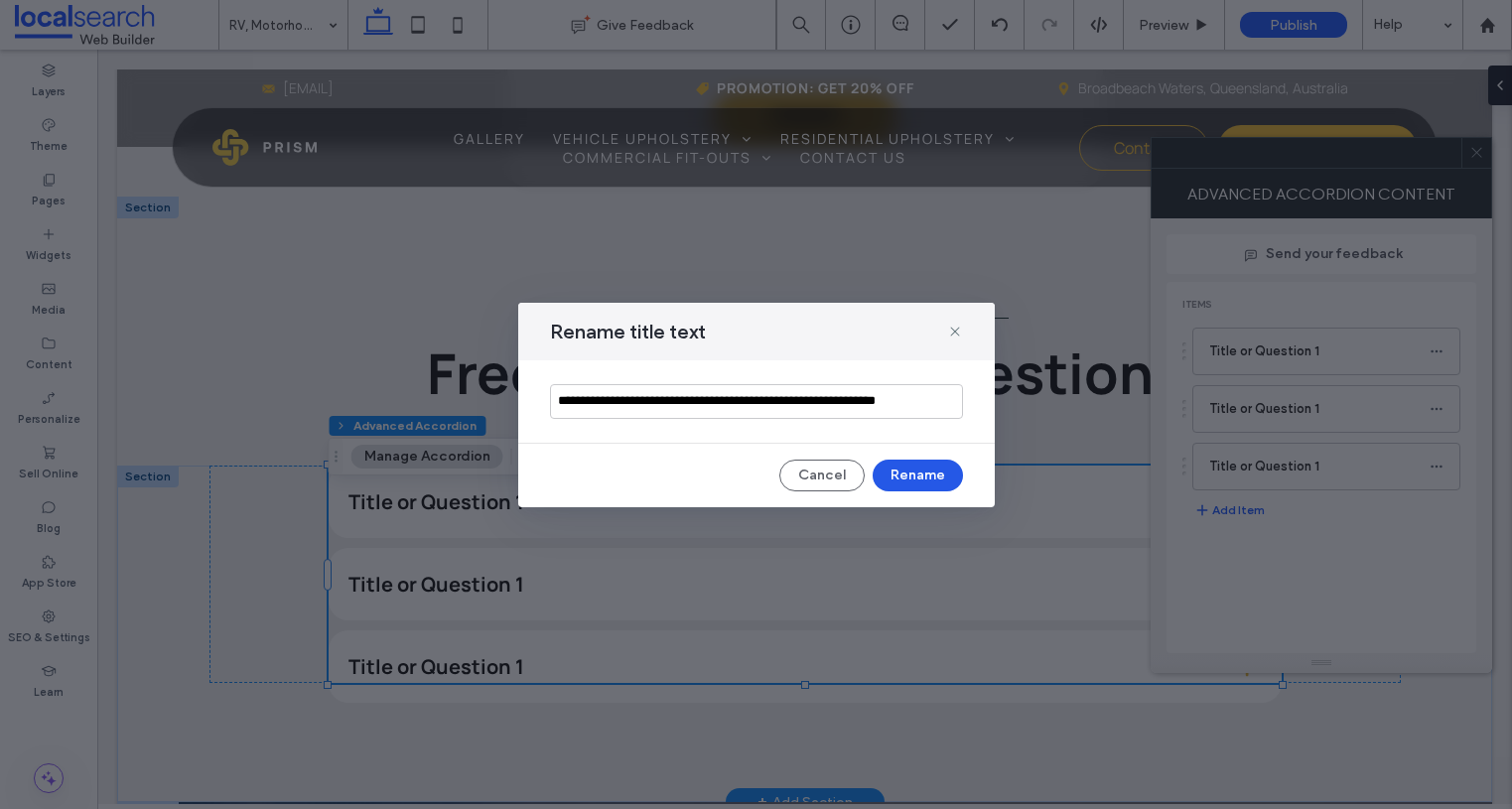 type on "**********" 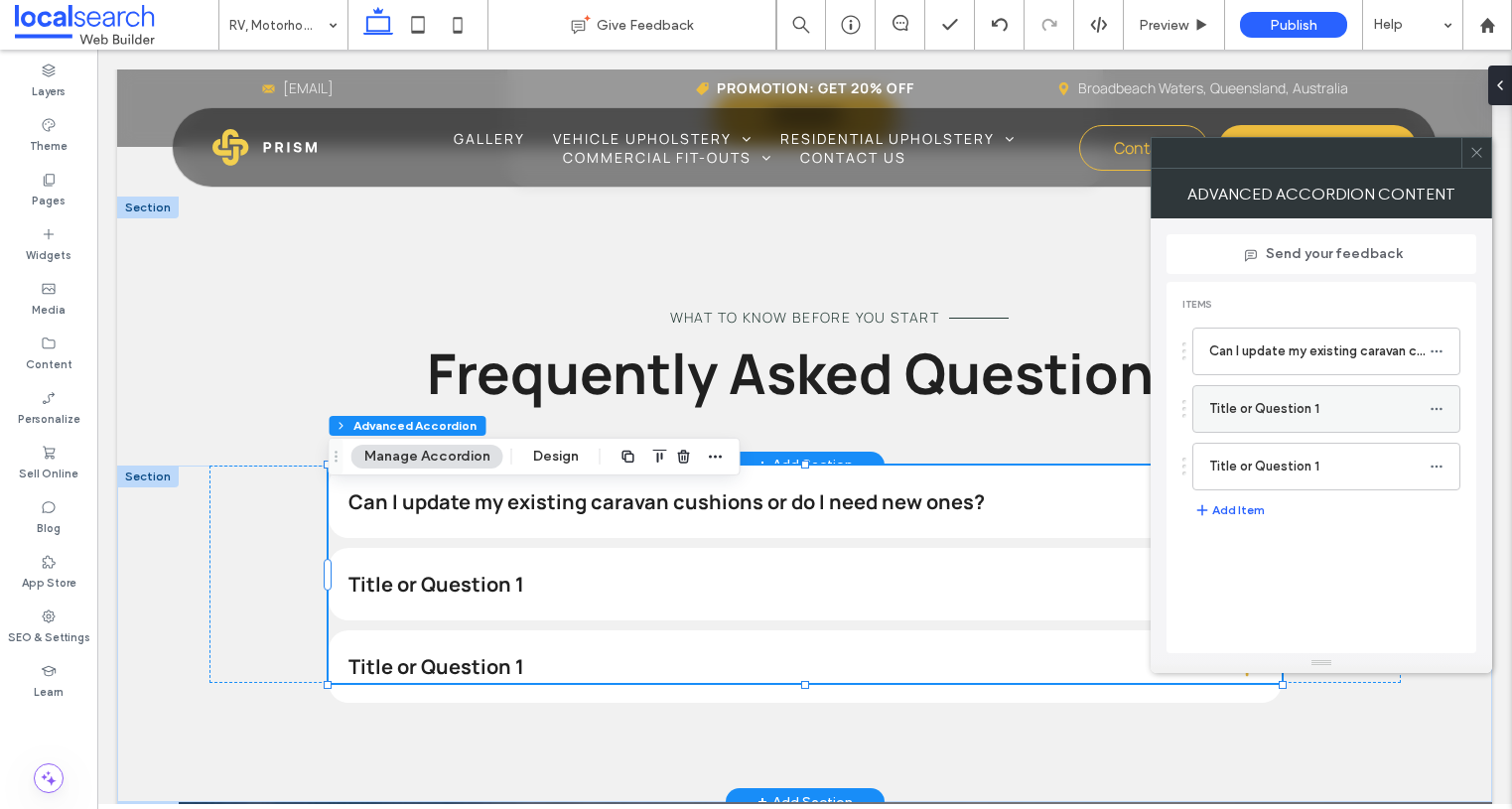click 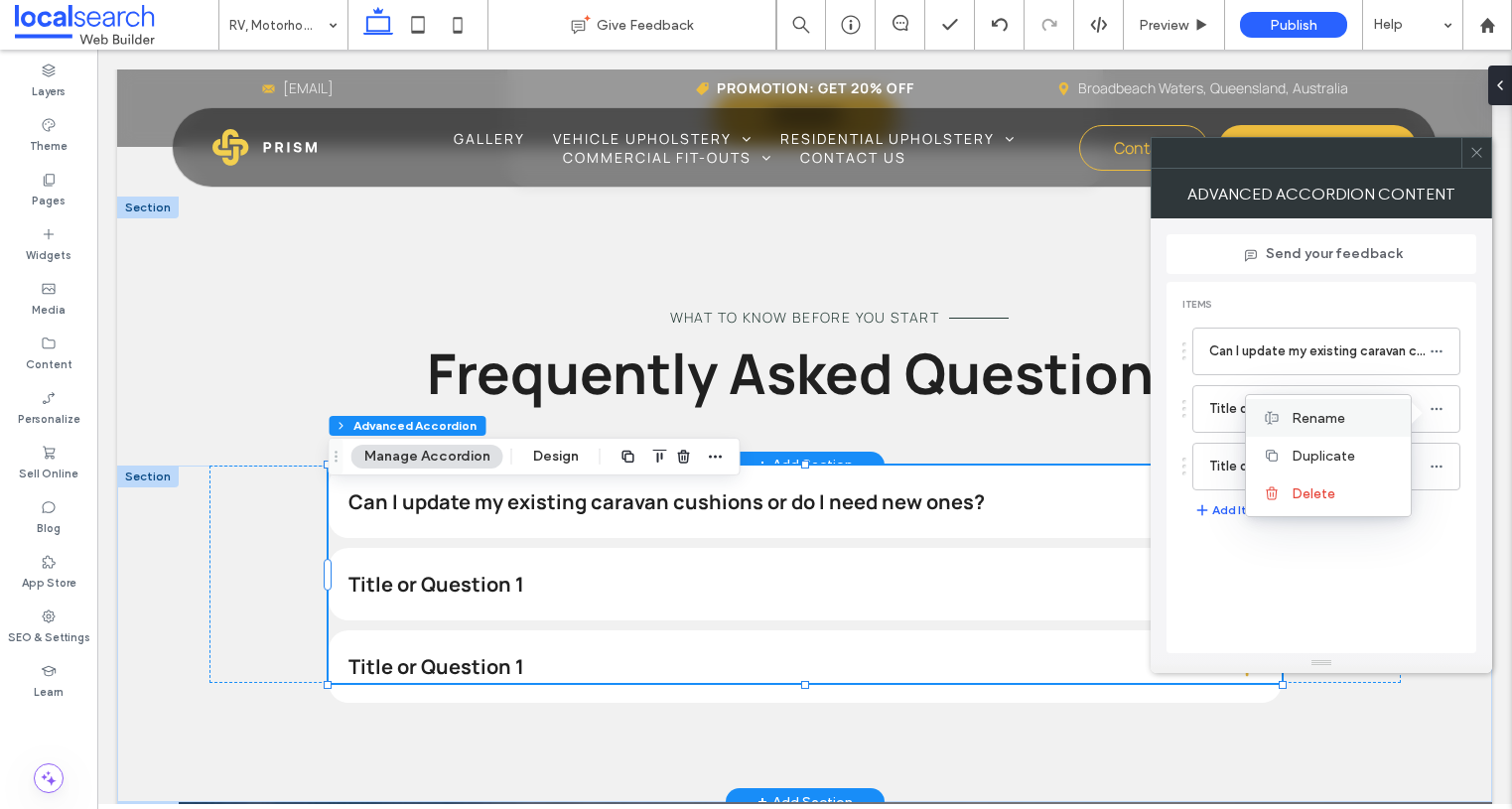 click on "Rename" at bounding box center [1318, 418] 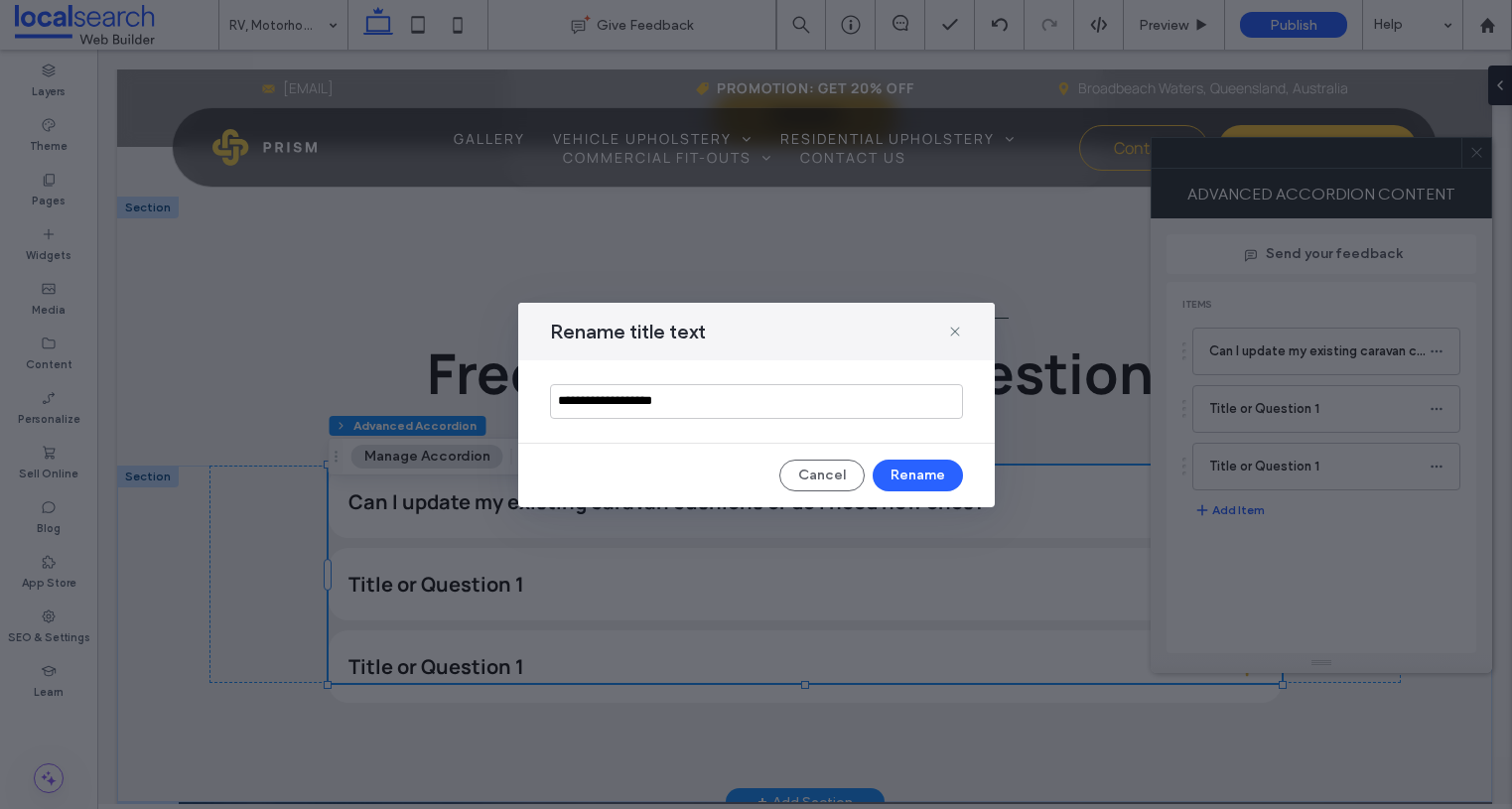 click on "**********" at bounding box center (756, 401) 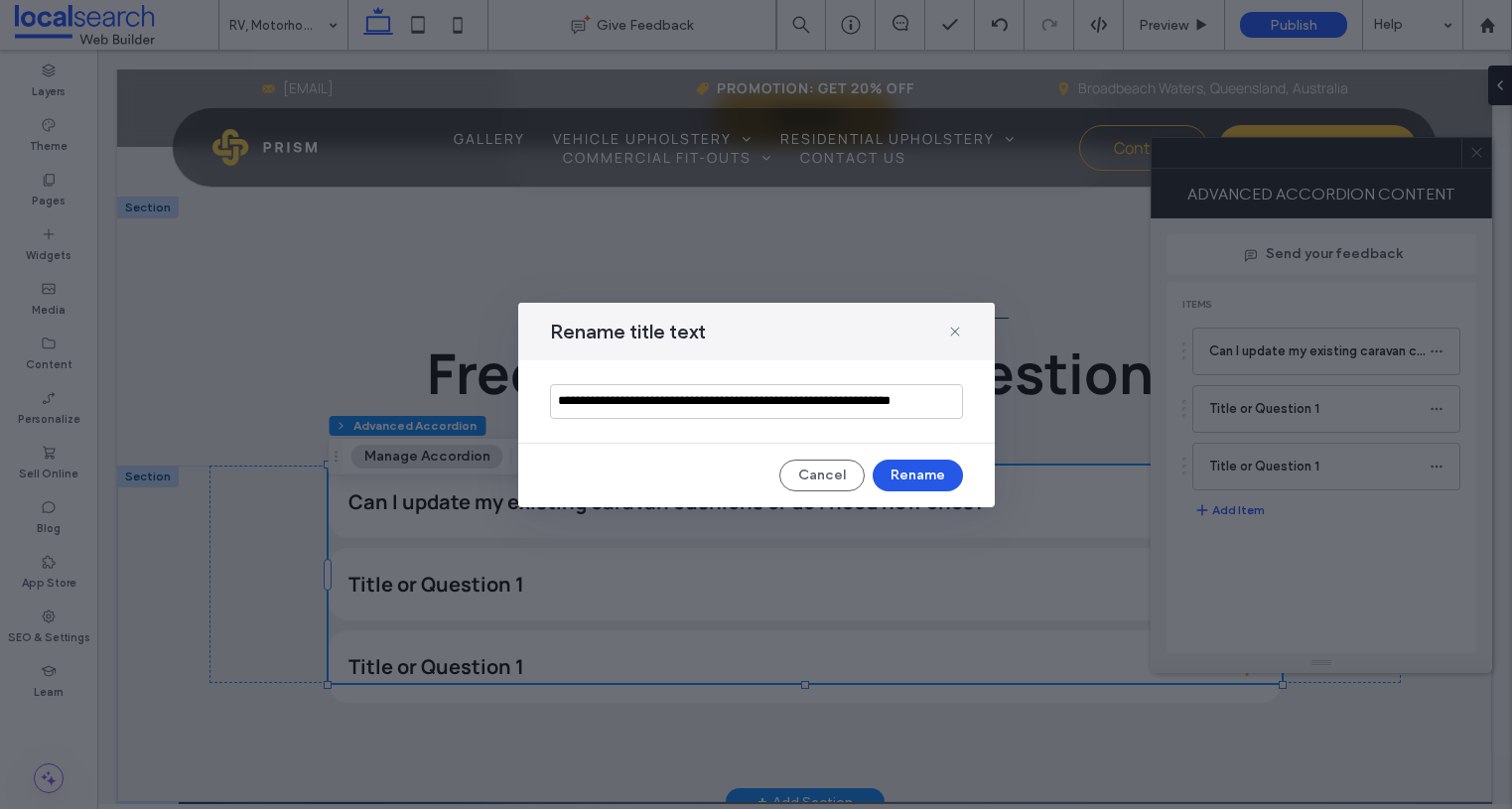 type on "**********" 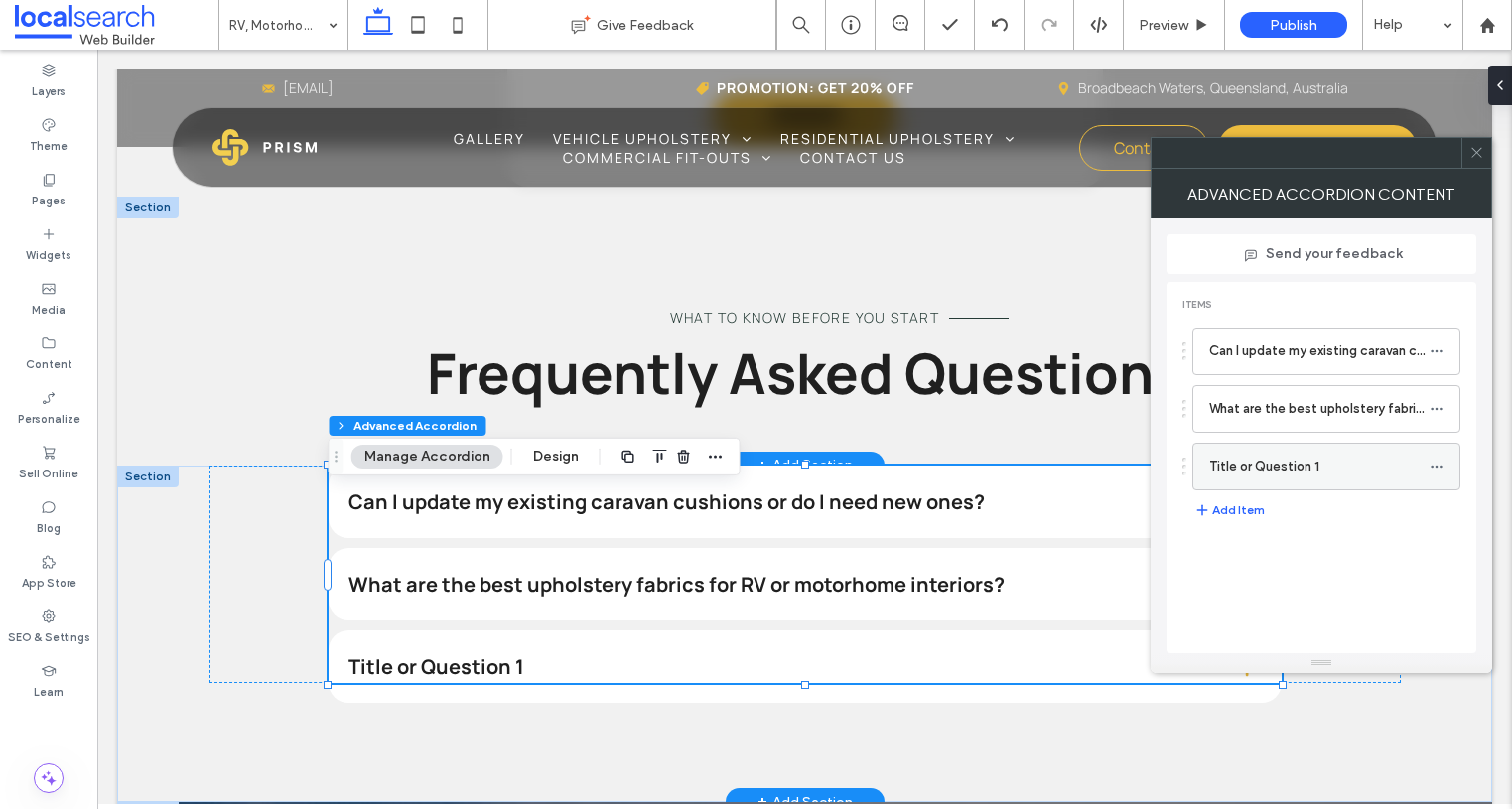 click 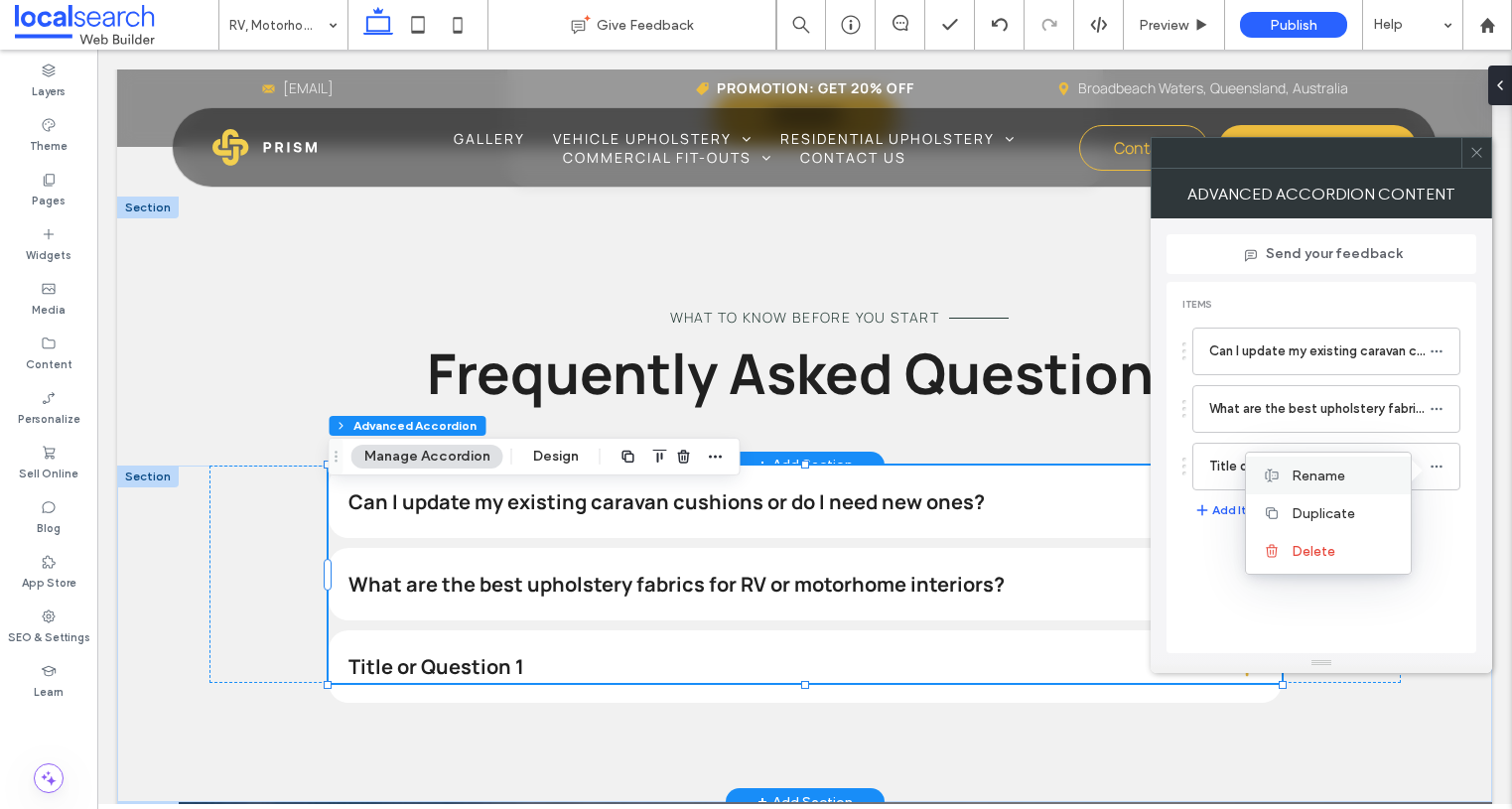 click on "Rename" at bounding box center [1318, 475] 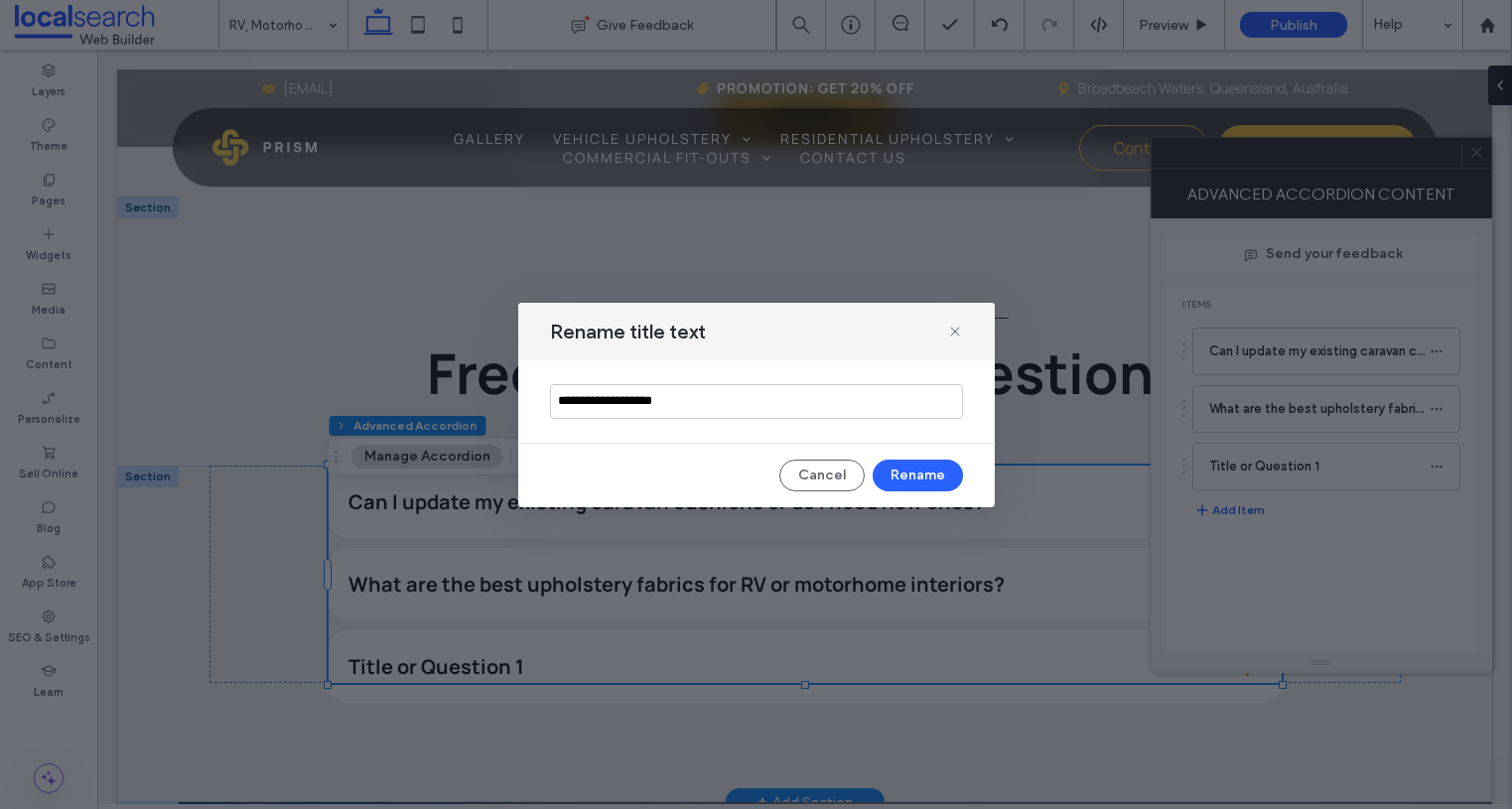 click on "**********" at bounding box center [756, 401] 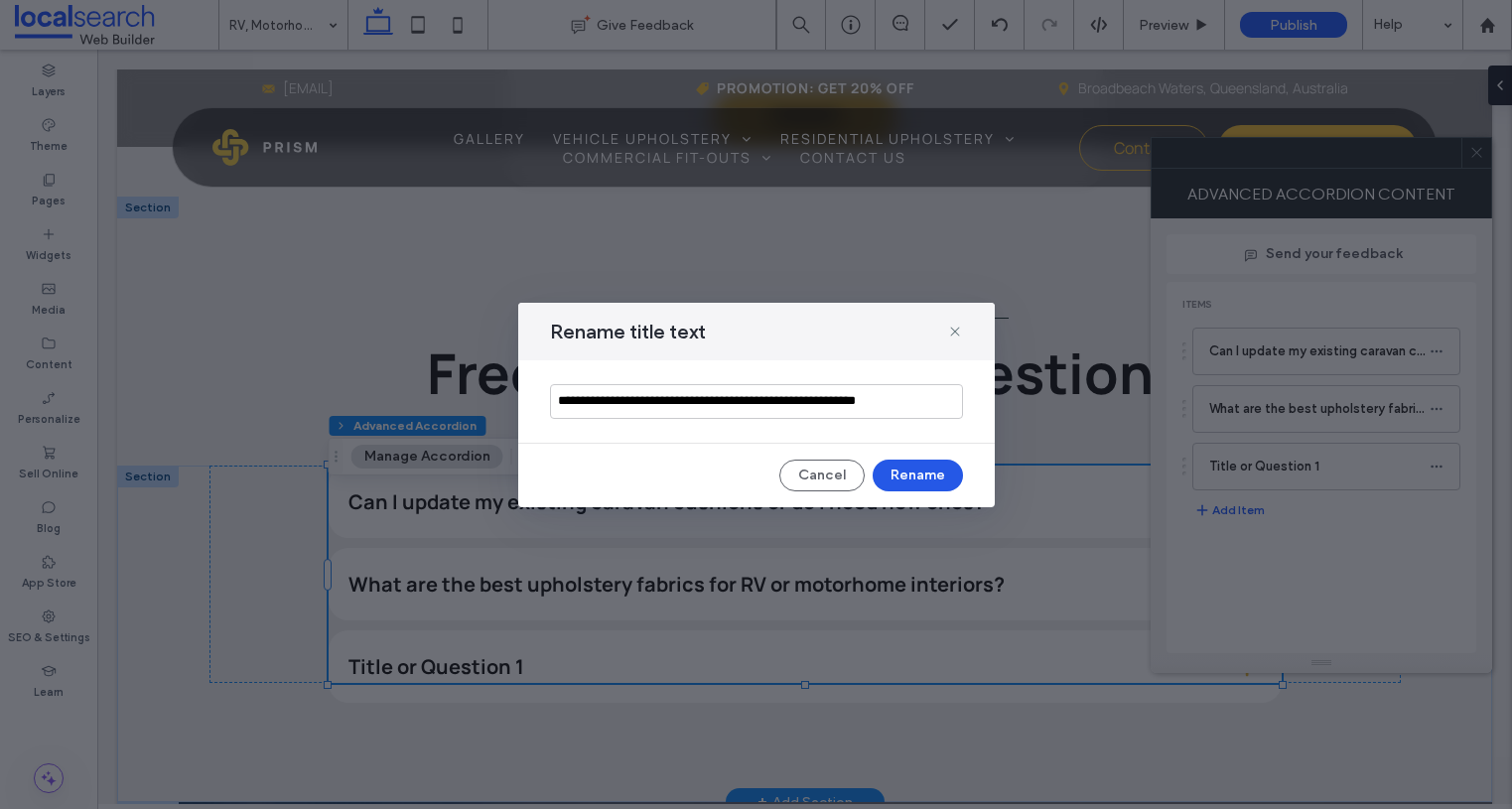 type on "**********" 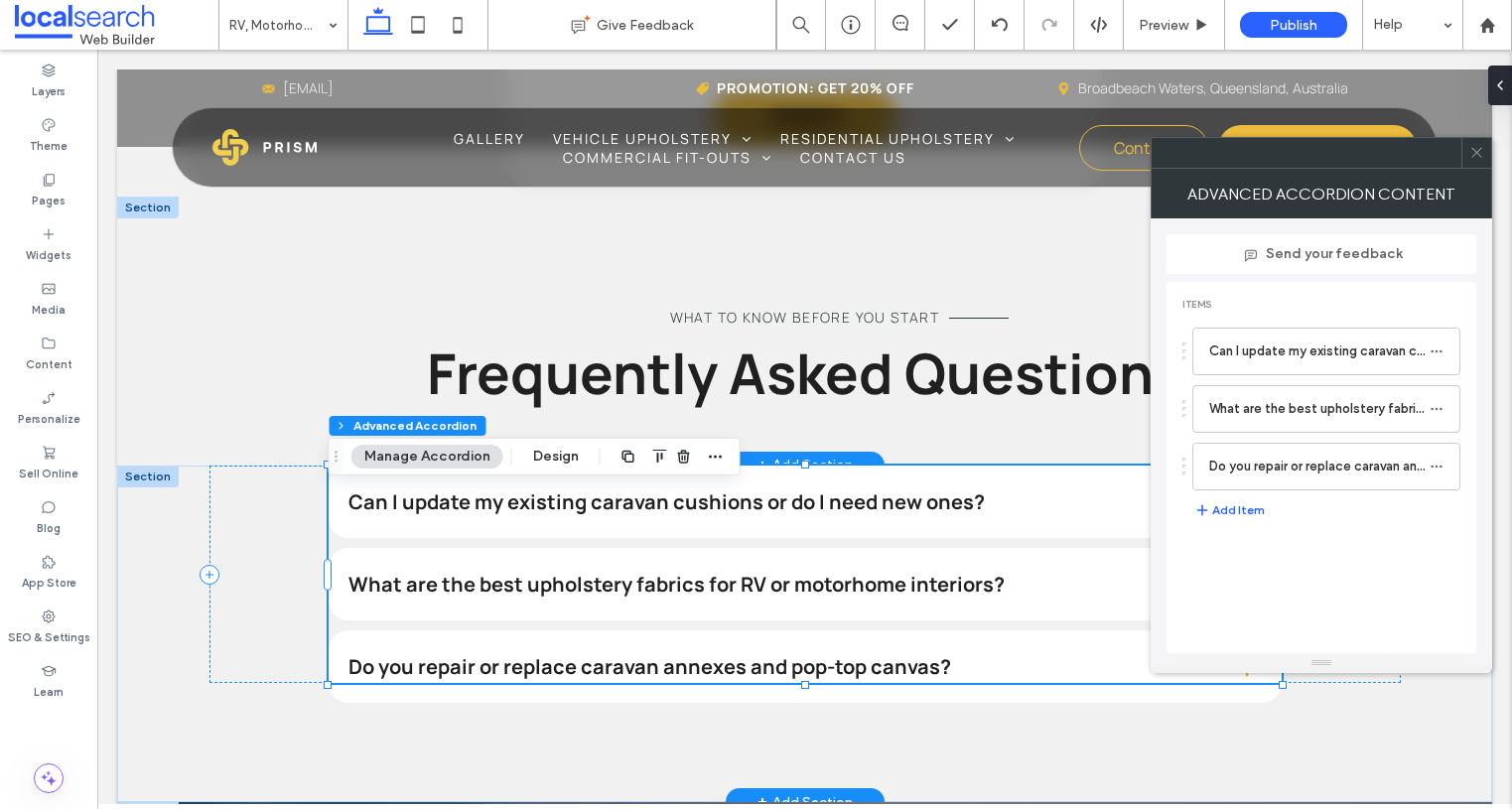 click on "Can I update my existing caravan cushions or do I need new ones?" at bounding box center [774, 502] 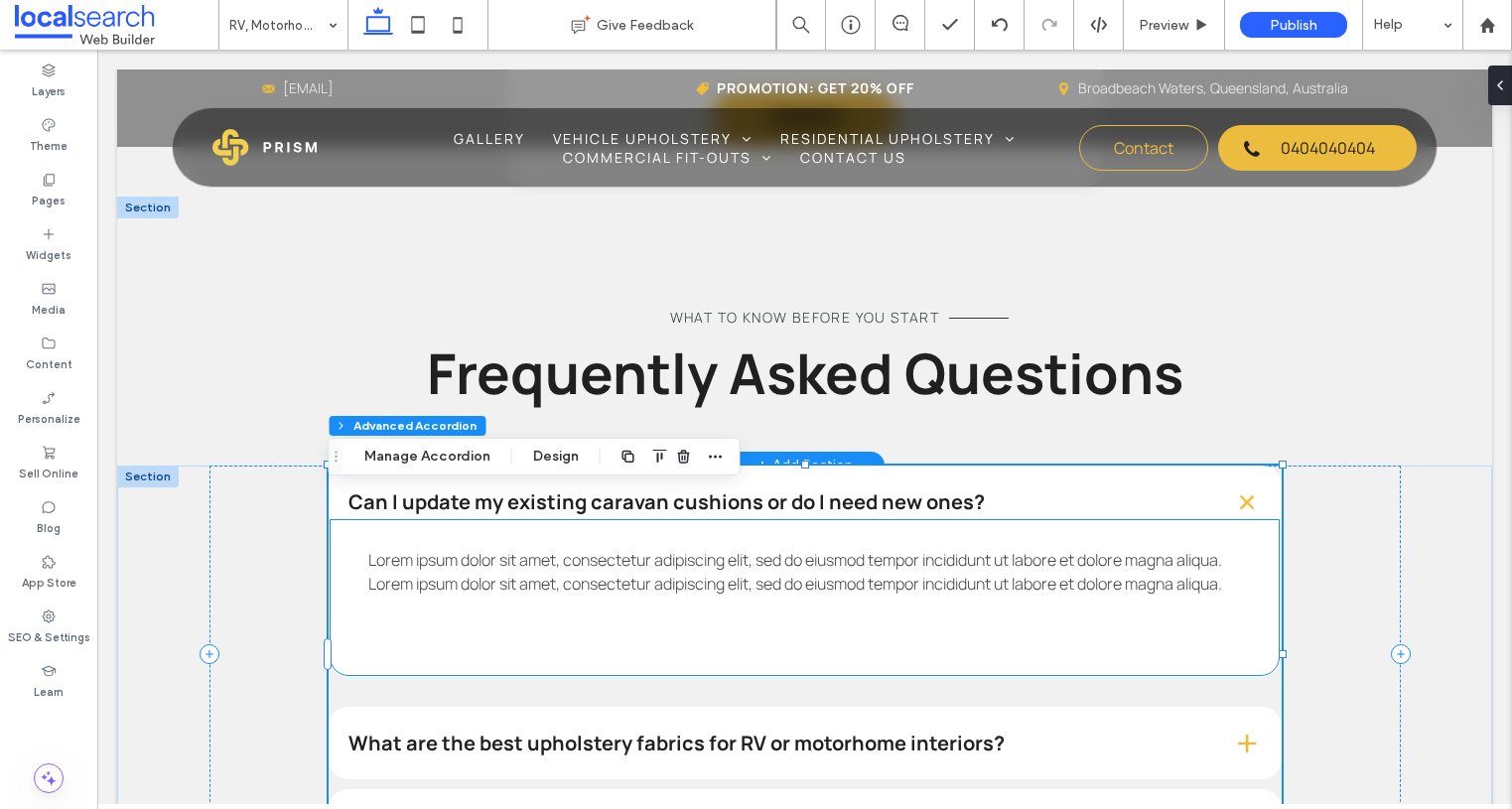 click on "Lorem ipsum dolor sit amet, consectetur adipiscing elit, sed do eiusmod tempor incididunt ut labore et dolore magna aliqua. Lorem ipsum dolor sit amet, consectetur adipiscing elit, sed do eiusmod tempor incididunt ut labore et dolore magna aliqua." at bounding box center (795, 572) 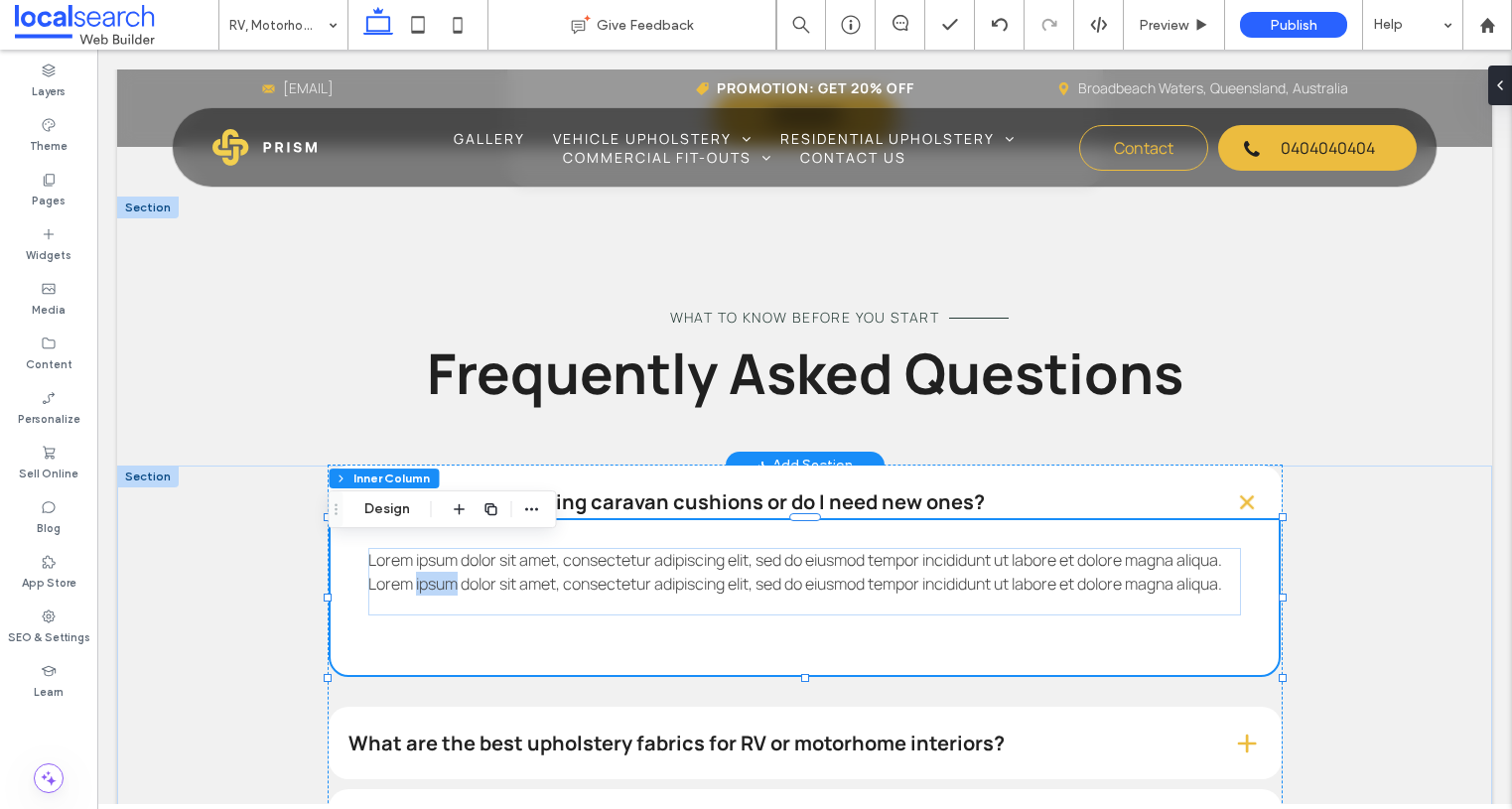 click on "Lorem ipsum dolor sit amet, consectetur adipiscing elit, sed do eiusmod tempor incididunt ut labore et dolore magna aliqua. Lorem ipsum dolor sit amet, consectetur adipiscing elit, sed do eiusmod tempor incididunt ut labore et dolore magna aliqua." at bounding box center [795, 572] 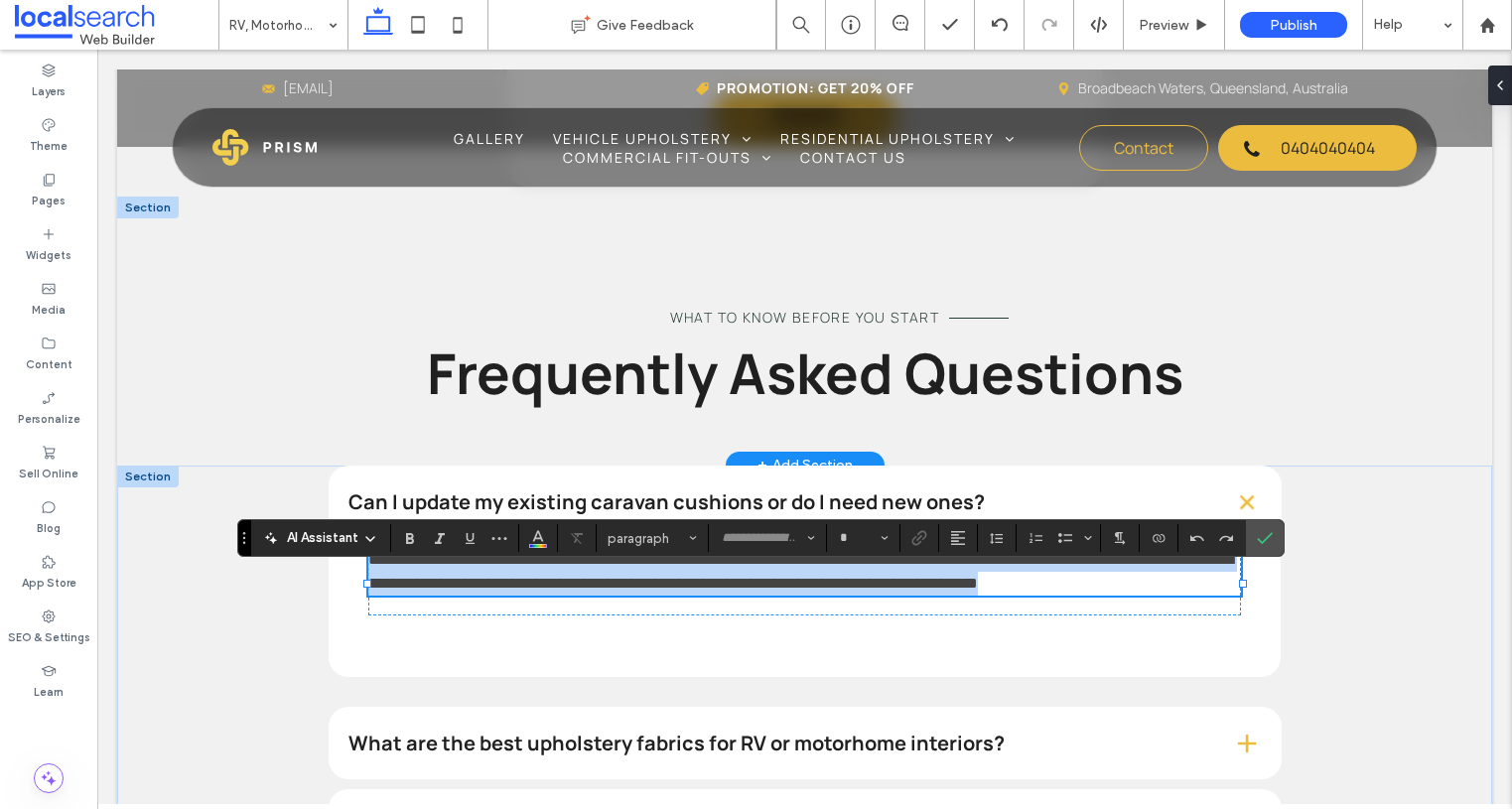 type on "*******" 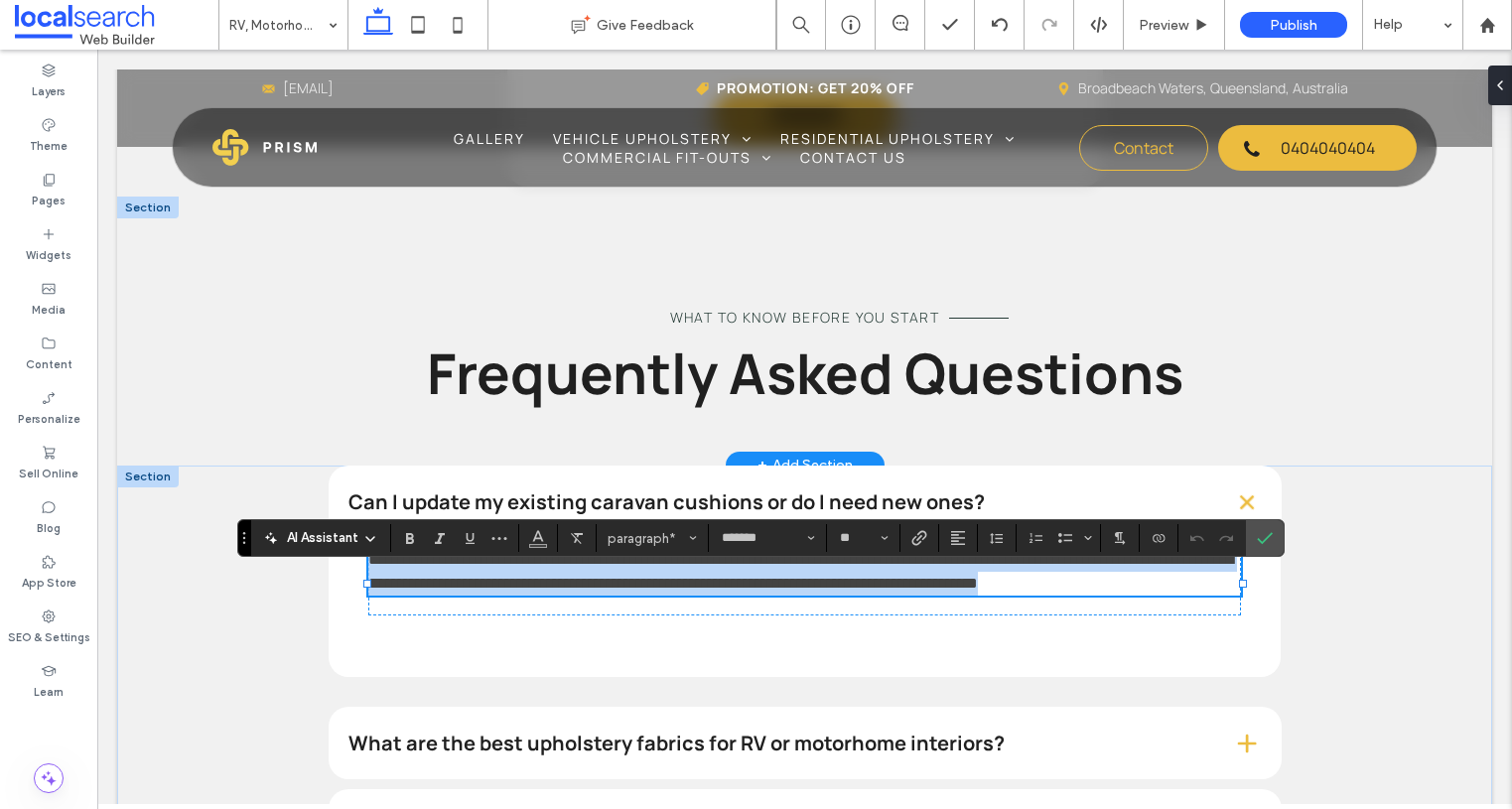 scroll, scrollTop: 0, scrollLeft: 0, axis: both 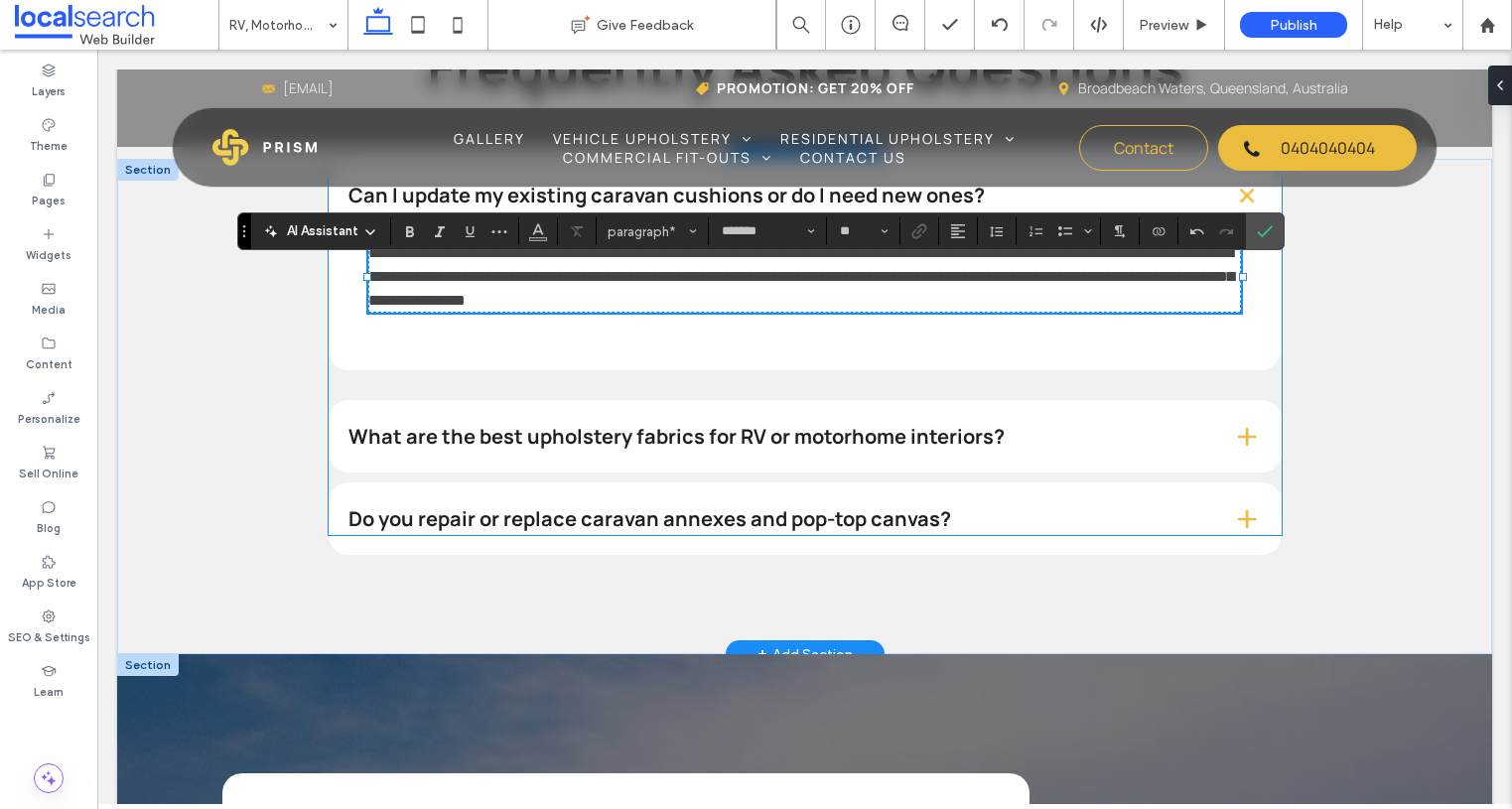 click on "What are the best upholstery fabrics for RV or motorhome interiors?" at bounding box center [774, 437] 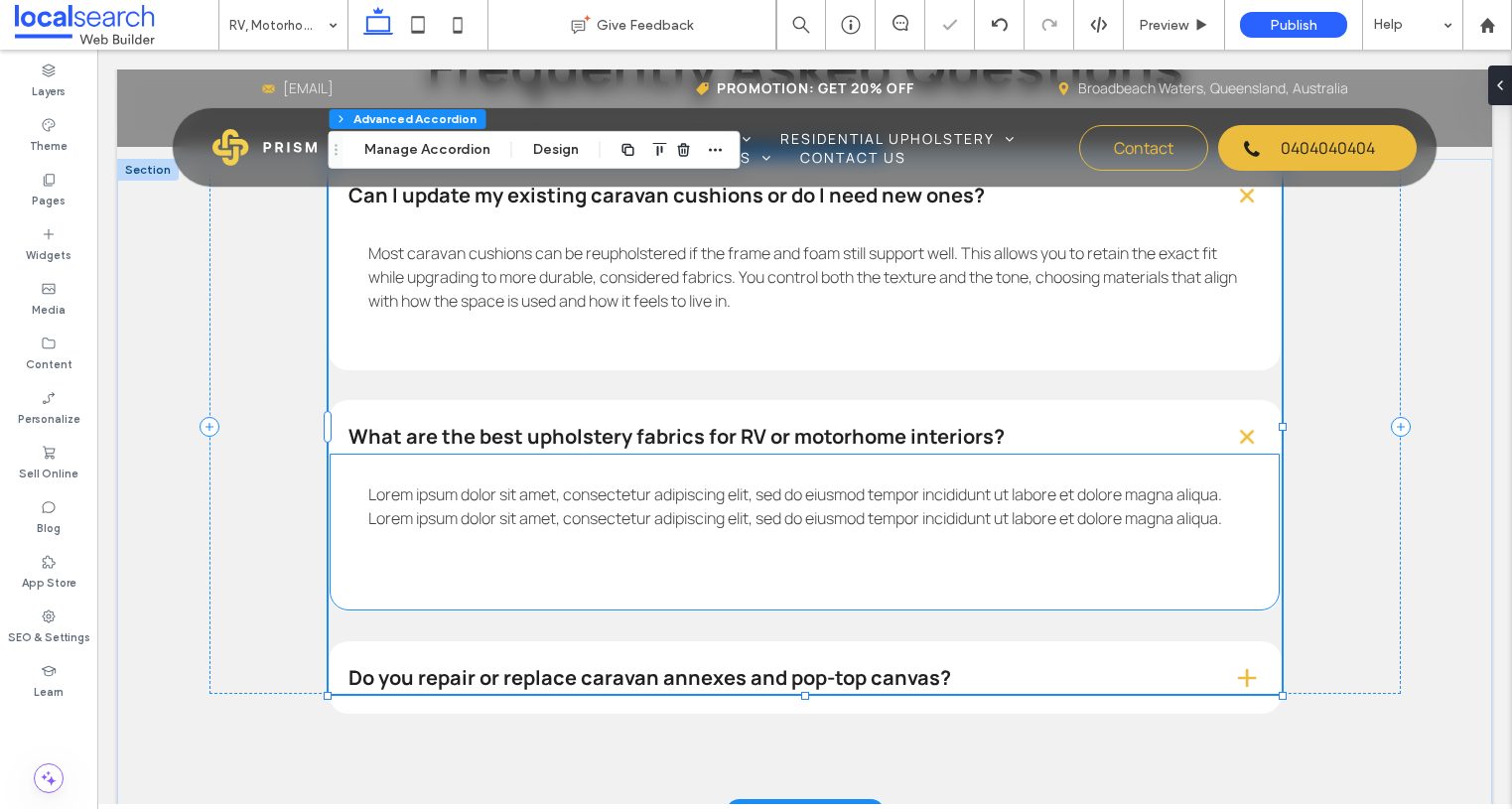 click on "Lorem ipsum dolor sit amet, consectetur adipiscing elit, sed do eiusmod tempor incididunt ut labore et dolore magna aliqua. Lorem ipsum dolor sit amet, consectetur adipiscing elit, sed do eiusmod tempor incididunt ut labore et dolore magna aliqua." at bounding box center (795, 506) 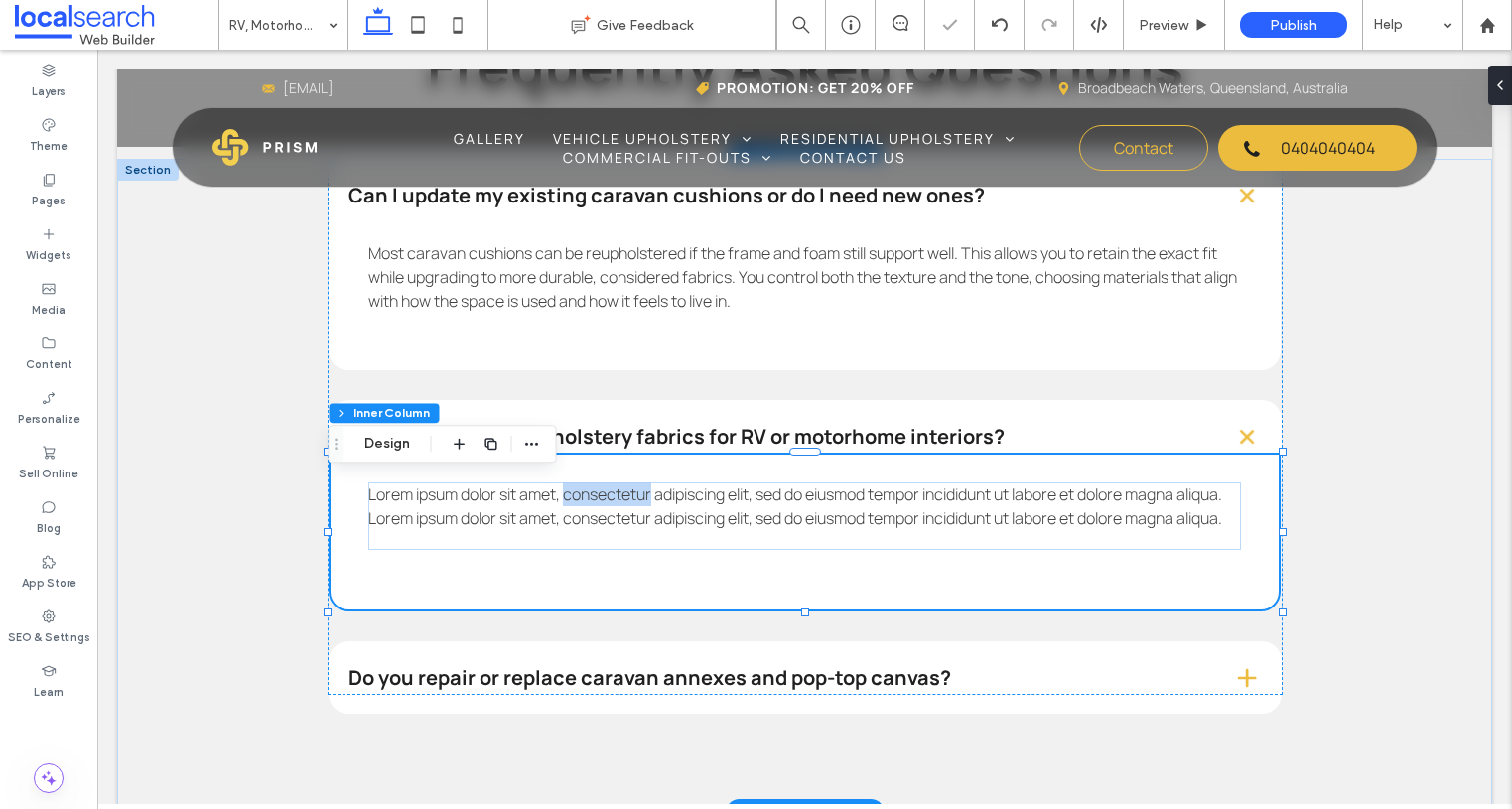 click on "Lorem ipsum dolor sit amet, consectetur adipiscing elit, sed do eiusmod tempor incididunt ut labore et dolore magna aliqua. Lorem ipsum dolor sit amet, consectetur adipiscing elit, sed do eiusmod tempor incididunt ut labore et dolore magna aliqua." at bounding box center (795, 506) 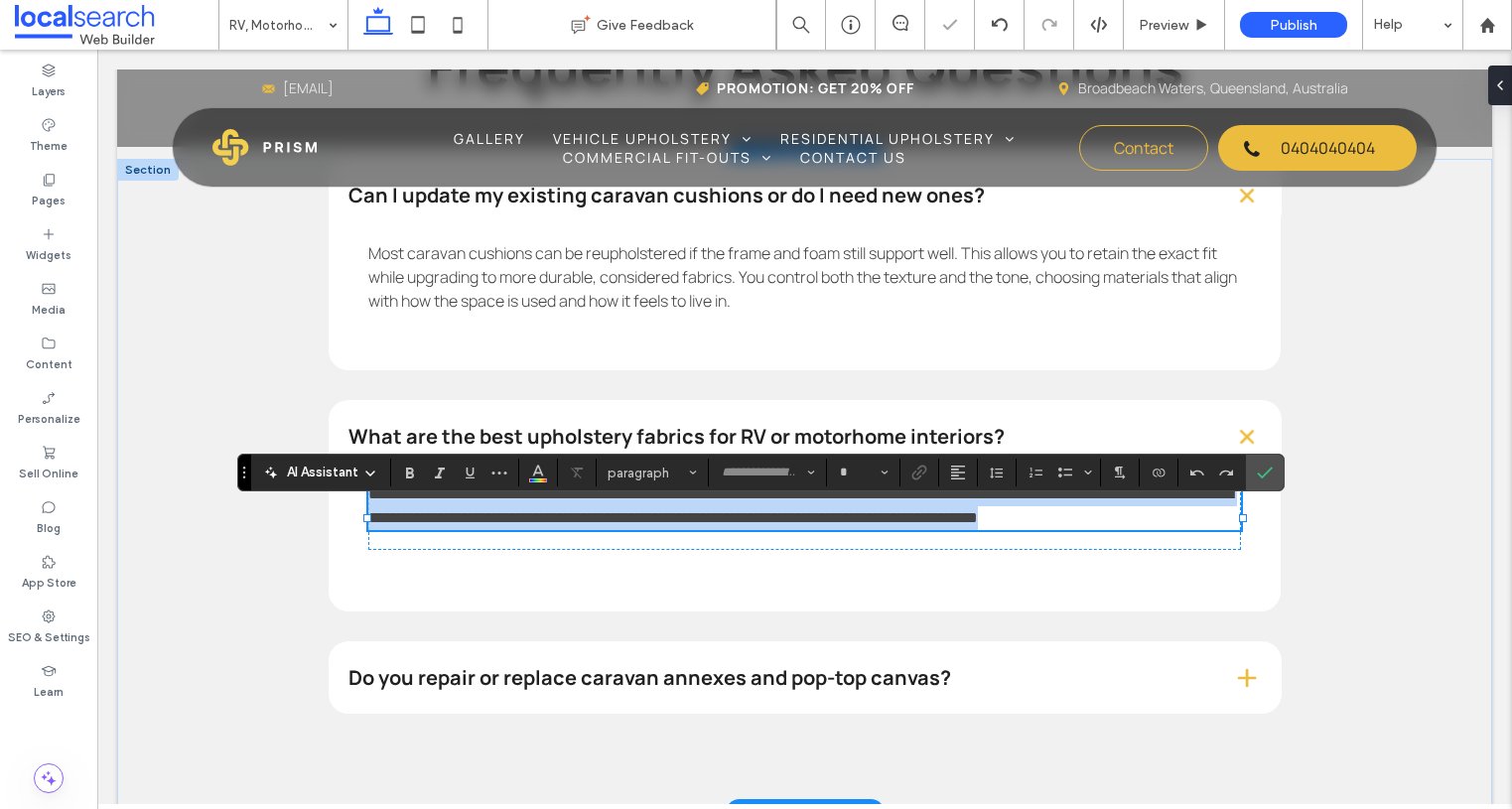 type on "*******" 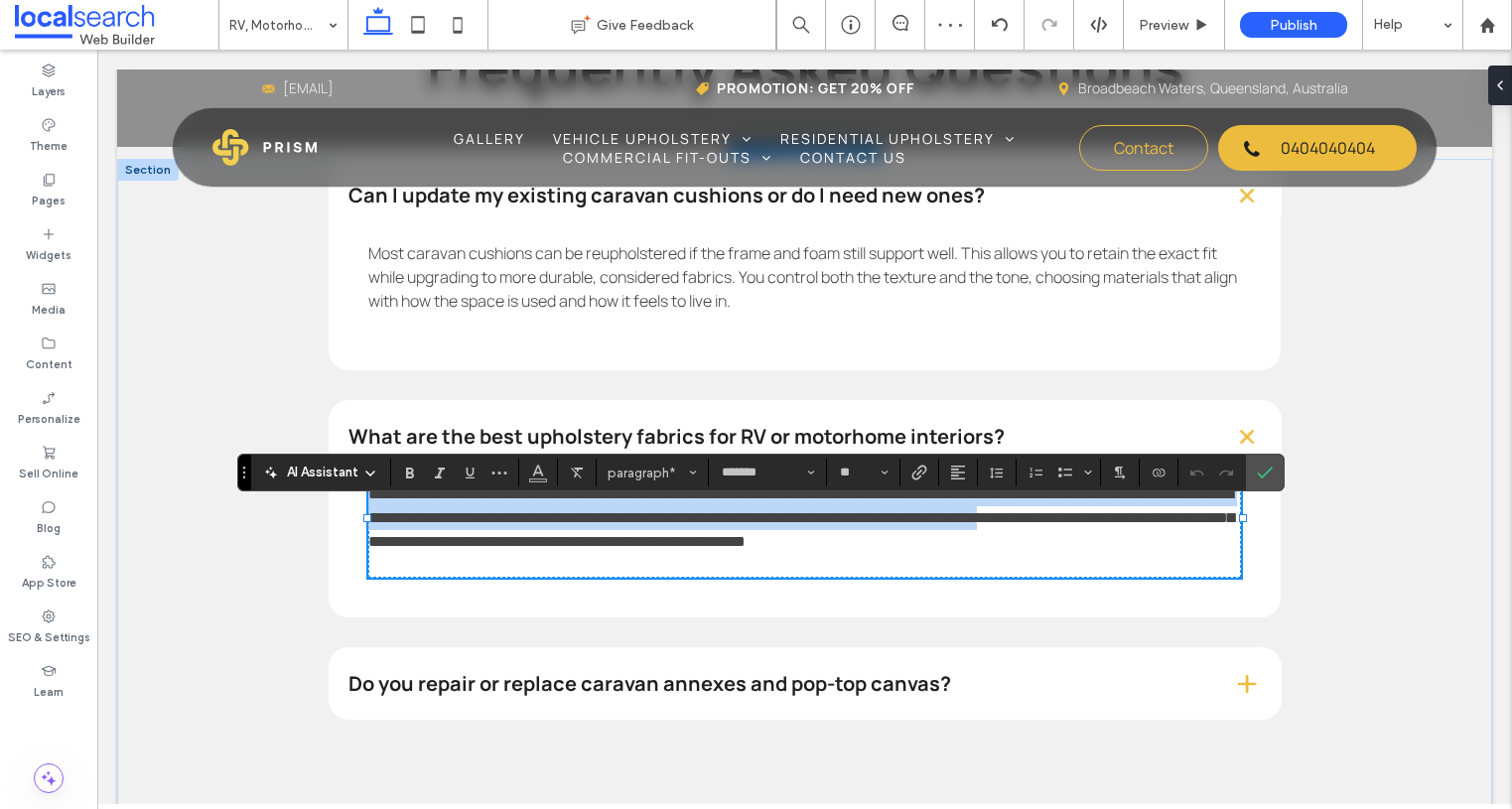 scroll, scrollTop: 0, scrollLeft: 0, axis: both 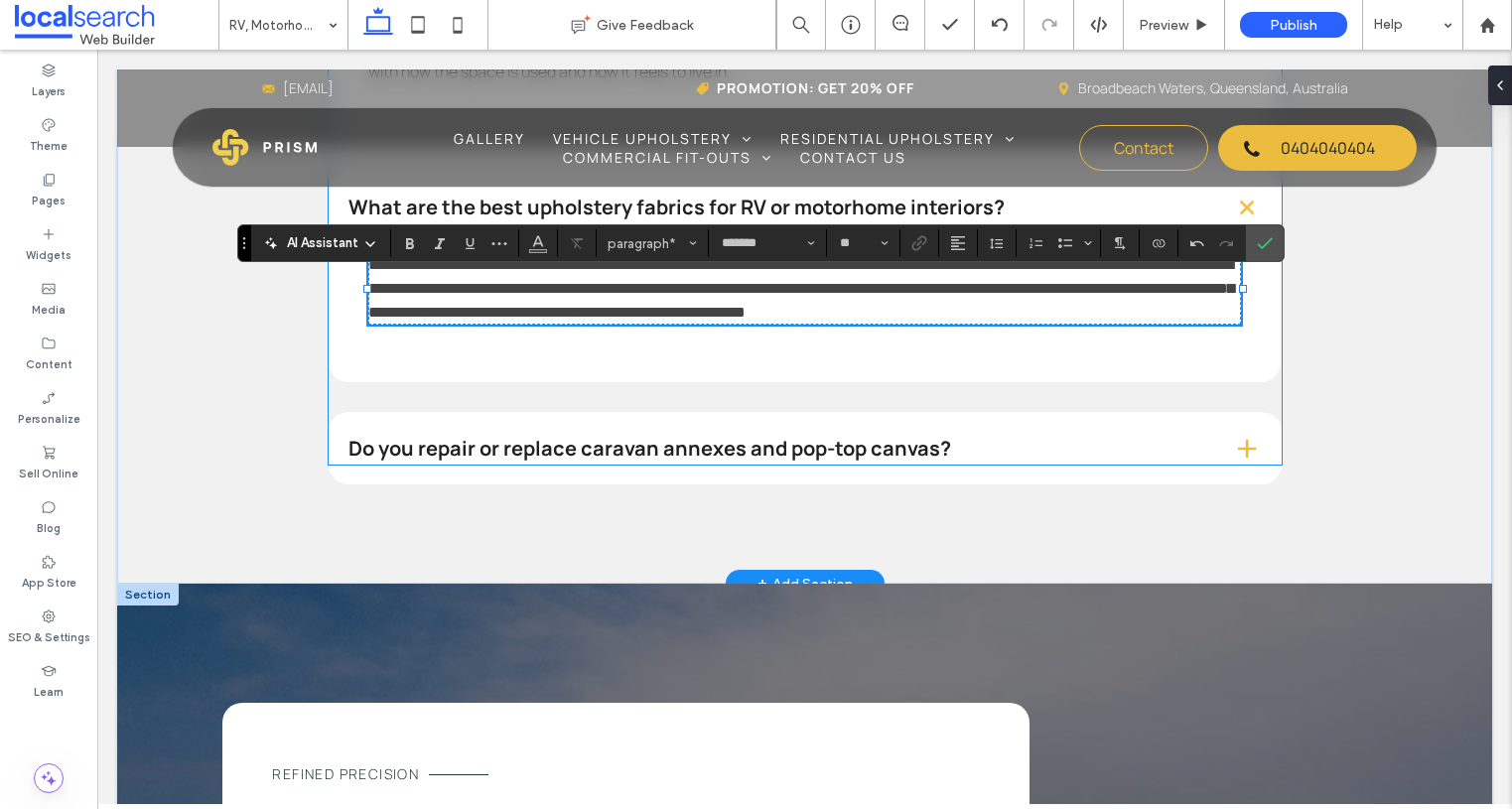 click on "Do you repair or replace caravan annexes and pop-top canvas?" at bounding box center [774, 449] 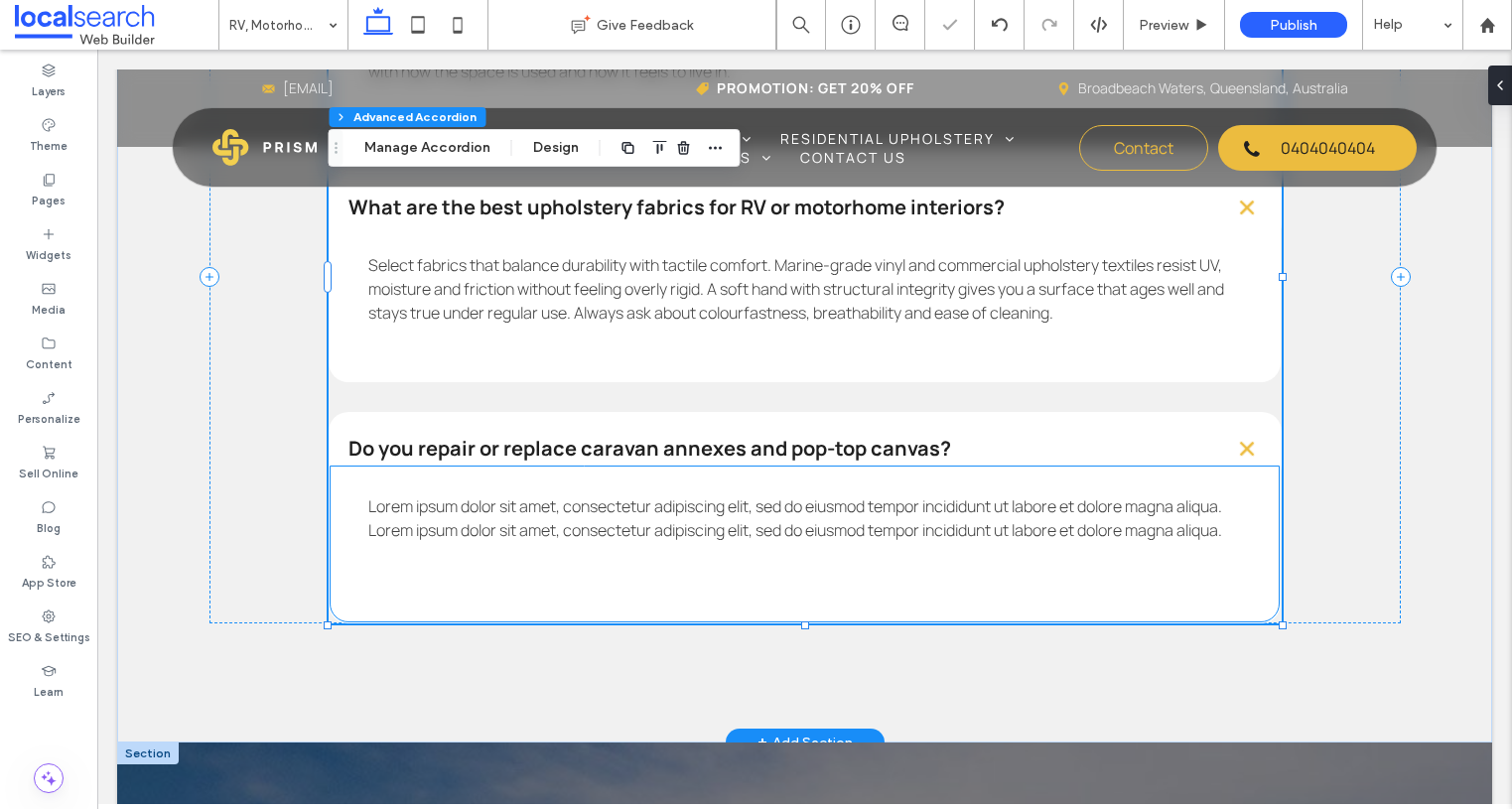 click on "Lorem ipsum dolor sit amet, consectetur adipiscing elit, sed do eiusmod tempor incididunt ut labore et dolore magna aliqua. Lorem ipsum dolor sit amet, consectetur adipiscing elit, sed do eiusmod tempor incididunt ut labore et dolore magna aliqua." at bounding box center [795, 518] 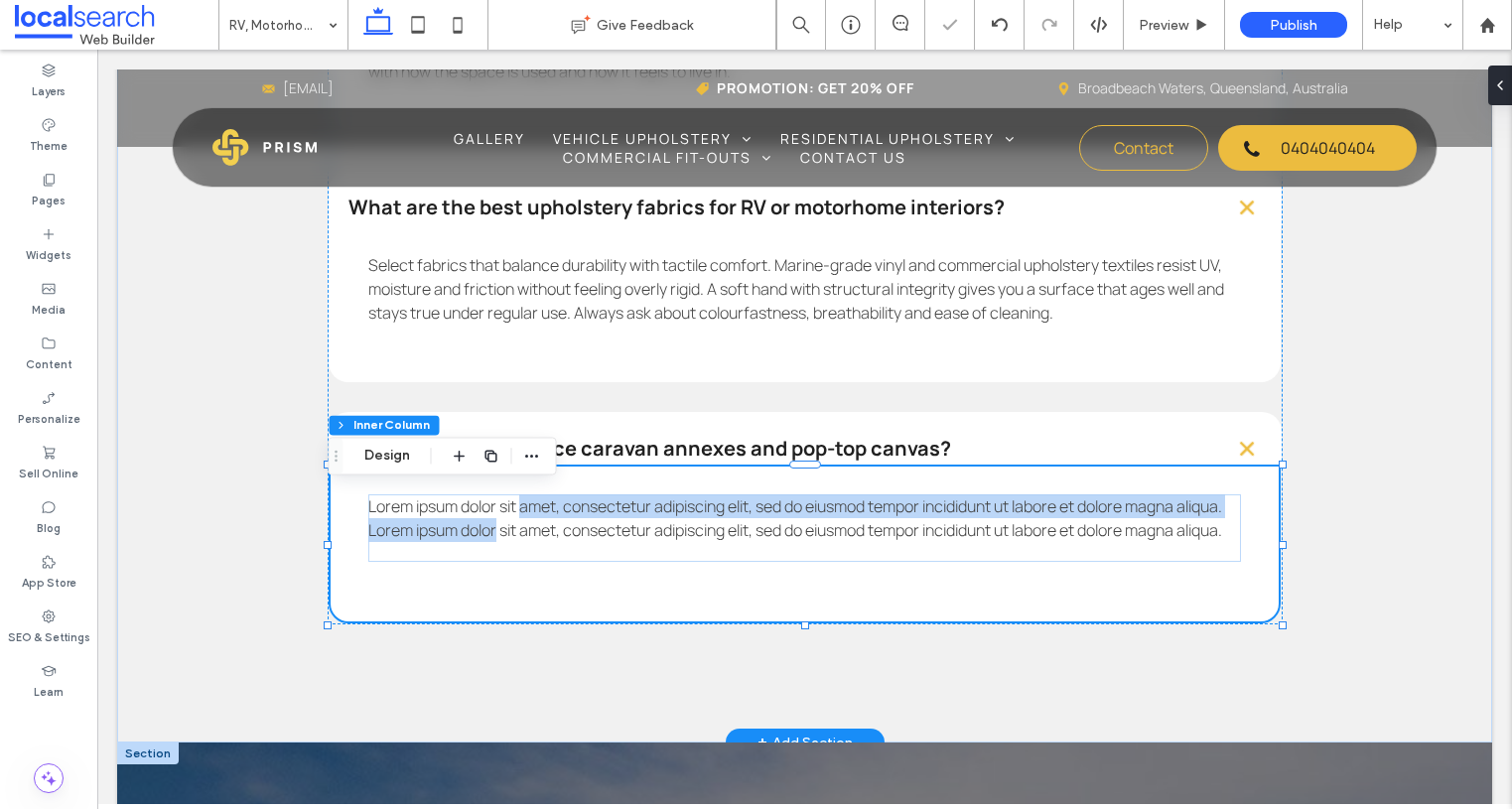 click on "Lorem ipsum dolor sit amet, consectetur adipiscing elit, sed do eiusmod tempor incididunt ut labore et dolore magna aliqua. Lorem ipsum dolor sit amet, consectetur adipiscing elit, sed do eiusmod tempor incididunt ut labore et dolore magna aliqua." at bounding box center (795, 518) 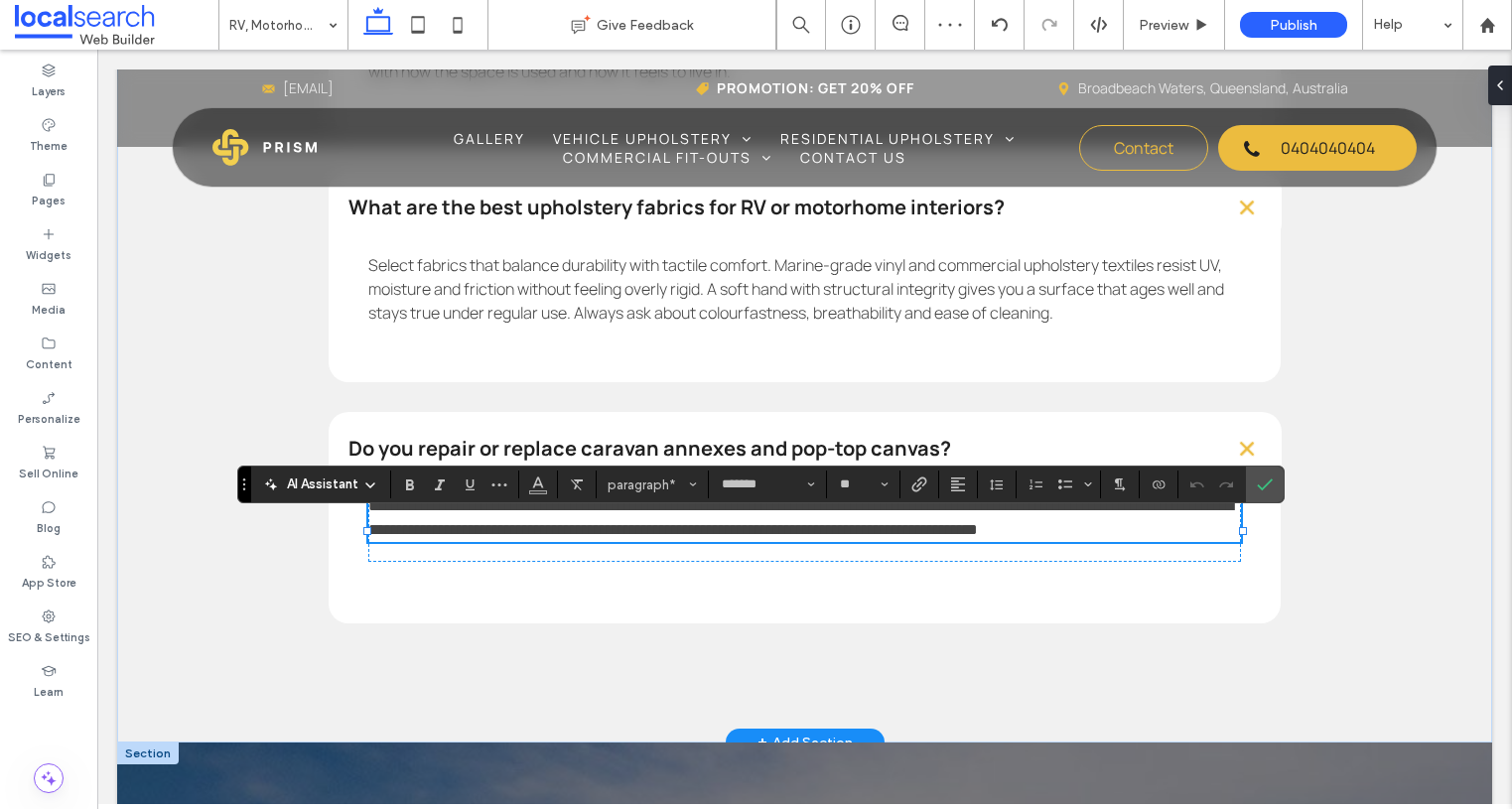 scroll, scrollTop: 0, scrollLeft: 0, axis: both 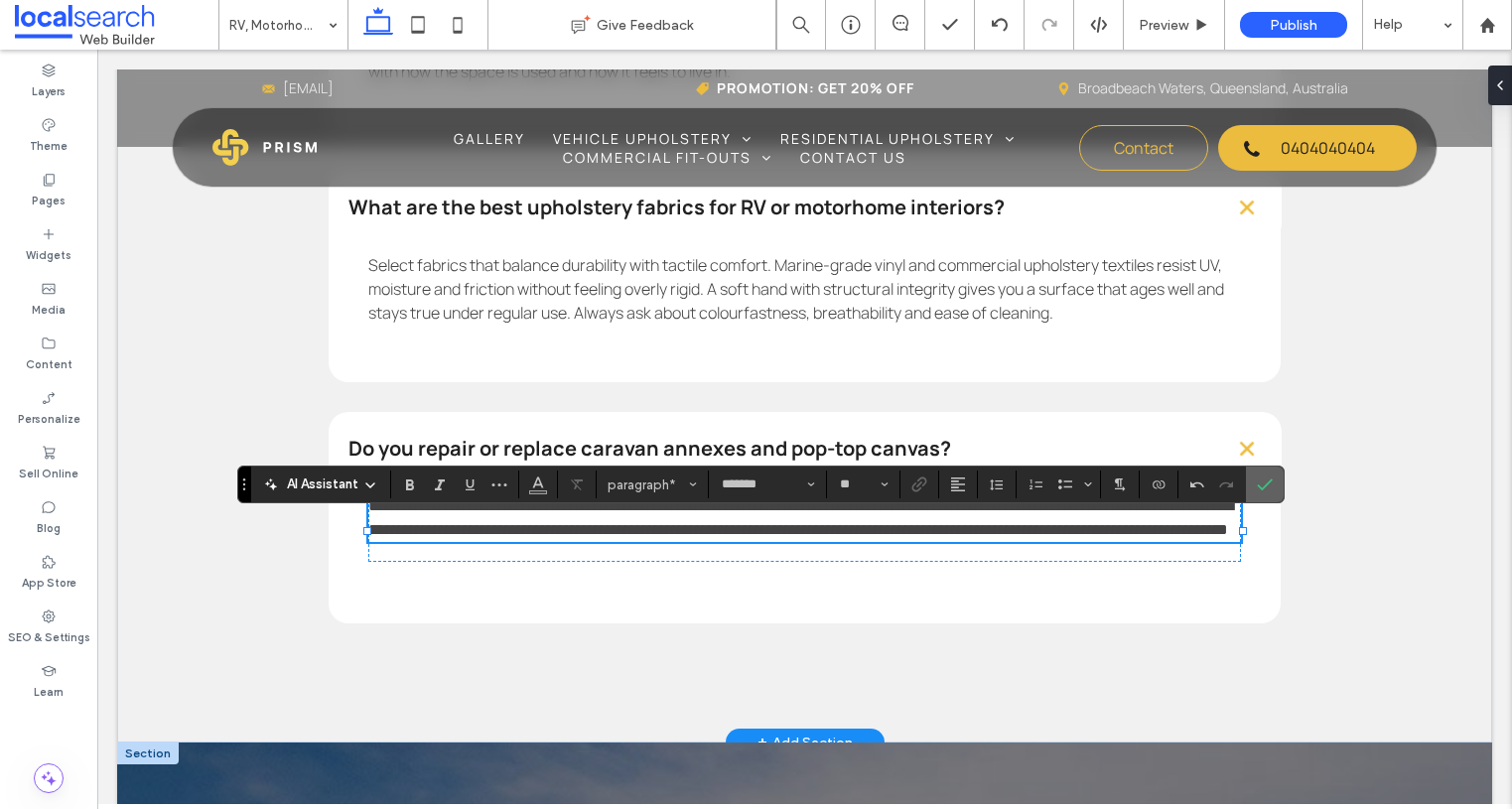 click at bounding box center (1261, 484) 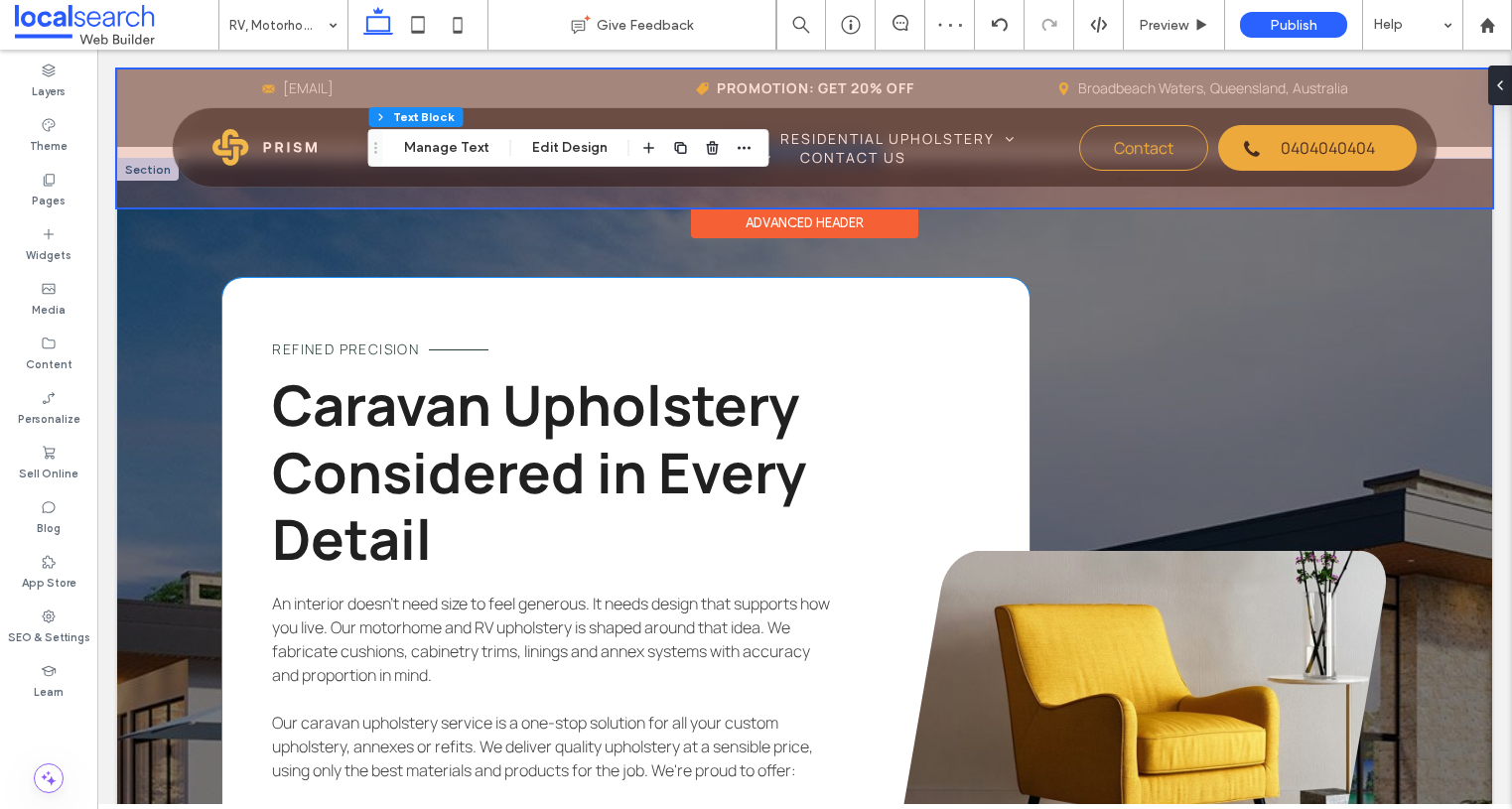 scroll, scrollTop: 3540, scrollLeft: 0, axis: vertical 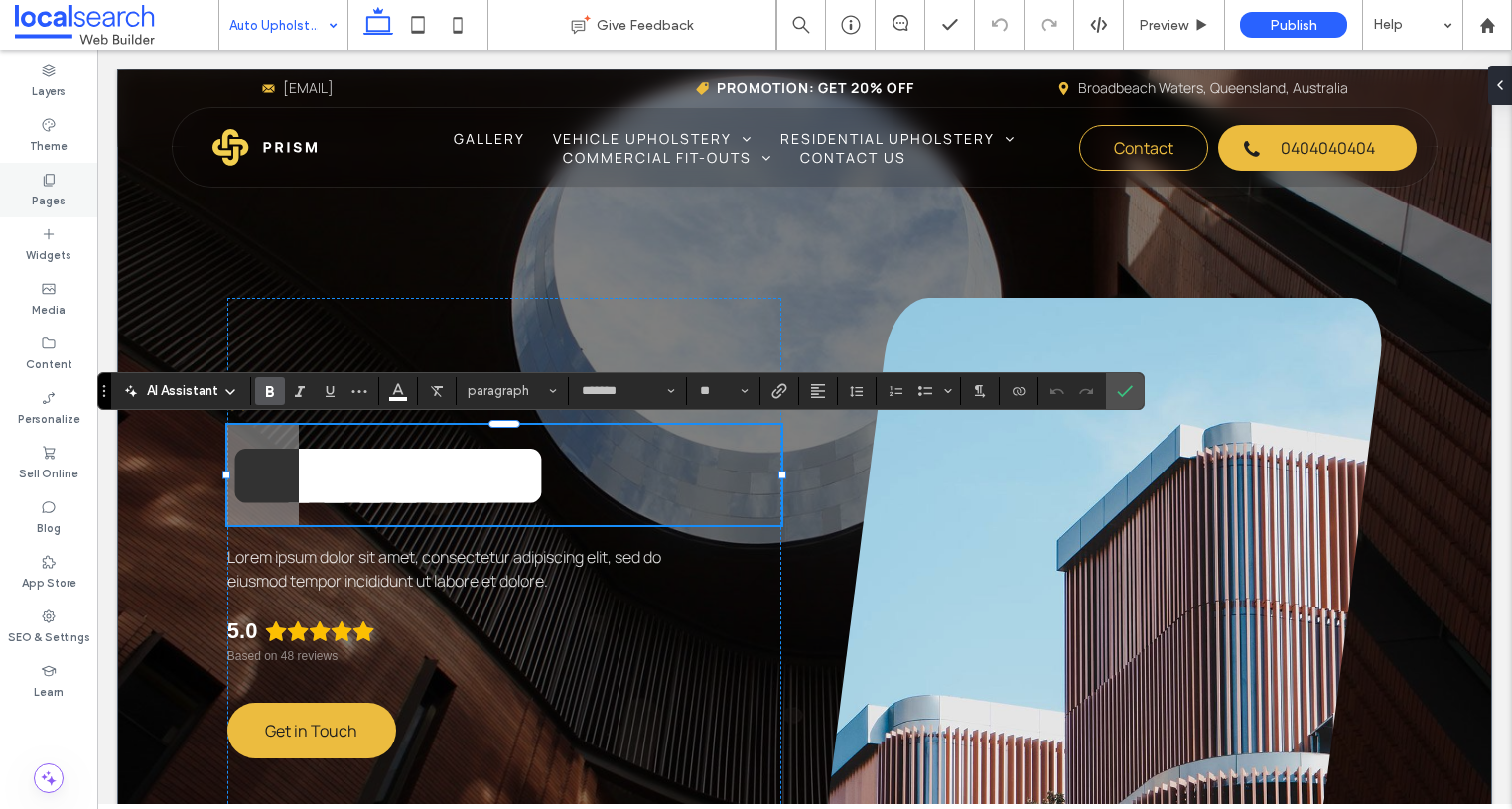 click on "Pages" at bounding box center [49, 199] 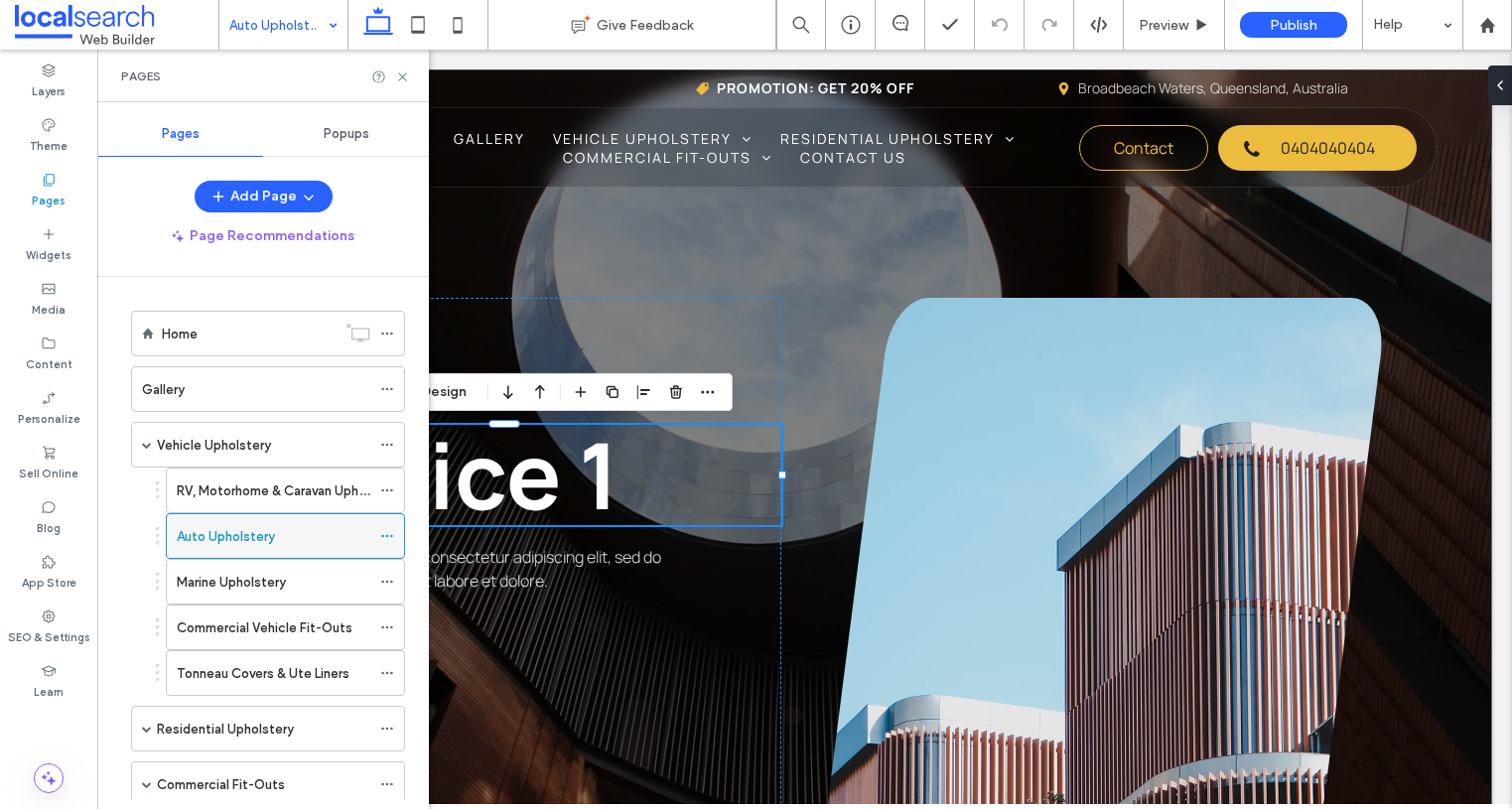 click 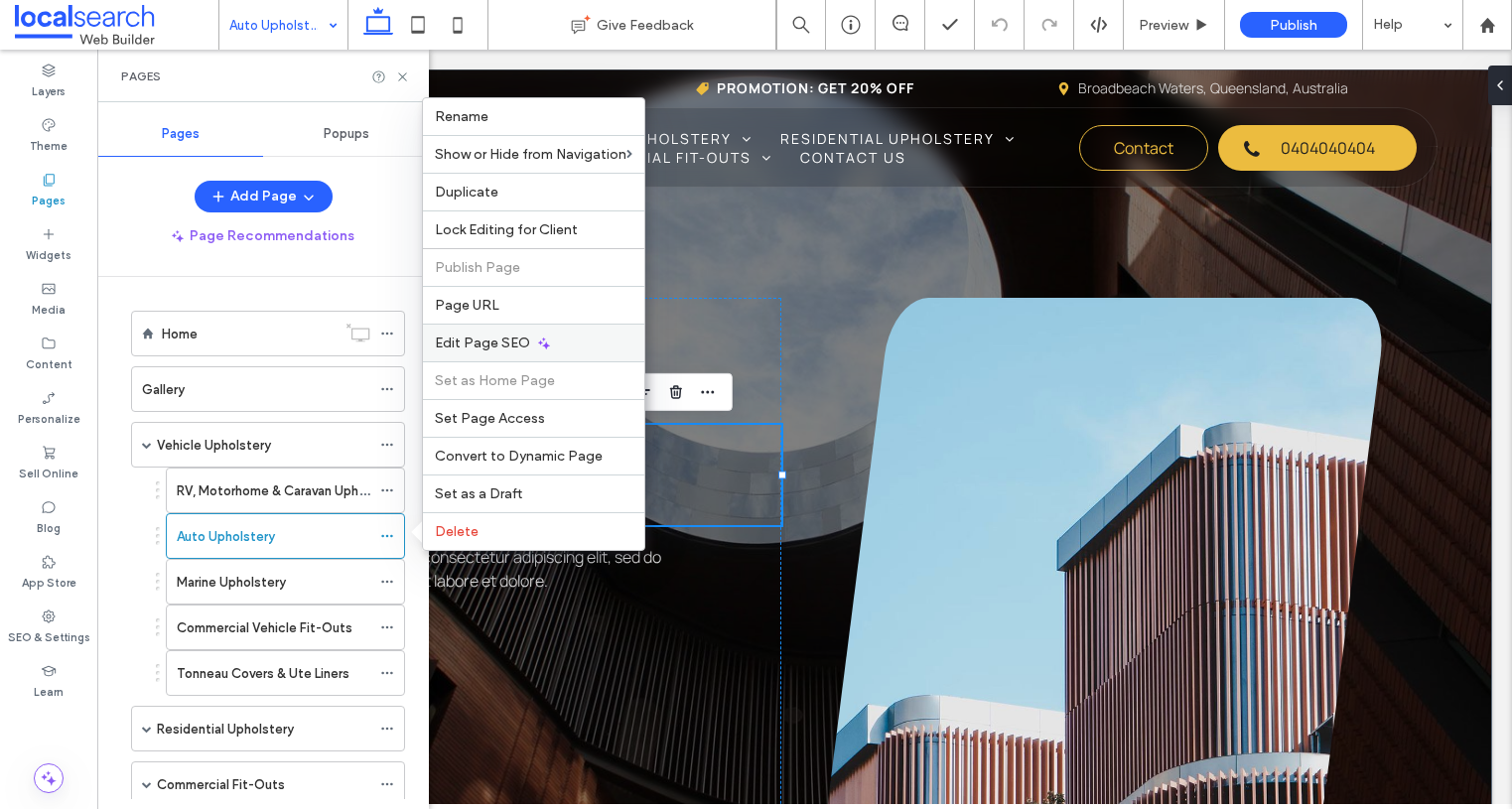 click on "Edit Page SEO" at bounding box center [533, 342] 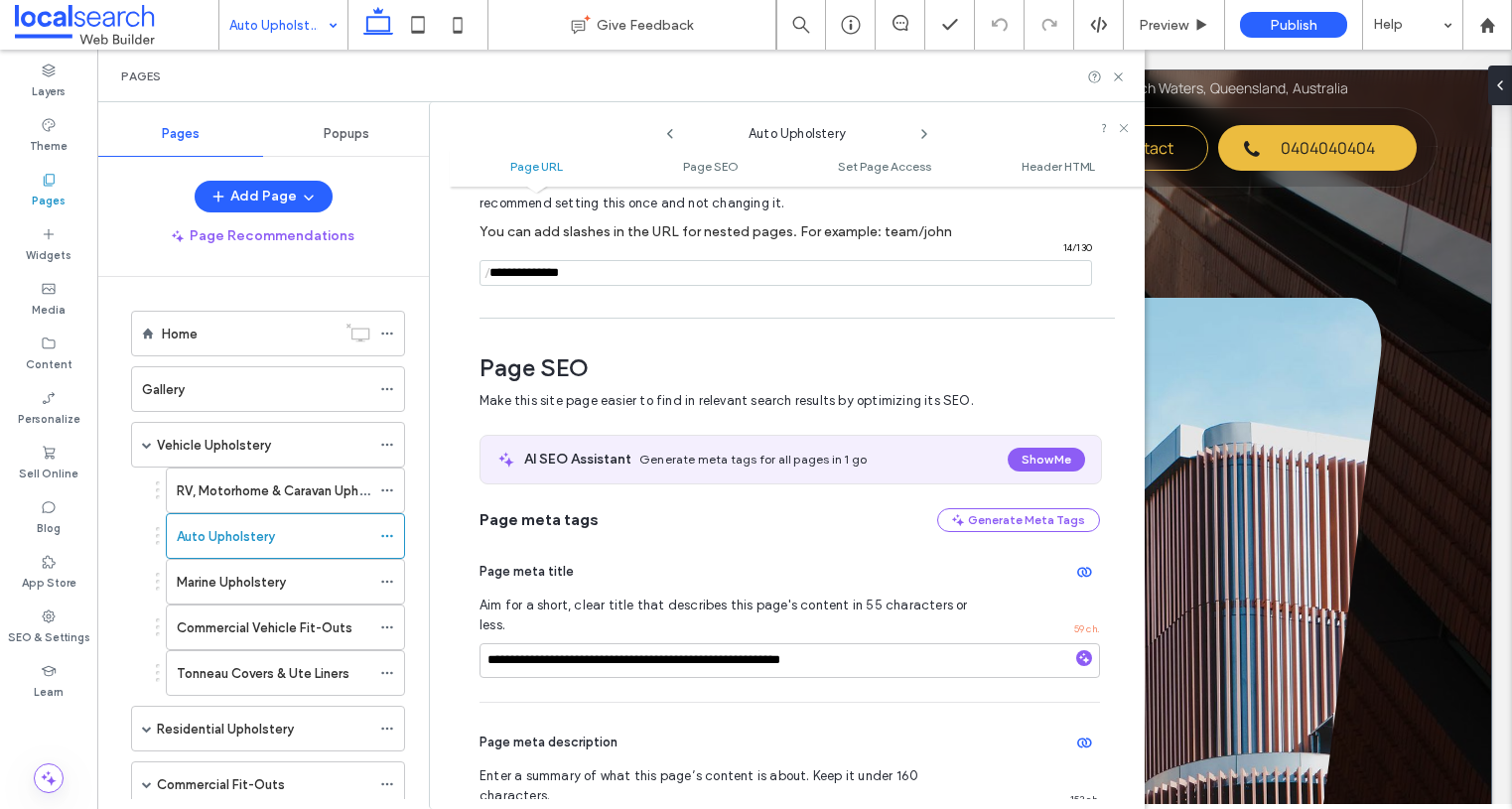 scroll, scrollTop: 272, scrollLeft: 0, axis: vertical 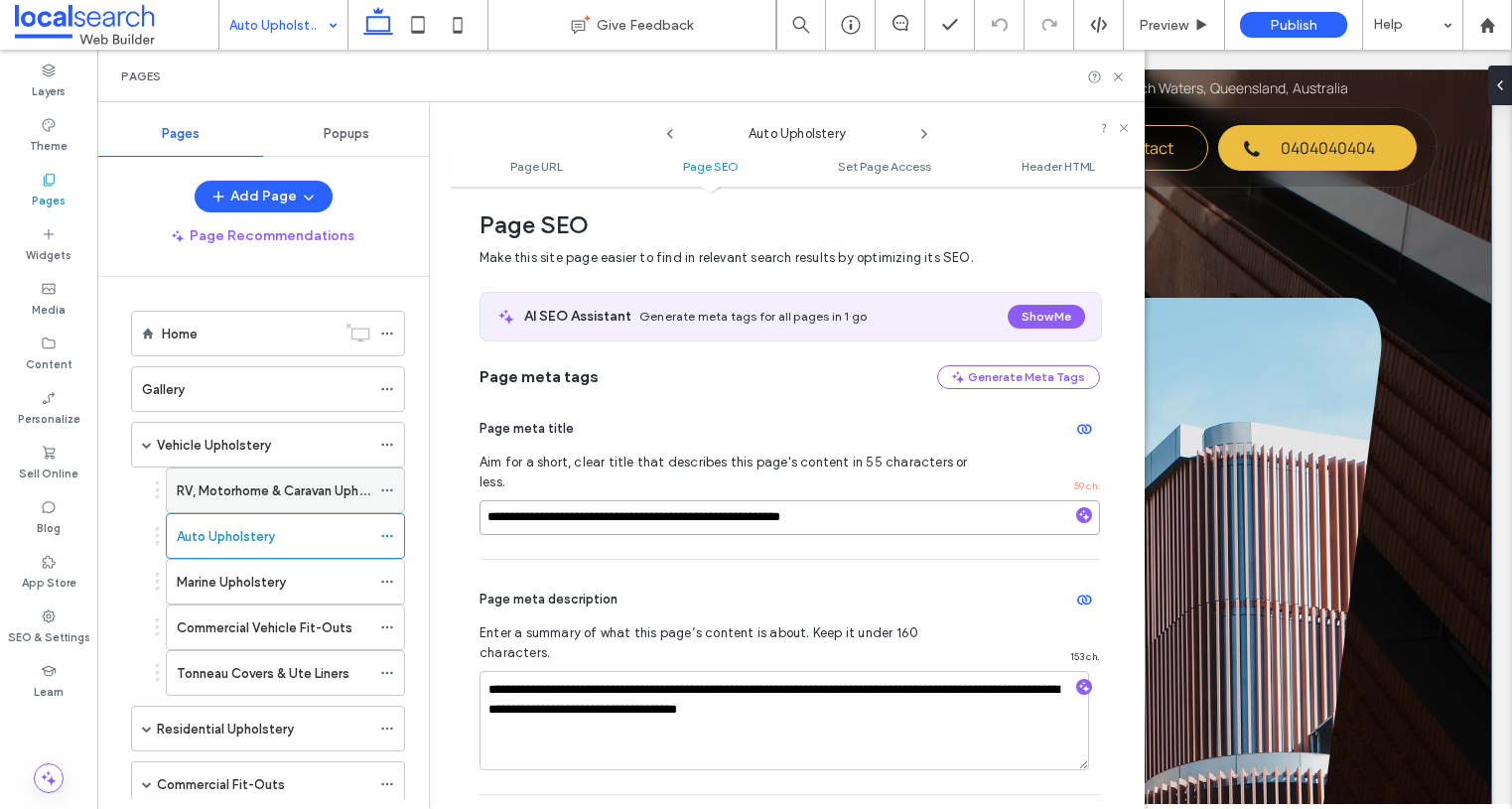 drag, startPoint x: 715, startPoint y: 501, endPoint x: 255, endPoint y: 502, distance: 460.00109 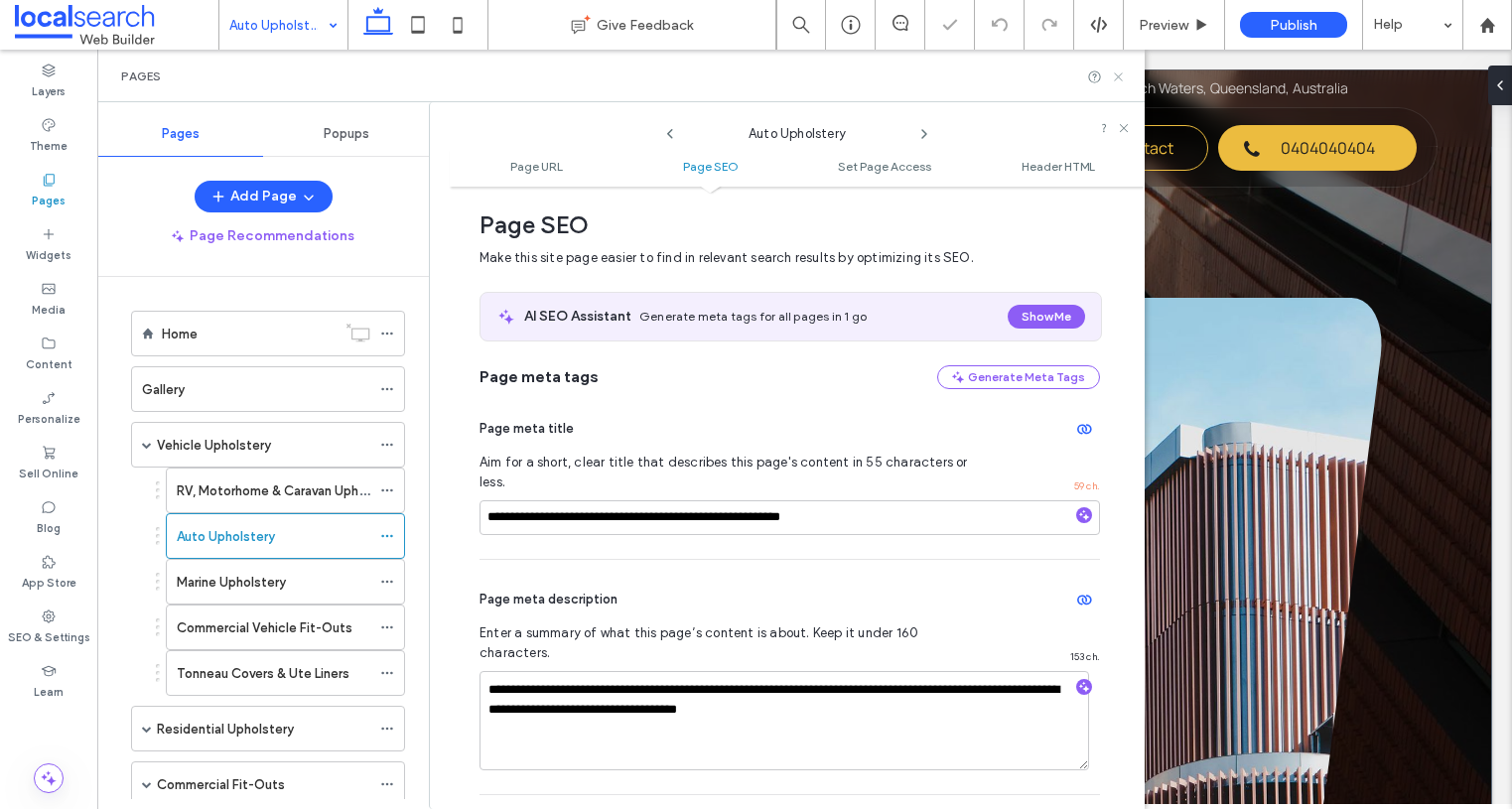 click 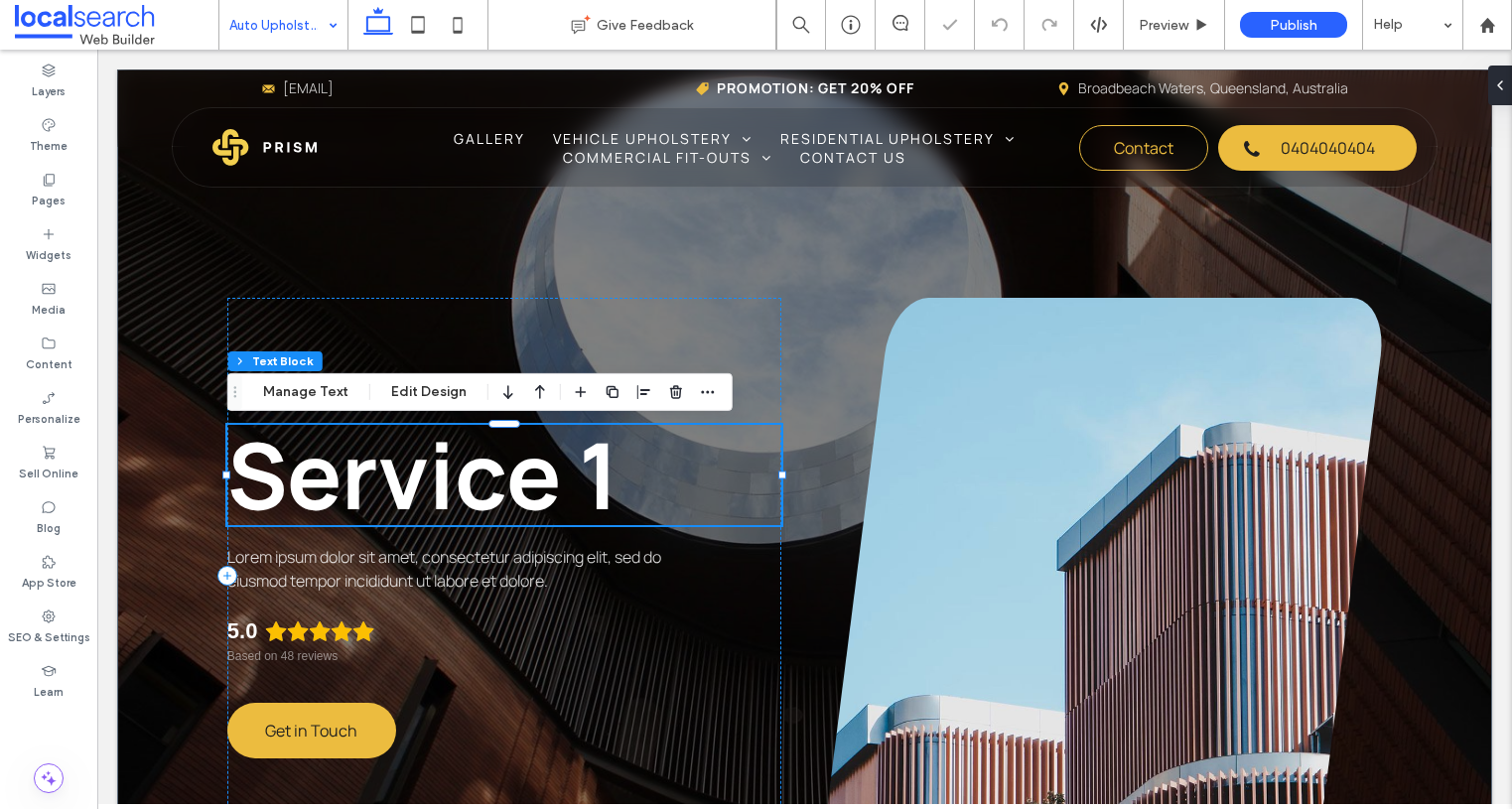 click on "Service 1" at bounding box center (423, 474) 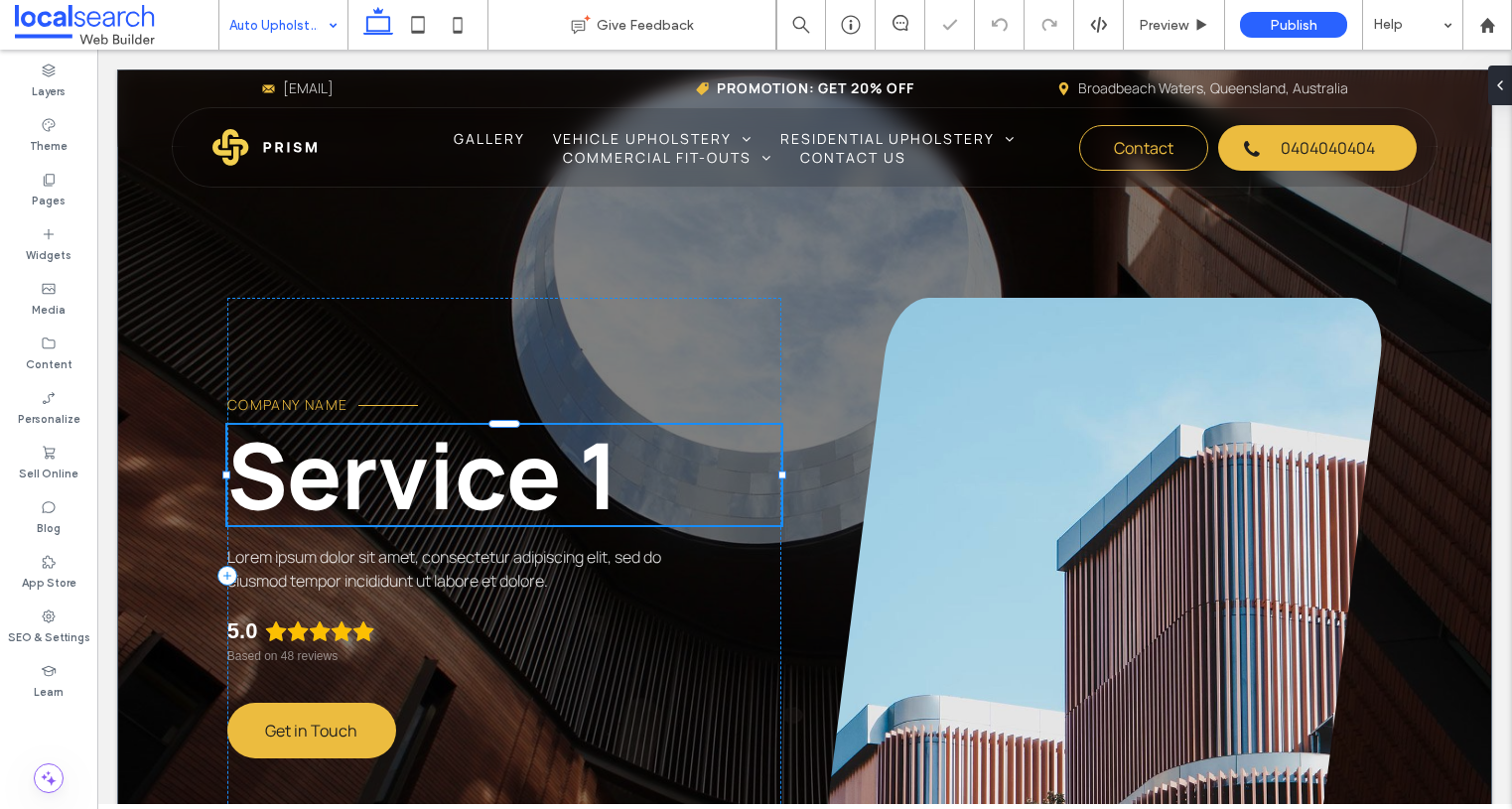 type on "*******" 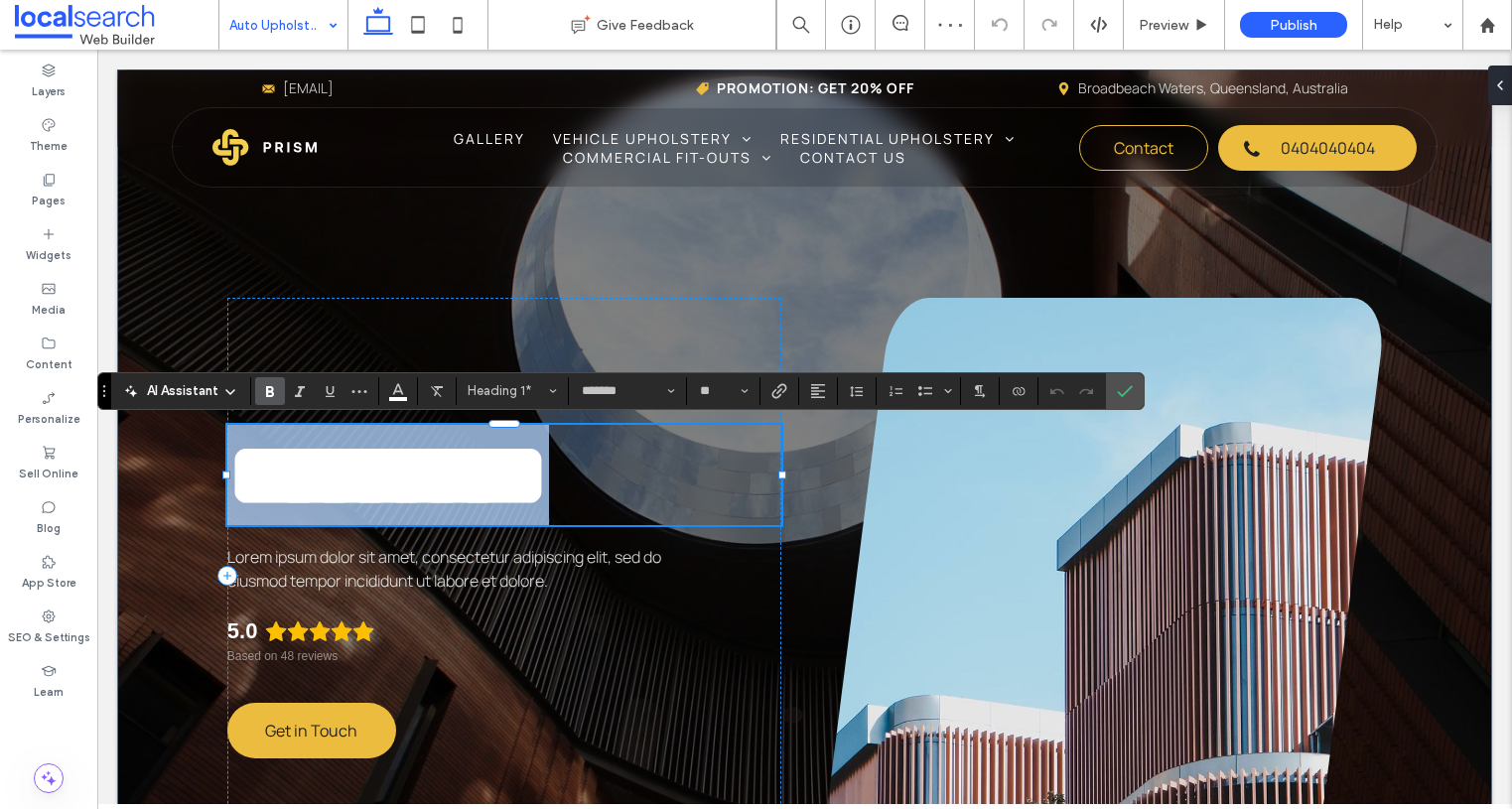 click on "*********" at bounding box center (388, 474) 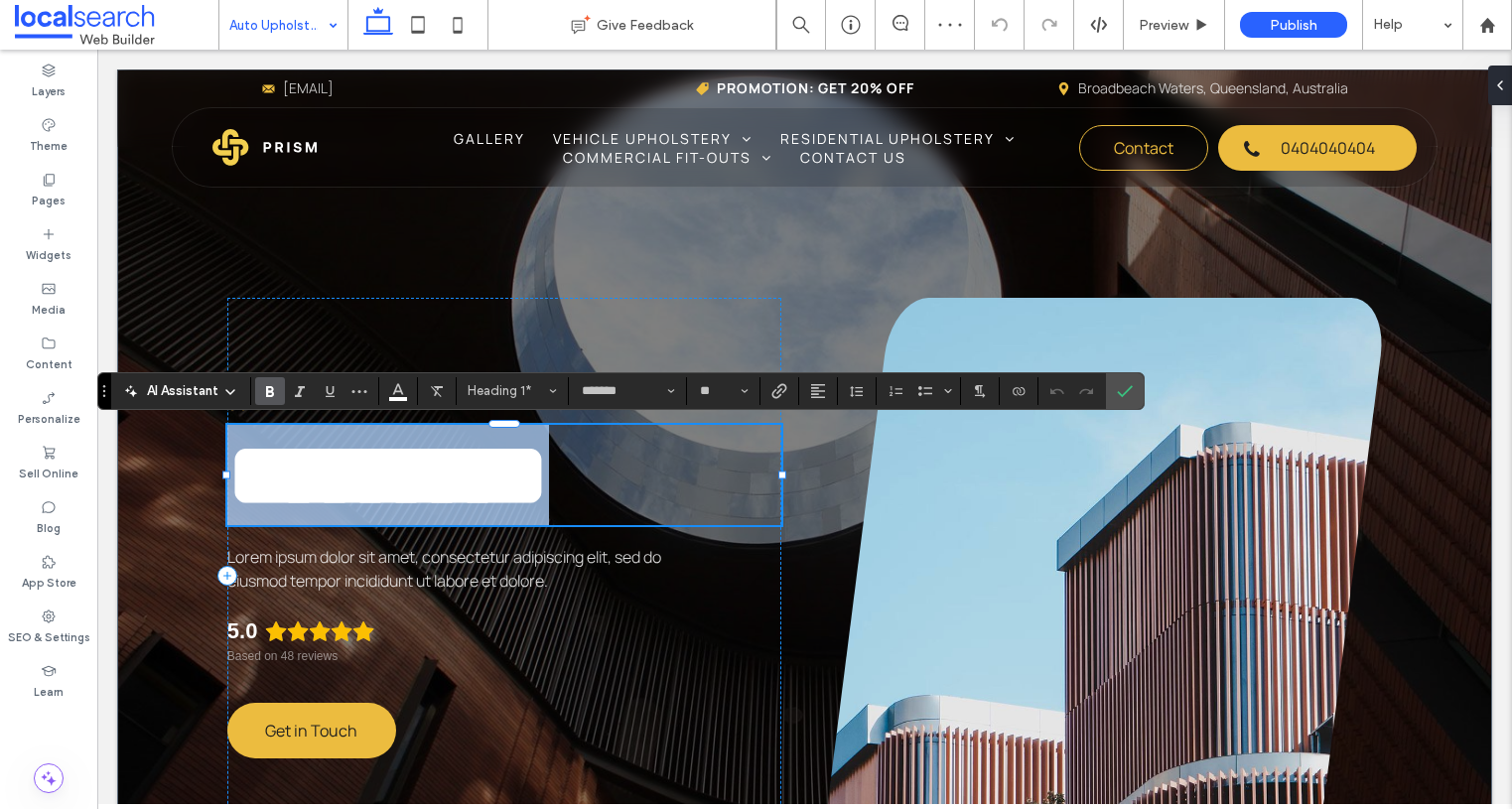 type 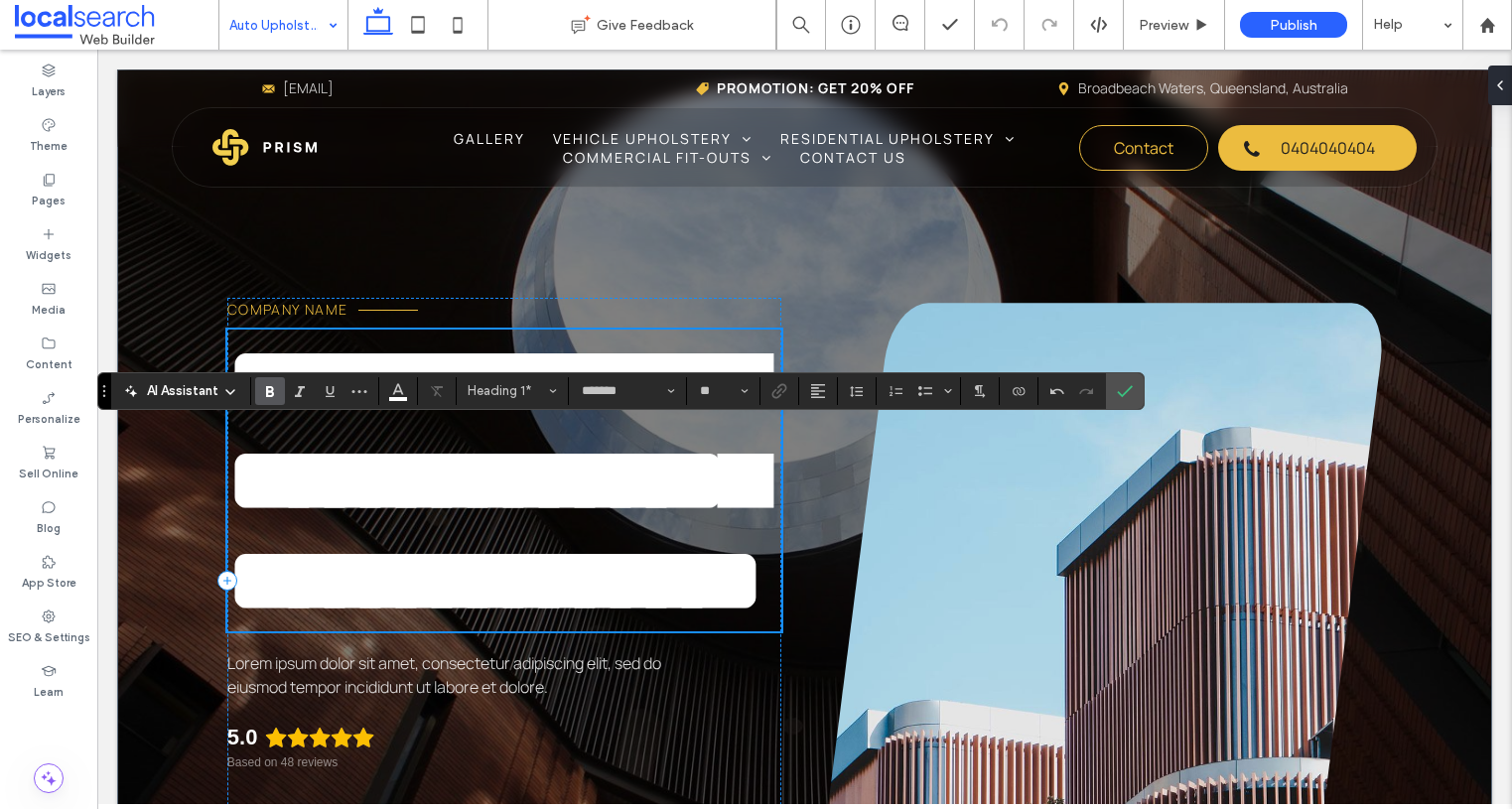 scroll, scrollTop: 12, scrollLeft: 0, axis: vertical 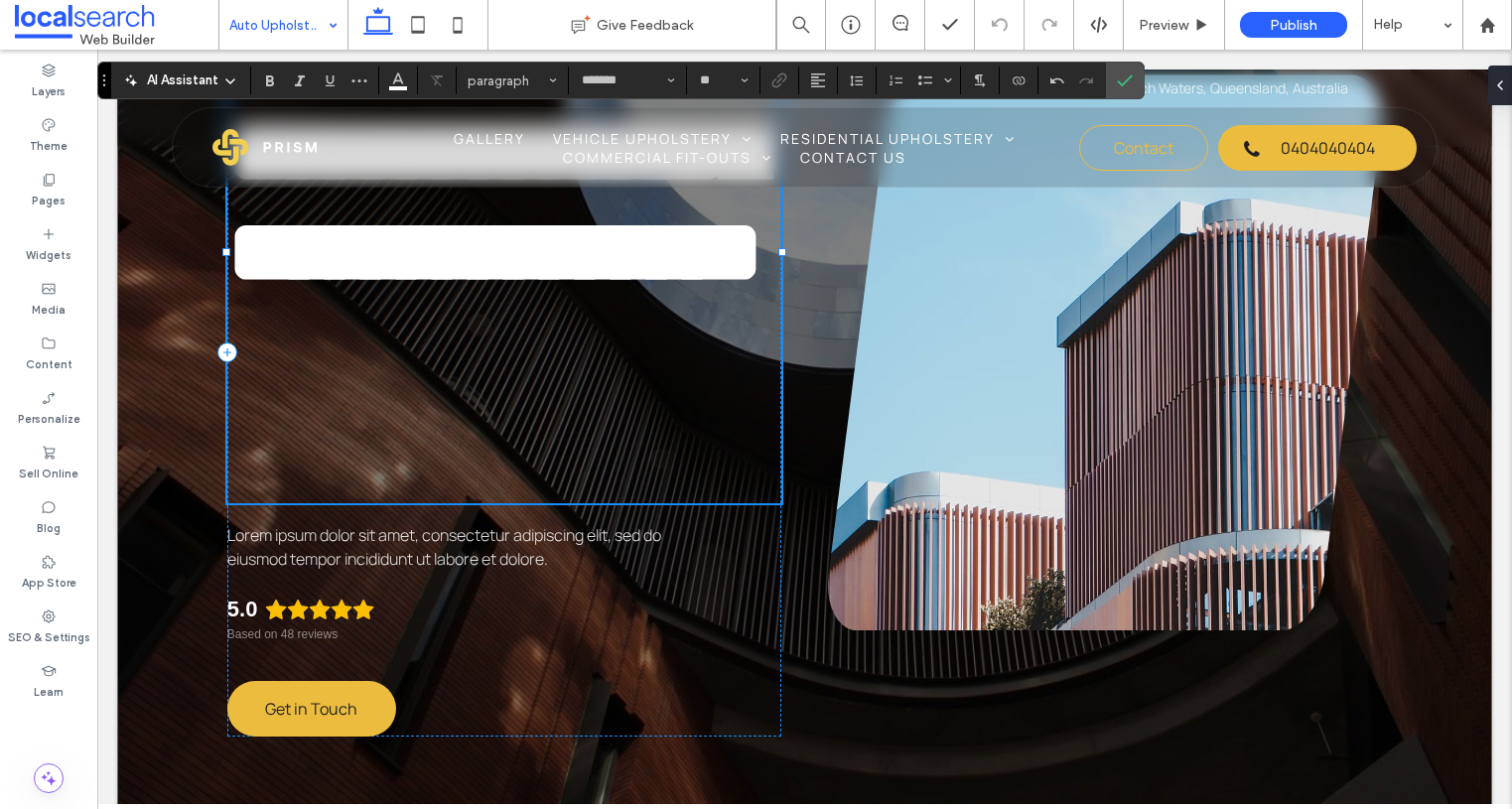 type on "**" 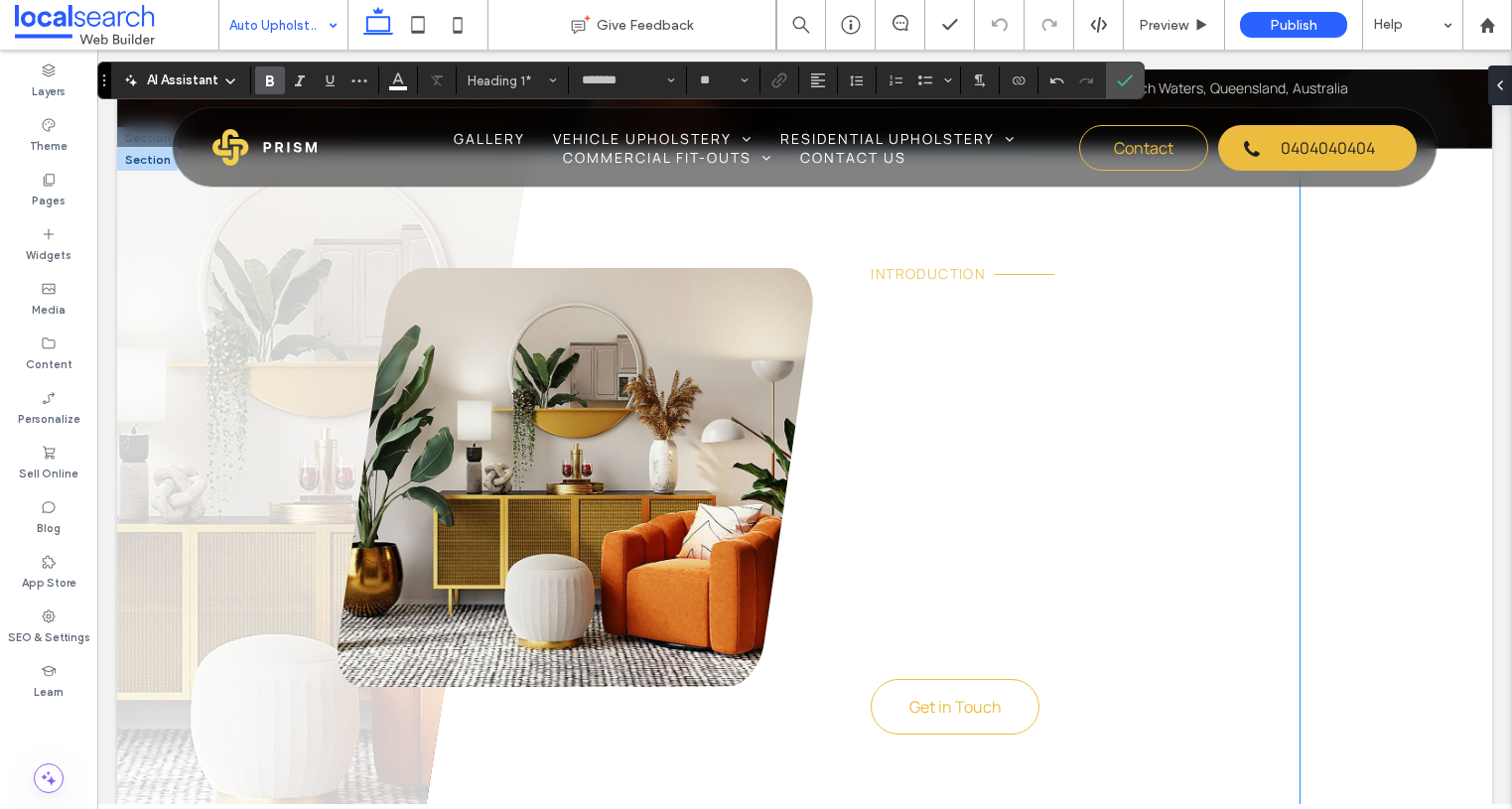 scroll, scrollTop: 1048, scrollLeft: 0, axis: vertical 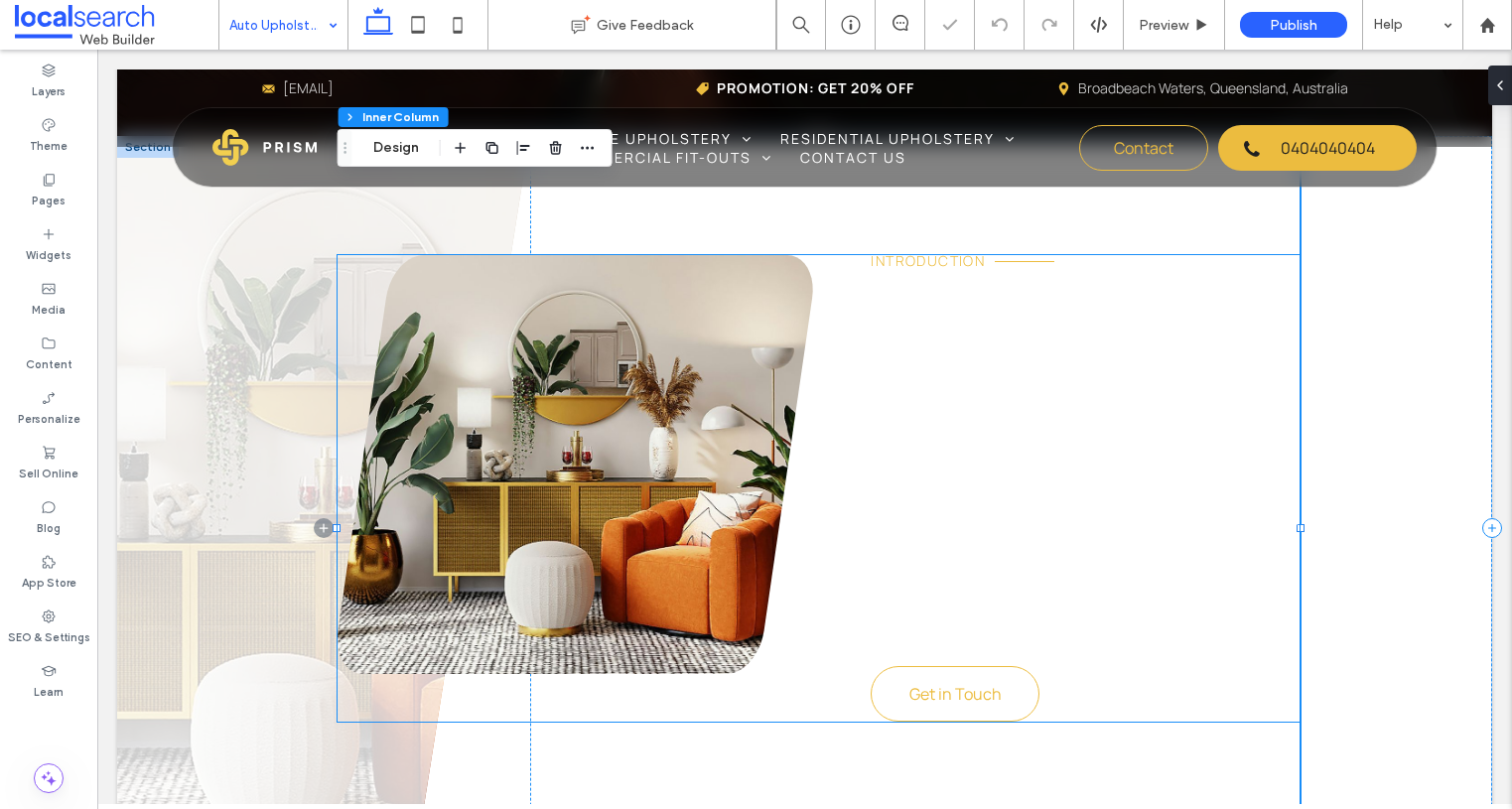 click on "Your Trusted Local Builder" at bounding box center (1043, 349) 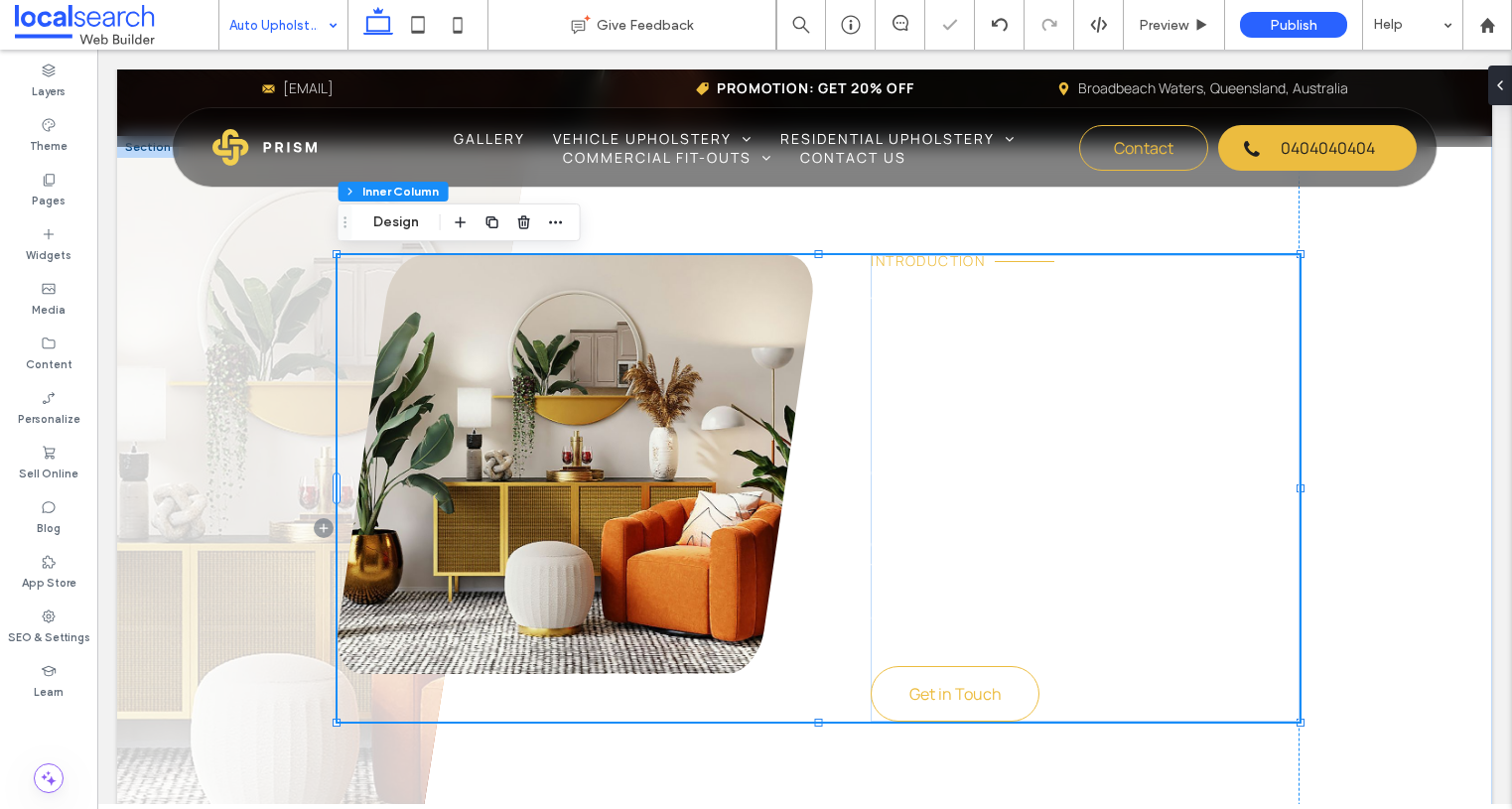click on "Your Trusted Local Builder" at bounding box center [1043, 349] 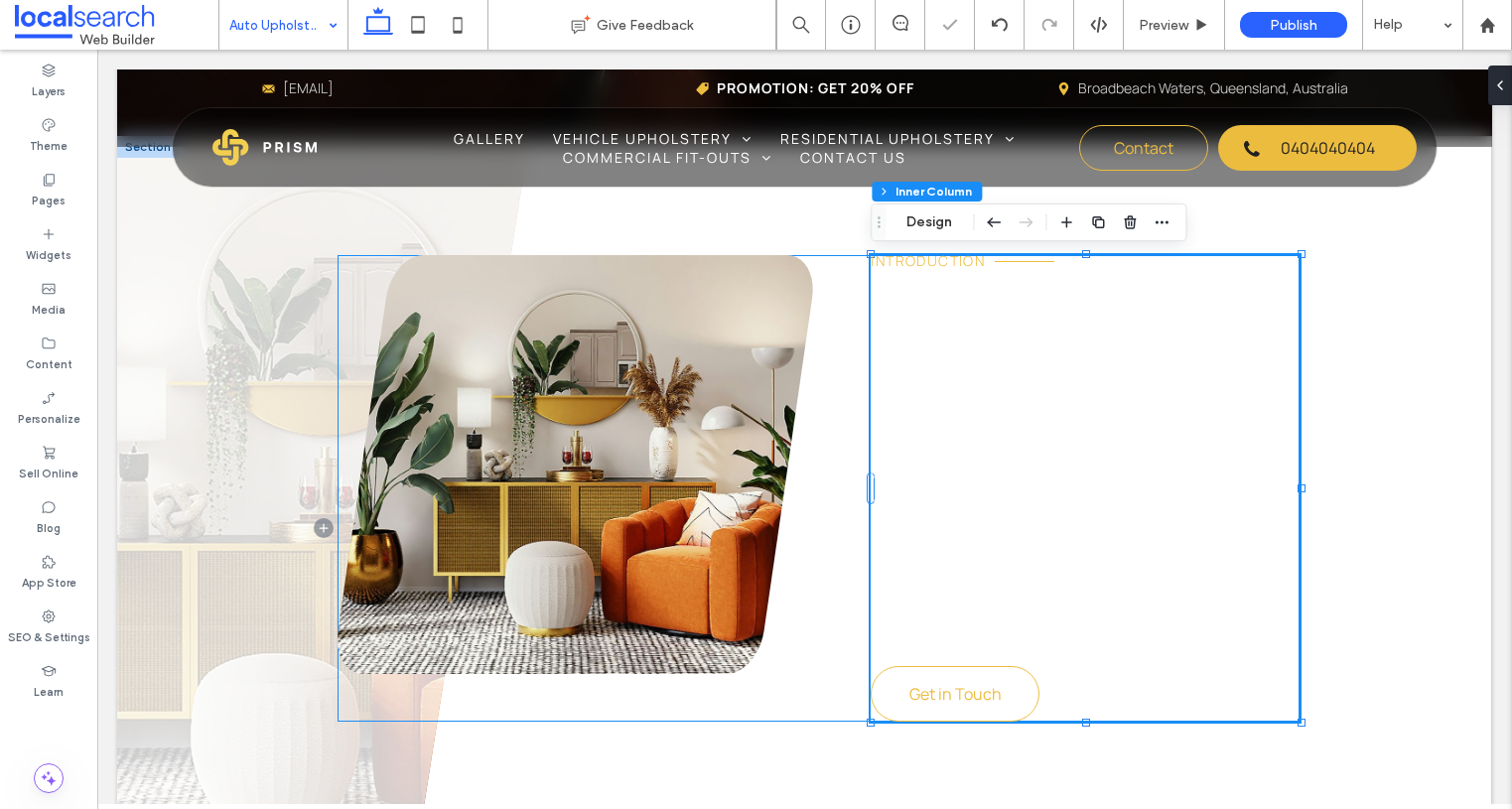 click on "Your Trusted Local Builder" at bounding box center [1043, 349] 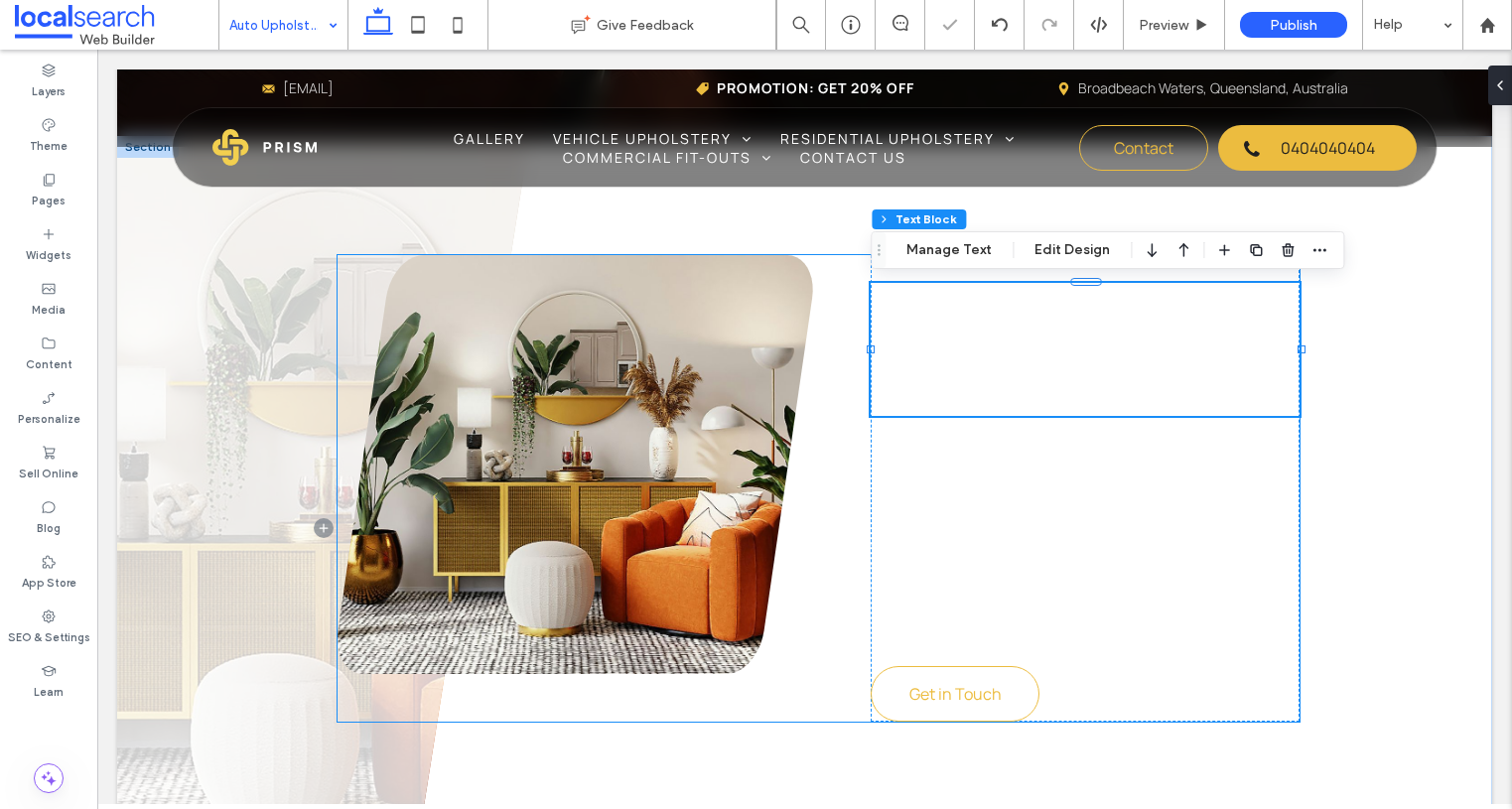 click on "Your Trusted Local Builder" at bounding box center (1043, 349) 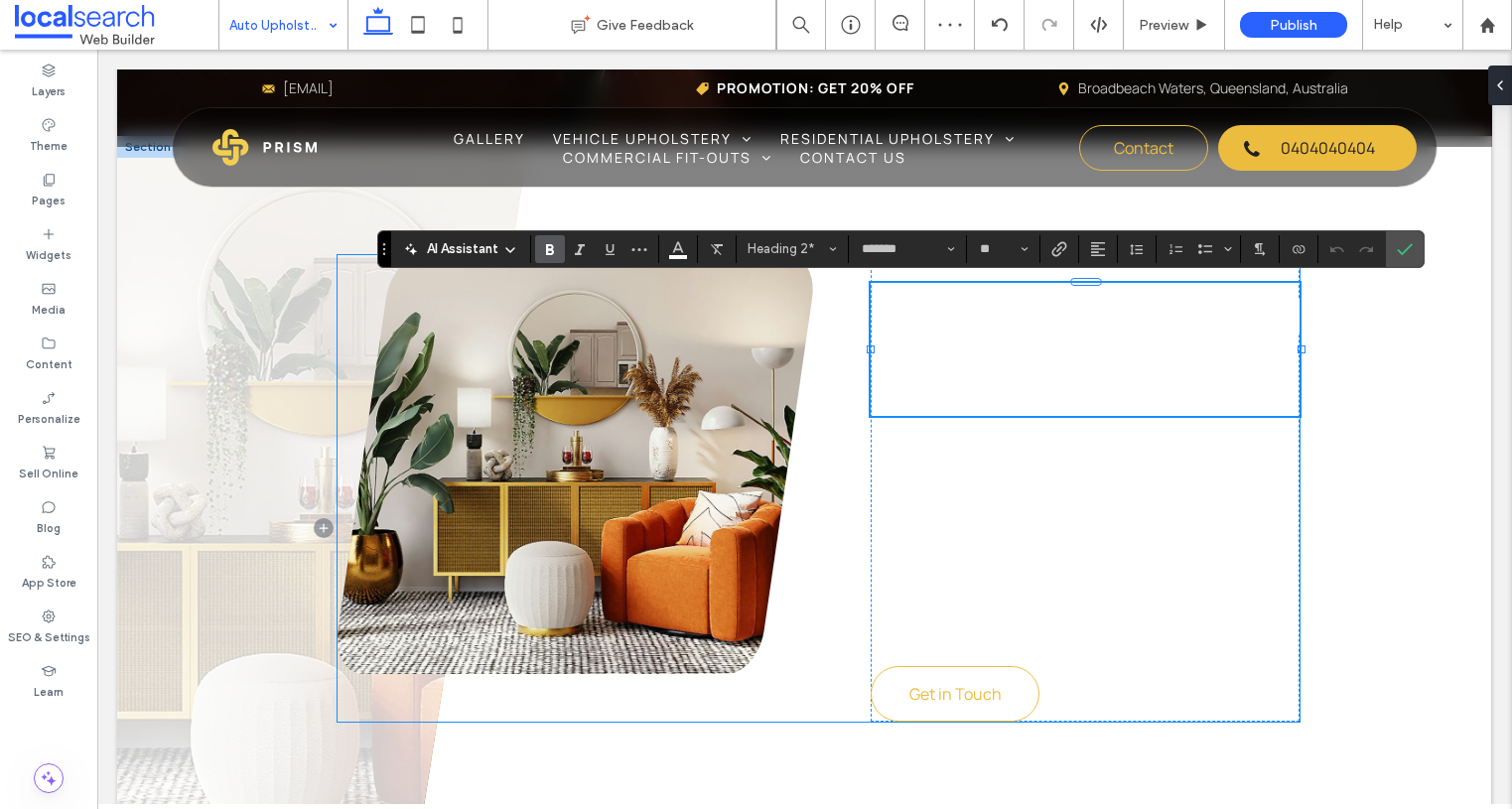 scroll, scrollTop: 5, scrollLeft: 0, axis: vertical 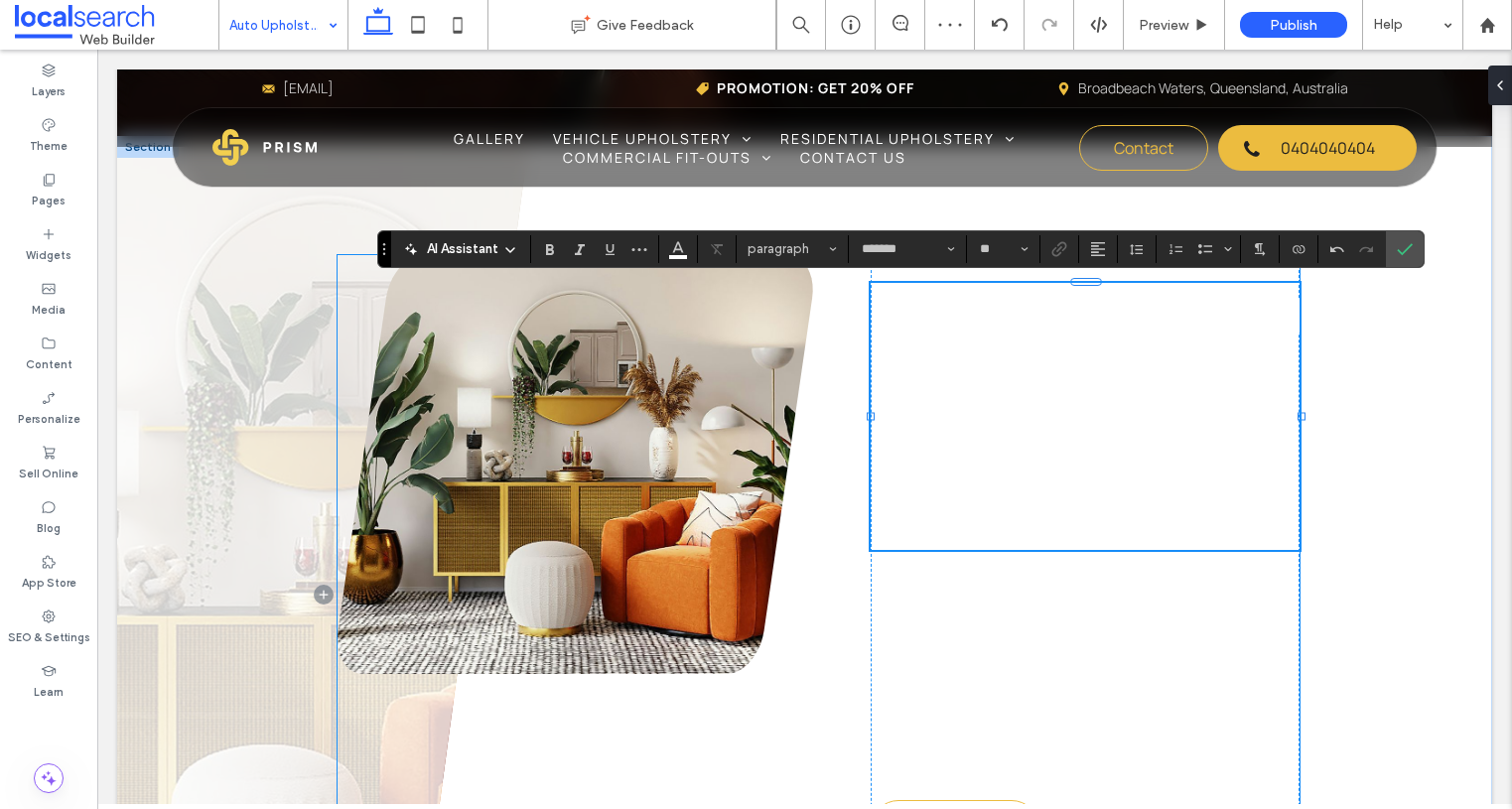 type on "**" 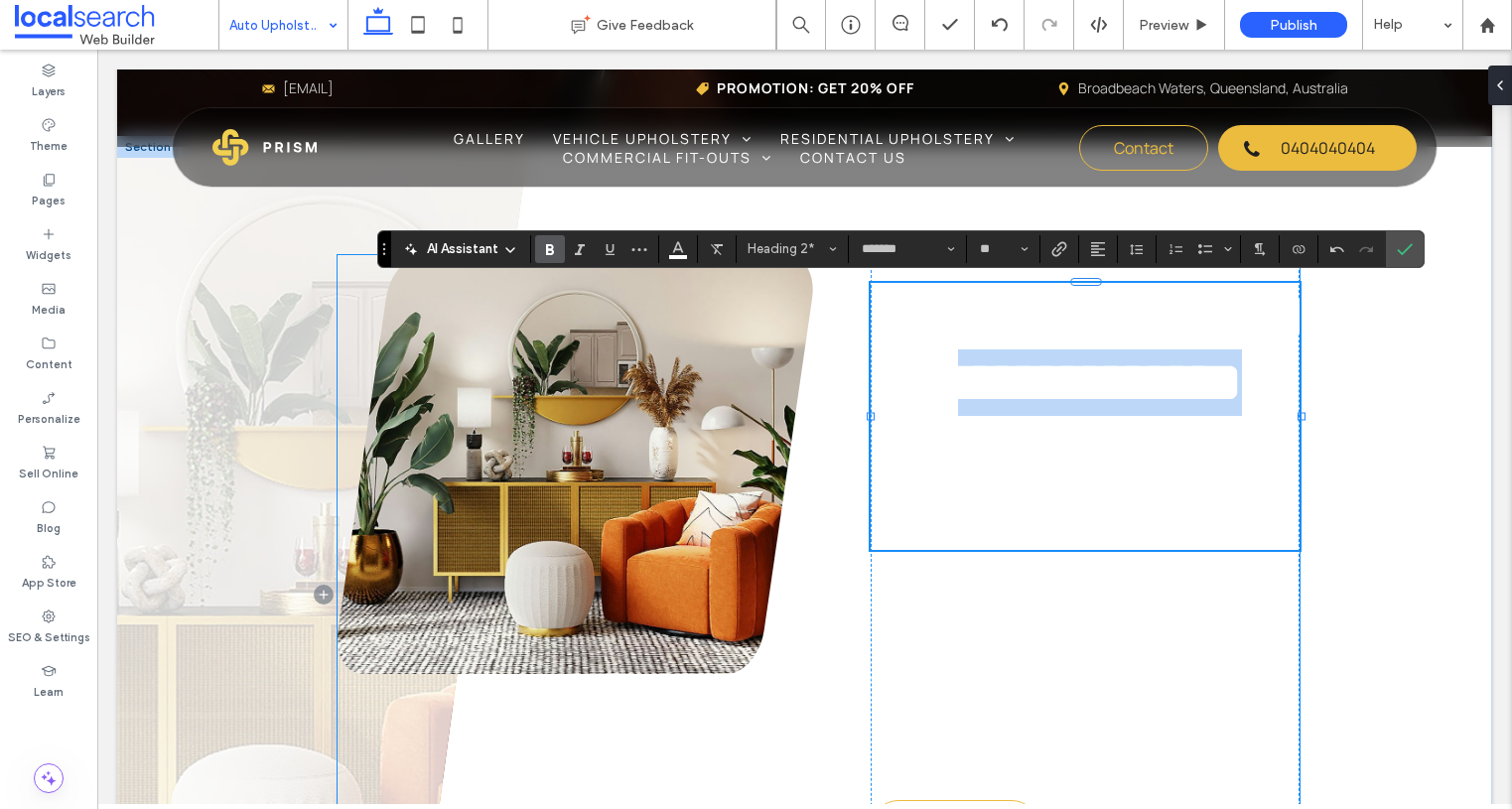 drag, startPoint x: 950, startPoint y: 444, endPoint x: 1218, endPoint y: 518, distance: 278.0288 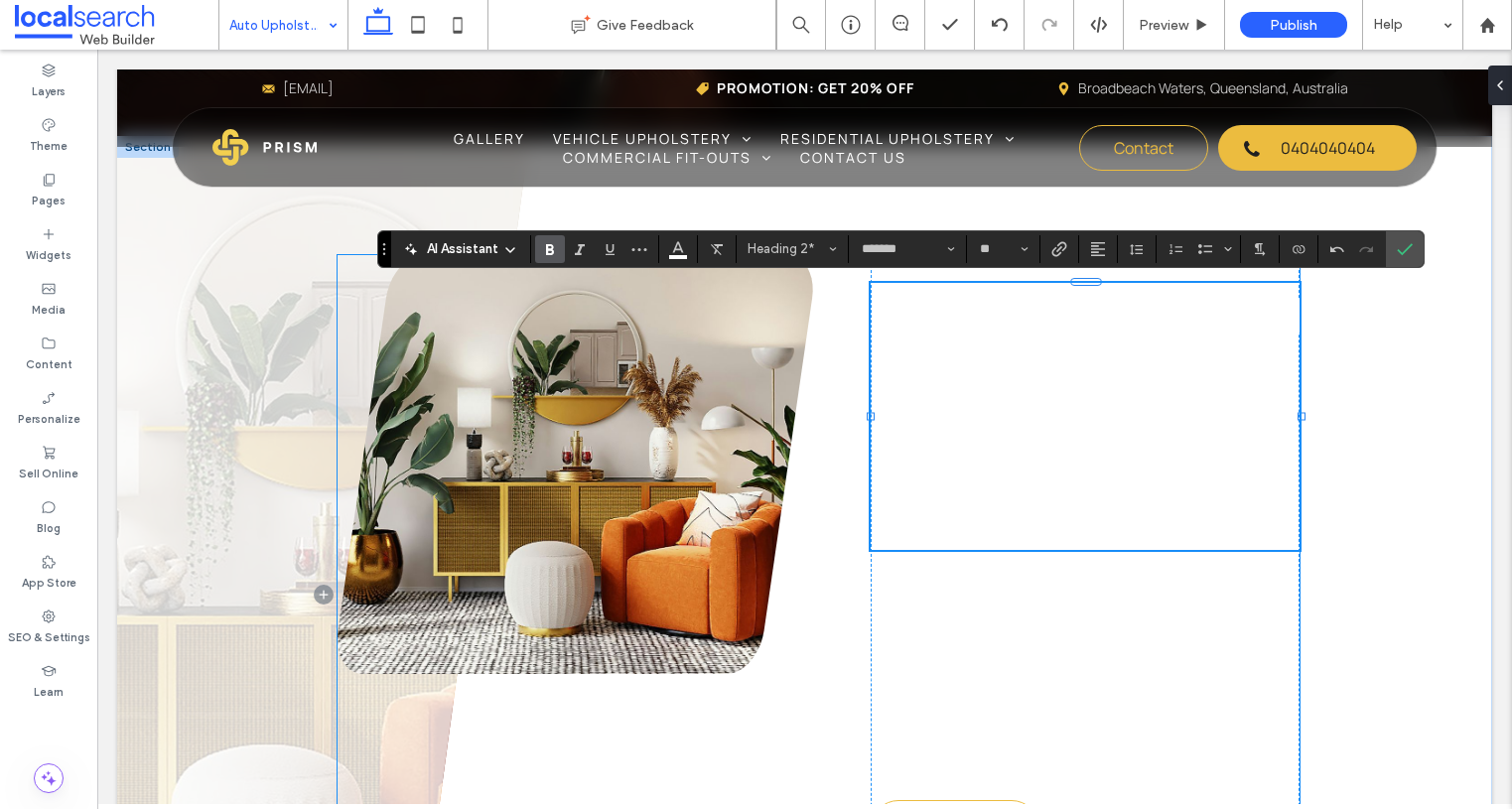 drag, startPoint x: 1014, startPoint y: 463, endPoint x: 979, endPoint y: 434, distance: 45.453273 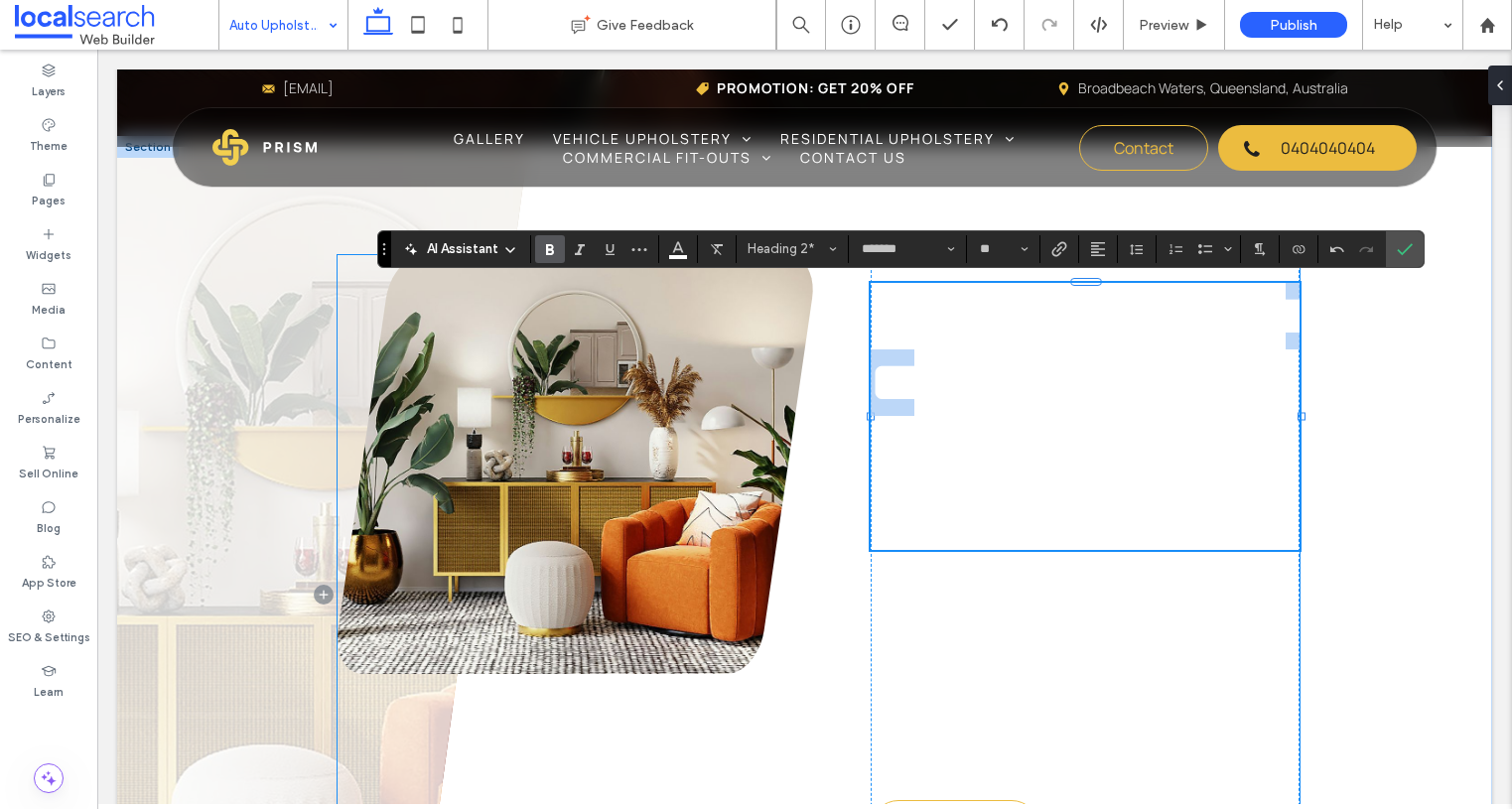 drag, startPoint x: 989, startPoint y: 378, endPoint x: 1166, endPoint y: 398, distance: 178.12636 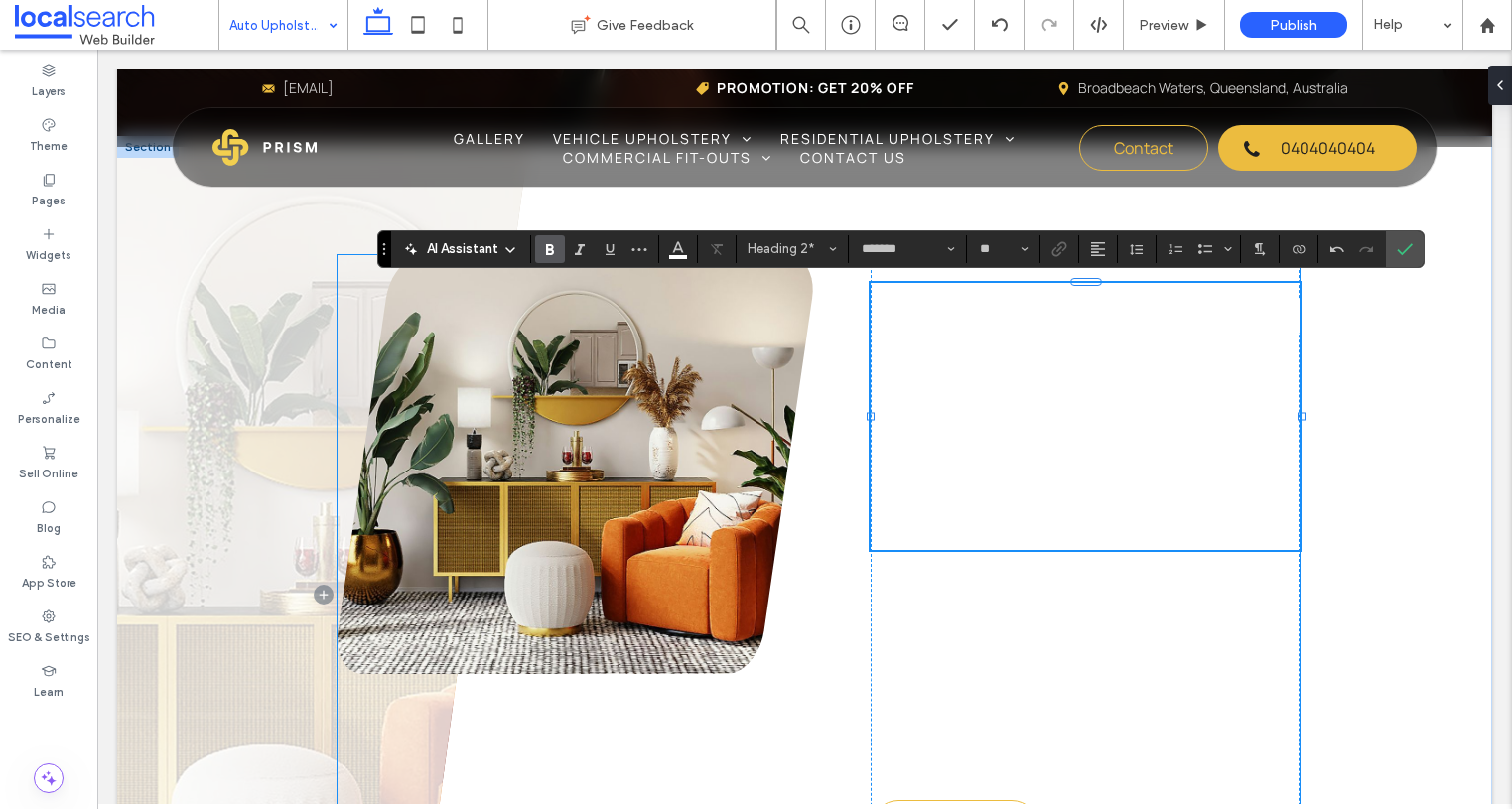 drag, startPoint x: 921, startPoint y: 377, endPoint x: 896, endPoint y: 376, distance: 25.019992 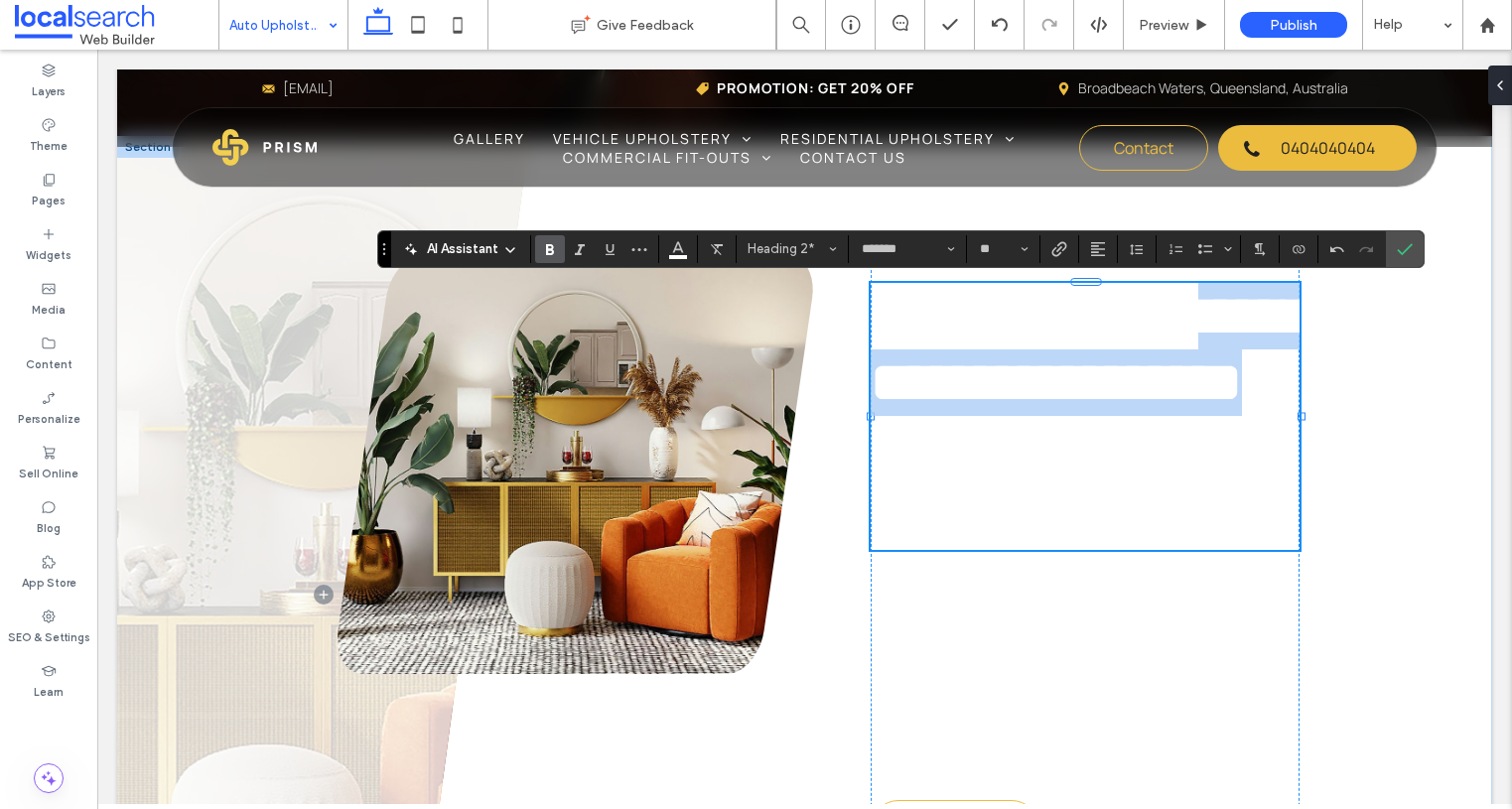drag, startPoint x: 877, startPoint y: 377, endPoint x: 1222, endPoint y: 527, distance: 376.1981 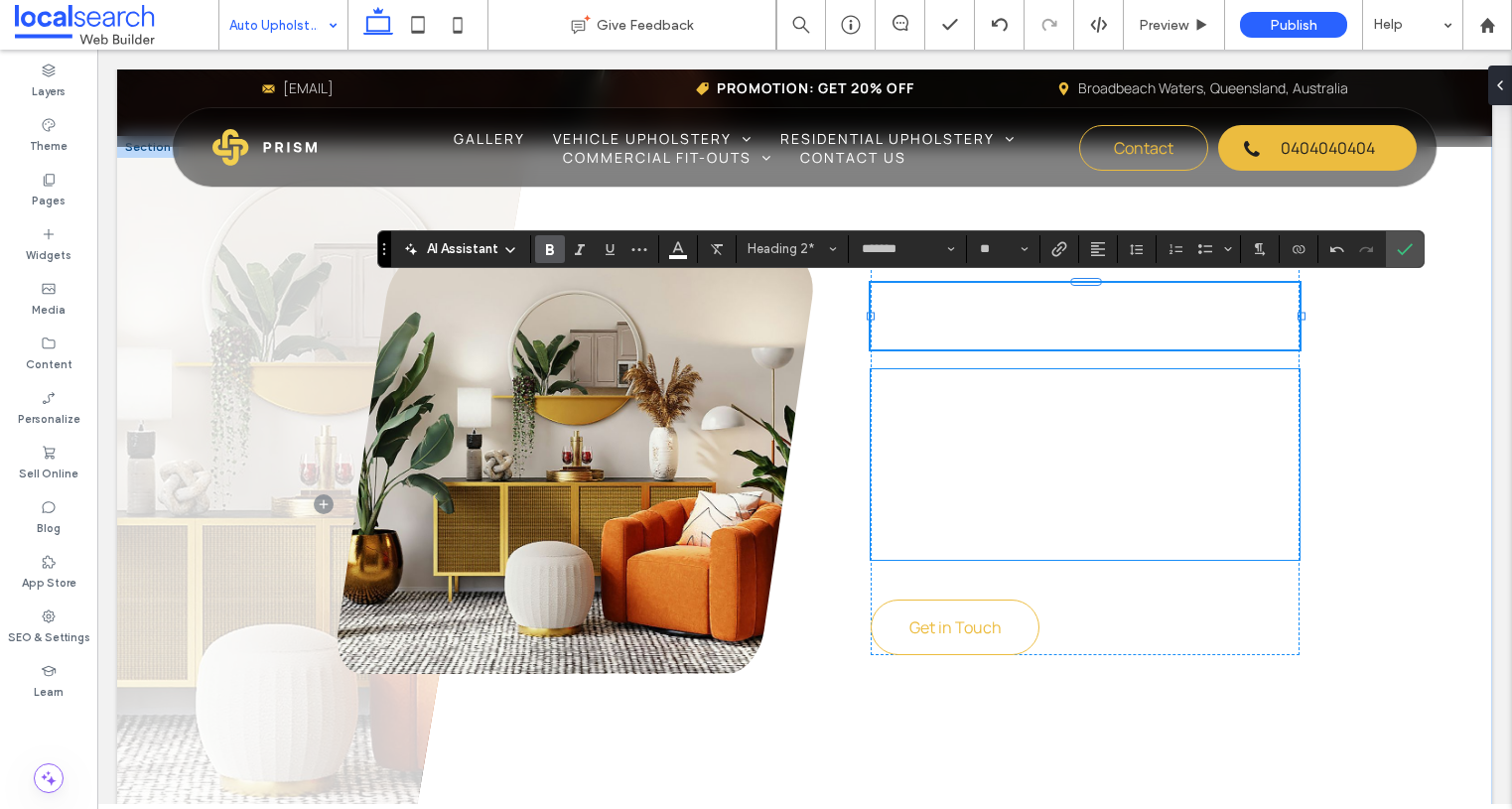 scroll, scrollTop: 0, scrollLeft: 0, axis: both 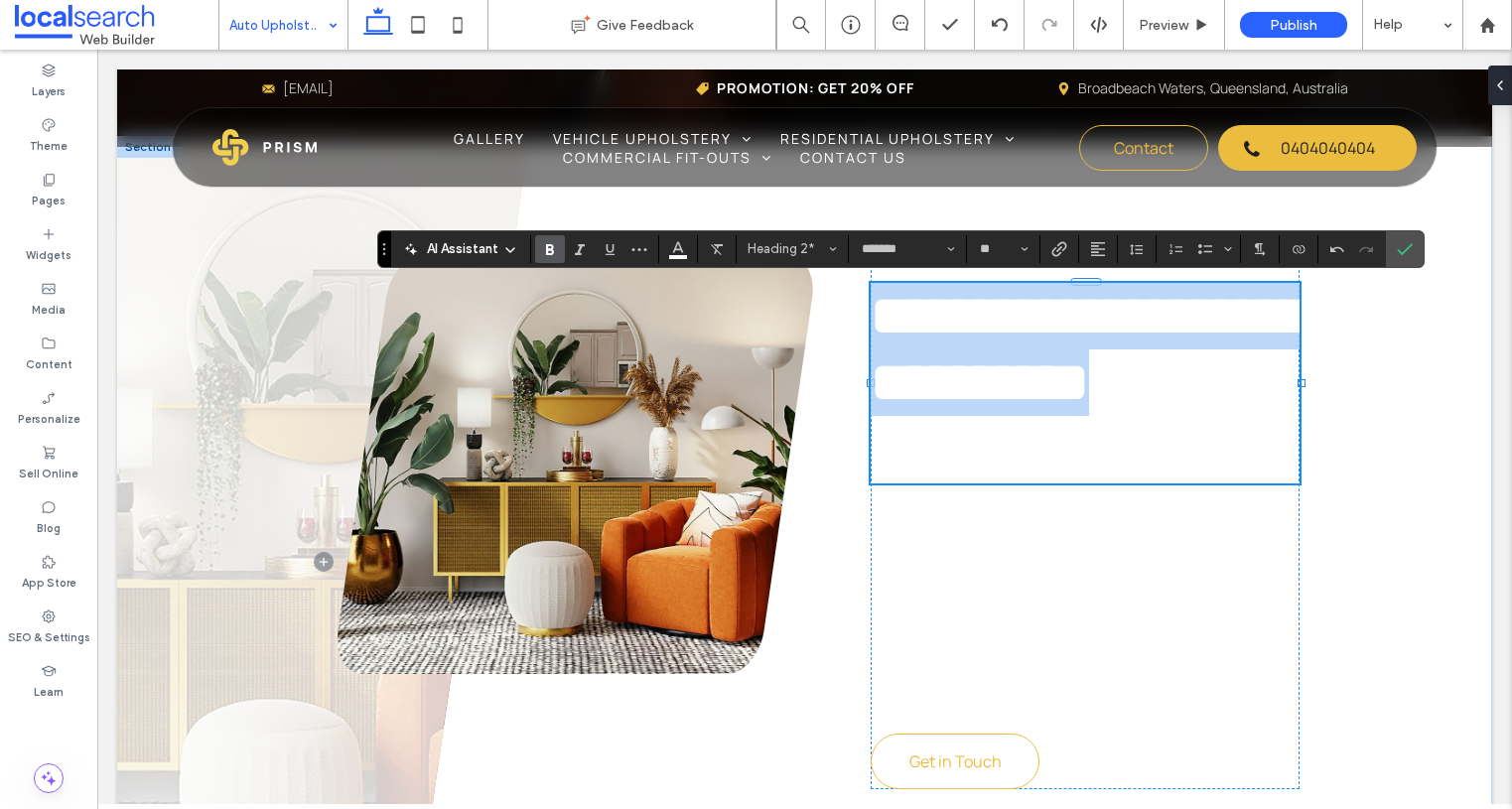 click on "**********" at bounding box center (1089, 348) 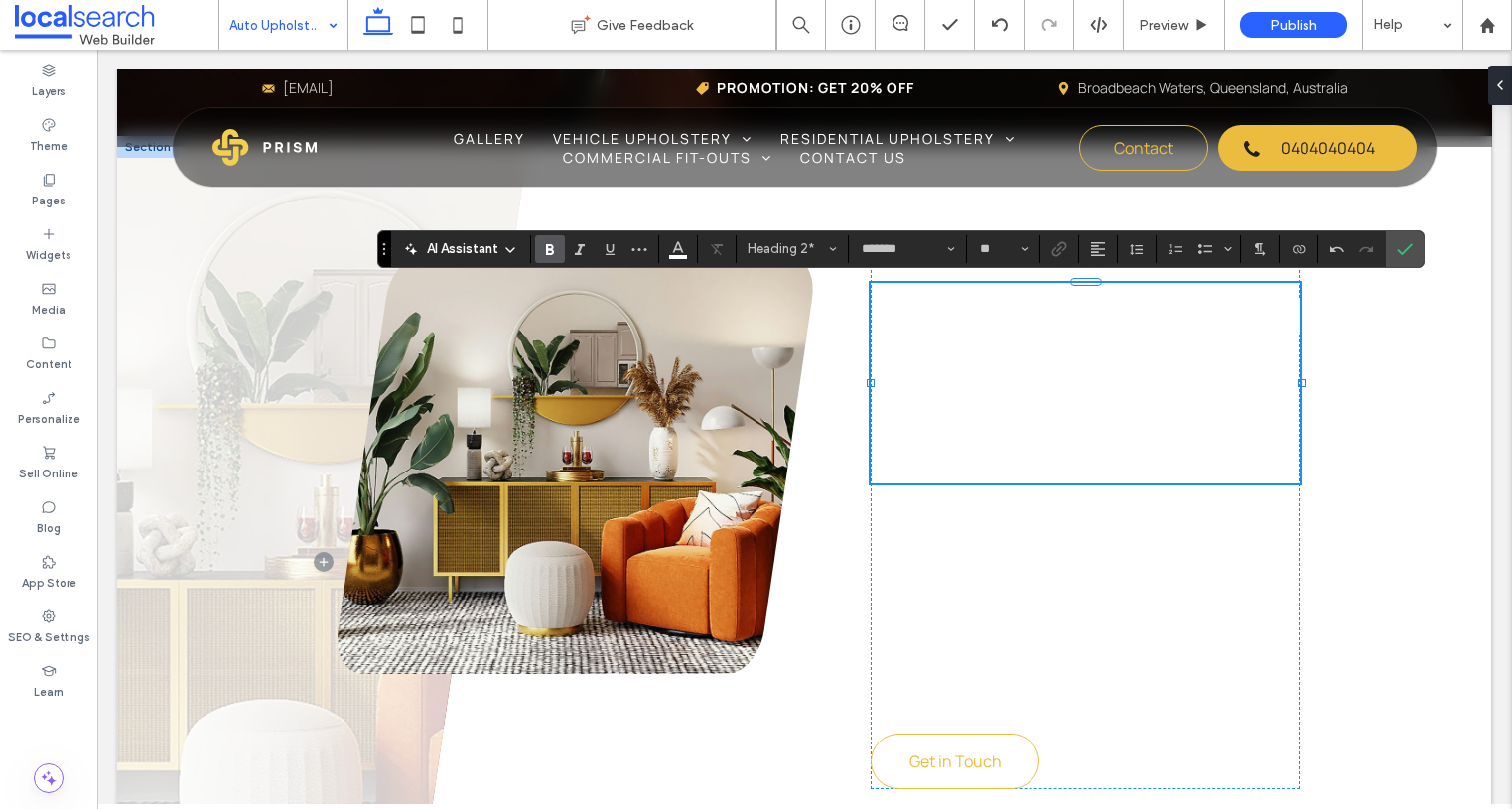 click on "**********" at bounding box center (1089, 348) 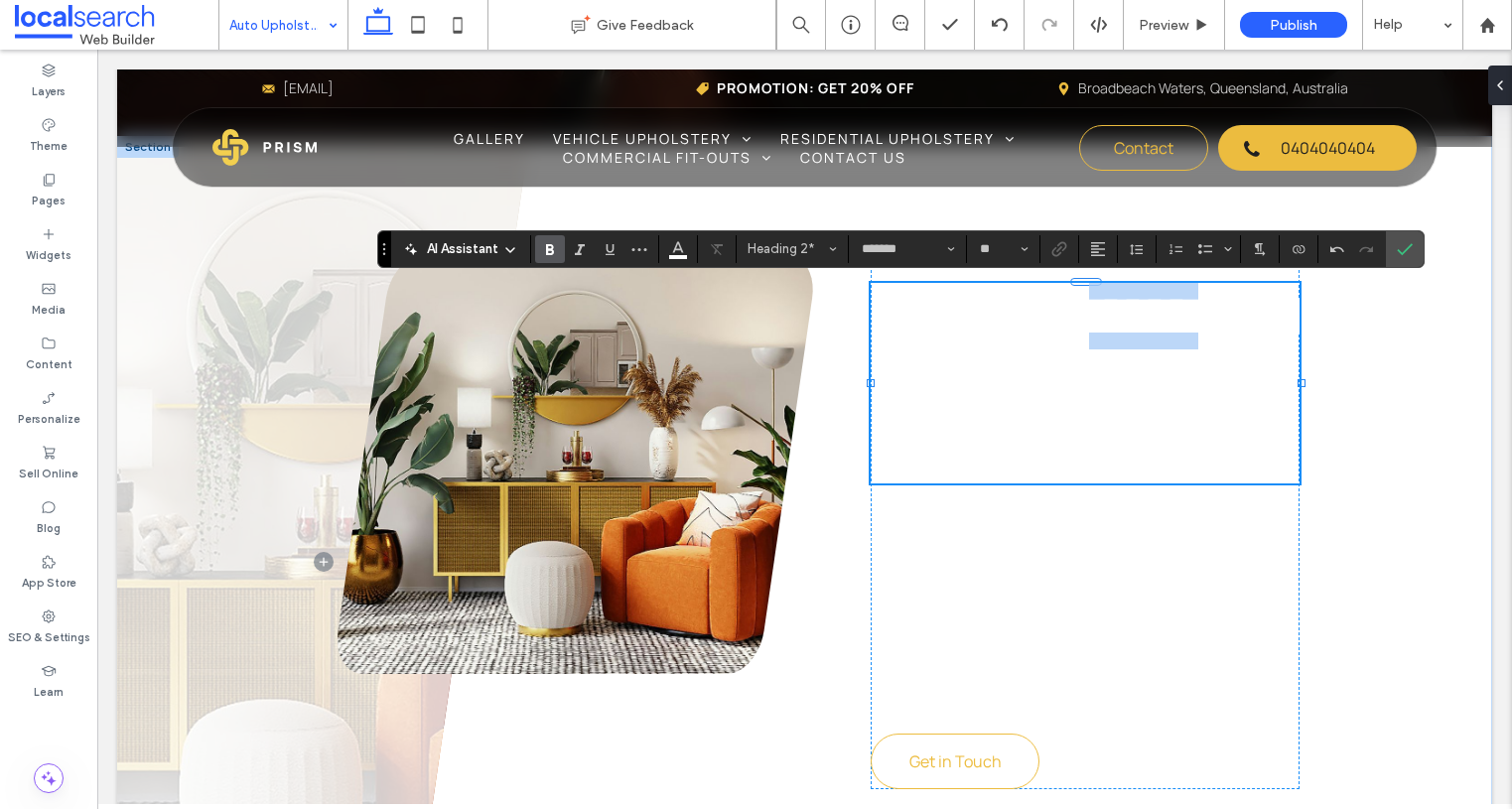 click on "**********" at bounding box center (1089, 348) 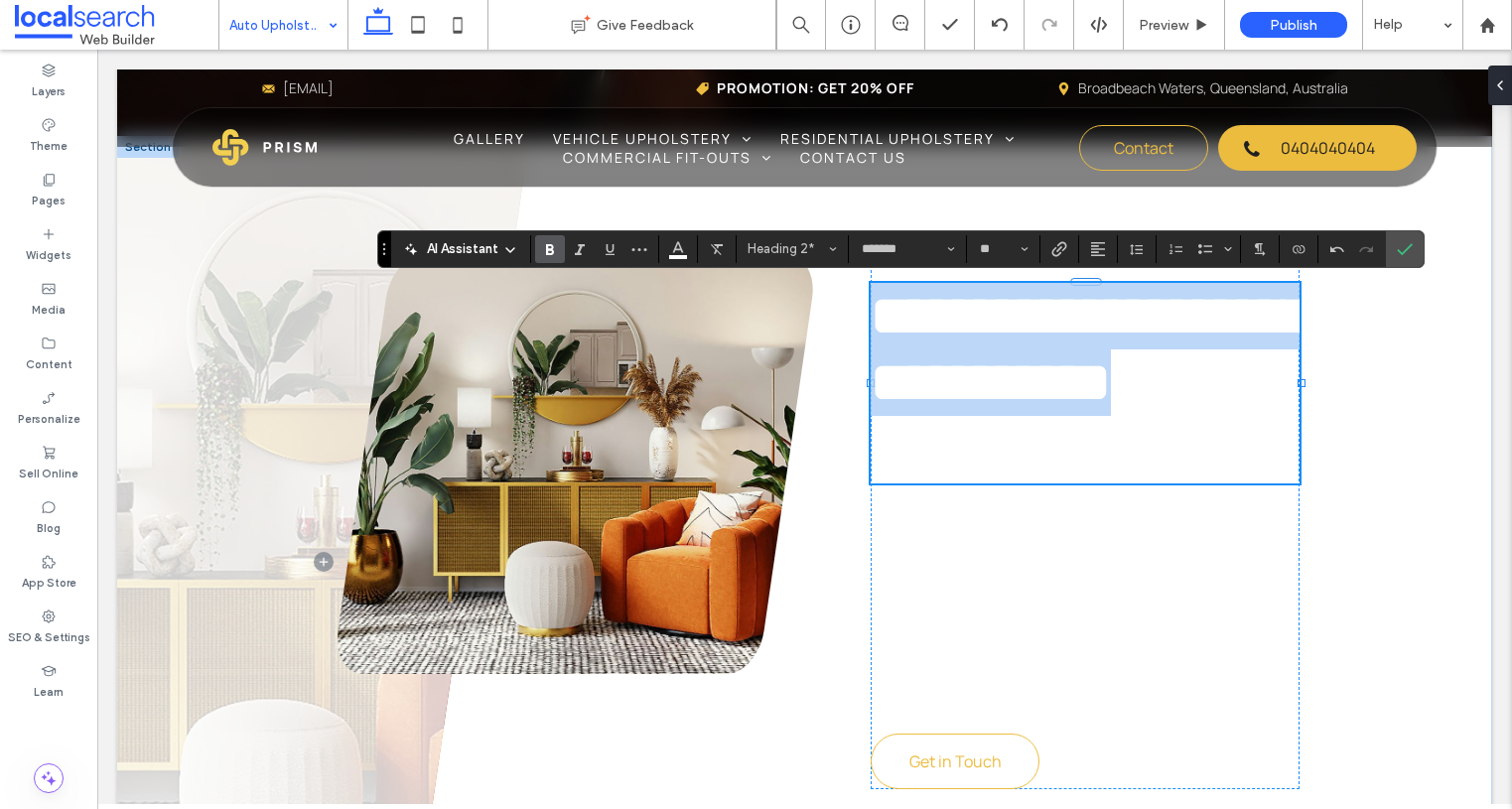 click on "**********" at bounding box center (1089, 348) 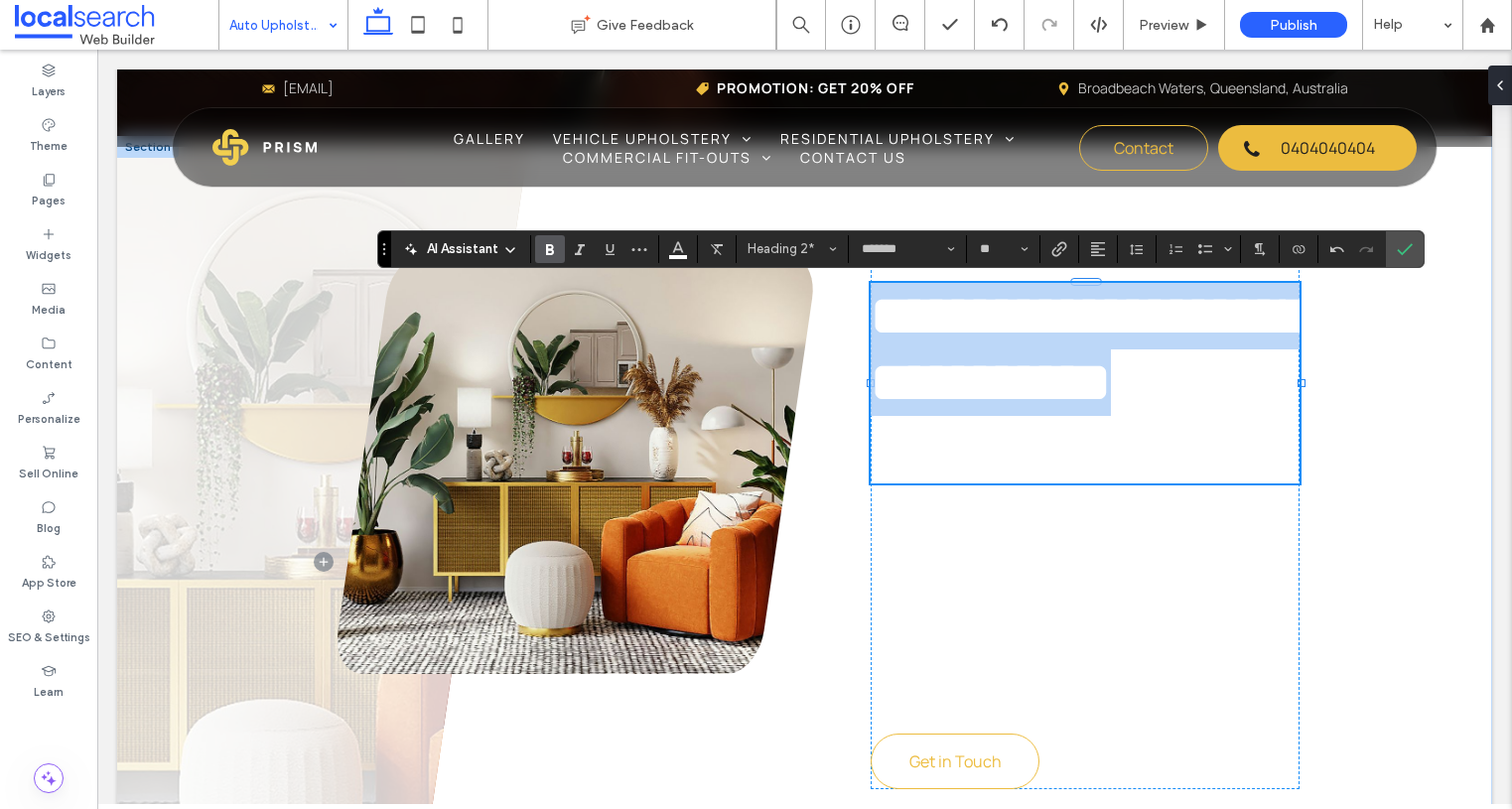 click on "**********" at bounding box center [1089, 348] 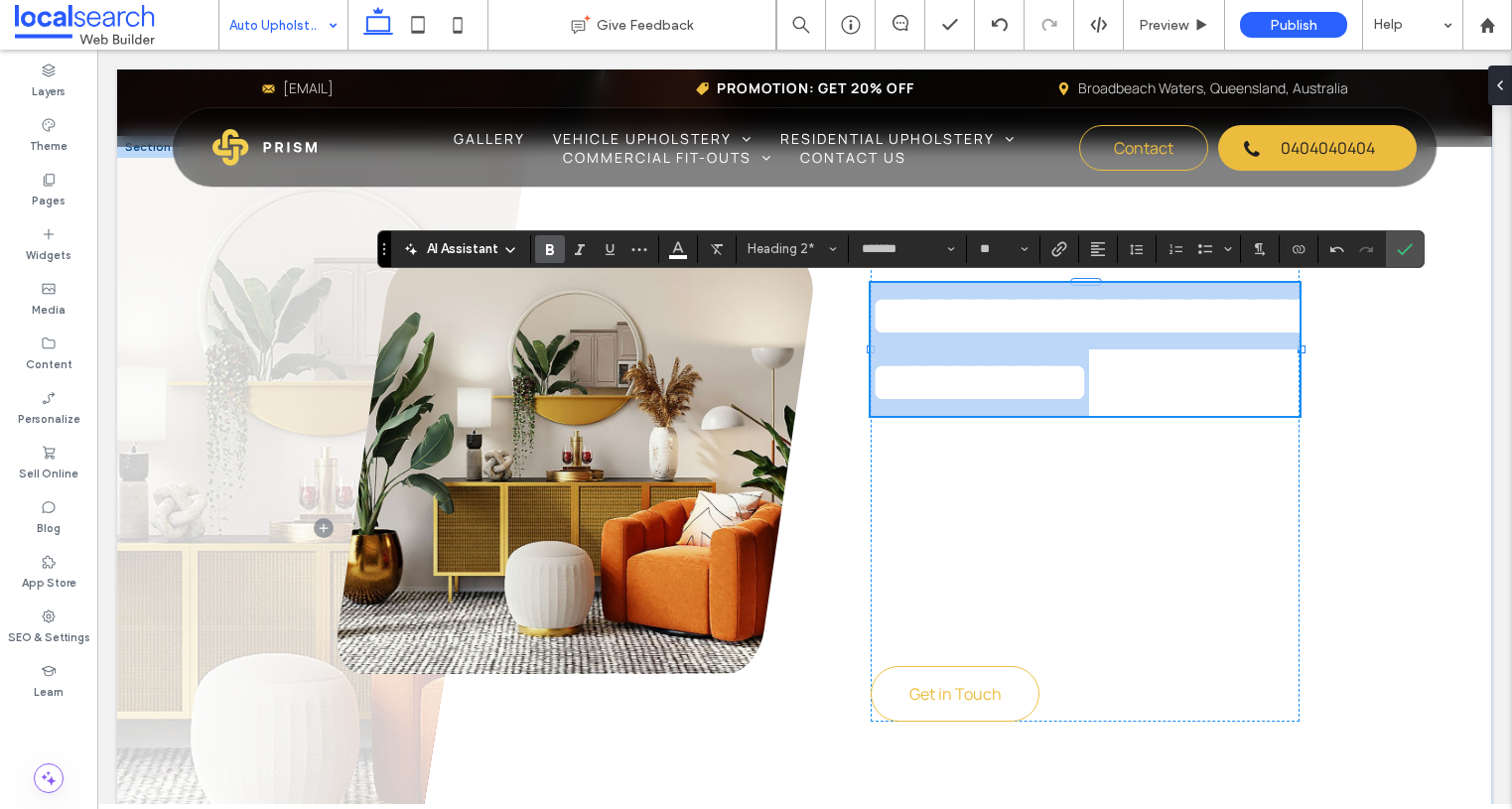 click on "Lorem ipsum dolor sit amet, consectetur adipiscing elit, sed do eiusmod temp incididunt ut labore et dolore magna aliqua. Ut enim ad minim veniam, quis nostrud exercitation ullamco laboris nisi ut aliquip ex ea commodo consequat. Lorem ipsum dolor sit amet, consectetur adipiscing elit, sed do eiusmod temp incididunt ut labore et dolore magna aliqua. Ut enim ad minim veniam, quis nostrud exercitation ullamco laboris nisi ut aliquip ex ea commodo consequat." at bounding box center [1084, 531] 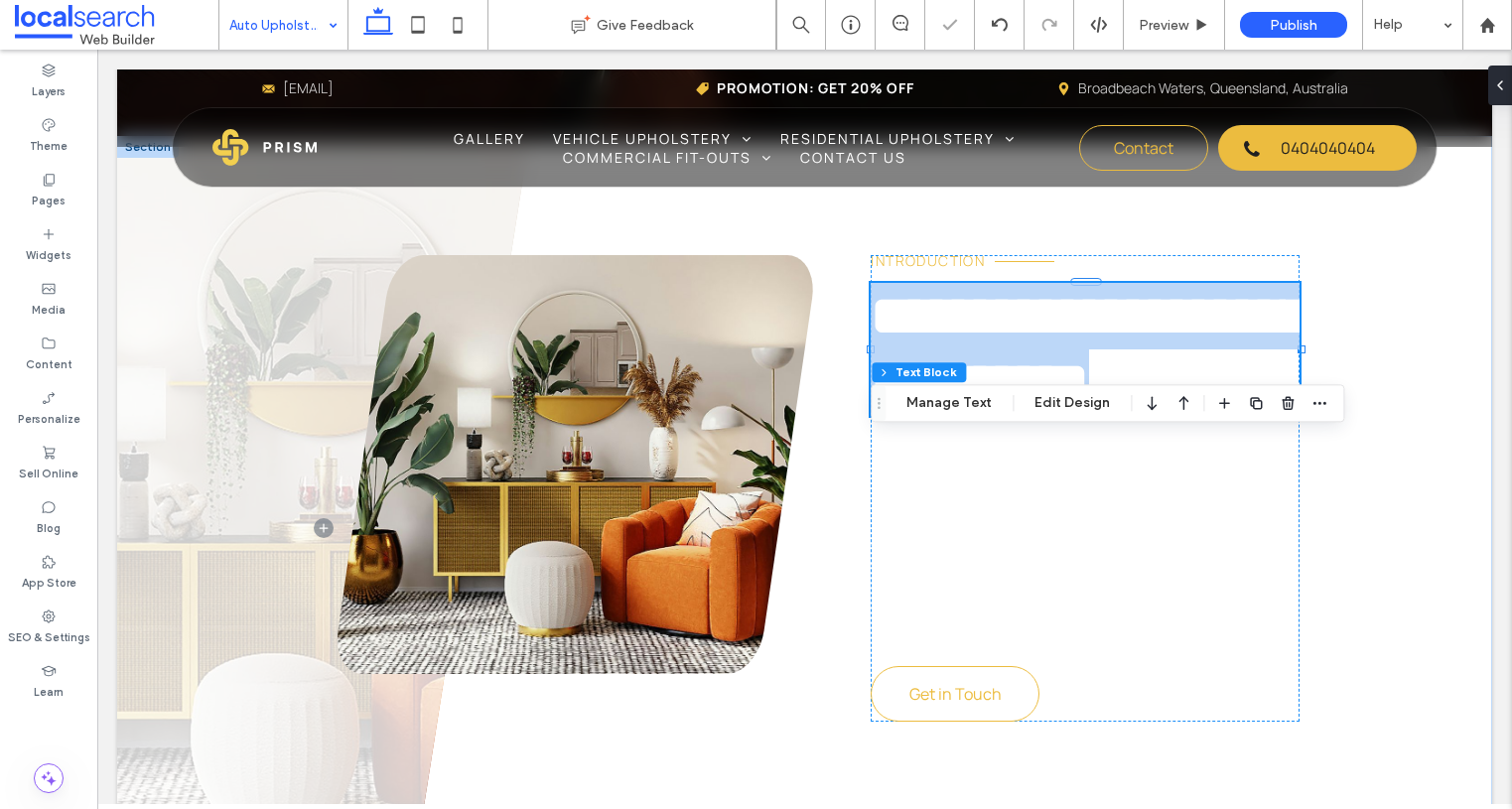click on "Lorem ipsum dolor sit amet, consectetur adipiscing elit, sed do eiusmod temp incididunt ut labore et dolore magna aliqua. Ut enim ad minim veniam, quis nostrud exercitation ullamco laboris nisi ut aliquip ex ea commodo consequat. Lorem ipsum dolor sit amet, consectetur adipiscing elit, sed do eiusmod temp incididunt ut labore et dolore magna aliqua. Ut enim ad minim veniam, quis nostrud exercitation ullamco laboris nisi ut aliquip ex ea commodo consequat." at bounding box center (1084, 531) 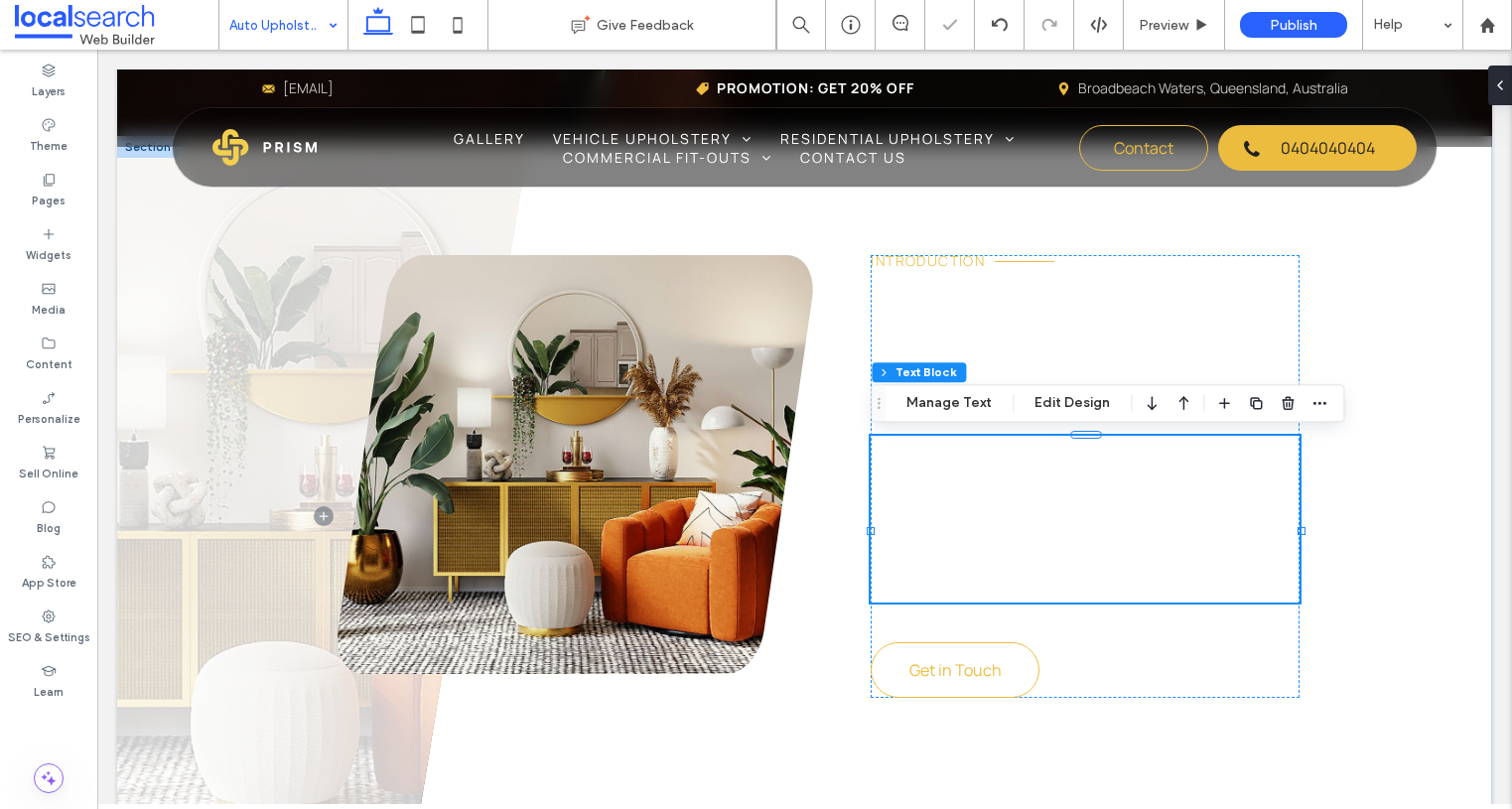 click on "**********" at bounding box center [1080, 518] 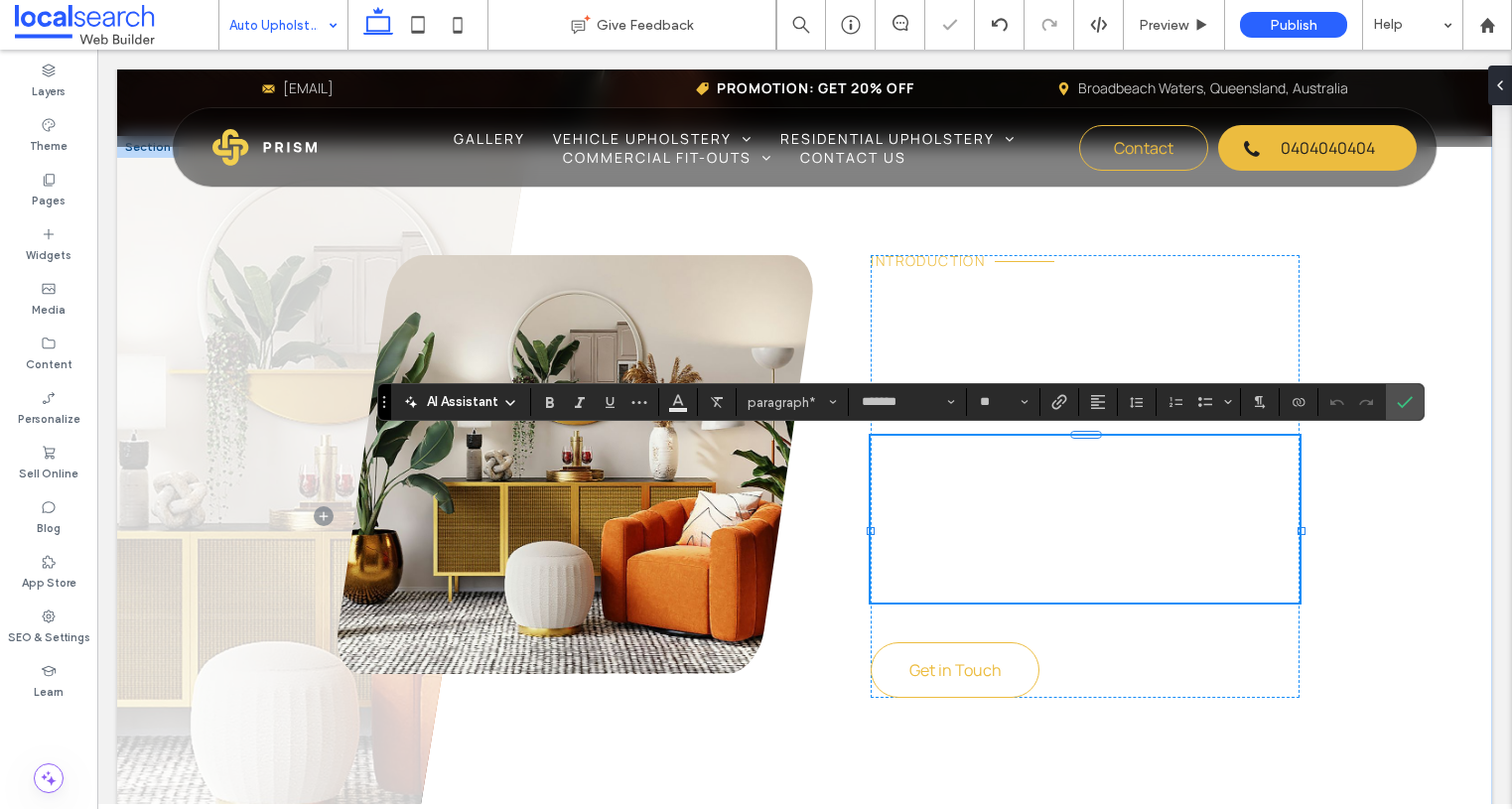 scroll, scrollTop: 0, scrollLeft: 0, axis: both 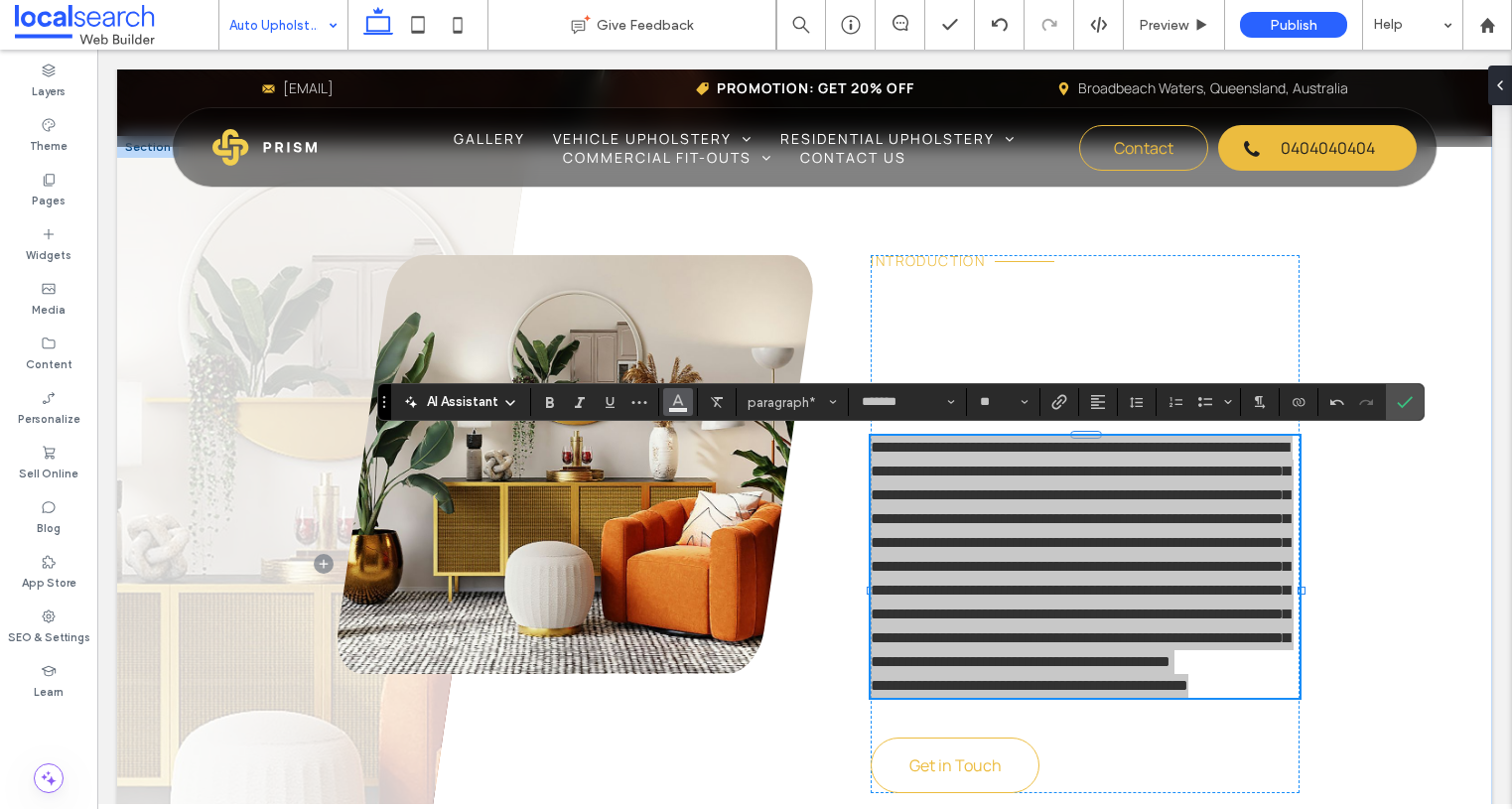 click at bounding box center (678, 402) 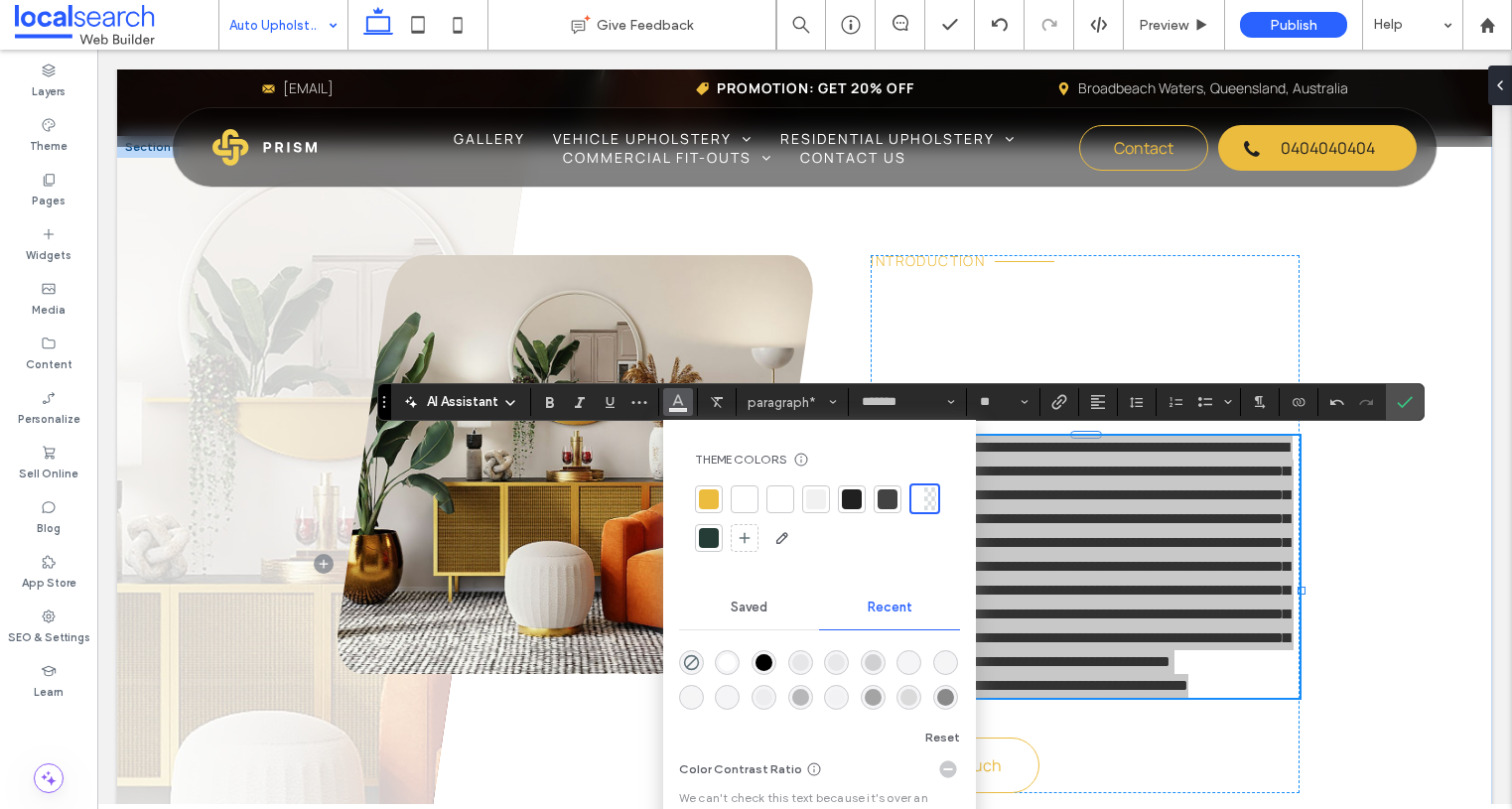 click at bounding box center (888, 499) 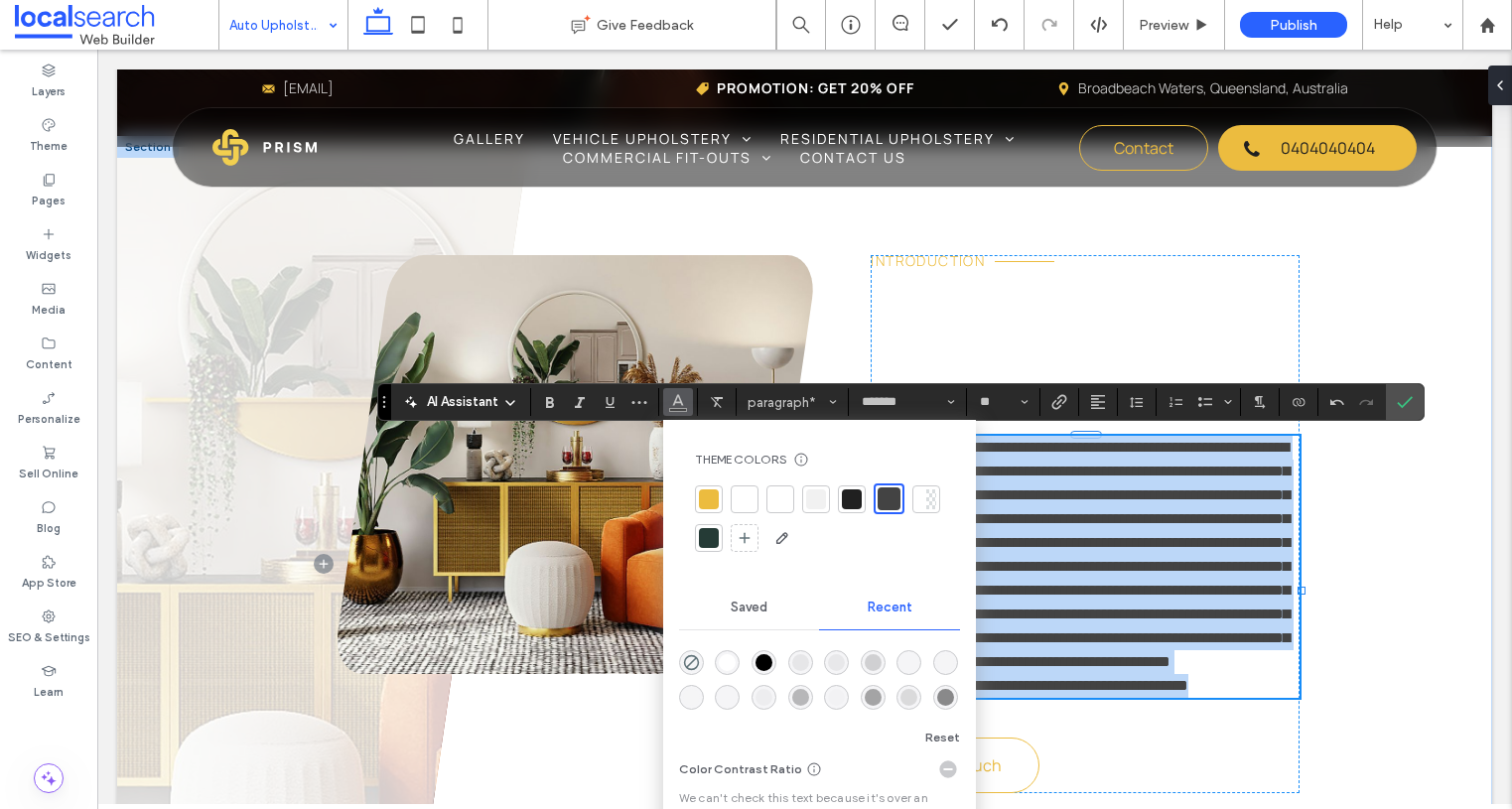 click on "**********" at bounding box center (1080, 554) 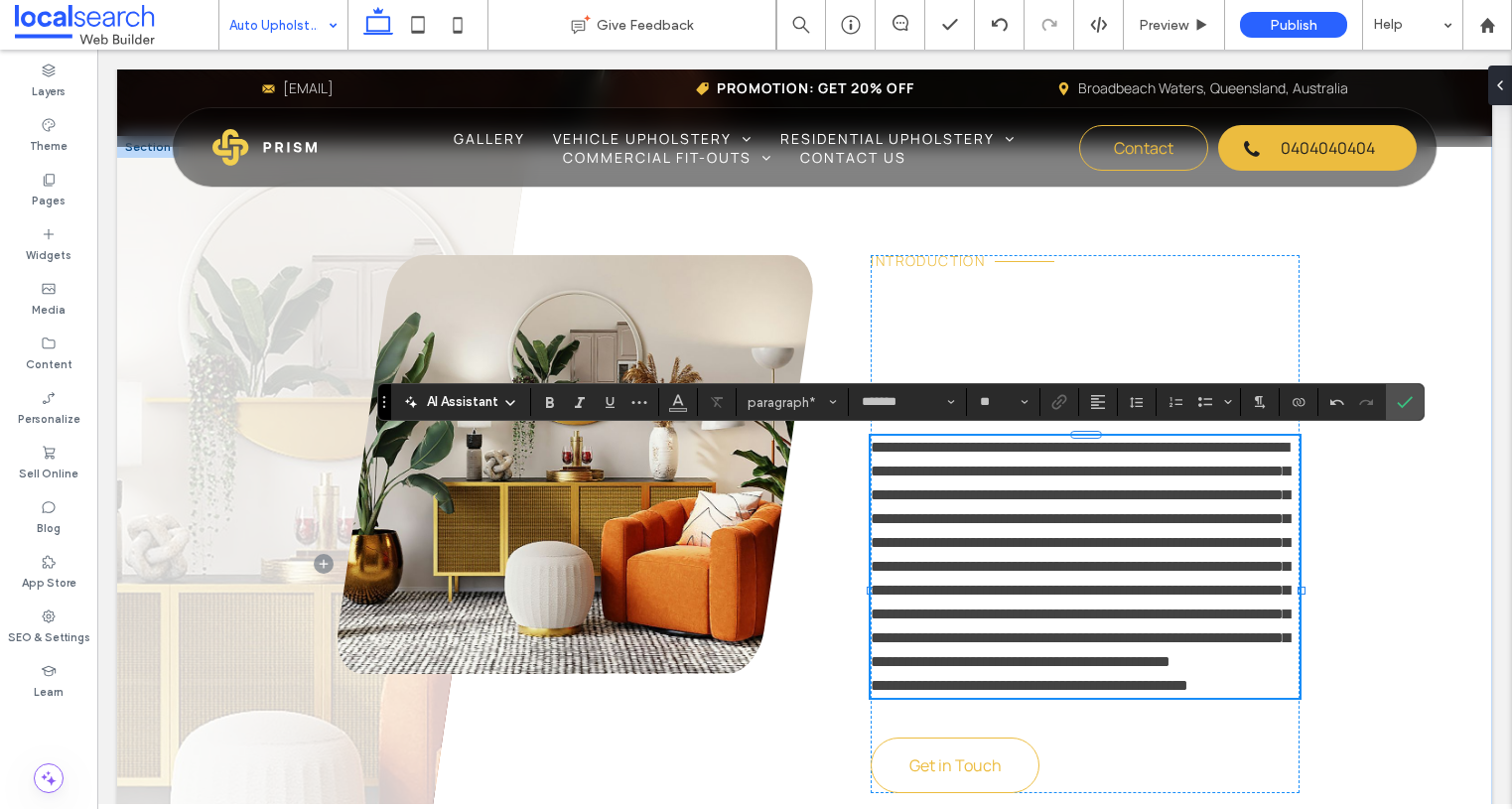 click on "**********" at bounding box center [1080, 554] 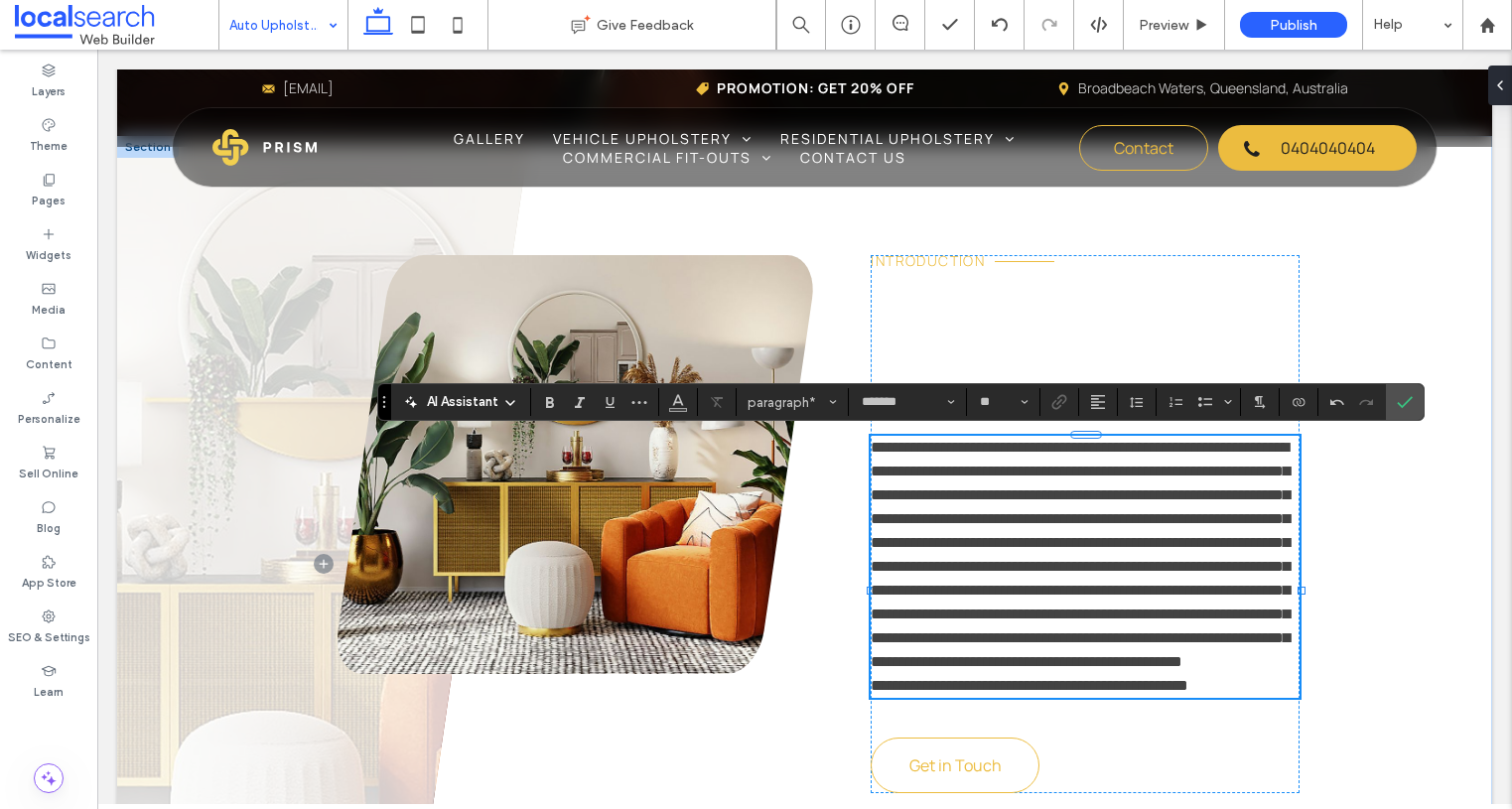 click on "**********" at bounding box center [1080, 554] 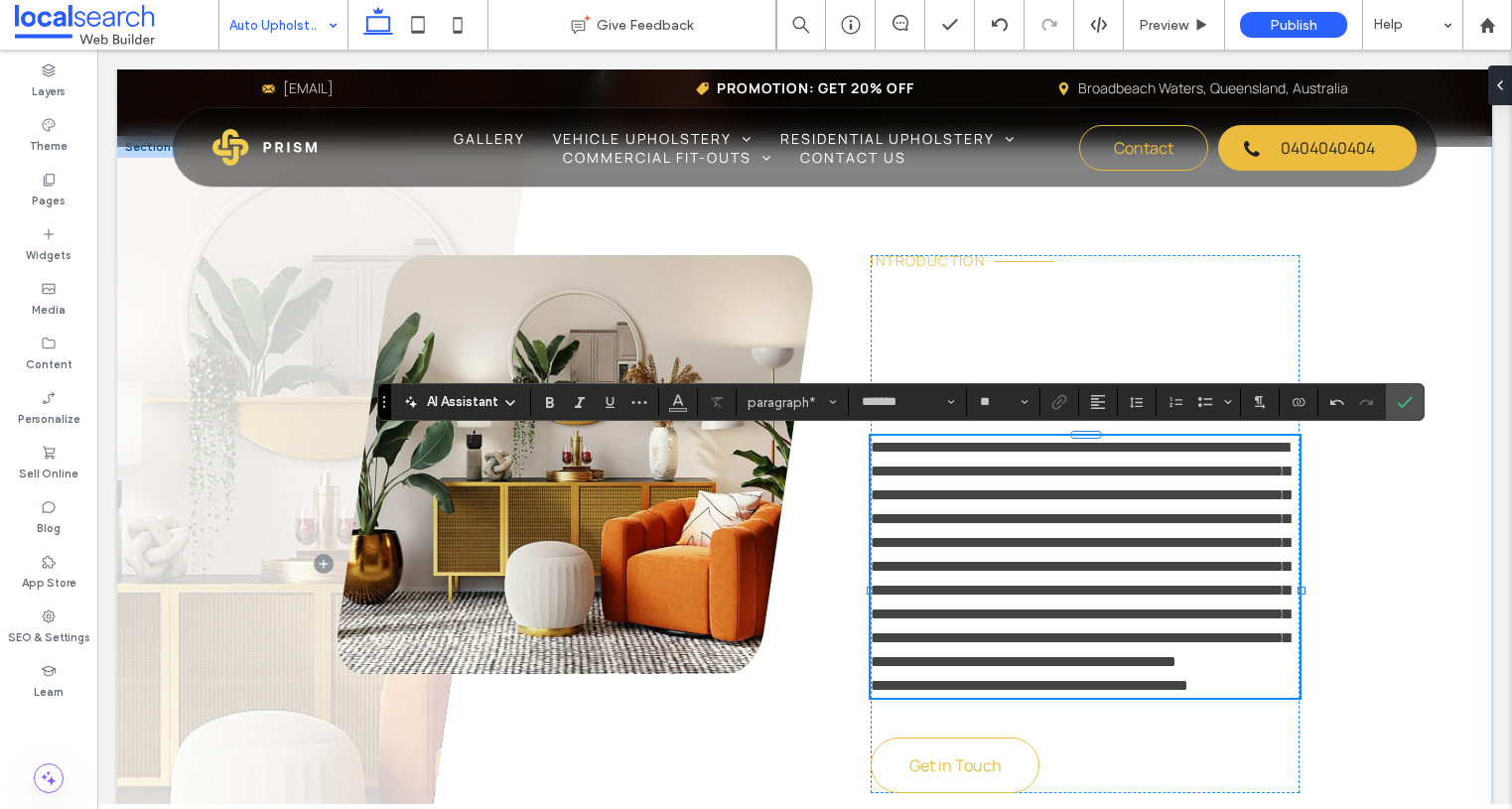 click on "**********" at bounding box center (1080, 554) 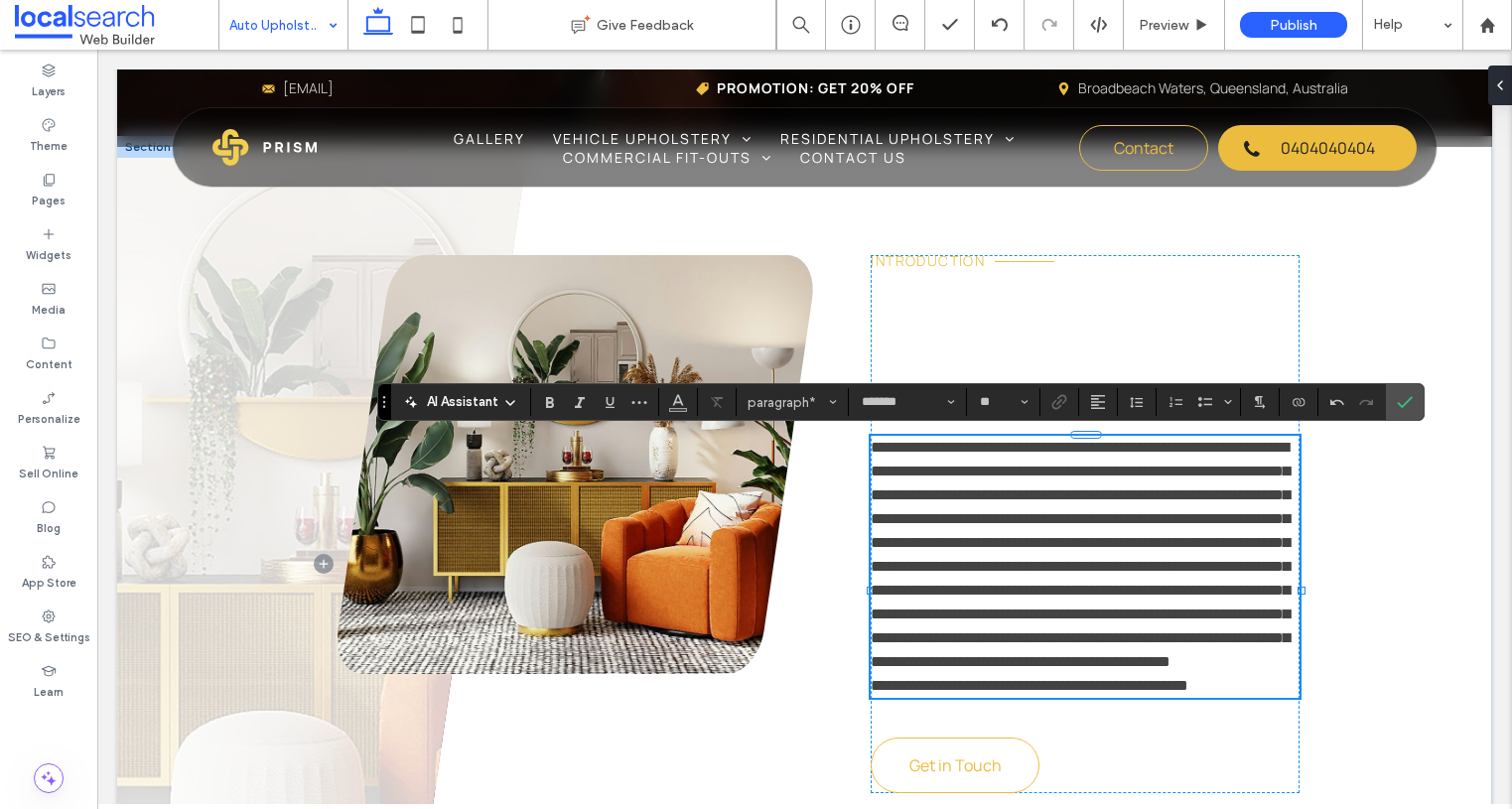 click on "**********" at bounding box center (1080, 554) 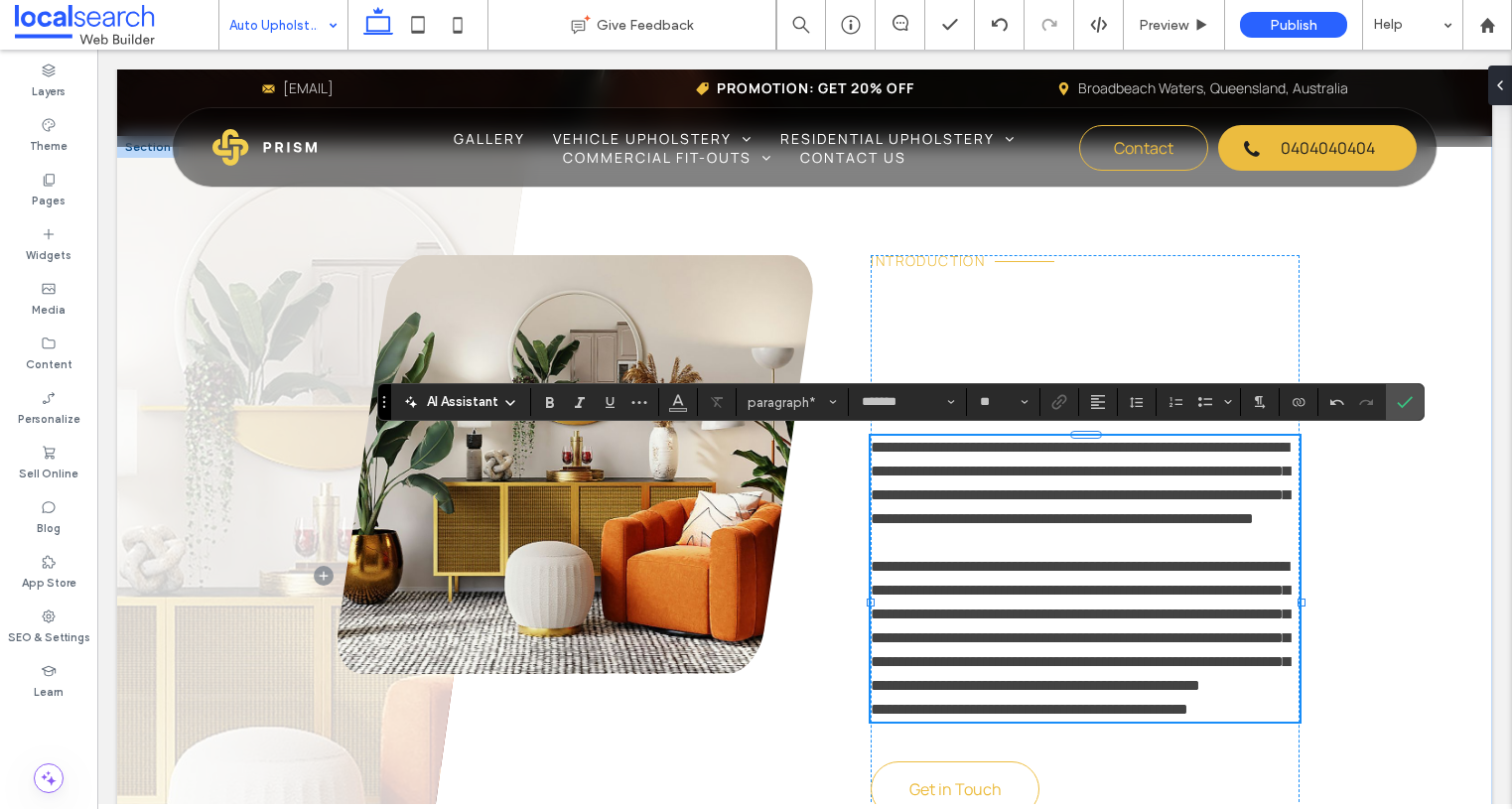 click on "**********" at bounding box center [1080, 482] 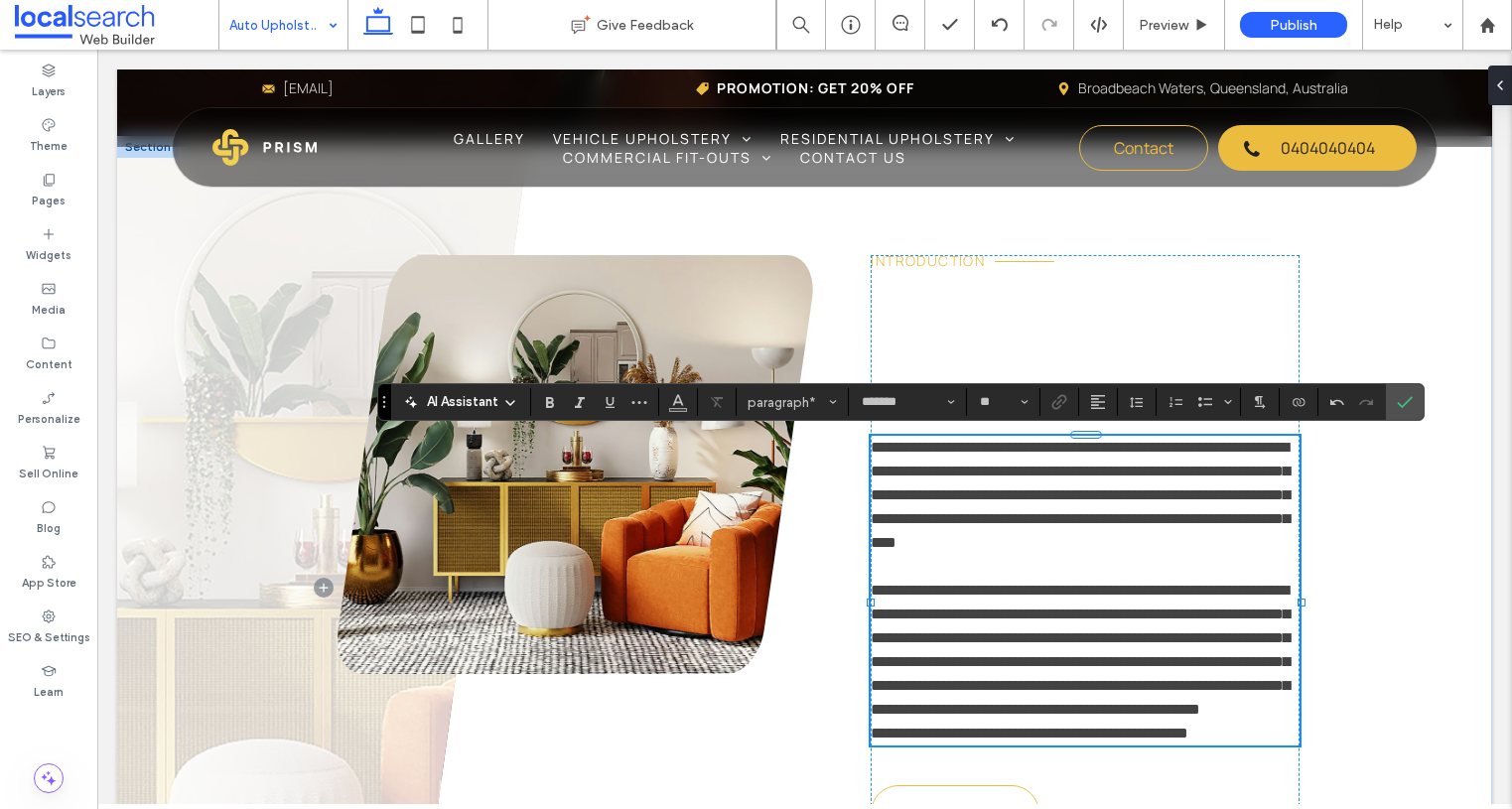 click on "**********" at bounding box center (1080, 649) 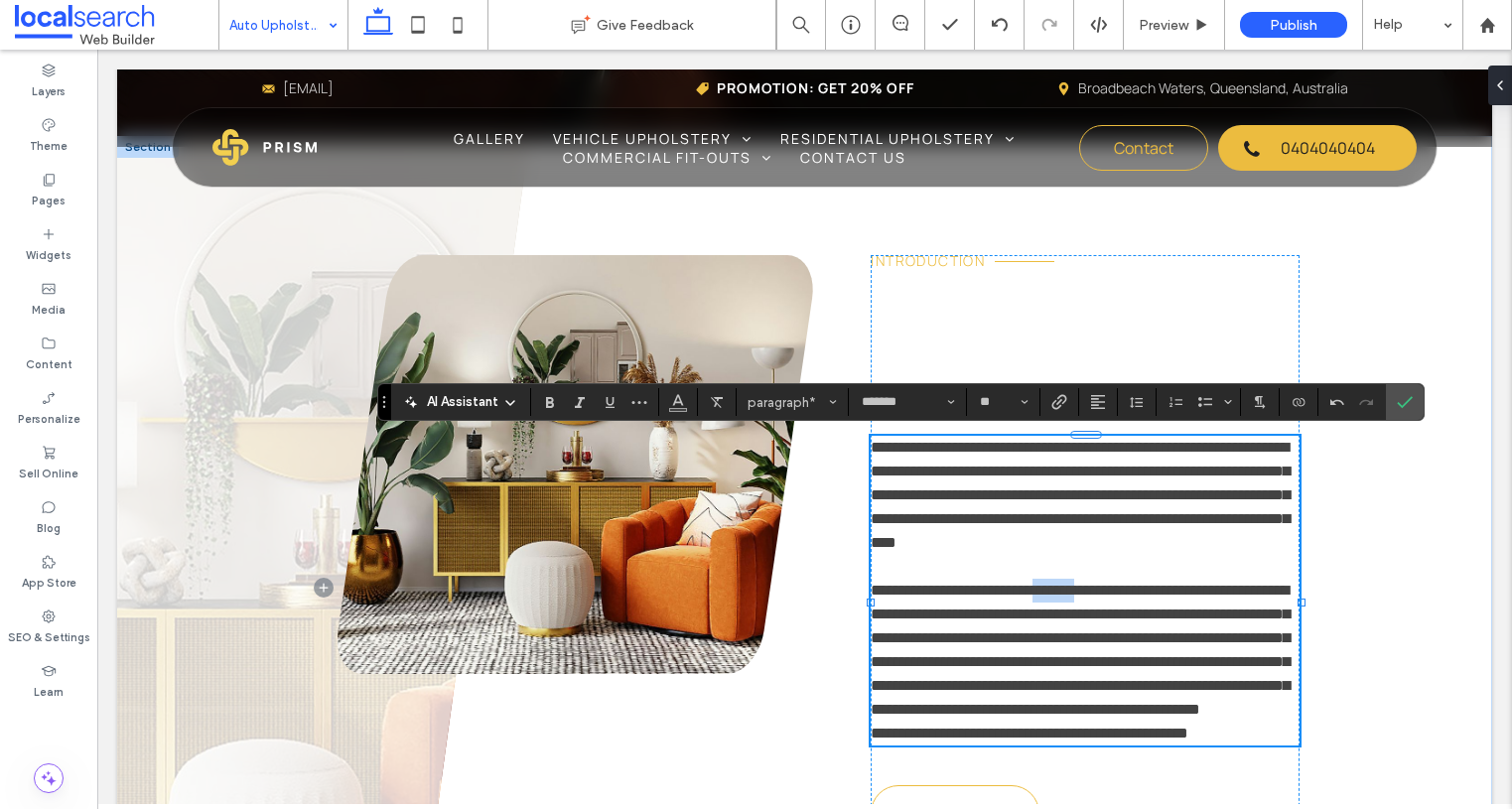 click on "**********" at bounding box center [1080, 649] 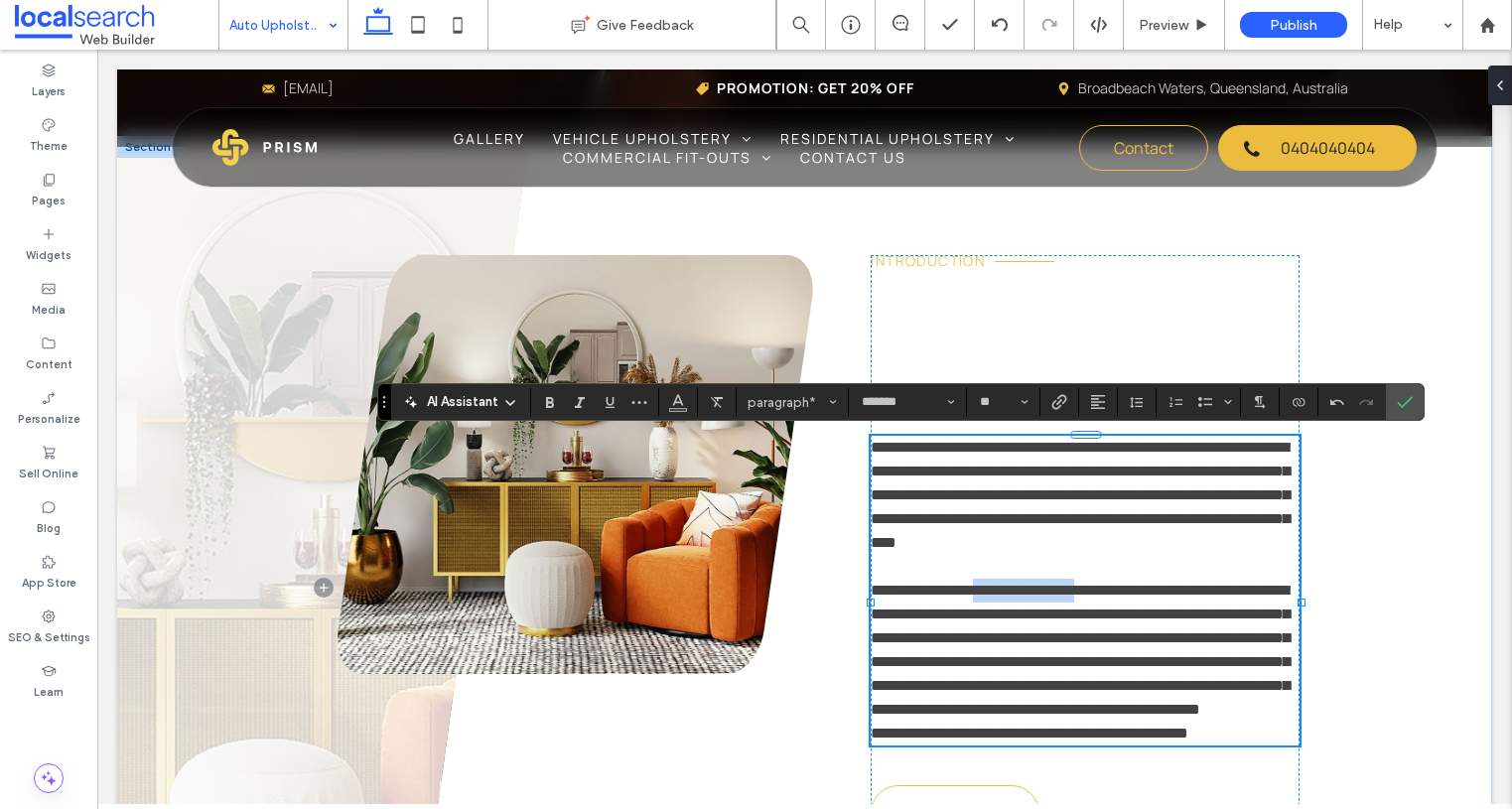 drag, startPoint x: 1003, startPoint y: 595, endPoint x: 1114, endPoint y: 596, distance: 111.0045 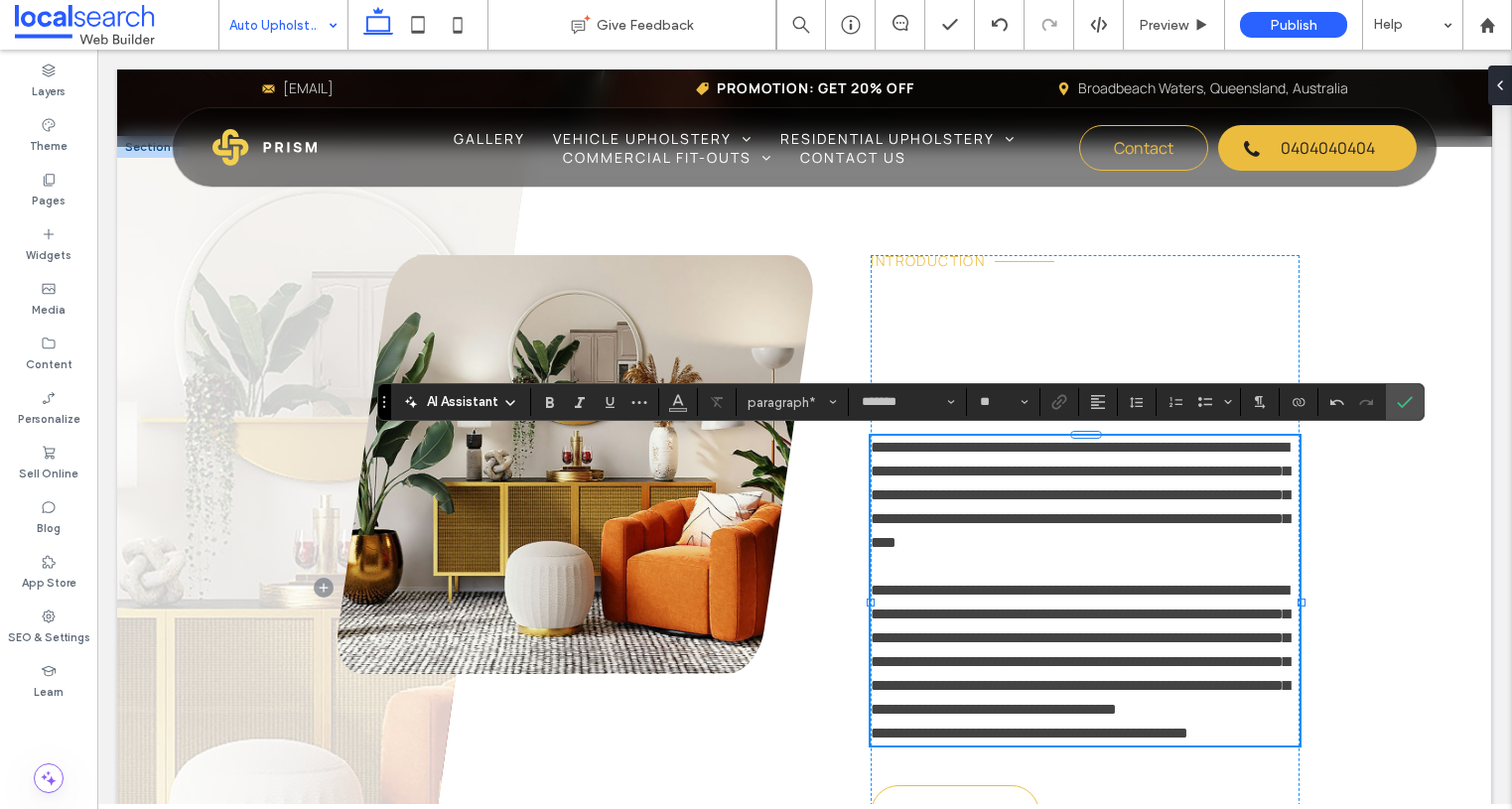 click on "**********" at bounding box center [1080, 649] 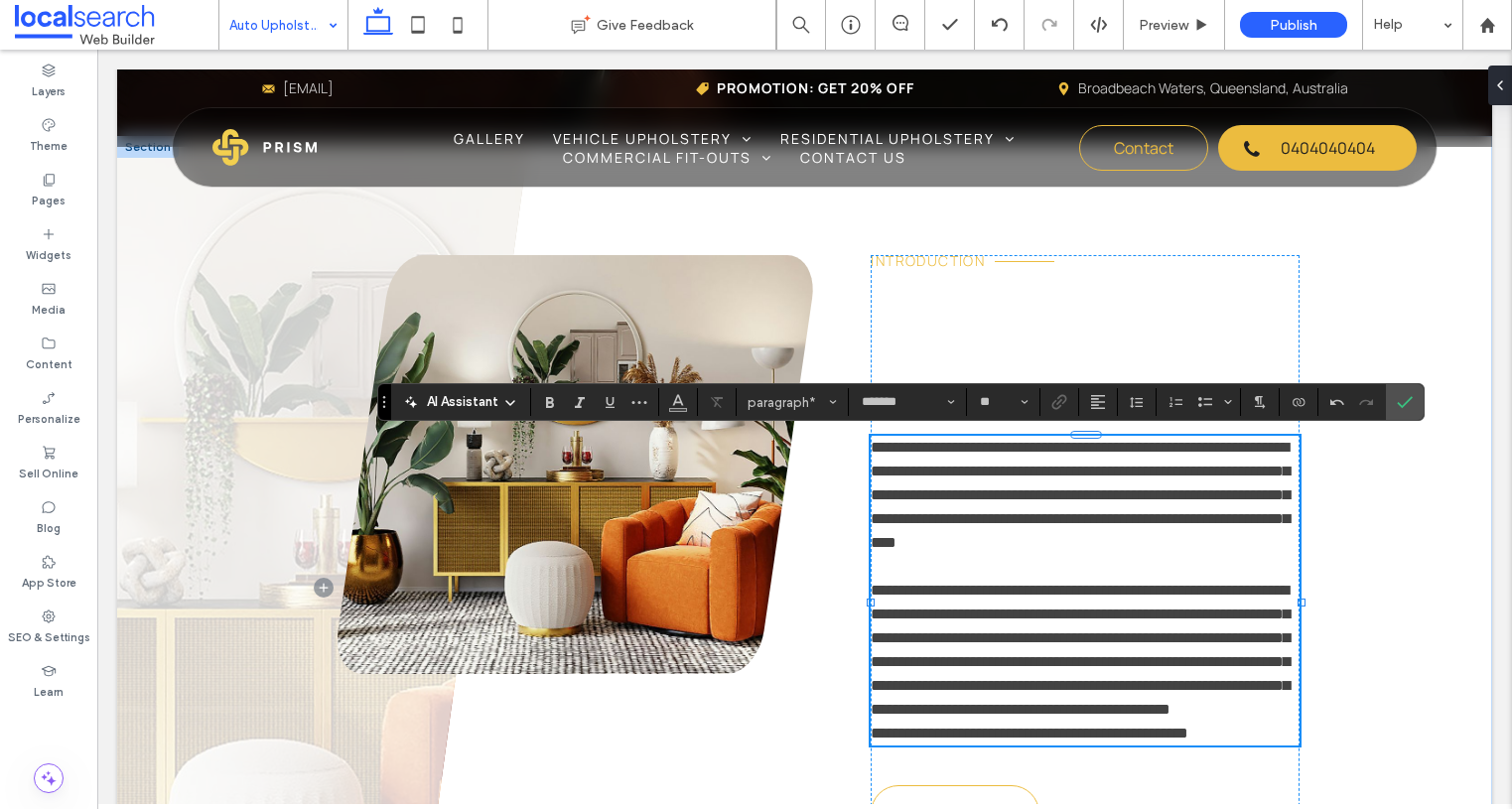 drag, startPoint x: 1114, startPoint y: 592, endPoint x: 1139, endPoint y: 592, distance: 25 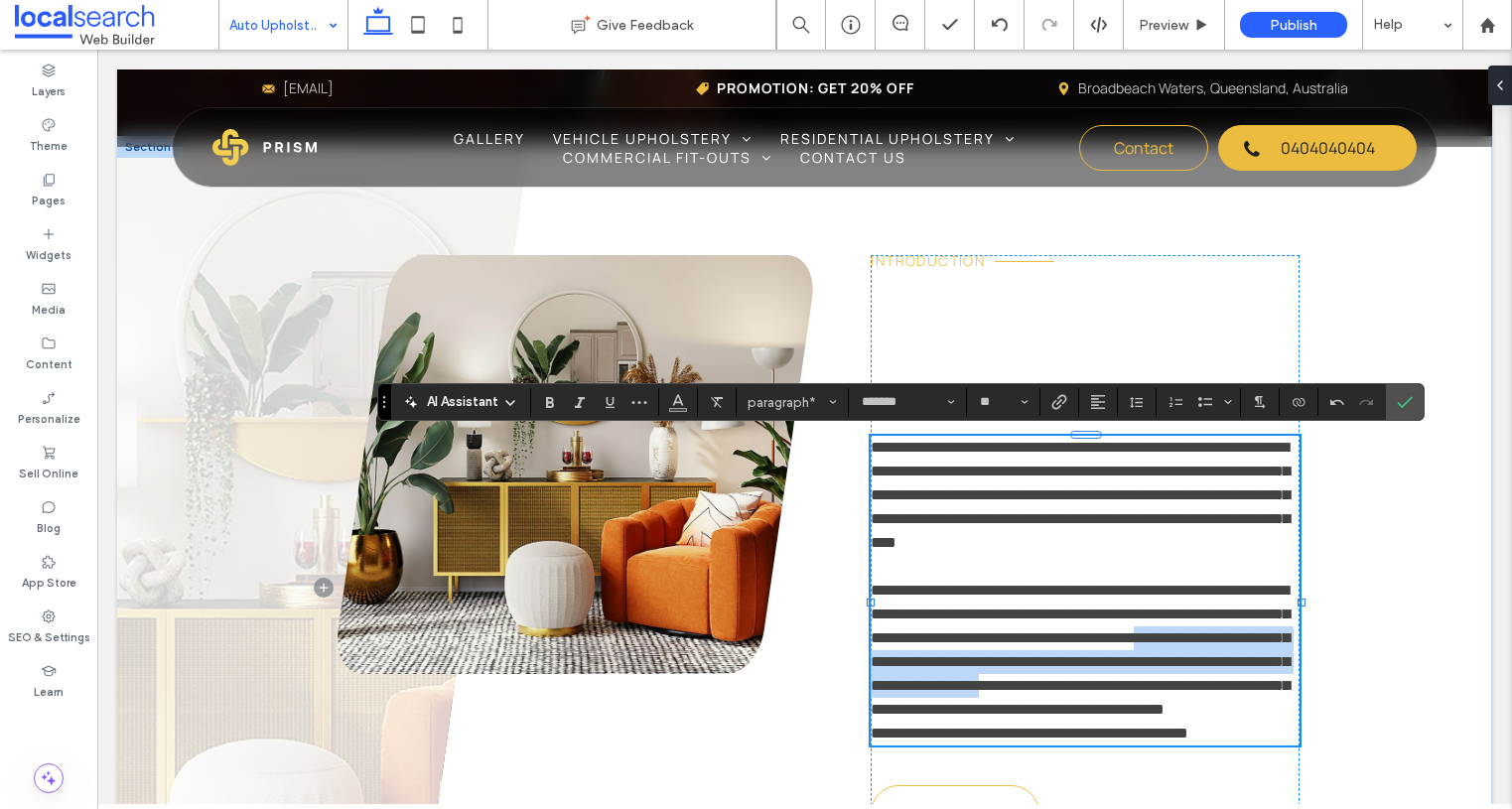 drag, startPoint x: 943, startPoint y: 662, endPoint x: 950, endPoint y: 706, distance: 44.553339 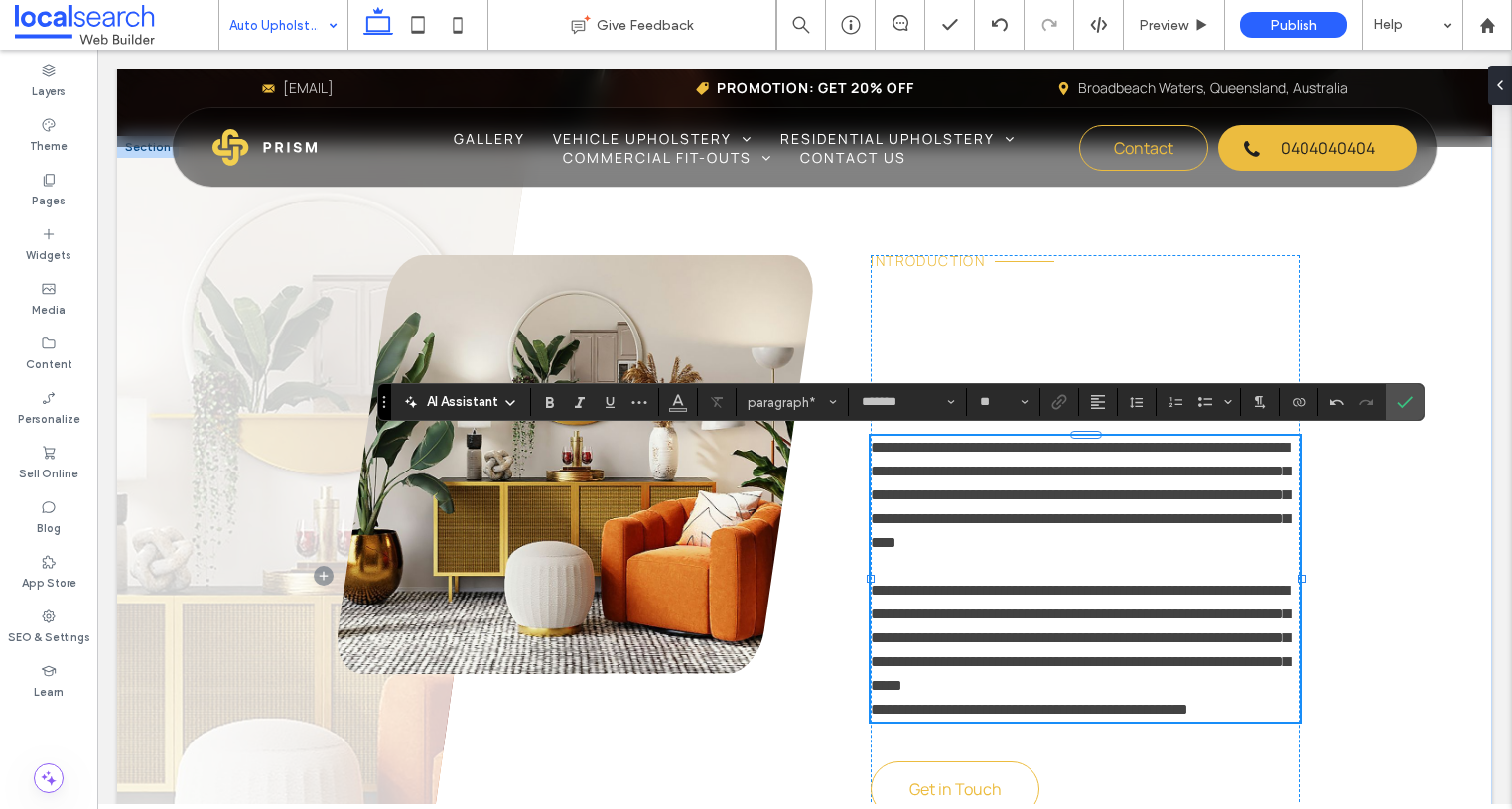 click on "**********" at bounding box center (1030, 709) 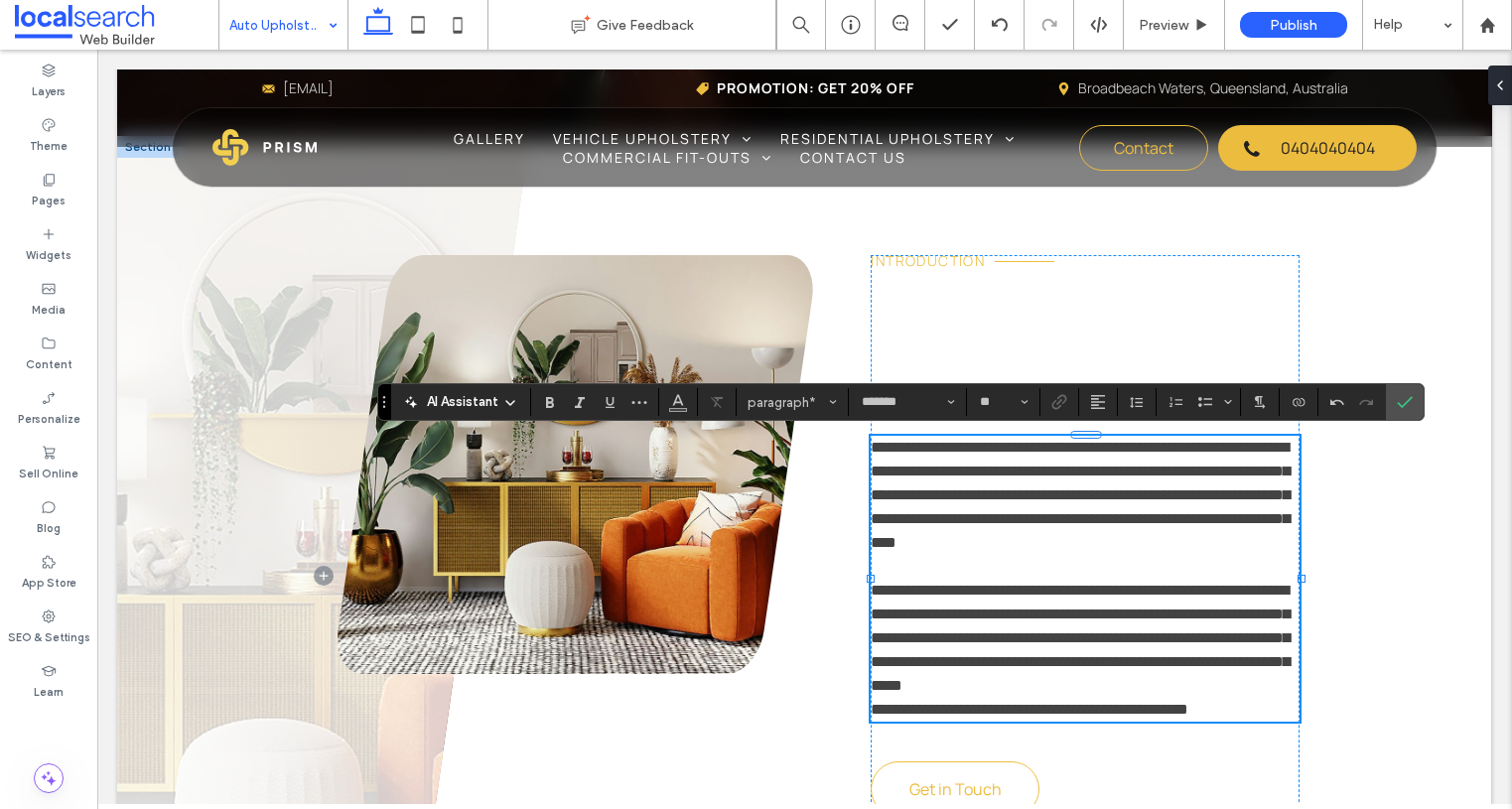 drag, startPoint x: 901, startPoint y: 712, endPoint x: 926, endPoint y: 711, distance: 25.019992 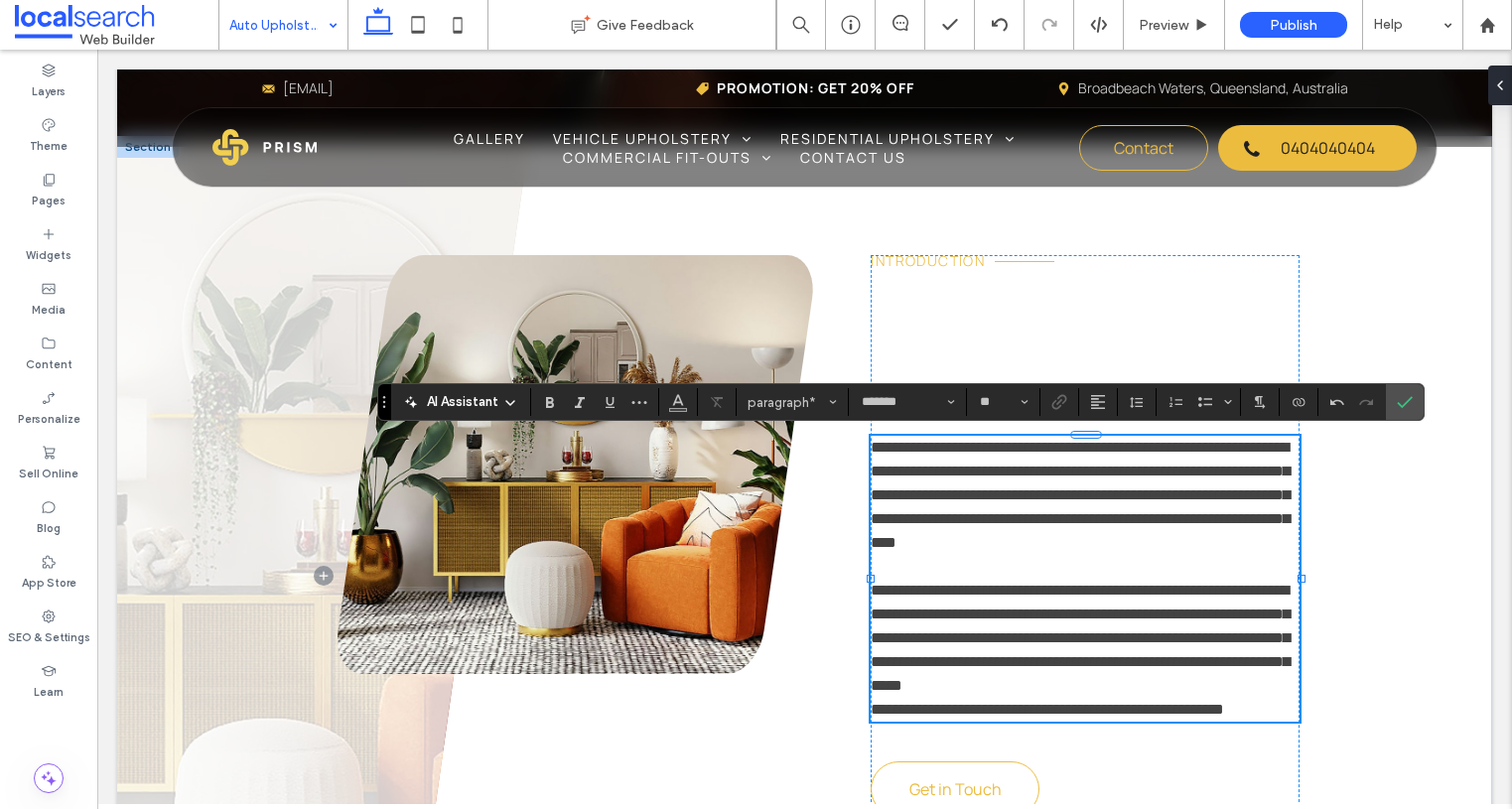 click on "**********" at bounding box center (1047, 709) 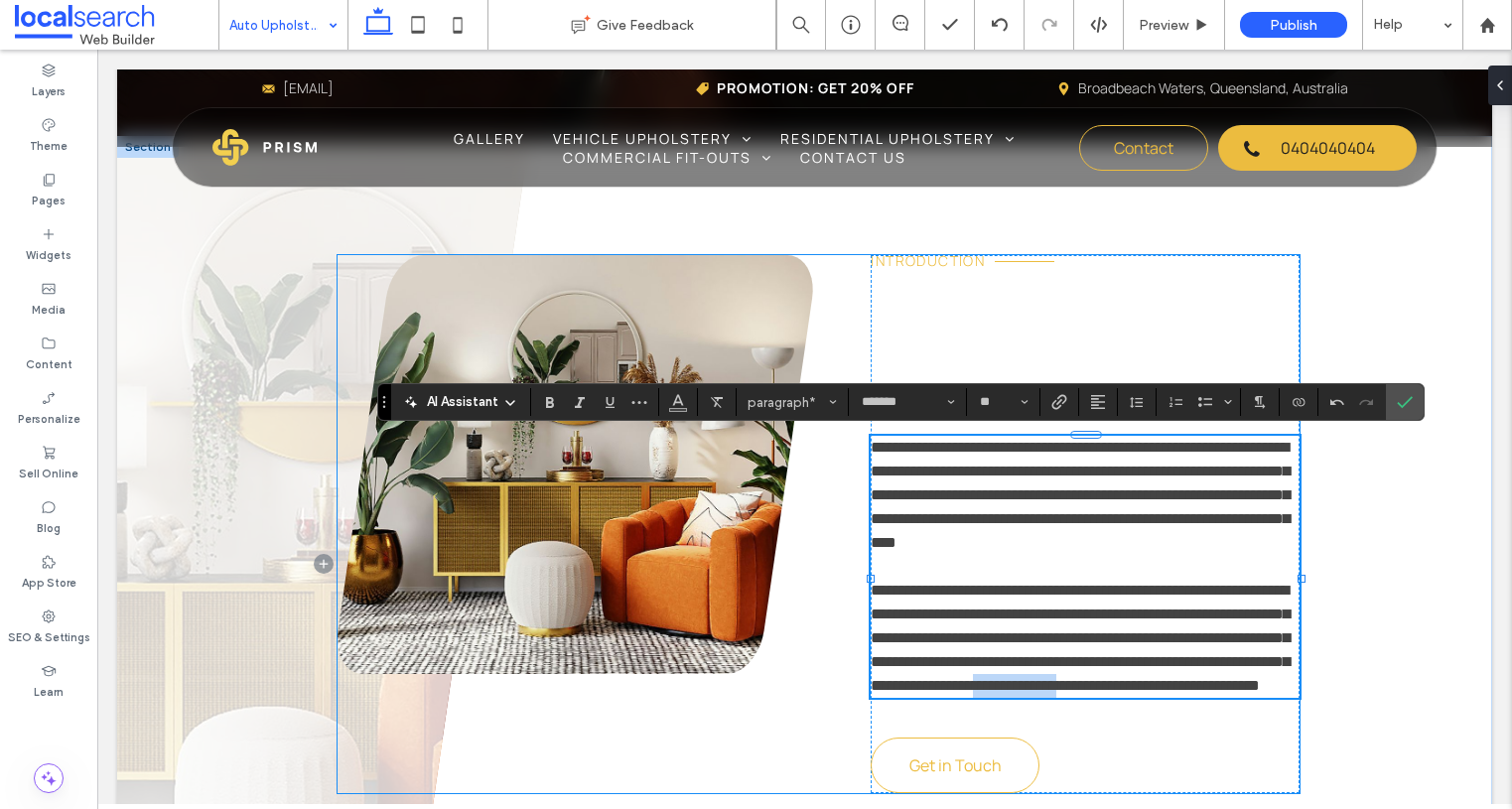 drag, startPoint x: 981, startPoint y: 713, endPoint x: 859, endPoint y: 714, distance: 122.0041 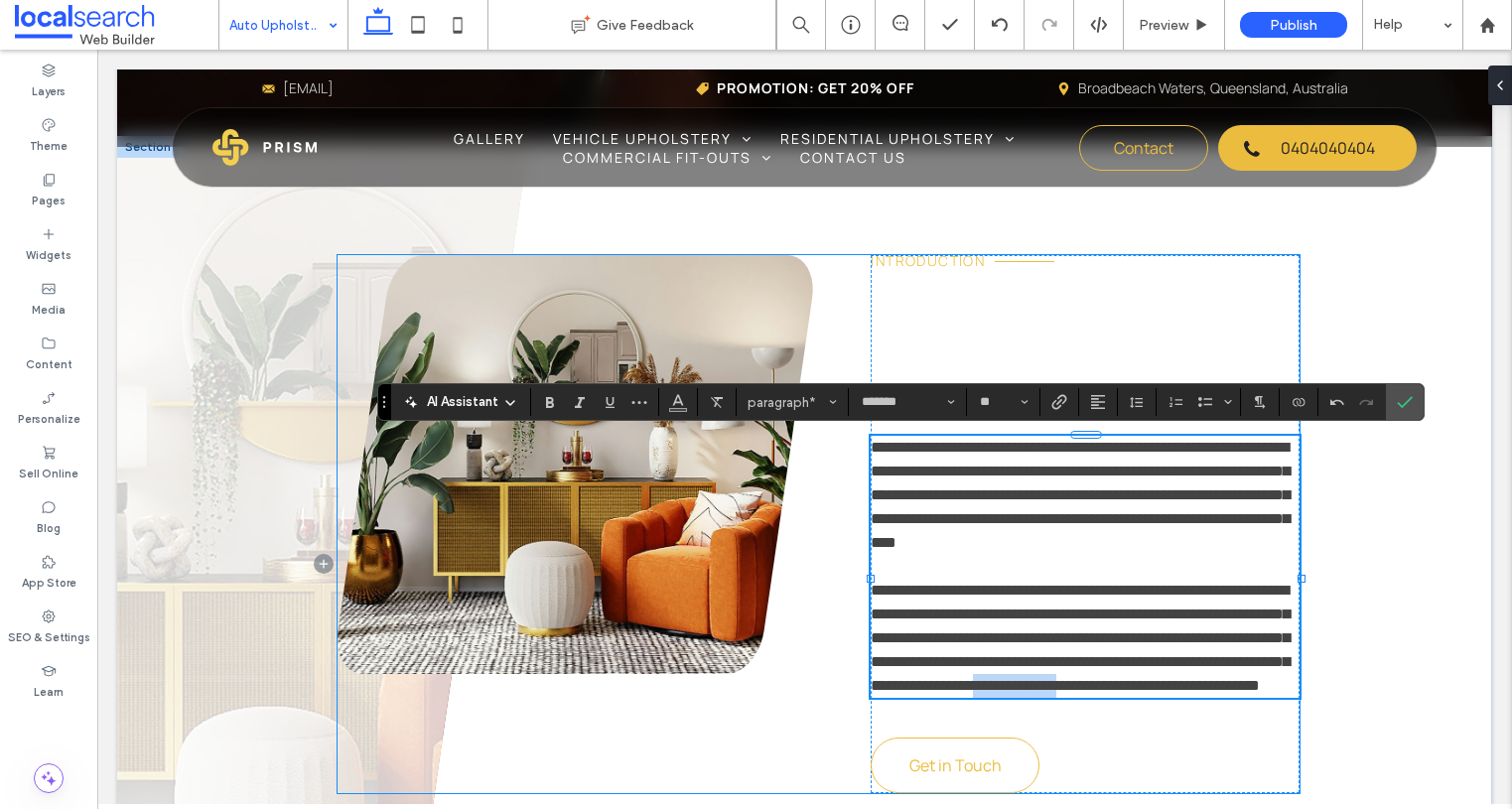 click on "**********" at bounding box center (818, 524) 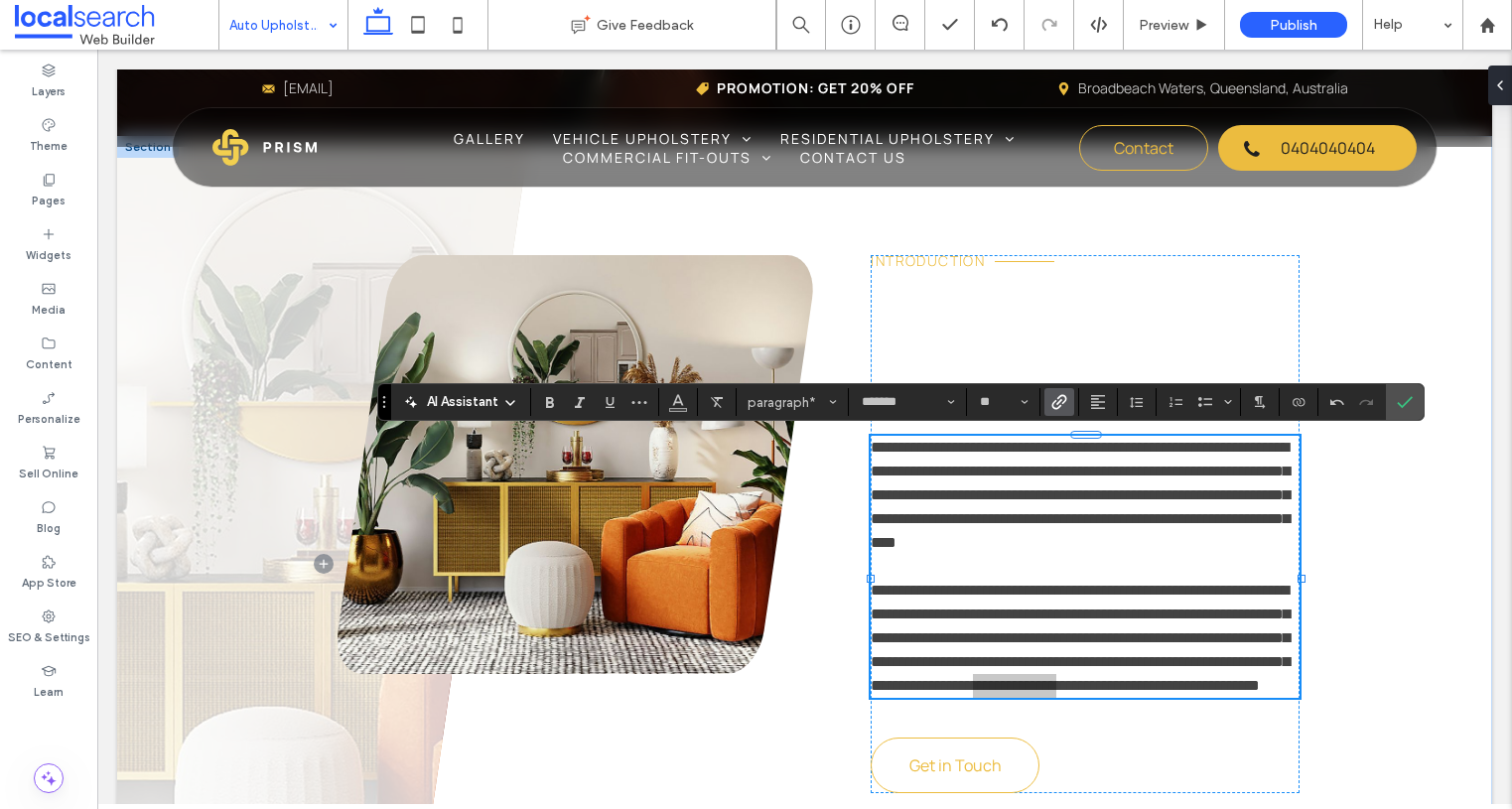 click 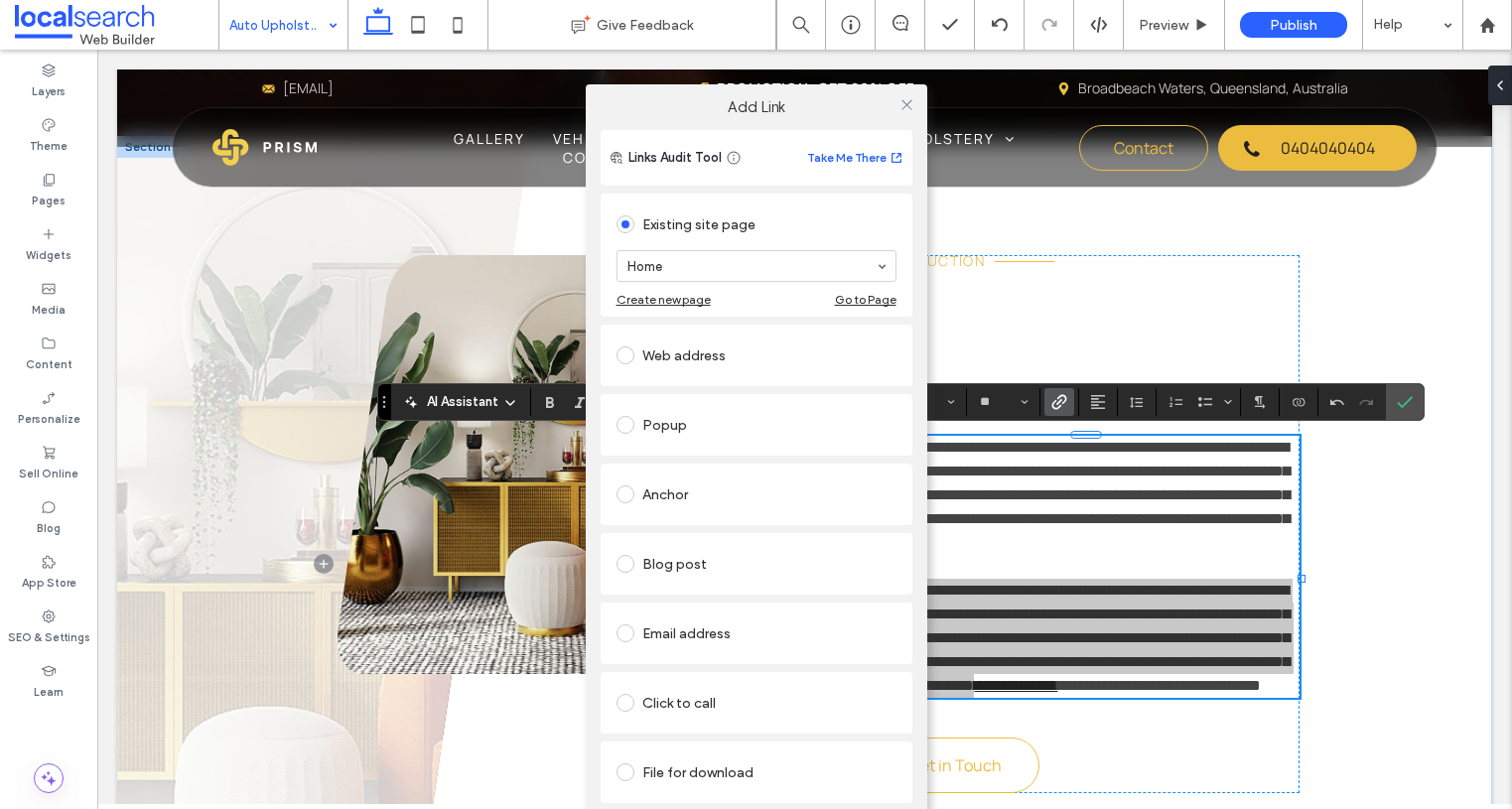 drag, startPoint x: 770, startPoint y: 266, endPoint x: 749, endPoint y: 274, distance: 22.472205 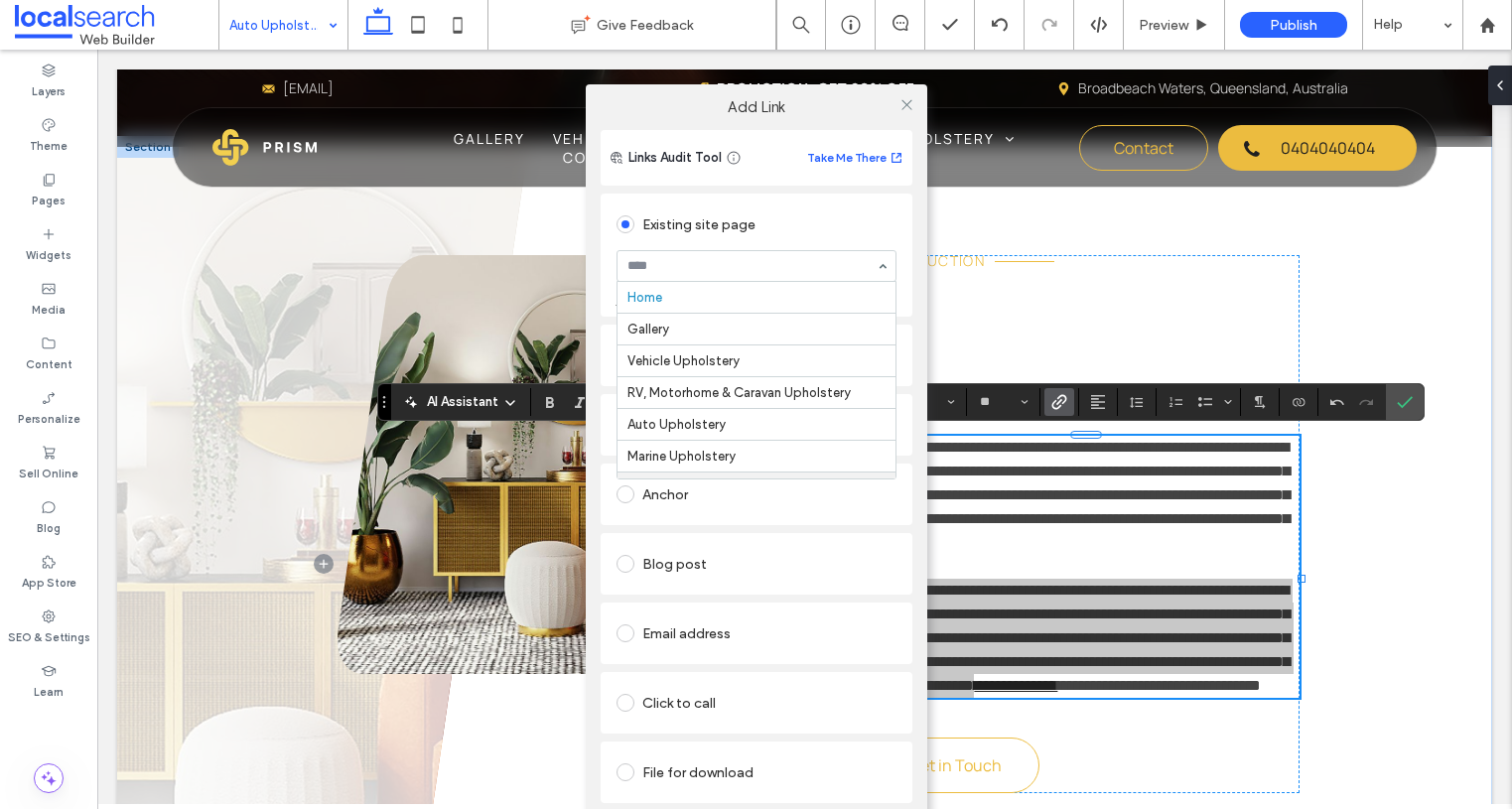 click on "Click to call" at bounding box center [756, 703] 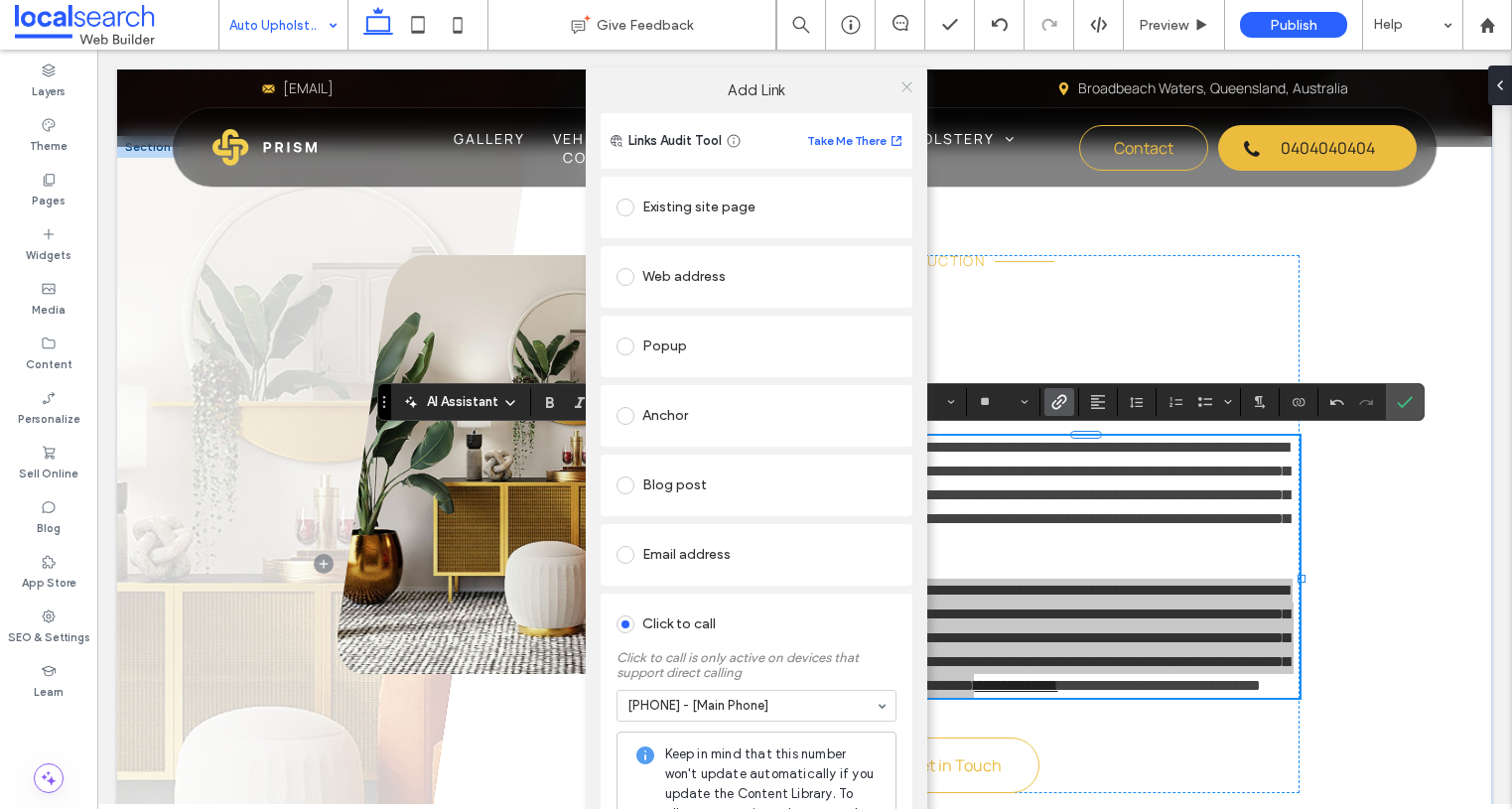 click 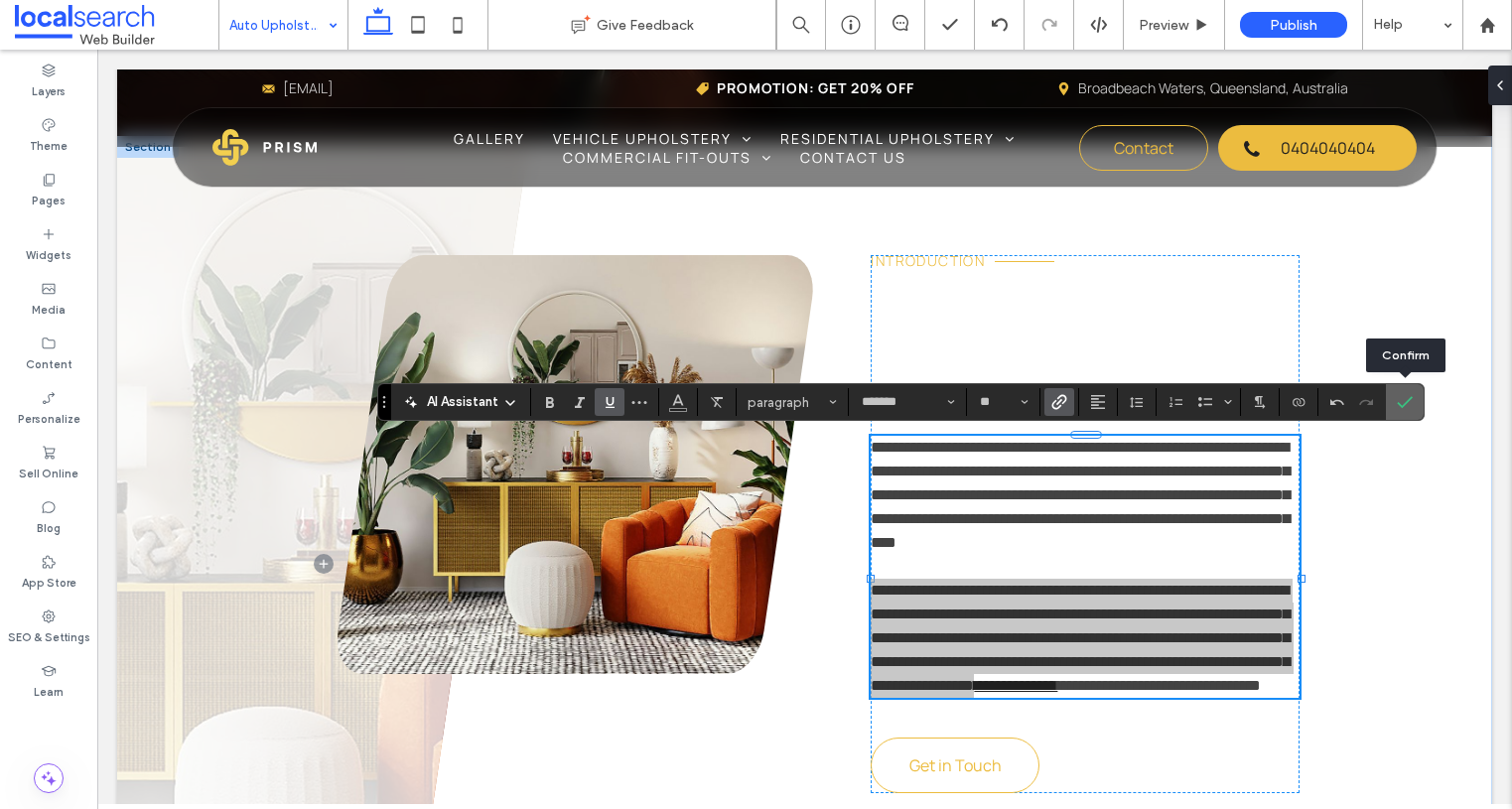 click 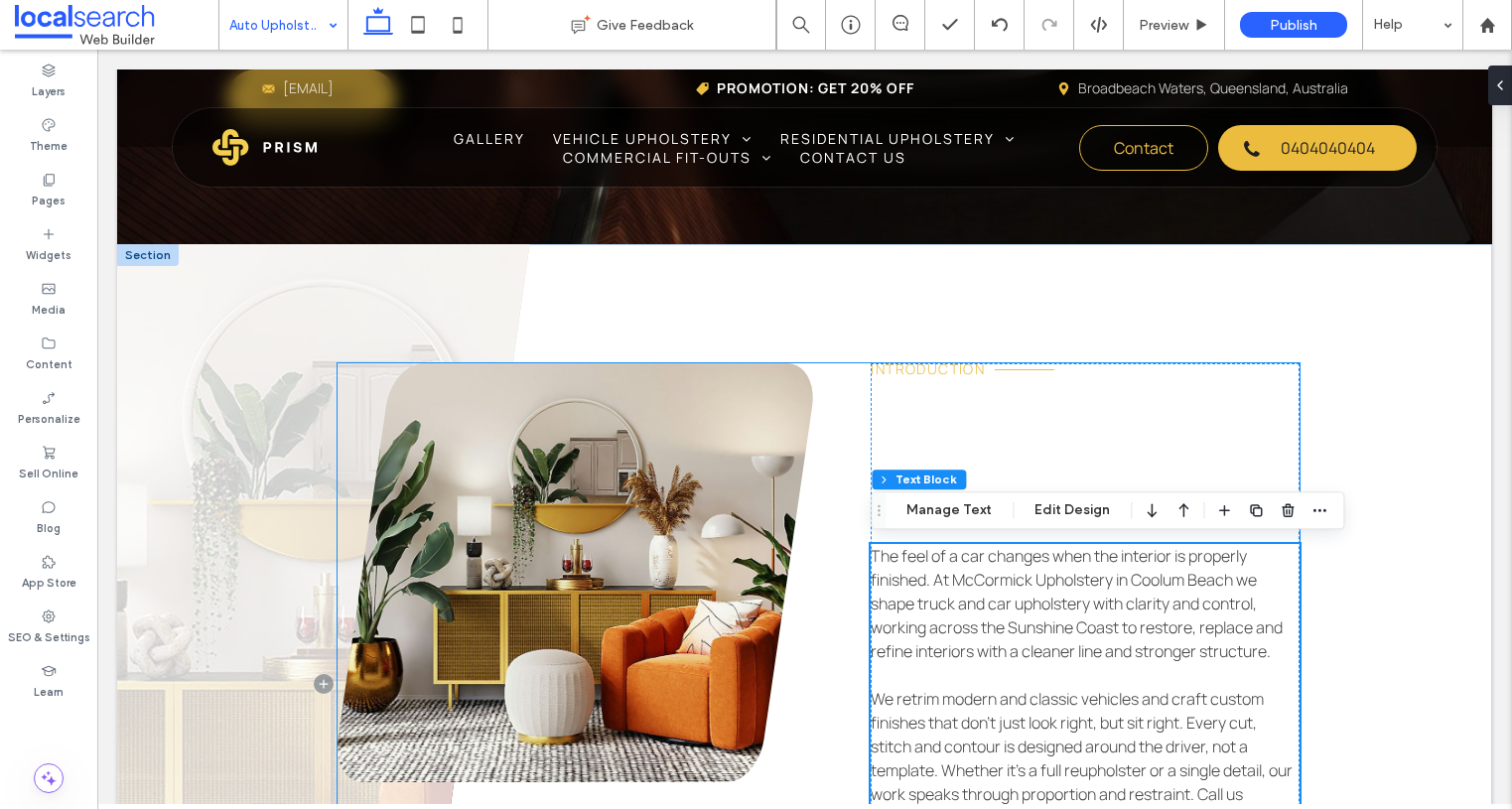 scroll, scrollTop: 935, scrollLeft: 0, axis: vertical 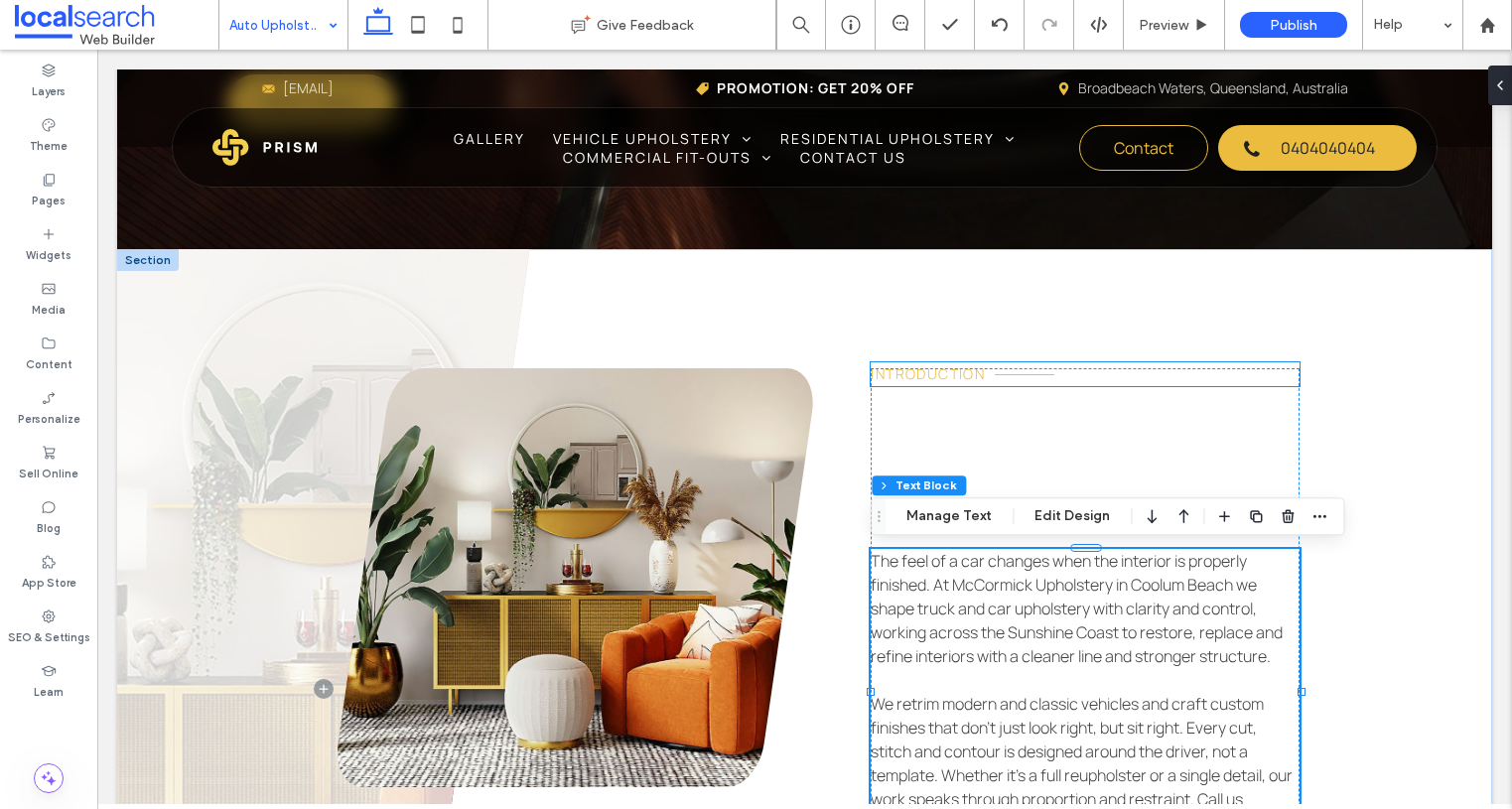 click on "Introduction" at bounding box center (927, 373) 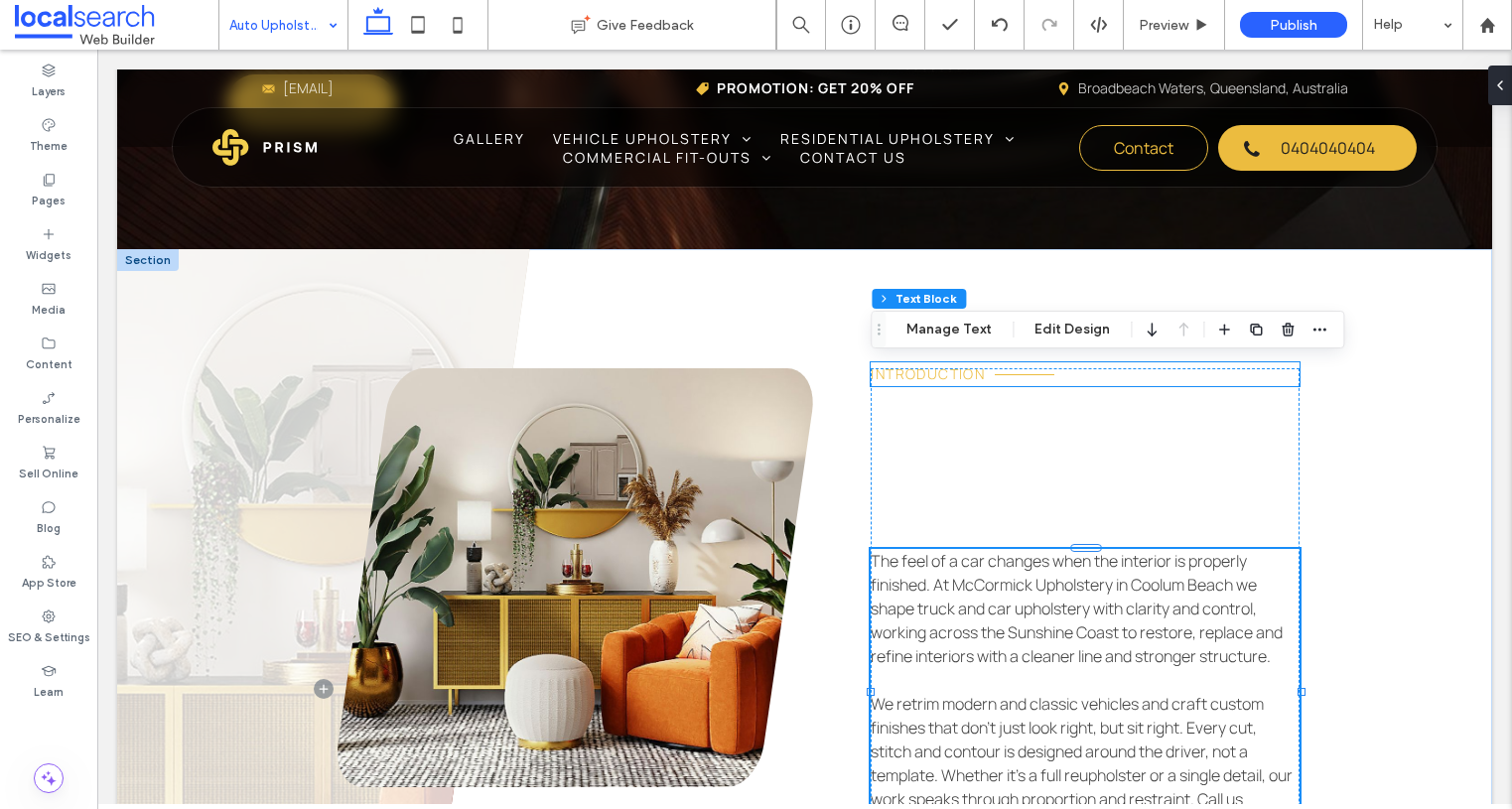 click on "Introduction" at bounding box center [927, 373] 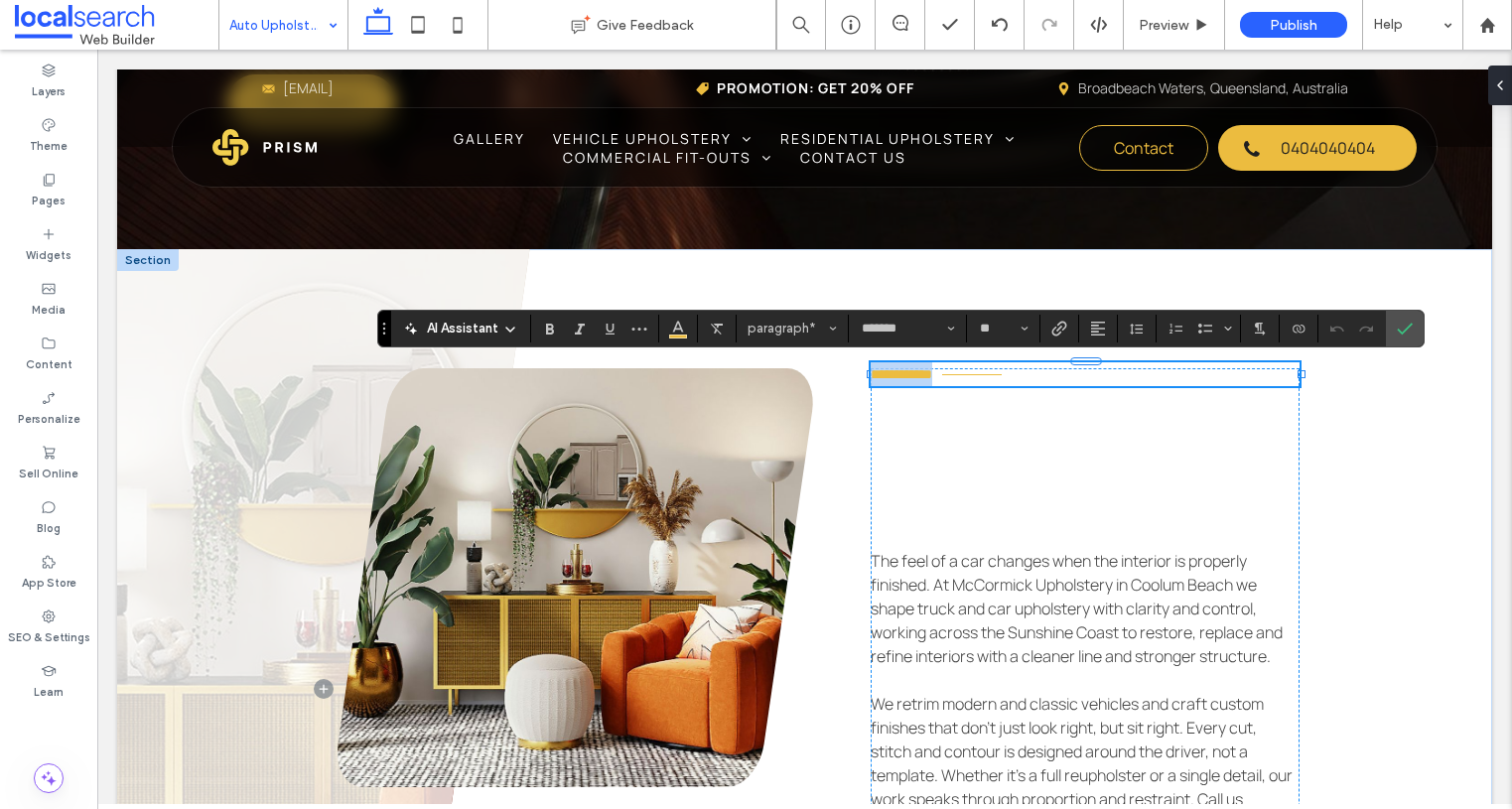 type 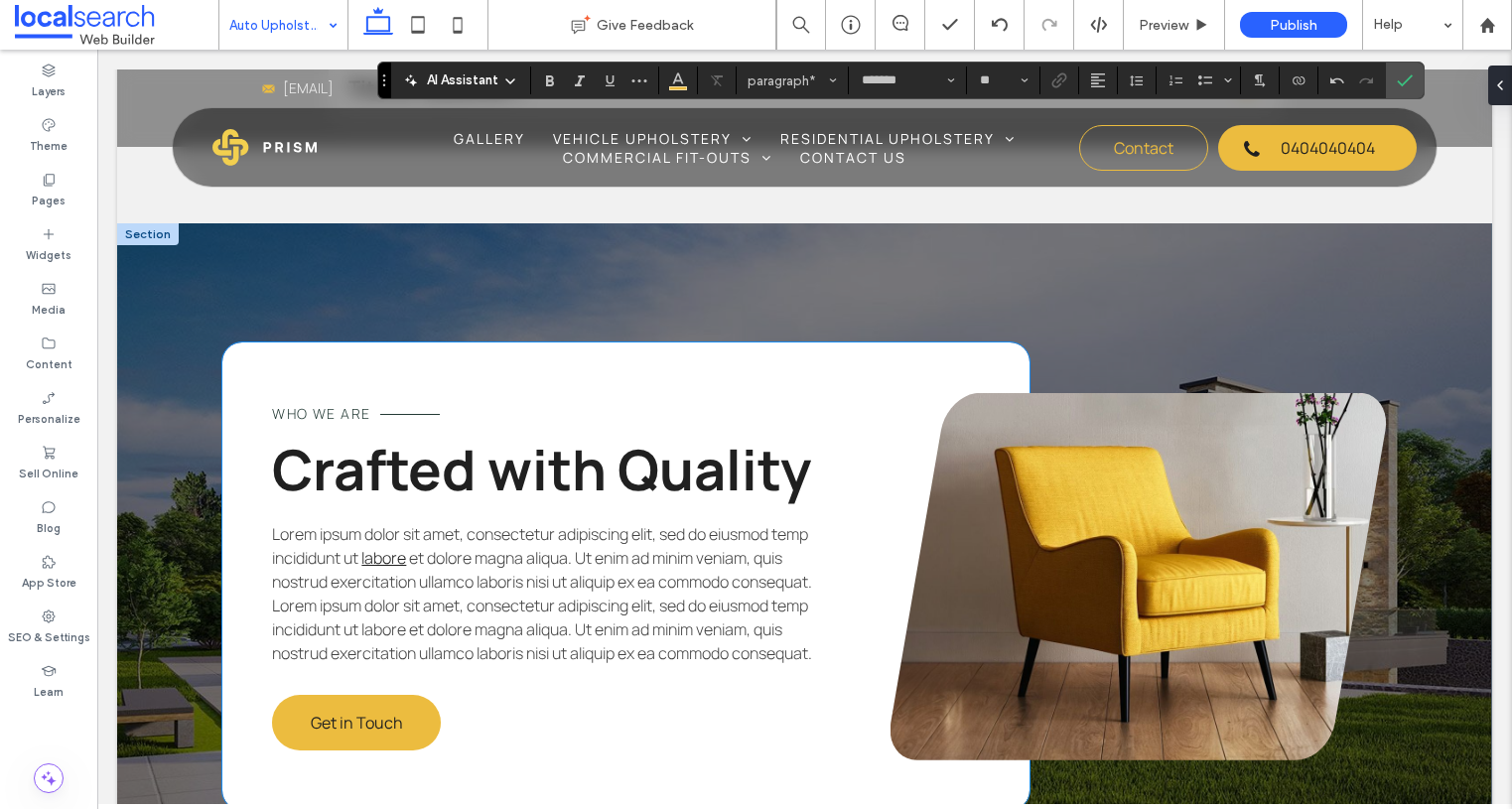 scroll, scrollTop: 2787, scrollLeft: 0, axis: vertical 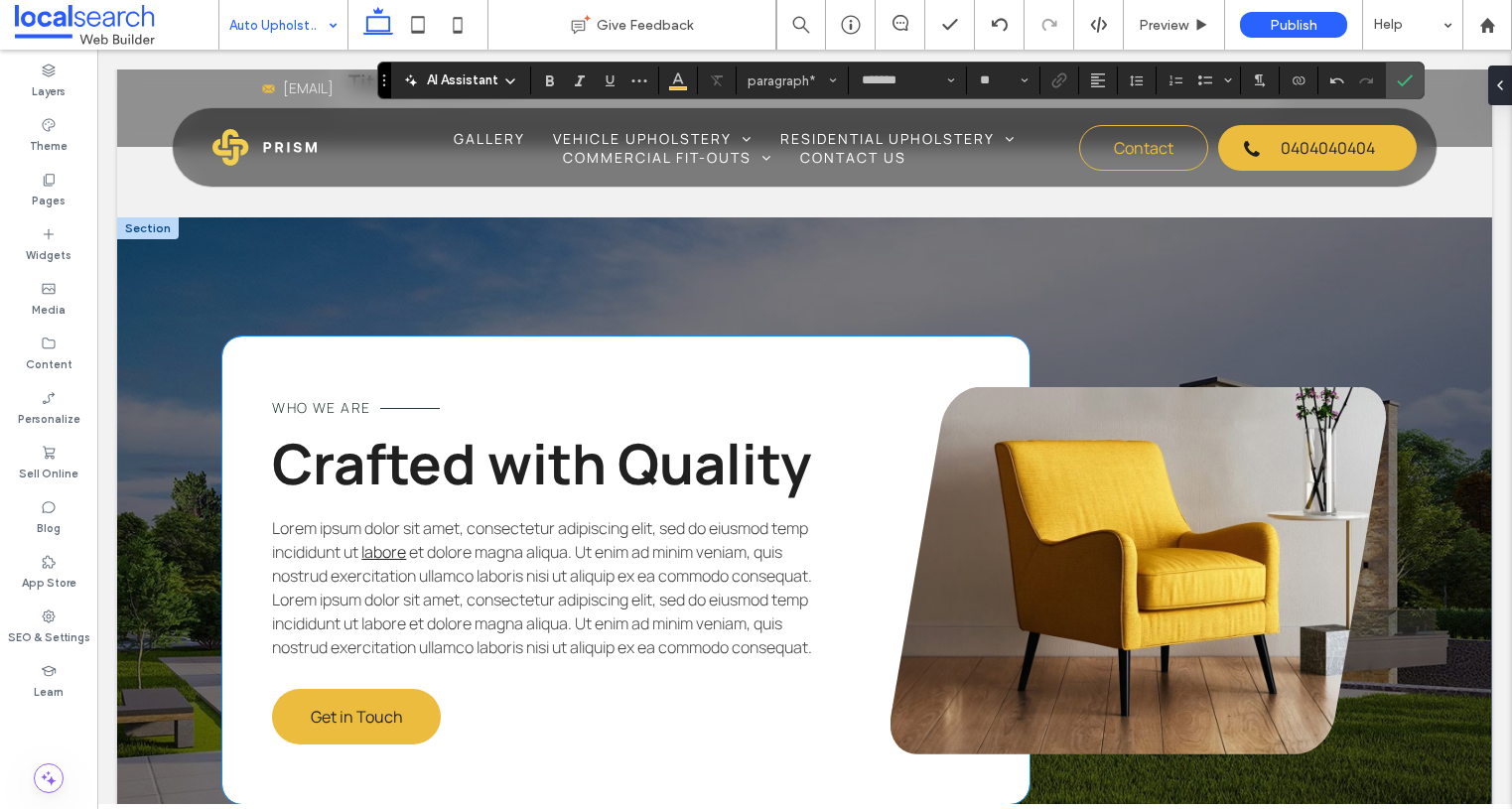 click on "Who We Are" at bounding box center [321, 407] 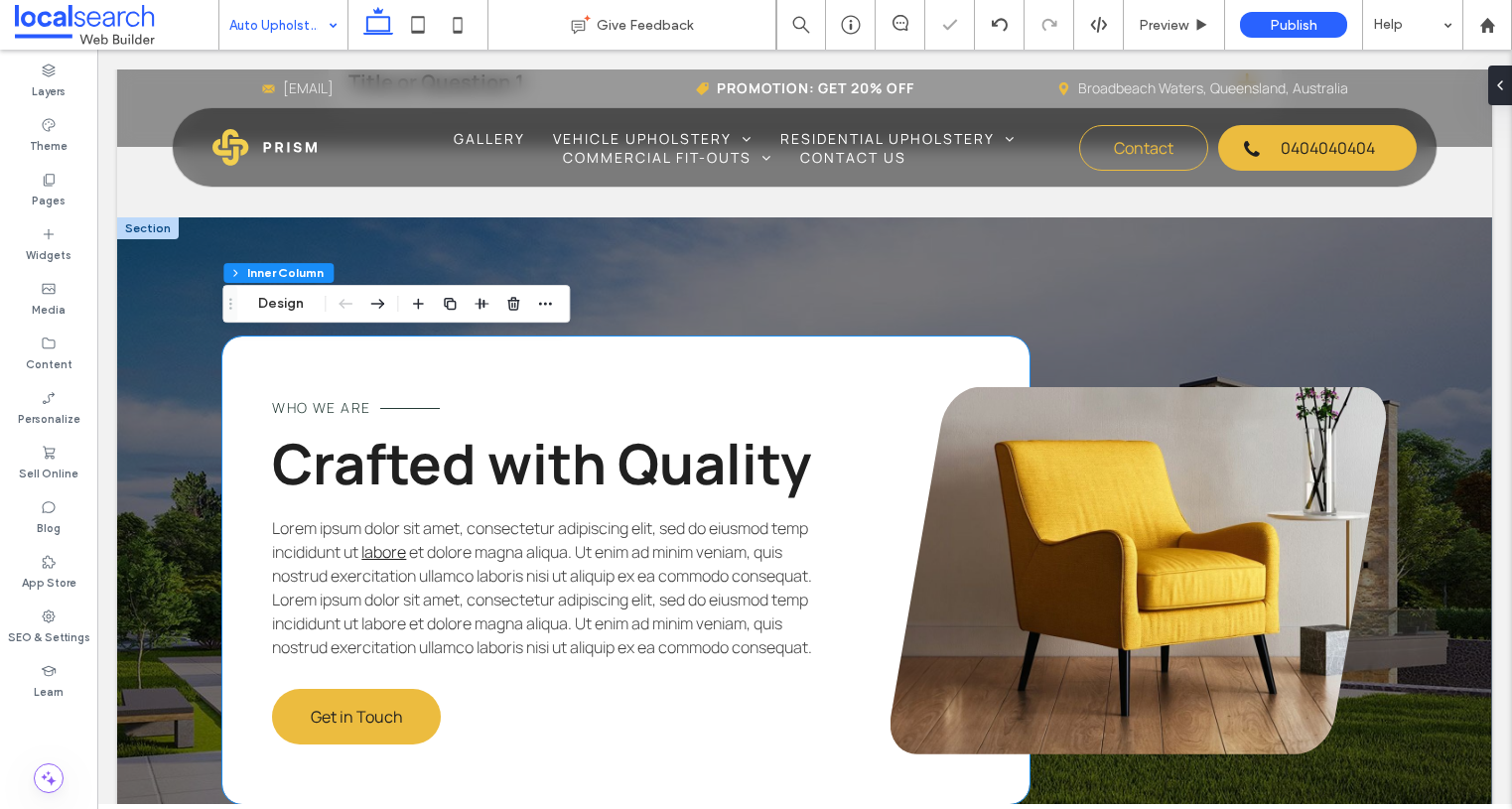 click on "Who We Are" at bounding box center [321, 407] 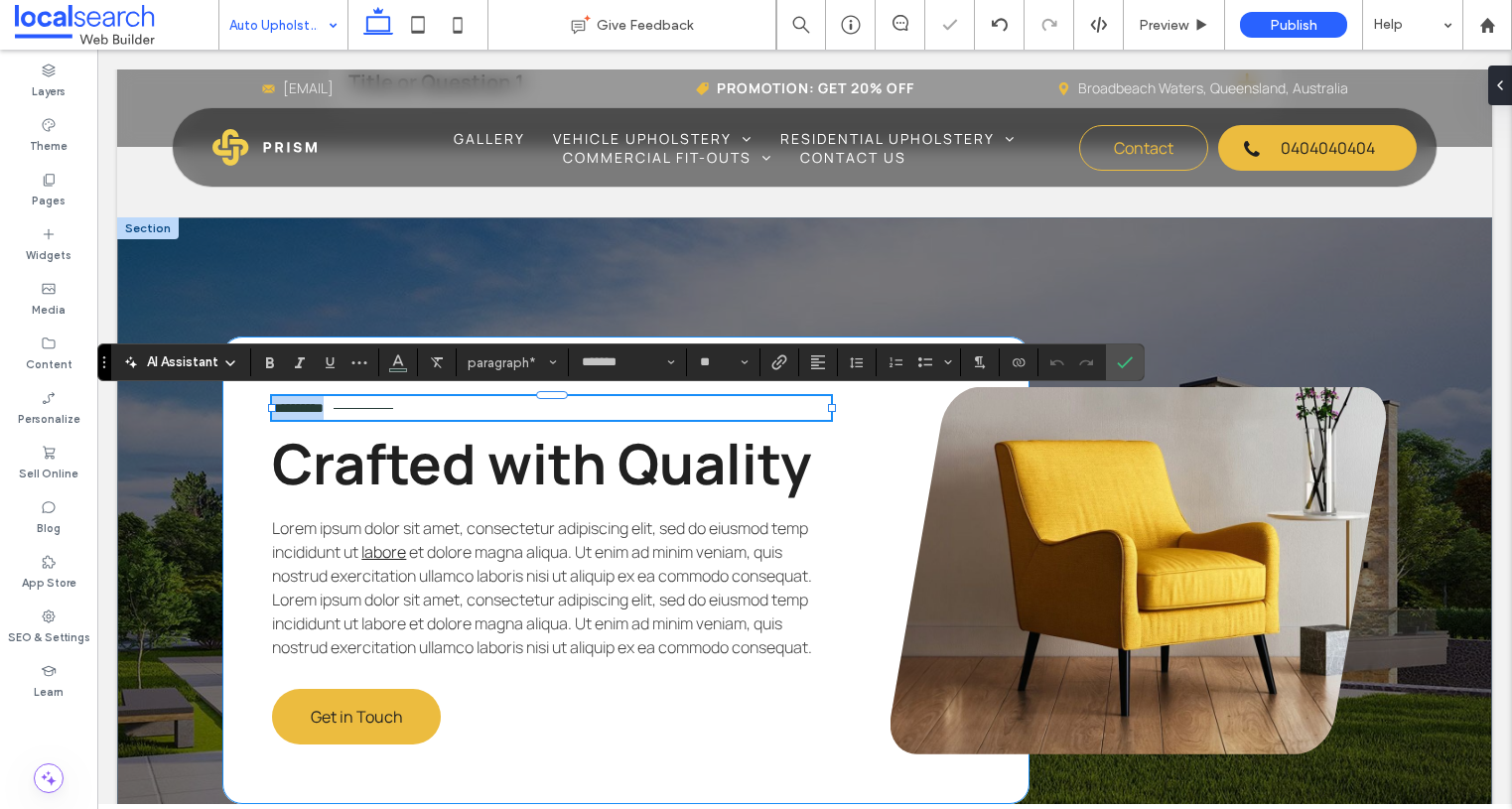 type 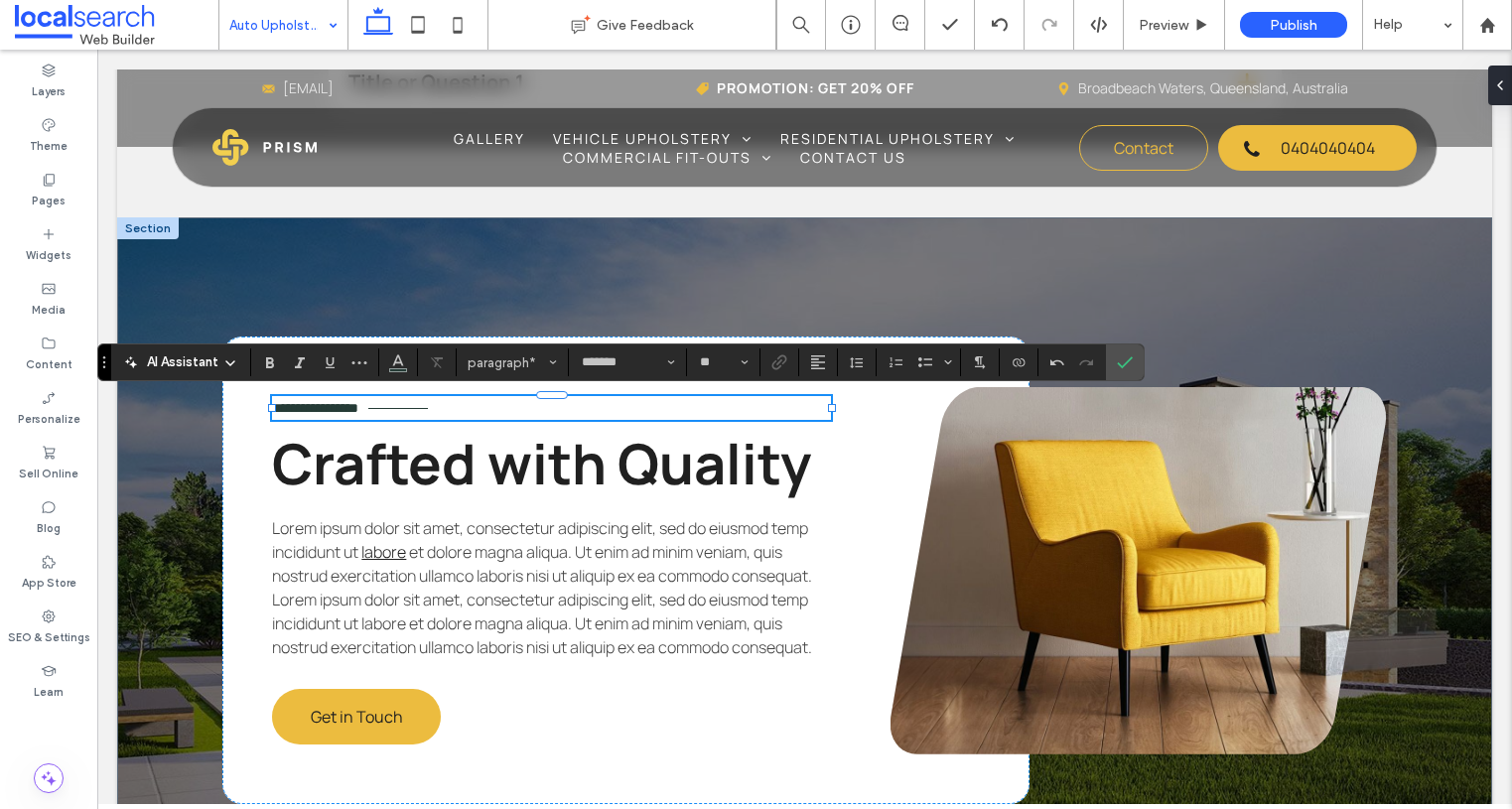 click on "Crafted with Quality" at bounding box center (541, 463) 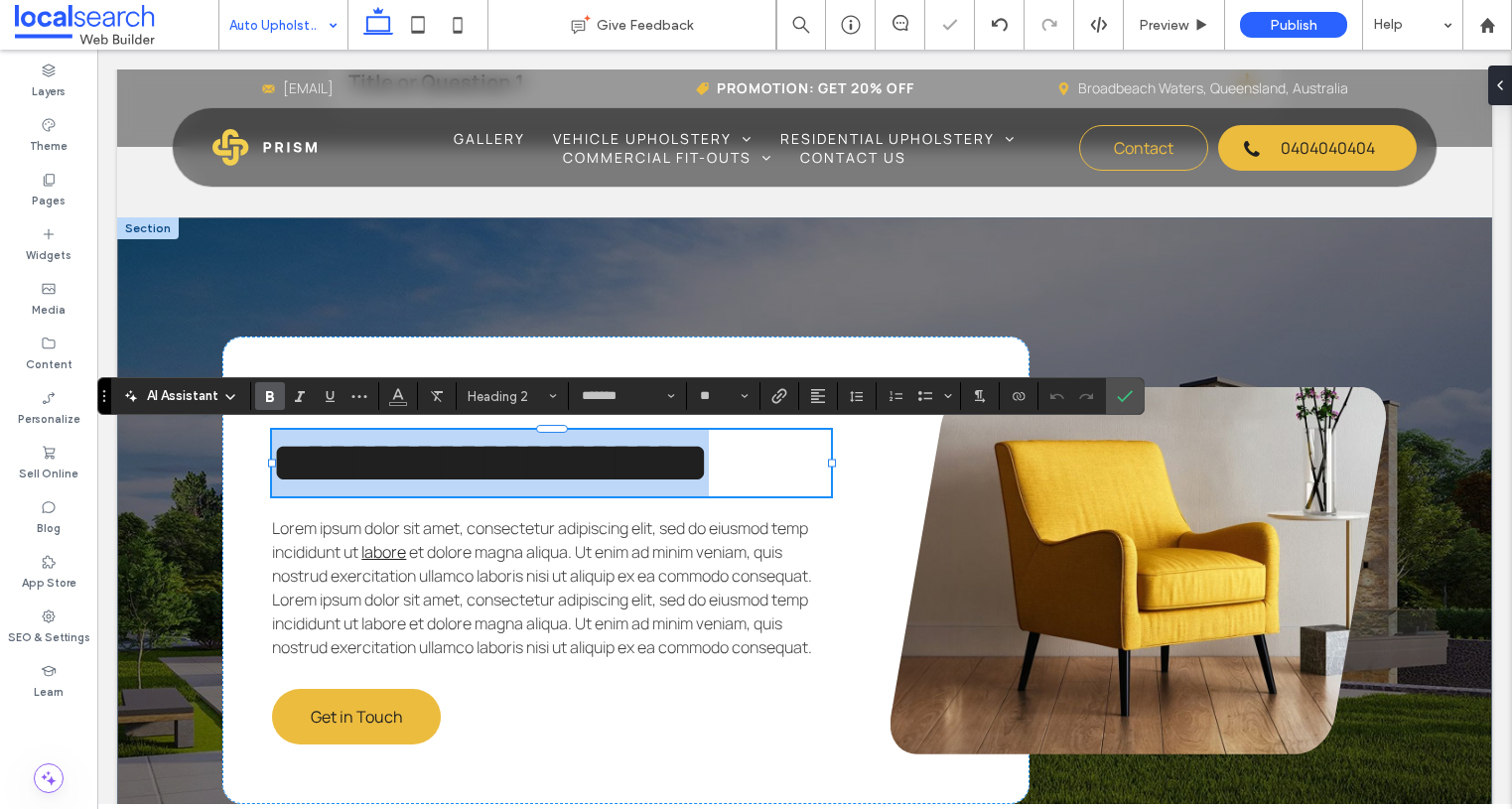 type 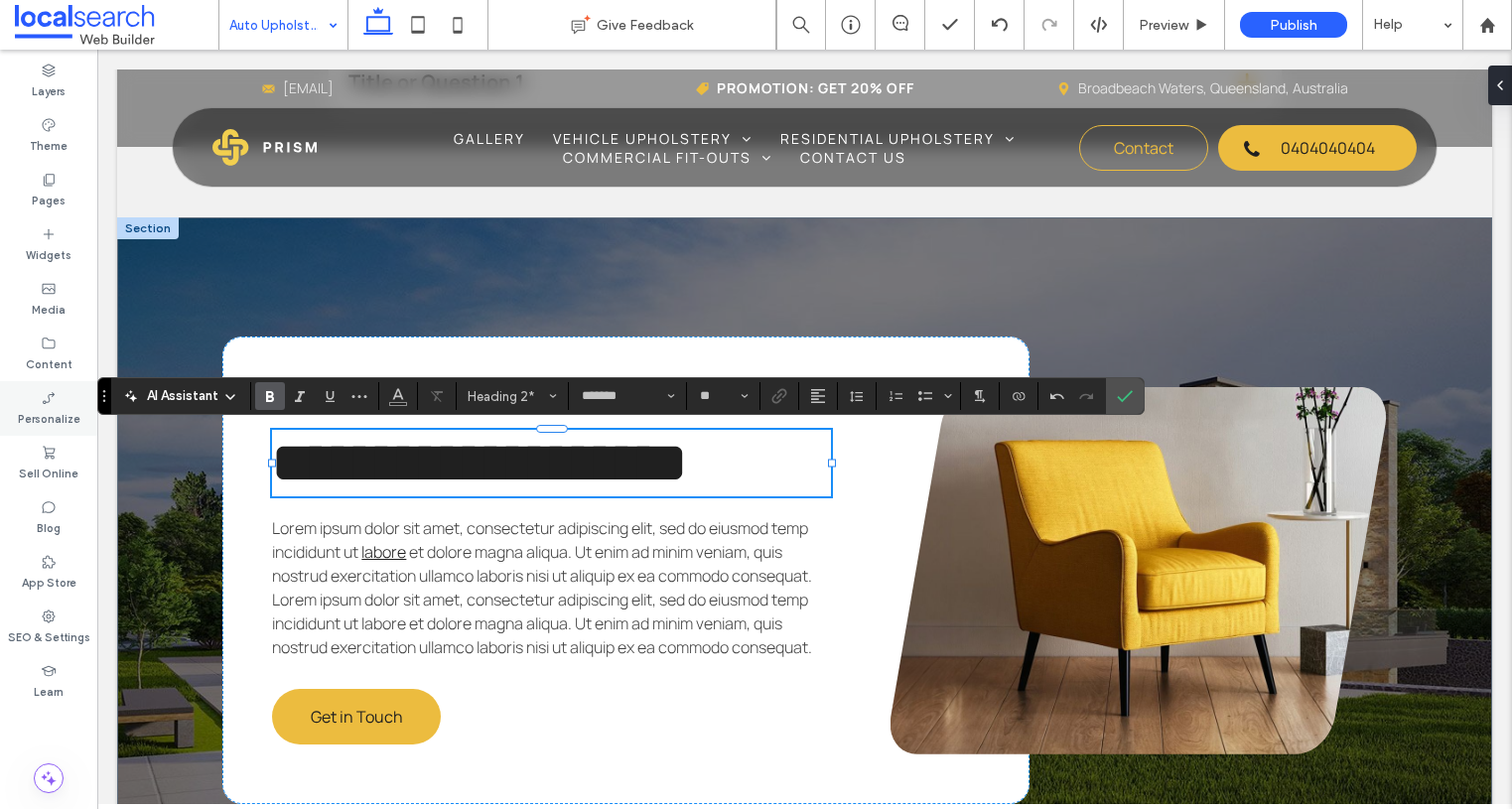 scroll, scrollTop: 5, scrollLeft: 0, axis: vertical 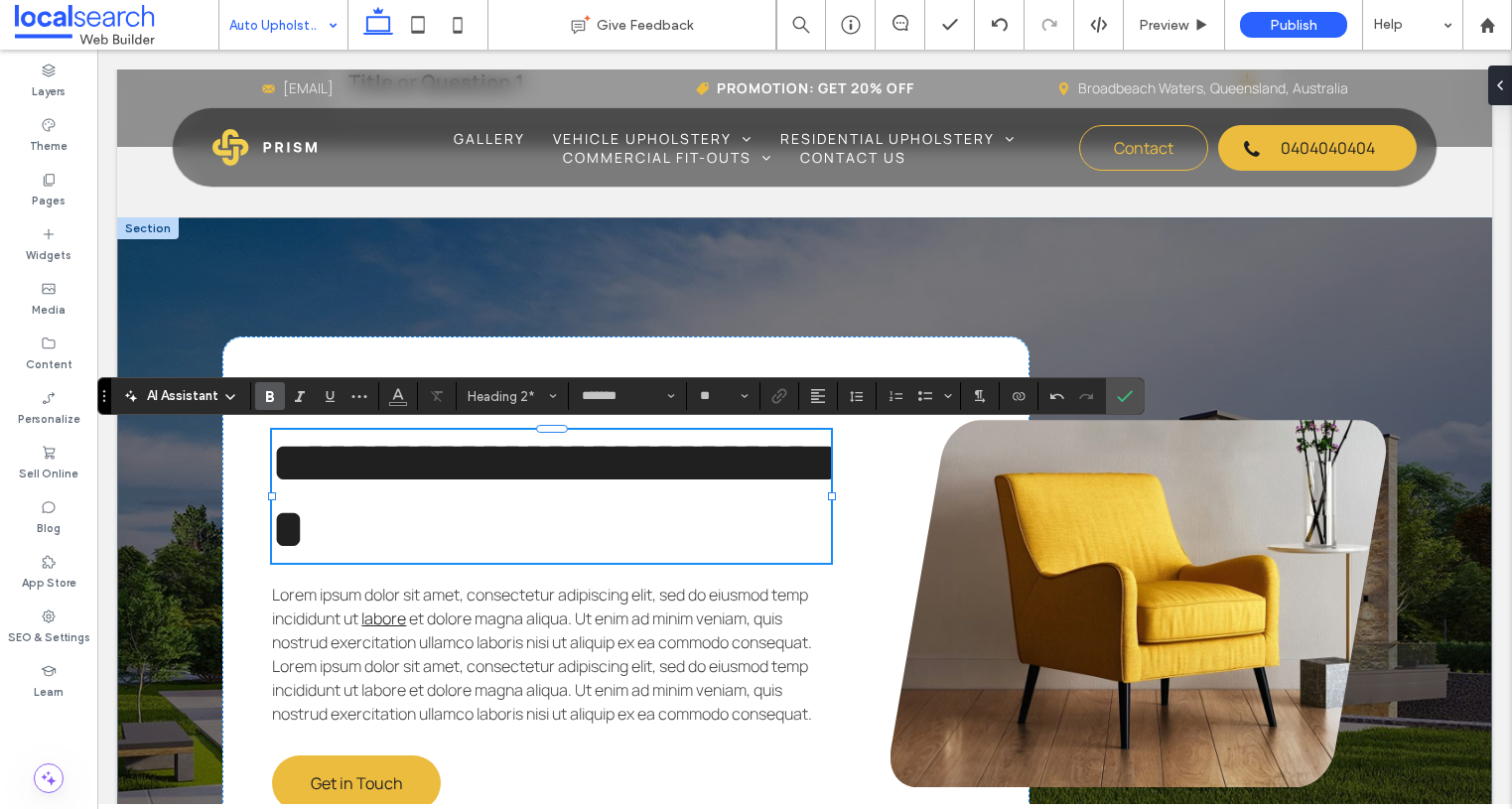 click on "**********" at bounding box center [556, 495] 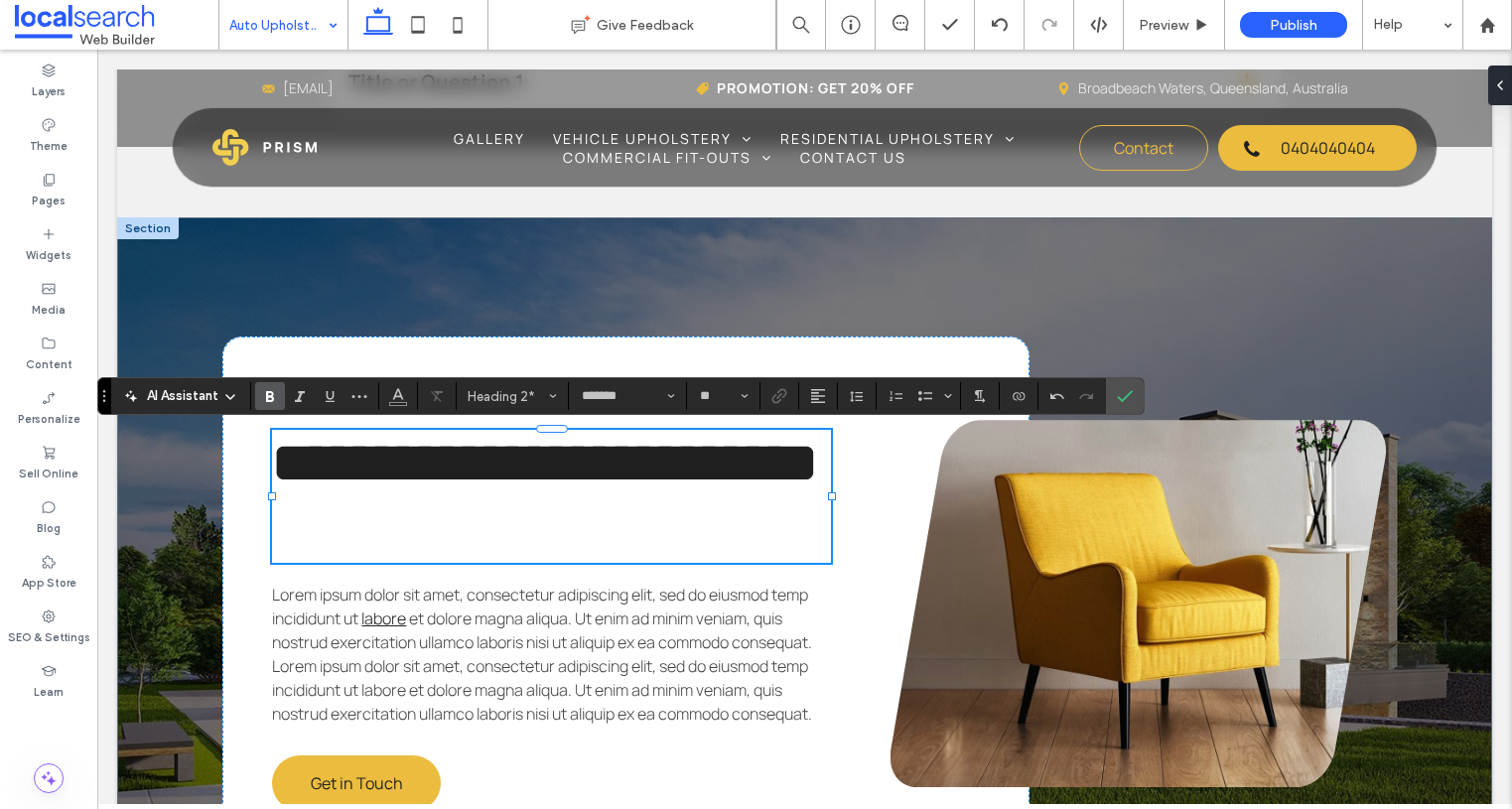 scroll, scrollTop: 5, scrollLeft: 0, axis: vertical 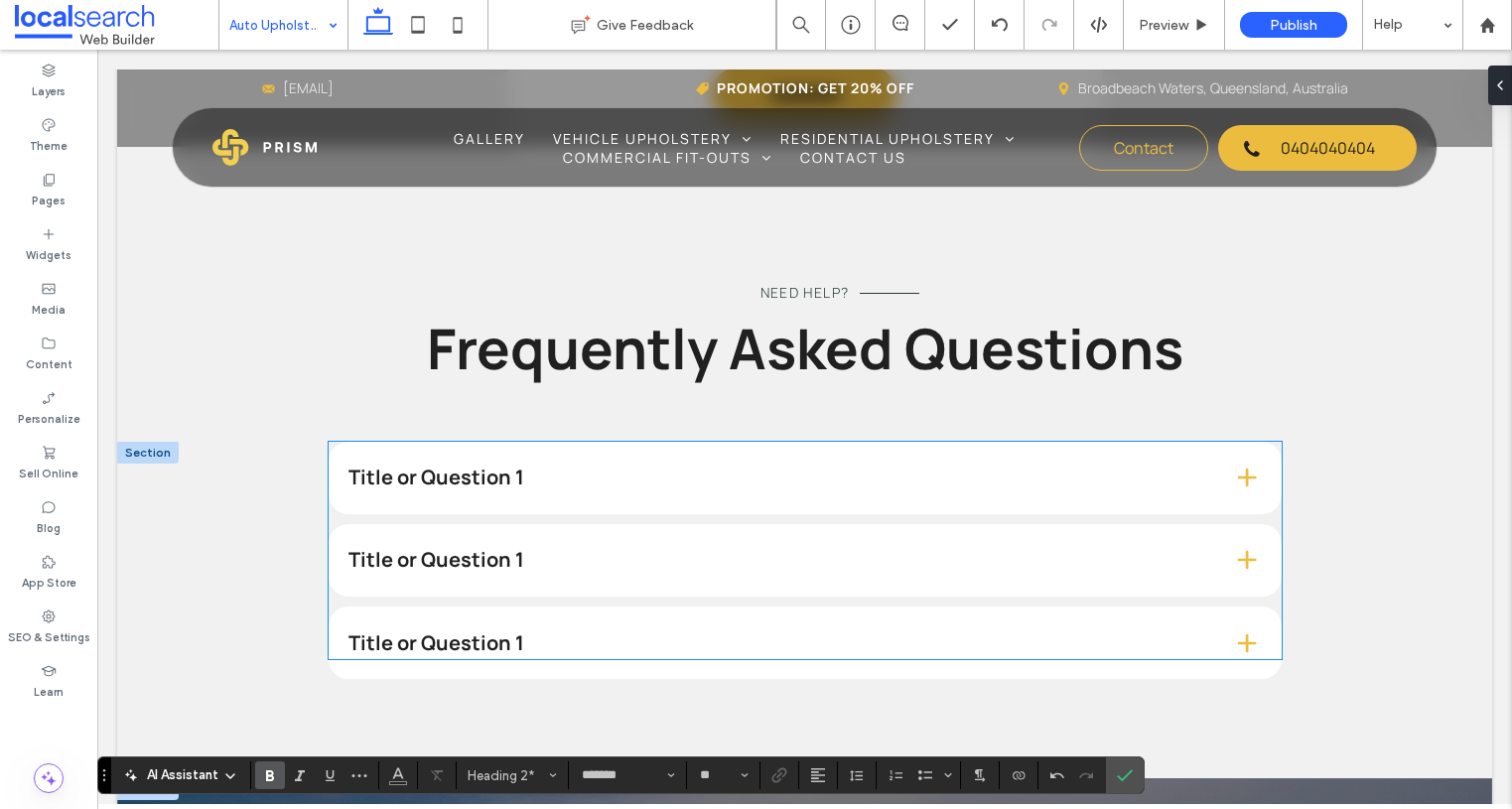 click on "Title or Question 1" at bounding box center (774, 477) 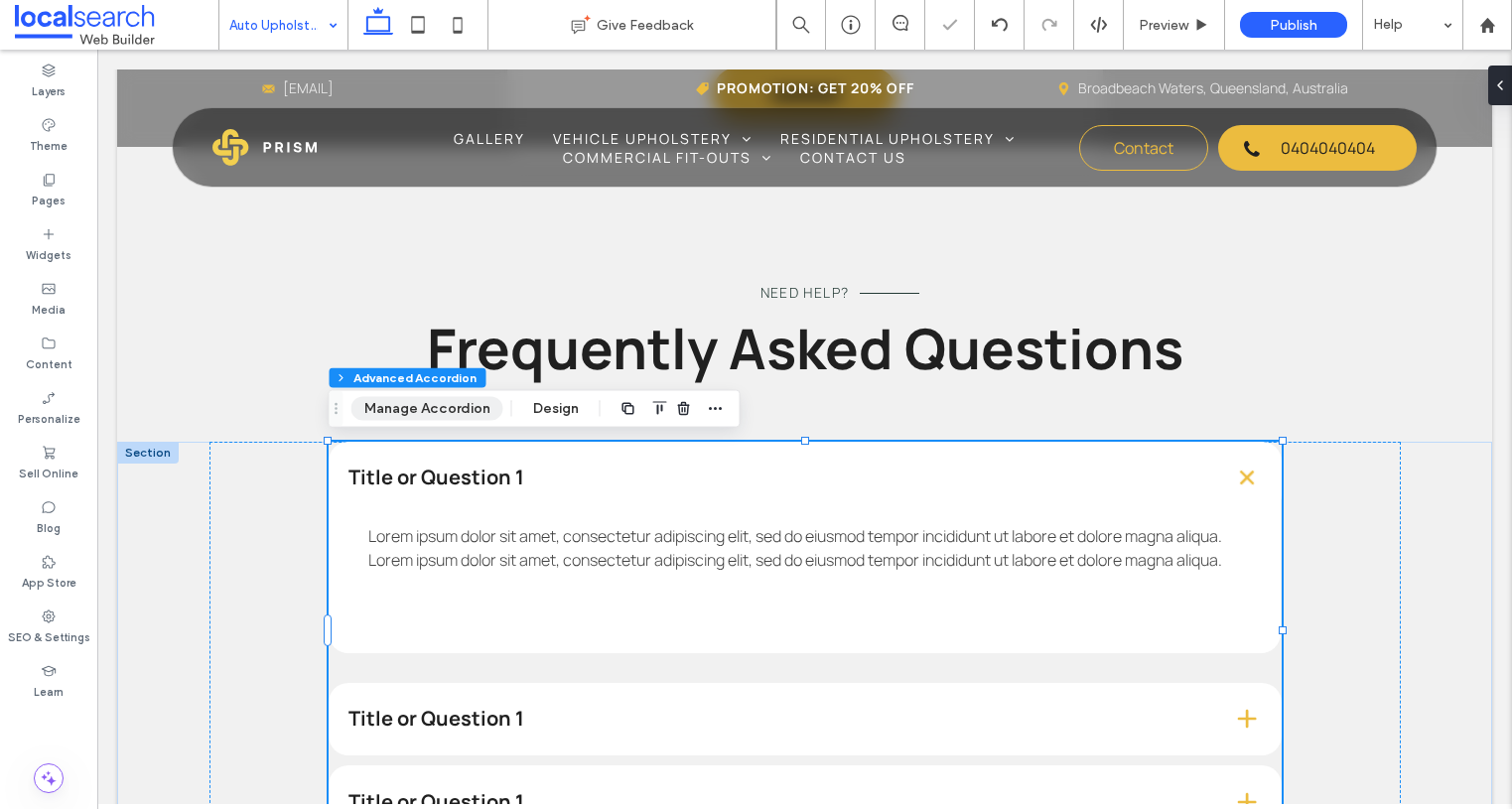 click on "Manage Accordion" at bounding box center (427, 409) 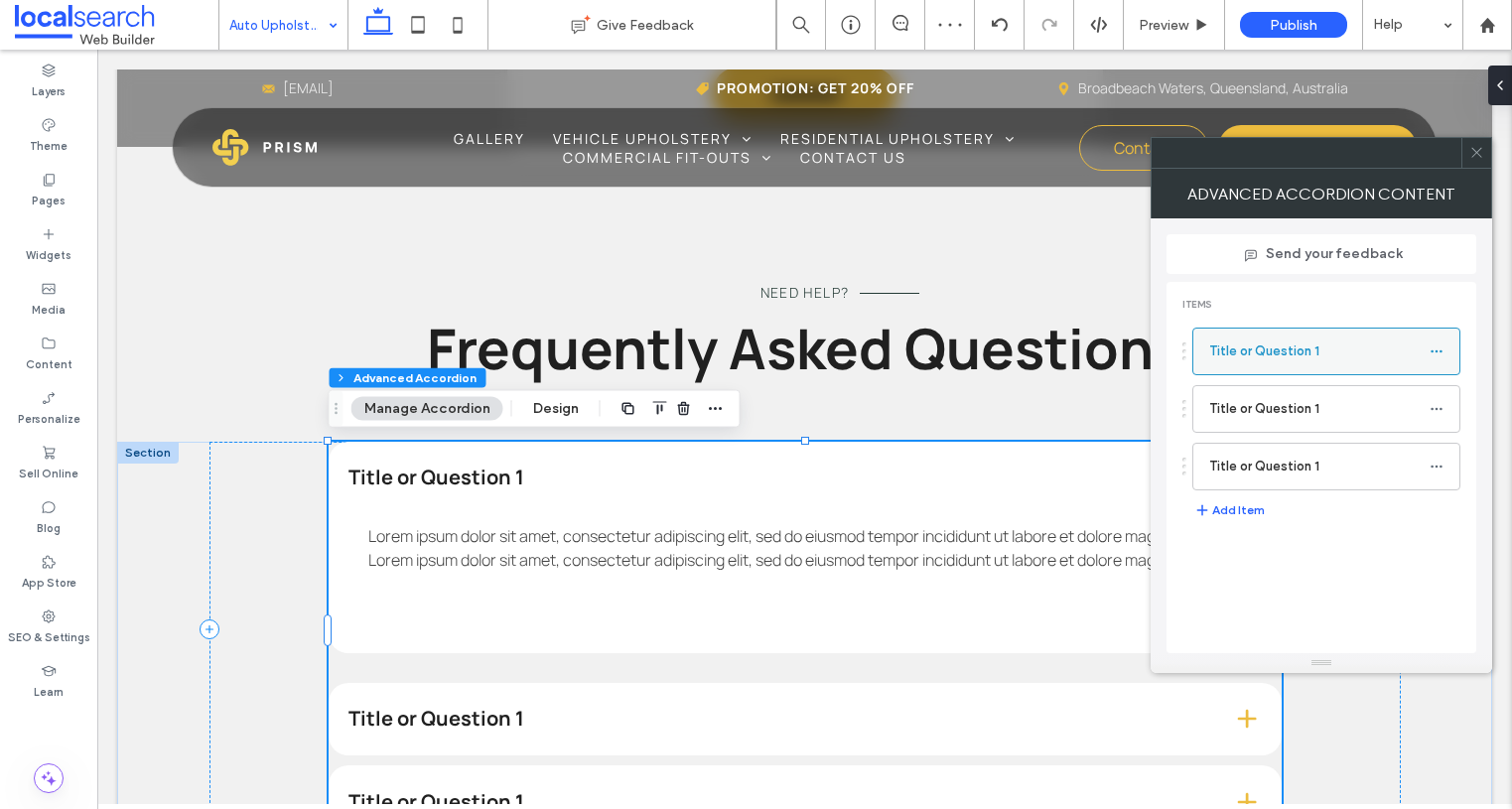 click 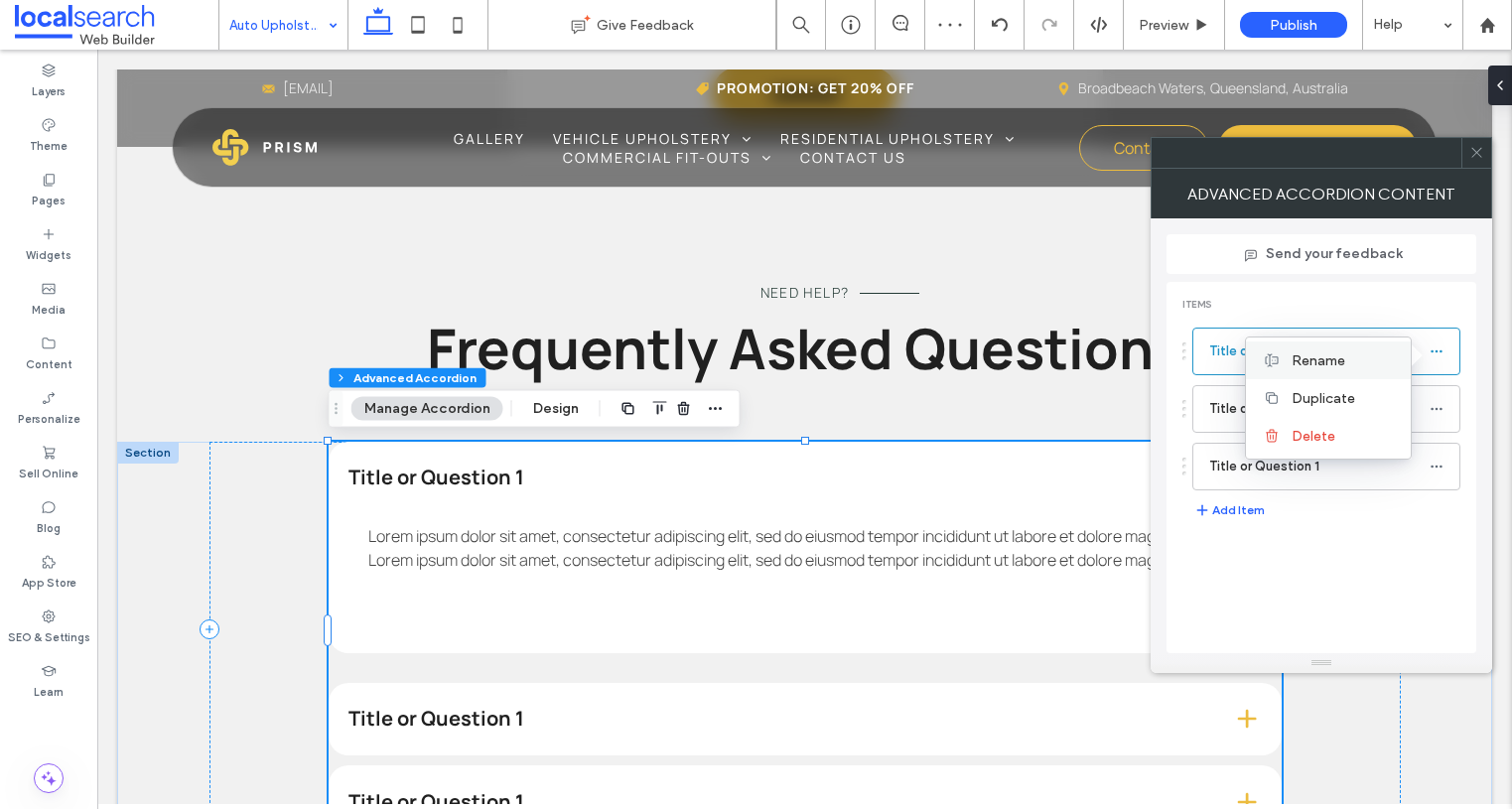 click on "Rename" at bounding box center (1328, 360) 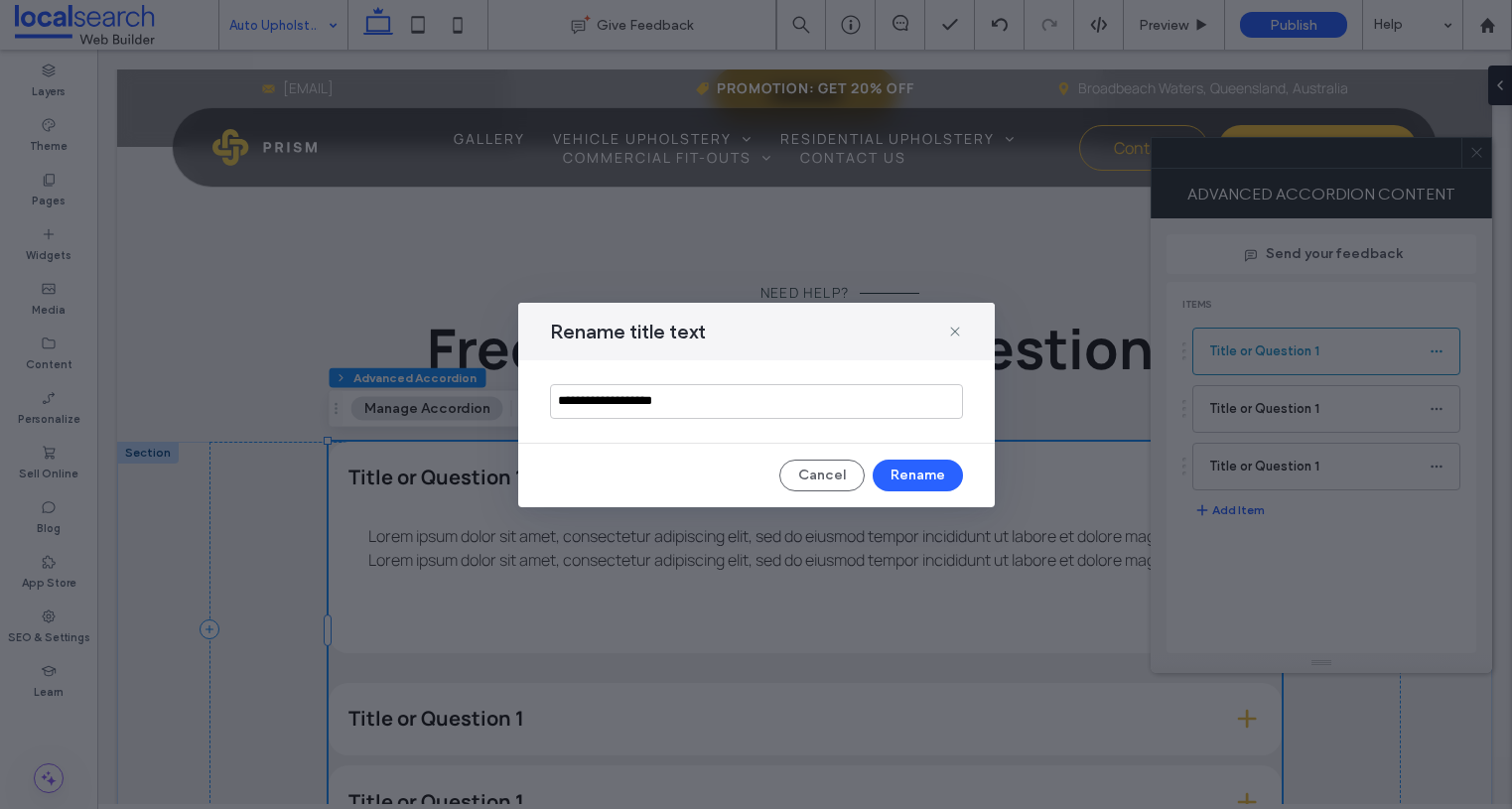 click on "**********" at bounding box center (756, 401) 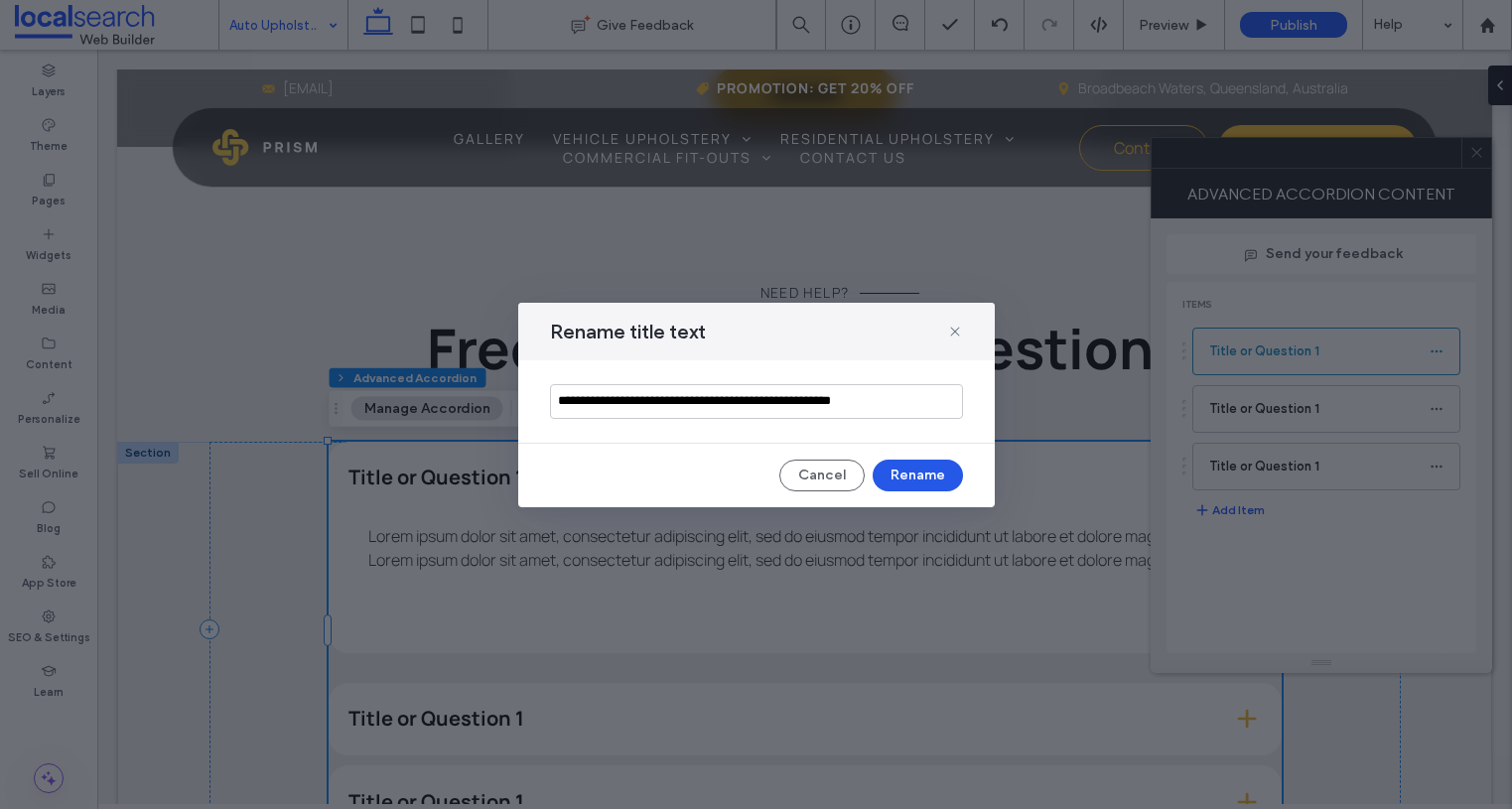 type on "**********" 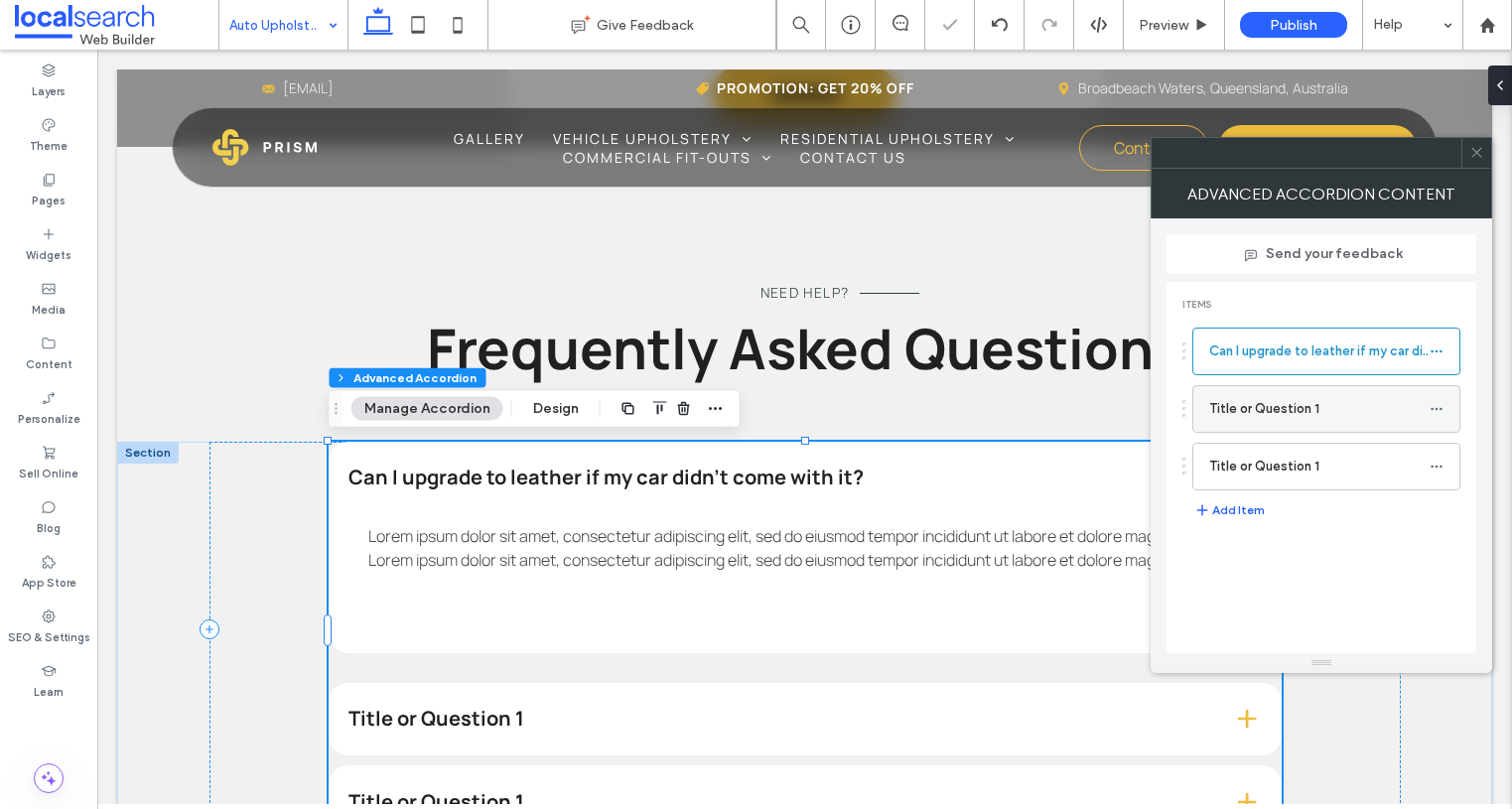 click 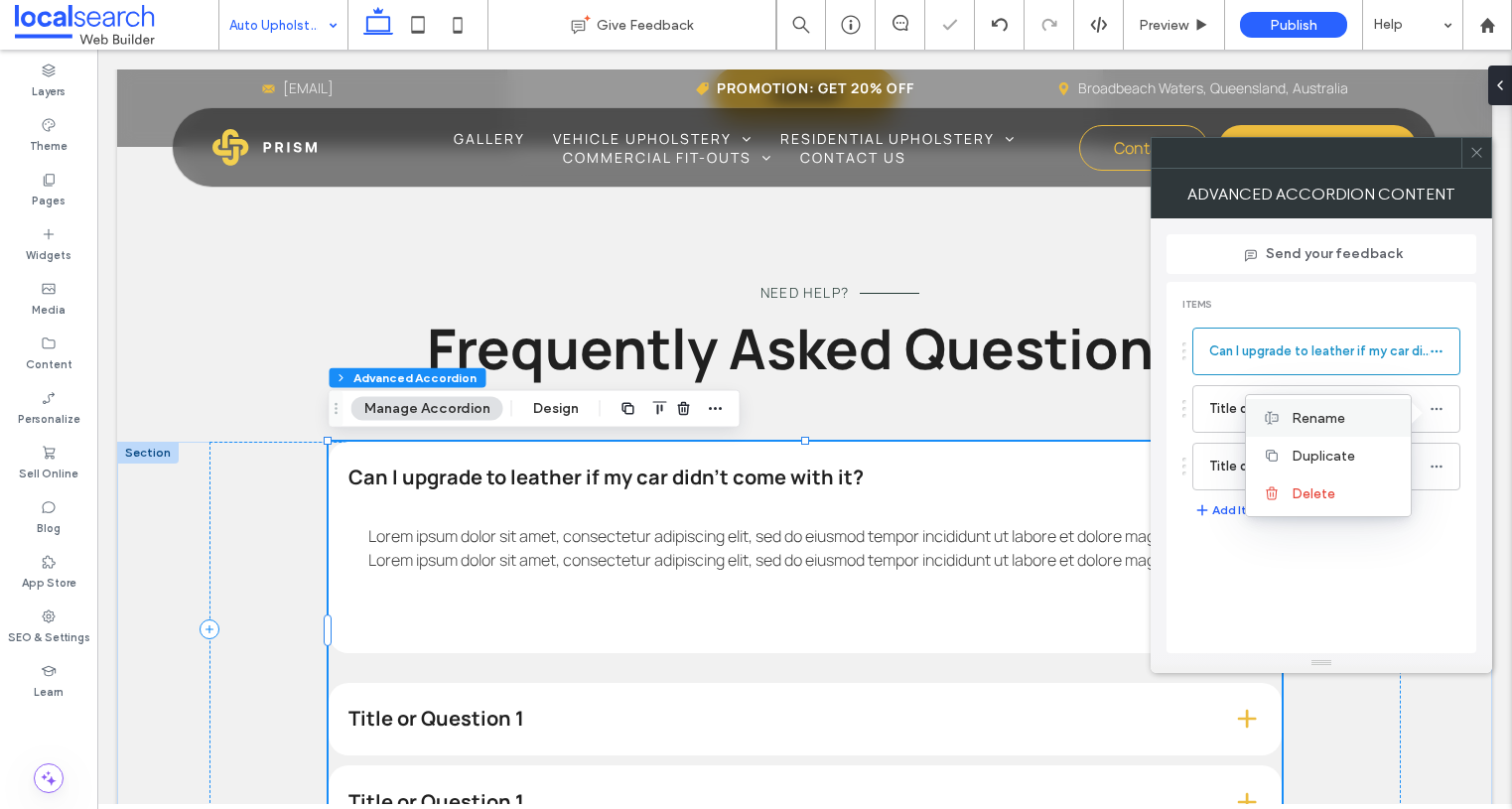 click on "Rename" at bounding box center [1318, 418] 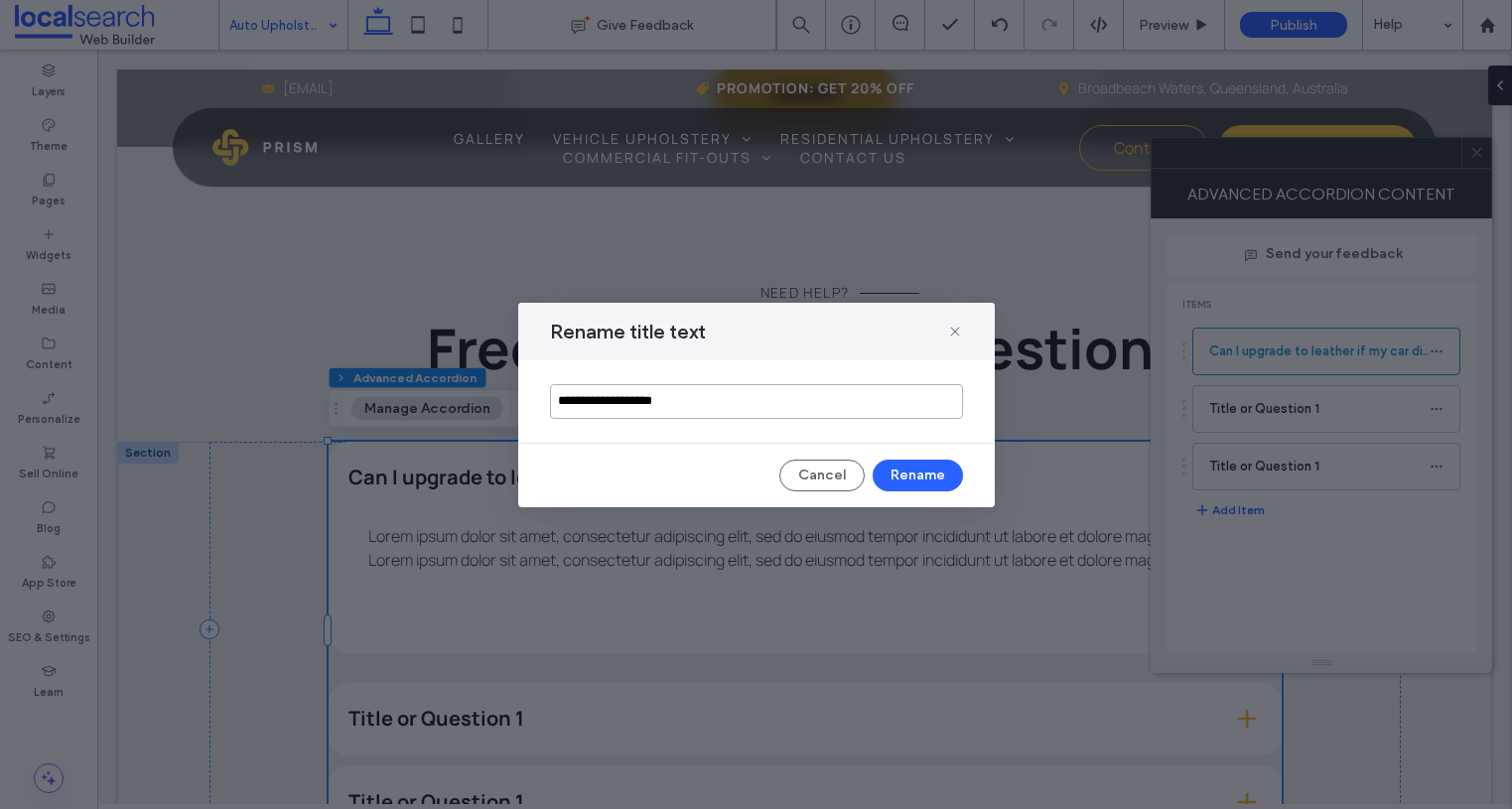 click on "**********" at bounding box center [756, 401] 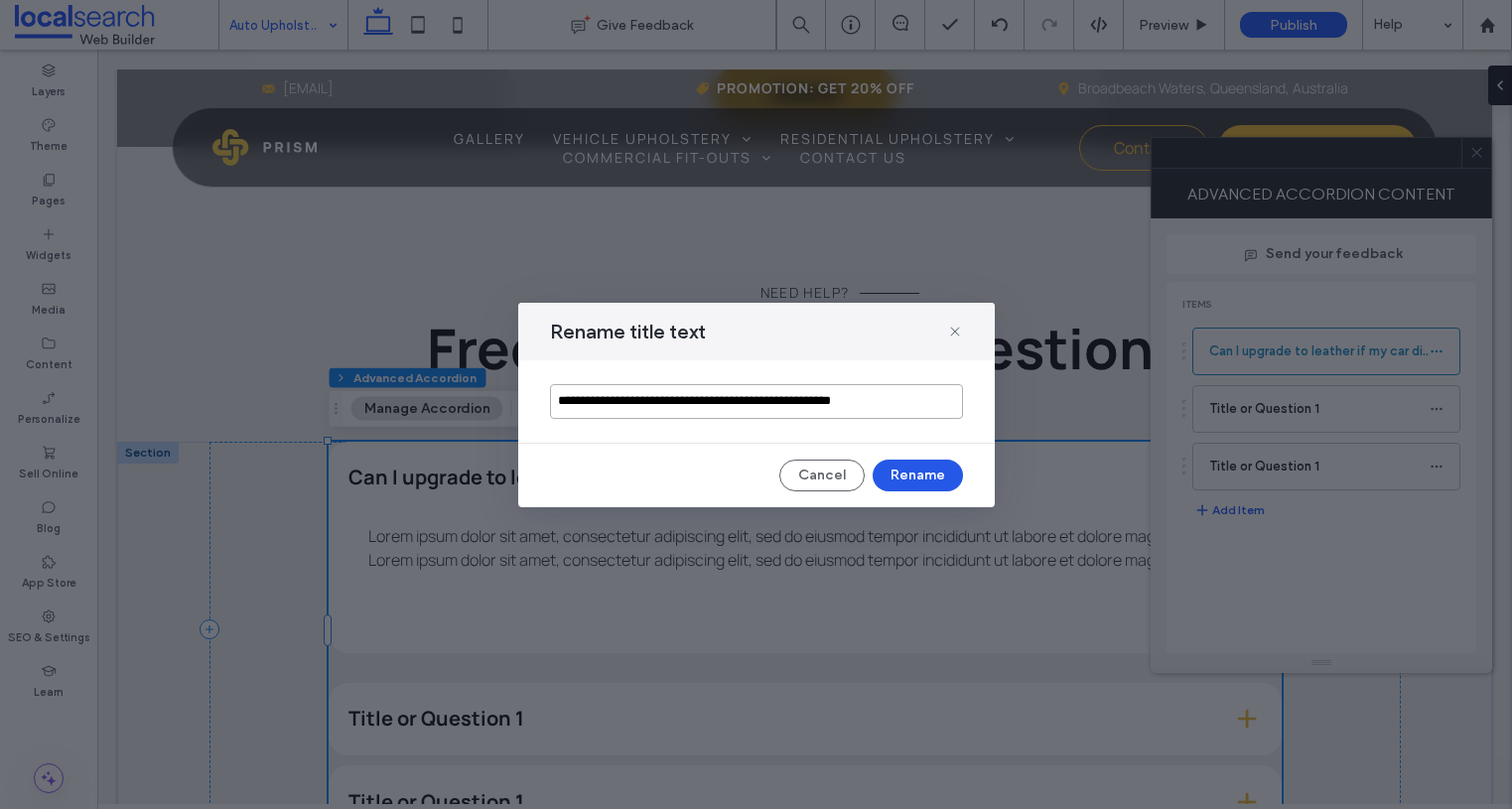 type on "**********" 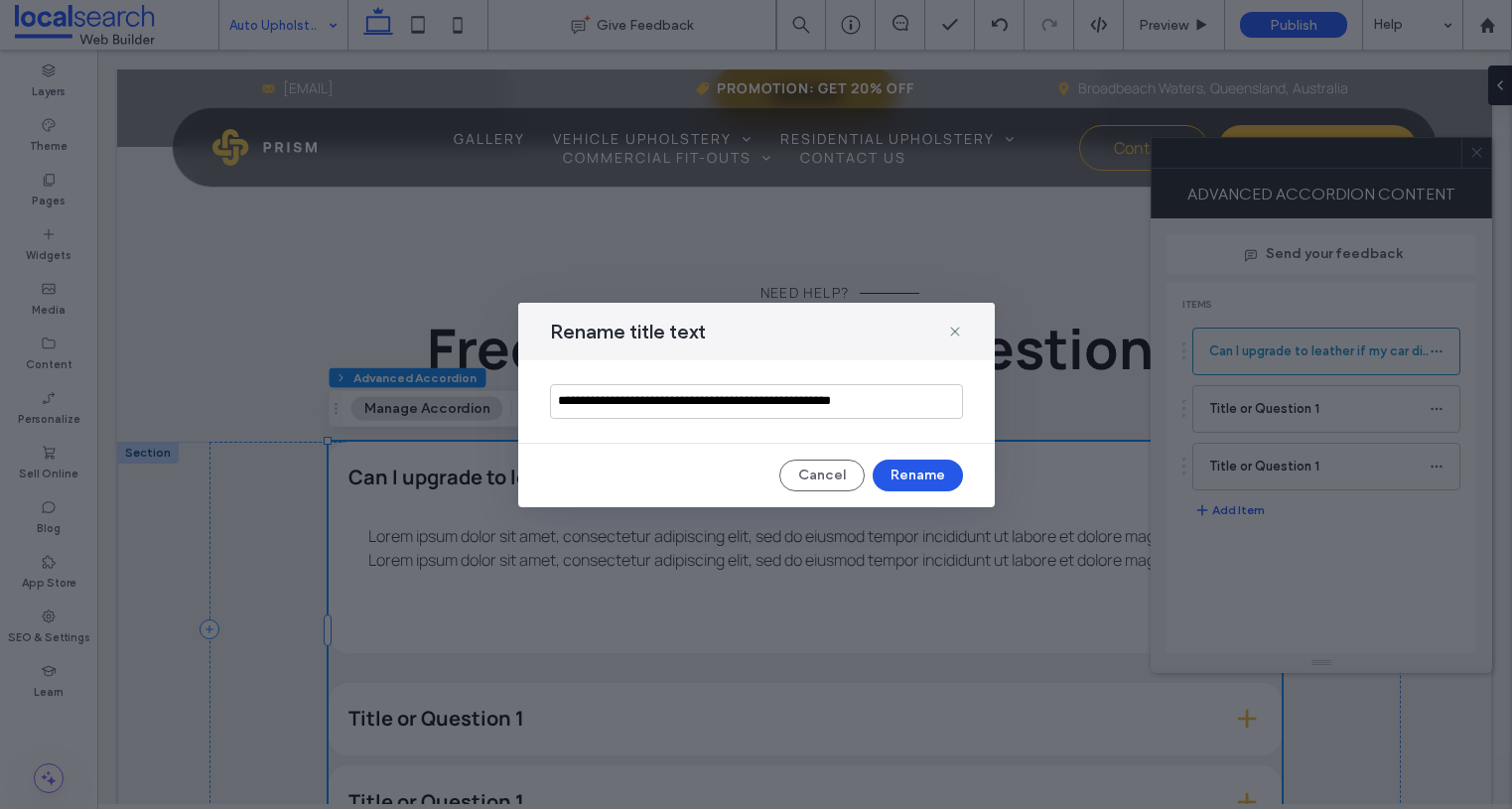 click on "Rename" at bounding box center [917, 475] 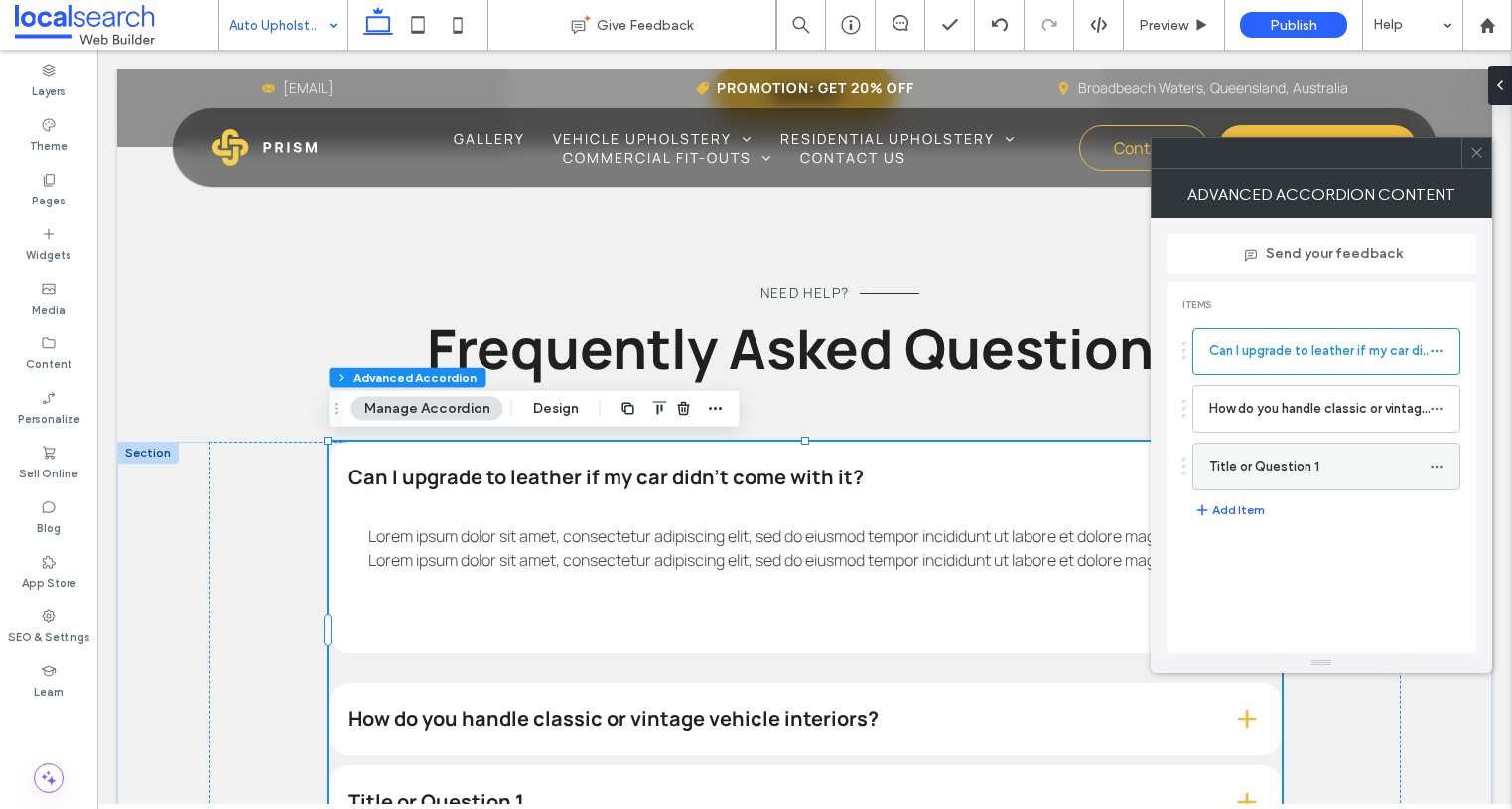click 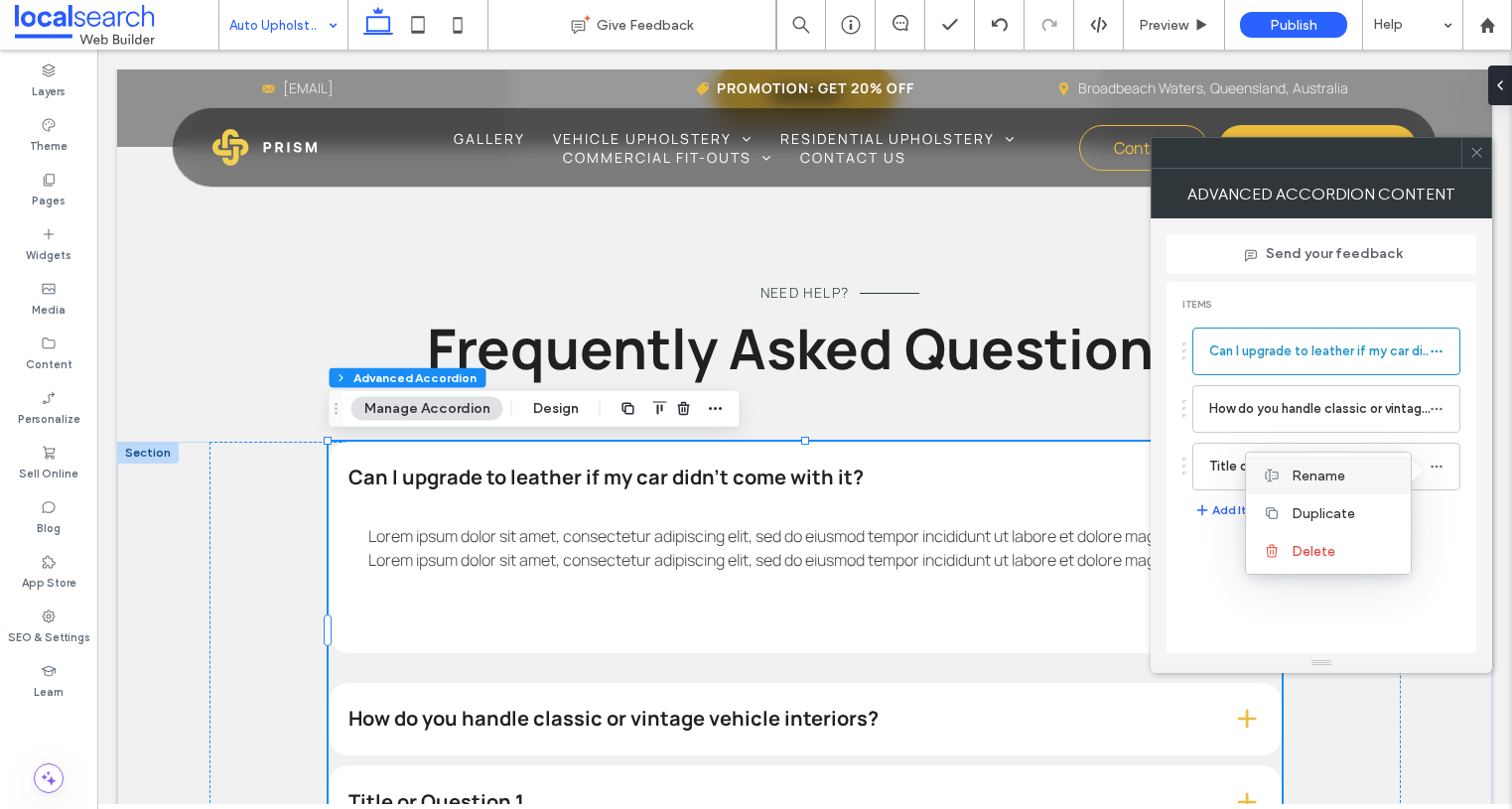 click on "Rename" at bounding box center (1318, 475) 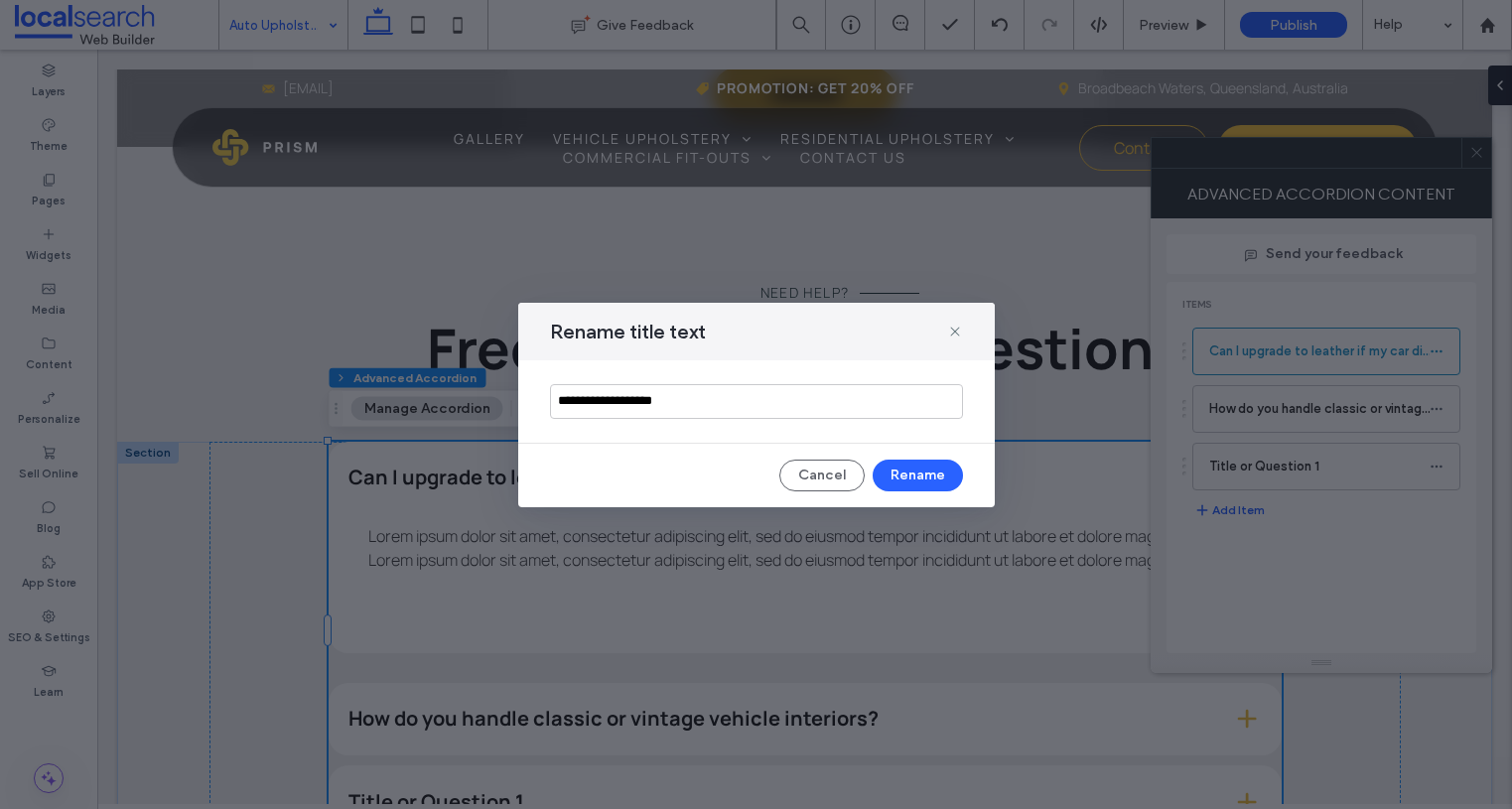 click on "**********" at bounding box center [756, 401] 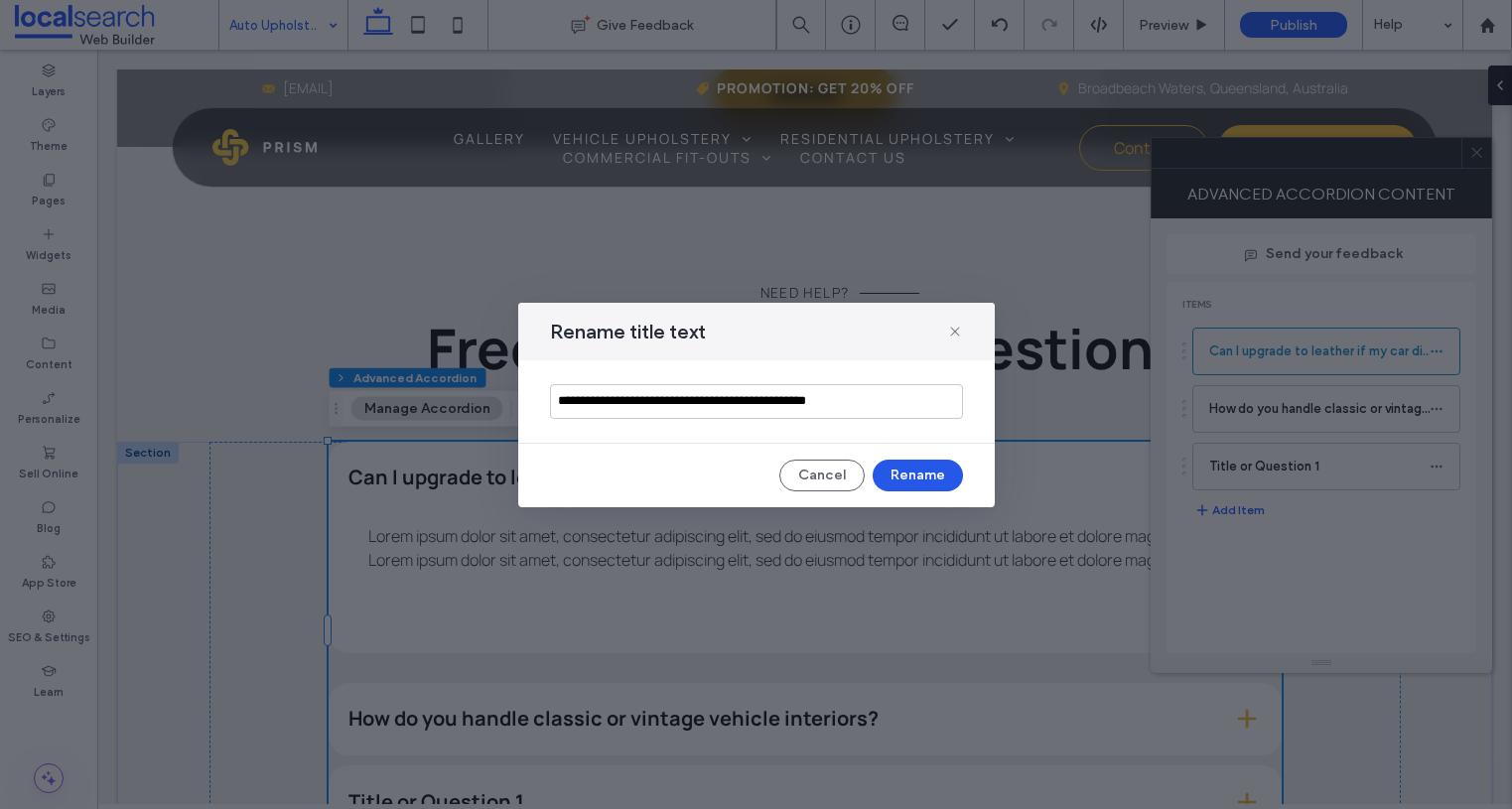 type on "**********" 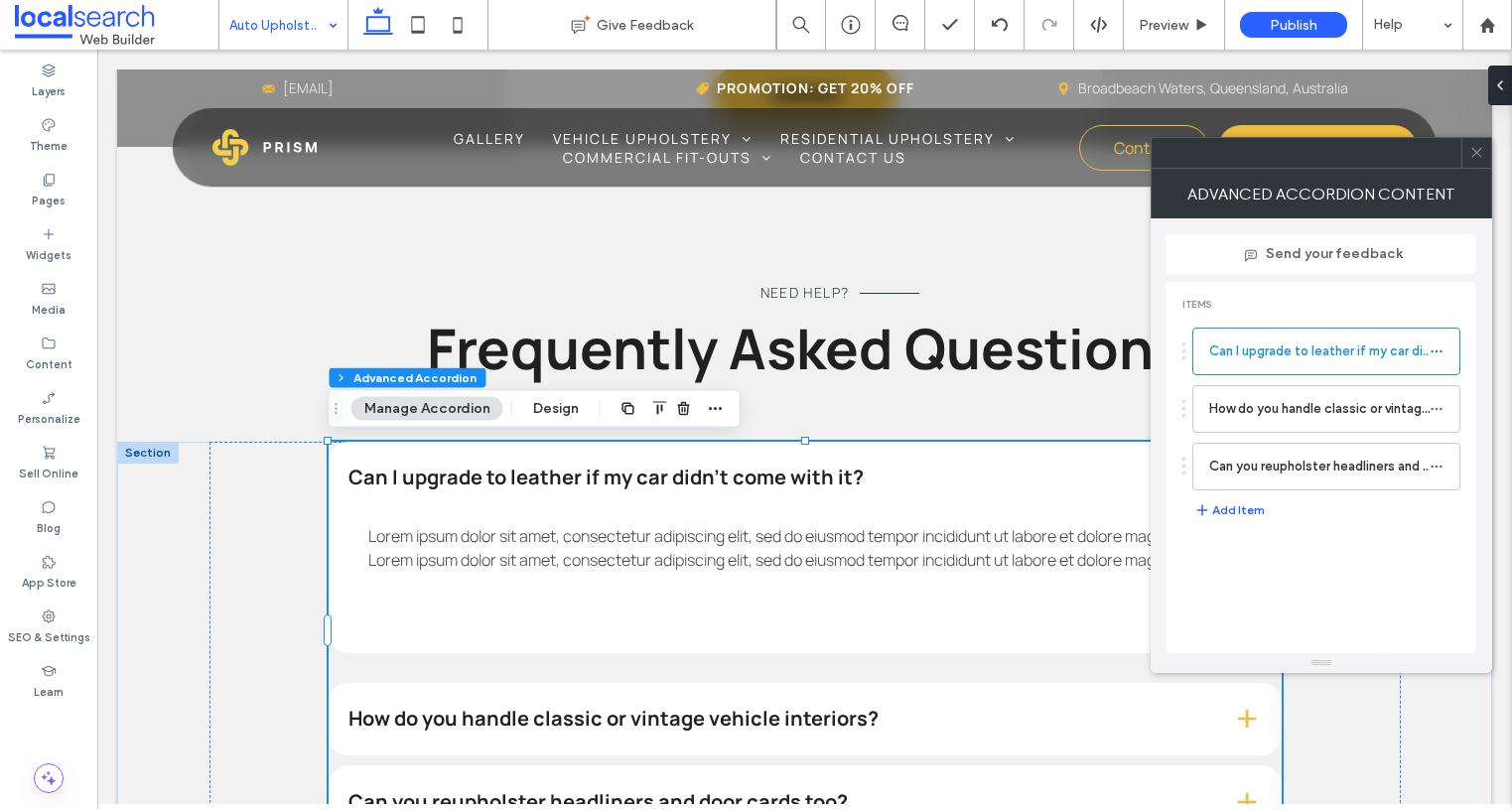 click on "Lorem ipsum dolor sit amet, consectetur adipiscing elit, sed do eiusmod tempor incididunt ut labore et dolore magna aliqua. Lorem ipsum dolor sit amet, consectetur adipiscing elit, sed do eiusmod tempor incididunt ut labore et dolore magna aliqua." at bounding box center (795, 548) 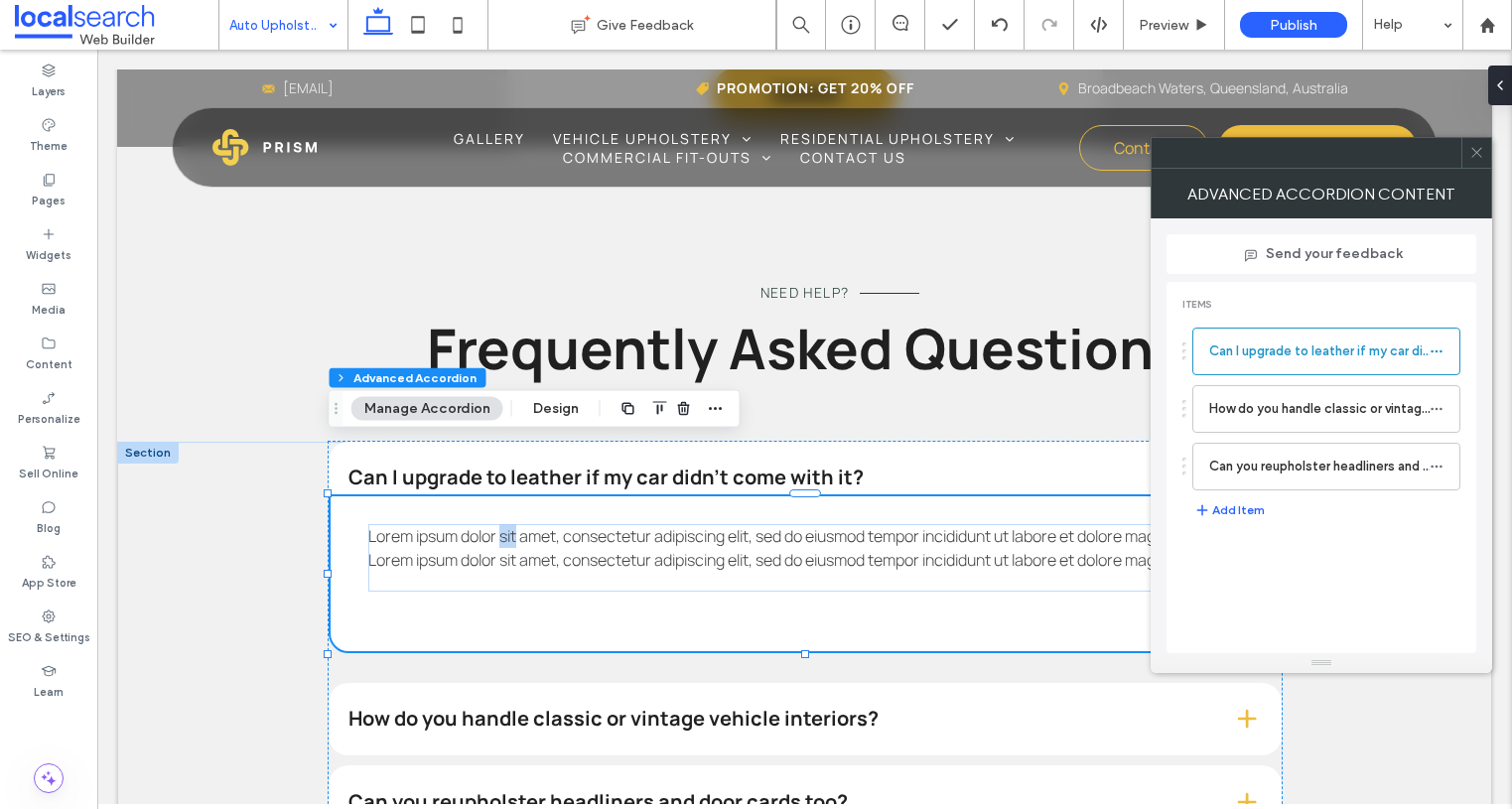 click on "Lorem ipsum dolor sit amet, consectetur adipiscing elit, sed do eiusmod tempor incididunt ut labore et dolore magna aliqua. Lorem ipsum dolor sit amet, consectetur adipiscing elit, sed do eiusmod tempor incididunt ut labore et dolore magna aliqua." at bounding box center [795, 548] 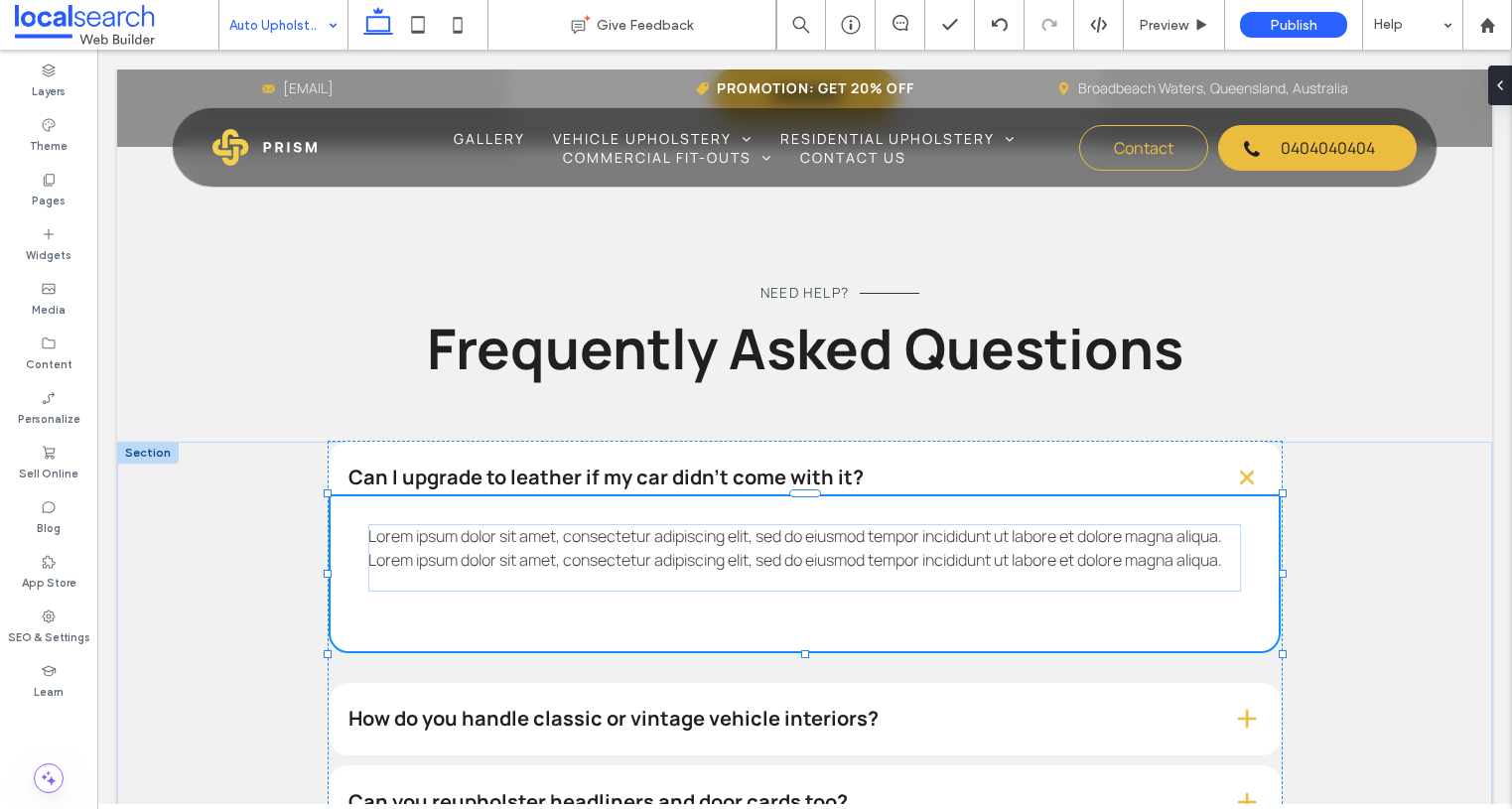 type on "*******" 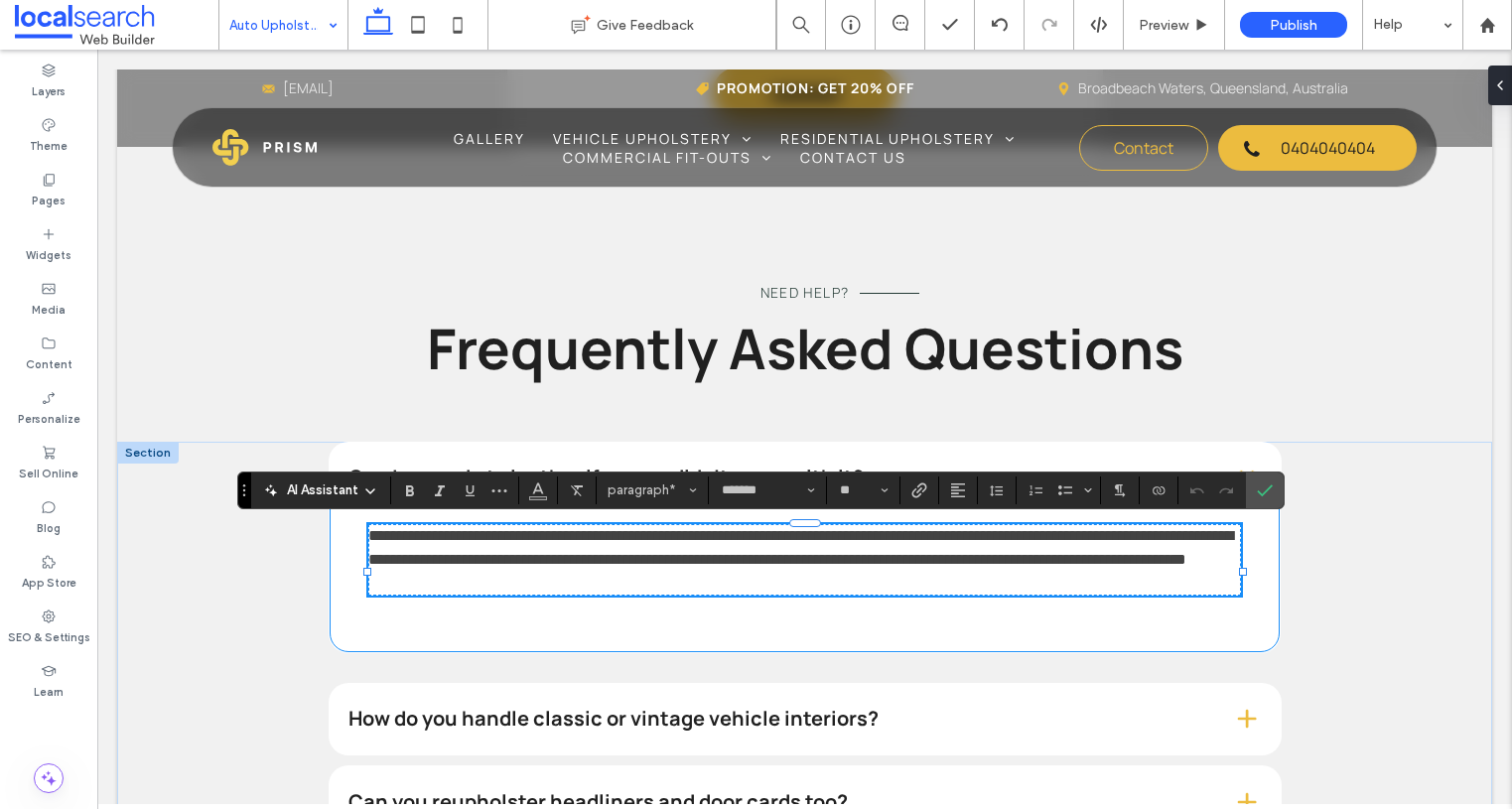 scroll, scrollTop: 0, scrollLeft: 0, axis: both 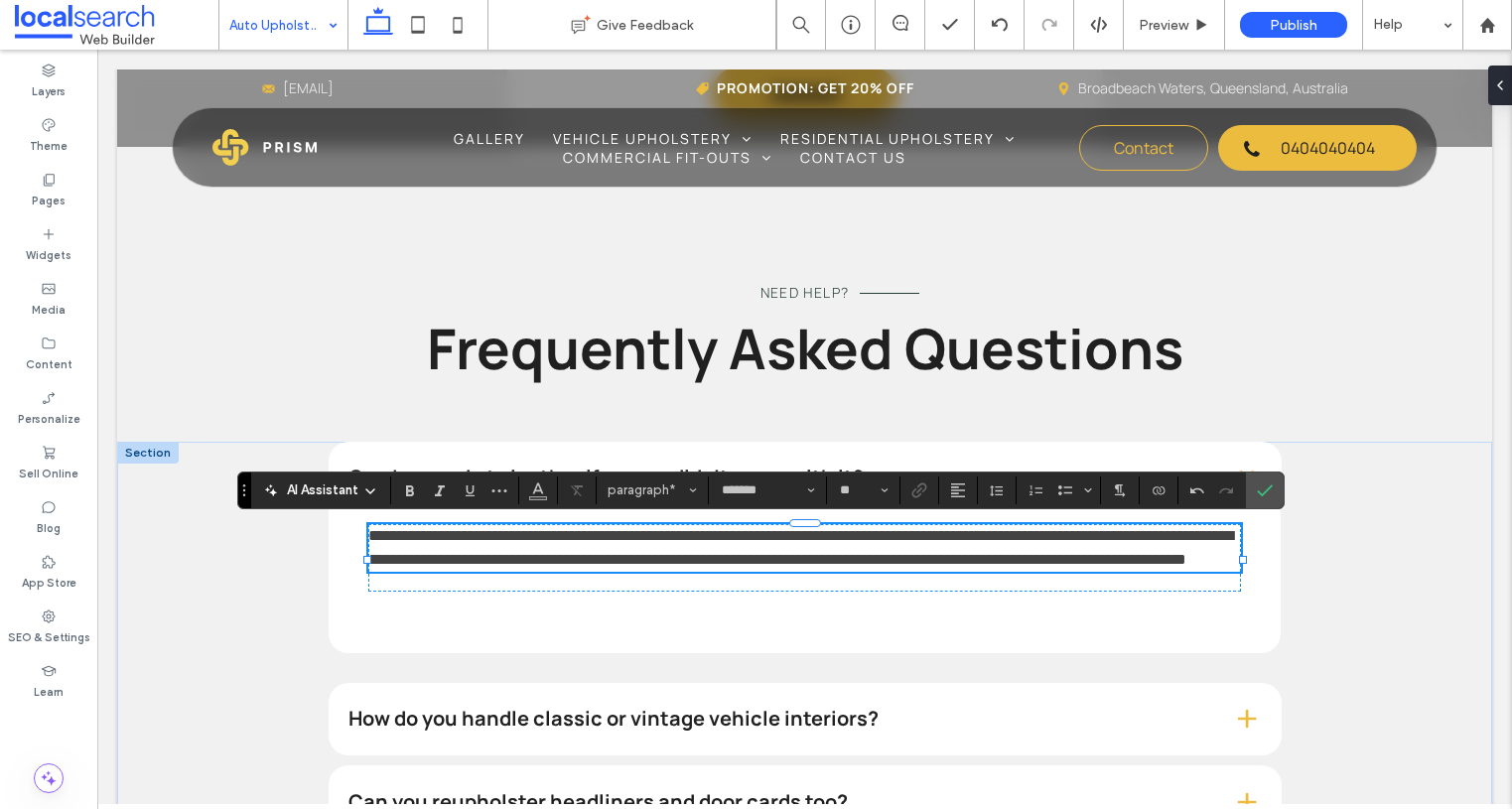 click on "**********" at bounding box center (800, 547) 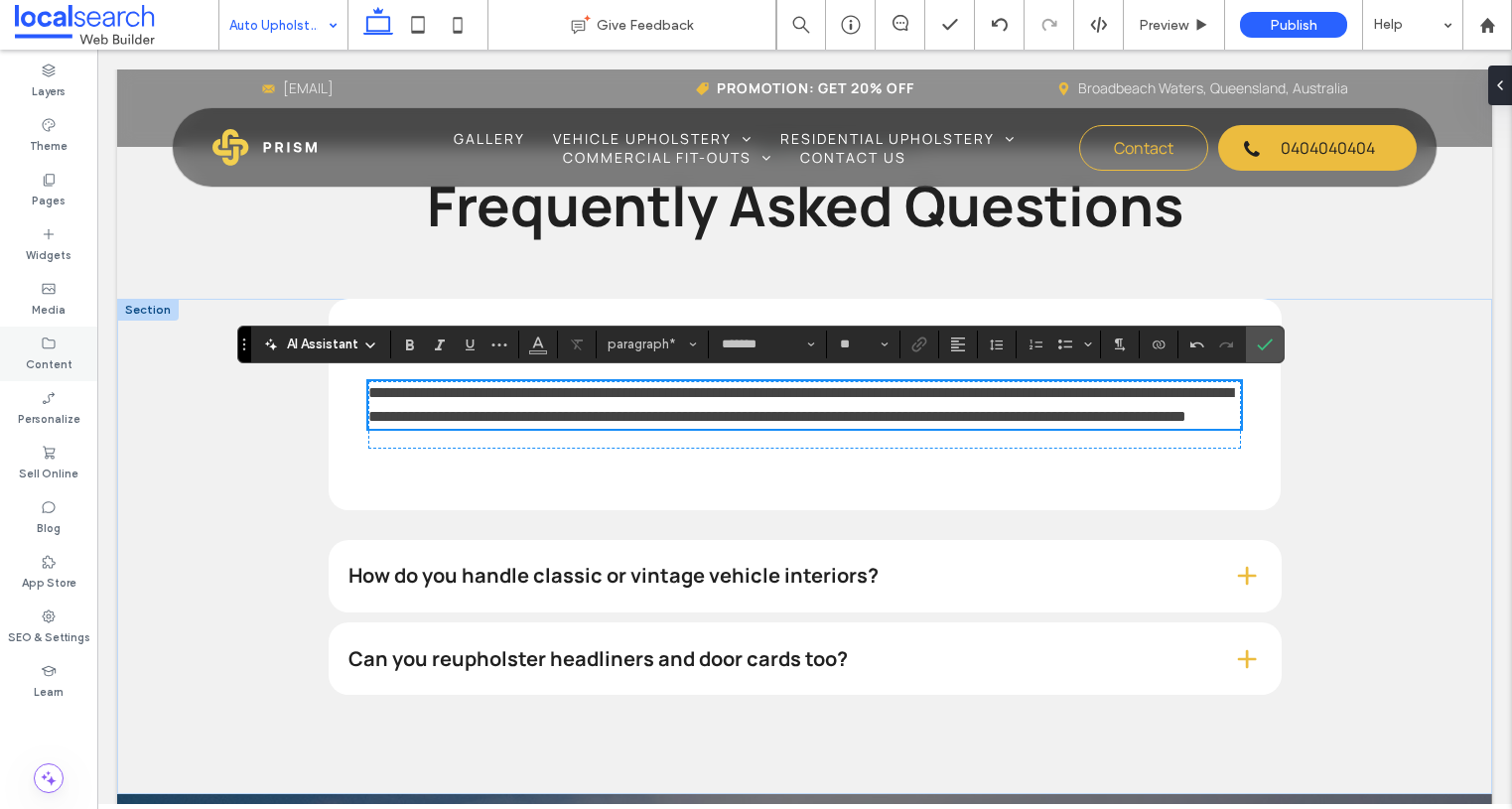 scroll, scrollTop: 2372, scrollLeft: 0, axis: vertical 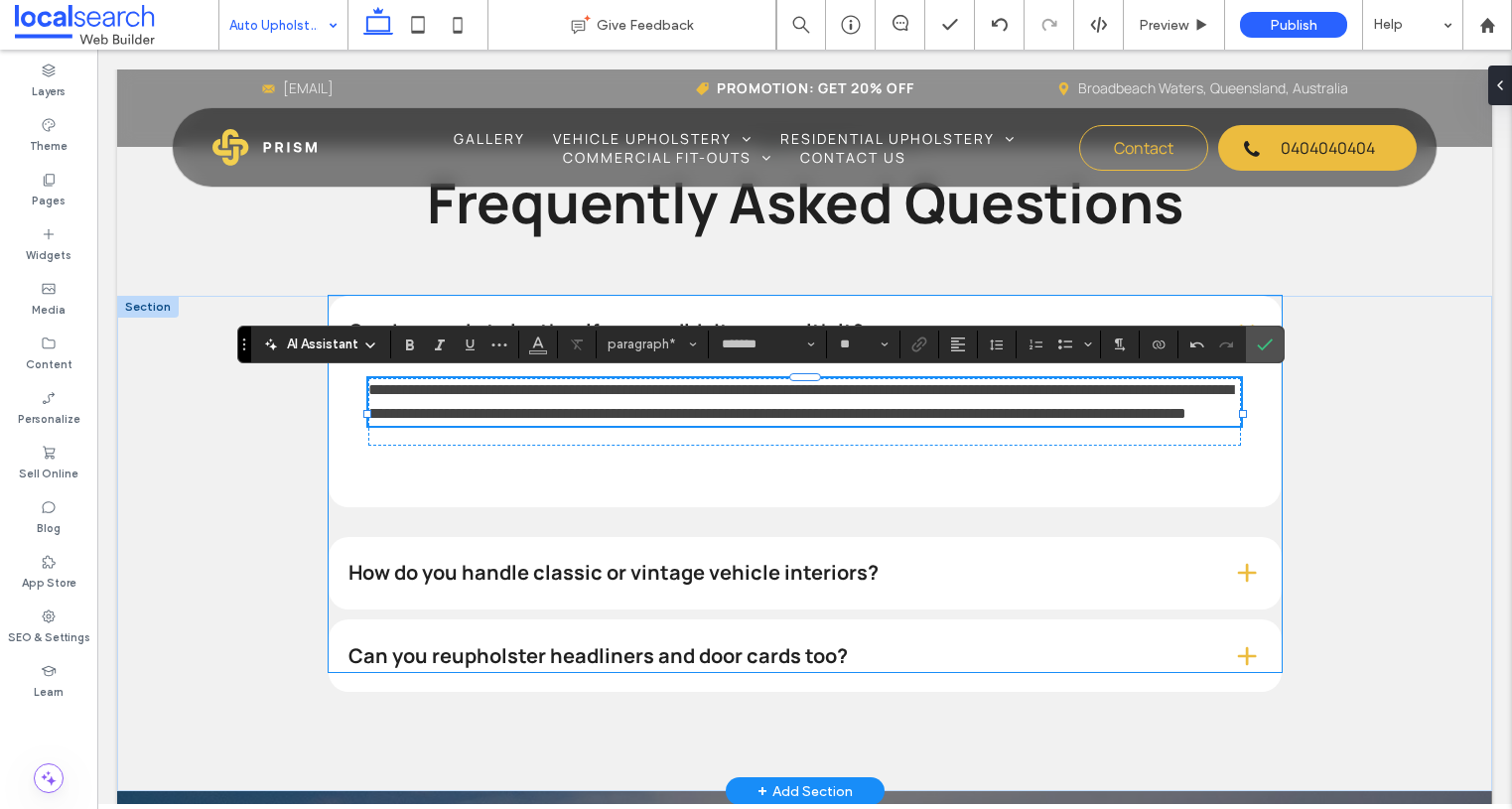 click on "How do you handle classic or vintage vehicle interiors?" at bounding box center (774, 573) 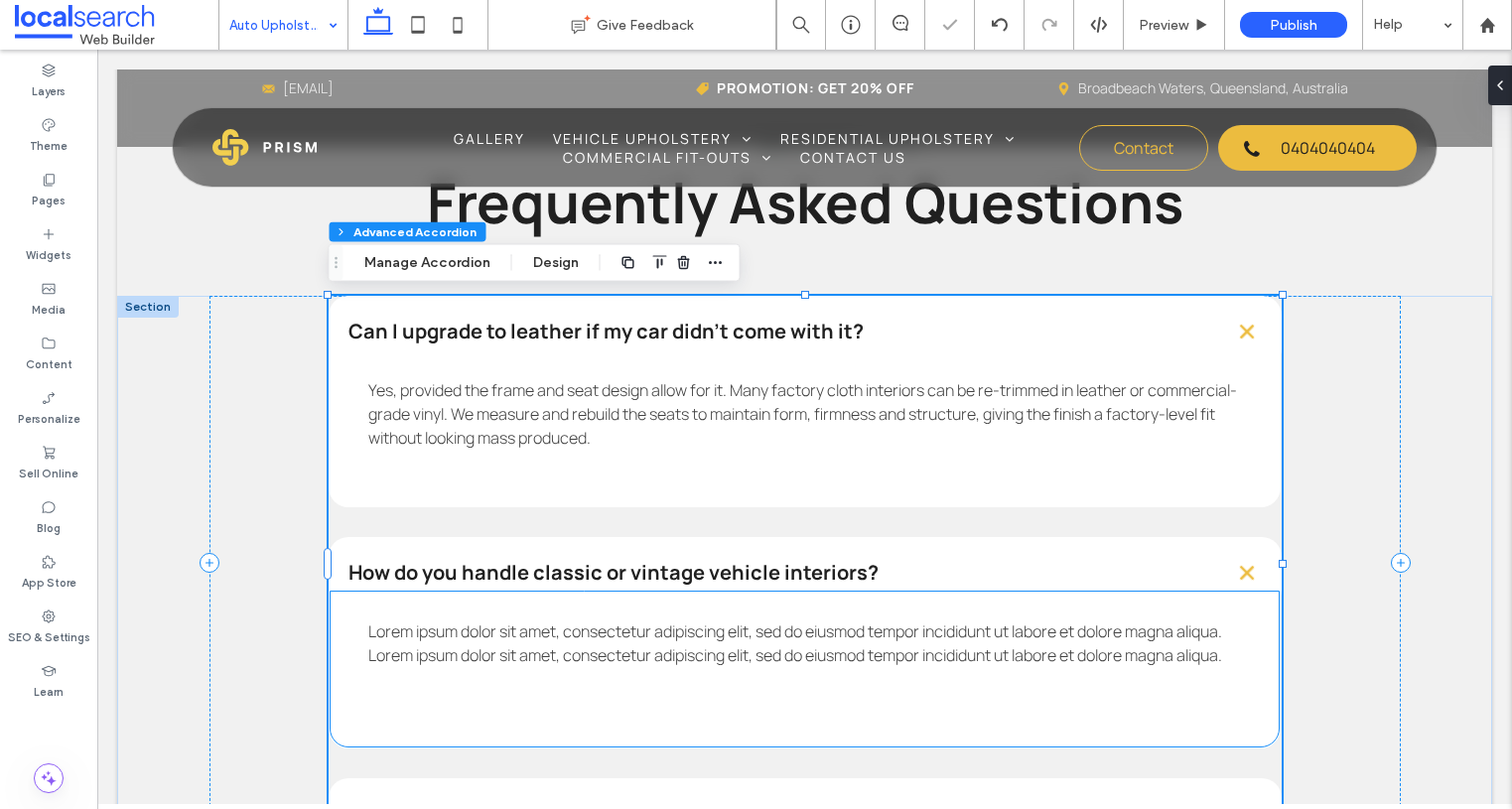 click on "Lorem ipsum dolor sit amet, consectetur adipiscing elit, sed do eiusmod tempor incididunt ut labore et dolore magna aliqua. Lorem ipsum dolor sit amet, consectetur adipiscing elit, sed do eiusmod tempor incididunt ut labore et dolore magna aliqua." at bounding box center [795, 643] 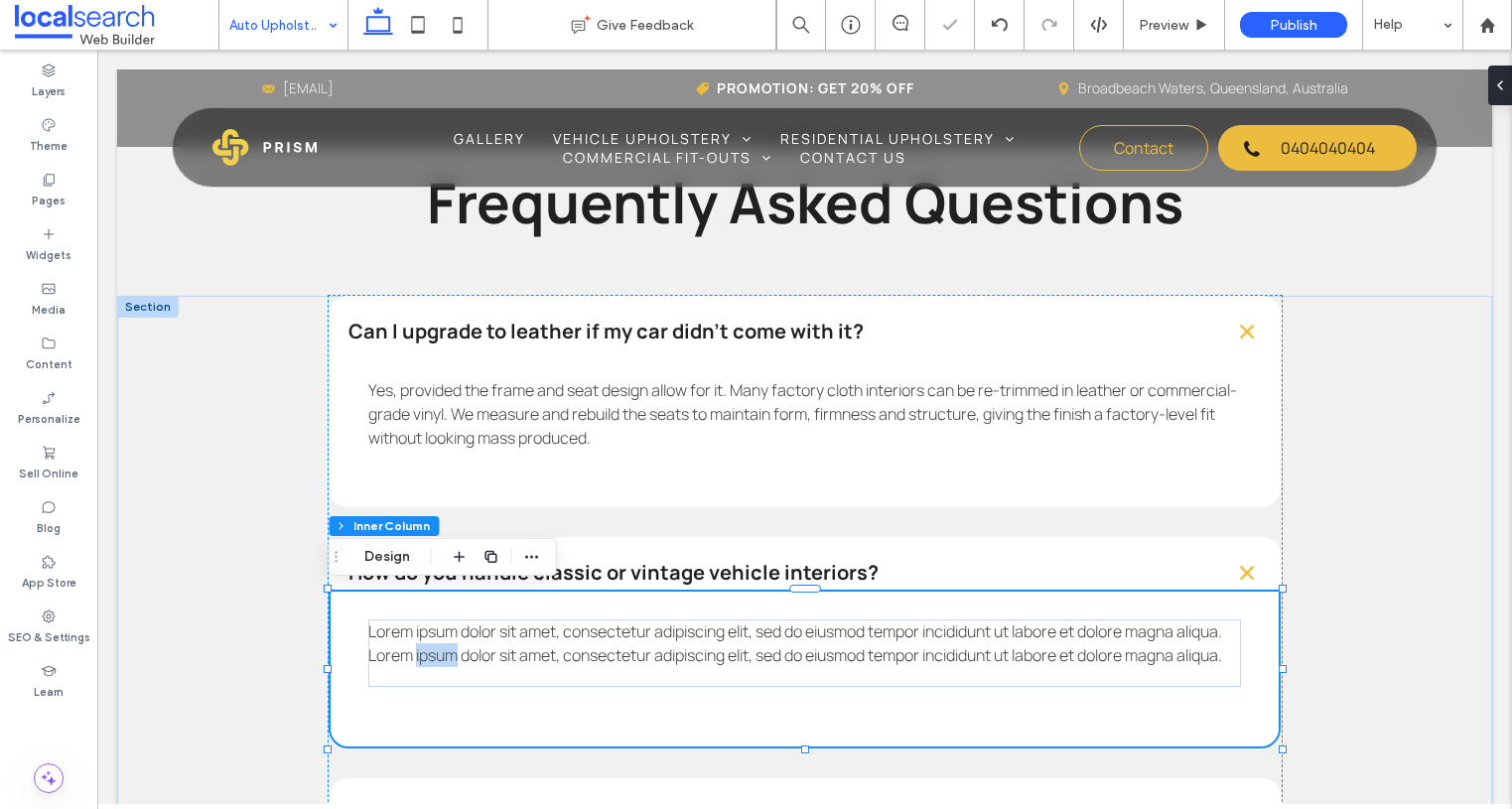 click on "Lorem ipsum dolor sit amet, consectetur adipiscing elit, sed do eiusmod tempor incididunt ut labore et dolore magna aliqua. Lorem ipsum dolor sit amet, consectetur adipiscing elit, sed do eiusmod tempor incididunt ut labore et dolore magna aliqua." at bounding box center [795, 643] 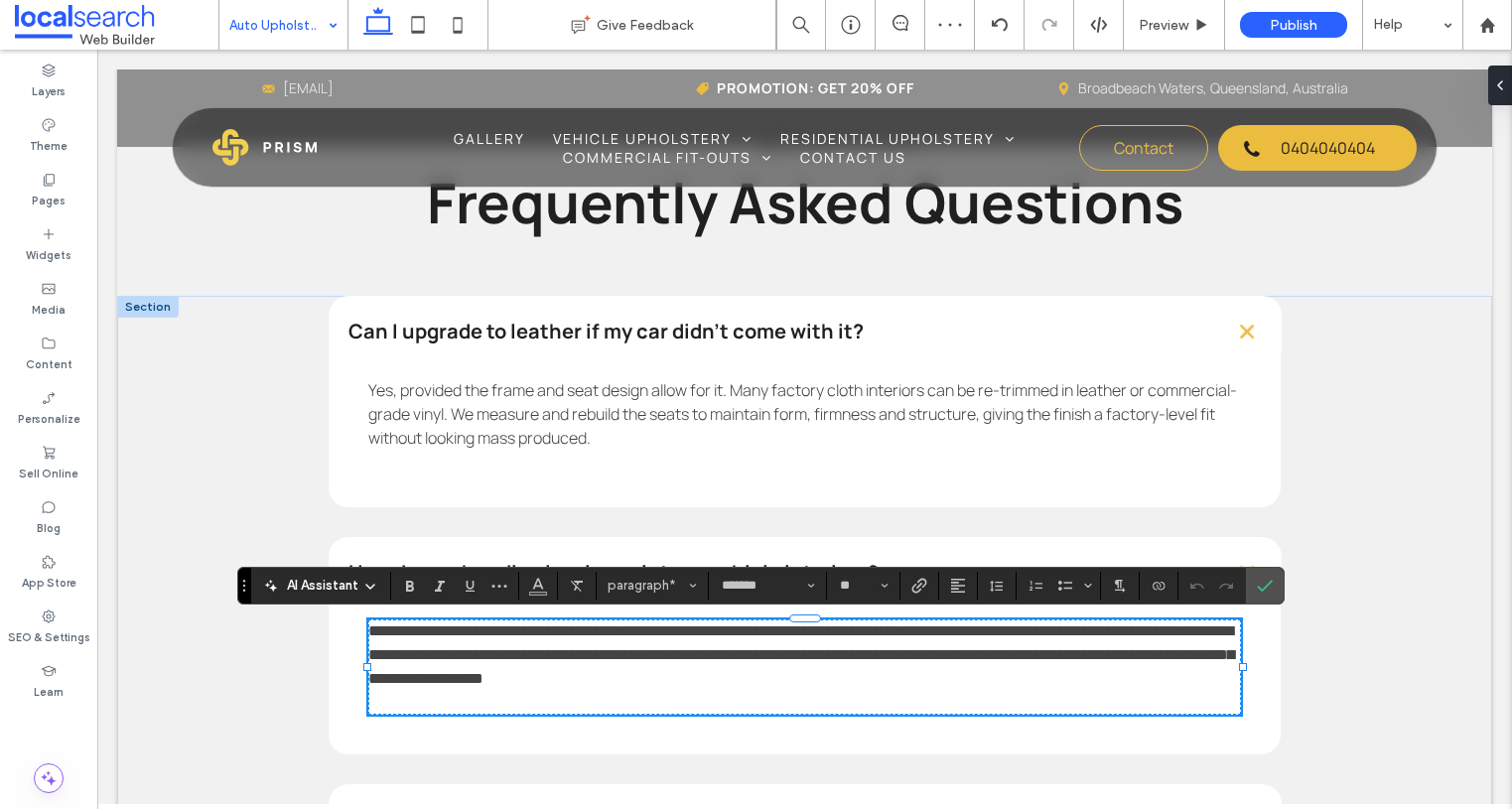 scroll, scrollTop: 0, scrollLeft: 0, axis: both 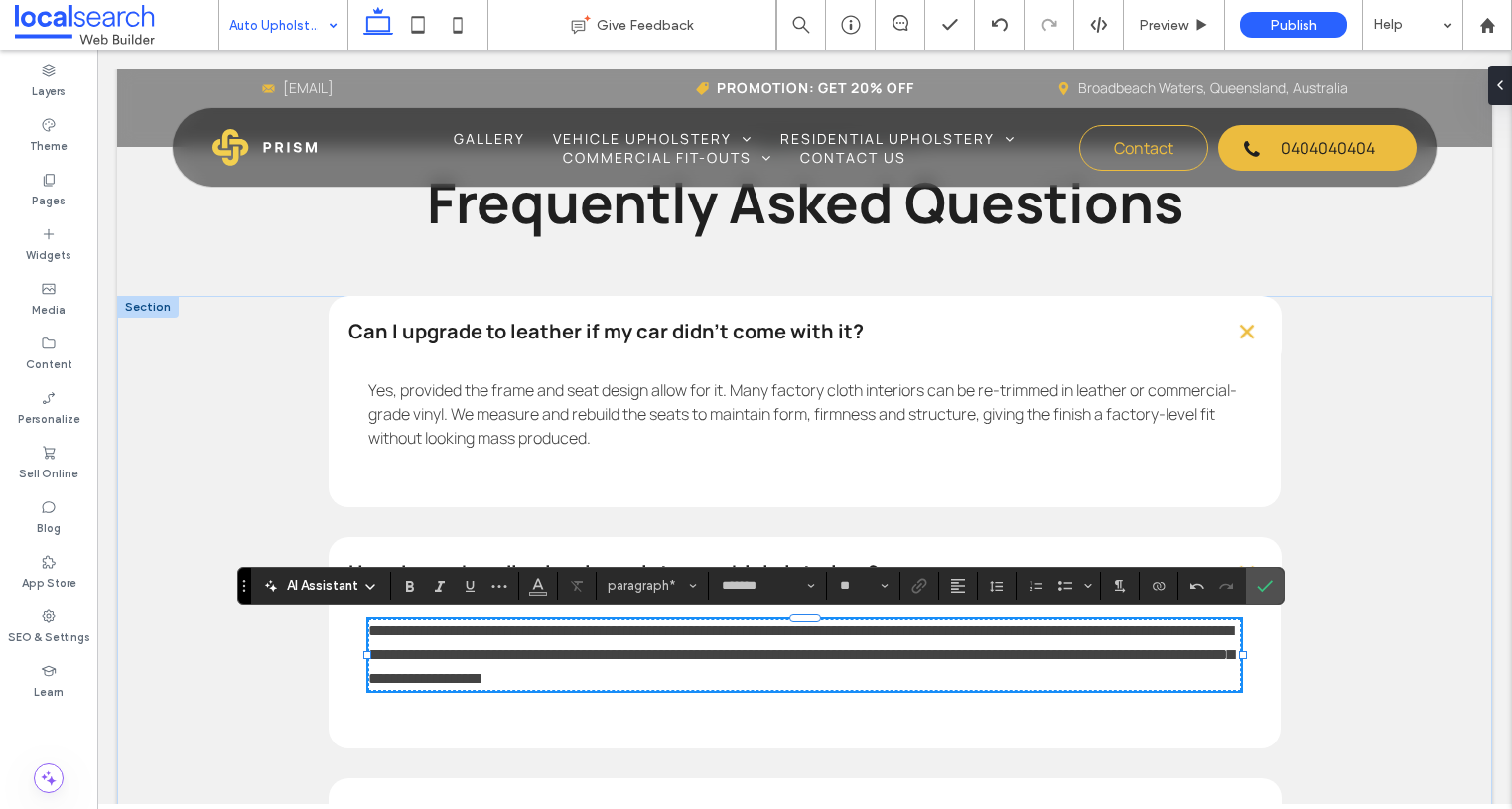 click on "**********" at bounding box center (801, 654) 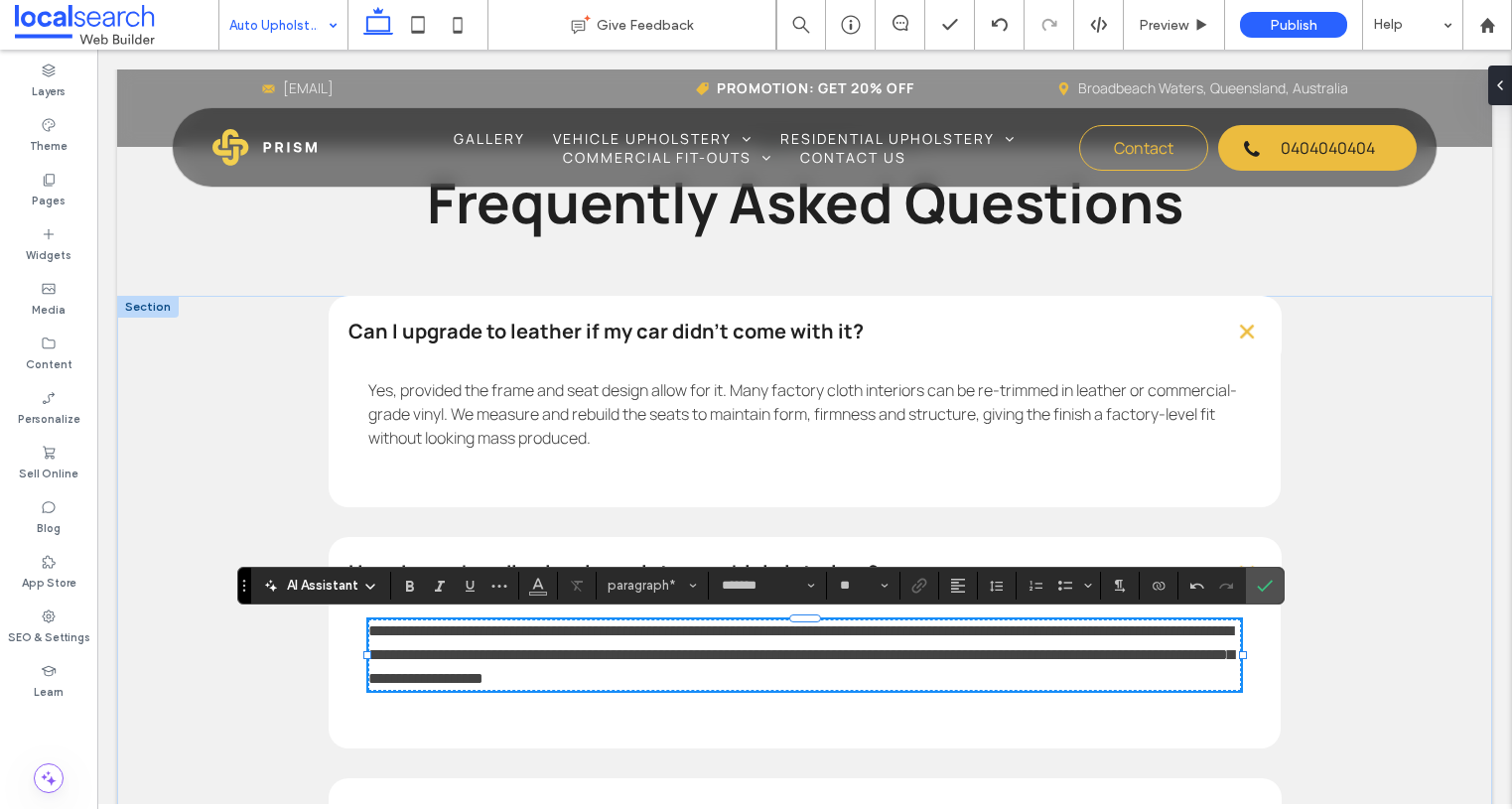 type 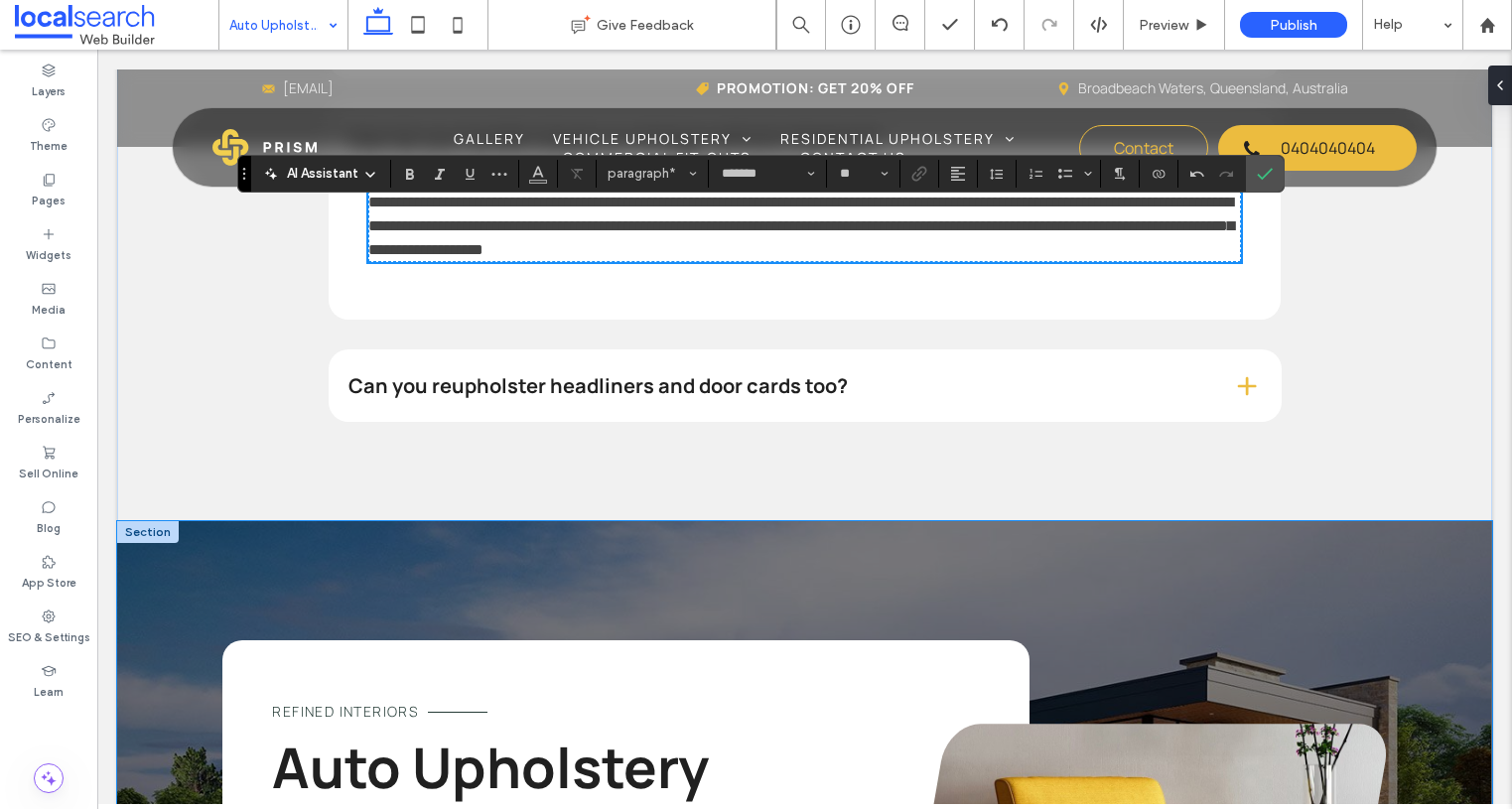 scroll, scrollTop: 2776, scrollLeft: 0, axis: vertical 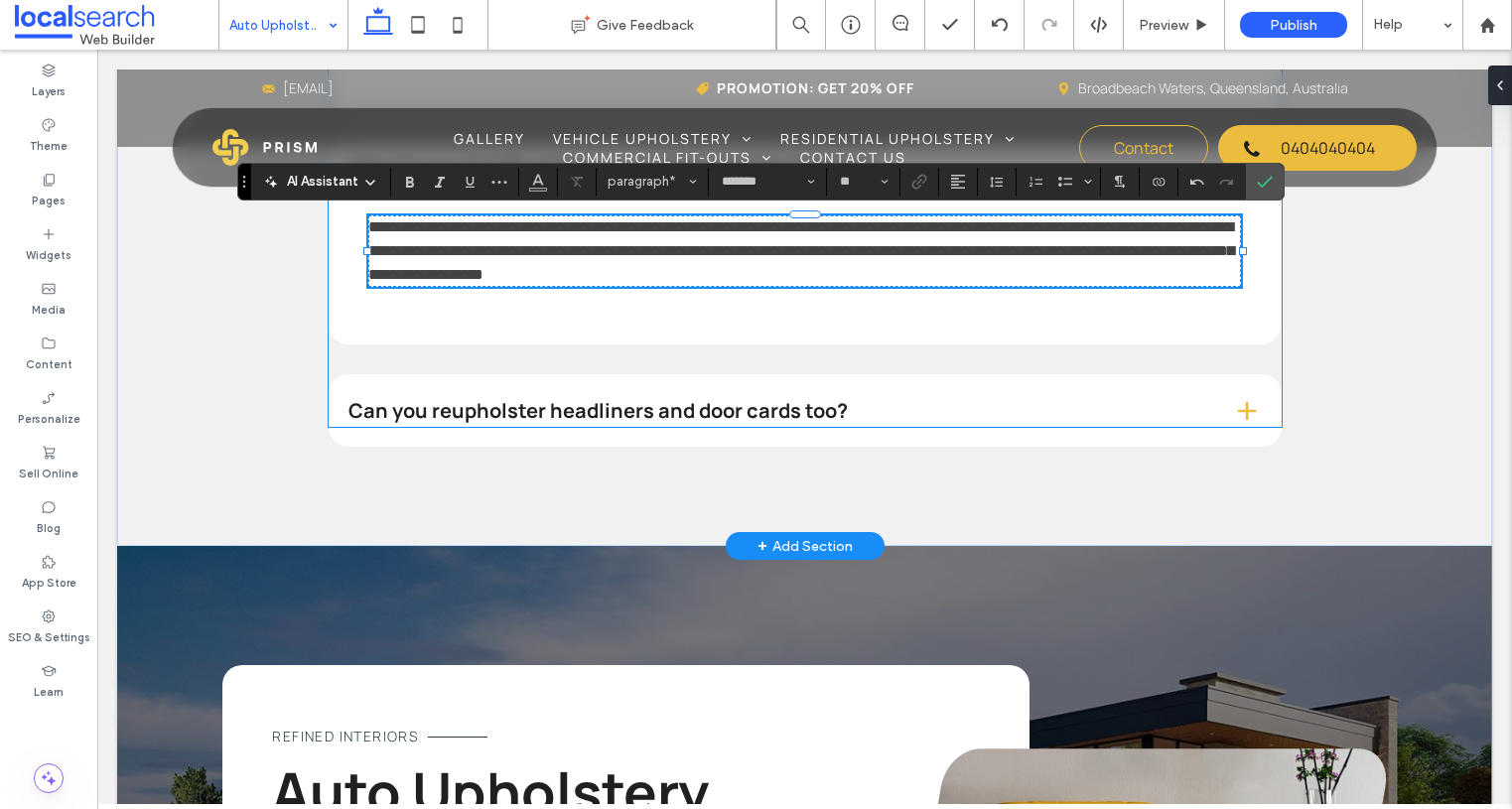 click on "Can you reupholster headliners and door cards too?" at bounding box center (774, 411) 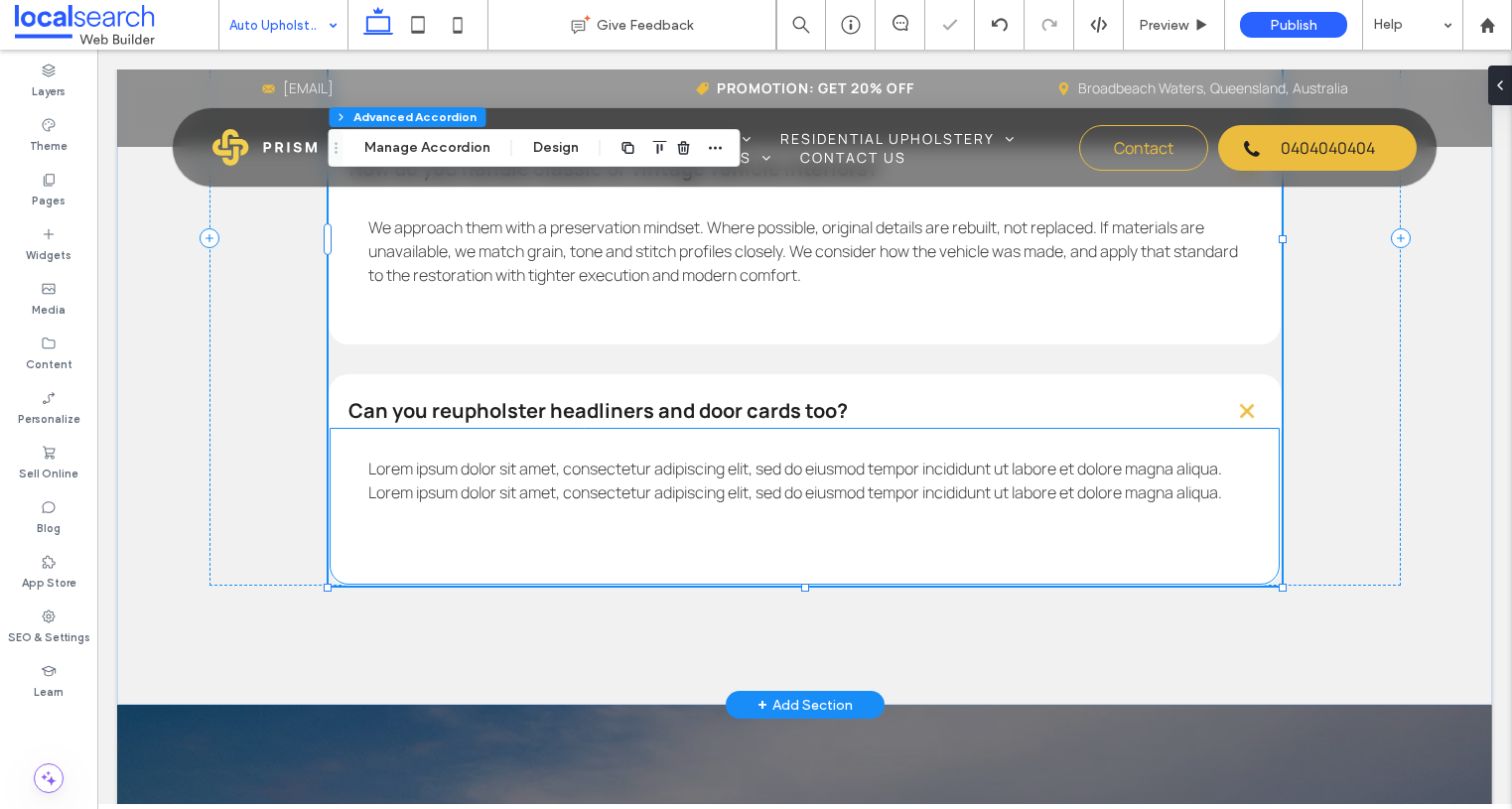 click on "Lorem ipsum dolor sit amet, consectetur adipiscing elit, sed do eiusmod tempor incididunt ut labore et dolore magna aliqua. Lorem ipsum dolor sit amet, consectetur adipiscing elit, sed do eiusmod tempor incididunt ut labore et dolore magna aliqua." at bounding box center [795, 480] 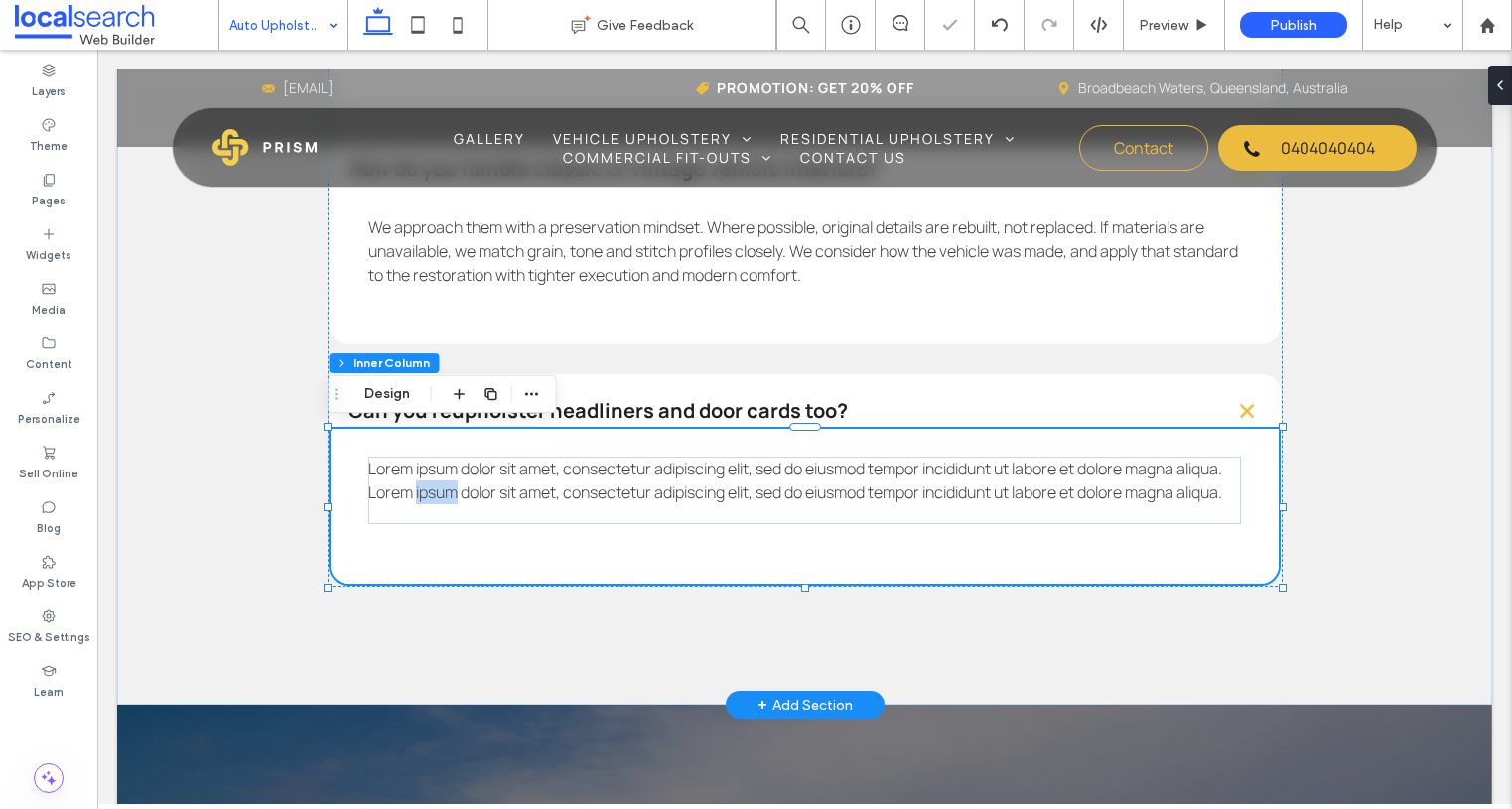 click on "Lorem ipsum dolor sit amet, consectetur adipiscing elit, sed do eiusmod tempor incididunt ut labore et dolore magna aliqua. Lorem ipsum dolor sit amet, consectetur adipiscing elit, sed do eiusmod tempor incididunt ut labore et dolore magna aliqua." at bounding box center [795, 480] 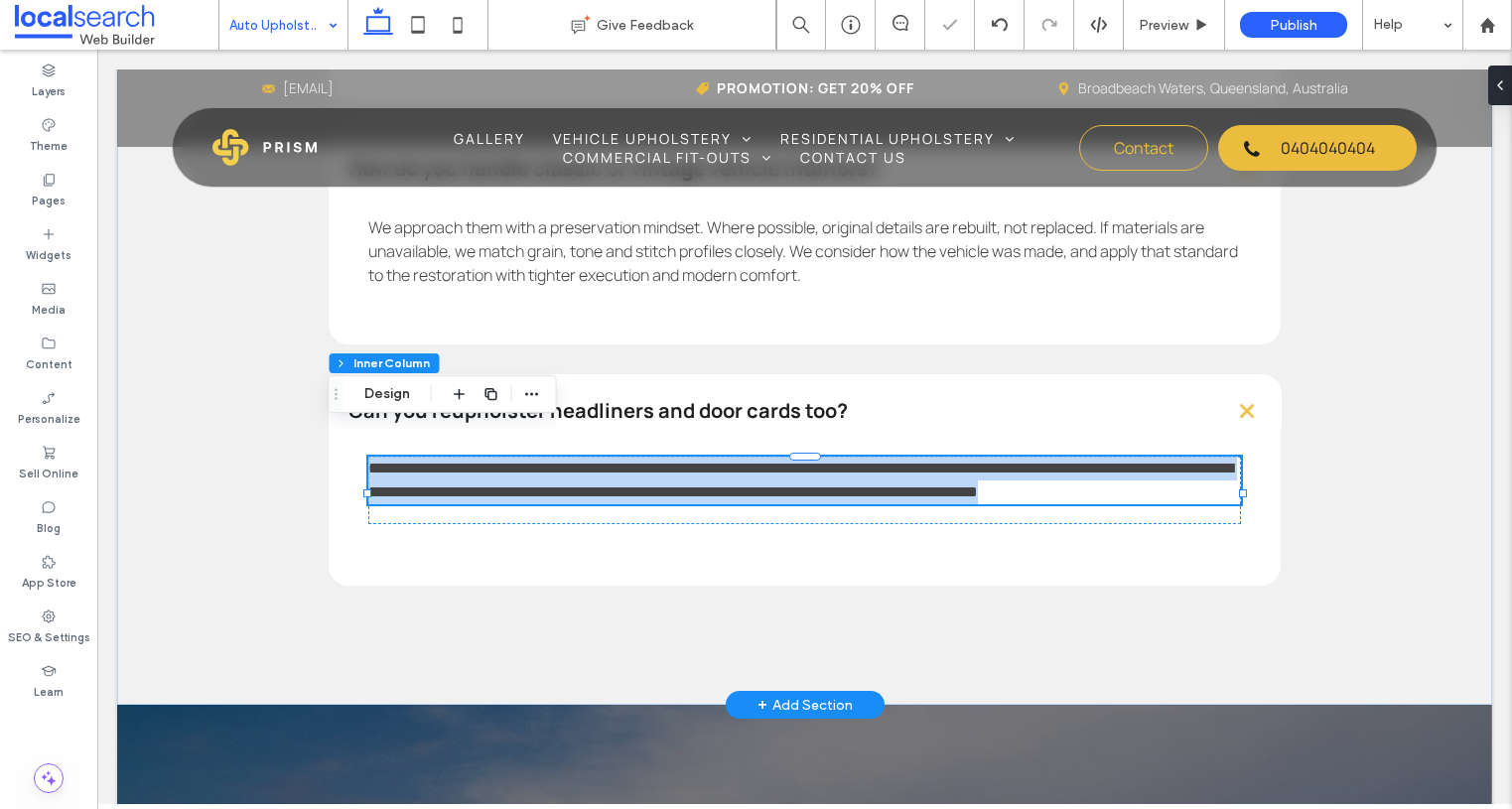click on "**********" at bounding box center (805, 480) 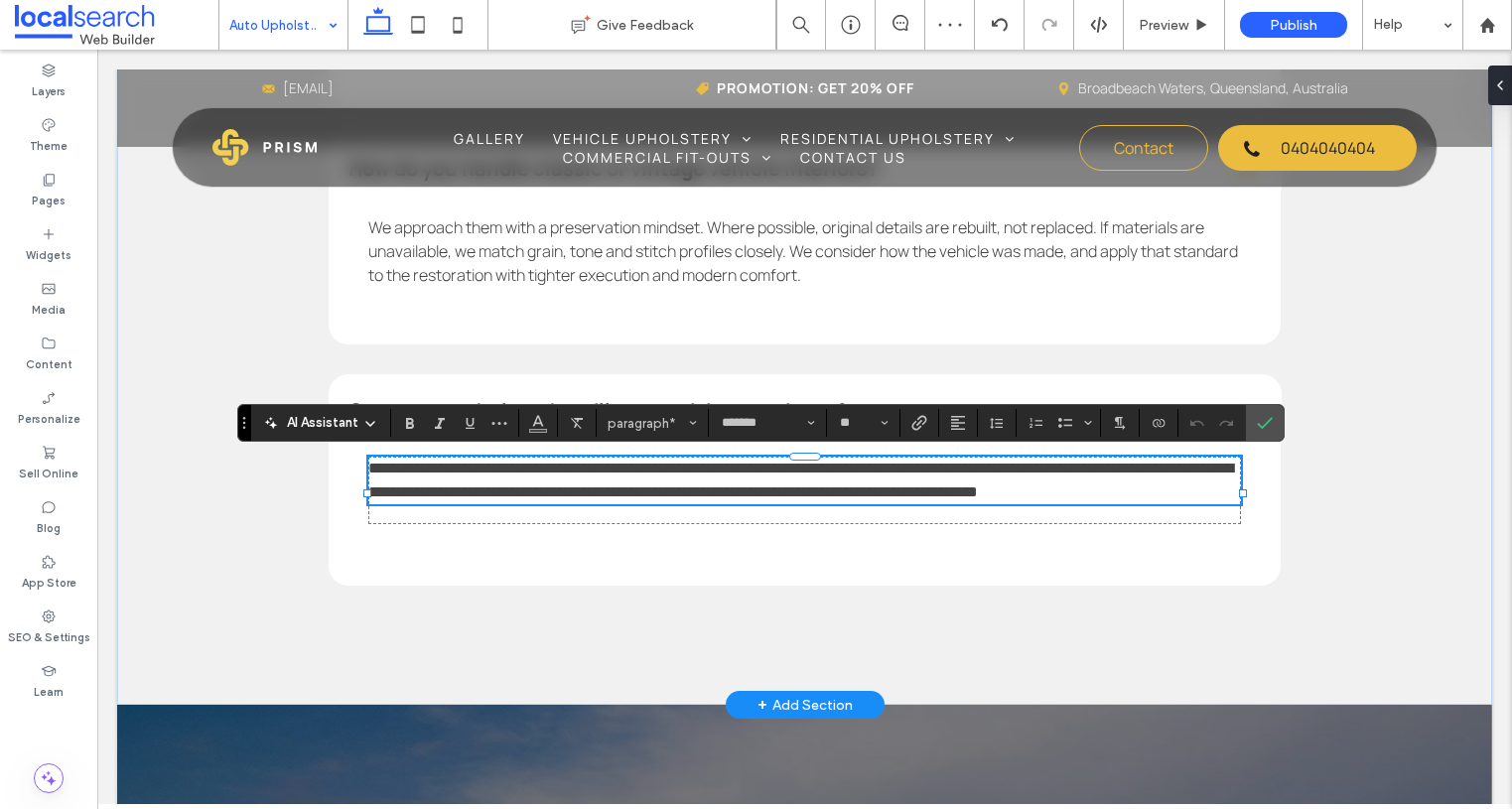 scroll, scrollTop: 0, scrollLeft: 0, axis: both 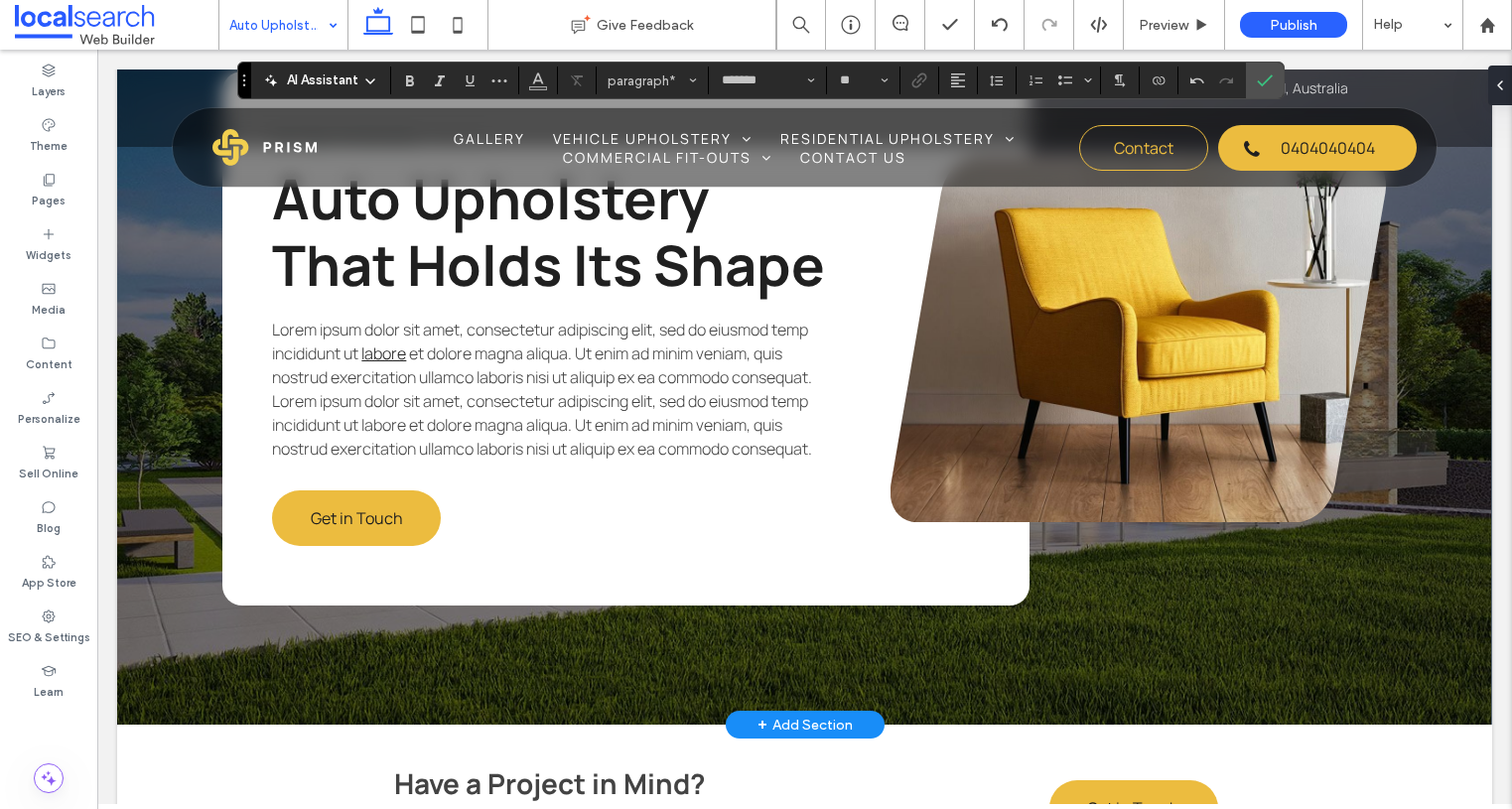 click on "et dolore magna aliqua. Ut enim ad minim veniam, quis nostrud exercitation ullamco laboris nisi ut aliquip ex ea commodo consequat. Lorem ipsum dolor sit amet, consectetur adipiscing elit, sed do eiusmod temp incididunt ut labore et dolore magna aliqua. Ut enim ad minim veniam, quis nostrud exercitation ullamco laboris nisi ut aliquip ex ea commodo consequat." at bounding box center (542, 401) 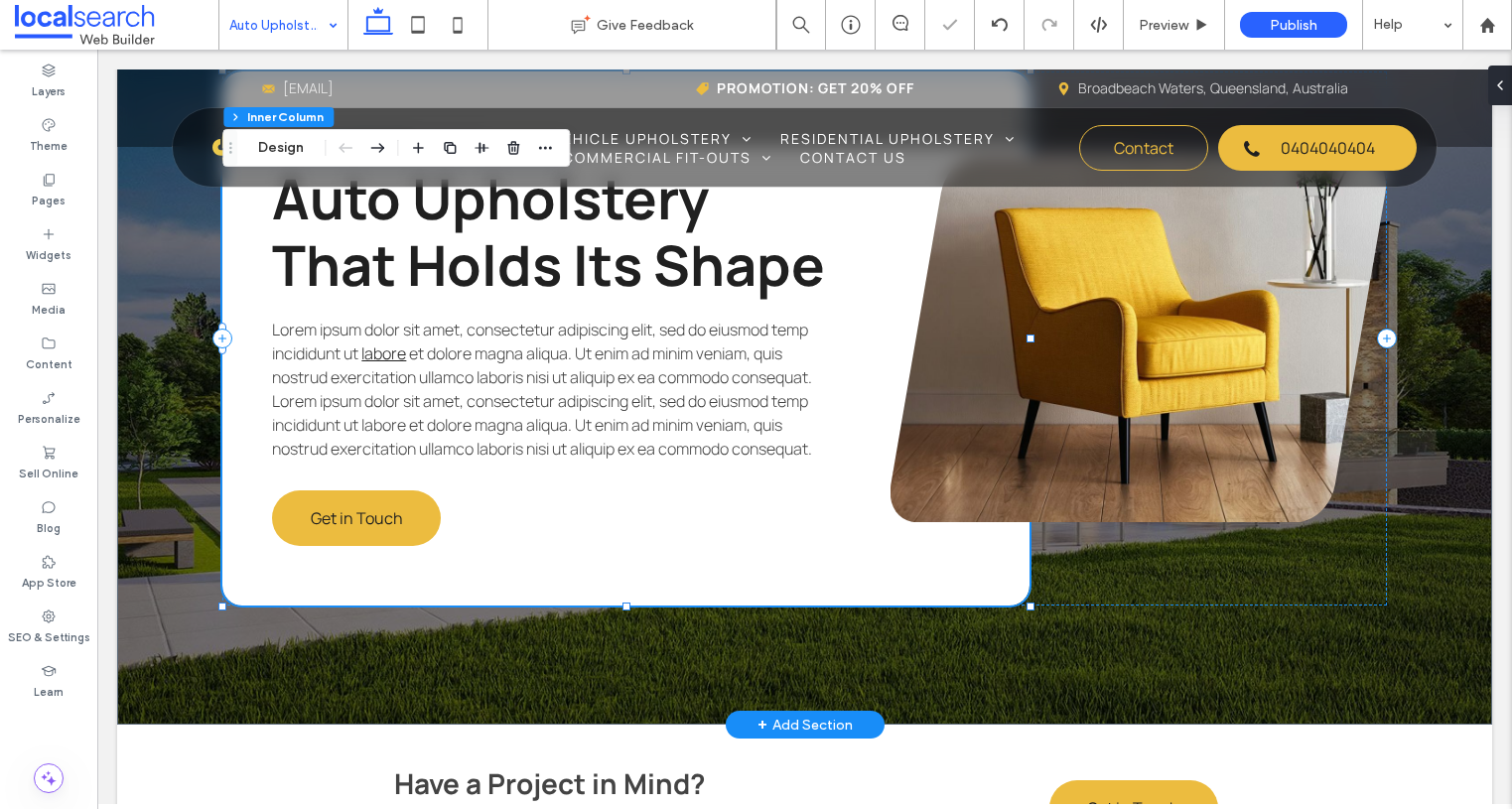 click on "et dolore magna aliqua. Ut enim ad minim veniam, quis nostrud exercitation ullamco laboris nisi ut aliquip ex ea commodo consequat. Lorem ipsum dolor sit amet, consectetur adipiscing elit, sed do eiusmod temp incididunt ut labore et dolore magna aliqua. Ut enim ad minim veniam, quis nostrud exercitation ullamco laboris nisi ut aliquip ex ea commodo consequat." at bounding box center (542, 401) 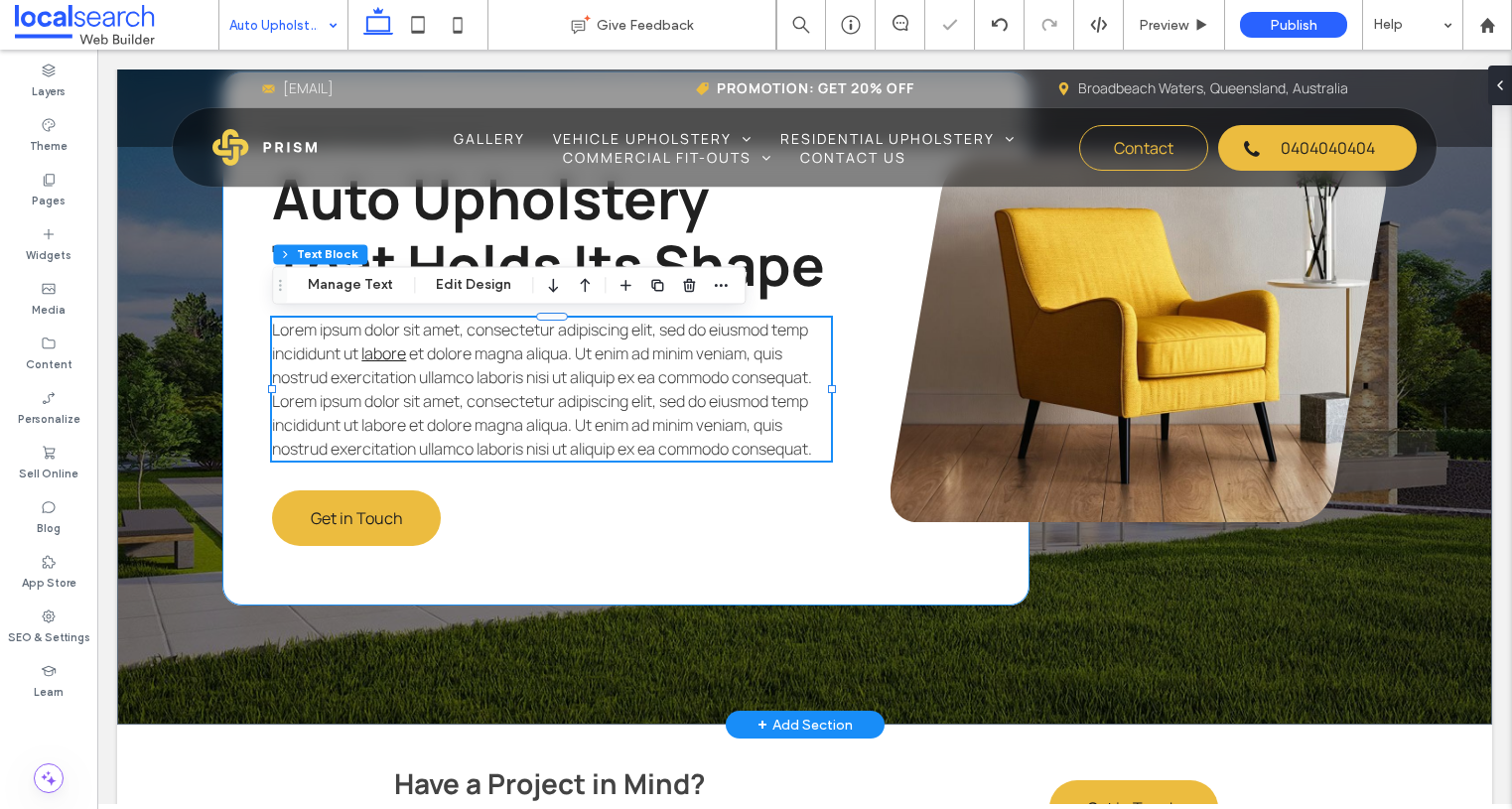 click on "et dolore magna aliqua. Ut enim ad minim veniam, quis nostrud exercitation ullamco laboris nisi ut aliquip ex ea commodo consequat. Lorem ipsum dolor sit amet, consectetur adipiscing elit, sed do eiusmod temp incididunt ut labore et dolore magna aliqua. Ut enim ad minim veniam, quis nostrud exercitation ullamco laboris nisi ut aliquip ex ea commodo consequat." at bounding box center [542, 401] 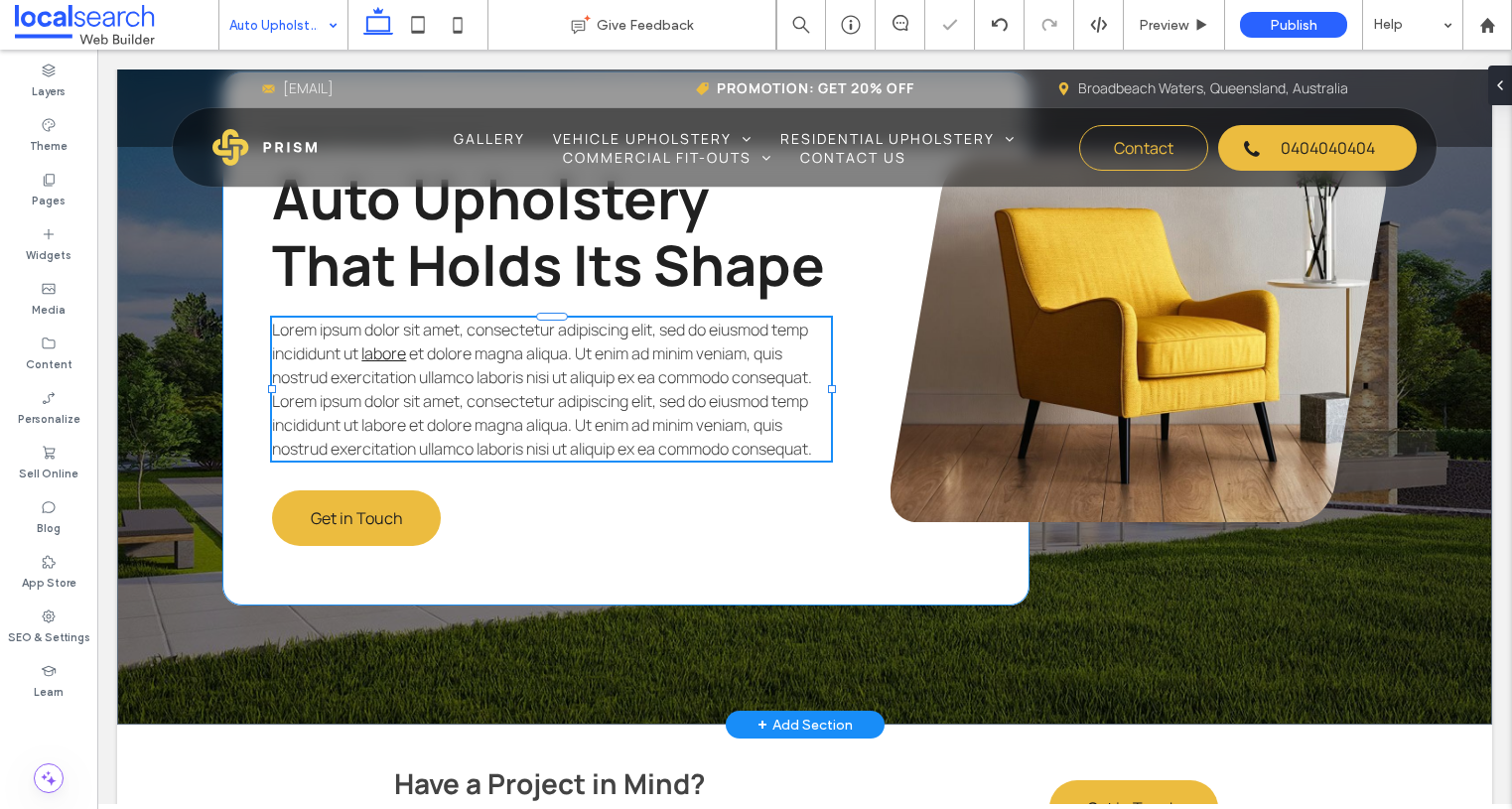 type on "*******" 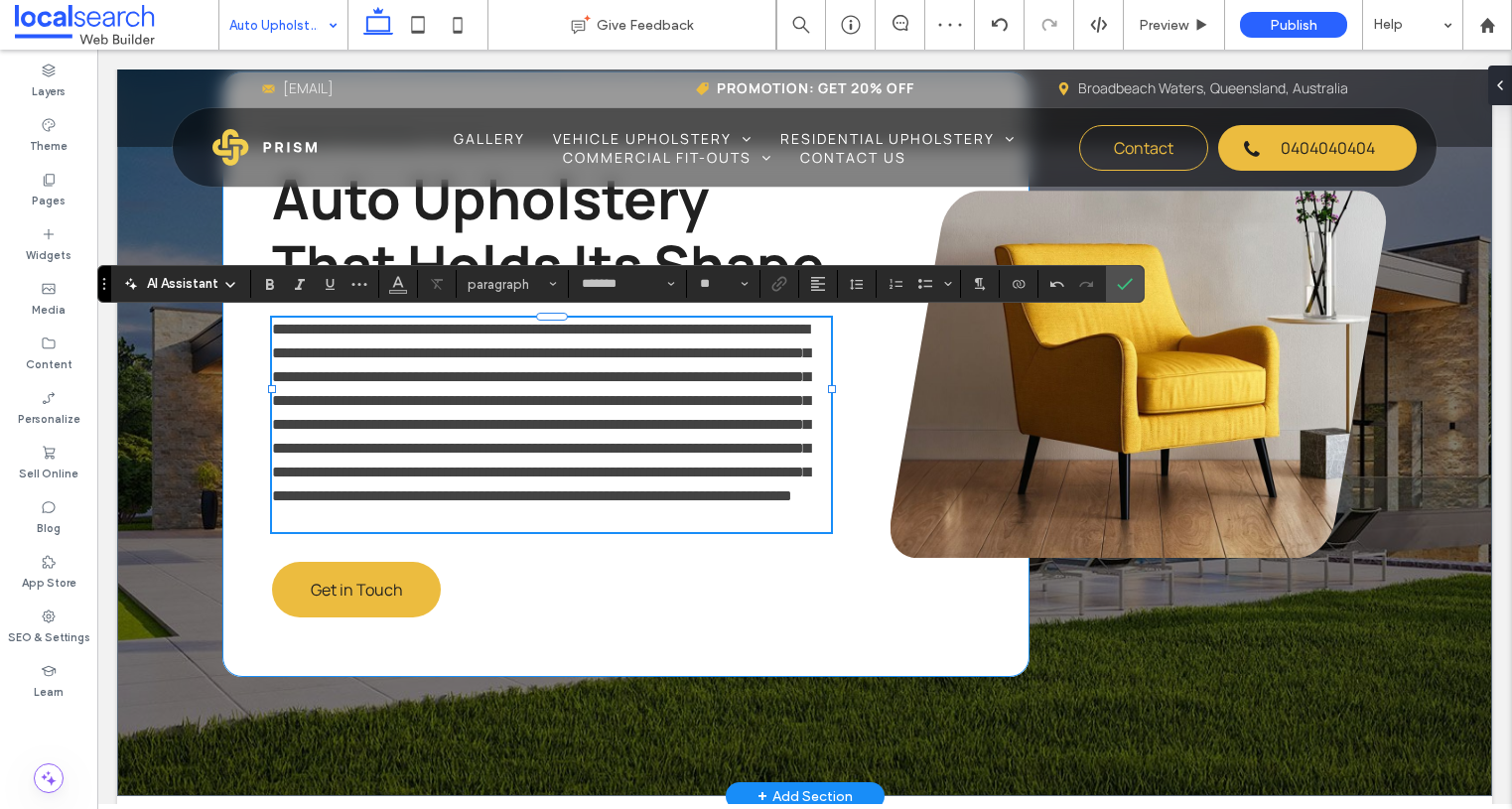 scroll, scrollTop: 0, scrollLeft: 0, axis: both 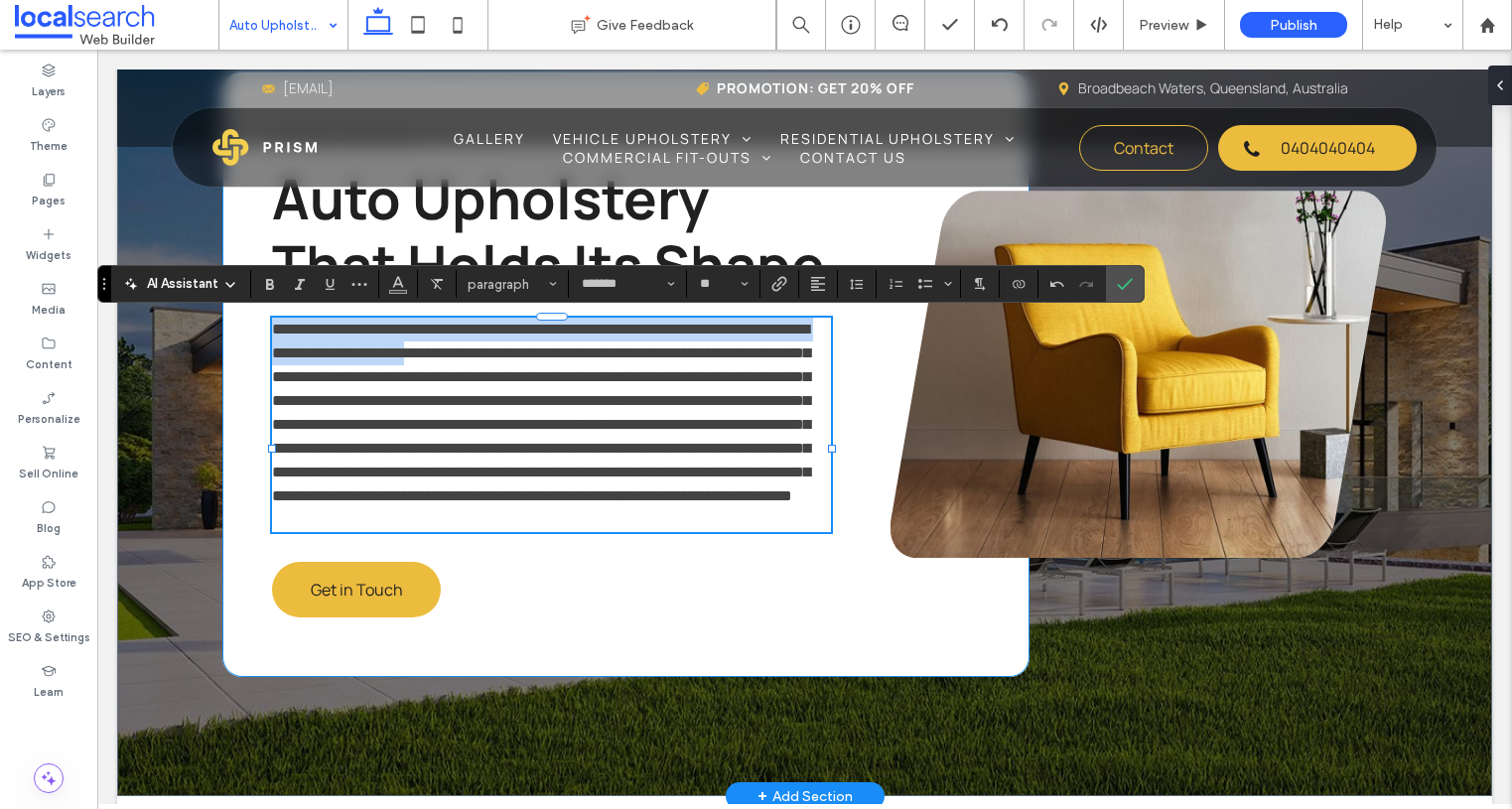 drag, startPoint x: 529, startPoint y: 355, endPoint x: 264, endPoint y: 344, distance: 265.2282 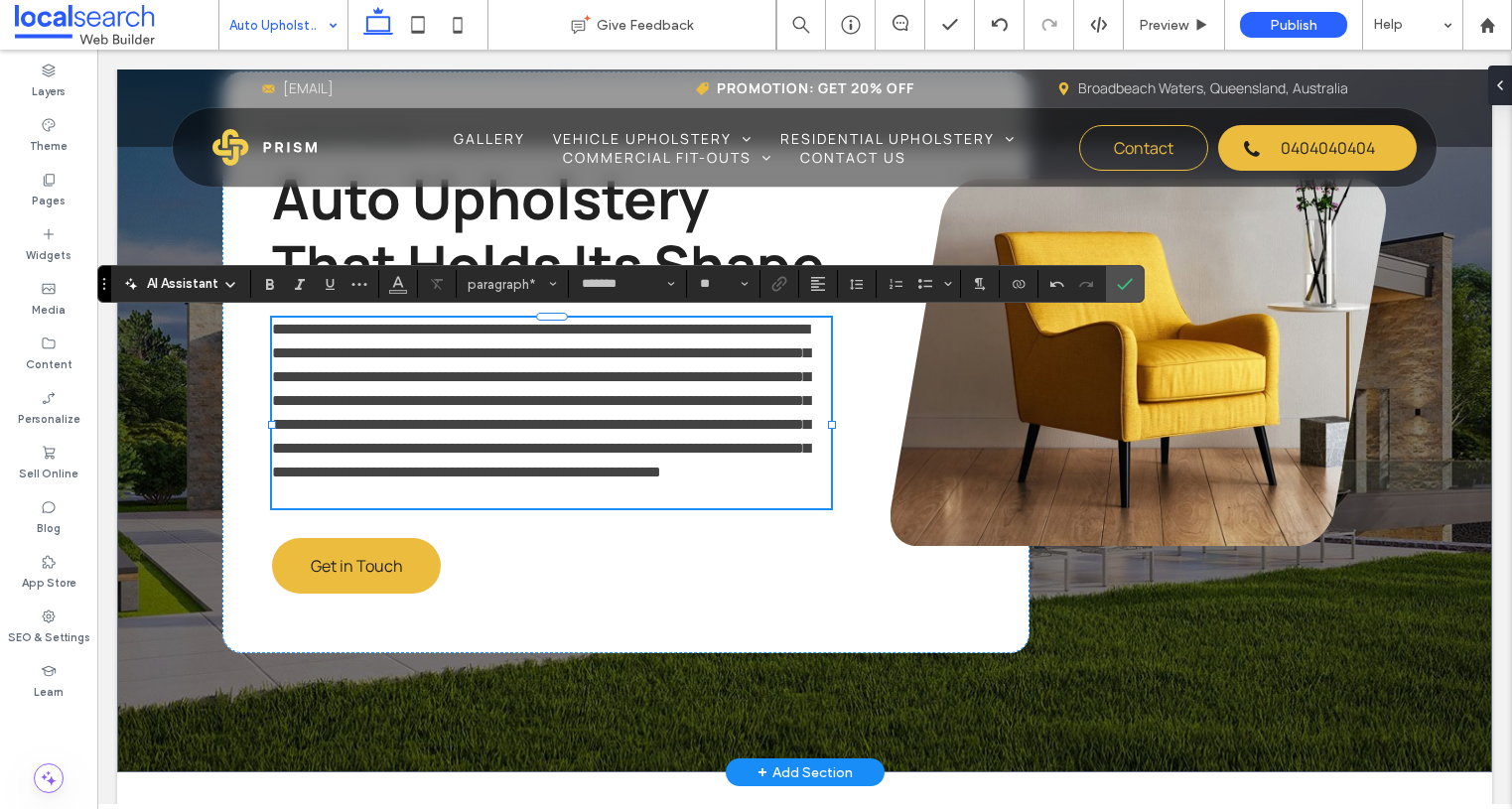 drag, startPoint x: 567, startPoint y: 349, endPoint x: 585, endPoint y: 349, distance: 18 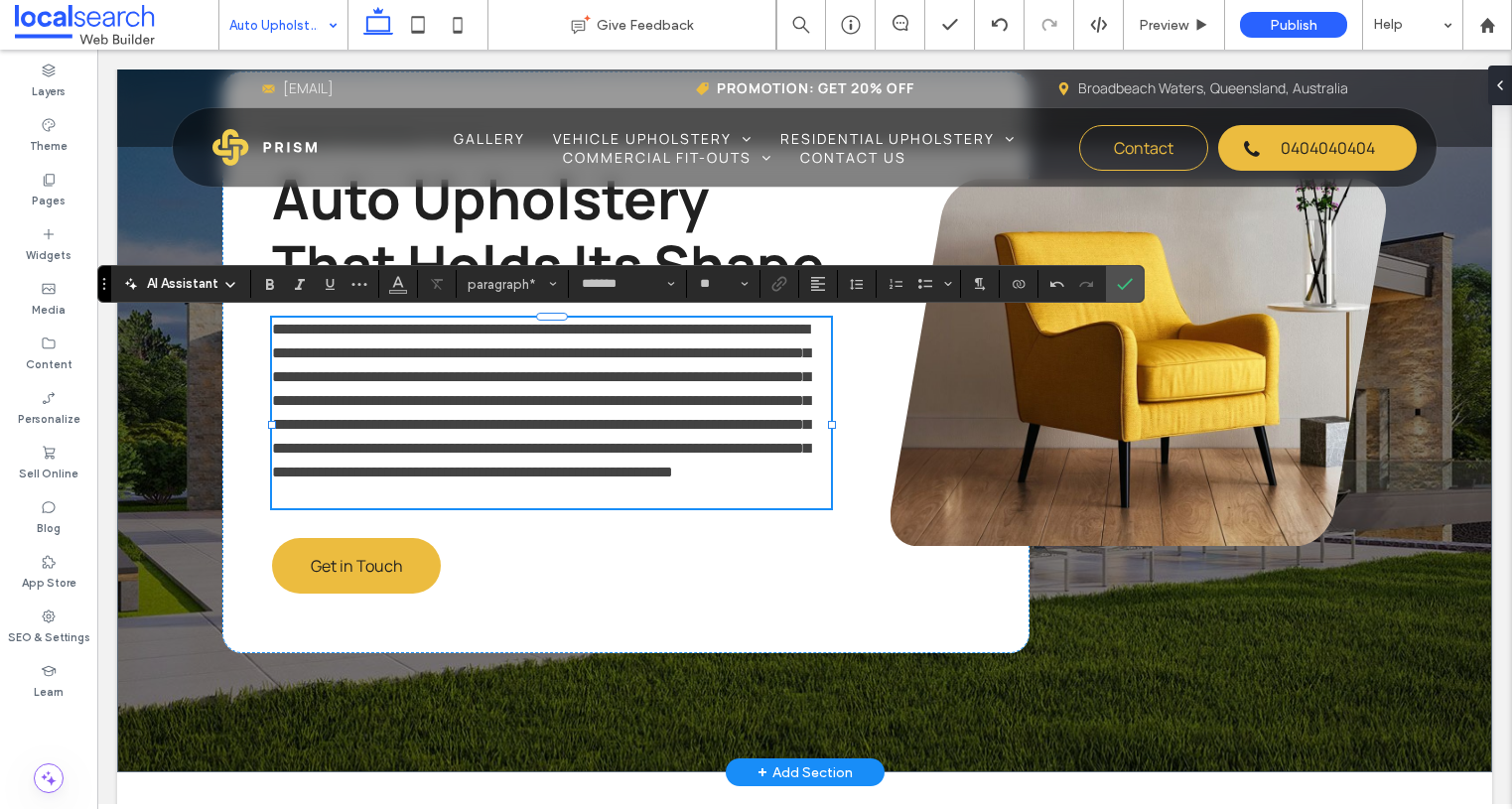 click on "**********" at bounding box center (541, 400) 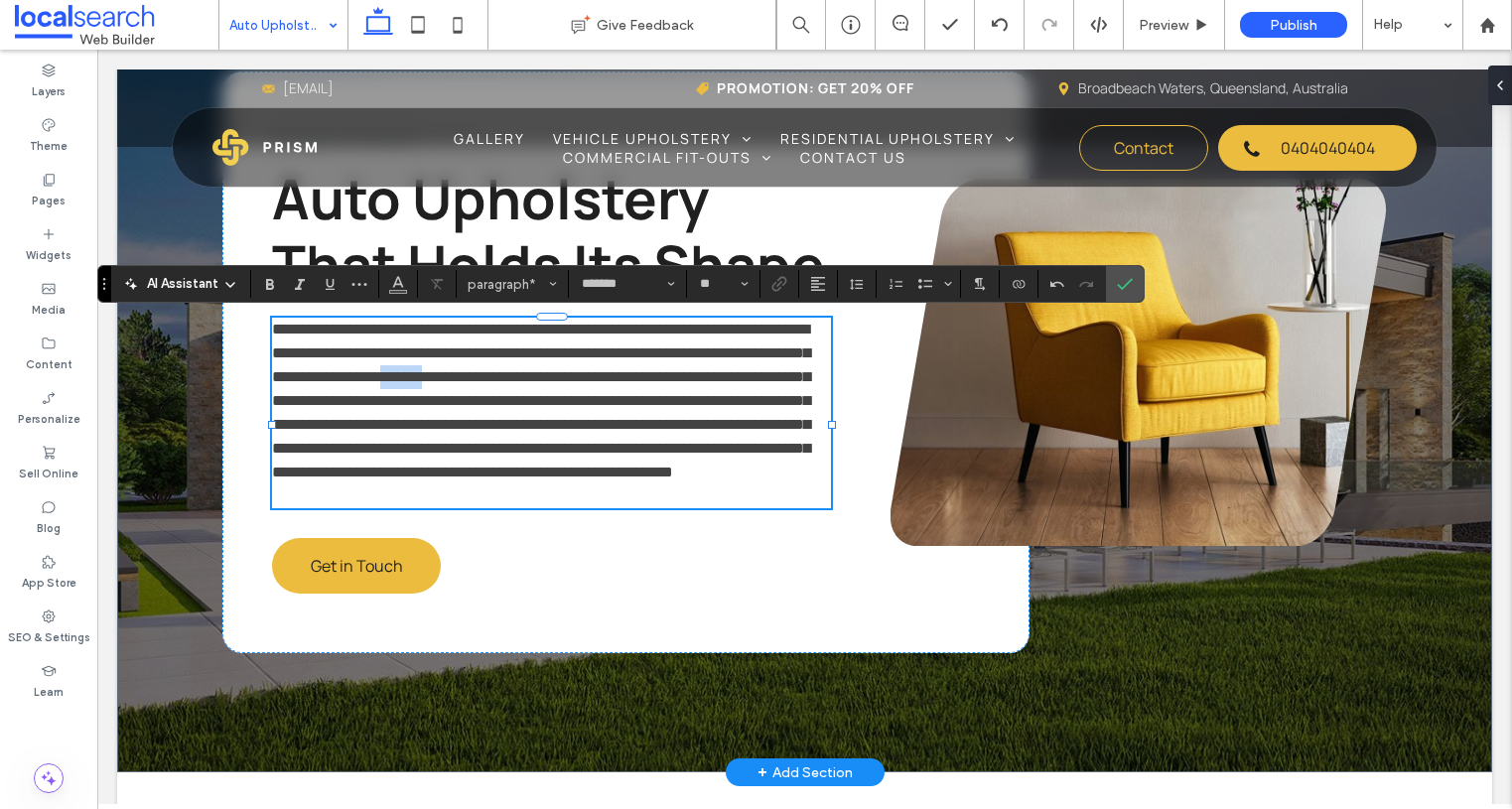 click on "**********" at bounding box center (541, 400) 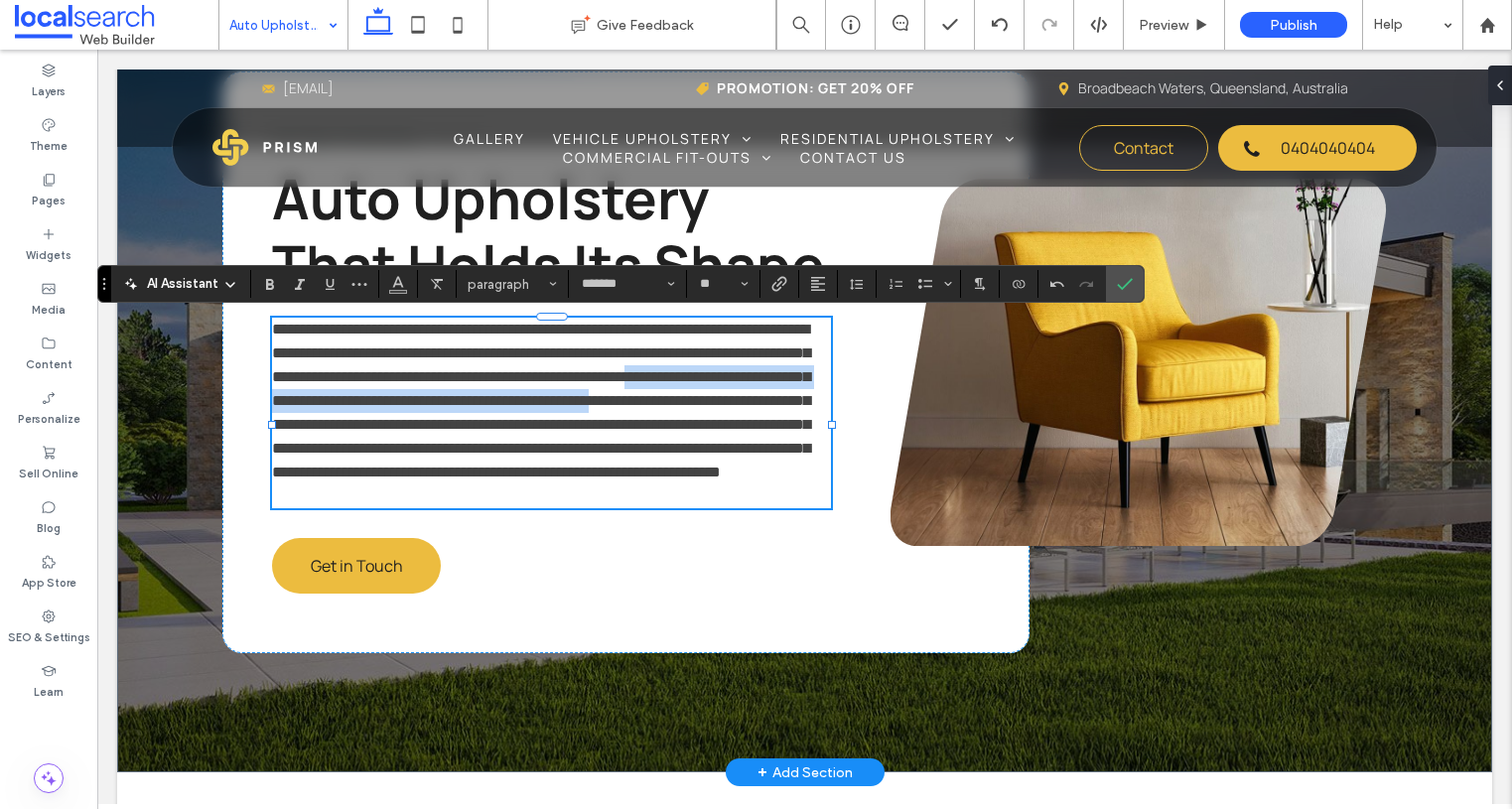 drag, startPoint x: 313, startPoint y: 402, endPoint x: 354, endPoint y: 424, distance: 46.52956 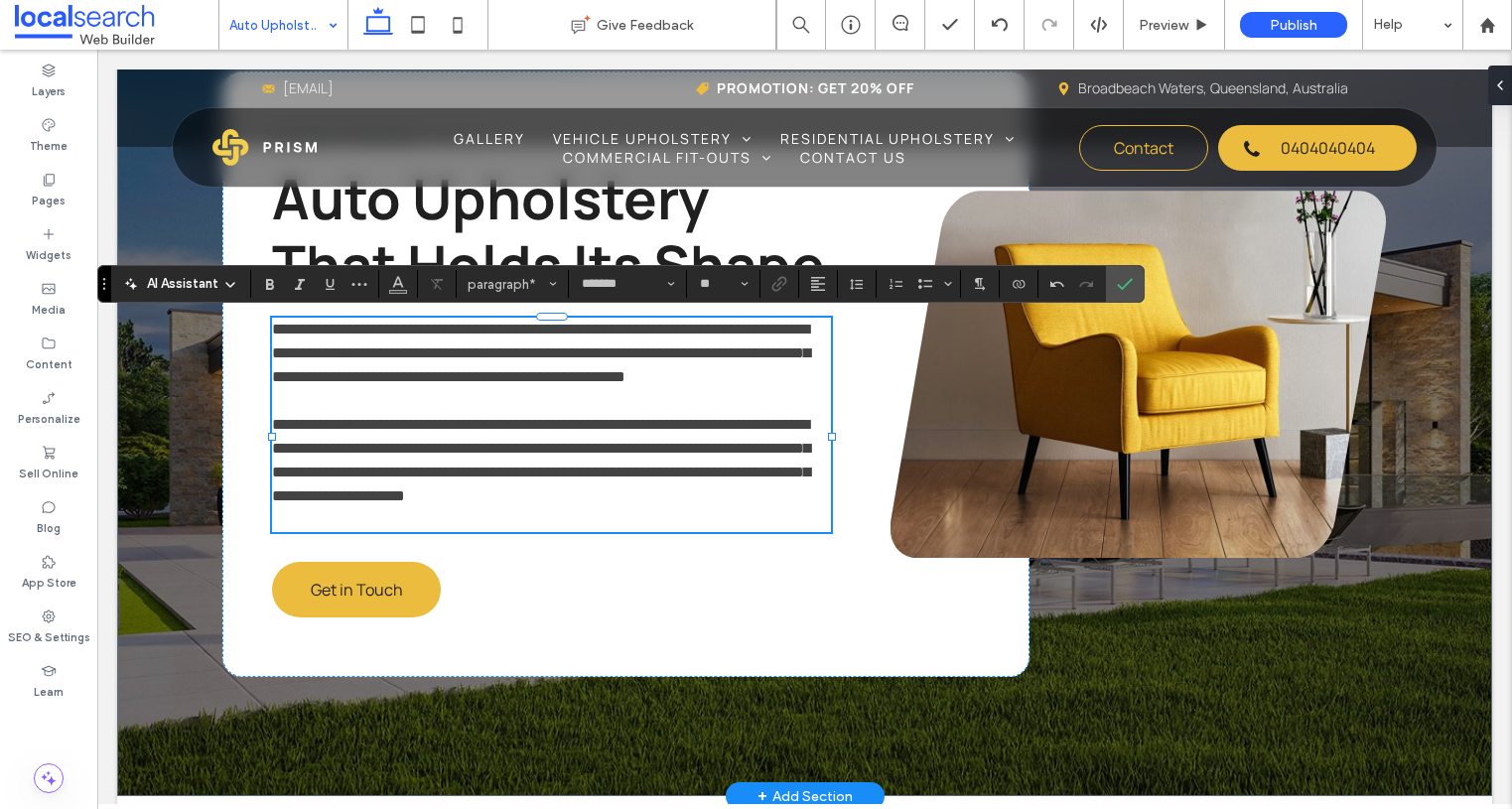 click at bounding box center [551, 520] 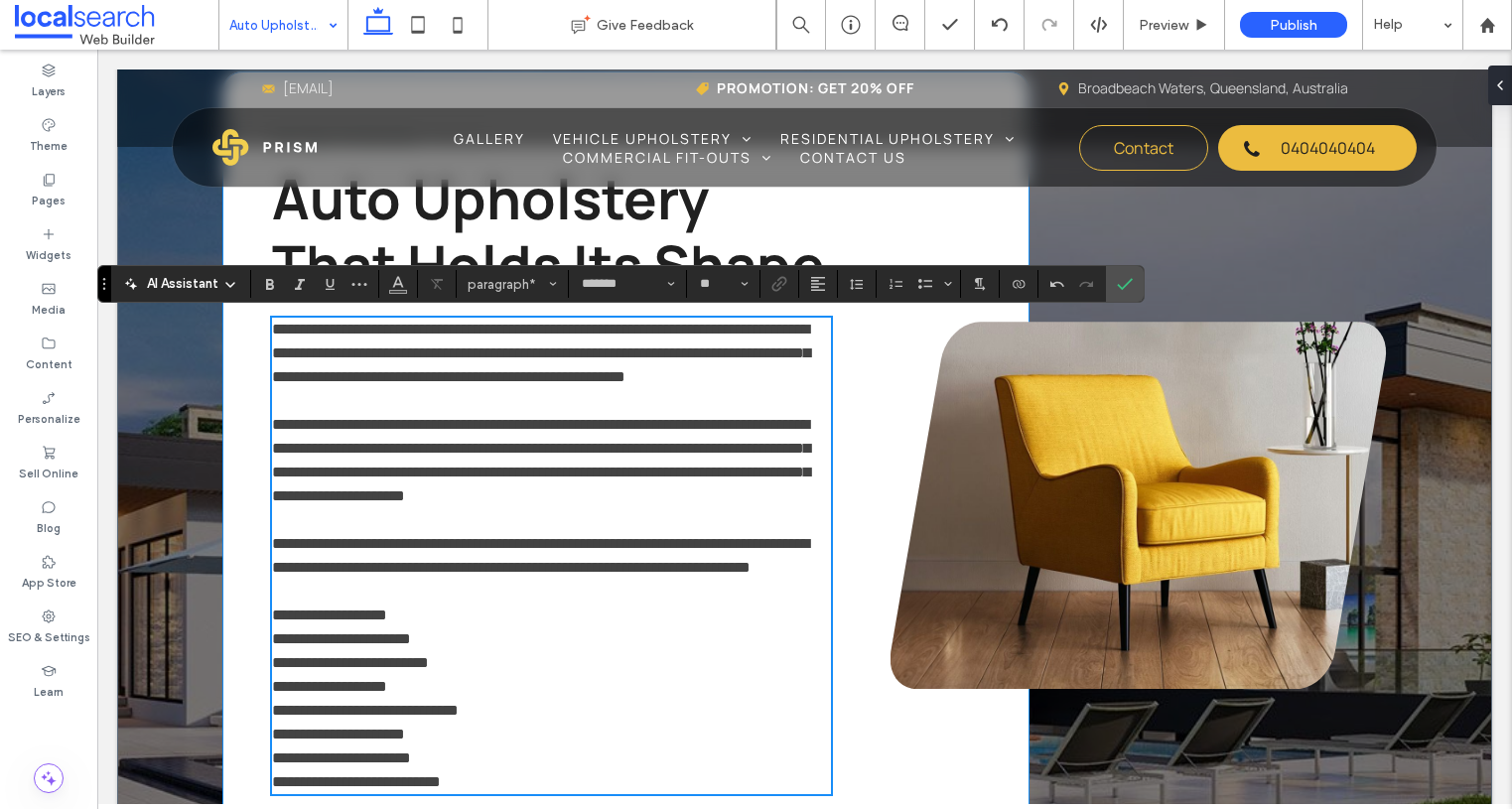 scroll, scrollTop: 0, scrollLeft: 0, axis: both 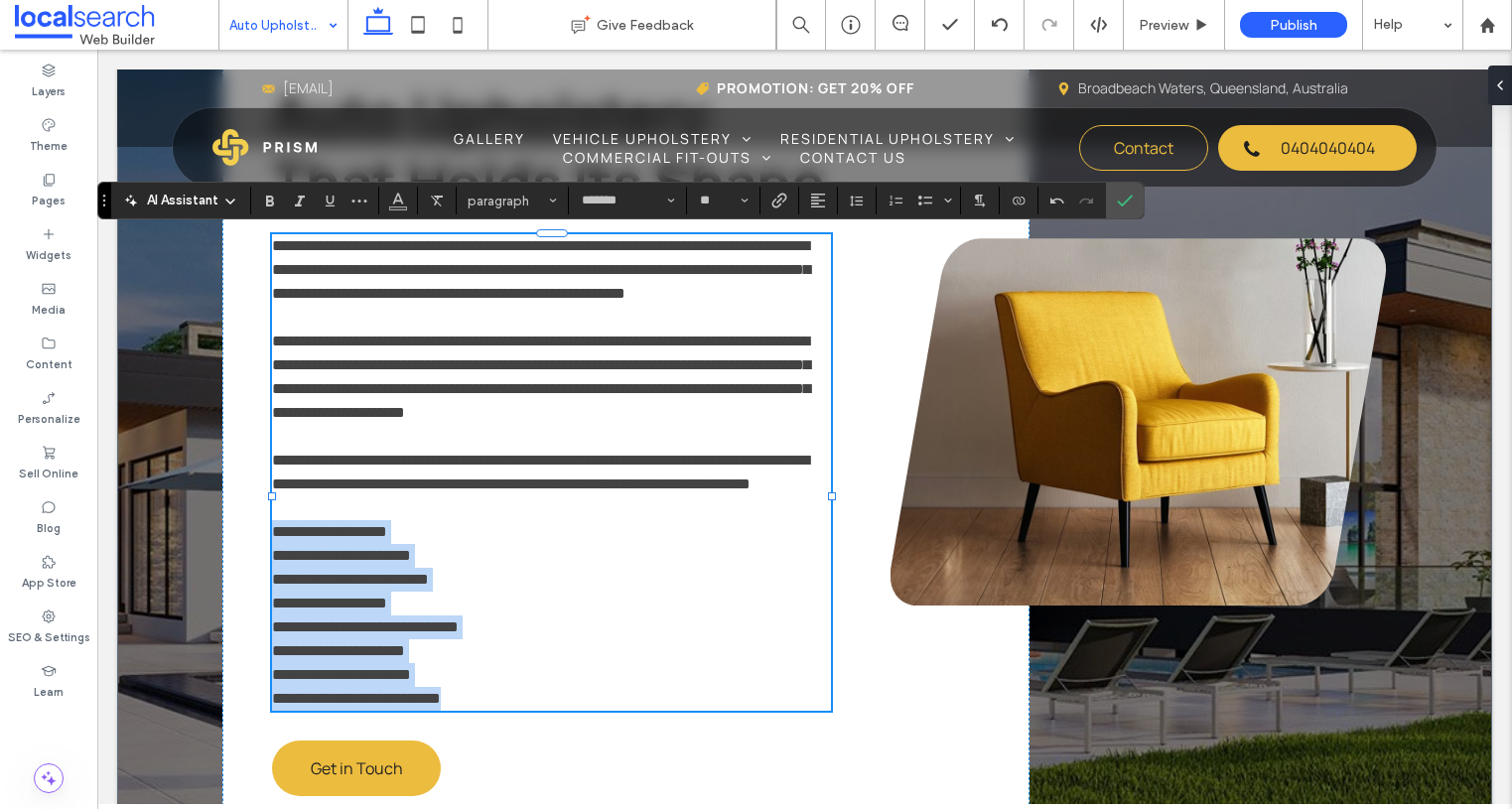 drag, startPoint x: 275, startPoint y: 580, endPoint x: 512, endPoint y: 744, distance: 288.20999 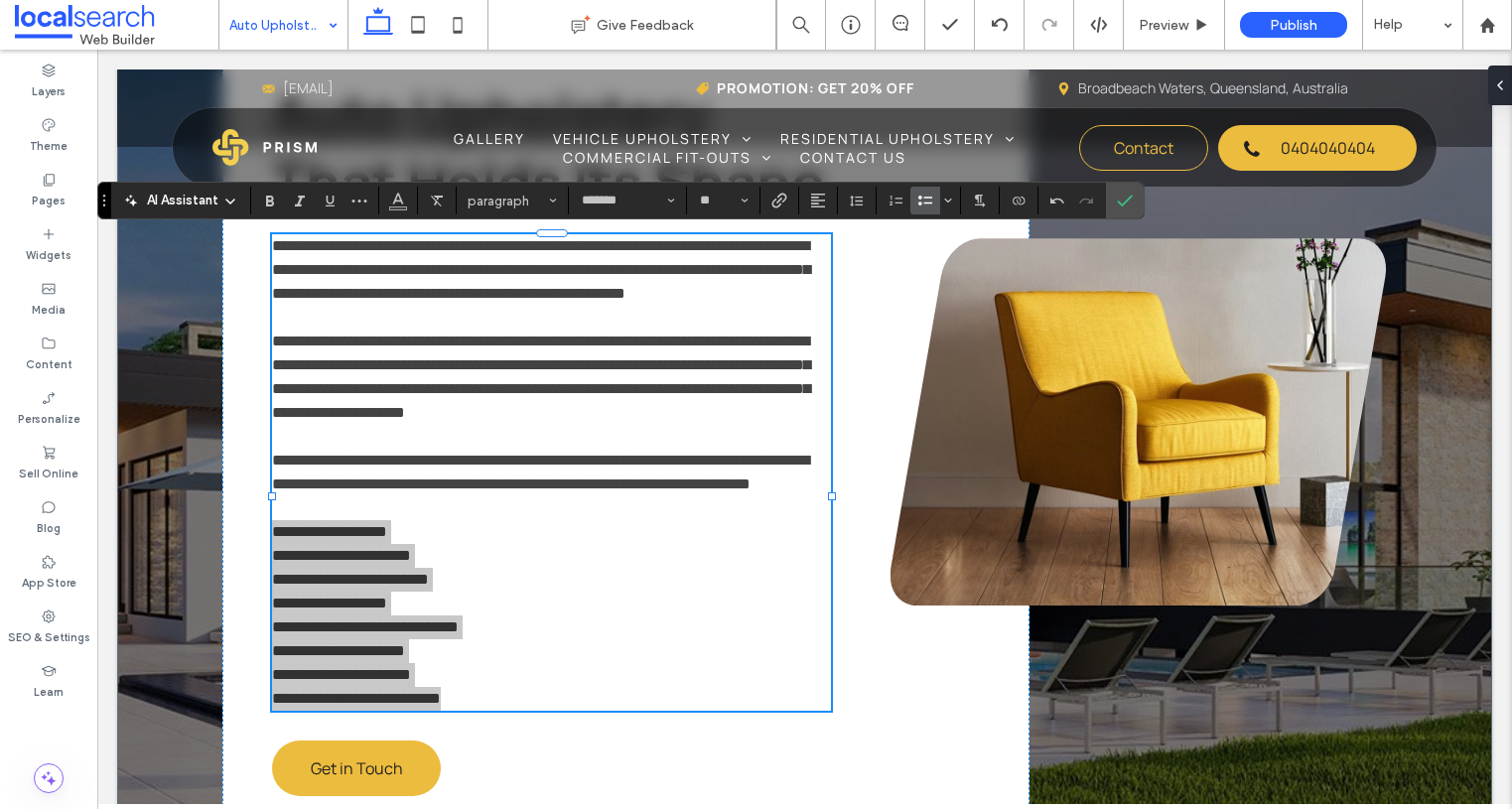 click 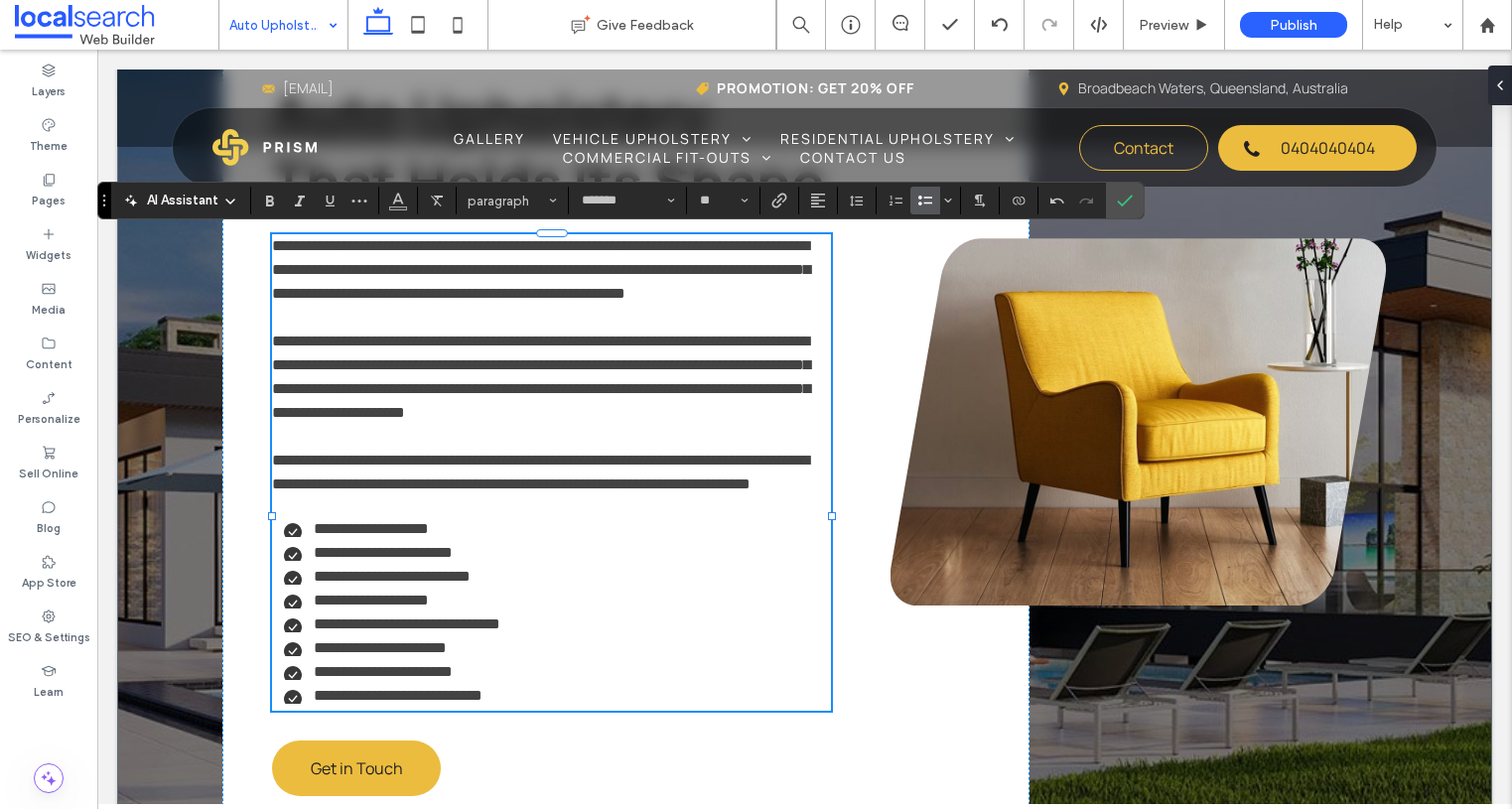 click on "**********" at bounding box center (541, 376) 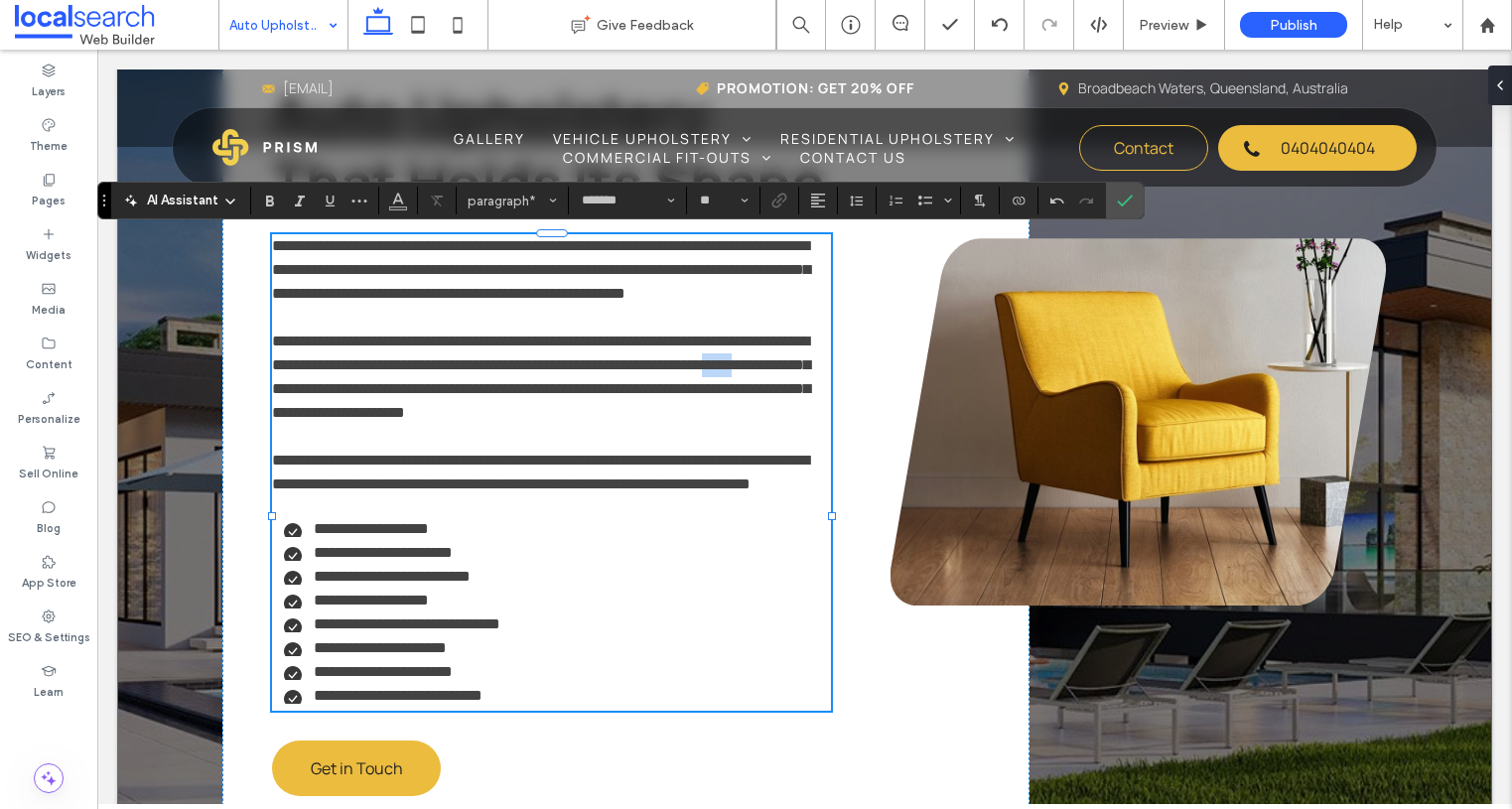 click on "**********" at bounding box center [541, 376] 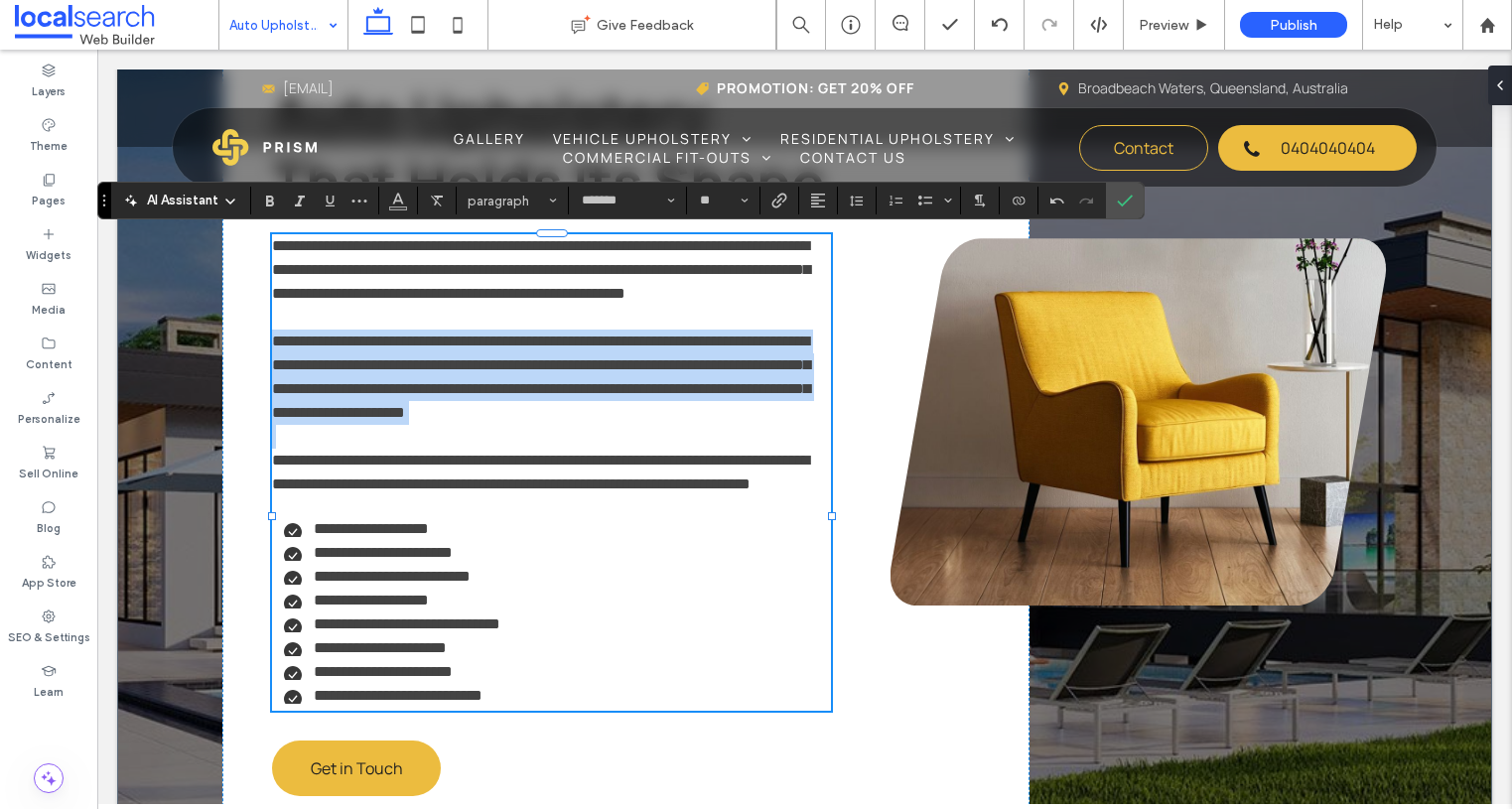 click on "**********" at bounding box center (541, 376) 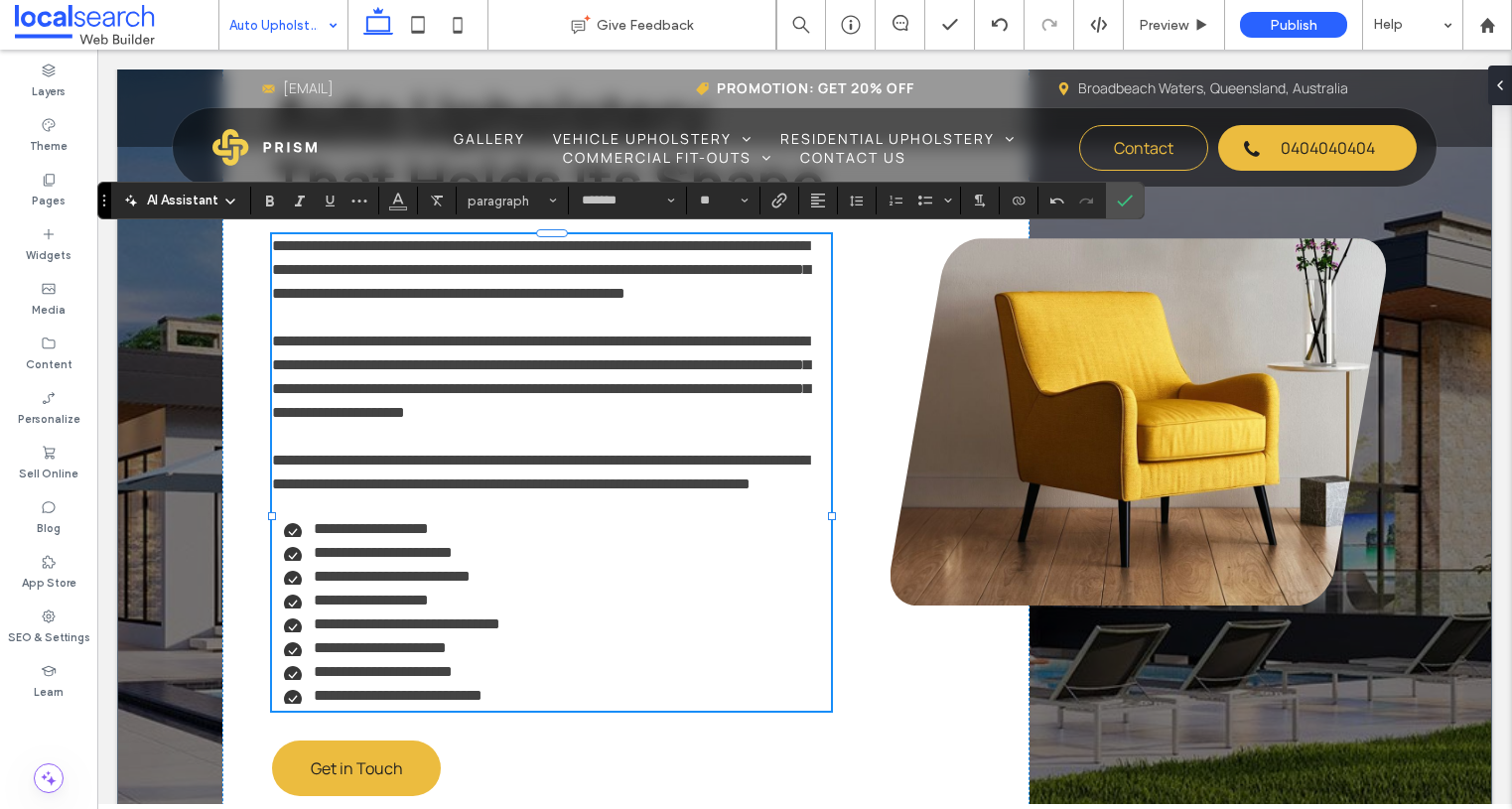 click on "**********" at bounding box center [541, 376] 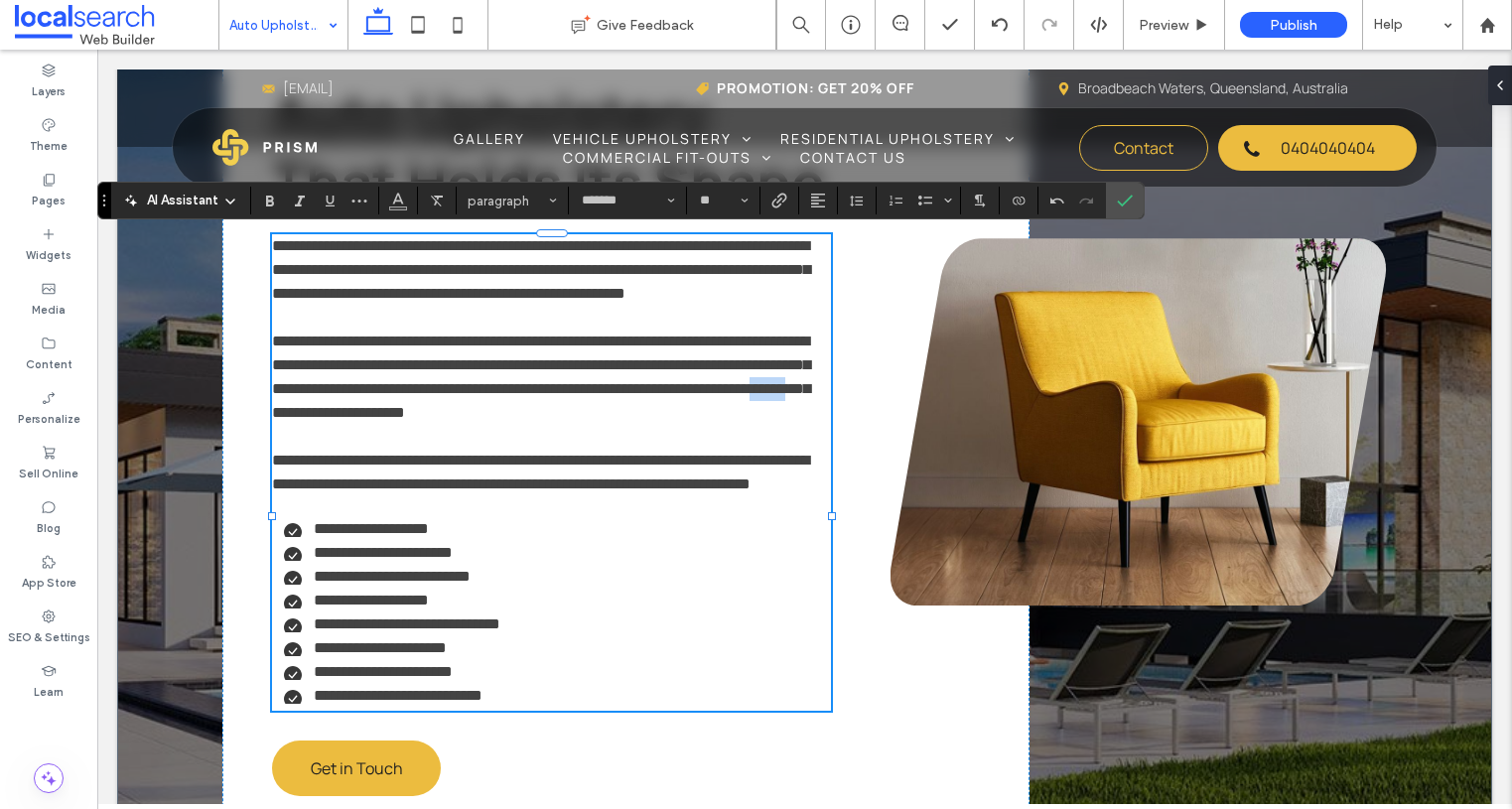 click on "**********" at bounding box center (541, 376) 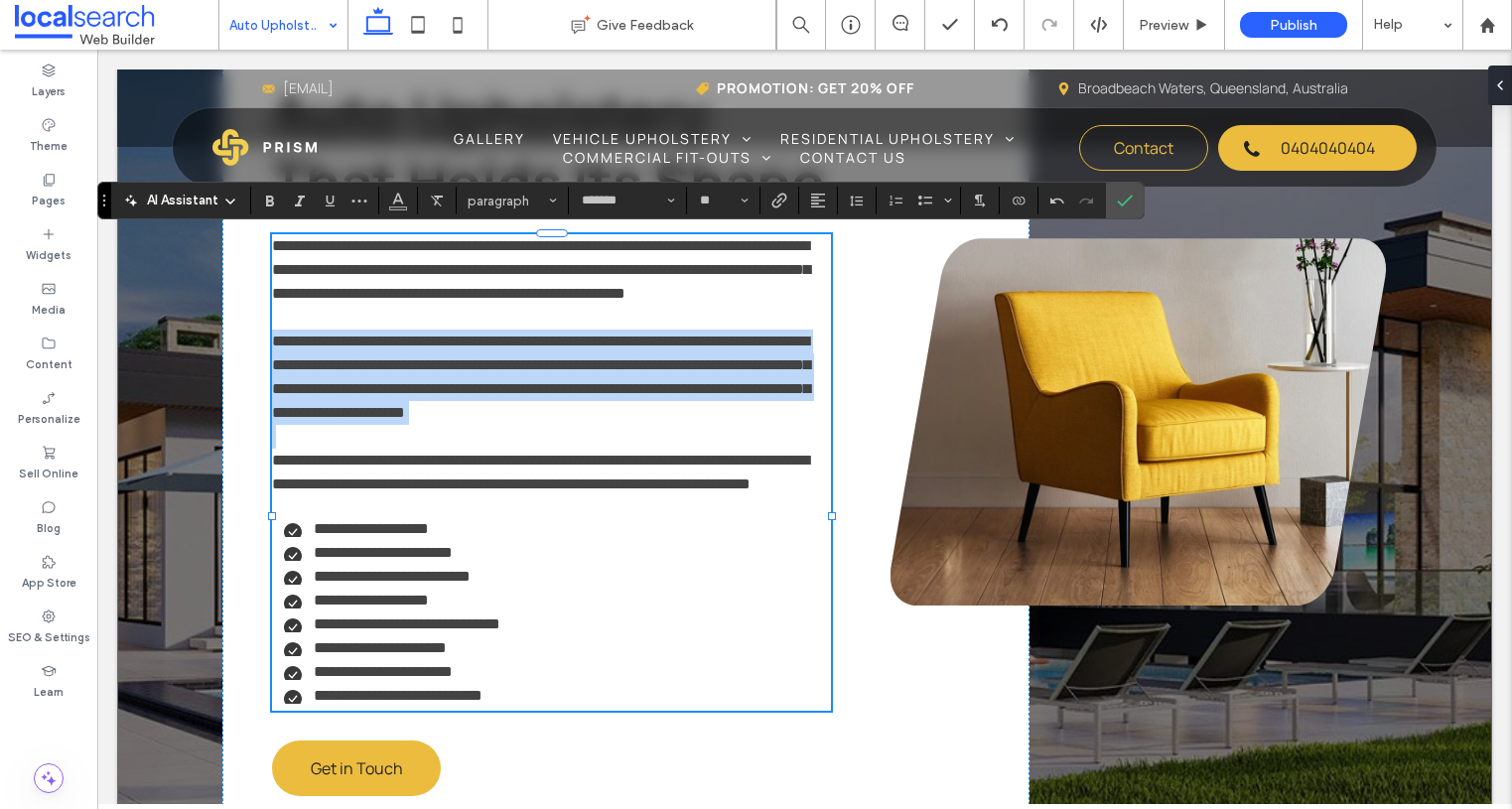 click on "**********" at bounding box center (541, 376) 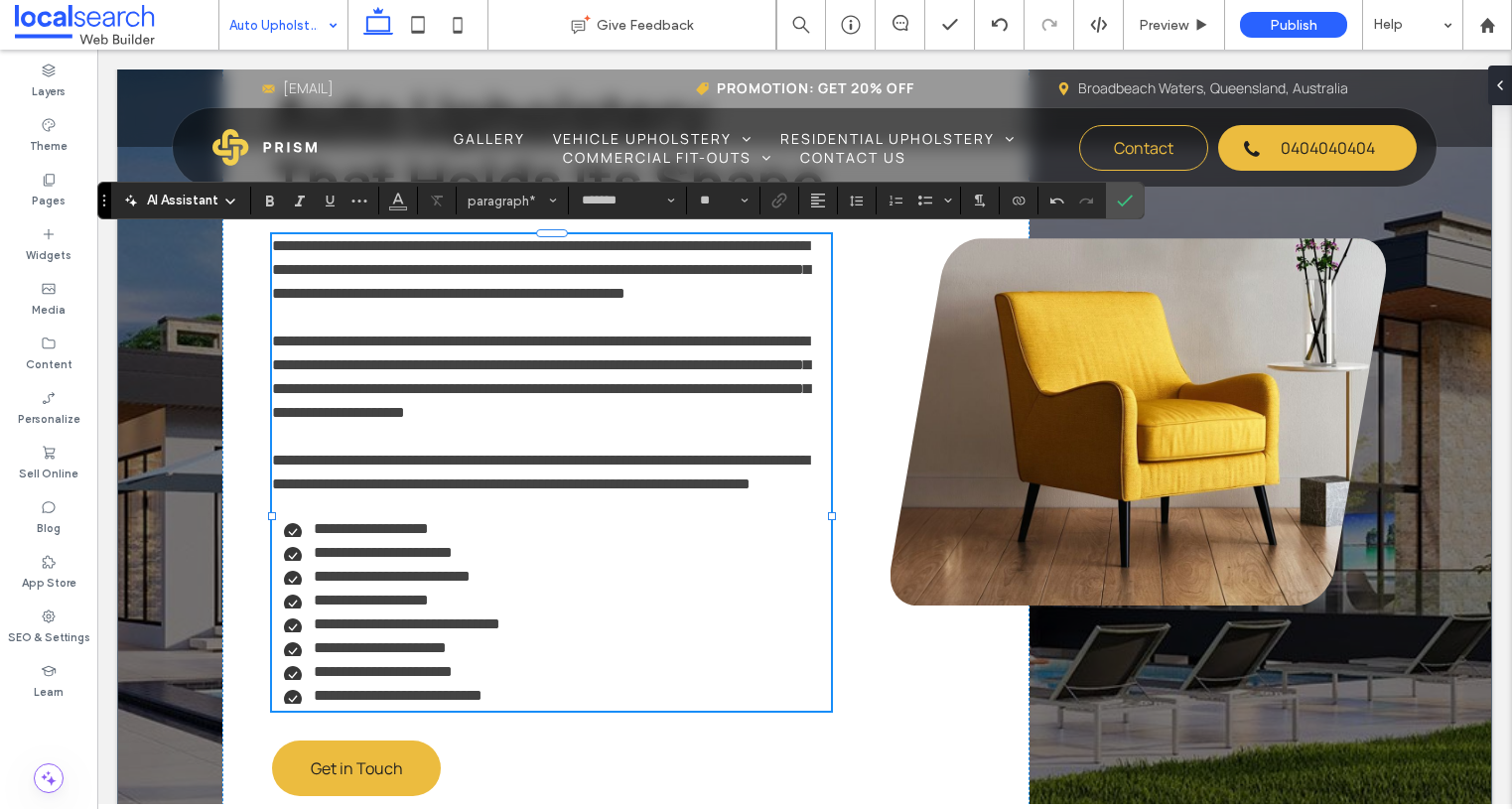click on "**********" at bounding box center (551, 377) 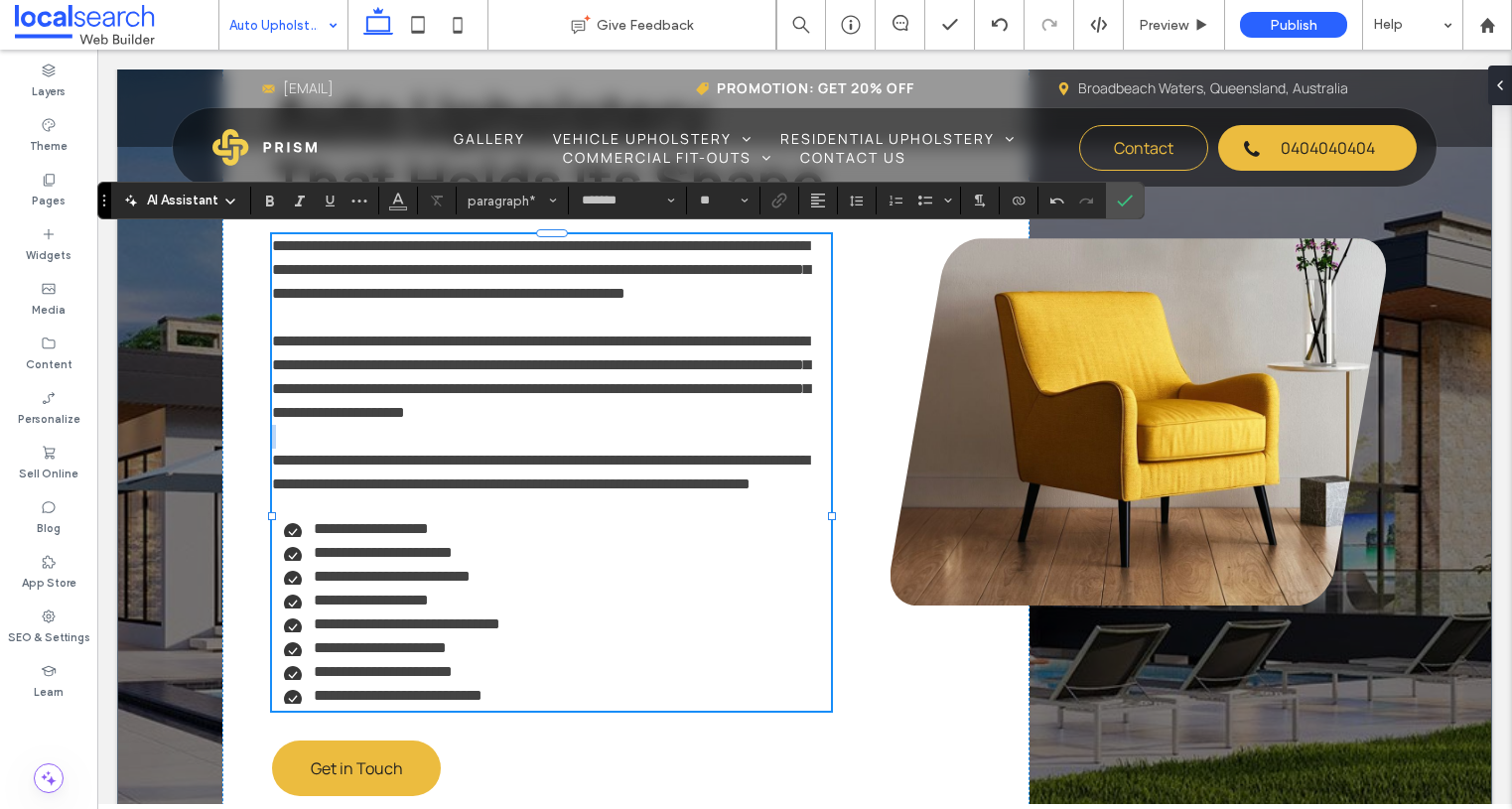 click on "**********" at bounding box center [551, 377] 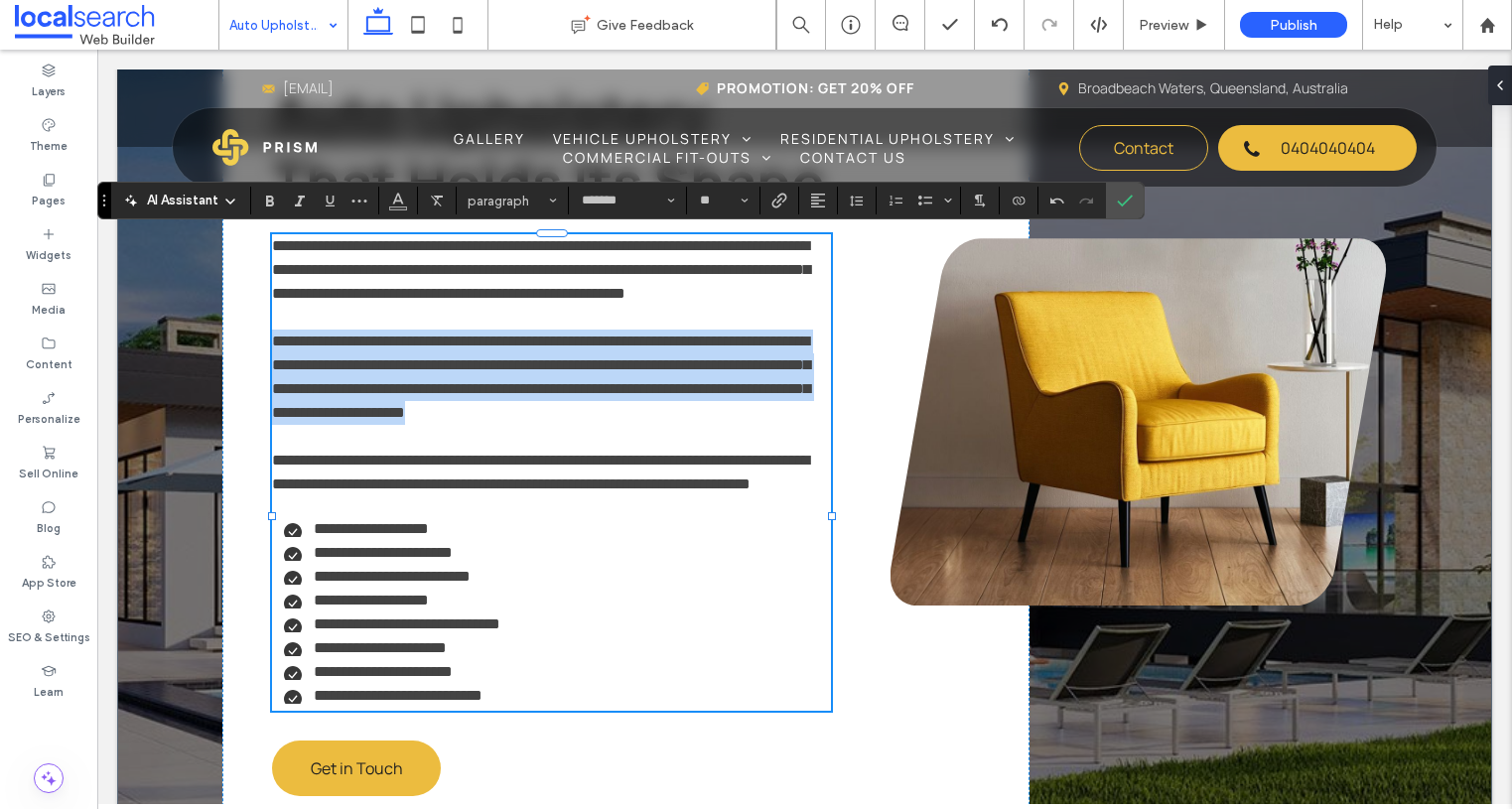click on "**********" at bounding box center (551, 377) 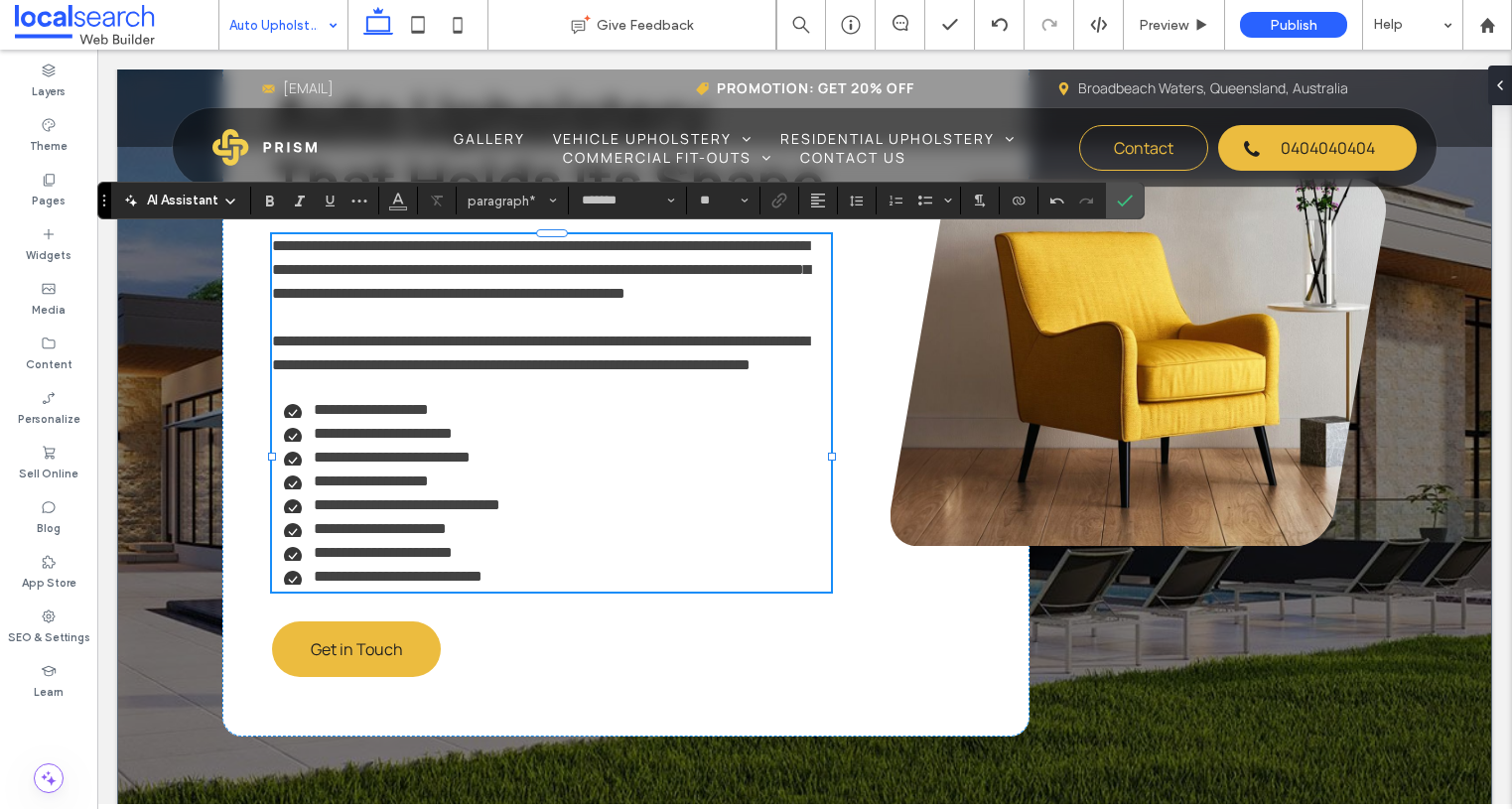 click on "**********" at bounding box center (557, 576) 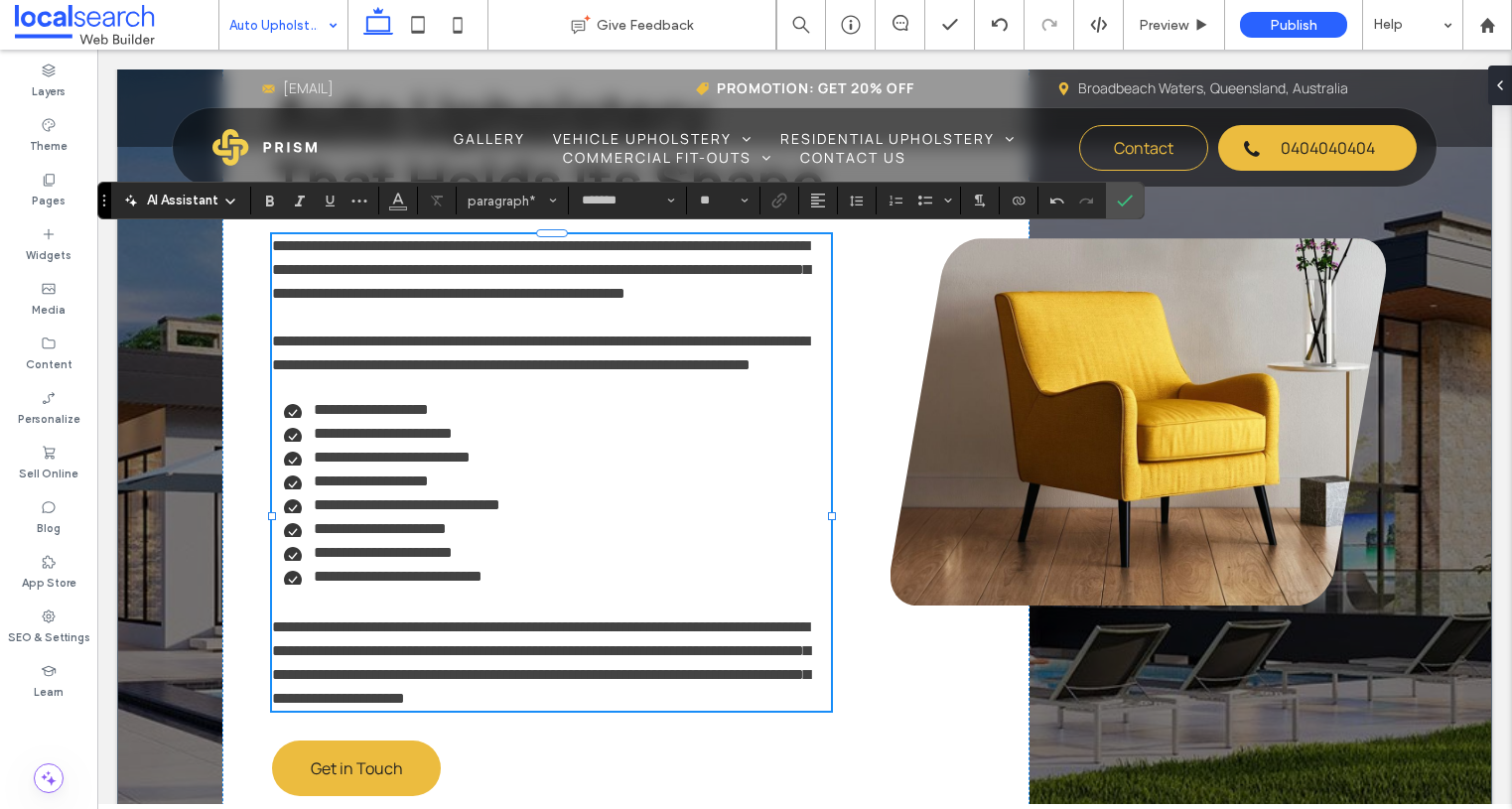 click on "**********" at bounding box center [551, 353] 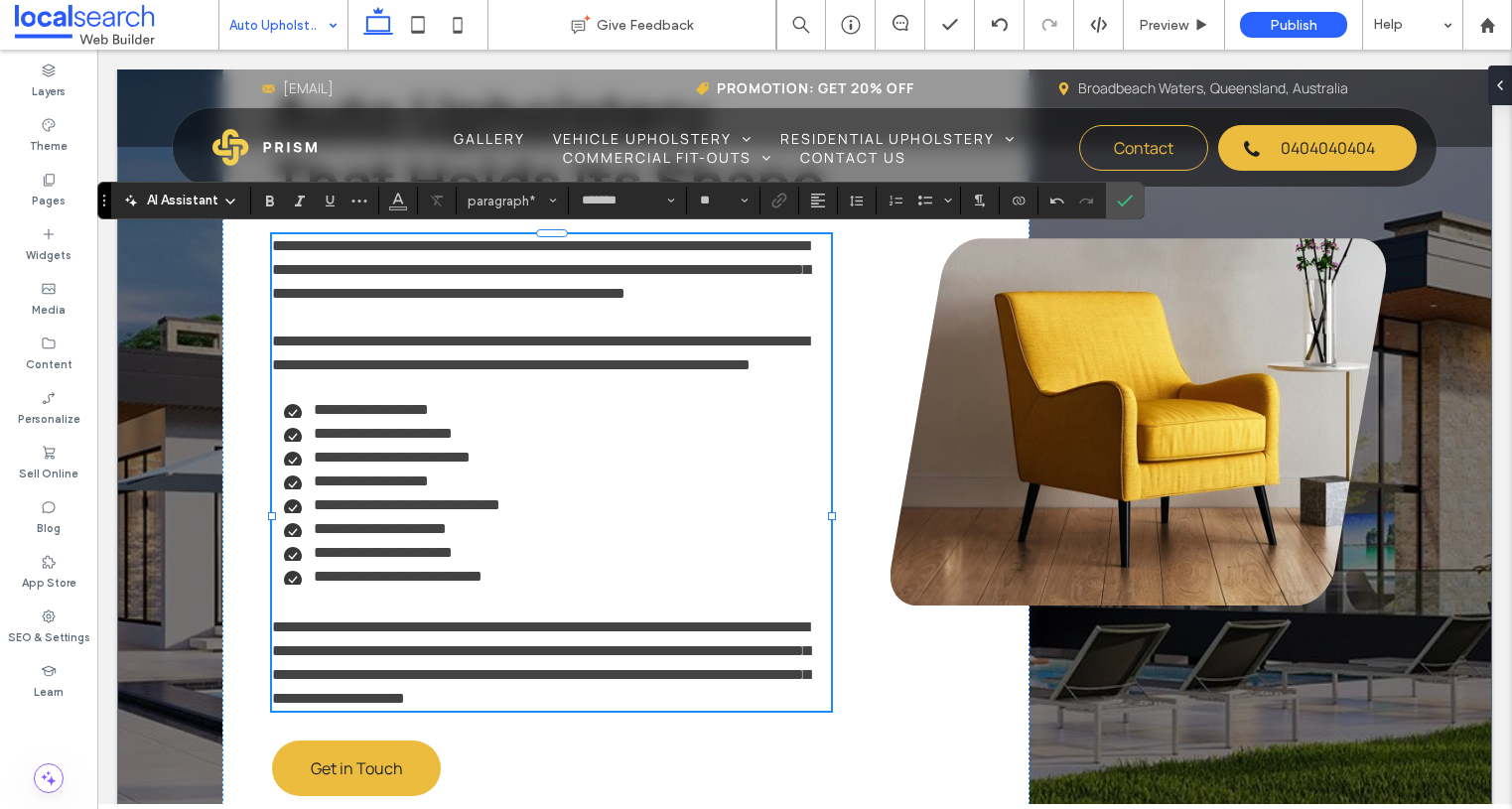 click on "**********" at bounding box center [392, 457] 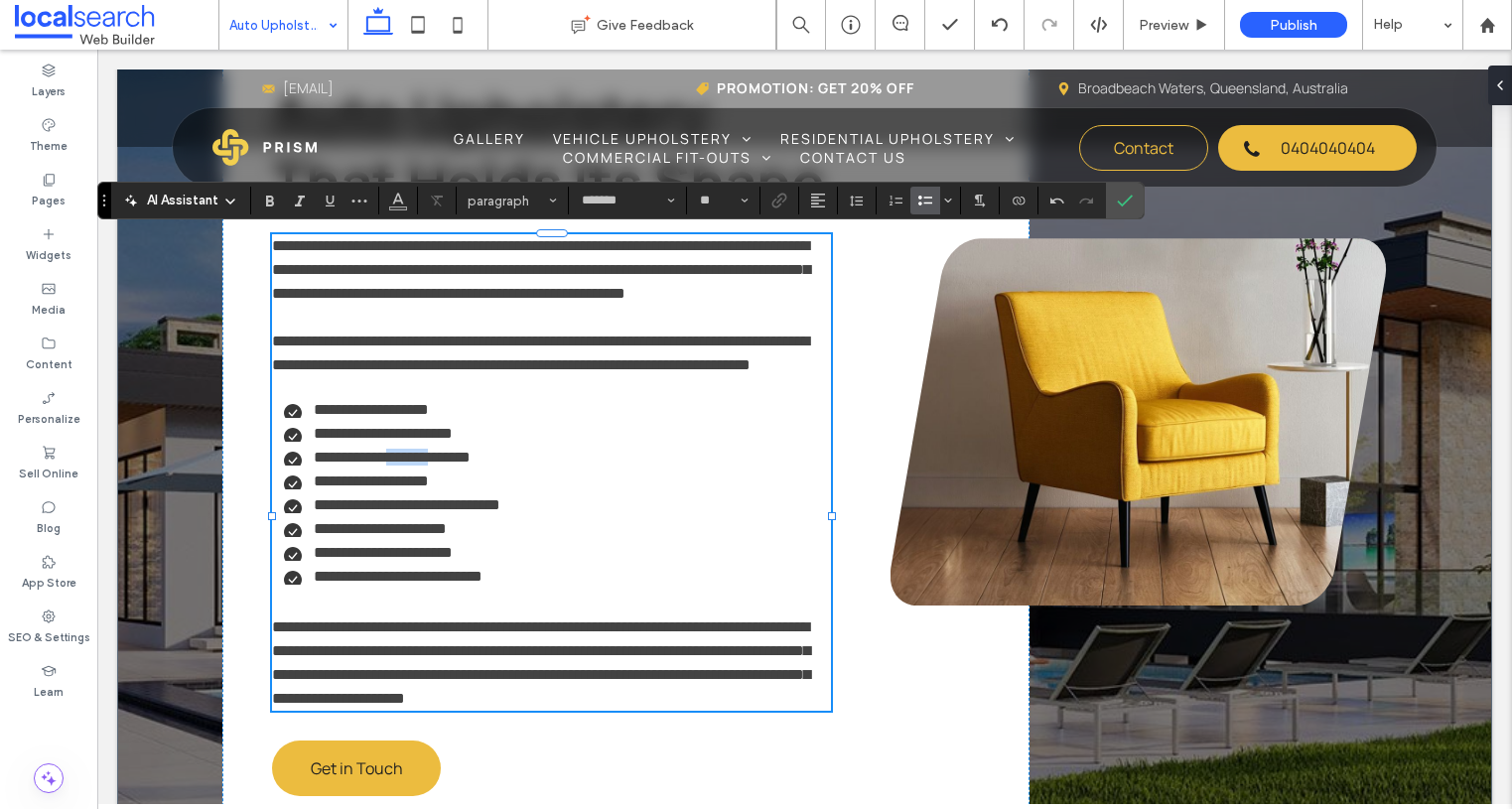 click on "**********" at bounding box center [392, 457] 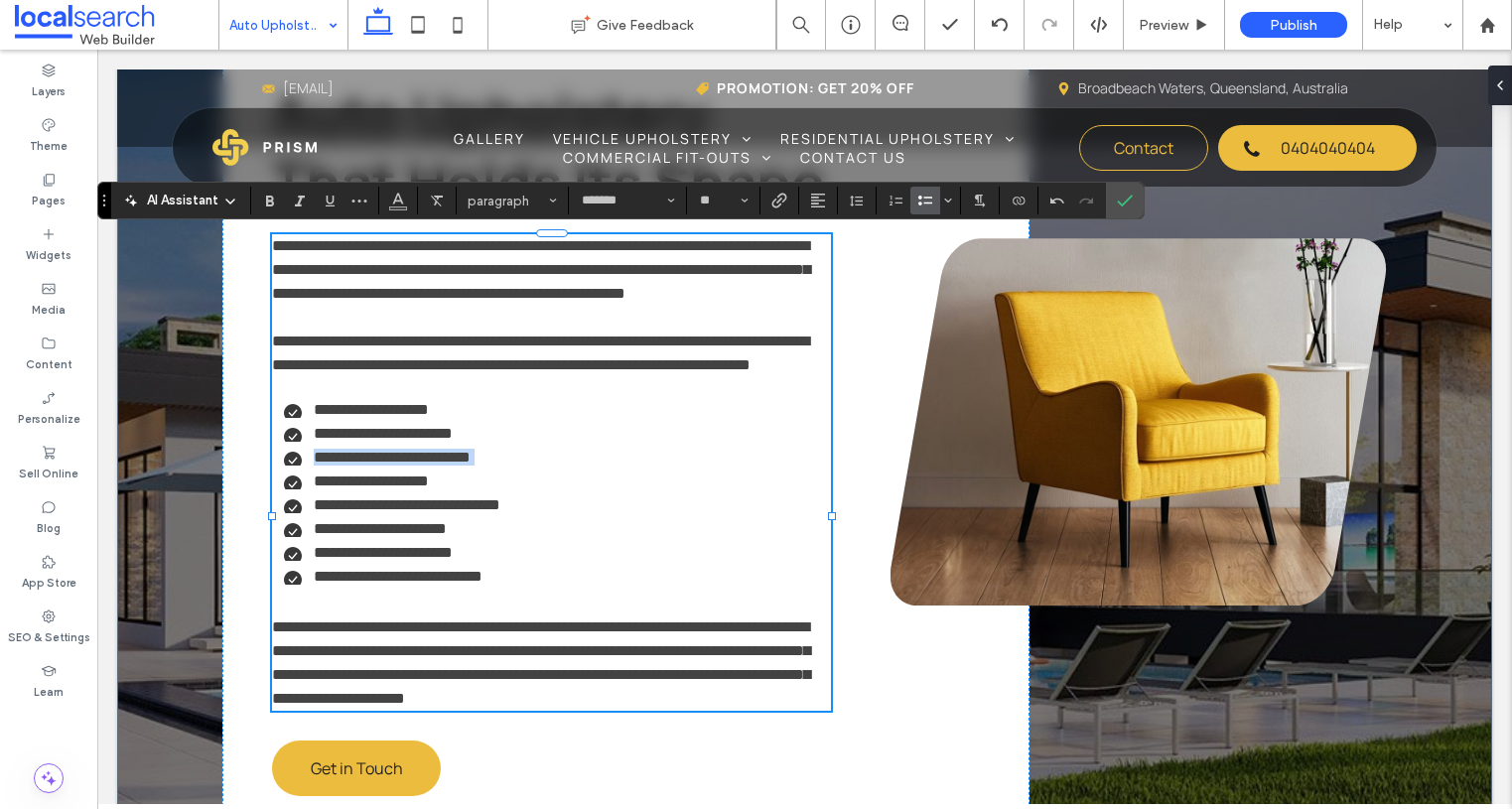click on "**********" at bounding box center (392, 457) 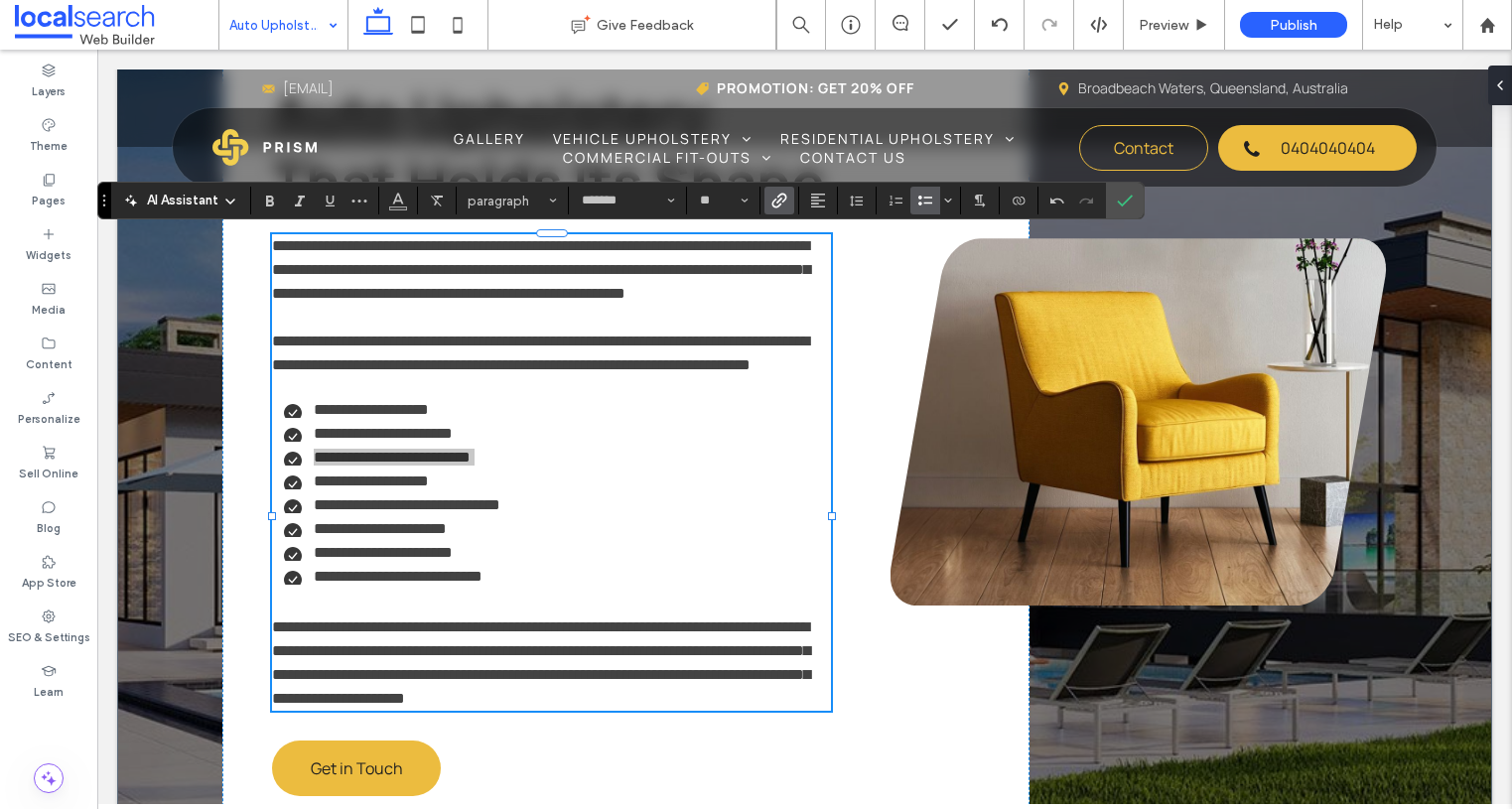 click 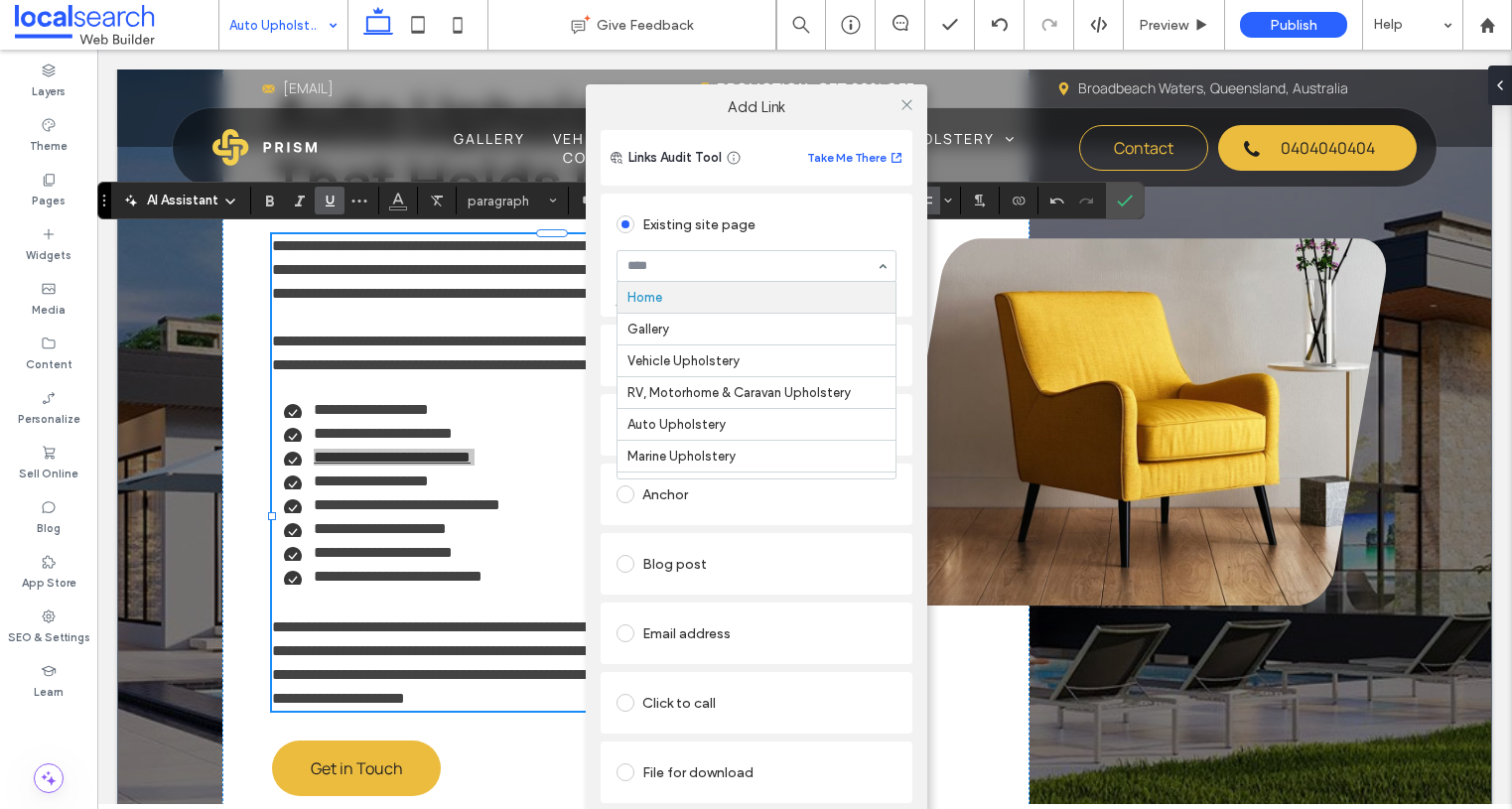 drag, startPoint x: 763, startPoint y: 256, endPoint x: 749, endPoint y: 250, distance: 15.231546 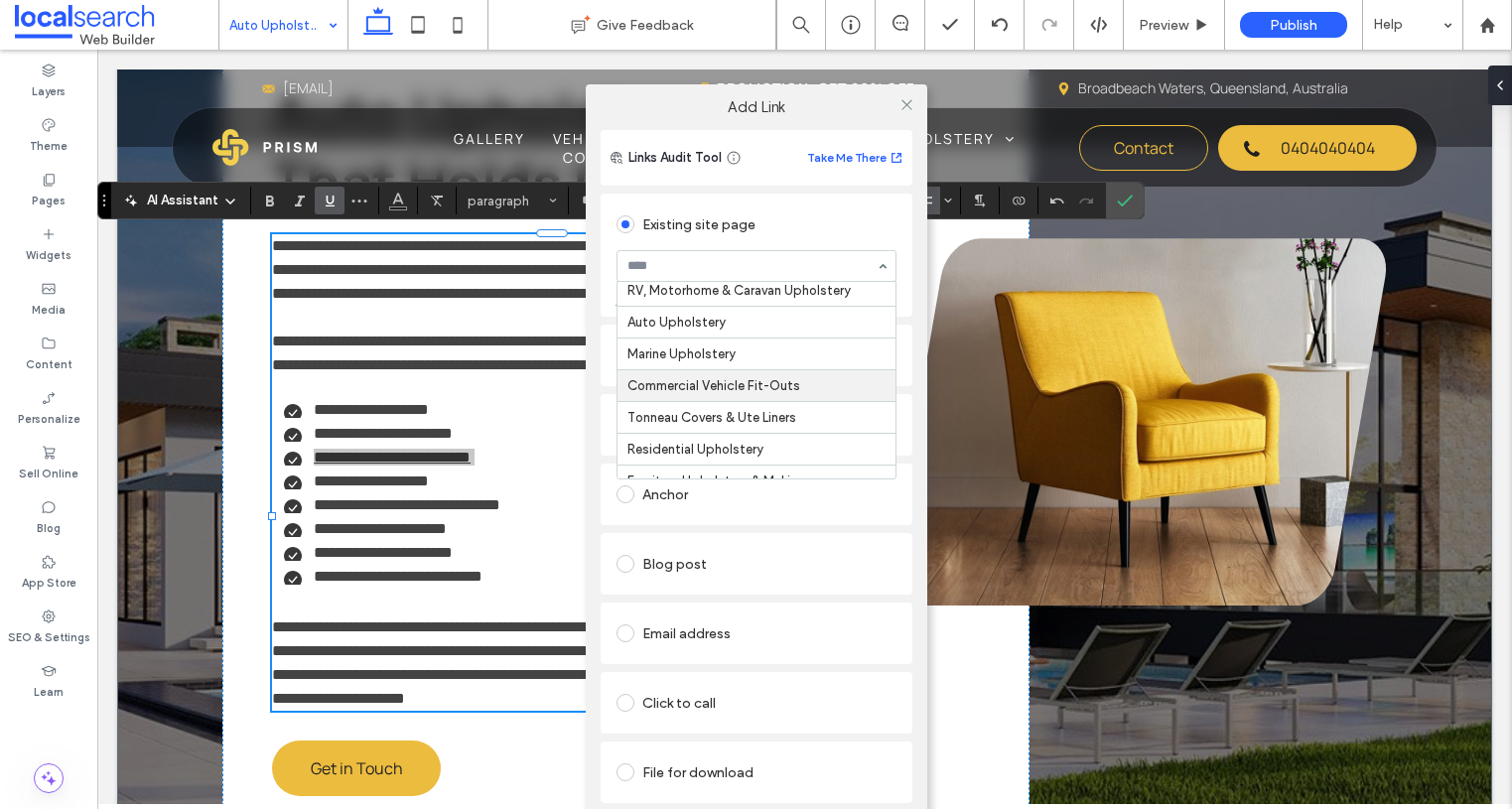 scroll, scrollTop: 107, scrollLeft: 0, axis: vertical 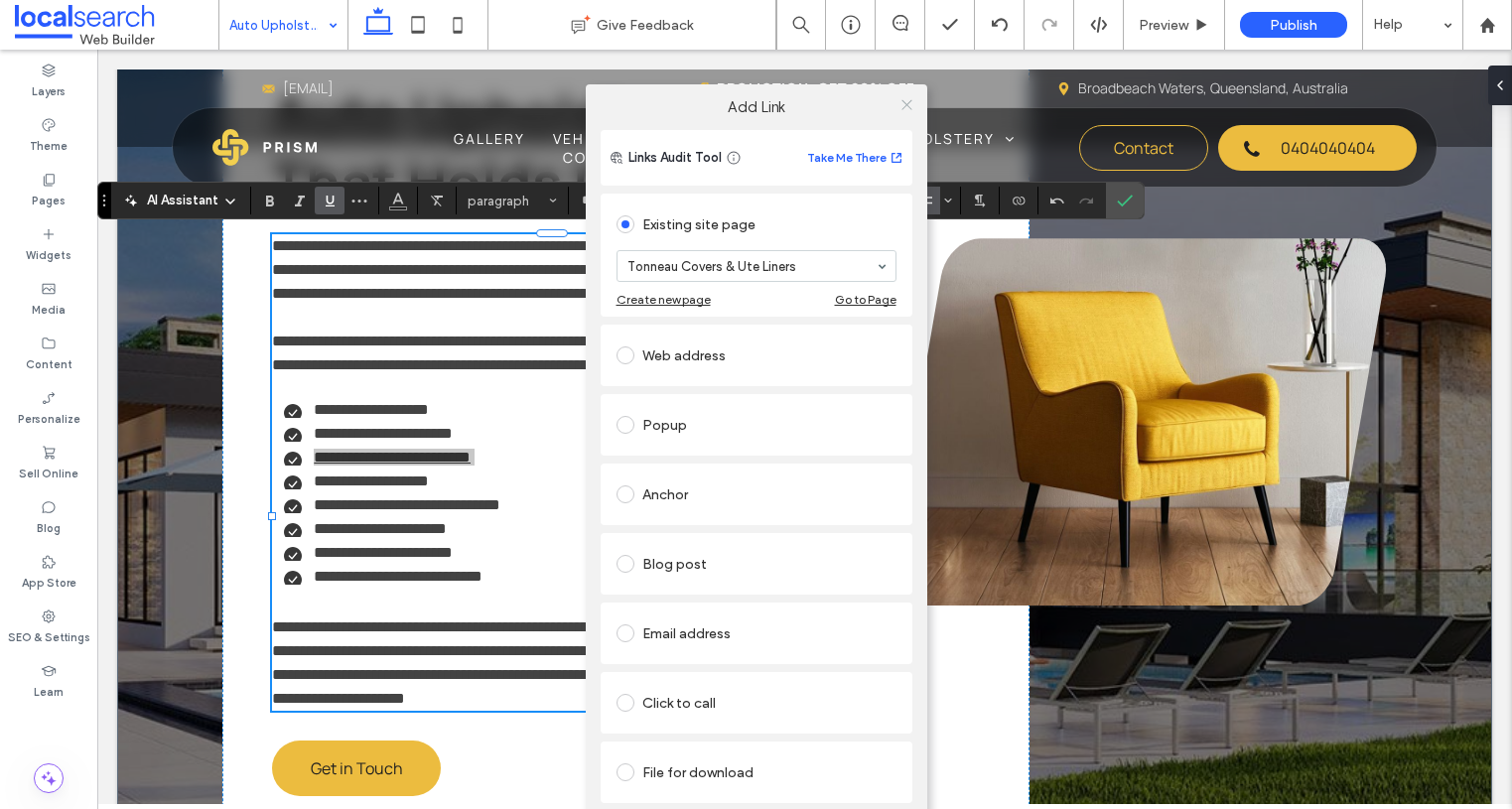 click 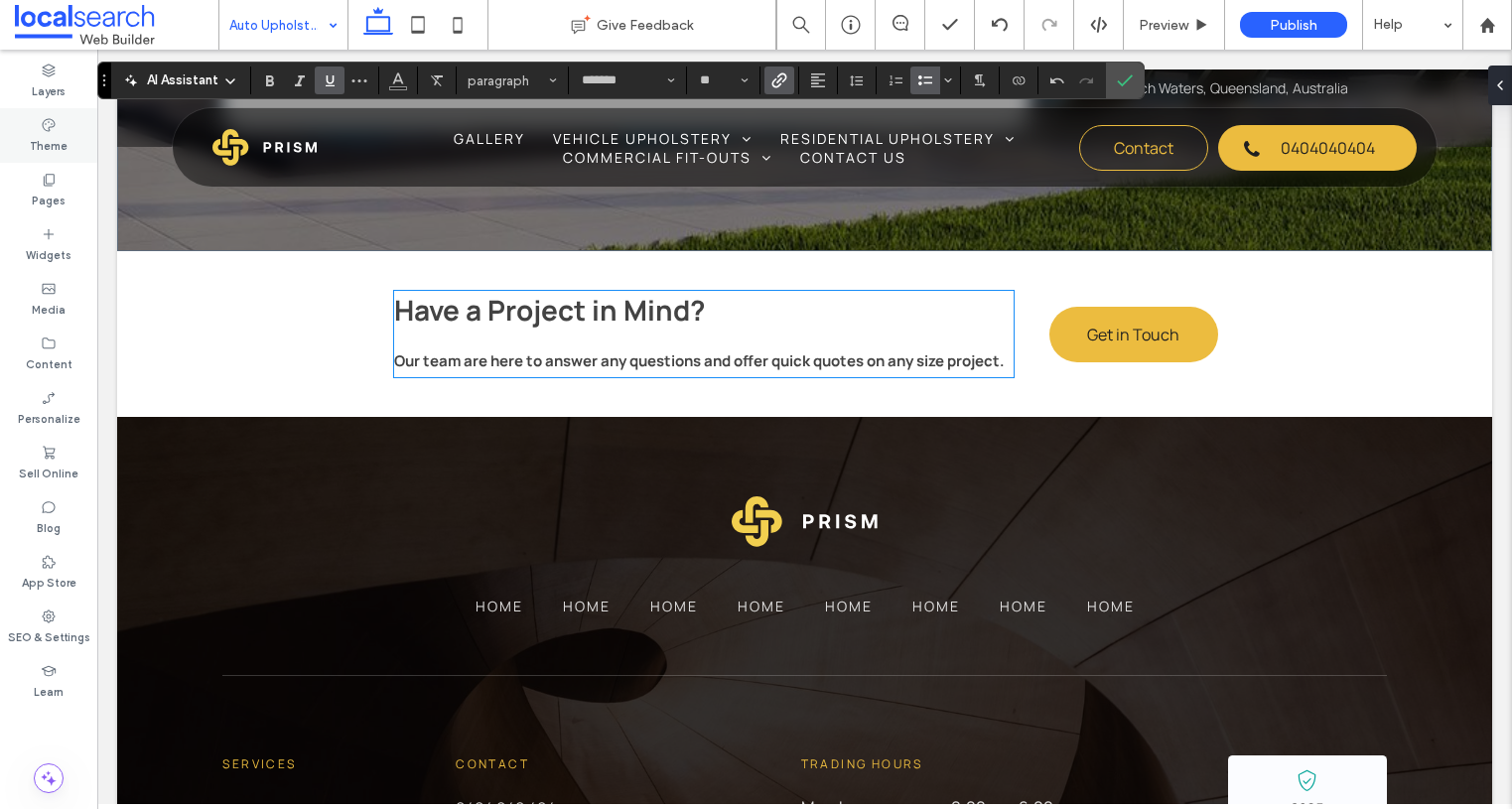 scroll, scrollTop: 4337, scrollLeft: 0, axis: vertical 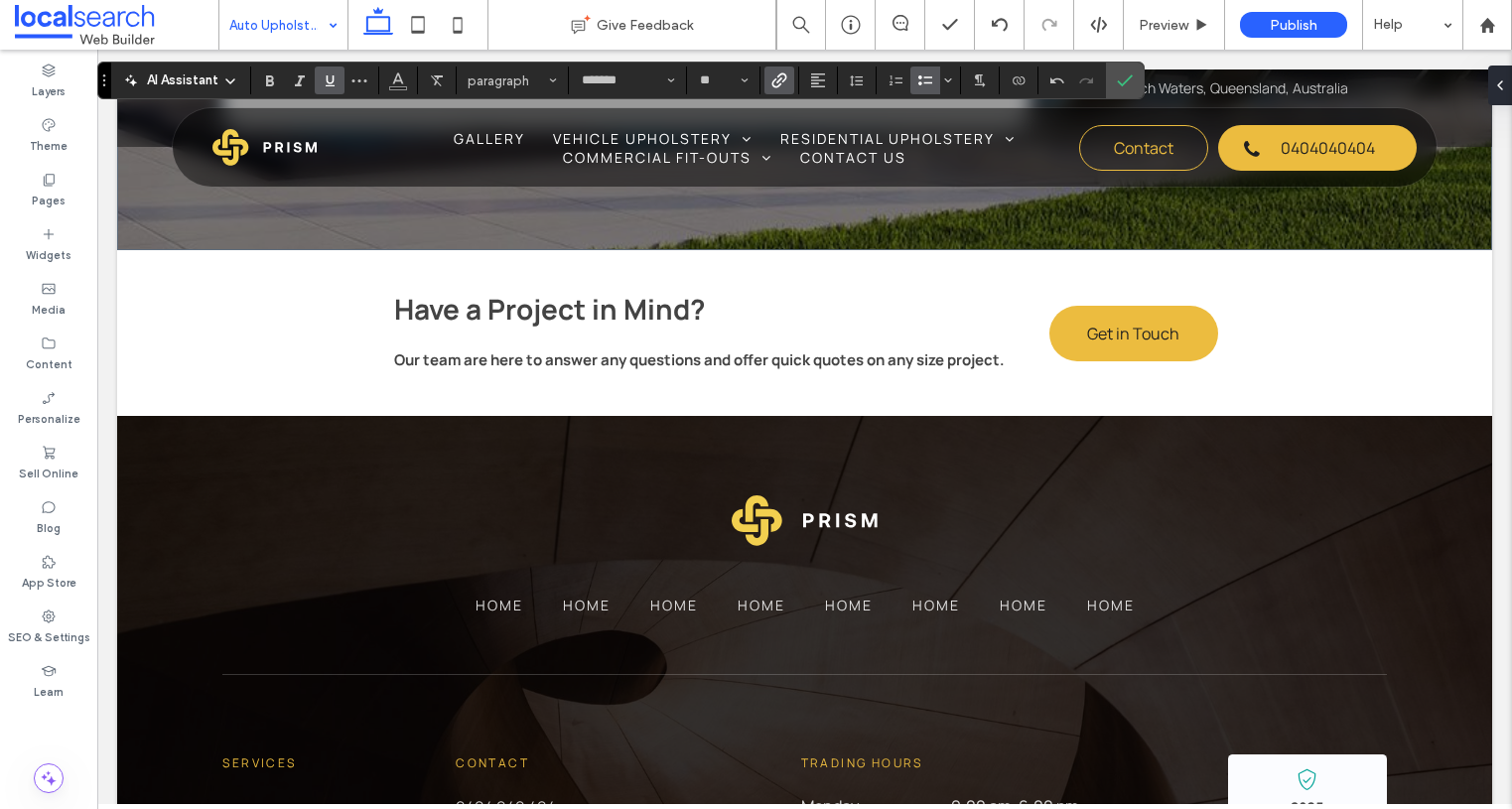 drag, startPoint x: 301, startPoint y: 14, endPoint x: 295, endPoint y: 2, distance: 13.416408 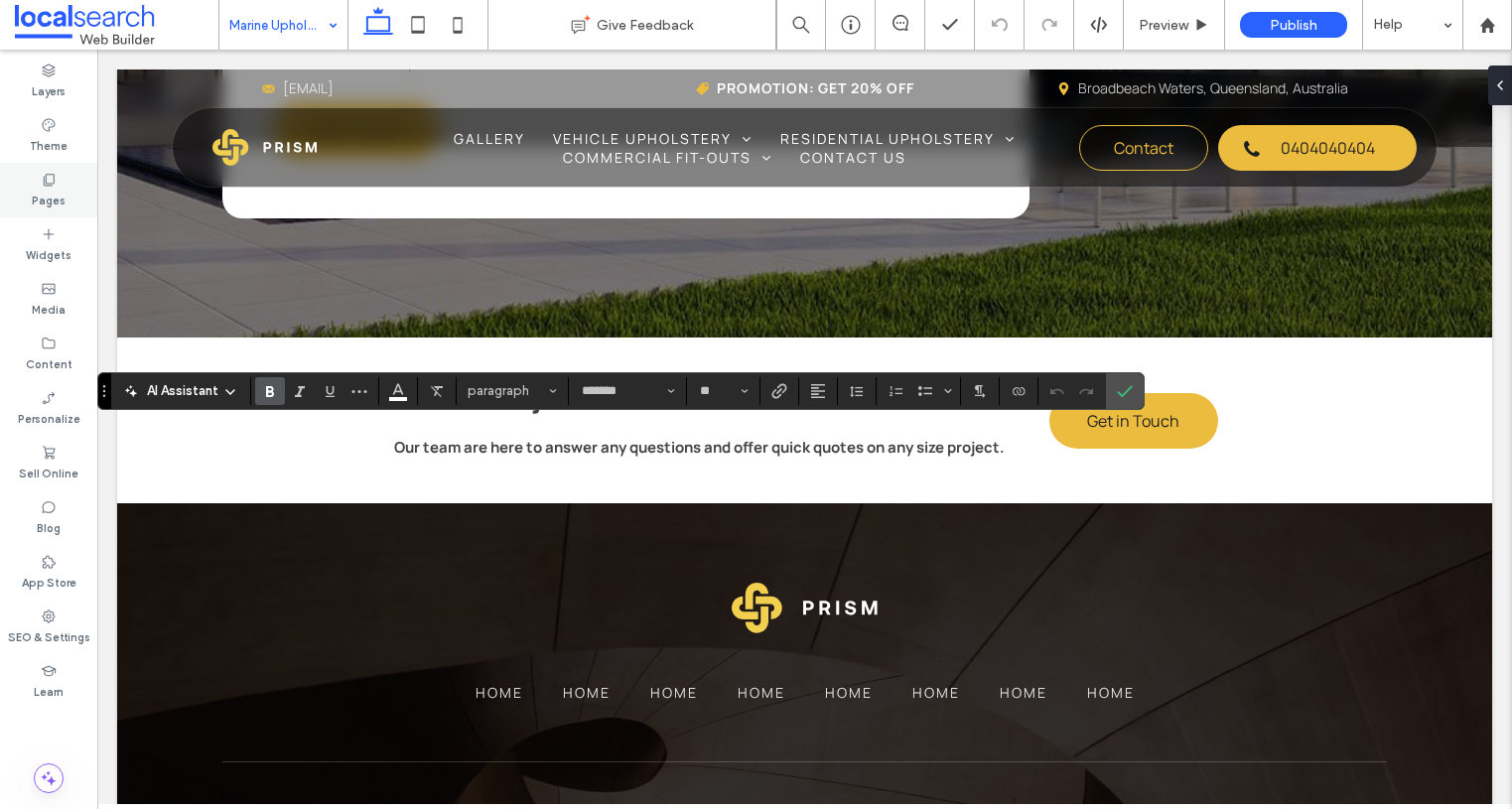 click on "Pages" at bounding box center (49, 199) 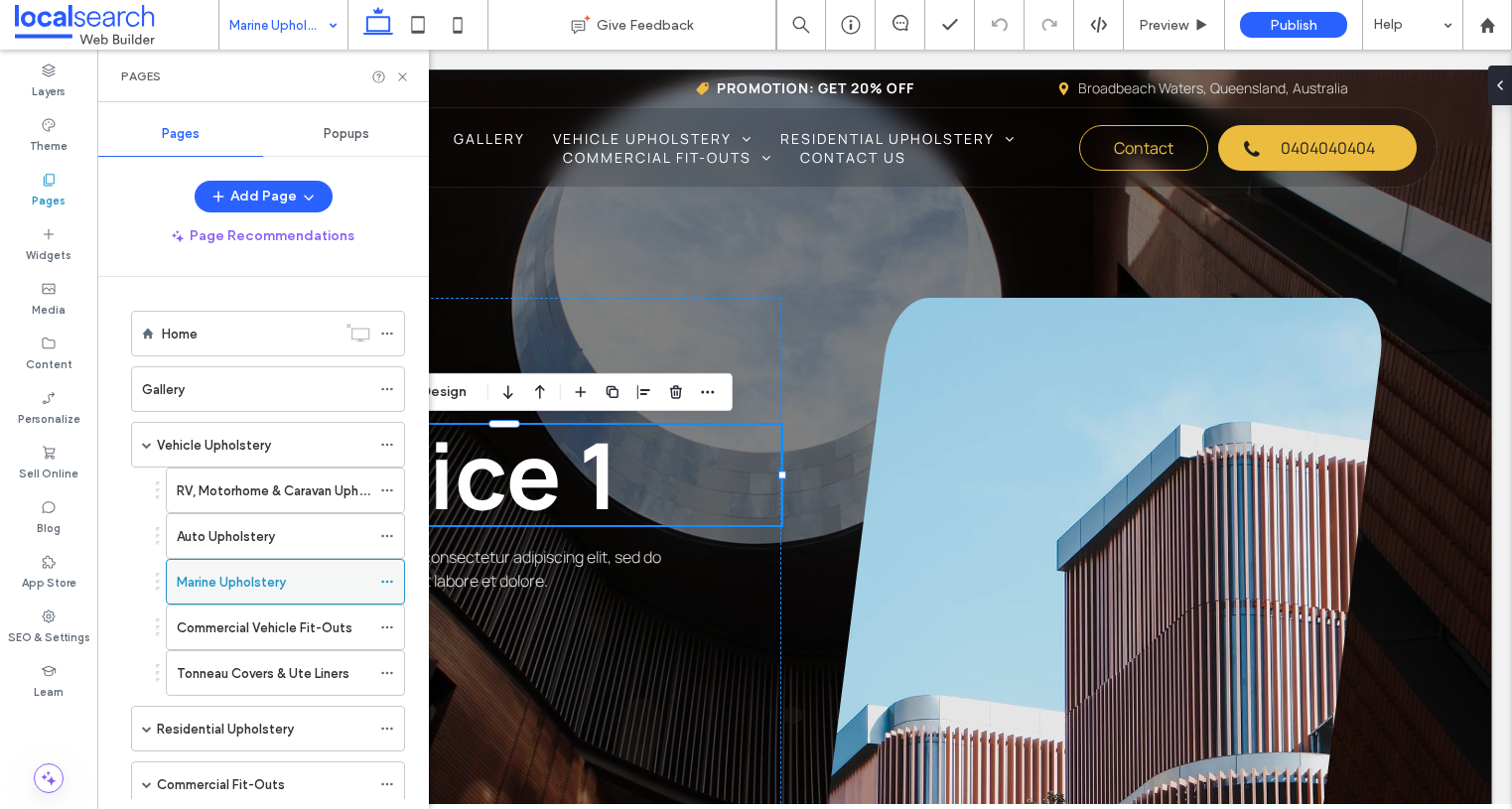 scroll, scrollTop: 0, scrollLeft: 0, axis: both 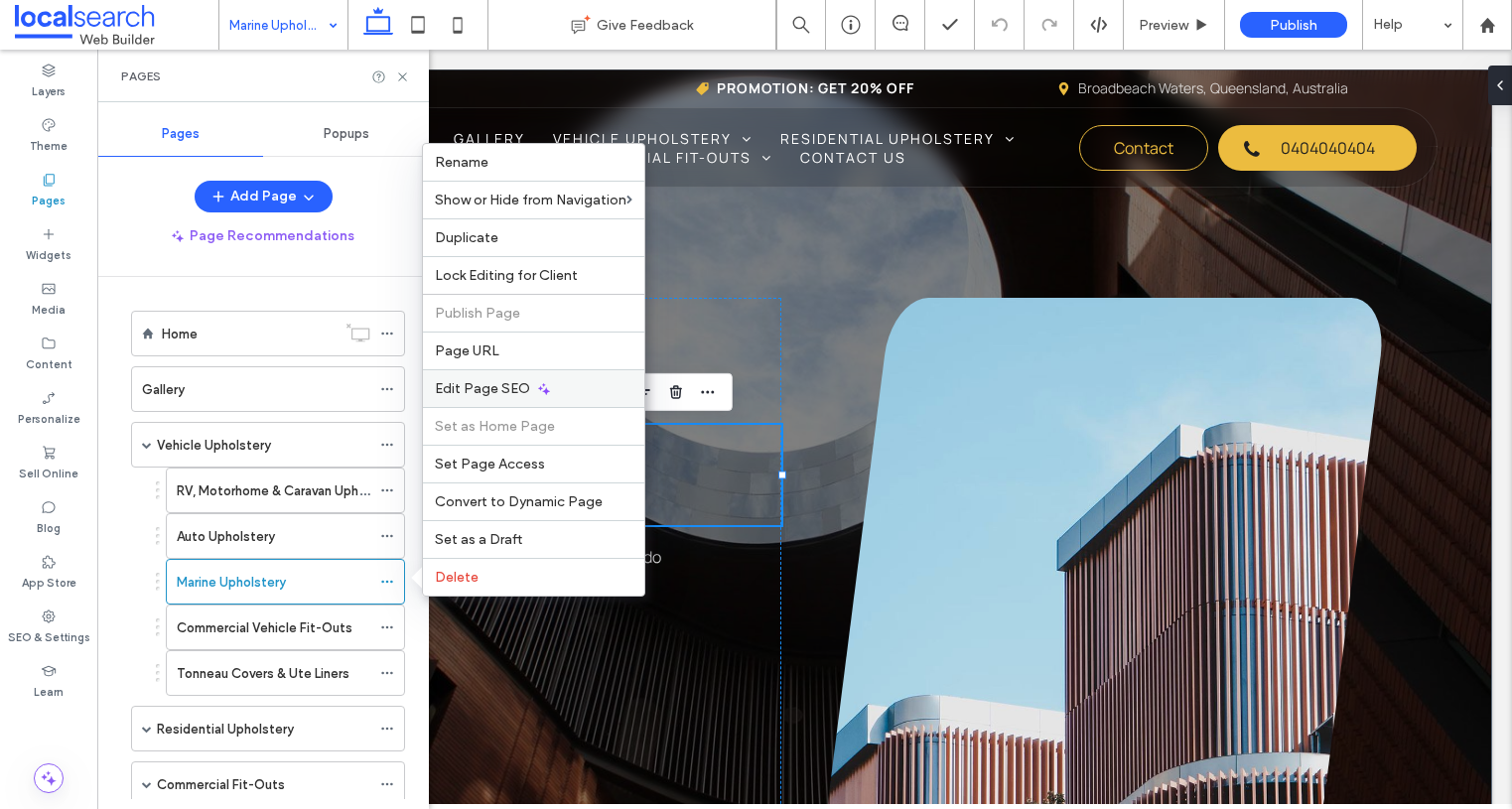 click on "Edit Page SEO" at bounding box center [533, 388] 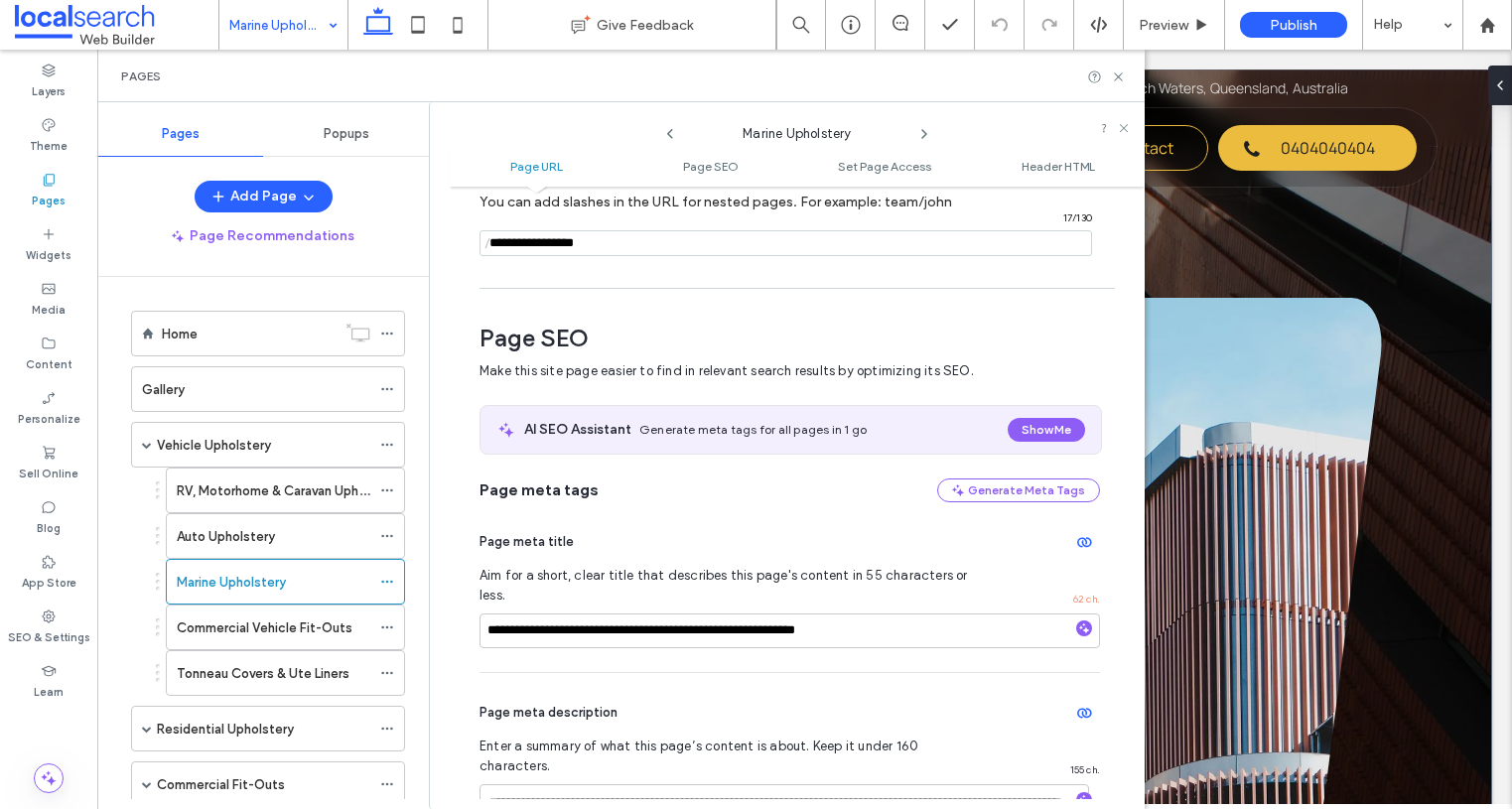 scroll, scrollTop: 272, scrollLeft: 0, axis: vertical 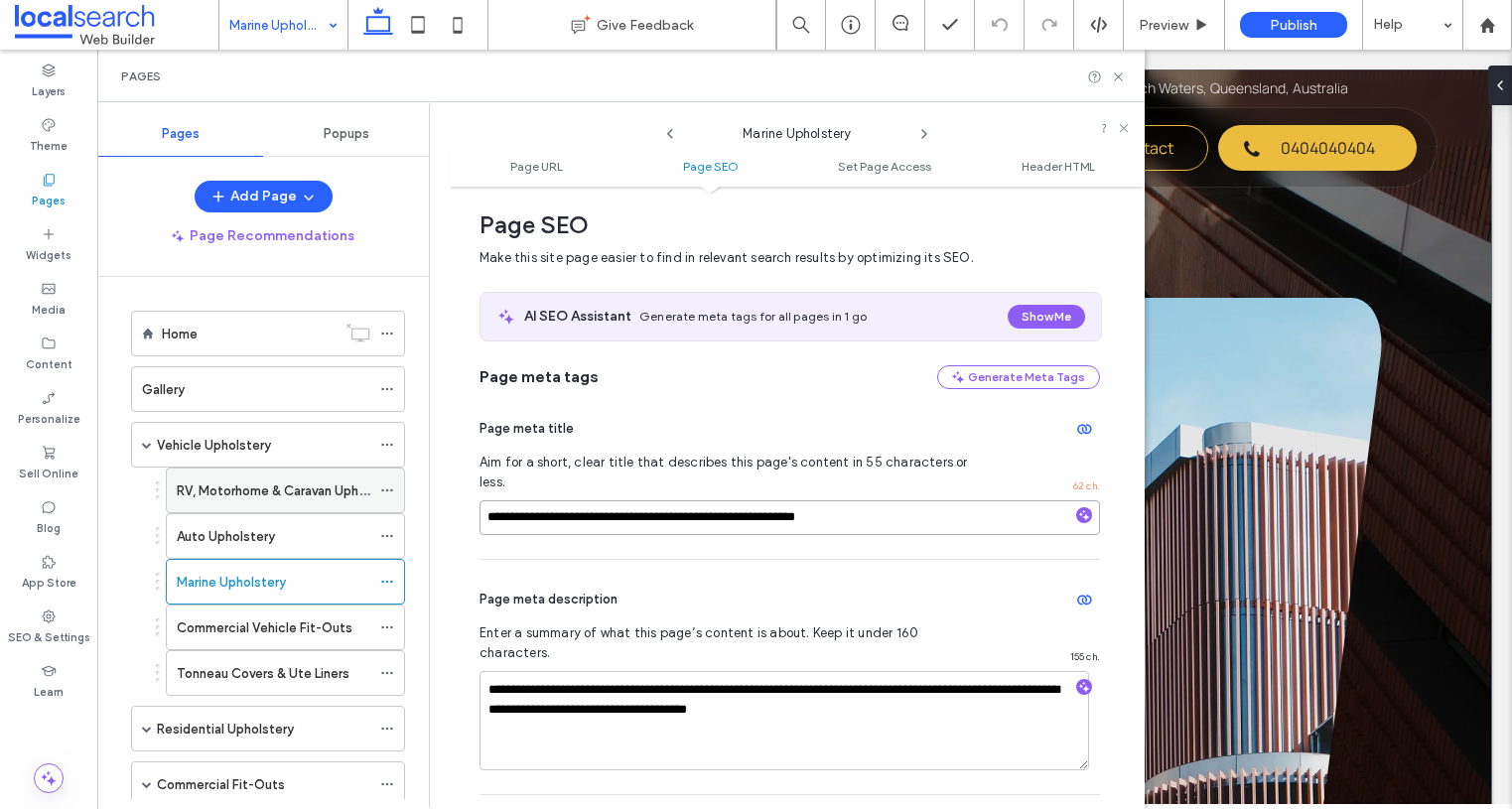 drag, startPoint x: 732, startPoint y: 502, endPoint x: 279, endPoint y: 504, distance: 453.0044 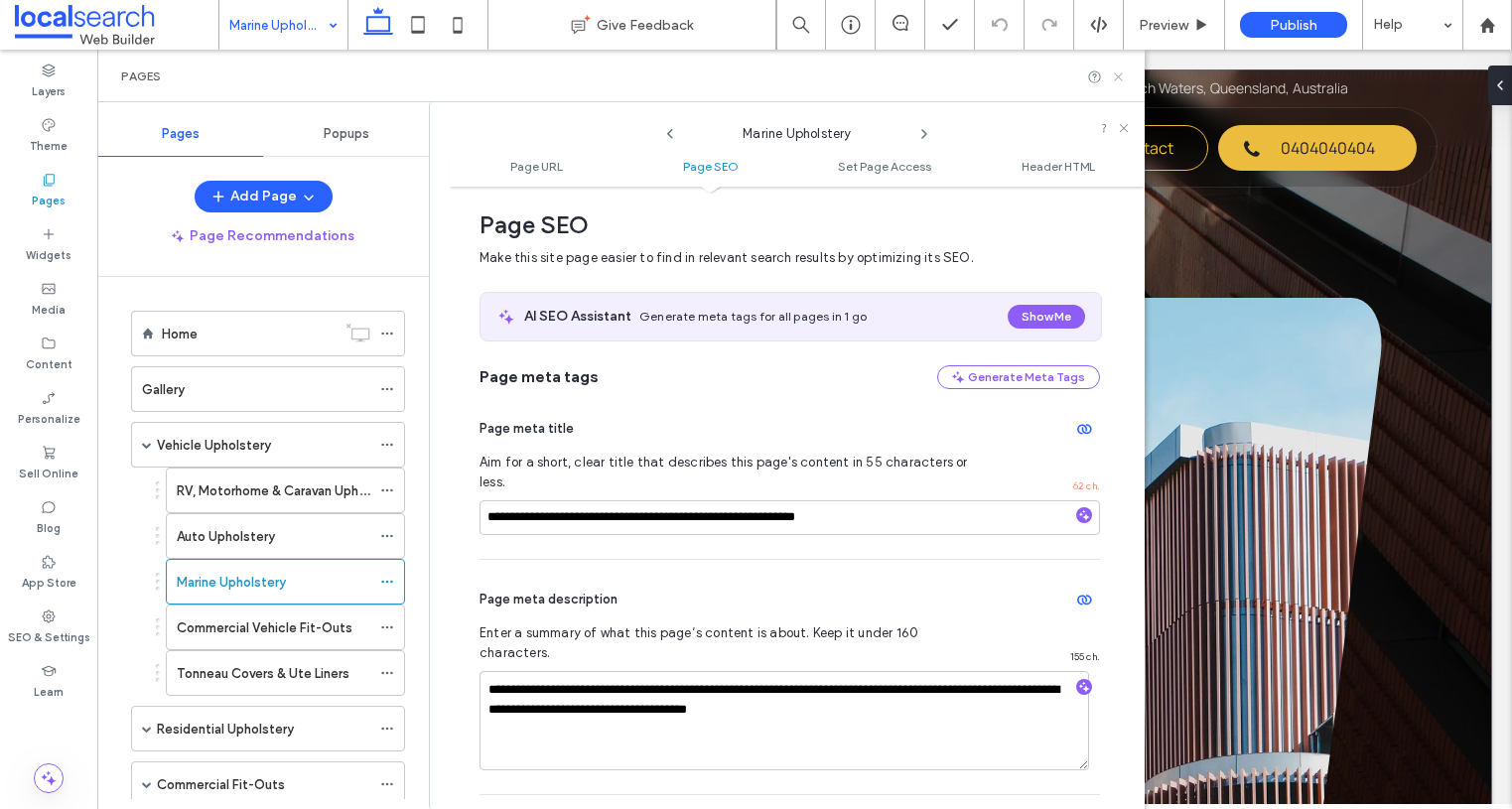 click 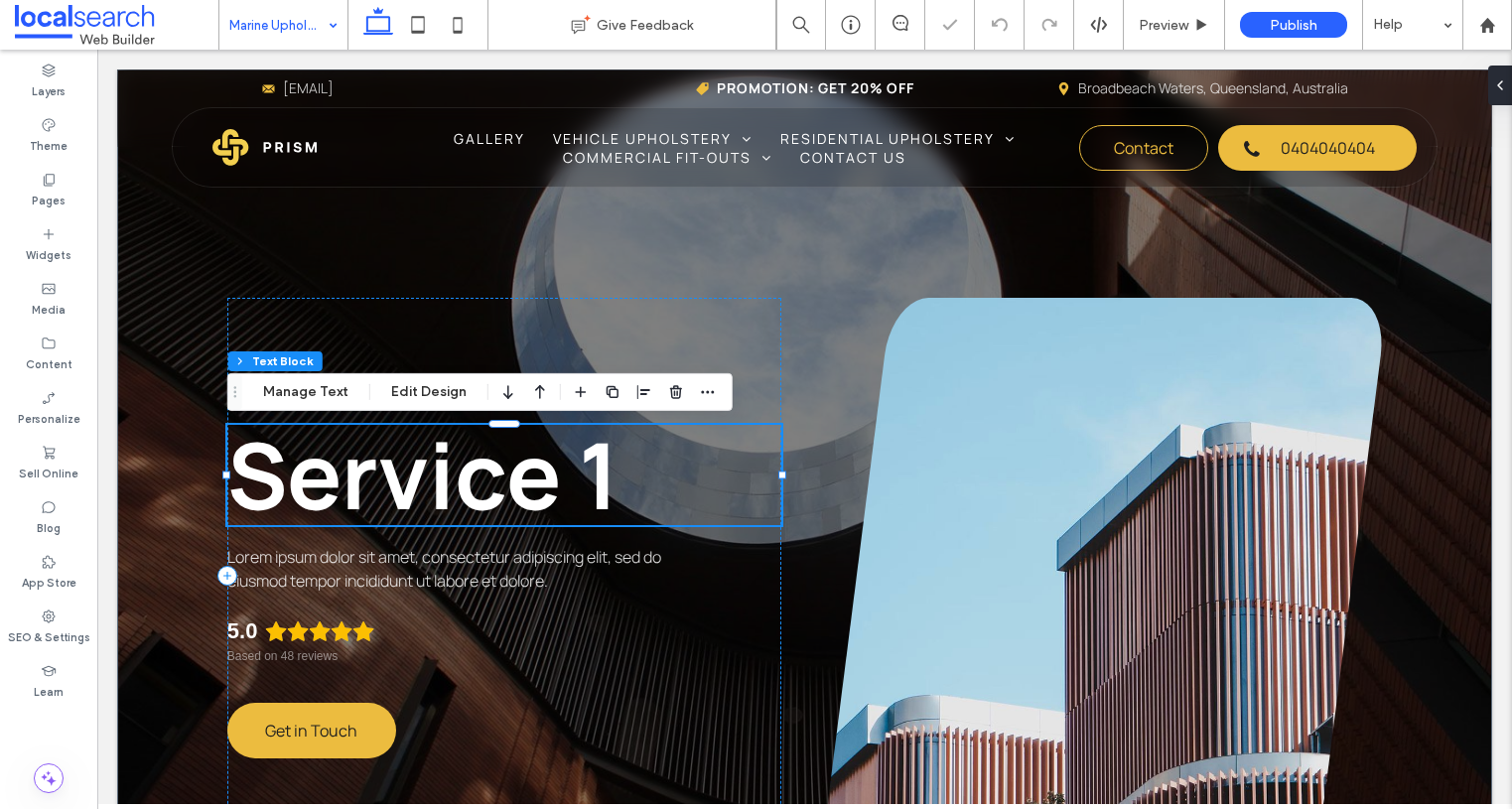 click on "Service 1" at bounding box center (423, 474) 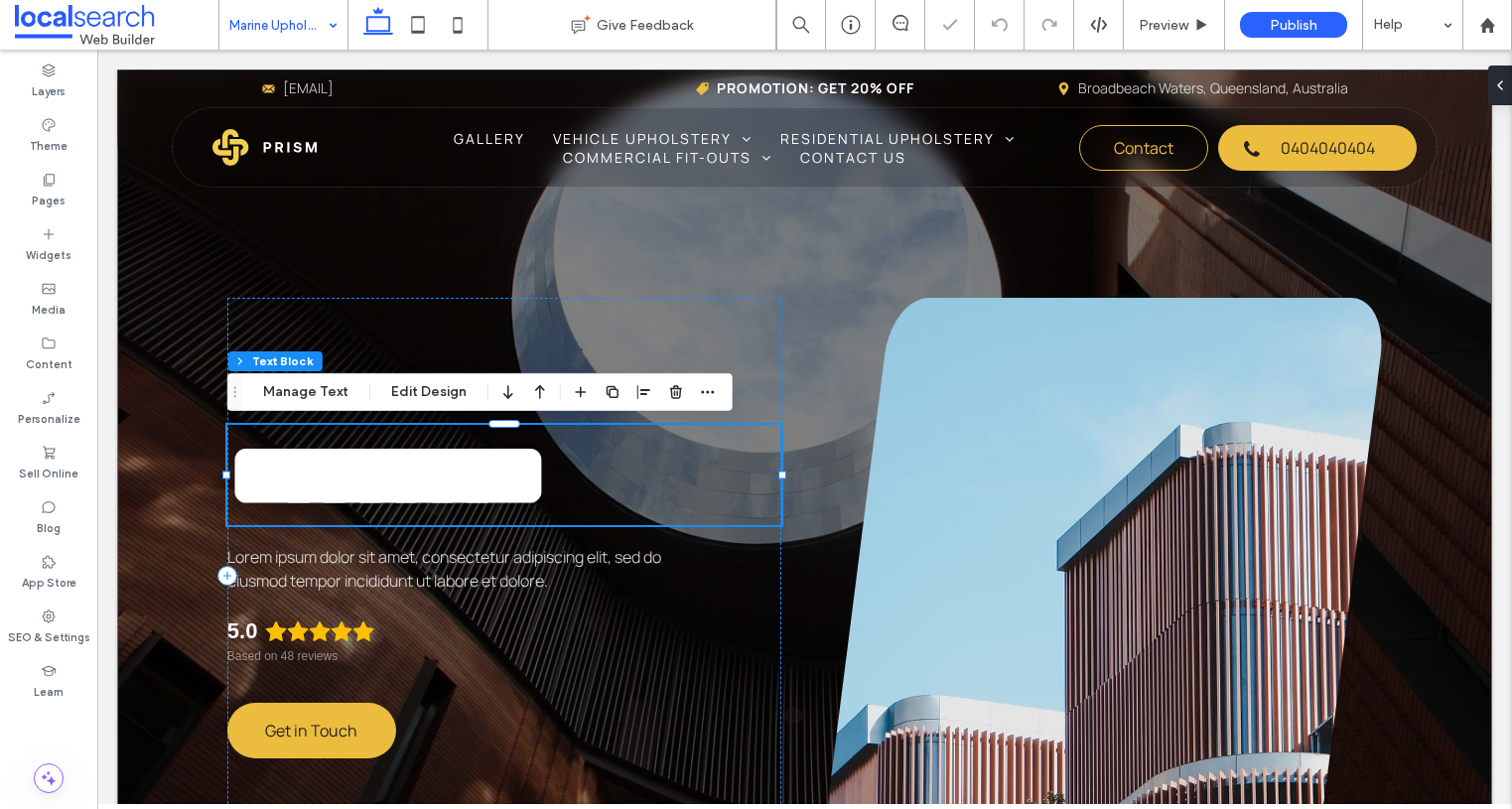 click on "*********" at bounding box center [388, 474] 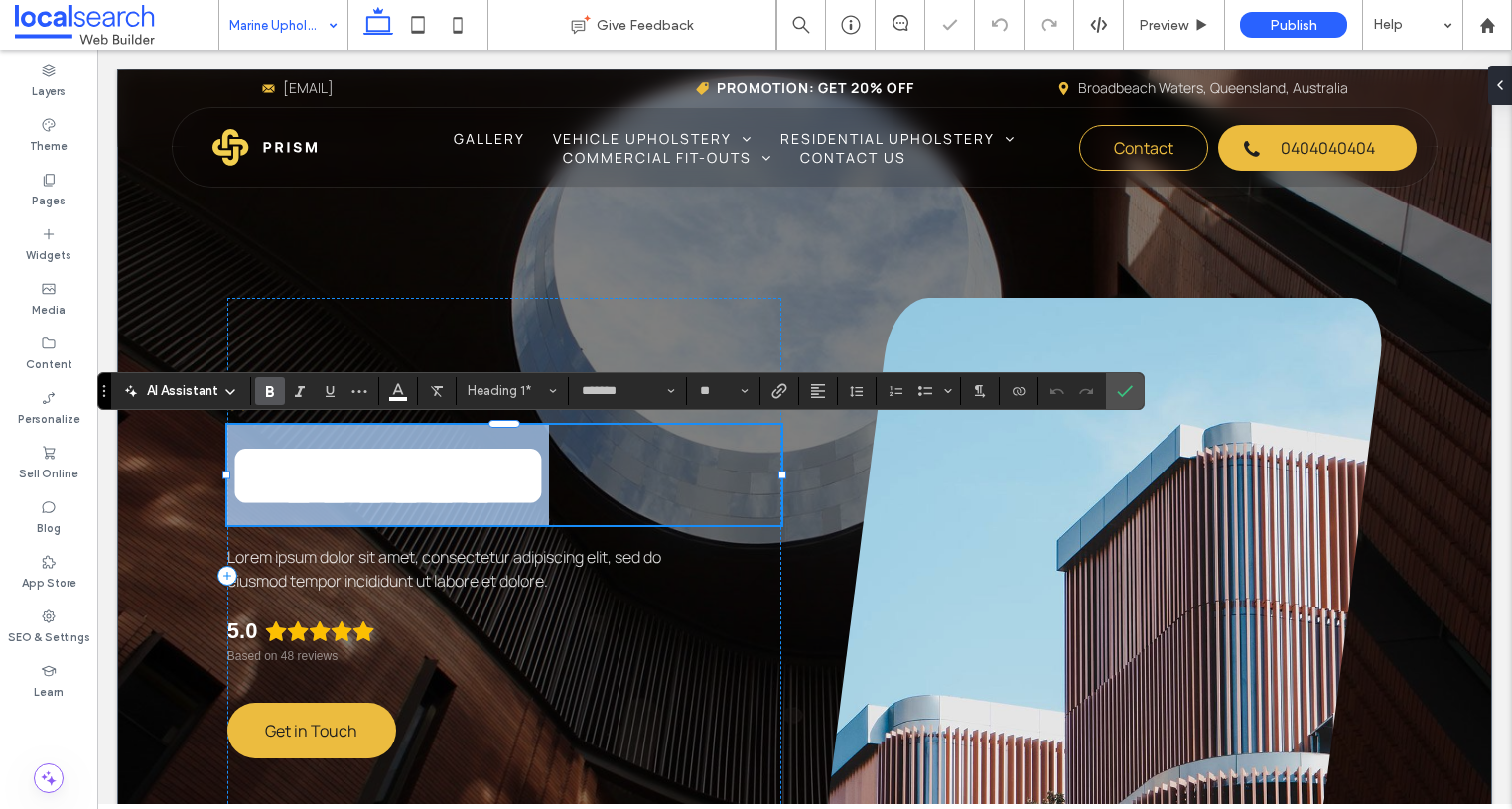 click on "*********" at bounding box center (388, 474) 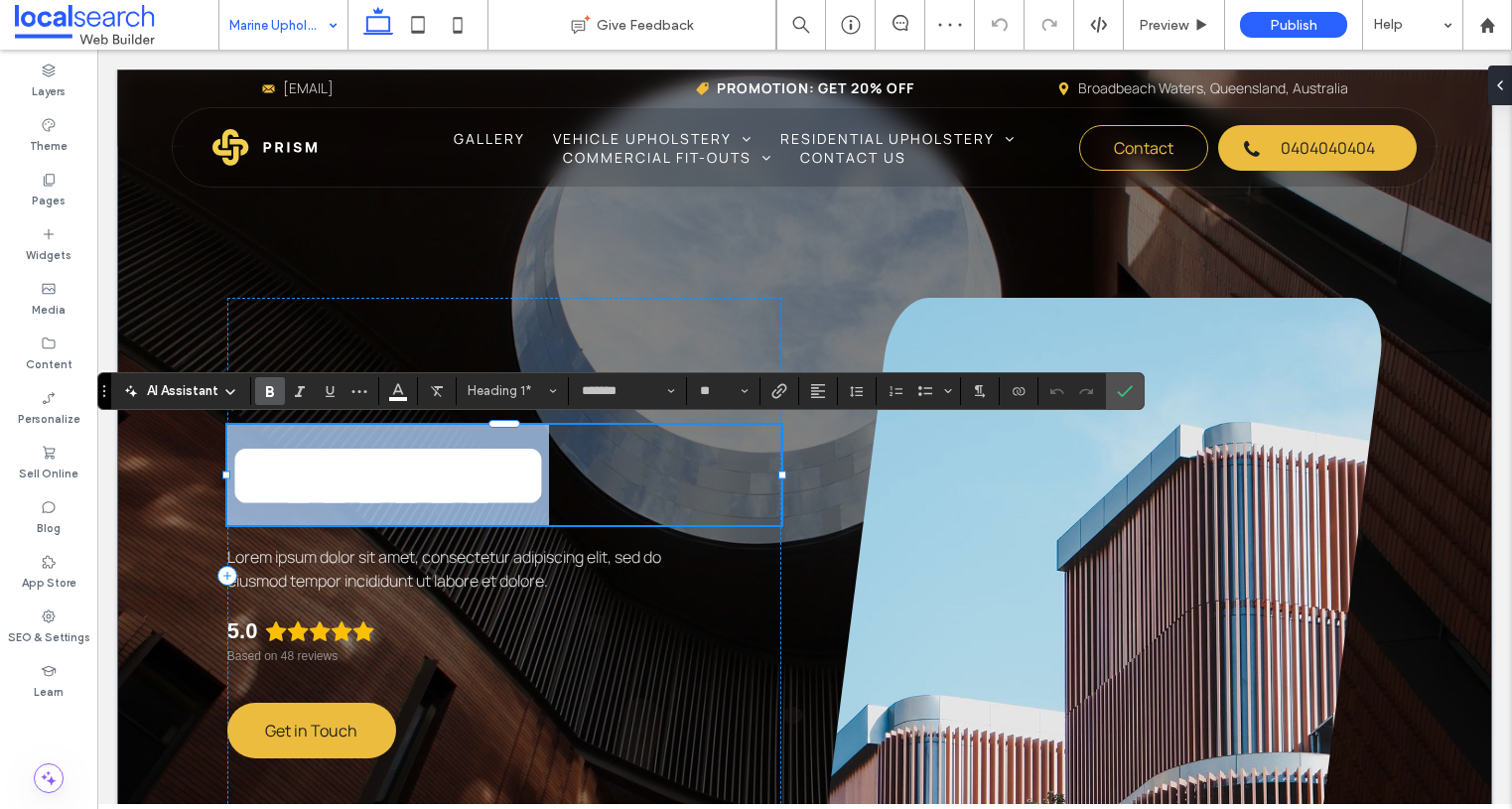 type on "**" 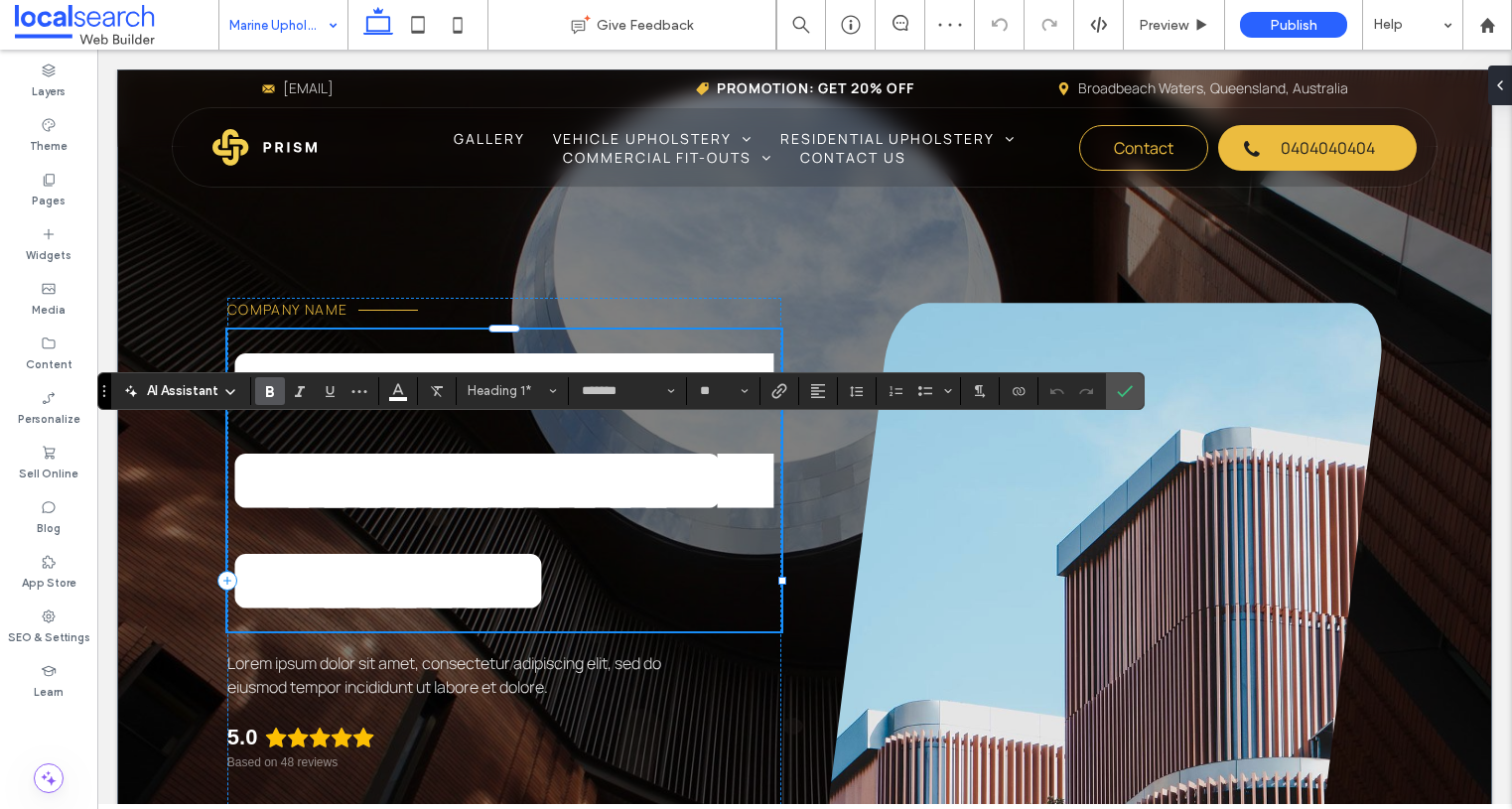 scroll, scrollTop: 12, scrollLeft: 0, axis: vertical 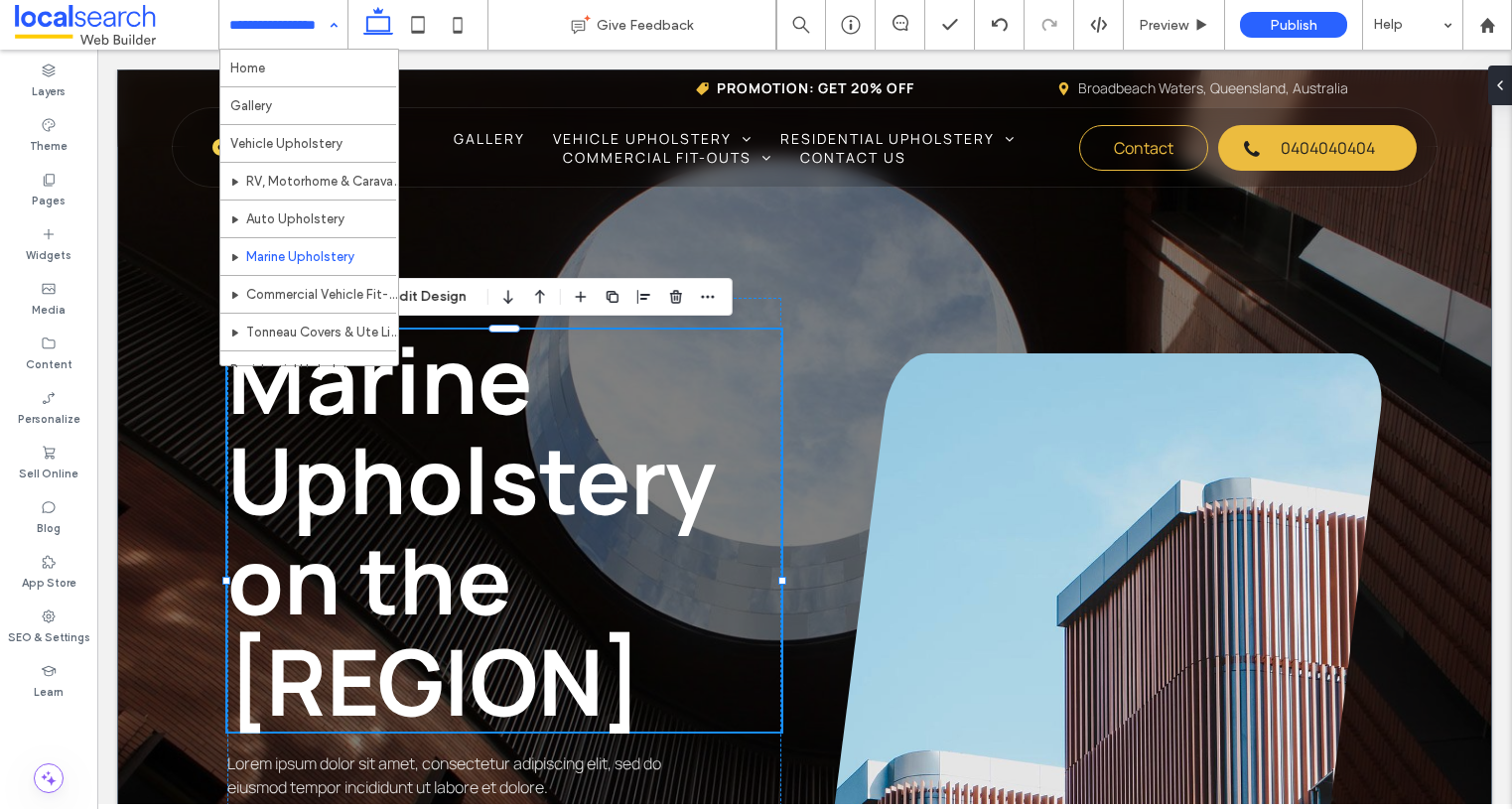 drag, startPoint x: 293, startPoint y: 31, endPoint x: 241, endPoint y: 28, distance: 52.086467 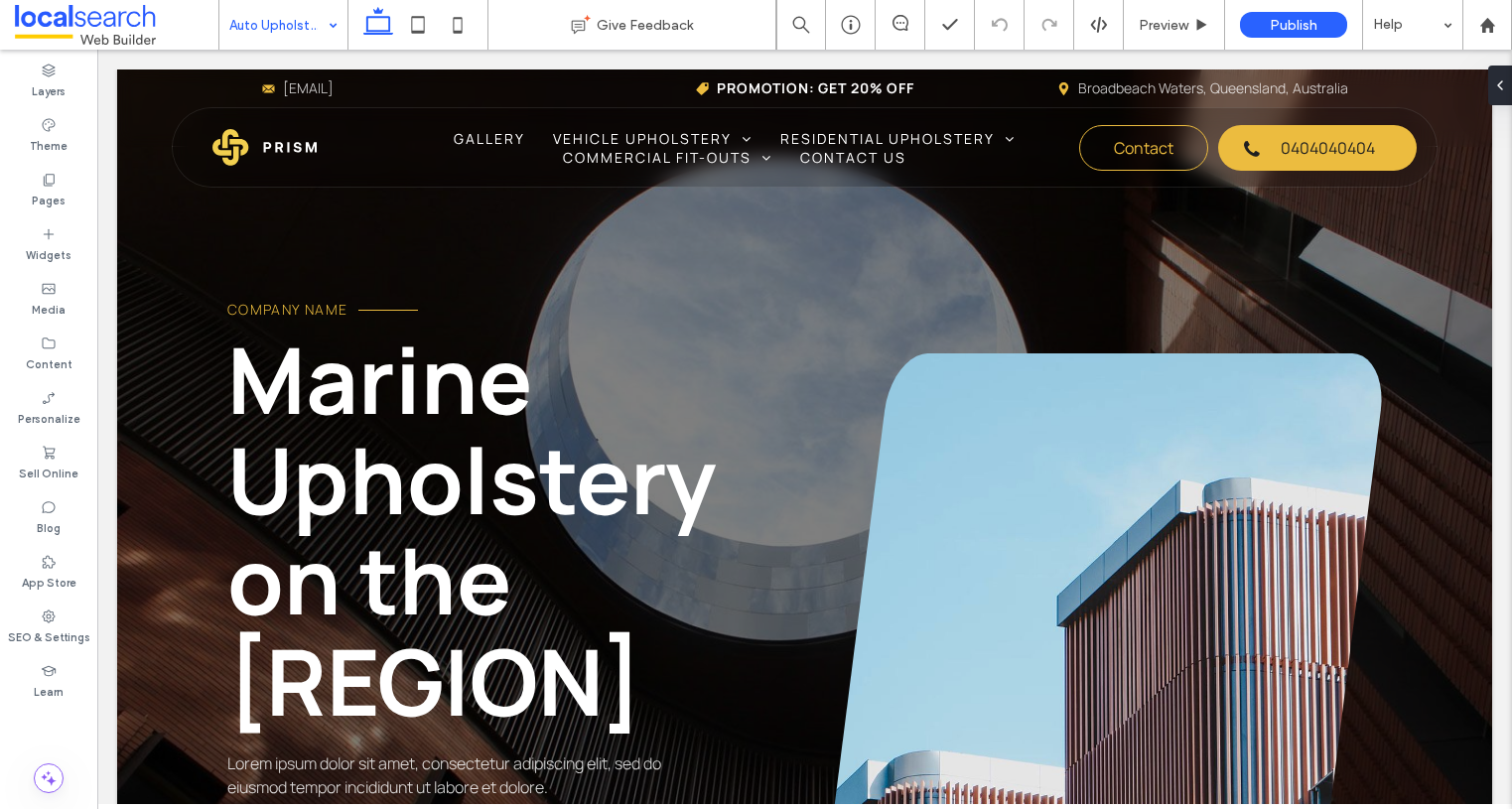 click at bounding box center (278, 25) 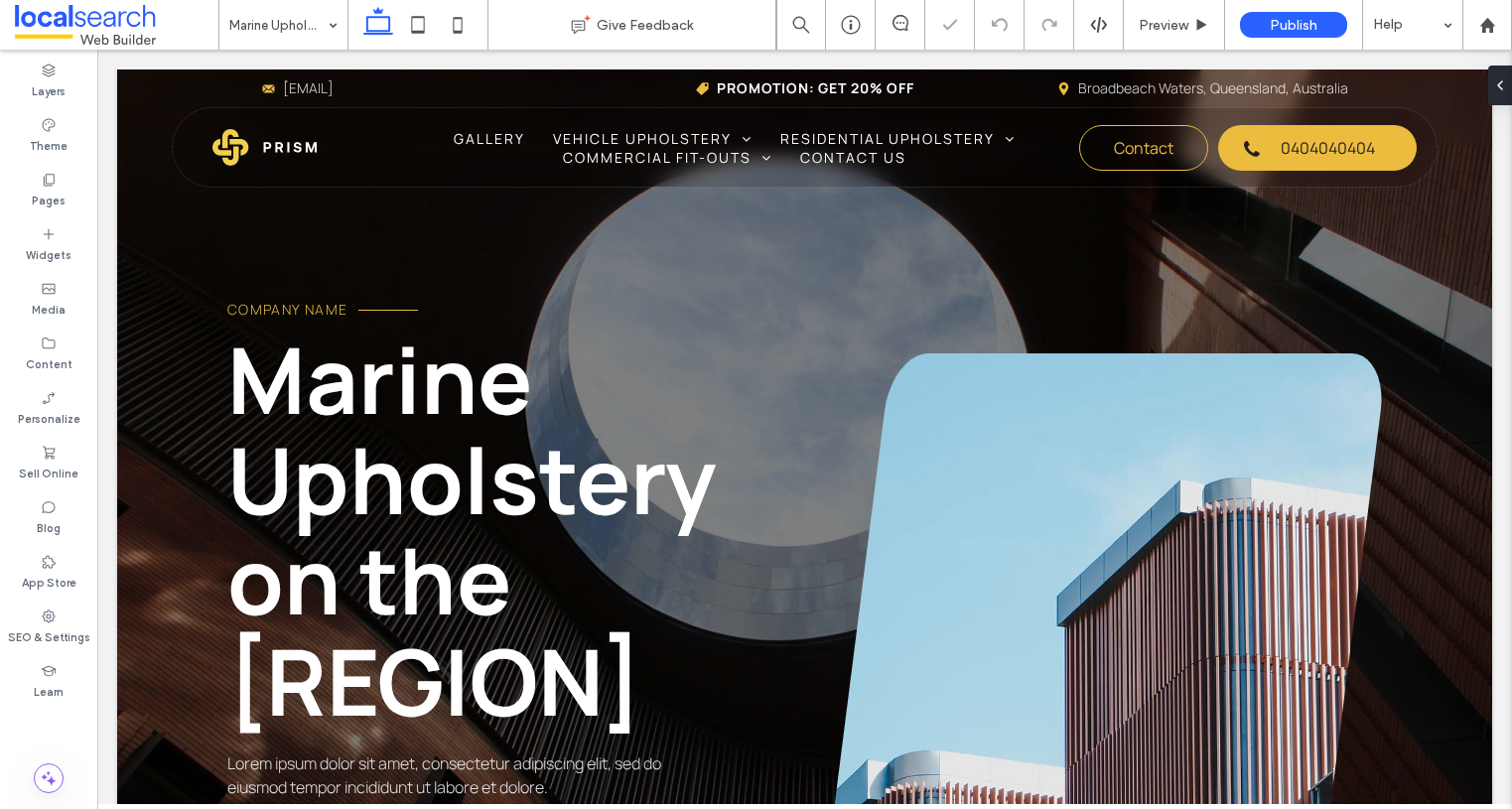 type on "*******" 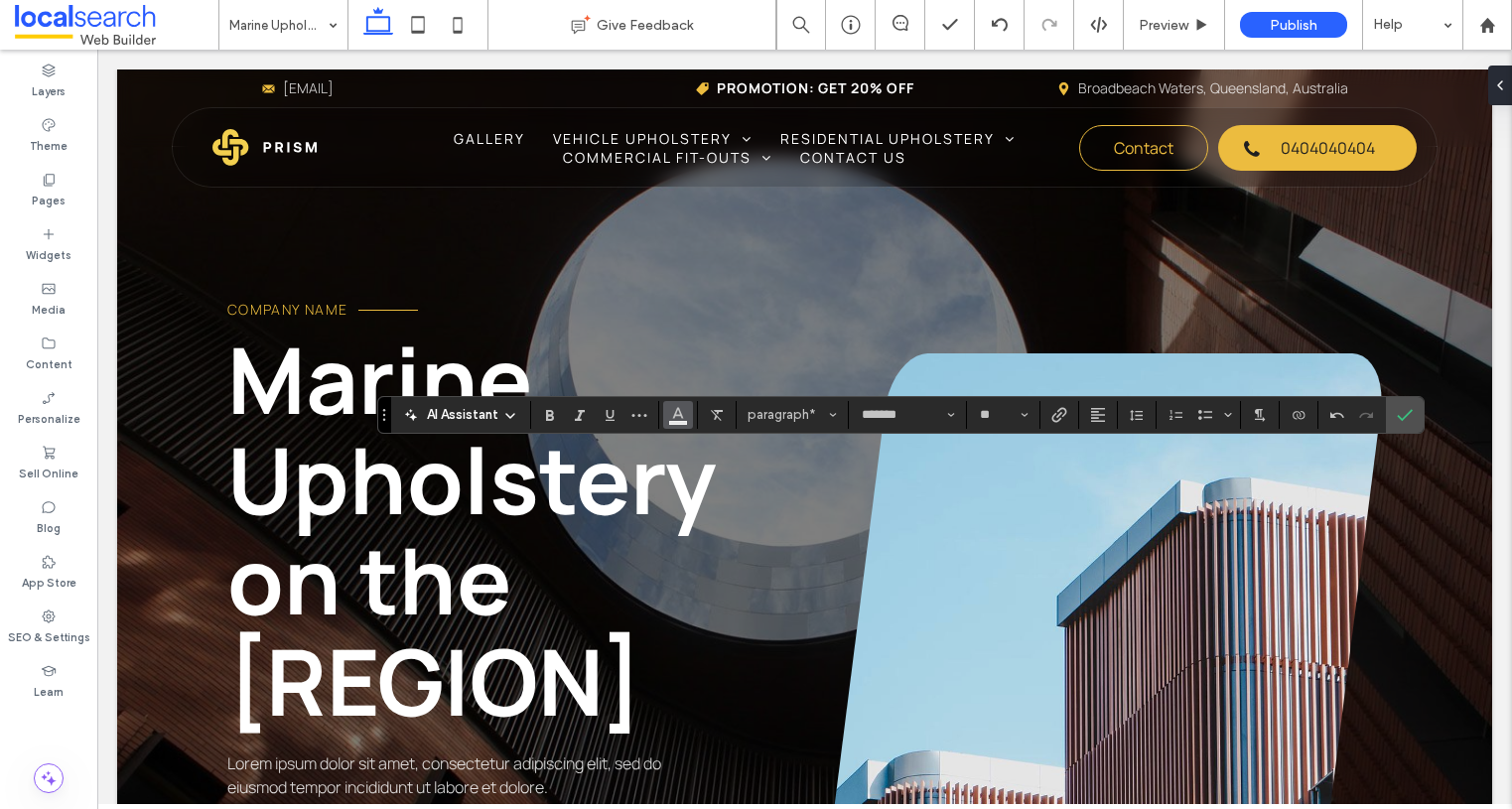 click 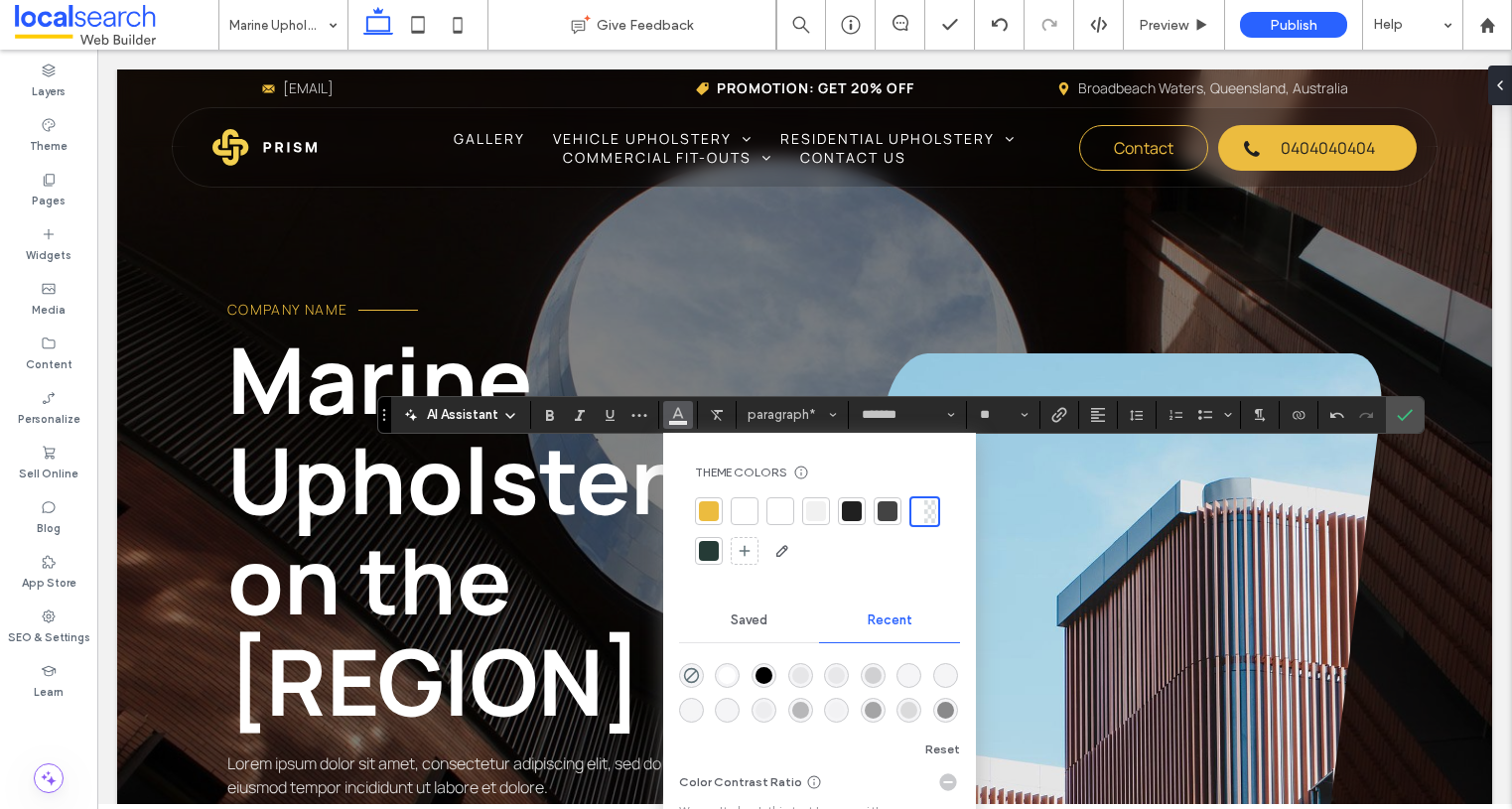 click at bounding box center [888, 511] 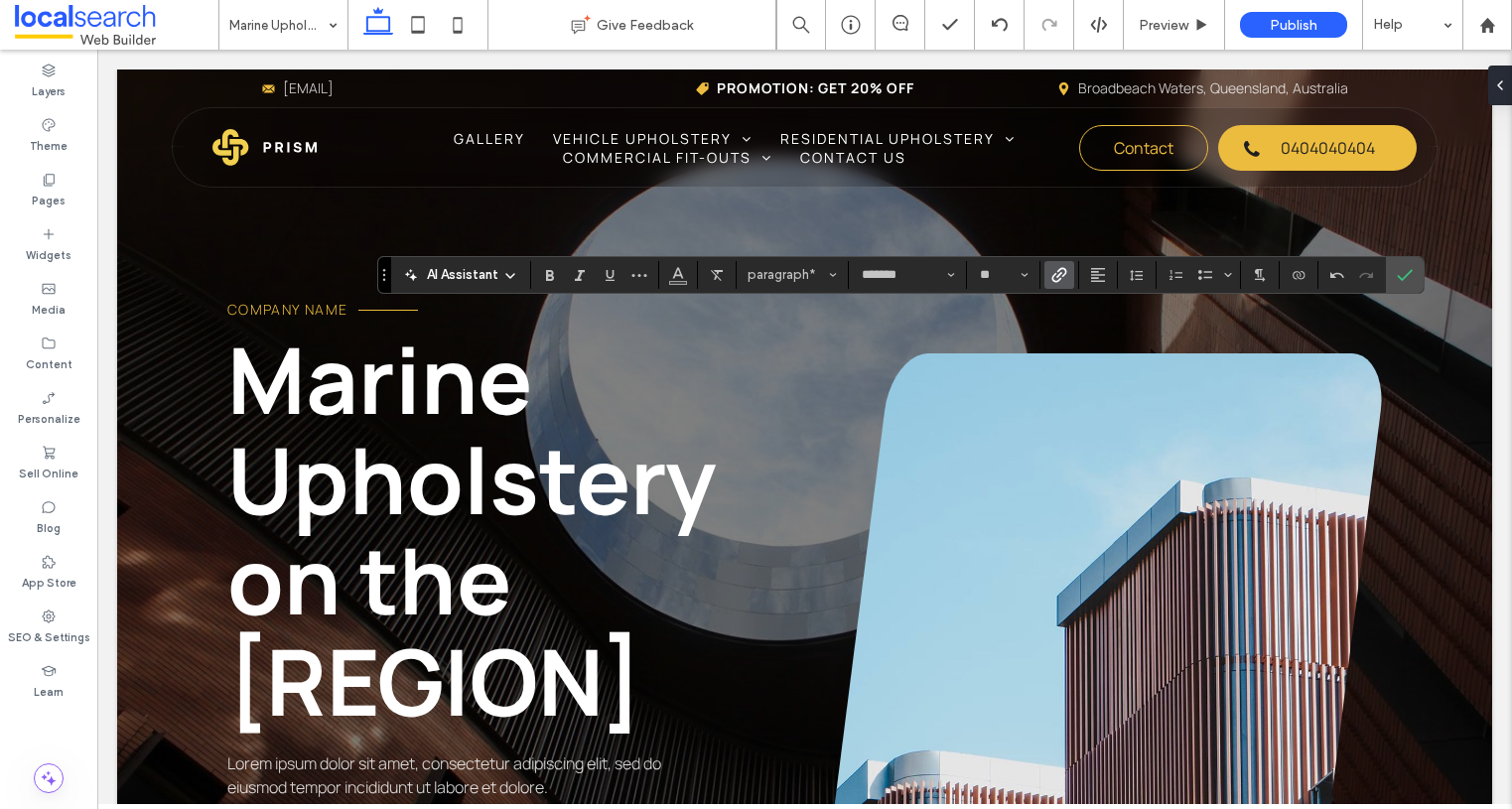 click 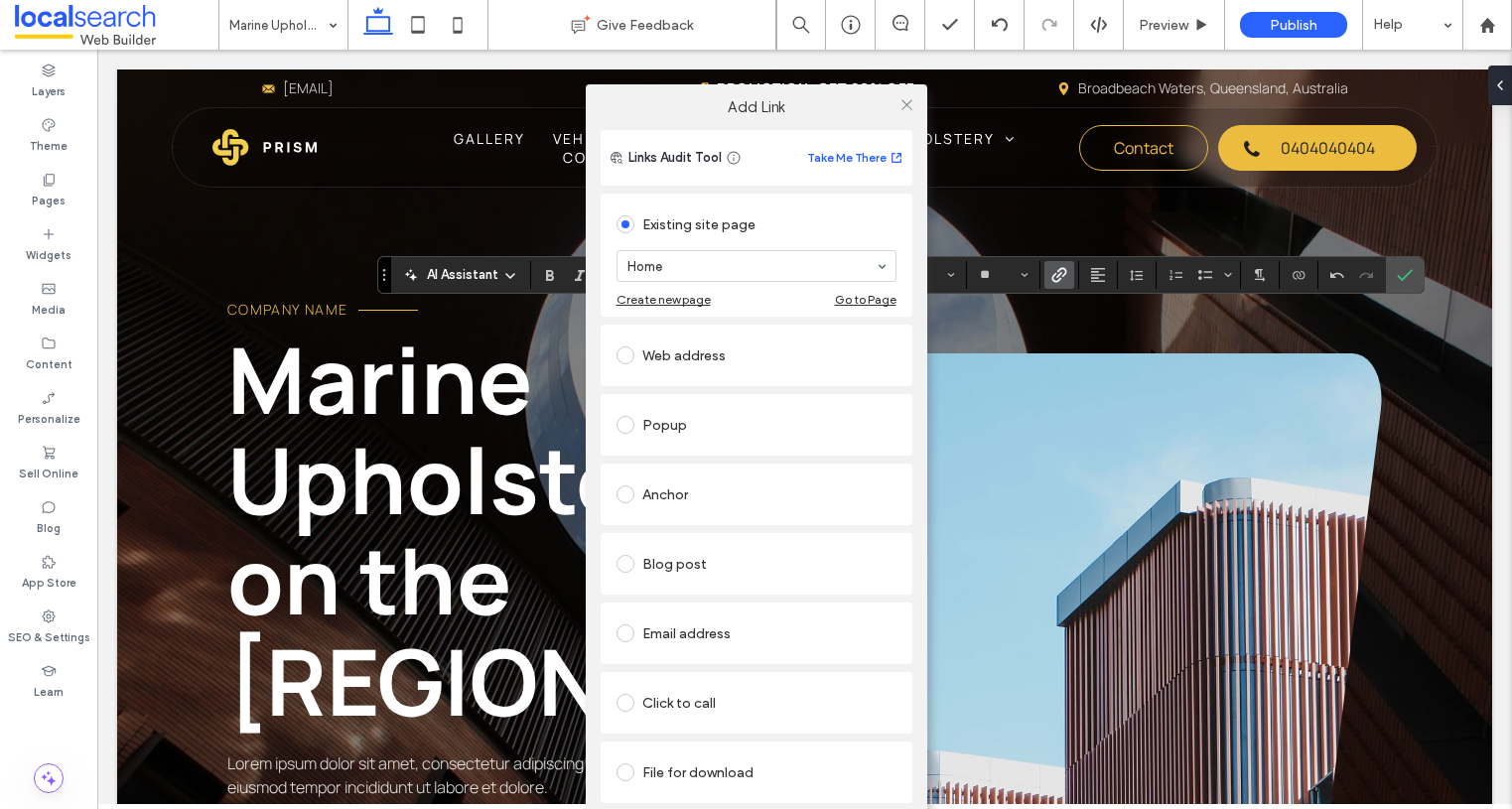 click on "Click to call" at bounding box center [756, 703] 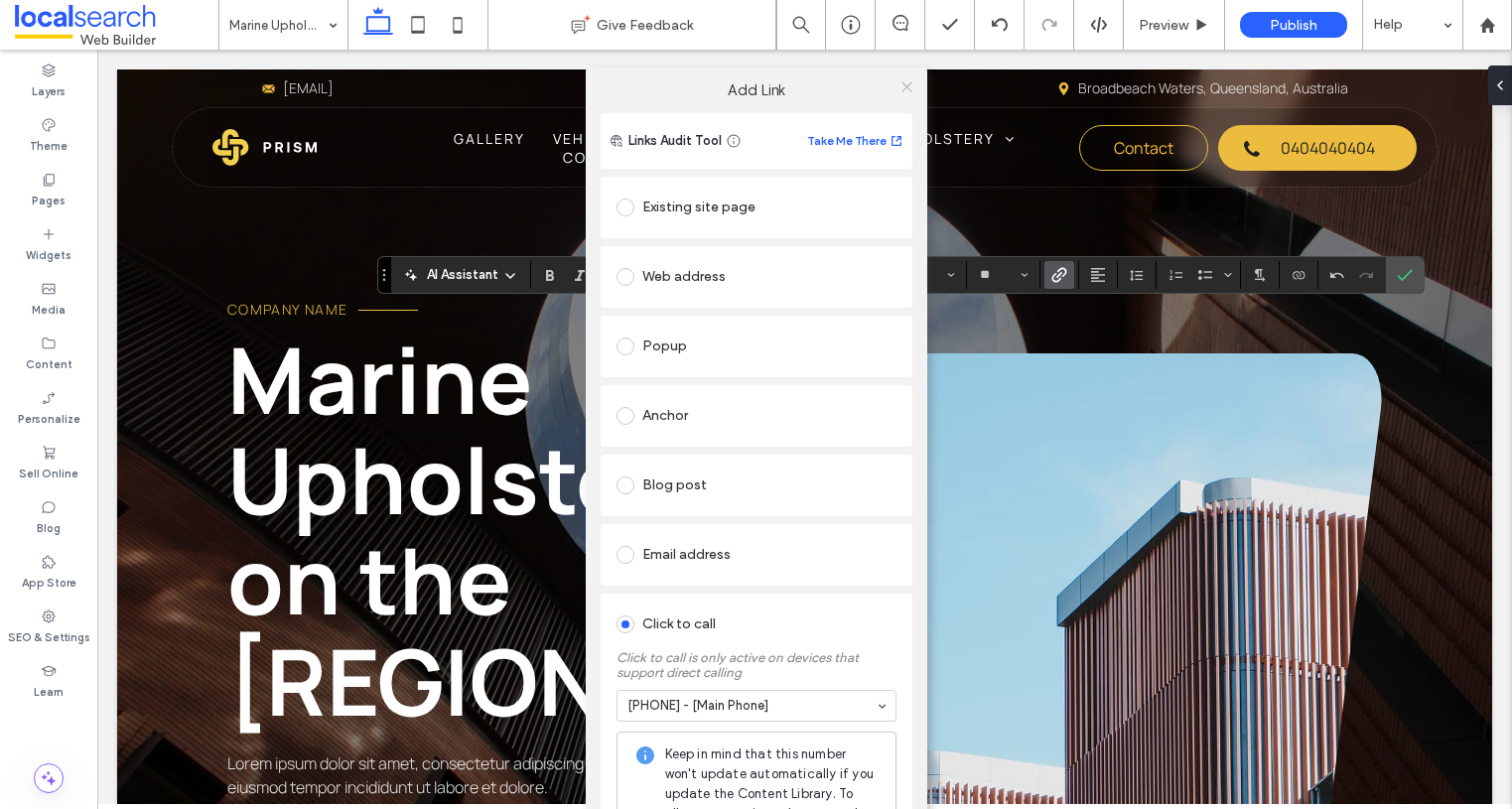 click 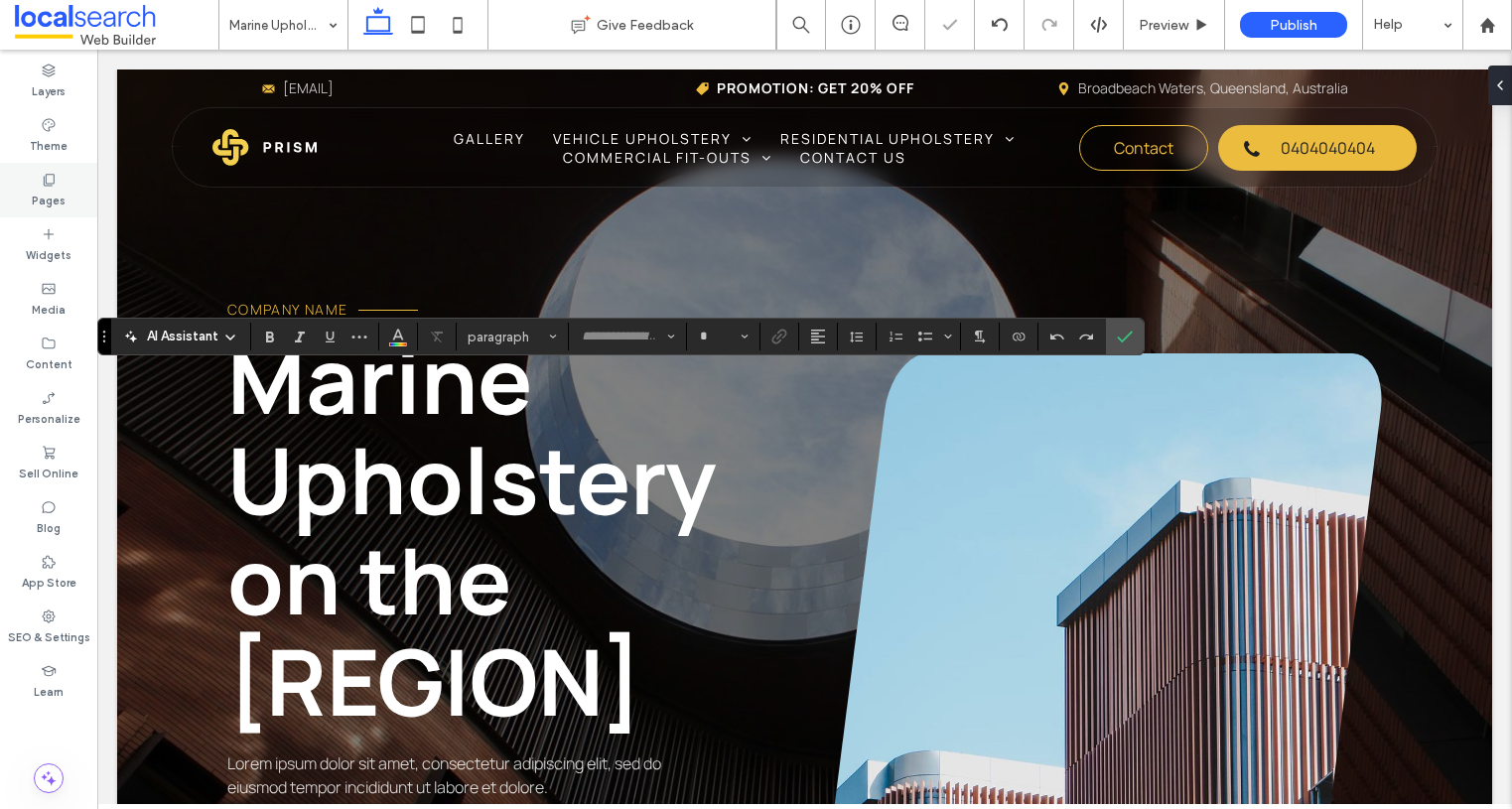 type on "*******" 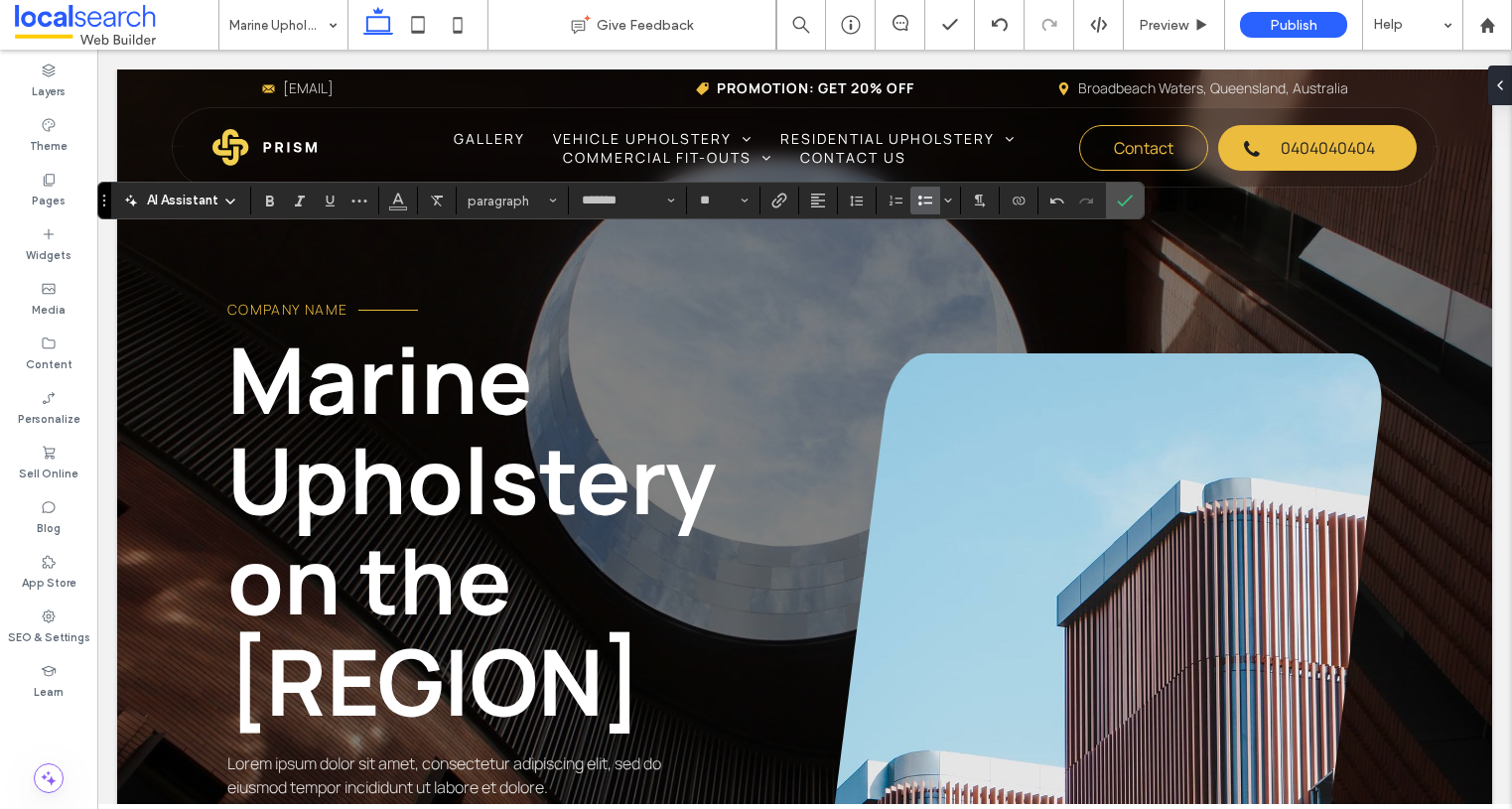 click 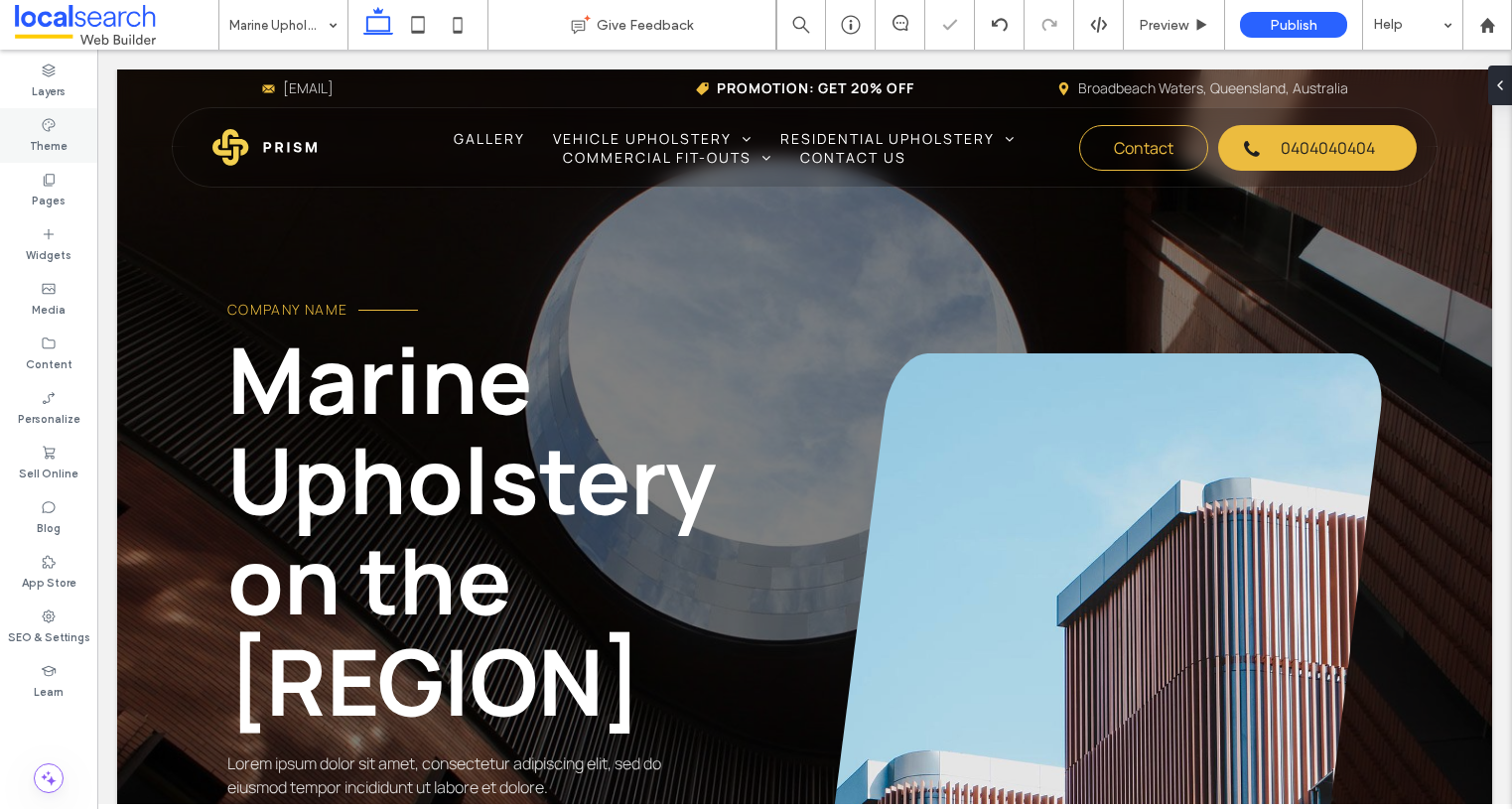 type on "*******" 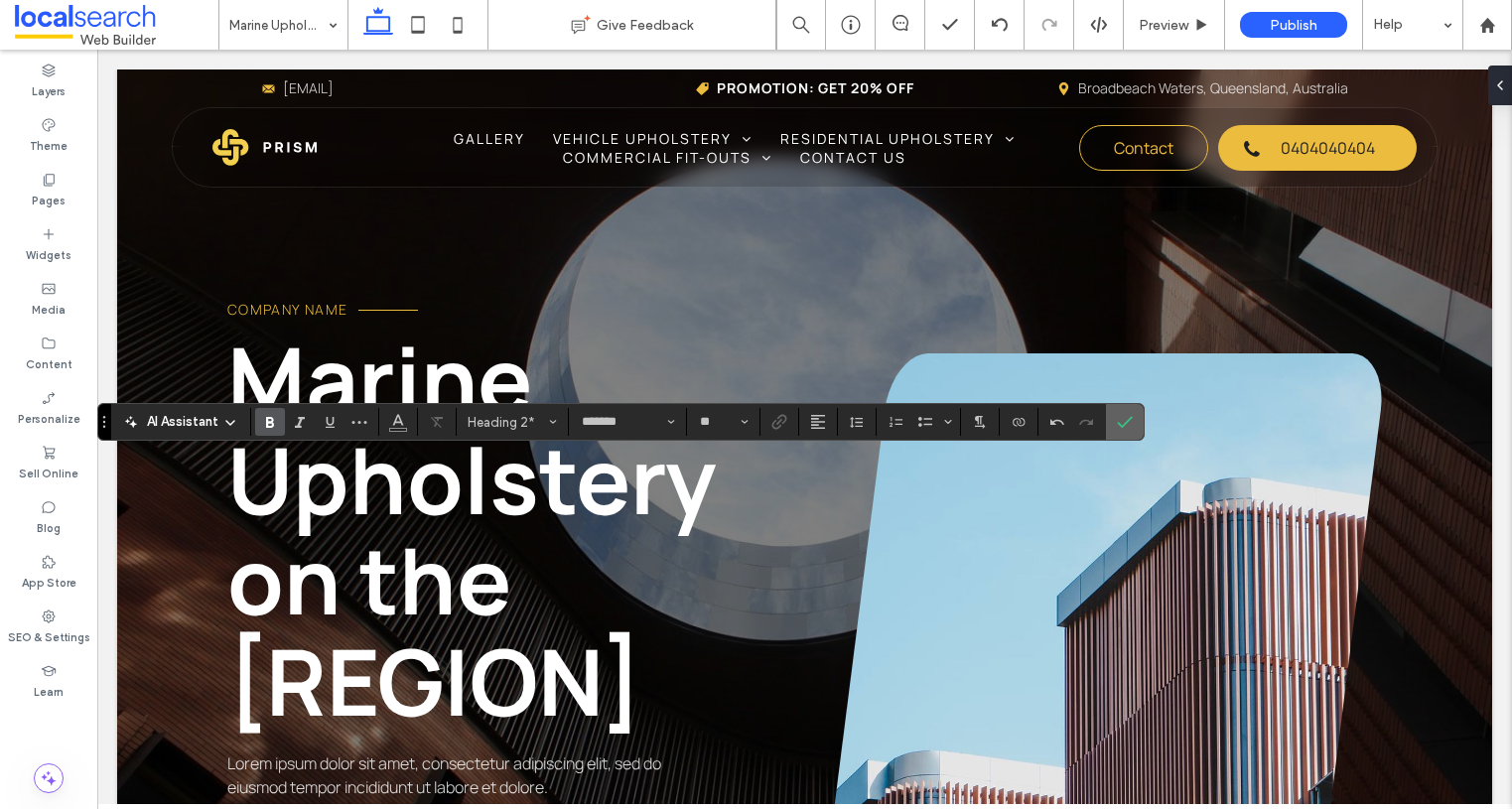 click 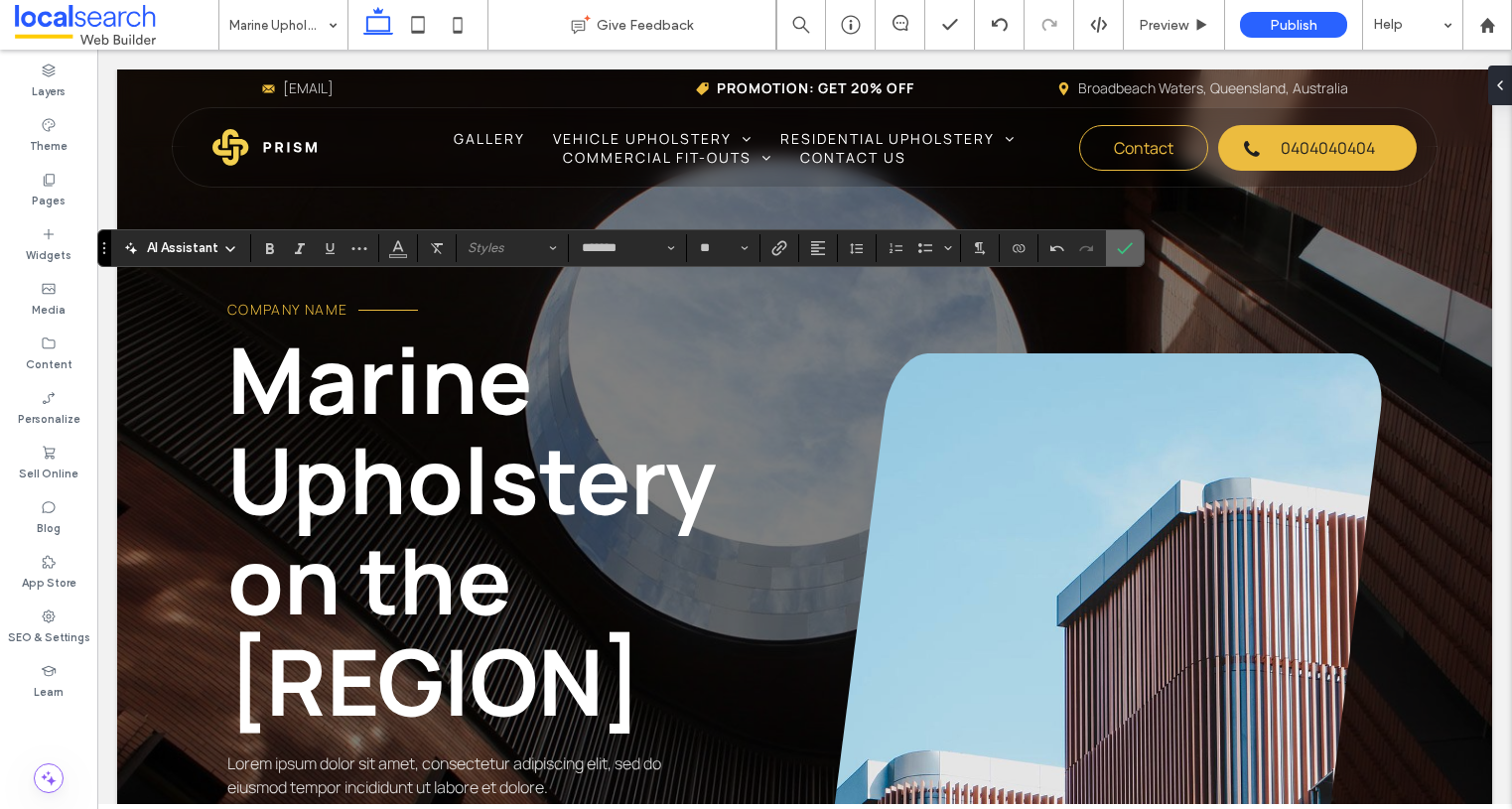 click 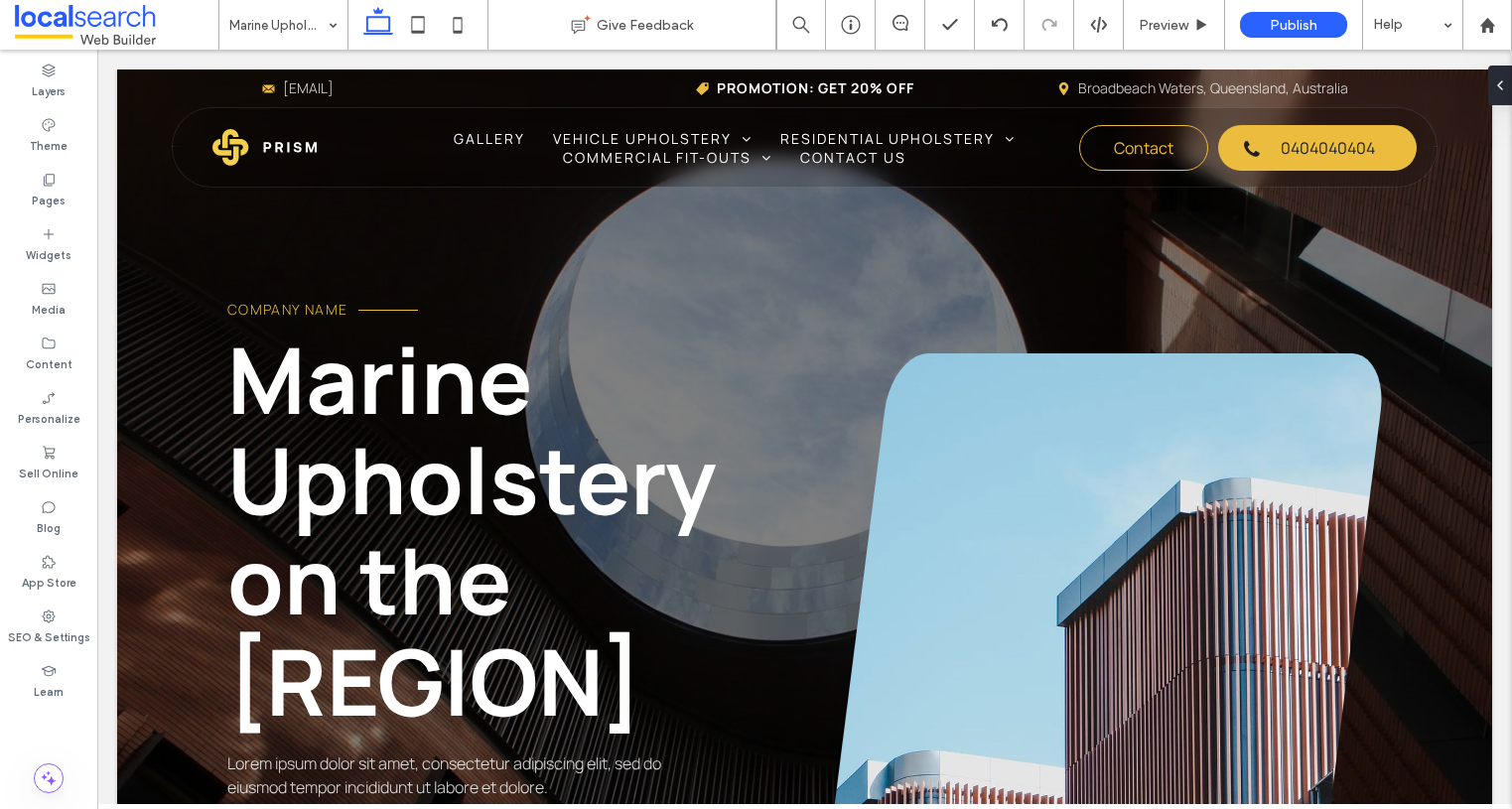 type on "*******" 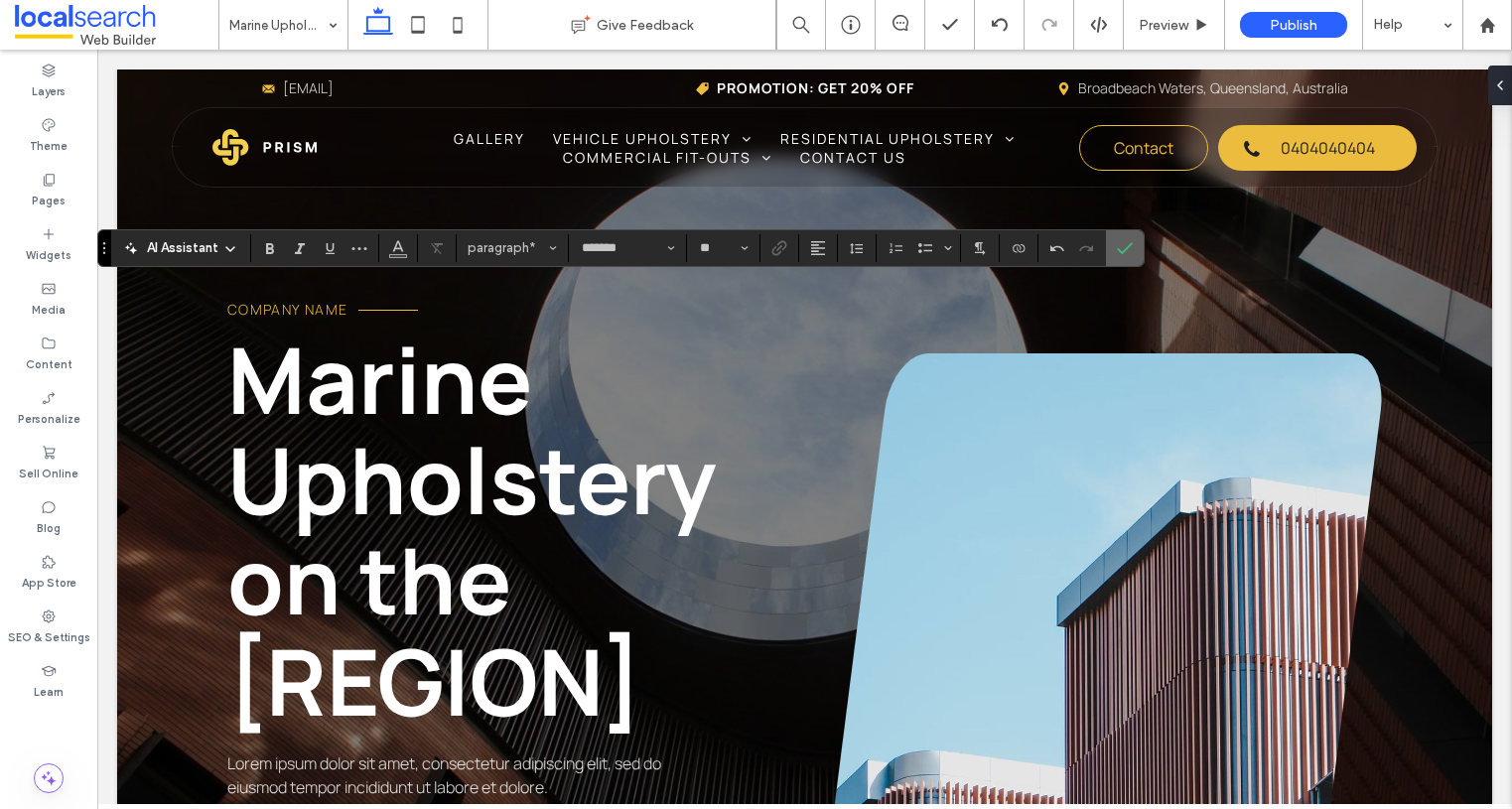 click on "AI Assistant paragraph* ******* **" at bounding box center [620, 248] 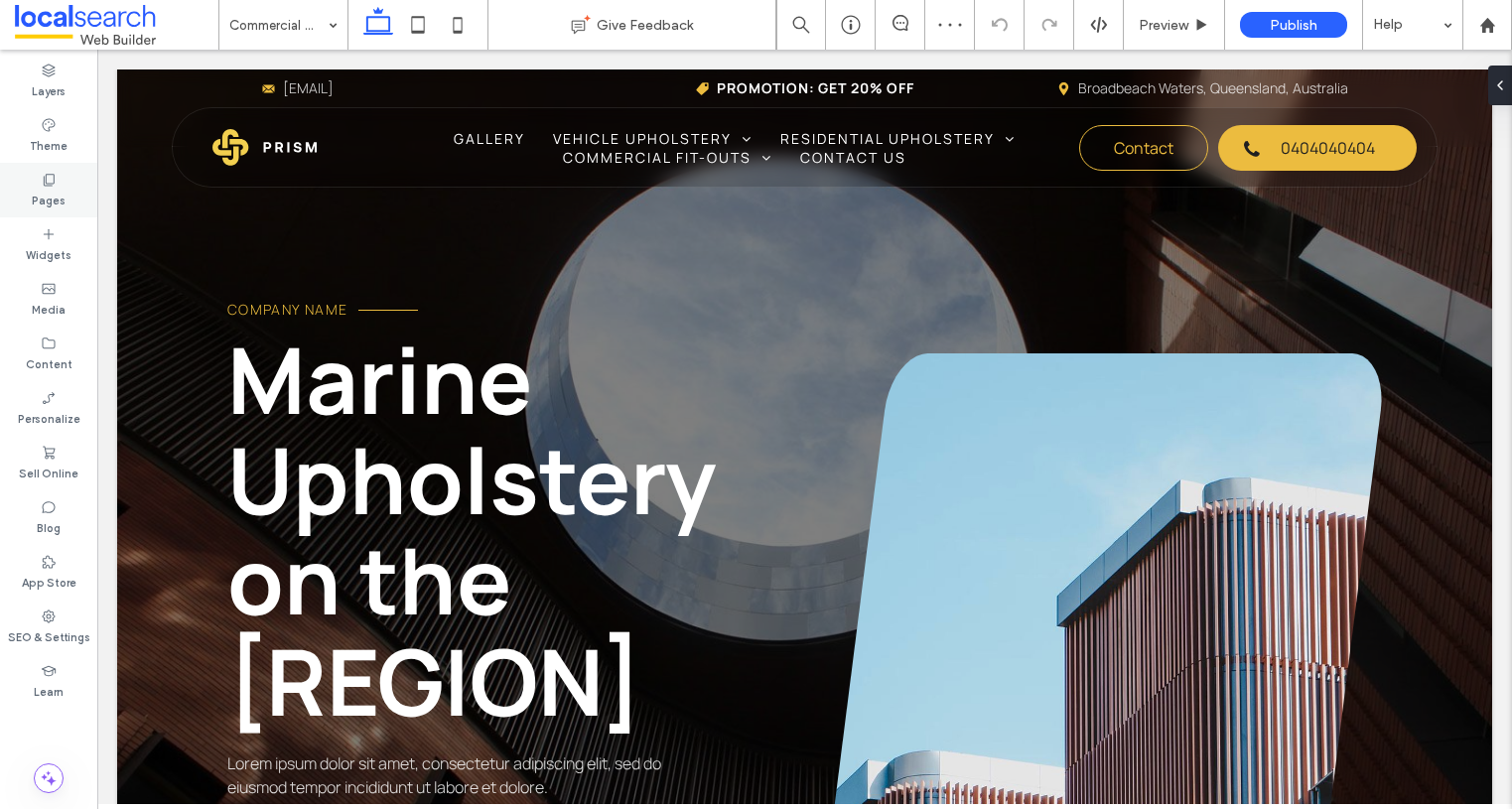 click on "Pages" at bounding box center (49, 199) 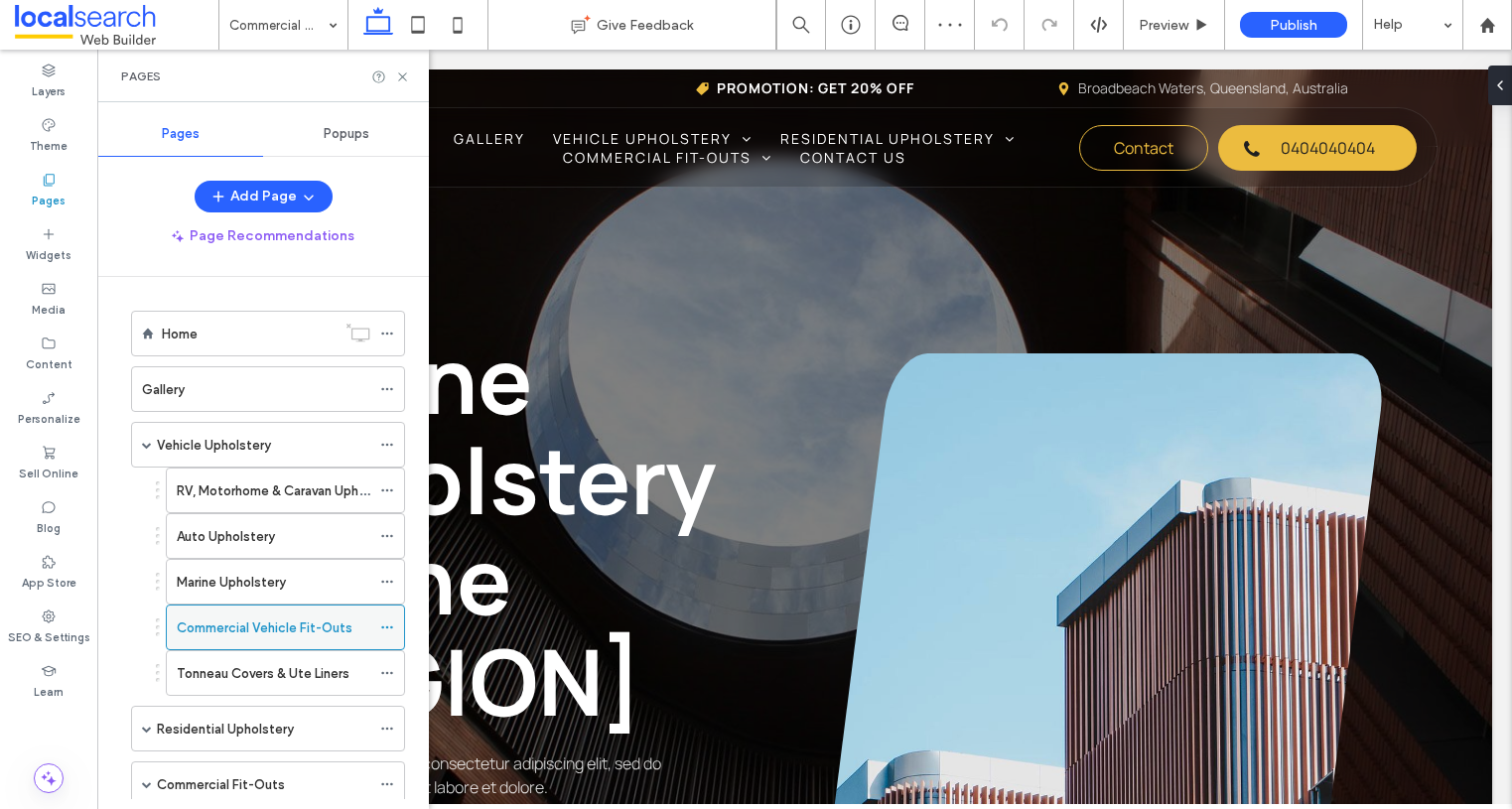 click 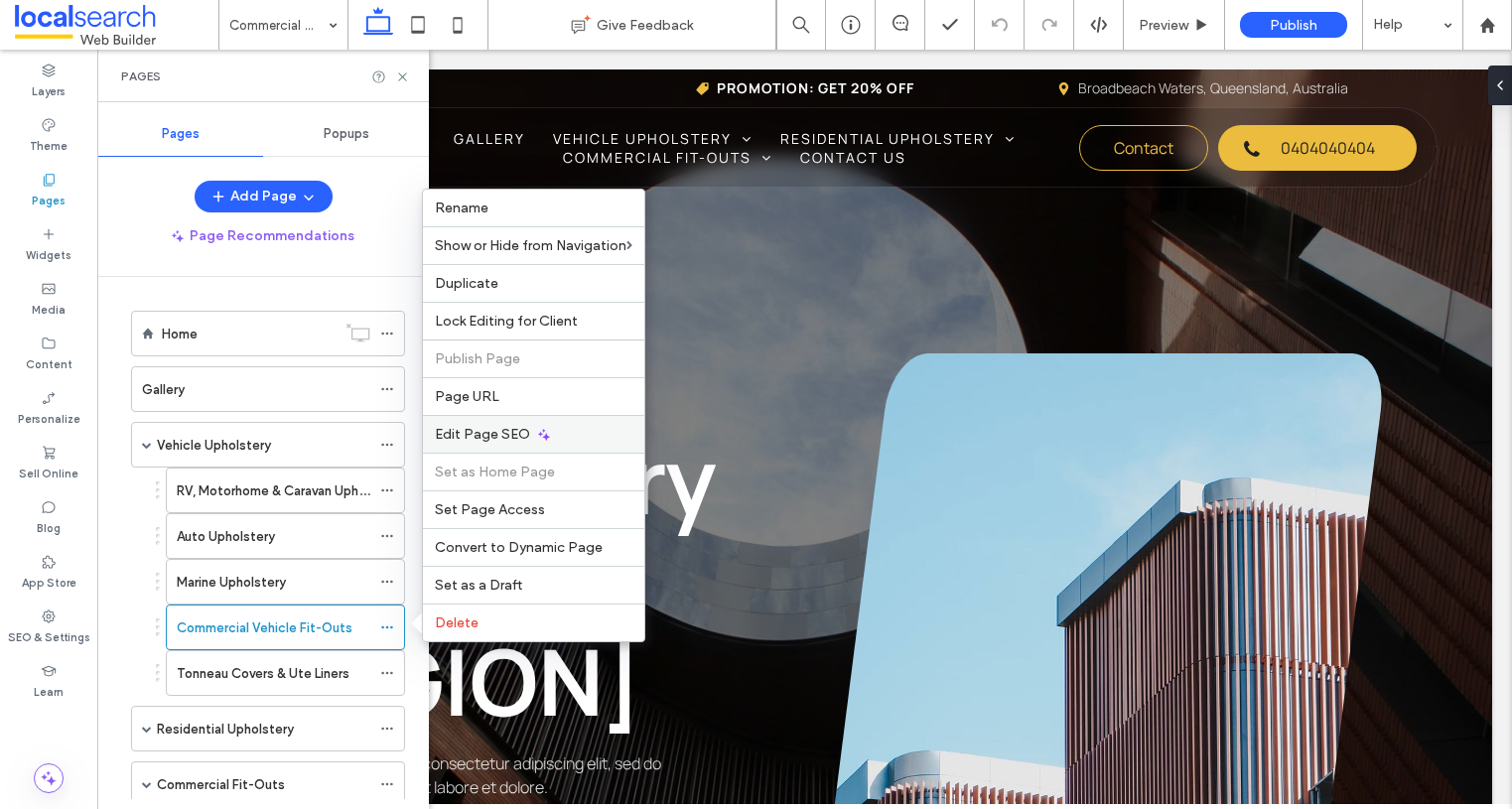 click on "Edit Page SEO" at bounding box center [482, 434] 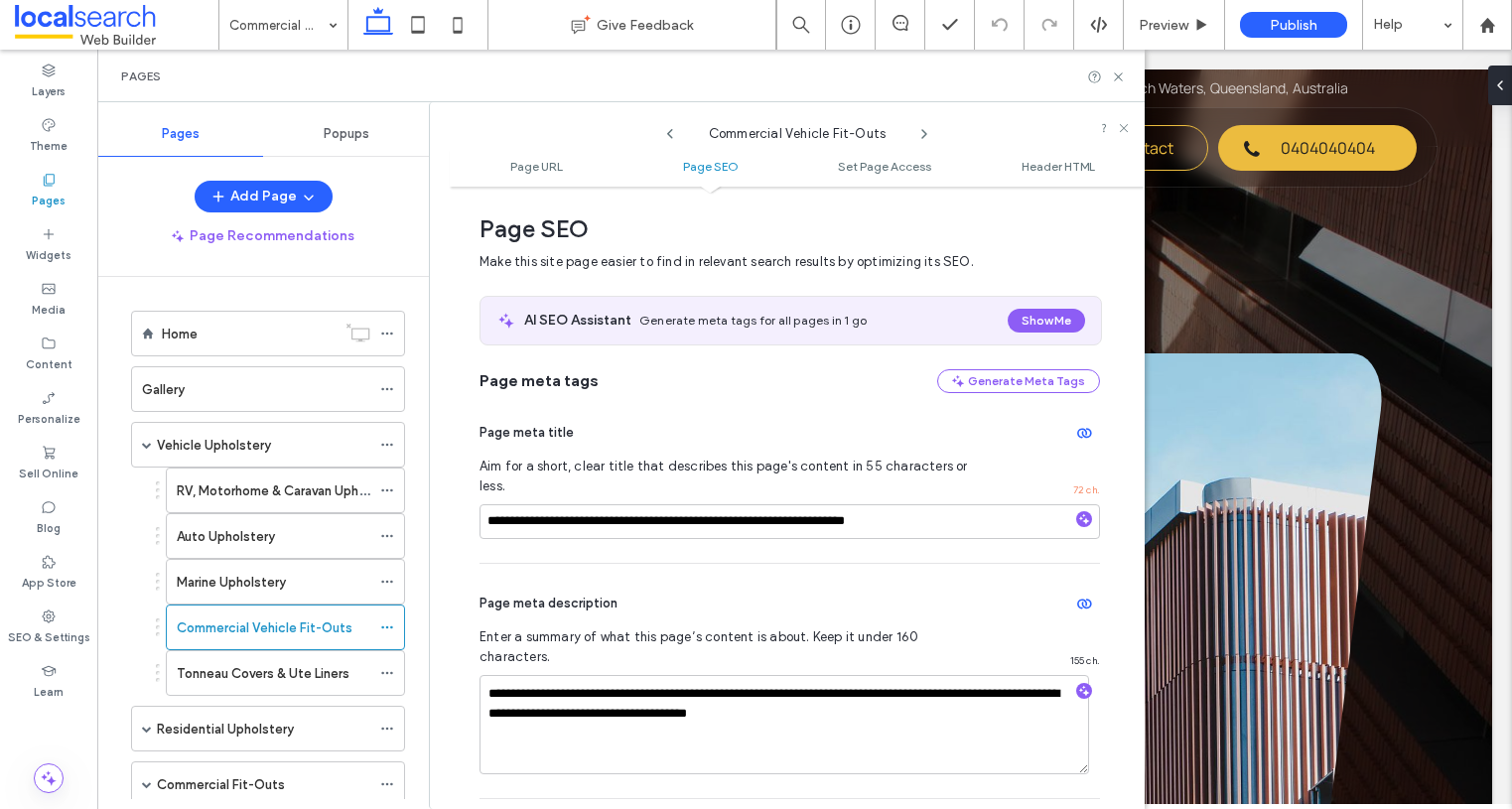 scroll, scrollTop: 272, scrollLeft: 0, axis: vertical 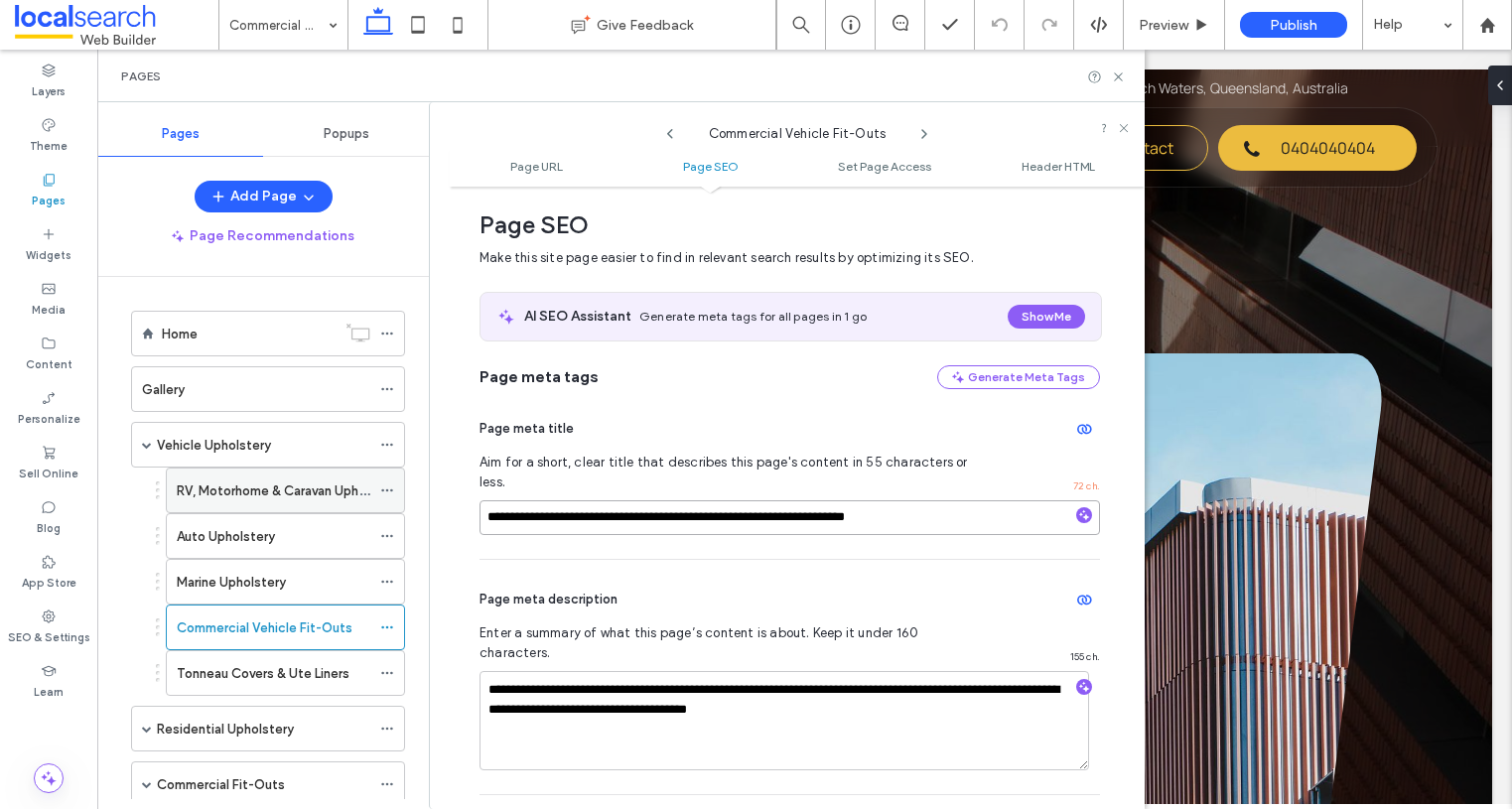 drag, startPoint x: 797, startPoint y: 500, endPoint x: 210, endPoint y: 484, distance: 587.21802 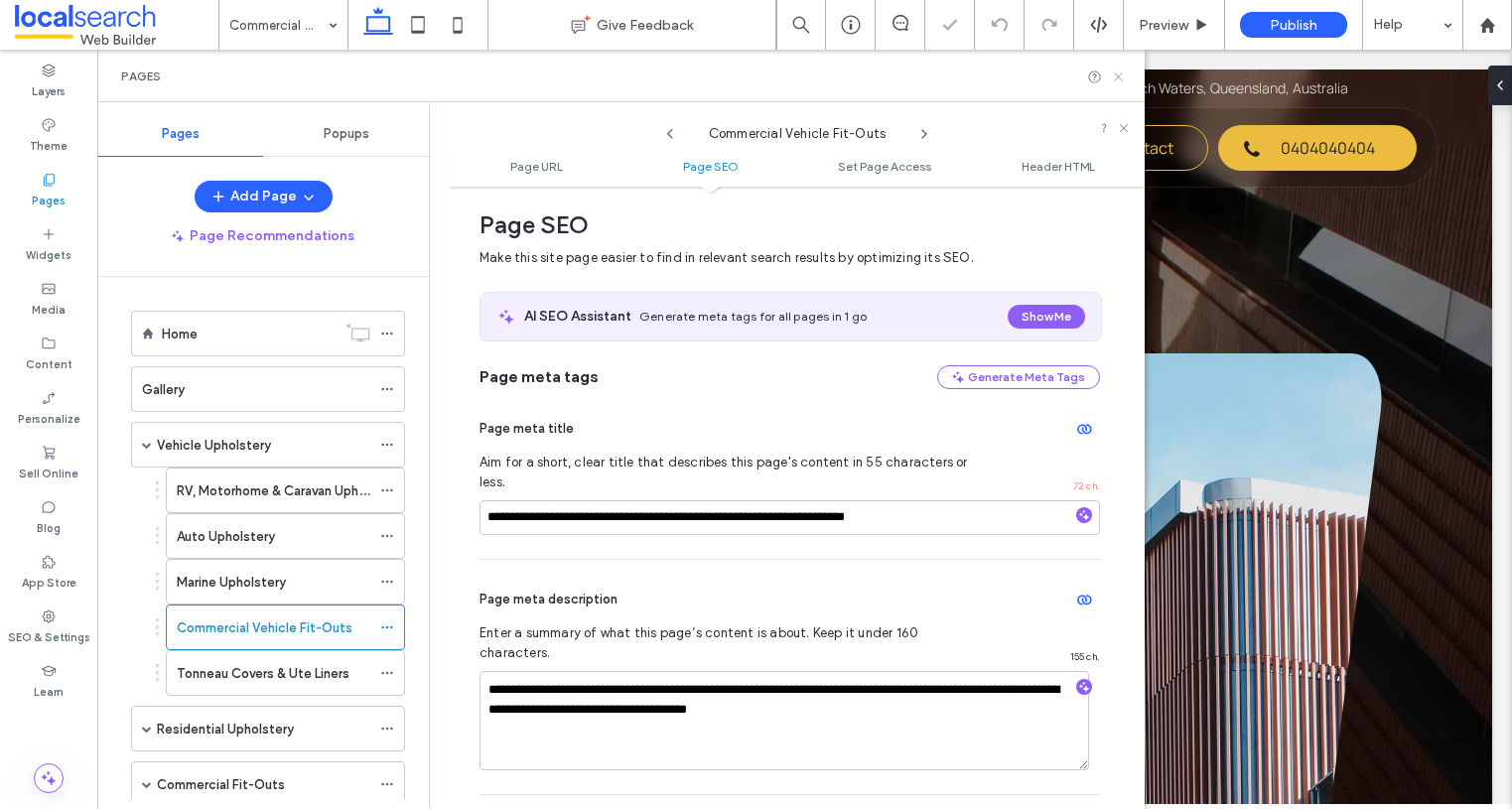 click 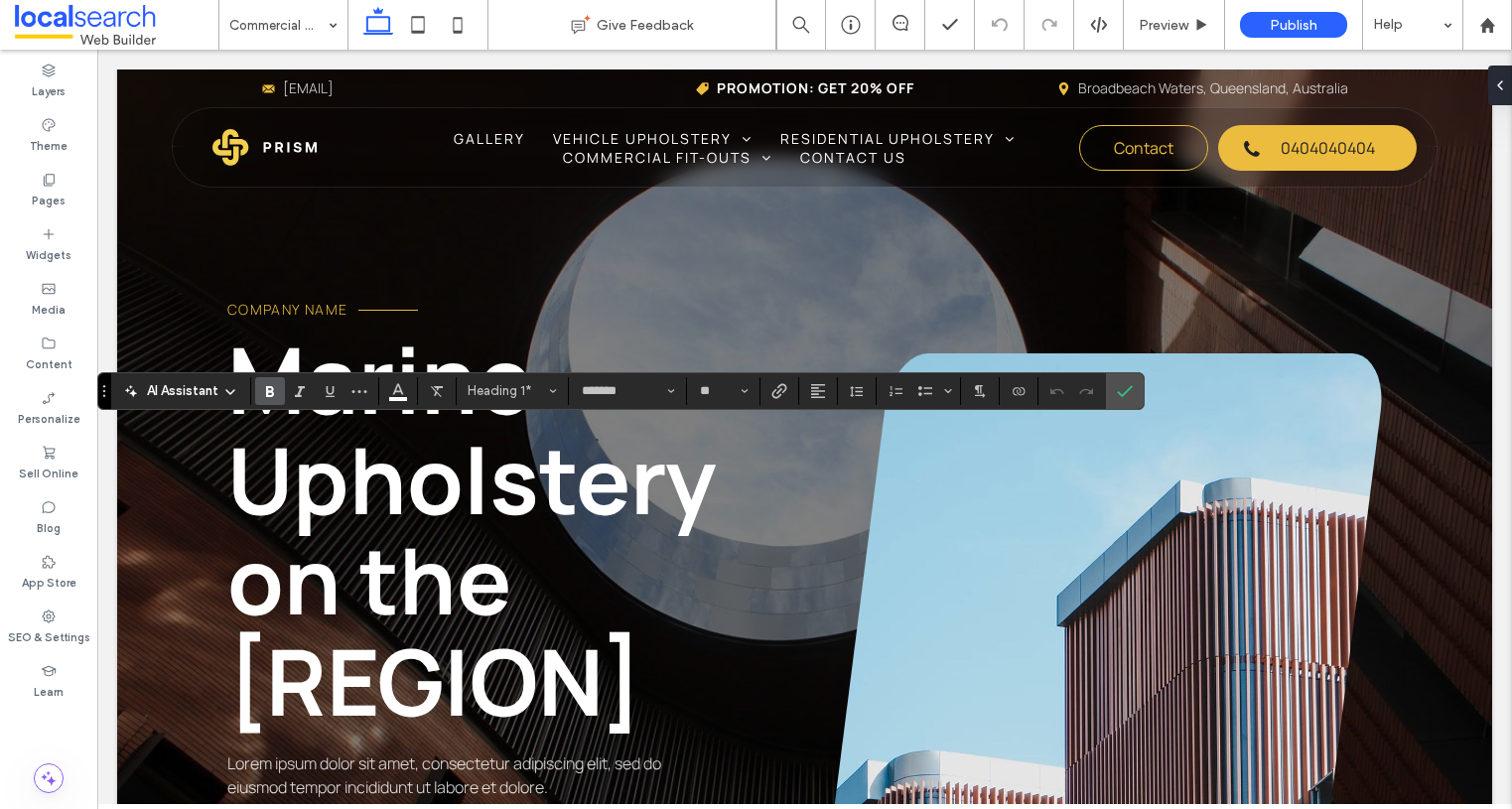 type on "**" 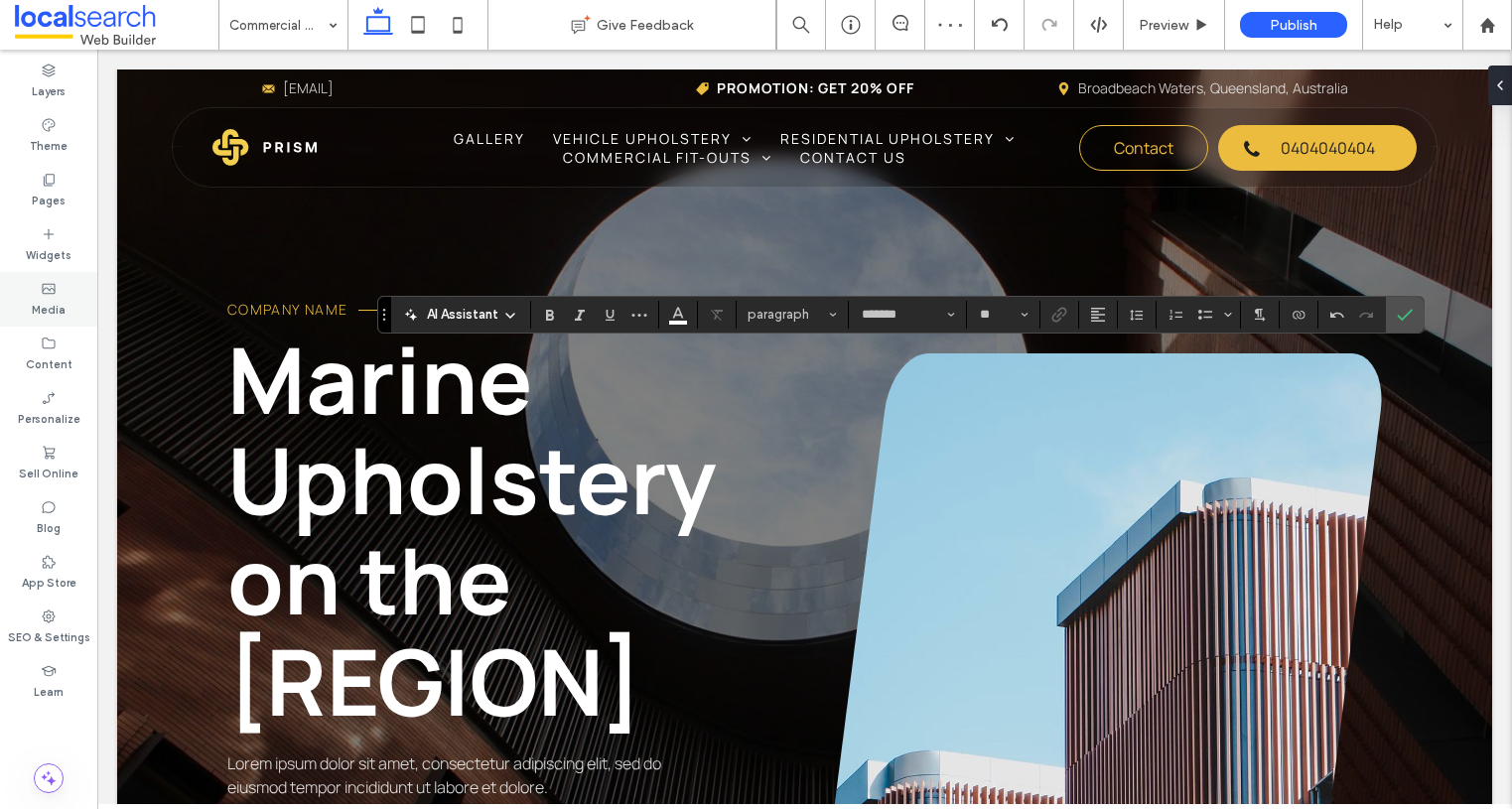 type on "**" 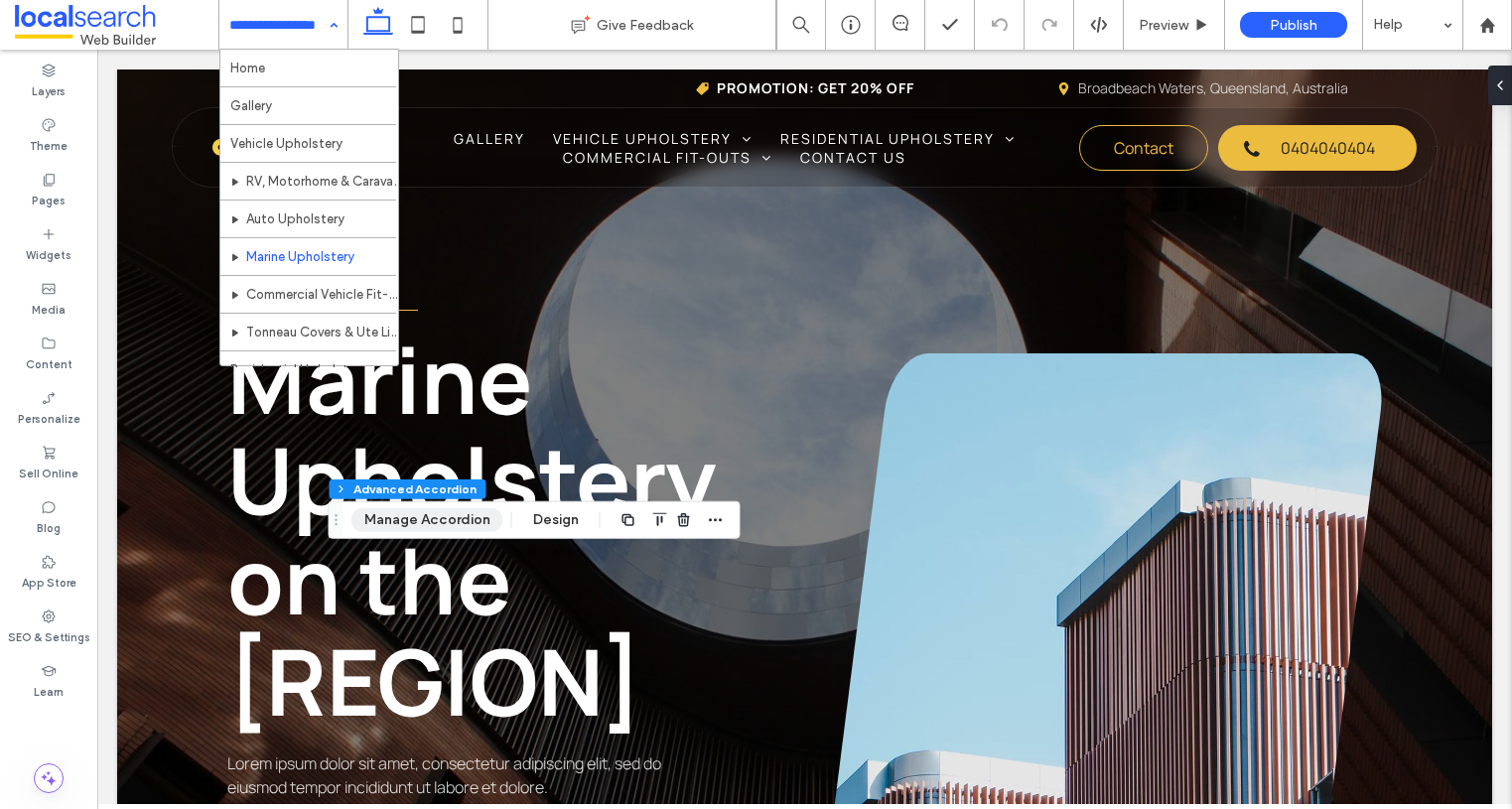 click on "Manage Accordion" at bounding box center (427, 520) 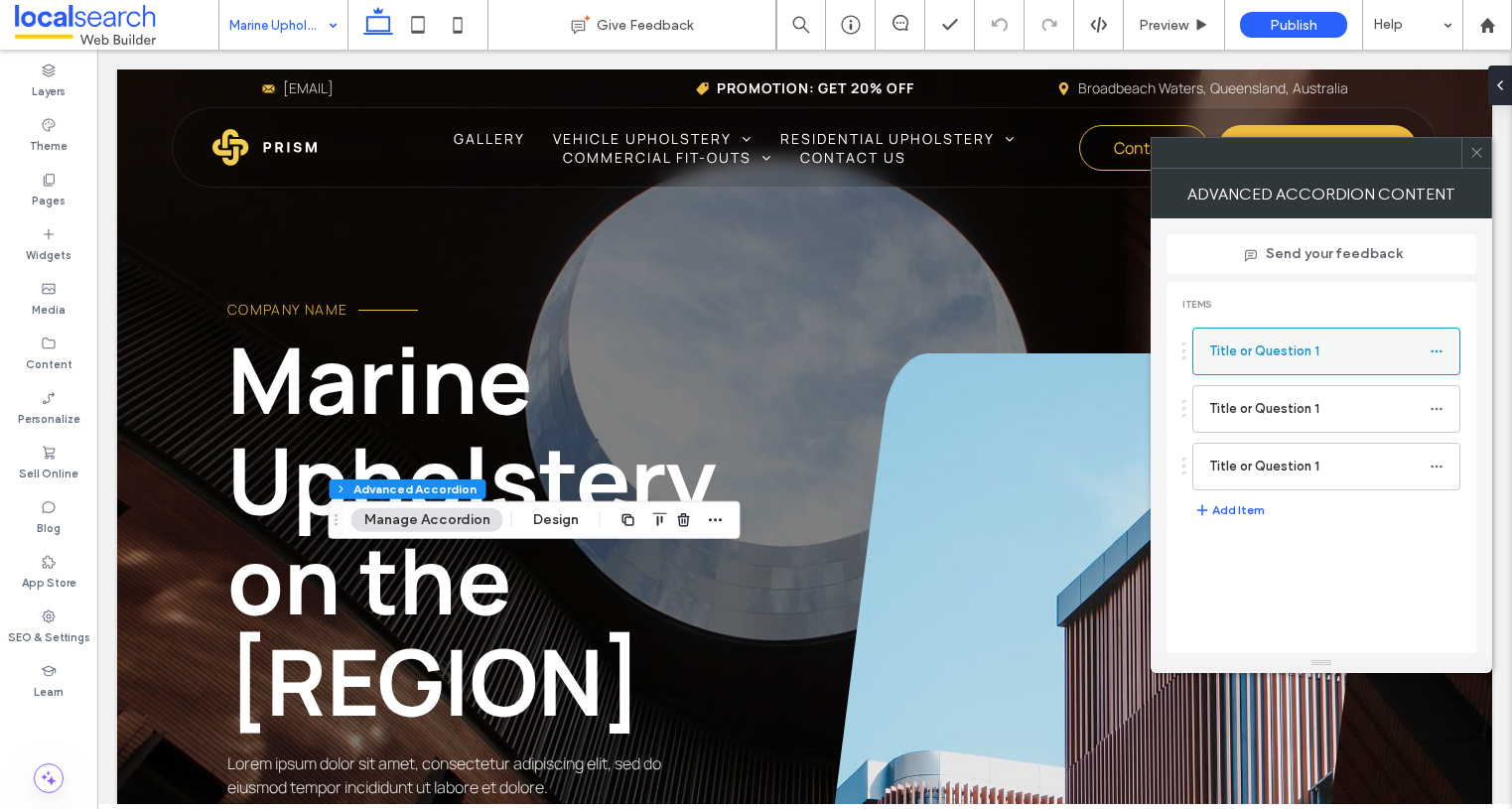 click 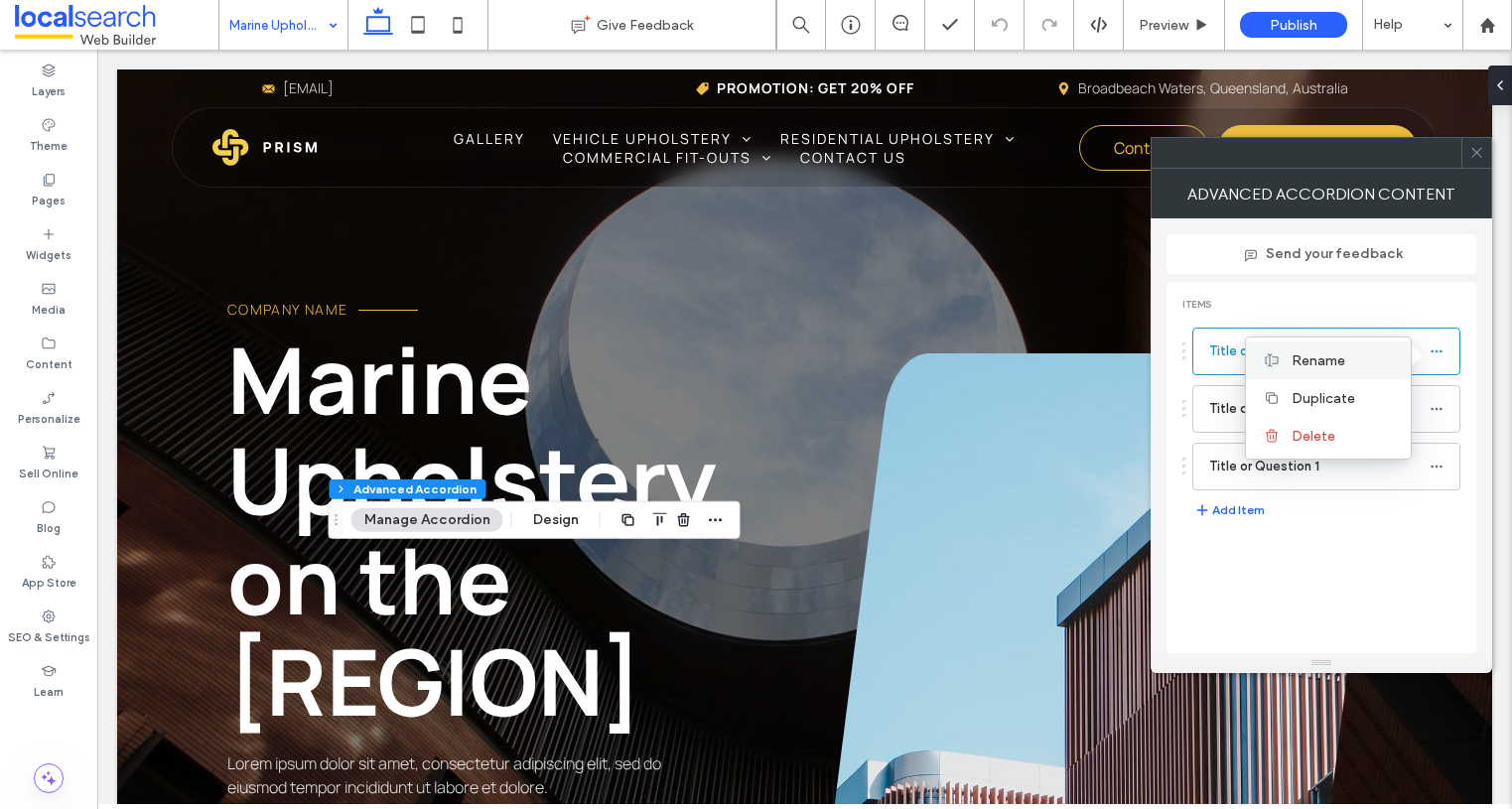 click on "Rename" at bounding box center [1318, 360] 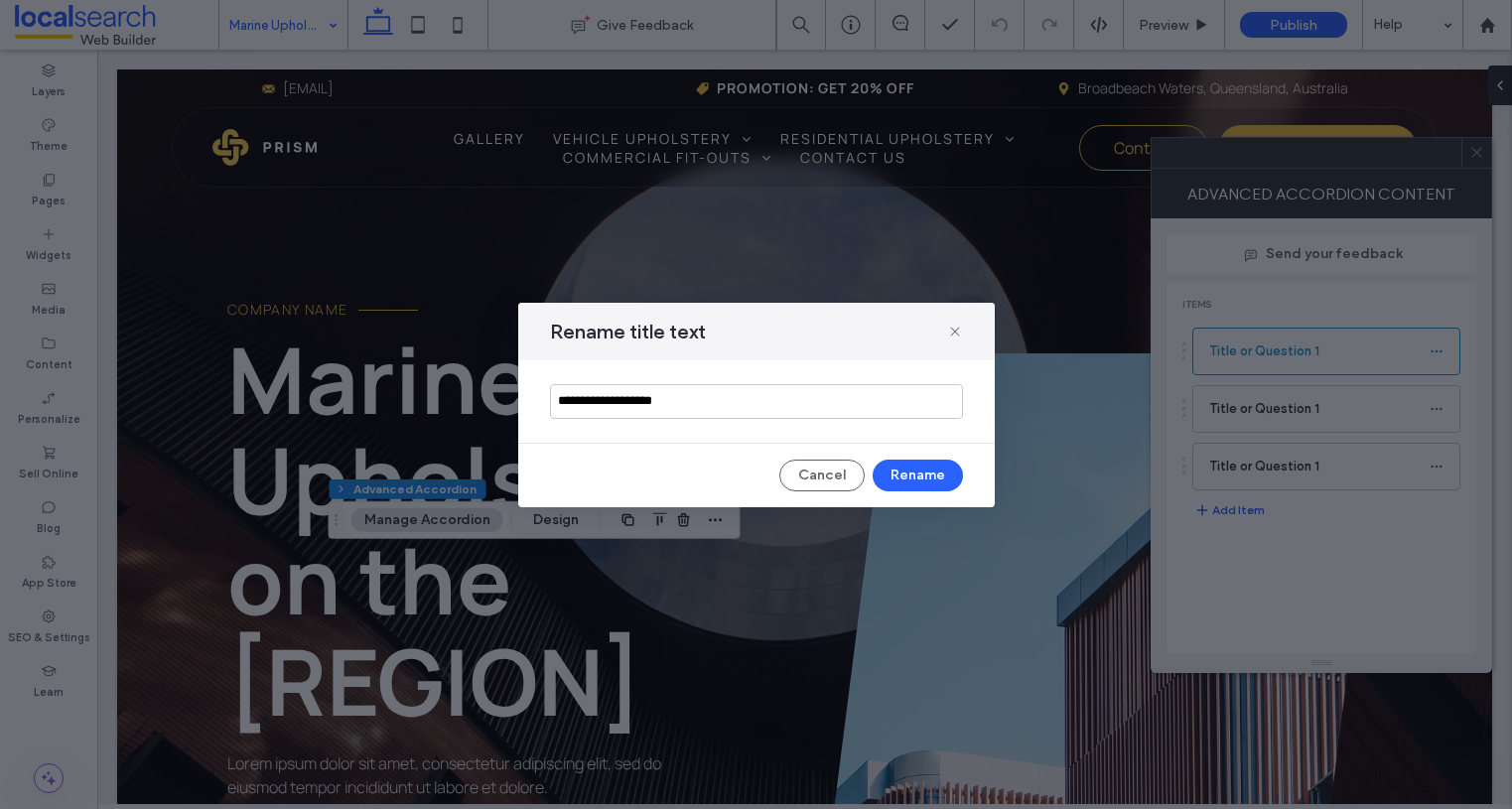 click on "**********" at bounding box center (756, 401) 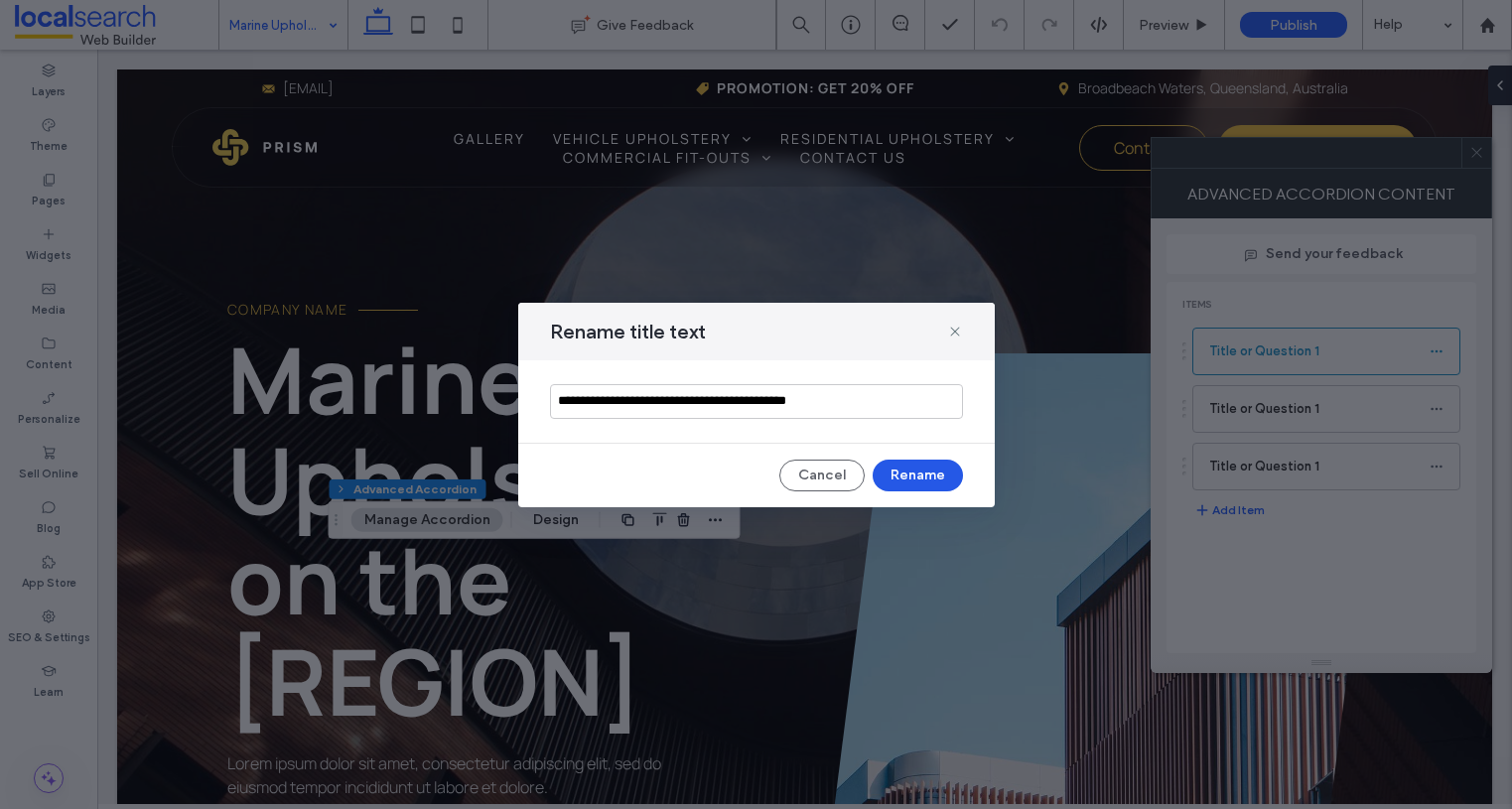 type on "**********" 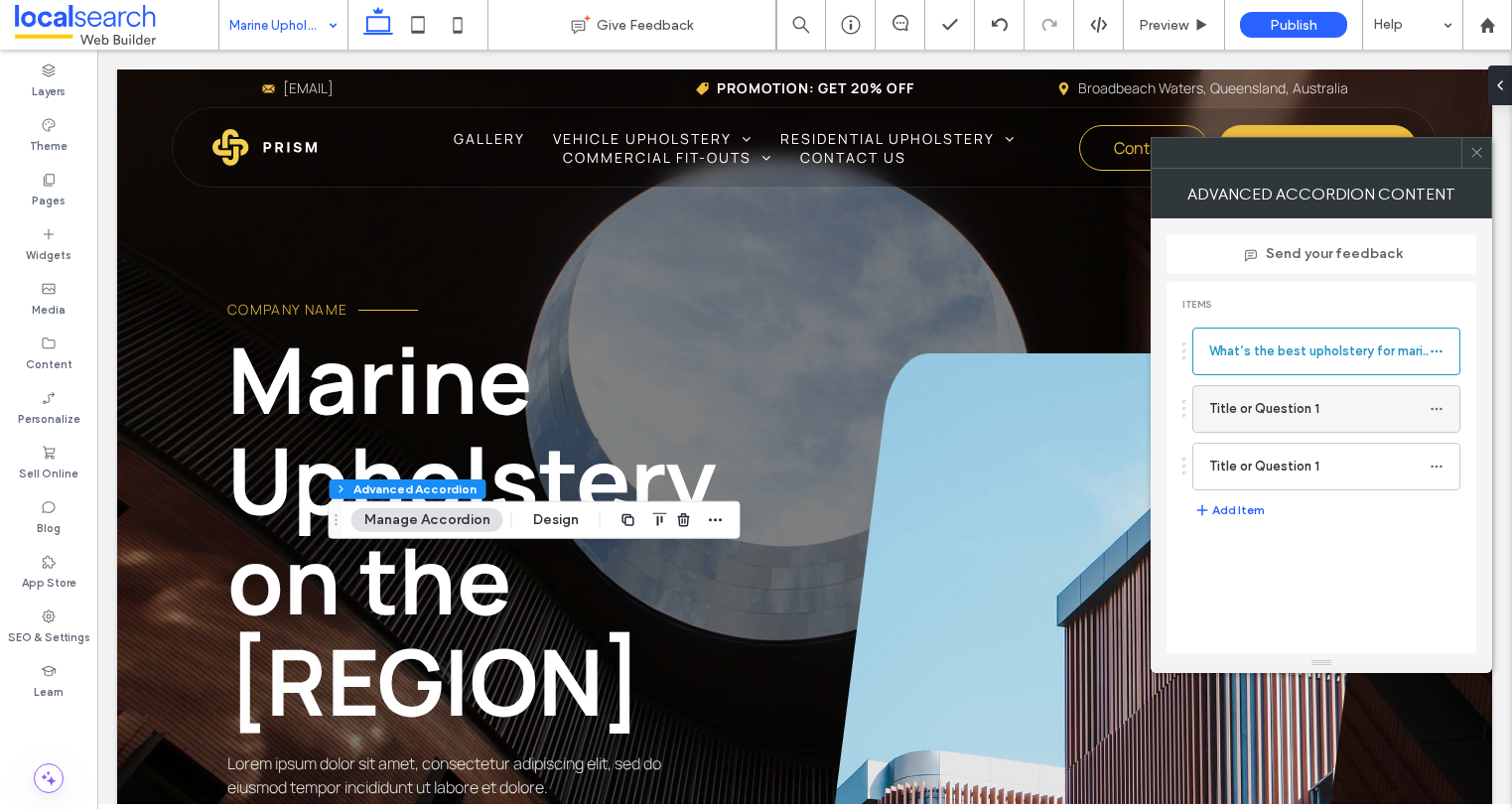 click 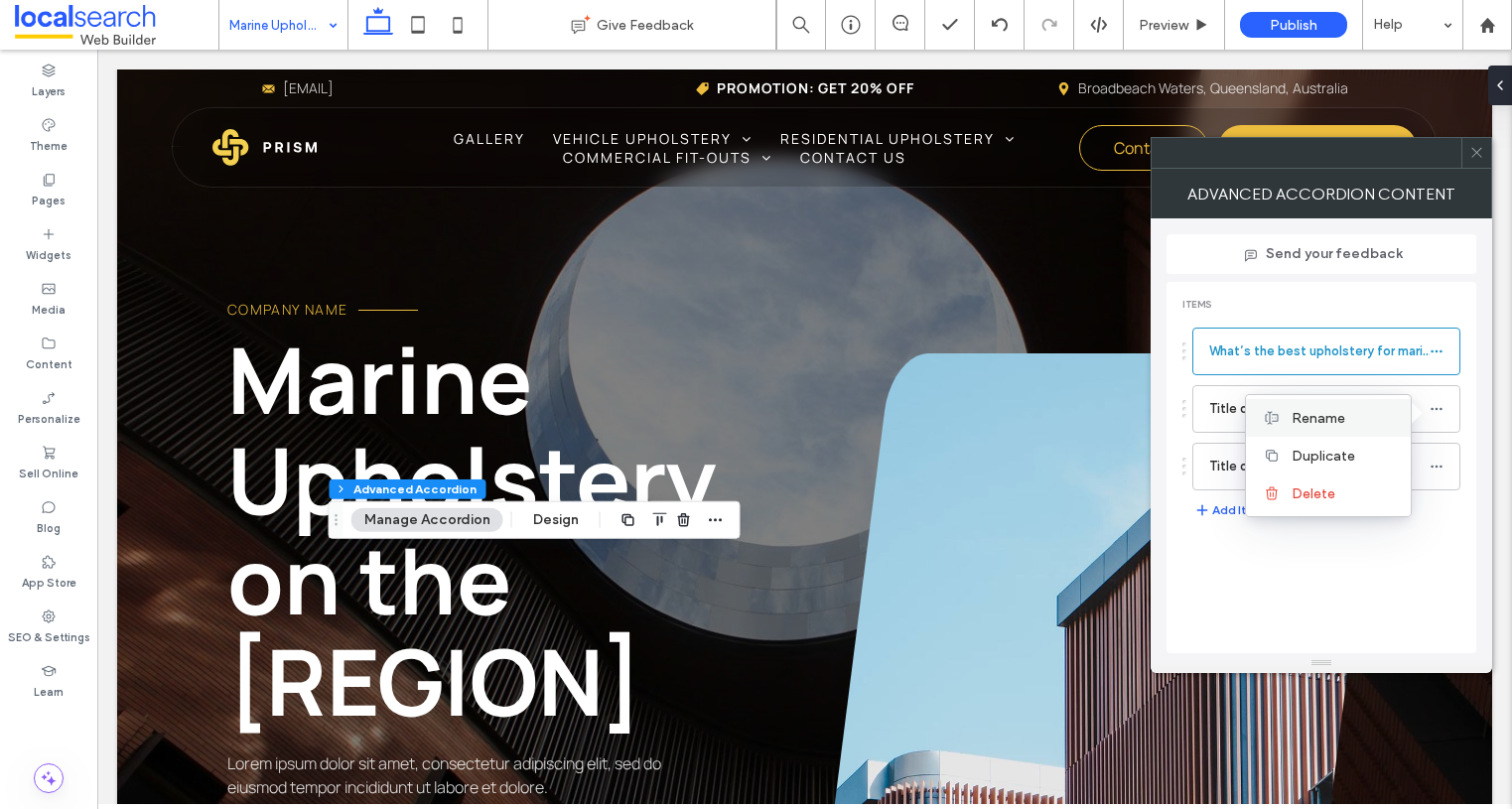 click on "Rename" at bounding box center (1343, 418) 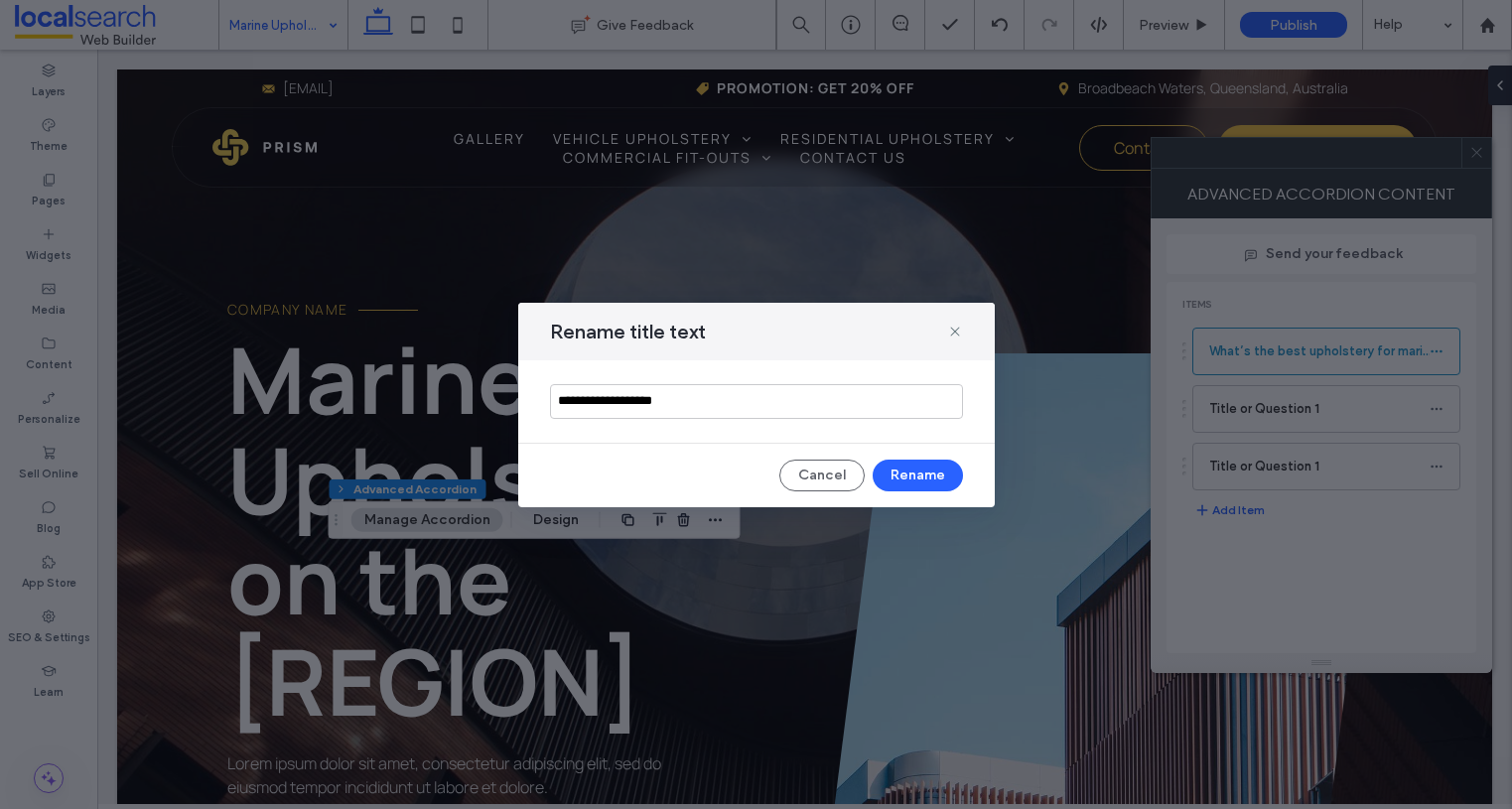 click on "**********" at bounding box center [756, 401] 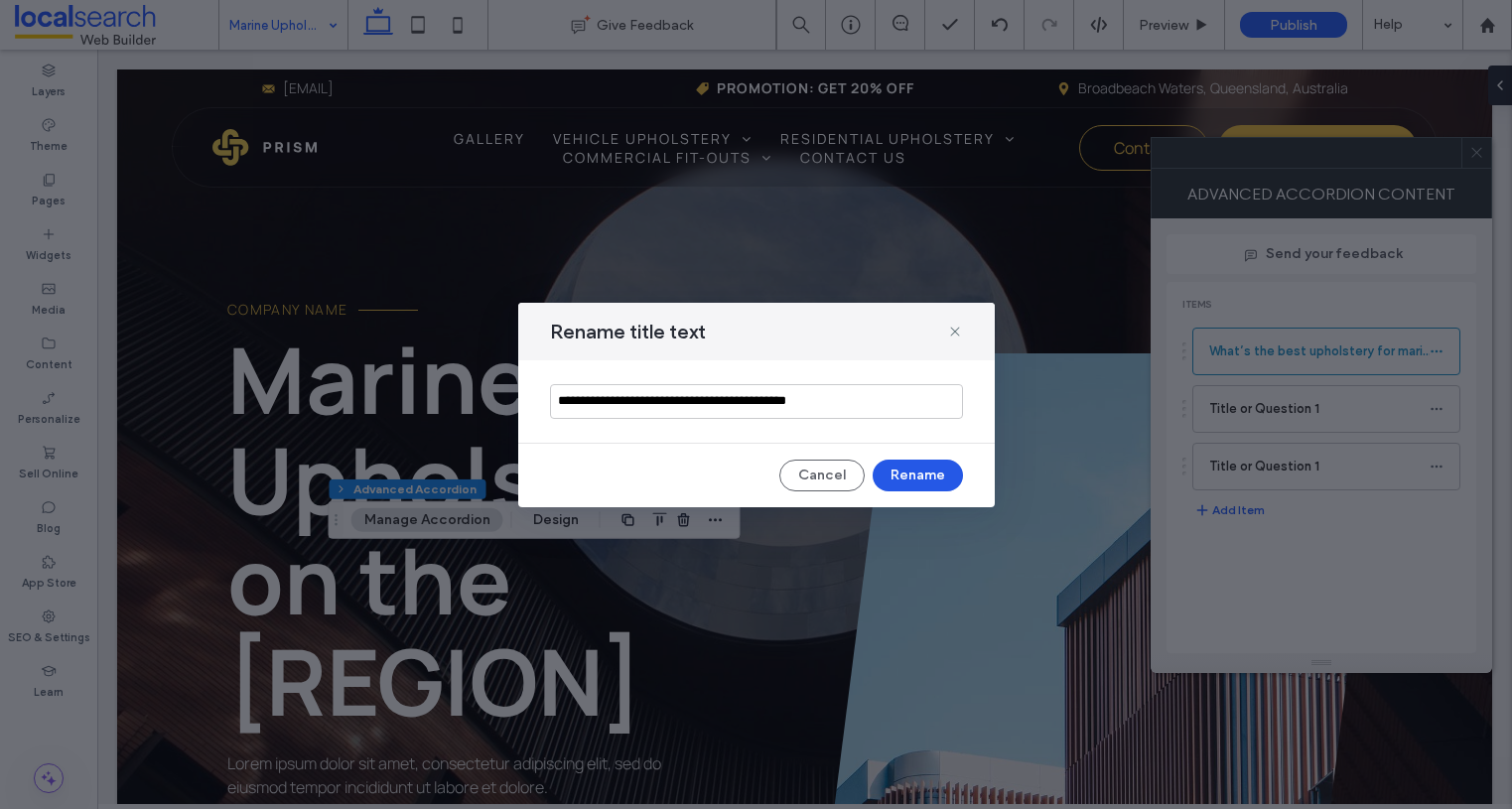 type on "**********" 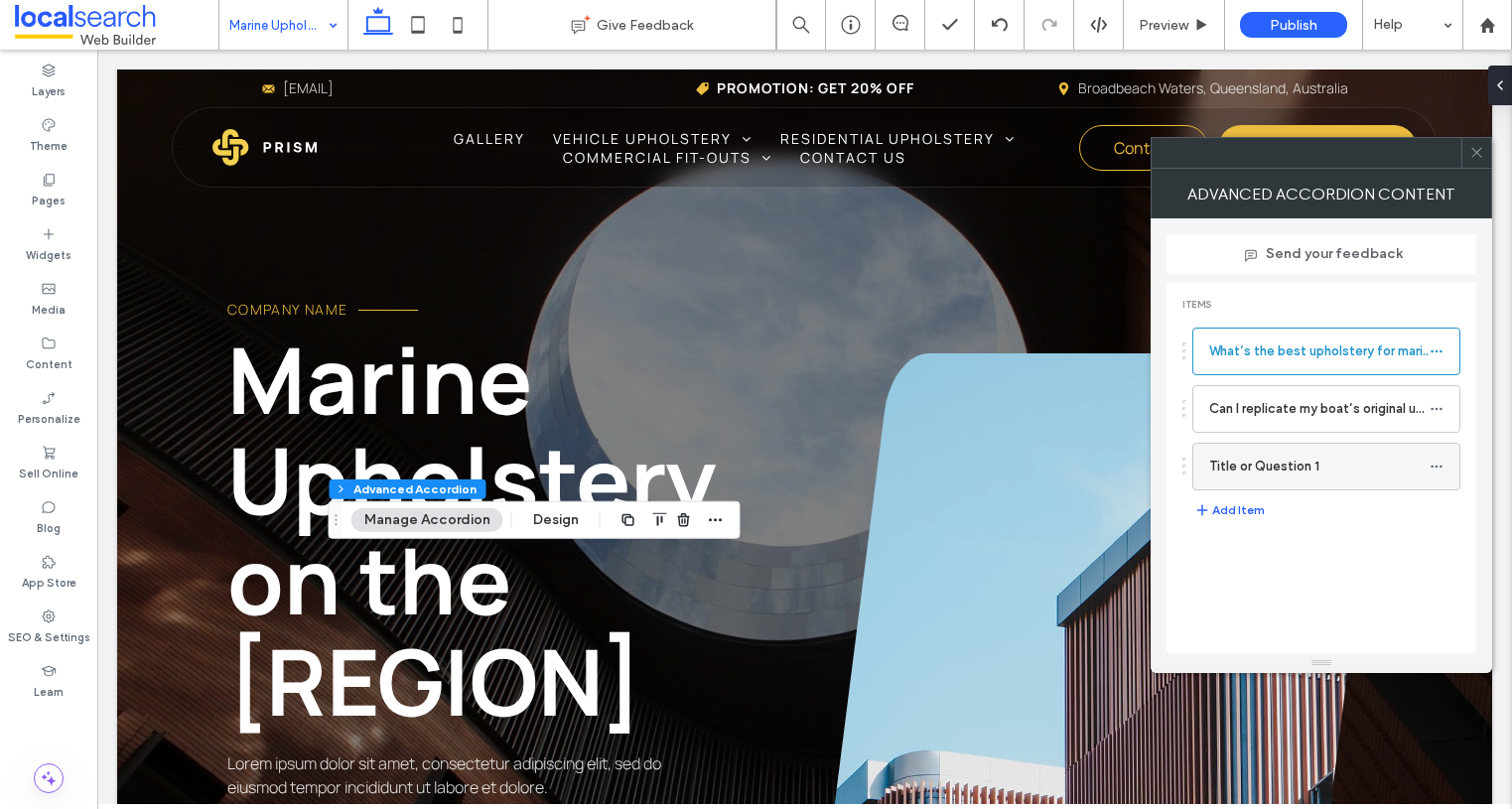 click 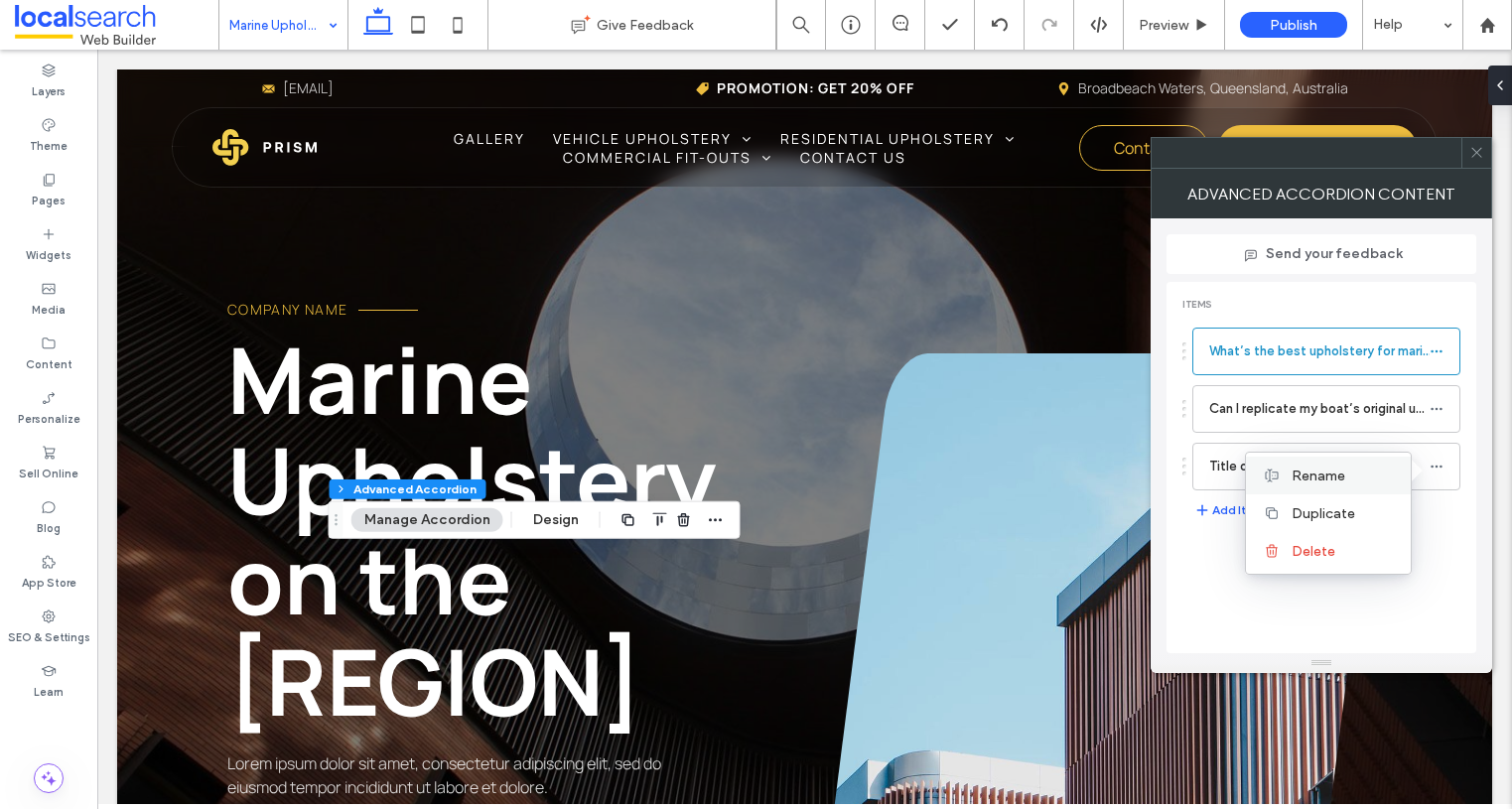 click on "Rename" at bounding box center [1318, 475] 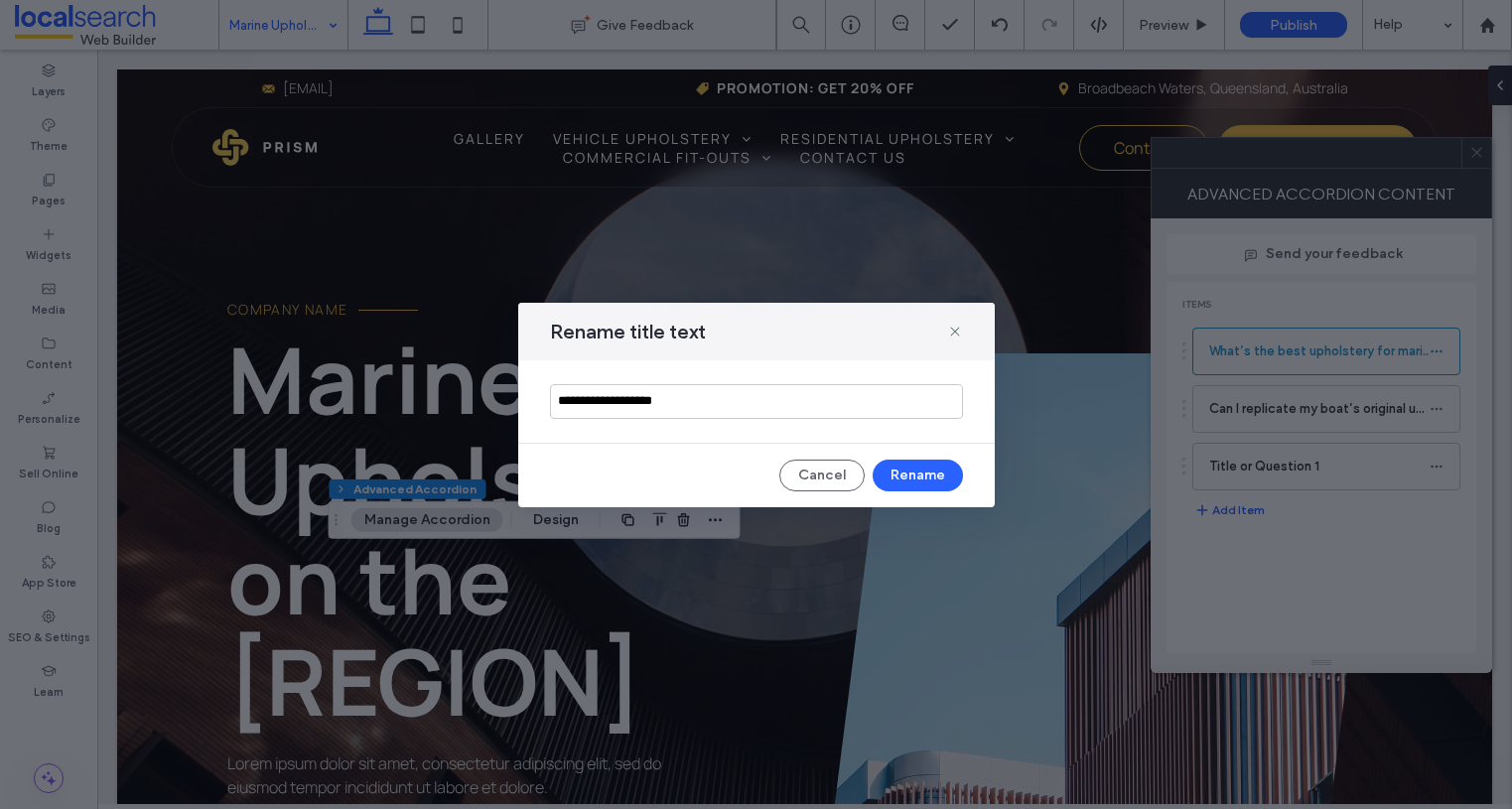 click on "**********" at bounding box center [756, 401] 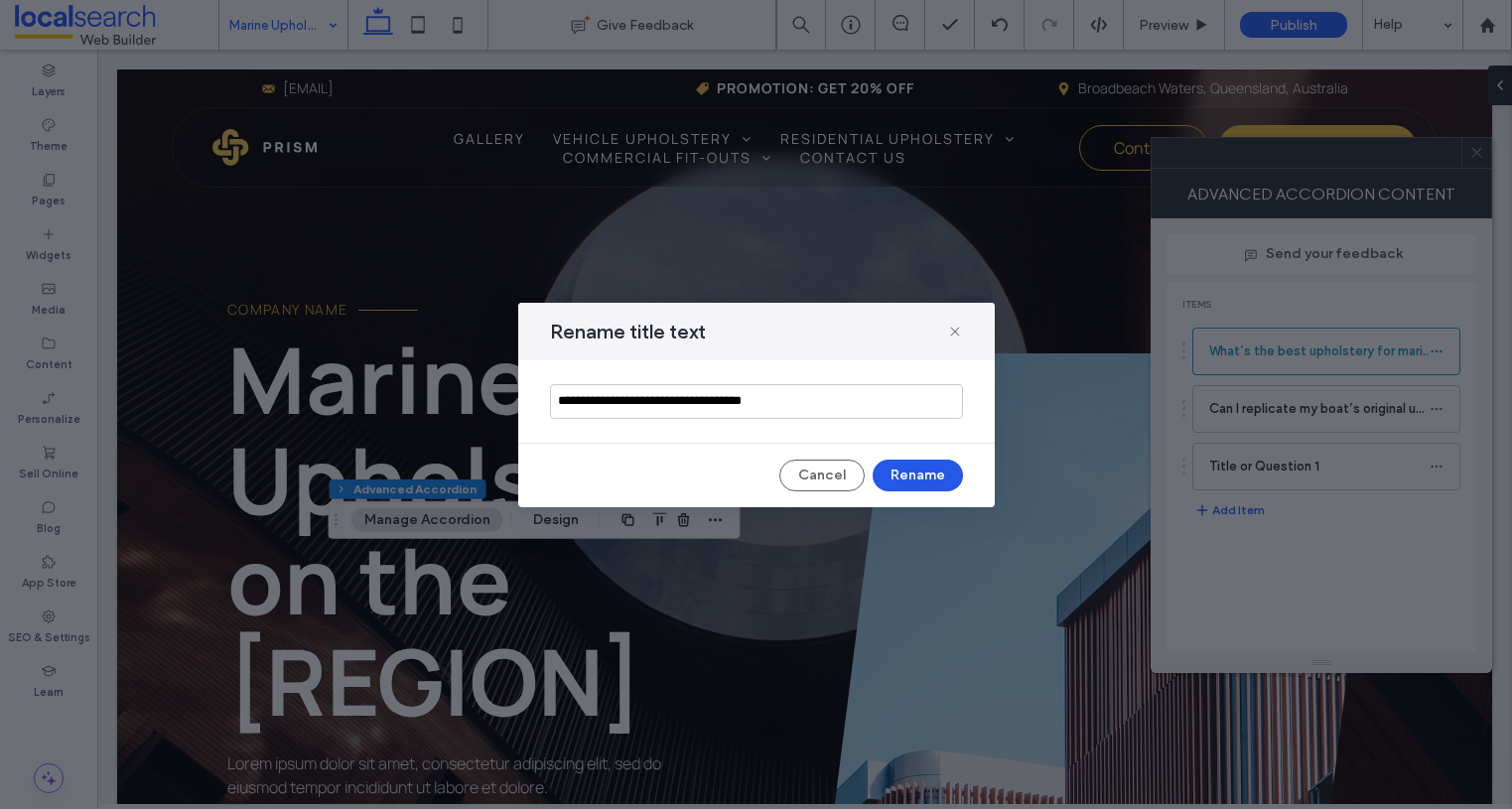 type on "**********" 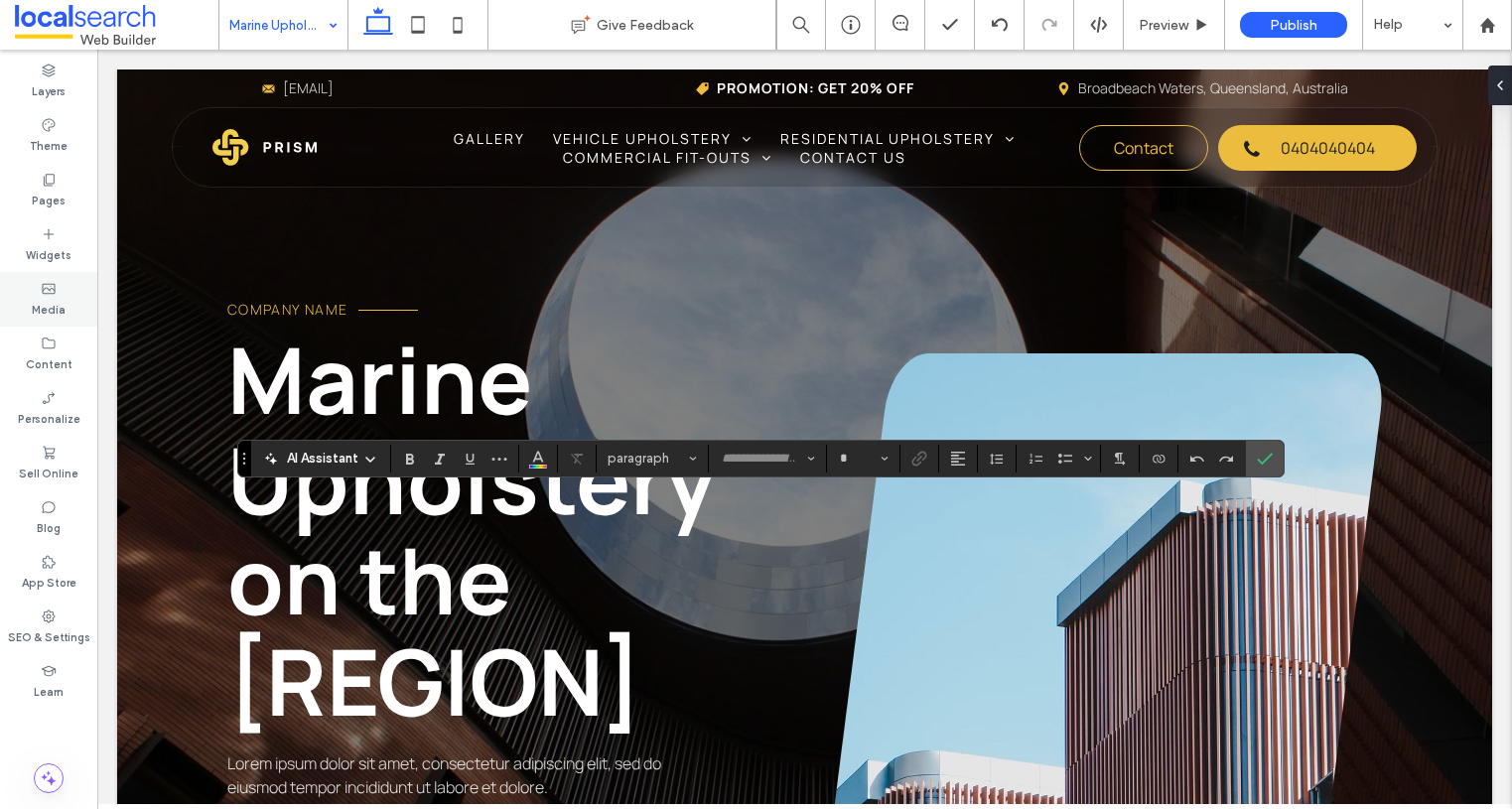 type on "*******" 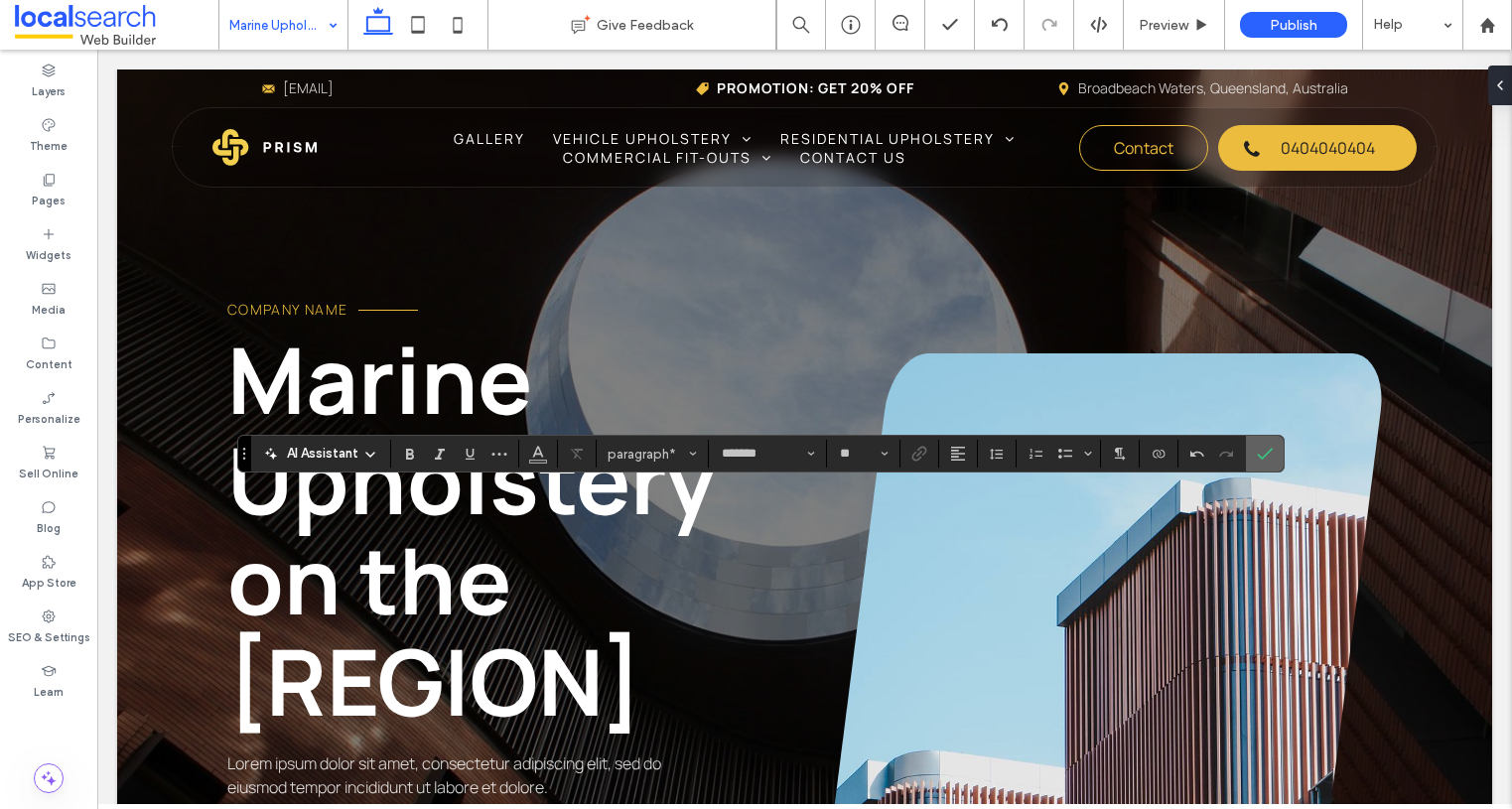 click 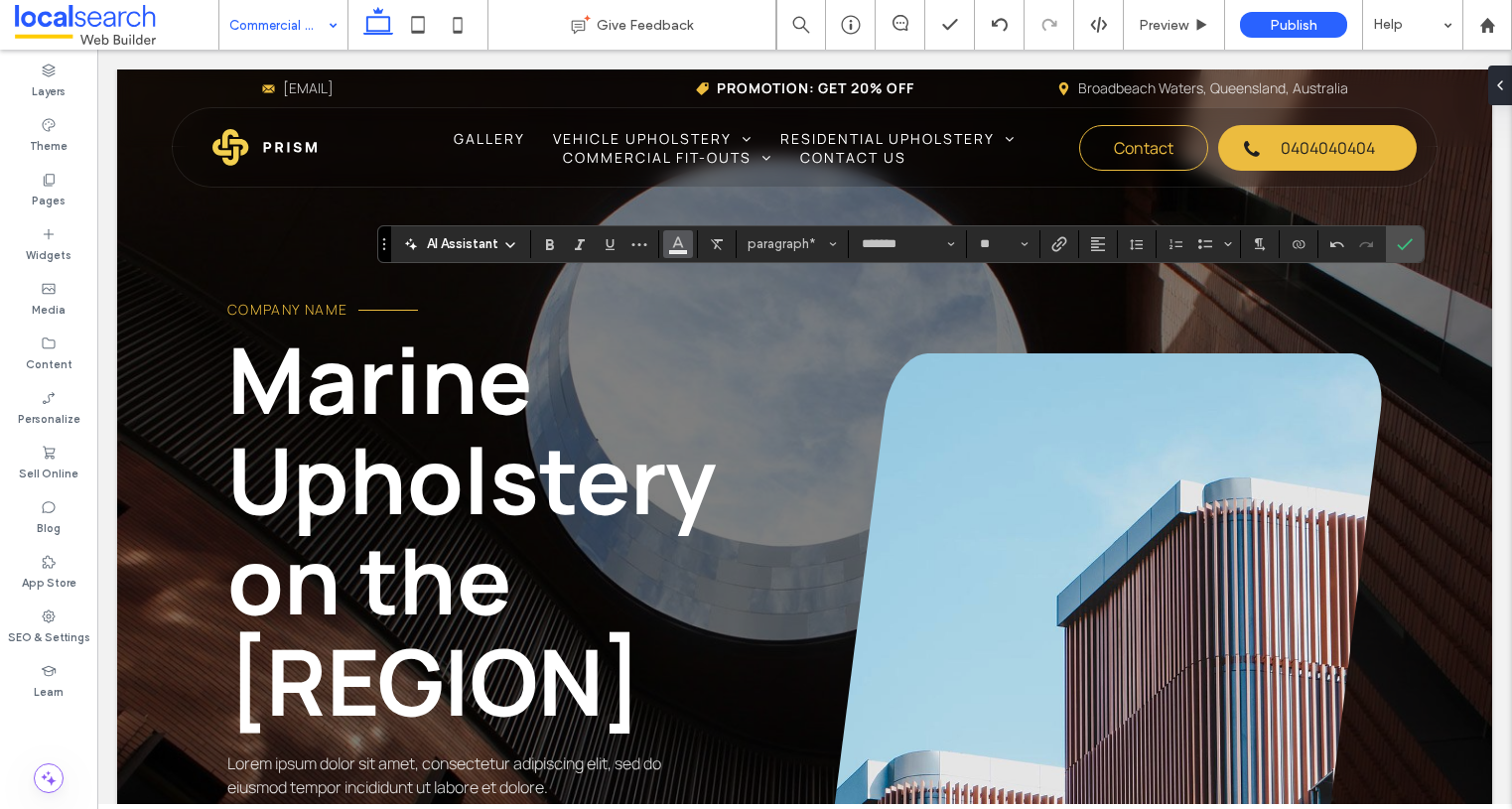 click 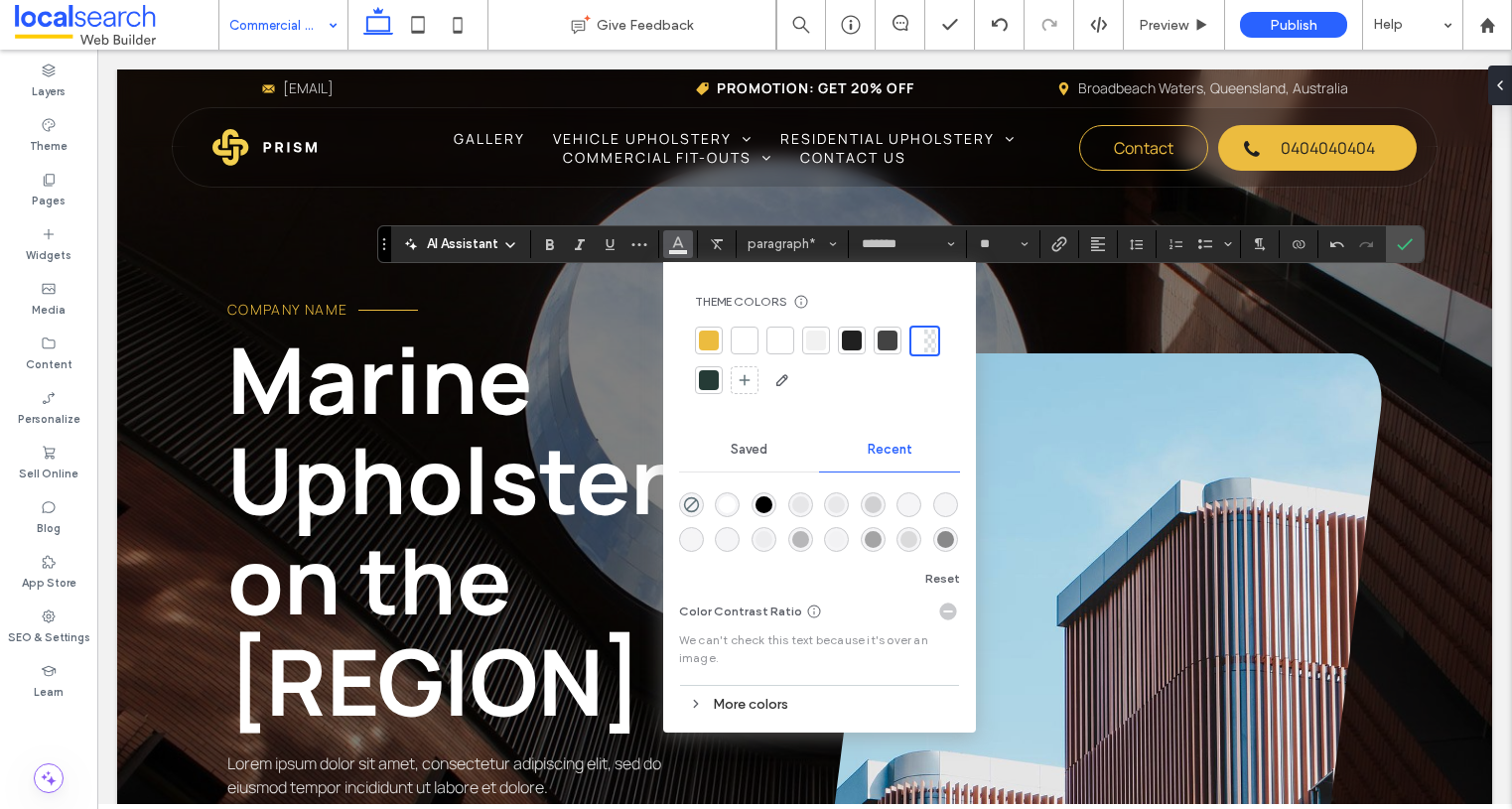 click at bounding box center (888, 340) 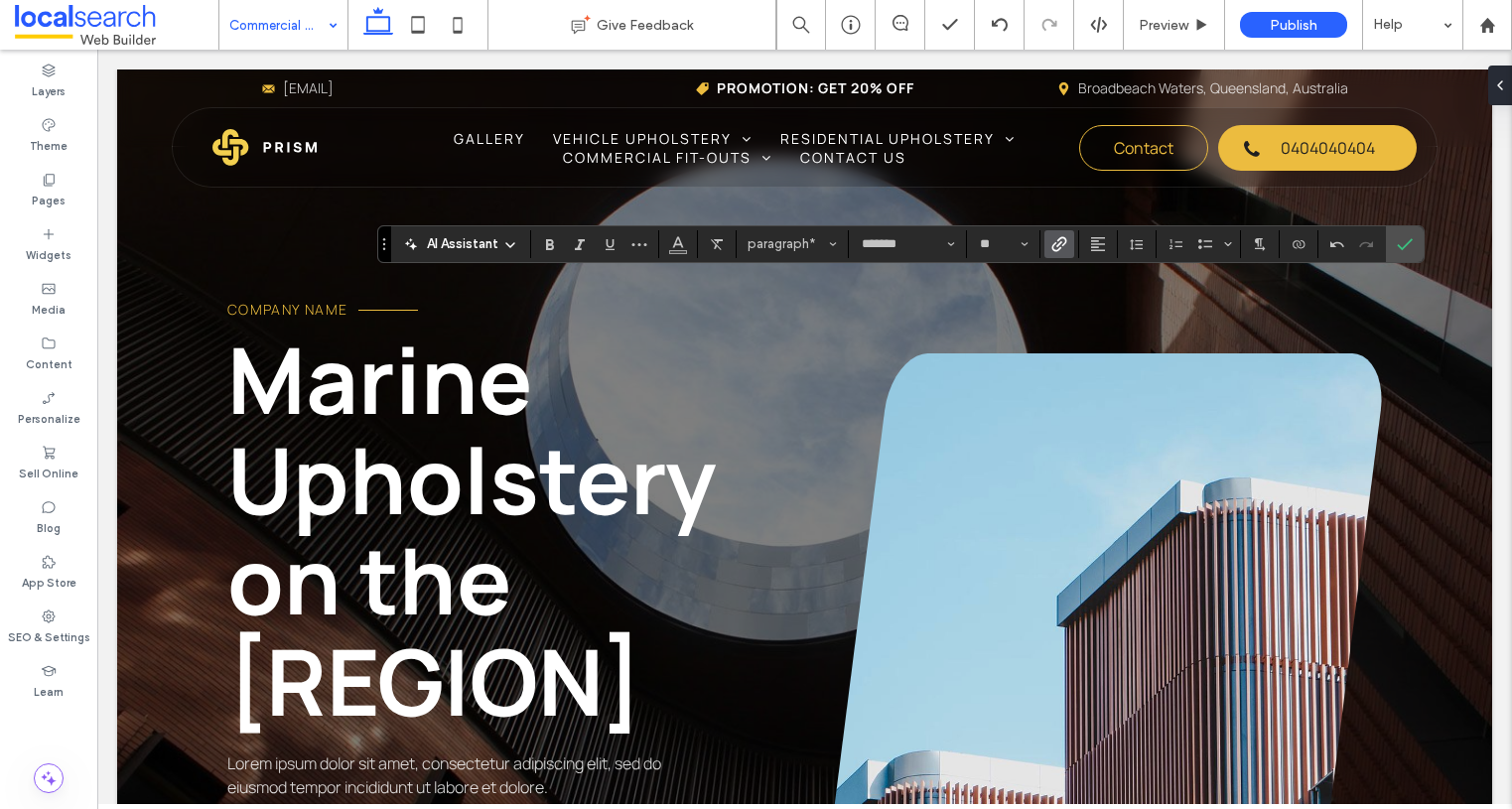 click 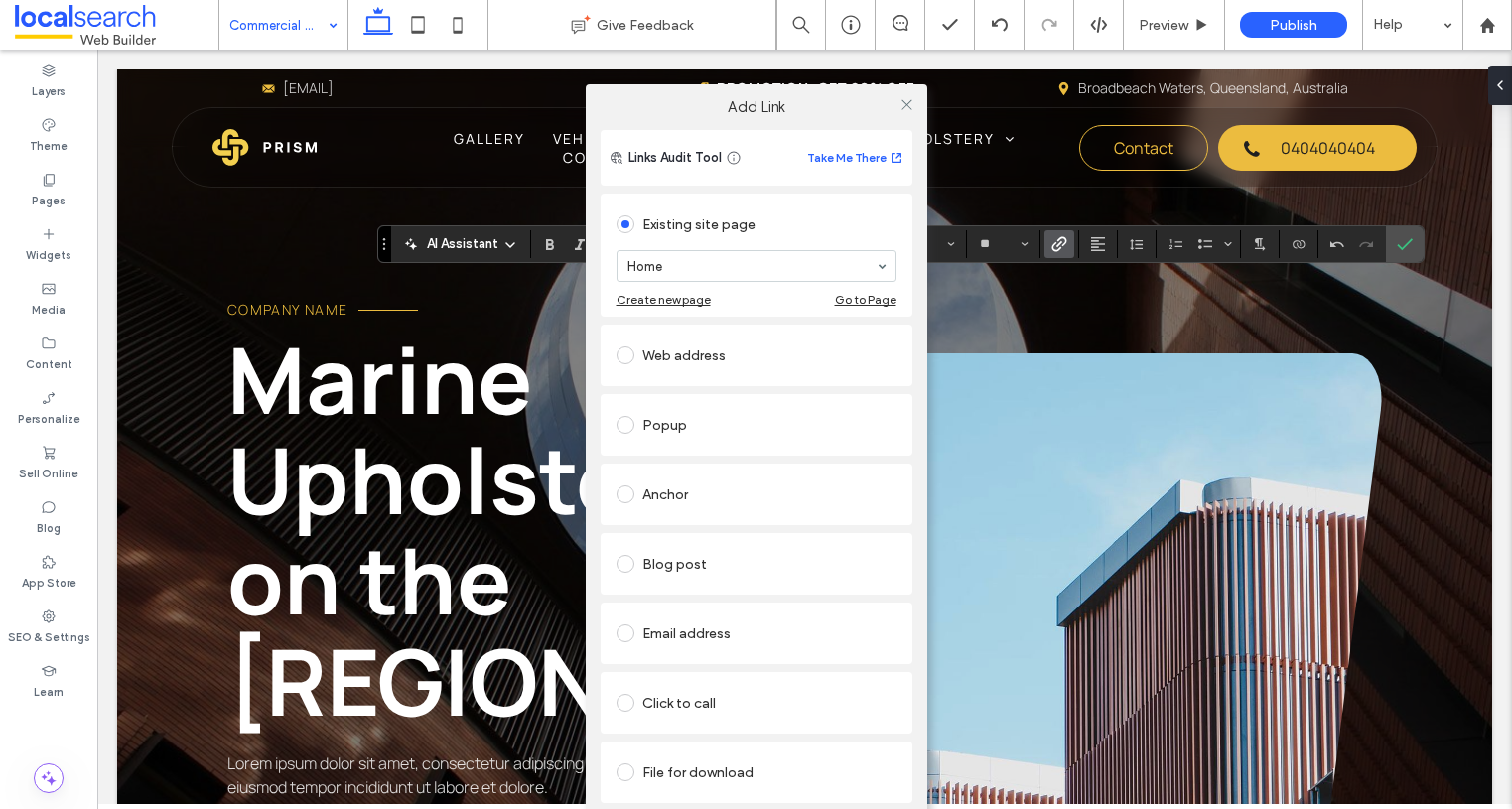 click on "Click to call" at bounding box center (756, 703) 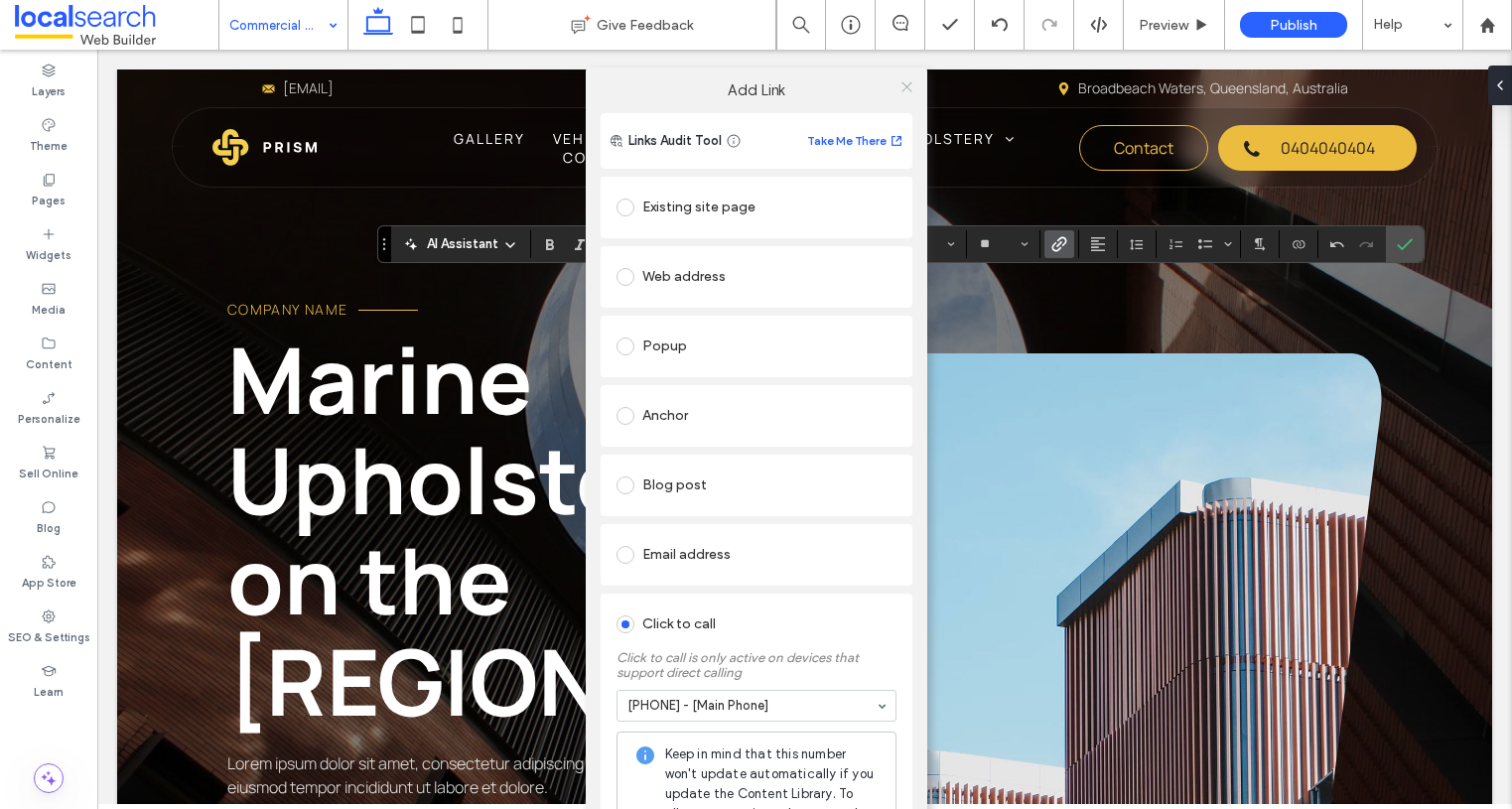 click 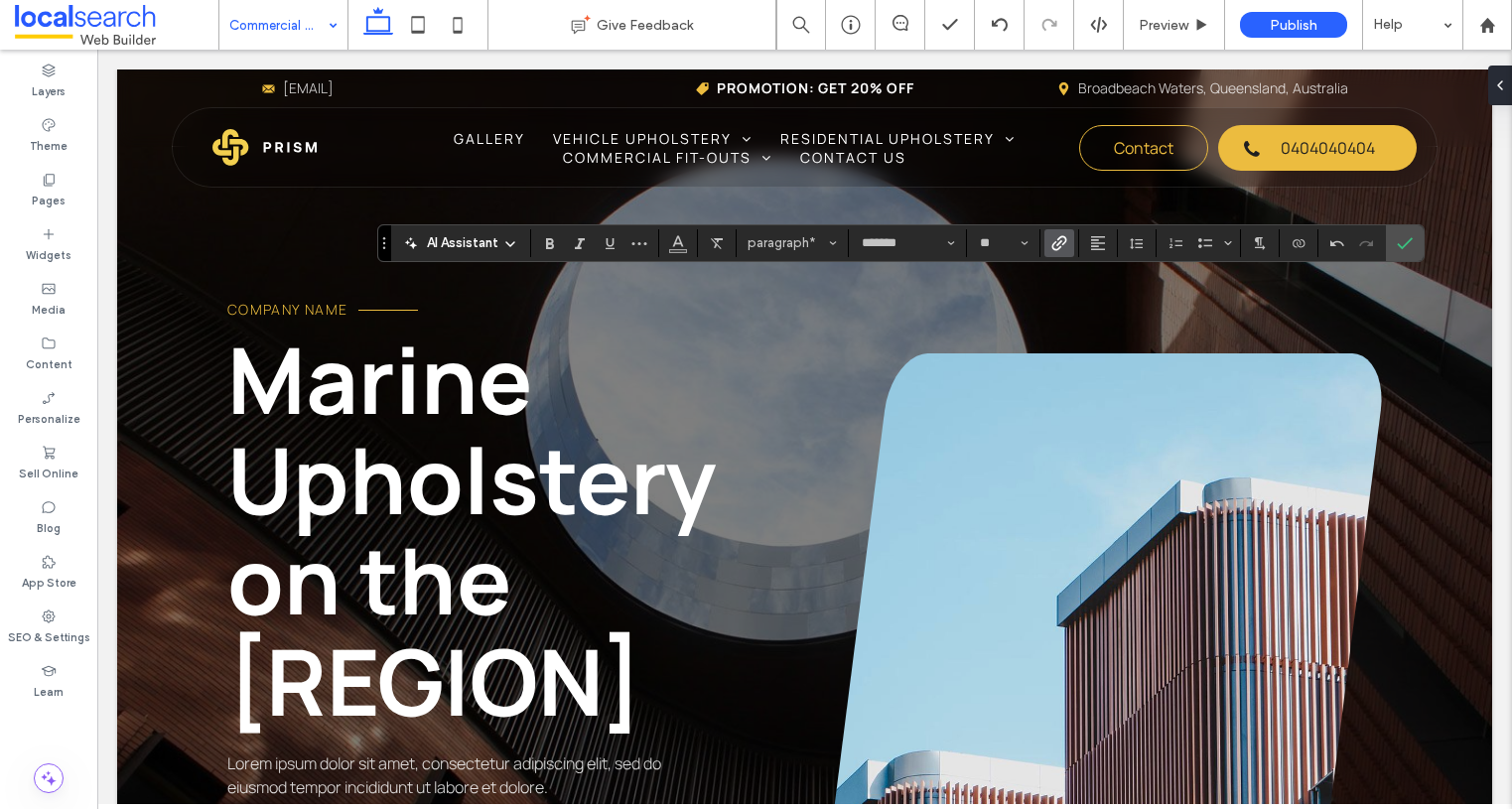 click 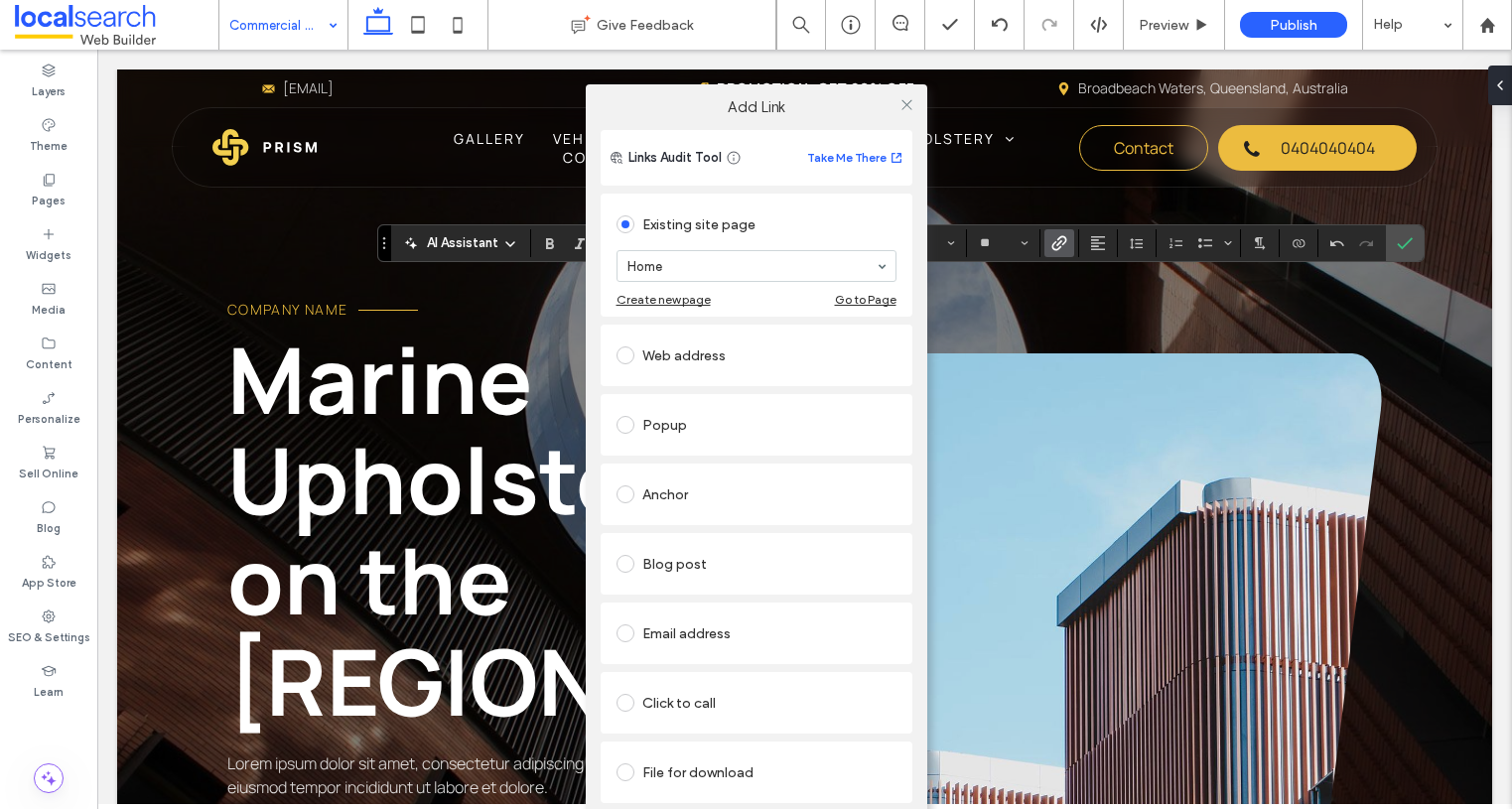 click on "Click to call" at bounding box center [756, 703] 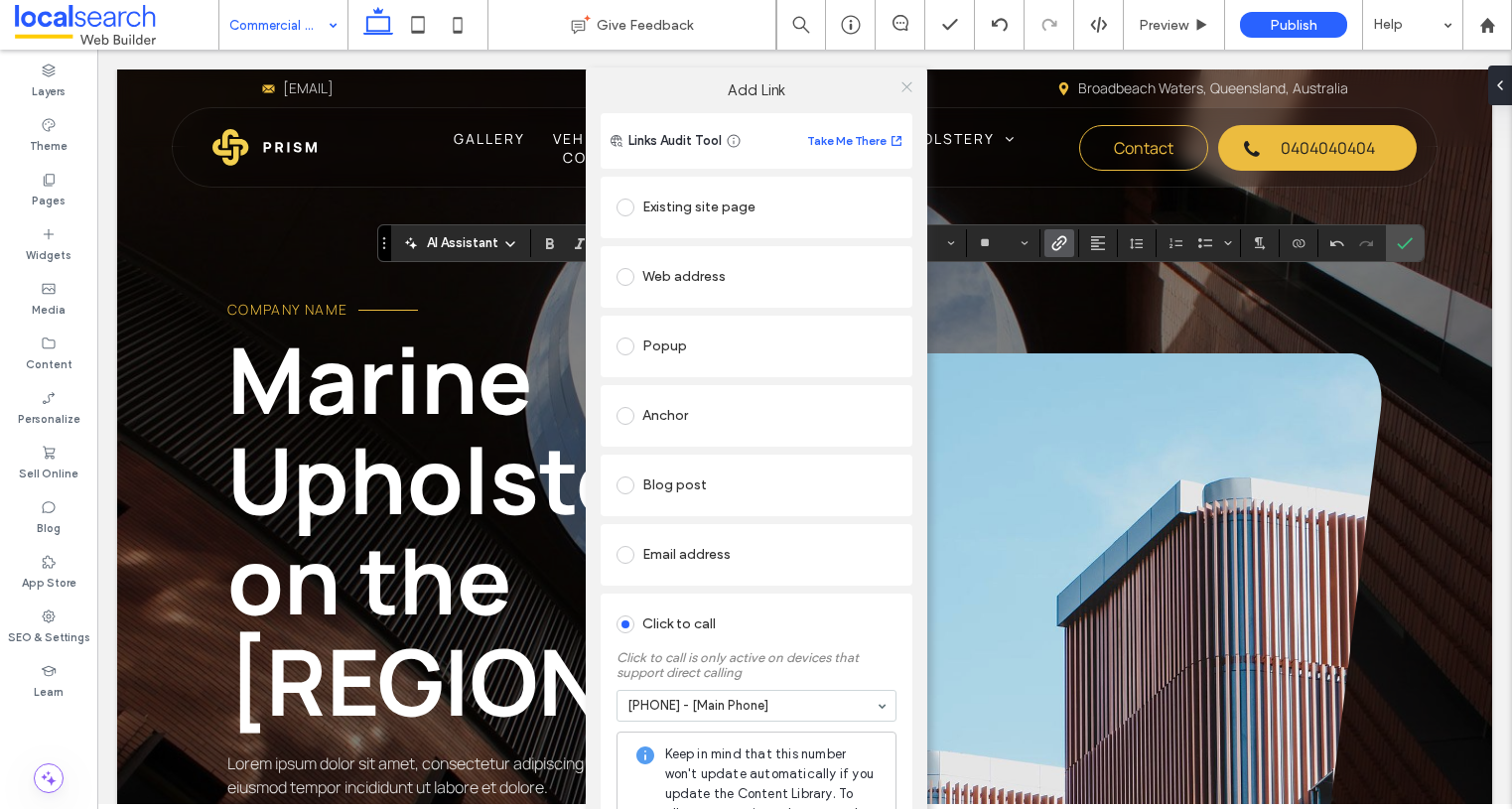 click 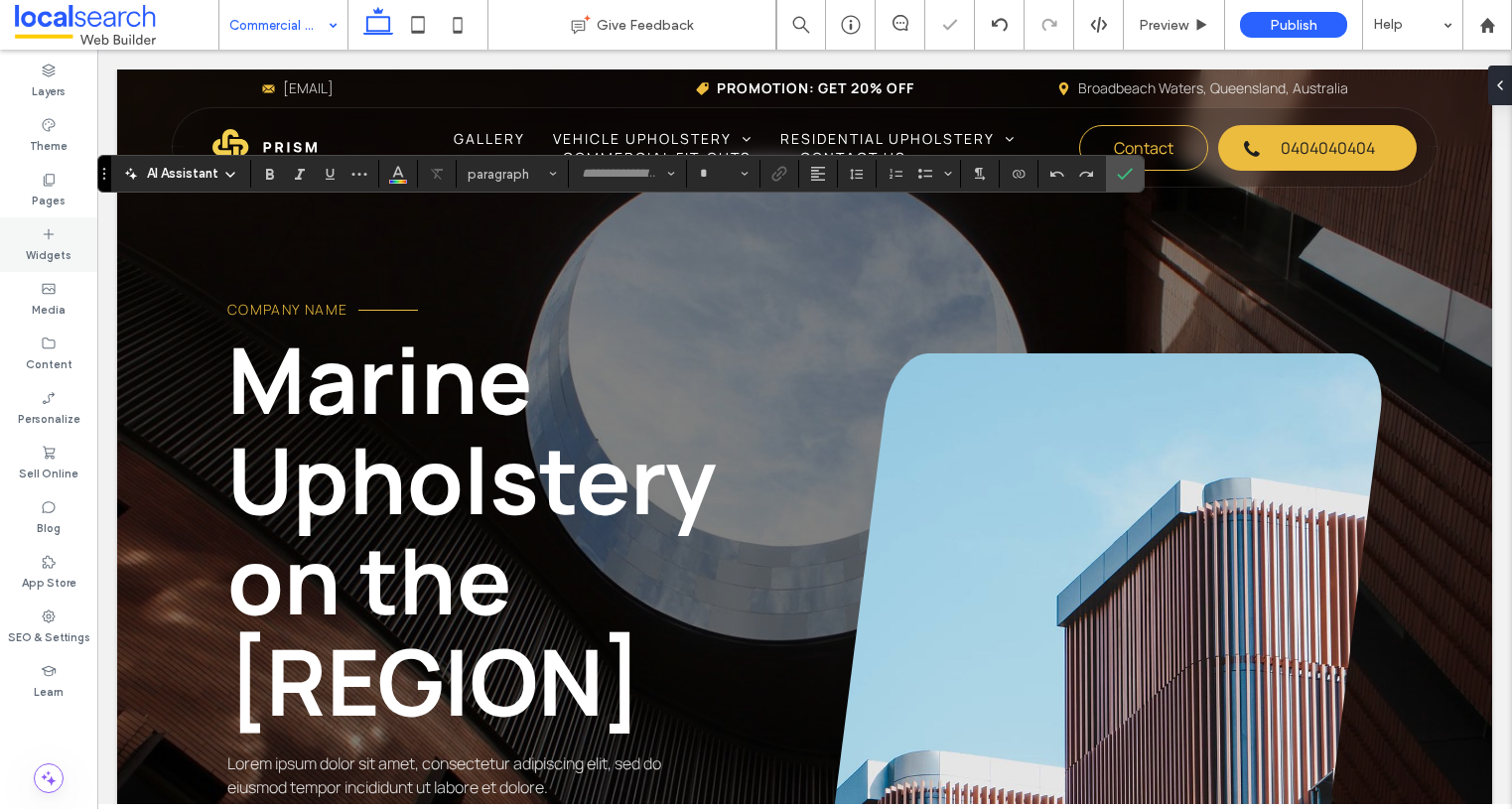 type on "*******" 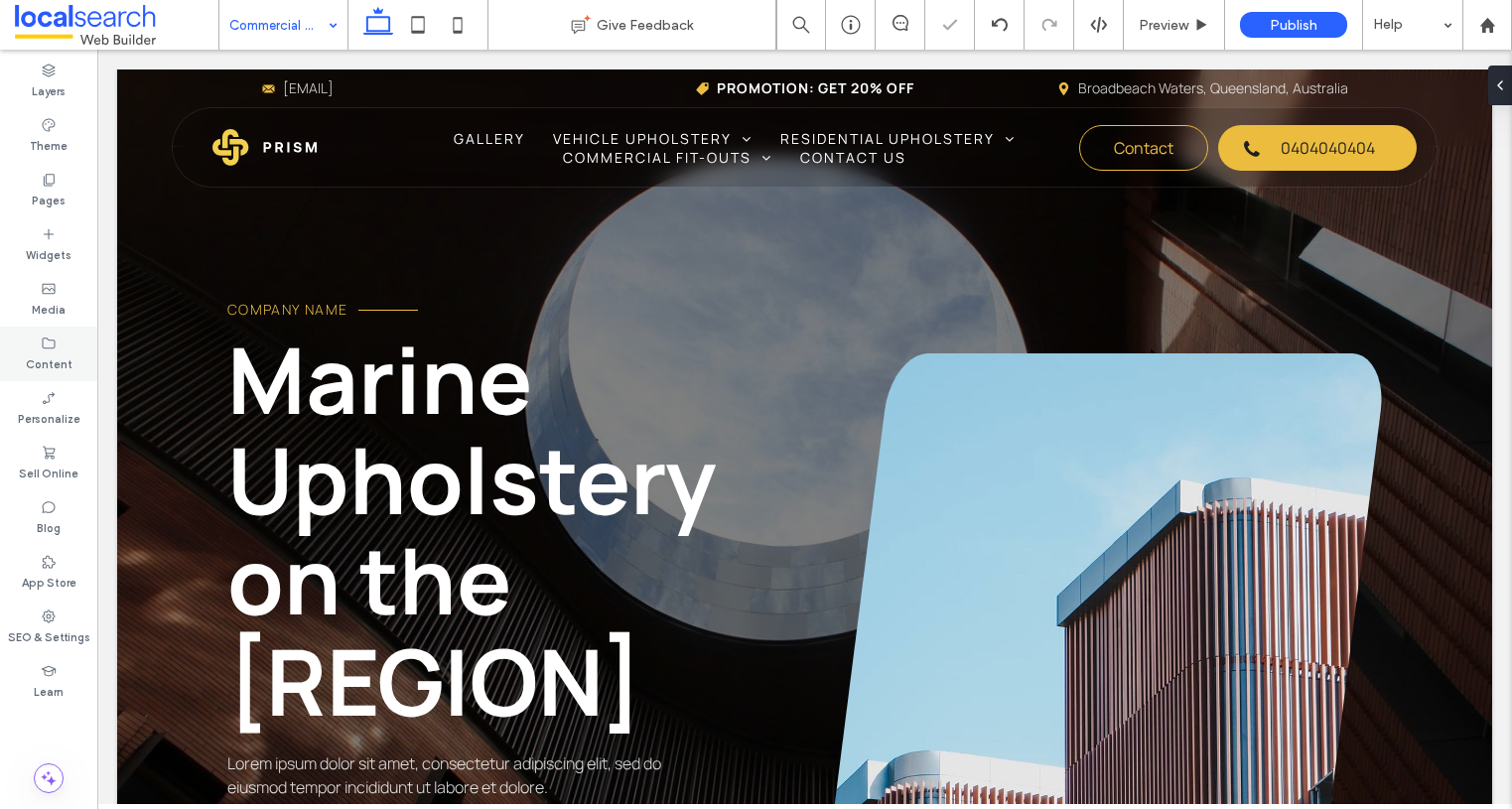 type on "*******" 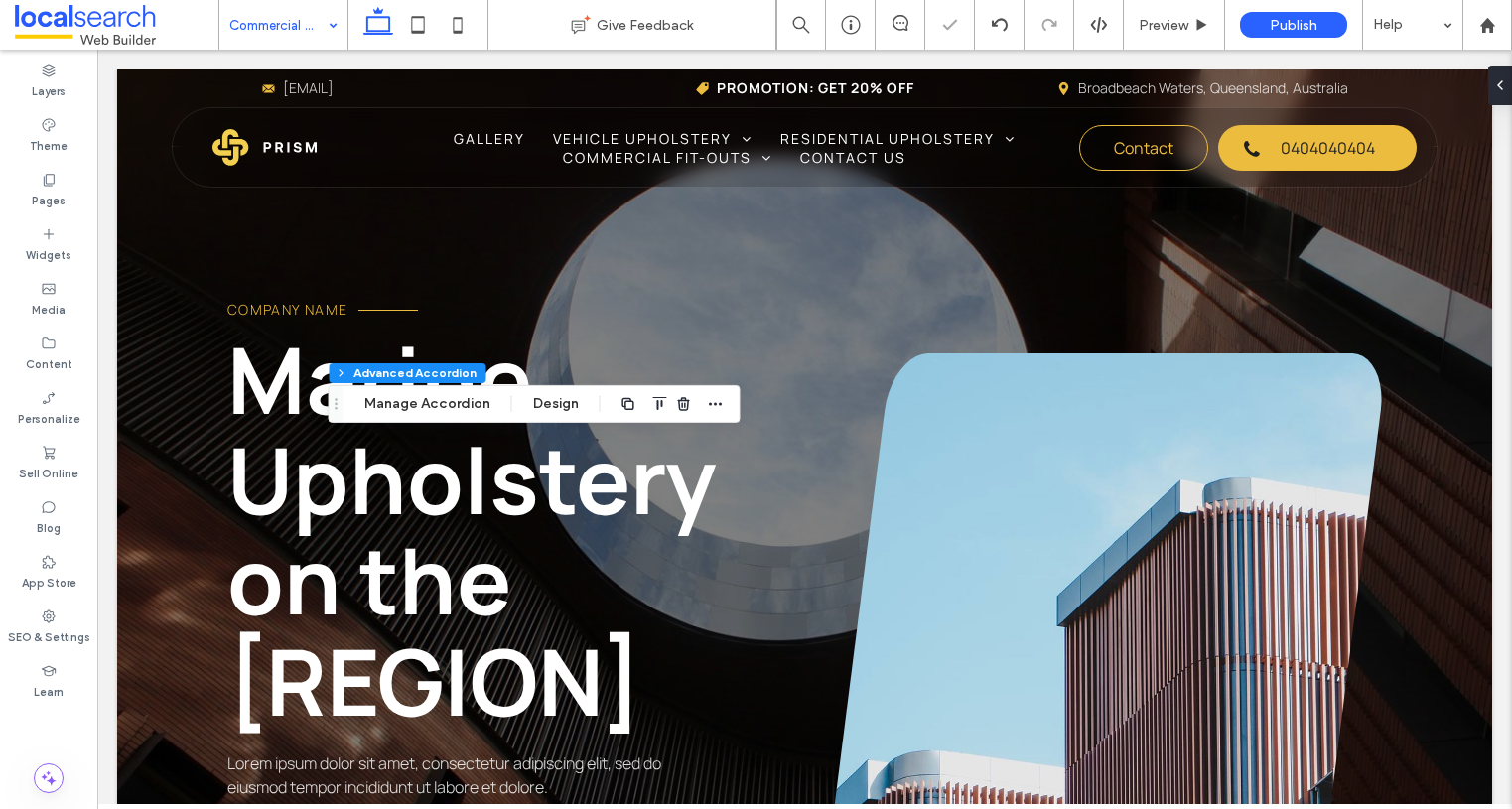 type on "*" 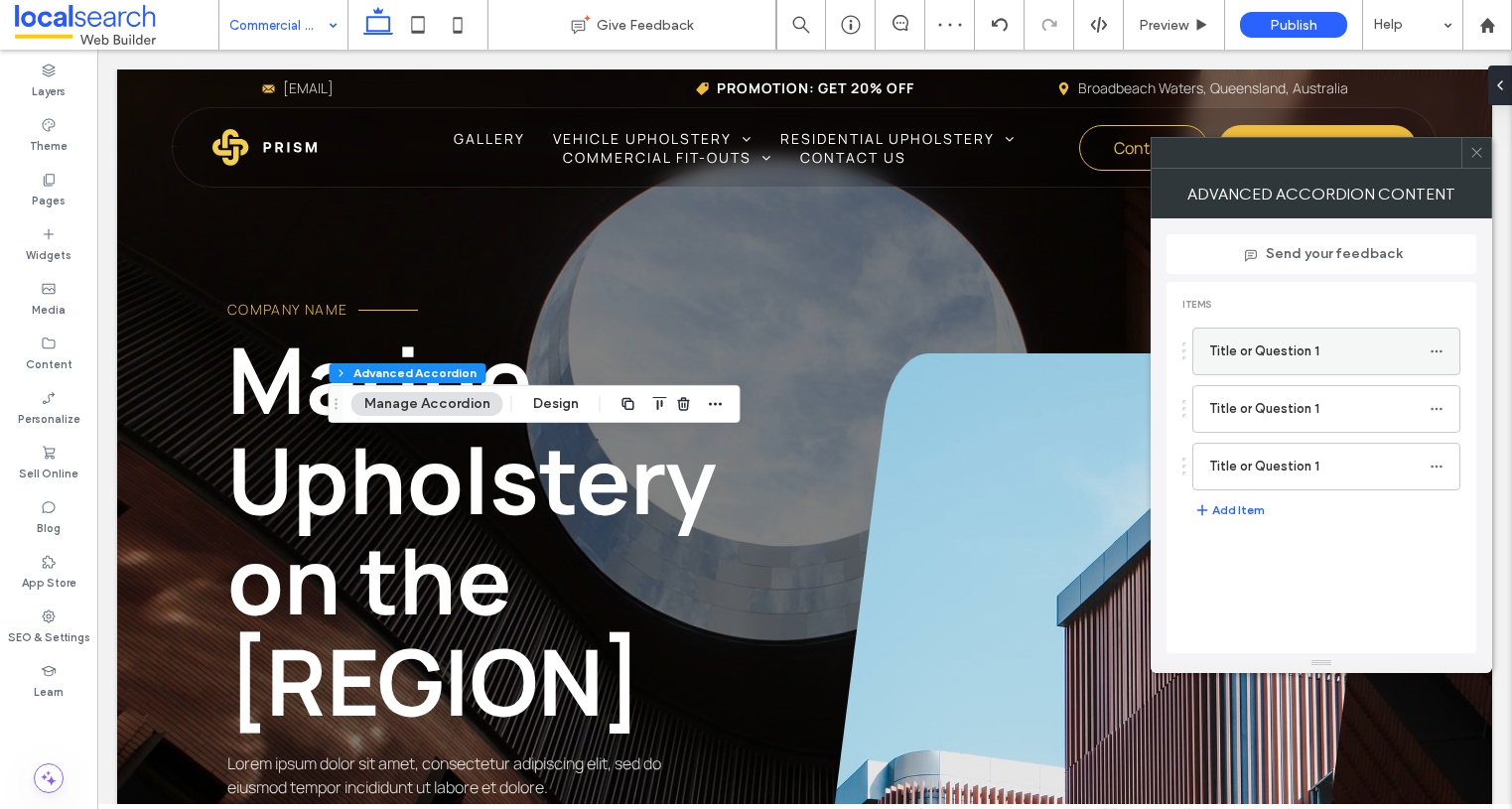 click 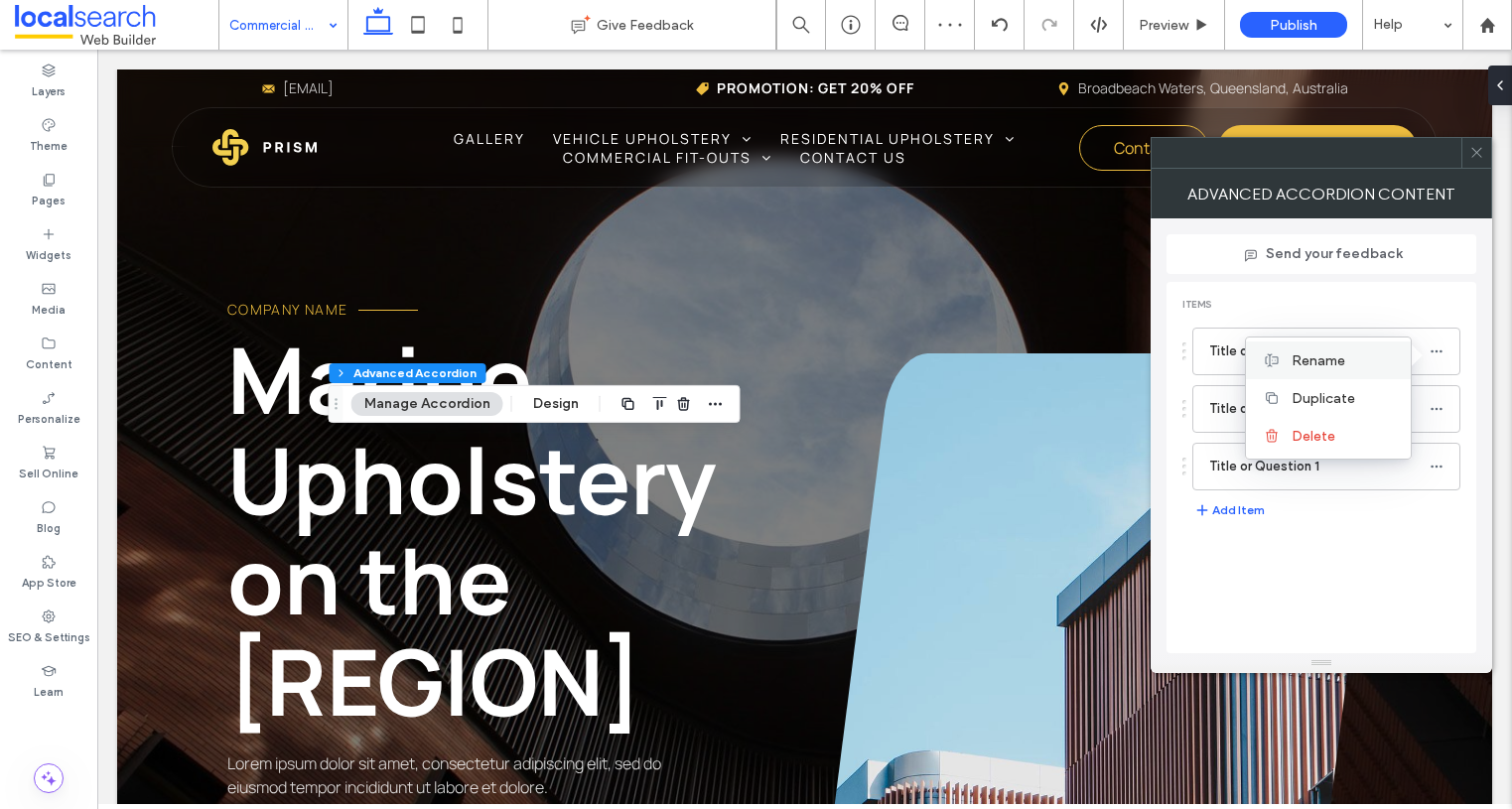 click on "Rename" at bounding box center [1328, 360] 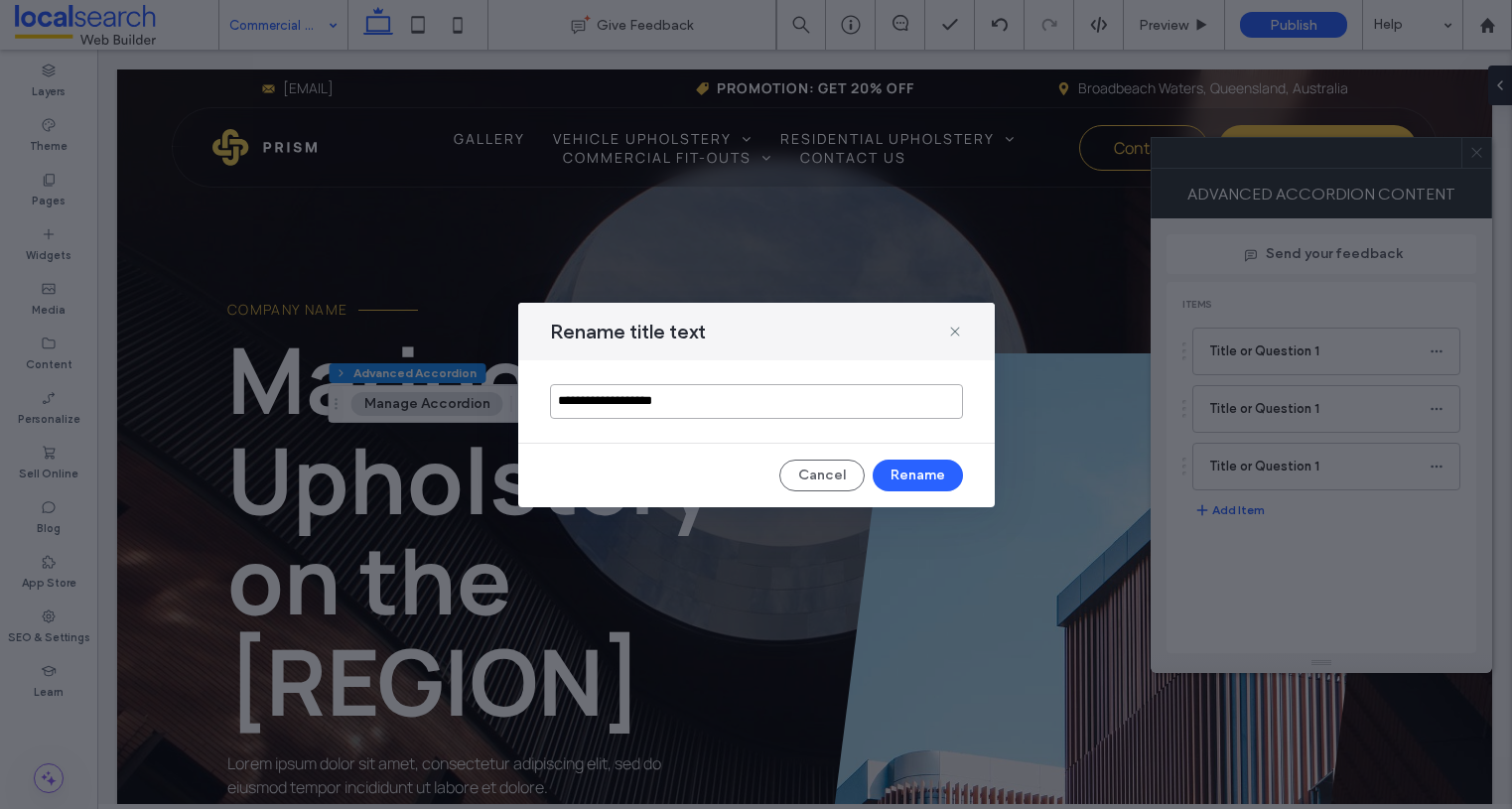 click on "**********" at bounding box center (756, 401) 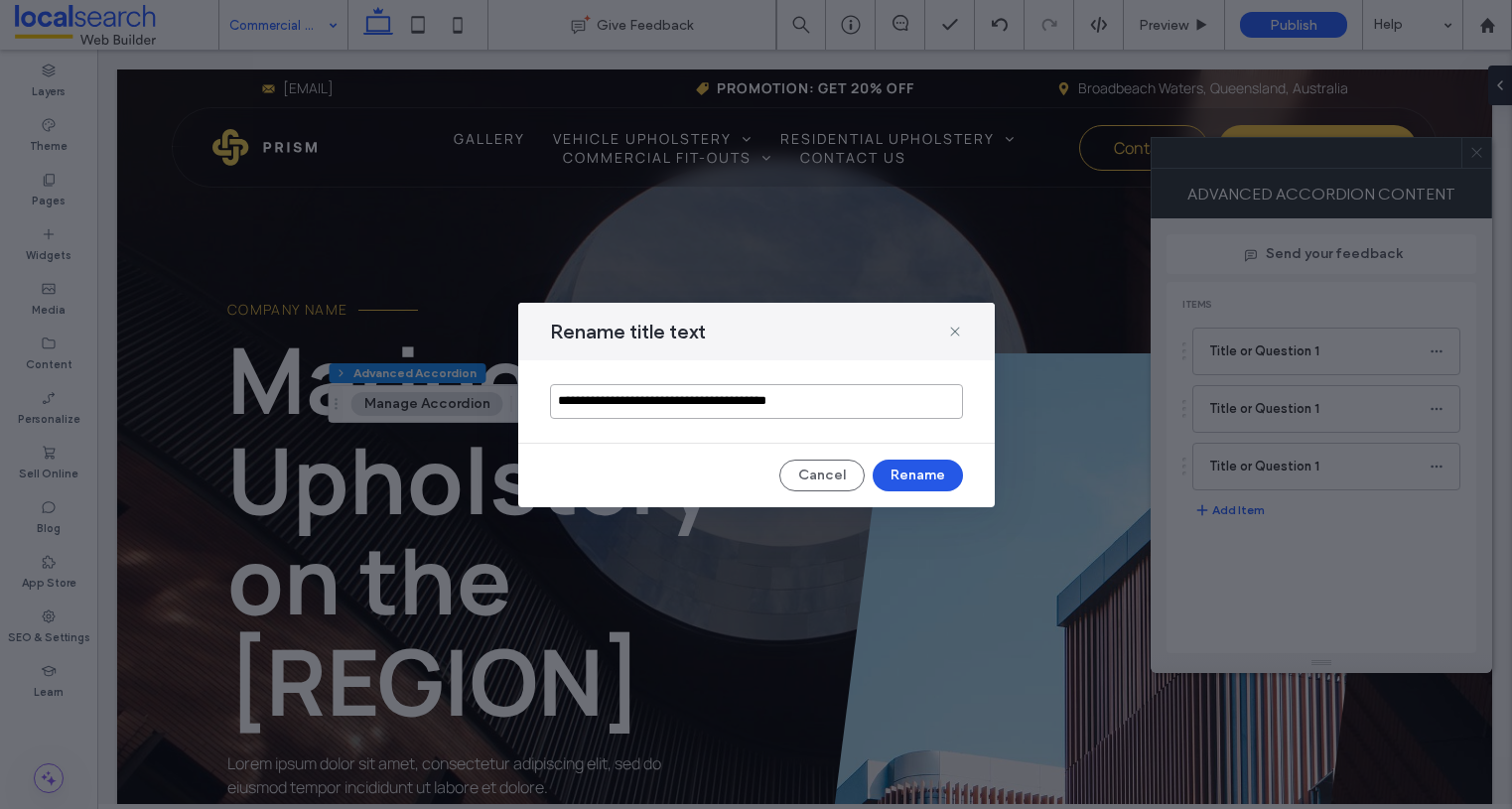 type on "**********" 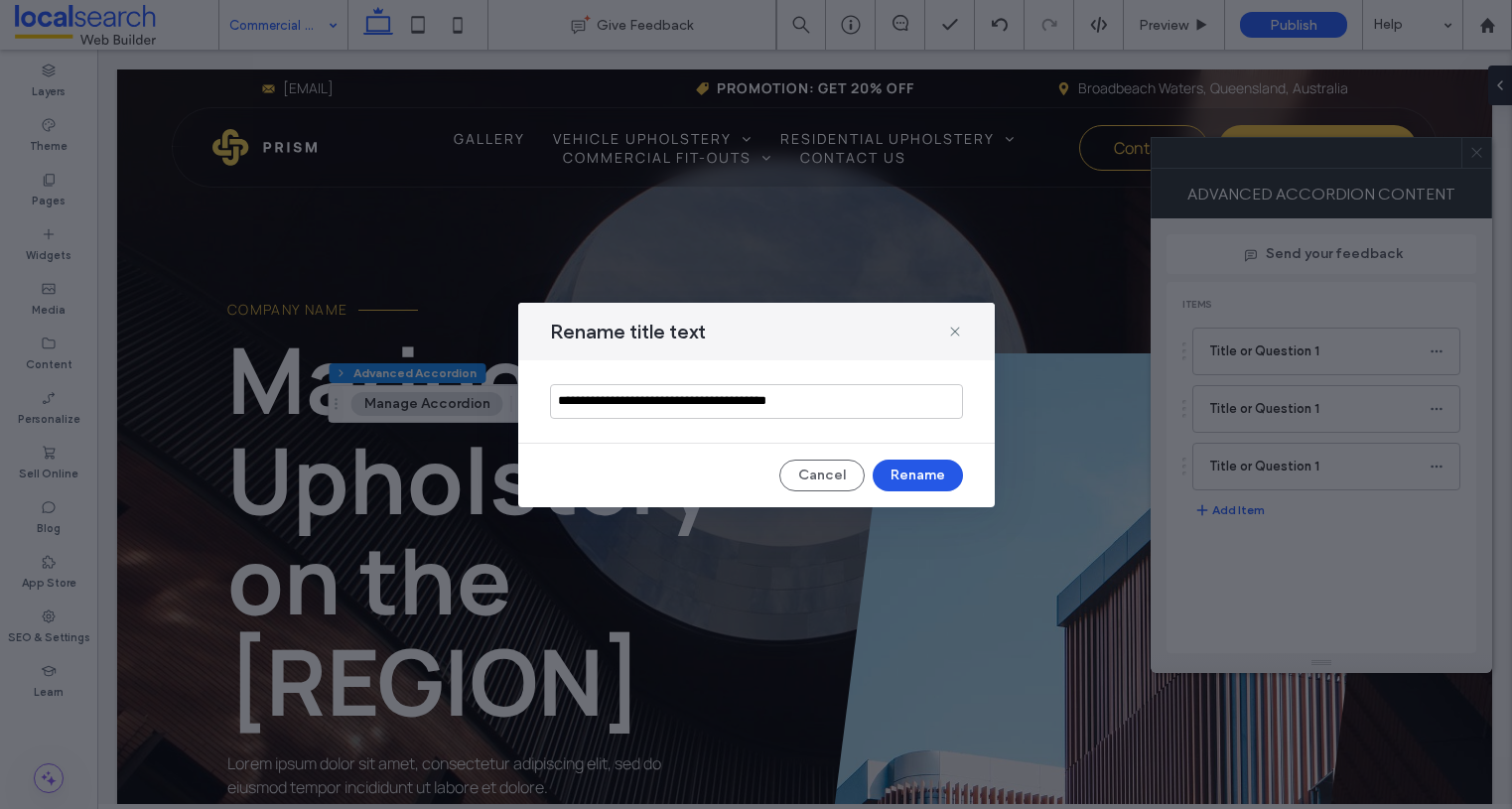 click on "Rename" at bounding box center (917, 475) 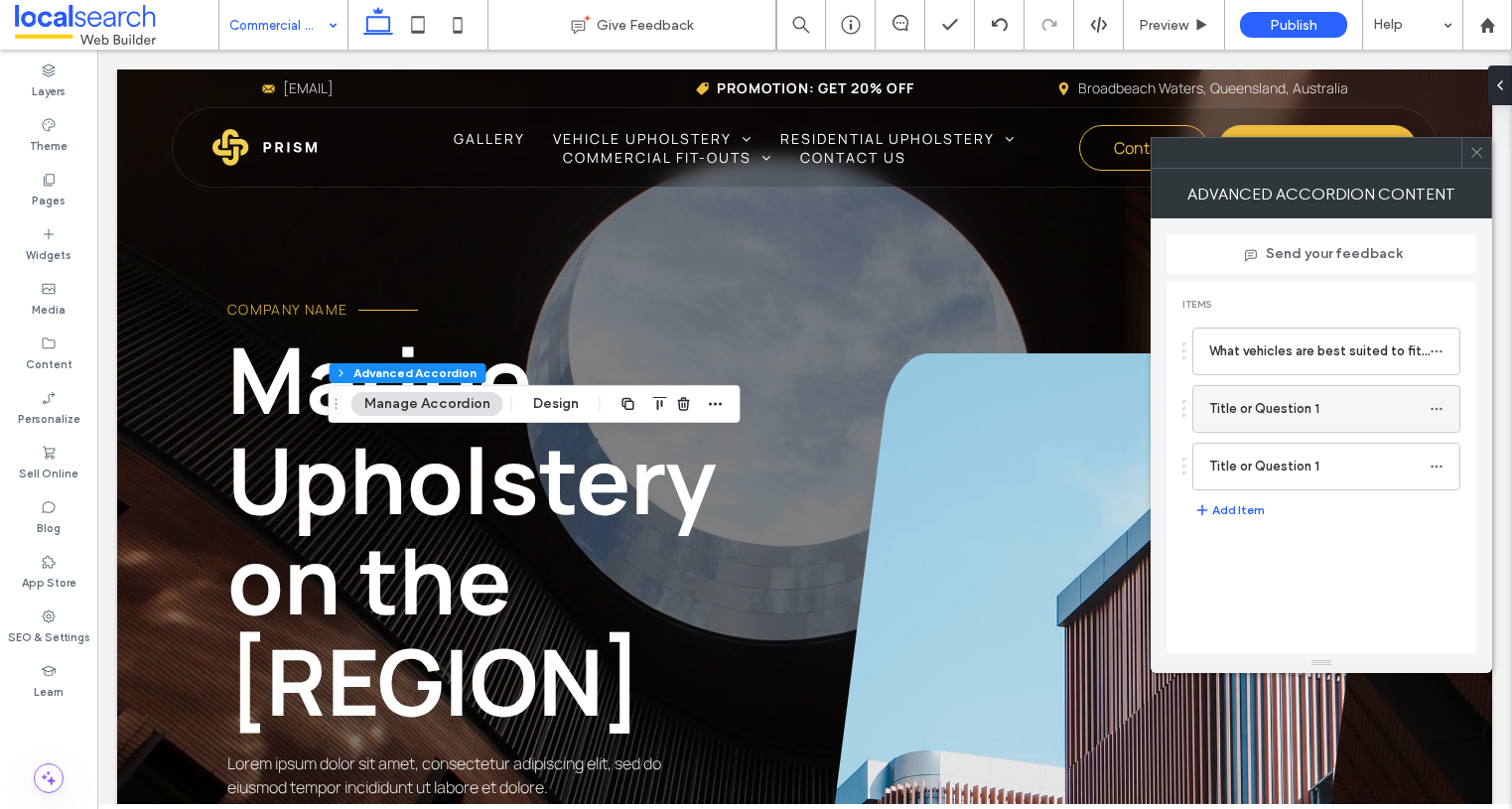 click 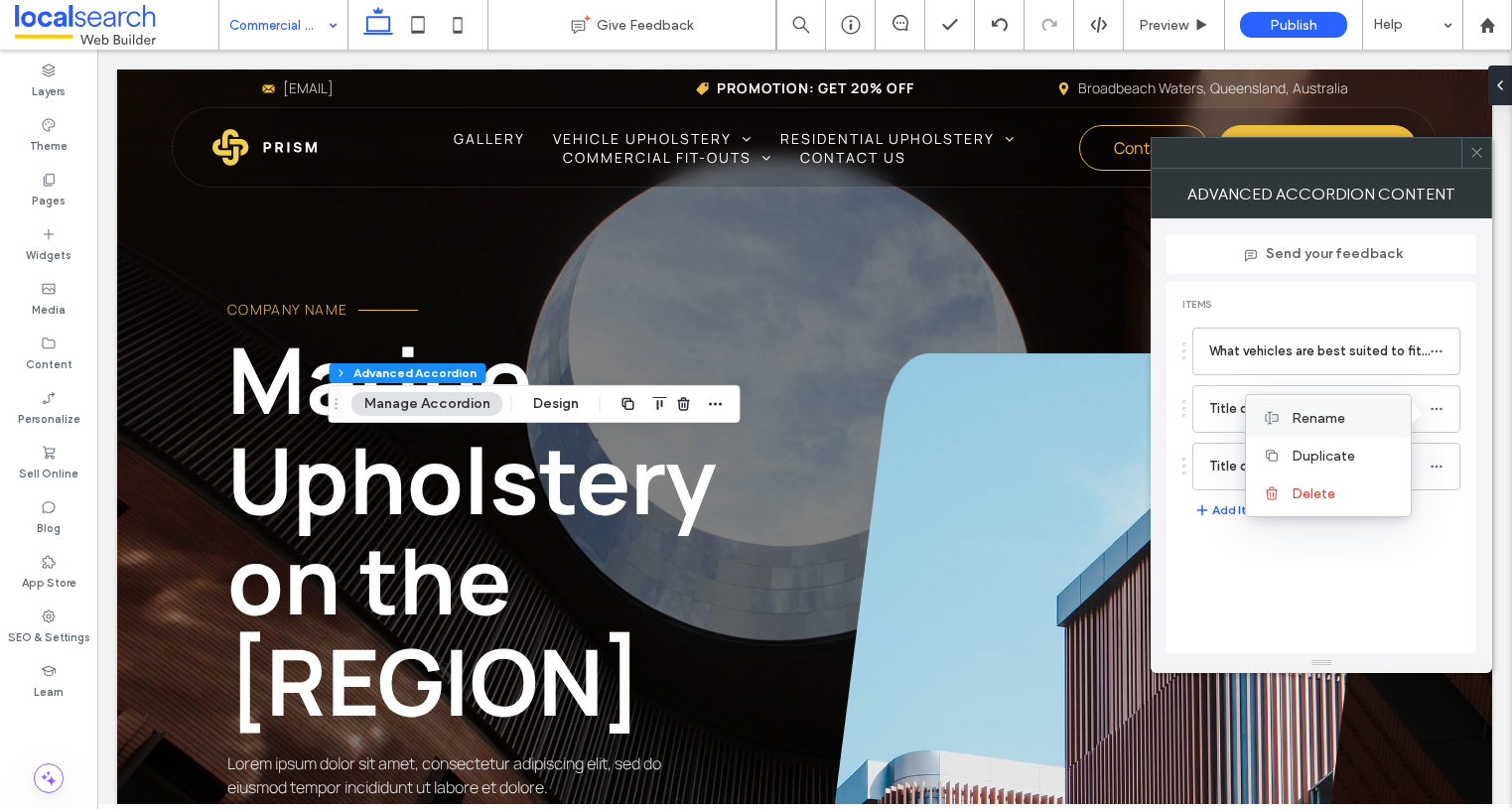 click on "Rename" at bounding box center (1343, 418) 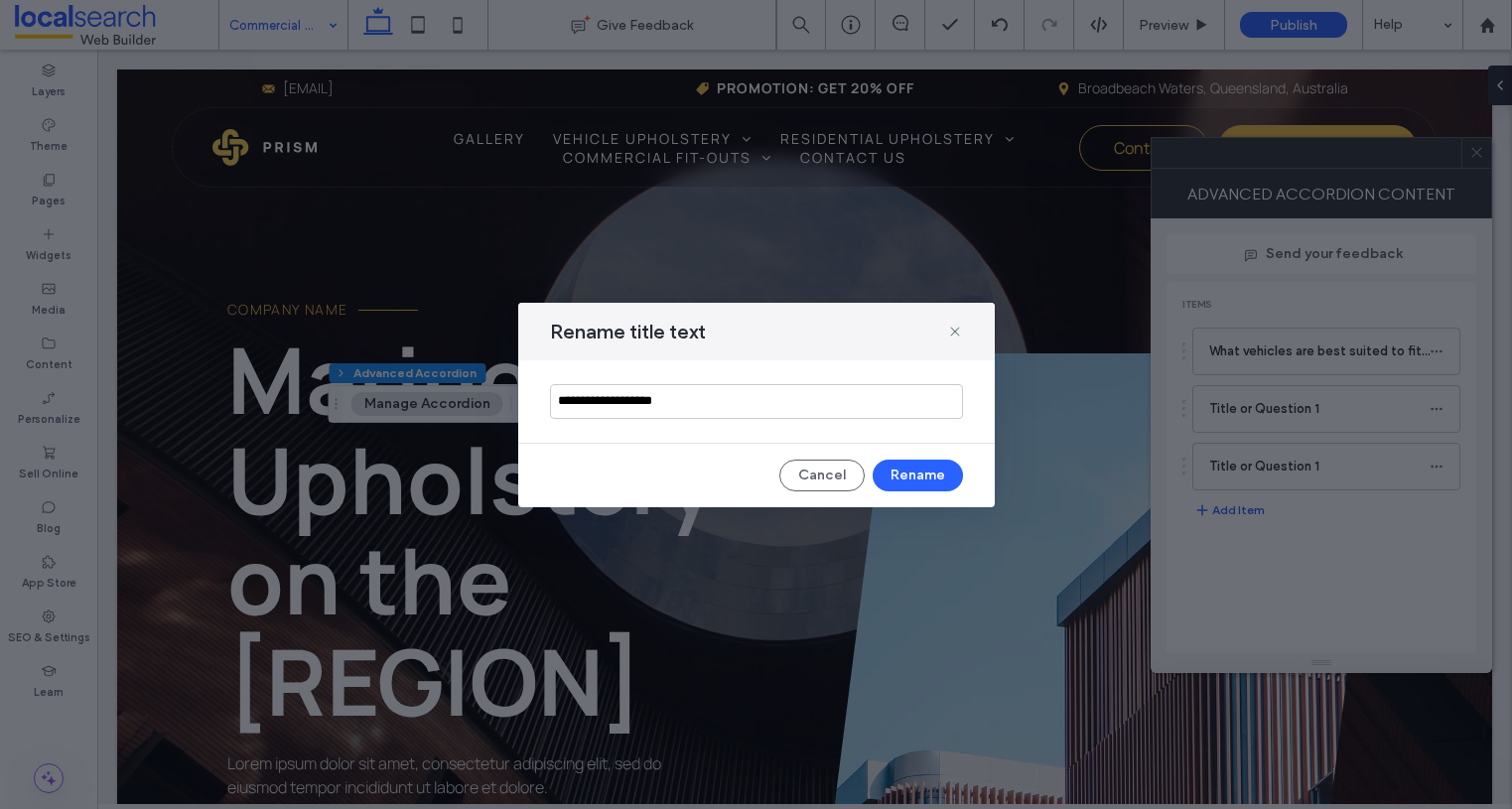 click on "**********" at bounding box center (756, 401) 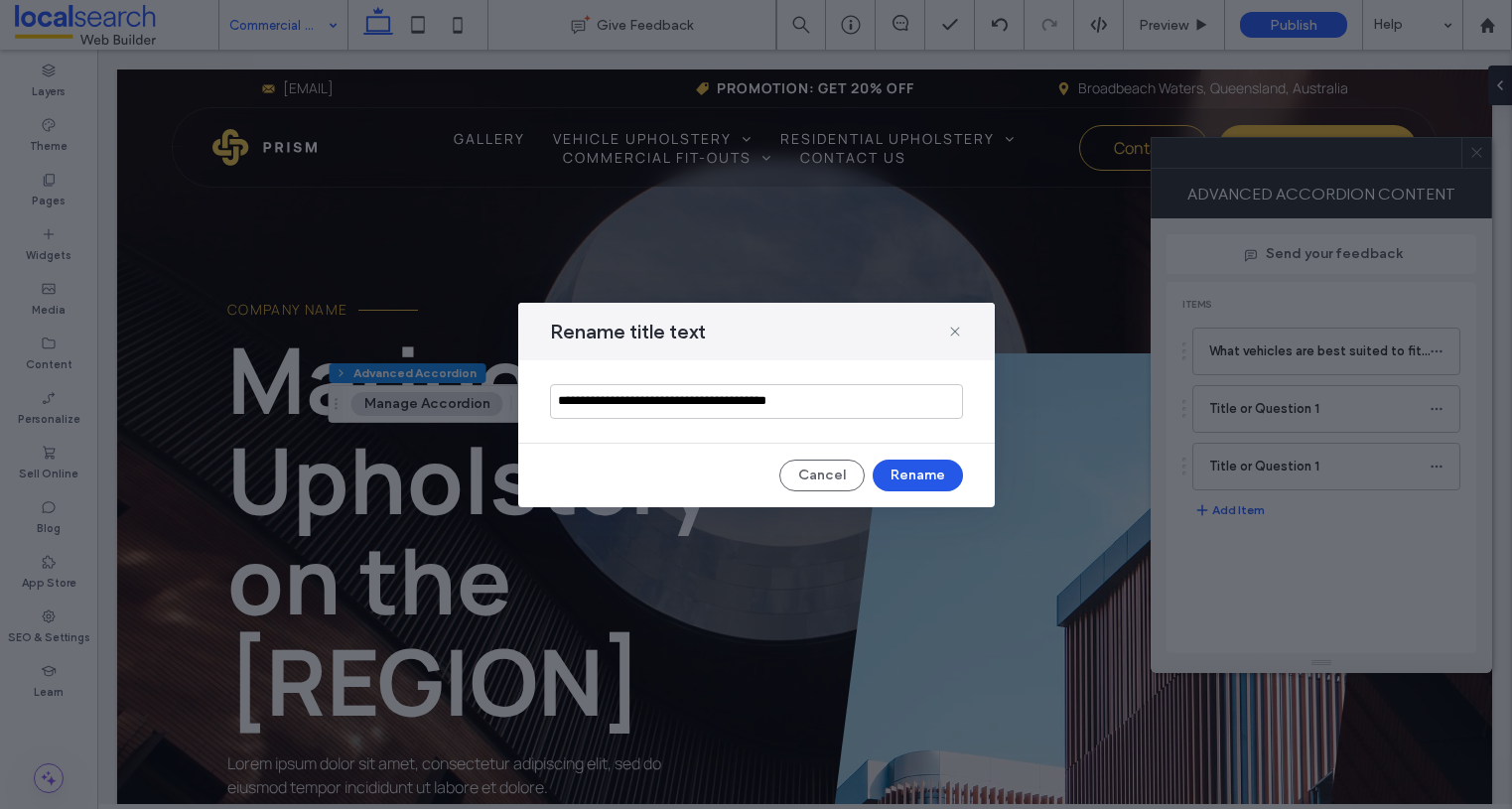 type on "**********" 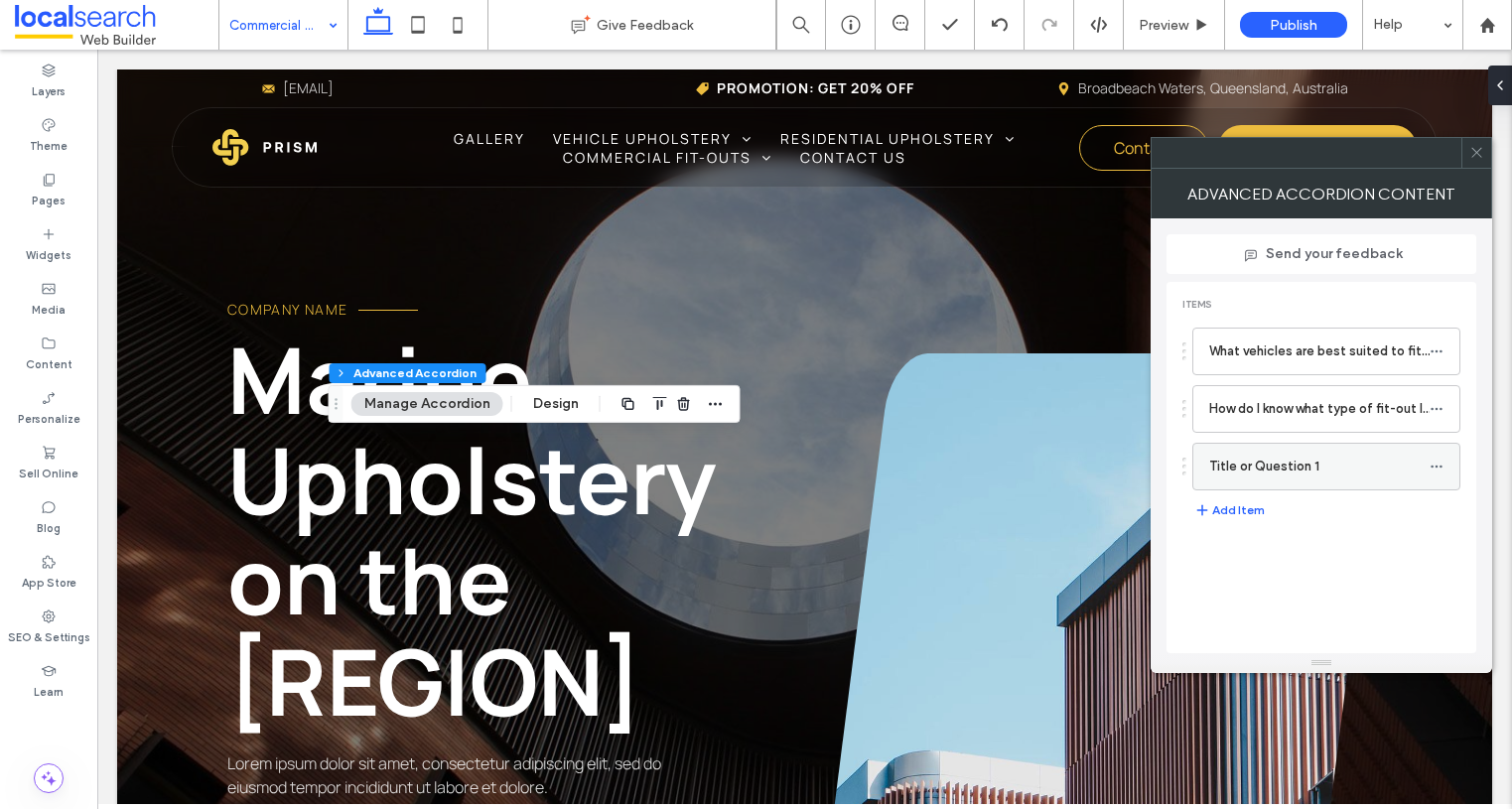 click 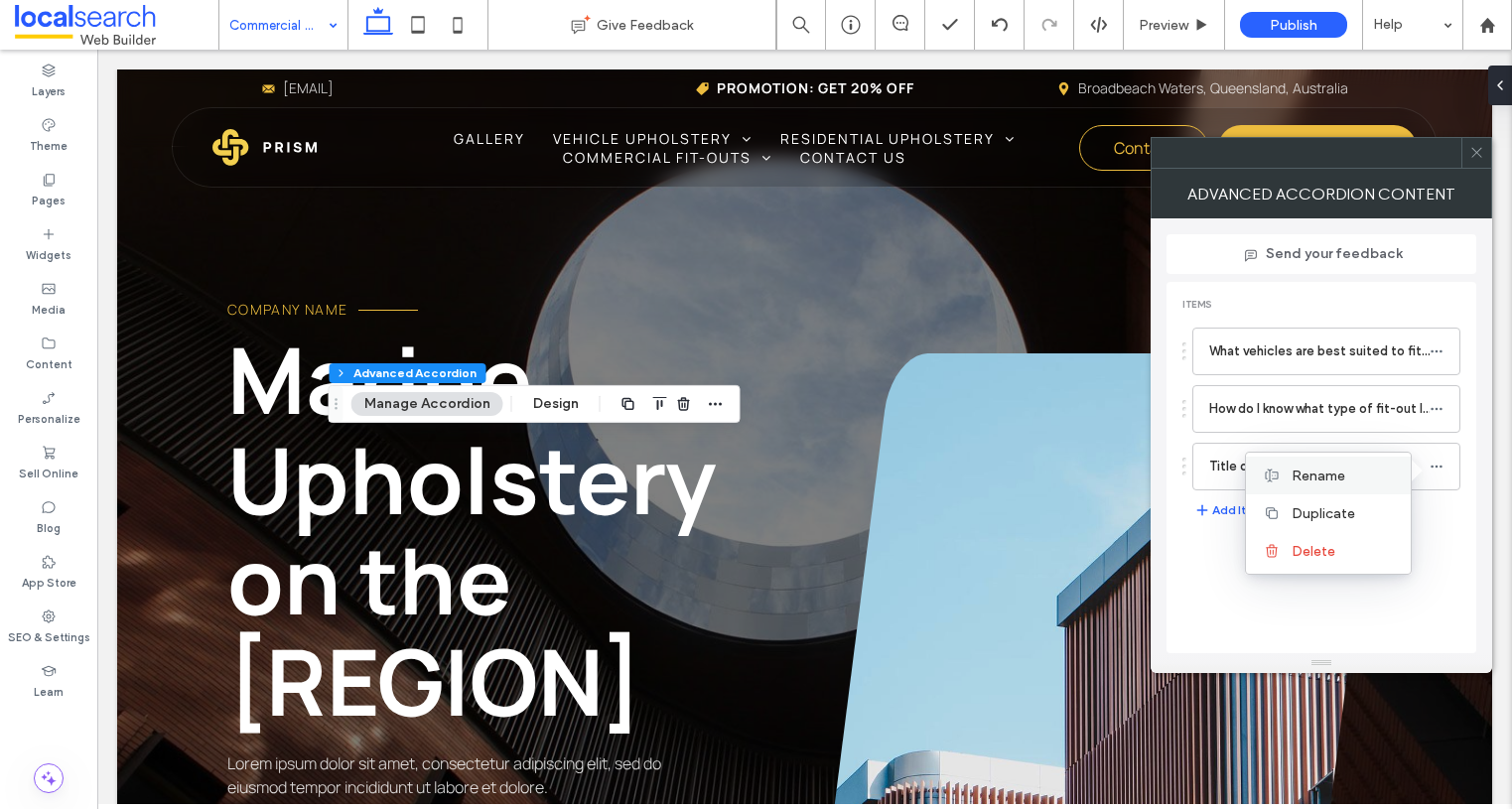 click on "Rename" at bounding box center (1318, 475) 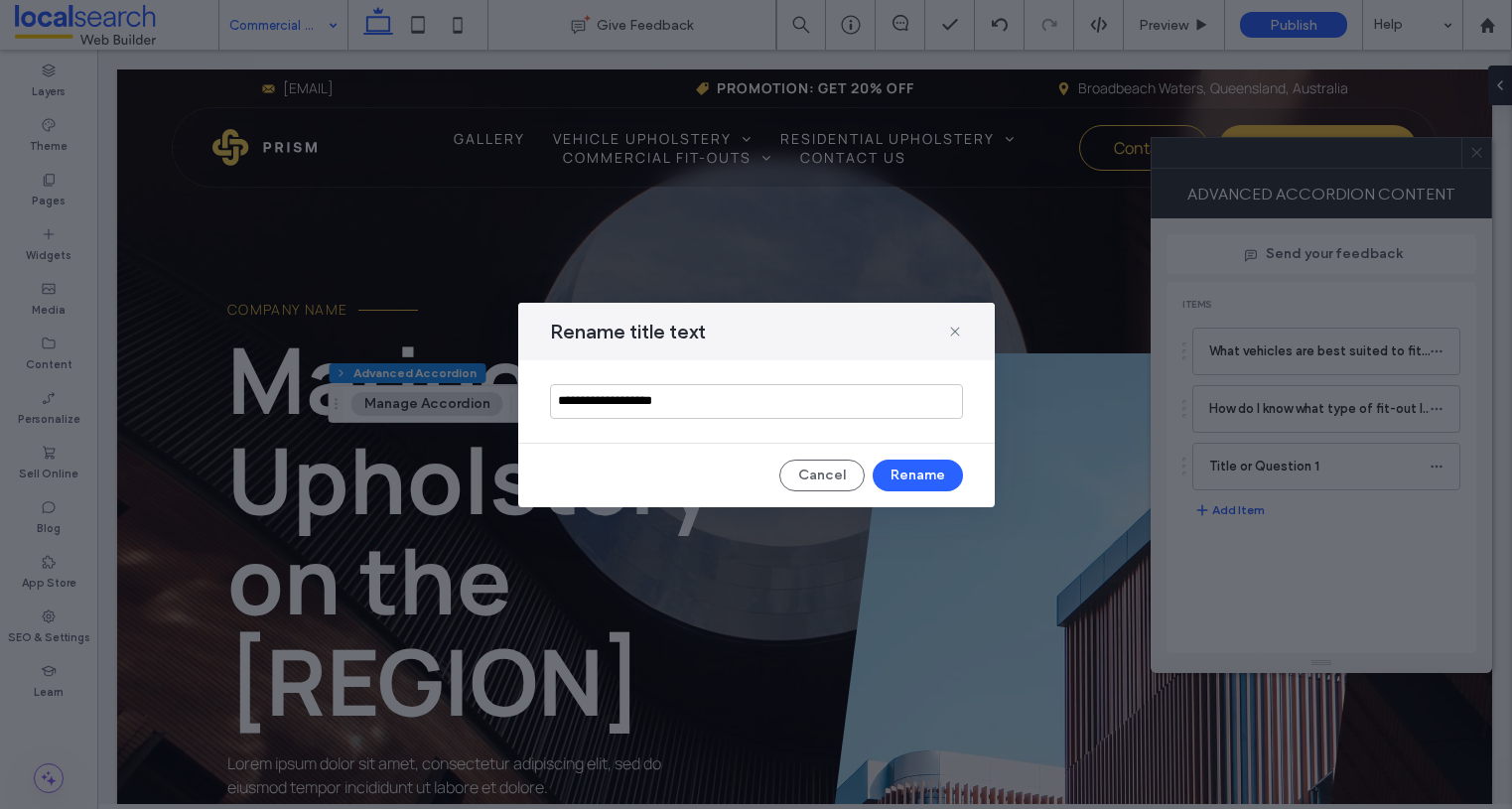 click on "**********" at bounding box center [756, 401] 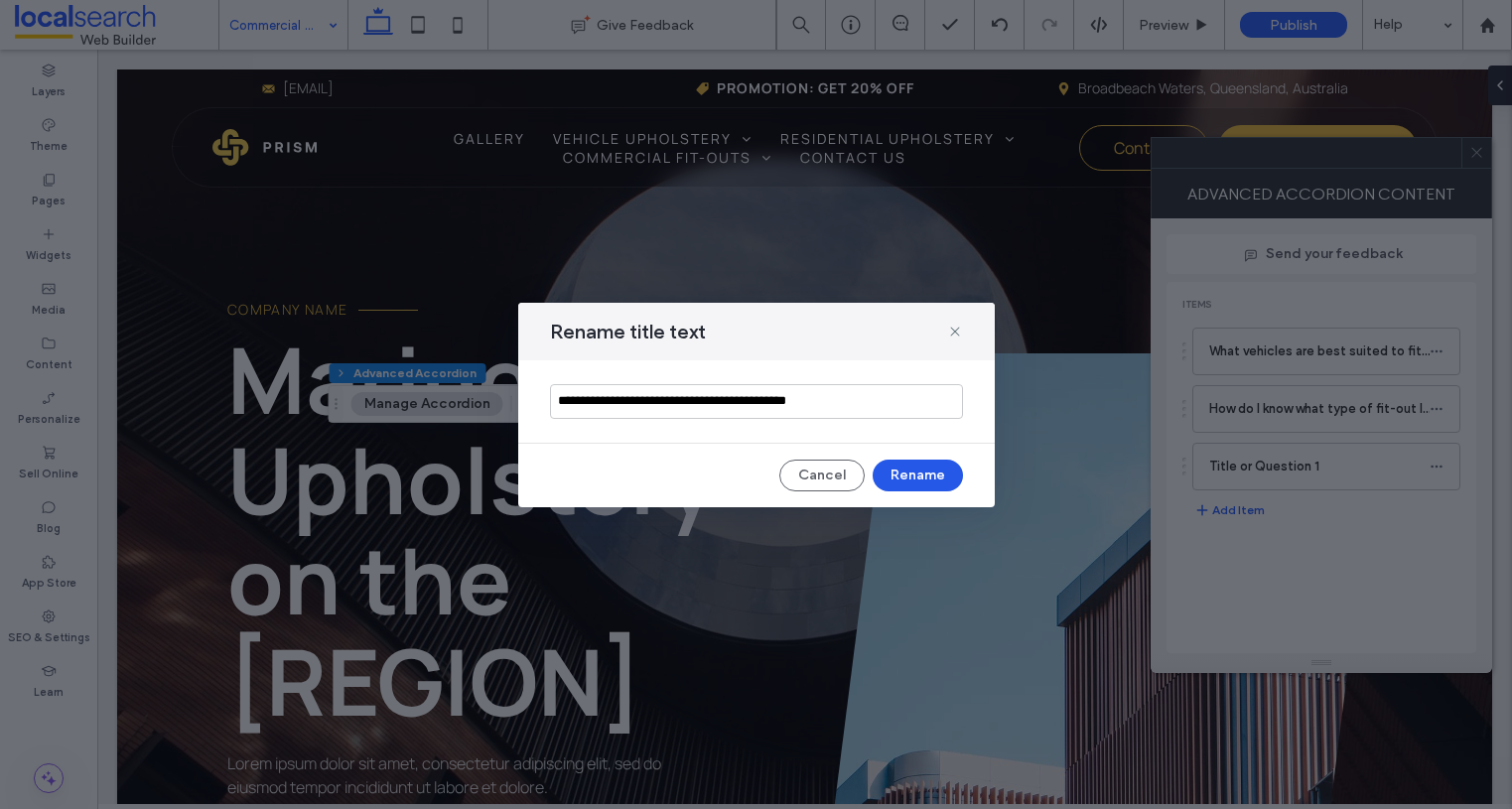type on "**********" 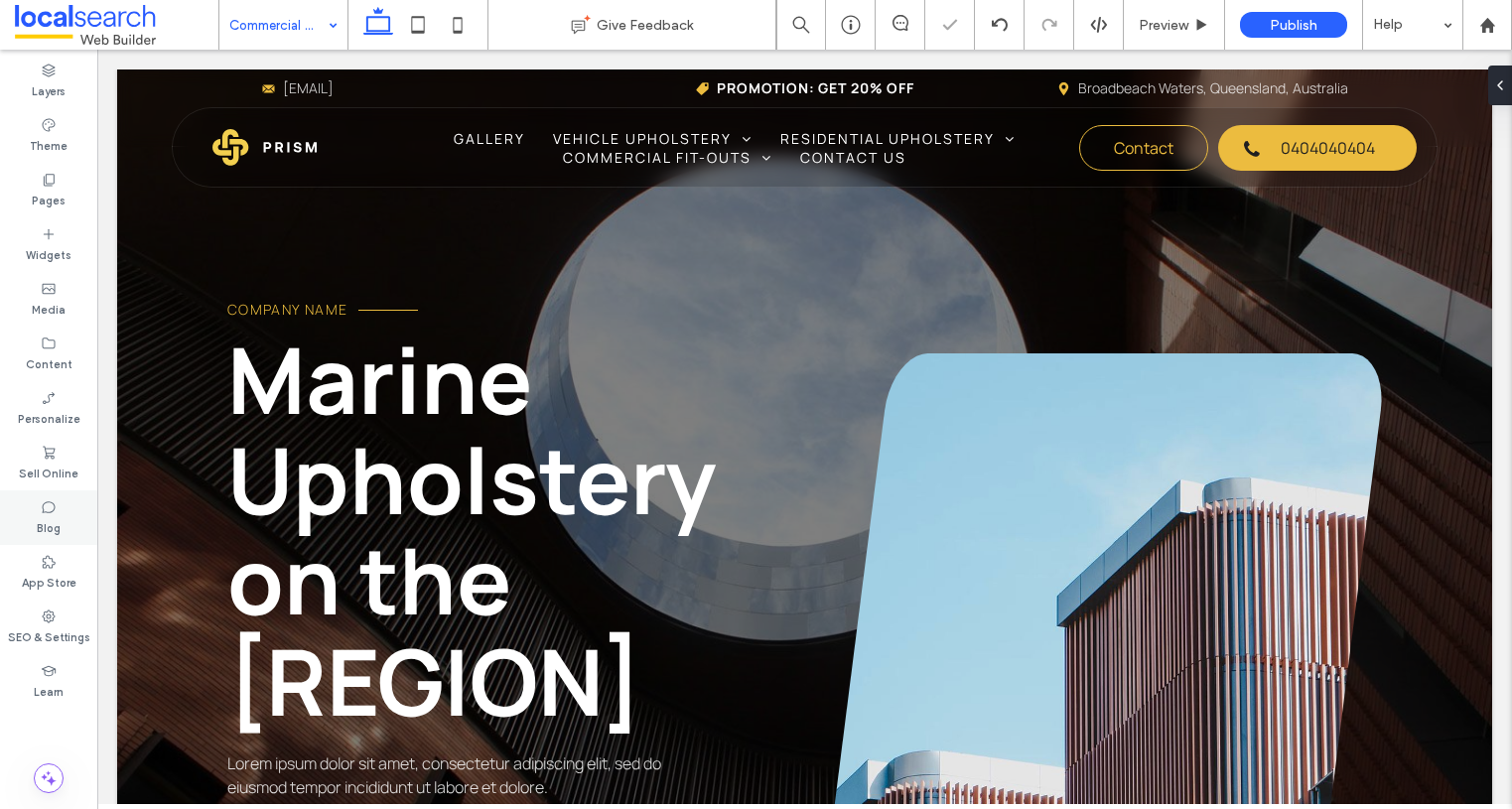 type on "*******" 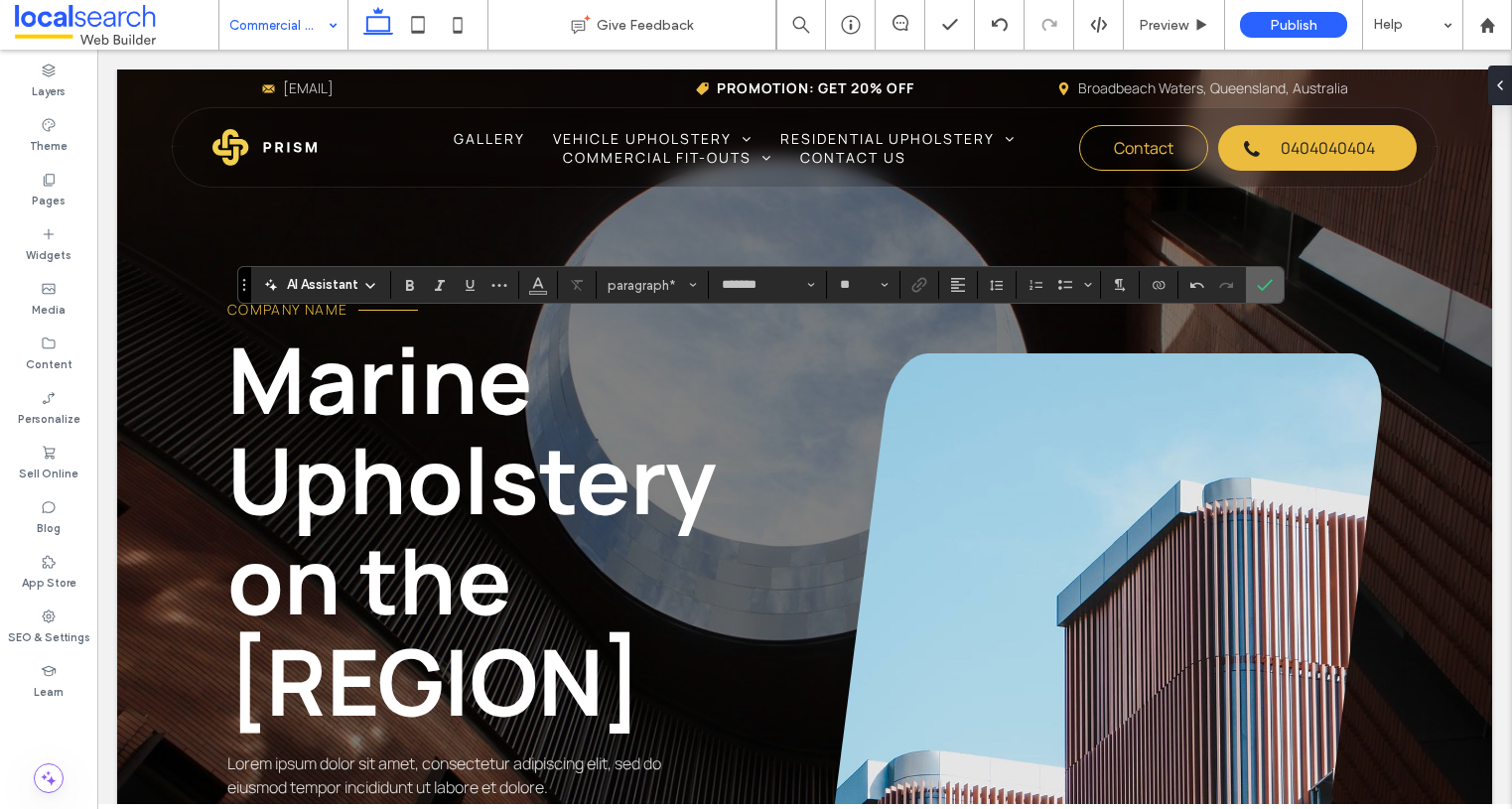 click 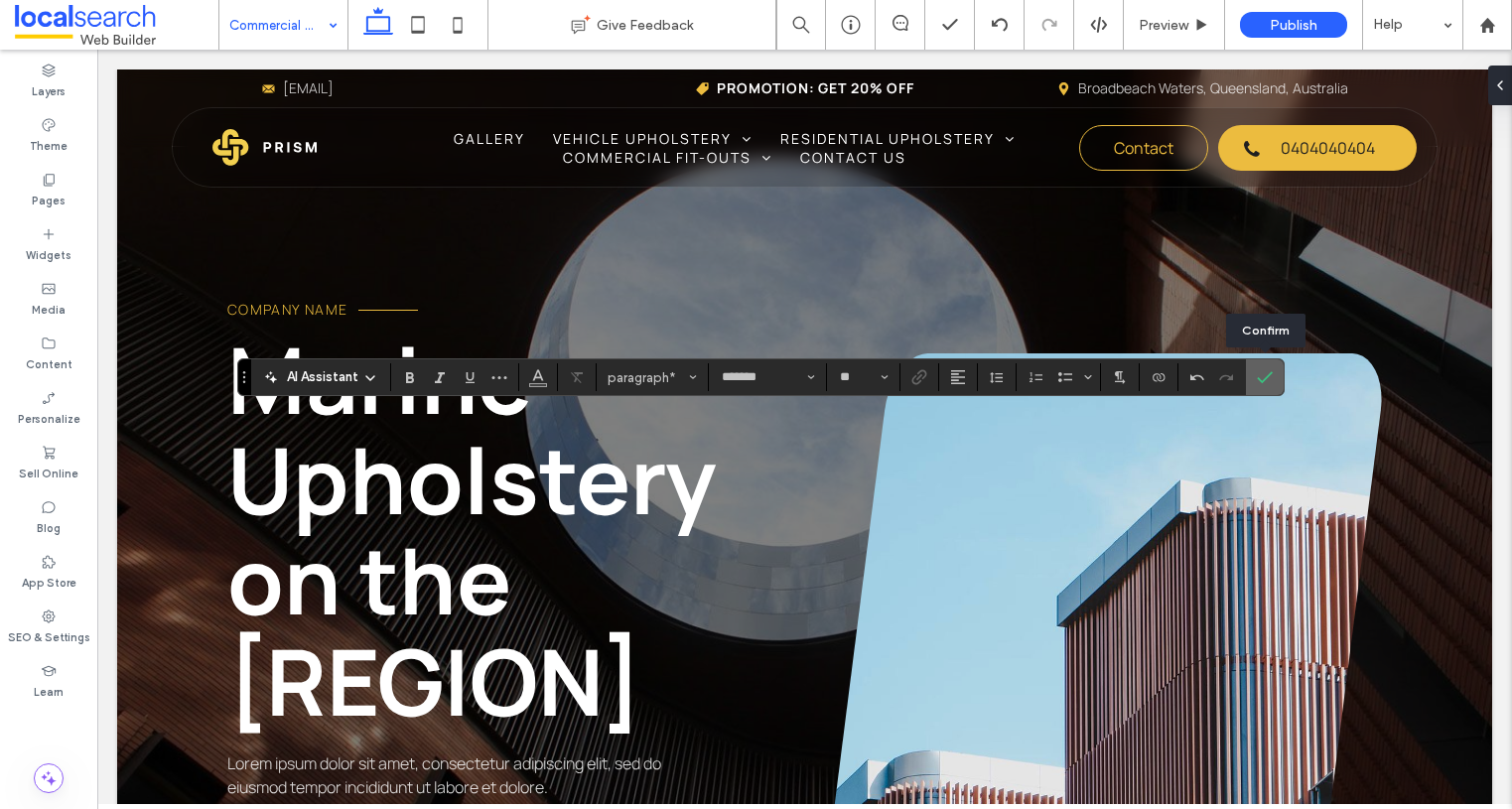 click 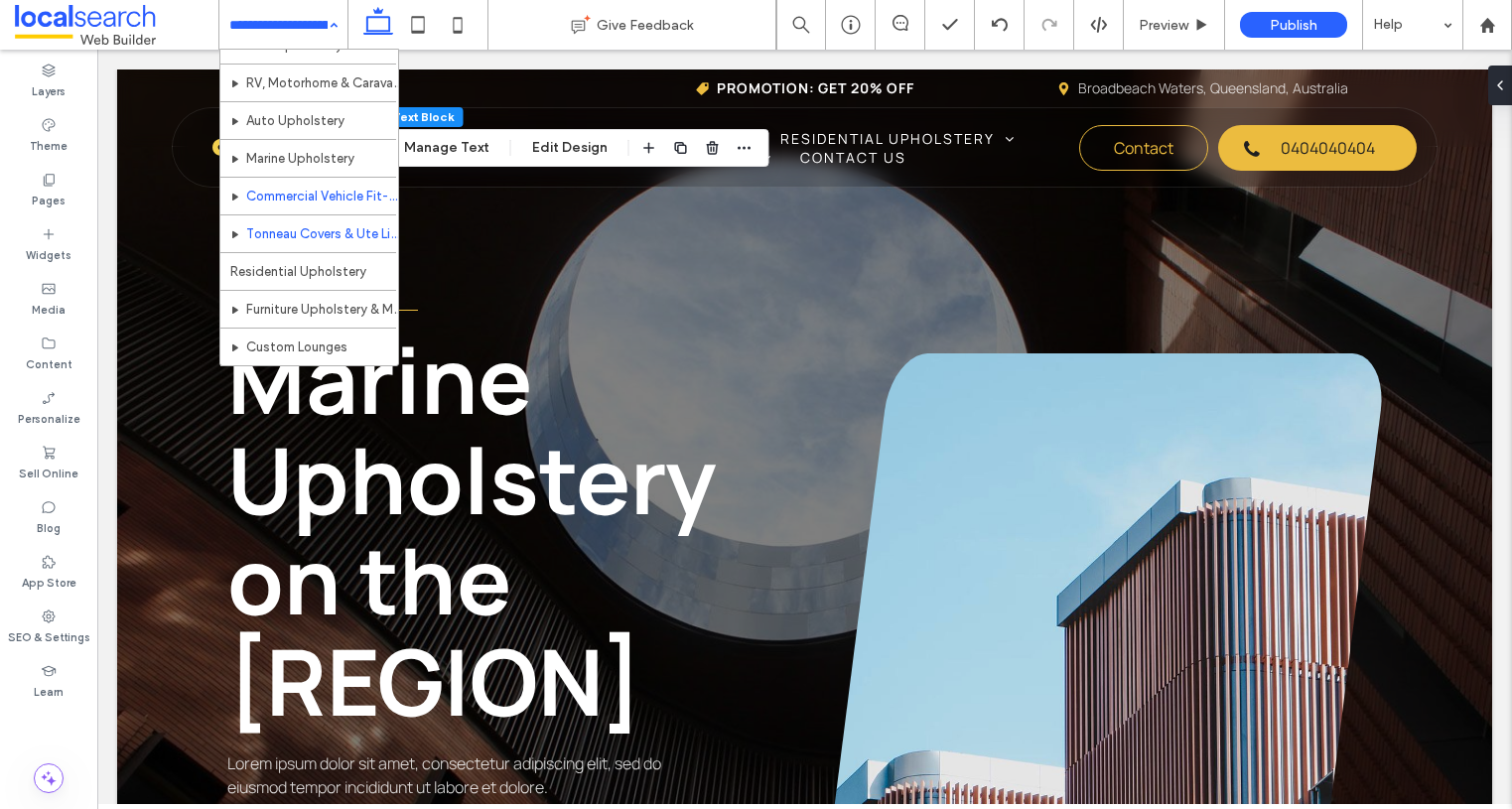 scroll, scrollTop: 99, scrollLeft: 0, axis: vertical 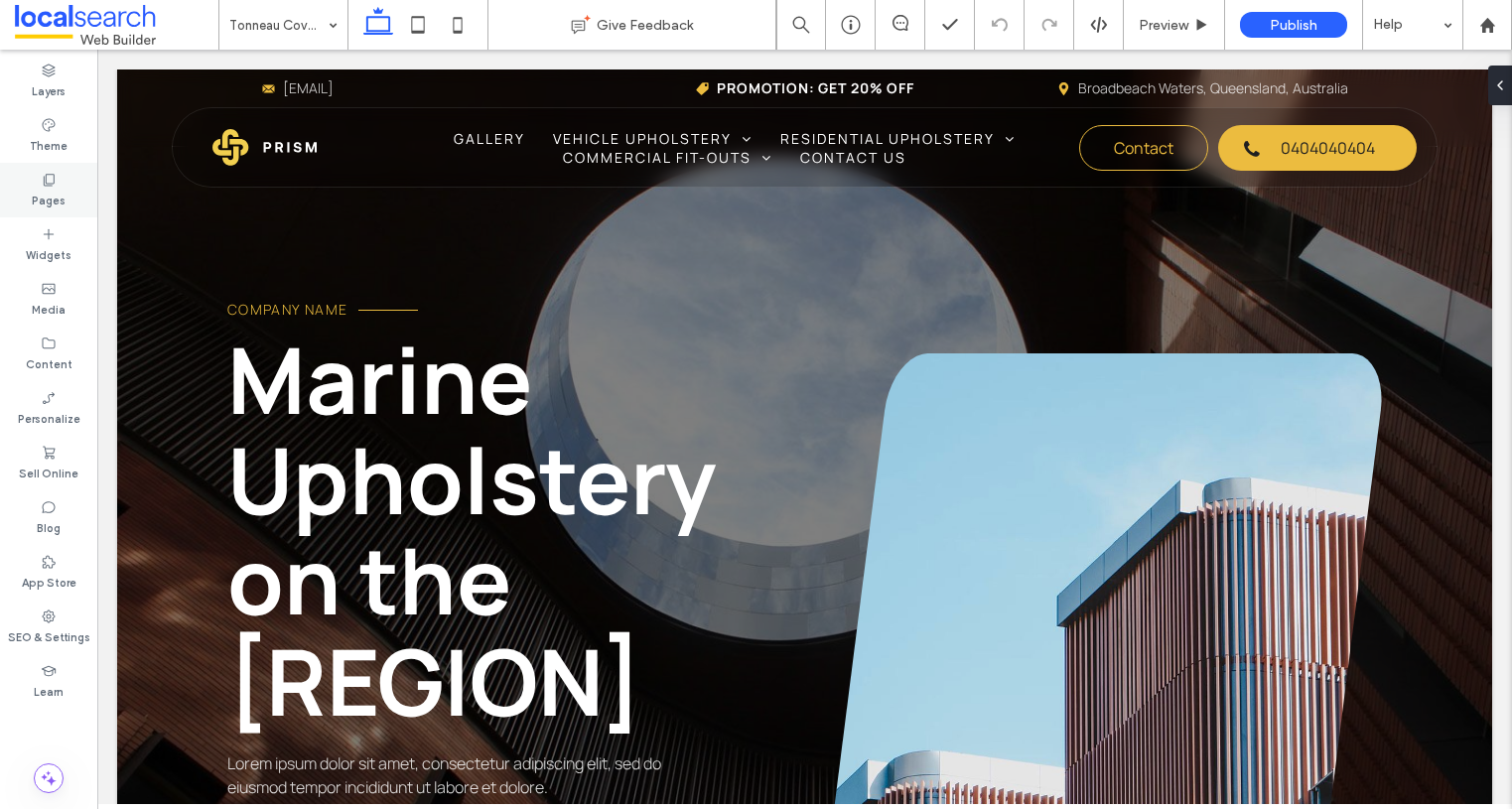 click 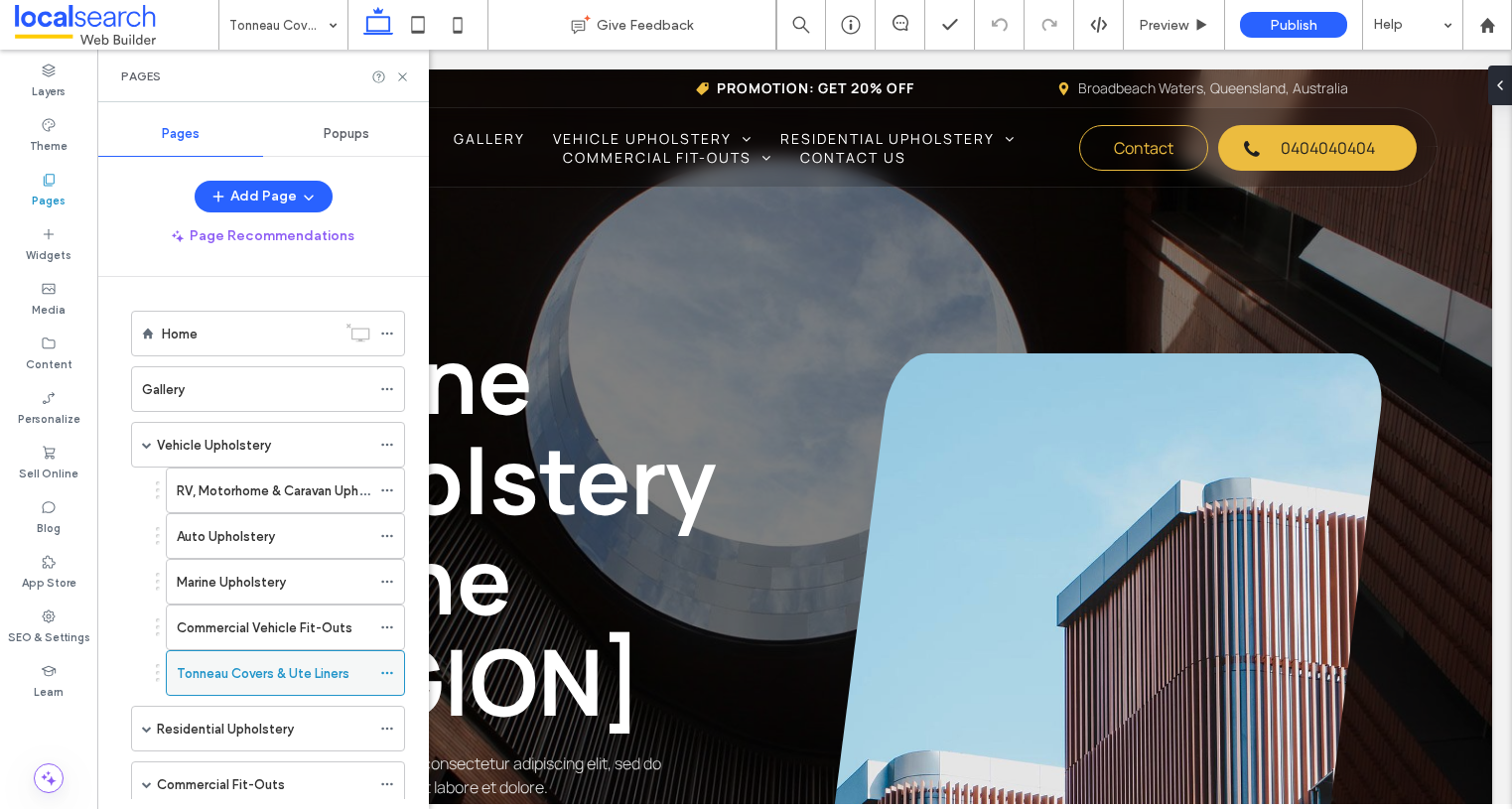 click 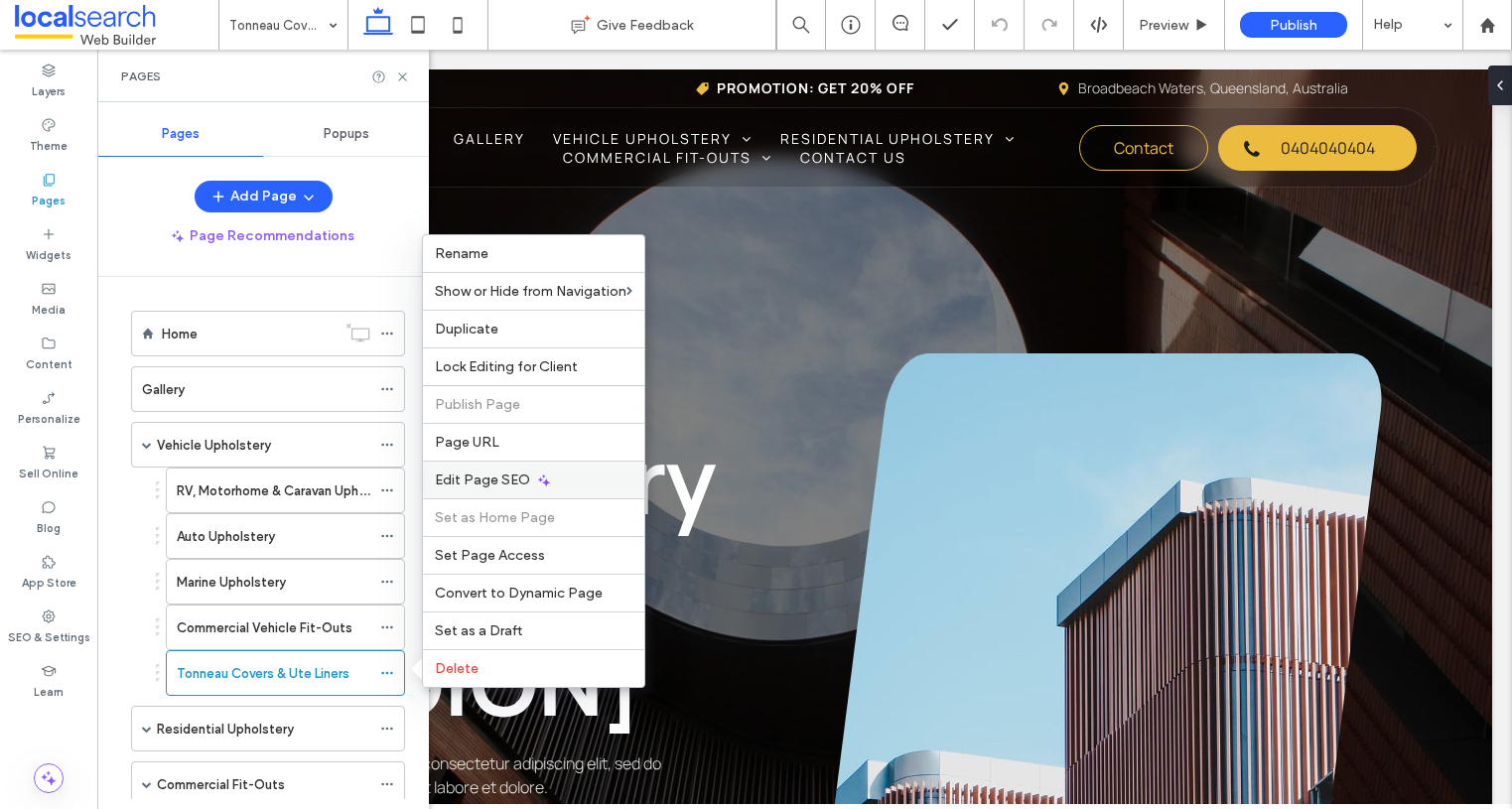 click on "Edit Page SEO" at bounding box center (482, 479) 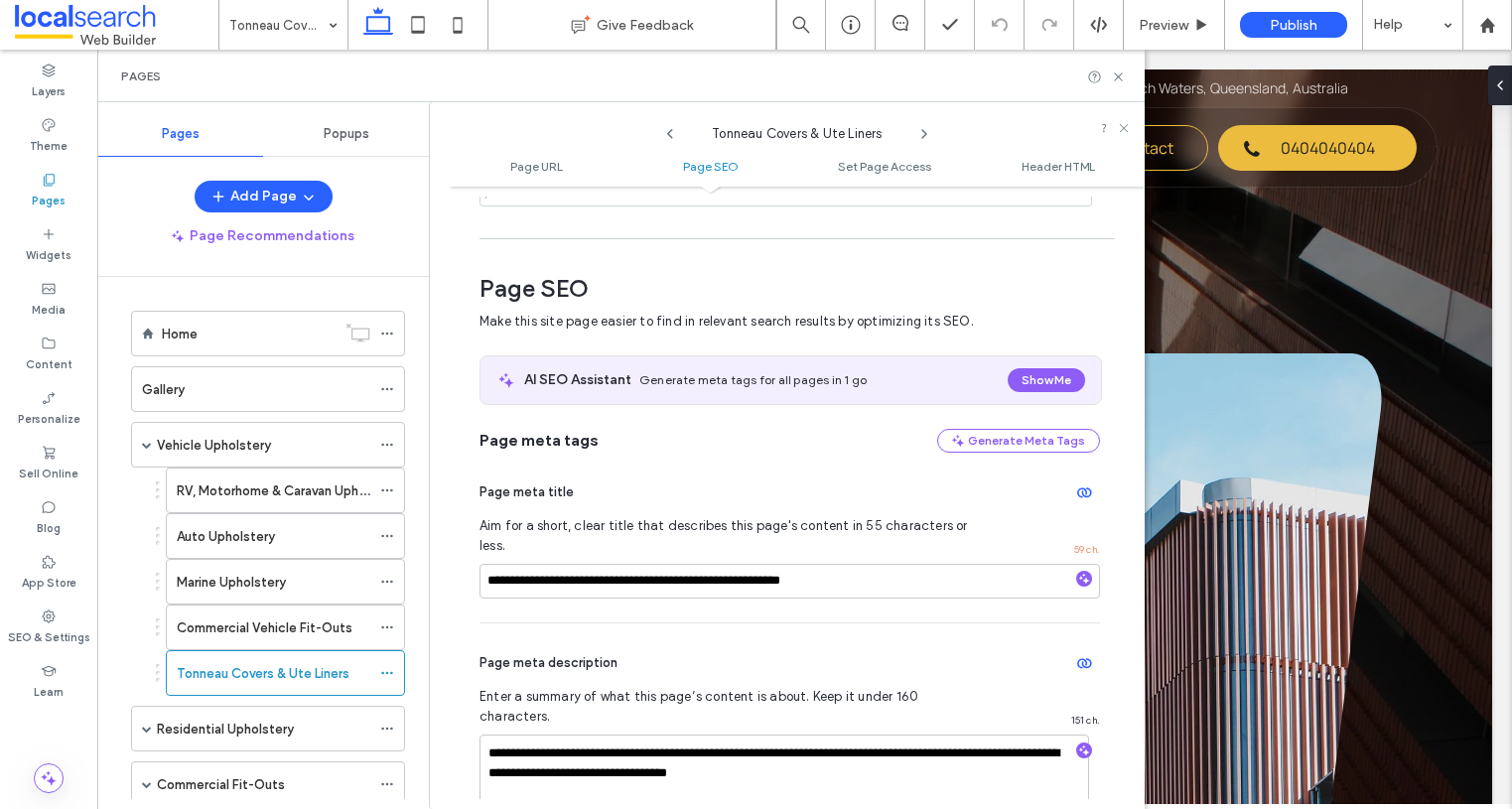scroll, scrollTop: 272, scrollLeft: 0, axis: vertical 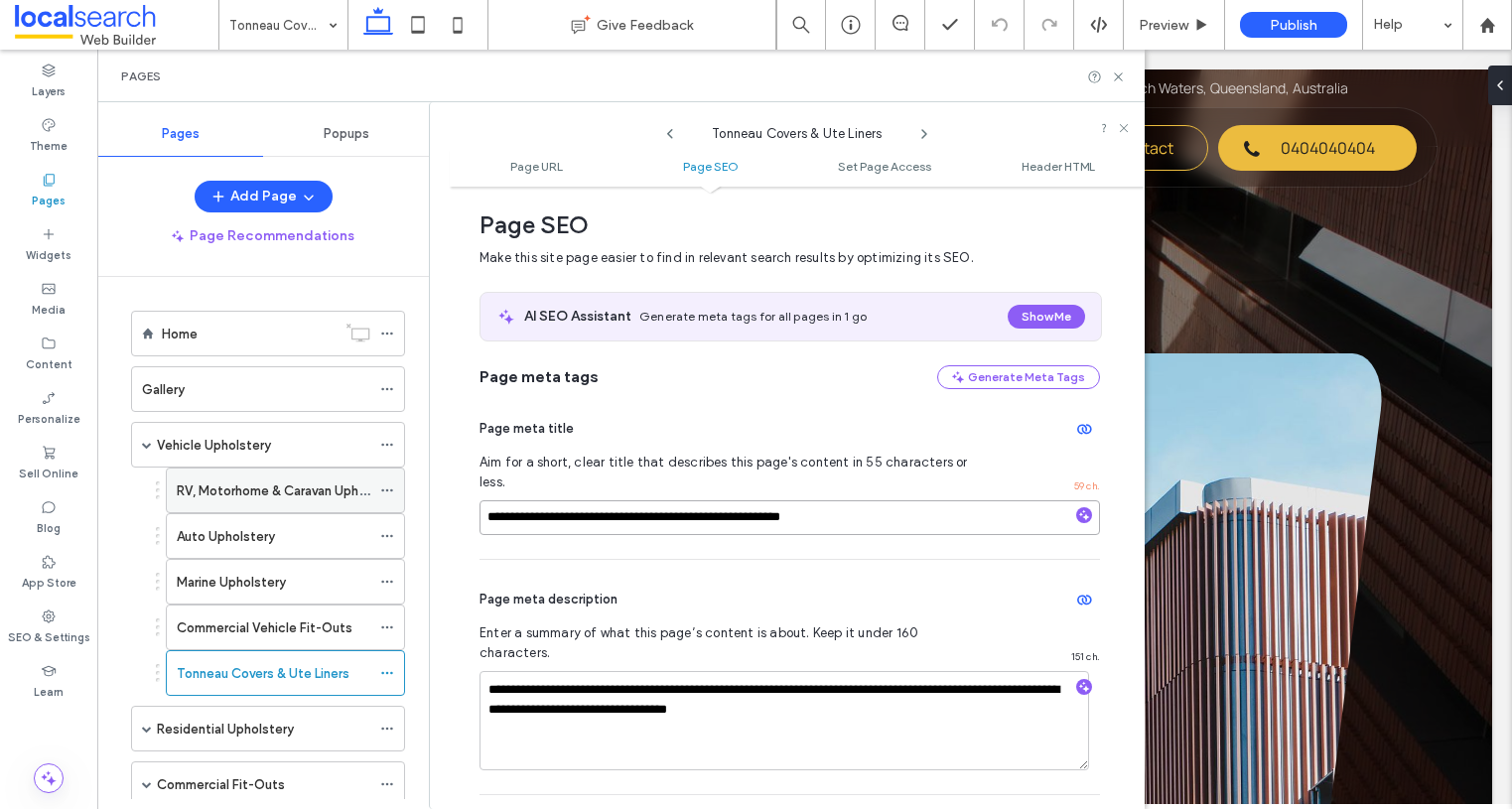 drag, startPoint x: 711, startPoint y: 491, endPoint x: 262, endPoint y: 475, distance: 449.285 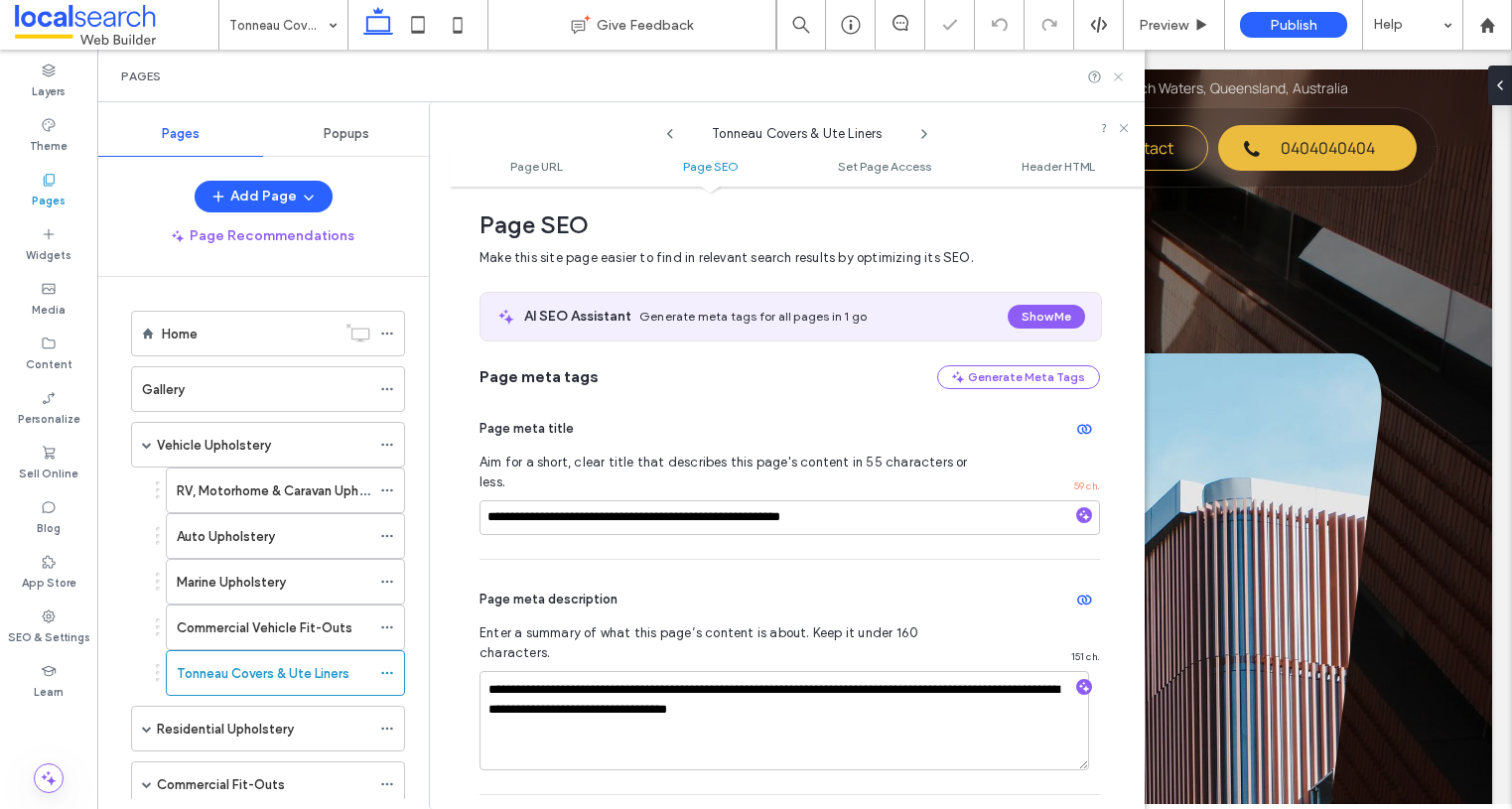 click 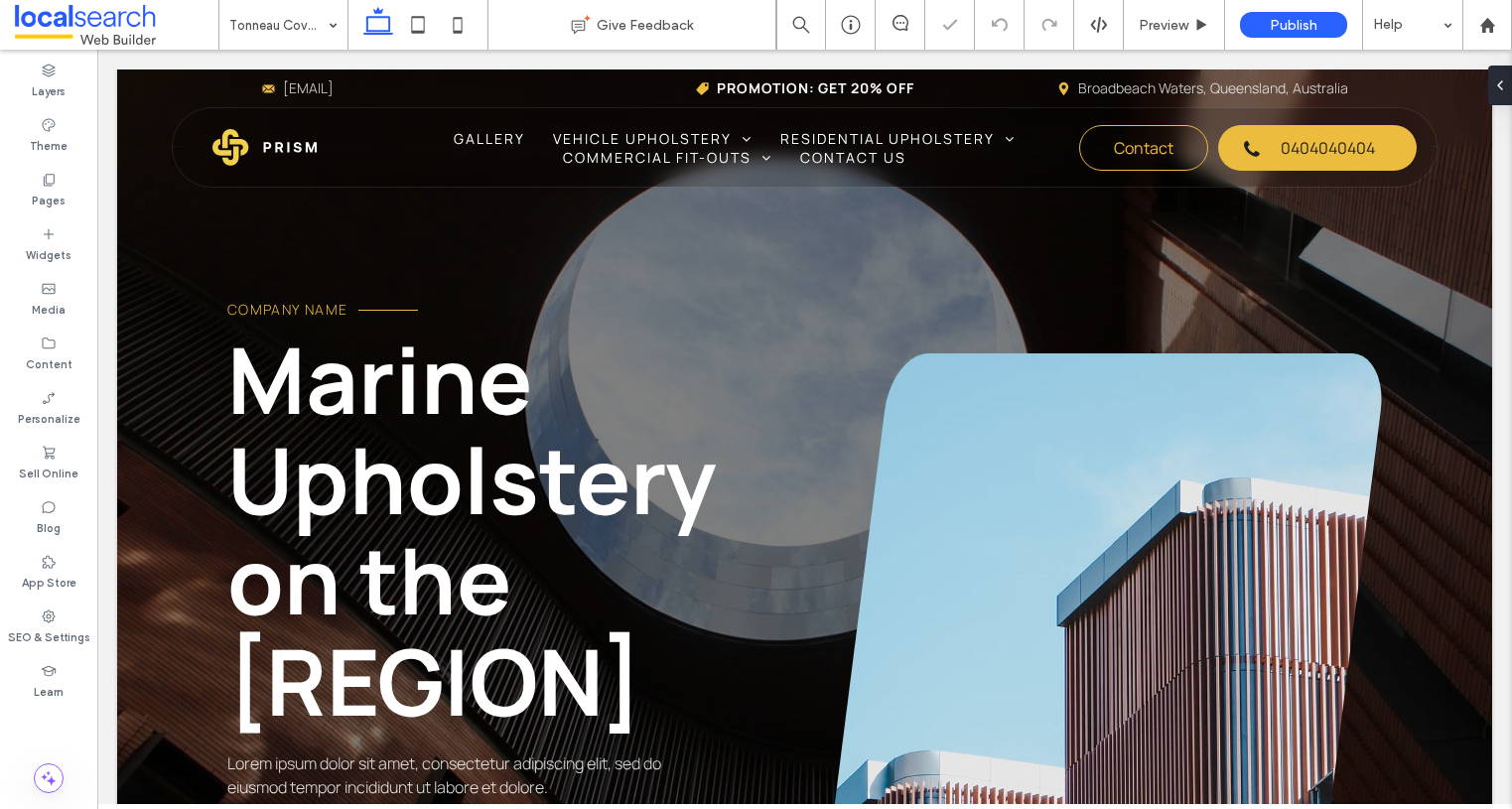 type on "*******" 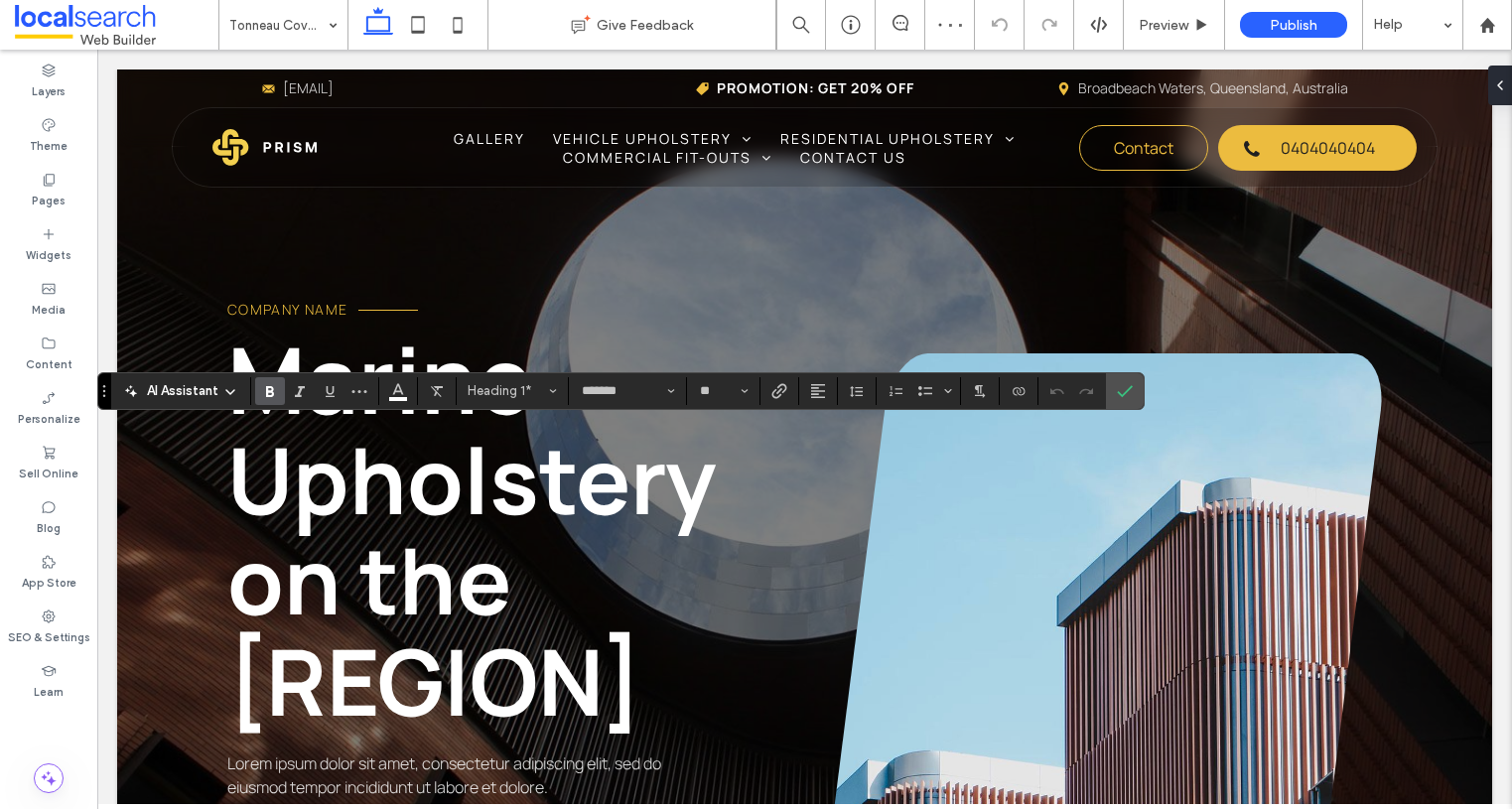 type on "**" 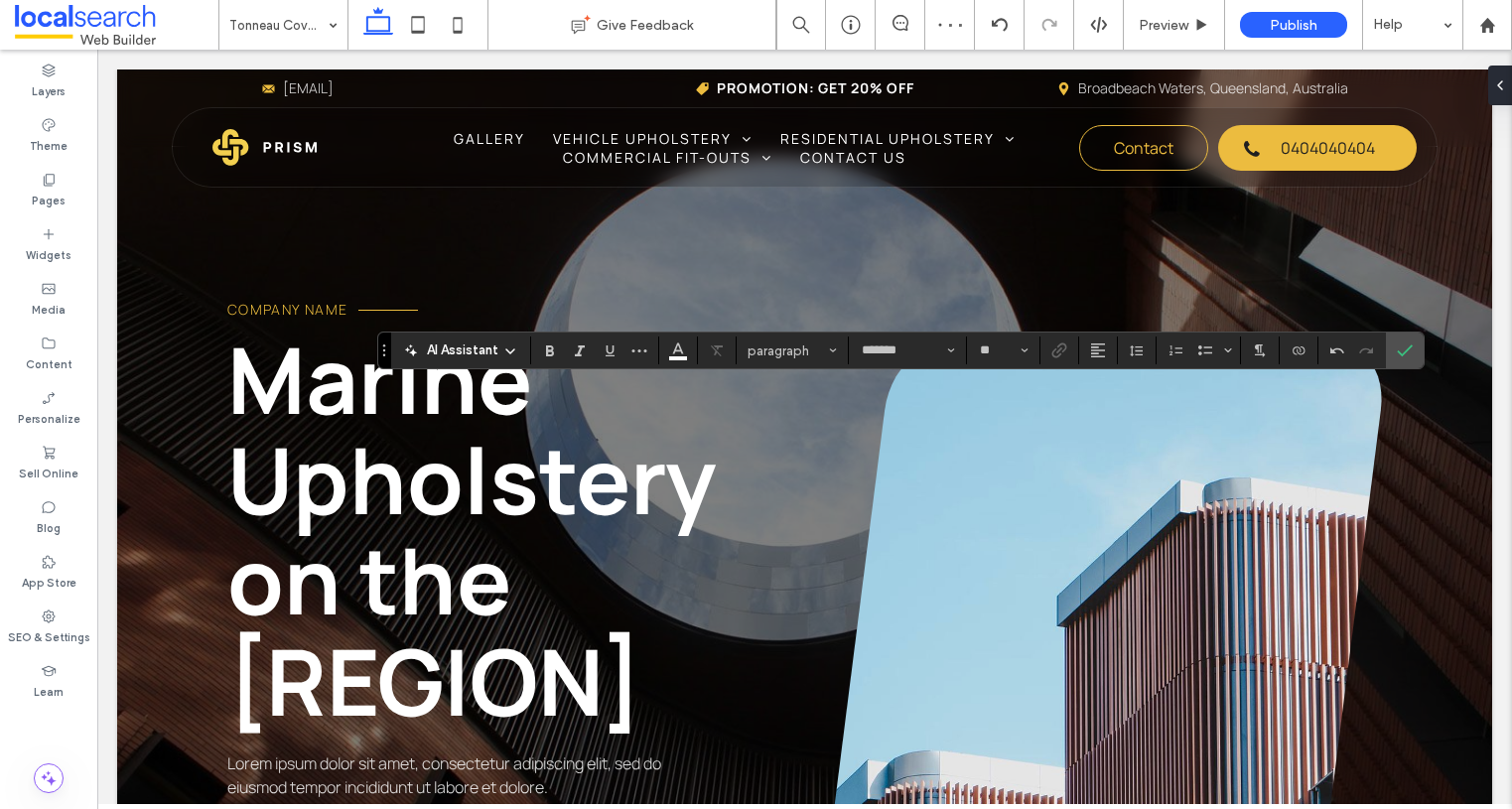 type on "**" 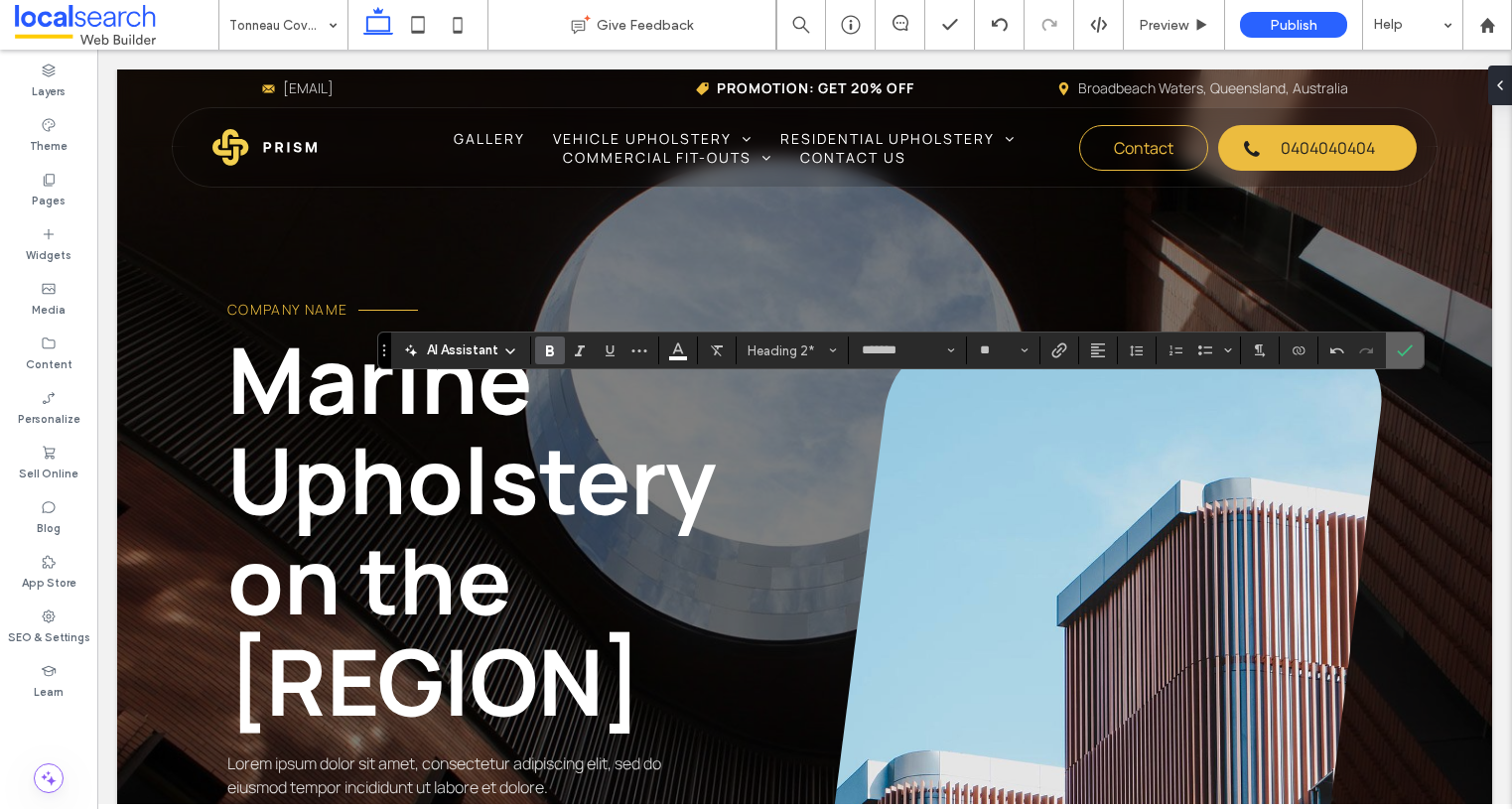 click 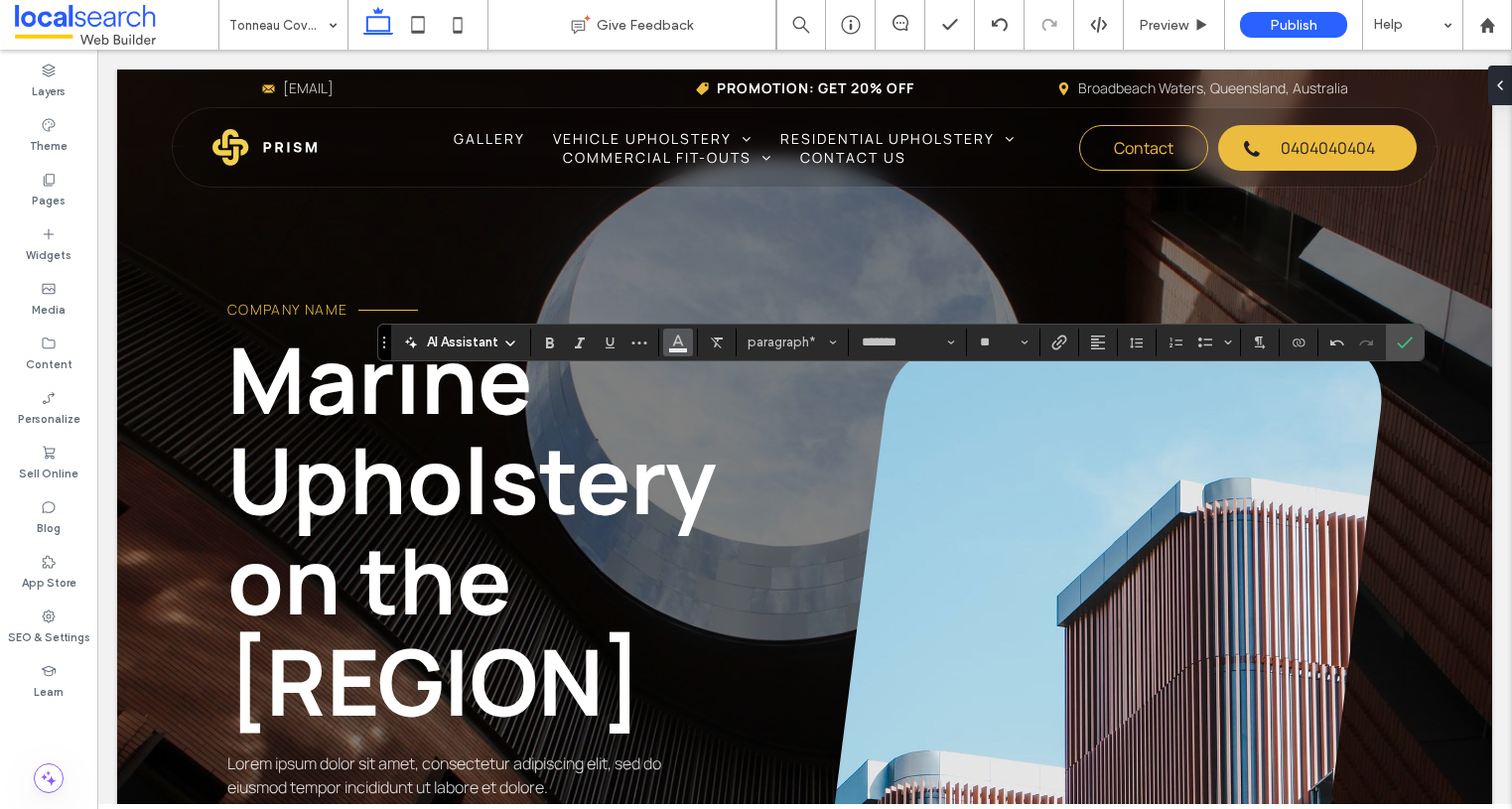 click at bounding box center (678, 342) 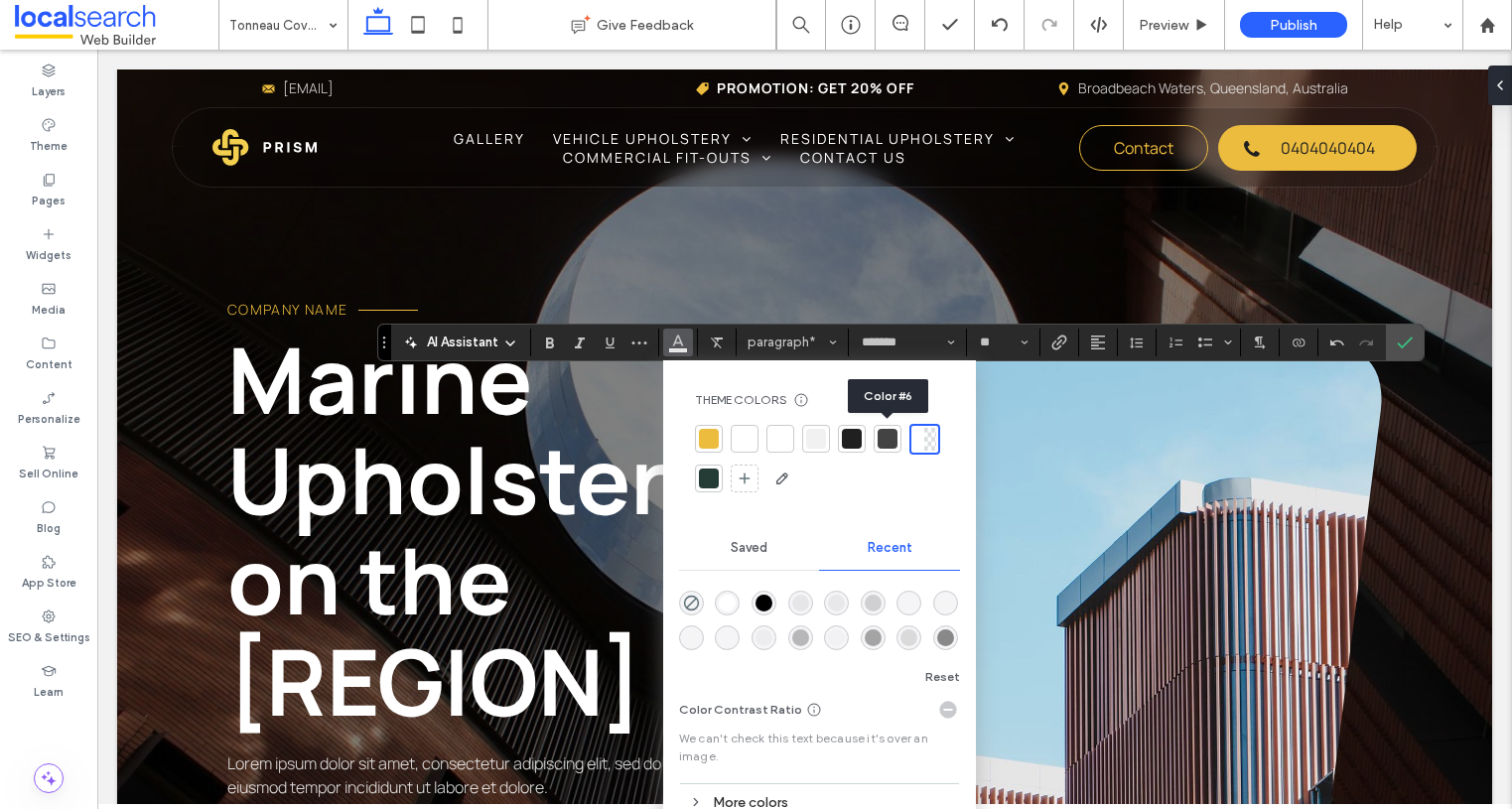 click at bounding box center (888, 439) 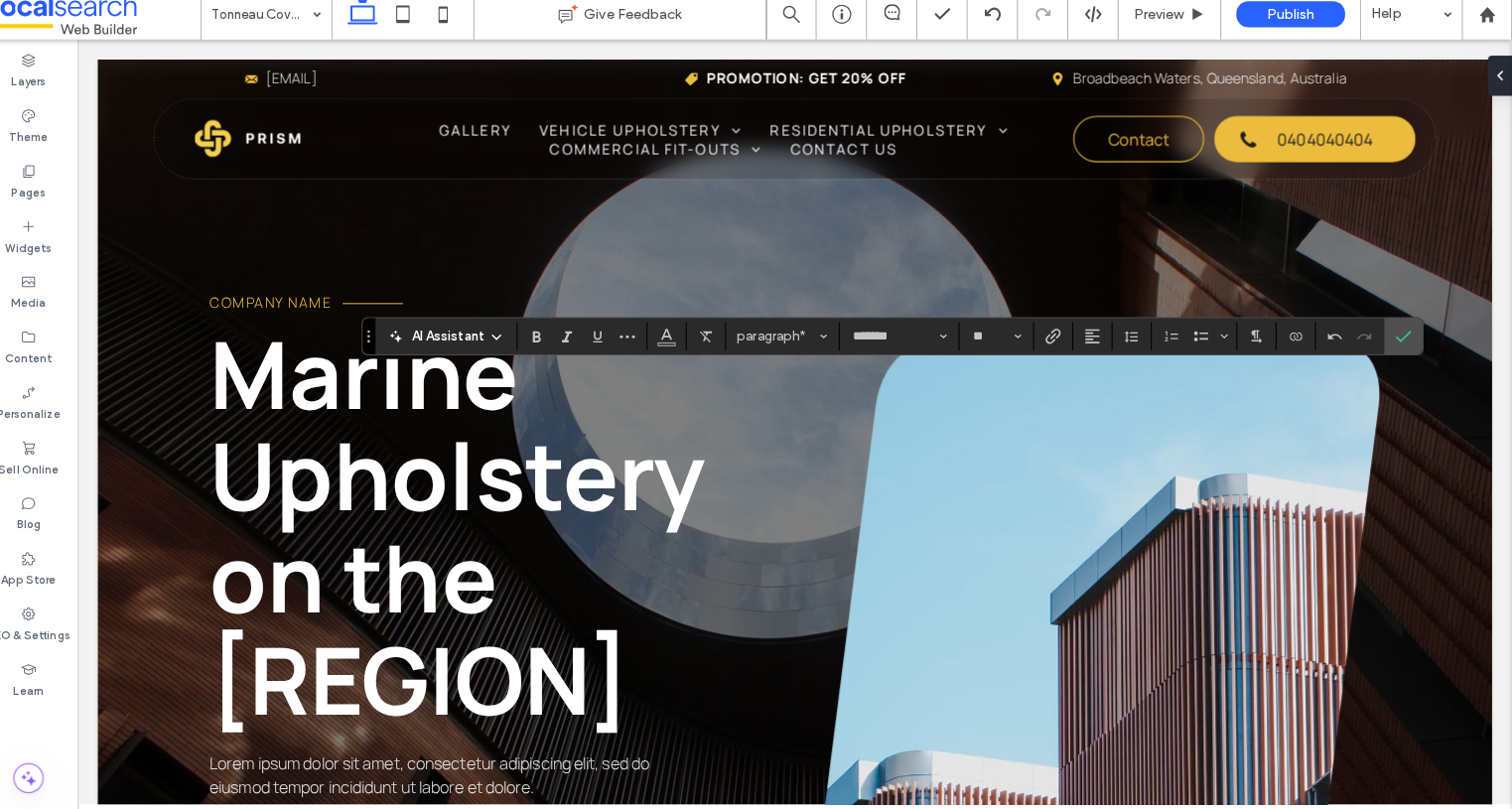 scroll, scrollTop: 0, scrollLeft: 0, axis: both 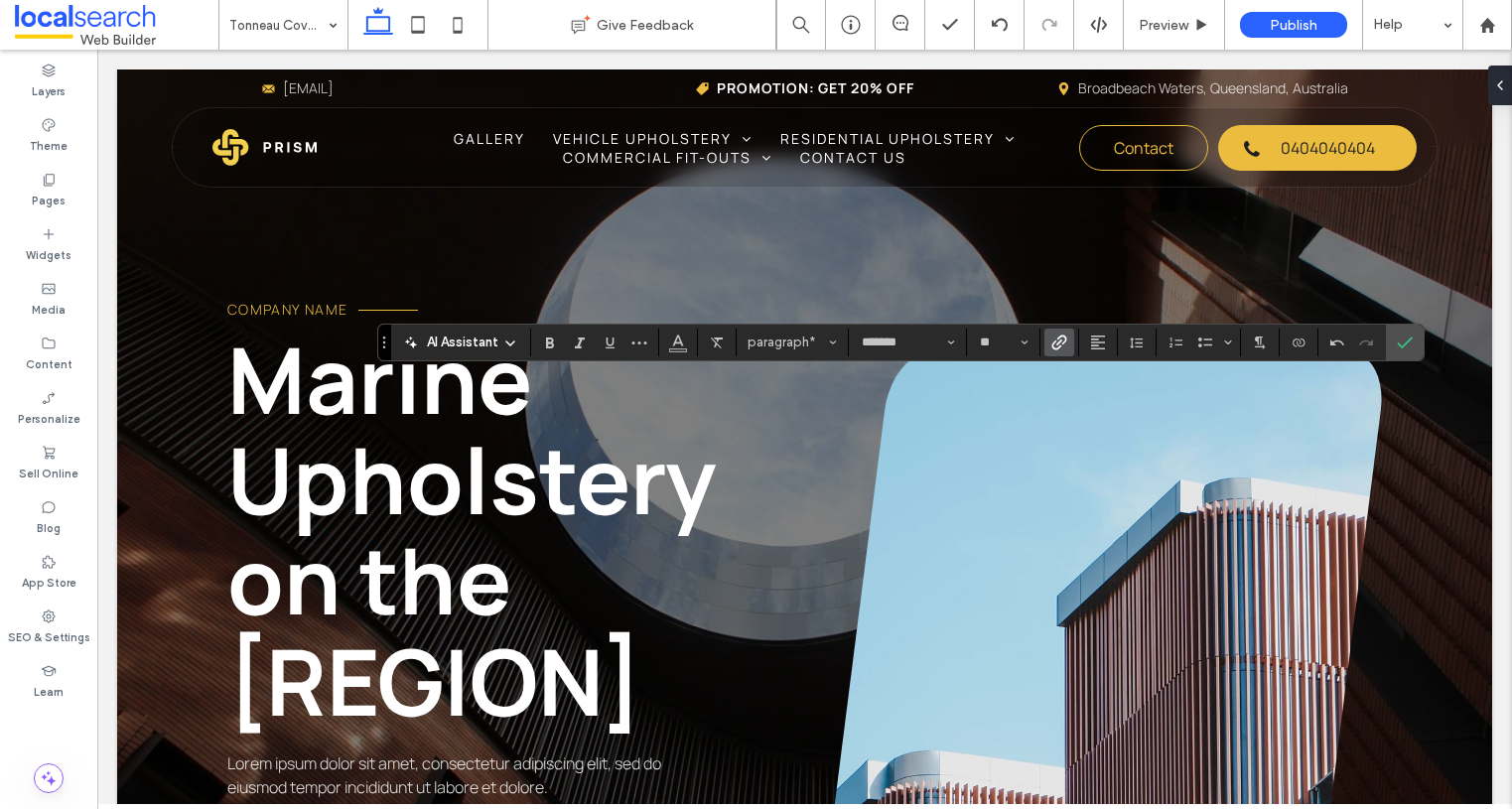 click 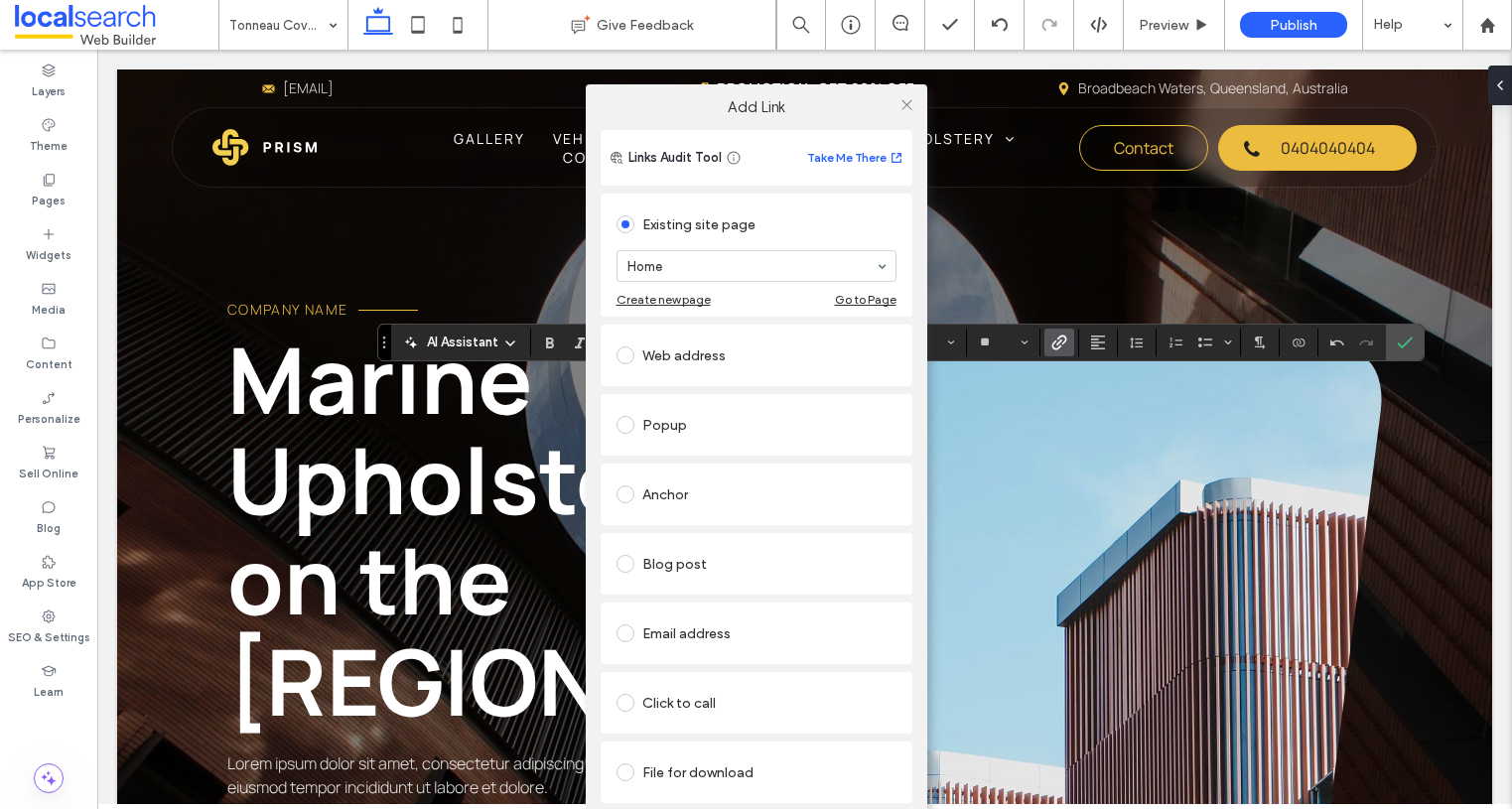 click on "Click to call" at bounding box center [756, 703] 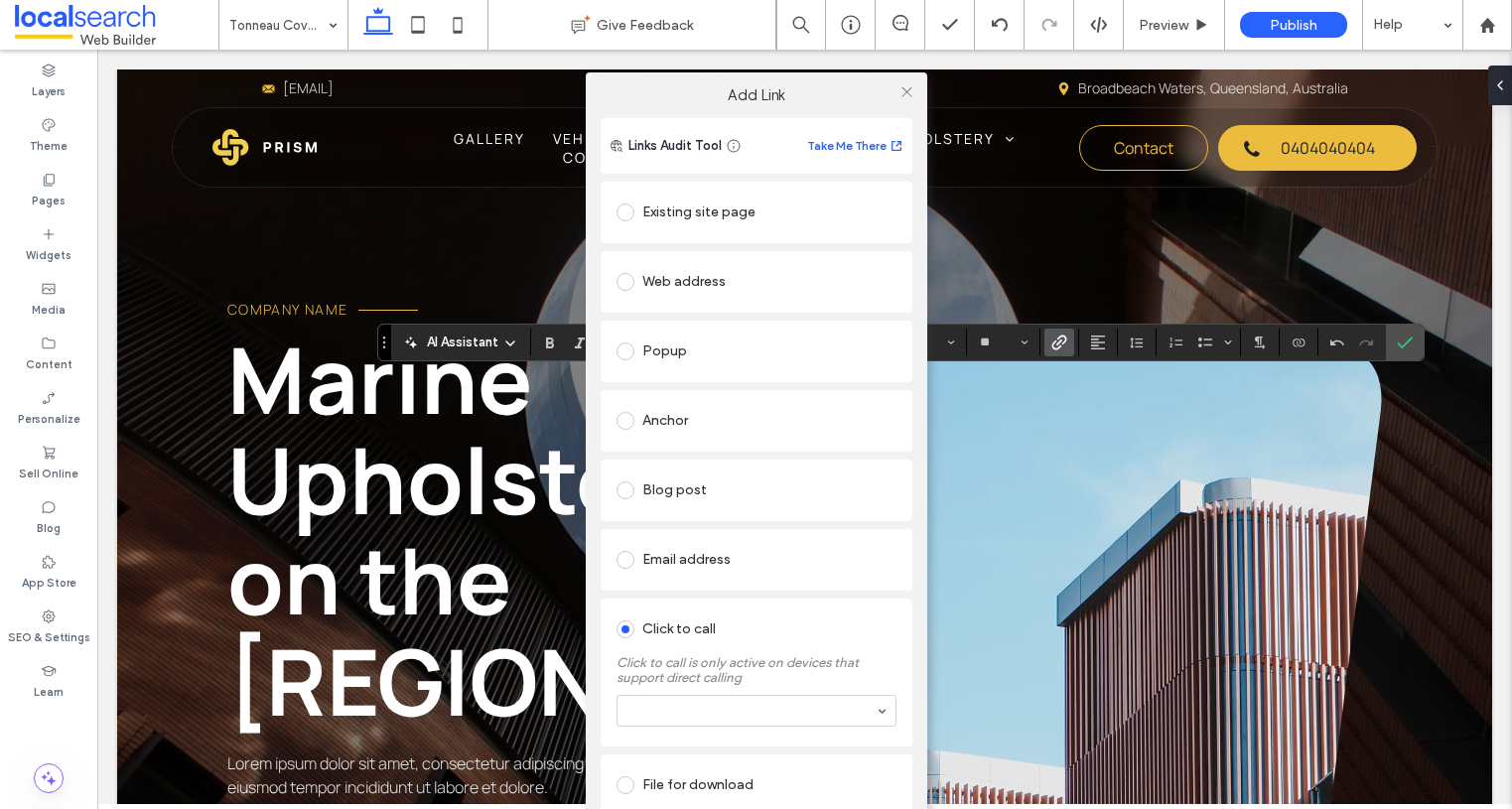 drag, startPoint x: 683, startPoint y: 709, endPoint x: 677, endPoint y: 719, distance: 11.661904 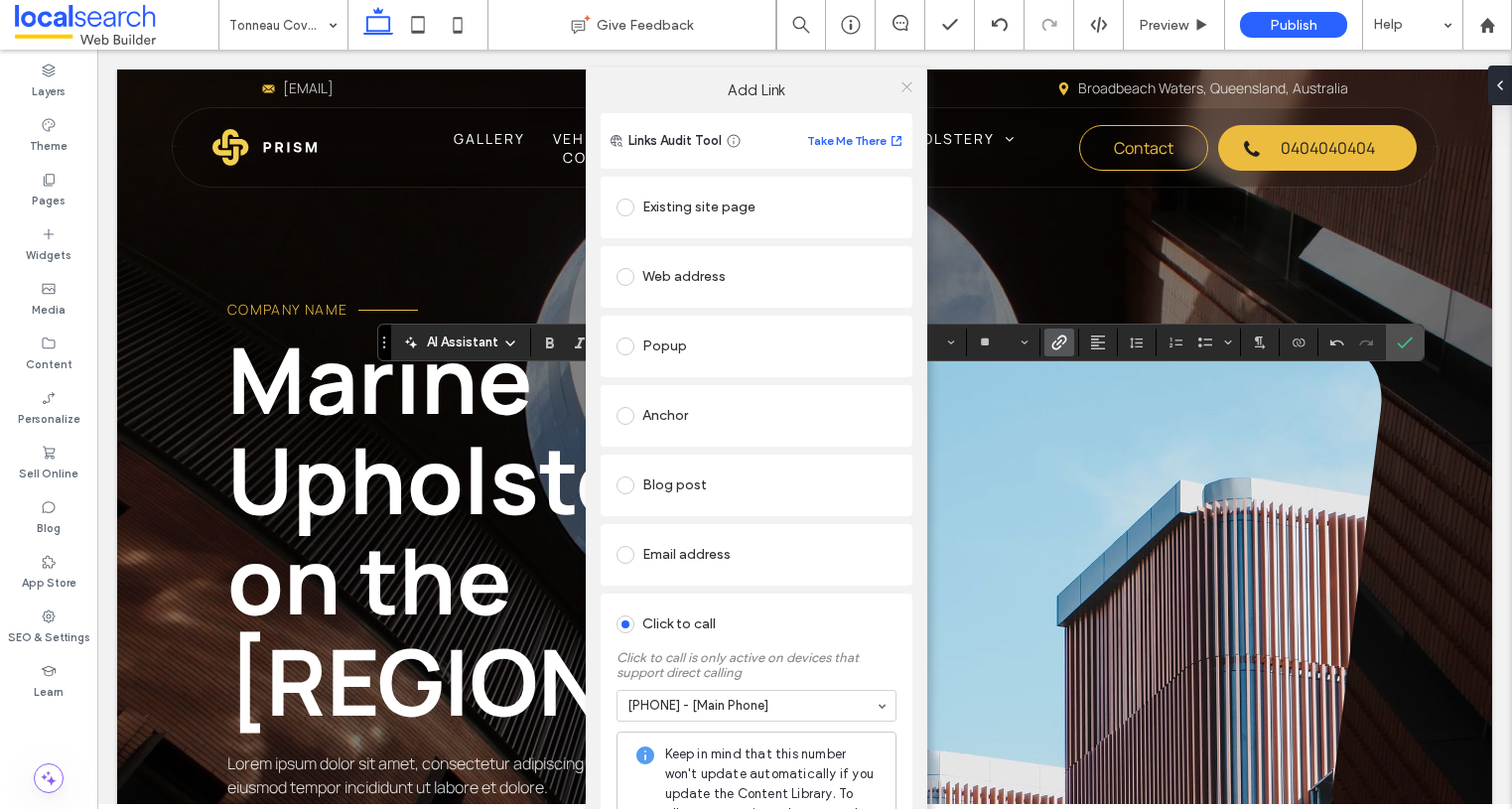 click 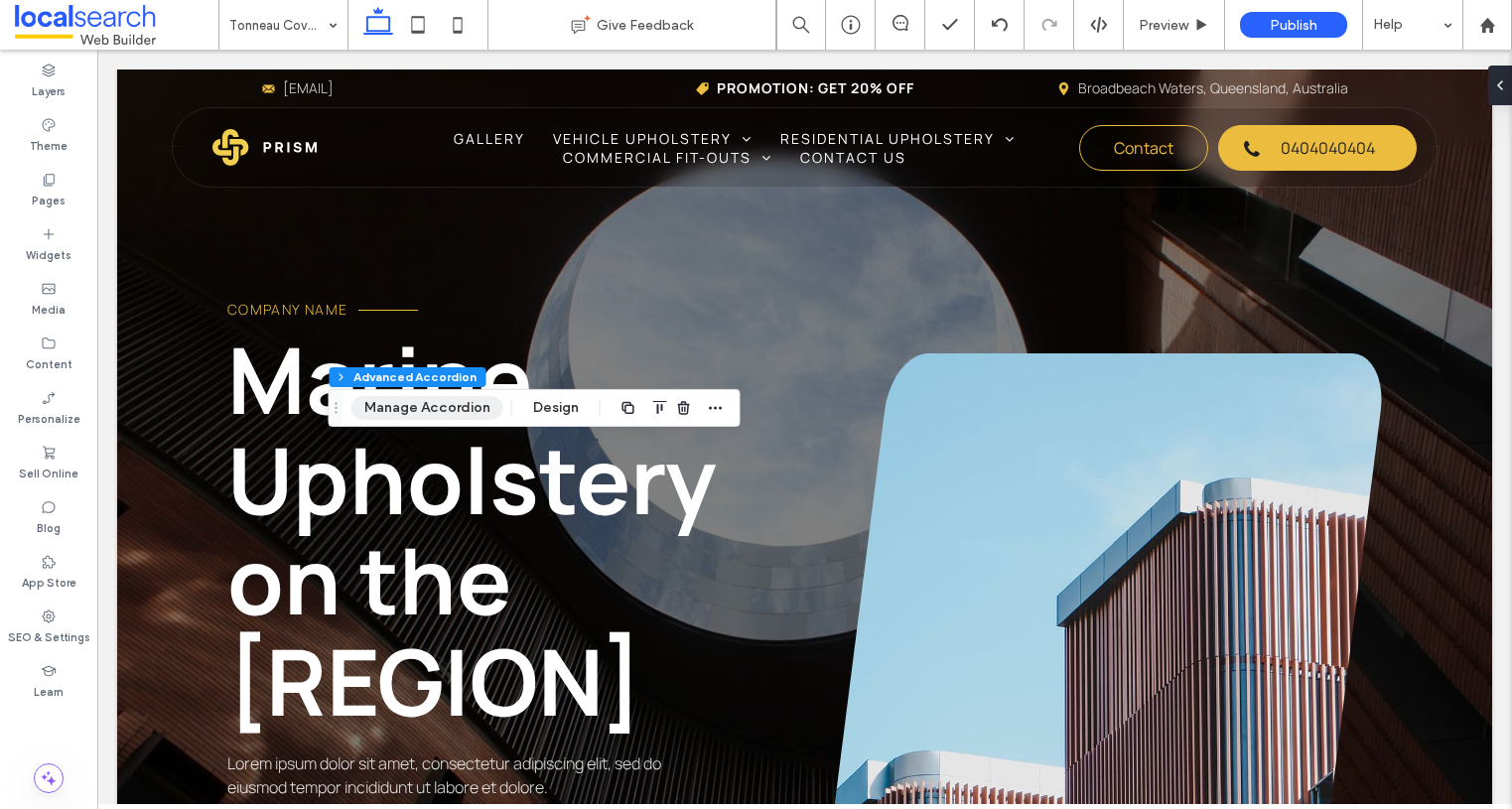 click on "Manage Accordion" at bounding box center [427, 408] 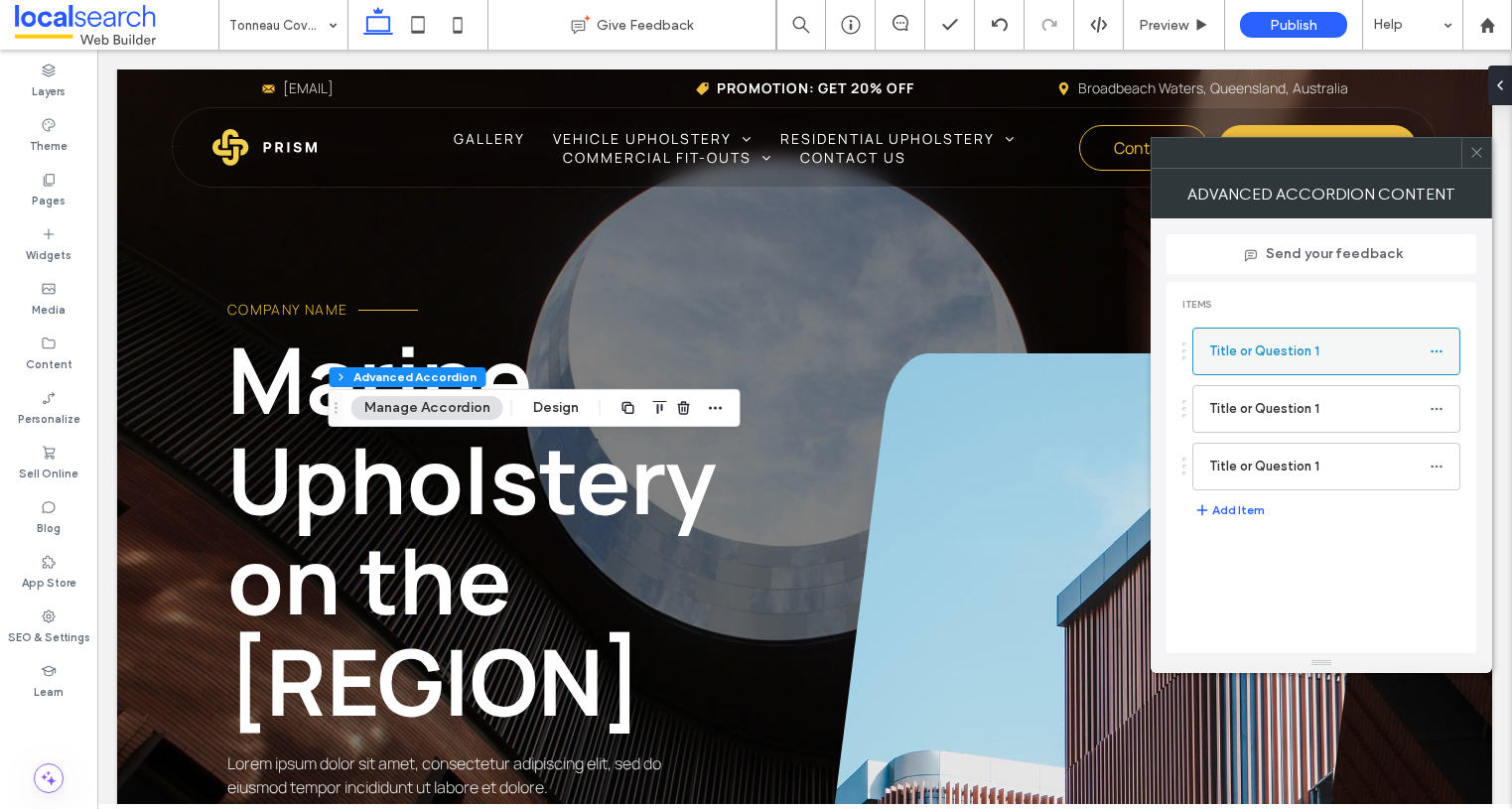 click 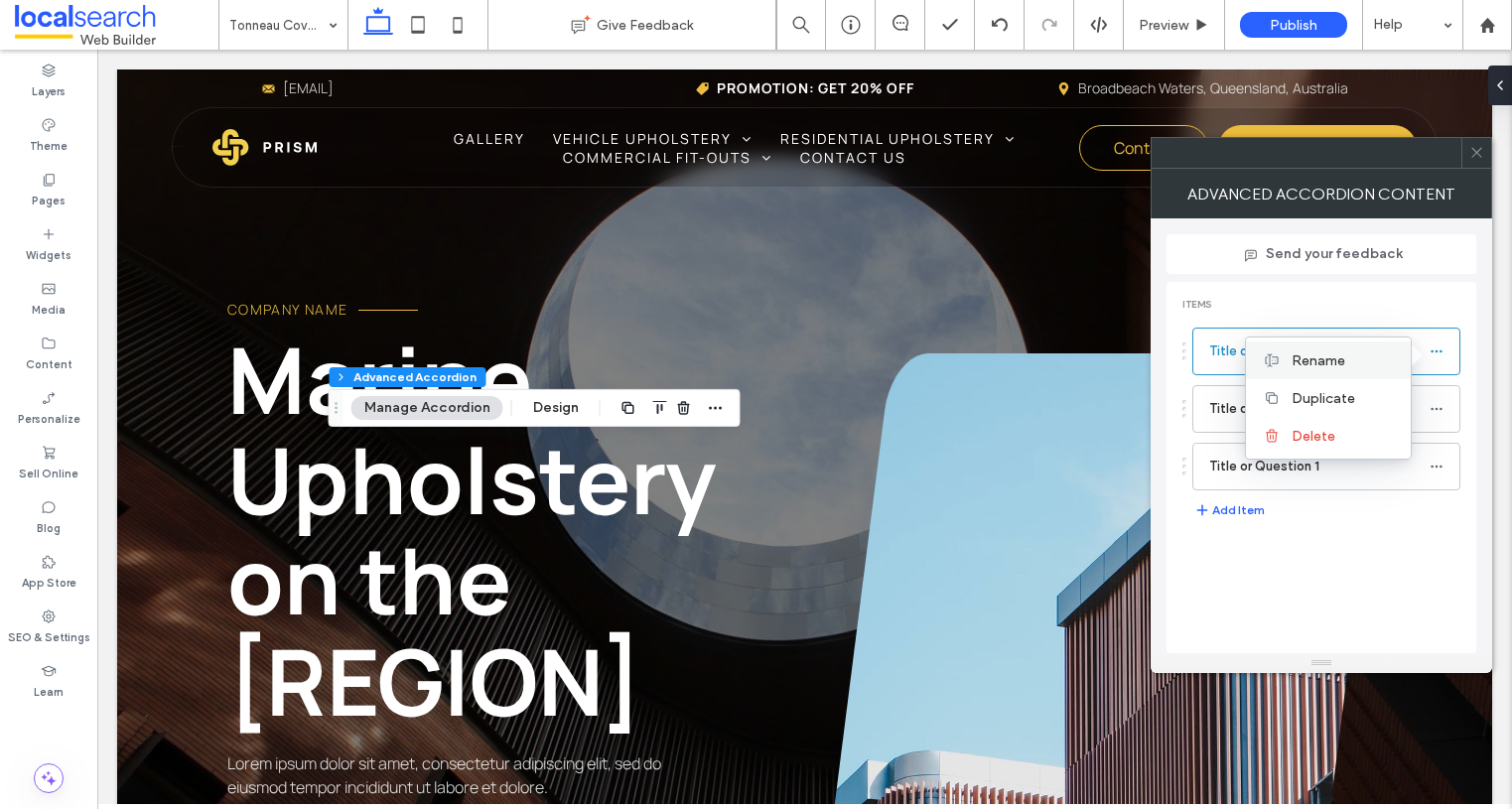 click on "Rename" at bounding box center (1318, 360) 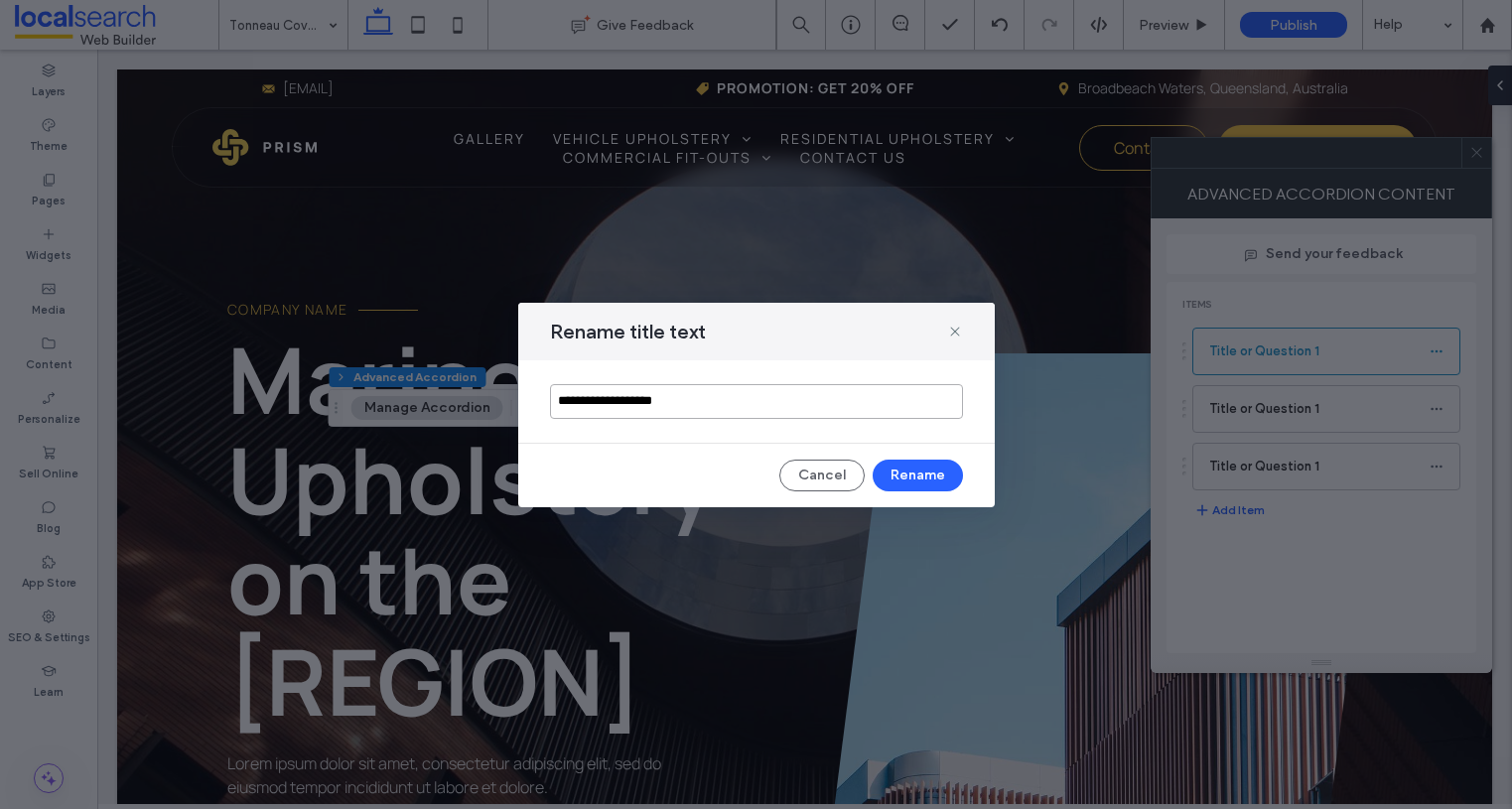 click on "**********" at bounding box center [756, 401] 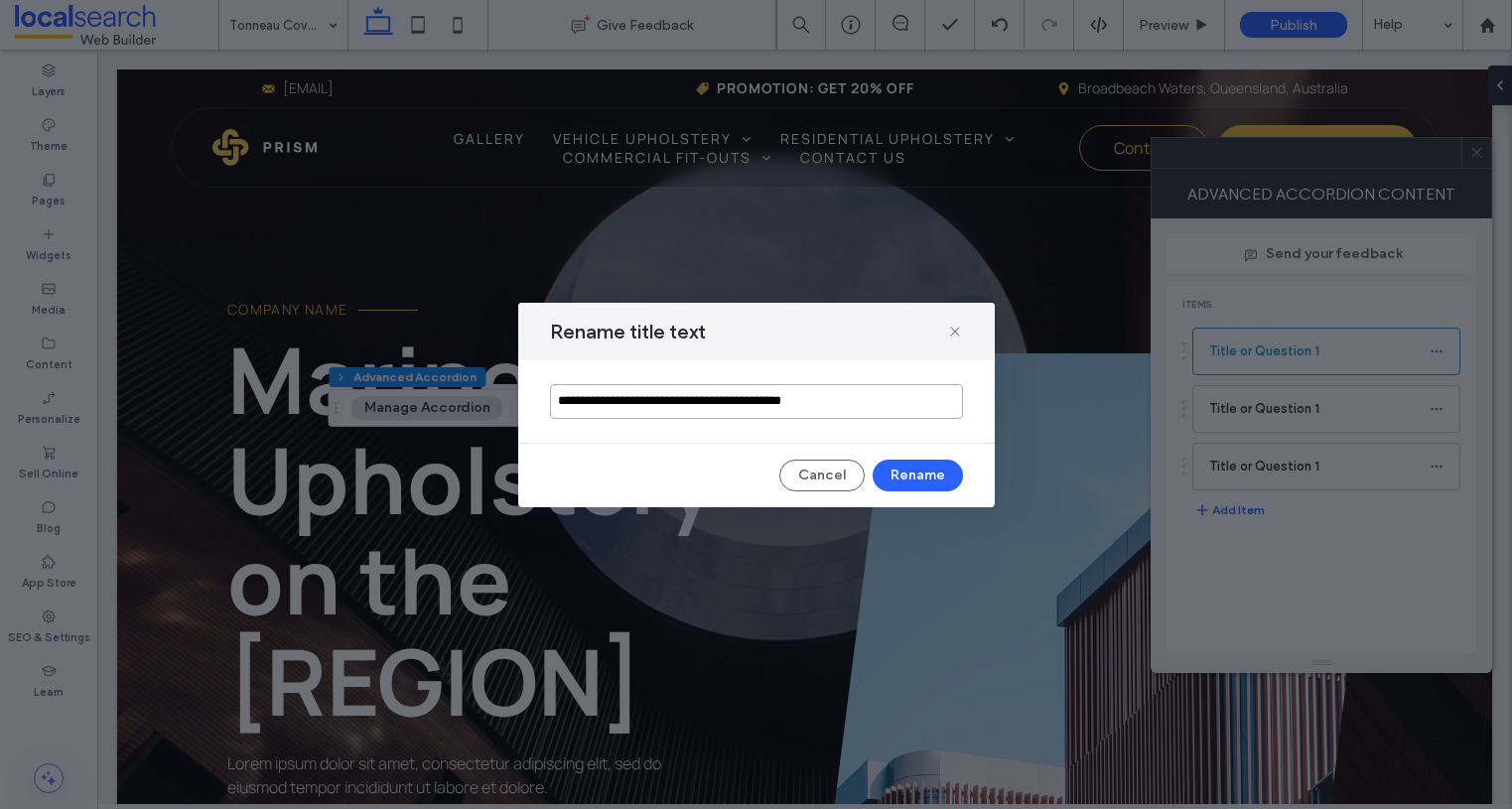 type on "**********" 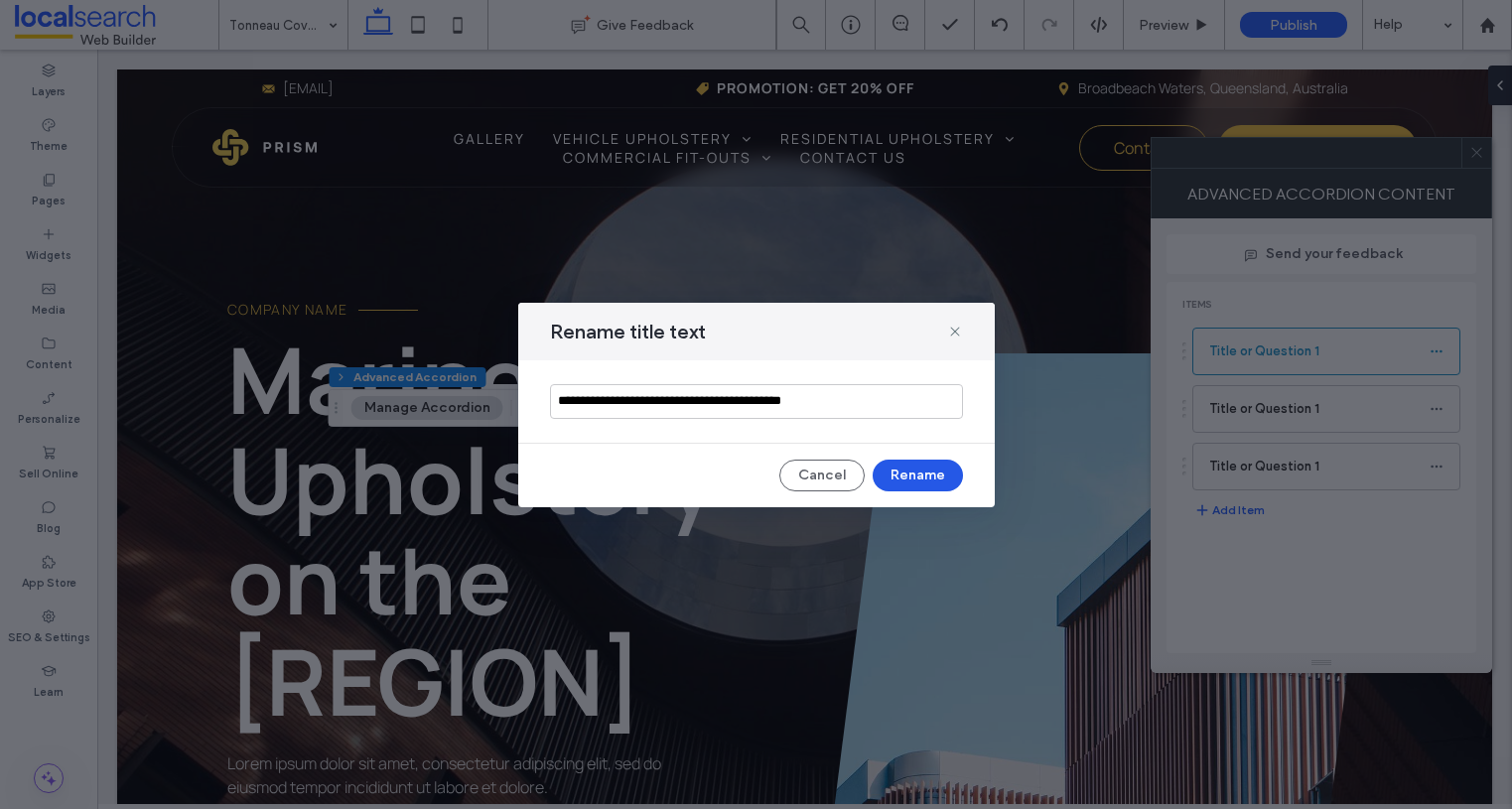 click on "Rename" at bounding box center (917, 475) 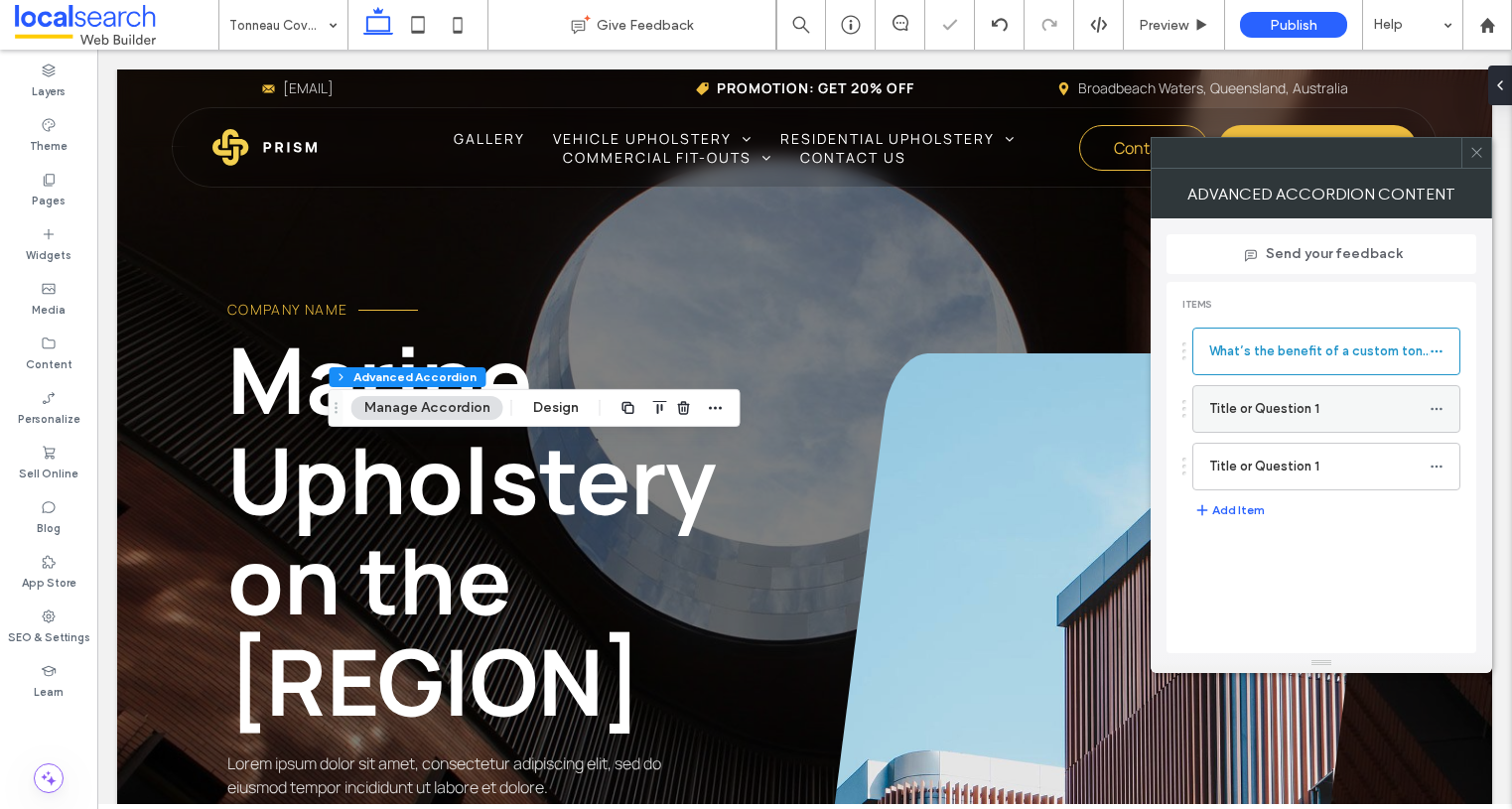 drag, startPoint x: 1440, startPoint y: 408, endPoint x: 1425, endPoint y: 411, distance: 15.297059 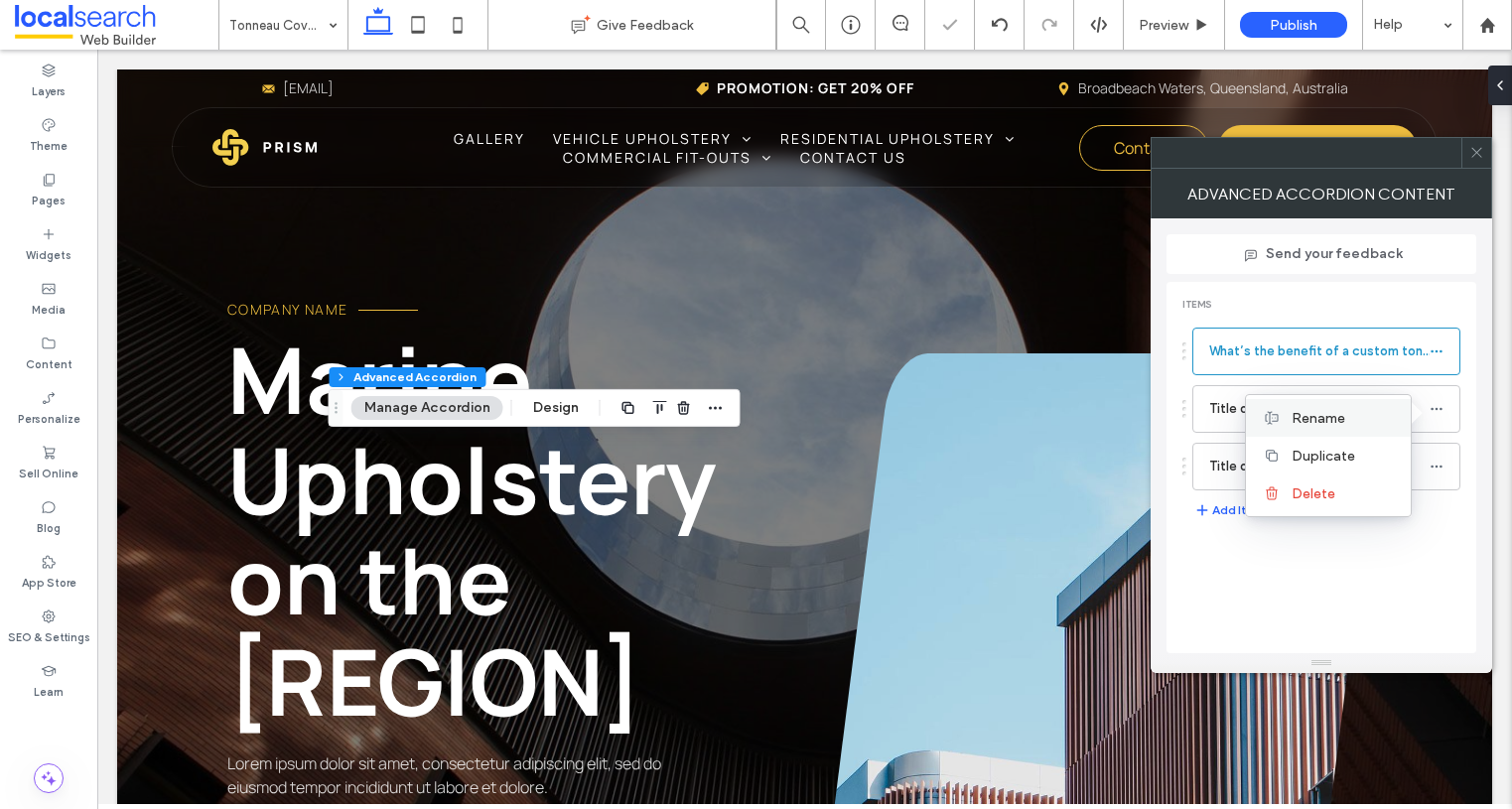 click on "Rename" at bounding box center [1328, 418] 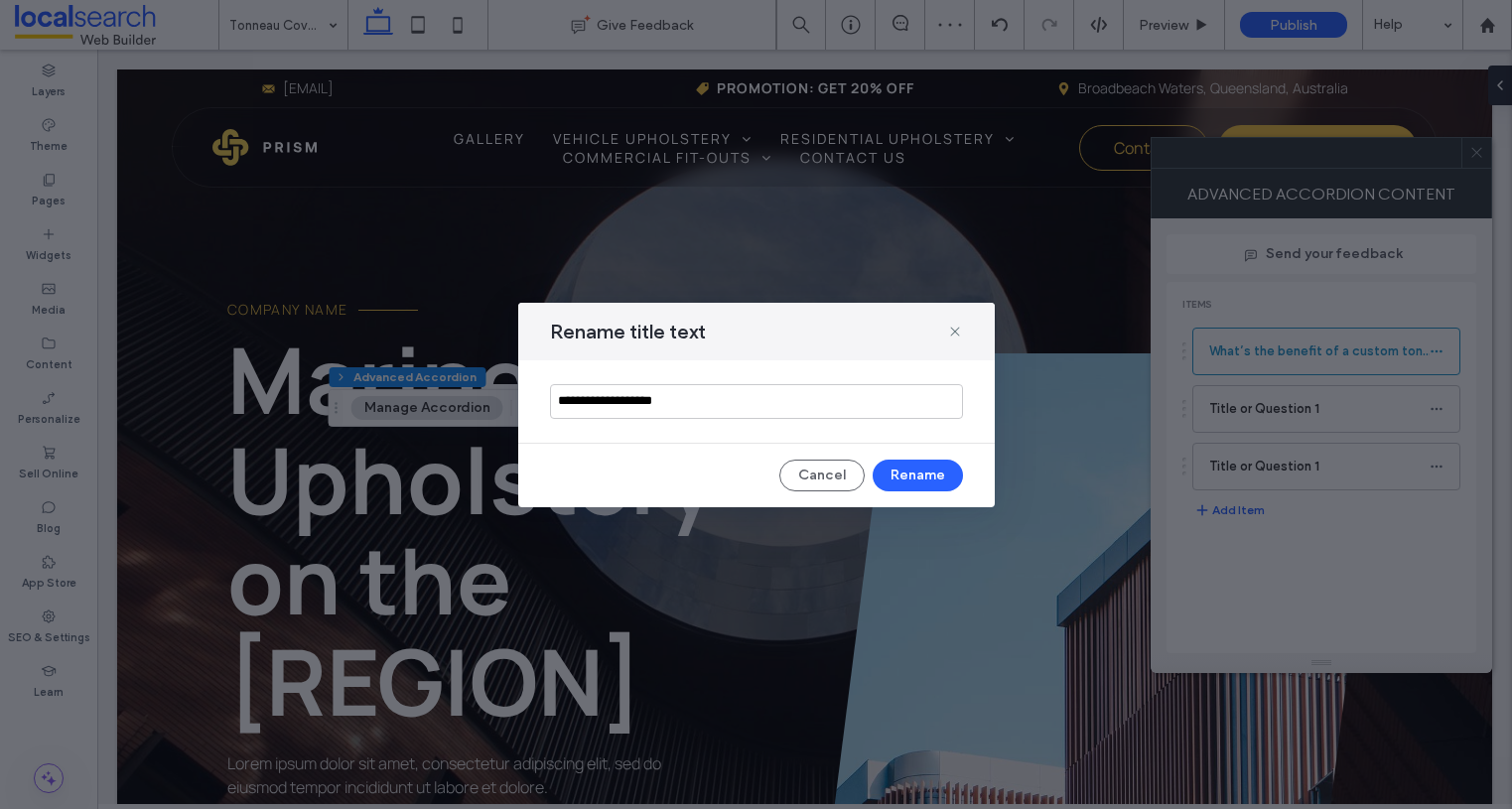 click on "**********" at bounding box center [756, 401] 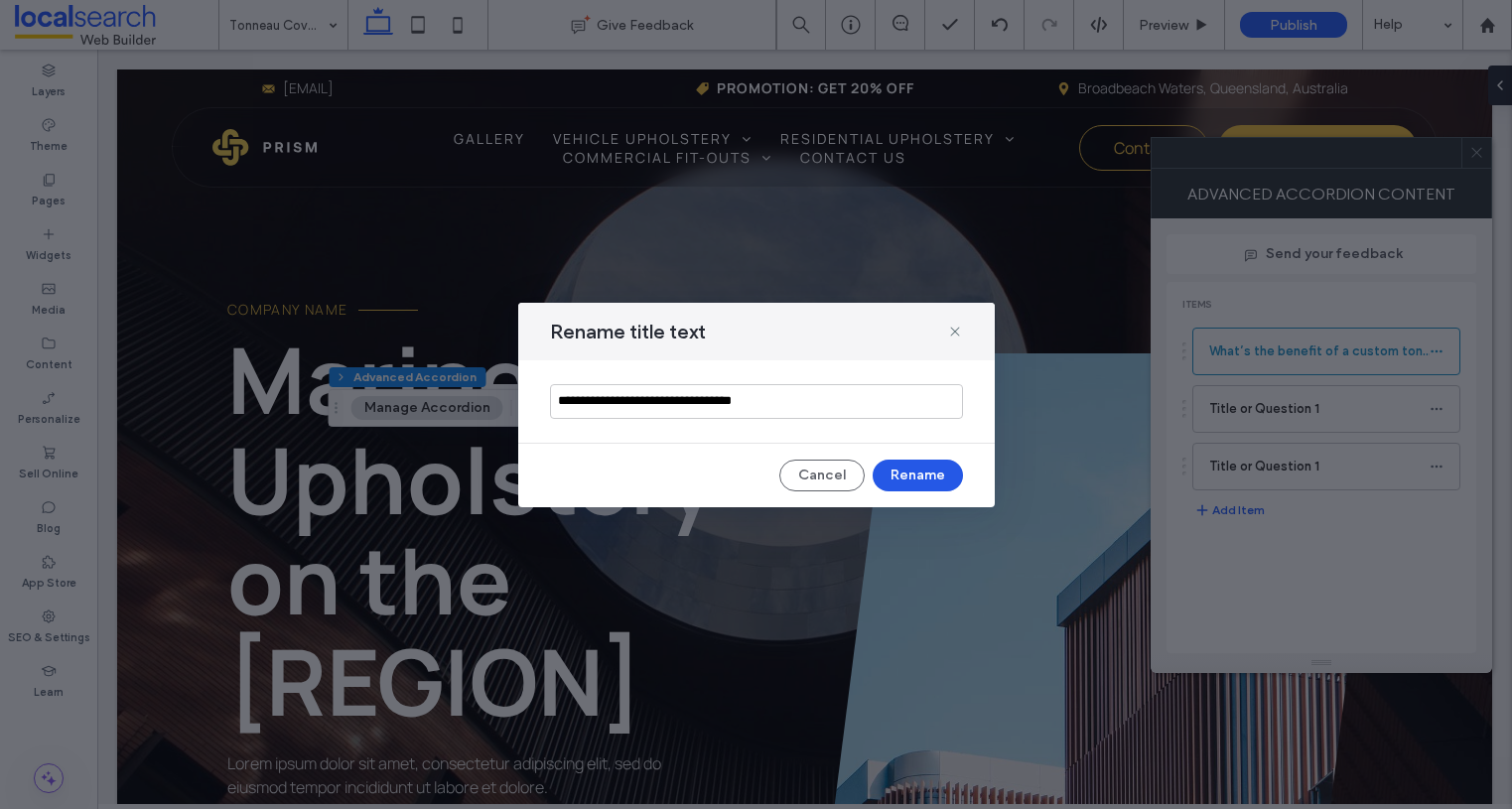 type on "**********" 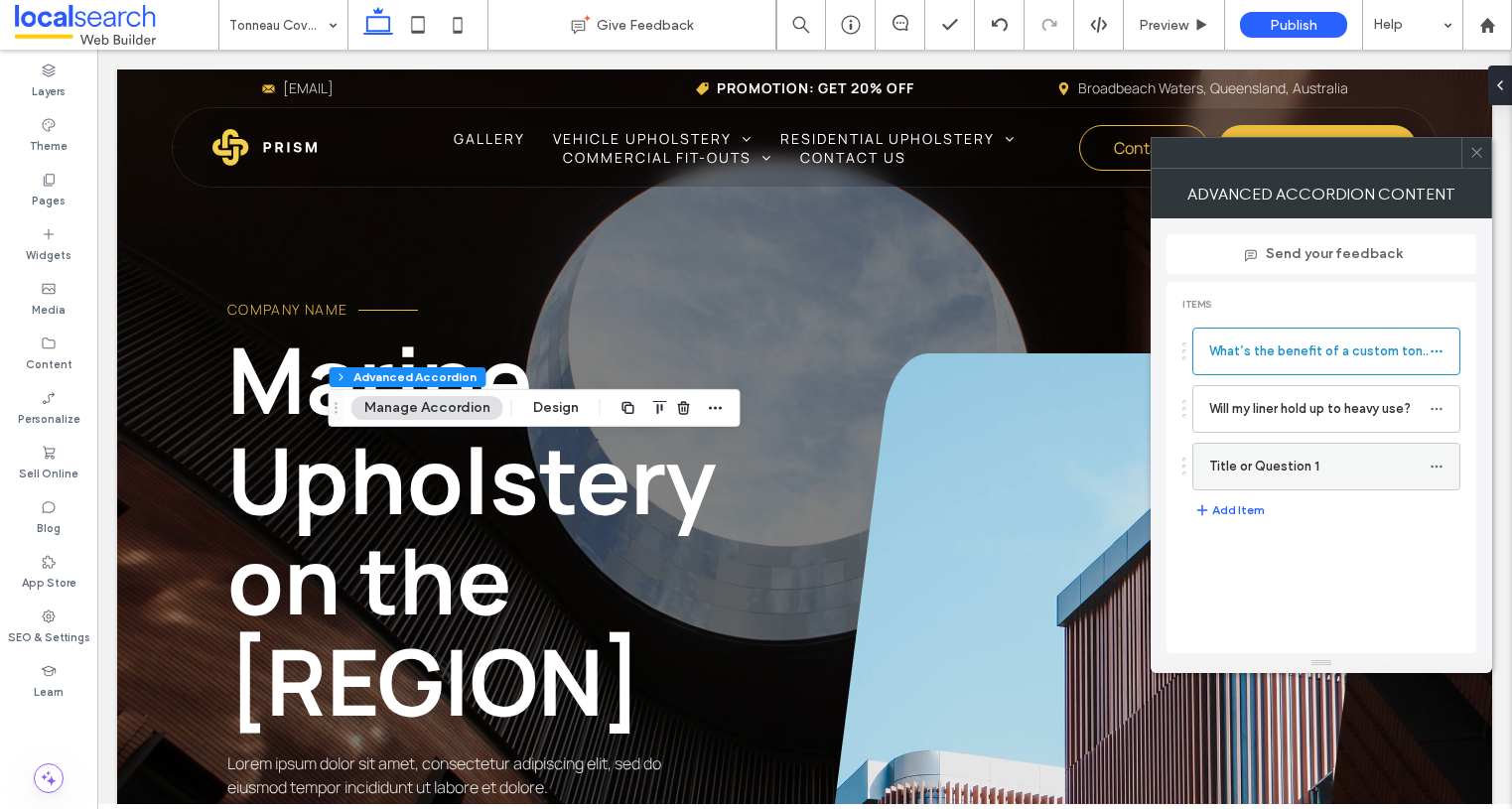 click 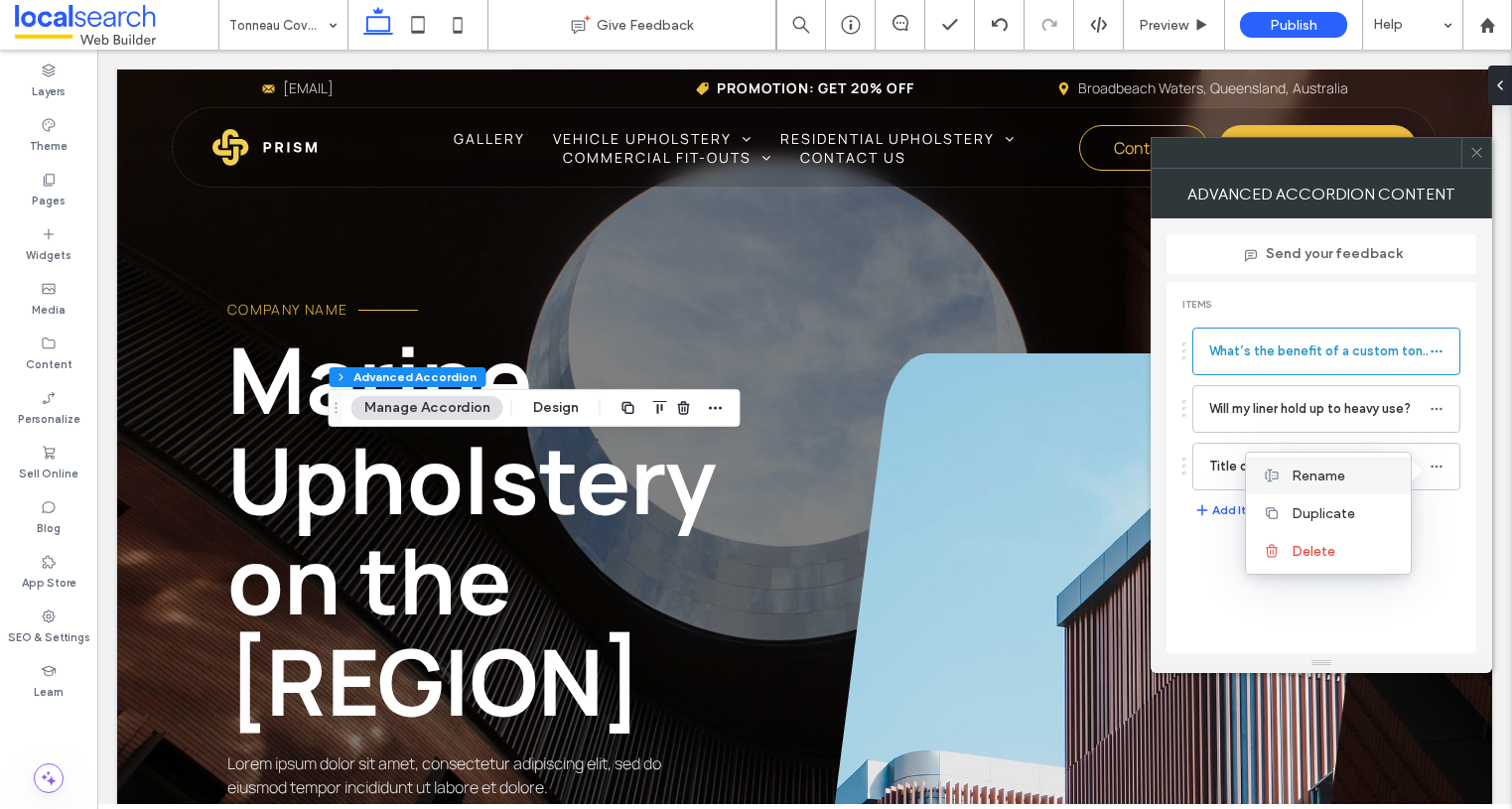 click on "Rename" at bounding box center [1318, 475] 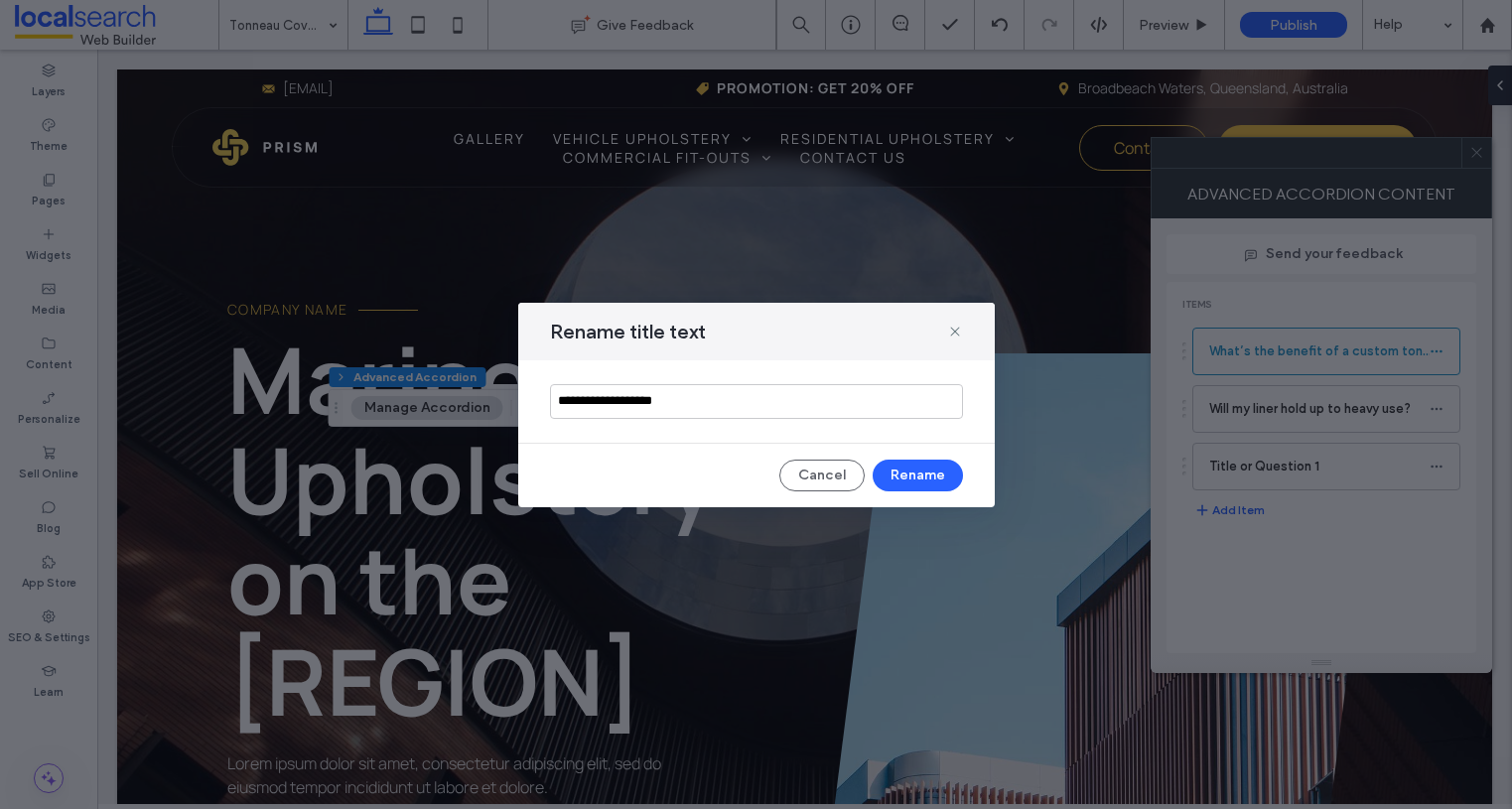 click on "**********" at bounding box center [756, 401] 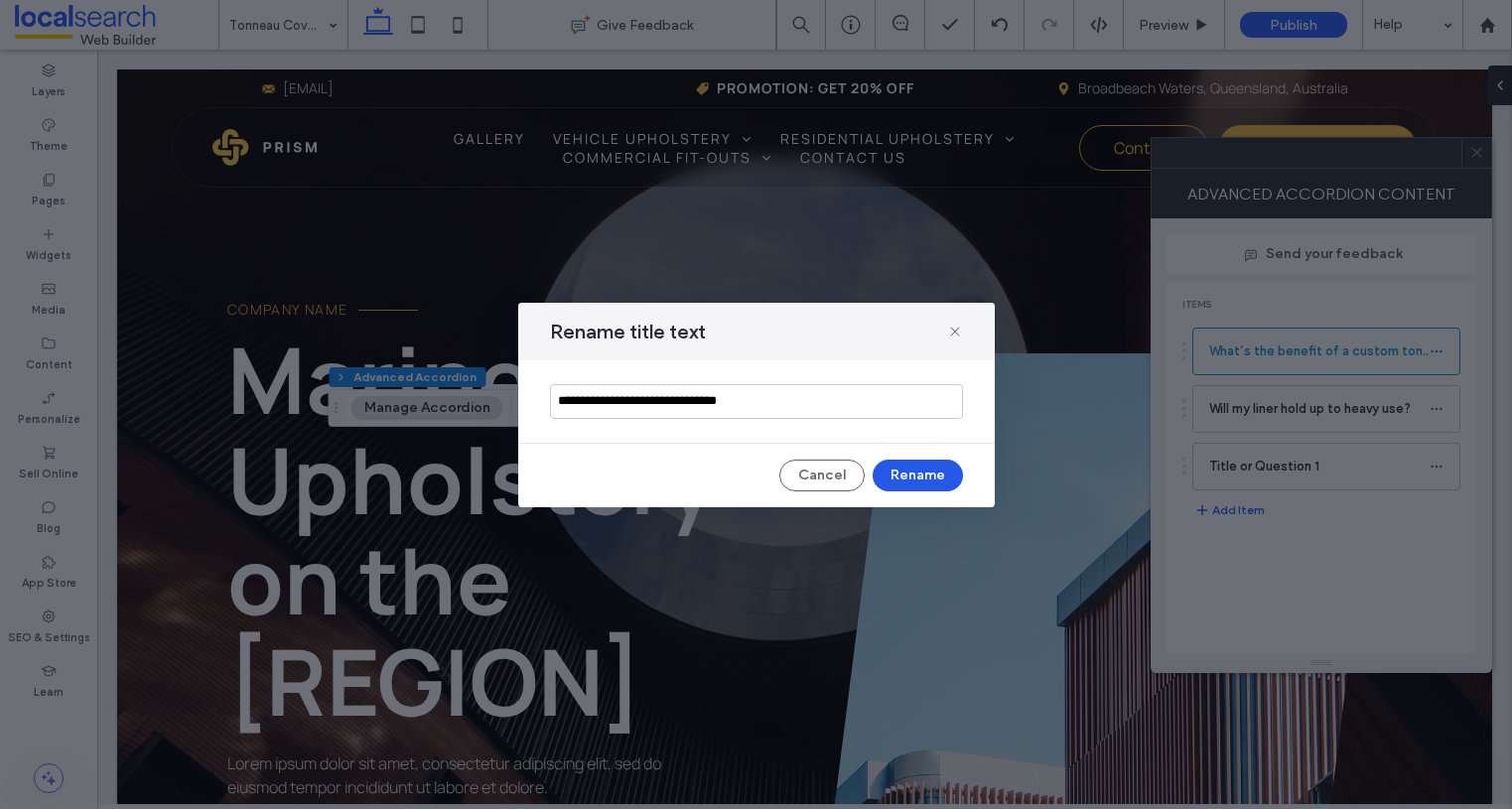 type on "**********" 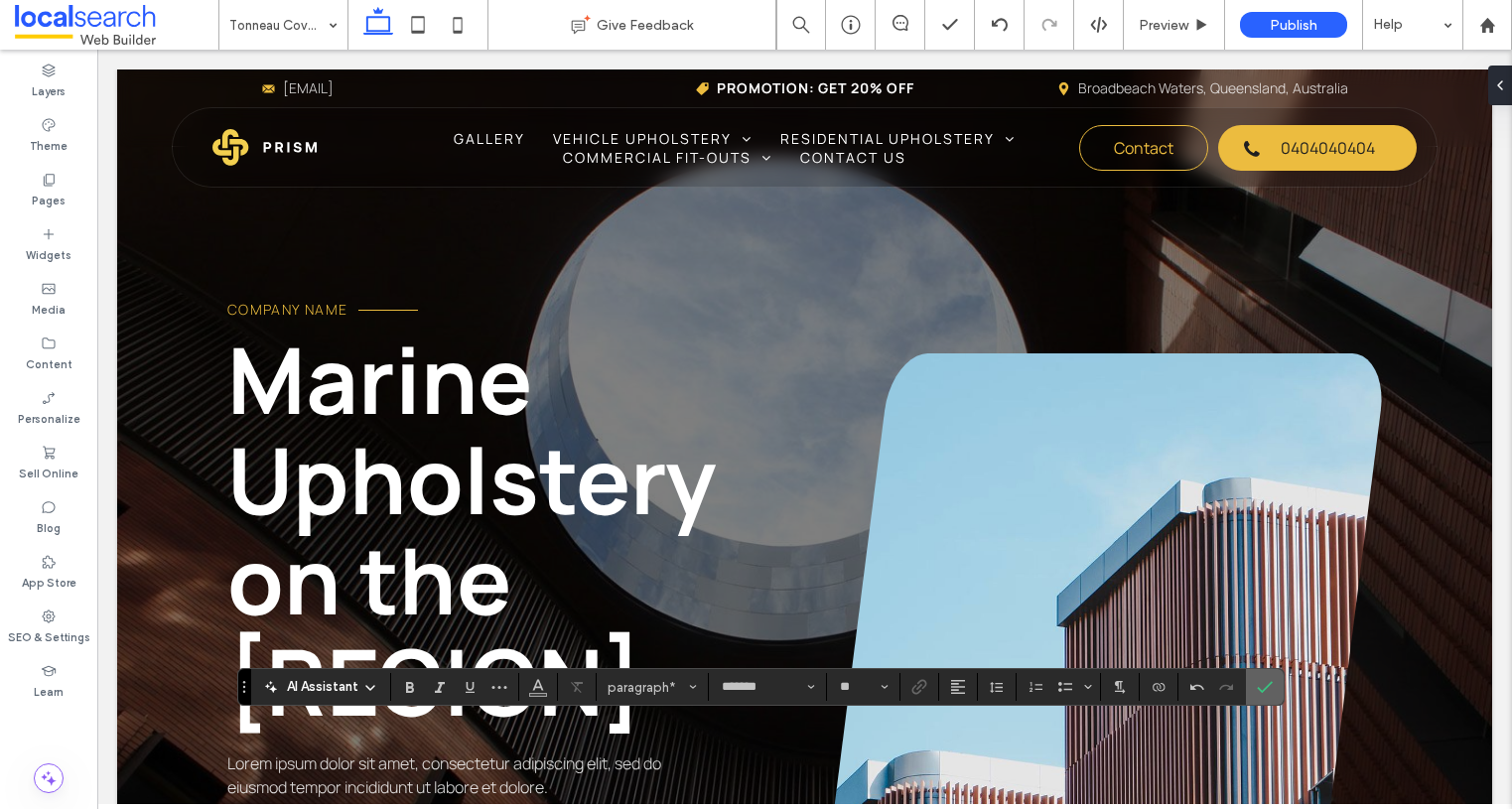 click 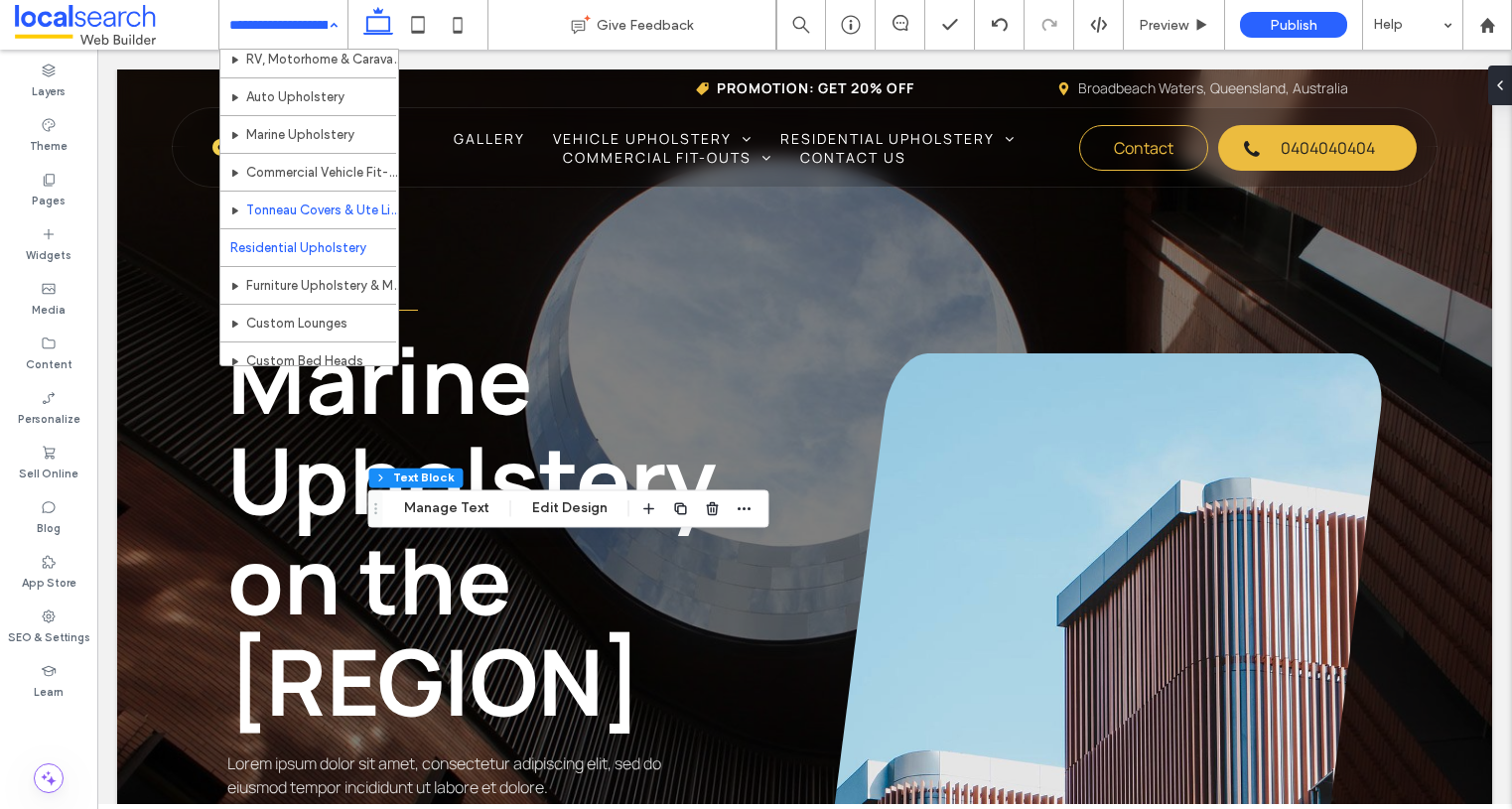 scroll, scrollTop: 133, scrollLeft: 0, axis: vertical 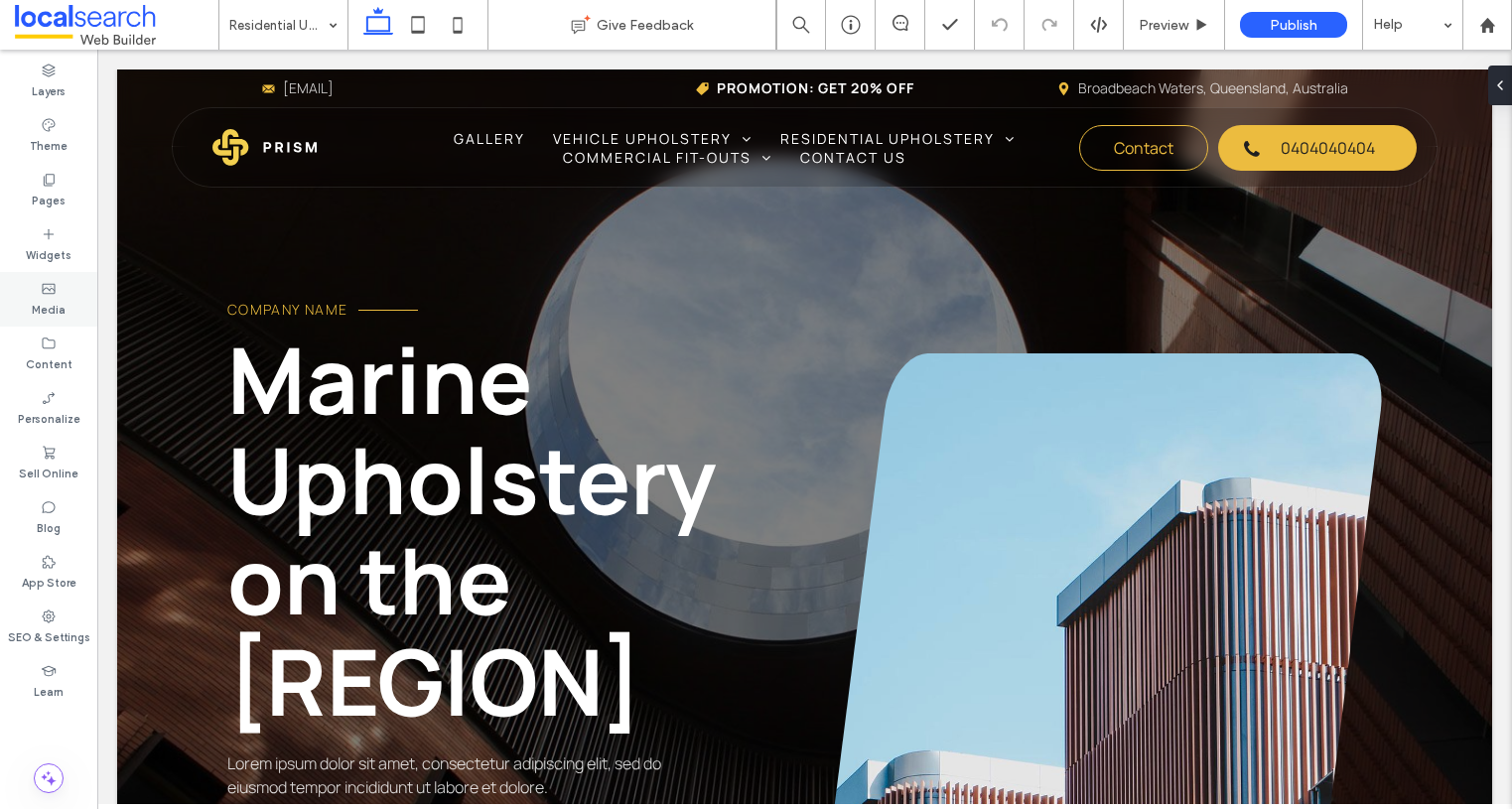type on "*******" 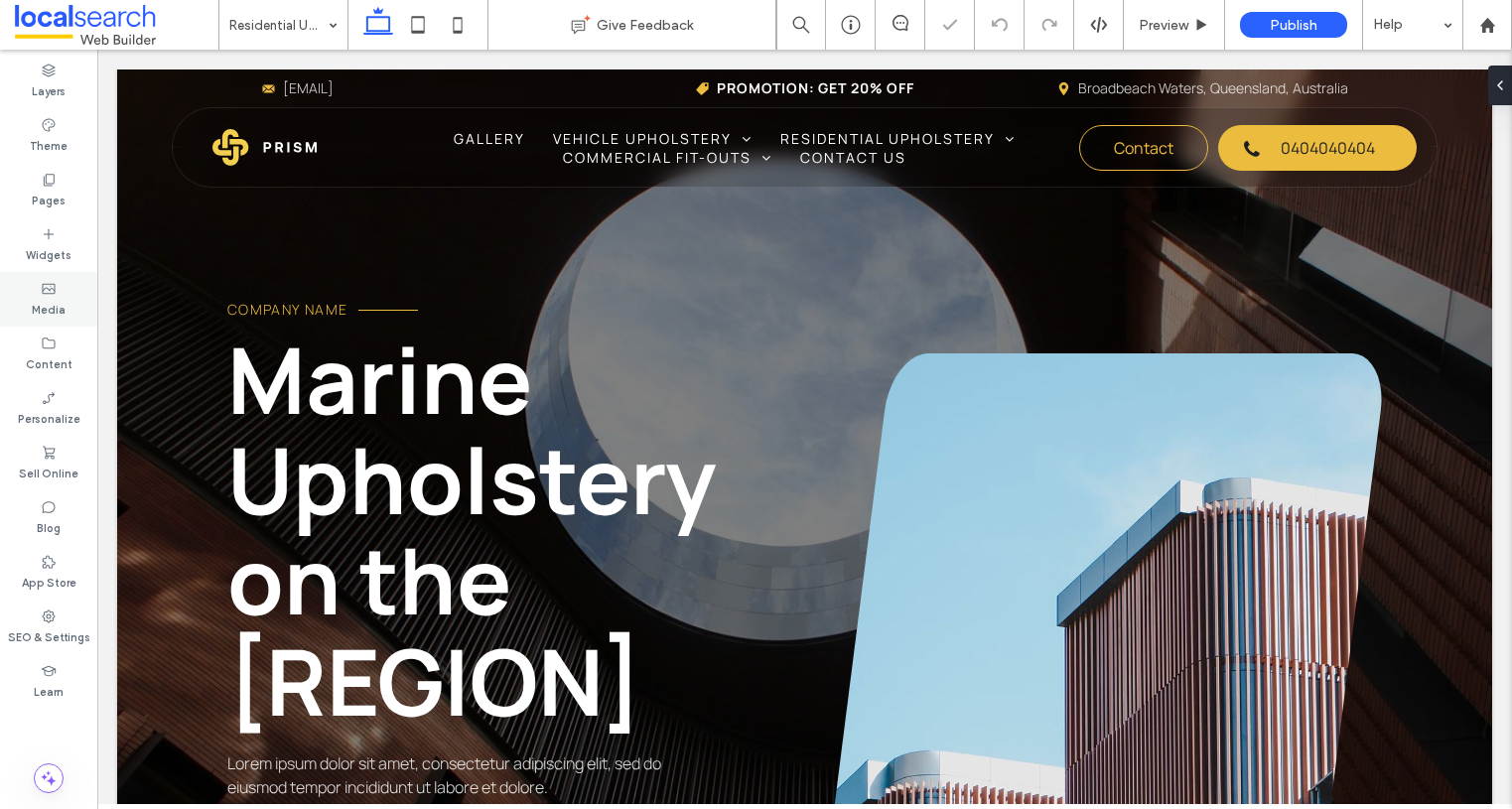 type on "*******" 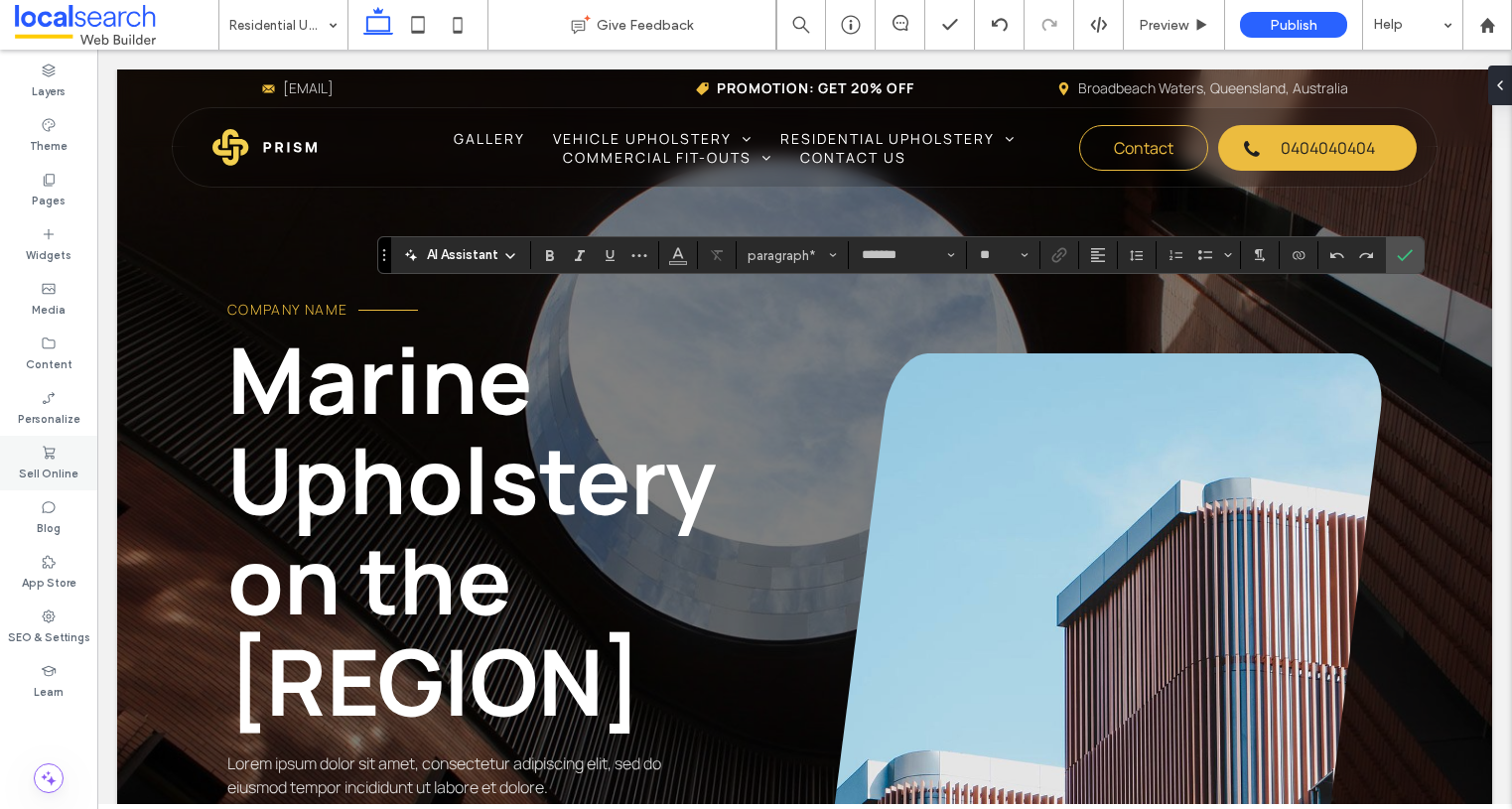 type on "**" 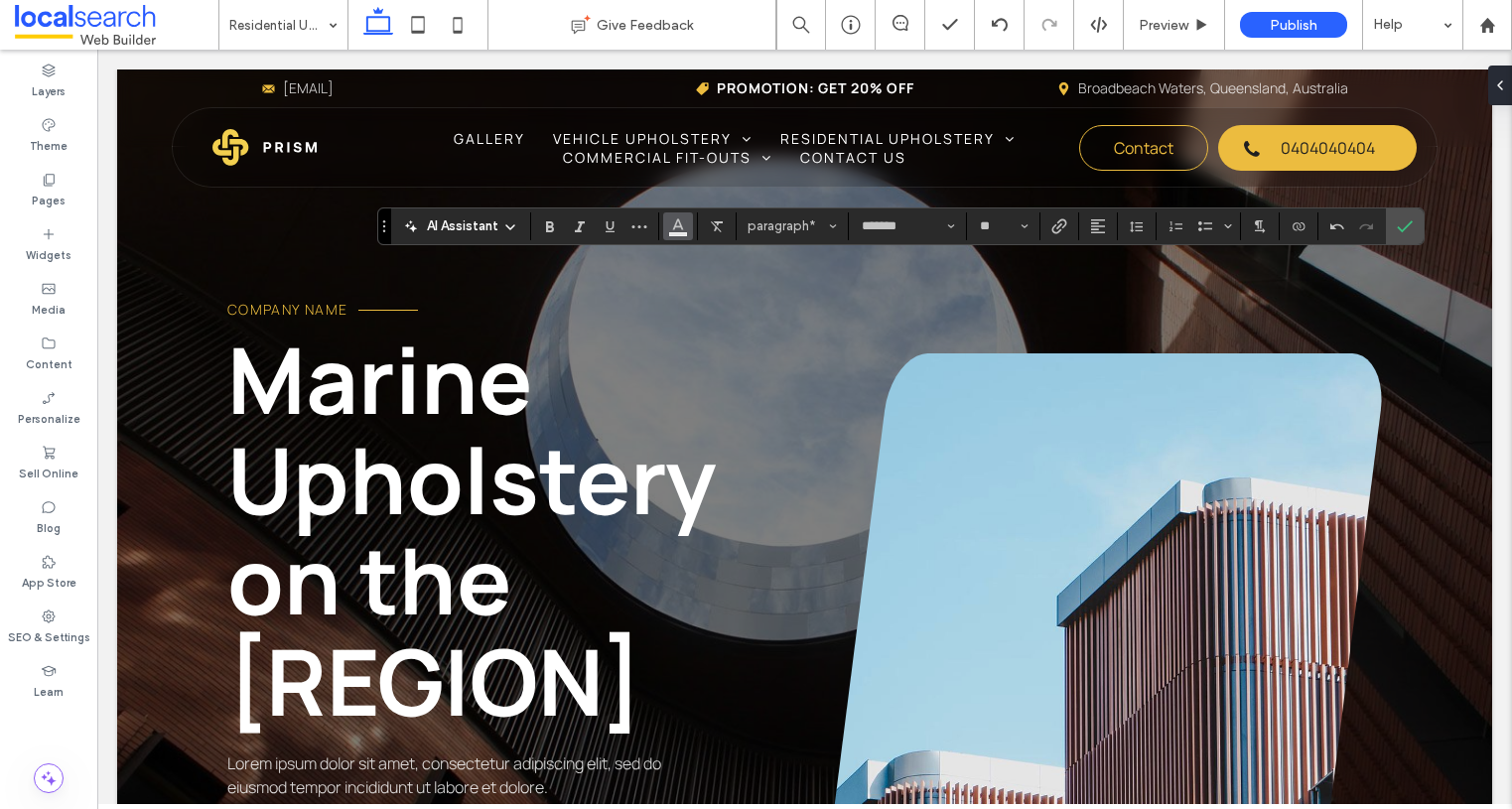 click 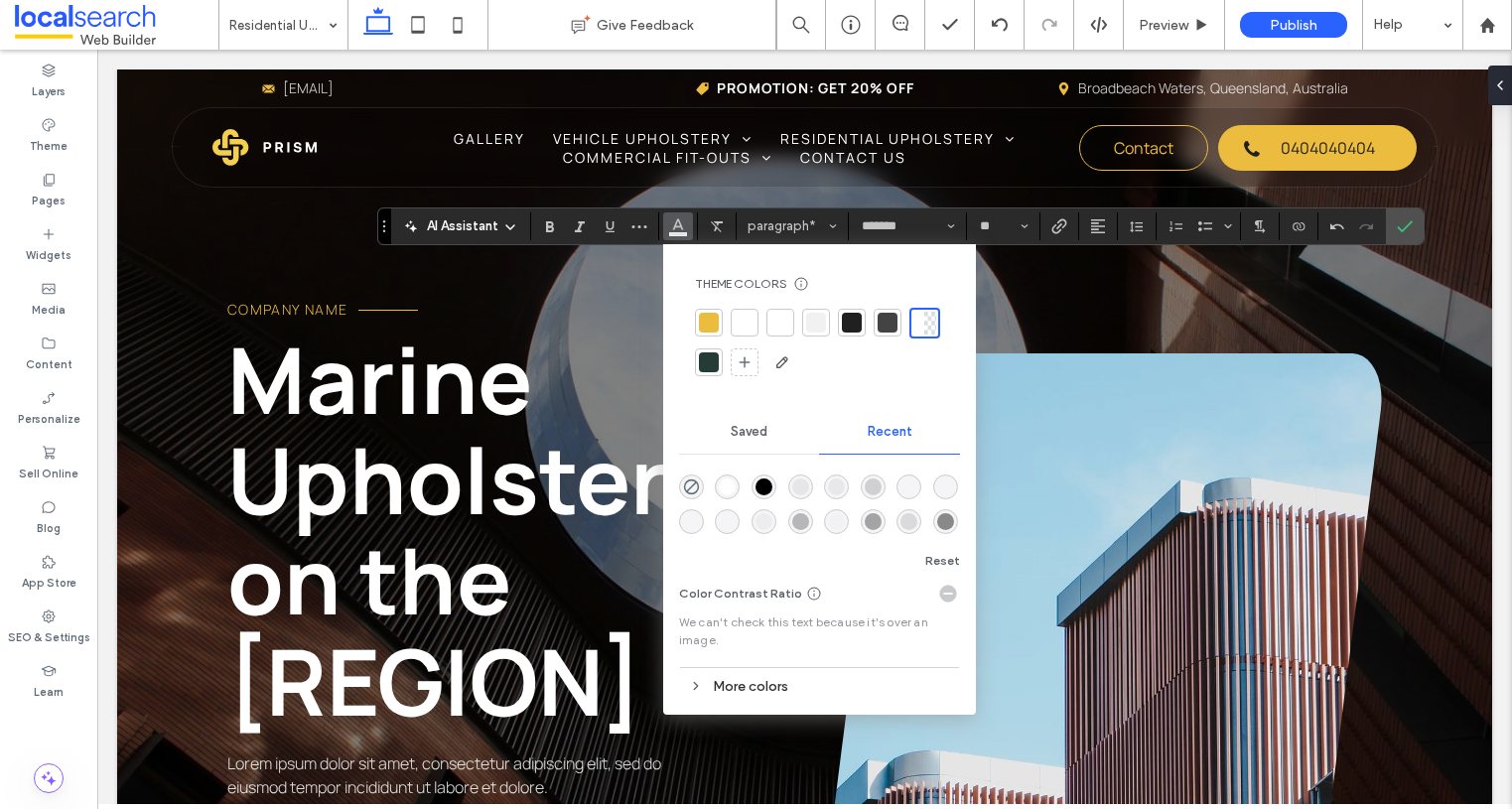 click at bounding box center (888, 323) 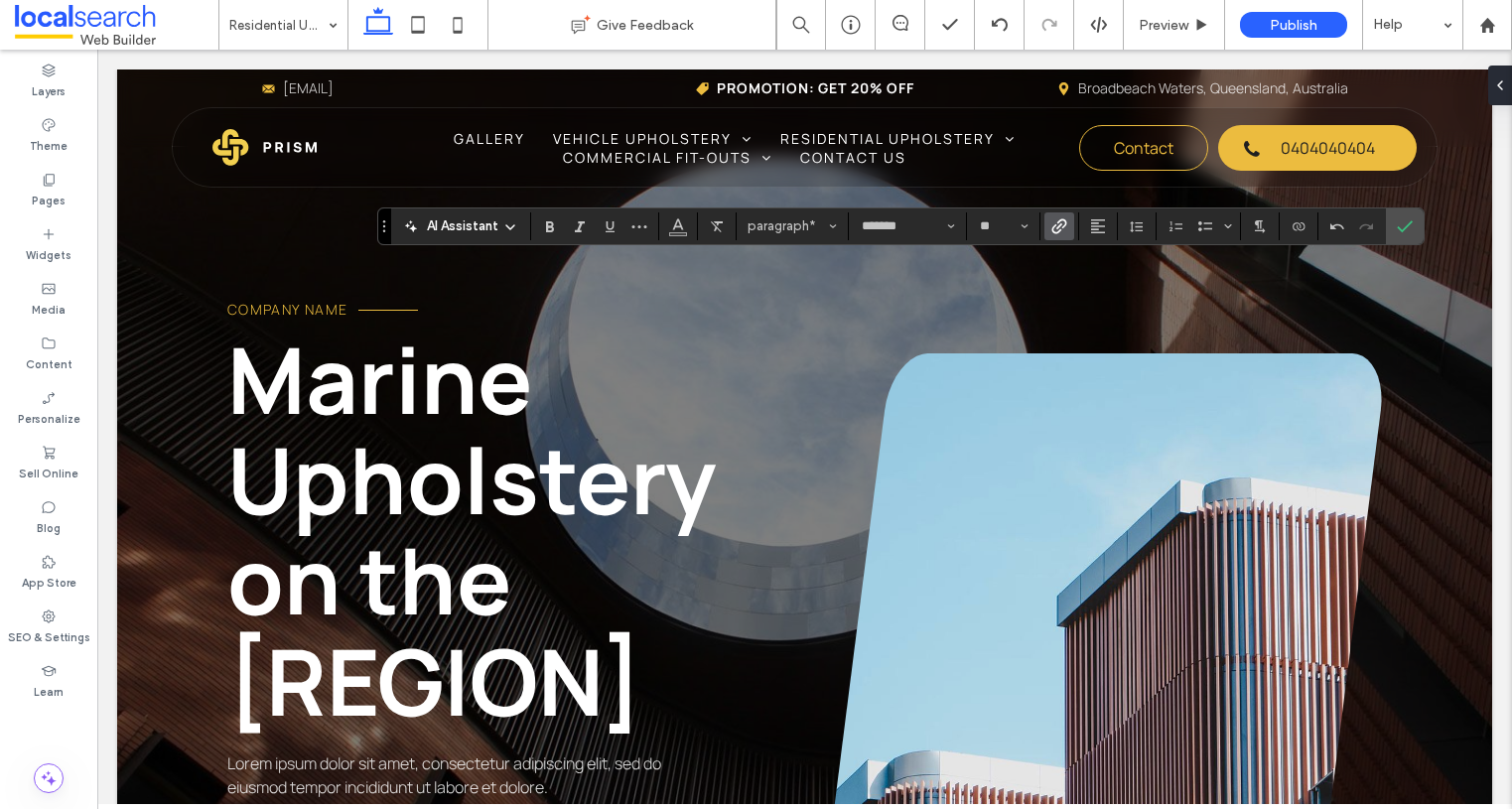 click 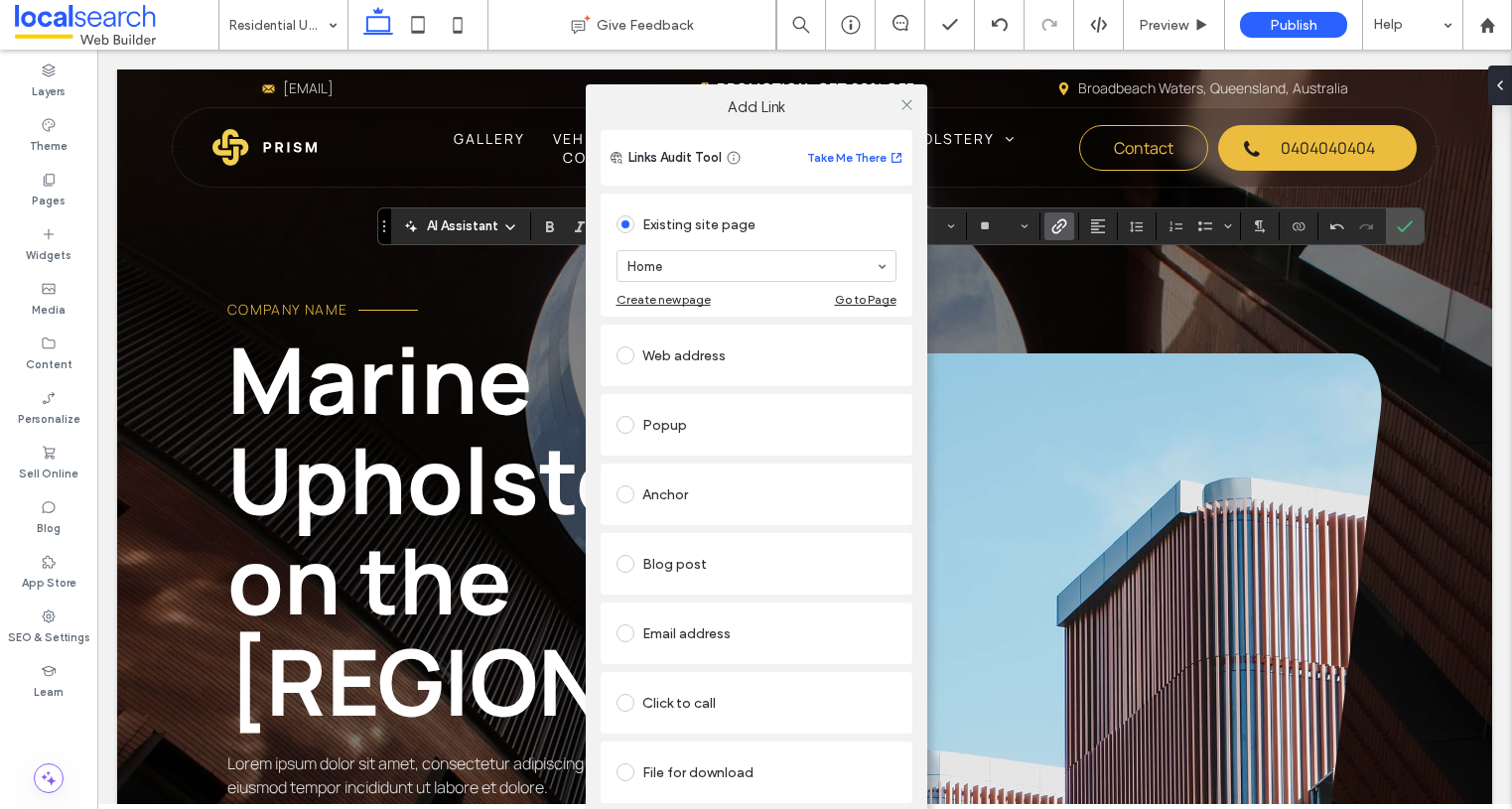 drag, startPoint x: 627, startPoint y: 713, endPoint x: 648, endPoint y: 716, distance: 21.213203 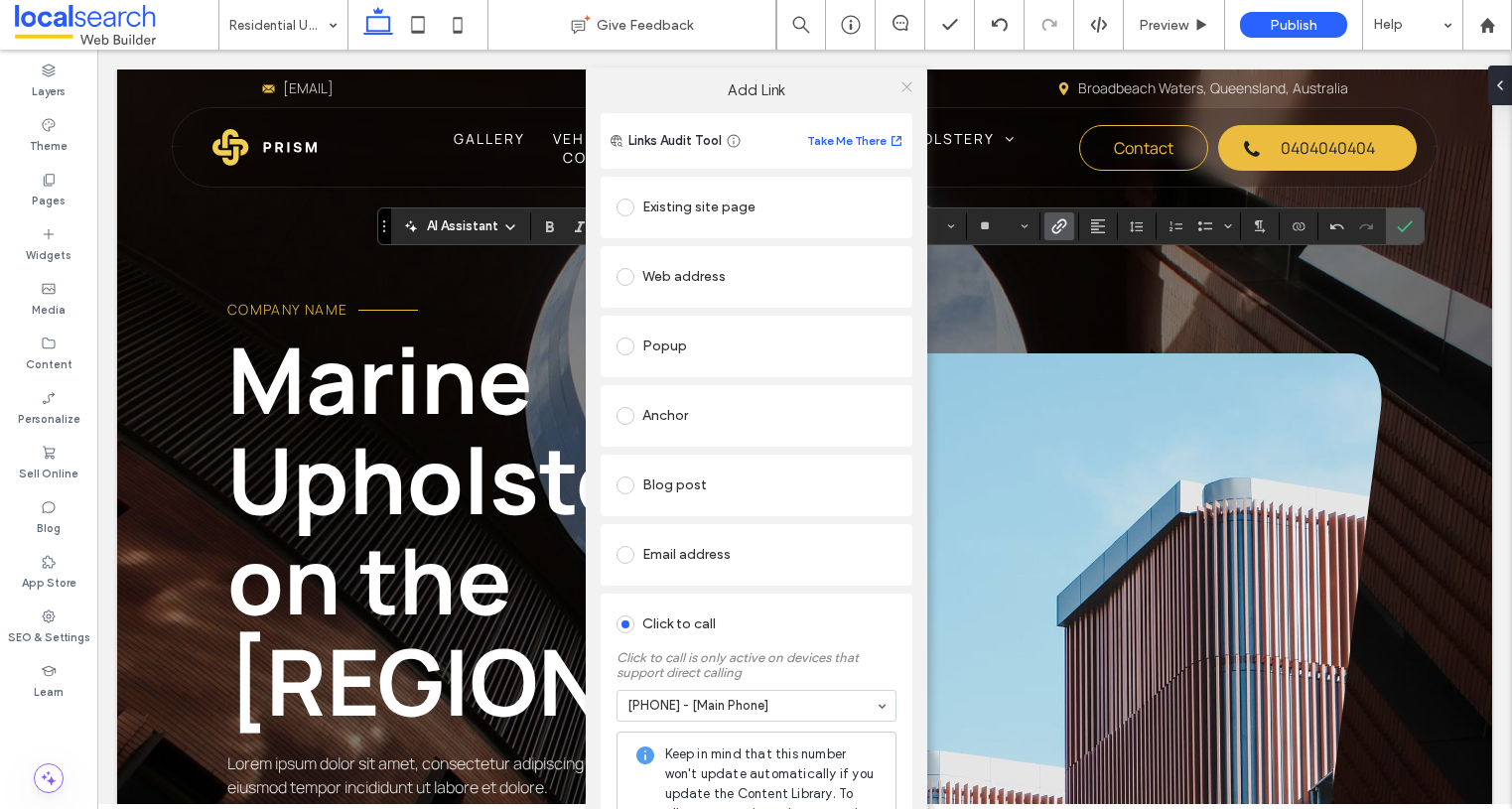 click 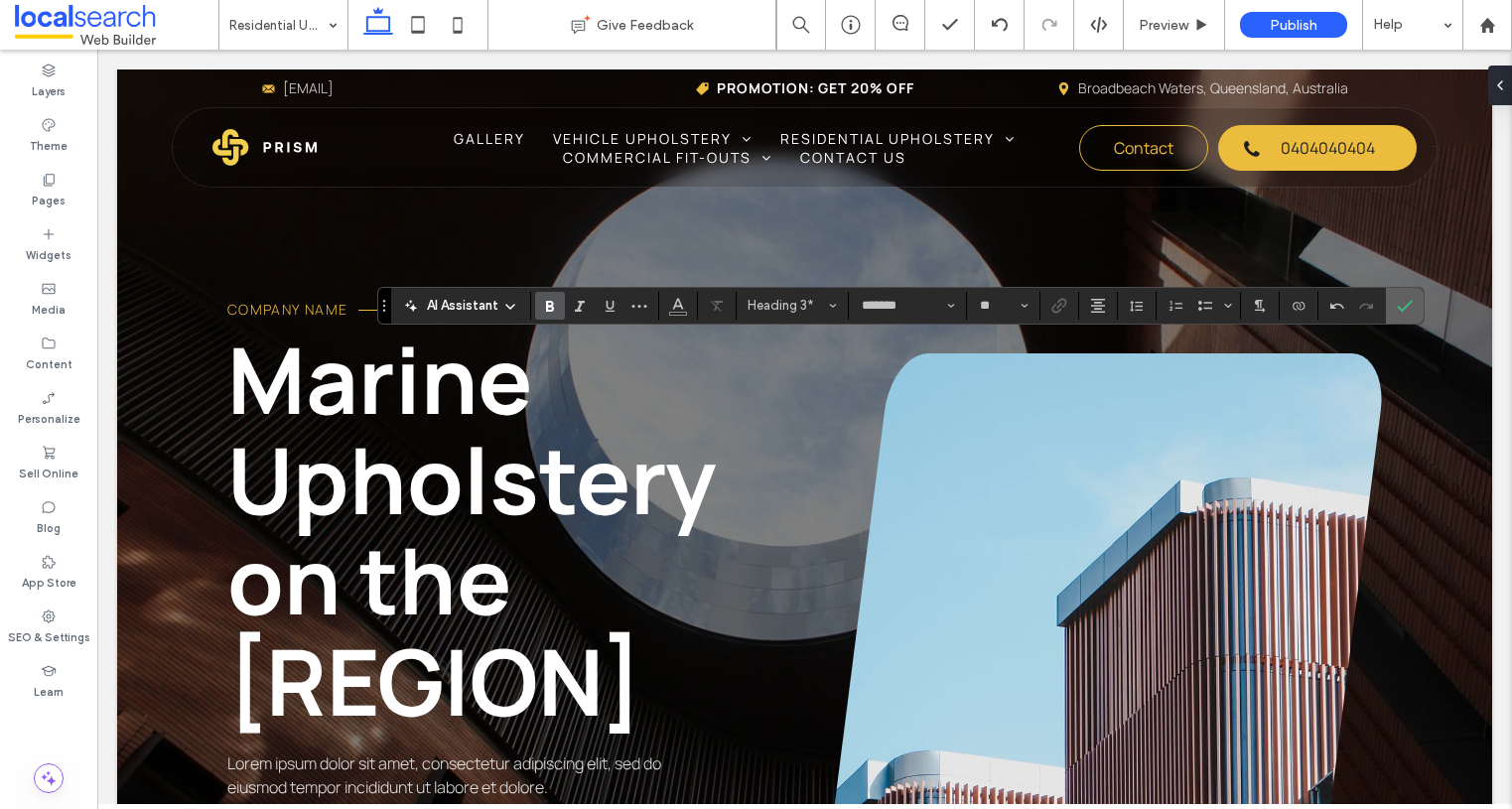 click at bounding box center (1405, 306) 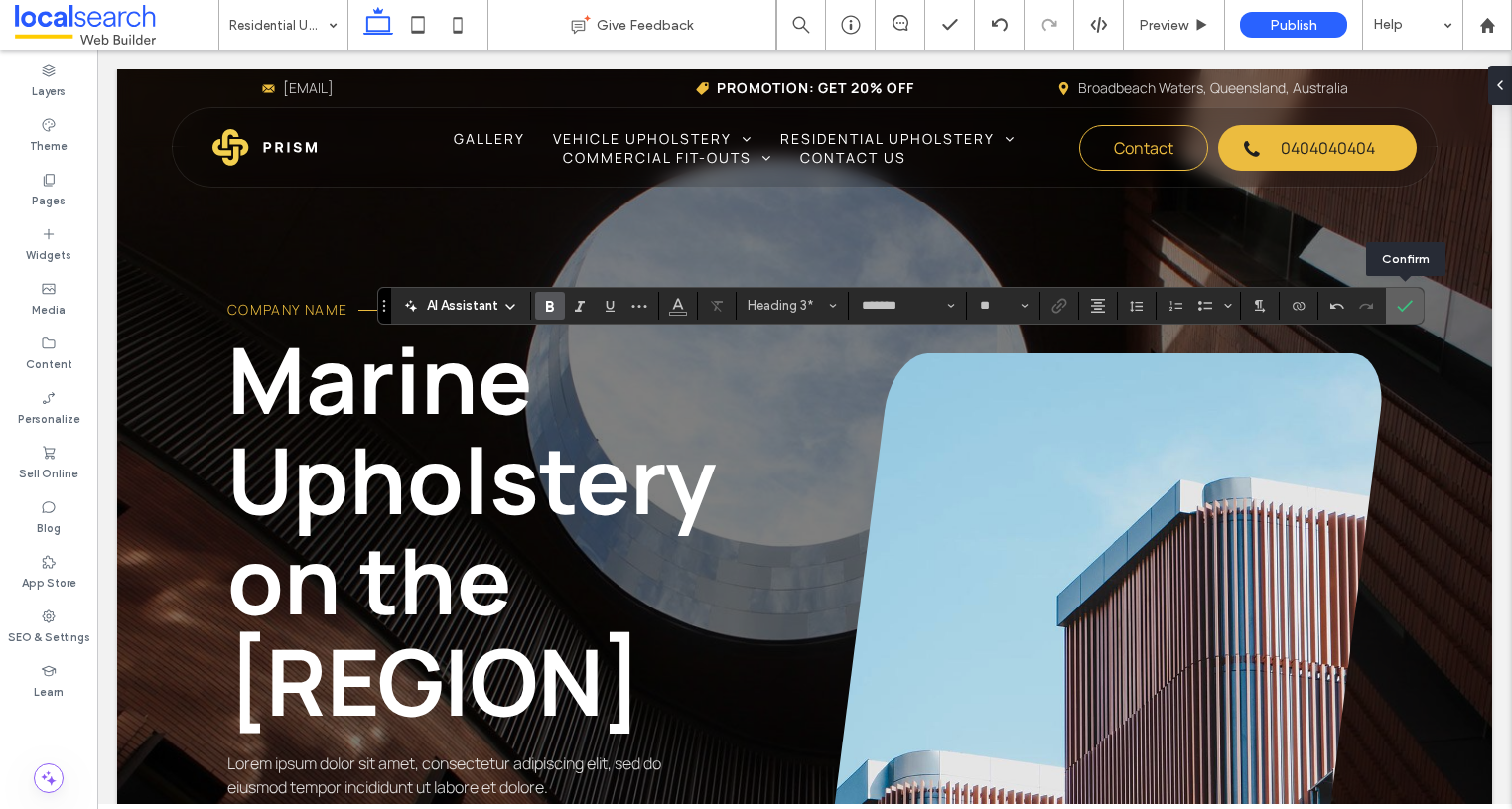 click 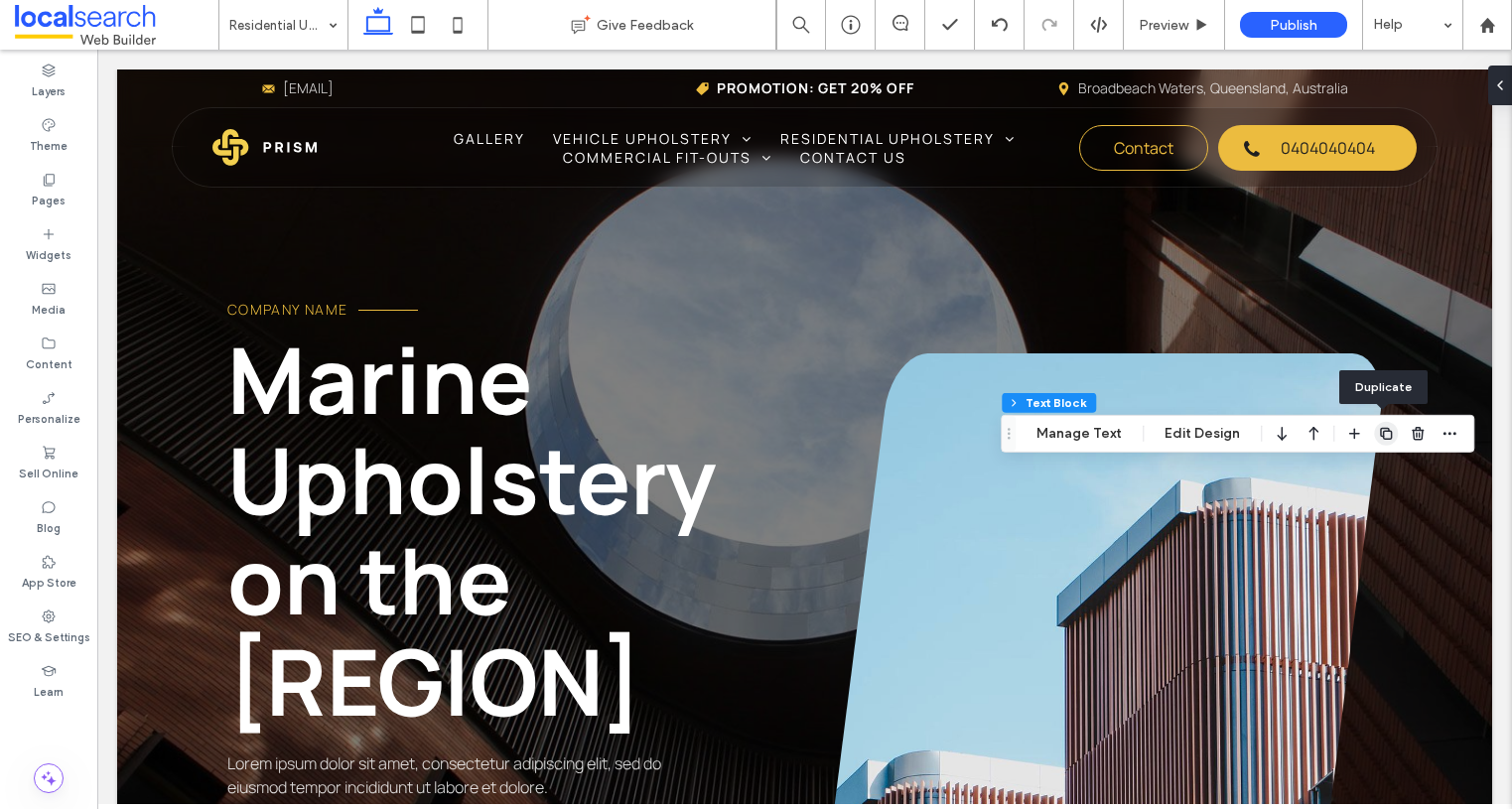 click 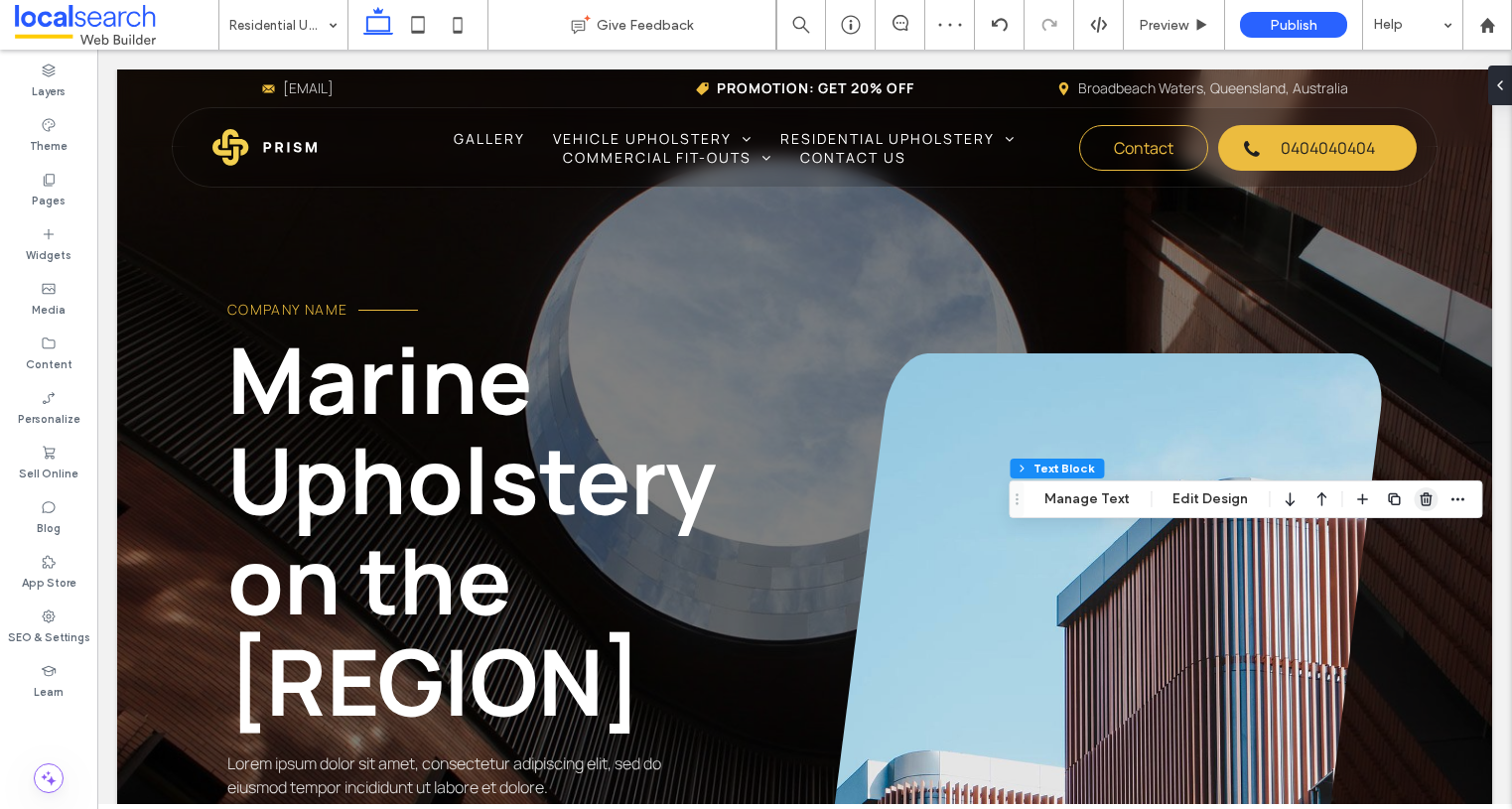 click 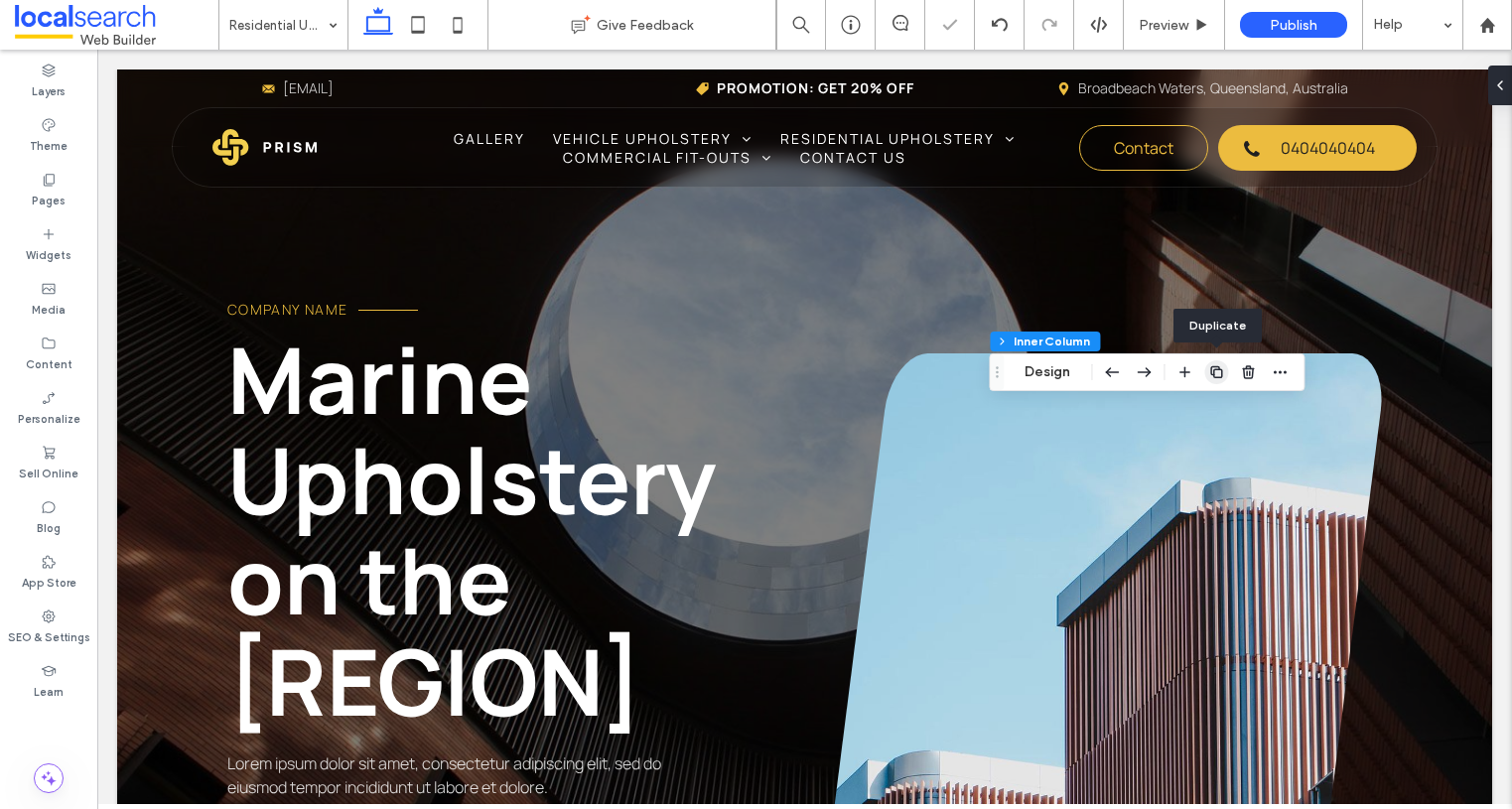 click 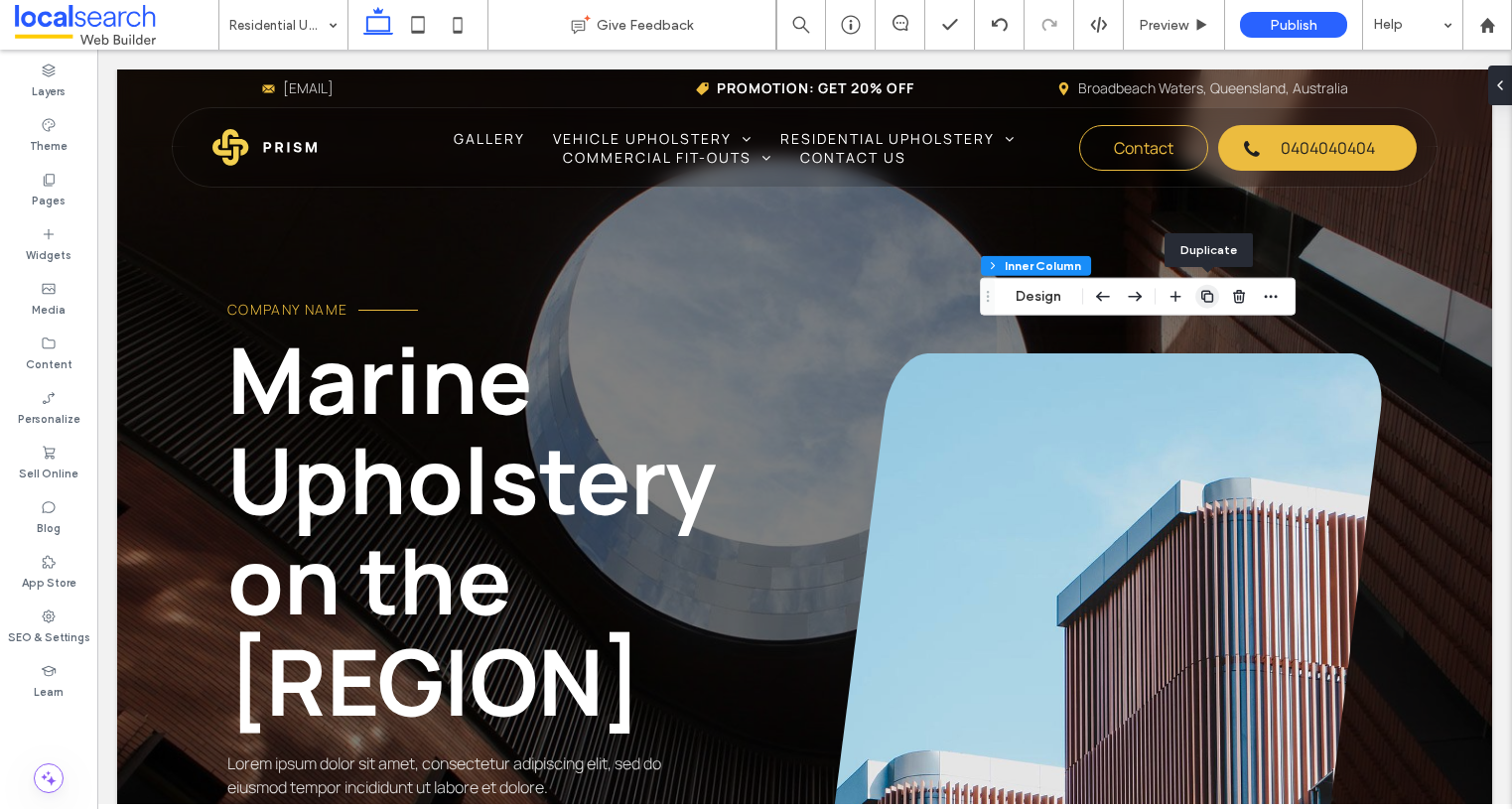 click 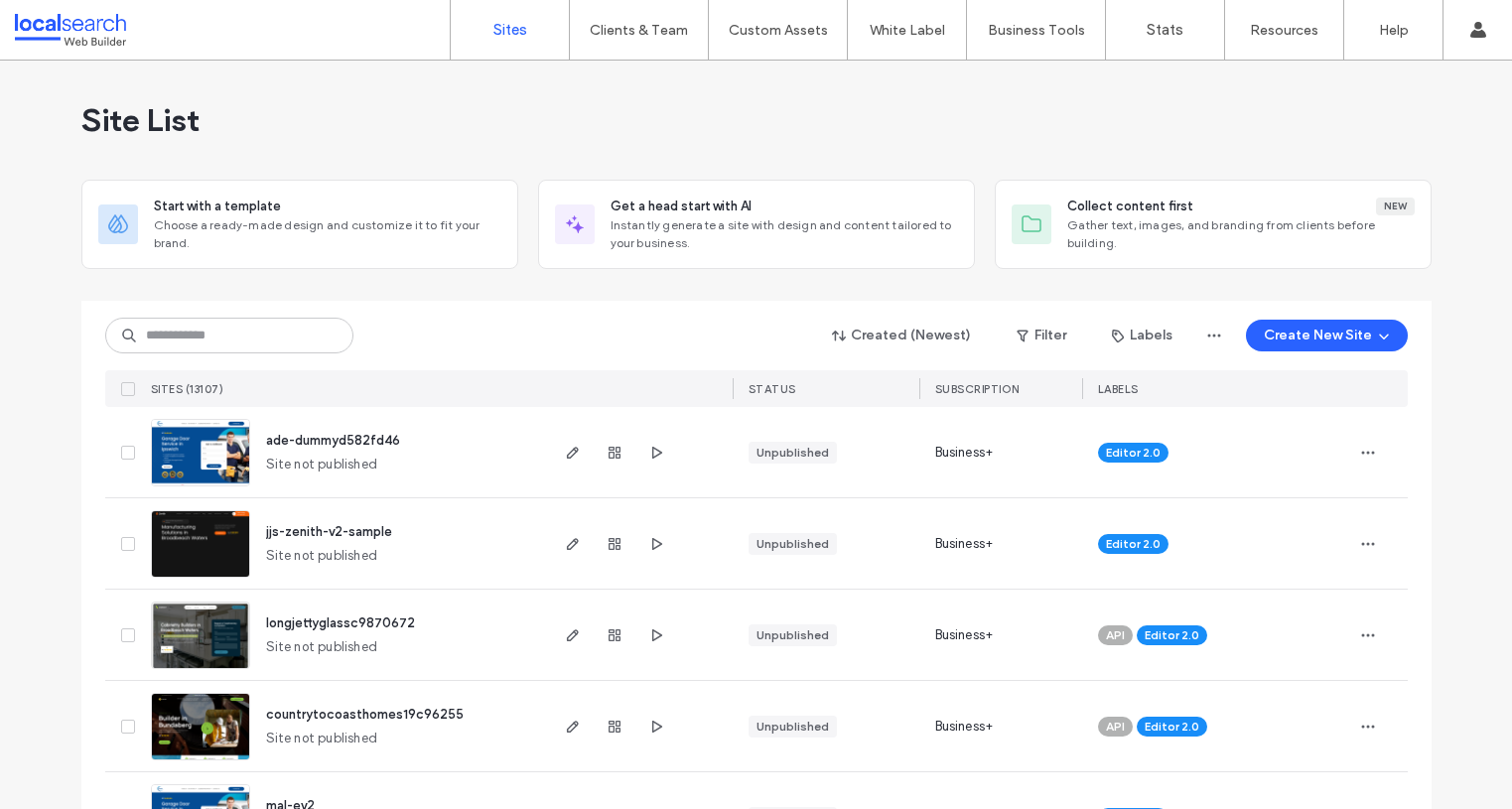 scroll, scrollTop: 0, scrollLeft: 0, axis: both 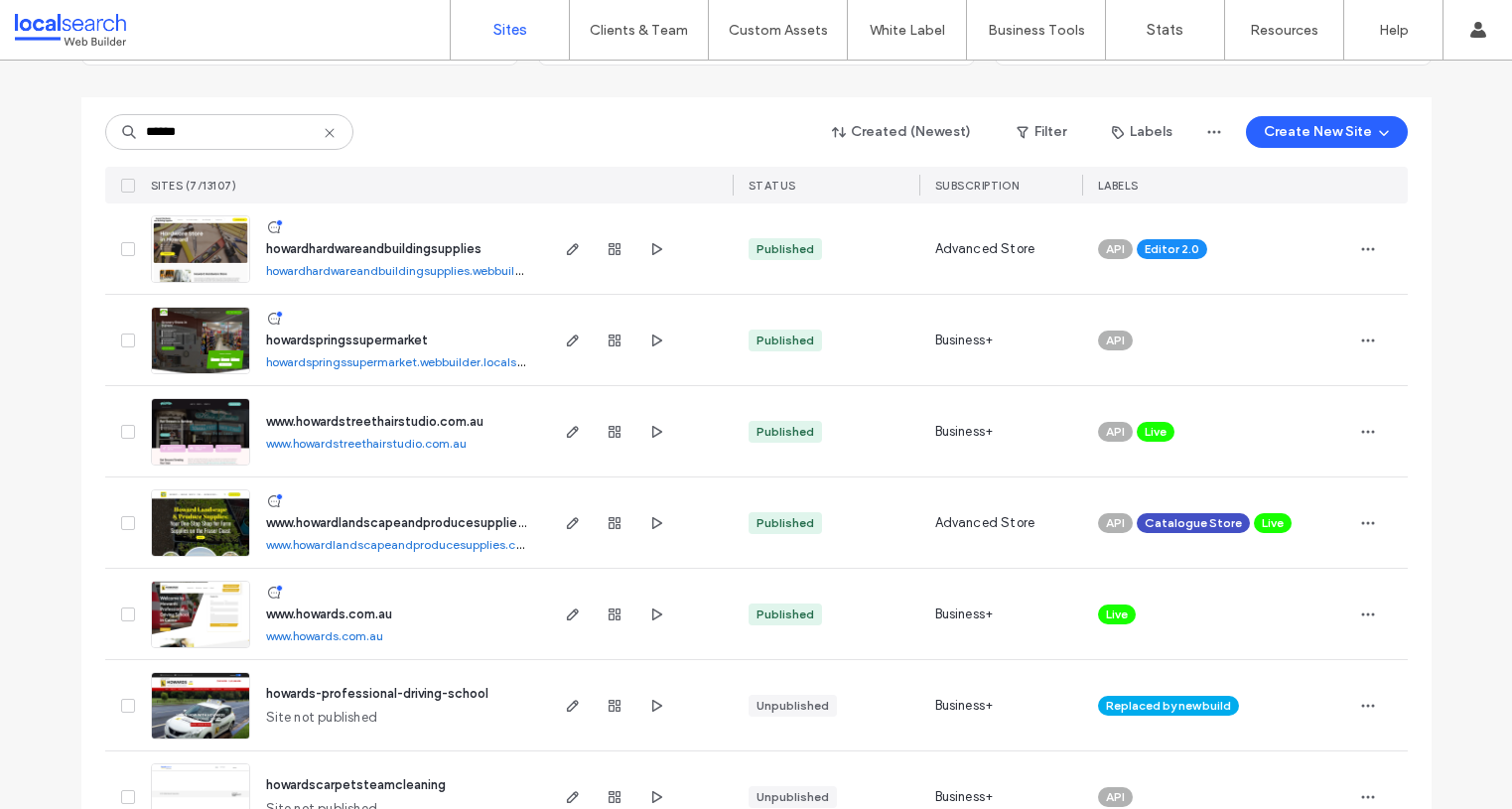 type on "******" 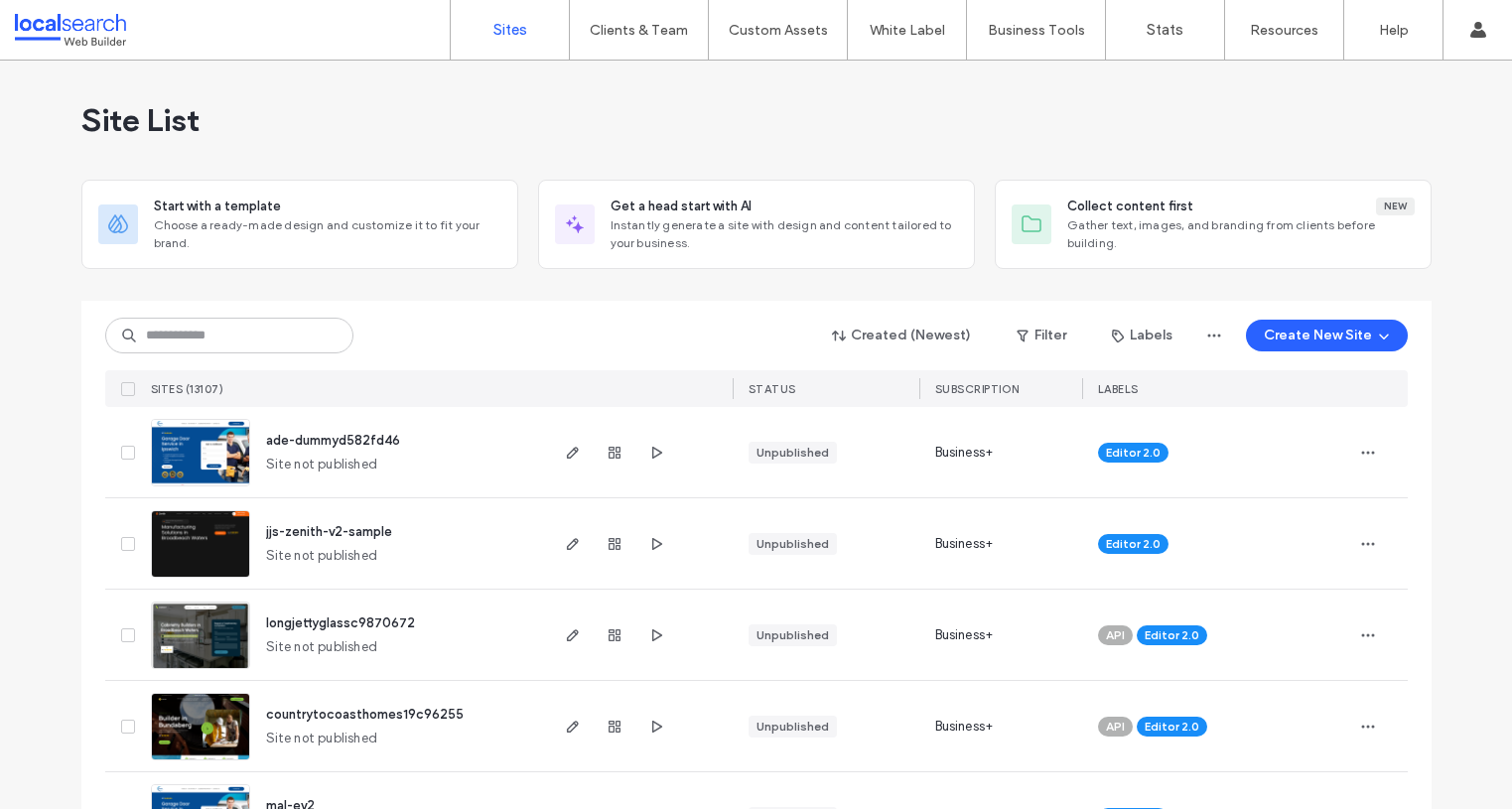 scroll, scrollTop: 0, scrollLeft: 0, axis: both 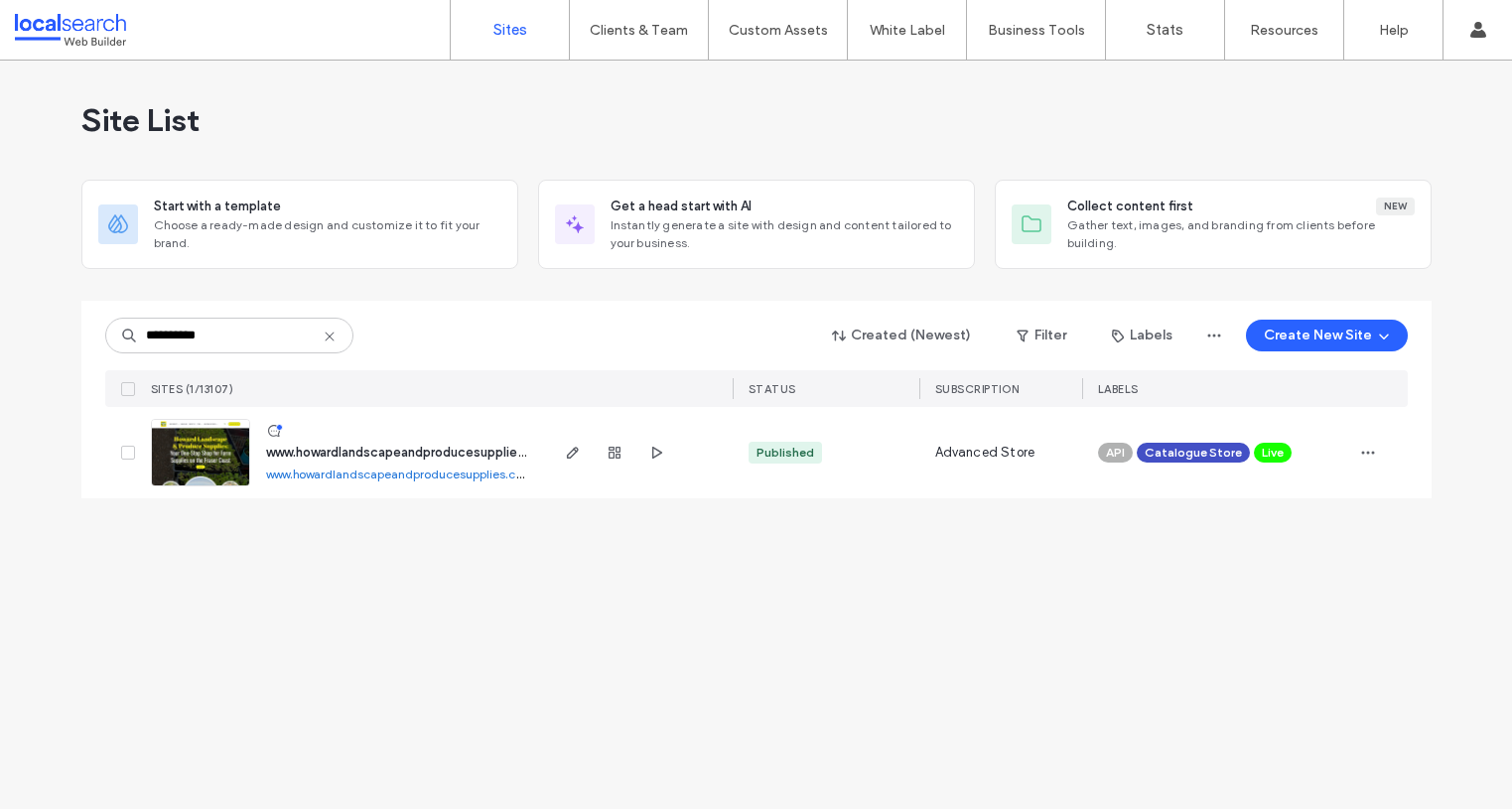 type on "**********" 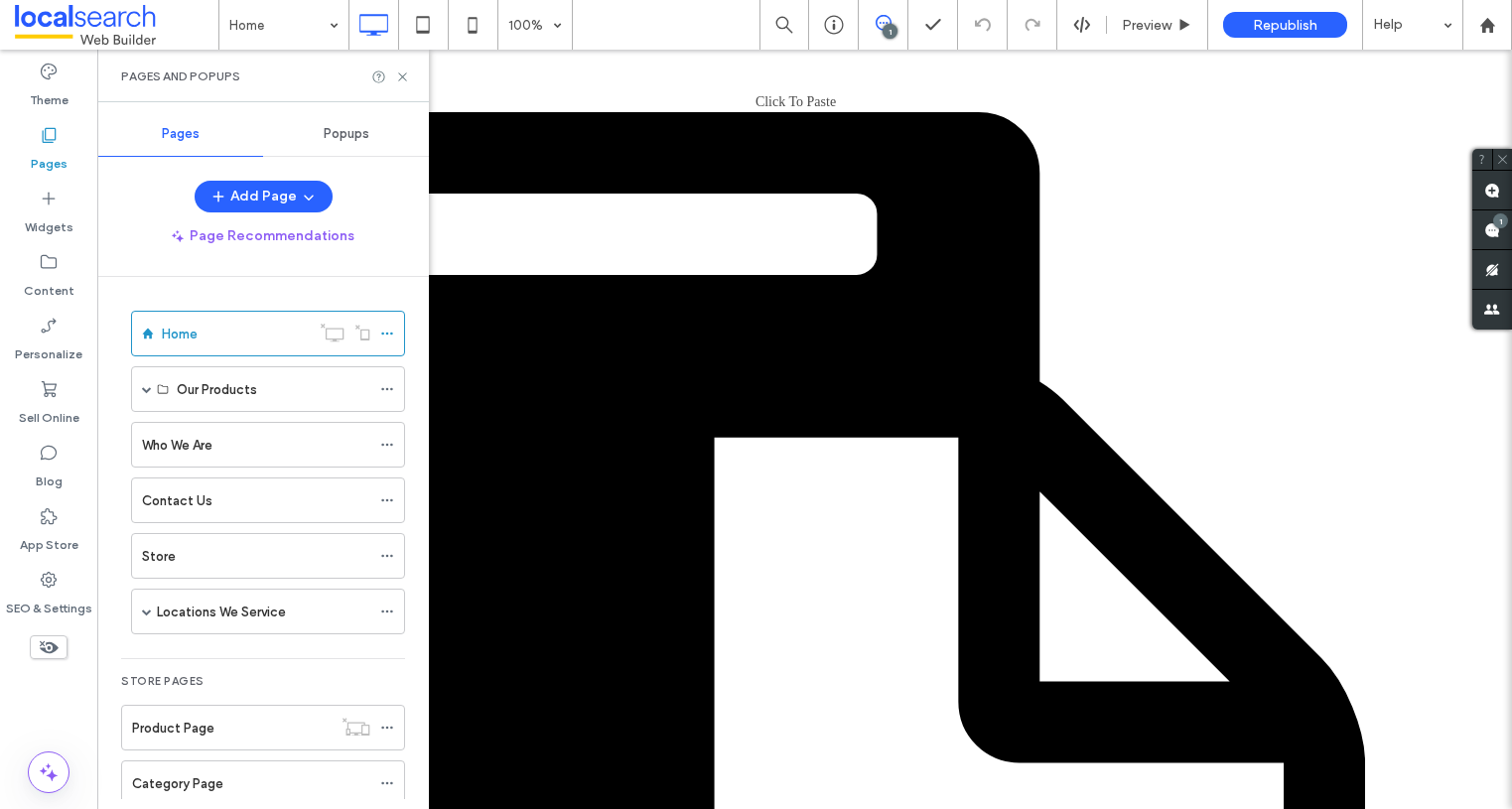 scroll, scrollTop: 0, scrollLeft: 0, axis: both 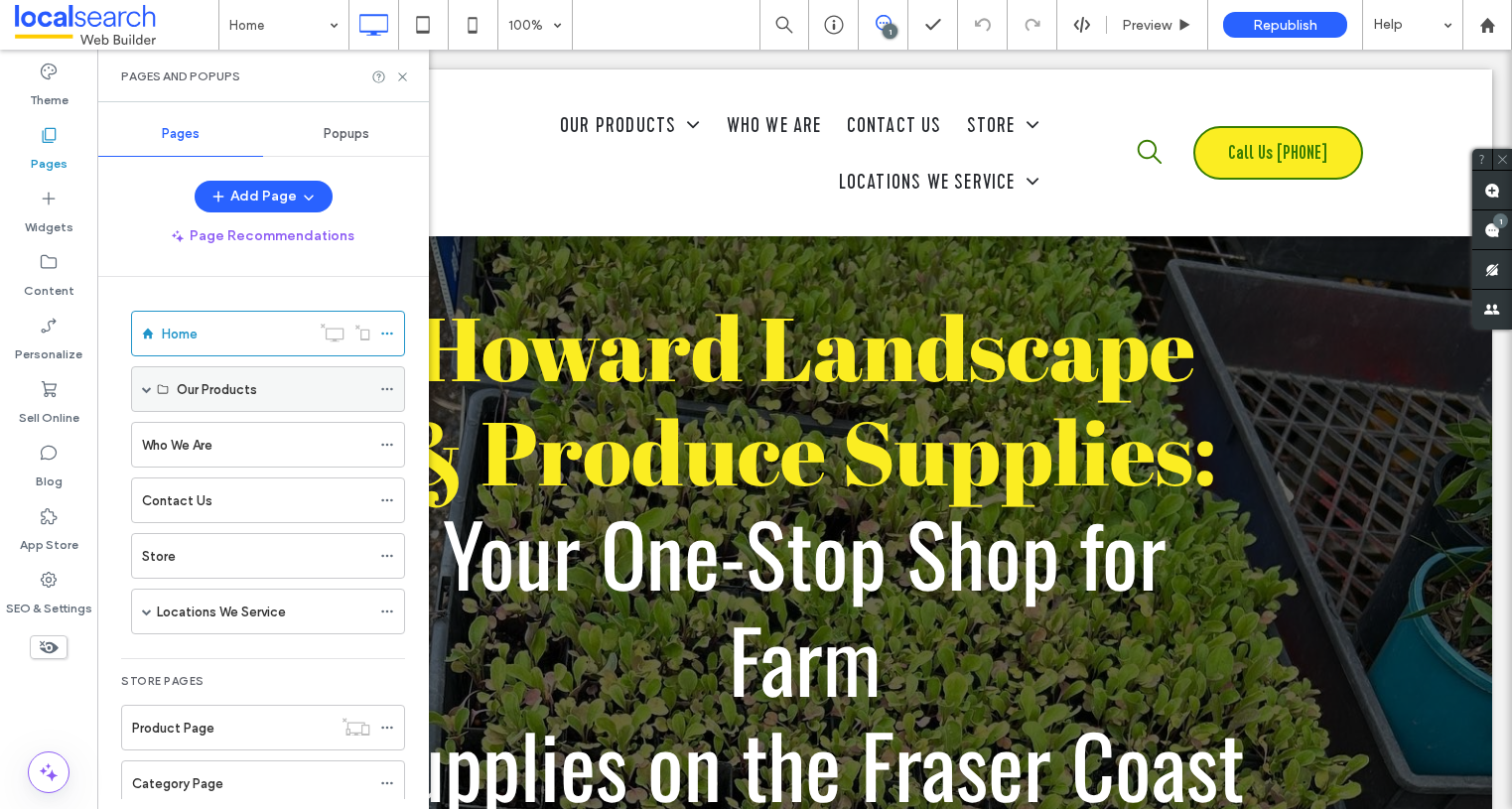 click at bounding box center [147, 389] 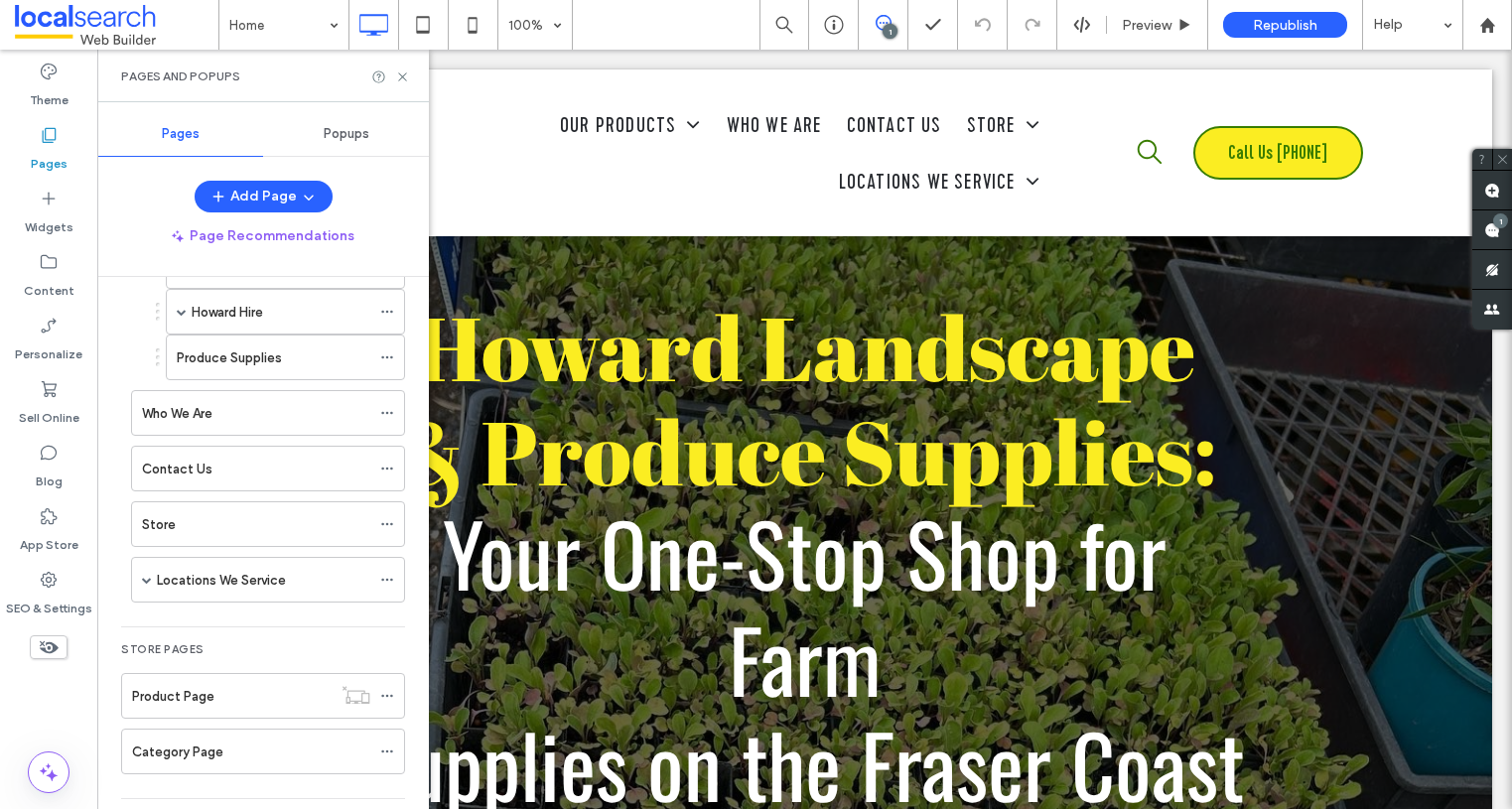 scroll, scrollTop: 403, scrollLeft: 0, axis: vertical 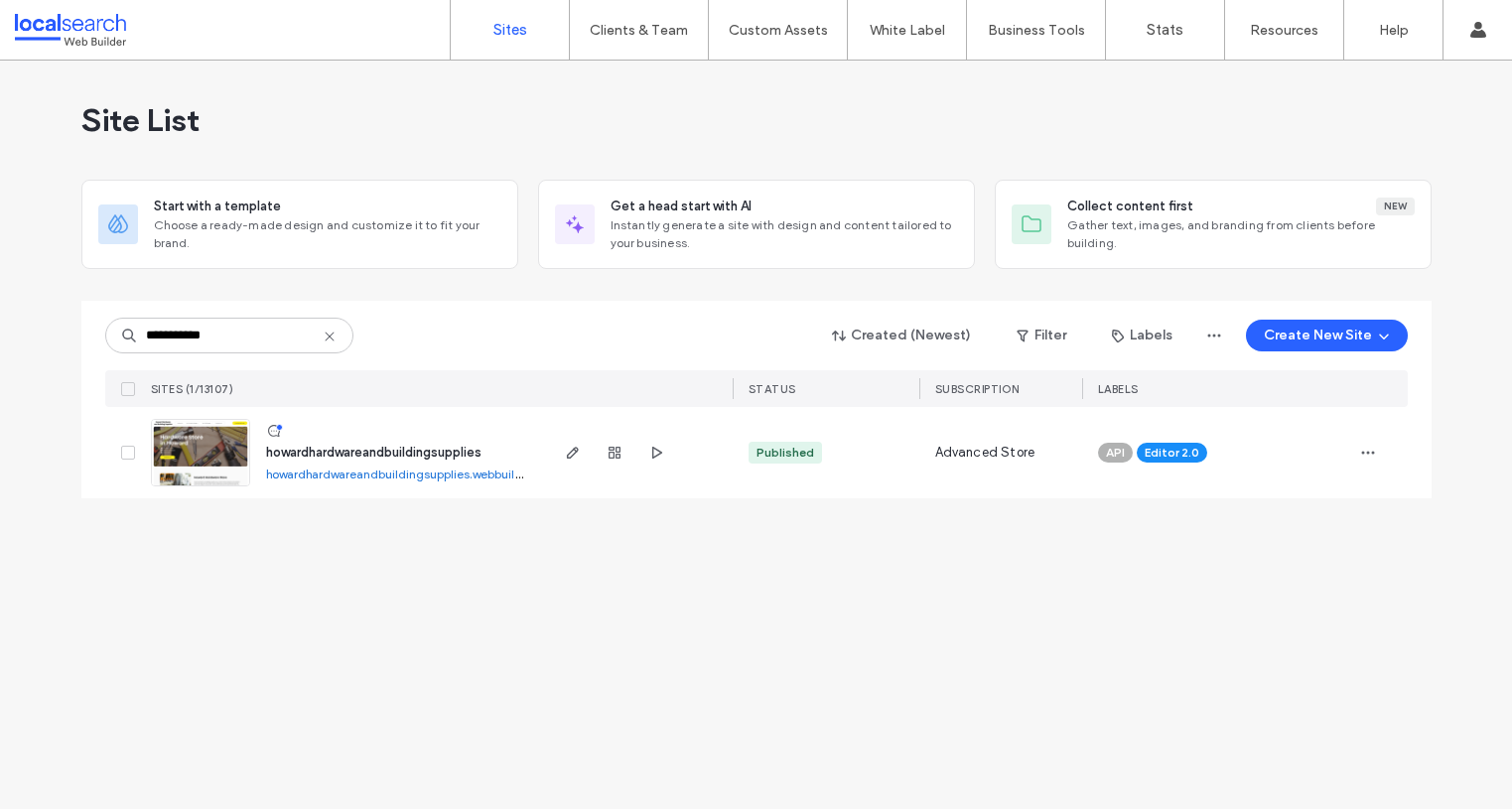 type on "**********" 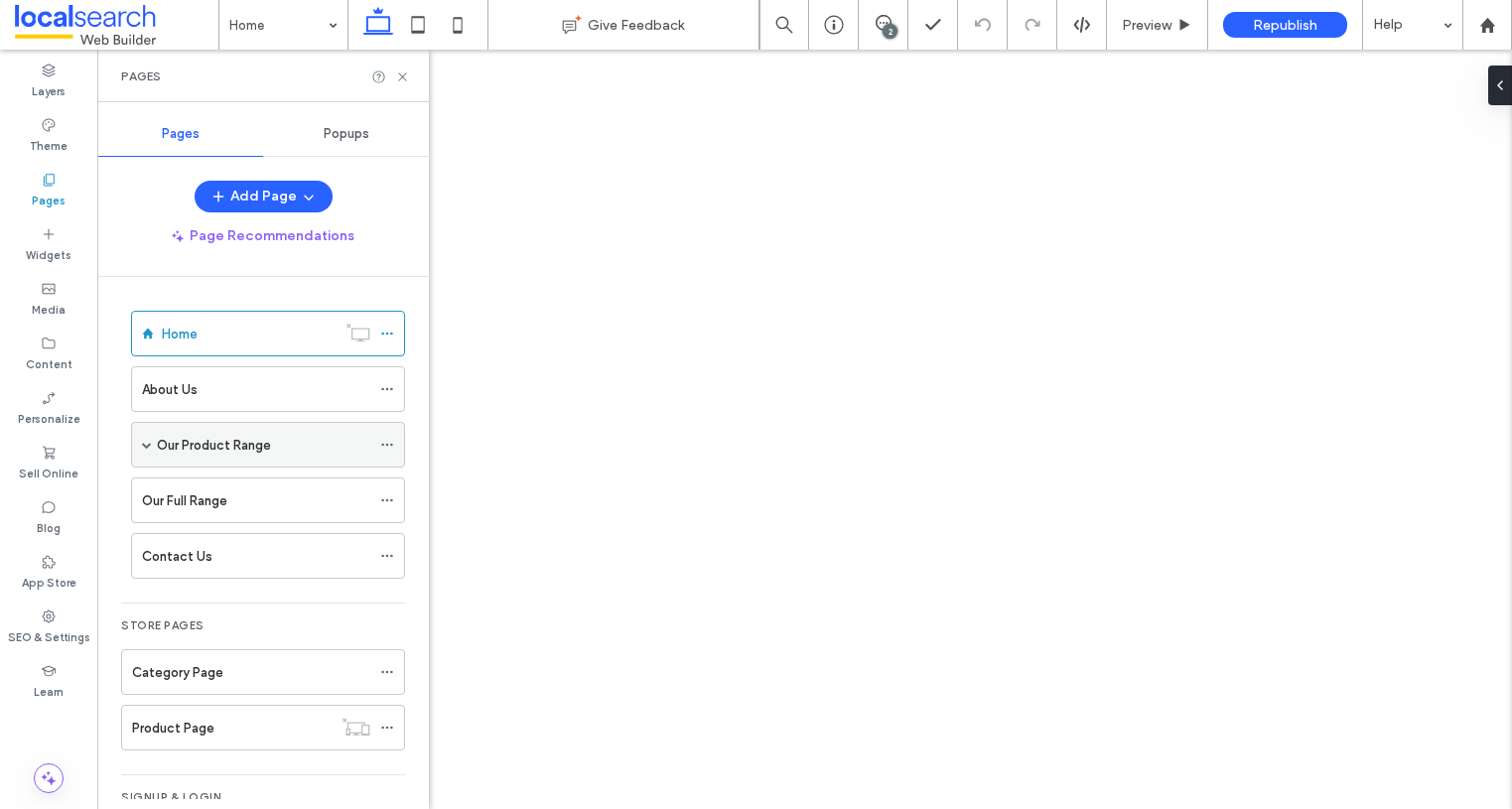 click at bounding box center [147, 445] 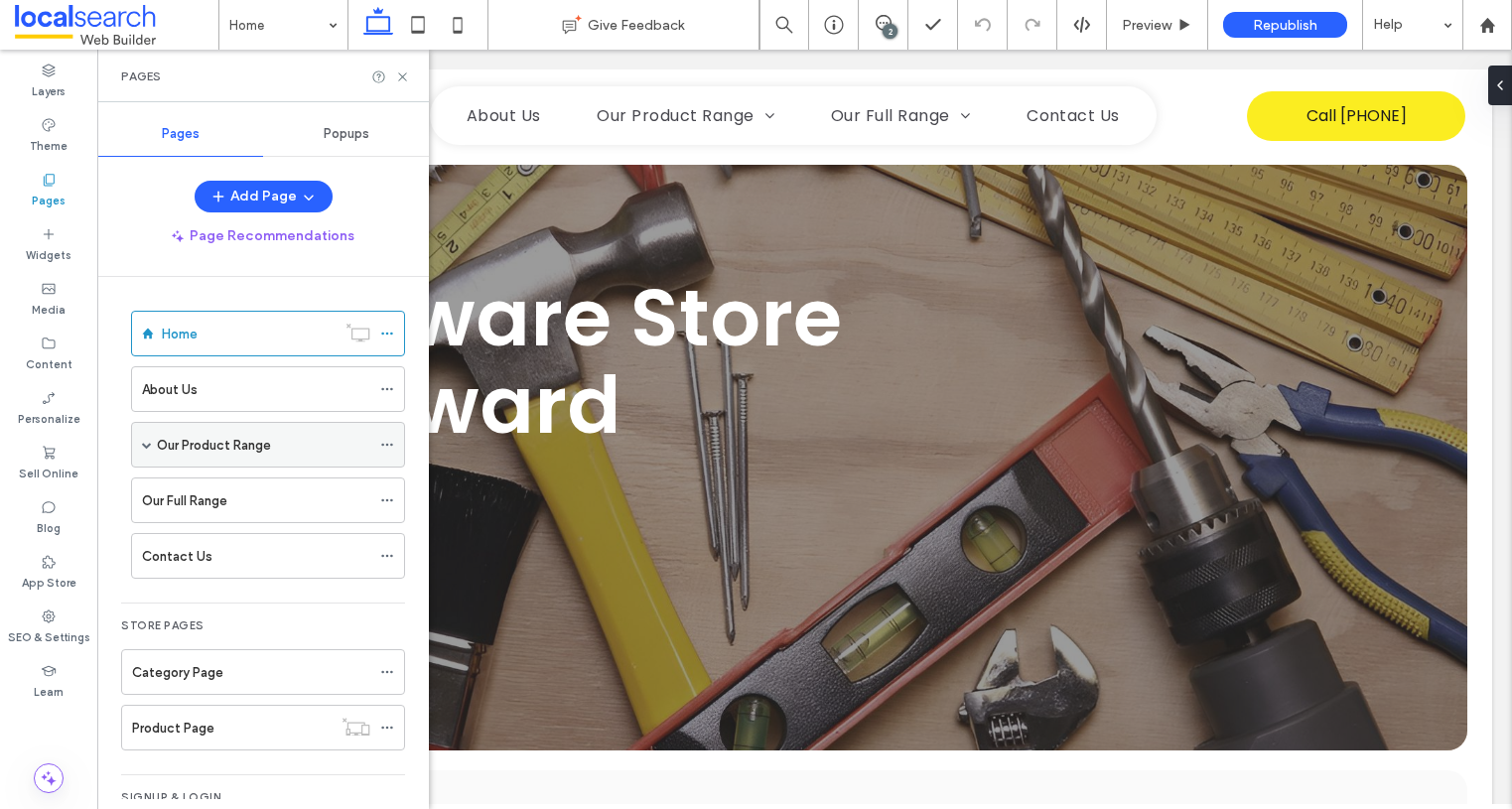 scroll, scrollTop: 0, scrollLeft: 0, axis: both 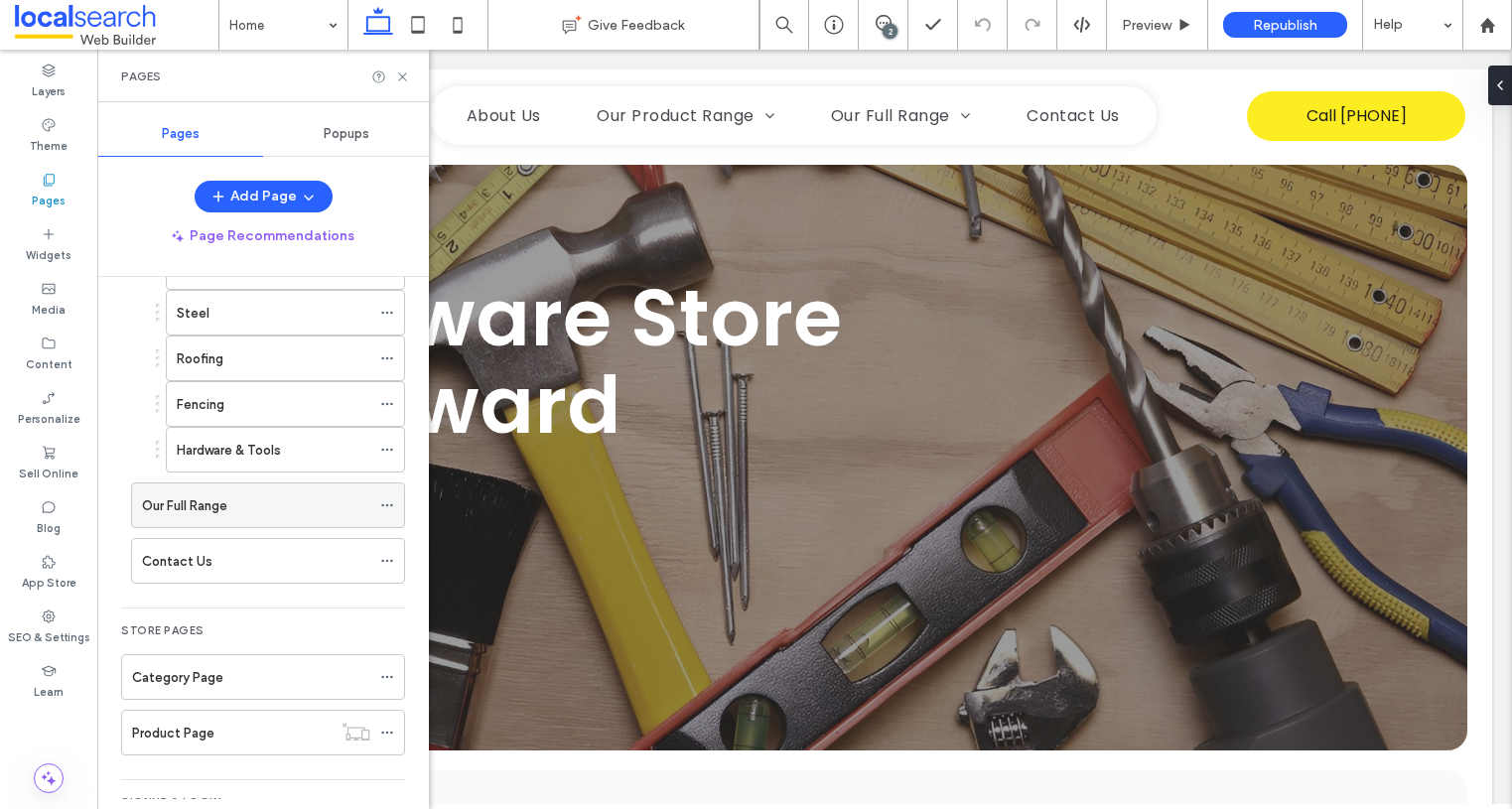 click 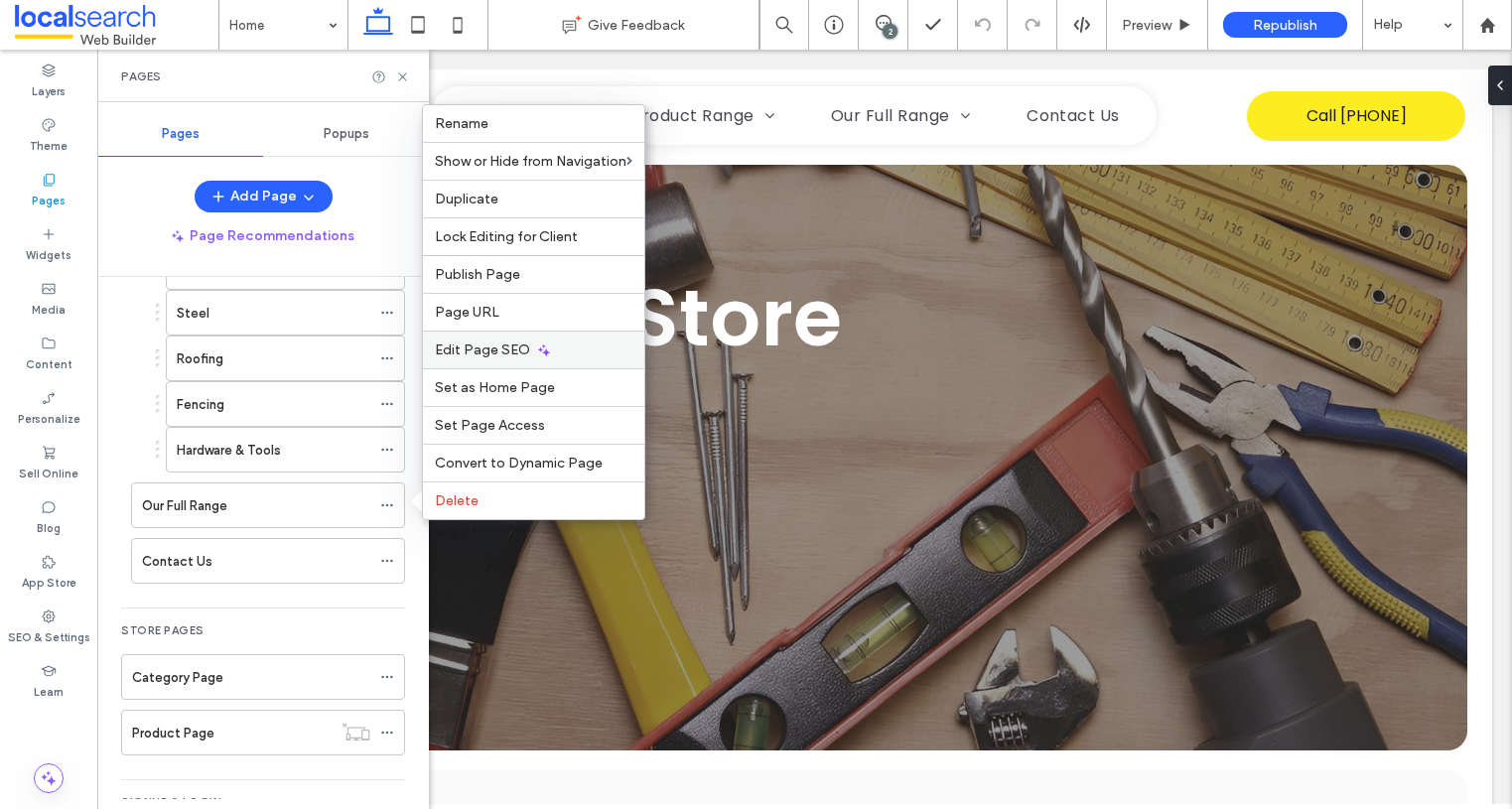 click on "Edit Page SEO" at bounding box center (482, 349) 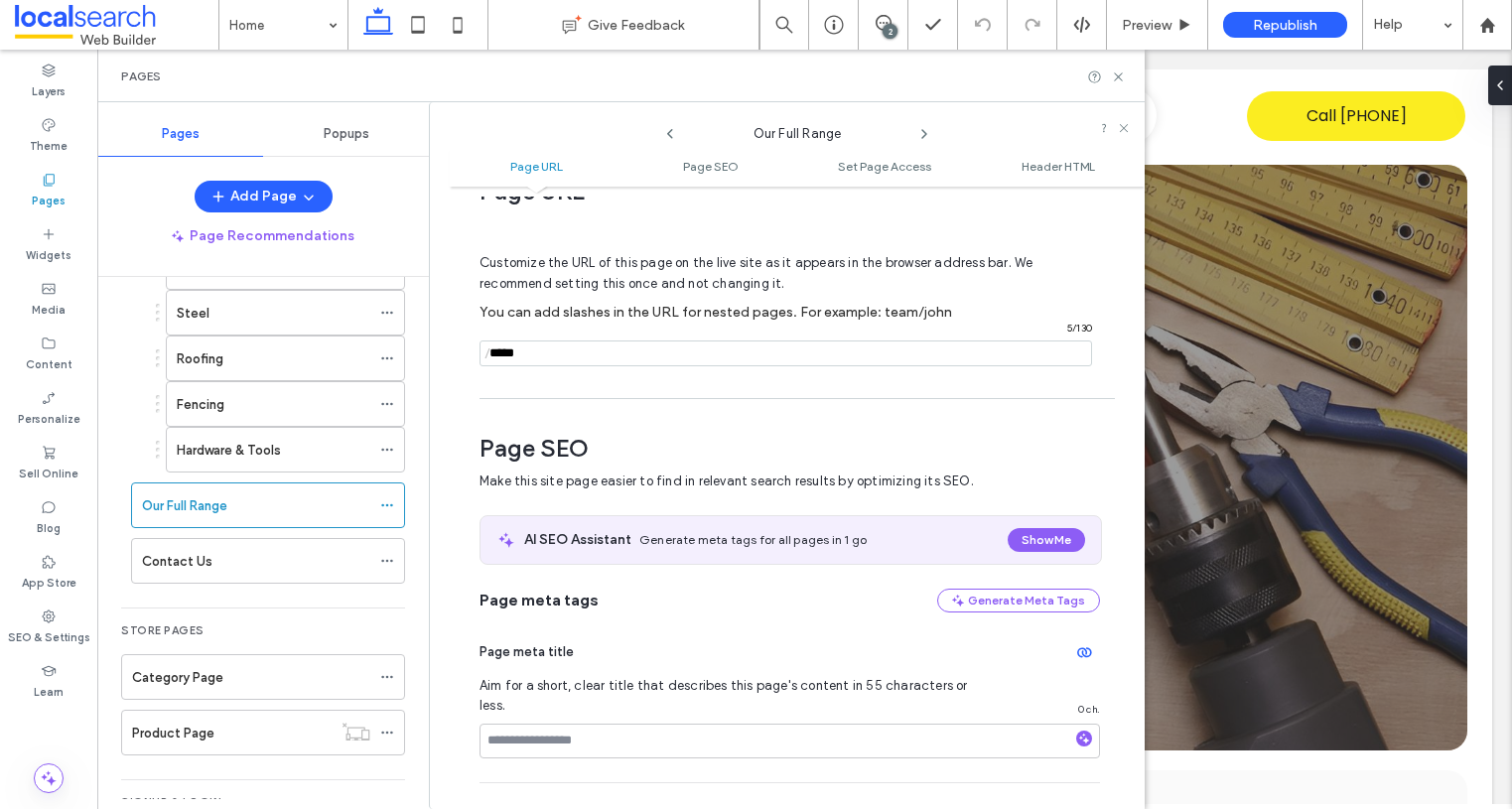 scroll, scrollTop: 146, scrollLeft: 0, axis: vertical 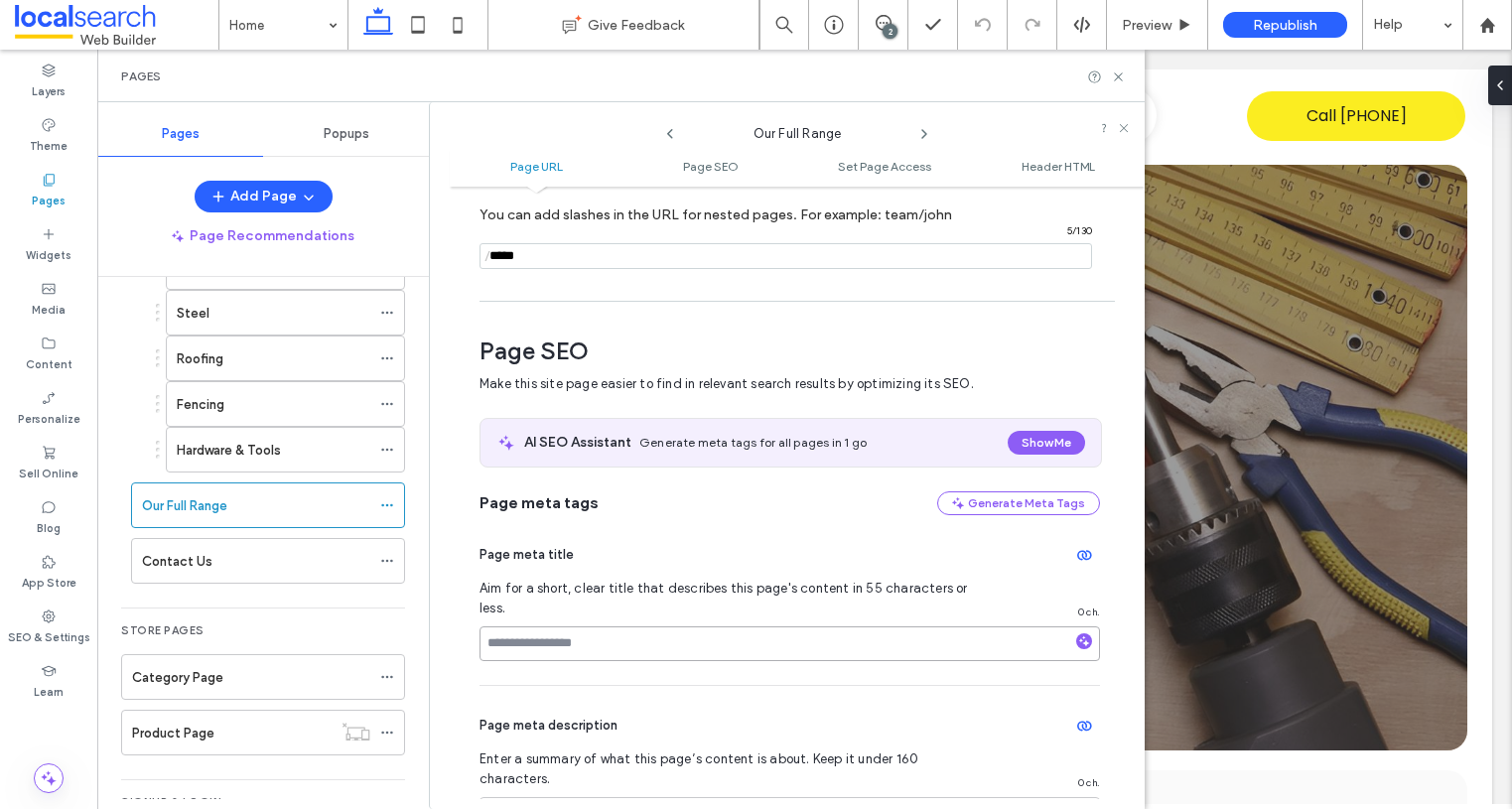 click at bounding box center [789, 643] 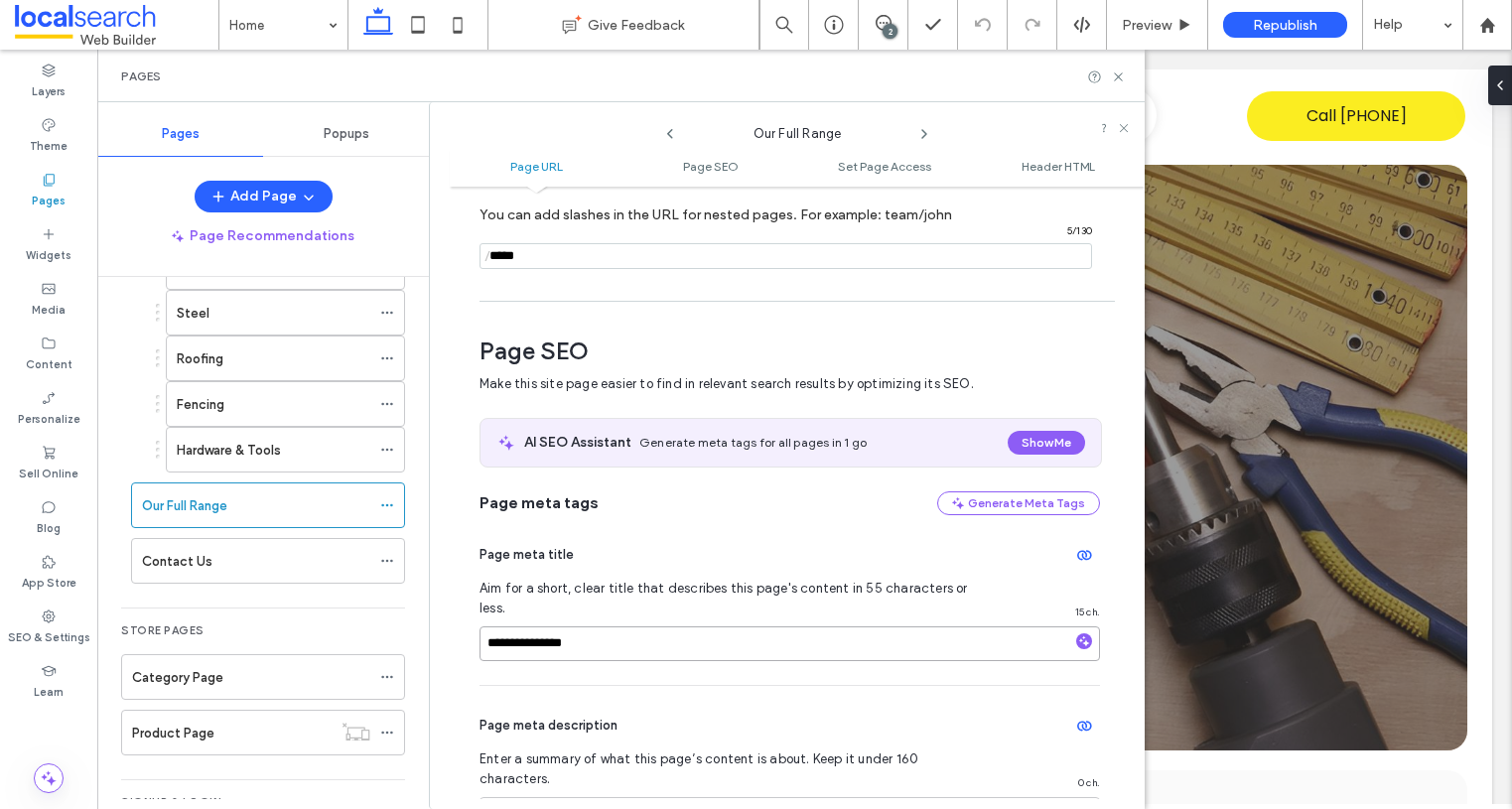 type on "**********" 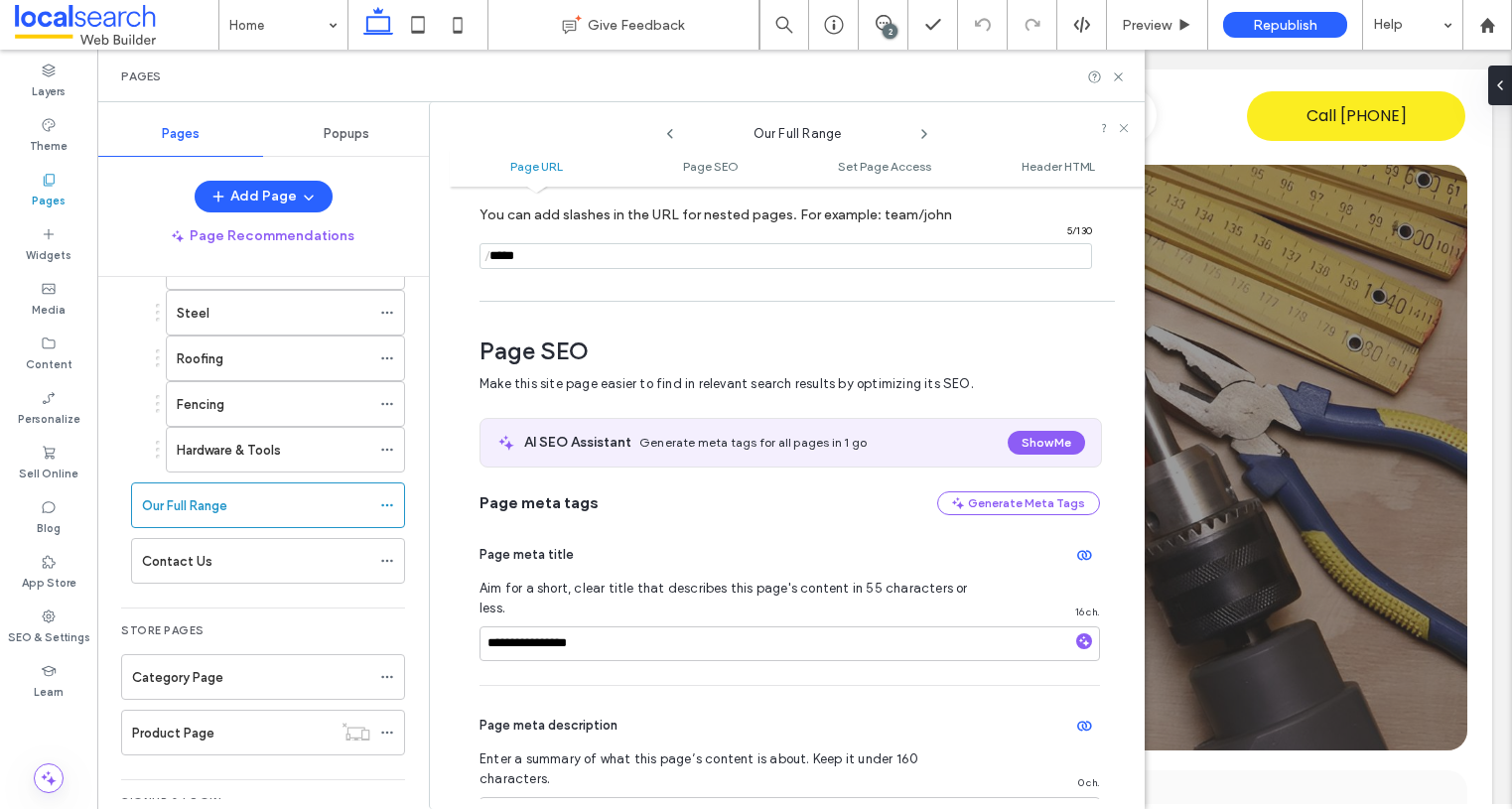 click 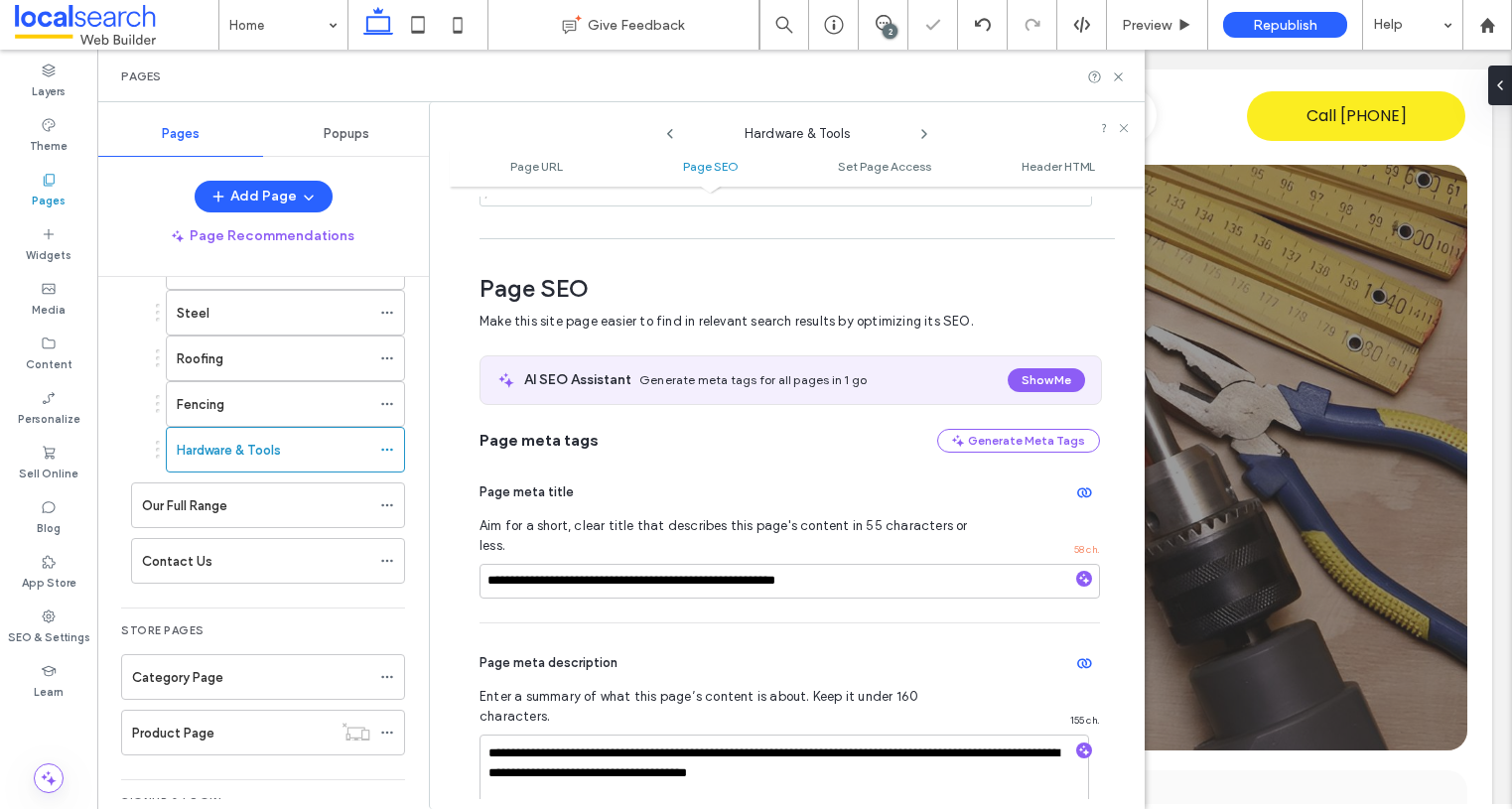 scroll, scrollTop: 272, scrollLeft: 0, axis: vertical 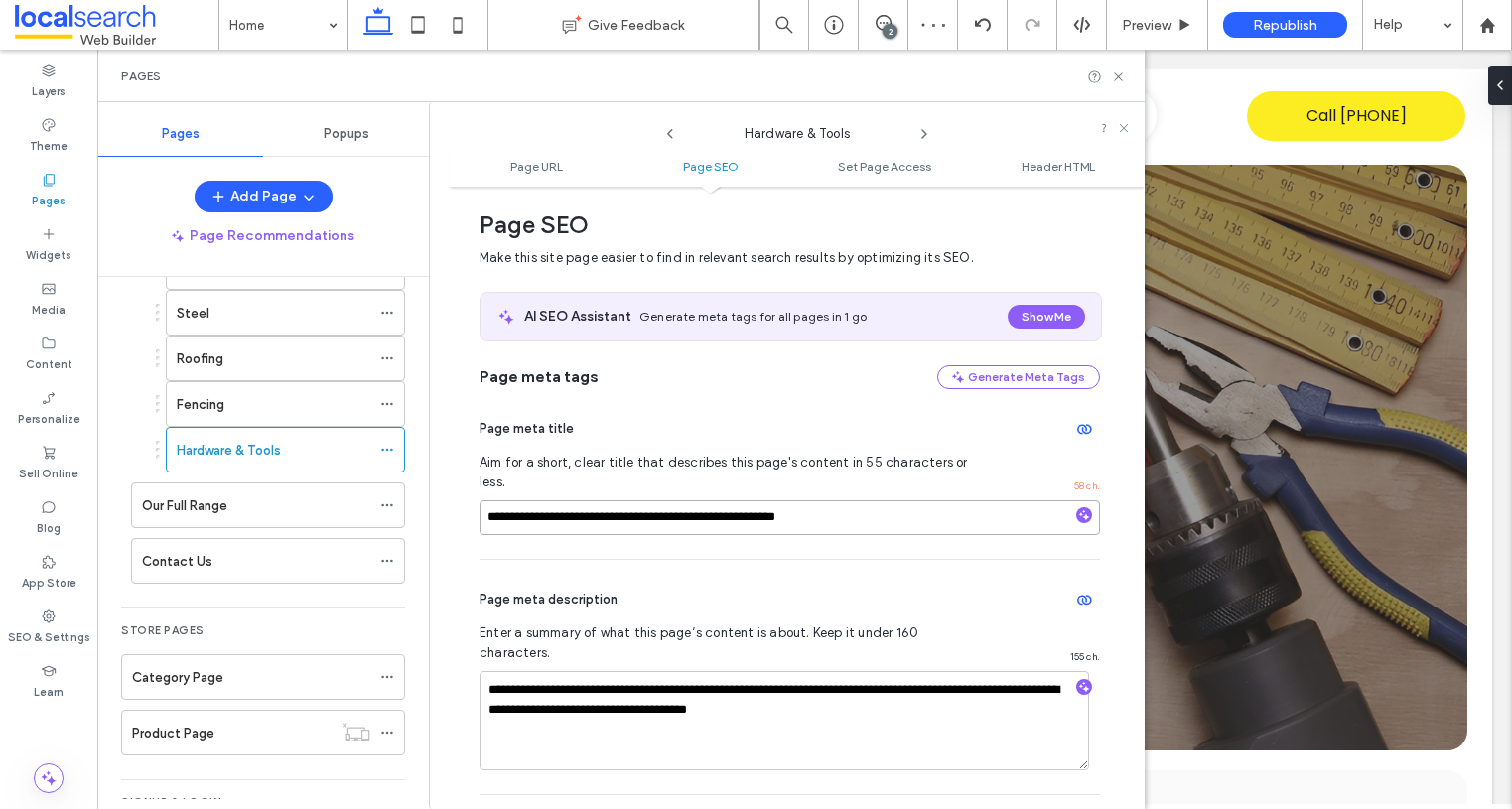 drag, startPoint x: 617, startPoint y: 496, endPoint x: 1020, endPoint y: 505, distance: 403.10048 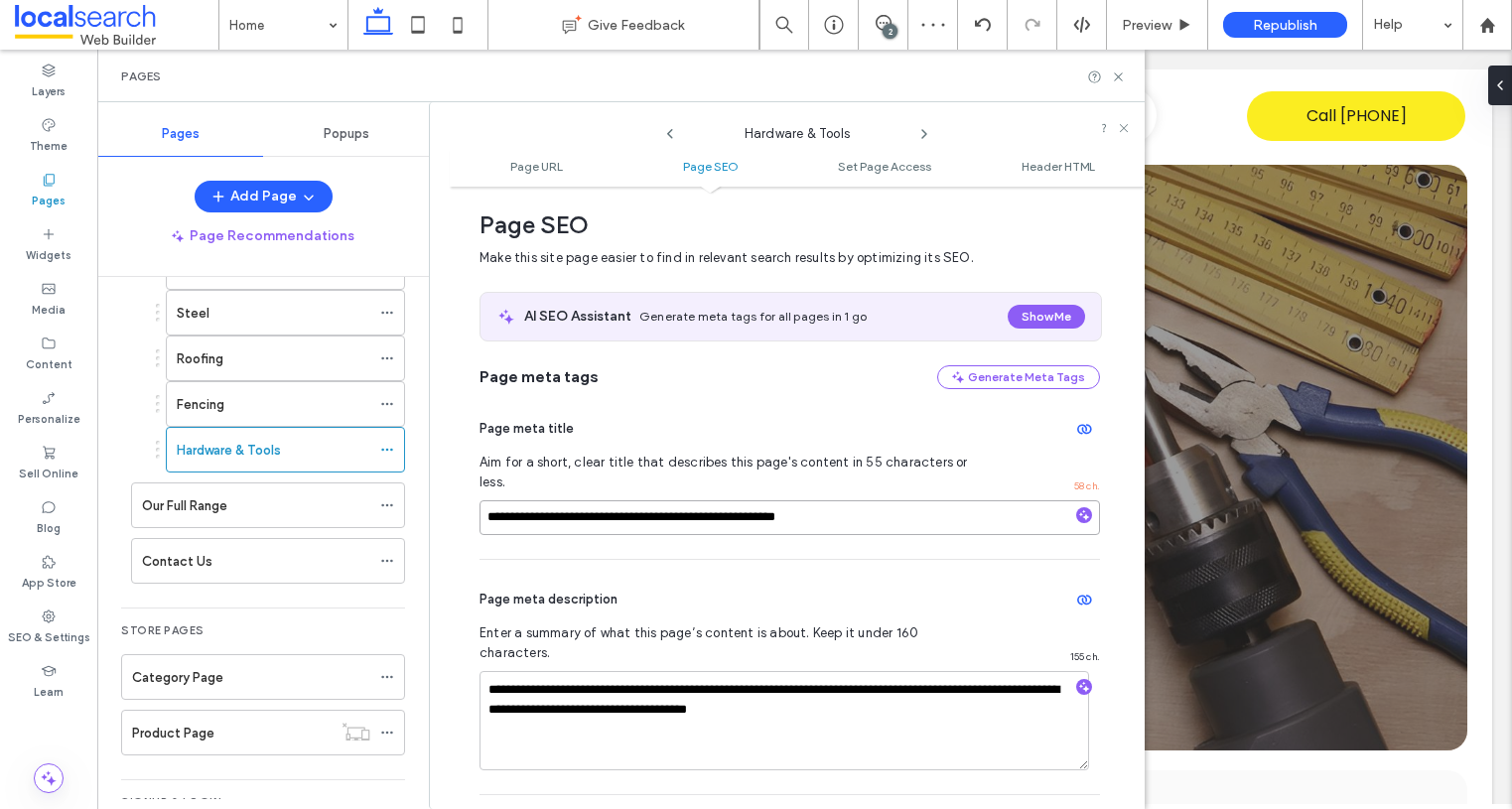click on "**********" at bounding box center (789, 517) 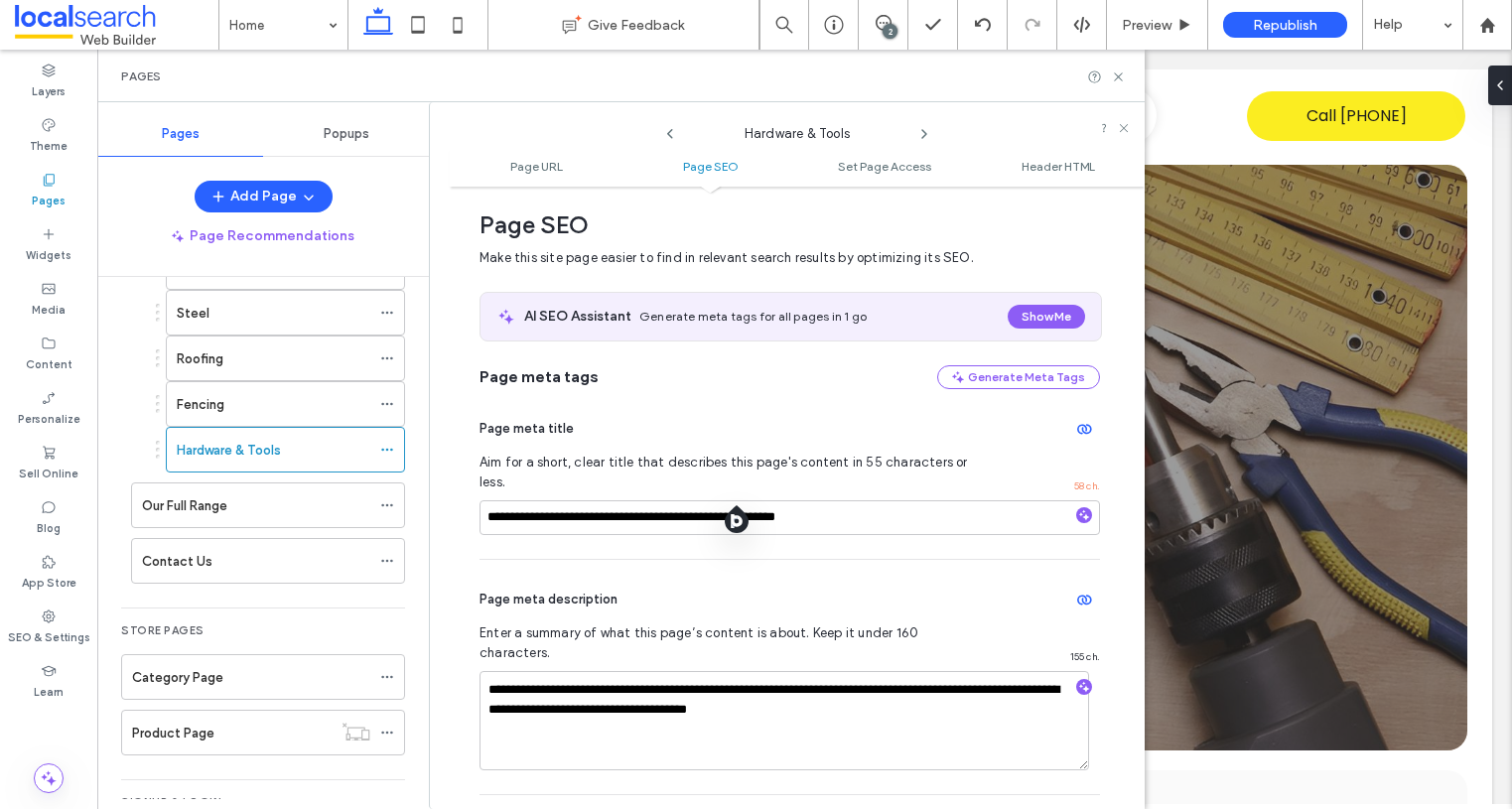 click 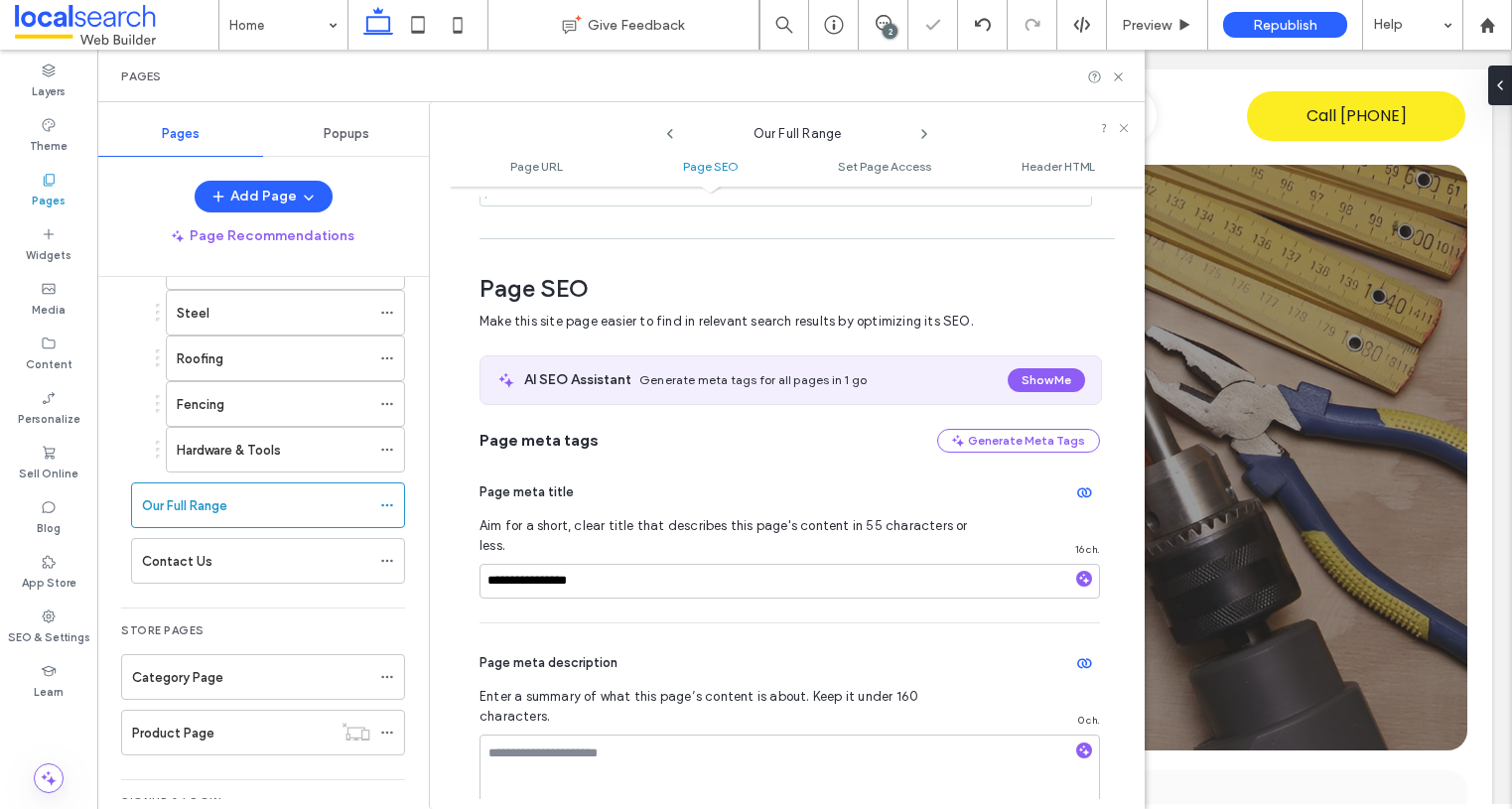 scroll, scrollTop: 272, scrollLeft: 0, axis: vertical 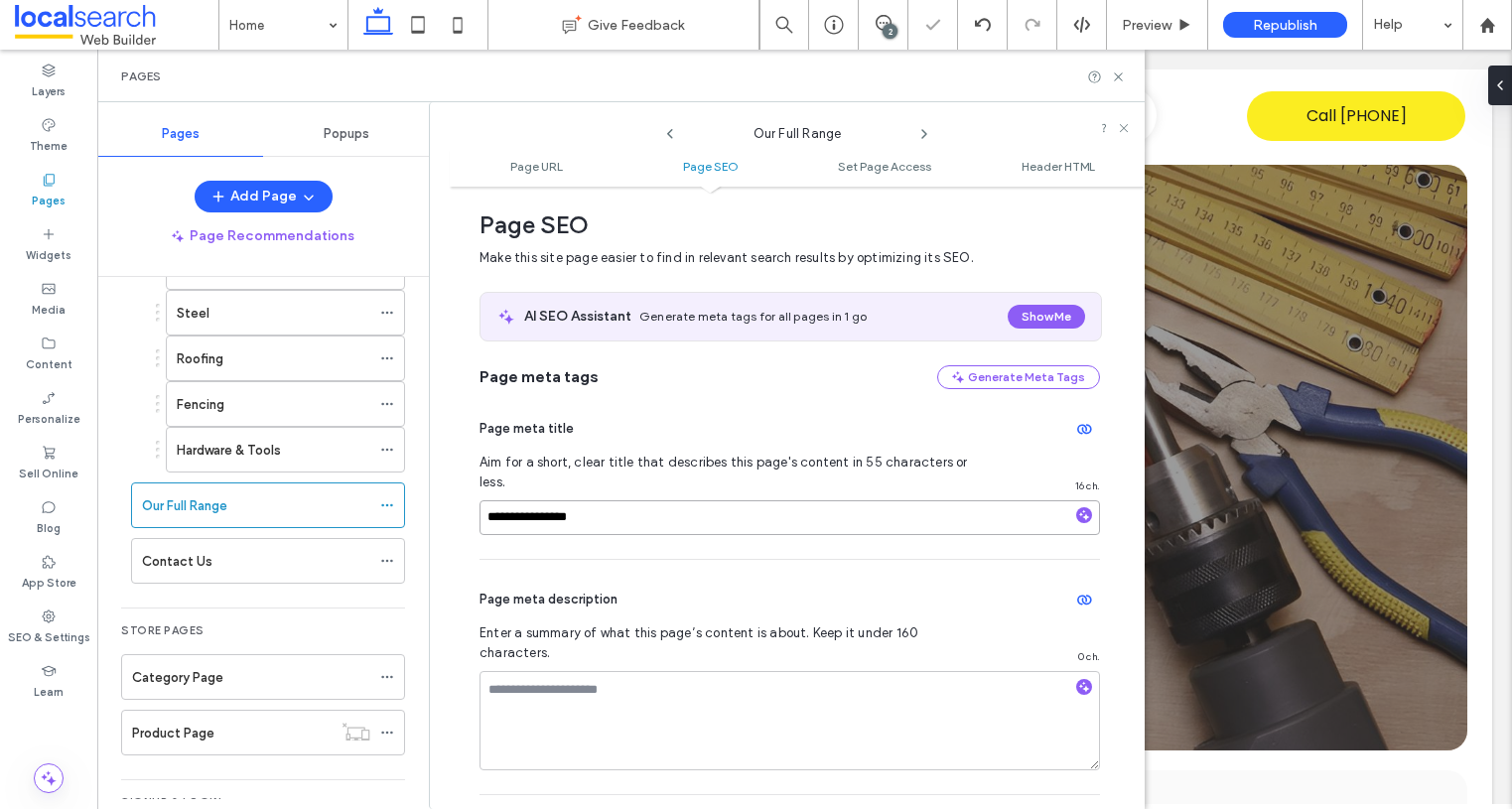 click on "**********" at bounding box center (789, 517) 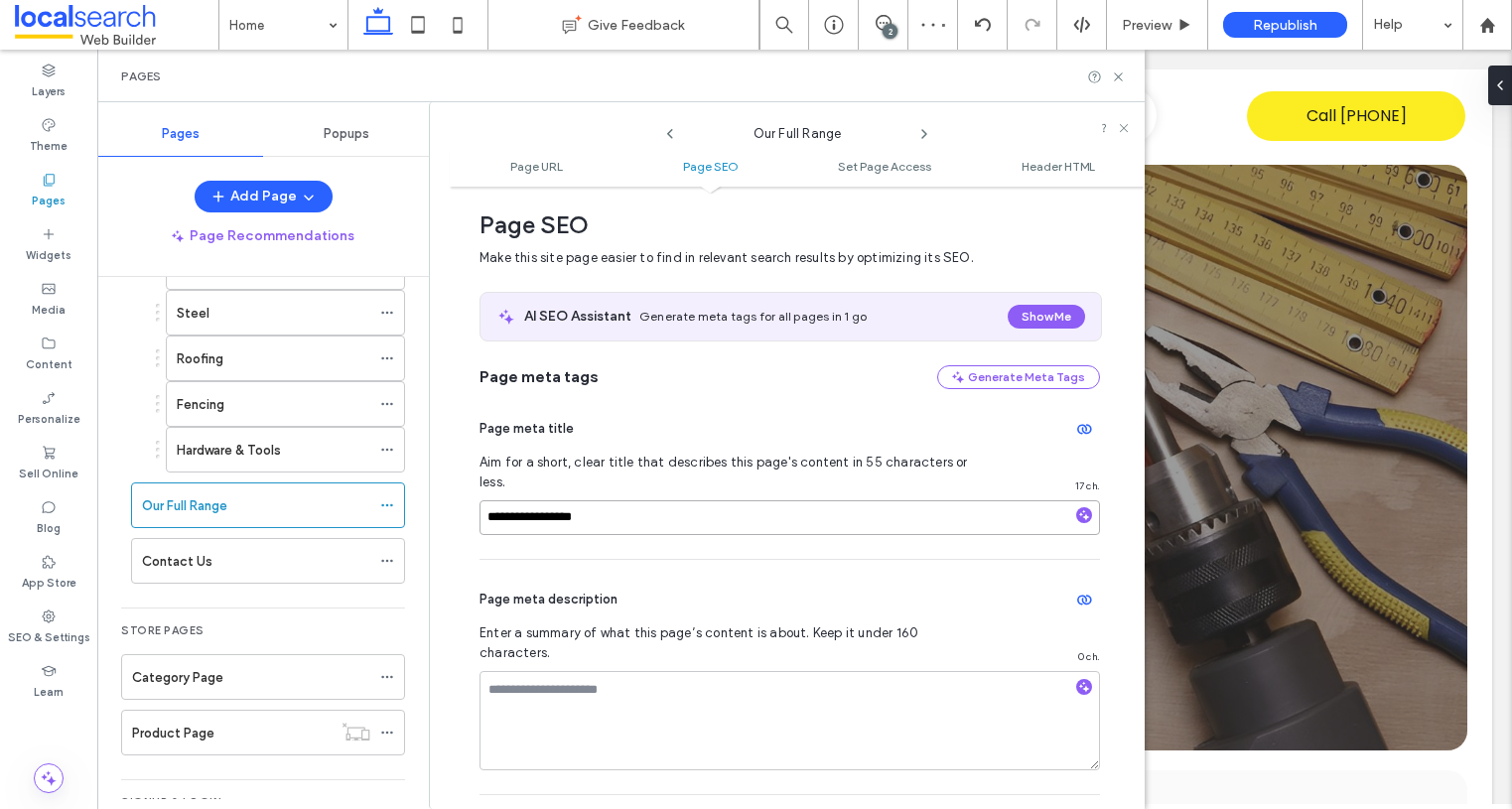 paste on "**********" 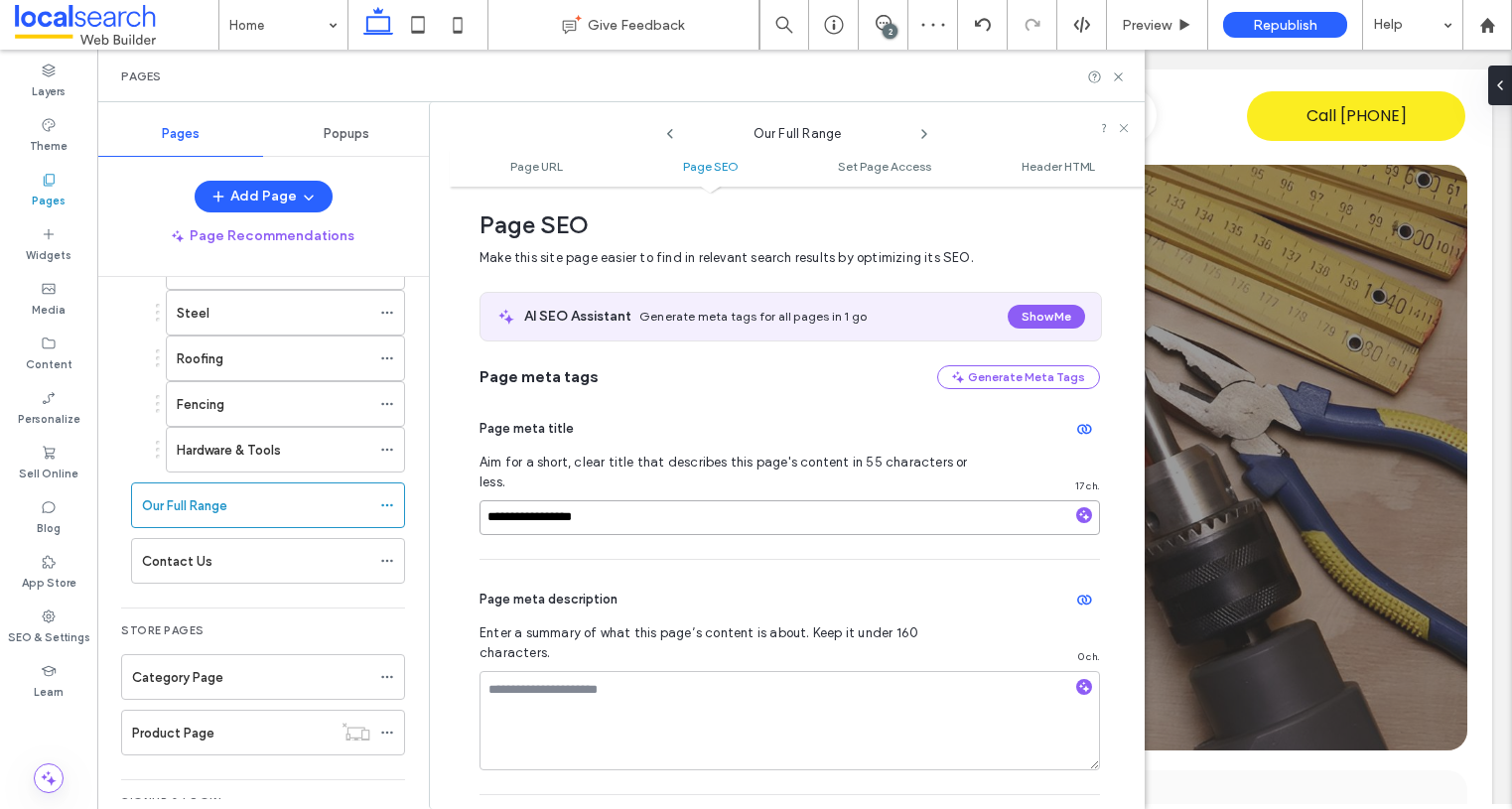 type on "**********" 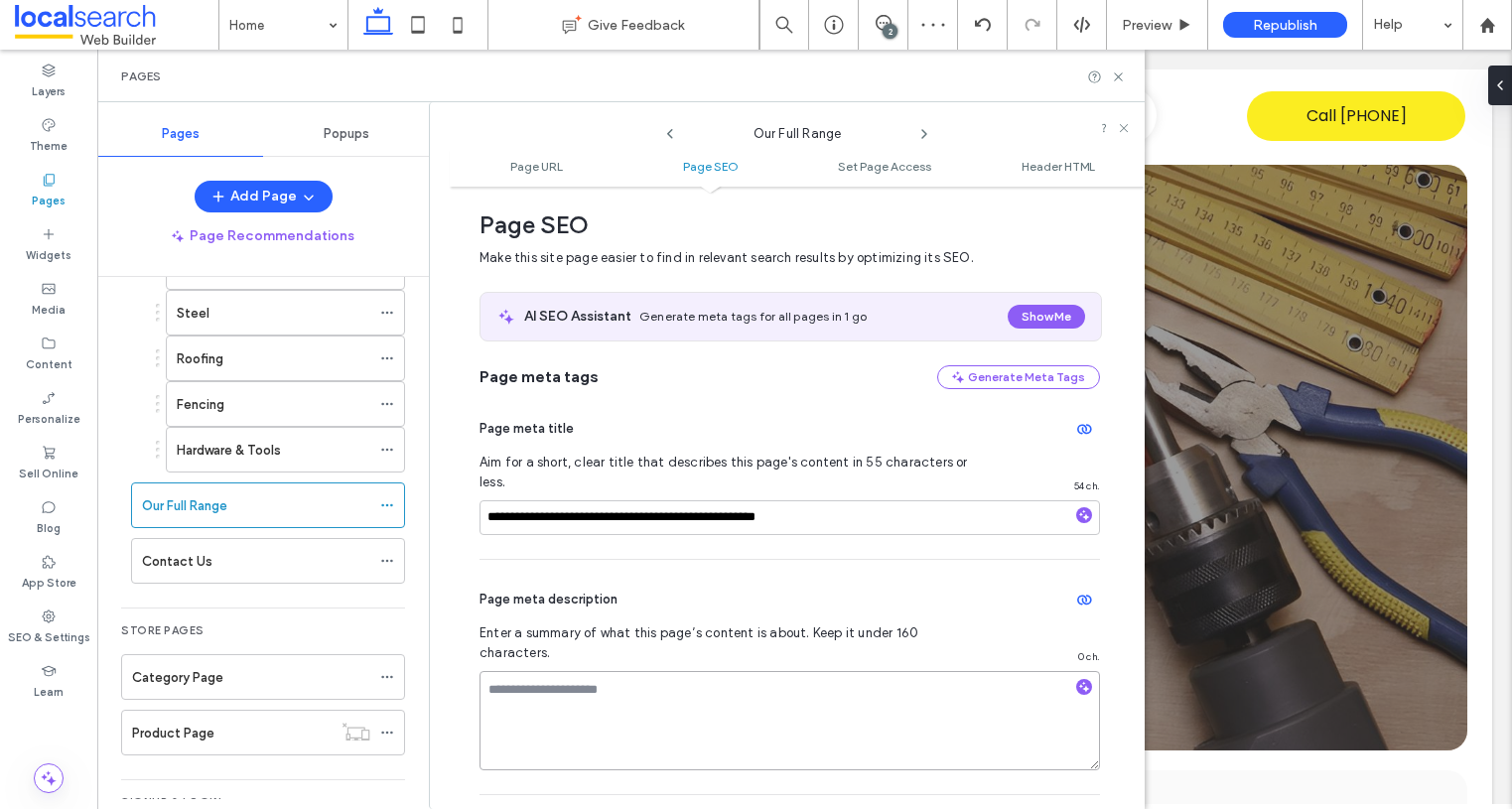 click at bounding box center (789, 721) 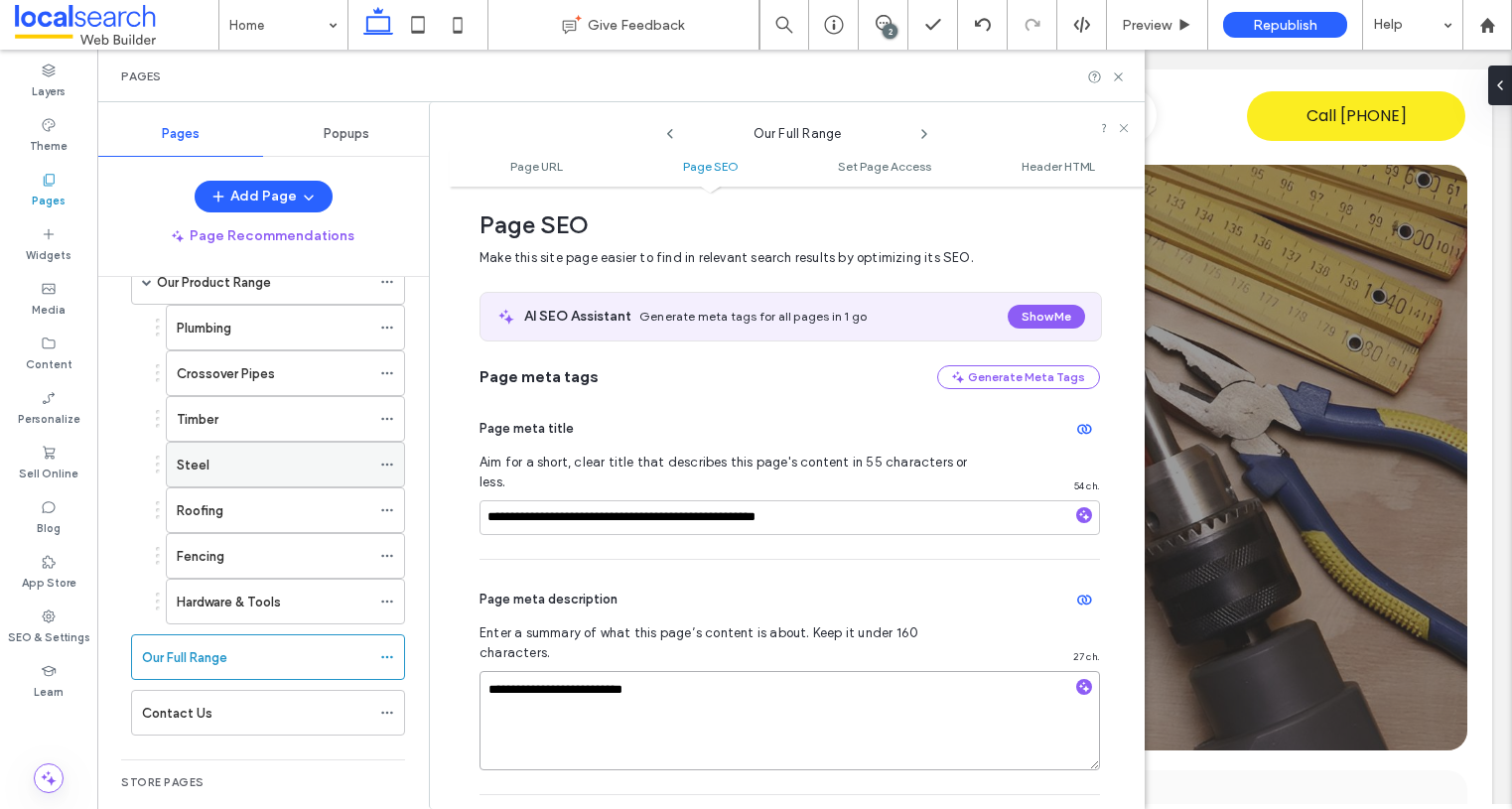 scroll, scrollTop: 146, scrollLeft: 0, axis: vertical 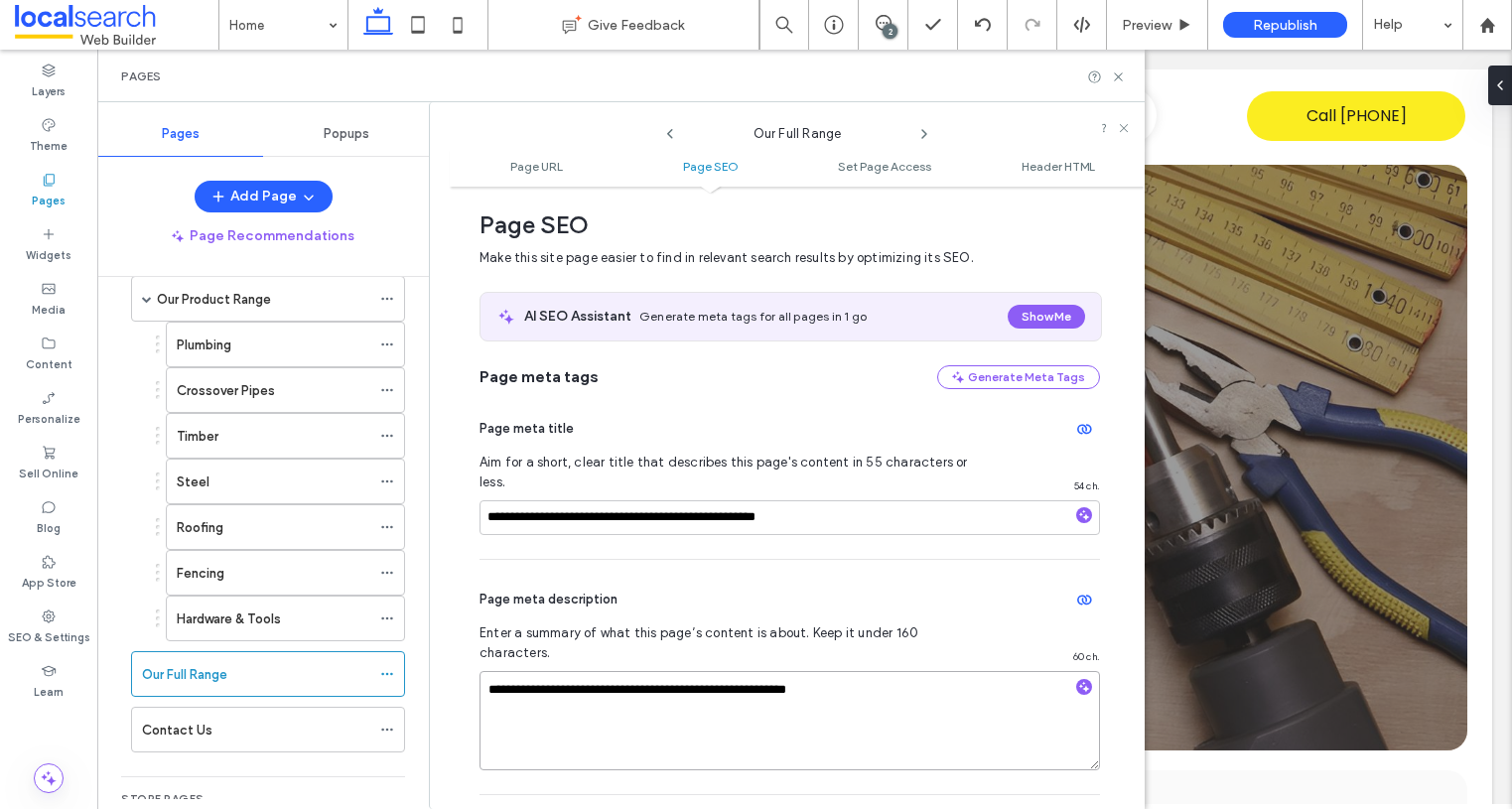 click on "**********" at bounding box center (789, 721) 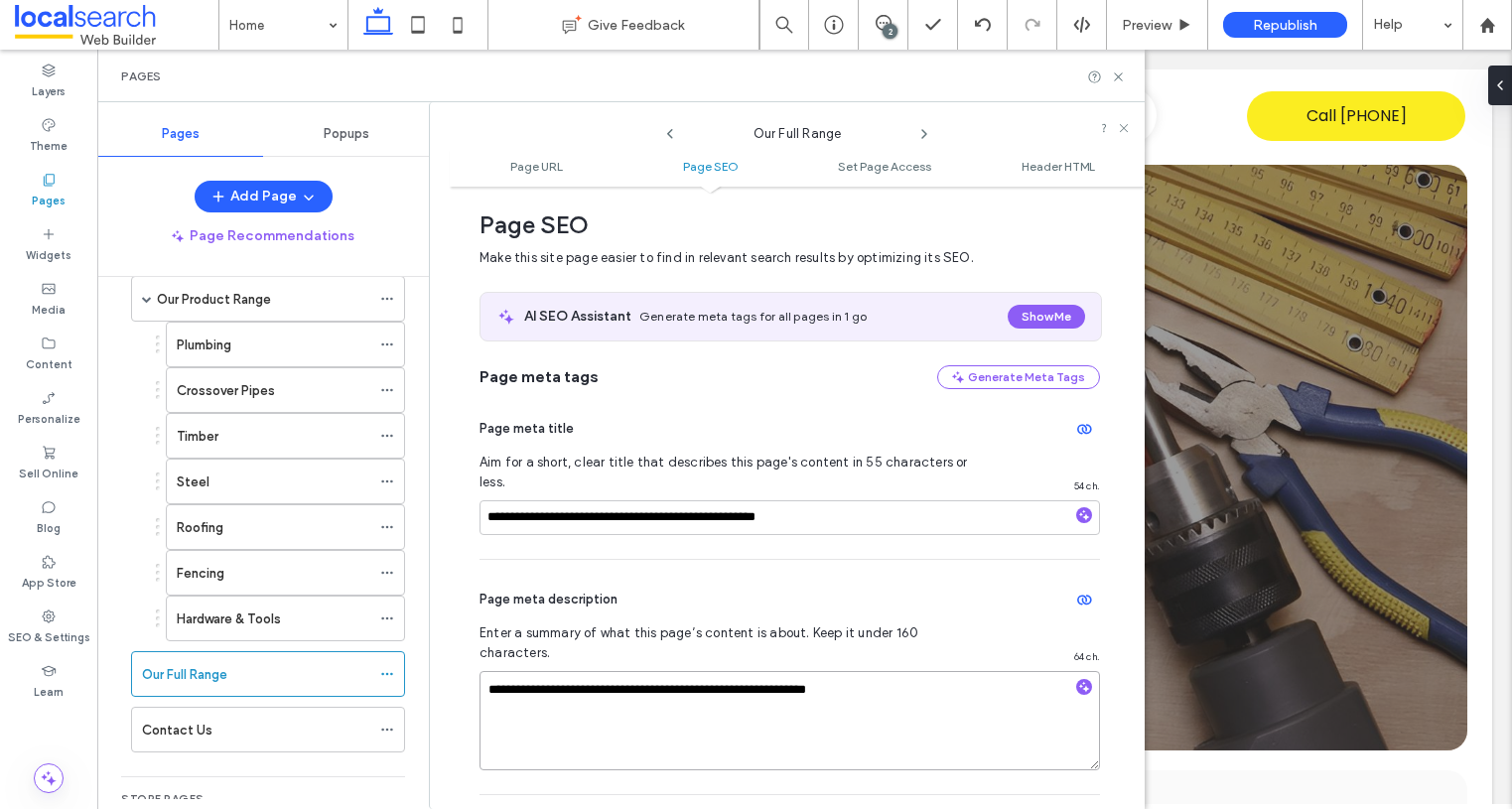 paste on "**********" 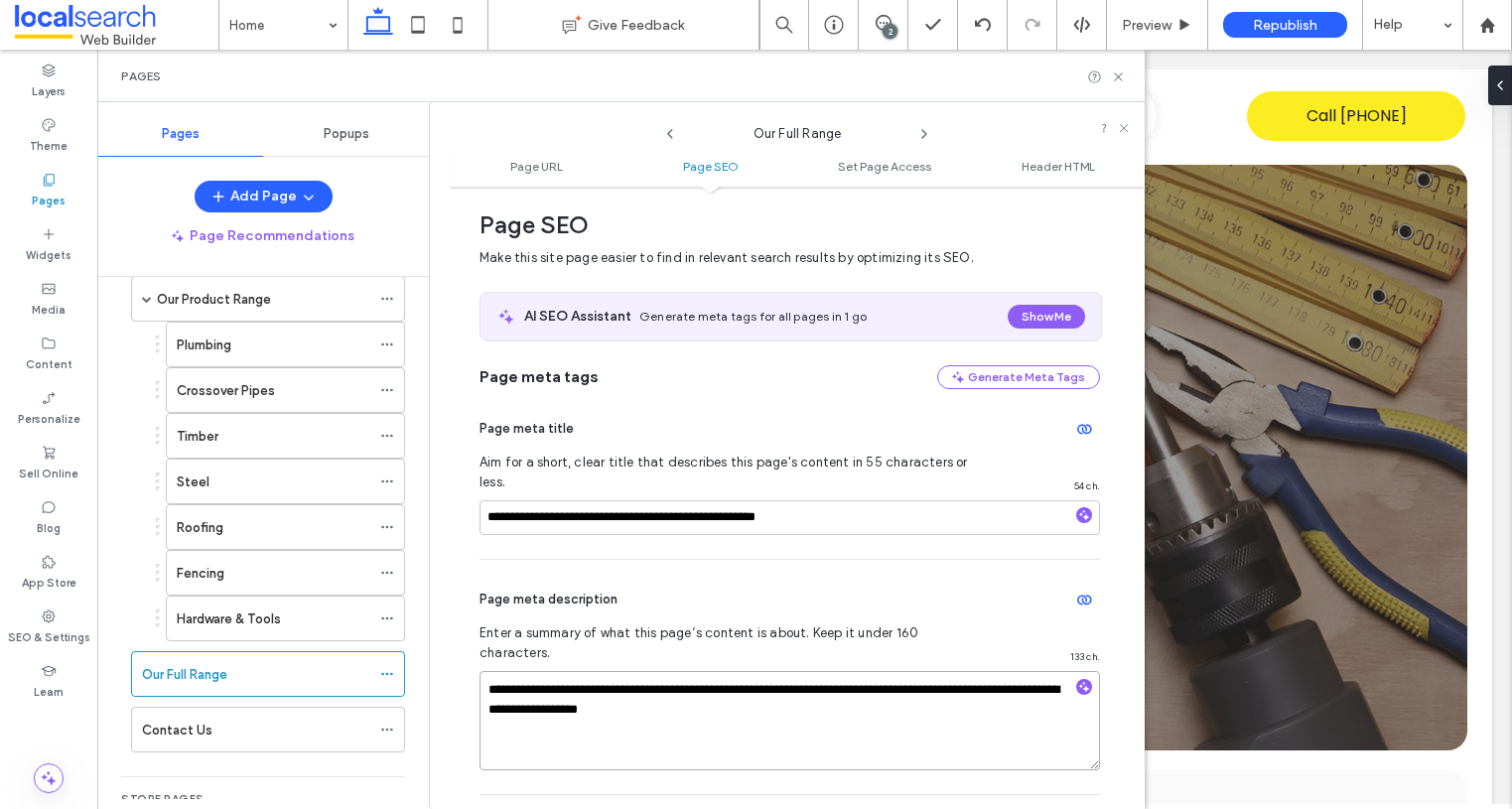 type on "**********" 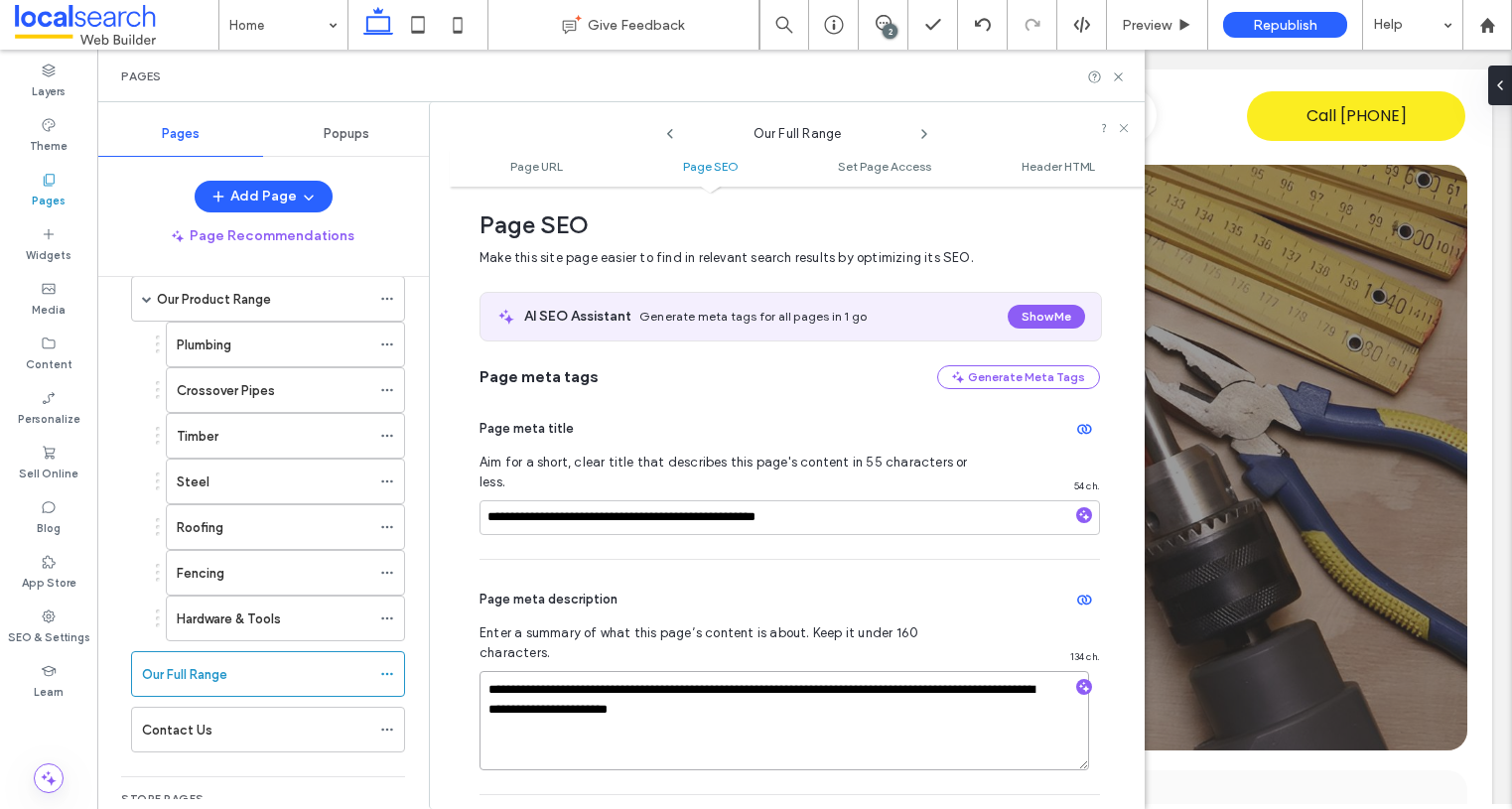 click on "**********" at bounding box center [784, 721] 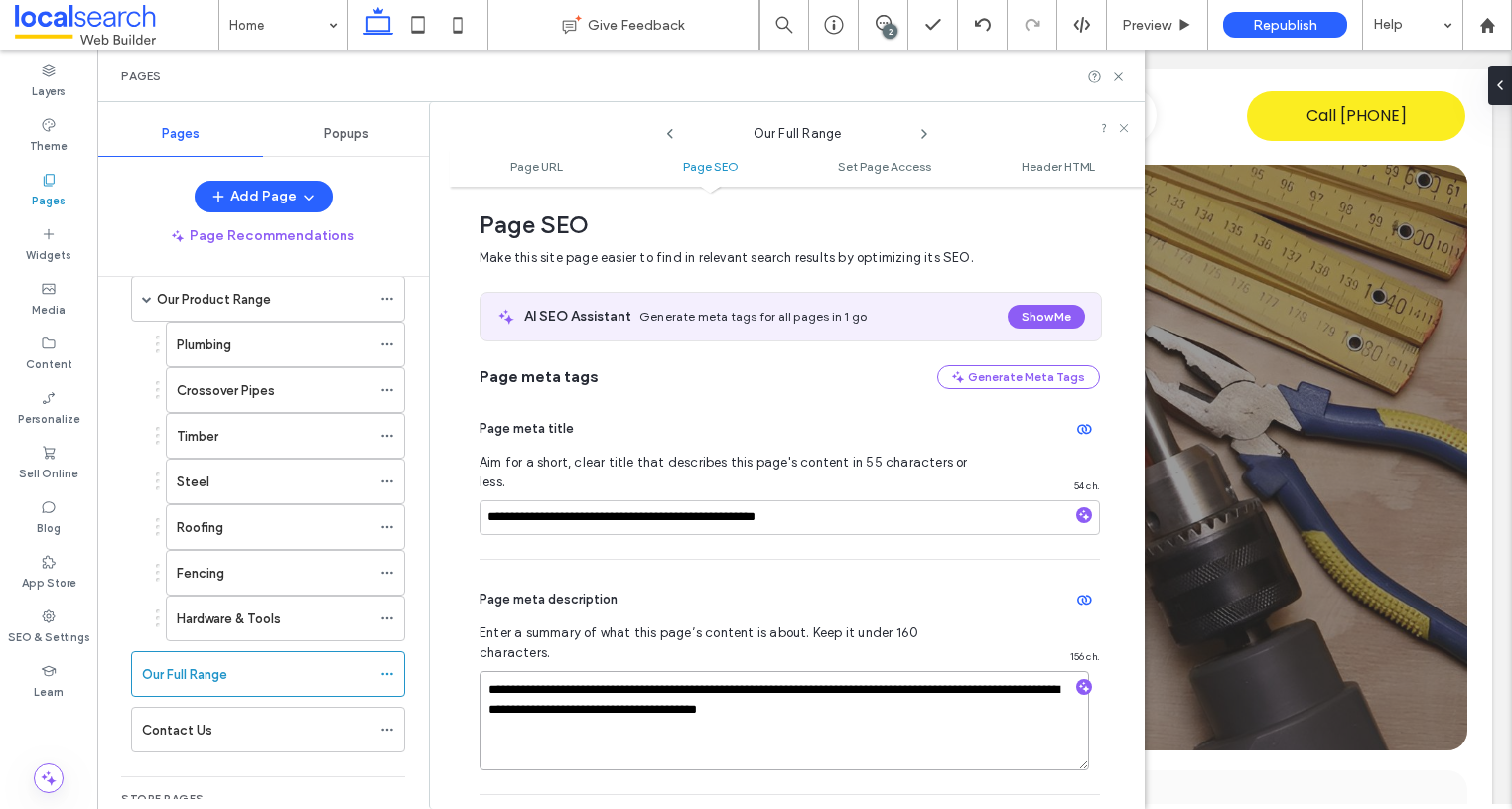 type on "**********" 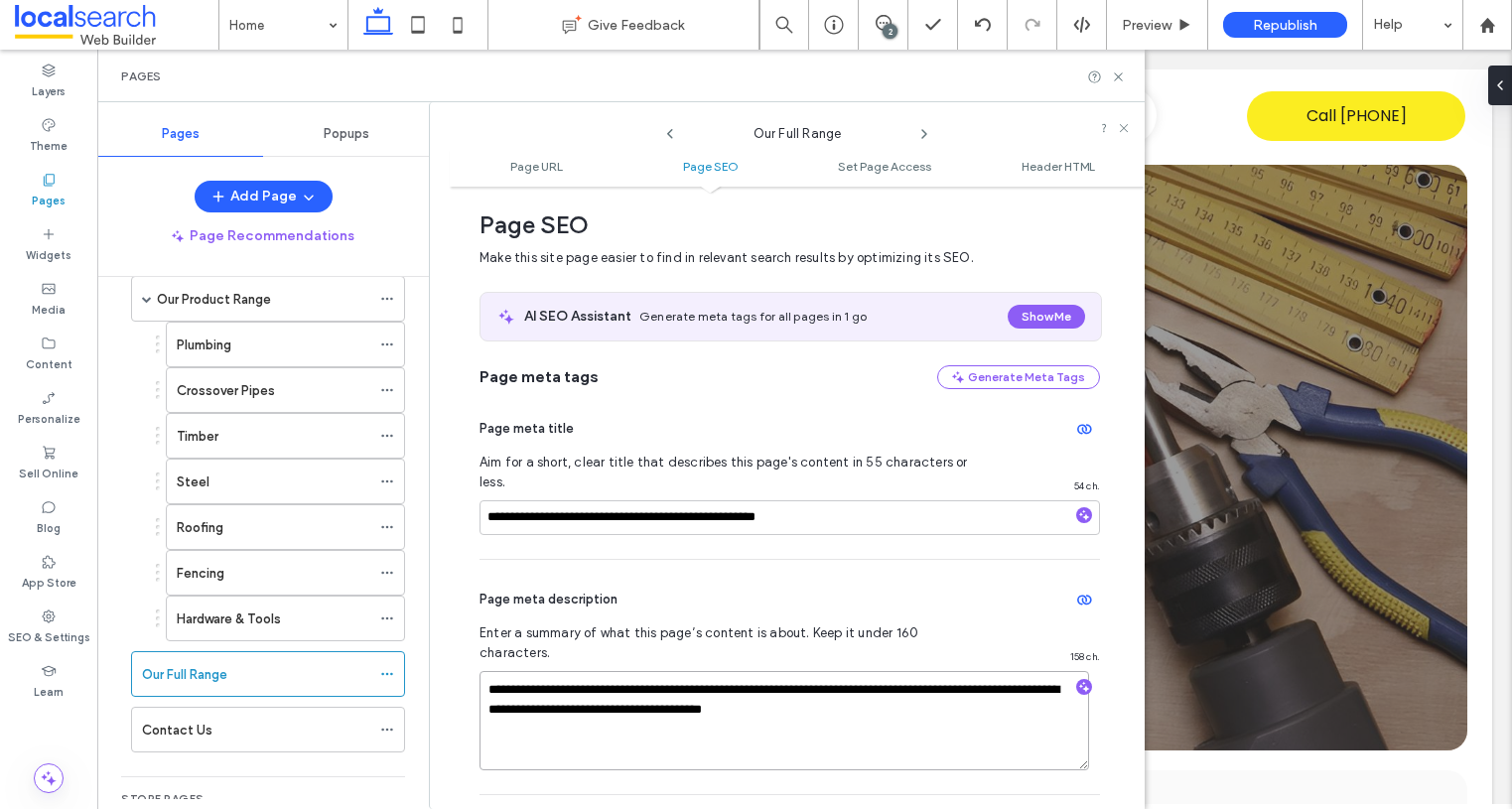 click on "**********" at bounding box center [784, 721] 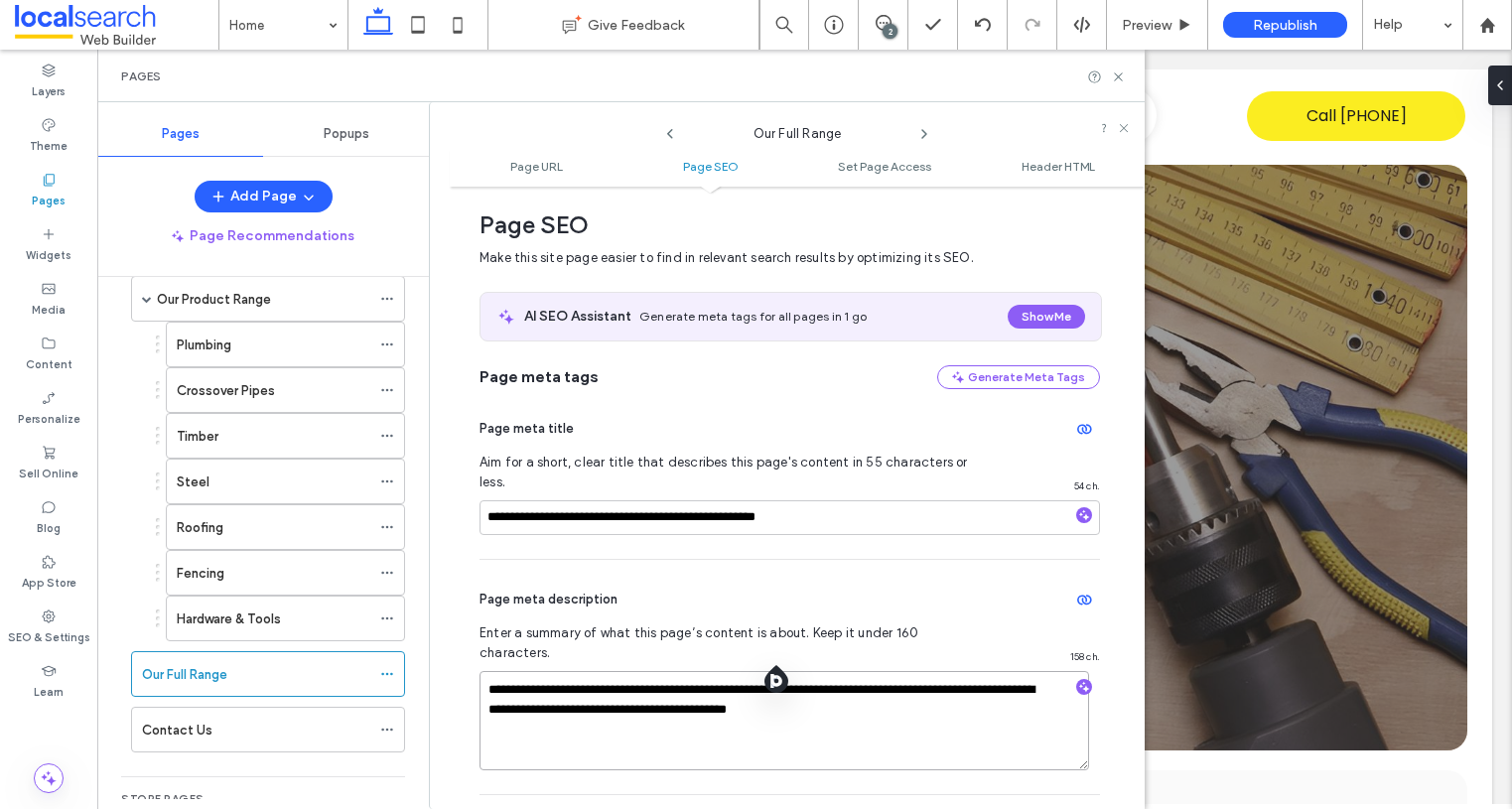 click on "**********" at bounding box center [784, 721] 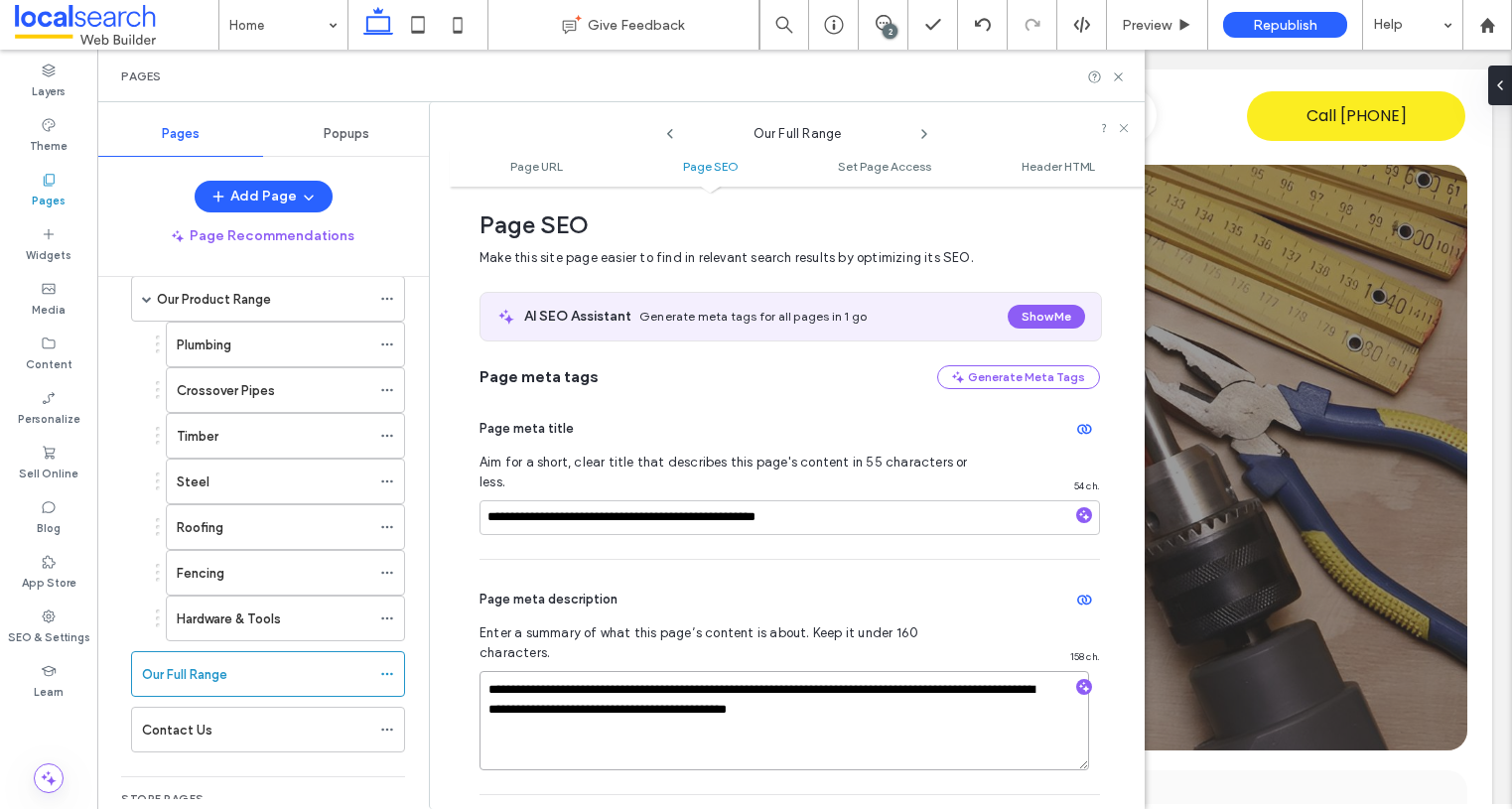 click on "**********" at bounding box center (784, 721) 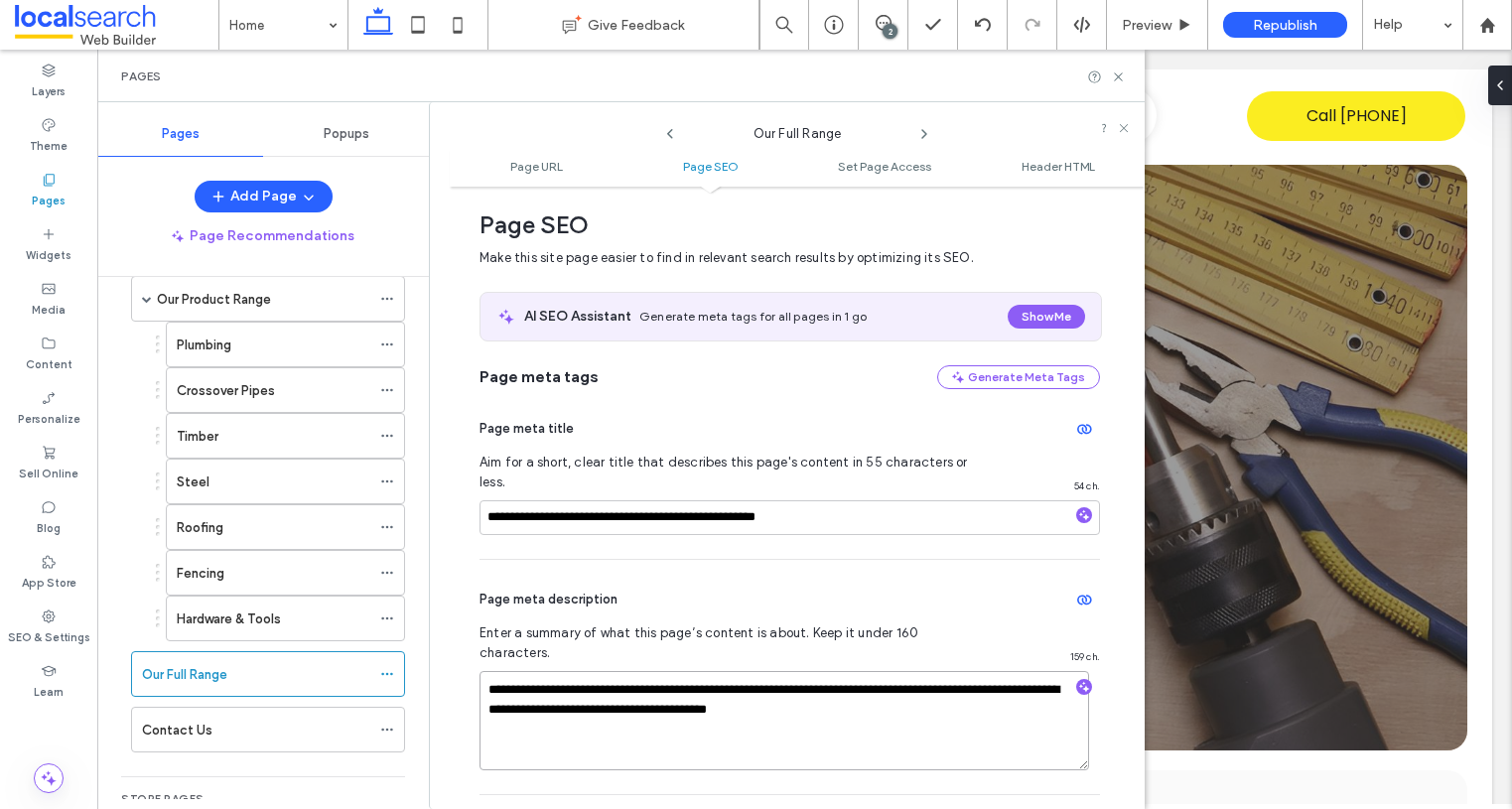 drag, startPoint x: 551, startPoint y: 650, endPoint x: 406, endPoint y: 641, distance: 145.27904 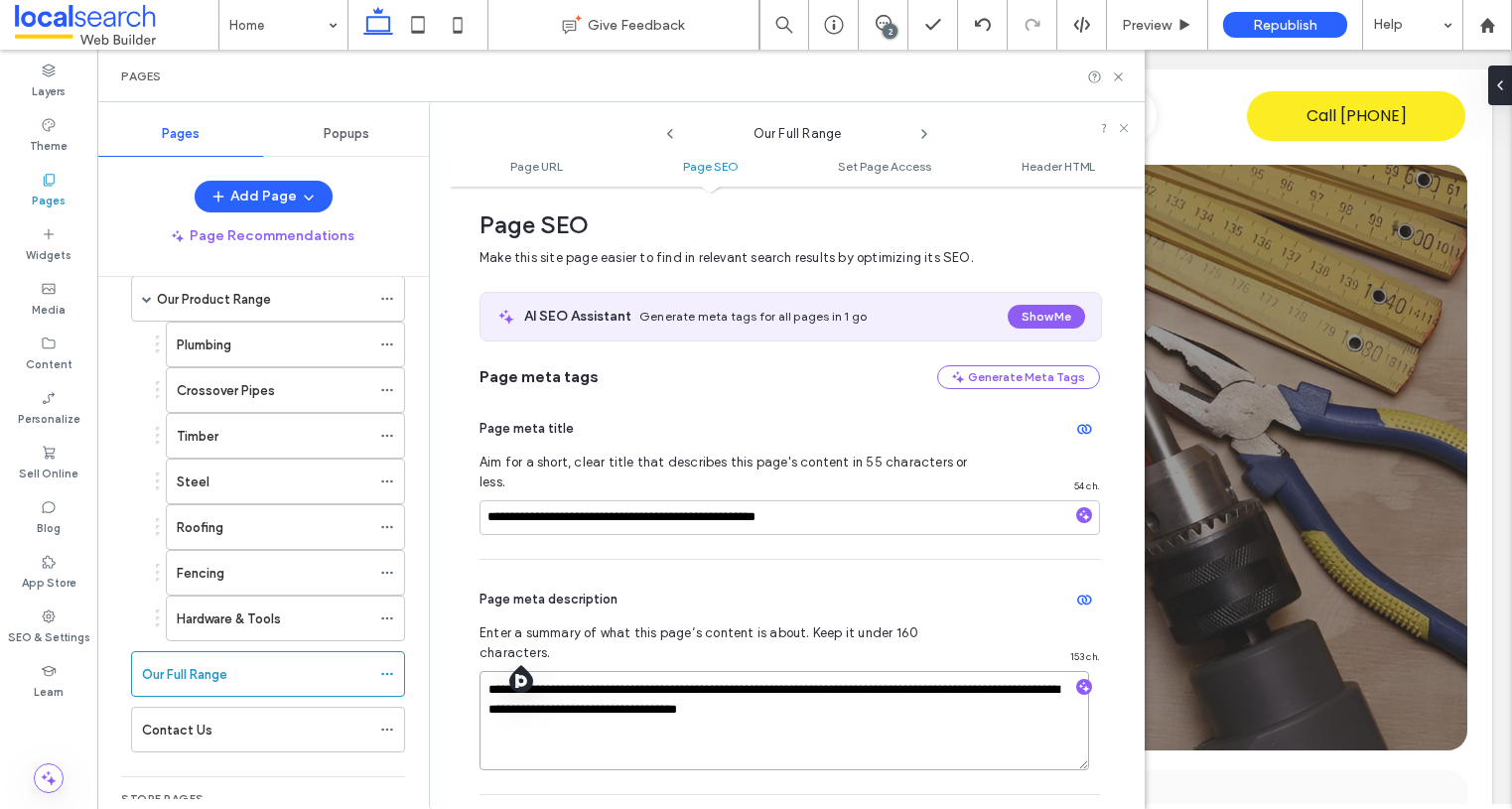 type on "**********" 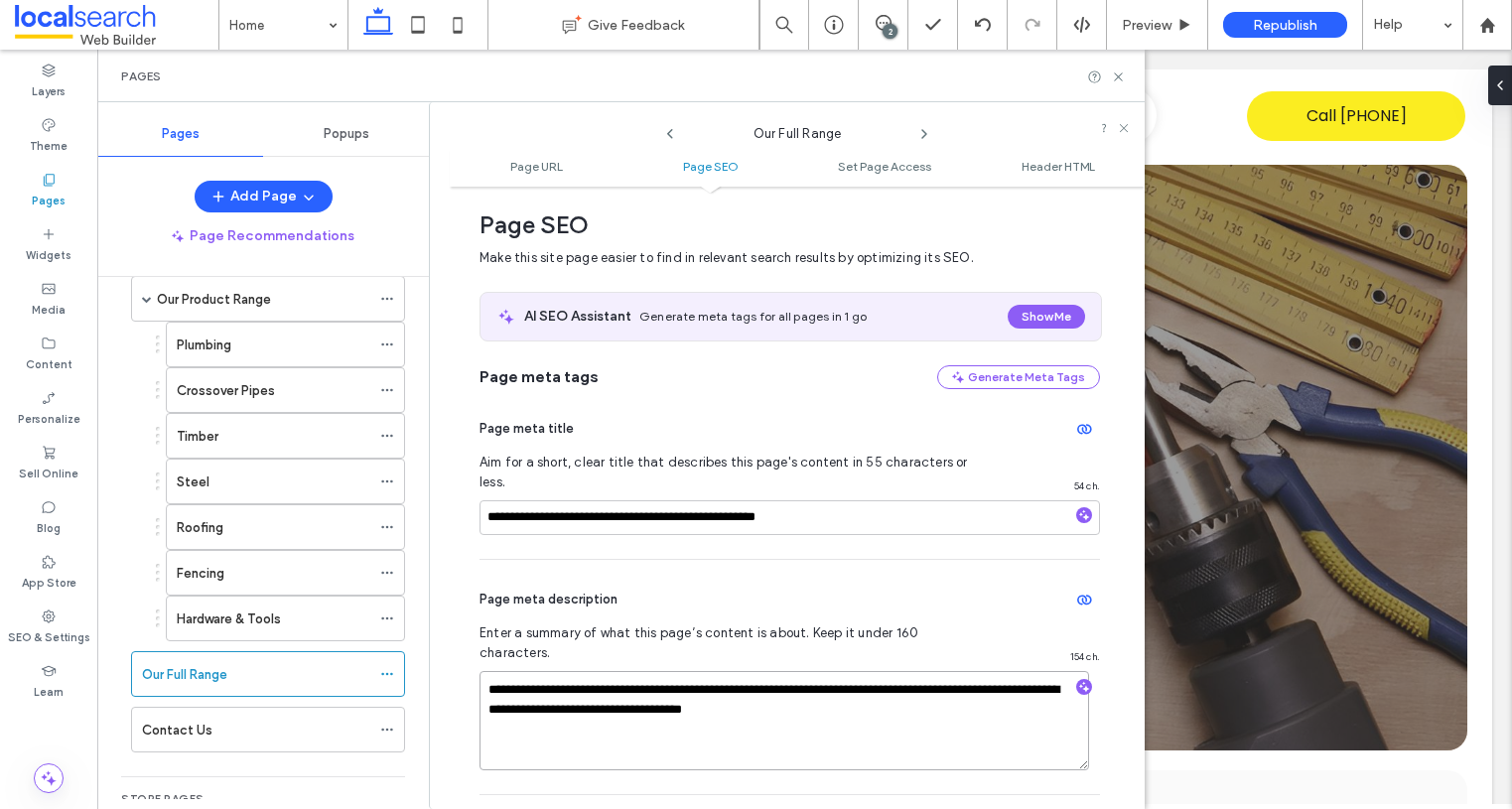 click on "**********" at bounding box center (784, 721) 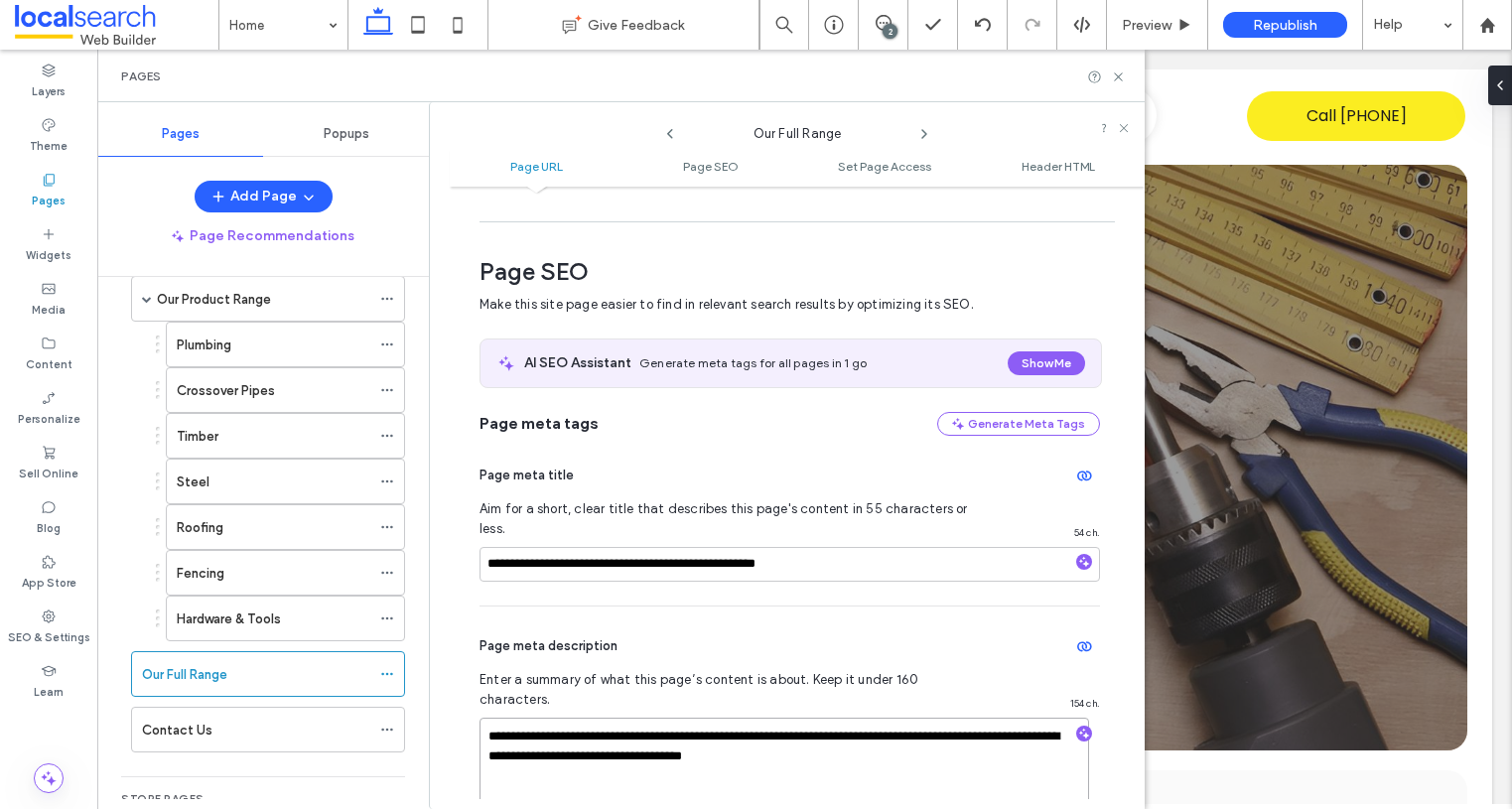 scroll, scrollTop: 231, scrollLeft: 0, axis: vertical 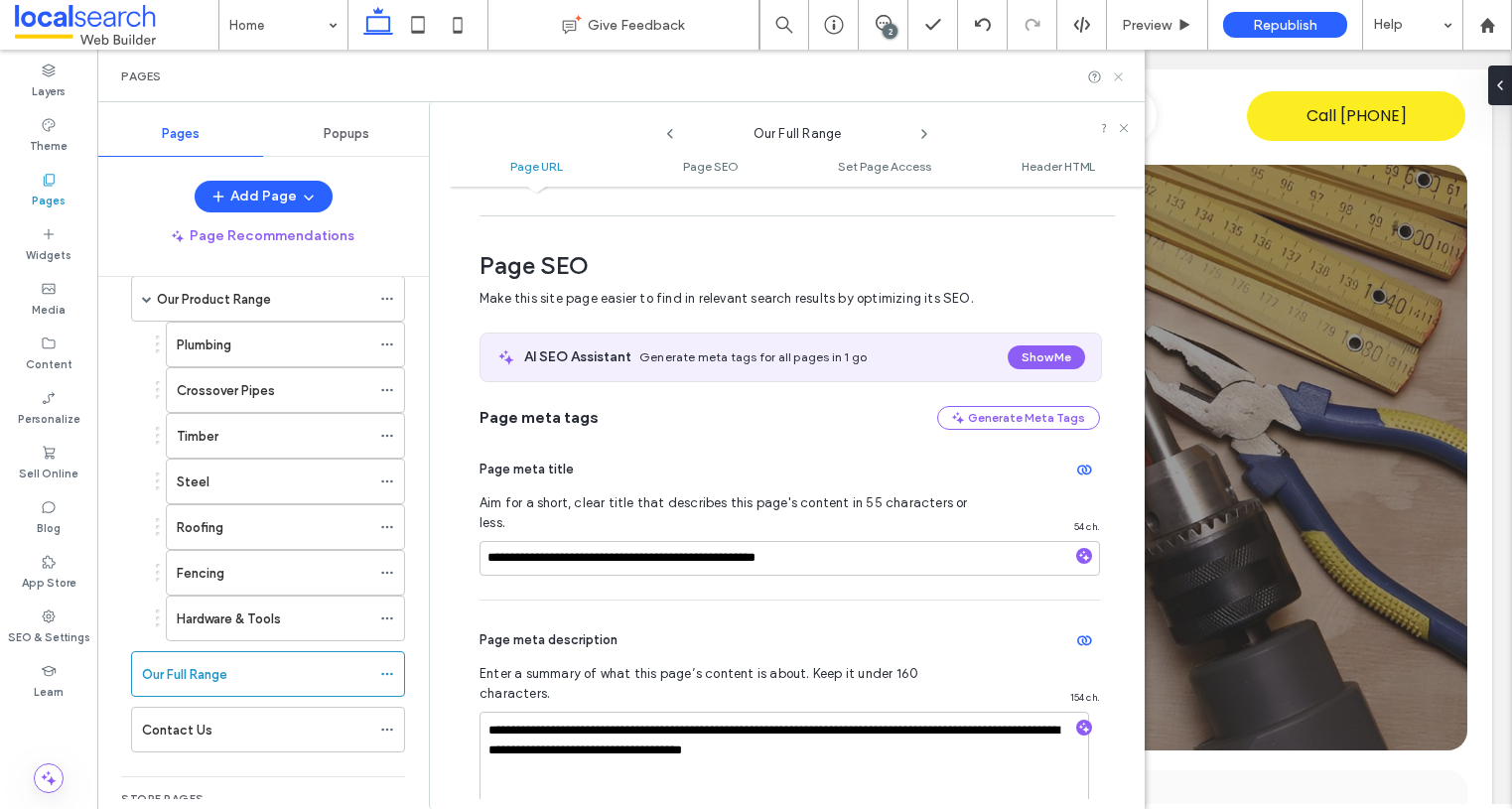 click 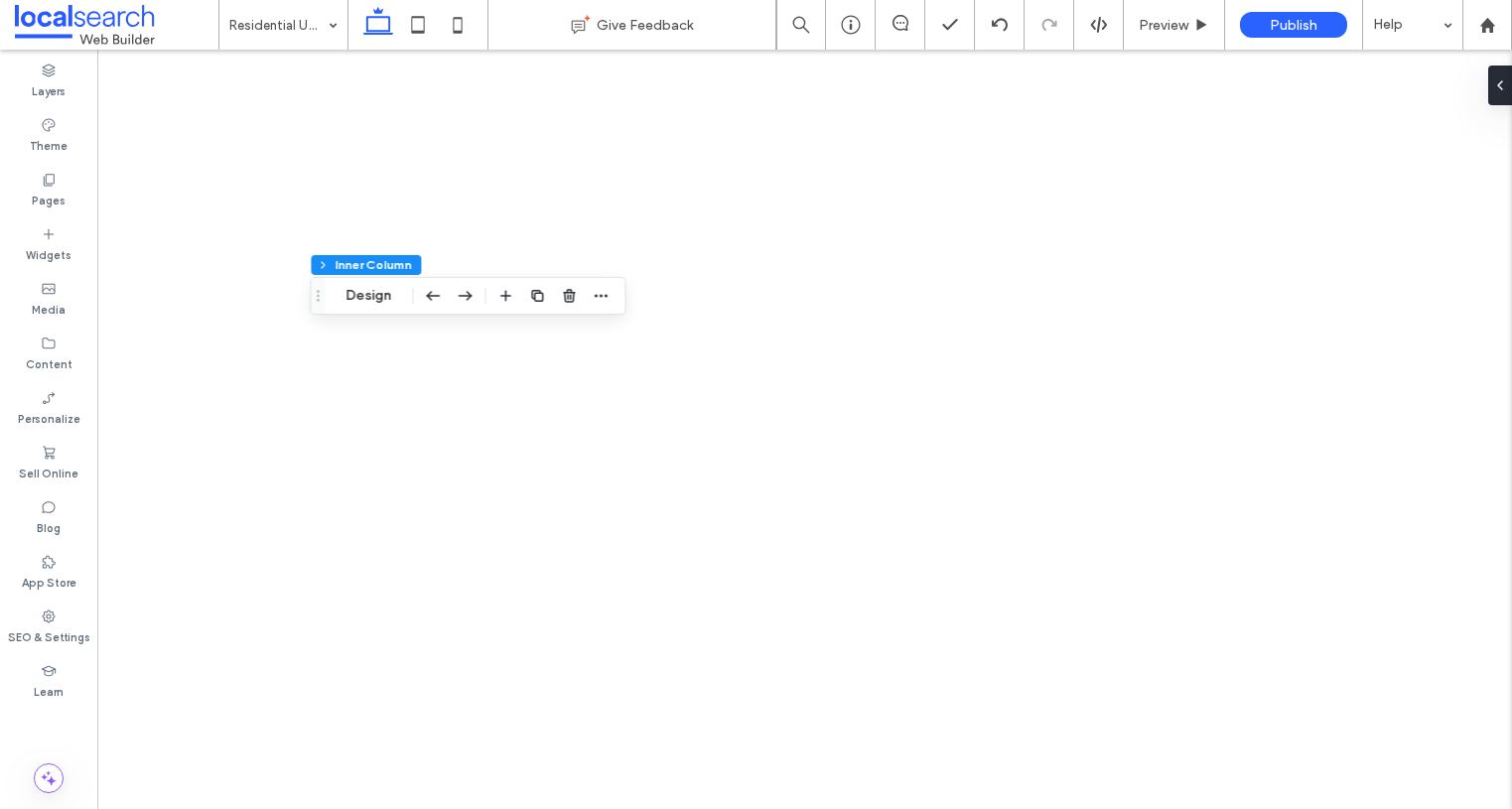 scroll, scrollTop: 0, scrollLeft: 0, axis: both 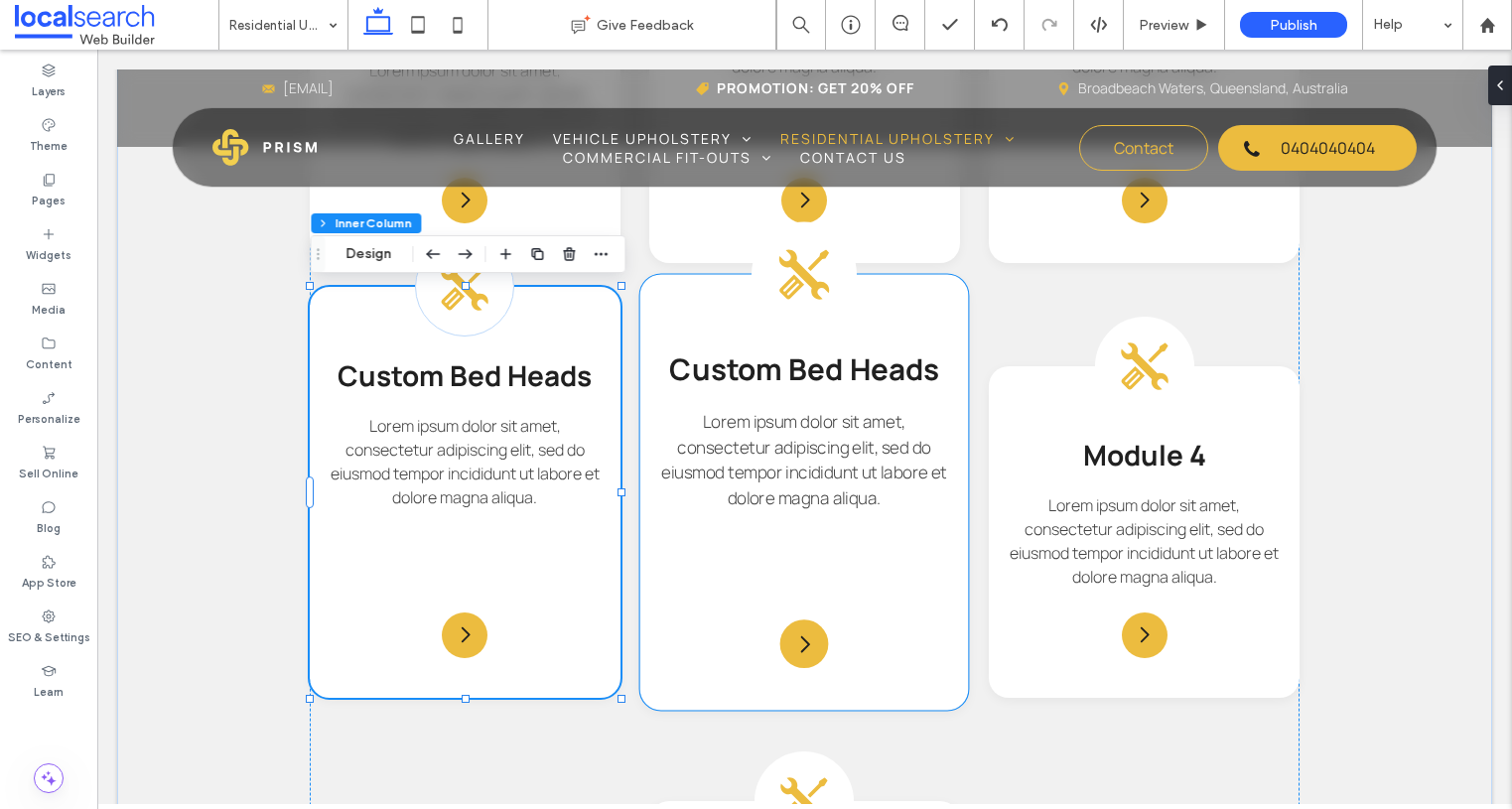 click on "Custom Bed Heads
Lorem ipsum dolor sit amet, consectetur adipiscing elit, sed do eiusmod tempor incididunt ut labore et dolore magna aliqua." at bounding box center [804, 492] 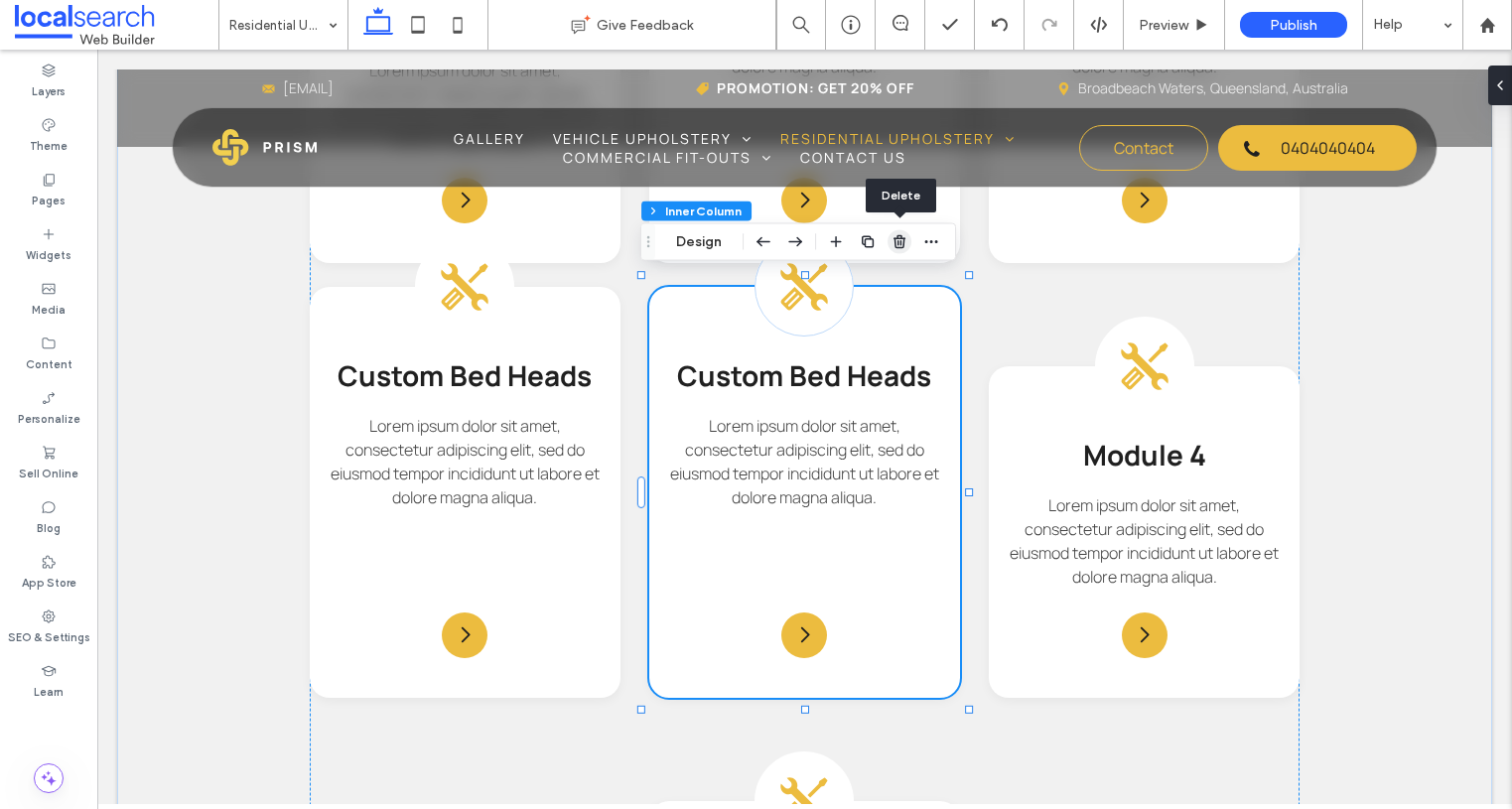 click 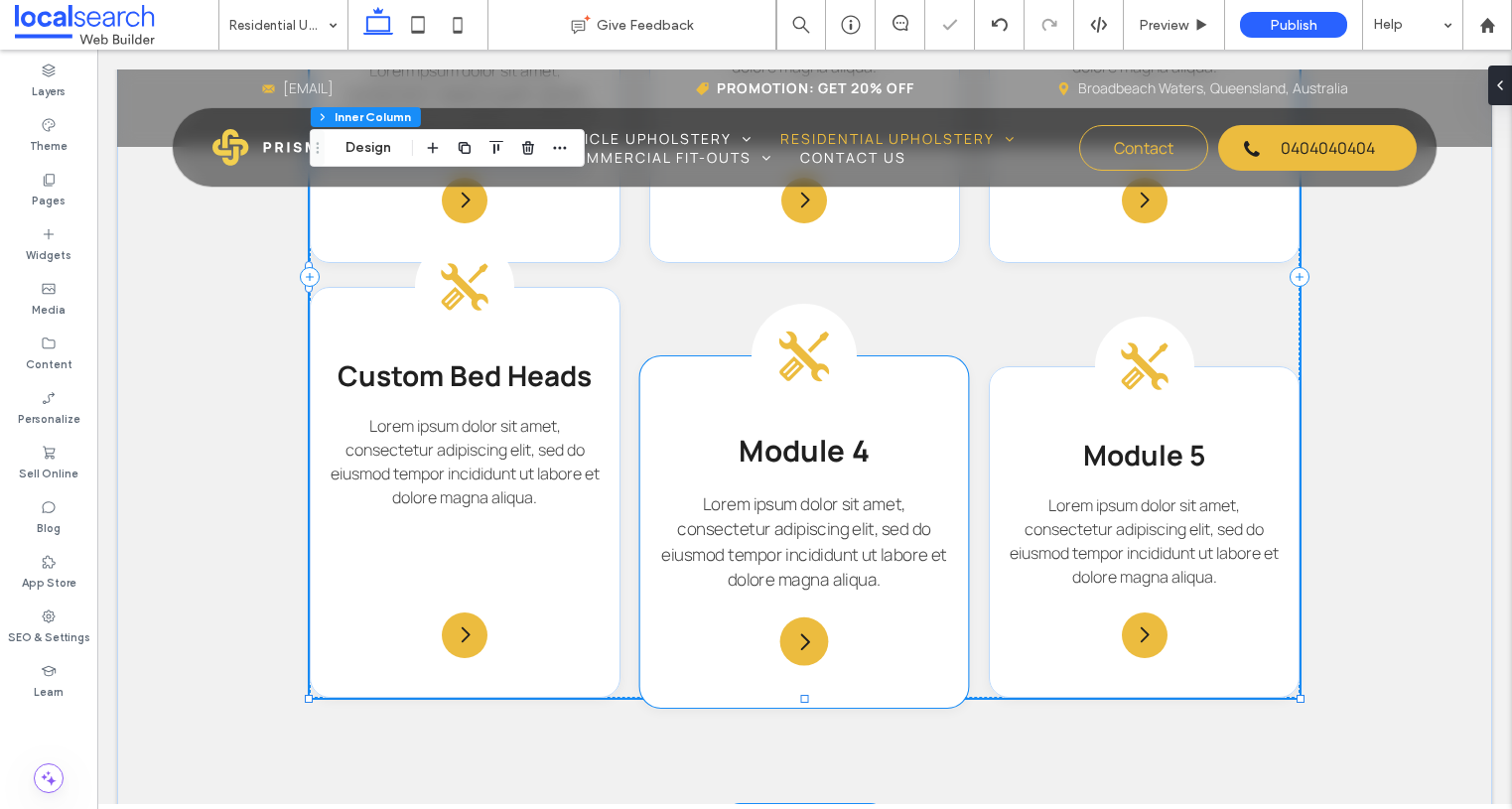 click on "Module 4
Lorem ipsum dolor sit amet, consectetur adipiscing elit, sed do eiusmod tempor incididunt ut labore et dolore magna aliqua." at bounding box center (804, 532) 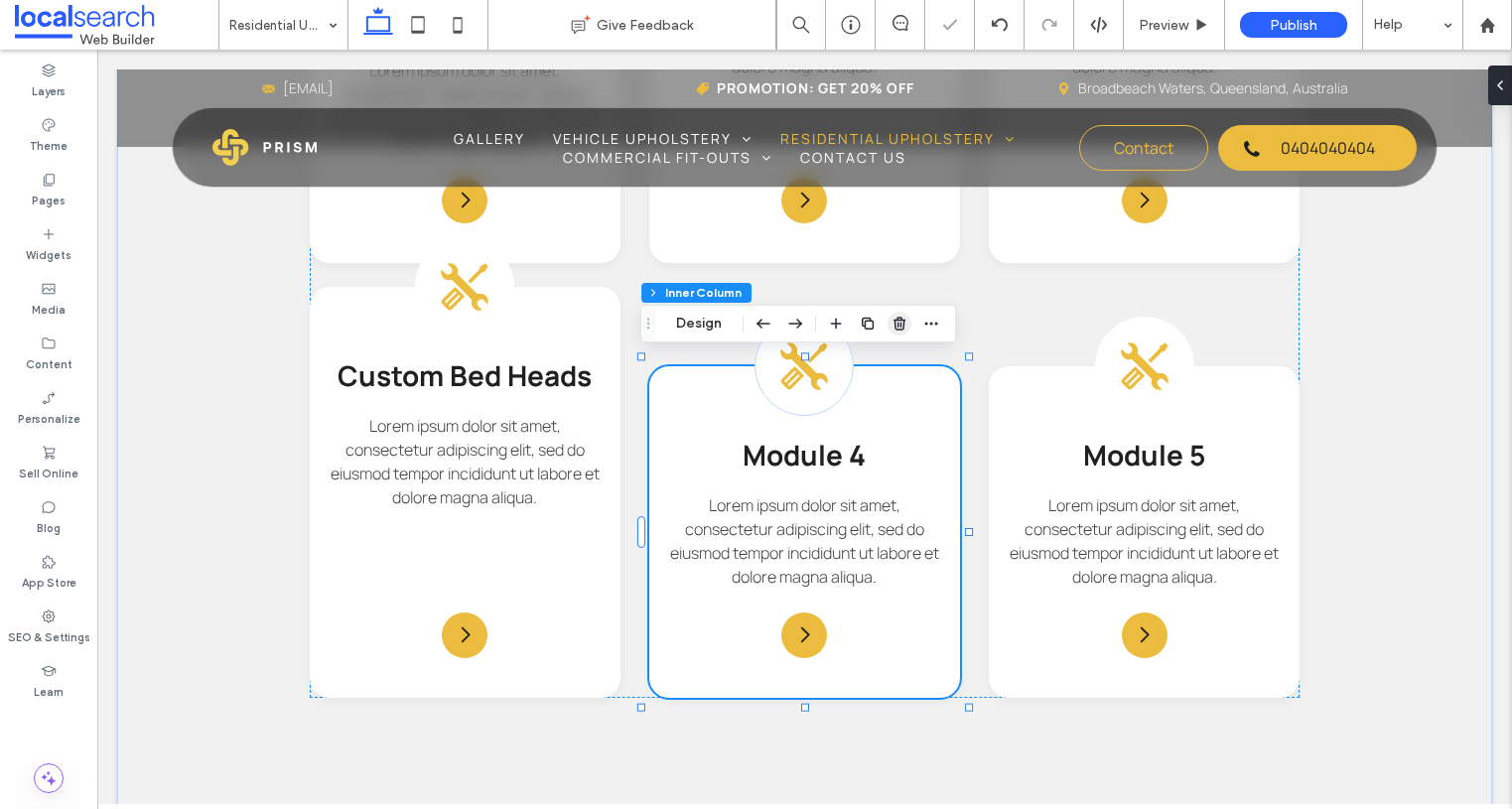 click 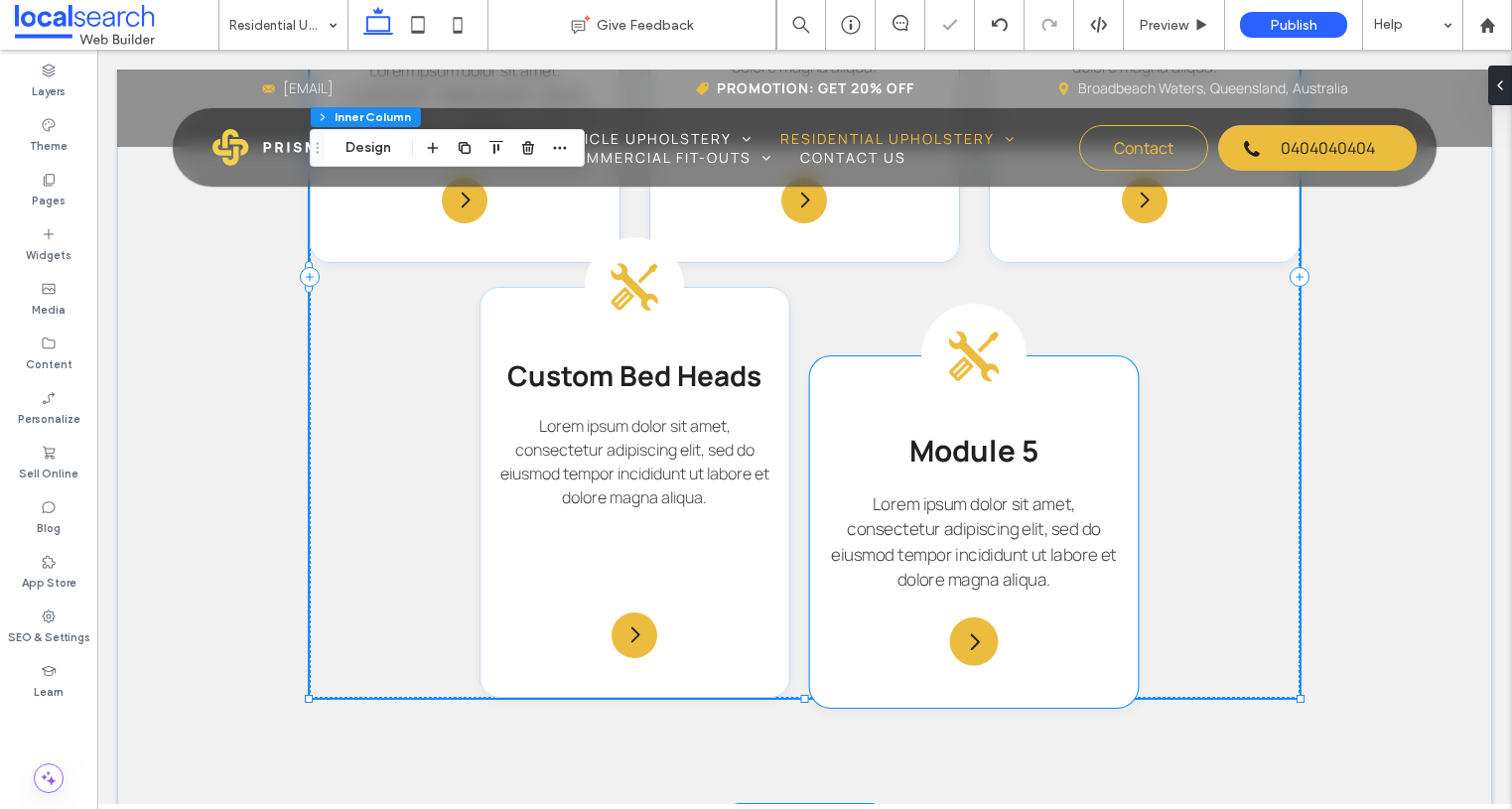 click on "Module 5
Lorem ipsum dolor sit amet, consectetur adipiscing elit, sed do eiusmod tempor incididunt ut labore et dolore magna aliqua." at bounding box center [974, 532] 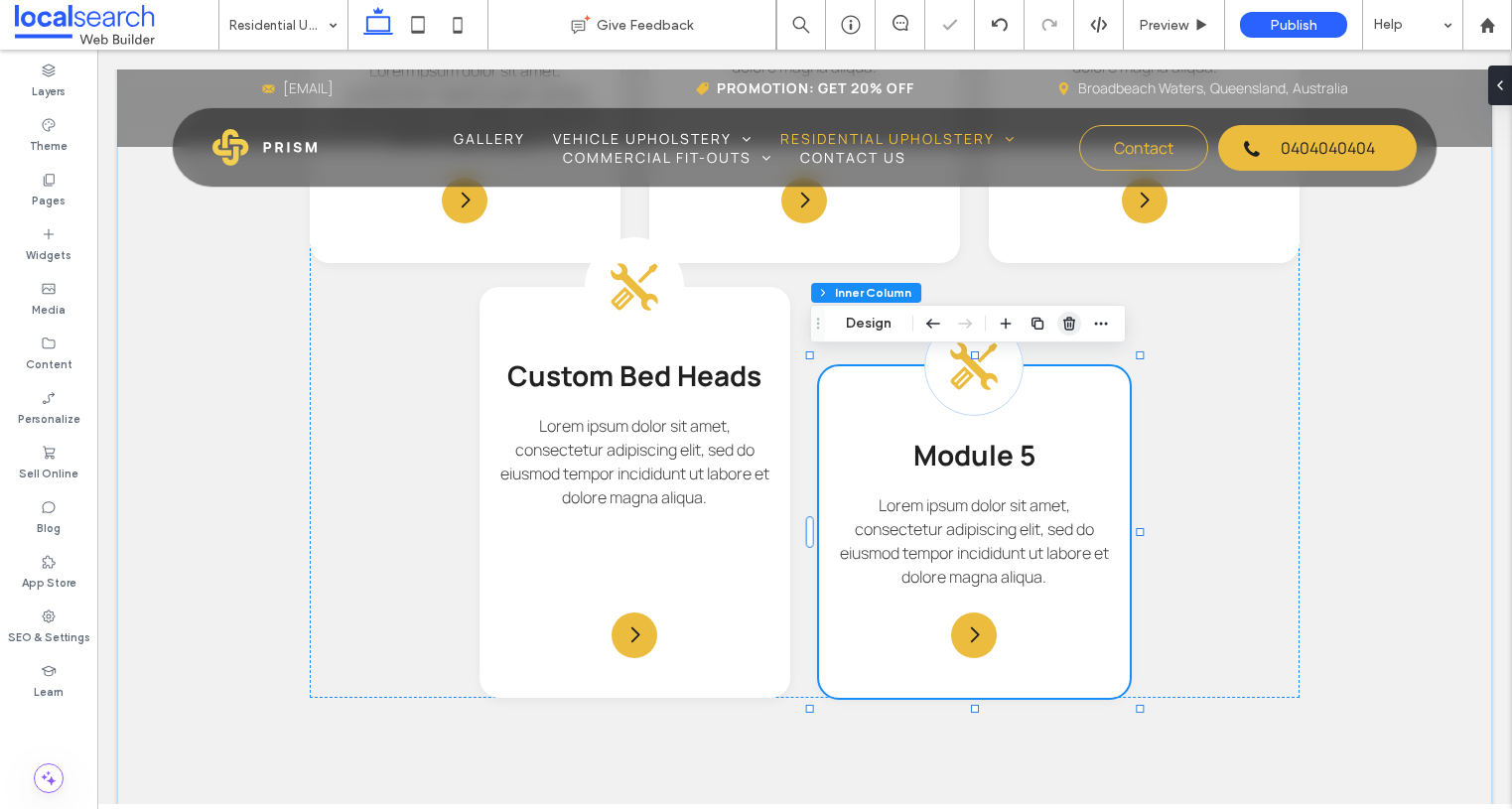 drag, startPoint x: 1074, startPoint y: 324, endPoint x: 976, endPoint y: 274, distance: 110.01818 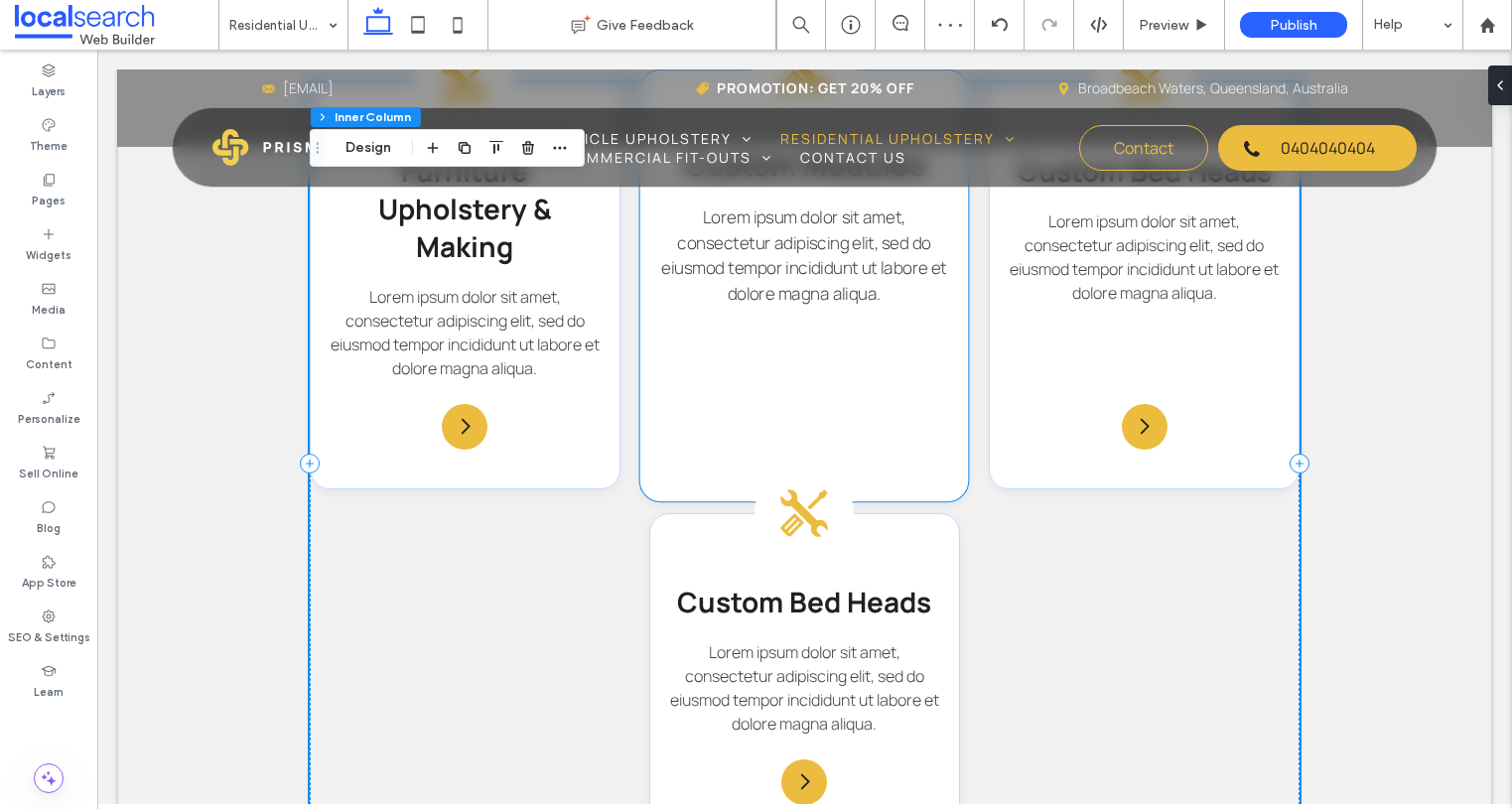scroll, scrollTop: 1886, scrollLeft: 0, axis: vertical 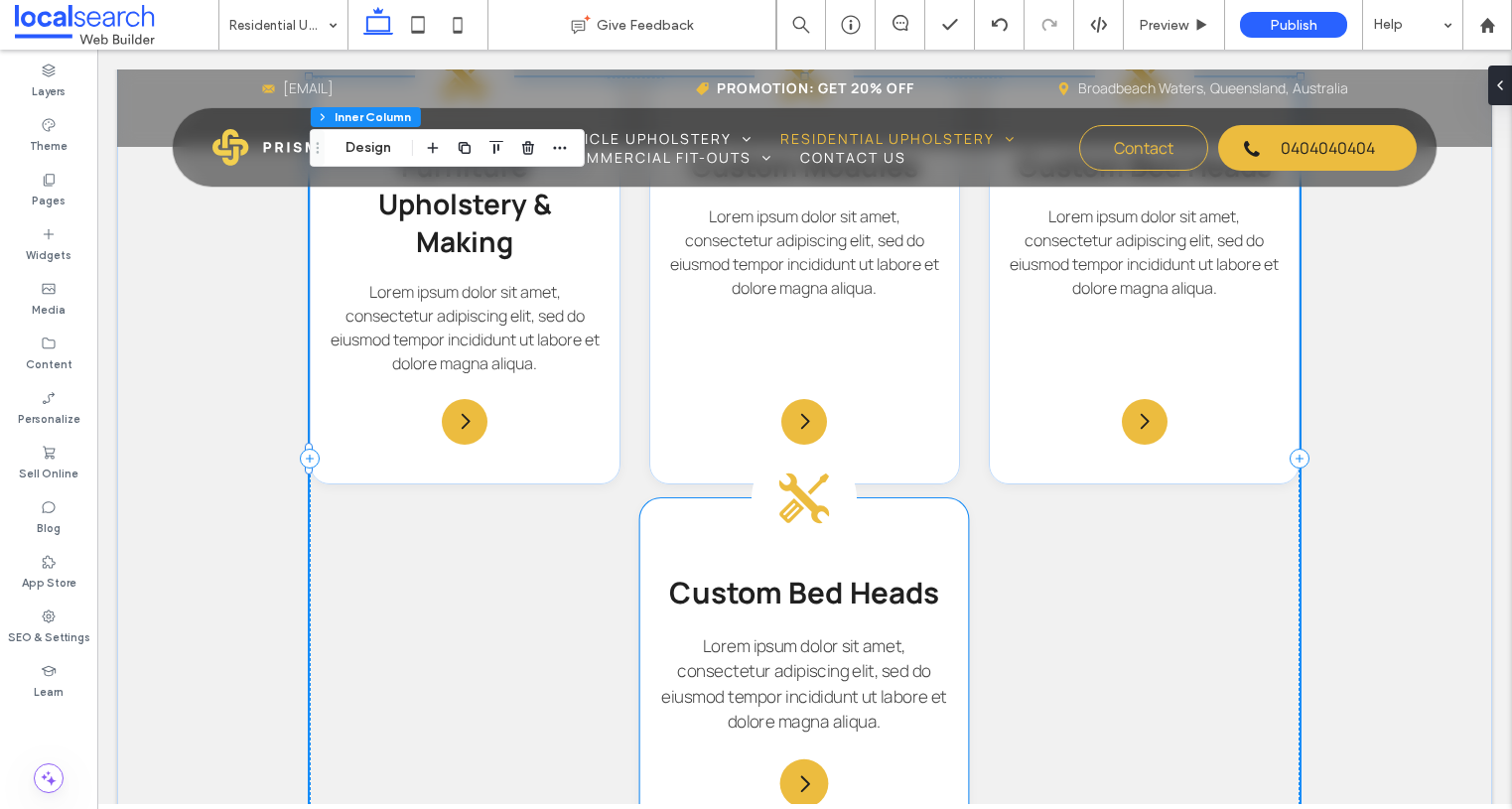 click on "Custom Bed Heads
Lorem ipsum dolor sit amet, consectetur adipiscing elit, sed do eiusmod tempor incididunt ut labore et dolore magna aliqua." at bounding box center (804, 674) 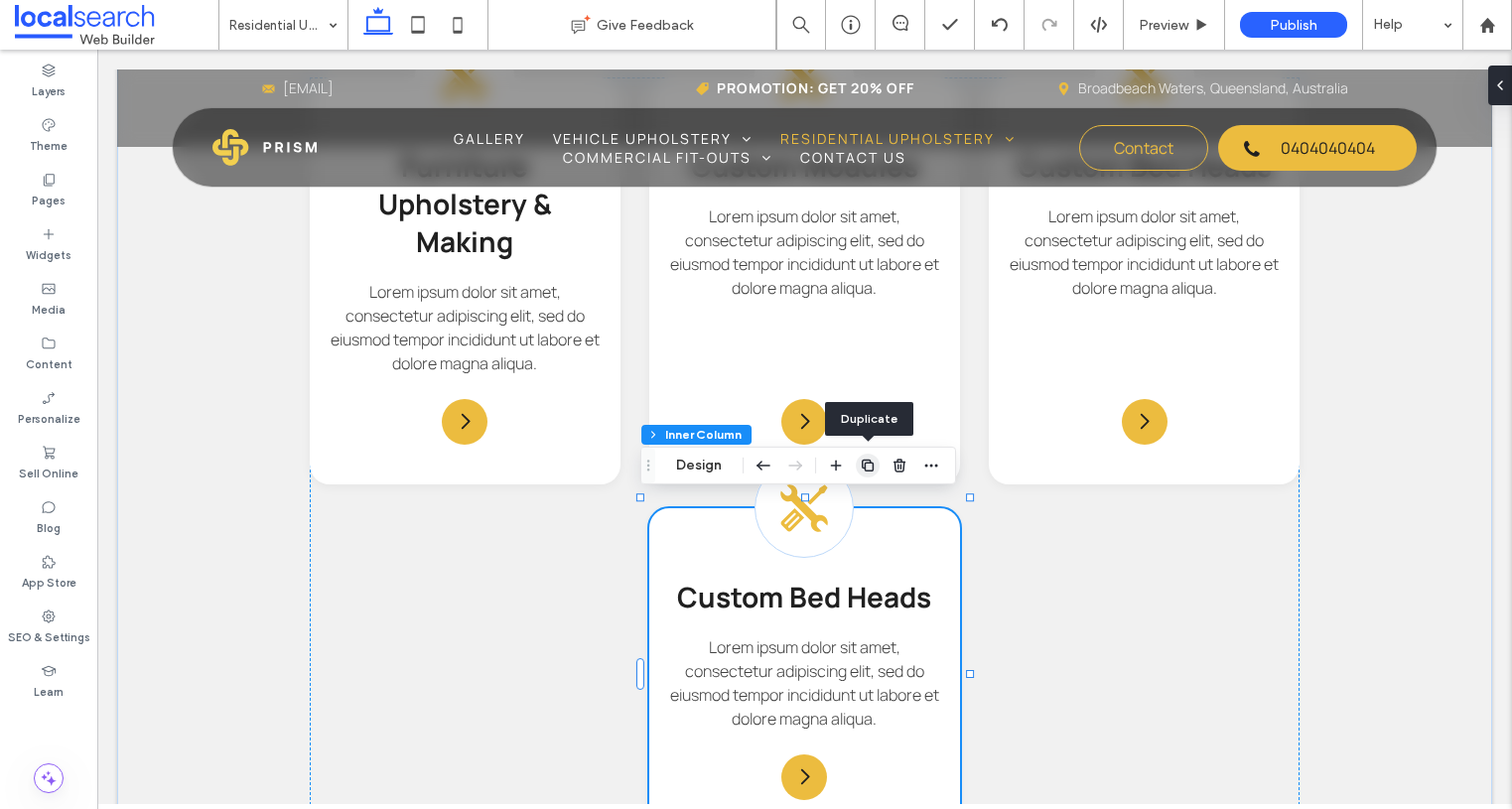 click 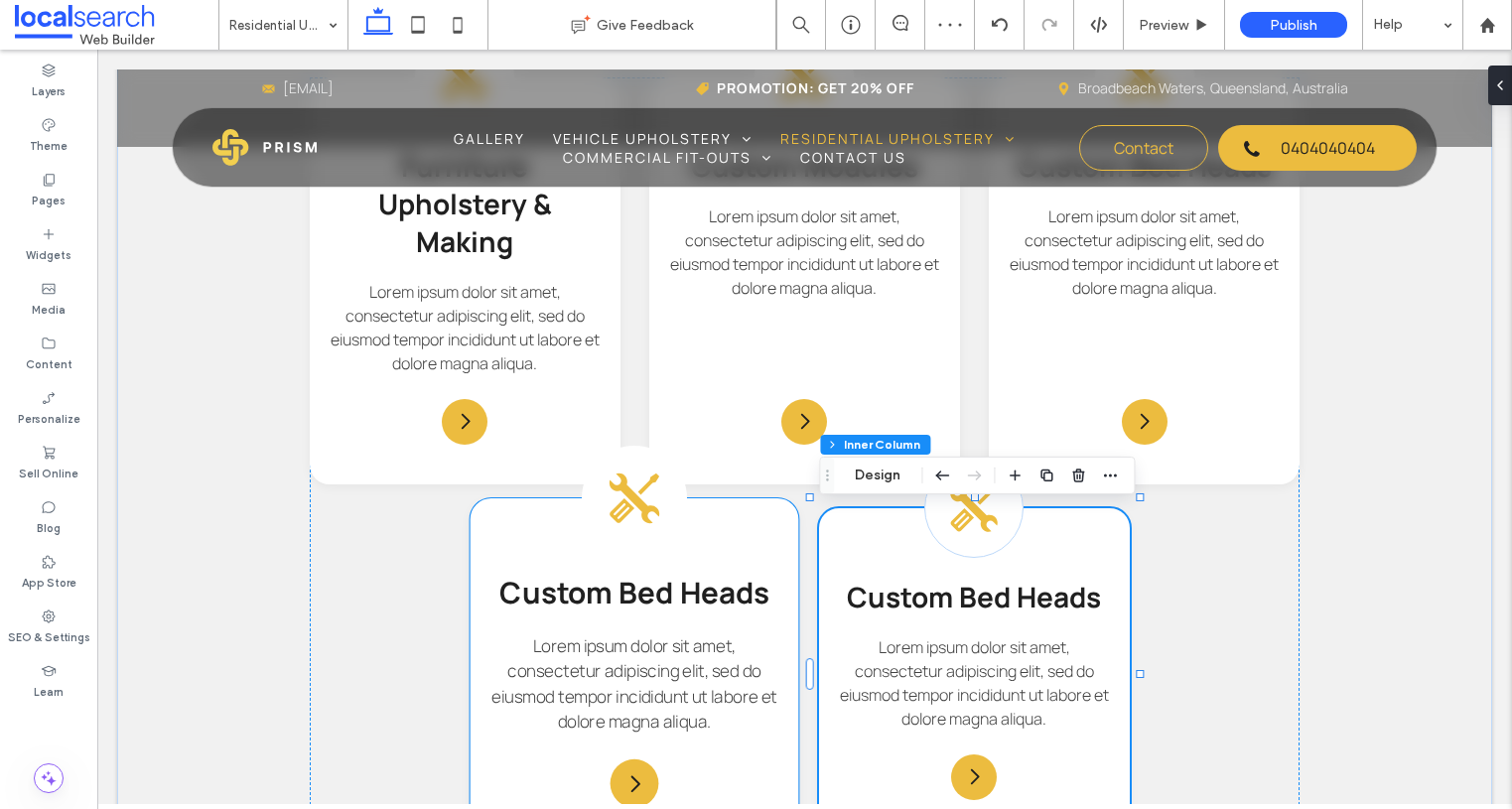 click on "Custom Bed Heads" at bounding box center (634, 592) 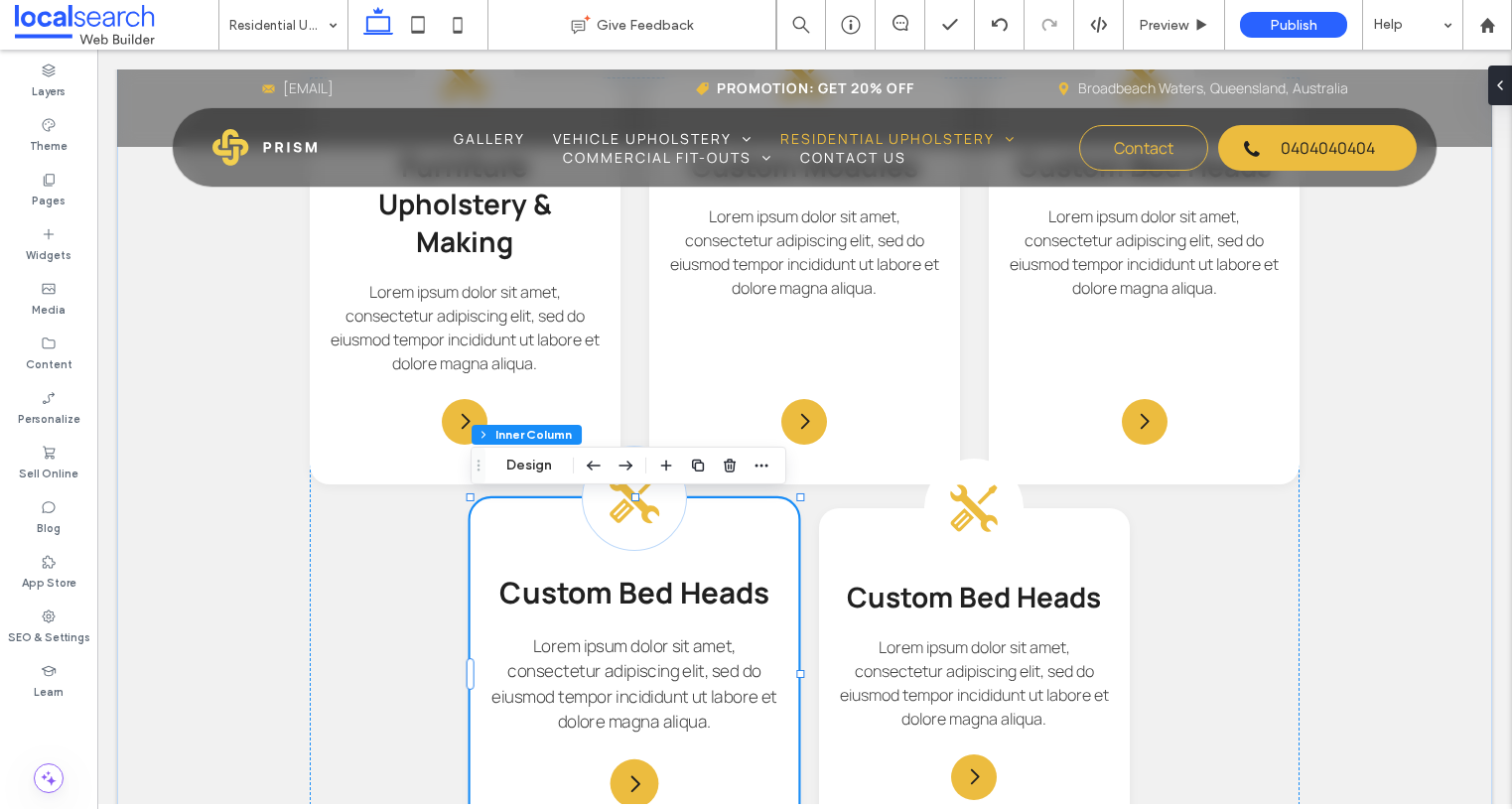 click on "Custom Bed Heads" at bounding box center (634, 592) 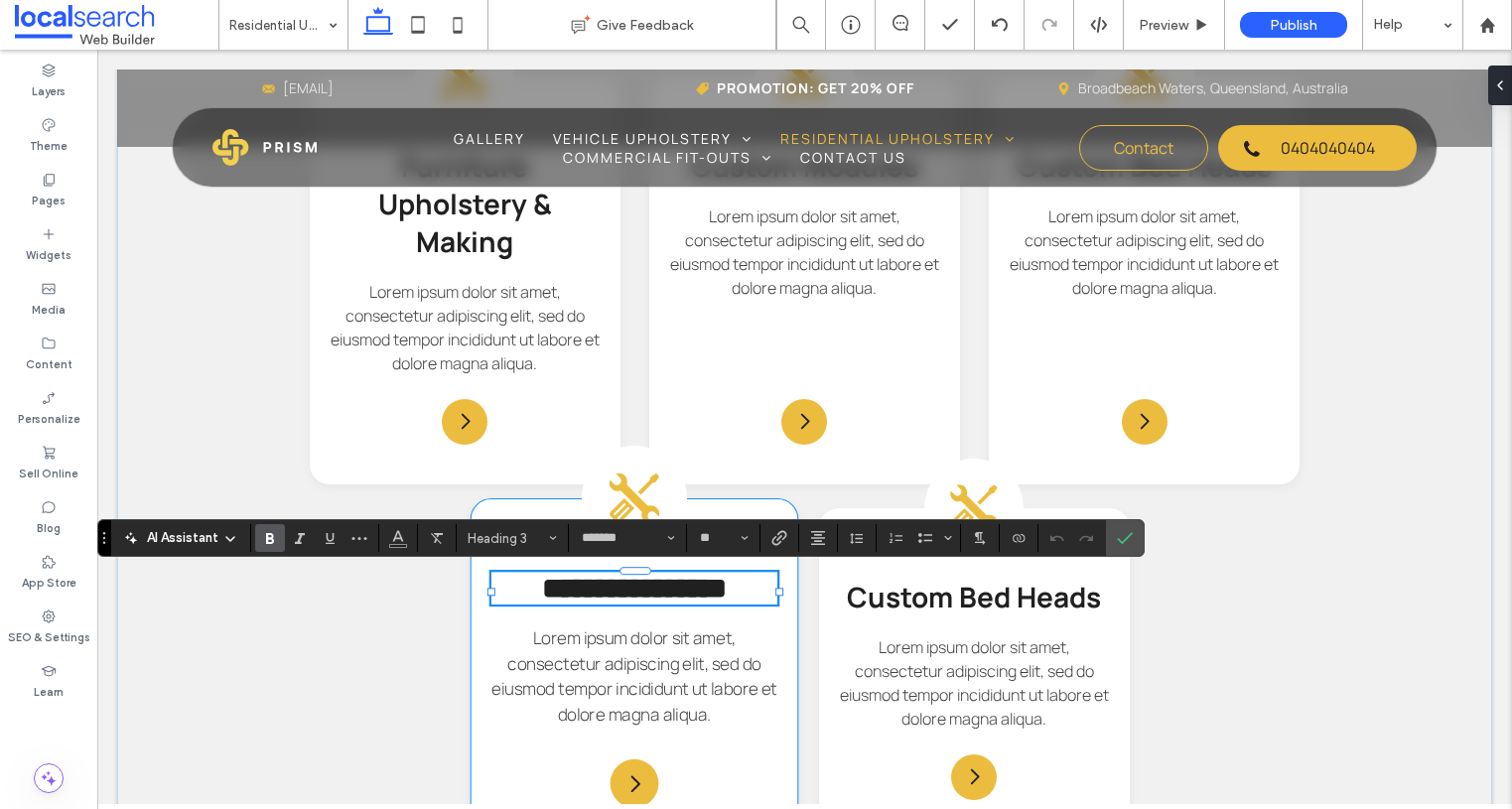 type 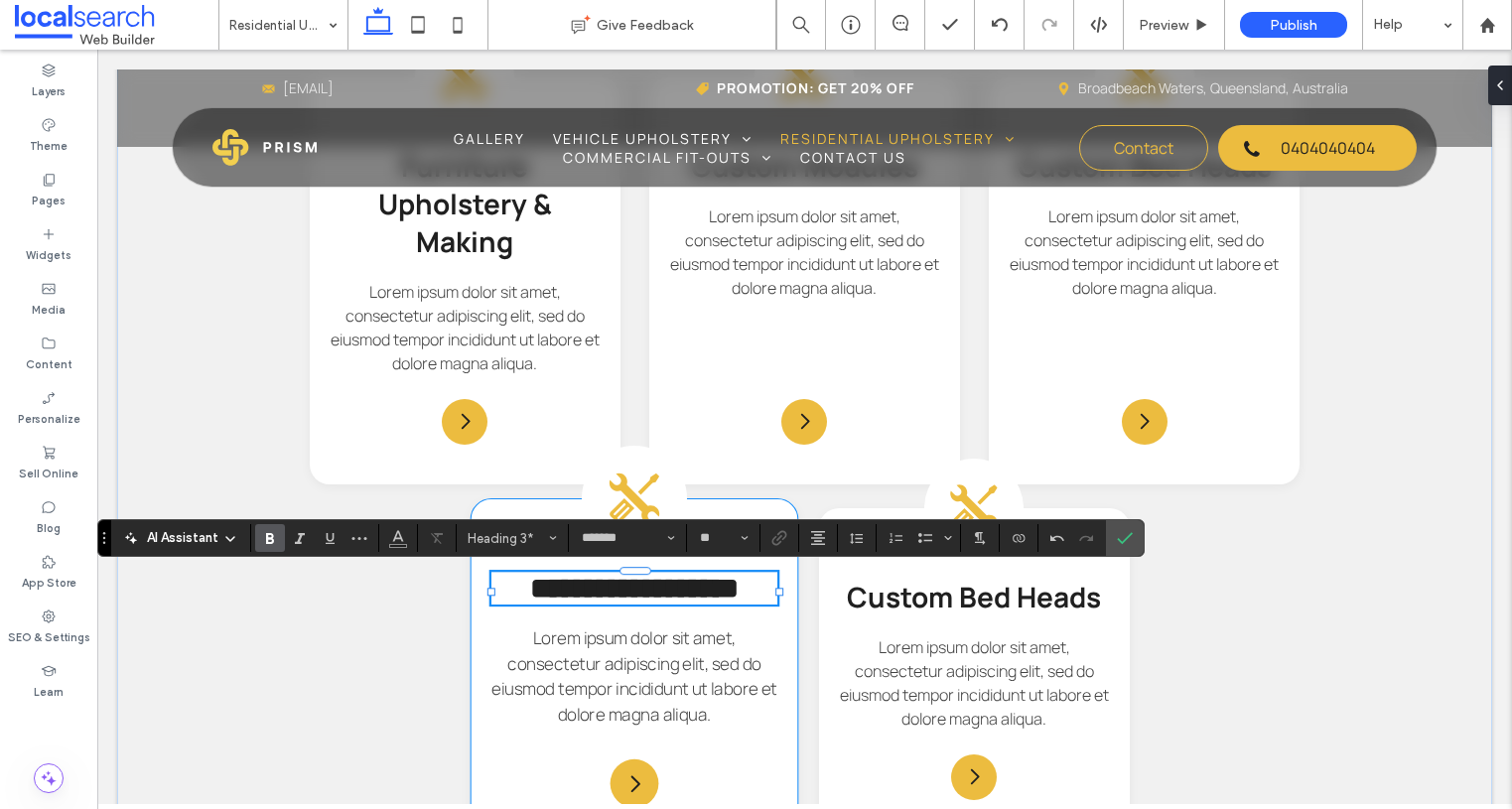 scroll, scrollTop: 1885, scrollLeft: 0, axis: vertical 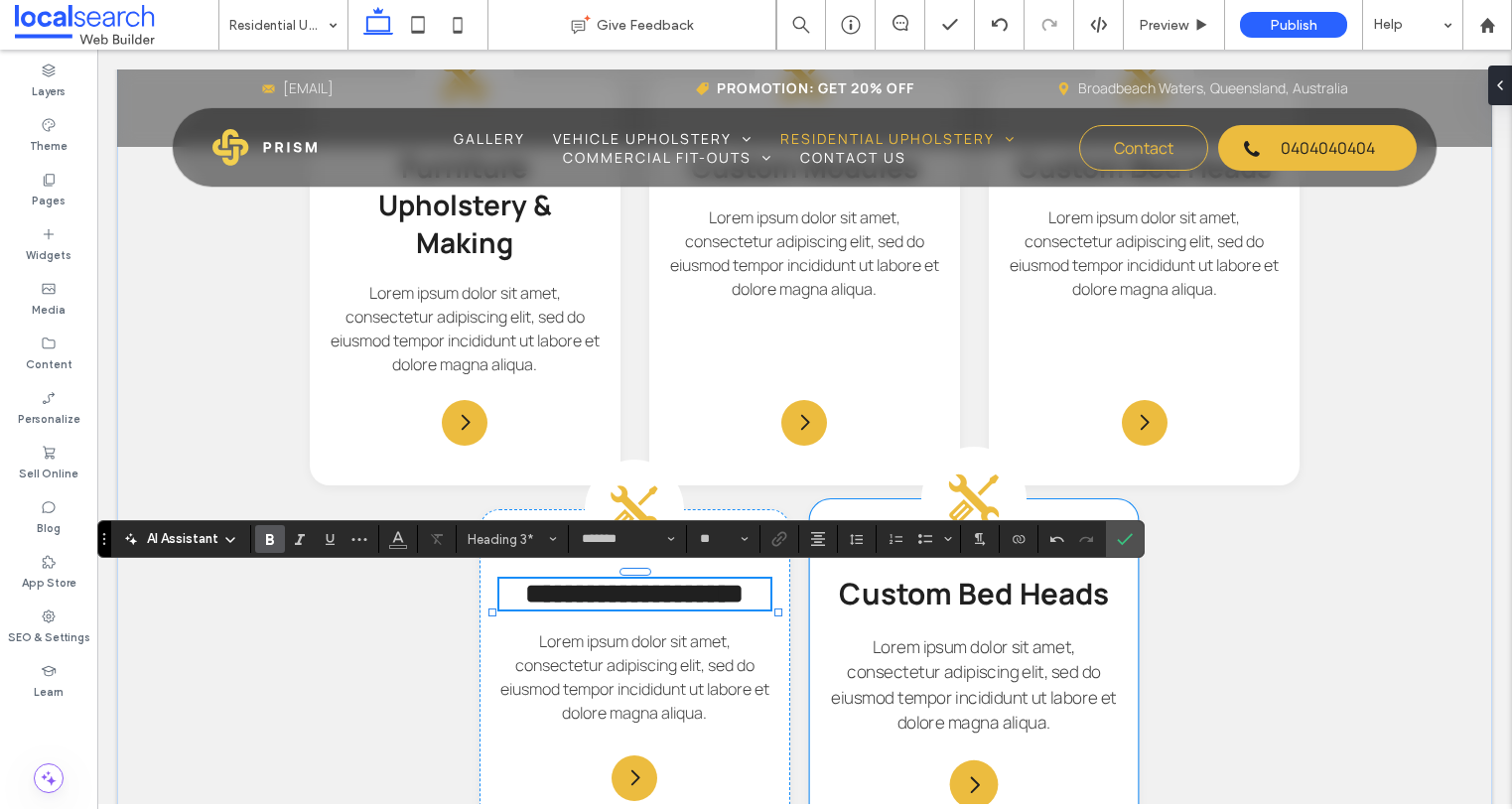 click on "Custom Bed Heads" at bounding box center (974, 593) 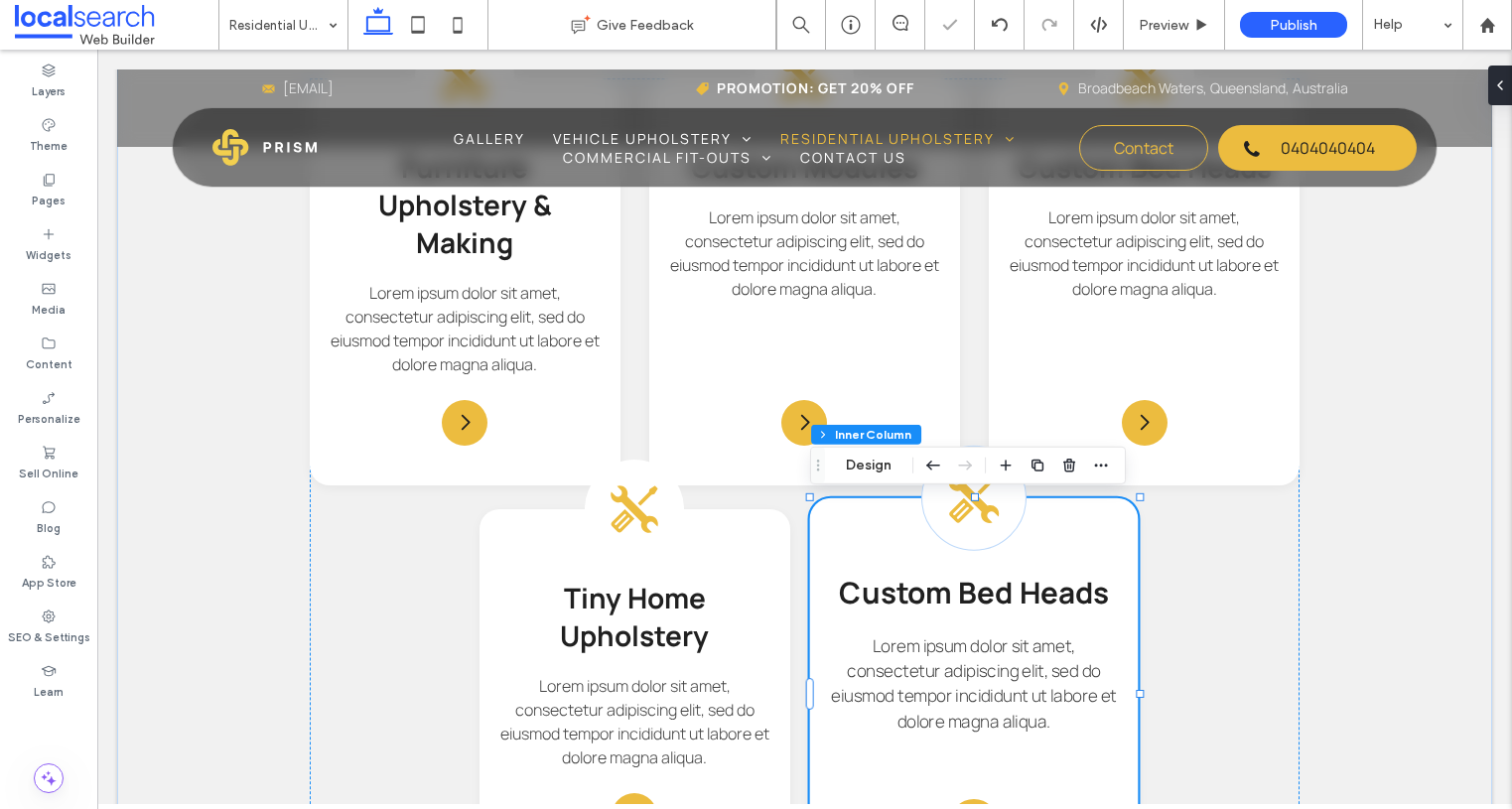 click on "Custom Bed Heads" at bounding box center (974, 592) 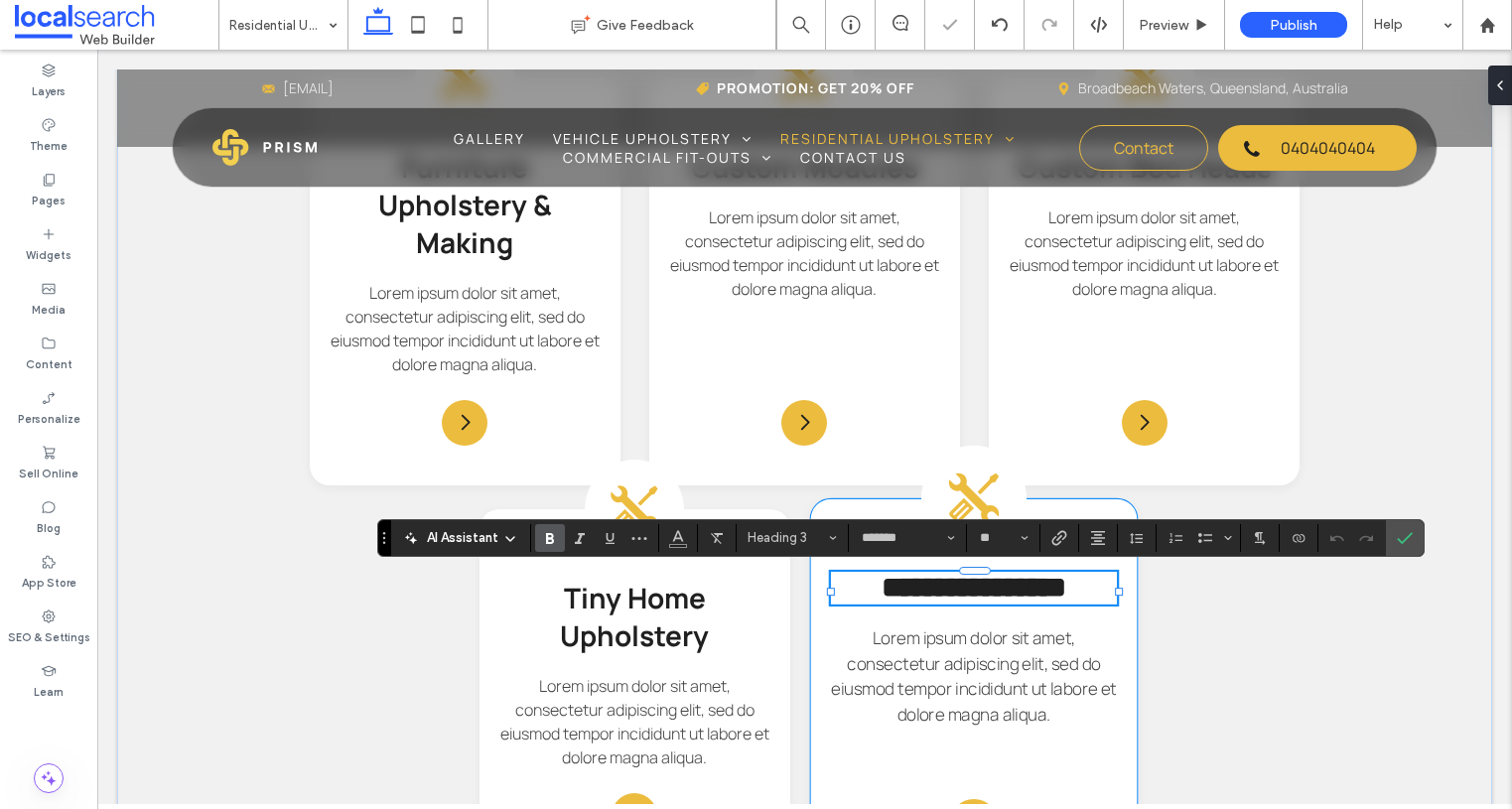 type 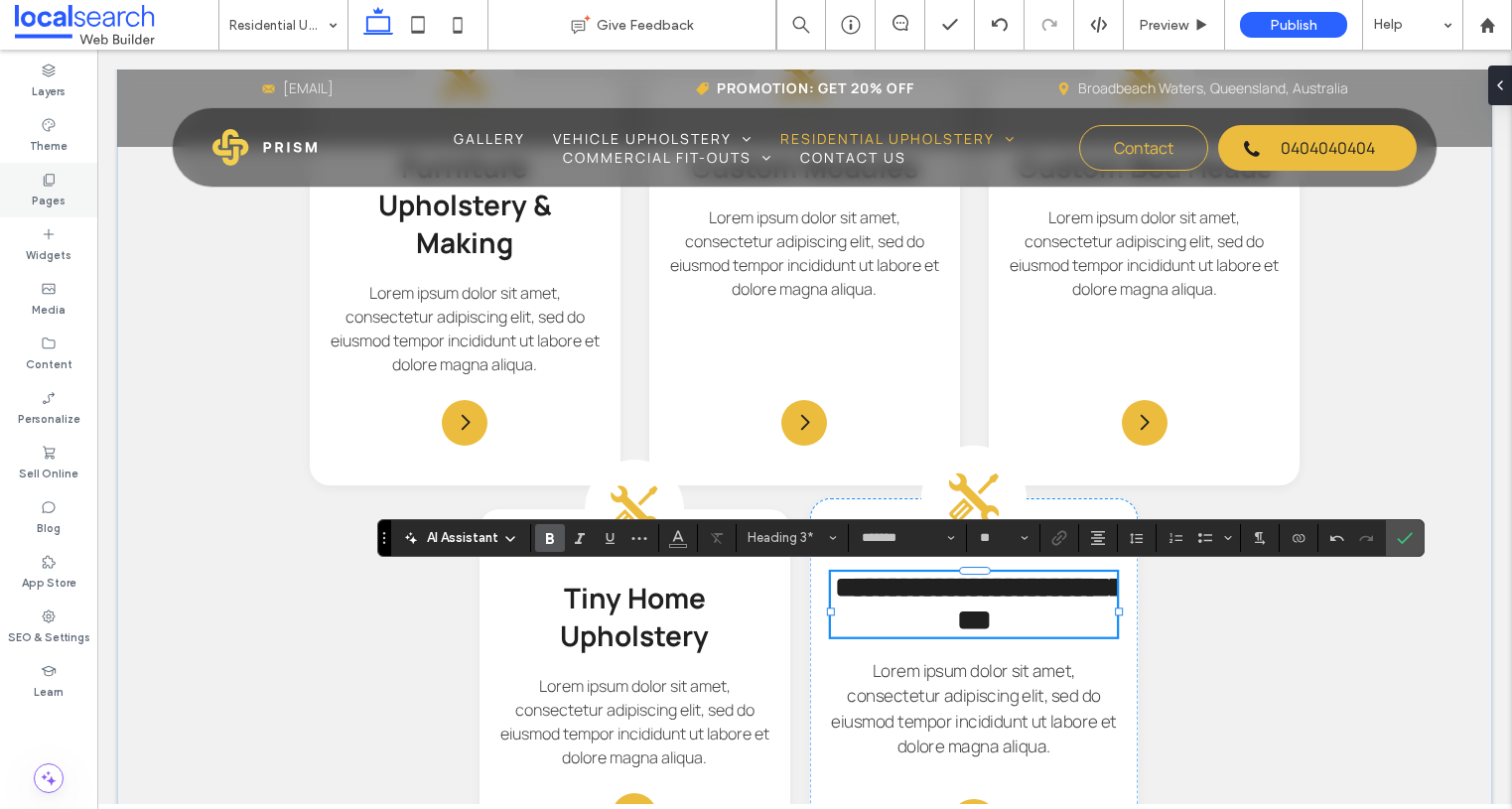 click 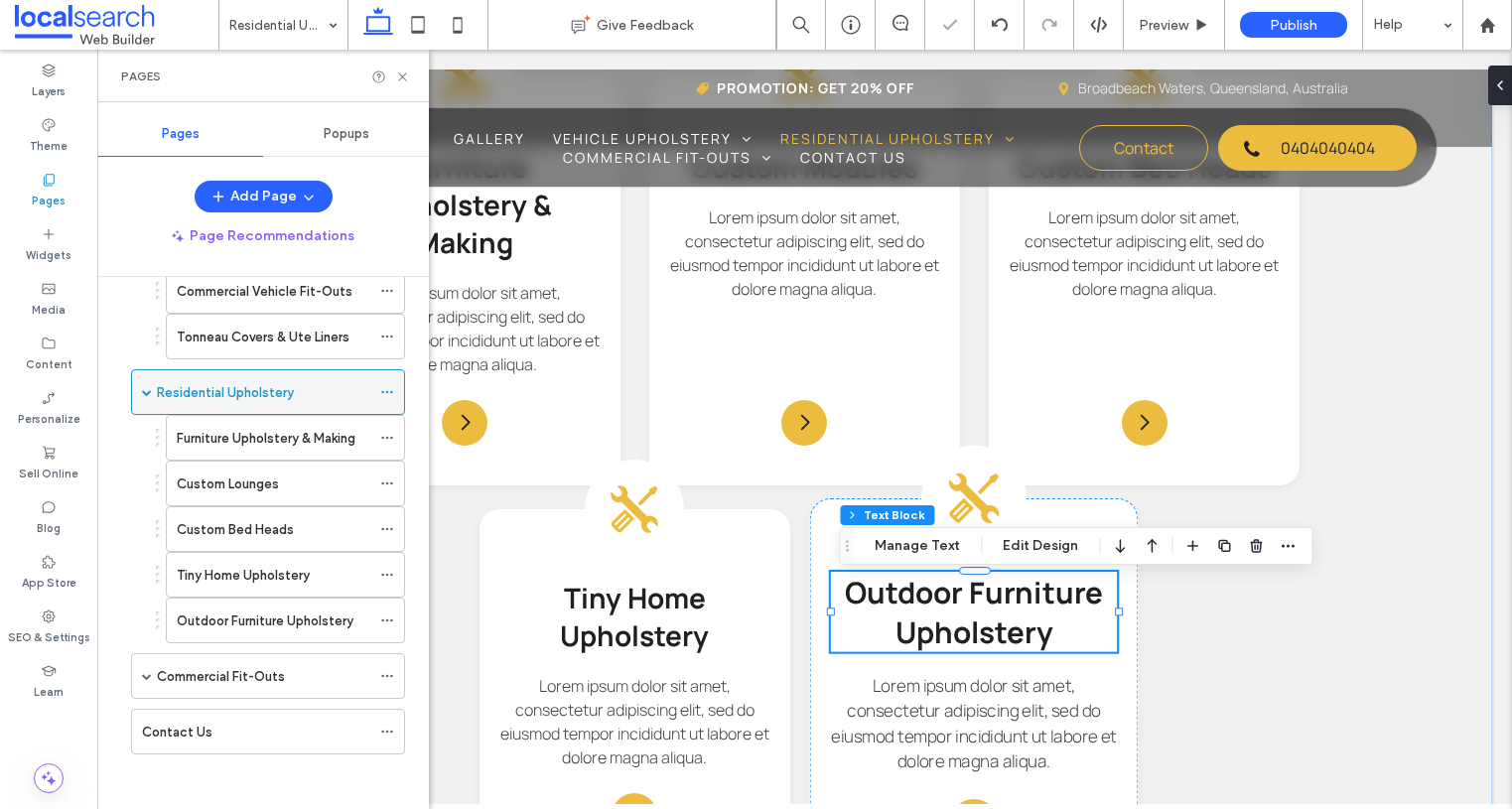 scroll, scrollTop: 341, scrollLeft: 0, axis: vertical 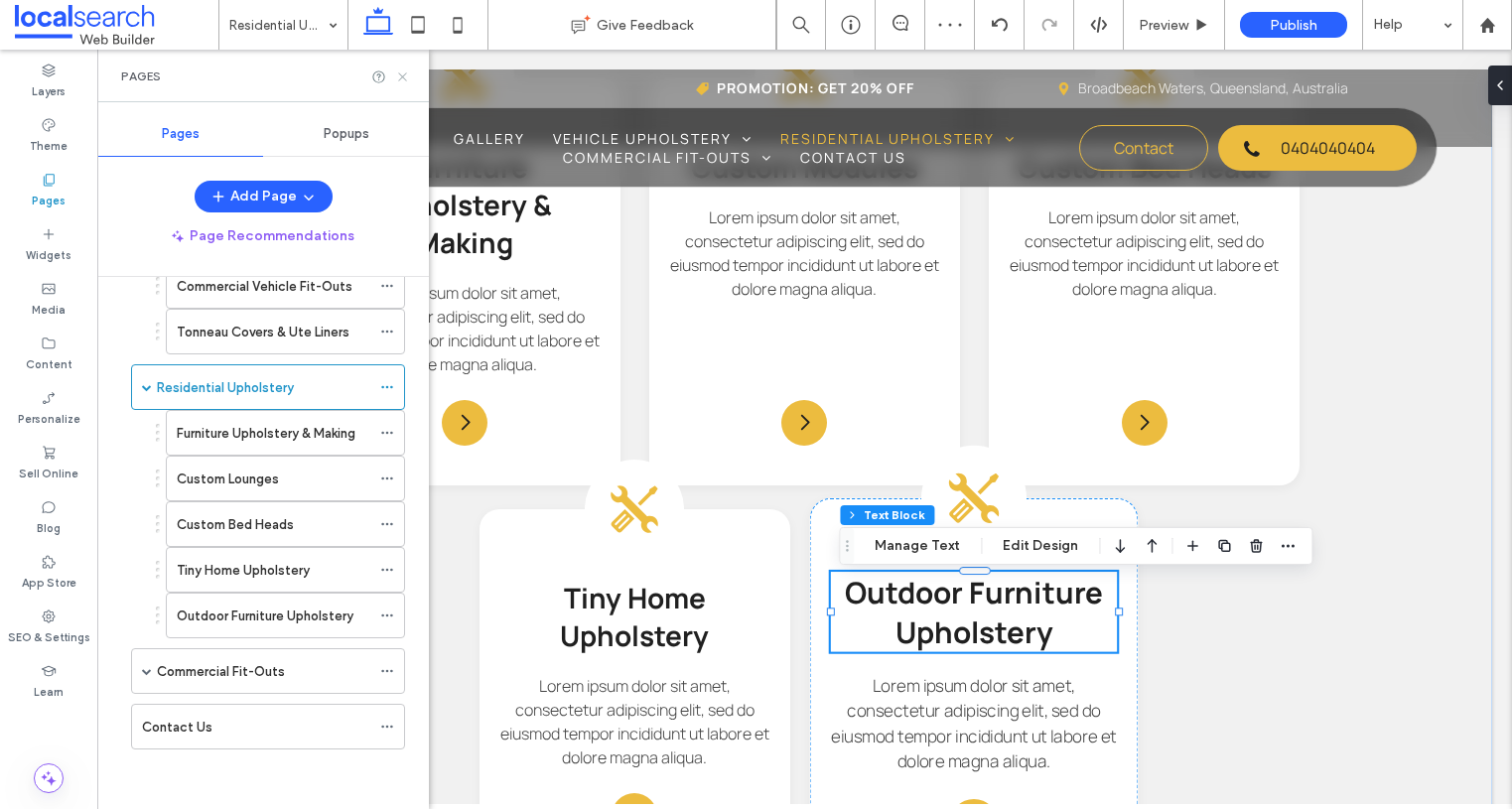 click 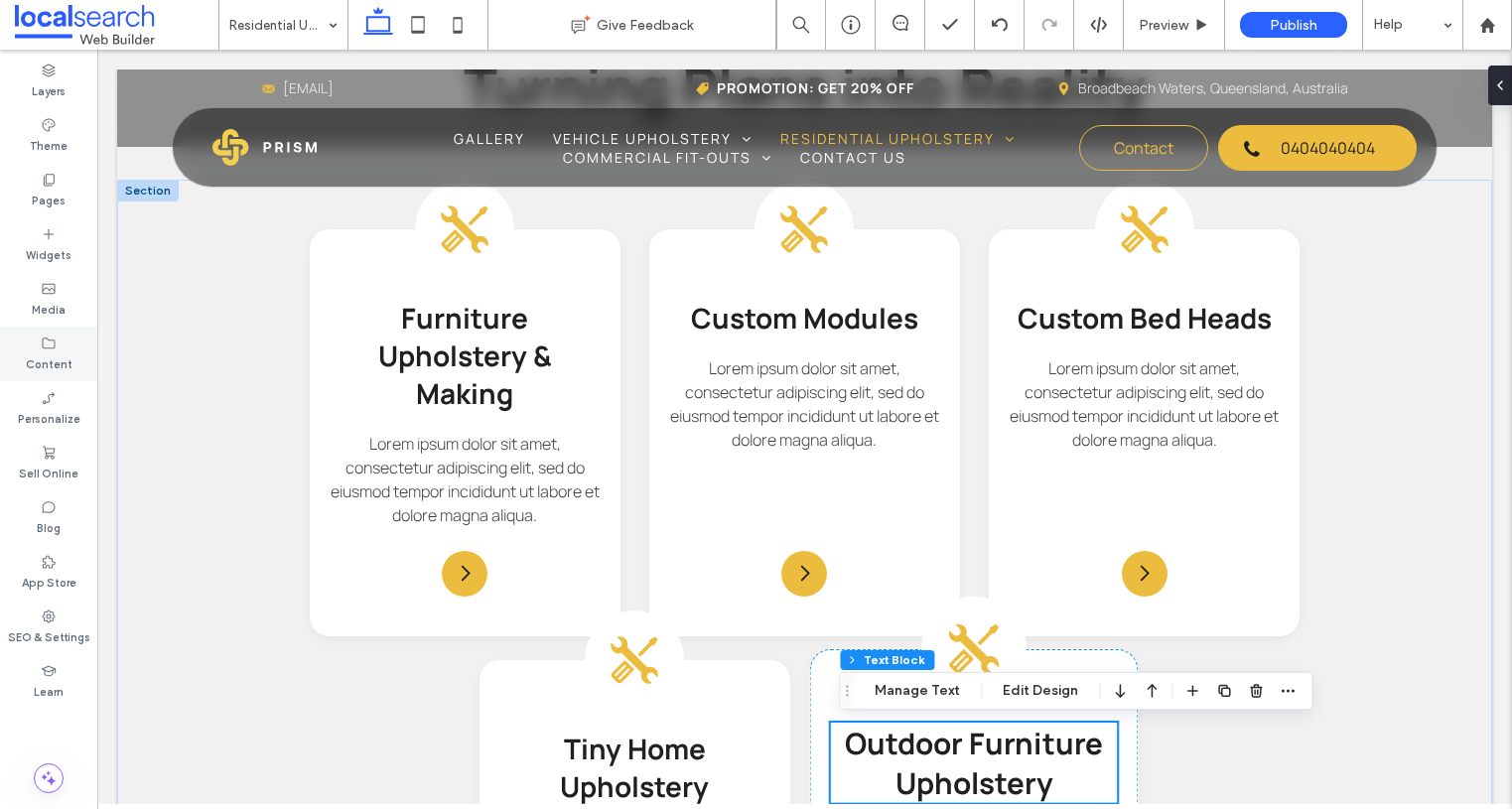 scroll, scrollTop: 1729, scrollLeft: 0, axis: vertical 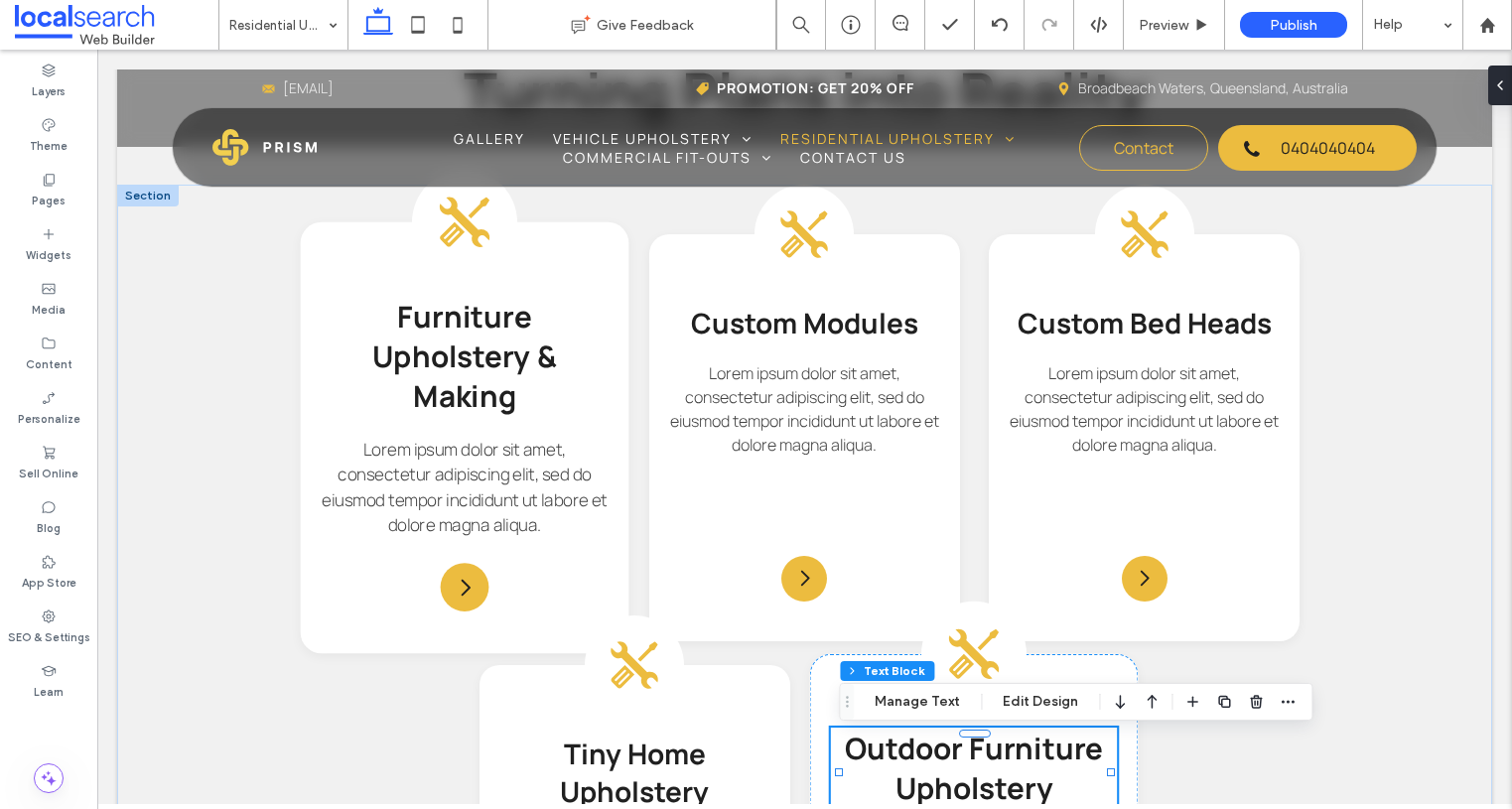 click on "Lorem ipsum dolor sit amet, consectetur adipiscing elit, sed do eiusmod tempor incididunt ut labore et dolore magna aliqua." at bounding box center (465, 487) 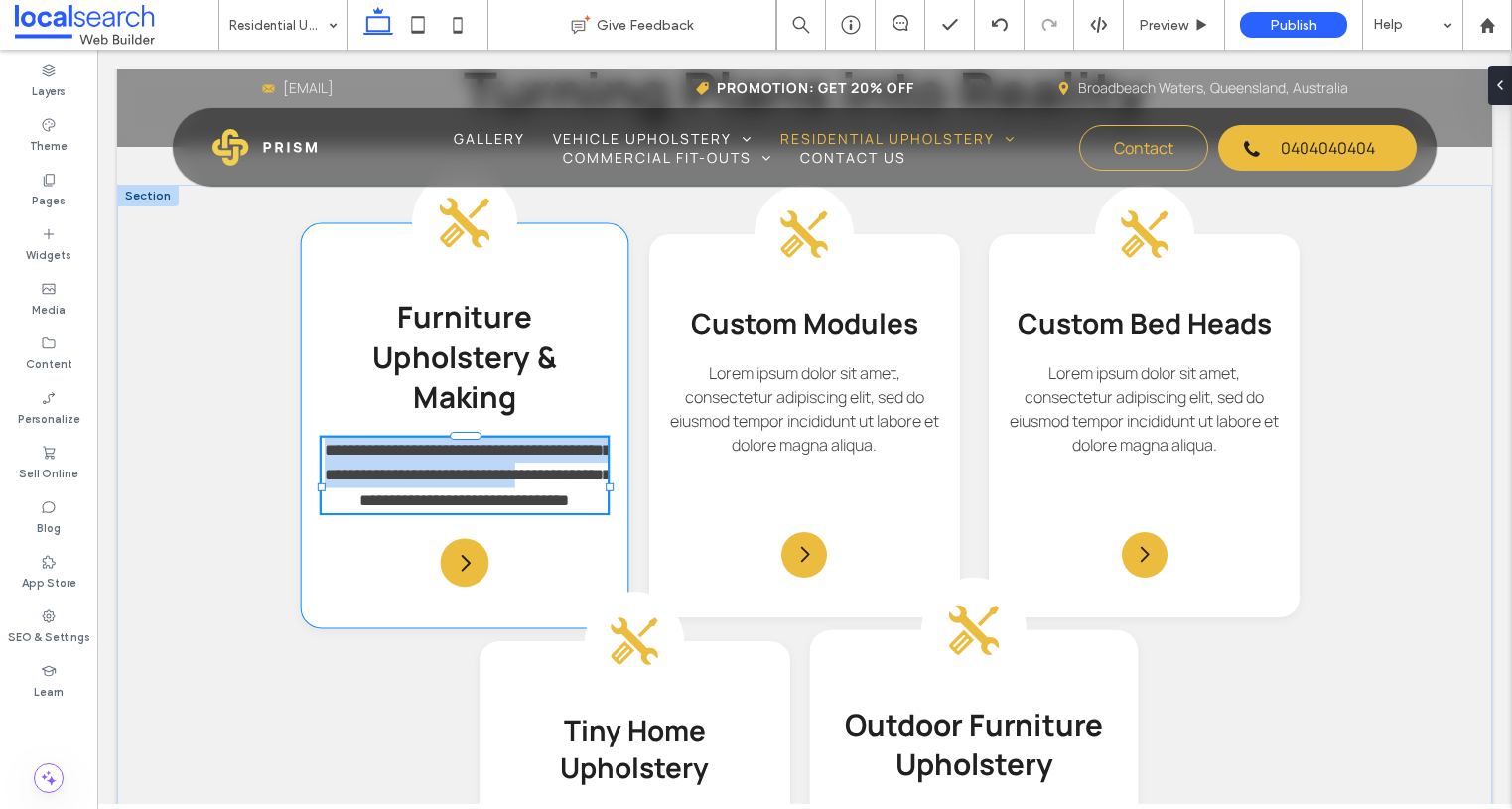type on "*******" 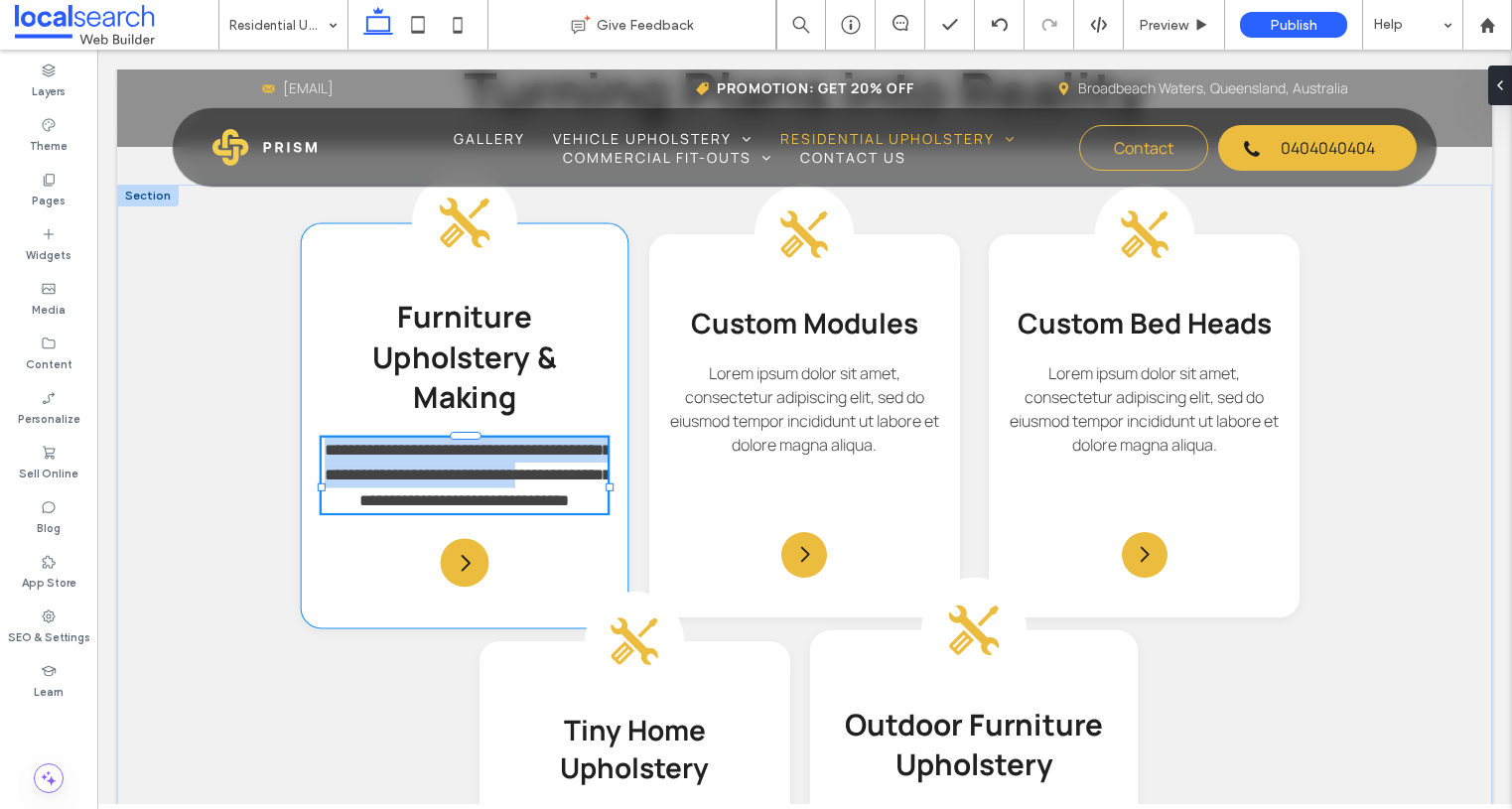 type on "**" 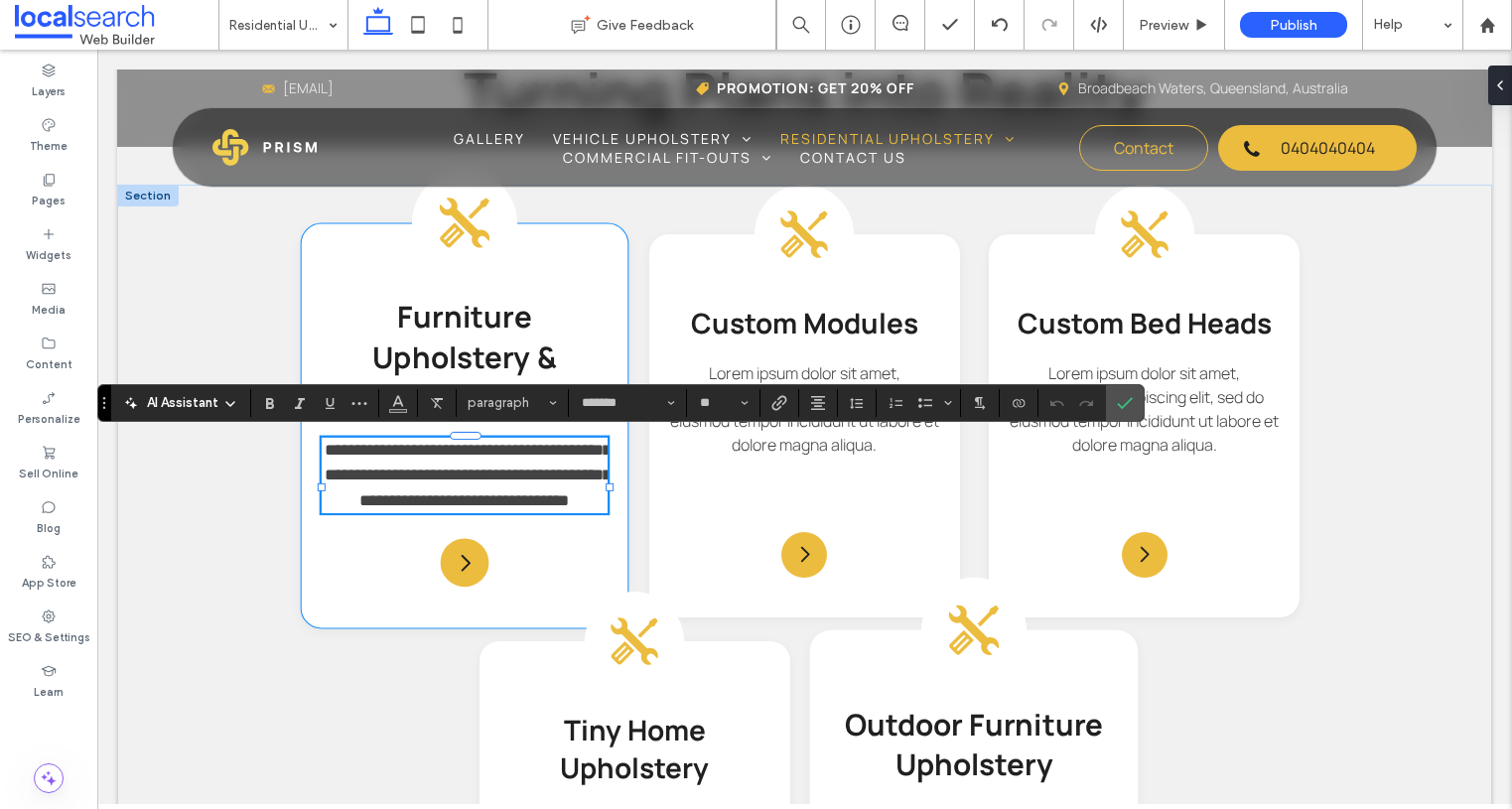 click on "**********" at bounding box center (468, 474) 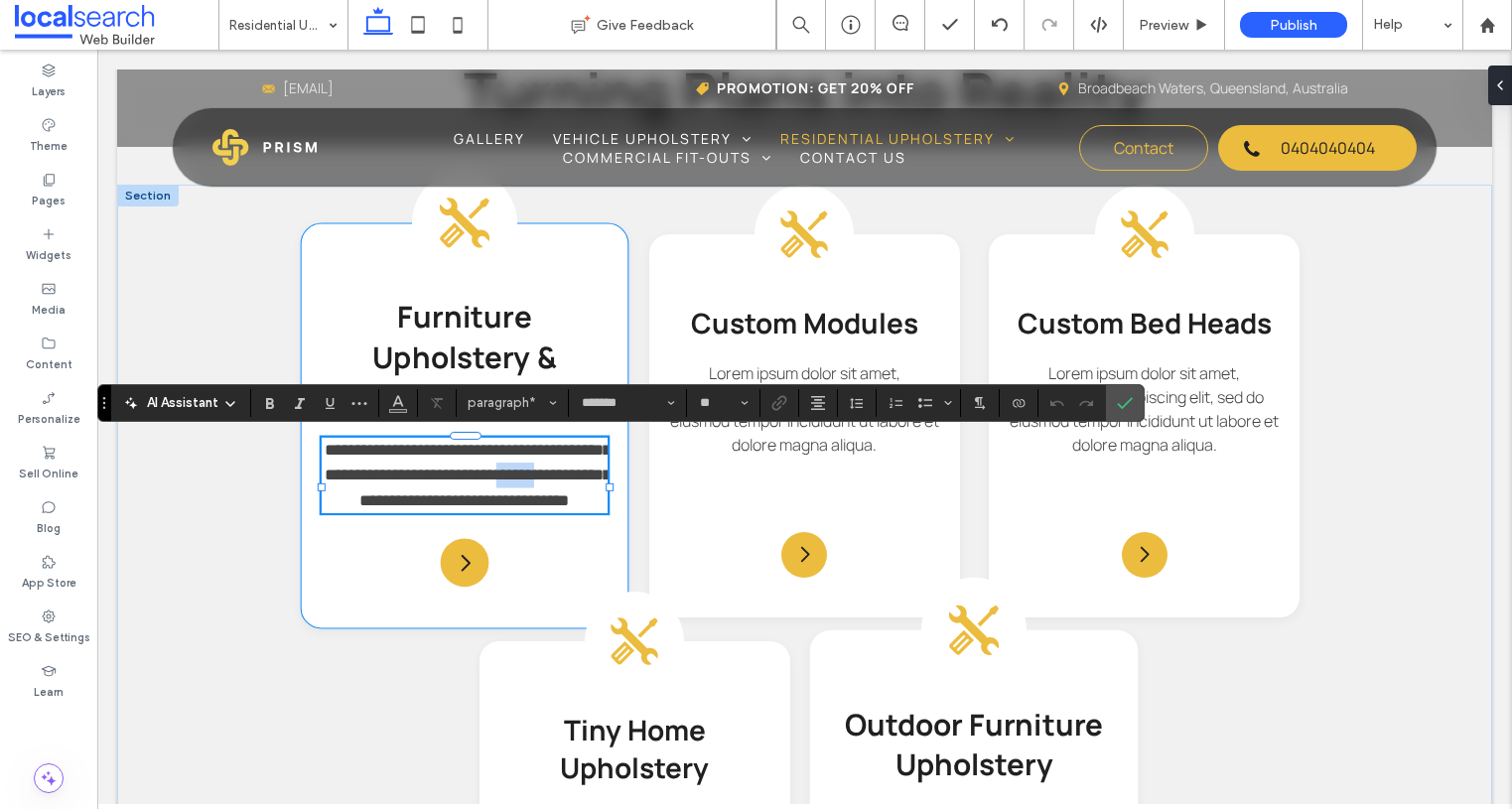 click on "**********" at bounding box center [468, 474] 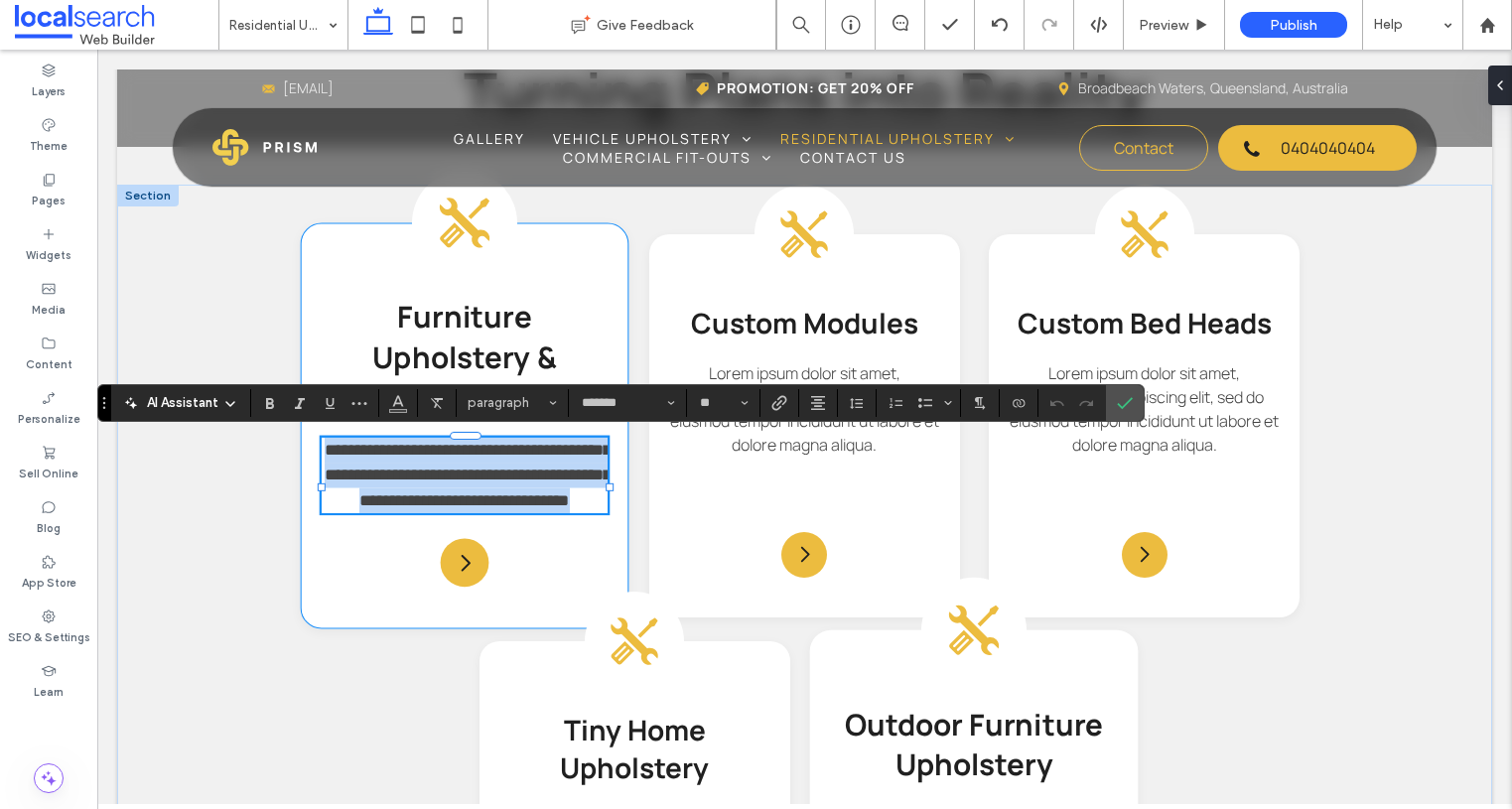 click on "**********" at bounding box center [468, 474] 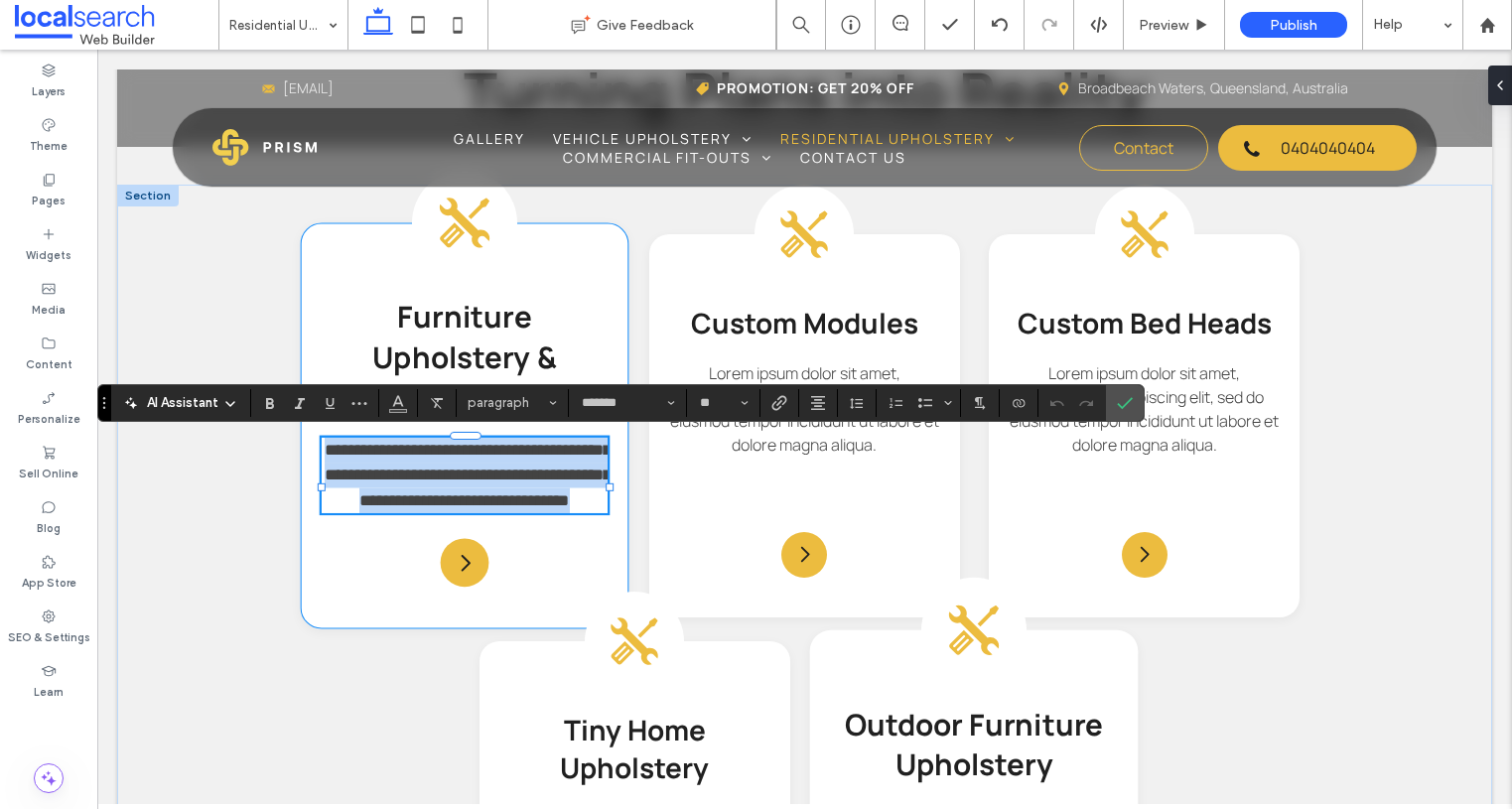 scroll, scrollTop: 1729, scrollLeft: 0, axis: vertical 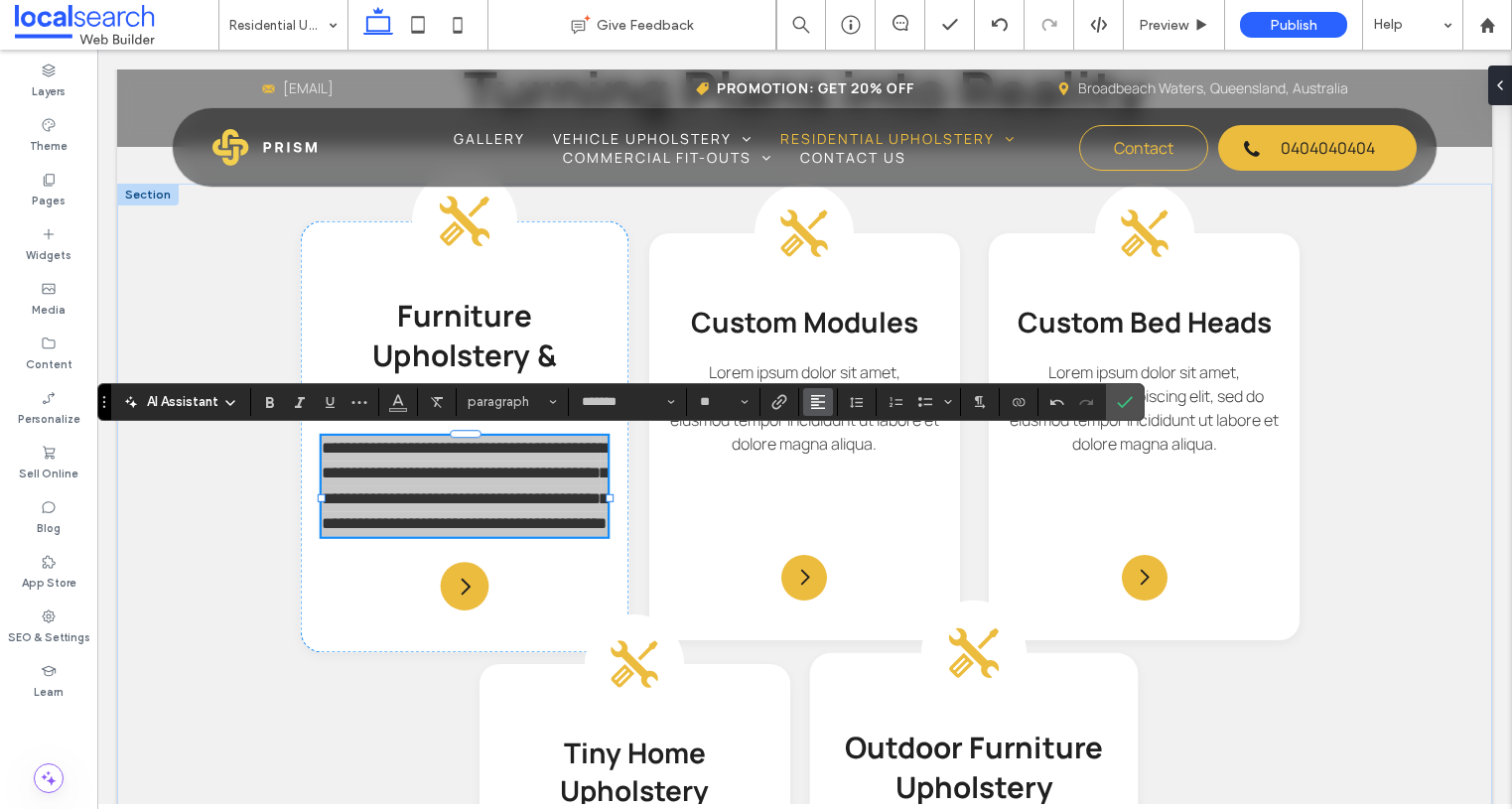 click 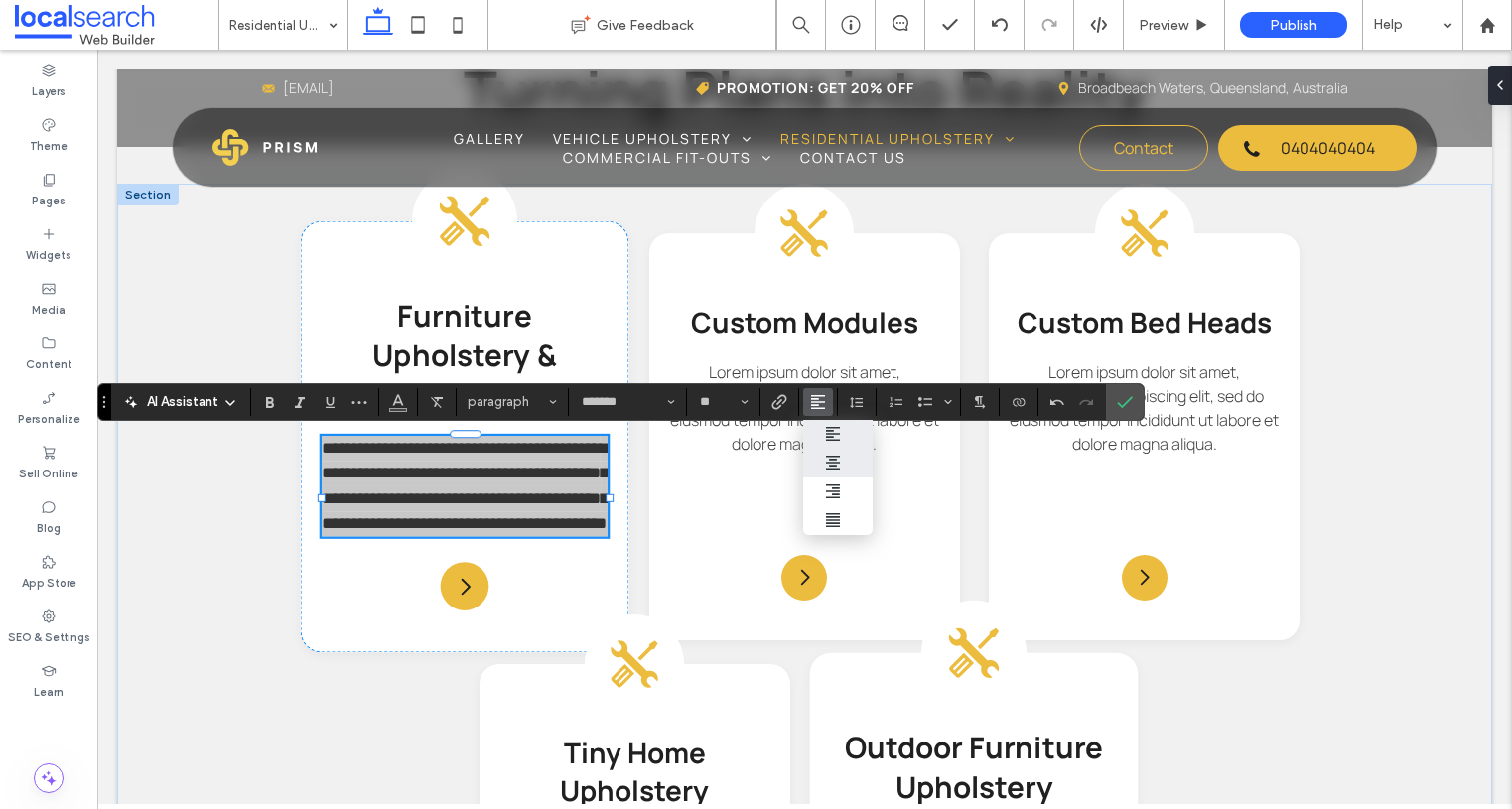 click 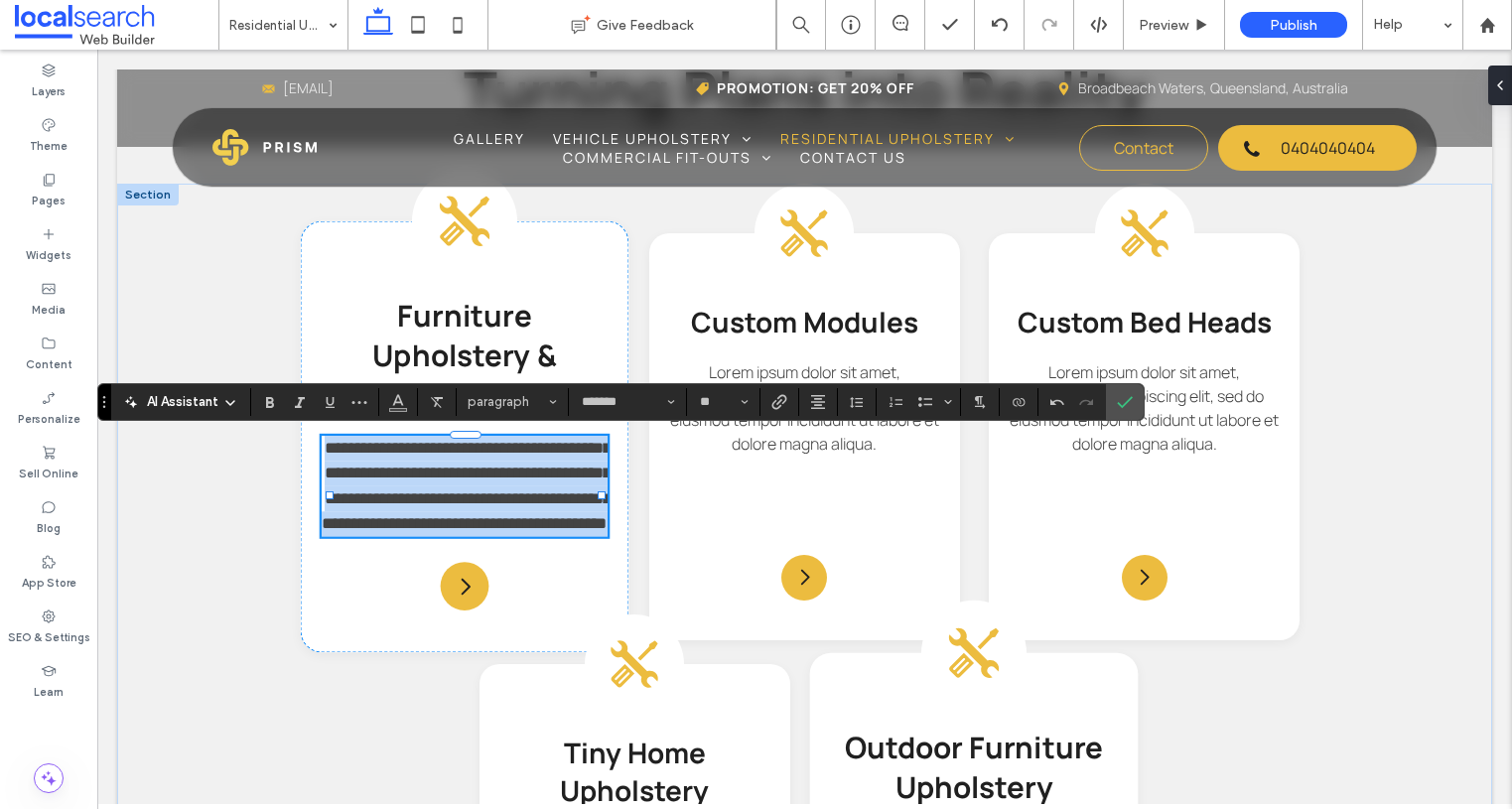 click on "**********" at bounding box center (467, 485) 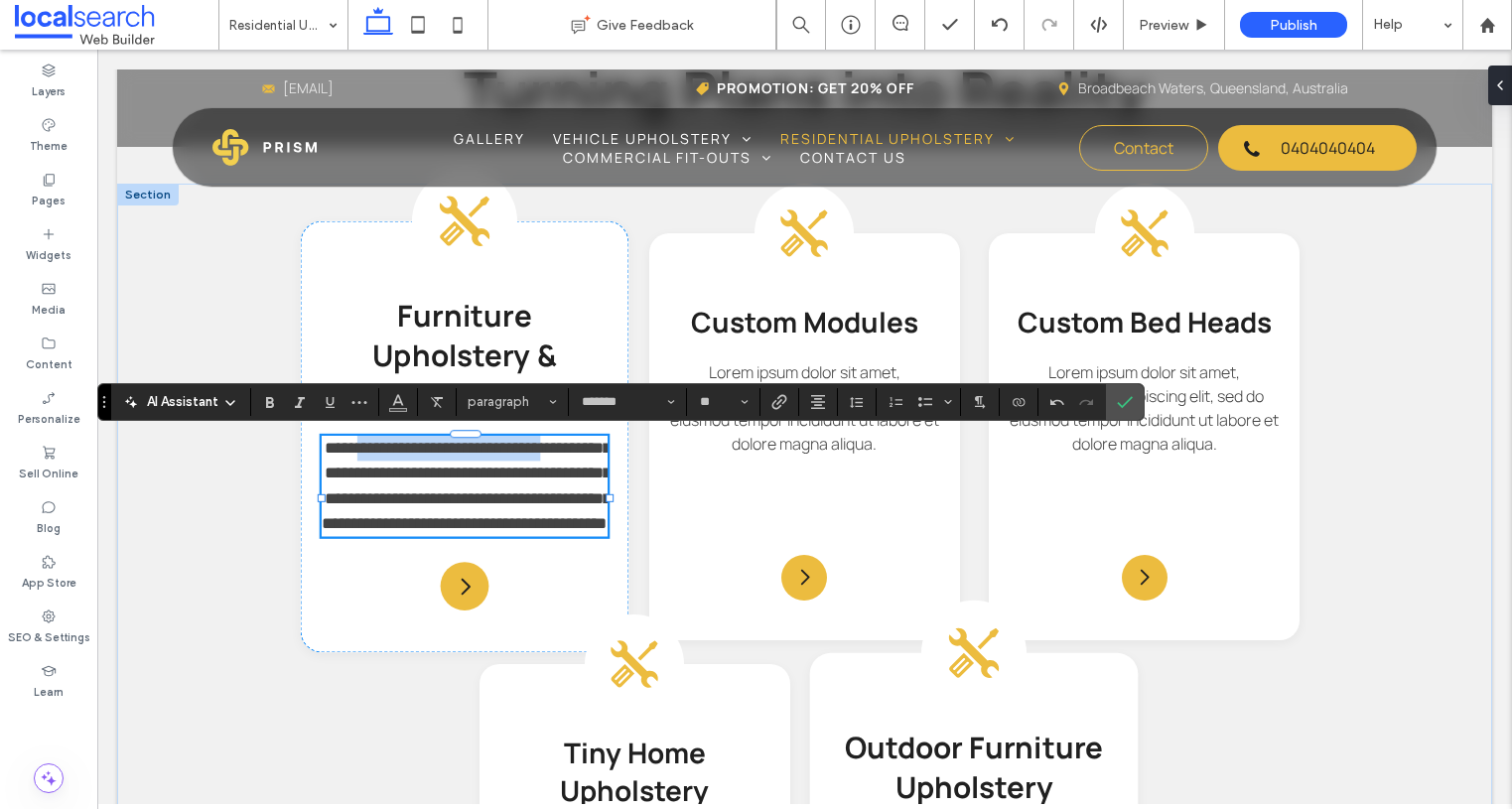 drag, startPoint x: 366, startPoint y: 448, endPoint x: 589, endPoint y: 455, distance: 223.10984 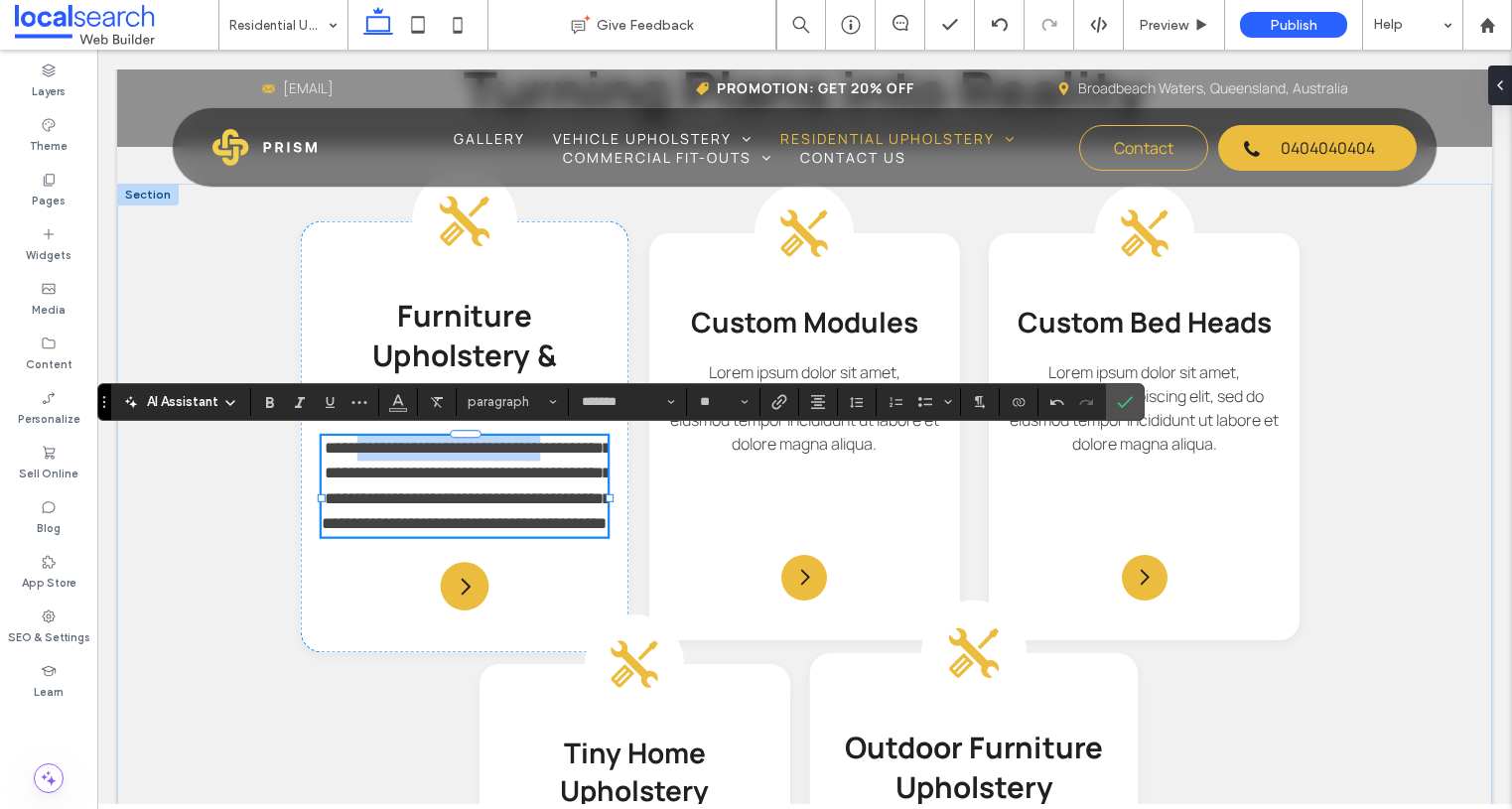 click on "**********" at bounding box center [467, 485] 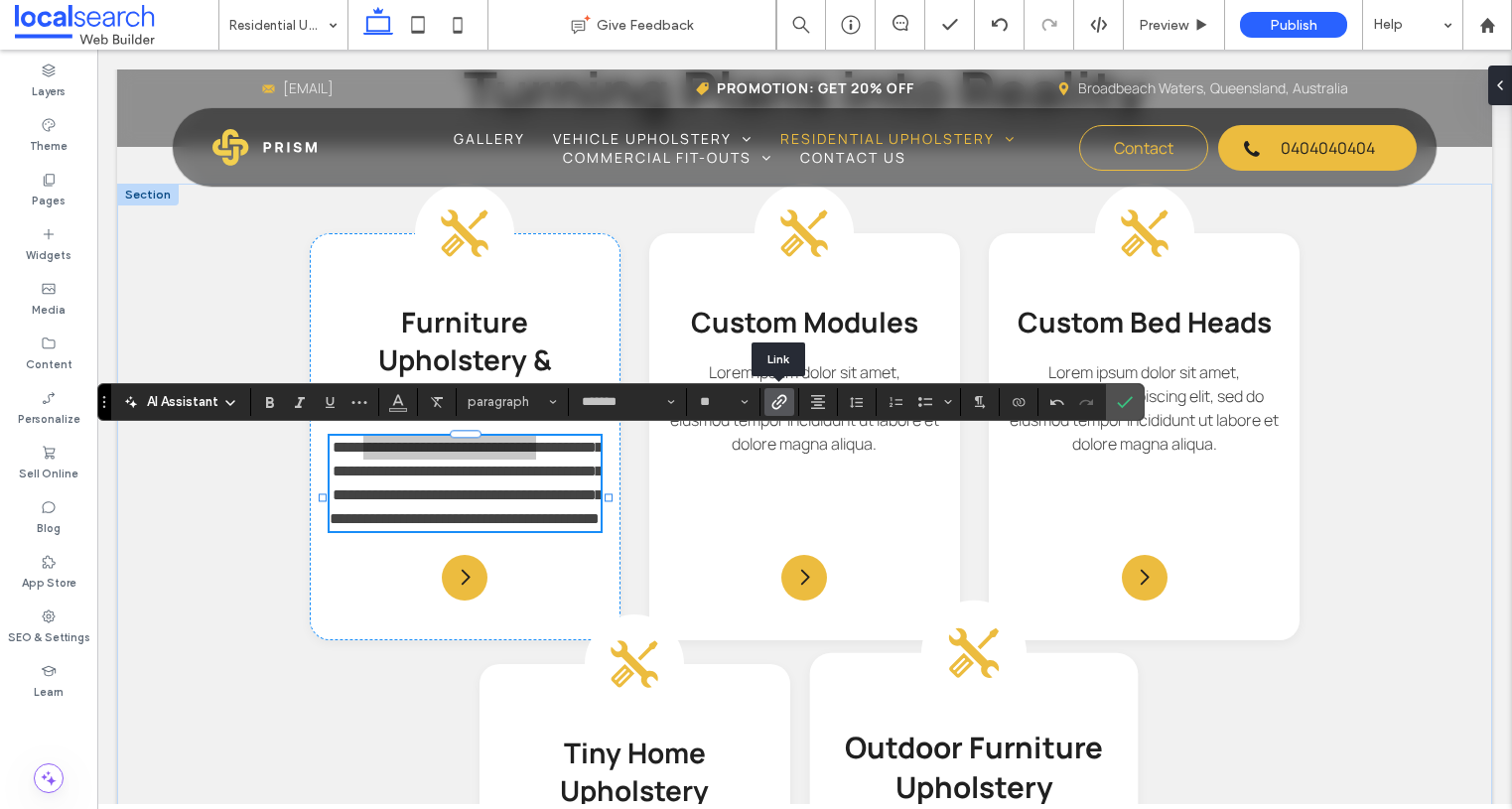 click 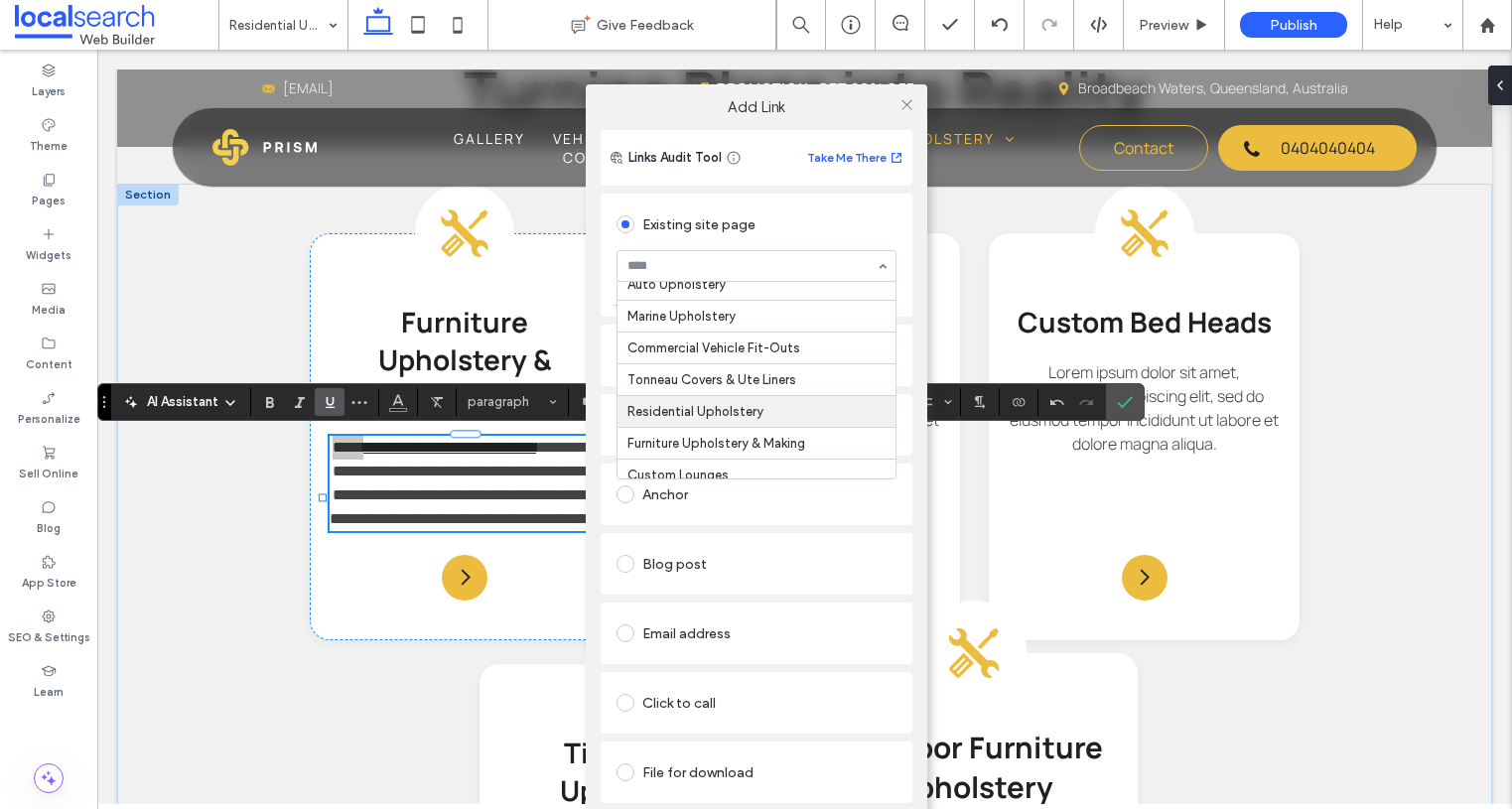 scroll, scrollTop: 143, scrollLeft: 0, axis: vertical 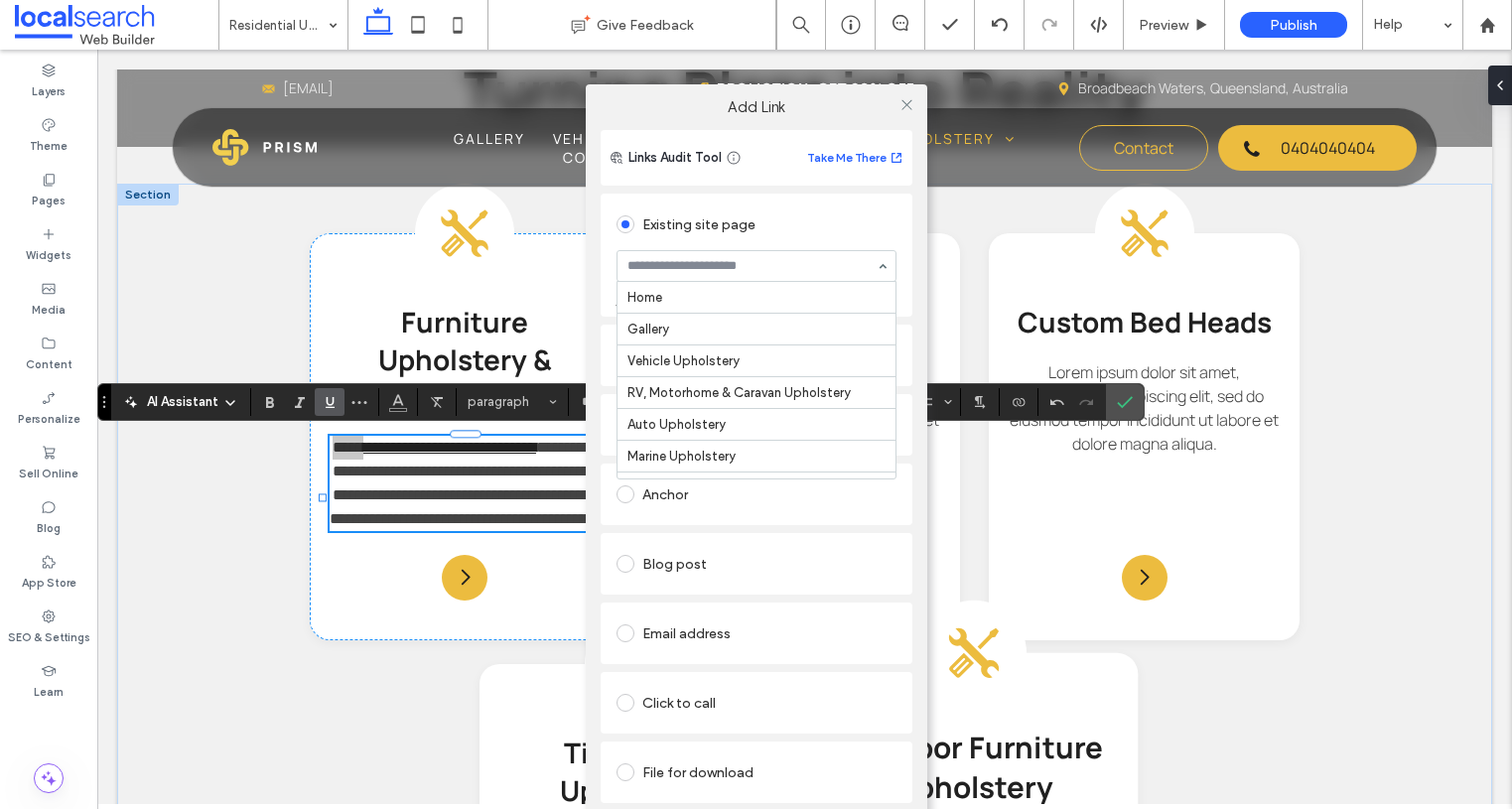 drag, startPoint x: 791, startPoint y: 276, endPoint x: 763, endPoint y: 294, distance: 33.286634 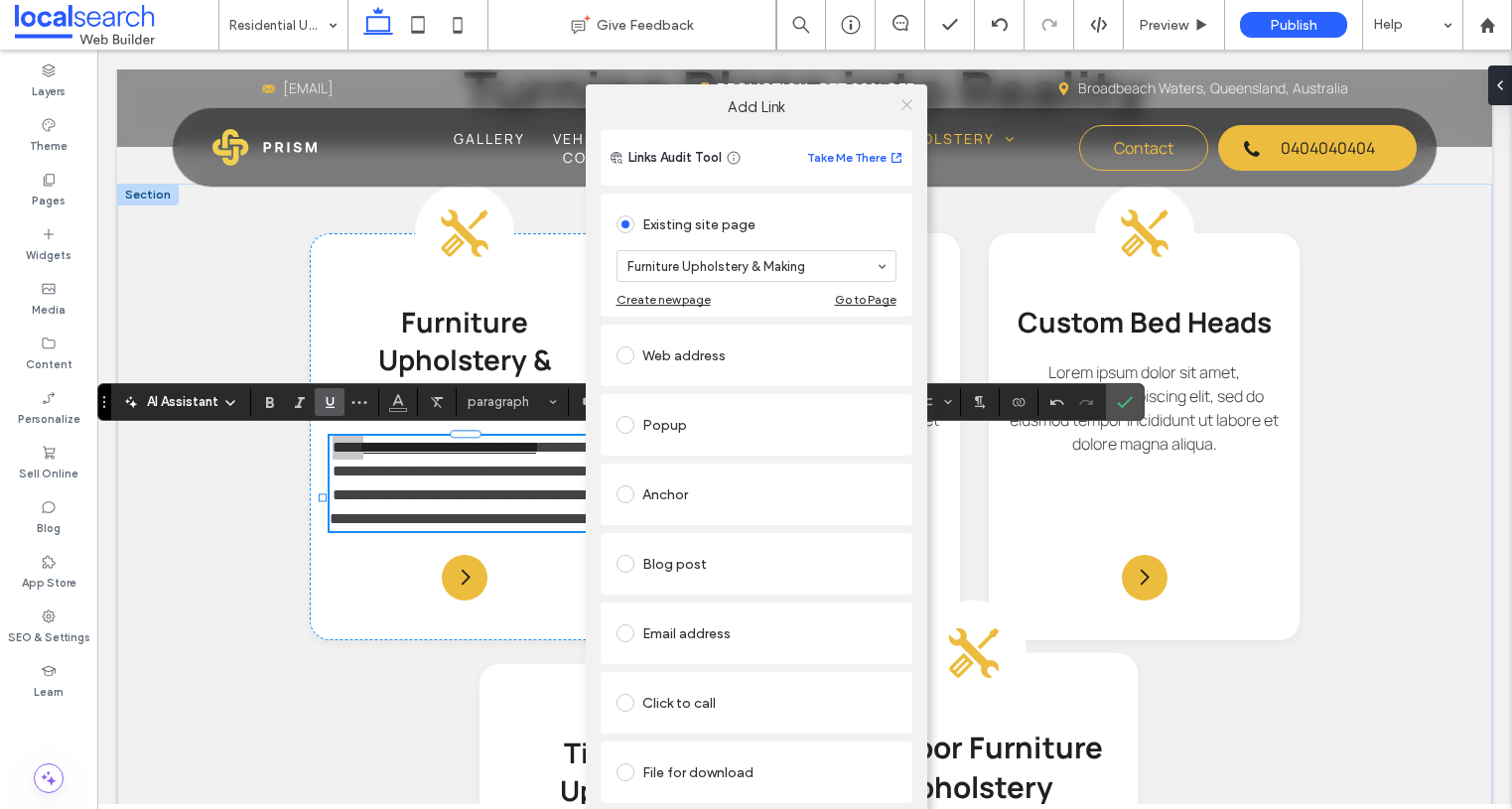 click 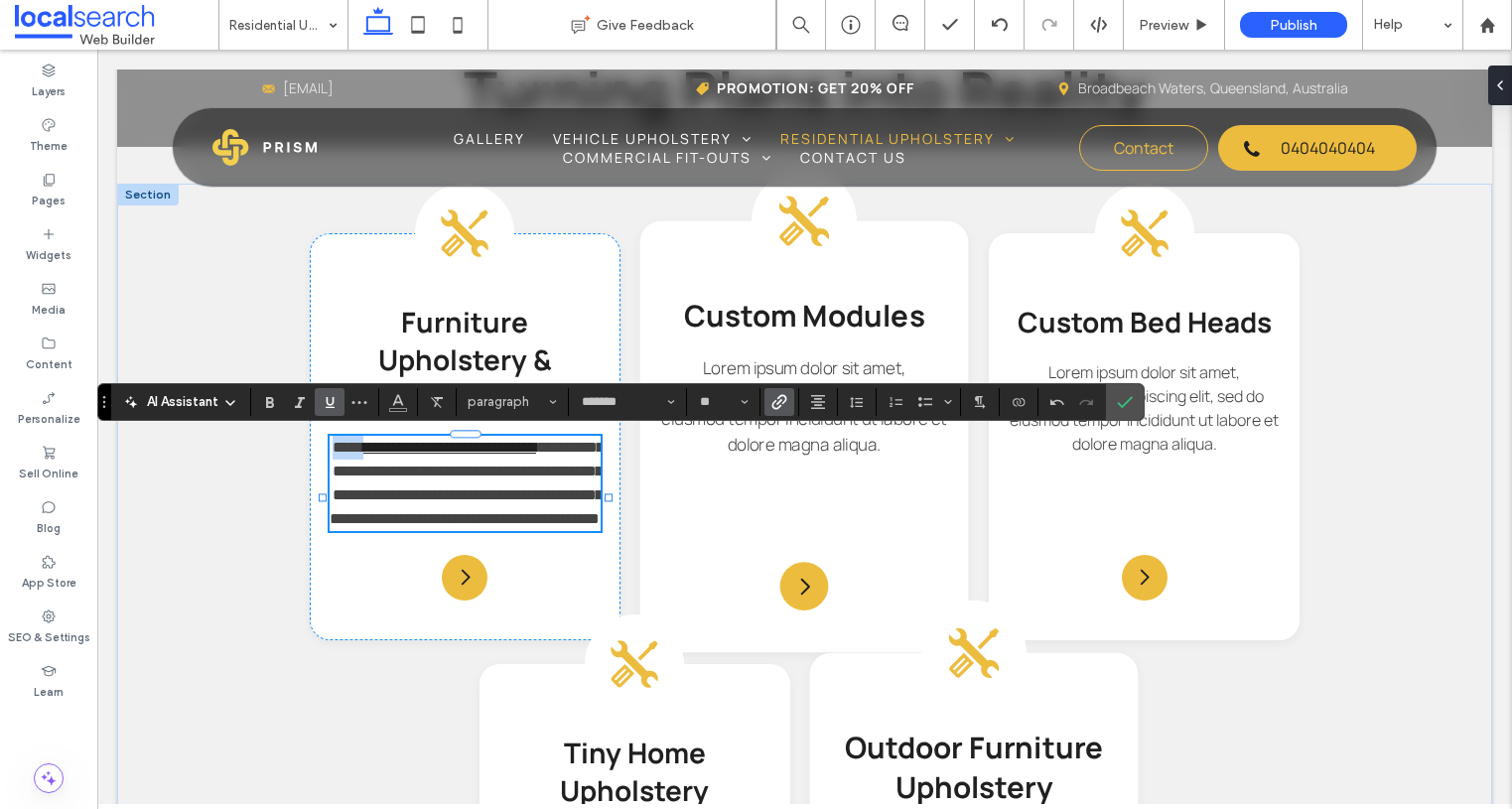 click on "Lorem ipsum dolor sit amet, consectetur adipiscing elit, sed do eiusmod tempor incididunt ut labore et dolore magna aliqua." at bounding box center (804, 406) 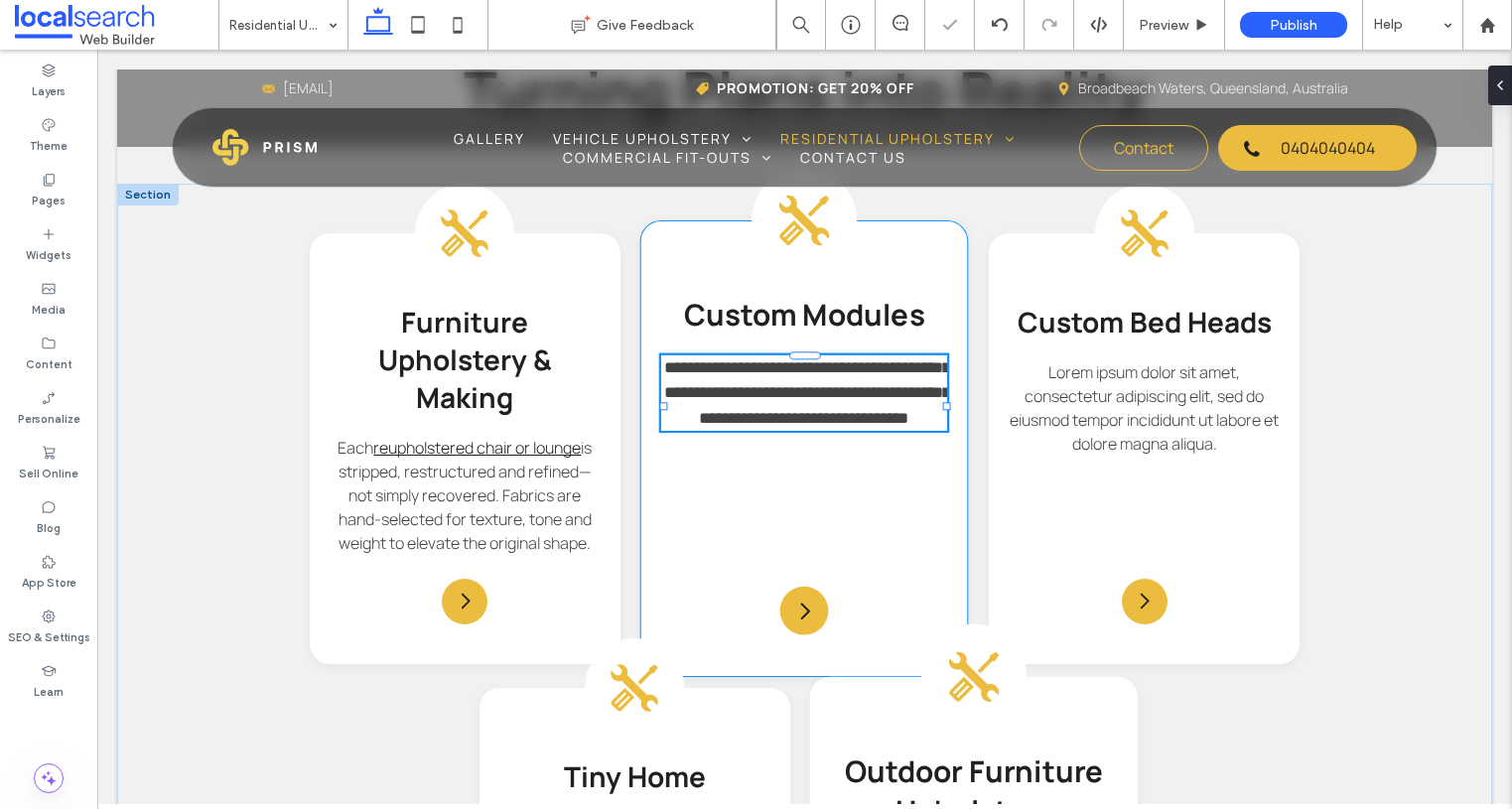 click on "**********" at bounding box center [804, 393] 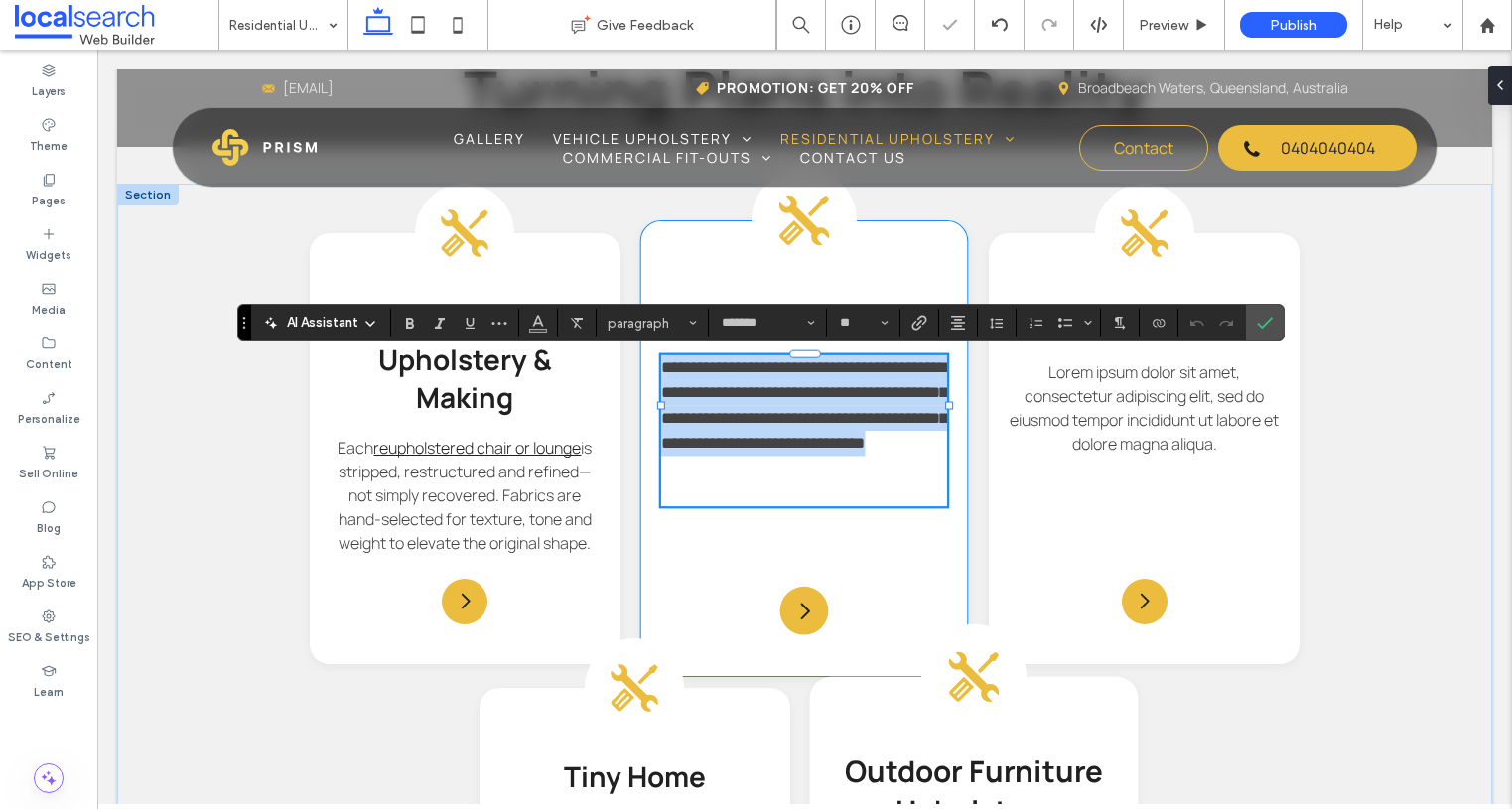 scroll, scrollTop: 0, scrollLeft: 0, axis: both 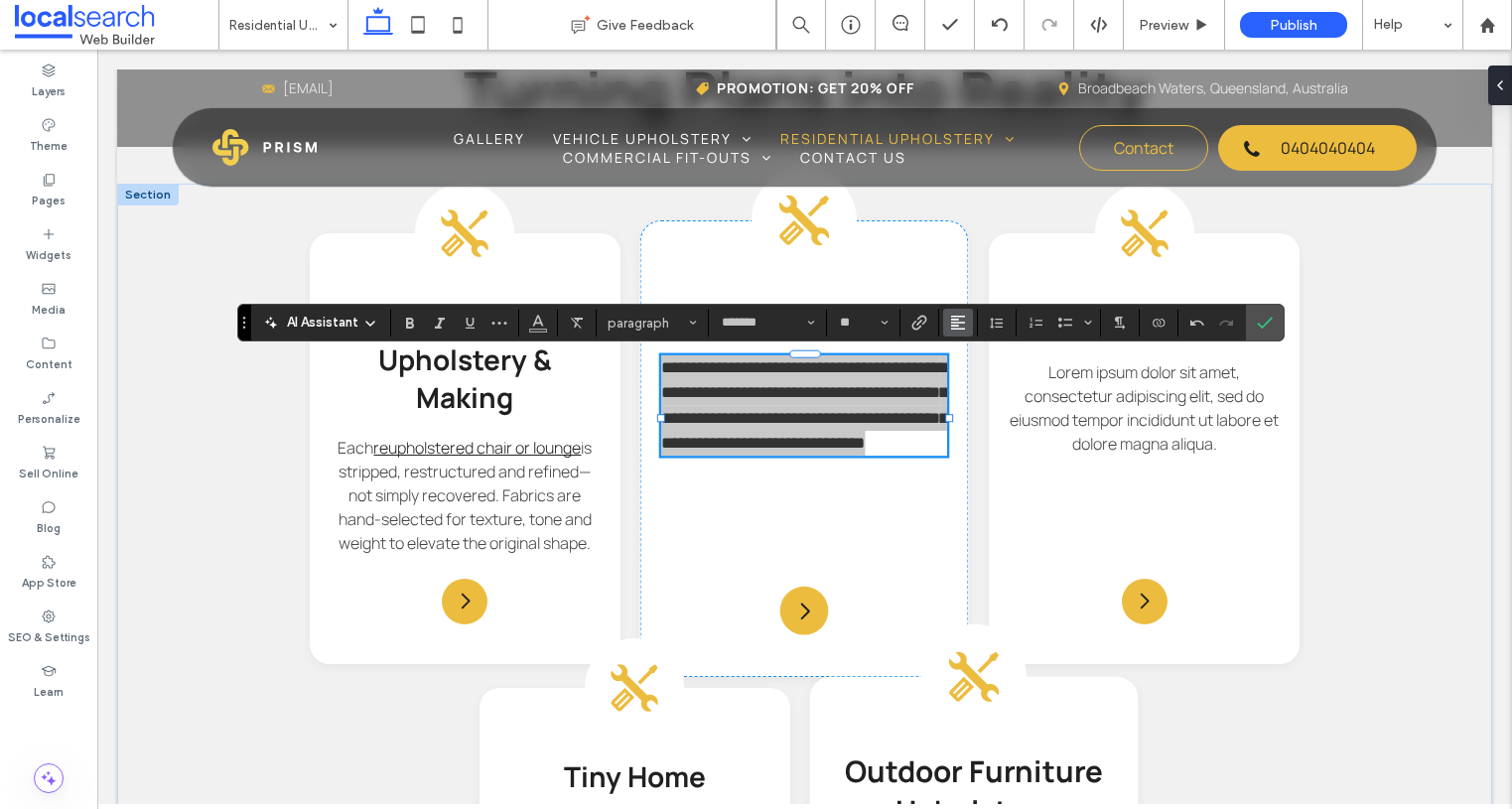 click 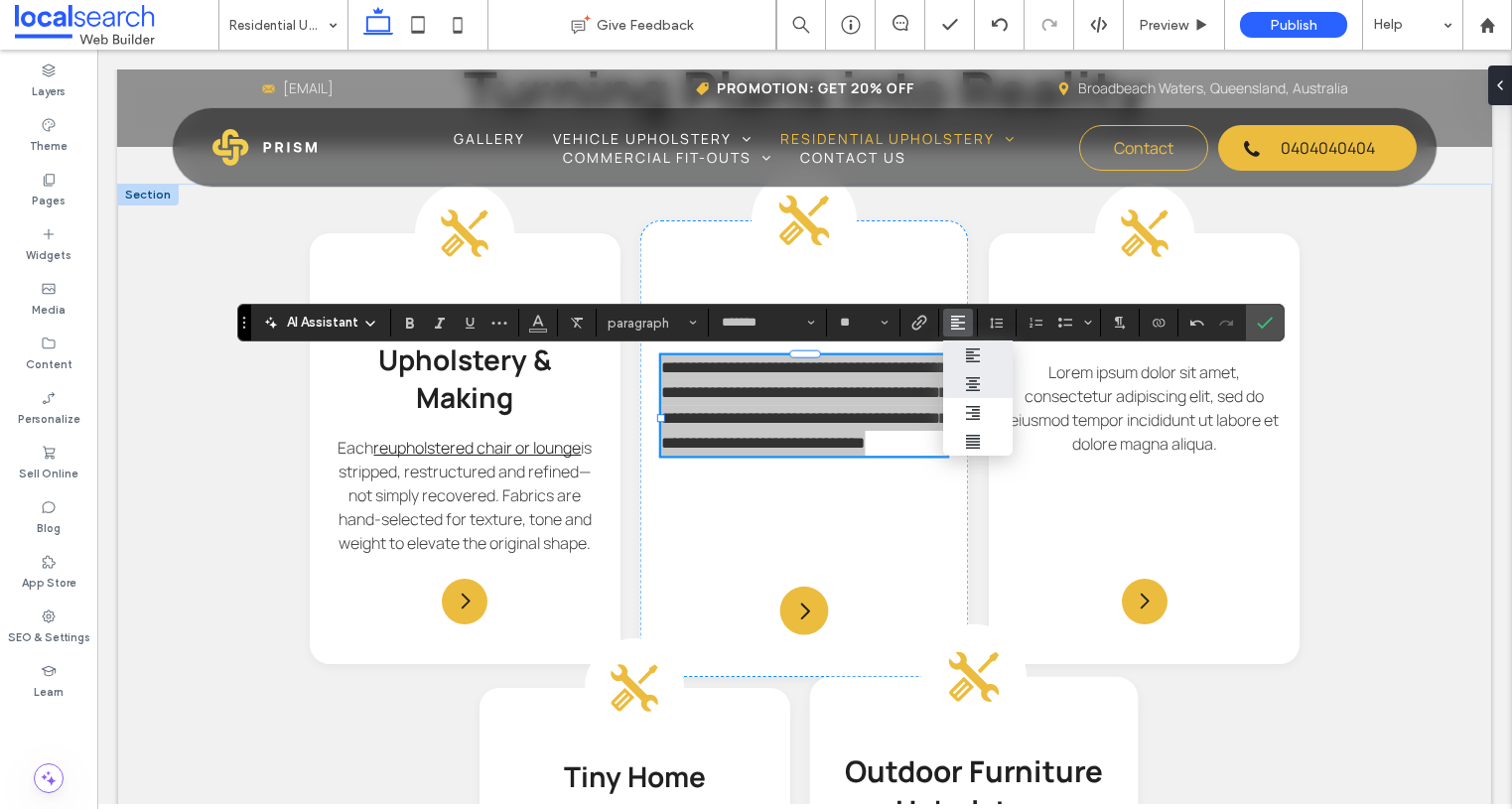 click 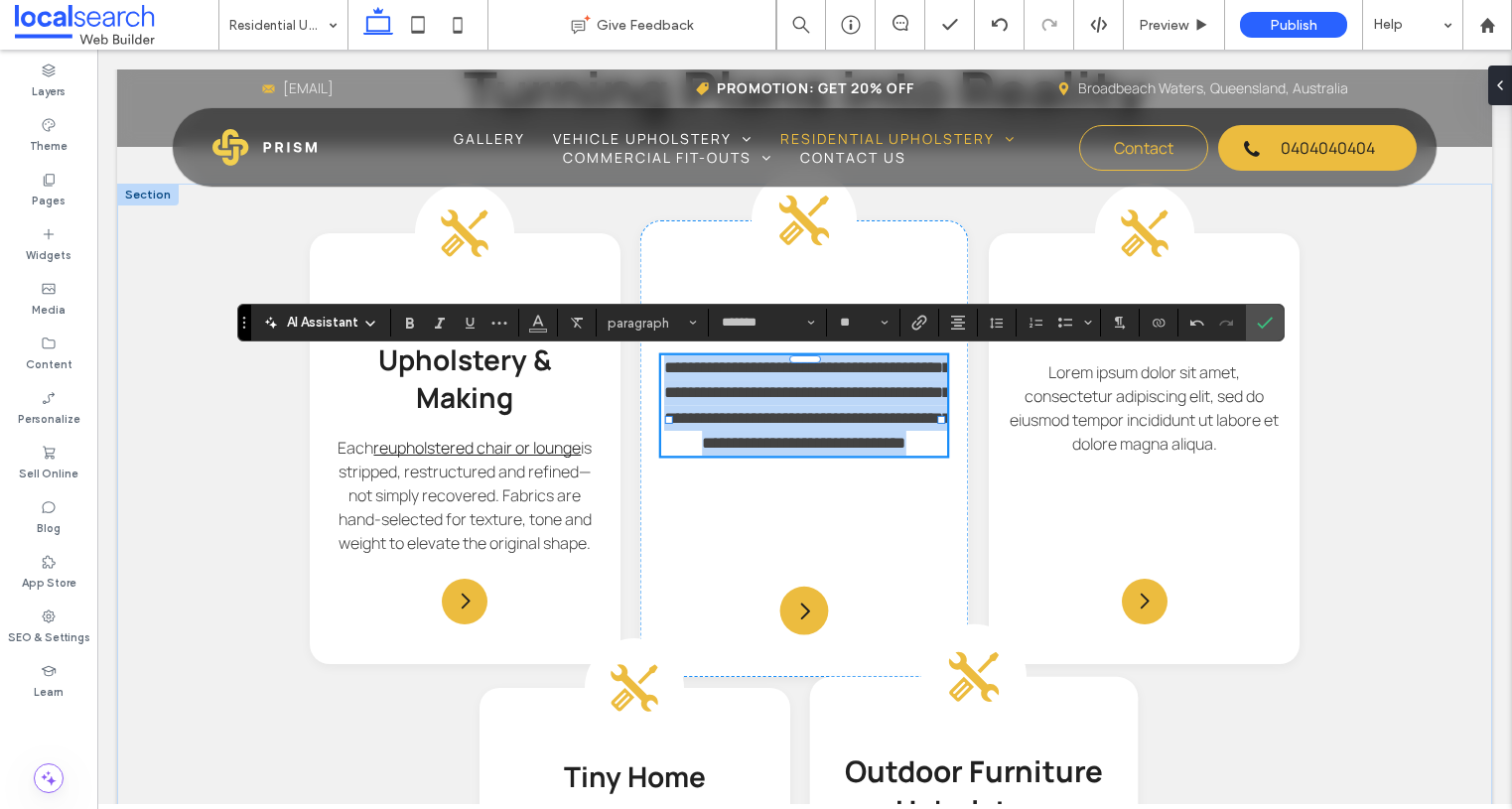 click on "**********" at bounding box center [808, 405] 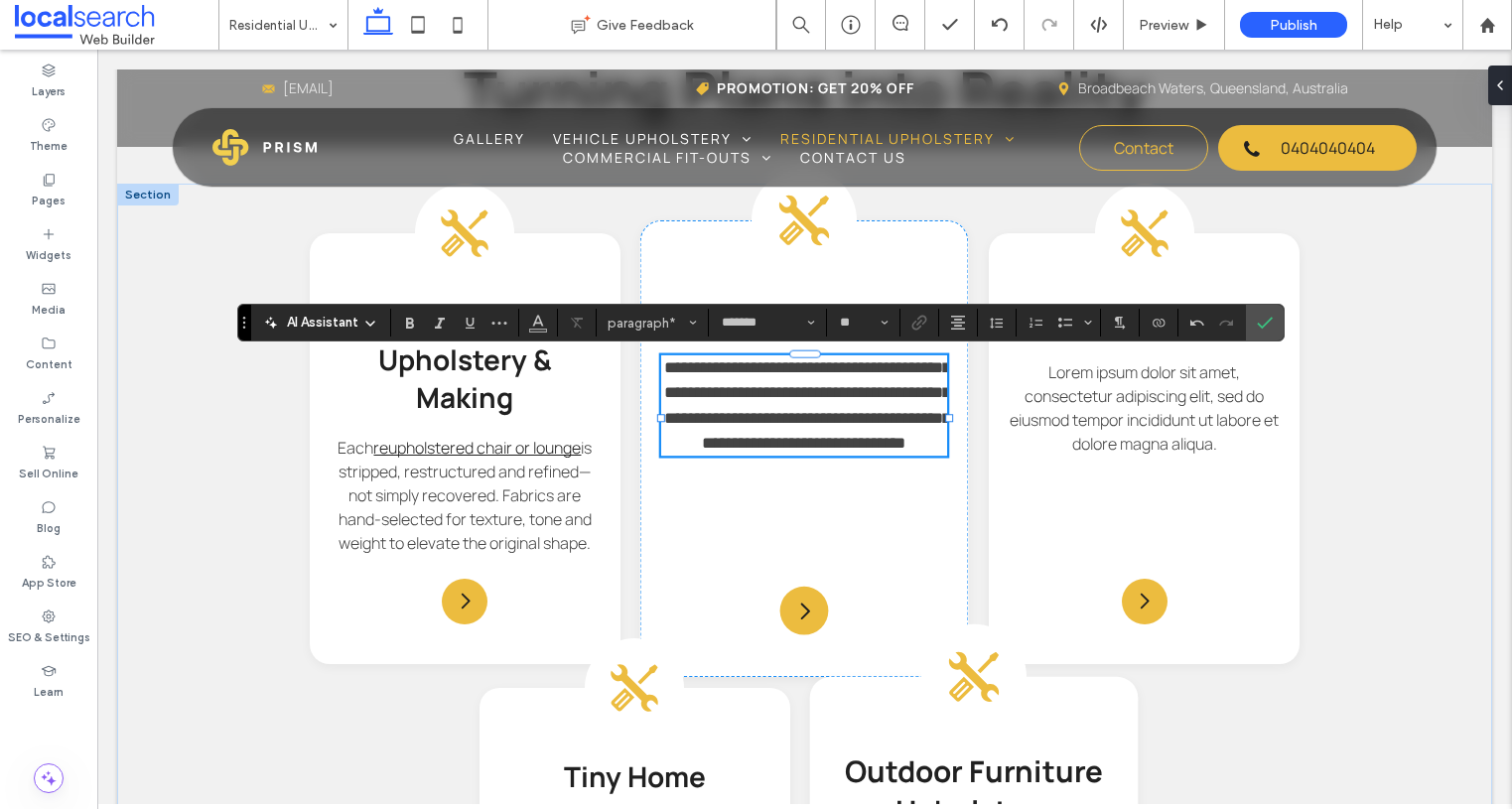drag, startPoint x: 890, startPoint y: 368, endPoint x: 946, endPoint y: 368, distance: 56 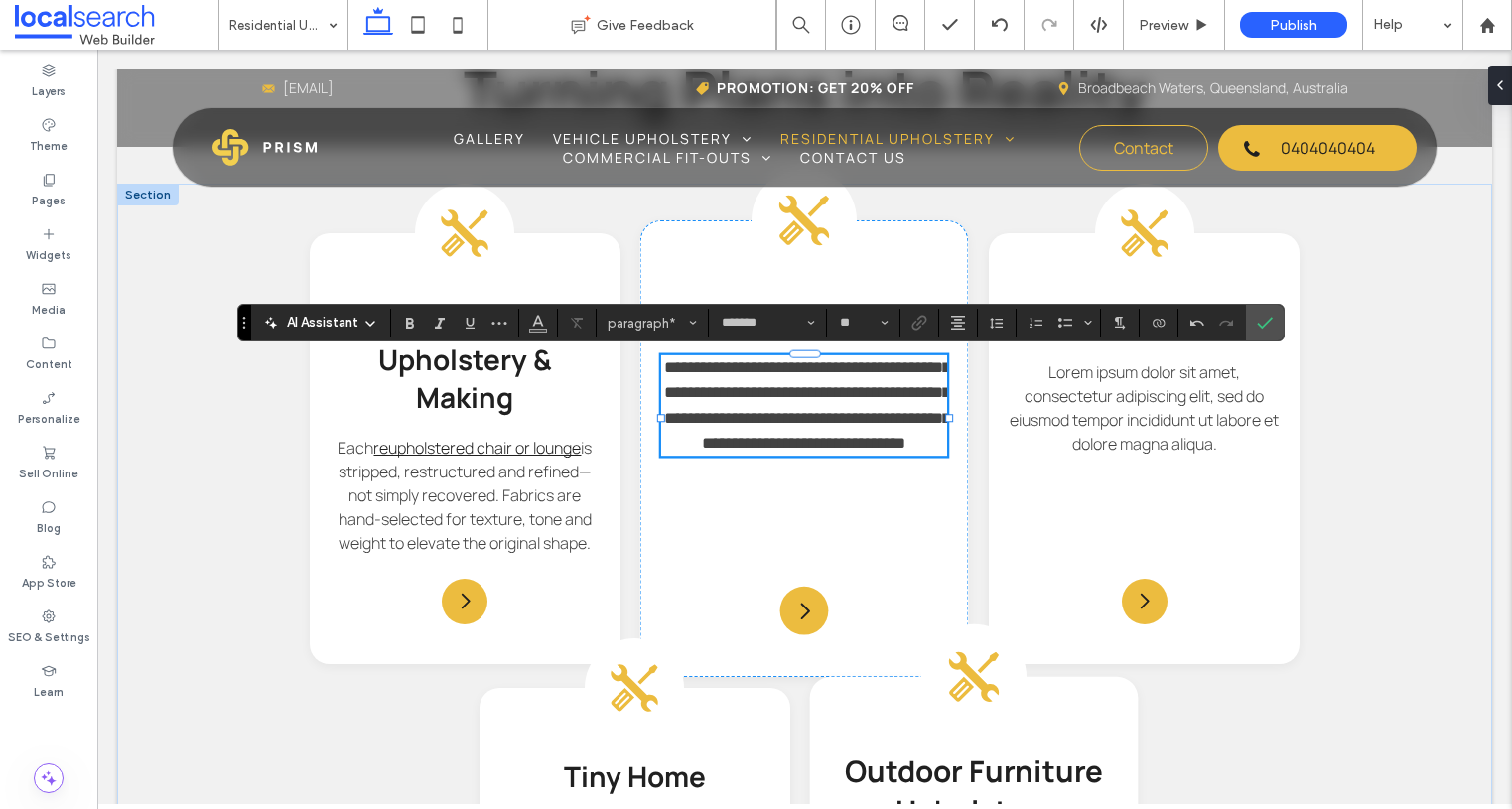 type 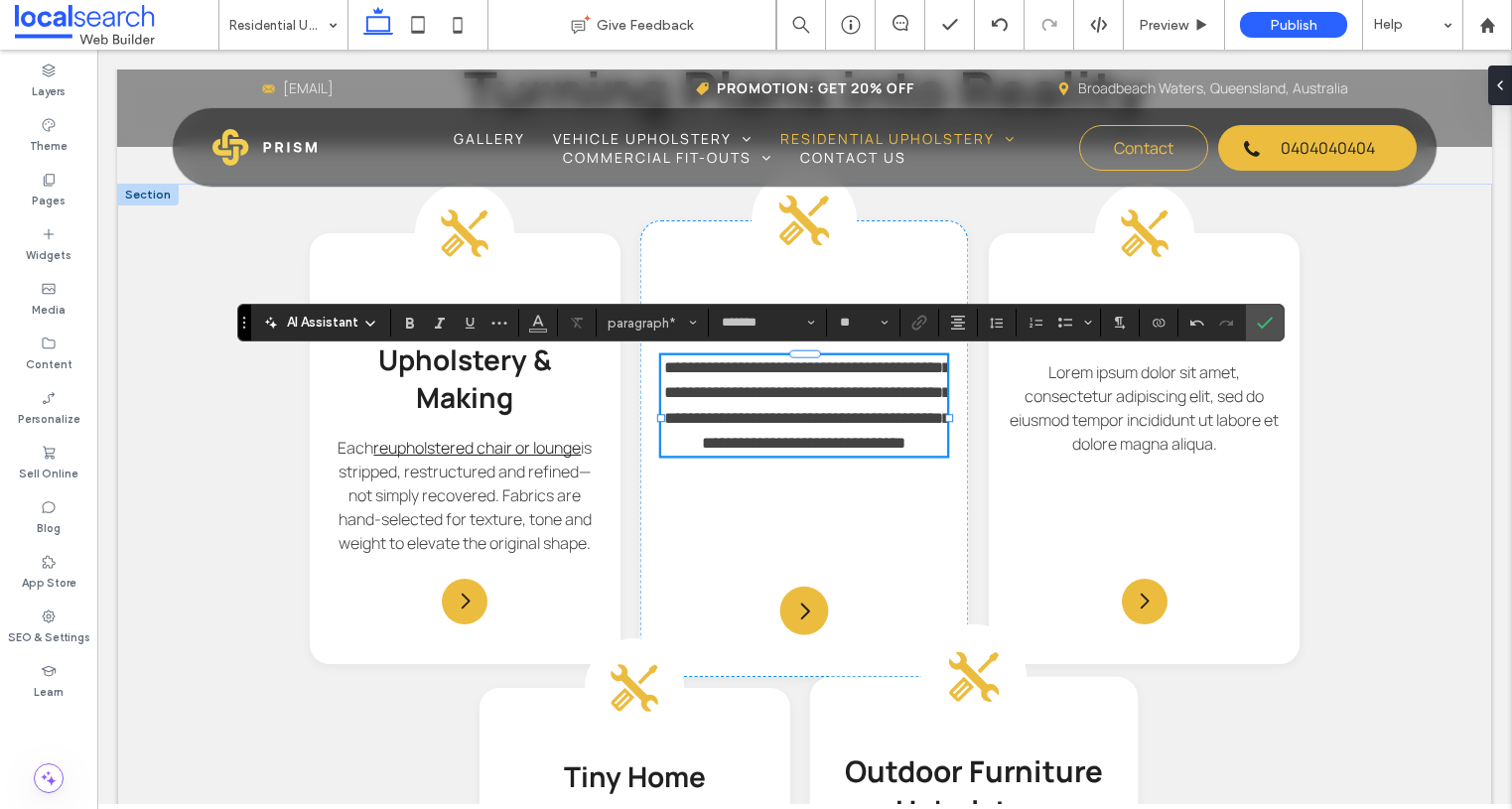 click on "**********" at bounding box center (808, 405) 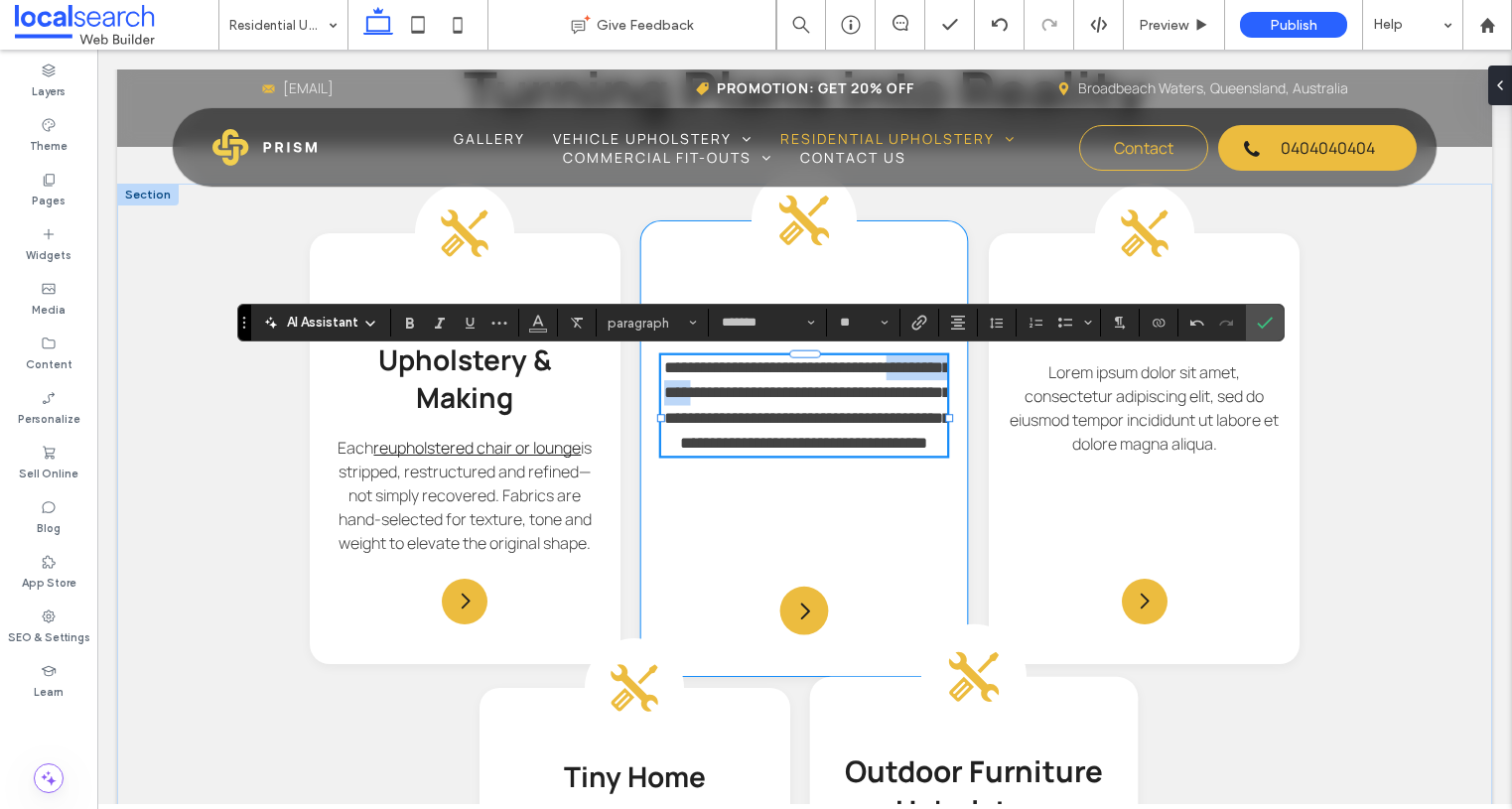 drag, startPoint x: 785, startPoint y: 401, endPoint x: 700, endPoint y: 379, distance: 87.80091 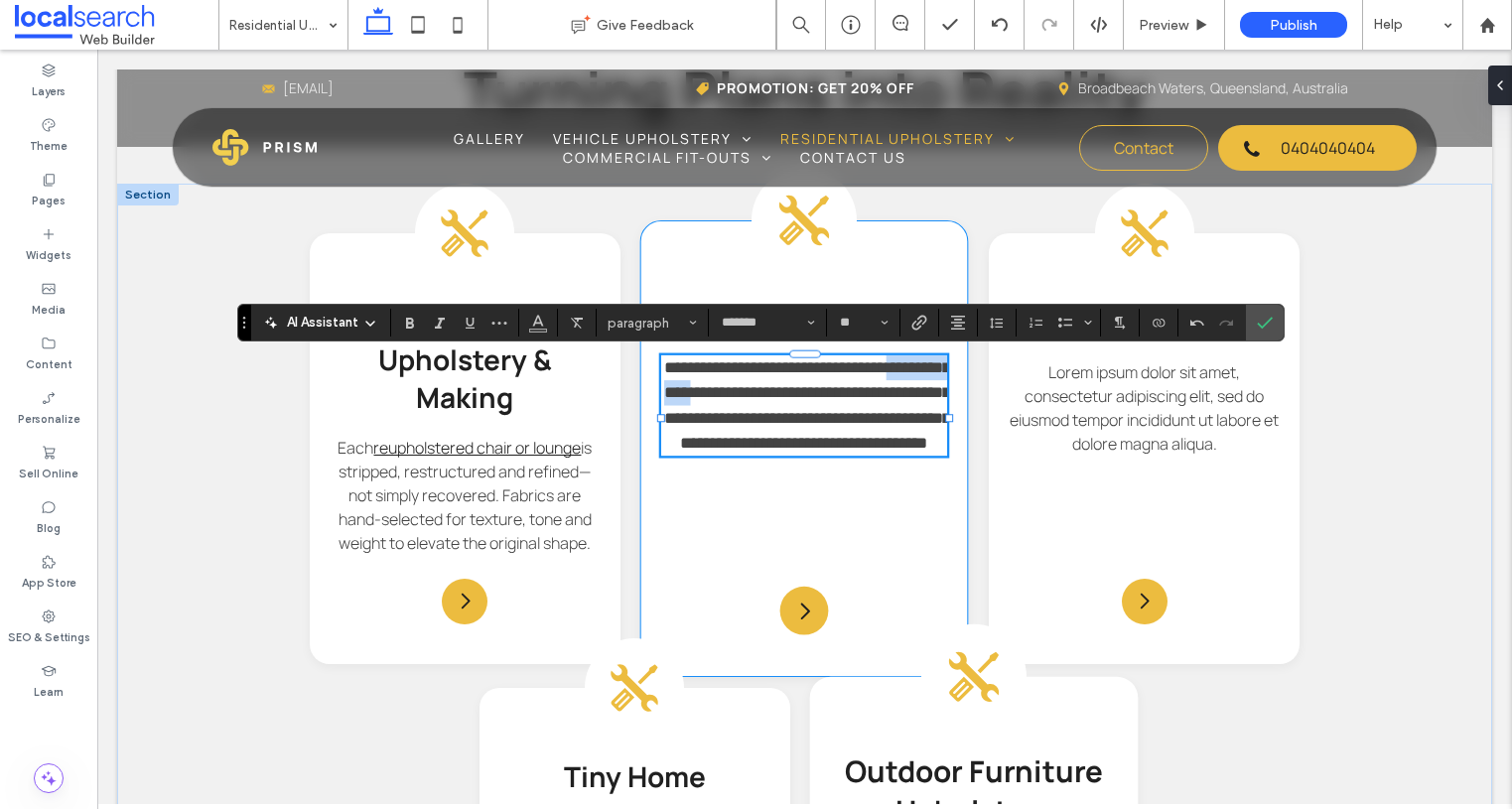 click on "**********" at bounding box center (804, 449) 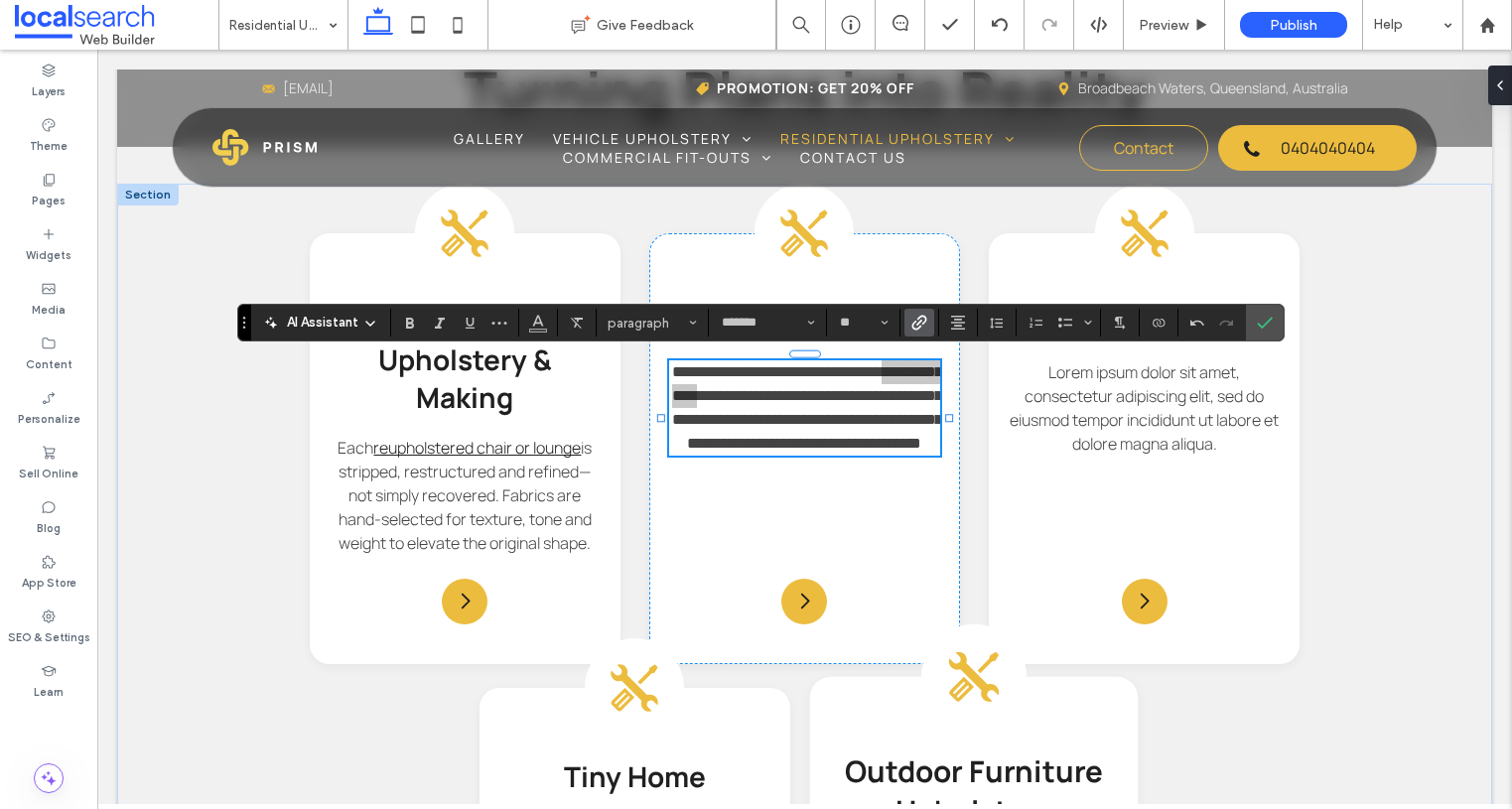 click 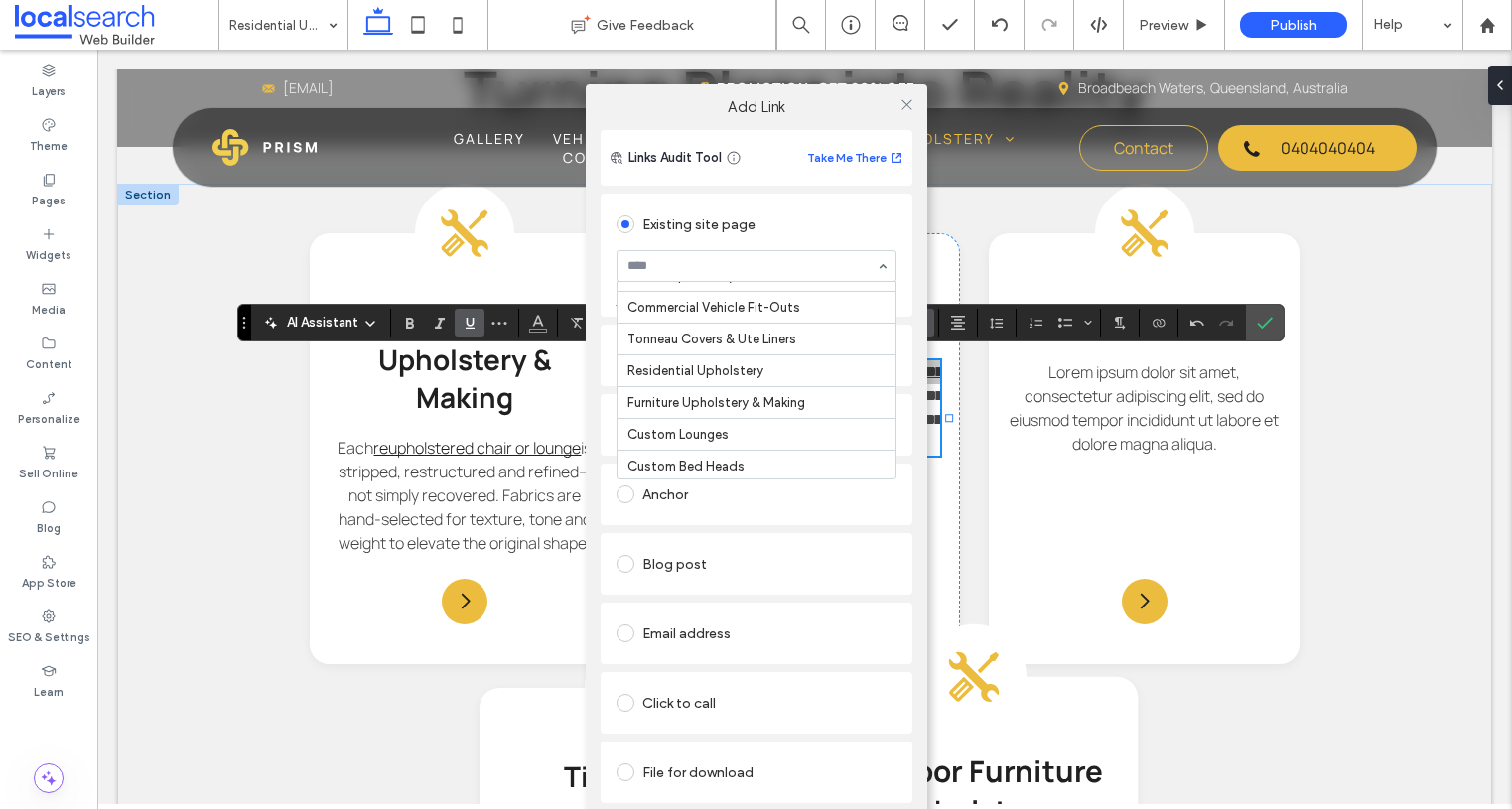 scroll, scrollTop: 188, scrollLeft: 0, axis: vertical 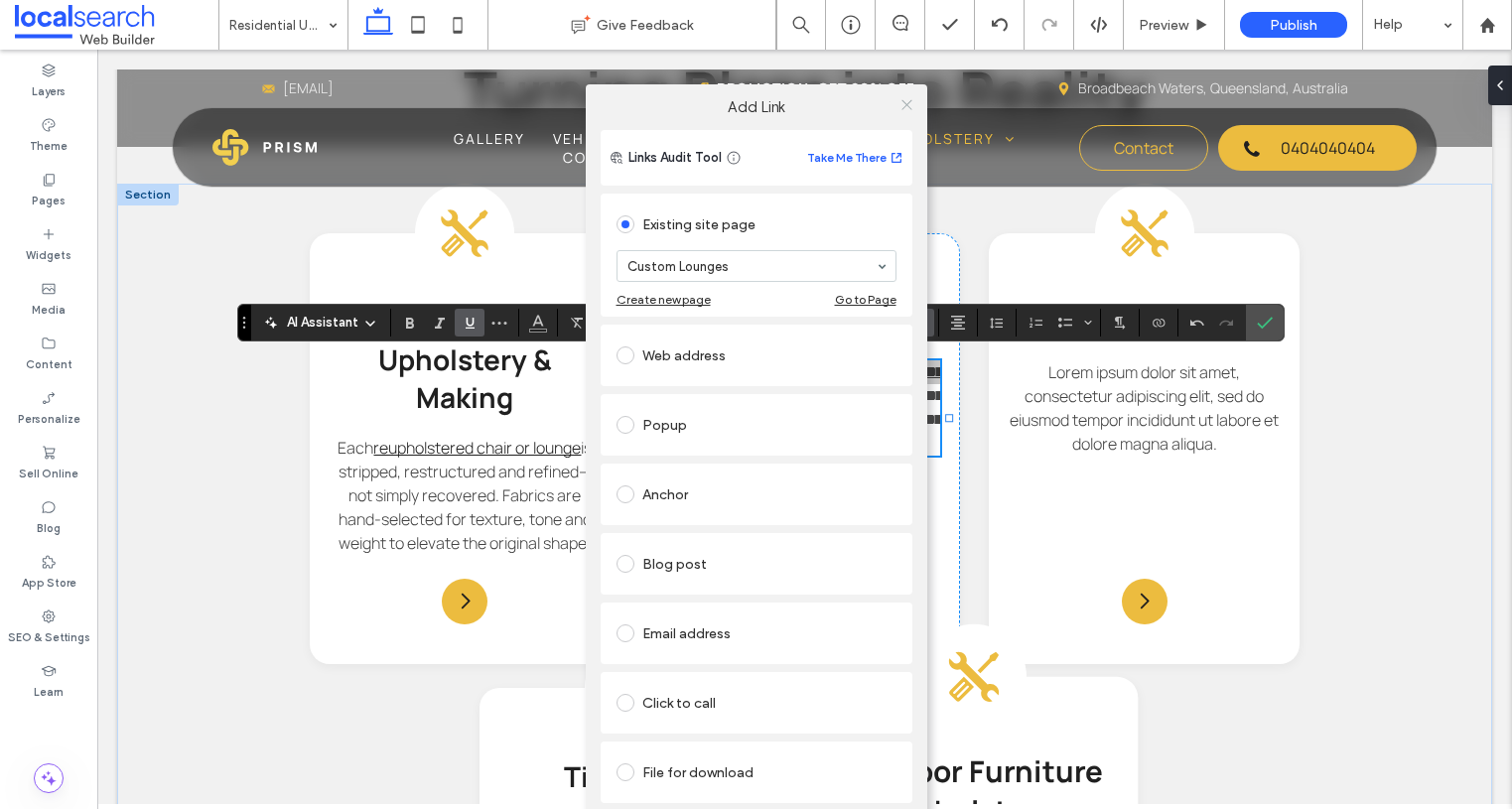 click 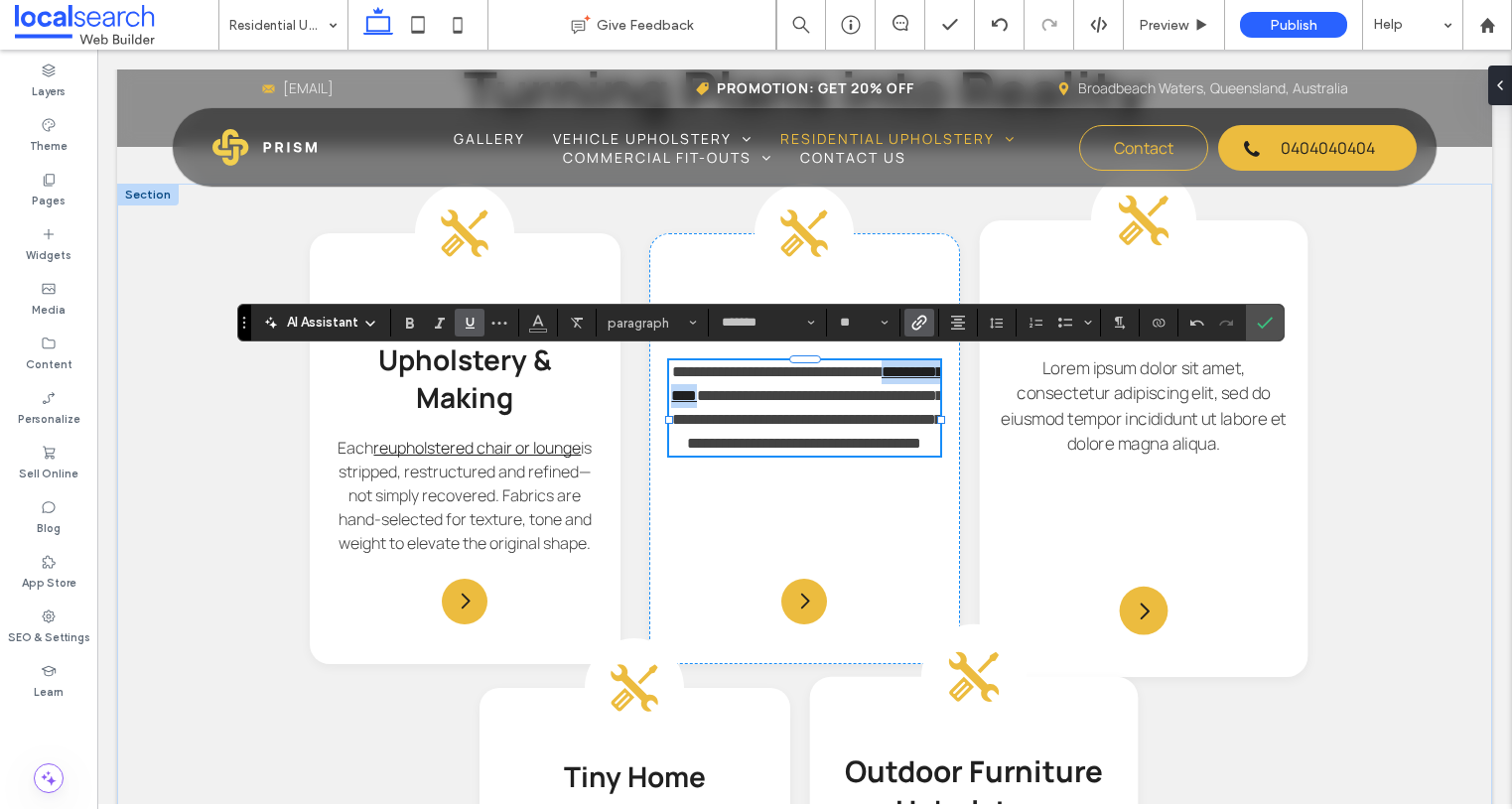click on "Lorem ipsum dolor sit amet, consectetur adipiscing elit, sed do eiusmod tempor incididunt ut labore et dolore magna aliqua." at bounding box center [1144, 406] 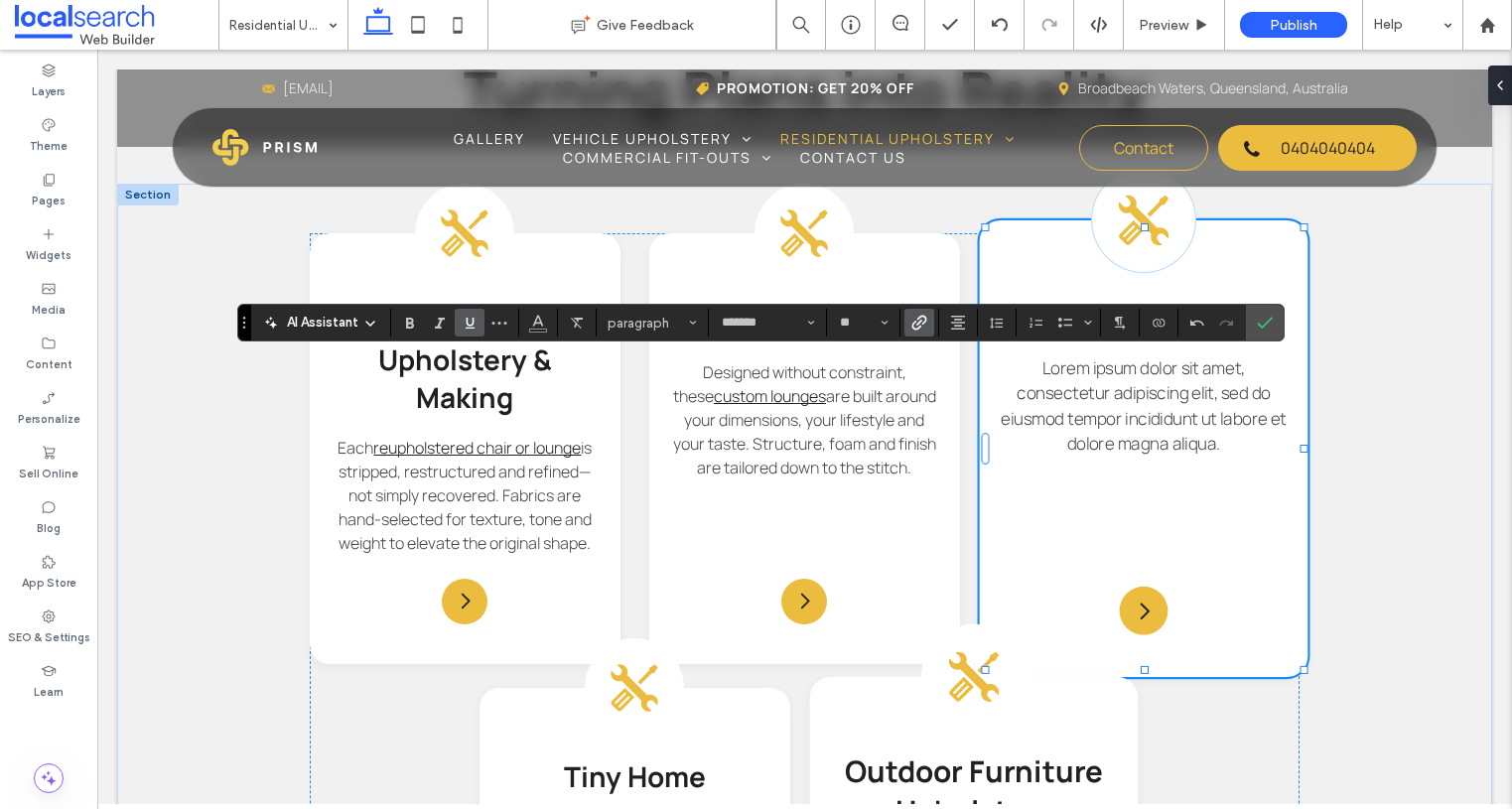 click on "Lorem ipsum dolor sit amet, consectetur adipiscing elit, sed do eiusmod tempor incididunt ut labore et dolore magna aliqua." at bounding box center (1144, 406) 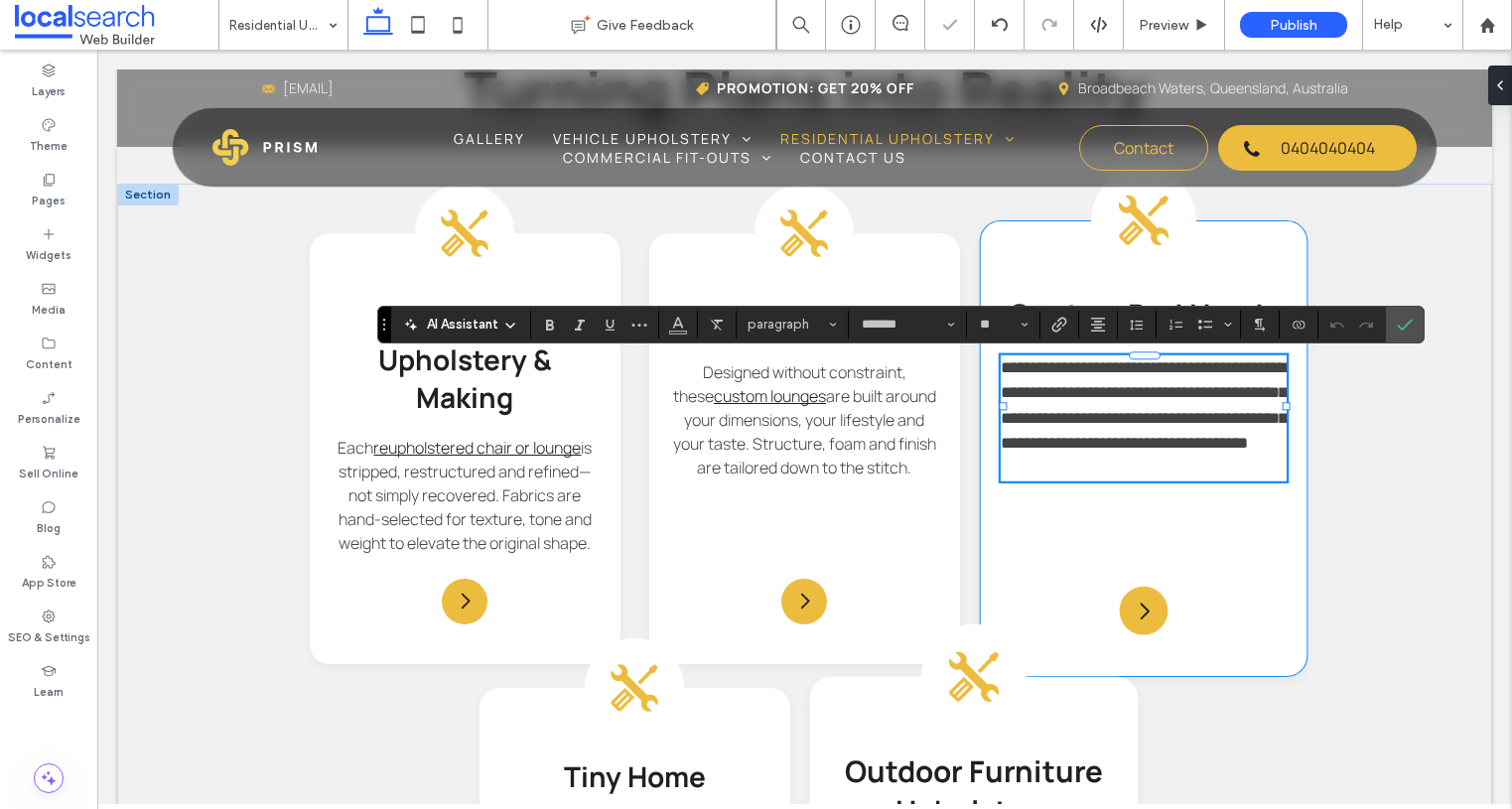 scroll, scrollTop: 0, scrollLeft: 0, axis: both 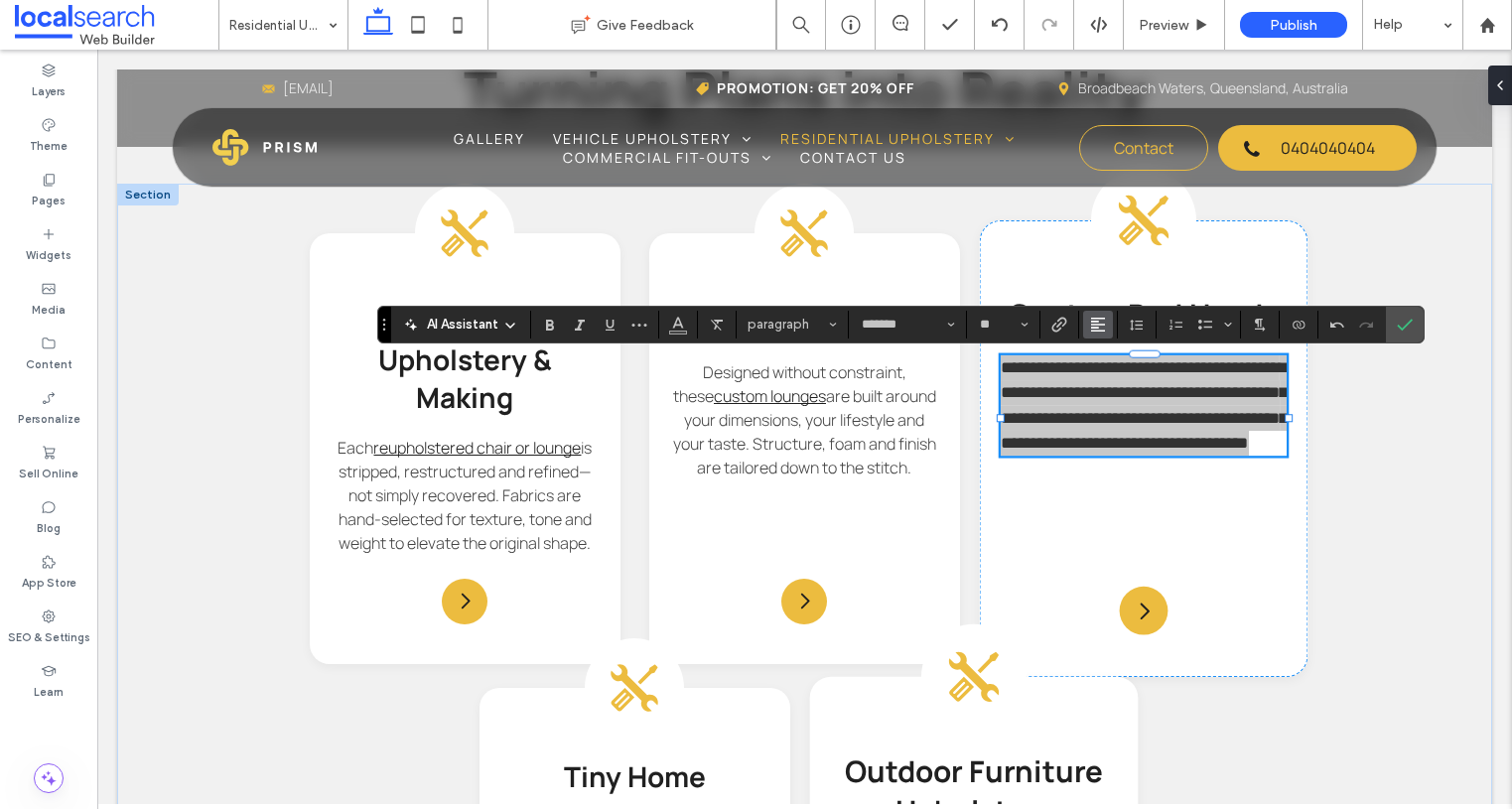 click 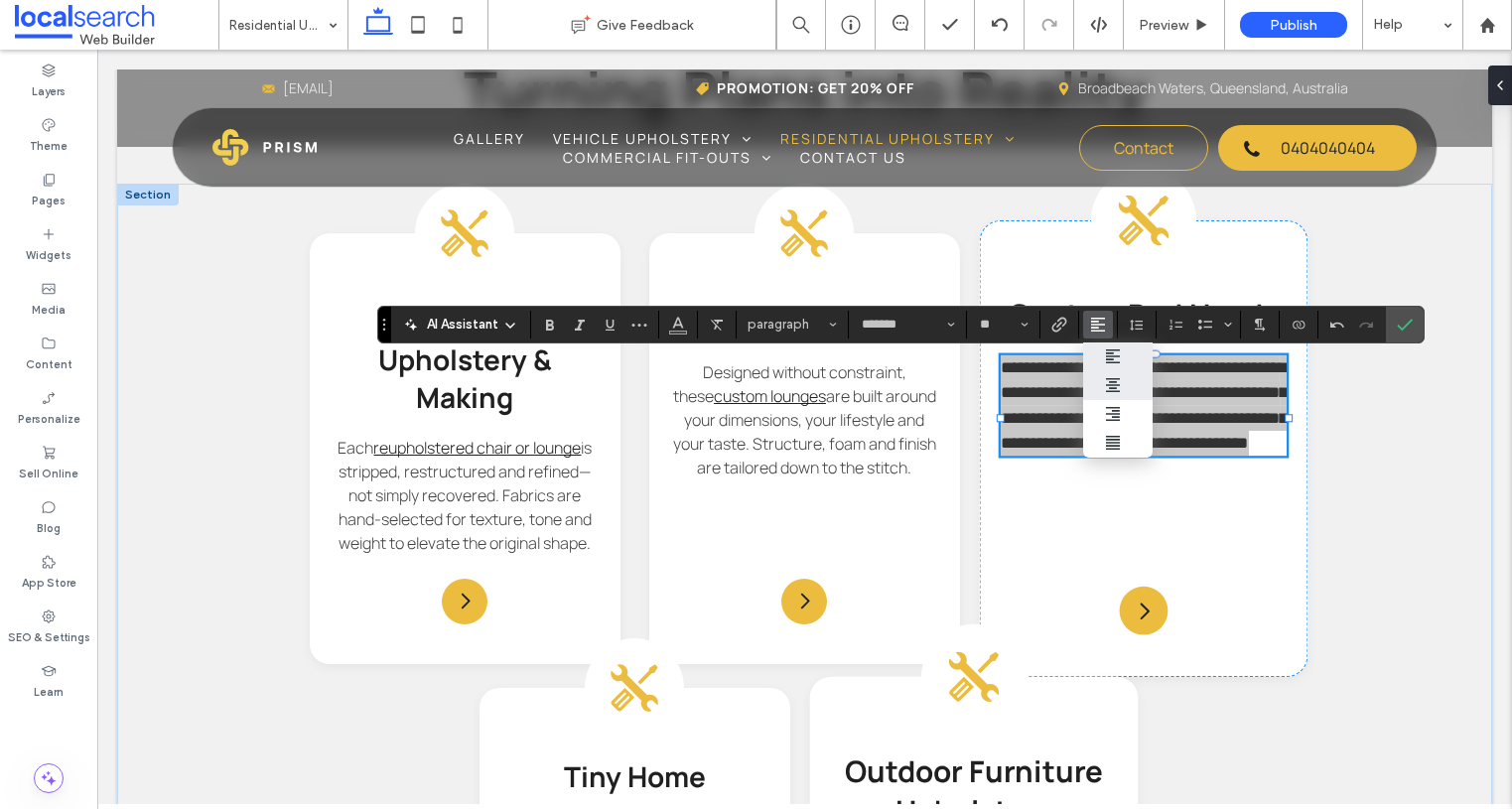 click at bounding box center (1118, 385) 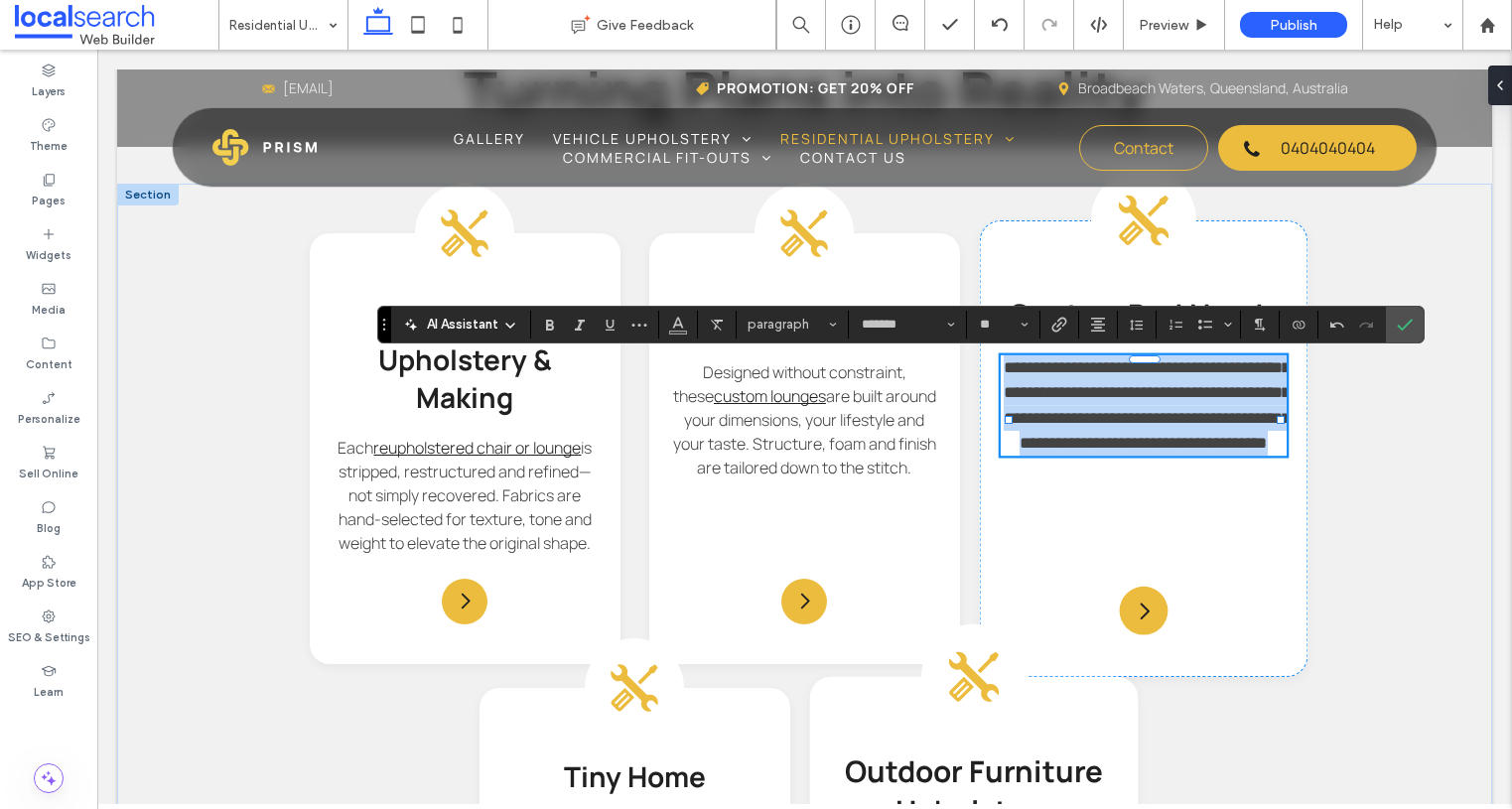click on "**********" at bounding box center (1148, 405) 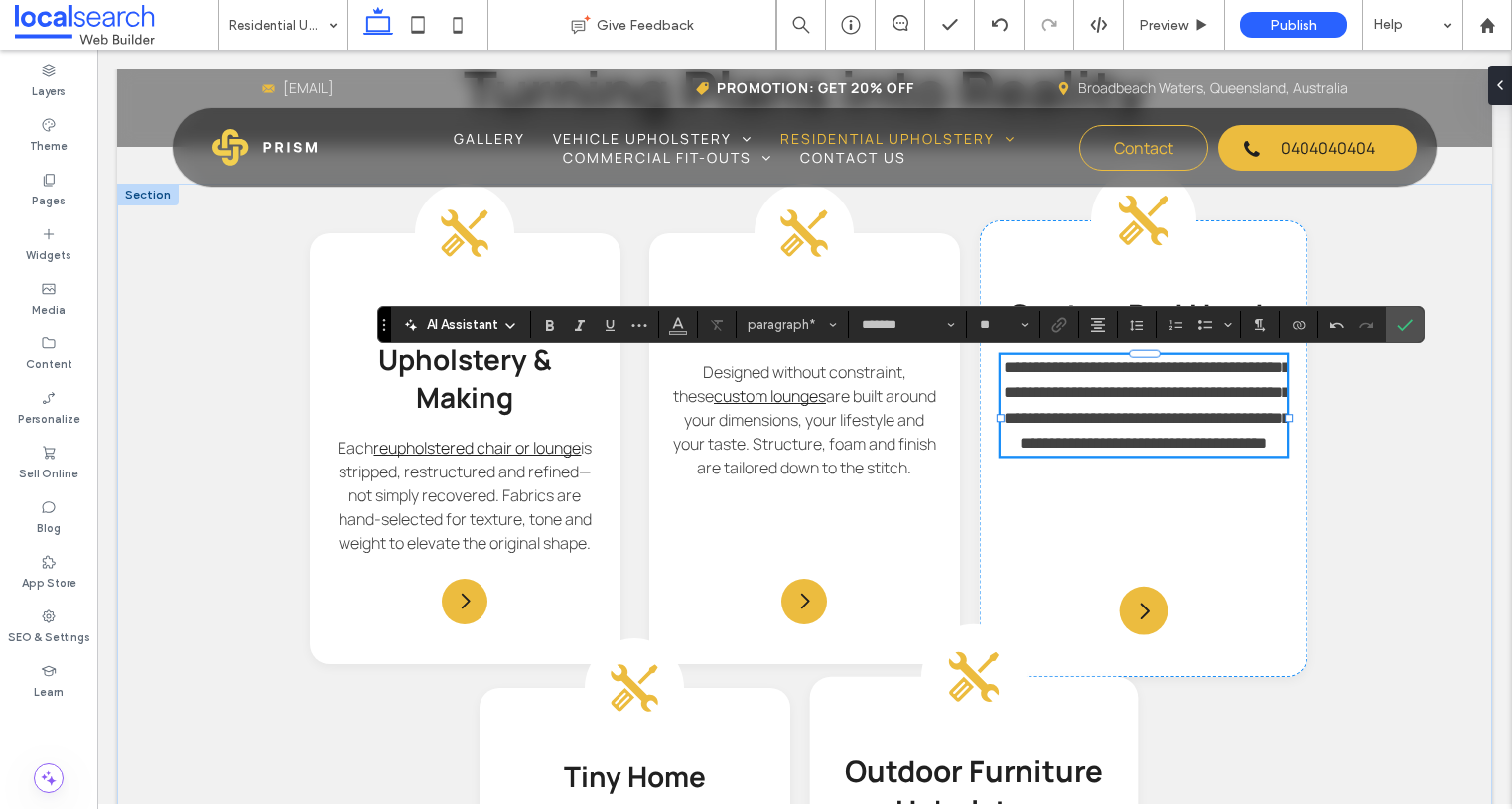 click on "**********" at bounding box center [1148, 405] 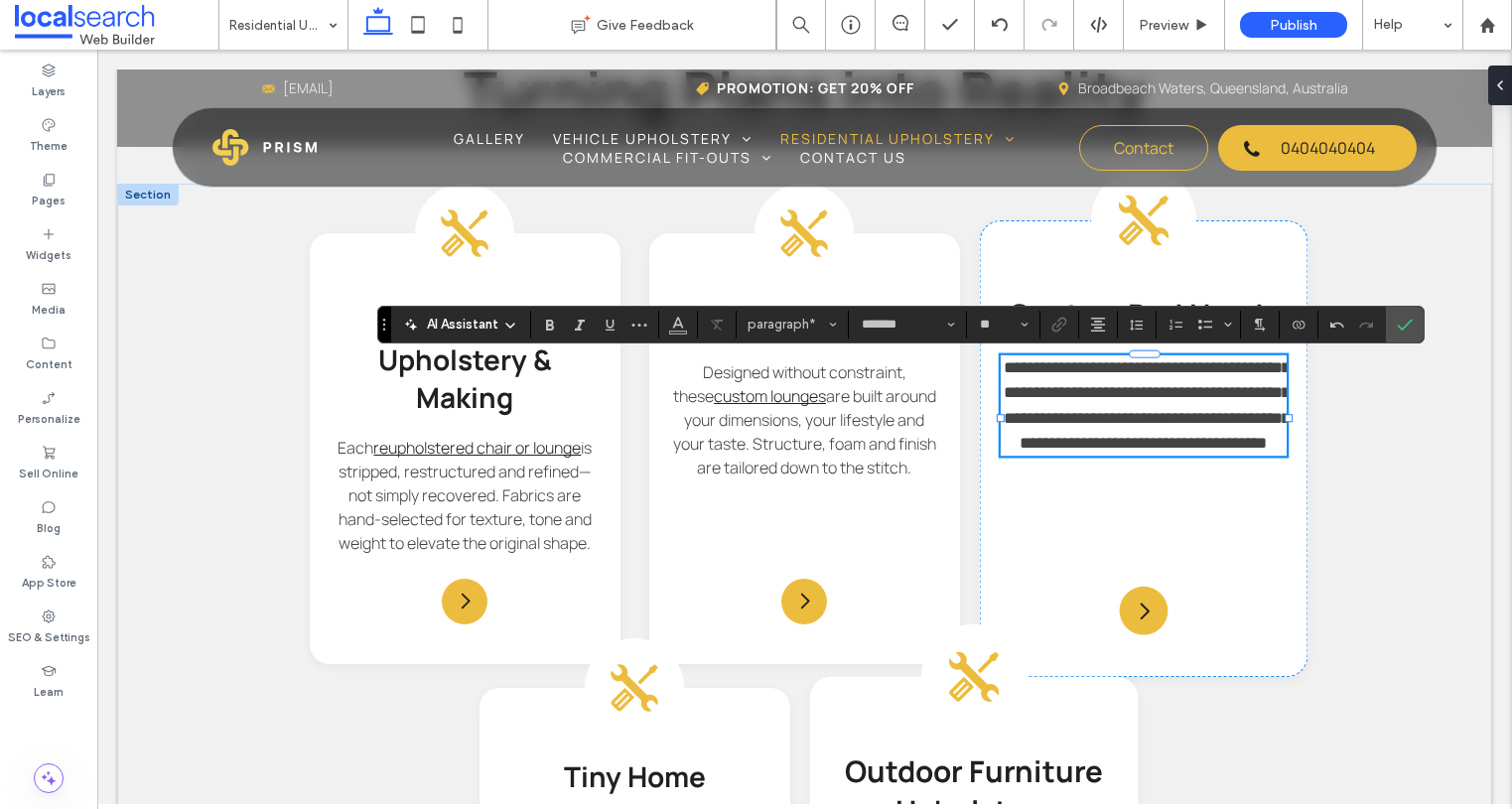 type 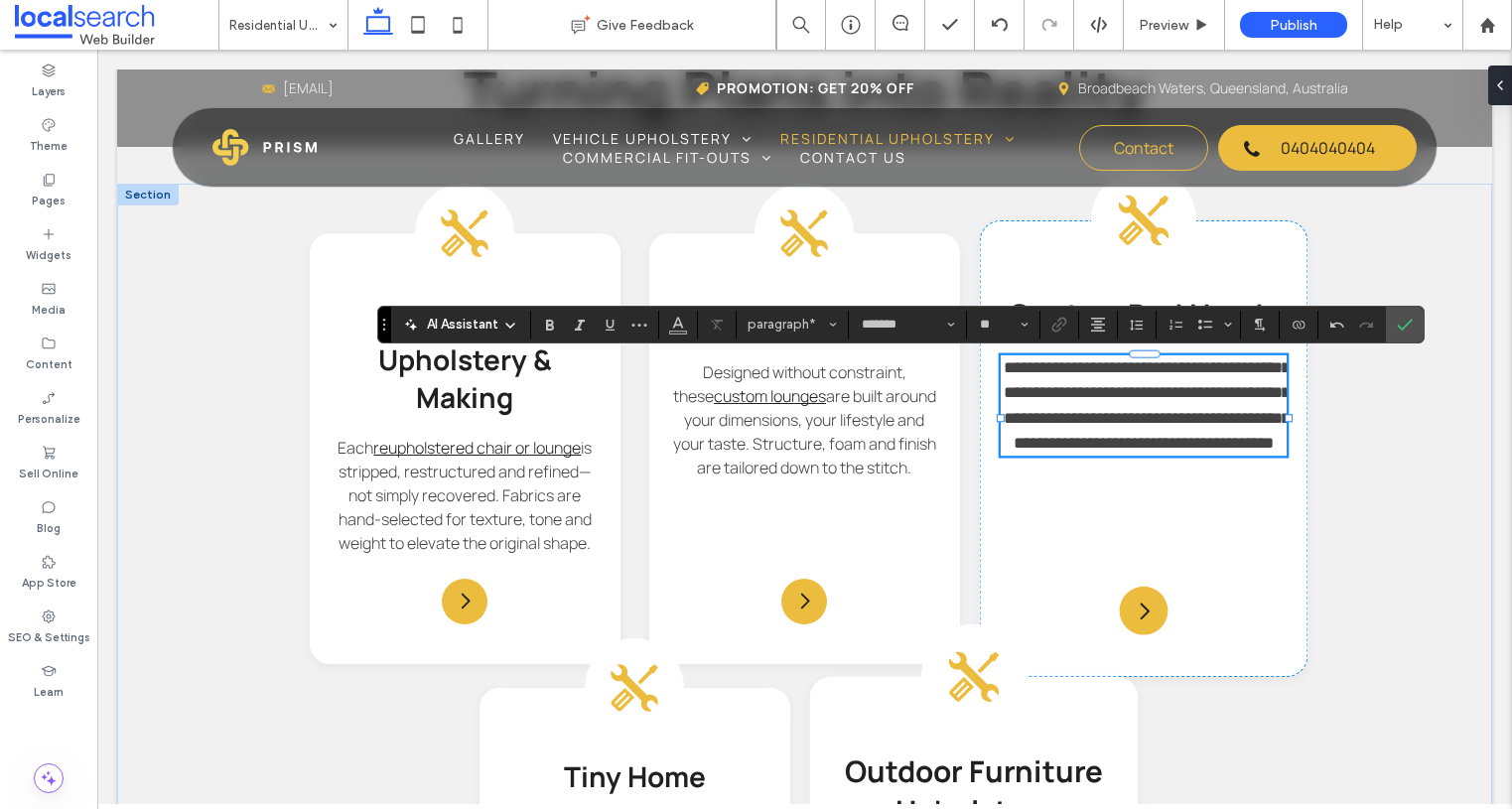 click on "**********" at bounding box center (1148, 405) 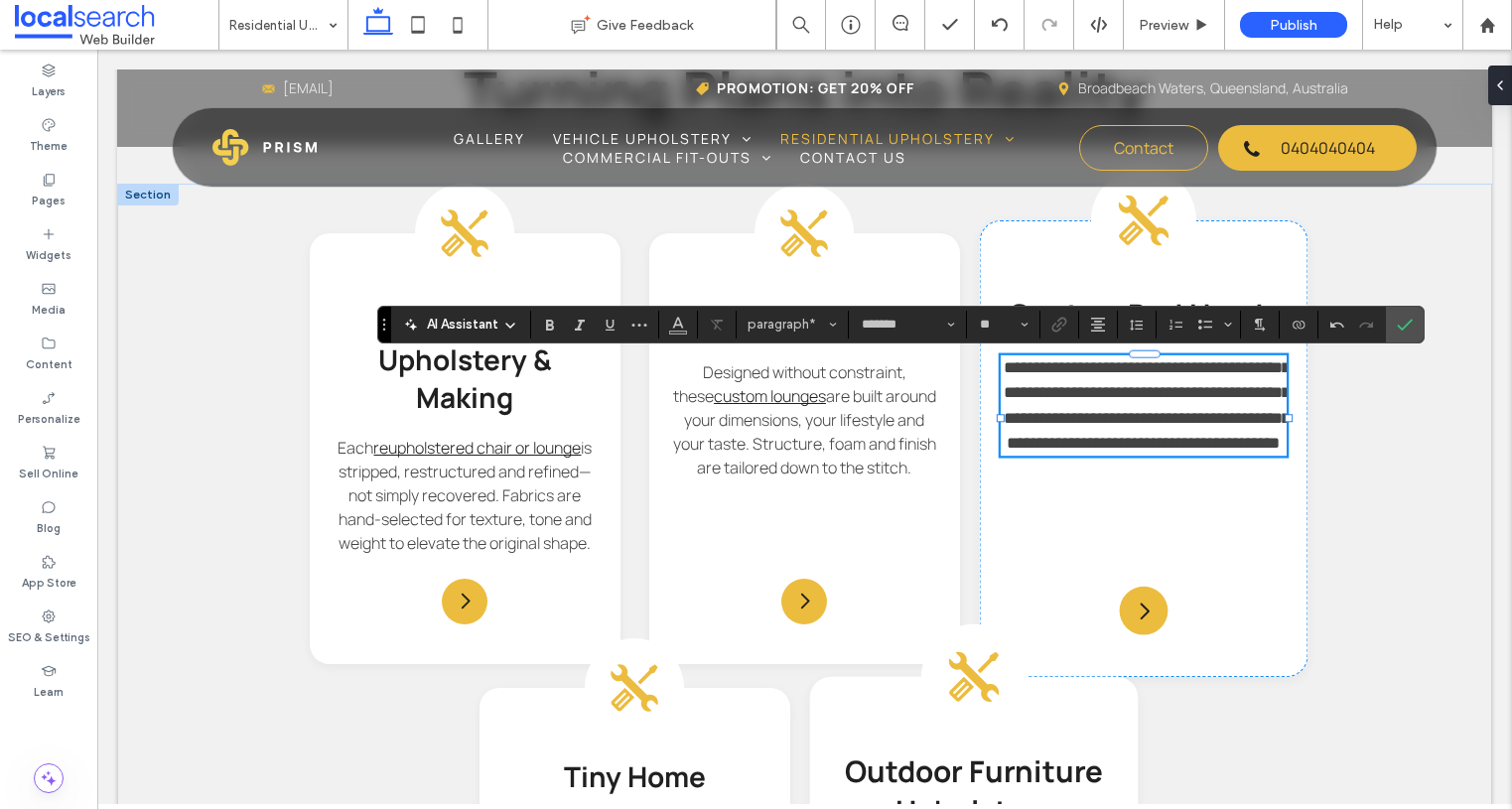 click on "**********" at bounding box center [1148, 405] 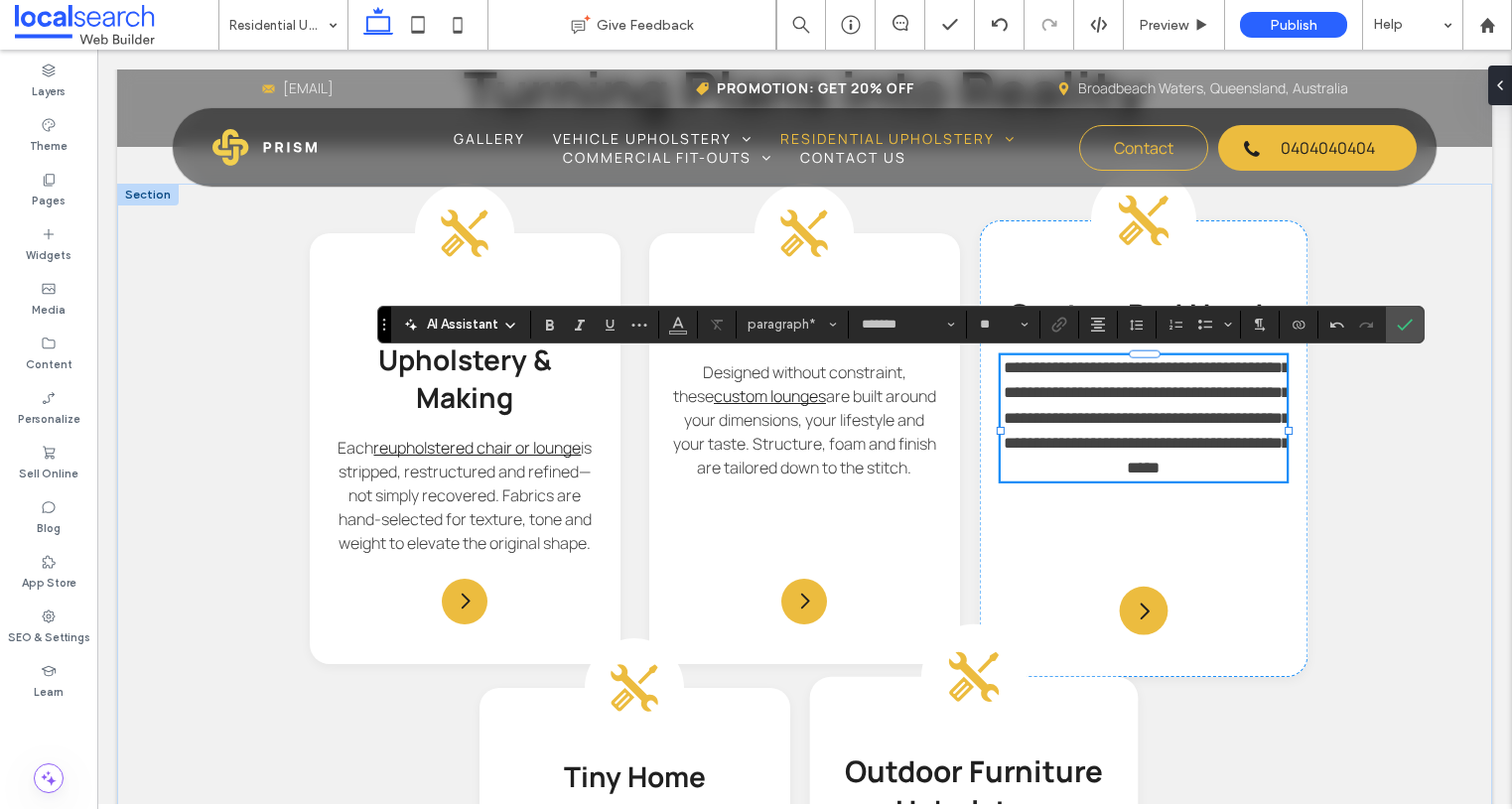 click on "**********" at bounding box center [1148, 418] 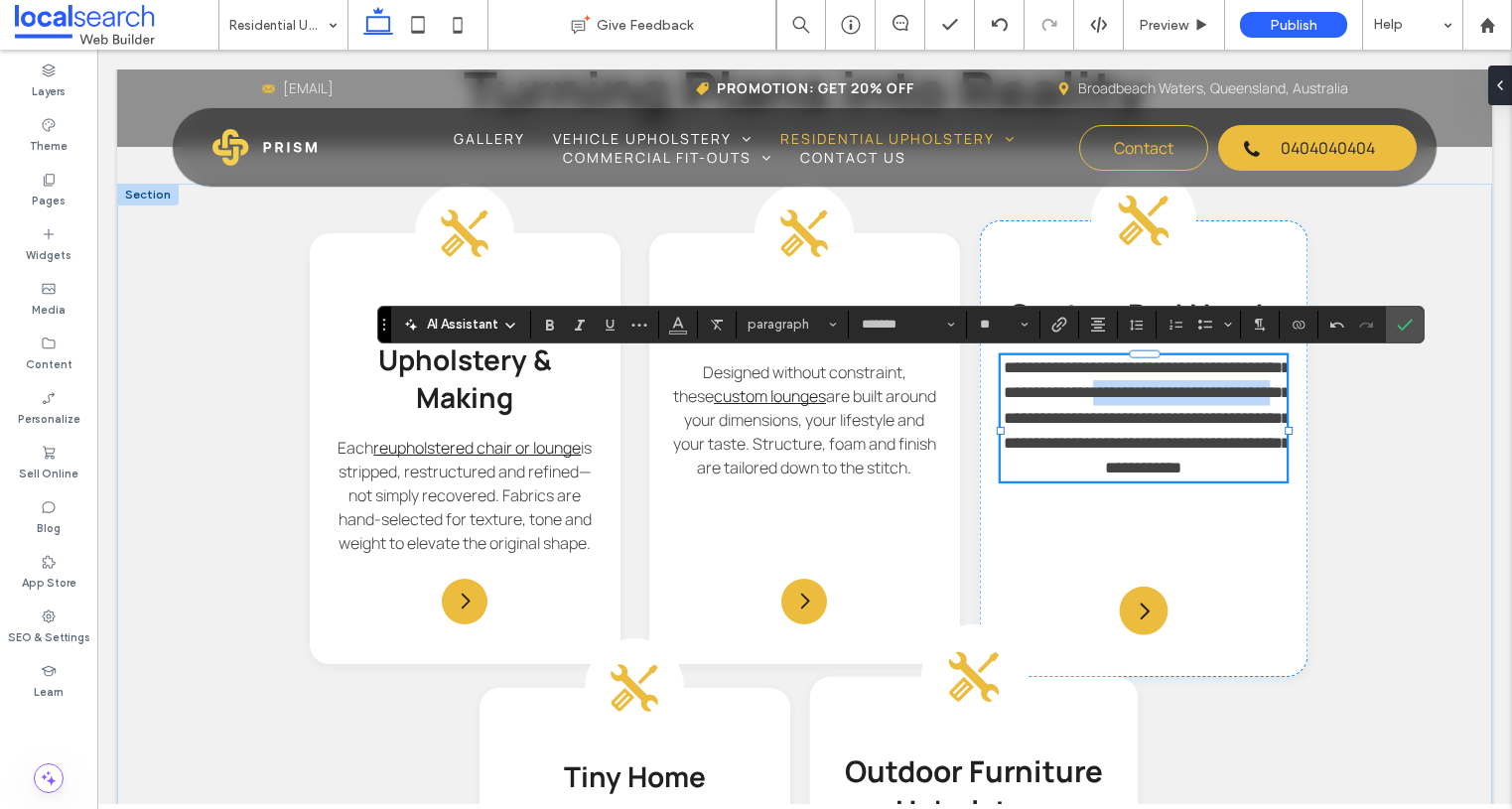 drag, startPoint x: 1201, startPoint y: 396, endPoint x: 1163, endPoint y: 403, distance: 38.639358 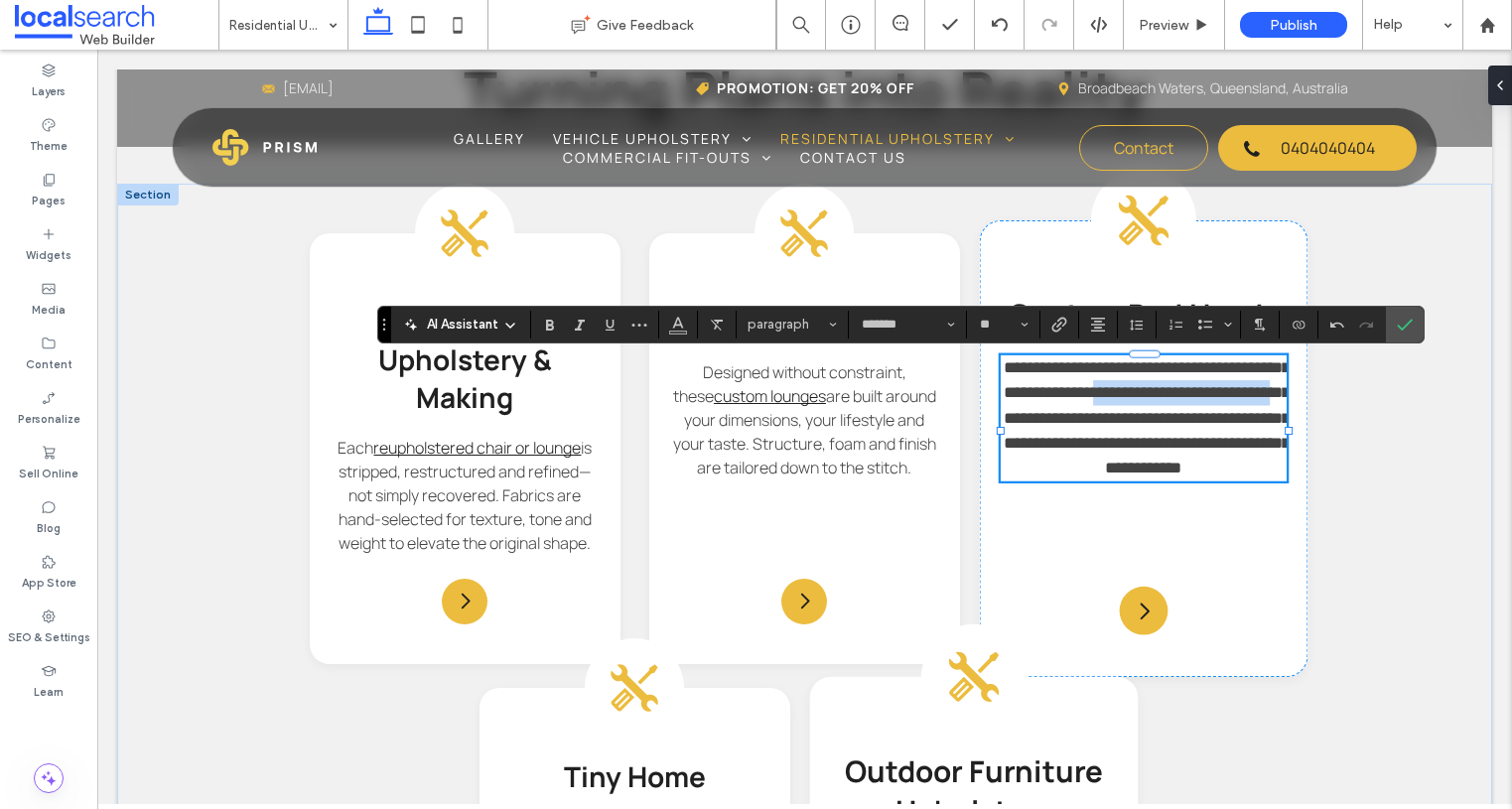 click on "**********" at bounding box center [1148, 418] 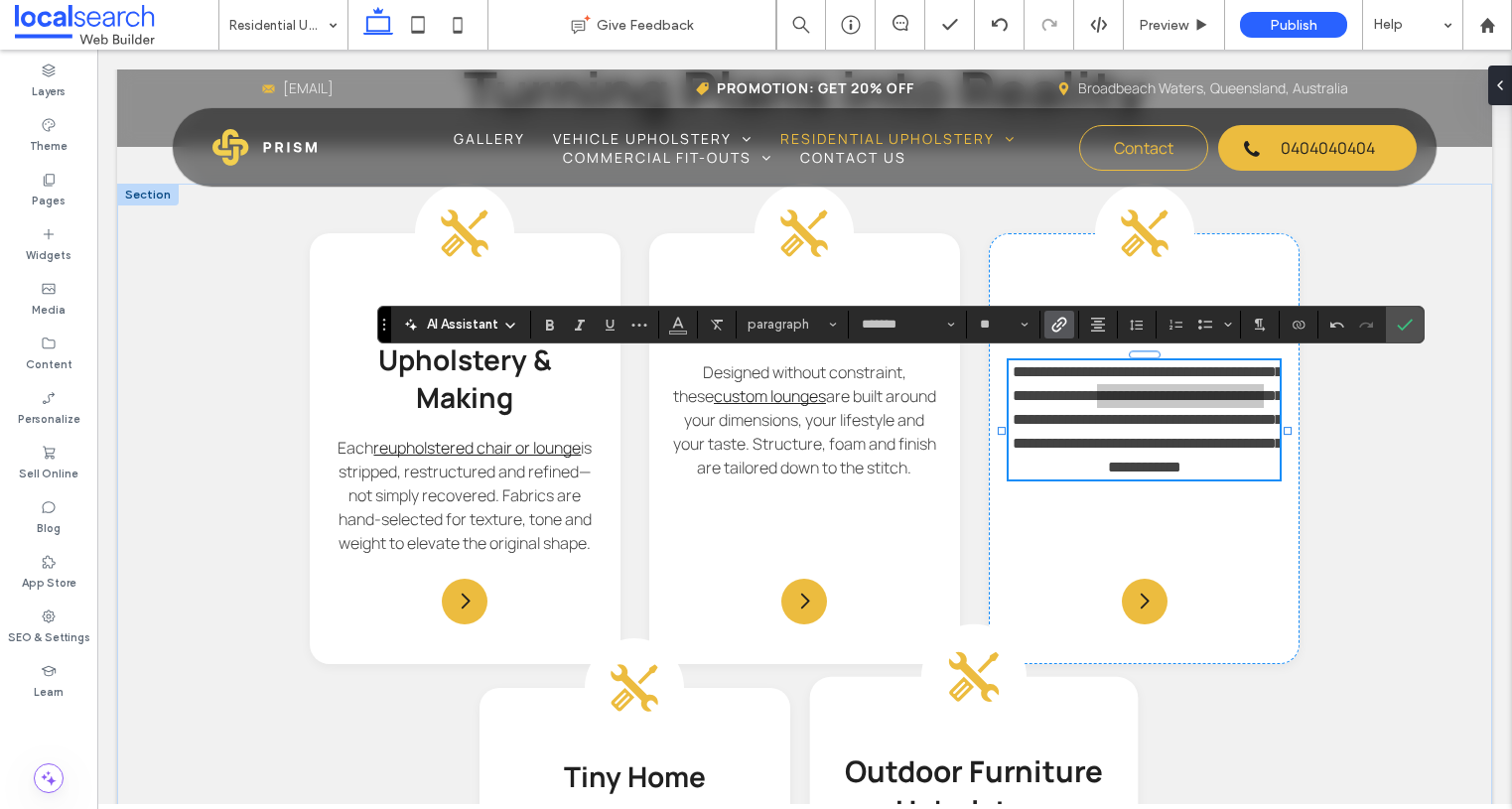 click 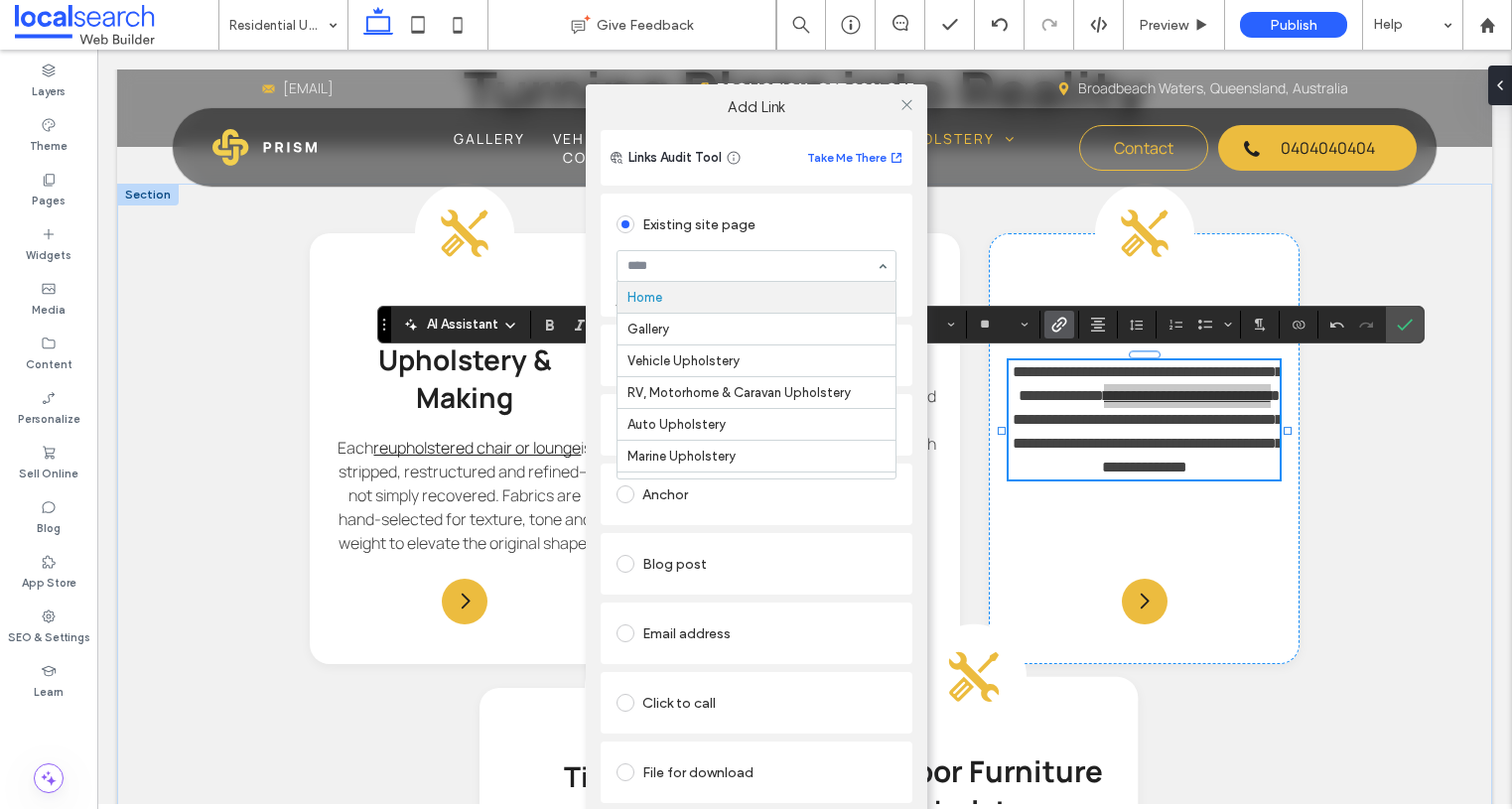 drag, startPoint x: 732, startPoint y: 261, endPoint x: 722, endPoint y: 297, distance: 37.363083 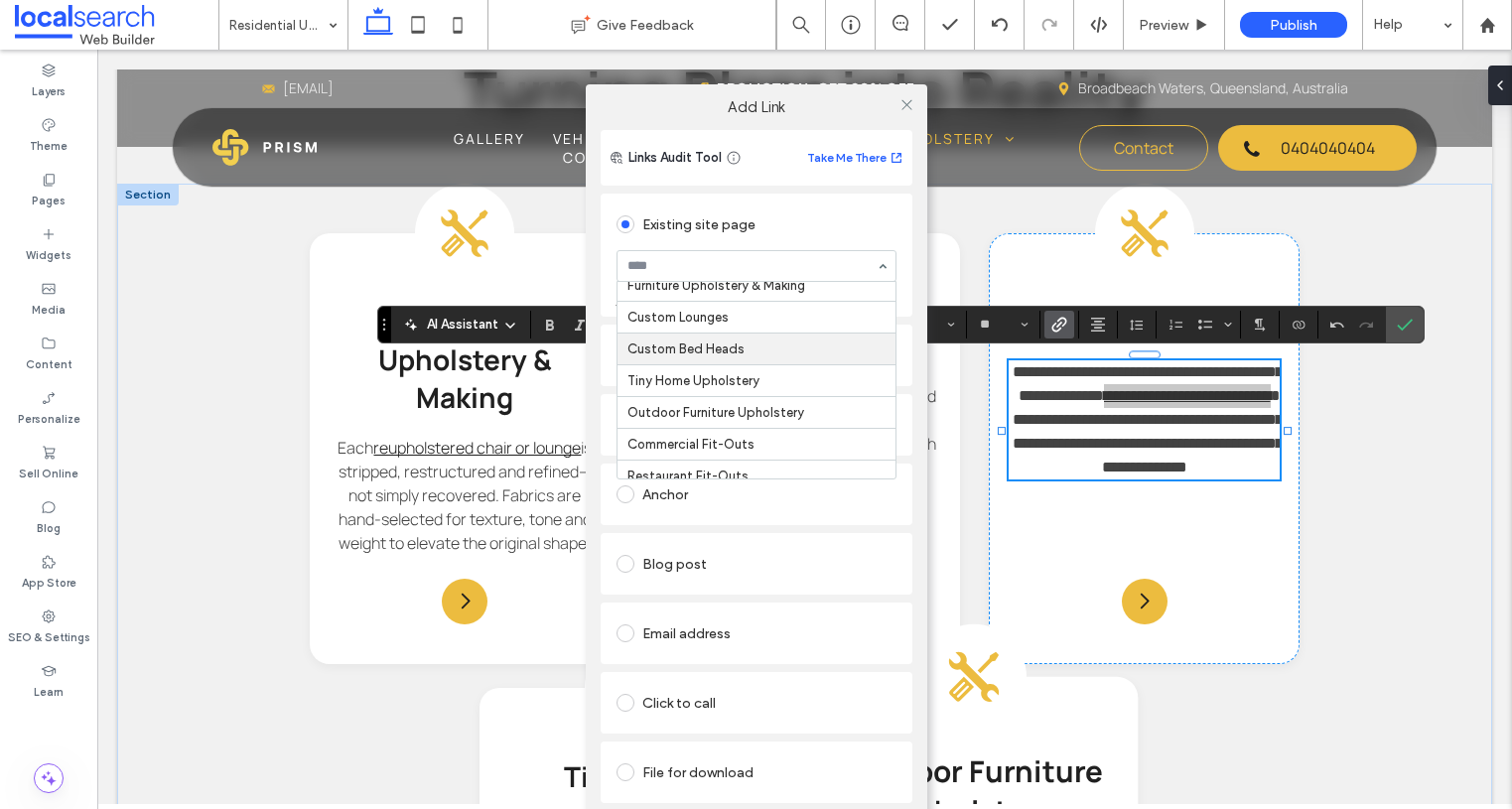 scroll, scrollTop: 300, scrollLeft: 0, axis: vertical 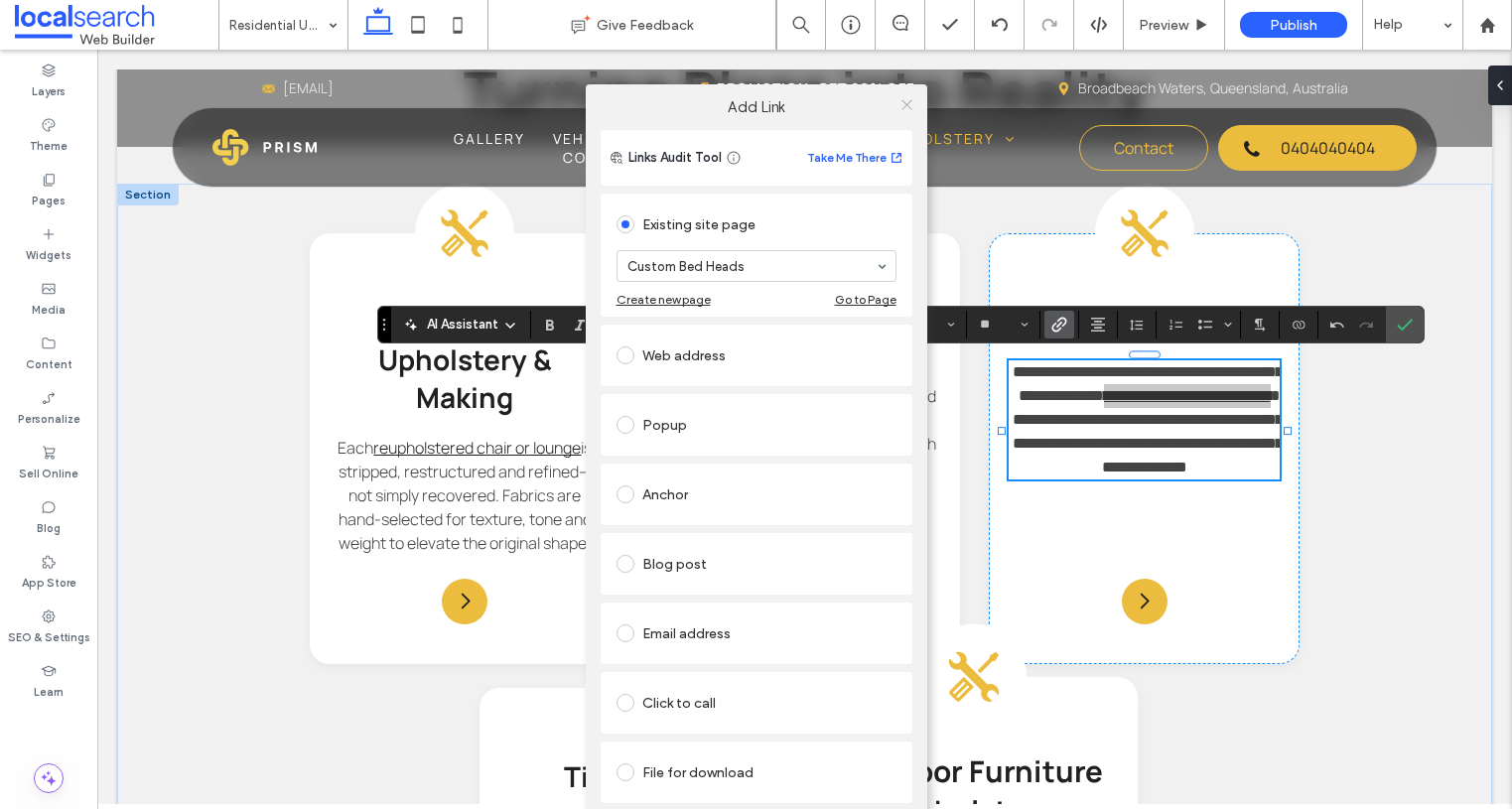 click 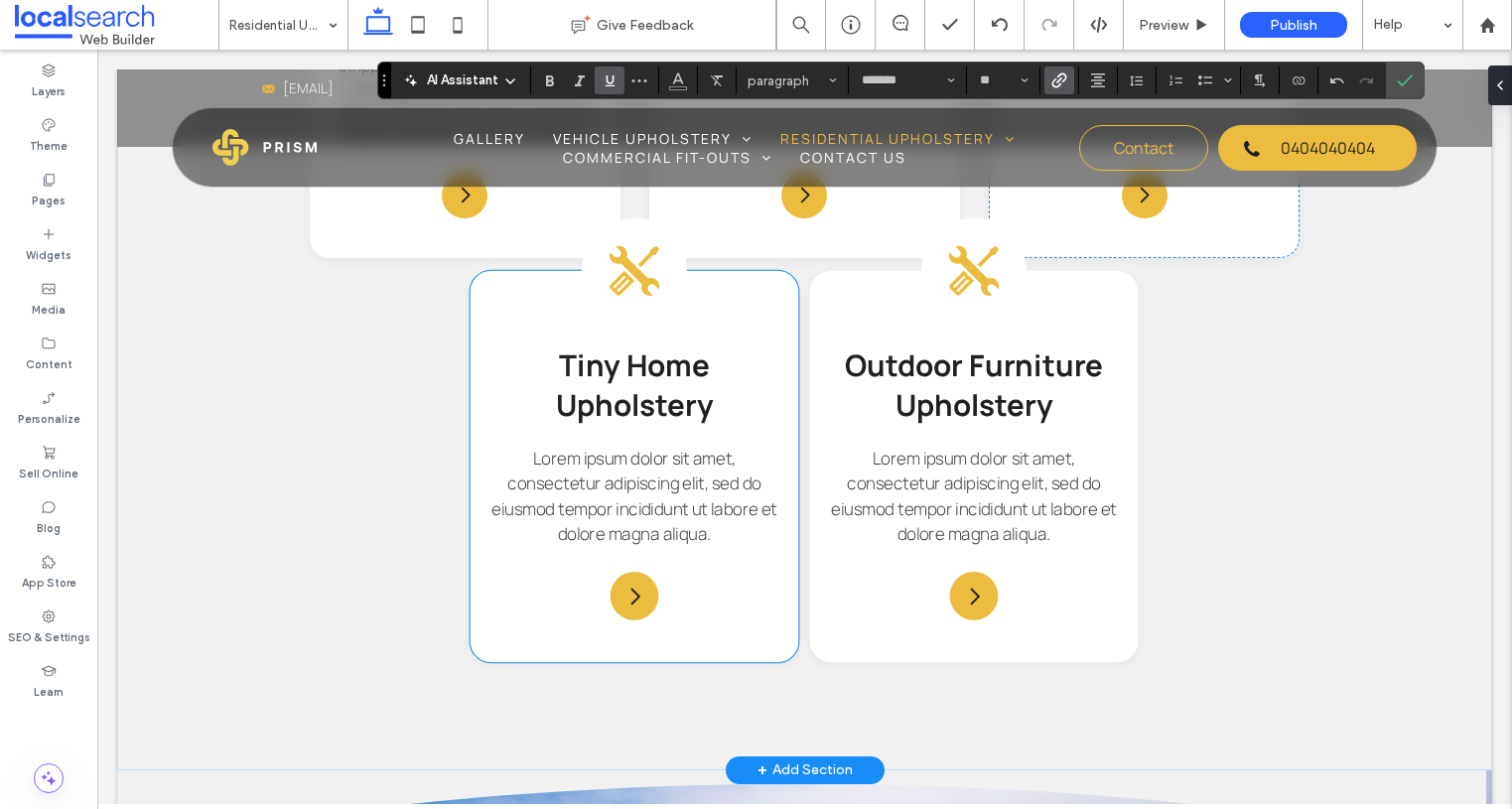 scroll, scrollTop: 2153, scrollLeft: 0, axis: vertical 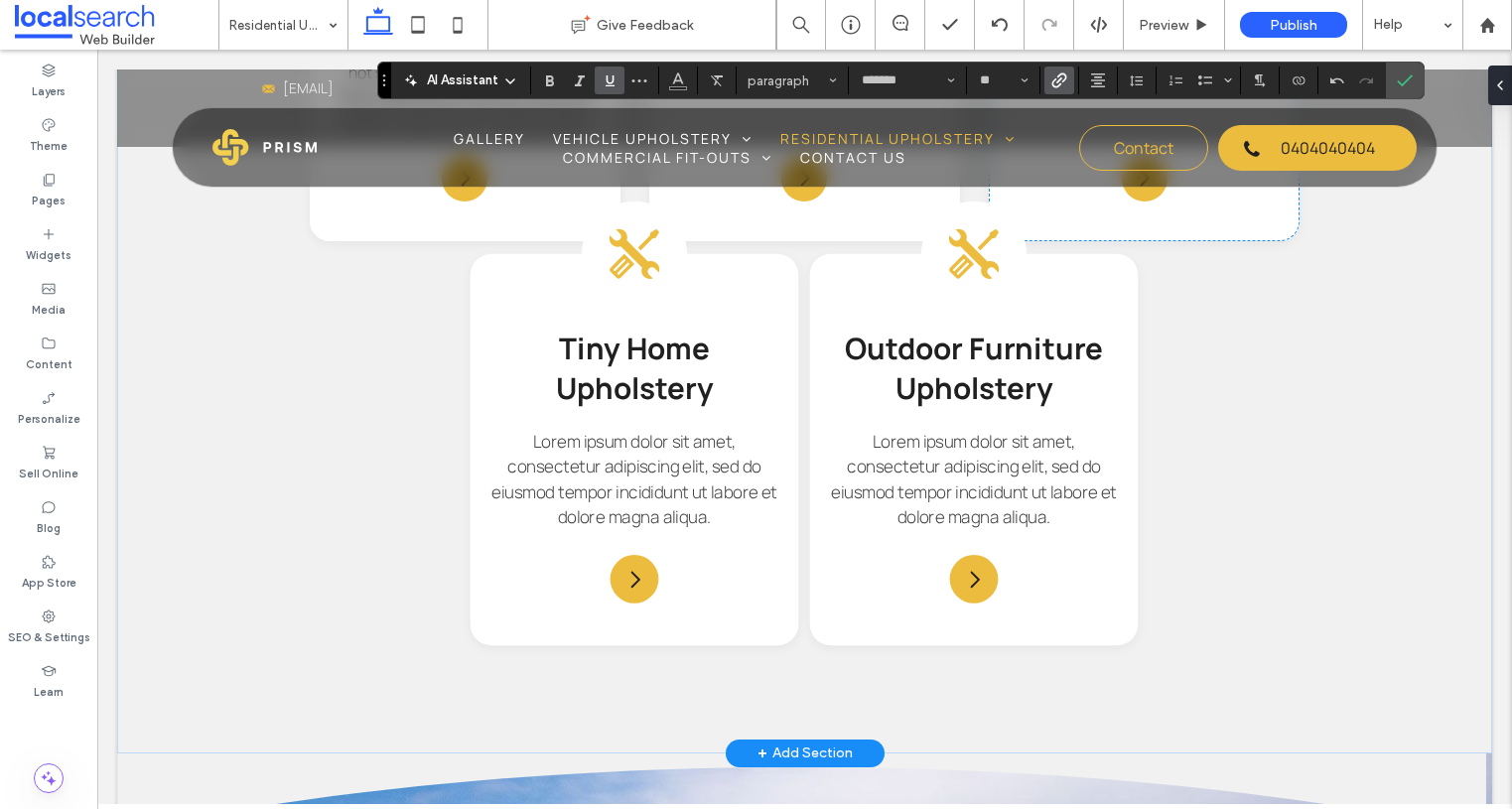 click on "Lorem ipsum dolor sit amet, consectetur adipiscing elit, sed do eiusmod tempor incididunt ut labore et dolore magna aliqua." at bounding box center [634, 479] 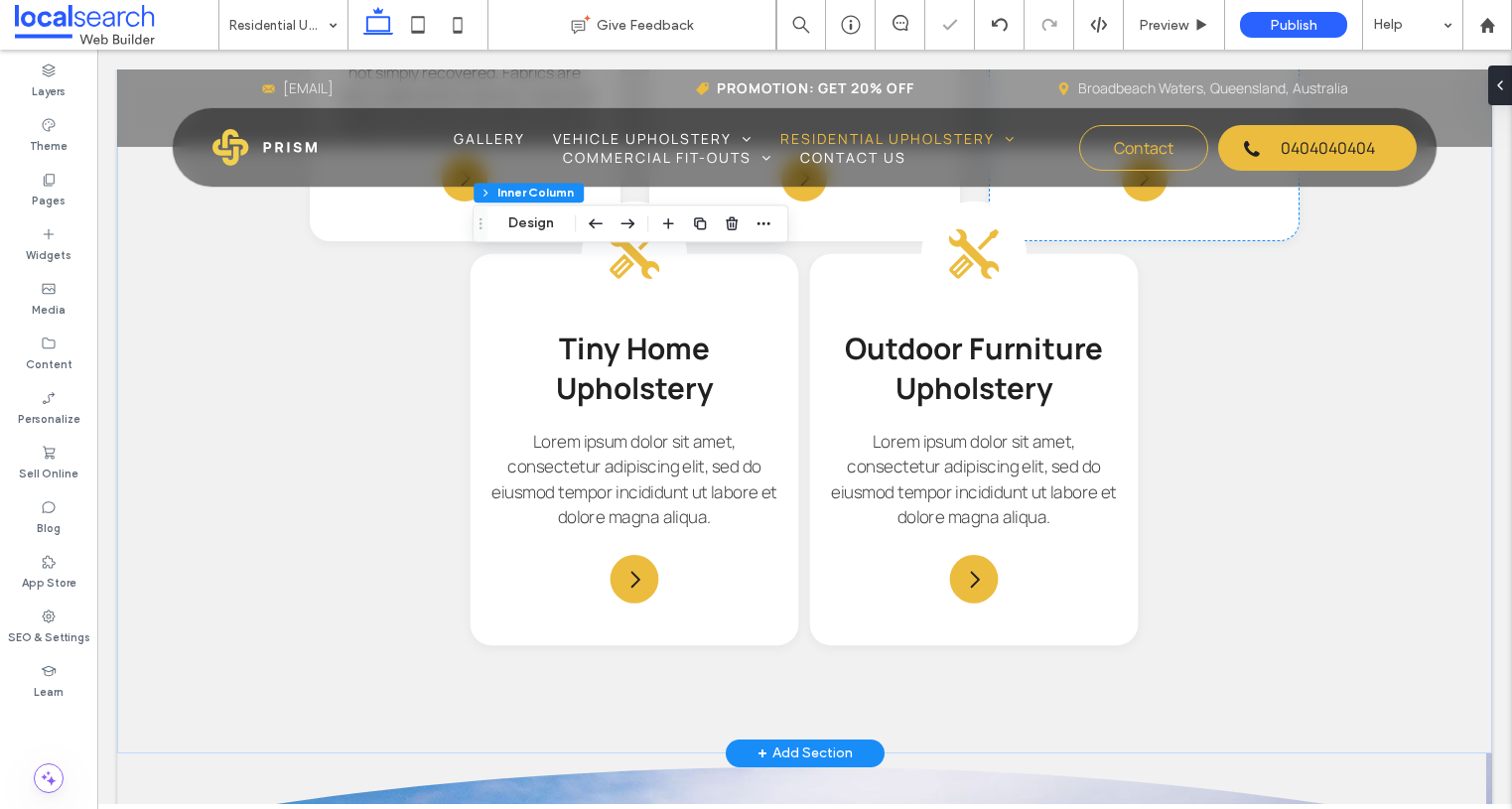 click on "Lorem ipsum dolor sit amet, consectetur adipiscing elit, sed do eiusmod tempor incididunt ut labore et dolore magna aliqua." at bounding box center [634, 479] 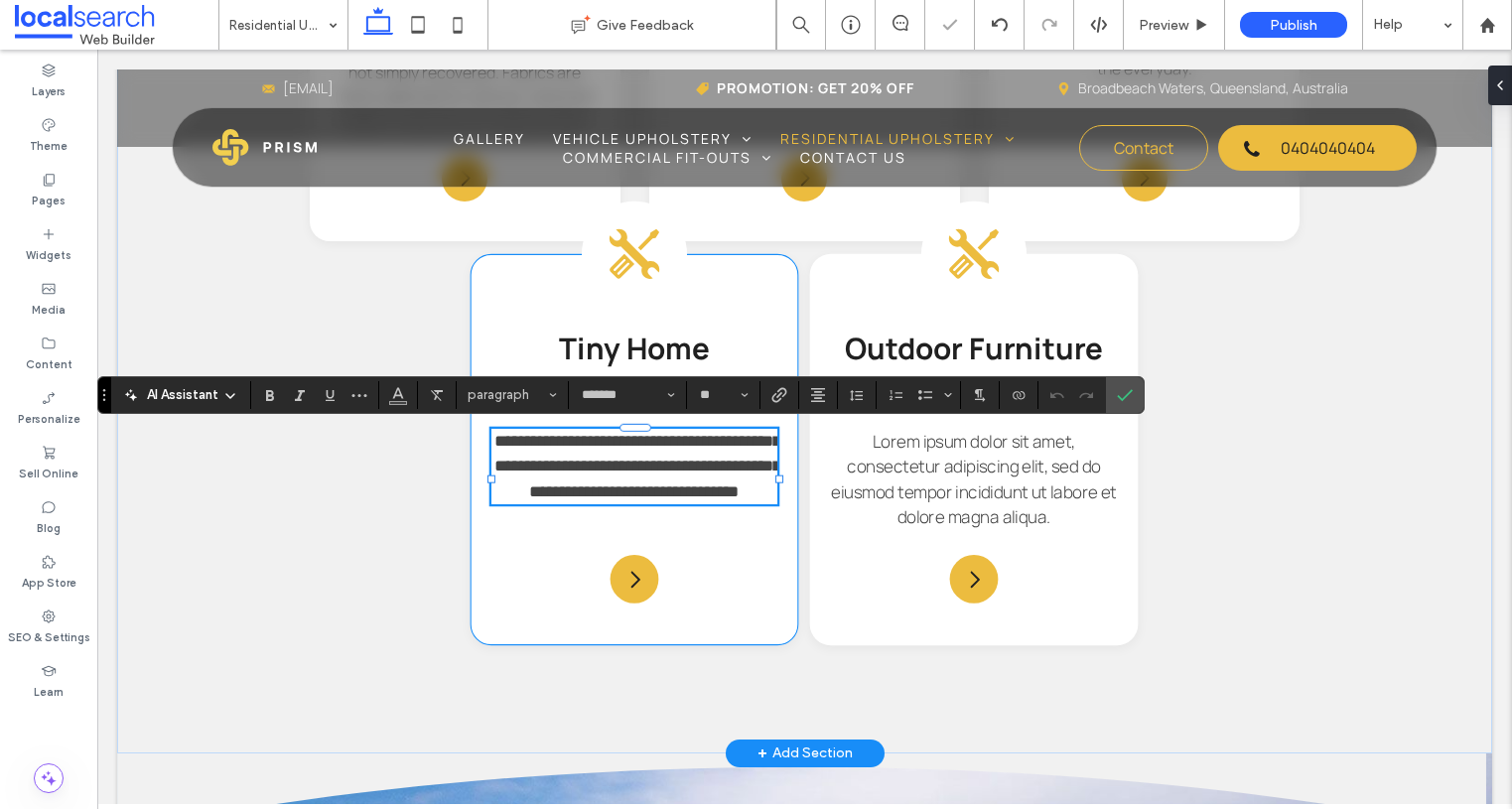 click on "**********" at bounding box center (637, 466) 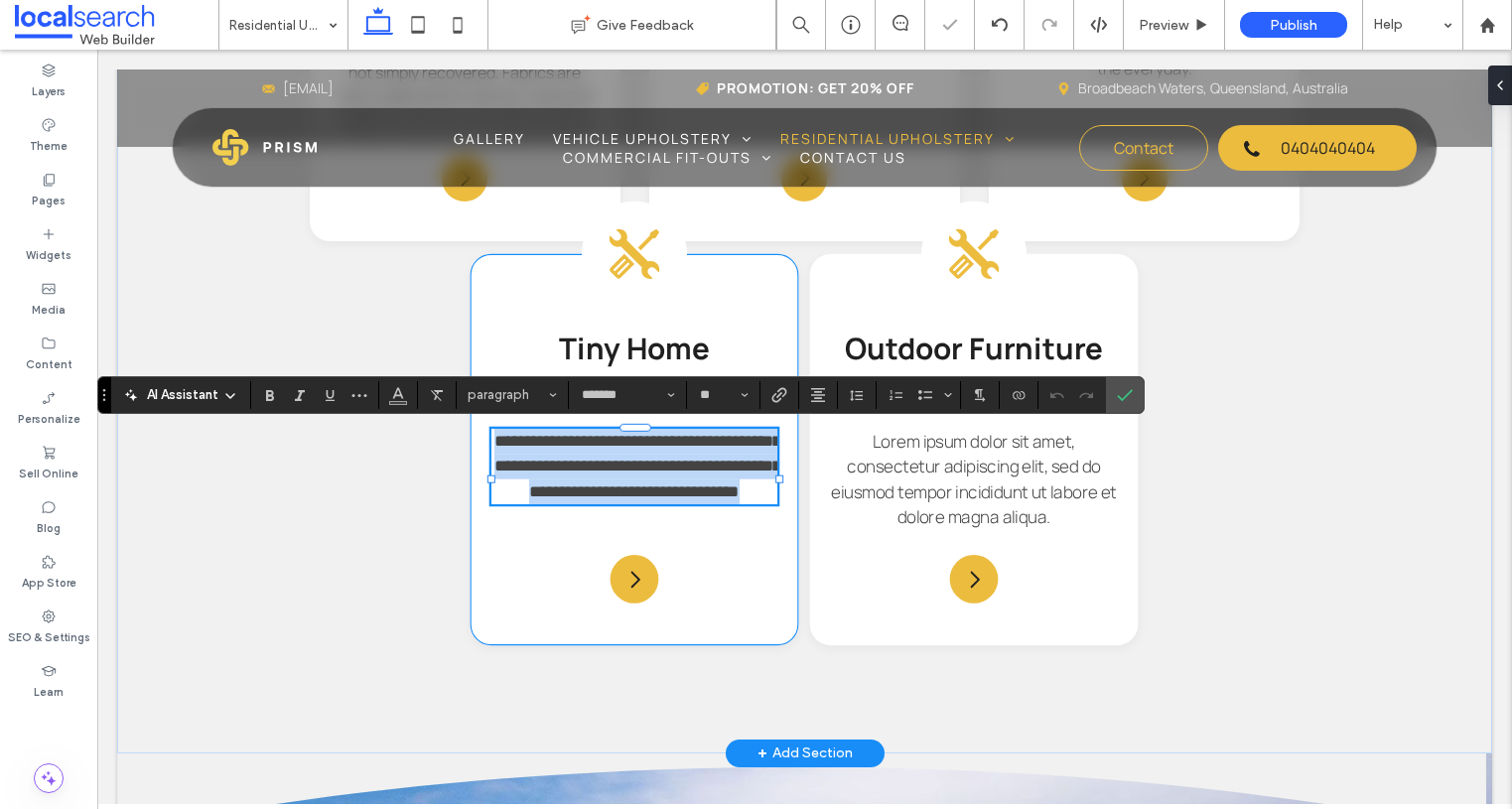 scroll, scrollTop: 0, scrollLeft: 0, axis: both 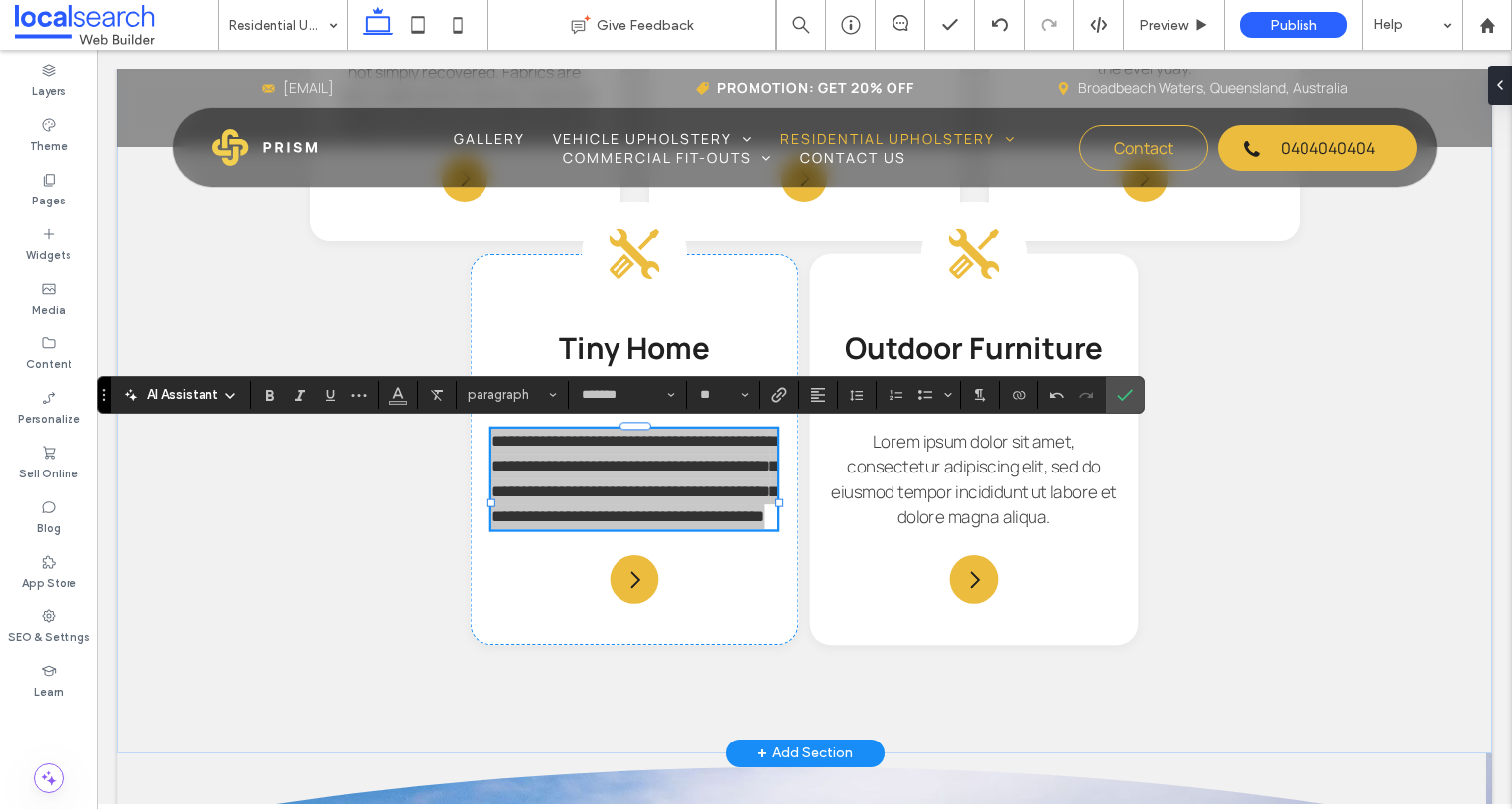 click 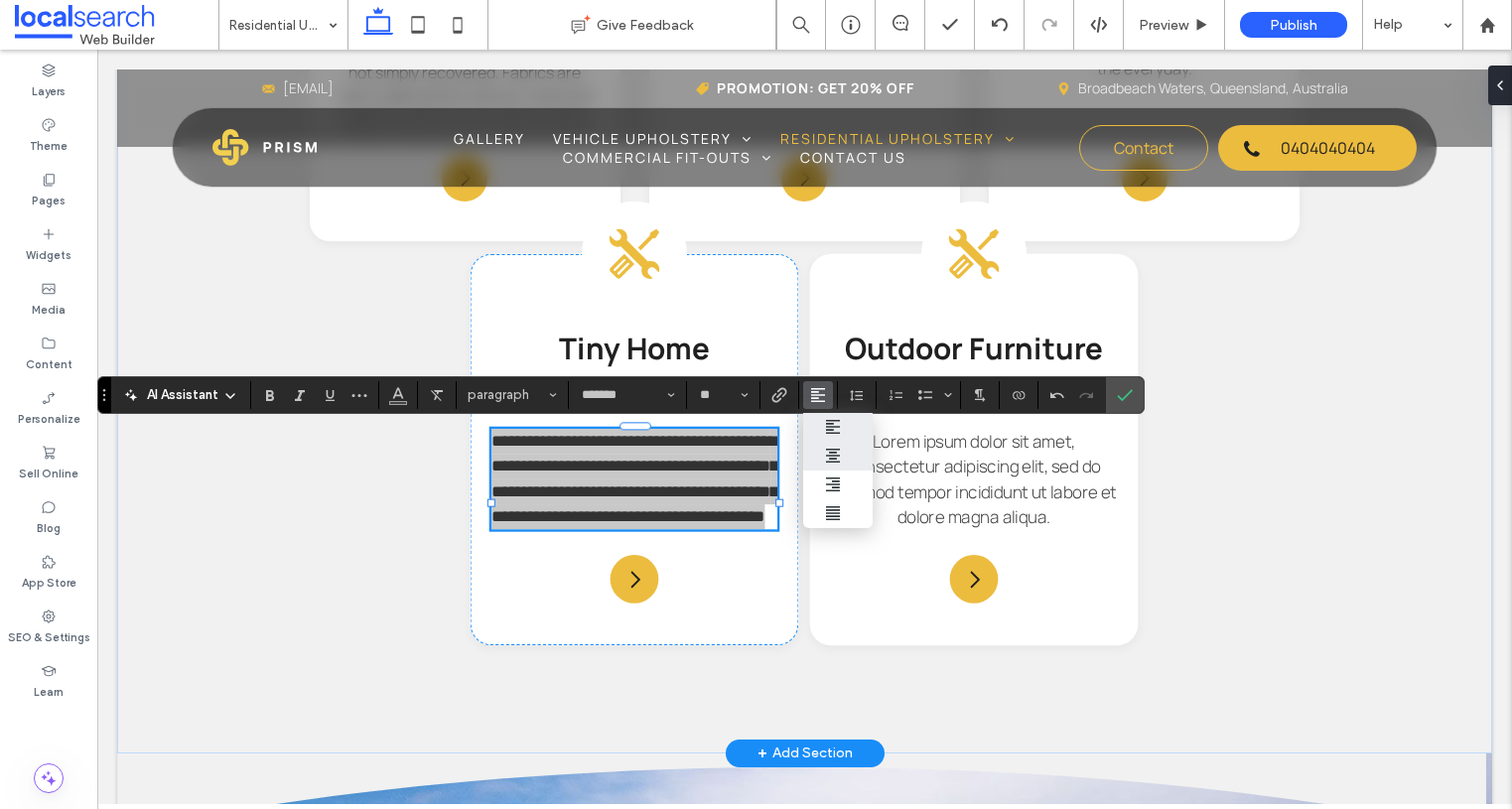 drag, startPoint x: 738, startPoint y: 413, endPoint x: 837, endPoint y: 463, distance: 110.9099 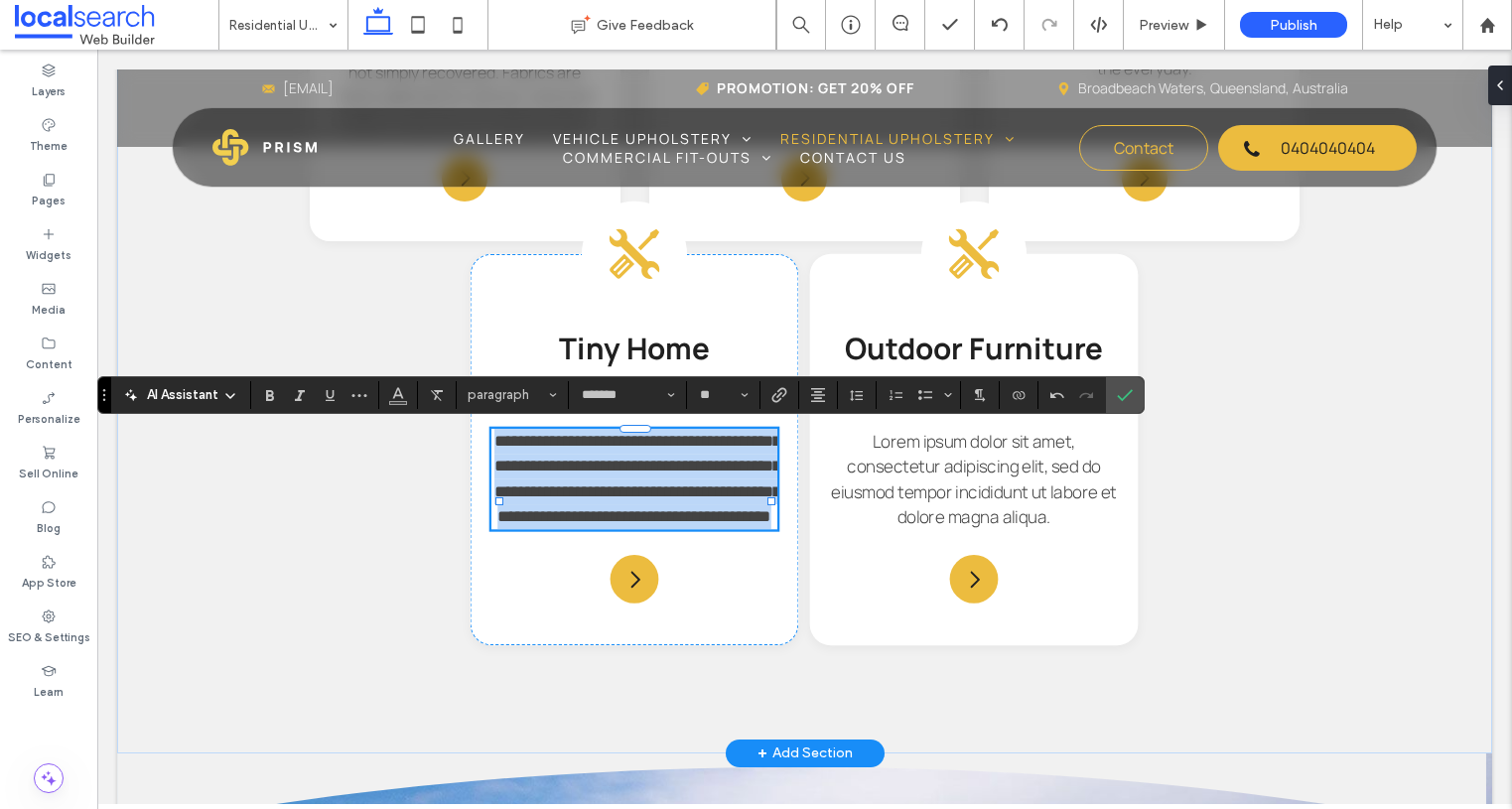 click on "**********" at bounding box center [637, 478] 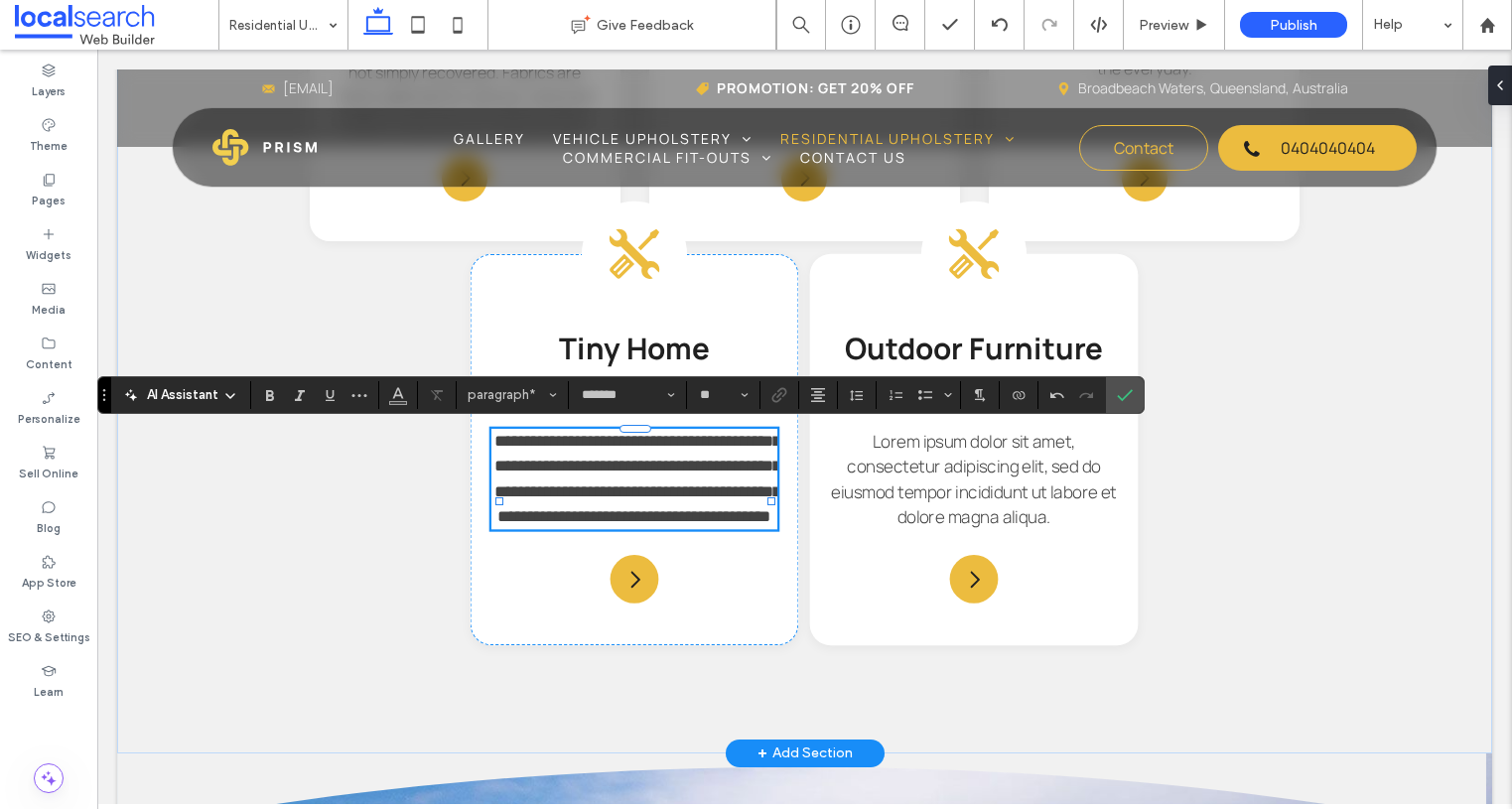 click on "**********" at bounding box center (637, 478) 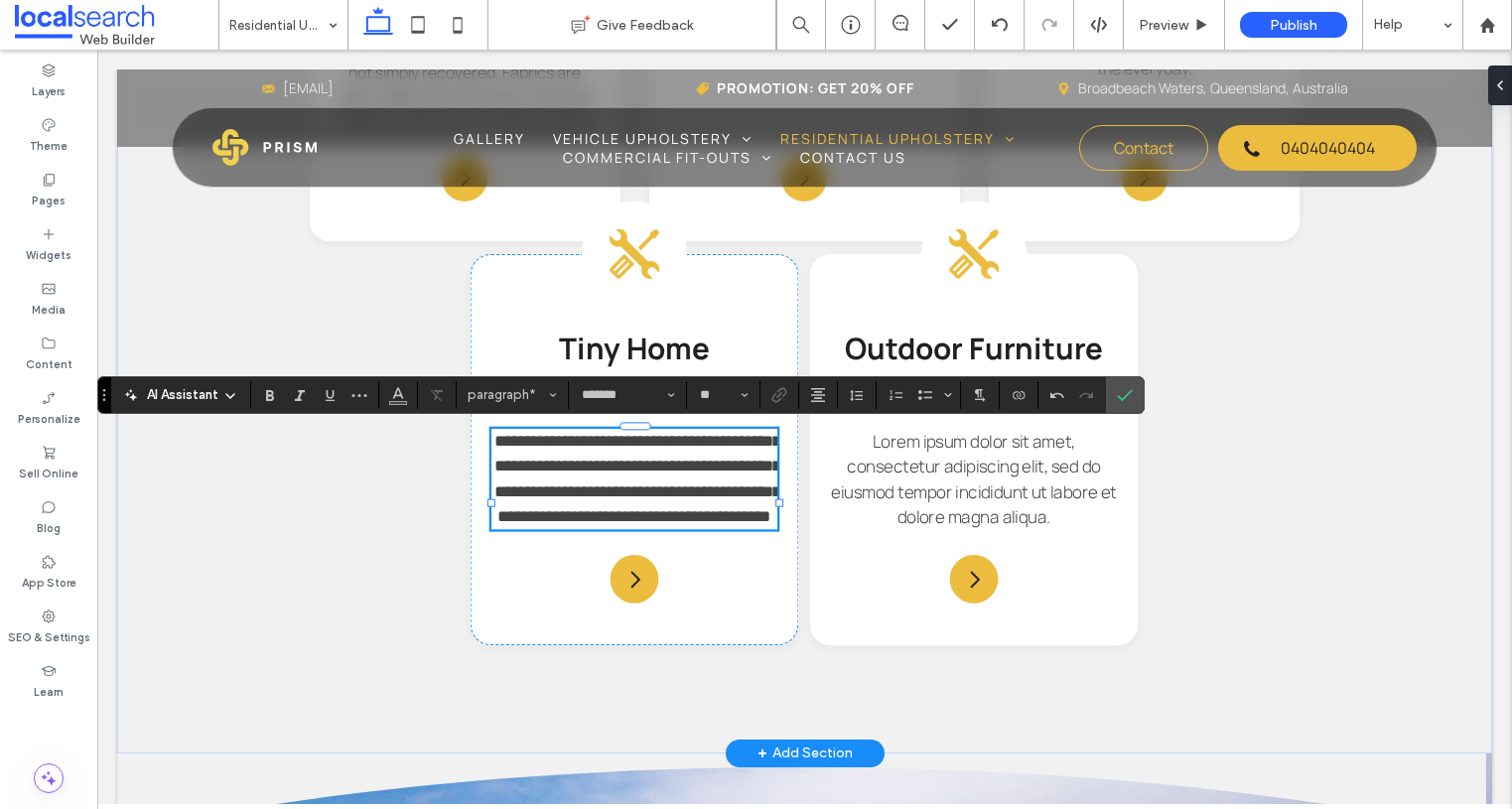 click on "**********" at bounding box center (637, 478) 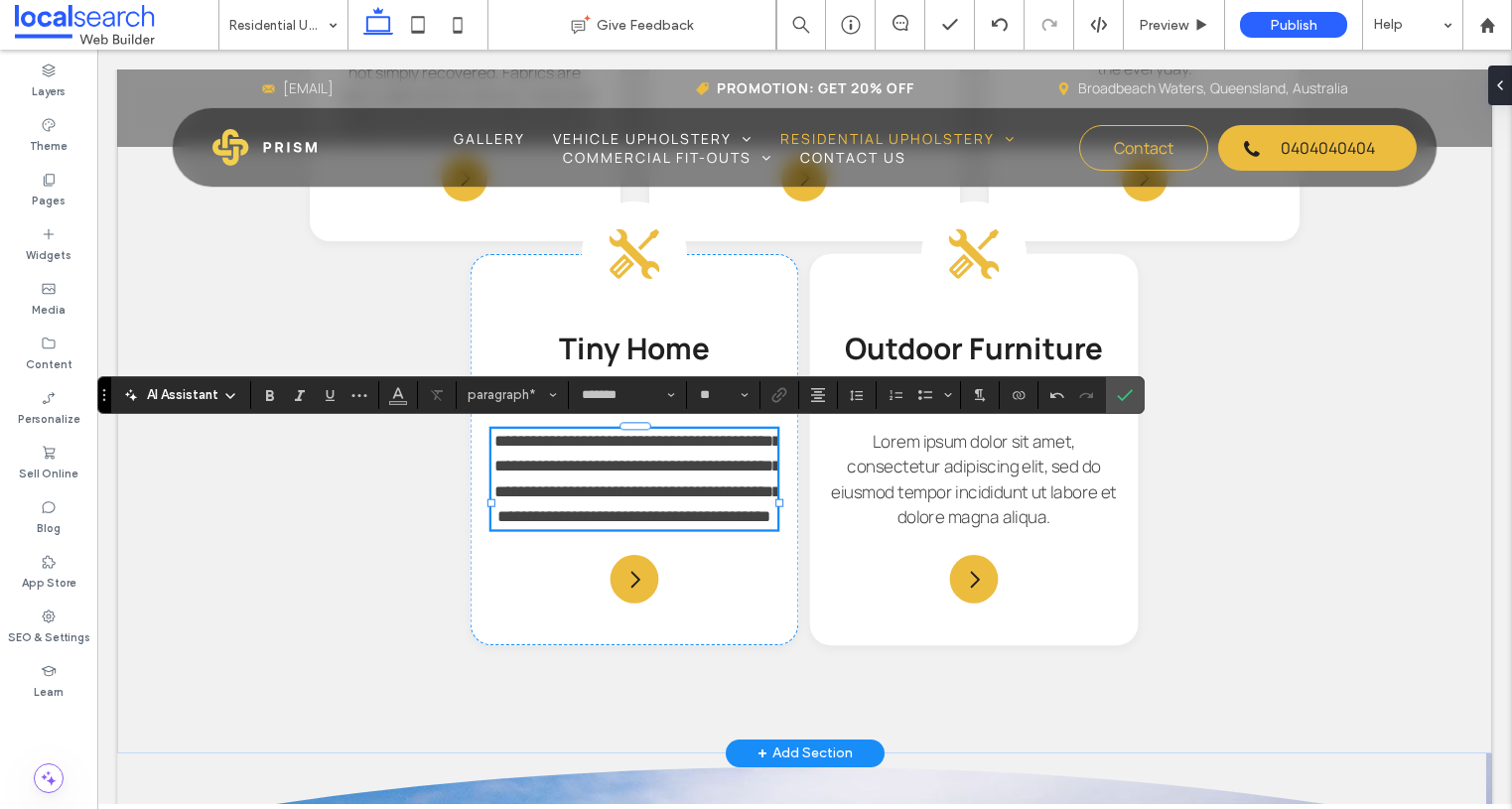 click on "**********" at bounding box center [637, 478] 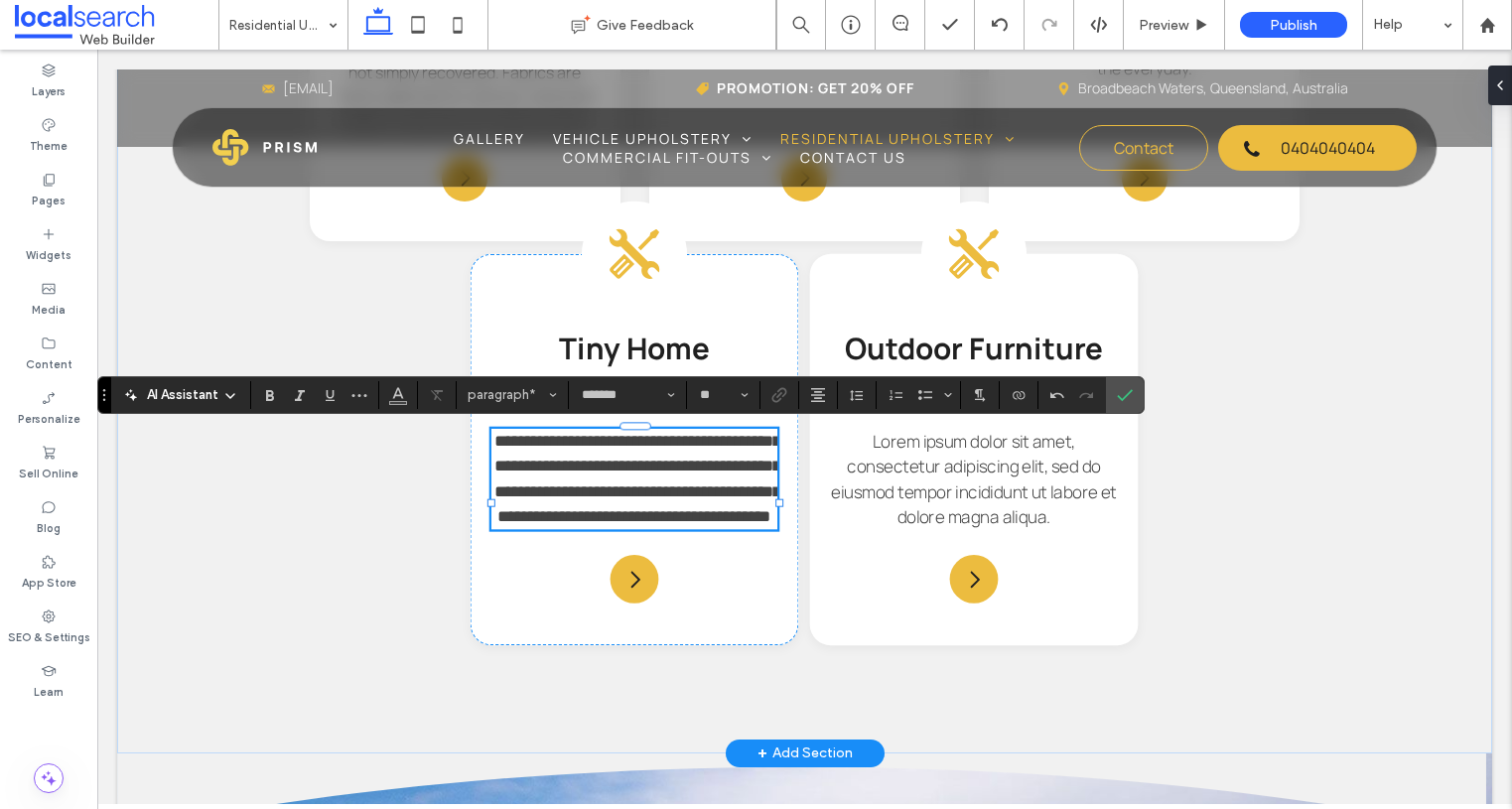 click on "**********" at bounding box center (637, 478) 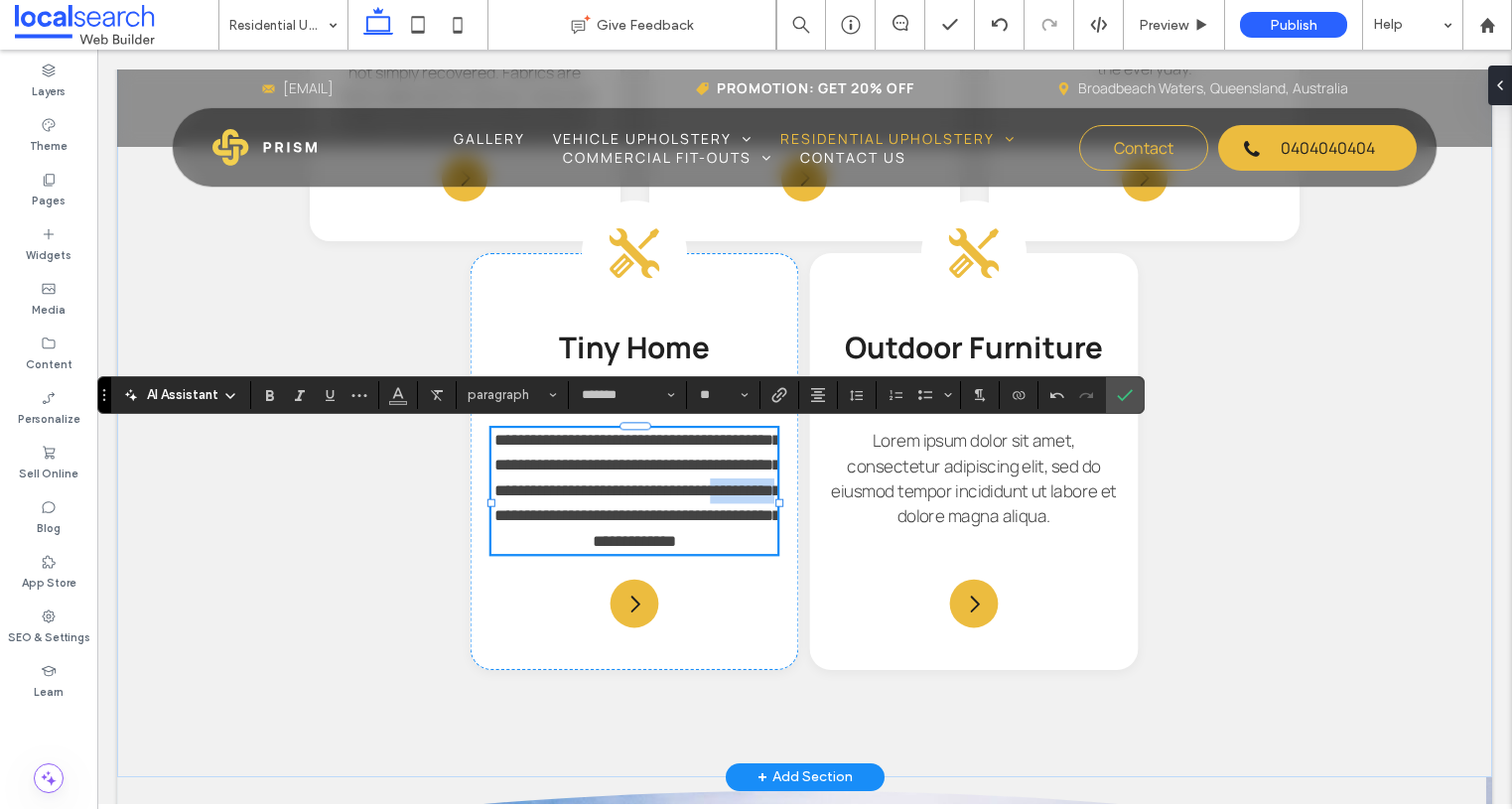 drag, startPoint x: 724, startPoint y: 517, endPoint x: 552, endPoint y: 539, distance: 173.40127 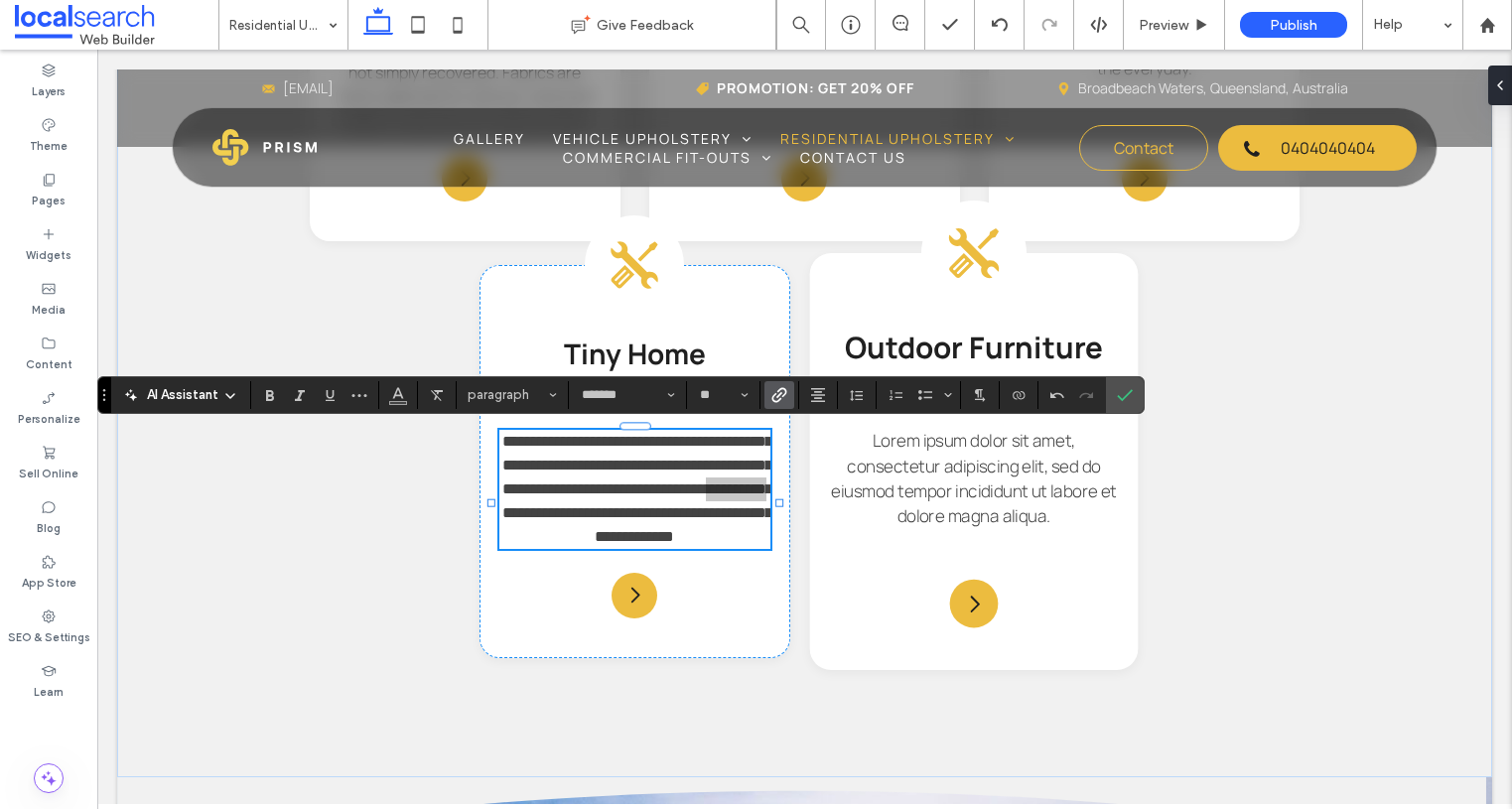 click 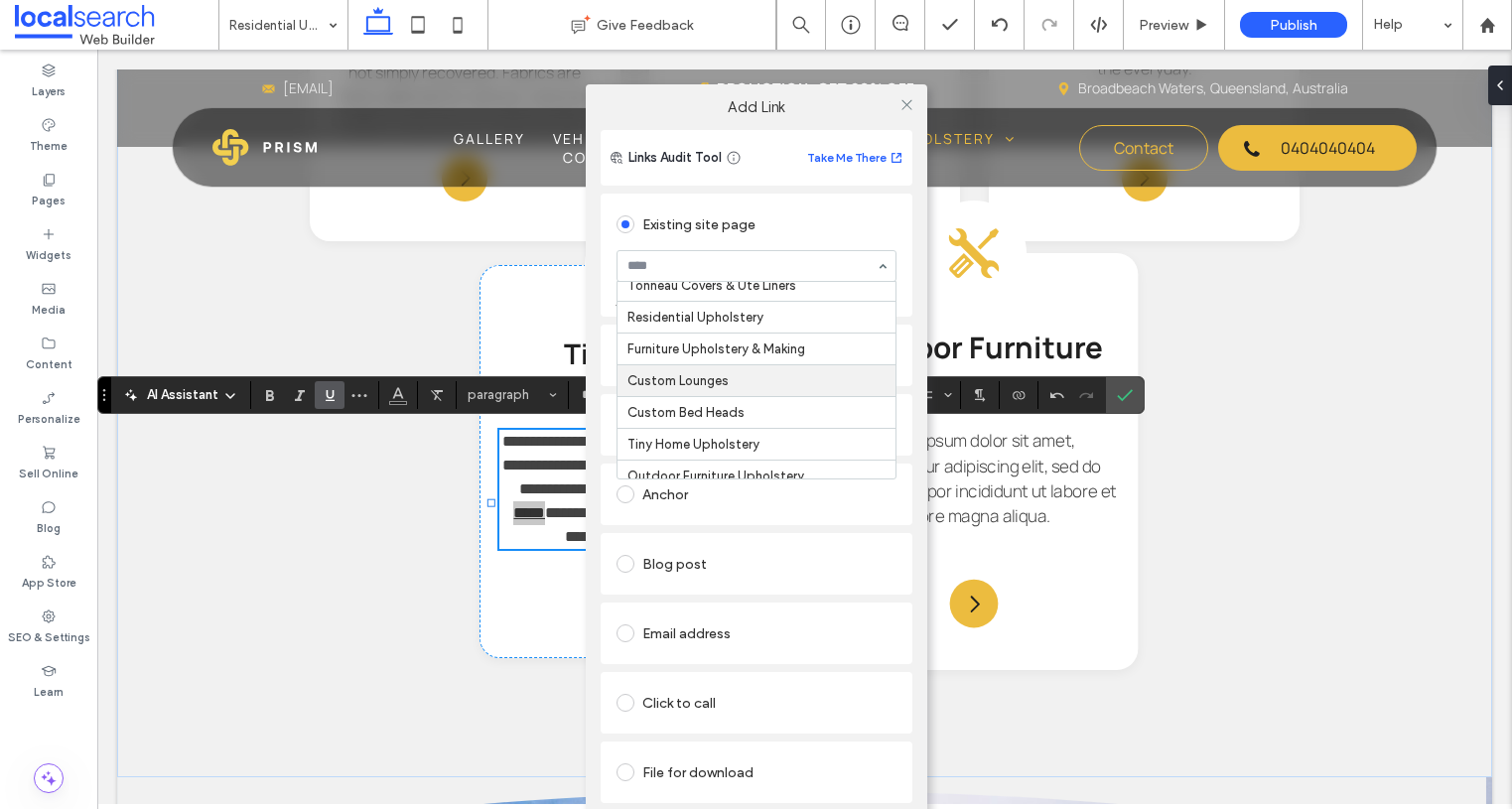 scroll, scrollTop: 246, scrollLeft: 0, axis: vertical 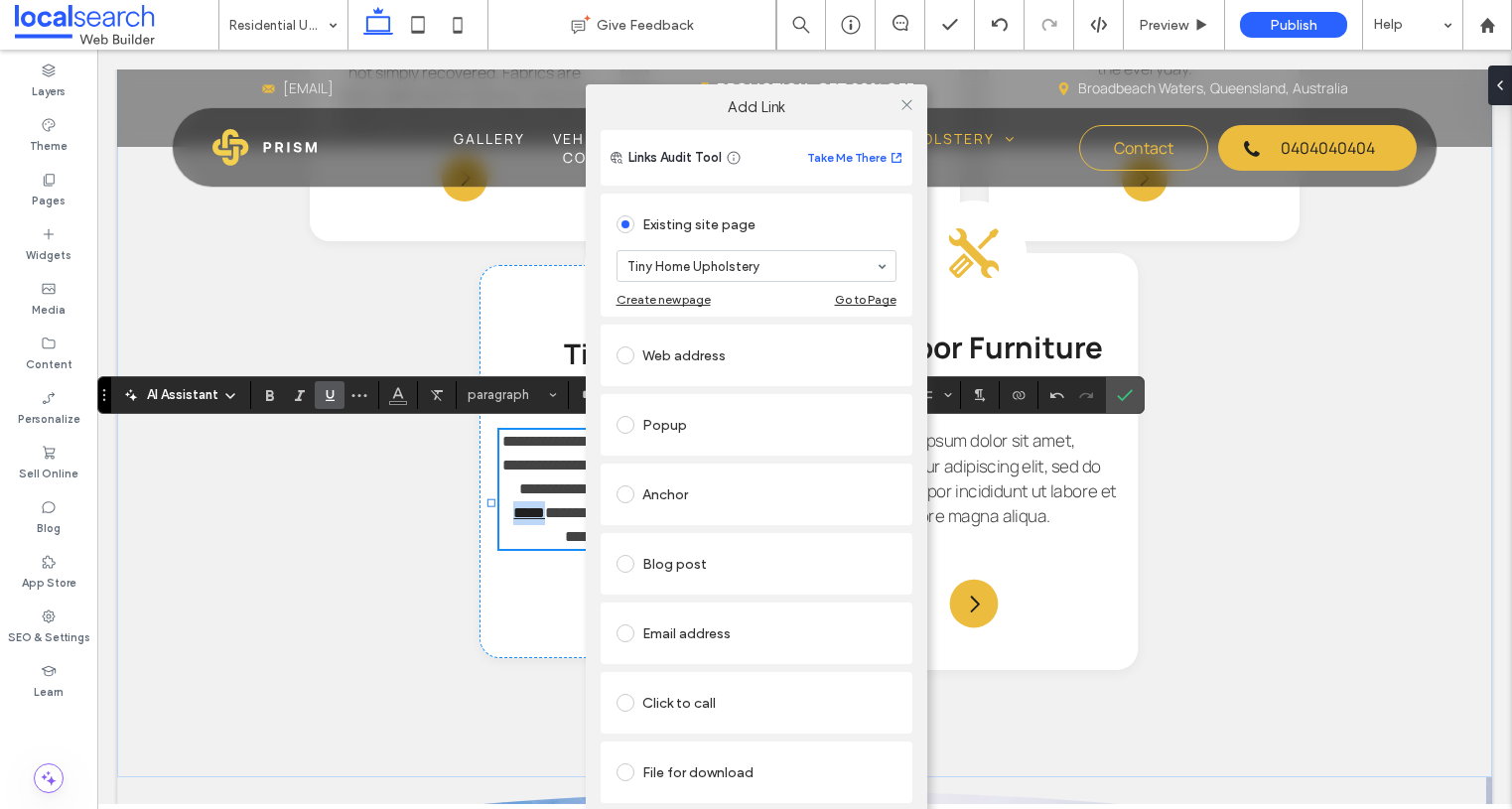 drag, startPoint x: 684, startPoint y: 428, endPoint x: 704, endPoint y: 389, distance: 43.829214 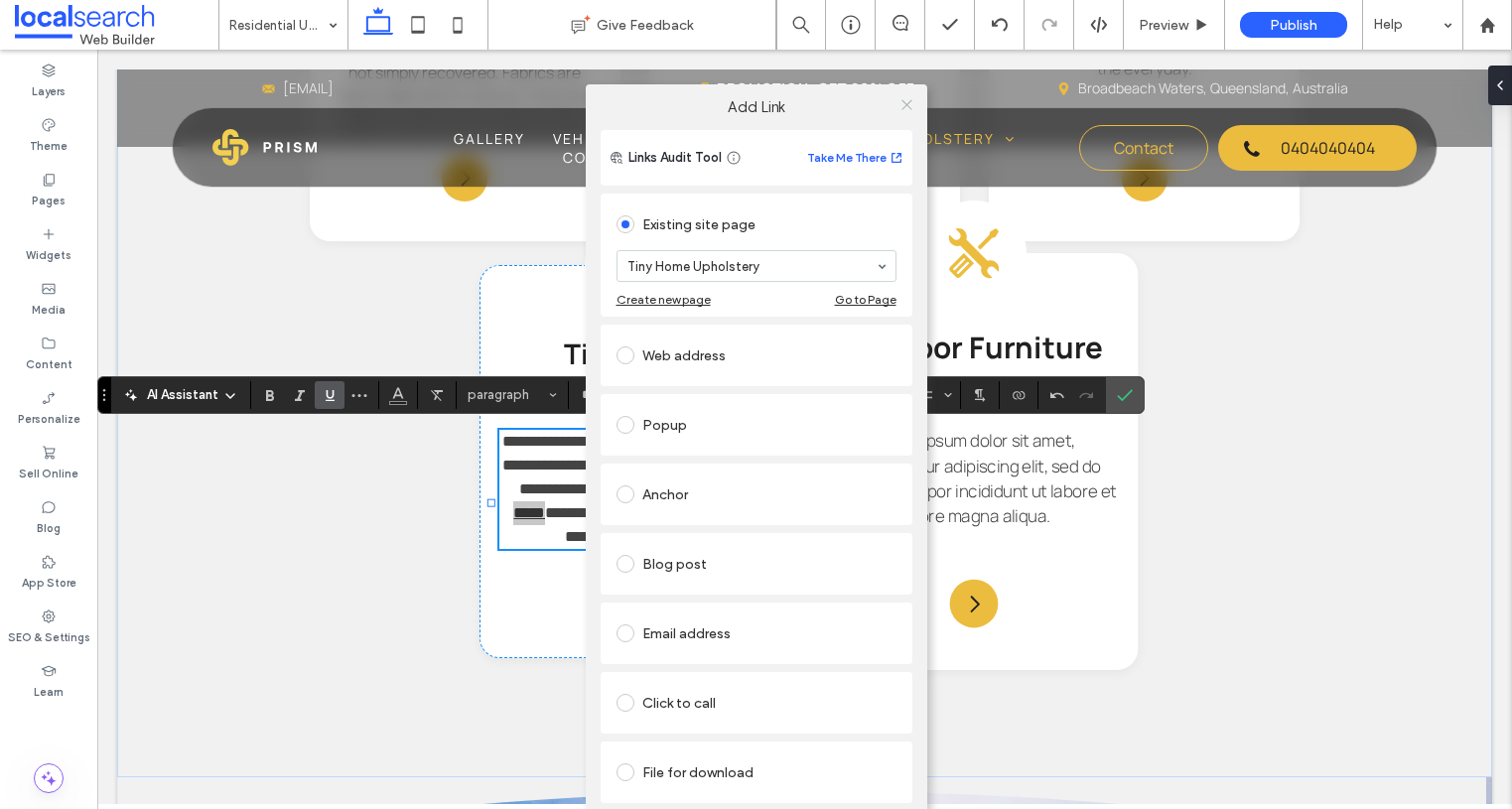 click 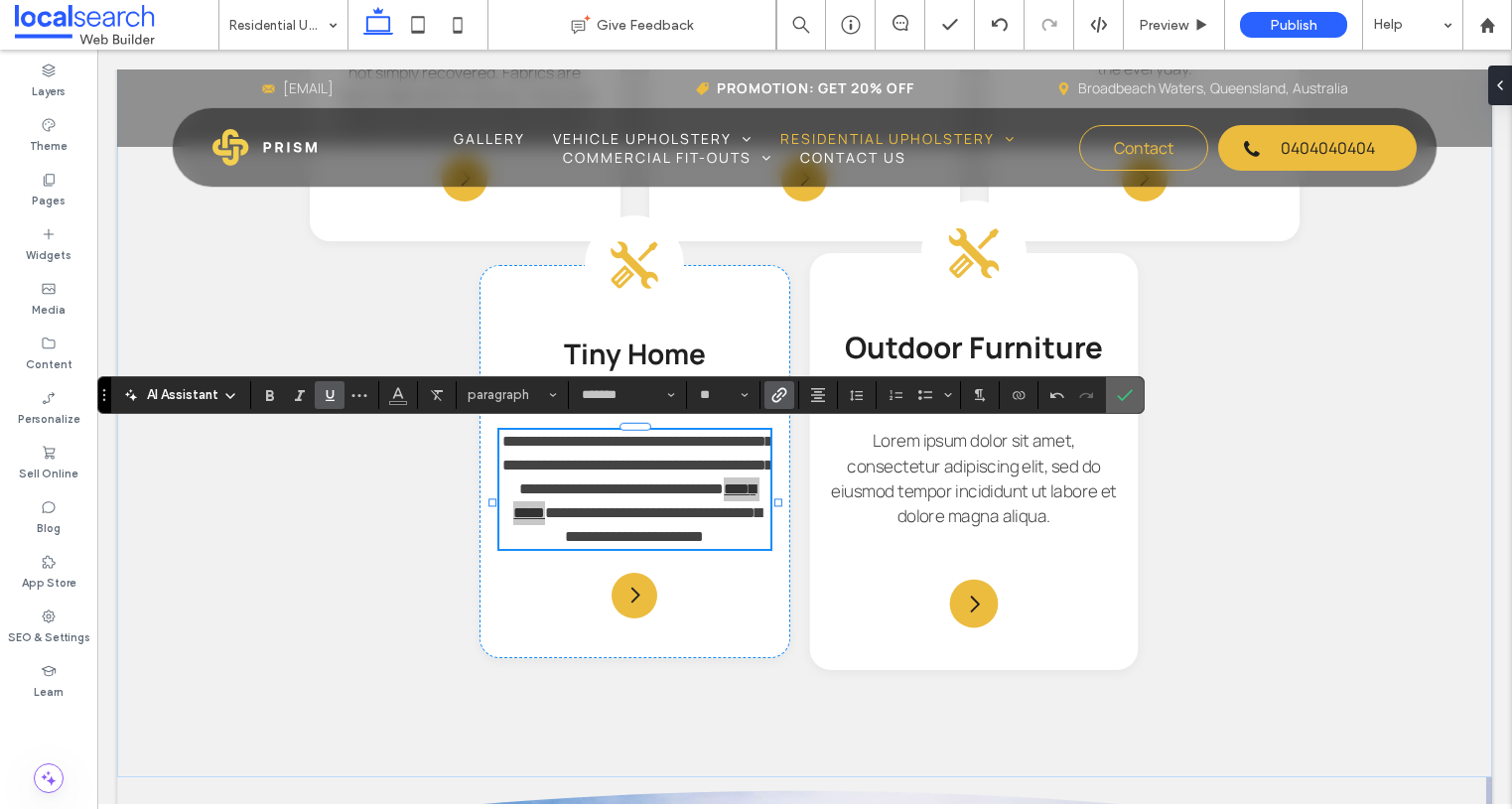 drag, startPoint x: 1122, startPoint y: 392, endPoint x: 1023, endPoint y: 343, distance: 110.46266 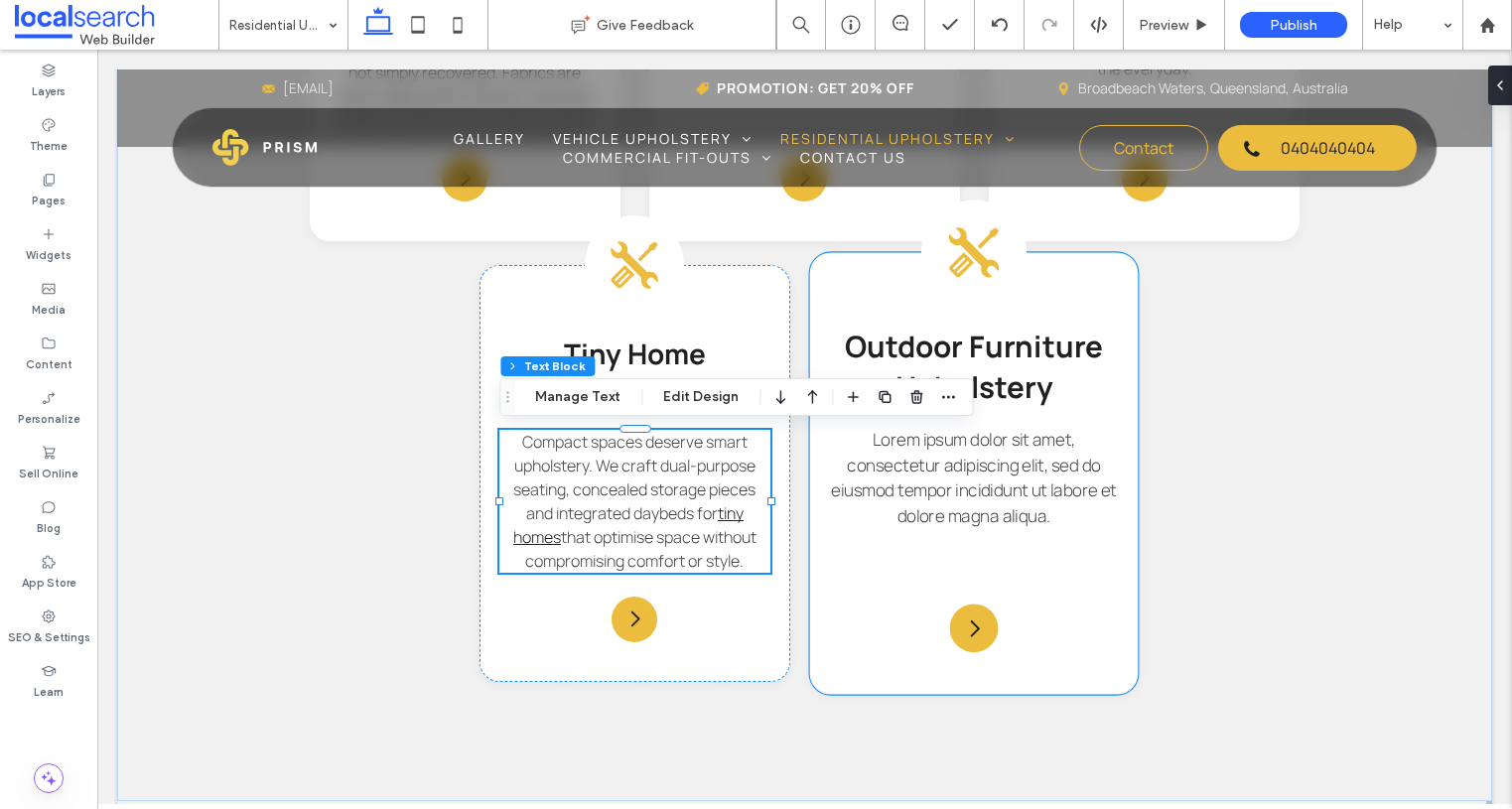 click on "Lorem ipsum dolor sit amet, consectetur adipiscing elit, sed do eiusmod tempor incididunt ut labore et dolore magna aliqua." at bounding box center (974, 477) 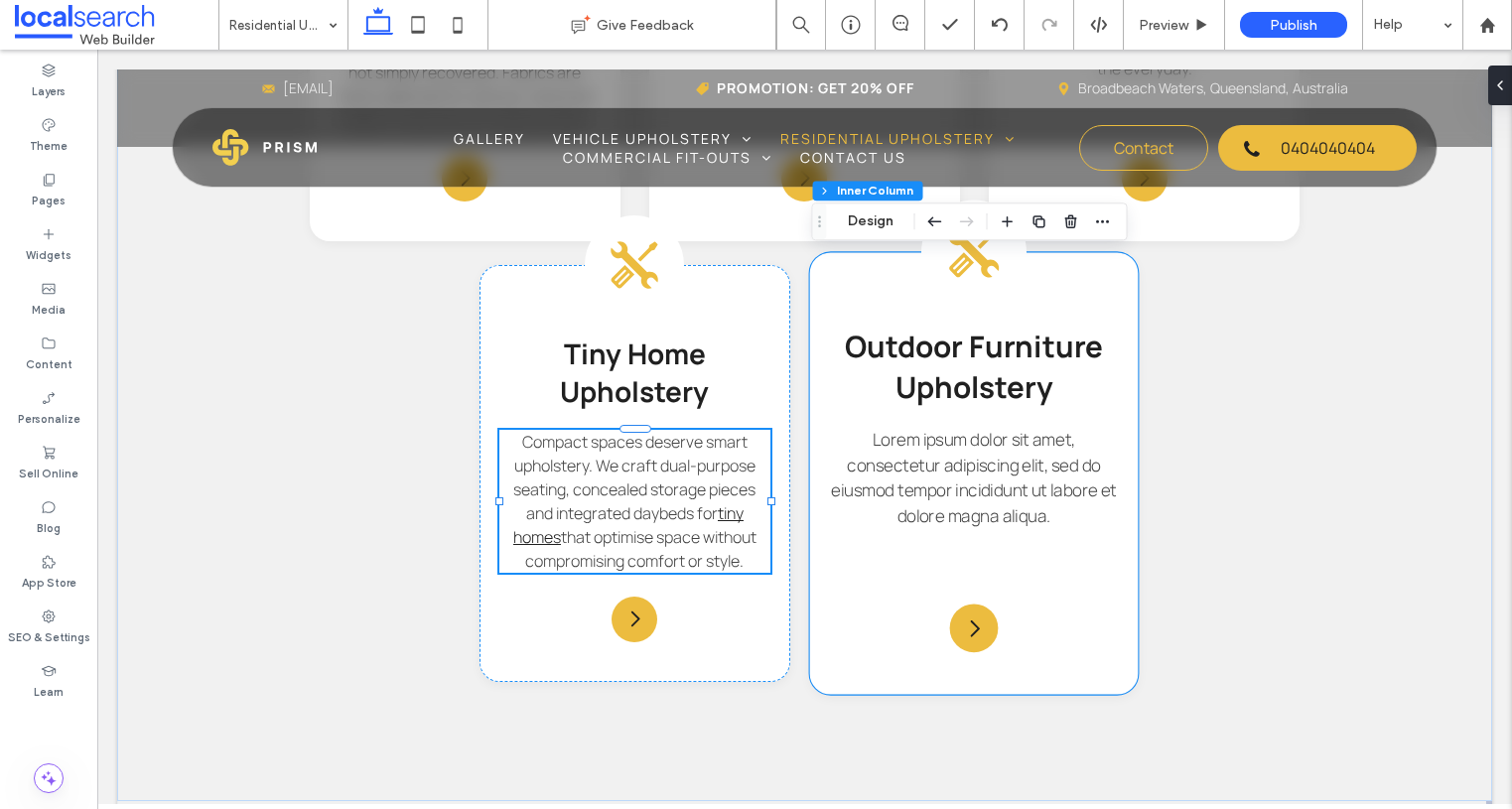 click on "Lorem ipsum dolor sit amet, consectetur adipiscing elit, sed do eiusmod tempor incididunt ut labore et dolore magna aliqua." at bounding box center (974, 477) 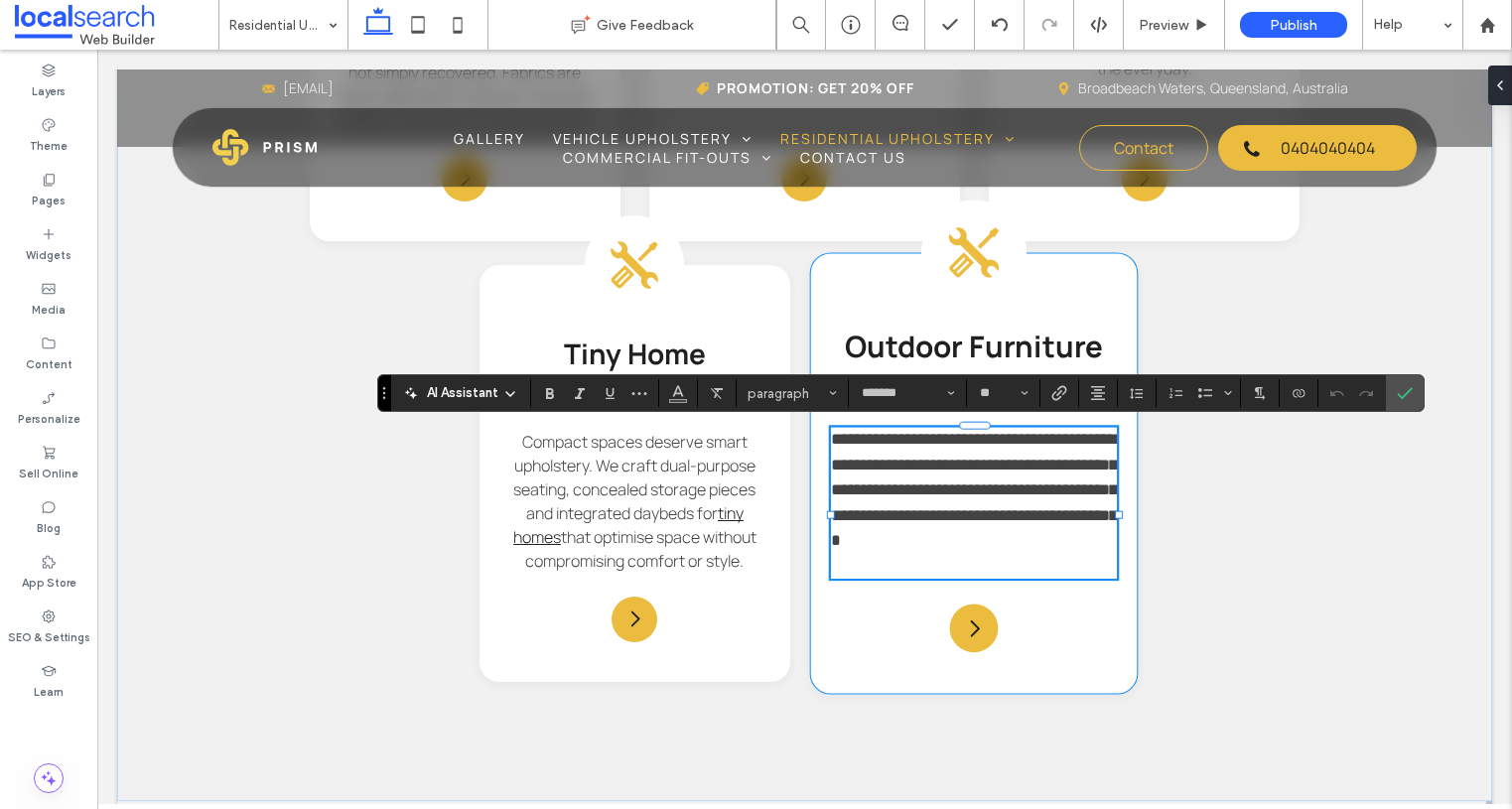 scroll, scrollTop: 0, scrollLeft: 0, axis: both 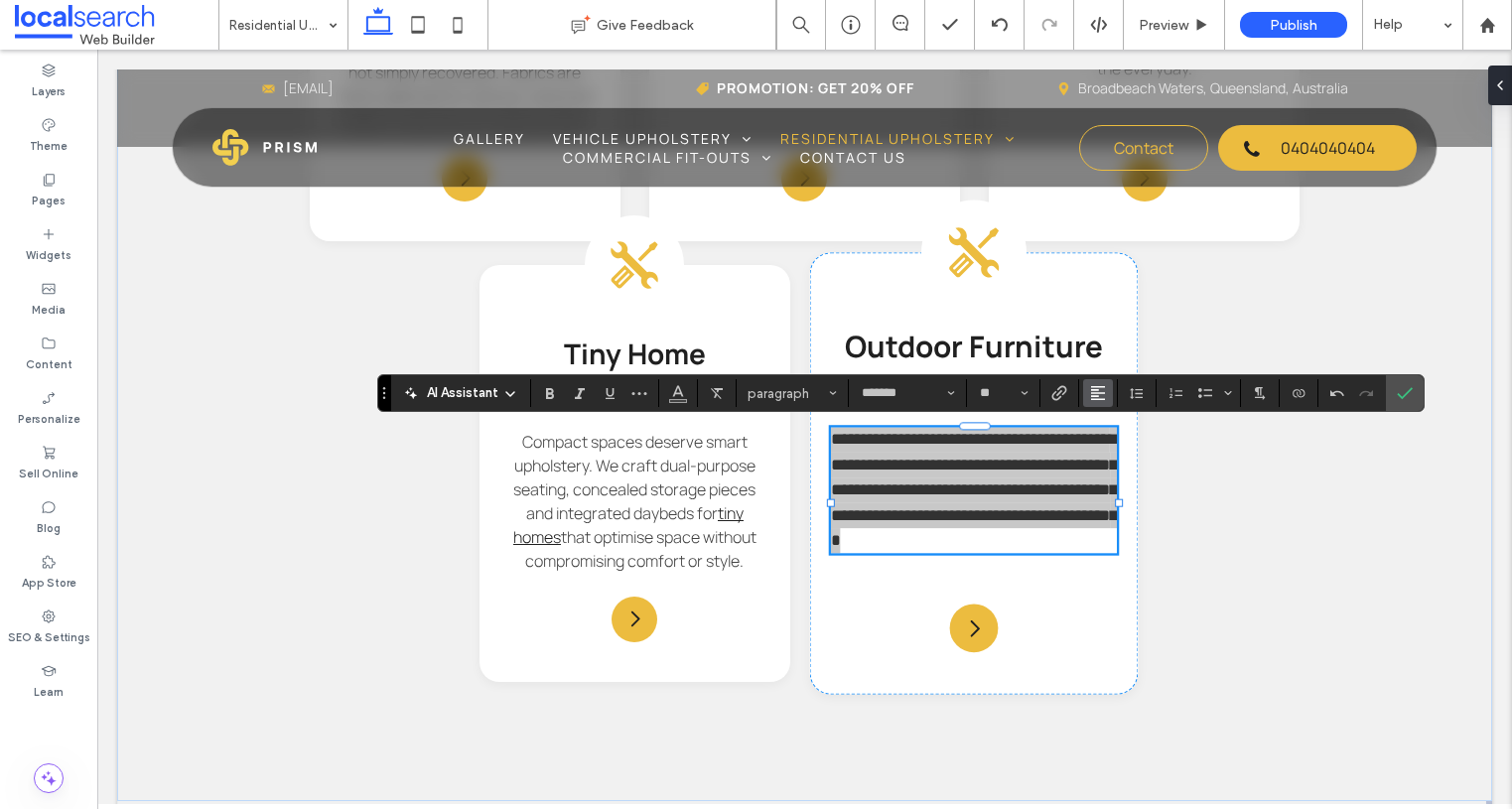 click at bounding box center (1098, 393) 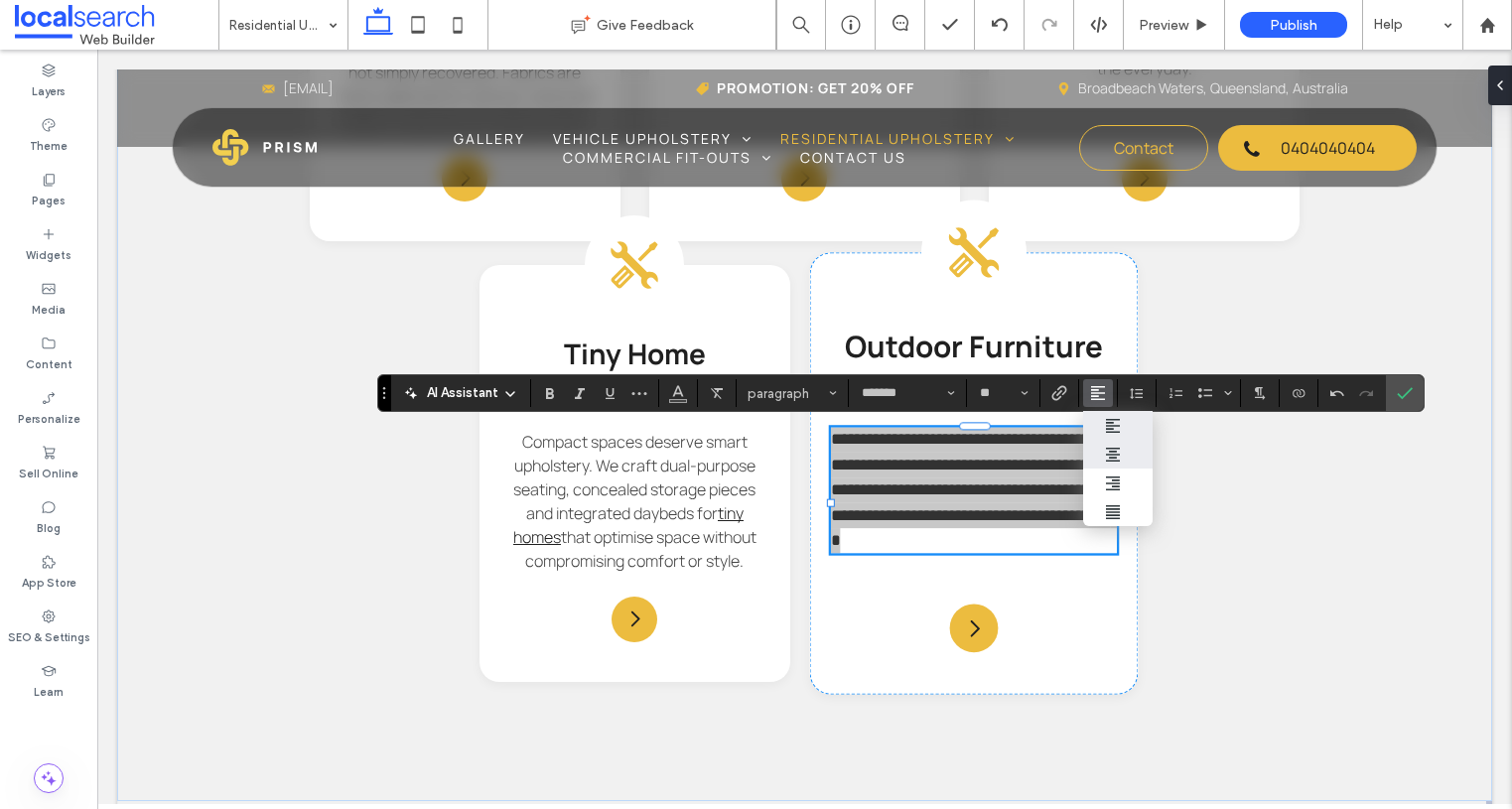 click 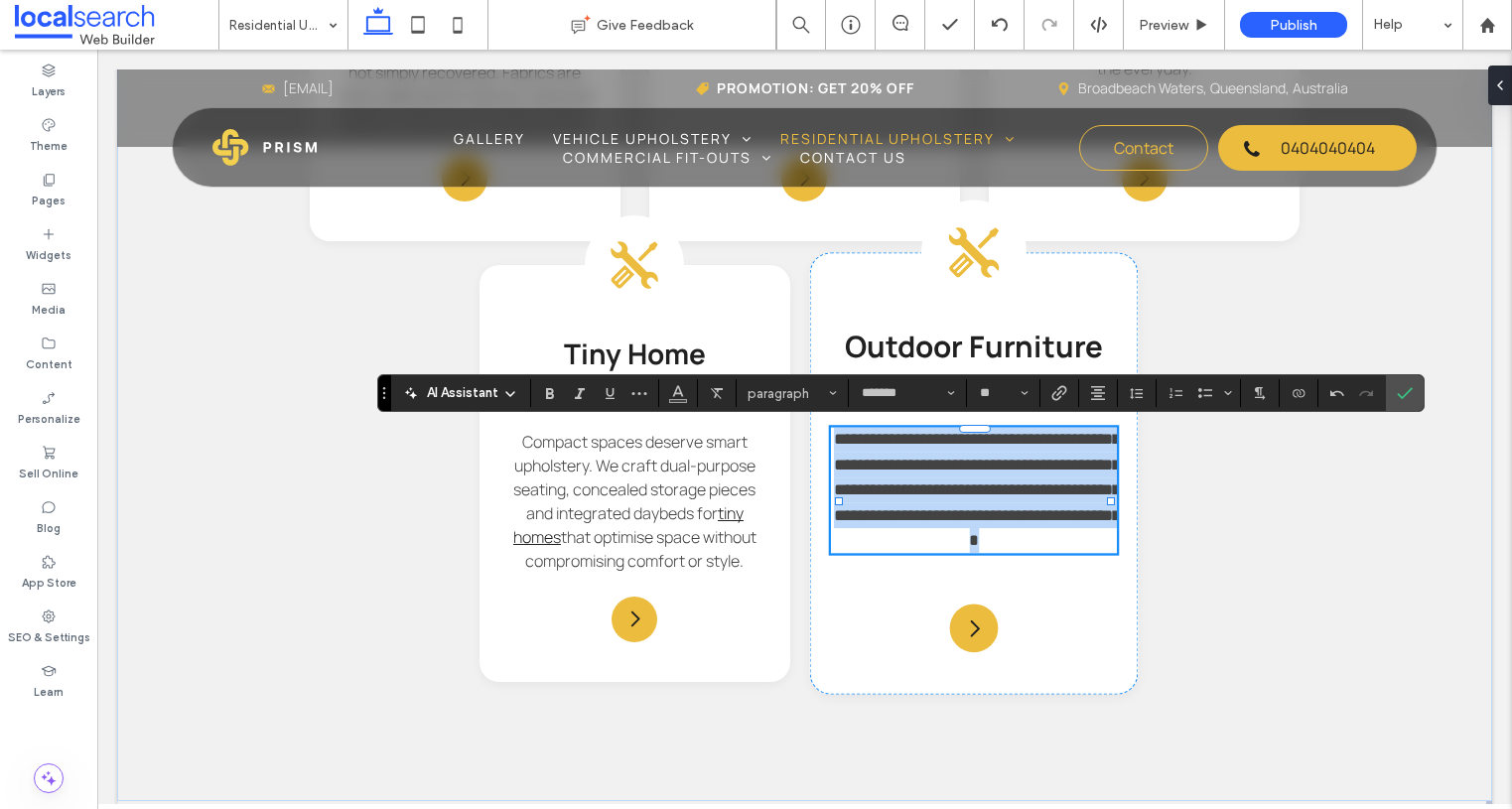 click on "**********" at bounding box center [974, 489] 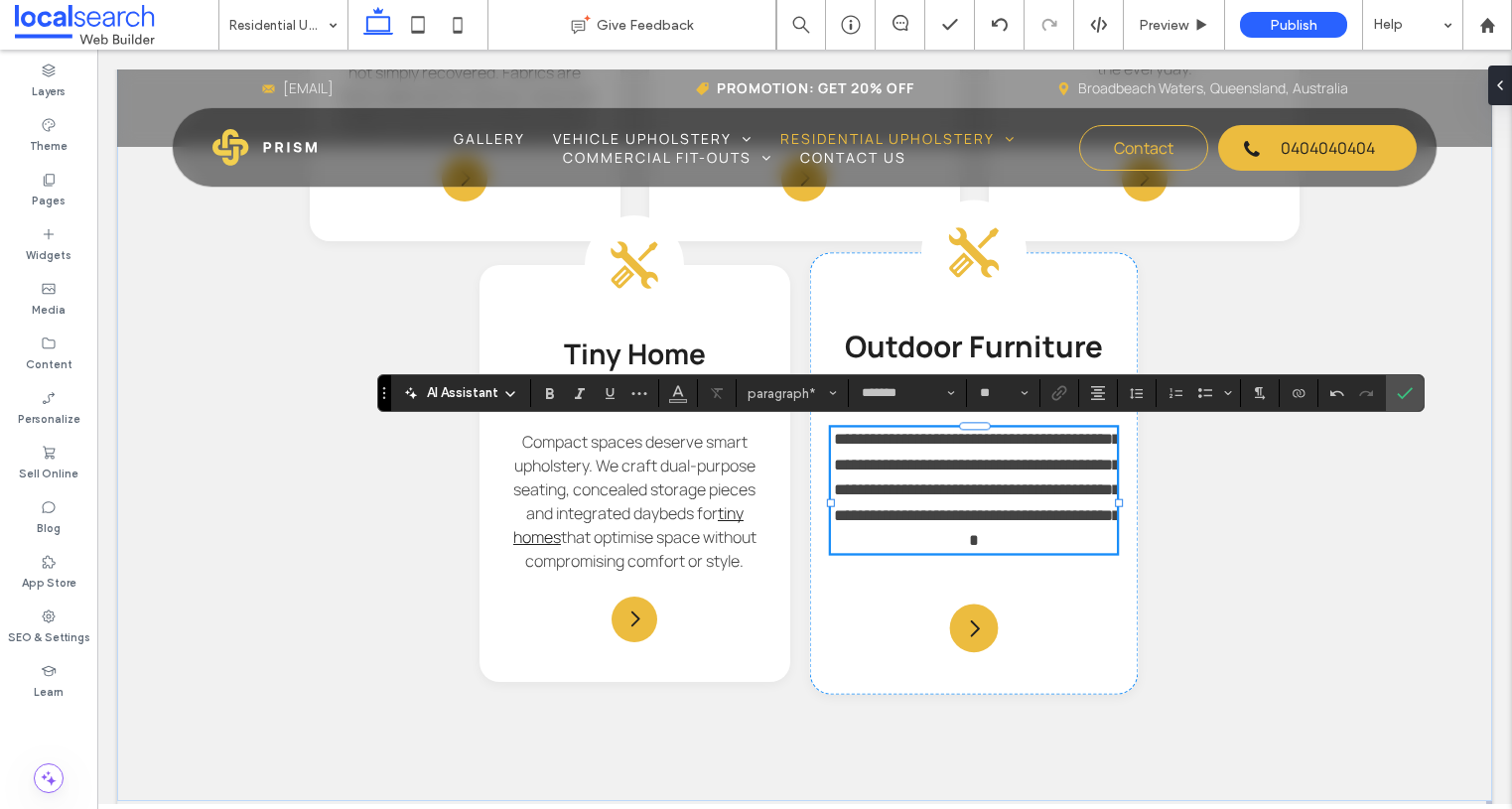 click on "**********" at bounding box center [982, 490] 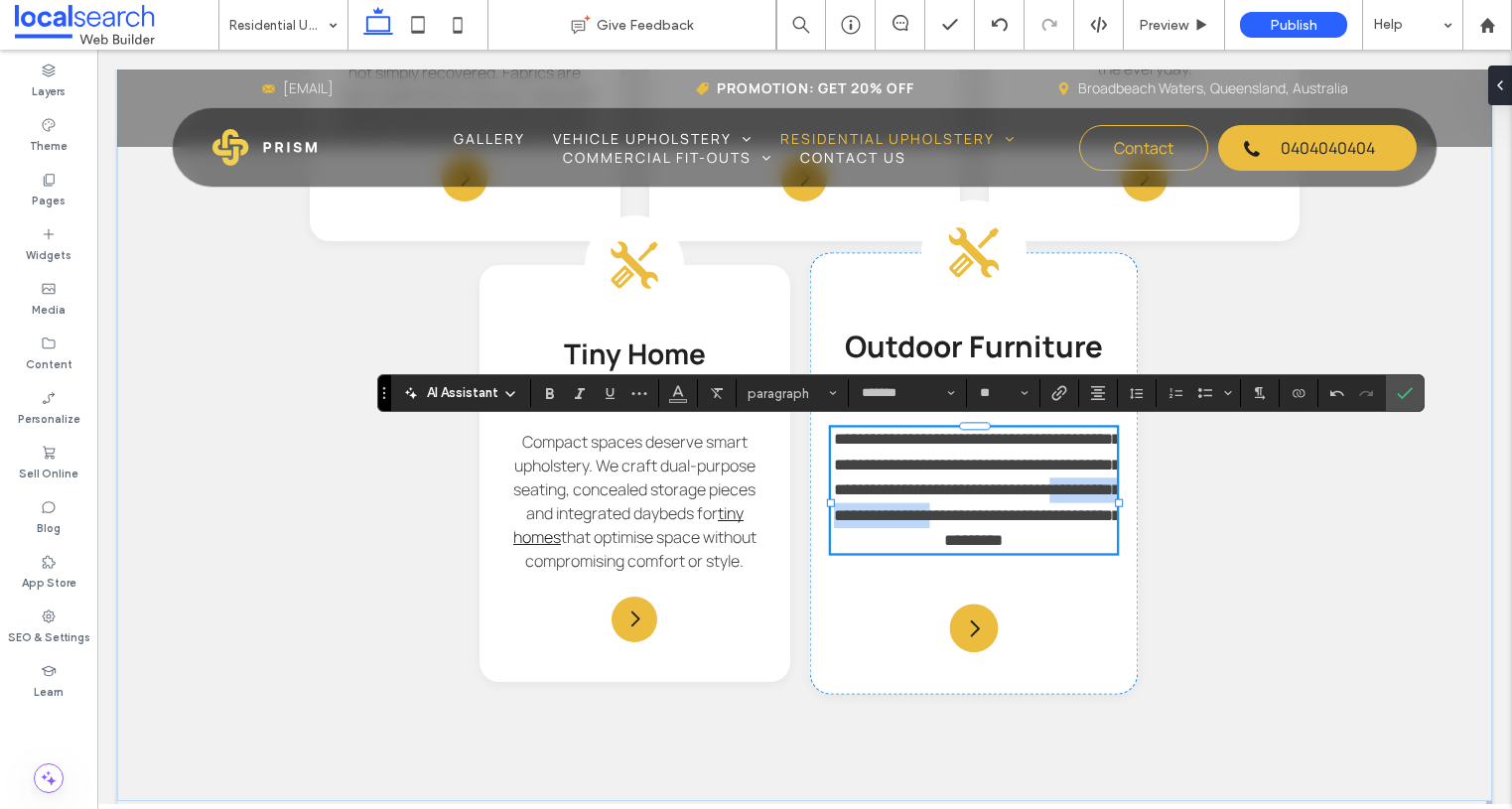 drag, startPoint x: 865, startPoint y: 544, endPoint x: 1063, endPoint y: 542, distance: 198.01 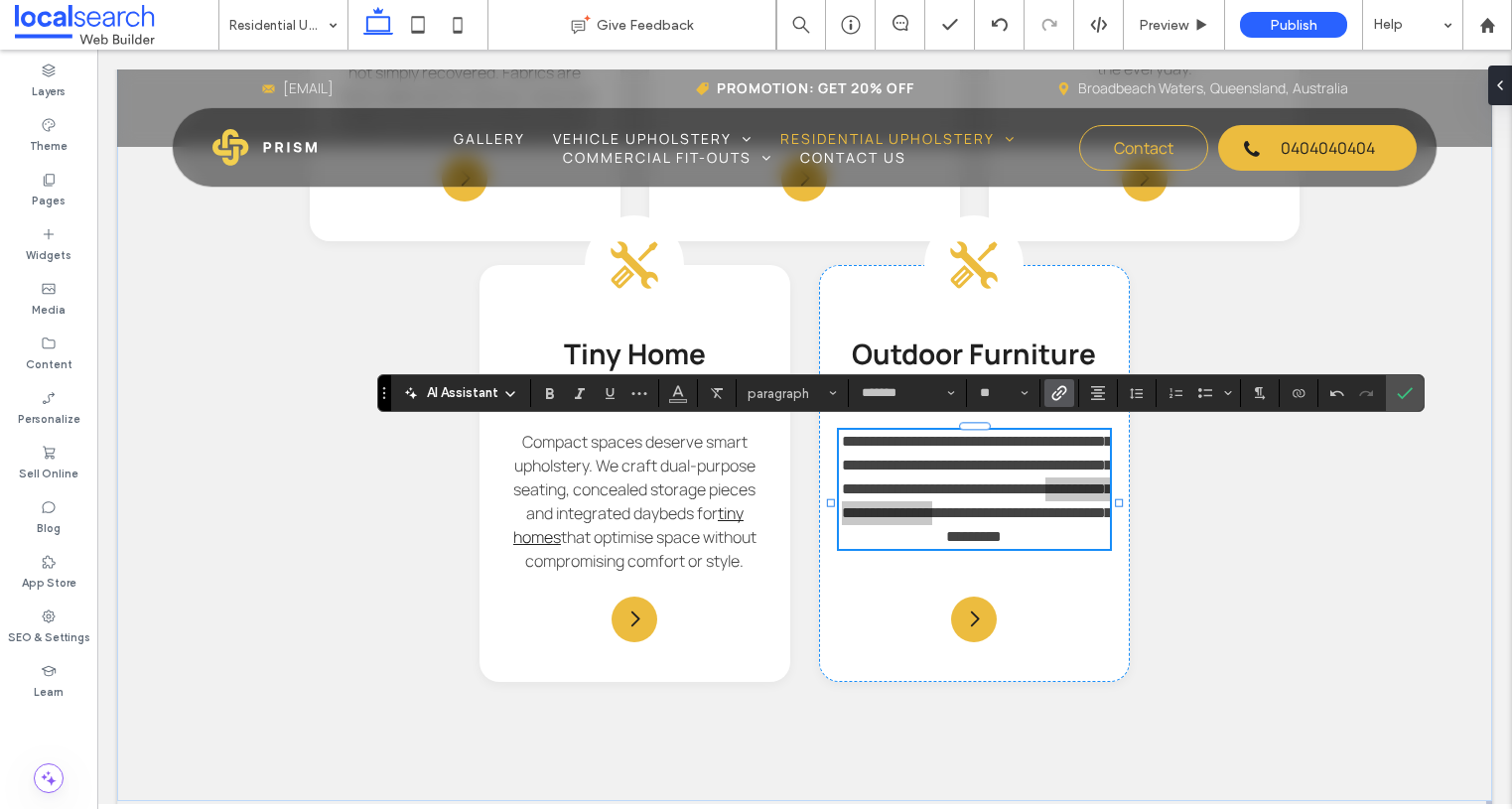 click 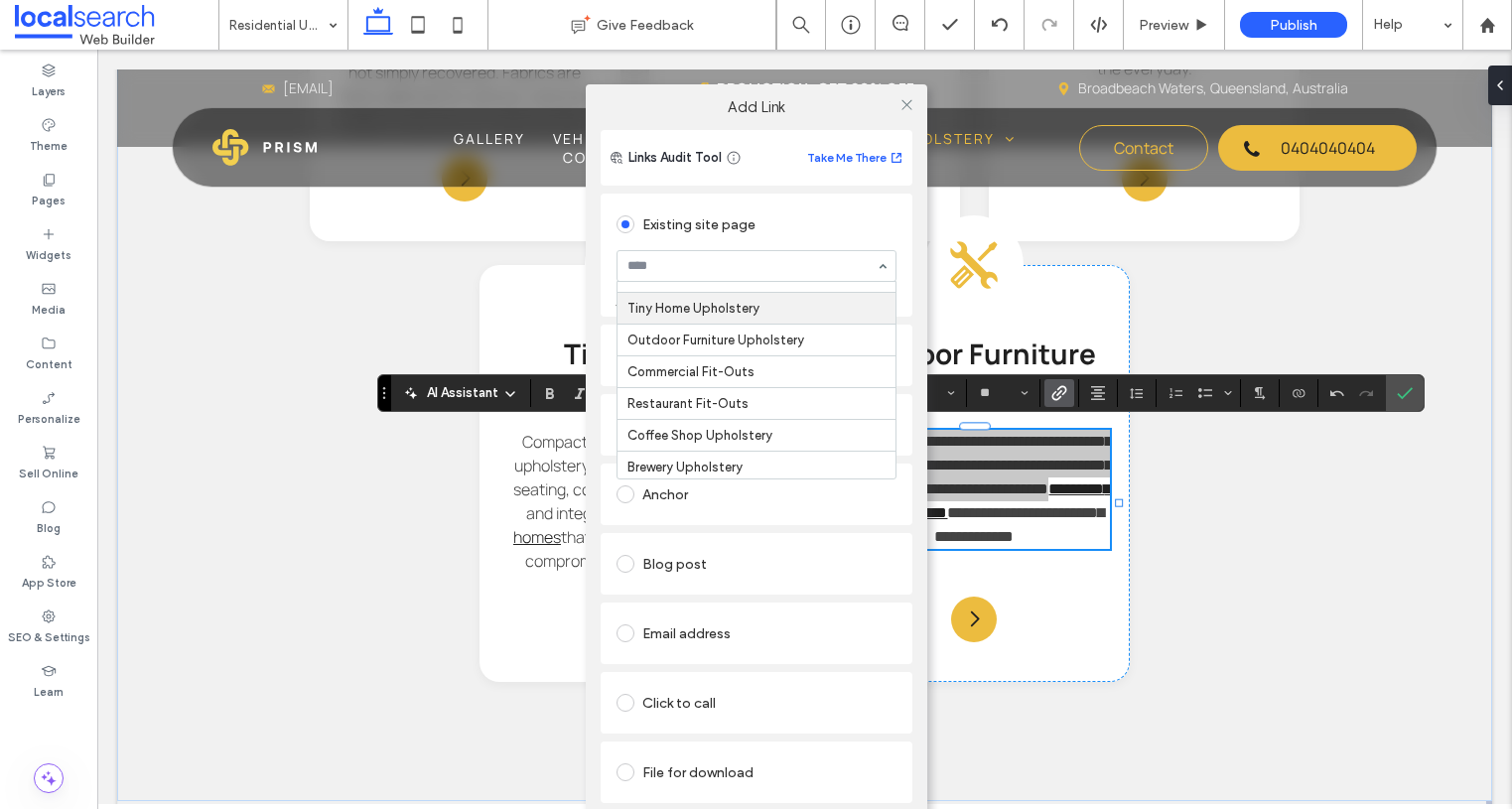scroll, scrollTop: 368, scrollLeft: 0, axis: vertical 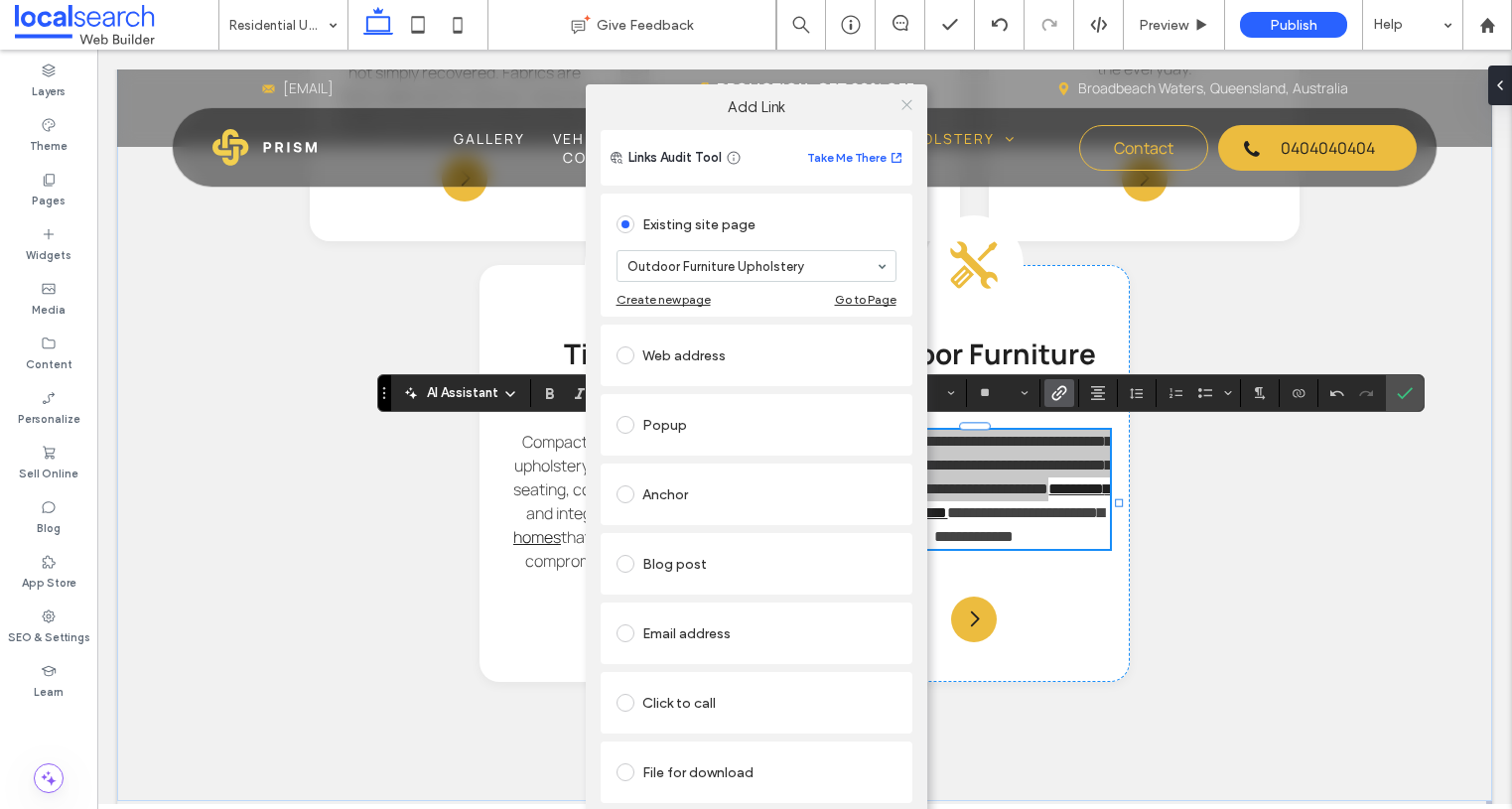 click 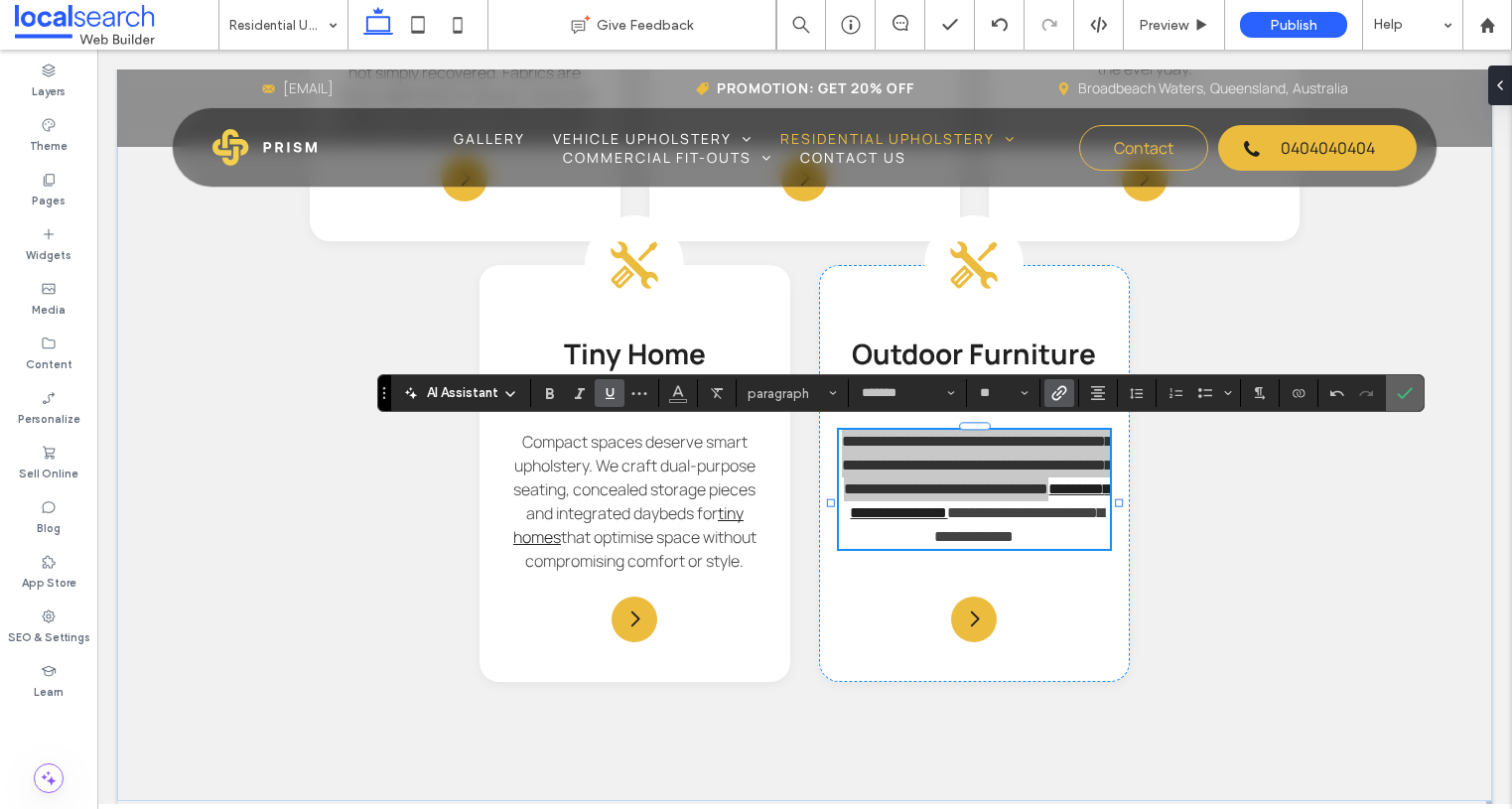 click 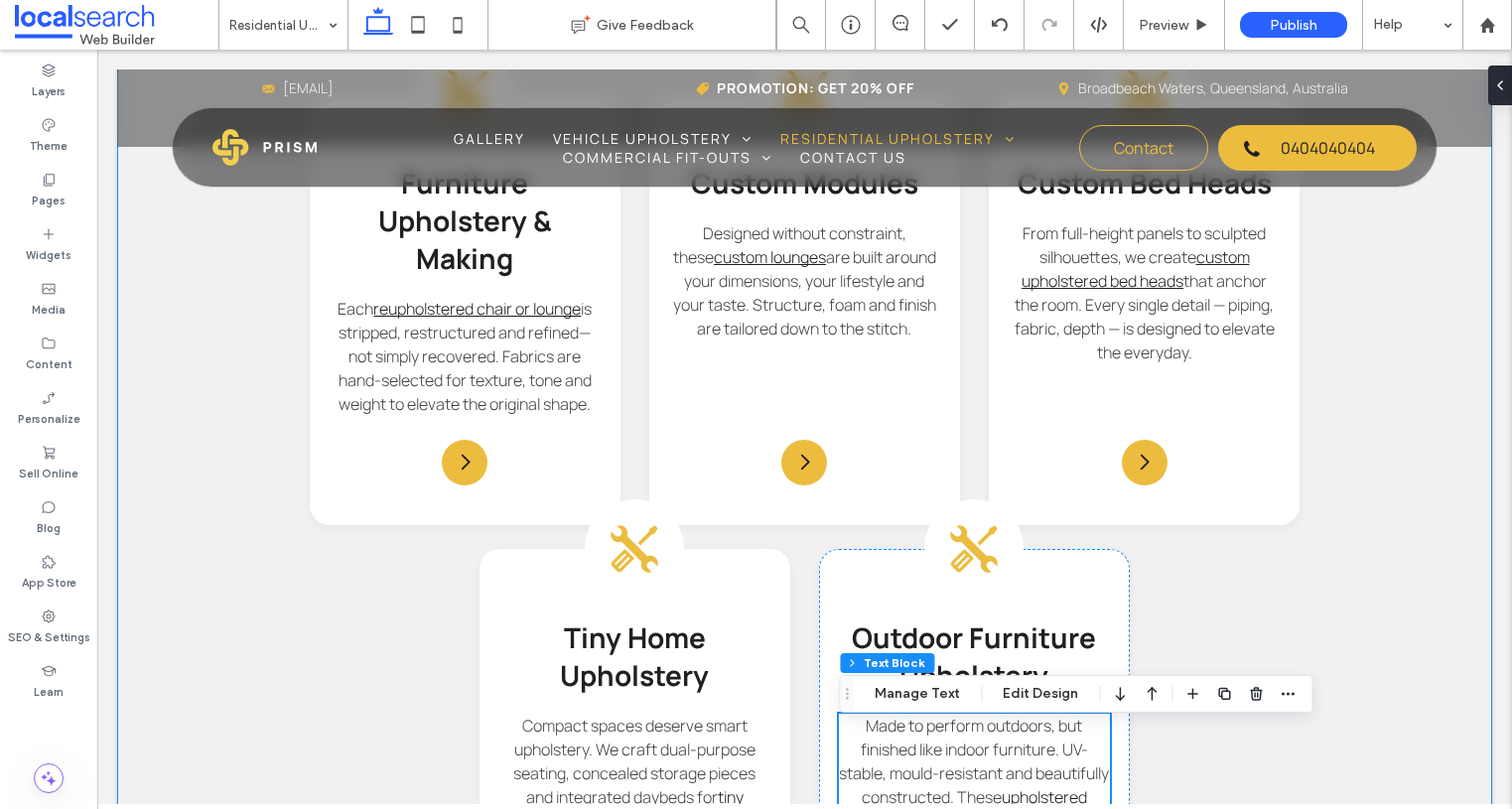 scroll, scrollTop: 1883, scrollLeft: 0, axis: vertical 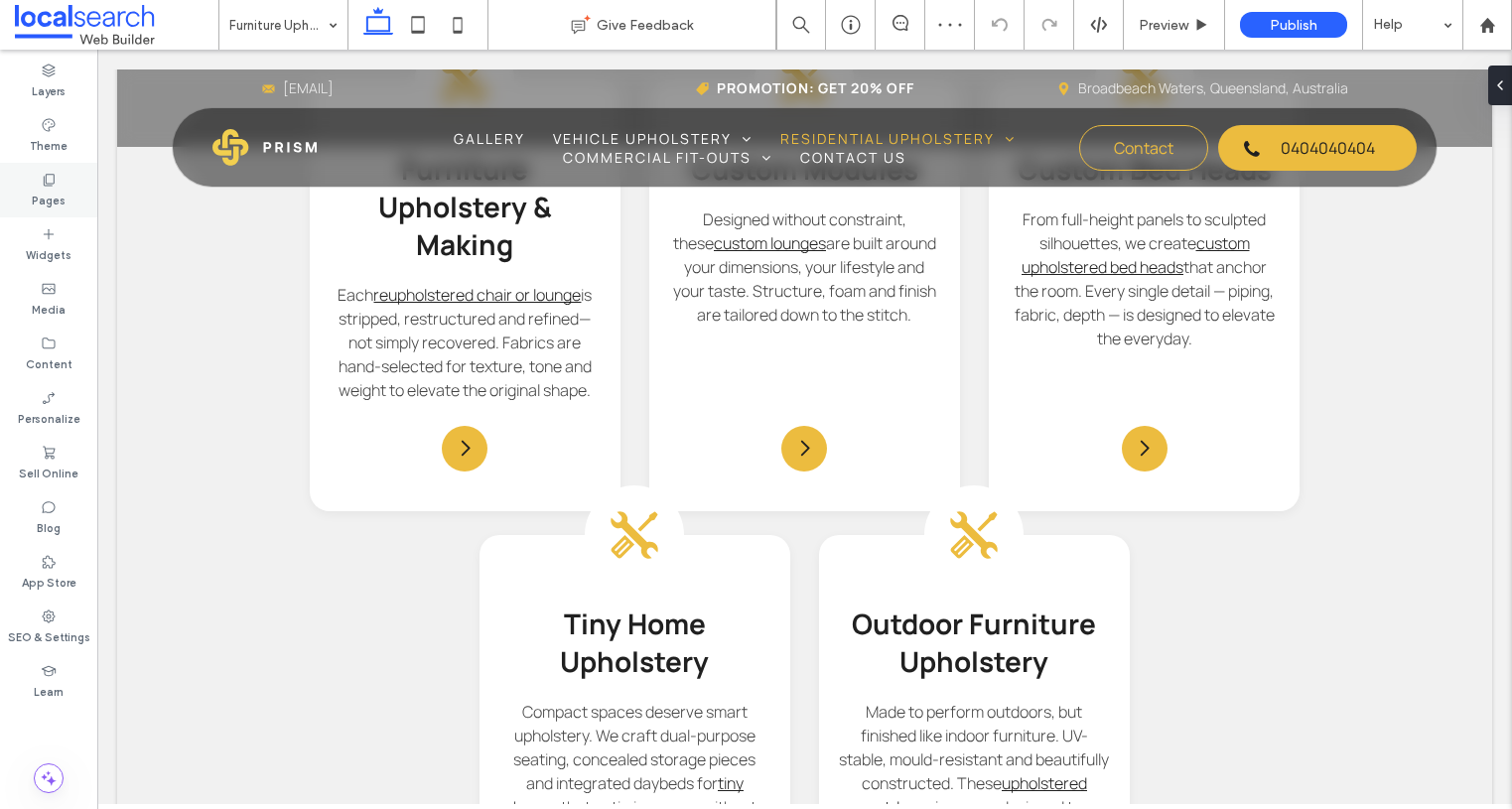click 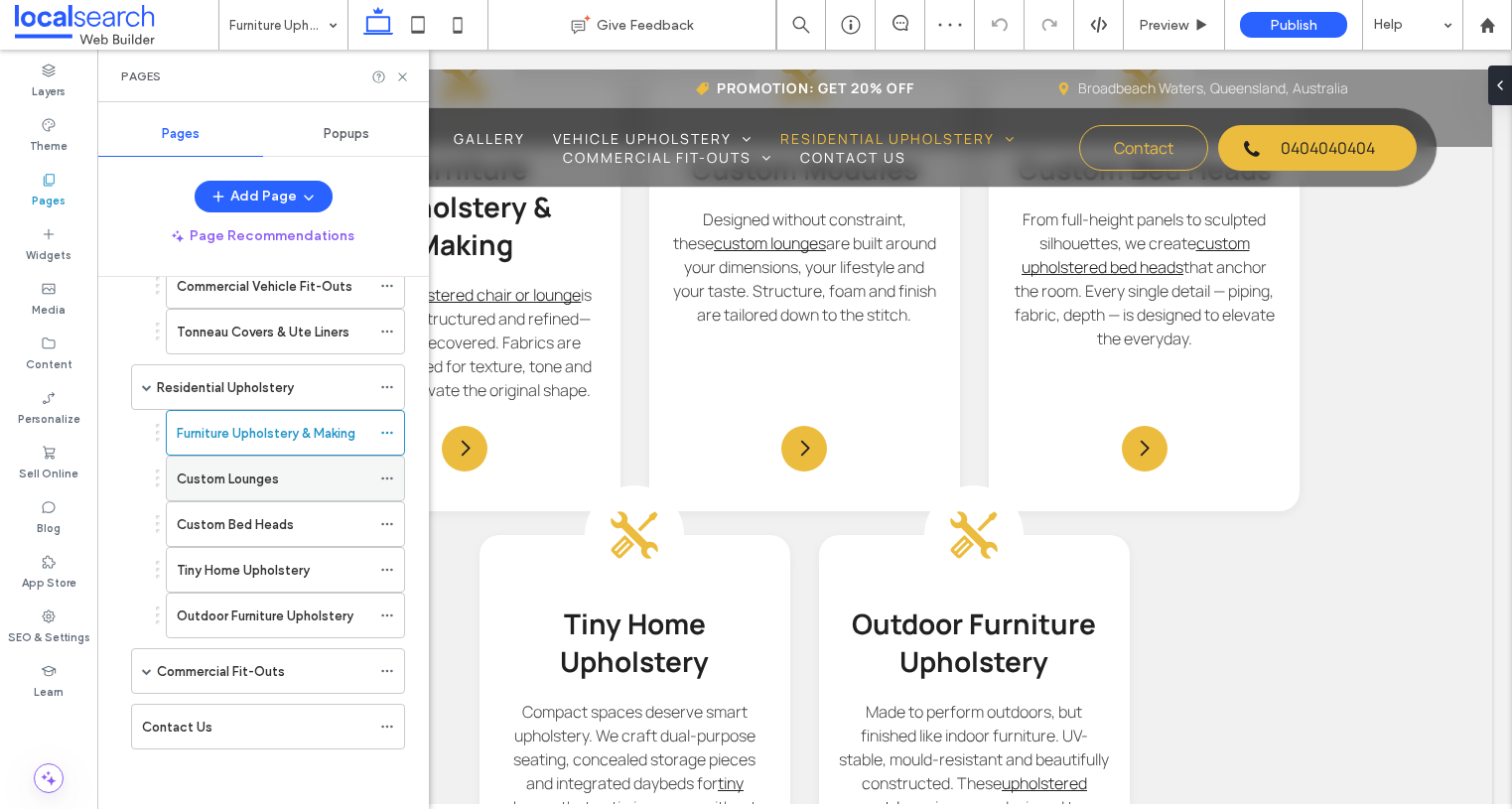 scroll, scrollTop: 323, scrollLeft: 0, axis: vertical 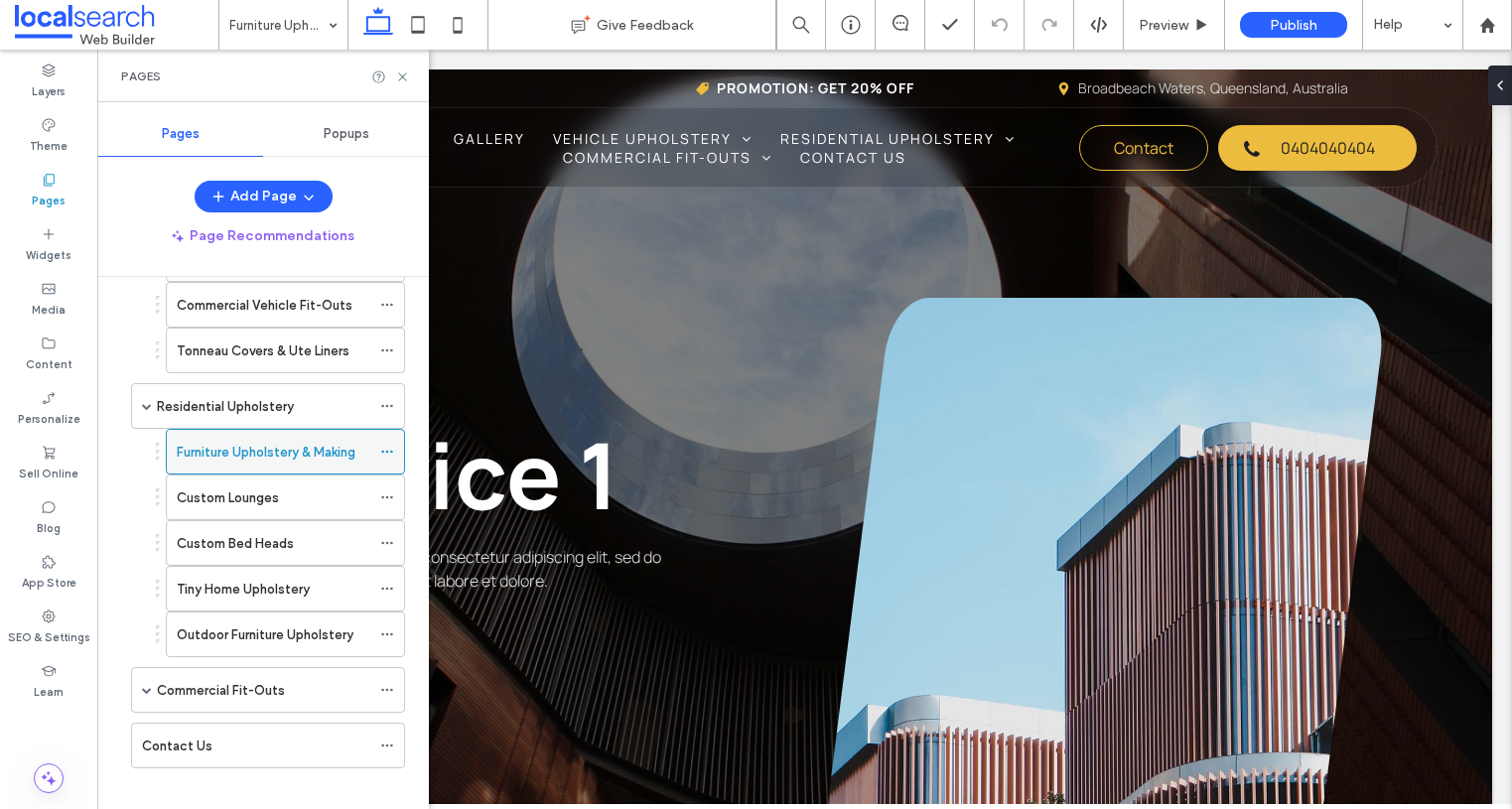click 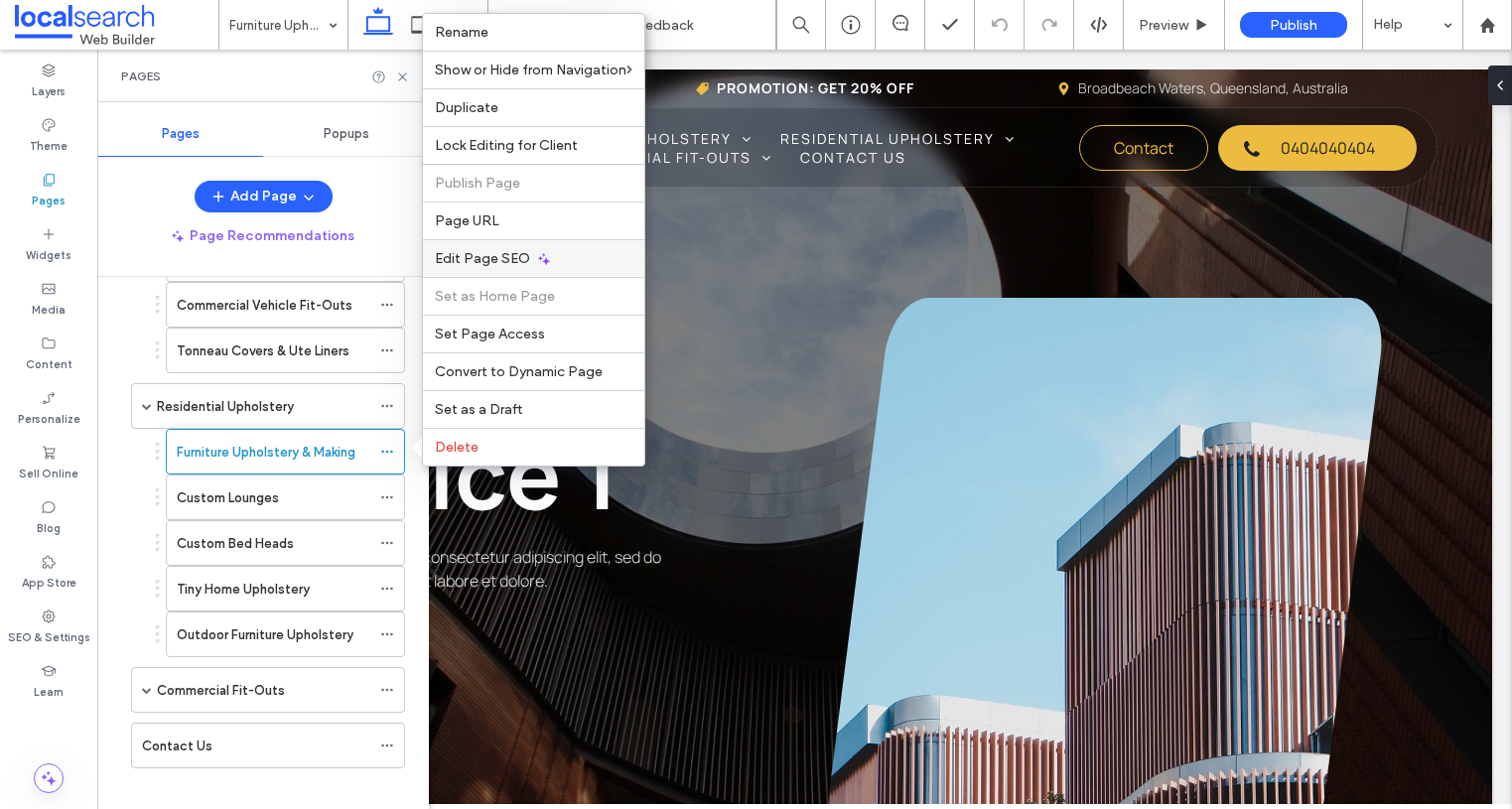 click 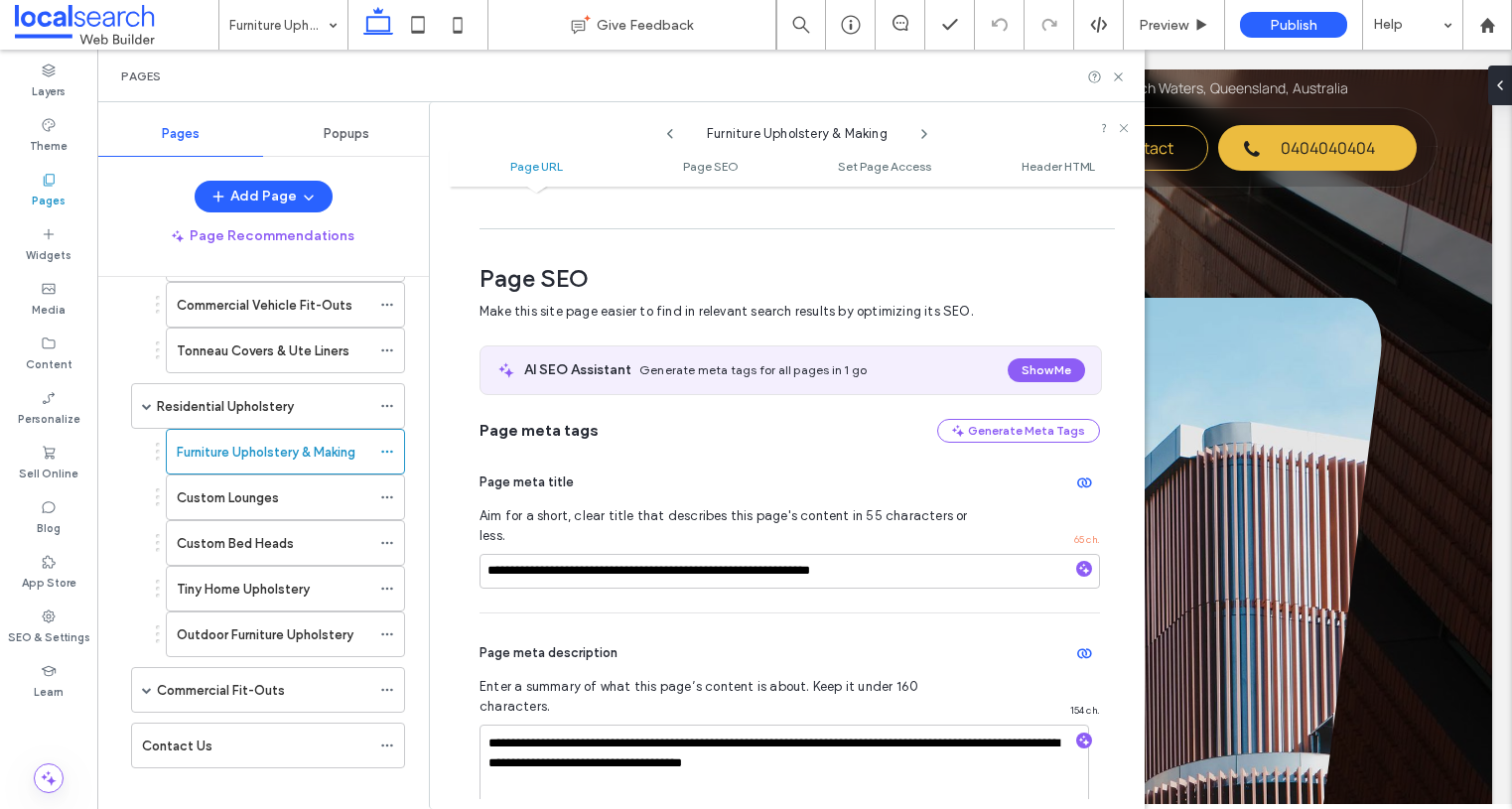 scroll, scrollTop: 272, scrollLeft: 0, axis: vertical 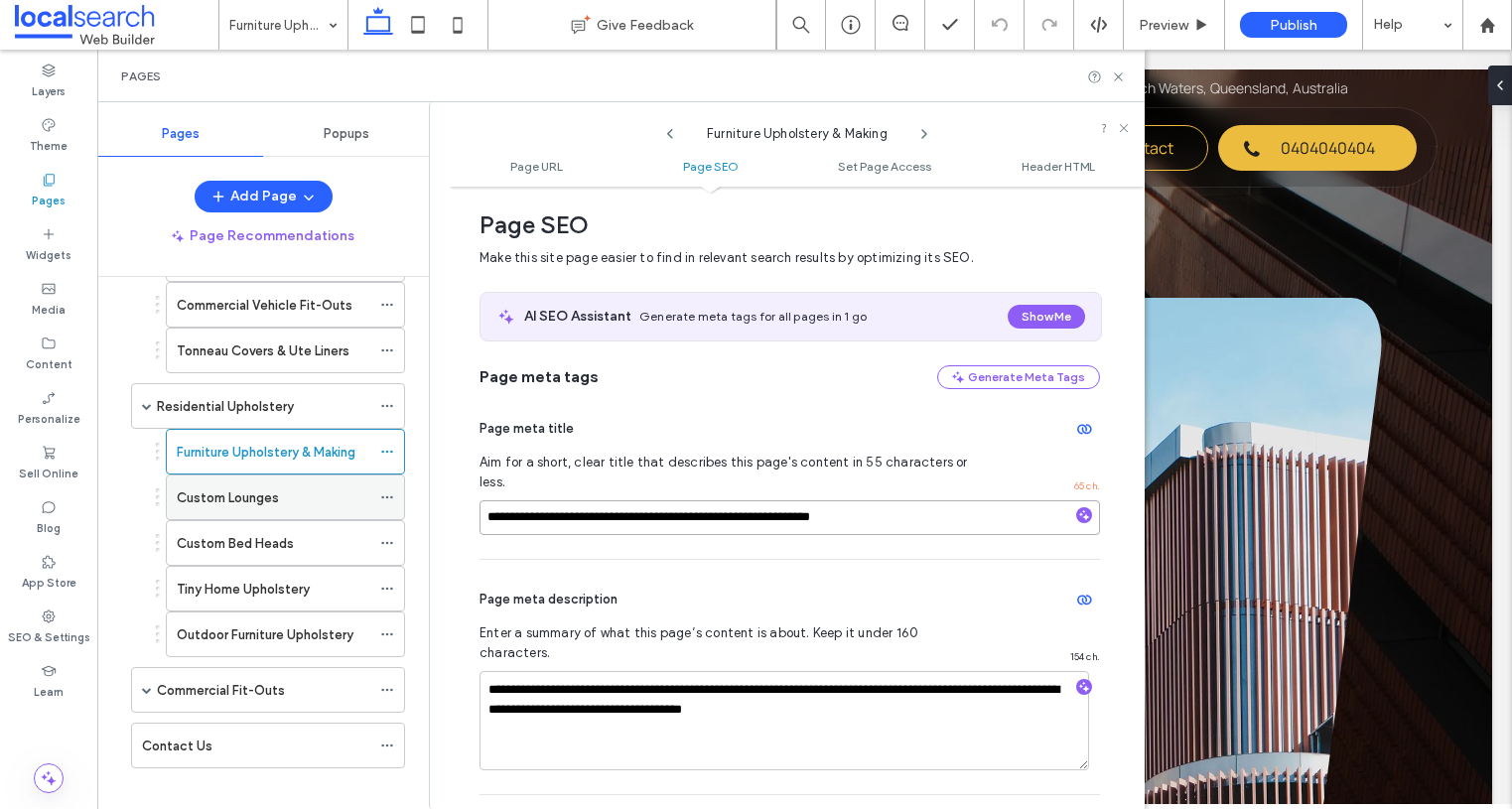 drag, startPoint x: 745, startPoint y: 504, endPoint x: 362, endPoint y: 485, distance: 383.47099 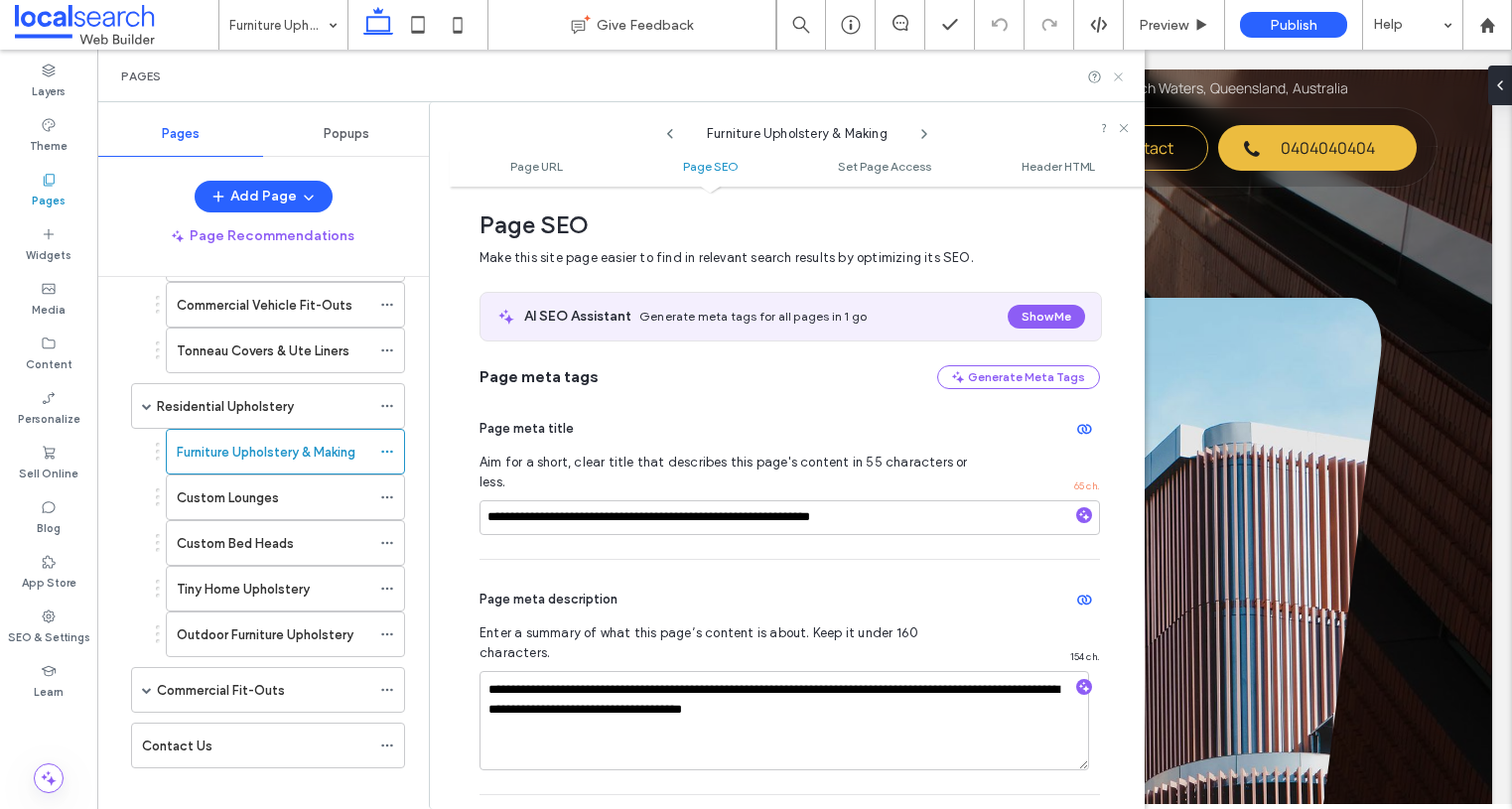 click 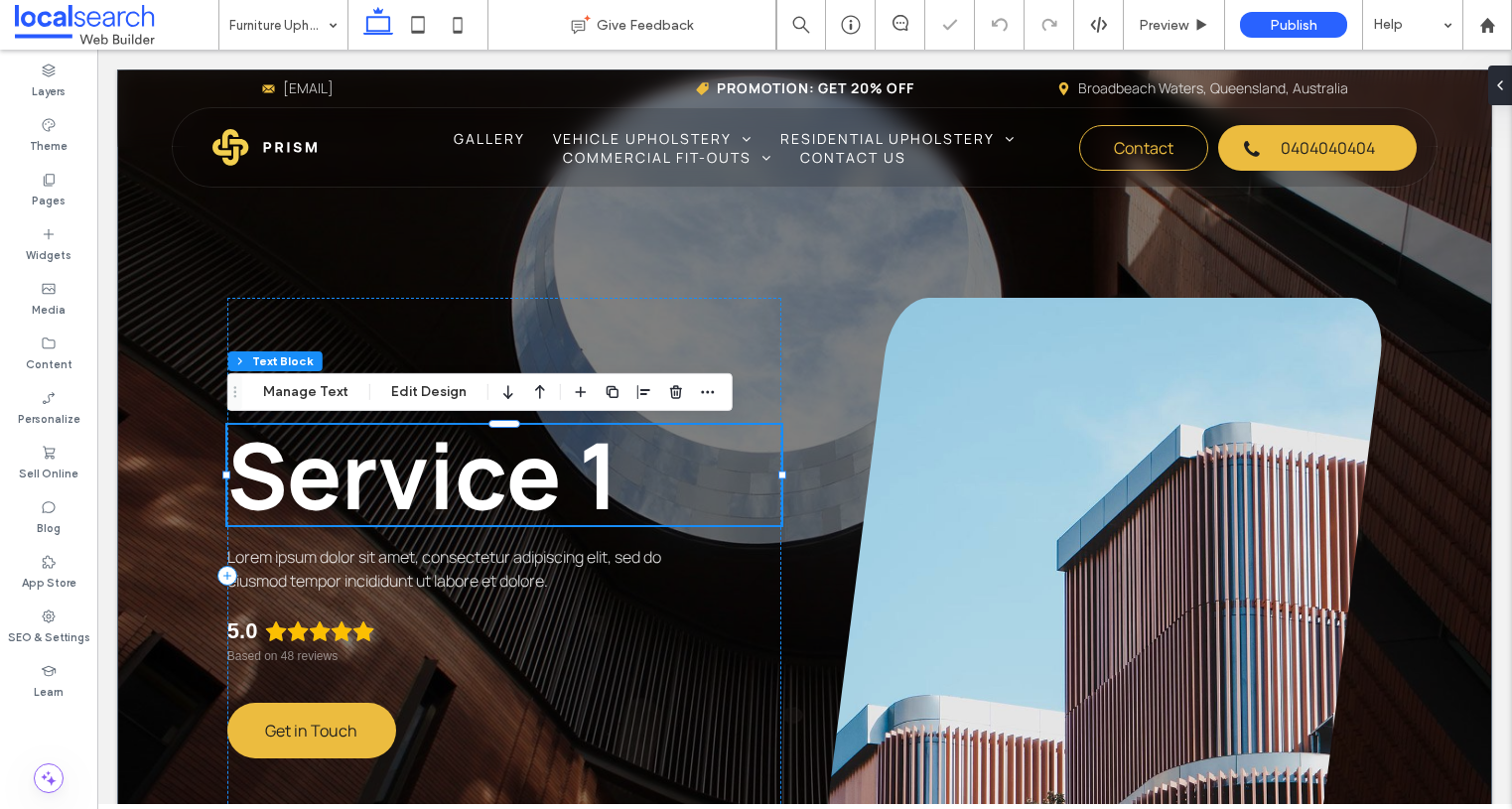click on "Service 1" at bounding box center [423, 474] 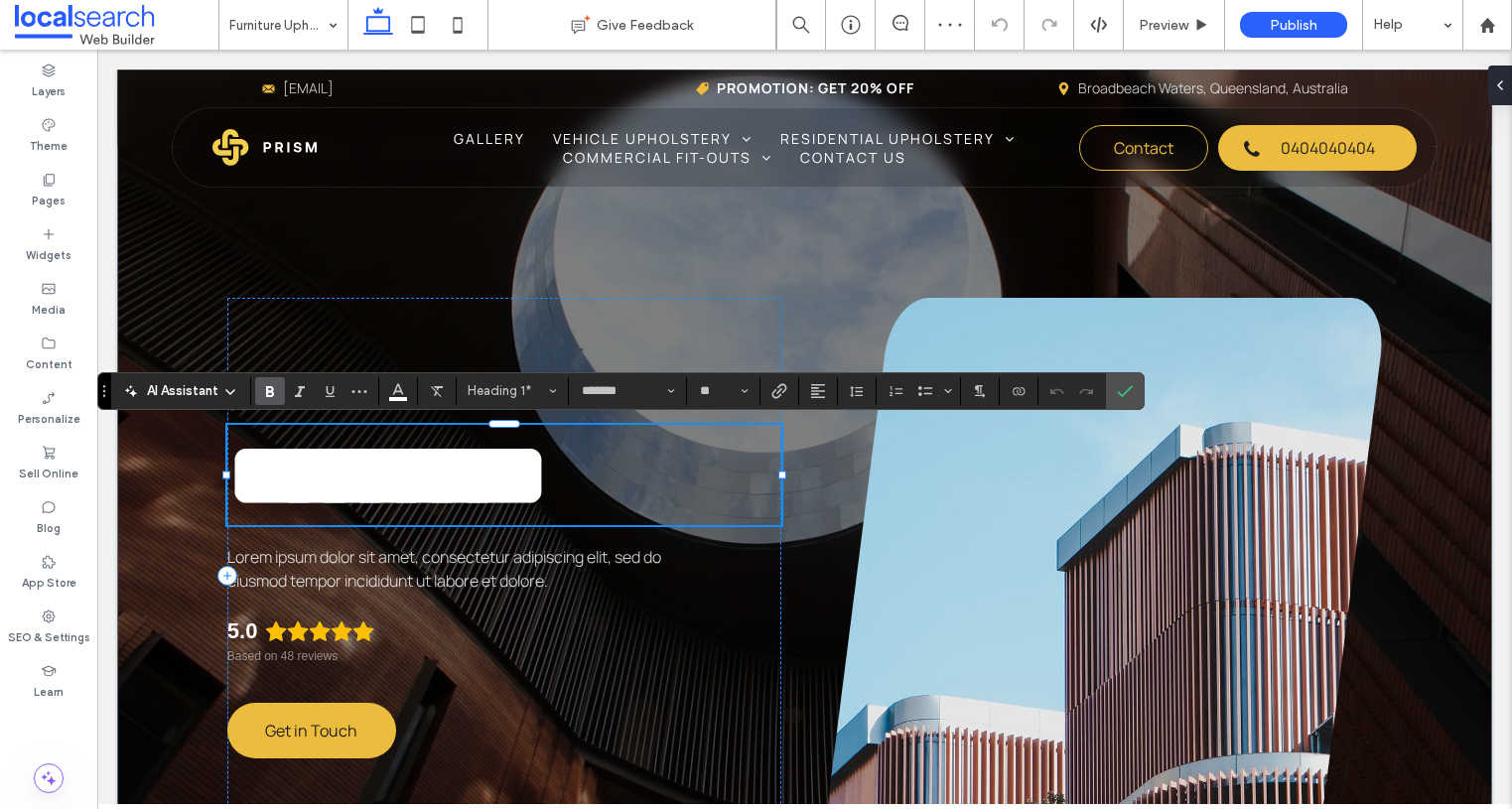 type on "**" 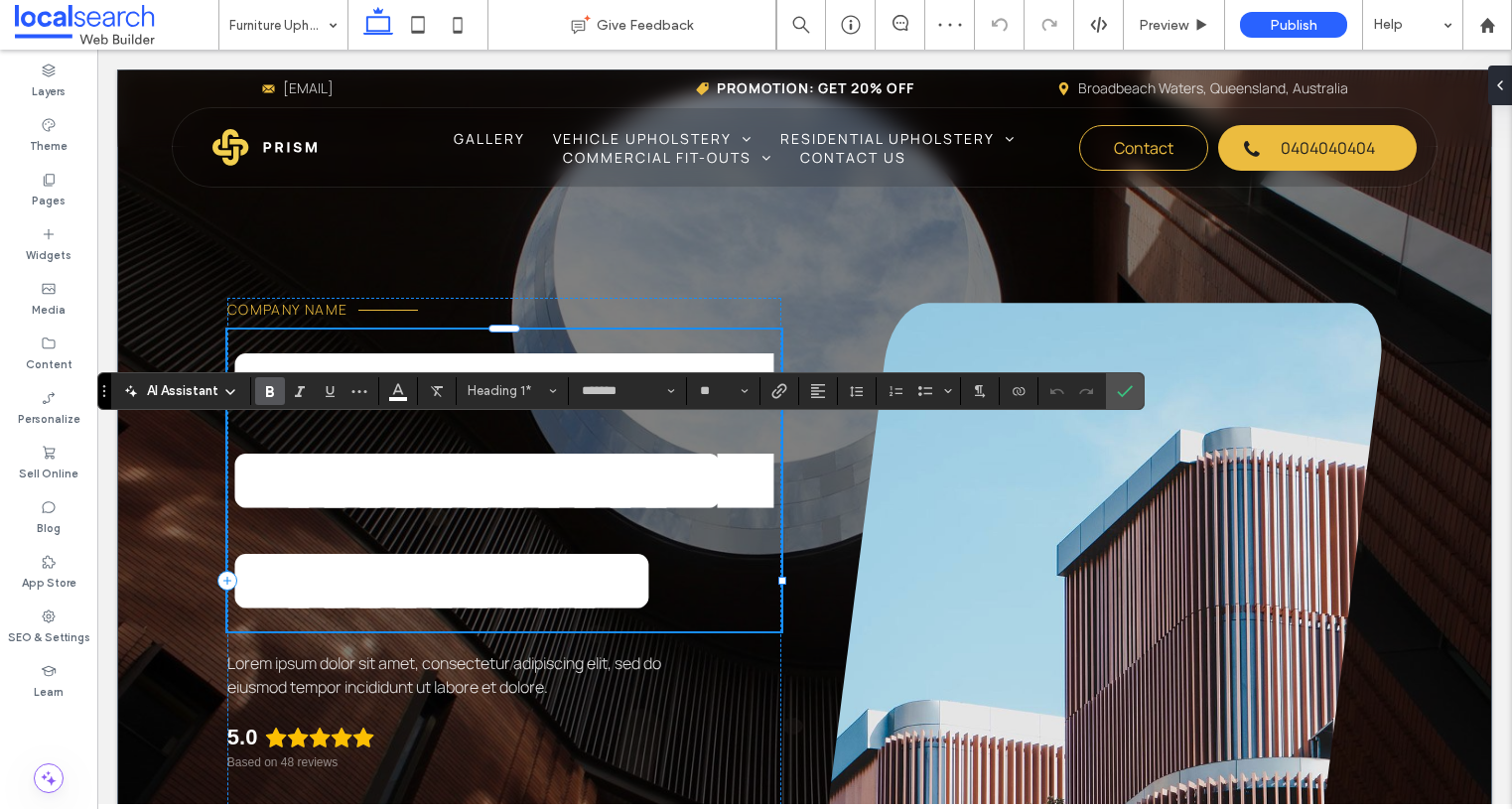 scroll, scrollTop: 12, scrollLeft: 0, axis: vertical 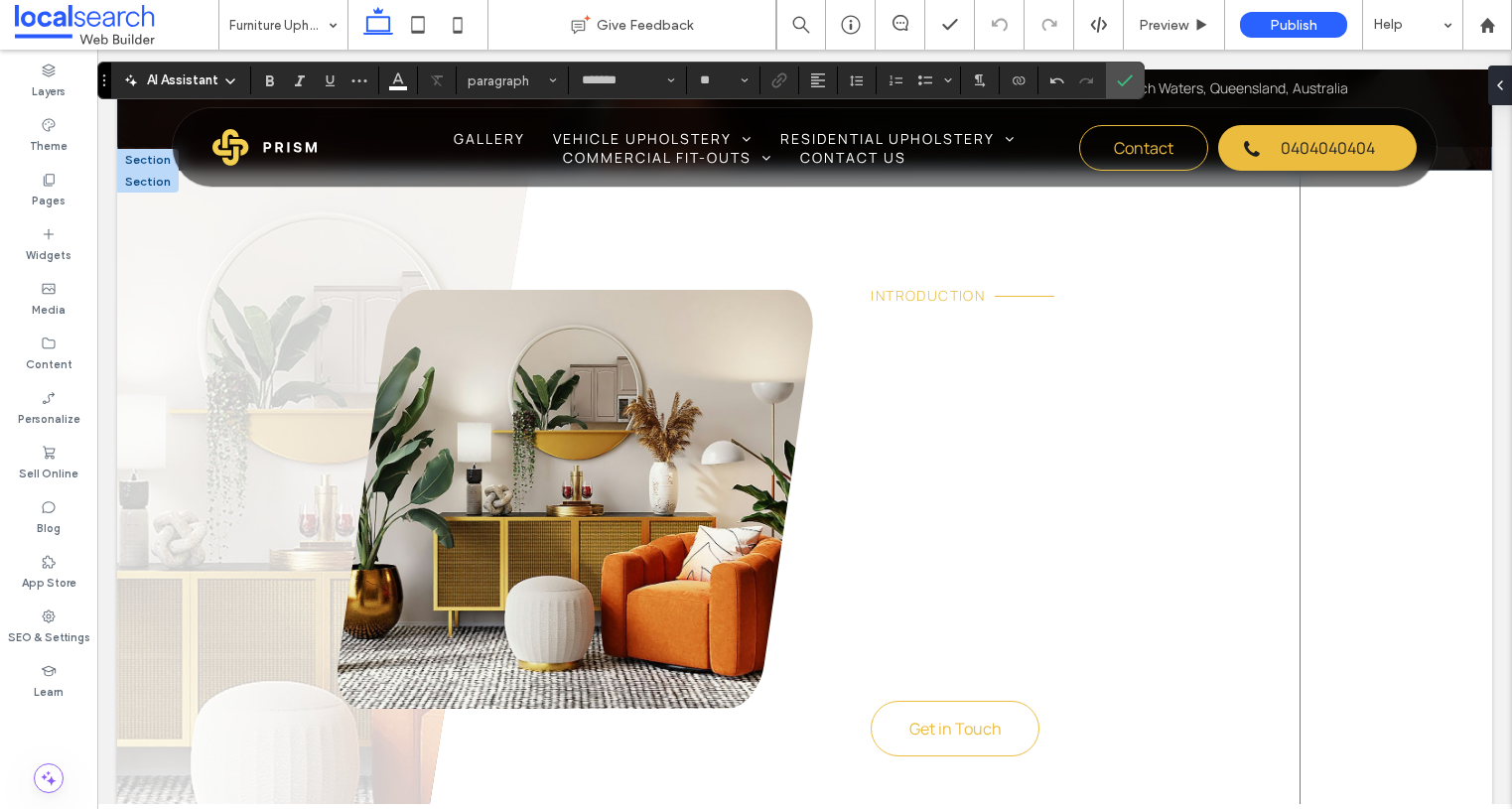 click on "Your Trusted Local Builder" at bounding box center [1043, 384] 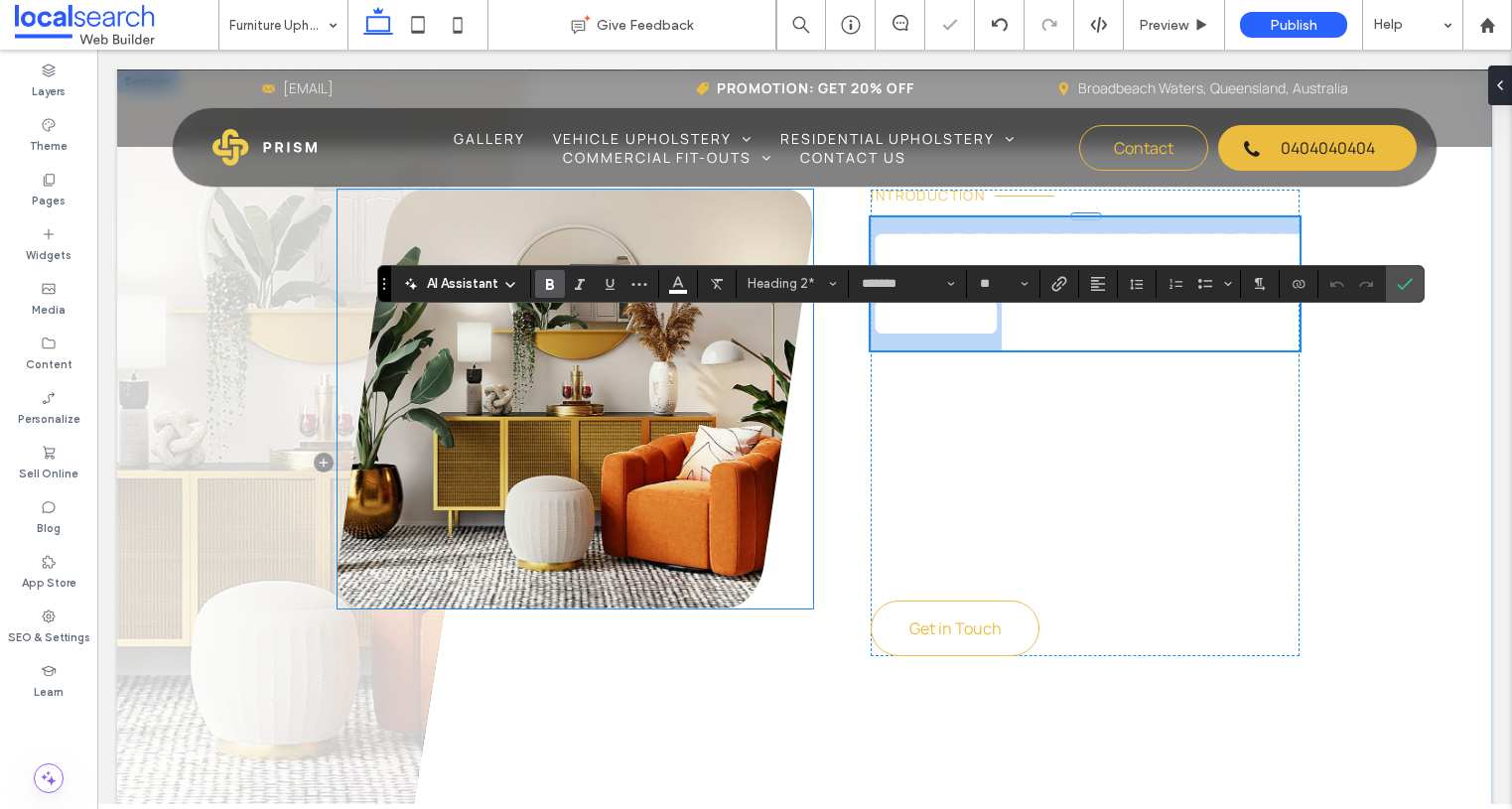 type 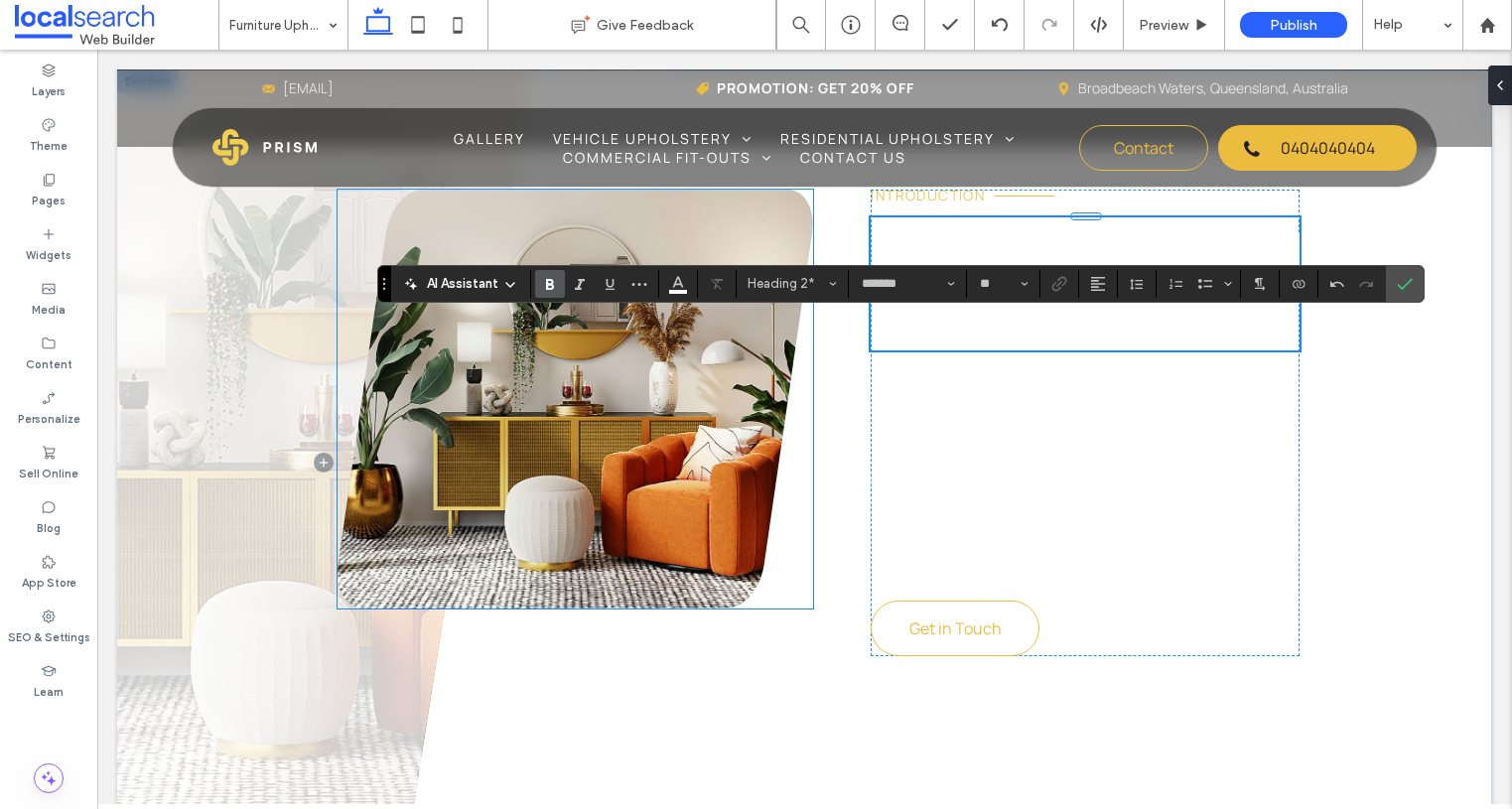 scroll, scrollTop: 4, scrollLeft: 0, axis: vertical 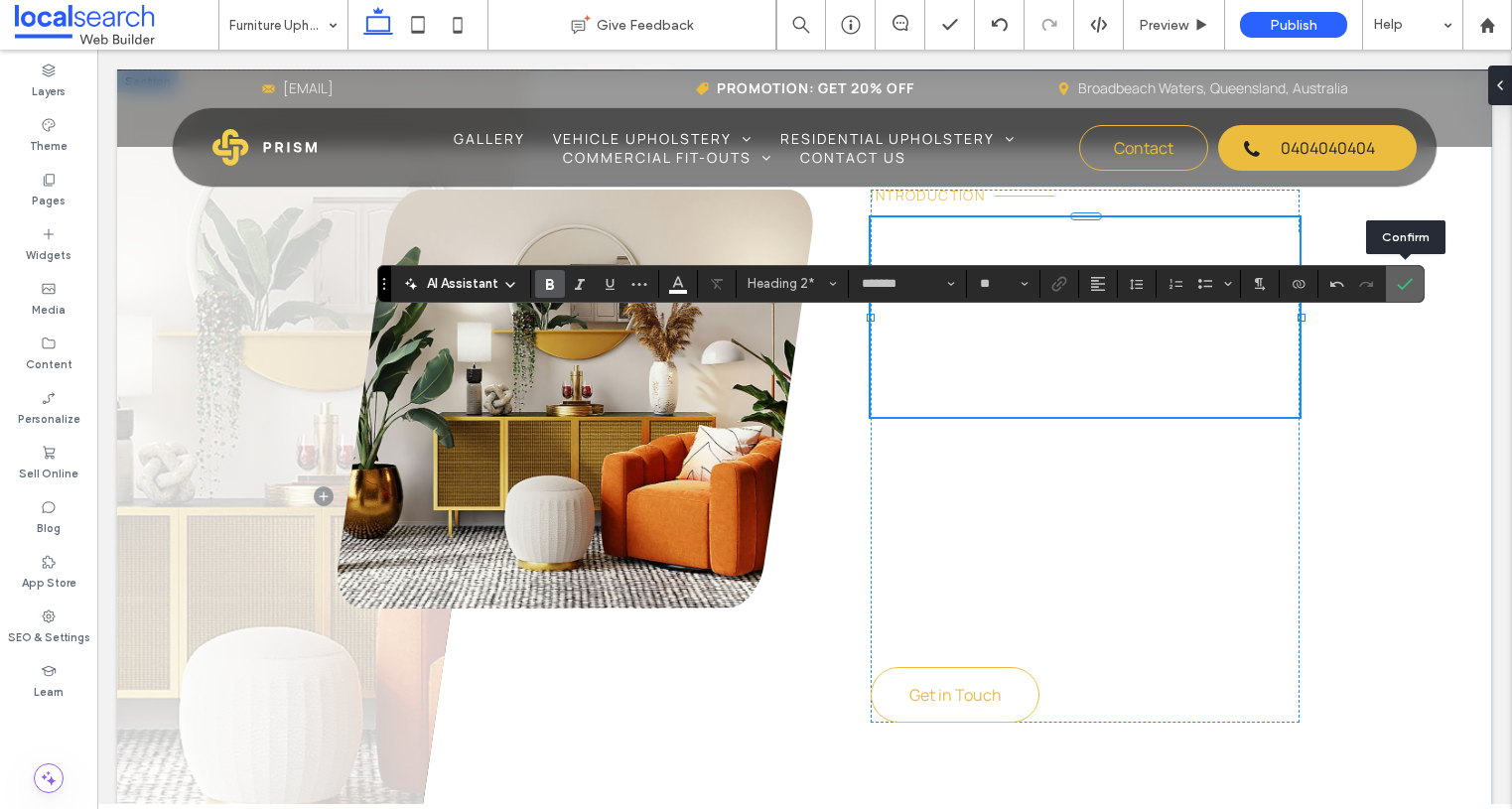 click 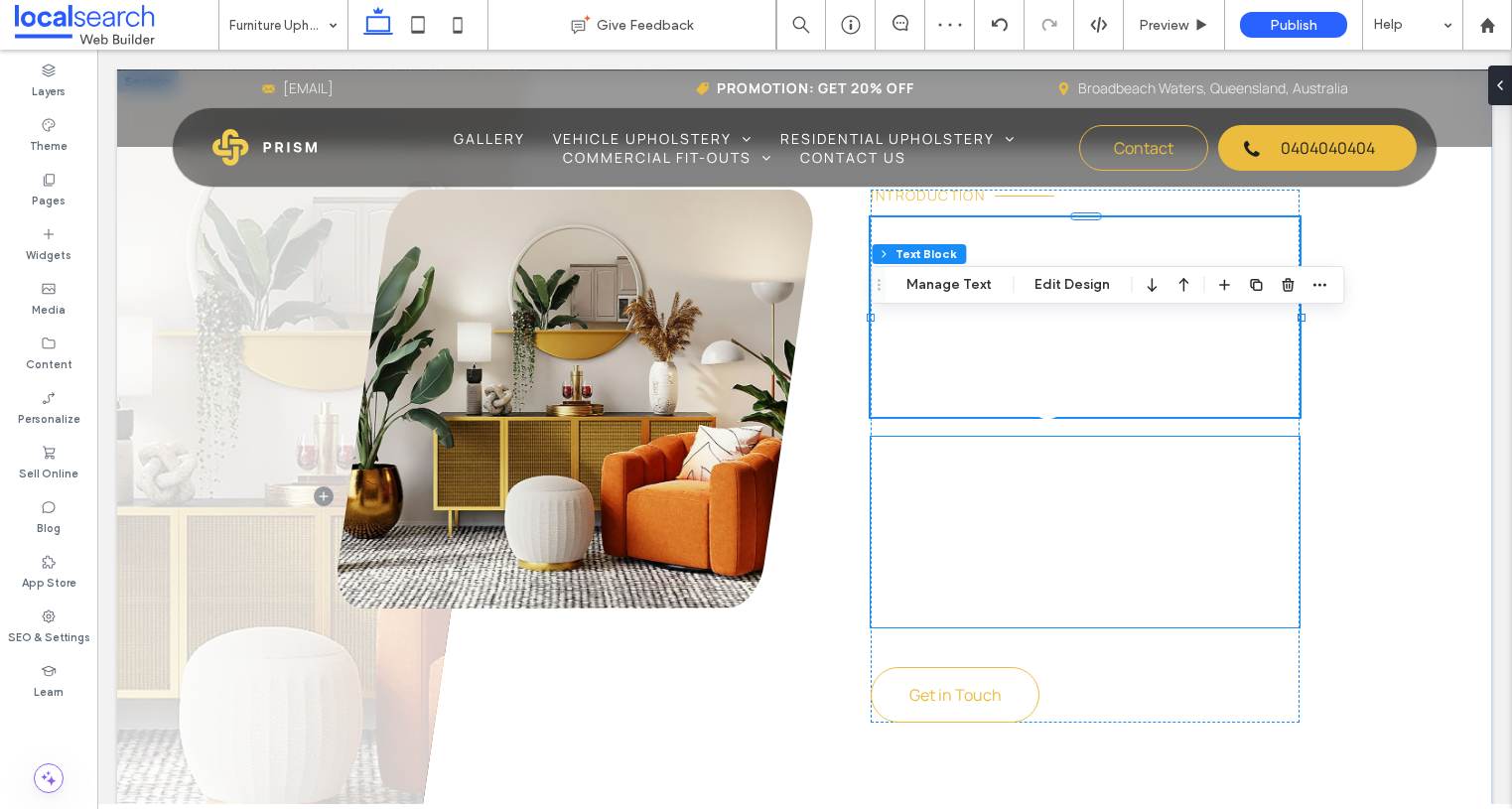 click on "Lorem ipsum dolor sit amet, consectetur adipiscing elit, sed do eiusmod temp incididunt ut labore et dolore magna aliqua. Ut enim ad minim veniam, quis nostrud exercitation ullamco laboris nisi ut aliquip ex ea commodo consequat. Lorem ipsum dolor sit amet, consectetur adipiscing elit, sed do eiusmod temp incididunt ut labore et dolore magna aliqua. Ut enim ad minim veniam, quis nostrud exercitation ullamco laboris nisi ut aliquip ex ea commodo consequat." at bounding box center [1084, 532] 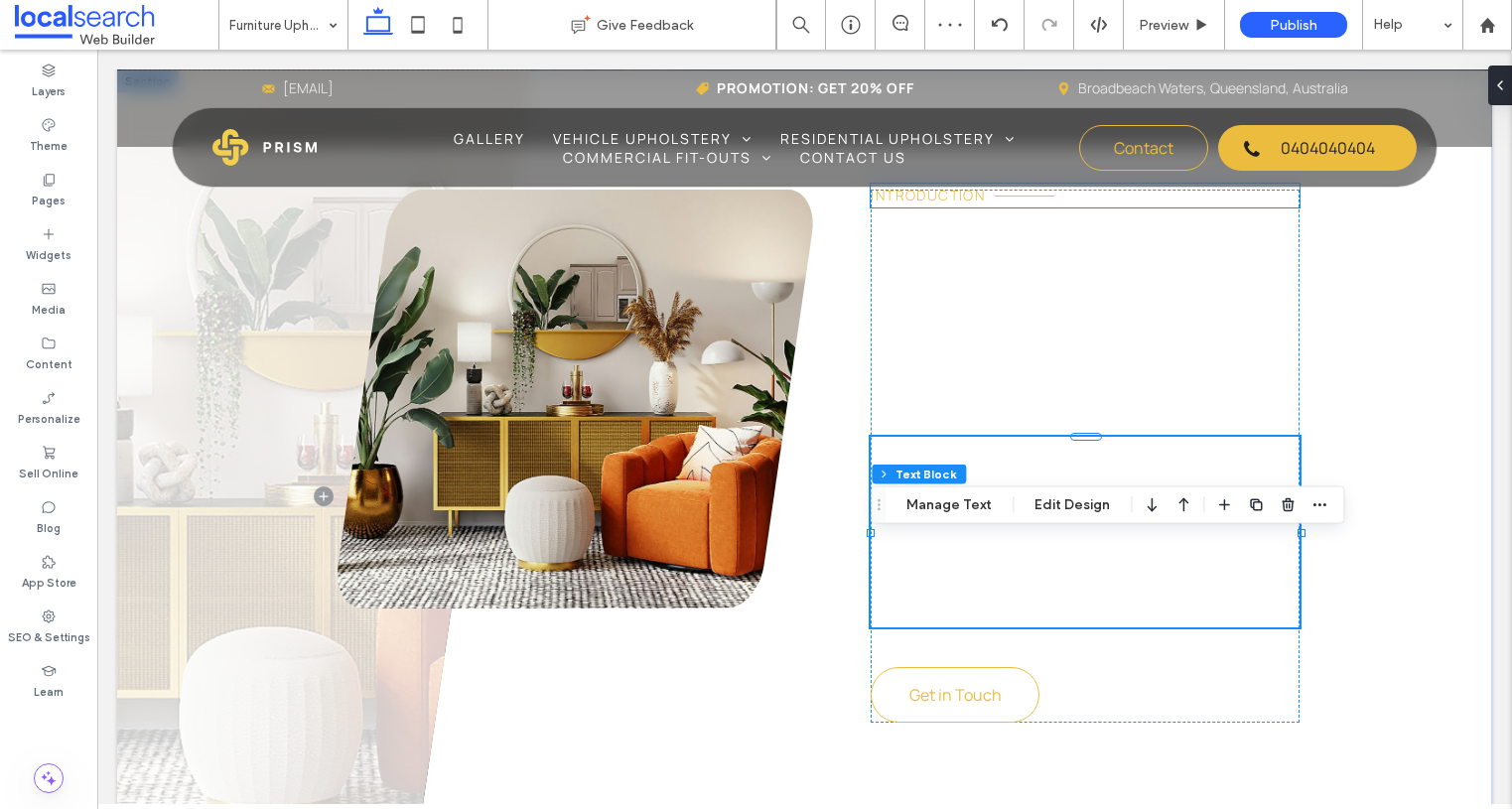 click on "Introduction" at bounding box center [927, 195] 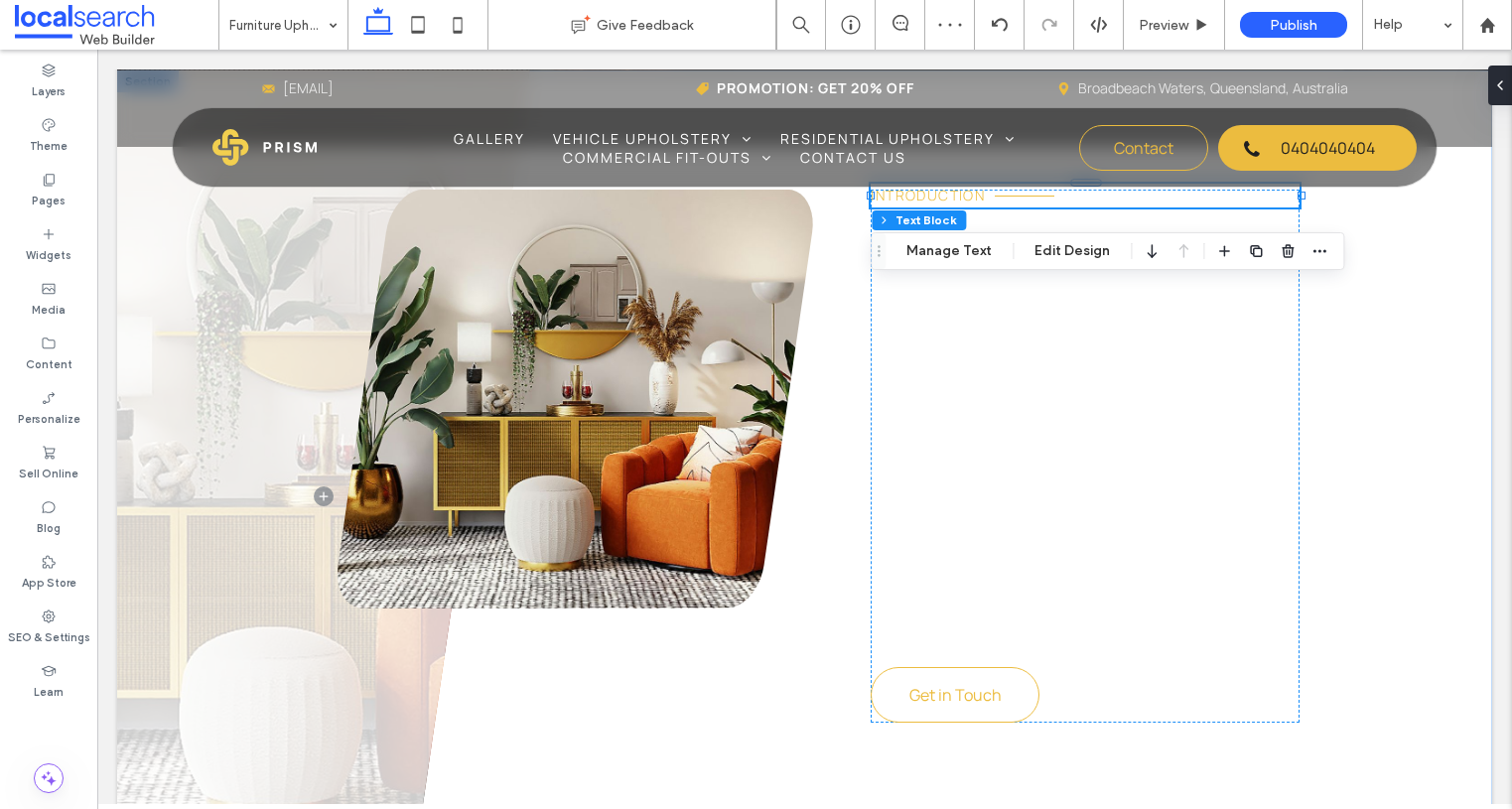 click on "Introduction" at bounding box center [927, 195] 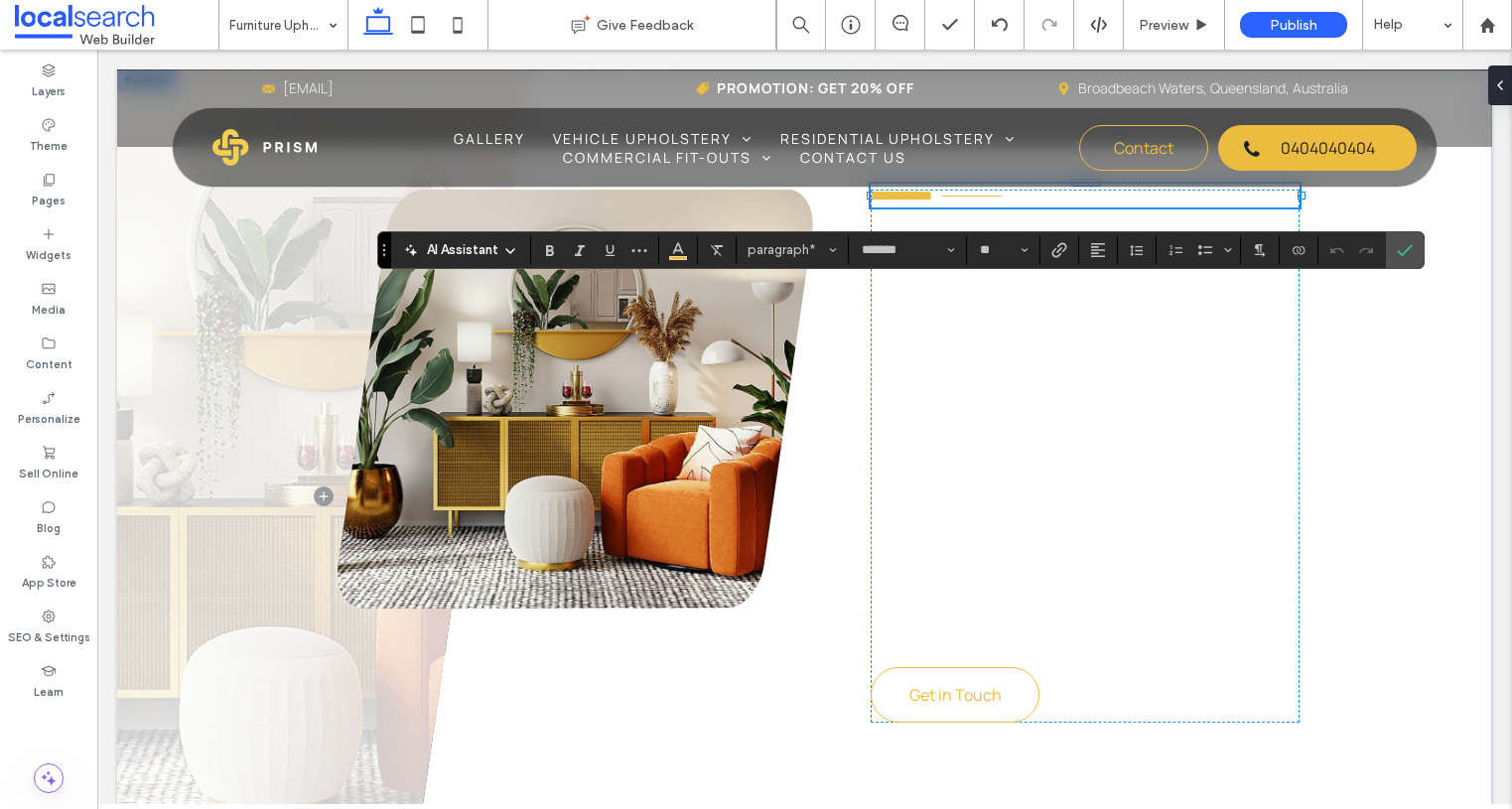 type 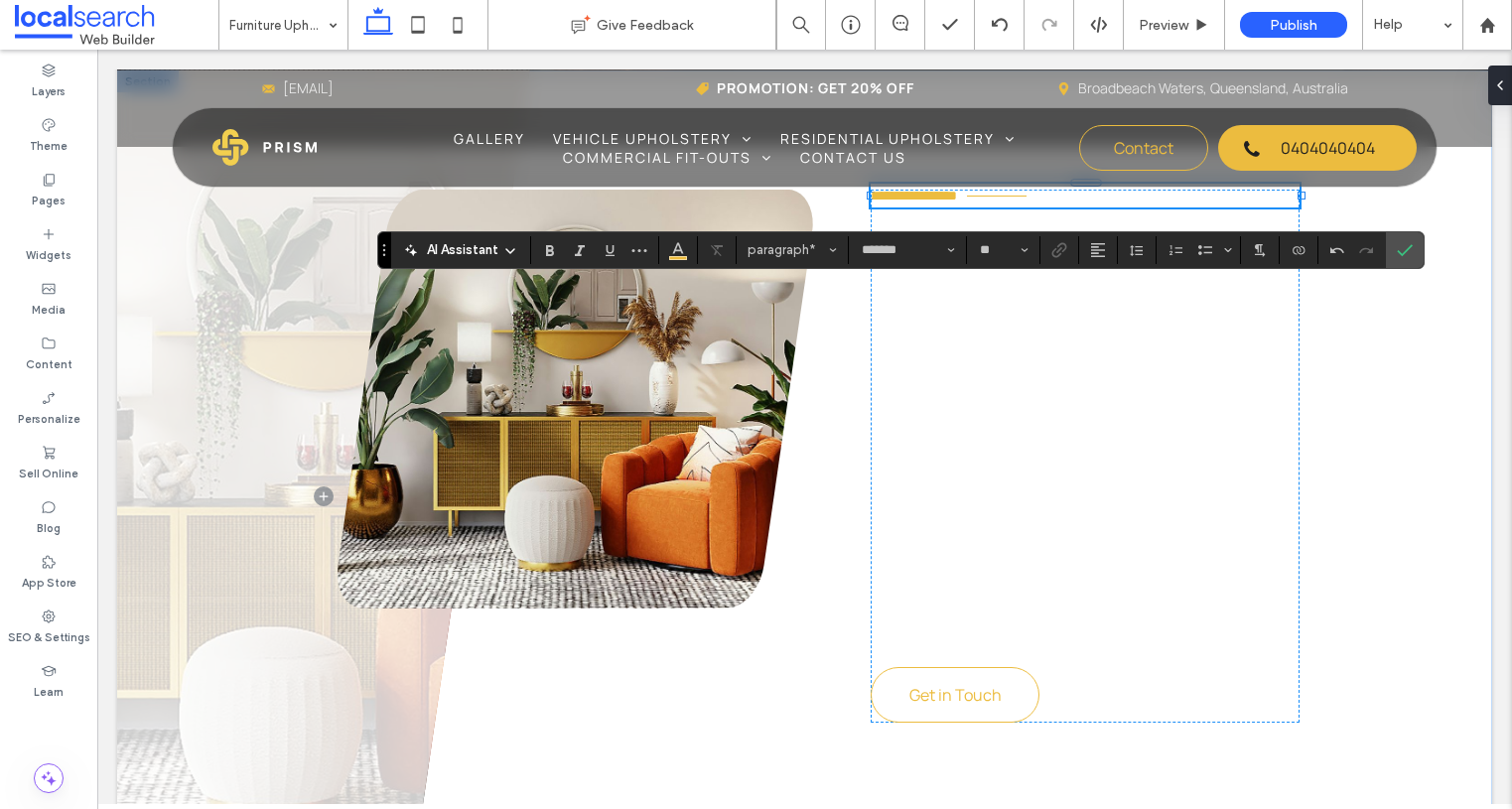 click on "Sunshine Coast Furniture Making" at bounding box center (1084, 317) 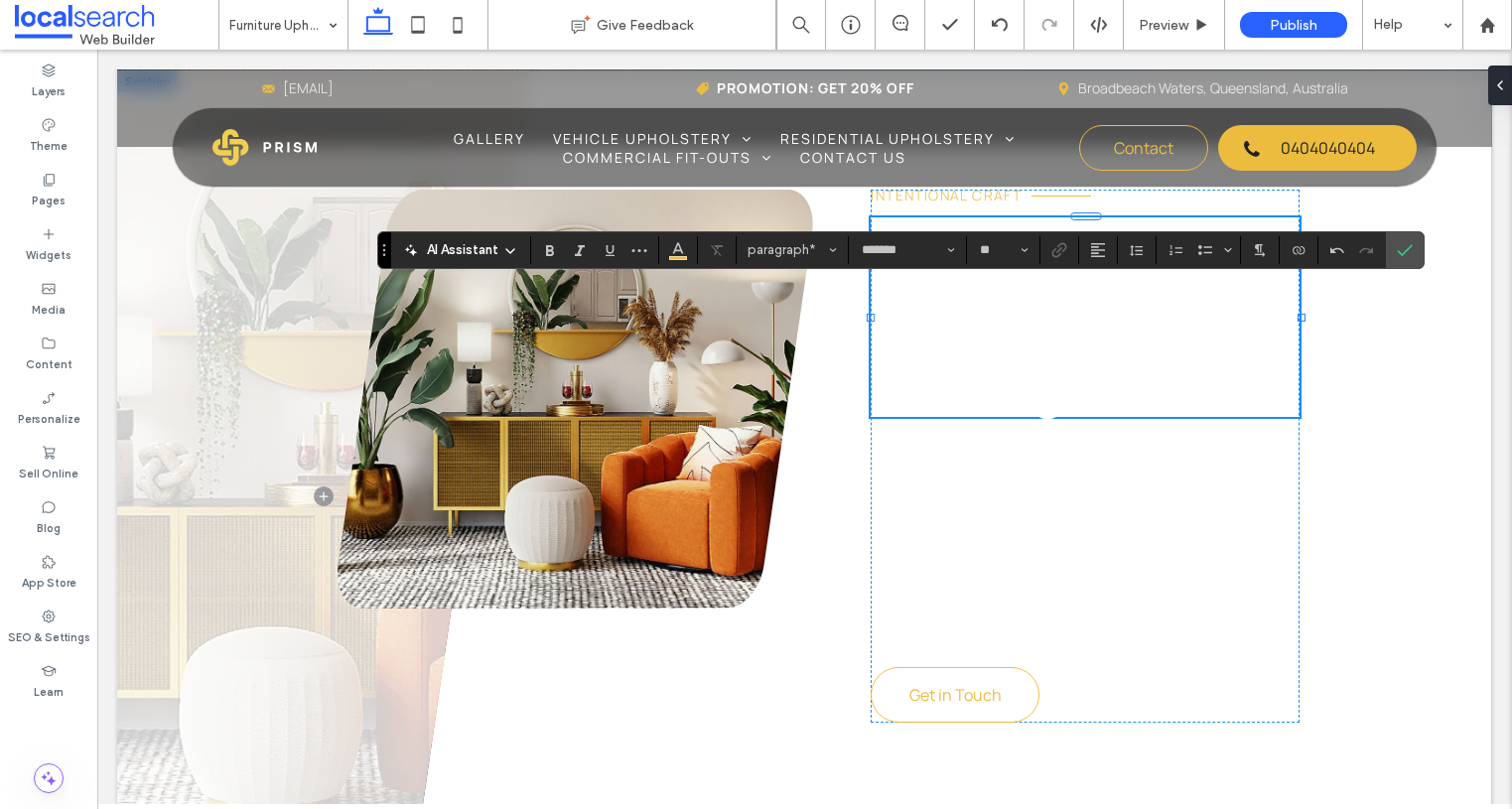 click on "Sunshine Coast Furniture Making" at bounding box center [1085, 318] 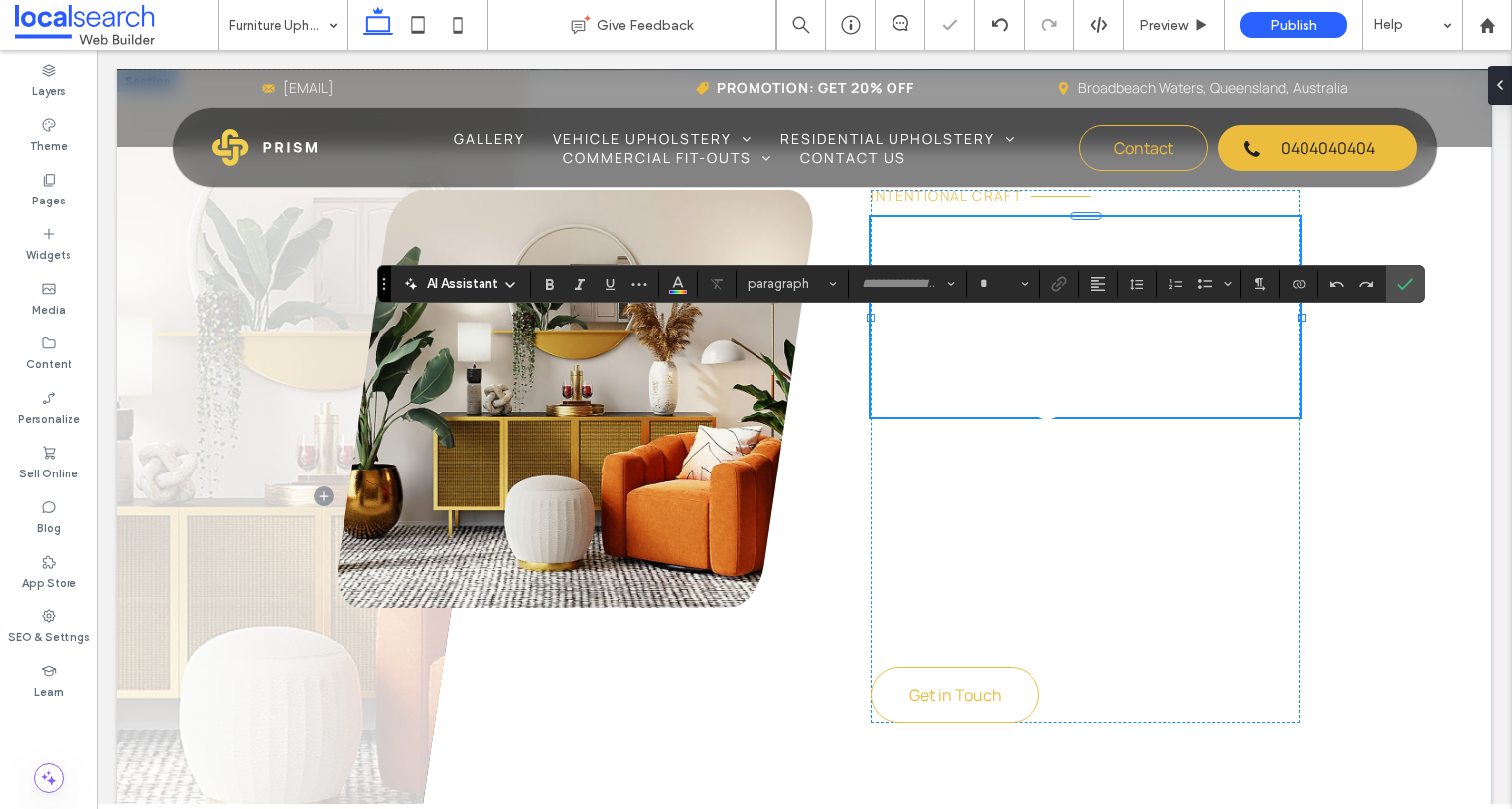 type on "*******" 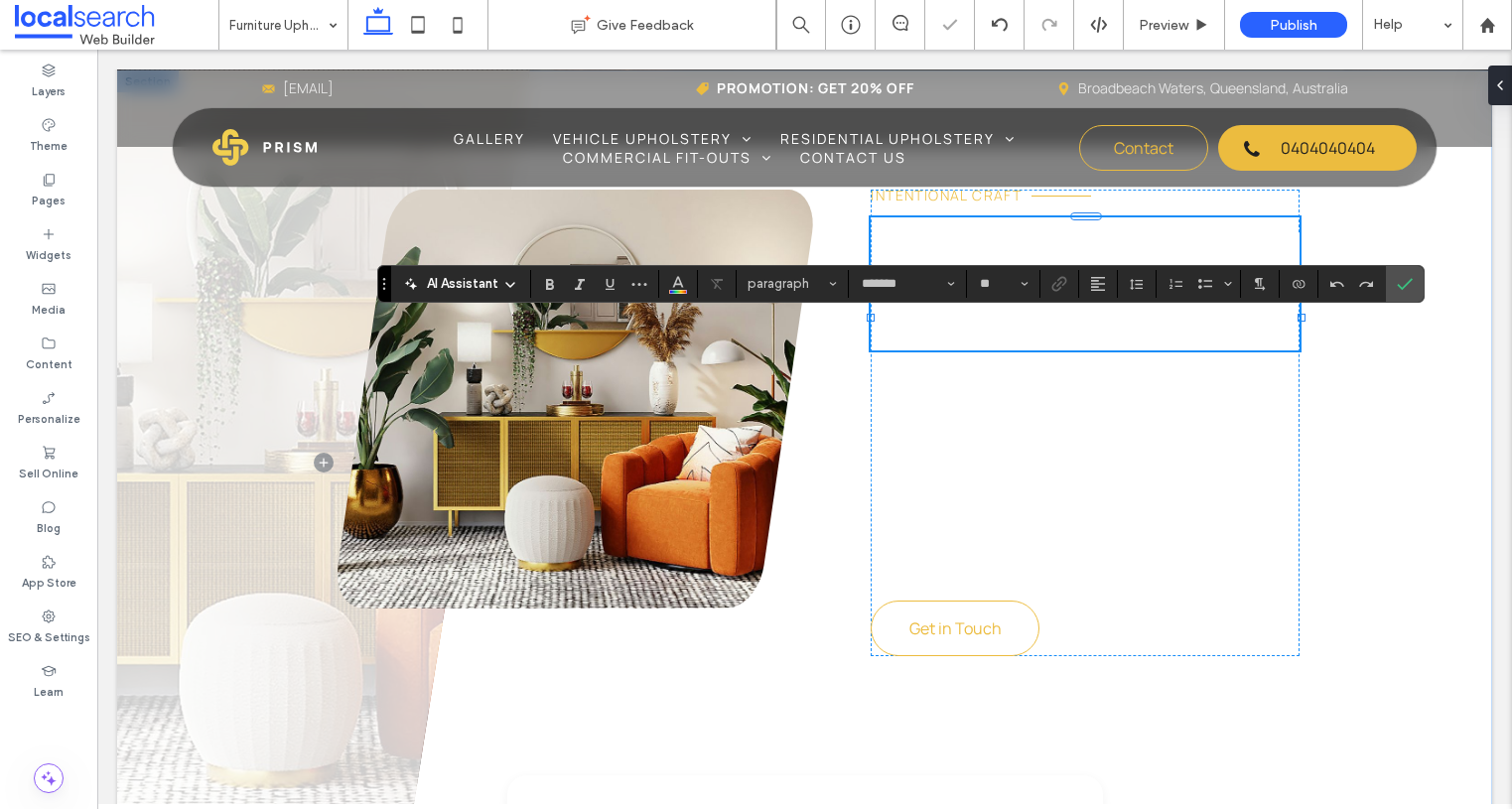 scroll, scrollTop: 4, scrollLeft: 0, axis: vertical 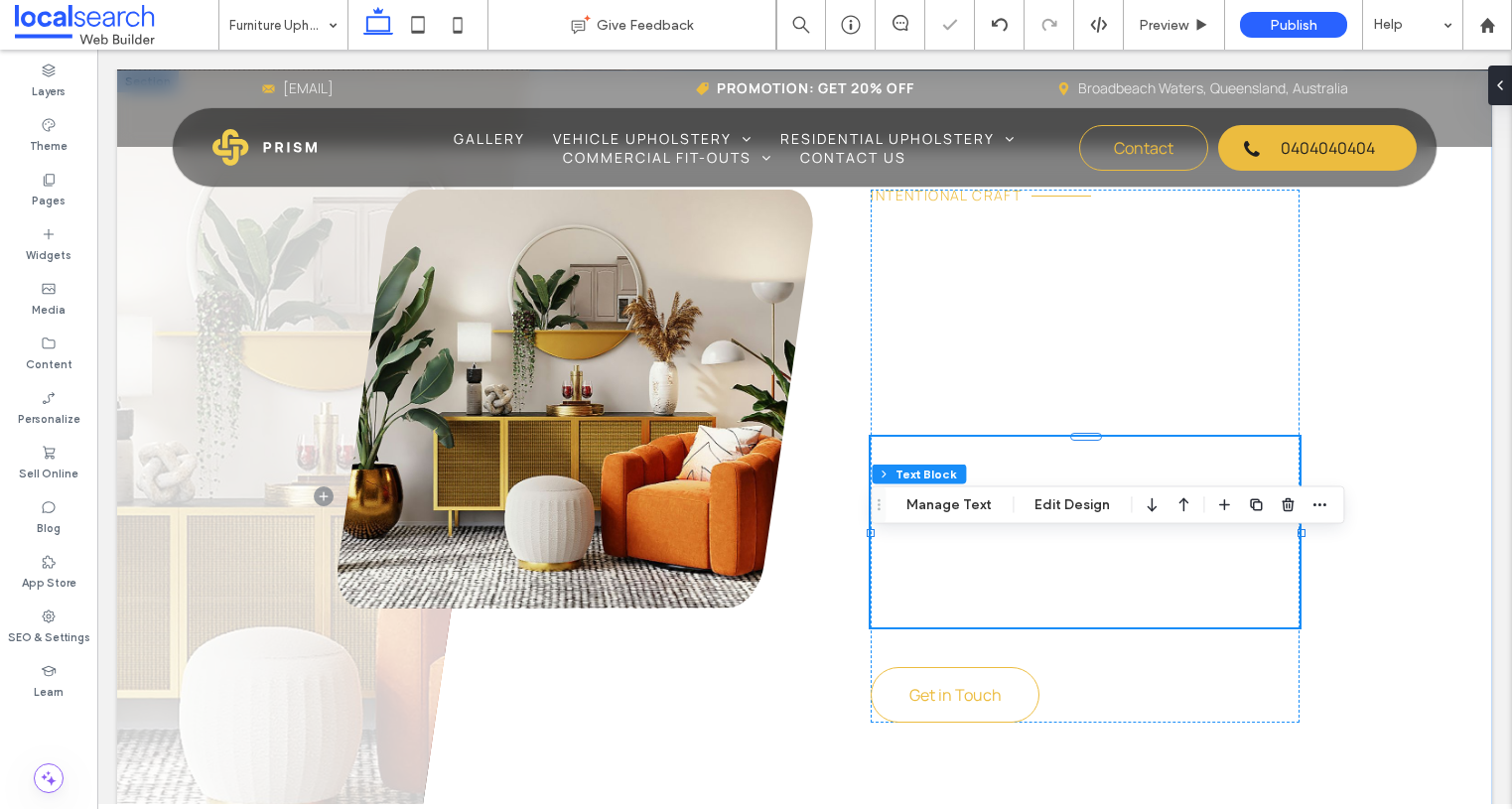 click on "Lorem ipsum dolor sit amet, consectetur adipiscing elit, sed do eiusmod temp incididunt ut labore et dolore magna aliqua. Ut enim ad minim veniam, quis nostrud exercitation ullamco laboris nisi ut aliquip ex ea commodo consequat. Lorem ipsum dolor sit amet, consectetur adipiscing elit, sed do eiusmod temp incididunt ut labore et dolore magna aliqua. Ut enim ad minim veniam, quis nostrud exercitation ullamco laboris nisi ut aliquip ex ea commodo consequat." at bounding box center (1084, 532) 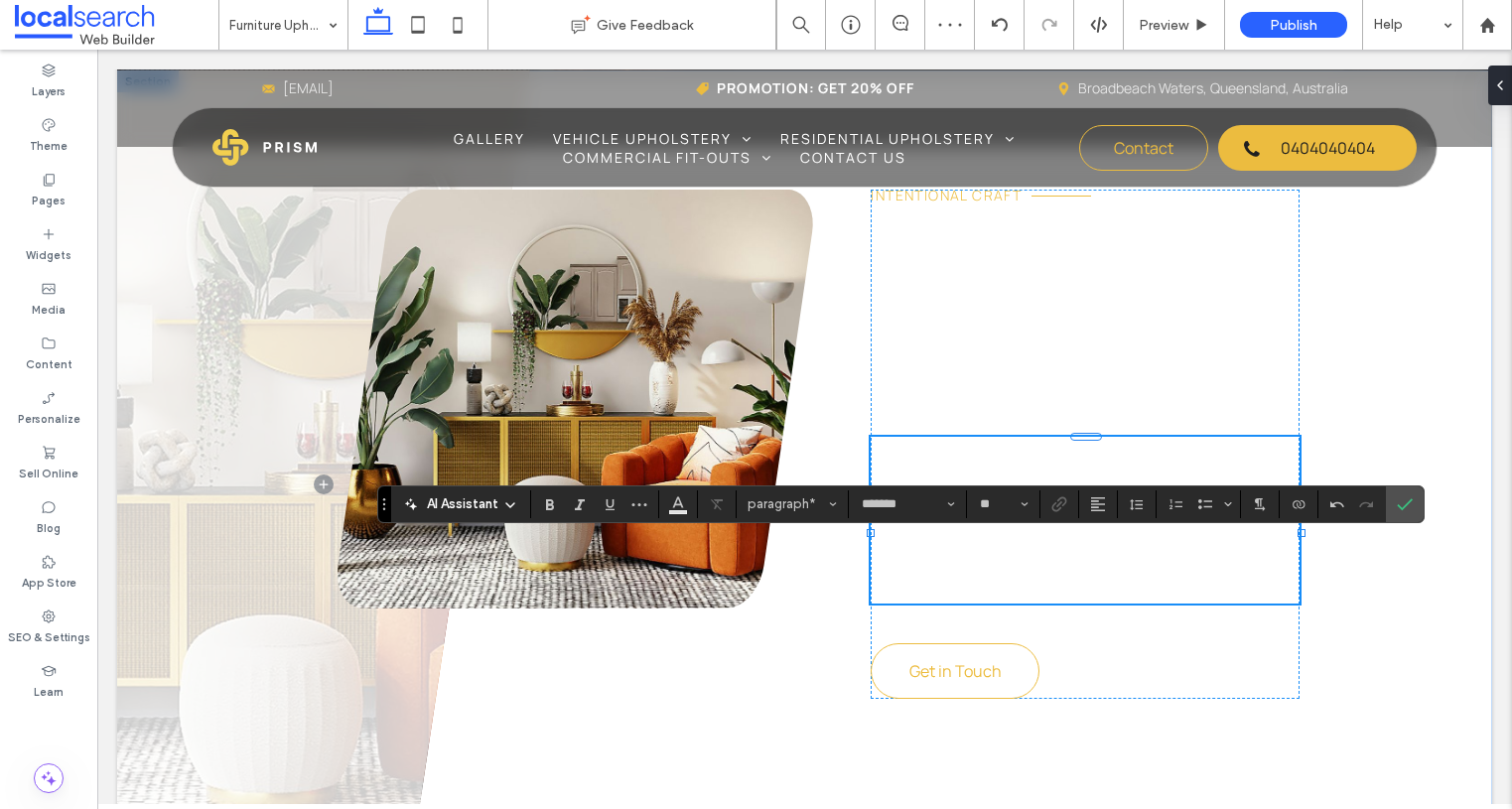 scroll, scrollTop: 0, scrollLeft: 0, axis: both 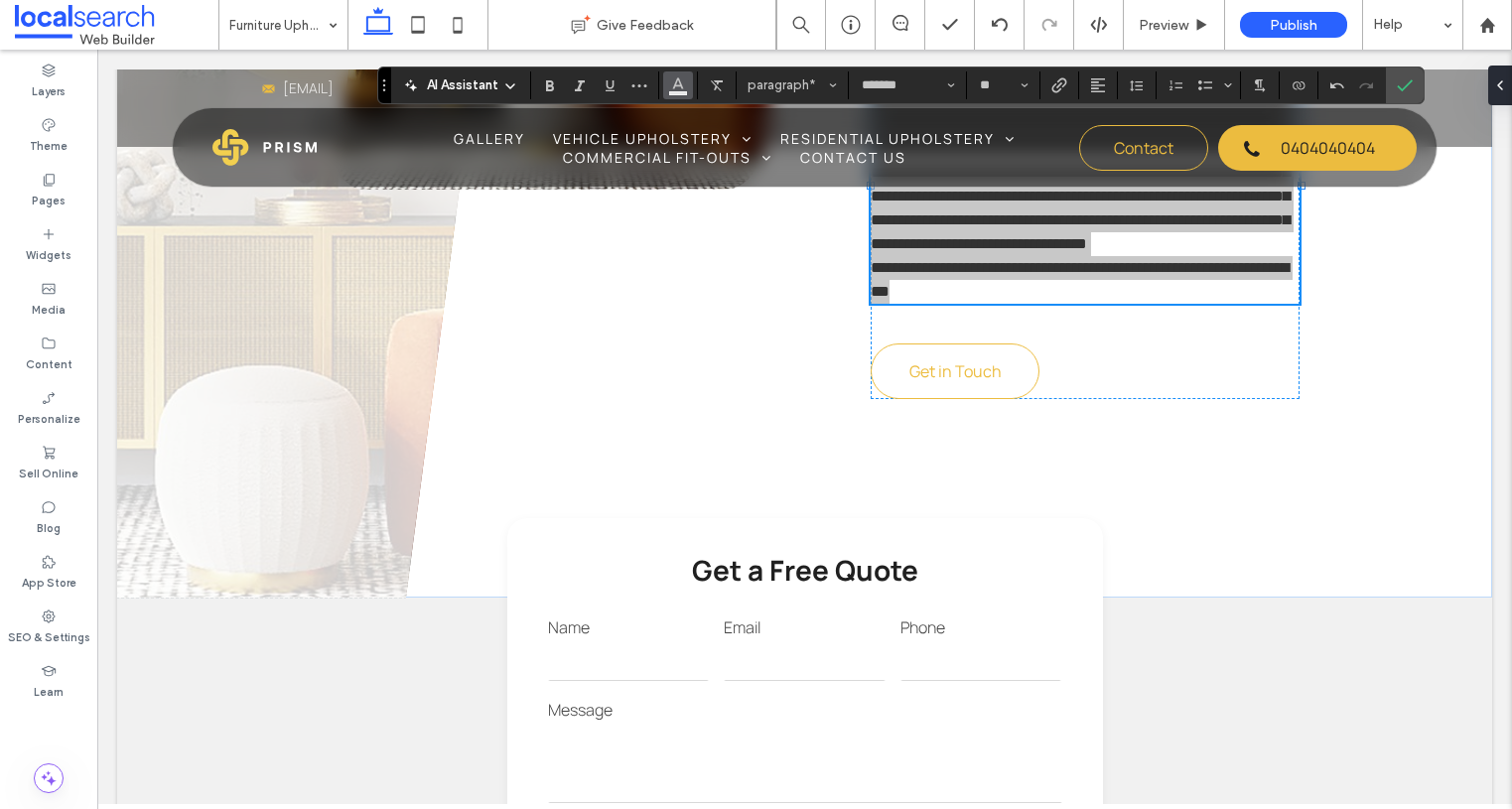 click 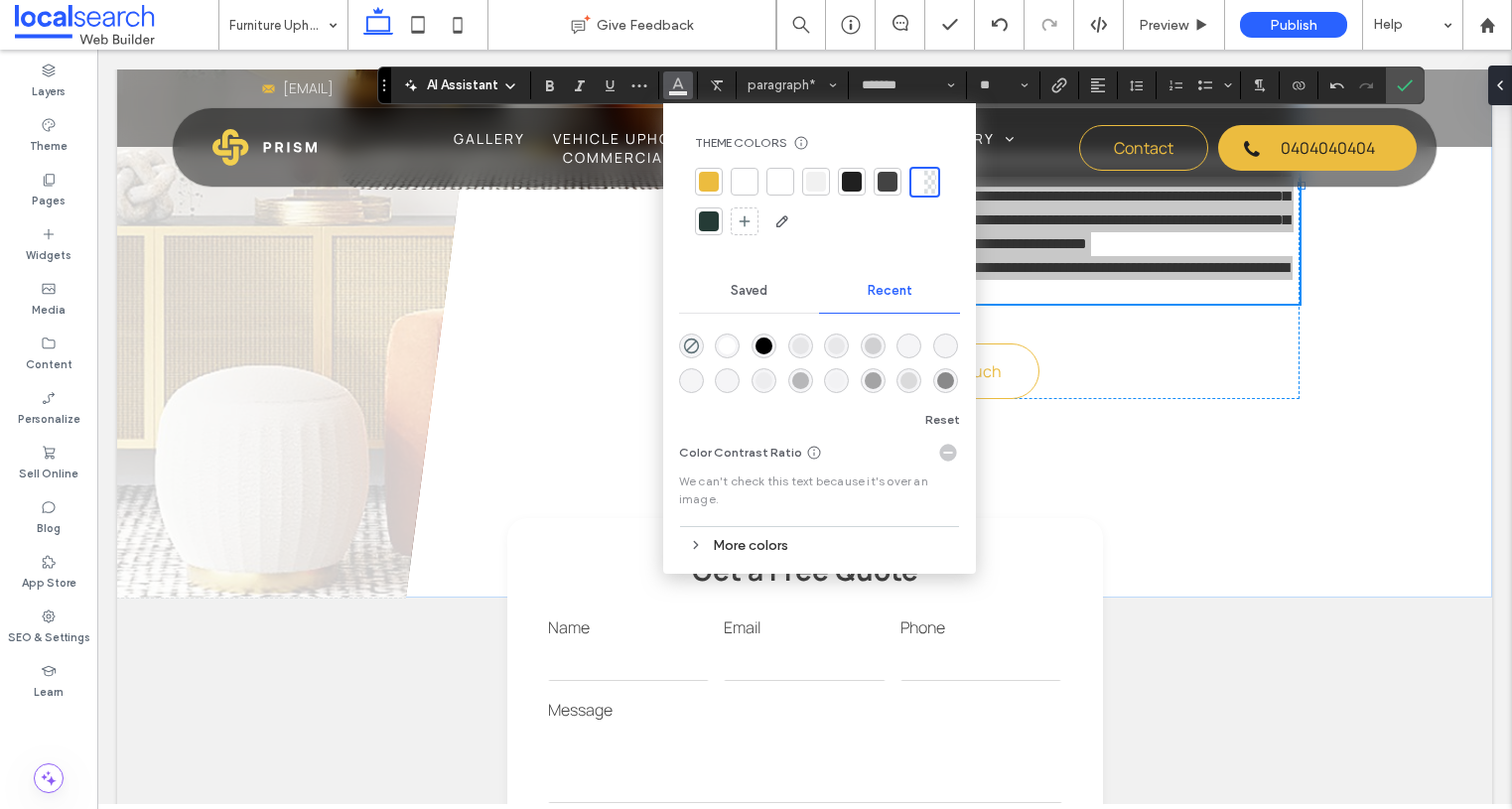click at bounding box center (888, 182) 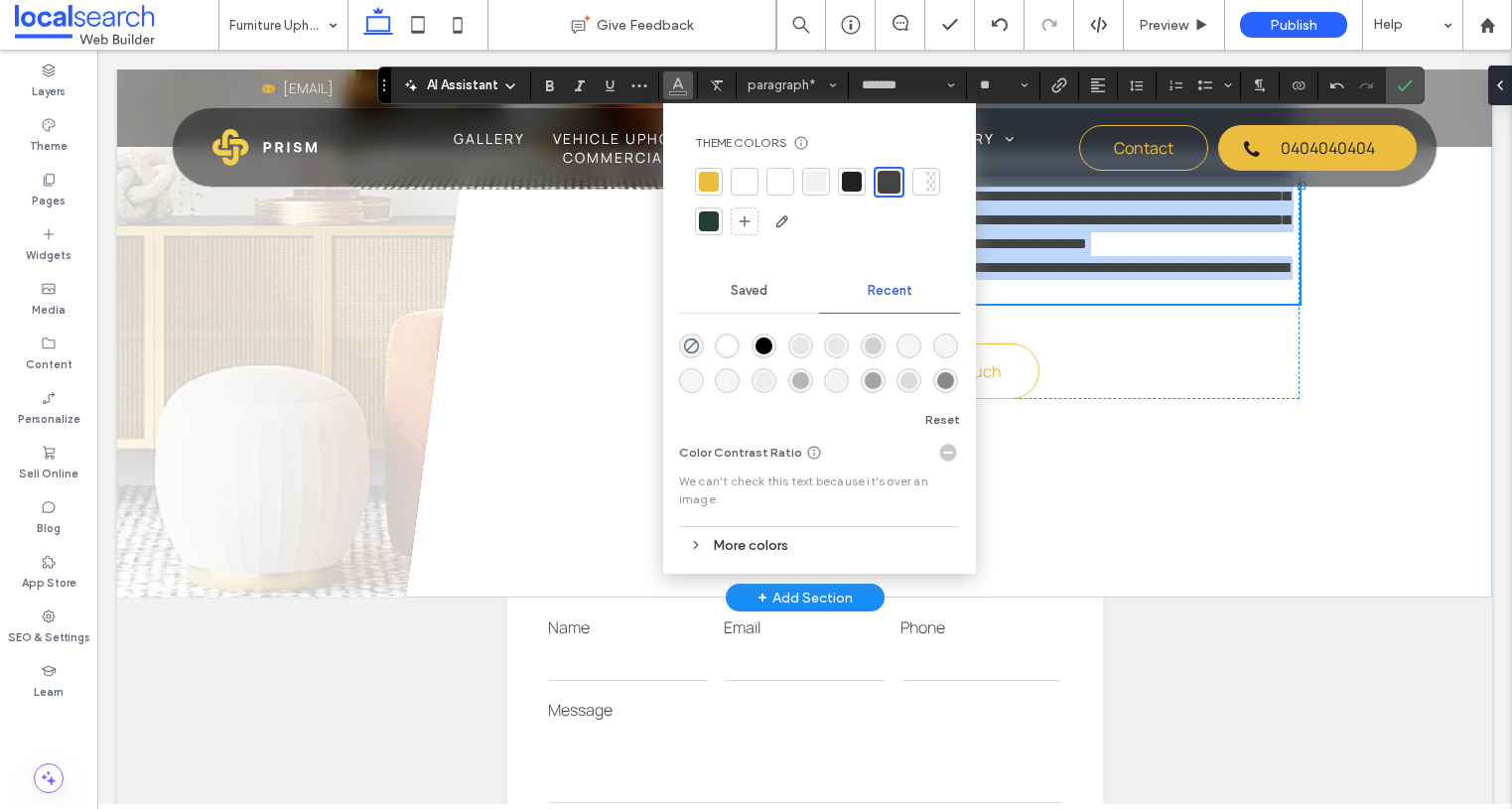 click on "**********" at bounding box center (1080, 136) 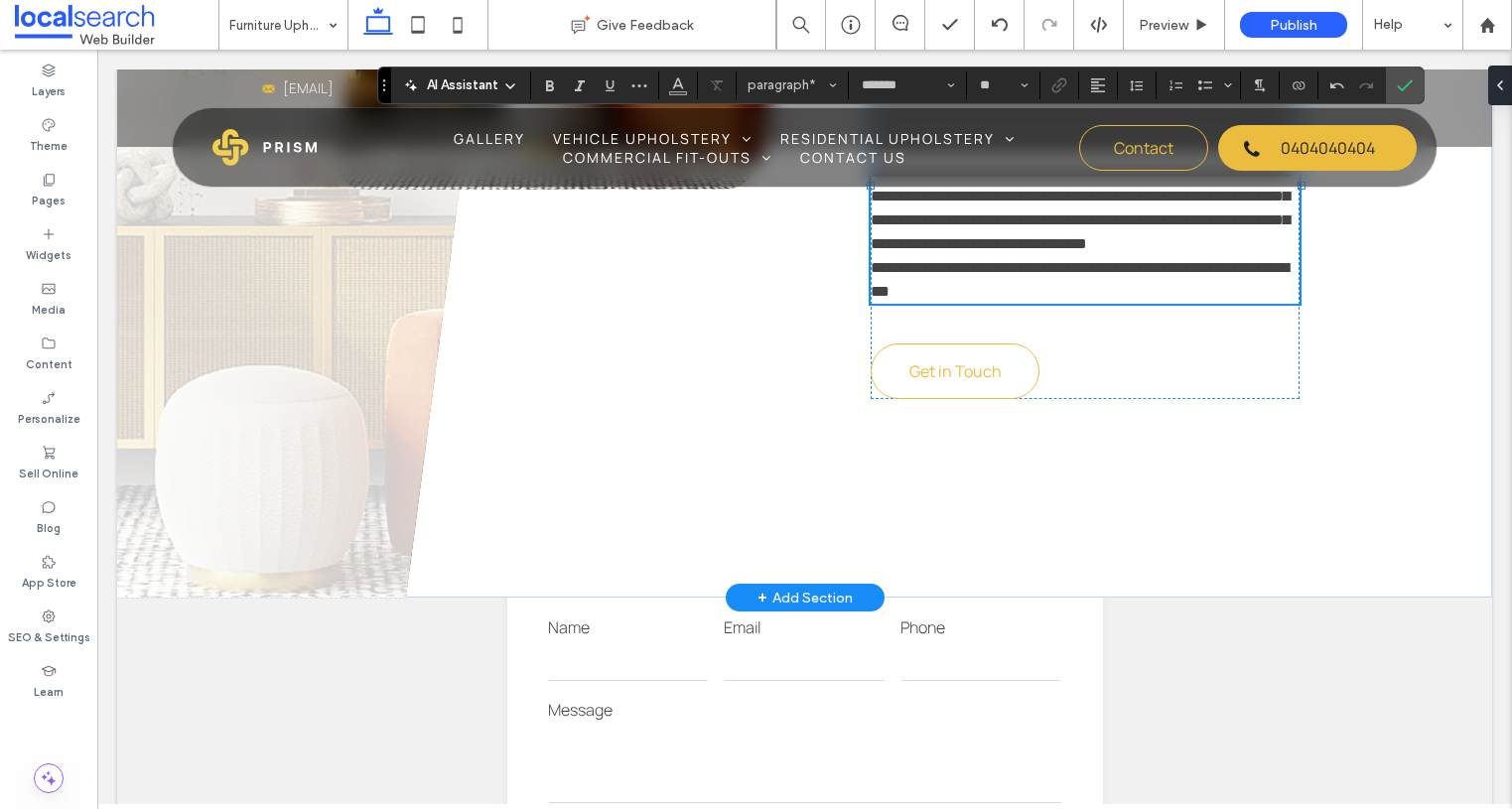 click on "**********" at bounding box center (1079, 279) 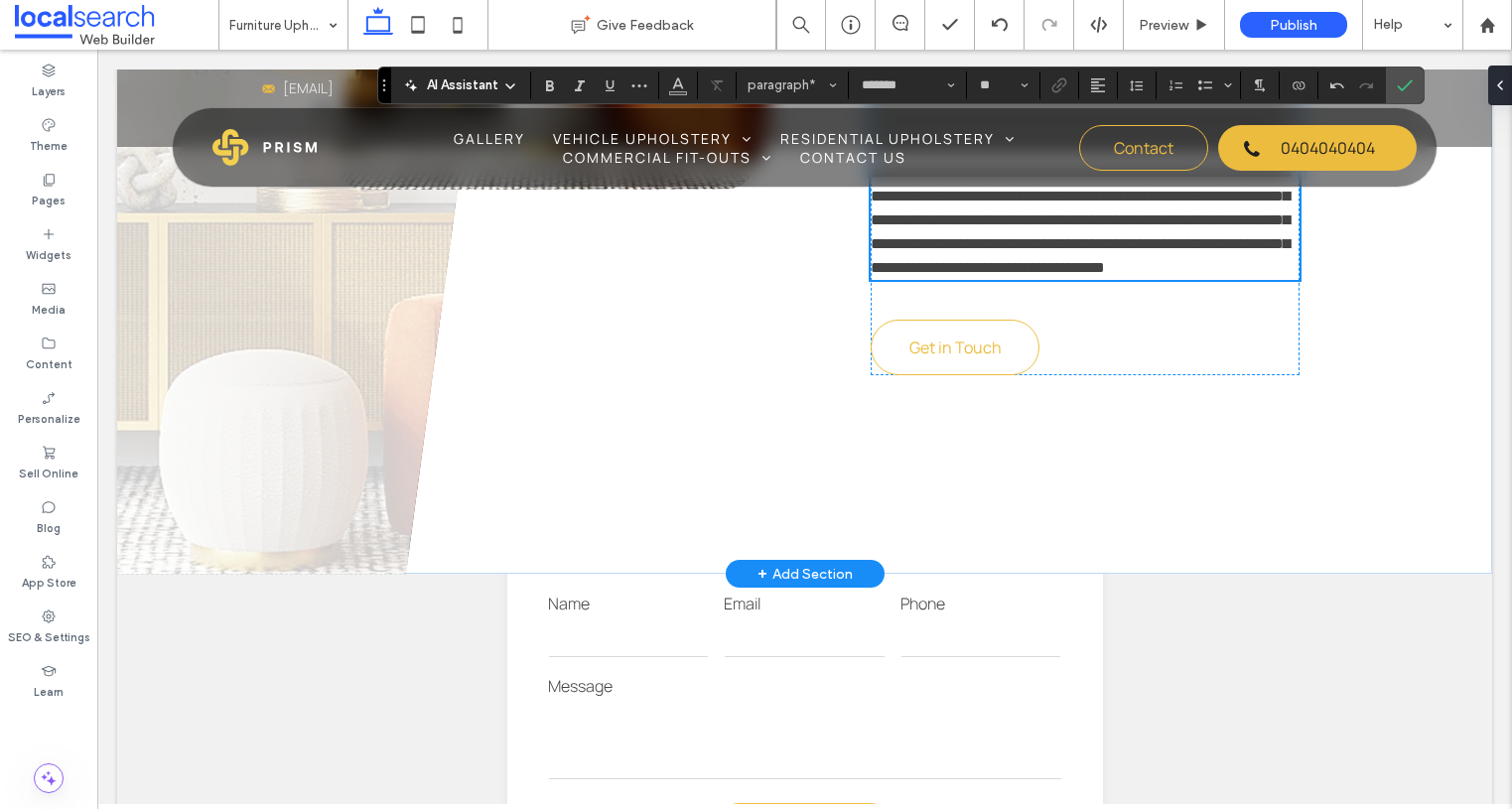 type 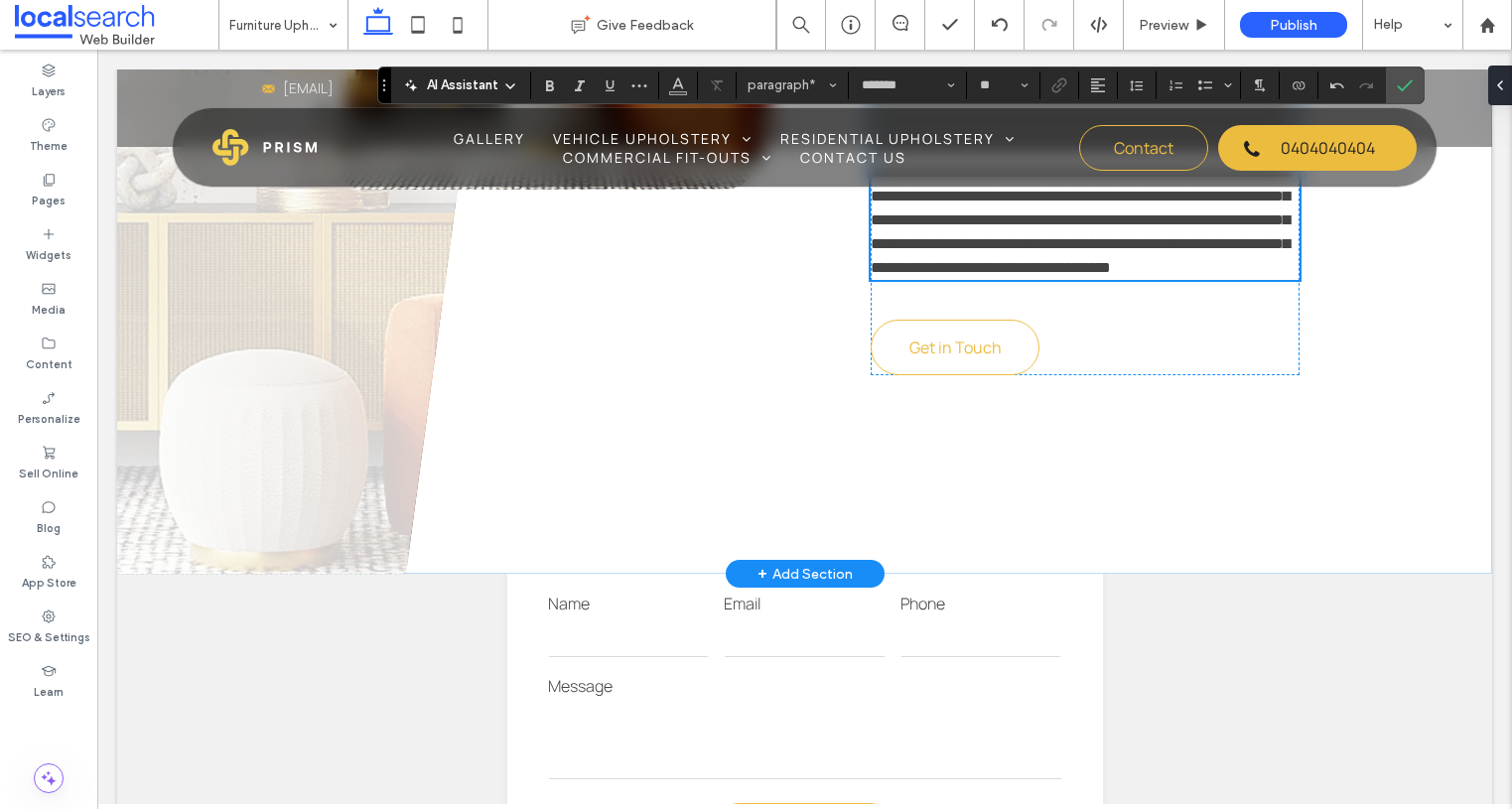 click on "**********" at bounding box center [1080, 148] 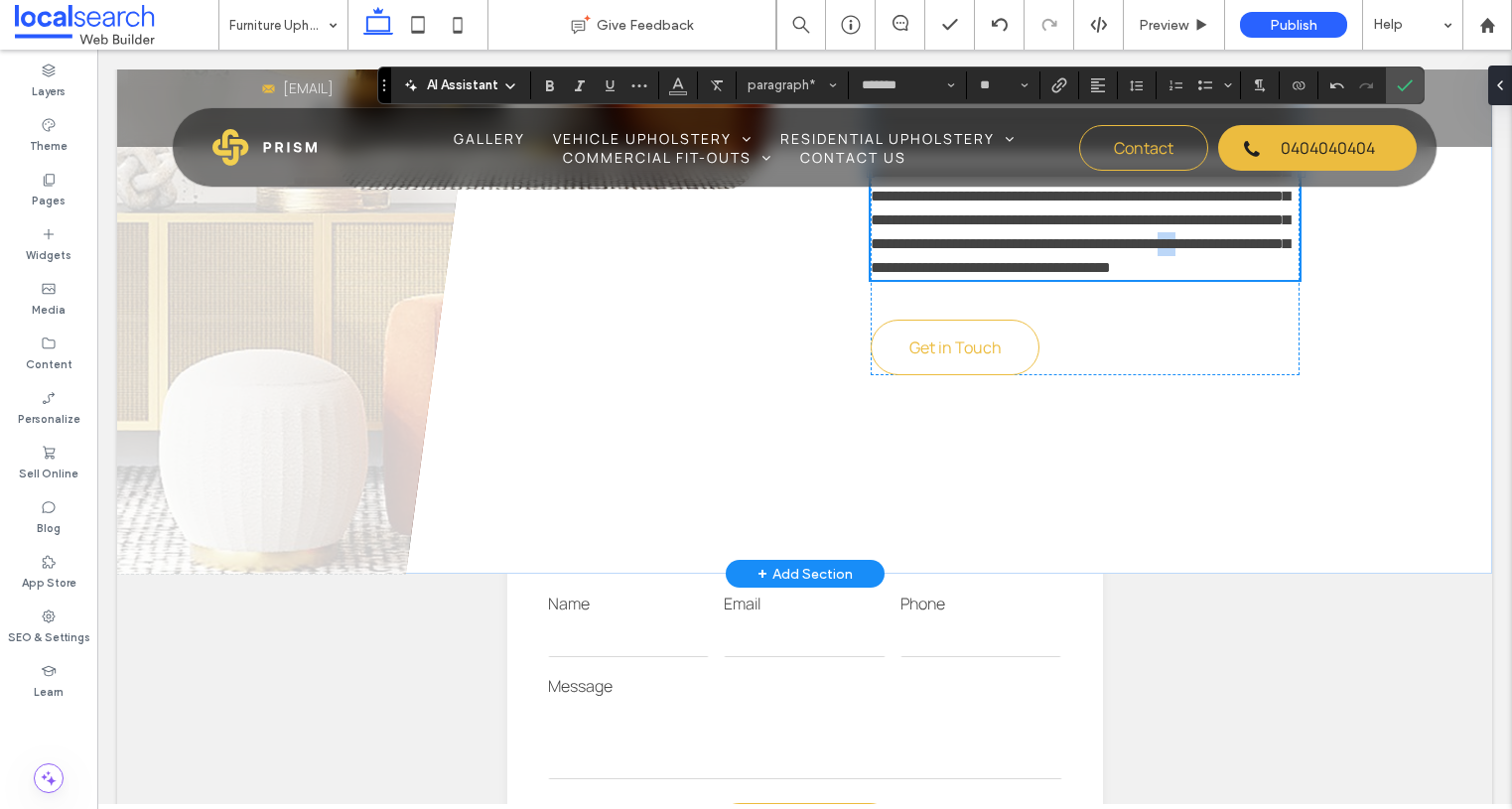 click on "**********" at bounding box center (1080, 148) 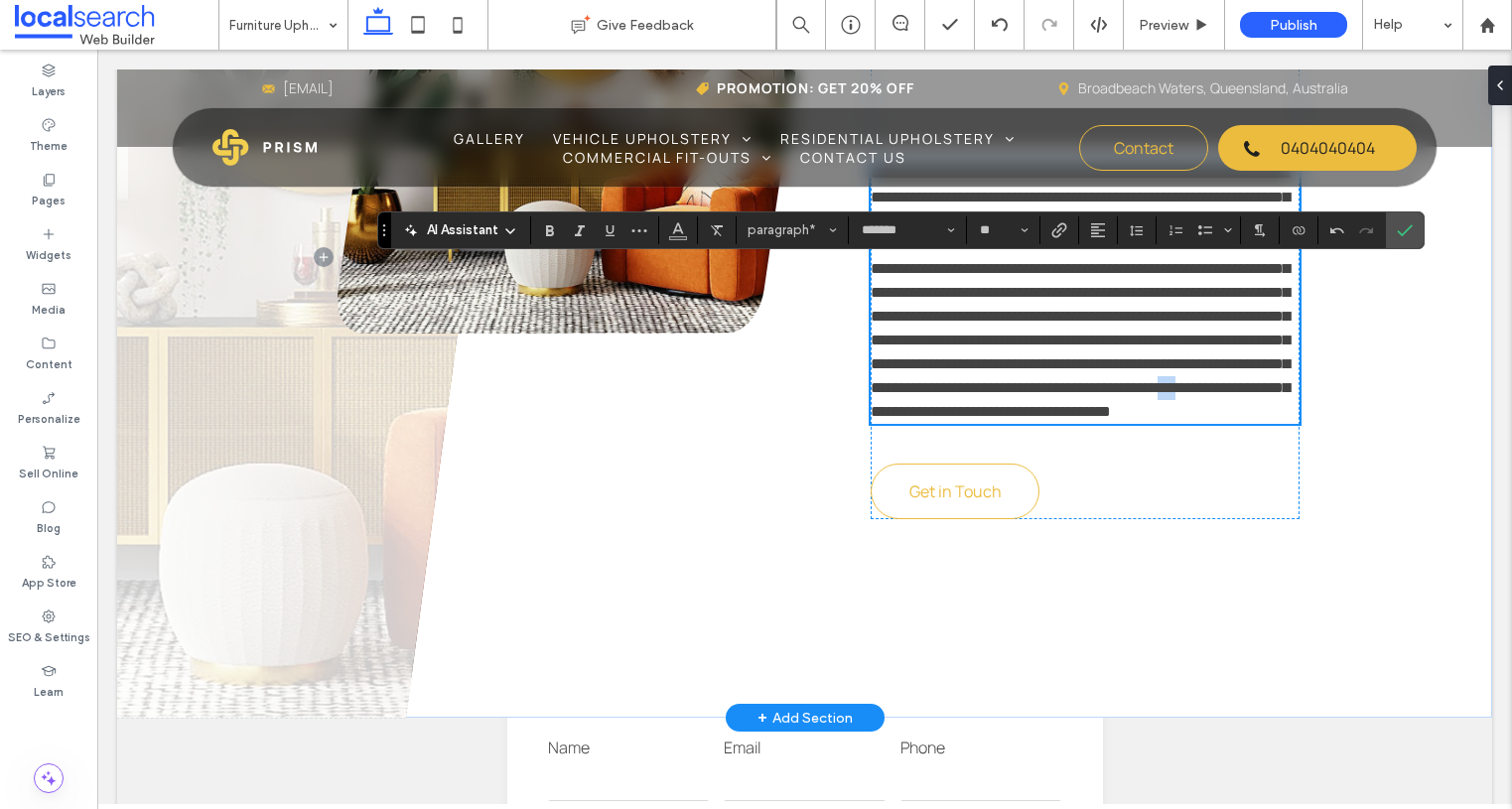 scroll, scrollTop: 1287, scrollLeft: 0, axis: vertical 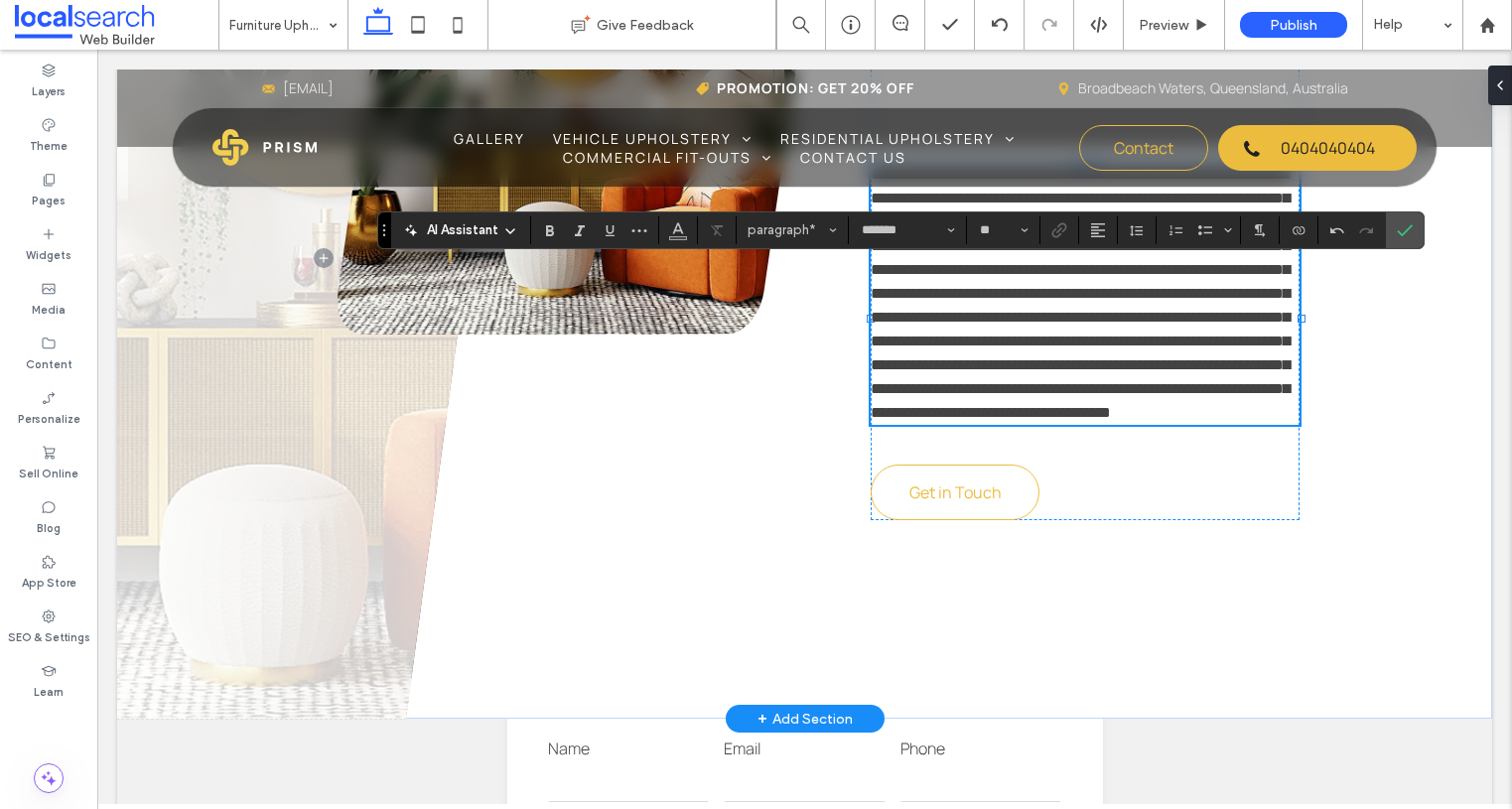 click on "**********" at bounding box center (1080, 293) 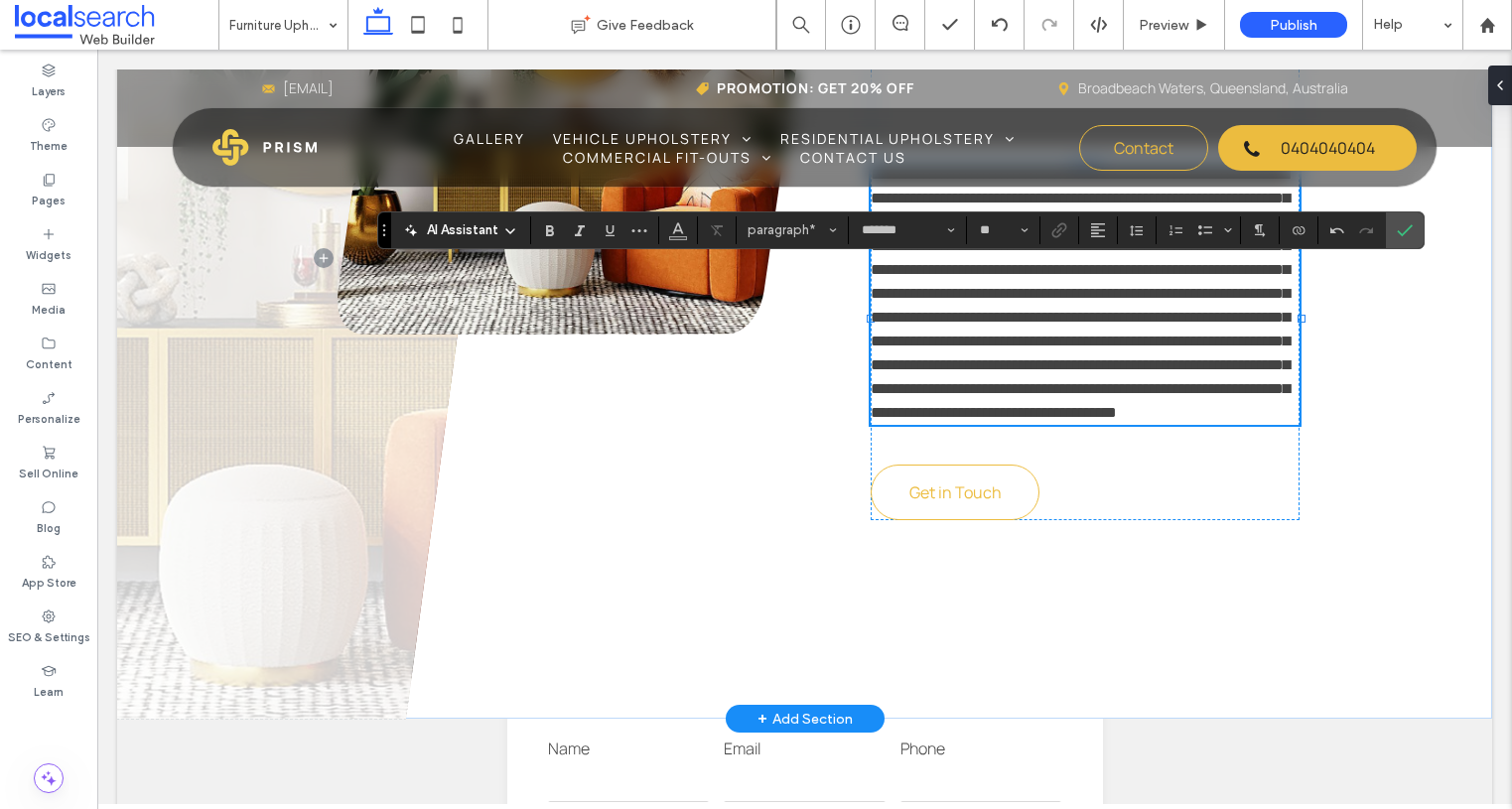 click on "**********" at bounding box center [1080, 293] 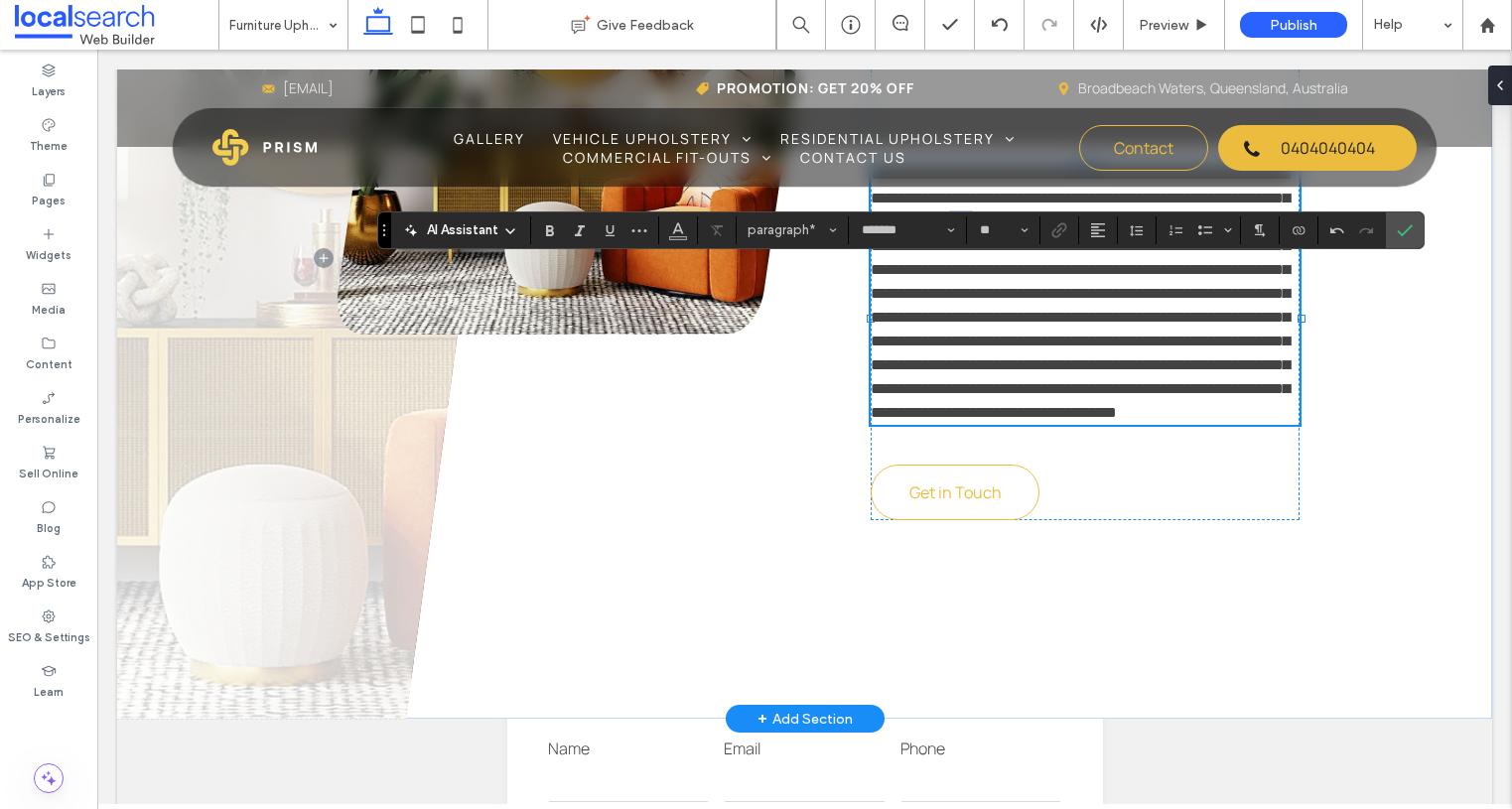 click on "**********" at bounding box center [1080, 293] 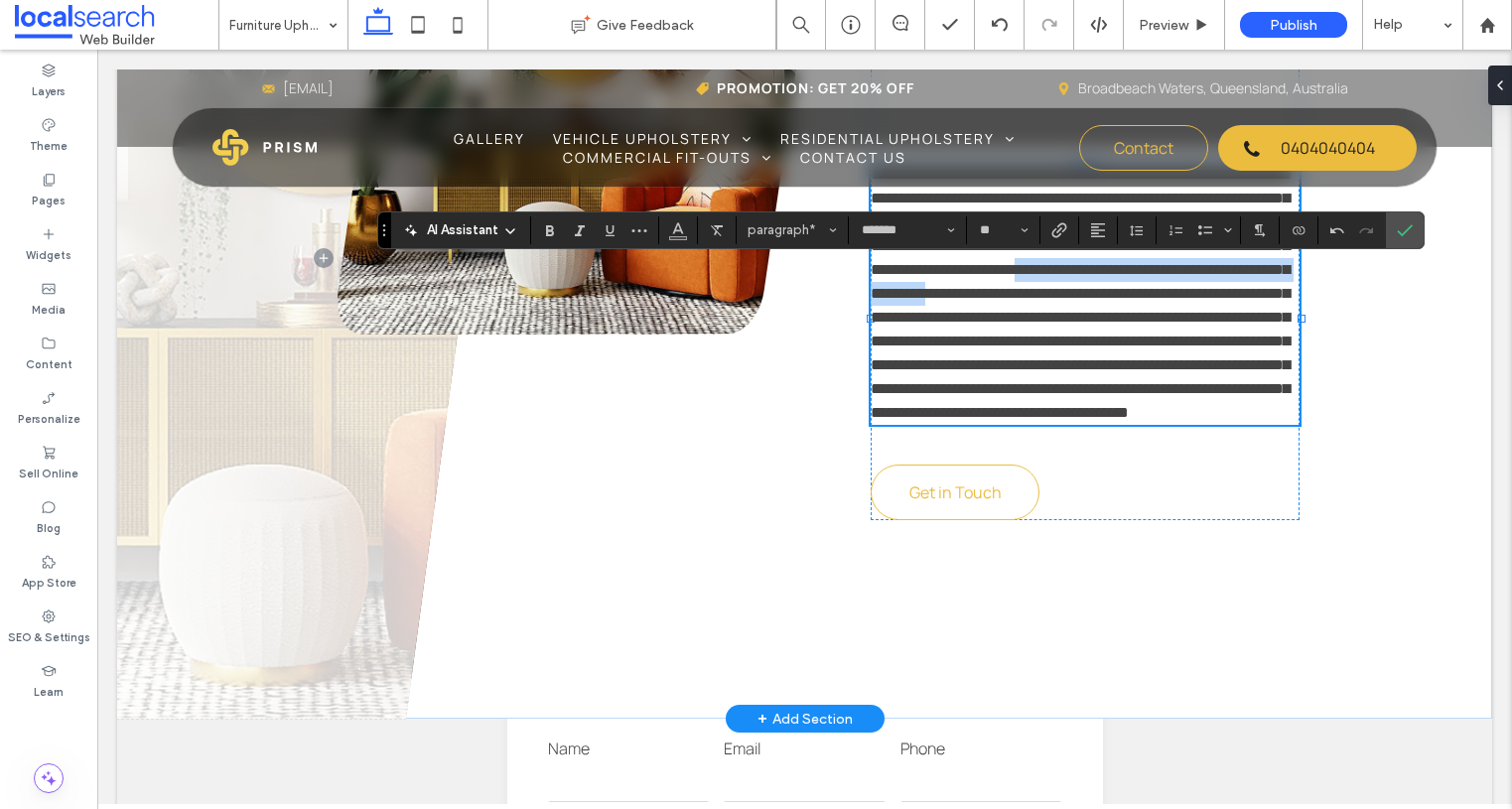 drag, startPoint x: 1014, startPoint y: 394, endPoint x: 1009, endPoint y: 416, distance: 22.561028 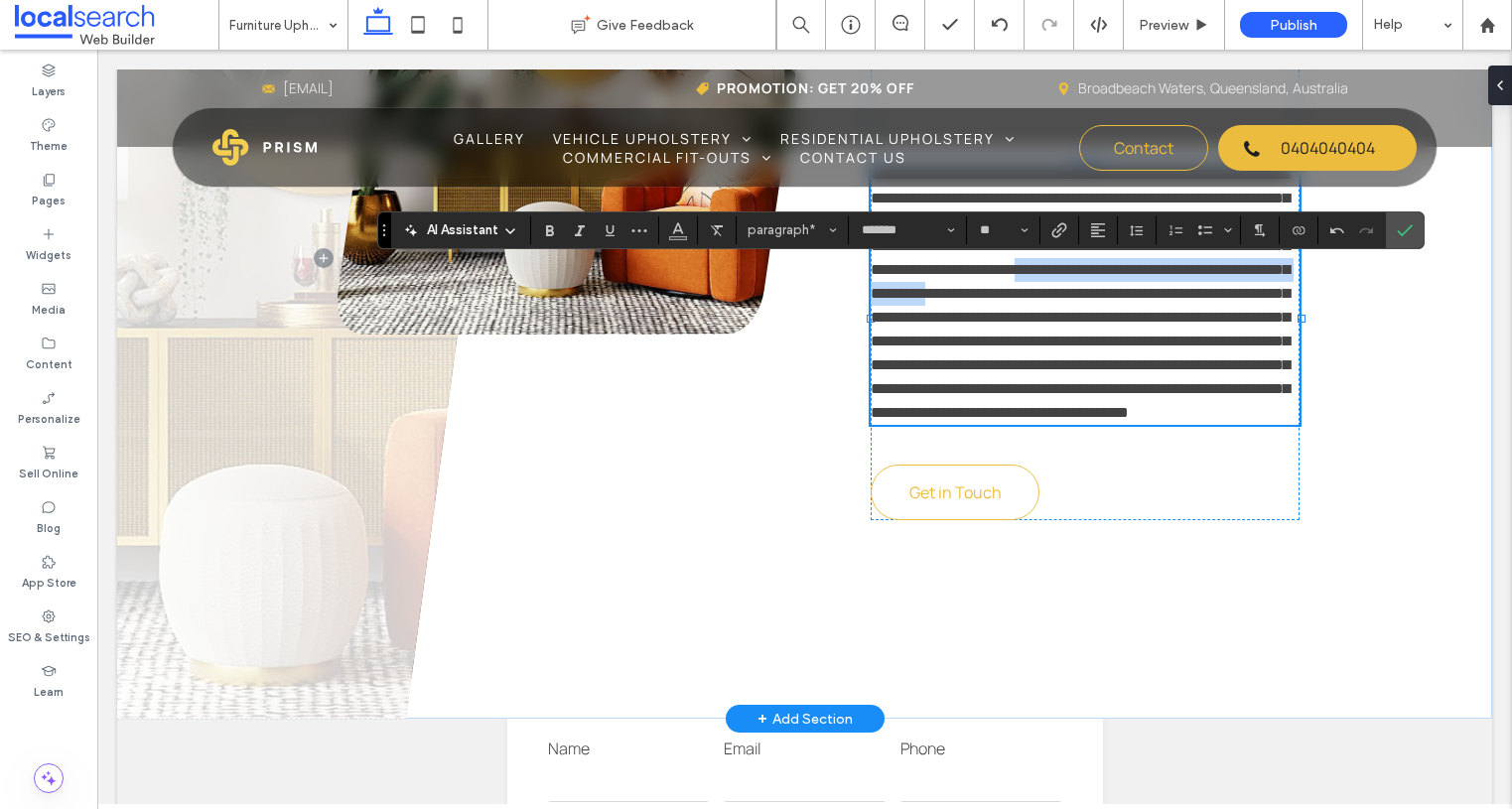 click on "**********" at bounding box center [1080, 293] 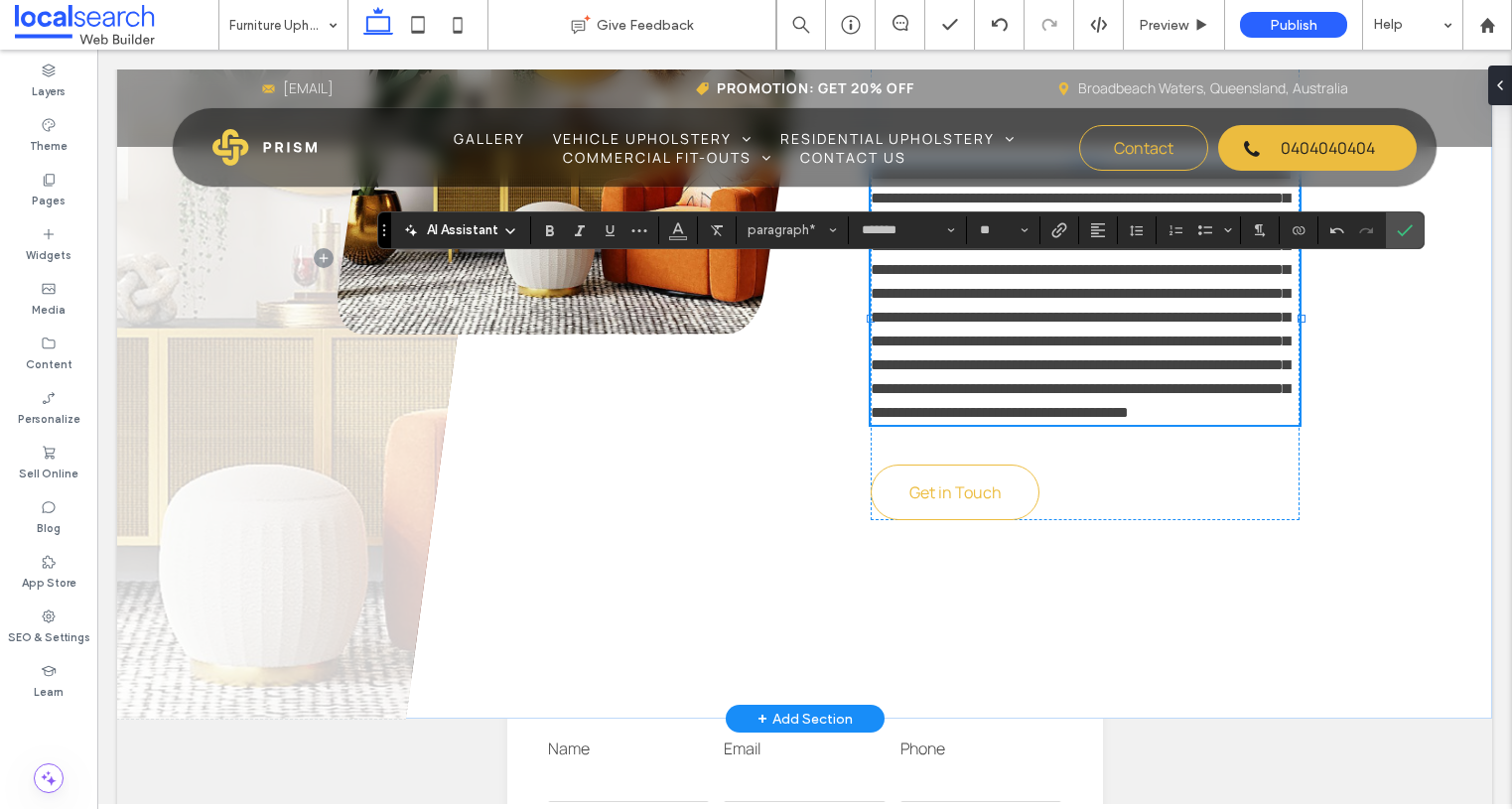 click on "**********" at bounding box center [1080, 293] 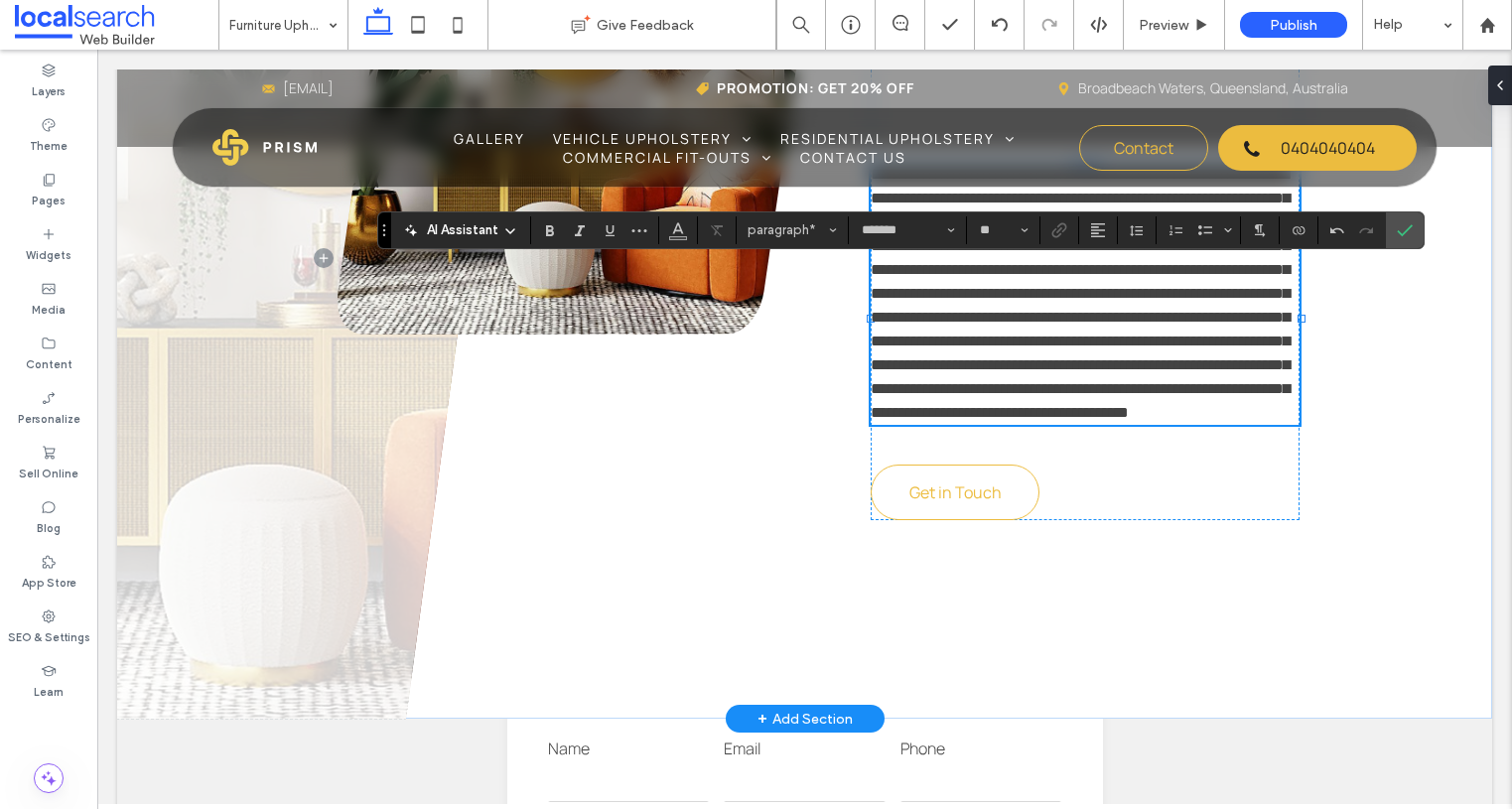 click on "**********" at bounding box center [1080, 293] 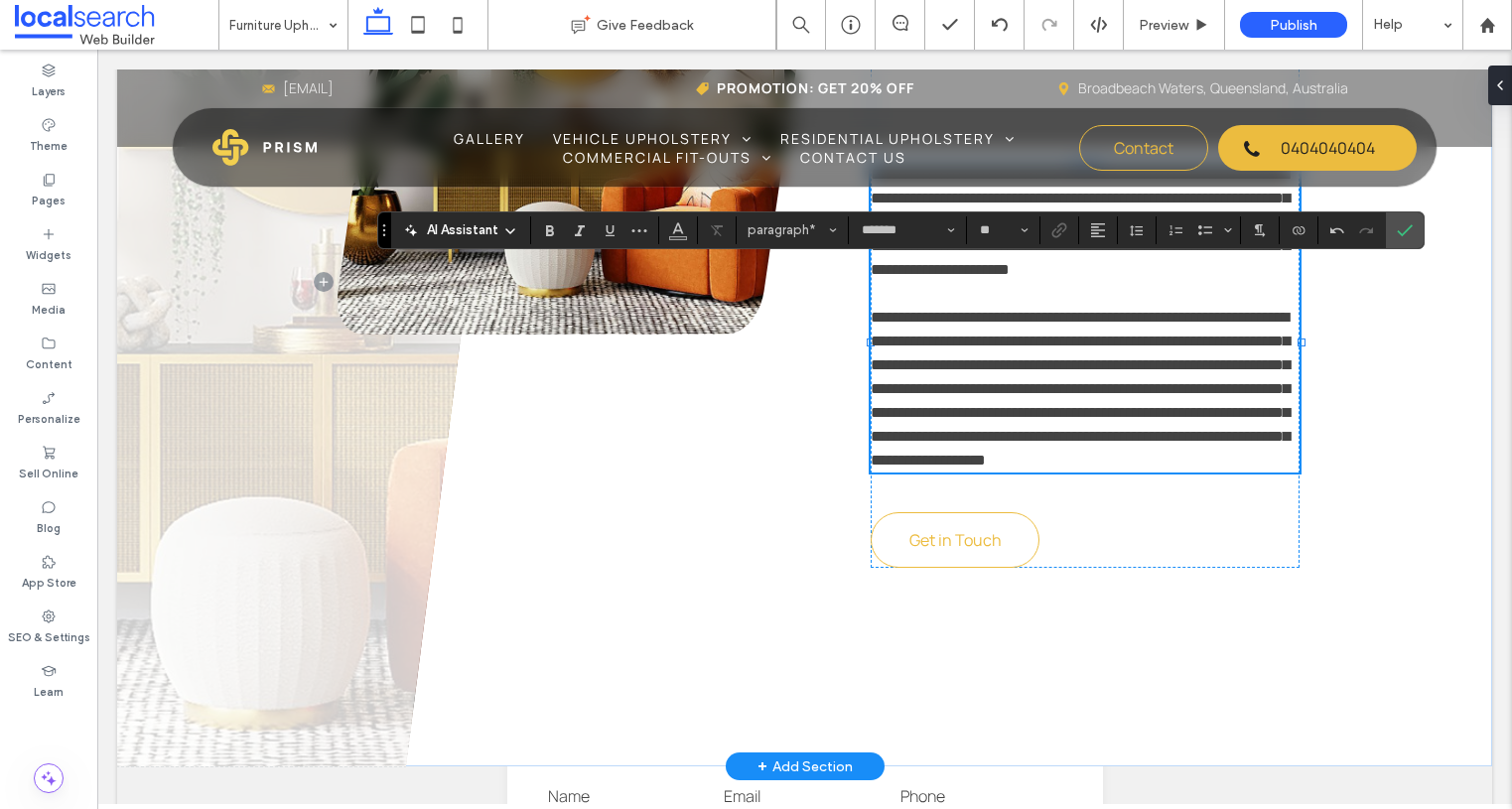 click on "**********" at bounding box center [1080, 388] 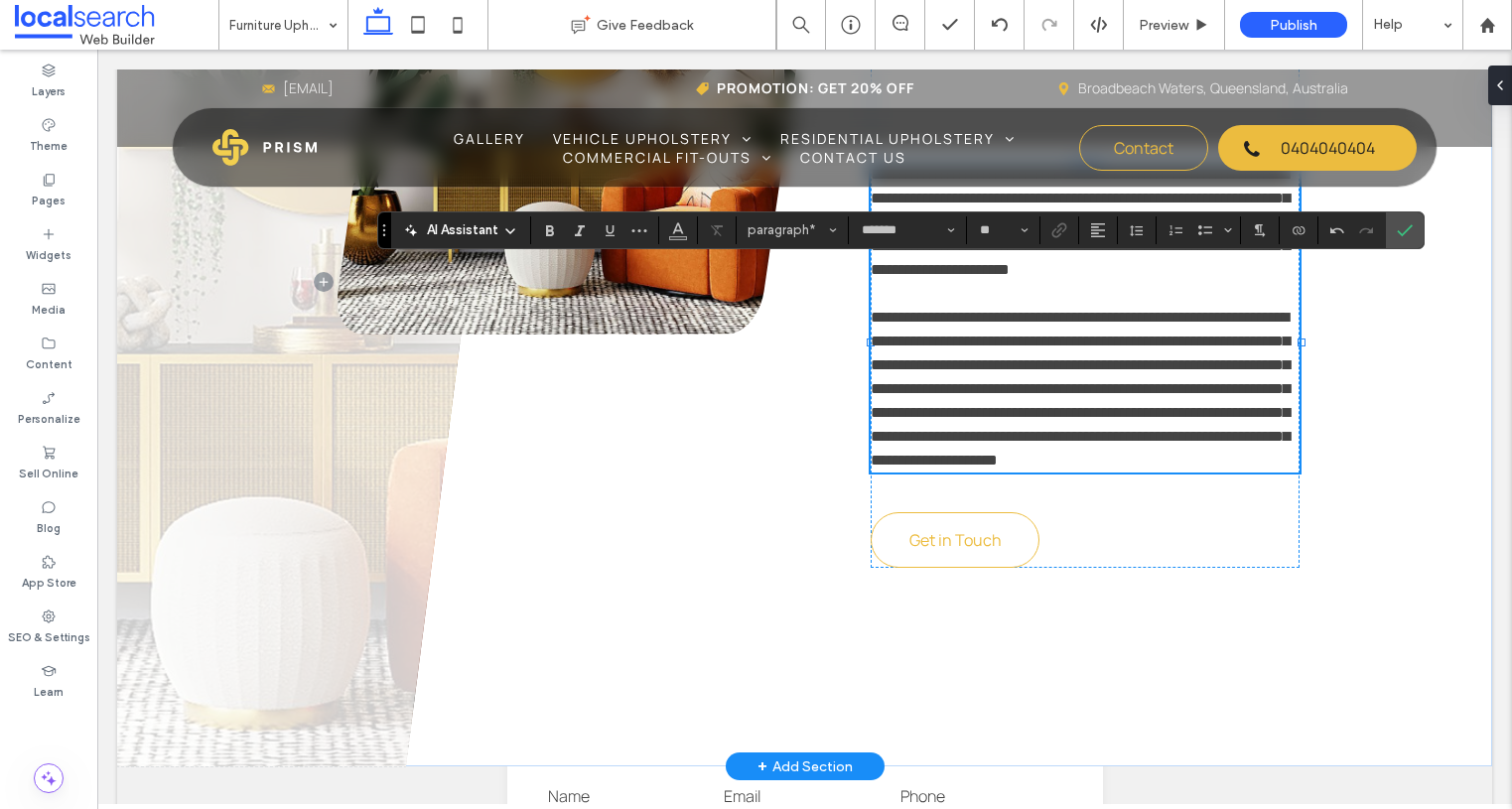drag, startPoint x: 1010, startPoint y: 540, endPoint x: 1161, endPoint y: 549, distance: 151.26797 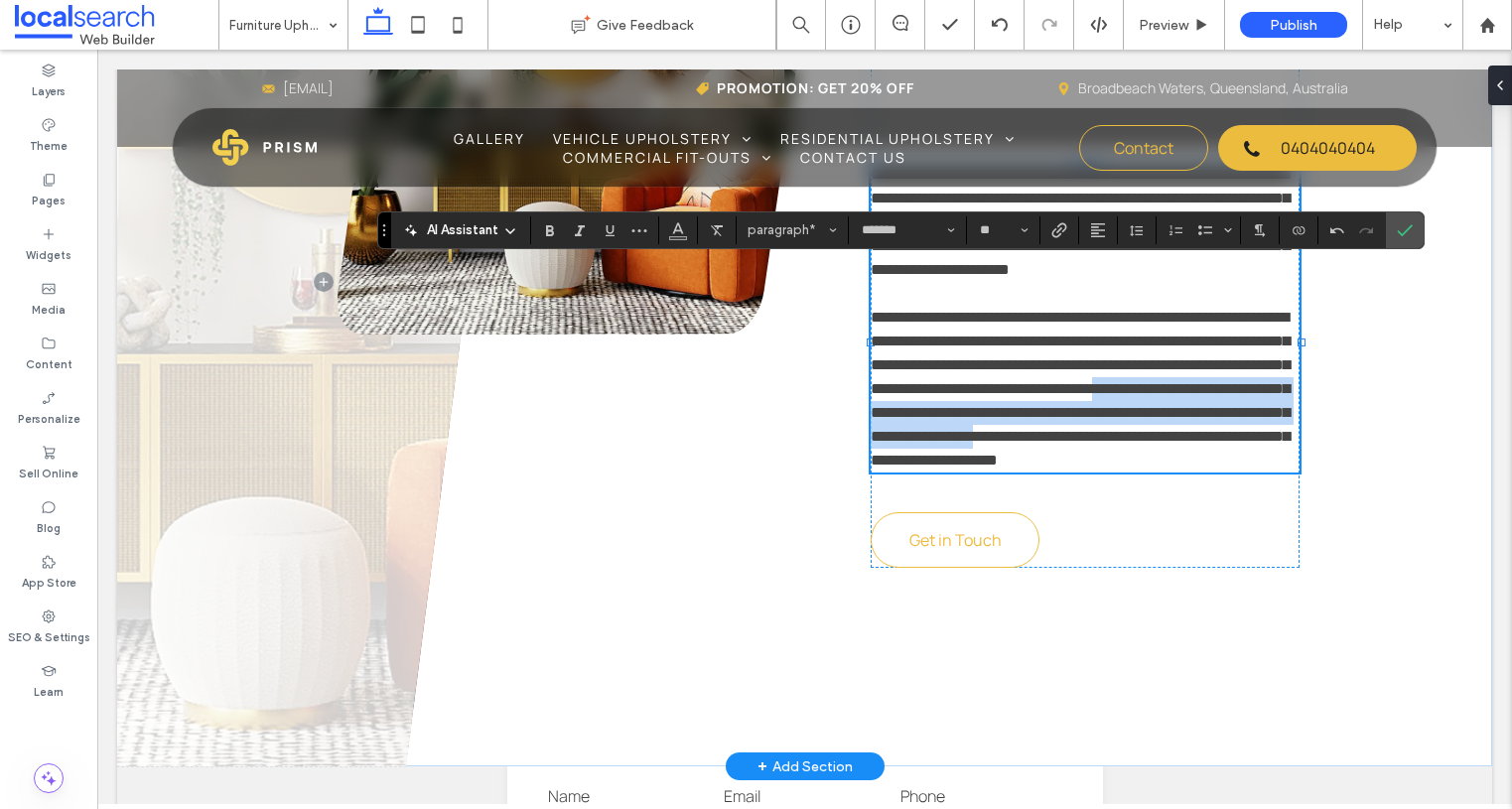 drag, startPoint x: 1012, startPoint y: 539, endPoint x: 995, endPoint y: 581, distance: 45.310043 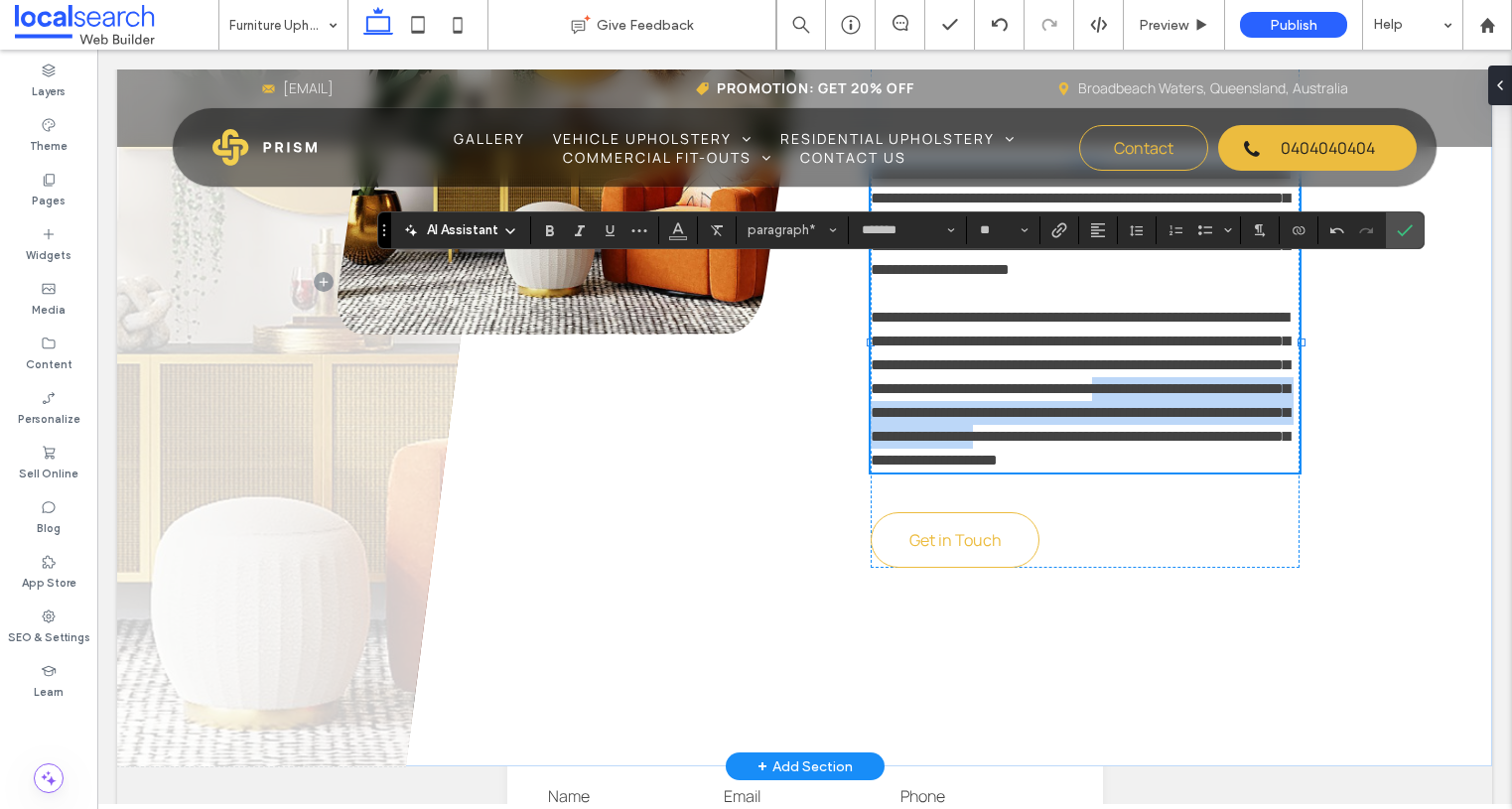 click on "**********" at bounding box center (1080, 388) 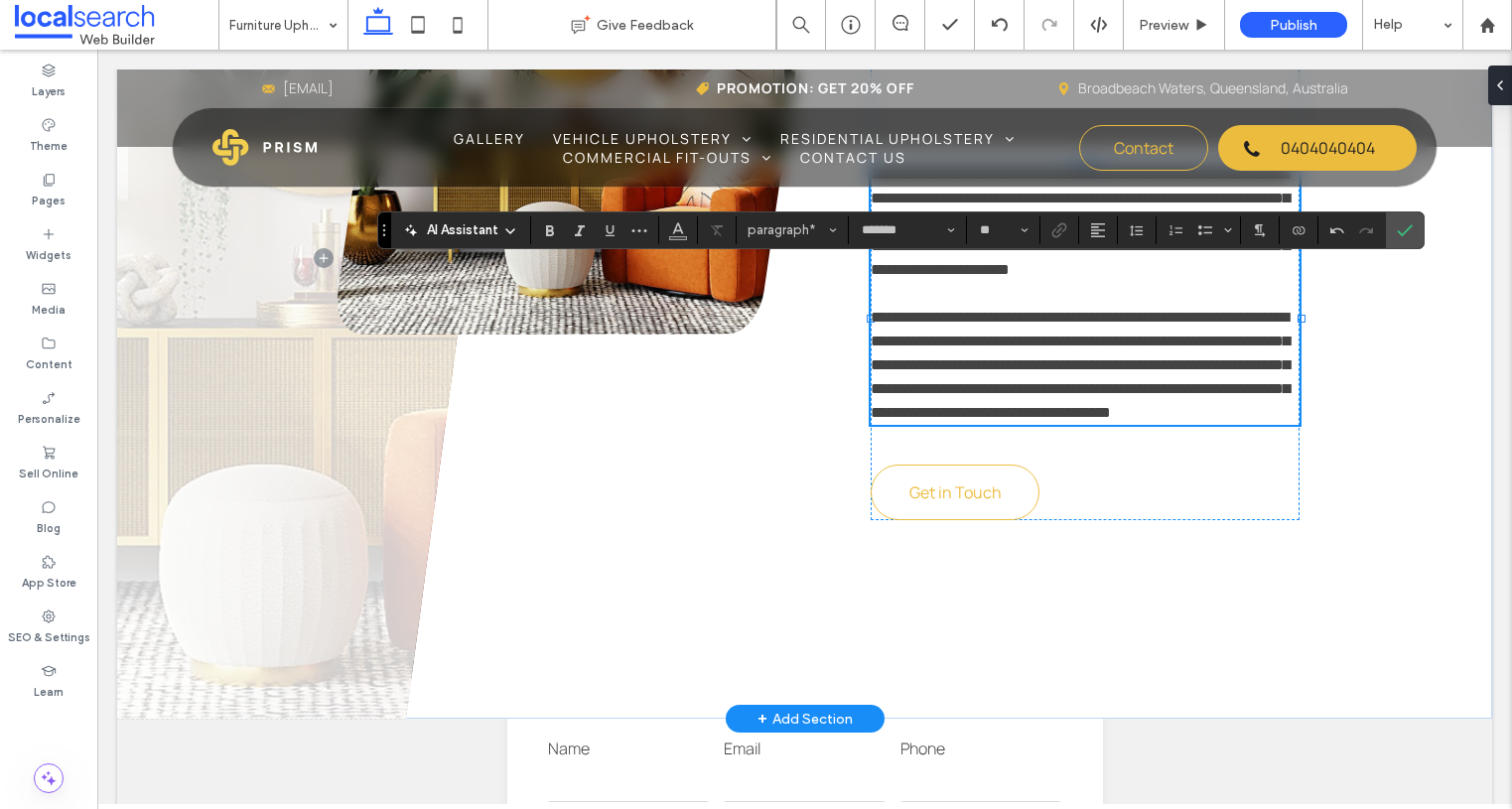 click on "**********" at bounding box center (1080, 364) 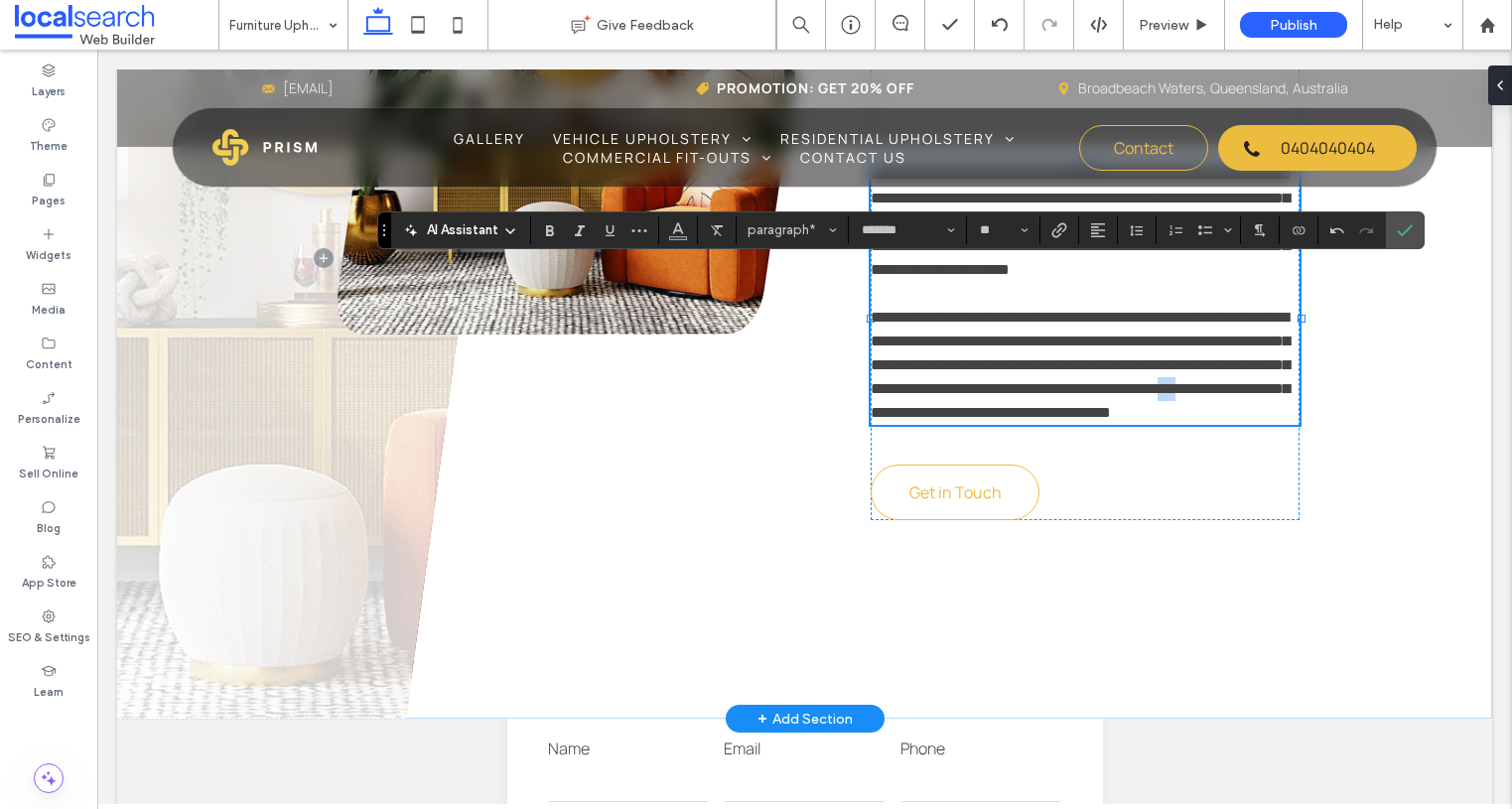 click on "**********" at bounding box center (1080, 364) 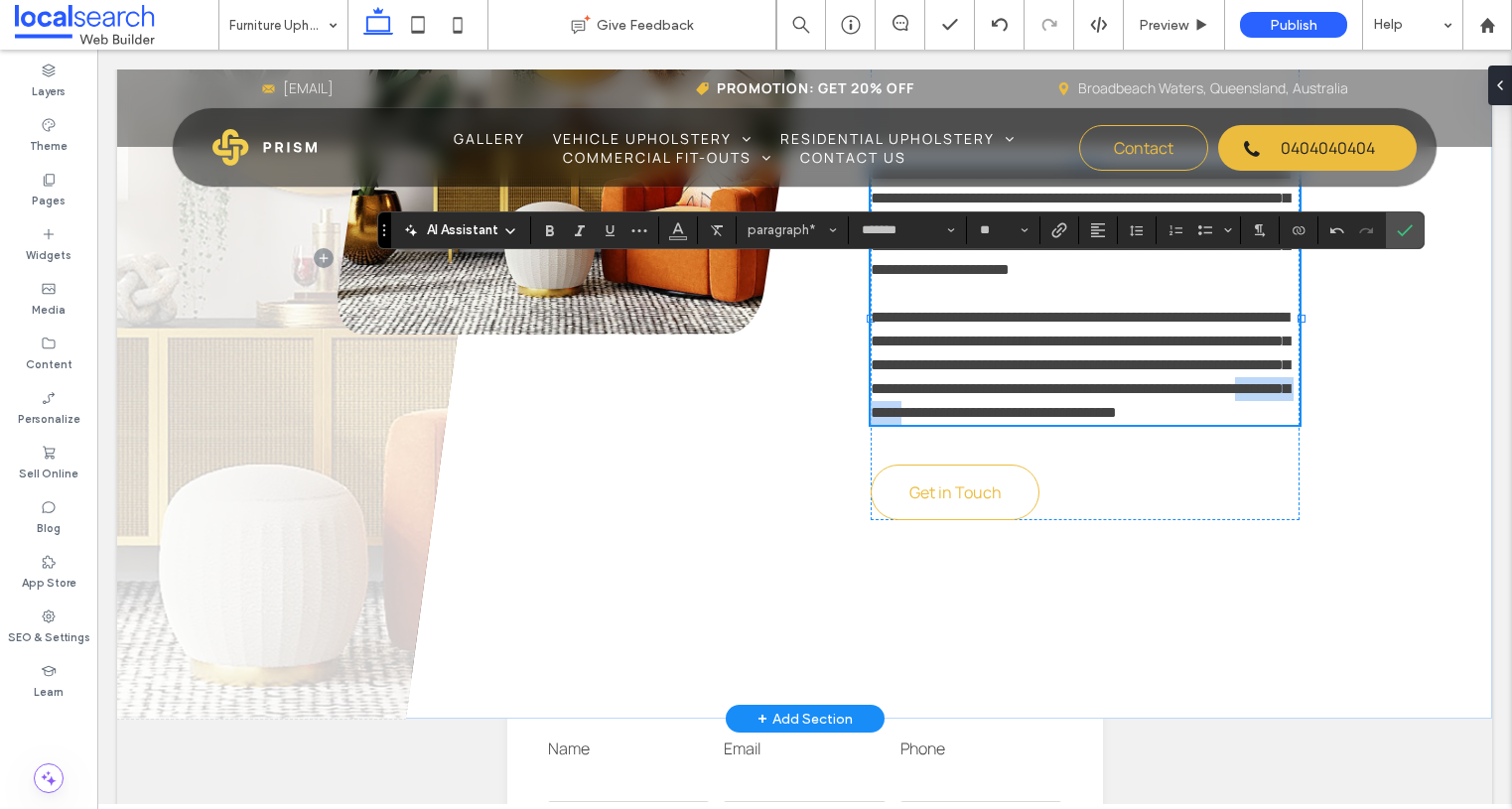 drag, startPoint x: 1182, startPoint y: 538, endPoint x: 1292, endPoint y: 540, distance: 110.01818 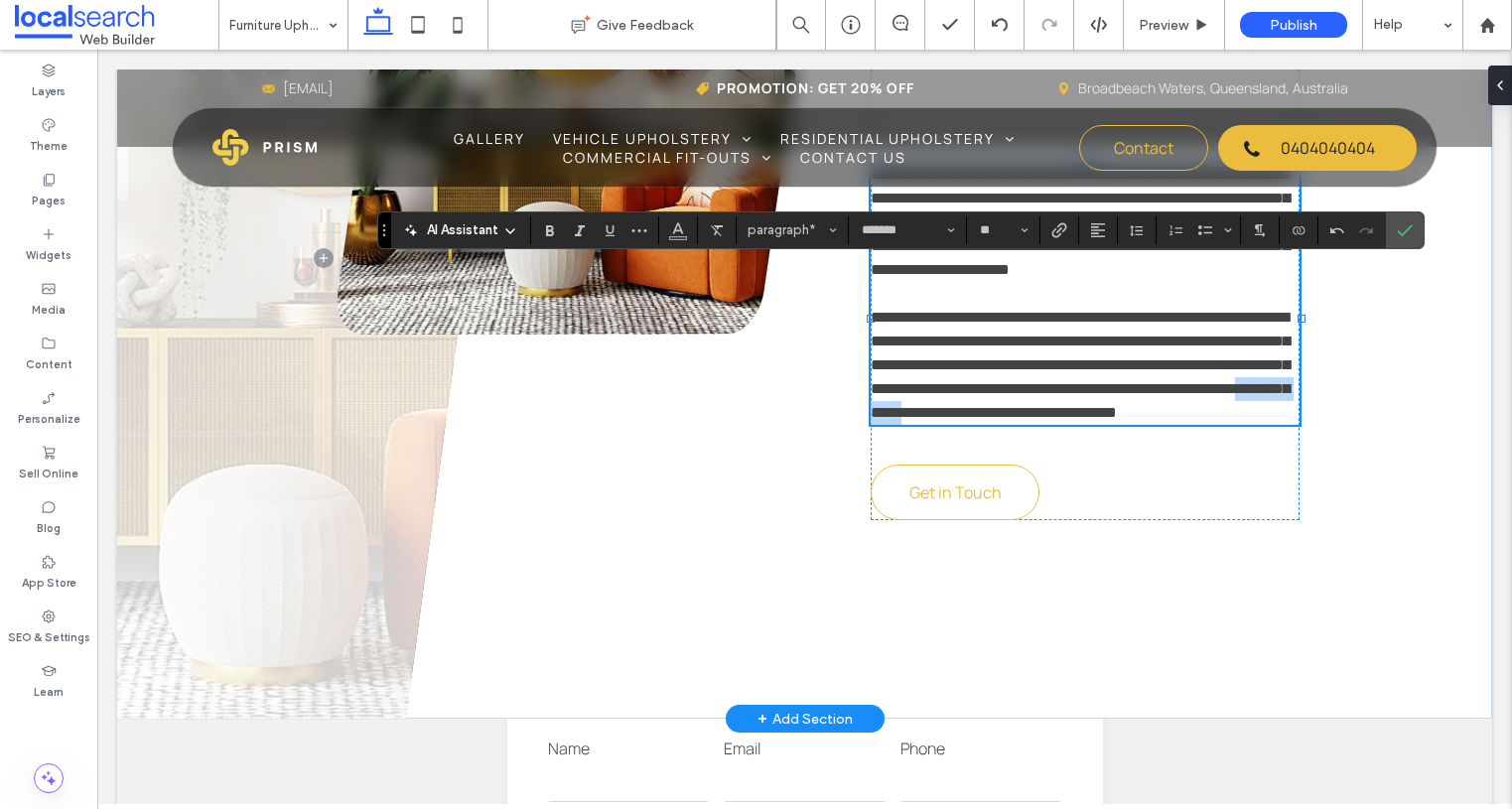 click on "**********" at bounding box center (1080, 364) 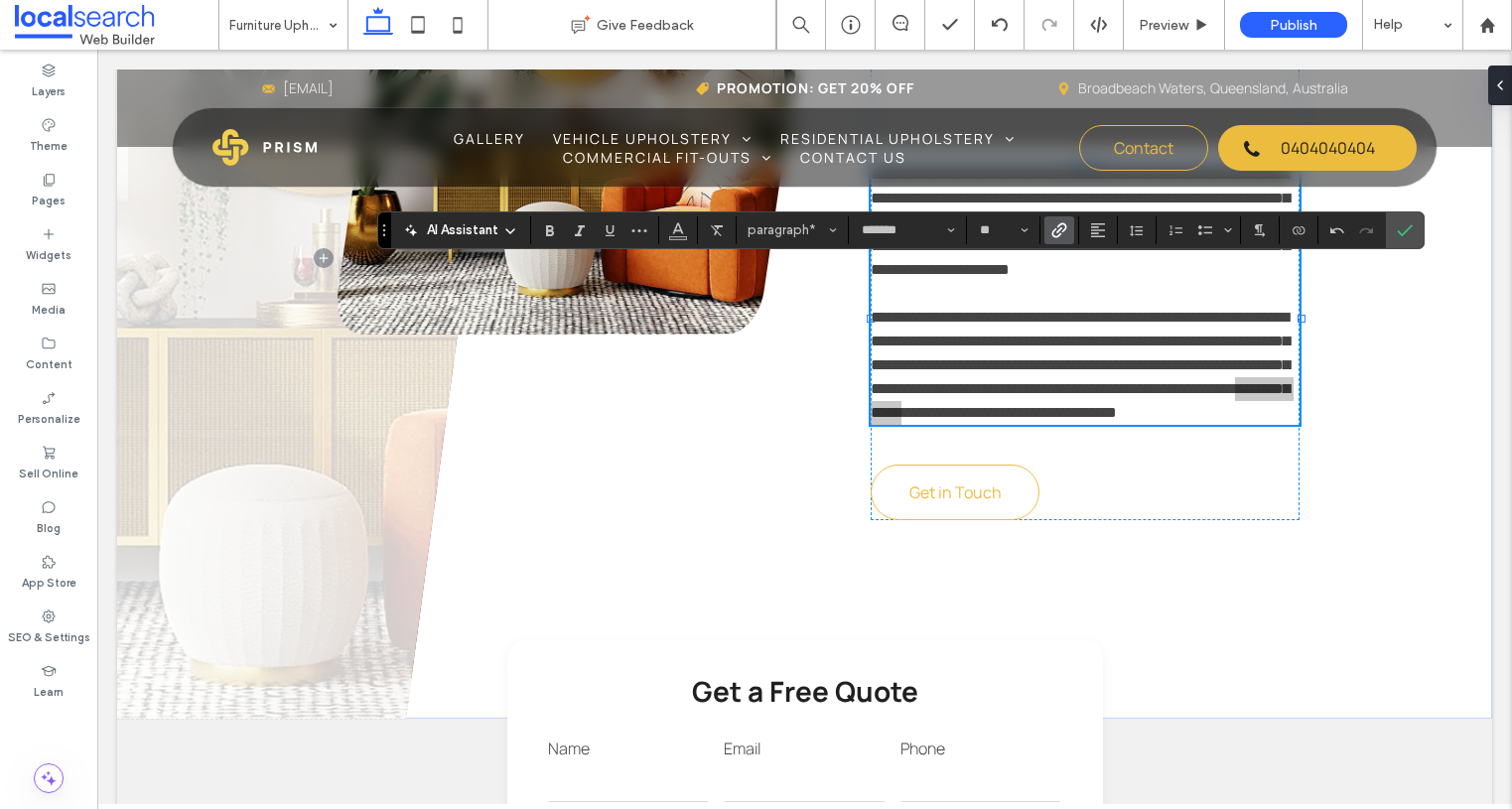 click 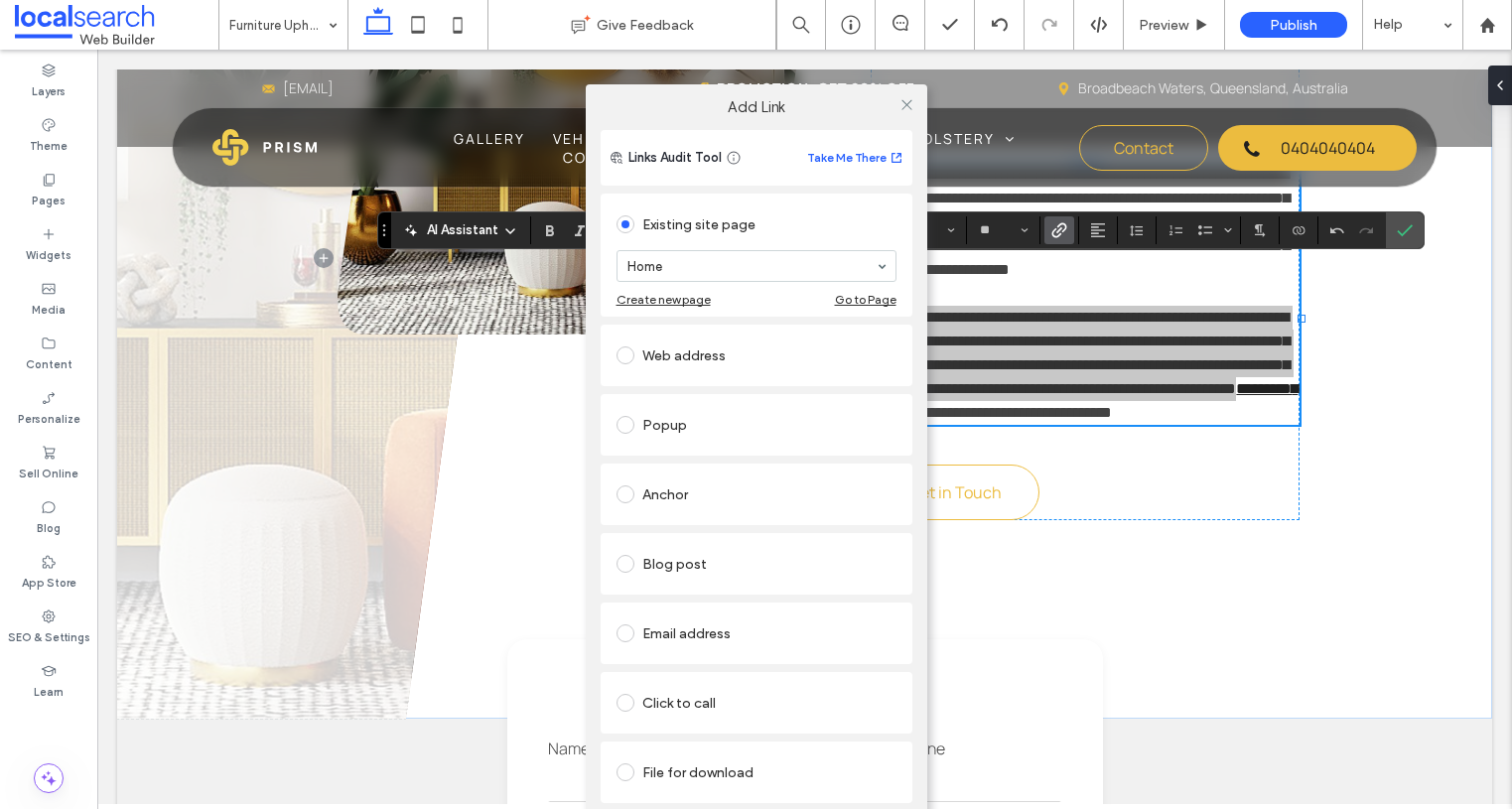 click on "Click to call" at bounding box center (756, 703) 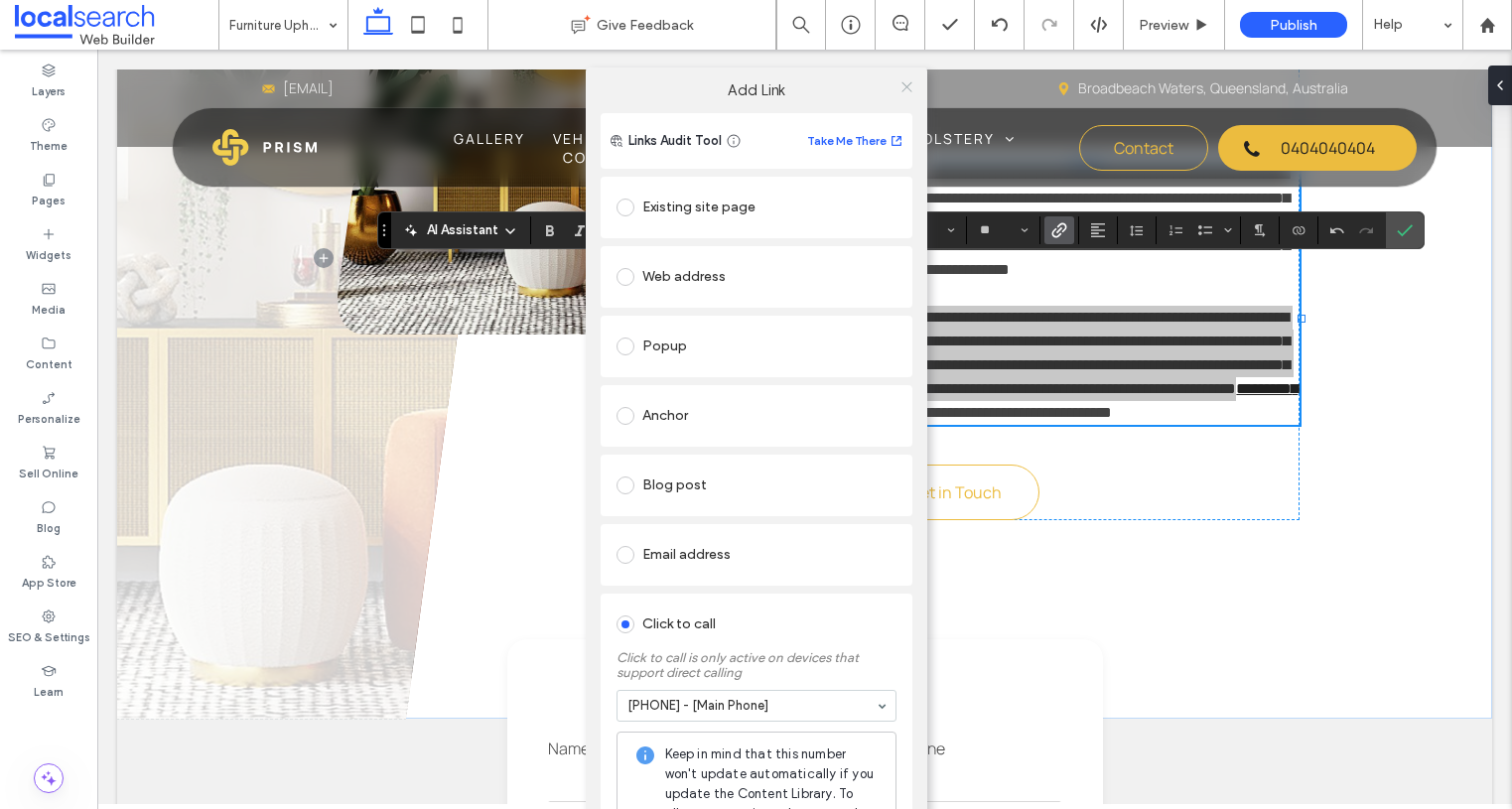 click 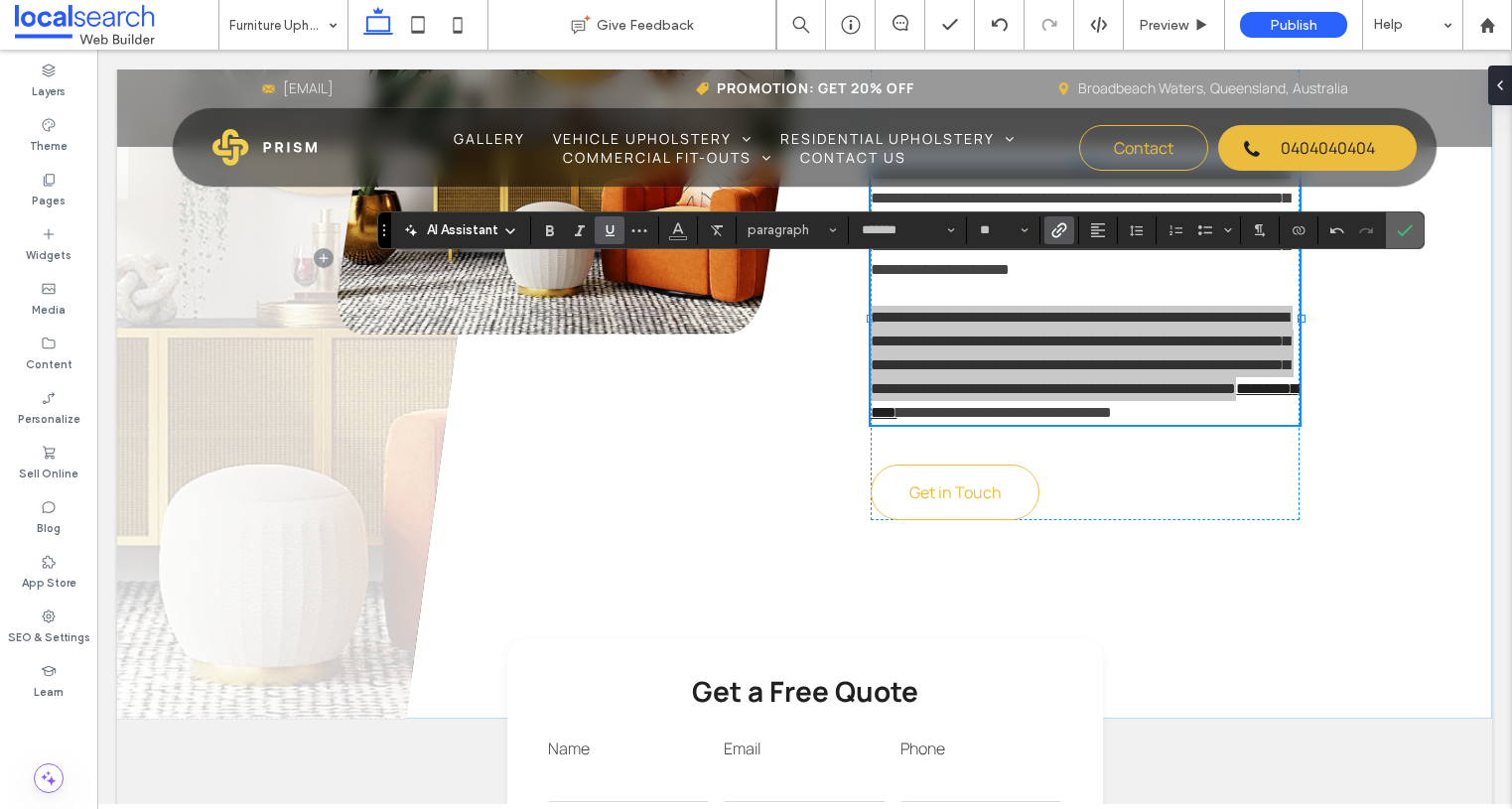 click 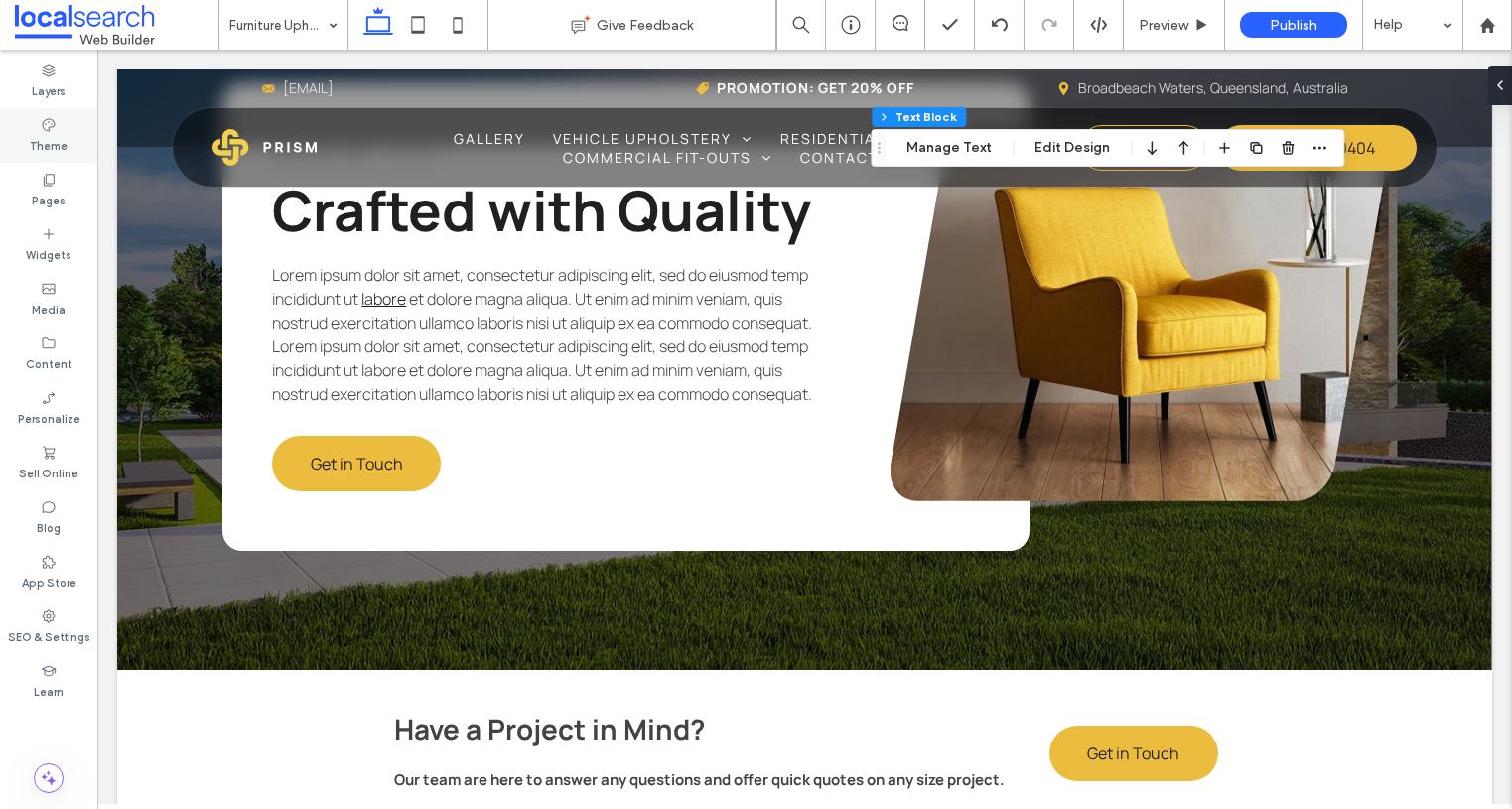 scroll, scrollTop: 3008, scrollLeft: 0, axis: vertical 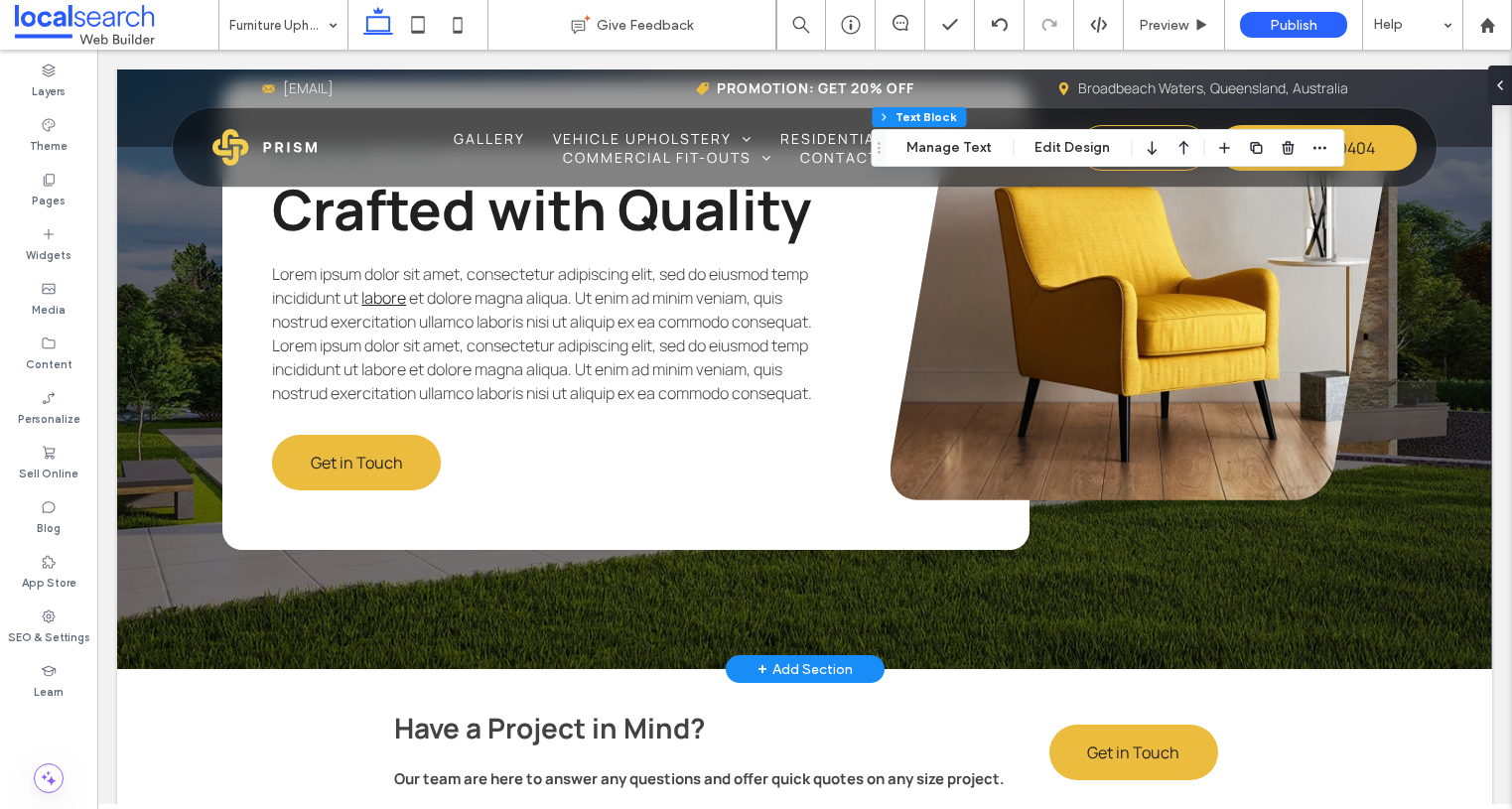 click on "Who We Are" at bounding box center [321, 153] 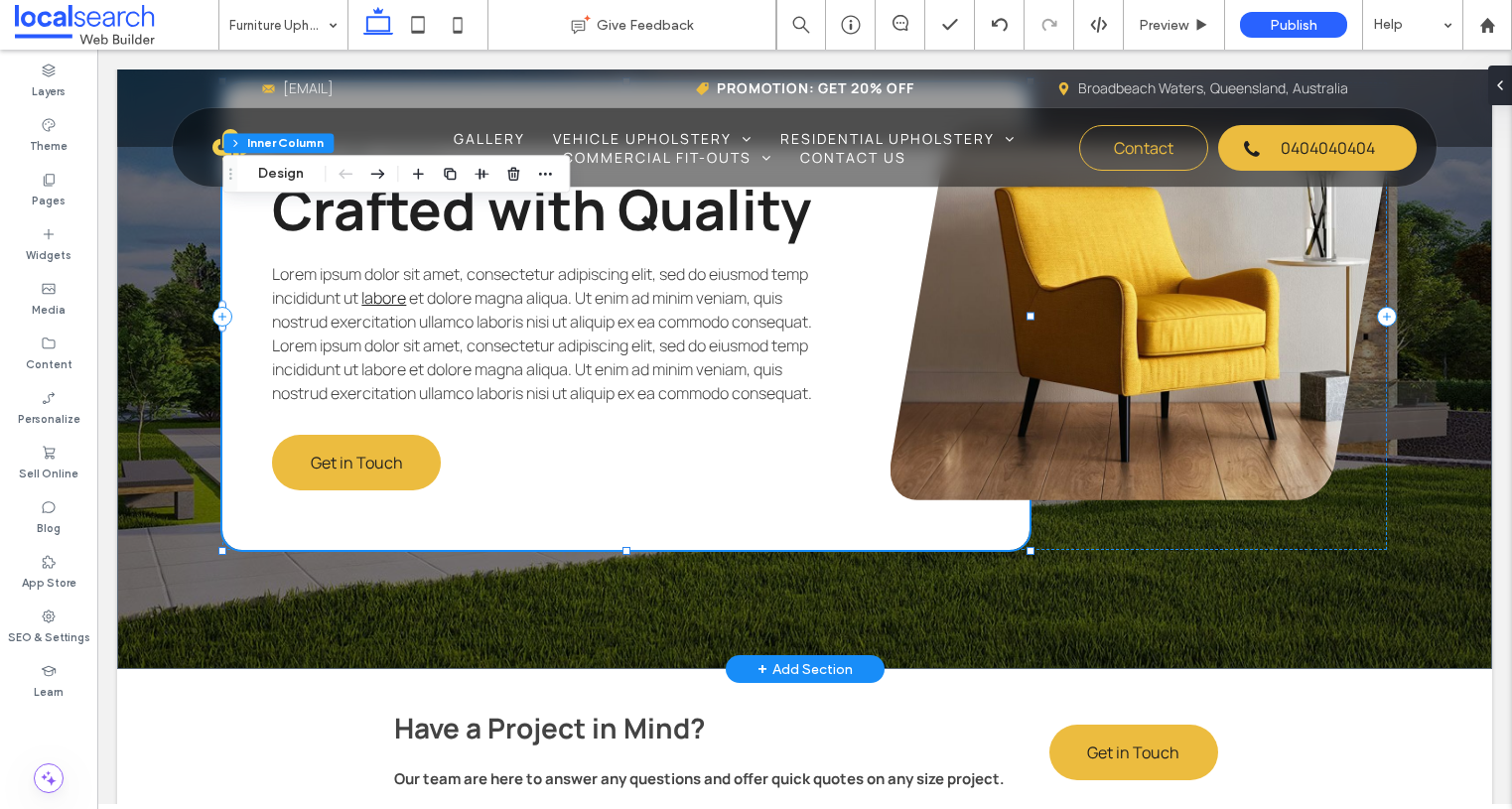click on "Who We Are" at bounding box center (321, 153) 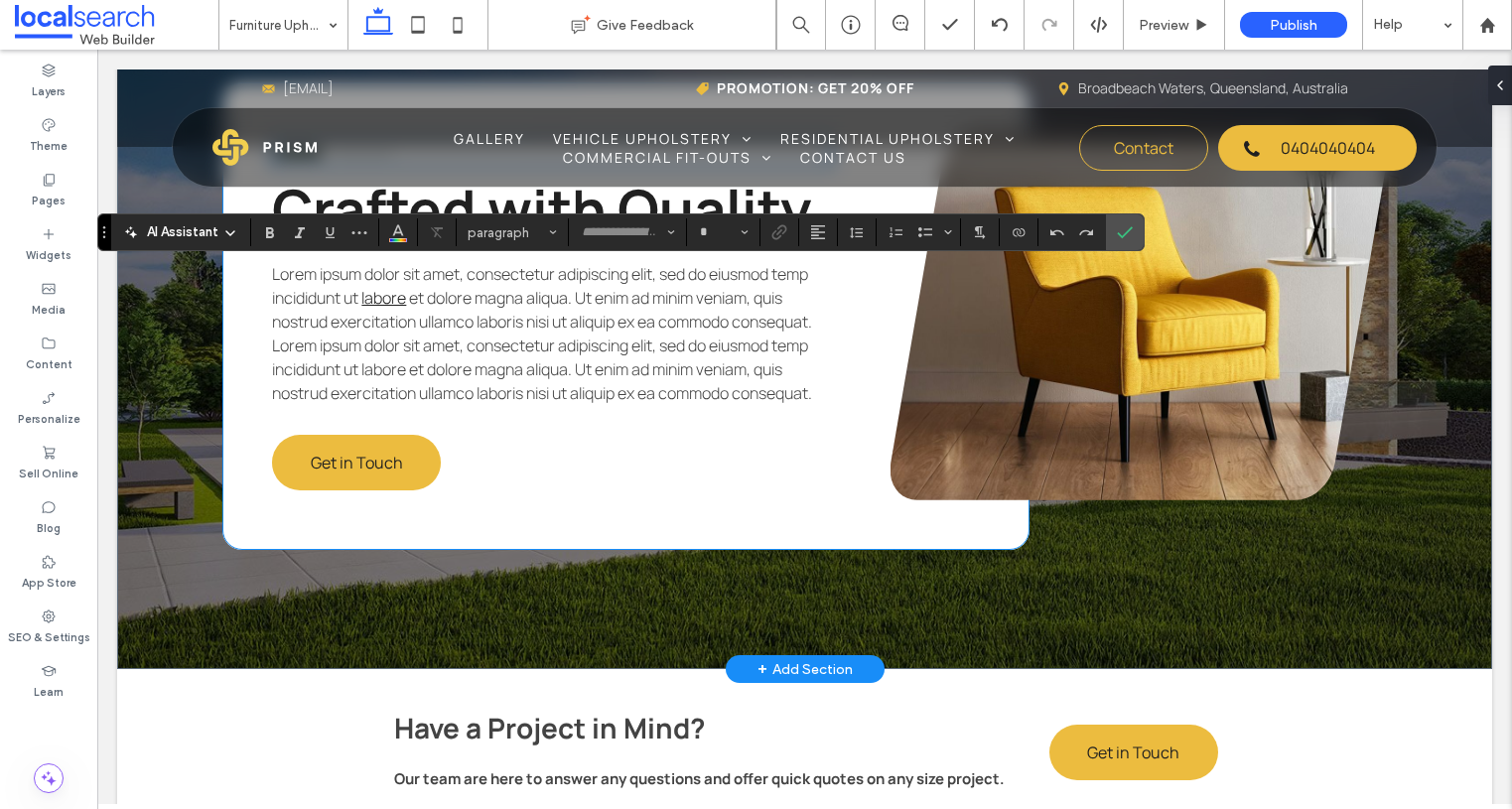 type on "*******" 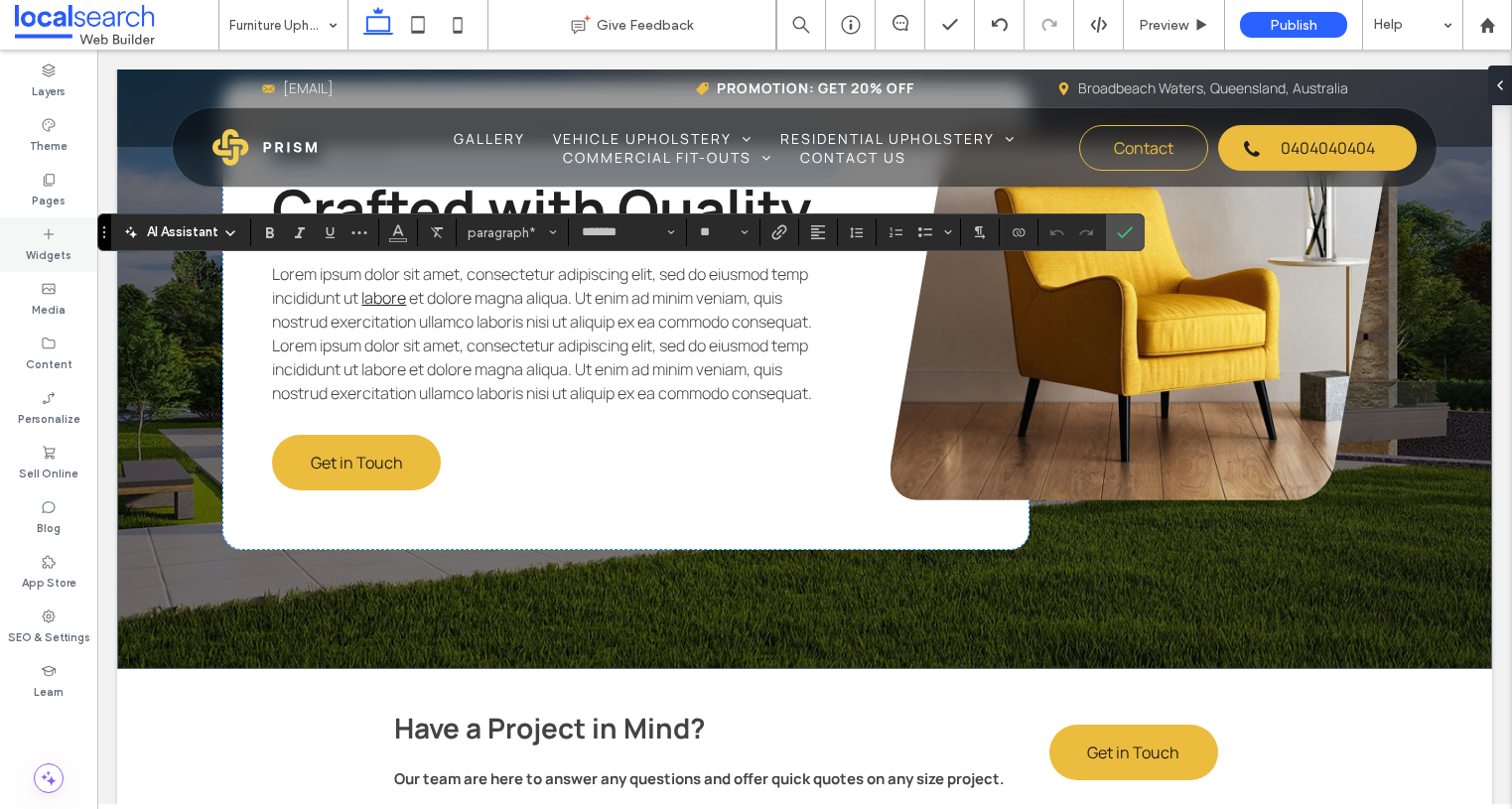 type 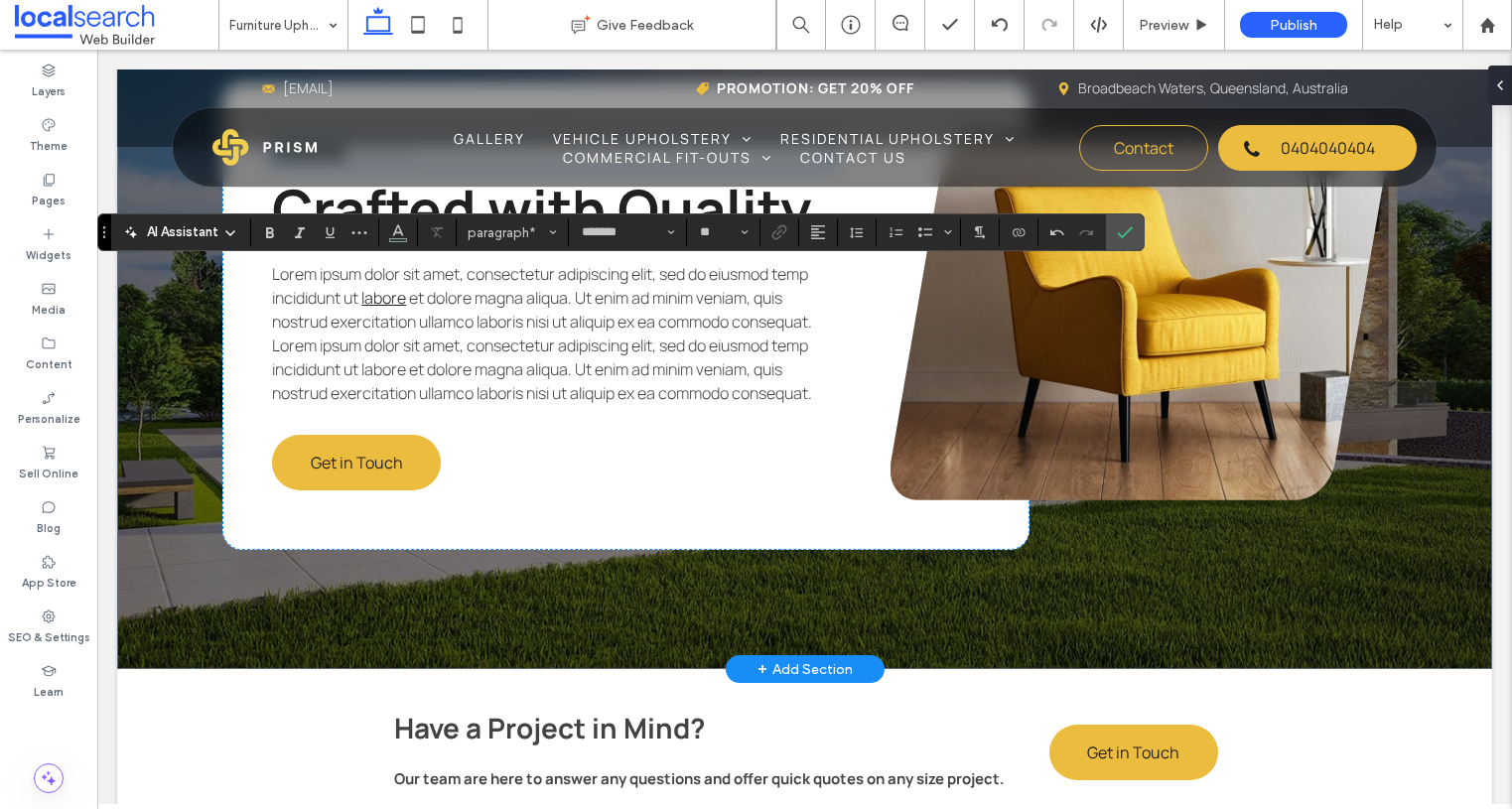 click on "**********" at bounding box center (310, 154) 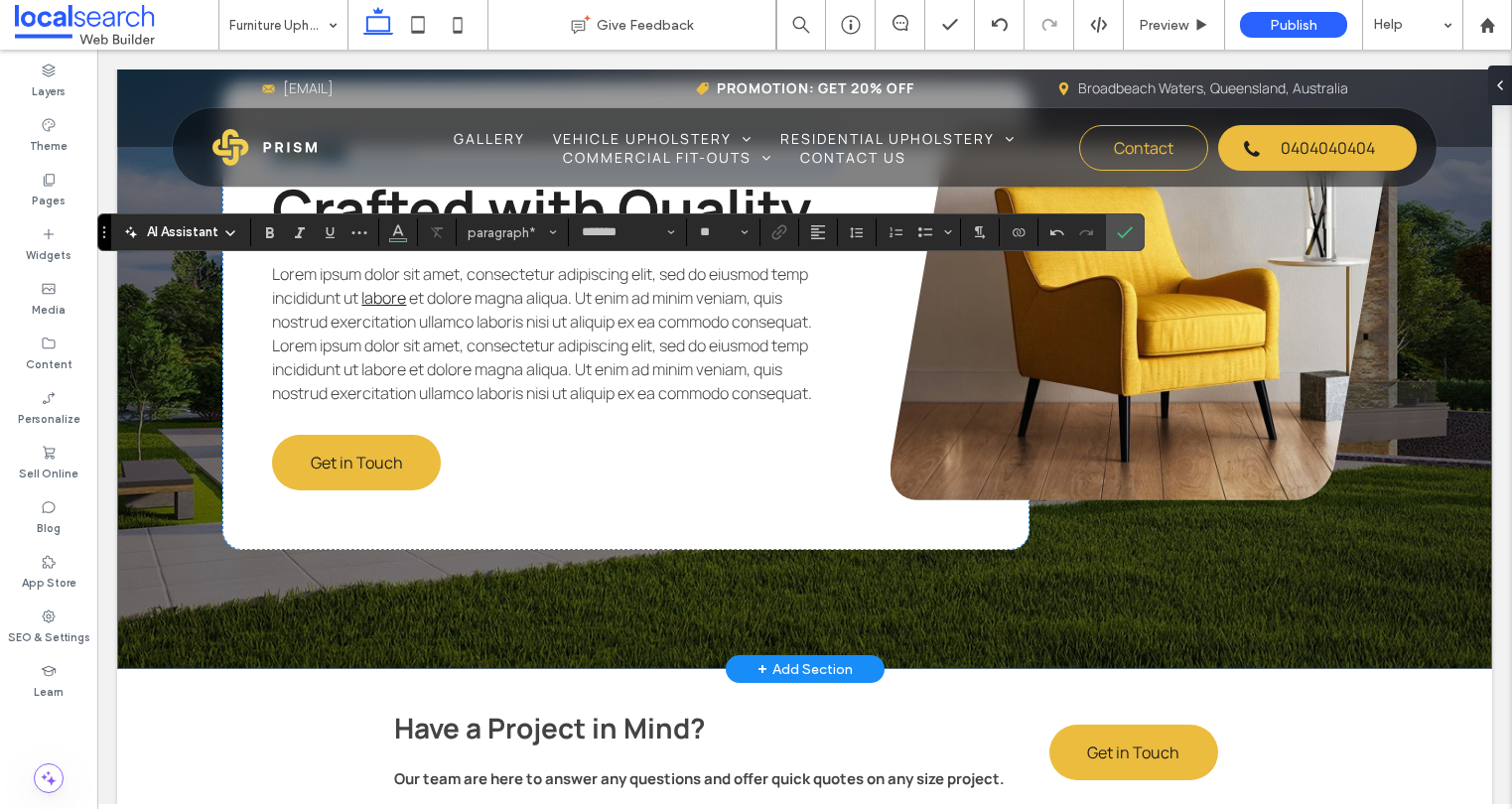 click on "**********" at bounding box center [310, 154] 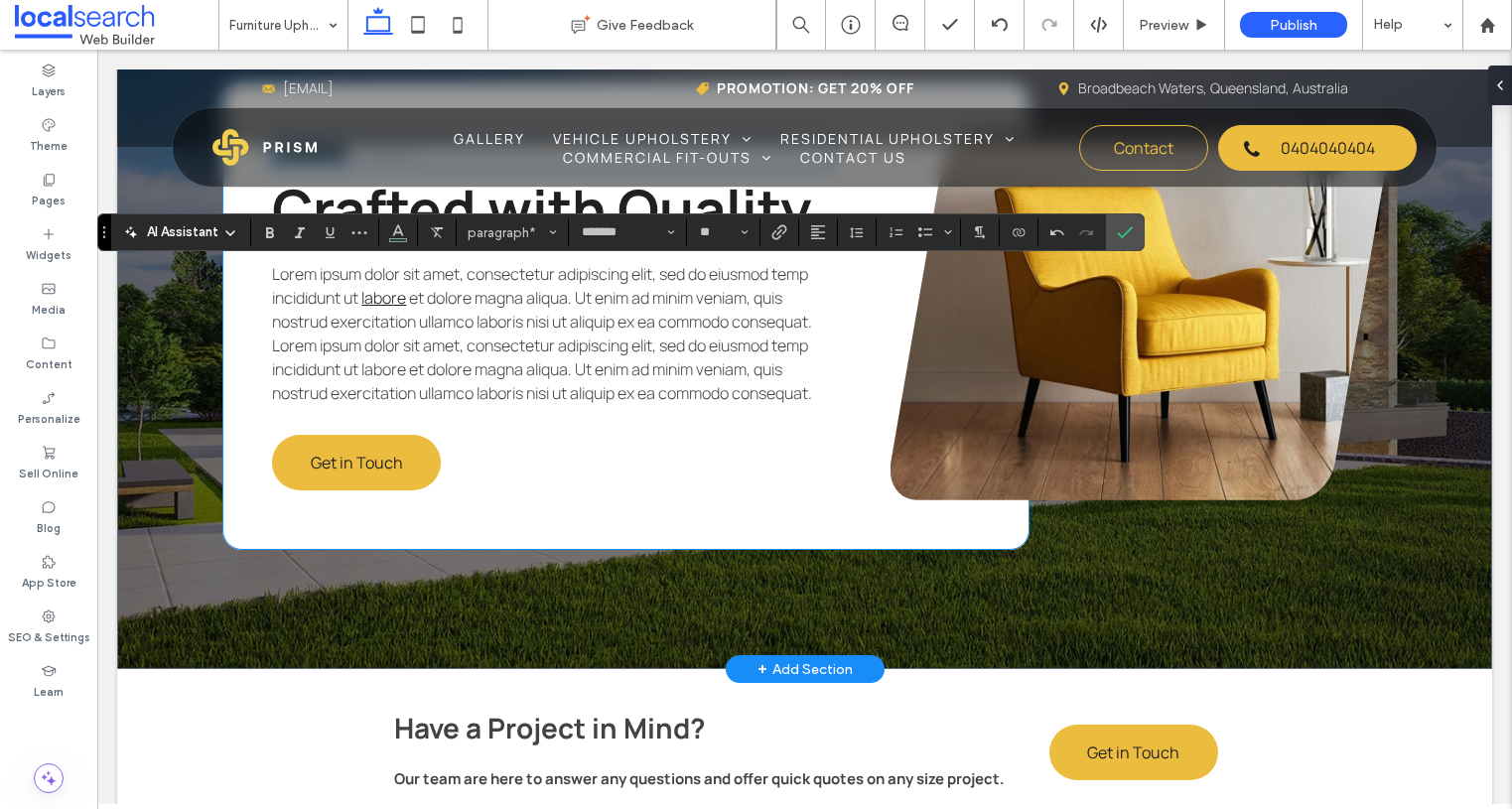 drag, startPoint x: 405, startPoint y: 278, endPoint x: 239, endPoint y: 276, distance: 166.01205 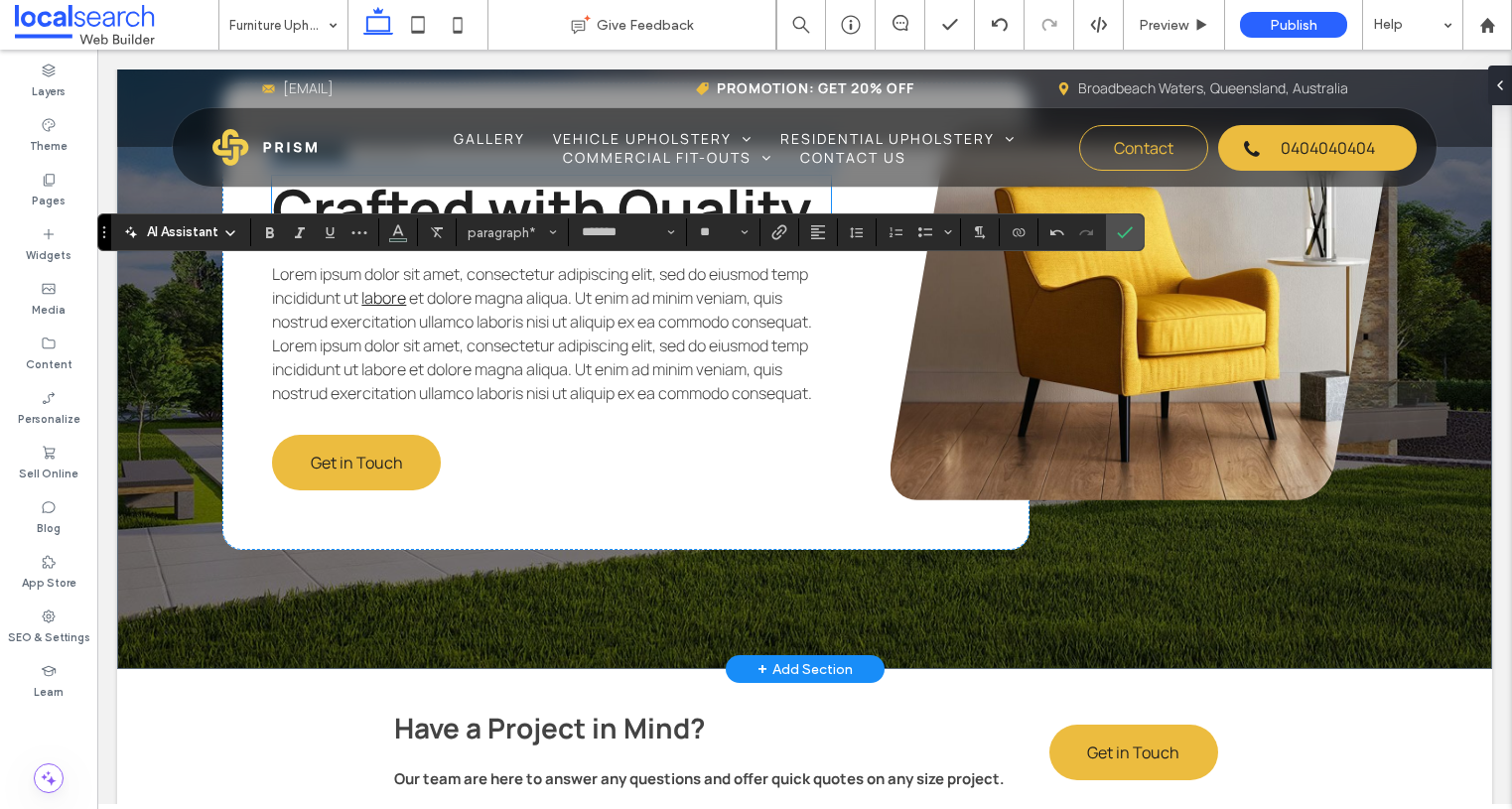 click on "Crafted with Quality" at bounding box center (541, 208) 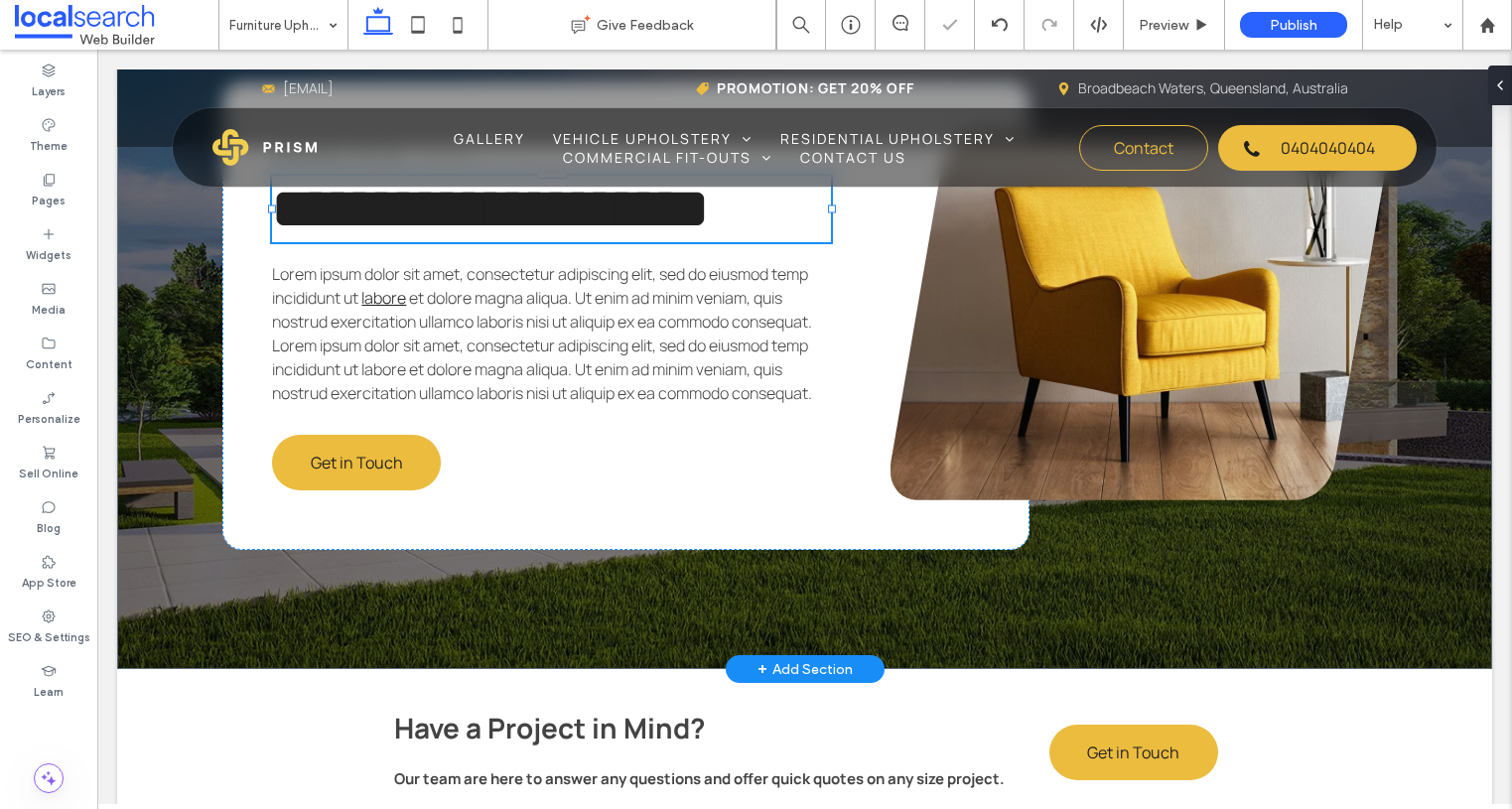 type on "*******" 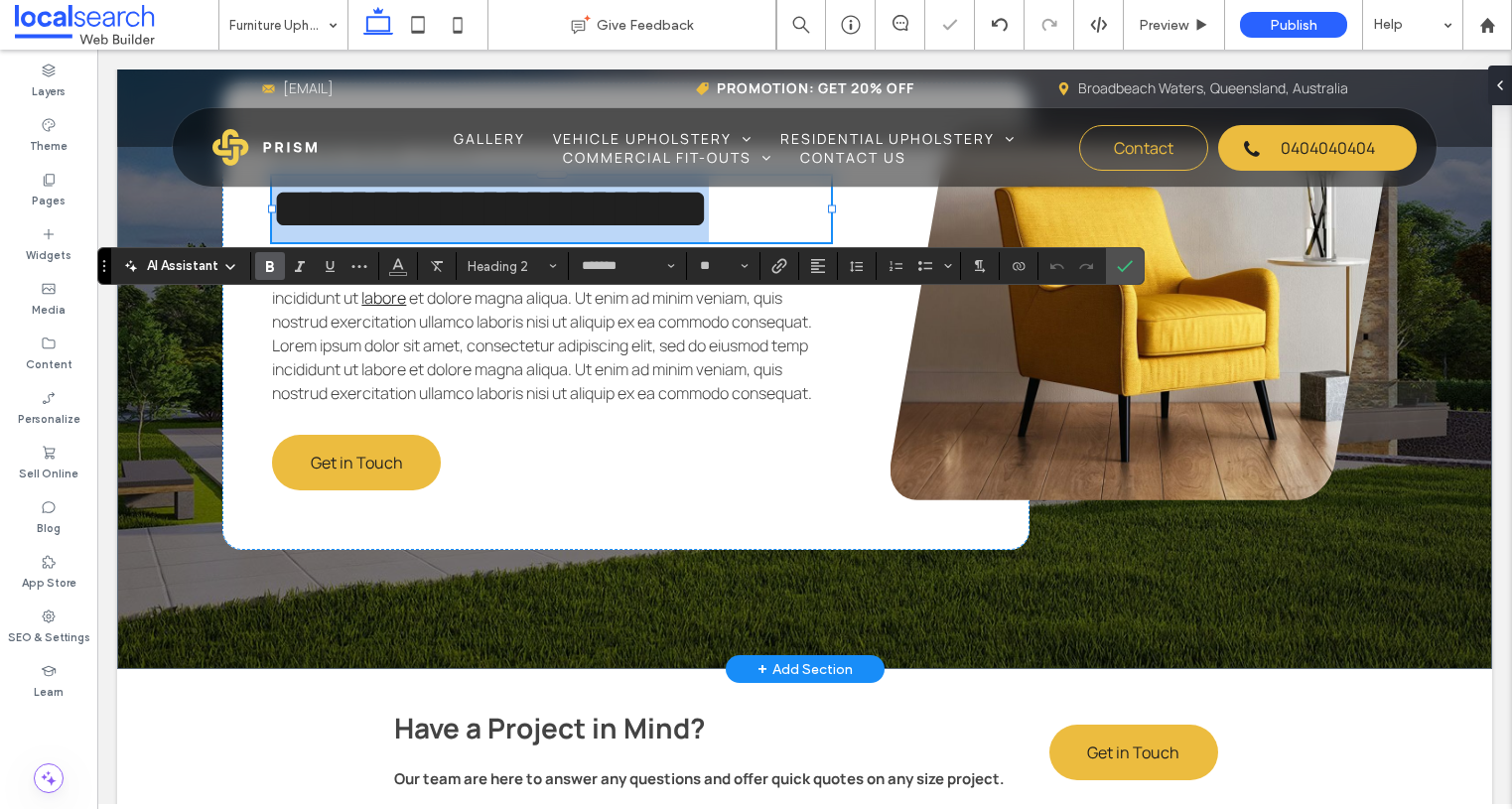 type 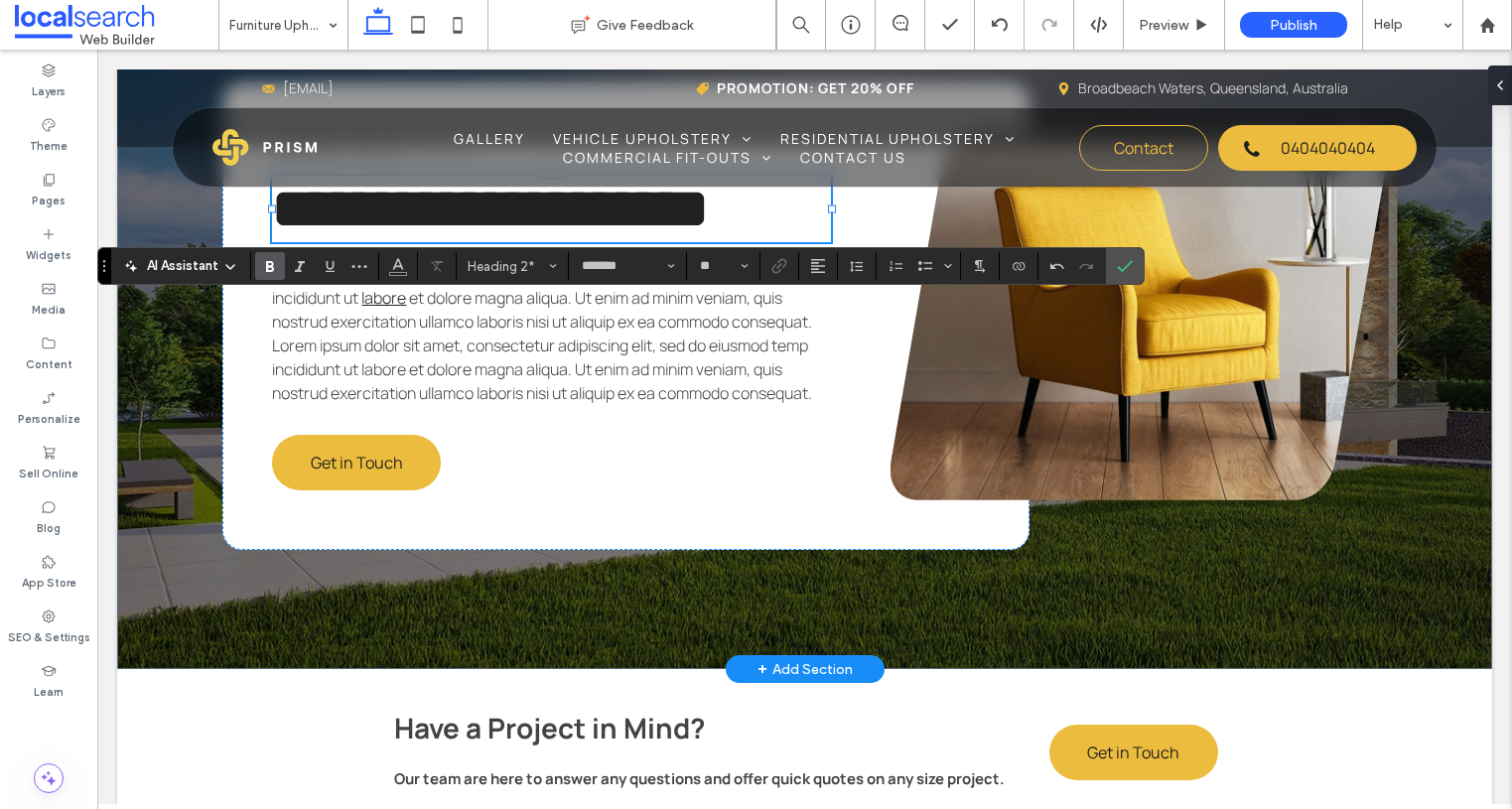 scroll, scrollTop: 5, scrollLeft: 0, axis: vertical 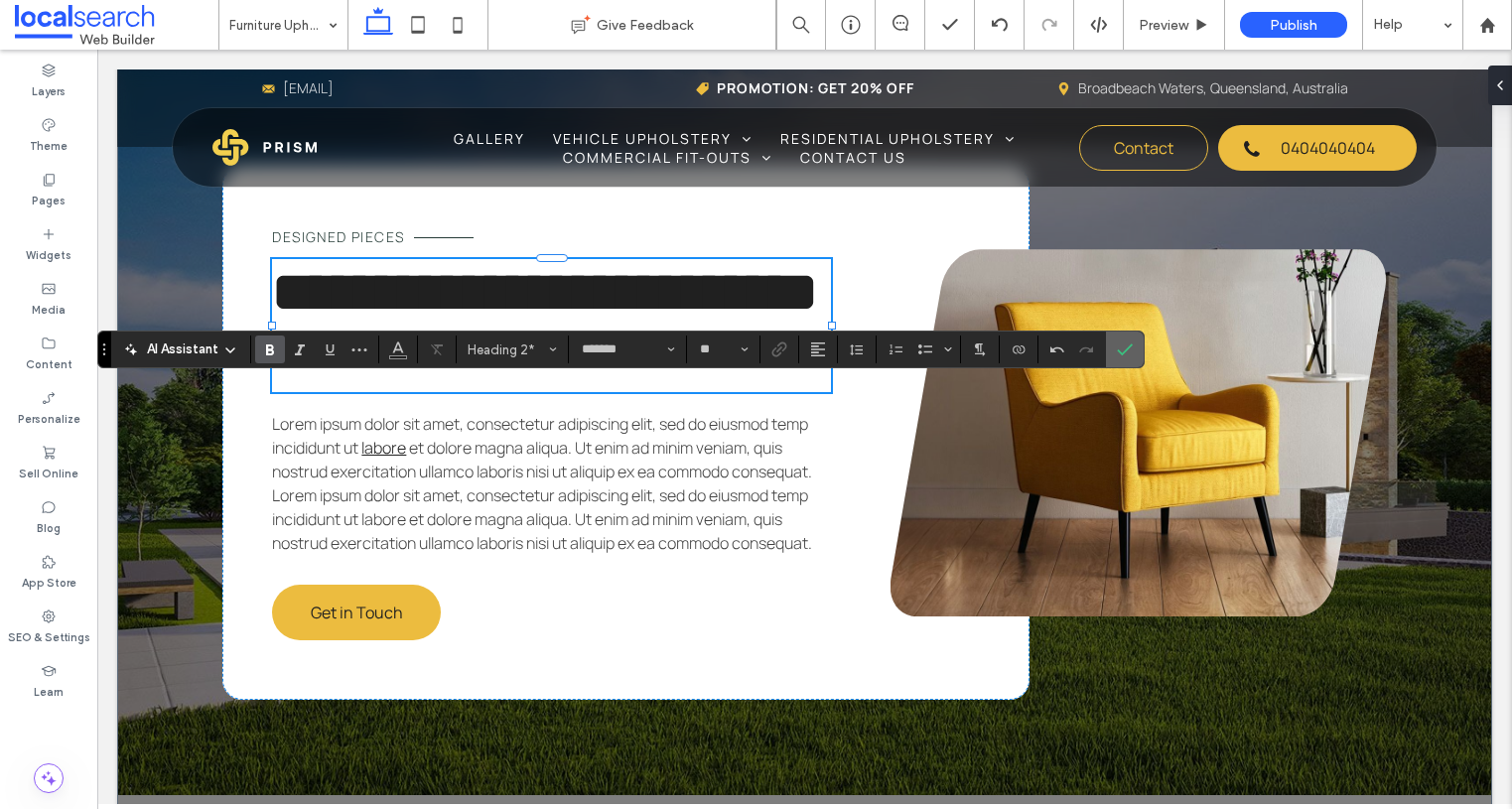 click 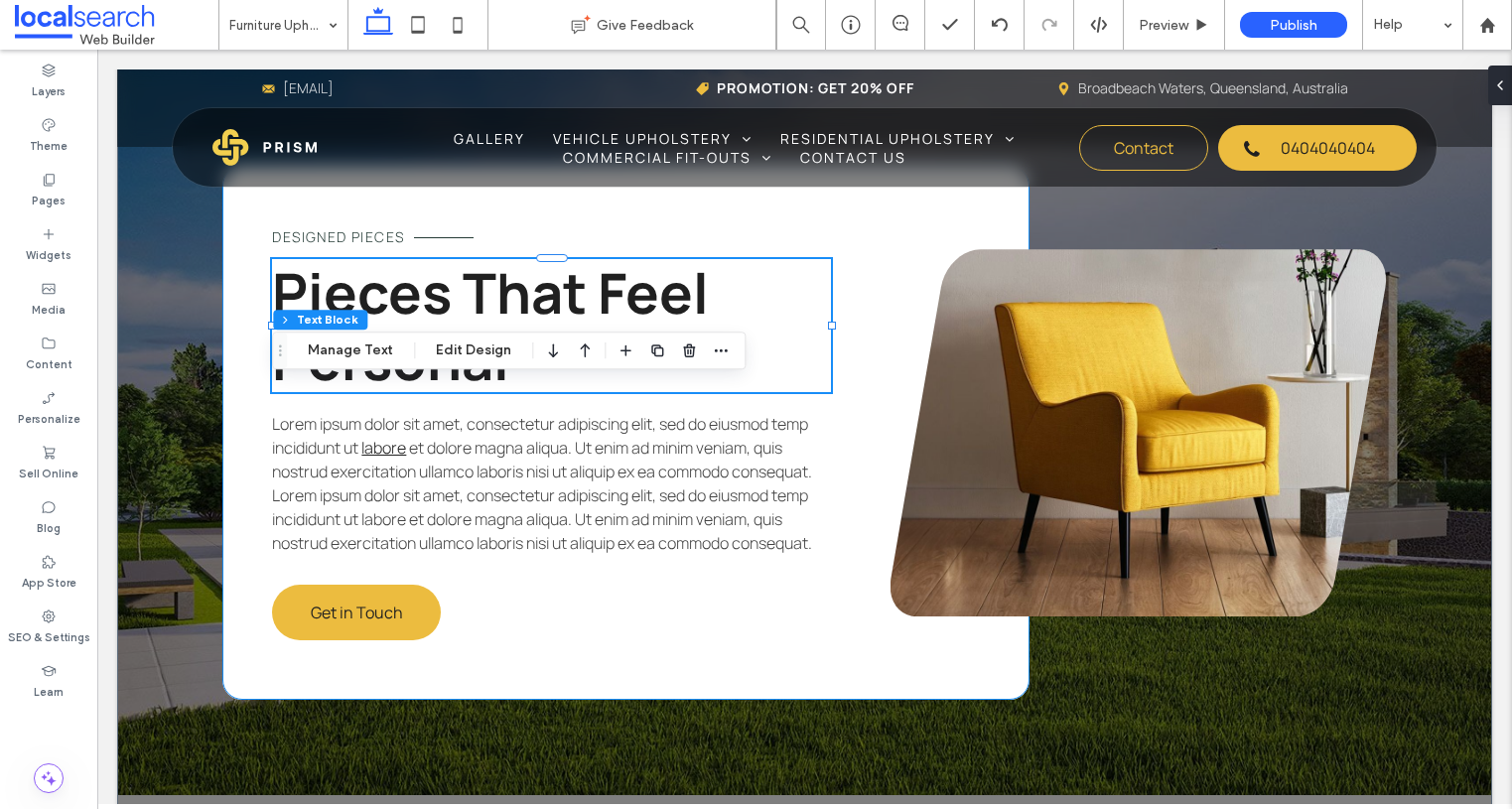 click on "Designed Pieces
Pieces That Feel Personal
Lorem ipsum dolor sit amet, consectetur adipiscing elit, sed do eiusmod temp incididunt ut
labore   et dolore magna aliqua. Ut enim ad minim veniam, quis nostrud exercitation ullamco laboris nisi ut aliquip ex ea commodo consequat. Lorem ipsum dolor sit amet, consectetur adipiscing elit, sed do eiusmod temp incididunt ut labore et dolore magna aliqua. Ut enim ad minim veniam, quis nostrud exercitation ullamco laboris nisi ut aliquip ex ea commodo consequat.
Get in Touch" at bounding box center [625, 433] 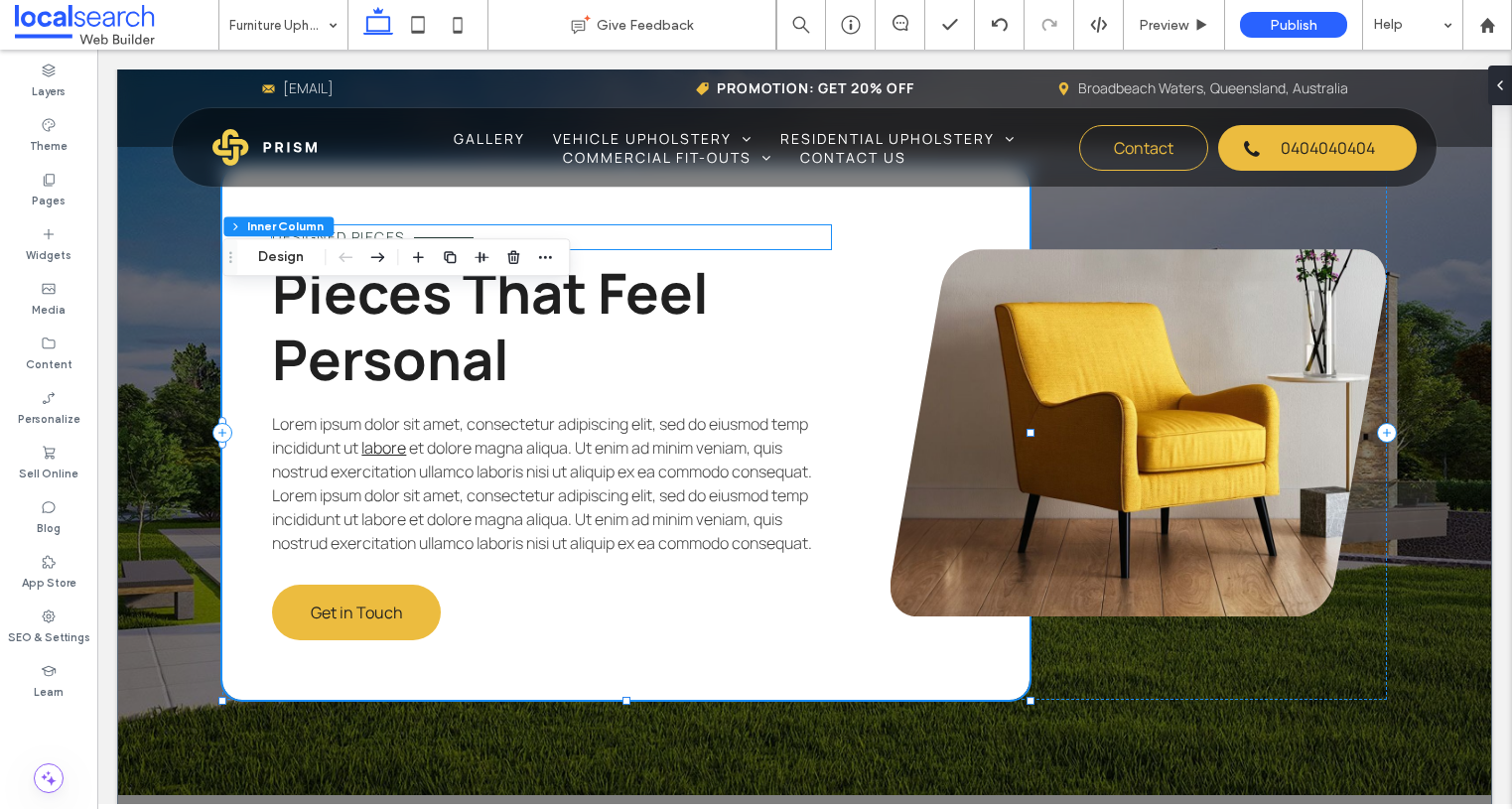 click on "Designed Pieces" at bounding box center (338, 236) 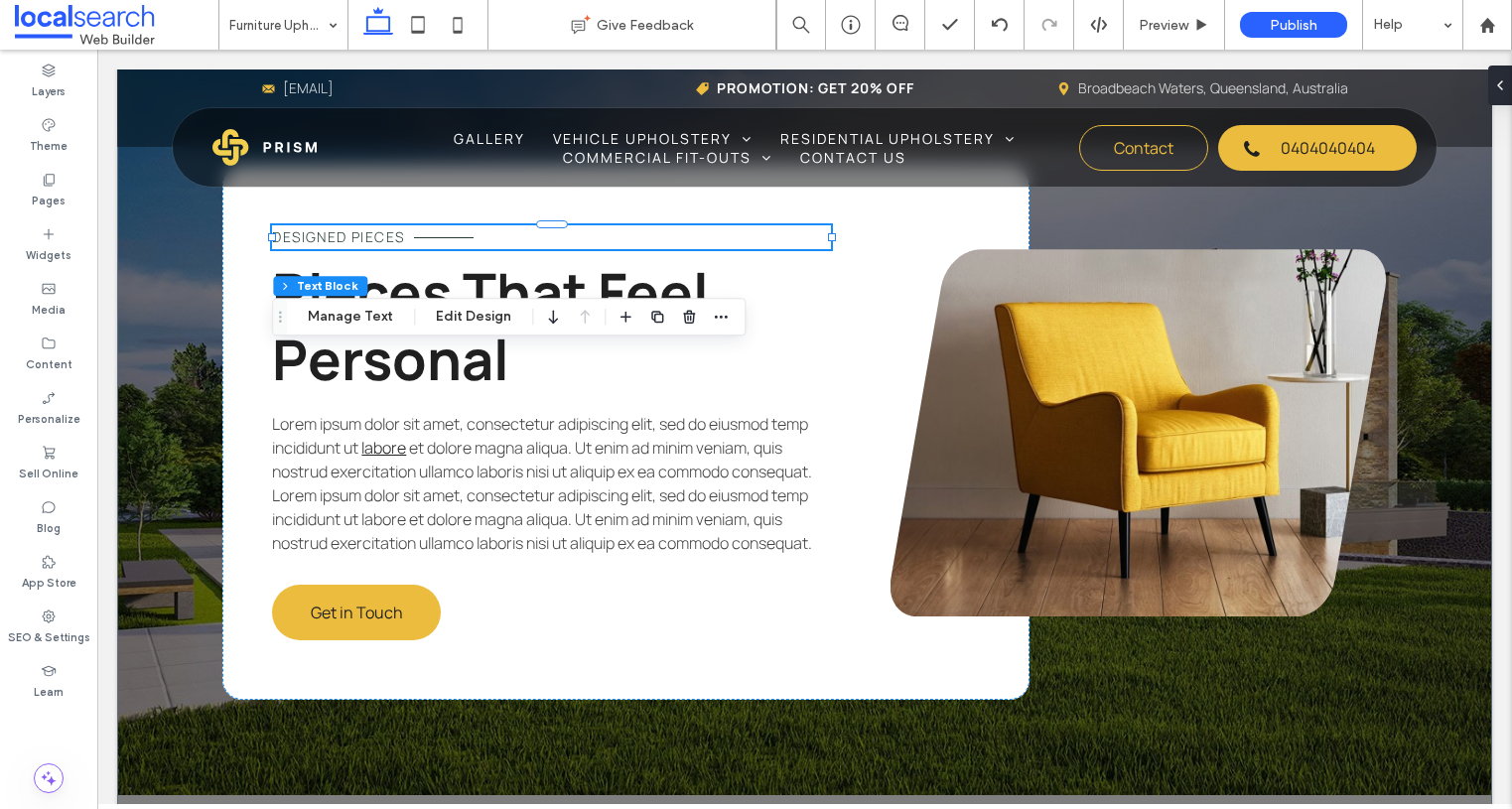 click on "Designed Pieces" at bounding box center [551, 237] 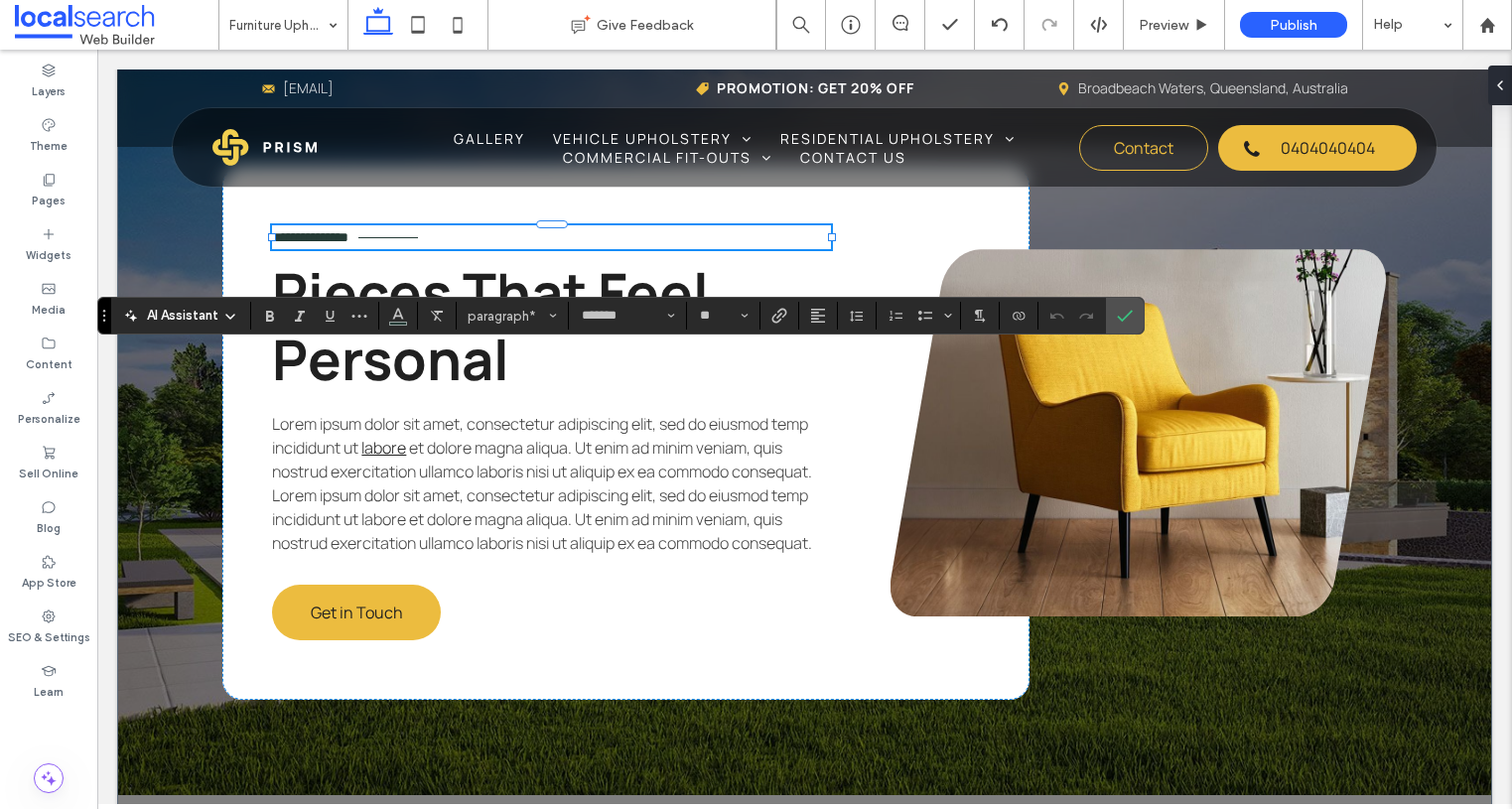 type 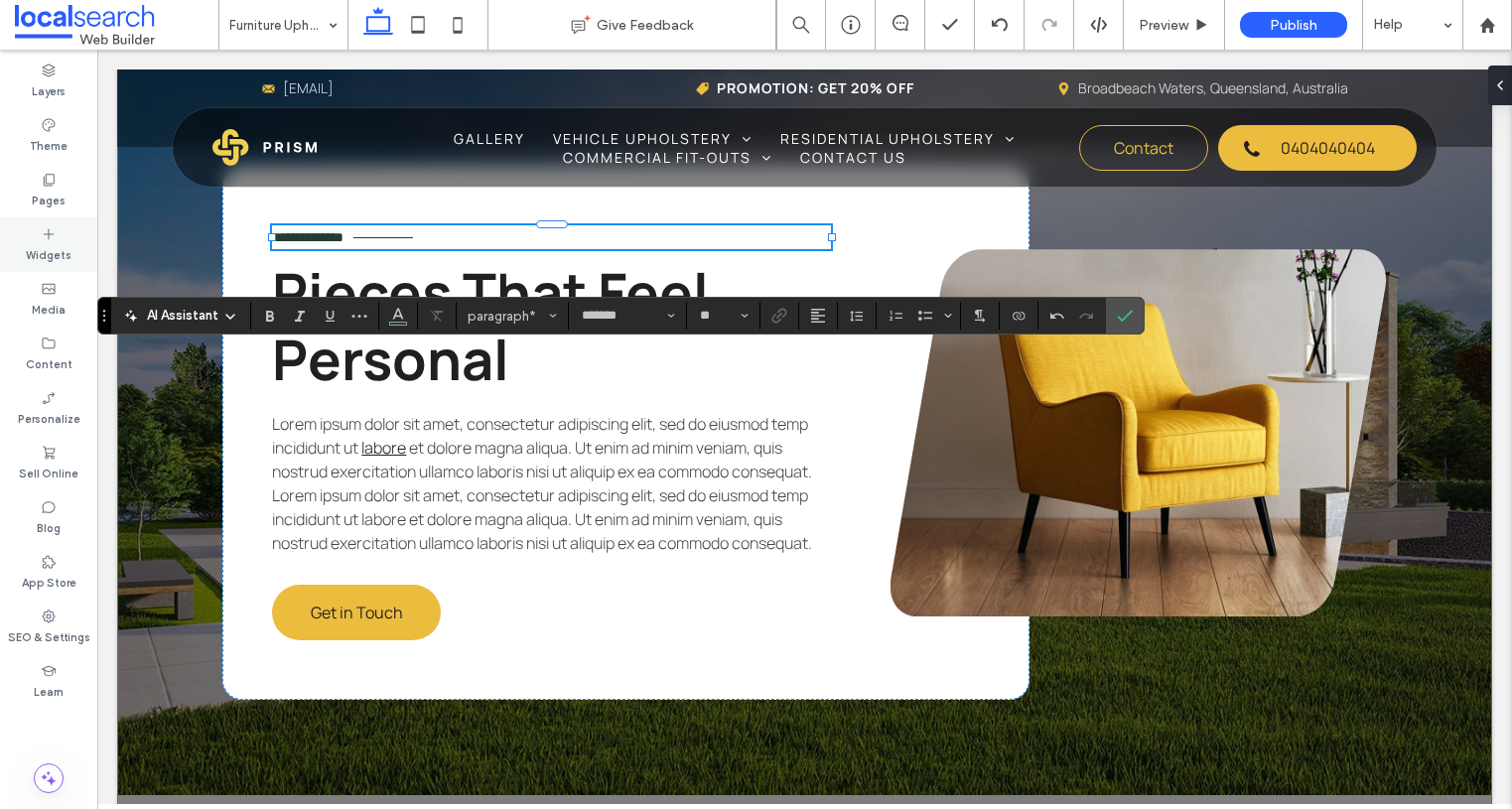scroll, scrollTop: 2892, scrollLeft: 0, axis: vertical 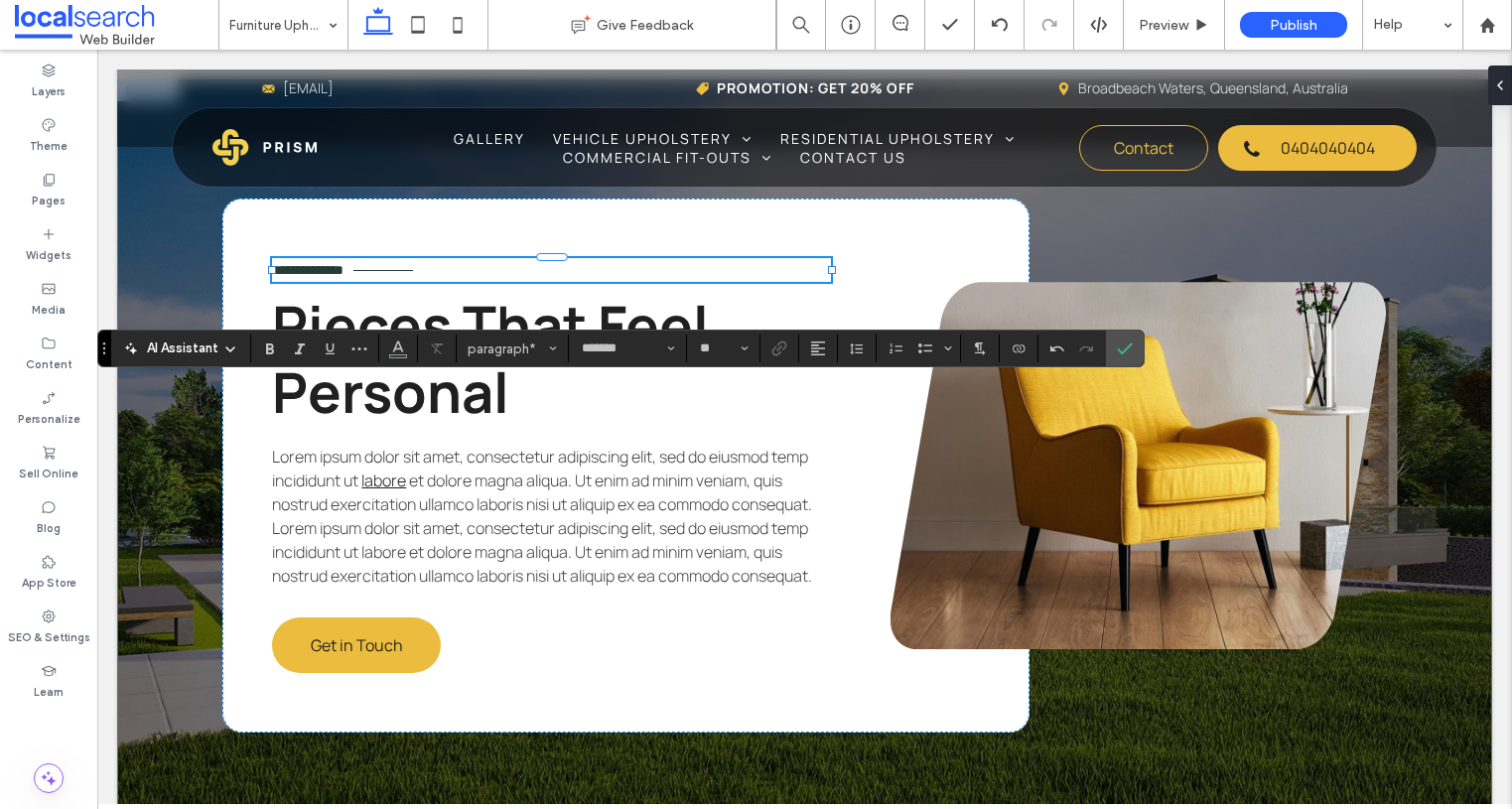 click on "Lorem ipsum dolor sit amet, consectetur adipiscing elit, sed do eiusmod temp incididunt ut" at bounding box center (540, 469) 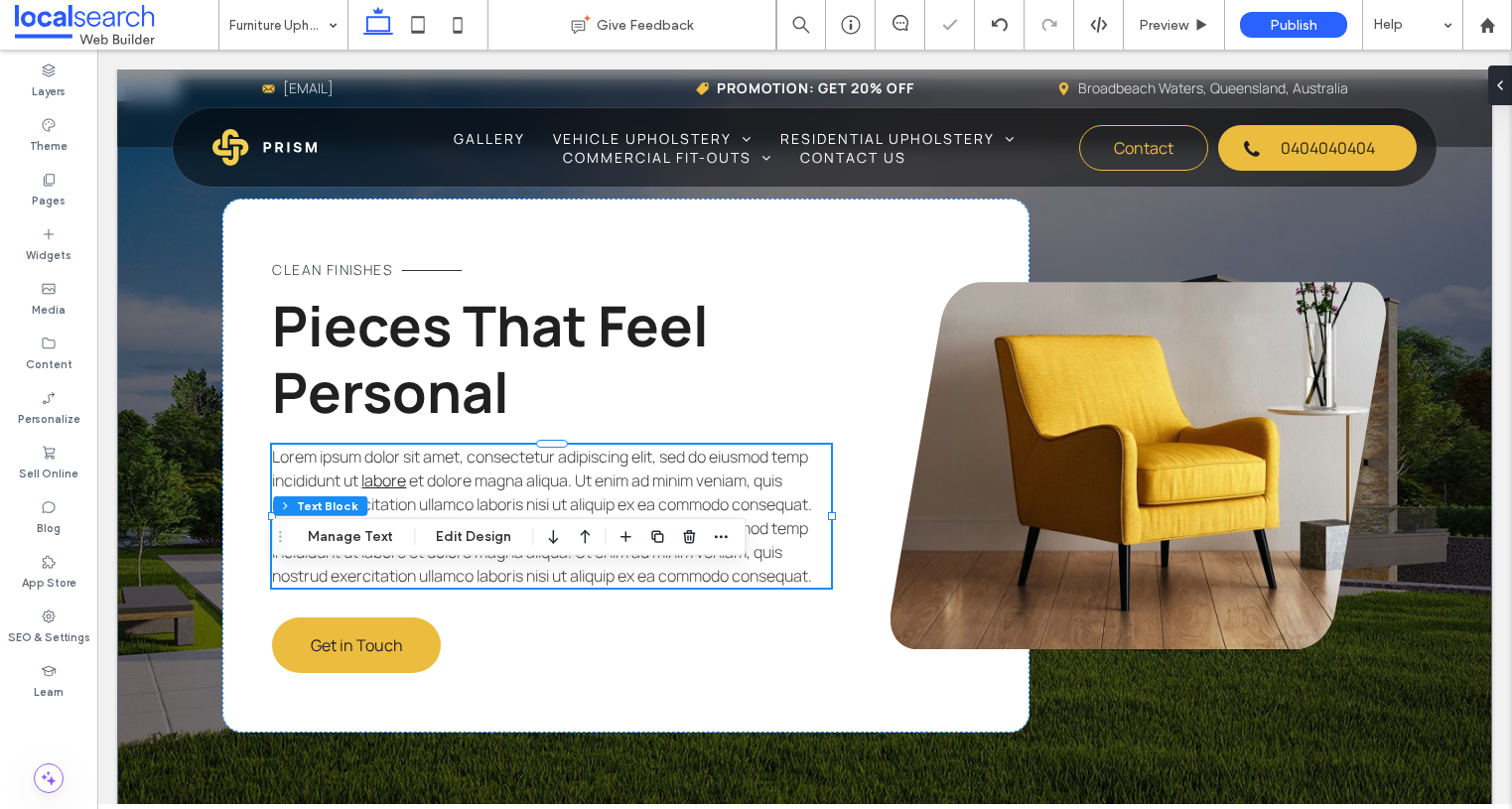 click on "et dolore magna aliqua. Ut enim ad minim veniam, quis nostrud exercitation ullamco laboris nisi ut aliquip ex ea commodo consequat. Lorem ipsum dolor sit amet, consectetur adipiscing elit, sed do eiusmod temp incididunt ut labore et dolore magna aliqua. Ut enim ad minim veniam, quis nostrud exercitation ullamco laboris nisi ut aliquip ex ea commodo consequat." at bounding box center (542, 528) 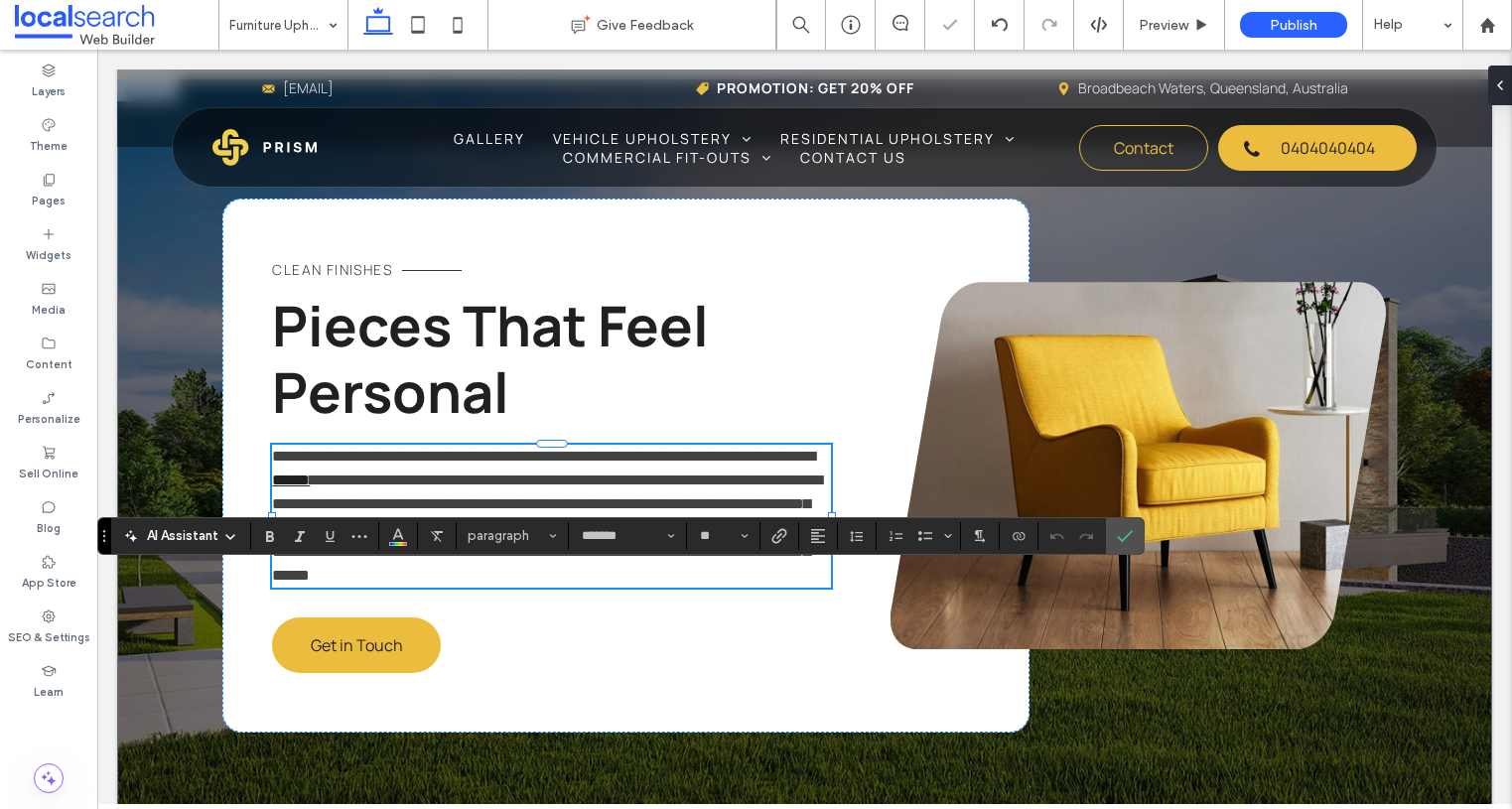 click on "**********" at bounding box center (547, 527) 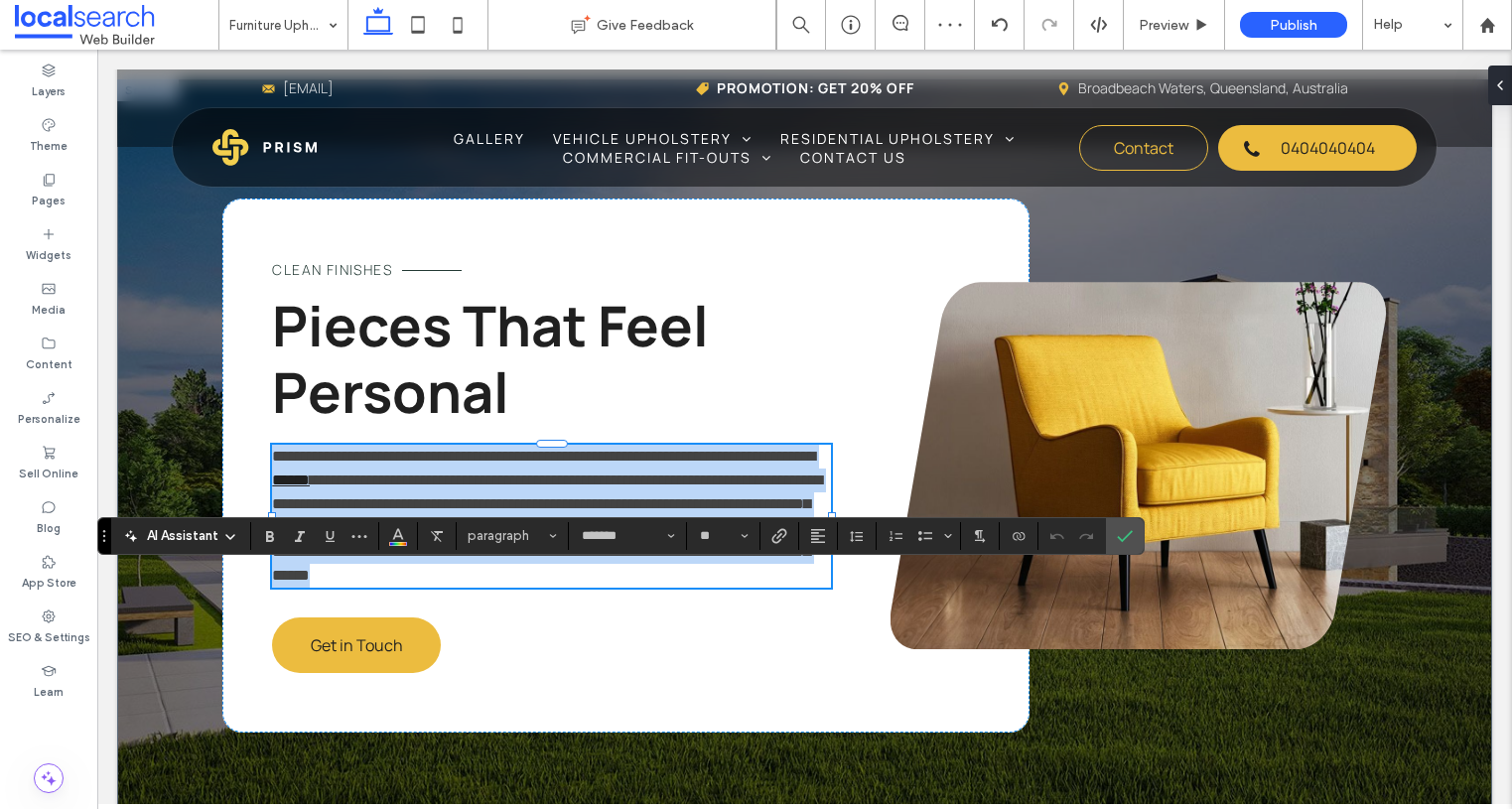 scroll, scrollTop: 0, scrollLeft: 0, axis: both 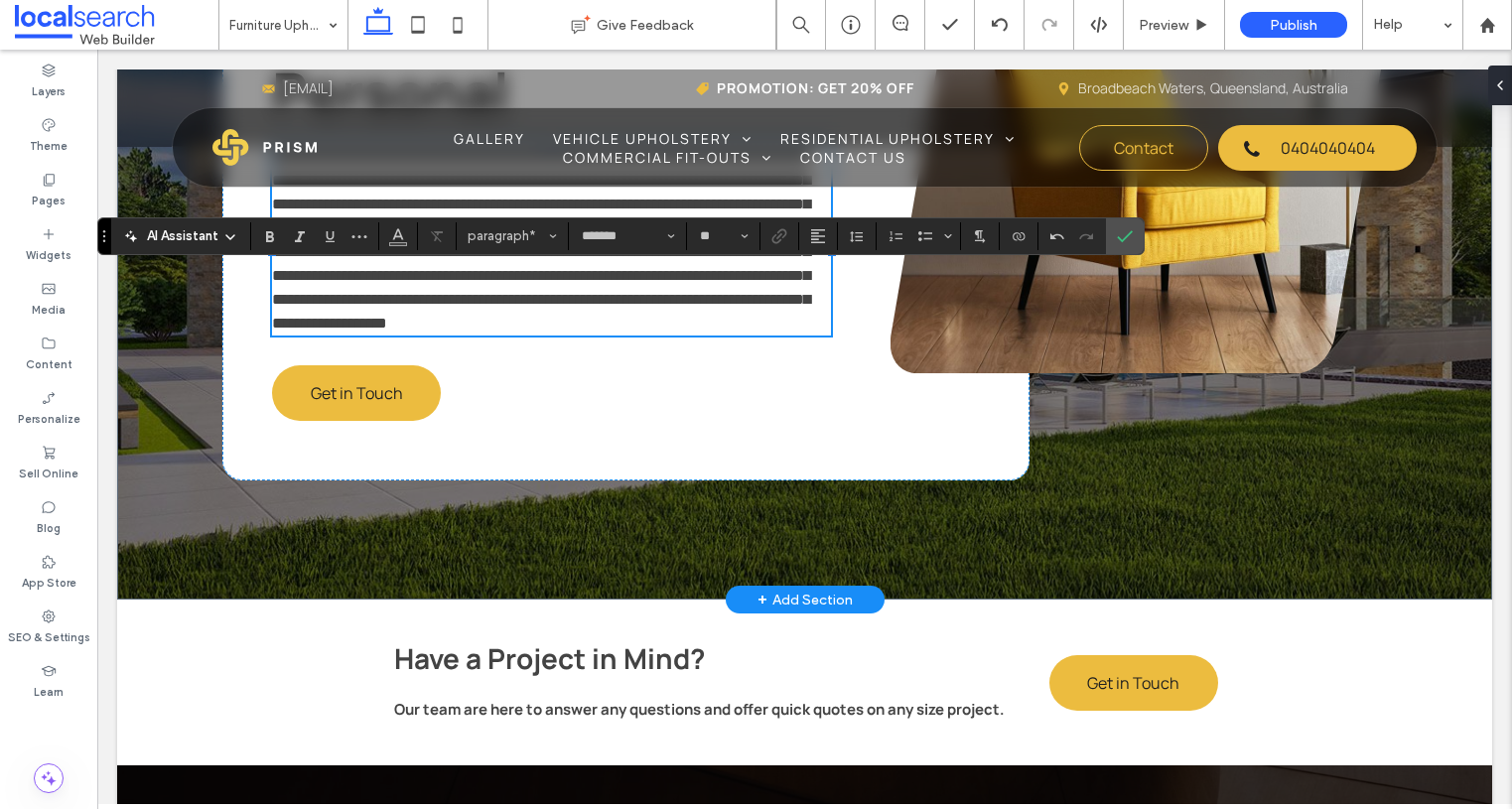 click on "**********" at bounding box center (541, 239) 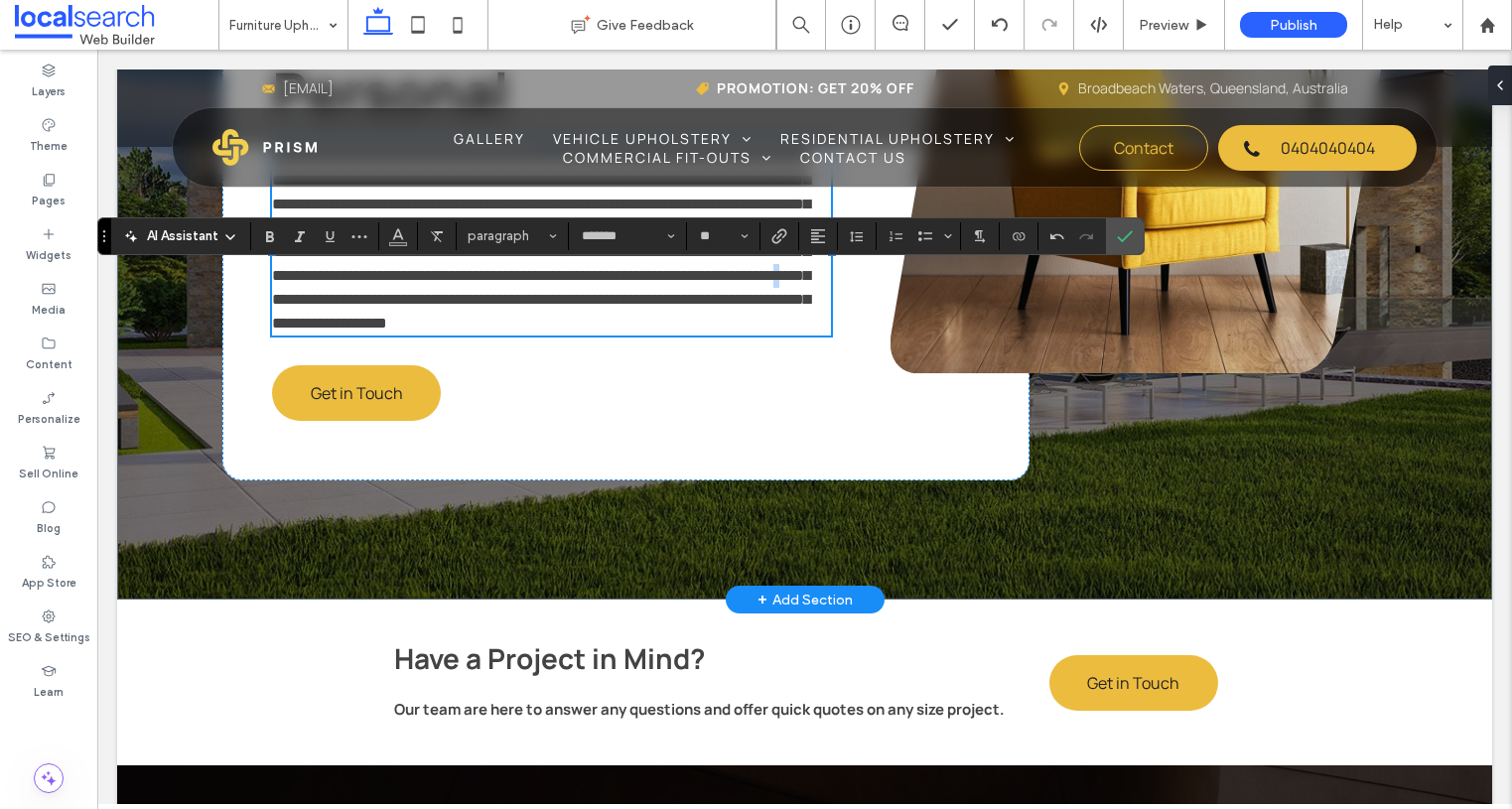 click on "**********" at bounding box center [541, 239] 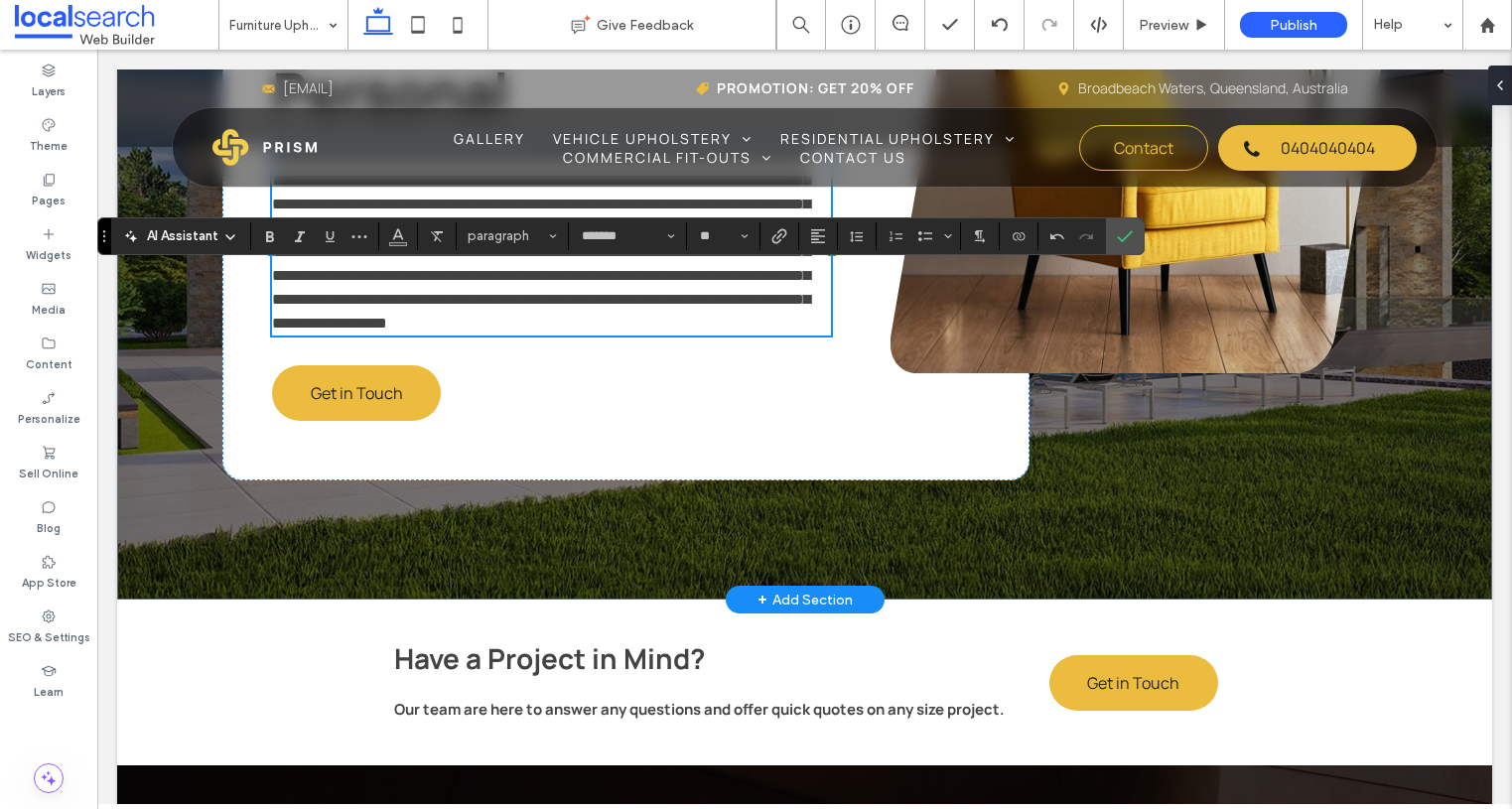 click on "**********" at bounding box center [541, 239] 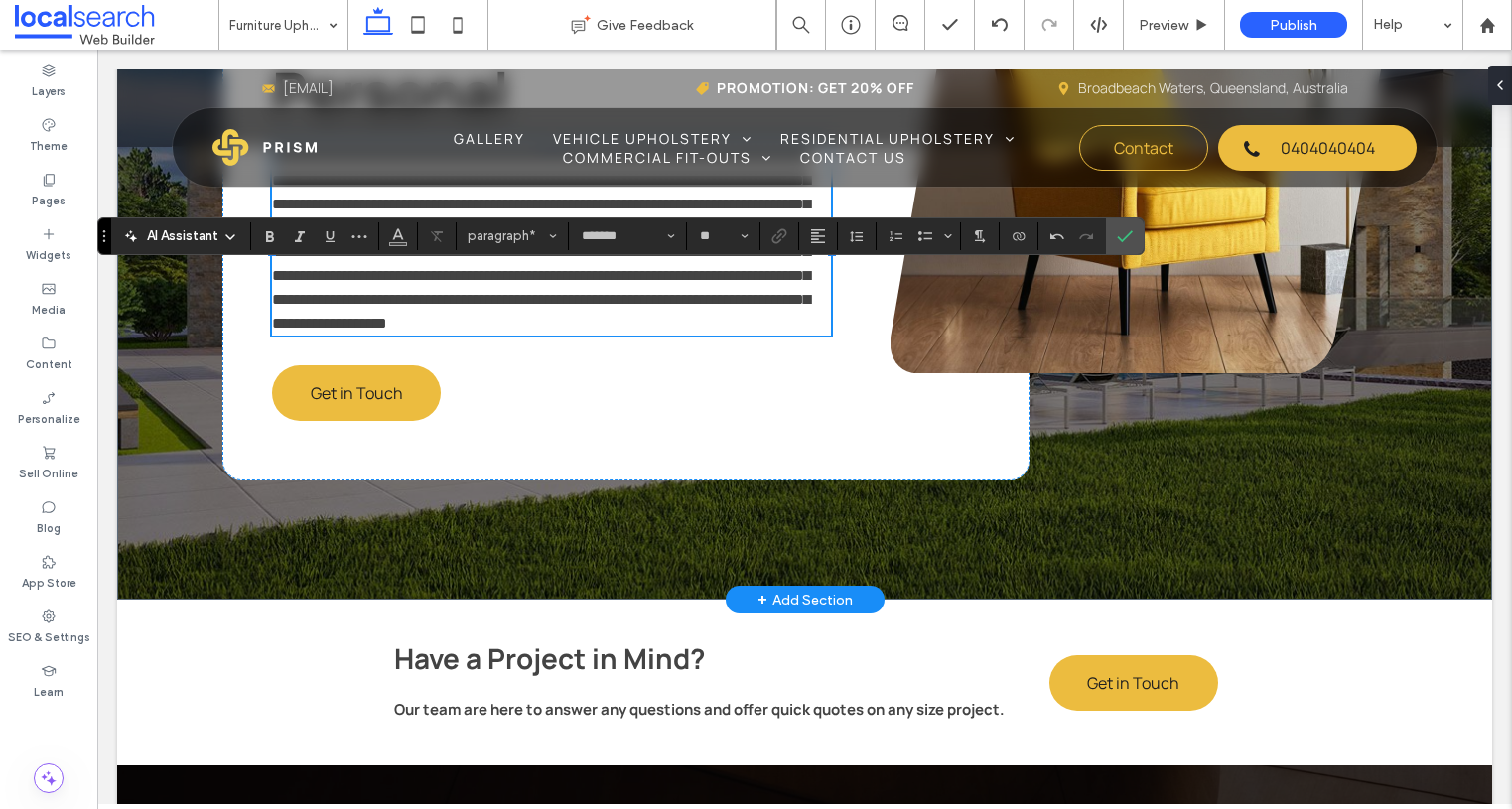 click on "**********" at bounding box center (551, 240) 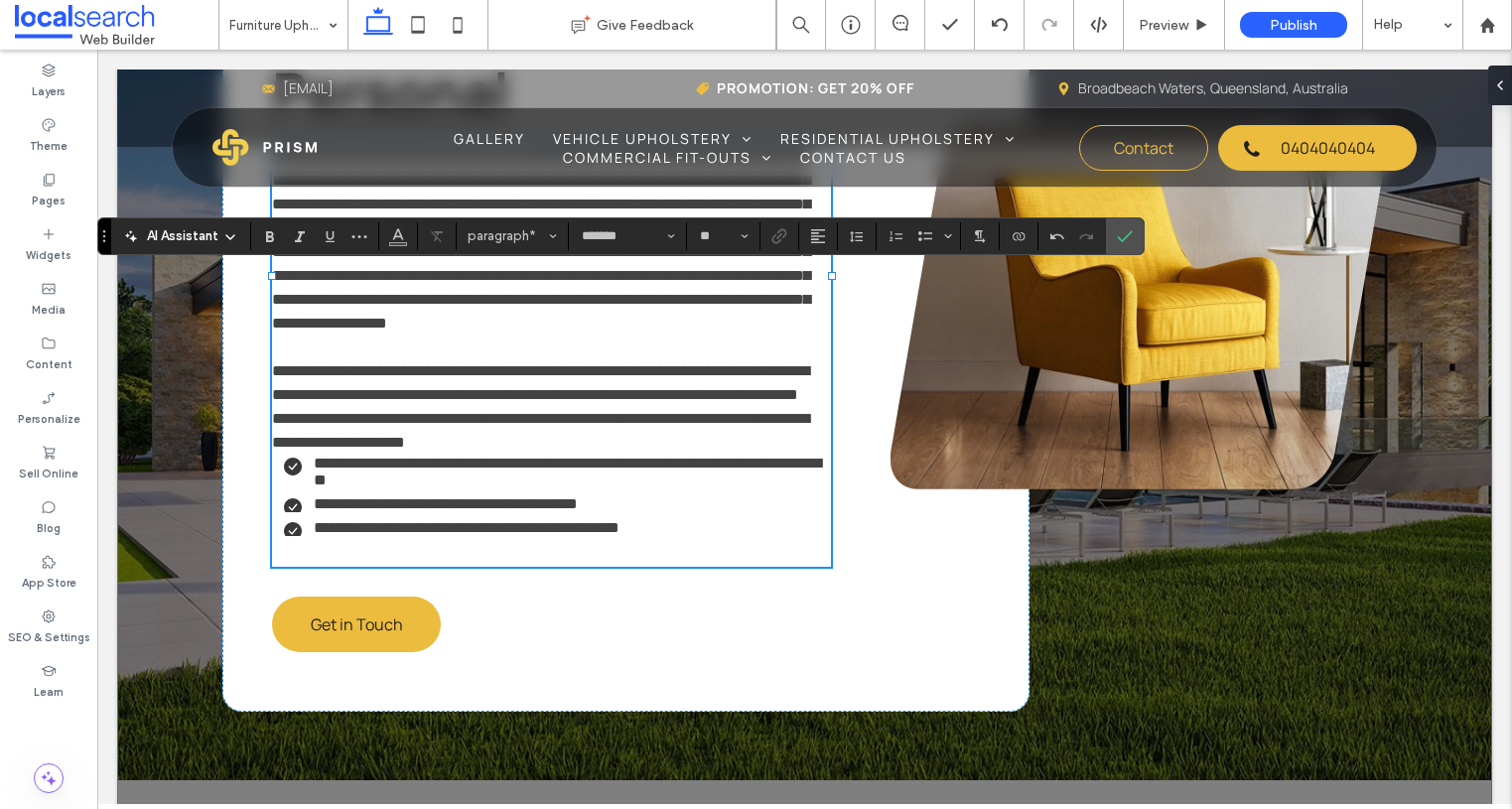 scroll, scrollTop: 0, scrollLeft: 0, axis: both 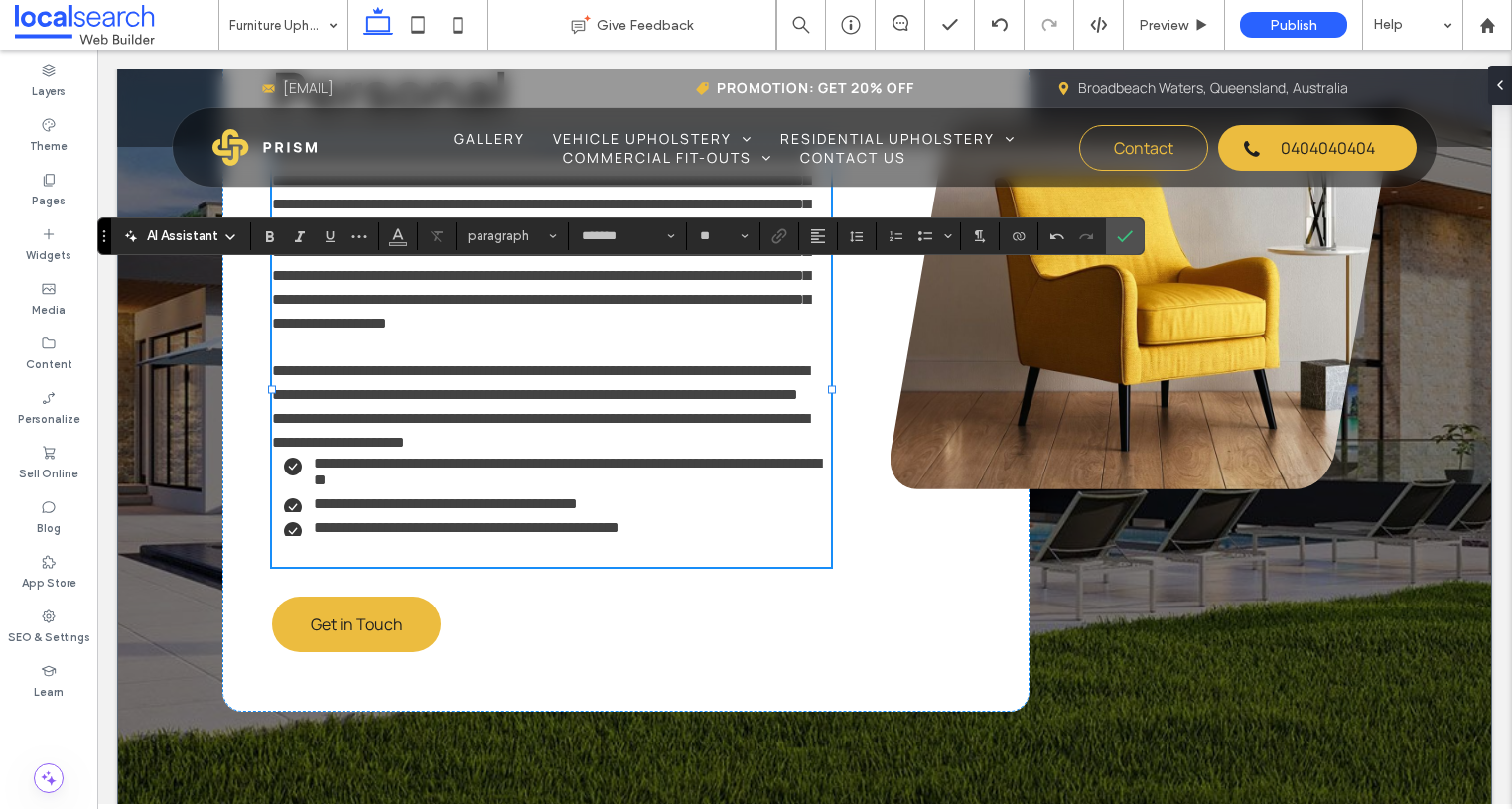 click on "**********" at bounding box center [551, 383] 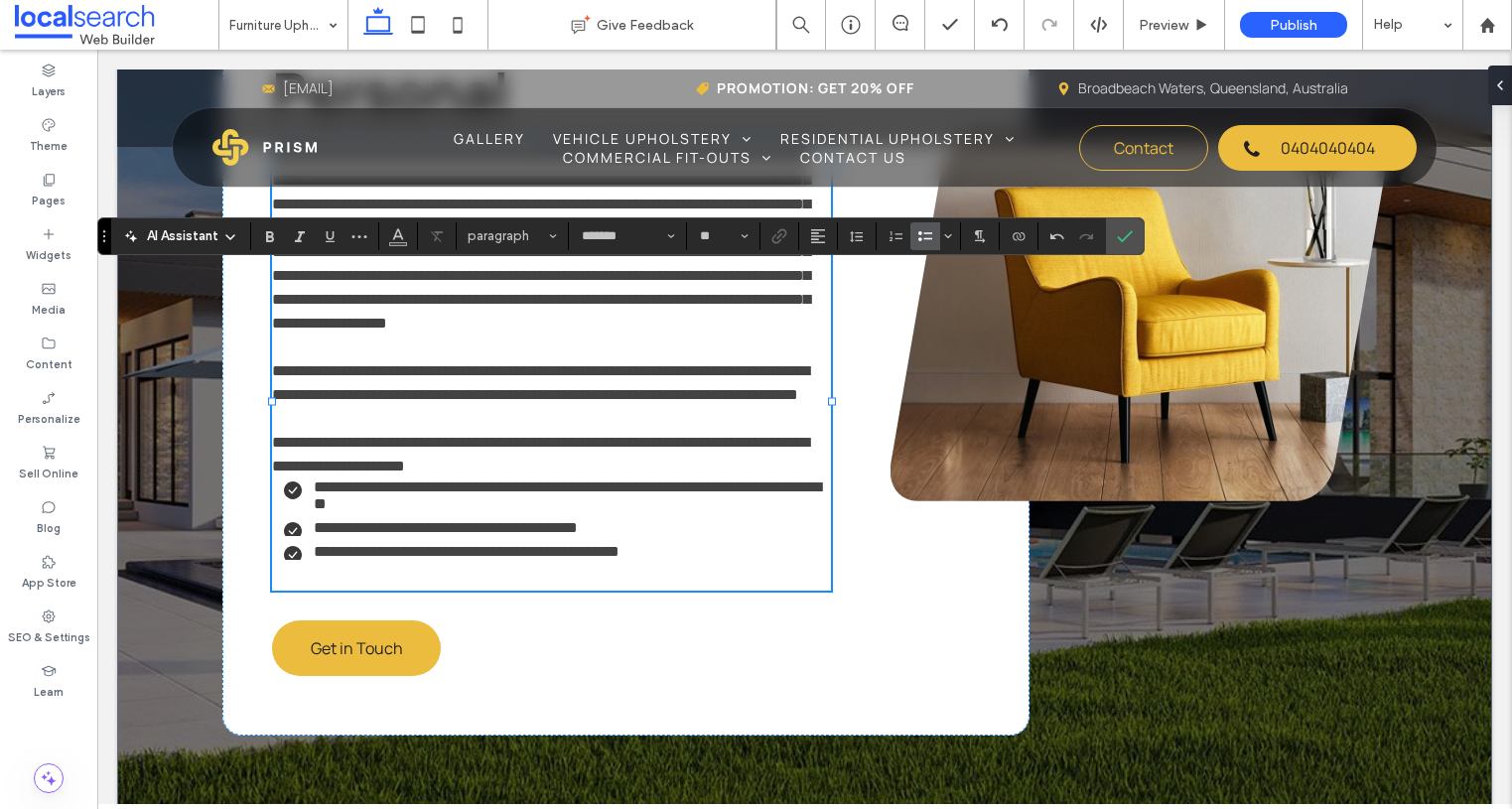 click on "**********" at bounding box center (446, 527) 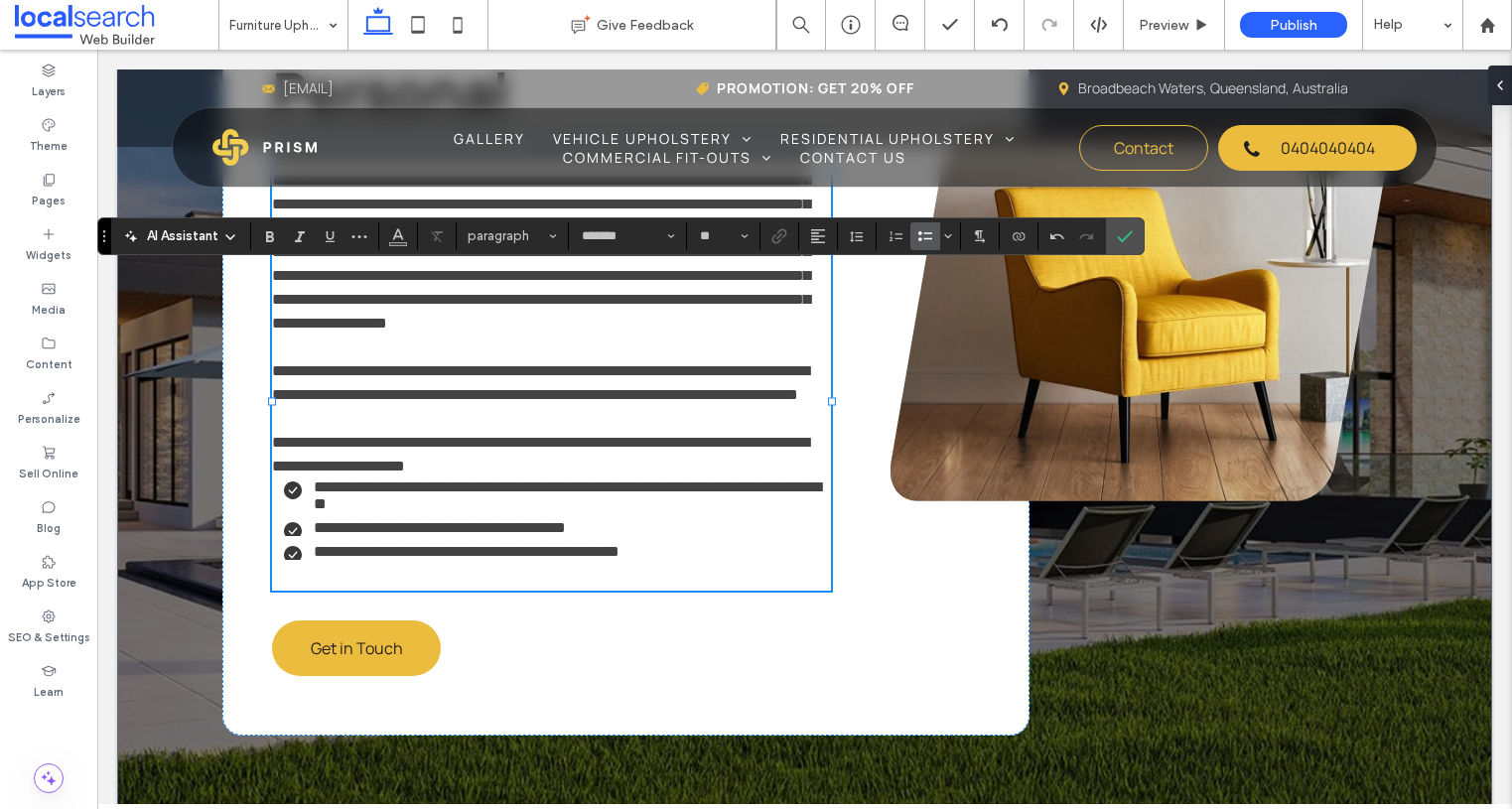 click on "**********" at bounding box center (440, 527) 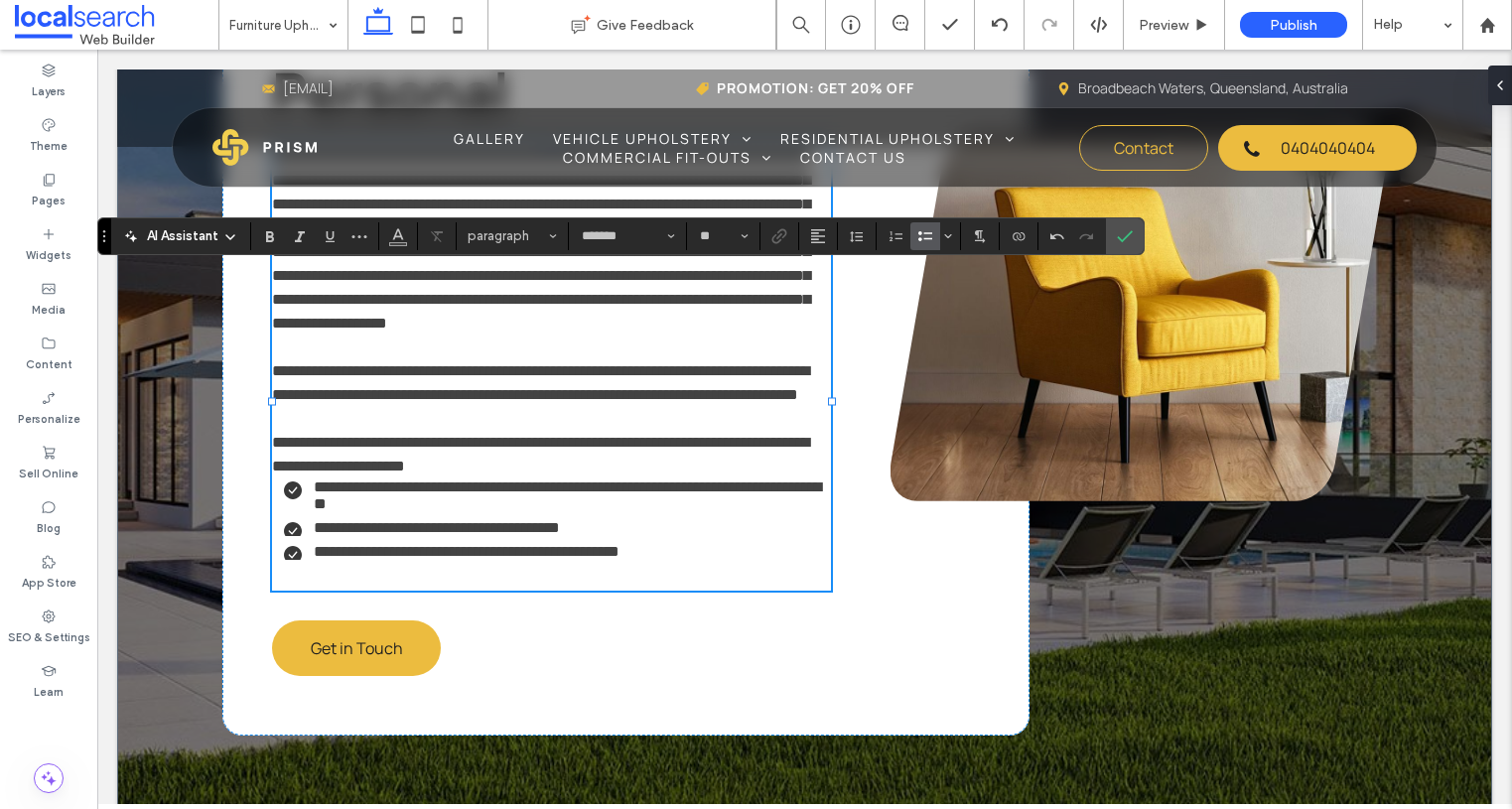 click on "**********" at bounding box center [551, 455] 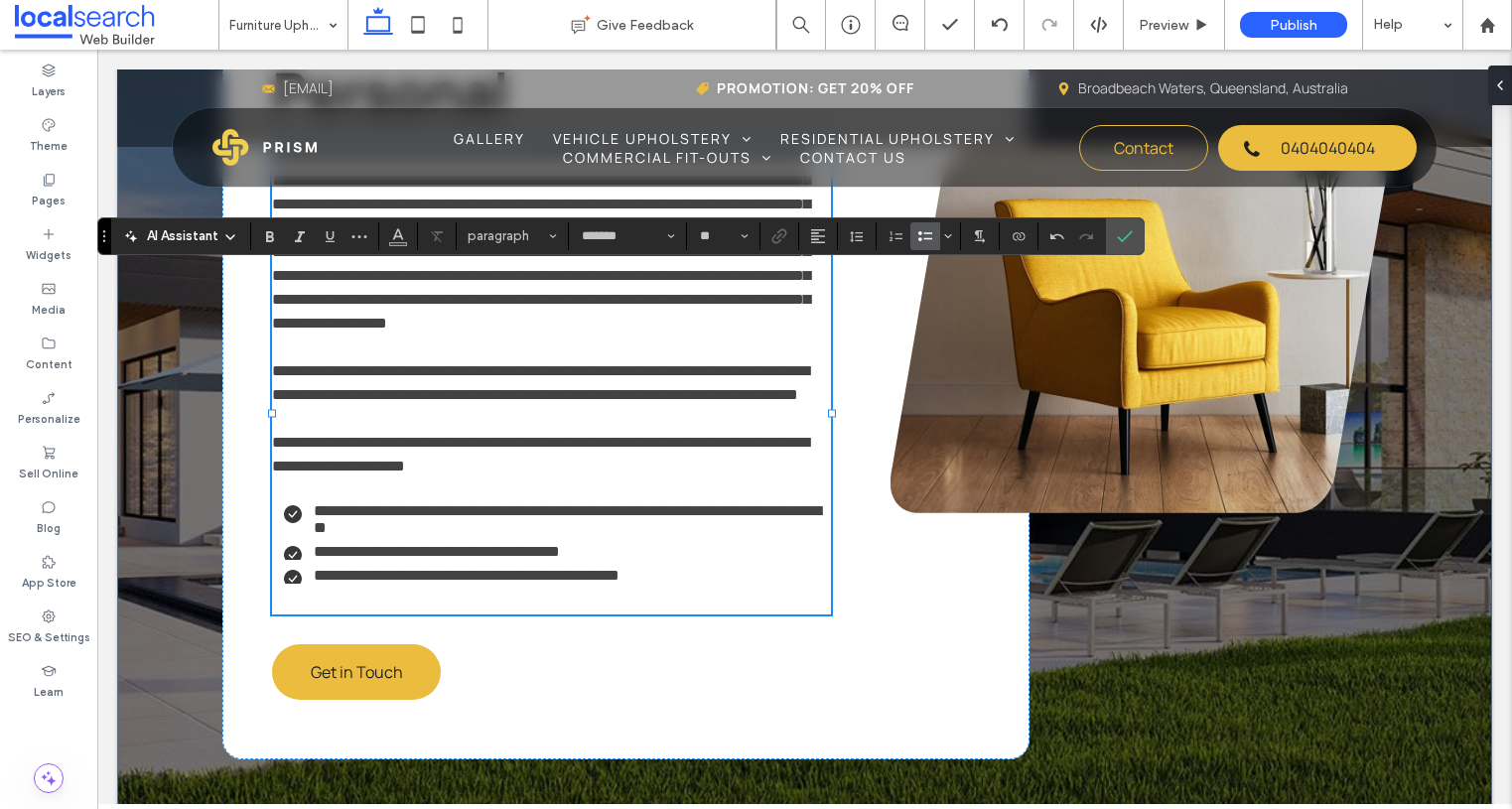 scroll, scrollTop: 3193, scrollLeft: 0, axis: vertical 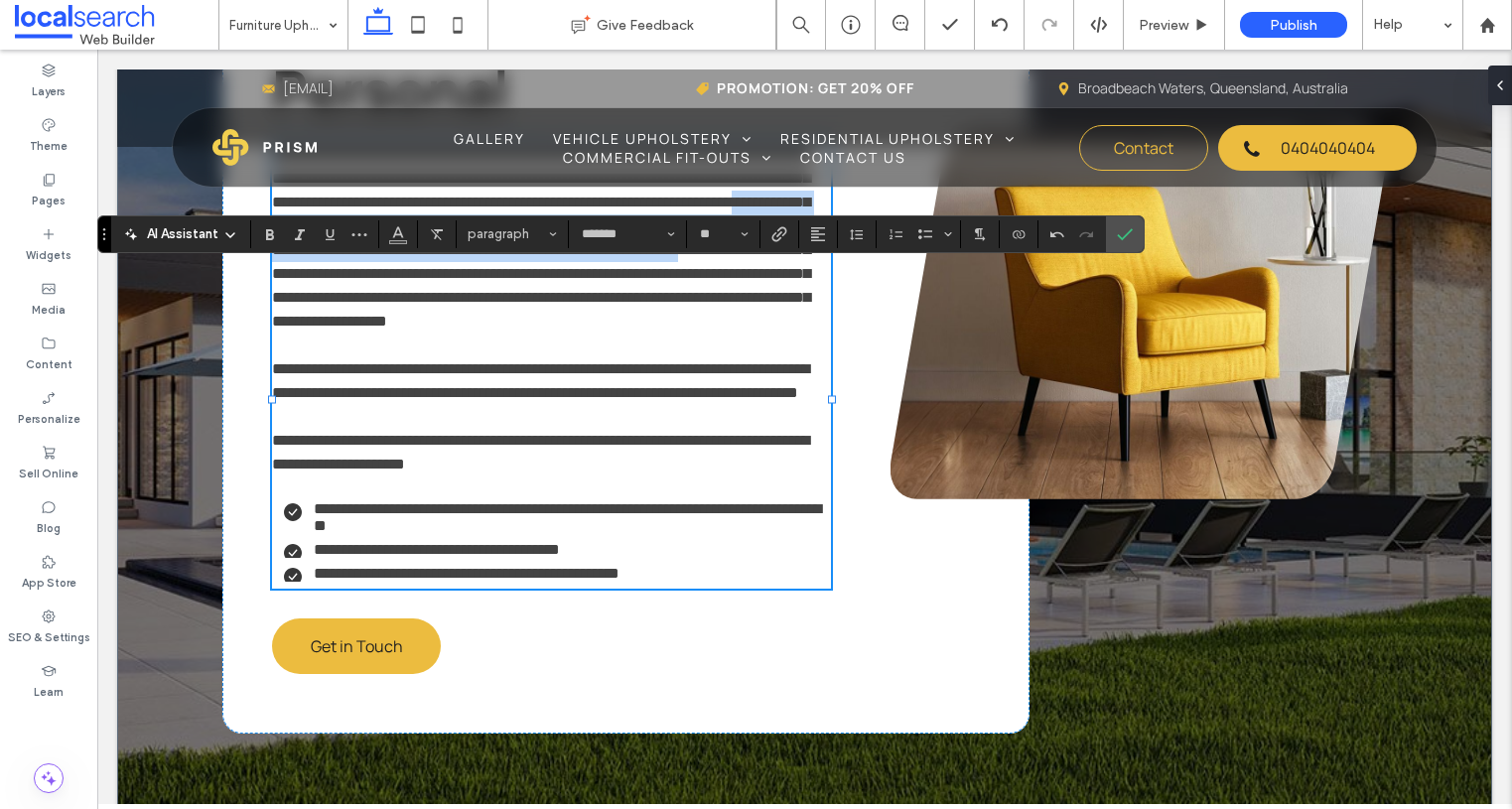 drag, startPoint x: 578, startPoint y: 351, endPoint x: 723, endPoint y: 391, distance: 150.41609 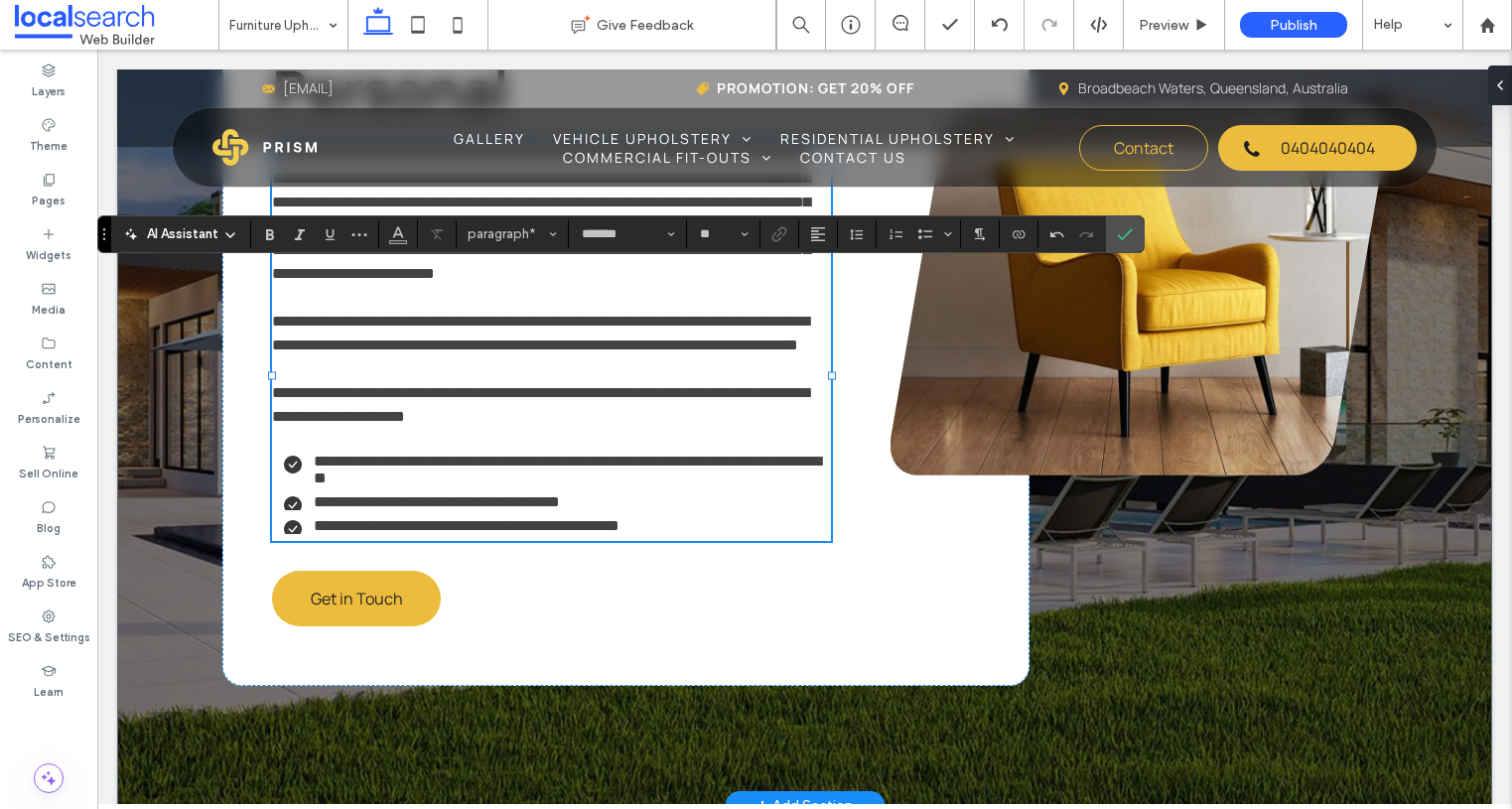 click on "**********" at bounding box center [540, 333] 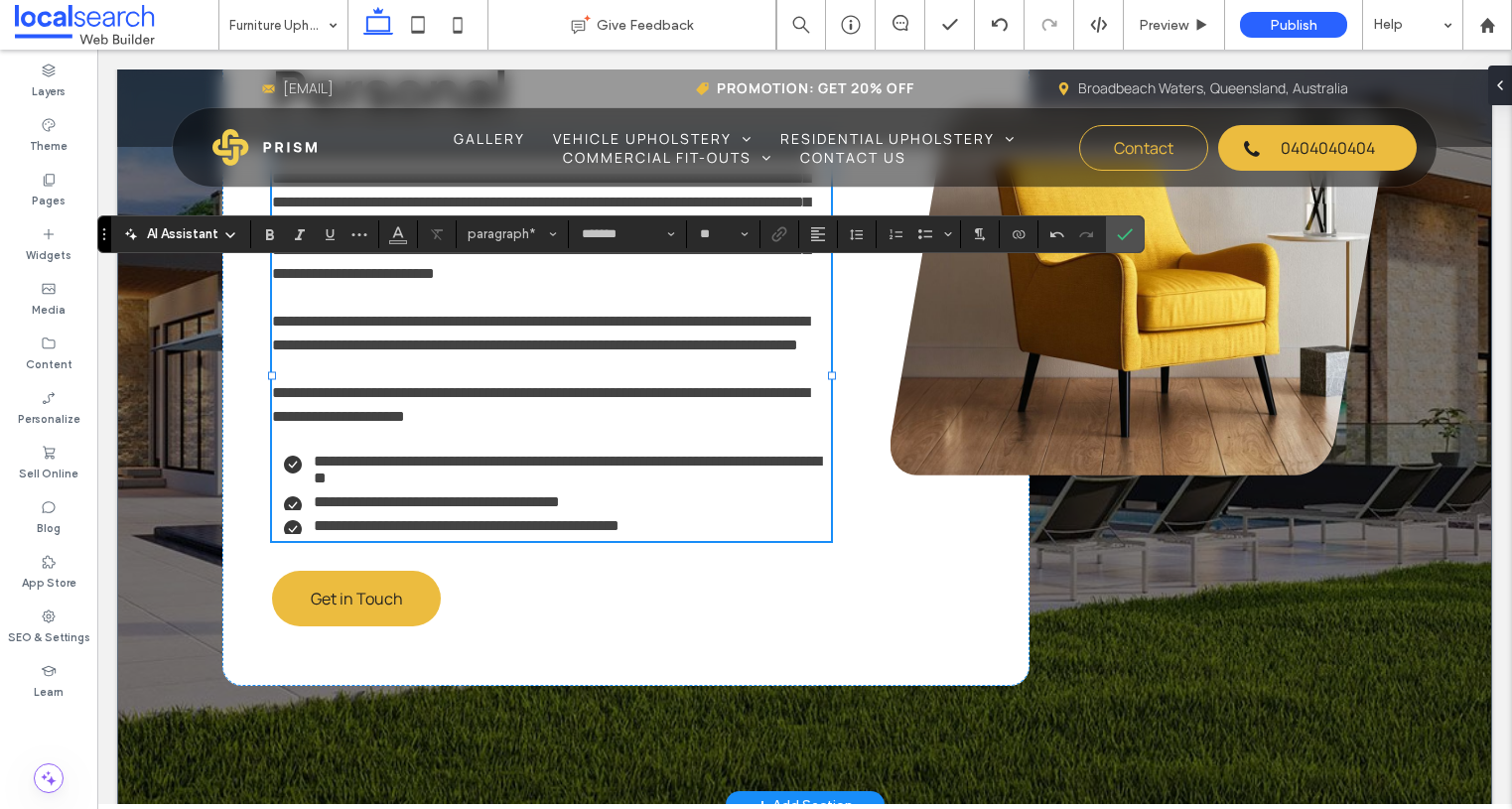 click on "**********" at bounding box center [540, 333] 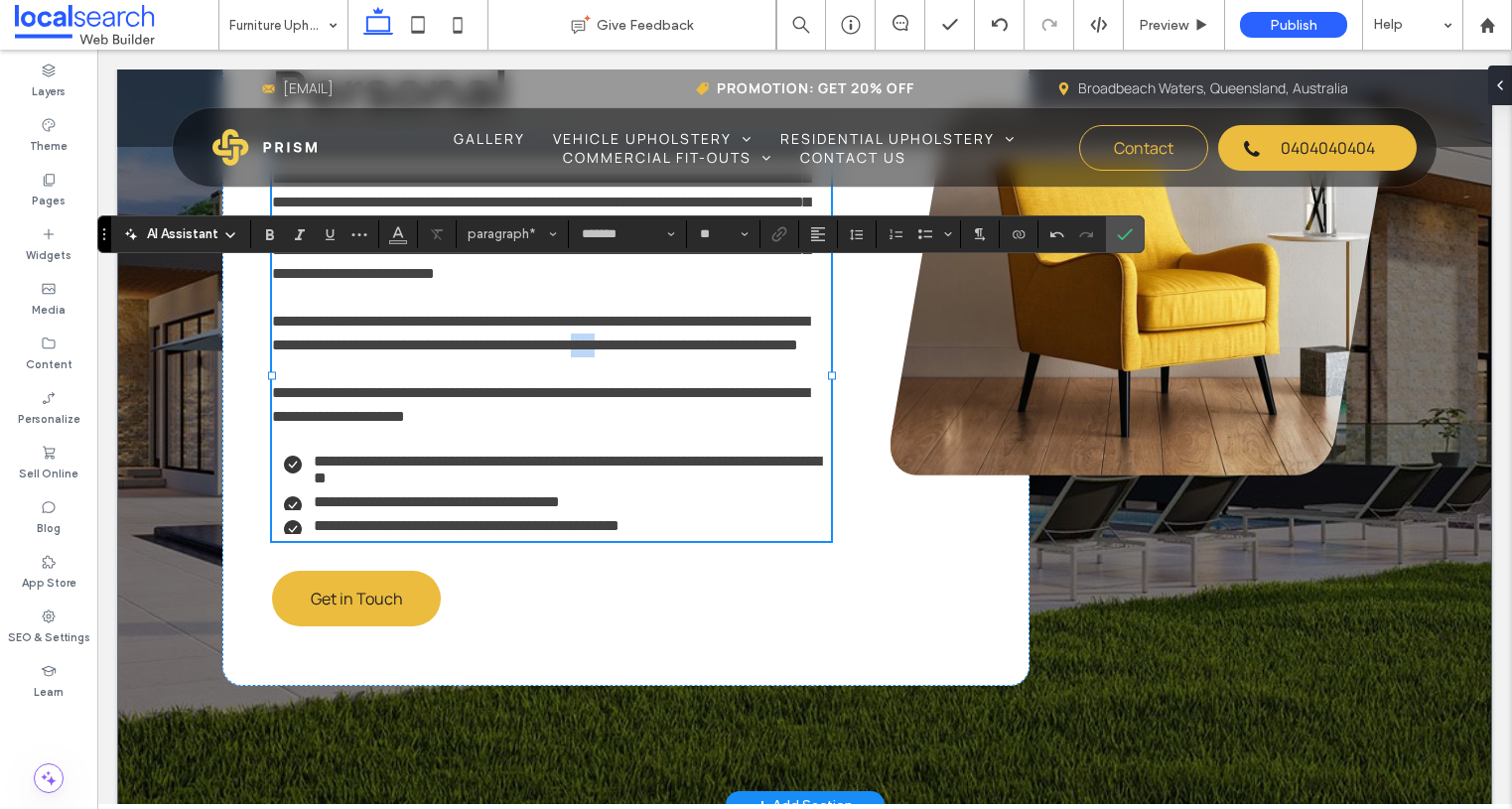 click on "**********" at bounding box center (540, 333) 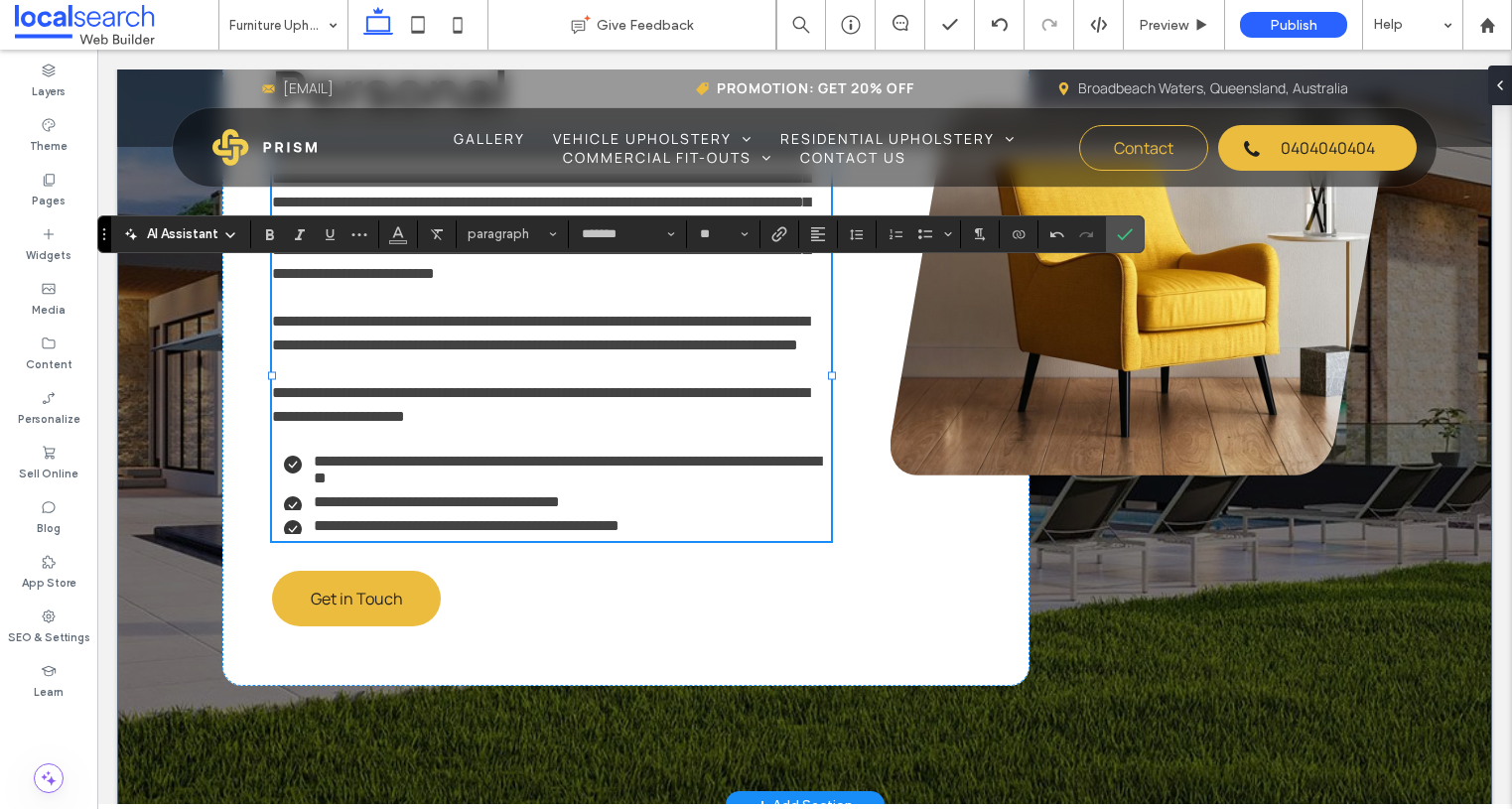 click on "**********" at bounding box center [540, 333] 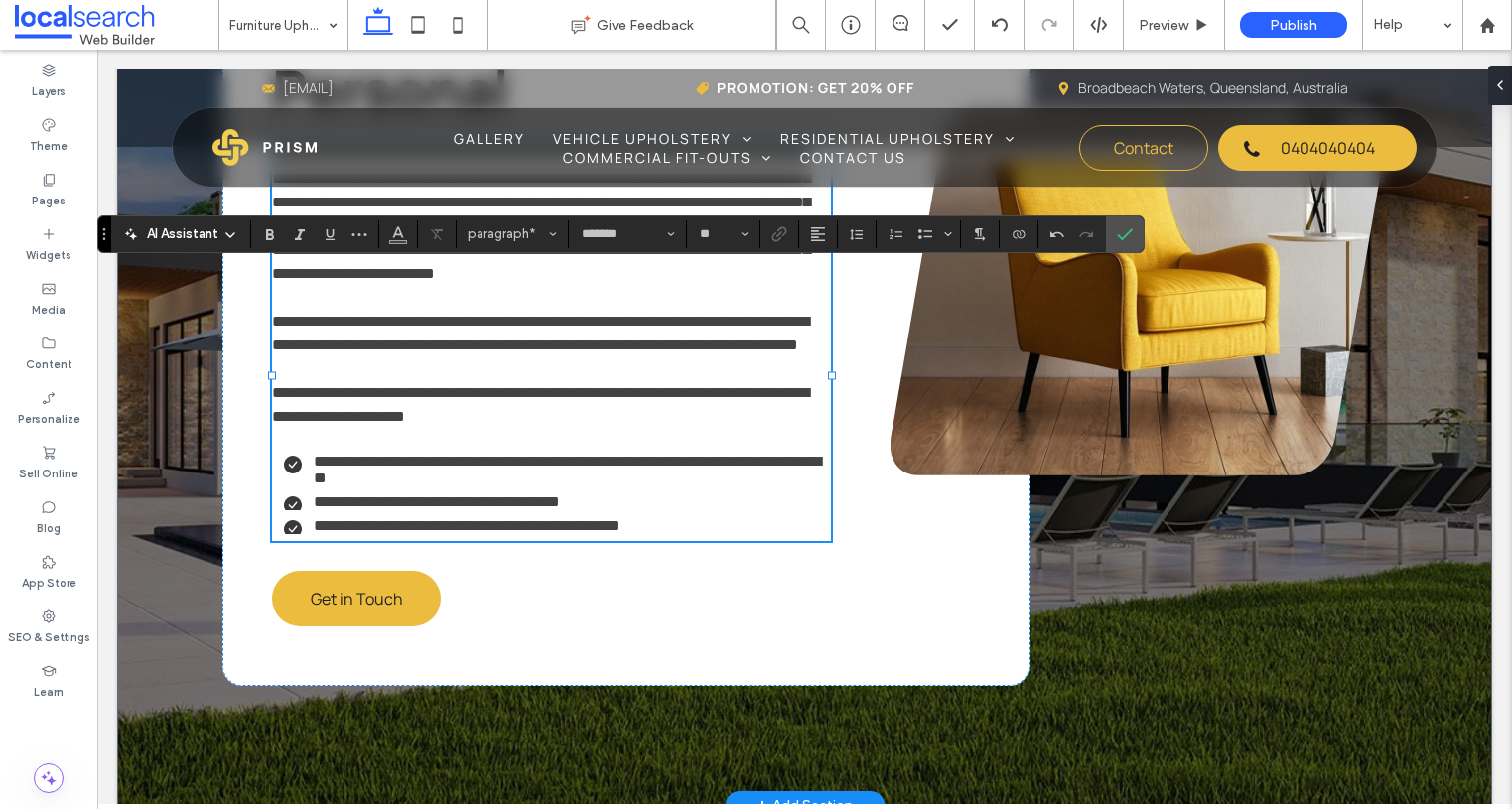 click on "**********" at bounding box center [540, 333] 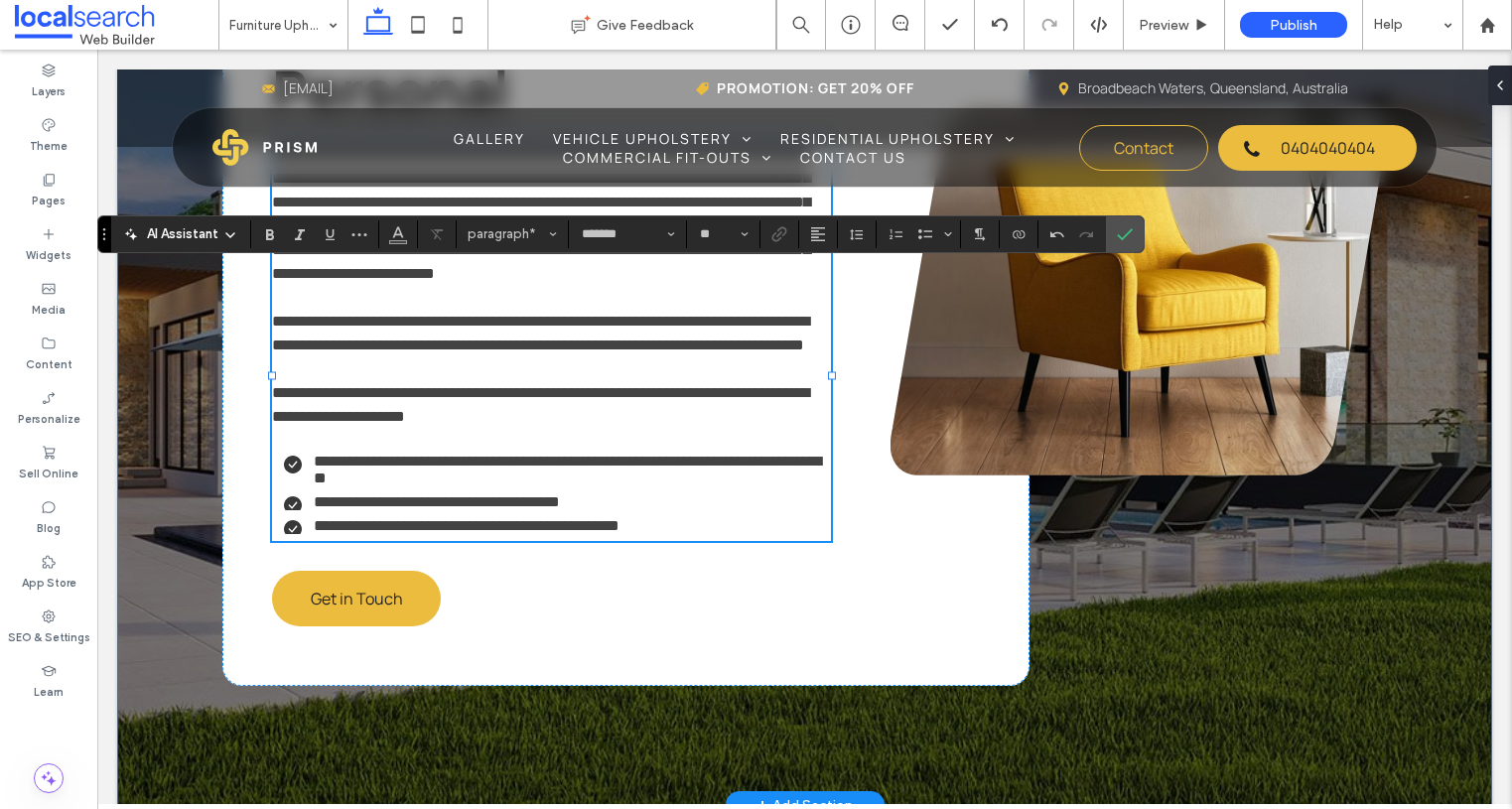 drag, startPoint x: 273, startPoint y: 328, endPoint x: 571, endPoint y: 326, distance: 298.00671 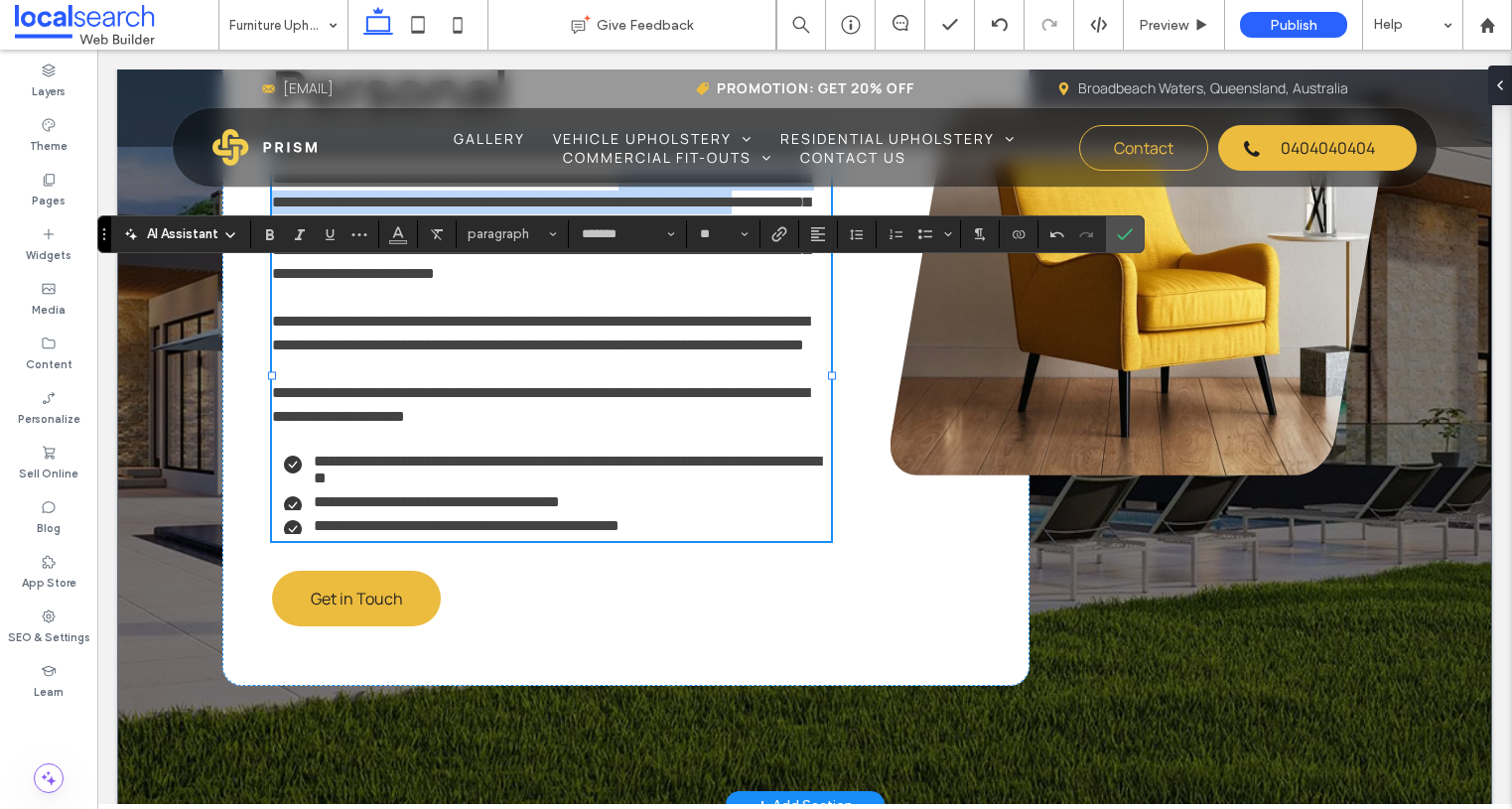 drag, startPoint x: 275, startPoint y: 327, endPoint x: 581, endPoint y: 345, distance: 306.52895 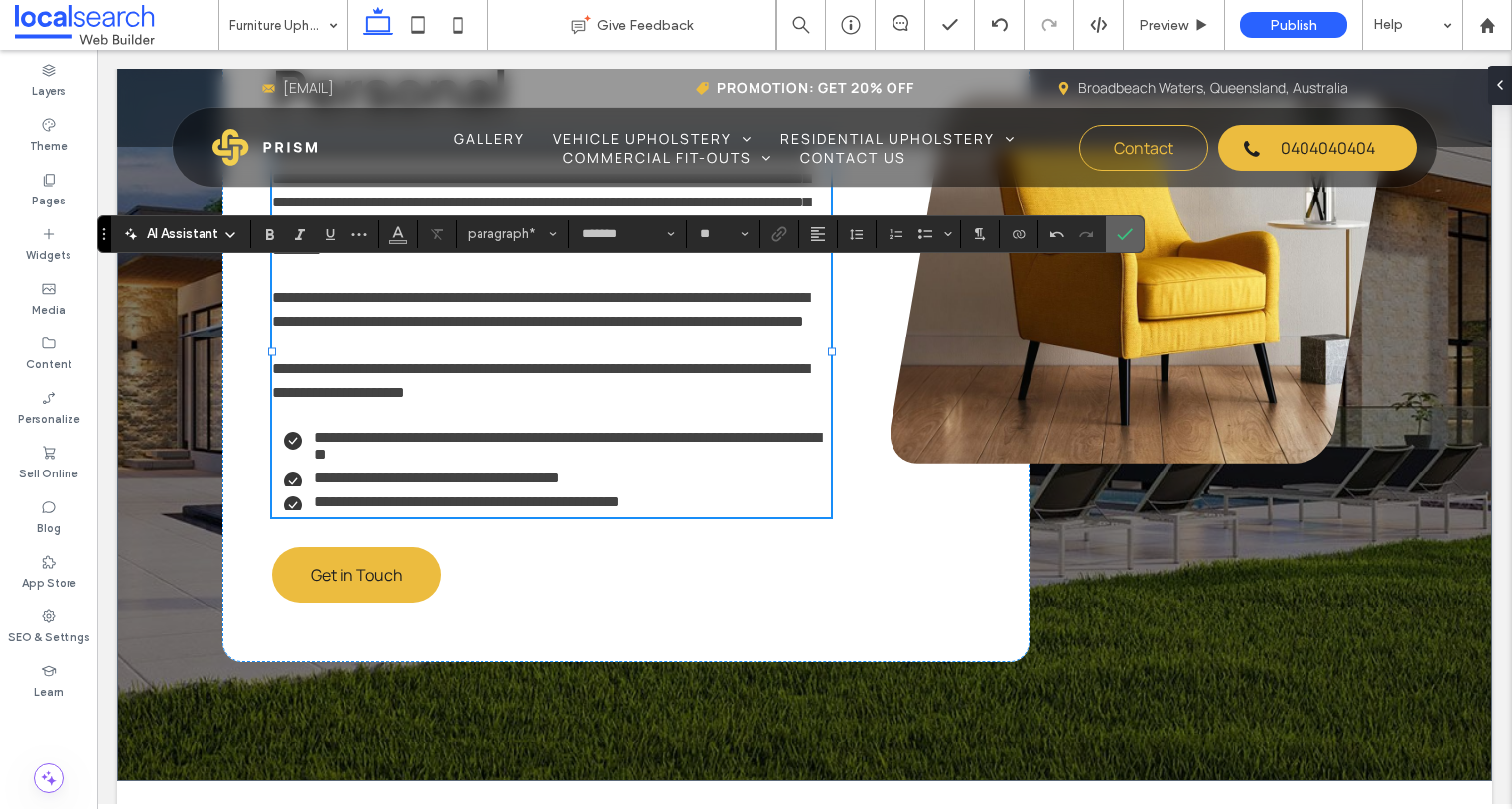 drag, startPoint x: 1133, startPoint y: 236, endPoint x: 948, endPoint y: 181, distance: 193.00259 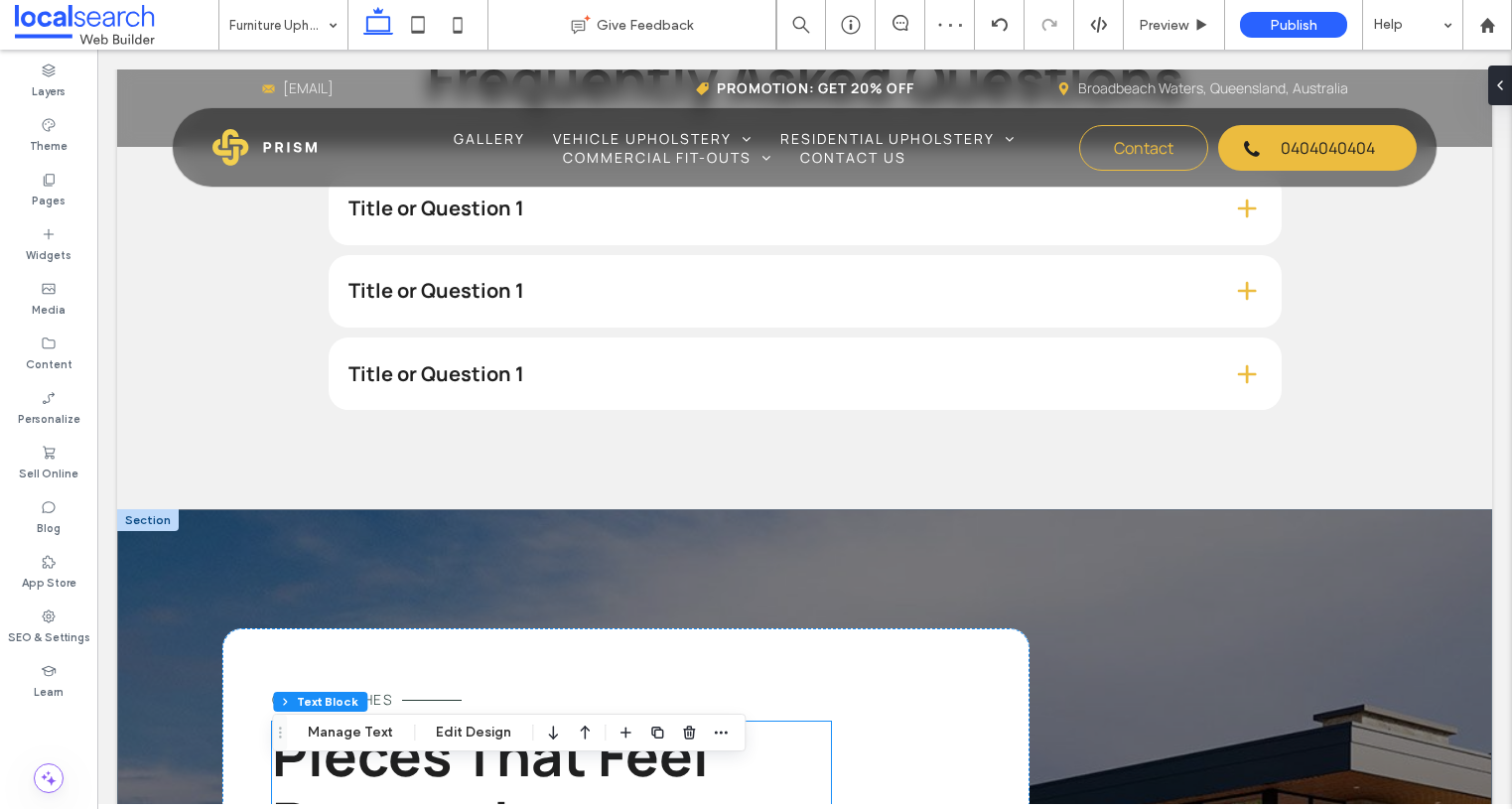 scroll, scrollTop: 2318, scrollLeft: 0, axis: vertical 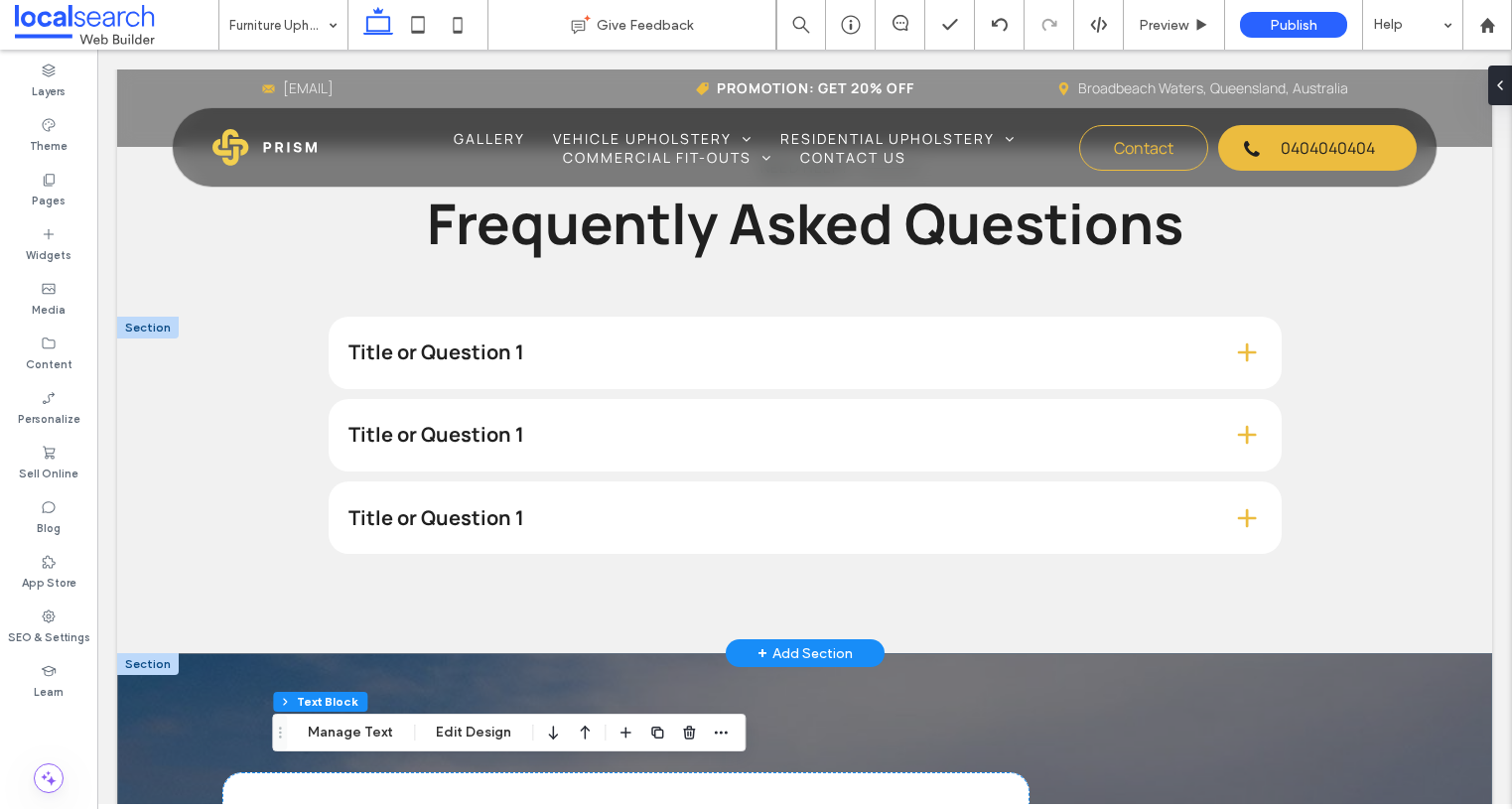 click on "Title or Question 1" at bounding box center [805, 352] 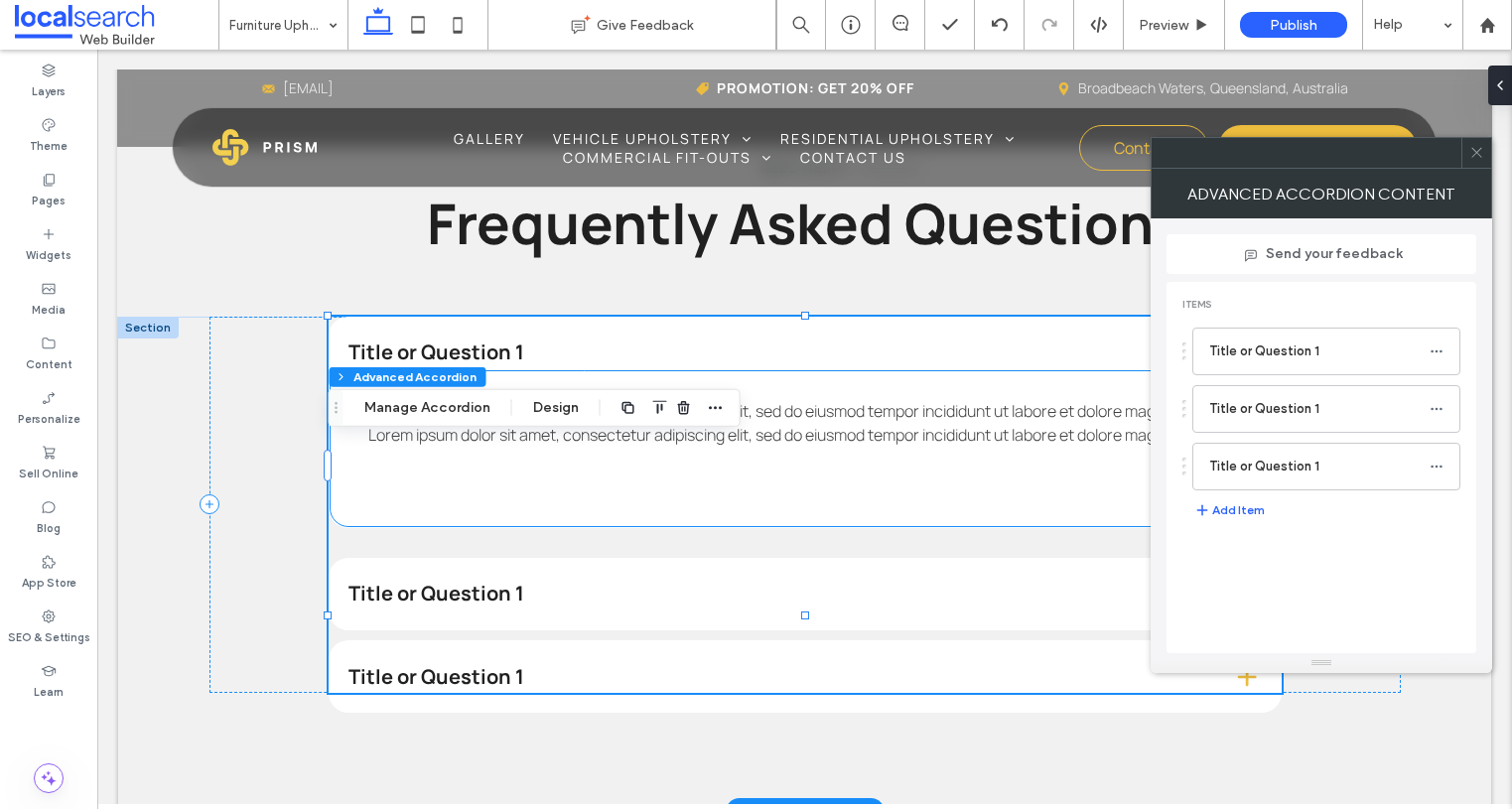 type on "*" 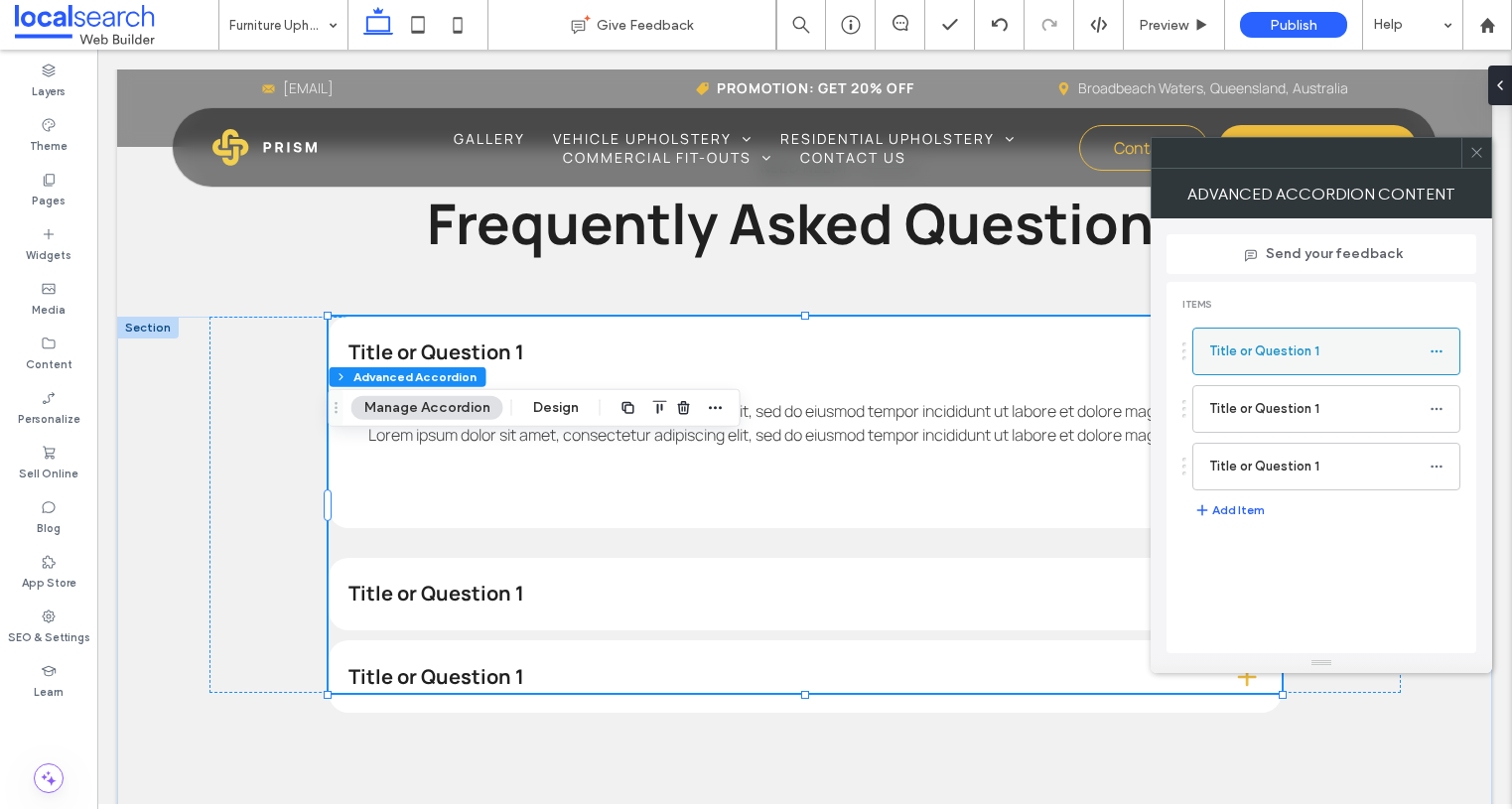 click 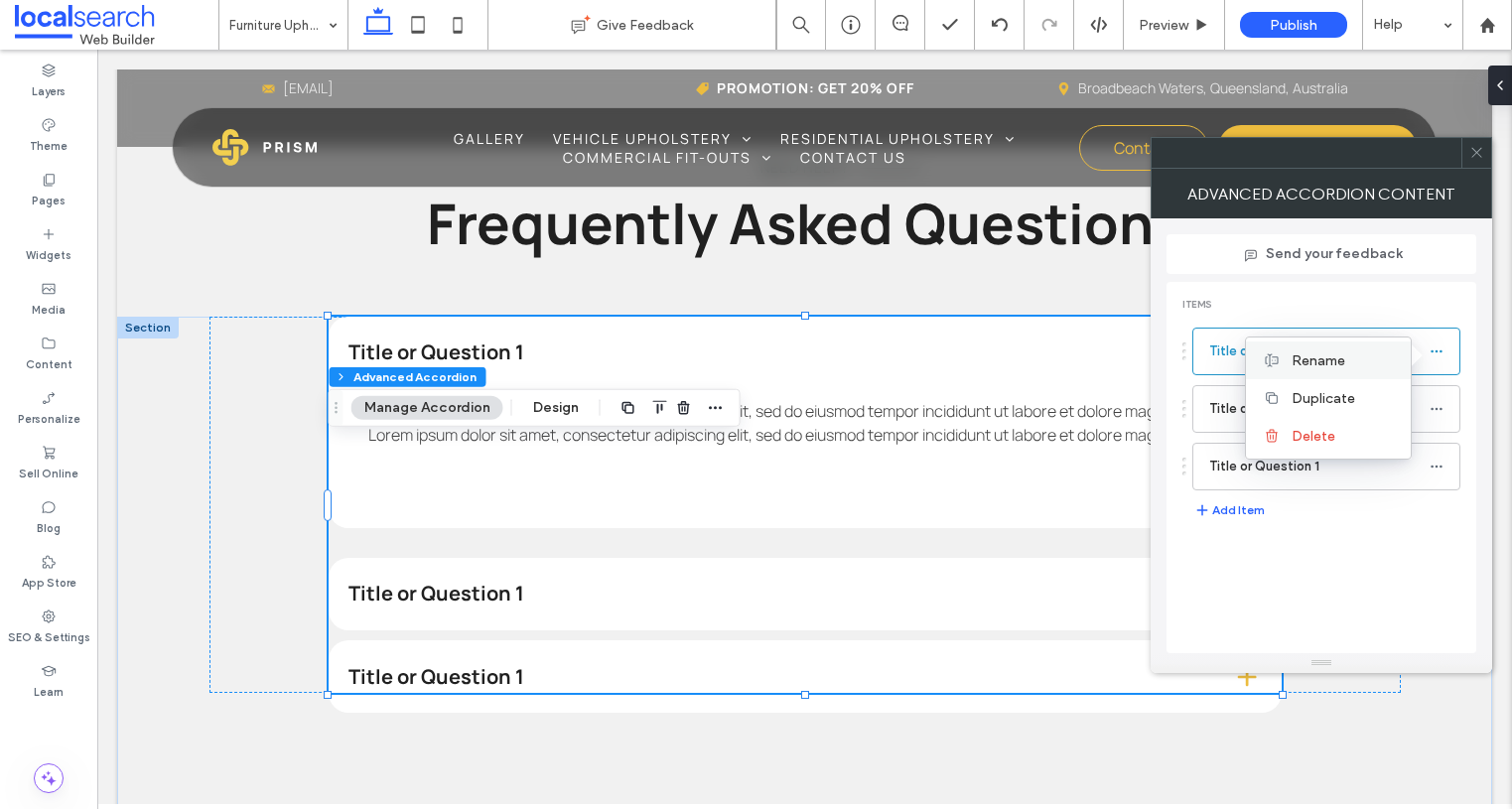 click on "Rename" at bounding box center (1318, 360) 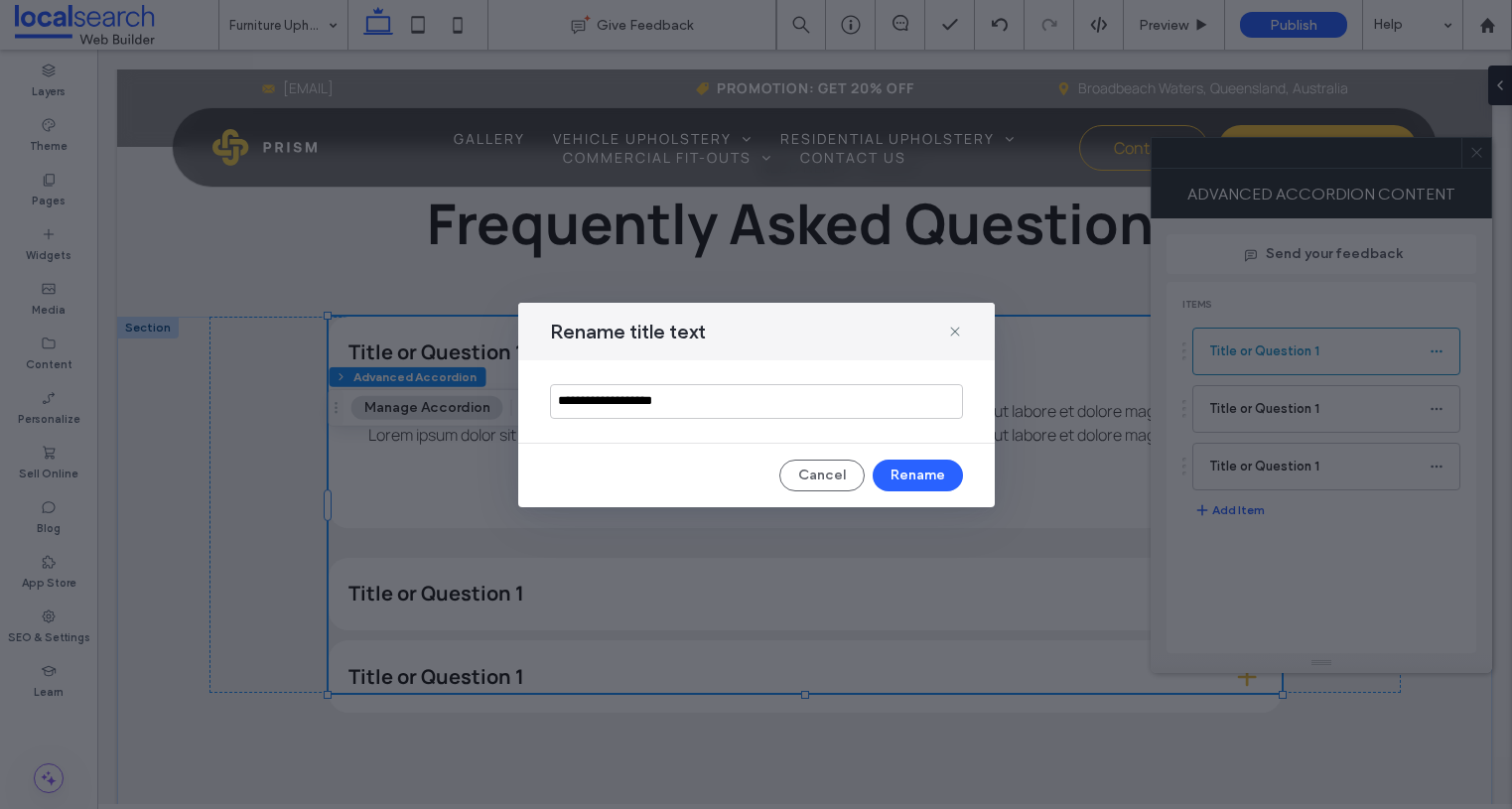 click on "**********" at bounding box center [756, 401] 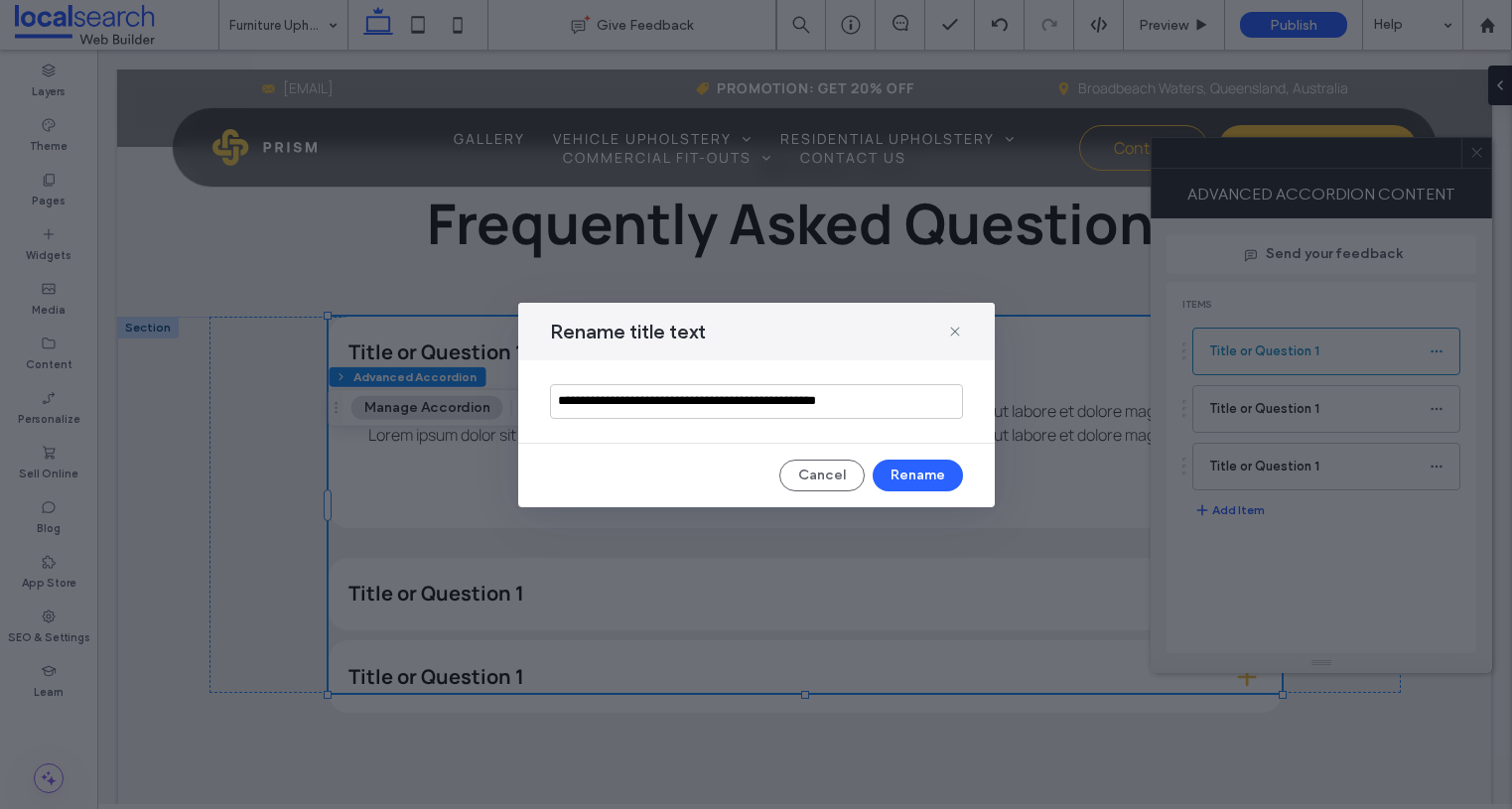 type on "**********" 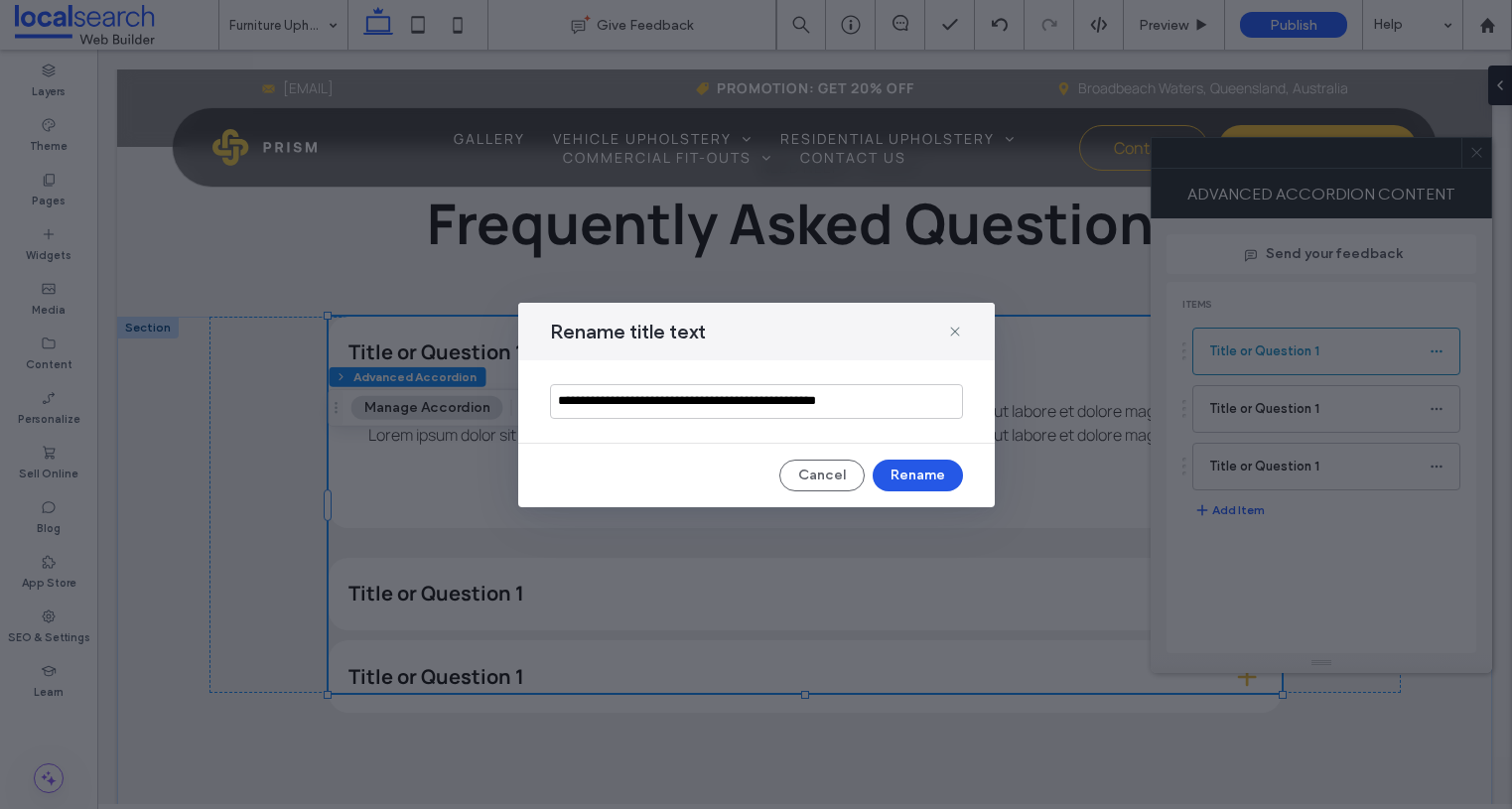 click on "Rename" at bounding box center [917, 475] 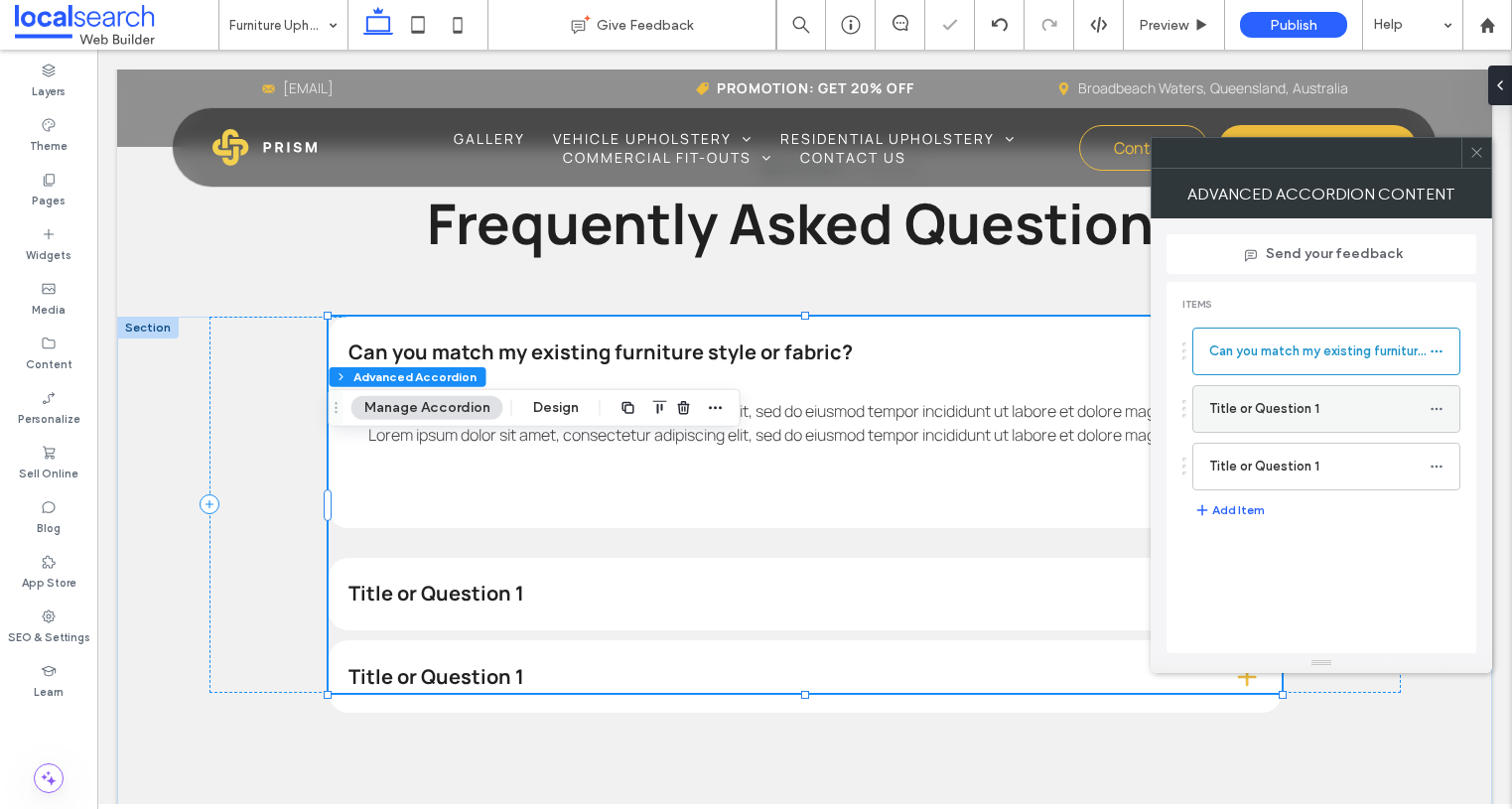 click 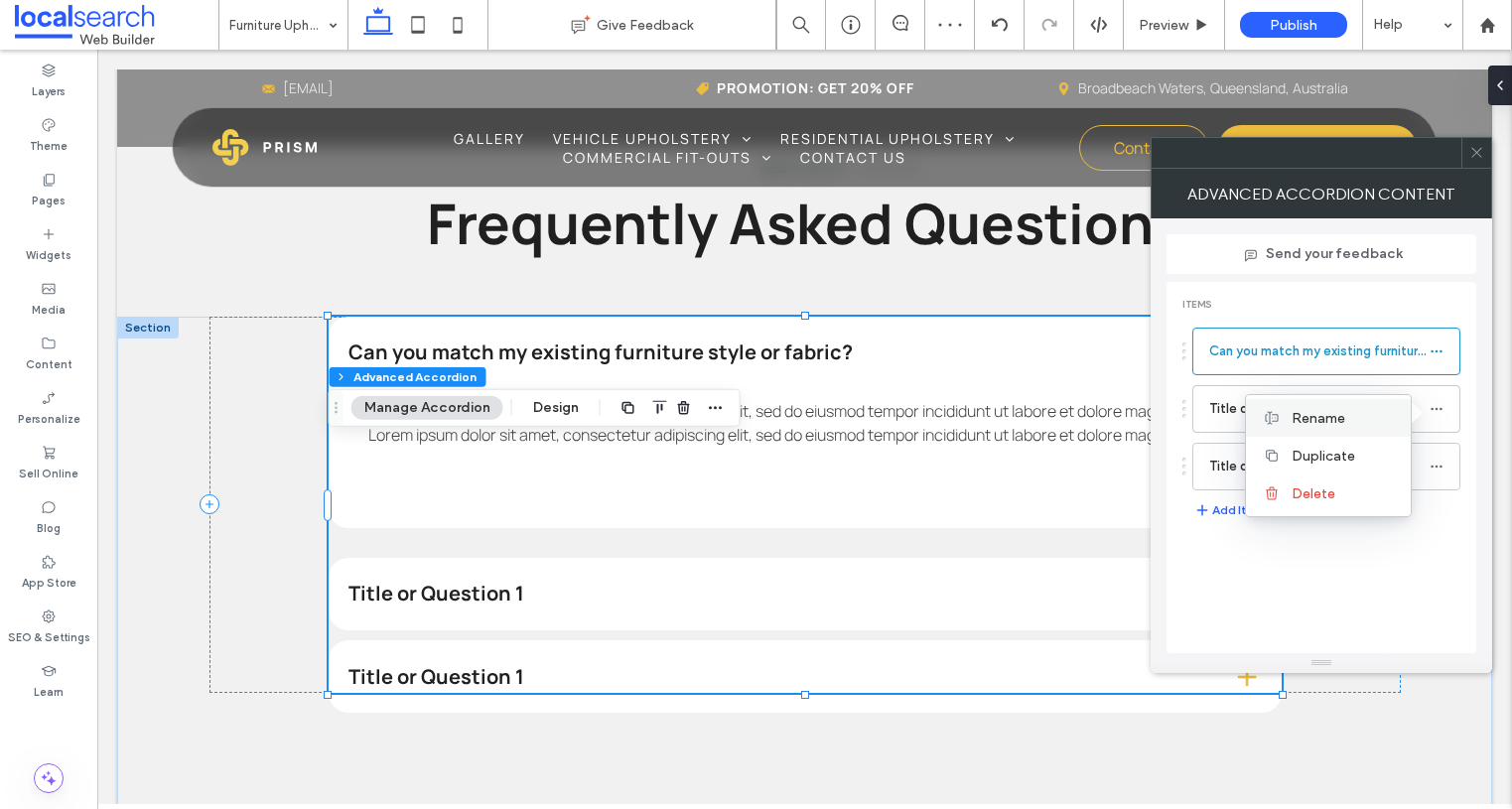click on "Rename" at bounding box center [1318, 418] 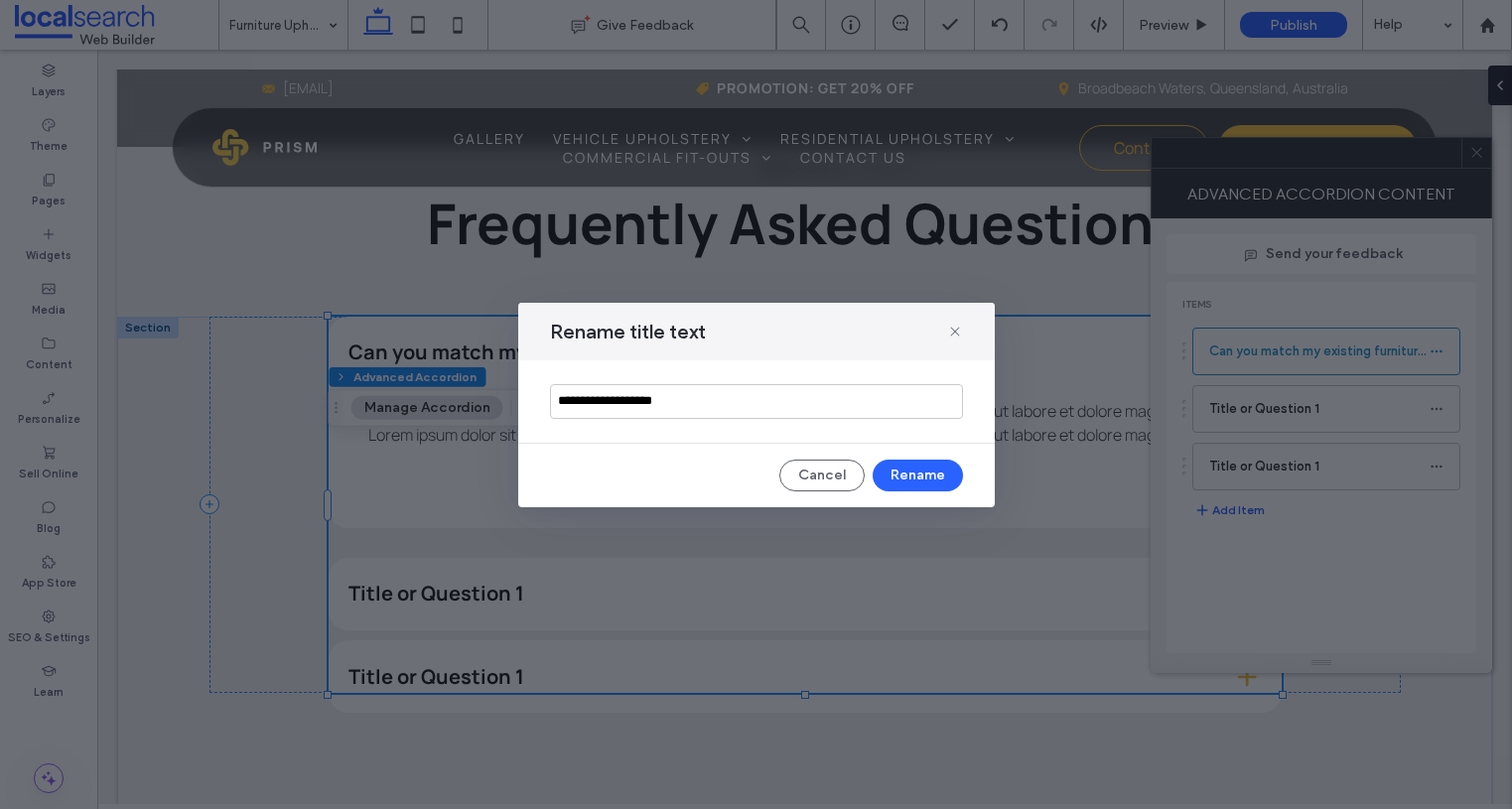 click on "**********" at bounding box center (756, 401) 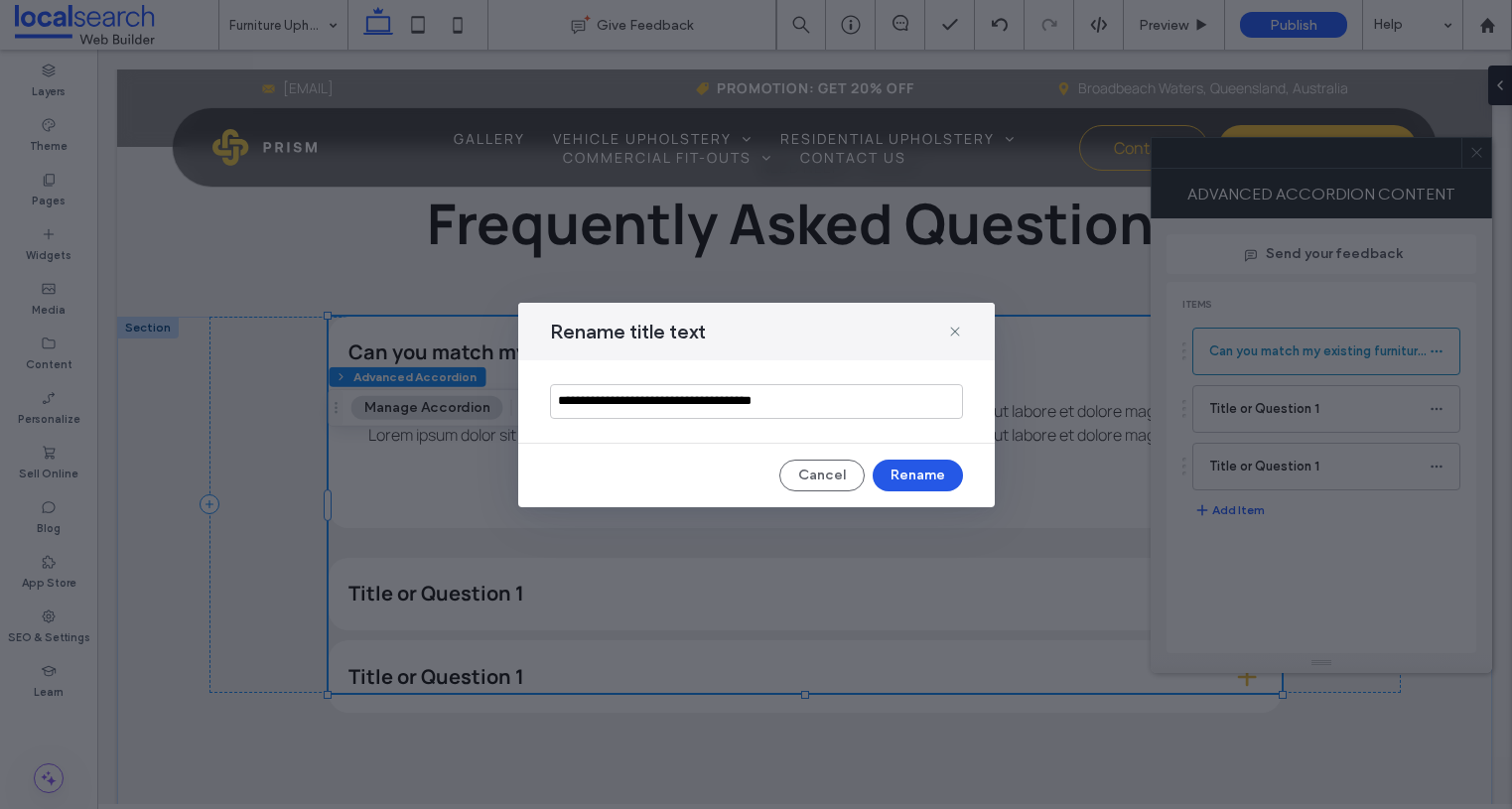 type on "**********" 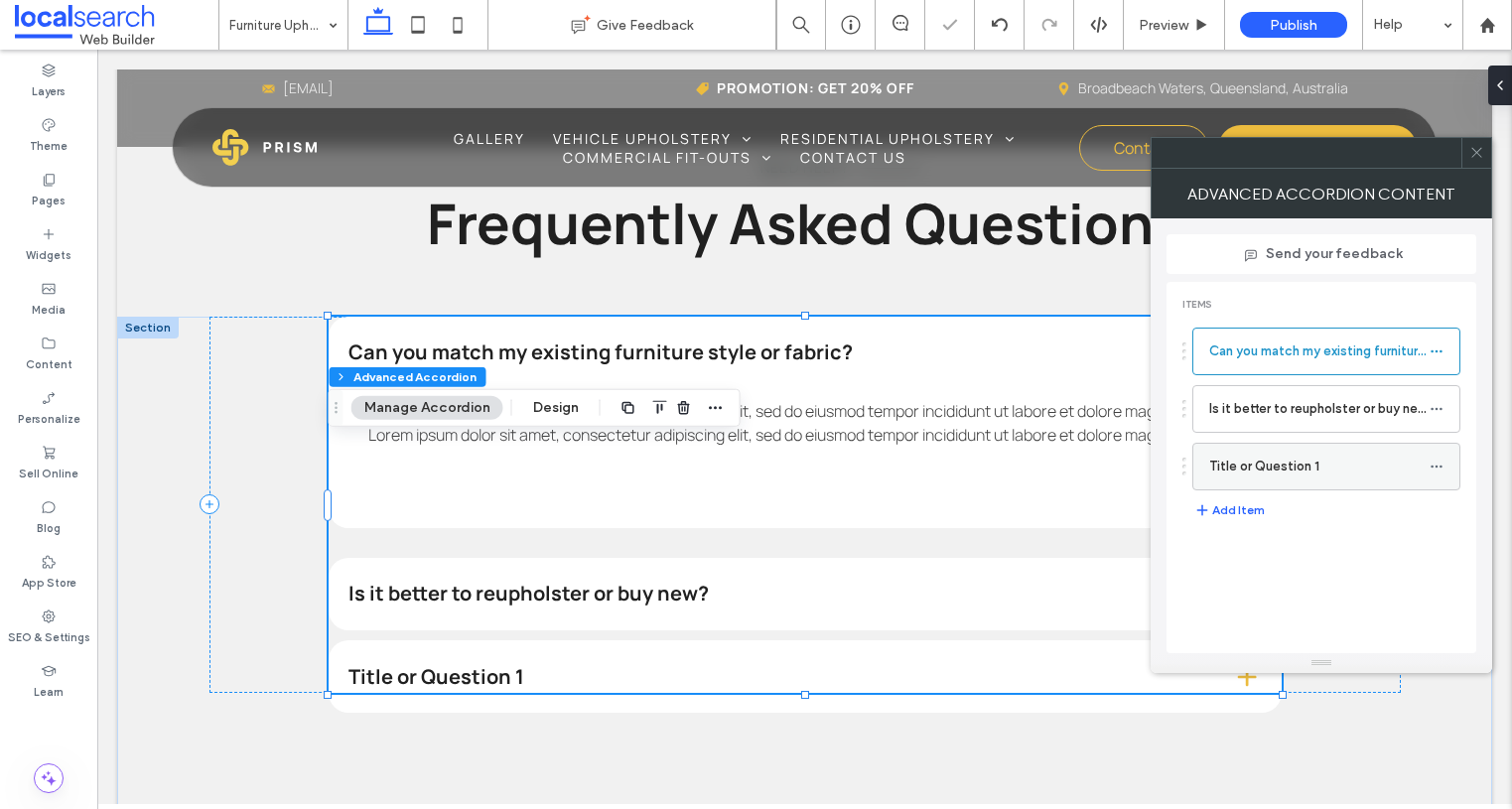 click 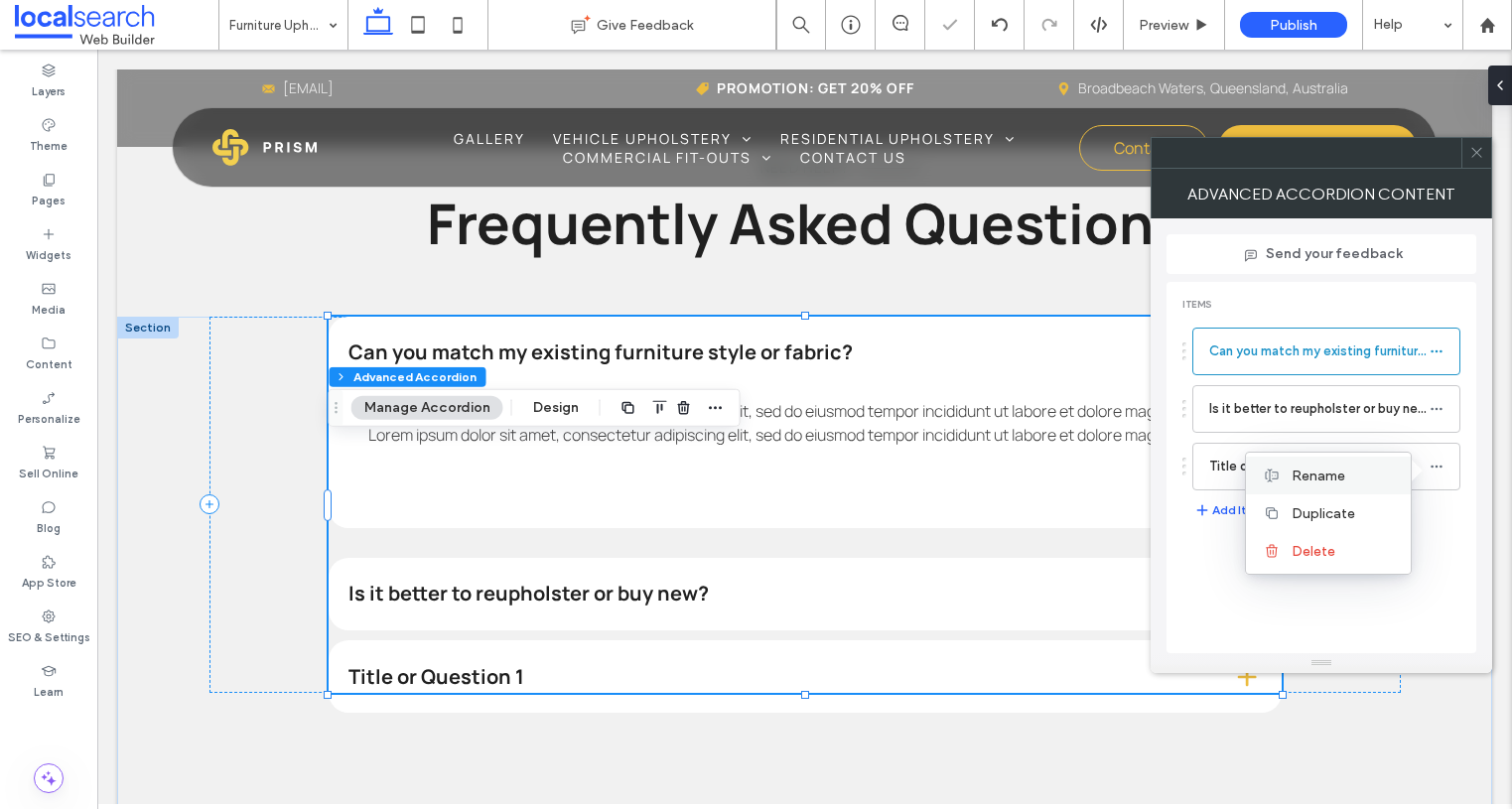 click on "Rename" at bounding box center (1318, 475) 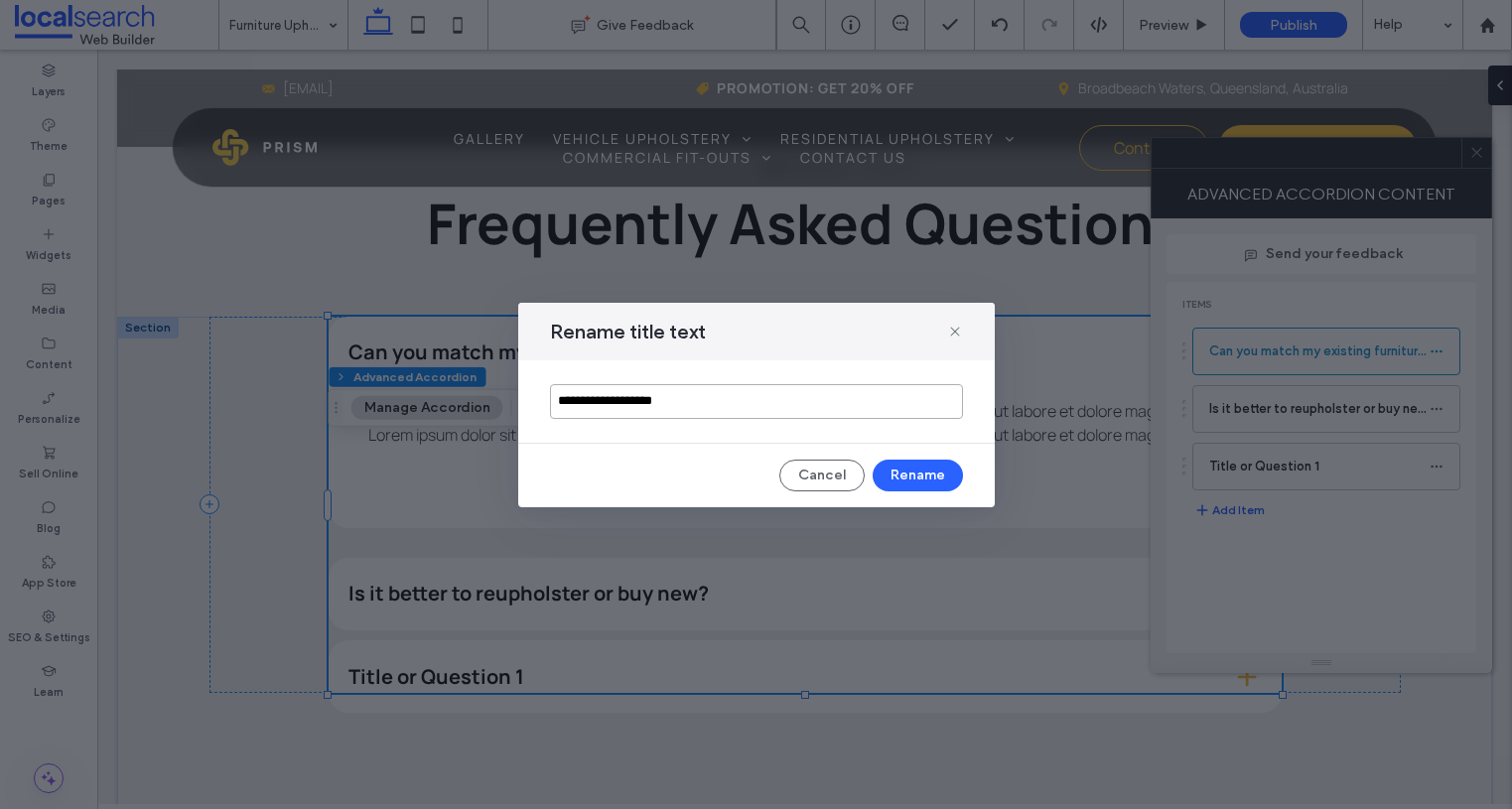 click on "**********" at bounding box center (756, 401) 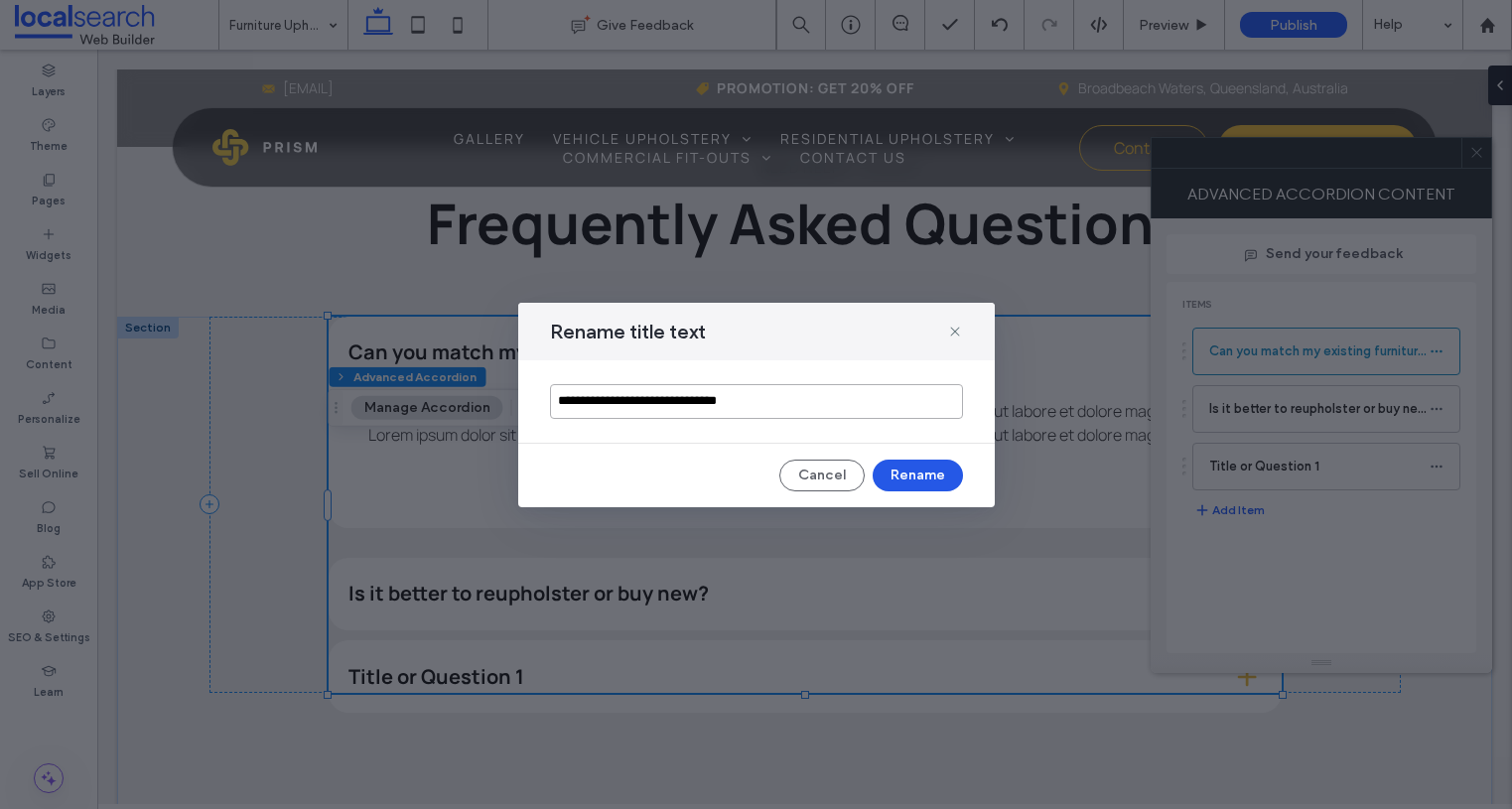type on "**********" 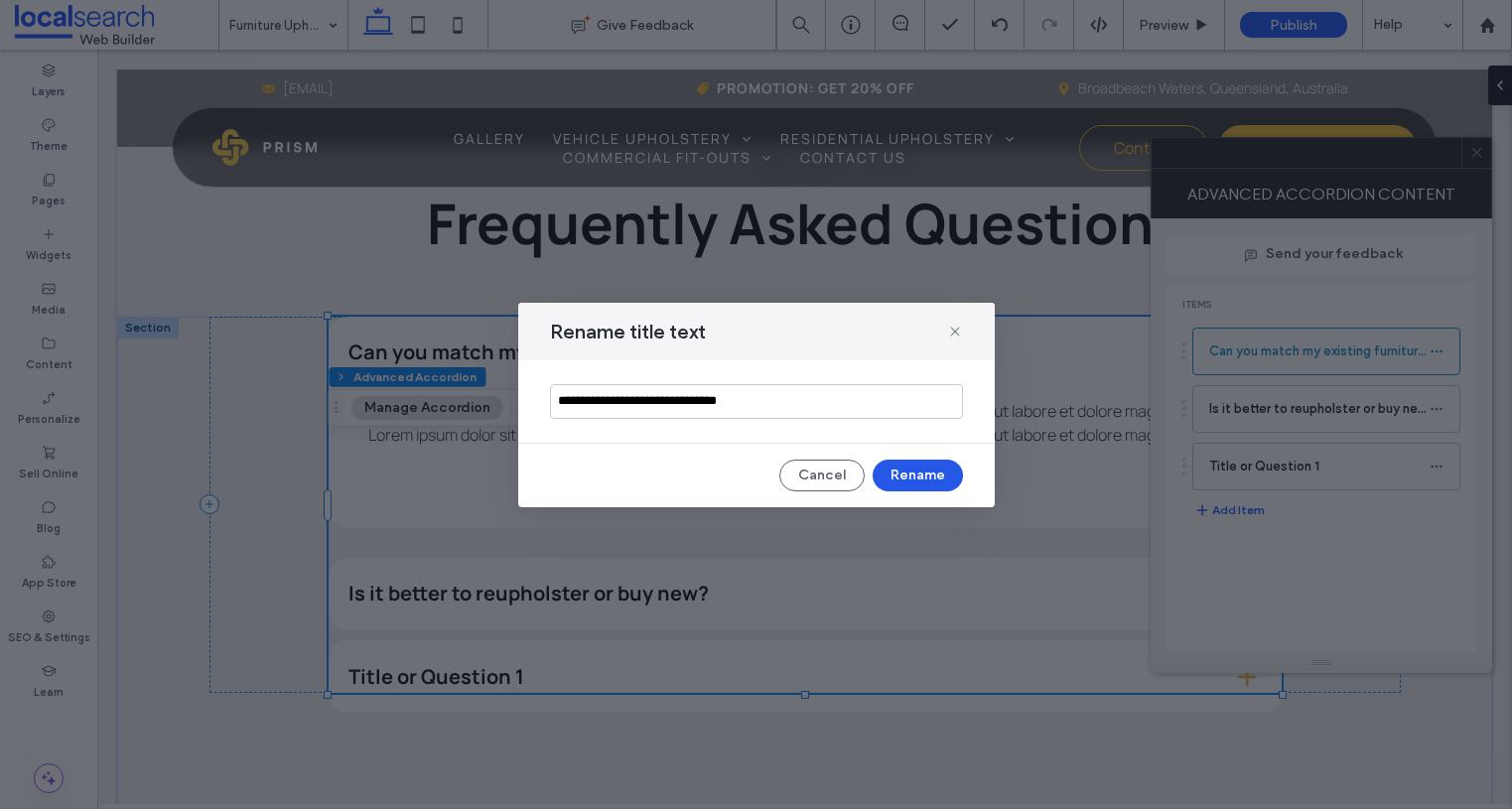 click on "Rename" at bounding box center [917, 475] 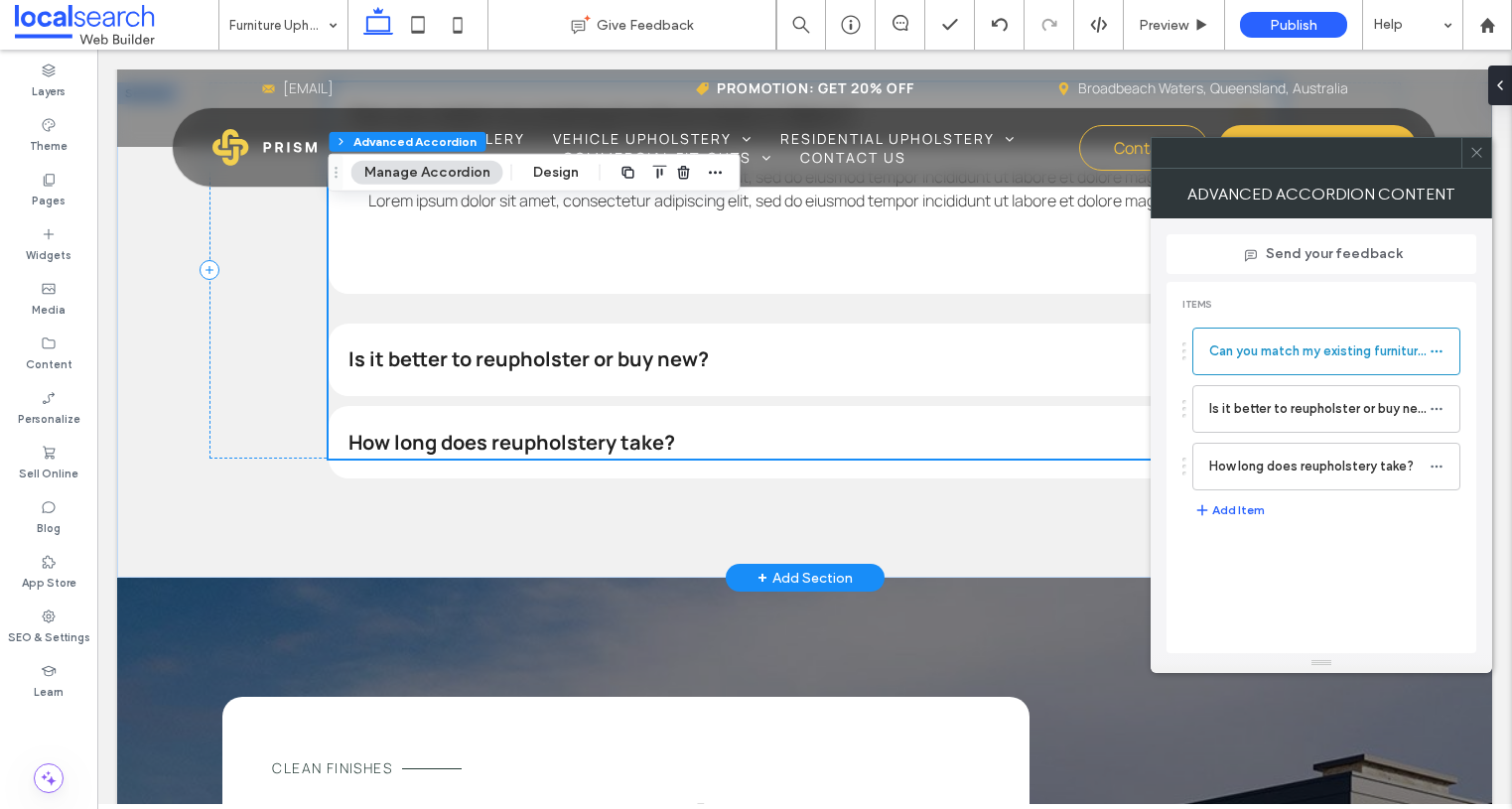 scroll, scrollTop: 2553, scrollLeft: 0, axis: vertical 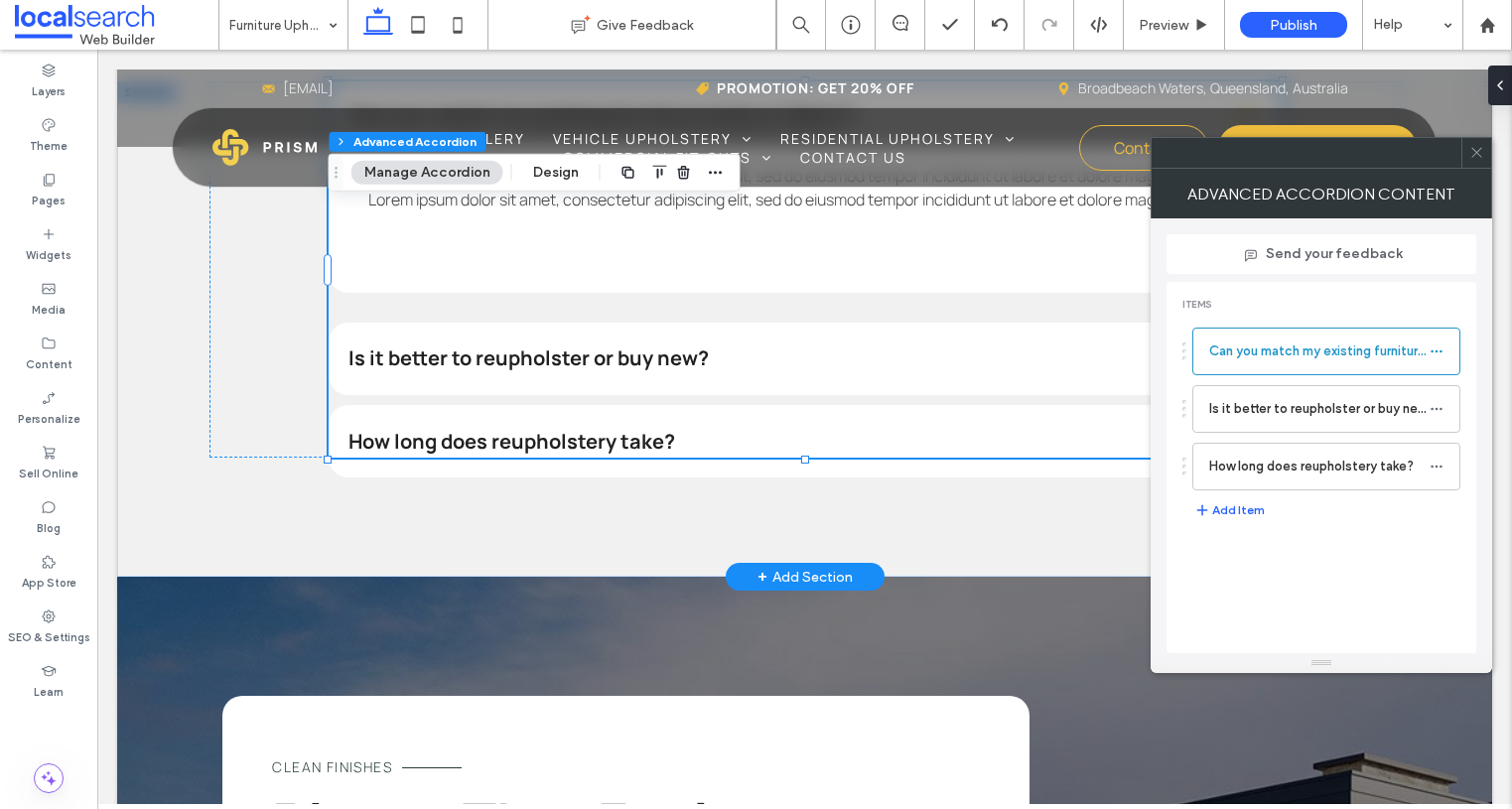click on "Lorem ipsum dolor sit amet, consectetur adipiscing elit, sed do eiusmod tempor incididunt ut labore et dolore magna aliqua. Lorem ipsum dolor sit amet, consectetur adipiscing elit, sed do eiusmod tempor incididunt ut labore et dolore magna aliqua." at bounding box center [795, 188] 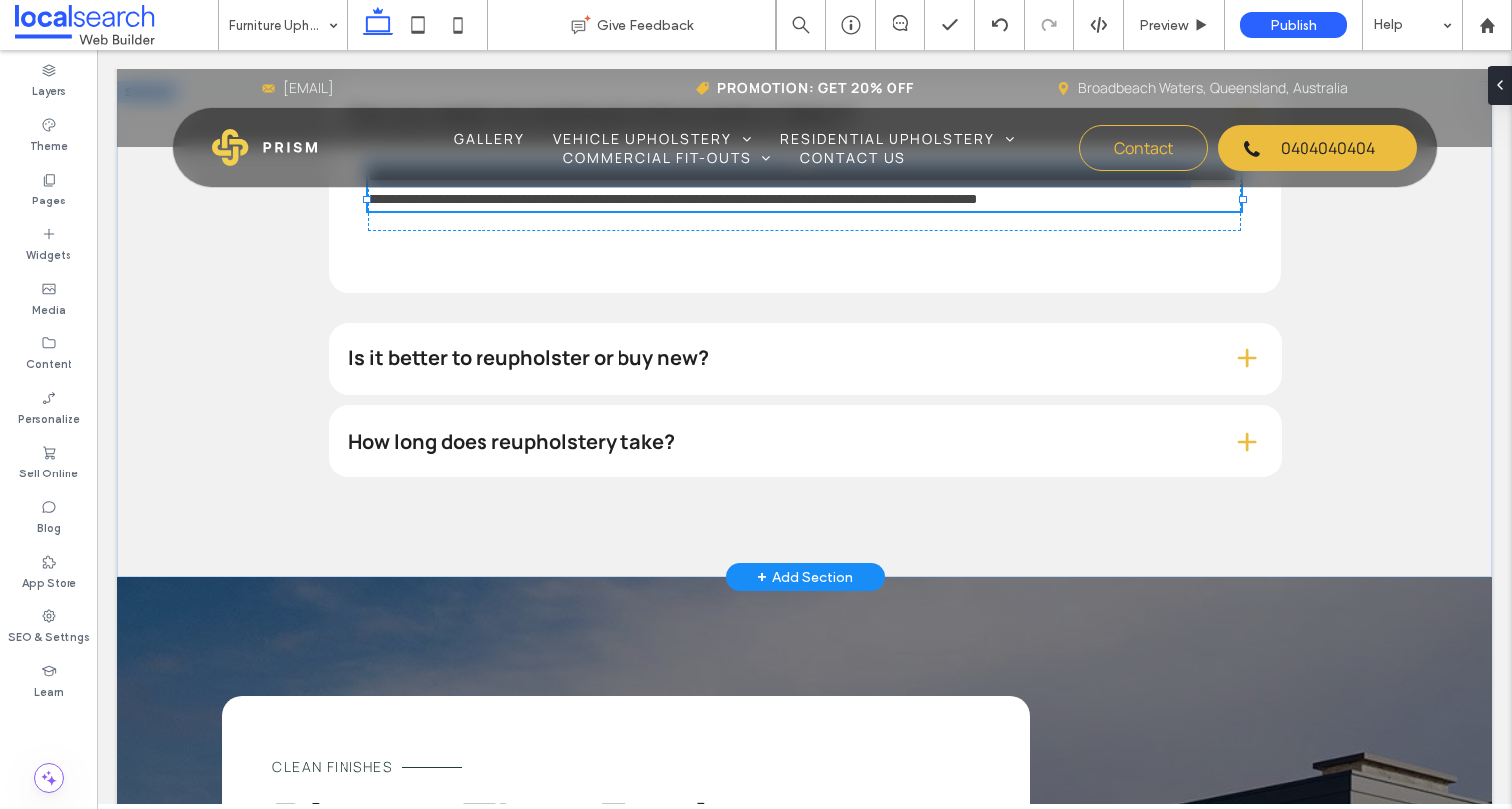 click on "**********" at bounding box center (805, 188) 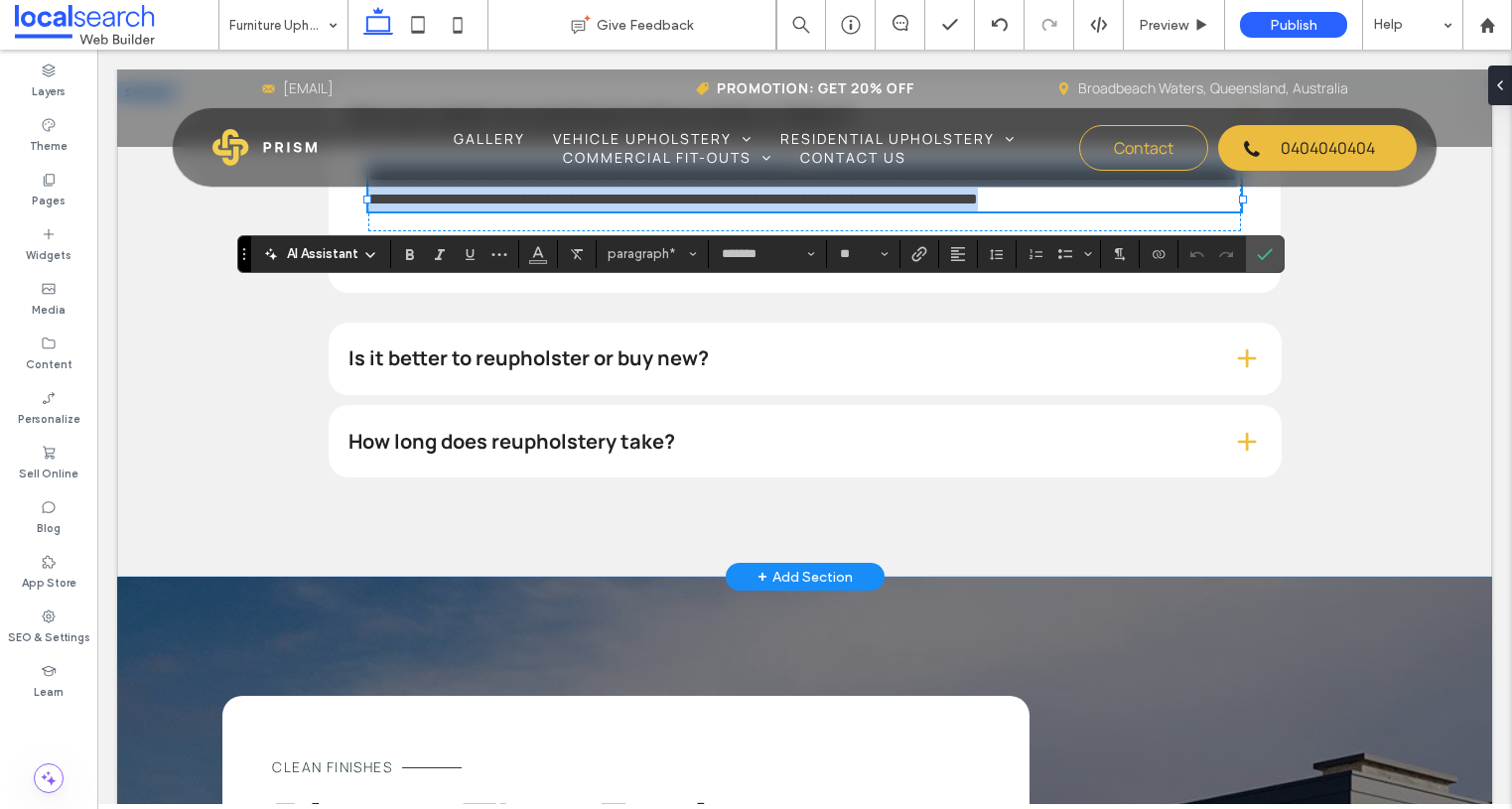 scroll, scrollTop: 0, scrollLeft: 0, axis: both 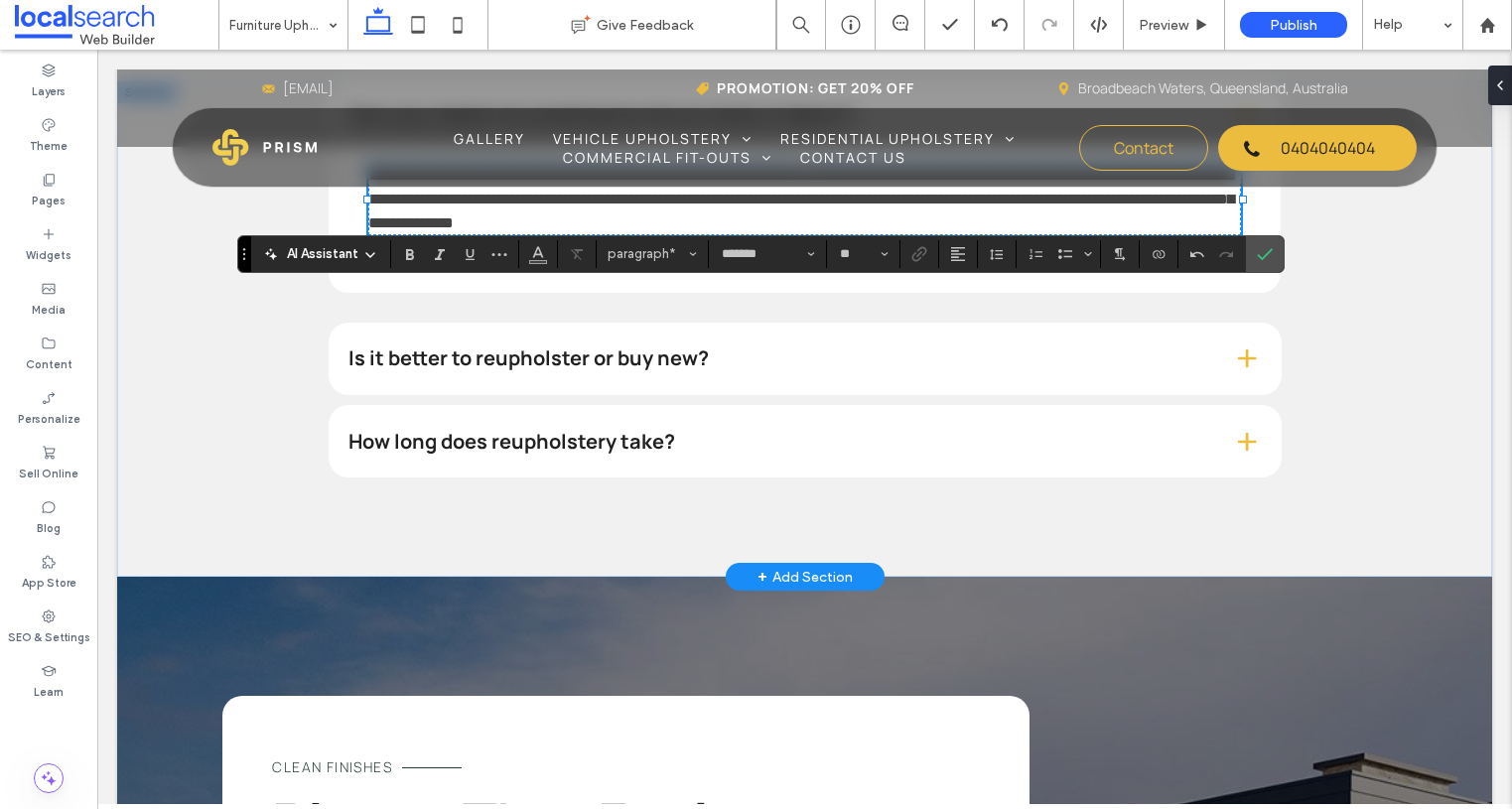 click on "Is it better to reupholster or buy new?" at bounding box center [774, 358] 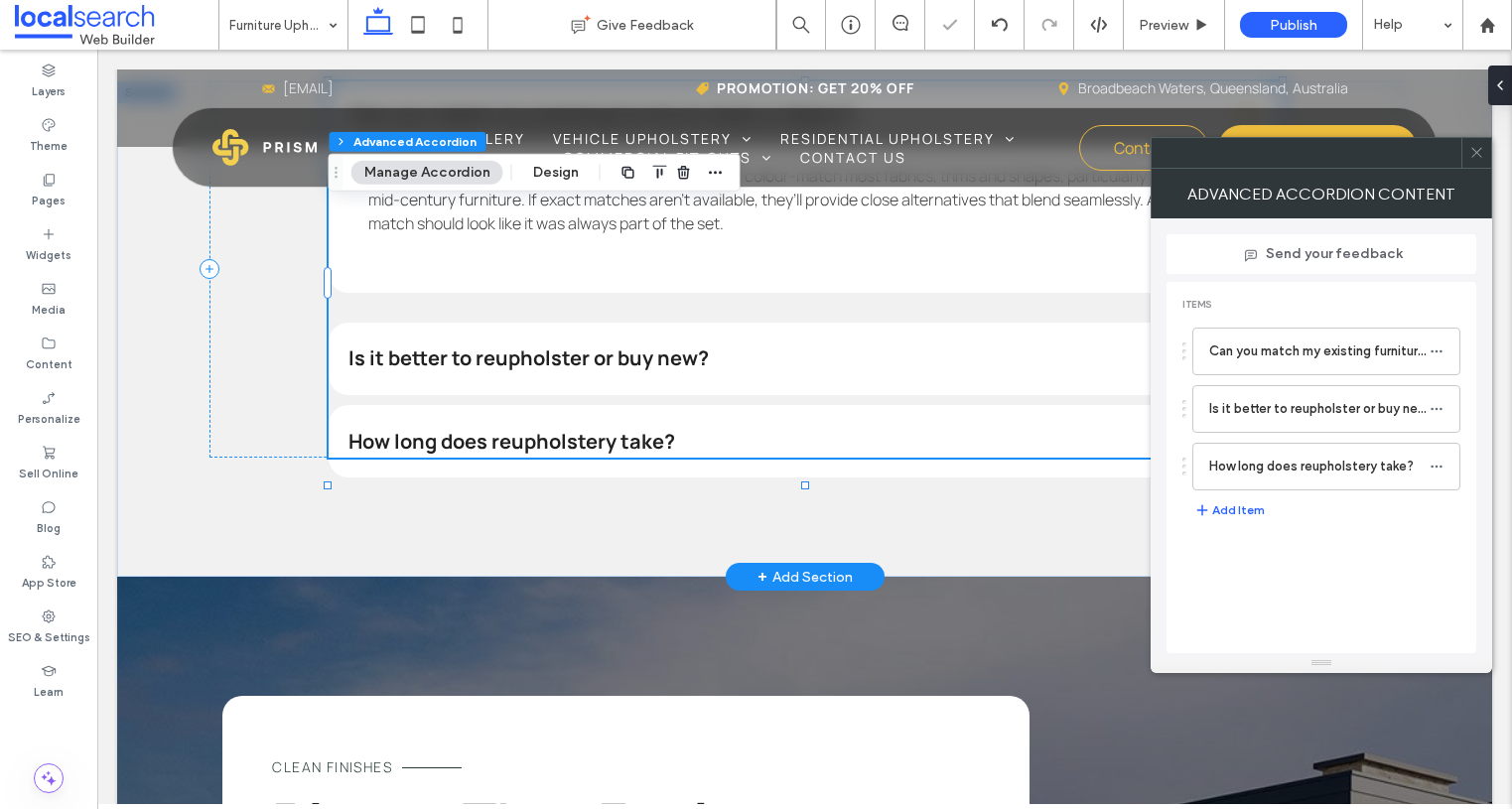 type on "*" 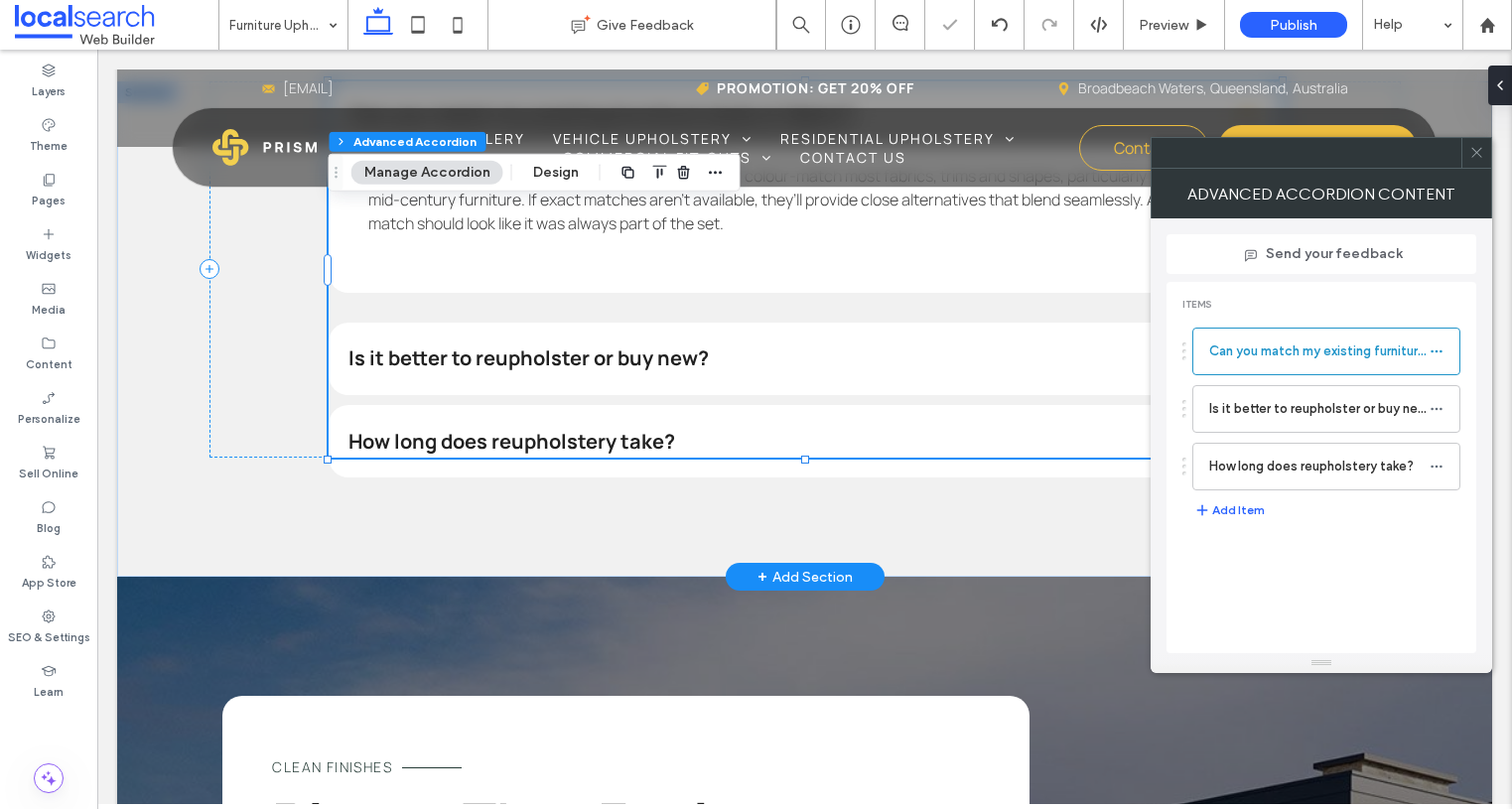 click on "Is it better to reupholster or buy new?" at bounding box center (774, 358) 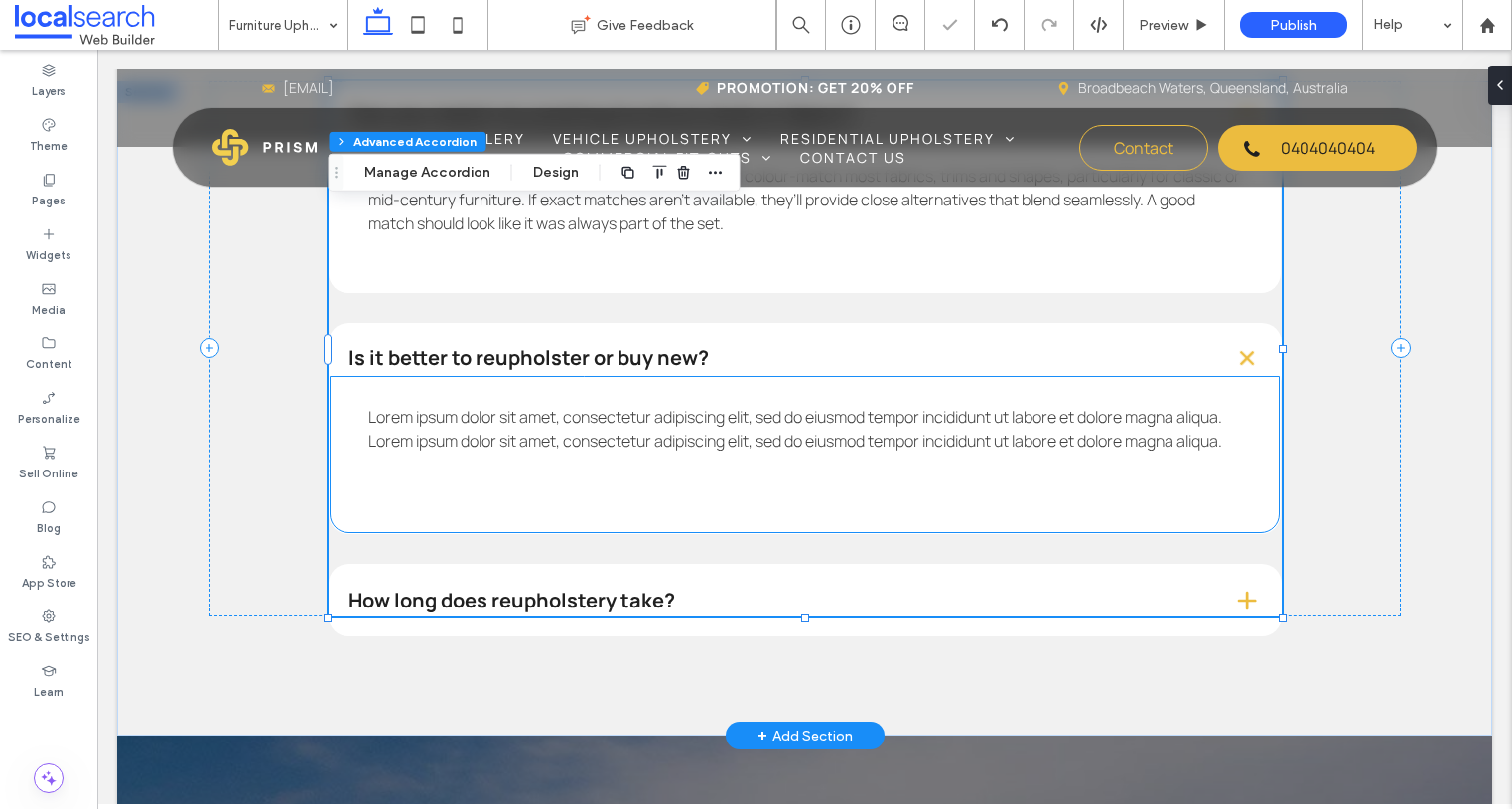 click on "Lorem ipsum dolor sit amet, consectetur adipiscing elit, sed do eiusmod tempor incididunt ut labore et dolore magna aliqua. Lorem ipsum dolor sit amet, consectetur adipiscing elit, sed do eiusmod tempor incididunt ut labore et dolore magna aliqua." at bounding box center (805, 429) 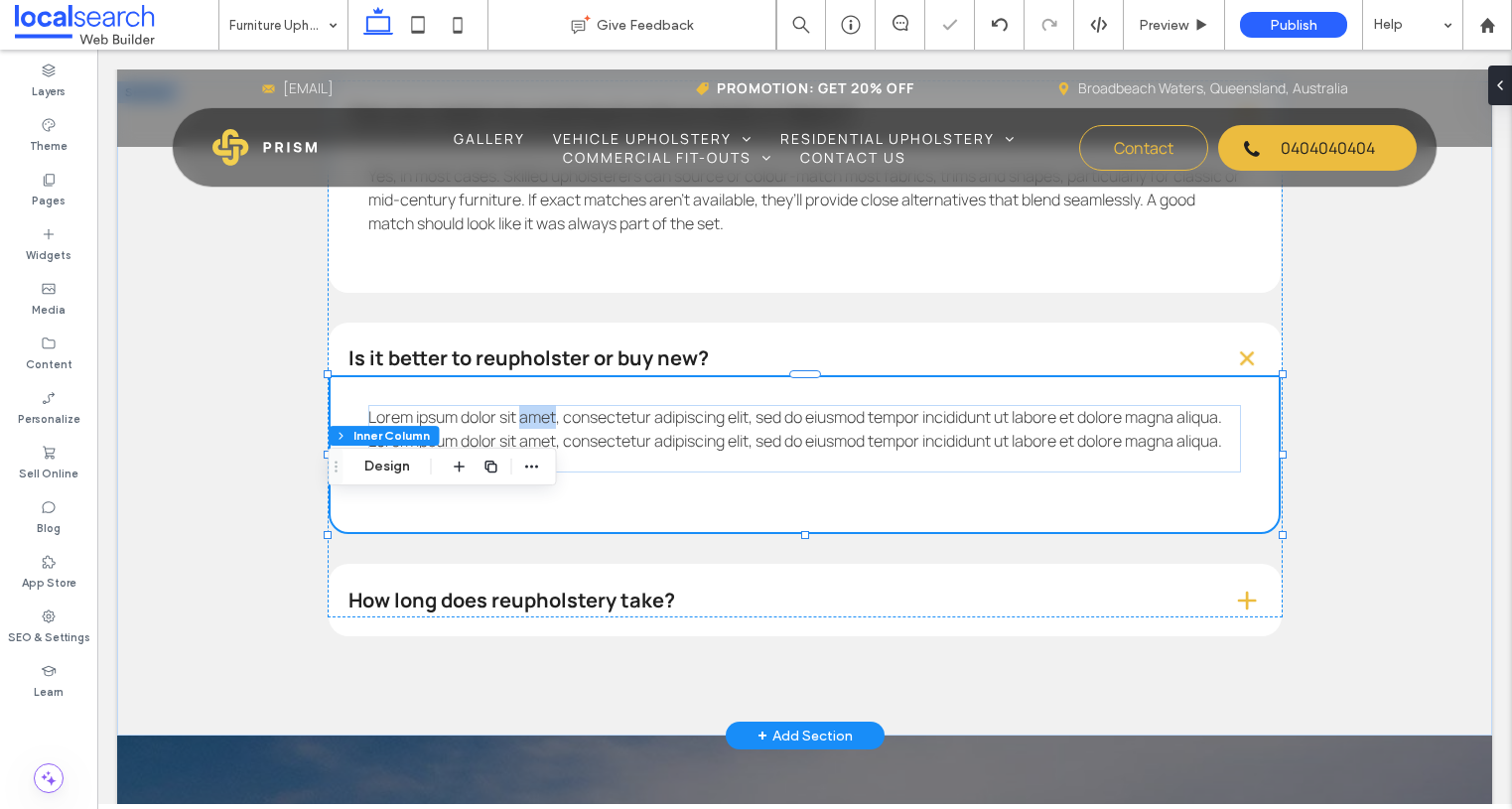 click on "Lorem ipsum dolor sit amet, consectetur adipiscing elit, sed do eiusmod tempor incididunt ut labore et dolore magna aliqua. Lorem ipsum dolor sit amet, consectetur adipiscing elit, sed do eiusmod tempor incididunt ut labore et dolore magna aliqua." at bounding box center [805, 429] 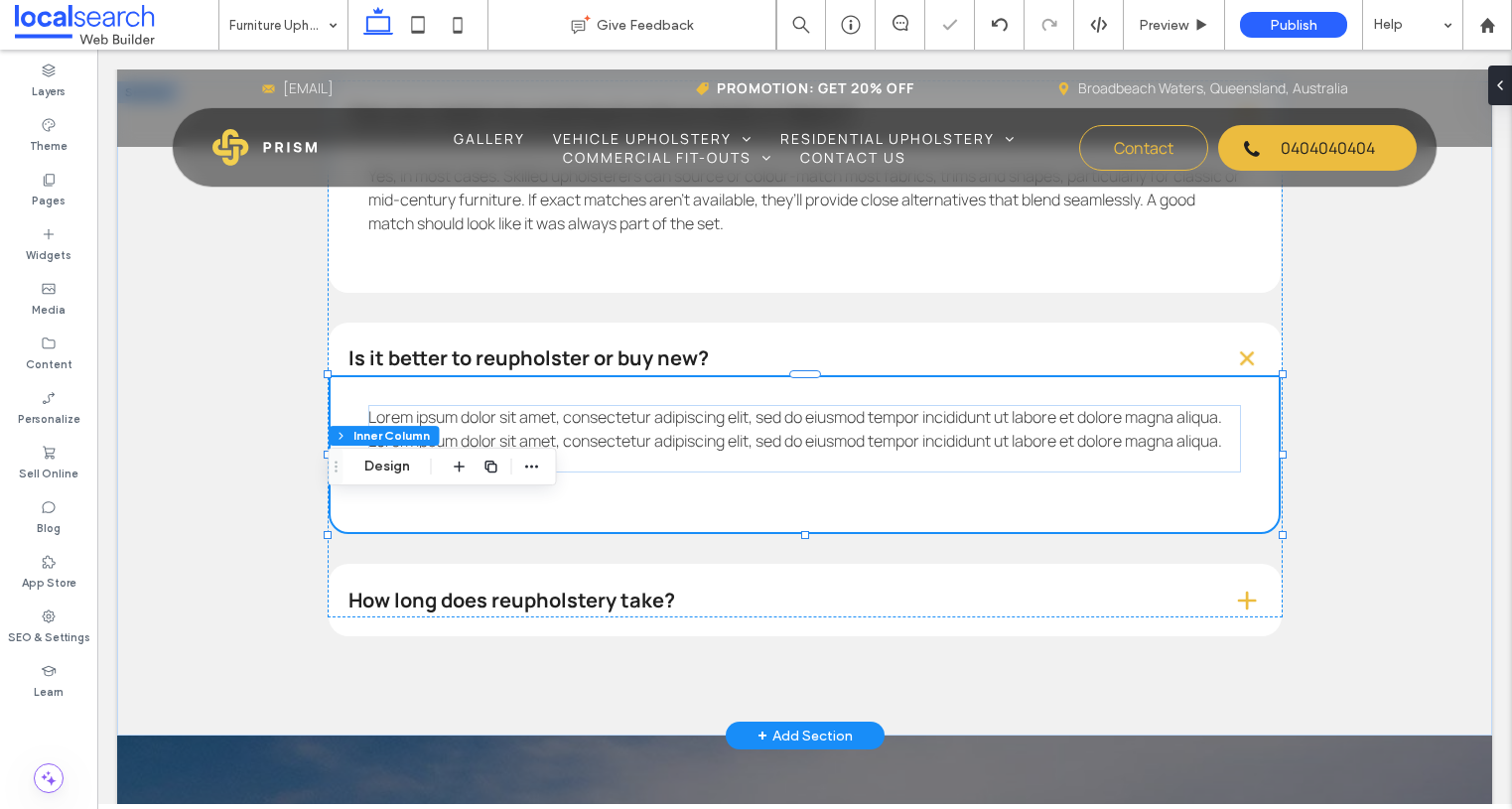 click on "Lorem ipsum dolor sit amet, consectetur adipiscing elit, sed do eiusmod tempor incididunt ut labore et dolore magna aliqua. Lorem ipsum dolor sit amet, consectetur adipiscing elit, sed do eiusmod tempor incididunt ut labore et dolore magna aliqua." at bounding box center (805, 429) 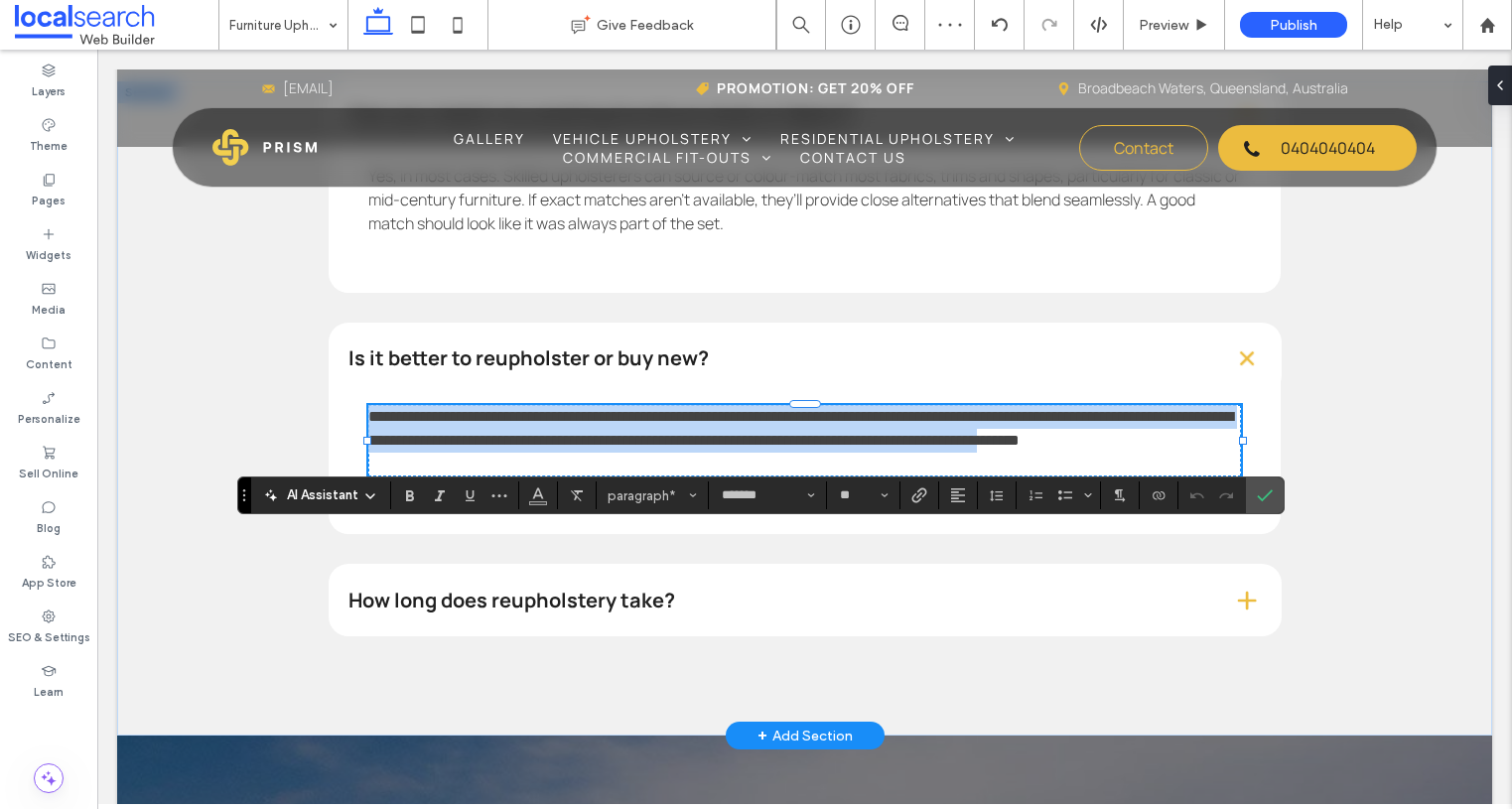 scroll, scrollTop: 0, scrollLeft: 0, axis: both 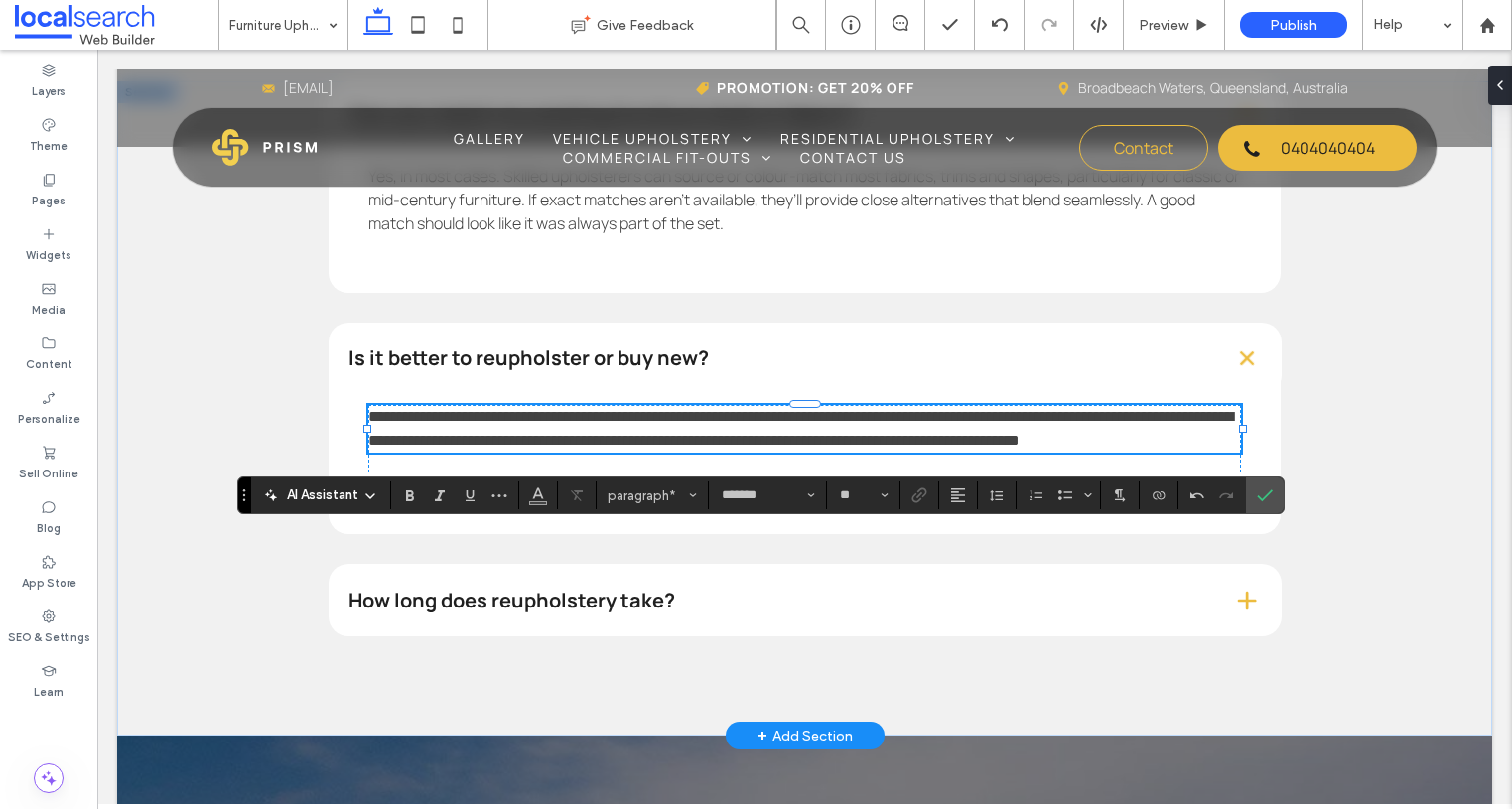 click on "**********" at bounding box center (800, 428) 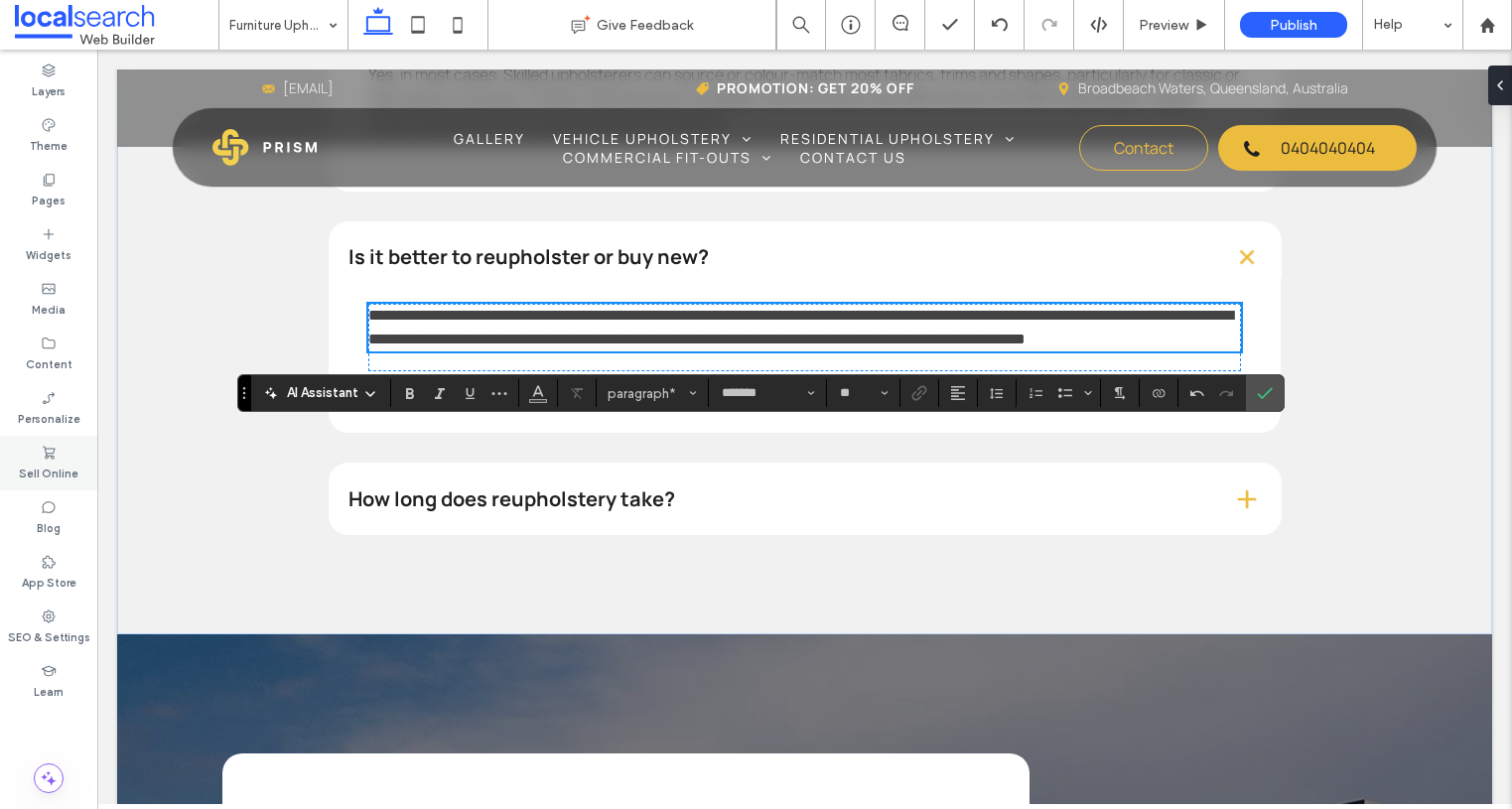 scroll, scrollTop: 2655, scrollLeft: 0, axis: vertical 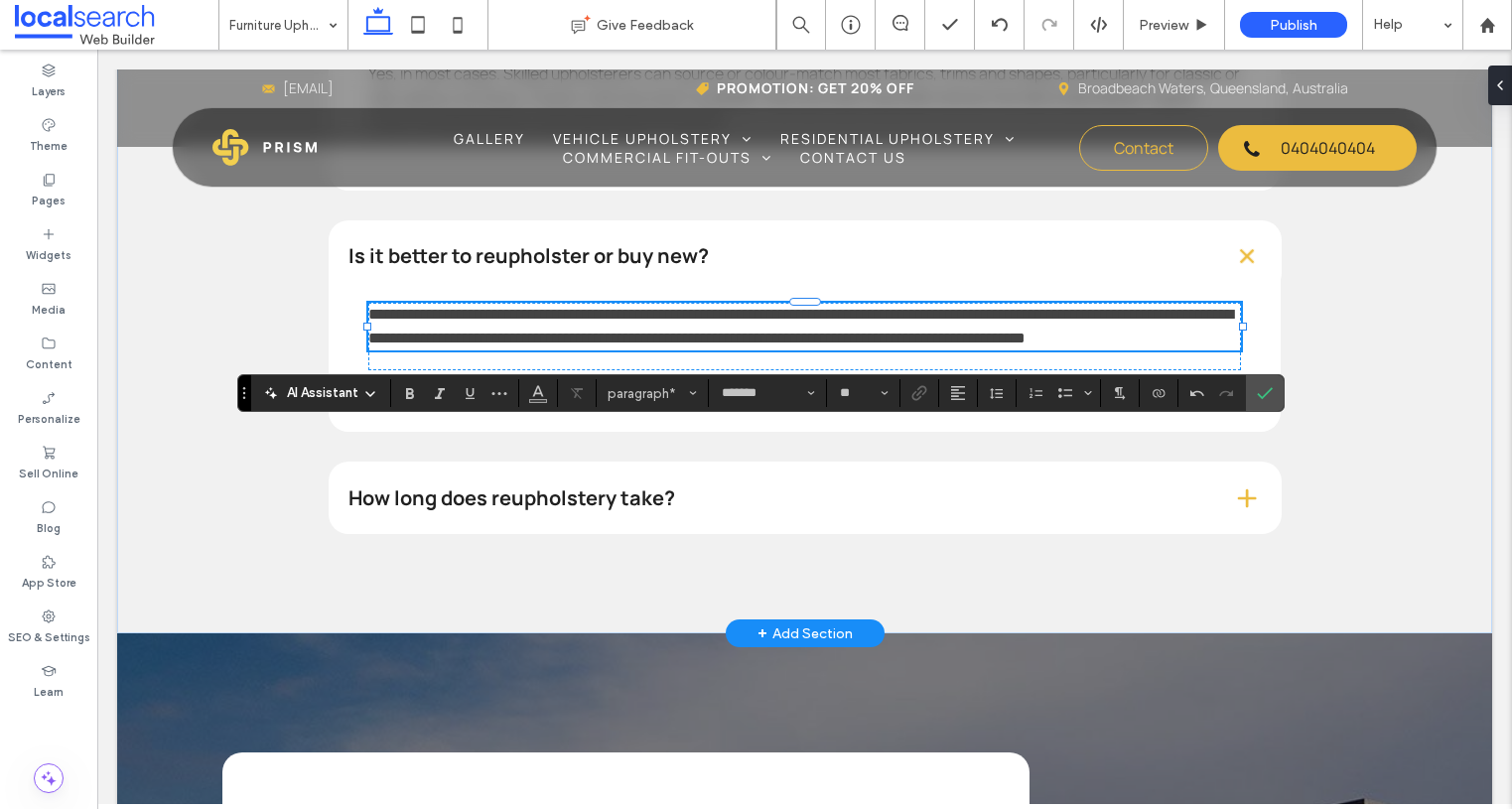 click on "How long does reupholstery take?" at bounding box center [774, 498] 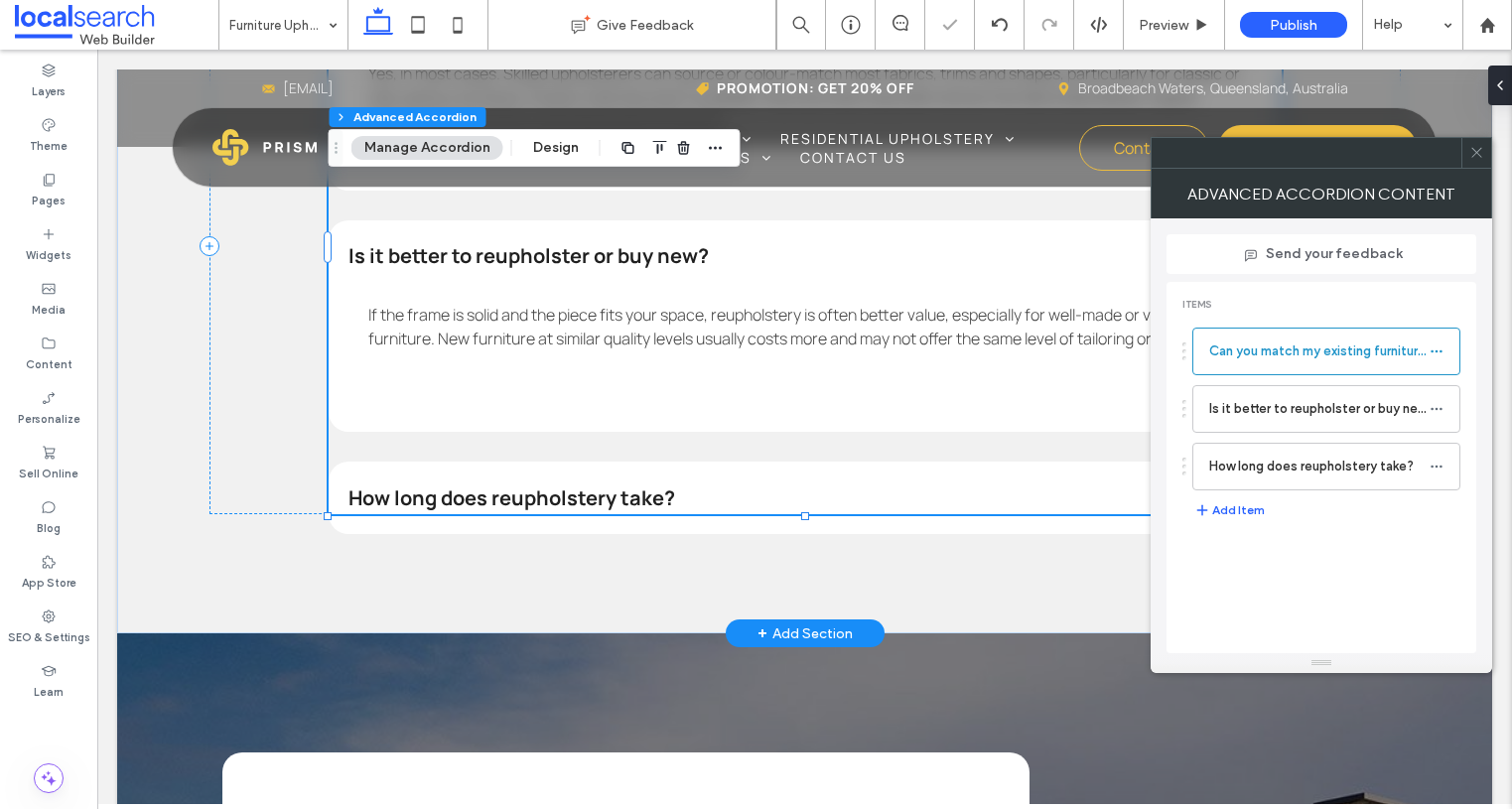 click on "How long does reupholstery take?" at bounding box center (774, 498) 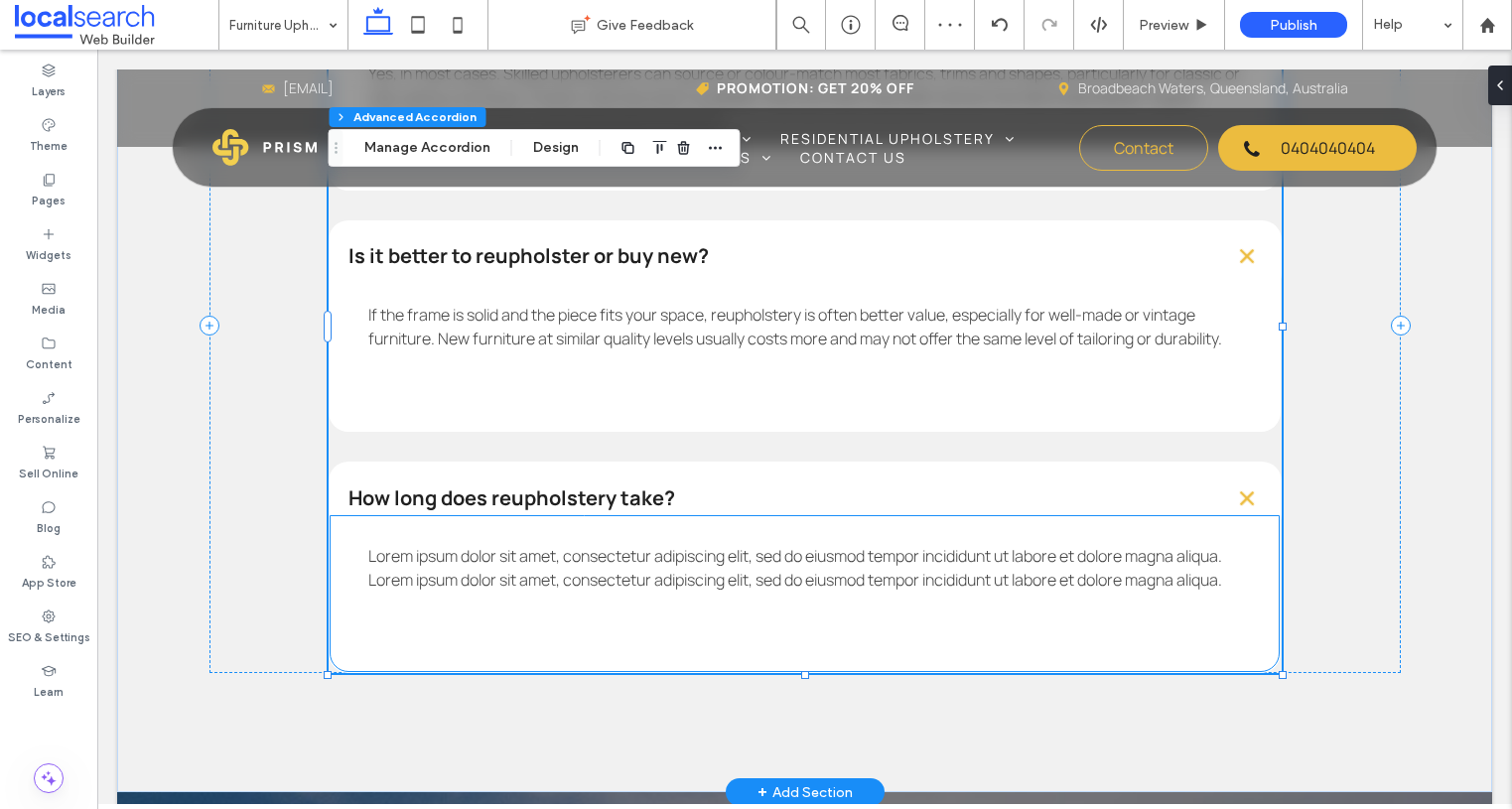 click on "Lorem ipsum dolor sit amet, consectetur adipiscing elit, sed do eiusmod tempor incididunt ut labore et dolore magna aliqua. Lorem ipsum dolor sit amet, consectetur adipiscing elit, sed do eiusmod tempor incididunt ut labore et dolore magna aliqua." at bounding box center [795, 568] 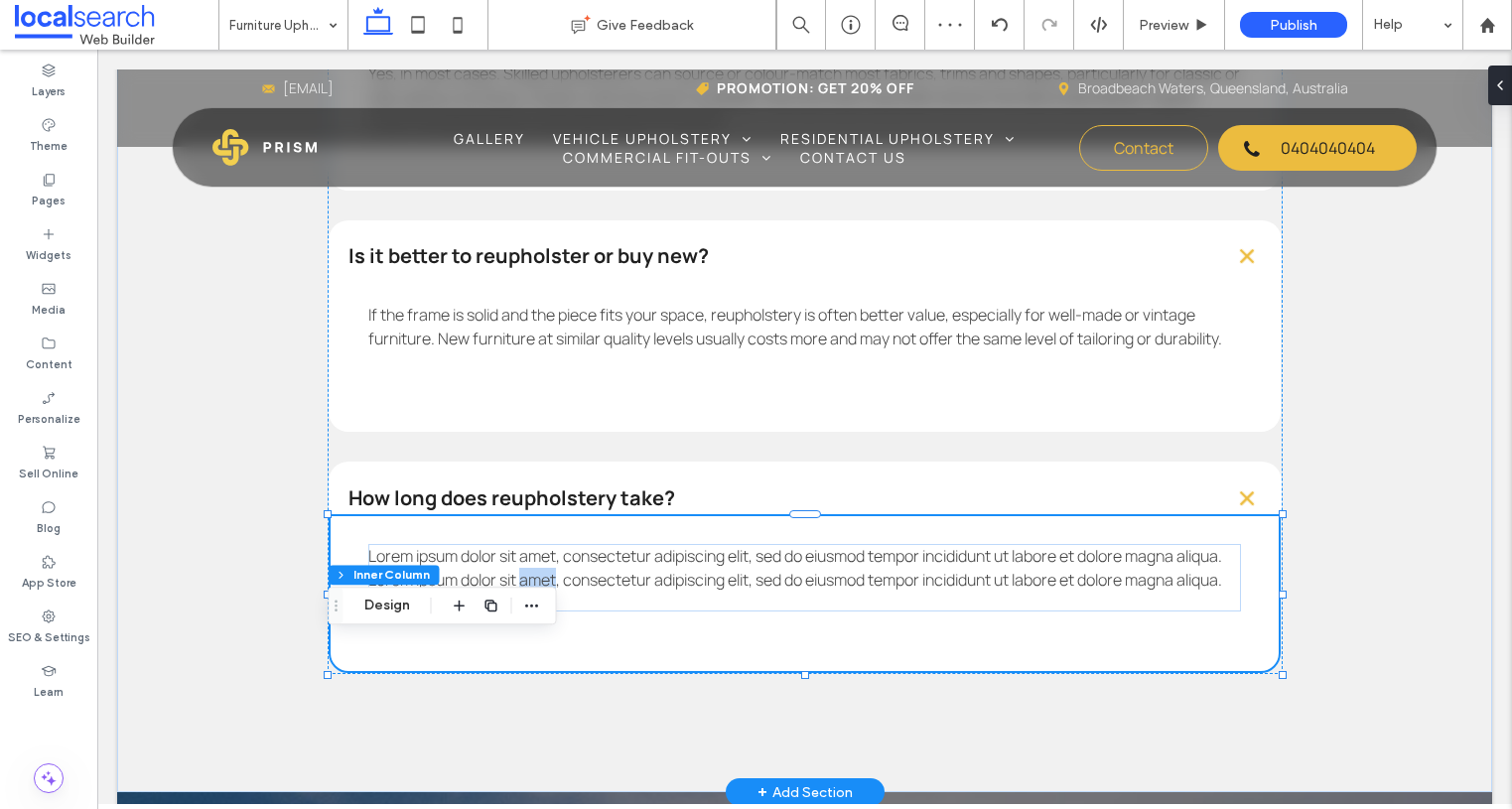 click on "Lorem ipsum dolor sit amet, consectetur adipiscing elit, sed do eiusmod tempor incididunt ut labore et dolore magna aliqua. Lorem ipsum dolor sit amet, consectetur adipiscing elit, sed do eiusmod tempor incididunt ut labore et dolore magna aliqua." at bounding box center (795, 568) 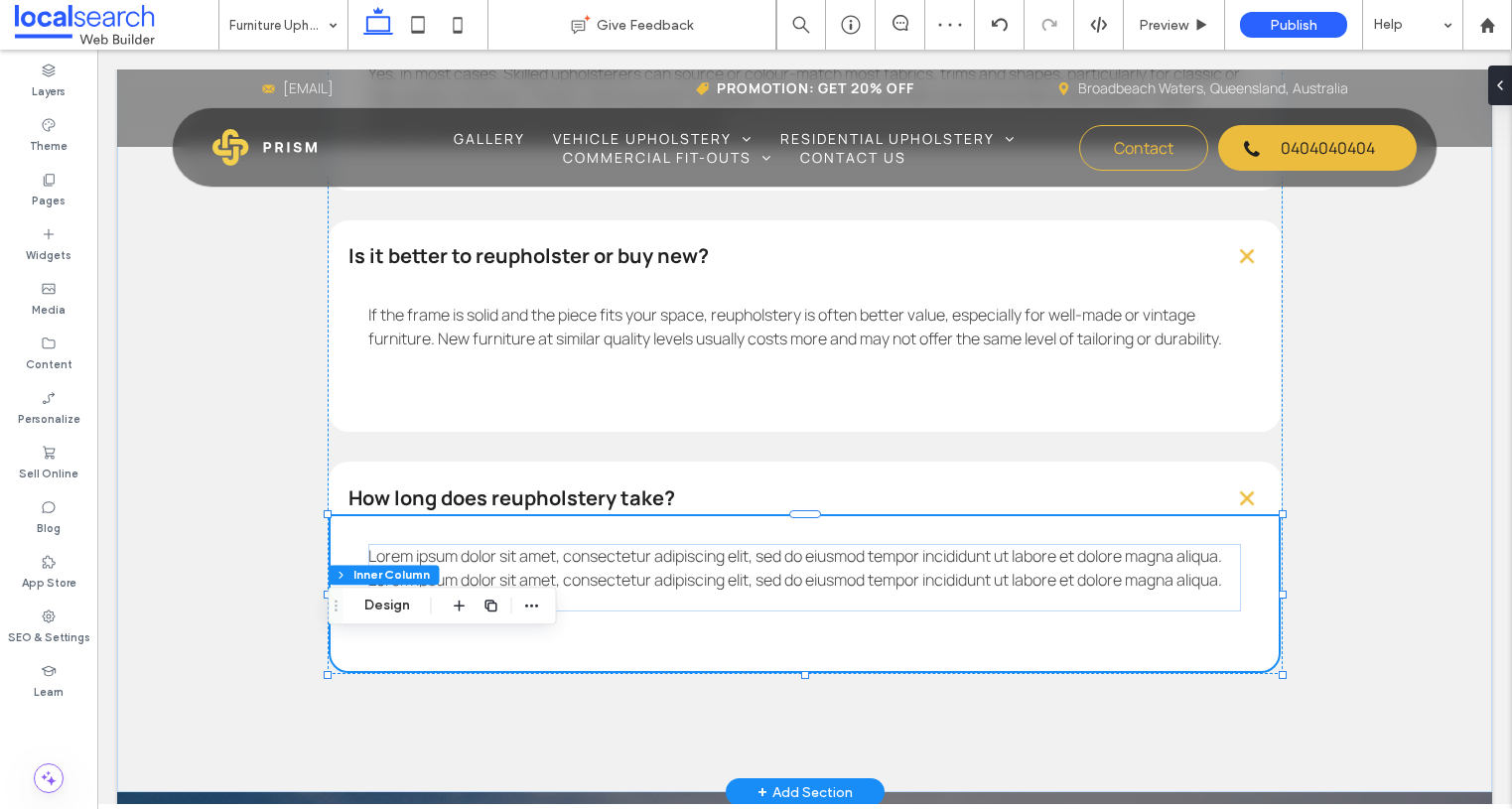 click on "Lorem ipsum dolor sit amet, consectetur adipiscing elit, sed do eiusmod tempor incididunt ut labore et dolore magna aliqua. Lorem ipsum dolor sit amet, consectetur adipiscing elit, sed do eiusmod tempor incididunt ut labore et dolore magna aliqua." at bounding box center (805, 568) 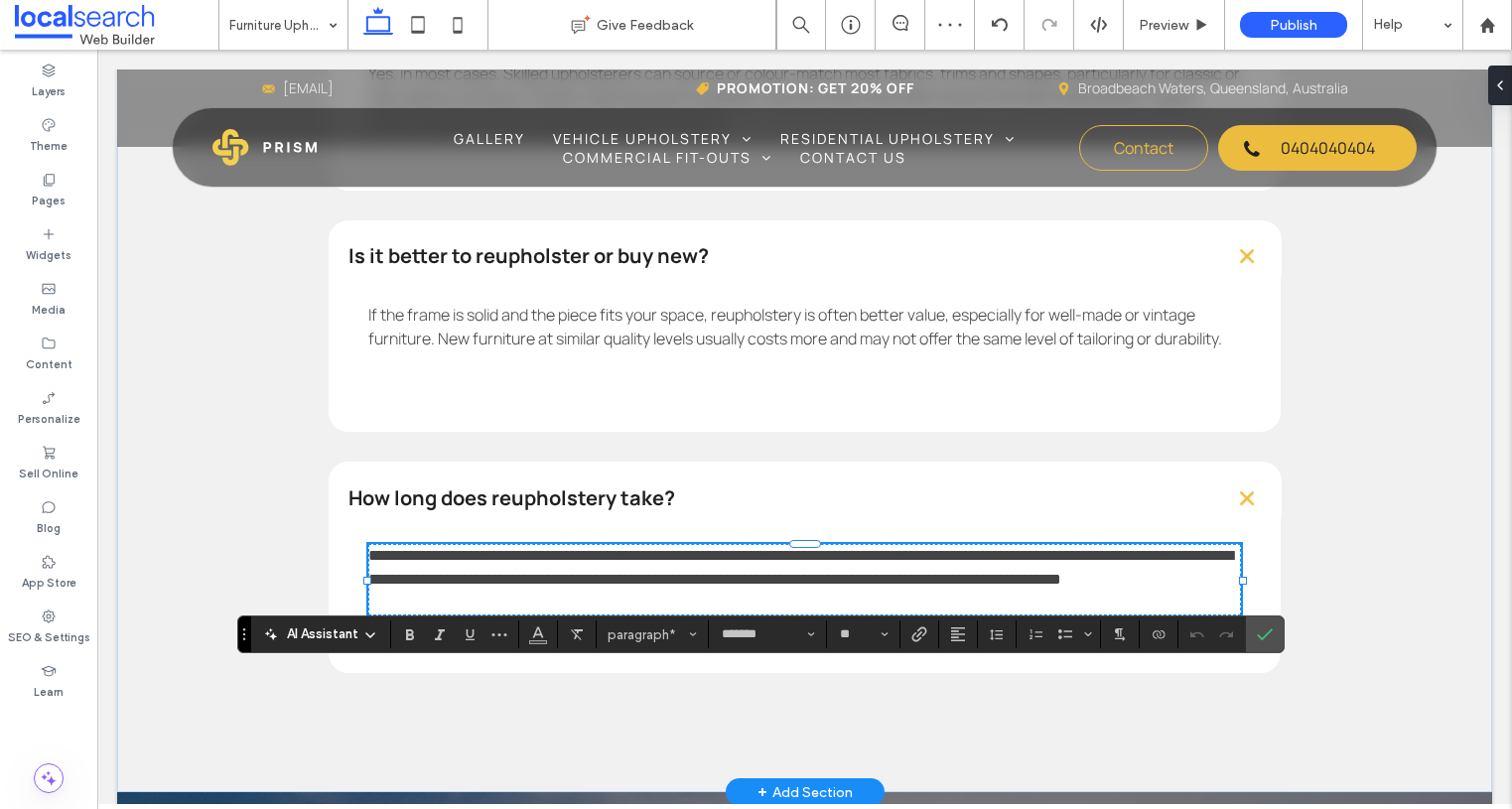scroll, scrollTop: 0, scrollLeft: 0, axis: both 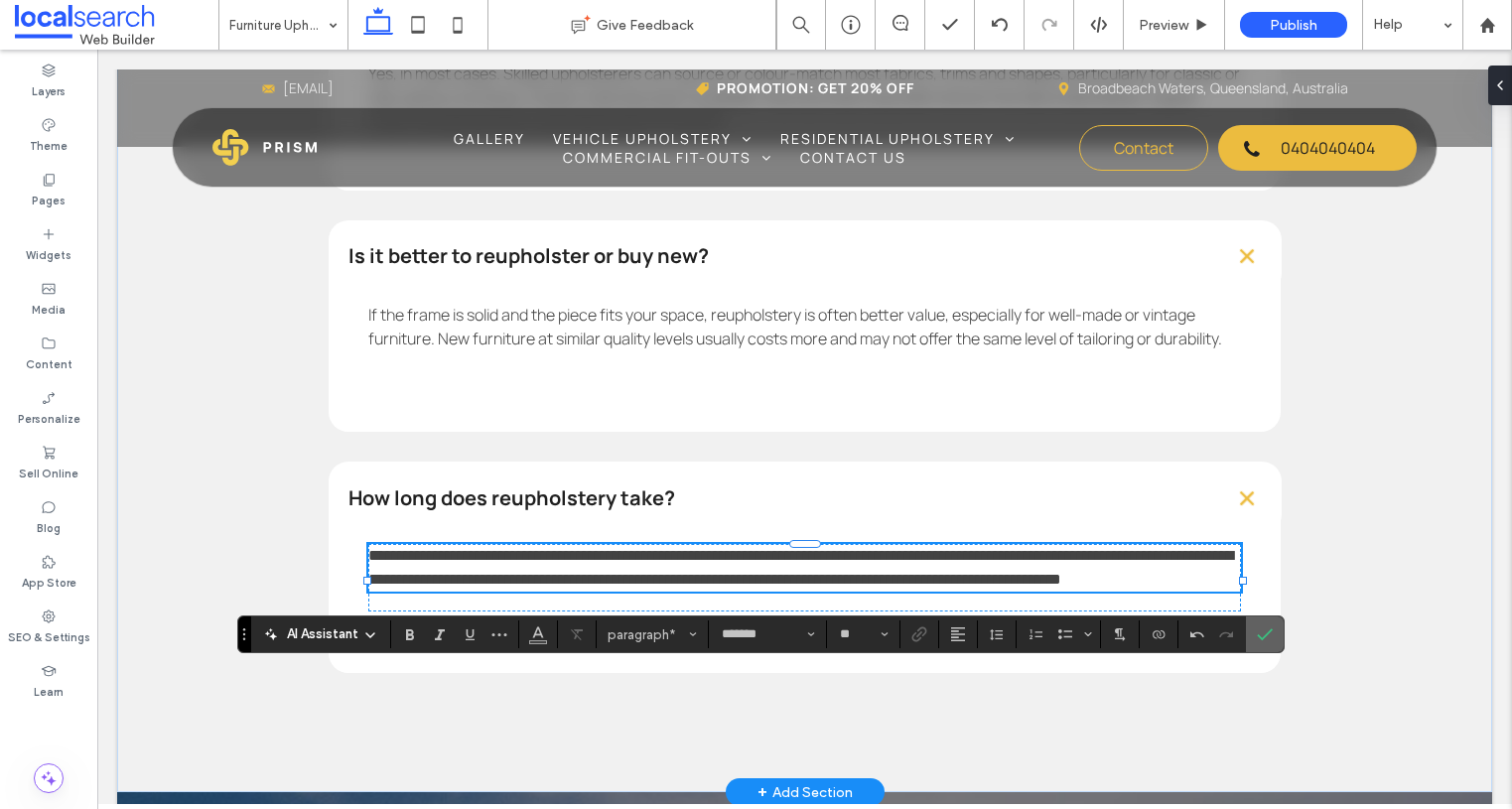 click at bounding box center (1265, 634) 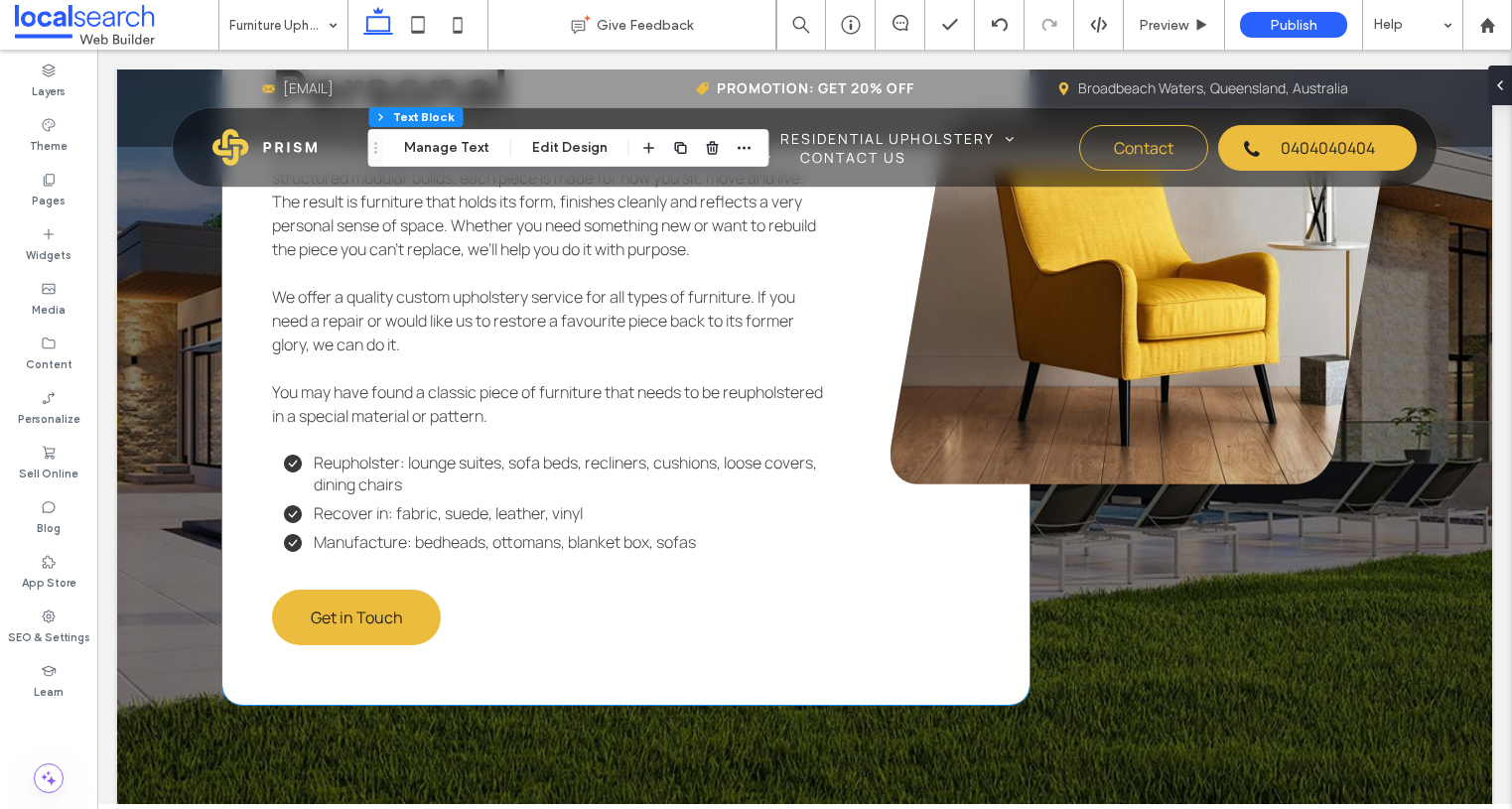 scroll, scrollTop: 3679, scrollLeft: 0, axis: vertical 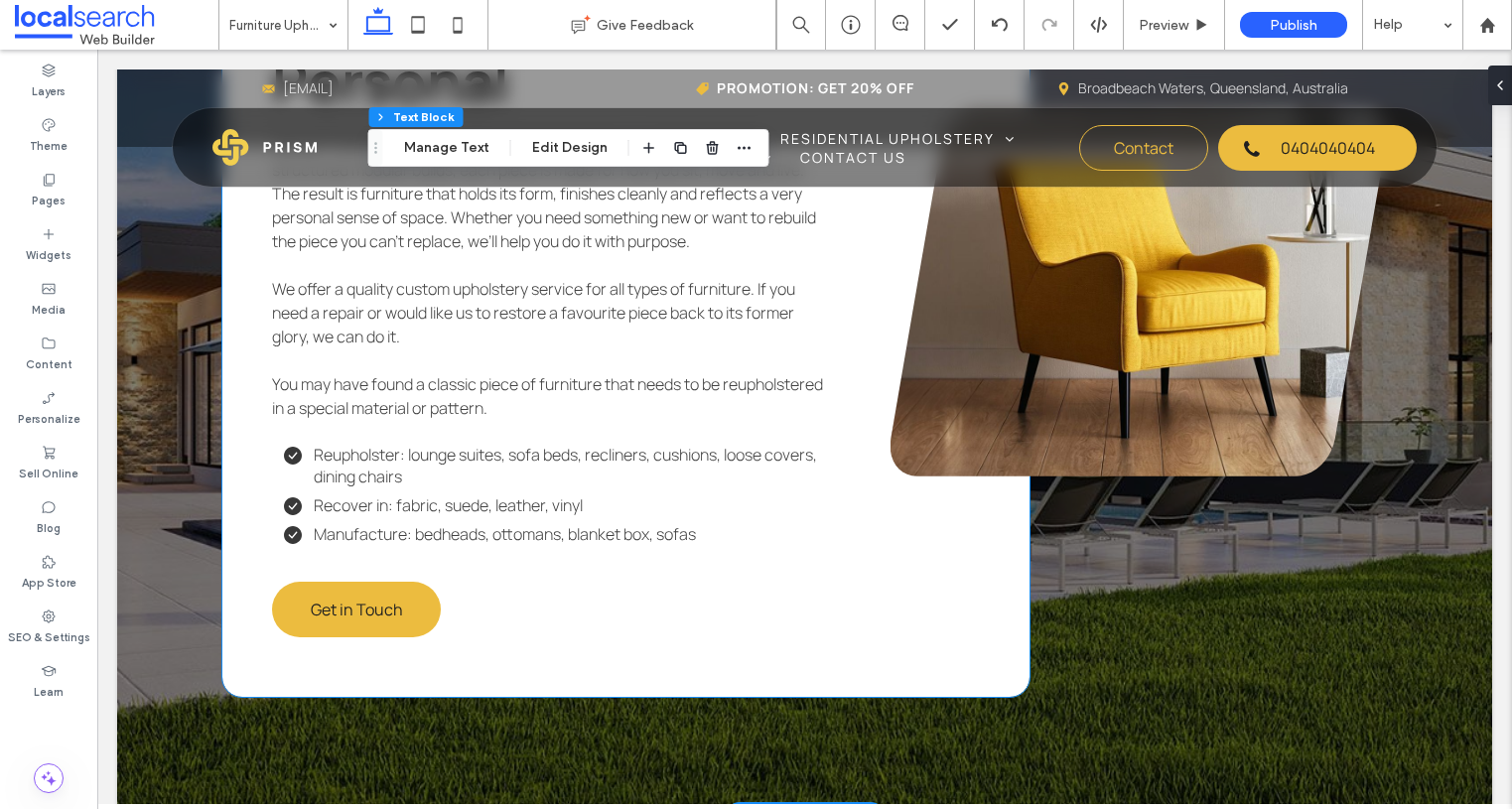 click on "Reupholster: lounge suites, sofa beds, recliners, cushions, loose covers, dining chairs" at bounding box center [565, 466] 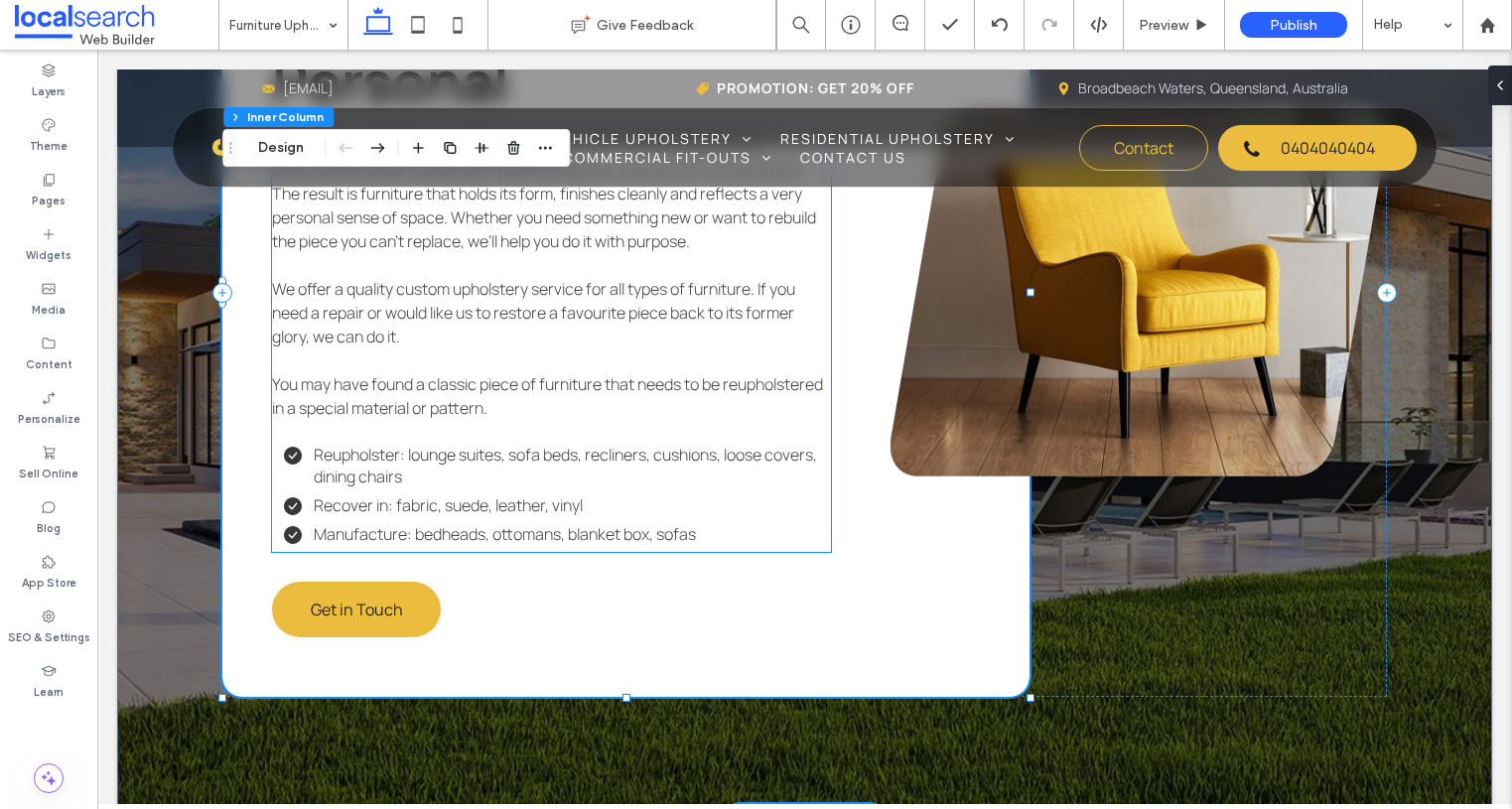click on "Reupholster: lounge suites, sofa beds, recliners, cushions, loose covers, dining chairs" at bounding box center (565, 466) 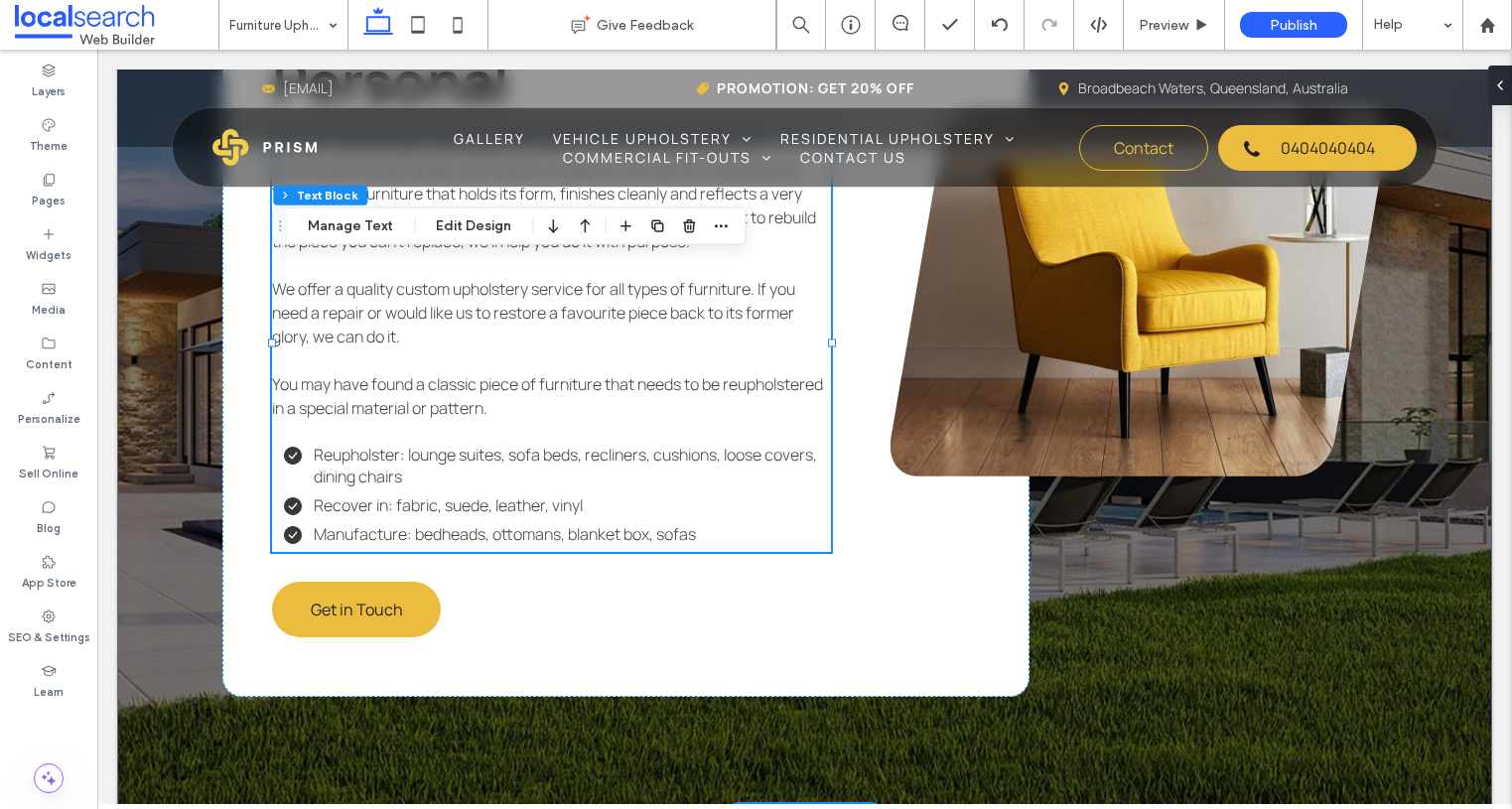 click on "Reupholster: lounge suites, sofa beds, recliners, cushions, loose covers, dining chairs" at bounding box center (565, 466) 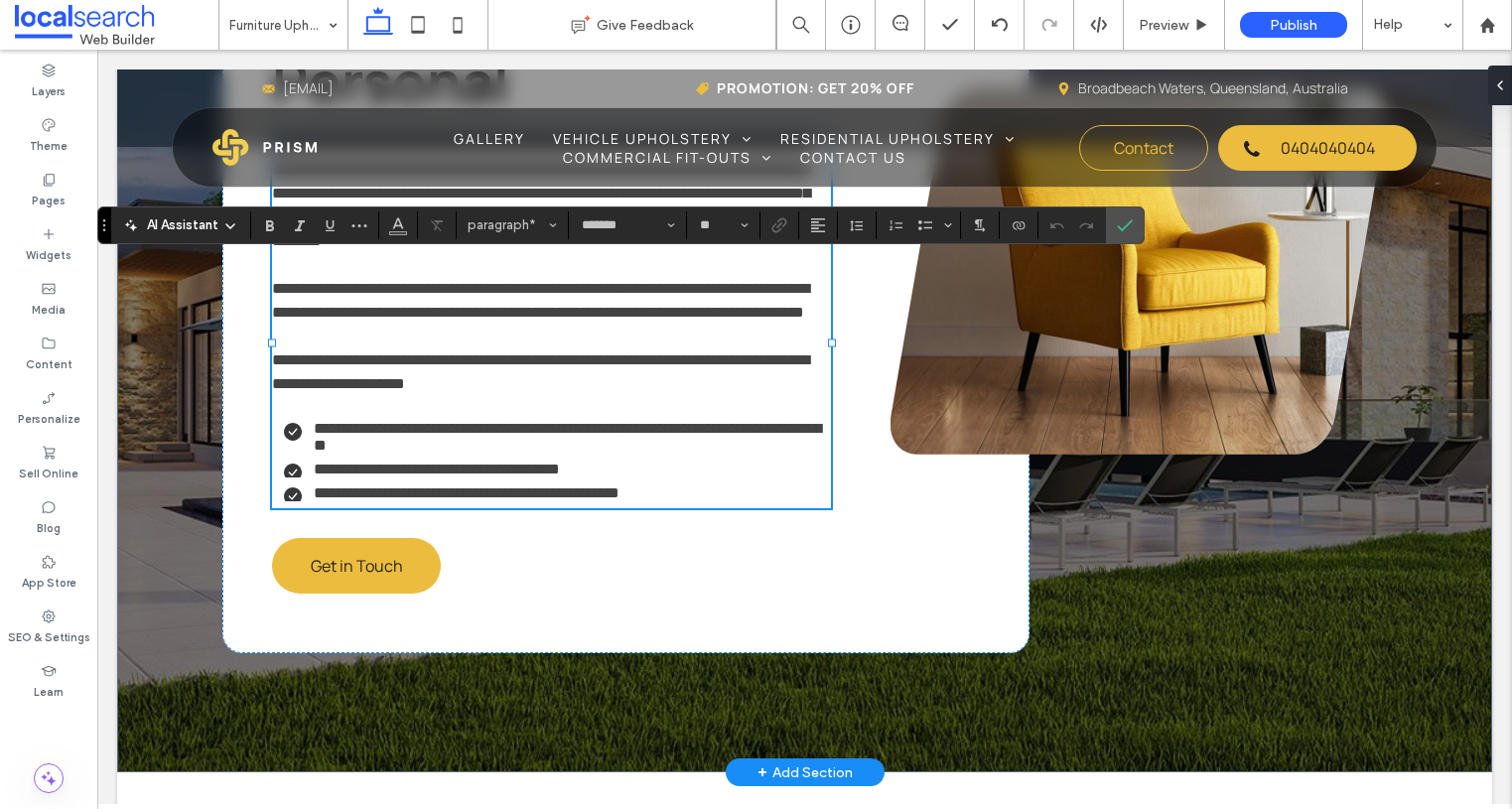 click on "**********" at bounding box center [567, 437] 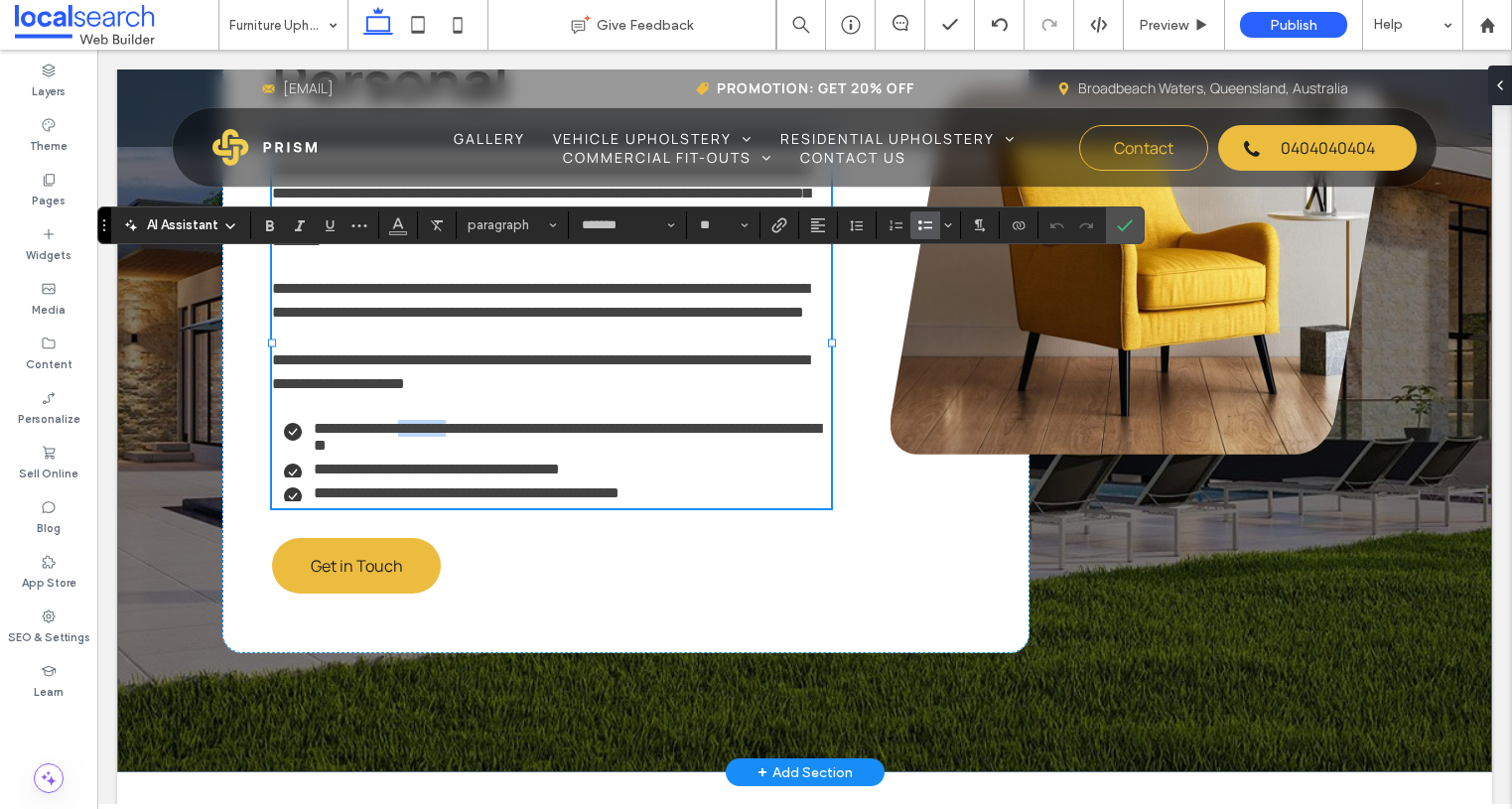 drag, startPoint x: 412, startPoint y: 579, endPoint x: 478, endPoint y: 580, distance: 66.007575 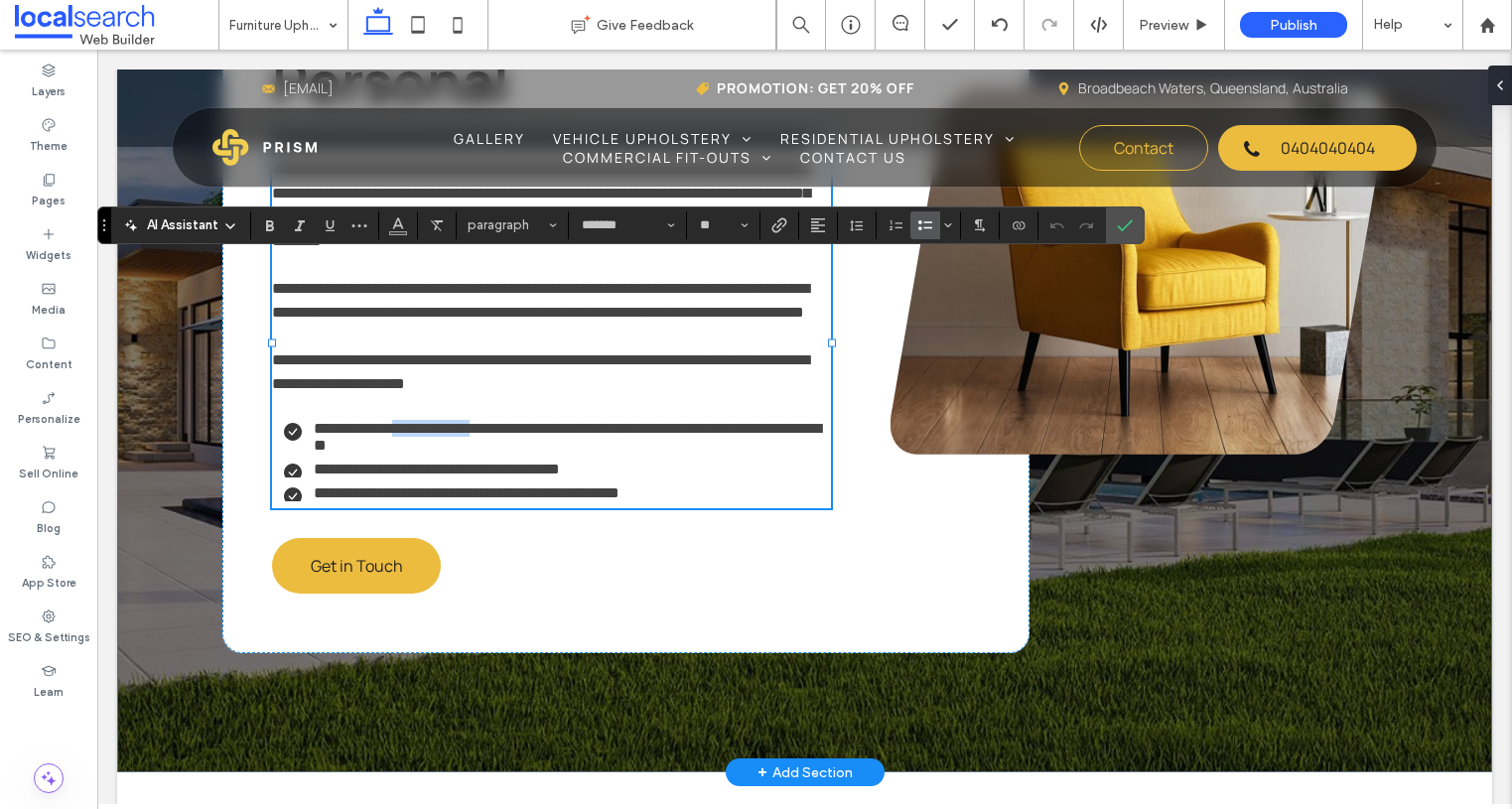 drag, startPoint x: 507, startPoint y: 584, endPoint x: 417, endPoint y: 580, distance: 90.08885 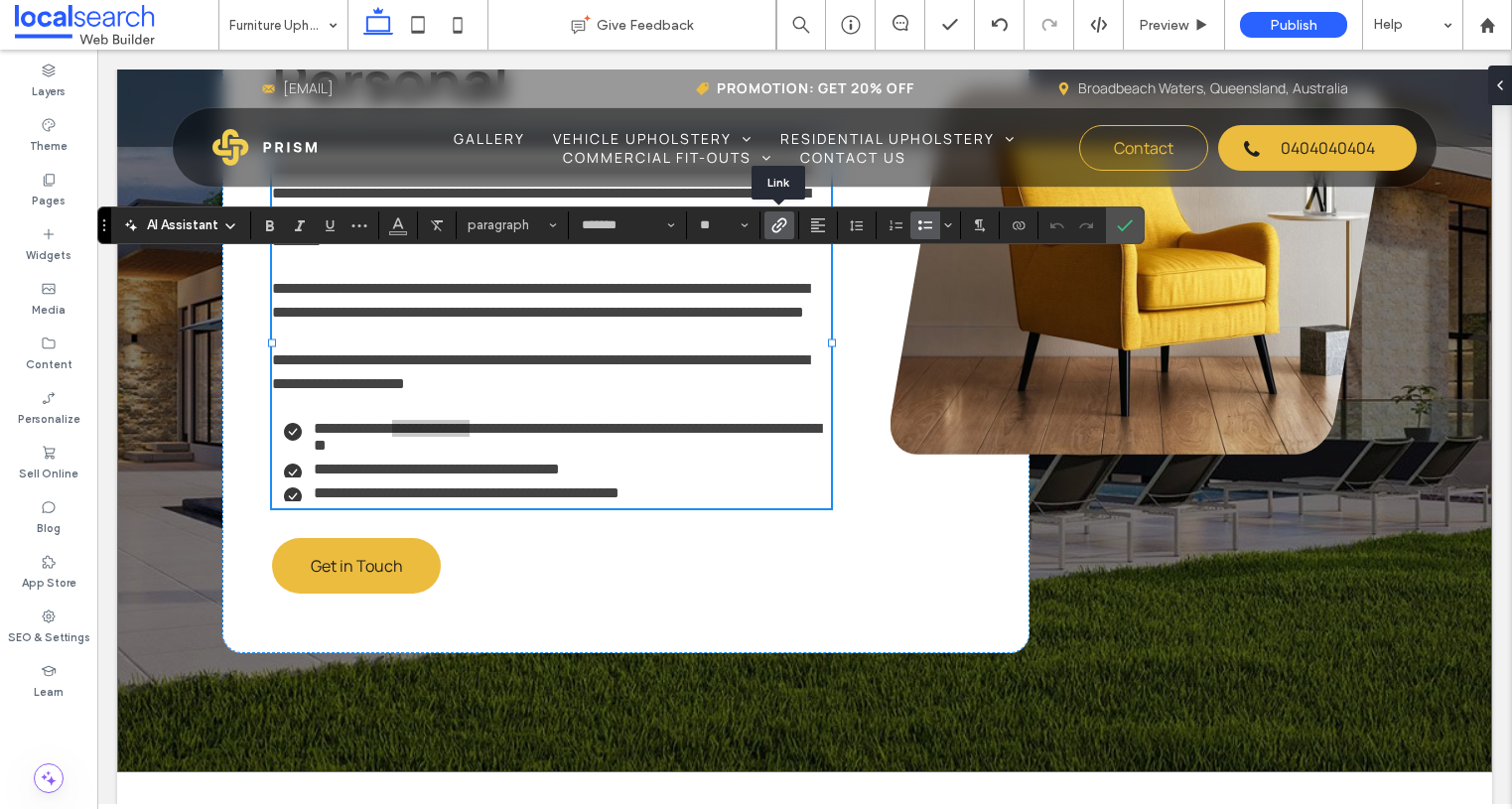 click 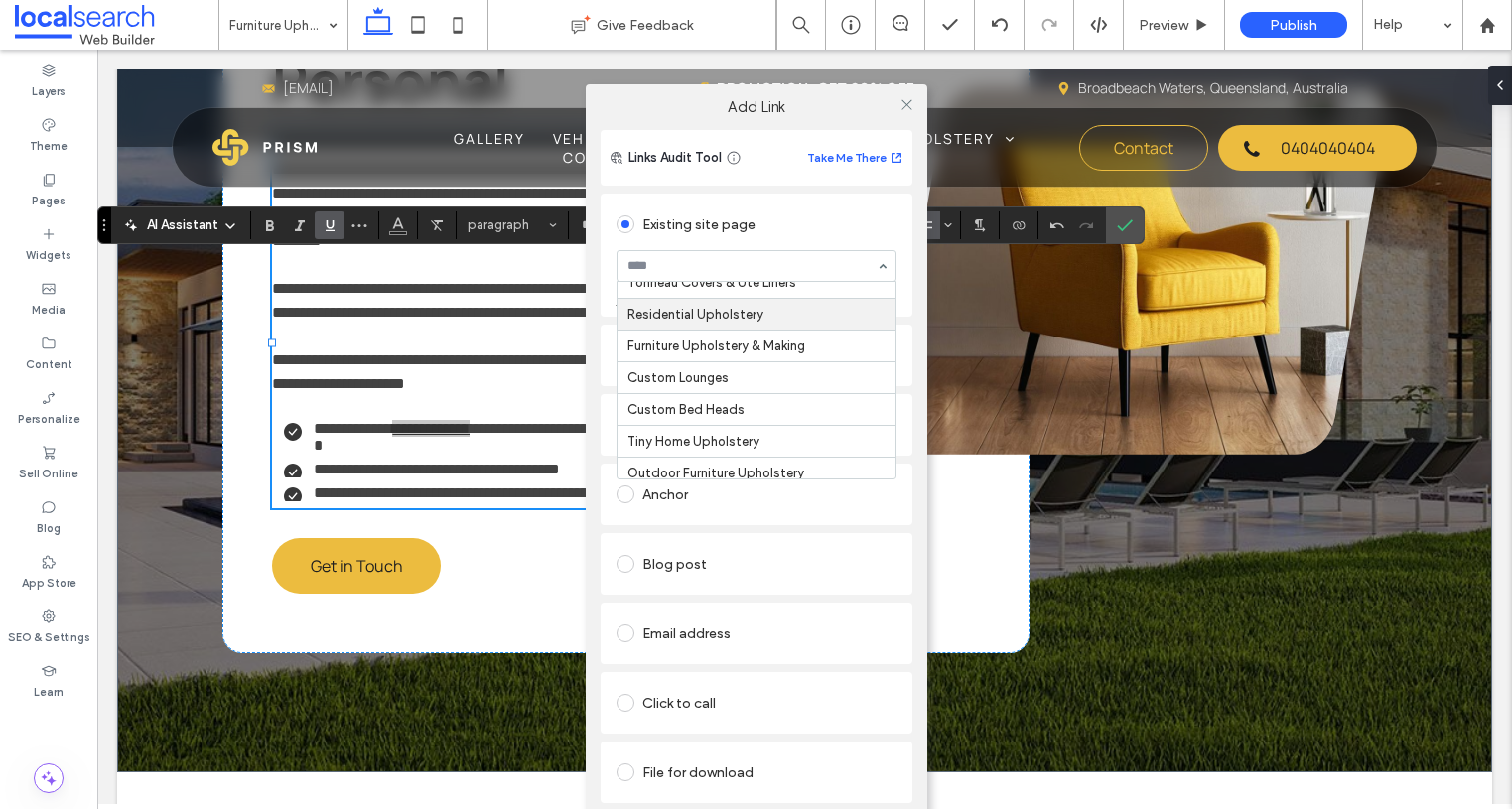 scroll, scrollTop: 240, scrollLeft: 0, axis: vertical 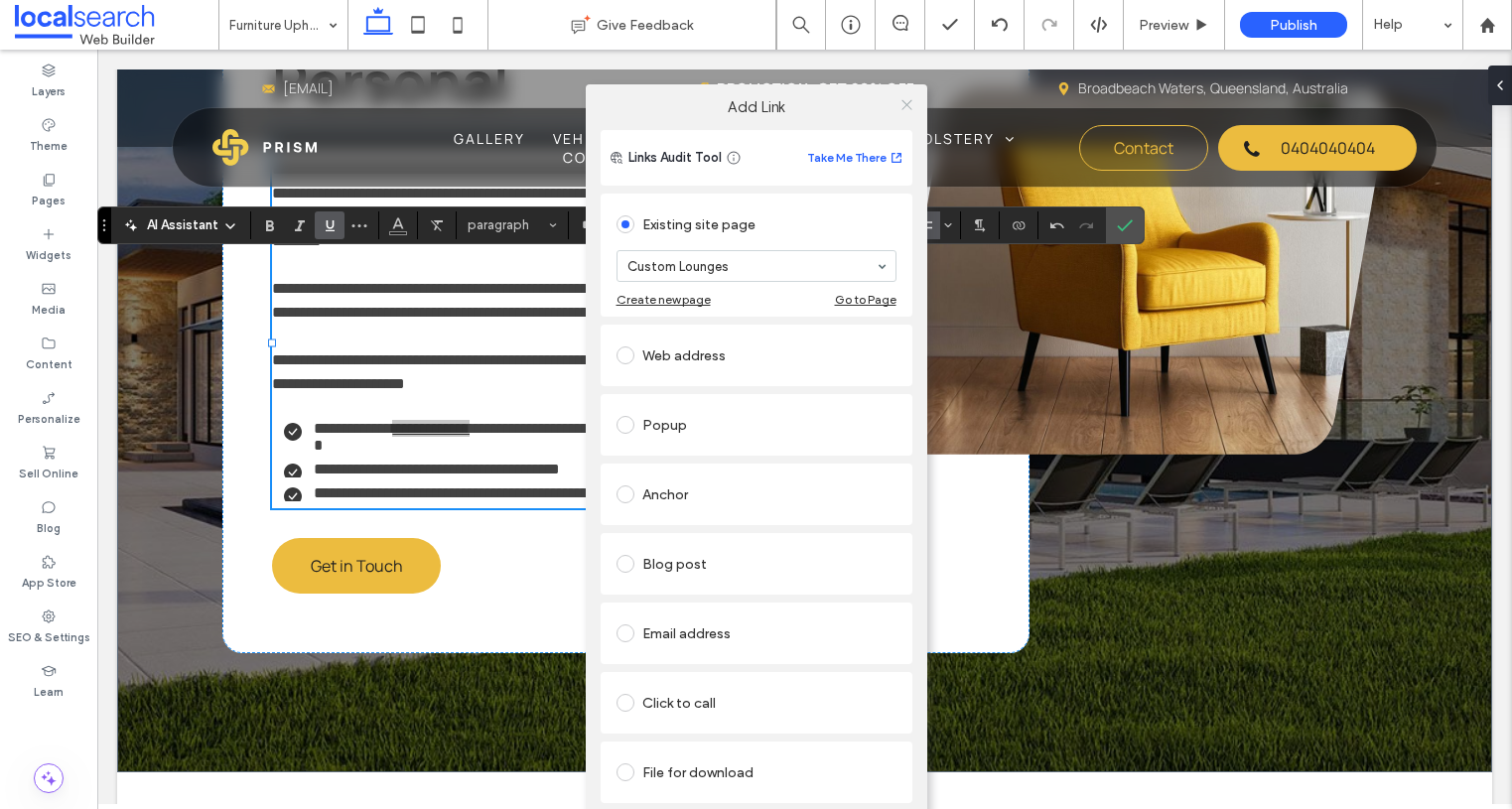 click 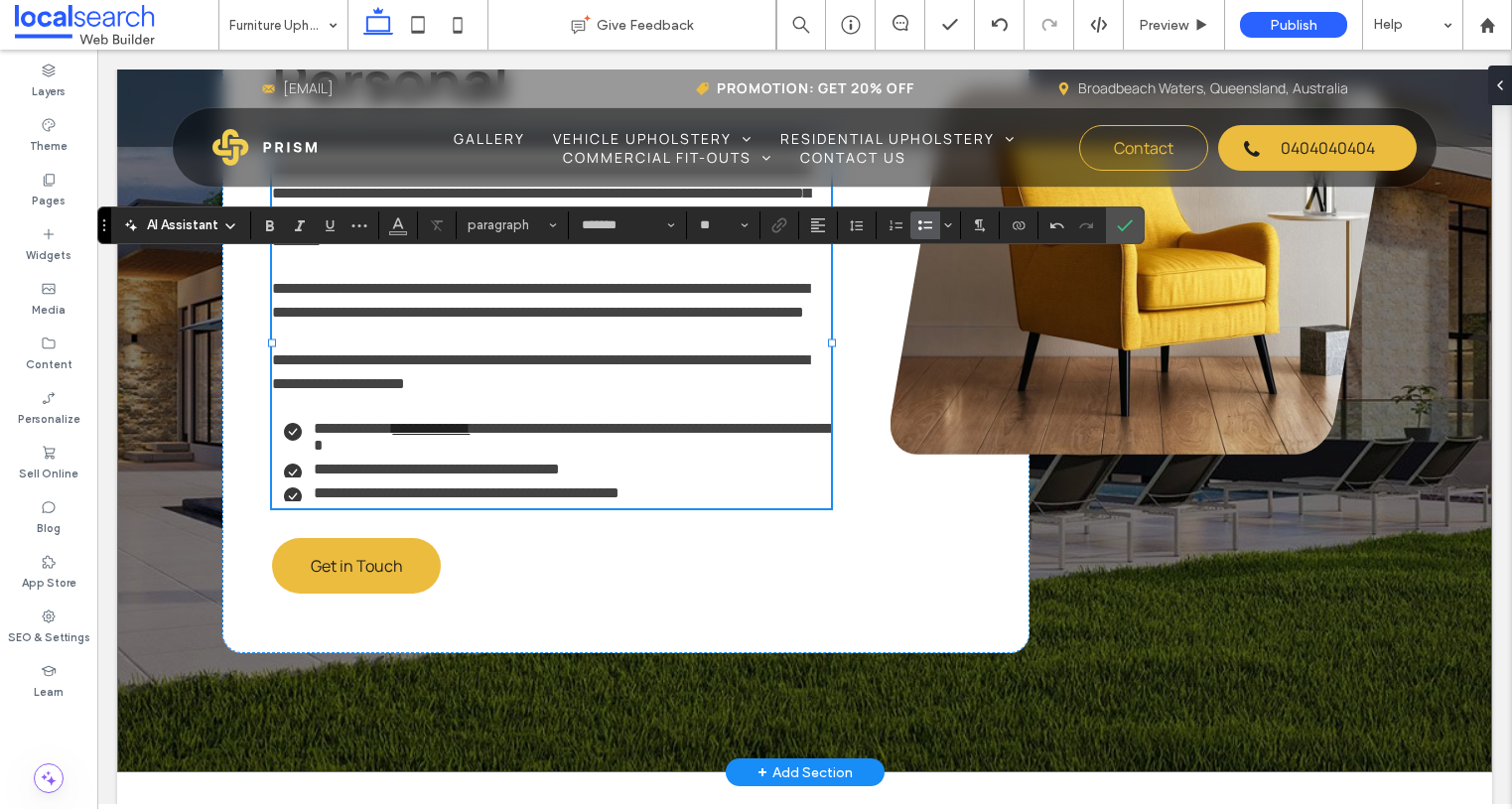 click on "**********" at bounding box center [467, 492] 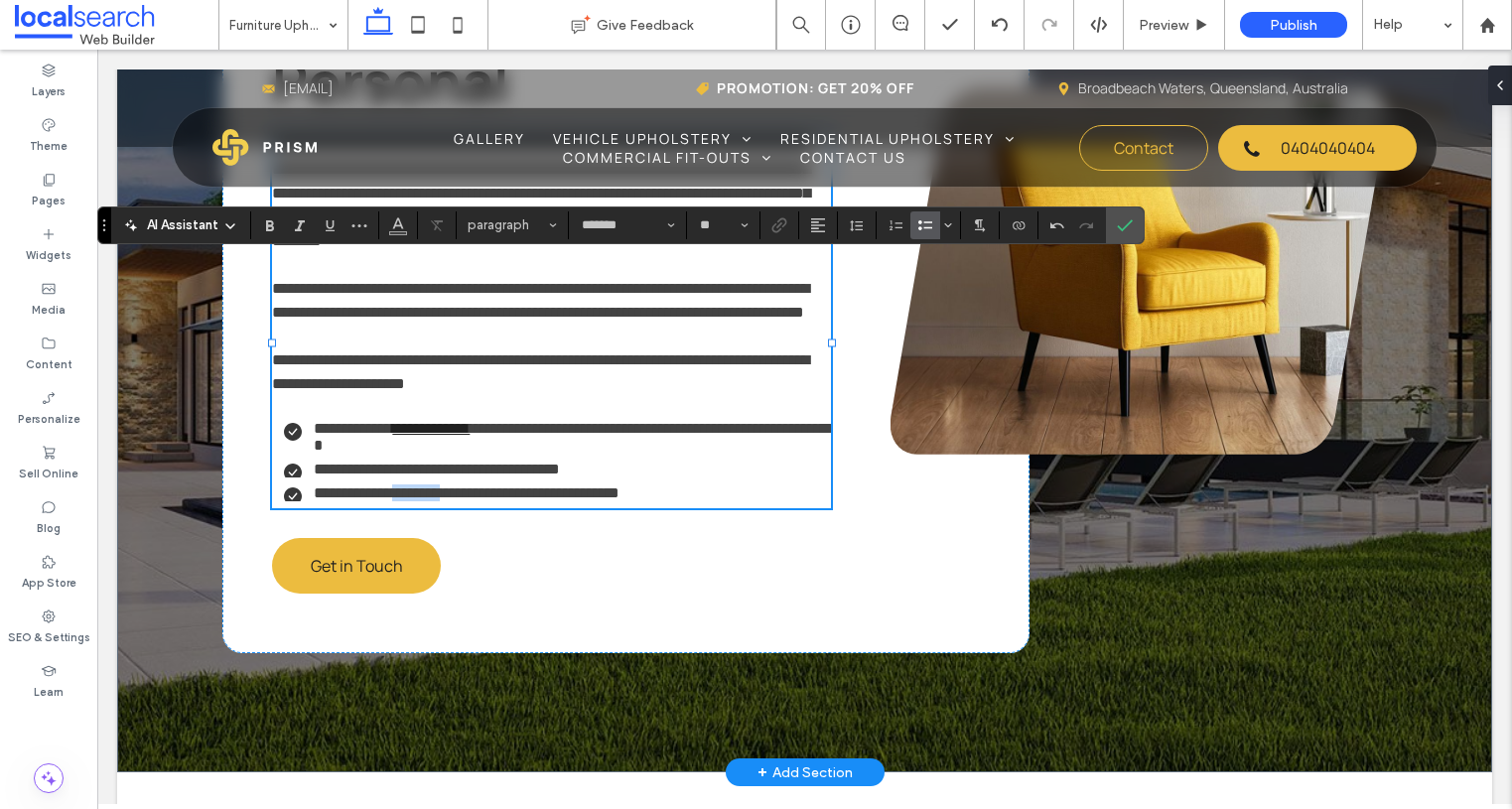 click on "**********" at bounding box center [467, 492] 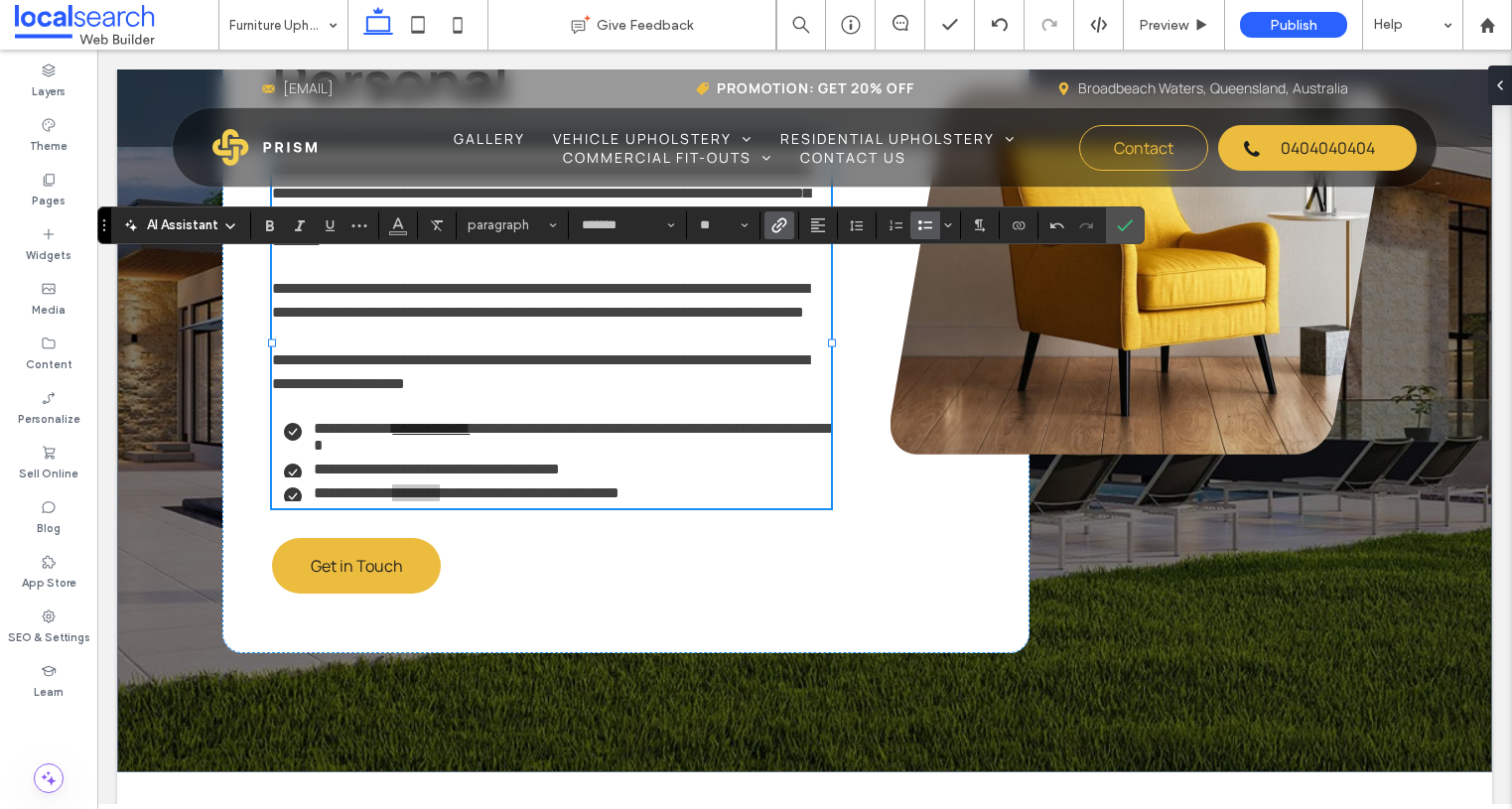 click 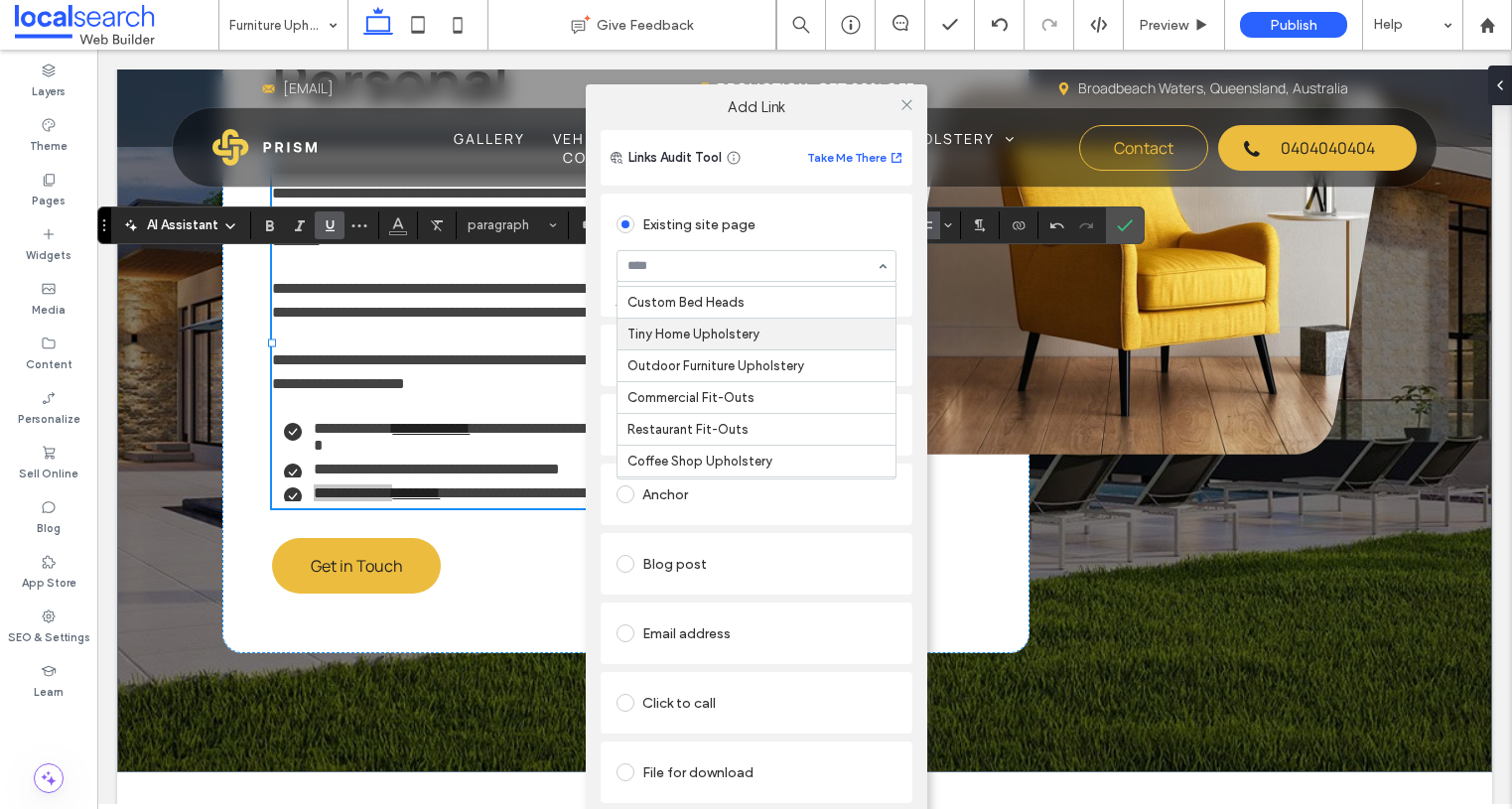 scroll, scrollTop: 266, scrollLeft: 0, axis: vertical 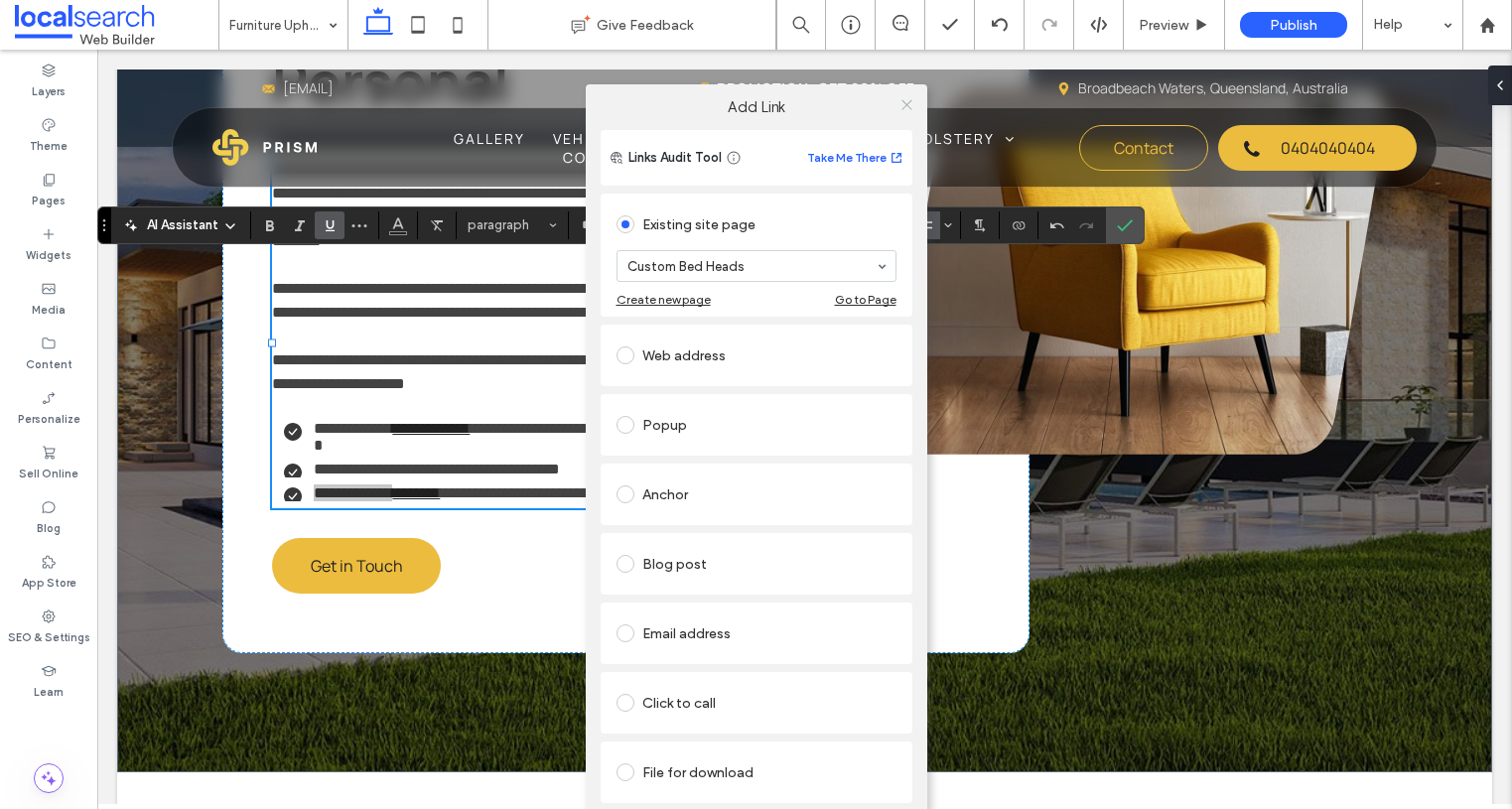click 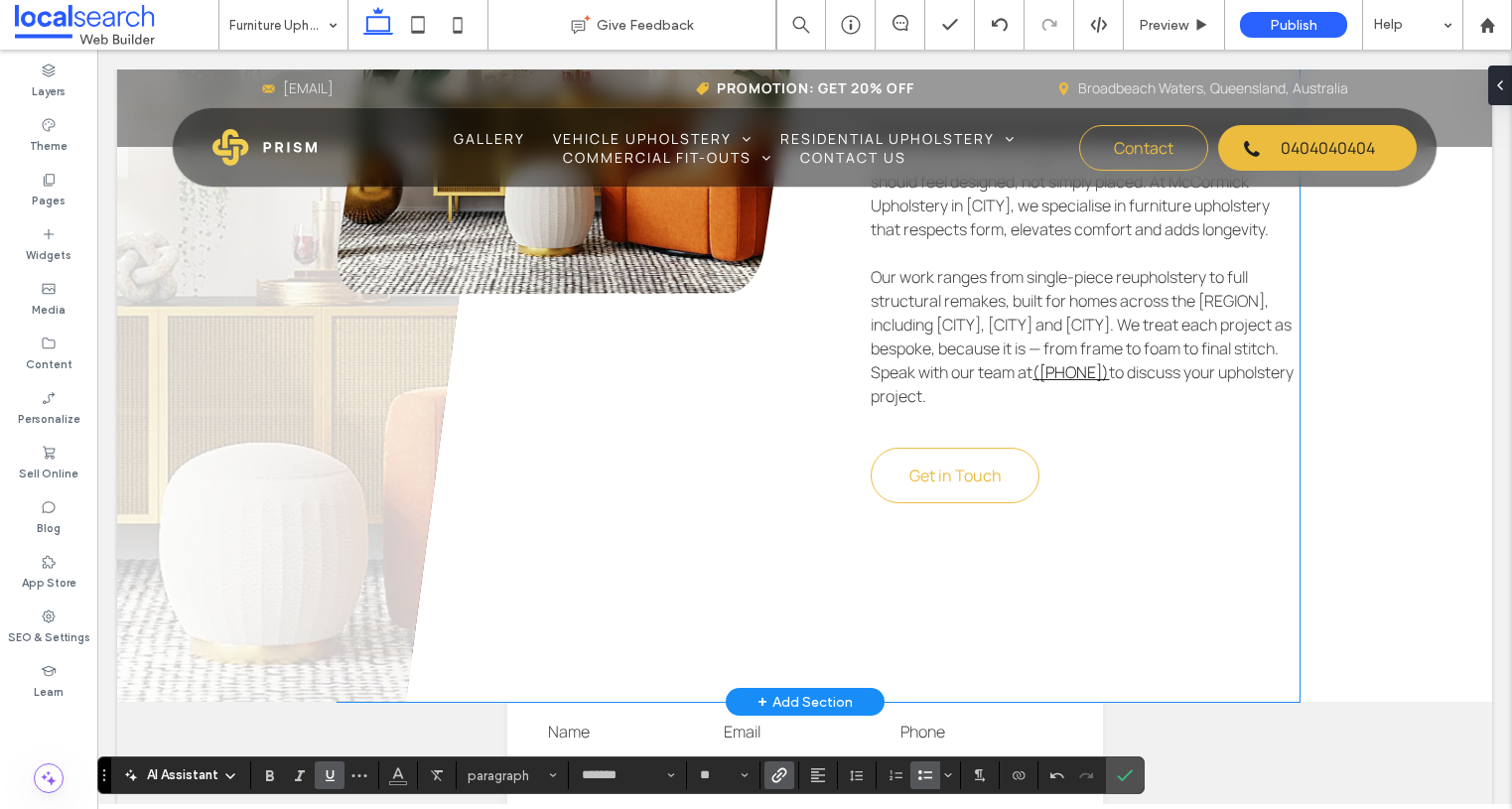 scroll, scrollTop: 1329, scrollLeft: 0, axis: vertical 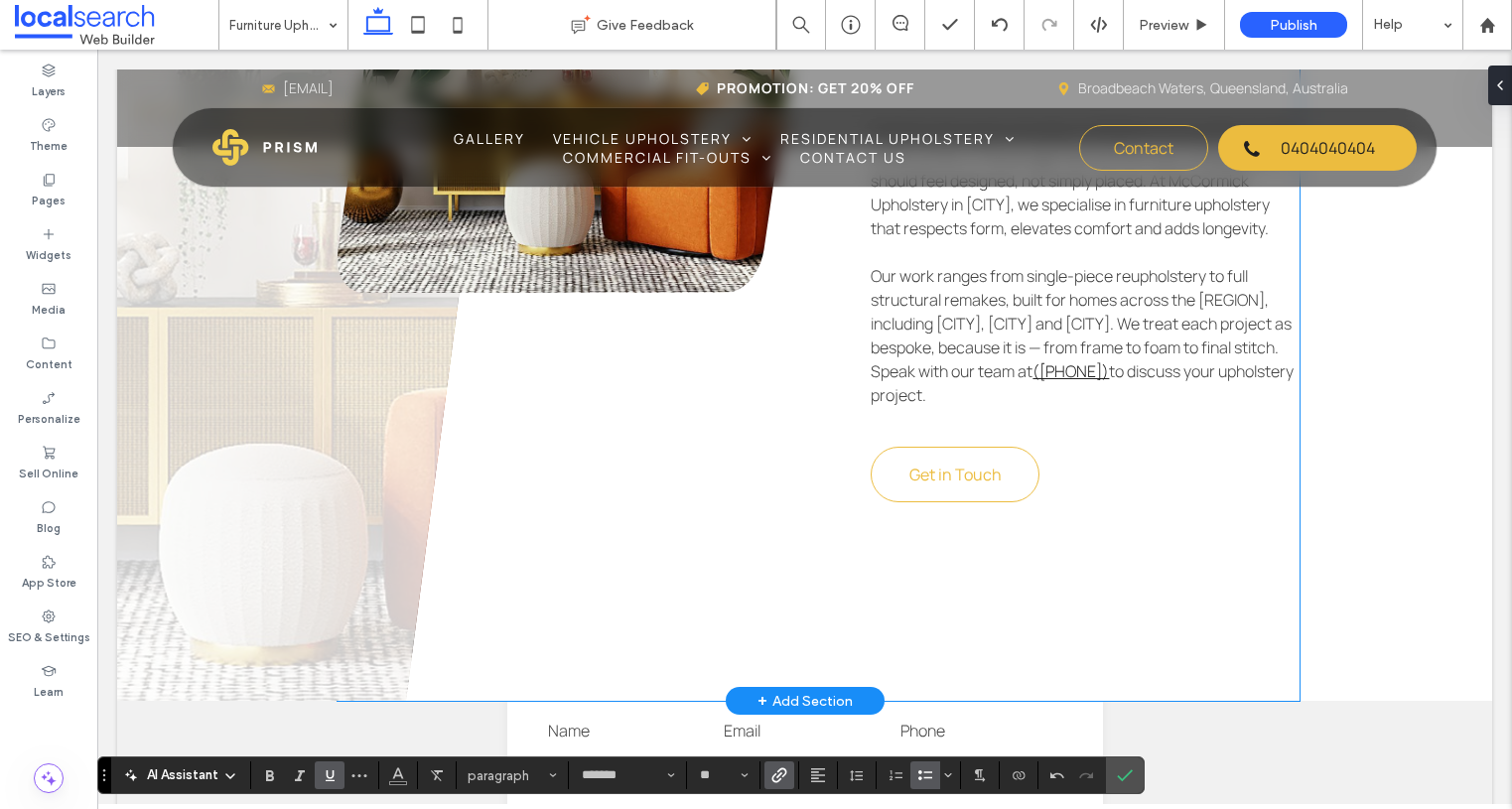click on "Our work ranges from single-piece reupholstery to full structural remakes, built for homes across the Sunshine Coast, including Noosa, Buderim and Maroochydore. We treat each project as bespoke, because it is — from frame to foam to final stitch. Speak with our  team at" at bounding box center (1081, 324) 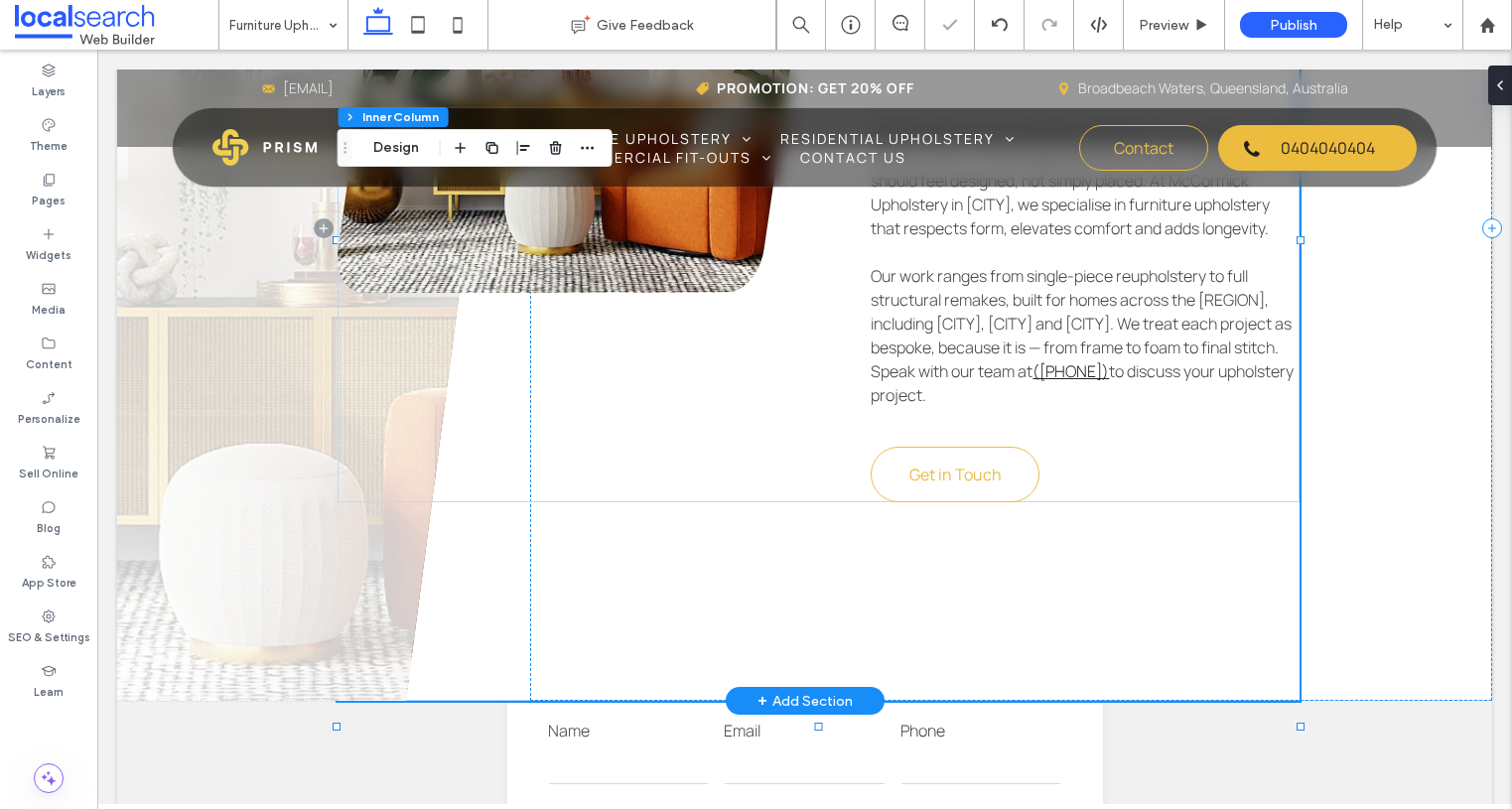 click on "Our work ranges from single-piece reupholstery to full structural remakes, built for homes across the Sunshine Coast, including Noosa, Buderim and Maroochydore. We treat each project as bespoke, because it is — from frame to foam to final stitch. Speak with our  team at" at bounding box center [1081, 324] 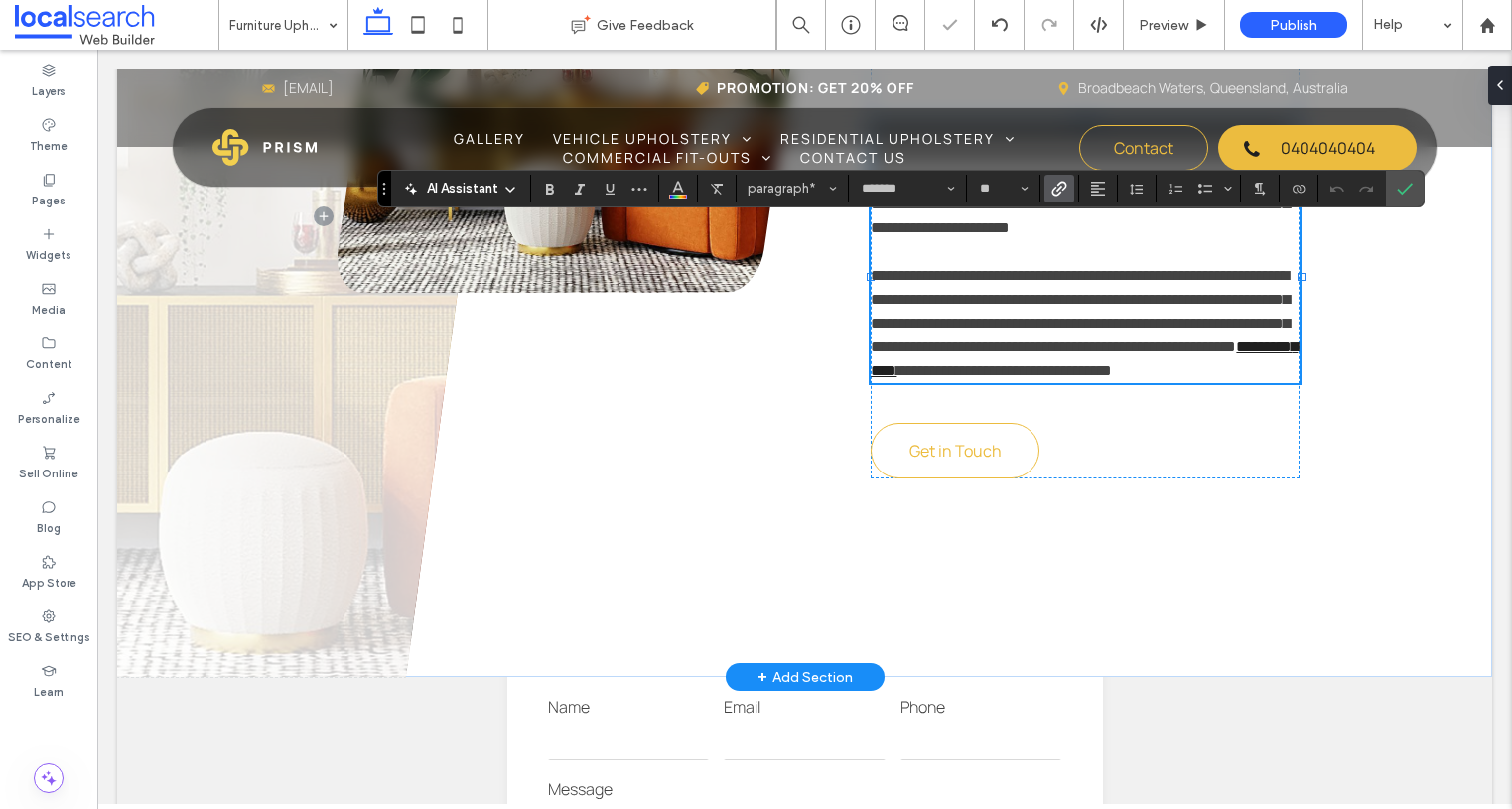 click on "**********" at bounding box center [1080, 311] 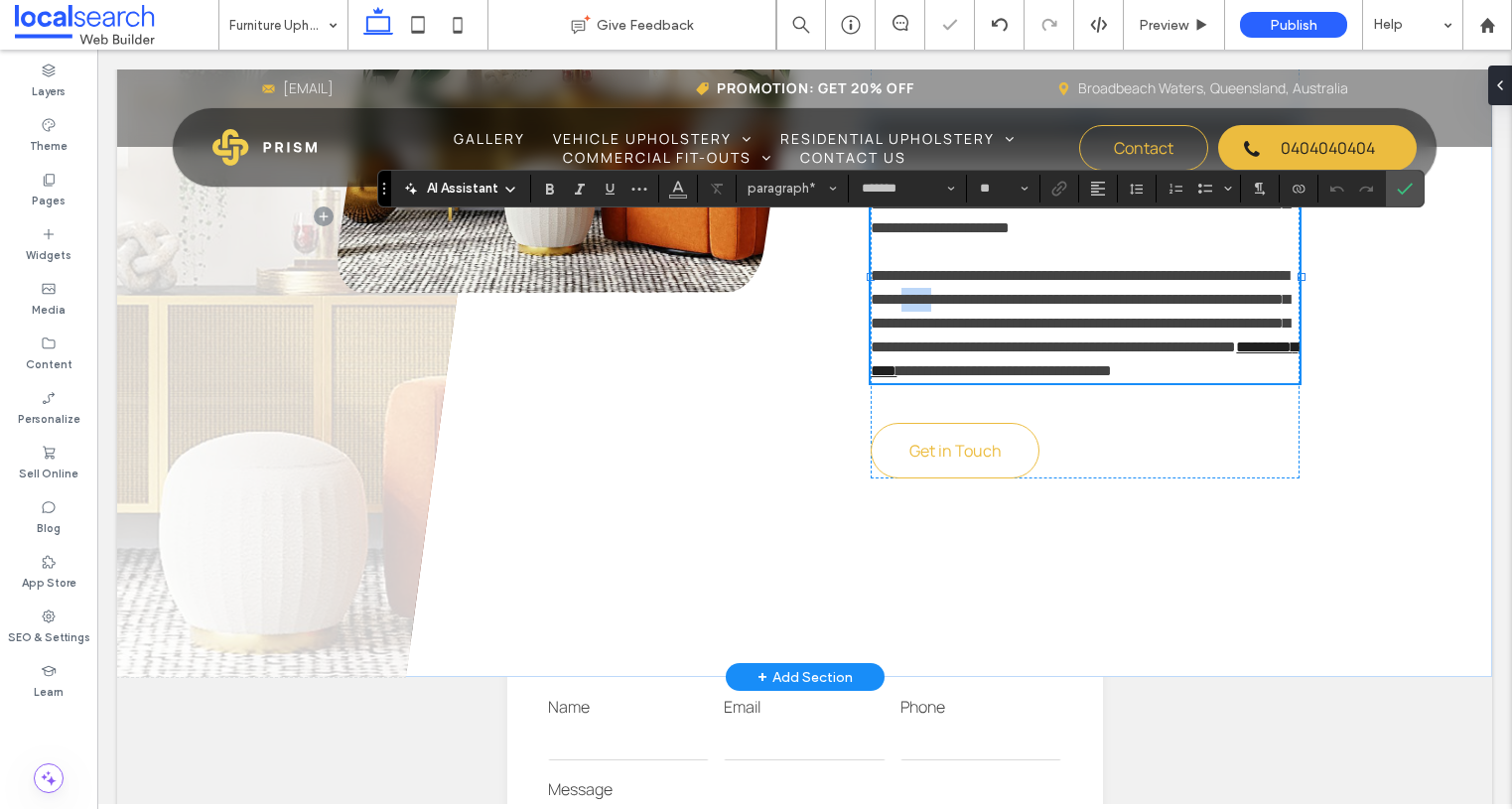 click on "**********" at bounding box center [1080, 311] 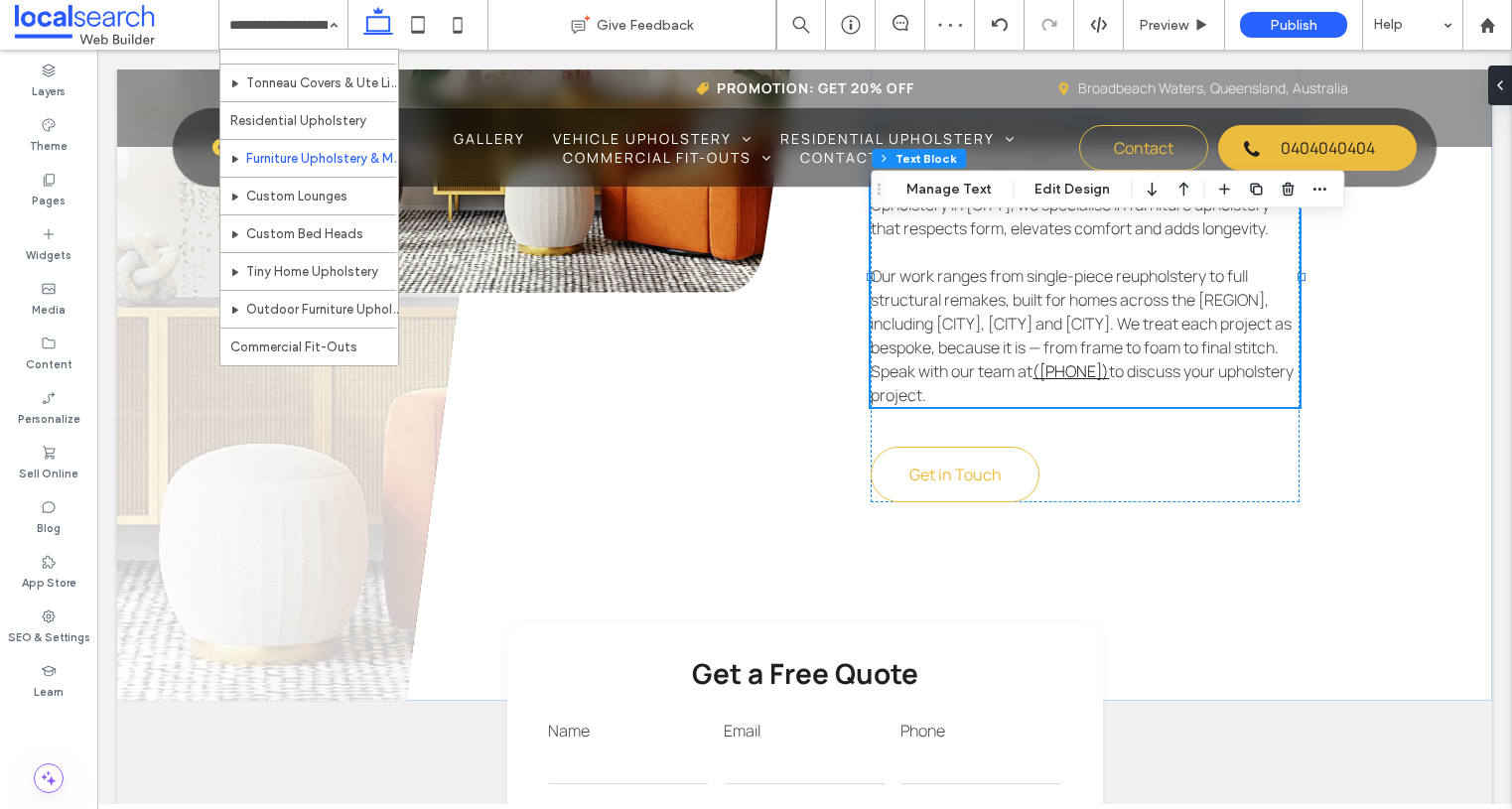 scroll, scrollTop: 254, scrollLeft: 0, axis: vertical 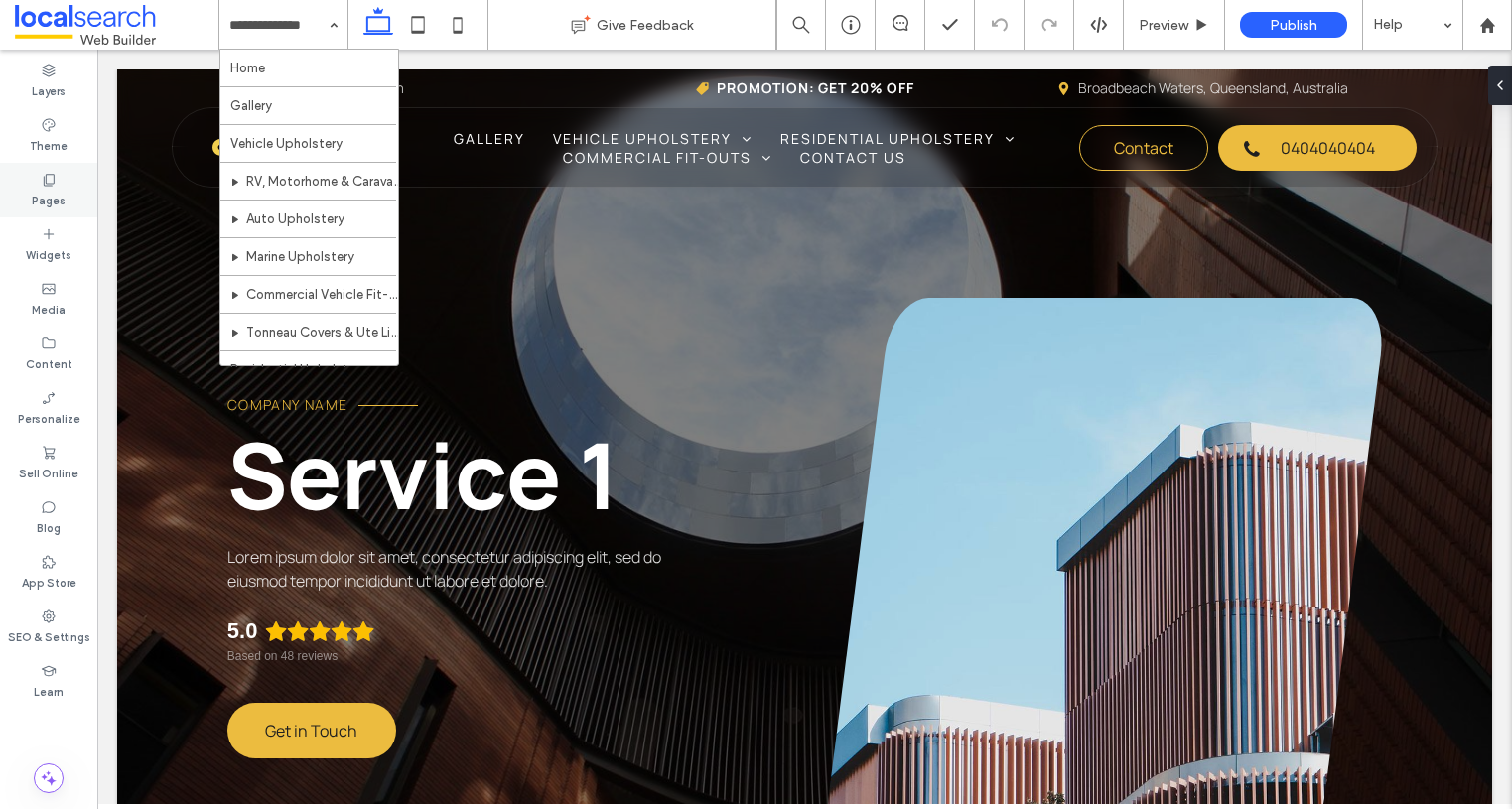 click on "Pages" at bounding box center [49, 190] 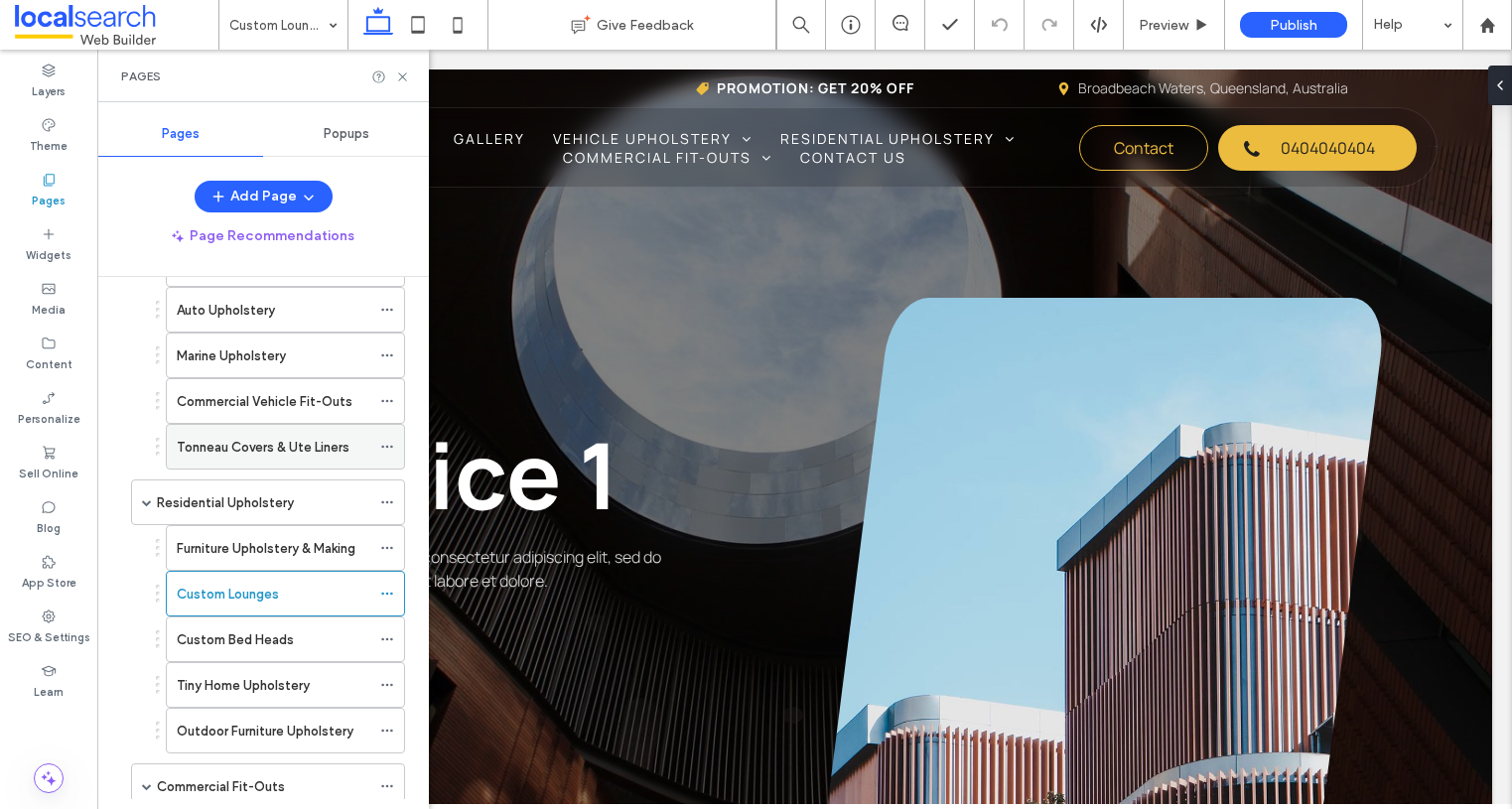 scroll, scrollTop: 262, scrollLeft: 0, axis: vertical 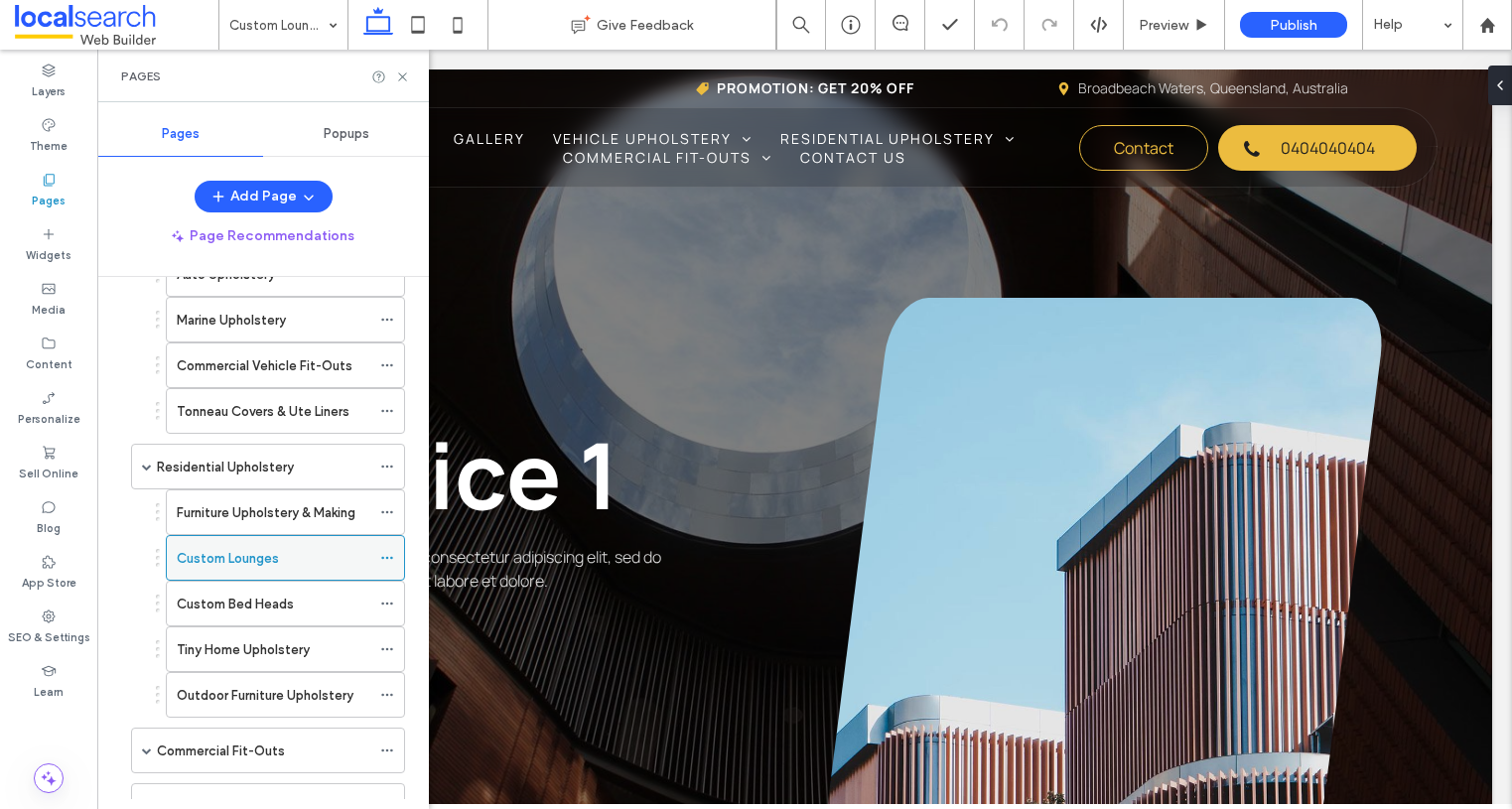 click 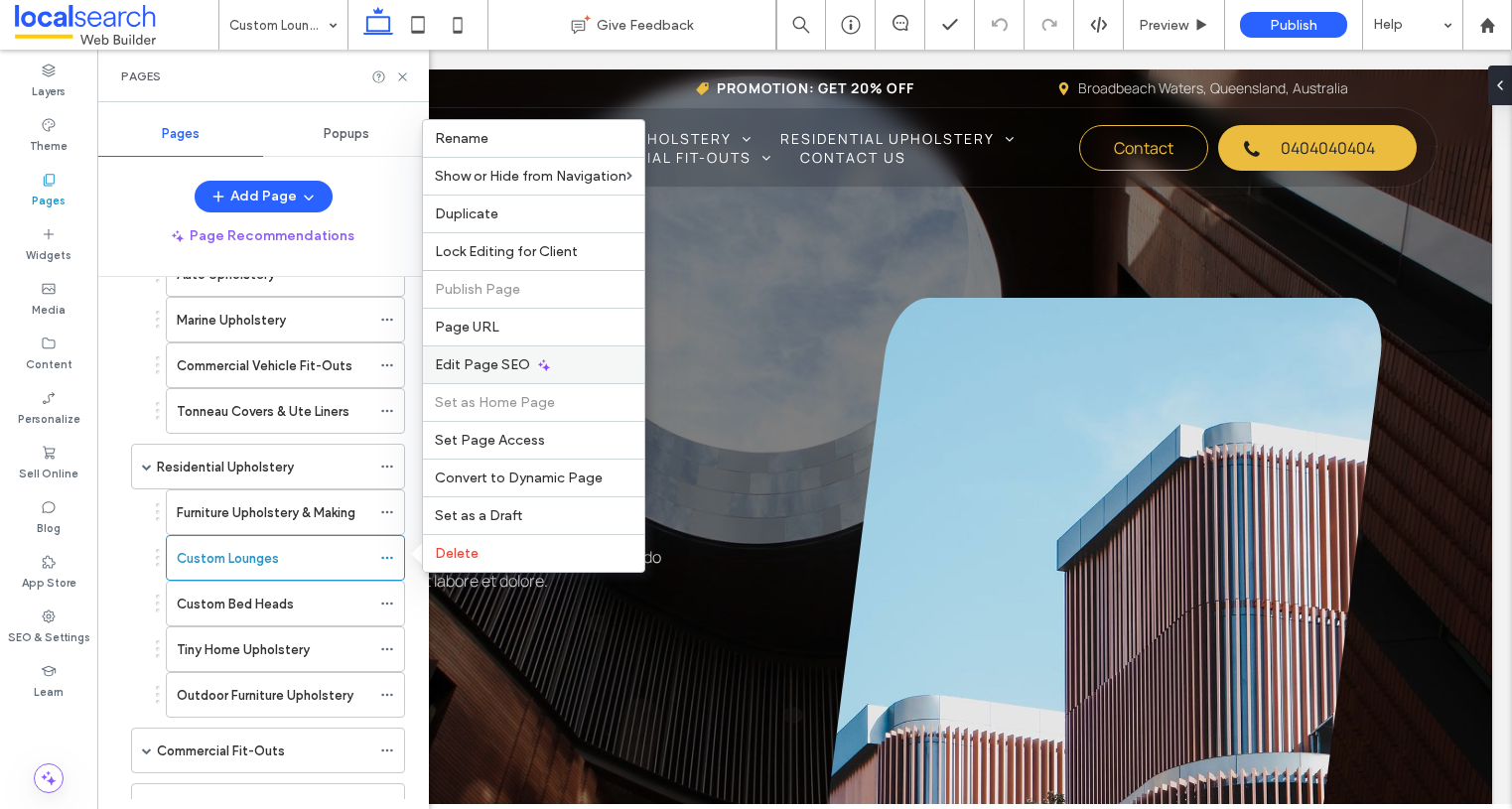 click on "Edit Page SEO" at bounding box center [533, 364] 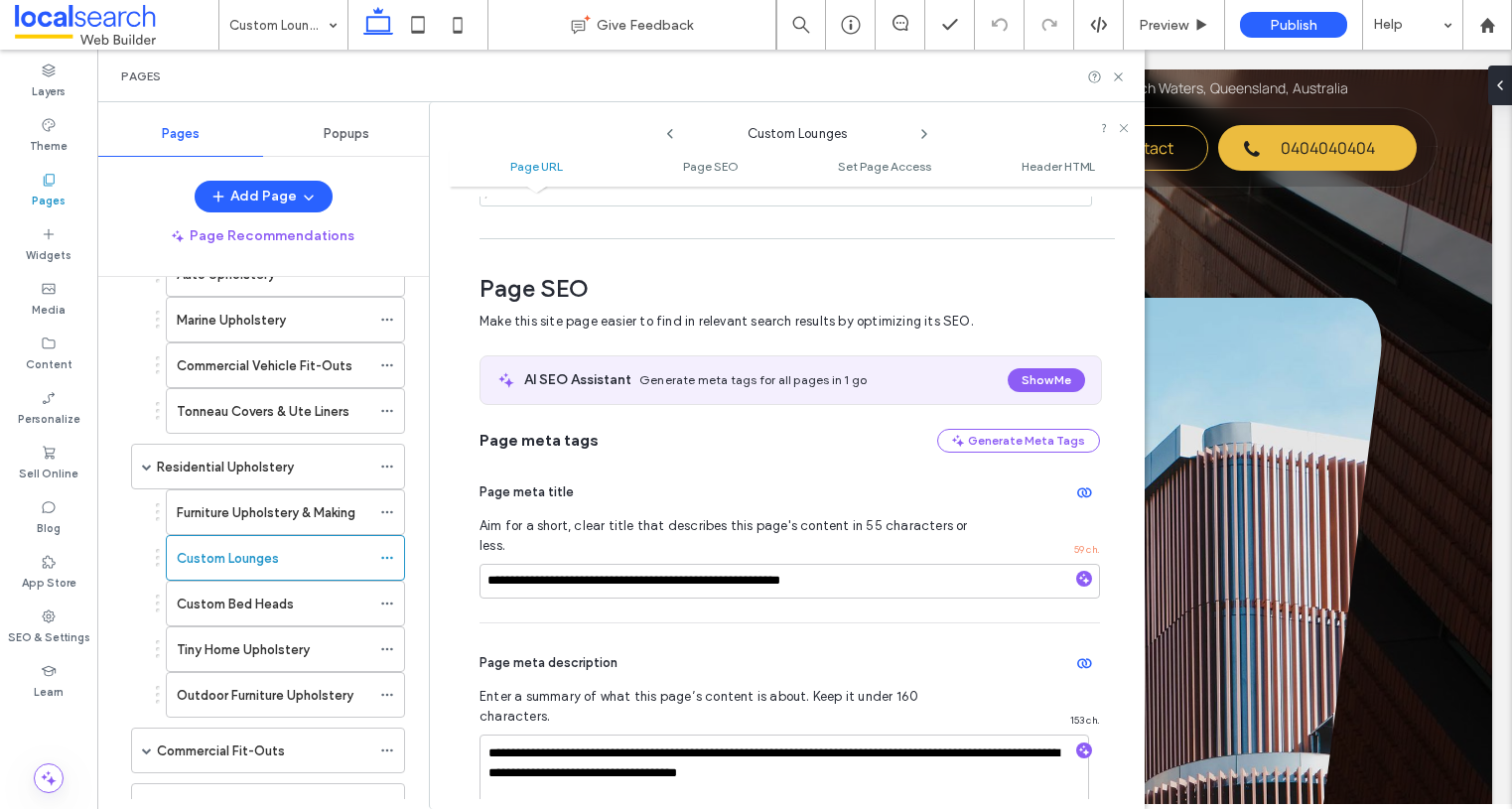 scroll, scrollTop: 272, scrollLeft: 0, axis: vertical 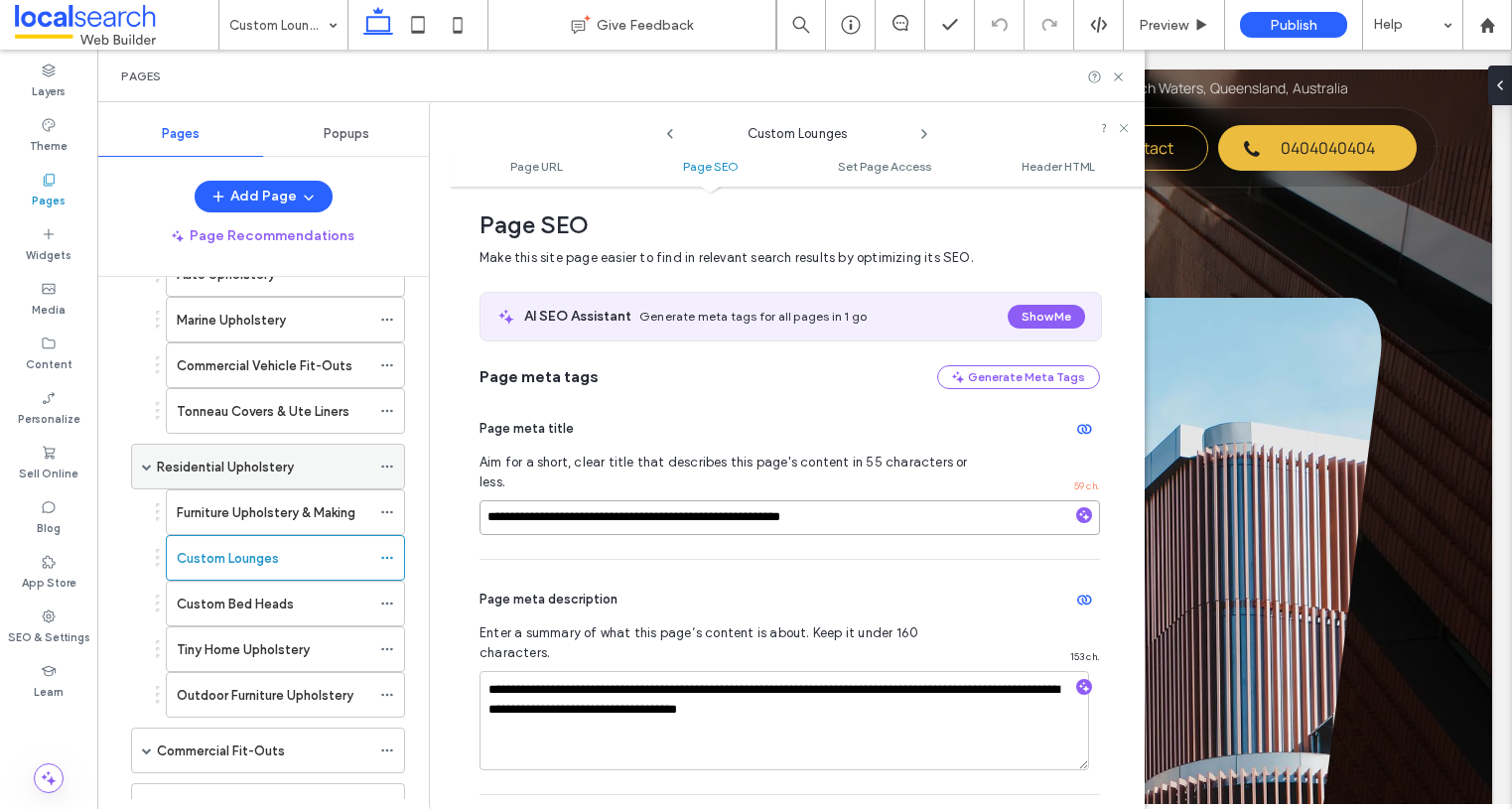 drag, startPoint x: 725, startPoint y: 497, endPoint x: 354, endPoint y: 481, distance: 371.34485 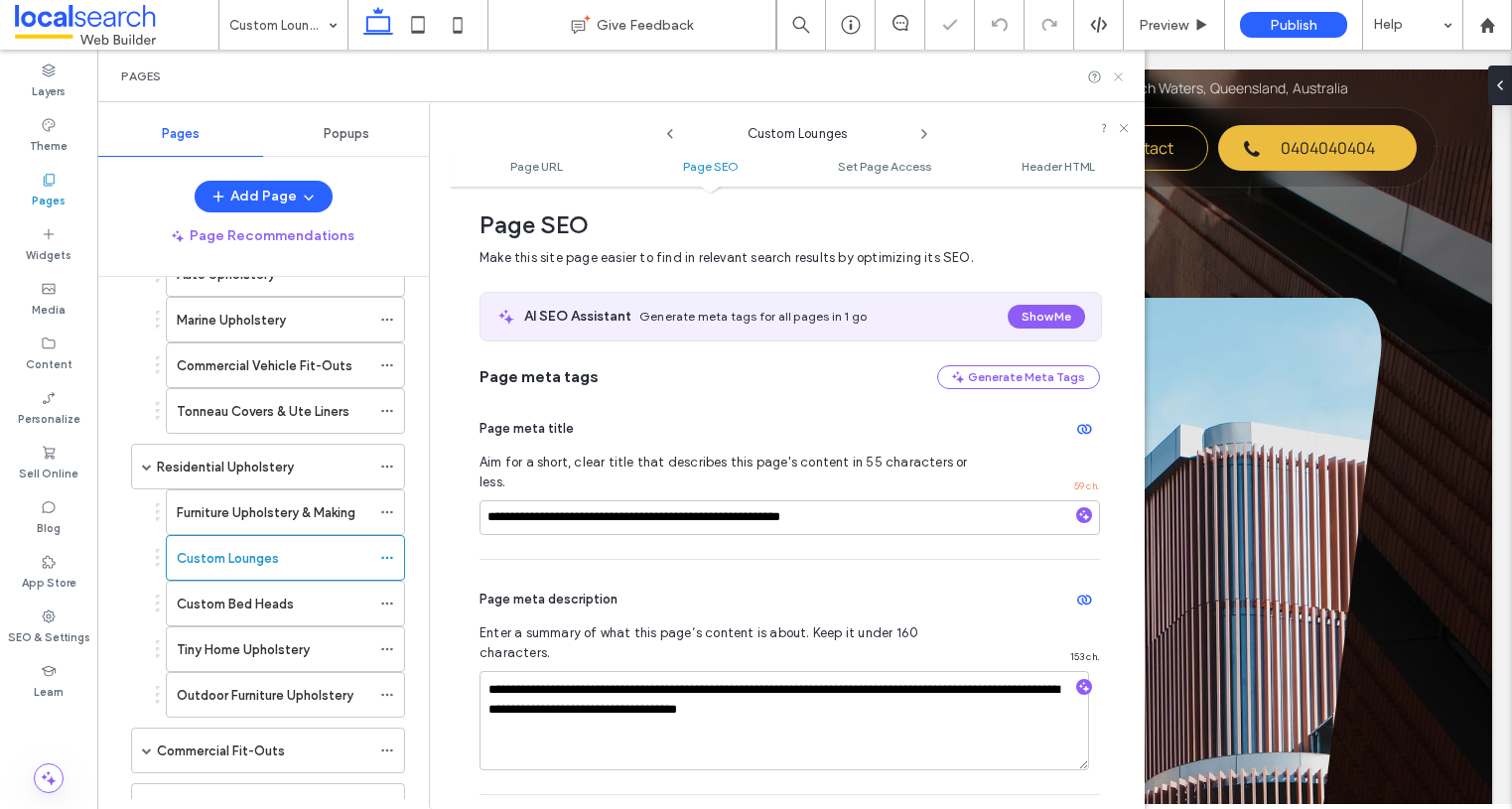 click 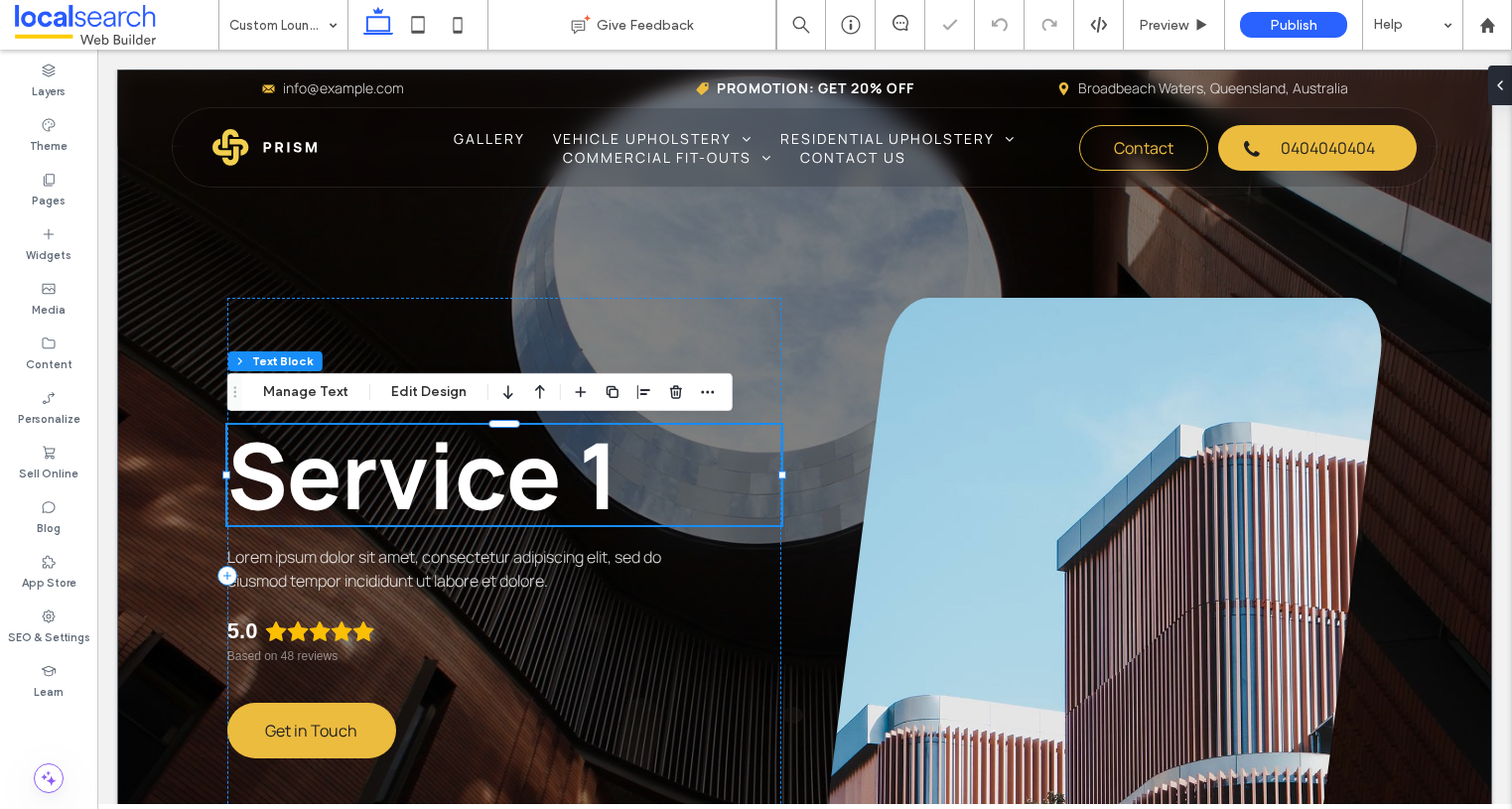 click on "Service 1" at bounding box center [423, 474] 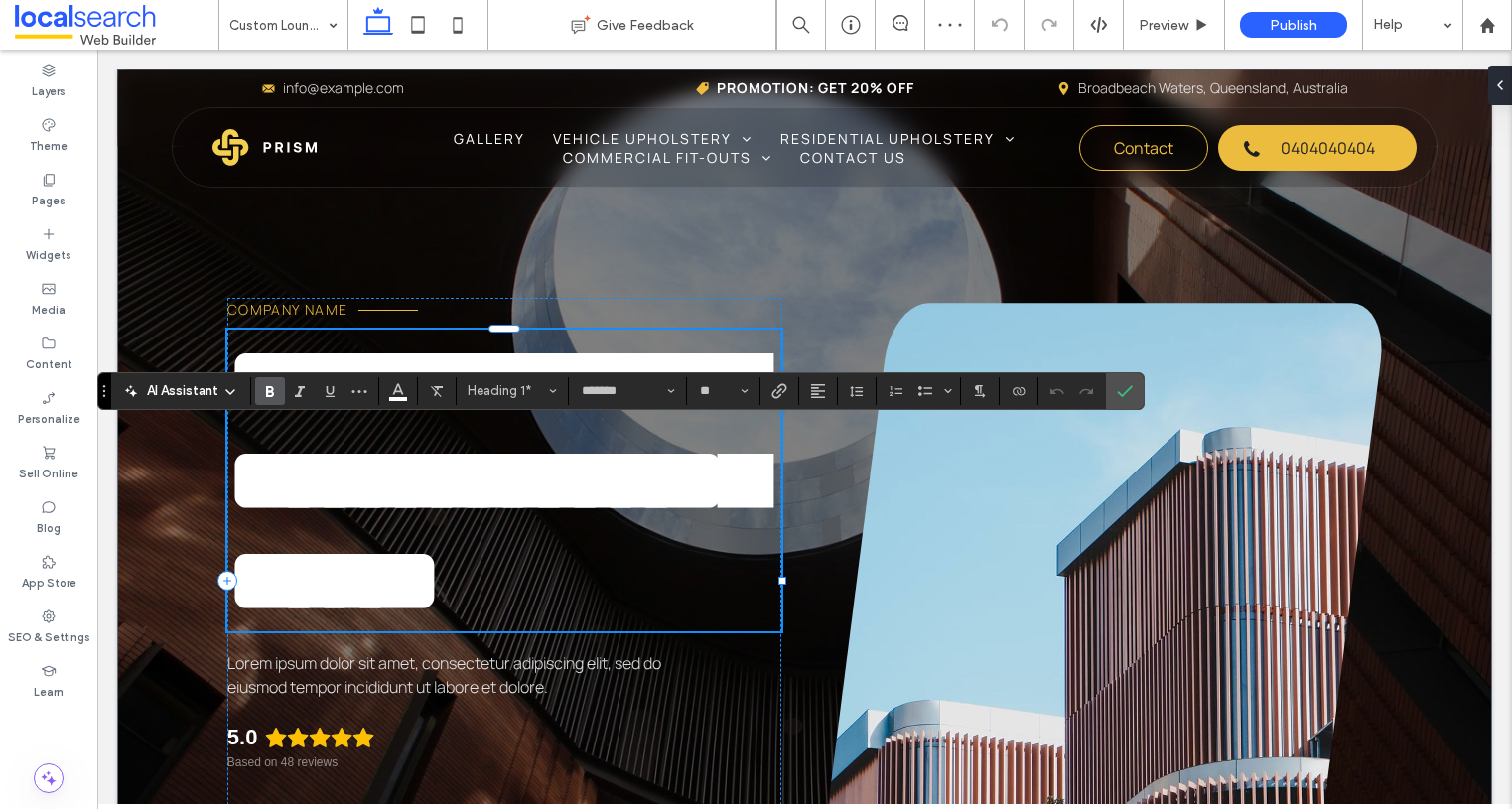 type on "**" 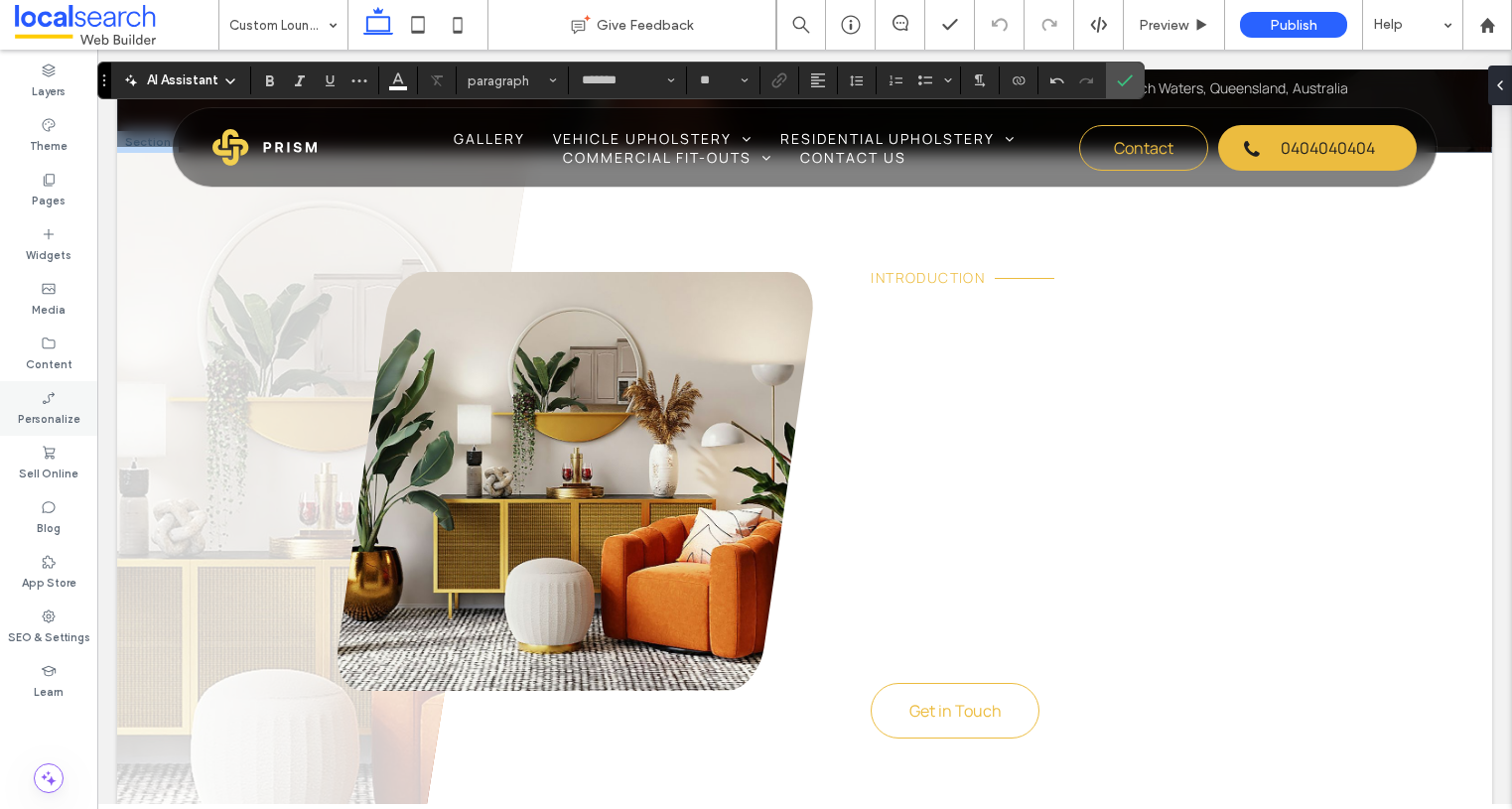 scroll, scrollTop: 1019, scrollLeft: 0, axis: vertical 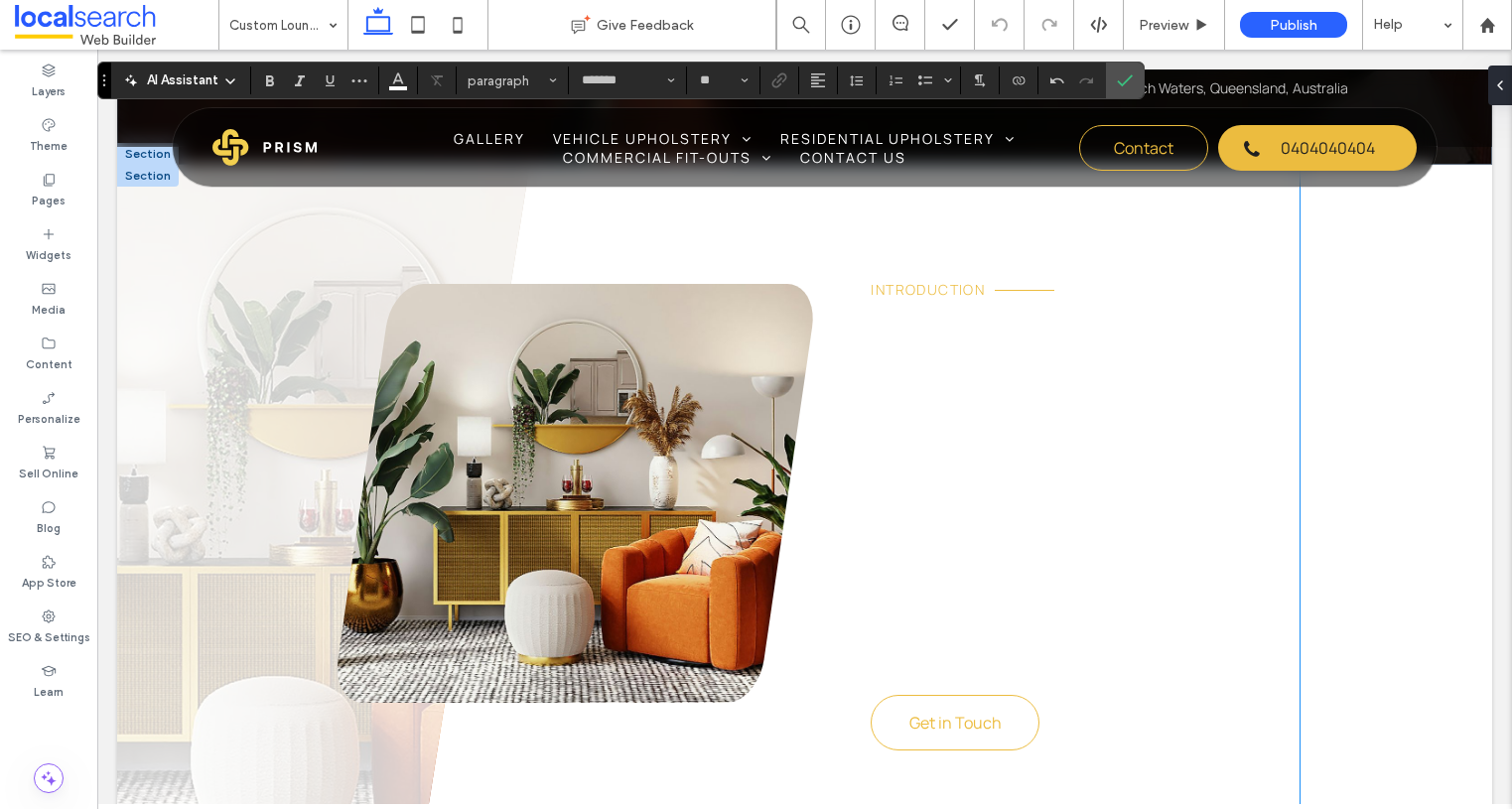 click on "Your Trusted Local Builder" at bounding box center (1043, 378) 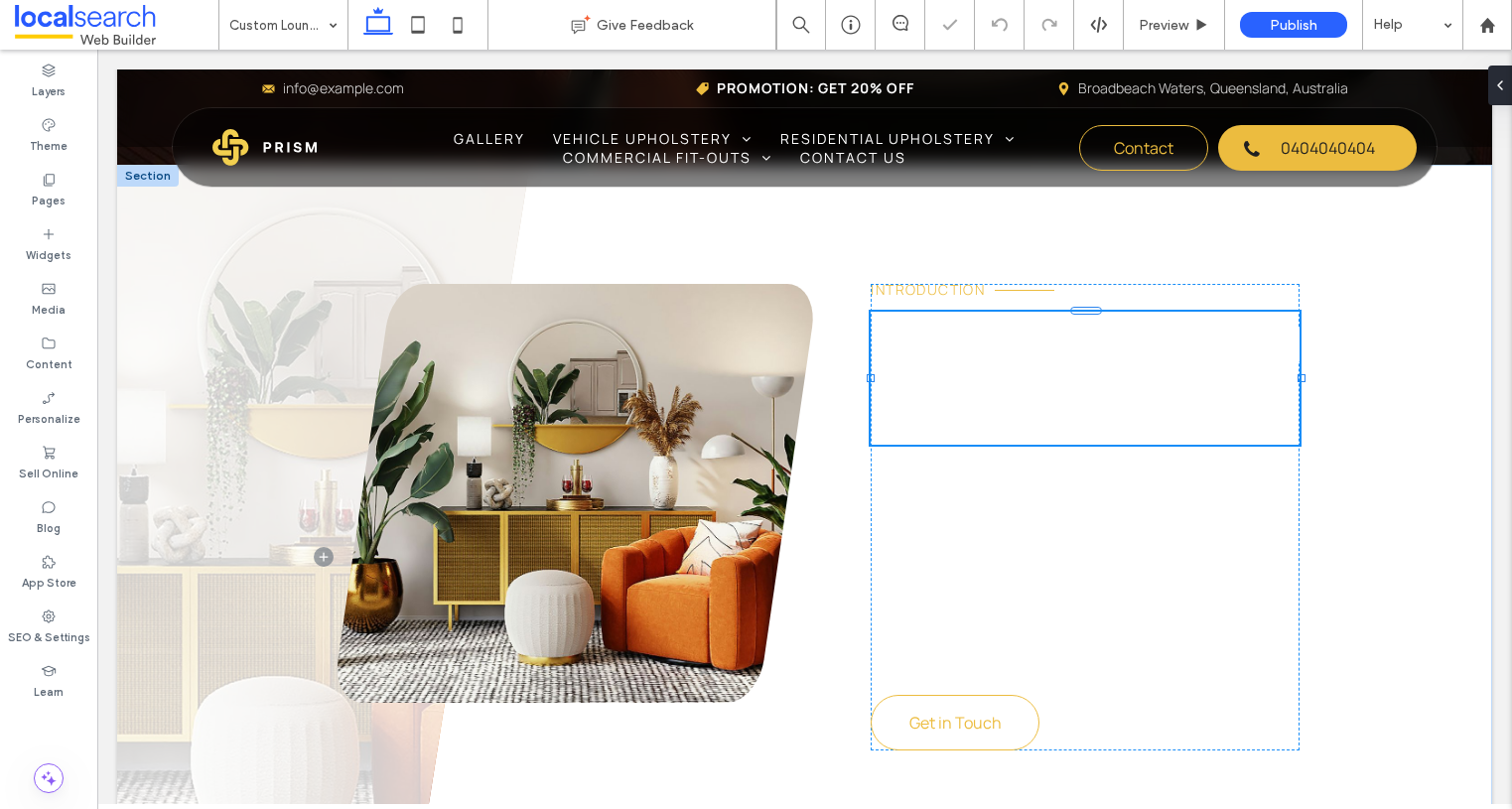 type on "*******" 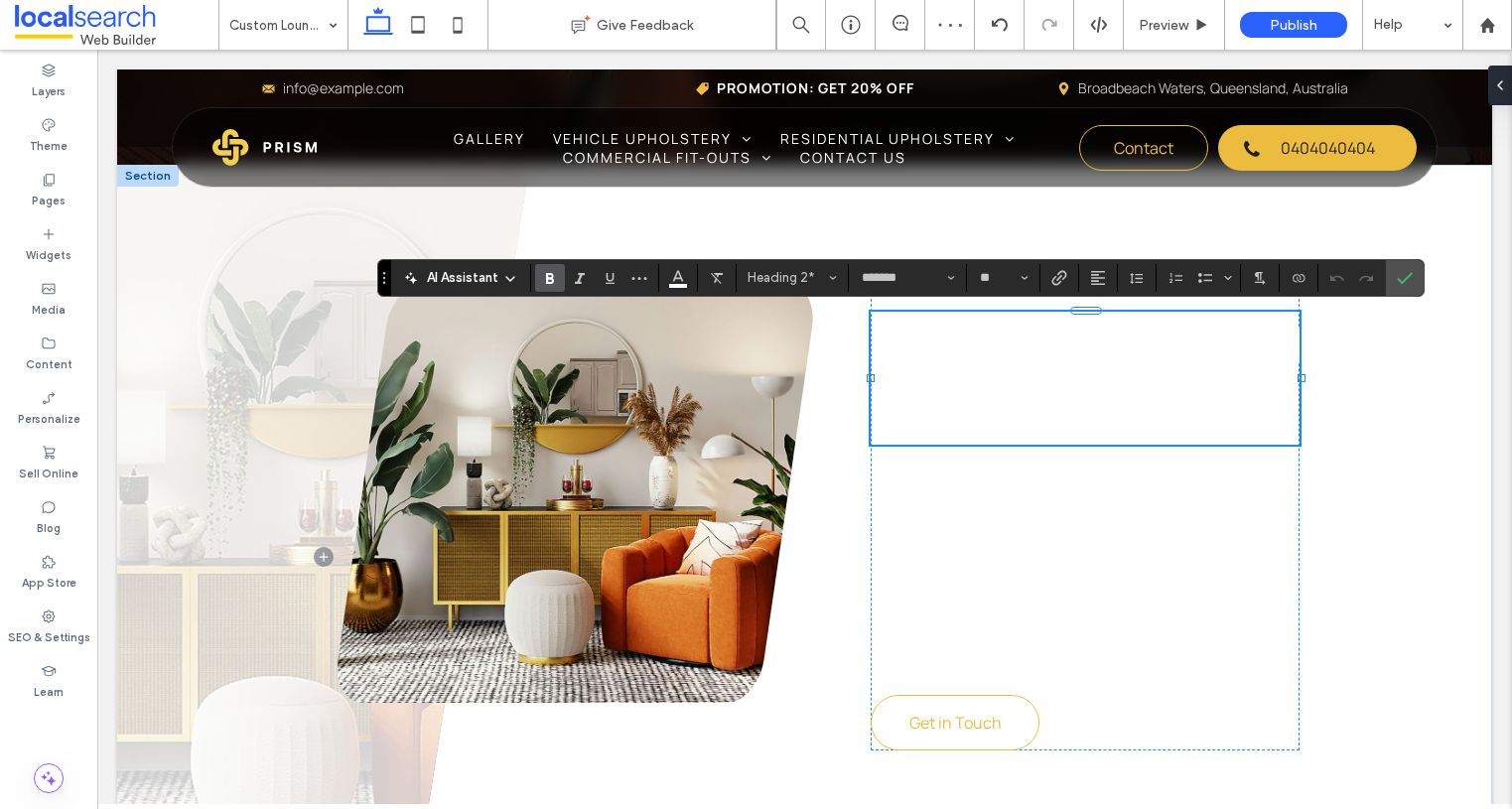 type 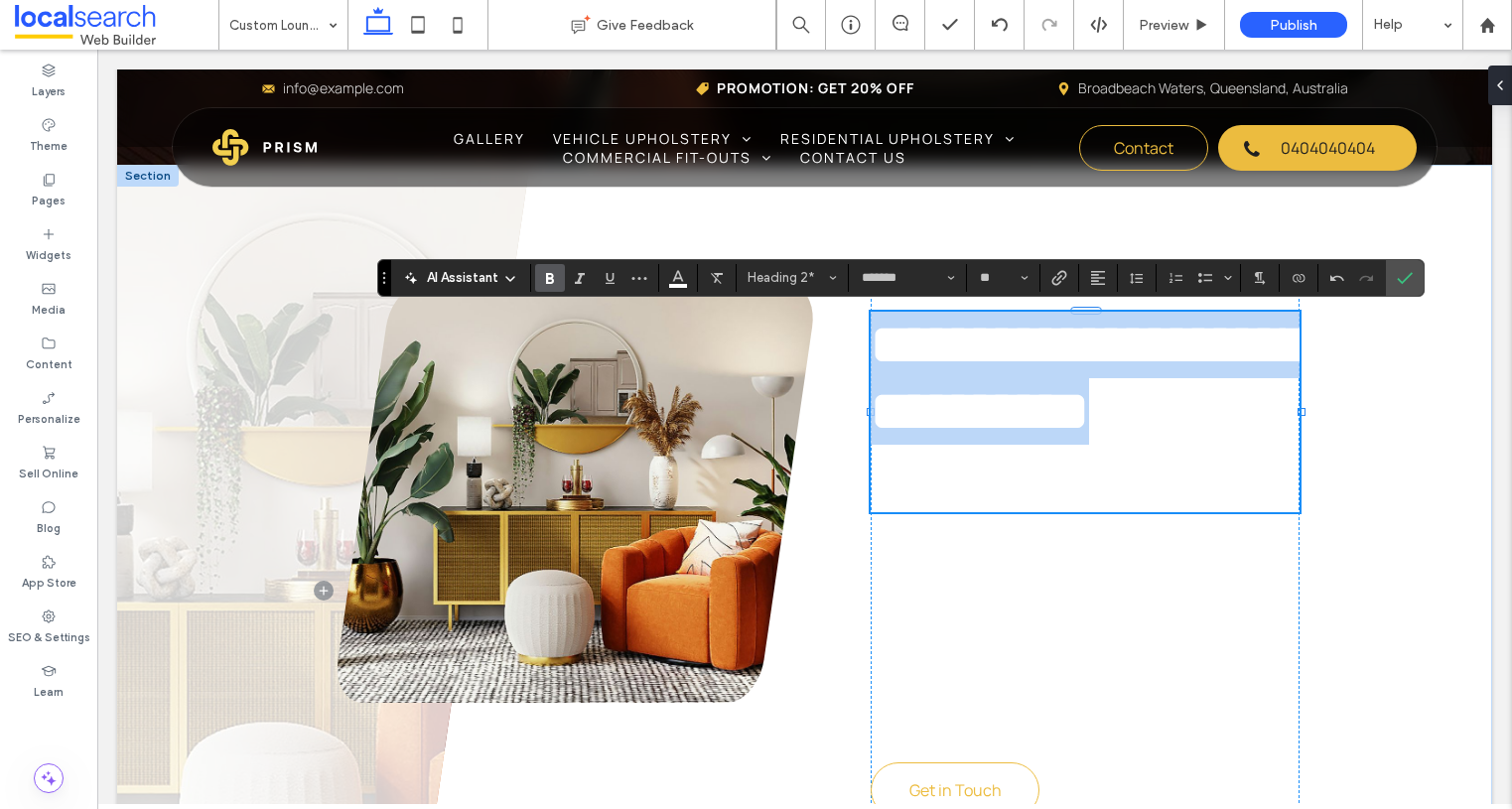 scroll, scrollTop: 0, scrollLeft: 0, axis: both 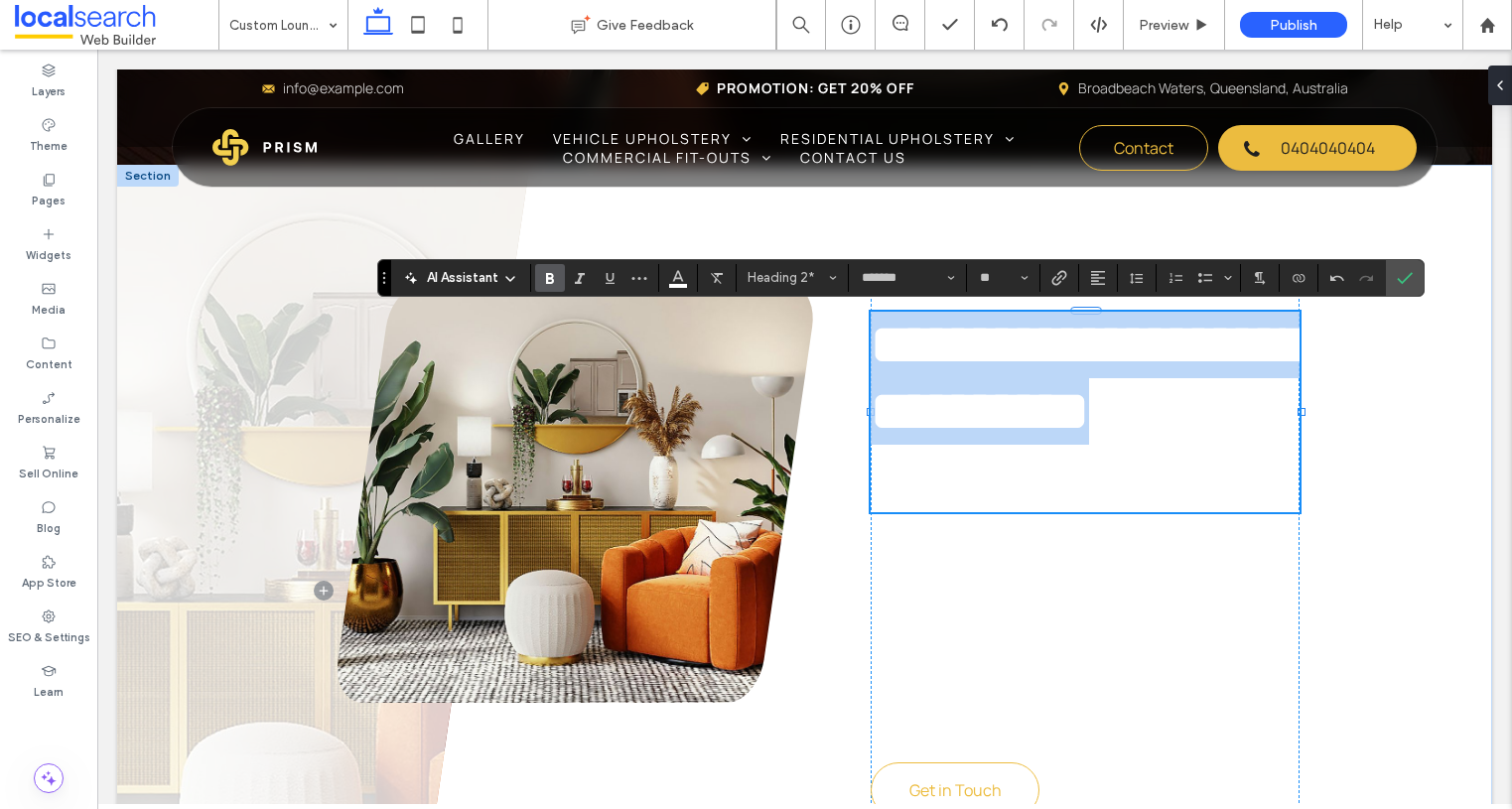 click on "**********" at bounding box center [1089, 377] 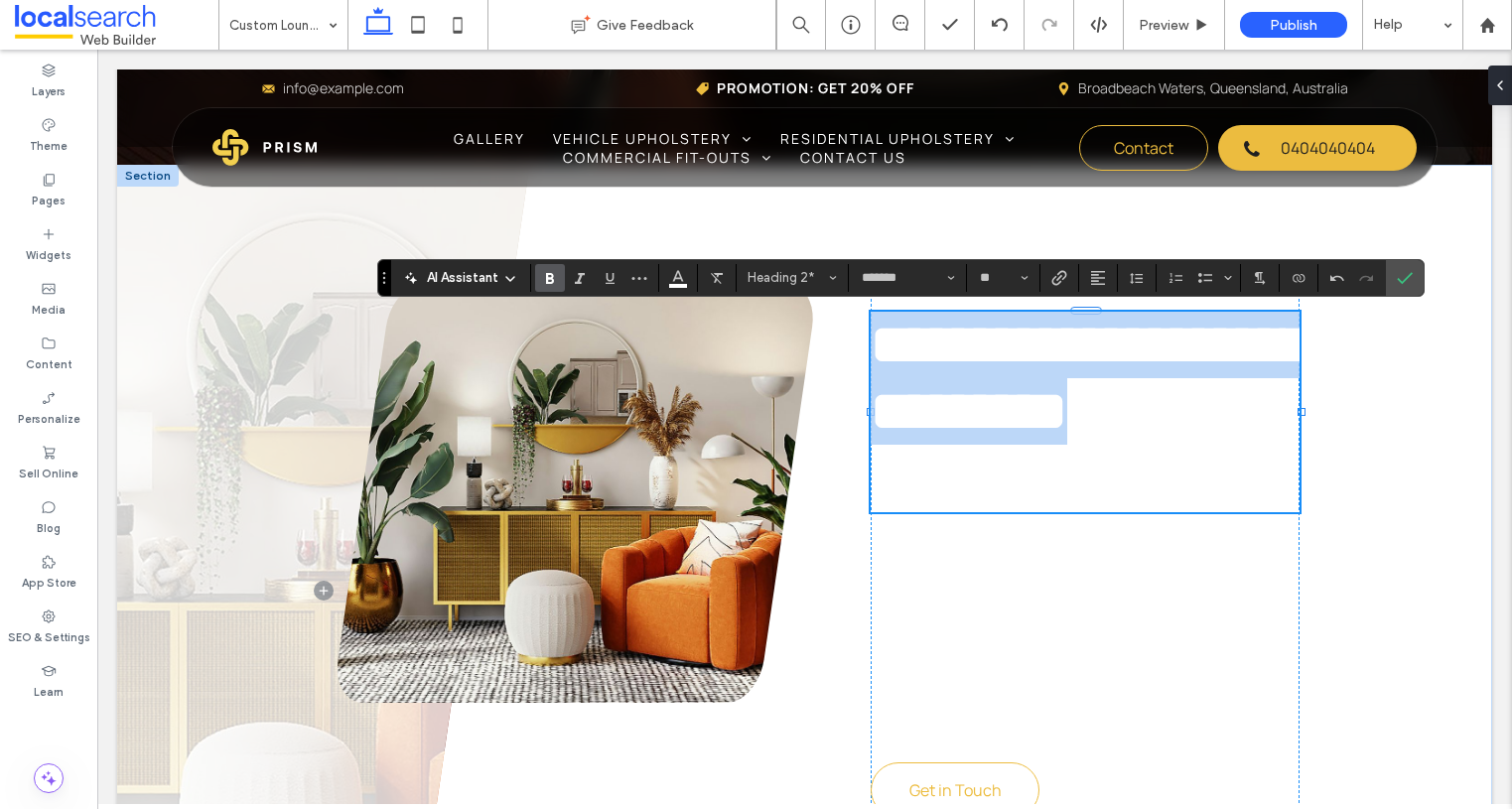 scroll, scrollTop: 0, scrollLeft: 0, axis: both 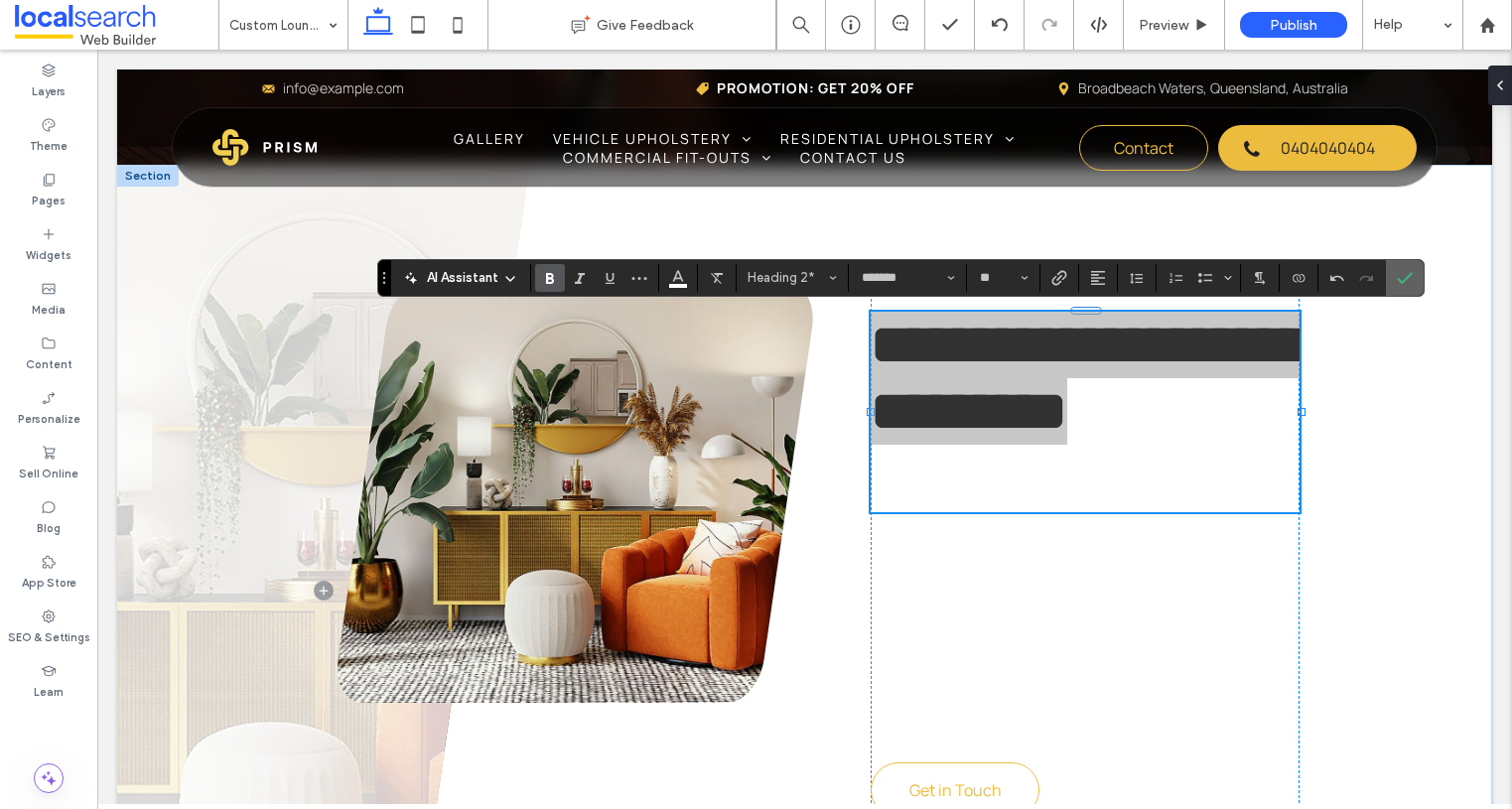 click at bounding box center [1401, 278] 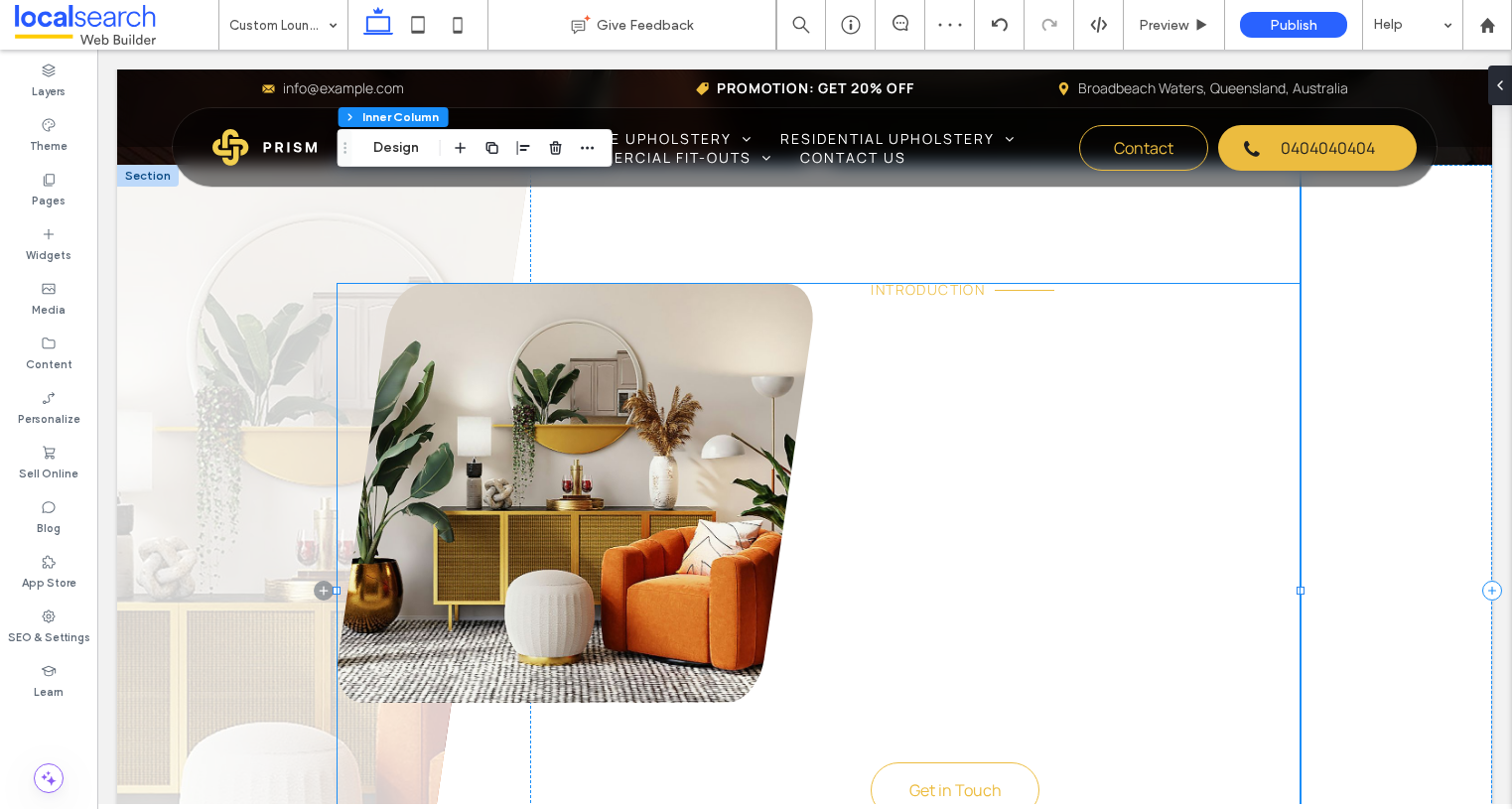 click on "Introduction" at bounding box center (927, 289) 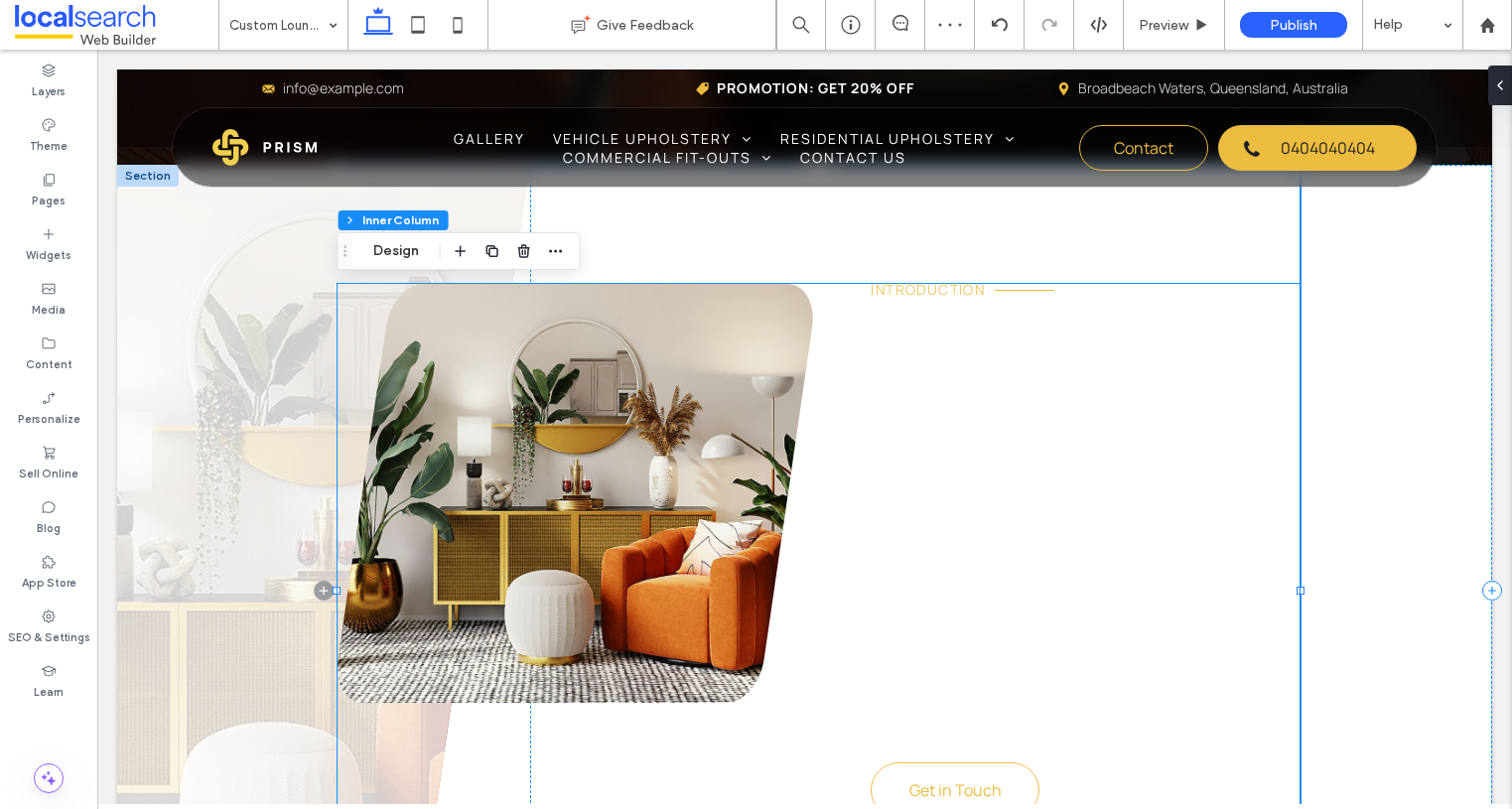 click on "Introduction" at bounding box center [927, 289] 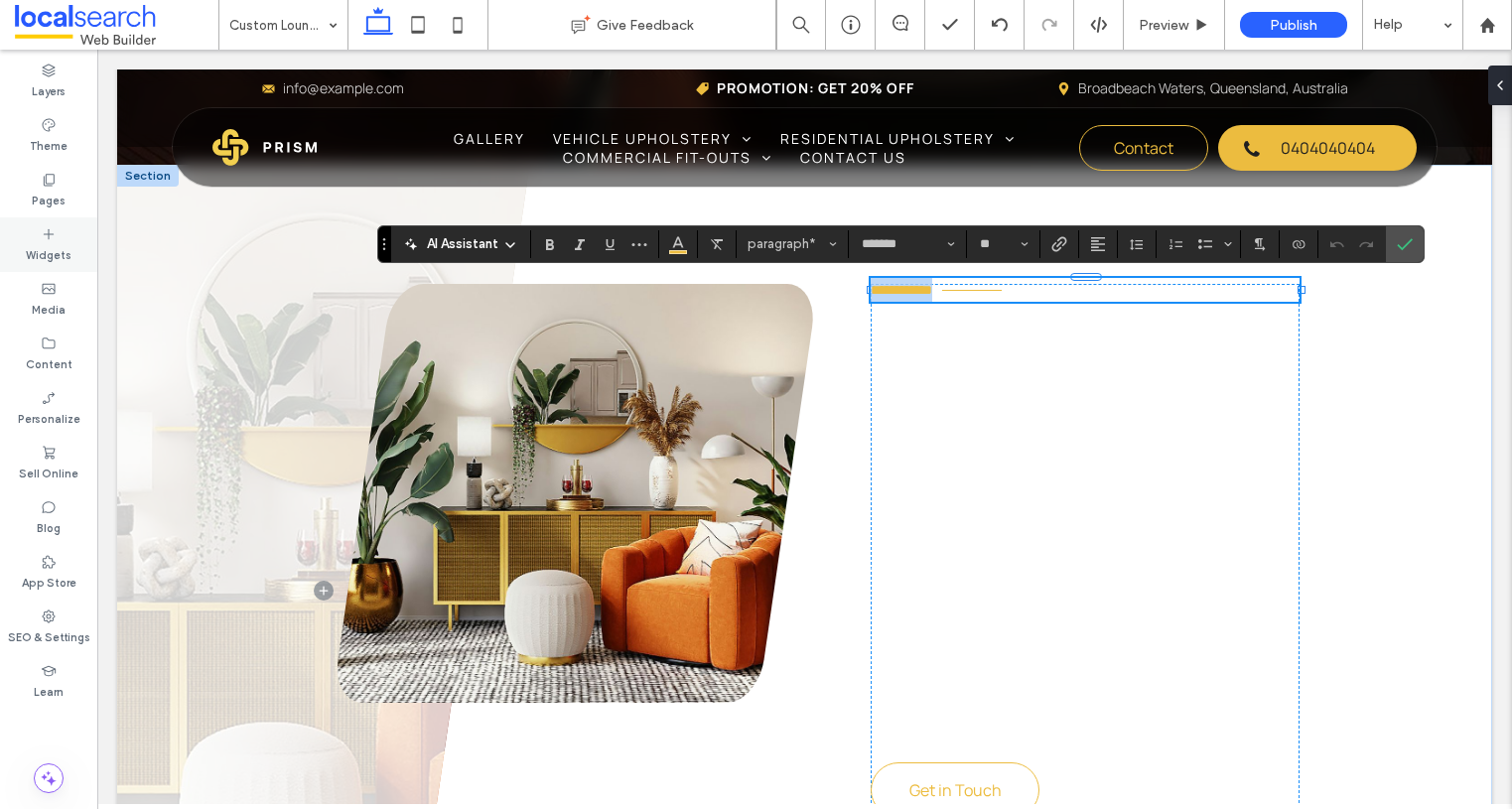 type 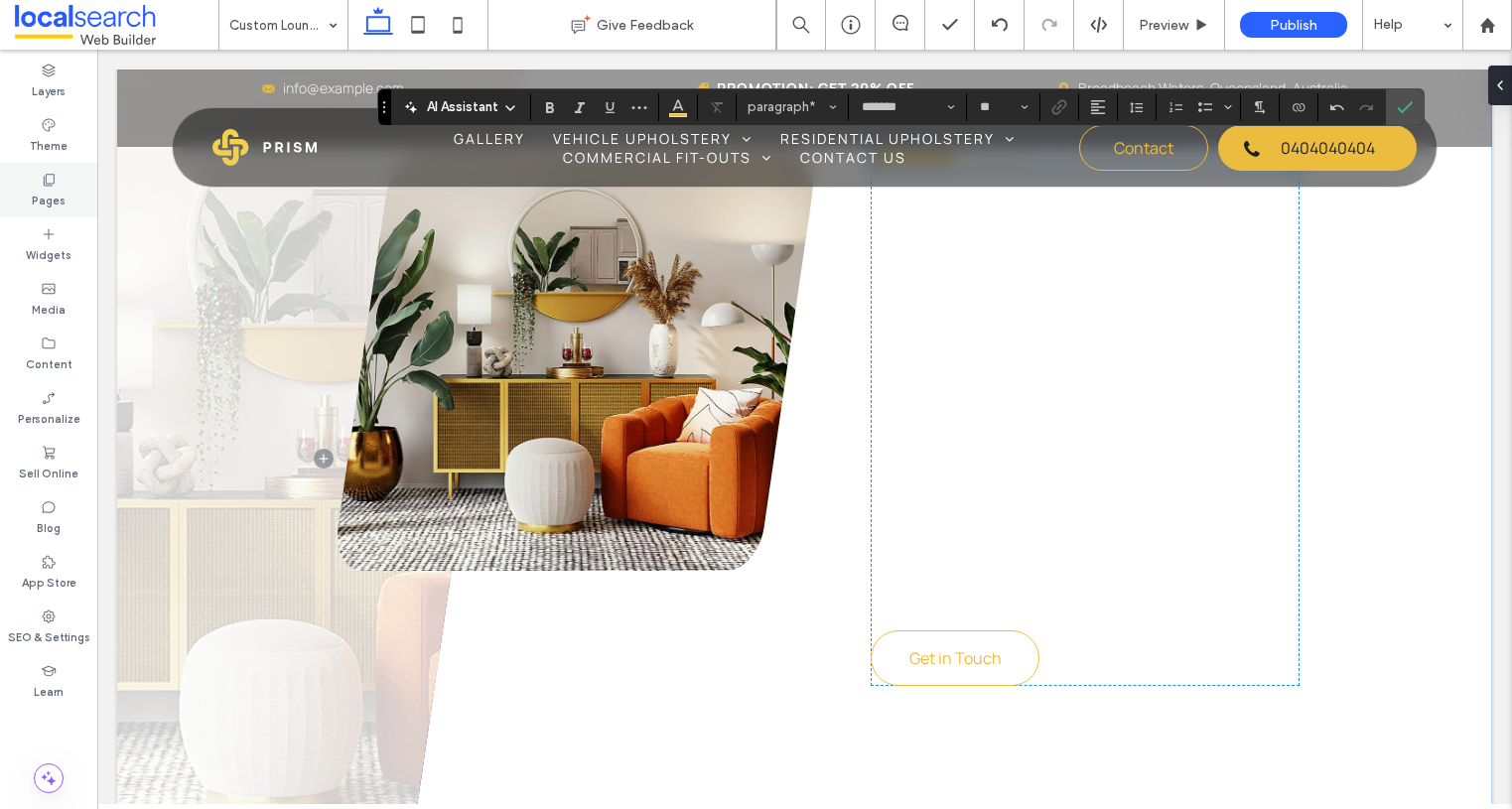 scroll, scrollTop: 1159, scrollLeft: 0, axis: vertical 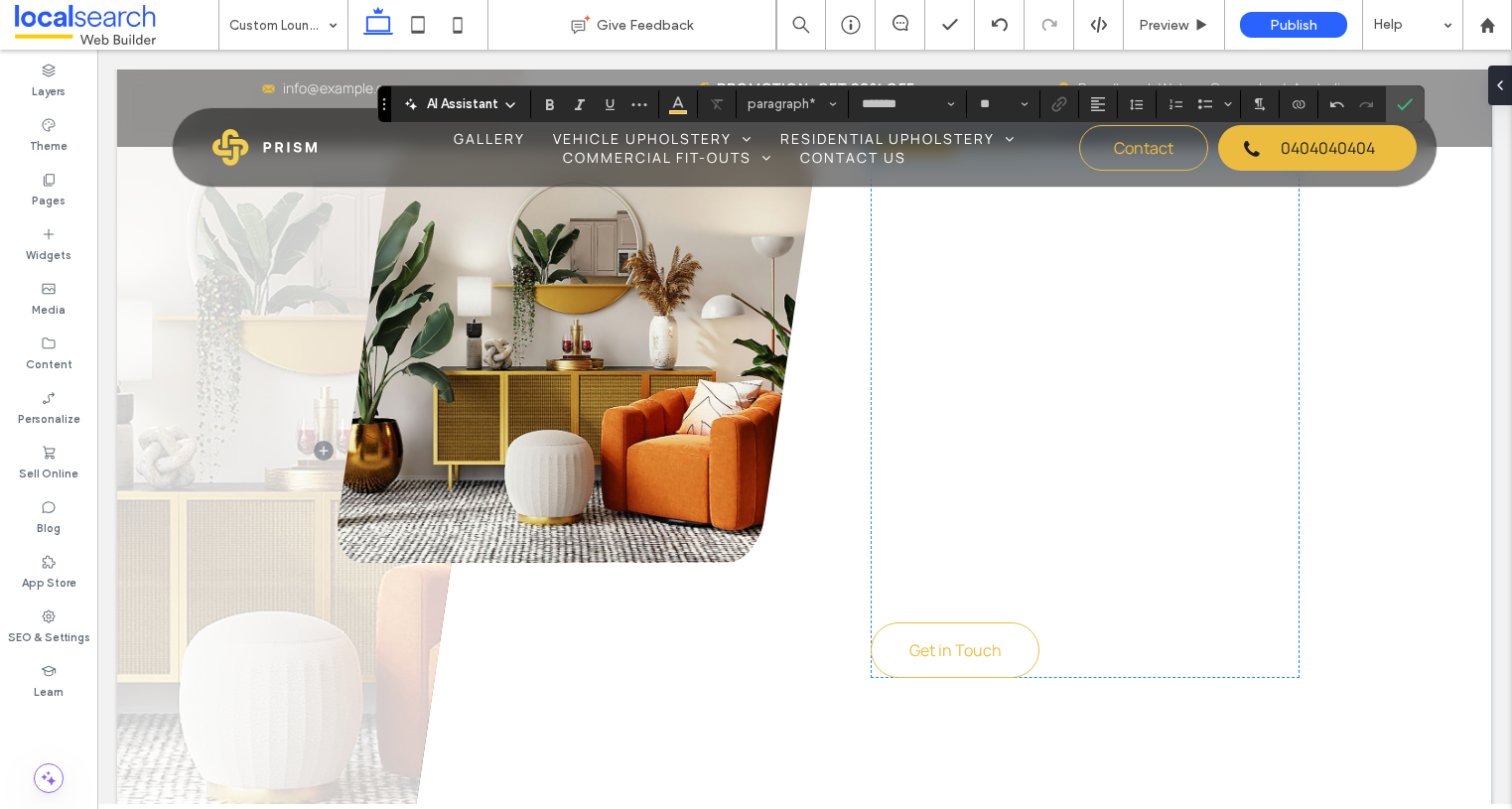 click on "Lorem ipsum dolor sit amet, consectetur adipiscing elit, sed do eiusmod temp incididunt ut labore et dolore magna aliqua. Ut enim ad minim veniam, quis nostrud exercitation ullamco laboris nisi ut aliquip ex ea commodo consequat. Lorem ipsum dolor sit amet, consectetur adipiscing elit, sed do eiusmod temp incididunt ut labore et dolore magna aliqua. Ut enim ad minim veniam, quis nostrud exercitation ullamco laboris nisi ut aliquip ex ea commodo consequat." at bounding box center [1084, 487] 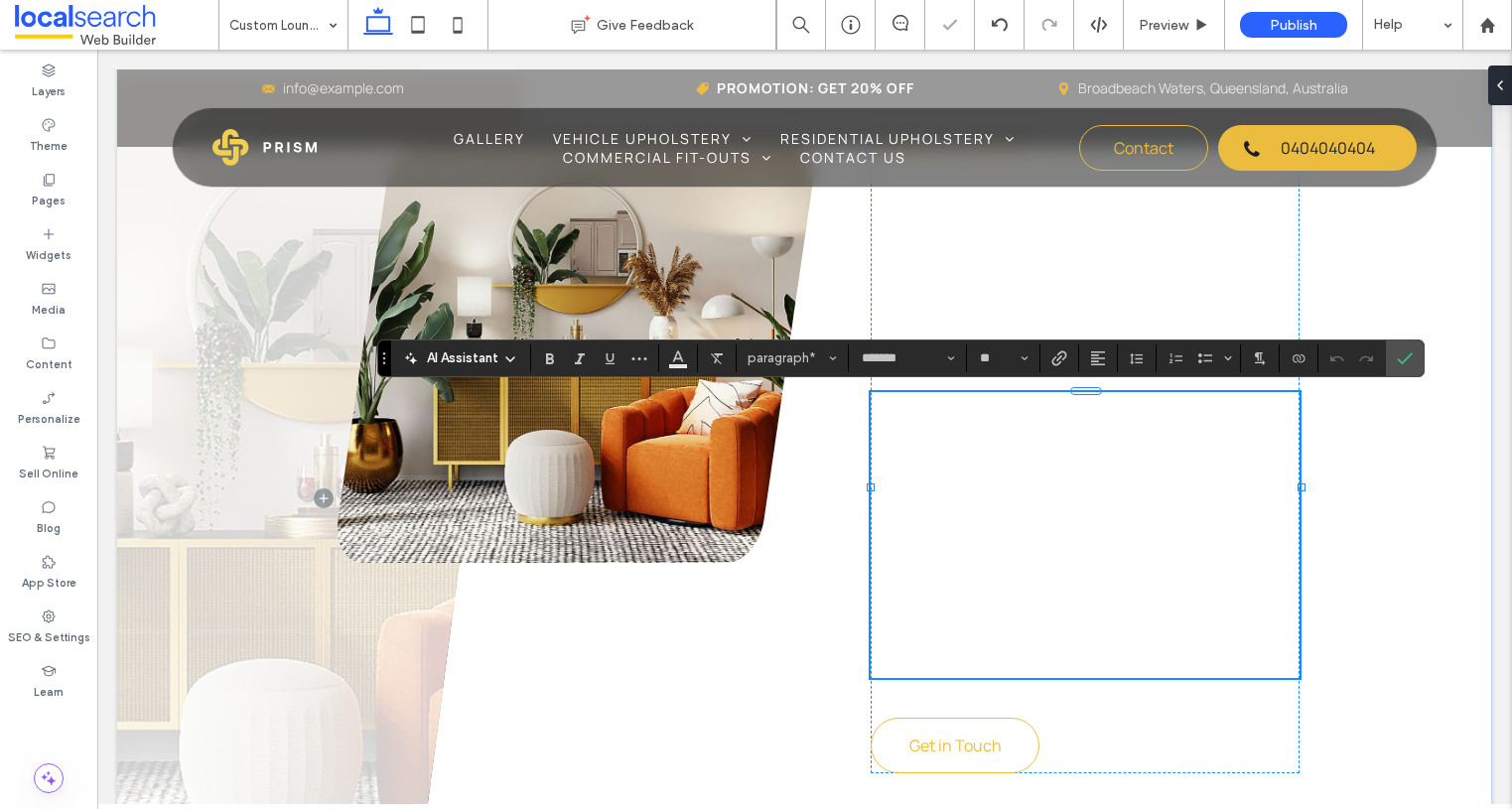 scroll, scrollTop: 0, scrollLeft: 0, axis: both 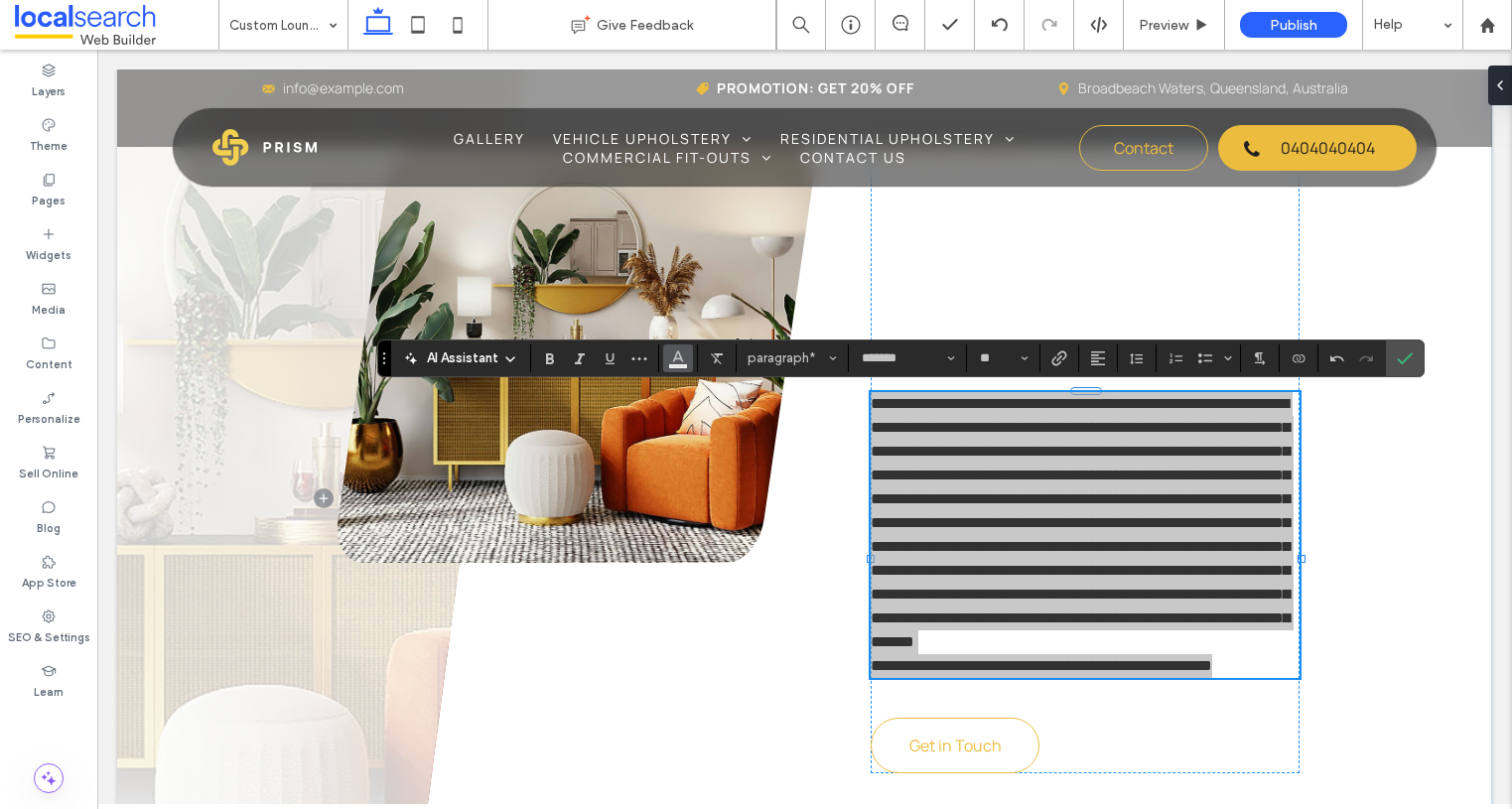 click 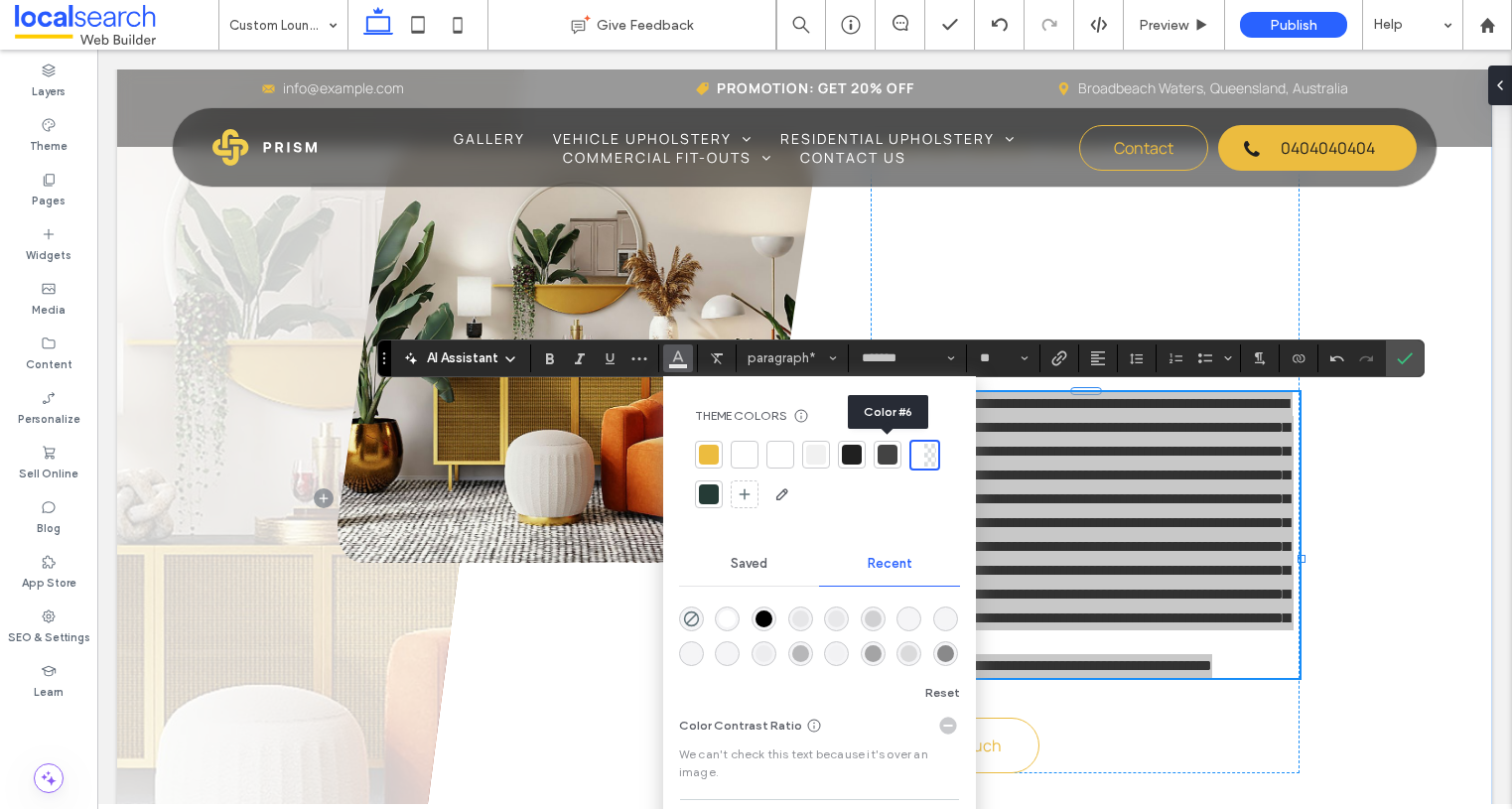 drag, startPoint x: 887, startPoint y: 457, endPoint x: 908, endPoint y: 456, distance: 21.023796 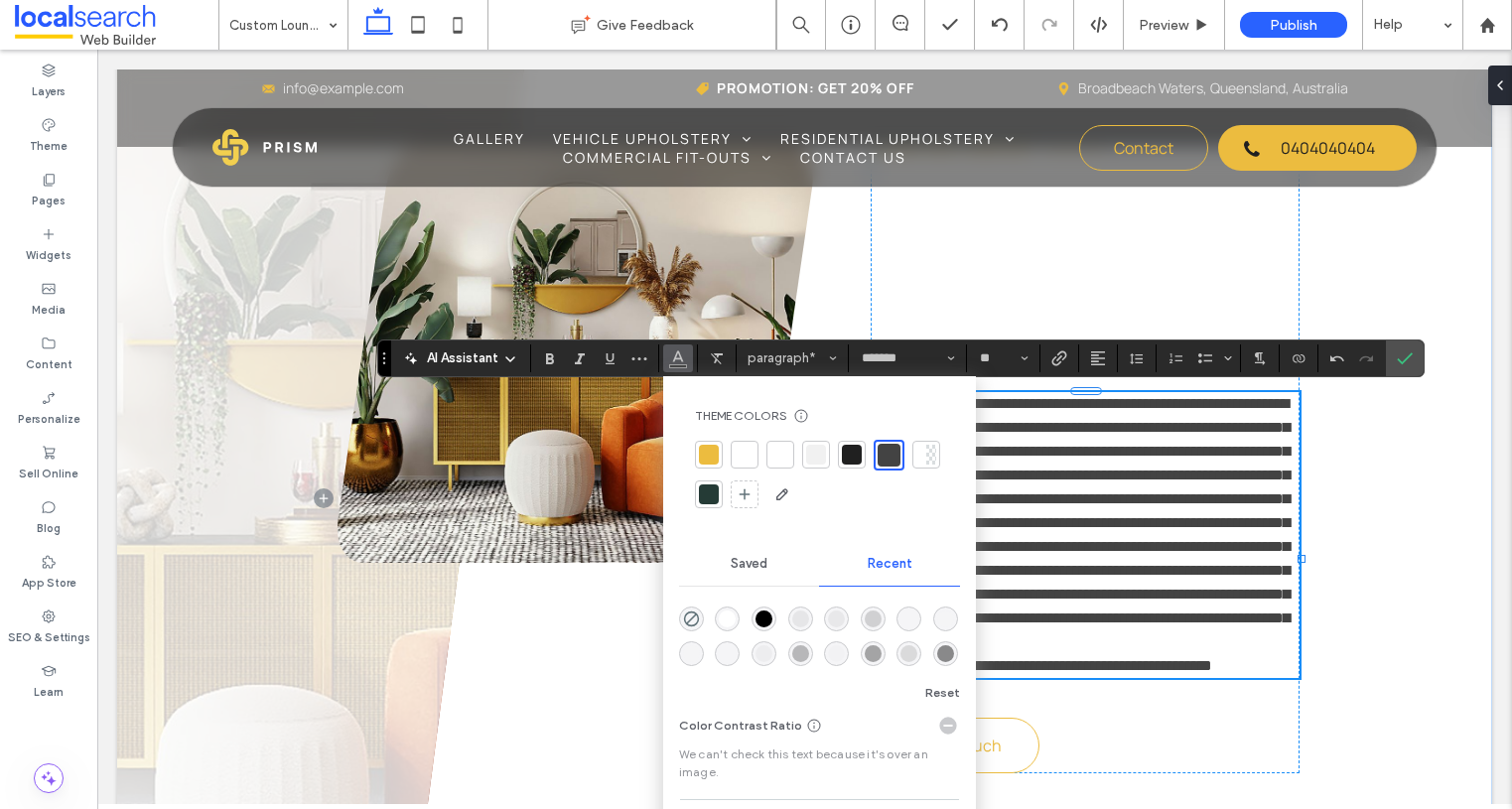 click on "**********" at bounding box center (1080, 522) 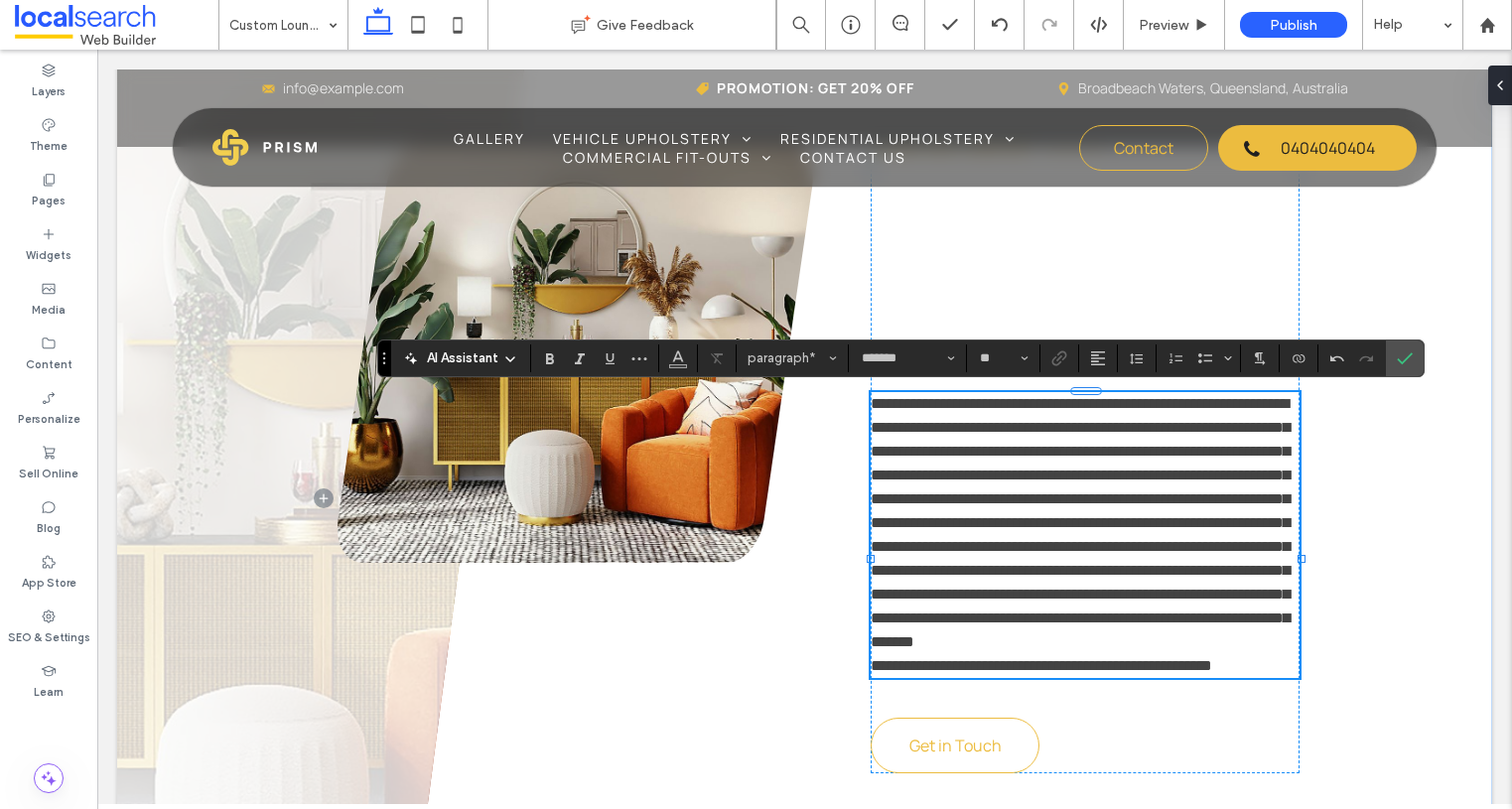 click on "**********" at bounding box center [1080, 522] 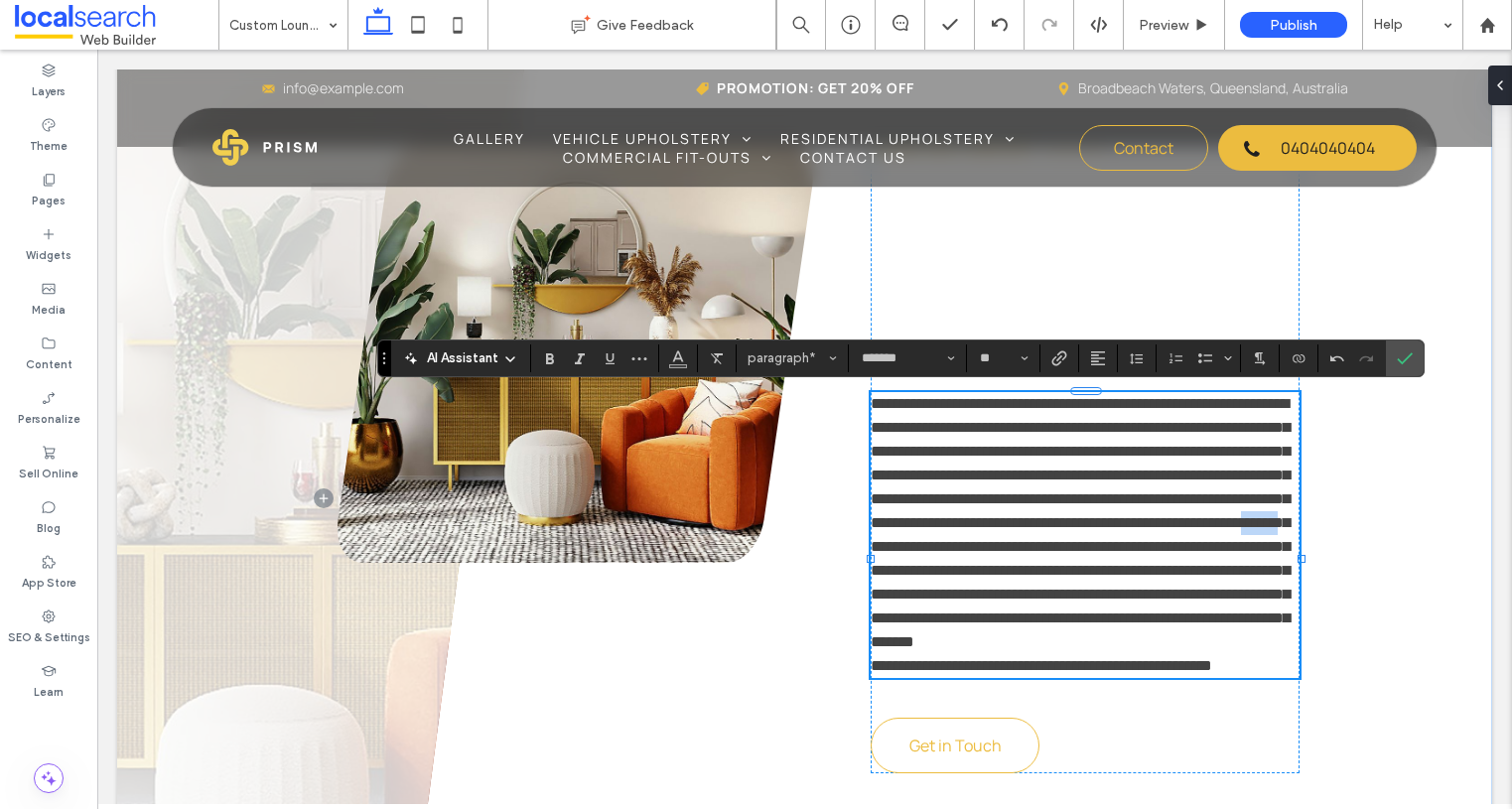 click on "**********" at bounding box center [1080, 522] 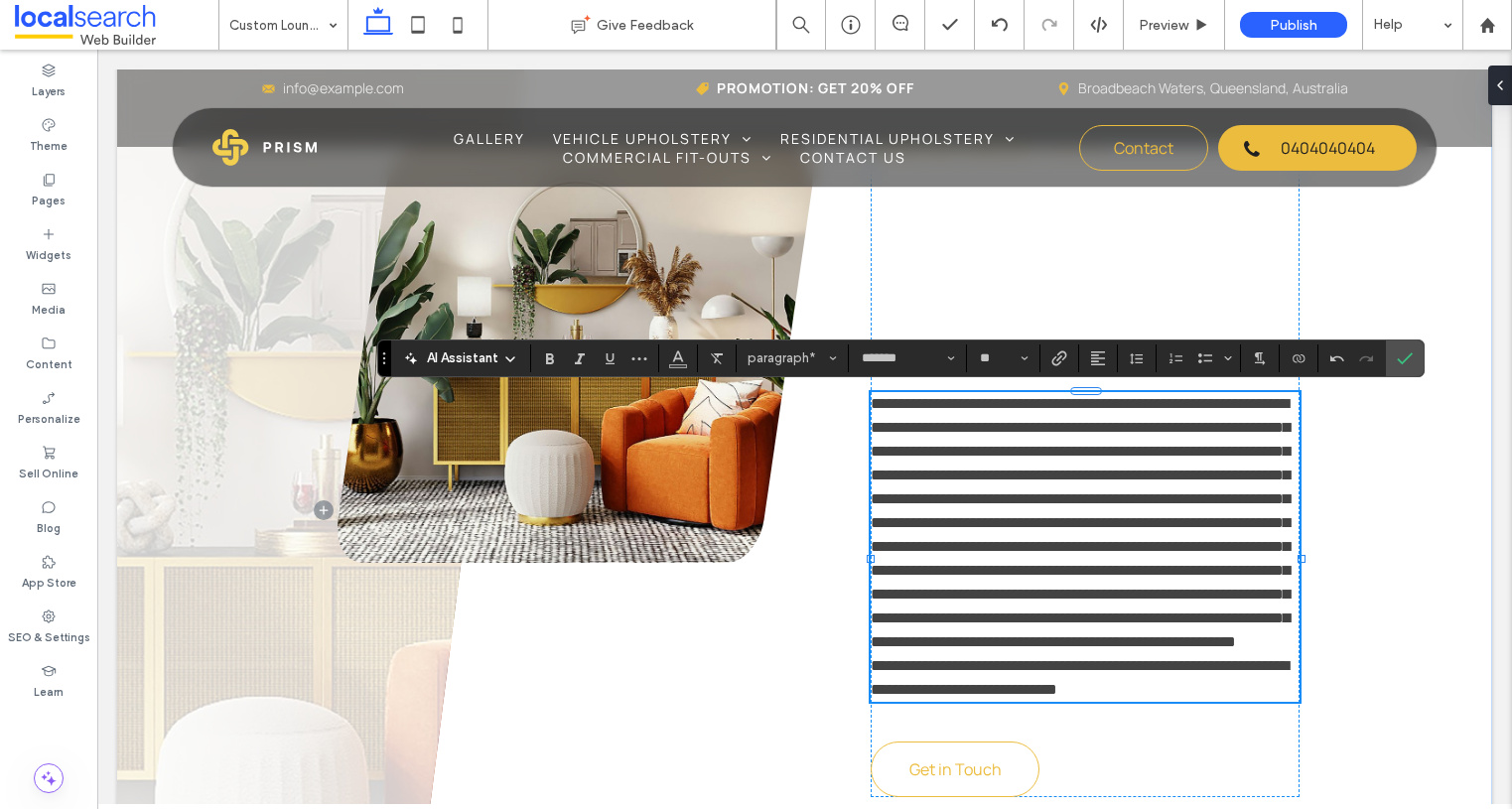 scroll, scrollTop: 0, scrollLeft: 0, axis: both 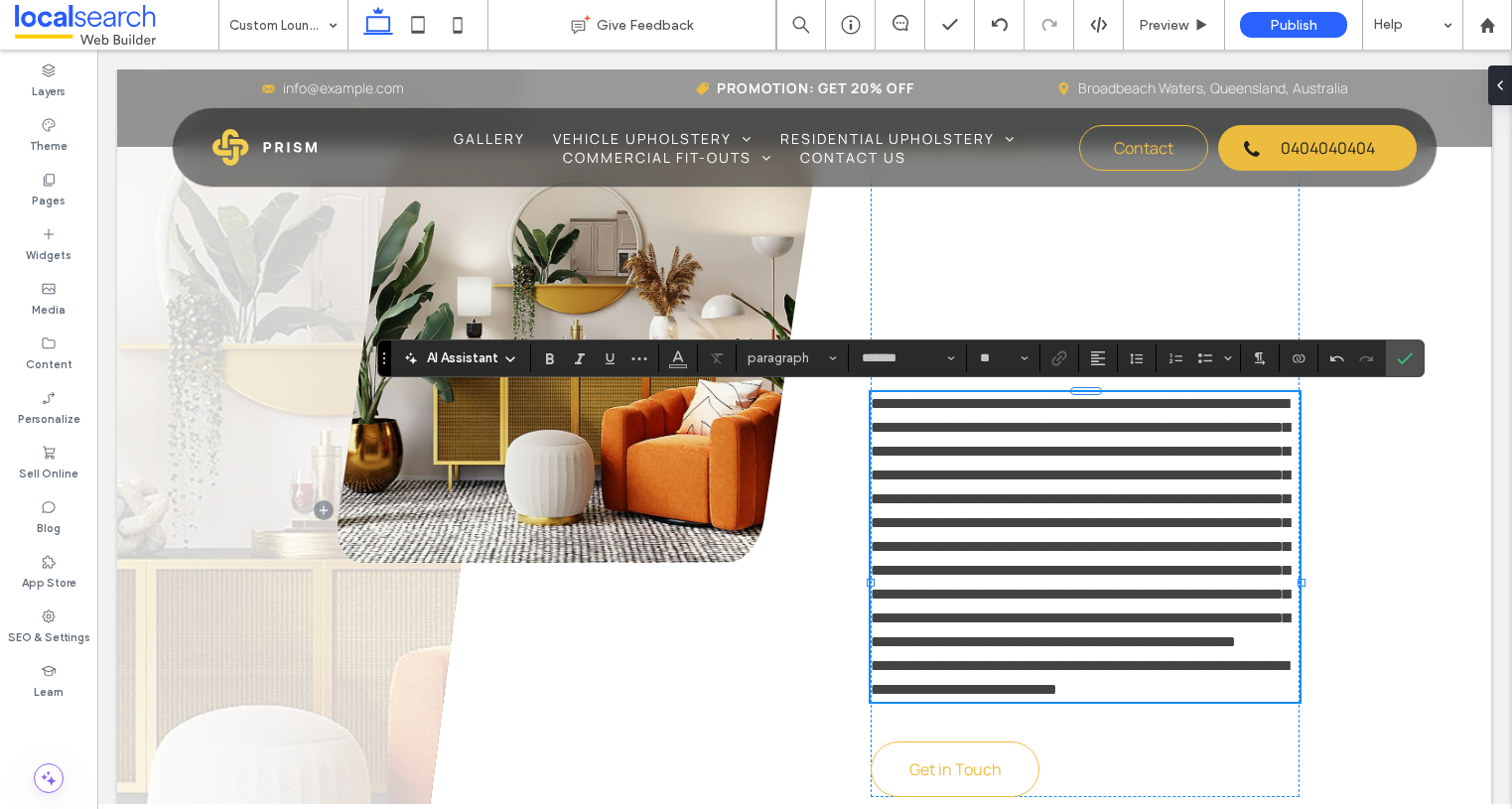 click on "**********" at bounding box center (1079, 677) 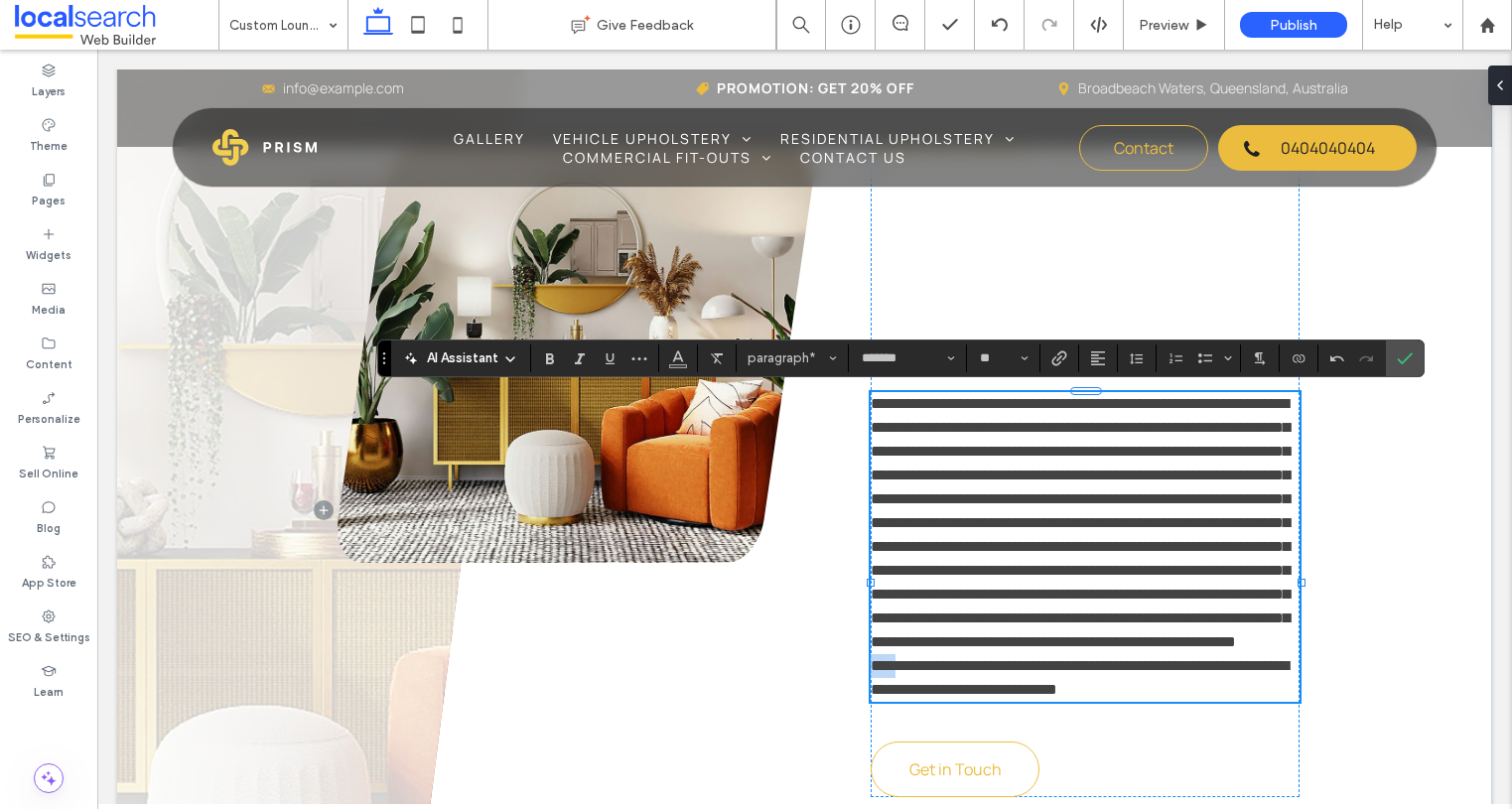 click on "**********" at bounding box center (1079, 677) 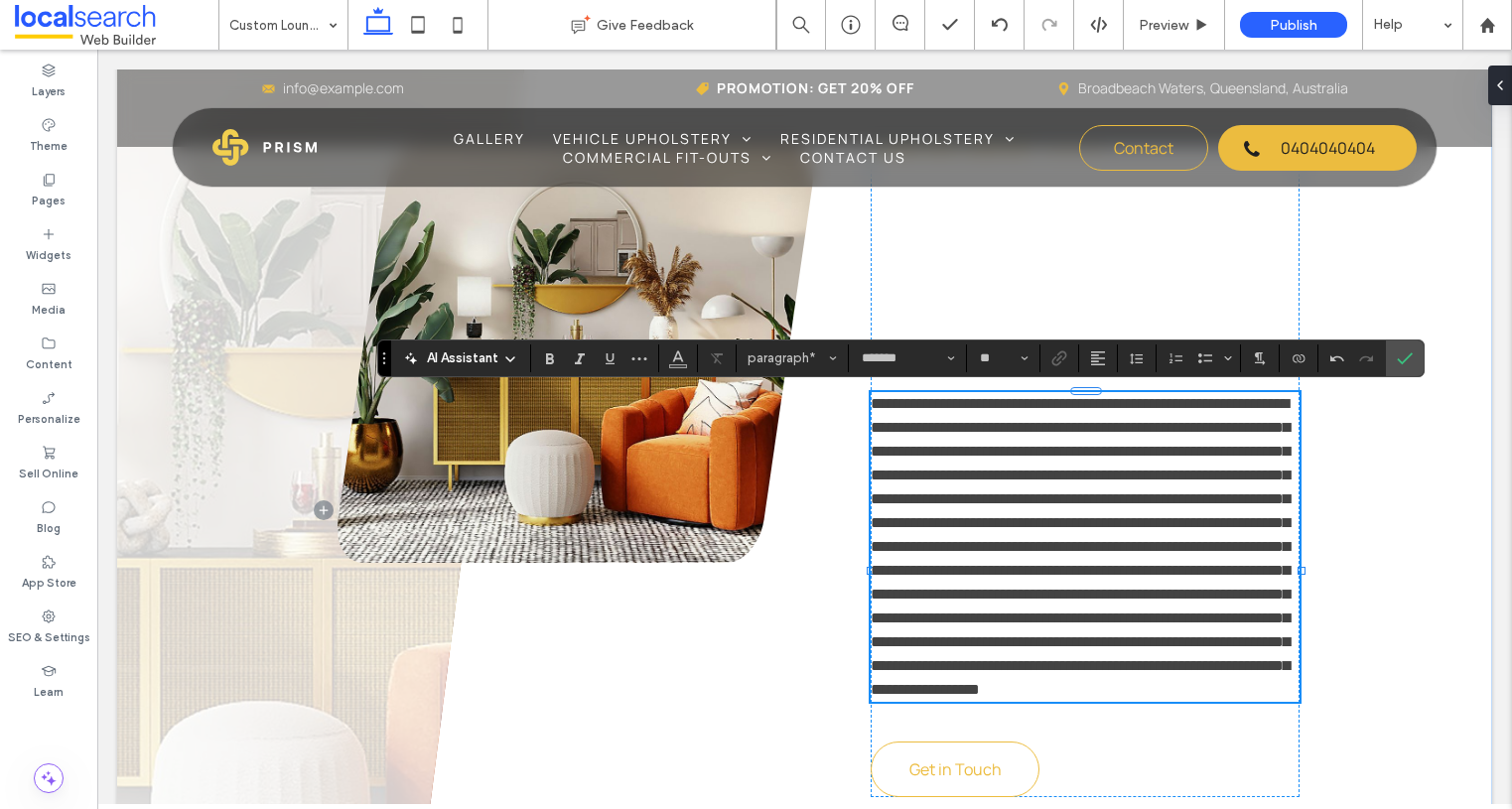 type 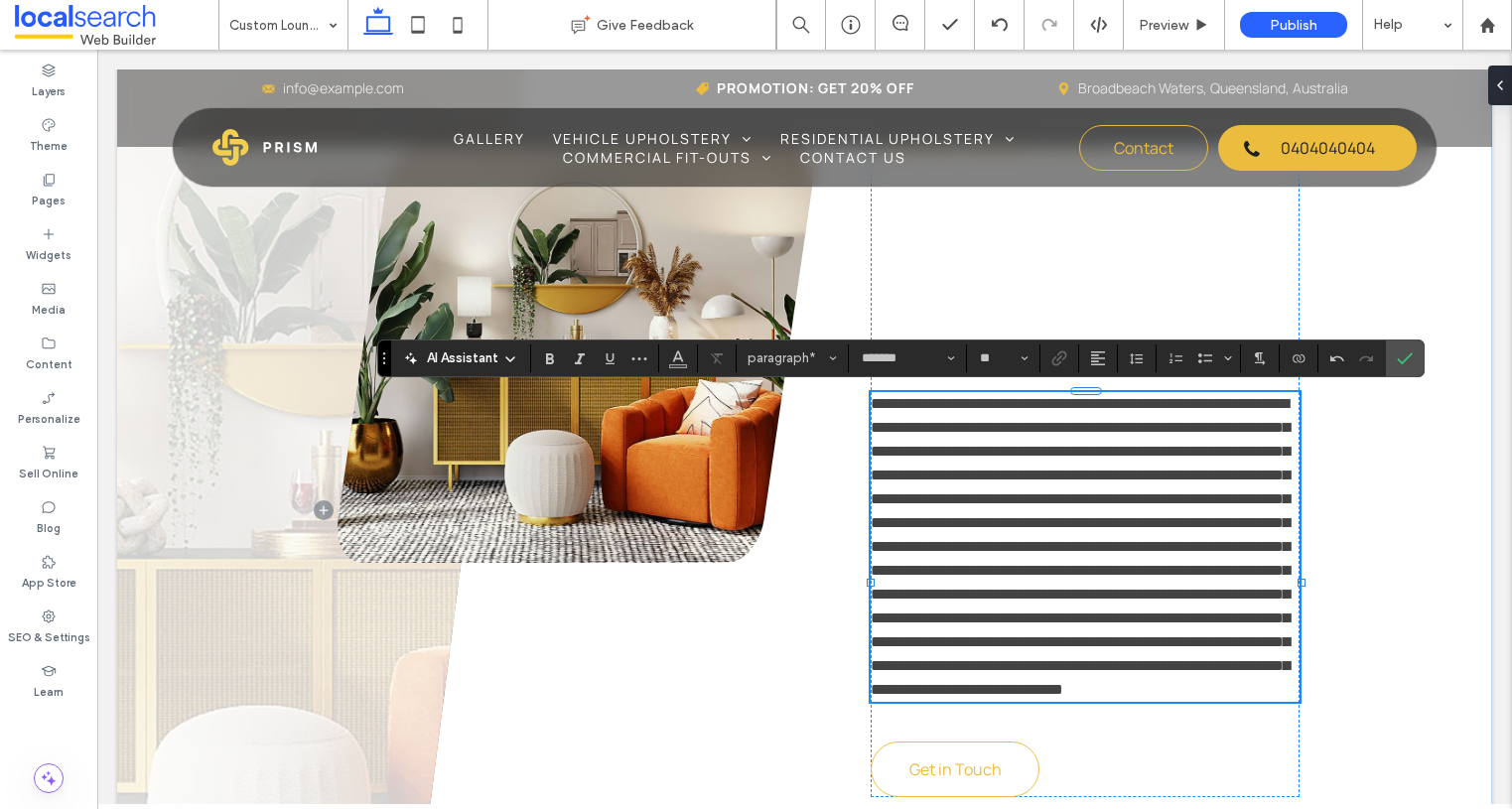 click on "**********" at bounding box center (1080, 546) 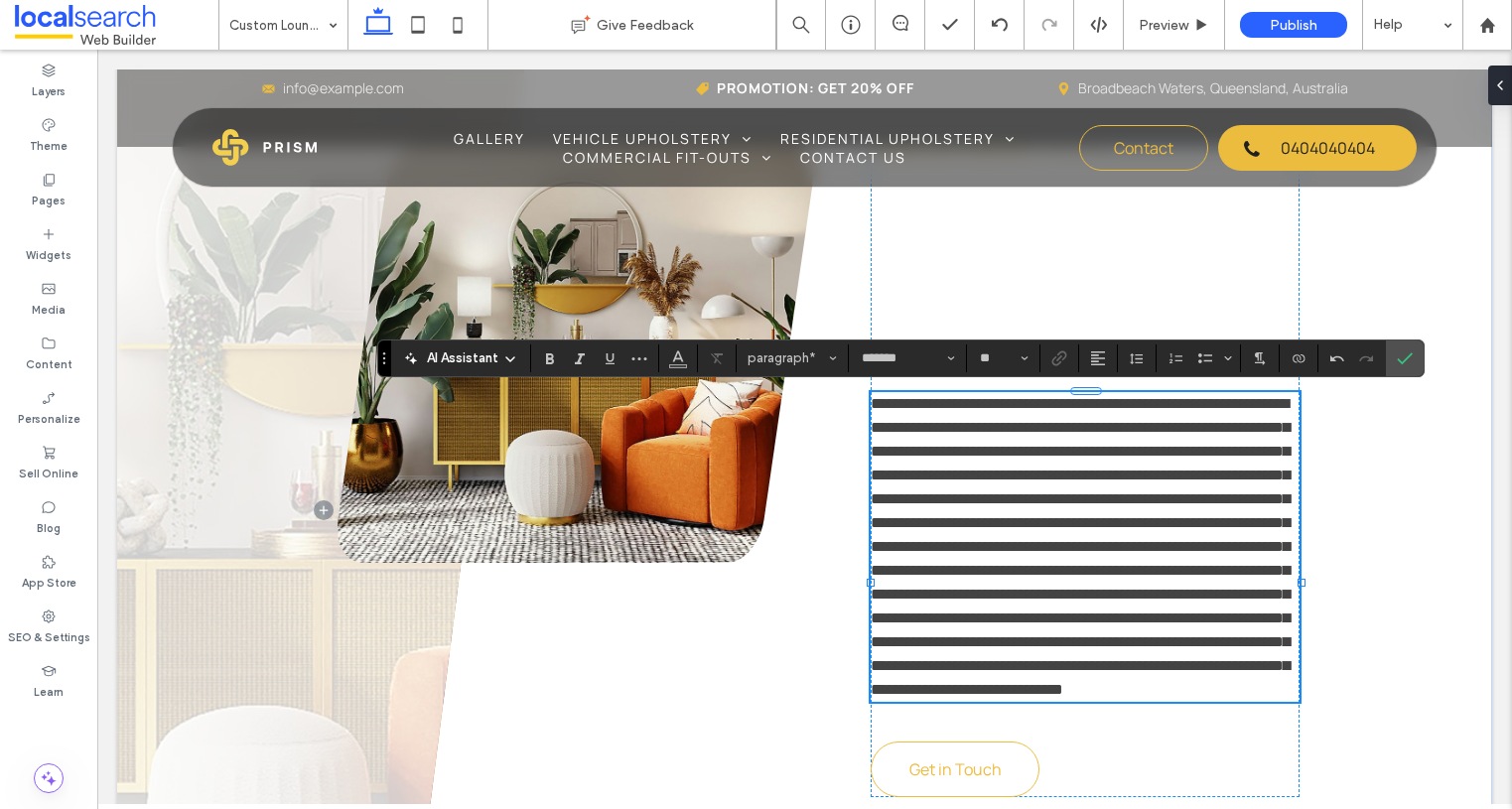 click on "**********" at bounding box center (1080, 546) 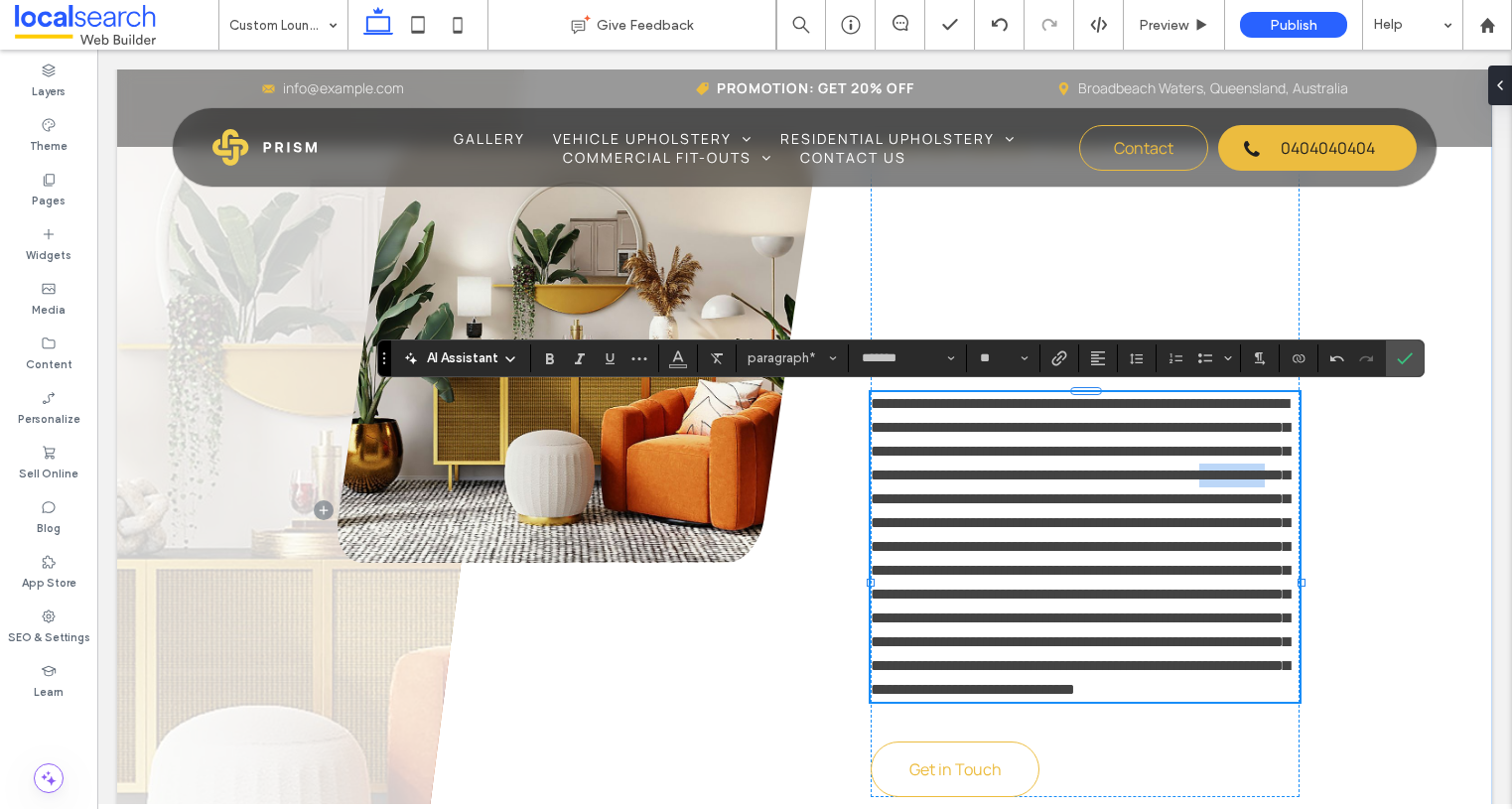 drag, startPoint x: 1147, startPoint y: 500, endPoint x: 1228, endPoint y: 501, distance: 81.006173 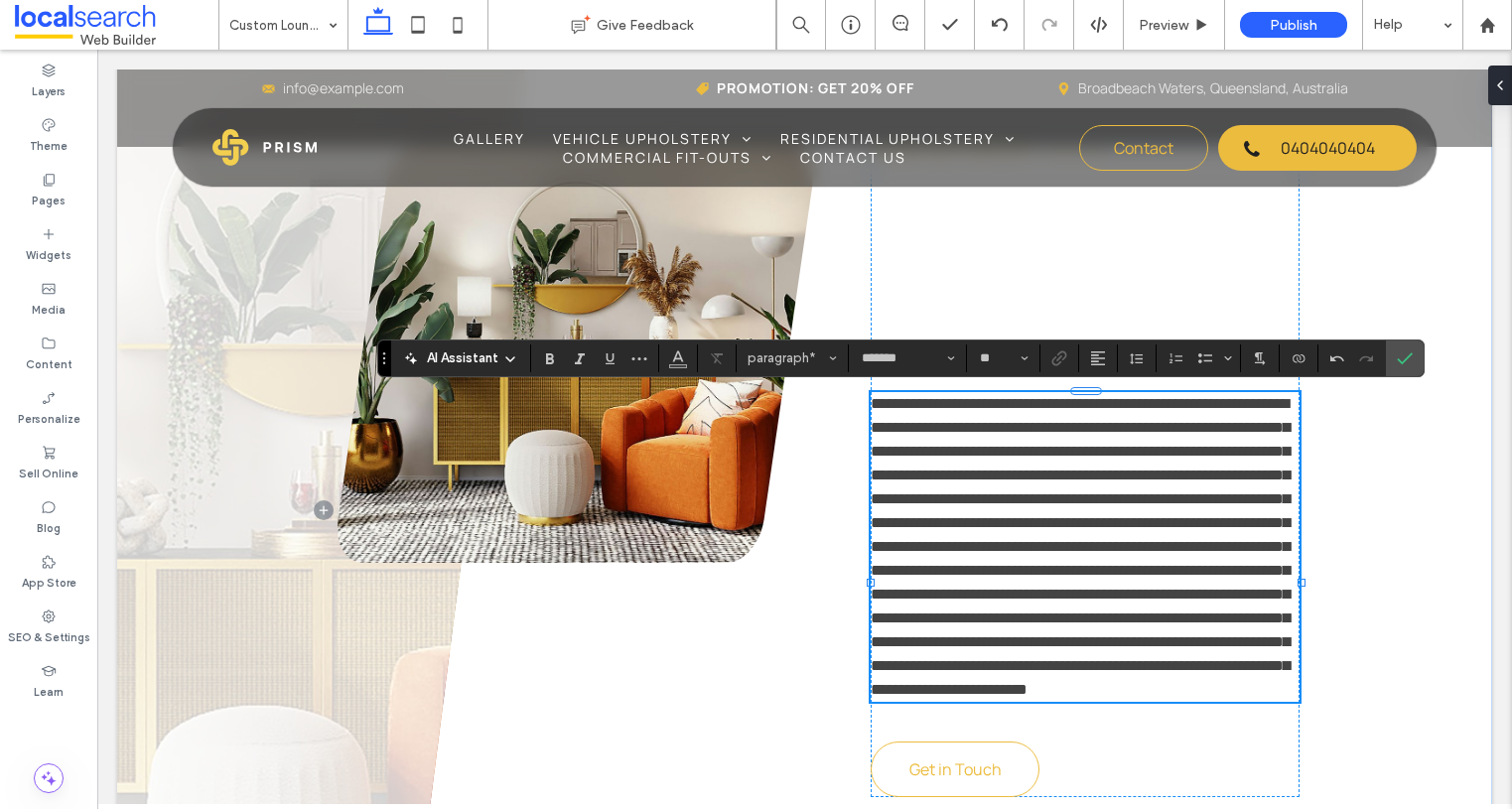 click on "**********" at bounding box center [1080, 546] 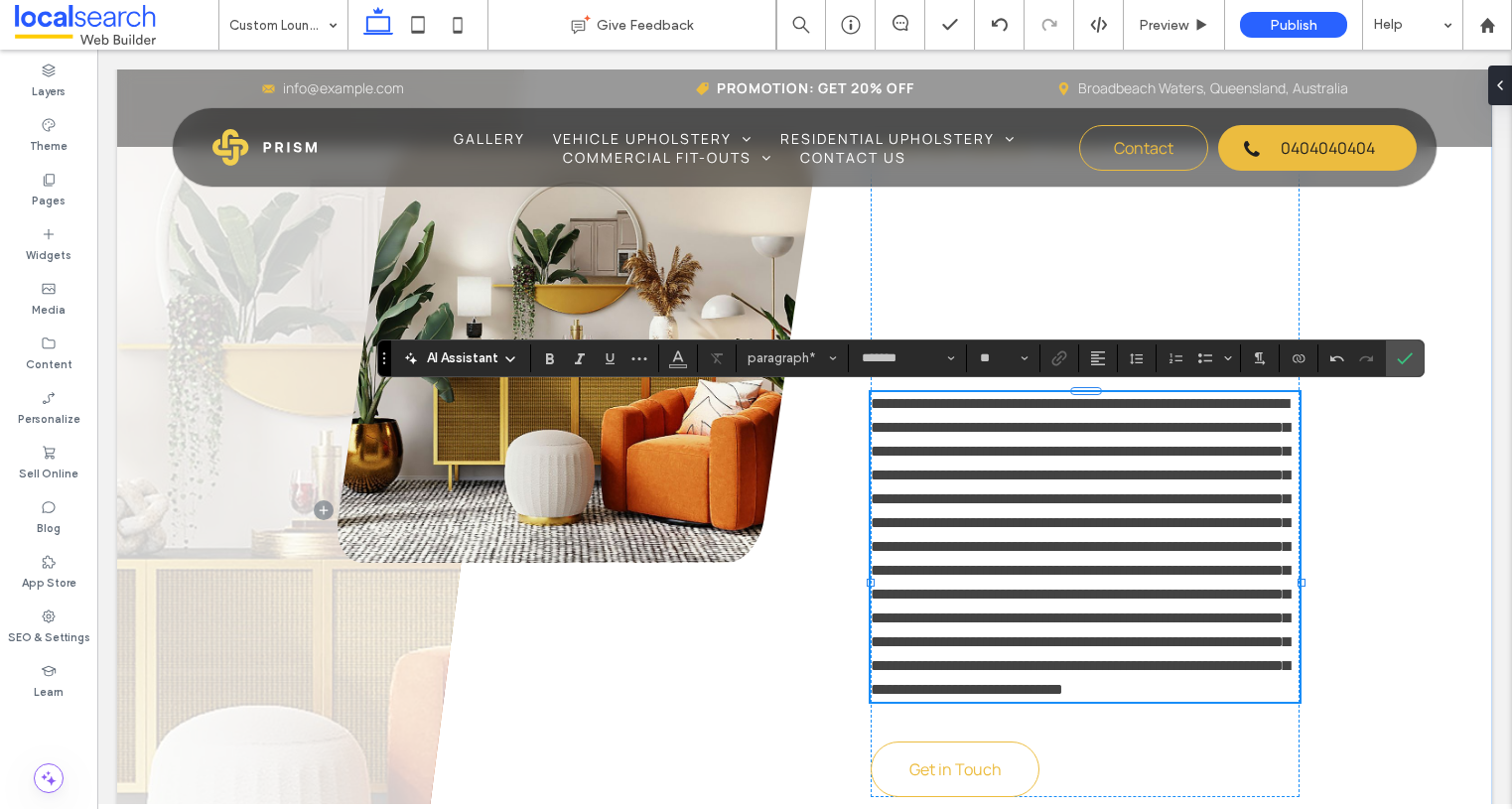 drag, startPoint x: 1057, startPoint y: 448, endPoint x: 1018, endPoint y: 455, distance: 39.62323 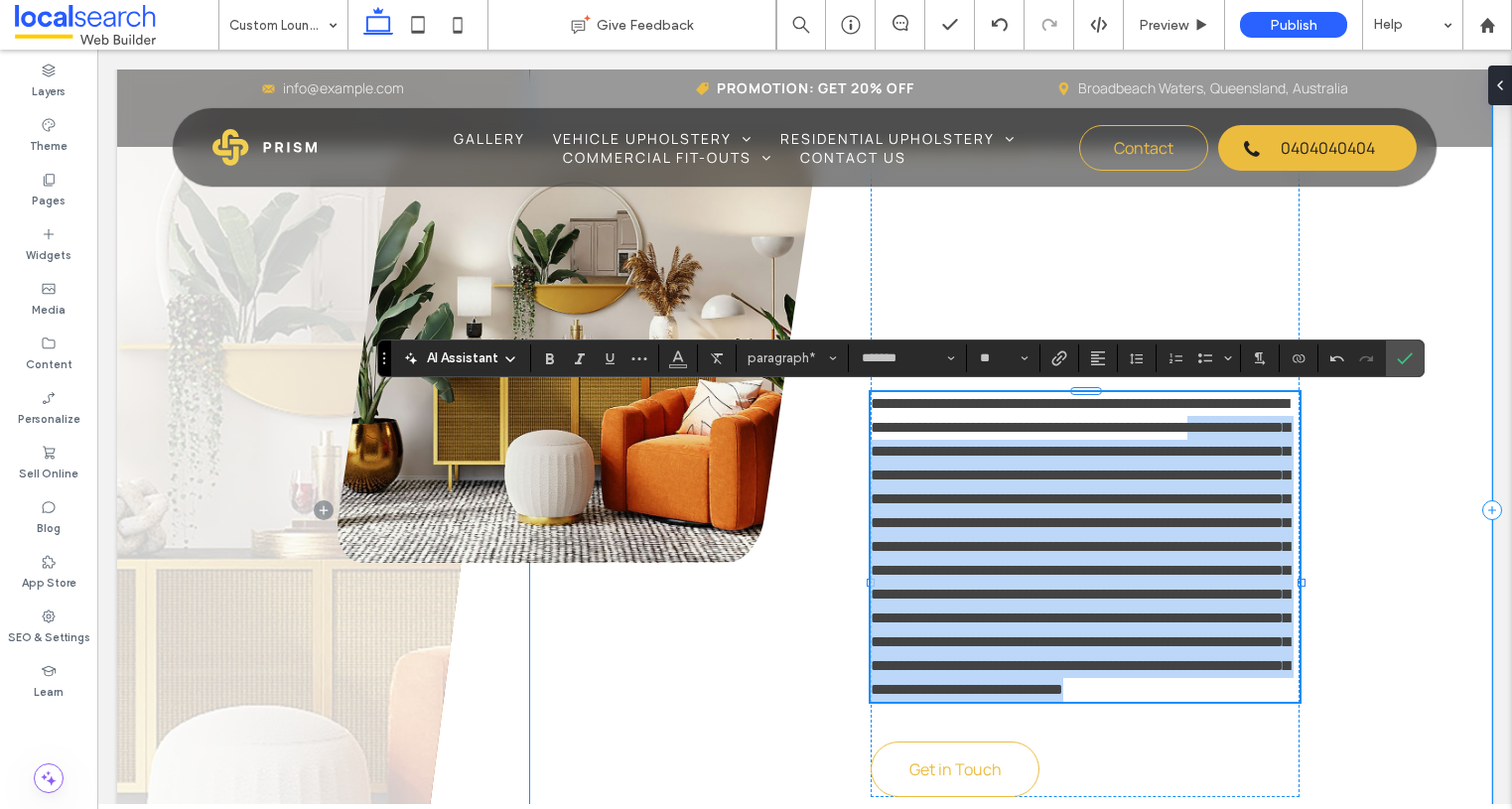 drag, startPoint x: 933, startPoint y: 455, endPoint x: 1361, endPoint y: 771, distance: 532.01504 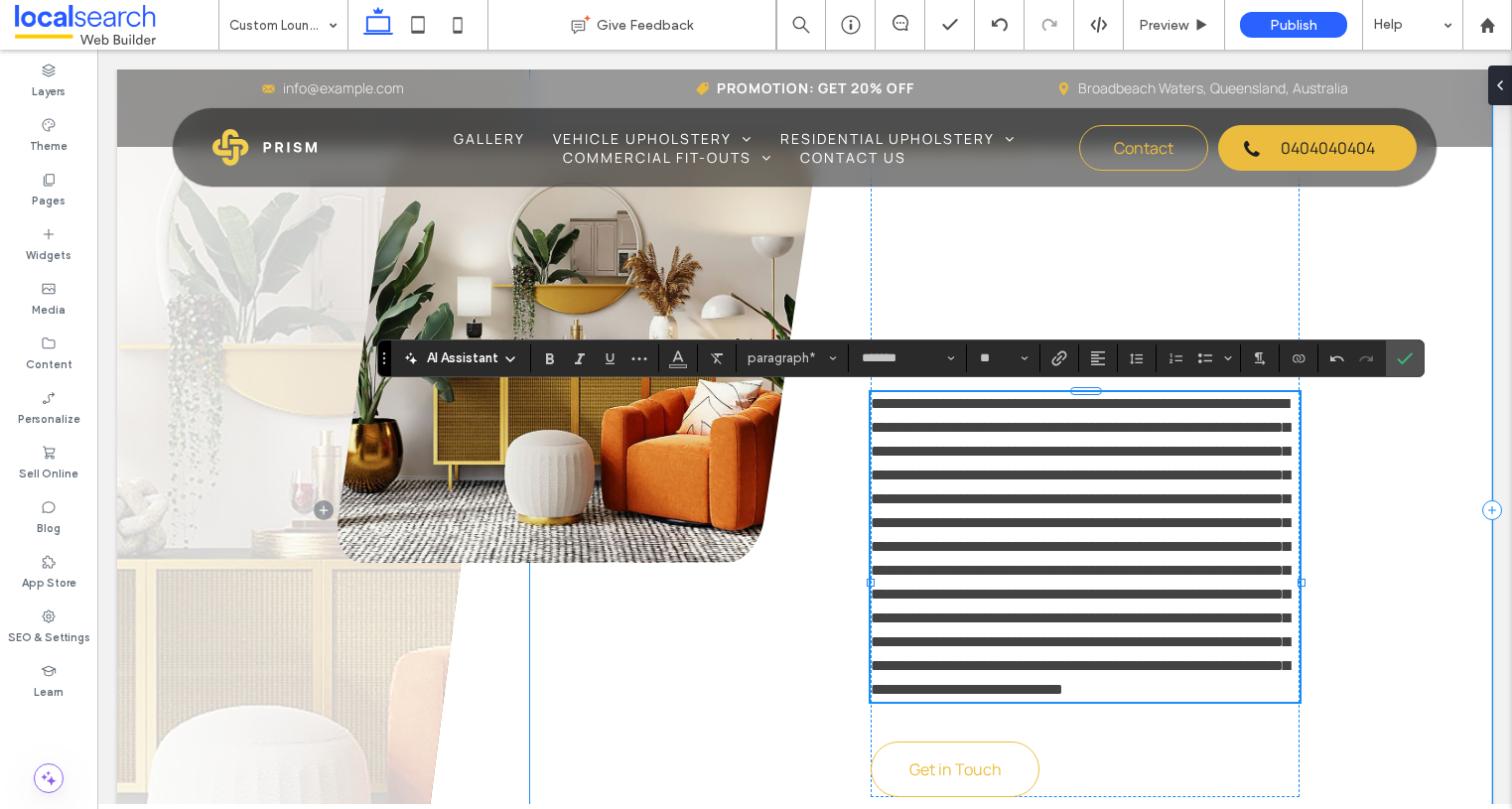 scroll, scrollTop: 0, scrollLeft: 0, axis: both 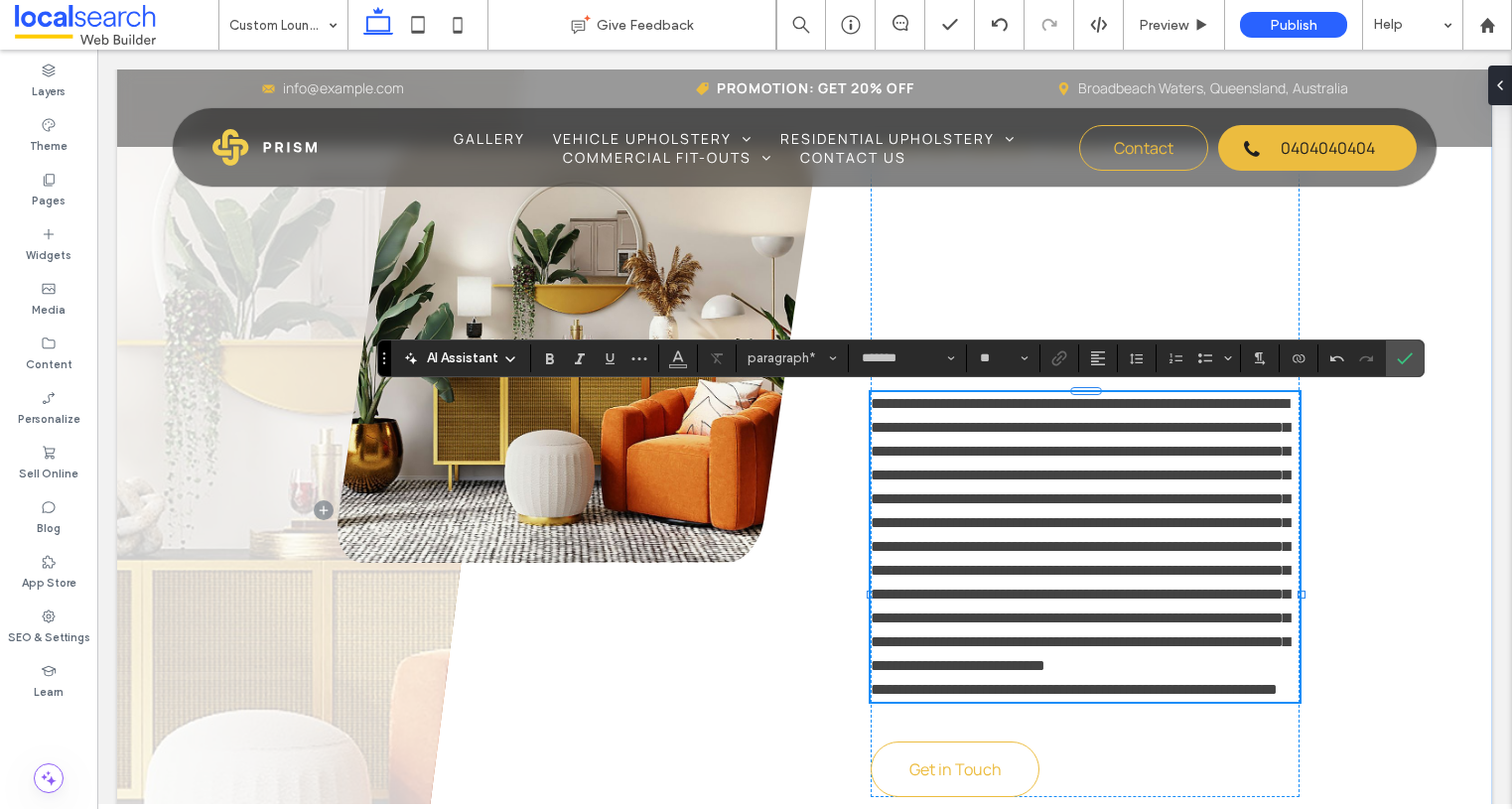 drag, startPoint x: 1126, startPoint y: 504, endPoint x: 1162, endPoint y: 500, distance: 36.221541 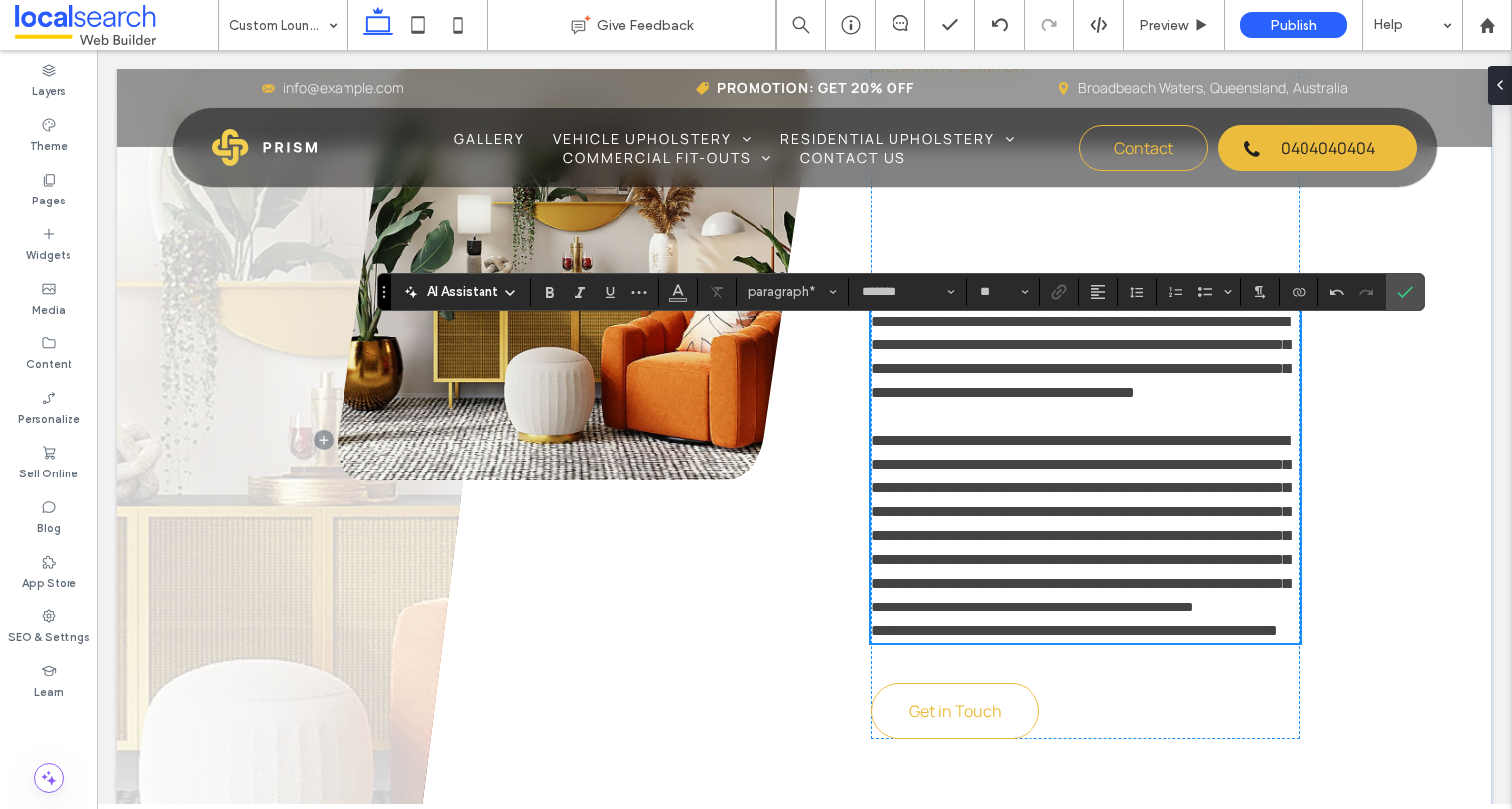 scroll, scrollTop: 1249, scrollLeft: 0, axis: vertical 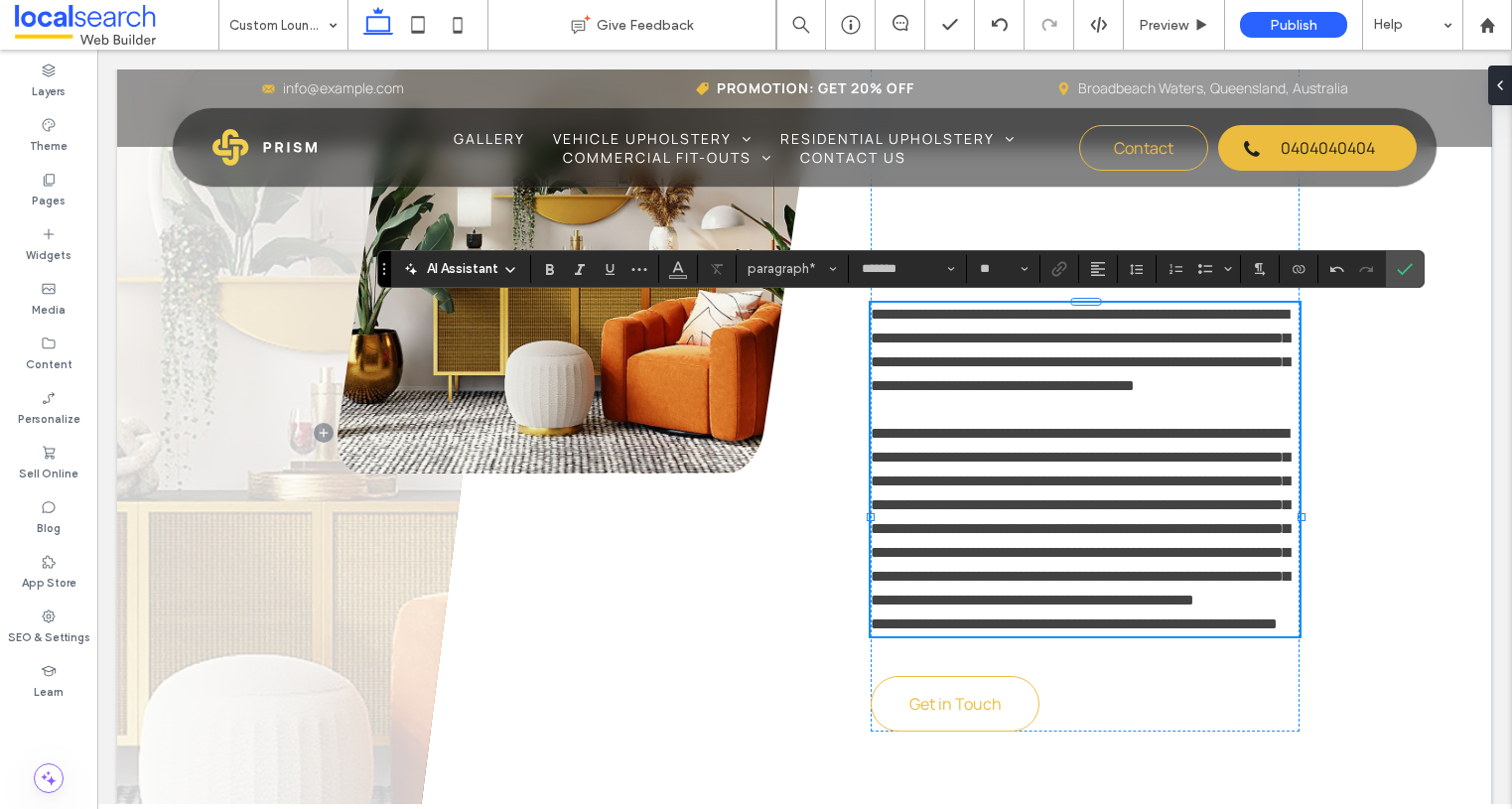 click on "**********" at bounding box center [1080, 516] 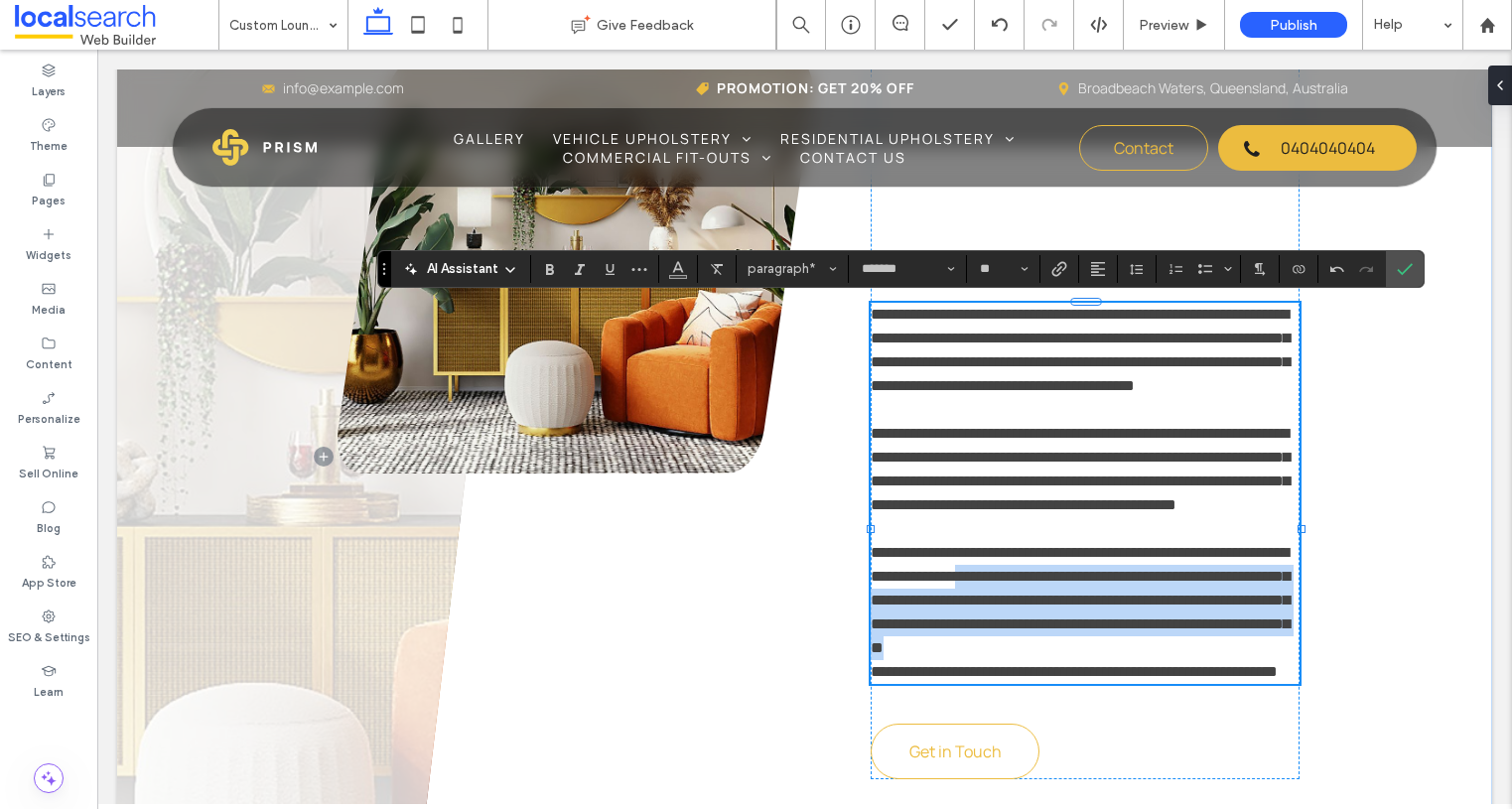 drag, startPoint x: 1030, startPoint y: 625, endPoint x: 1262, endPoint y: 689, distance: 240.66574 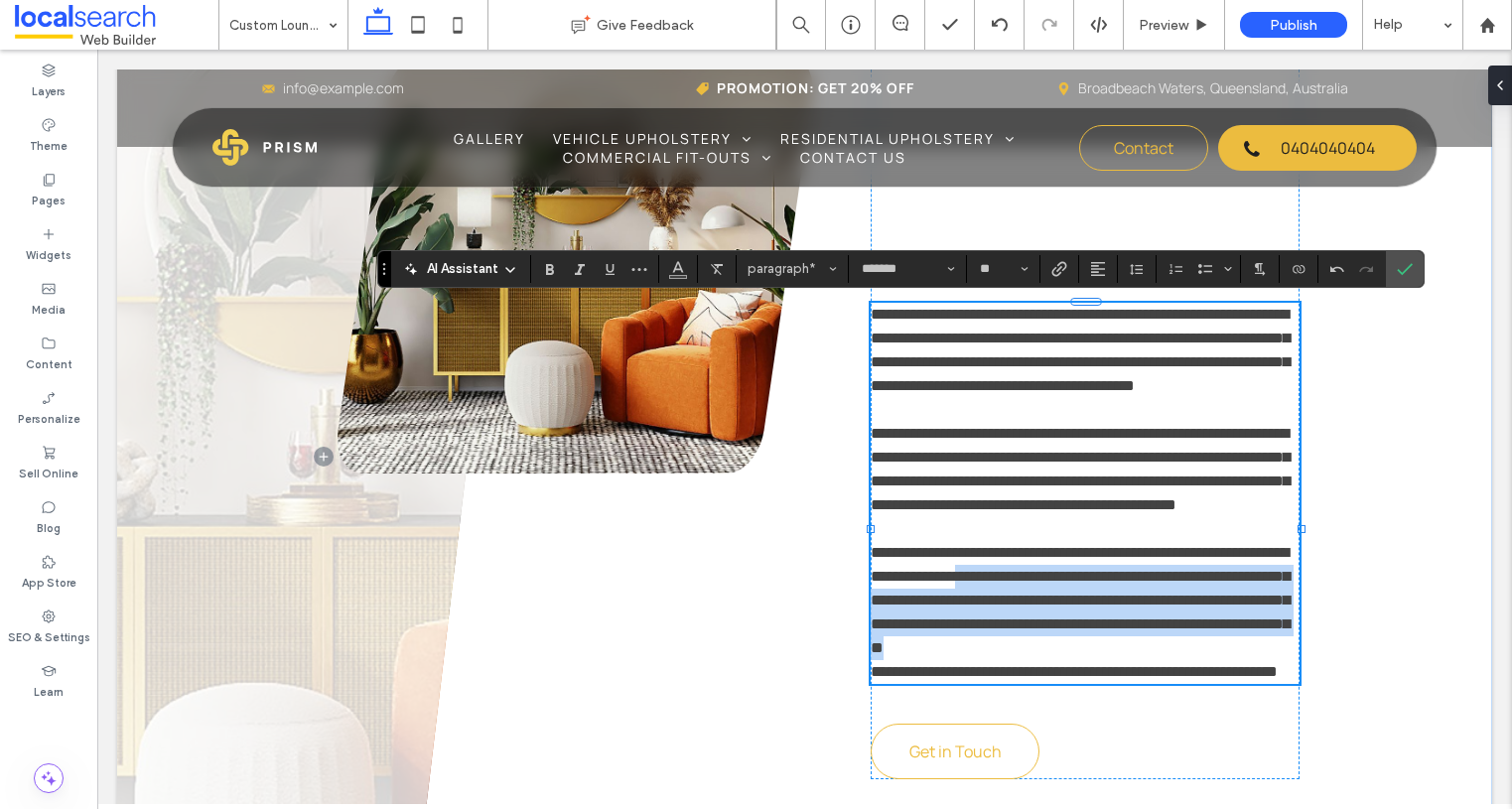 click on "**********" at bounding box center [1085, 601] 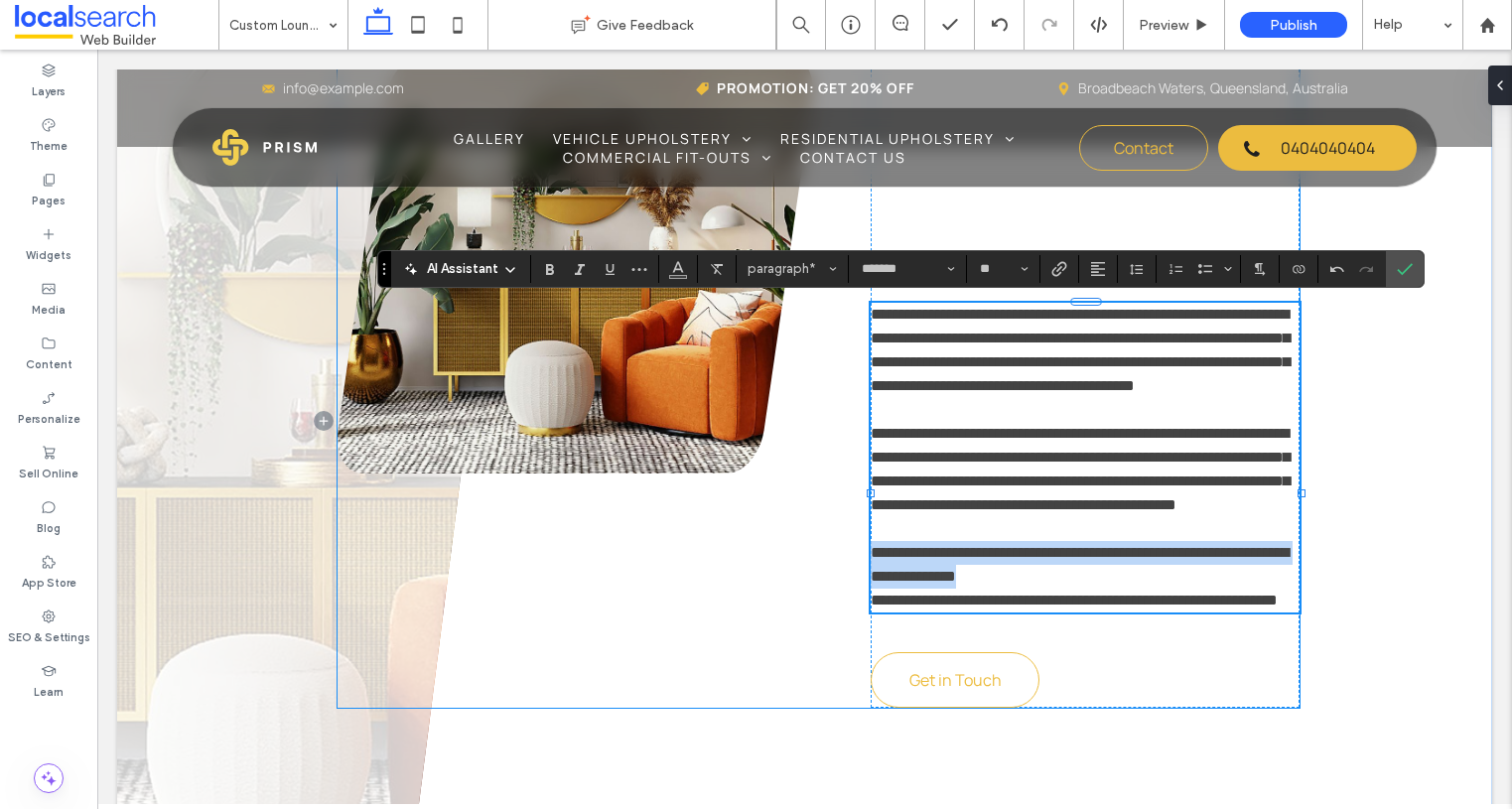 drag, startPoint x: 1043, startPoint y: 626, endPoint x: 826, endPoint y: 602, distance: 218.32315 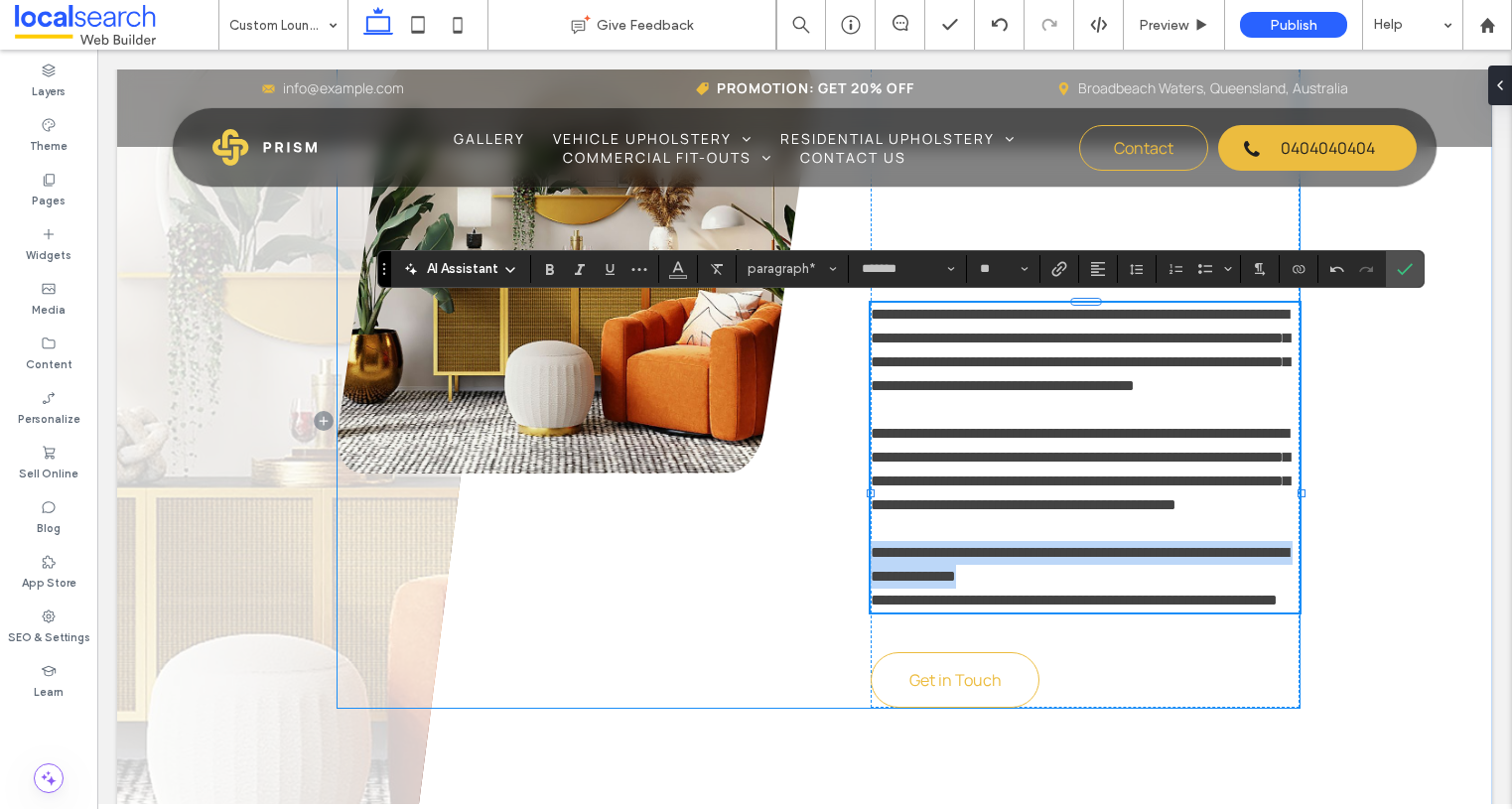 click on "**********" at bounding box center (818, 381) 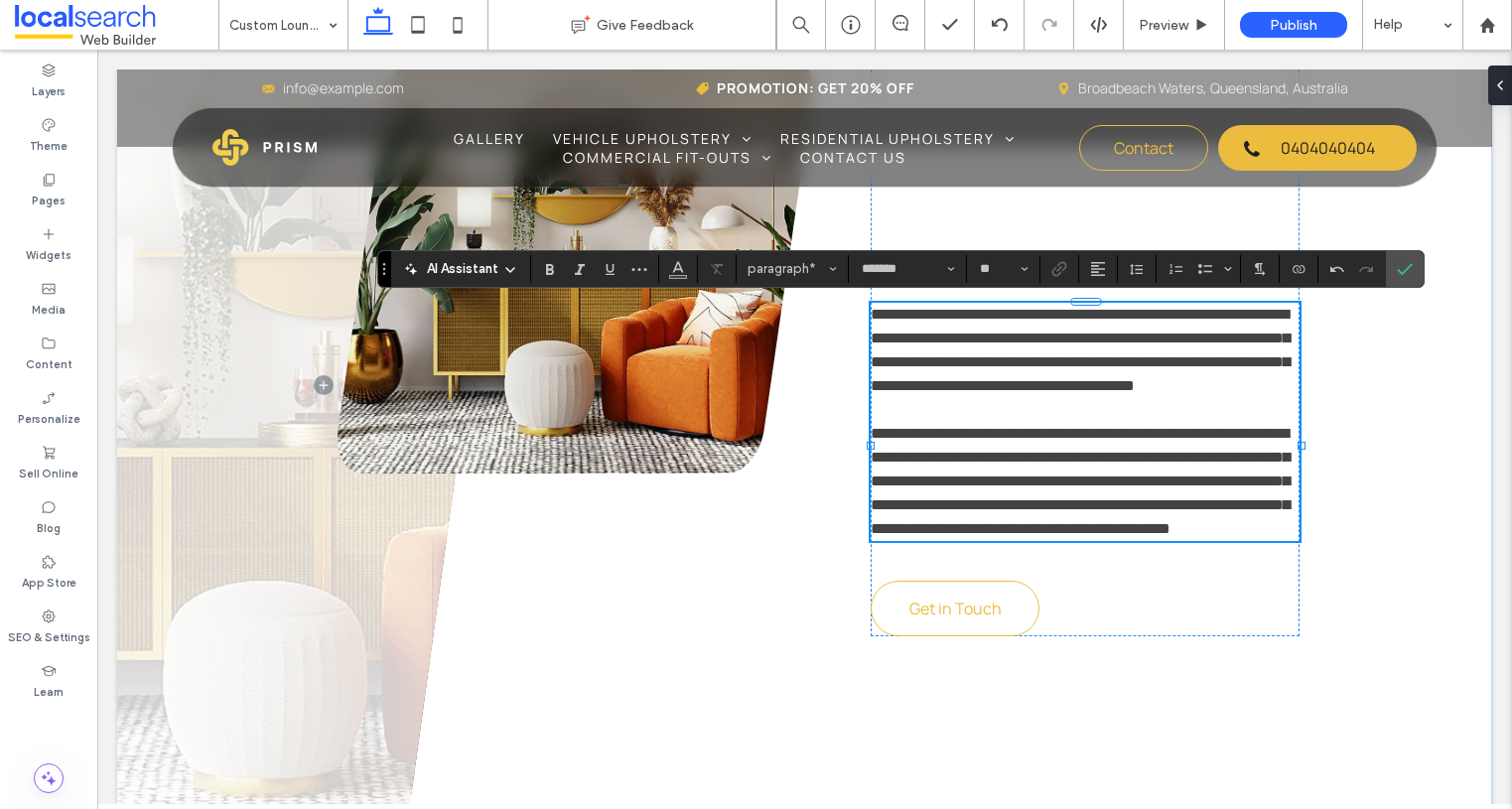 click on "**********" at bounding box center (1080, 480) 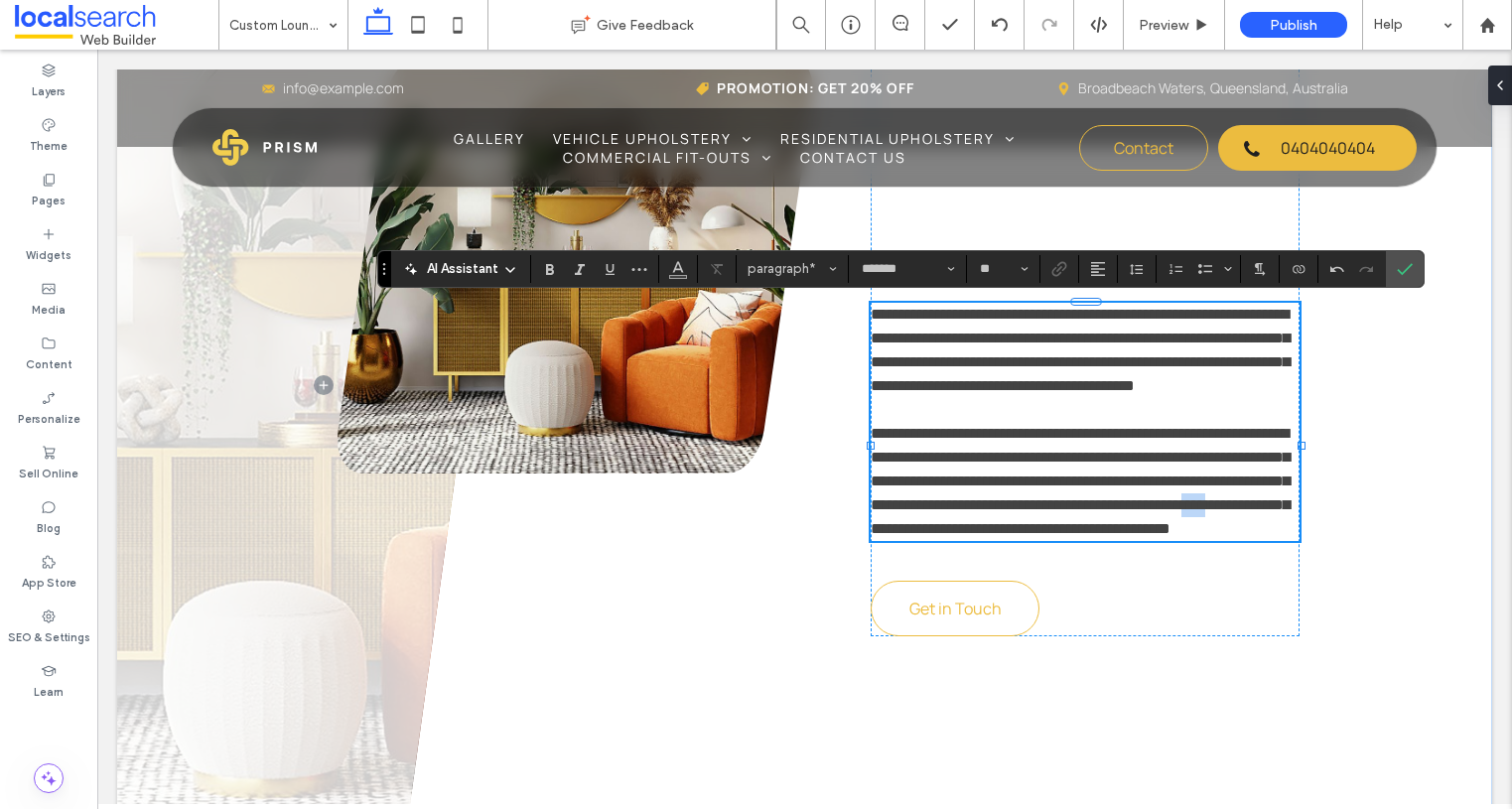 click on "**********" at bounding box center [1080, 480] 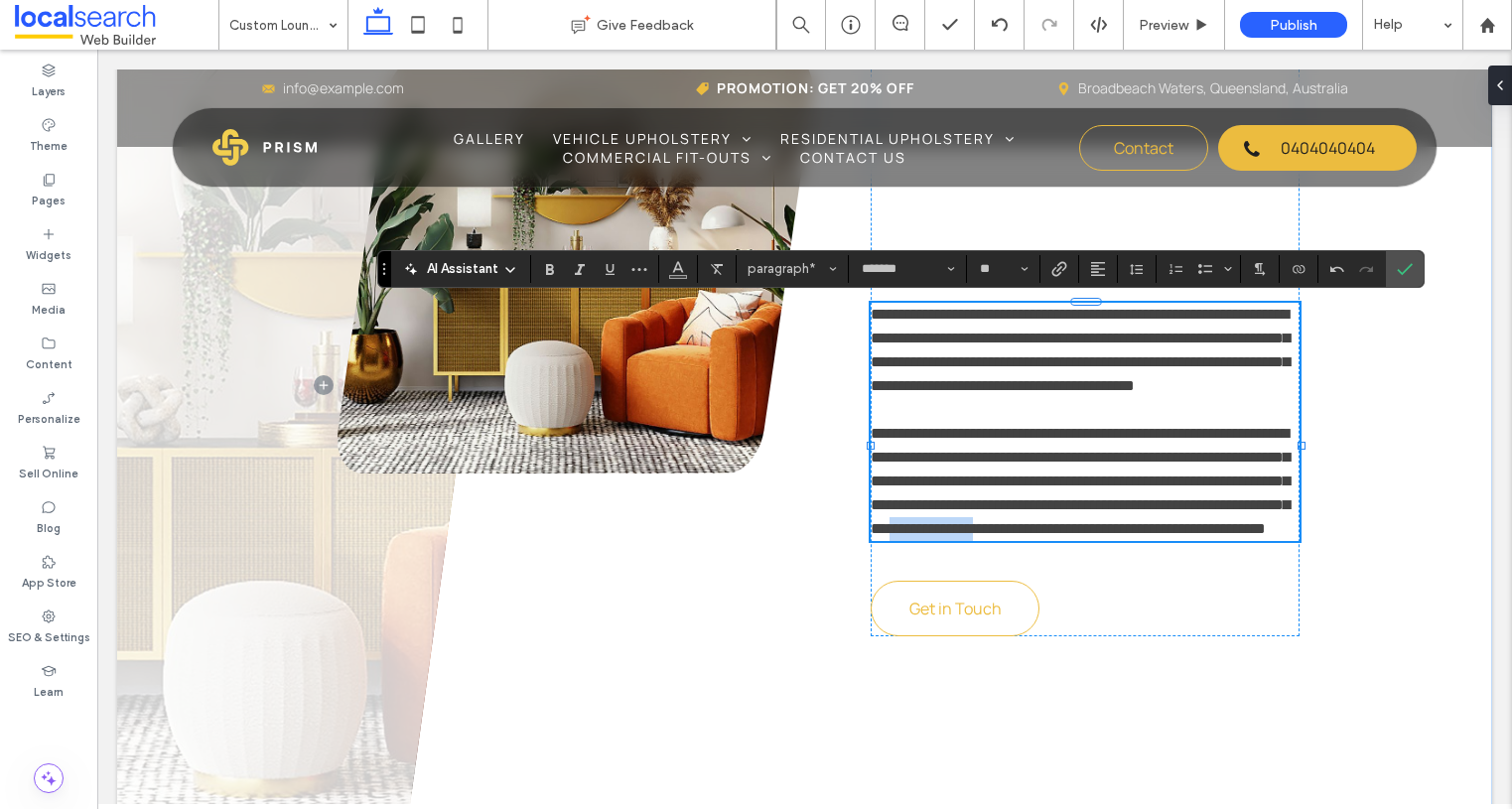 drag, startPoint x: 1226, startPoint y: 549, endPoint x: 906, endPoint y: 578, distance: 321.31138 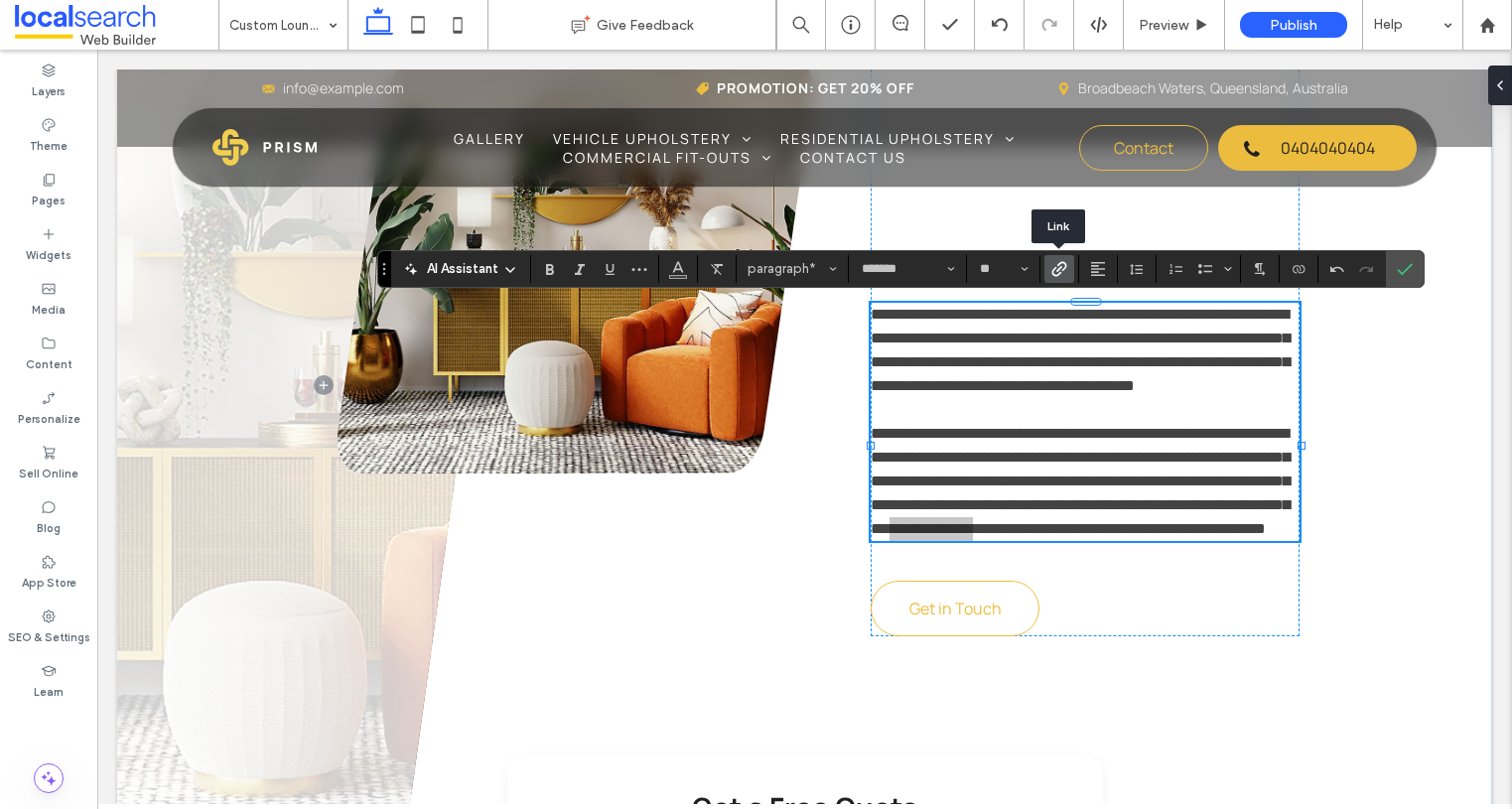 click 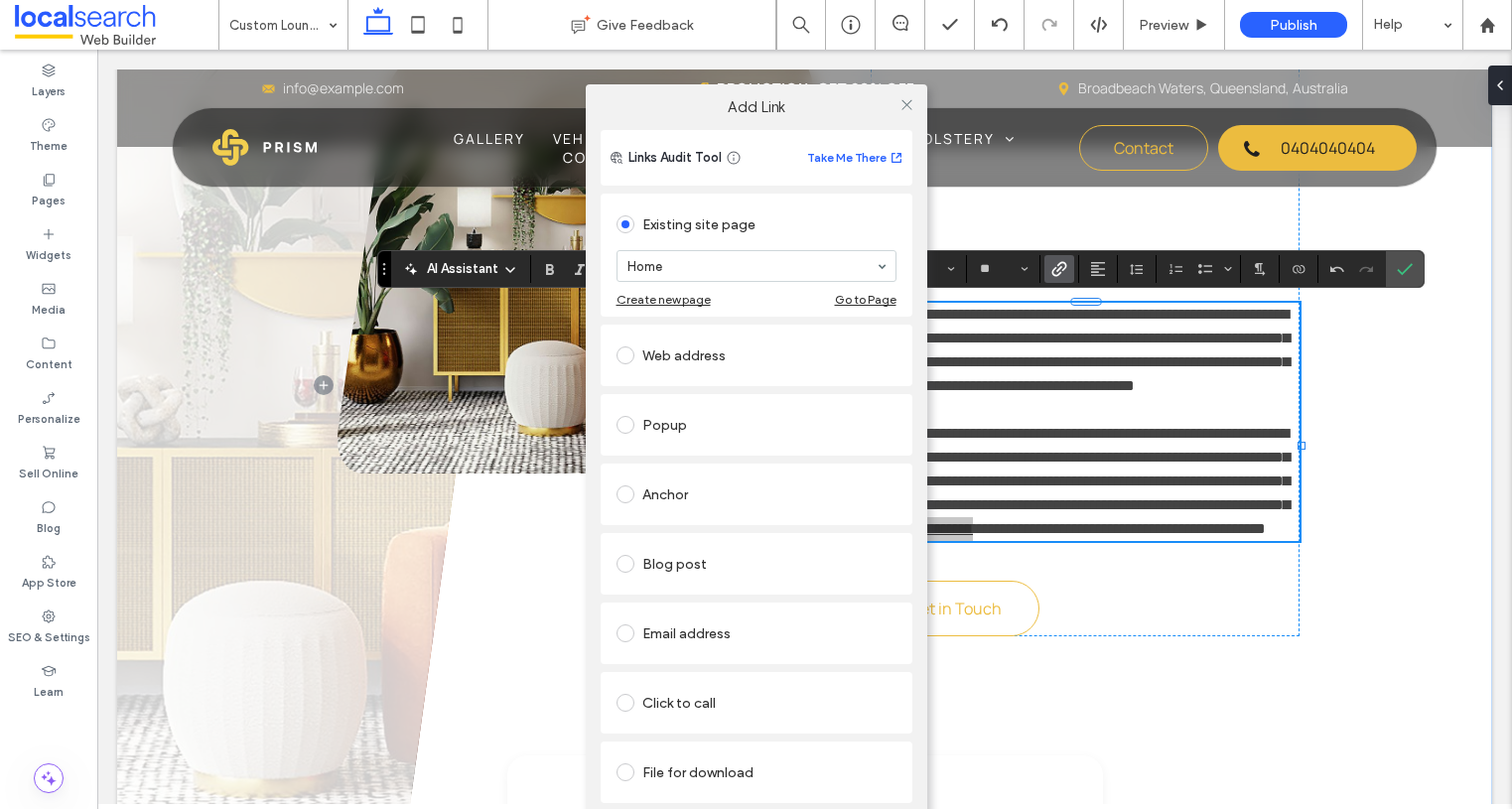 click on "Click to call" at bounding box center (756, 703) 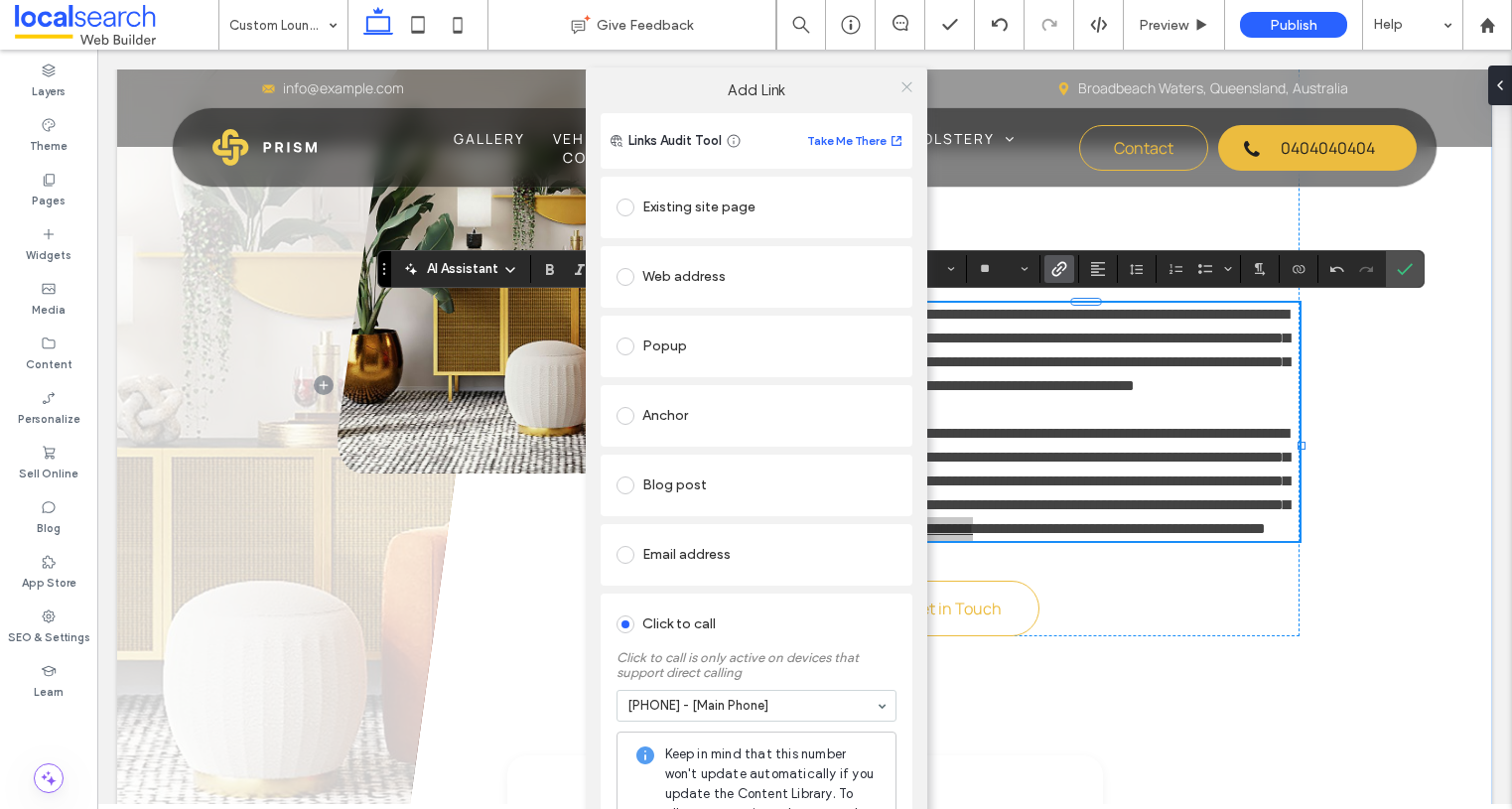 click 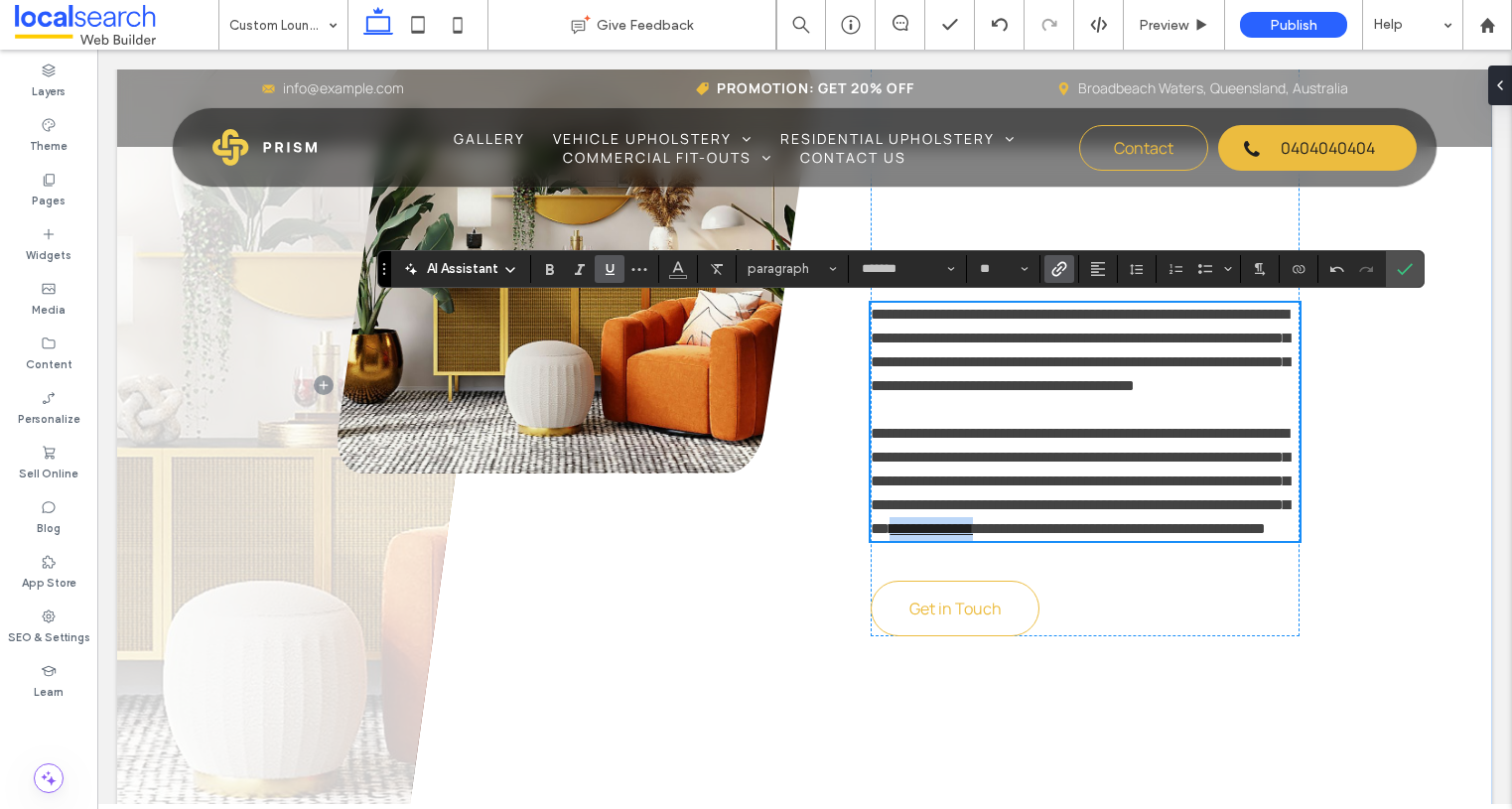 scroll, scrollTop: 1250, scrollLeft: 0, axis: vertical 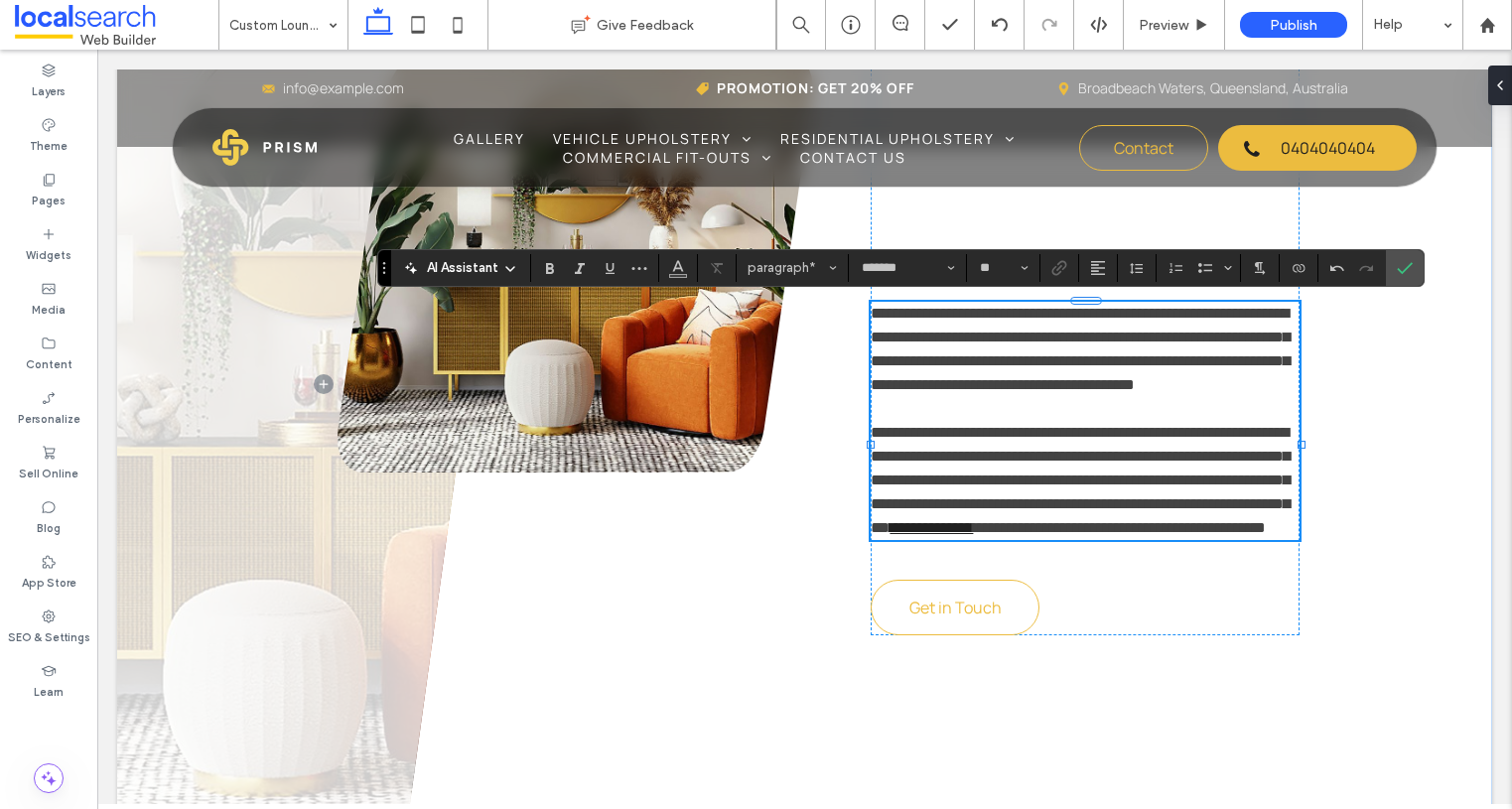 click on "**********" at bounding box center (1080, 479) 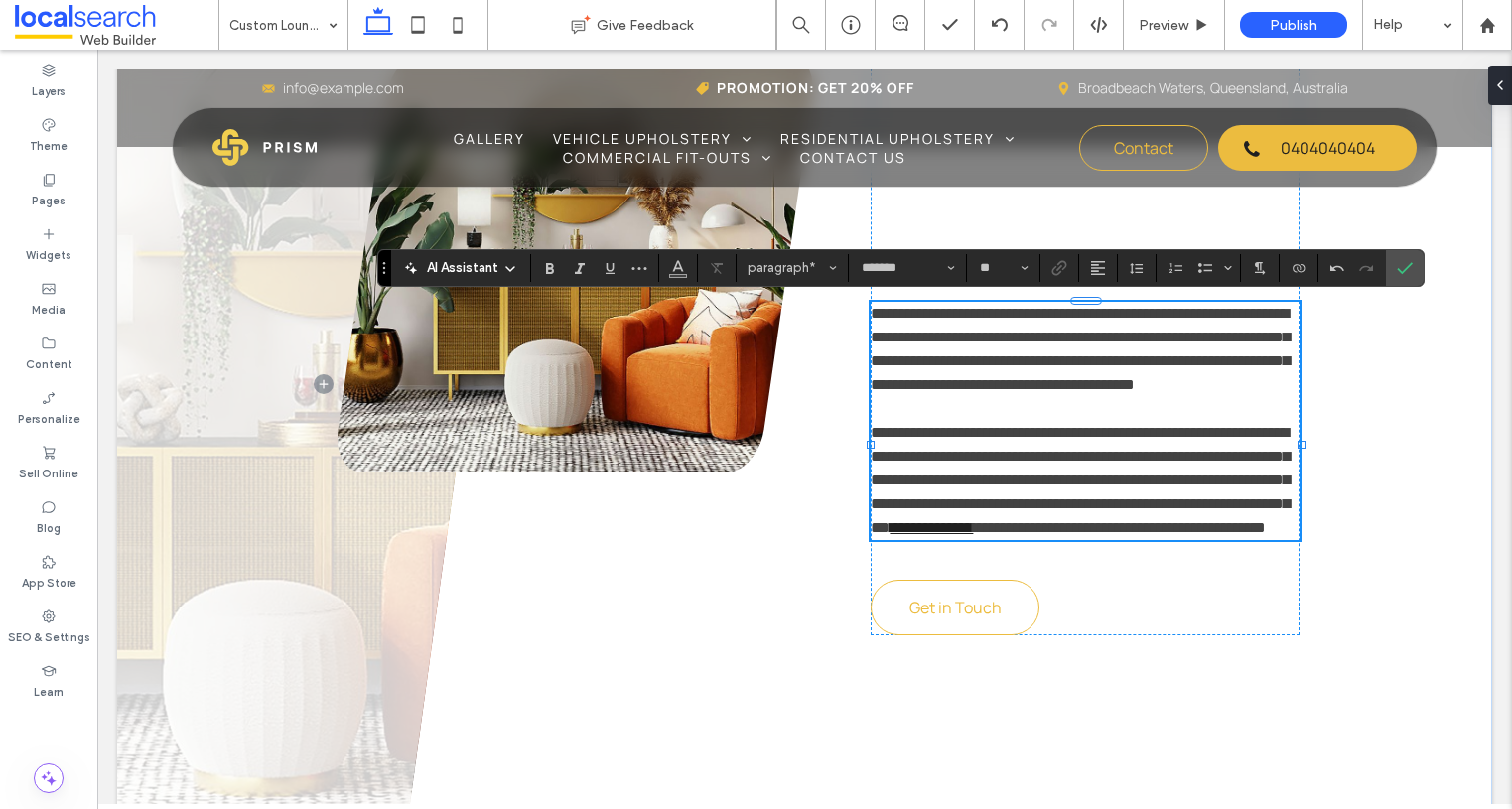 click on "**********" at bounding box center [1119, 527] 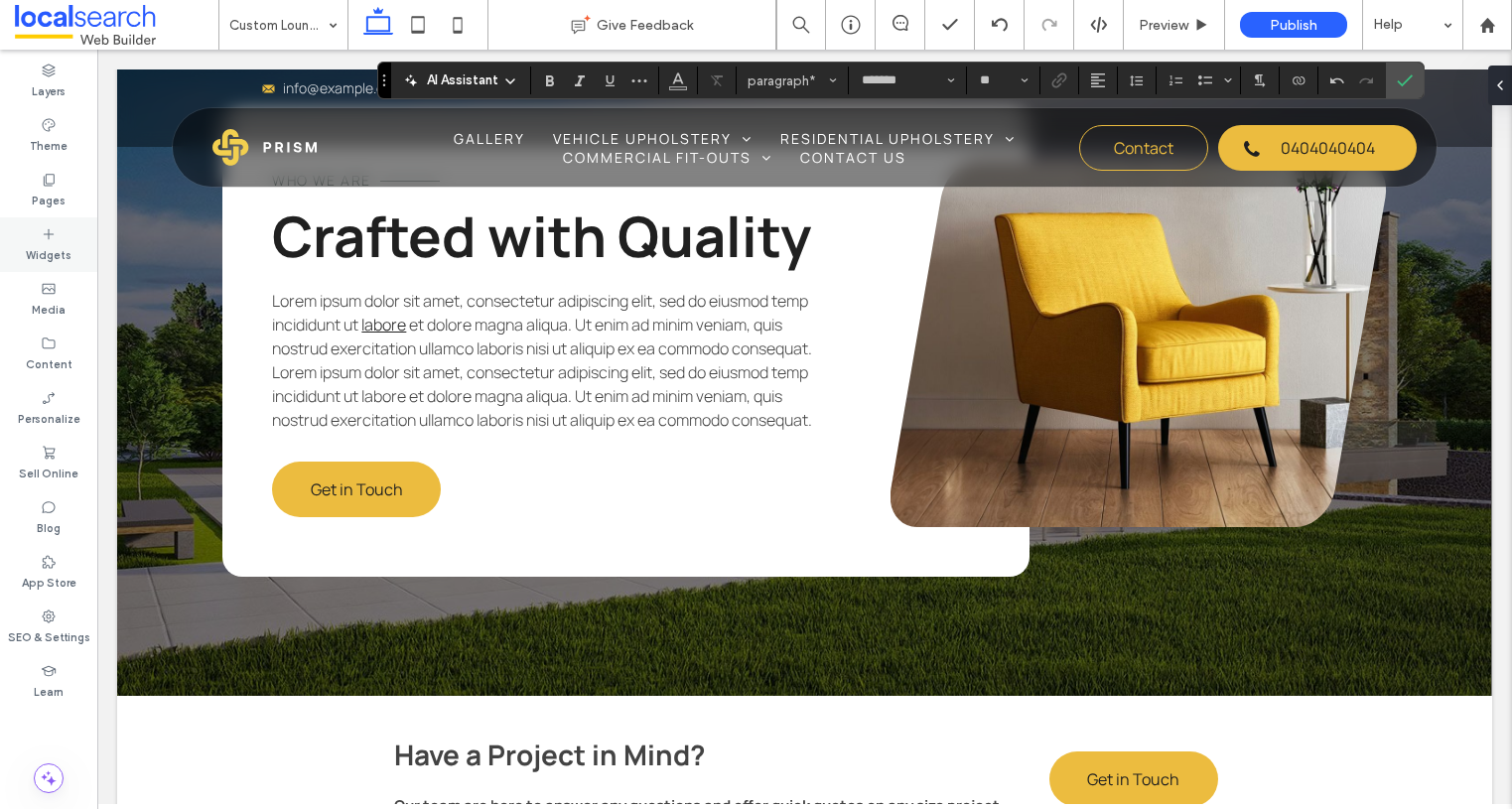 scroll, scrollTop: 3048, scrollLeft: 0, axis: vertical 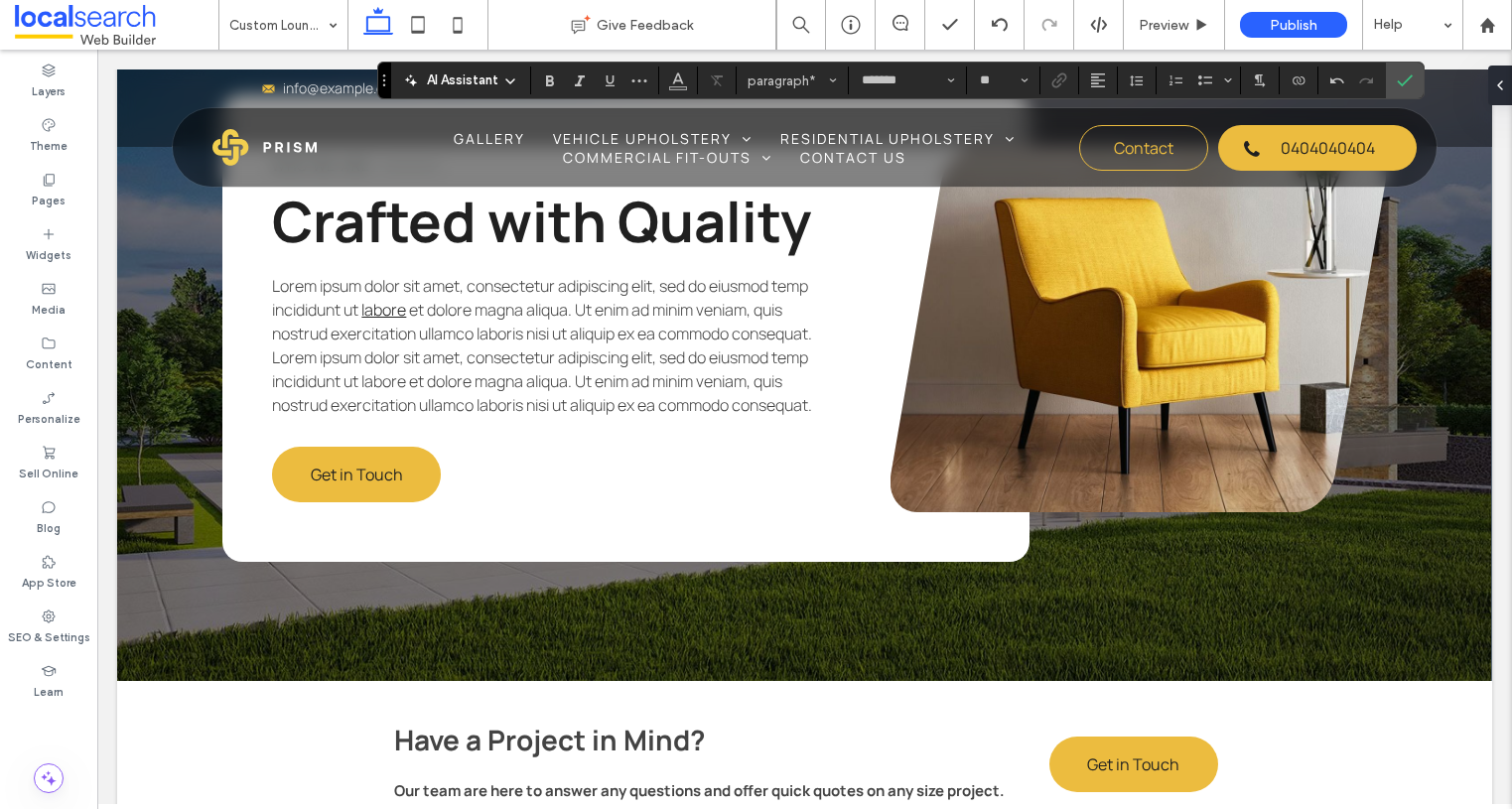 click on "Crafted with Quality" at bounding box center [541, 220] 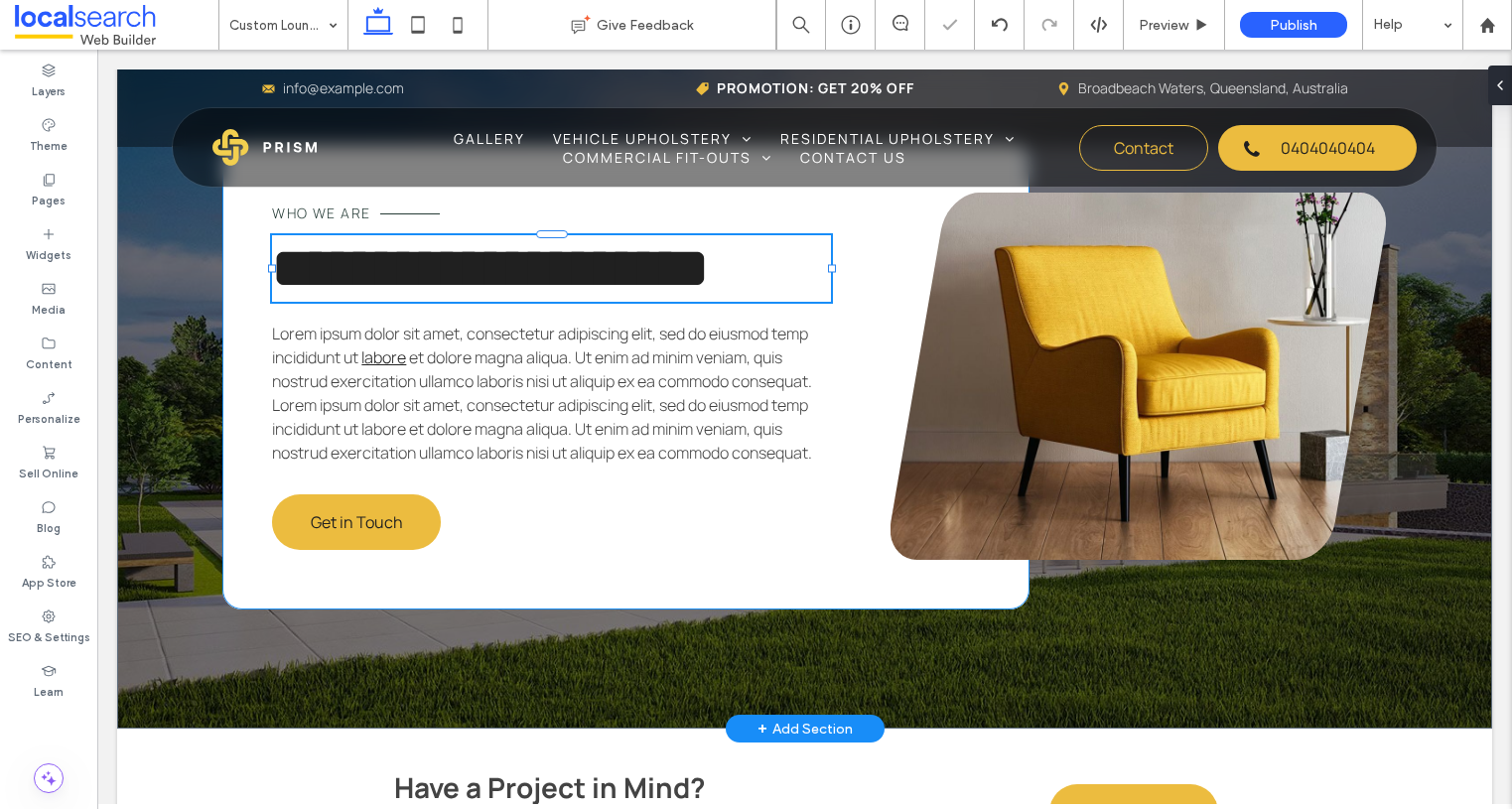 type on "*******" 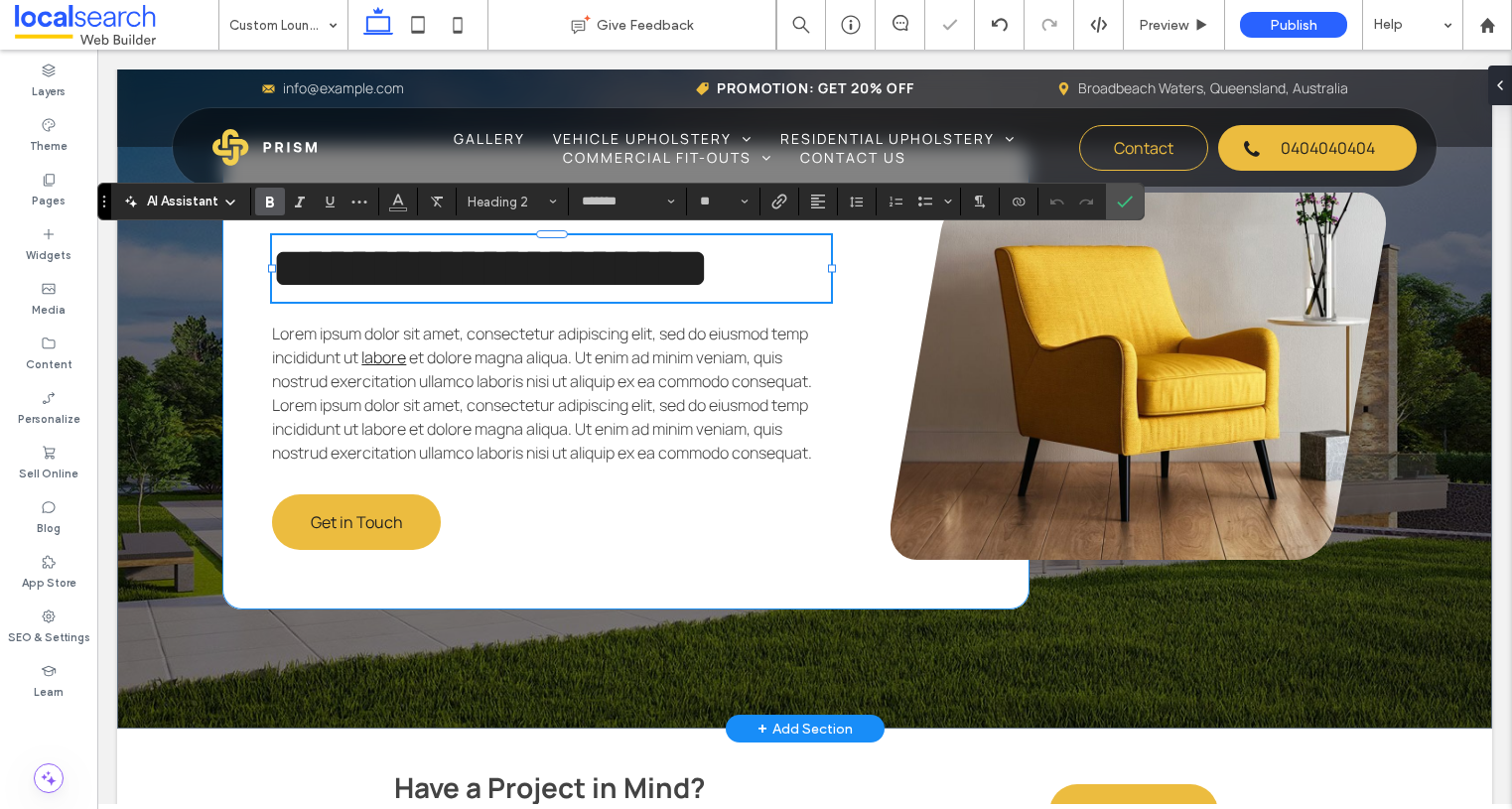 type 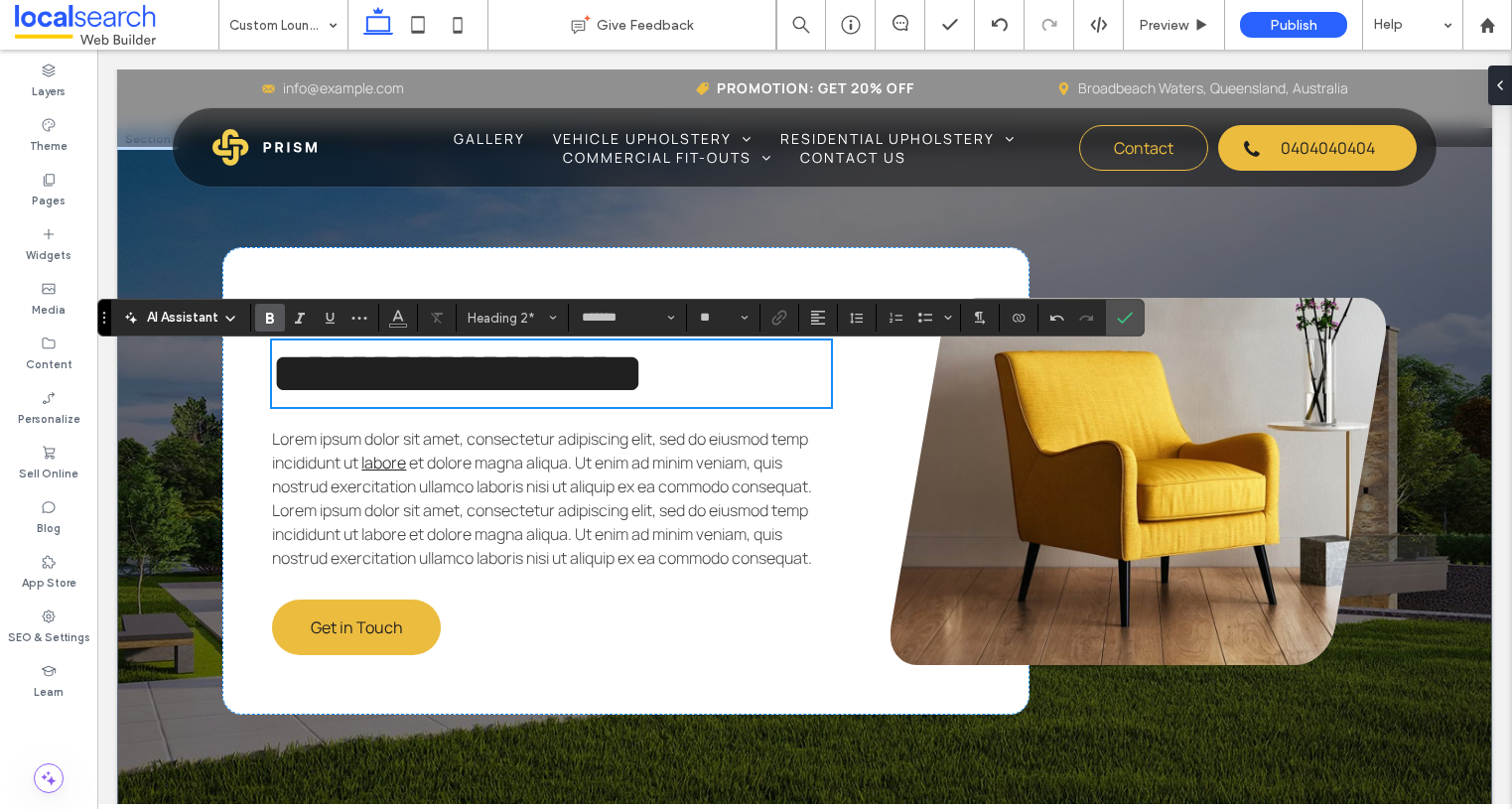 scroll, scrollTop: 2931, scrollLeft: 0, axis: vertical 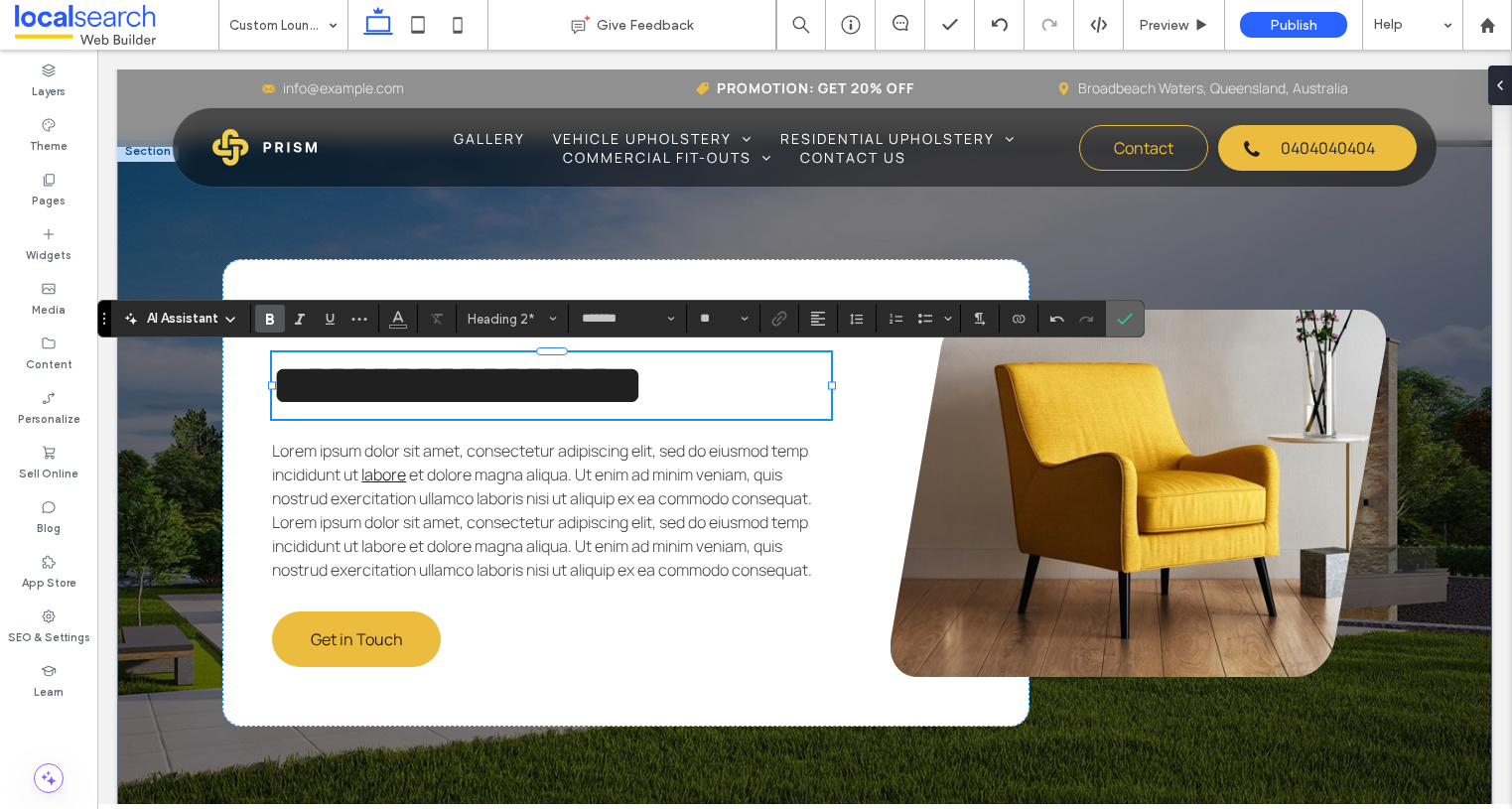 click 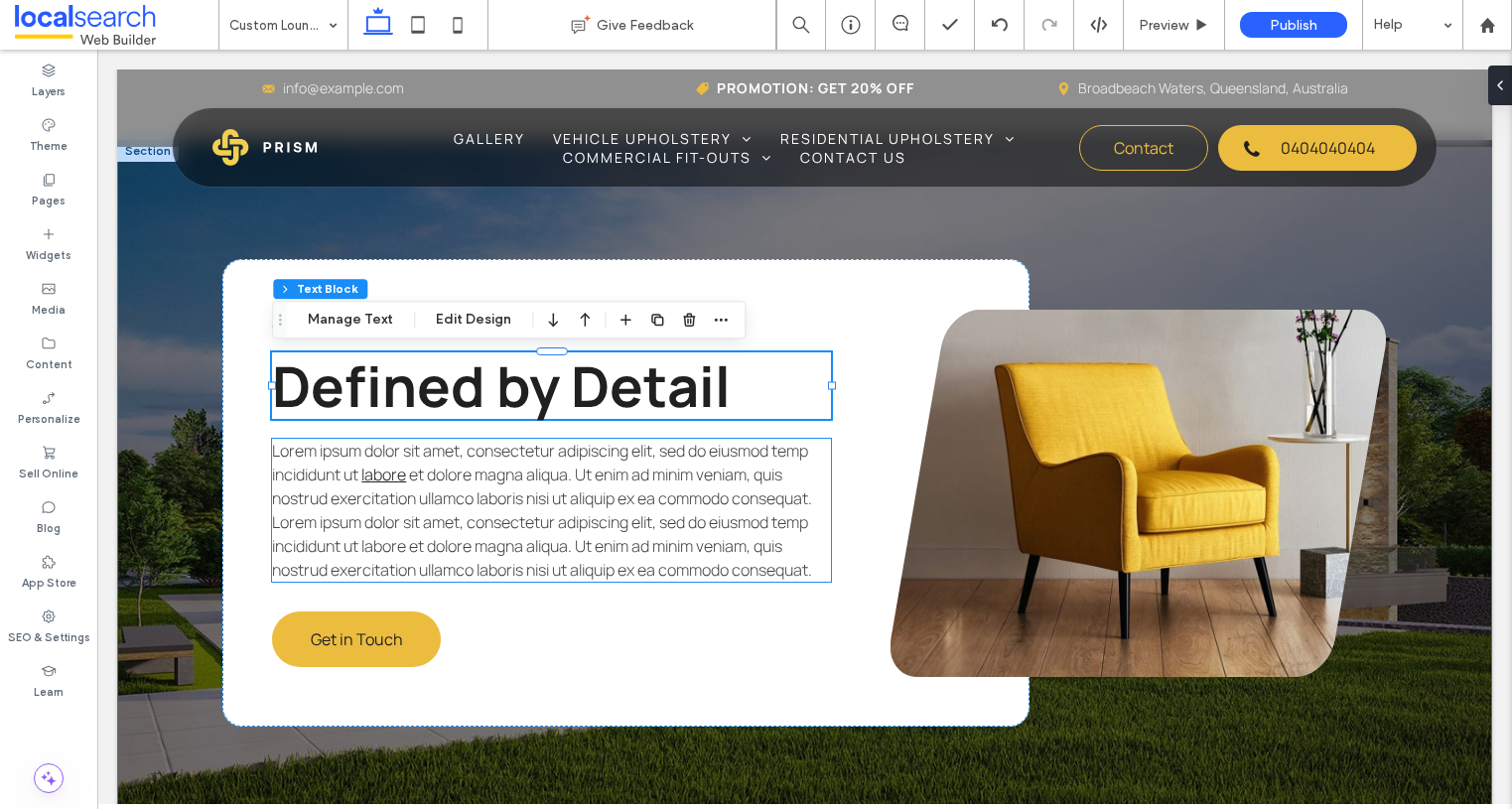 click on "et dolore magna aliqua. Ut enim ad minim veniam, quis nostrud exercitation ullamco laboris nisi ut aliquip ex ea commodo consequat. Lorem ipsum dolor sit amet, consectetur adipiscing elit, sed do eiusmod temp incididunt ut labore et dolore magna aliqua. Ut enim ad minim veniam, quis nostrud exercitation ullamco laboris nisi ut aliquip ex ea commodo consequat." at bounding box center [542, 522] 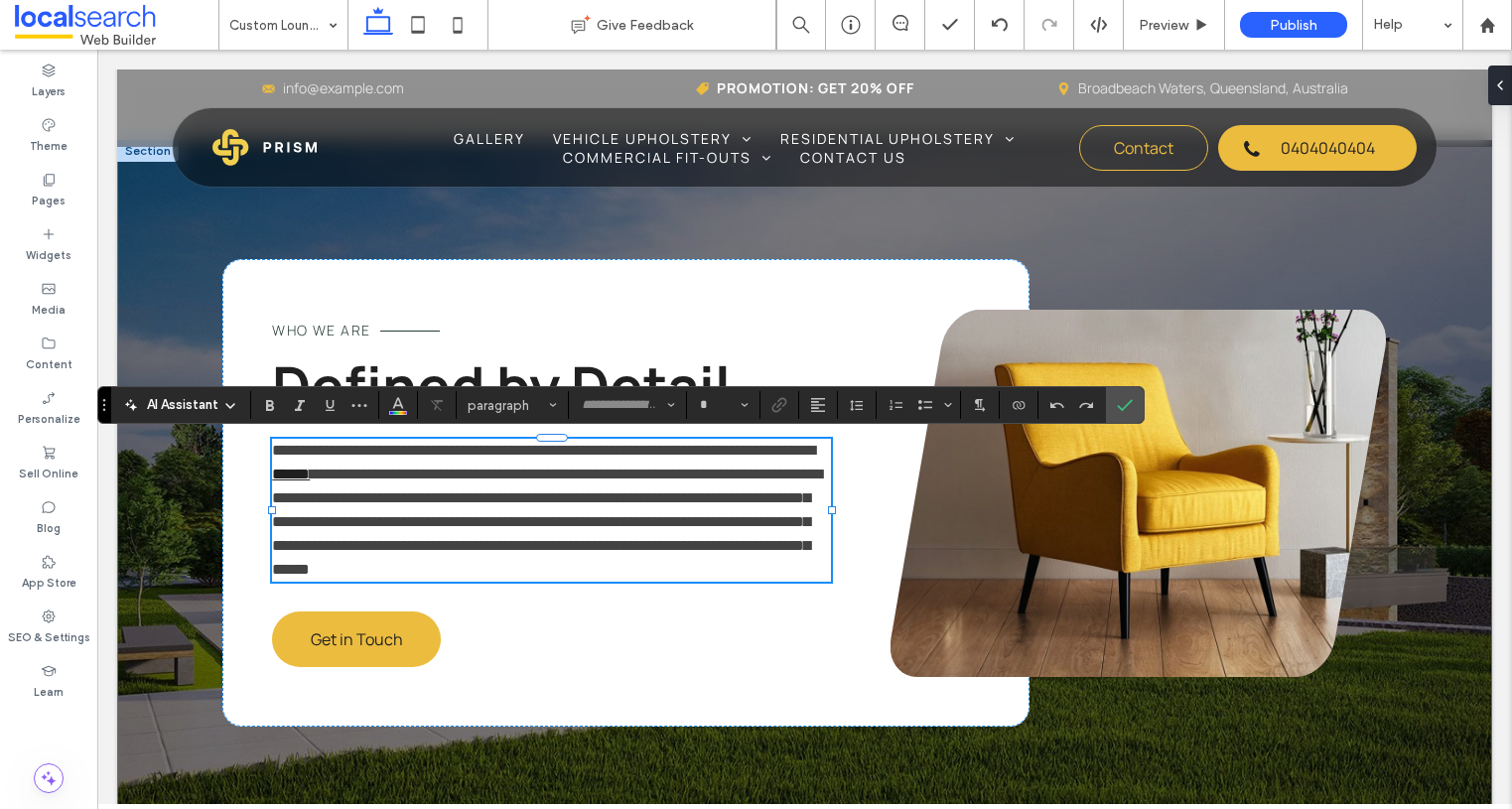 type on "*******" 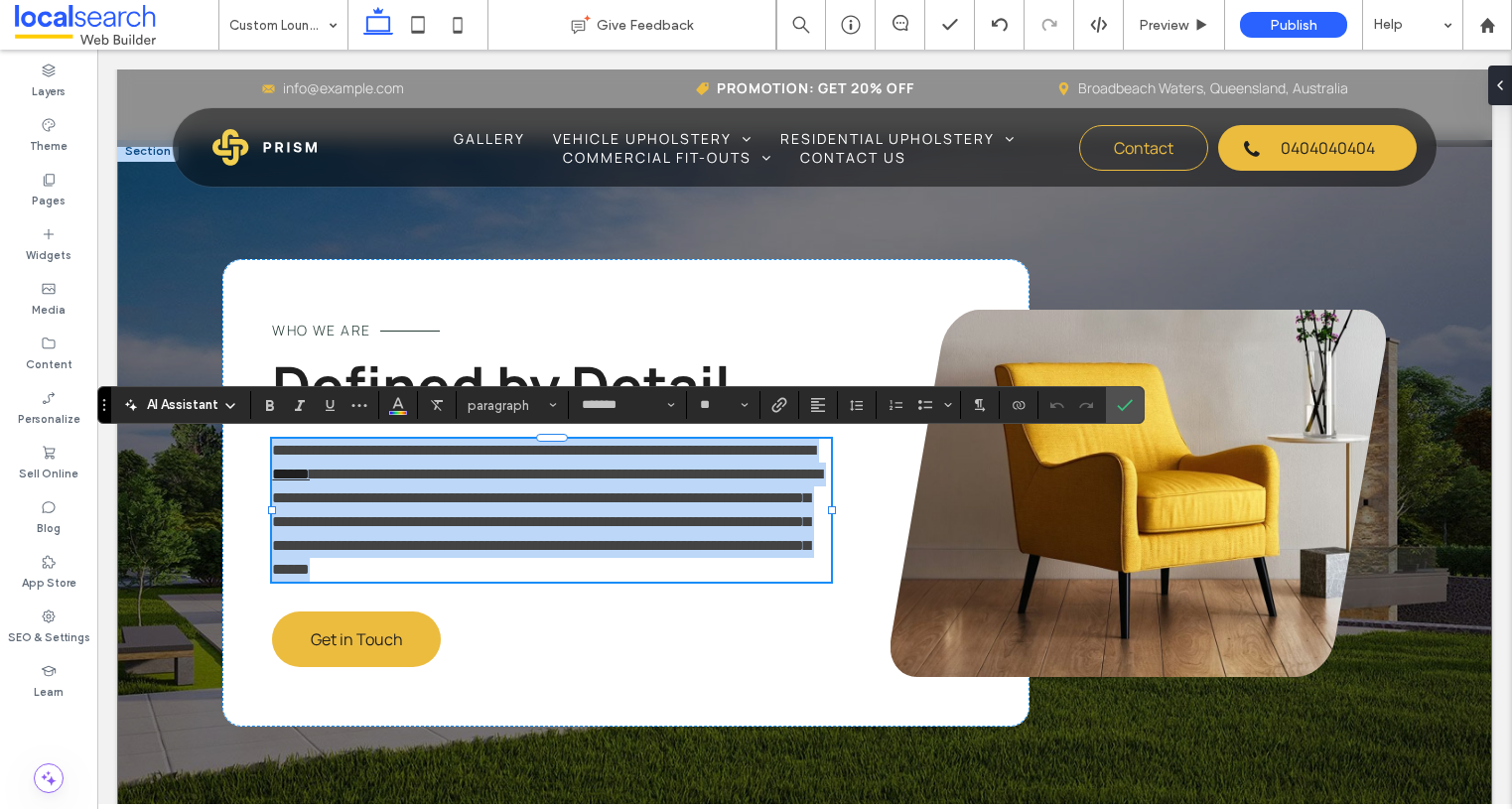 scroll, scrollTop: 0, scrollLeft: 0, axis: both 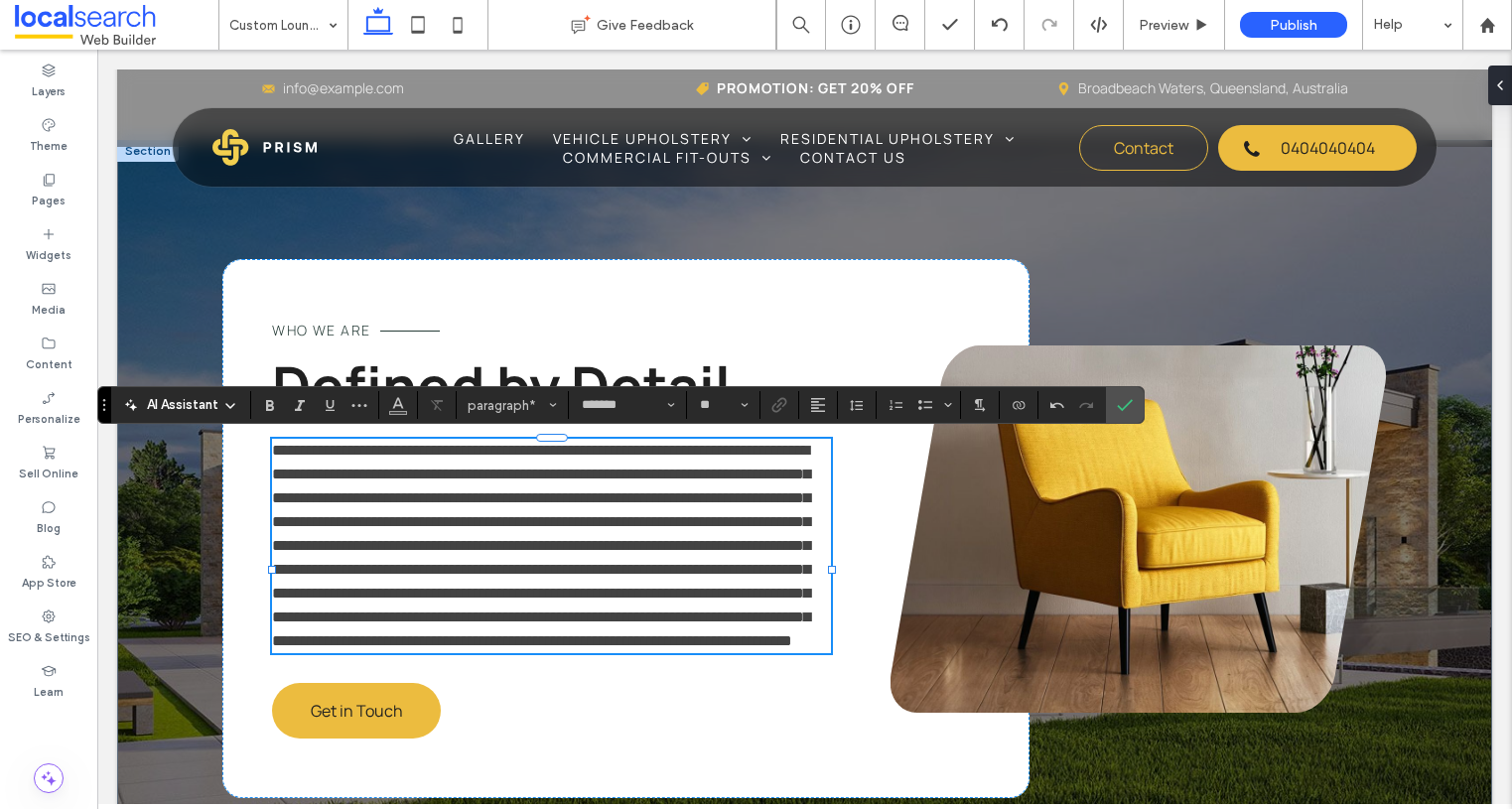drag, startPoint x: 475, startPoint y: 498, endPoint x: 484, endPoint y: 499, distance: 9.055385 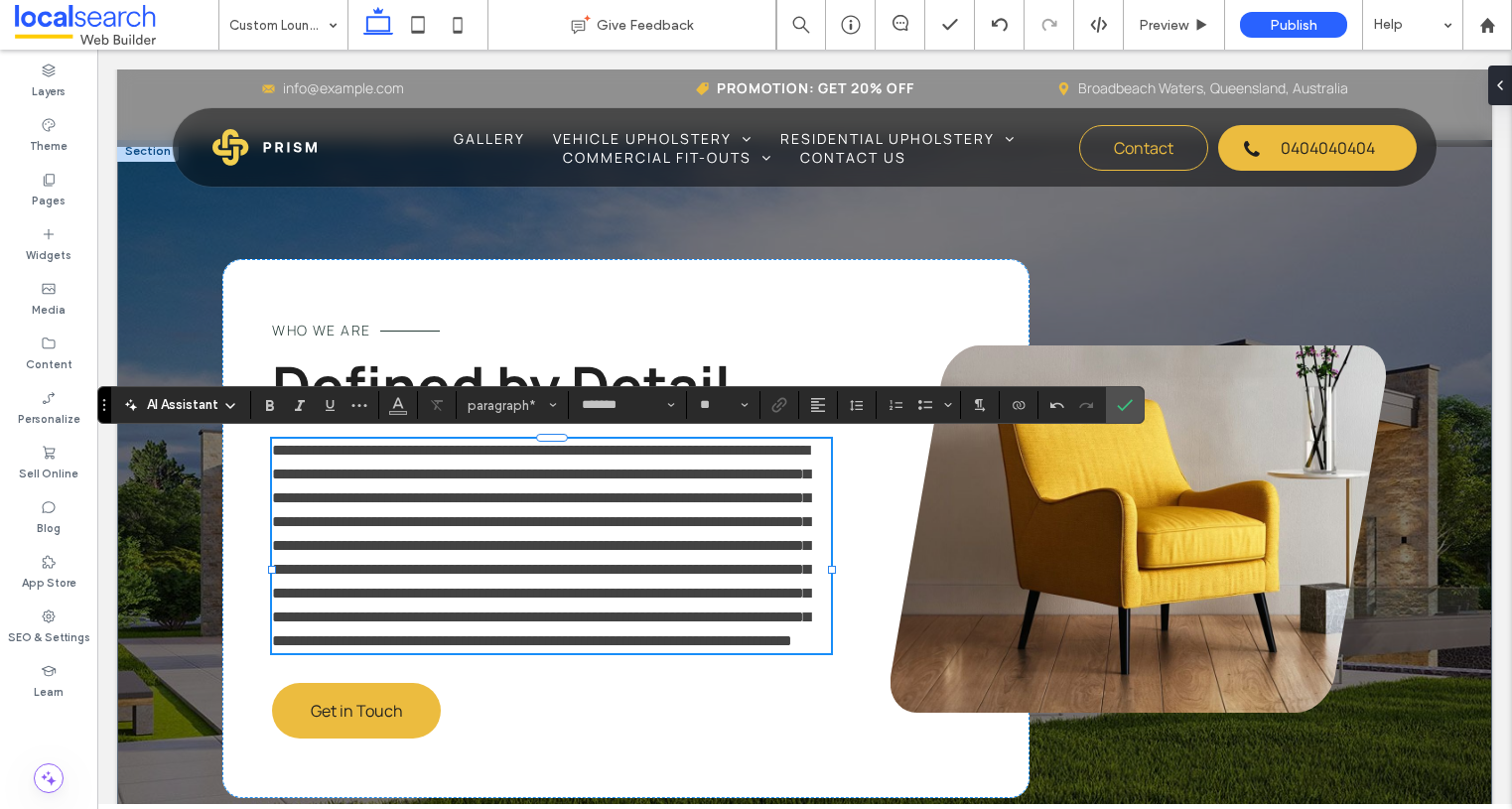 type 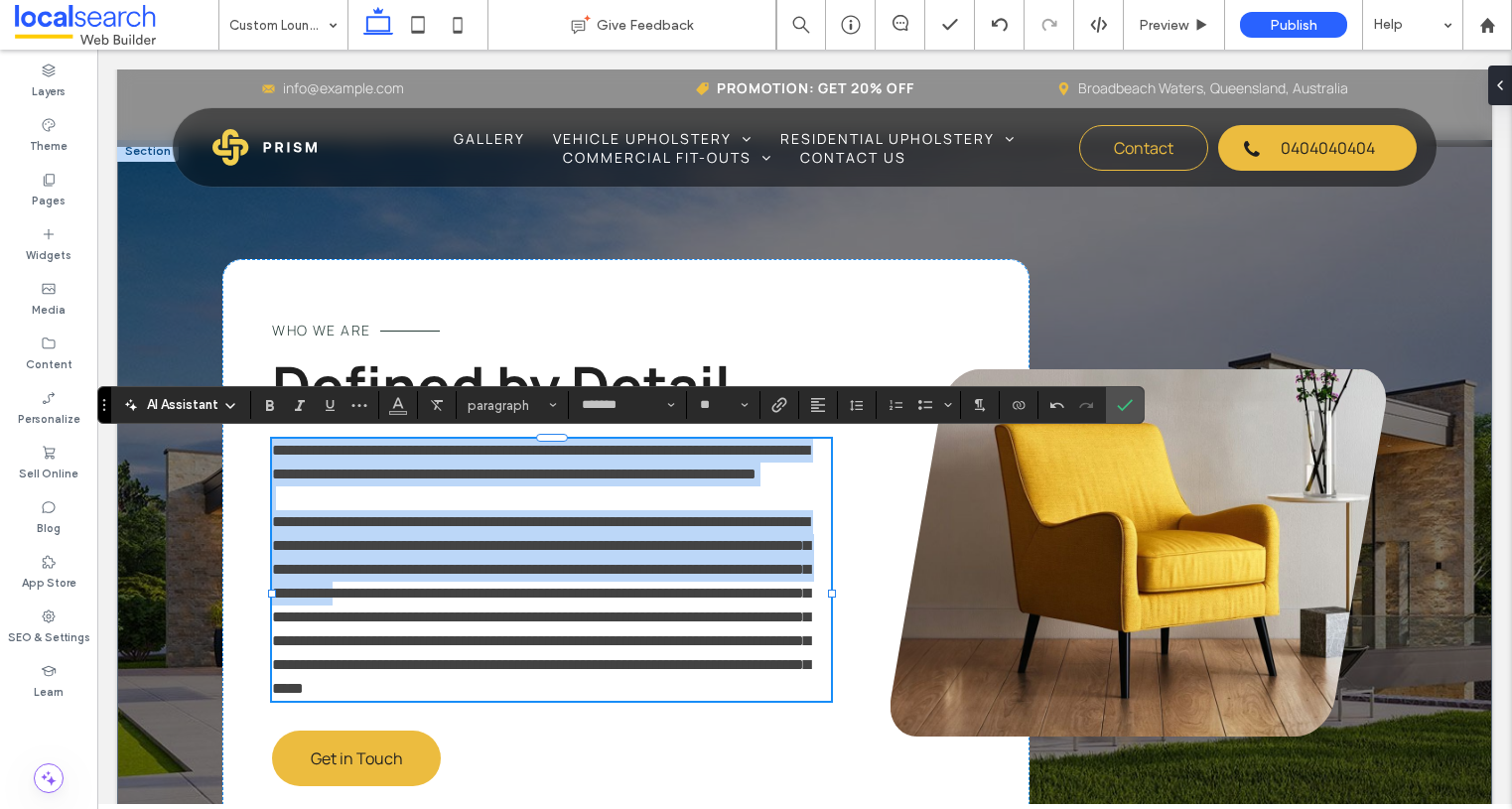drag, startPoint x: 634, startPoint y: 619, endPoint x: 272, endPoint y: 536, distance: 371.39332 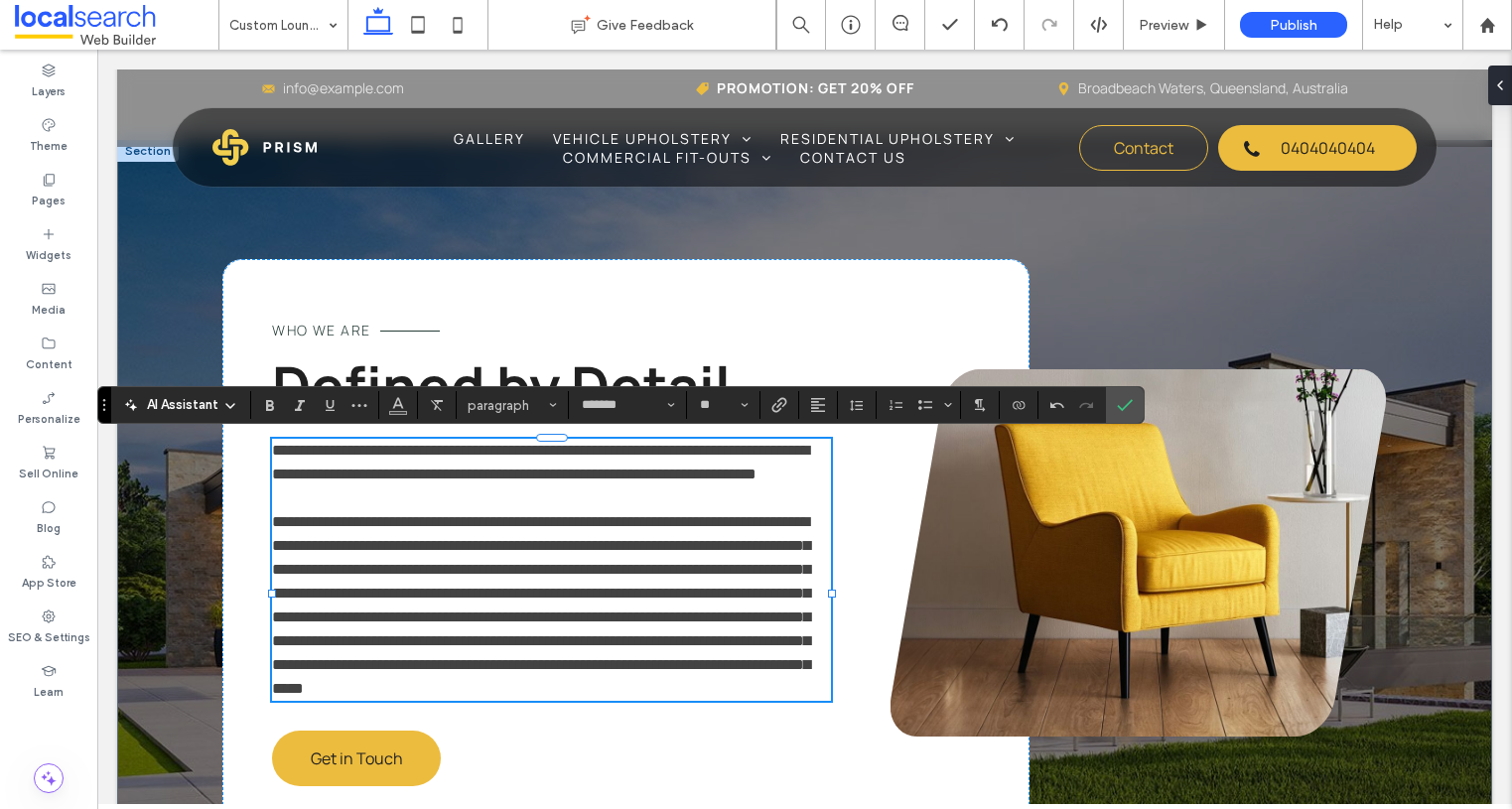 click at bounding box center (272, 594) 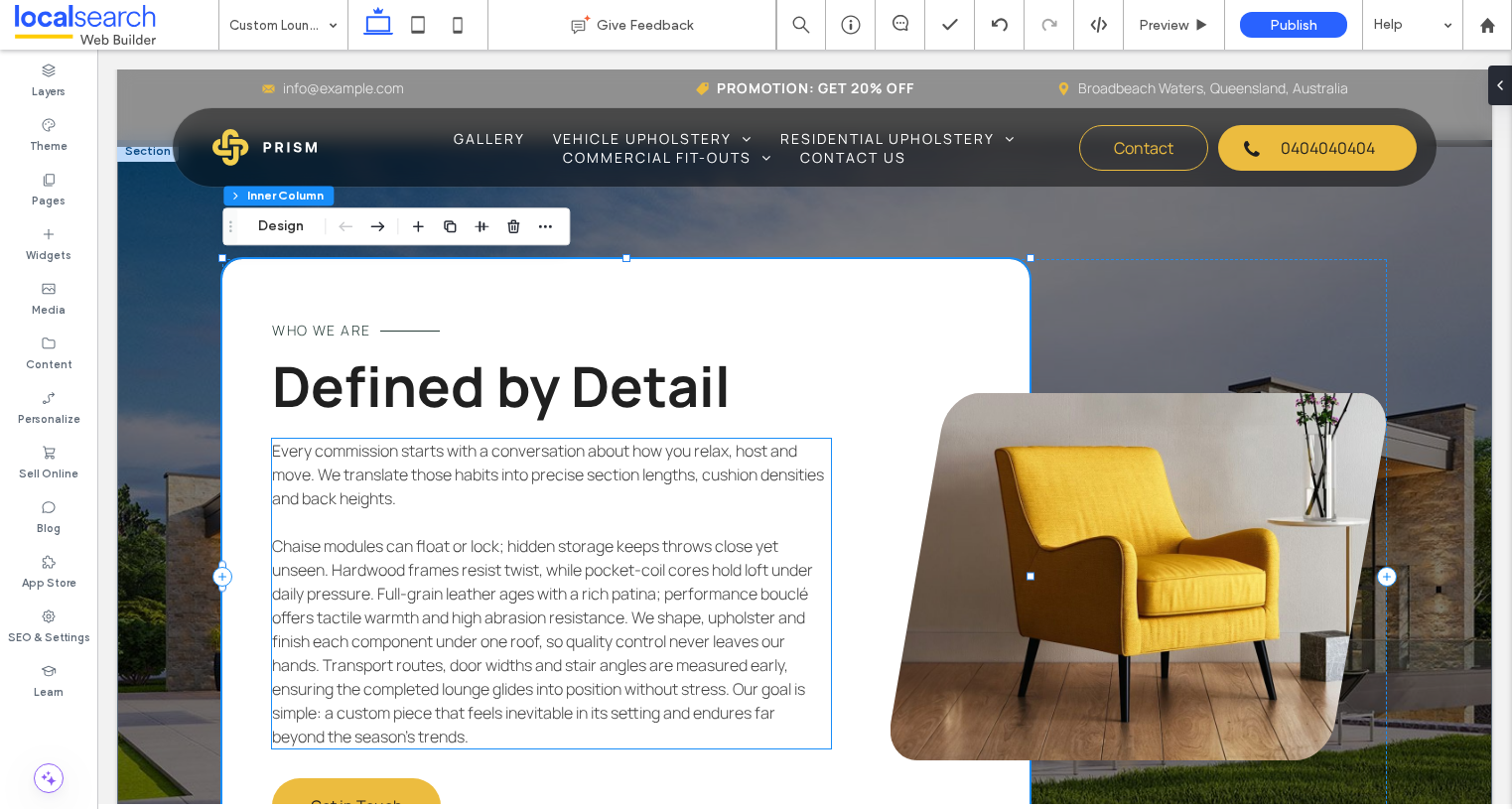 click on "Chaise modules can float or lock; hidden storage keeps throws close yet unseen. Hardwood frames resist twist, while pocket-coil cores hold loft under daily pressure. Full-grain leather ages with a rich patina; performance bouclé offers tactile warmth and high abrasion resistance. We shape, upholster and finish each component under one roof, so quality control never leaves our hands. Transport routes, door widths and stair angles are measured early, ensuring the completed lounge glides into position without stress. Our goal is simple: a custom piece that feels inevitable in its setting and endures far beyond the season’s trends." at bounding box center (542, 641) 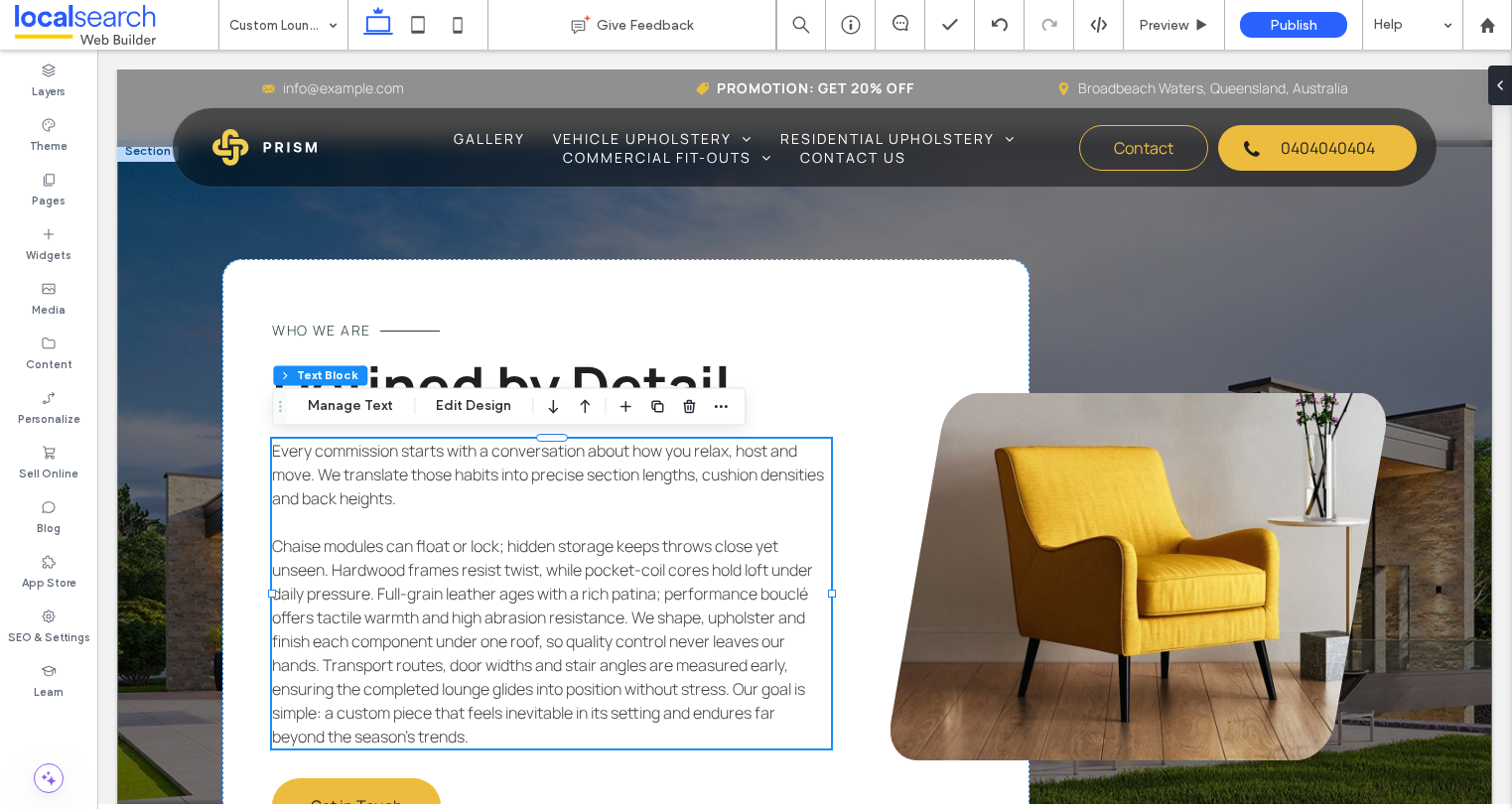 click on "Chaise modules can float or lock; hidden storage keeps throws close yet unseen. Hardwood frames resist twist, while pocket-coil cores hold loft under daily pressure. Full-grain leather ages with a rich patina; performance bouclé offers tactile warmth and high abrasion resistance. We shape, upholster and finish each component under one roof, so quality control never leaves our hands. Transport routes, door widths and stair angles are measured early, ensuring the completed lounge glides into position without stress. Our goal is simple: a custom piece that feels inevitable in its setting and endures far beyond the season’s trends." at bounding box center (542, 641) 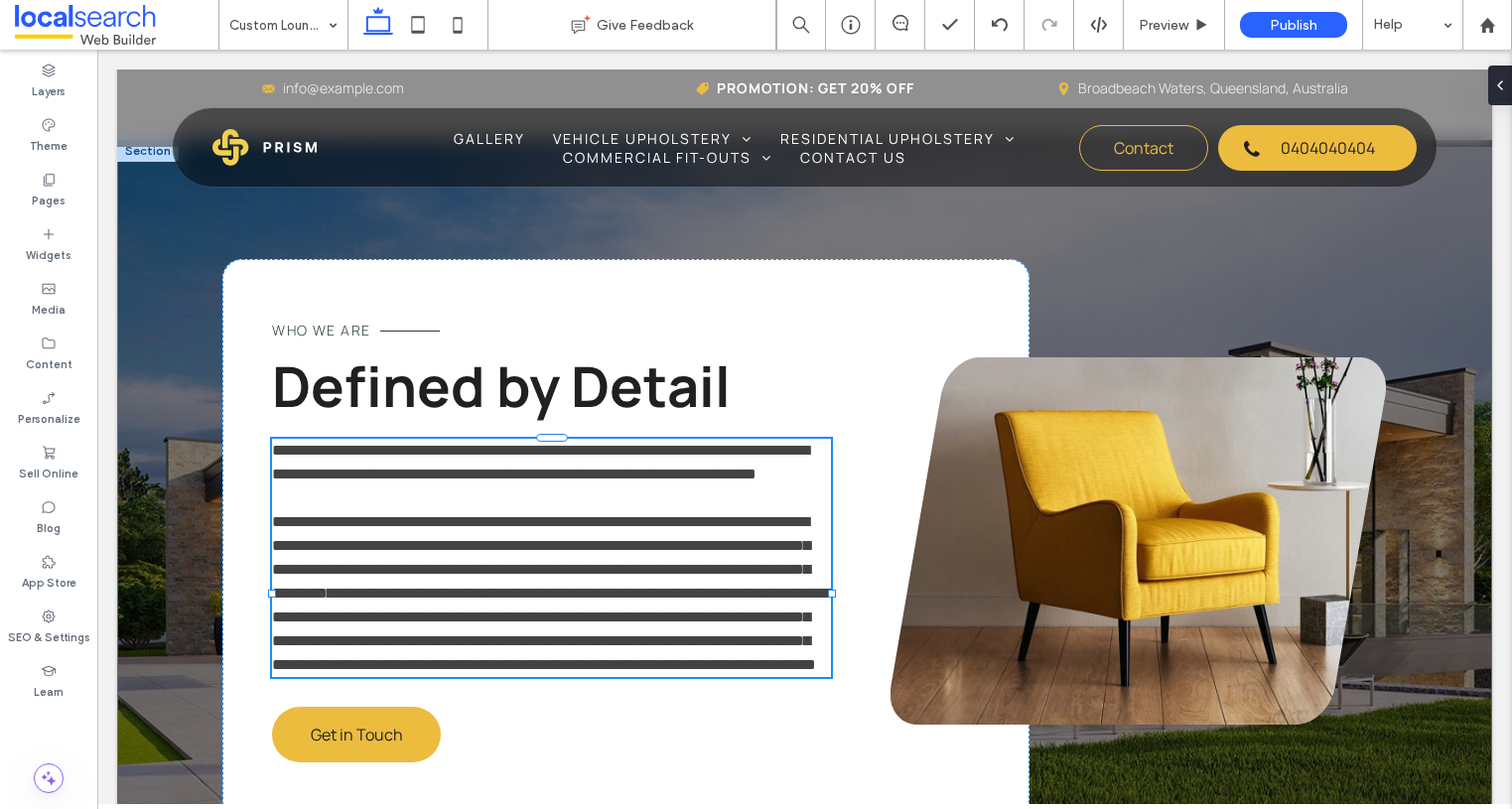 type on "*******" 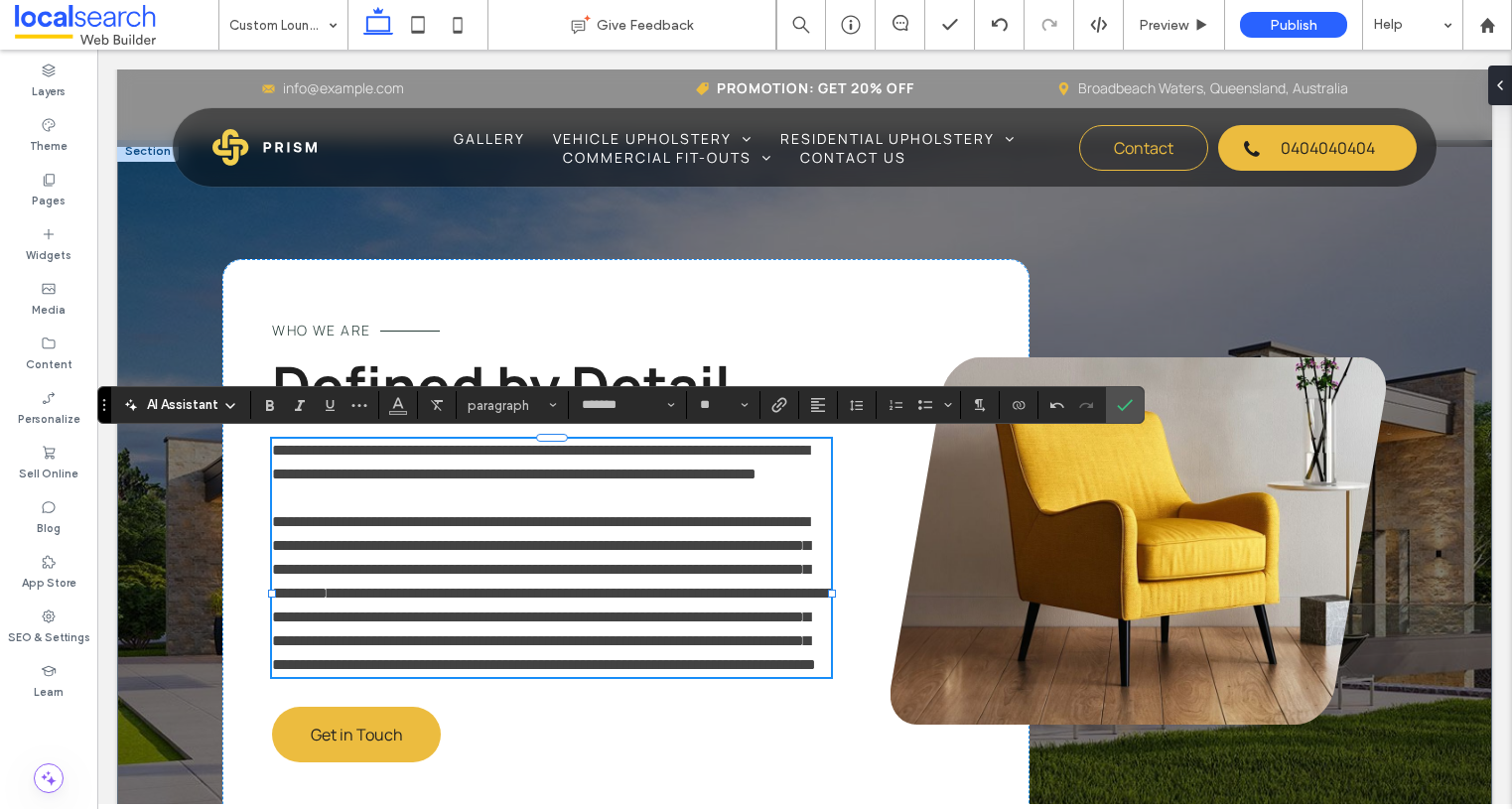 click on "**********" at bounding box center (541, 557) 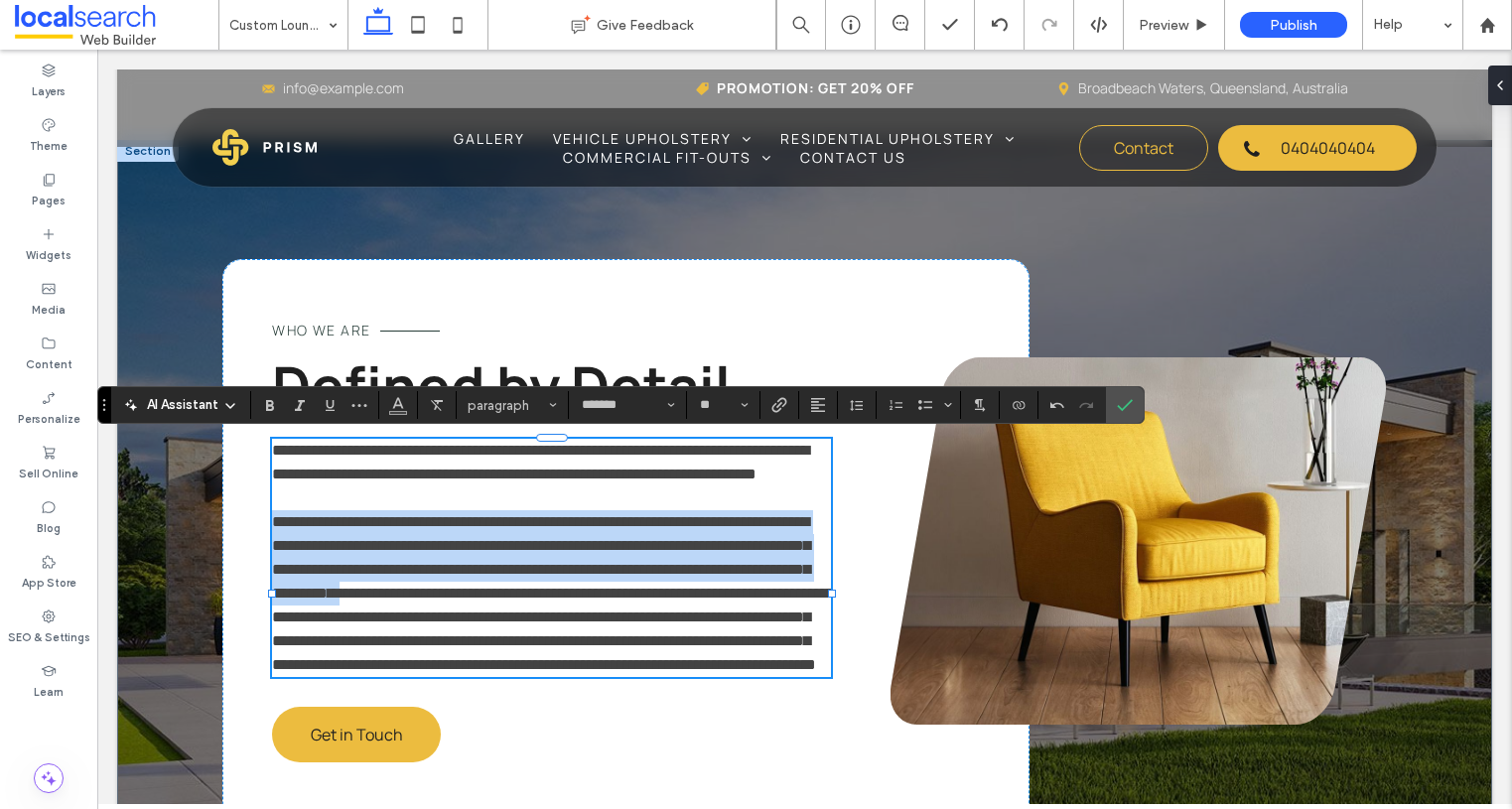 drag, startPoint x: 274, startPoint y: 544, endPoint x: 636, endPoint y: 612, distance: 368.33137 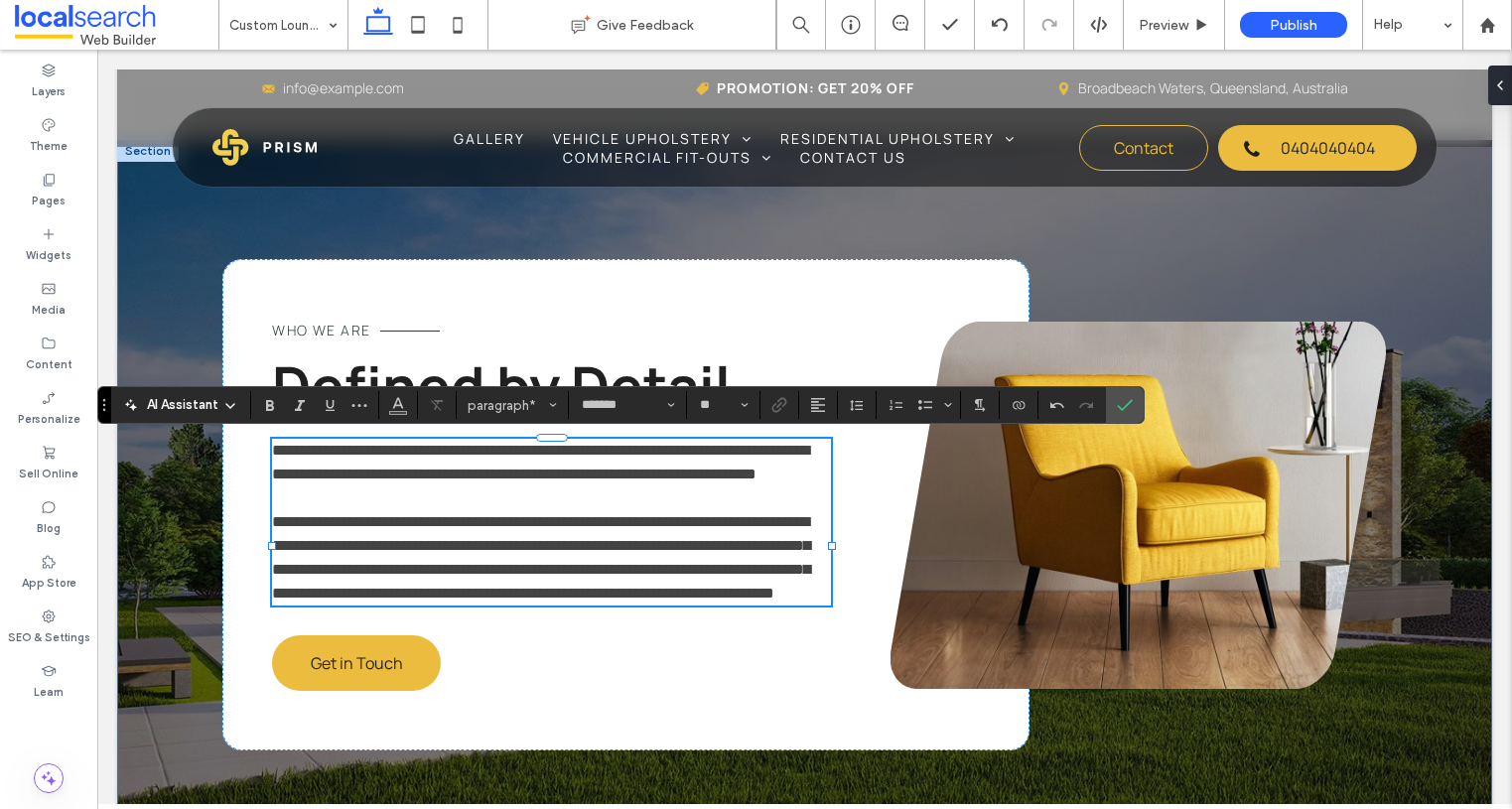 click on "**********" at bounding box center [551, 558] 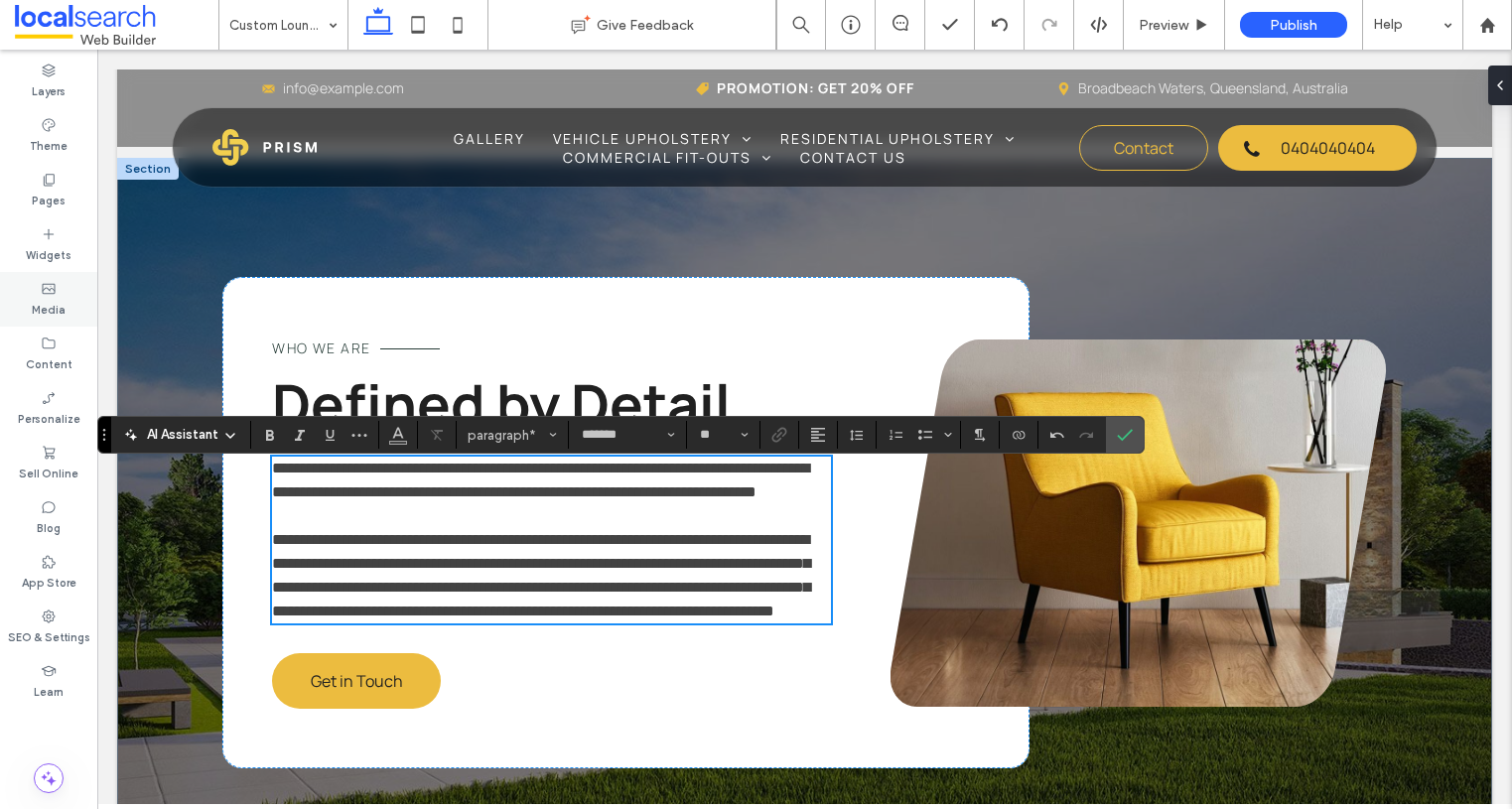 scroll, scrollTop: 2900, scrollLeft: 0, axis: vertical 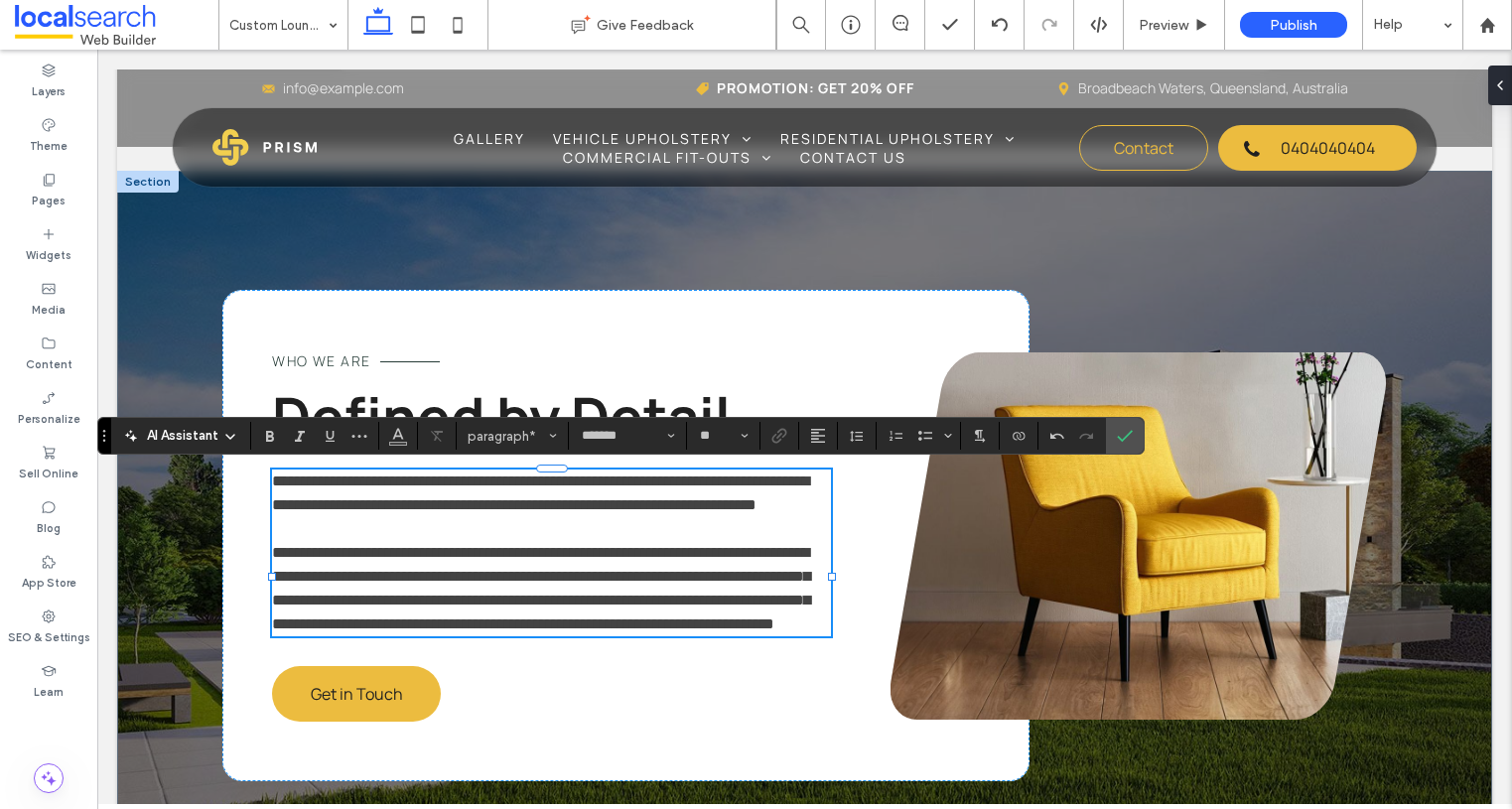 click on "Who We Are" at bounding box center [321, 360] 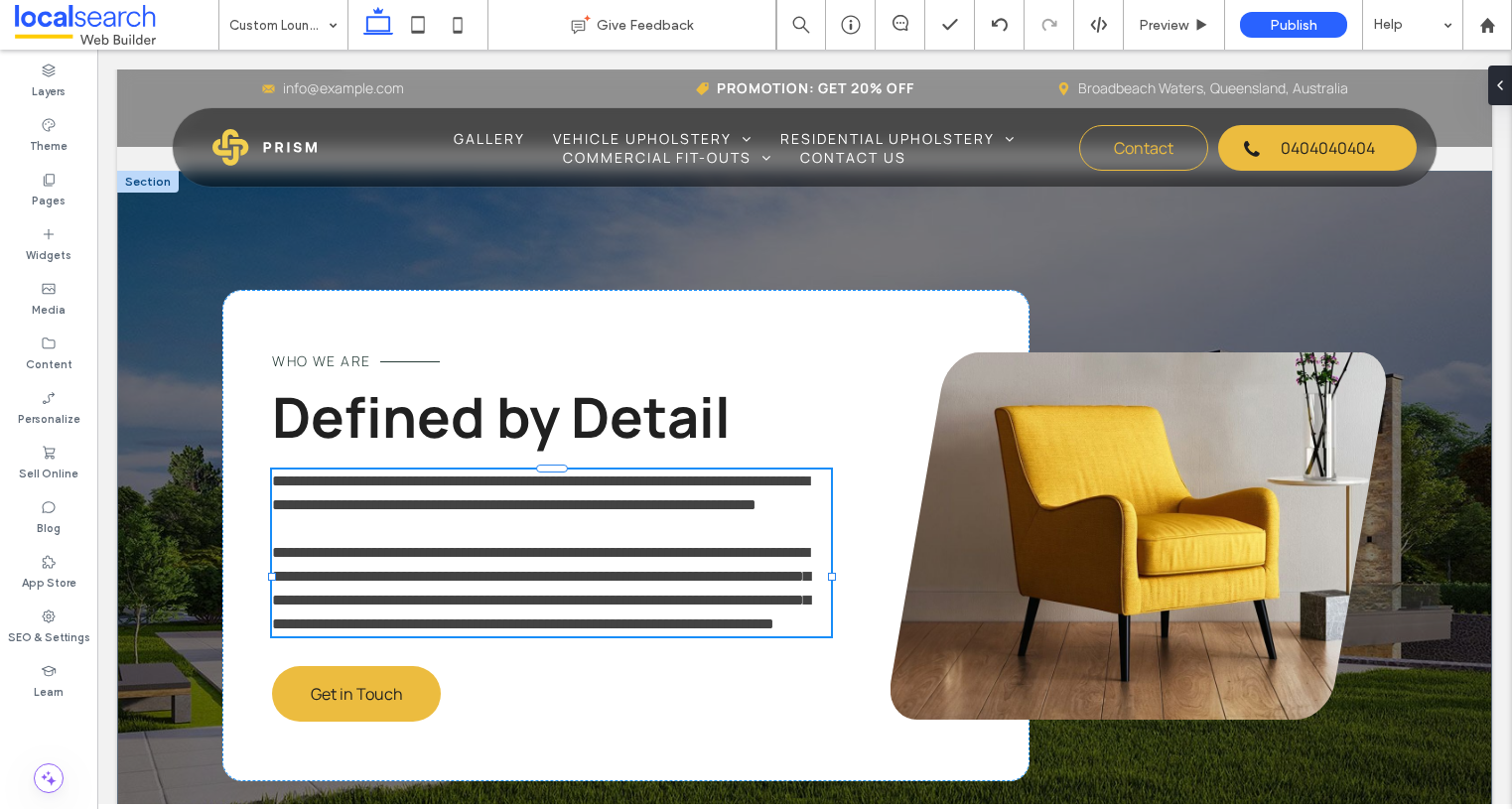 click on "Who We Are" at bounding box center [551, 361] 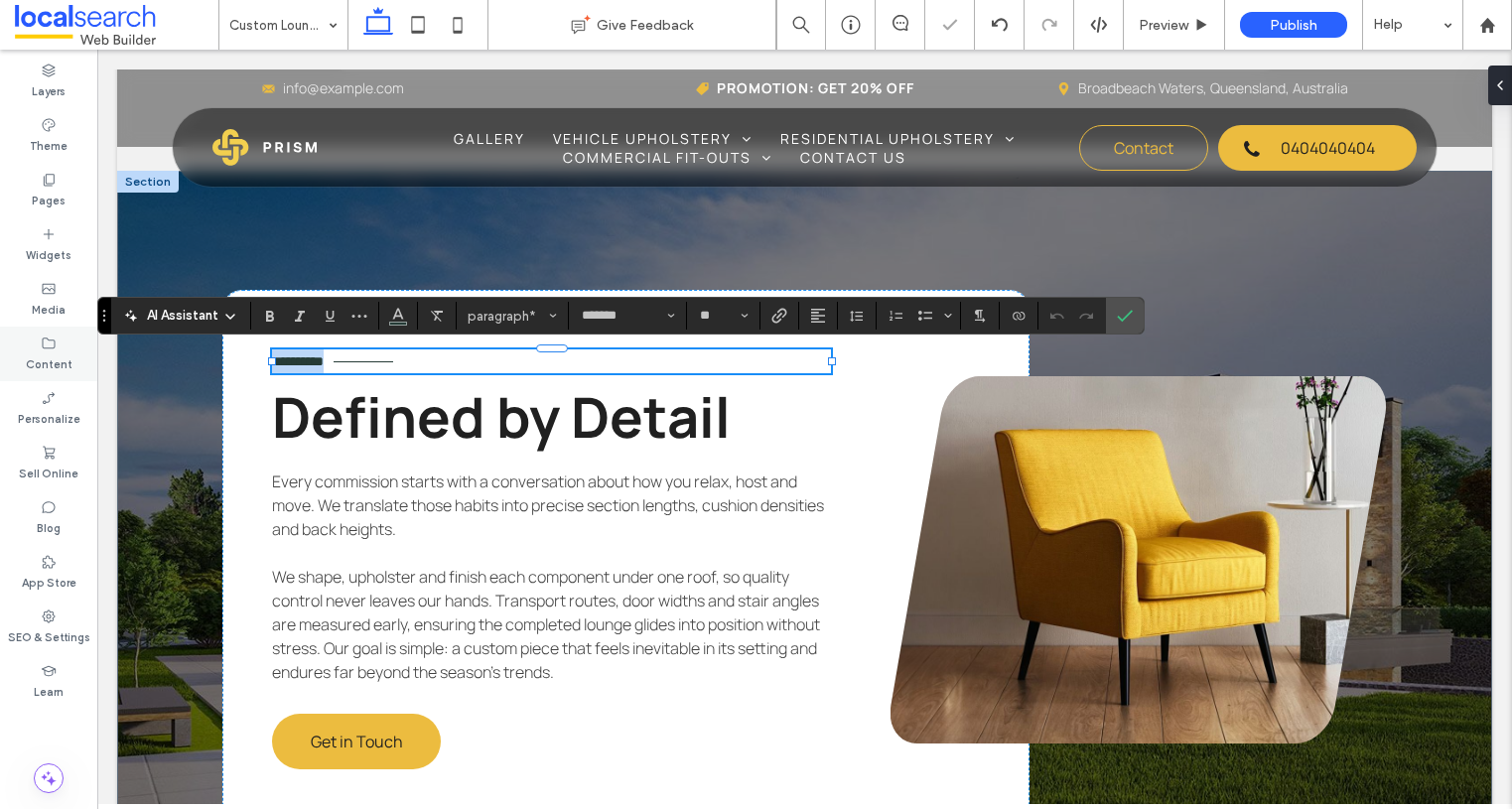 type 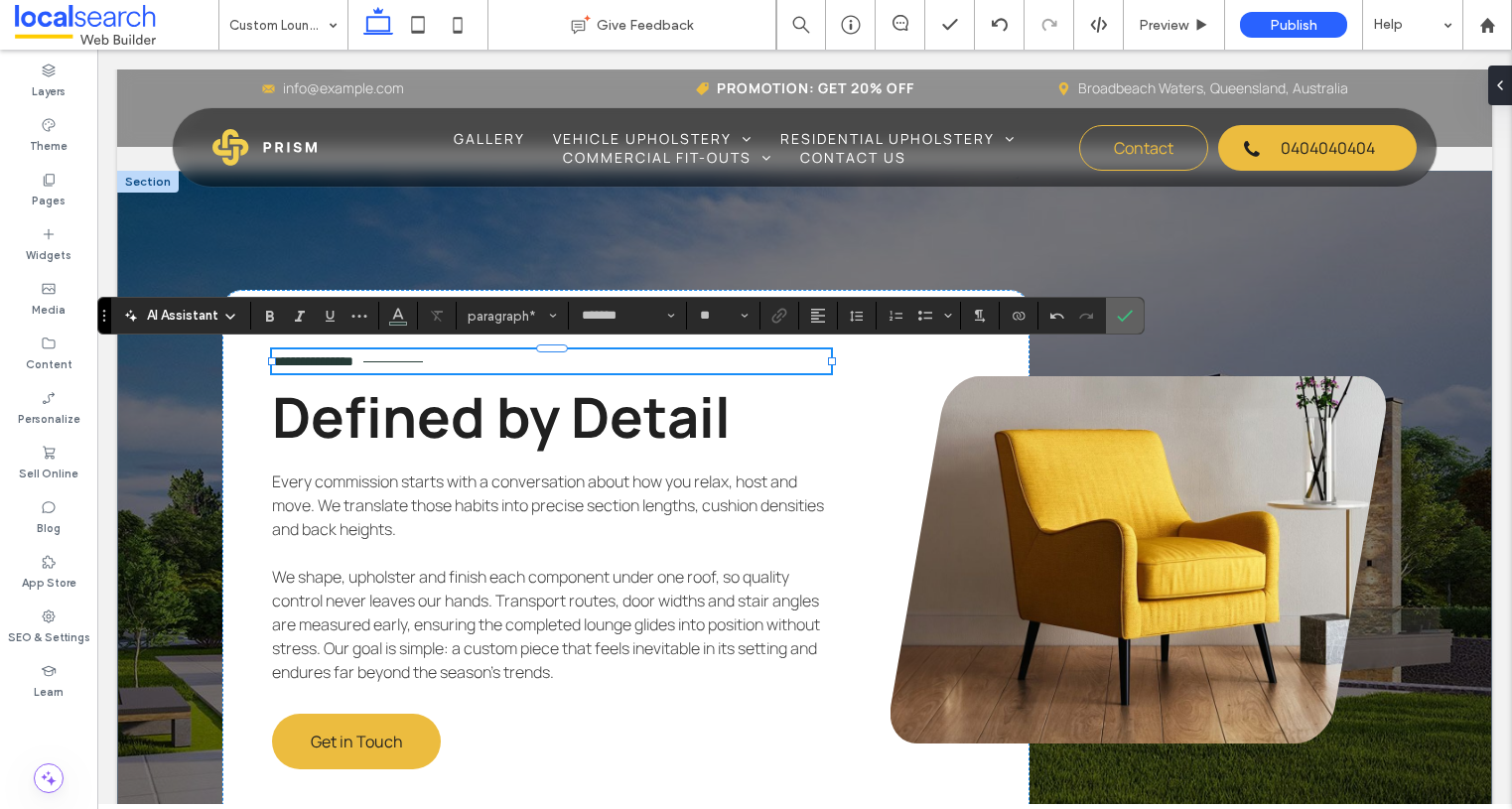 click 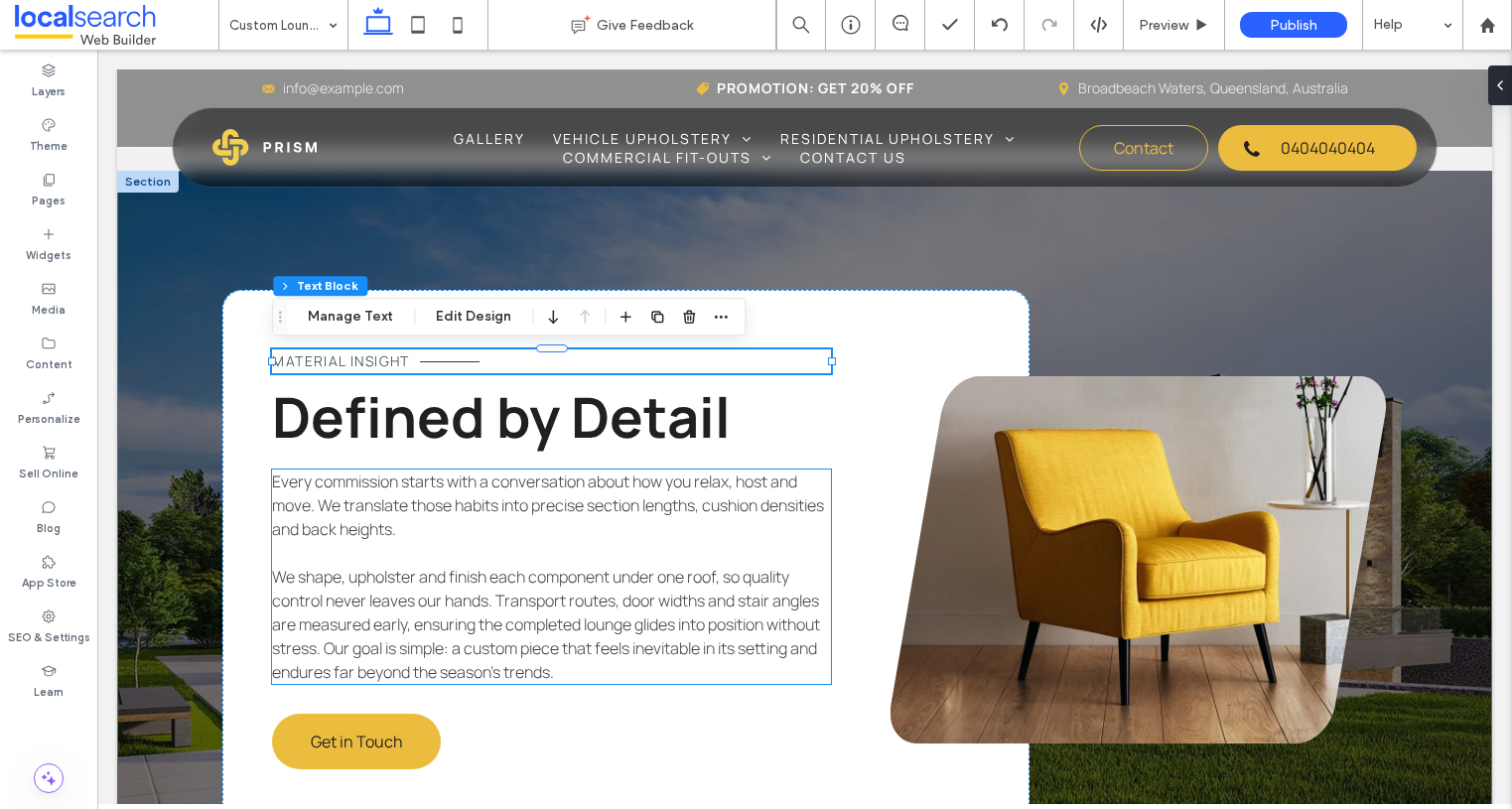 click on "We shape, upholster and finish each component under one roof, so quality control never leaves our hands. Transport routes, door widths and stair angles are measured early, ensuring the completed lounge glides into position without stress. Our goal is simple: a custom piece that feels inevitable in its setting and endures far beyond the season’s trends." at bounding box center [546, 624] 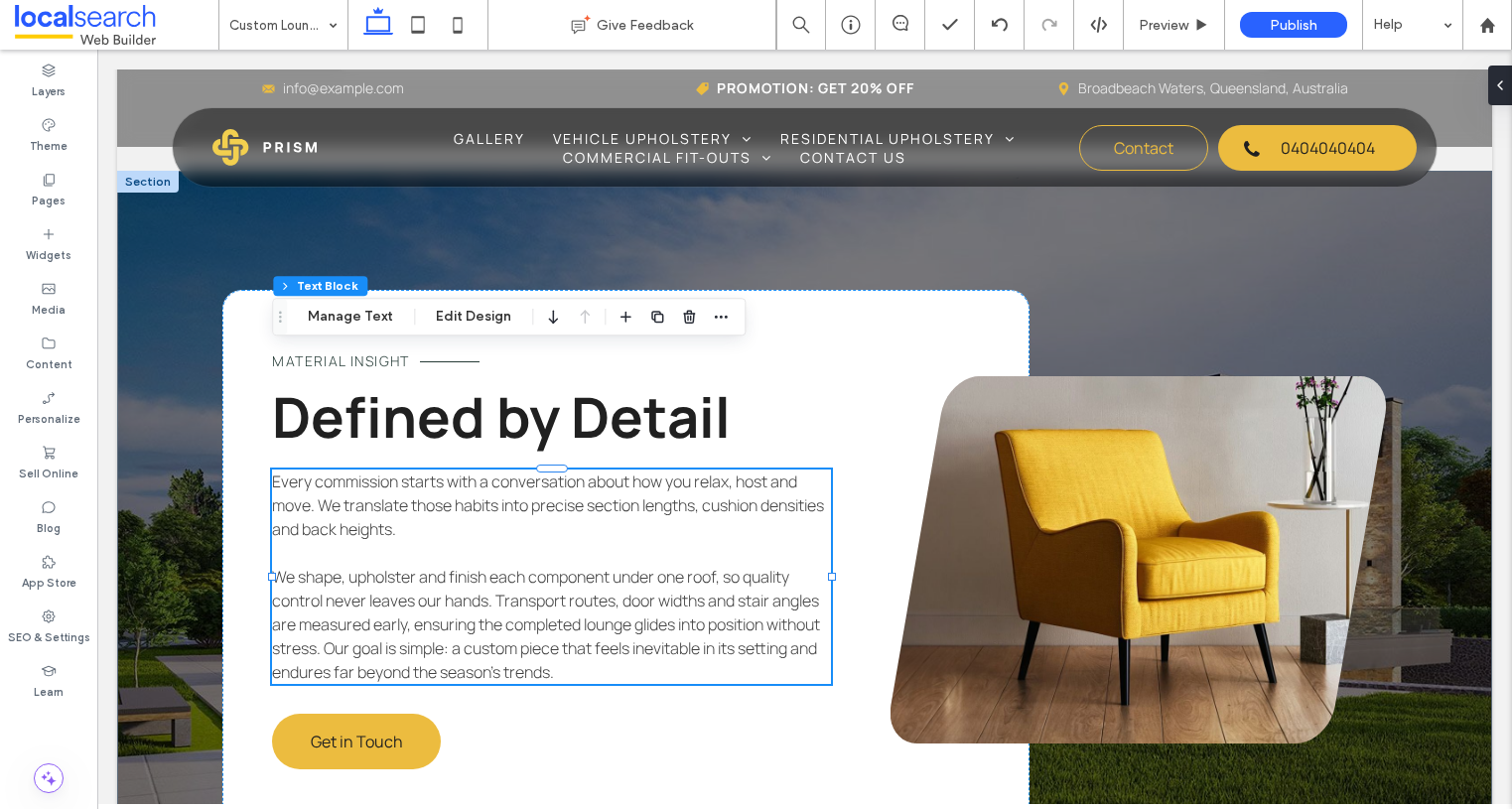 click on "Every commission starts with a conversation about how you relax, host and move. We translate those habits into precise section lengths, cushion densities and back heights. We shape, upholster and finish each component under one roof, so quality control never leaves our hands. Transport routes, door widths and stair angles are measured early, ensuring the completed lounge glides into position without stress. Our goal is simple: a custom piece that feels inevitable in its setting and endures far beyond the season’s trends." at bounding box center [551, 577] 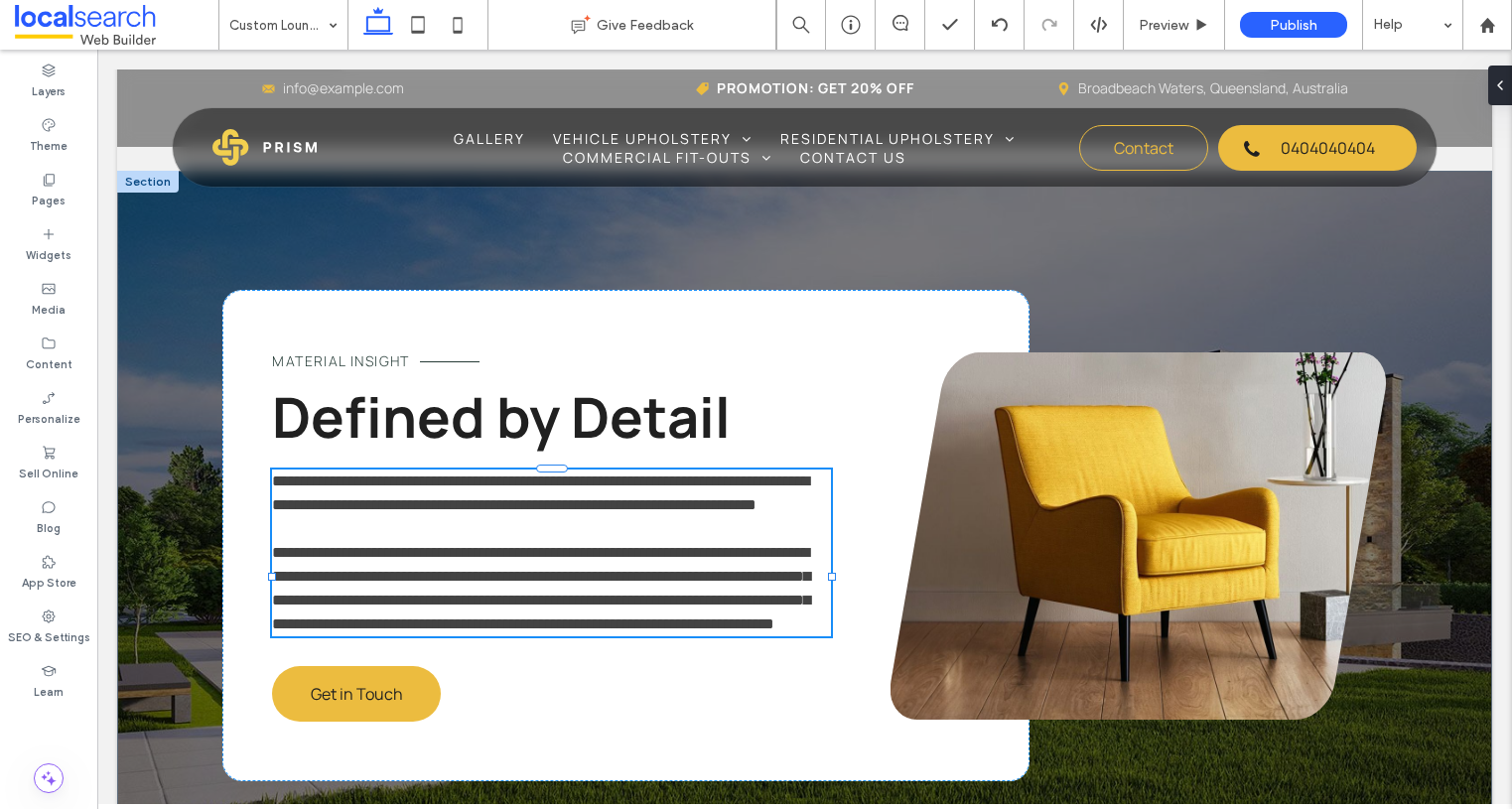 type on "*******" 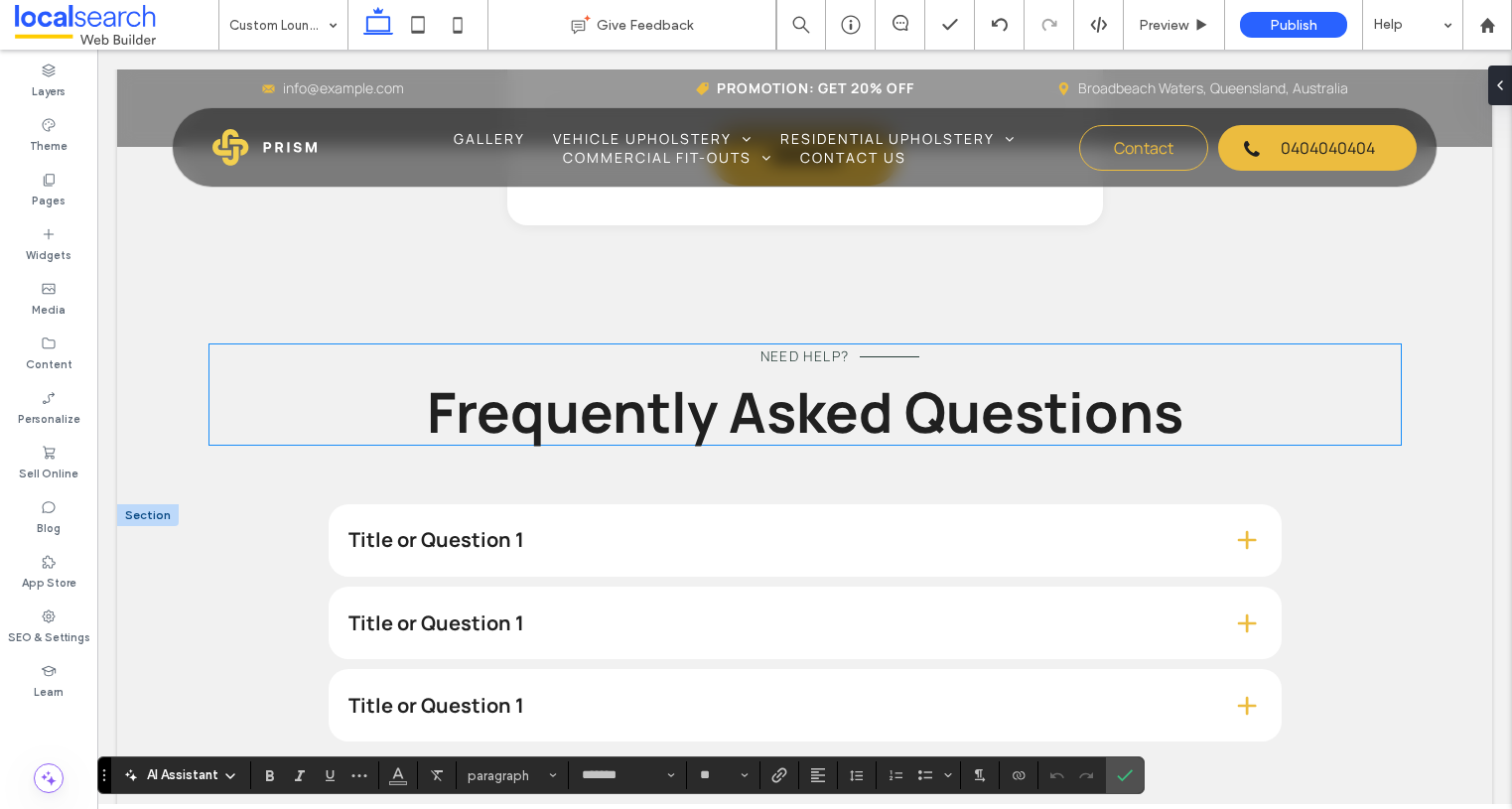 scroll, scrollTop: 2227, scrollLeft: 0, axis: vertical 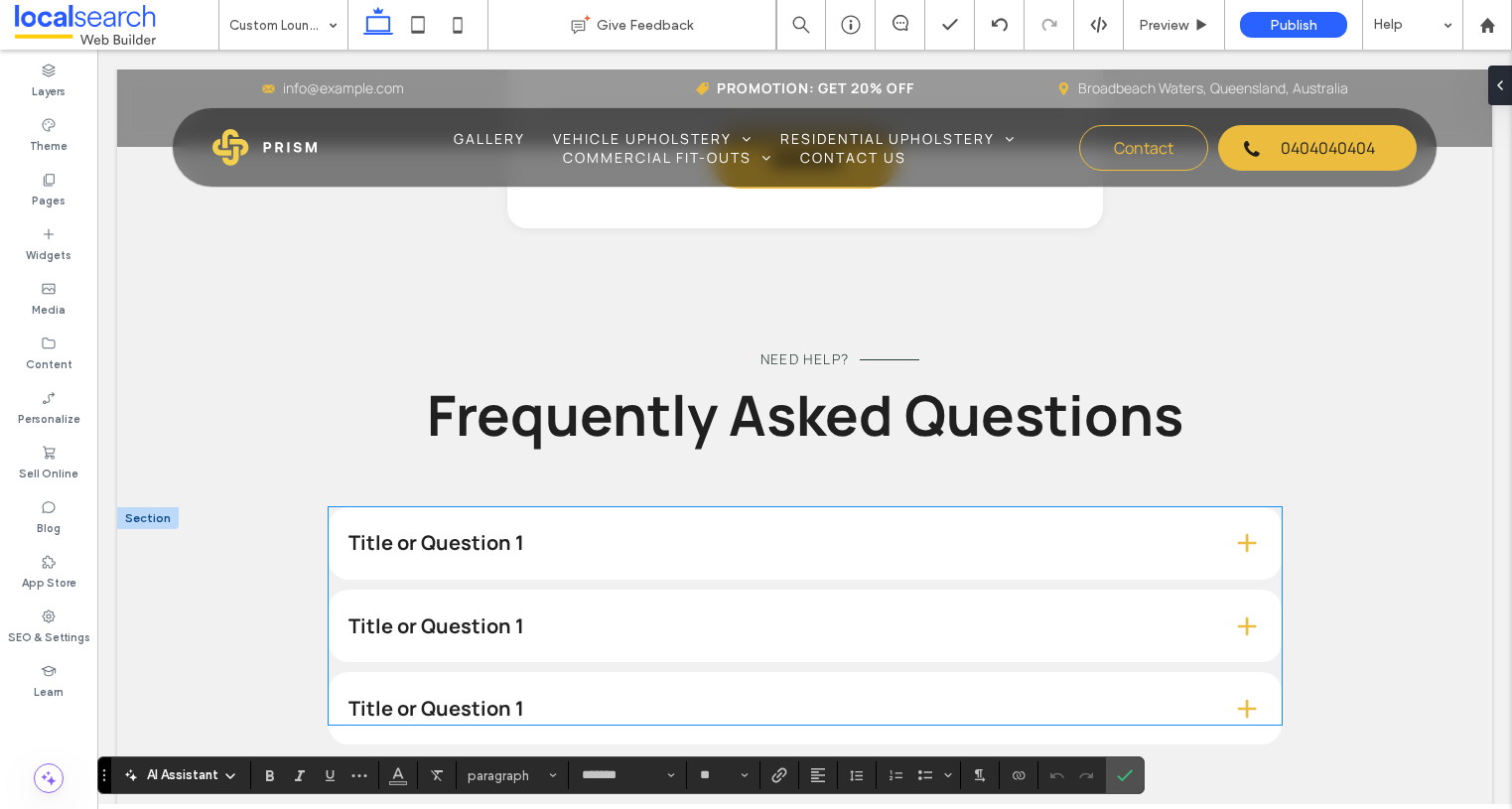 click on "Title or Question 1" at bounding box center (774, 543) 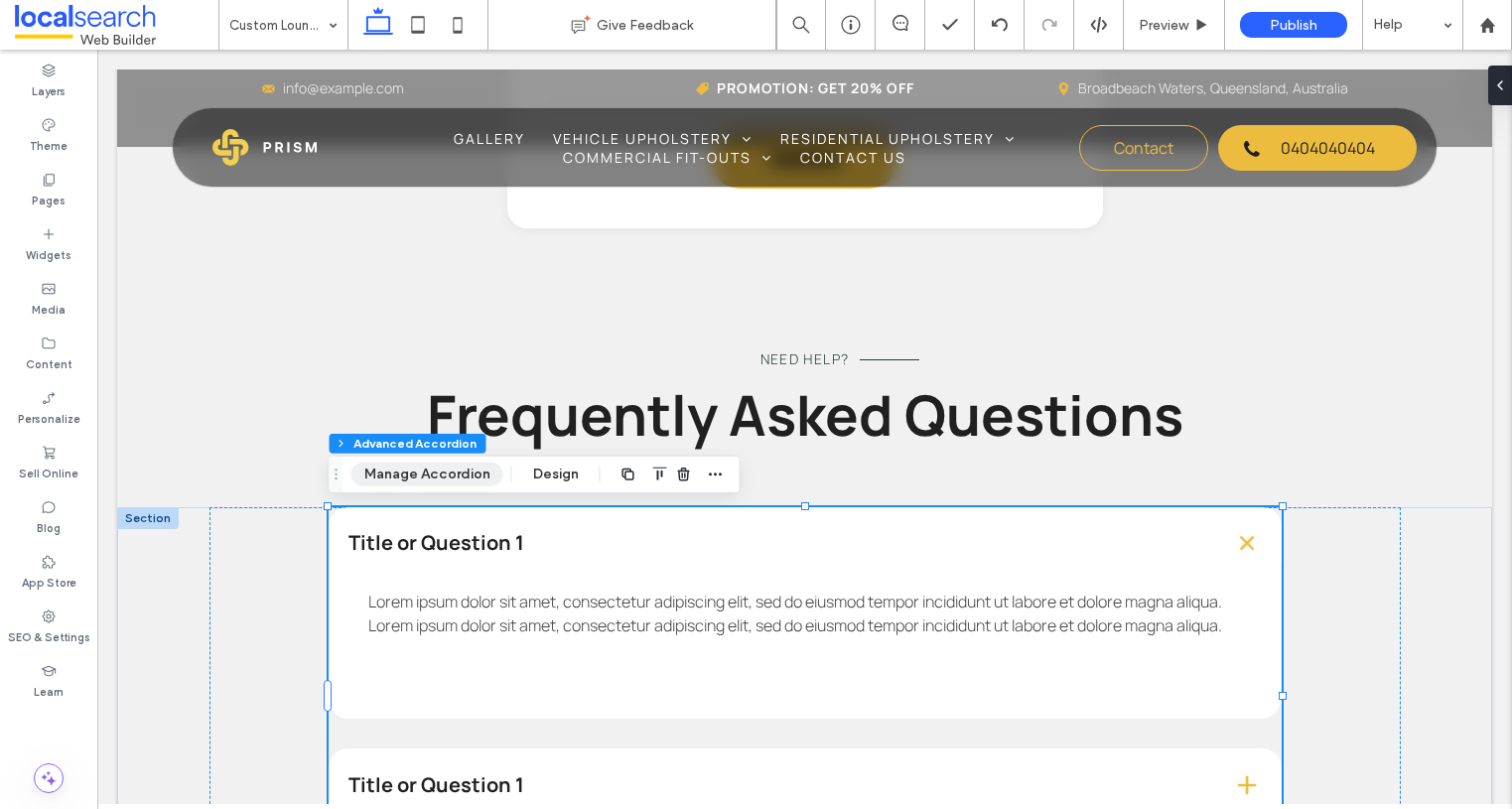 click on "Manage Accordion" at bounding box center [427, 474] 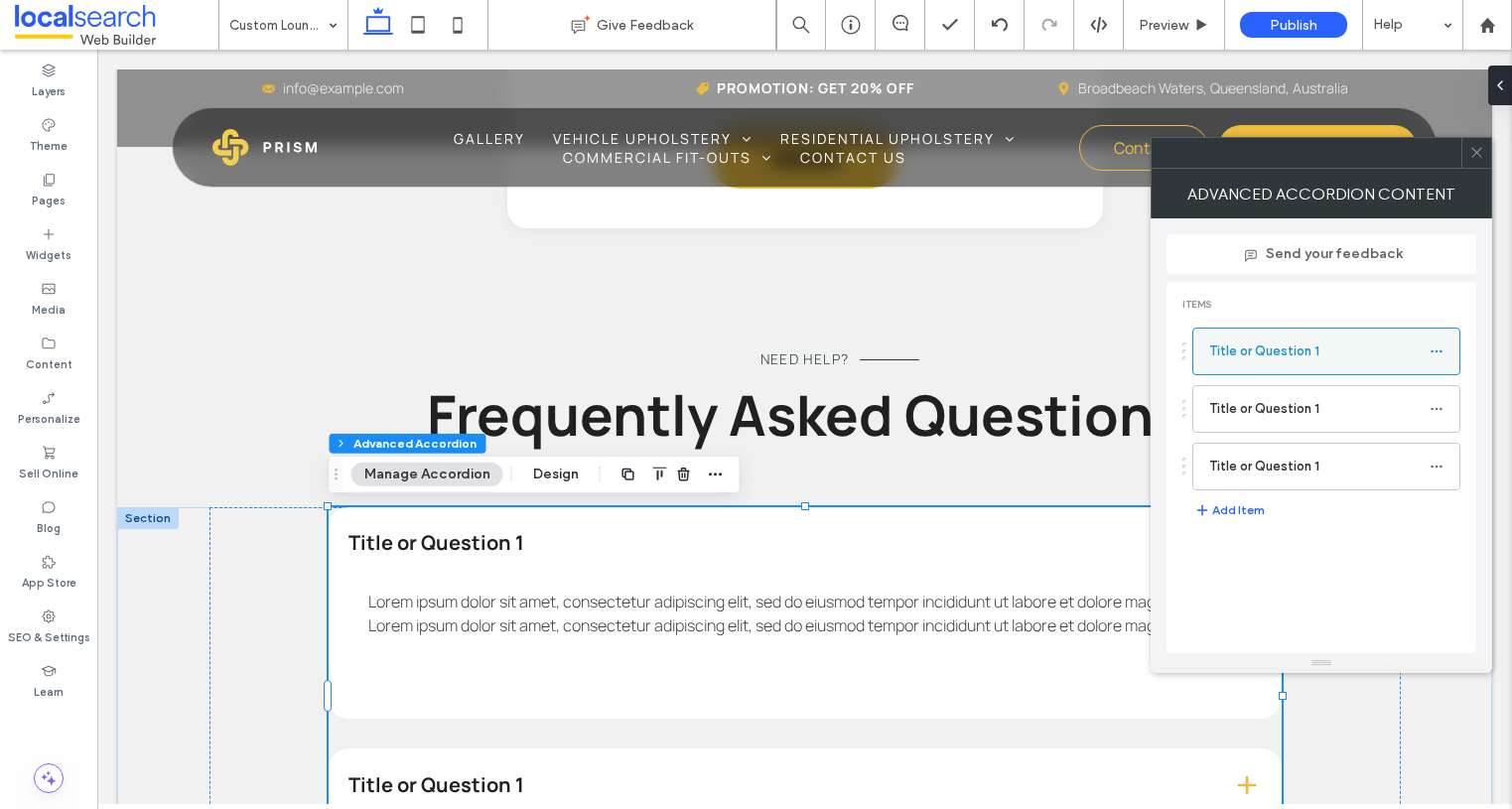 click 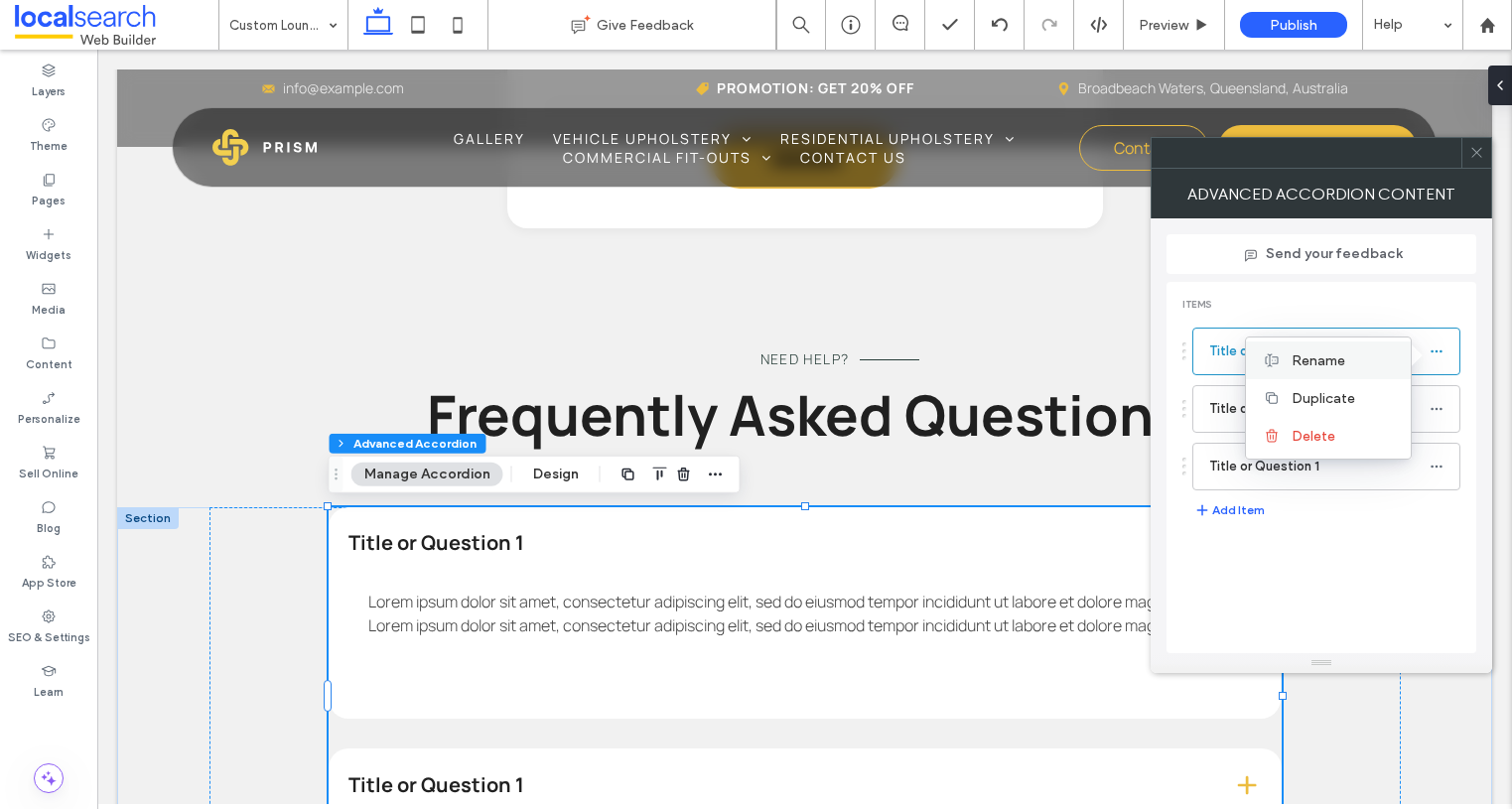 click on "Rename" at bounding box center [1318, 360] 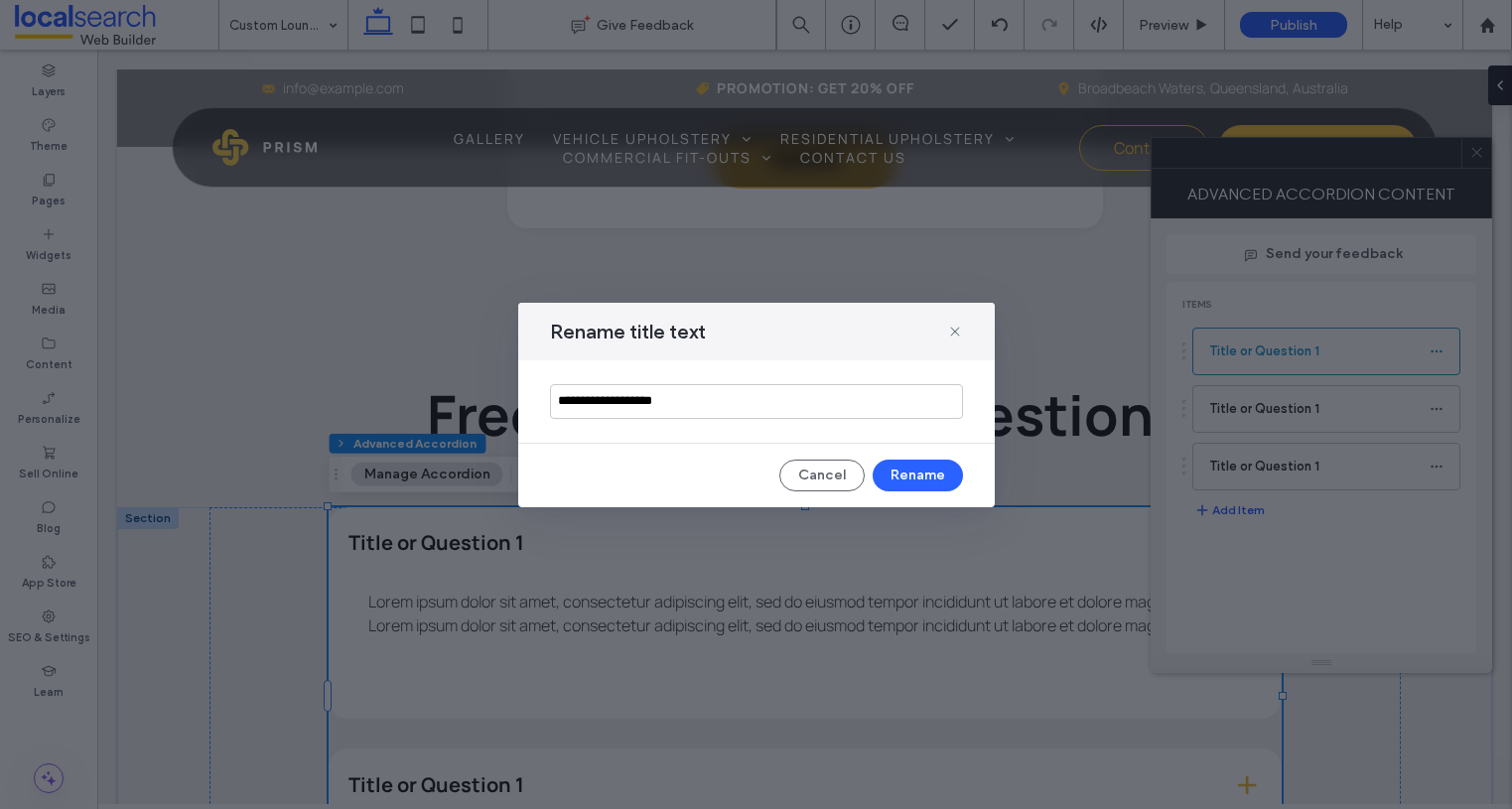 click on "**********" at bounding box center [756, 401] 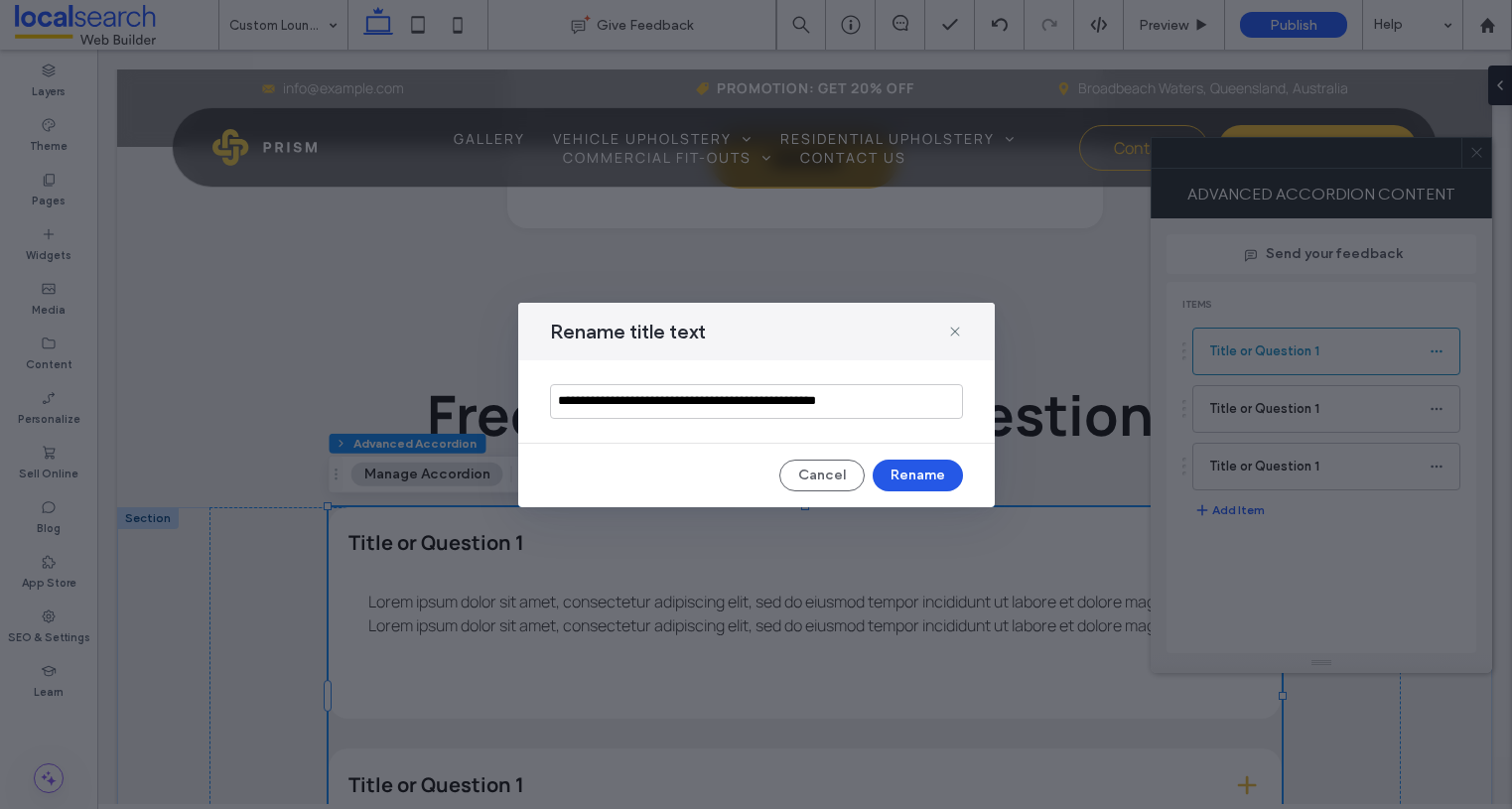 type on "**********" 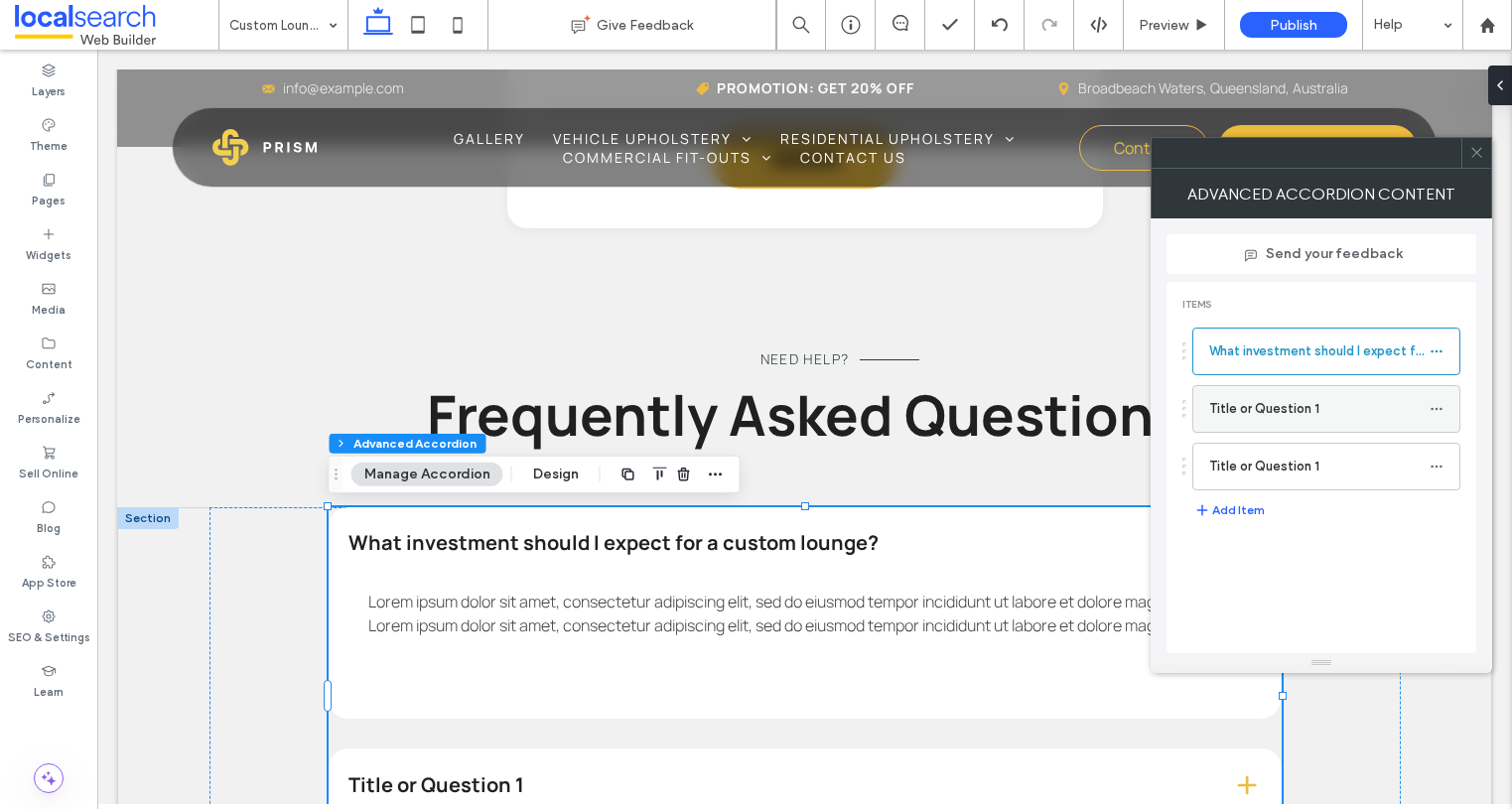 click 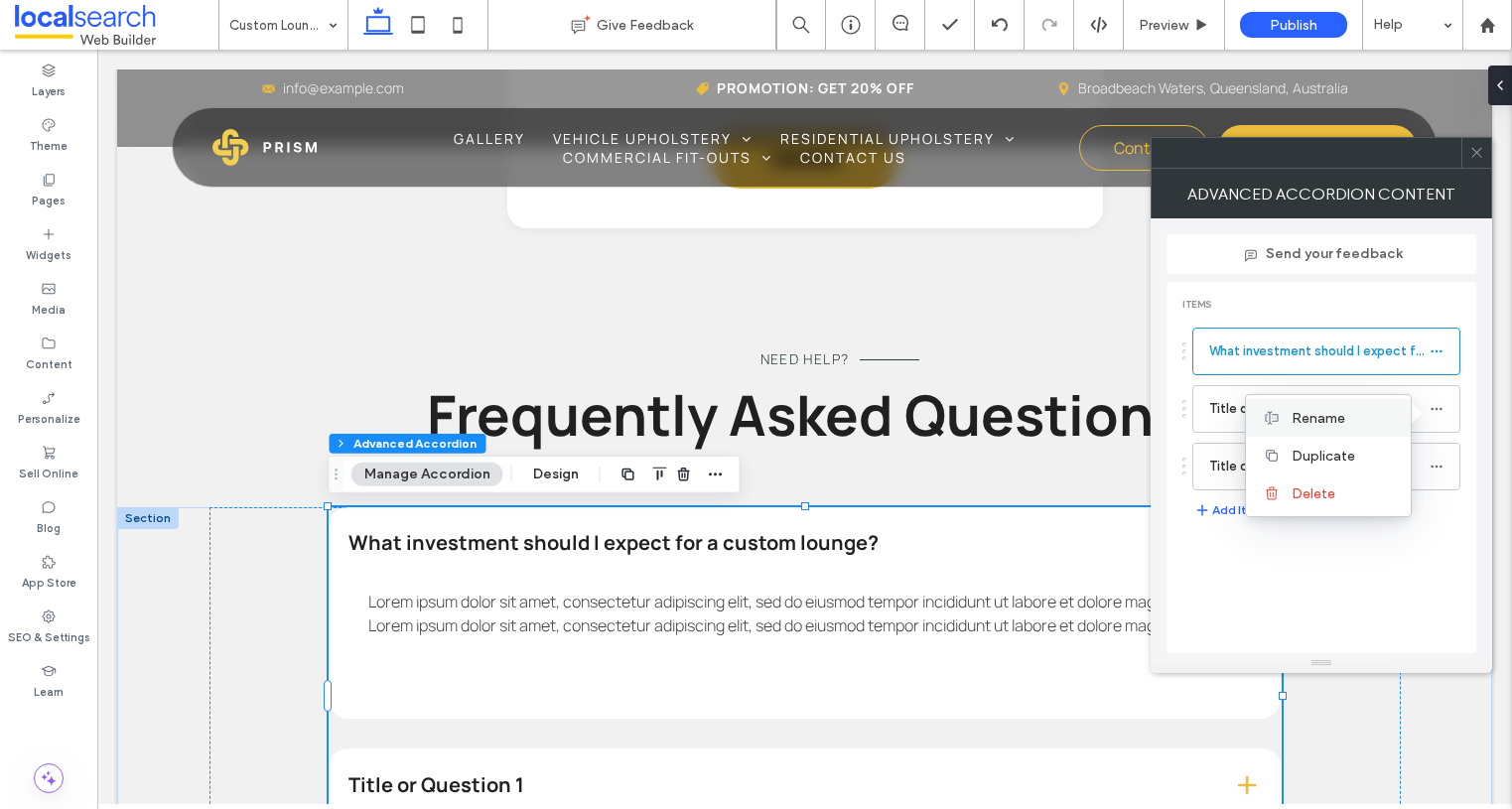 click on "Rename" at bounding box center (1318, 418) 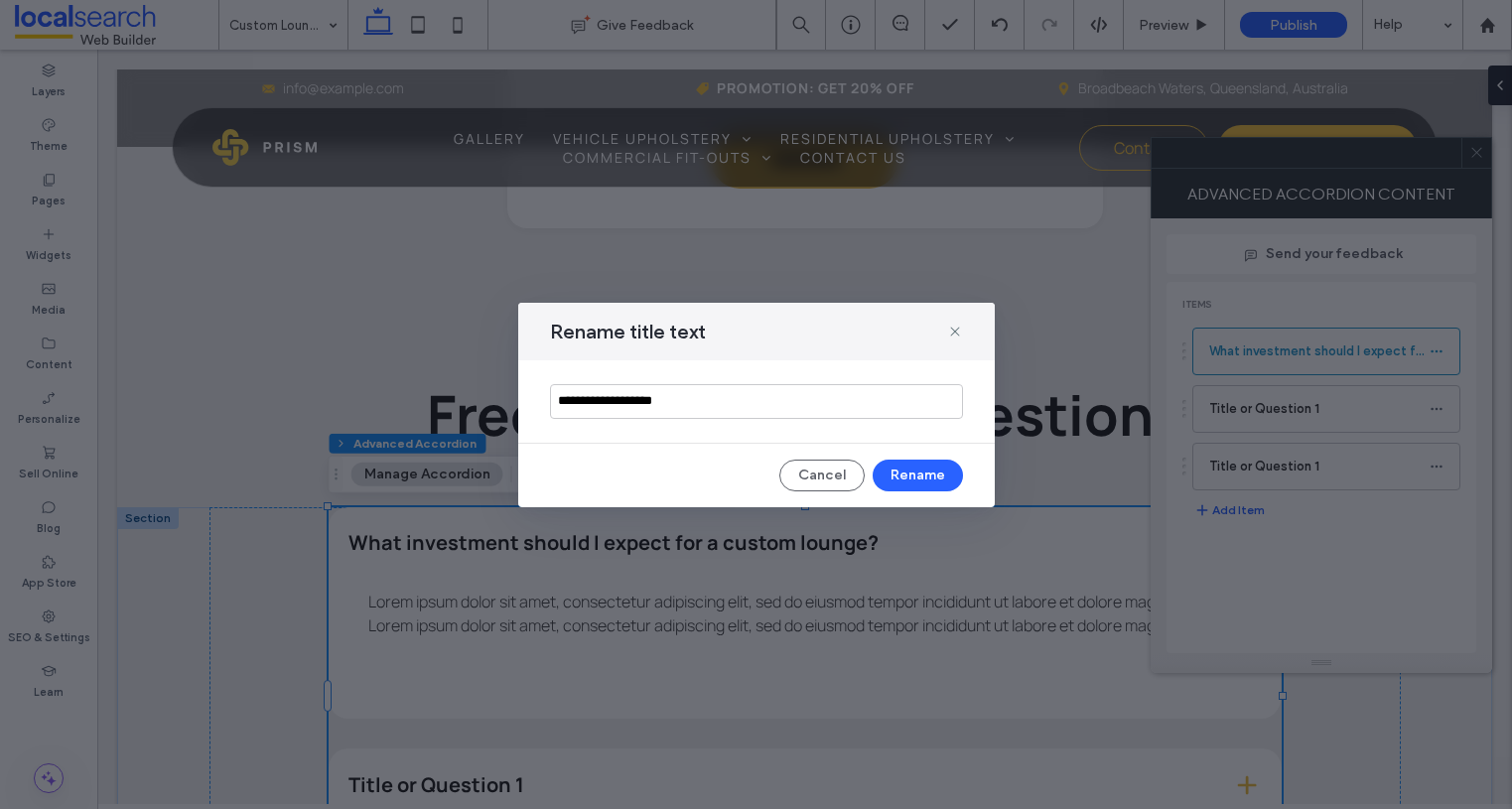 click on "**********" at bounding box center (756, 401) 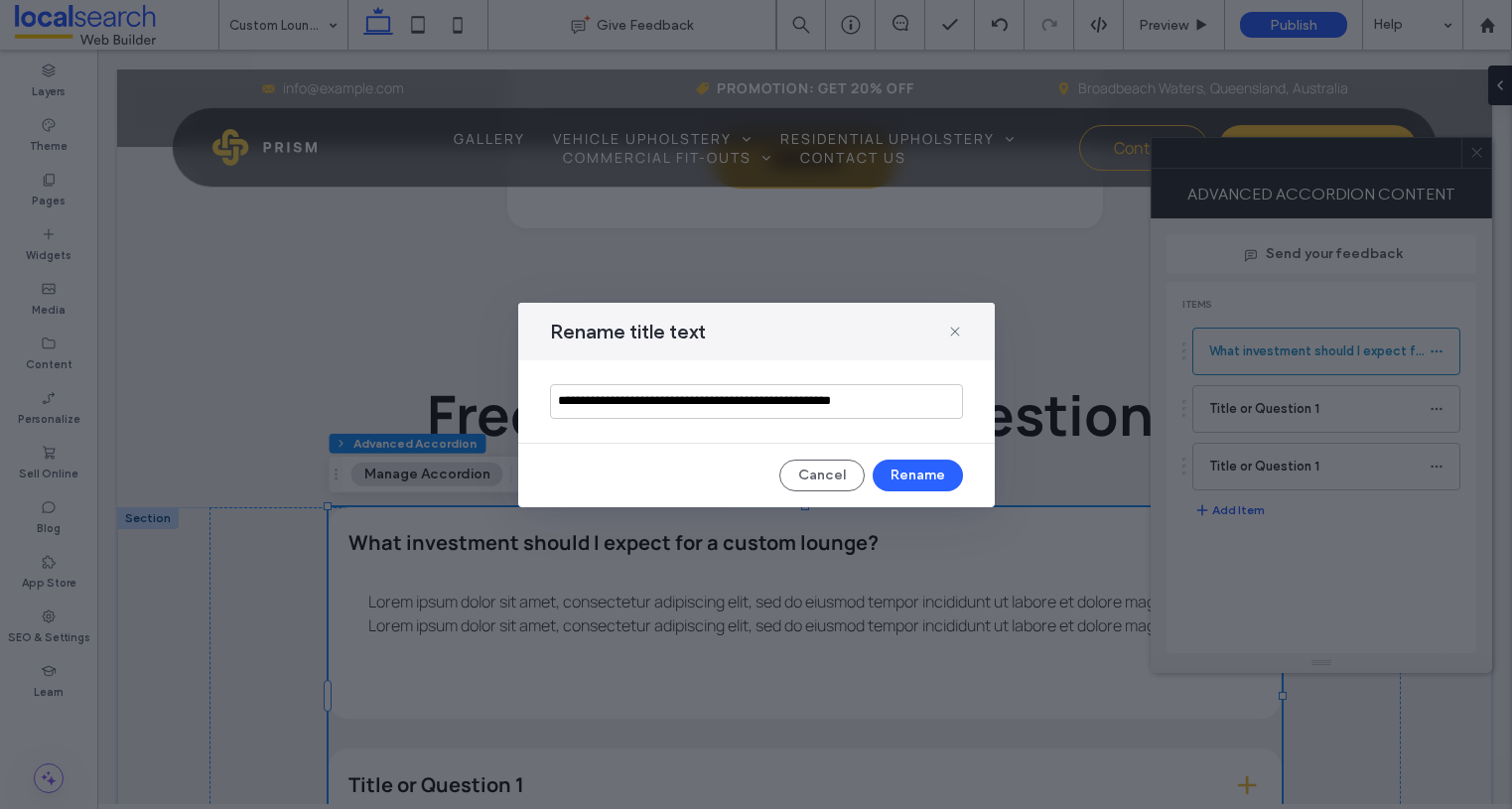 type on "**********" 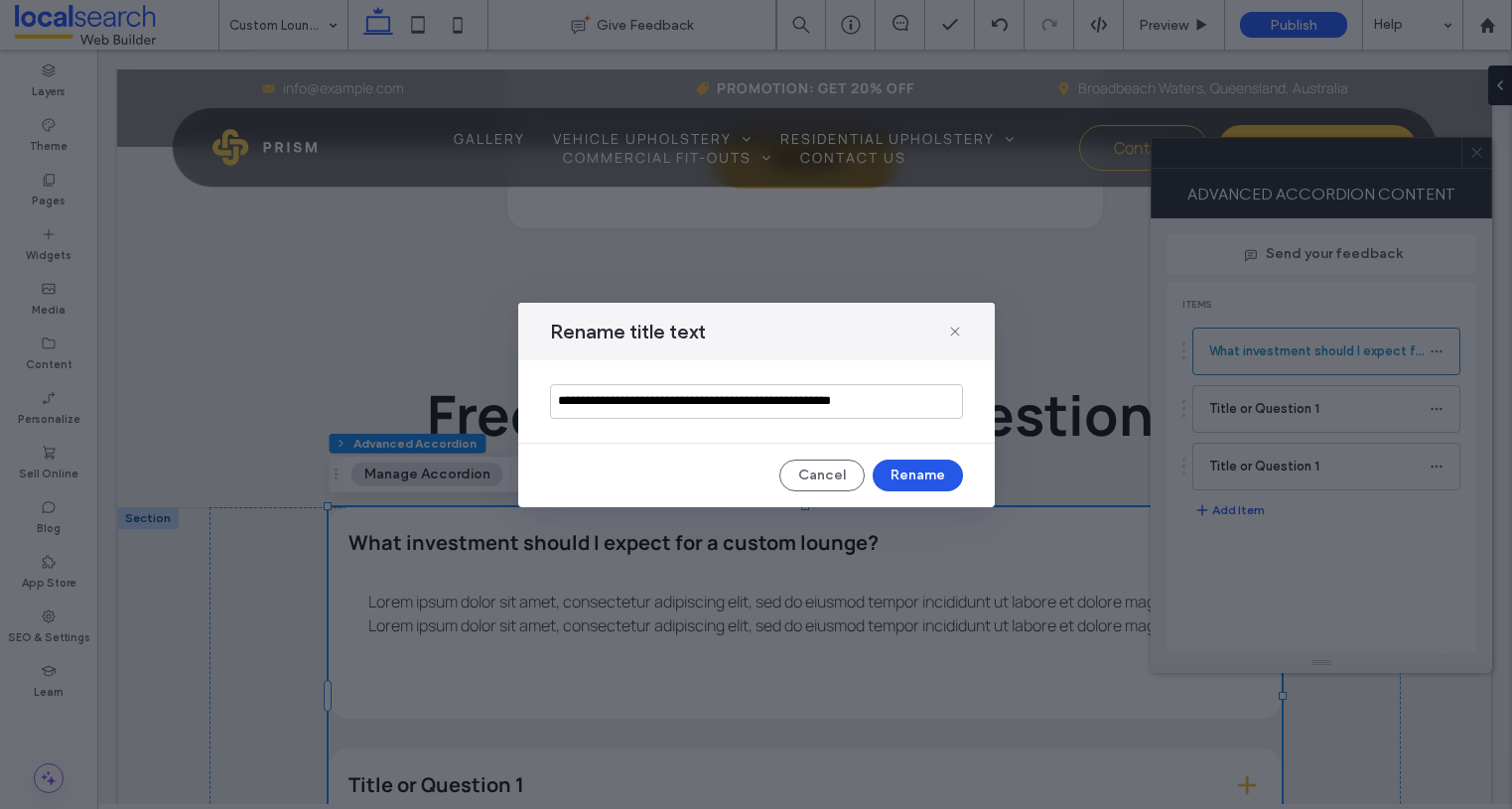 click on "Rename" at bounding box center (917, 475) 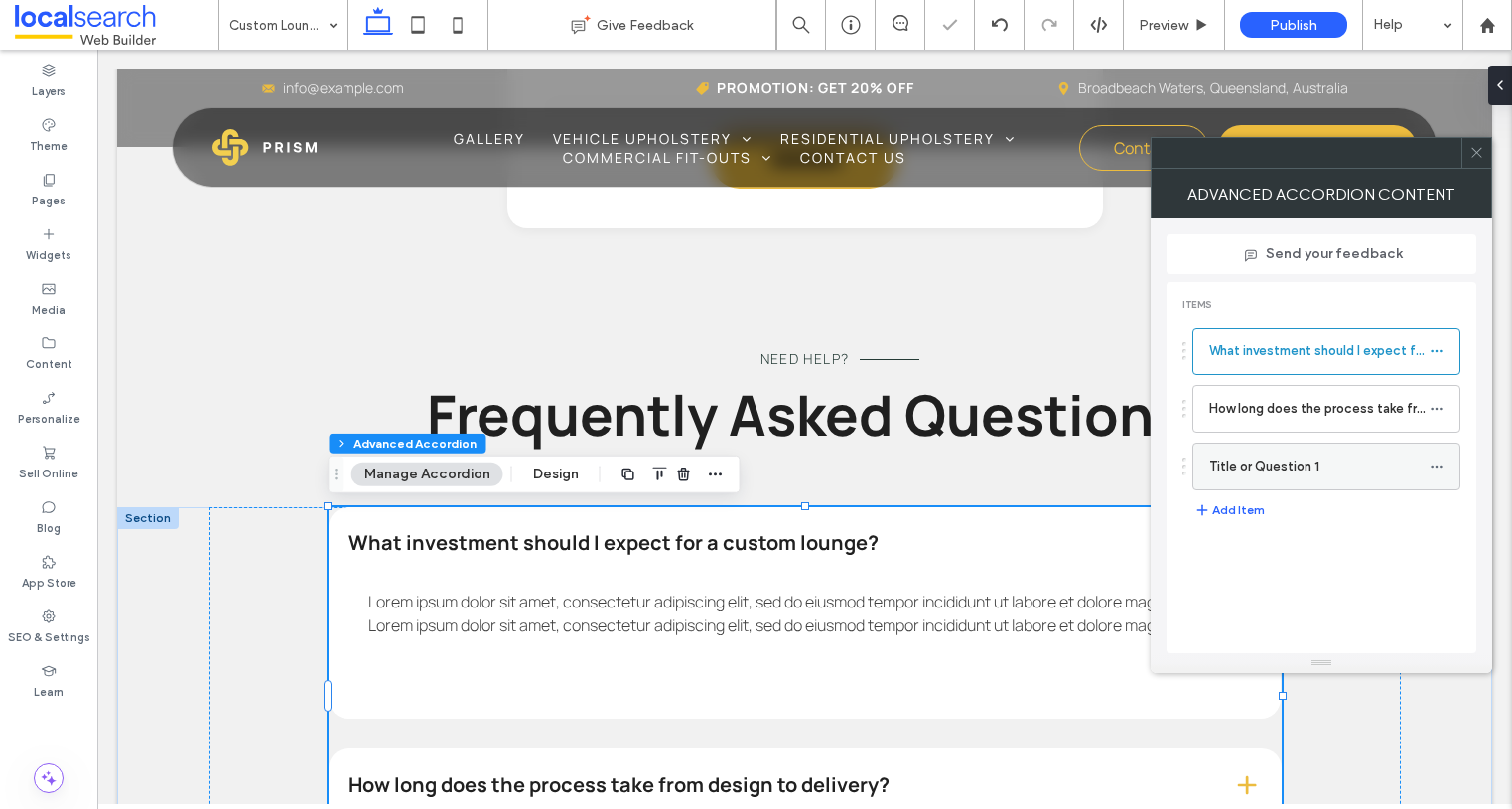 click 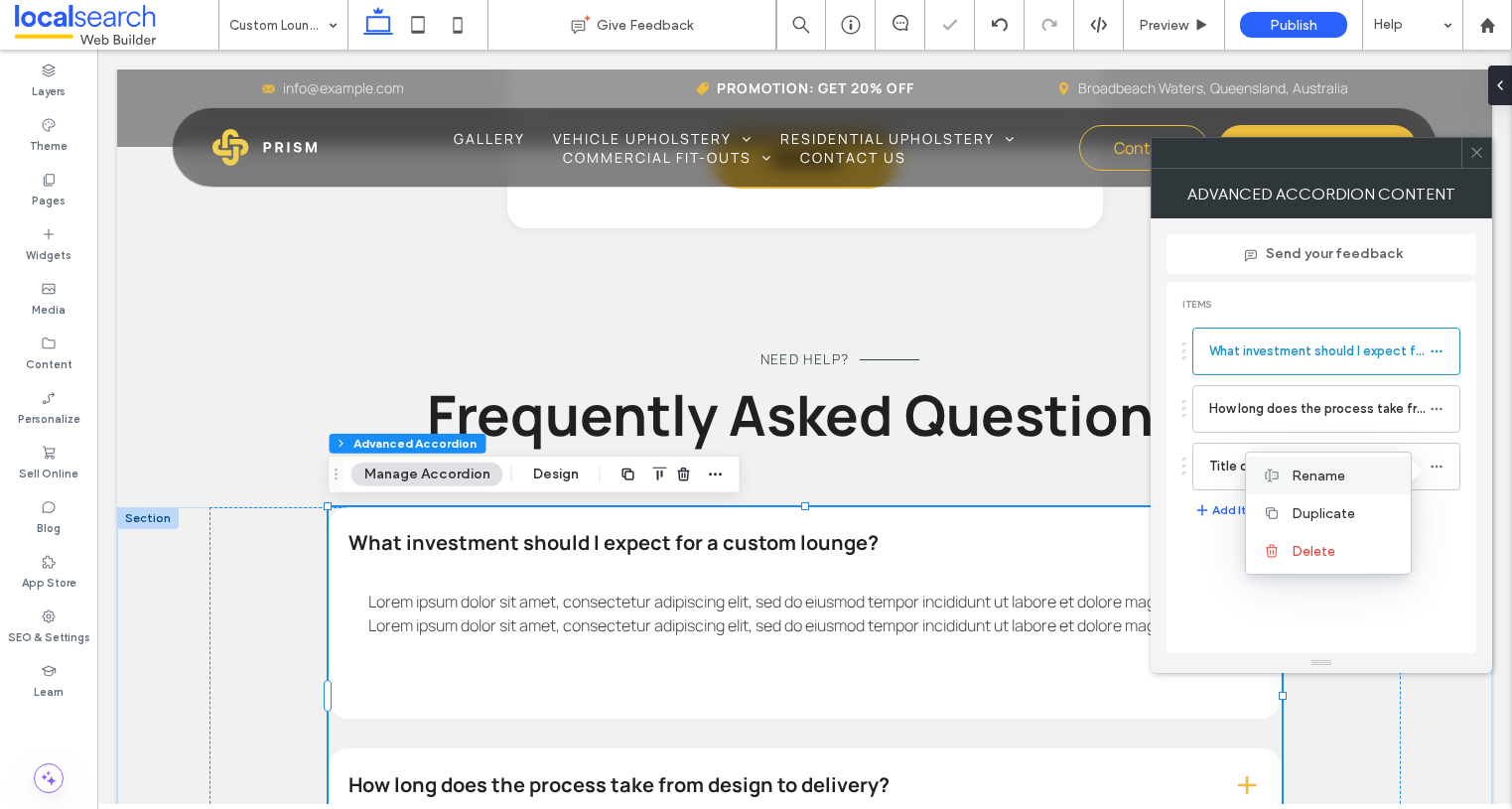 click on "Rename" at bounding box center [1328, 475] 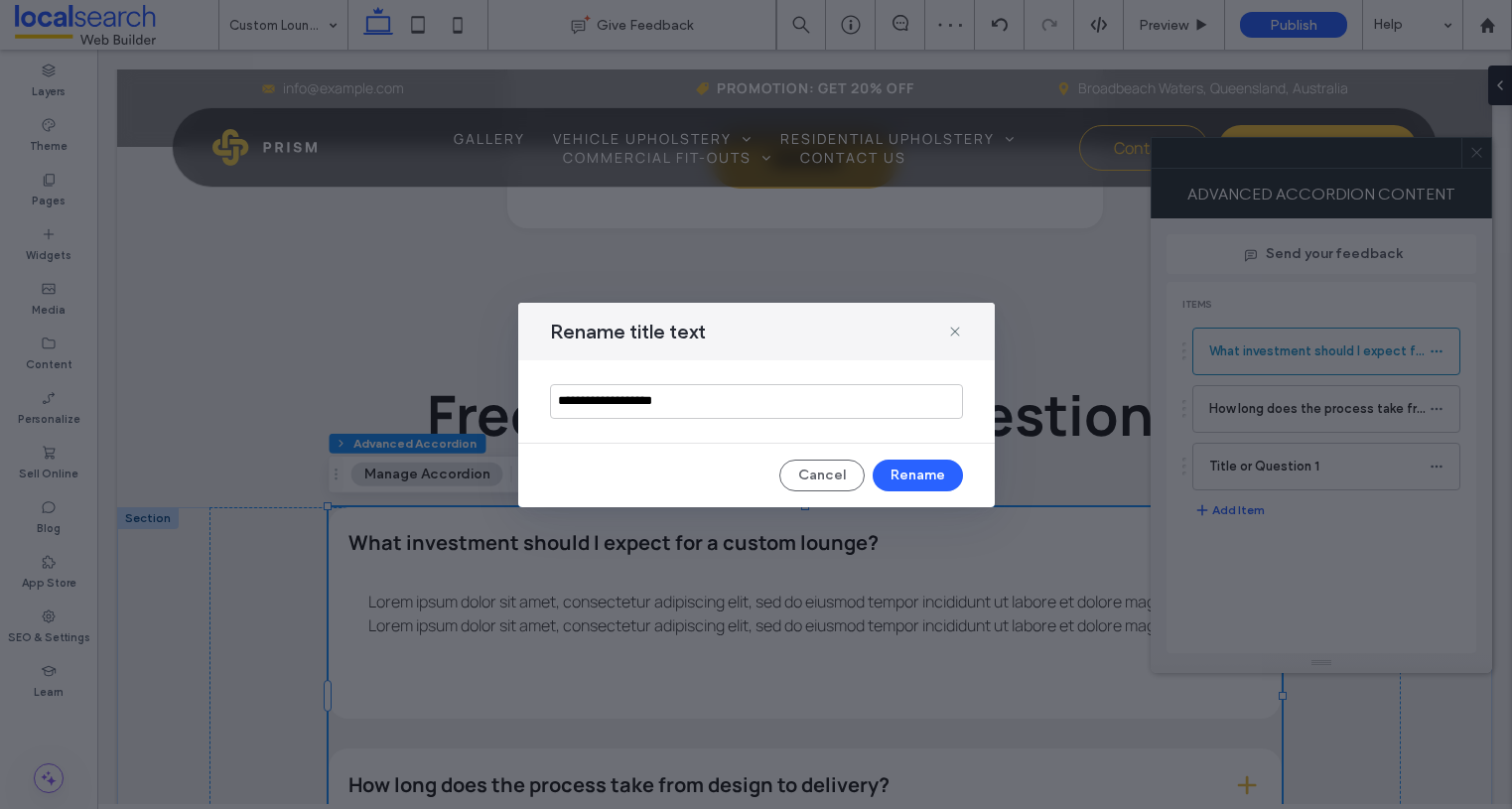 click on "**********" at bounding box center [756, 401] 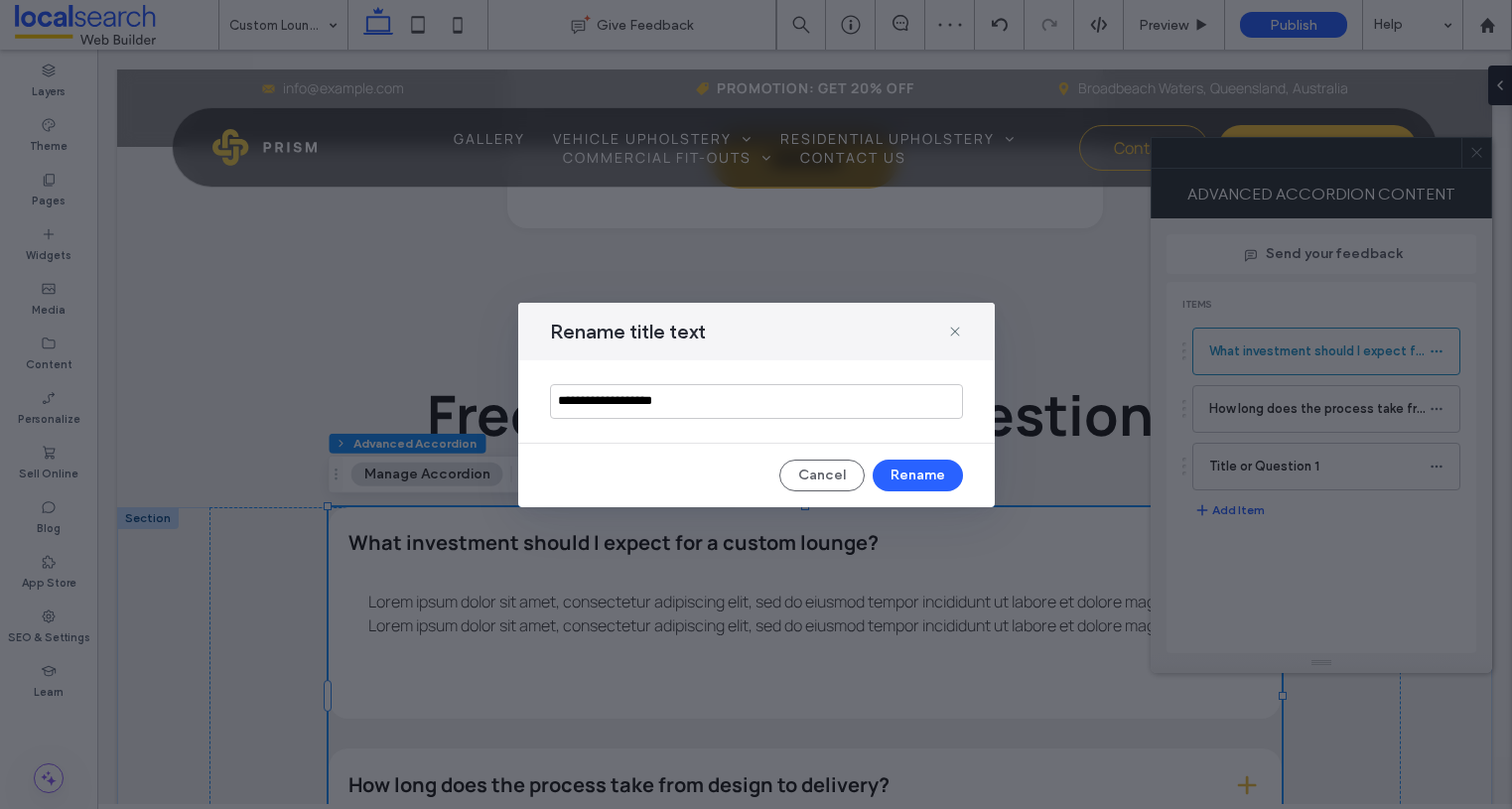 click on "**********" at bounding box center [756, 401] 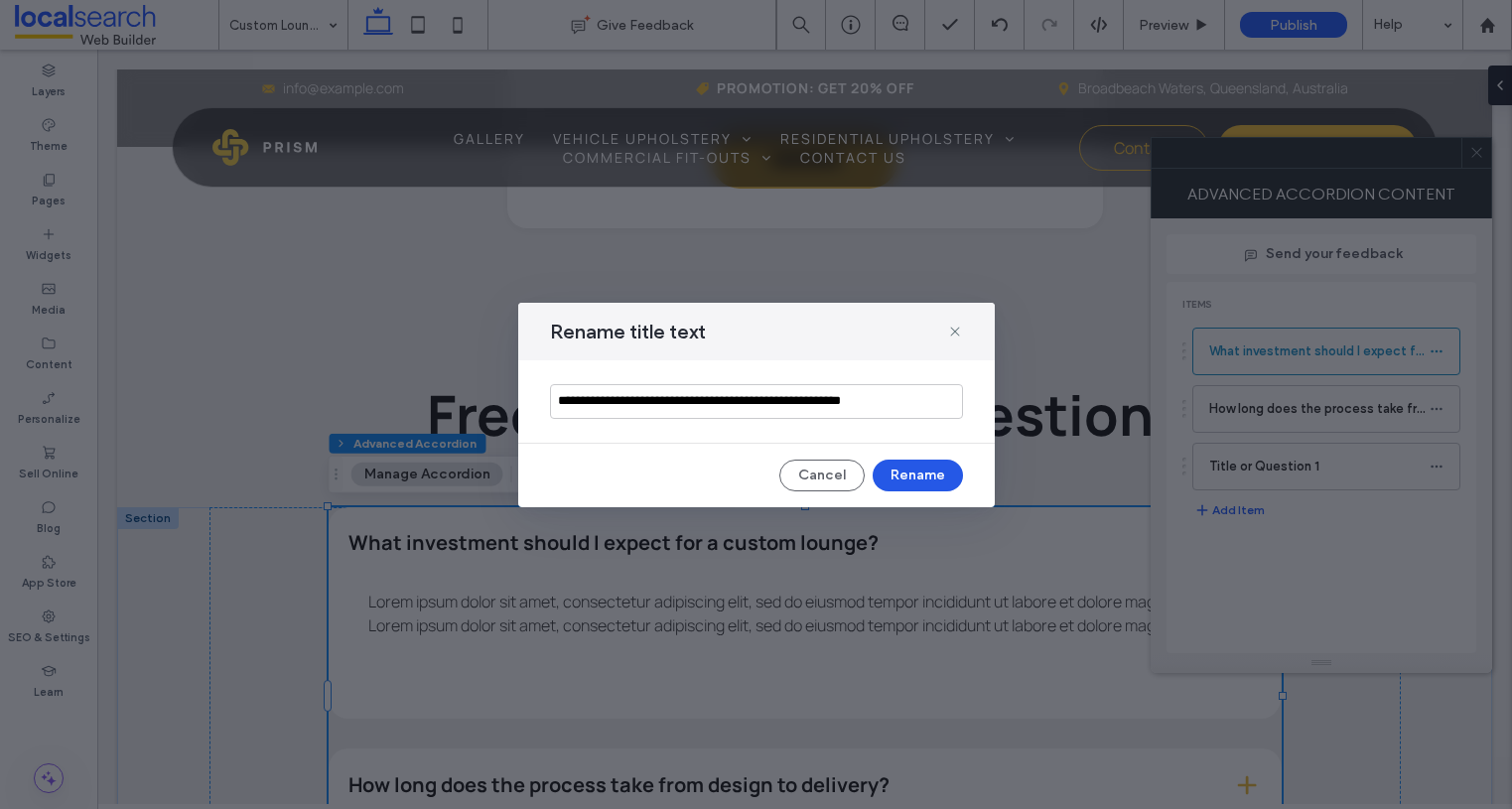 type on "**********" 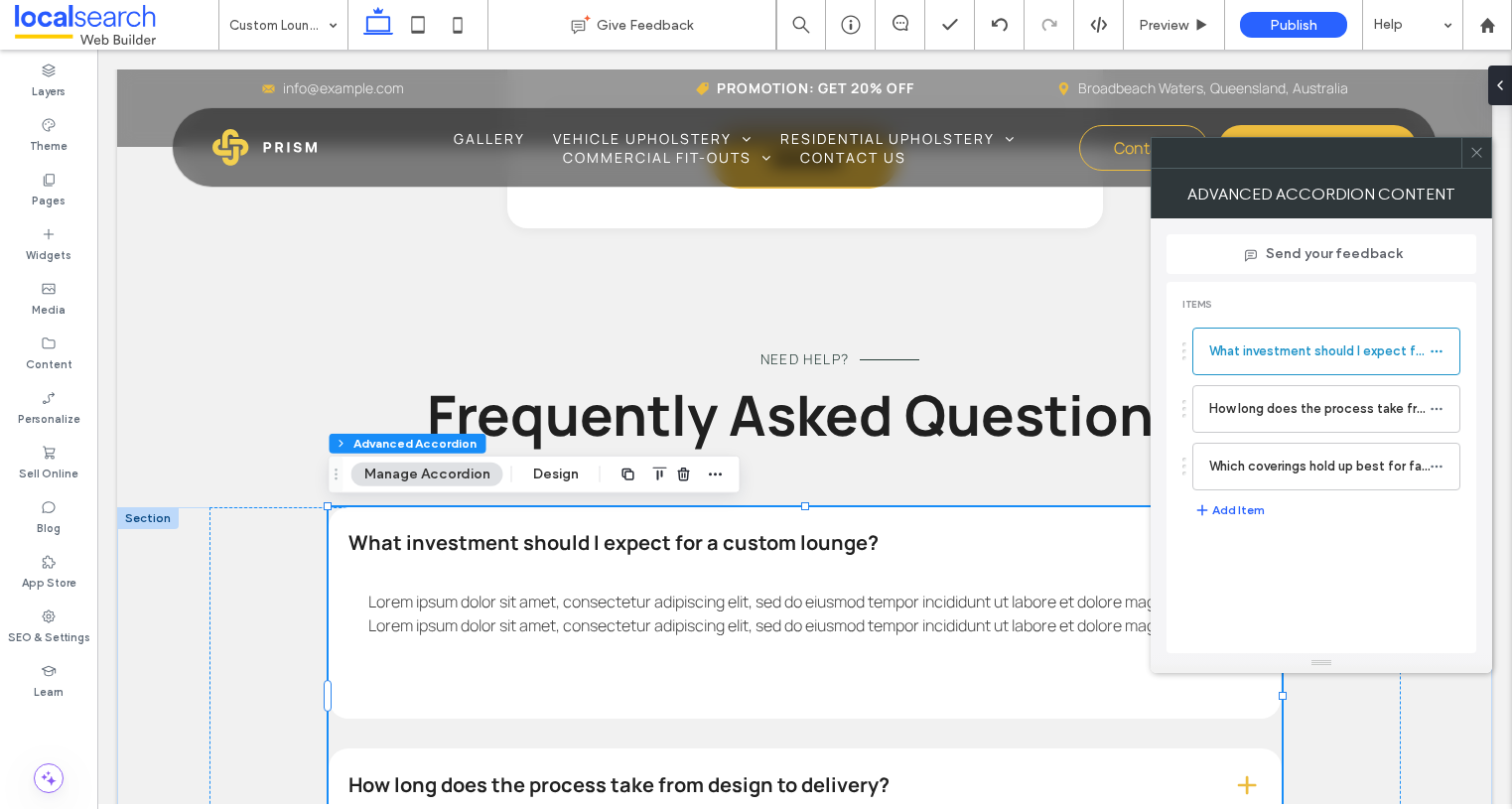 click on "Lorem ipsum dolor sit amet, consectetur adipiscing elit, sed do eiusmod tempor incididunt ut labore et dolore magna aliqua. Lorem ipsum dolor sit amet, consectetur adipiscing elit, sed do eiusmod tempor incididunt ut labore et dolore magna aliqua." at bounding box center [795, 613] 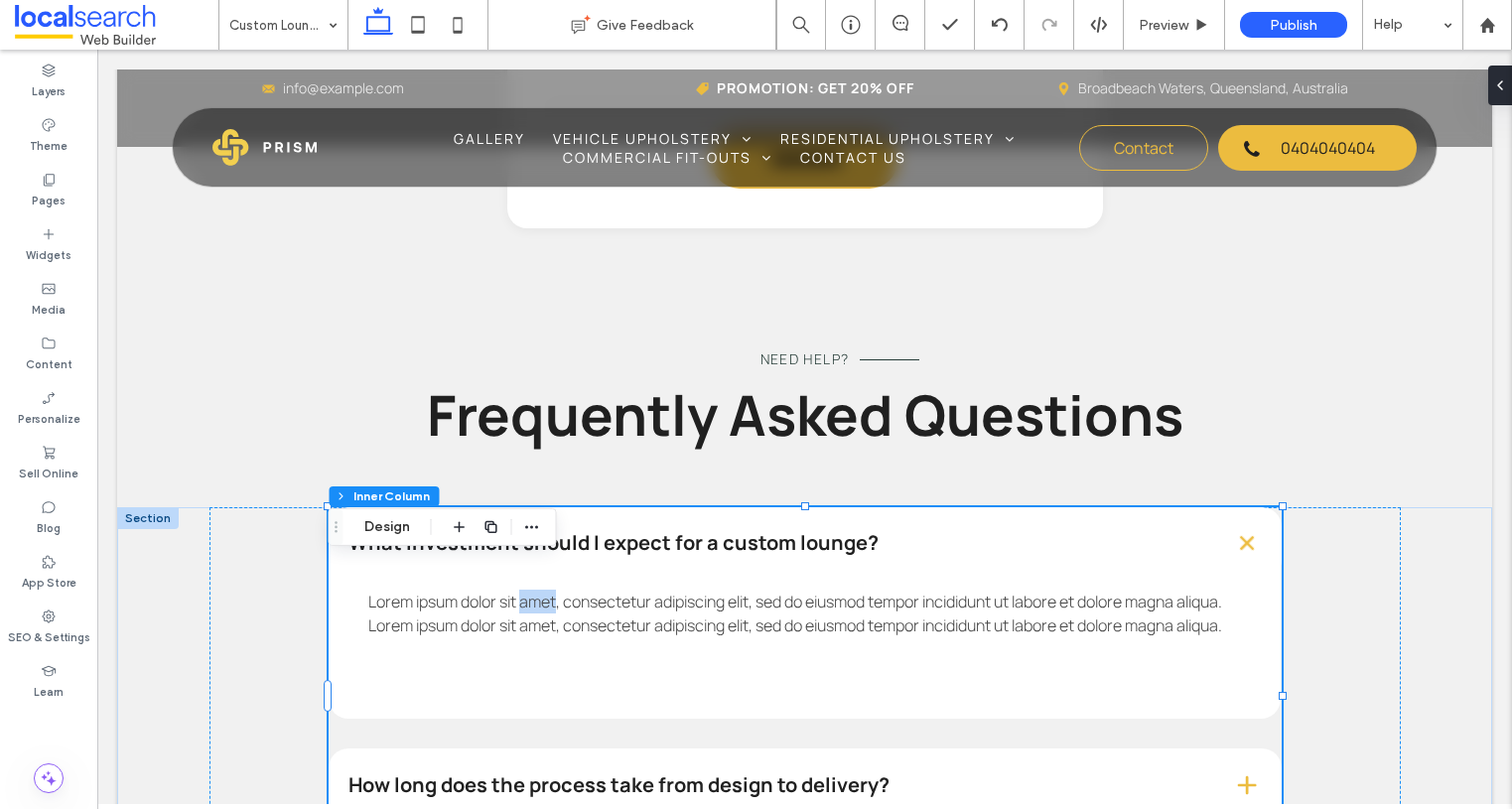 click on "Lorem ipsum dolor sit amet, consectetur adipiscing elit, sed do eiusmod tempor incididunt ut labore et dolore magna aliqua. Lorem ipsum dolor sit amet, consectetur adipiscing elit, sed do eiusmod tempor incididunt ut labore et dolore magna aliqua." at bounding box center [795, 613] 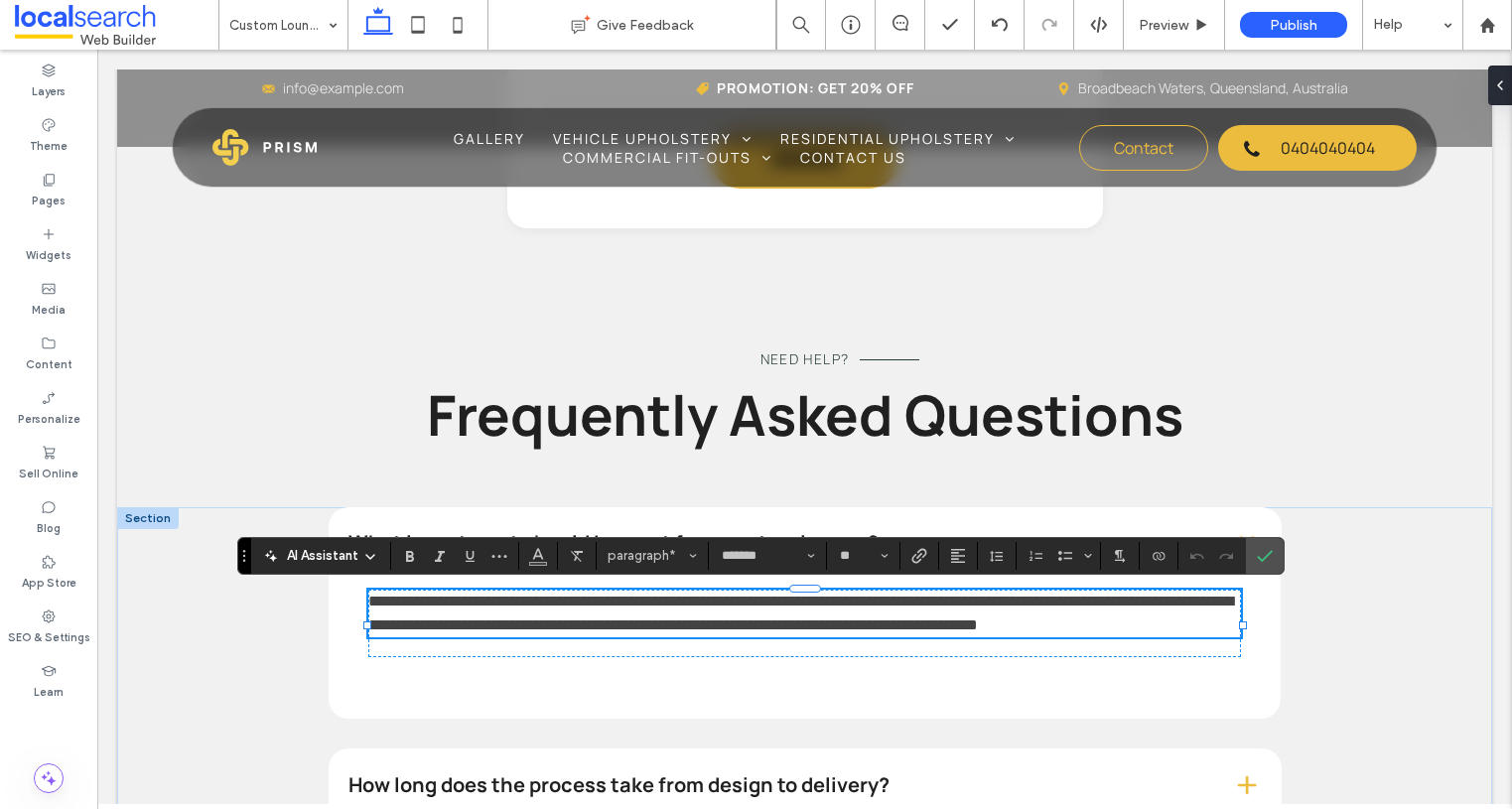 scroll, scrollTop: 0, scrollLeft: 0, axis: both 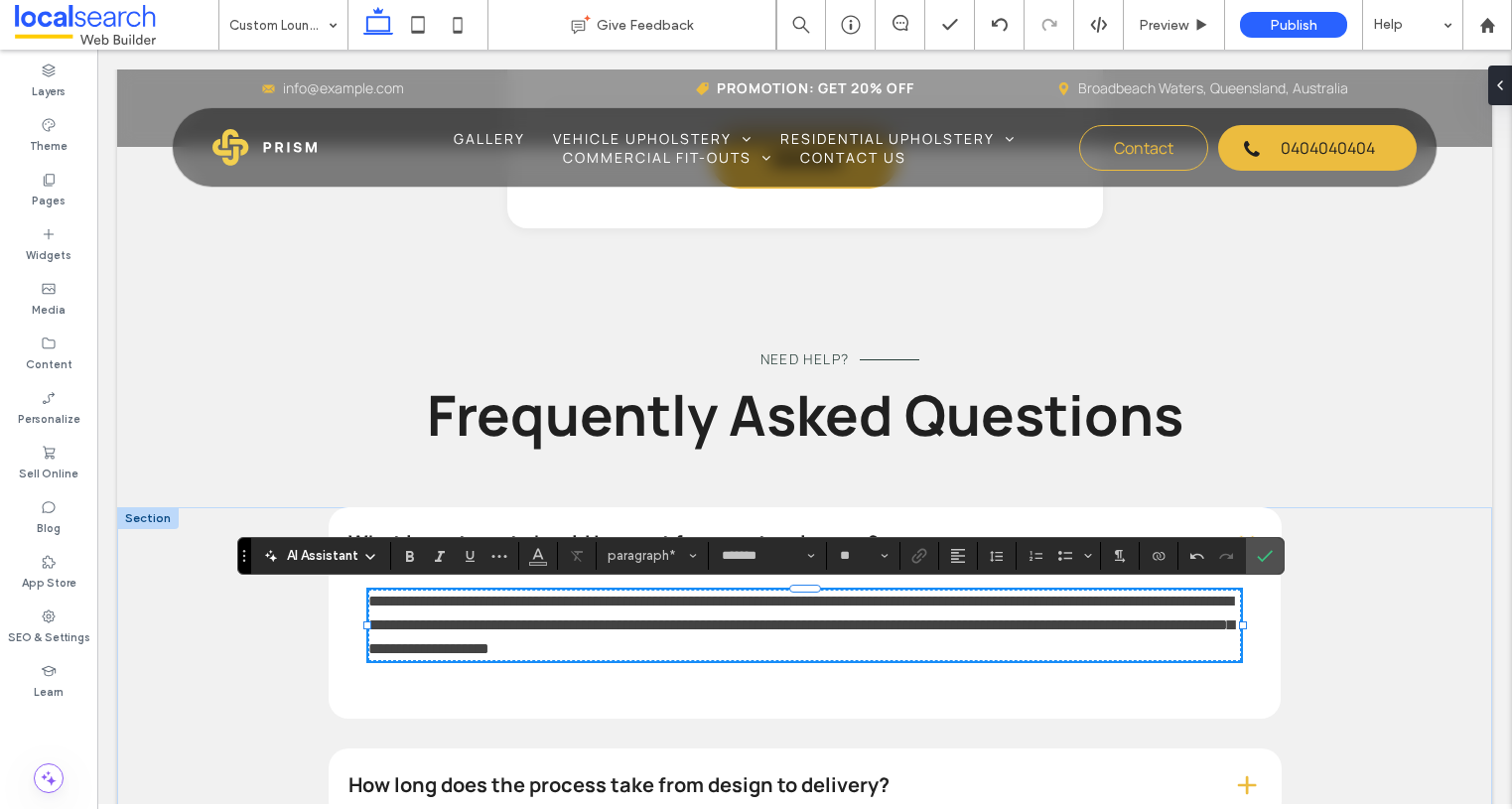 click on "**********" at bounding box center (801, 624) 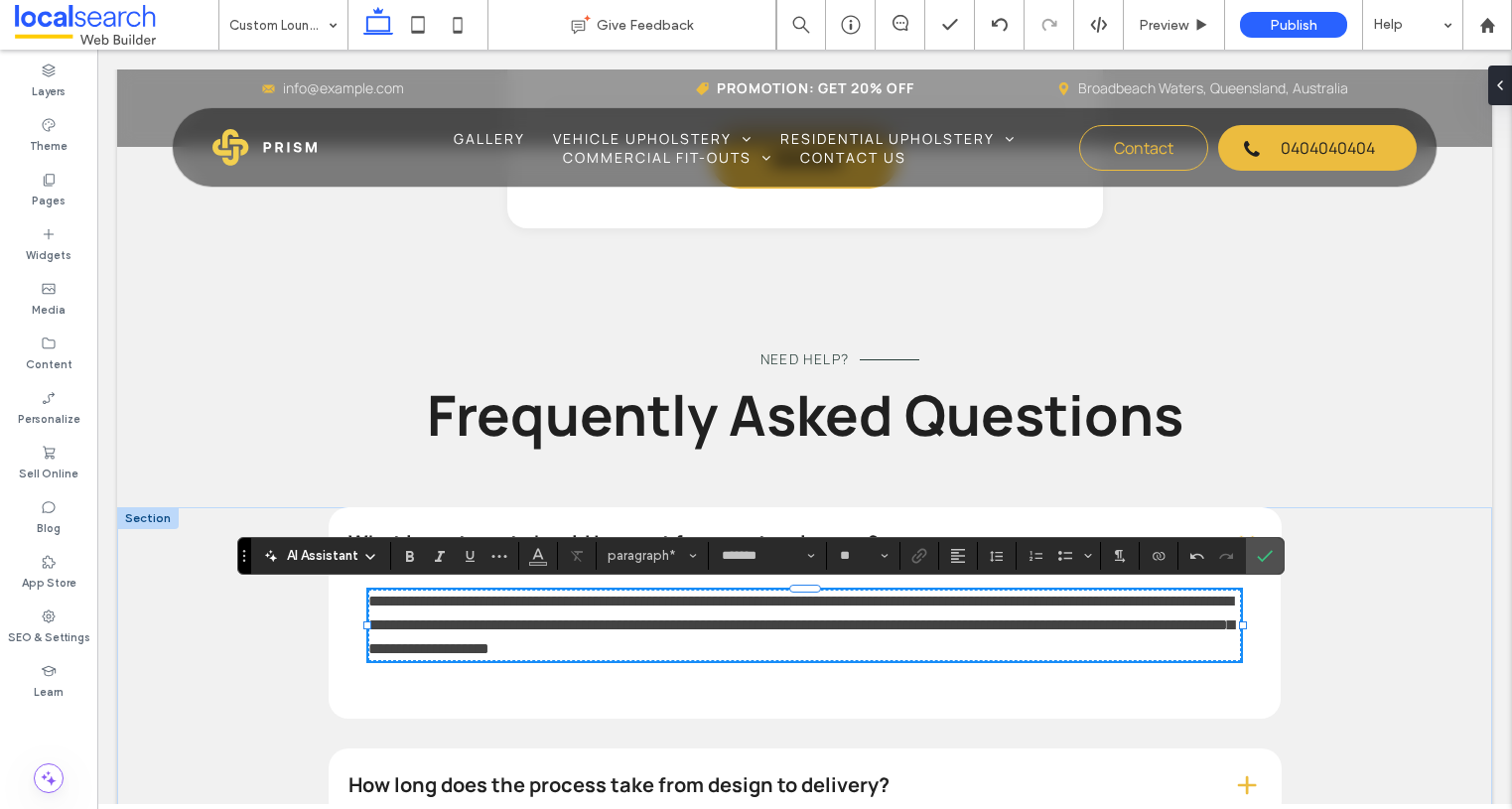 type 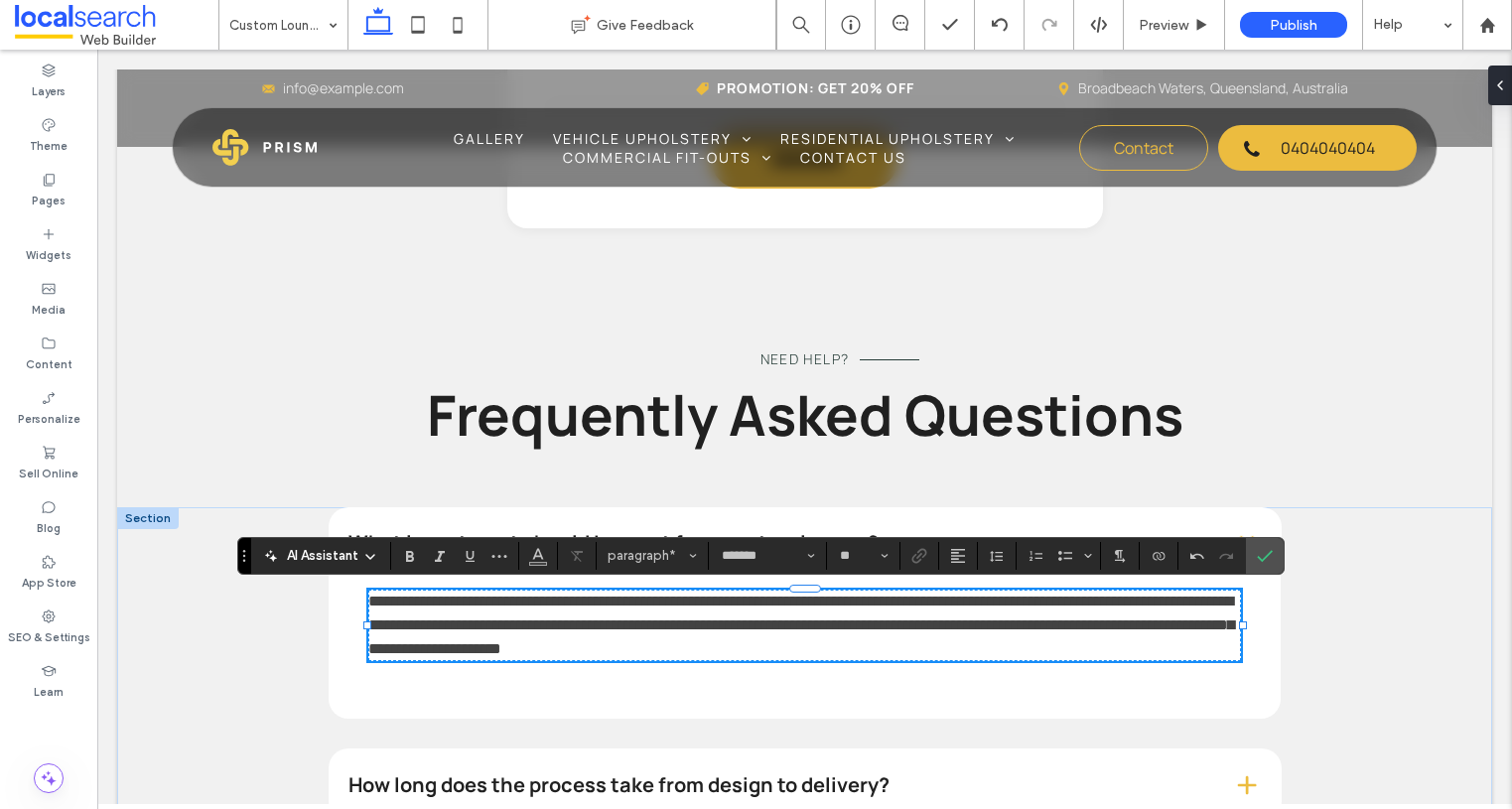click on "**********" at bounding box center [801, 624] 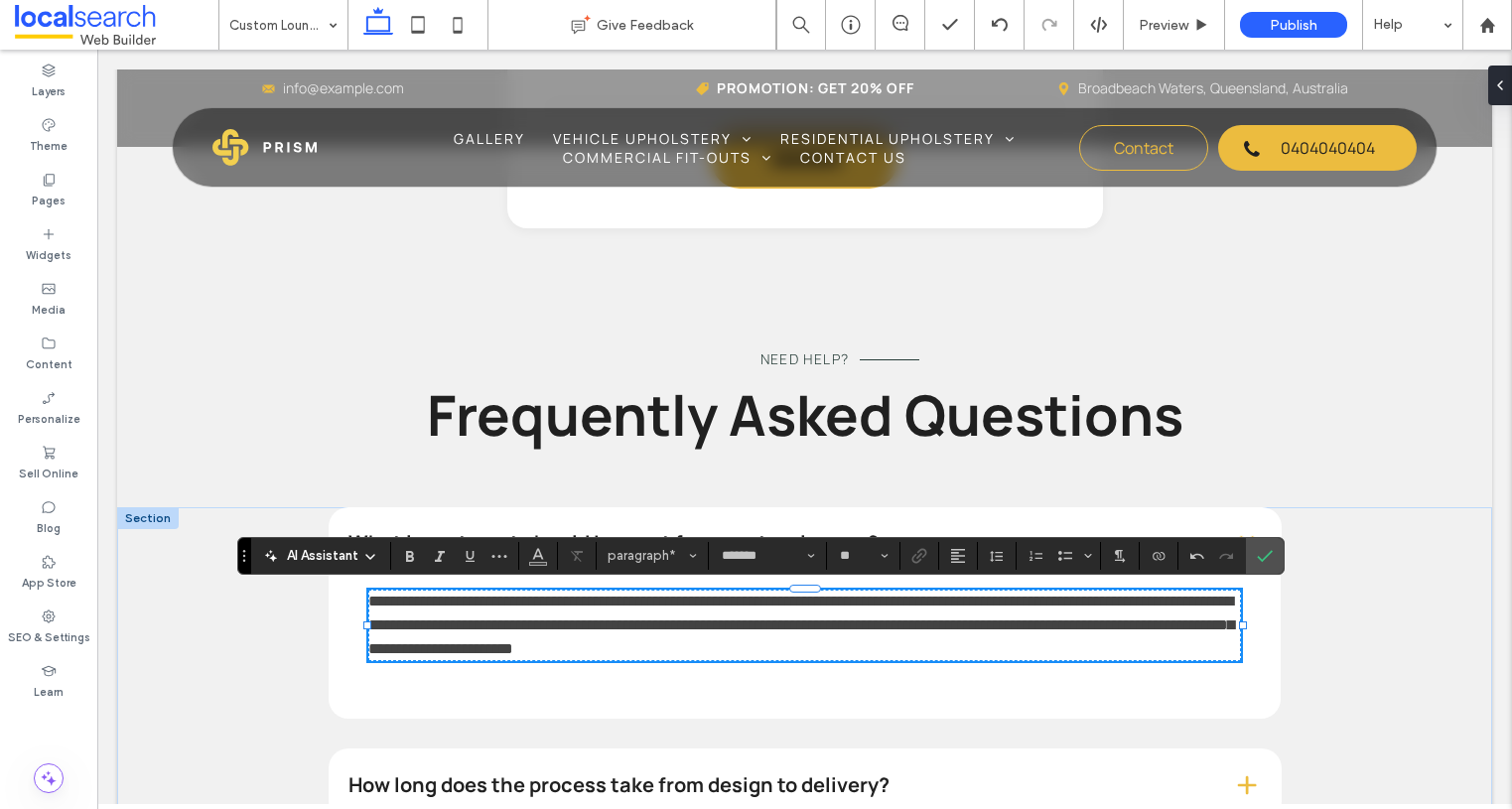 click on "**********" at bounding box center (801, 624) 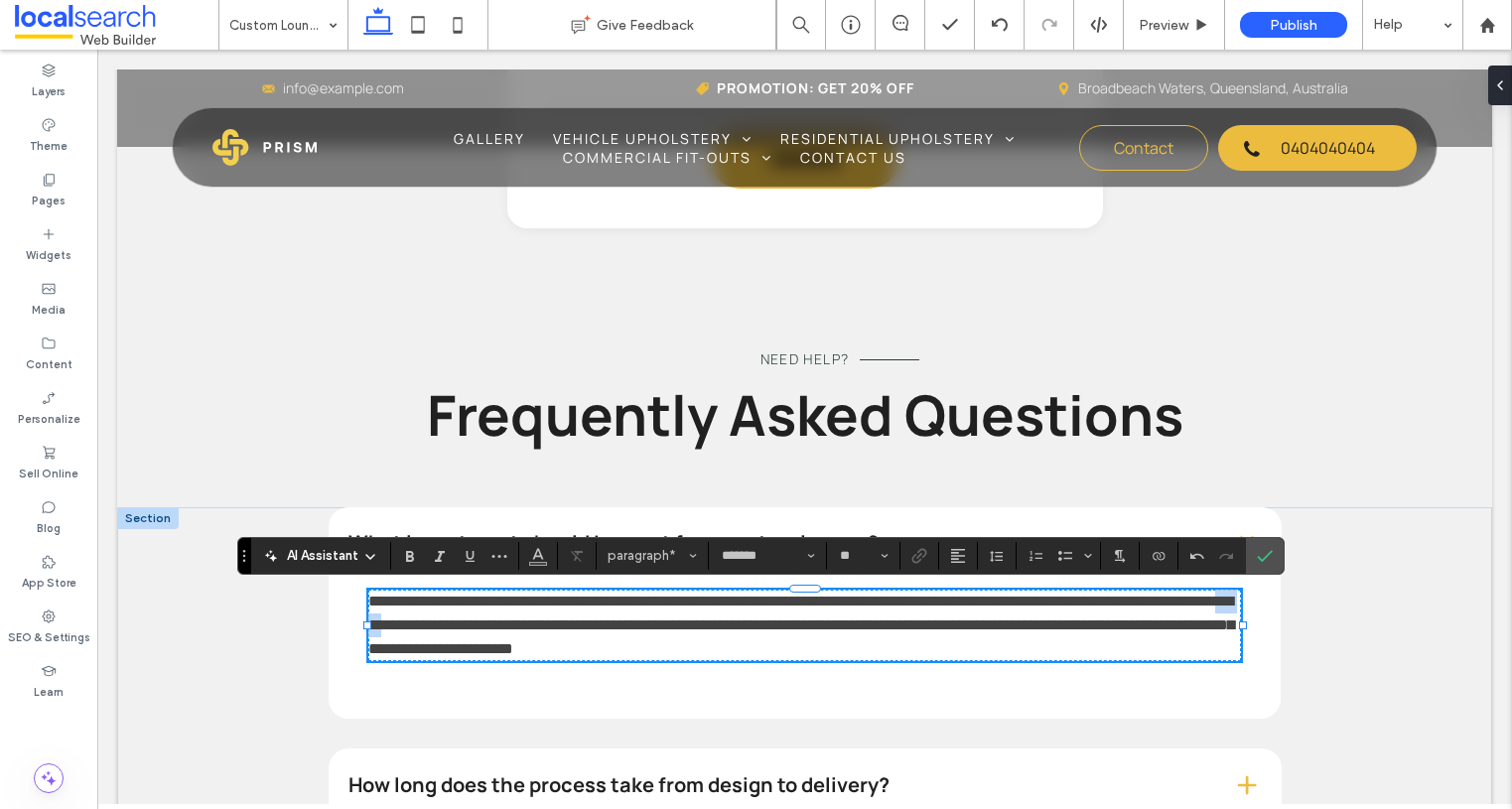 click on "**********" at bounding box center [801, 624] 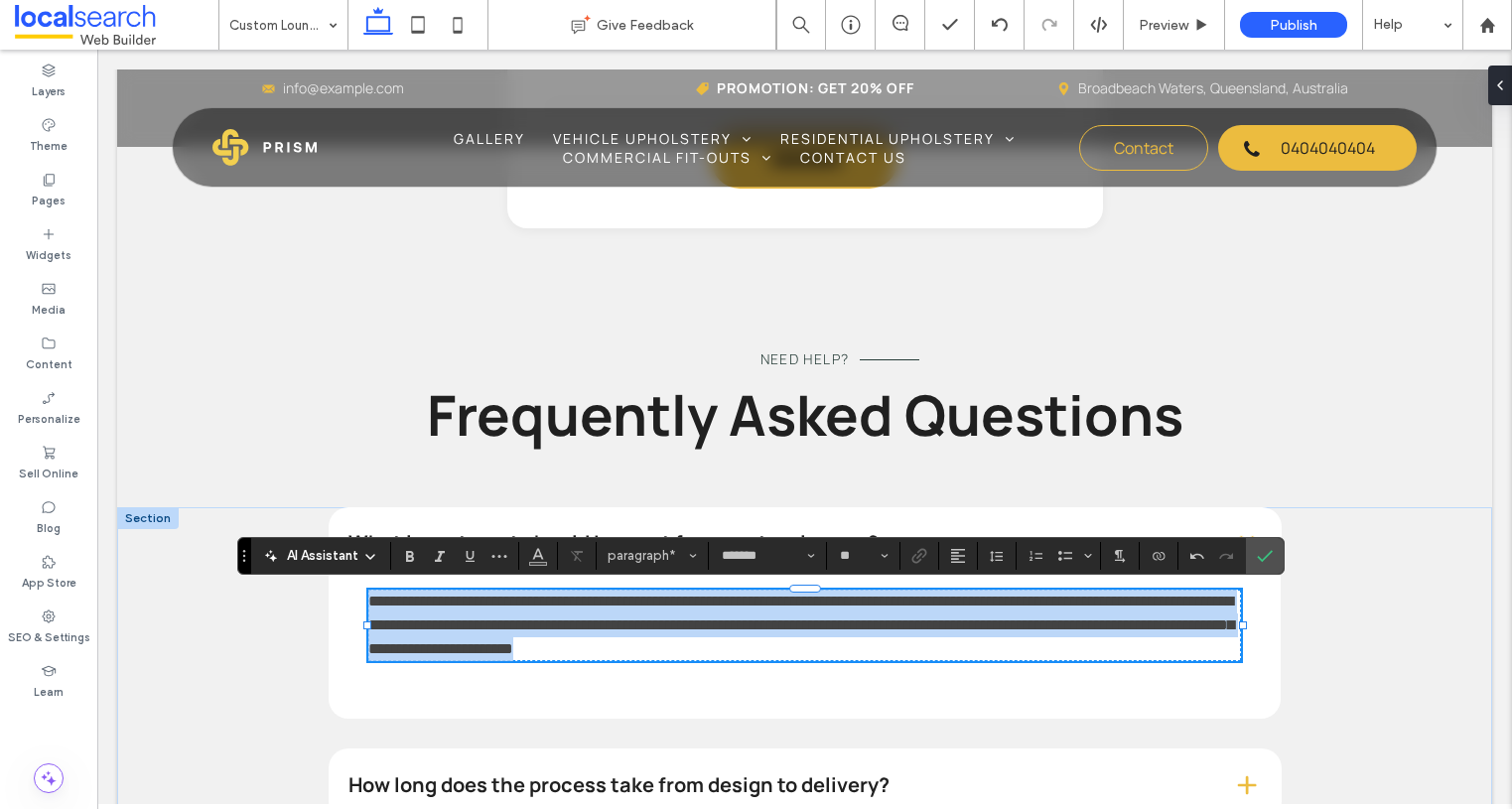 click on "**********" at bounding box center [801, 624] 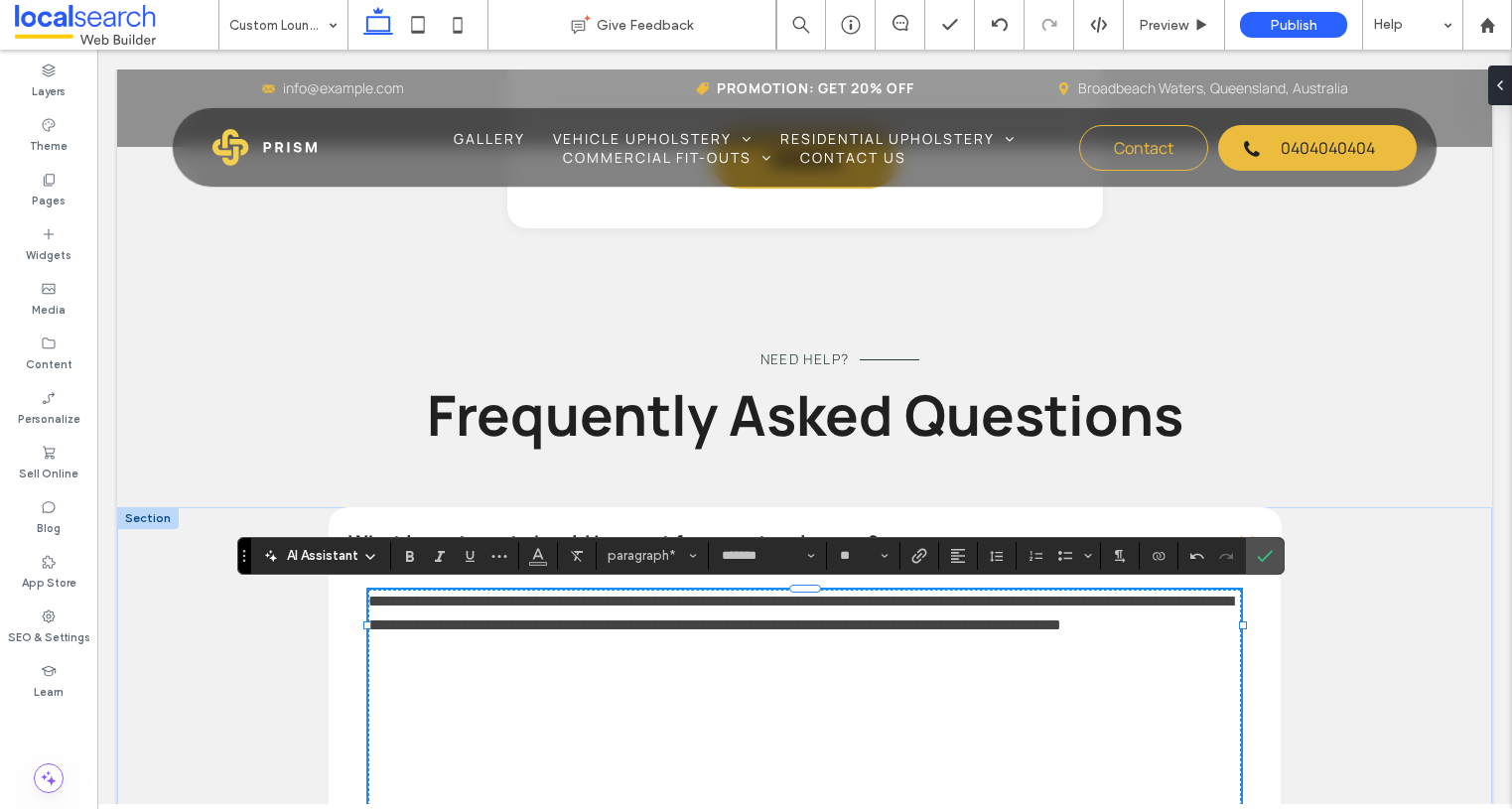 scroll, scrollTop: 2609, scrollLeft: 0, axis: vertical 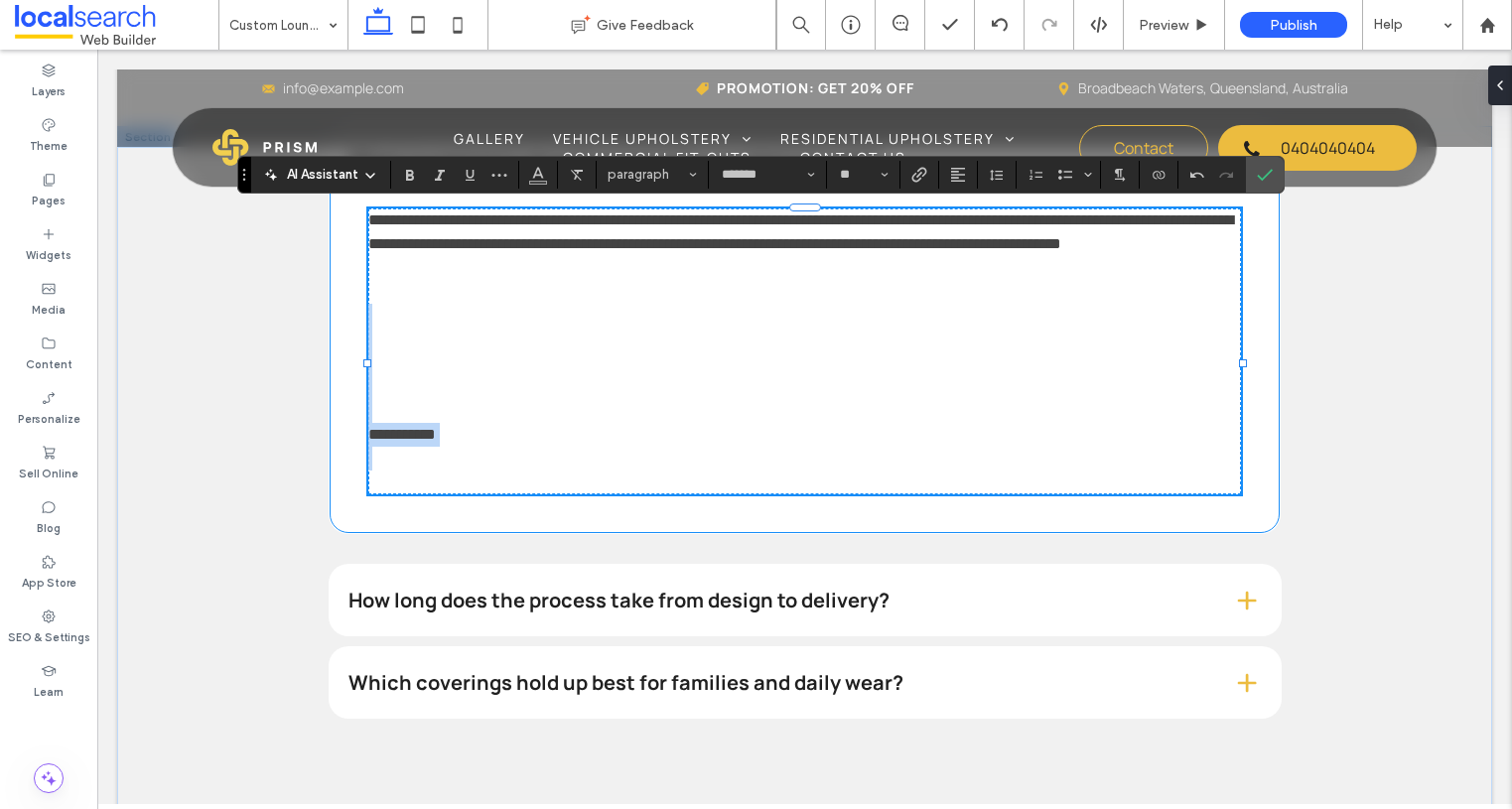 drag, startPoint x: 391, startPoint y: 306, endPoint x: 503, endPoint y: 561, distance: 278.51212 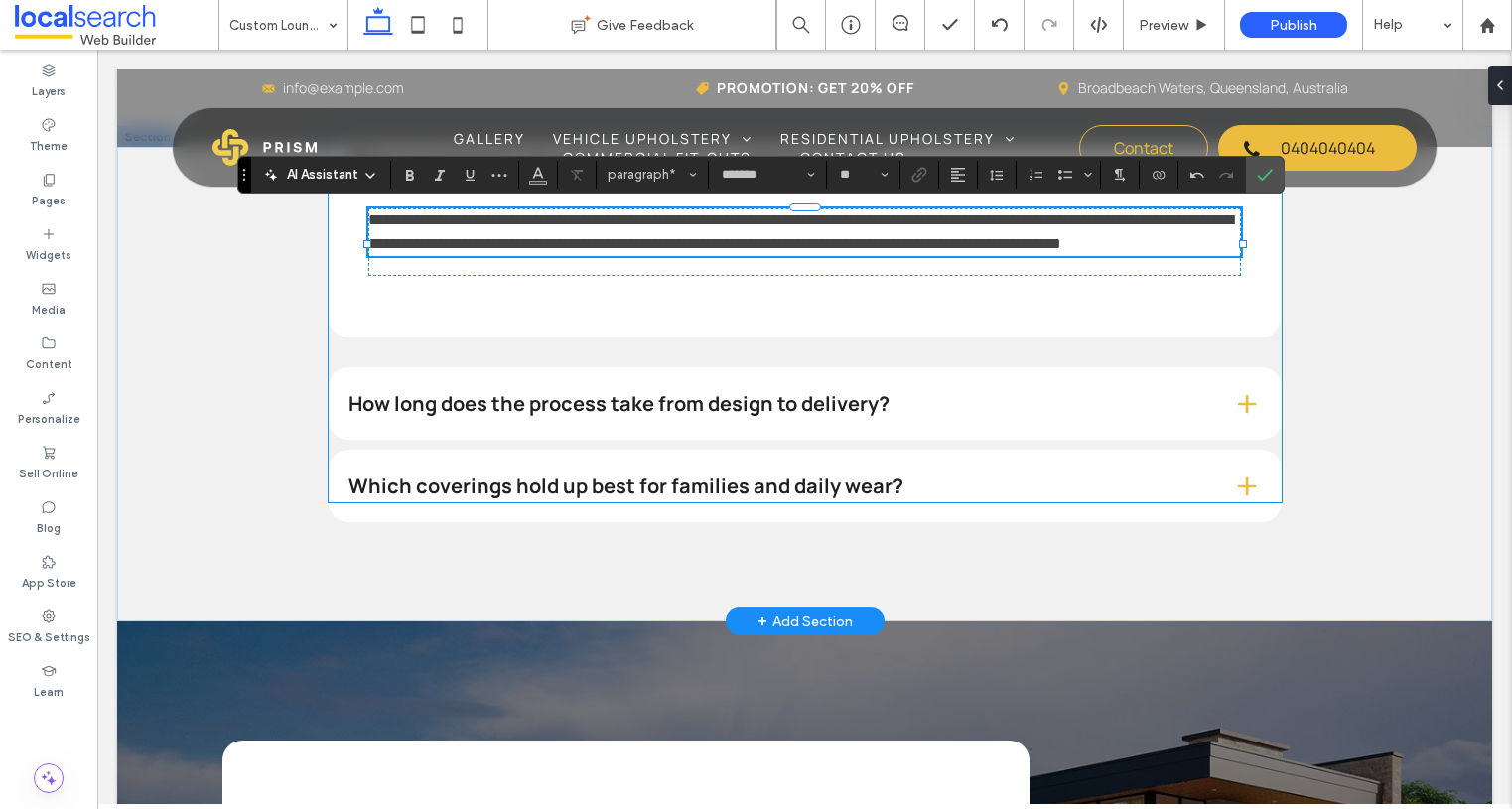 click on "How long does the process take from design to delivery?" at bounding box center (805, 403) 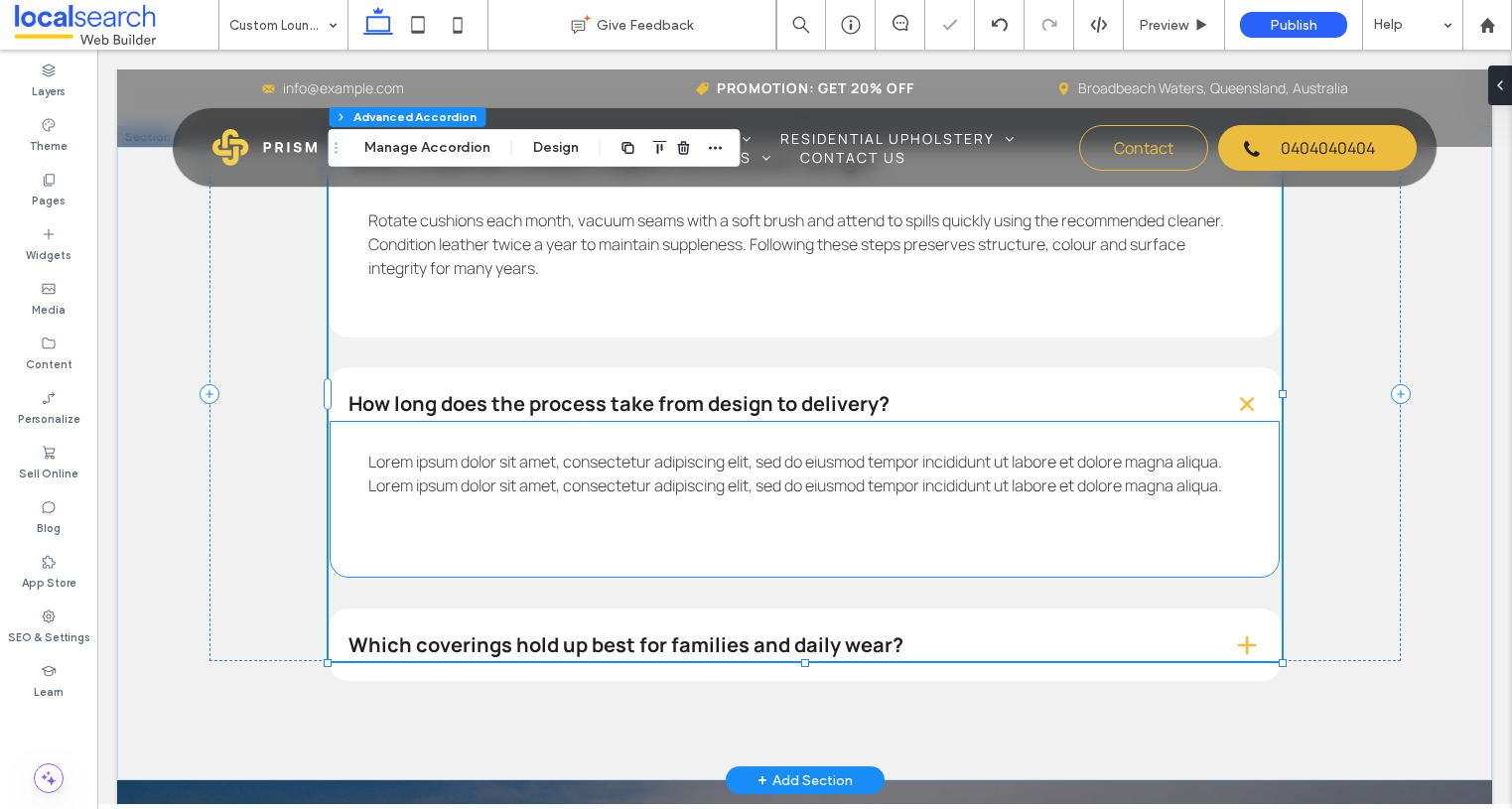 click on "Lorem ipsum dolor sit amet, consectetur adipiscing elit, sed do eiusmod tempor incididunt ut labore et dolore magna aliqua. Lorem ipsum dolor sit amet, consectetur adipiscing elit, sed do eiusmod tempor incididunt ut labore et dolore magna aliqua." at bounding box center (795, 473) 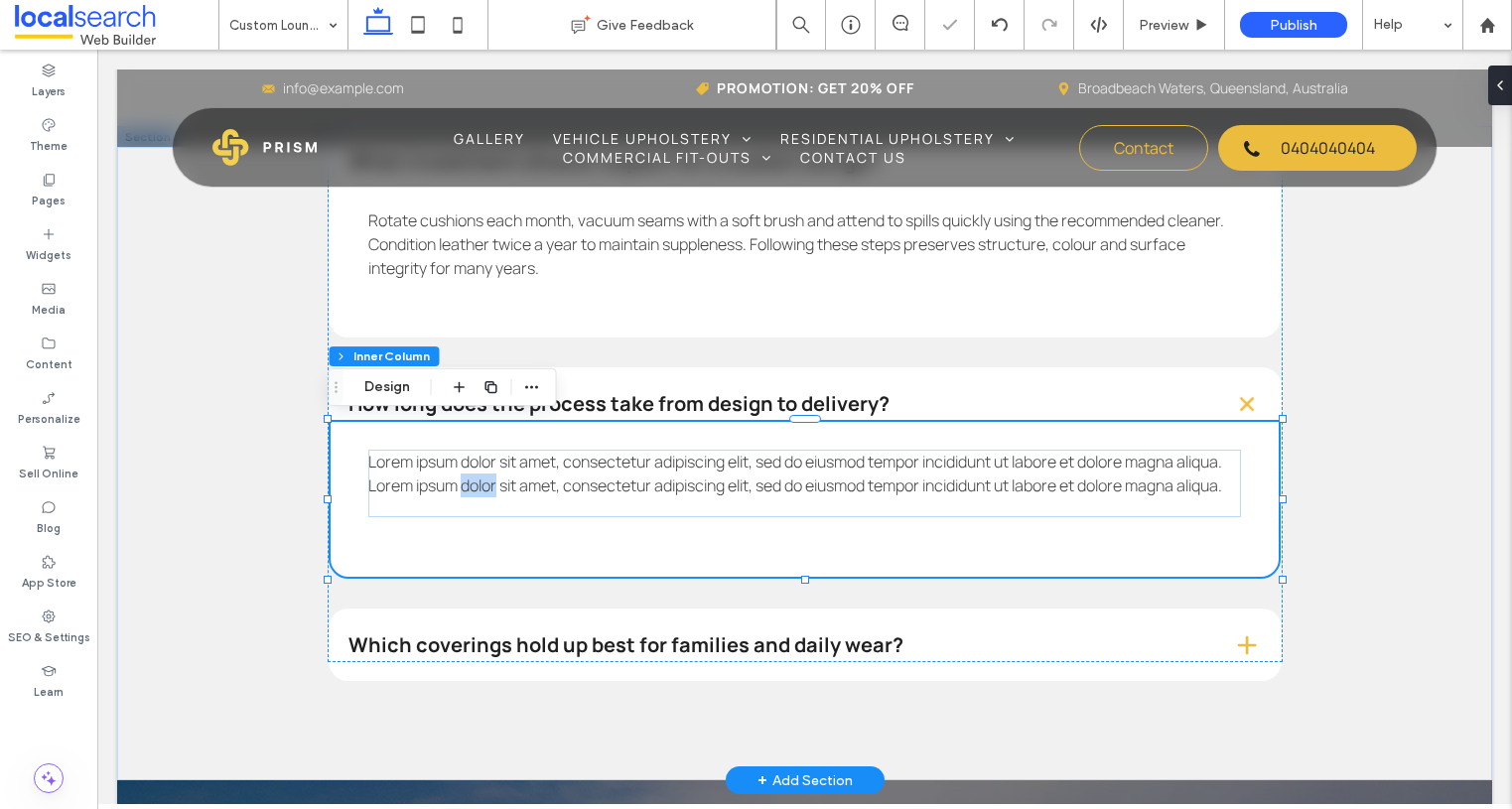 click on "Lorem ipsum dolor sit amet, consectetur adipiscing elit, sed do eiusmod tempor incididunt ut labore et dolore magna aliqua. Lorem ipsum dolor sit amet, consectetur adipiscing elit, sed do eiusmod tempor incididunt ut labore et dolore magna aliqua." at bounding box center [795, 473] 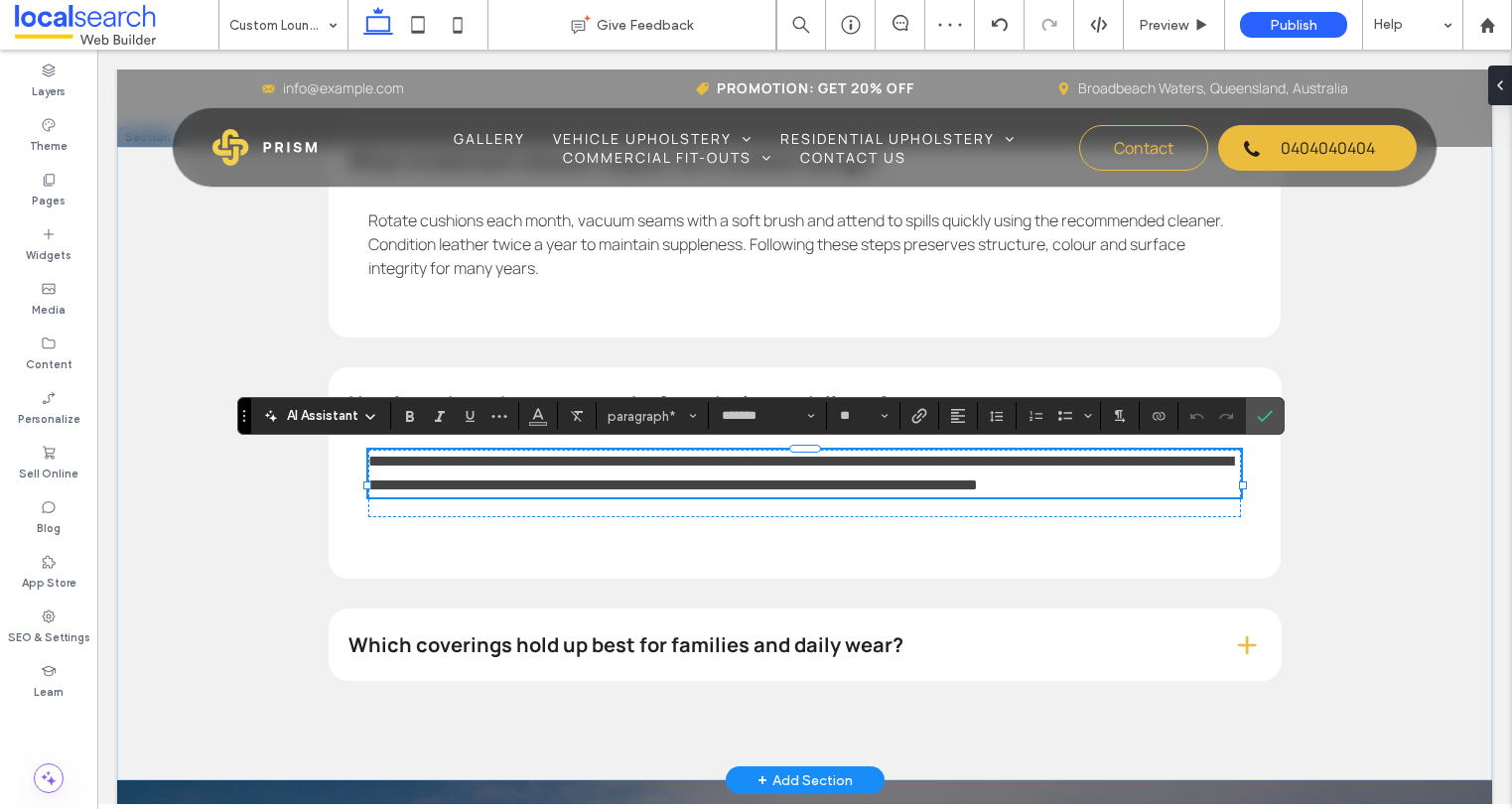 scroll, scrollTop: 0, scrollLeft: 0, axis: both 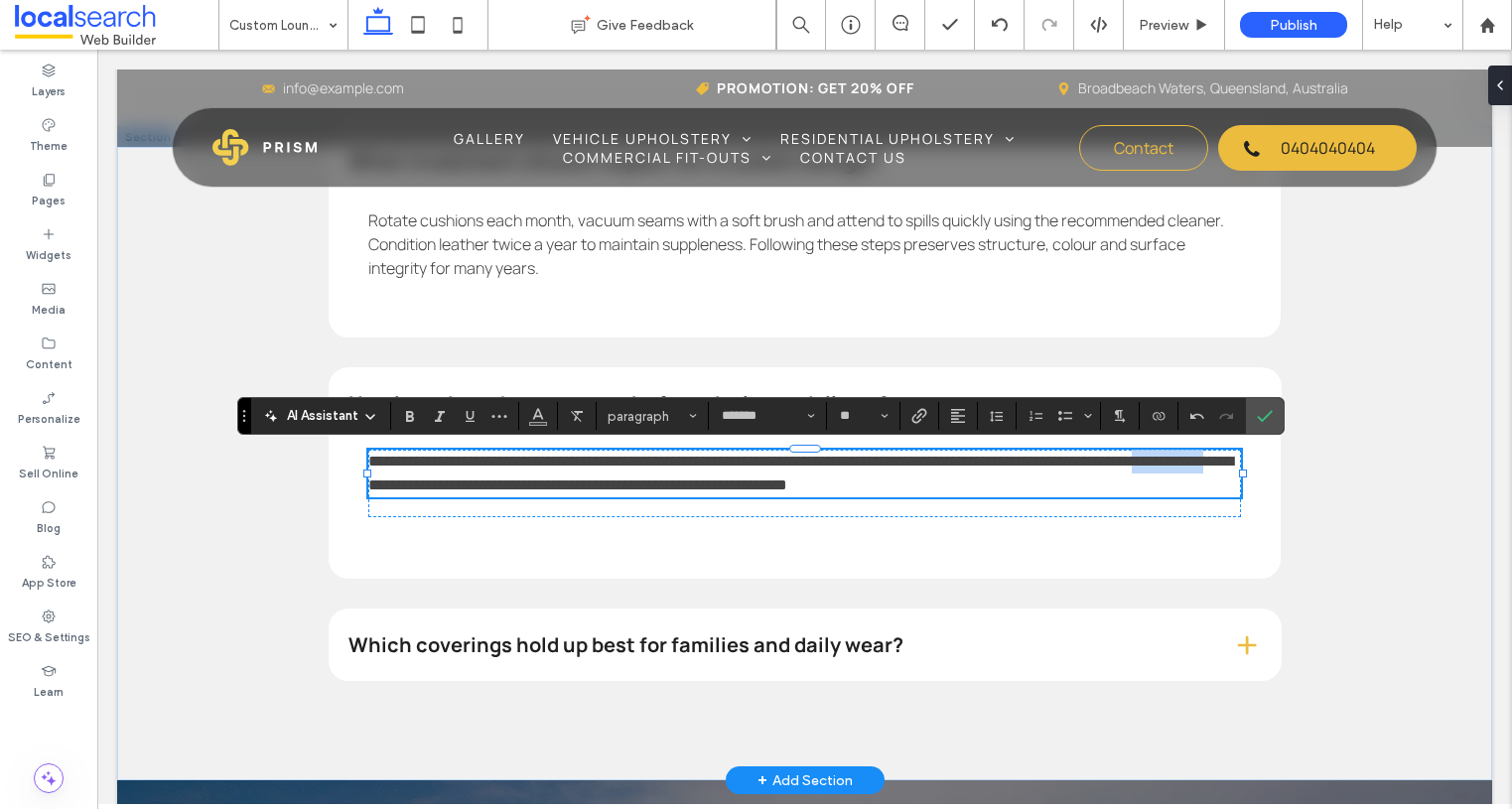 drag, startPoint x: 411, startPoint y: 484, endPoint x: 501, endPoint y: 488, distance: 90.08885 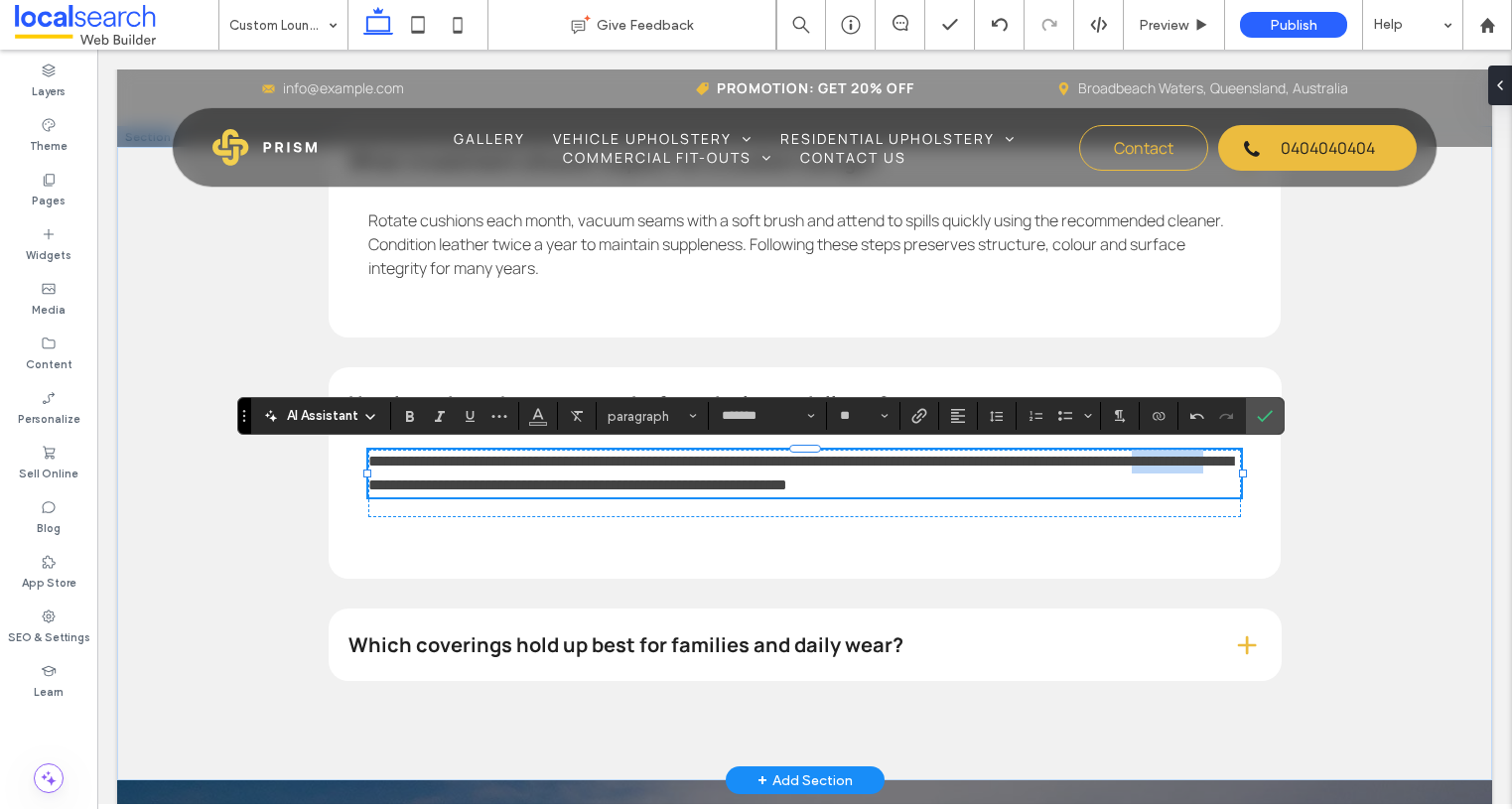type 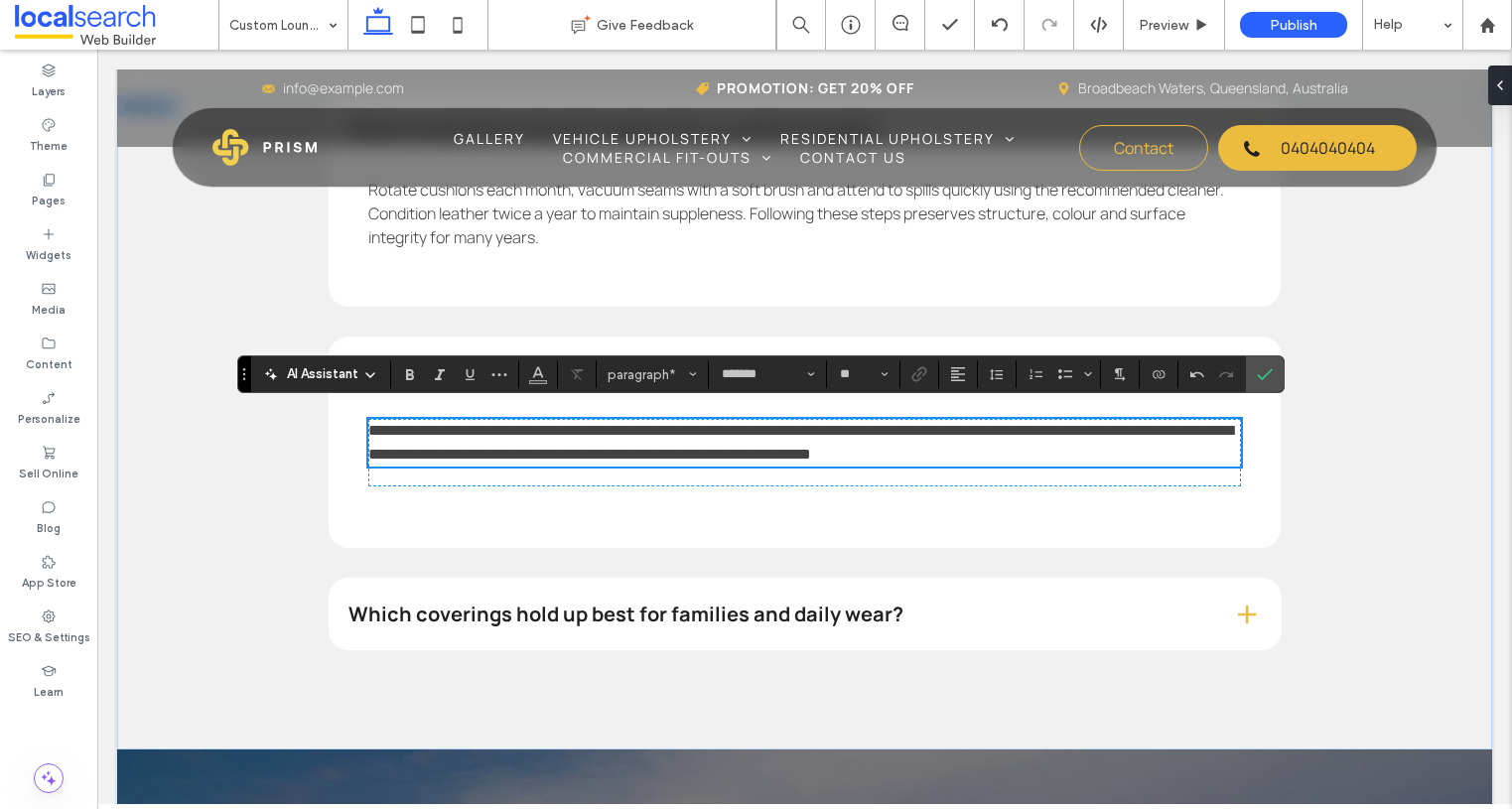 scroll, scrollTop: 2652, scrollLeft: 0, axis: vertical 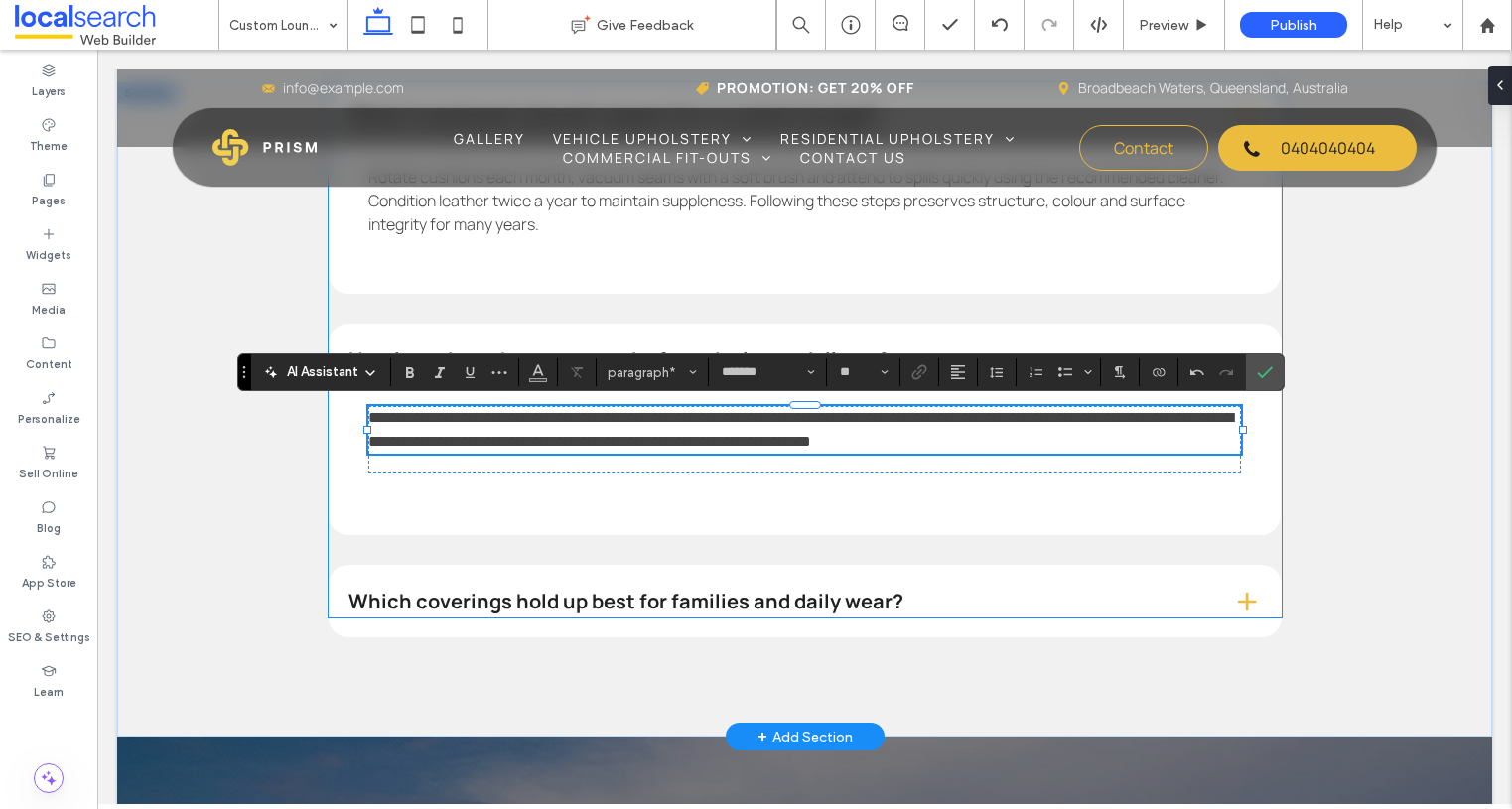 click on "Which coverings hold up best for families and daily wear?" at bounding box center [774, 602] 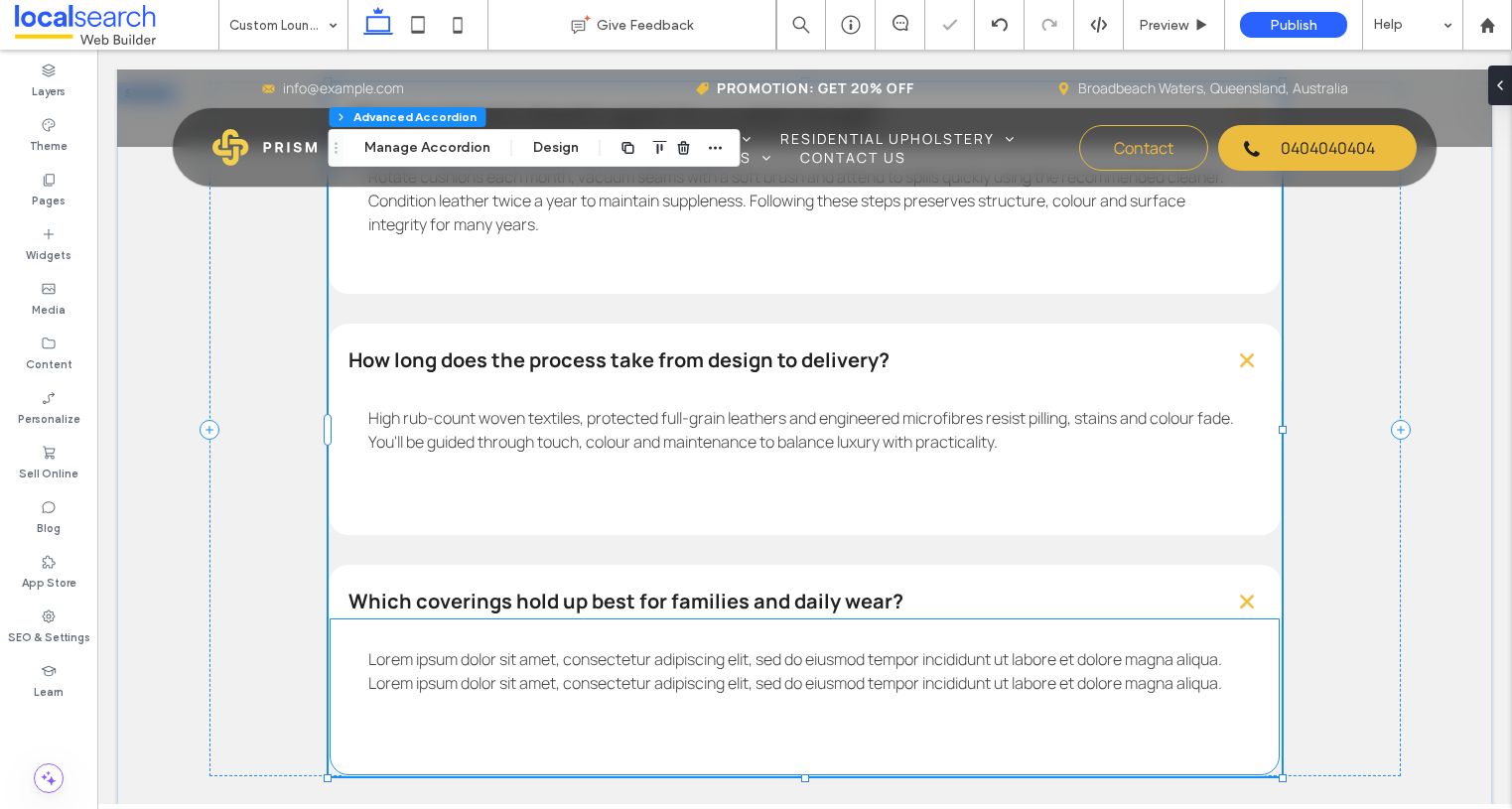 click on "Lorem ipsum dolor sit amet, consectetur adipiscing elit, sed do eiusmod tempor incididunt ut labore et dolore magna aliqua. Lorem ipsum dolor sit amet, consectetur adipiscing elit, sed do eiusmod tempor incididunt ut labore et dolore magna aliqua." at bounding box center [805, 671] 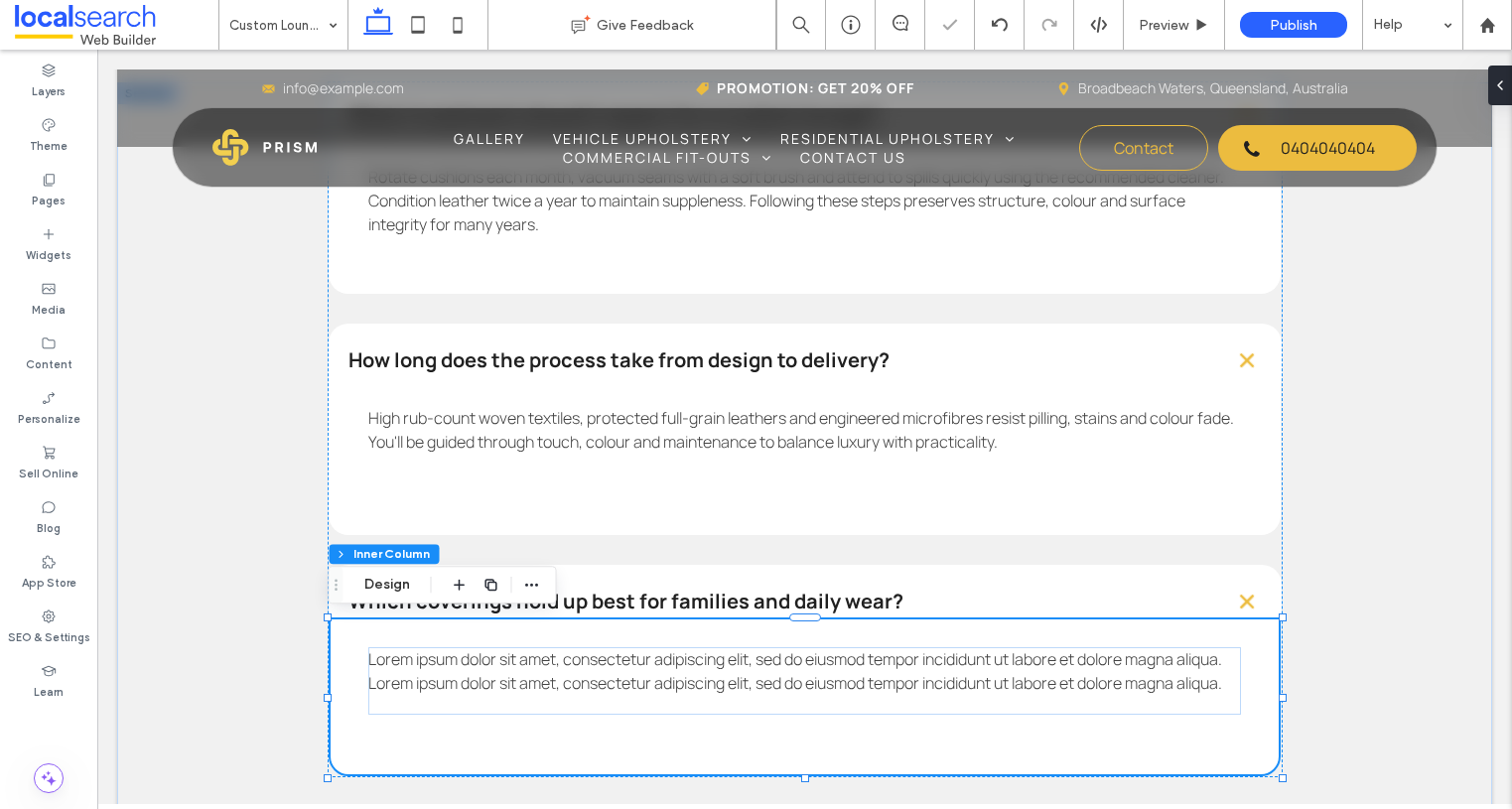 click on "Lorem ipsum dolor sit amet, consectetur adipiscing elit, sed do eiusmod tempor incididunt ut labore et dolore magna aliqua. Lorem ipsum dolor sit amet, consectetur adipiscing elit, sed do eiusmod tempor incididunt ut labore et dolore magna aliqua." at bounding box center [805, 671] 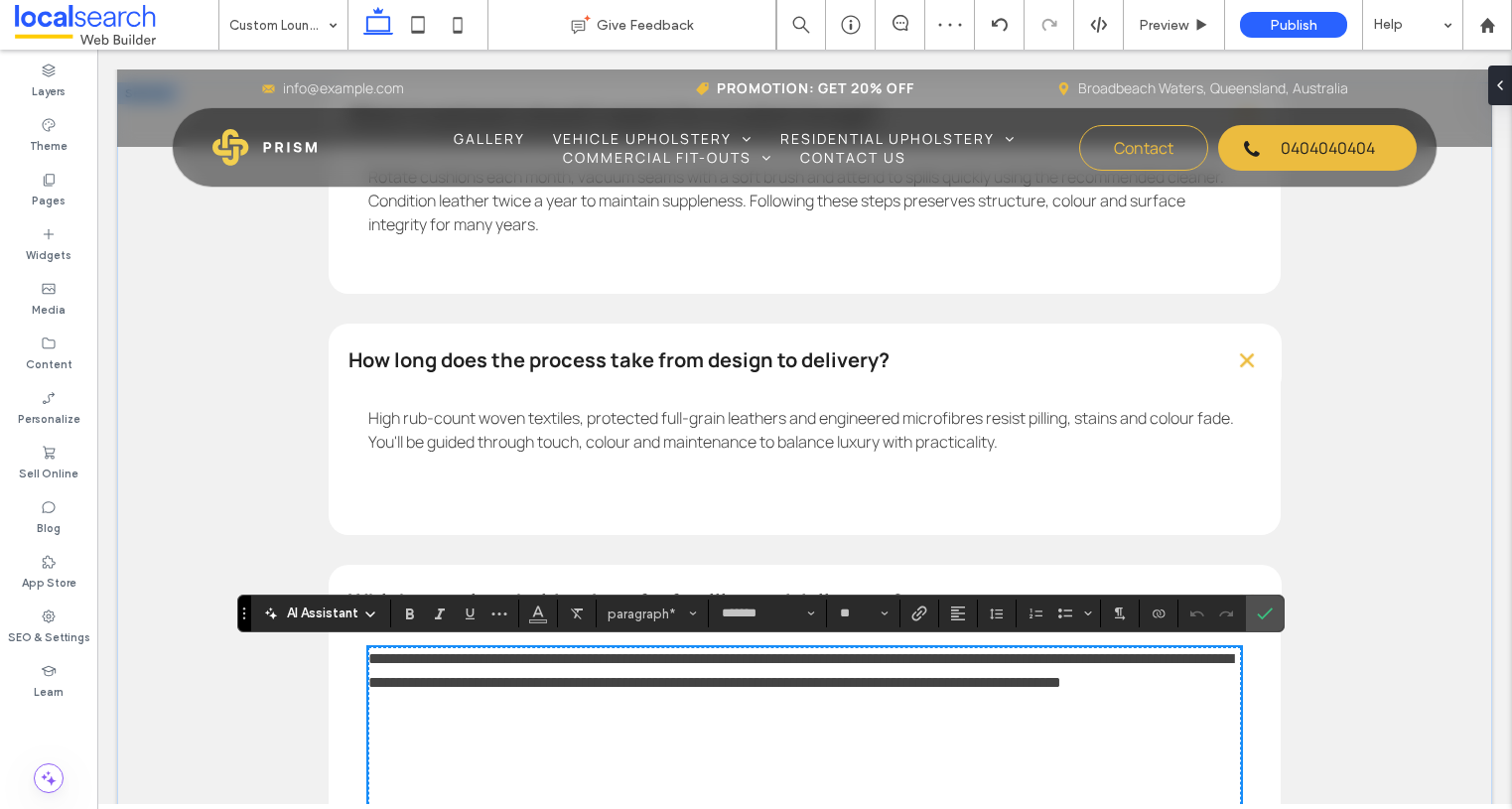 scroll, scrollTop: 0, scrollLeft: 0, axis: both 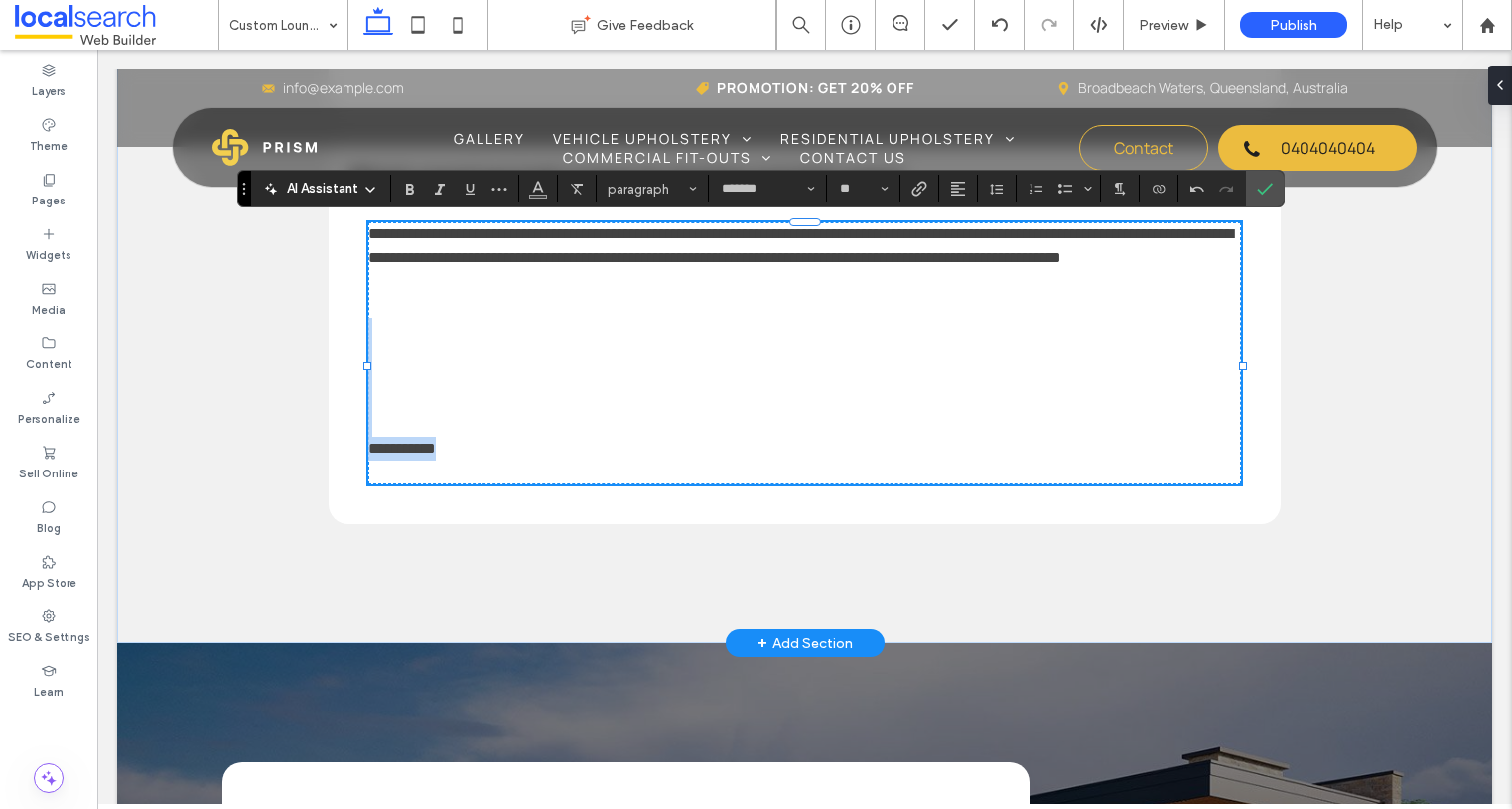 drag, startPoint x: 407, startPoint y: 332, endPoint x: 461, endPoint y: 496, distance: 172.66152 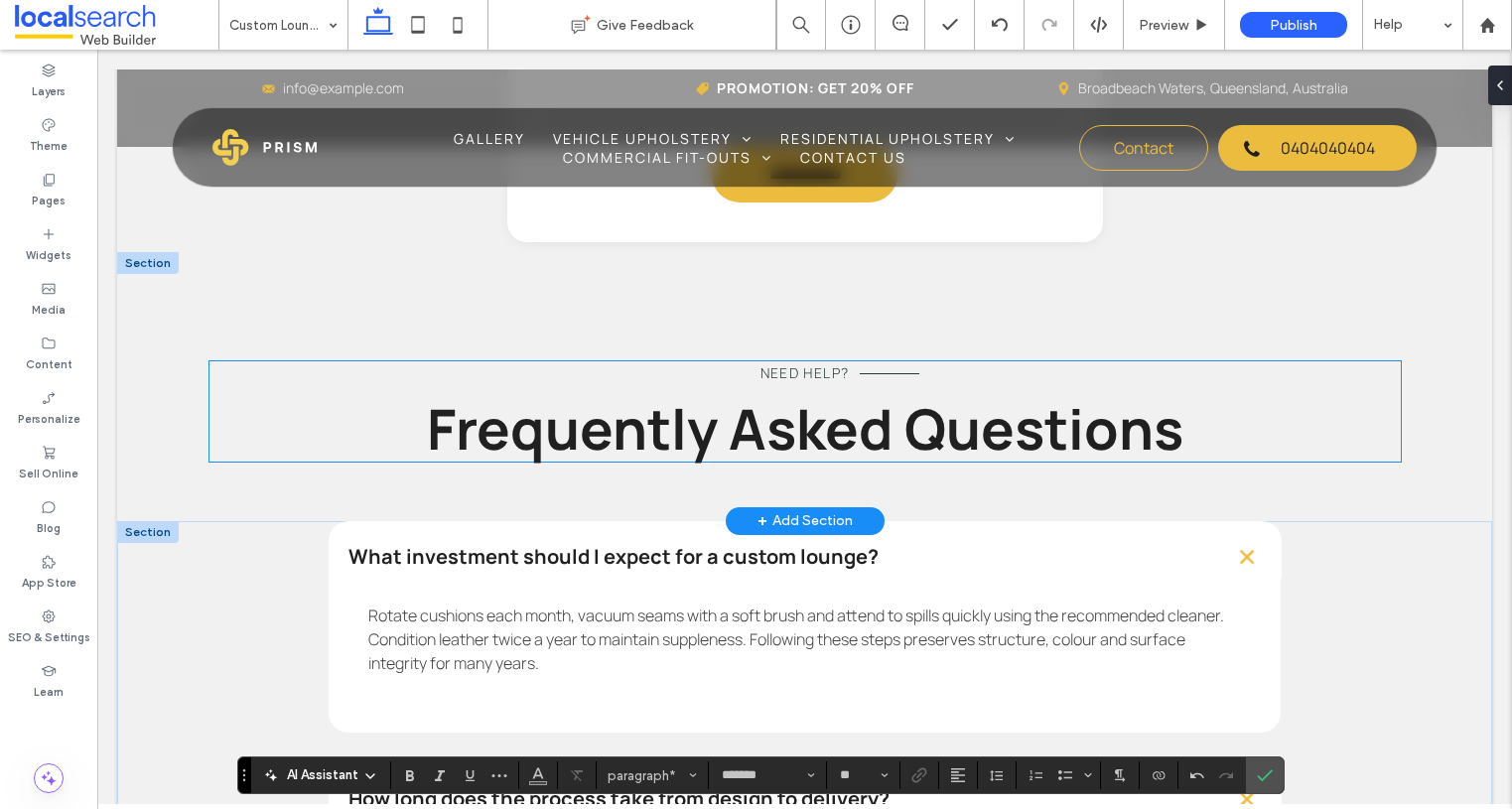 scroll, scrollTop: 2213, scrollLeft: 0, axis: vertical 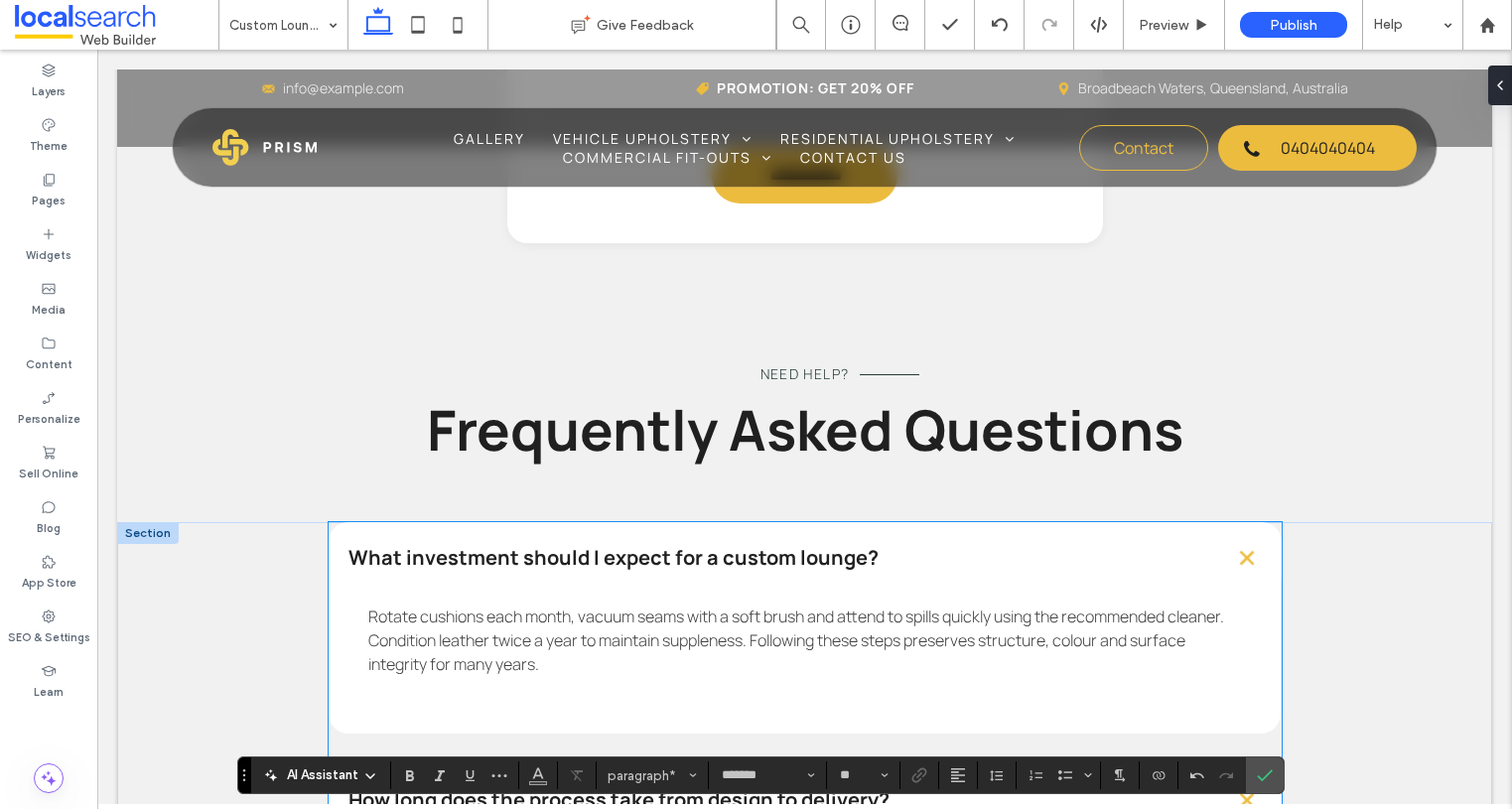 click on "What investment should I expect for a custom lounge?" at bounding box center [774, 558] 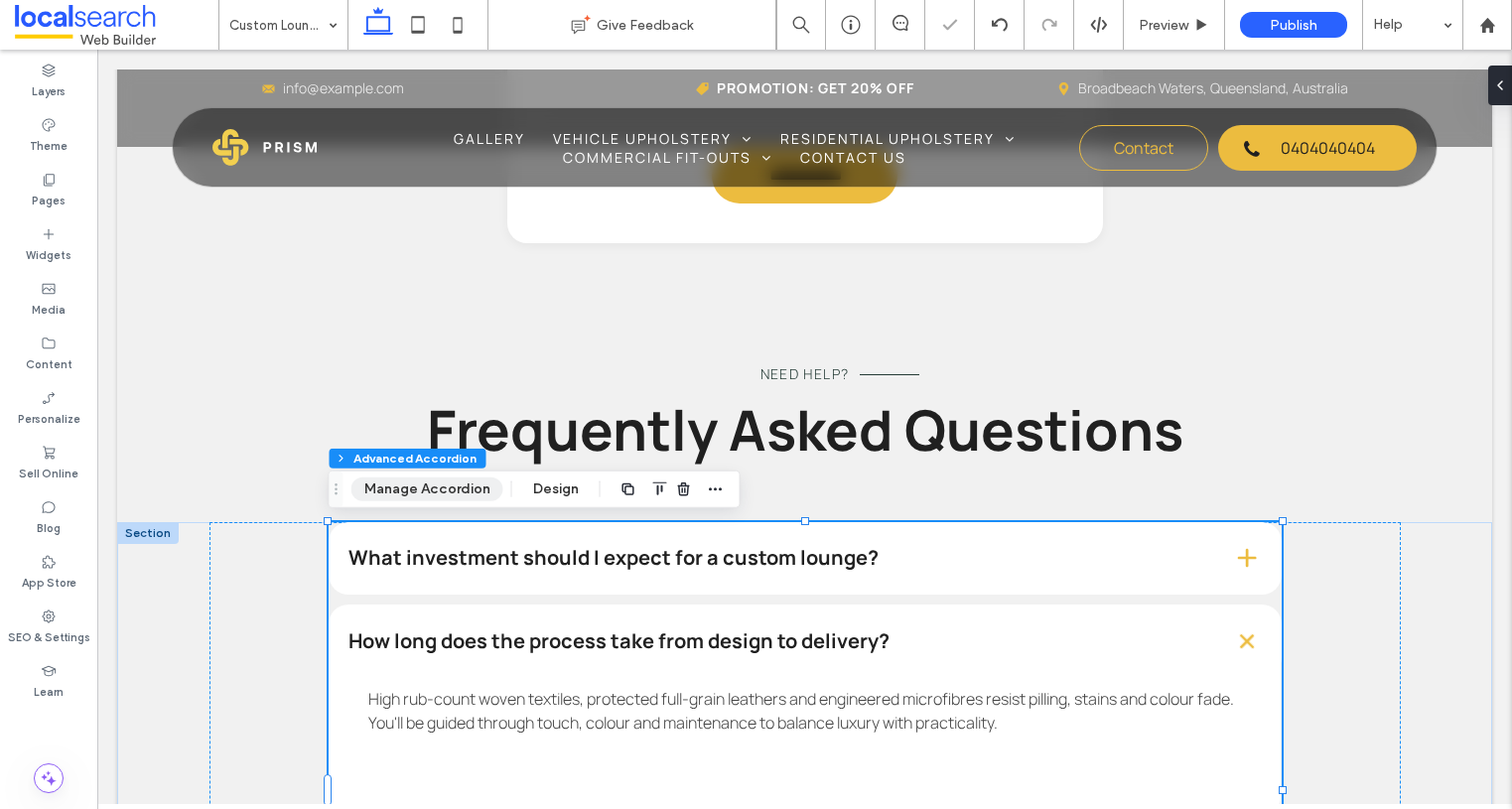 drag, startPoint x: 396, startPoint y: 488, endPoint x: 388, endPoint y: 495, distance: 10.630146 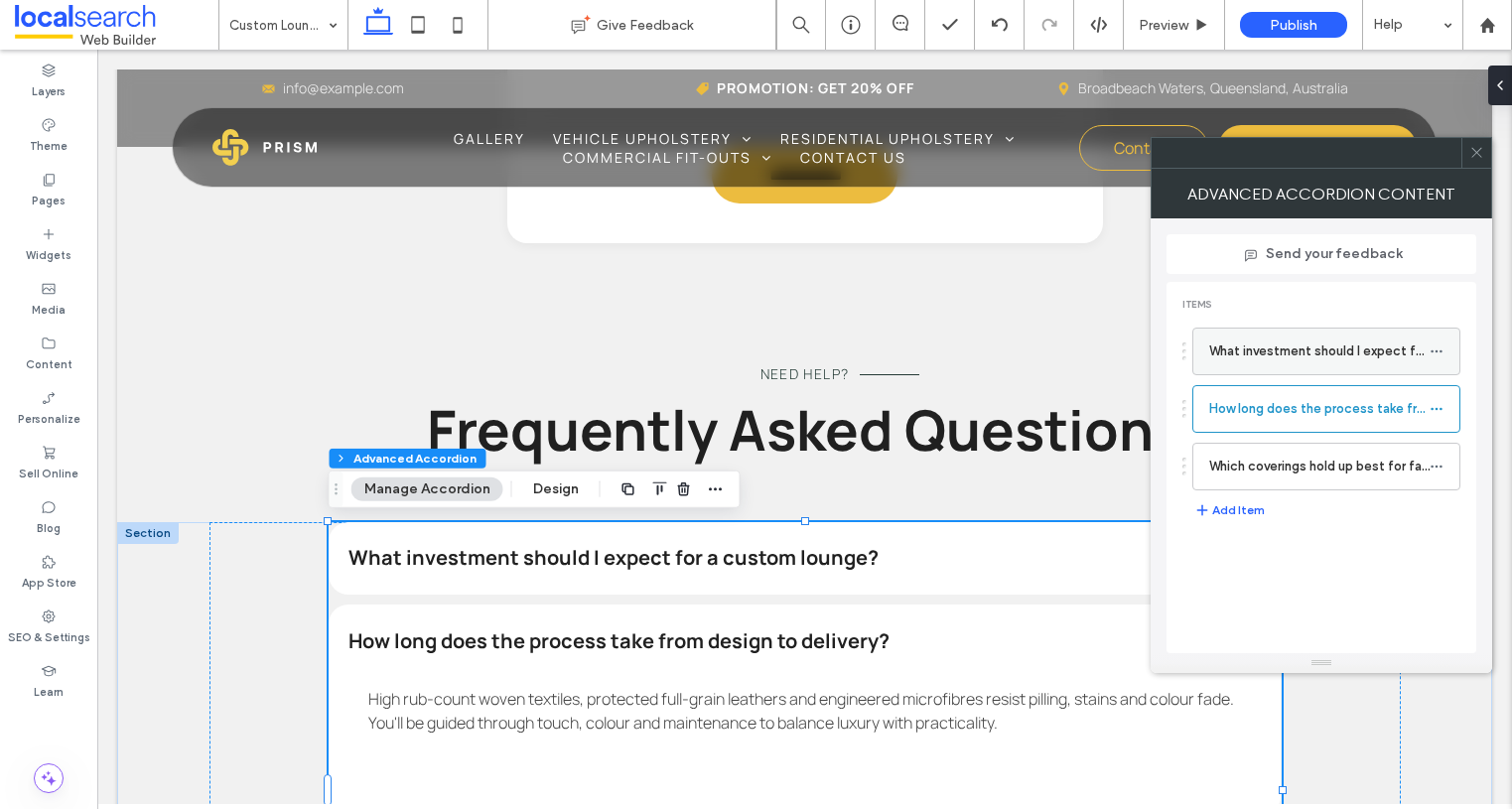 click on "What investment should I expect for a custom lounge?" at bounding box center [1319, 351] 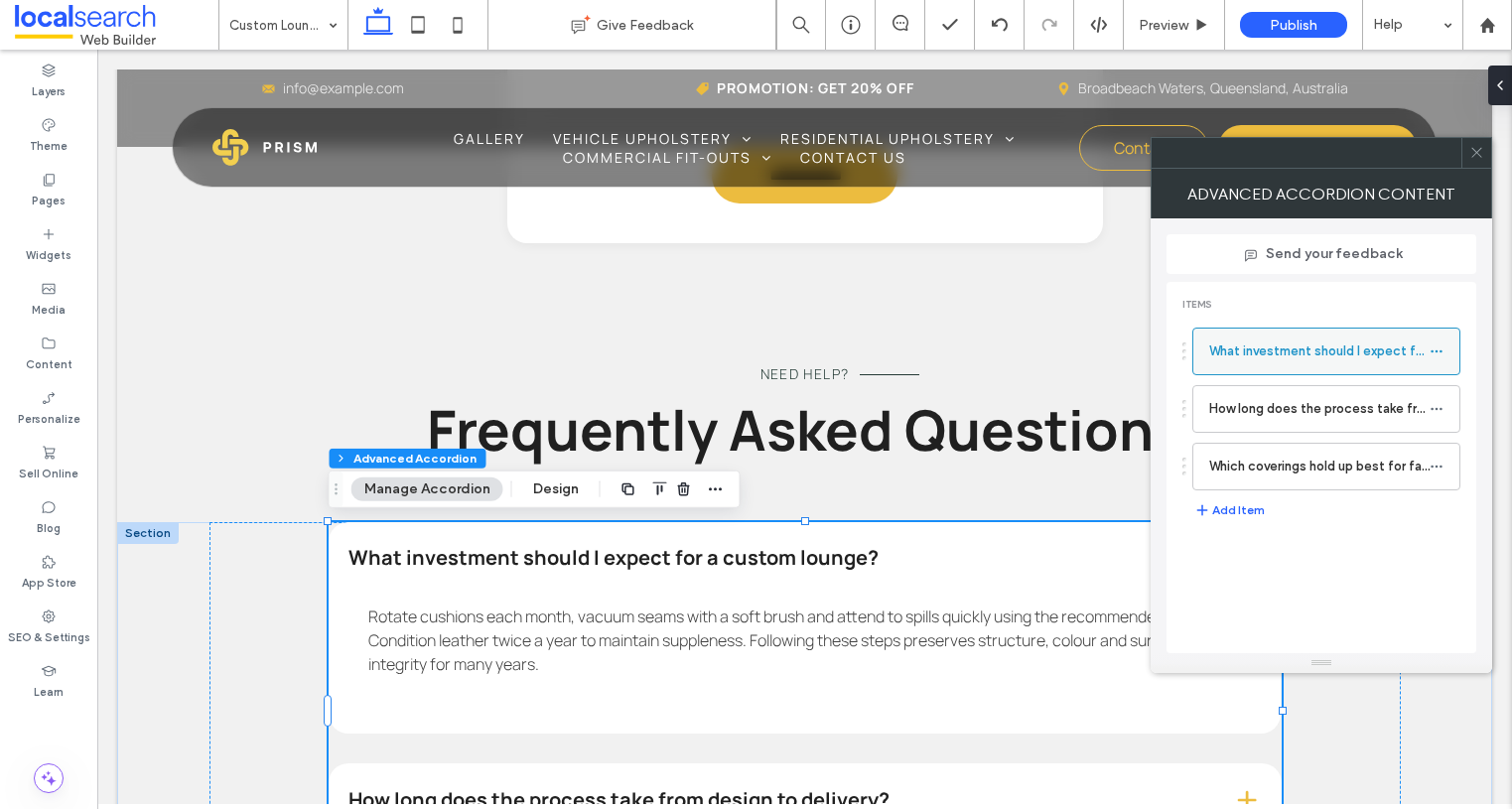 click 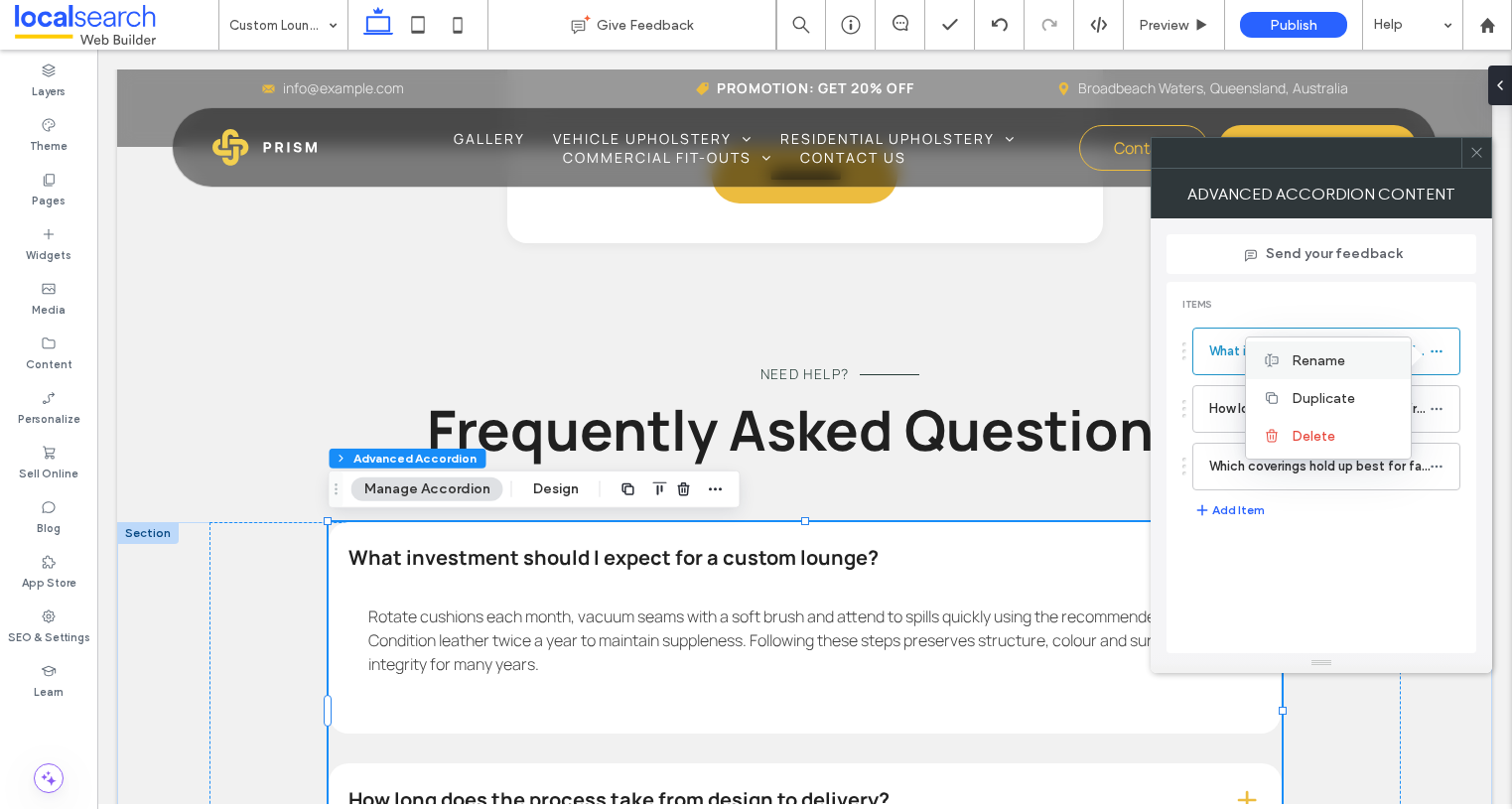 click on "Rename" at bounding box center (1318, 360) 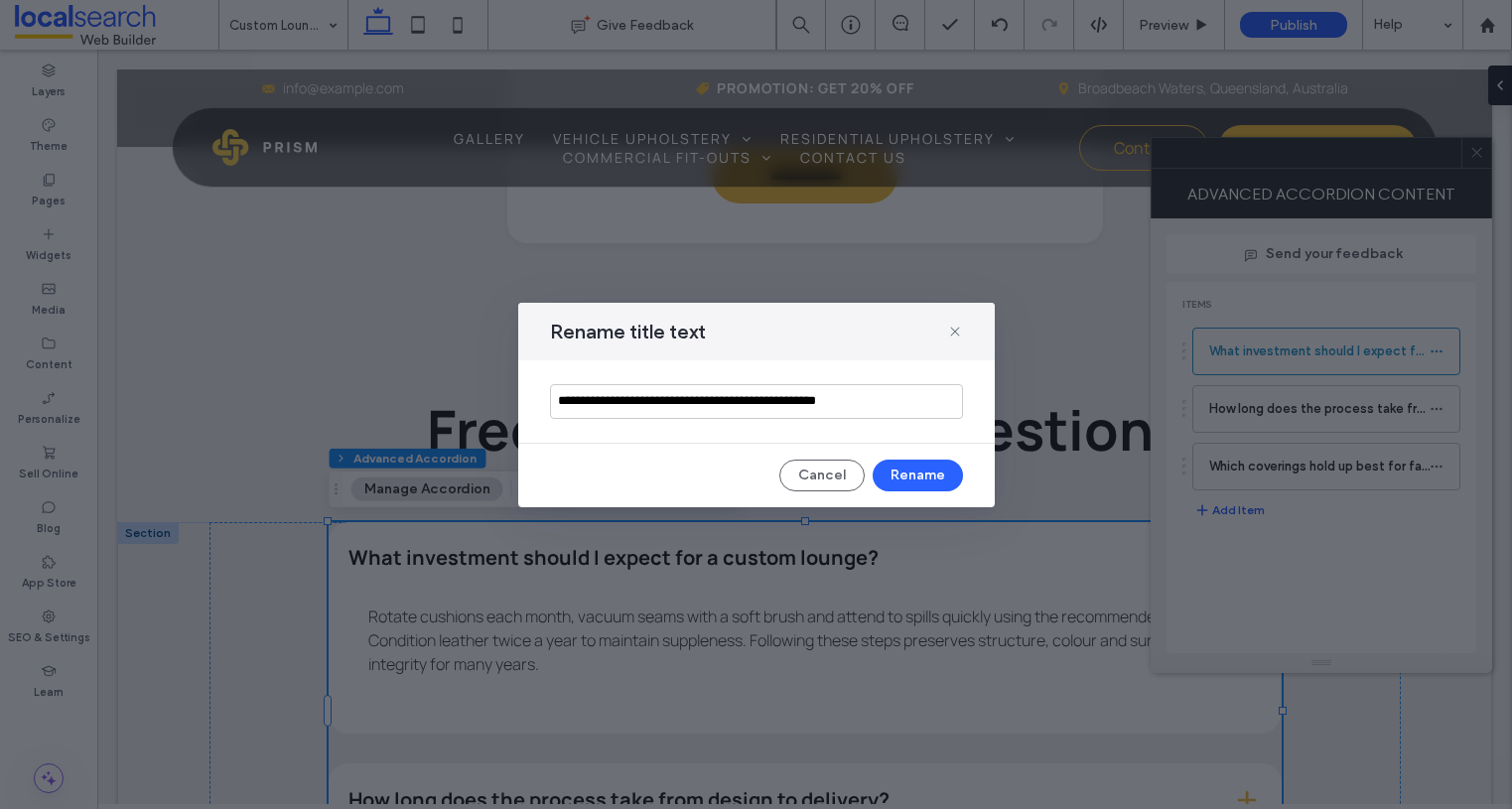 click on "**********" at bounding box center (756, 401) 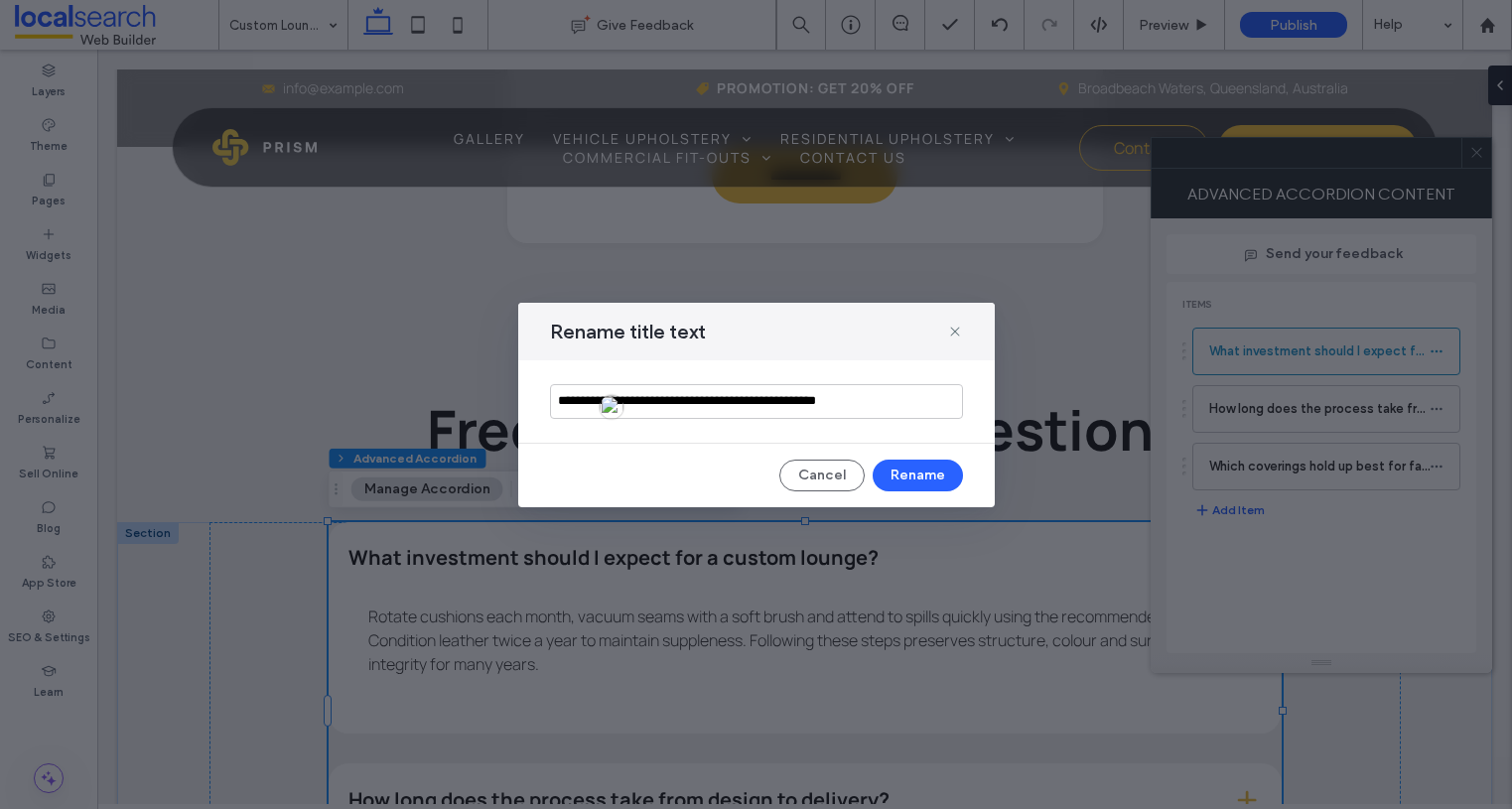 click on "**********" at bounding box center (756, 401) 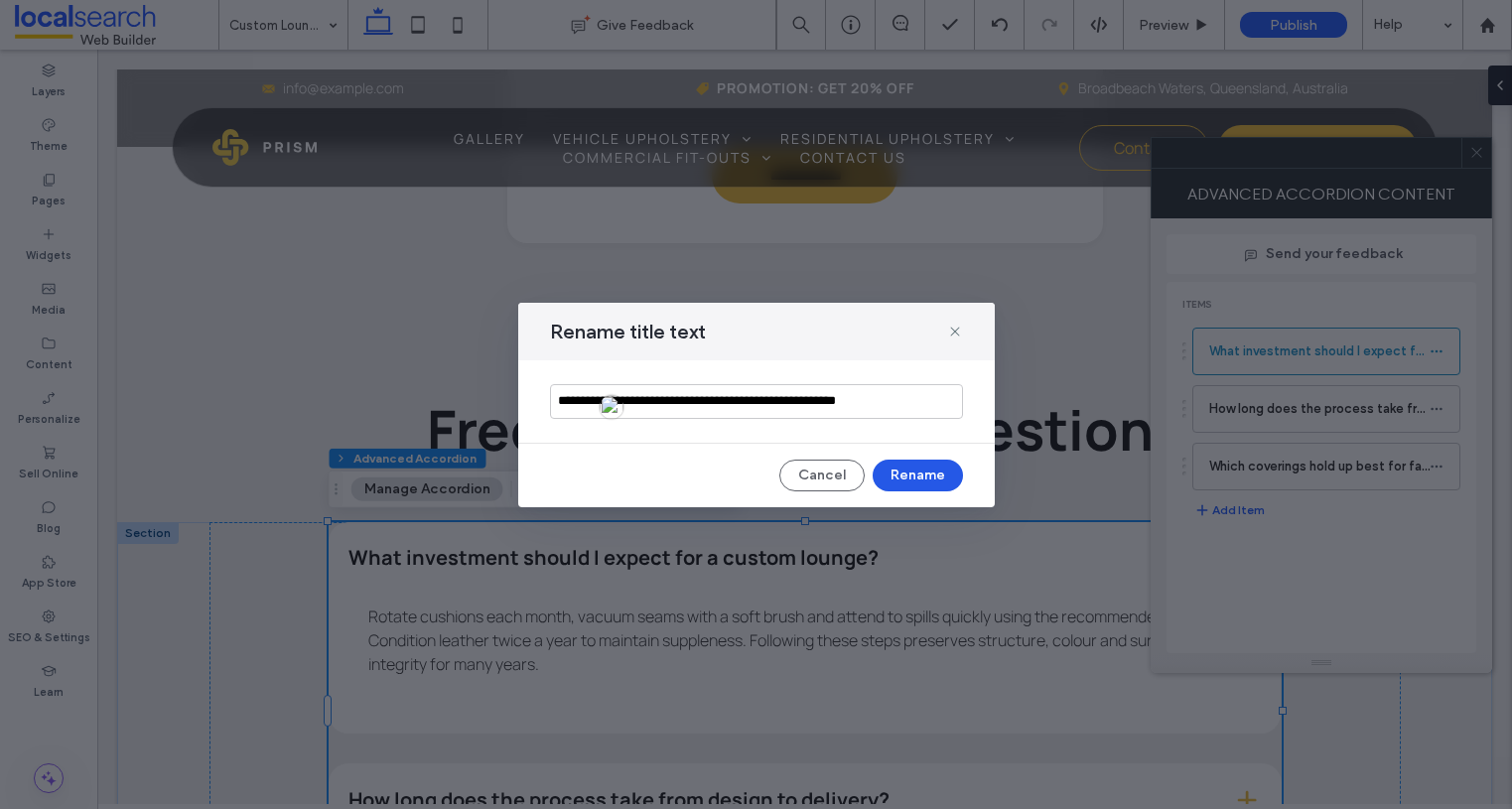 type on "**********" 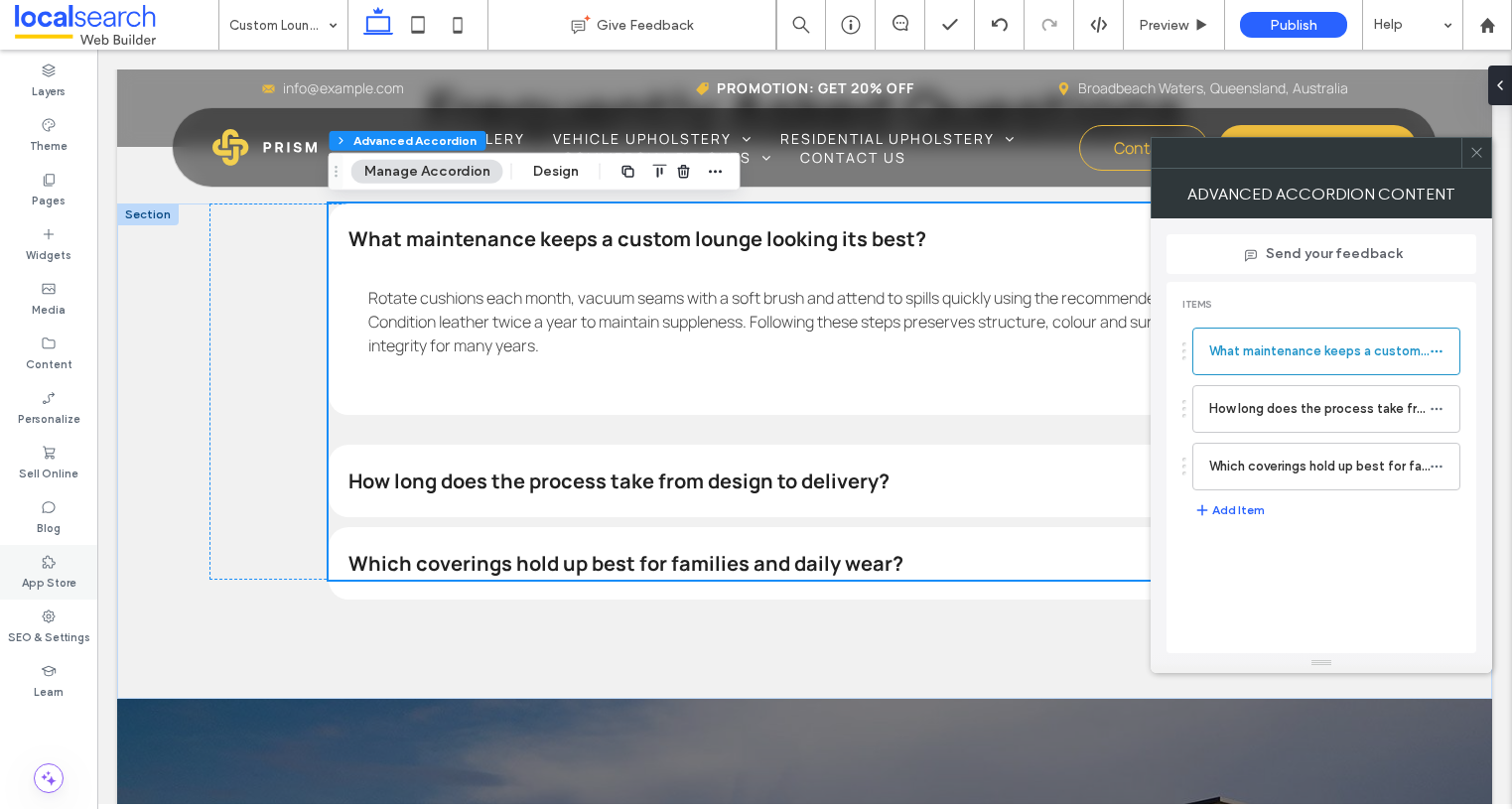 scroll, scrollTop: 2535, scrollLeft: 0, axis: vertical 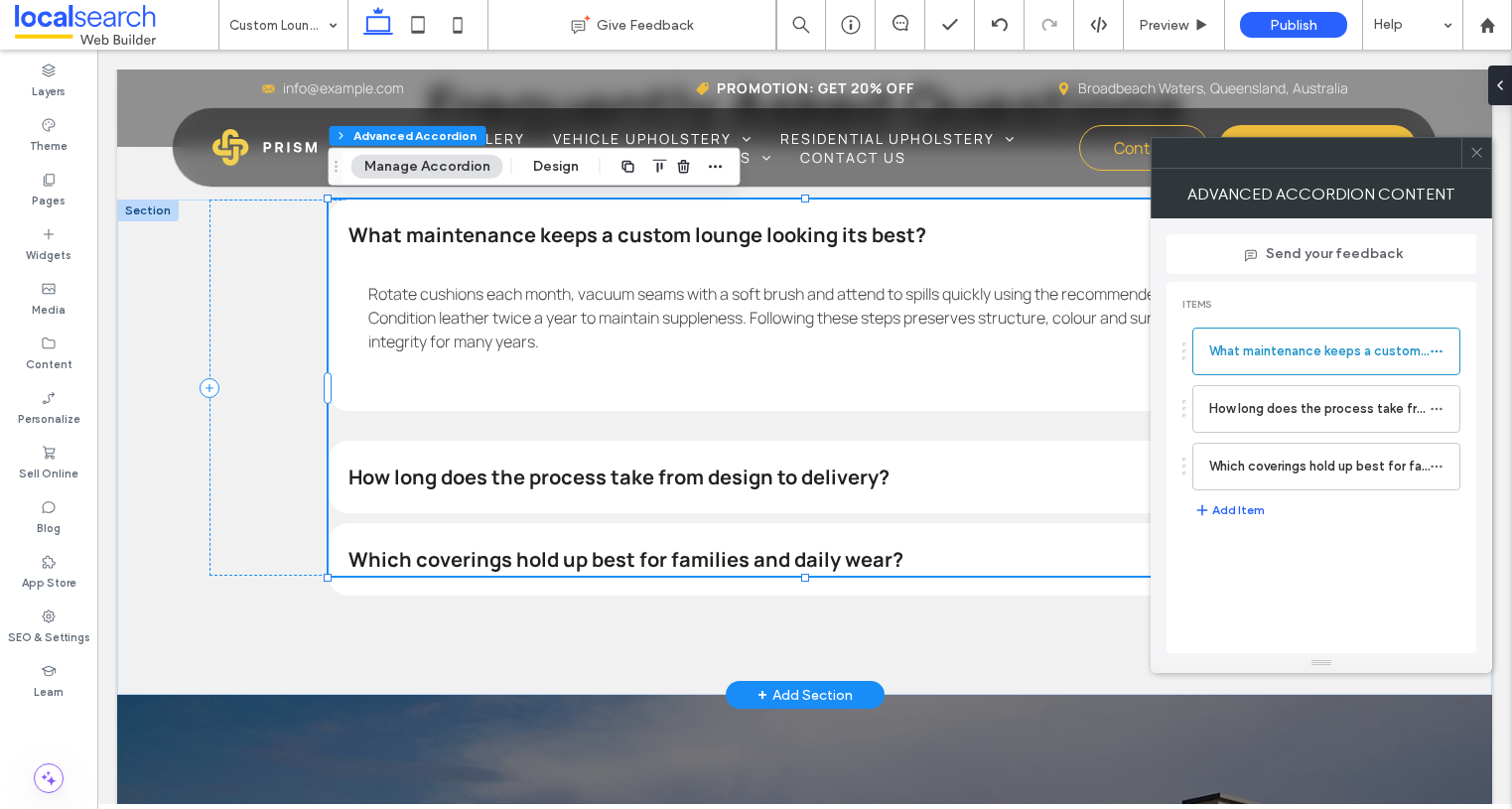 click on "Which coverings hold up best for families and daily wear?" at bounding box center (774, 560) 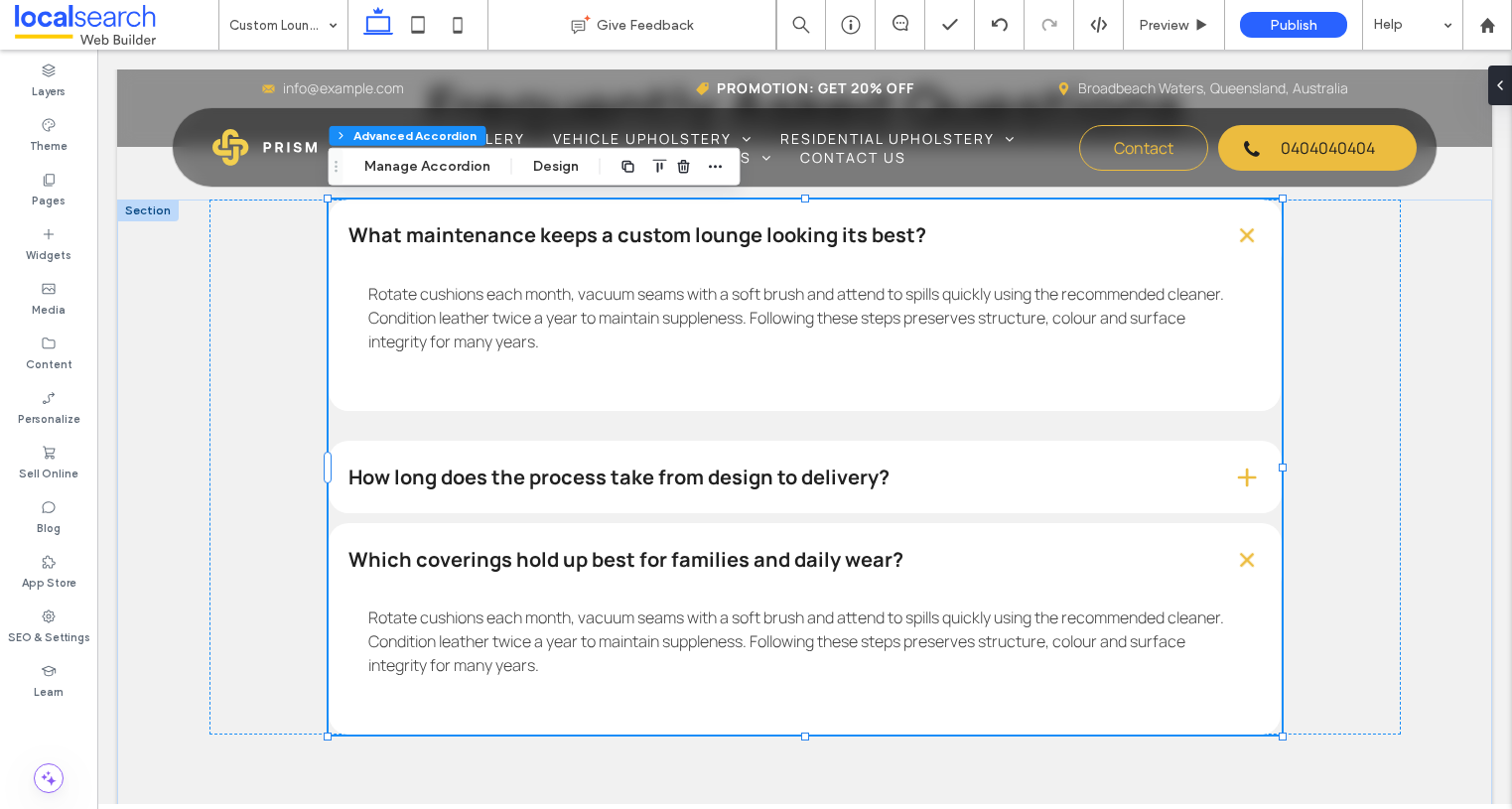 click on "Rotate cushions each month, vacuum seams with a soft brush and attend to spills quickly using the recommended cleaner. Condition leather twice a year to maintain suppleness. Following these steps preserves structure, colour and surface integrity for many years." at bounding box center [796, 641] 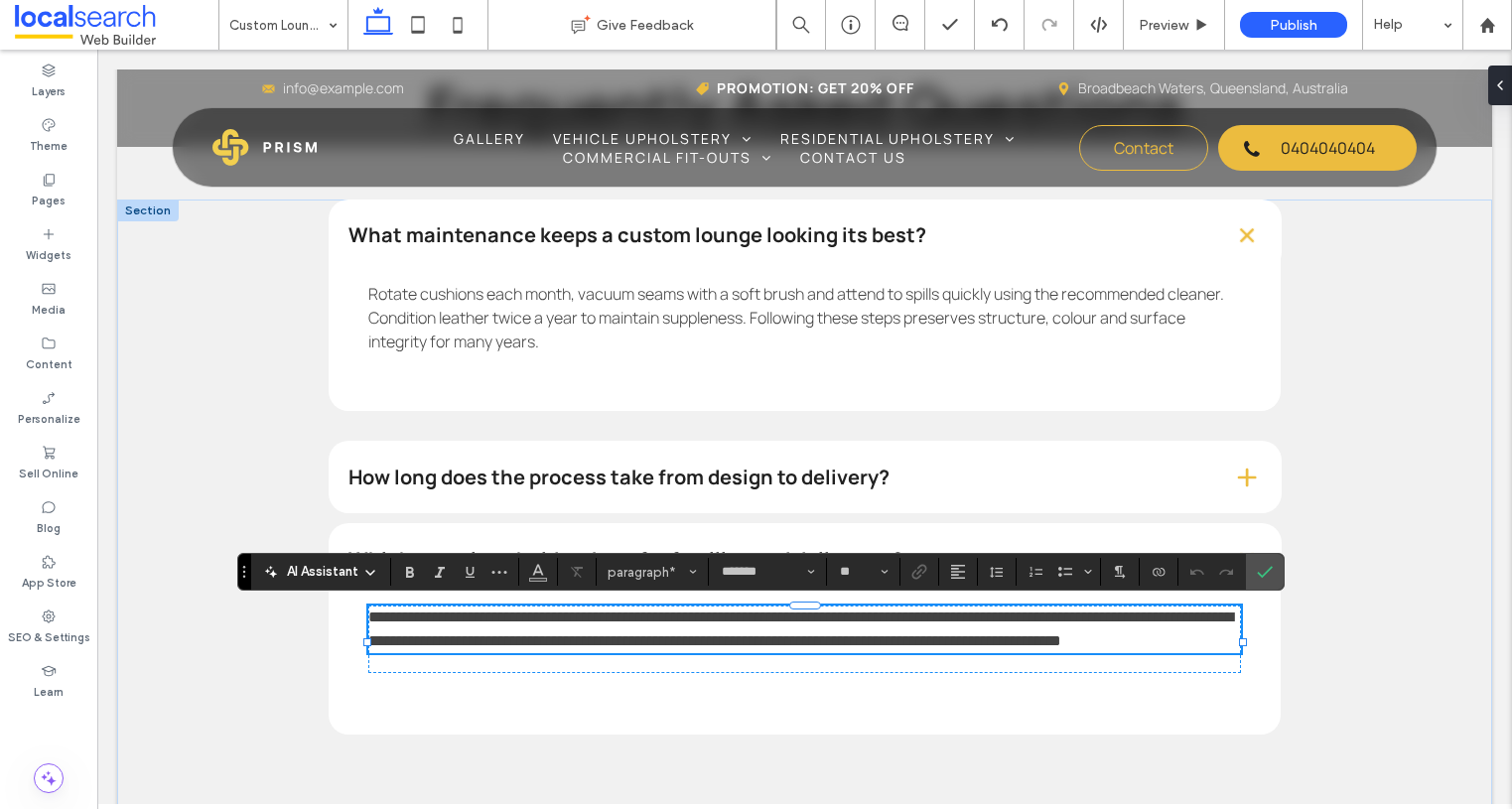 click on "**********" at bounding box center (800, 628) 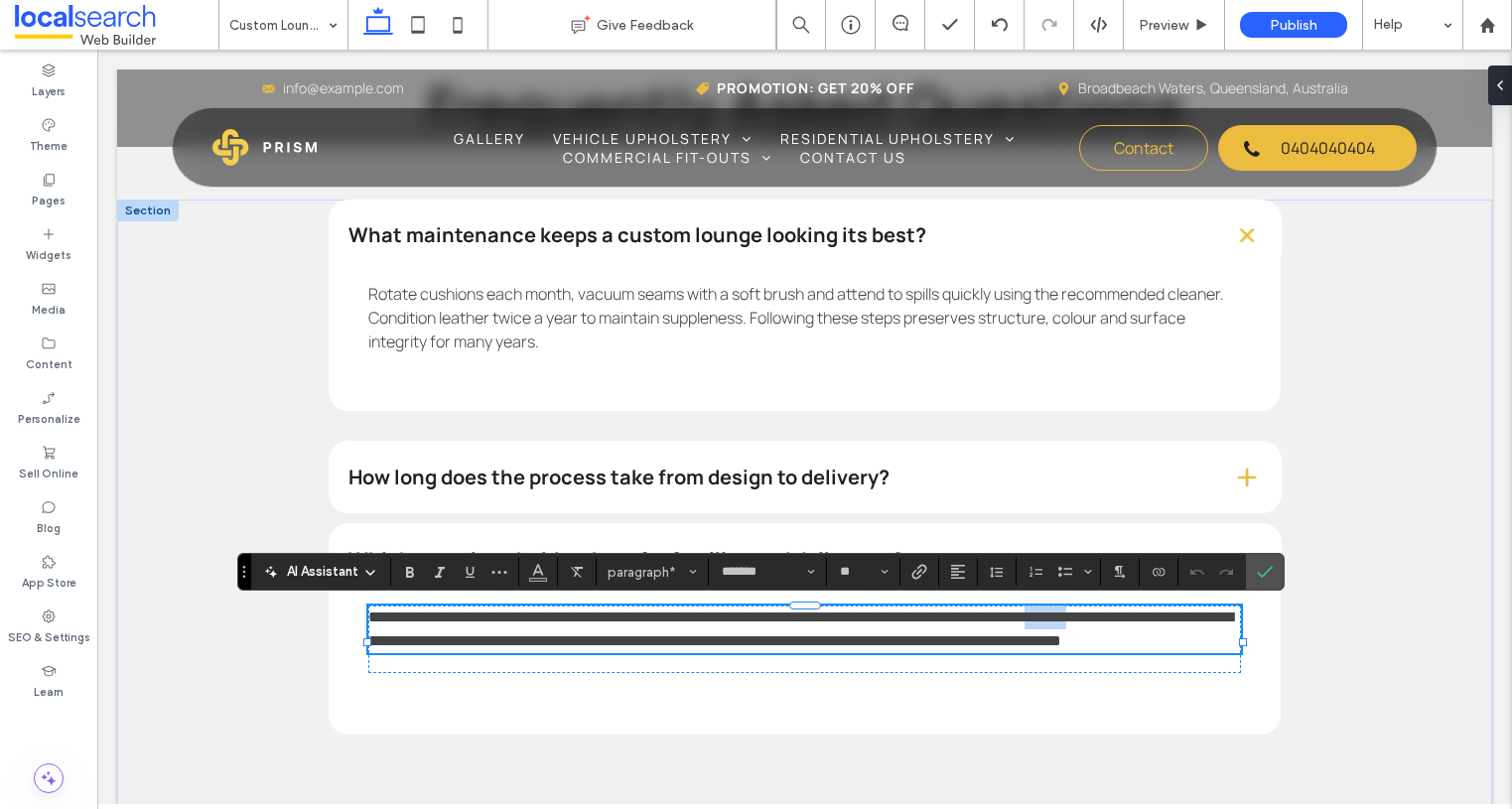 click on "**********" at bounding box center [800, 628] 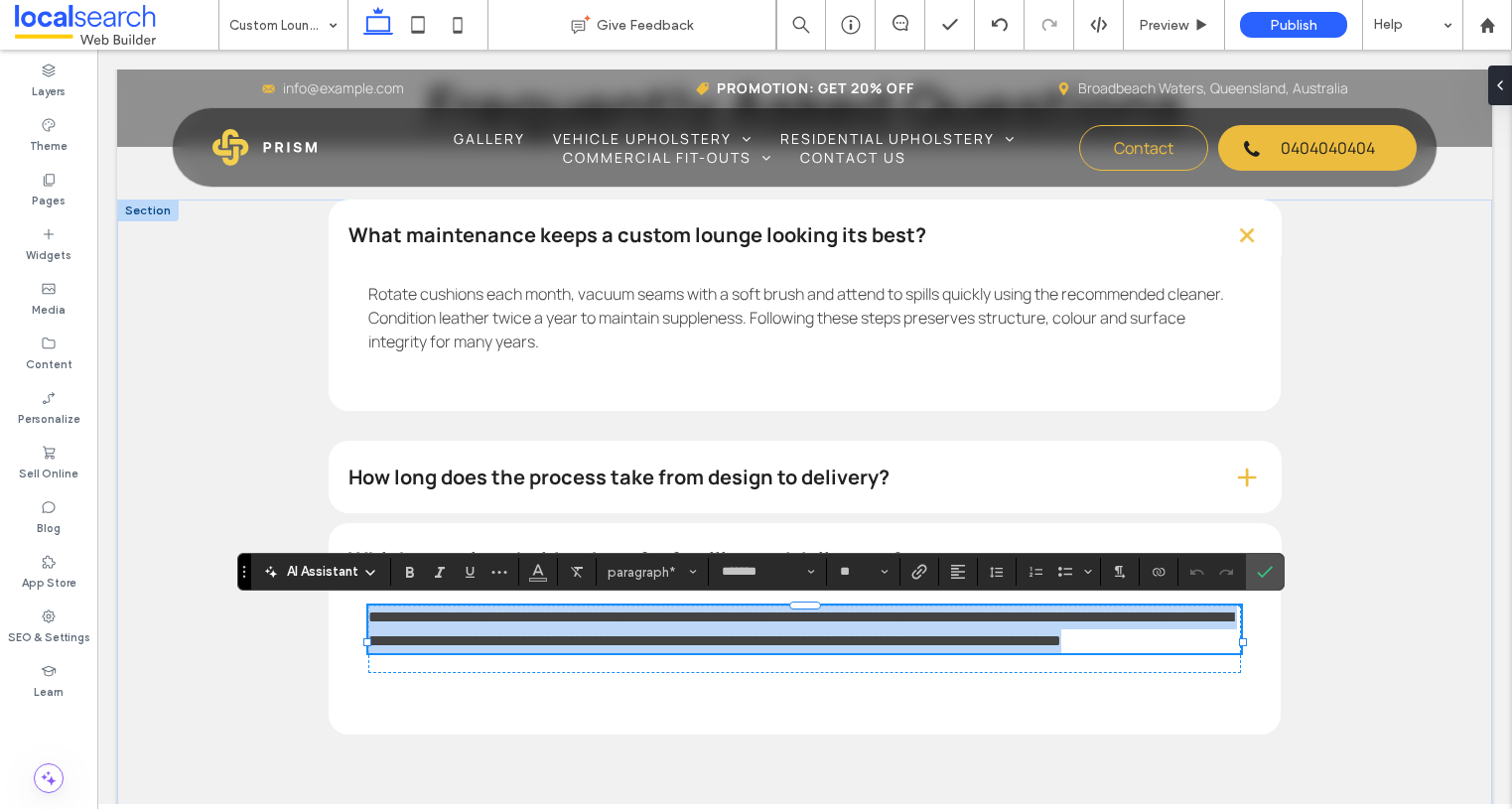 click on "**********" at bounding box center (800, 628) 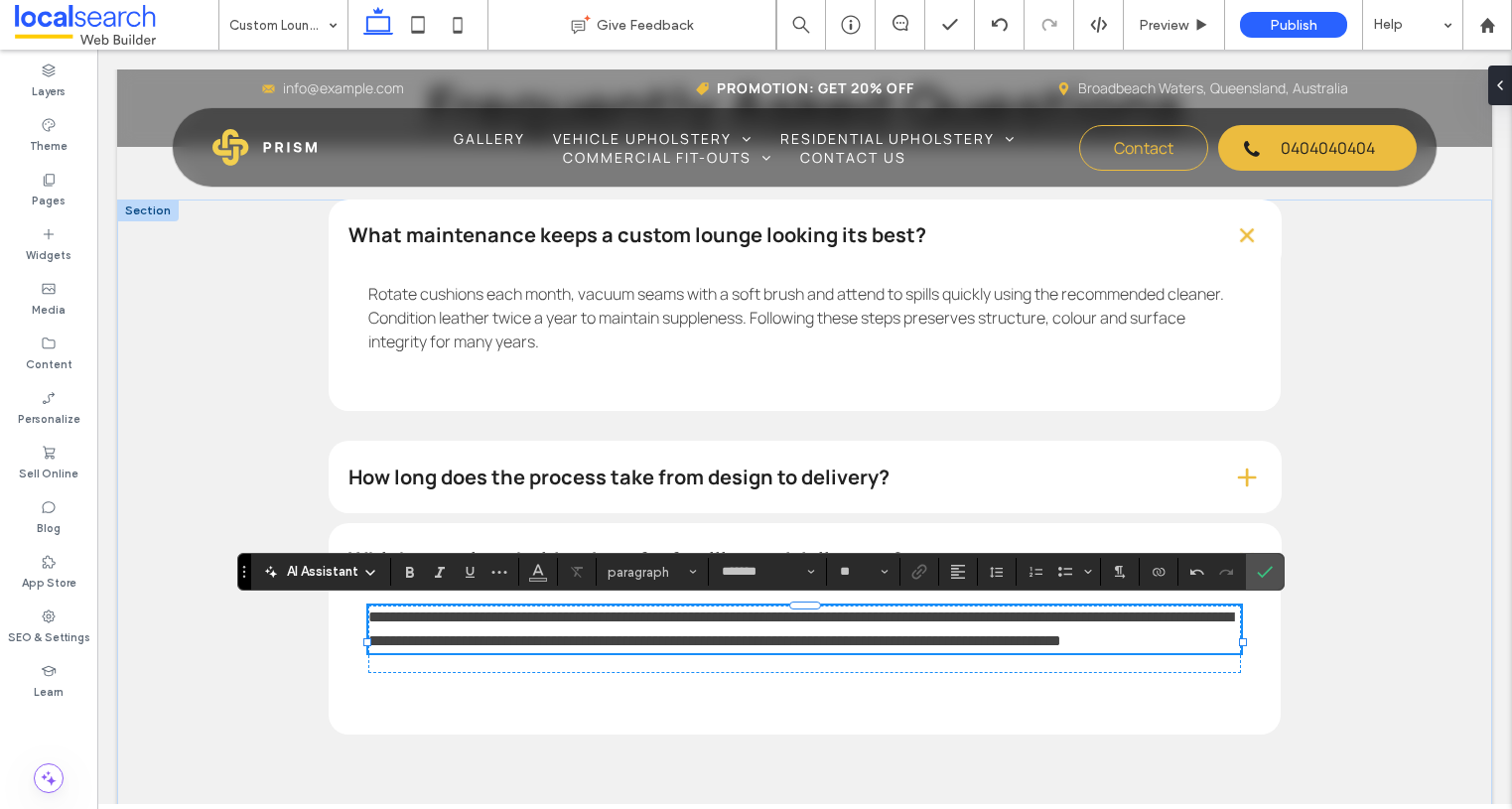 scroll, scrollTop: 0, scrollLeft: 0, axis: both 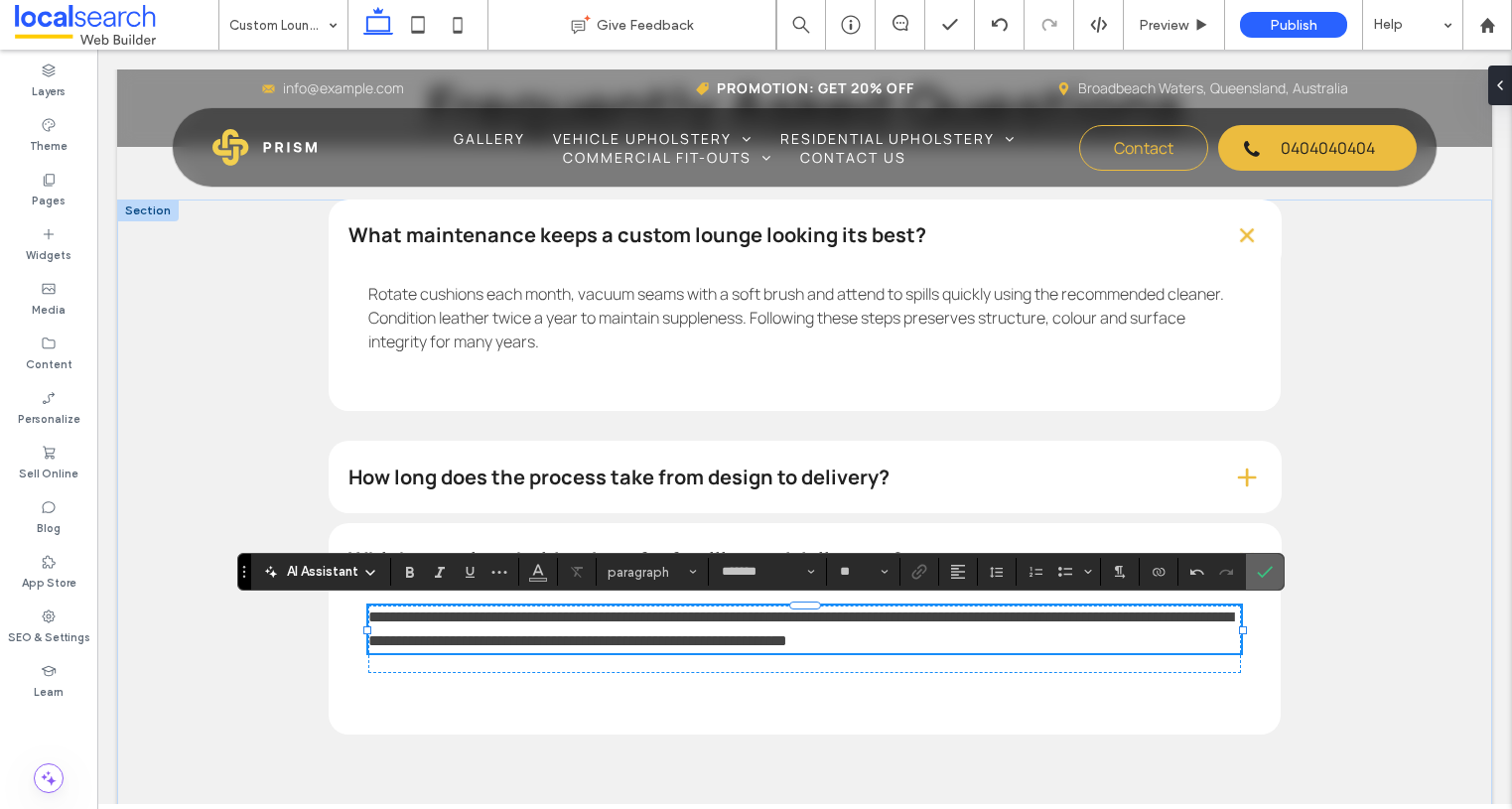 click 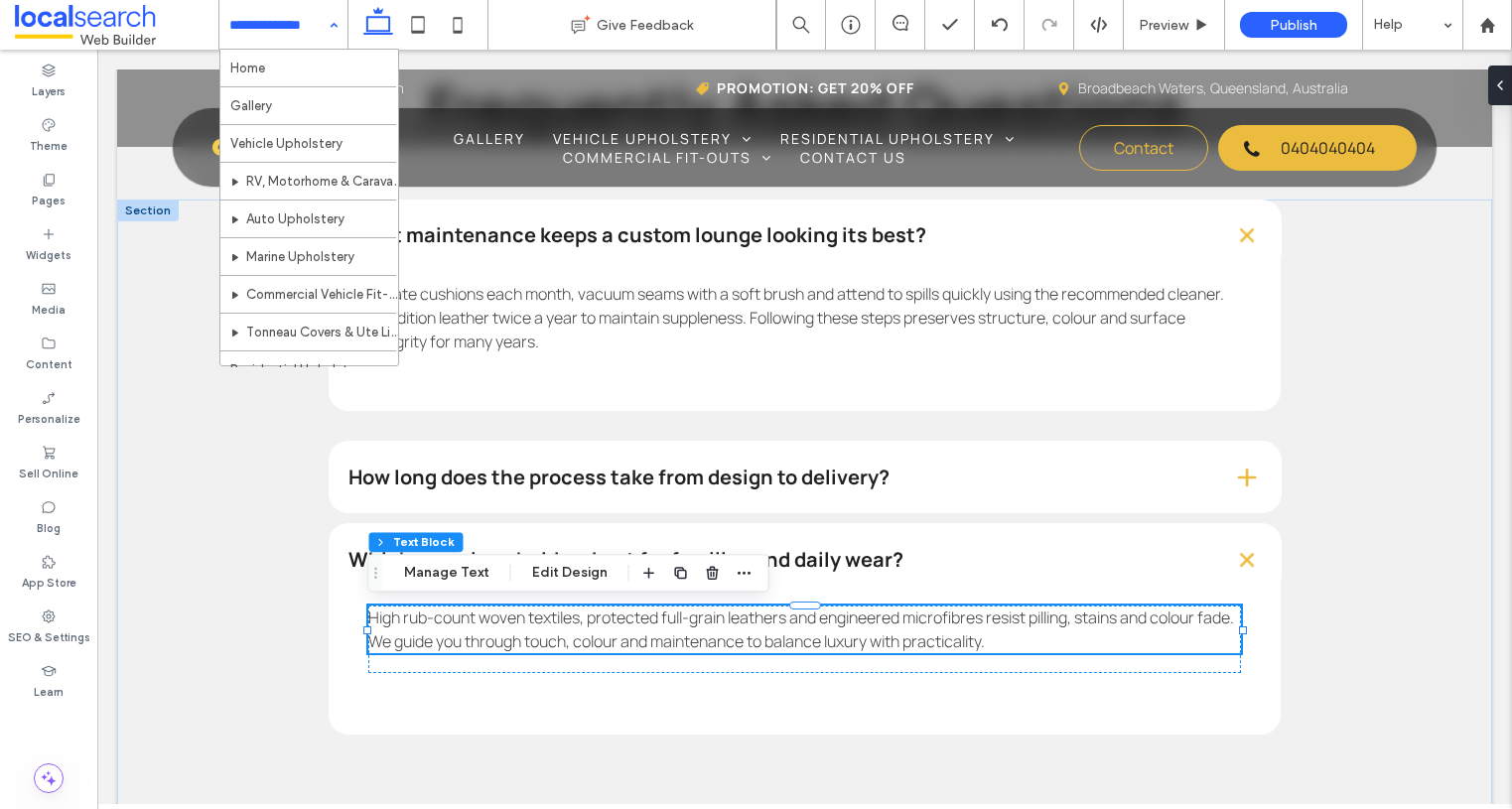 drag, startPoint x: 319, startPoint y: 29, endPoint x: 309, endPoint y: 25, distance: 10.77033 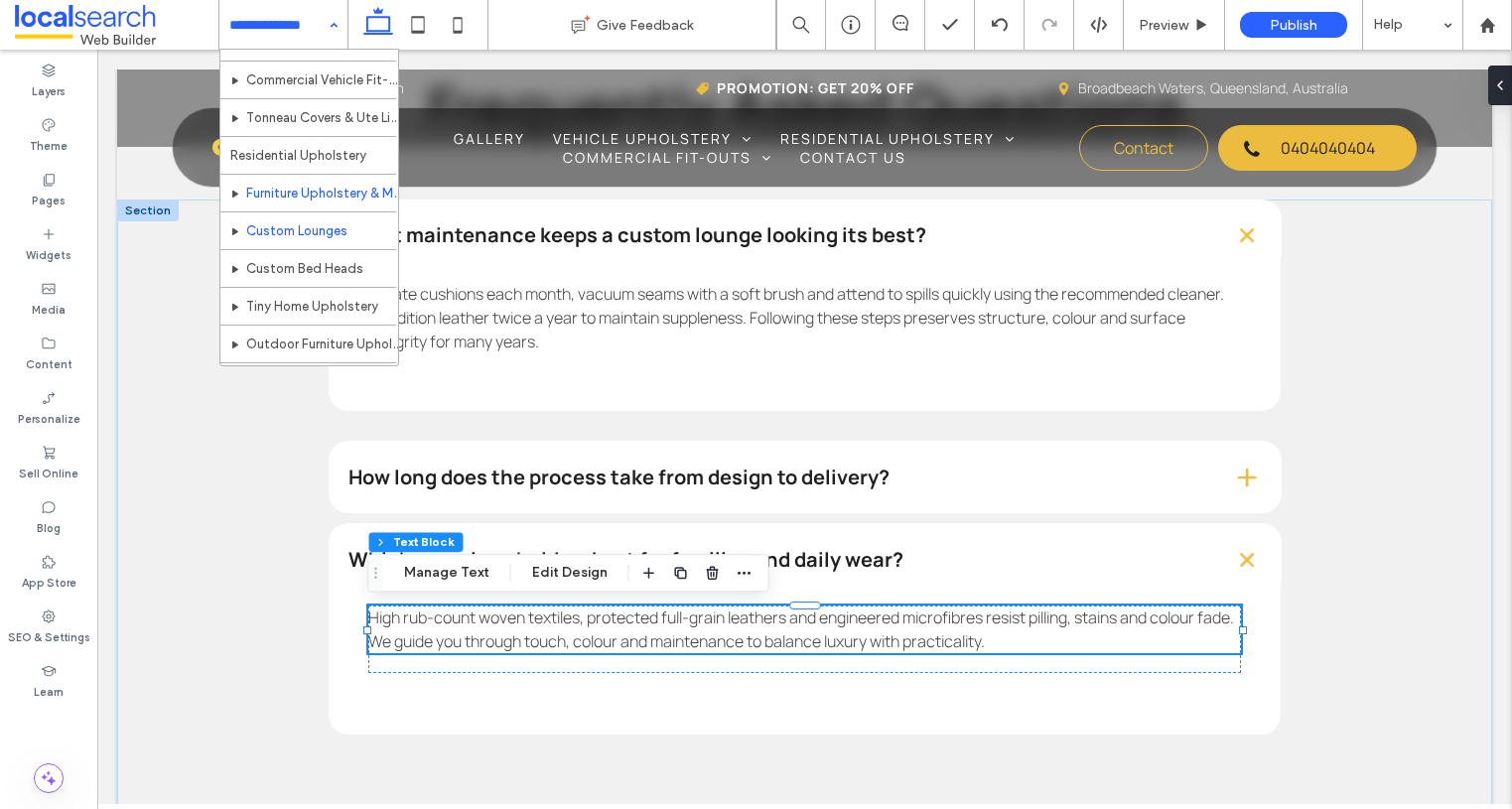 scroll, scrollTop: 244, scrollLeft: 0, axis: vertical 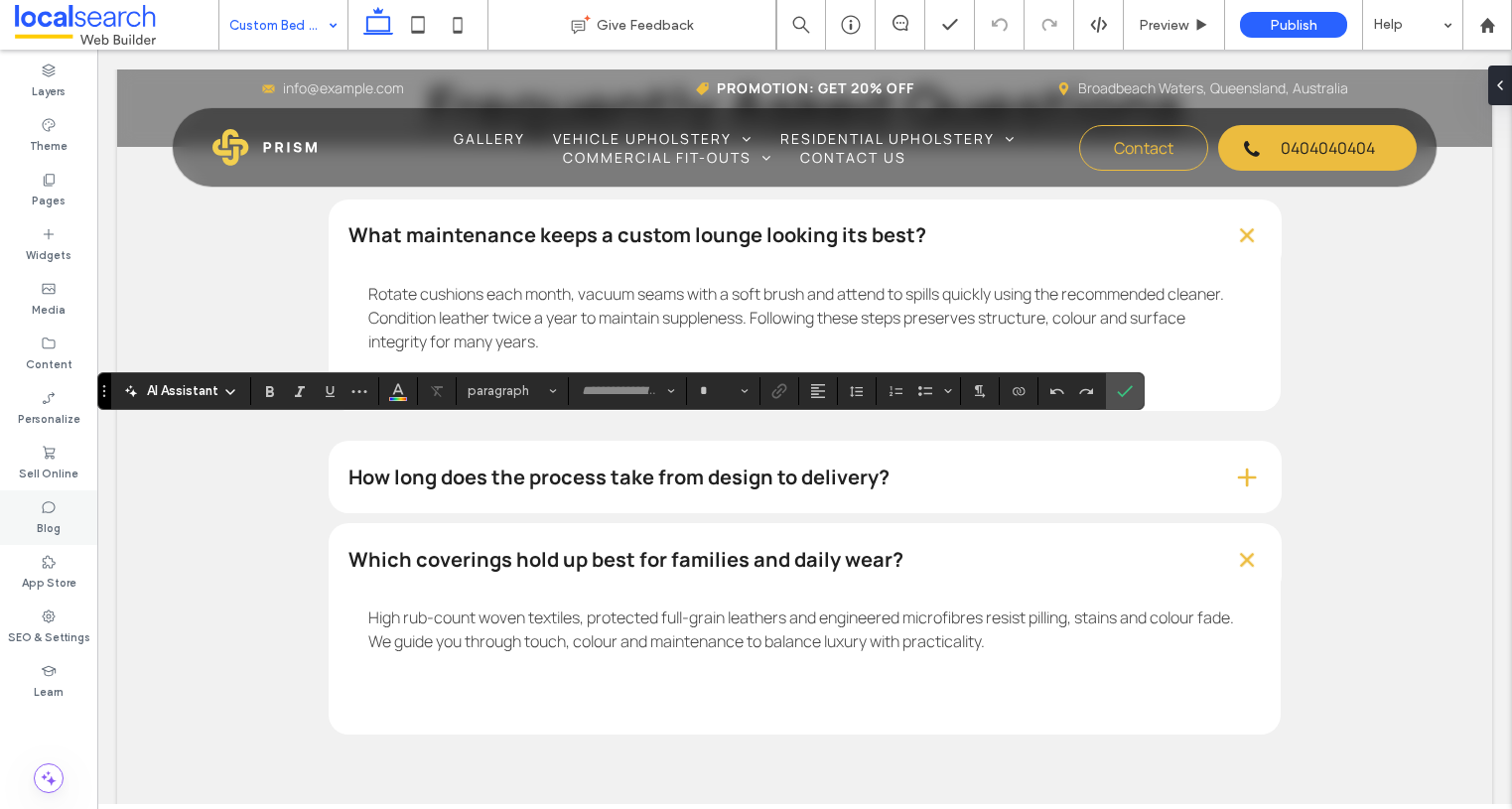 type on "*******" 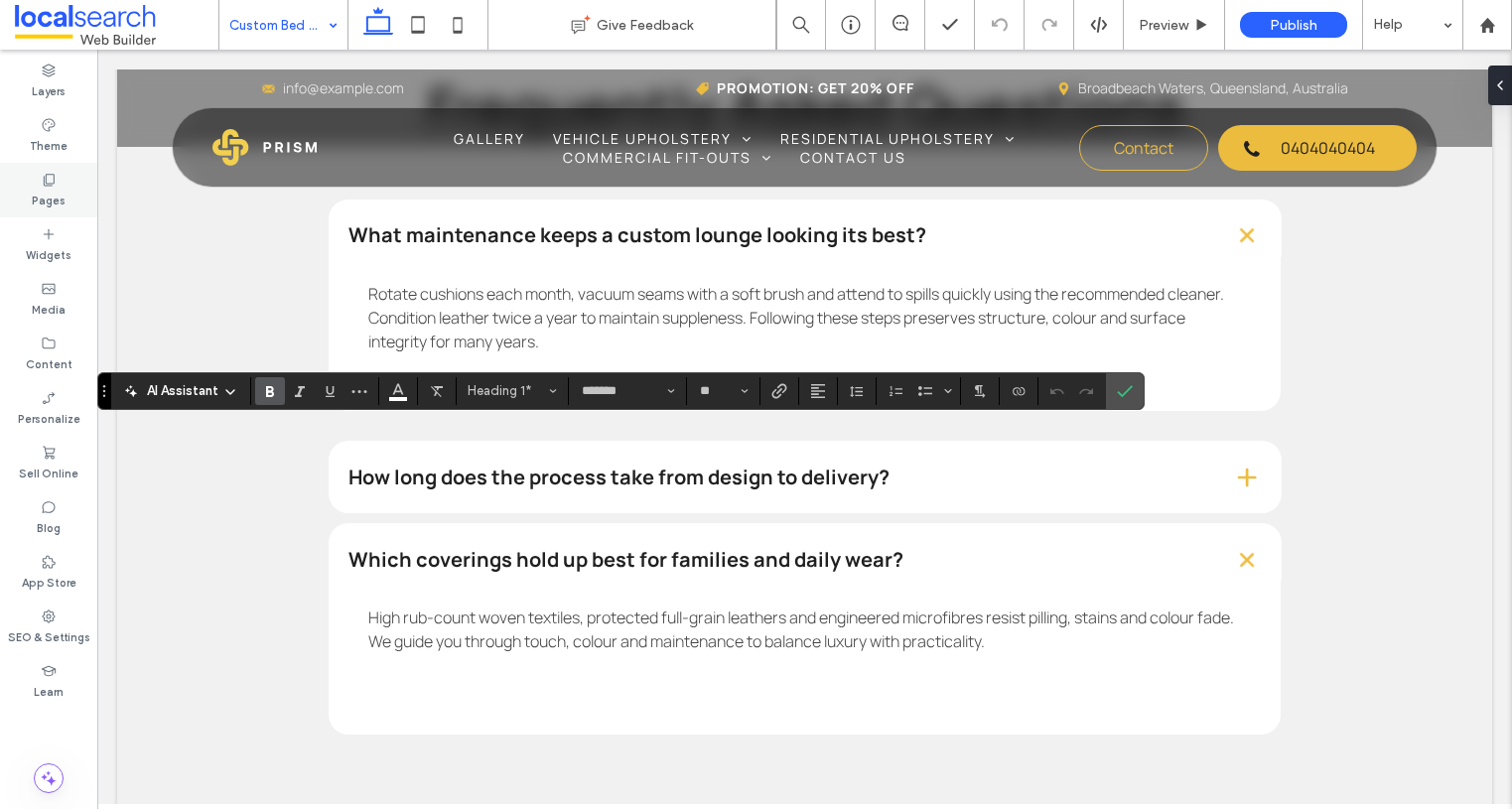 drag, startPoint x: 41, startPoint y: 185, endPoint x: 61, endPoint y: 193, distance: 21.540659 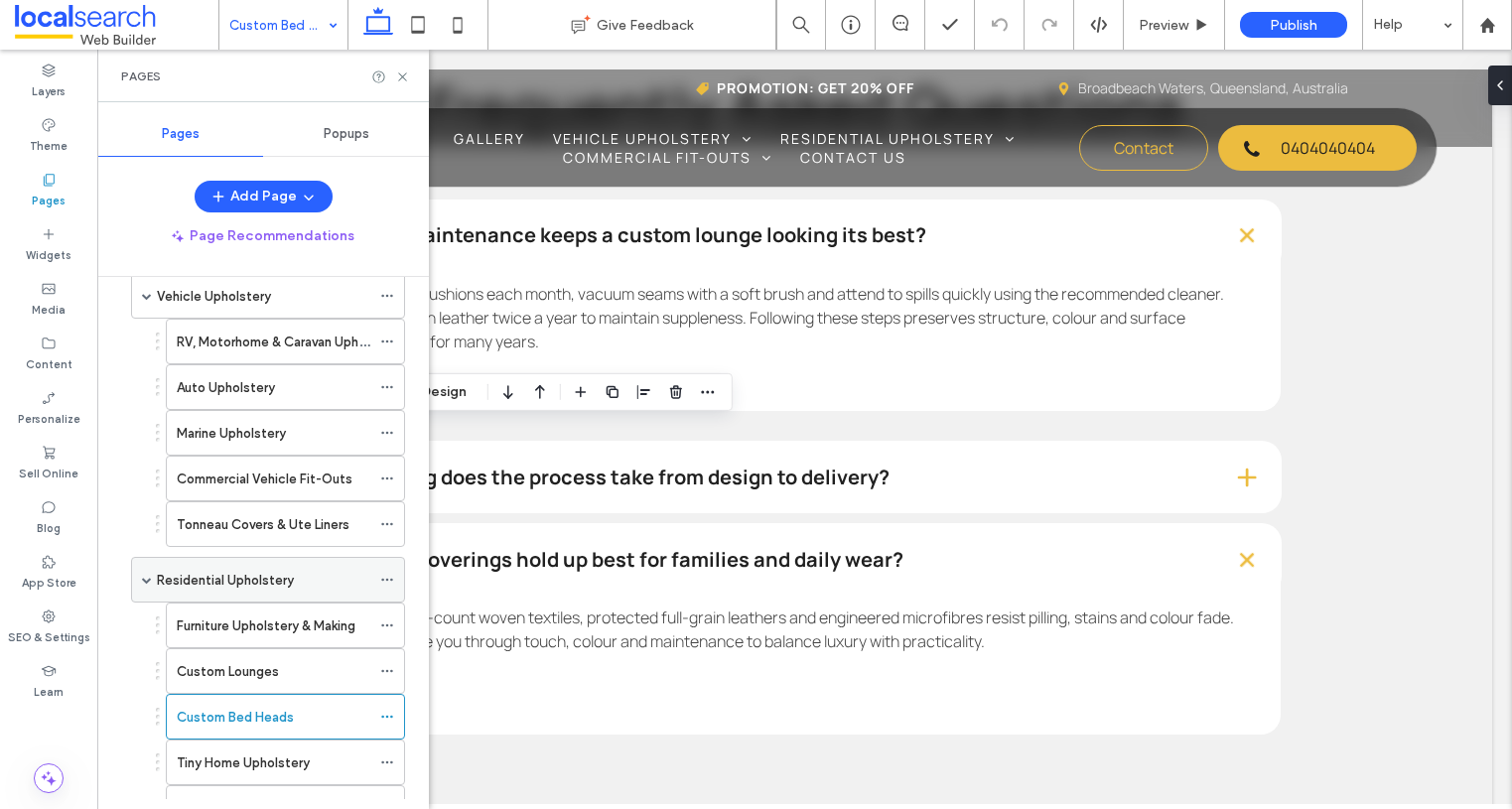 scroll, scrollTop: 156, scrollLeft: 0, axis: vertical 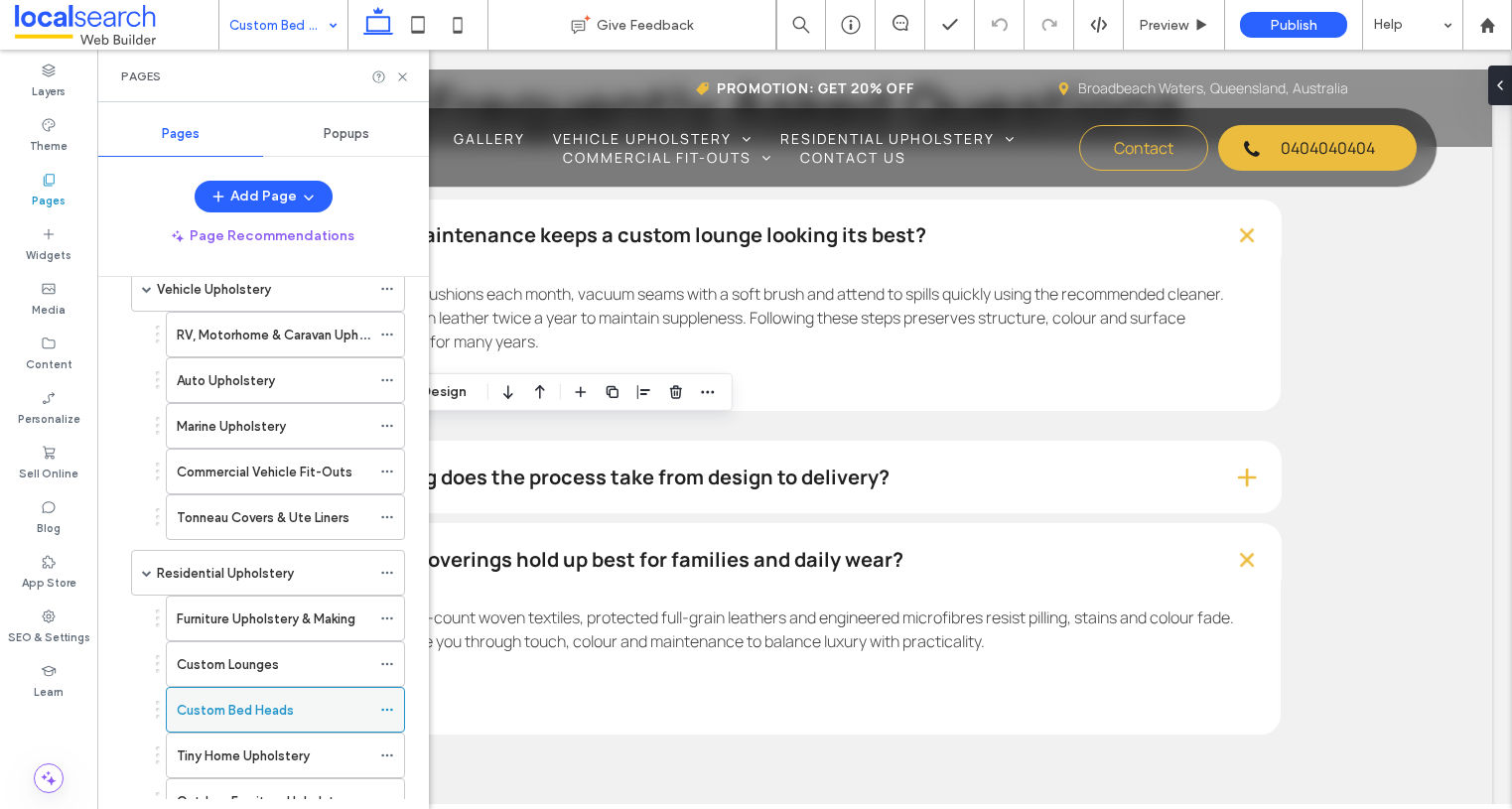 click 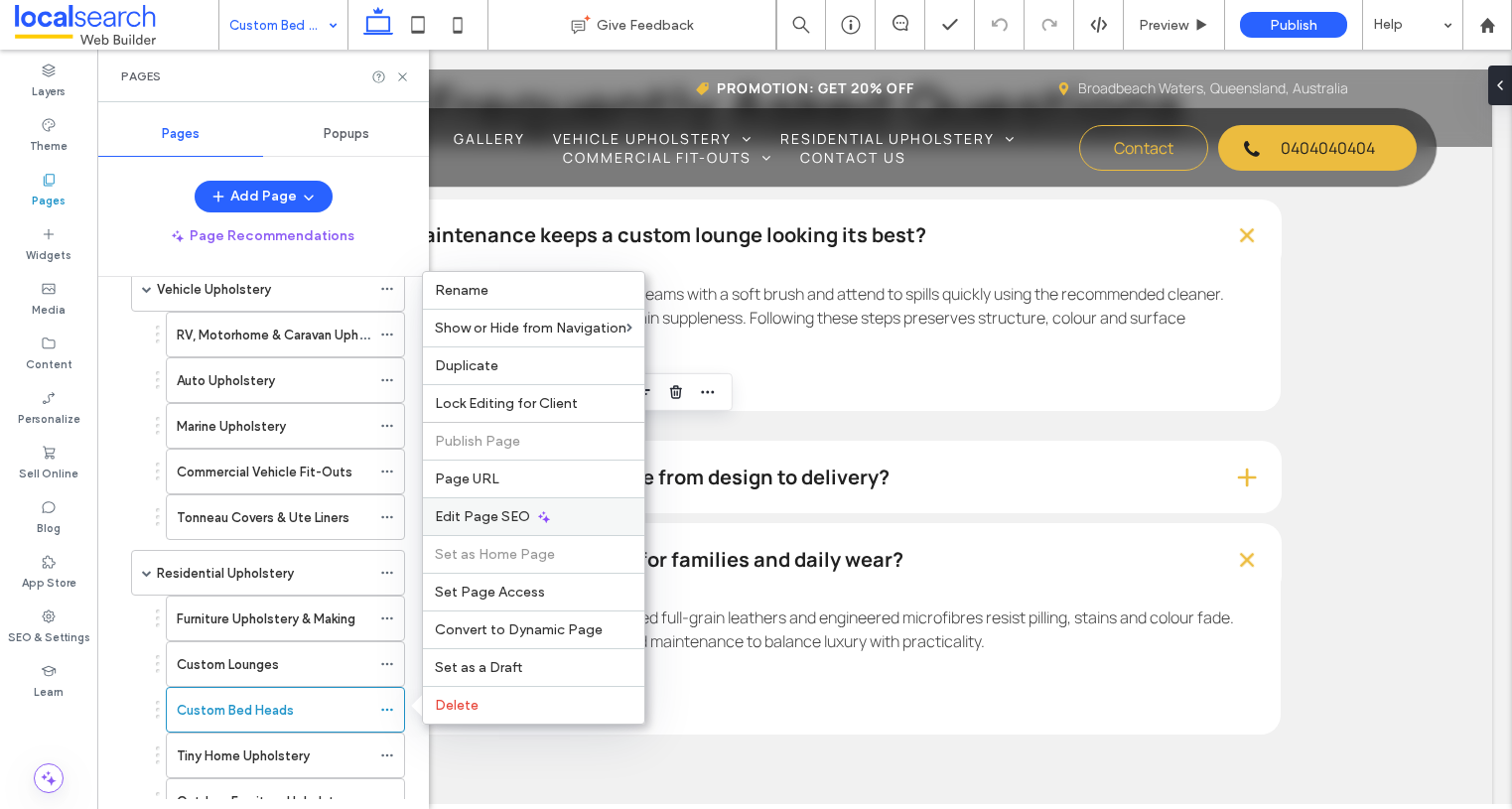 click on "Edit Page SEO" at bounding box center (482, 516) 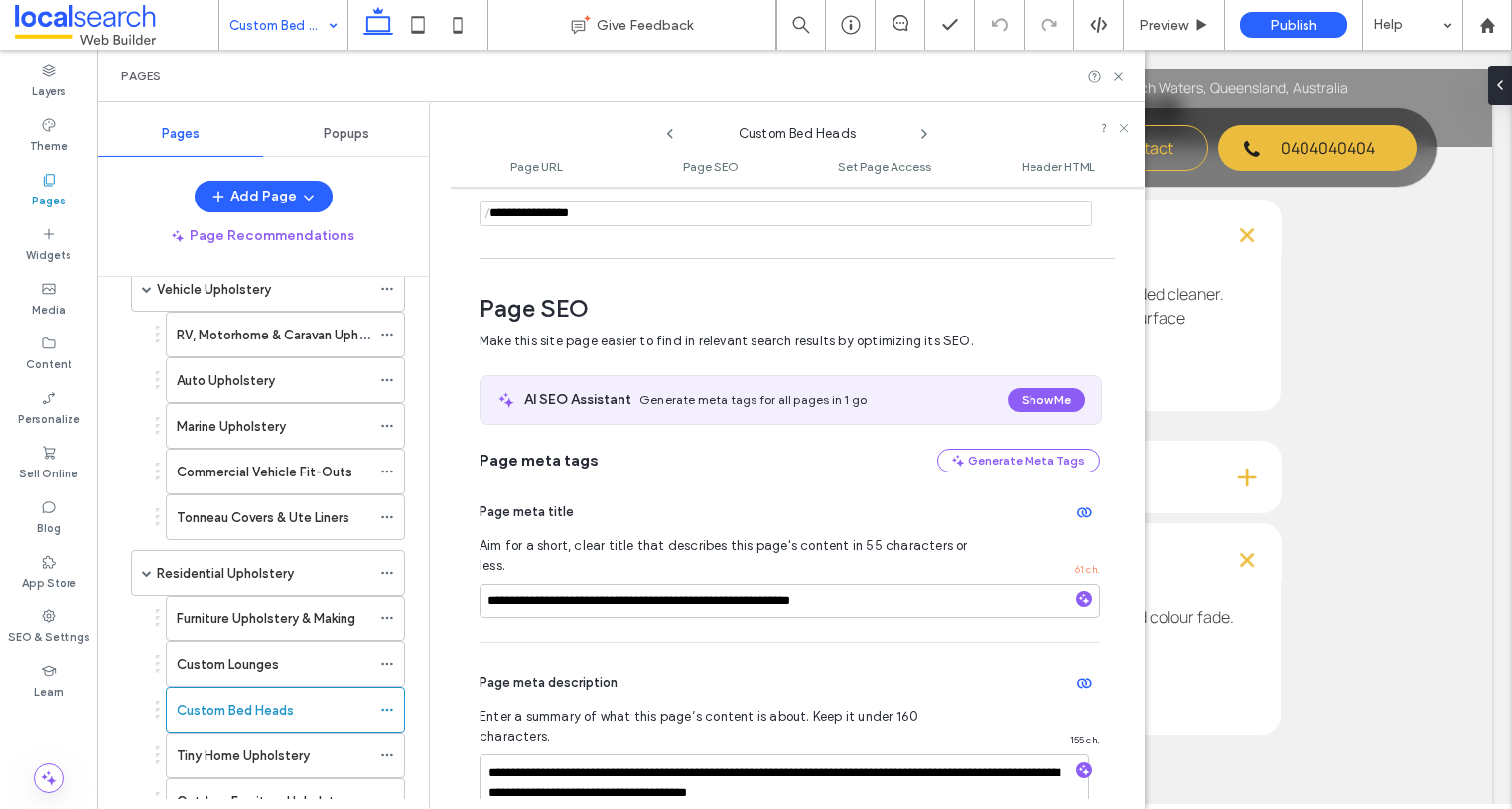 scroll, scrollTop: 272, scrollLeft: 0, axis: vertical 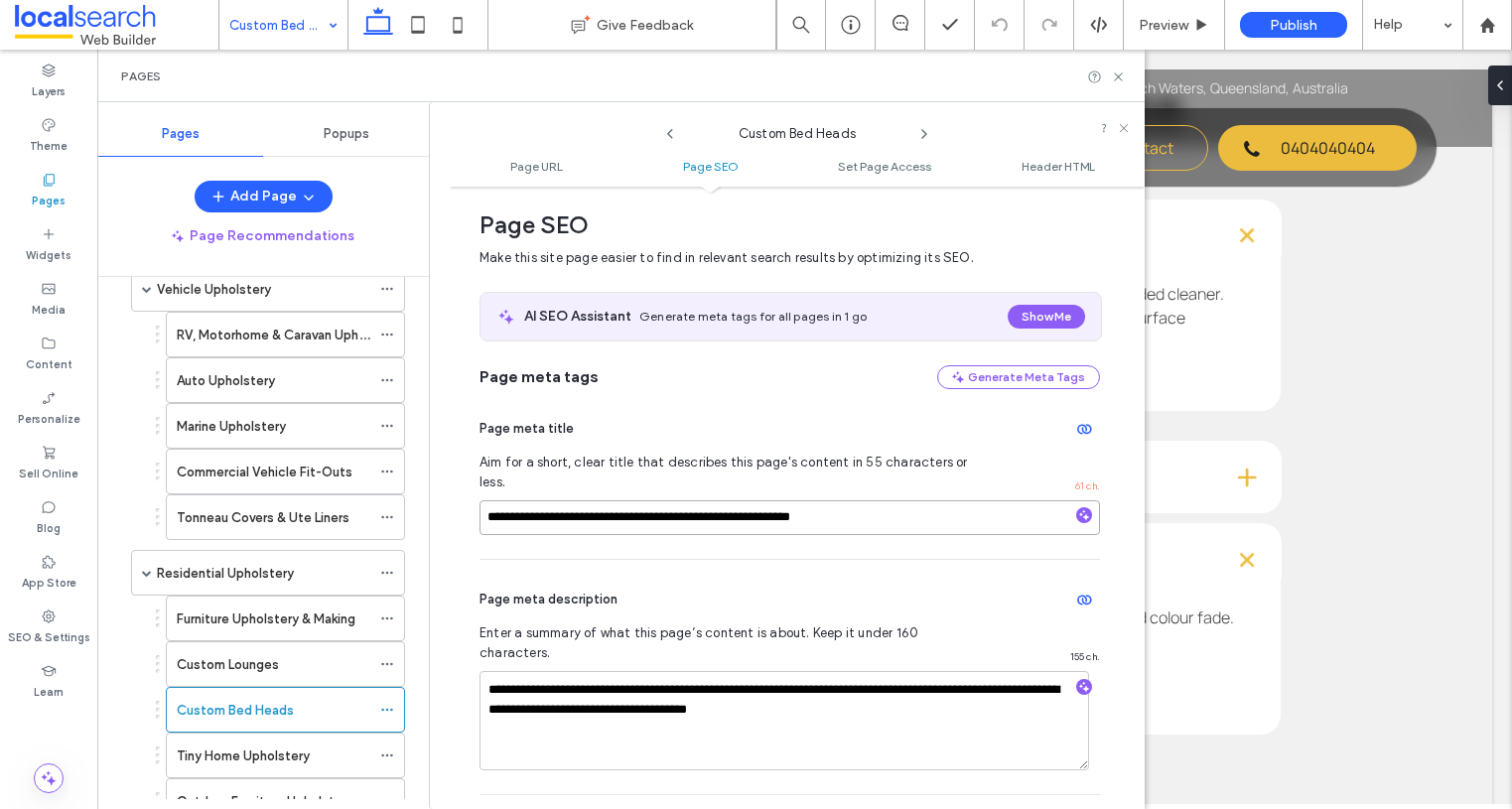 drag, startPoint x: 739, startPoint y: 498, endPoint x: 418, endPoint y: 488, distance: 321.15573 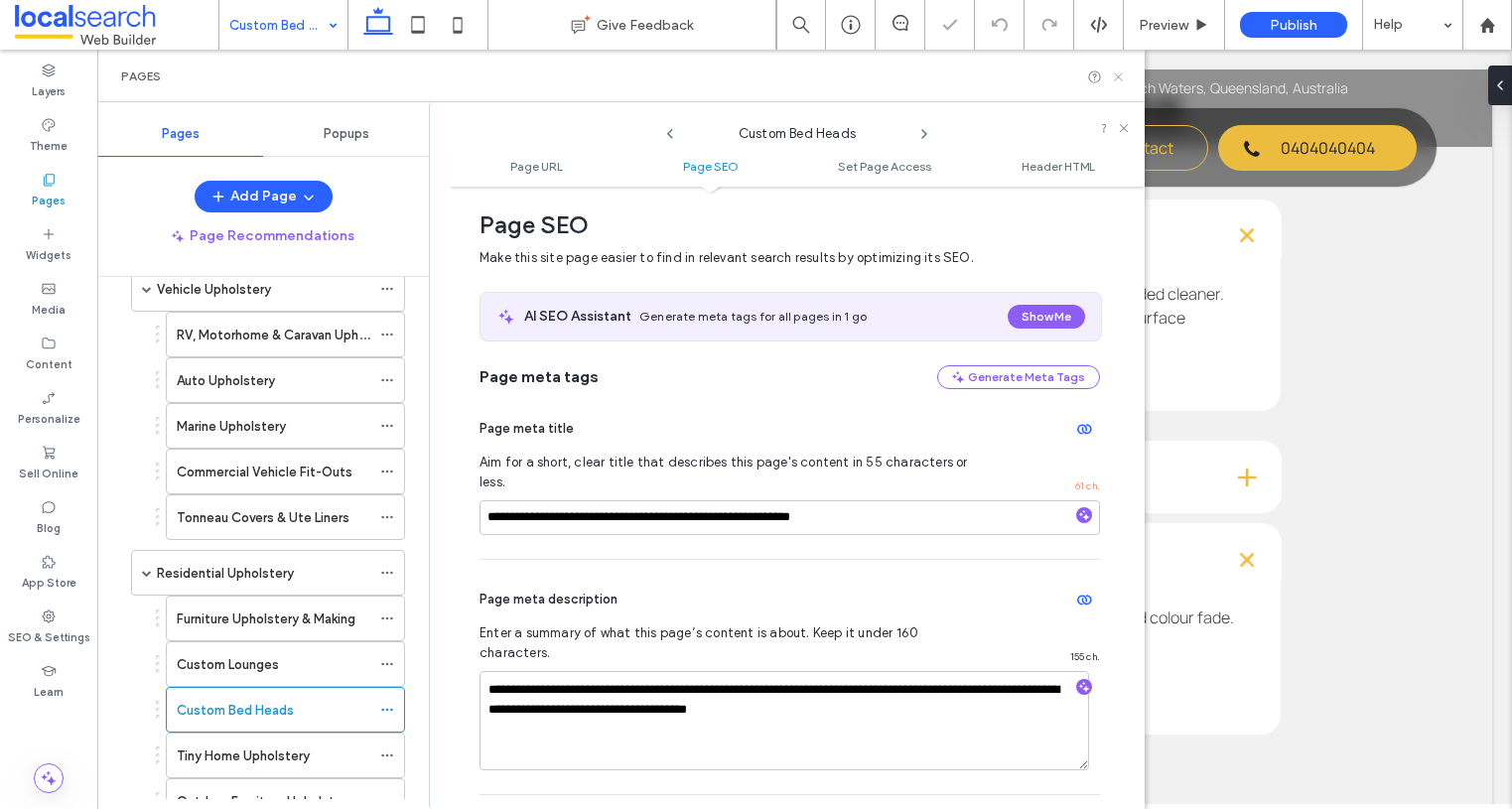 click 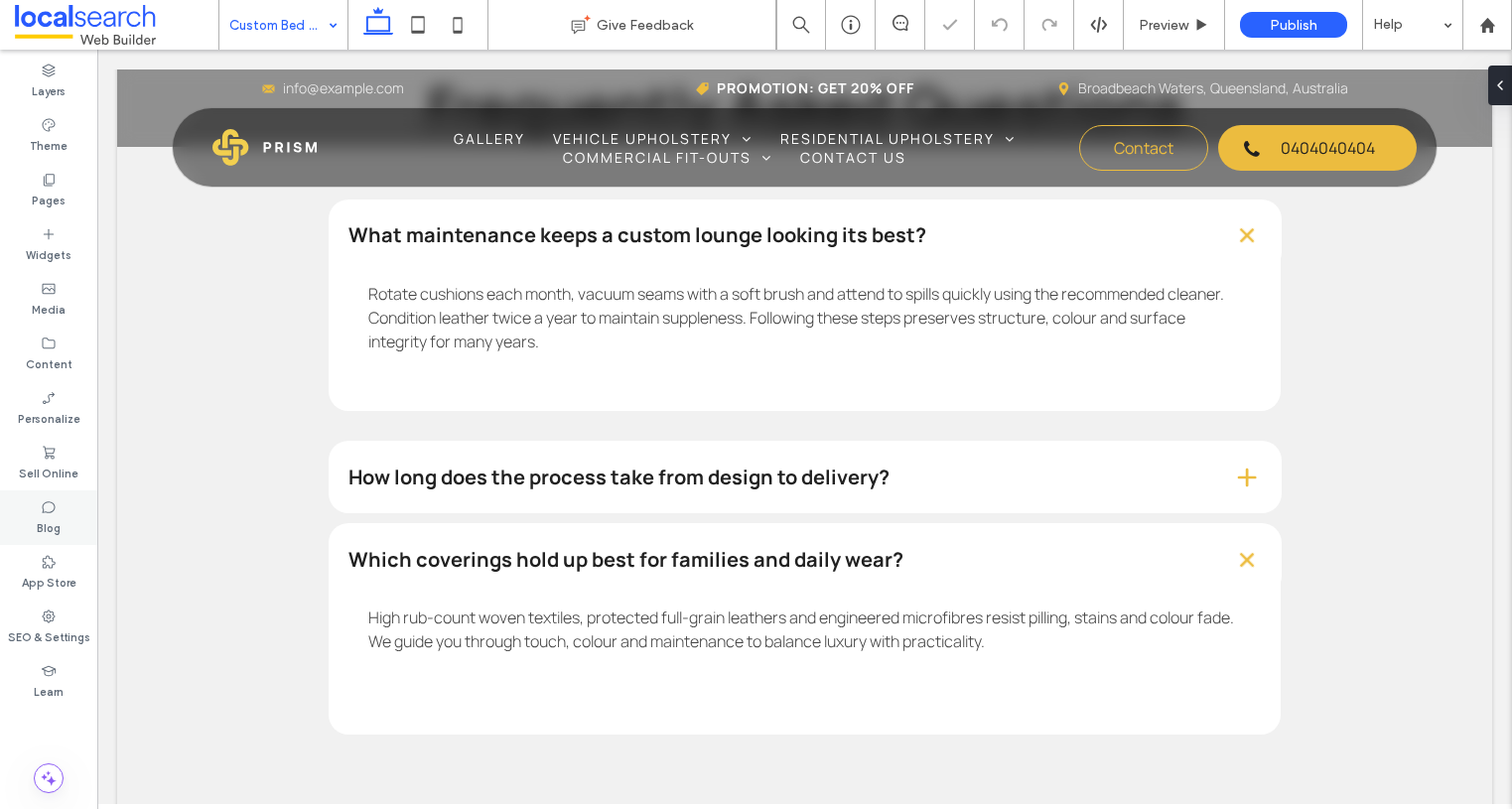 type on "*******" 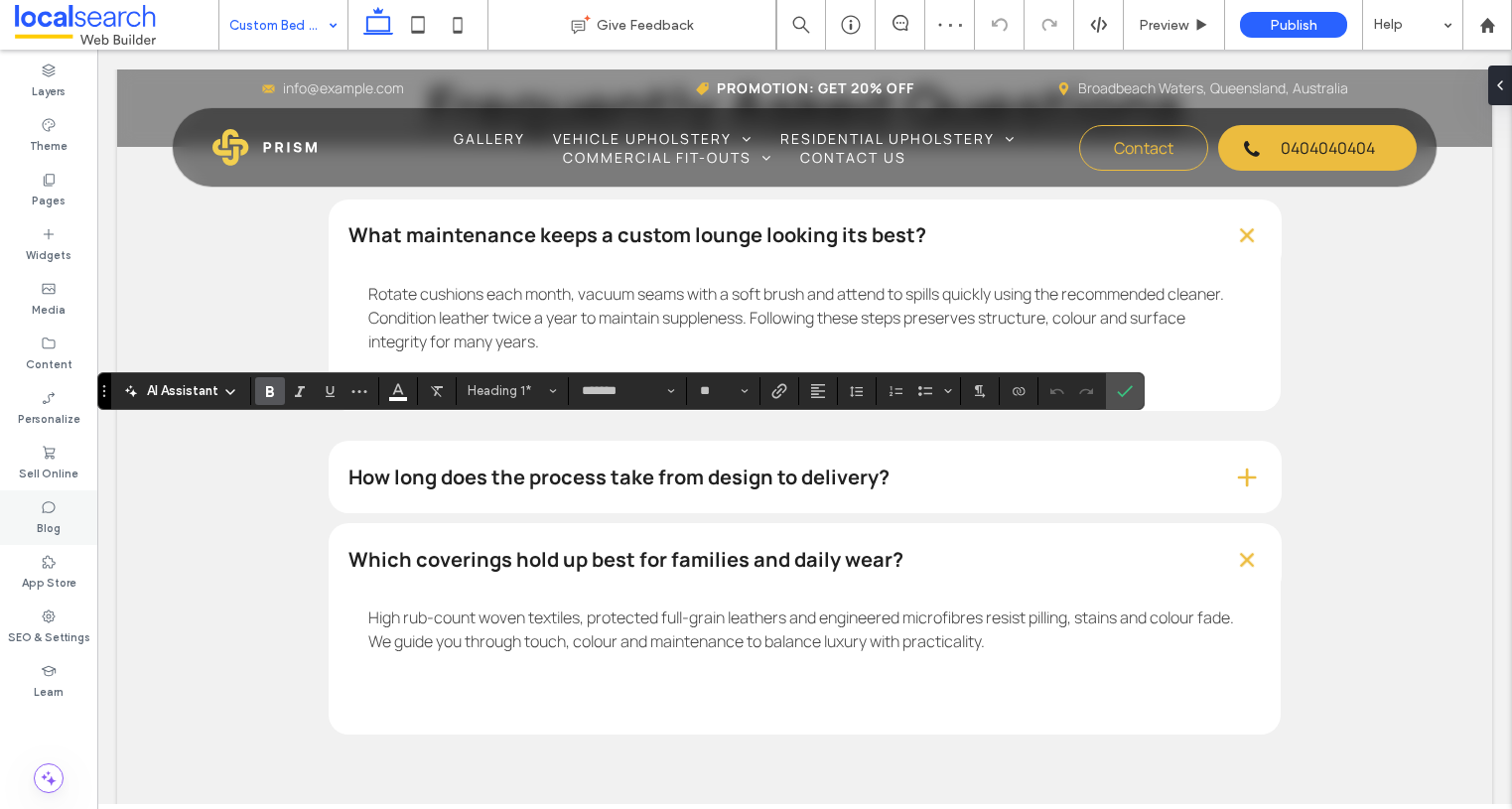 type on "**" 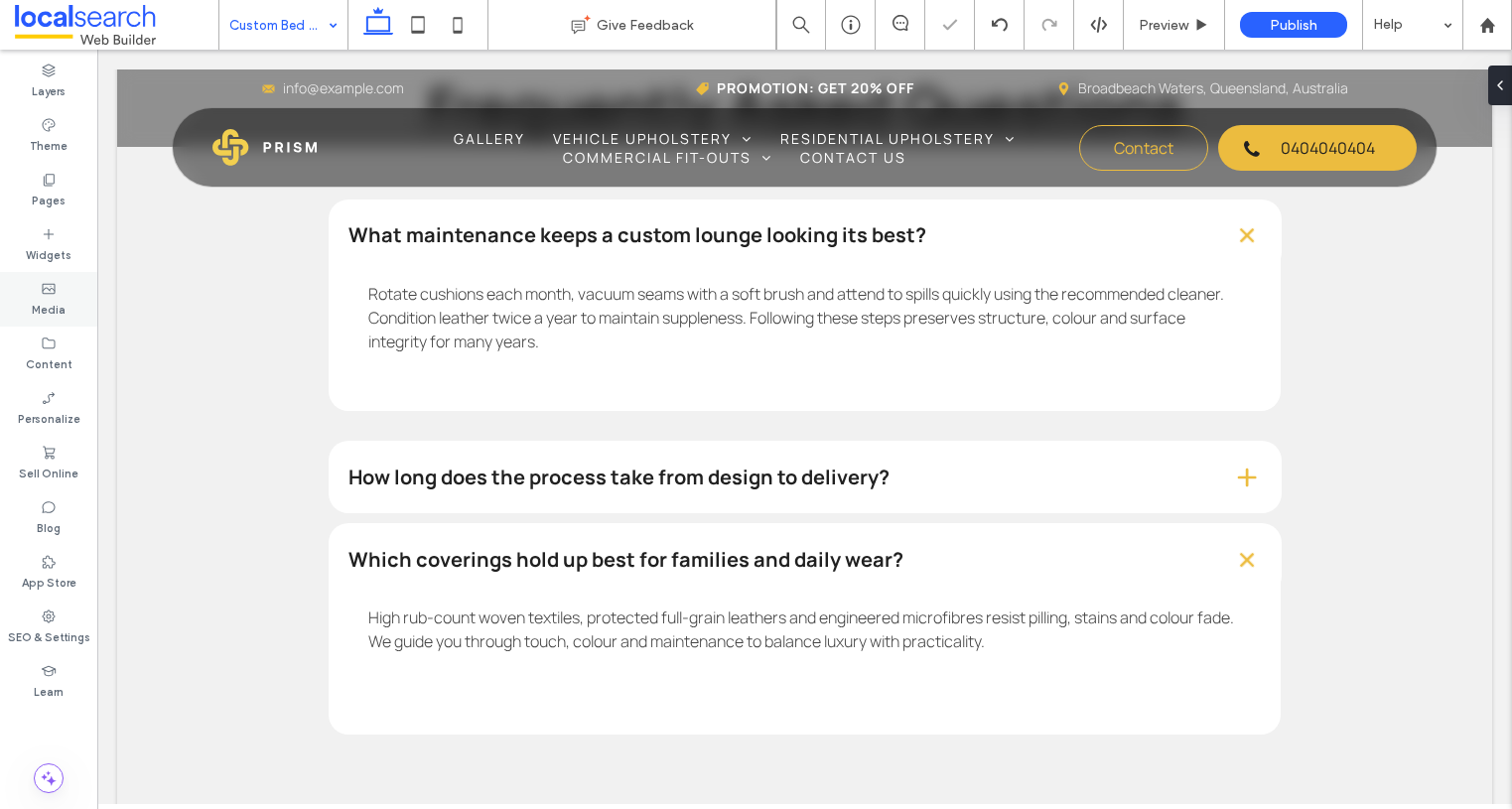 type on "*******" 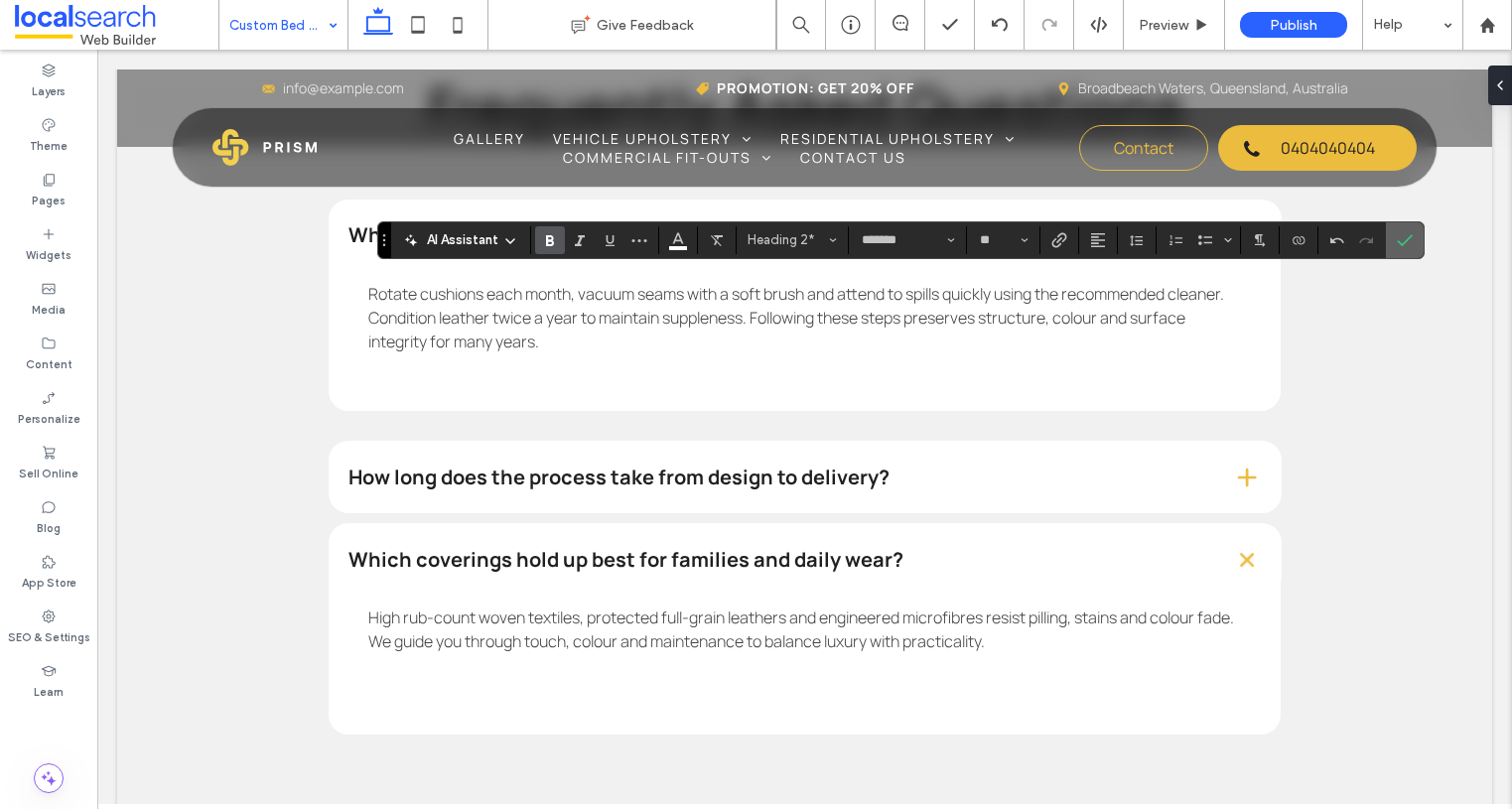 click 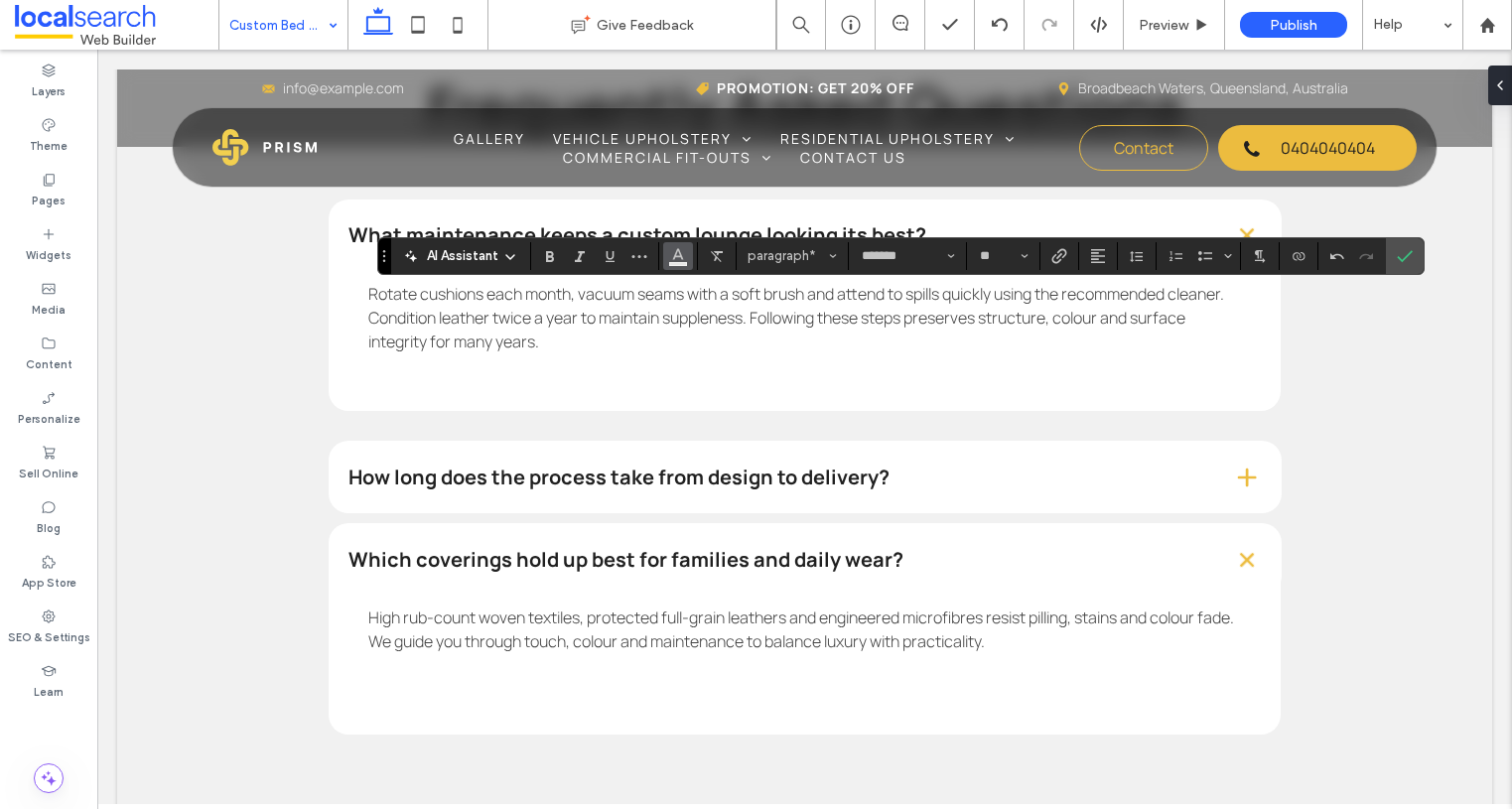 click 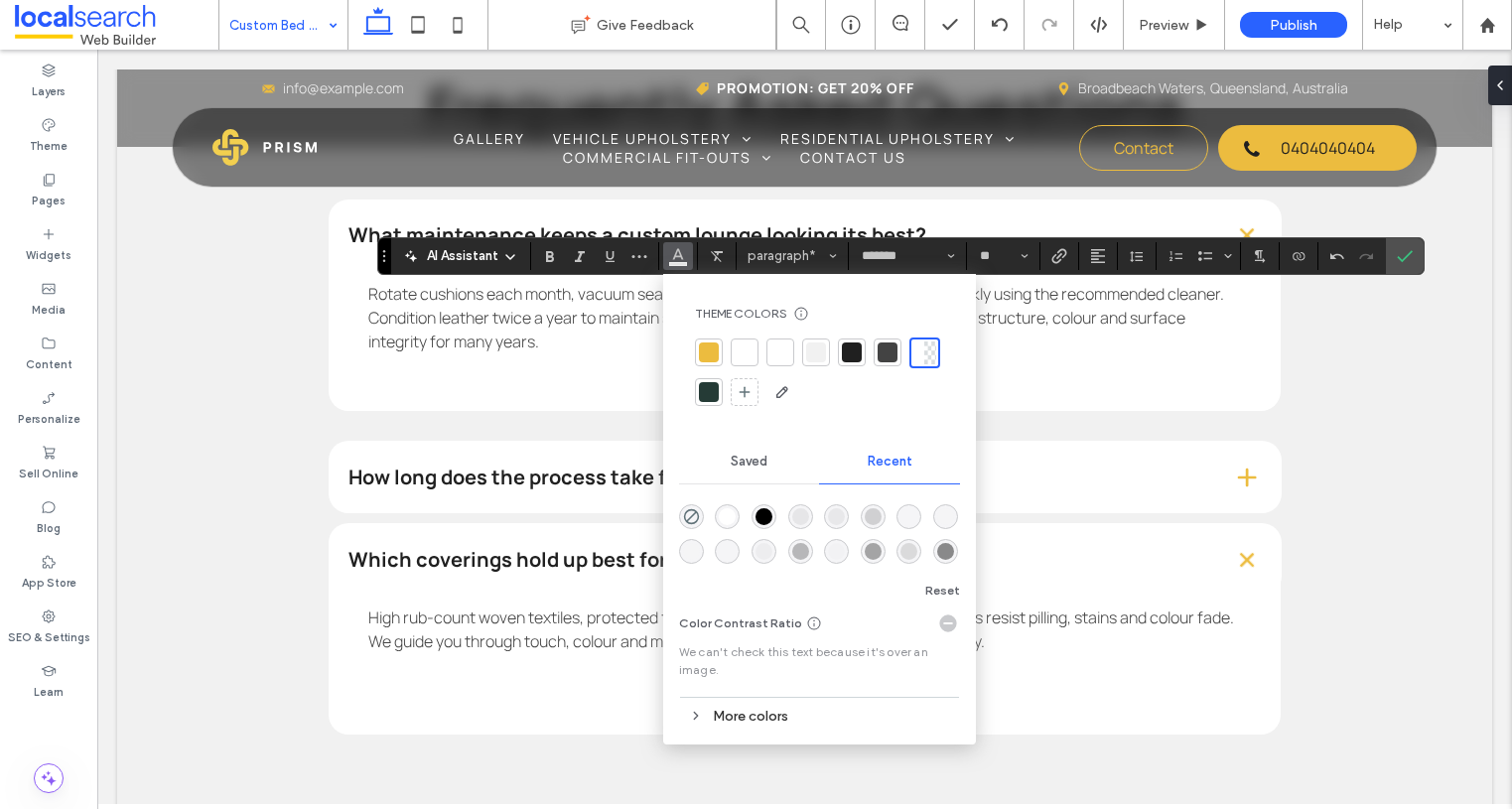 click at bounding box center [888, 352] 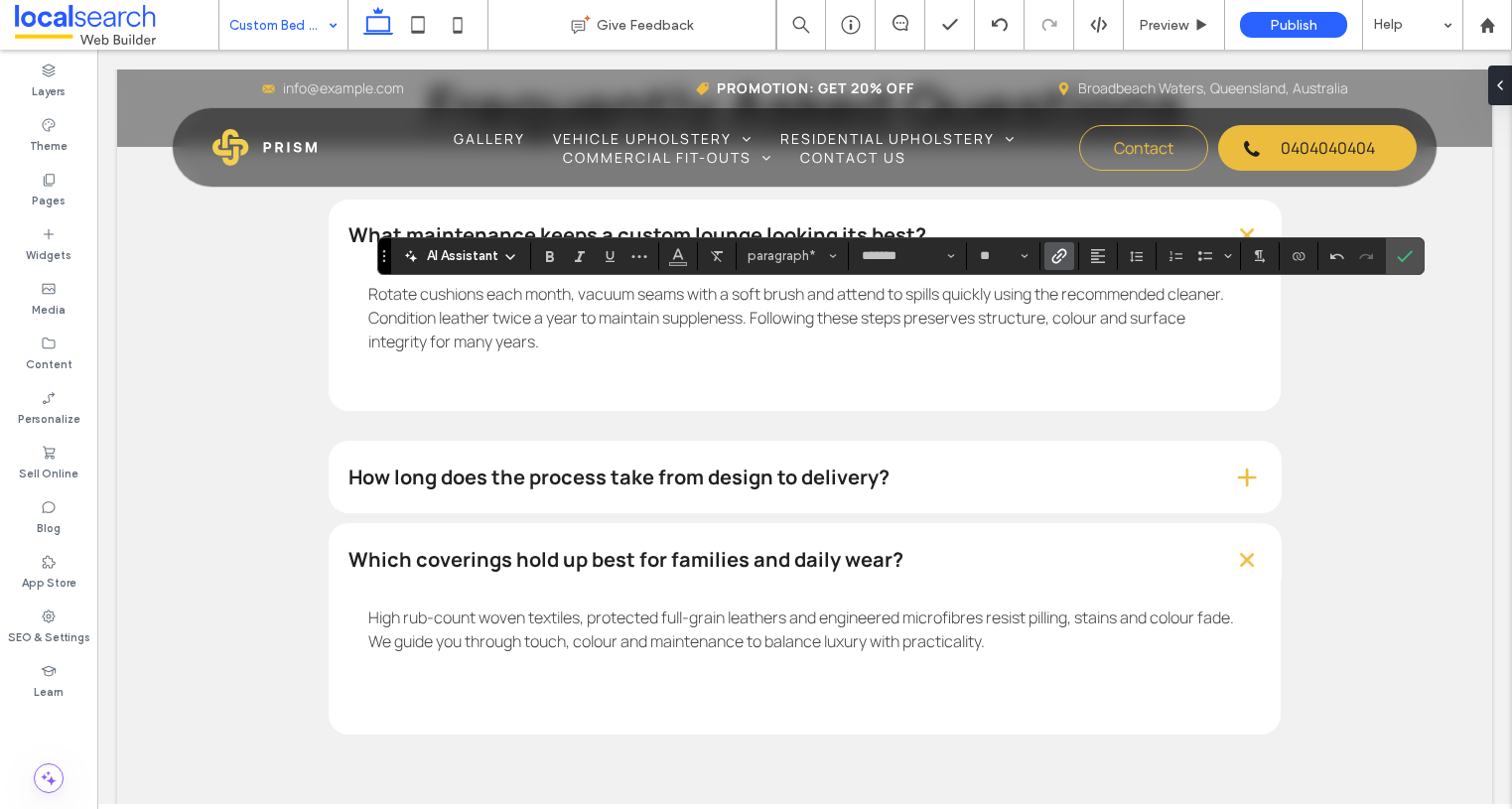 click 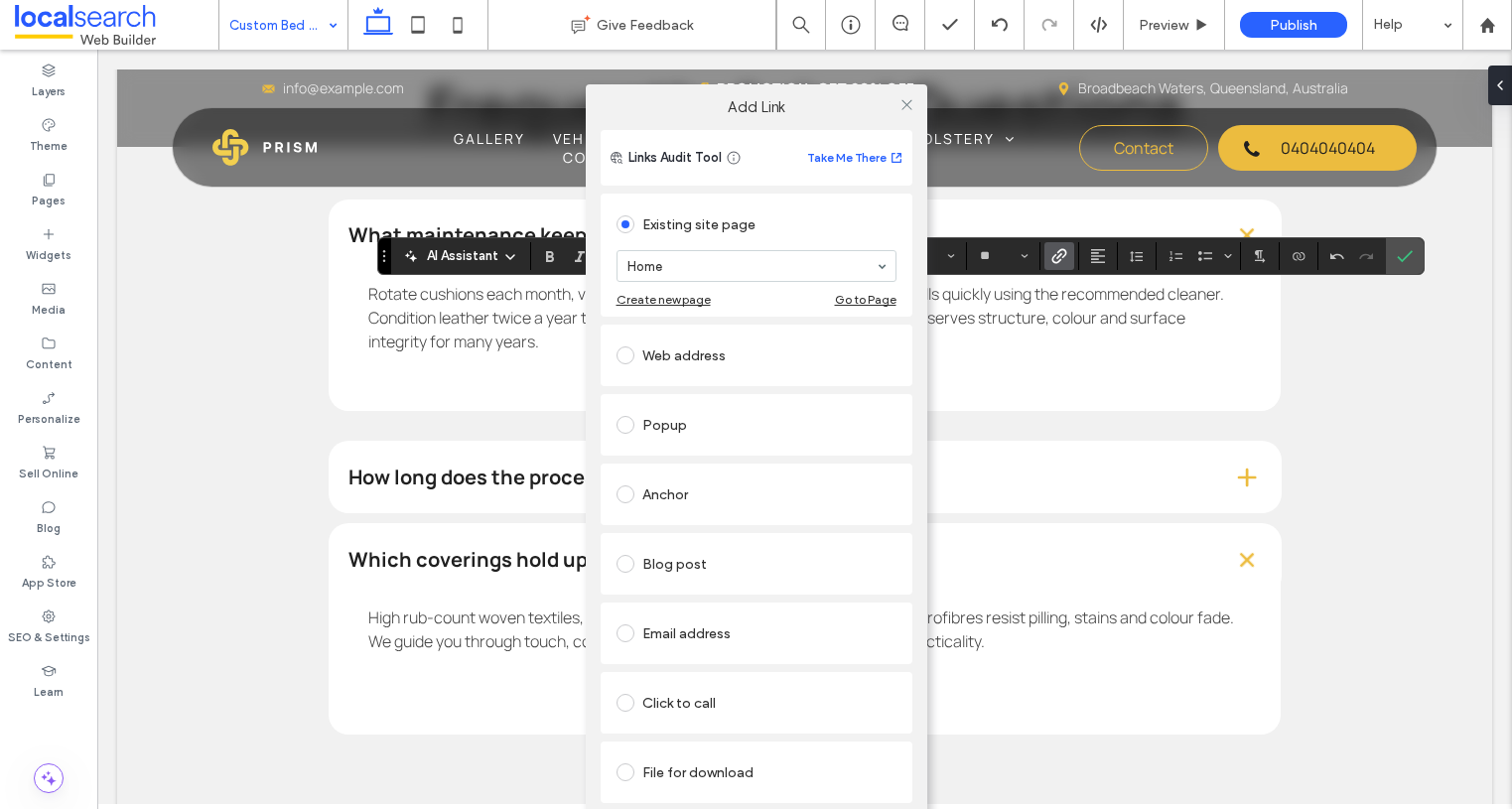 click on "Click to call" at bounding box center [756, 703] 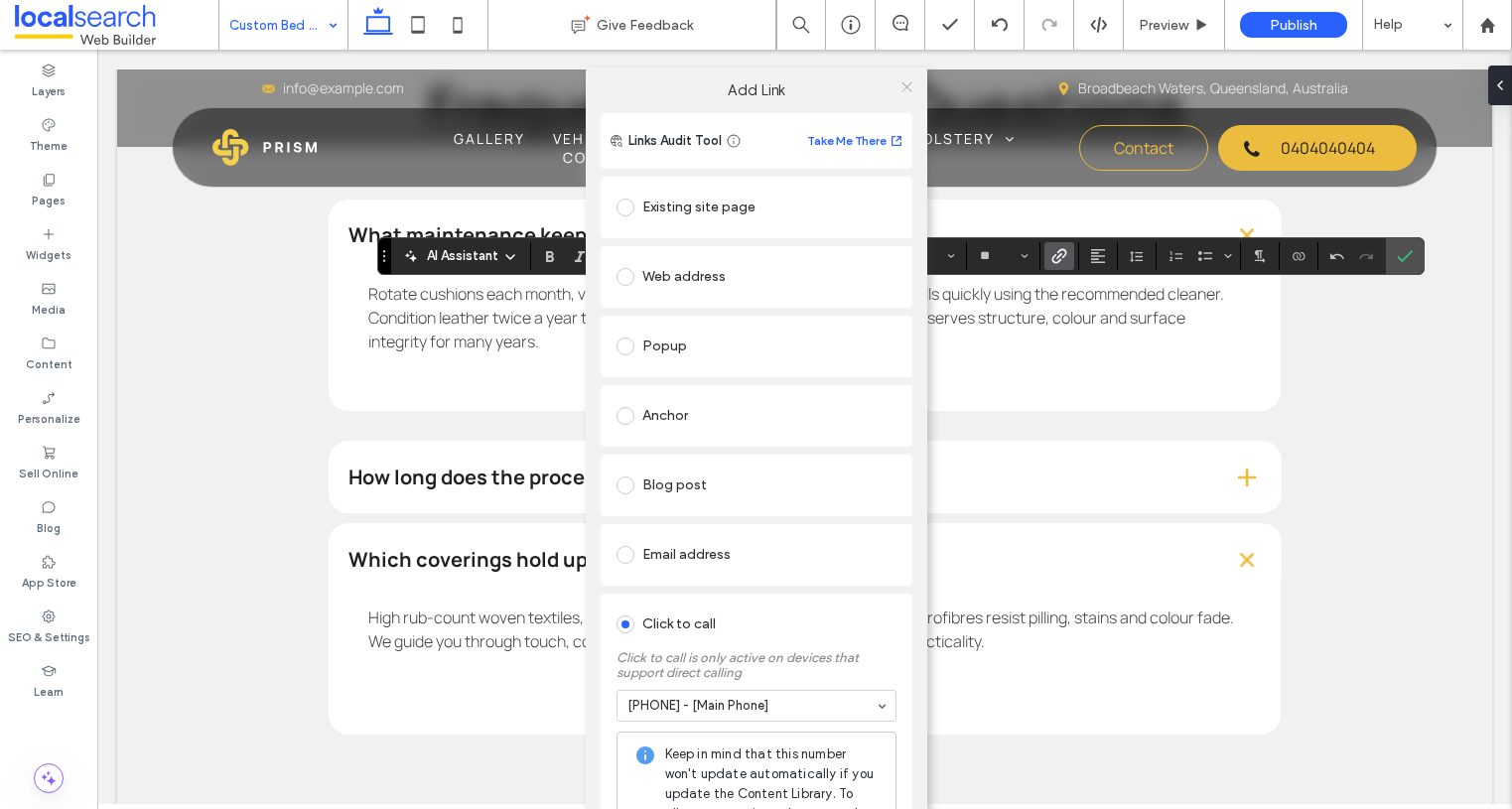 click 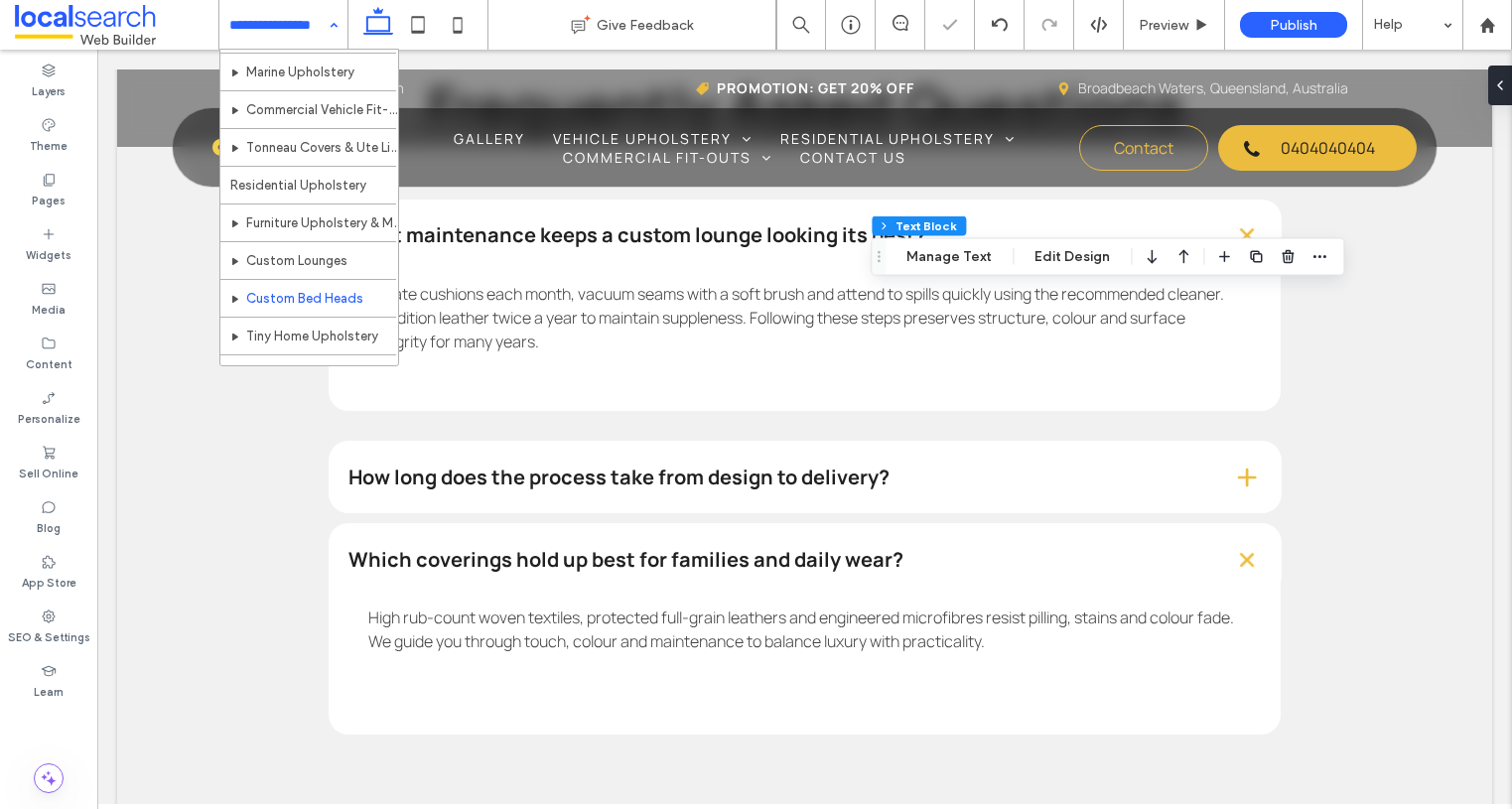 scroll, scrollTop: 203, scrollLeft: 0, axis: vertical 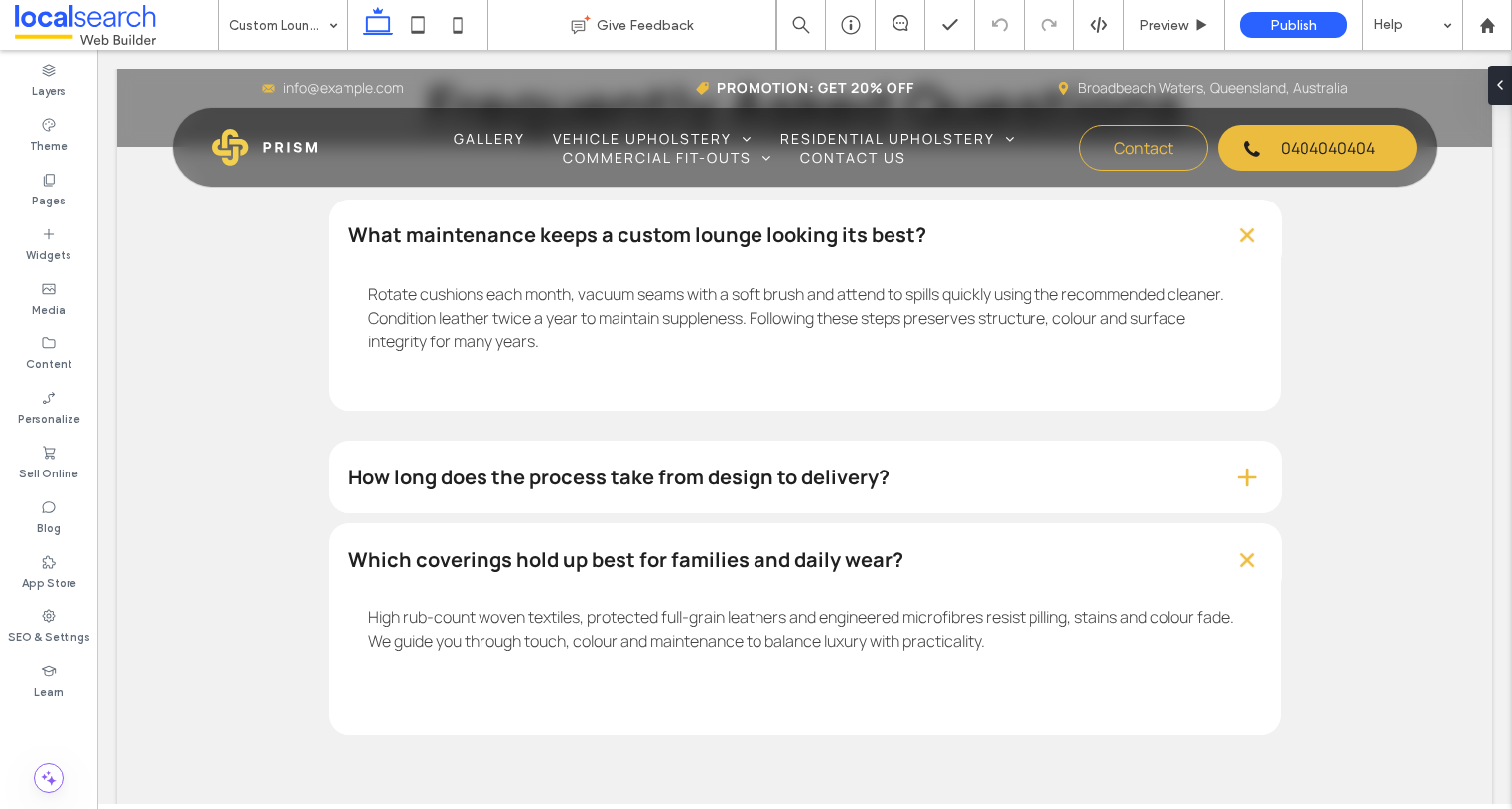 type on "*******" 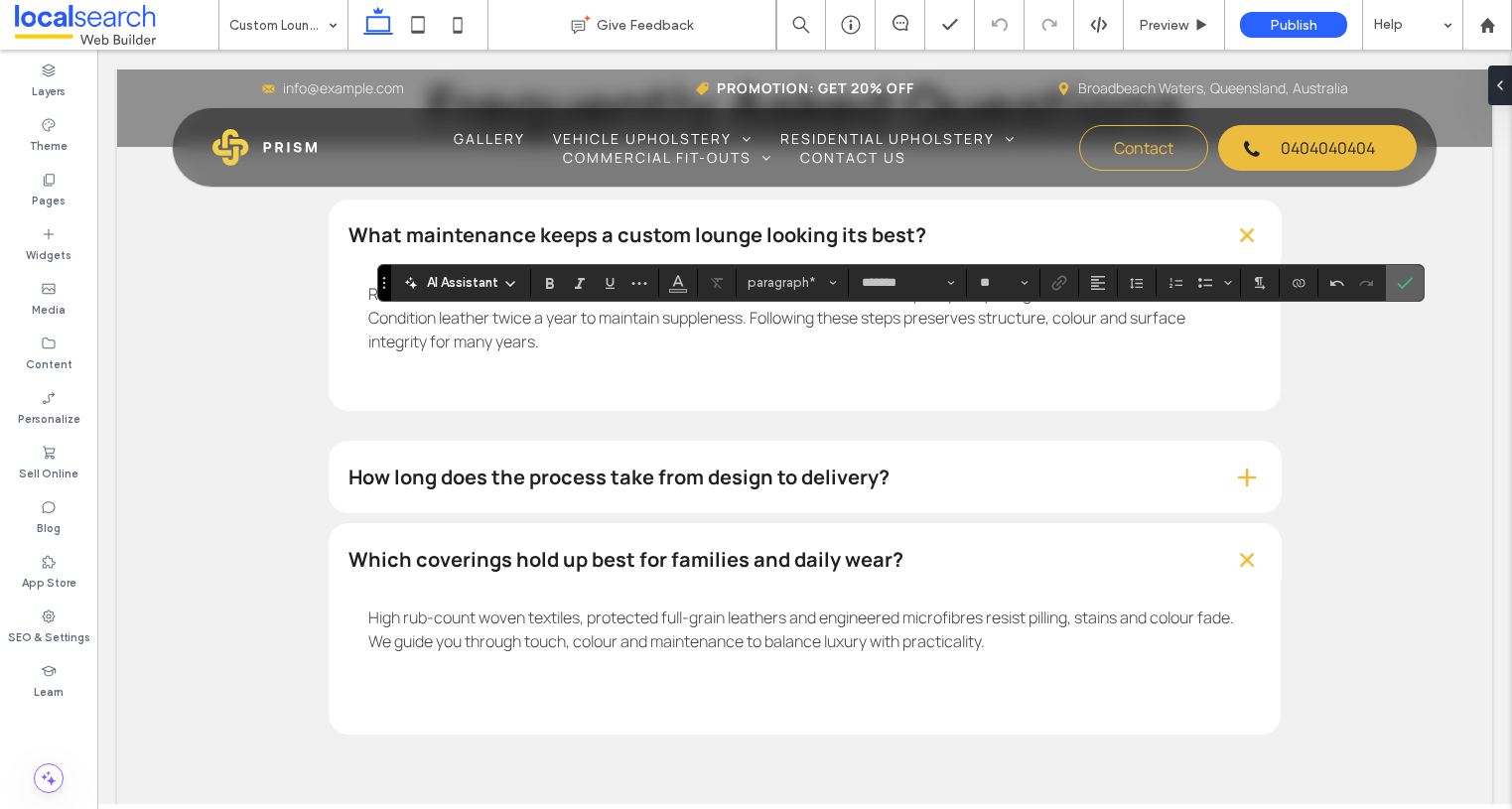 click 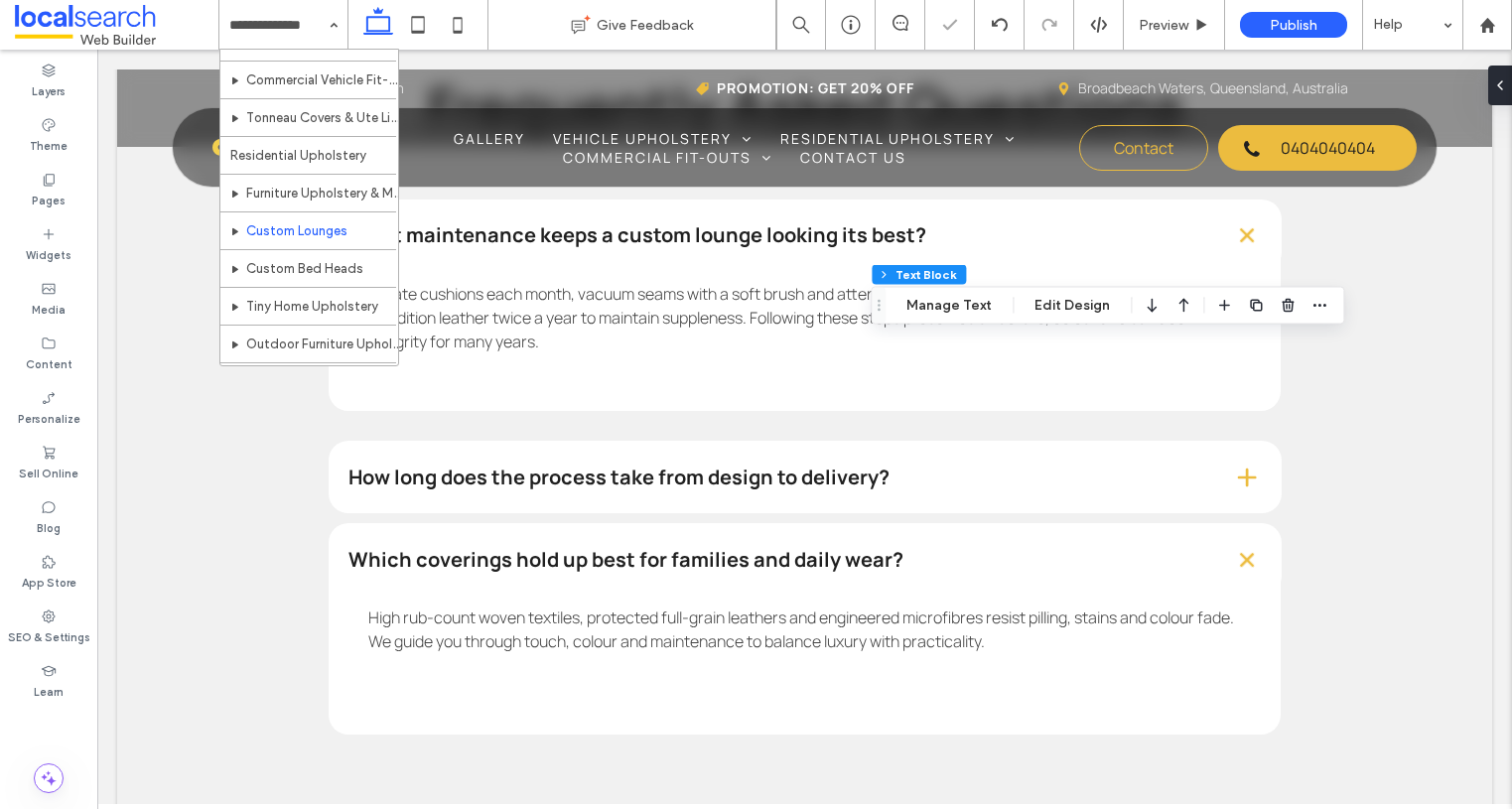 scroll, scrollTop: 220, scrollLeft: 0, axis: vertical 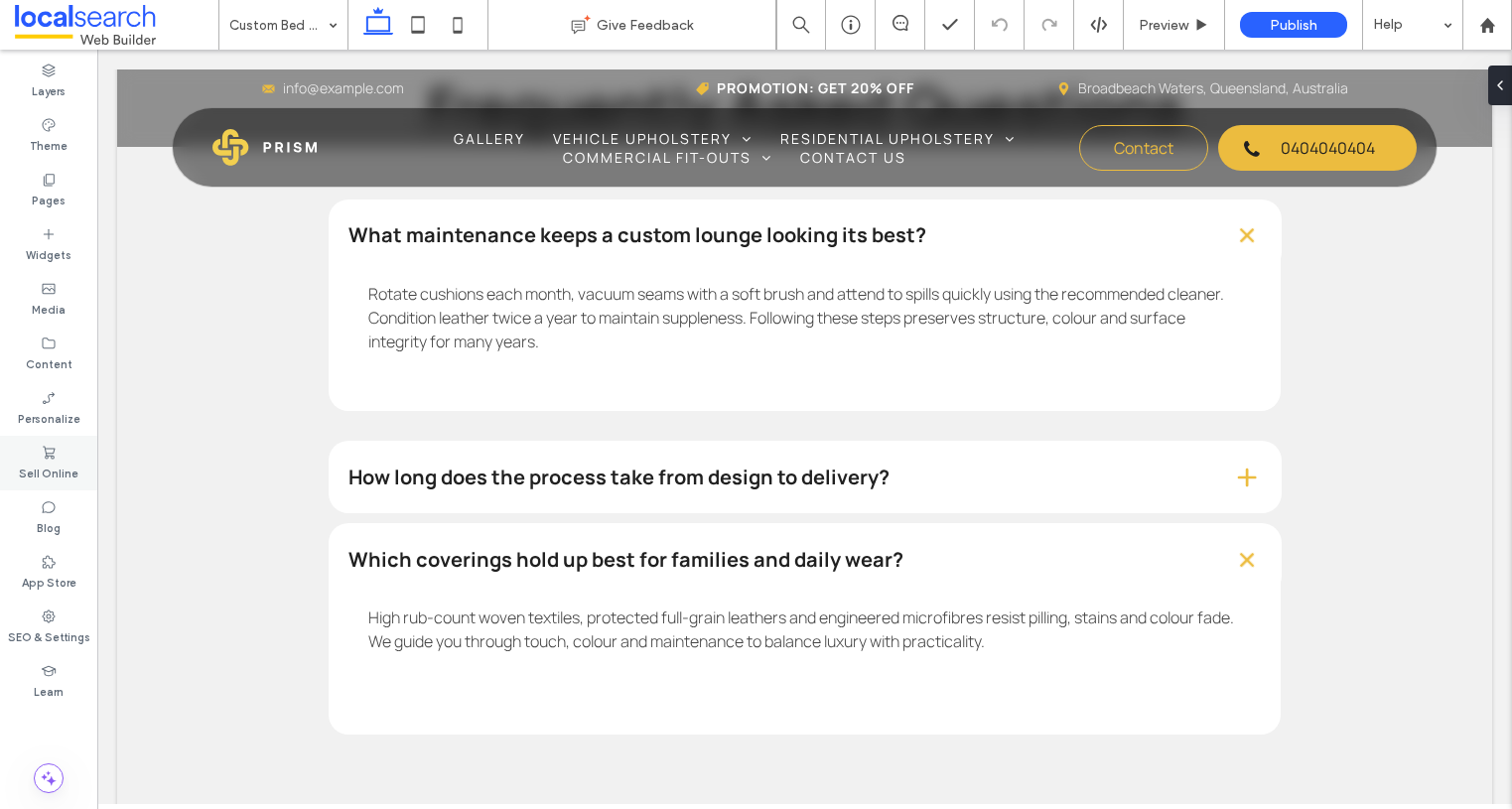 type on "*******" 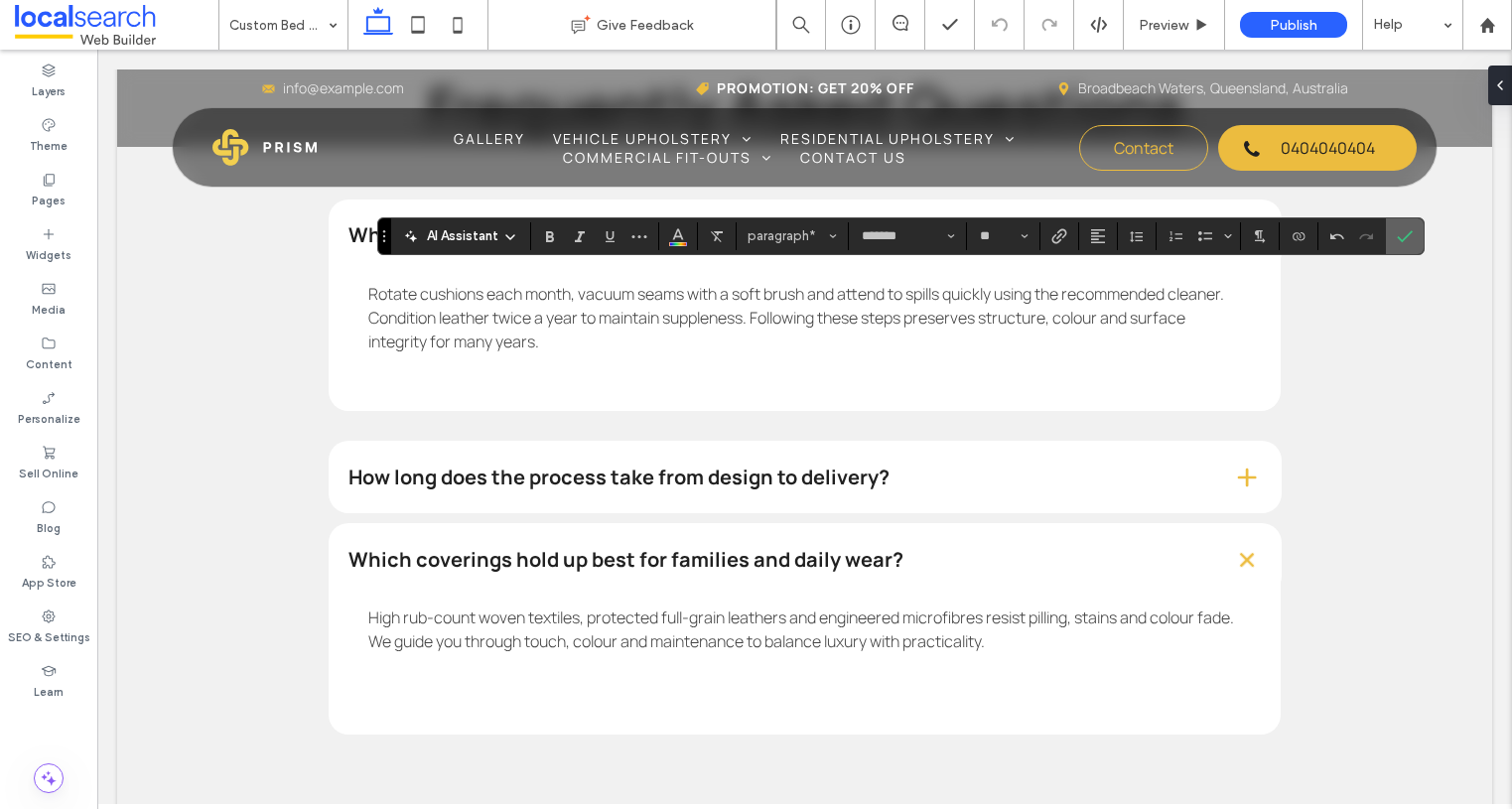 click 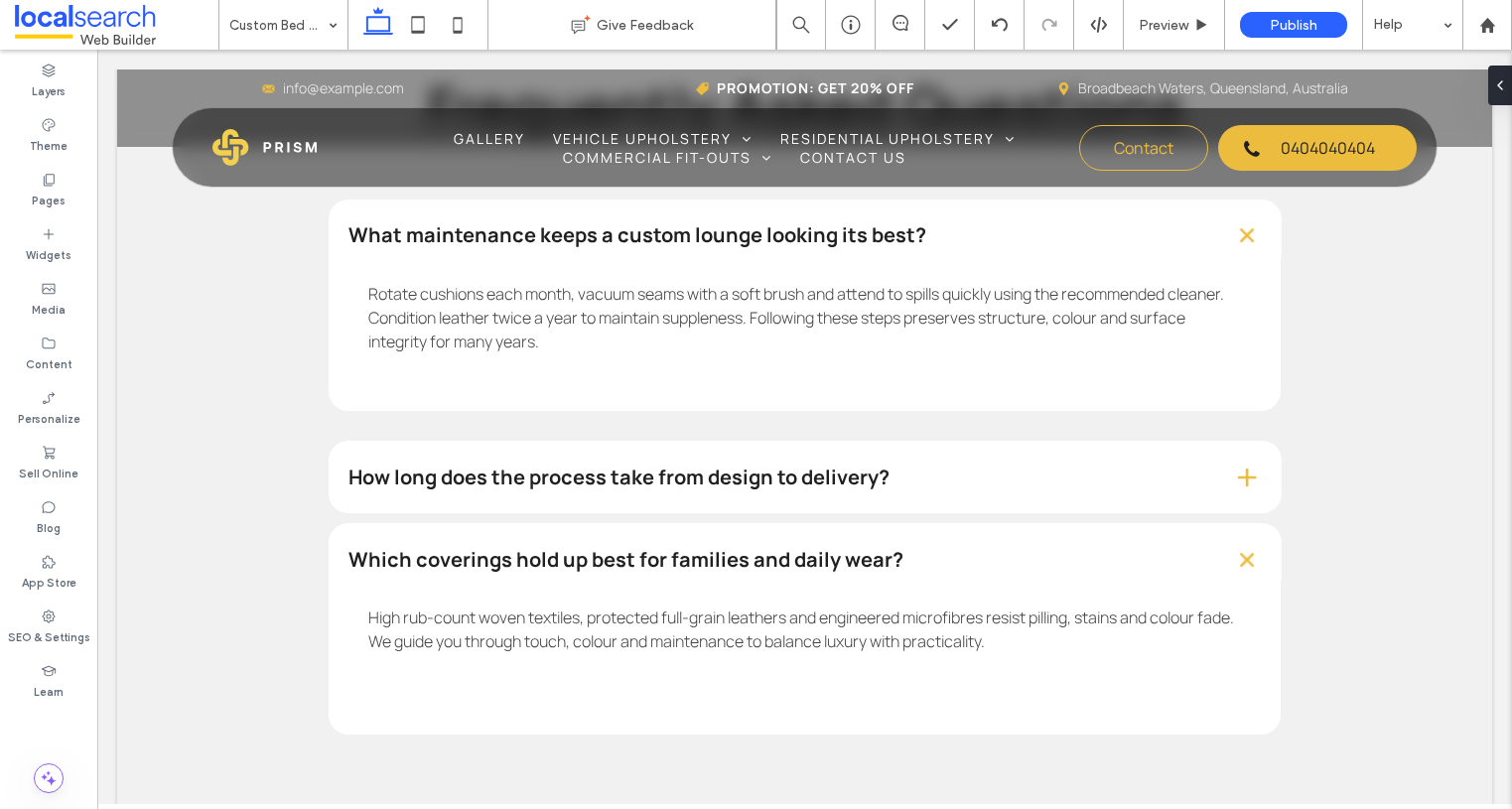 type on "*******" 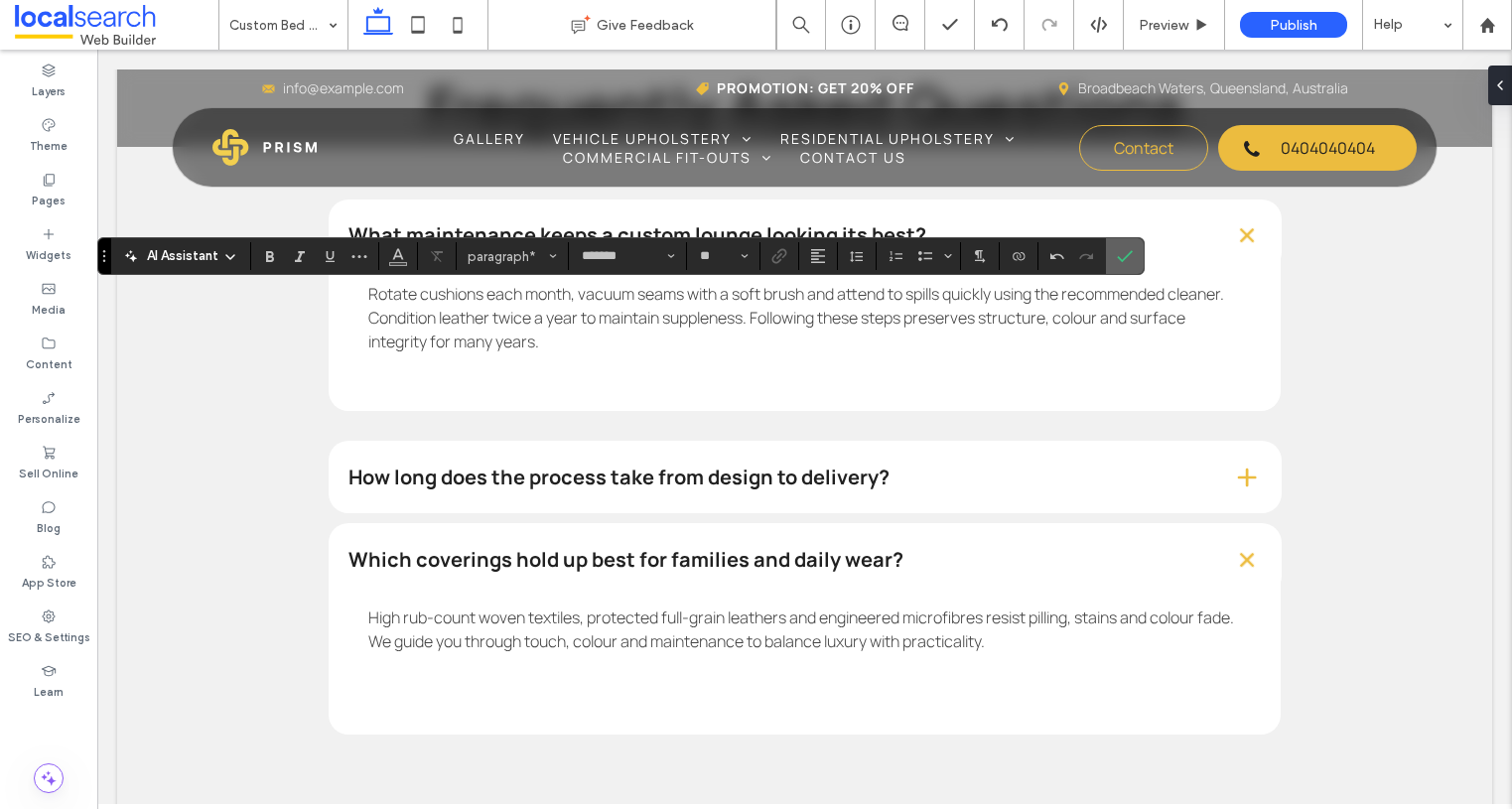 click at bounding box center (1125, 256) 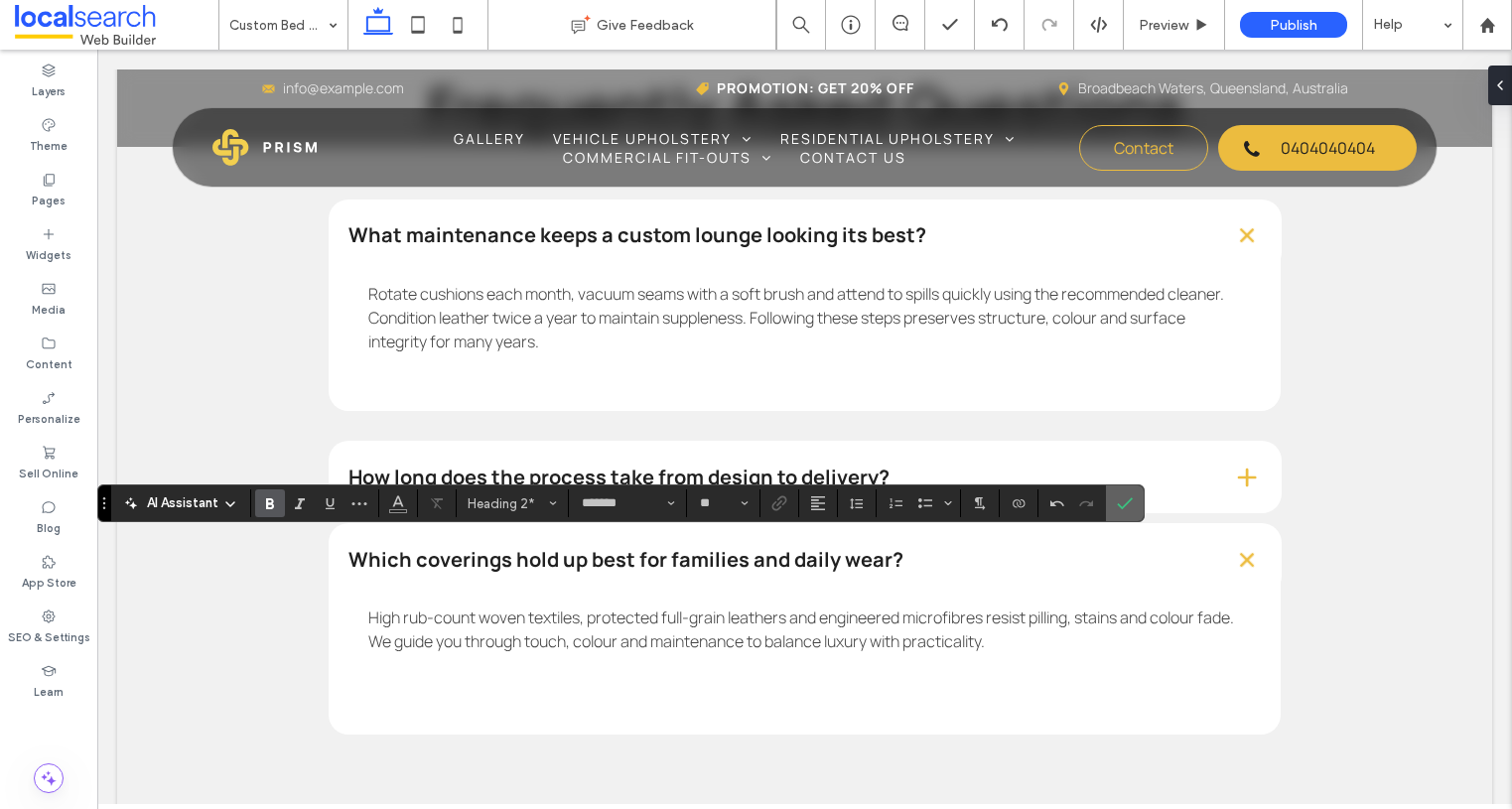 click 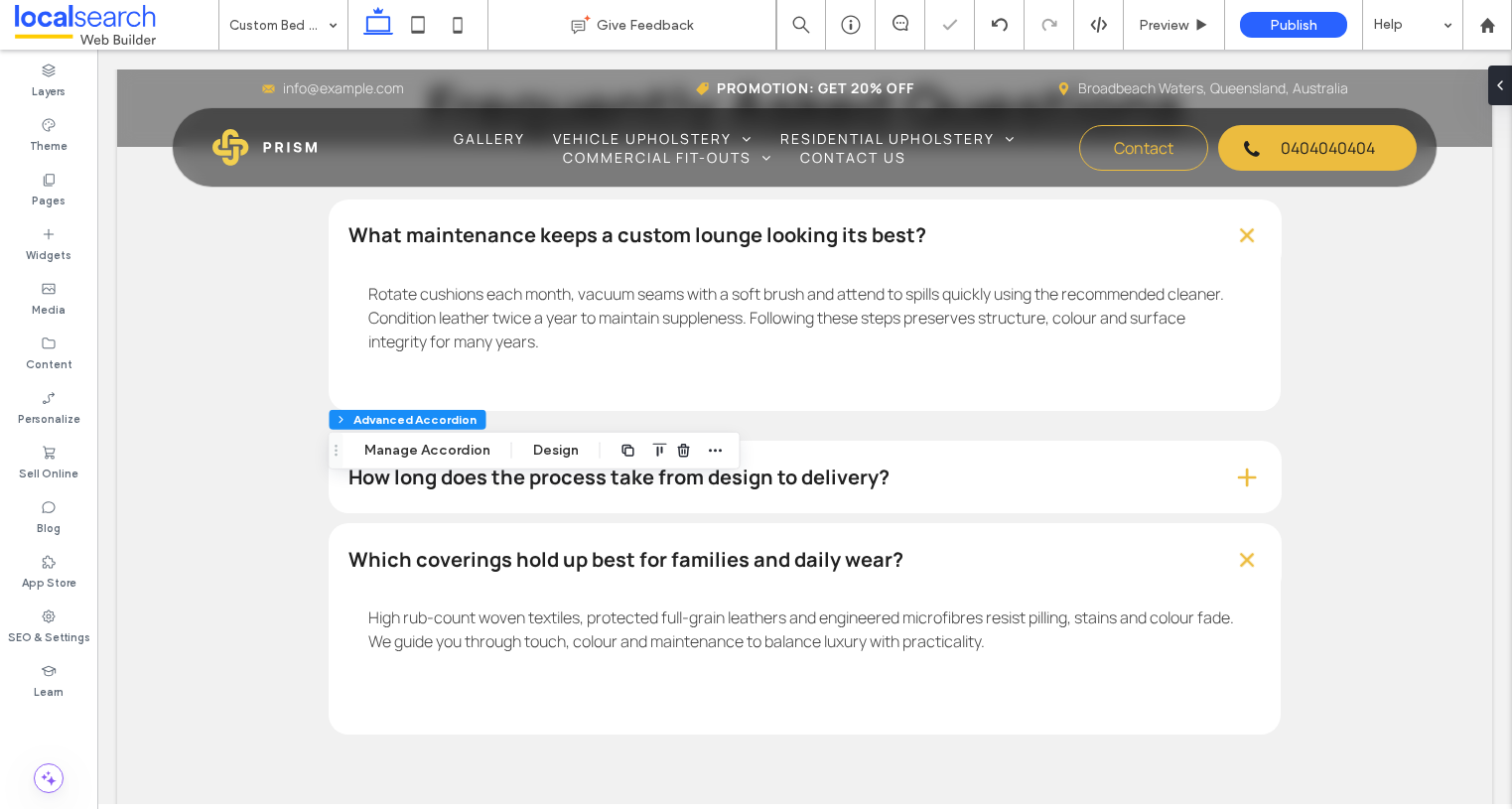 type on "*" 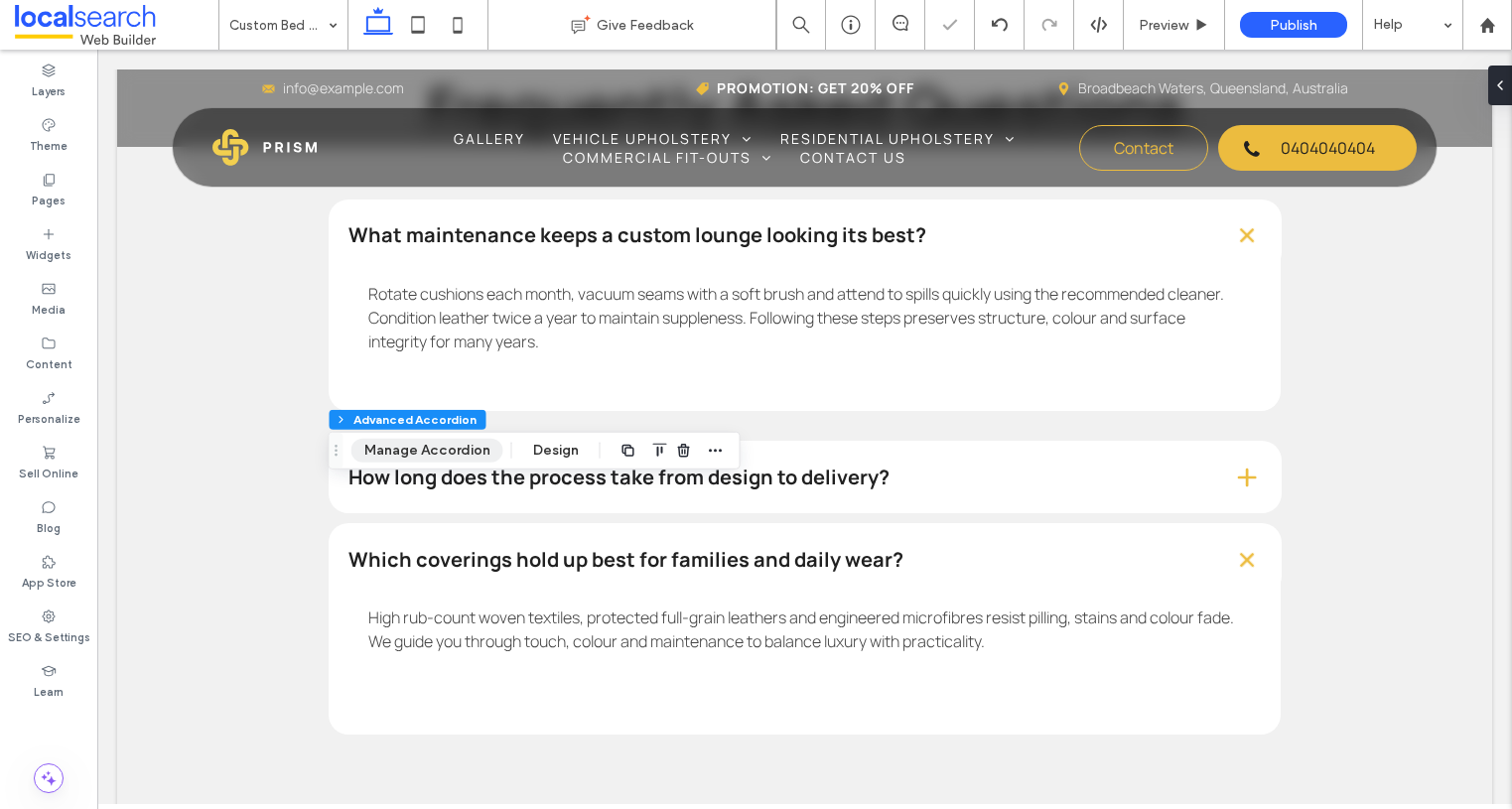 click on "Manage Accordion" at bounding box center (427, 451) 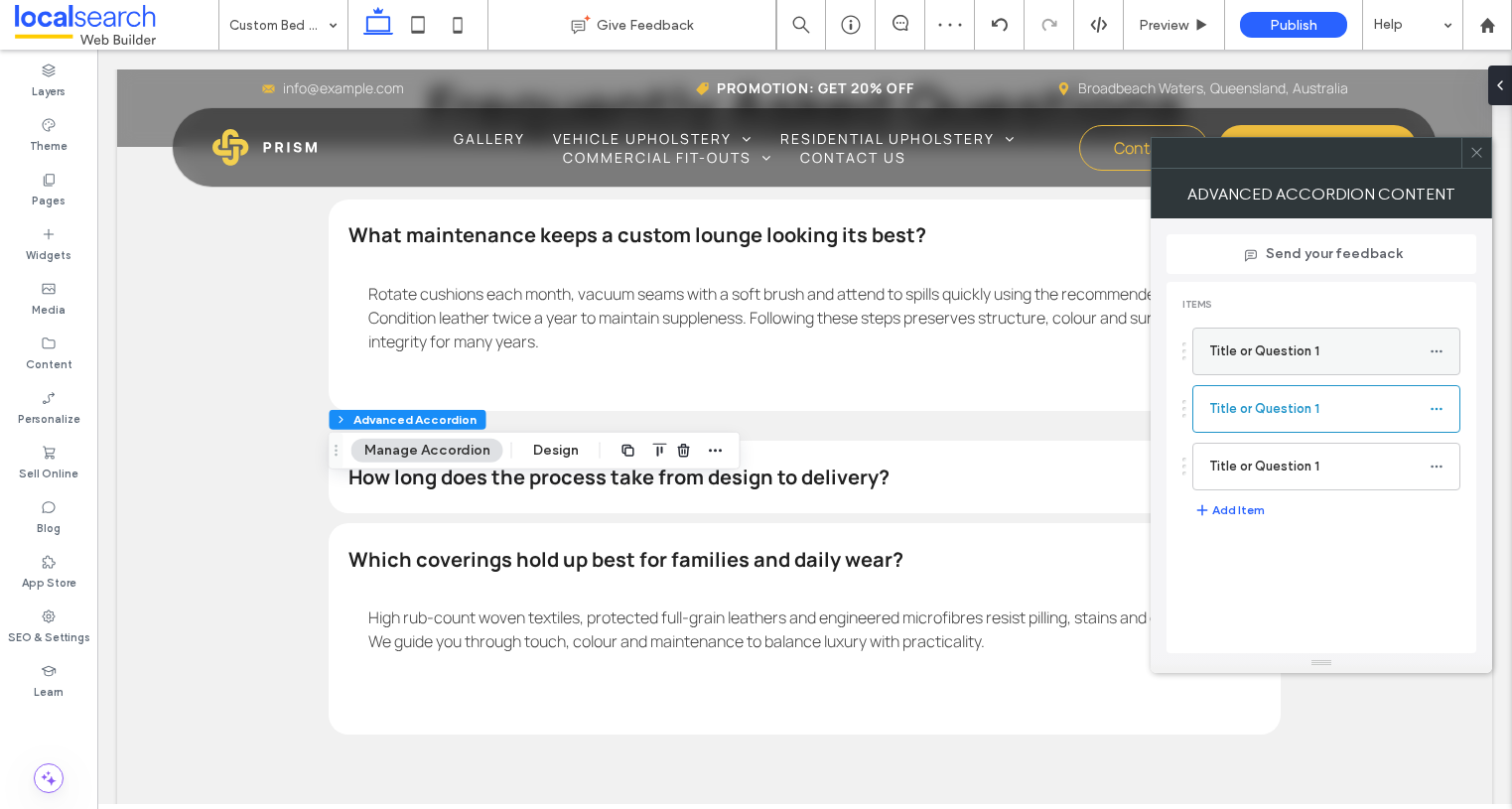 click 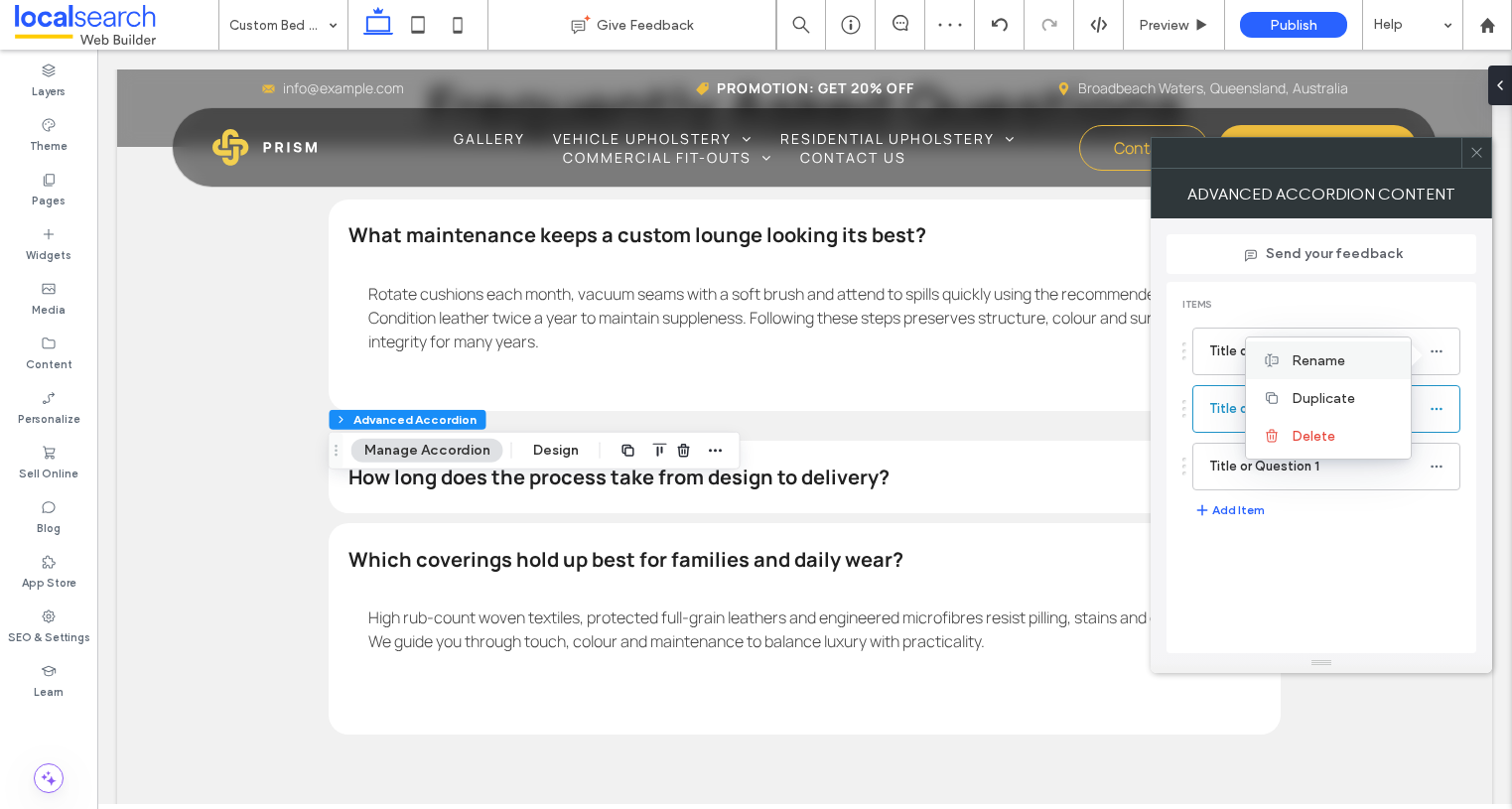 click on "Rename" at bounding box center [1318, 360] 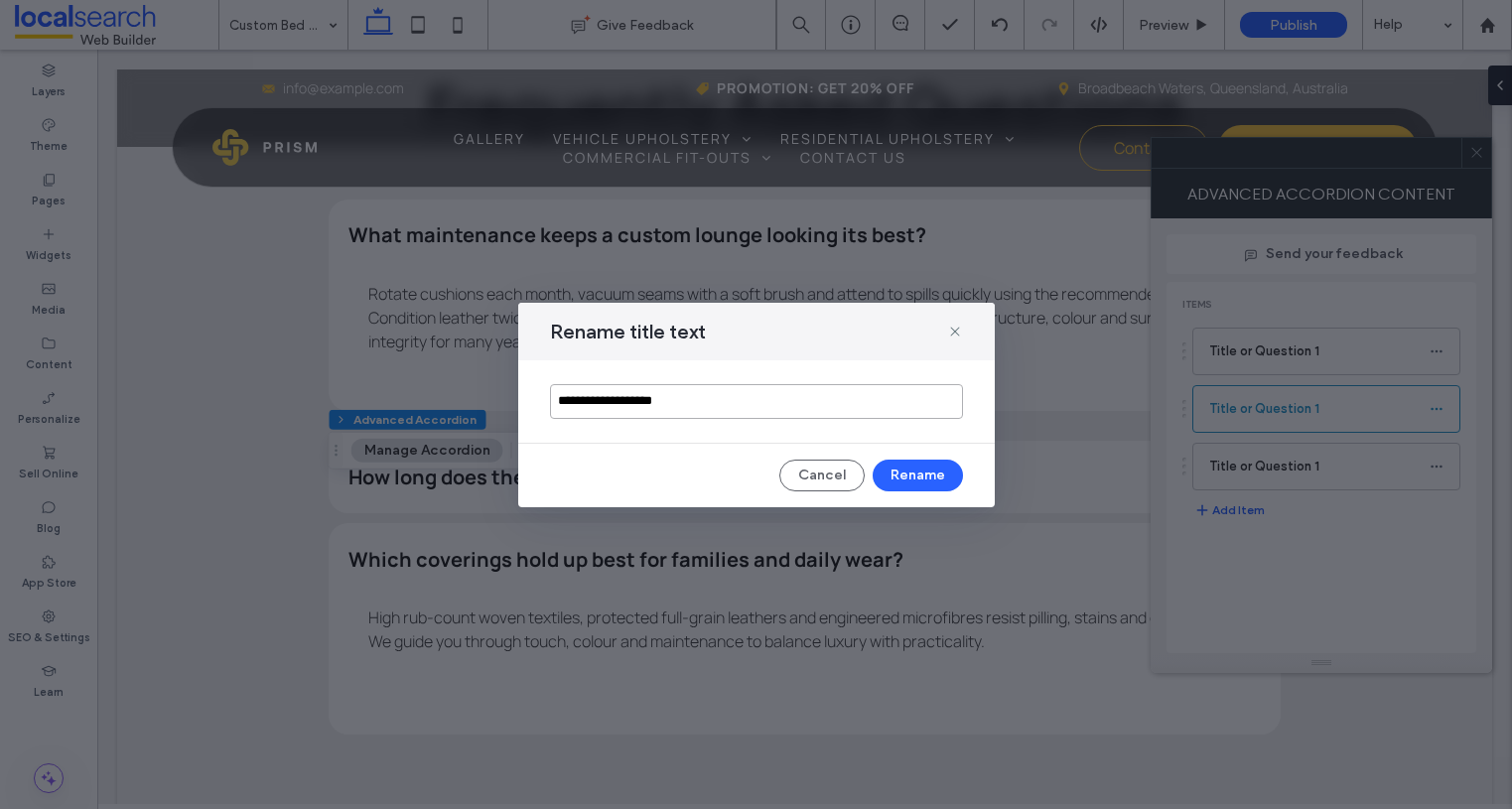 click on "**********" at bounding box center (756, 401) 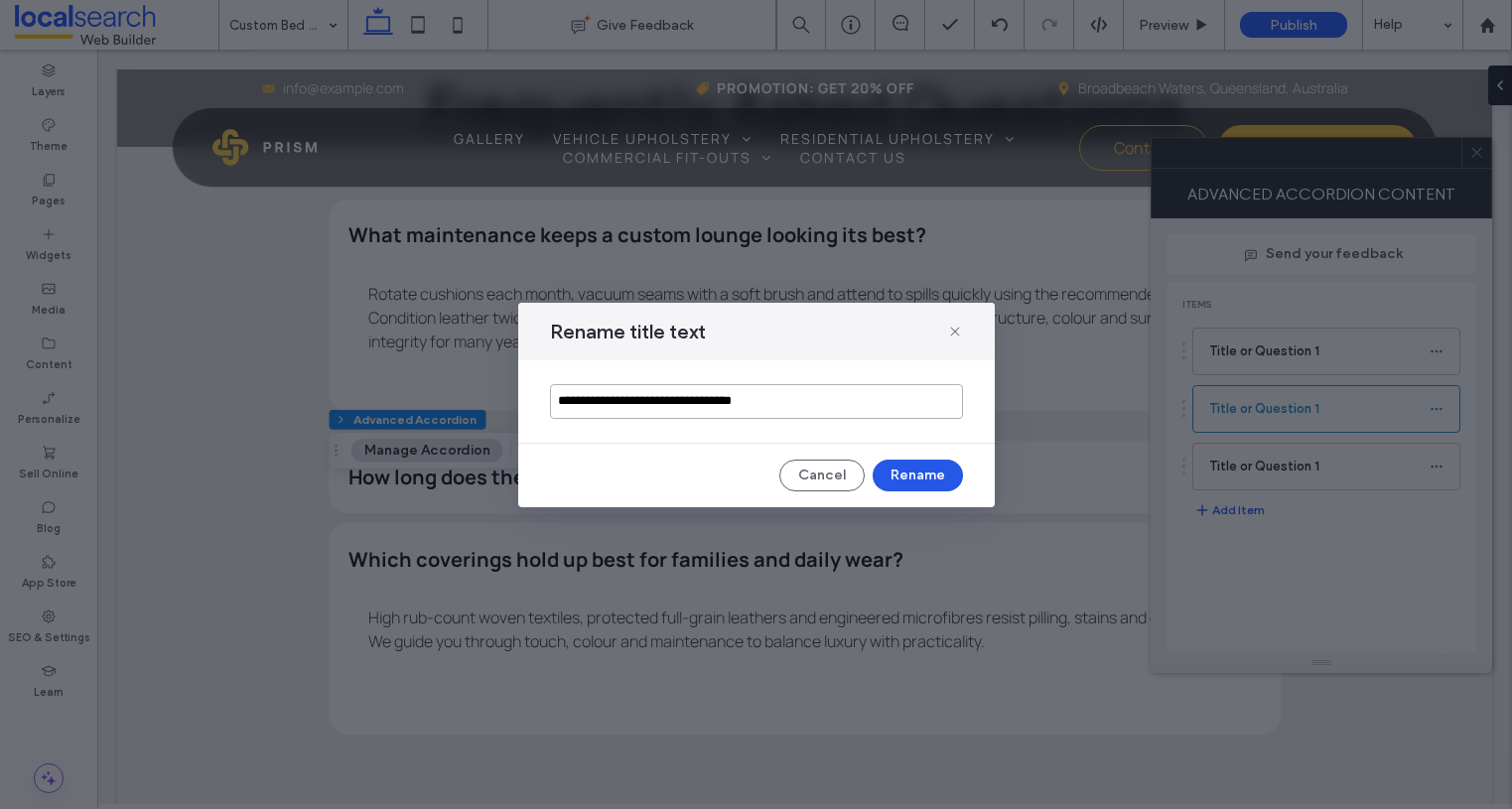 type on "**********" 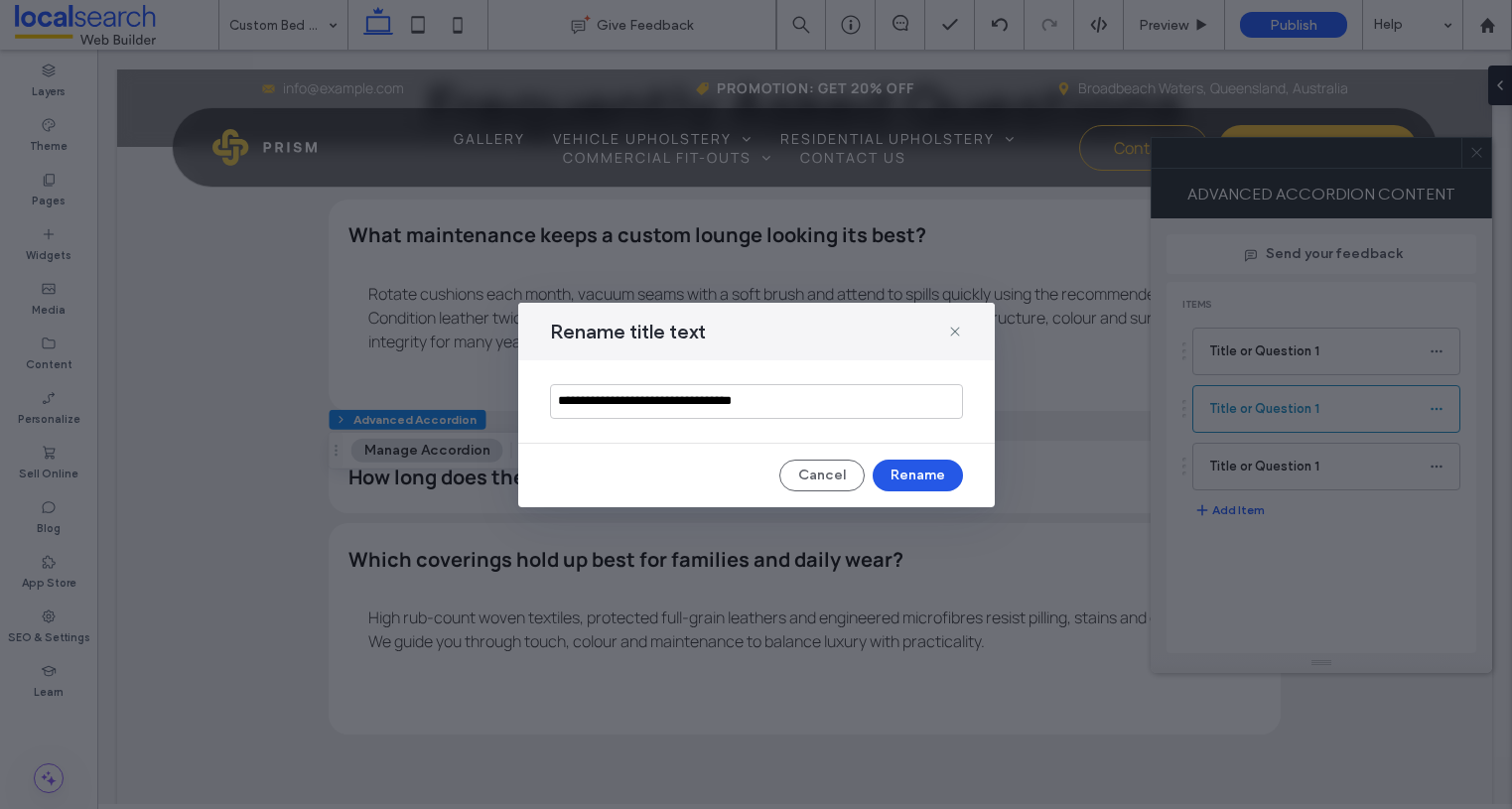 click on "Rename" at bounding box center [917, 475] 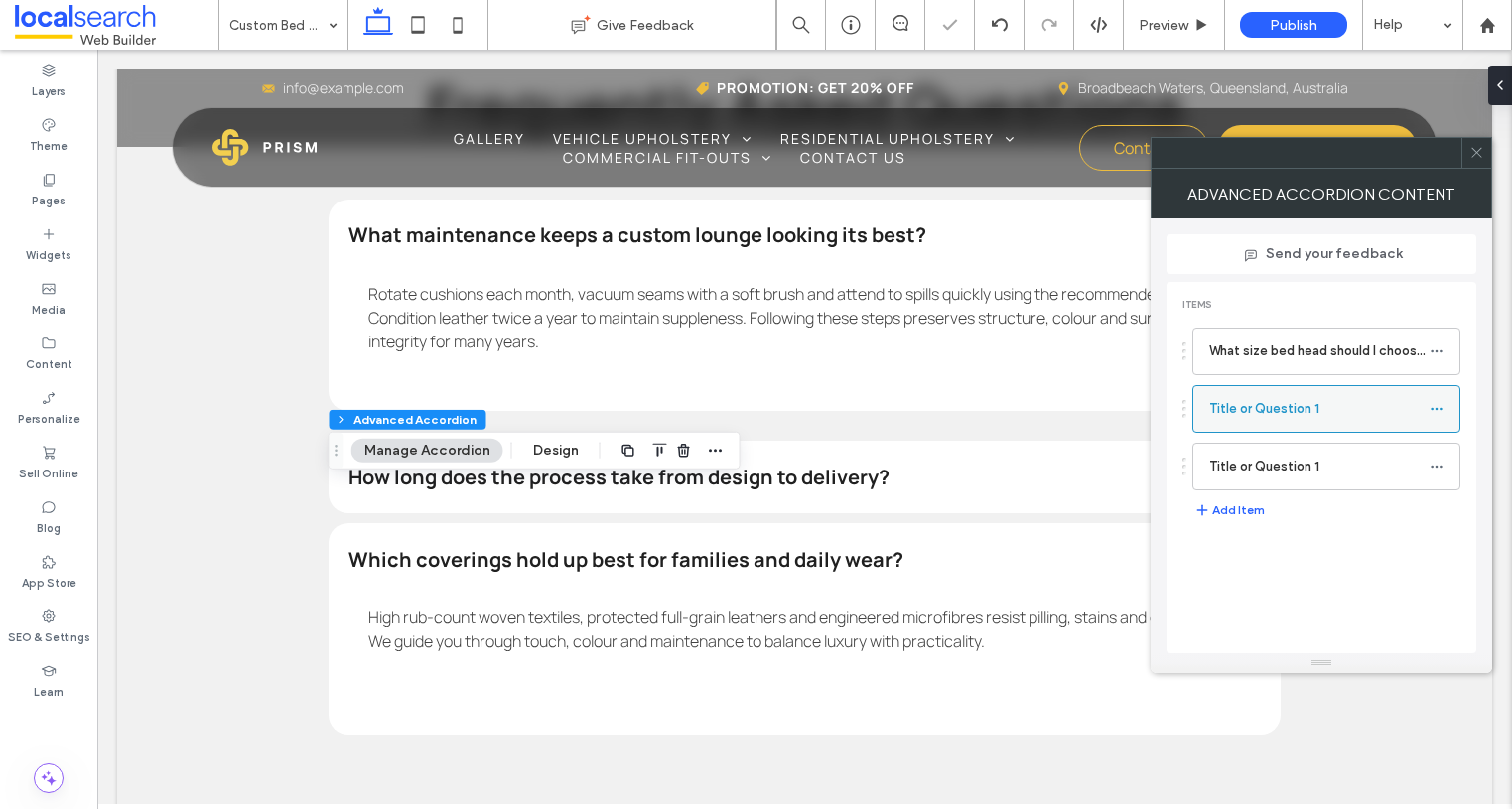 click 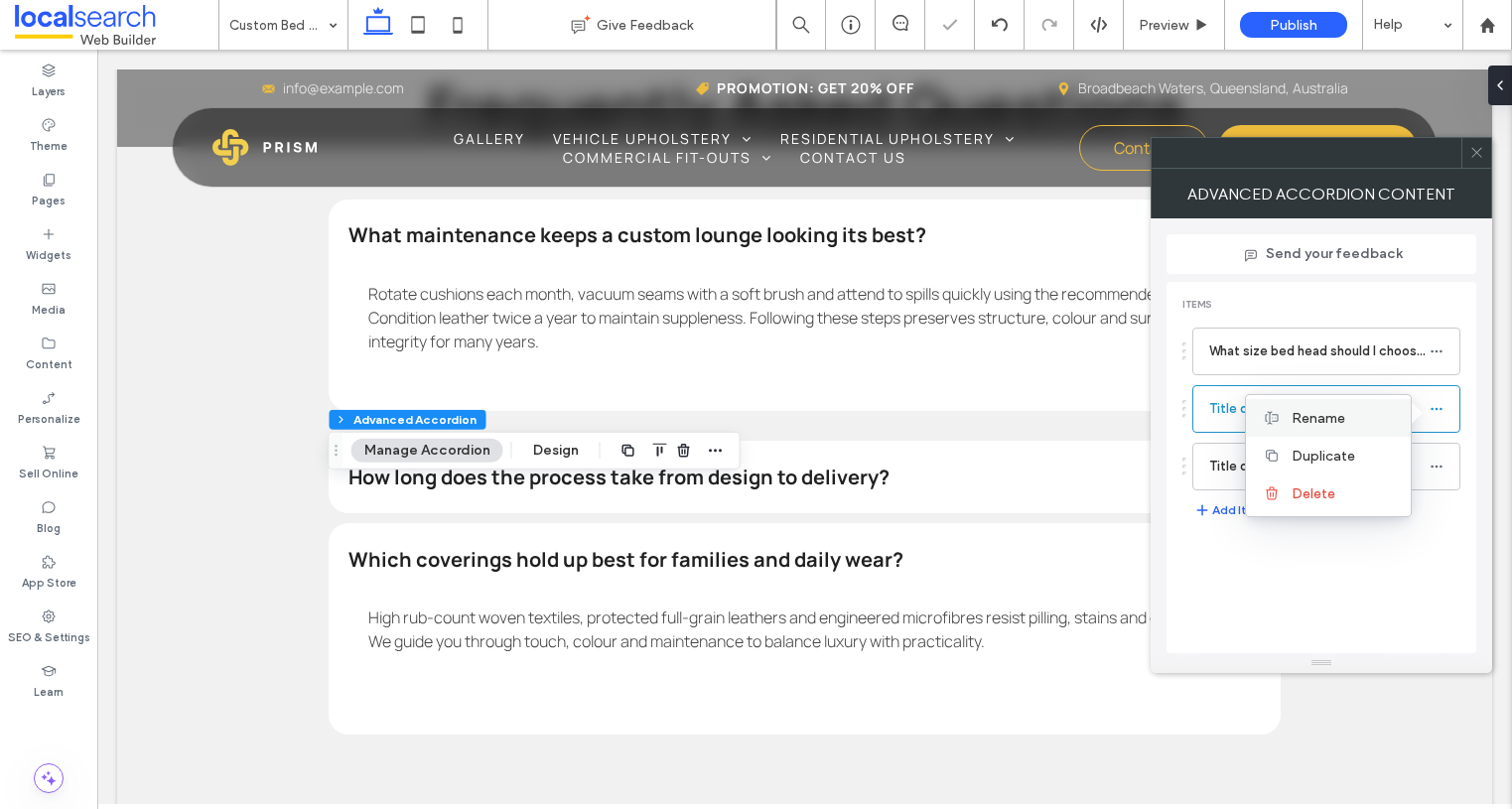 click on "Rename" at bounding box center [1328, 418] 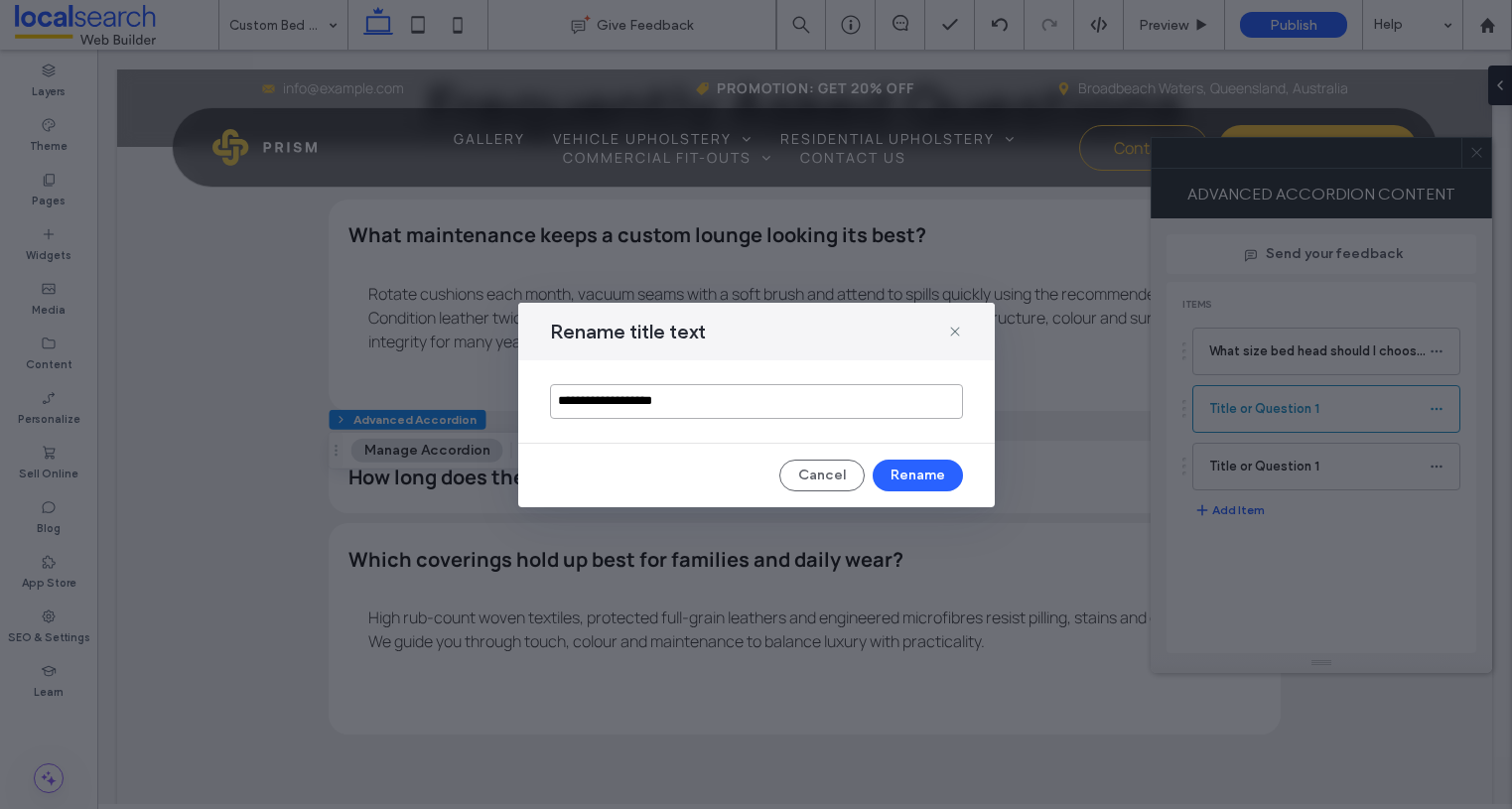click on "**********" at bounding box center (756, 401) 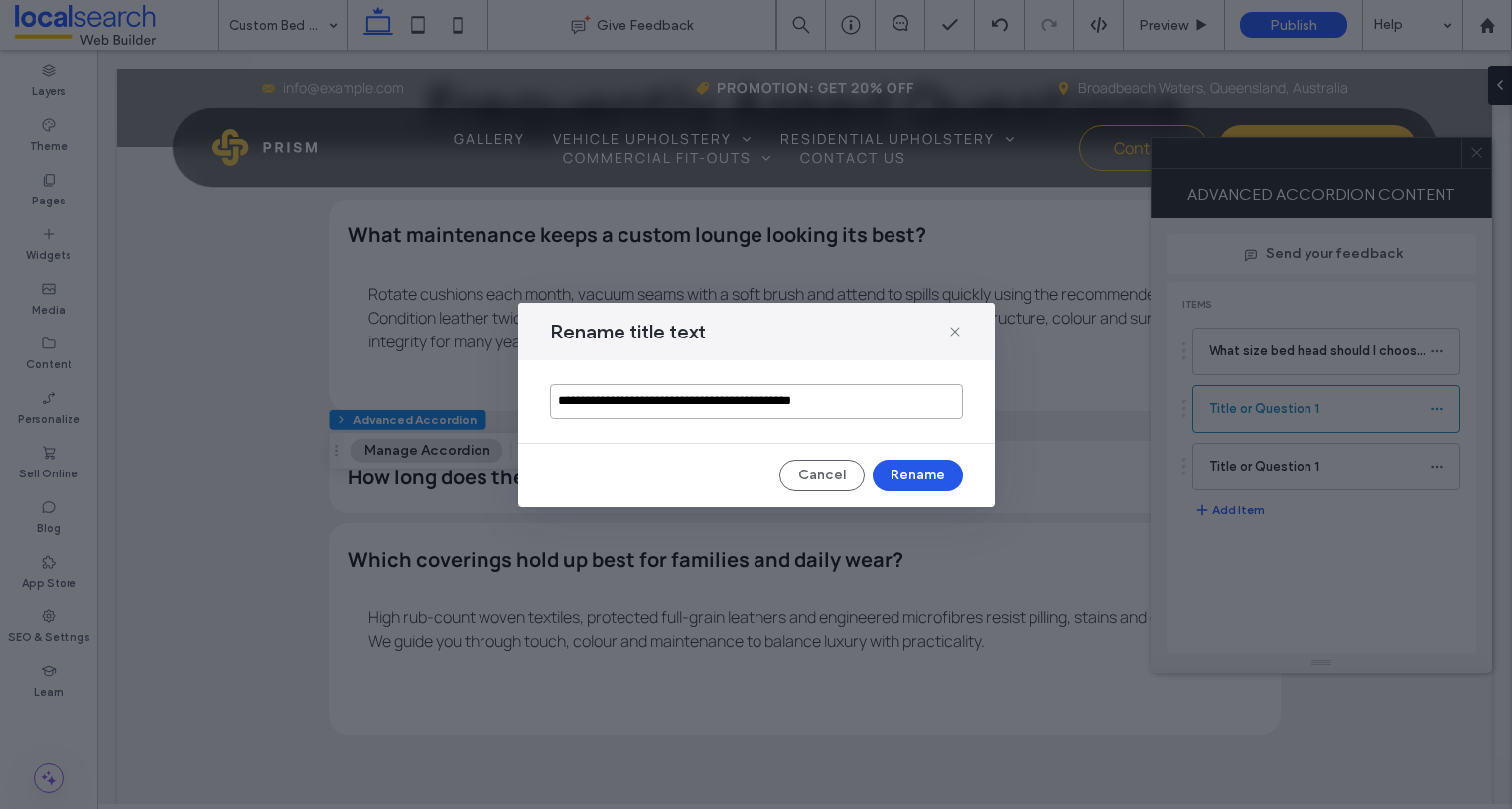 type on "**********" 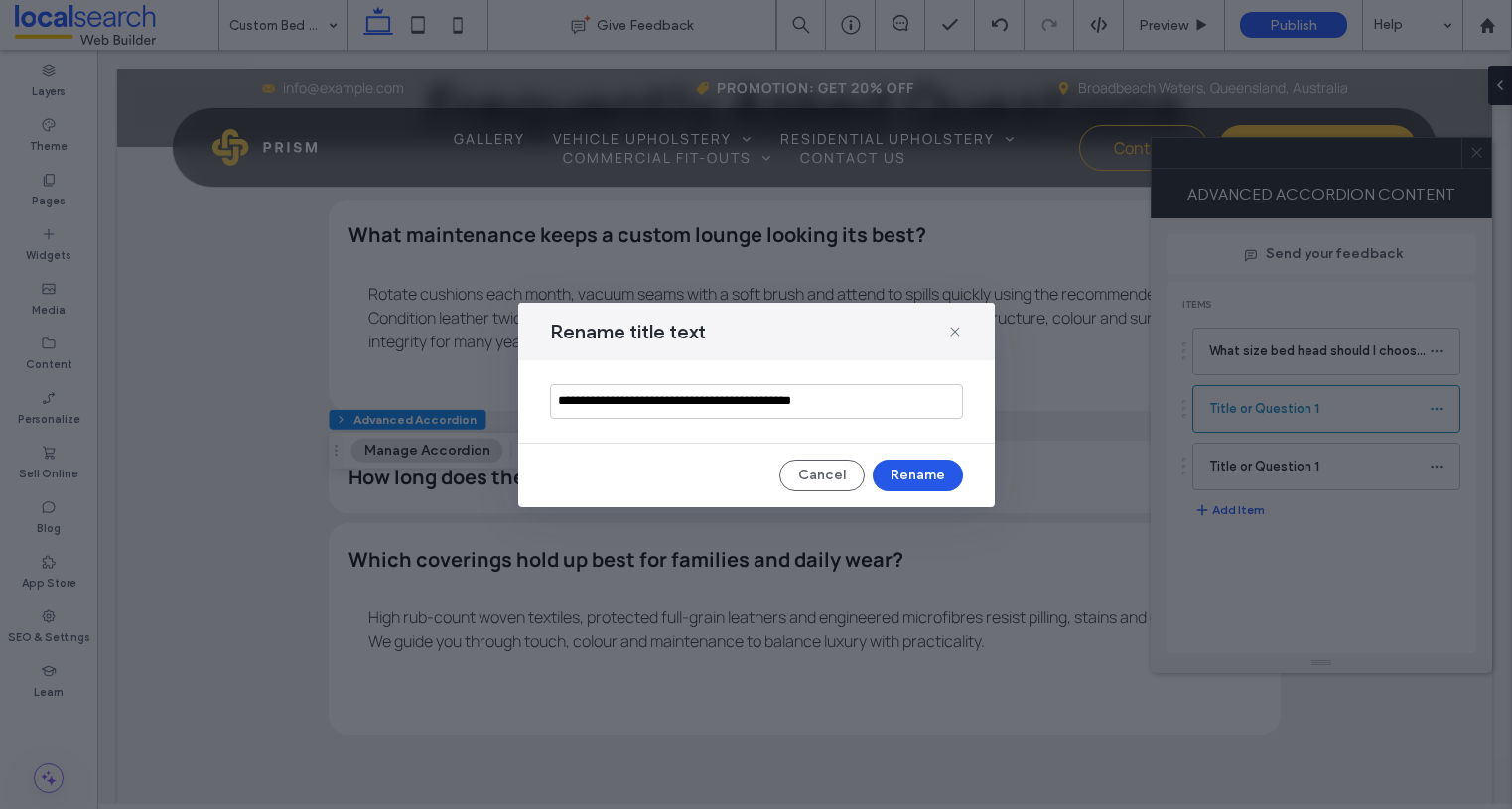 click on "Rename" at bounding box center (917, 475) 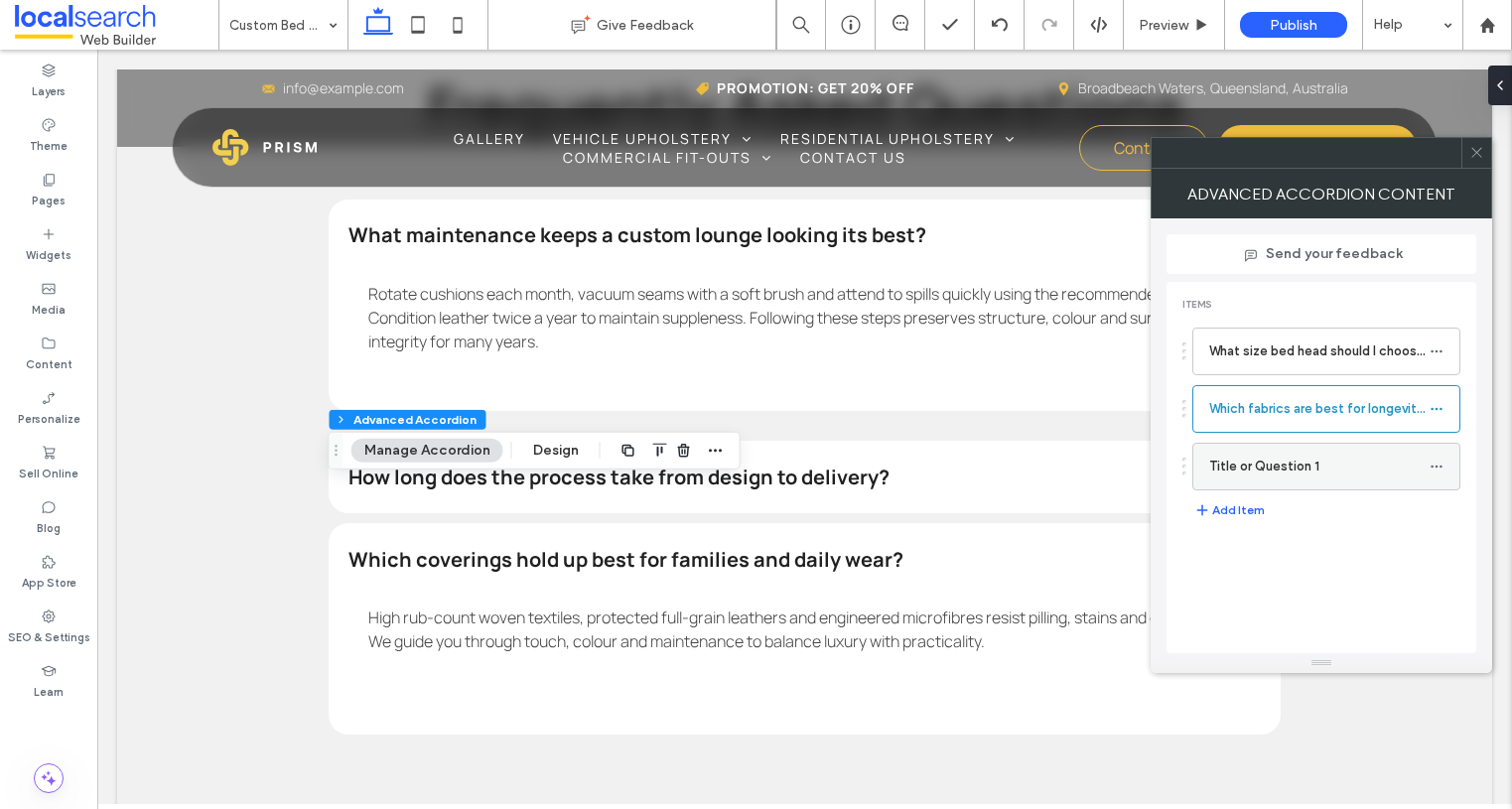 click 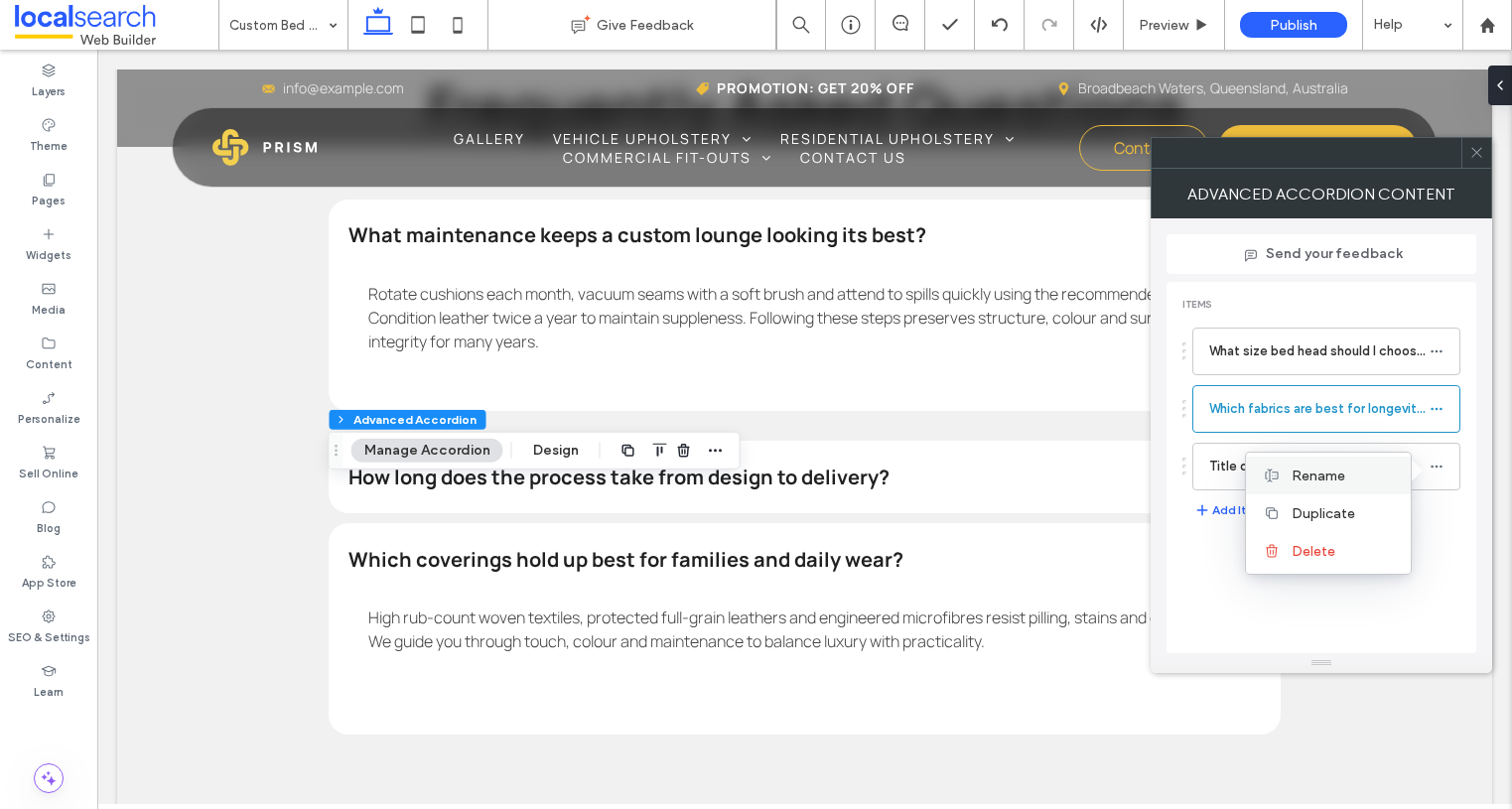 click on "Rename" at bounding box center [1318, 475] 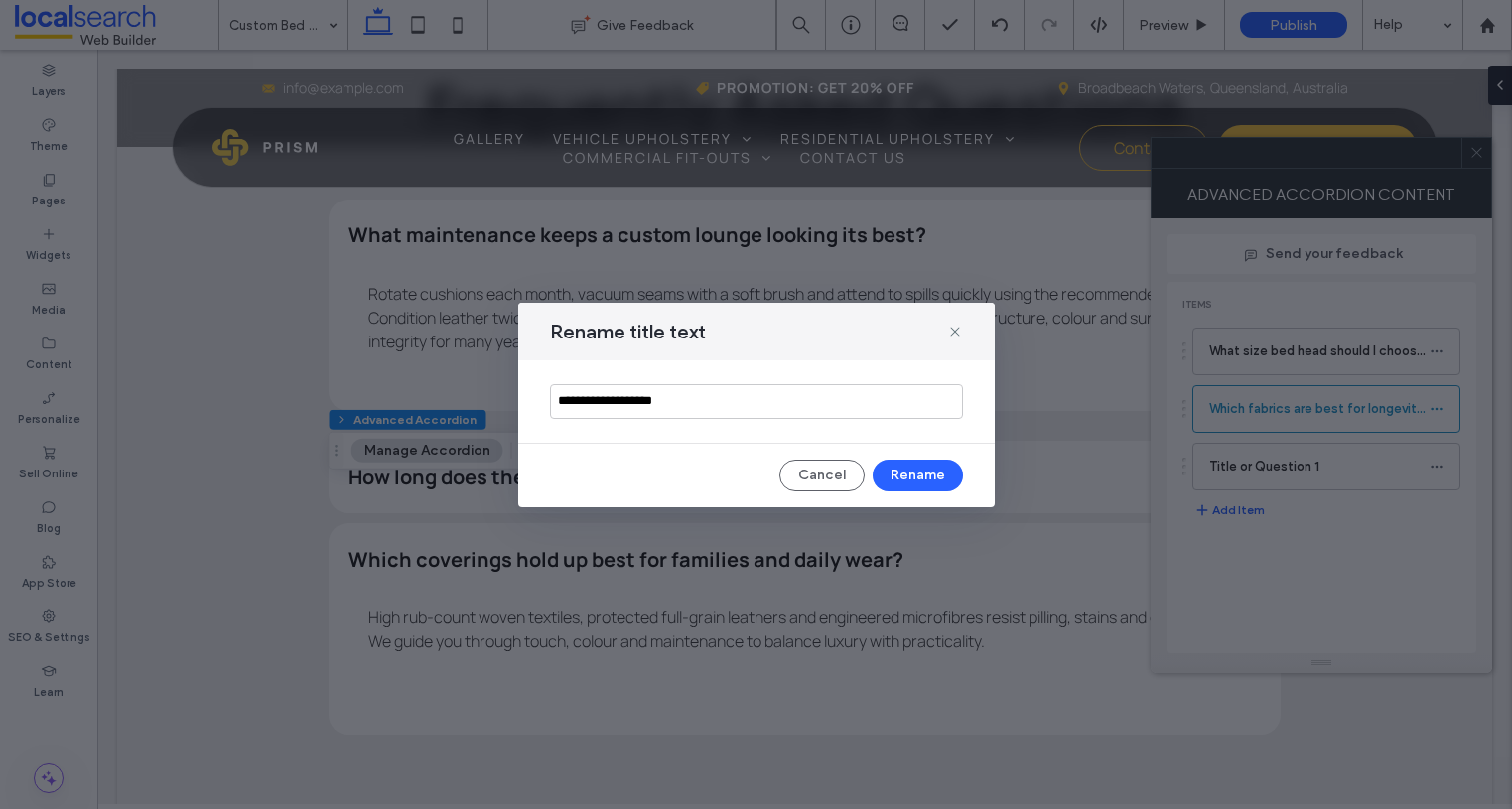 click on "**********" at bounding box center [756, 401] 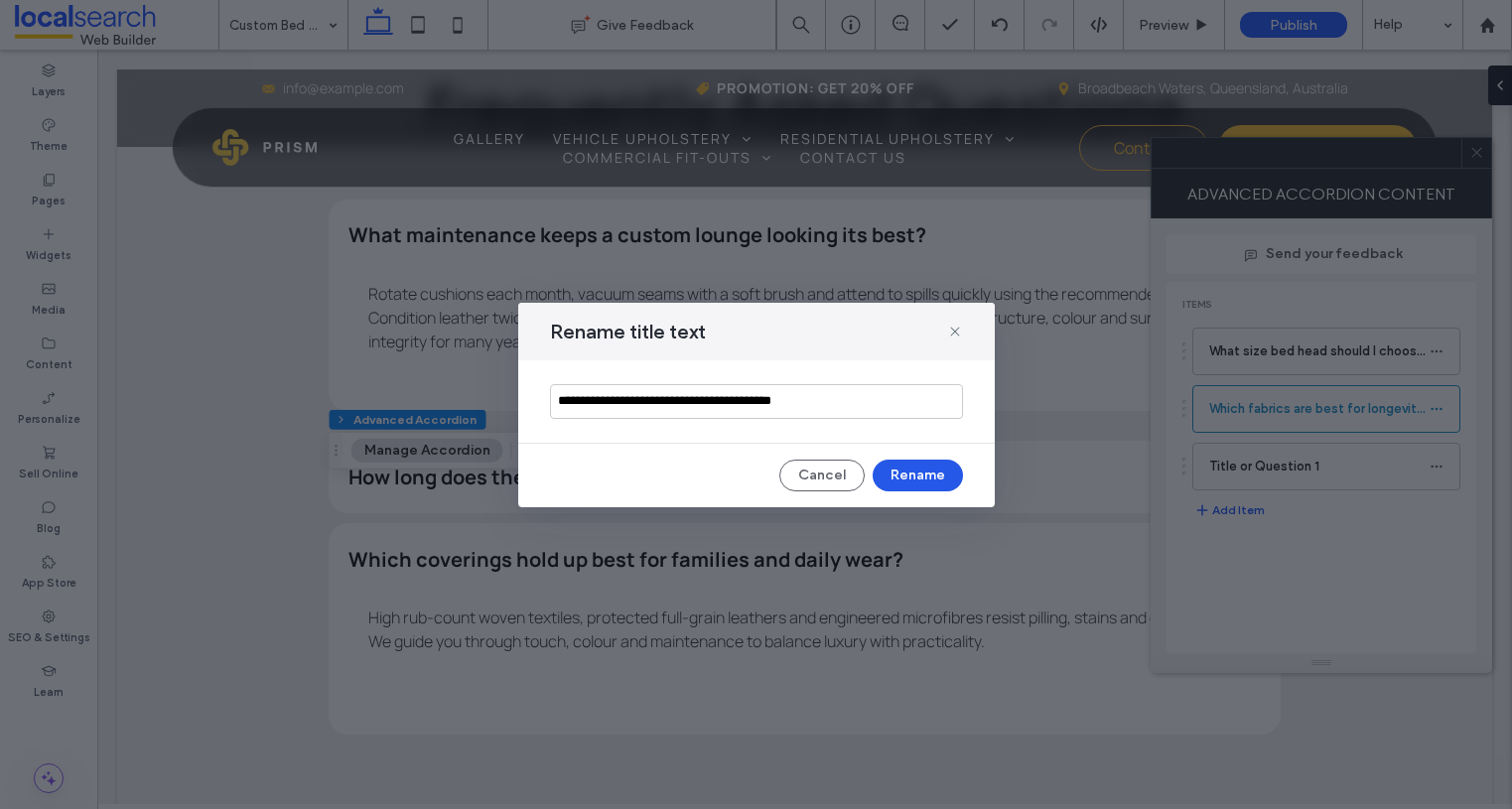 type on "**********" 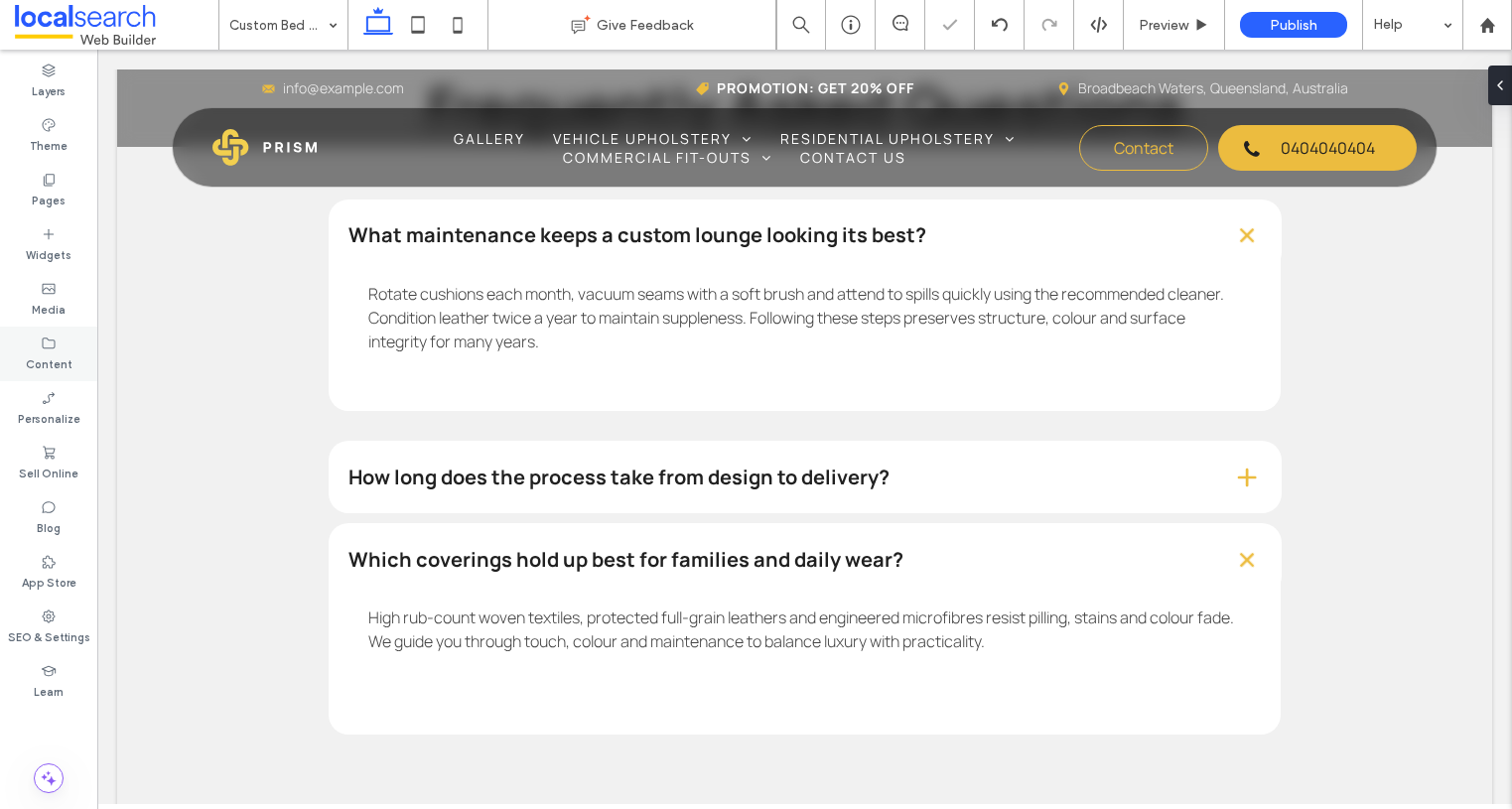type on "*******" 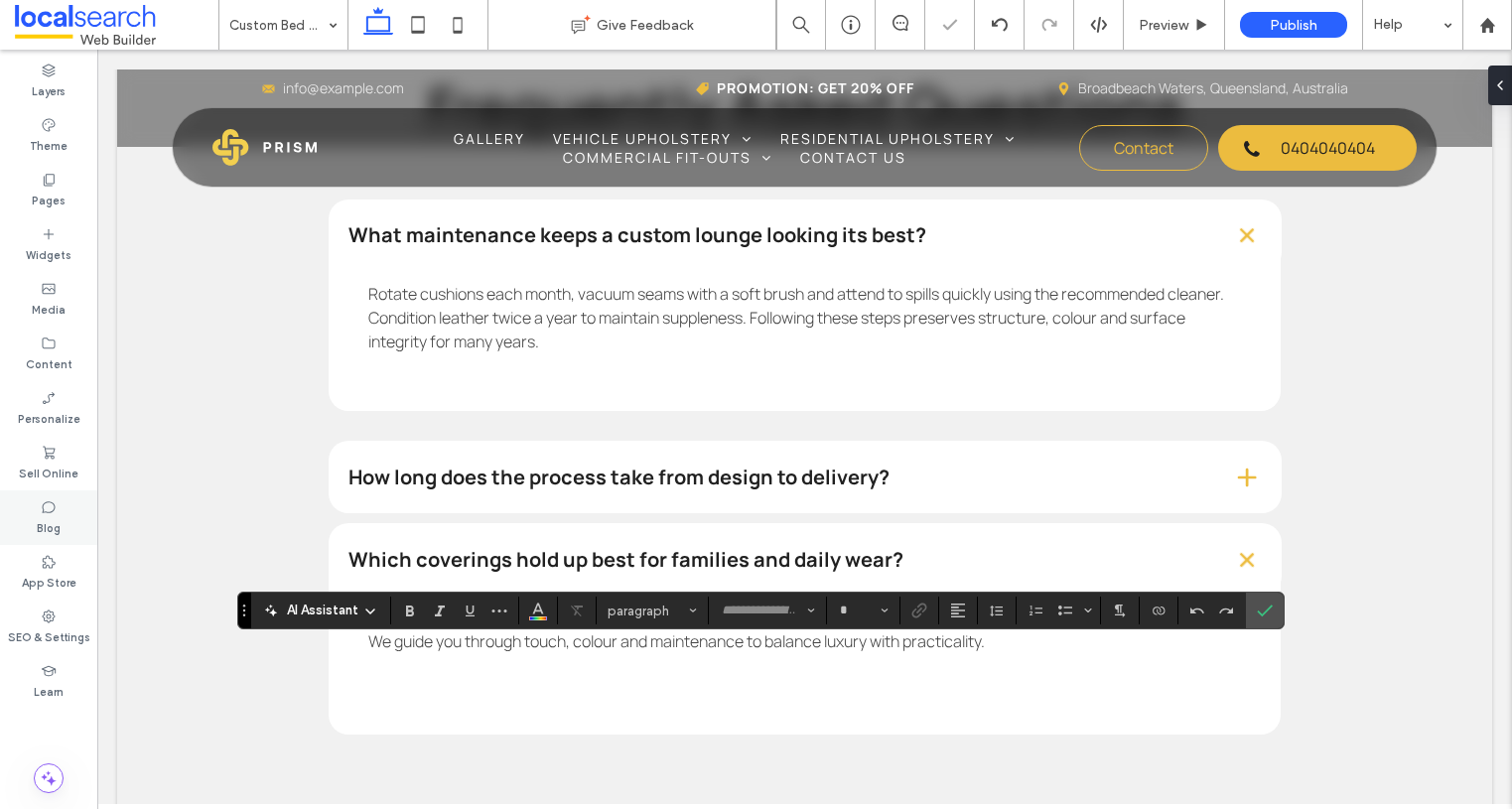 type on "*******" 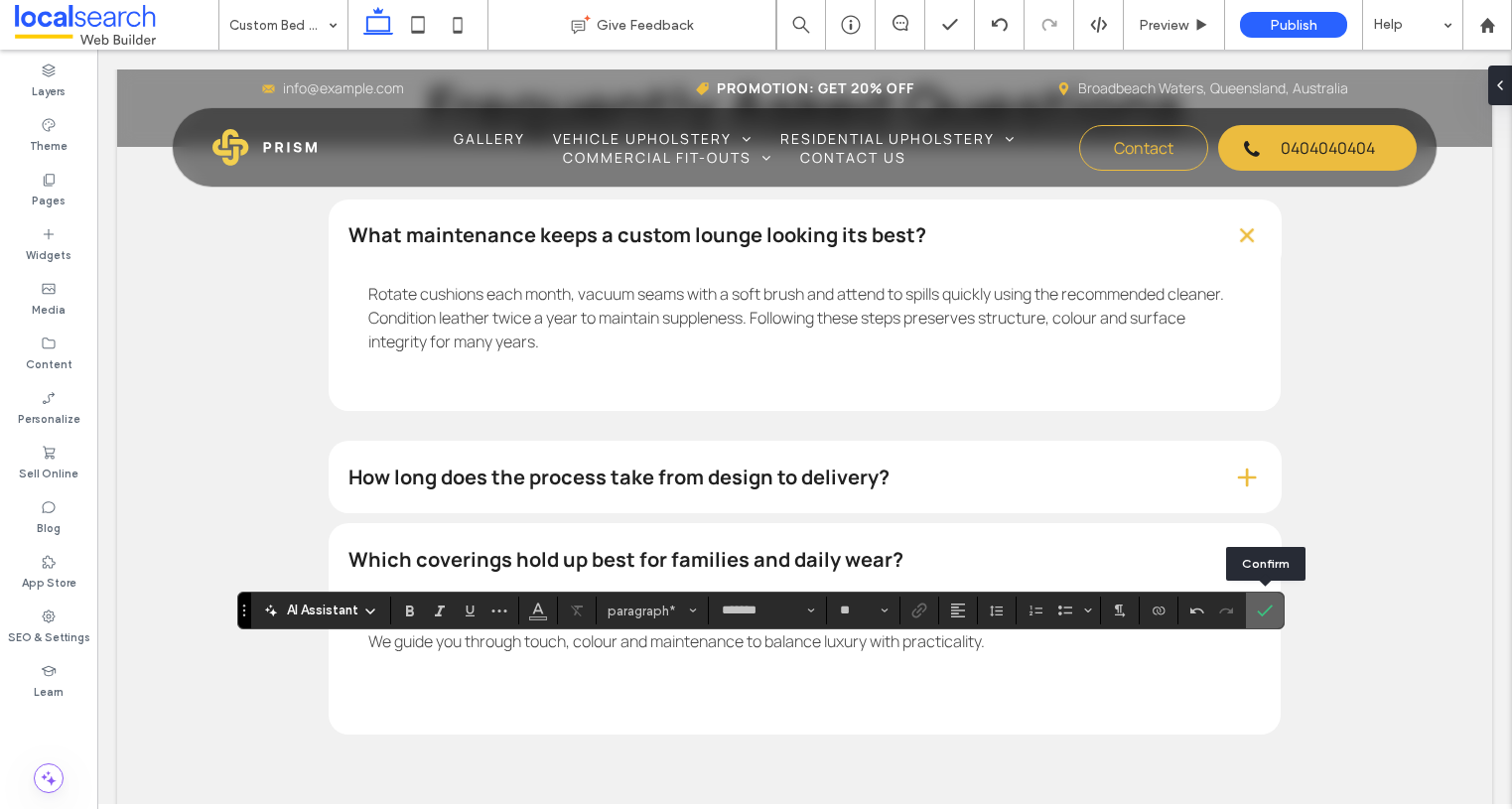 click 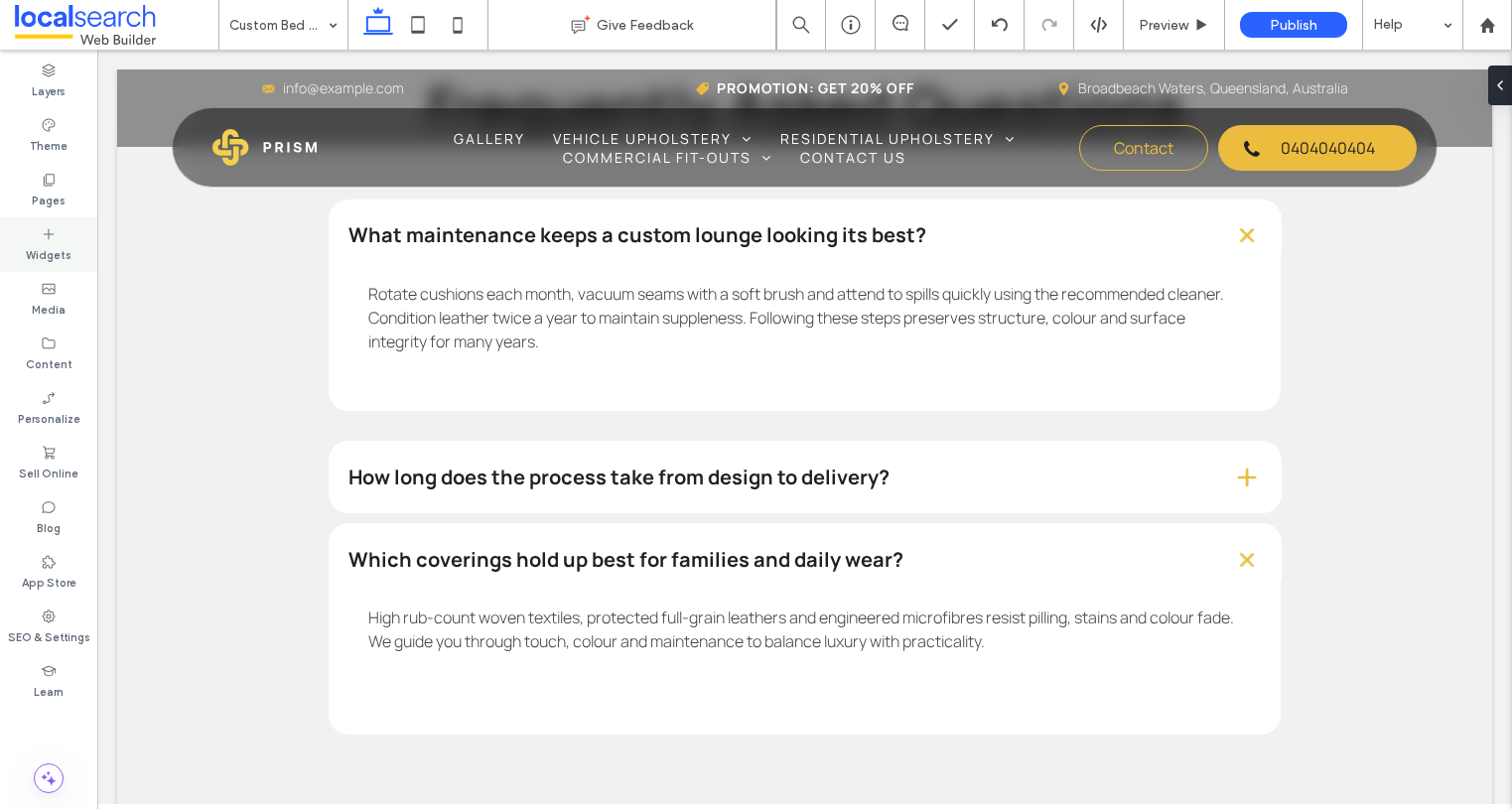 type on "*******" 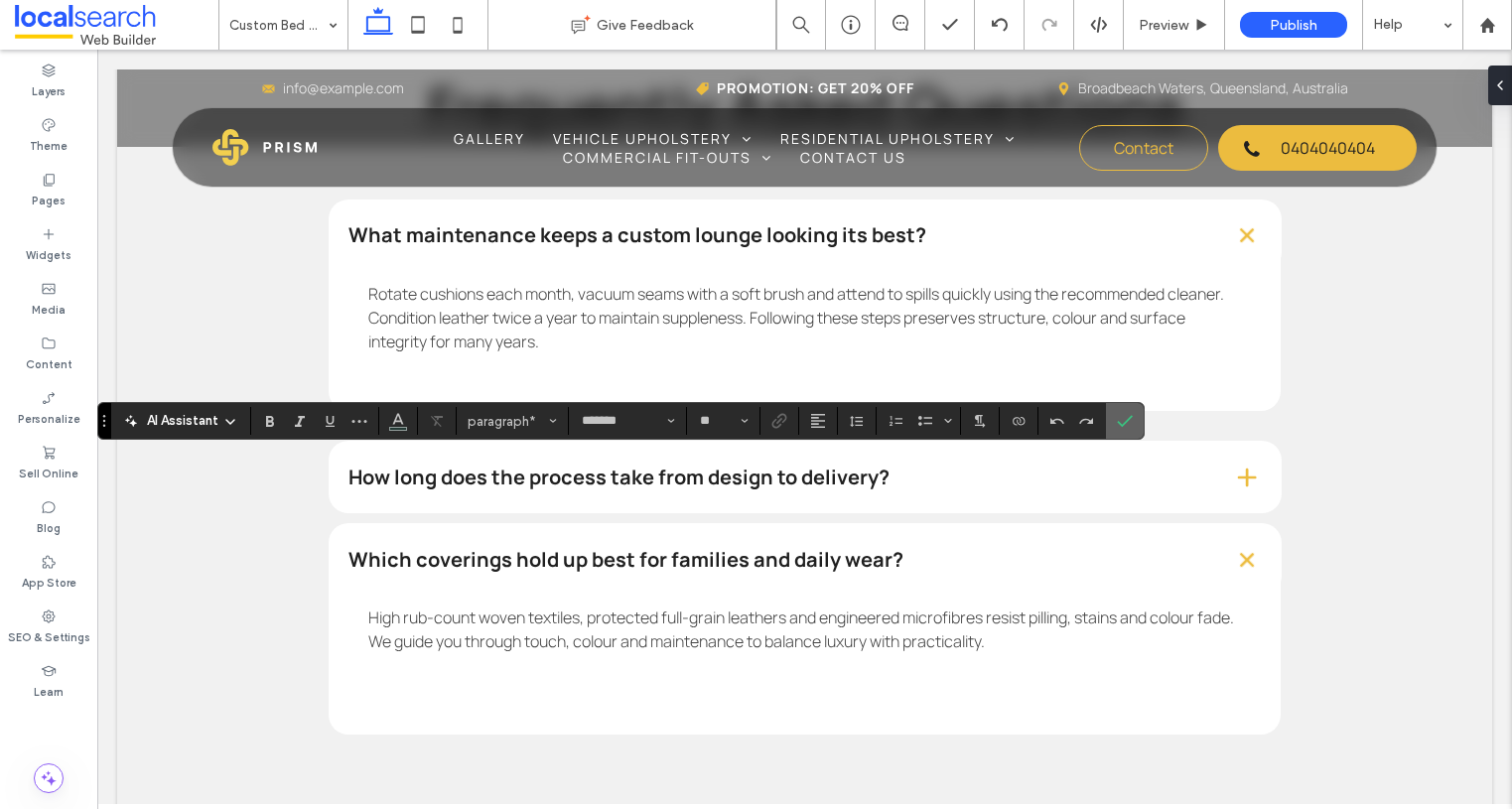 click at bounding box center [1125, 421] 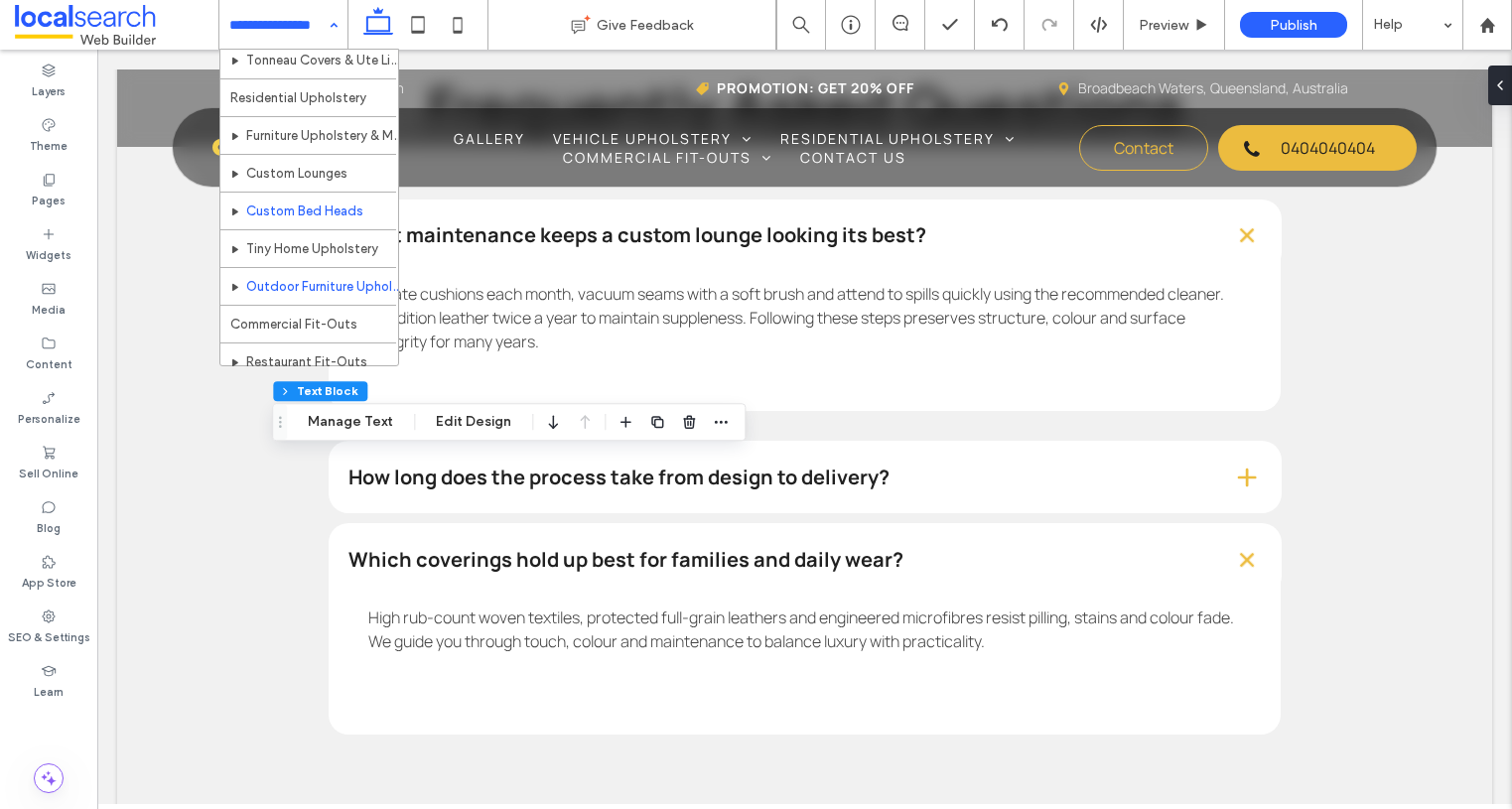 scroll, scrollTop: 277, scrollLeft: 0, axis: vertical 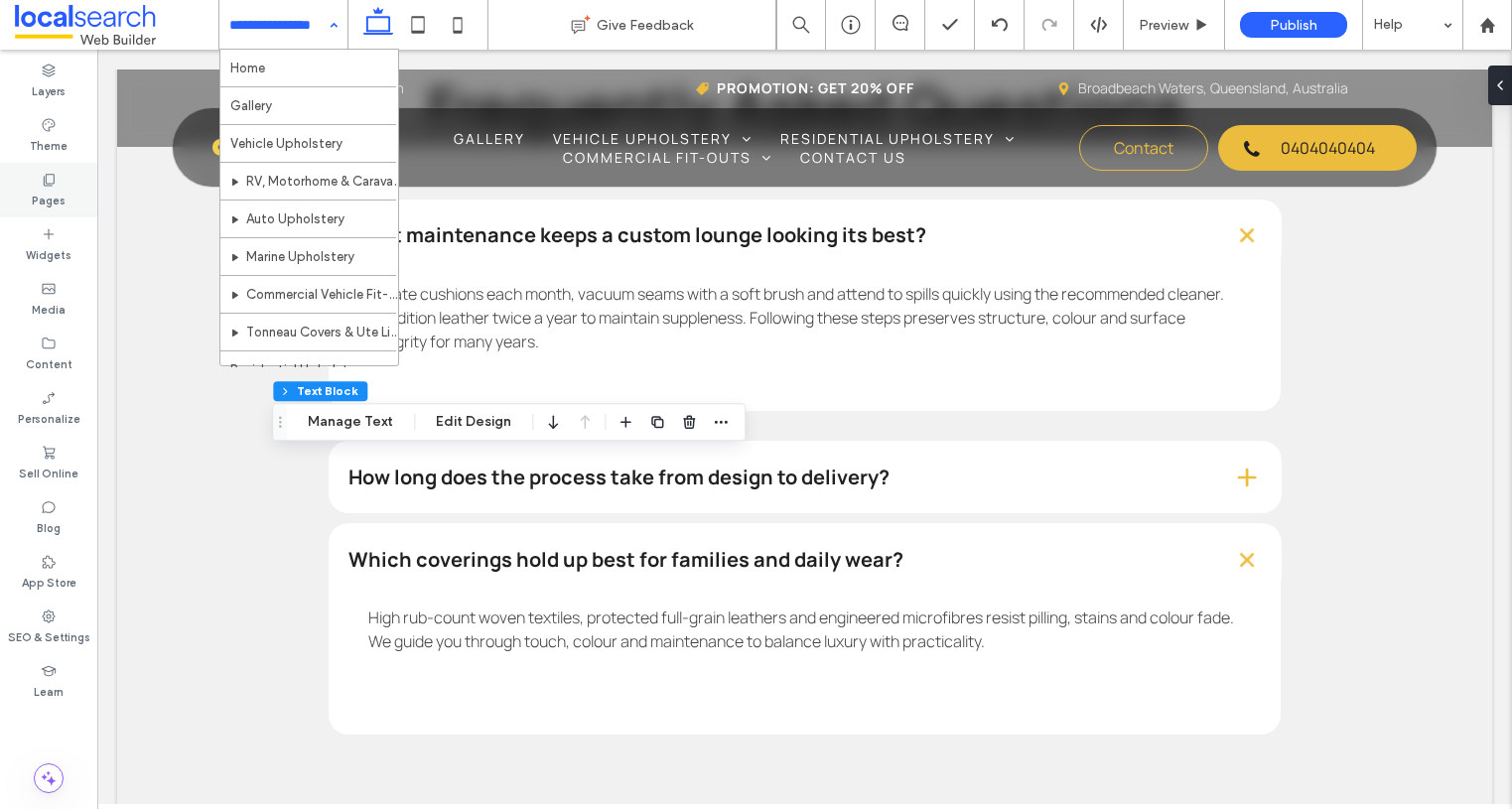 click on "Pages" at bounding box center [49, 199] 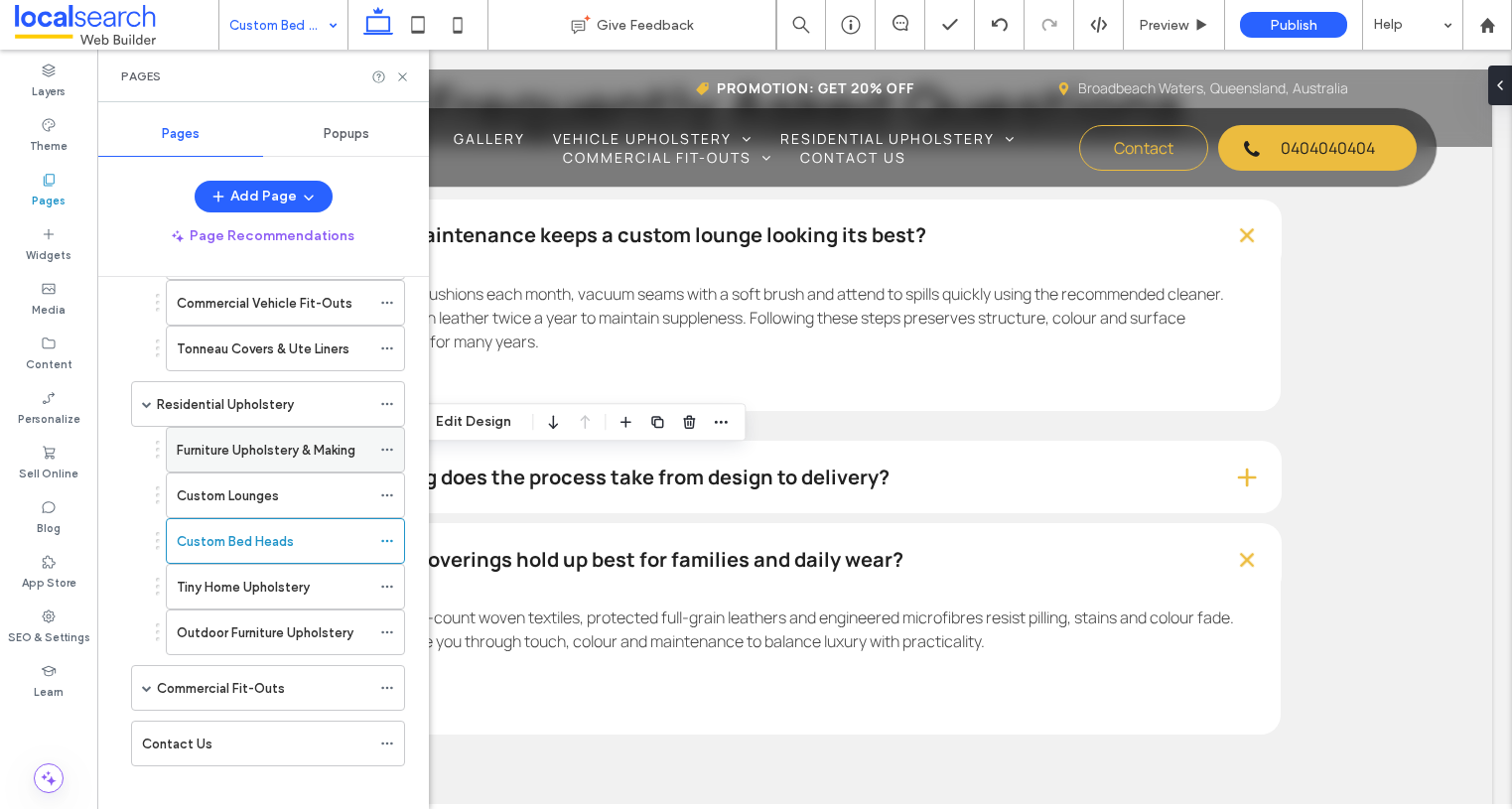 scroll, scrollTop: 341, scrollLeft: 0, axis: vertical 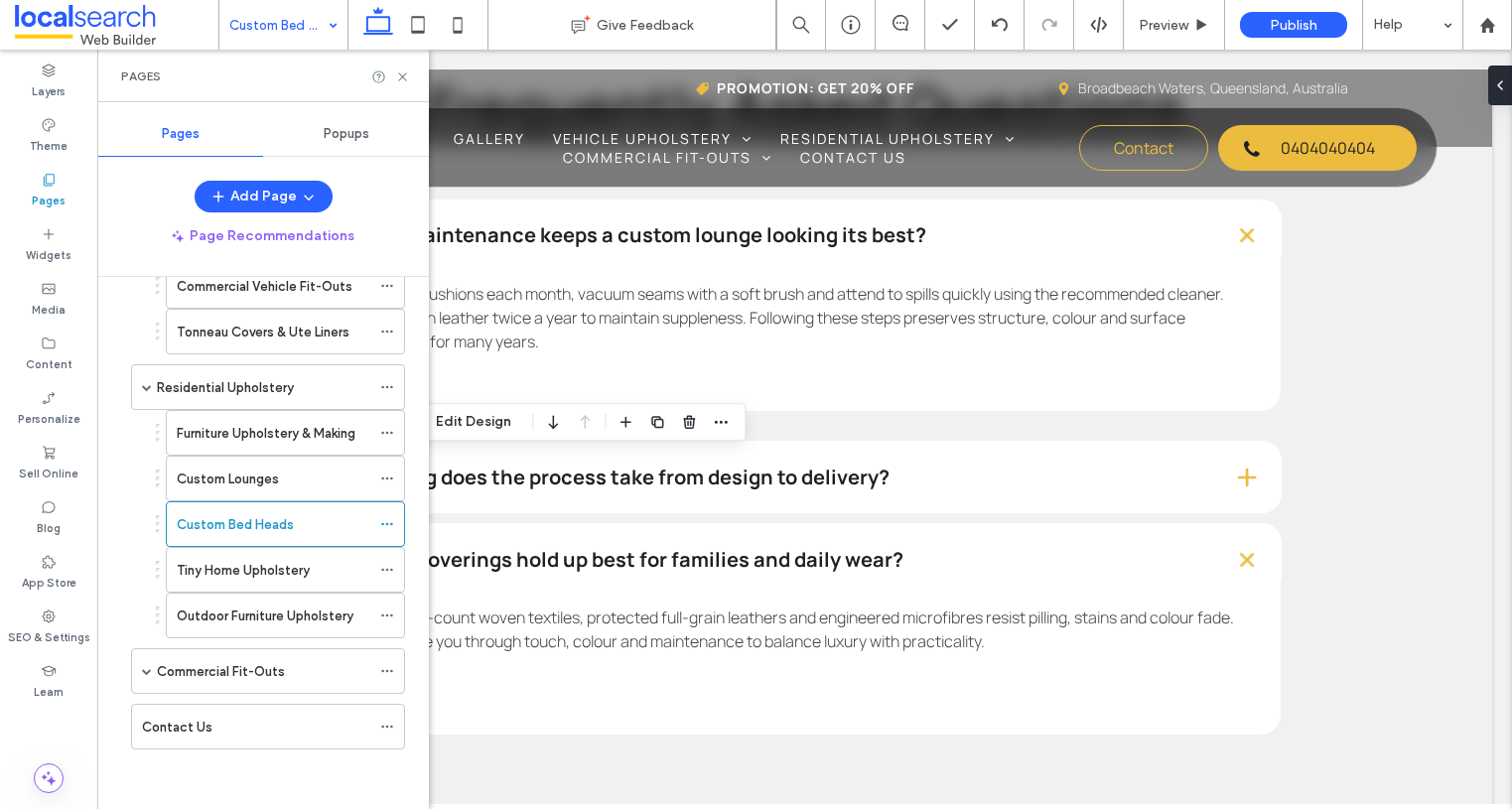click on "Tiny Home Upholstery" at bounding box center (243, 570) 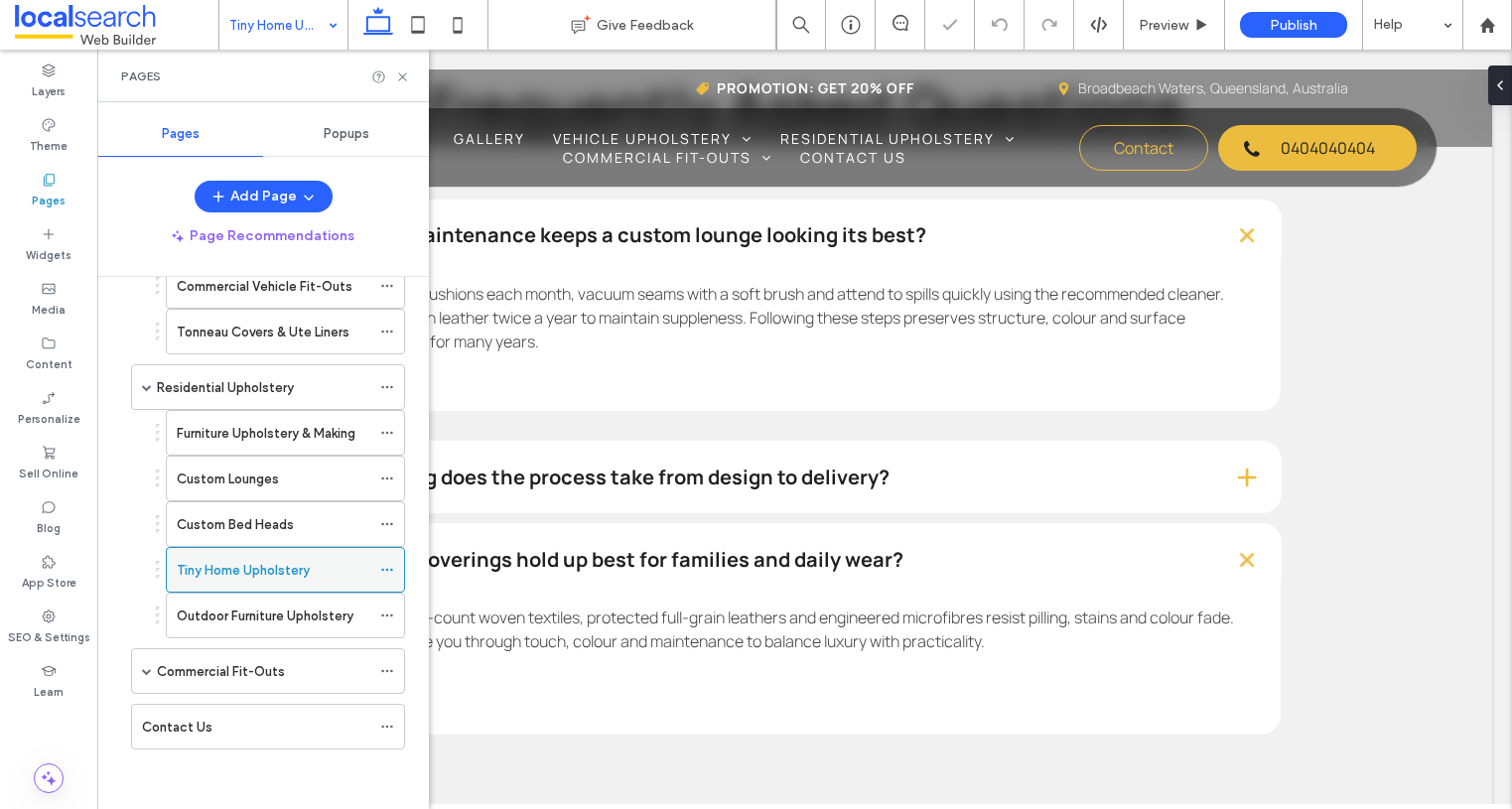 click 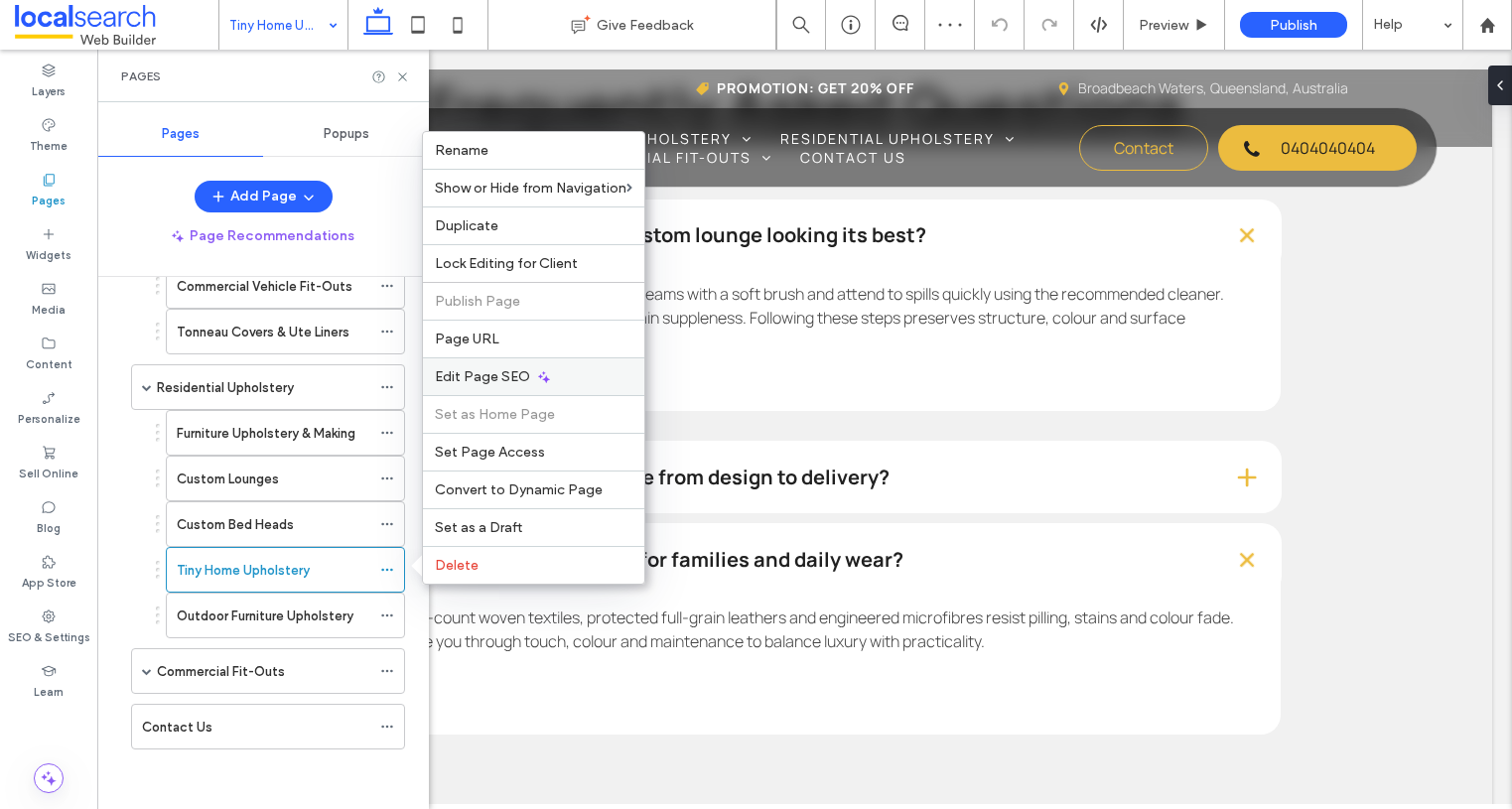 click on "Edit Page SEO" at bounding box center (482, 376) 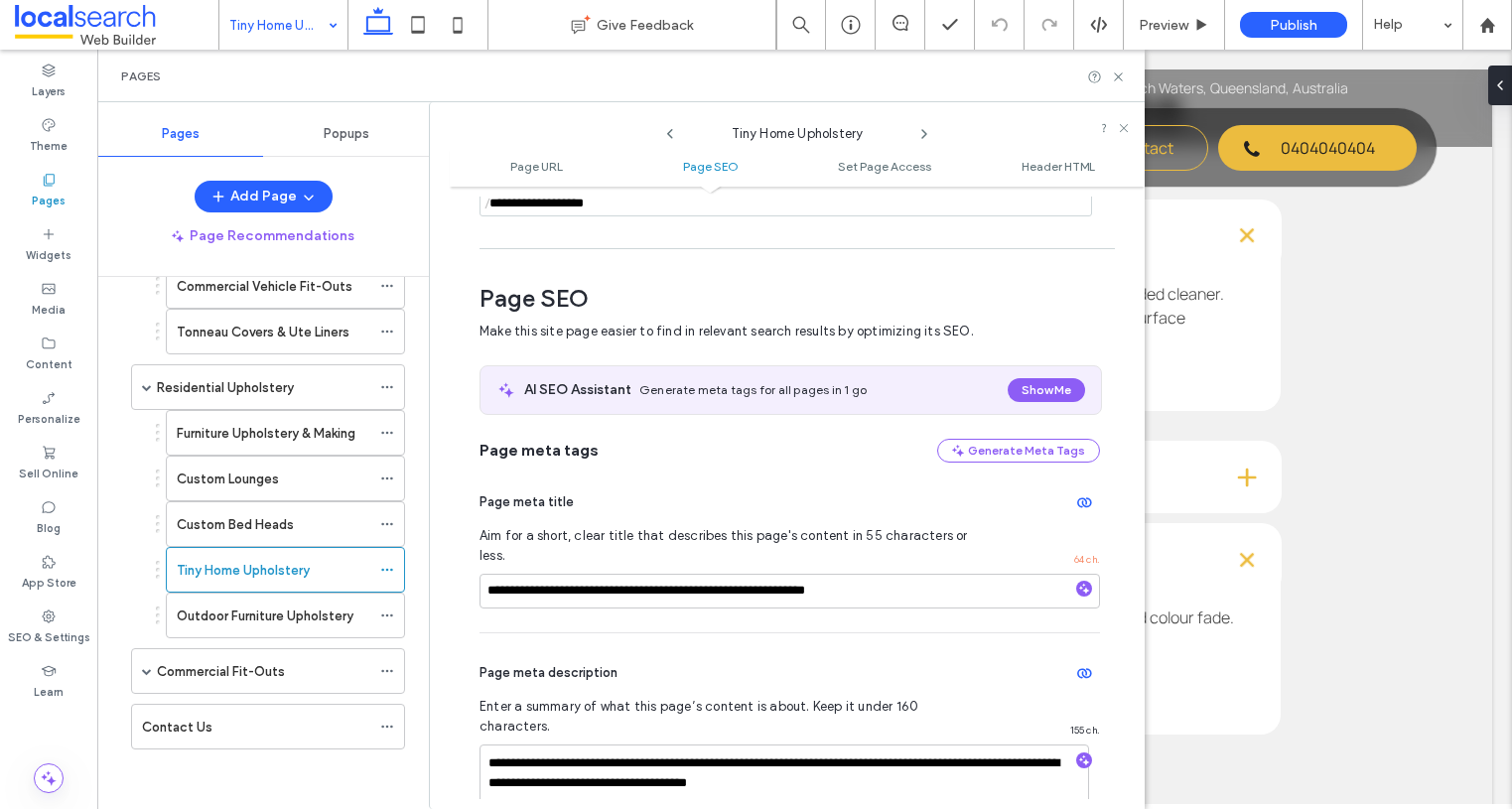 scroll, scrollTop: 272, scrollLeft: 0, axis: vertical 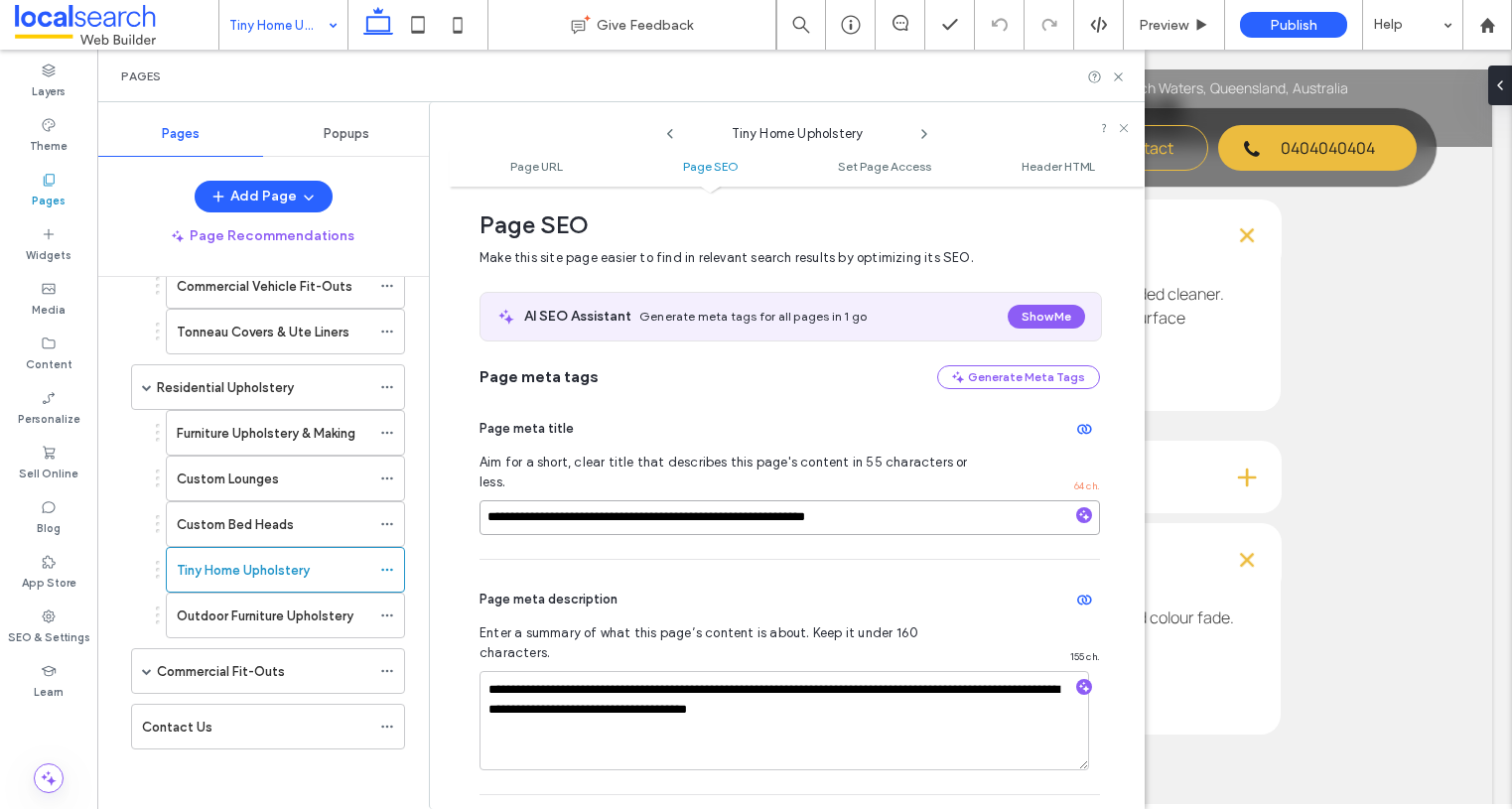 drag, startPoint x: 744, startPoint y: 500, endPoint x: 437, endPoint y: 495, distance: 307.04071 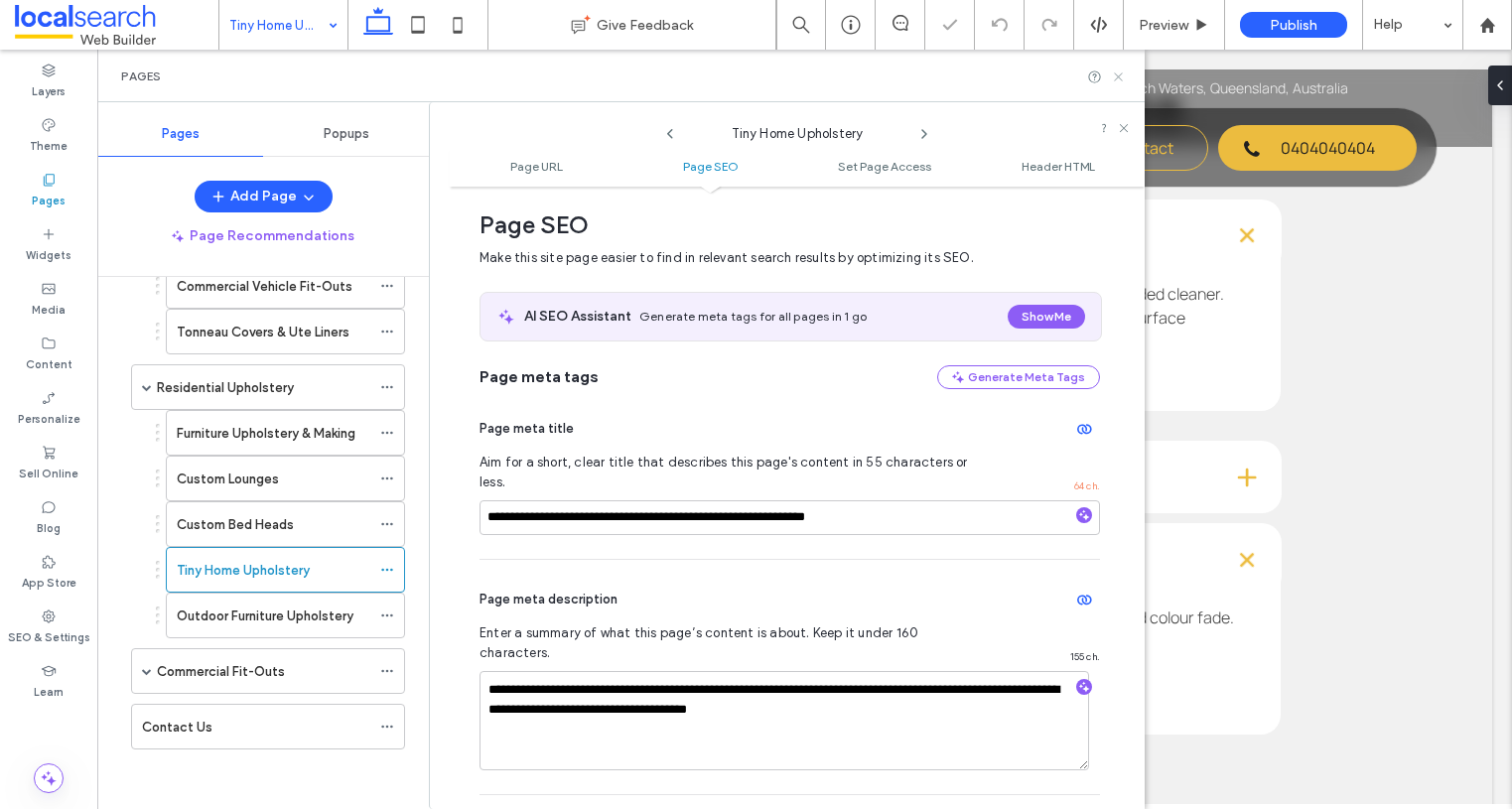 click 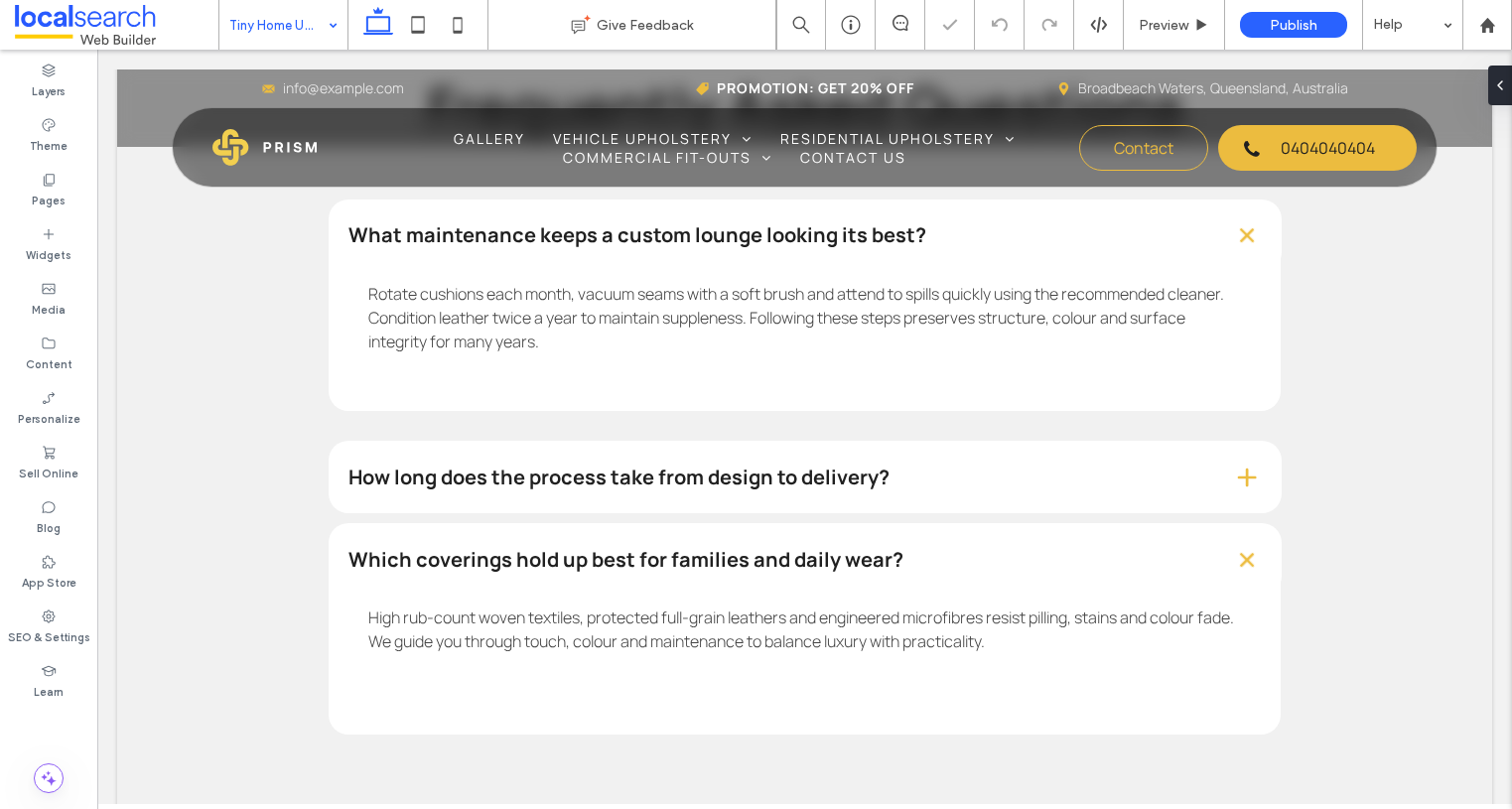 type on "*******" 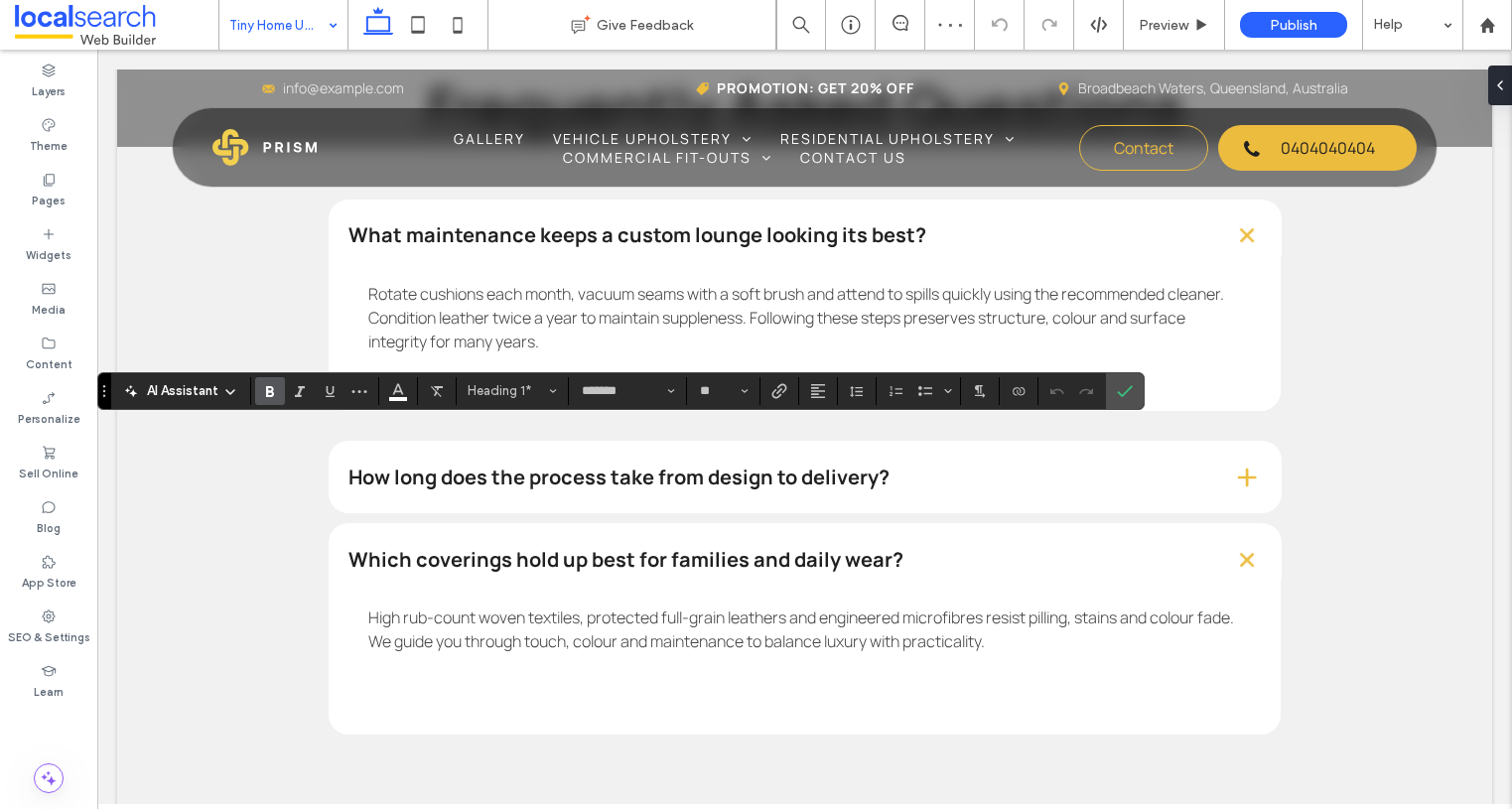 type on "**" 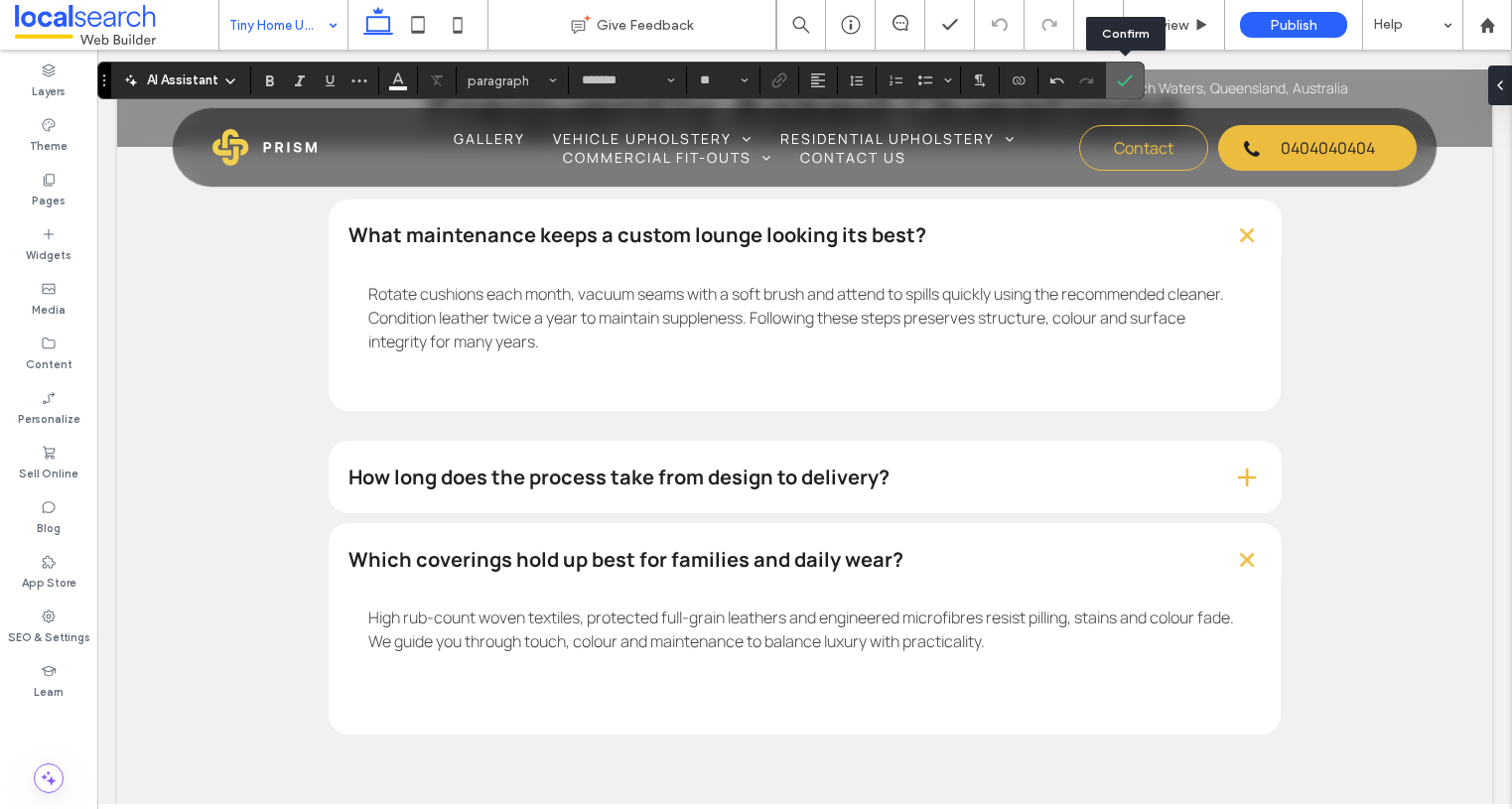 click 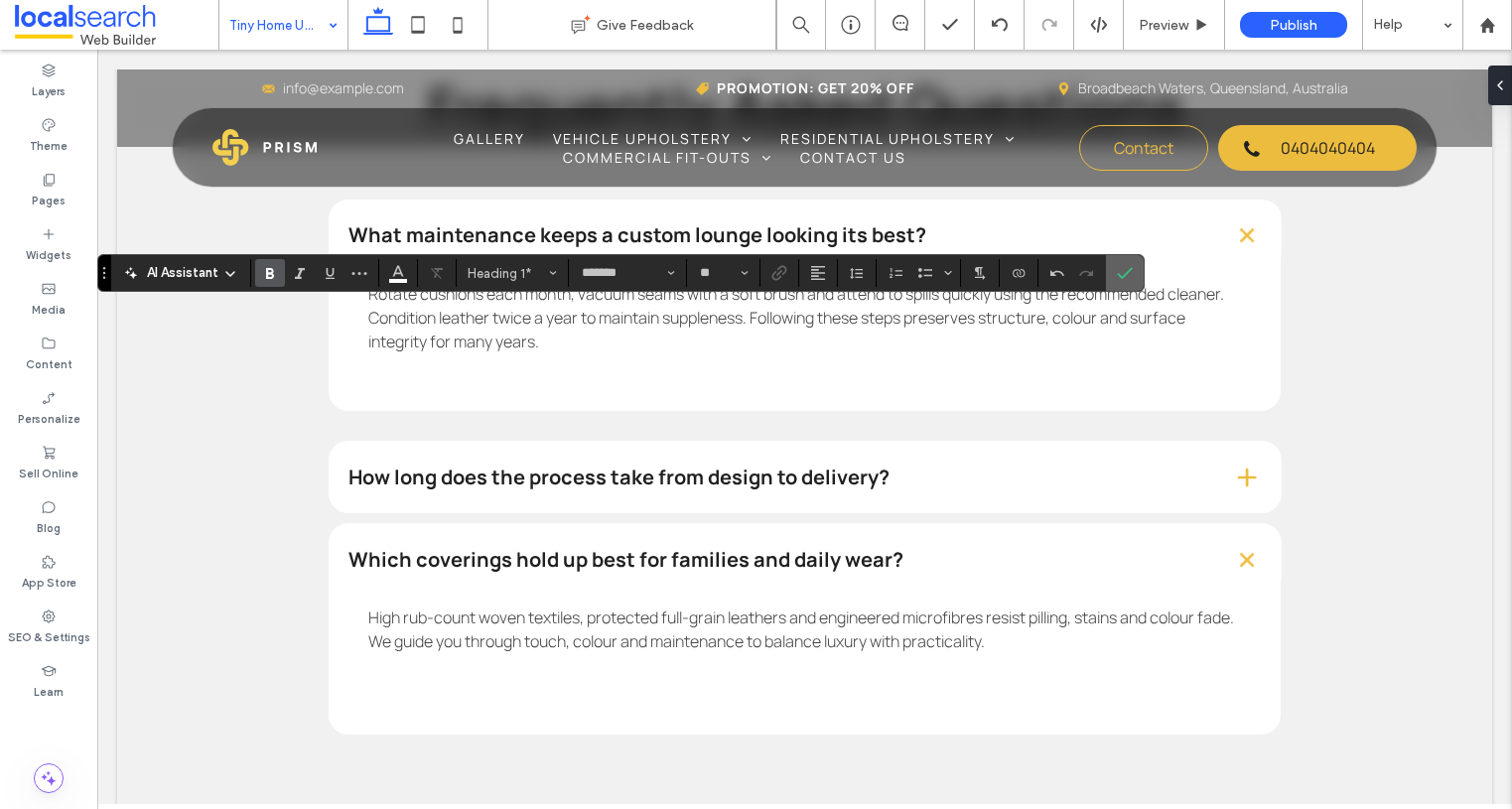 click 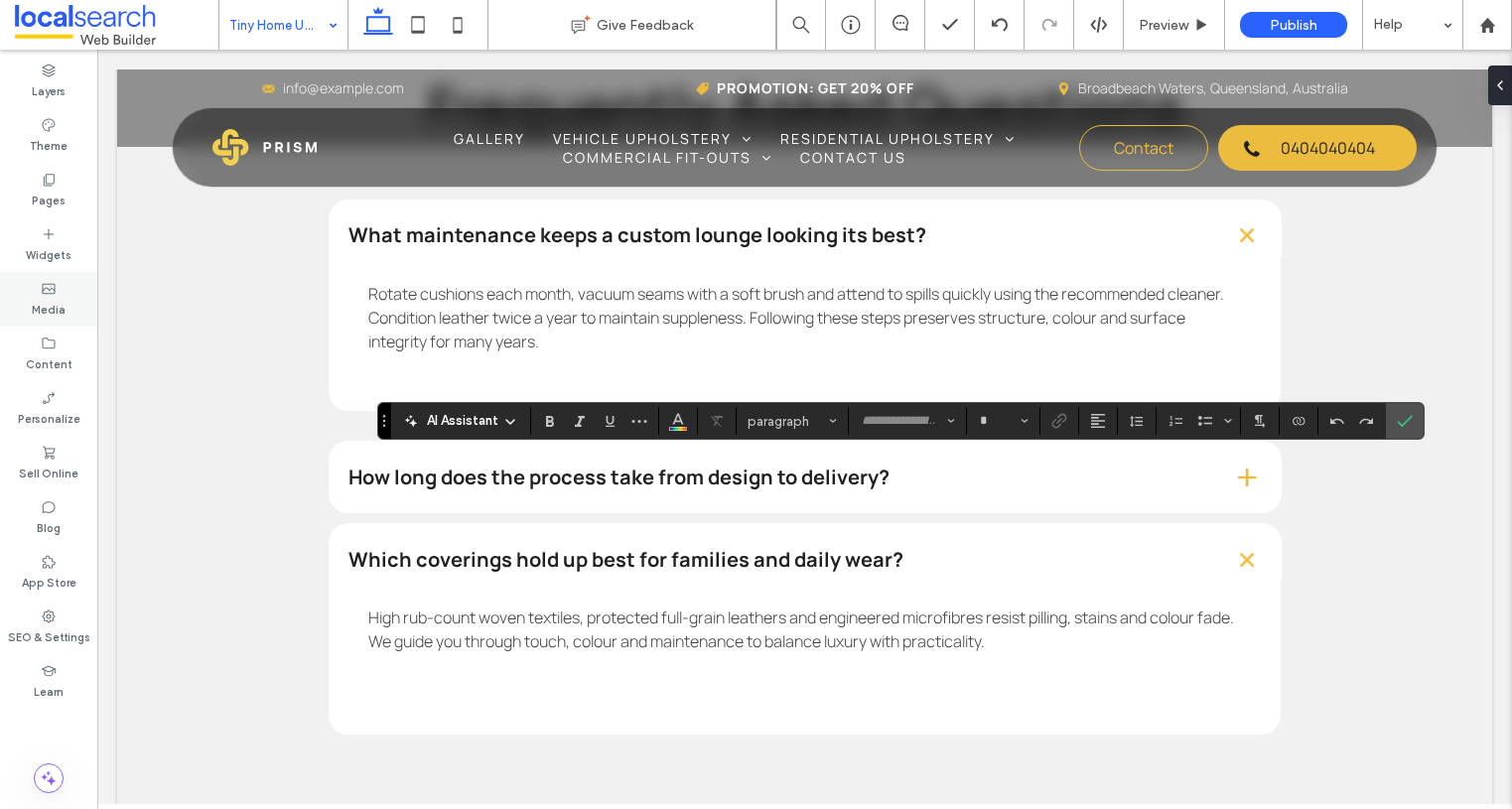 type on "*******" 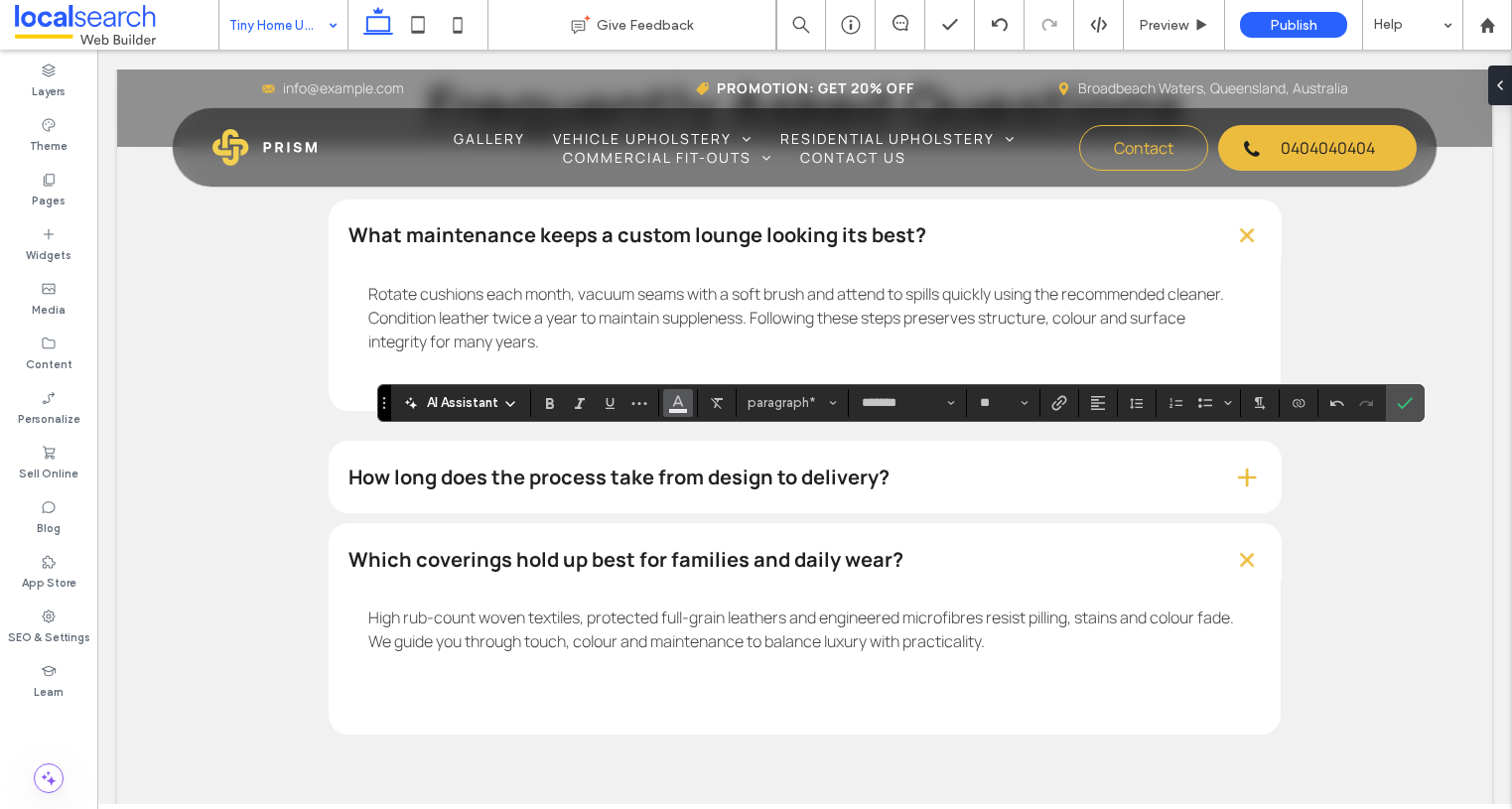 click at bounding box center (678, 401) 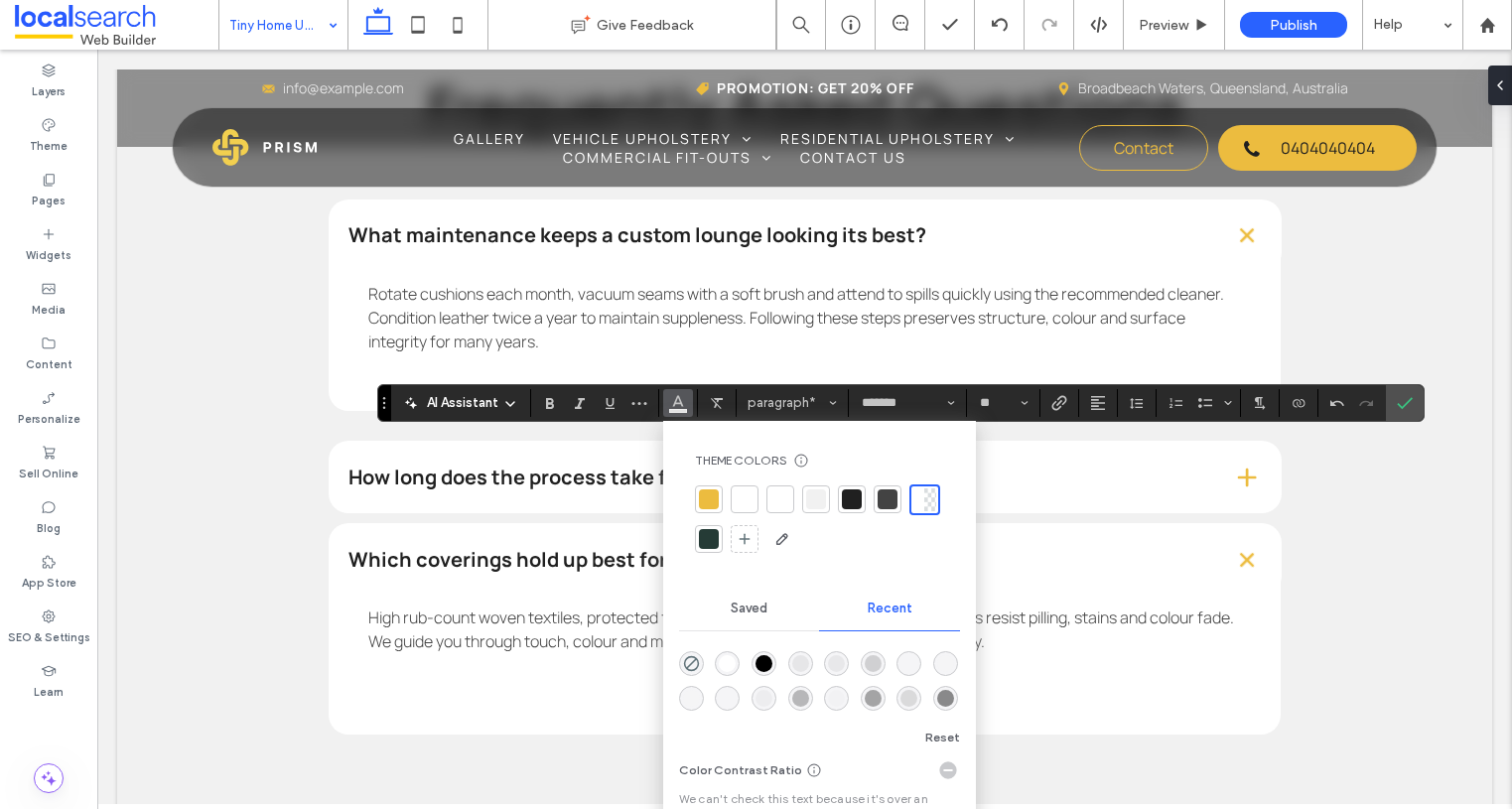 click at bounding box center (888, 499) 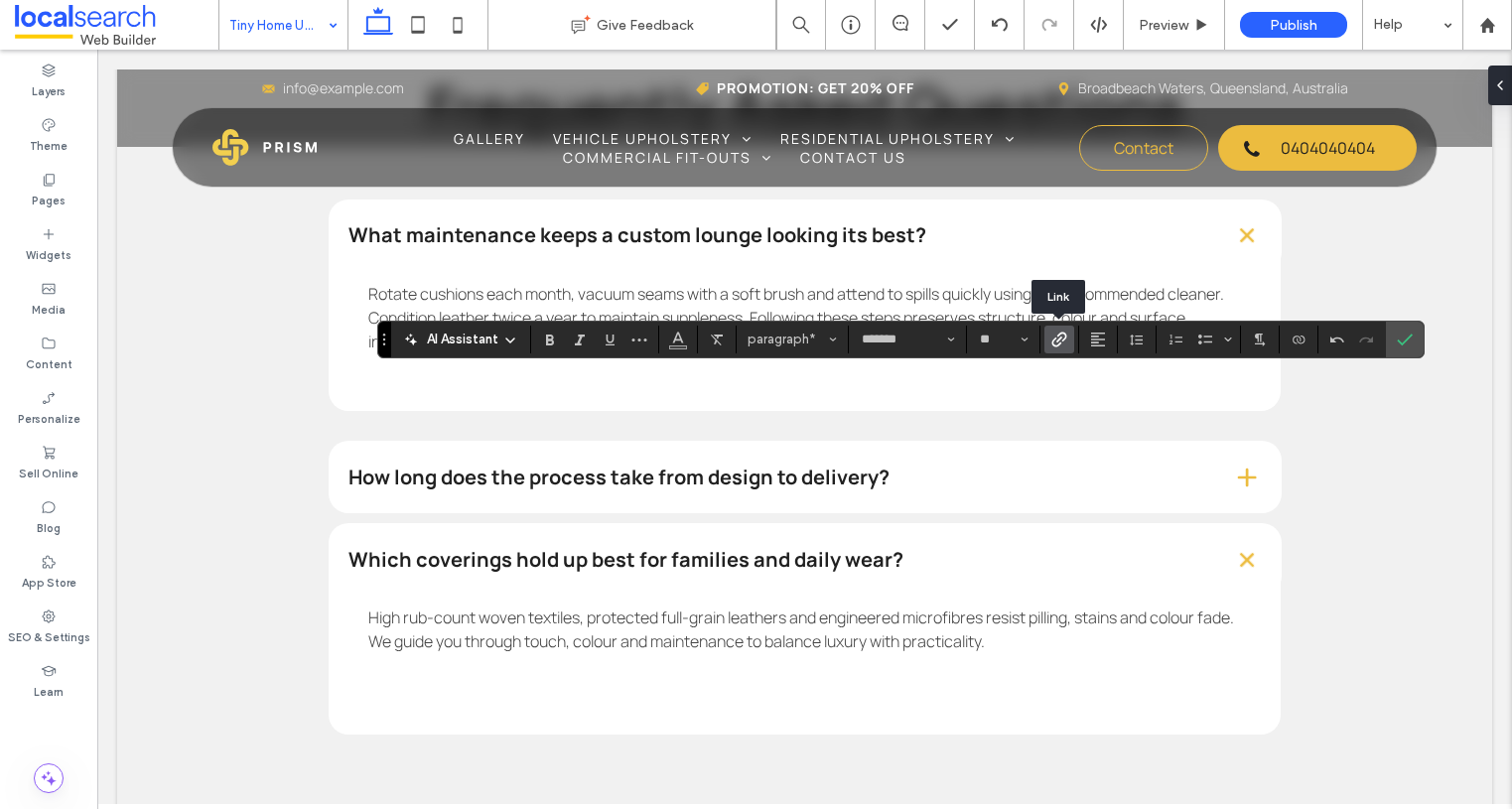 click at bounding box center [1055, 339] 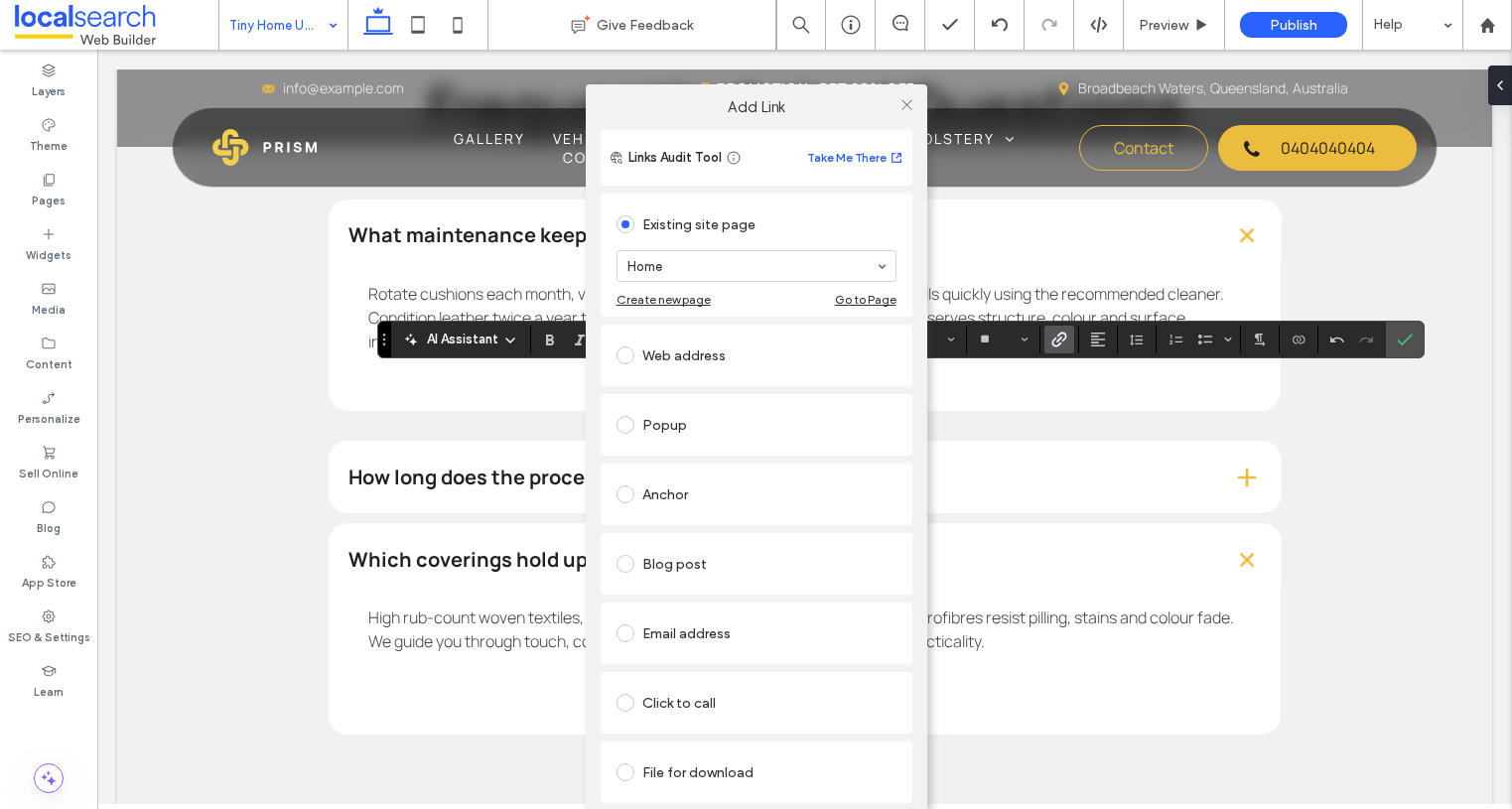 click on "Click to call" at bounding box center [756, 703] 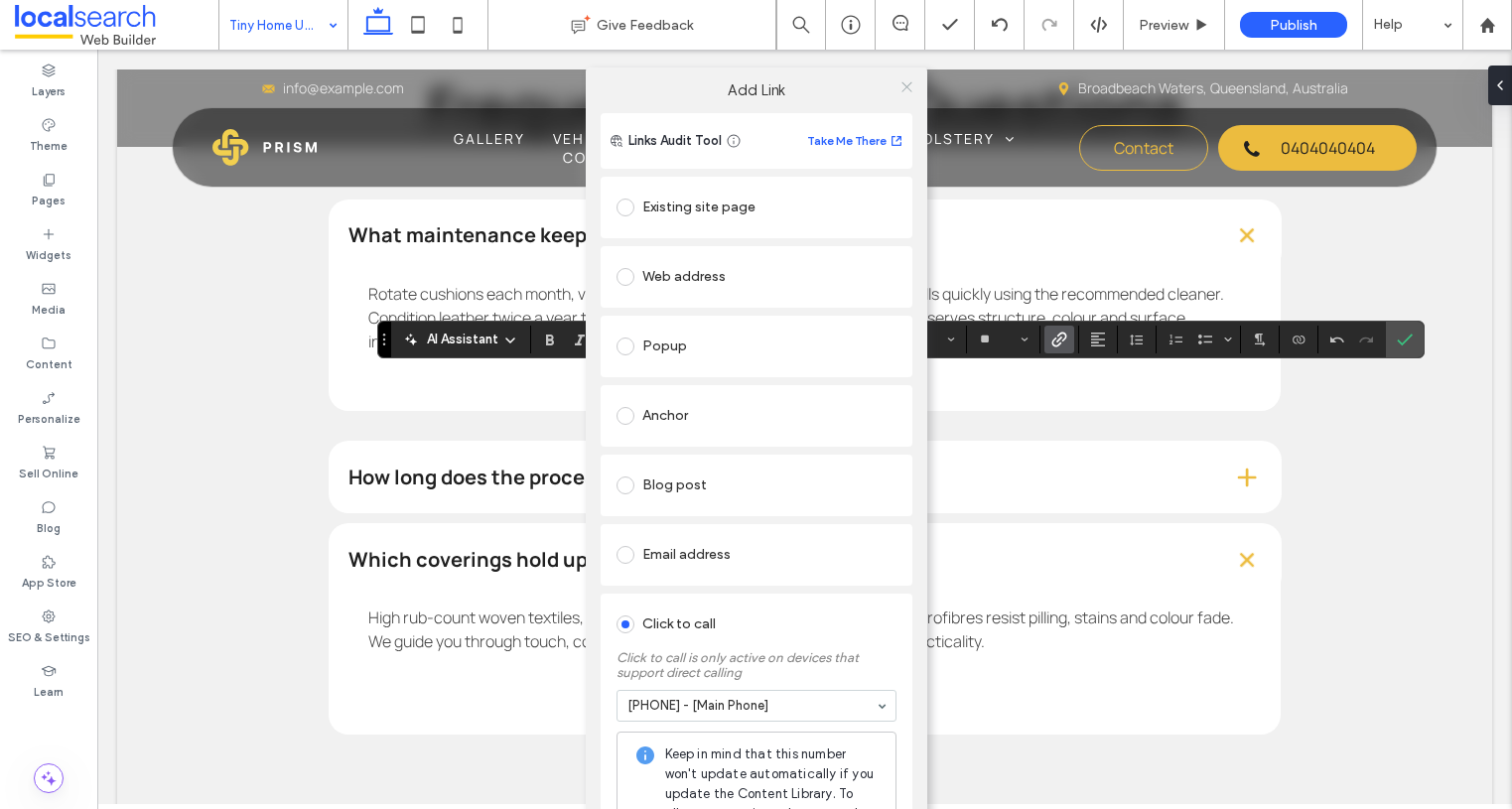 click 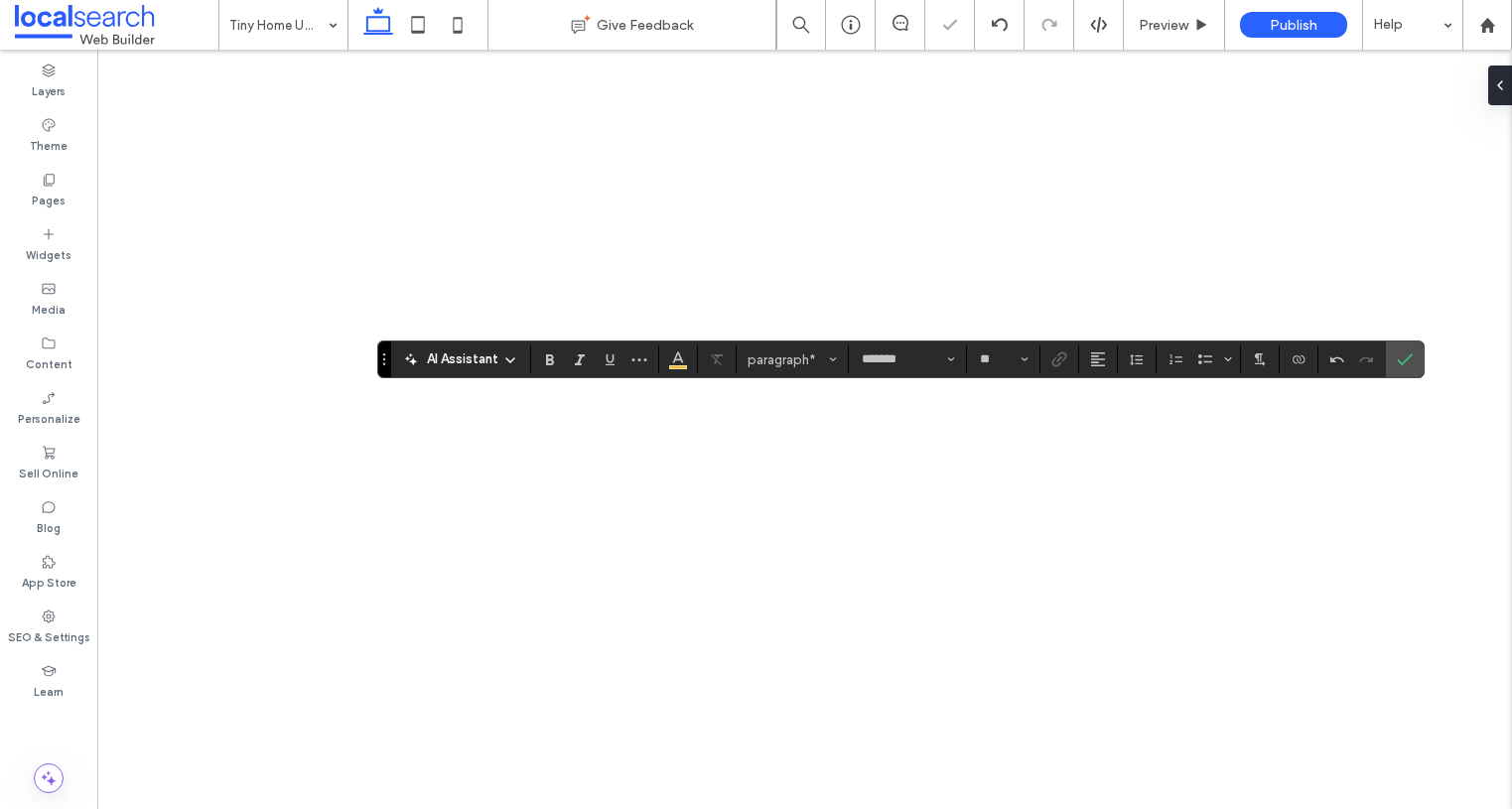 scroll, scrollTop: 0, scrollLeft: 0, axis: both 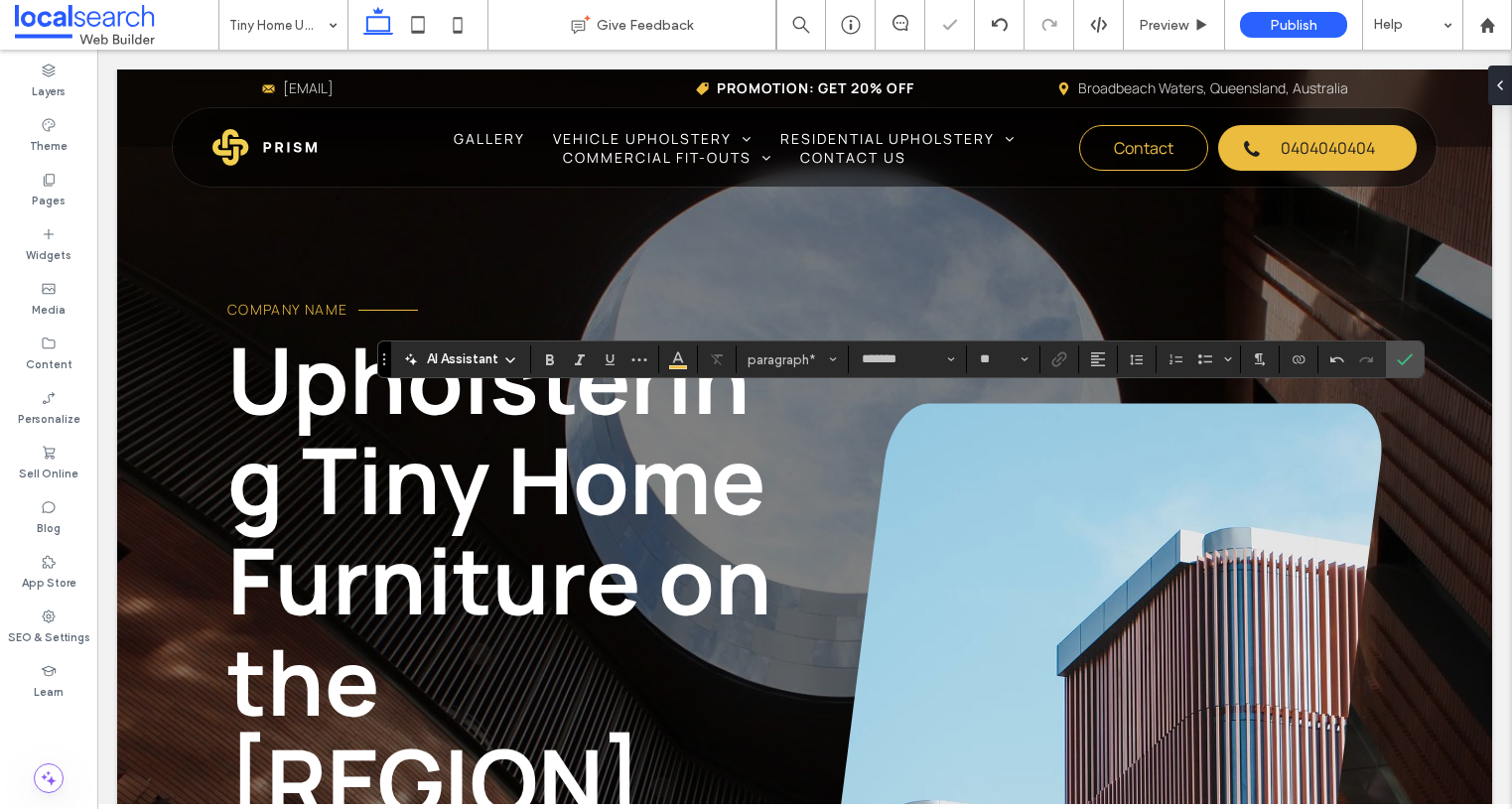 type 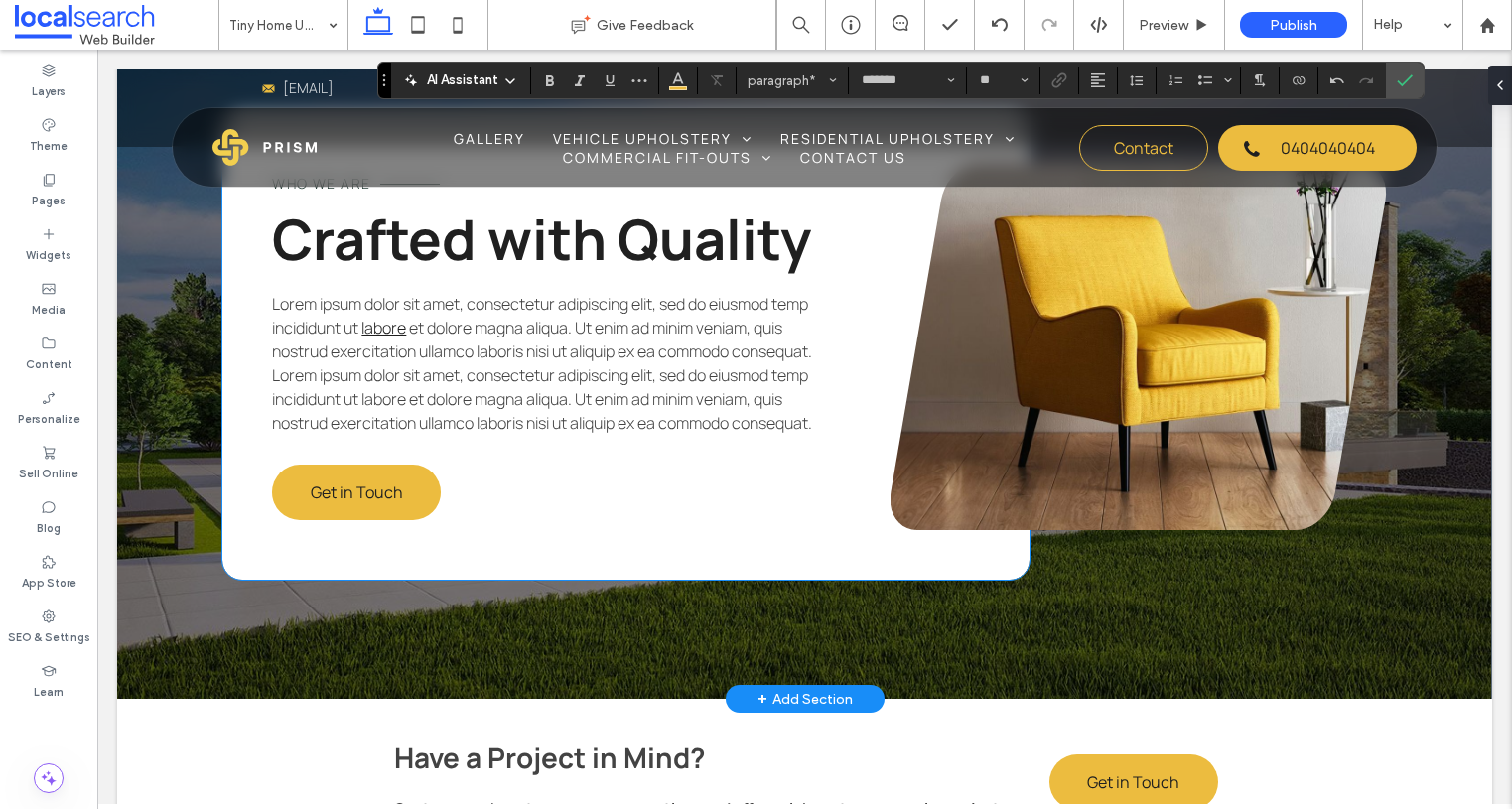 scroll, scrollTop: 3119, scrollLeft: 0, axis: vertical 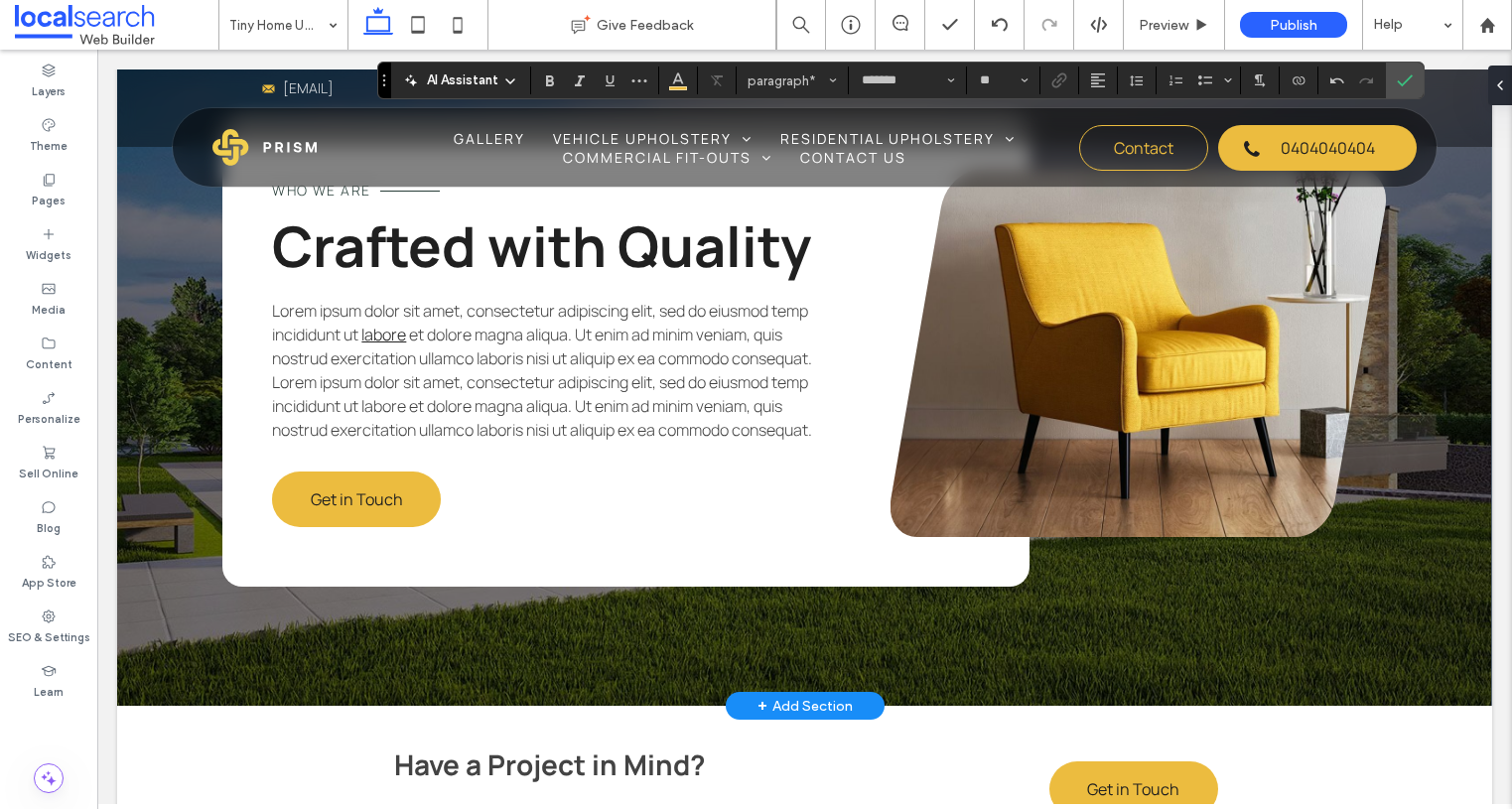 click on "Crafted with Quality" at bounding box center (541, 245) 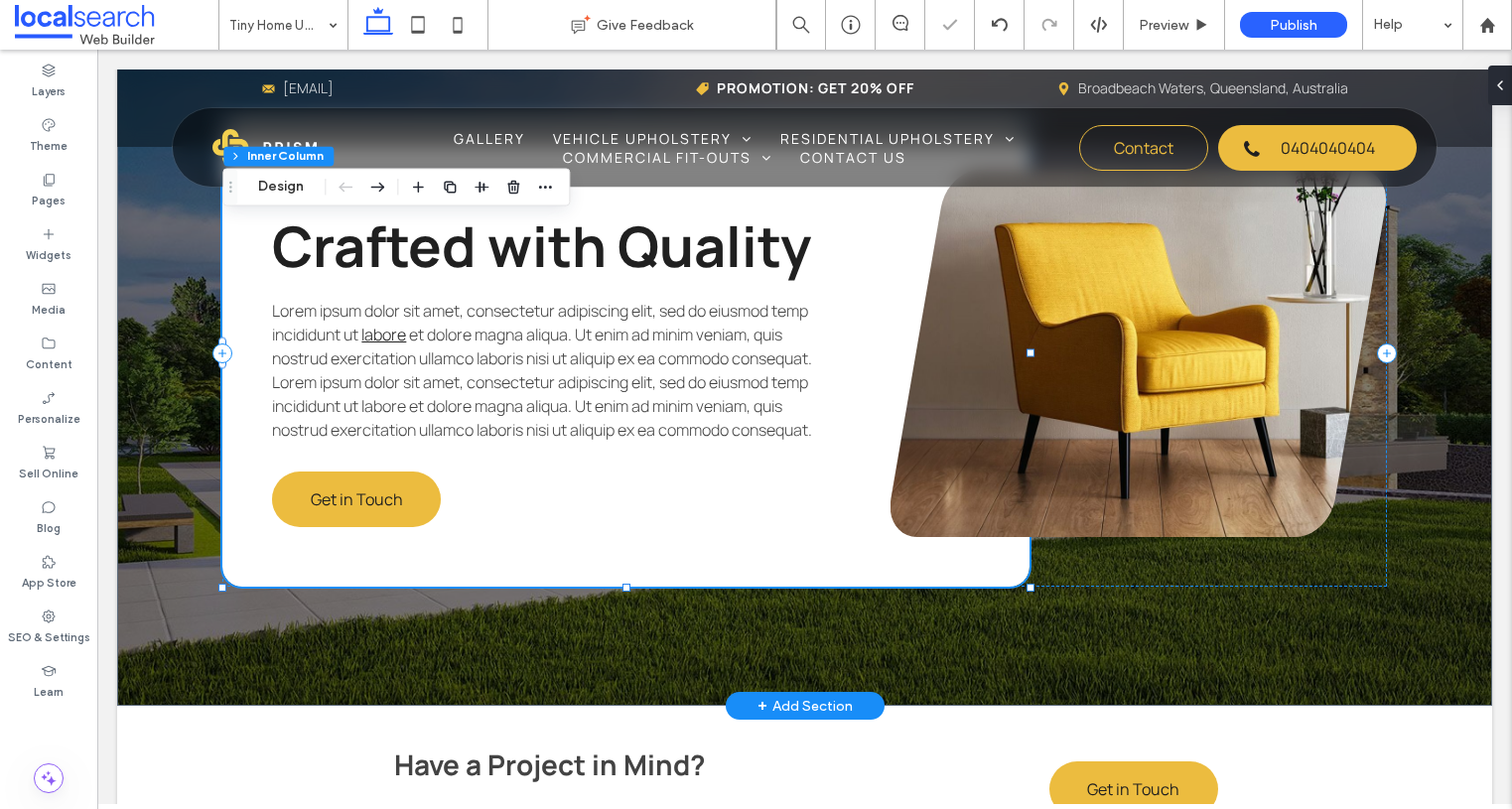 click on "Crafted with Quality" at bounding box center [541, 245] 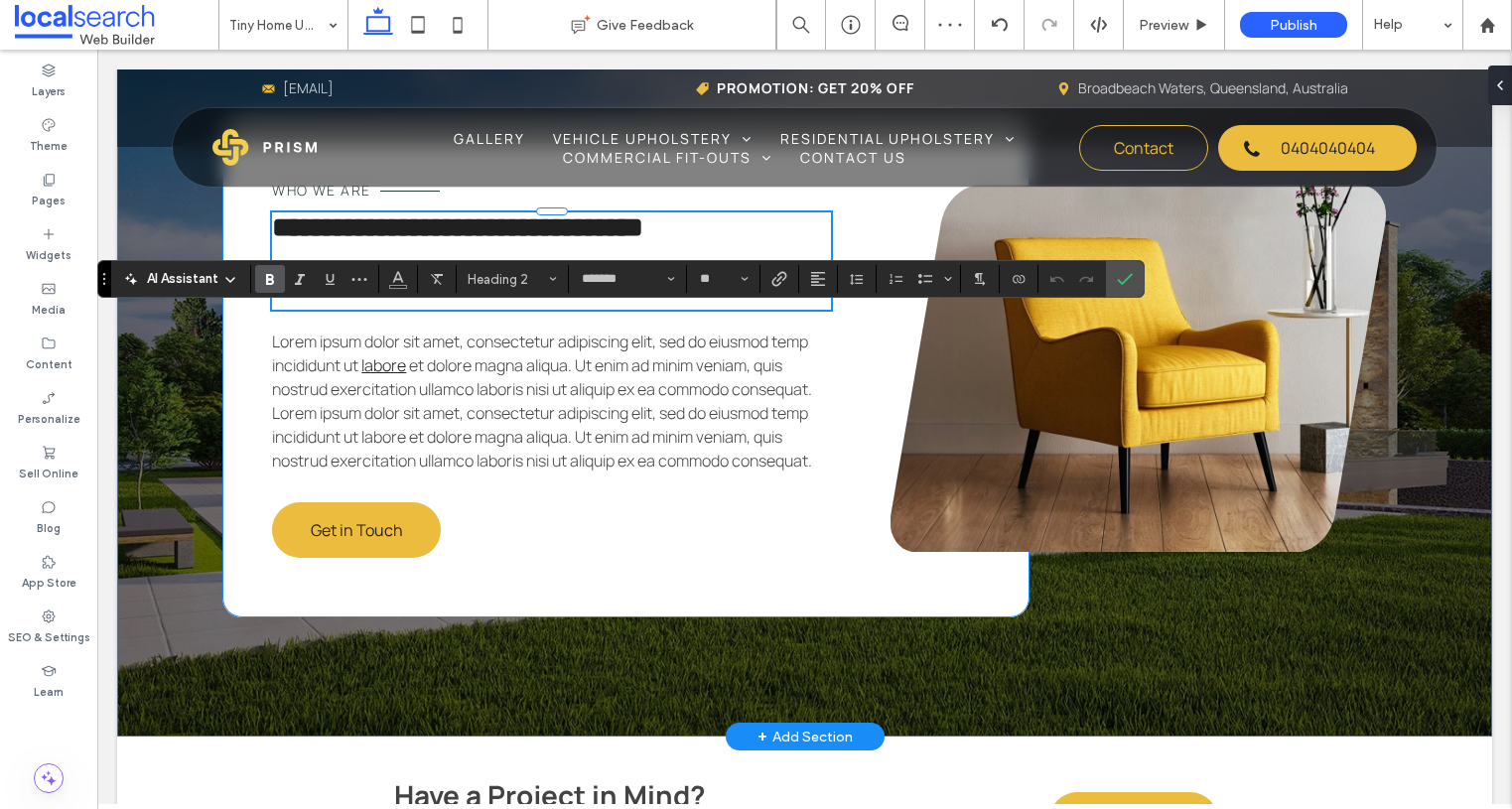 scroll, scrollTop: 0, scrollLeft: 0, axis: both 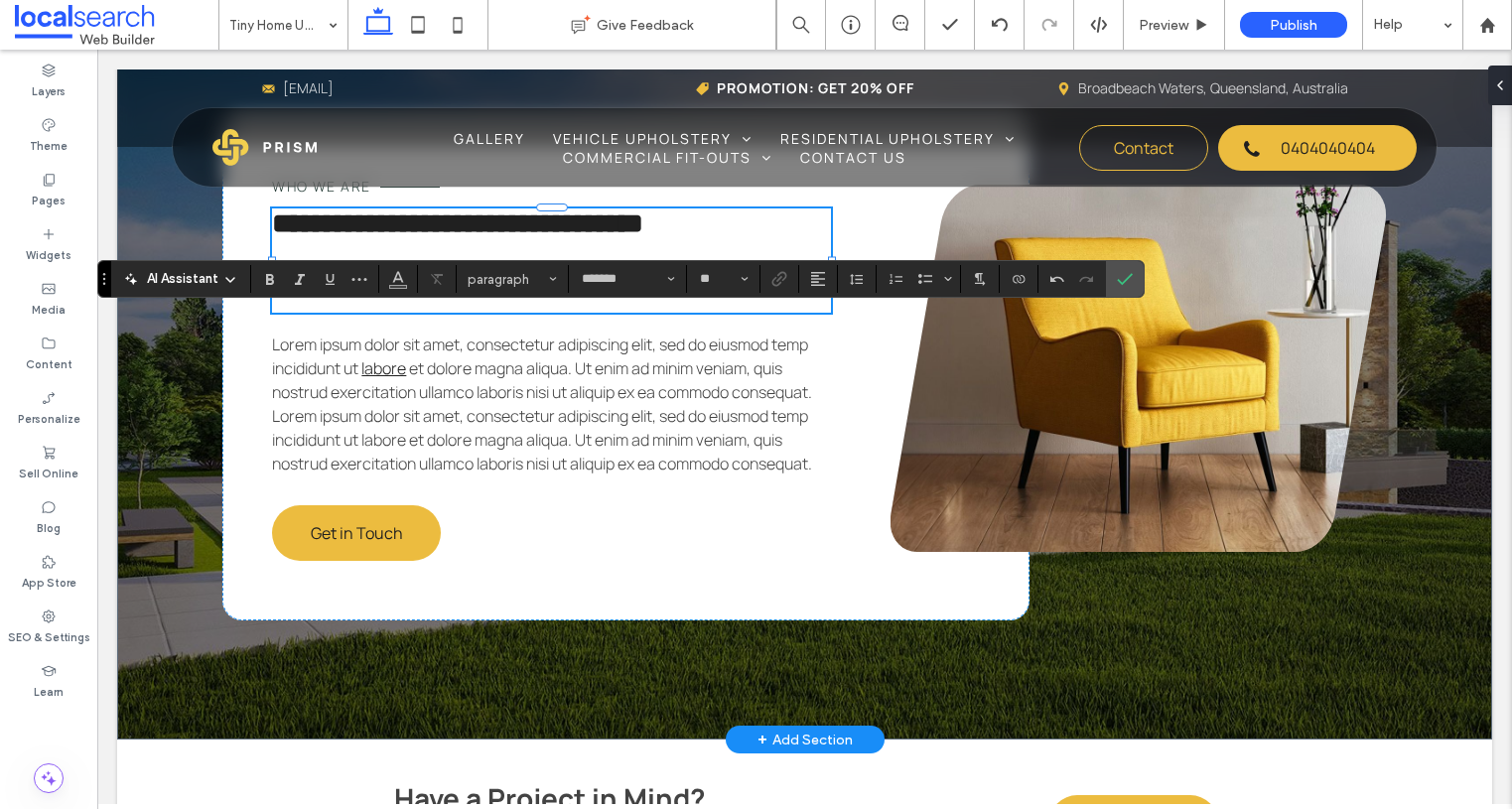 type on "**" 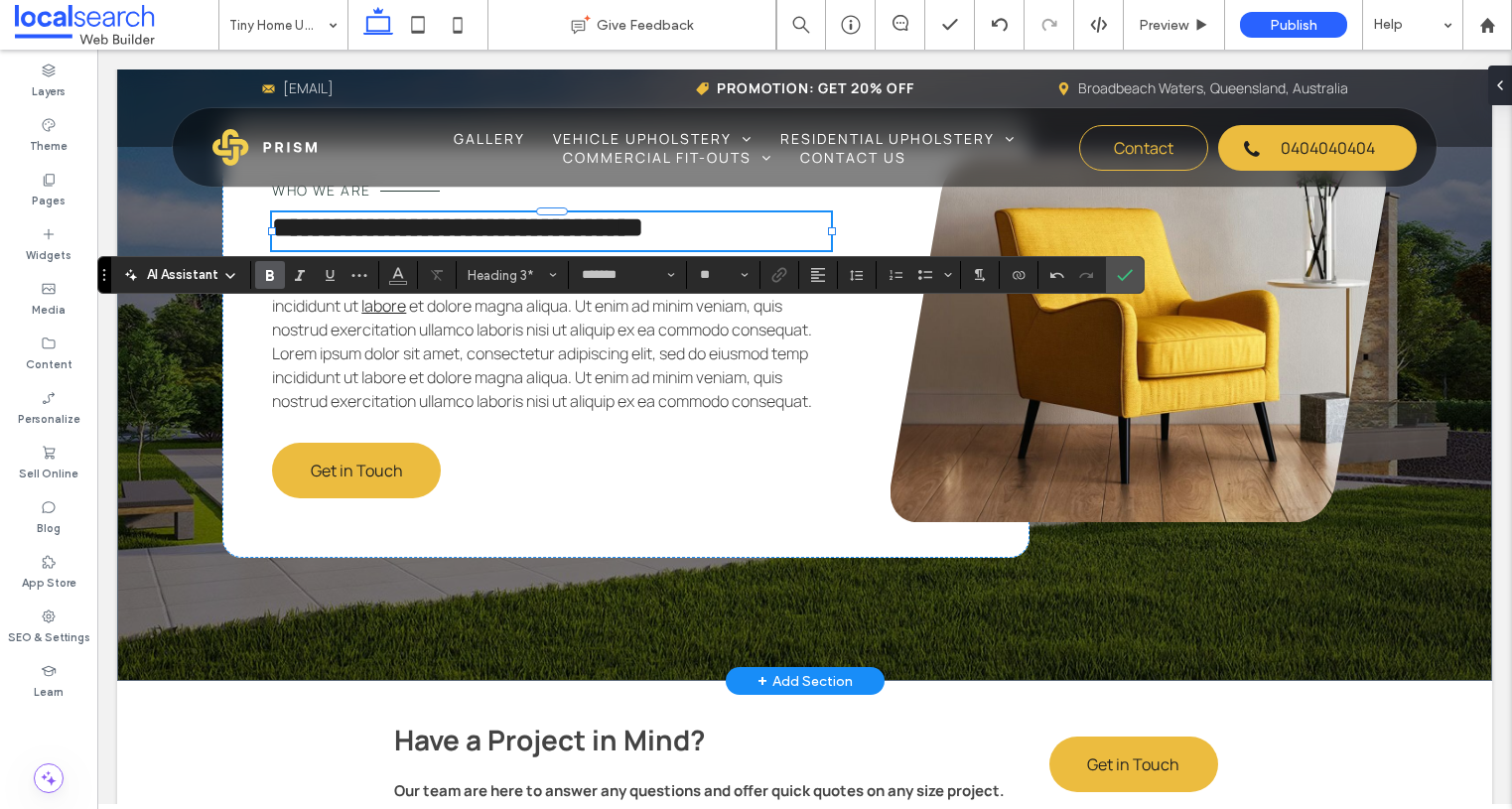 click on "**********" at bounding box center (458, 227) 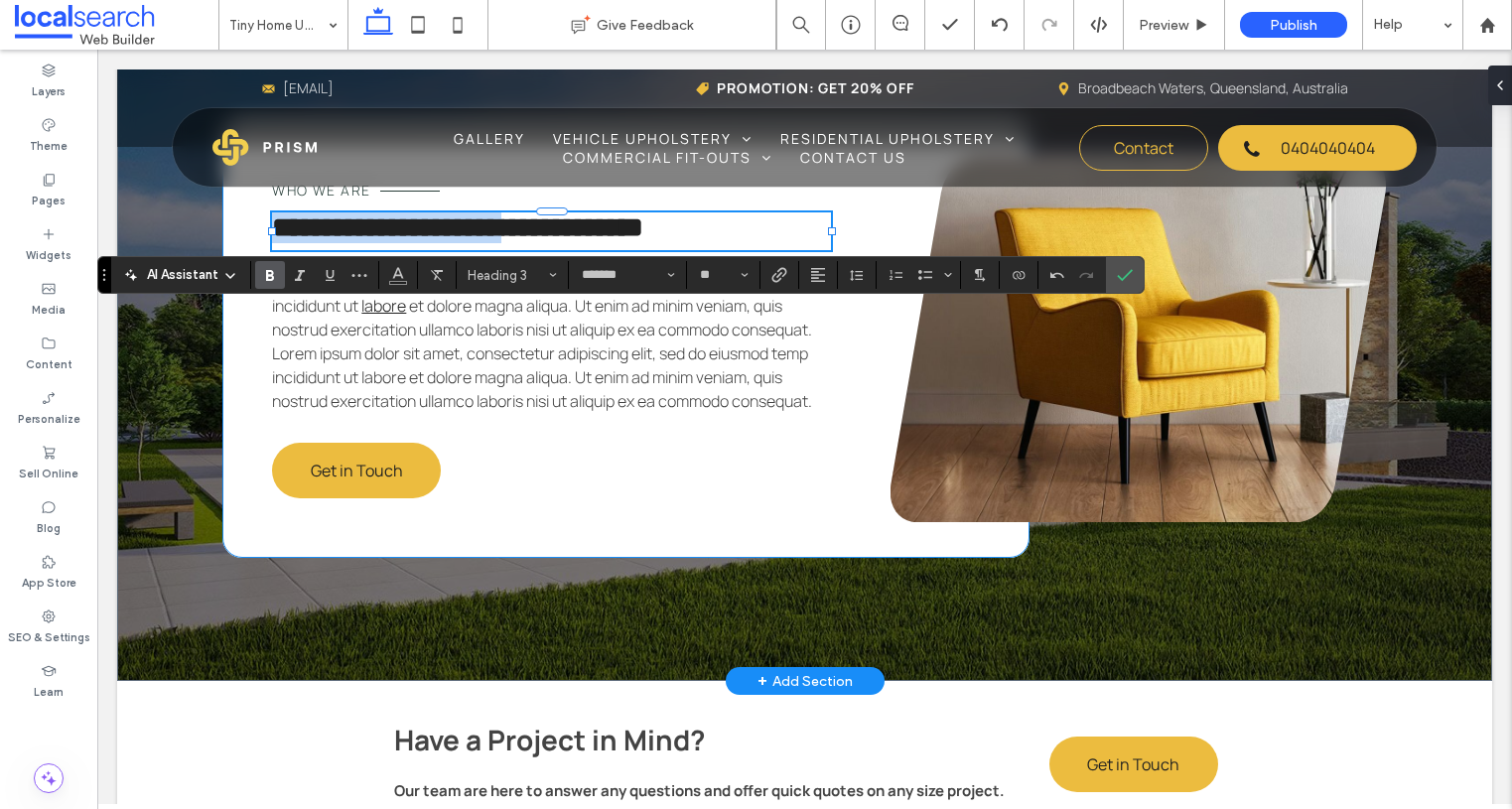 drag, startPoint x: 561, startPoint y: 333, endPoint x: 229, endPoint y: 324, distance: 332.12197 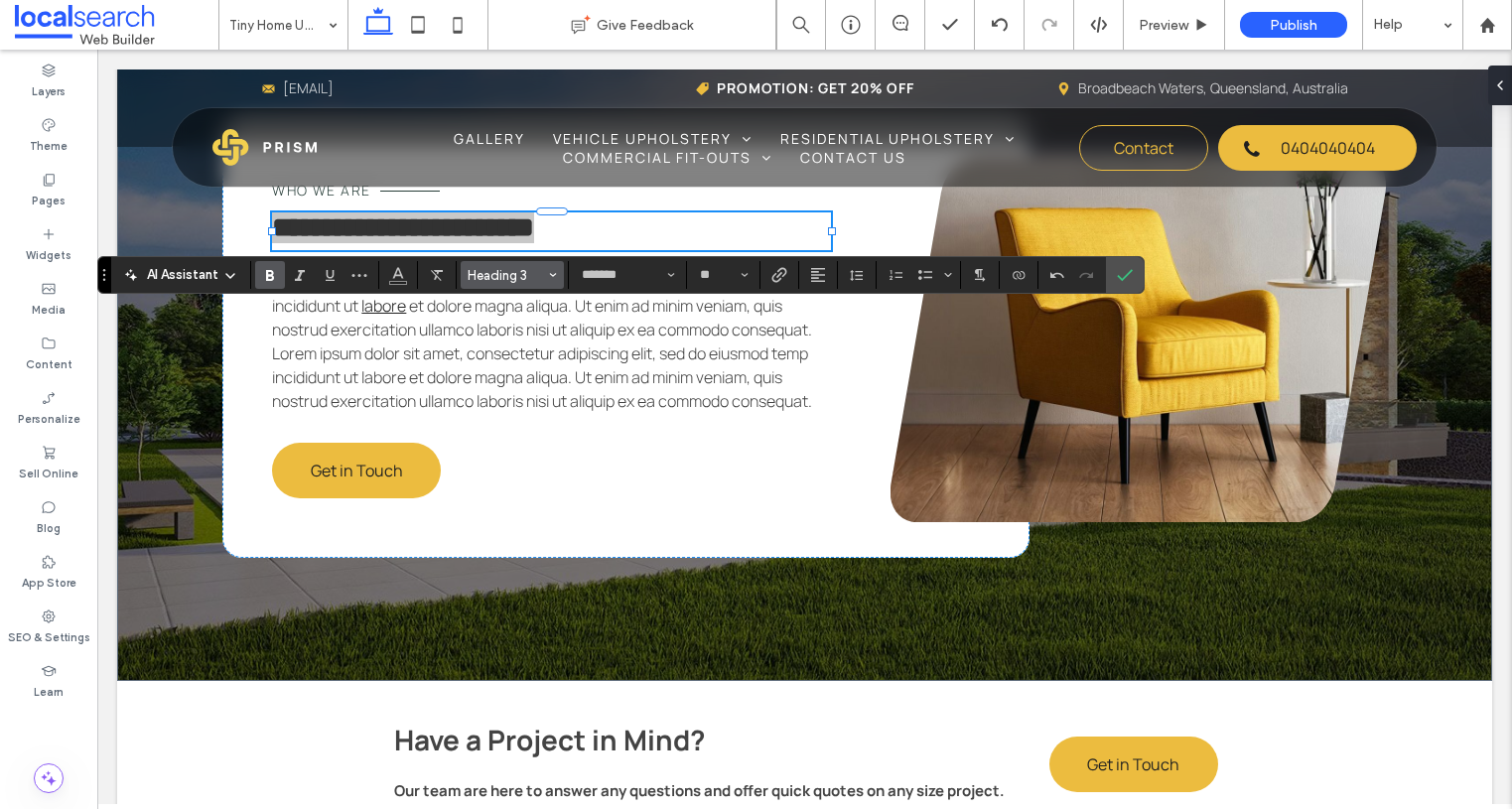 click on "Heading 3" at bounding box center [506, 275] 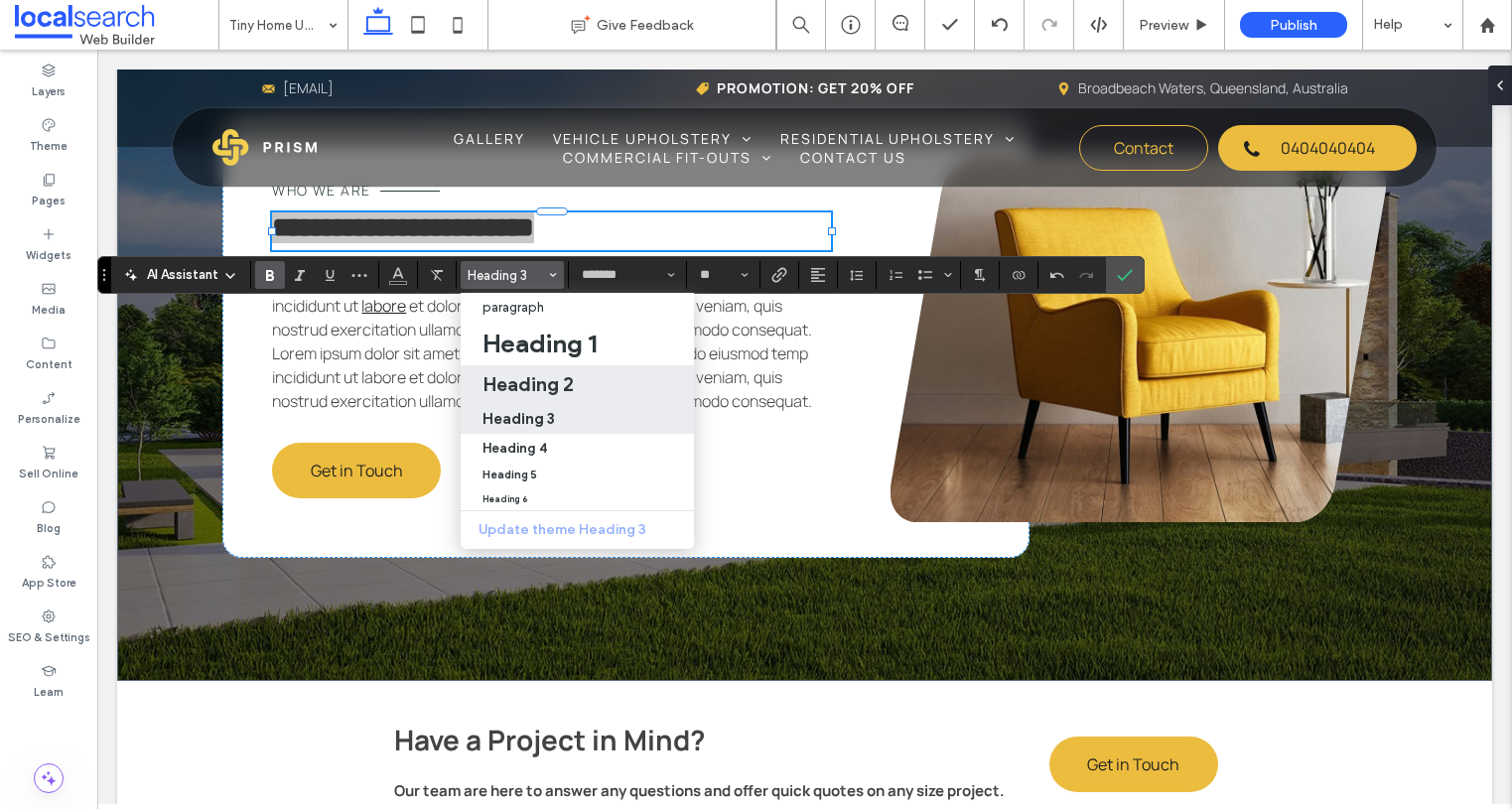 click on "Heading 2" at bounding box center (528, 384) 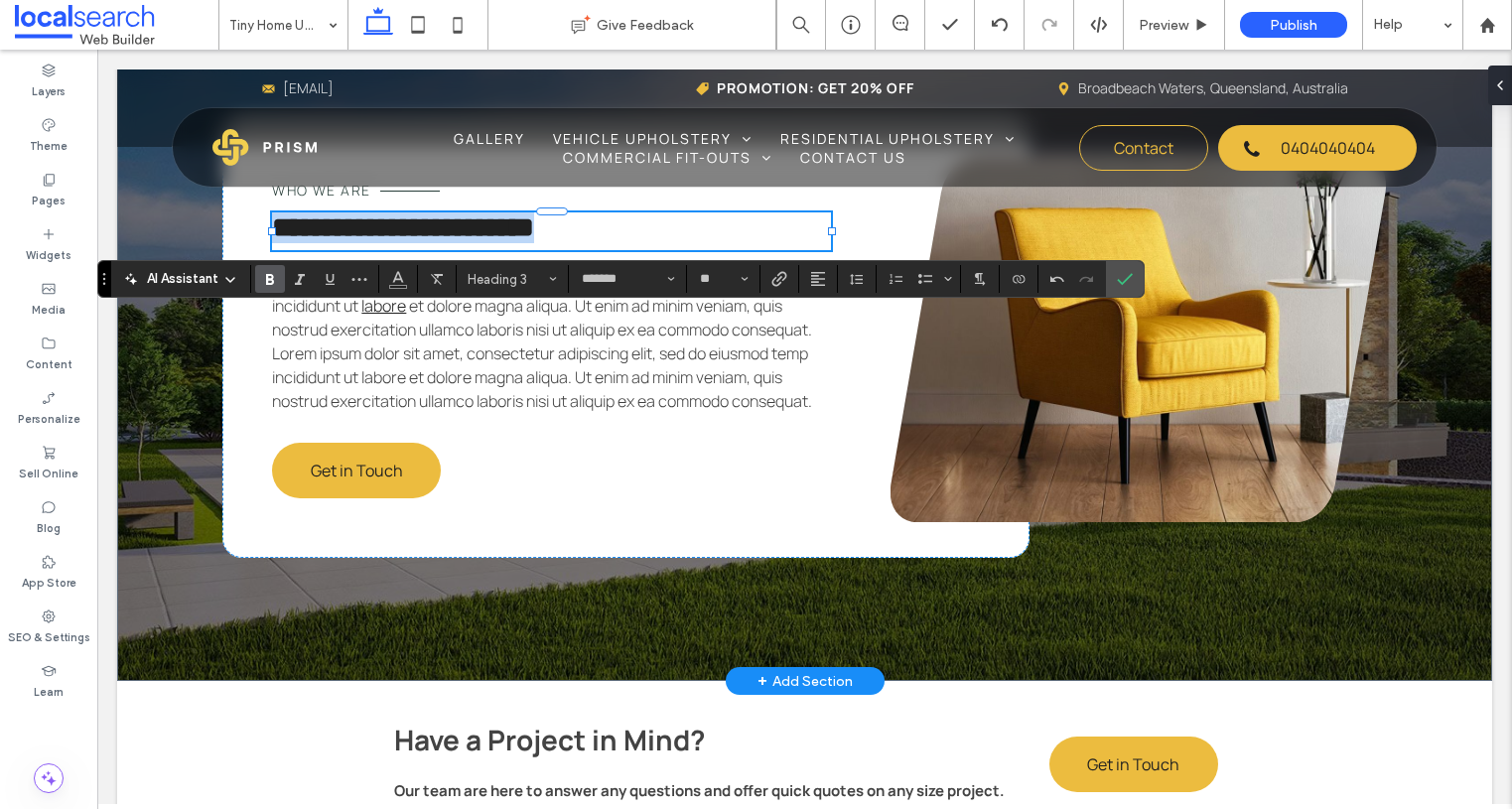 type on "**" 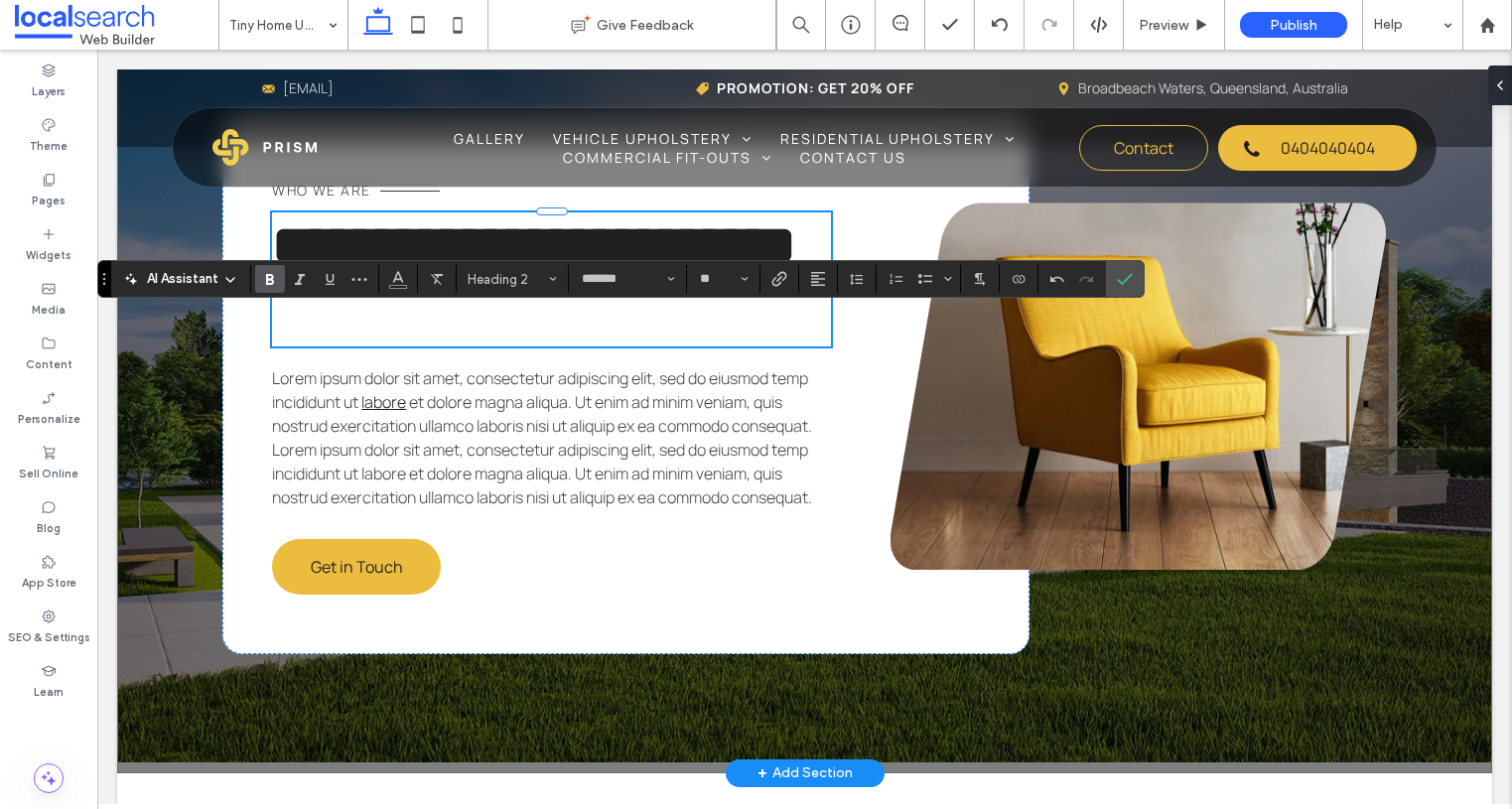 click on "et dolore magna aliqua. Ut enim ad minim veniam, quis nostrud exercitation ullamco laboris nisi ut aliquip ex ea commodo consequat. Lorem ipsum dolor sit amet, consectetur adipiscing elit, sed do eiusmod temp incididunt ut labore et dolore magna aliqua. Ut enim ad minim veniam, quis nostrud exercitation ullamco laboris nisi ut aliquip ex ea commodo consequat." at bounding box center [542, 450] 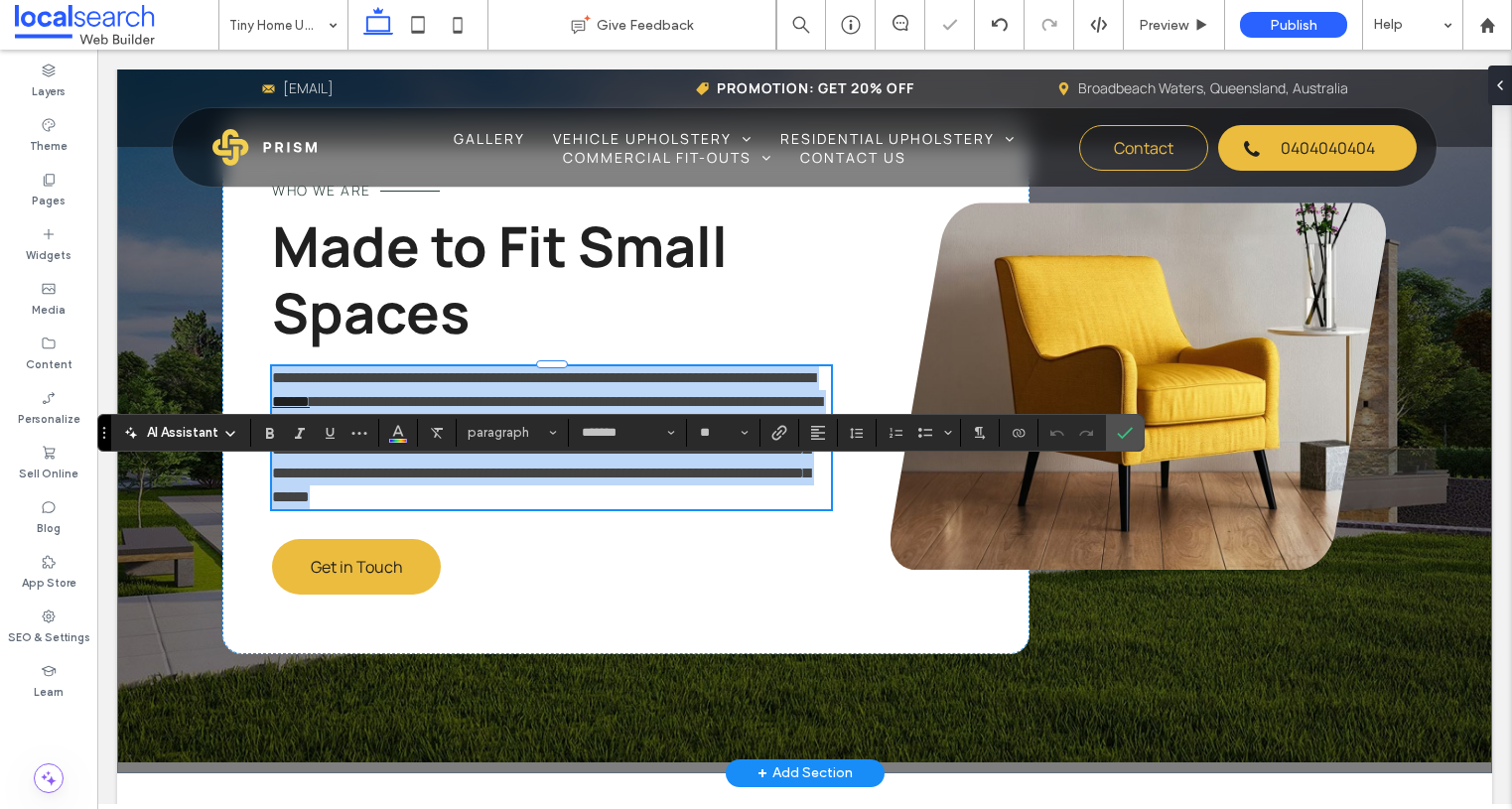 scroll, scrollTop: 0, scrollLeft: 0, axis: both 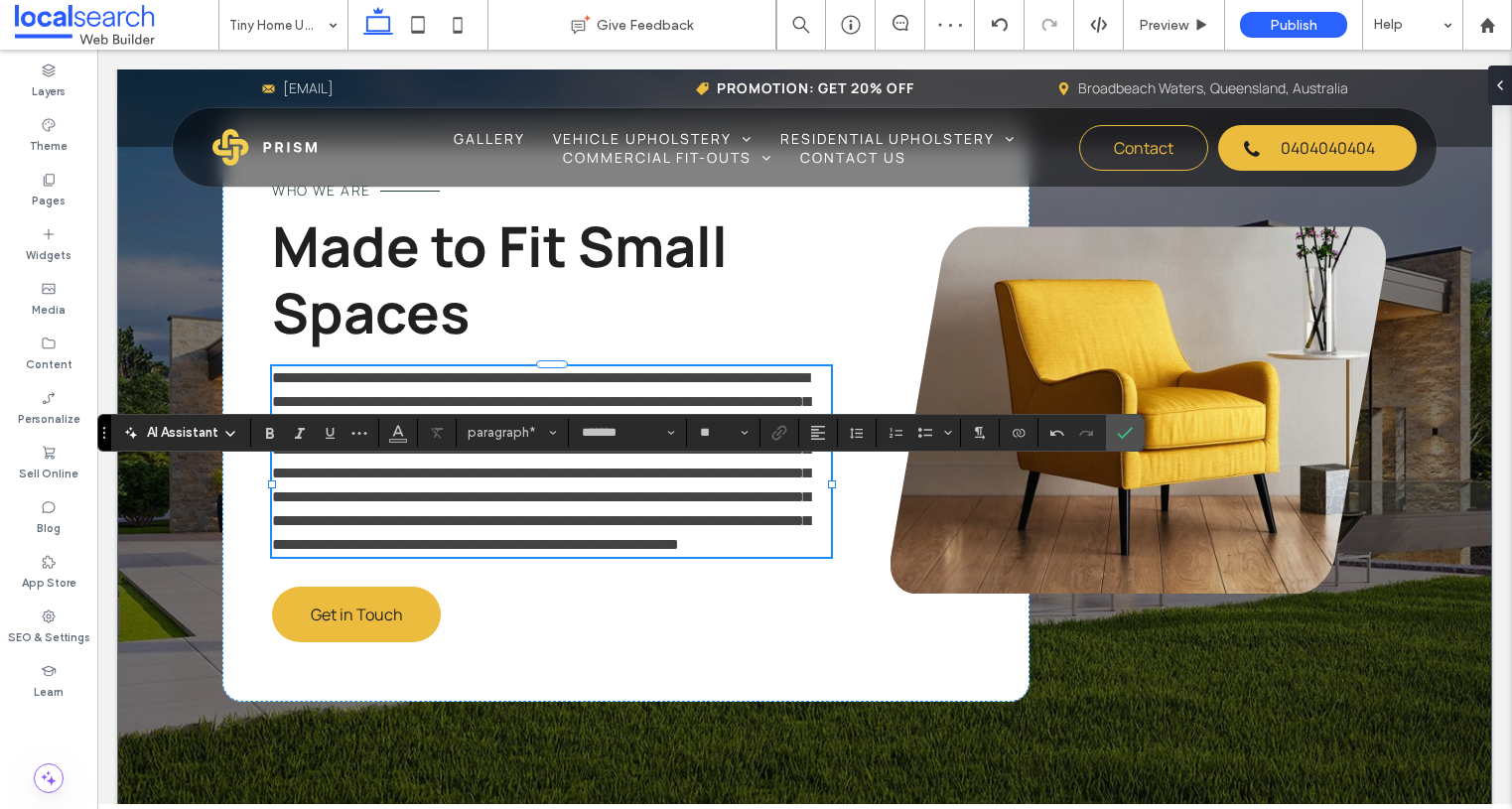 type 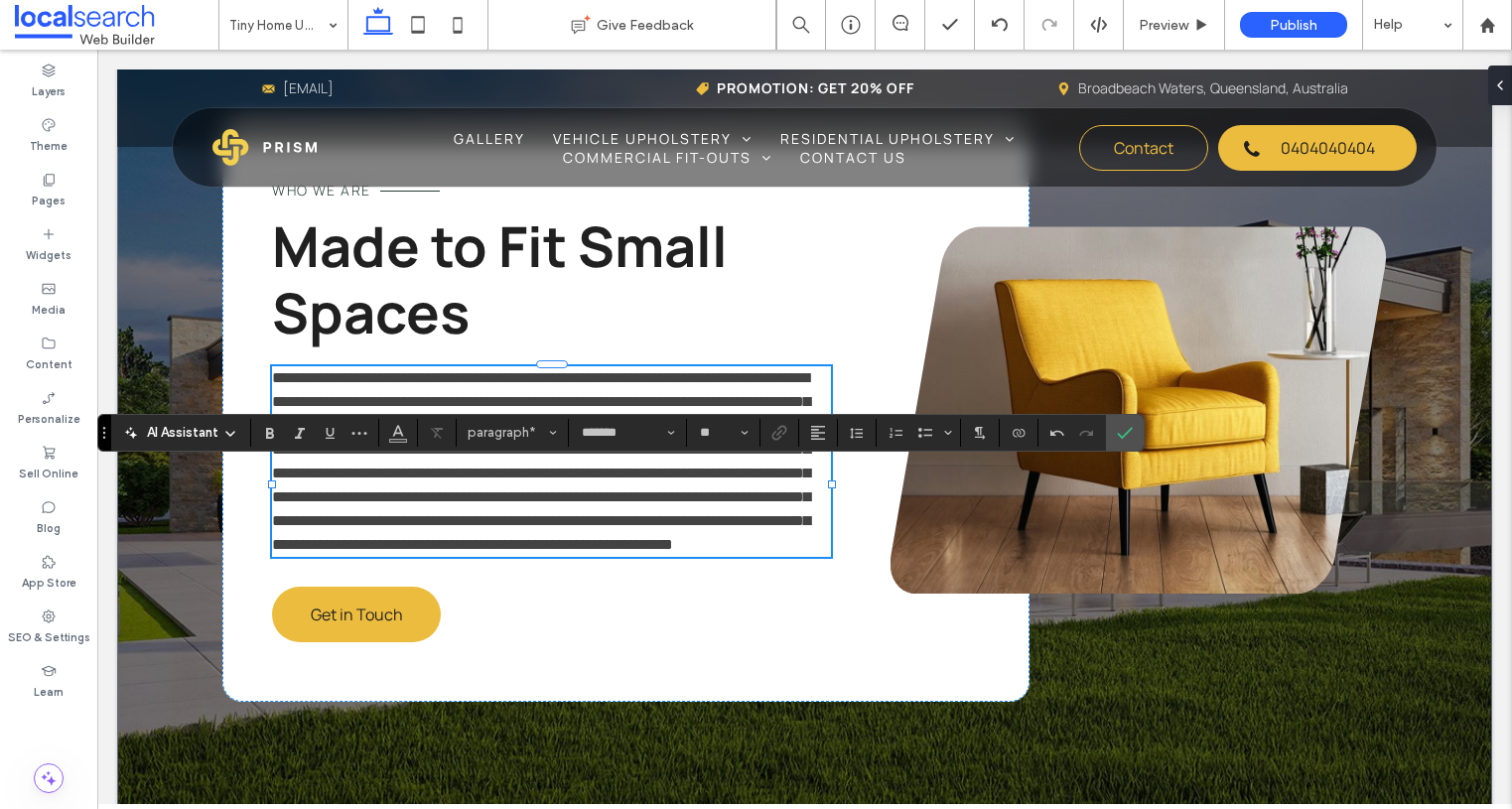click on "**********" at bounding box center (541, 461) 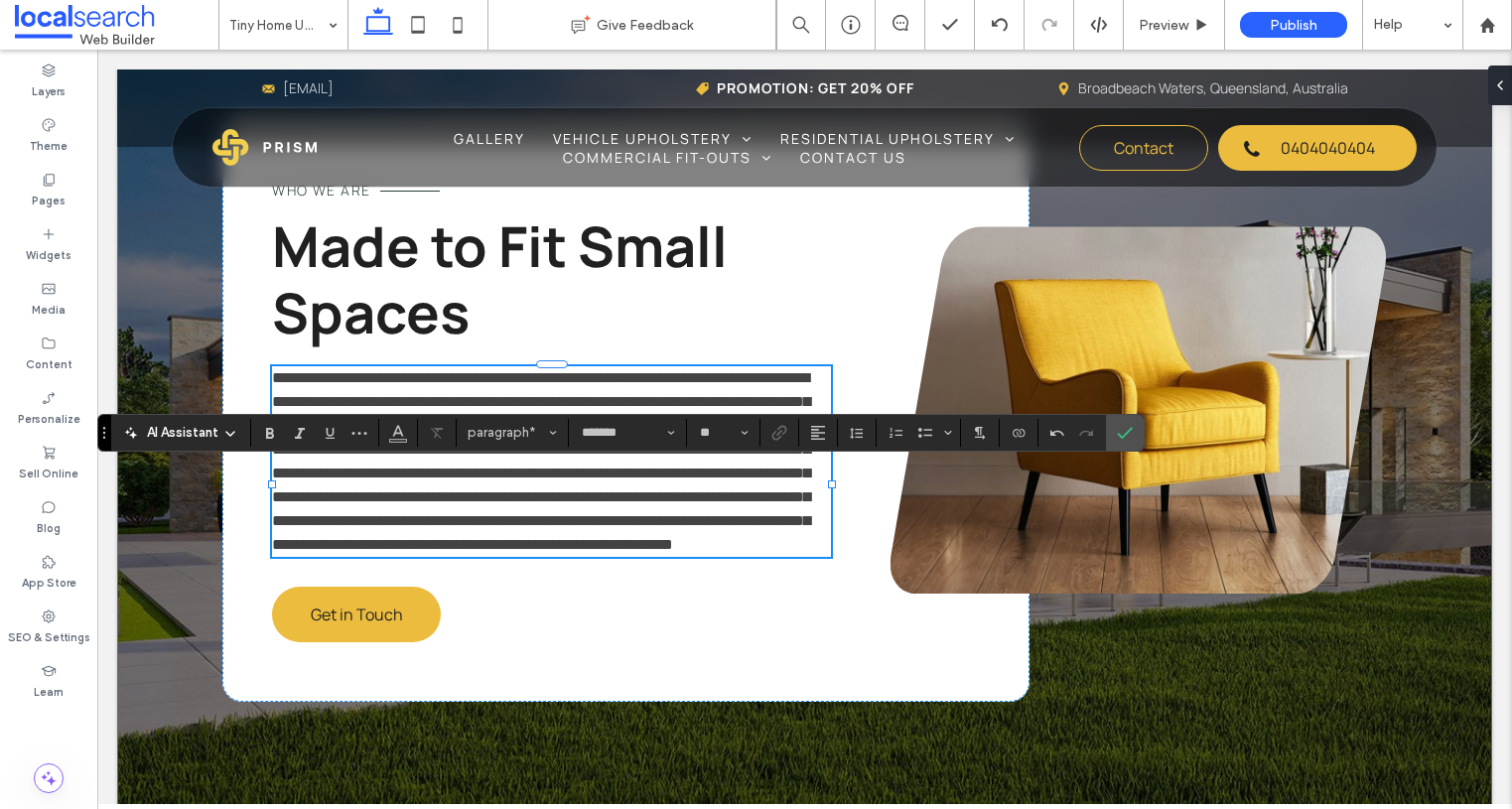 click on "**********" at bounding box center [541, 461] 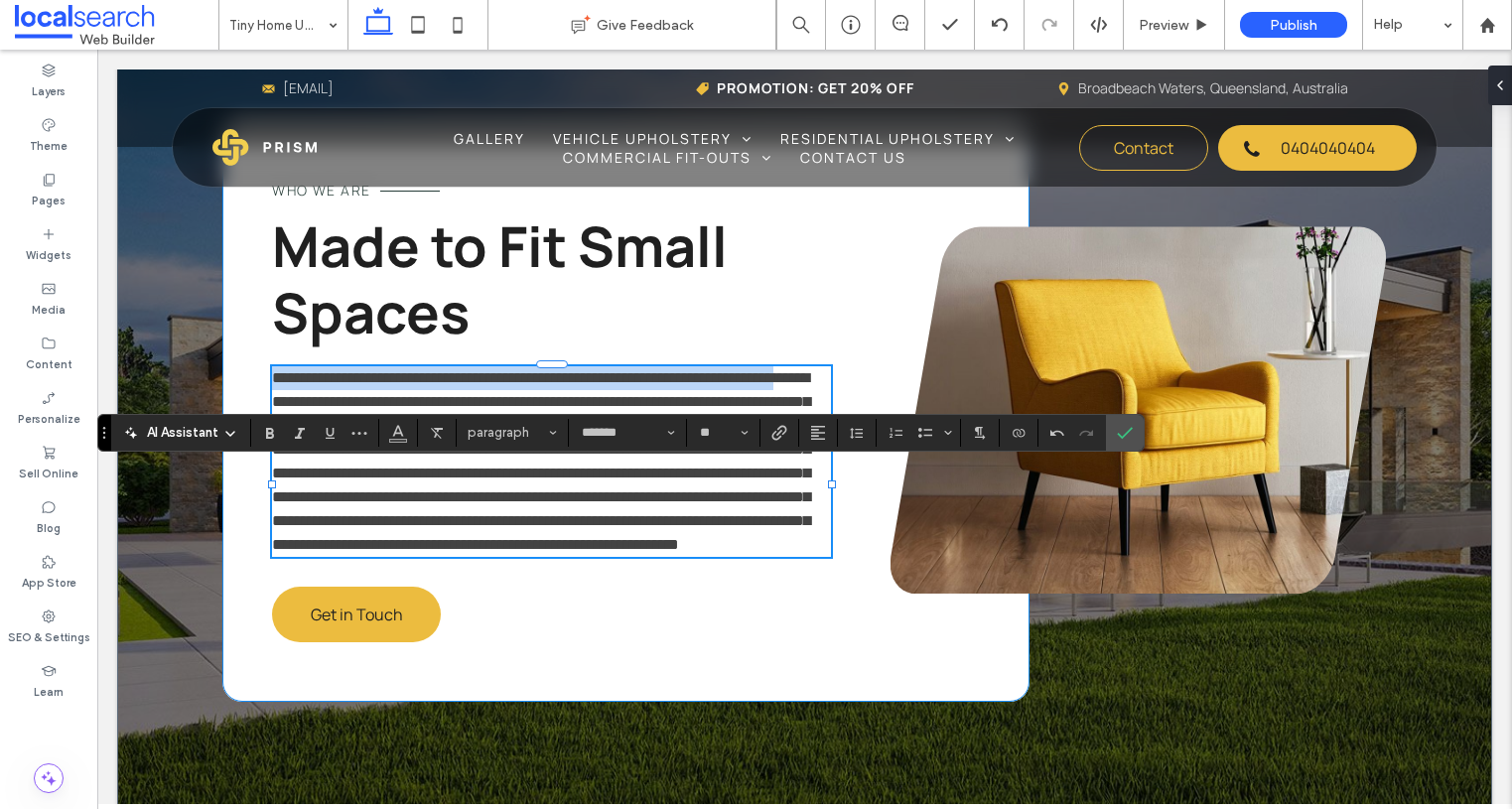 drag, startPoint x: 291, startPoint y: 503, endPoint x: 242, endPoint y: 482, distance: 53.310412 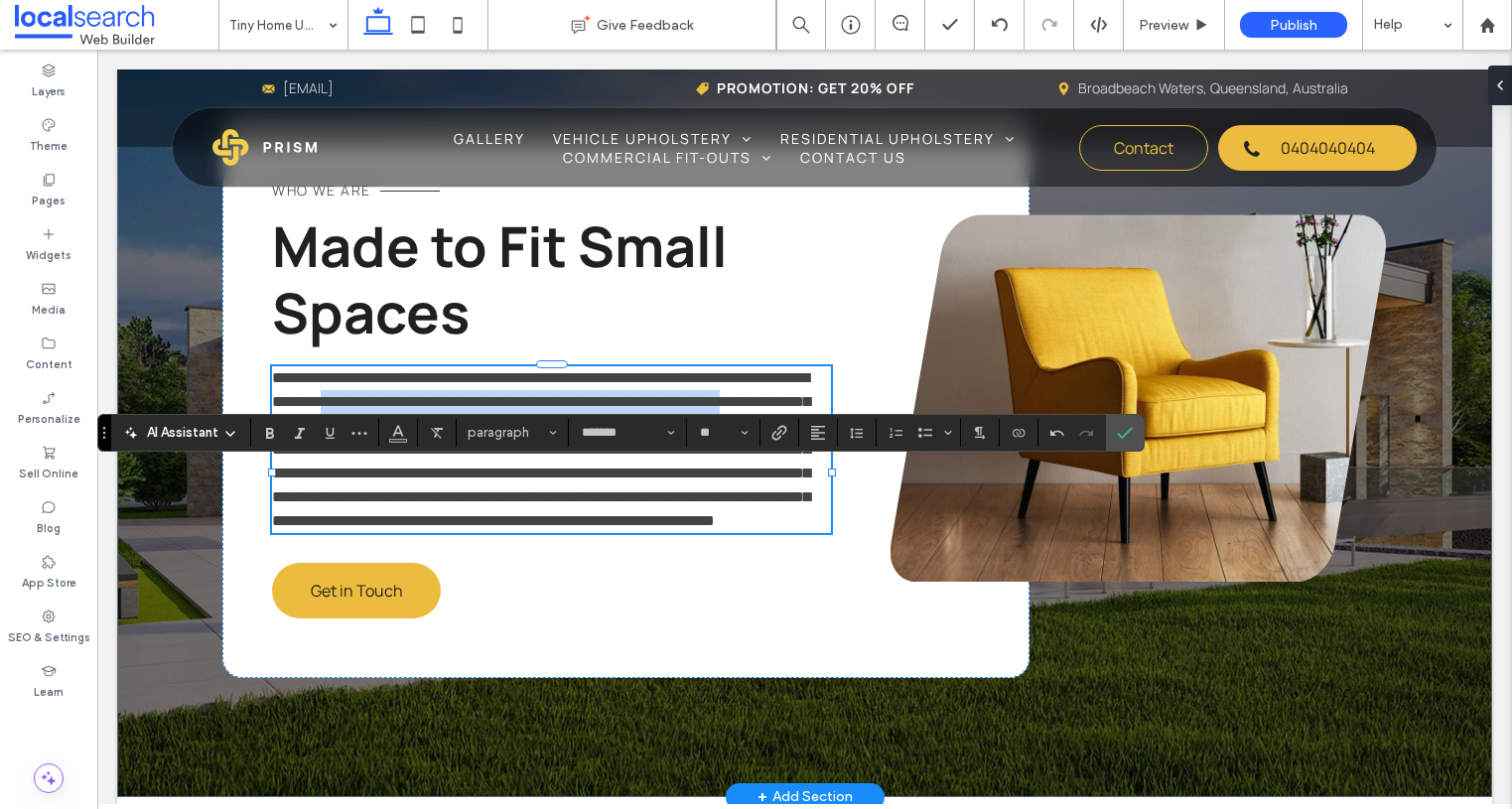 drag, startPoint x: 432, startPoint y: 499, endPoint x: 389, endPoint y: 521, distance: 48.30114 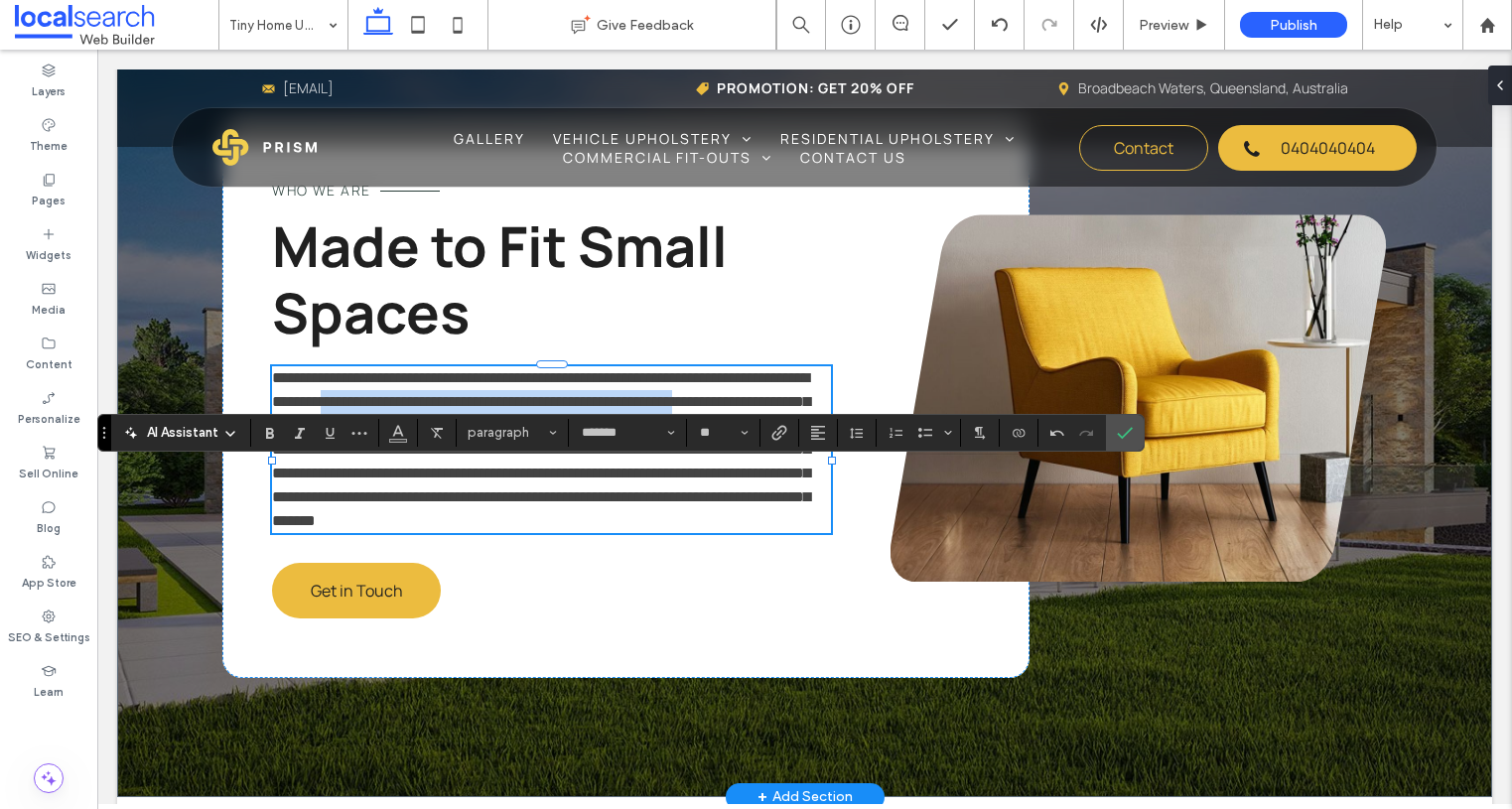 drag, startPoint x: 432, startPoint y: 500, endPoint x: 318, endPoint y: 522, distance: 116.1034 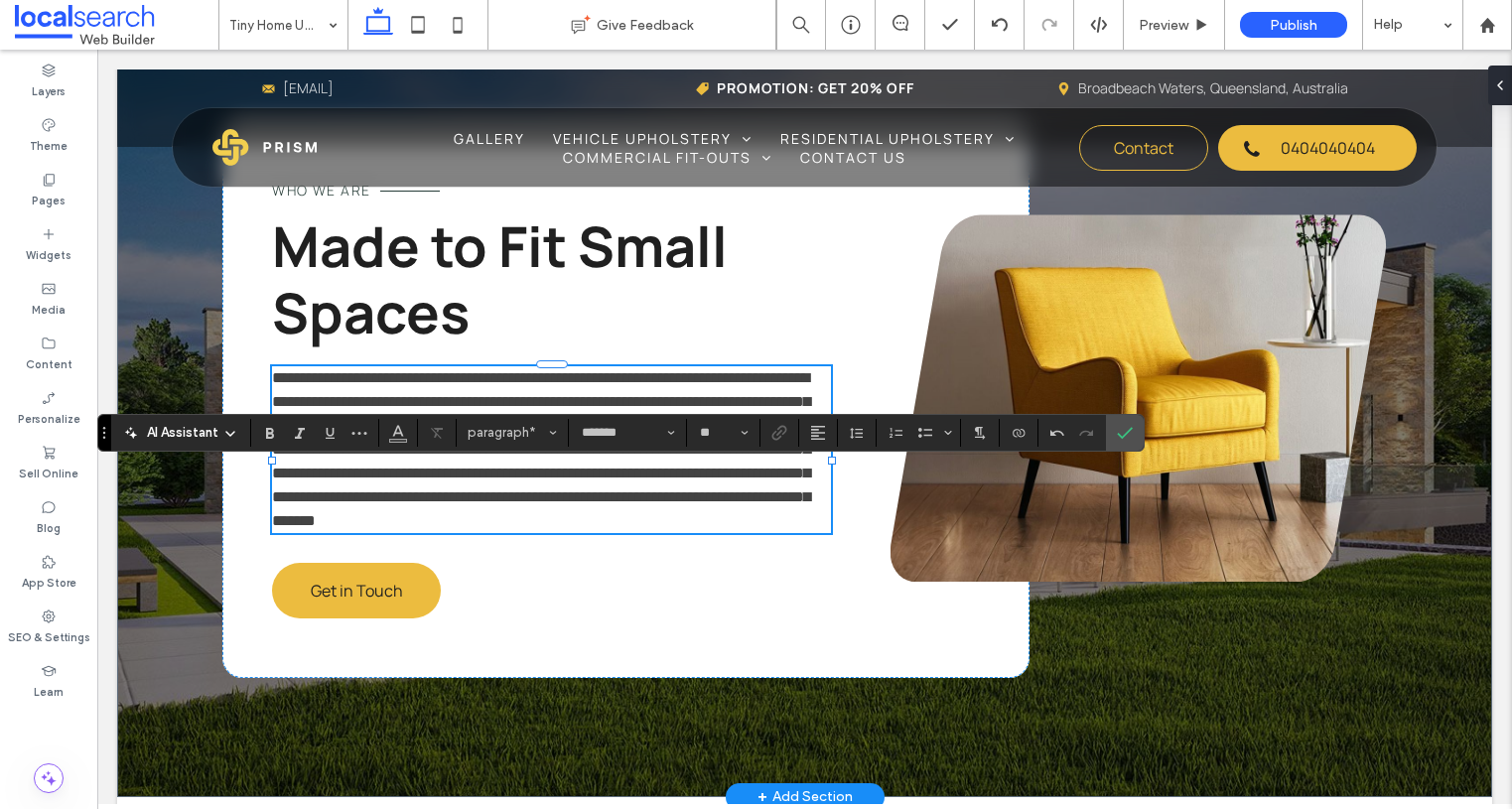 click on "**********" at bounding box center [541, 449] 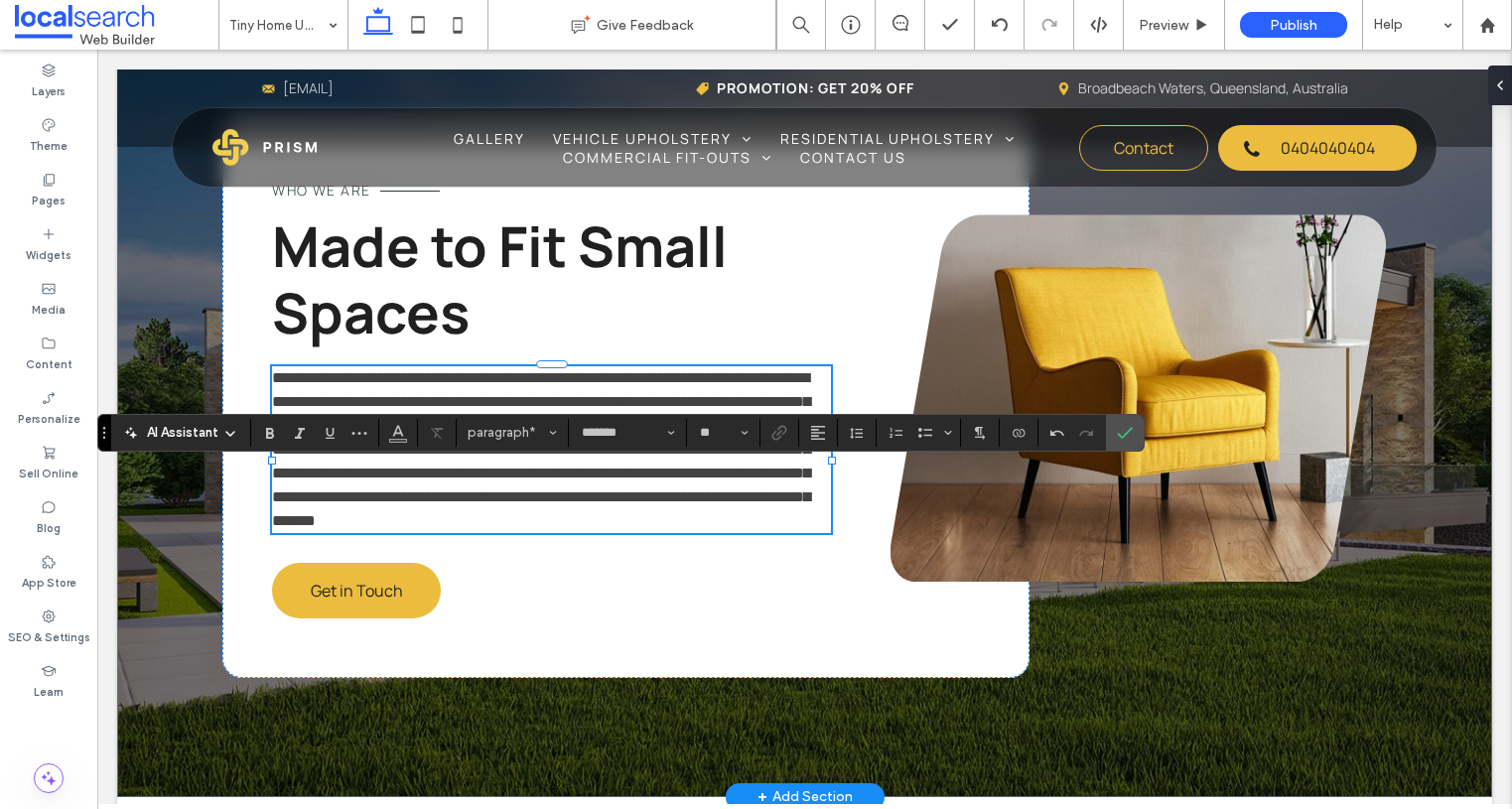 click on "**********" at bounding box center (541, 449) 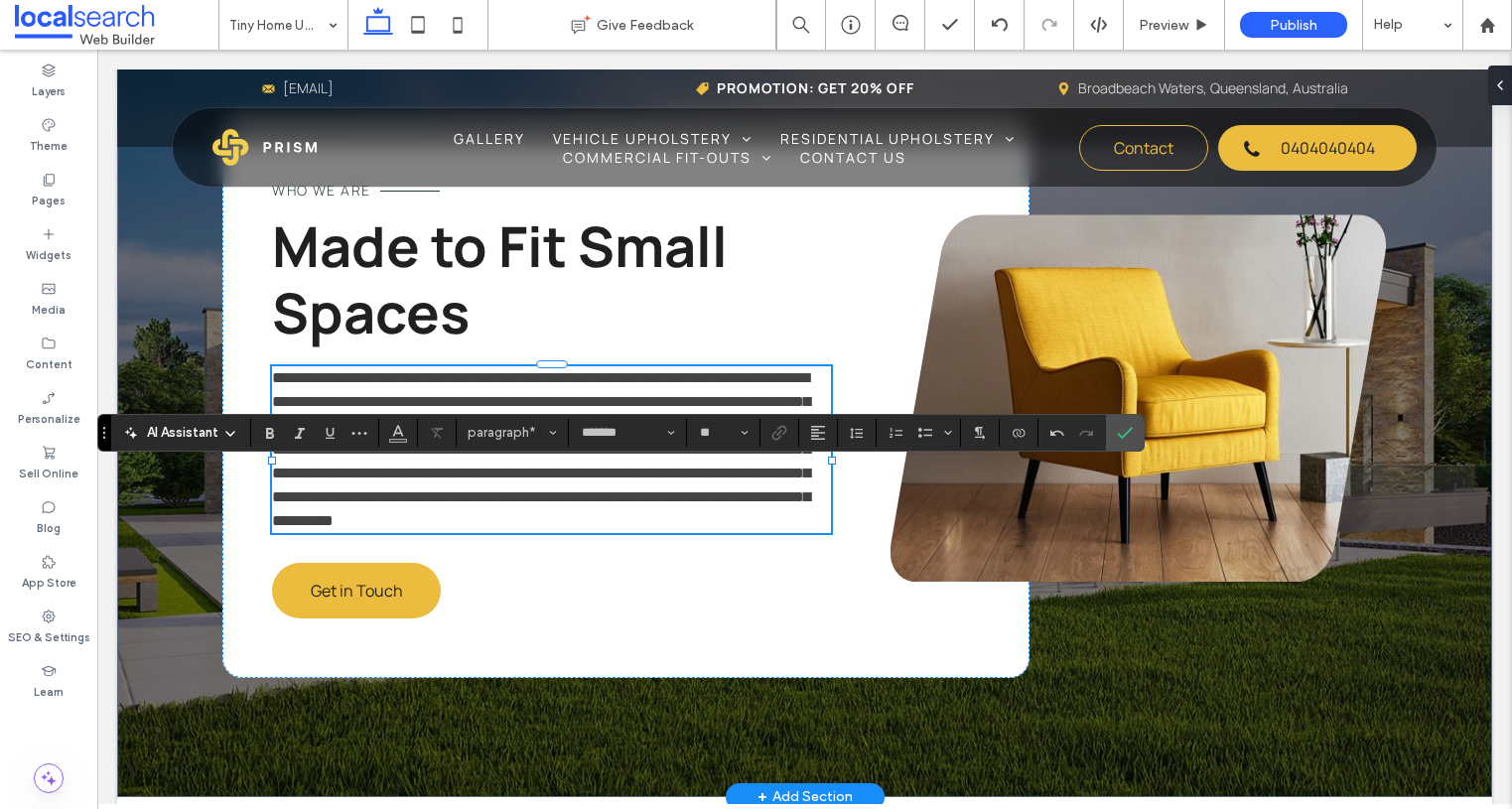click on "**********" at bounding box center (541, 449) 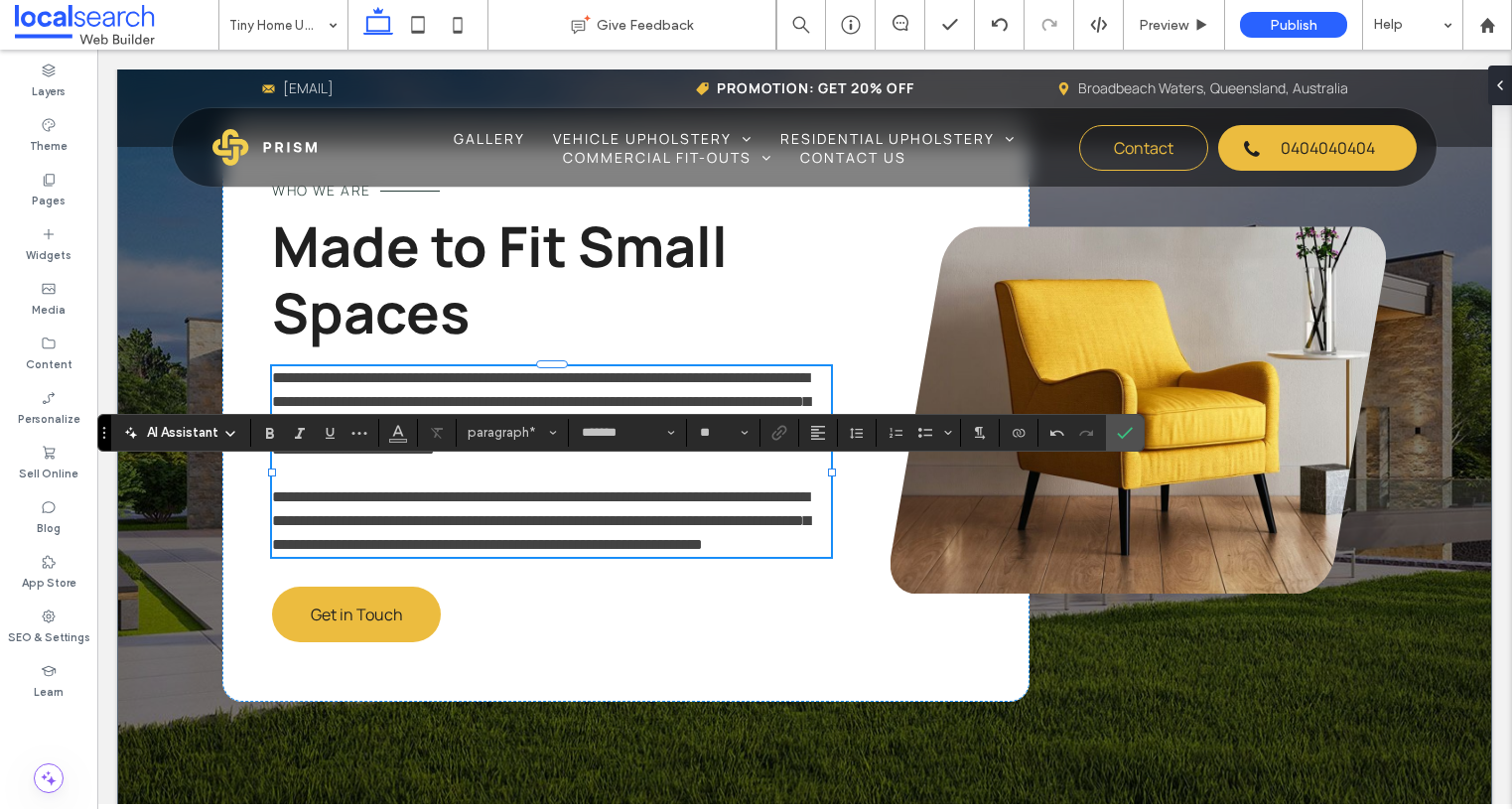 click on "**********" at bounding box center (541, 520) 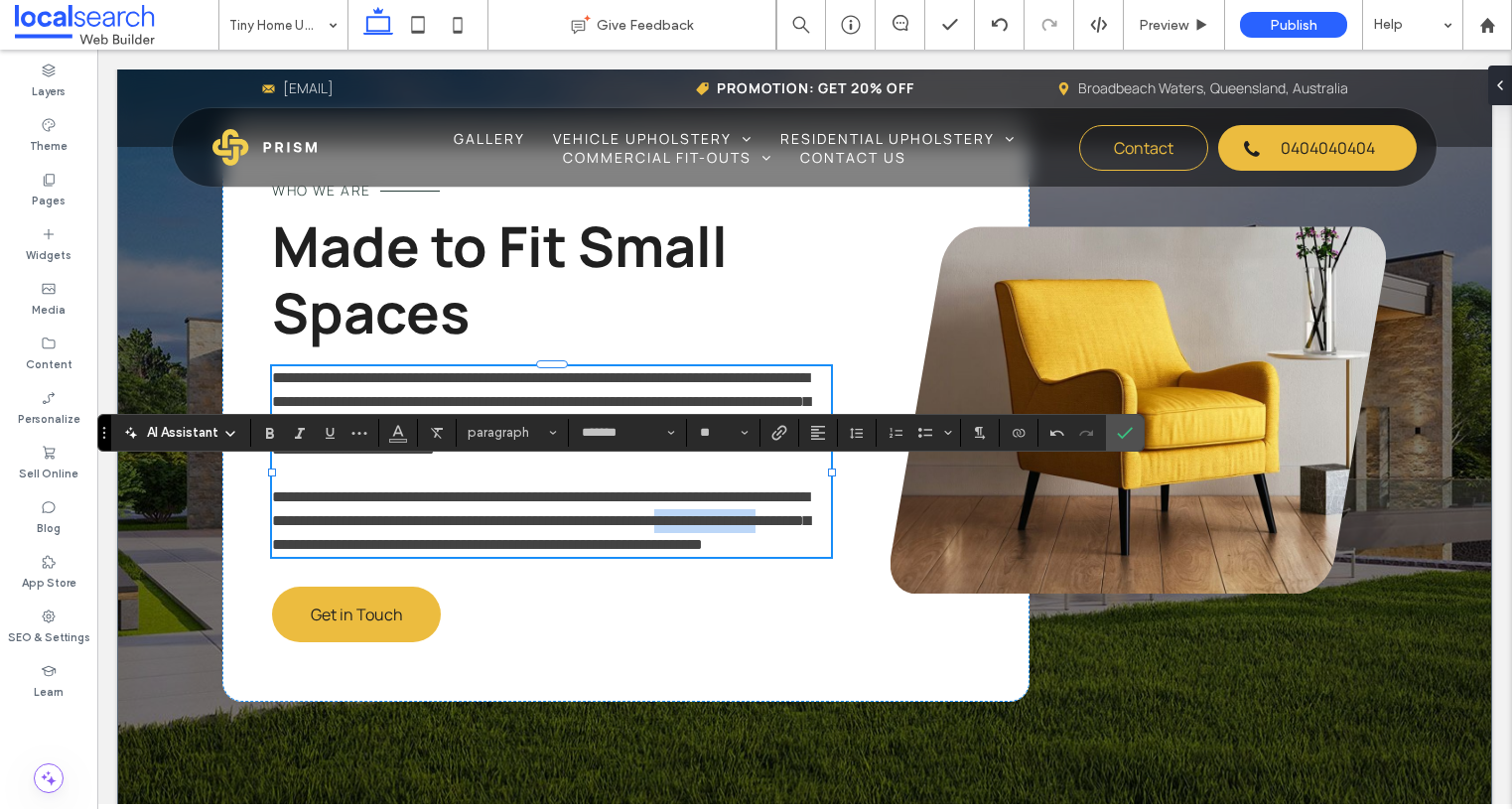 drag, startPoint x: 462, startPoint y: 648, endPoint x: 326, endPoint y: 644, distance: 136.05881 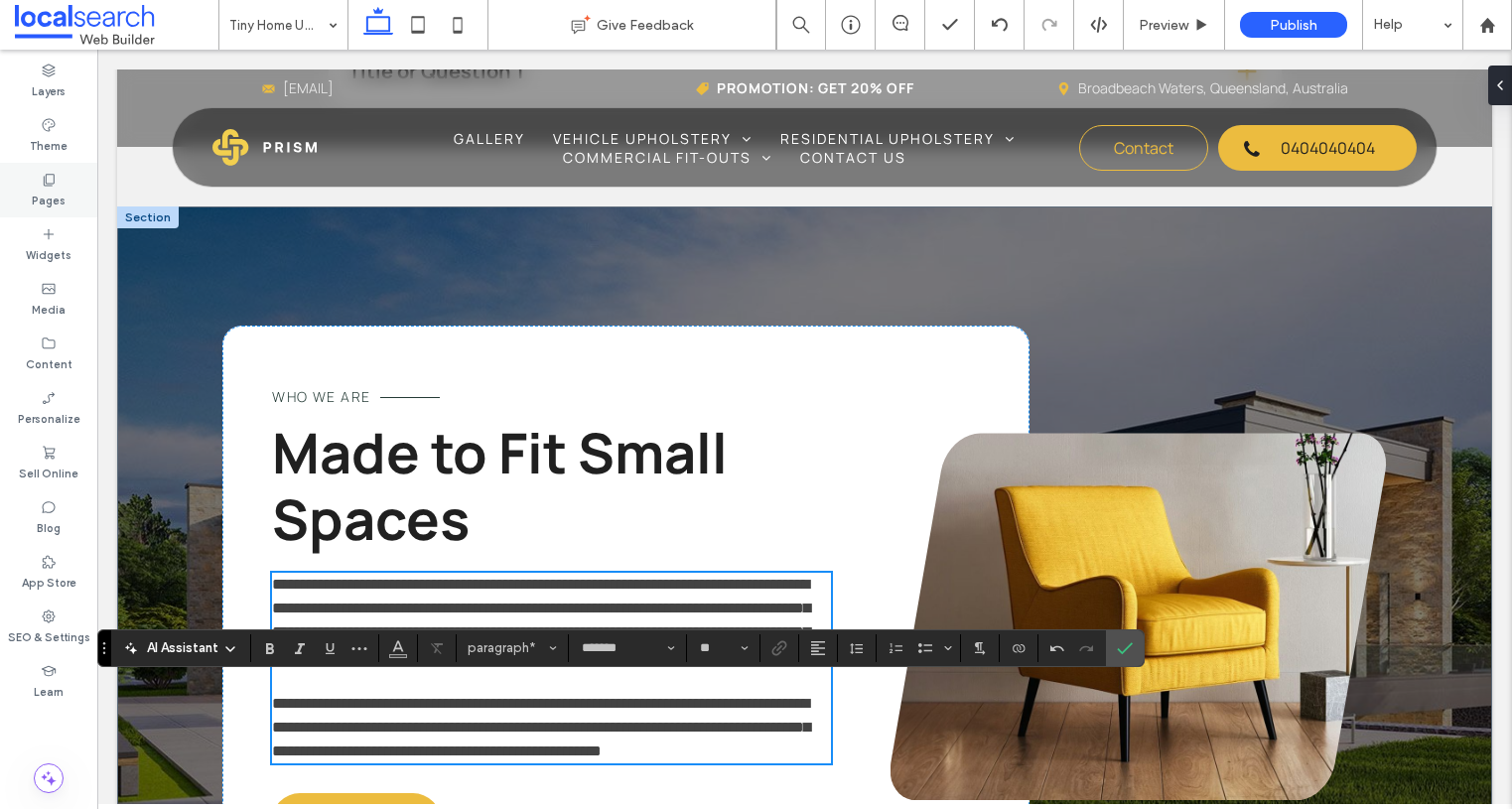 scroll, scrollTop: 2914, scrollLeft: 0, axis: vertical 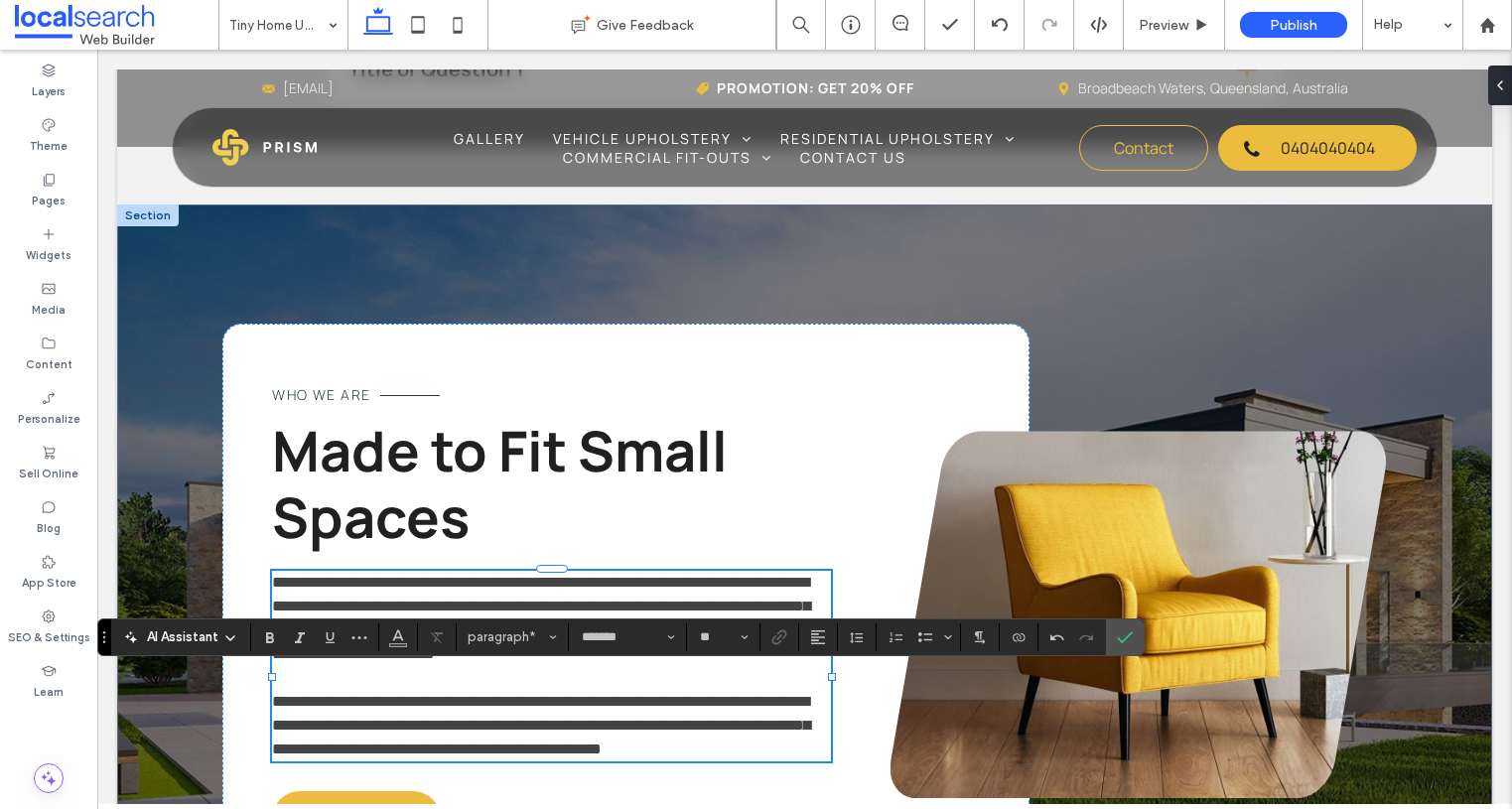 click on "Who We Are" at bounding box center (321, 394) 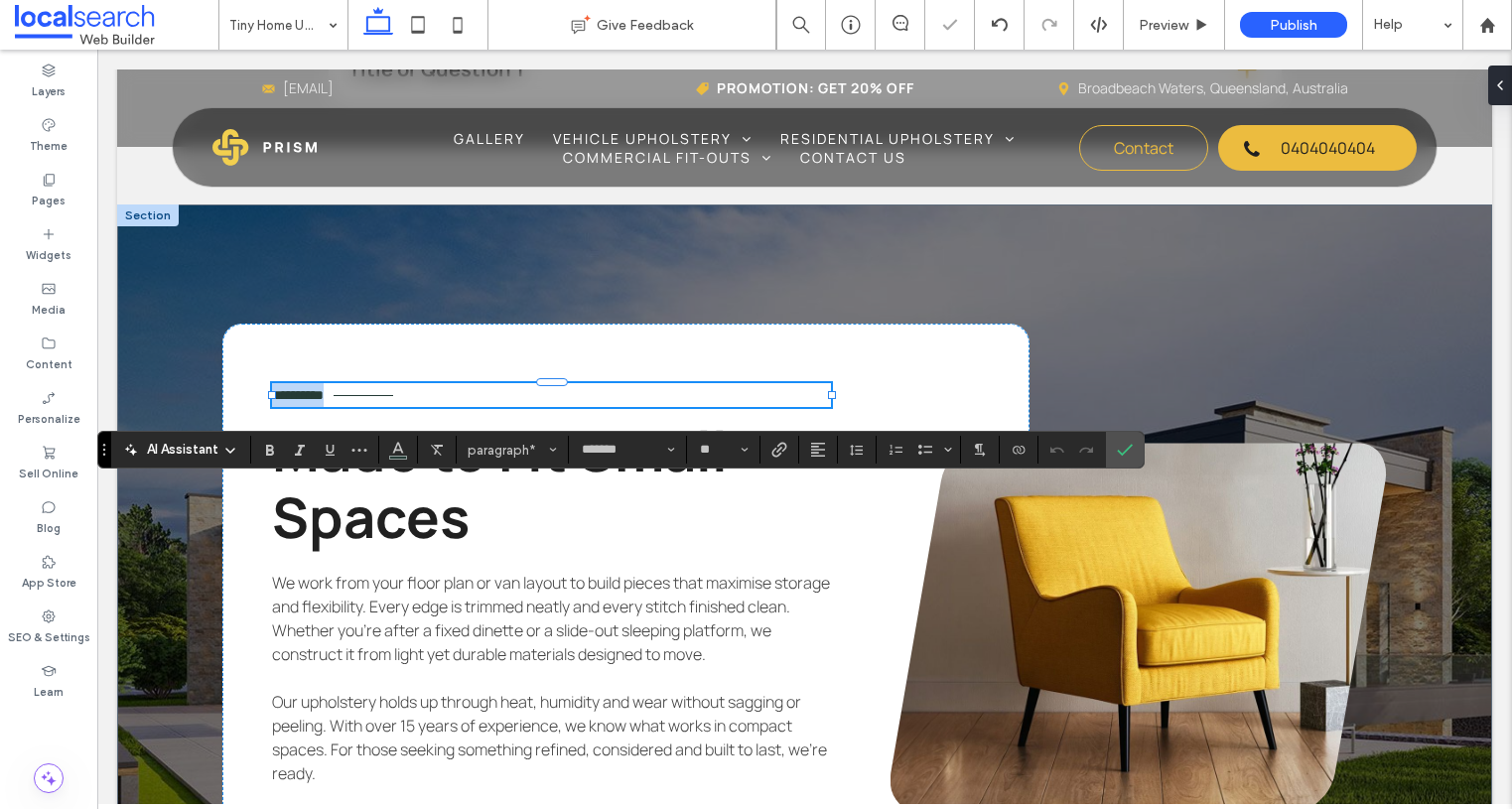 type 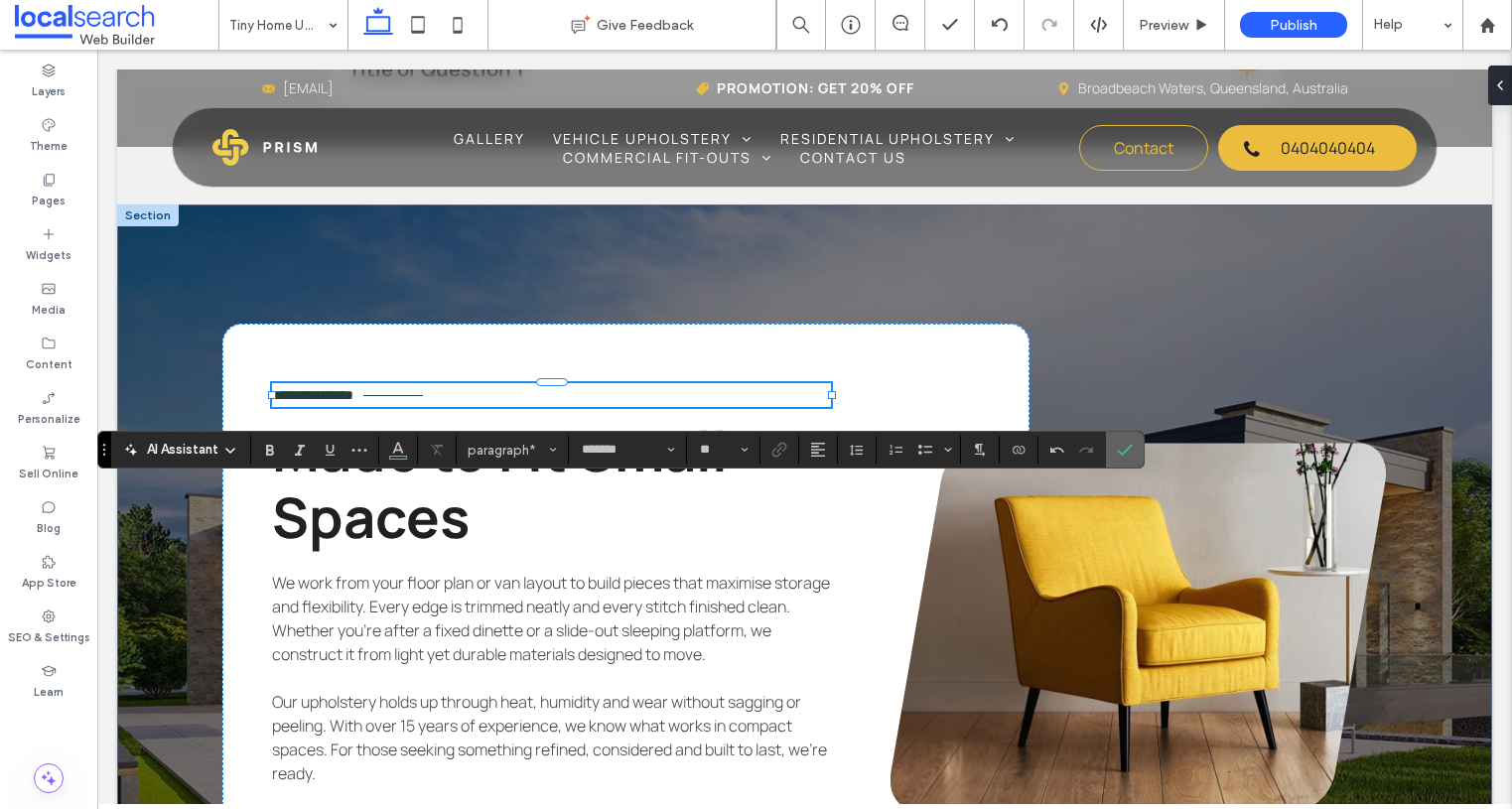 click at bounding box center (1121, 450) 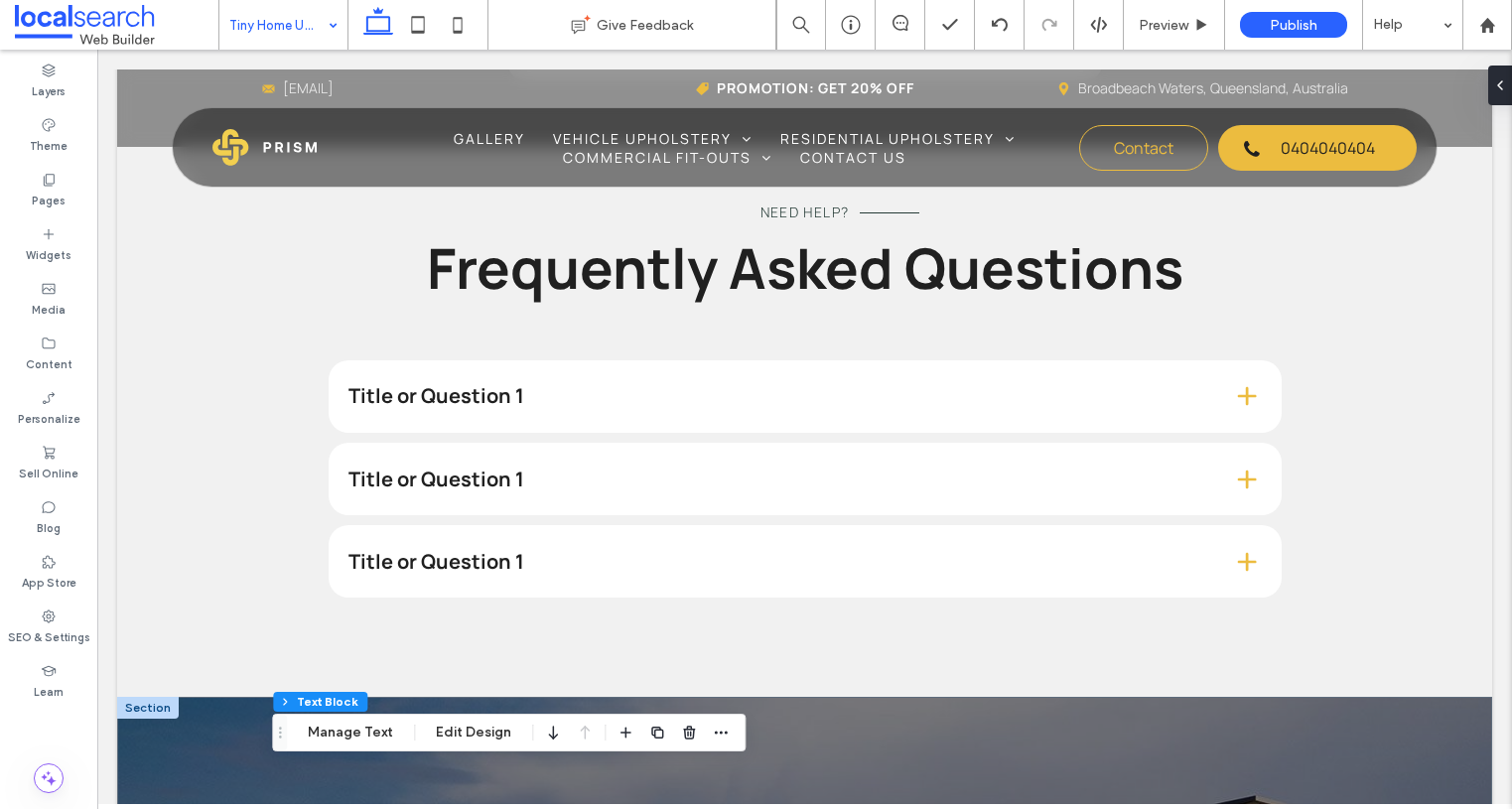 scroll, scrollTop: 2420, scrollLeft: 0, axis: vertical 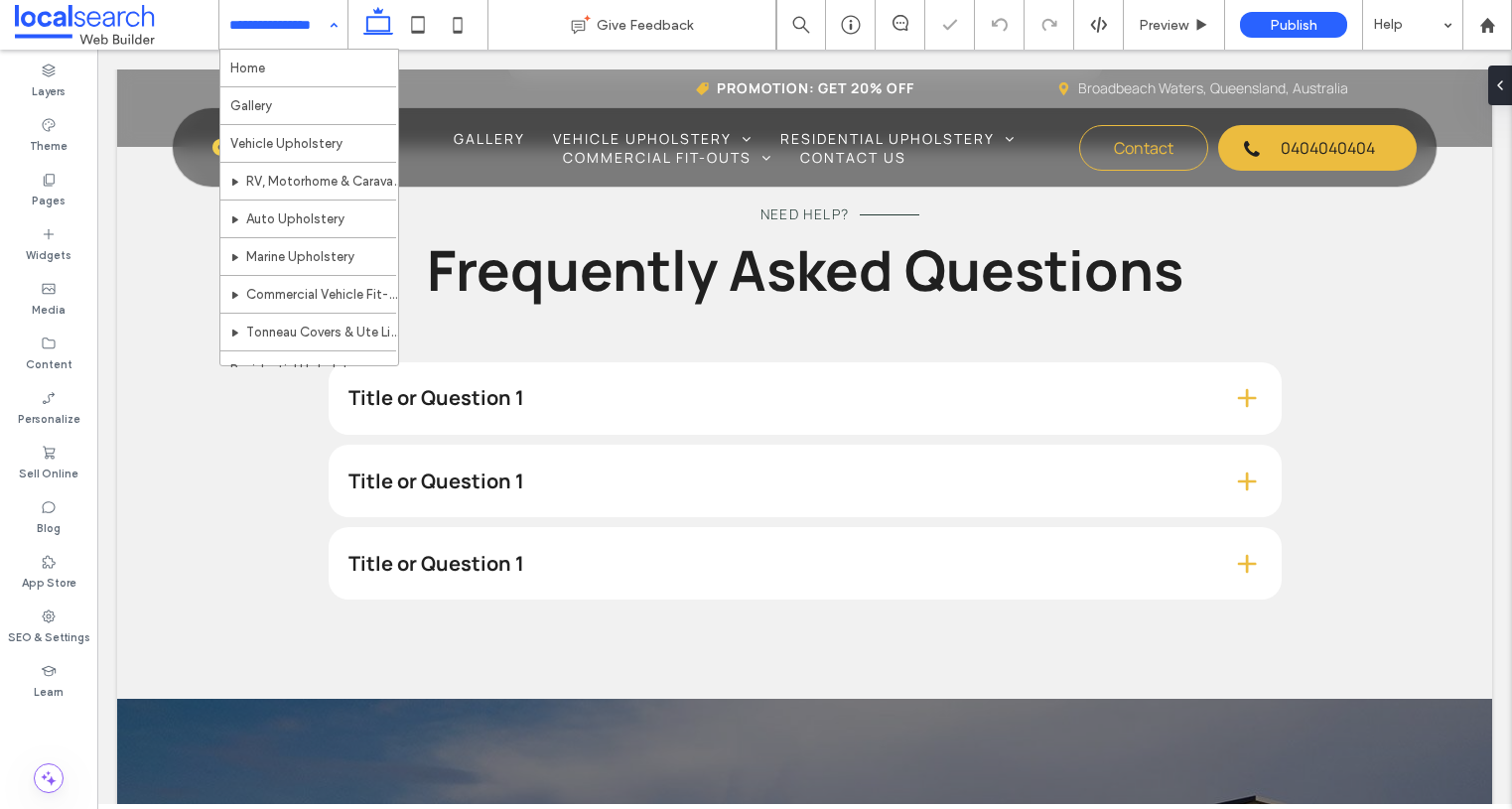 click at bounding box center [278, 25] 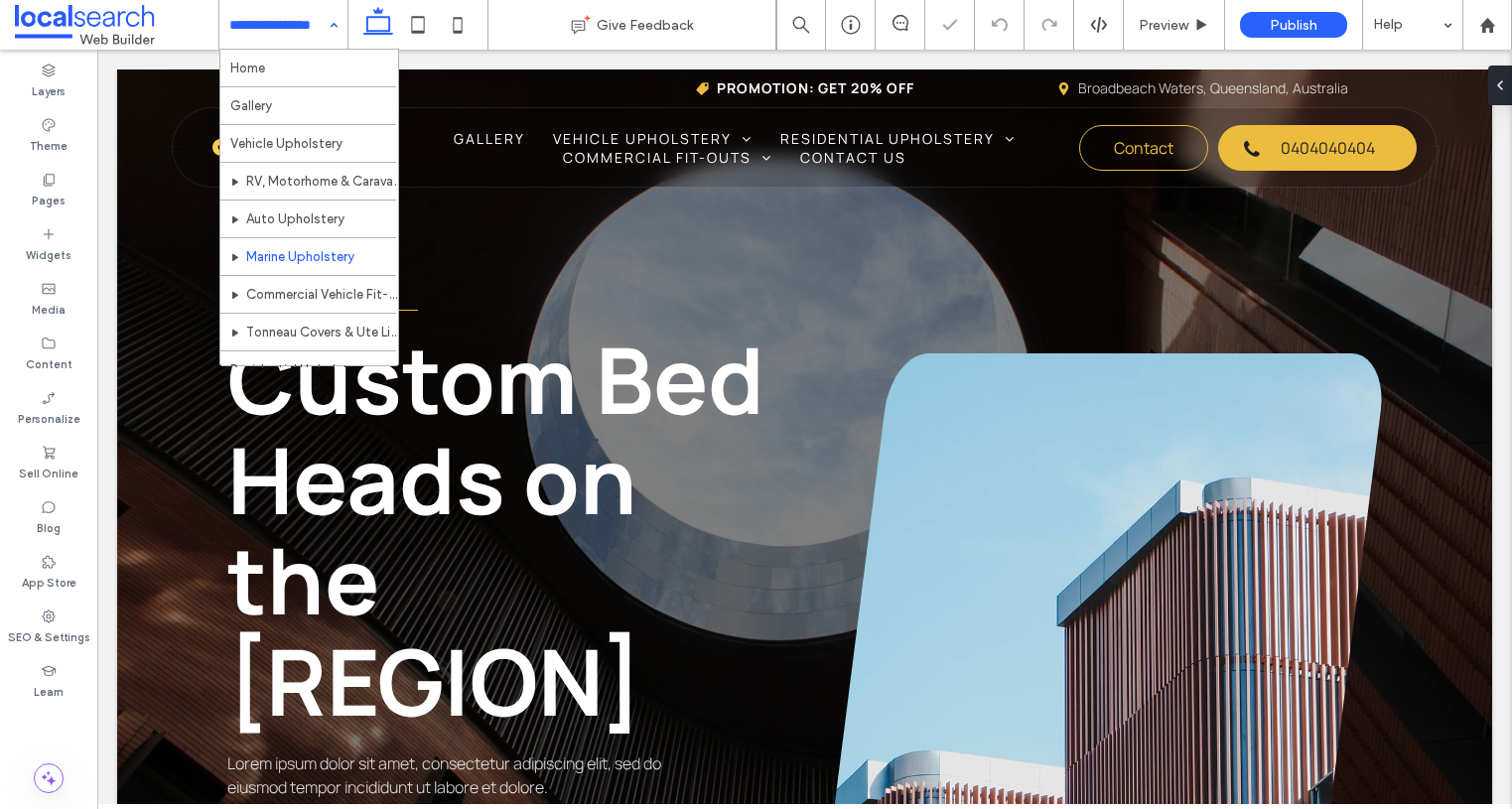scroll, scrollTop: 0, scrollLeft: 0, axis: both 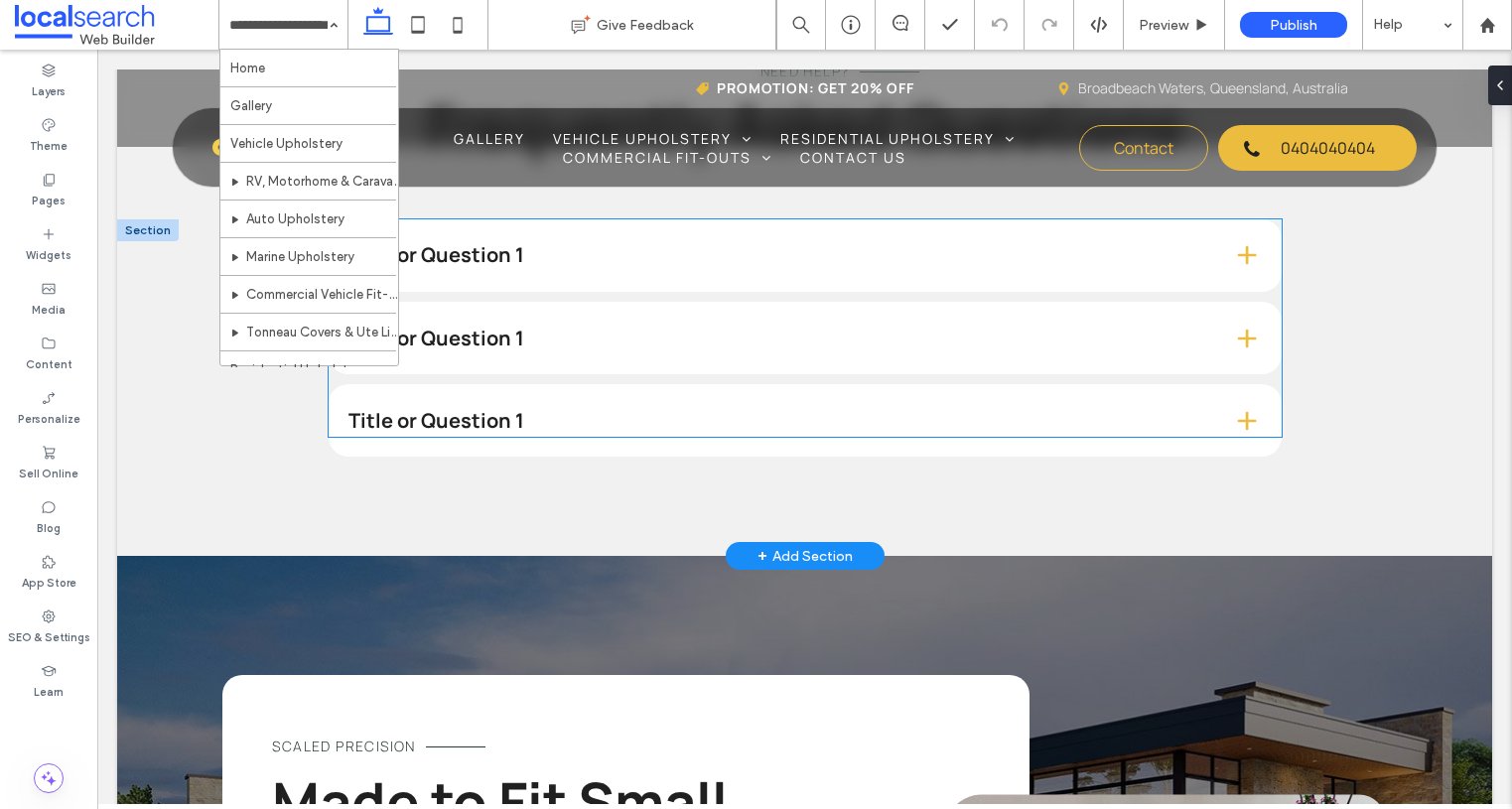 click on "Title or Question 1" at bounding box center [774, 255] 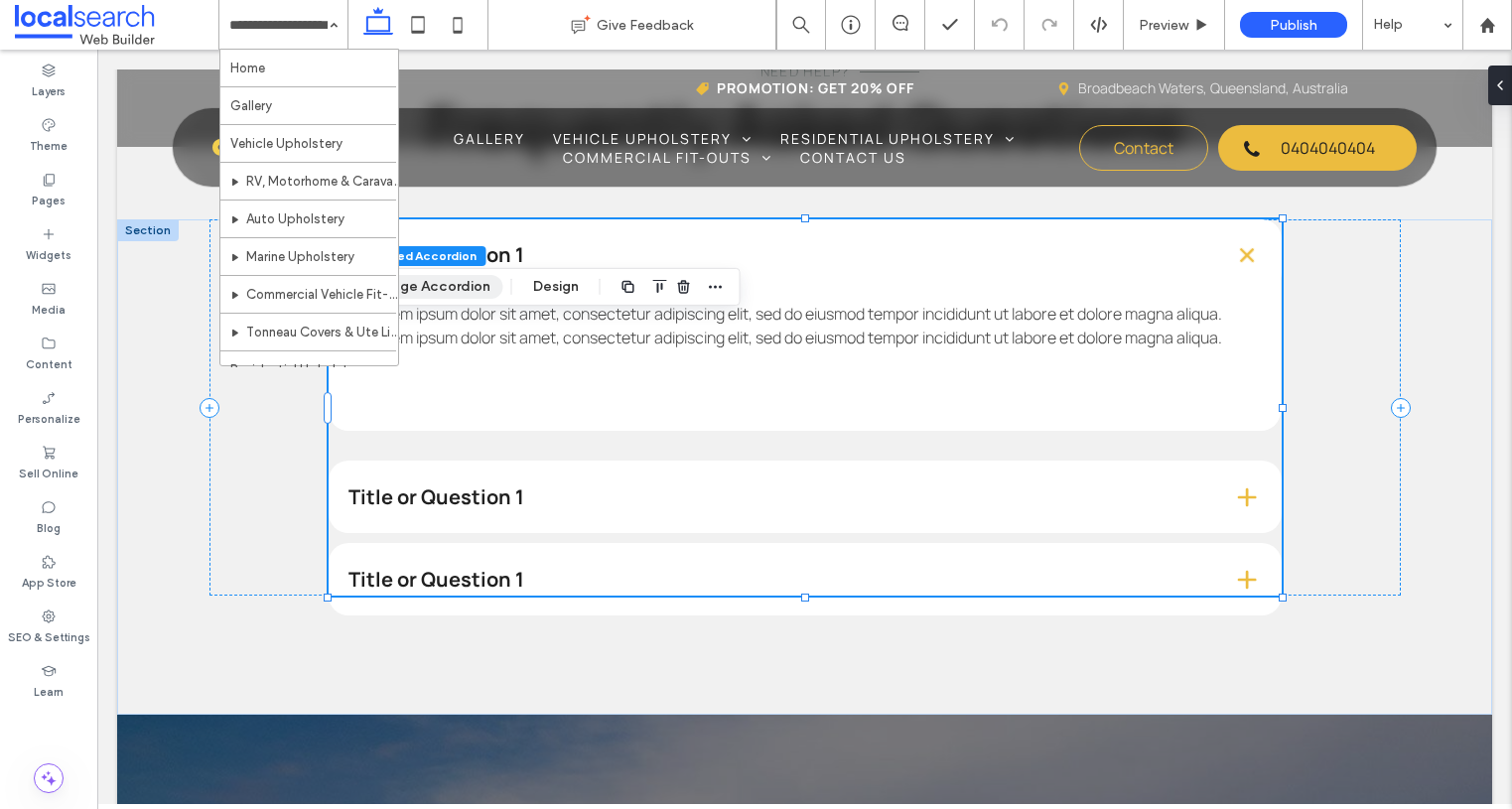click on "Manage Accordion" at bounding box center [427, 287] 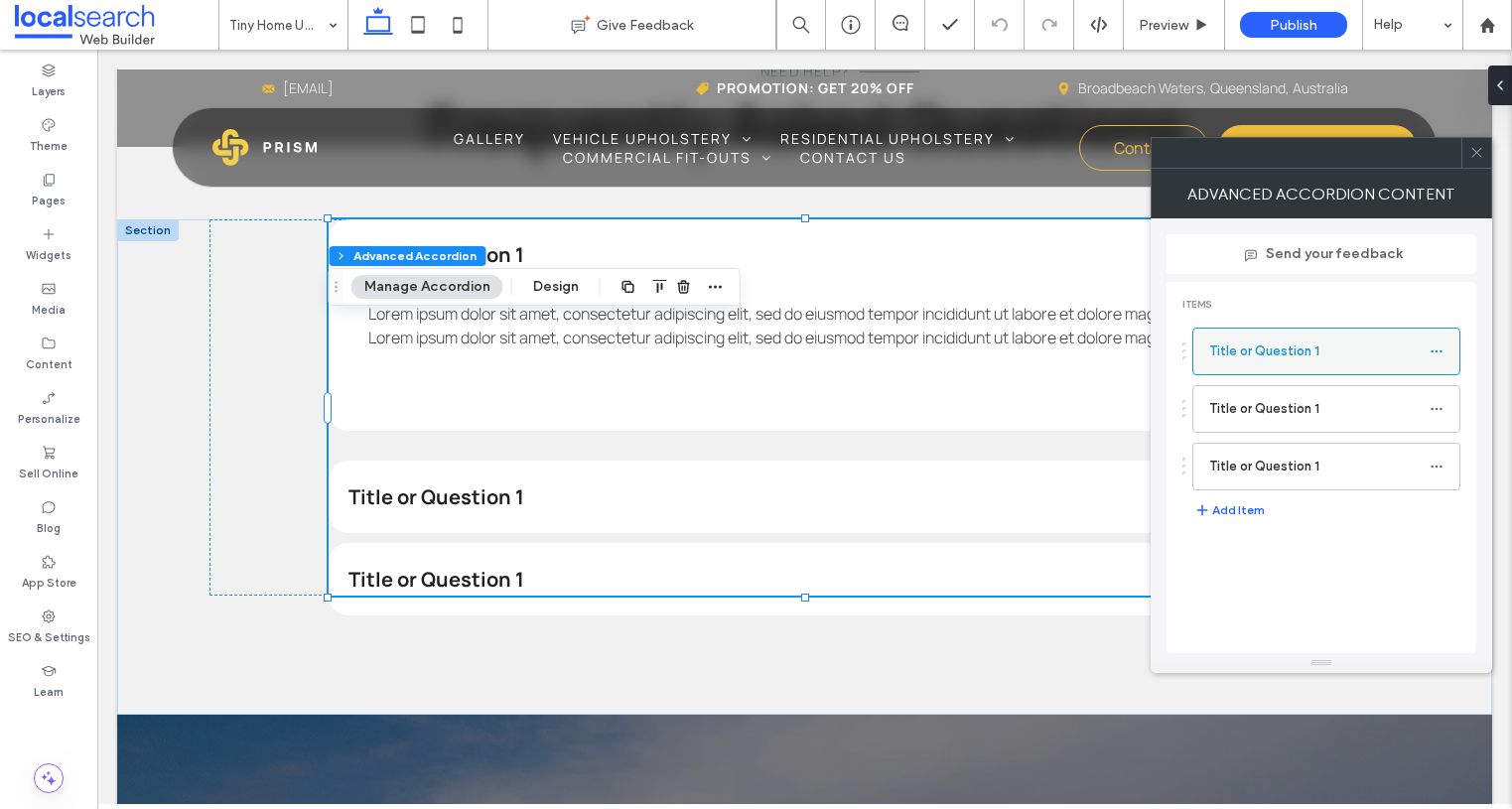 click 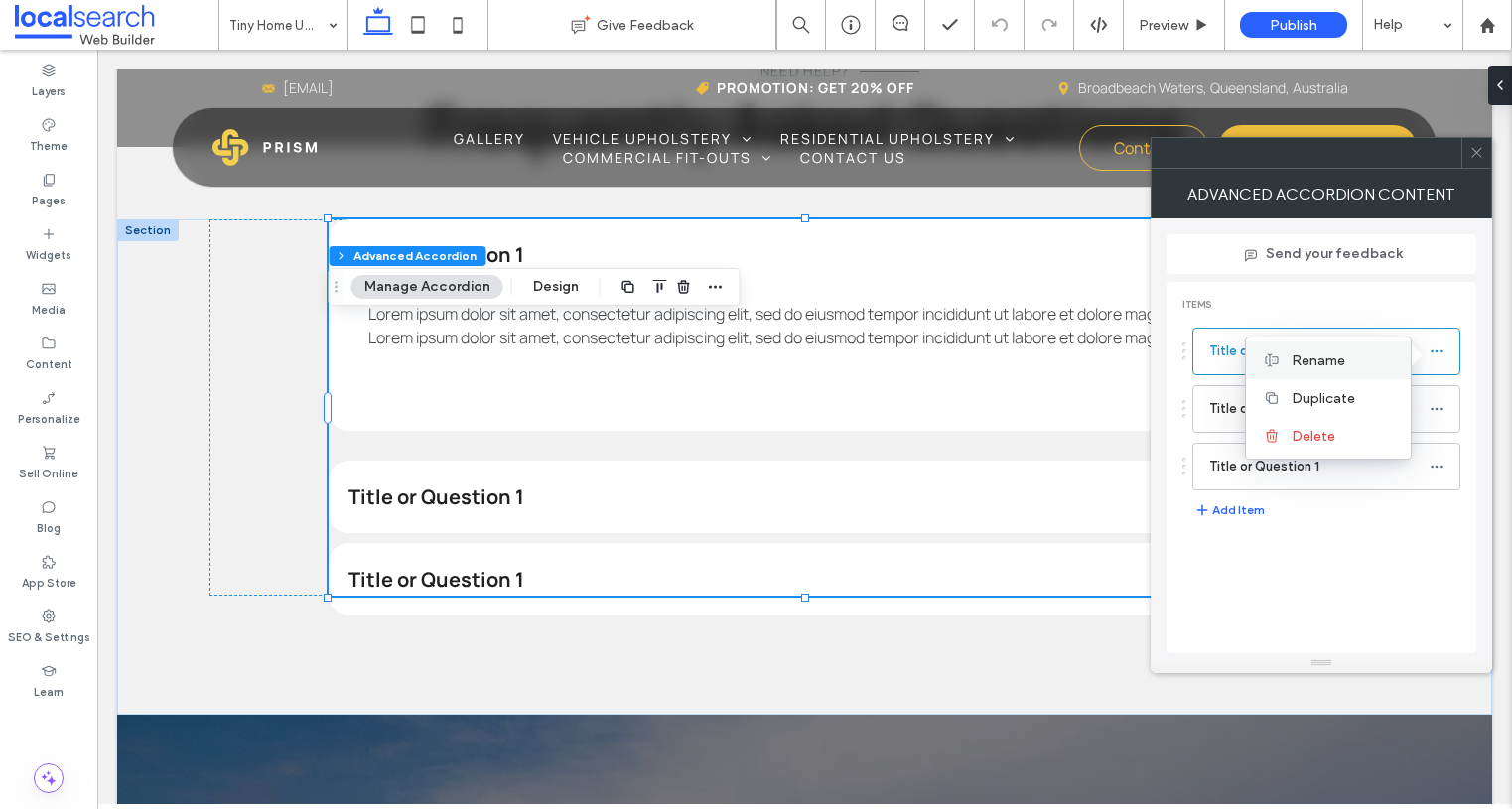 click on "Rename" at bounding box center [1318, 360] 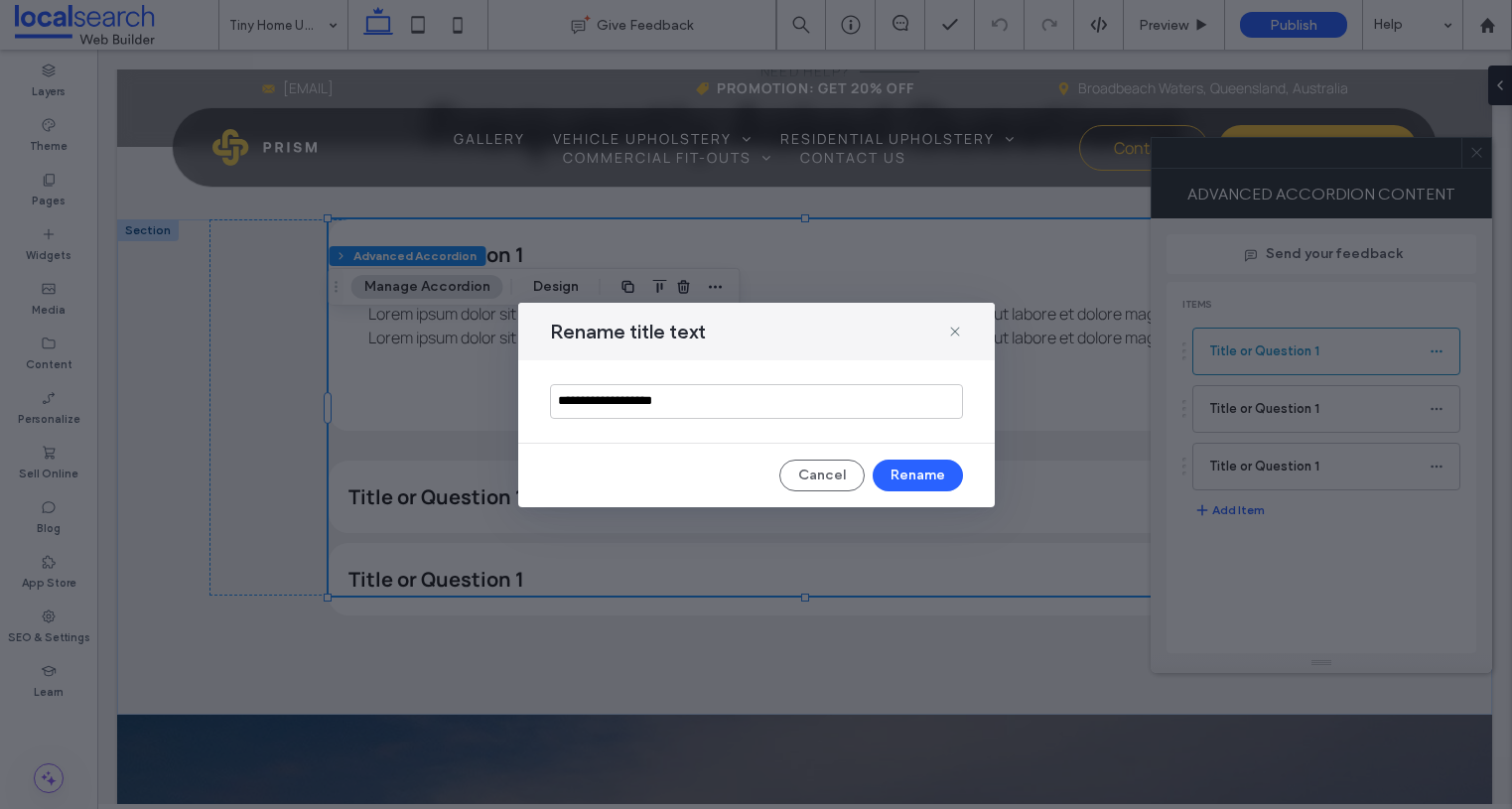 click on "**********" at bounding box center [756, 401] 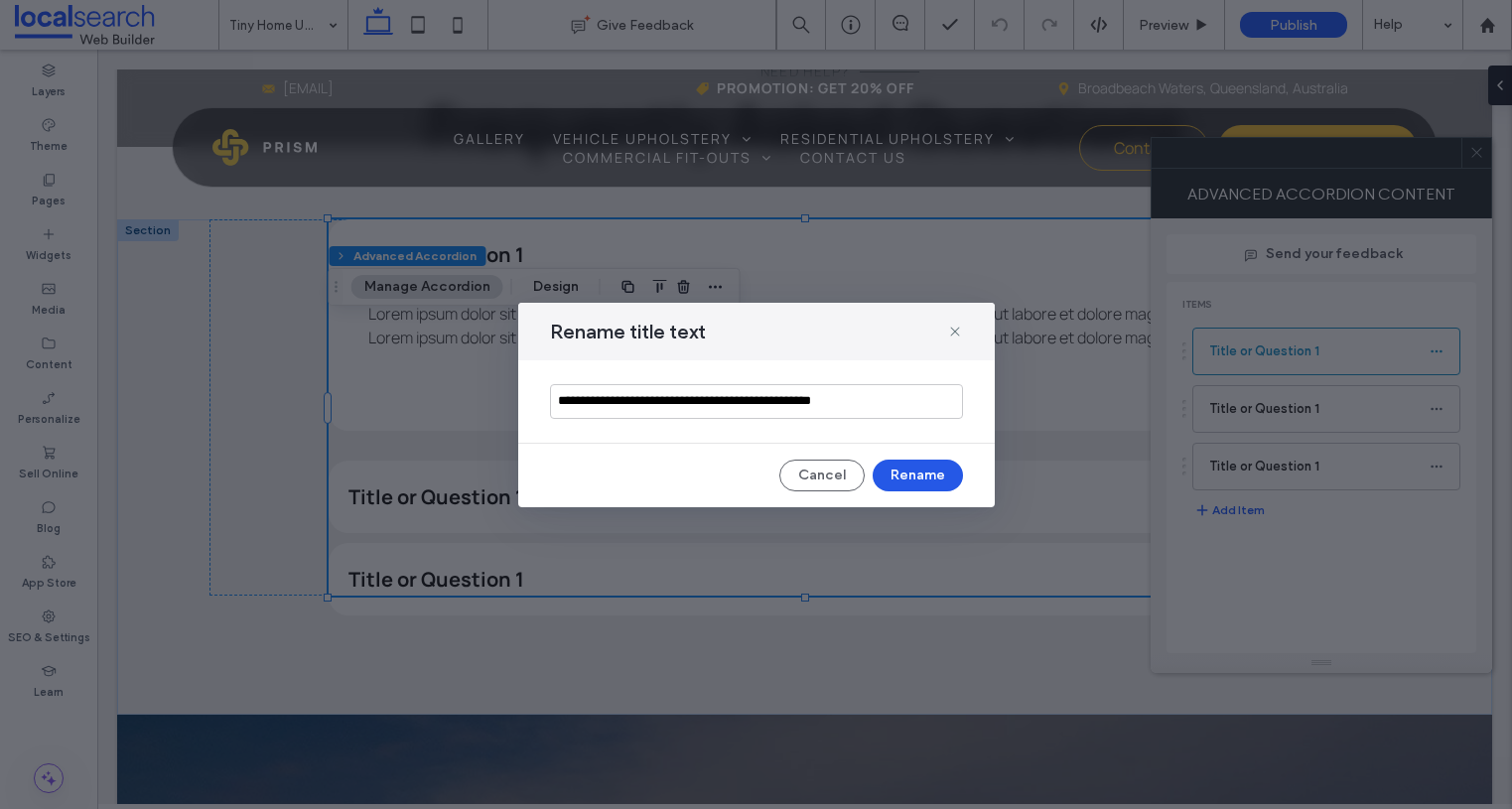 type on "**********" 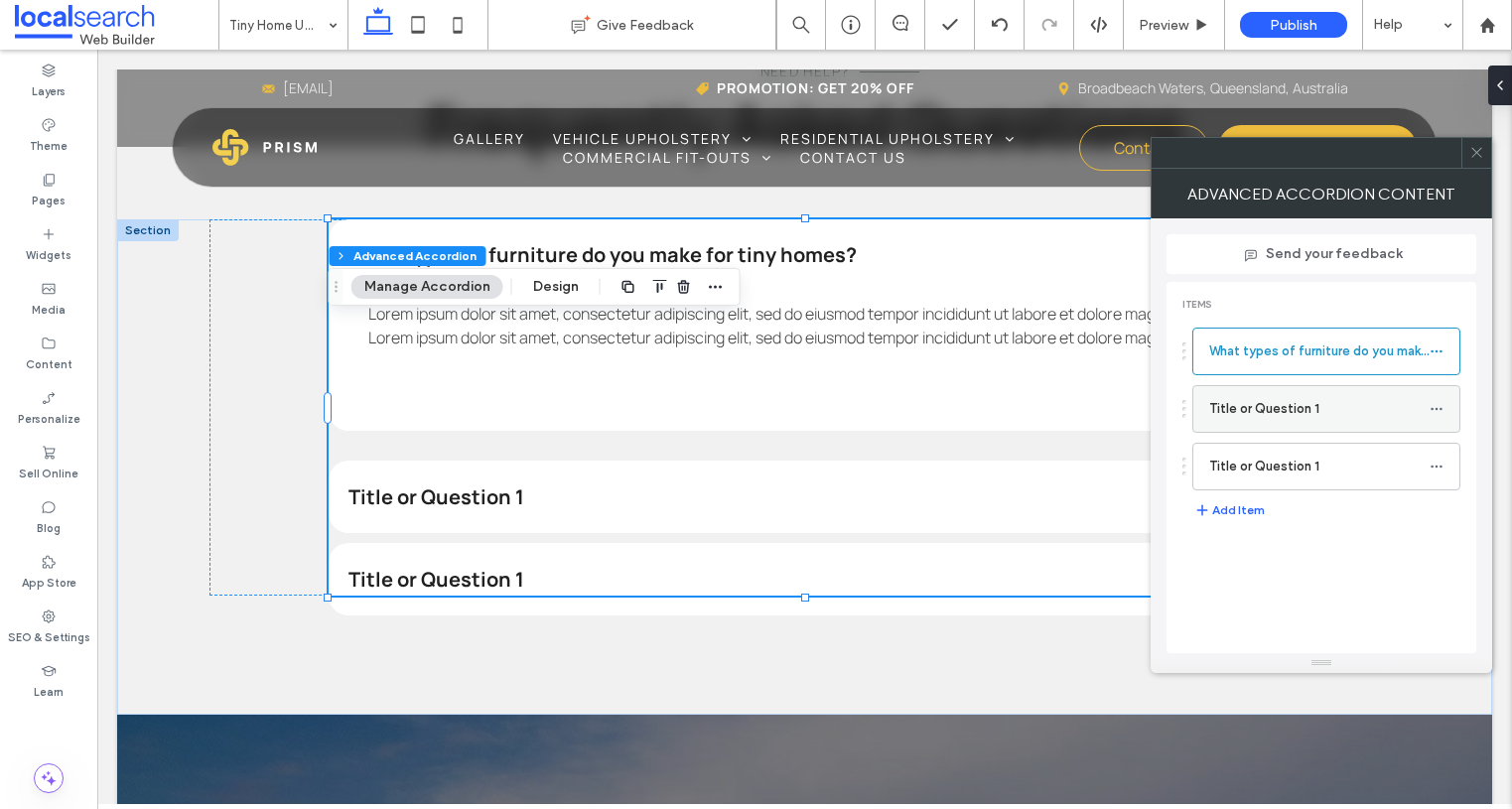click 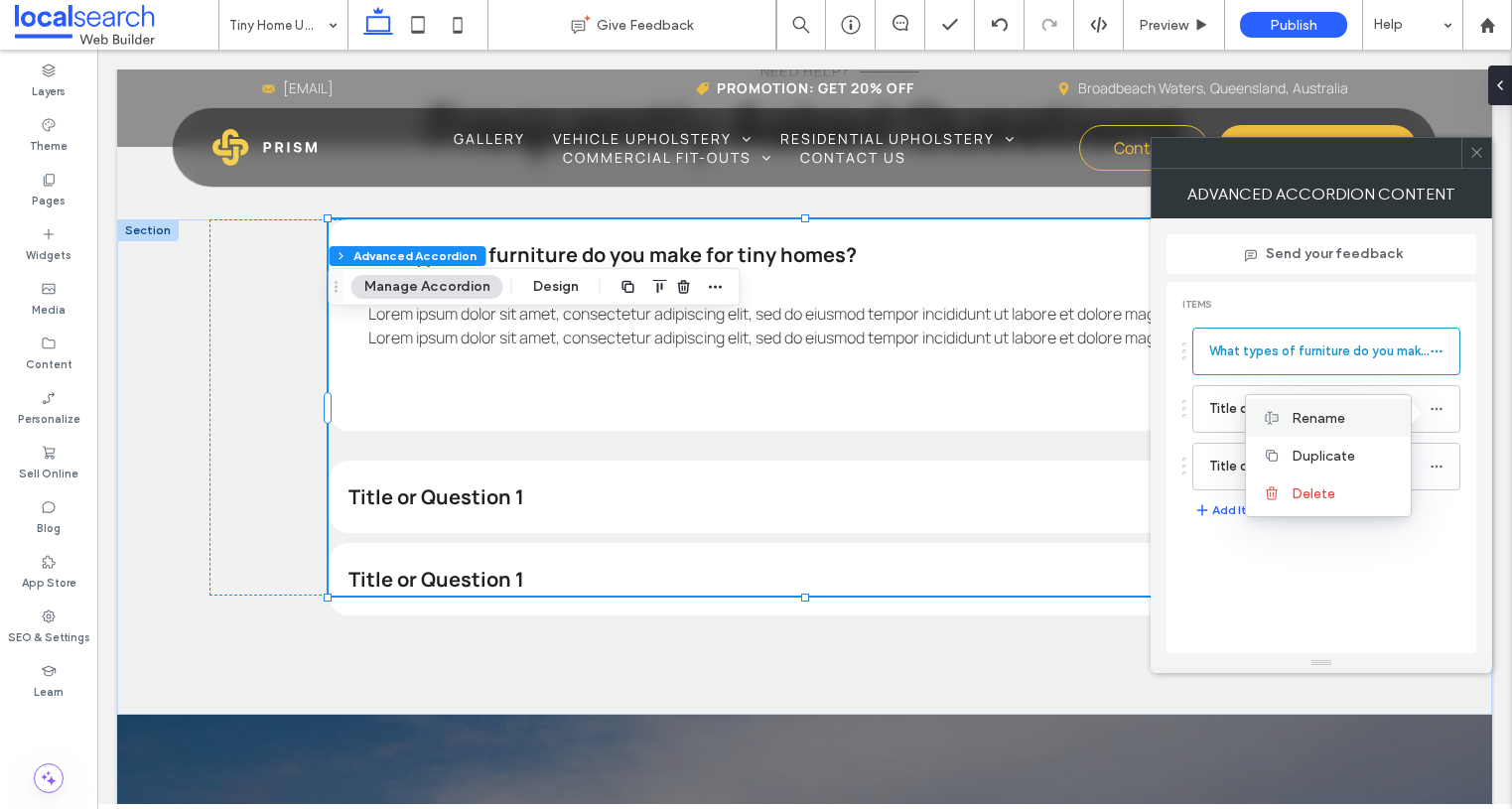click on "Rename" at bounding box center [1343, 418] 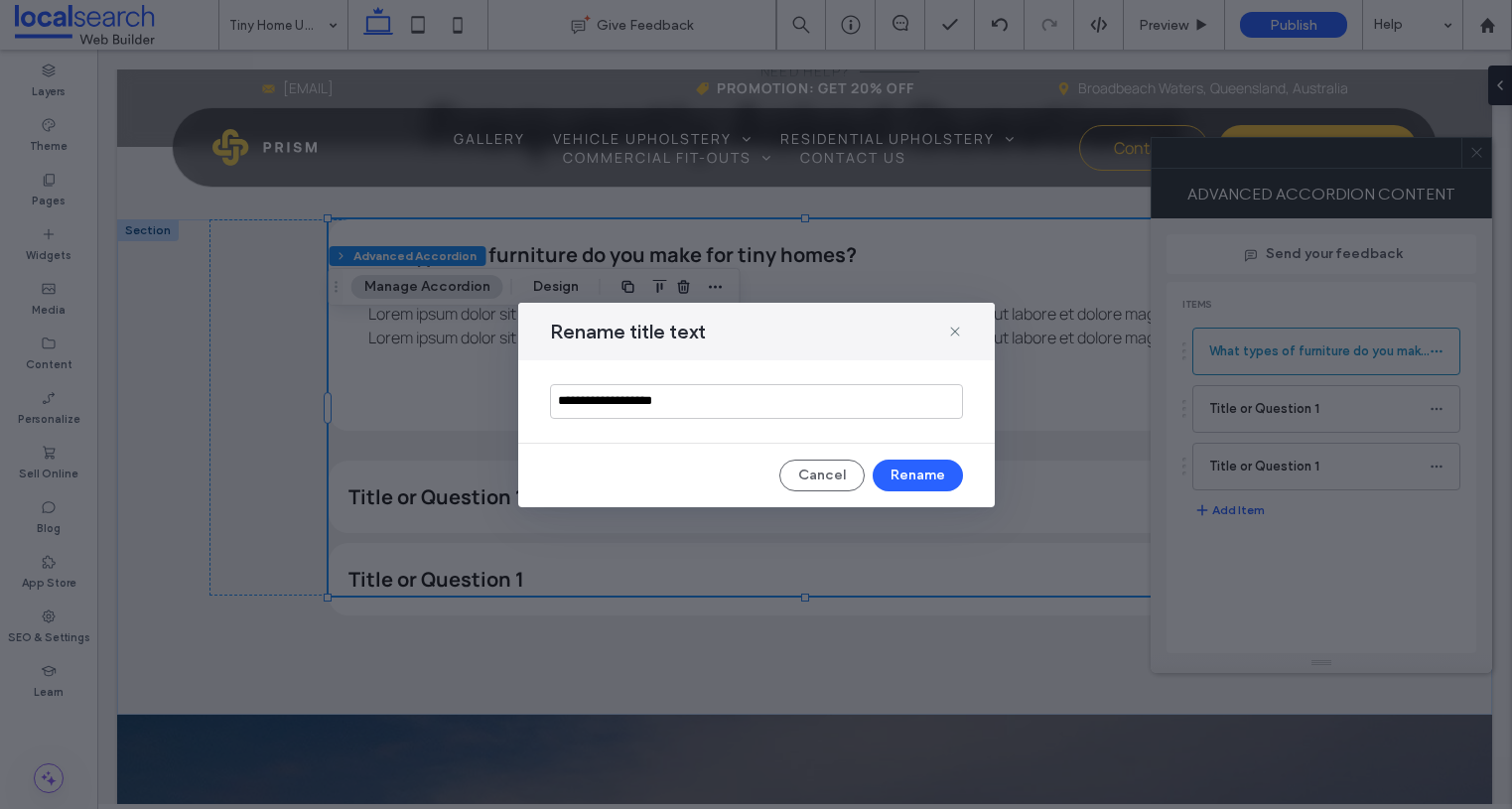 click on "**********" at bounding box center (756, 401) 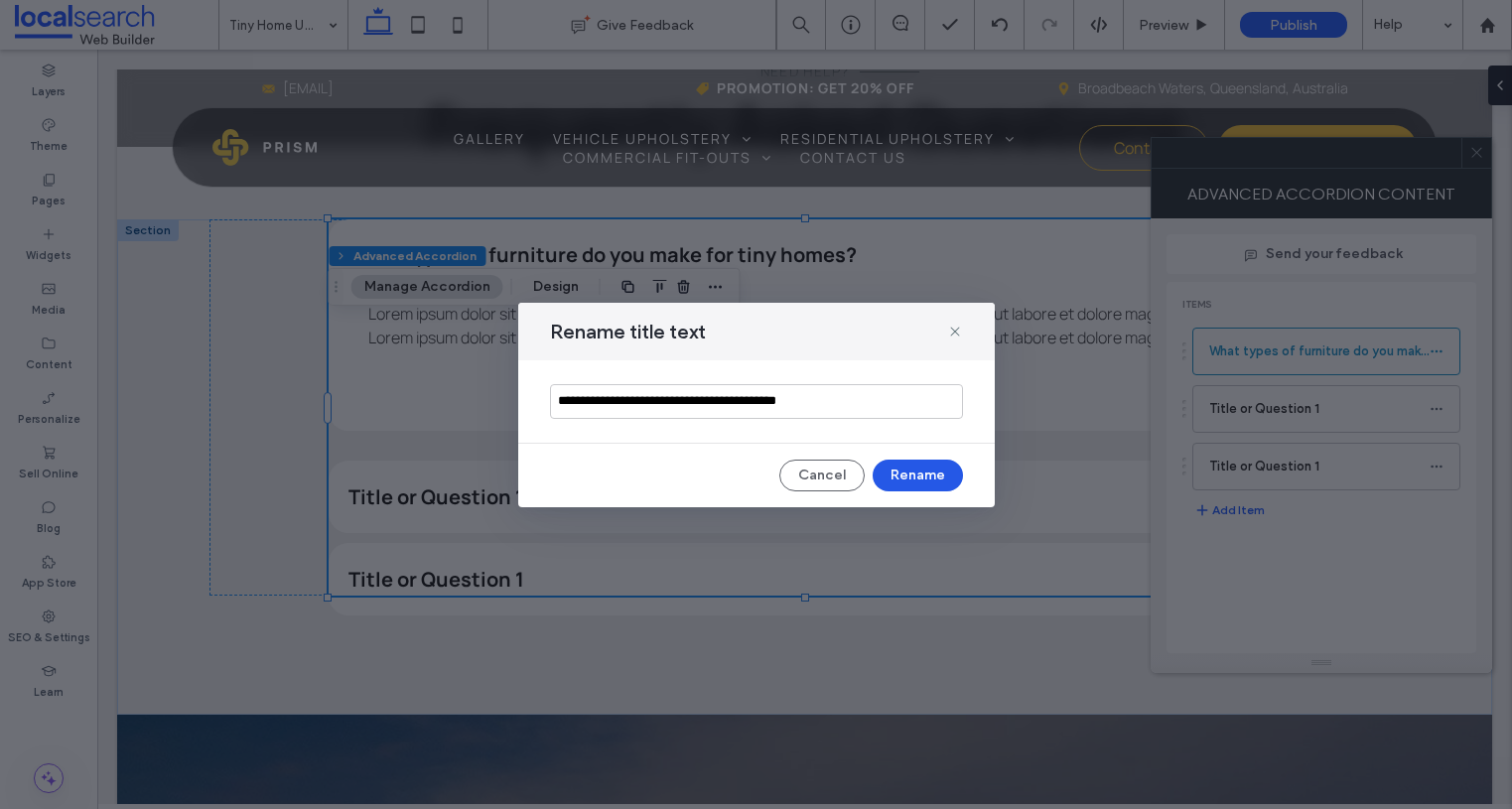 type on "**********" 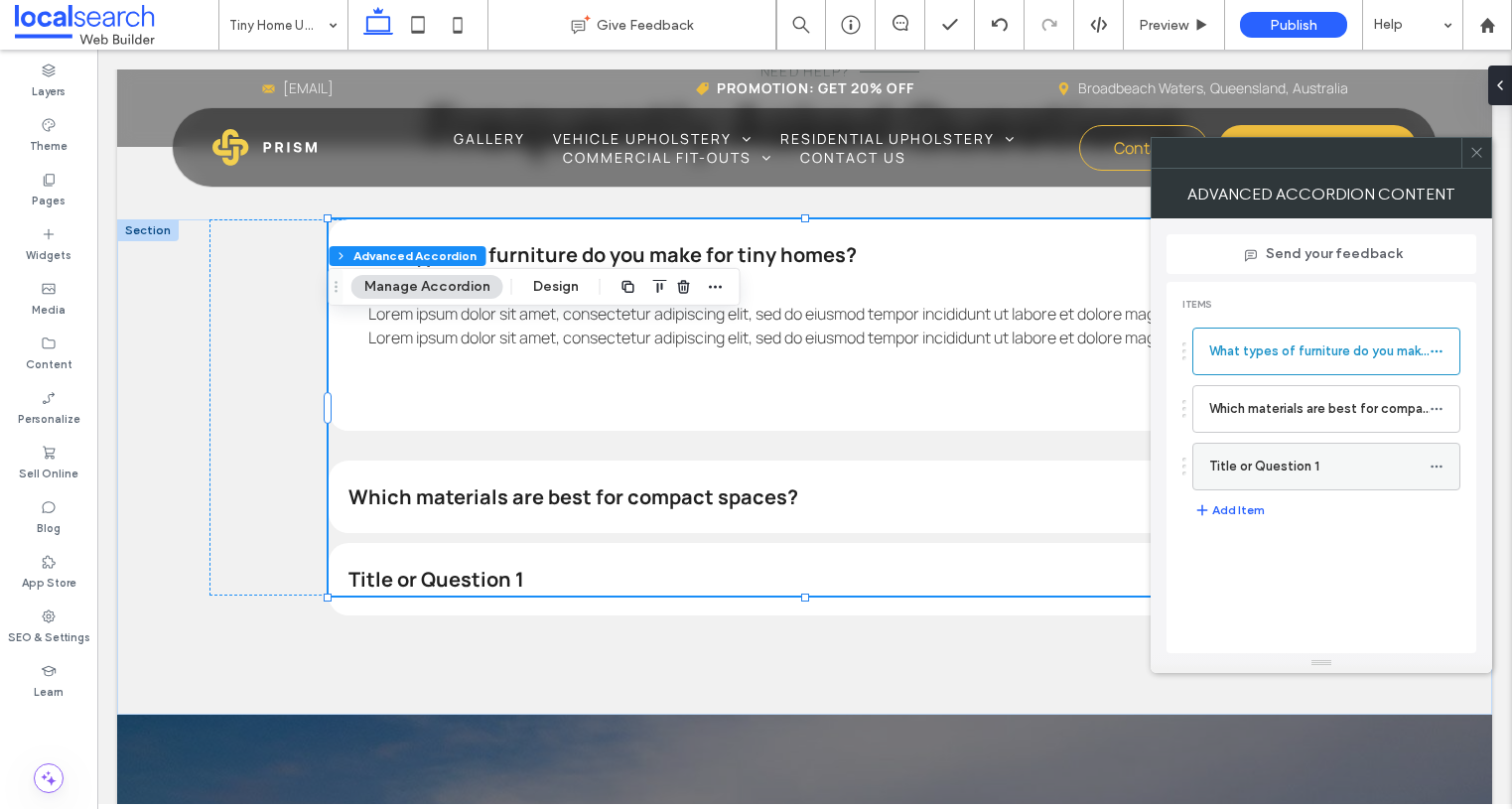 click 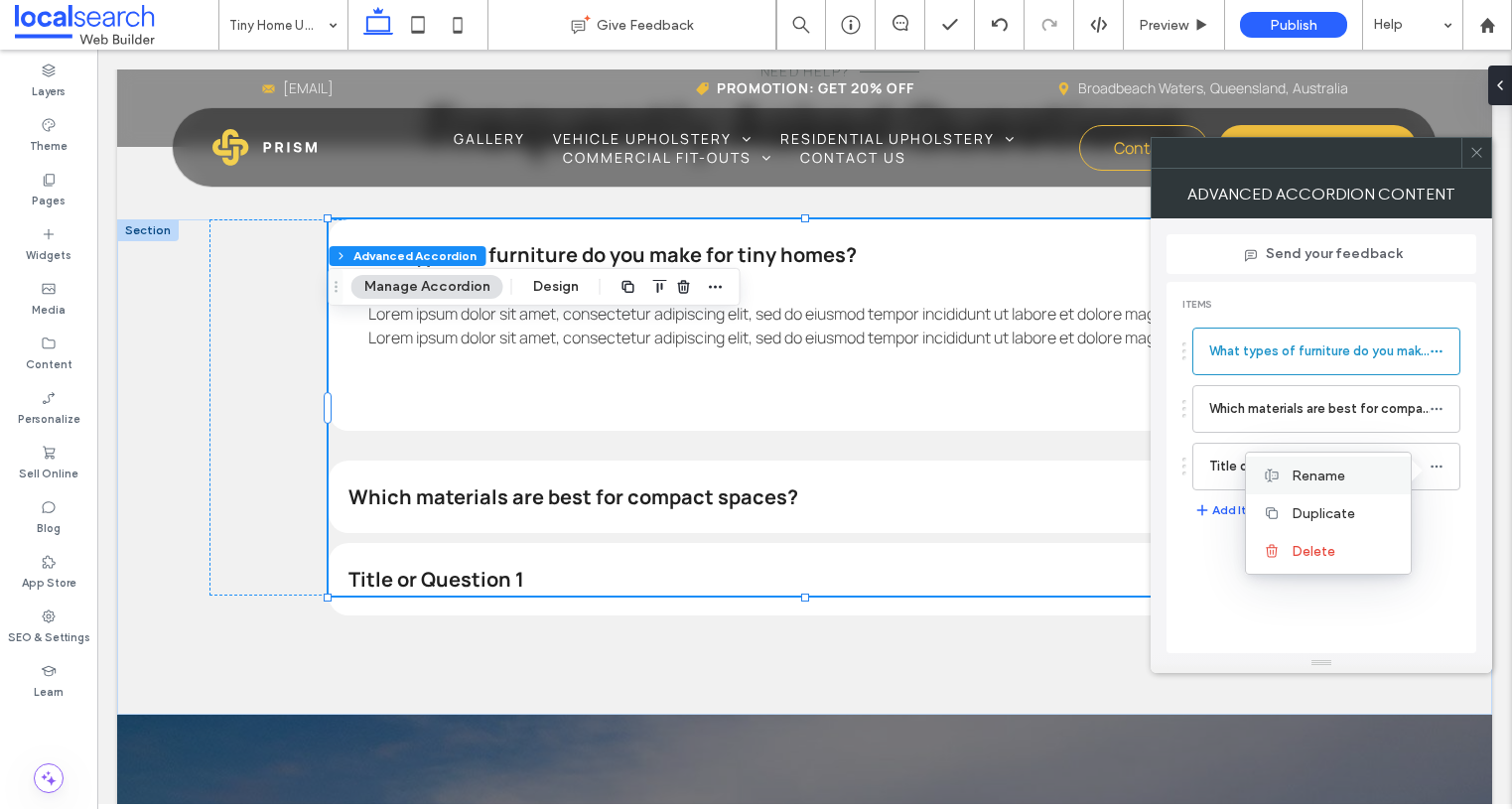 click on "Rename" at bounding box center (1318, 475) 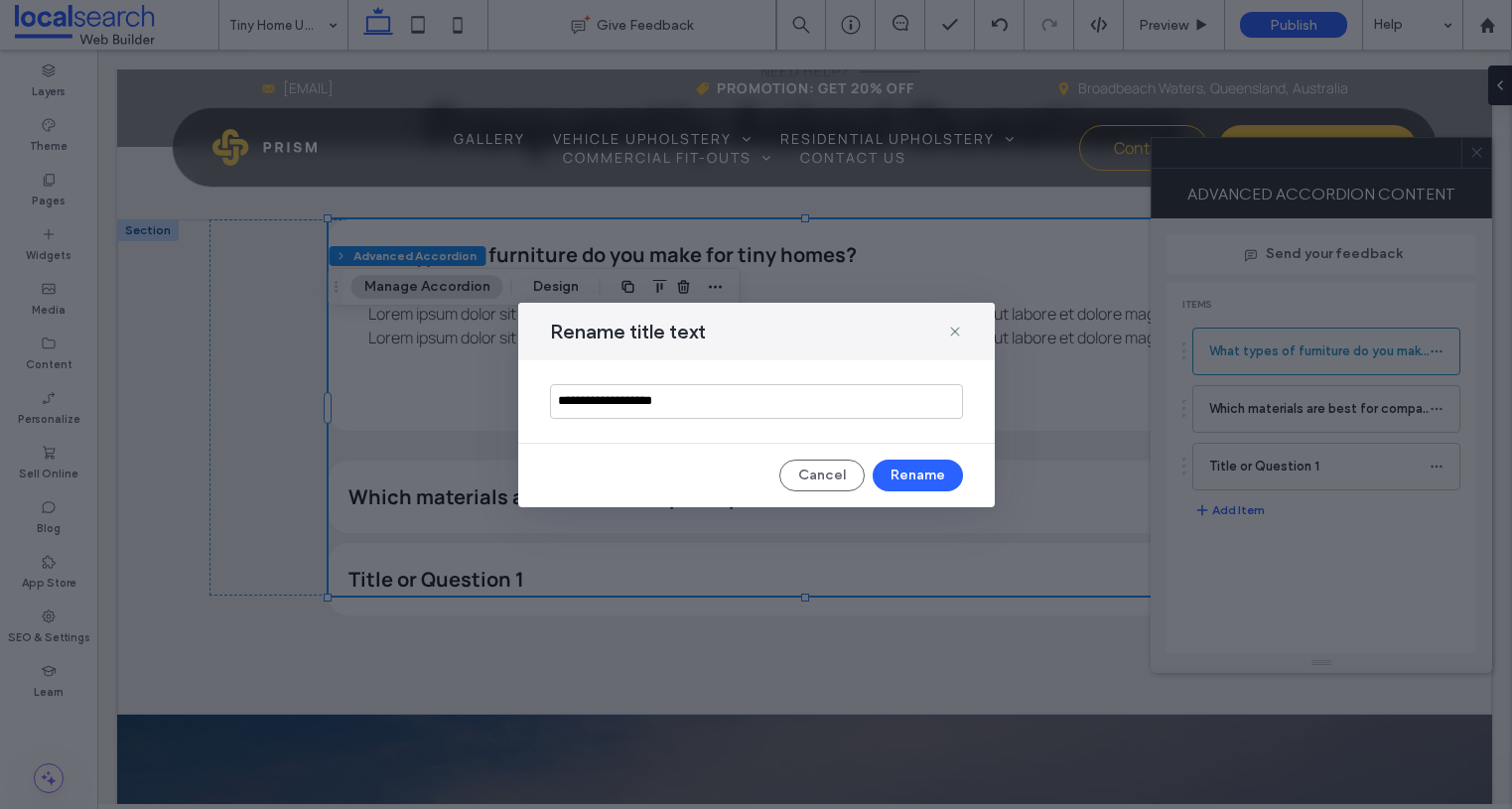click on "**********" at bounding box center (756, 401) 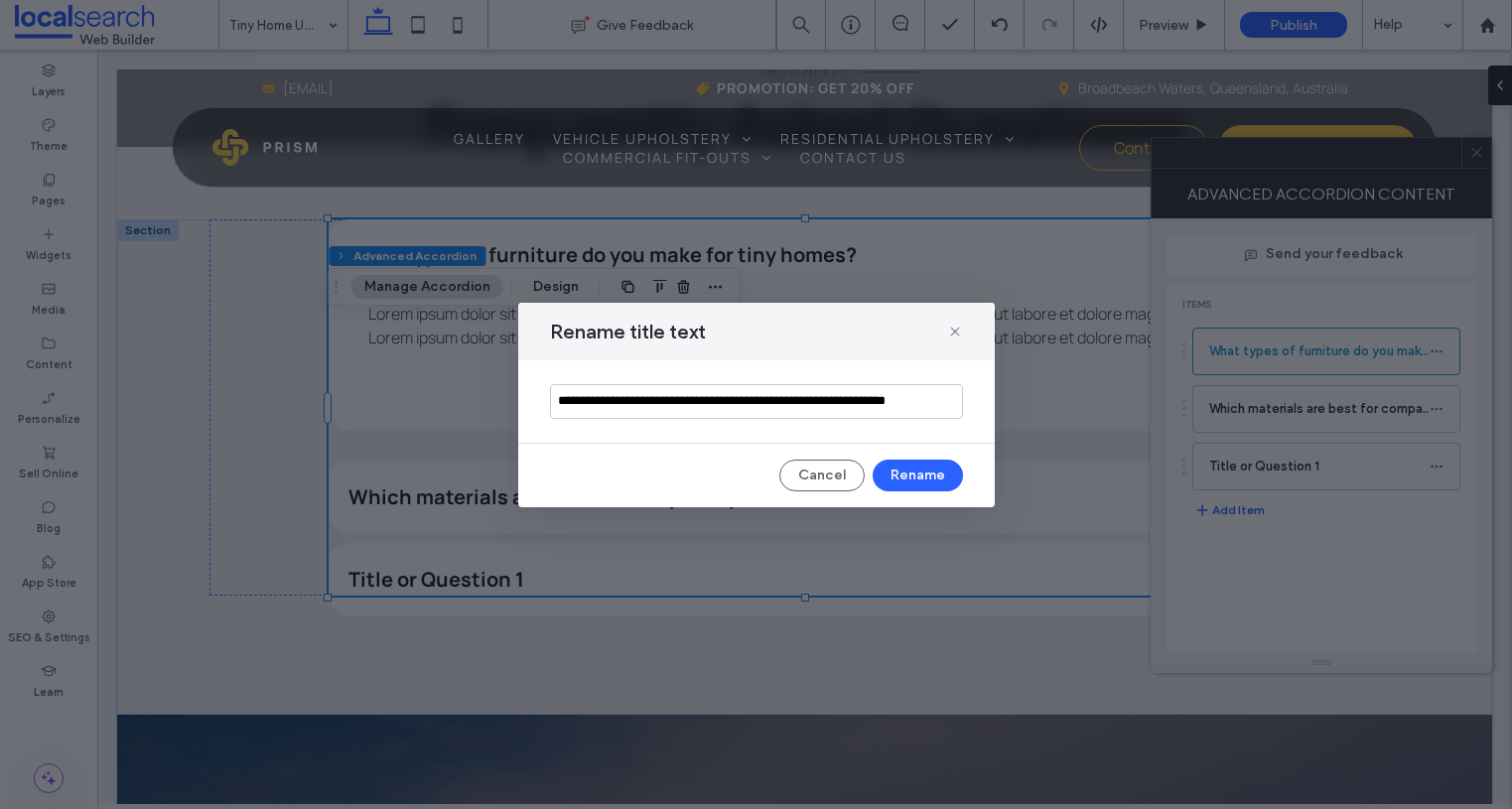 type on "**********" 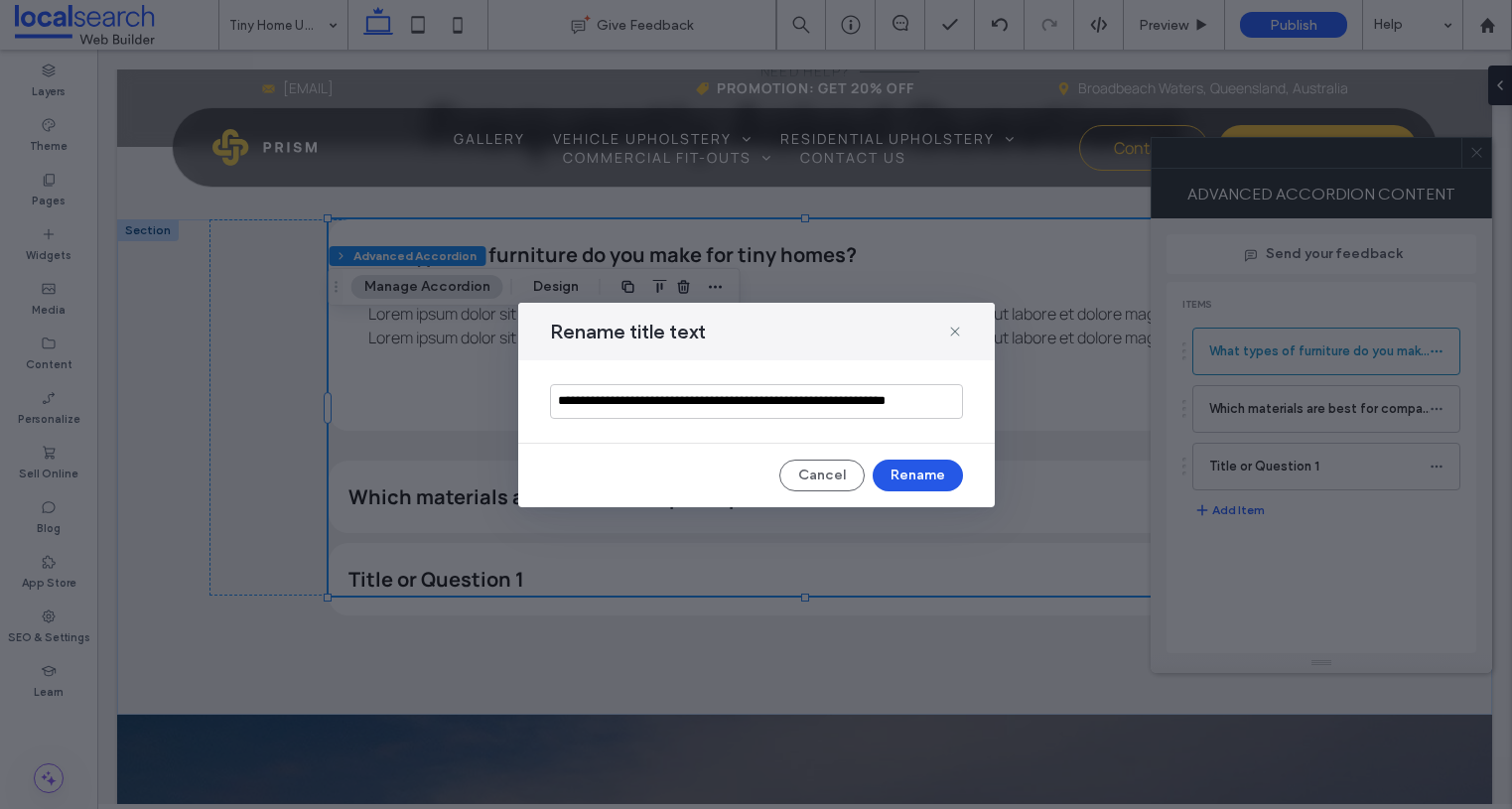 click on "Rename" at bounding box center (917, 475) 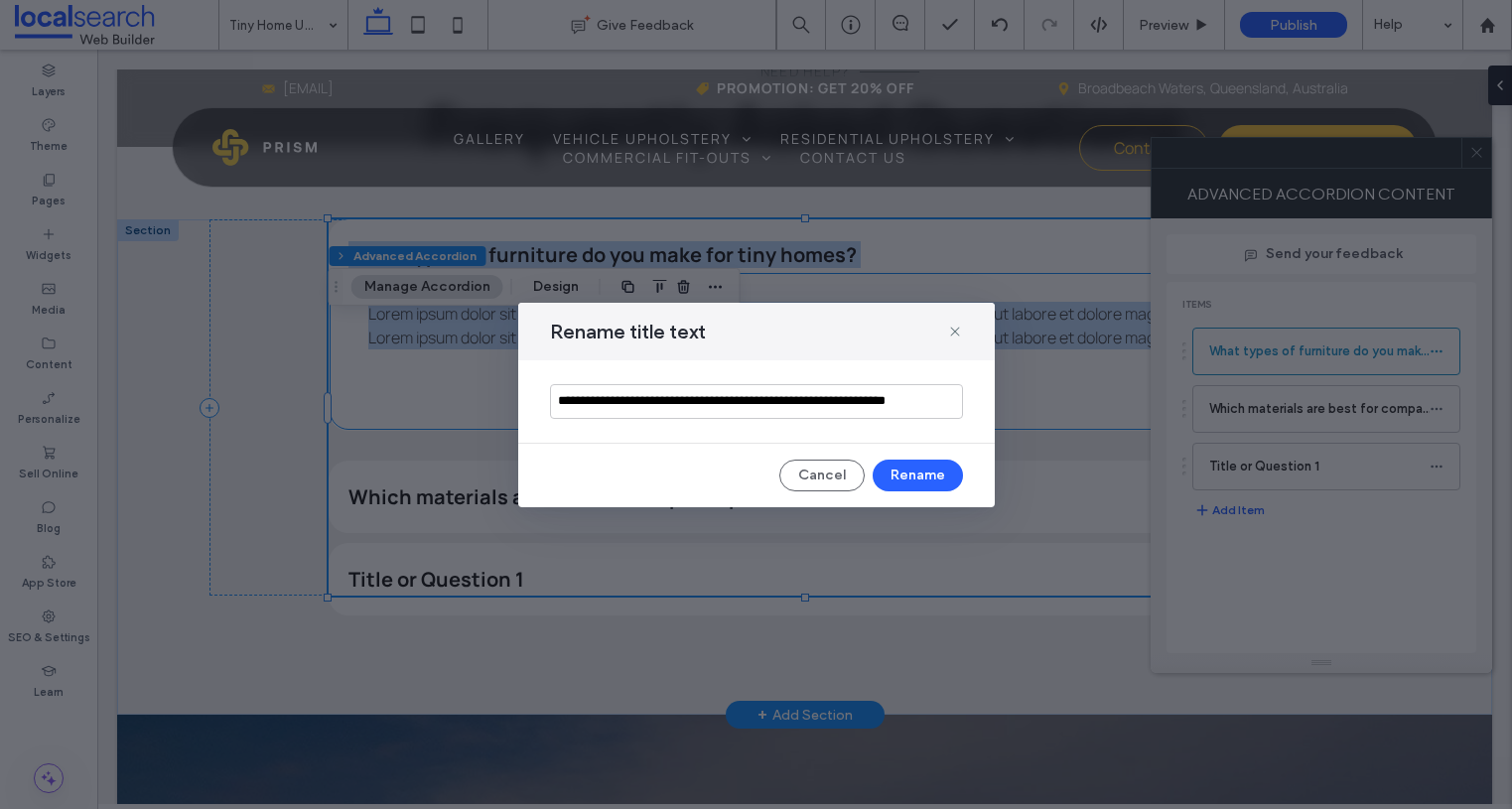 drag, startPoint x: 1022, startPoint y: 526, endPoint x: 923, endPoint y: 475, distance: 111.364267 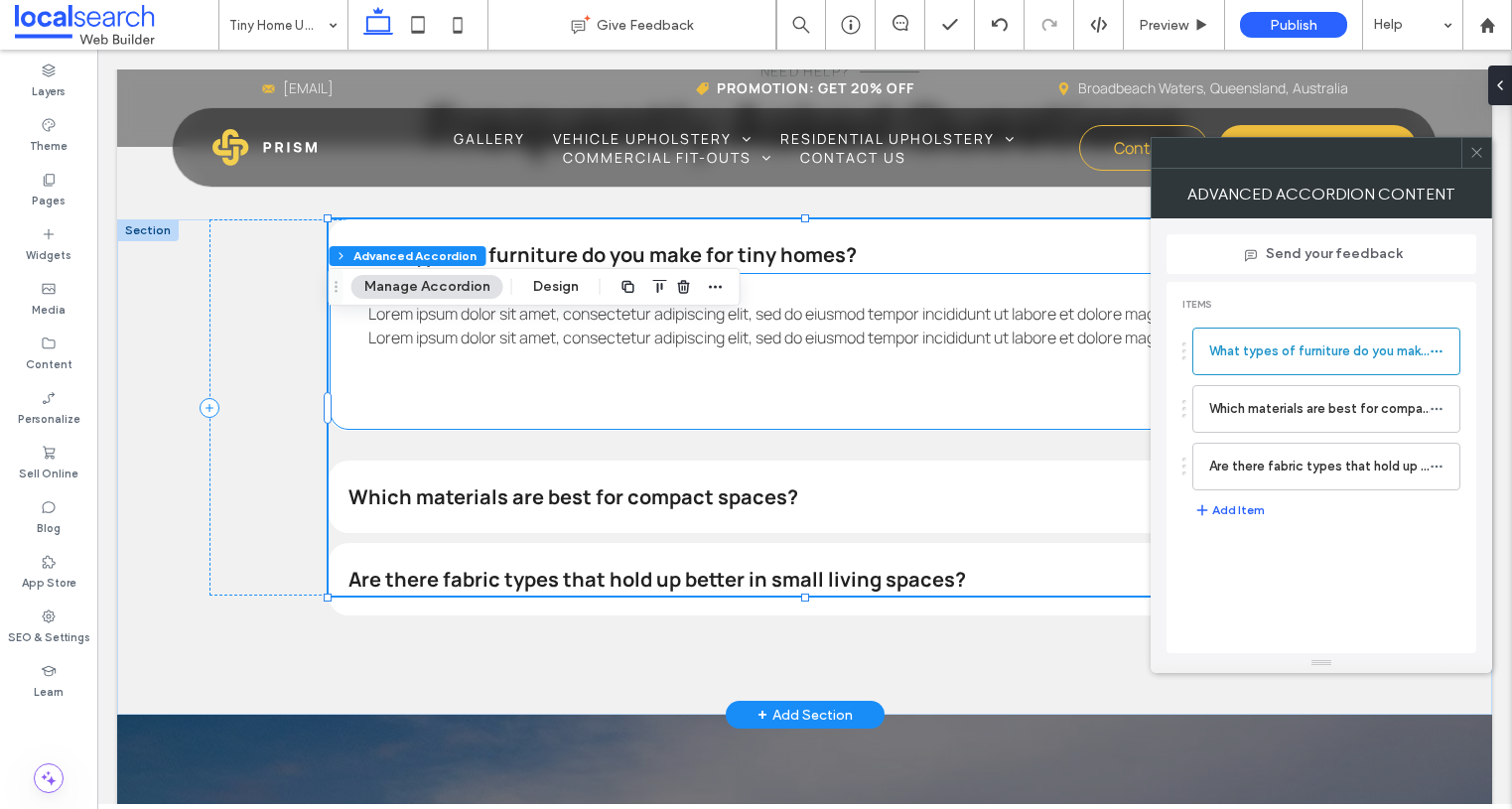 click on "Lorem ipsum dolor sit amet, consectetur adipiscing elit, sed do eiusmod tempor incididunt ut labore et dolore magna aliqua. Lorem ipsum dolor sit amet, consectetur adipiscing elit, sed do eiusmod tempor incididunt ut labore et dolore magna aliqua." at bounding box center [795, 326] 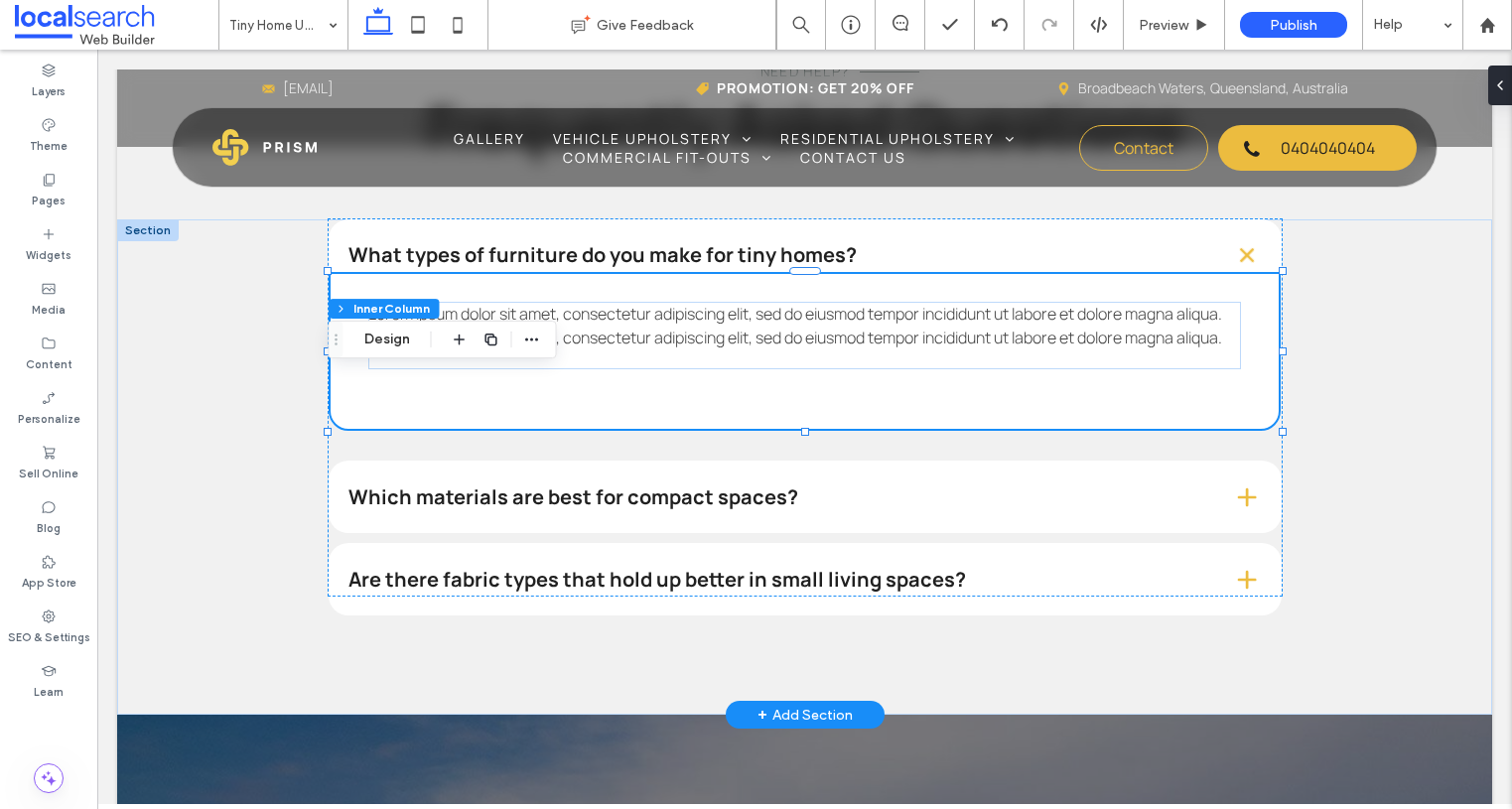 click on "Lorem ipsum dolor sit amet, consectetur adipiscing elit, sed do eiusmod tempor incididunt ut labore et dolore magna aliqua. Lorem ipsum dolor sit amet, consectetur adipiscing elit, sed do eiusmod tempor incididunt ut labore et dolore magna aliqua." at bounding box center [795, 326] 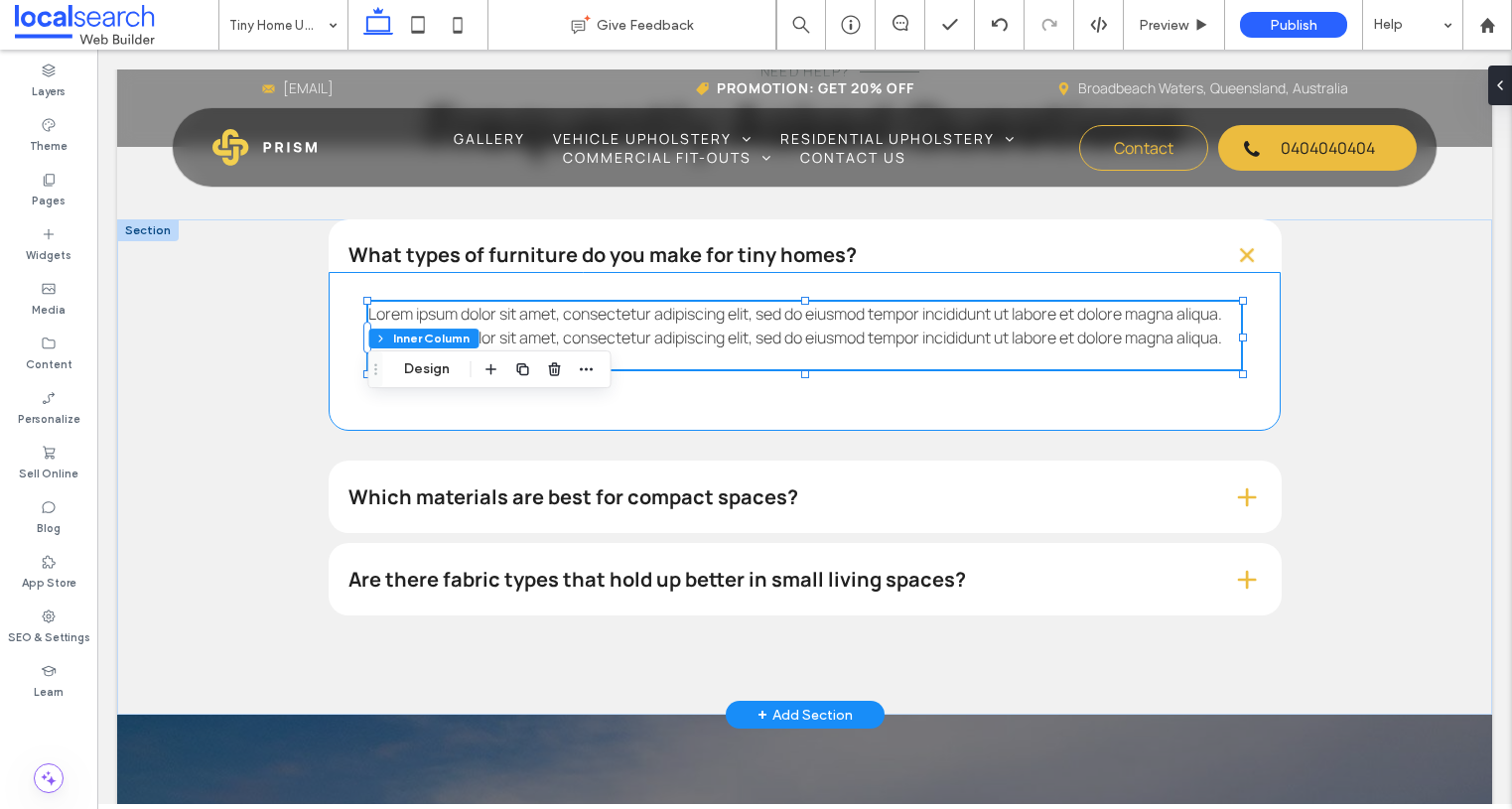 click on "Lorem ipsum dolor sit amet, consectetur adipiscing elit, sed do eiusmod tempor incididunt ut labore et dolore magna aliqua. Lorem ipsum dolor sit amet, consectetur adipiscing elit, sed do eiusmod tempor incididunt ut labore et dolore magna aliqua." at bounding box center (795, 326) 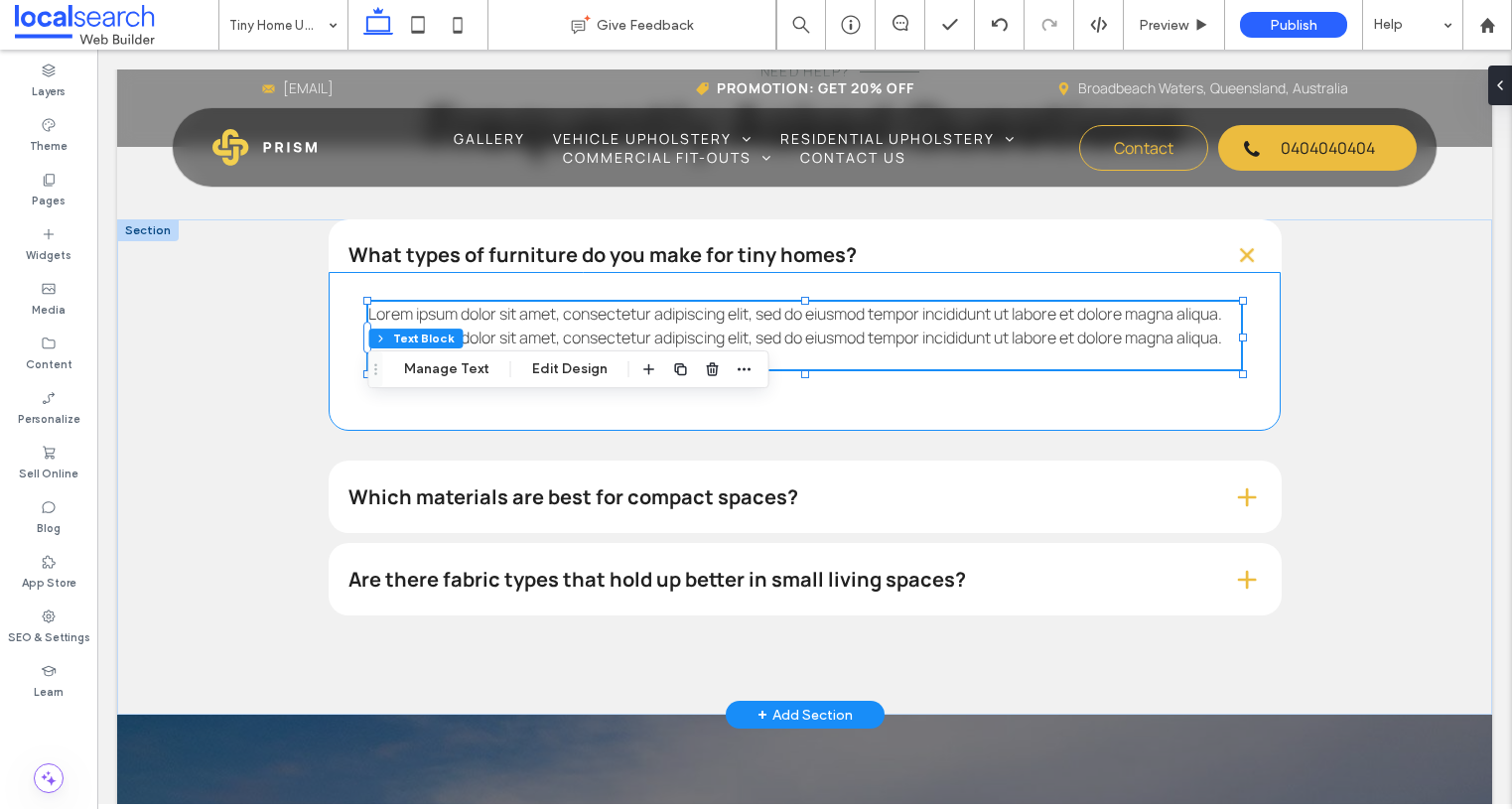 click on "Lorem ipsum dolor sit amet, consectetur adipiscing elit, sed do eiusmod tempor incididunt ut labore et dolore magna aliqua. Lorem ipsum dolor sit amet, consectetur adipiscing elit, sed do eiusmod tempor incididunt ut labore et dolore magna aliqua." at bounding box center (805, 326) 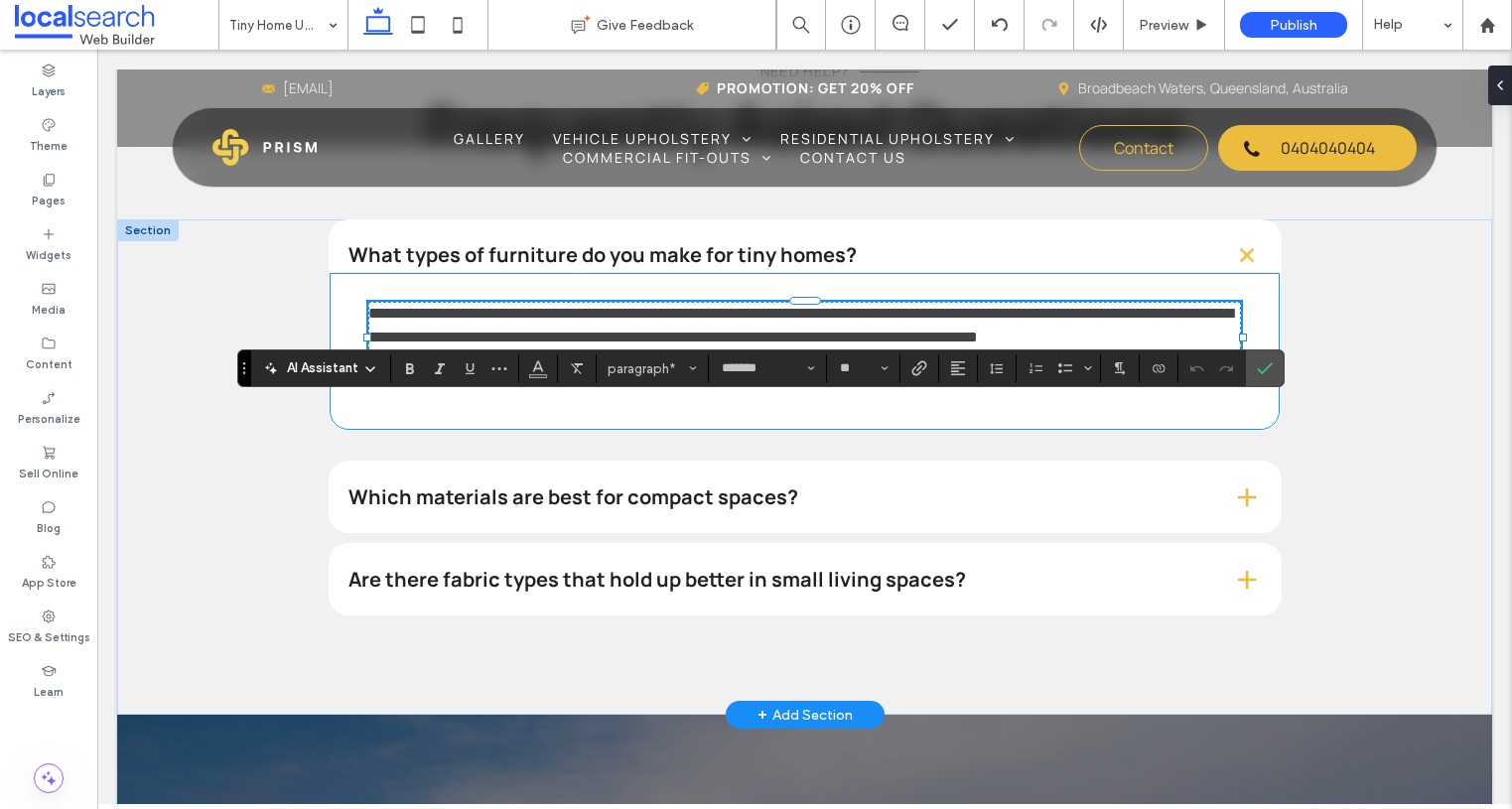 scroll, scrollTop: 0, scrollLeft: 0, axis: both 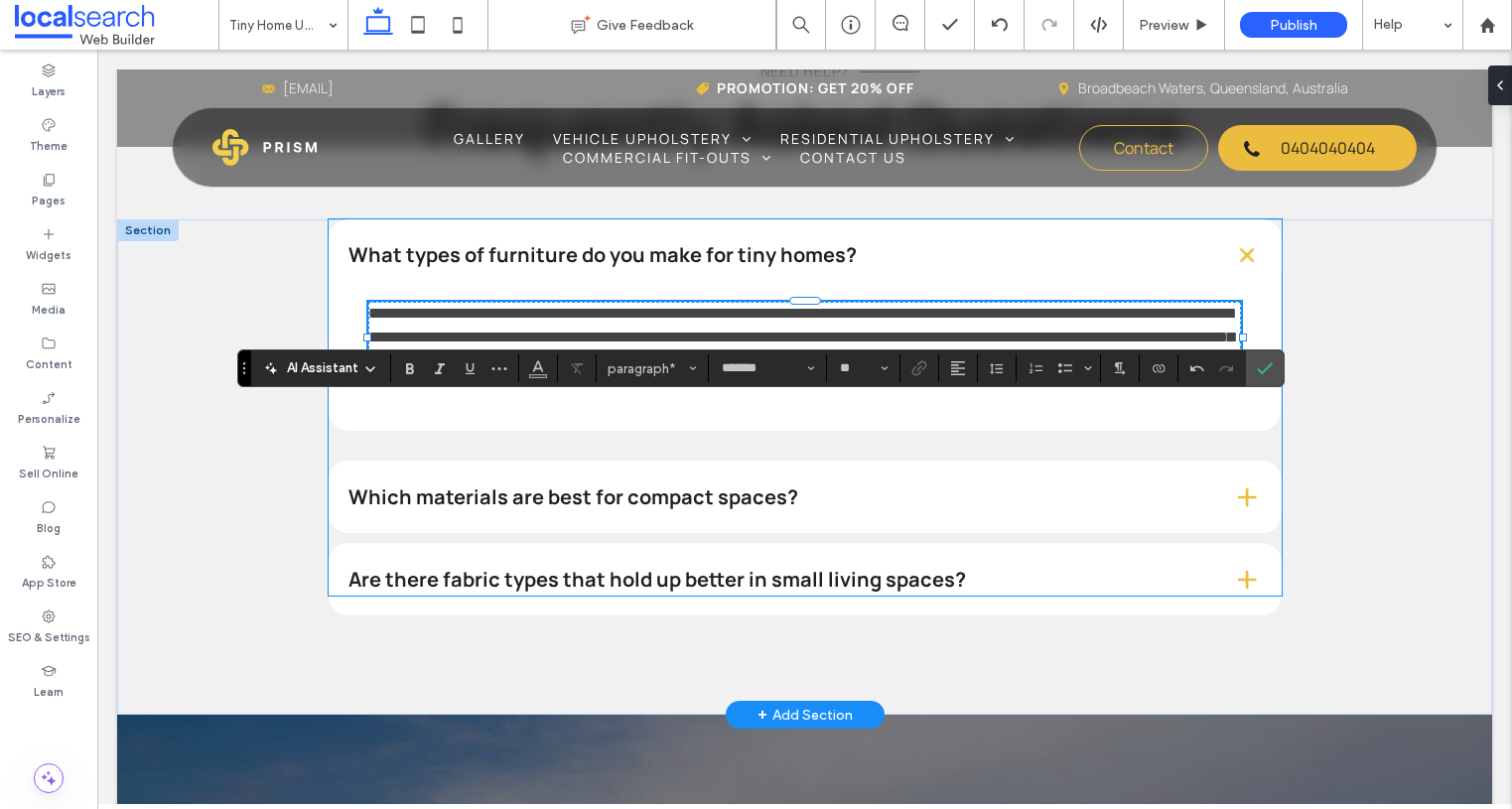 click on "Which materials are best for compact spaces?" at bounding box center (774, 497) 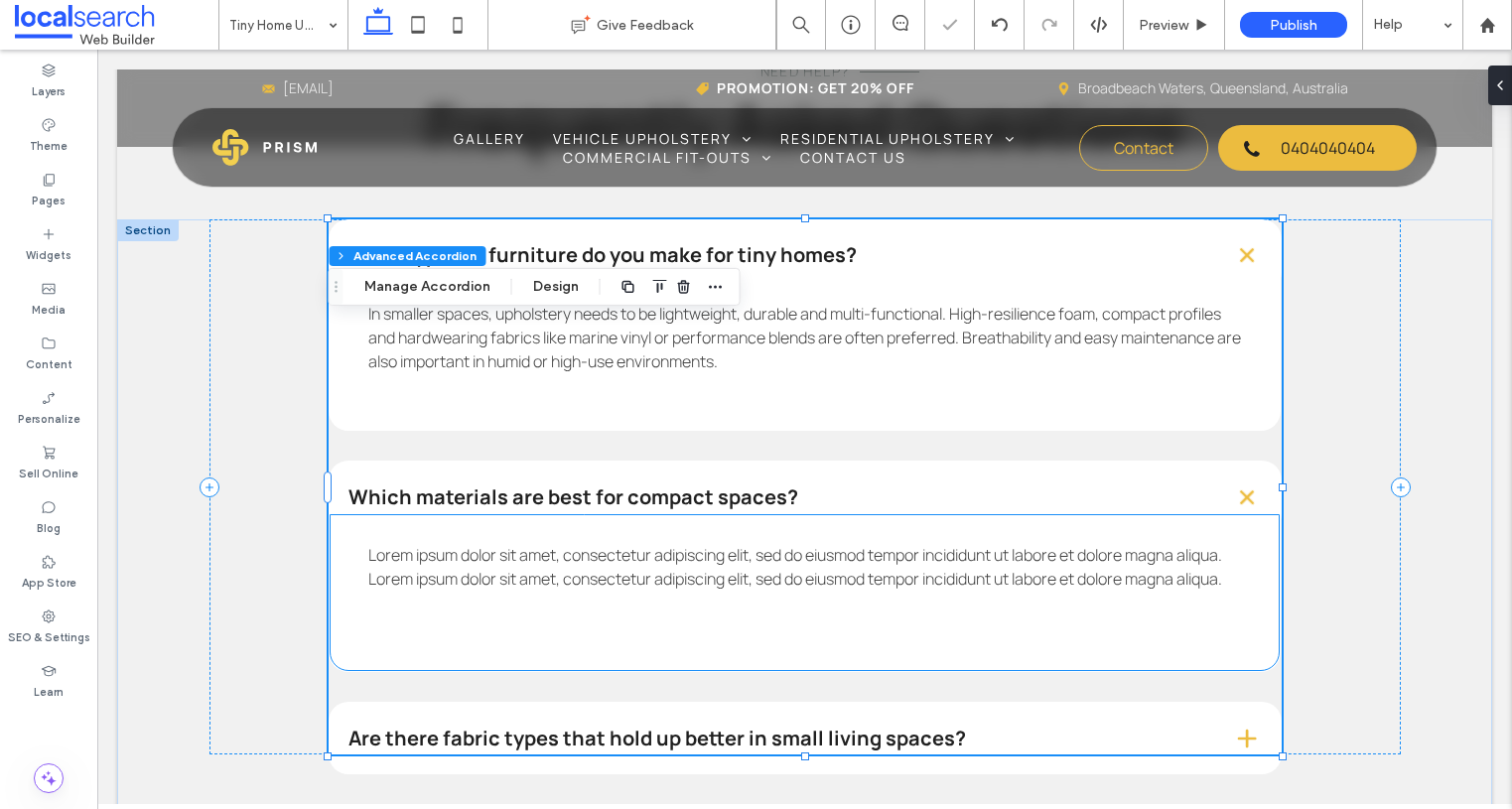 click on "Lorem ipsum dolor sit amet, consectetur adipiscing elit, sed do eiusmod tempor incididunt ut labore et dolore magna aliqua. Lorem ipsum dolor sit amet, consectetur adipiscing elit, sed do eiusmod tempor incididunt ut labore et dolore magna aliqua." at bounding box center [795, 567] 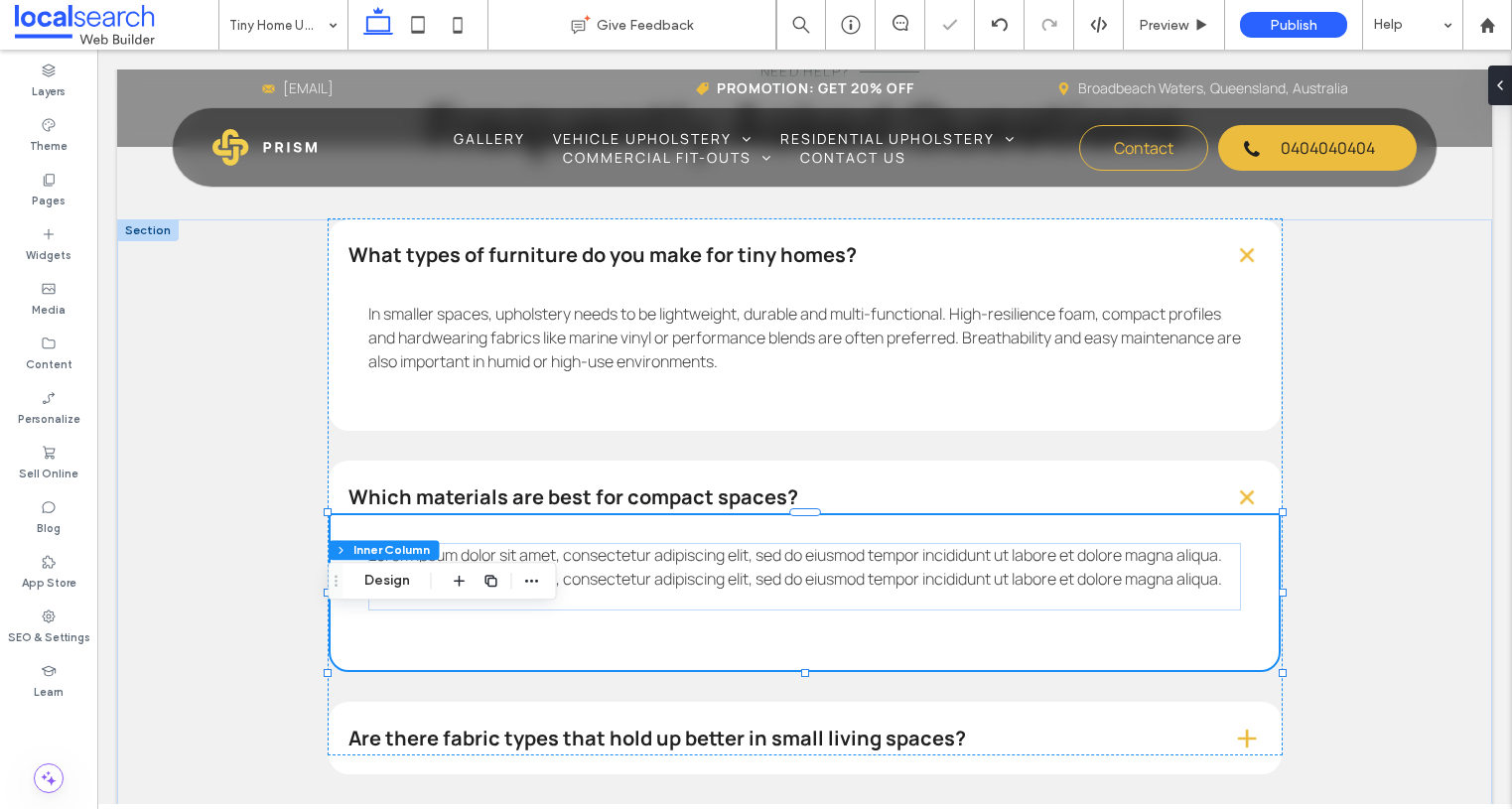 click on "Lorem ipsum dolor sit amet, consectetur adipiscing elit, sed do eiusmod tempor incididunt ut labore et dolore magna aliqua. Lorem ipsum dolor sit amet, consectetur adipiscing elit, sed do eiusmod tempor incididunt ut labore et dolore magna aliqua." at bounding box center [795, 567] 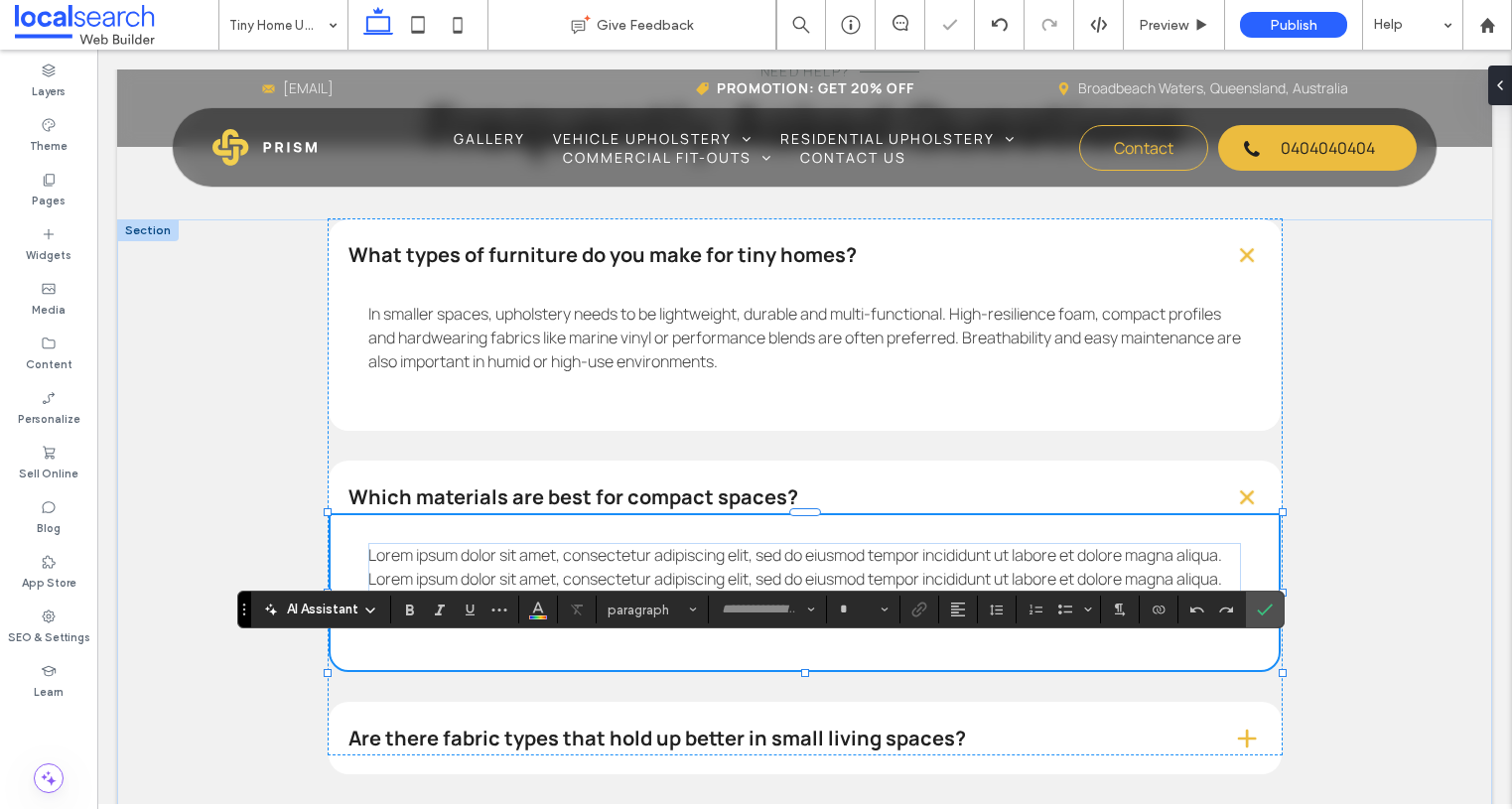 type on "*******" 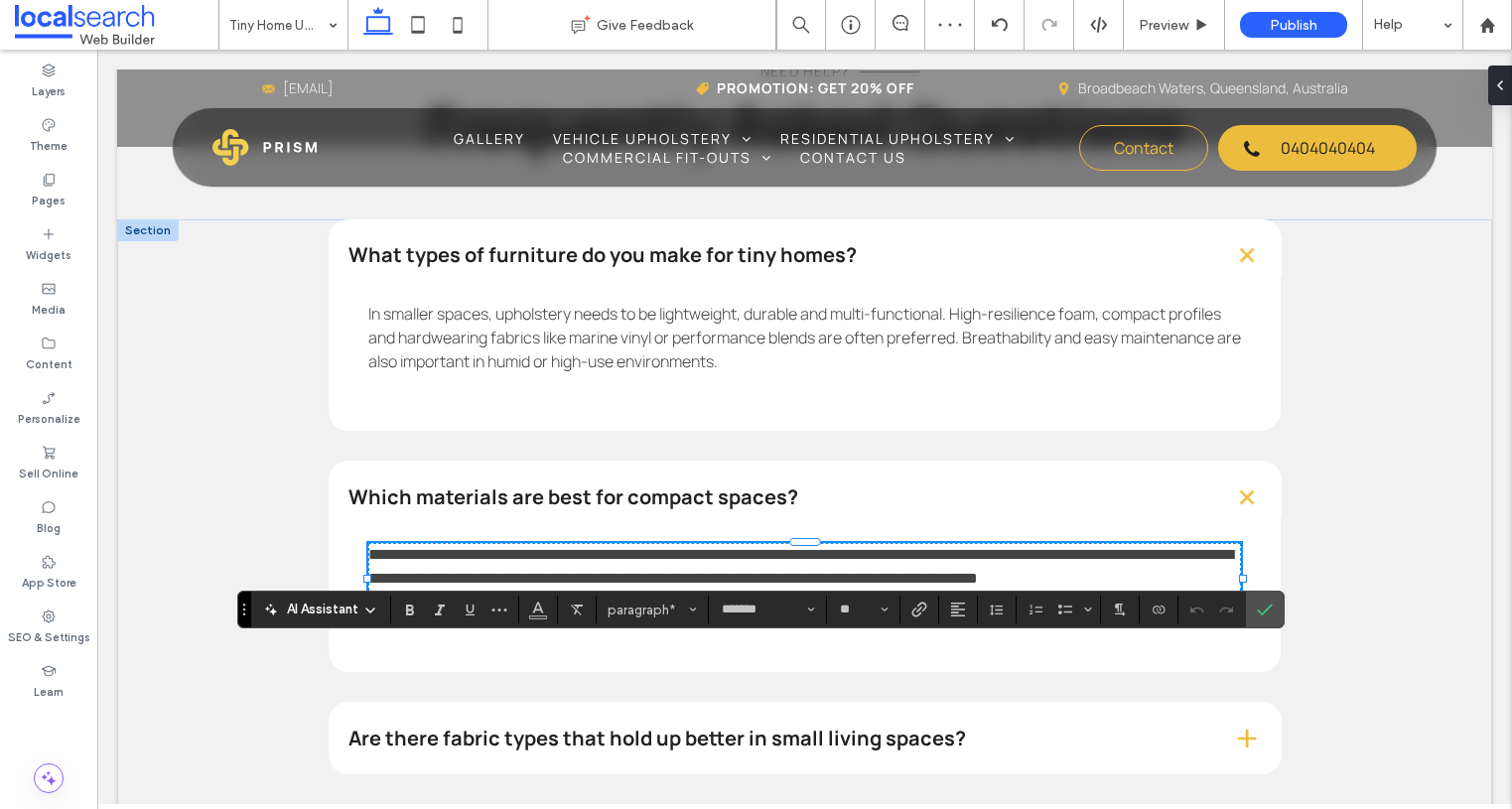 scroll, scrollTop: 0, scrollLeft: 0, axis: both 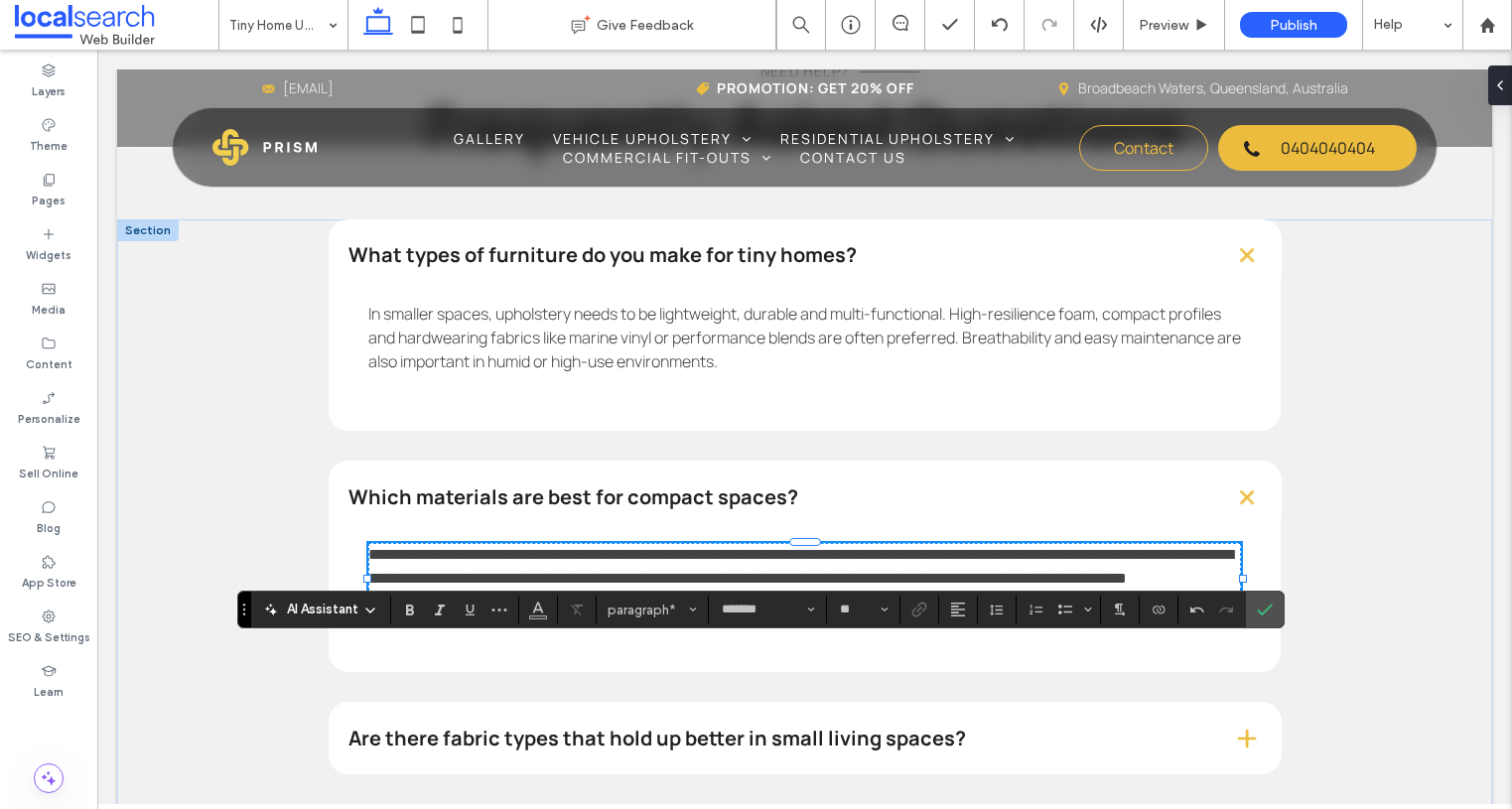 click on "**********" at bounding box center [800, 566] 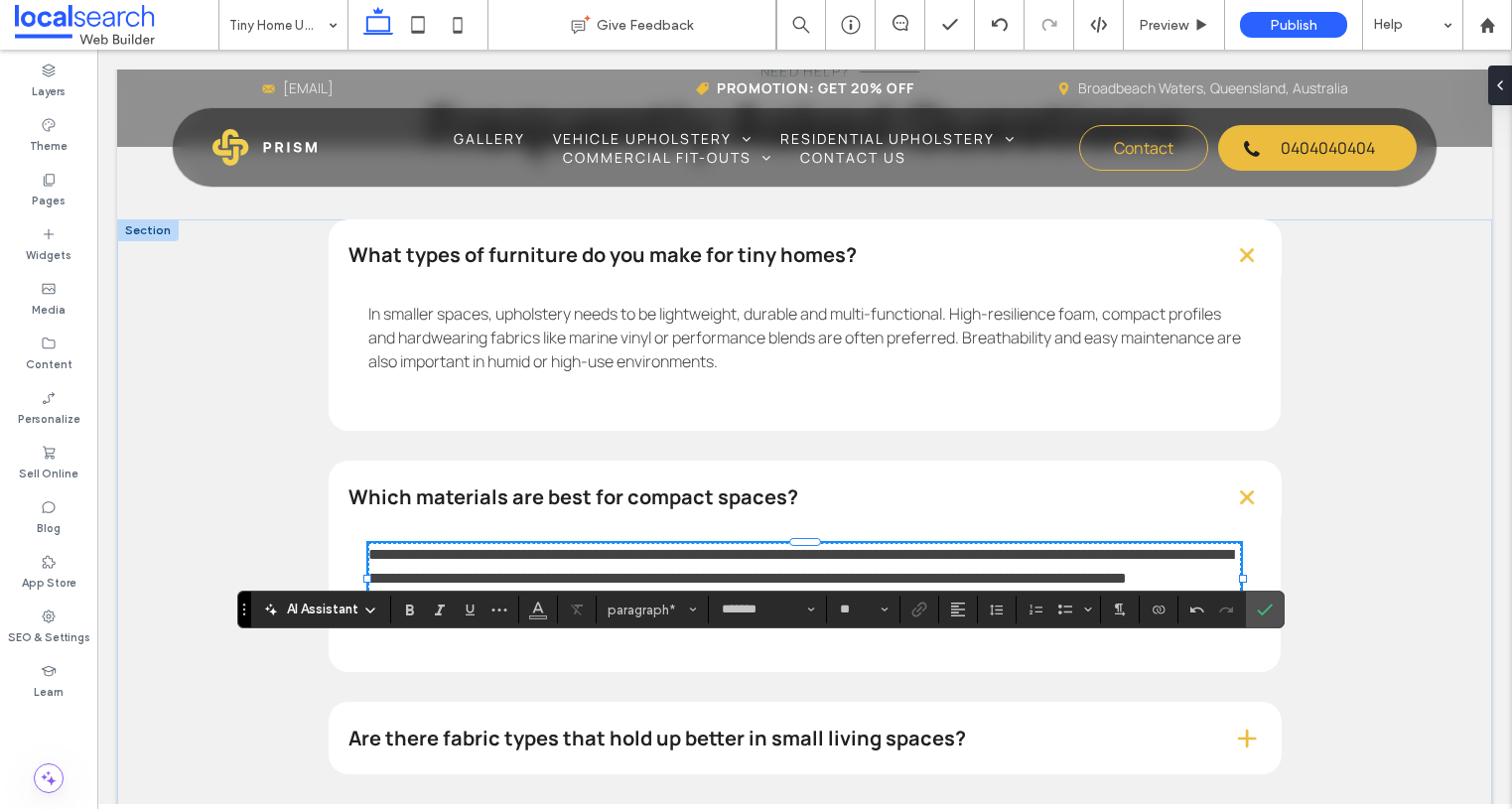 type 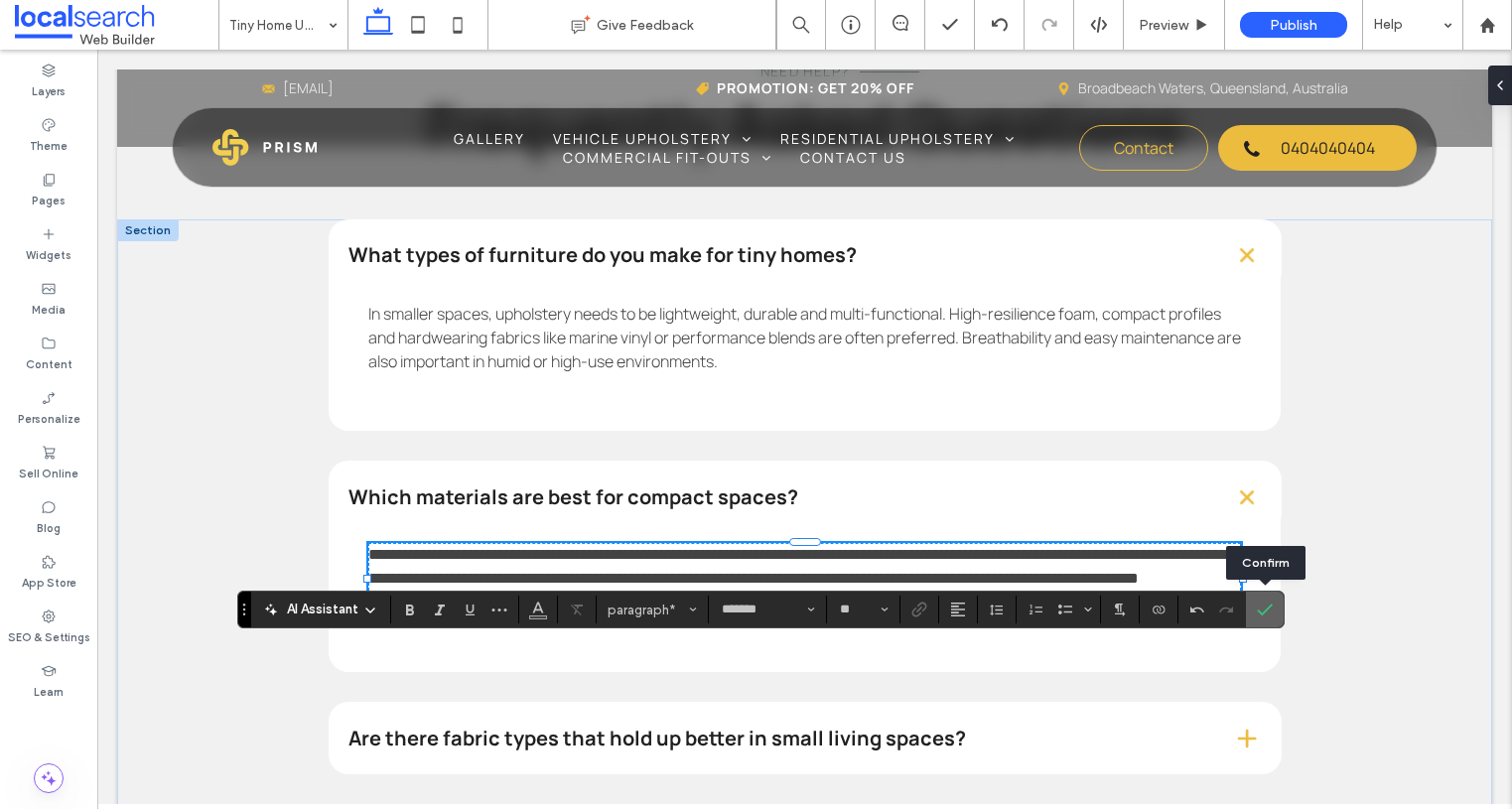click at bounding box center [1265, 609] 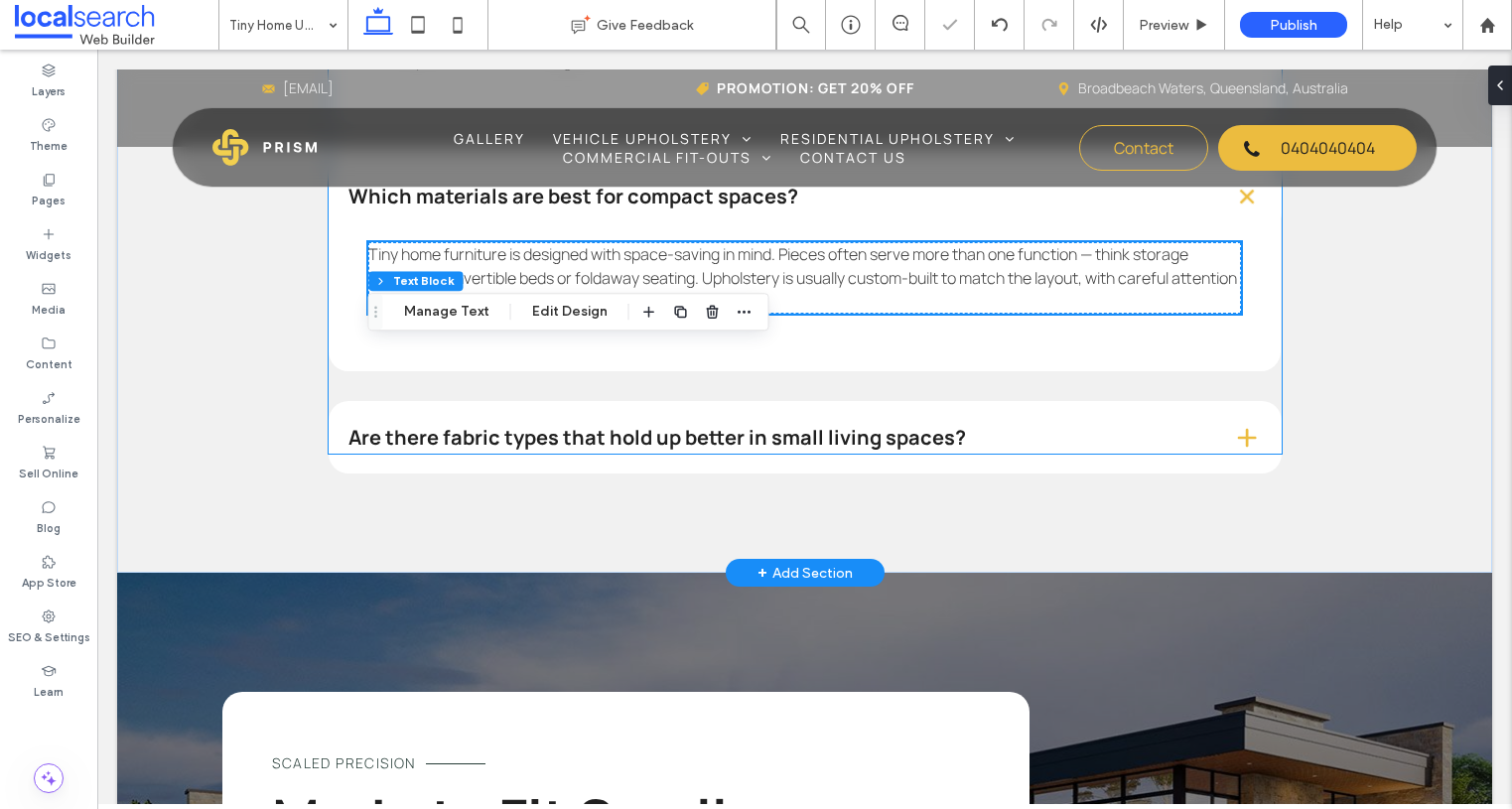 scroll, scrollTop: 2868, scrollLeft: 0, axis: vertical 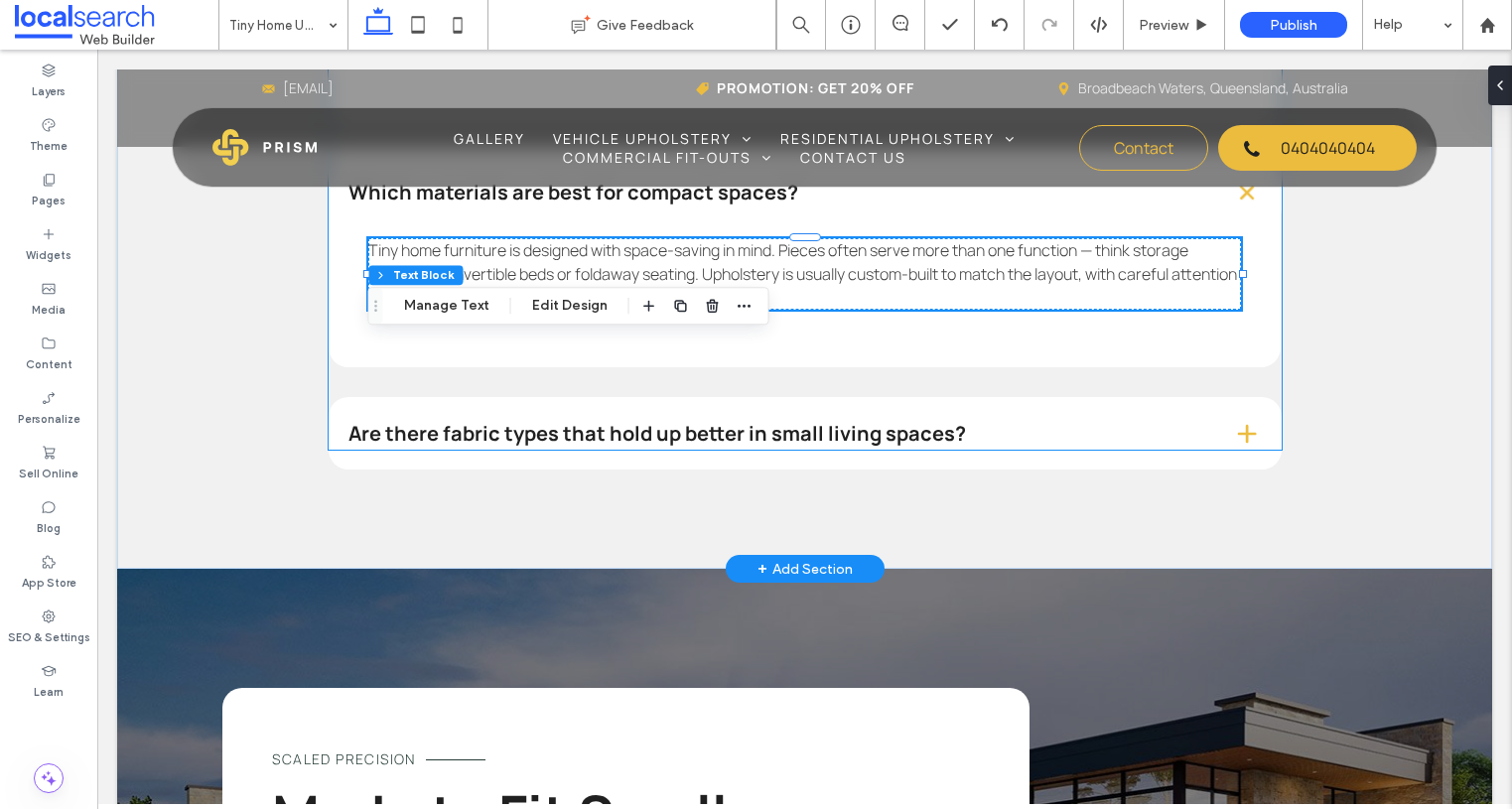 click on "Are there fabric types that hold up better in small living spaces?" at bounding box center (774, 434) 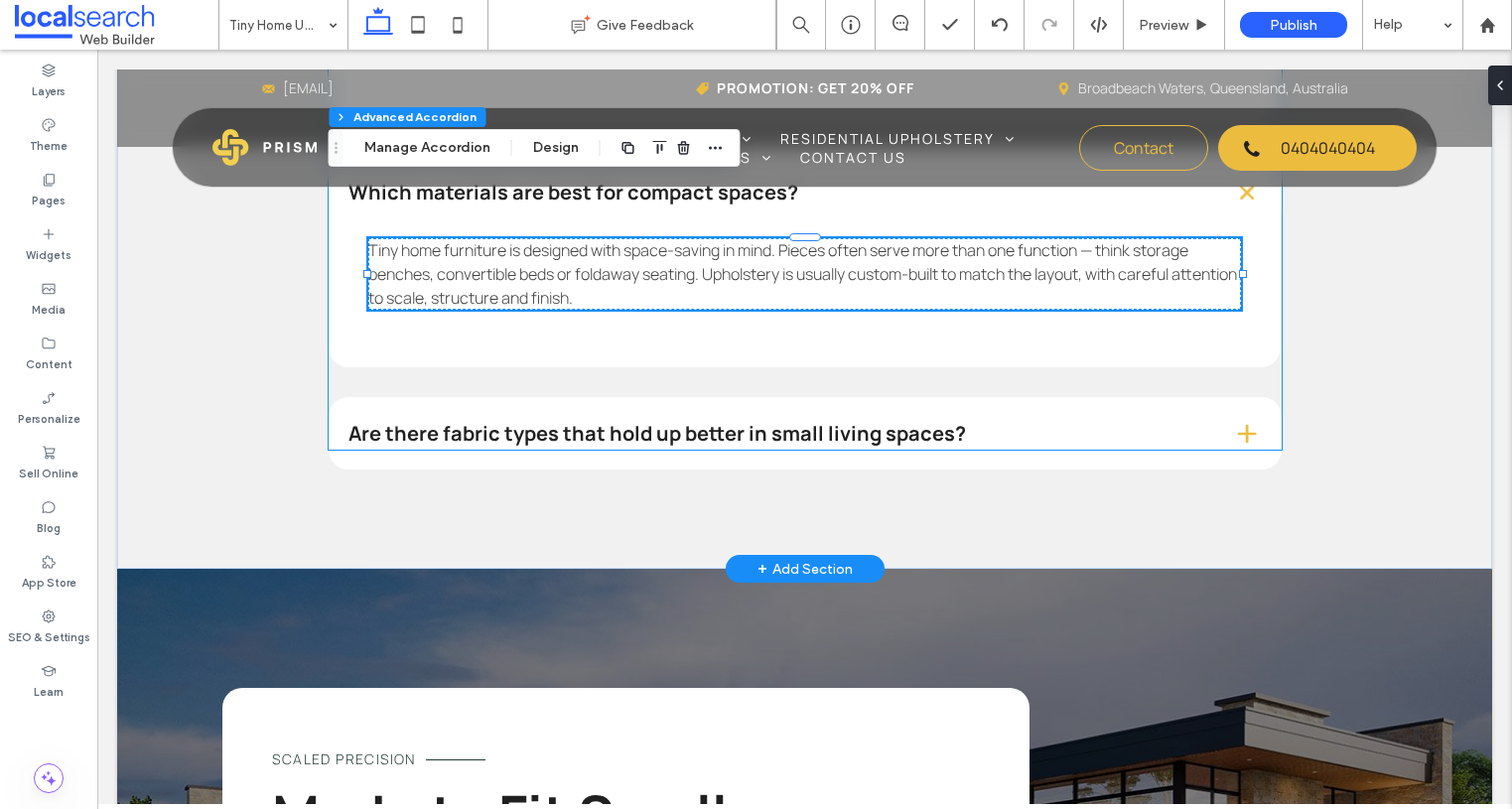 type on "*" 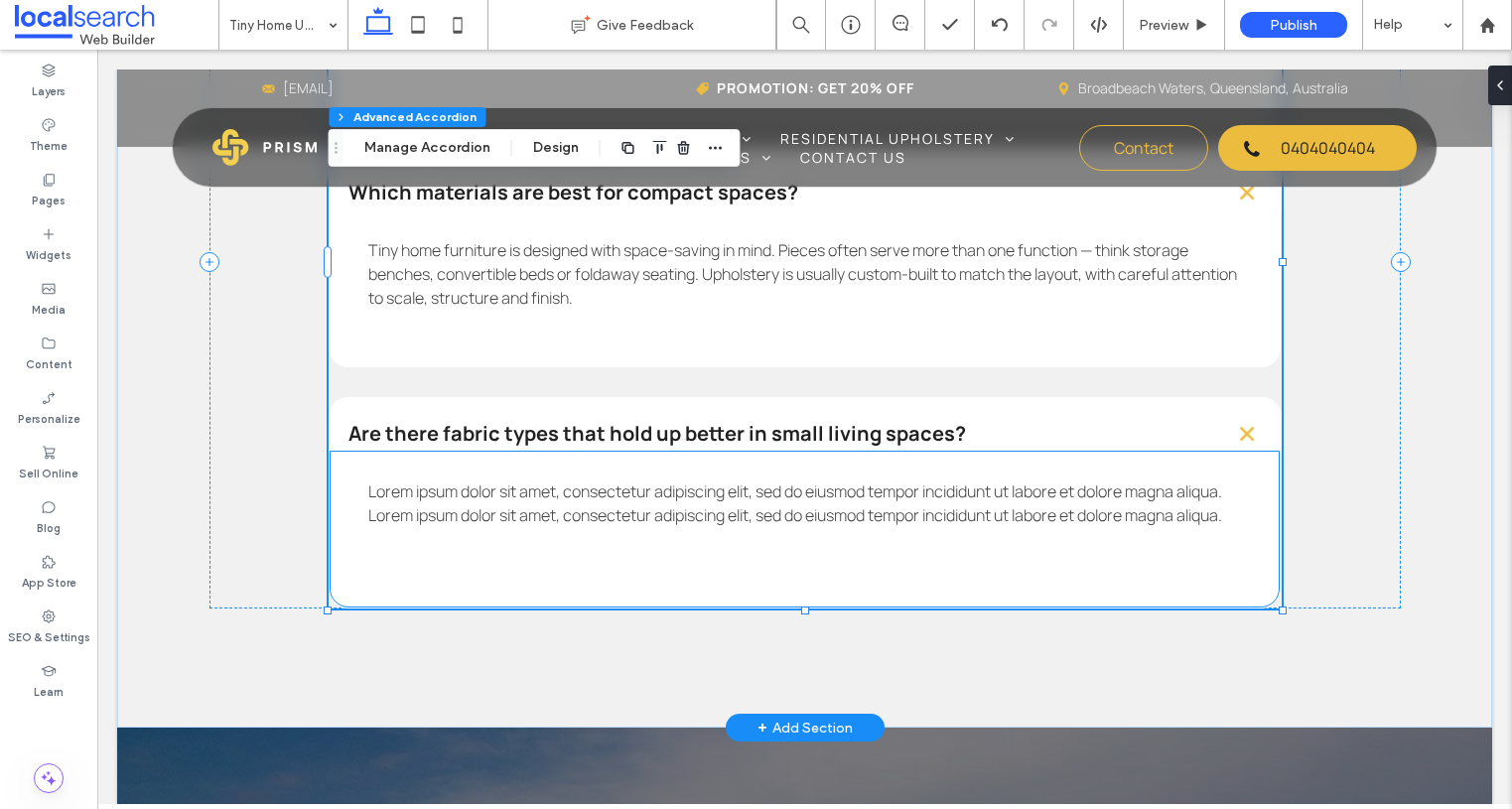 click on "Lorem ipsum dolor sit amet, consectetur adipiscing elit, sed do eiusmod tempor incididunt ut labore et dolore magna aliqua. Lorem ipsum dolor sit amet, consectetur adipiscing elit, sed do eiusmod tempor incididunt ut labore et dolore magna aliqua." at bounding box center [795, 503] 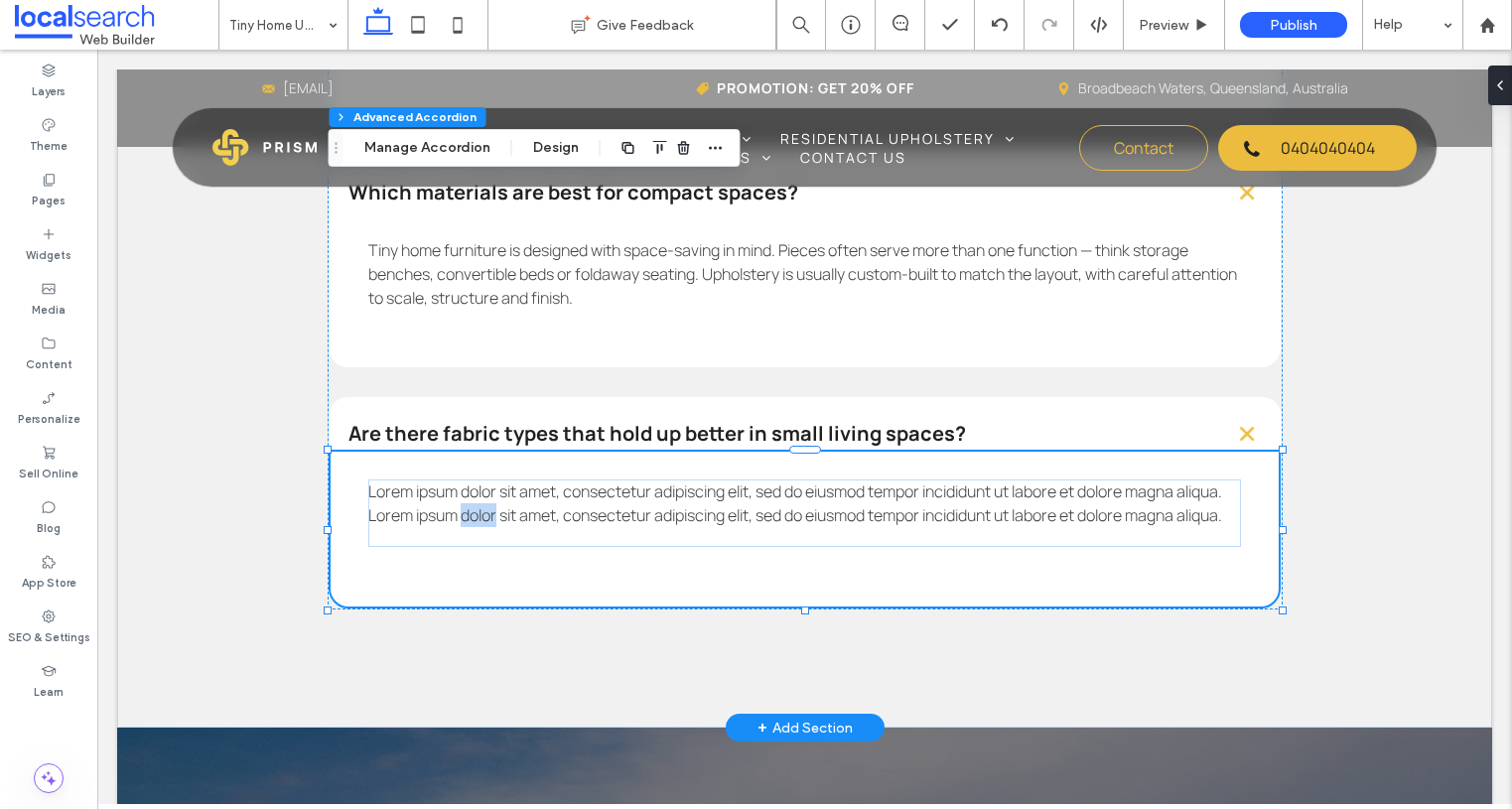 click on "Lorem ipsum dolor sit amet, consectetur adipiscing elit, sed do eiusmod tempor incididunt ut labore et dolore magna aliqua. Lorem ipsum dolor sit amet, consectetur adipiscing elit, sed do eiusmod tempor incididunt ut labore et dolore magna aliqua." at bounding box center [795, 503] 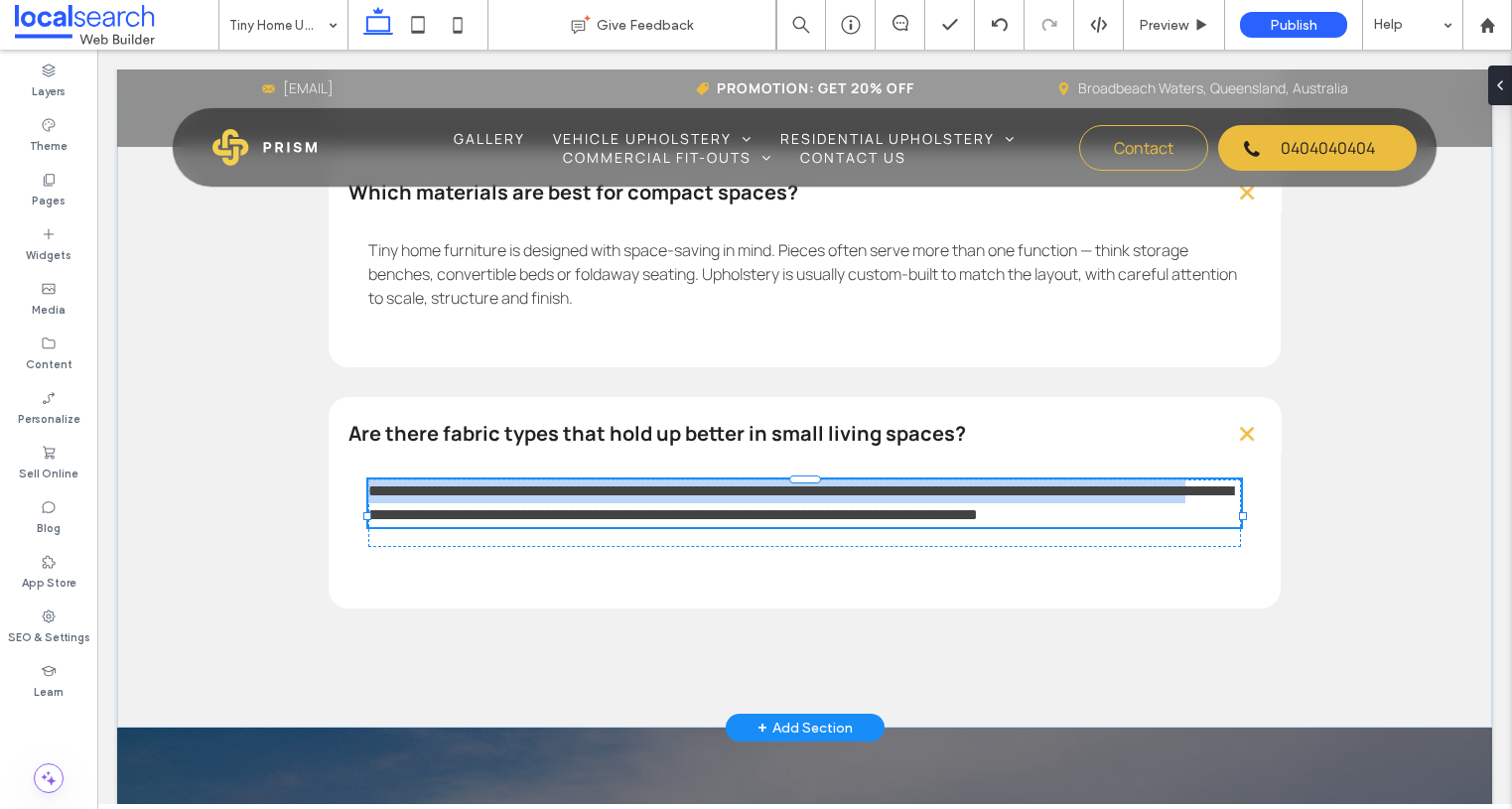 click on "**********" at bounding box center [805, 503] 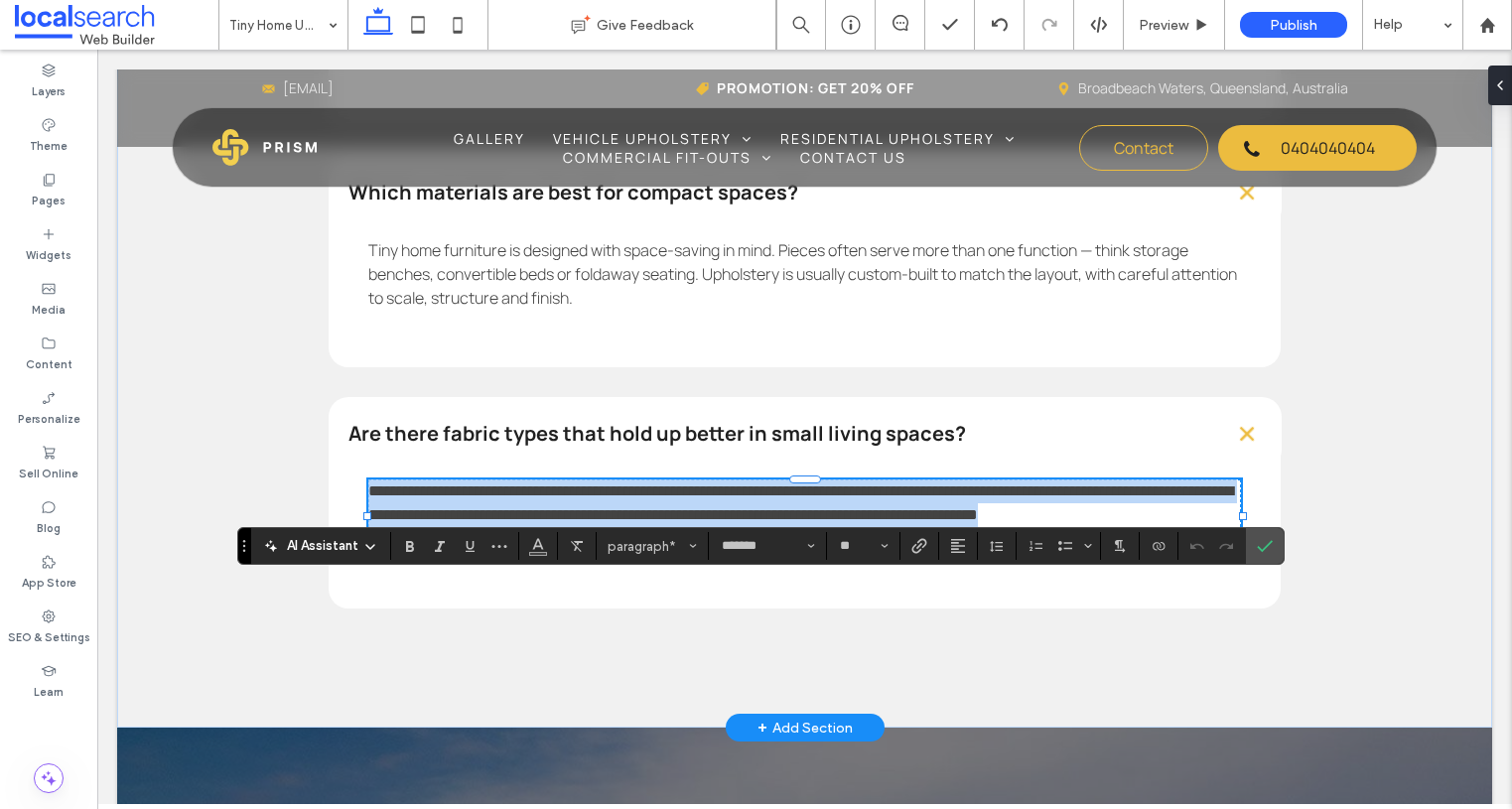 scroll, scrollTop: 0, scrollLeft: 0, axis: both 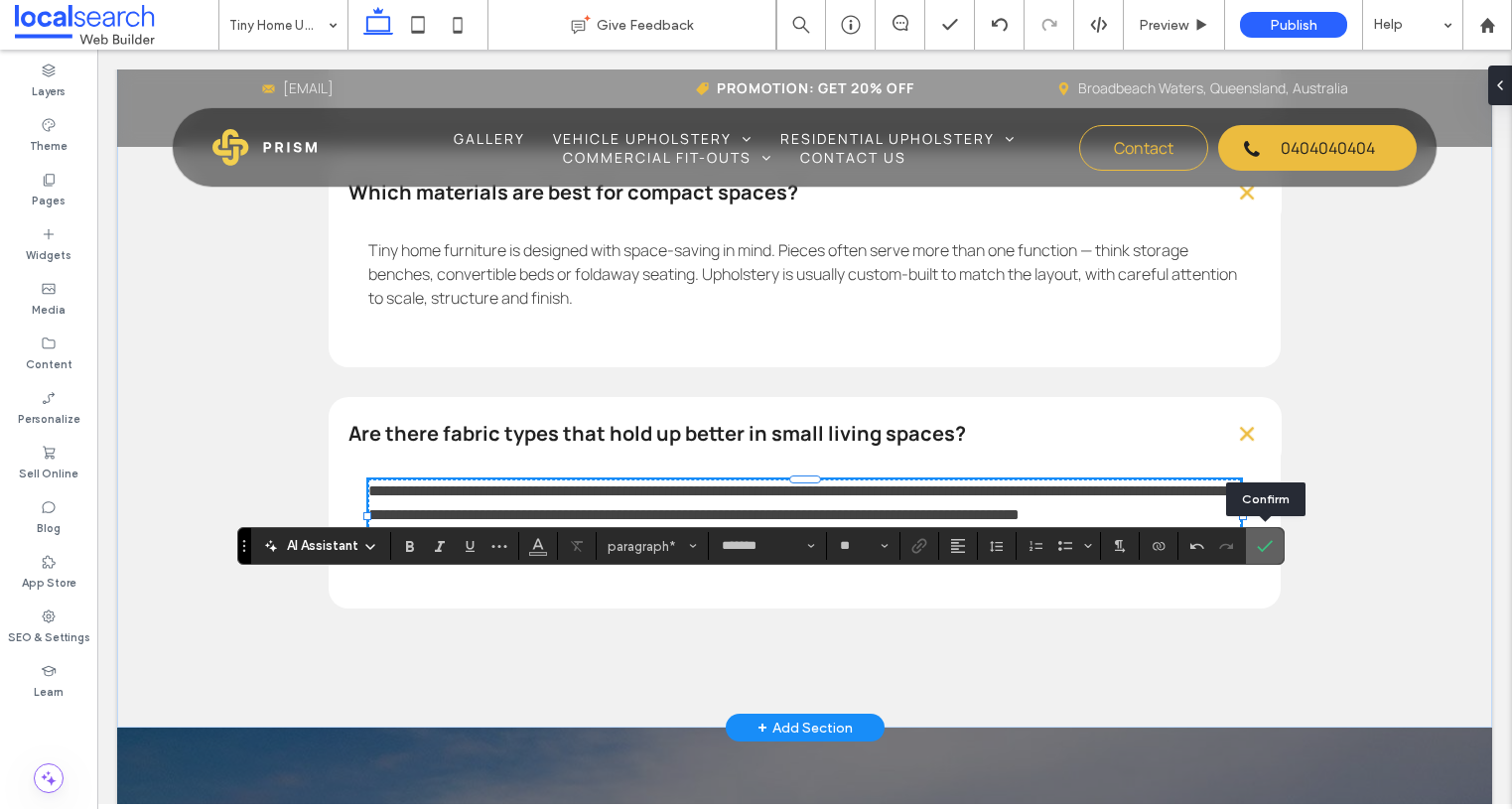 click 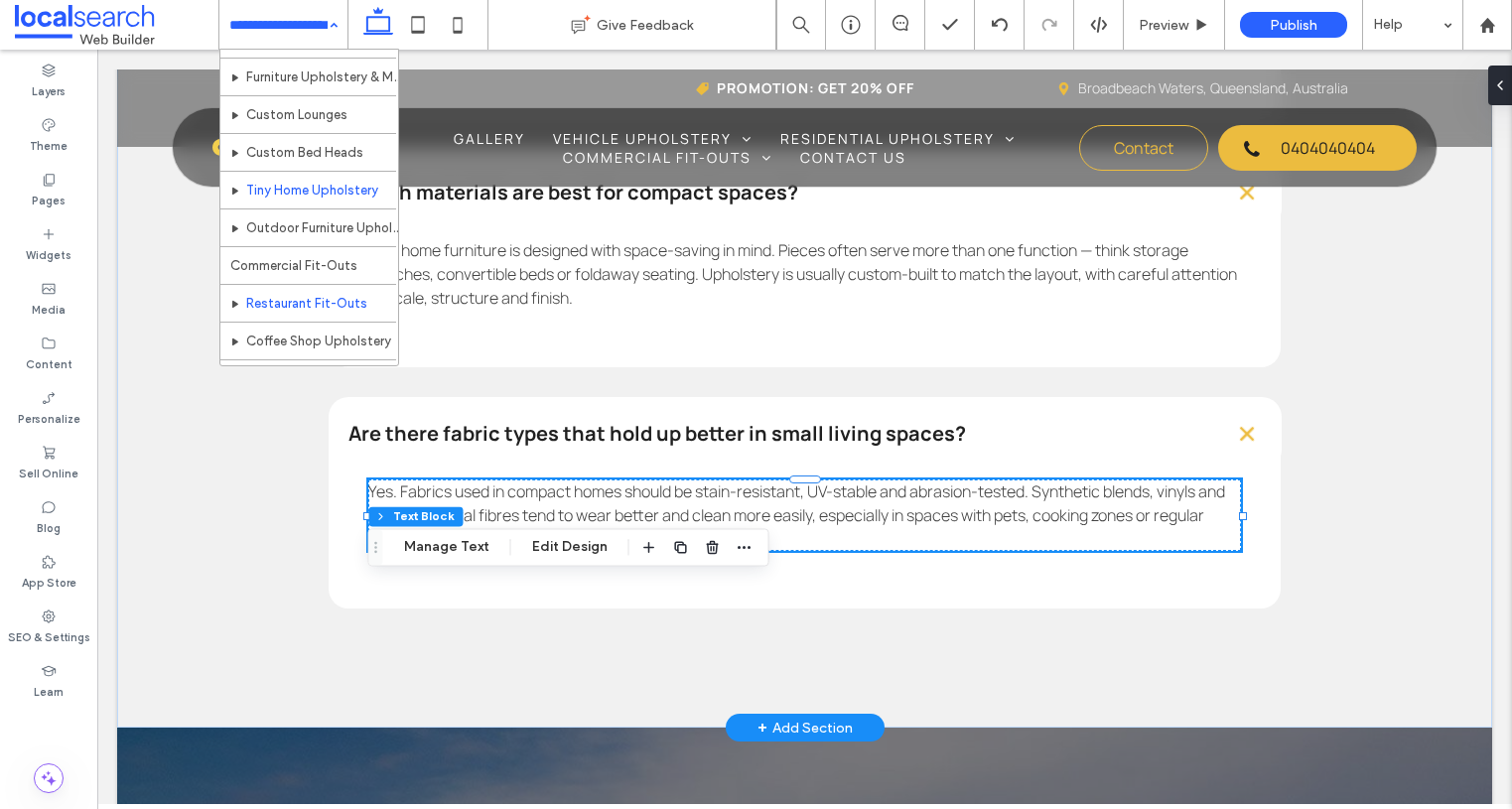 scroll, scrollTop: 338, scrollLeft: 0, axis: vertical 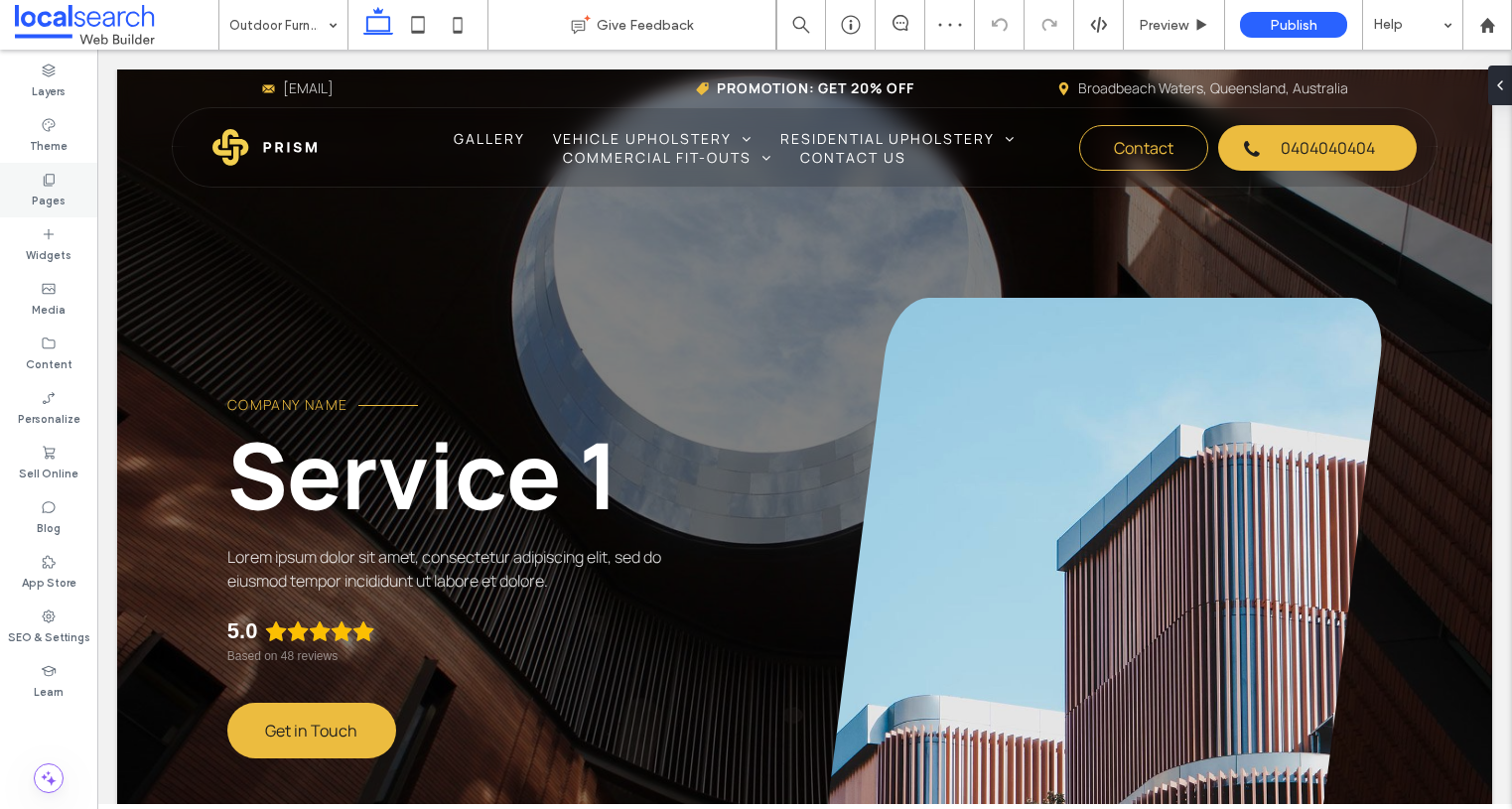 click on "Pages" at bounding box center [49, 199] 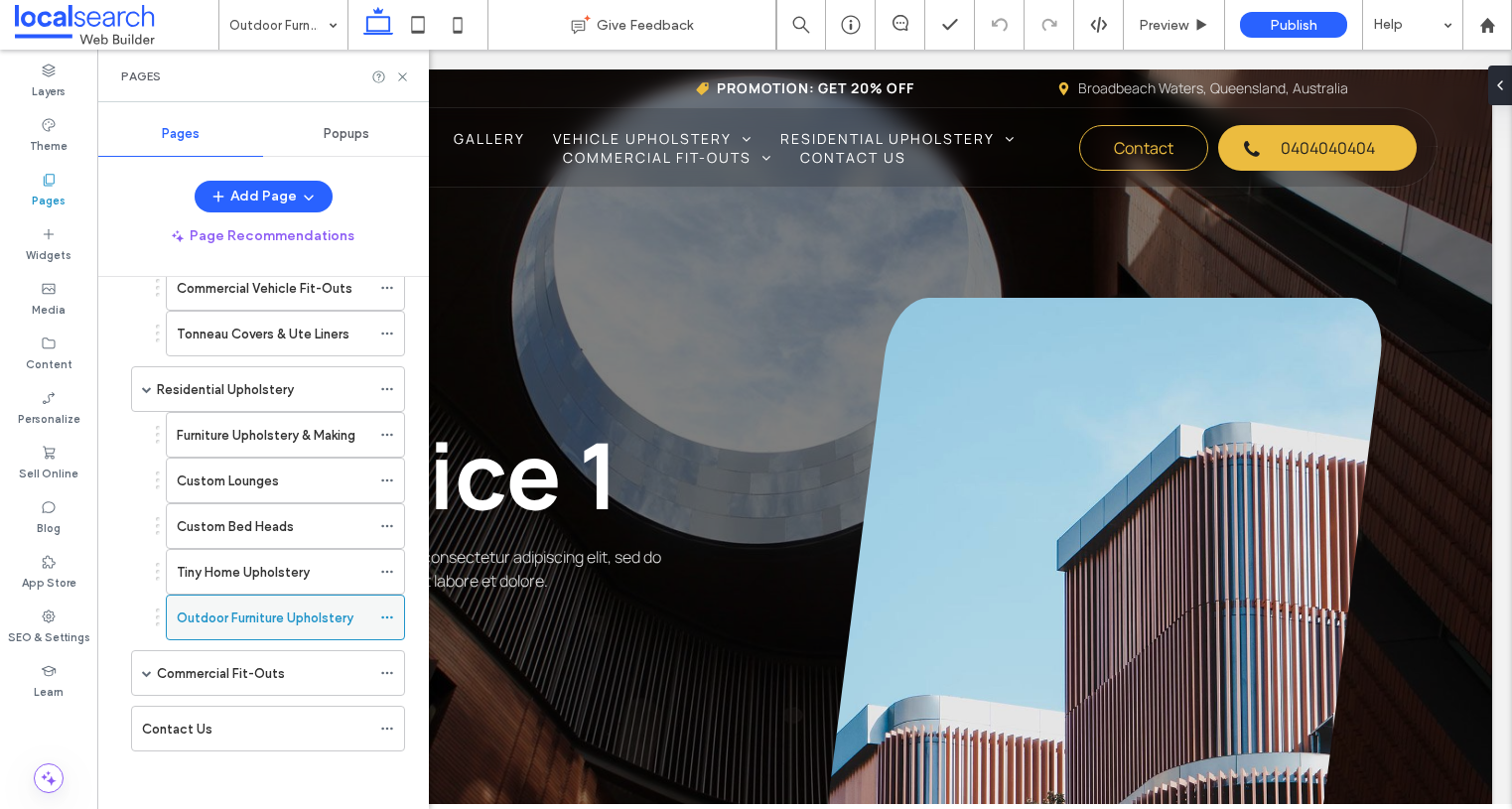 scroll, scrollTop: 341, scrollLeft: 0, axis: vertical 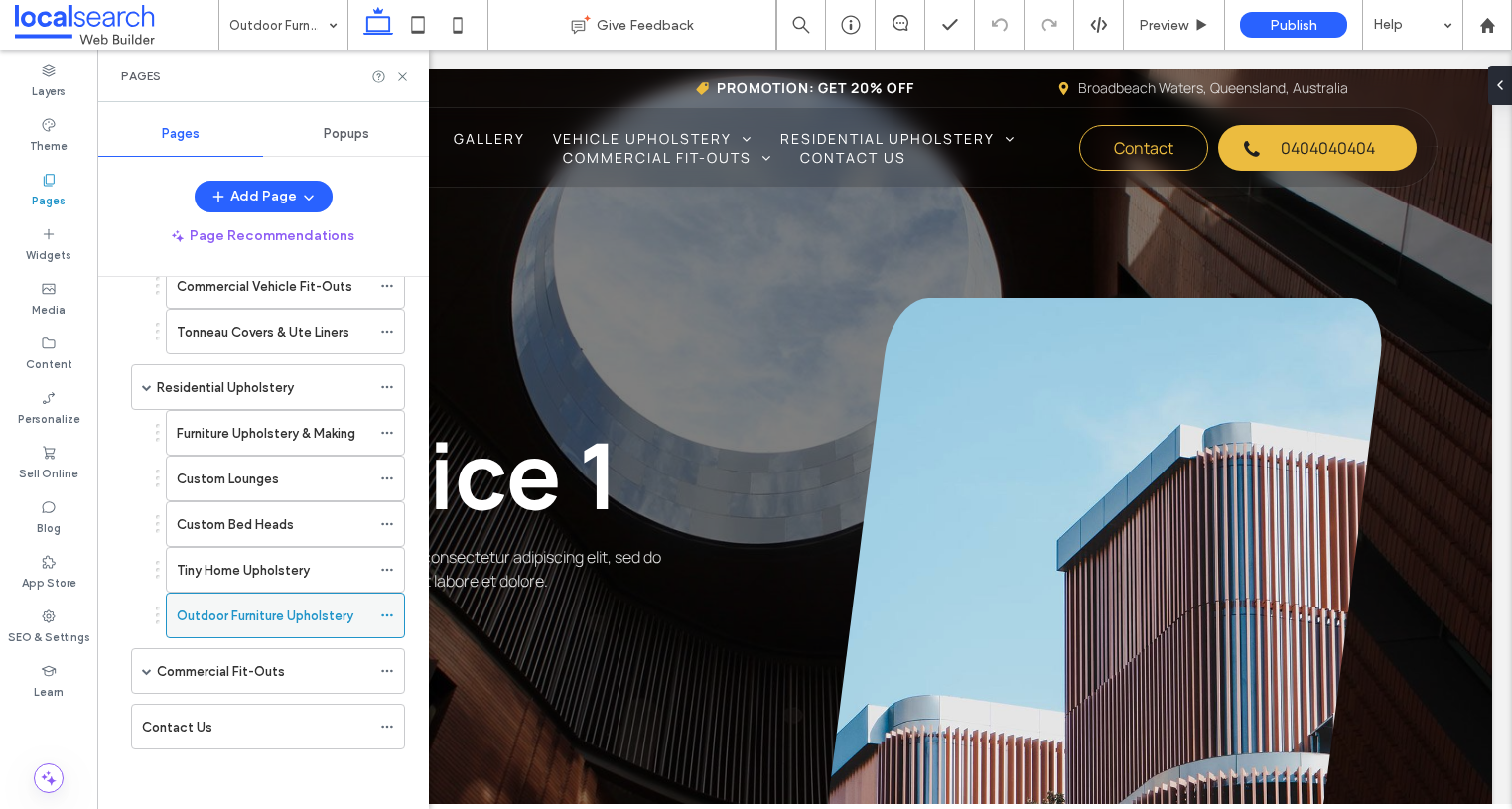 click 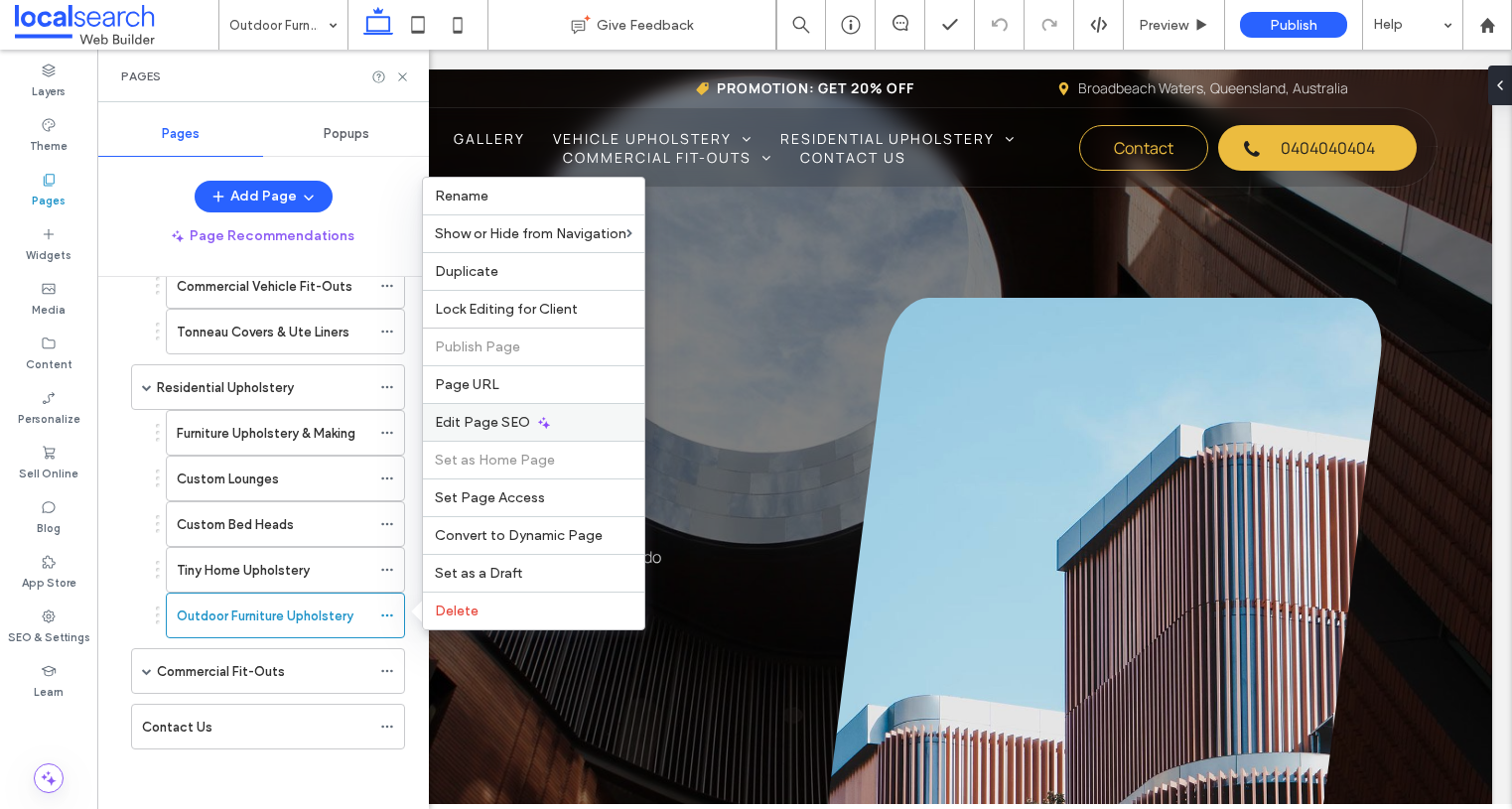 click on "Edit Page SEO" at bounding box center [482, 422] 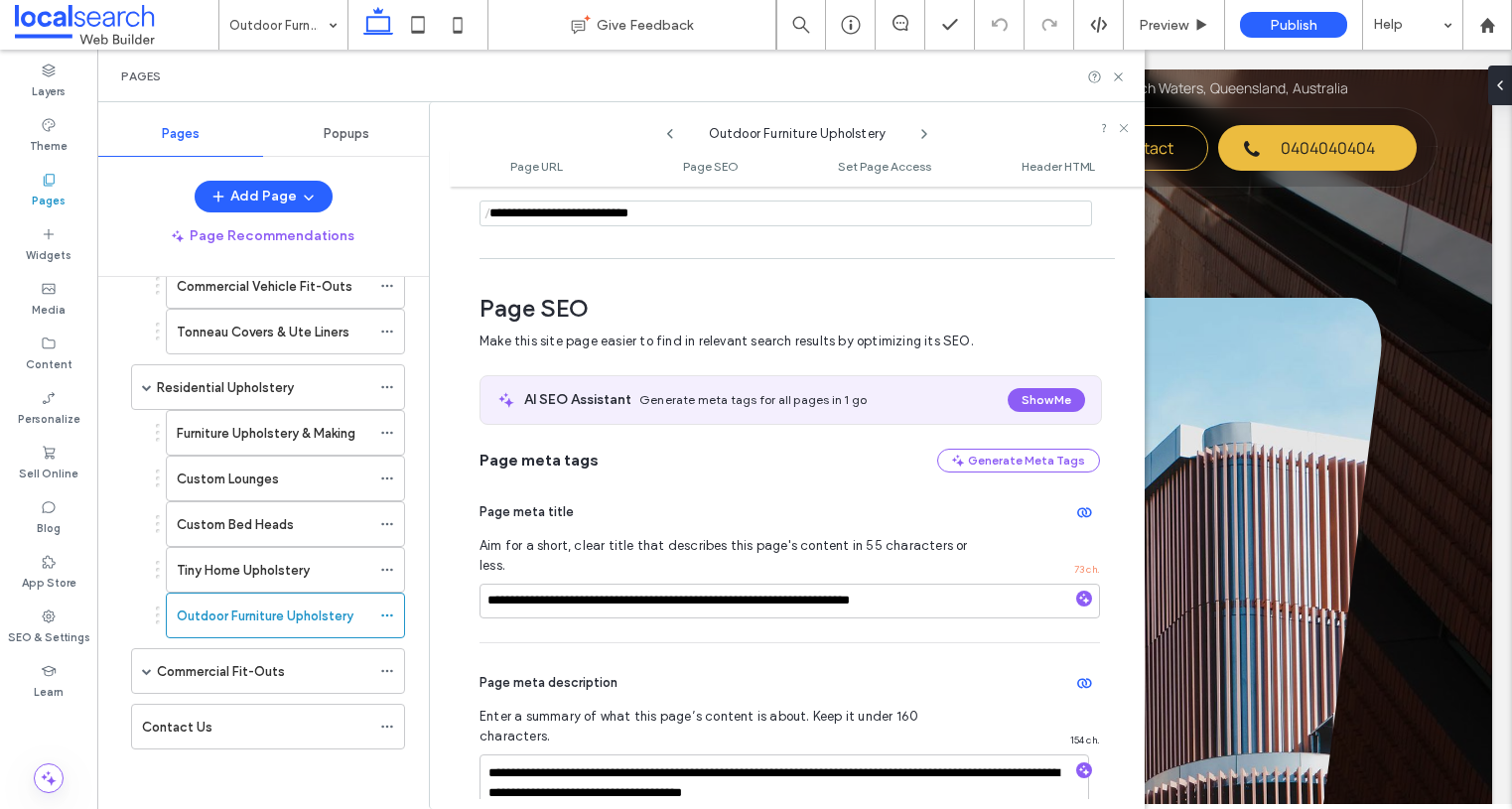 scroll, scrollTop: 272, scrollLeft: 0, axis: vertical 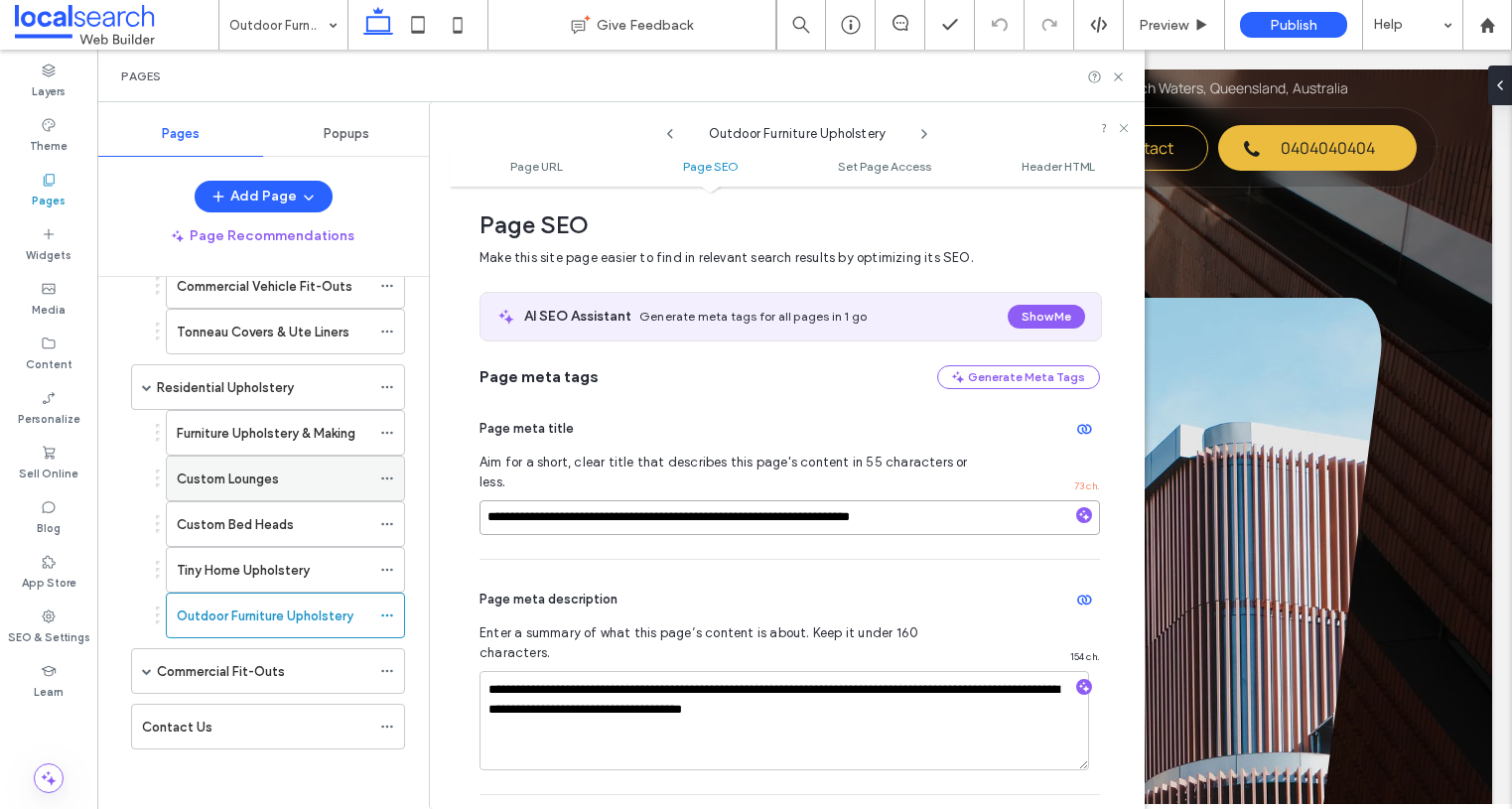 drag, startPoint x: 797, startPoint y: 502, endPoint x: 370, endPoint y: 490, distance: 427.16858 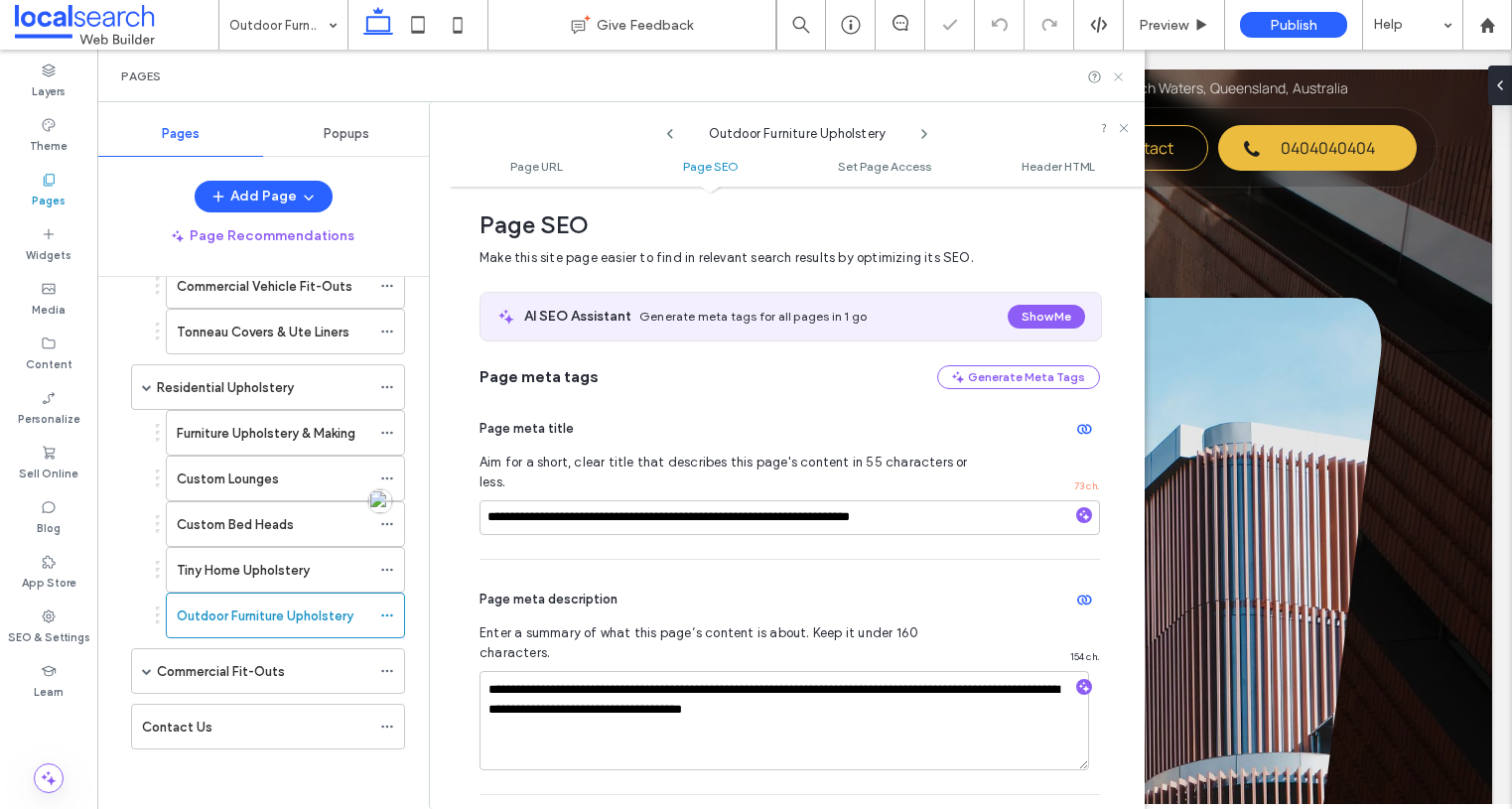 click 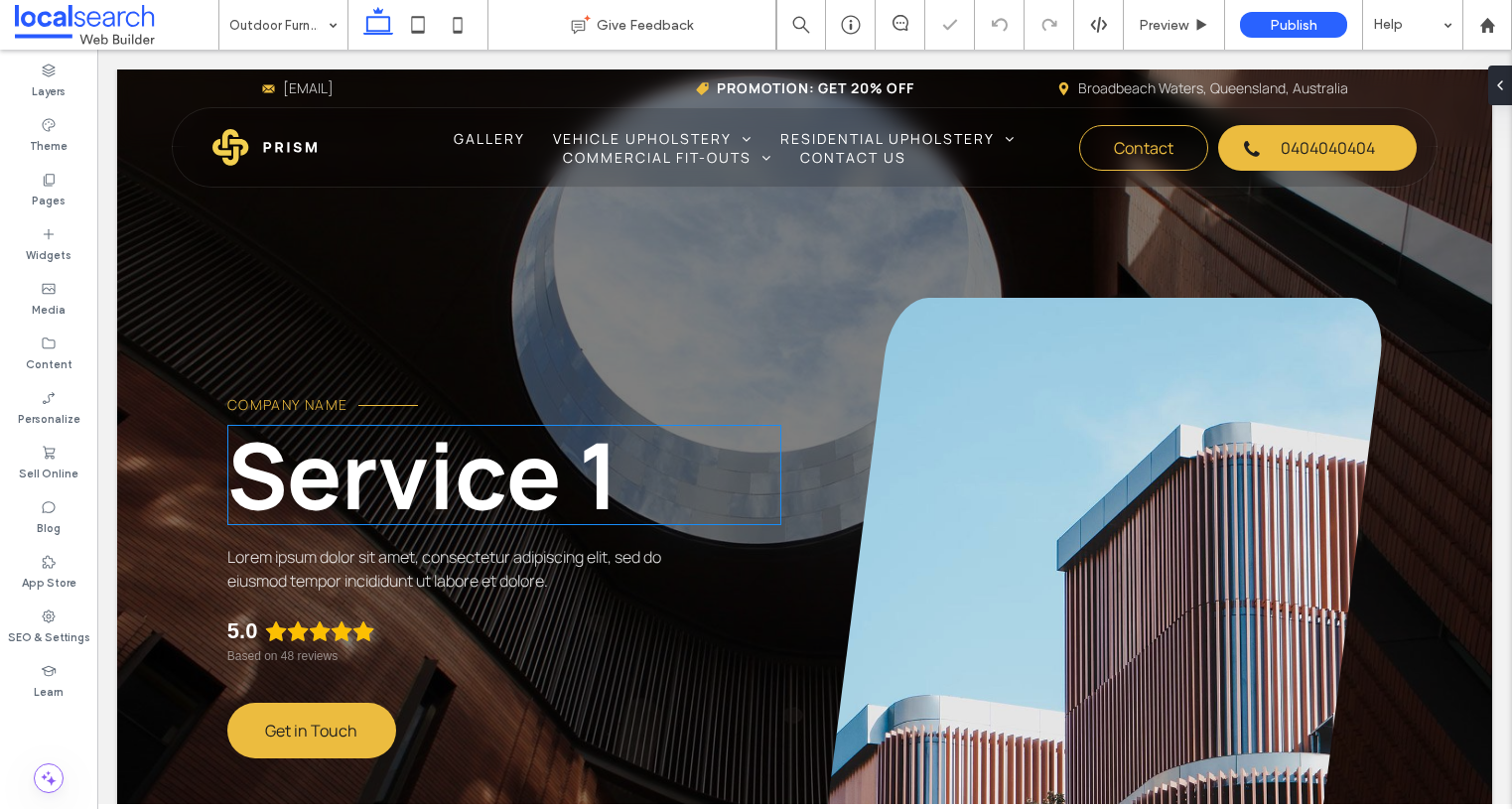 click on "Service 1" at bounding box center [423, 474] 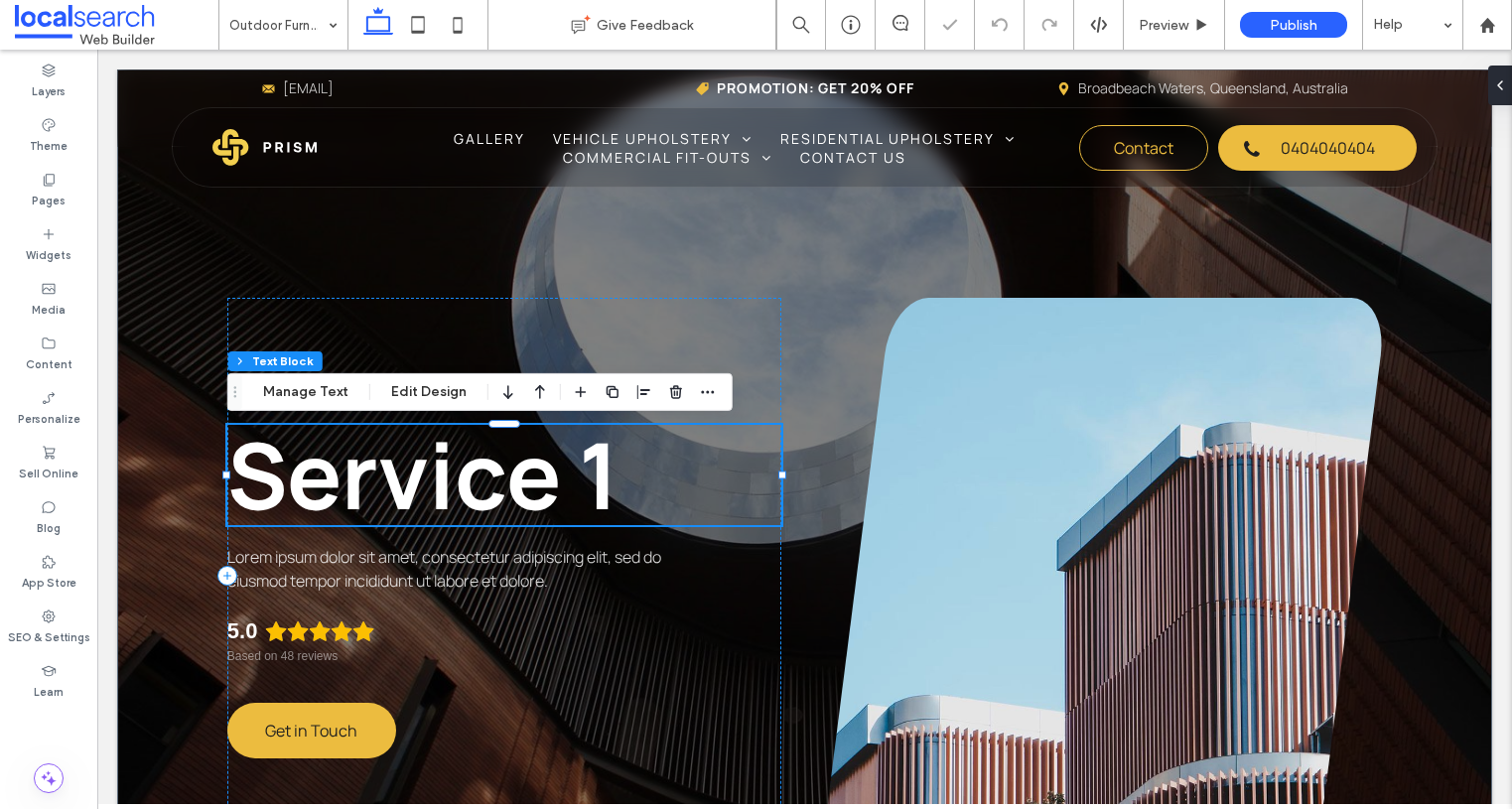click on "Service 1" at bounding box center [504, 474] 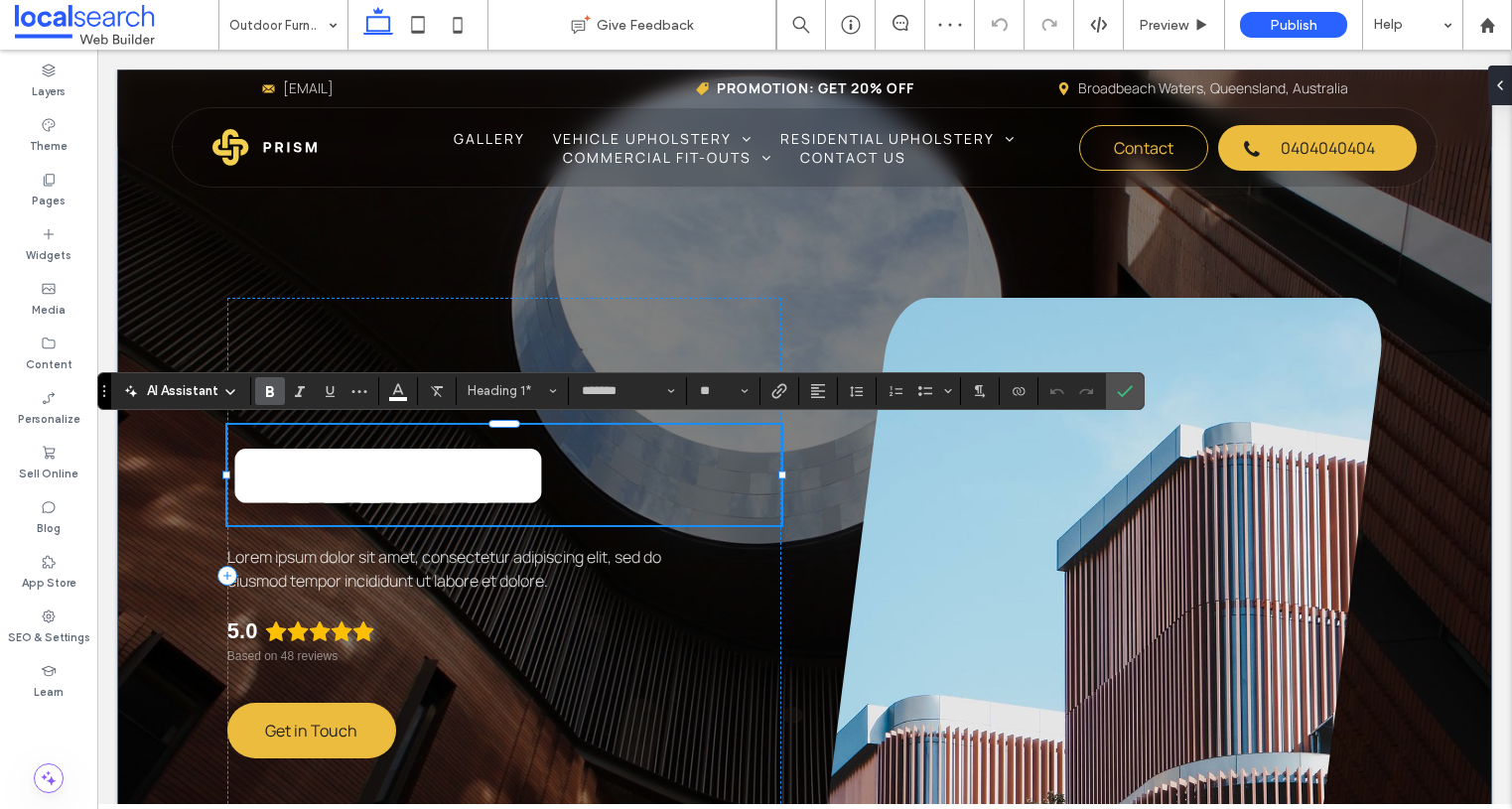 type on "**" 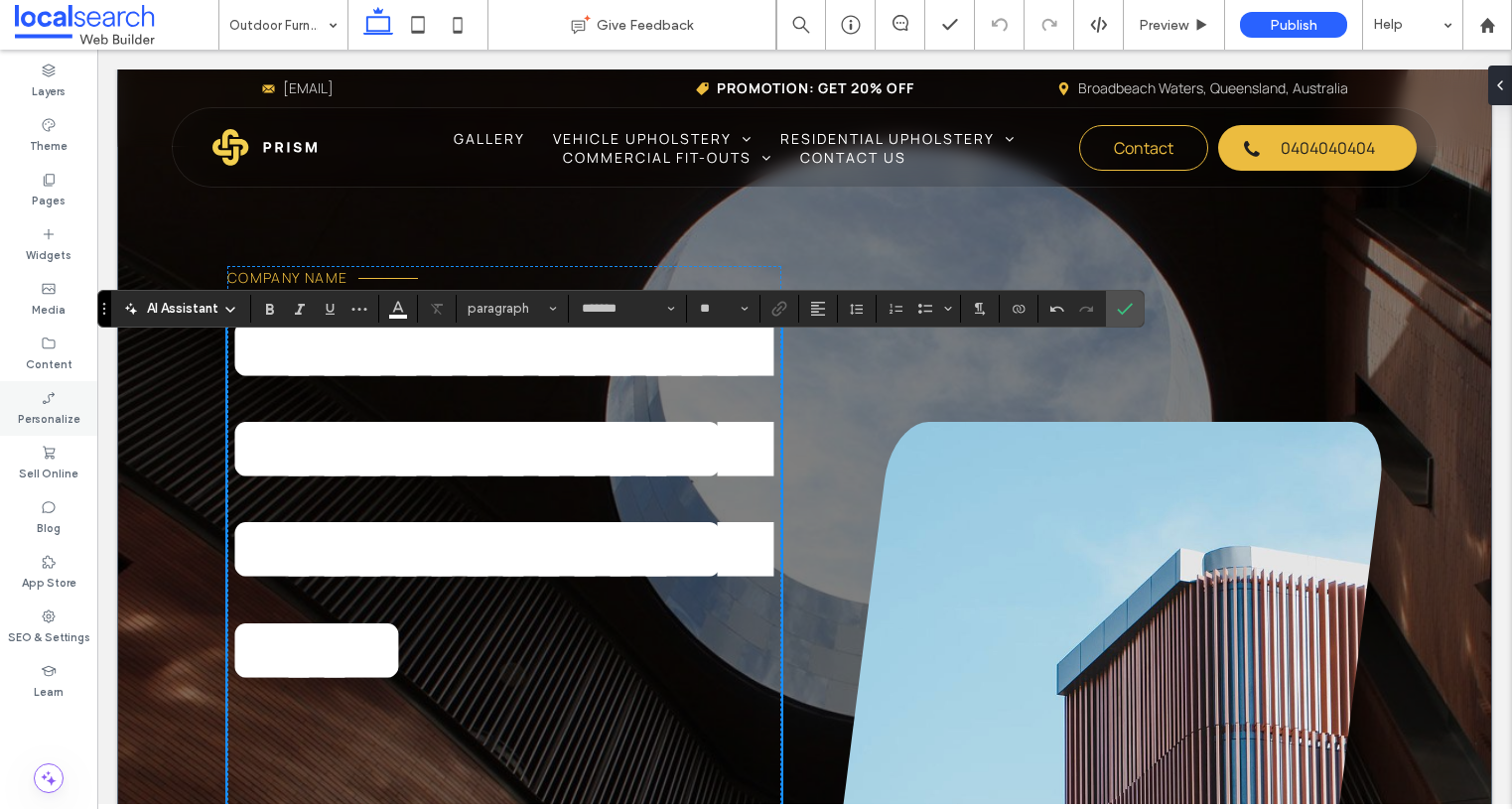 scroll, scrollTop: 2, scrollLeft: 0, axis: vertical 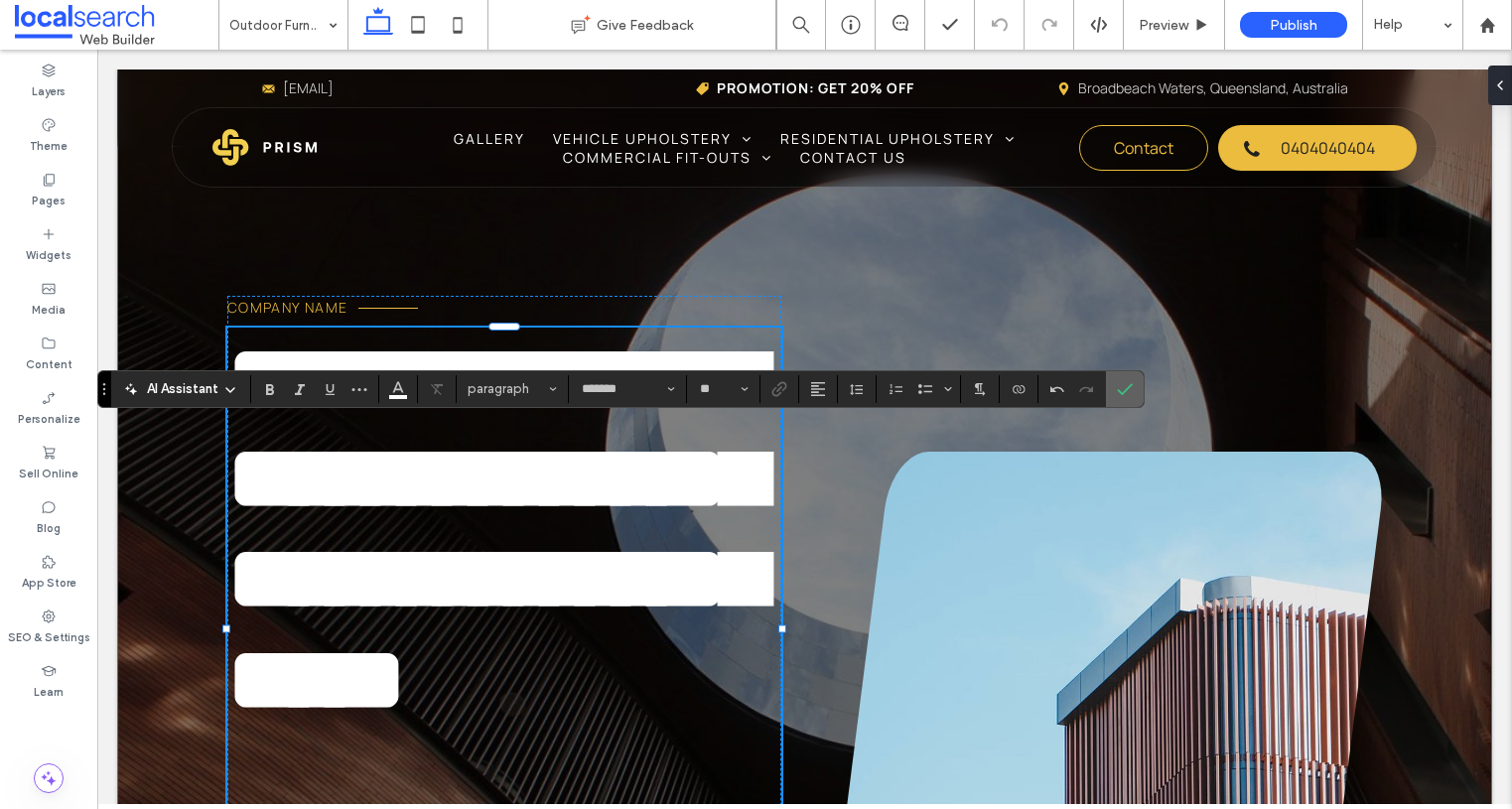 click at bounding box center [1125, 389] 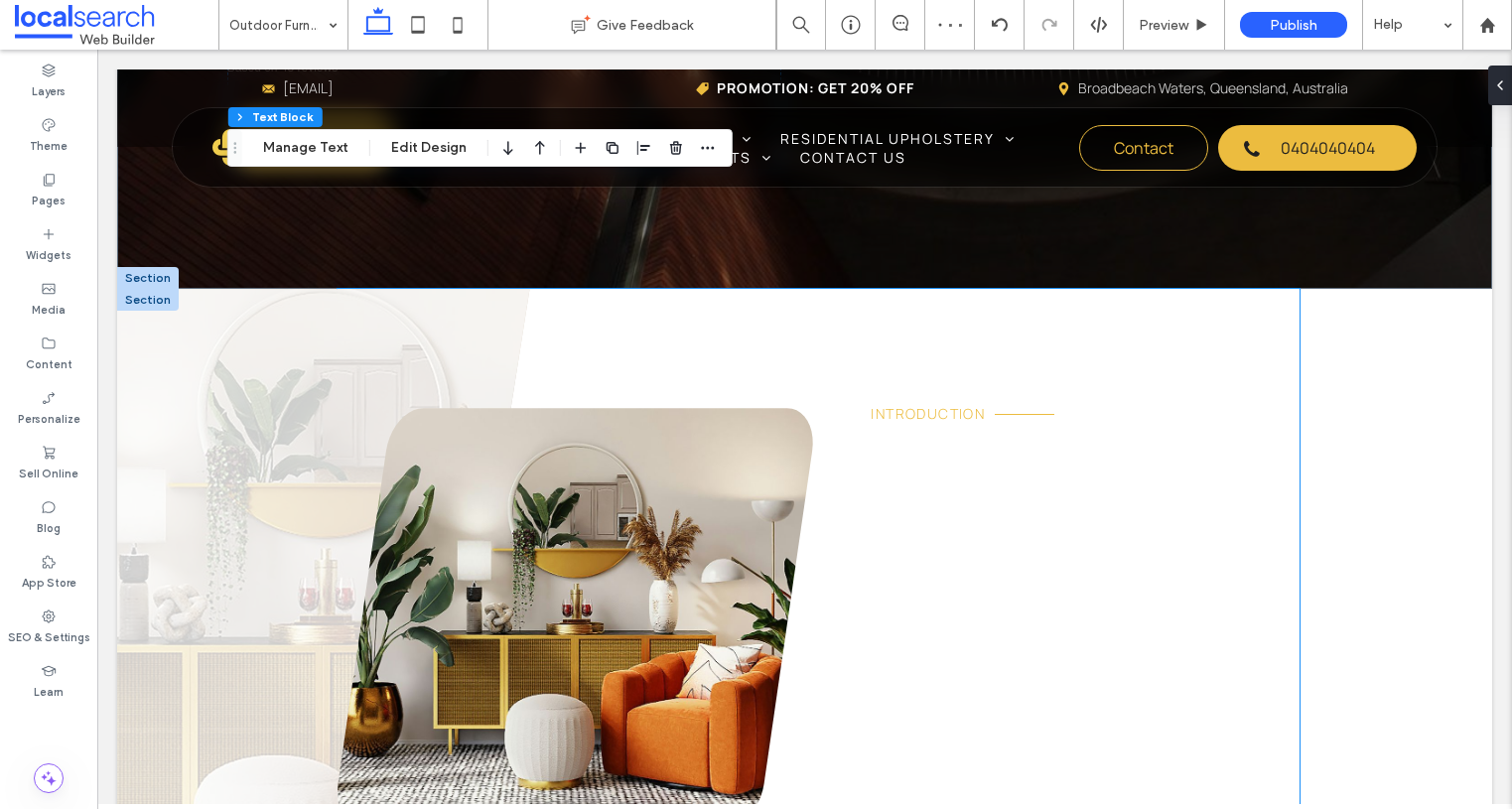 scroll, scrollTop: 997, scrollLeft: 0, axis: vertical 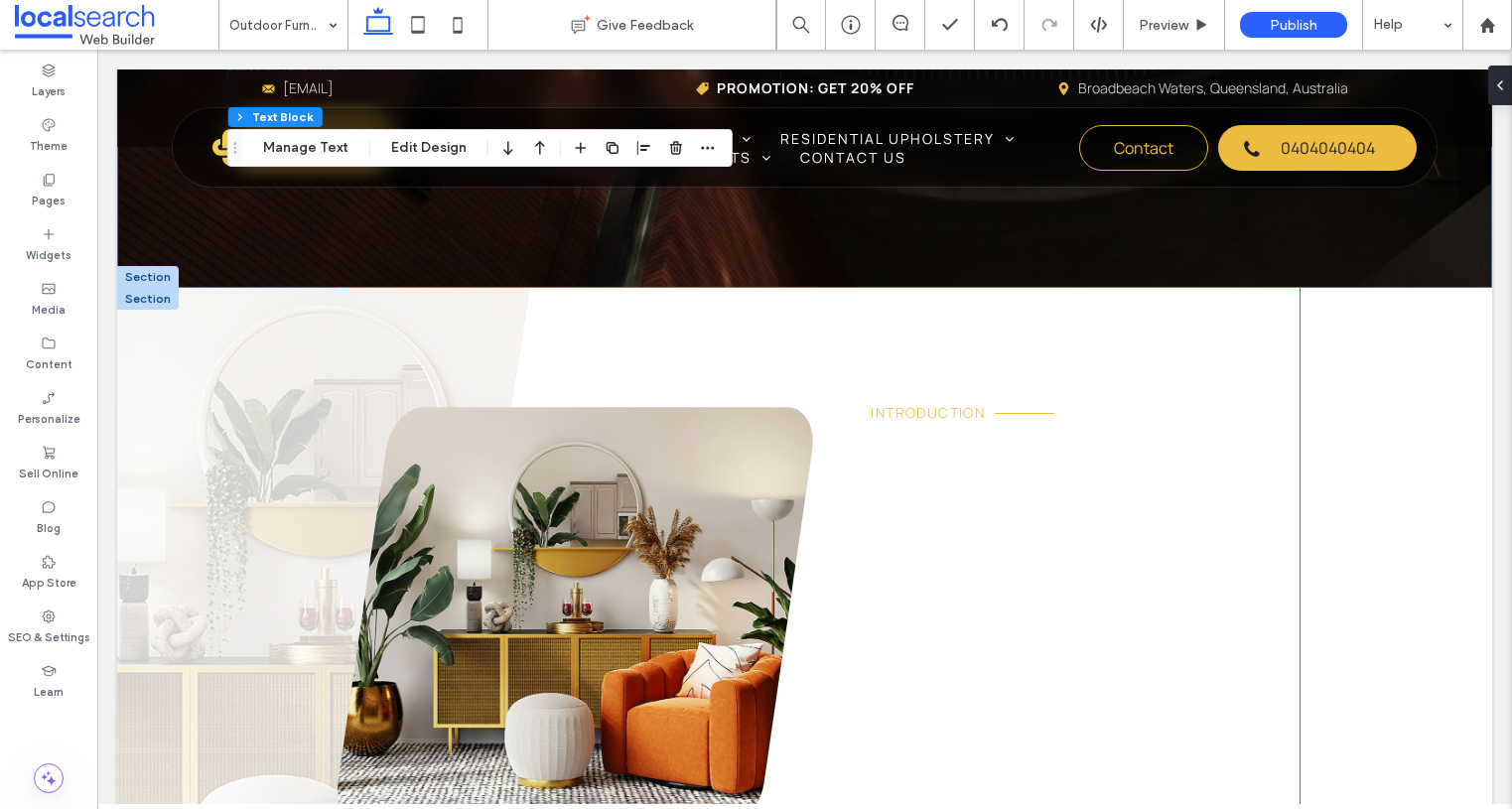 click on "Introduction" at bounding box center (927, 412) 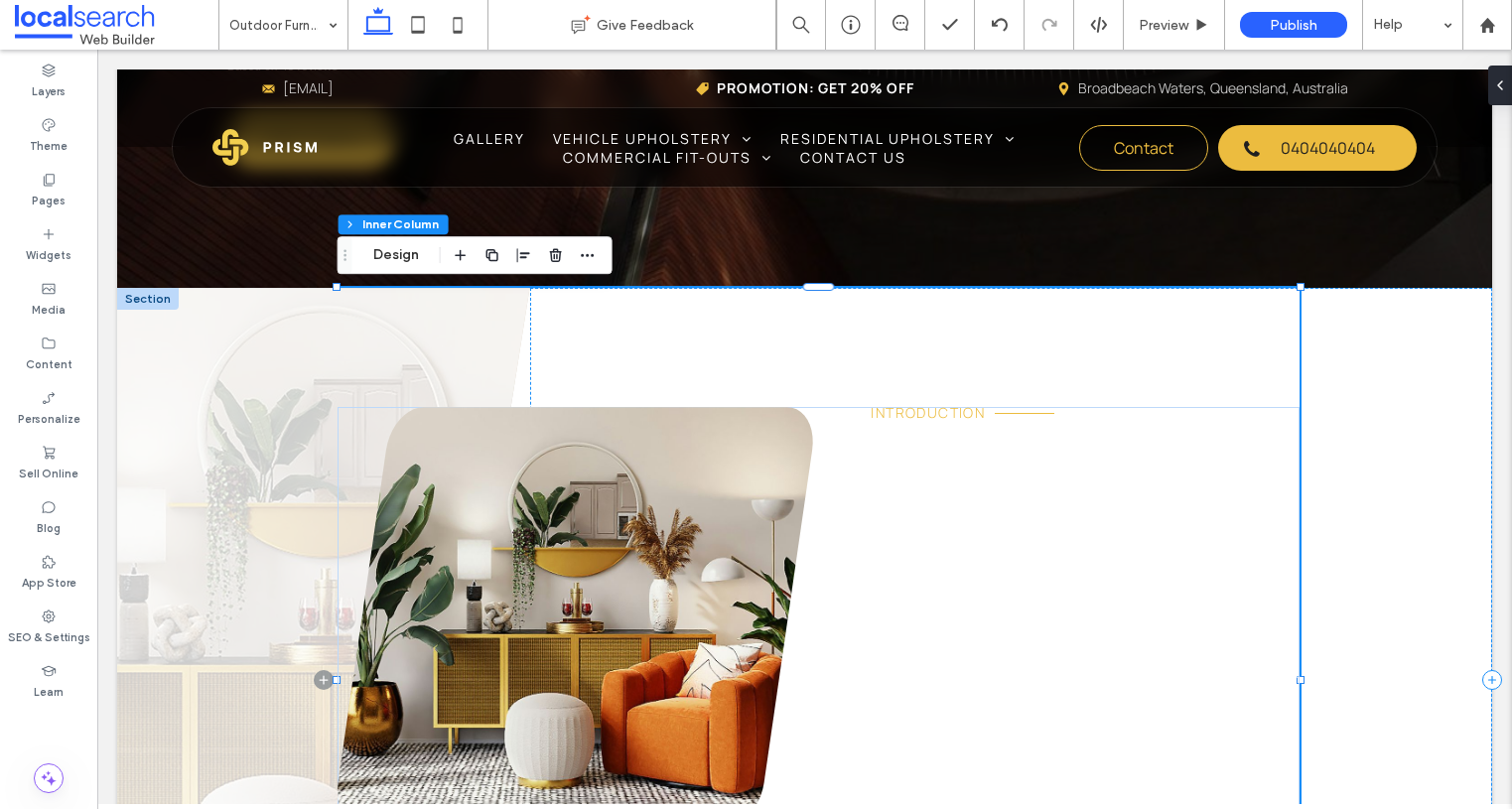 click on "Introduction" at bounding box center [927, 412] 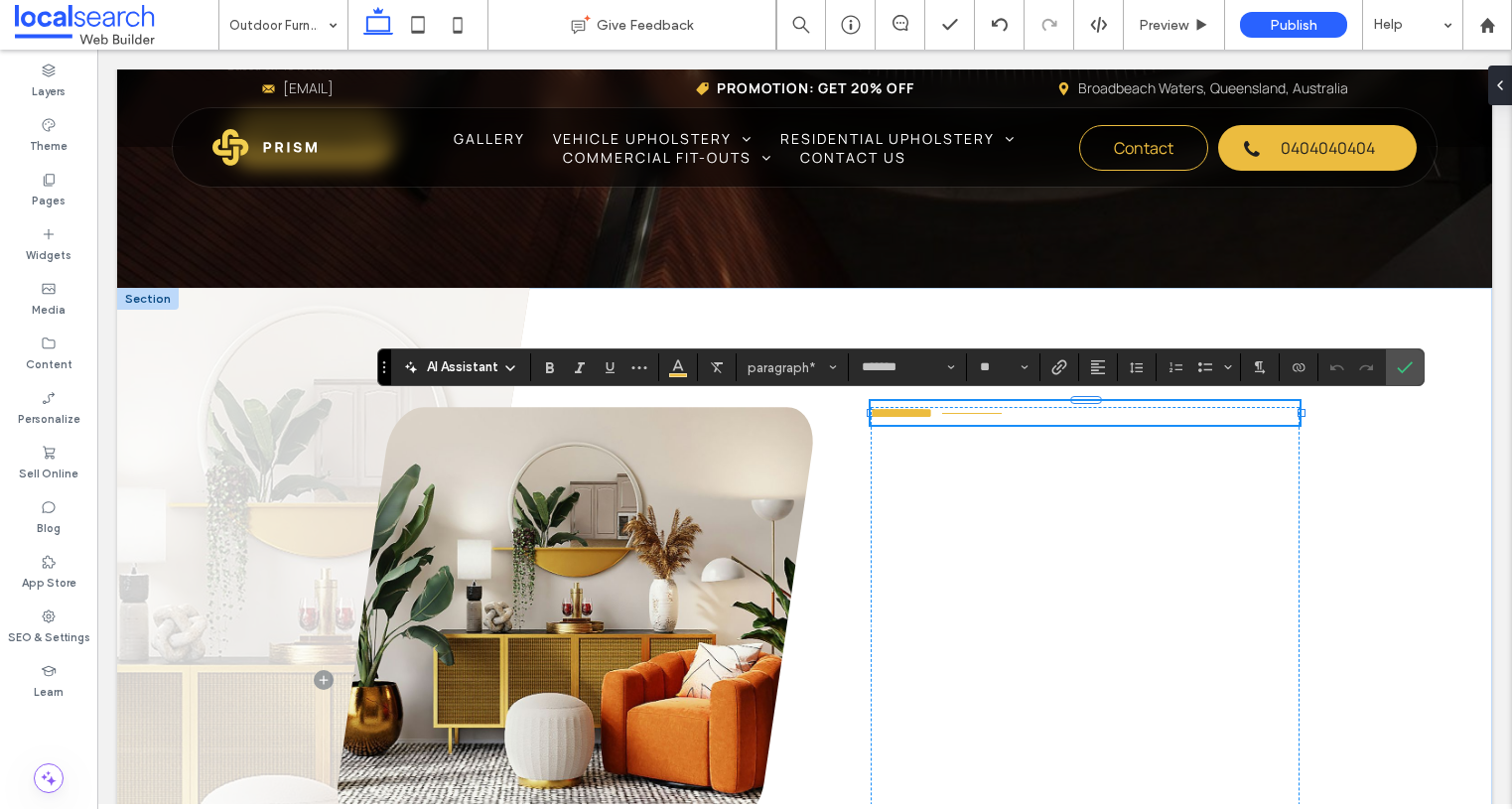 type 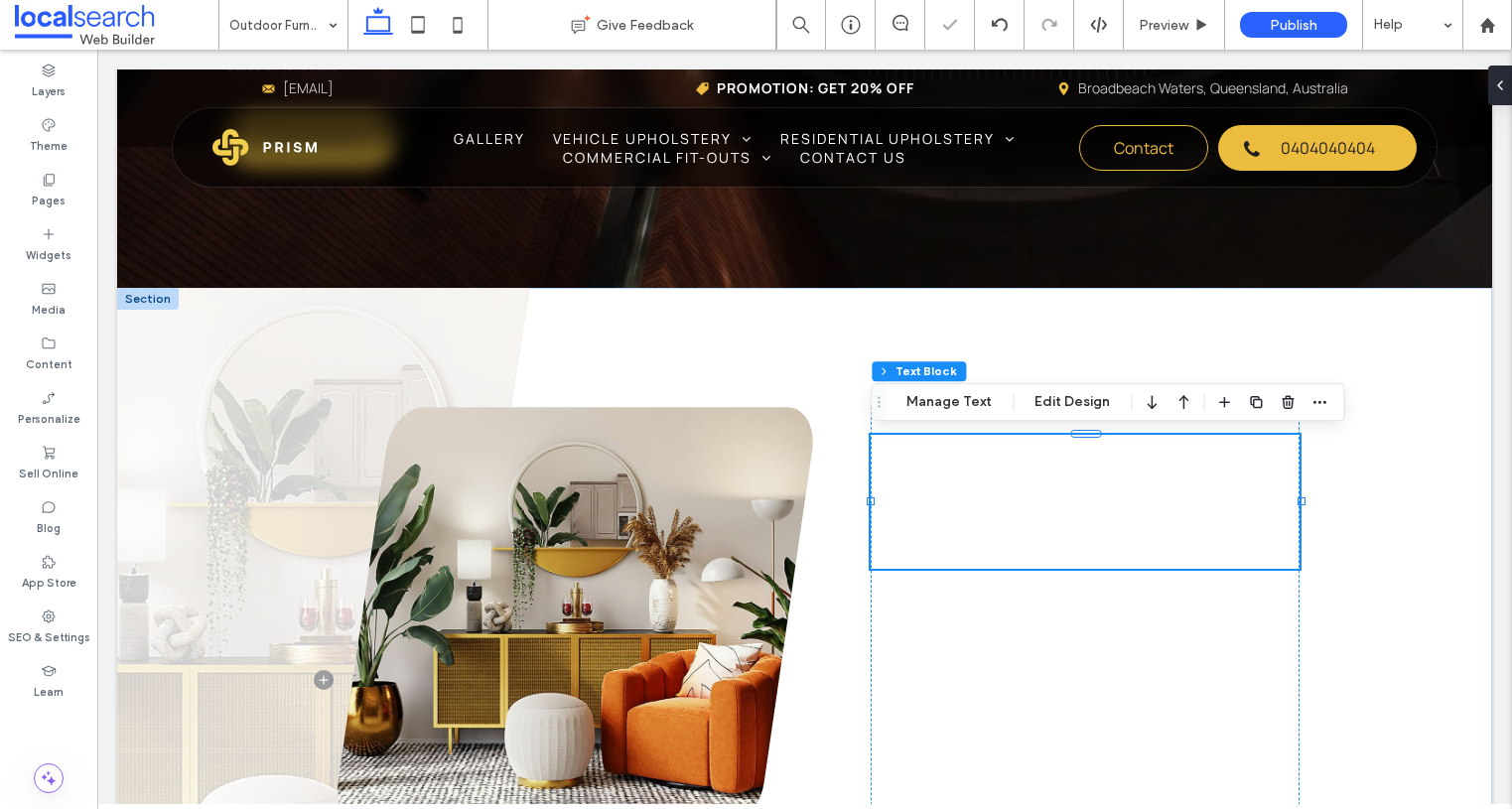 click on "Your Trusted Local Builder" at bounding box center (1043, 501) 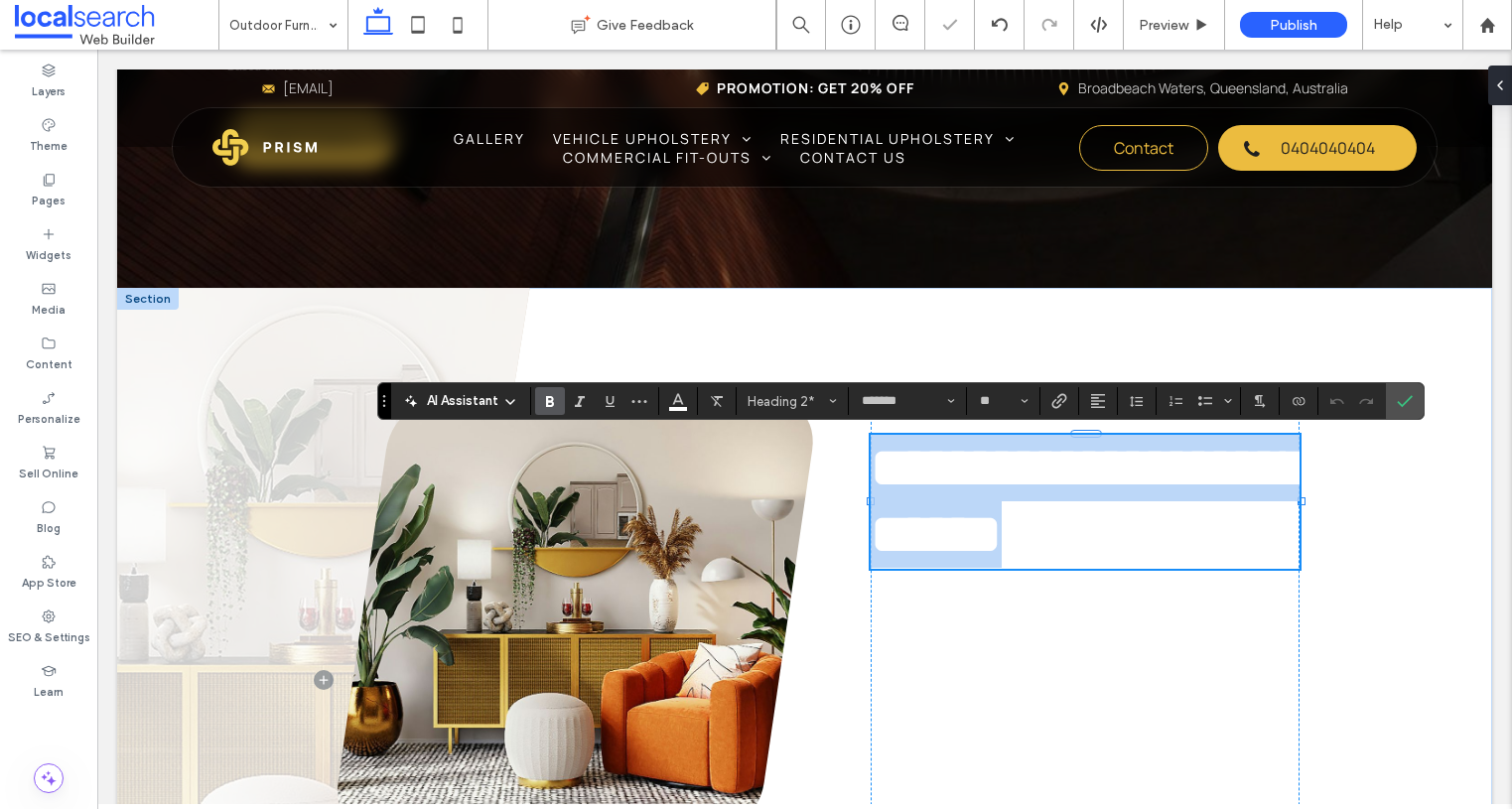 type 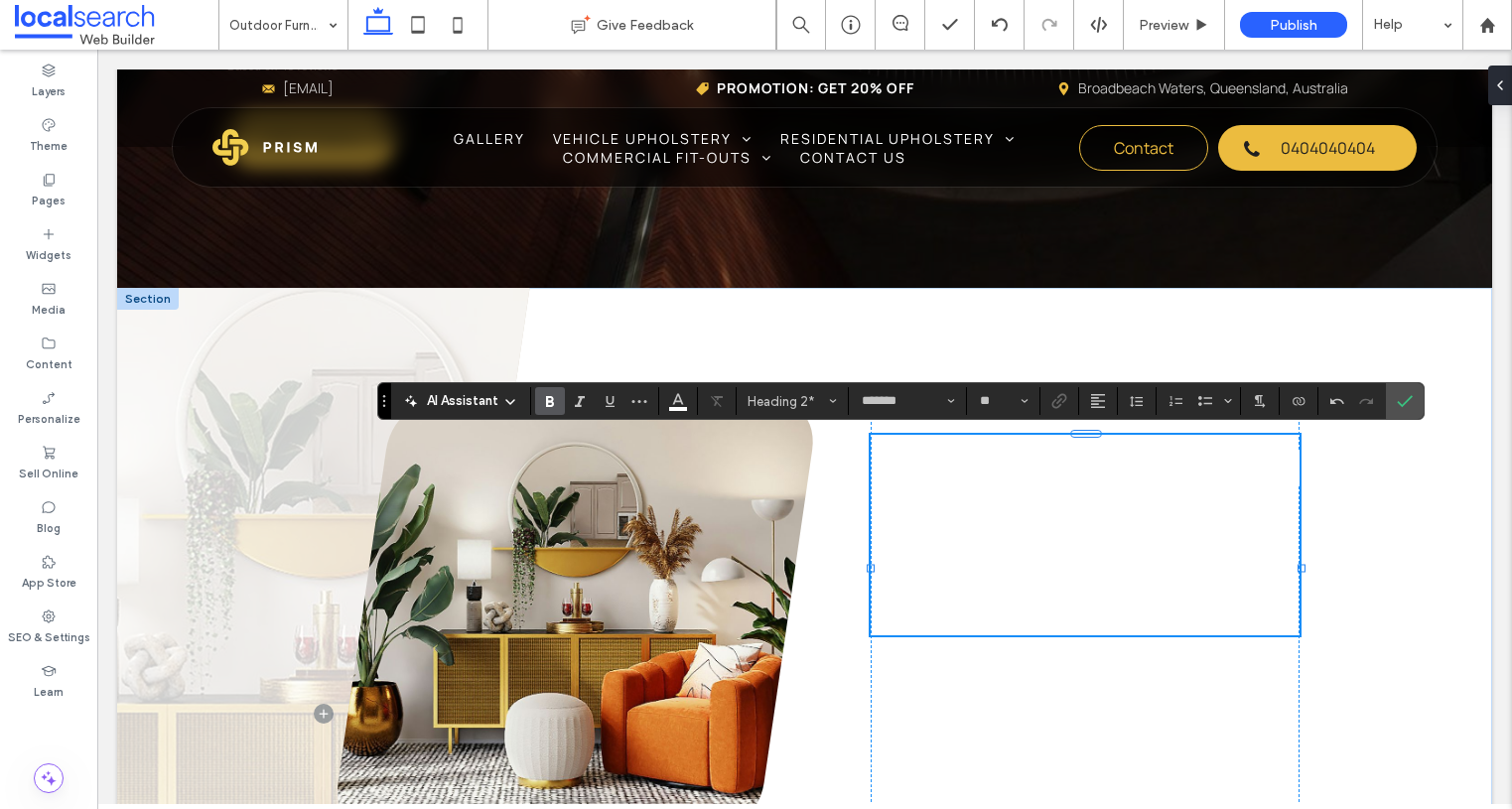 scroll, scrollTop: 5, scrollLeft: 0, axis: vertical 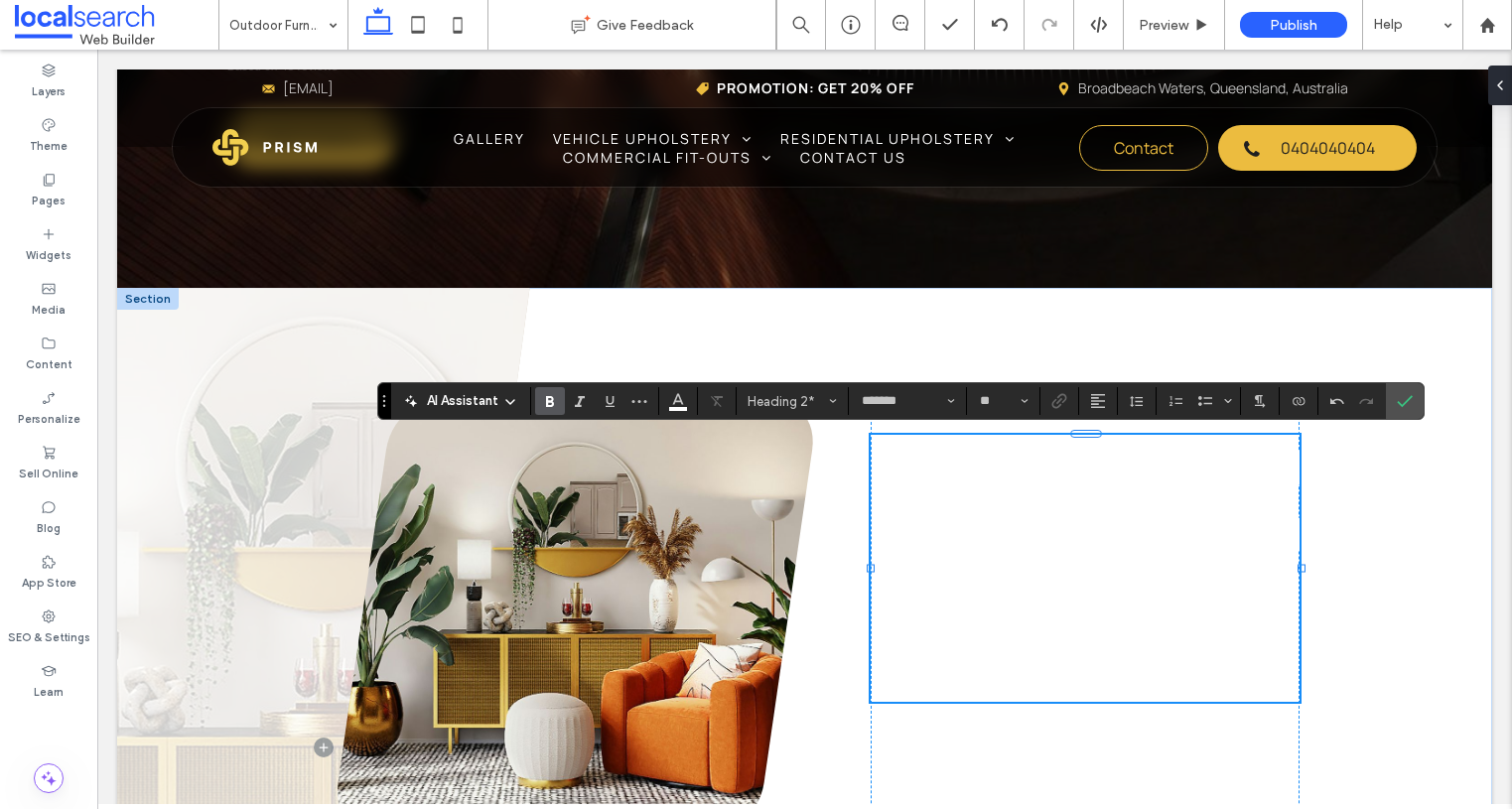 click on "**********" at bounding box center [1089, 534] 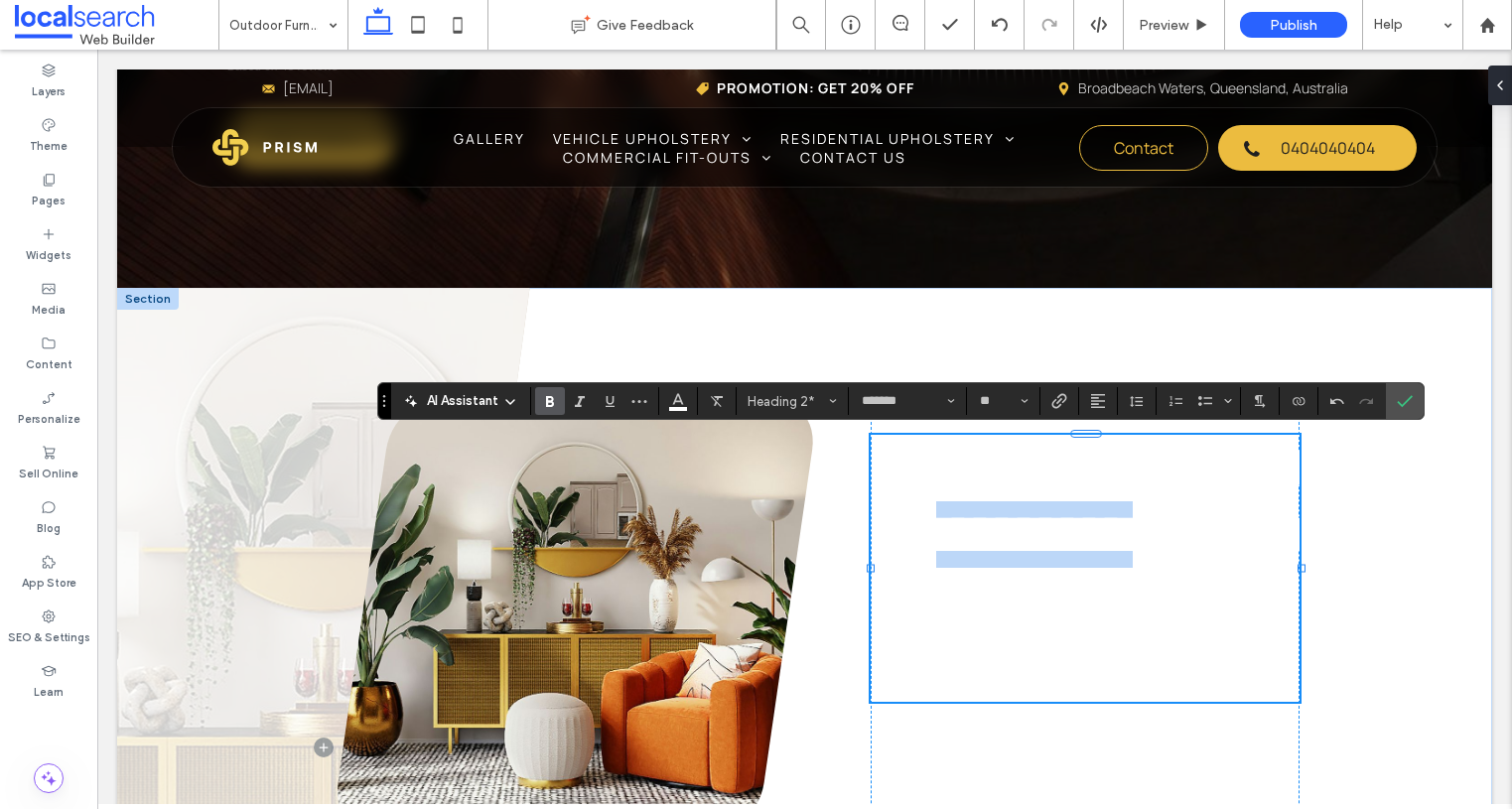 click on "**********" at bounding box center [1089, 534] 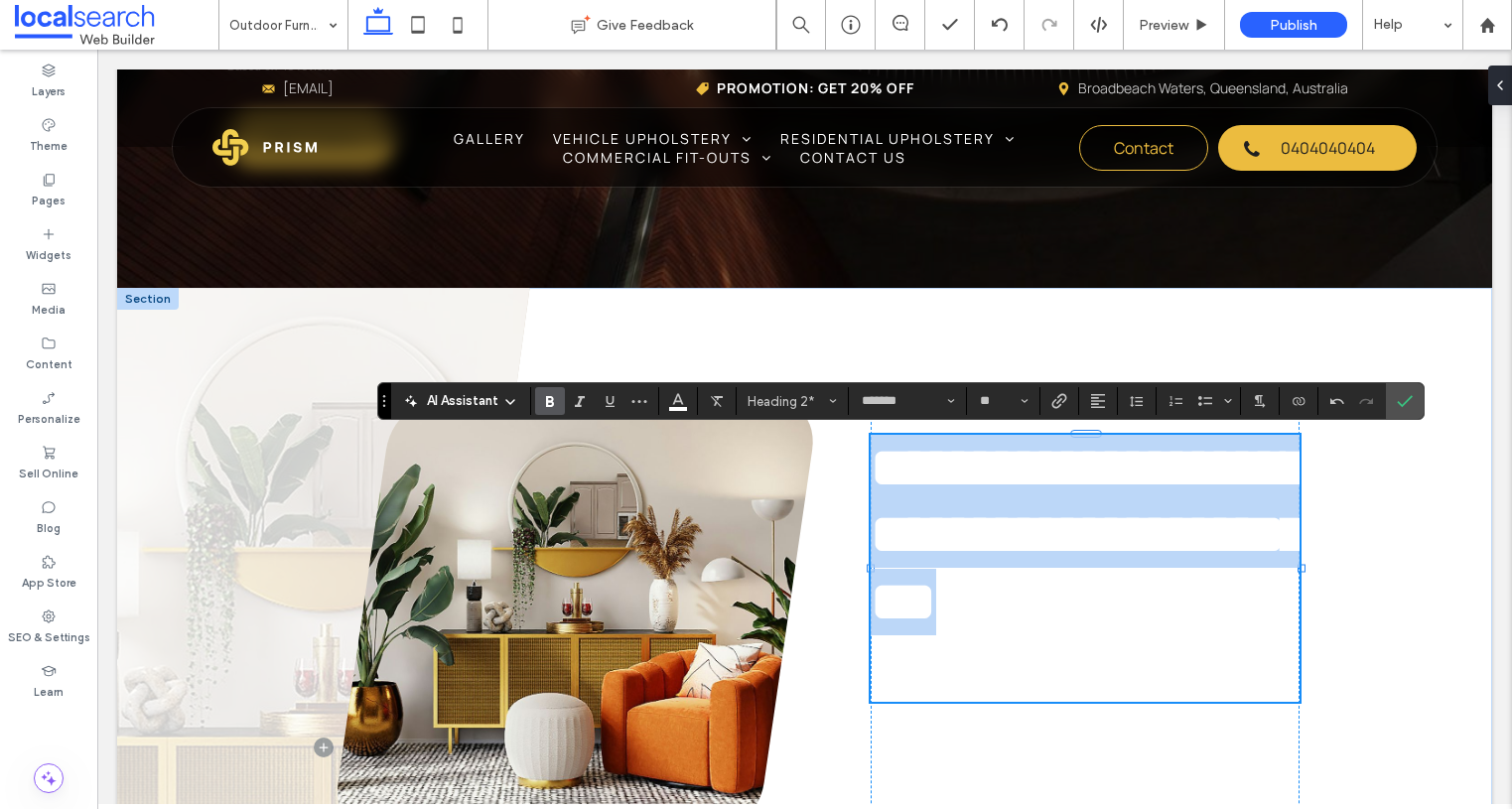 click on "**********" at bounding box center (1089, 534) 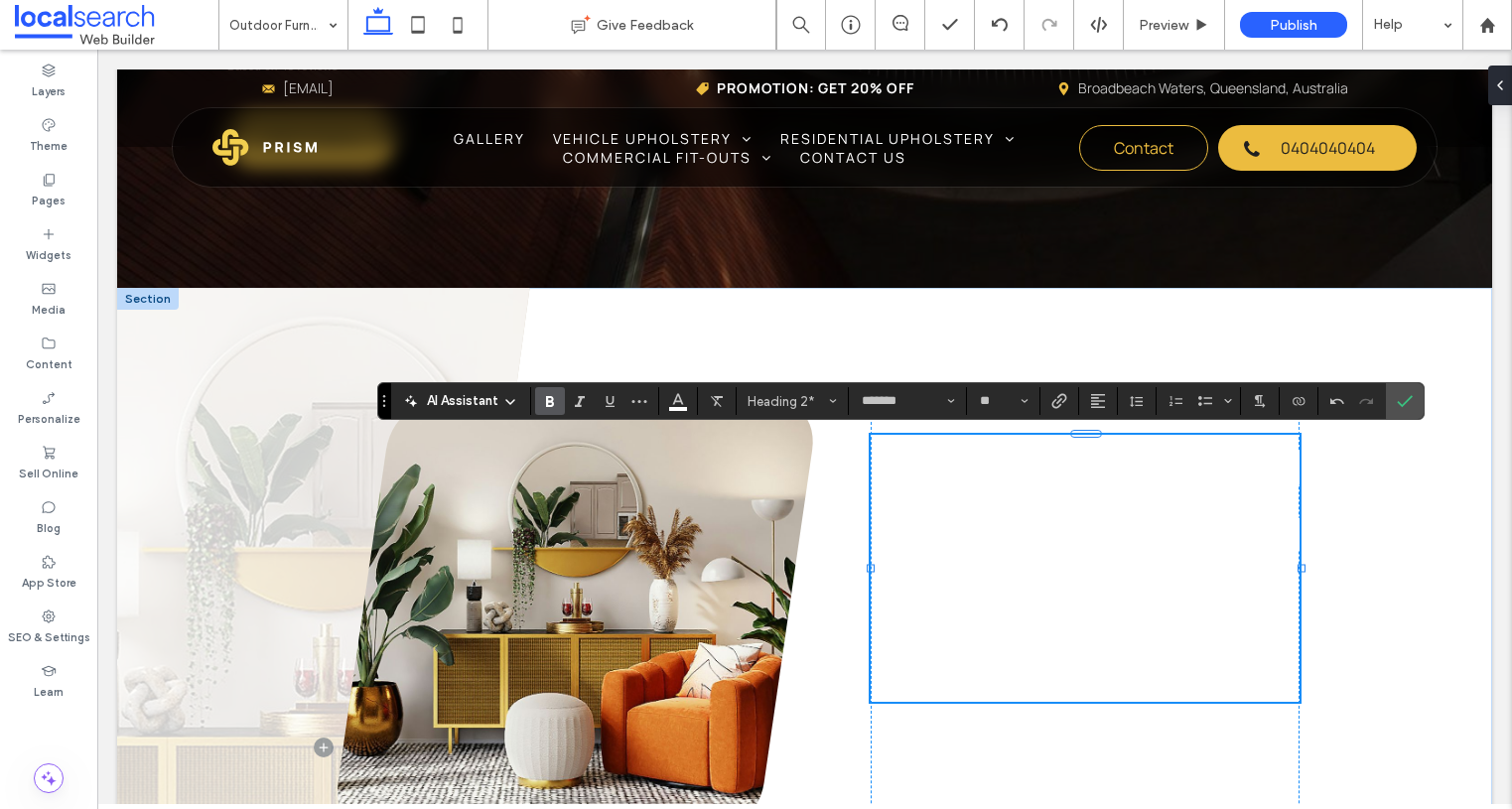 click on "**********" at bounding box center (1085, 535) 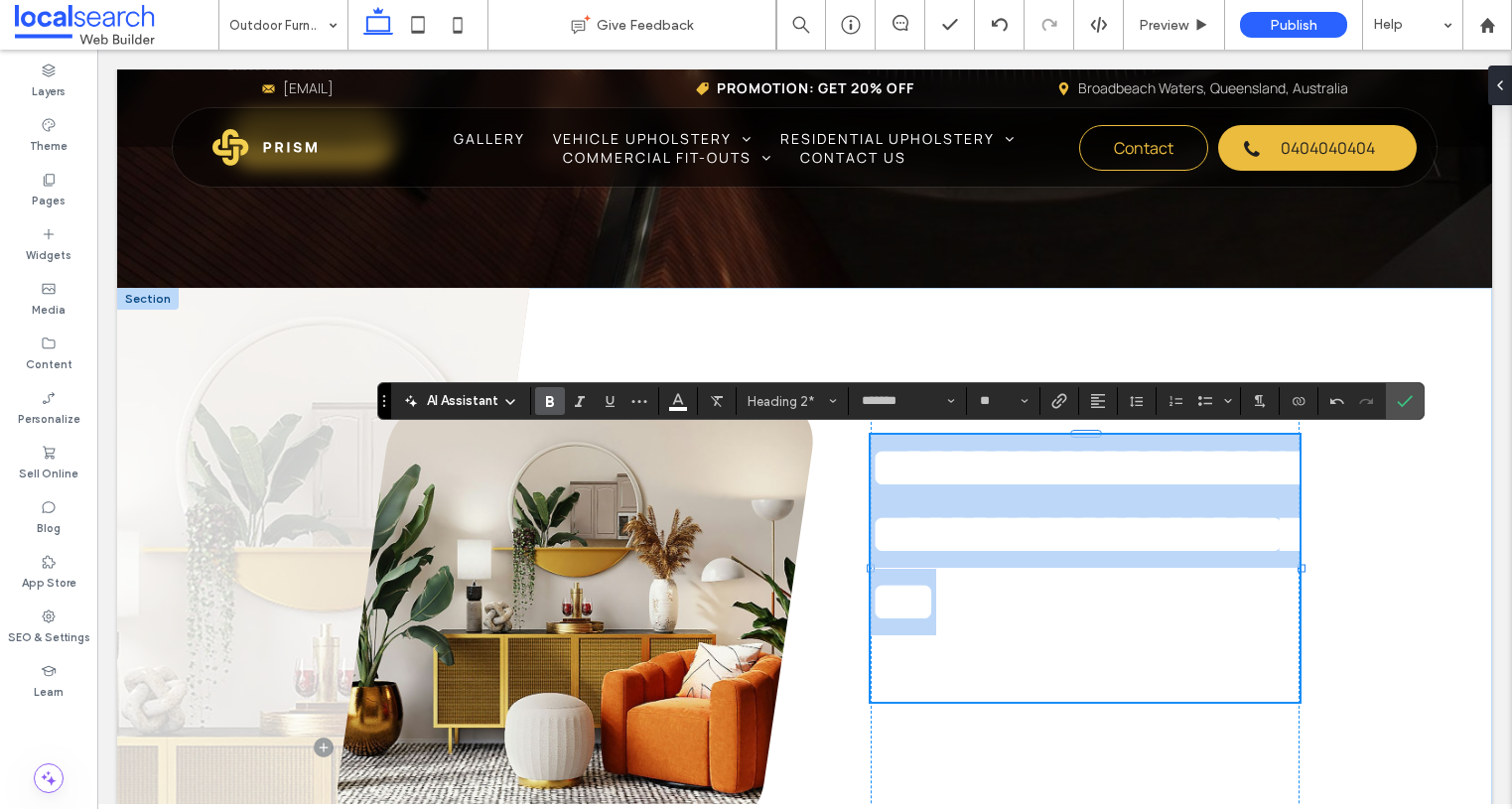scroll, scrollTop: 0, scrollLeft: 0, axis: both 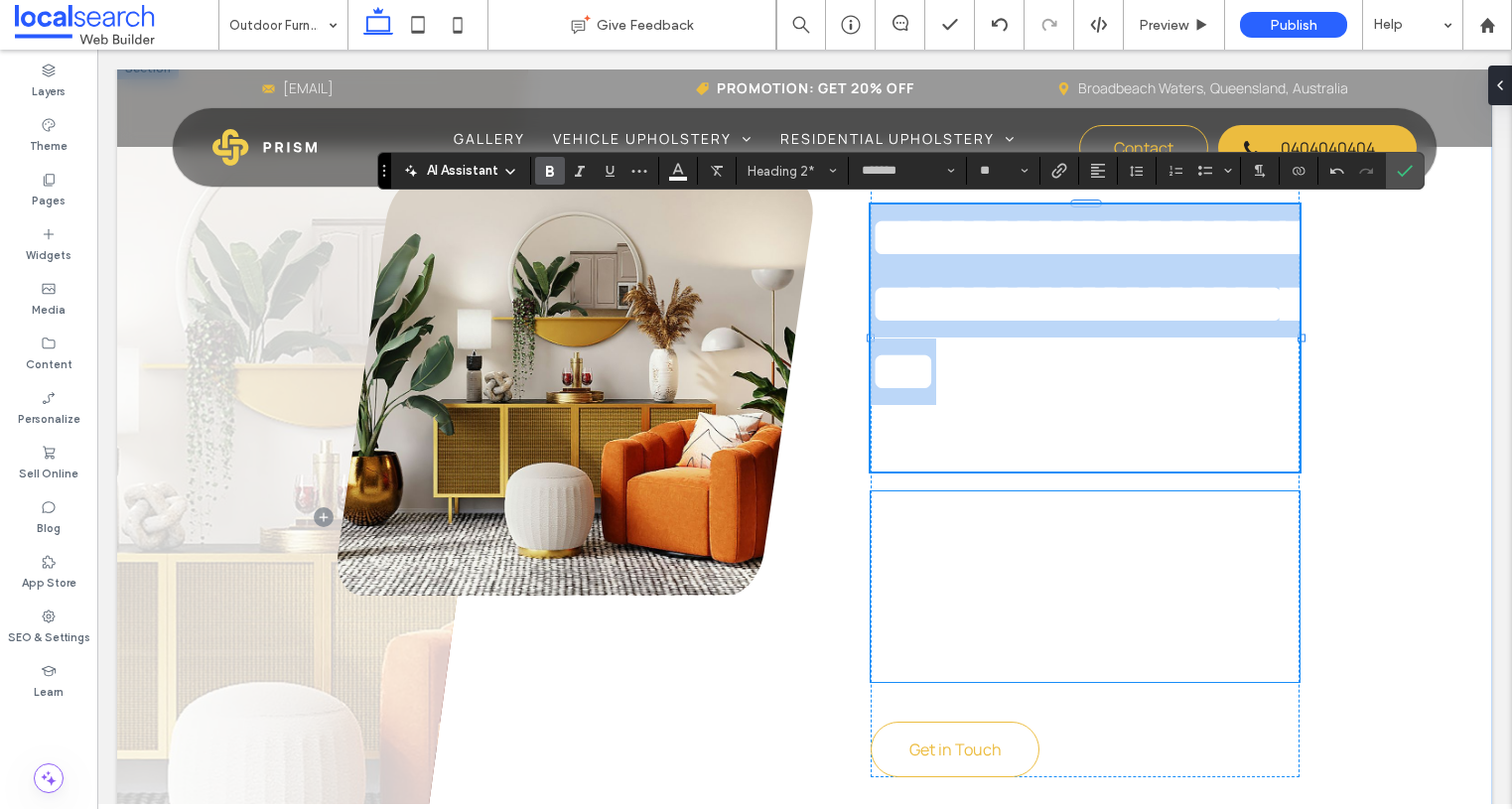 click on "Lorem ipsum dolor sit amet, consectetur adipiscing elit, sed do eiusmod temp incididunt ut labore et dolore magna aliqua. Ut enim ad minim veniam, quis nostrud exercitation ullamco laboris nisi ut aliquip ex ea commodo consequat. Lorem ipsum dolor sit amet, consectetur adipiscing elit, sed do eiusmod temp incididunt ut labore et dolore magna aliqua. Ut enim ad minim veniam, quis nostrud exercitation ullamco laboris nisi ut aliquip ex ea commodo consequat." at bounding box center [1084, 587] 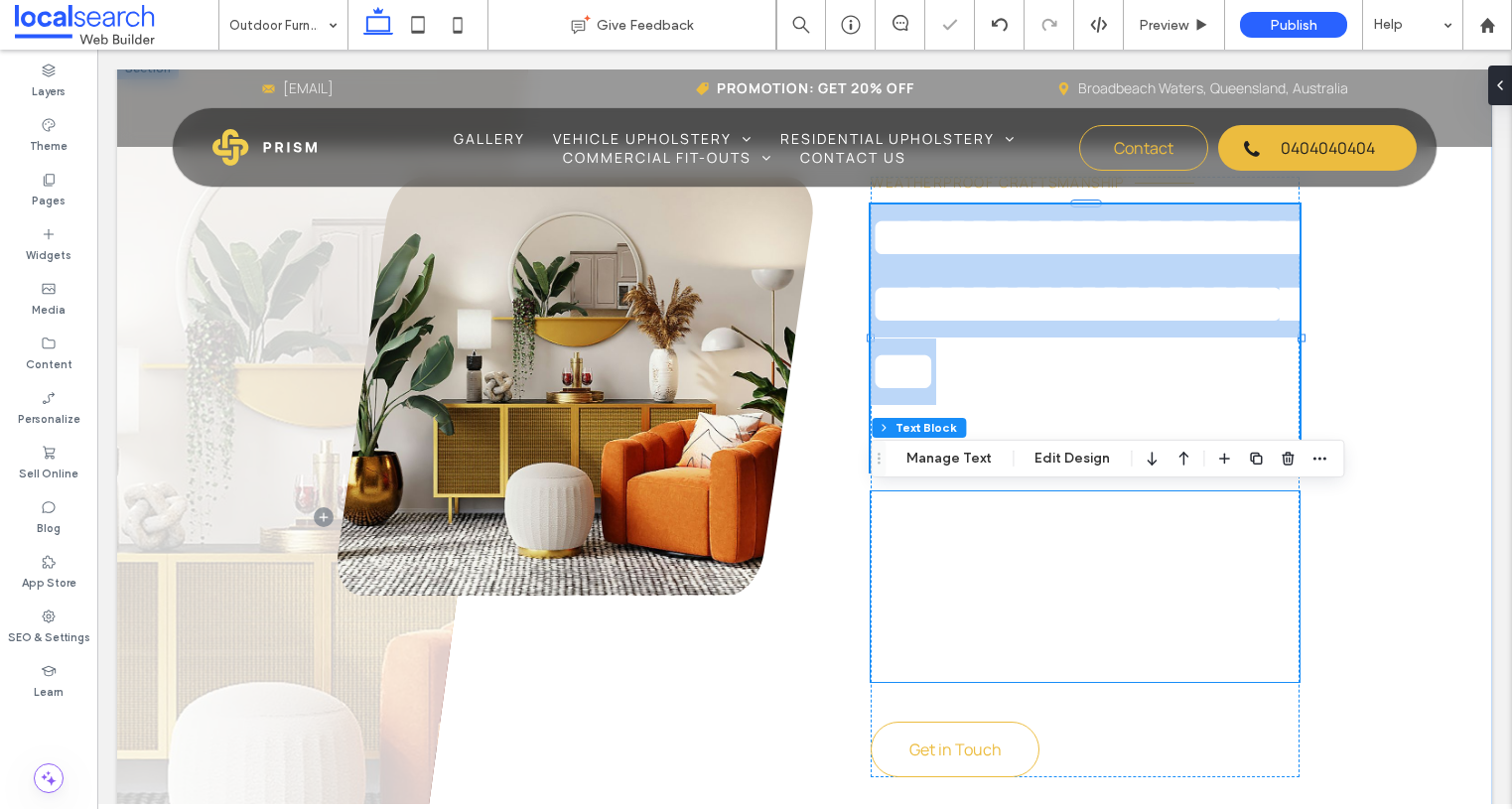 click on "Lorem ipsum dolor sit amet, consectetur adipiscing elit, sed do eiusmod temp incididunt ut labore et dolore magna aliqua. Ut enim ad minim veniam, quis nostrud exercitation ullamco laboris nisi ut aliquip ex ea commodo consequat. Lorem ipsum dolor sit amet, consectetur adipiscing elit, sed do eiusmod temp incididunt ut labore et dolore magna aliqua. Ut enim ad minim veniam, quis nostrud exercitation ullamco laboris nisi ut aliquip ex ea commodo consequat." at bounding box center (1084, 587) 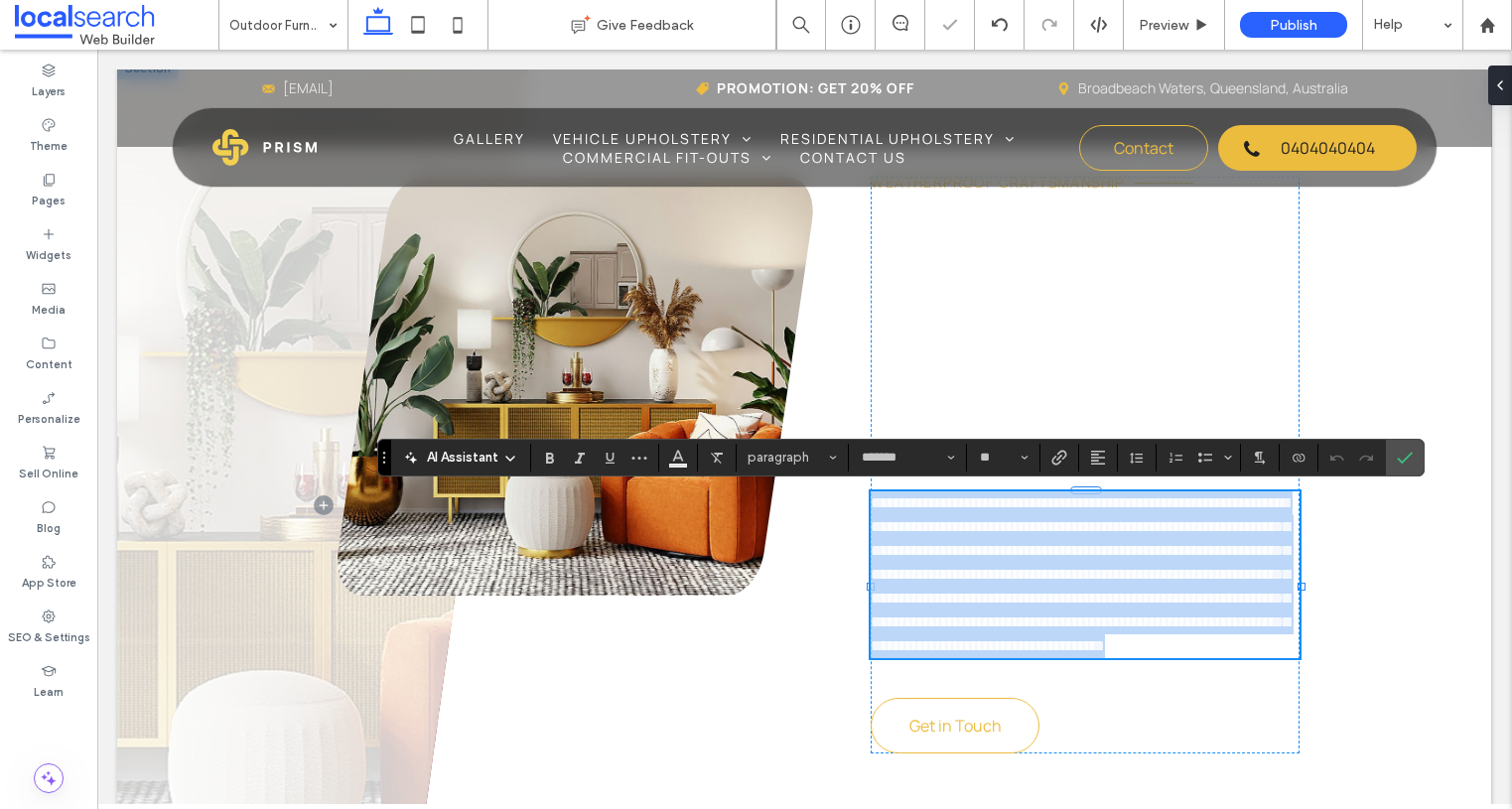 click on "**********" at bounding box center (1080, 574) 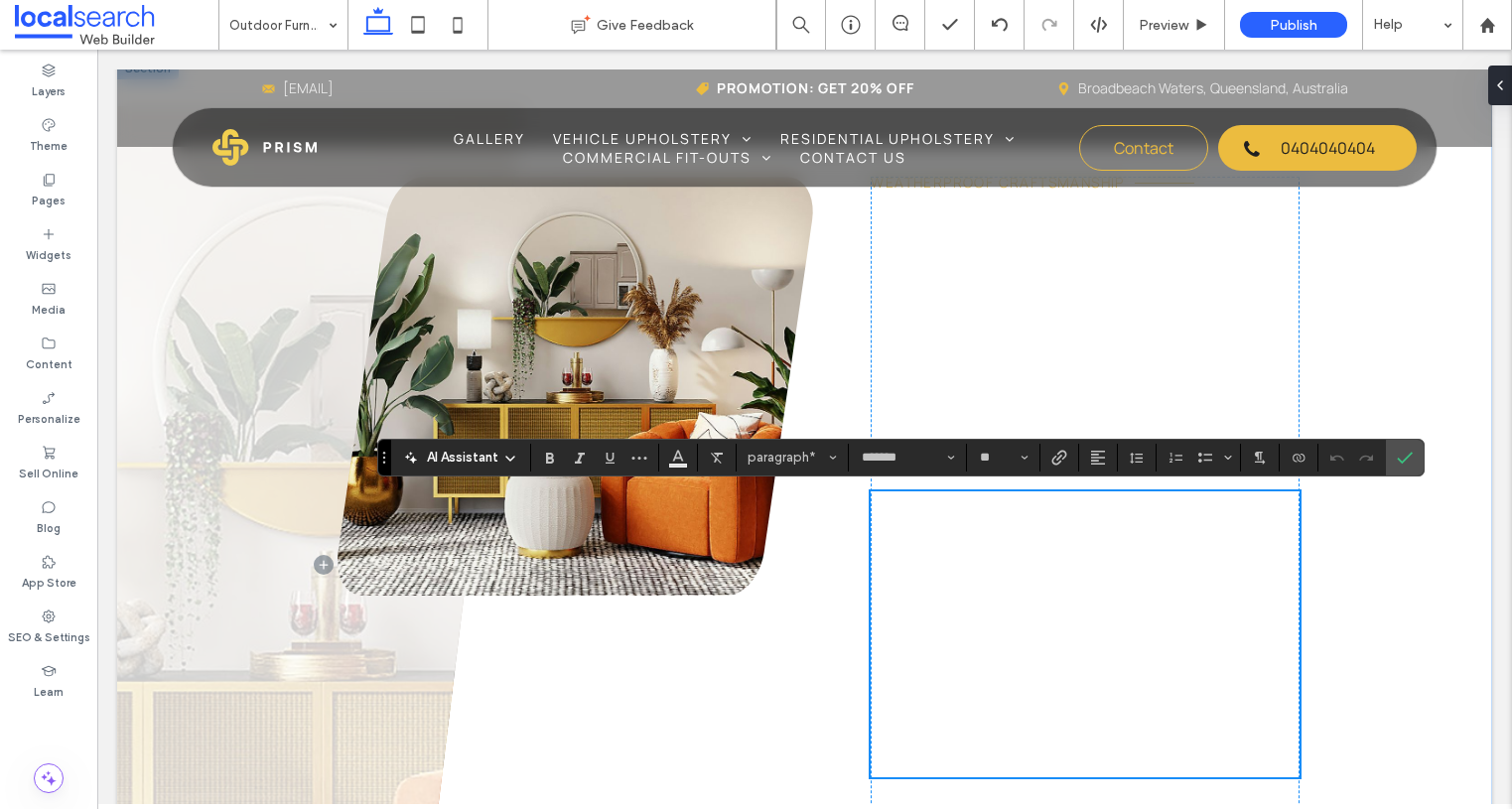scroll, scrollTop: 0, scrollLeft: 0, axis: both 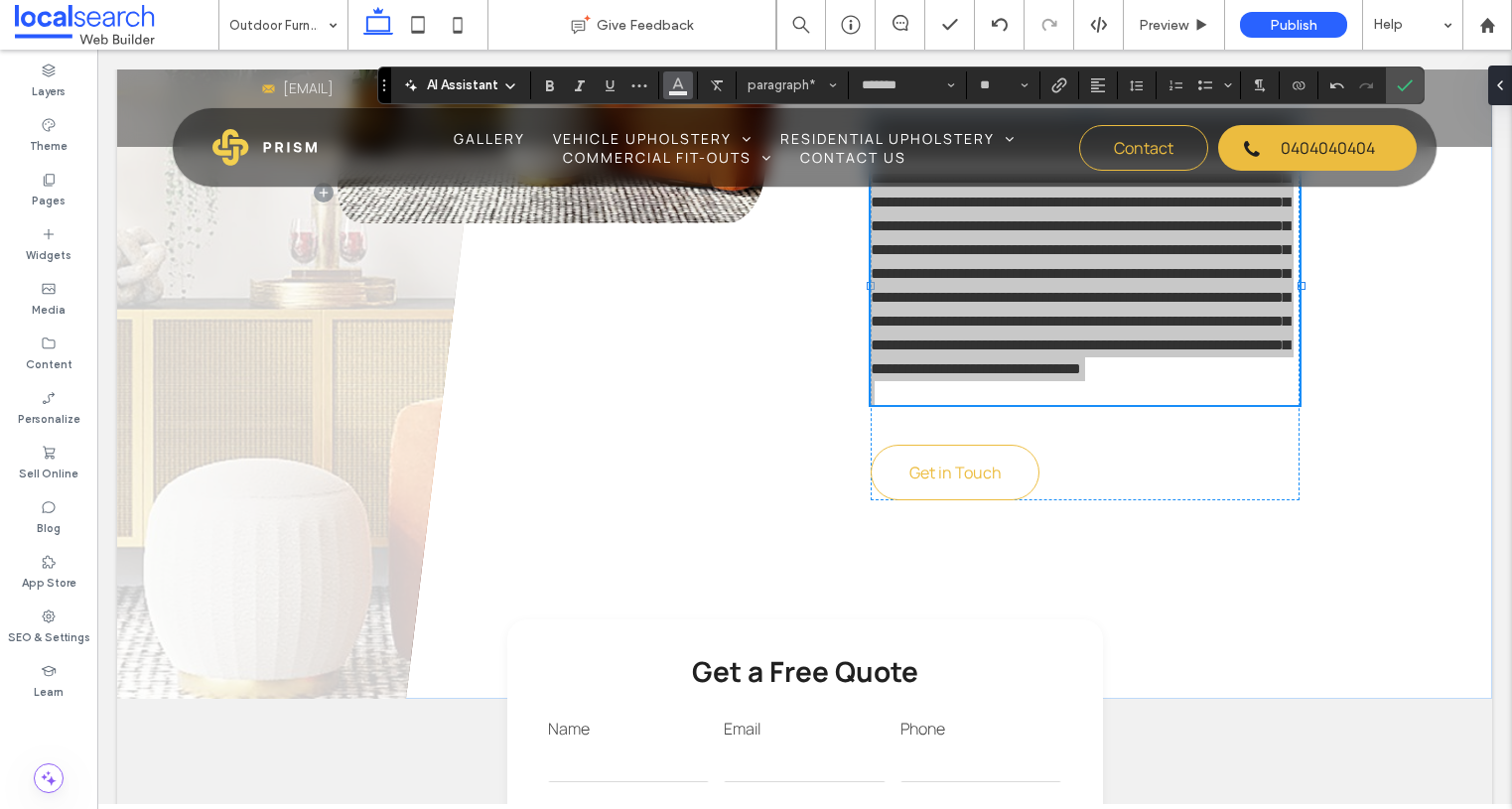 click 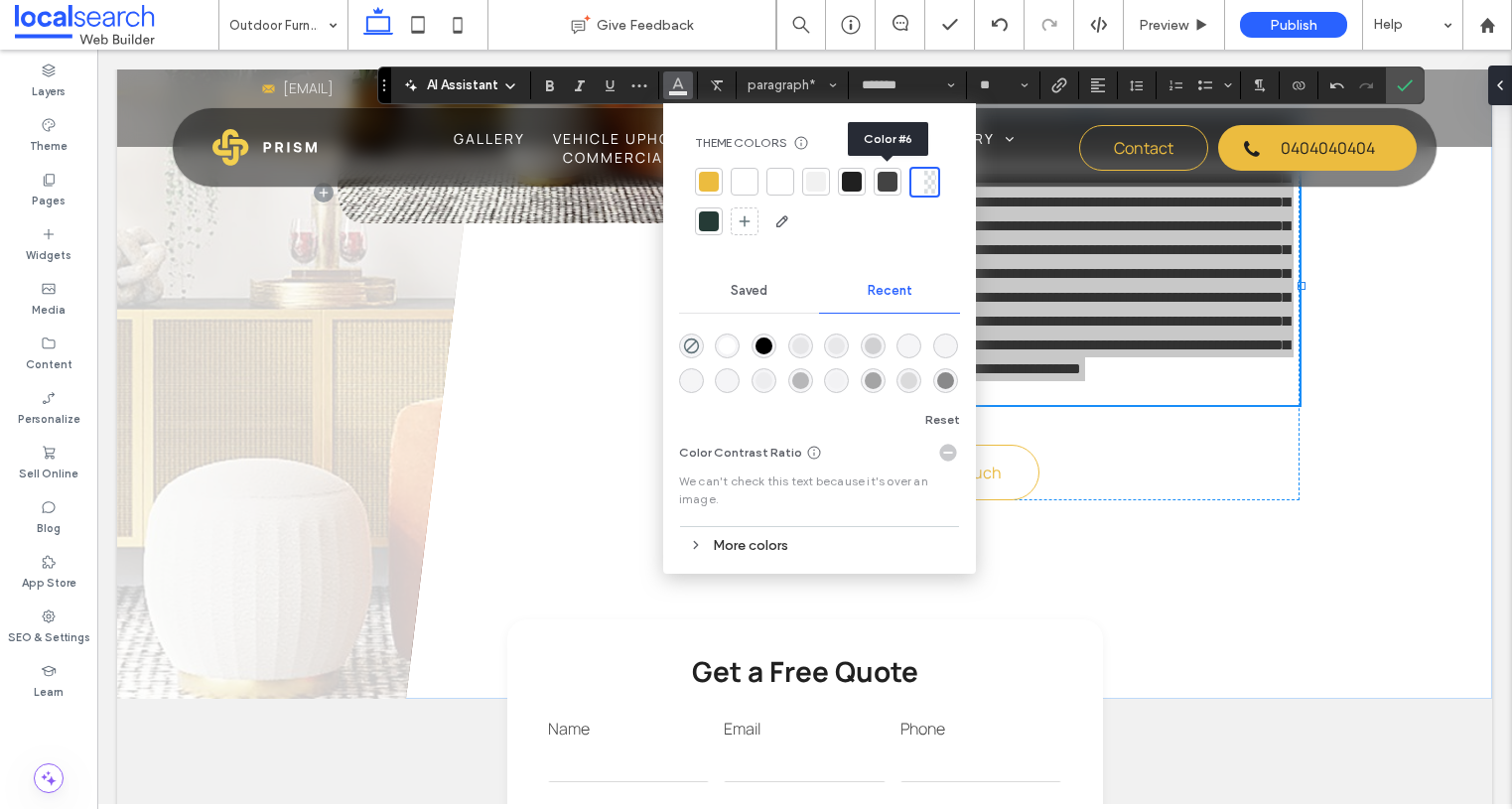 click at bounding box center [888, 182] 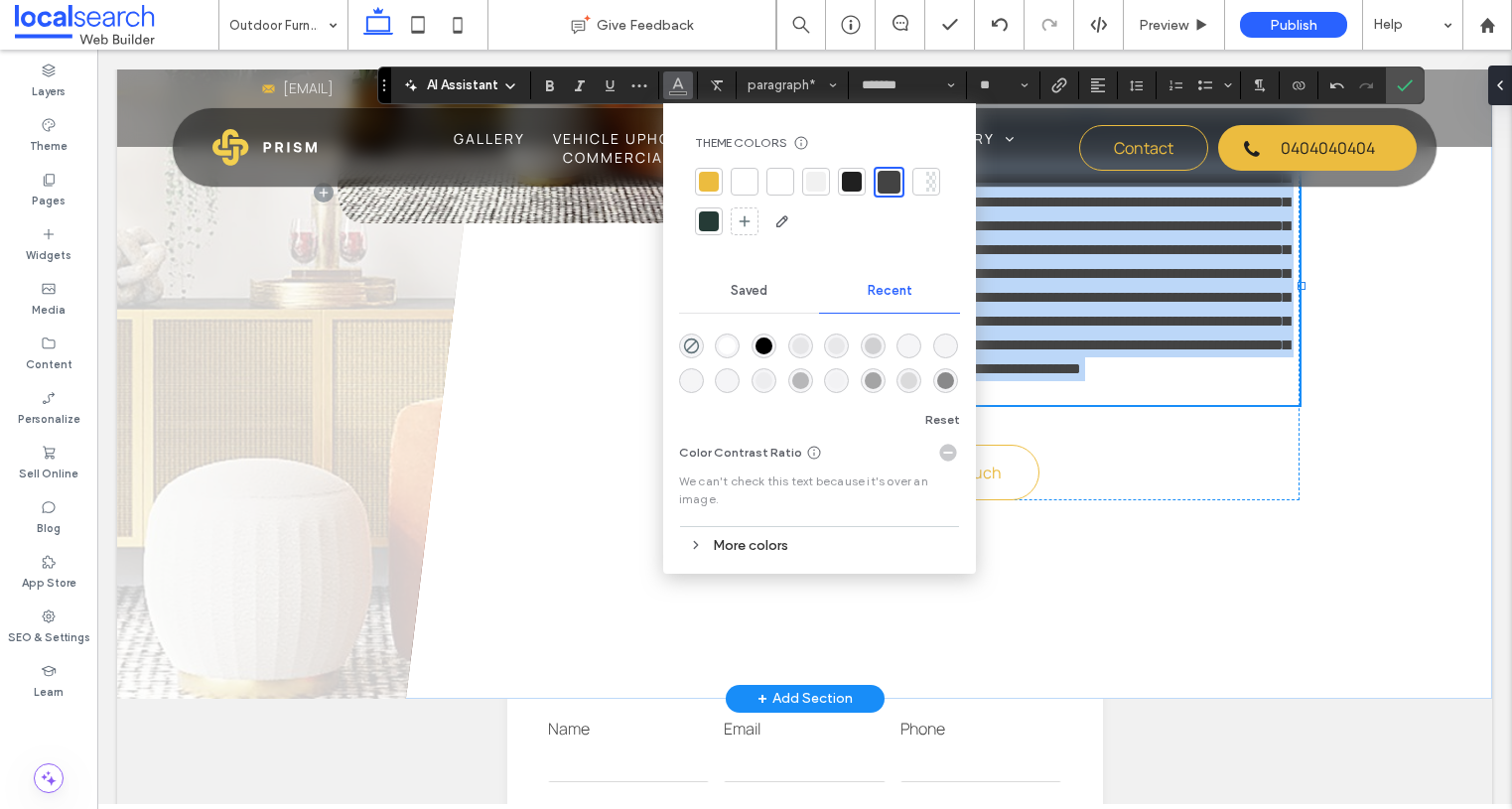click on "**********" at bounding box center [1080, 249] 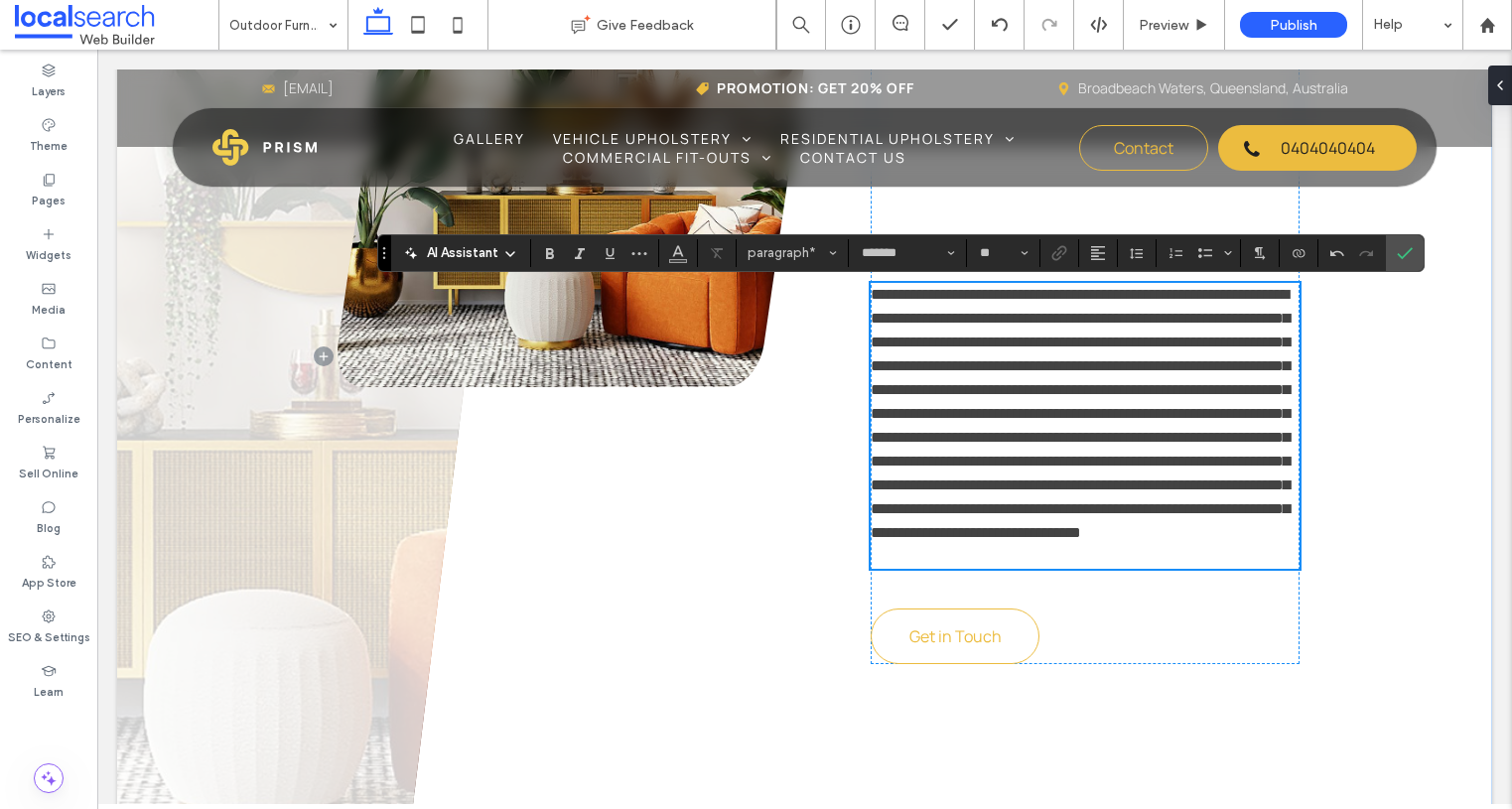scroll, scrollTop: 1431, scrollLeft: 0, axis: vertical 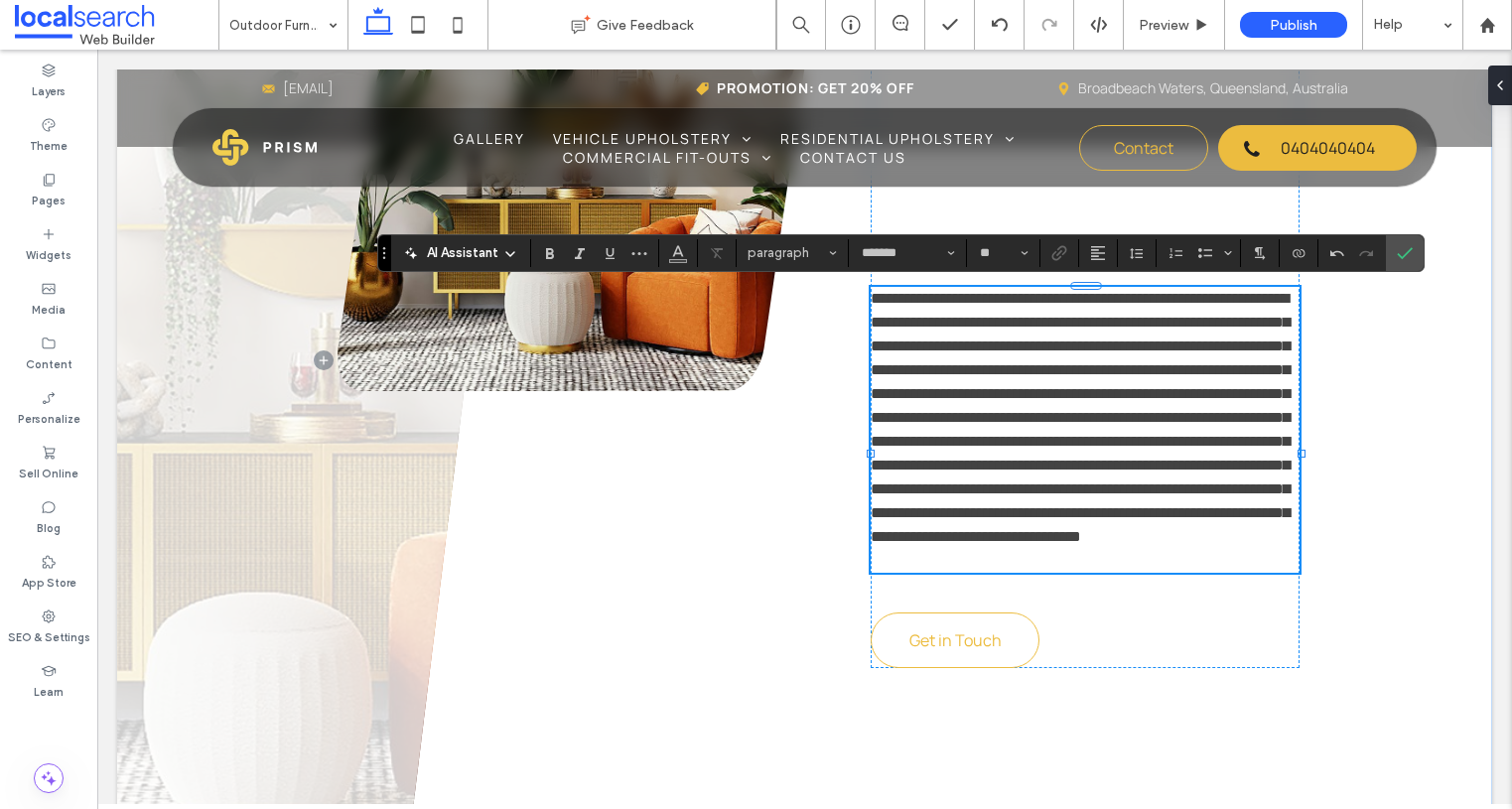 click at bounding box center (1085, 561) 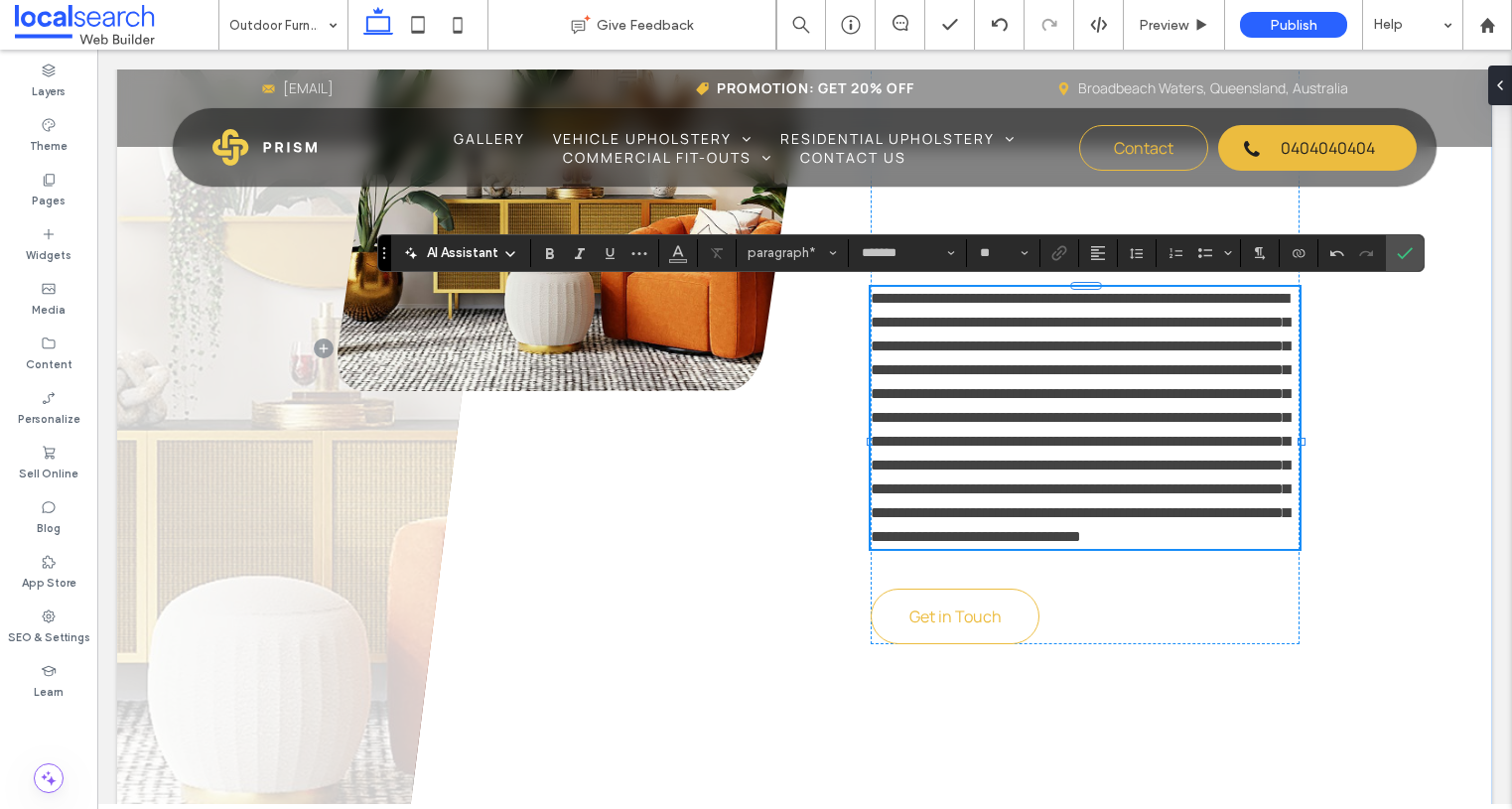 click on "**********" at bounding box center [1080, 417] 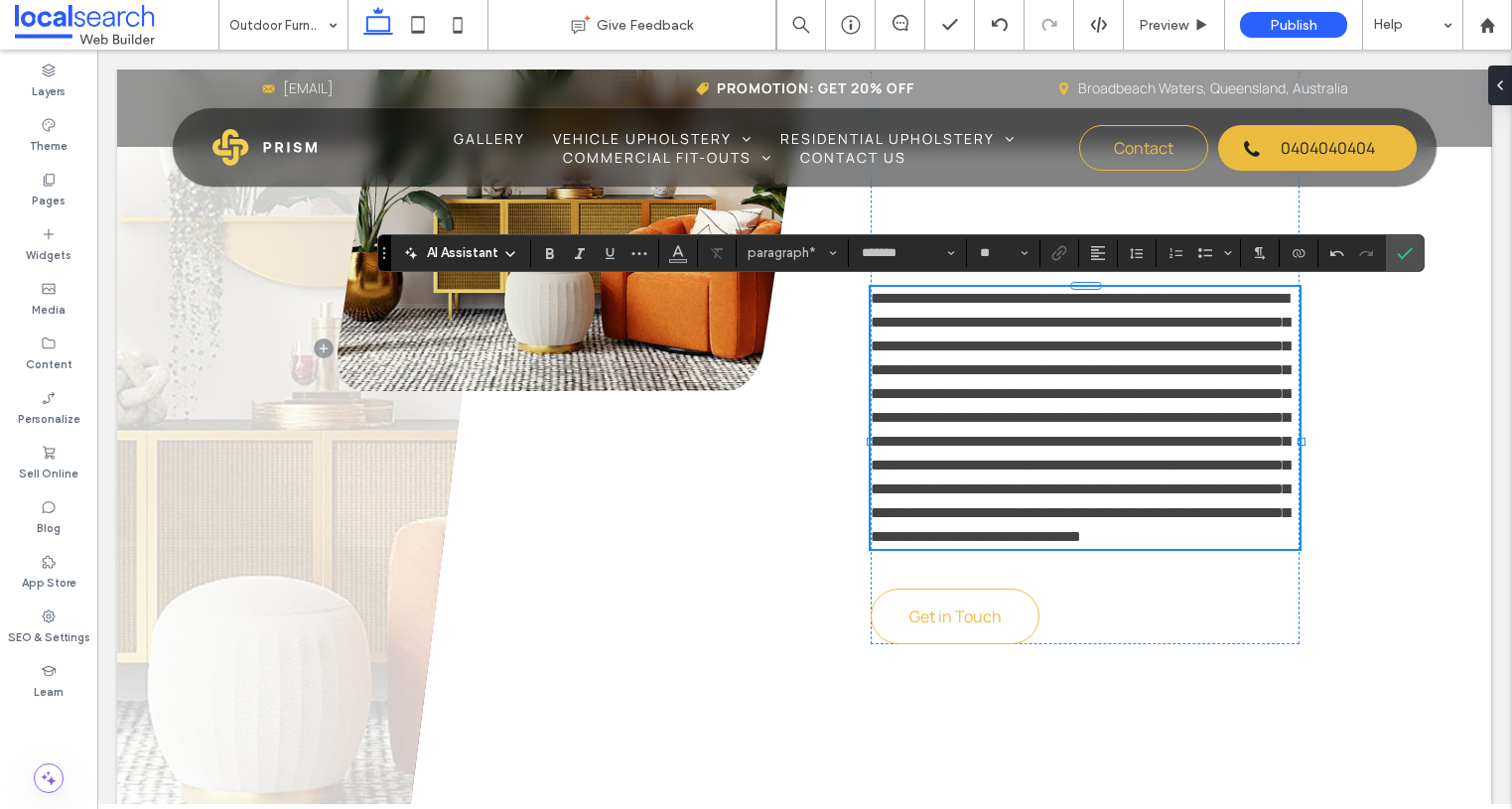 click on "**********" at bounding box center [1080, 417] 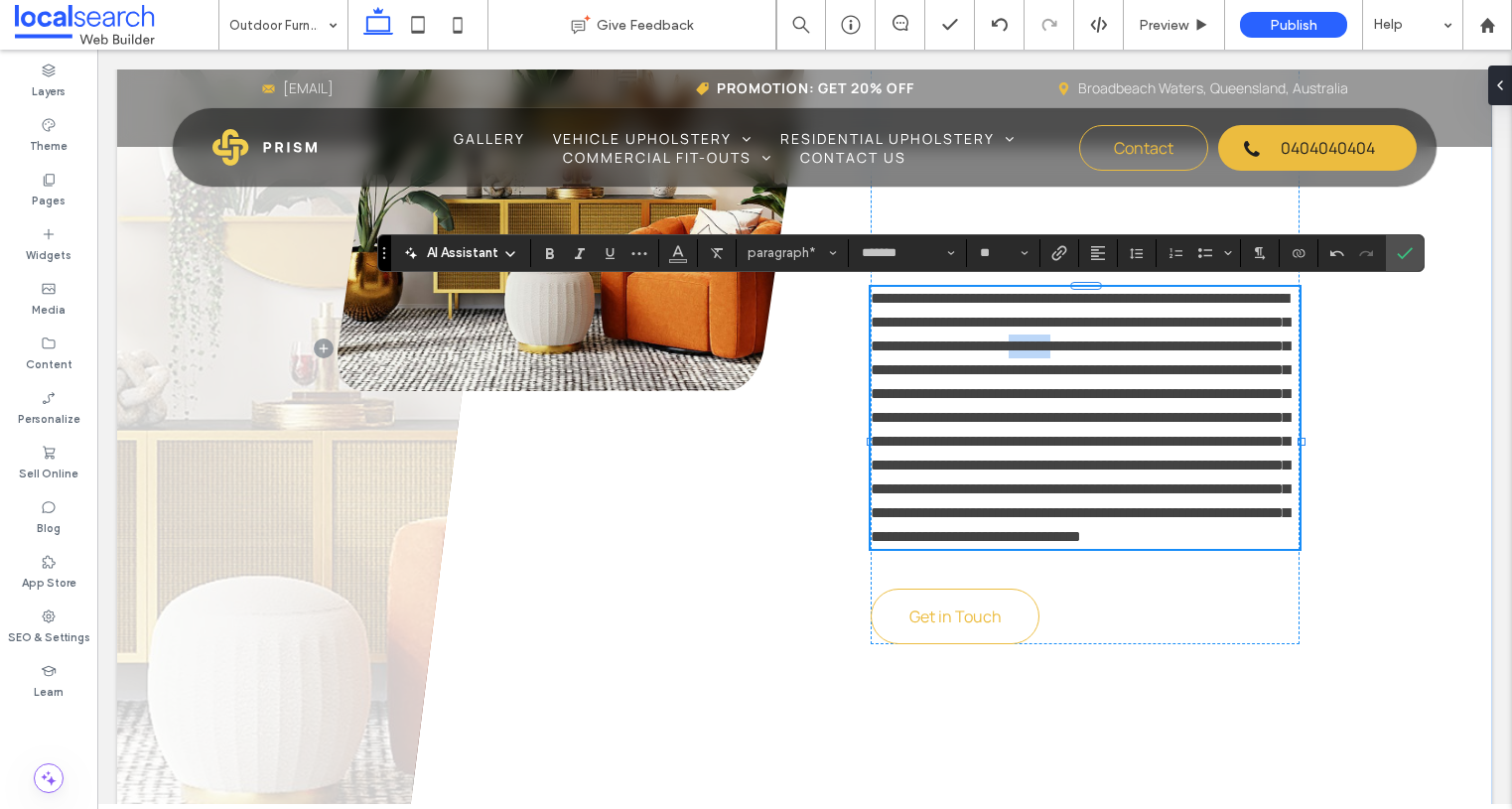 click on "**********" at bounding box center [1080, 417] 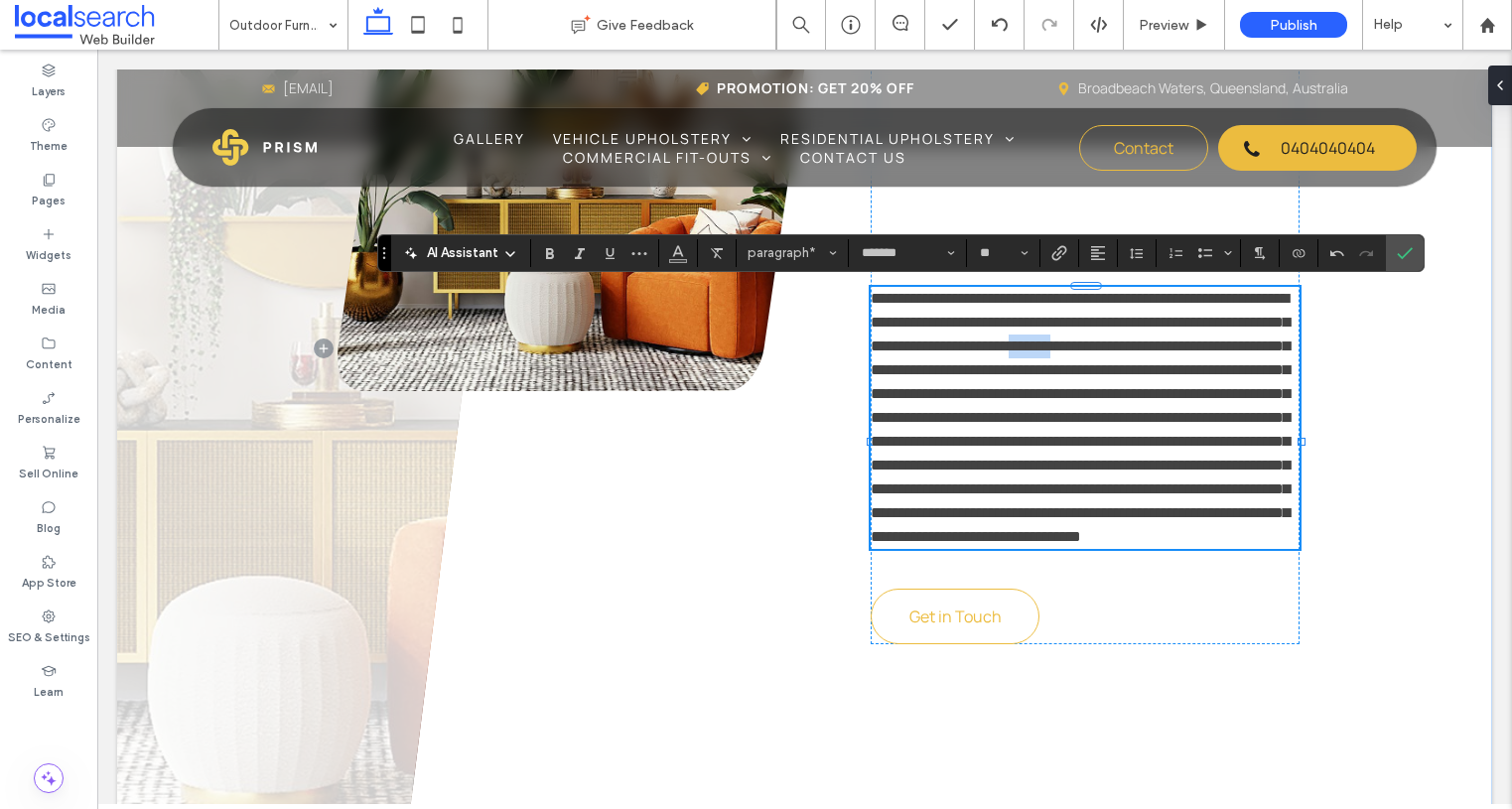 type 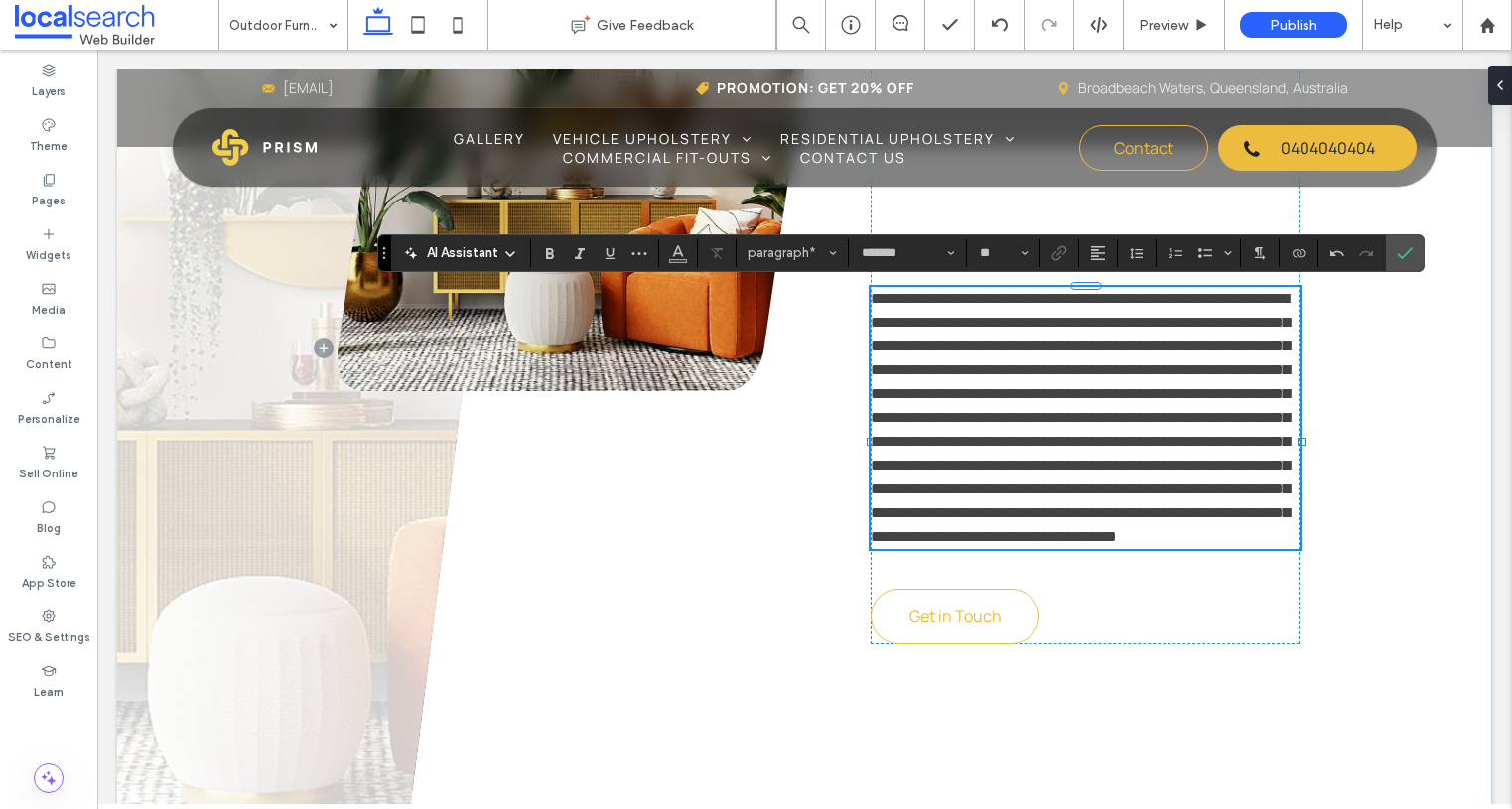click on "**********" at bounding box center (1080, 417) 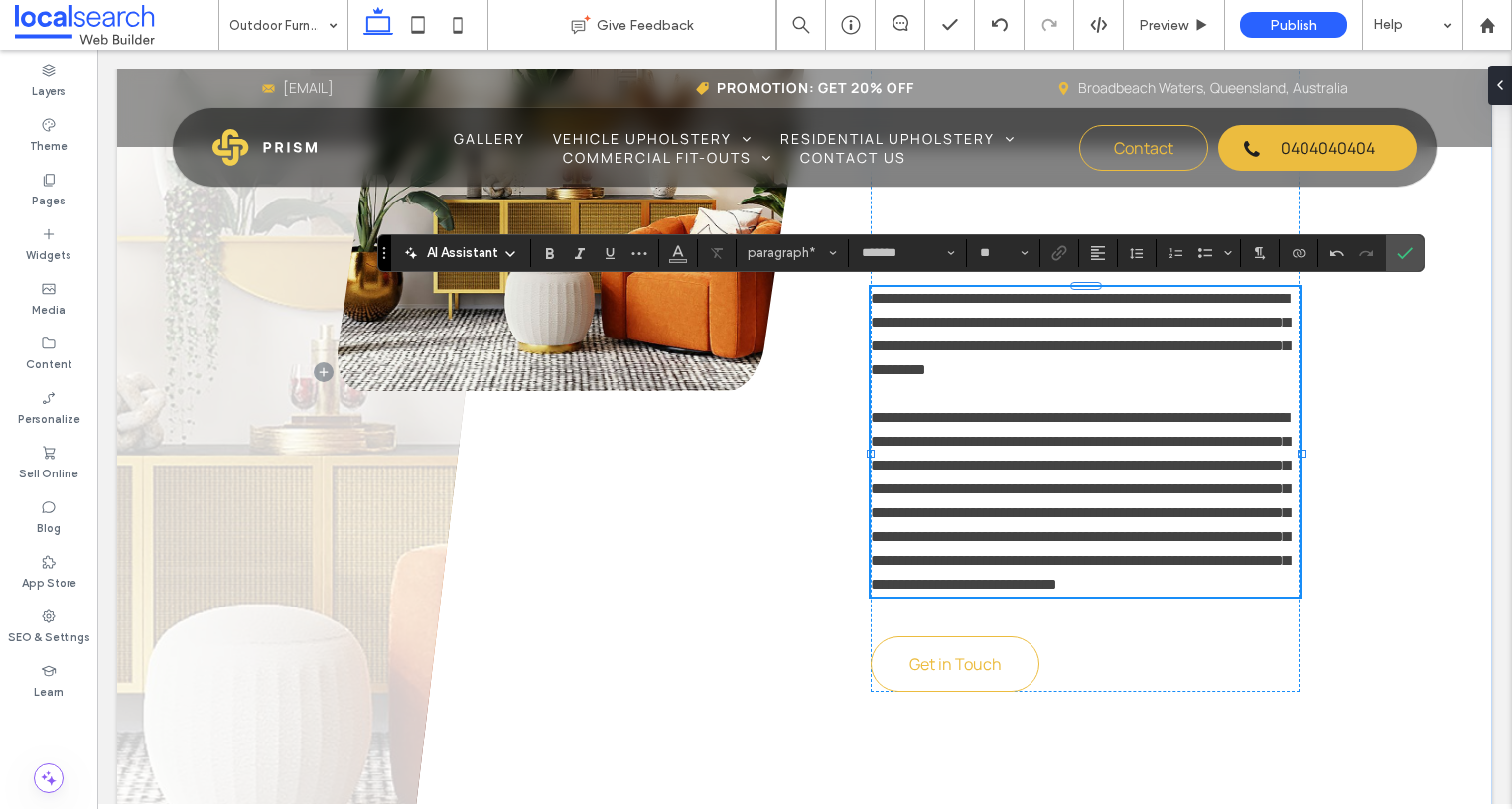 click on "**********" at bounding box center (1080, 500) 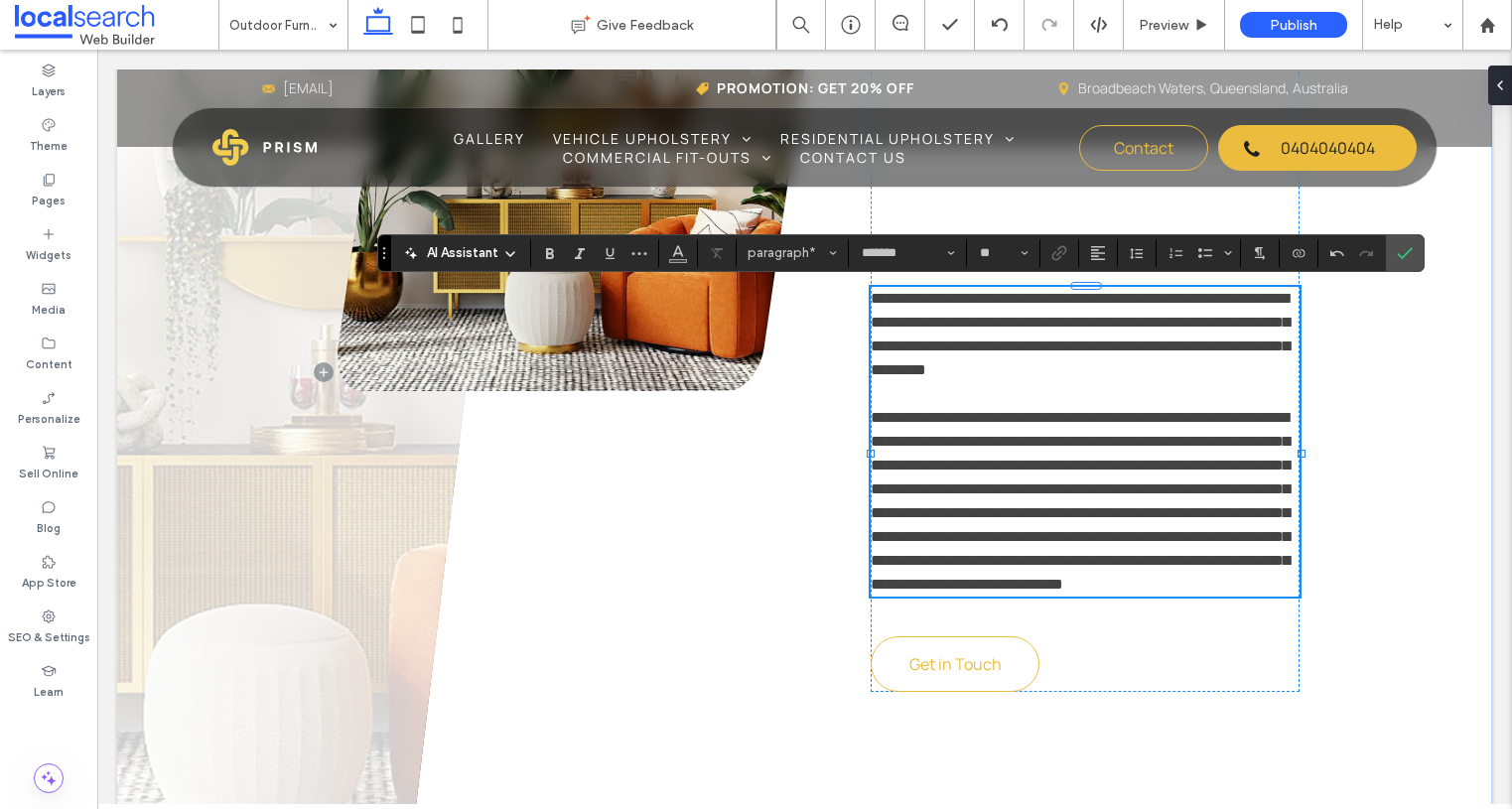 click on "**********" at bounding box center [1080, 500] 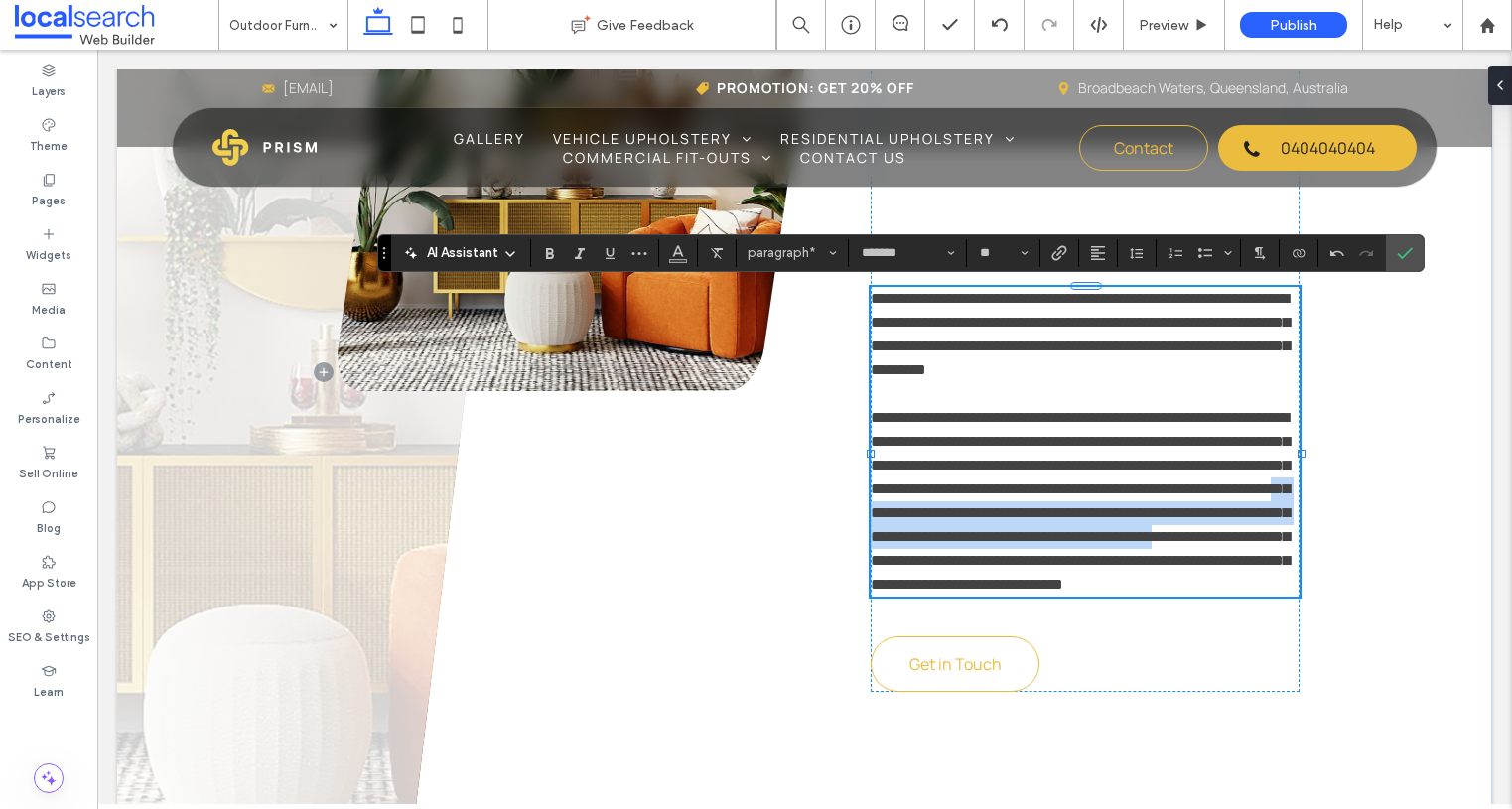drag, startPoint x: 1152, startPoint y: 508, endPoint x: 1183, endPoint y: 561, distance: 61.40033 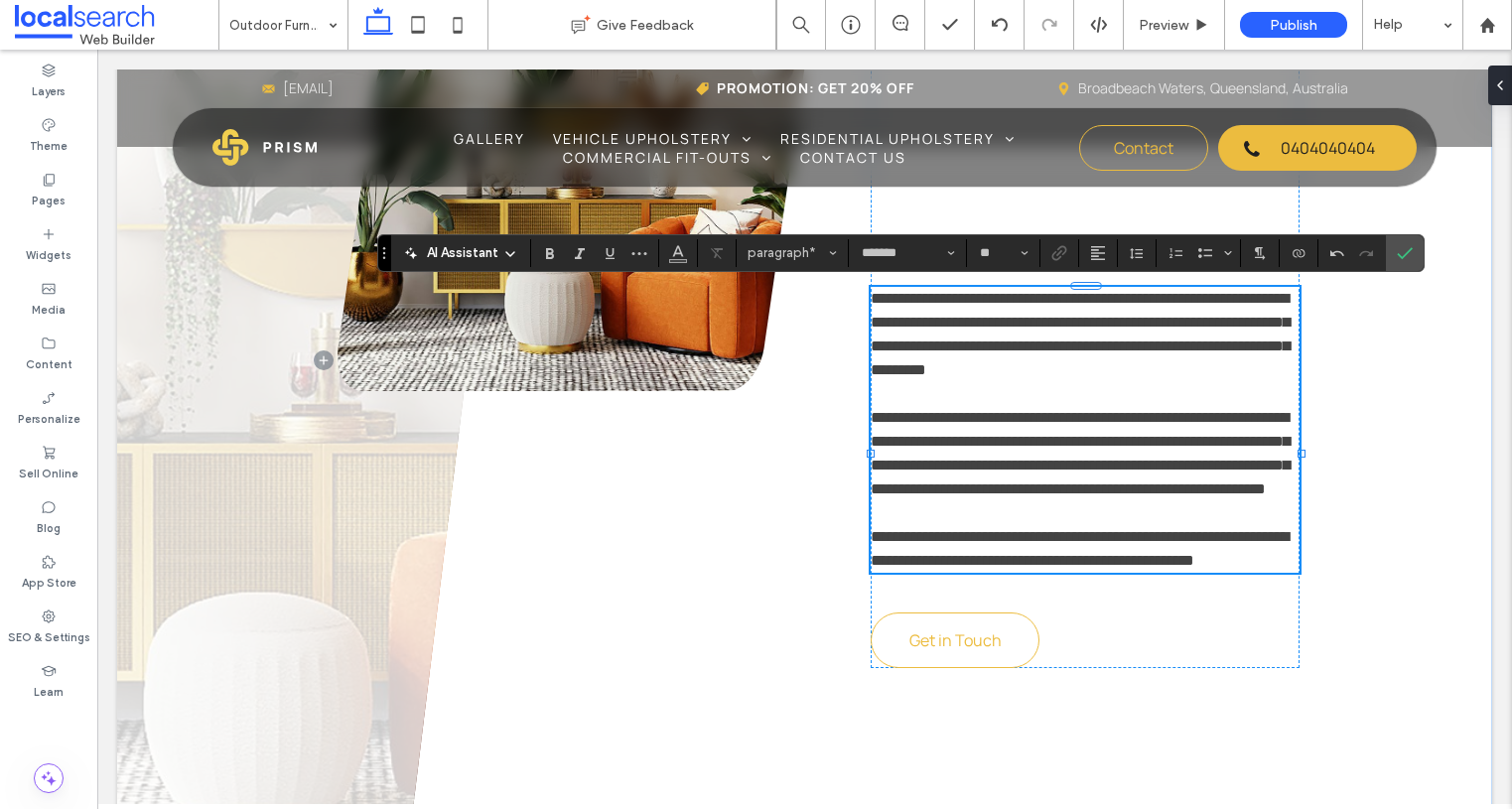 click on "**********" at bounding box center [1079, 548] 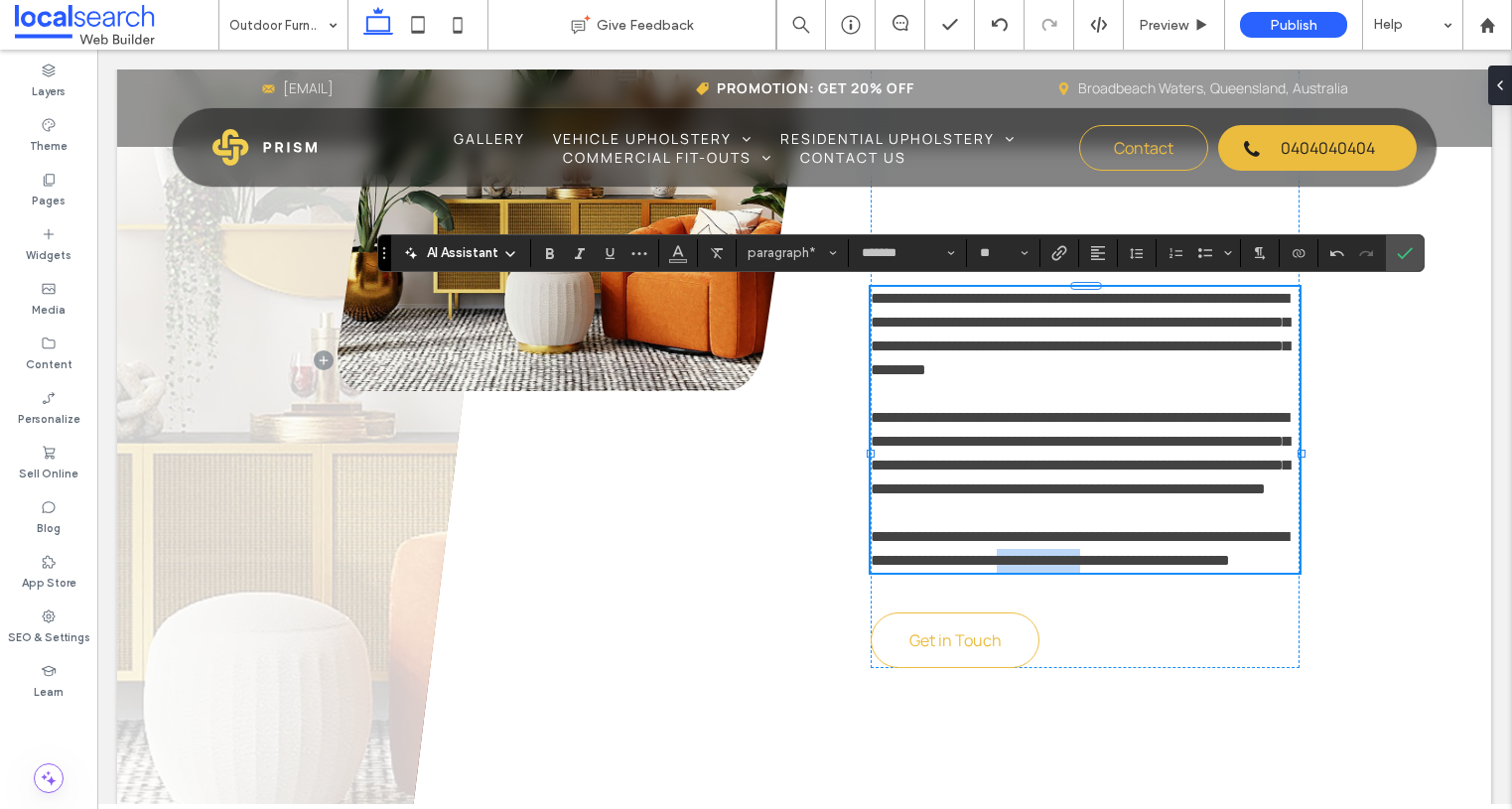 drag, startPoint x: 1084, startPoint y: 585, endPoint x: 1192, endPoint y: 590, distance: 108.11568 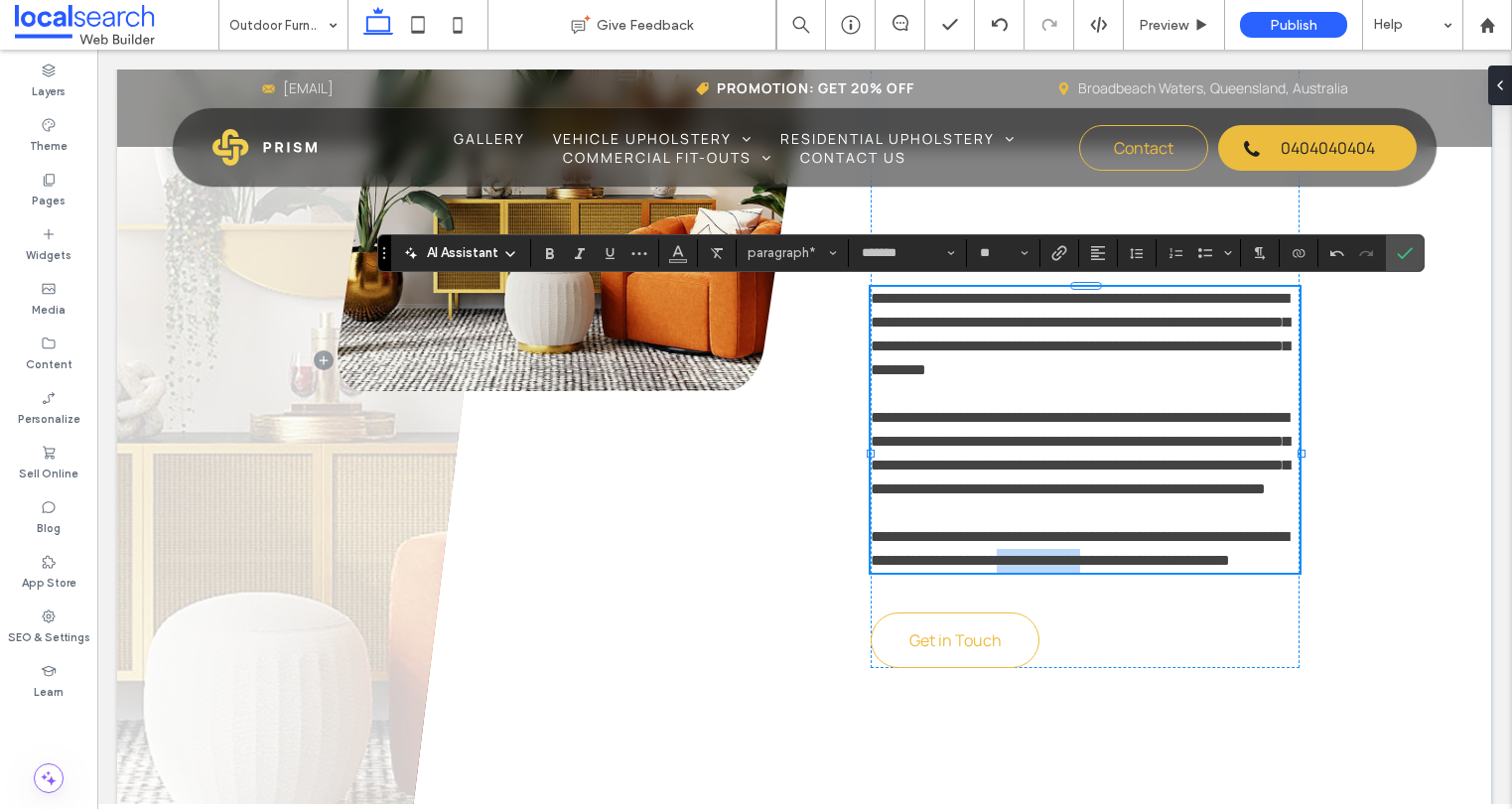 click on "**********" at bounding box center (1079, 548) 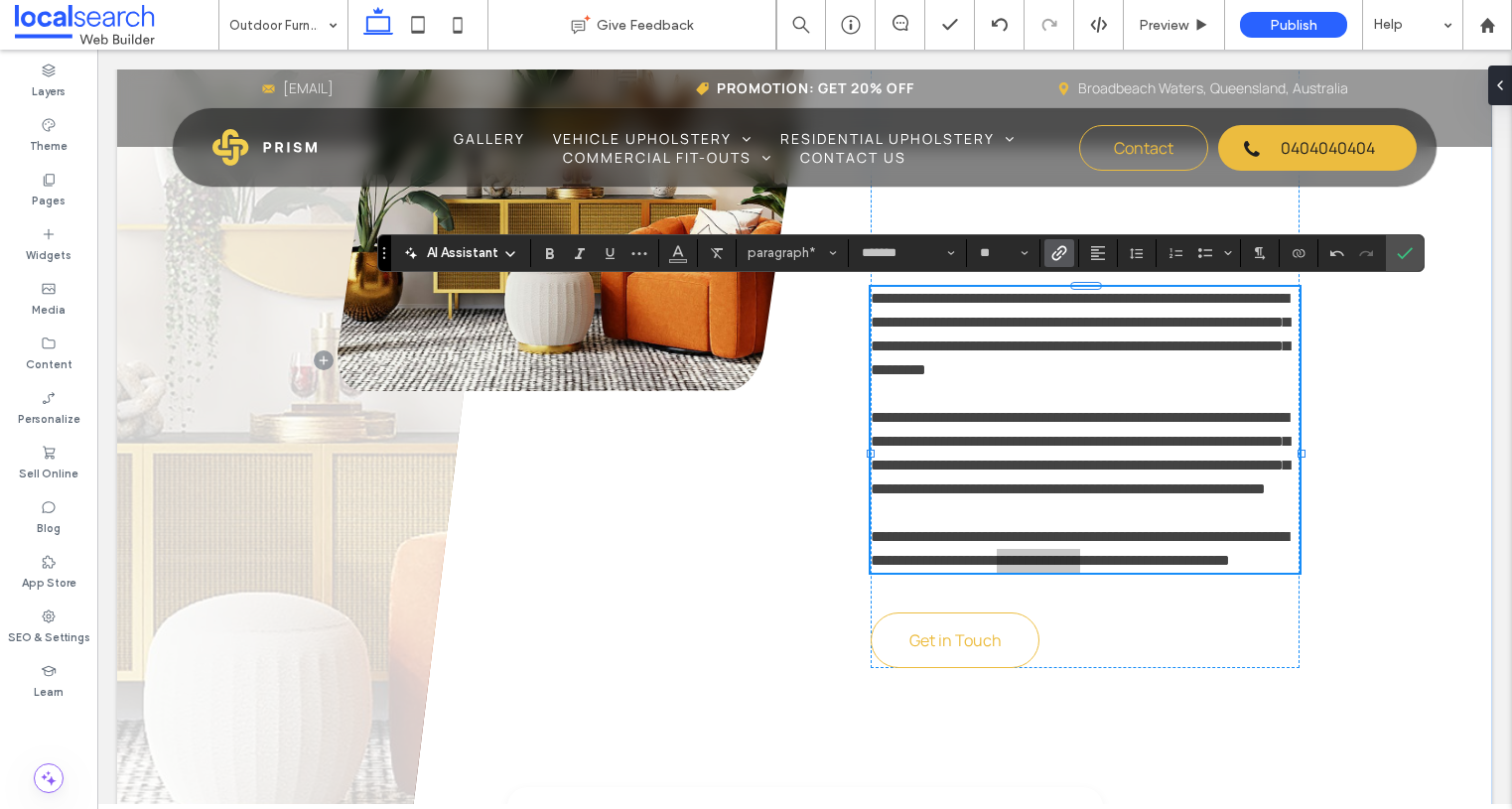 click 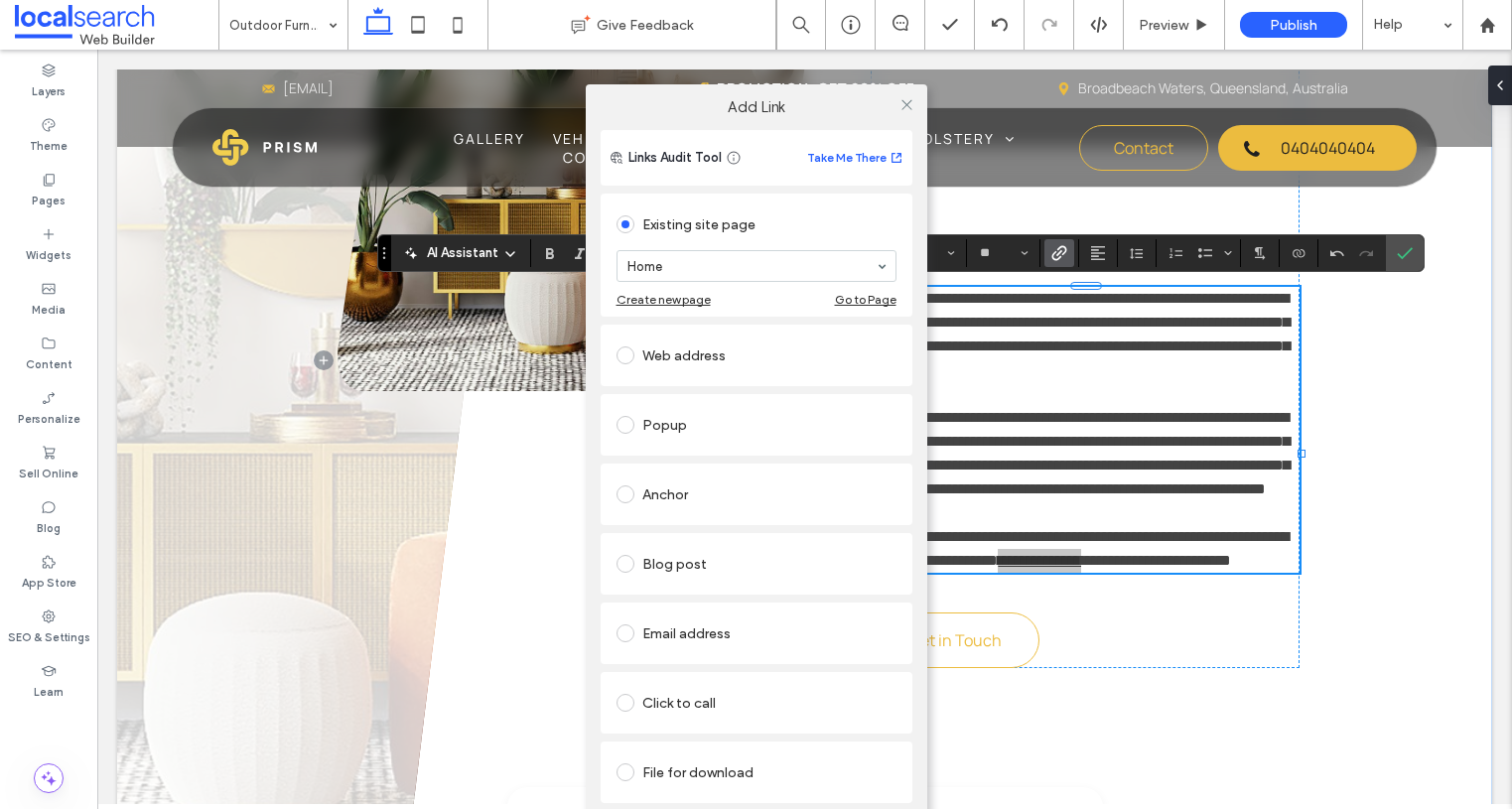 click on "Click to call" at bounding box center (756, 703) 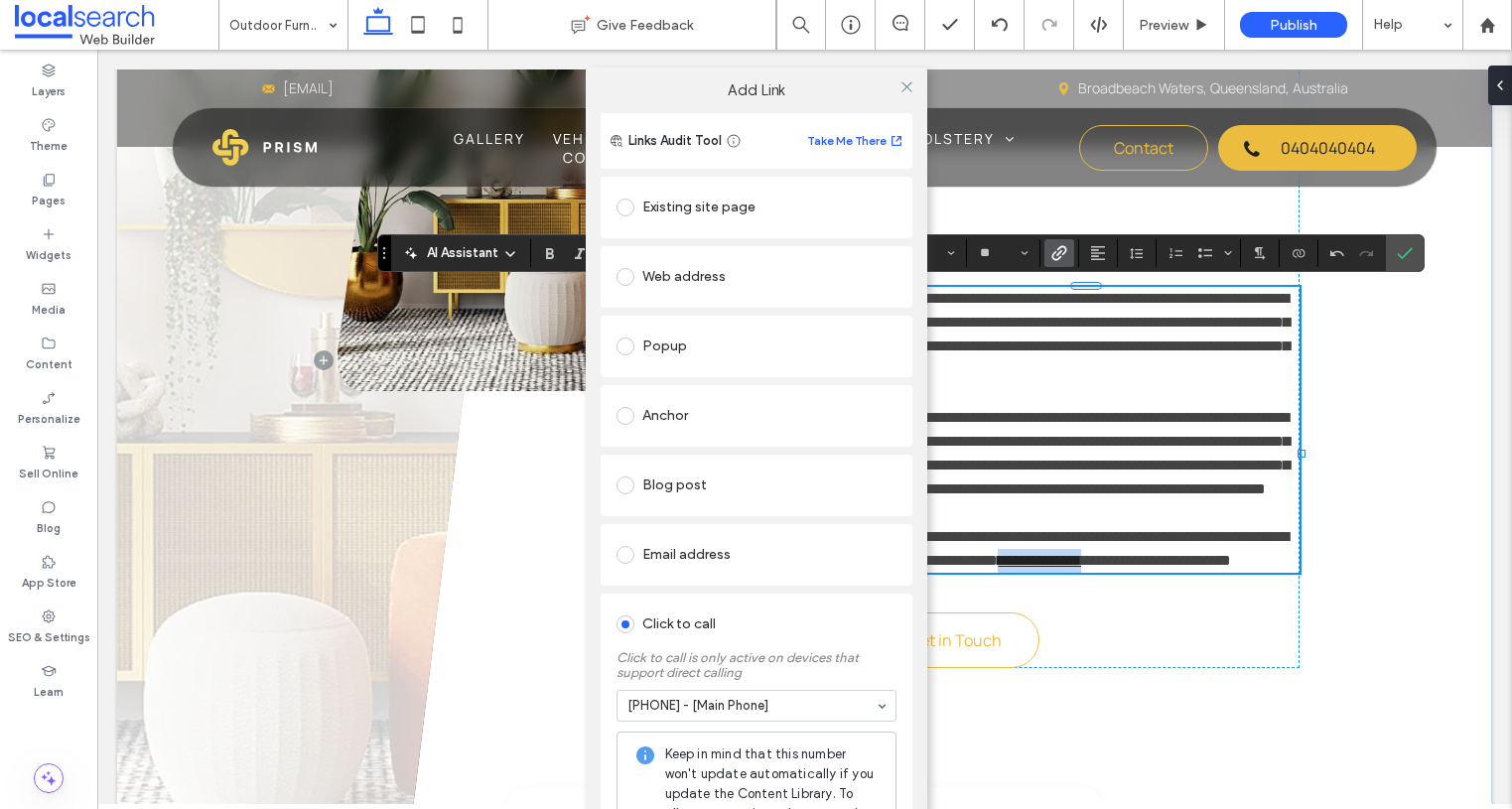 drag, startPoint x: 674, startPoint y: 734, endPoint x: 687, endPoint y: 745, distance: 17.029386 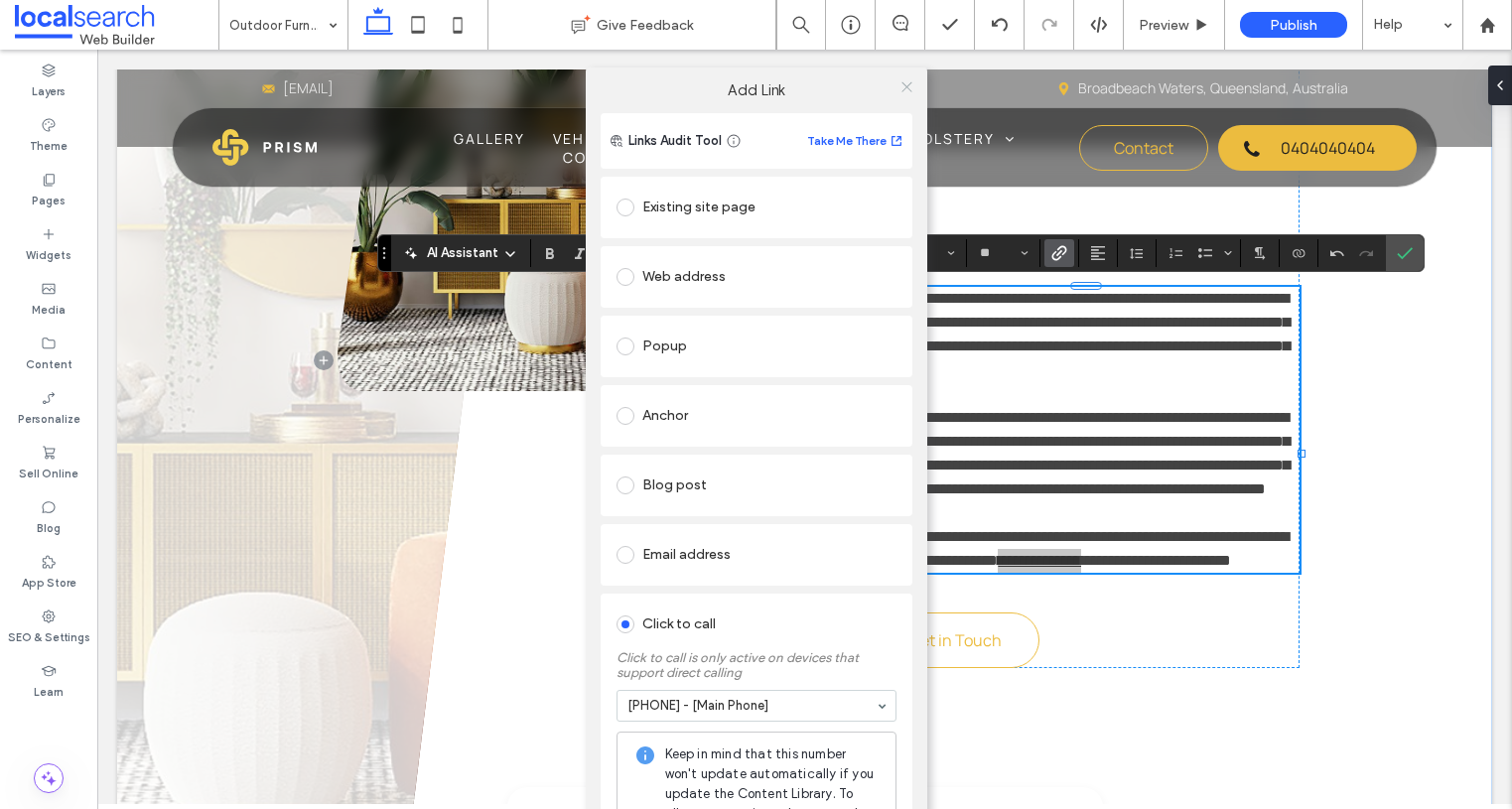 click 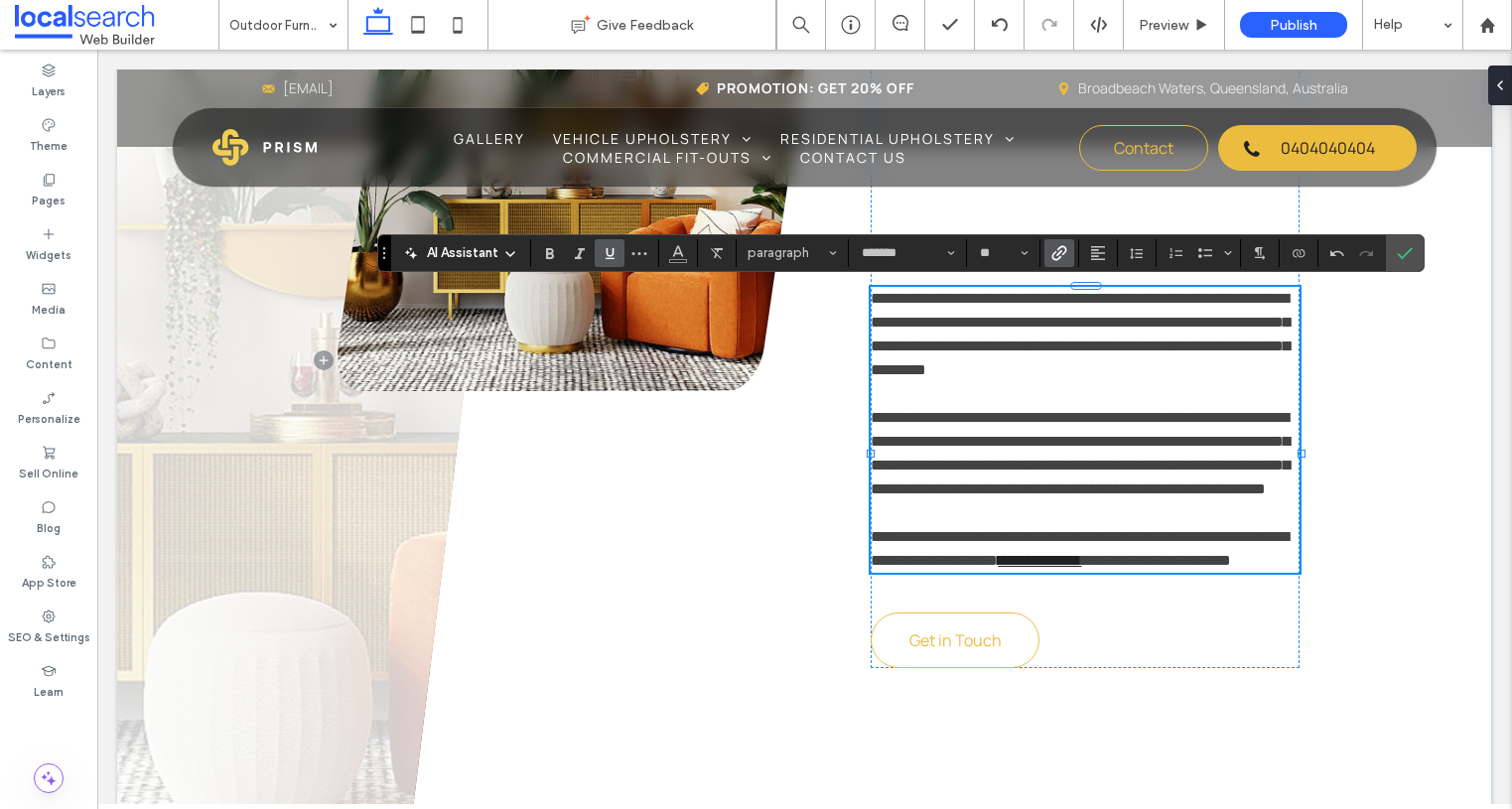click at bounding box center [1085, 513] 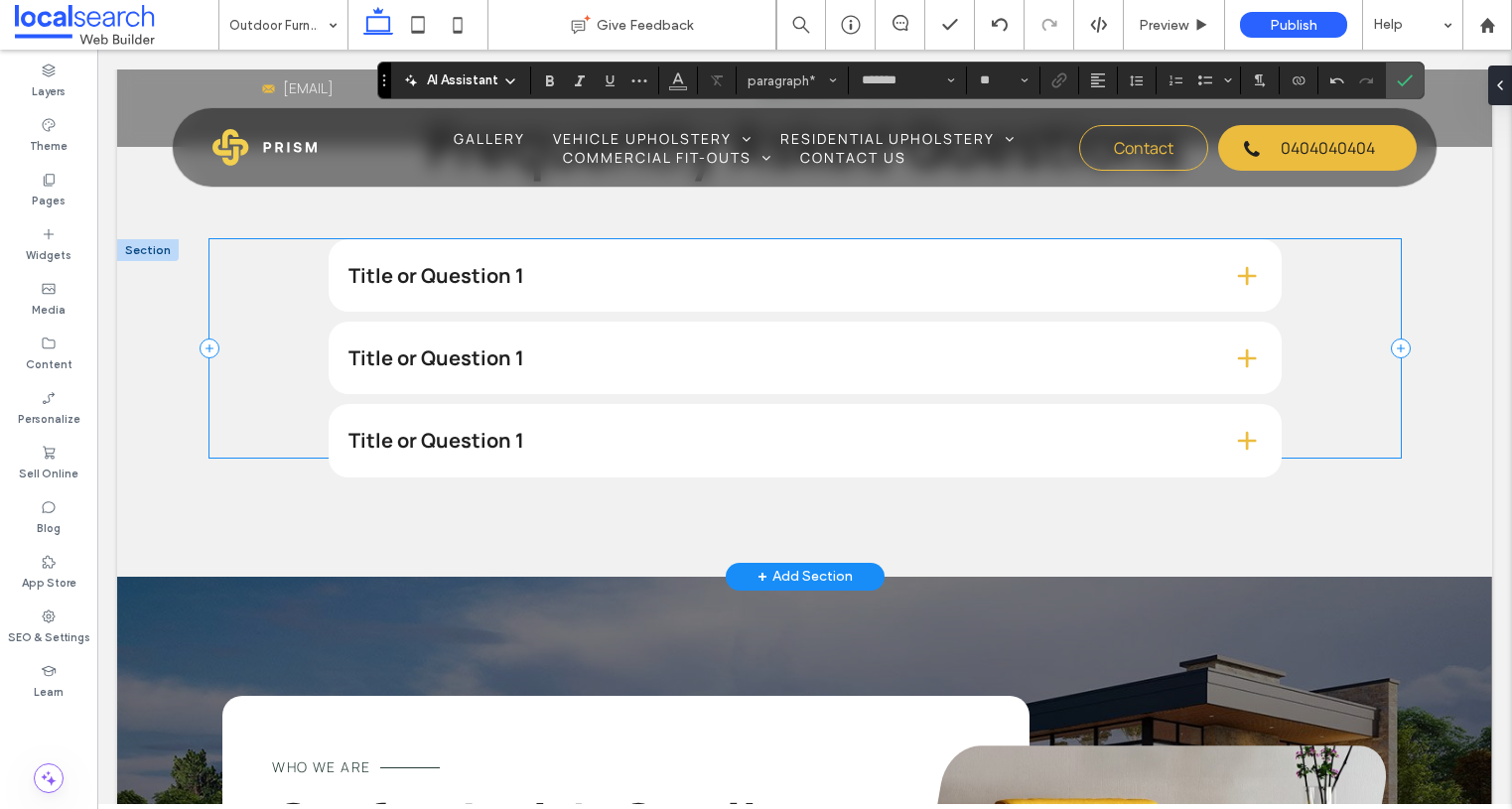 scroll, scrollTop: 2663, scrollLeft: 0, axis: vertical 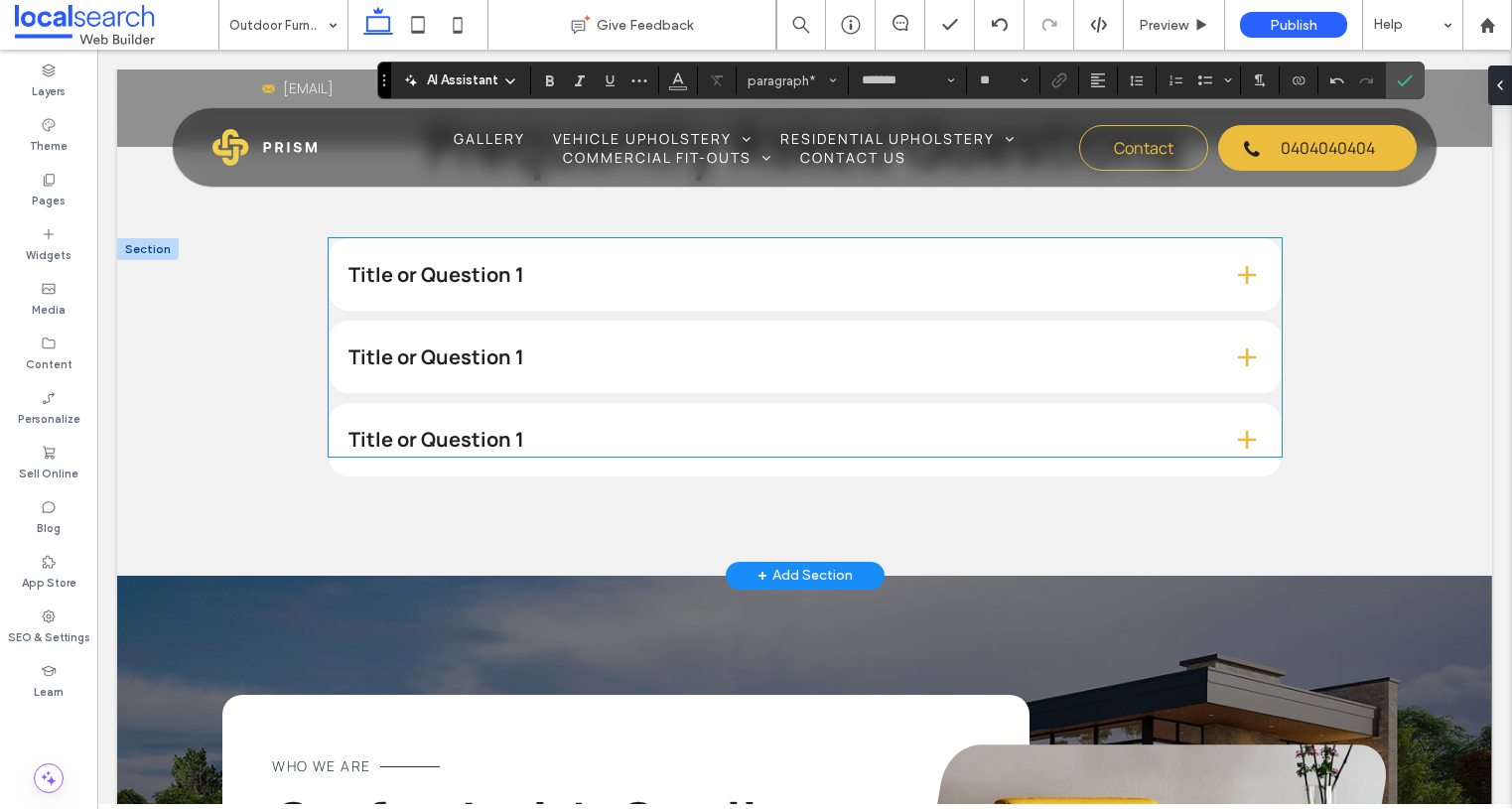 click on "Title or Question 1" at bounding box center [774, 275] 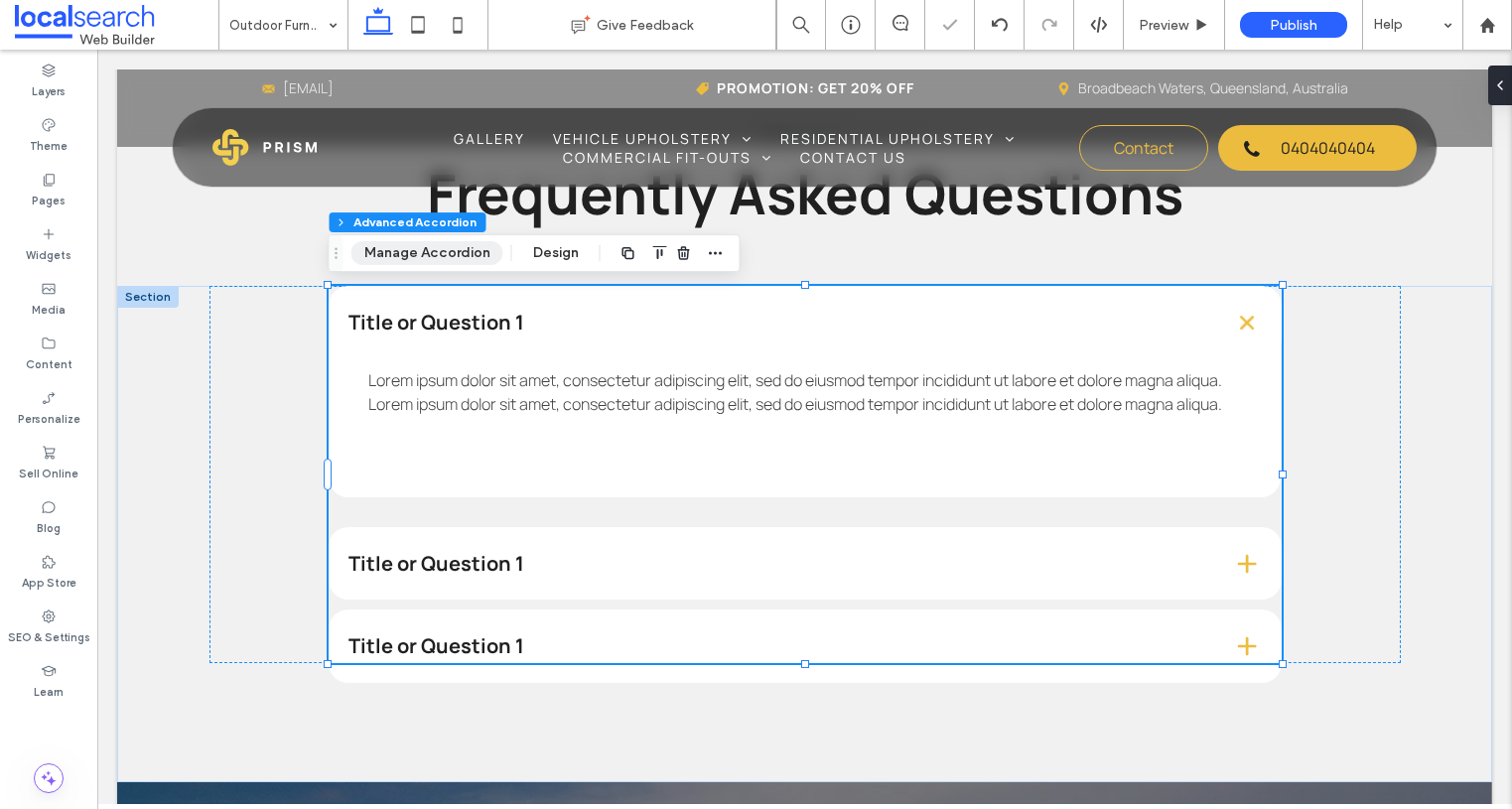 click on "Manage Accordion" at bounding box center (427, 253) 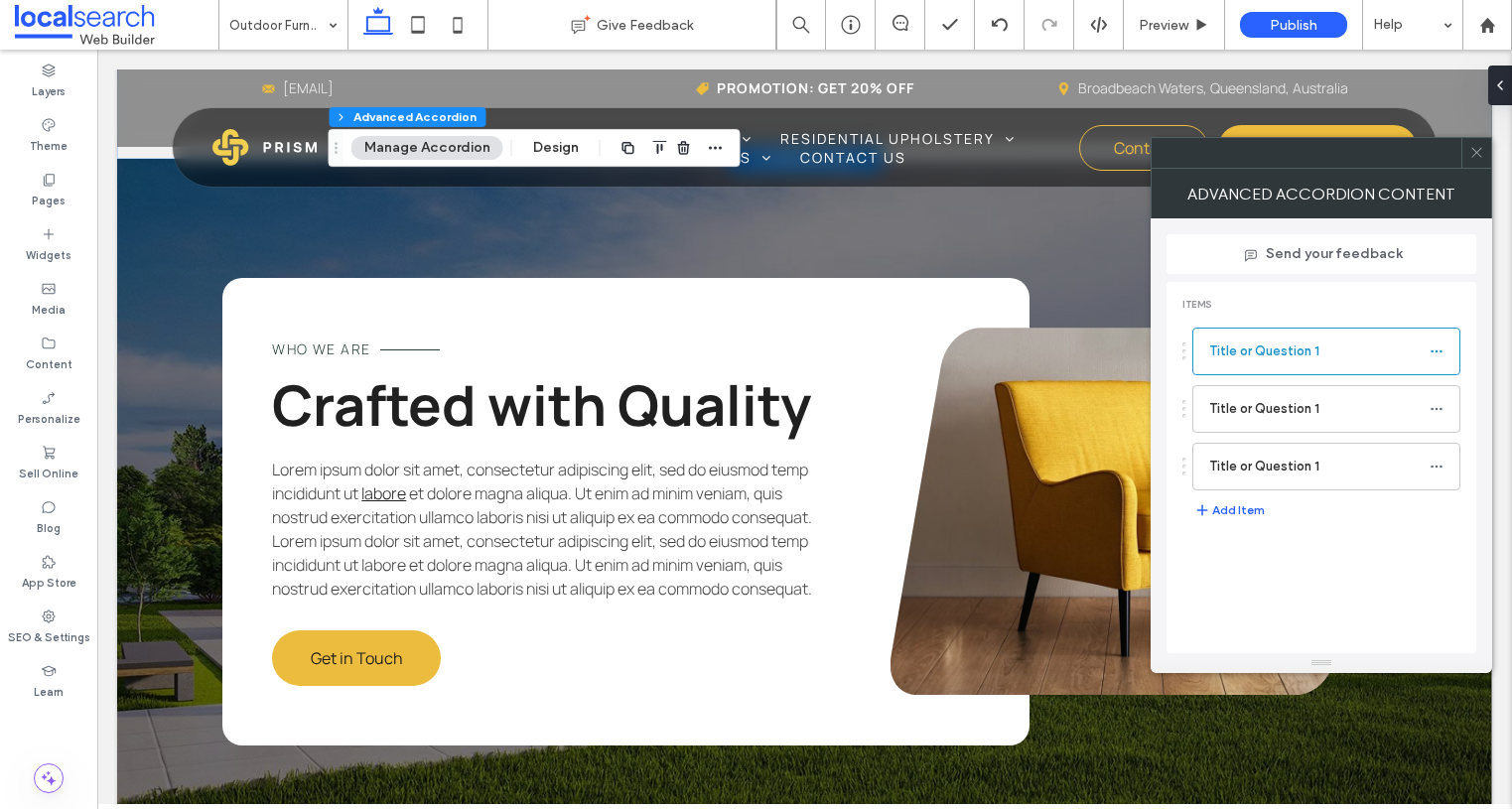 scroll, scrollTop: 3290, scrollLeft: 0, axis: vertical 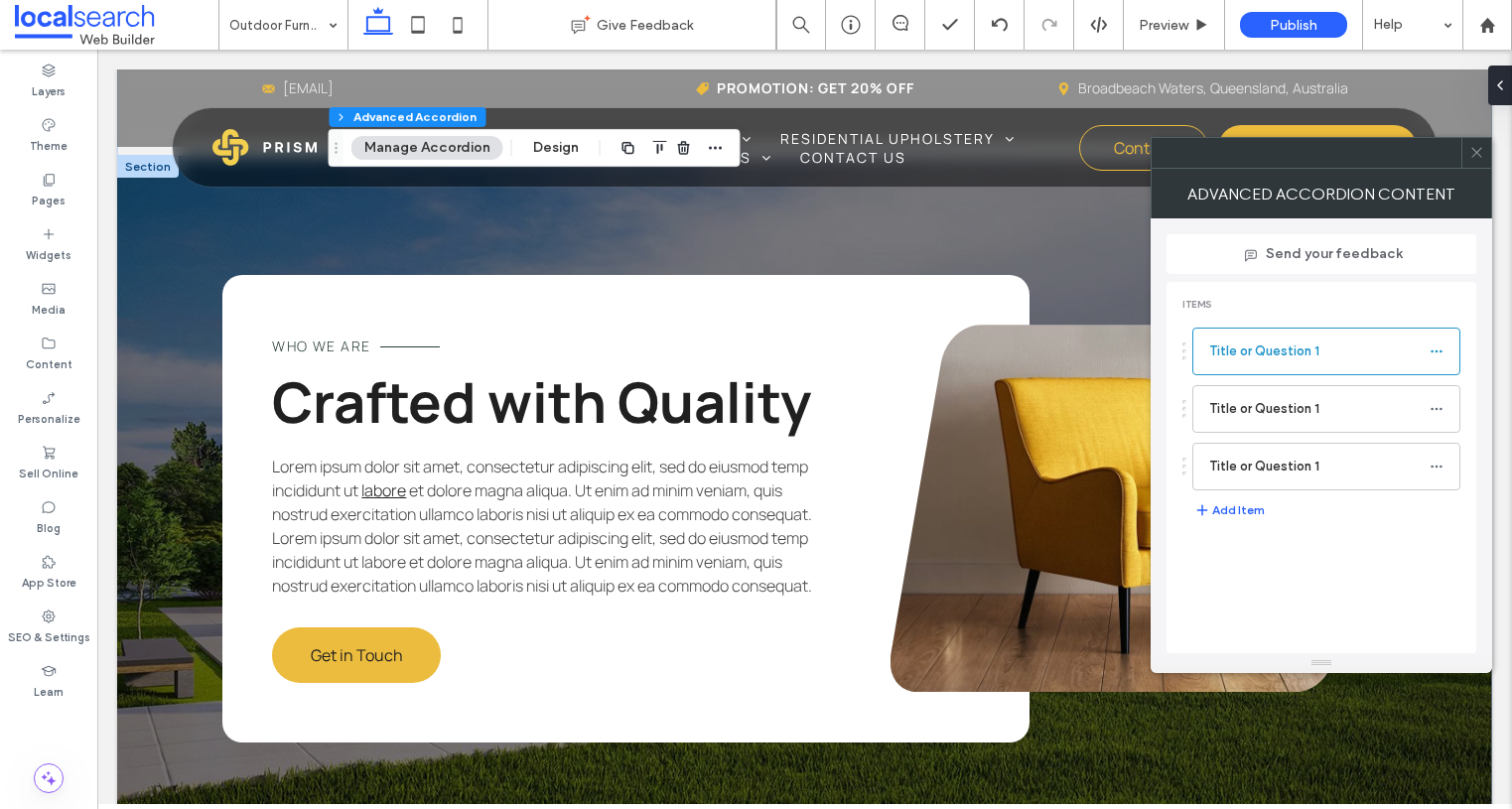 click on "Who We Are" at bounding box center [321, 345] 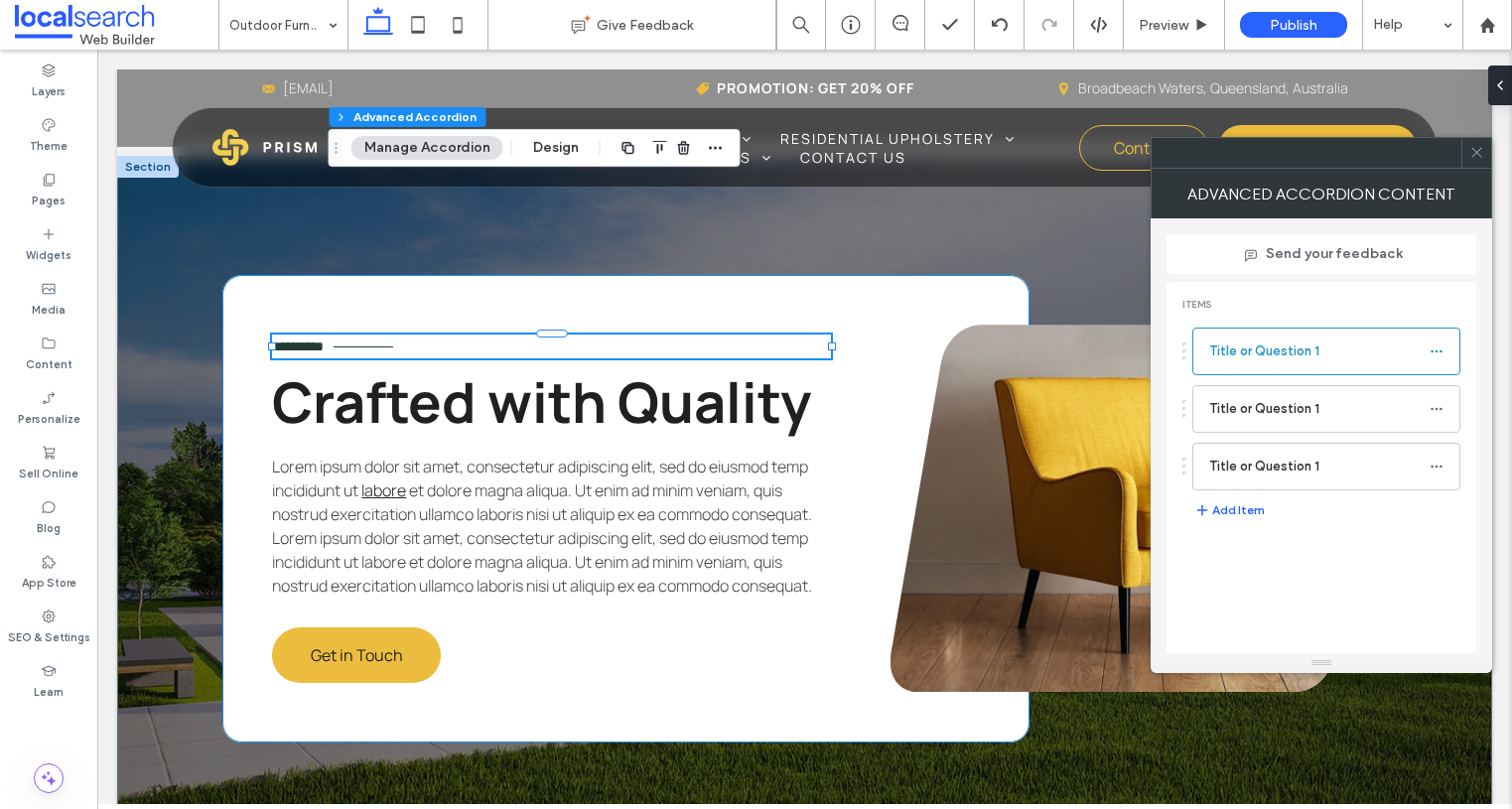 click on "**********" at bounding box center (298, 346) 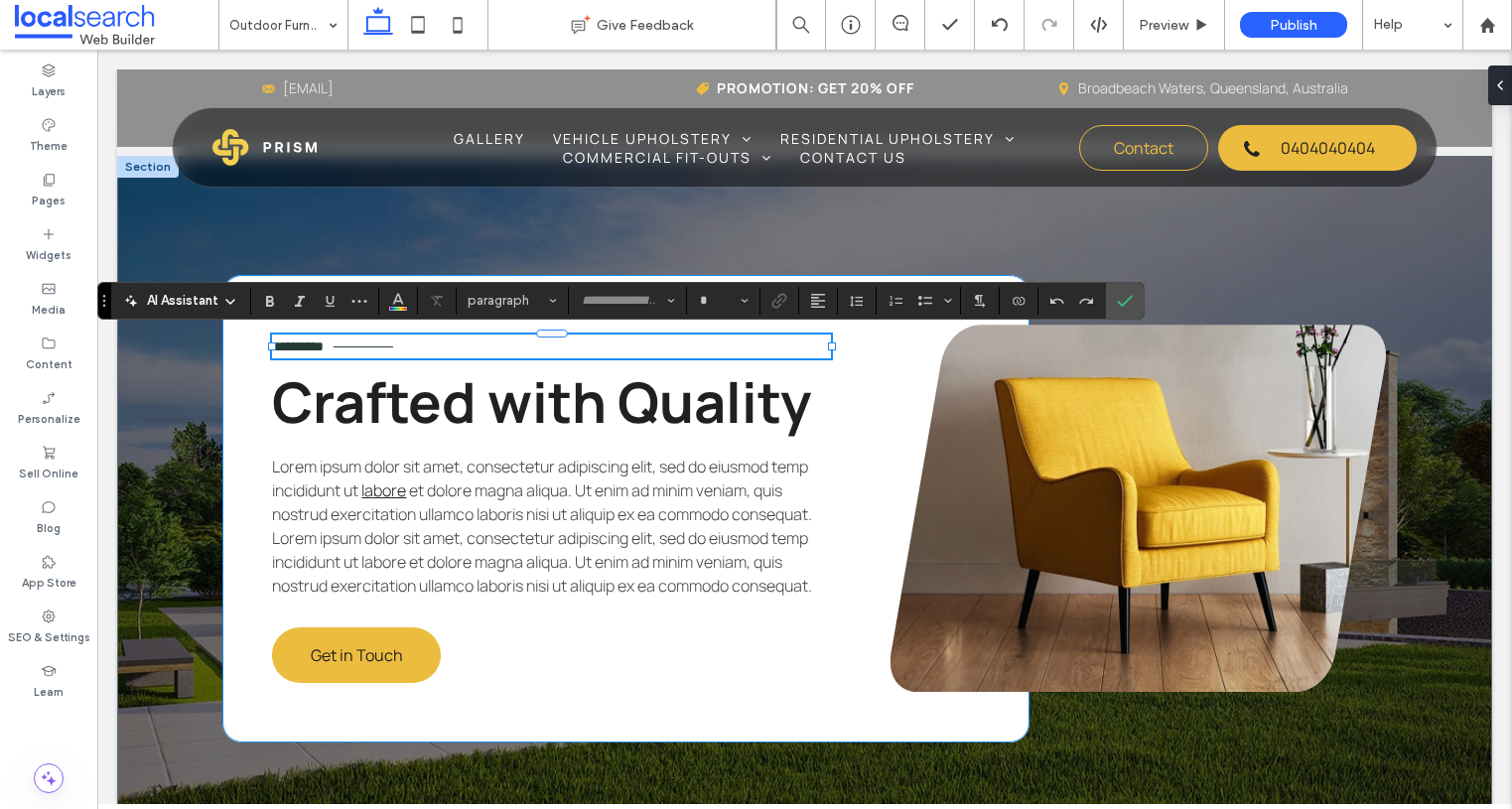 type on "*******" 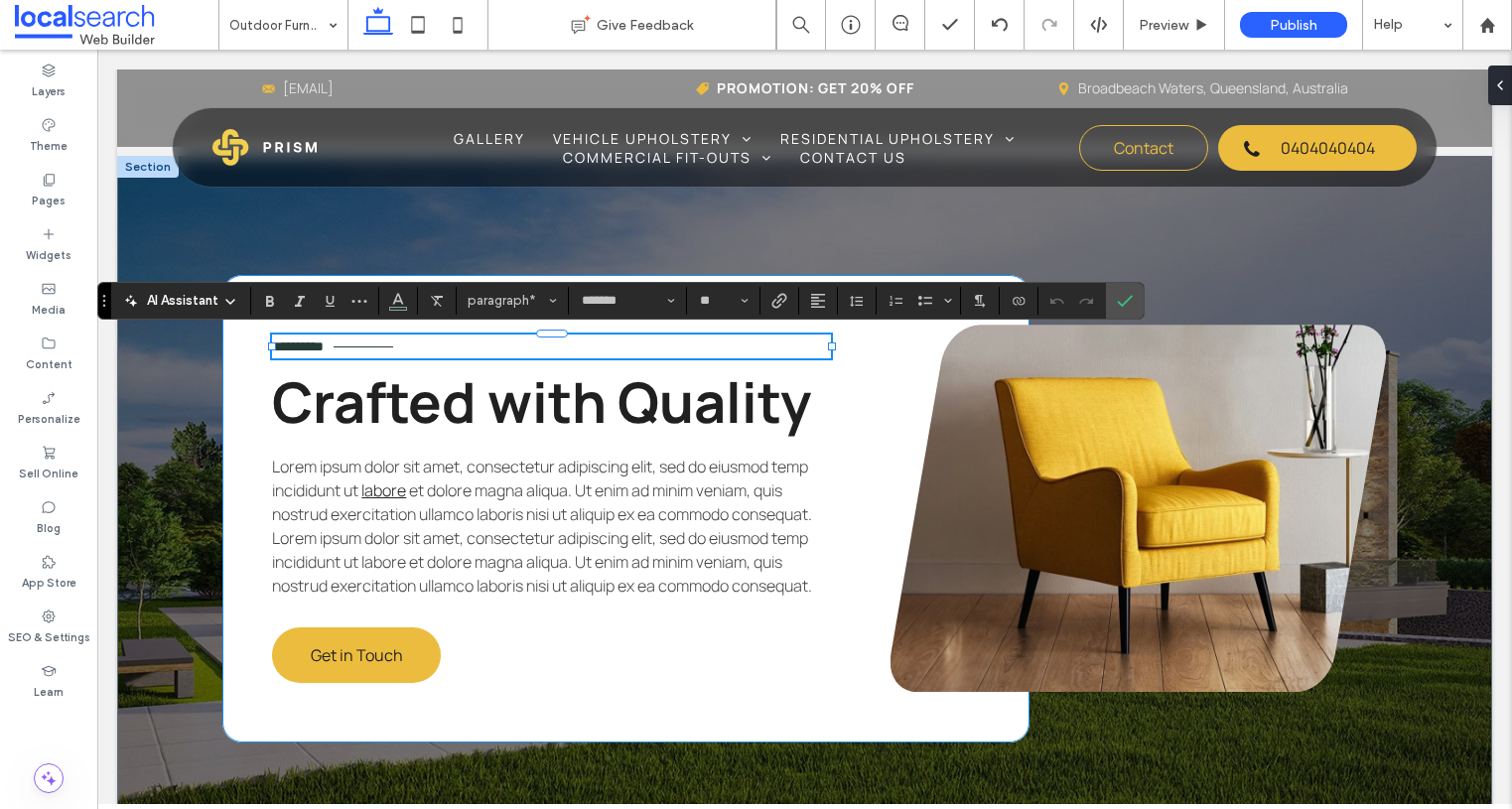 type 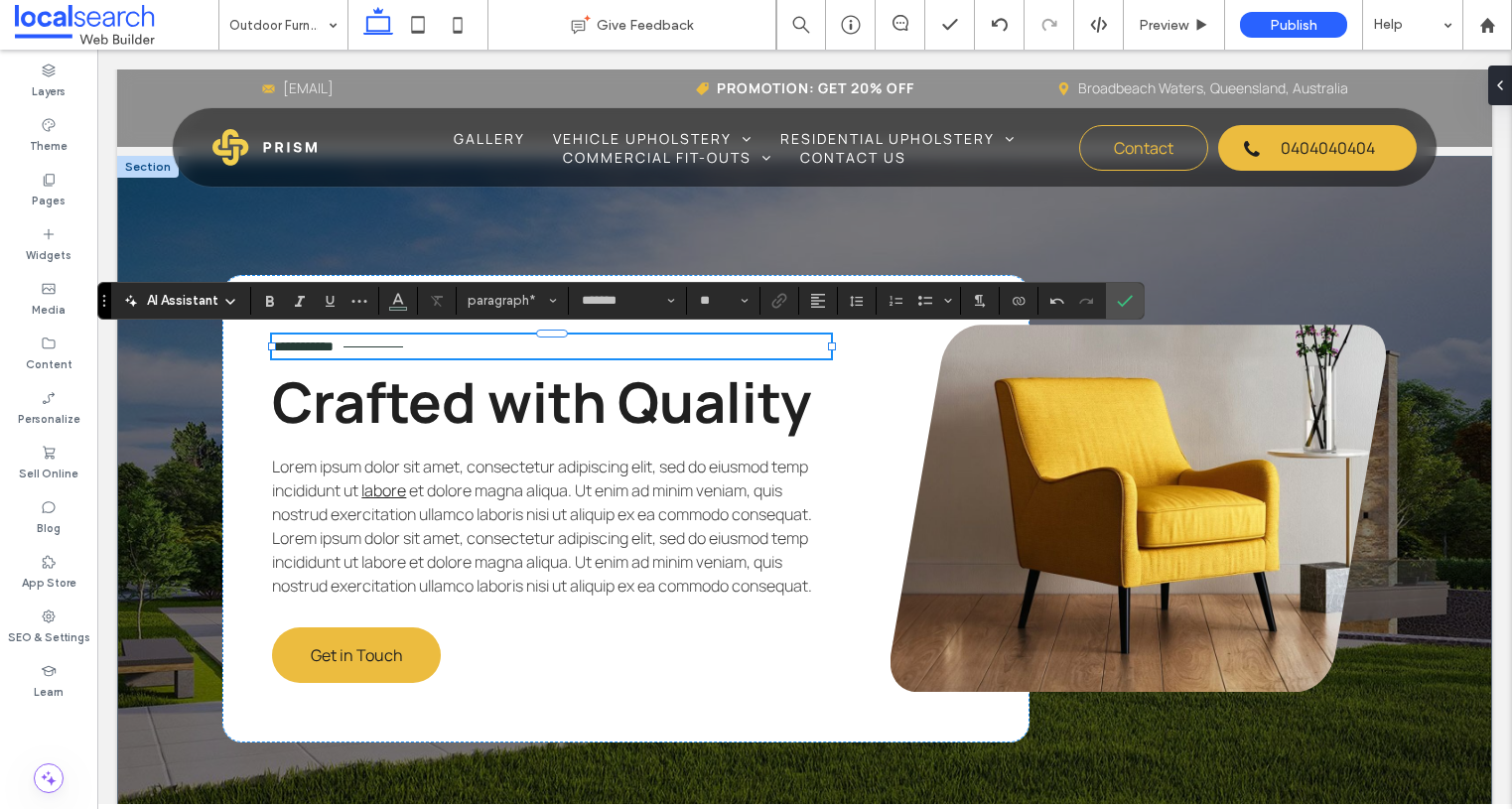 click on "Crafted with Quality" at bounding box center (541, 401) 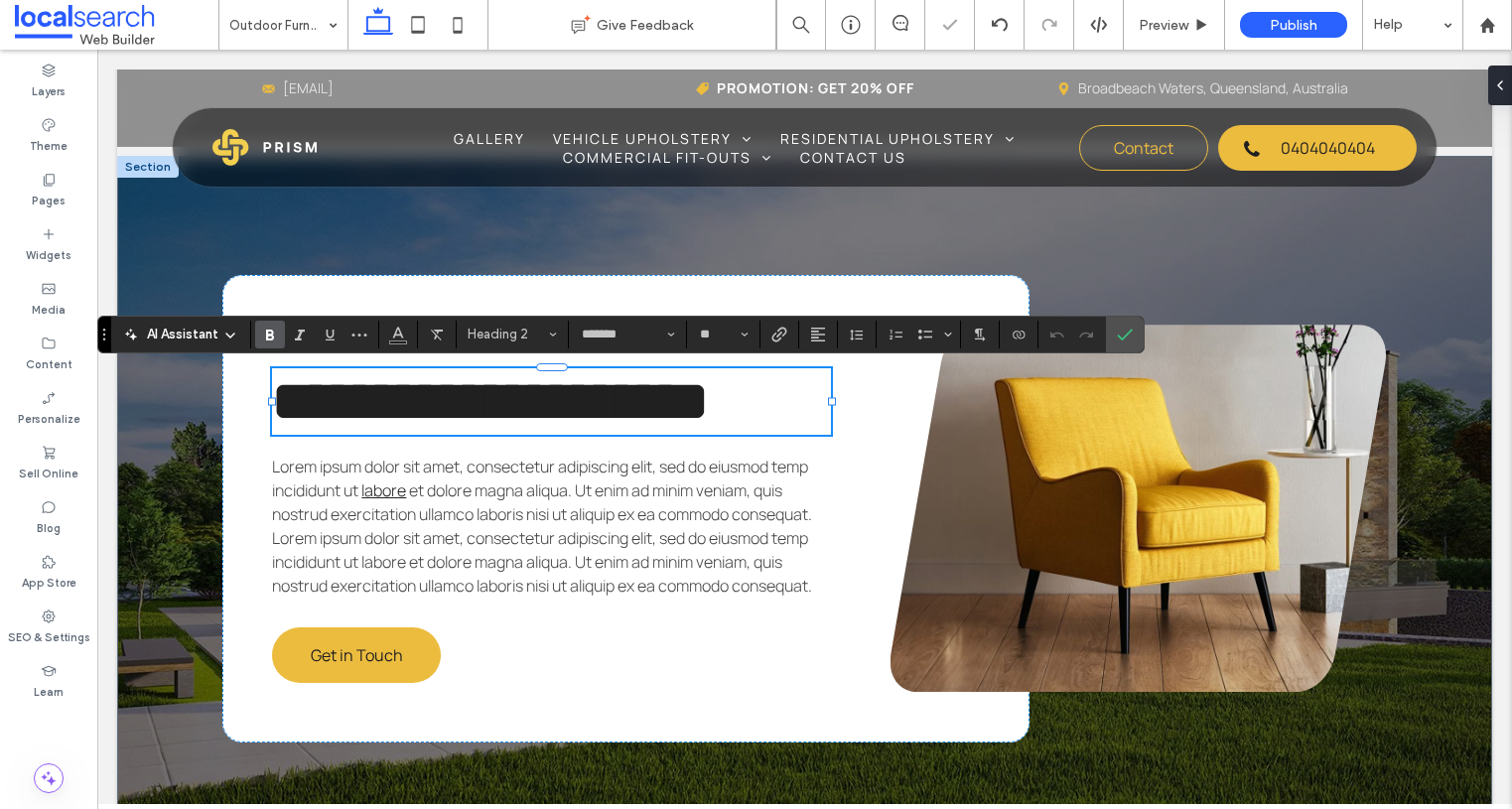 type 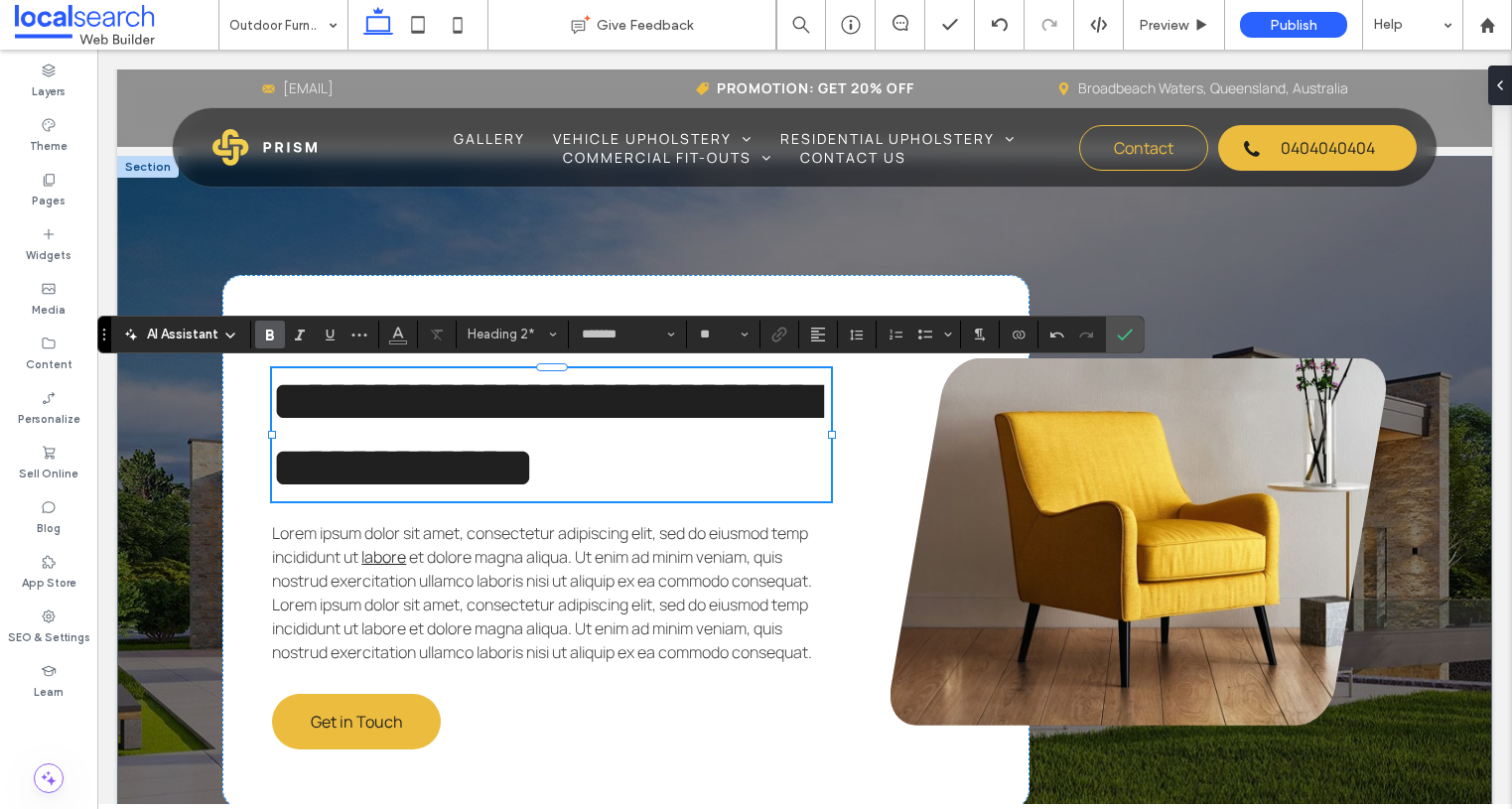 scroll, scrollTop: 4, scrollLeft: 0, axis: vertical 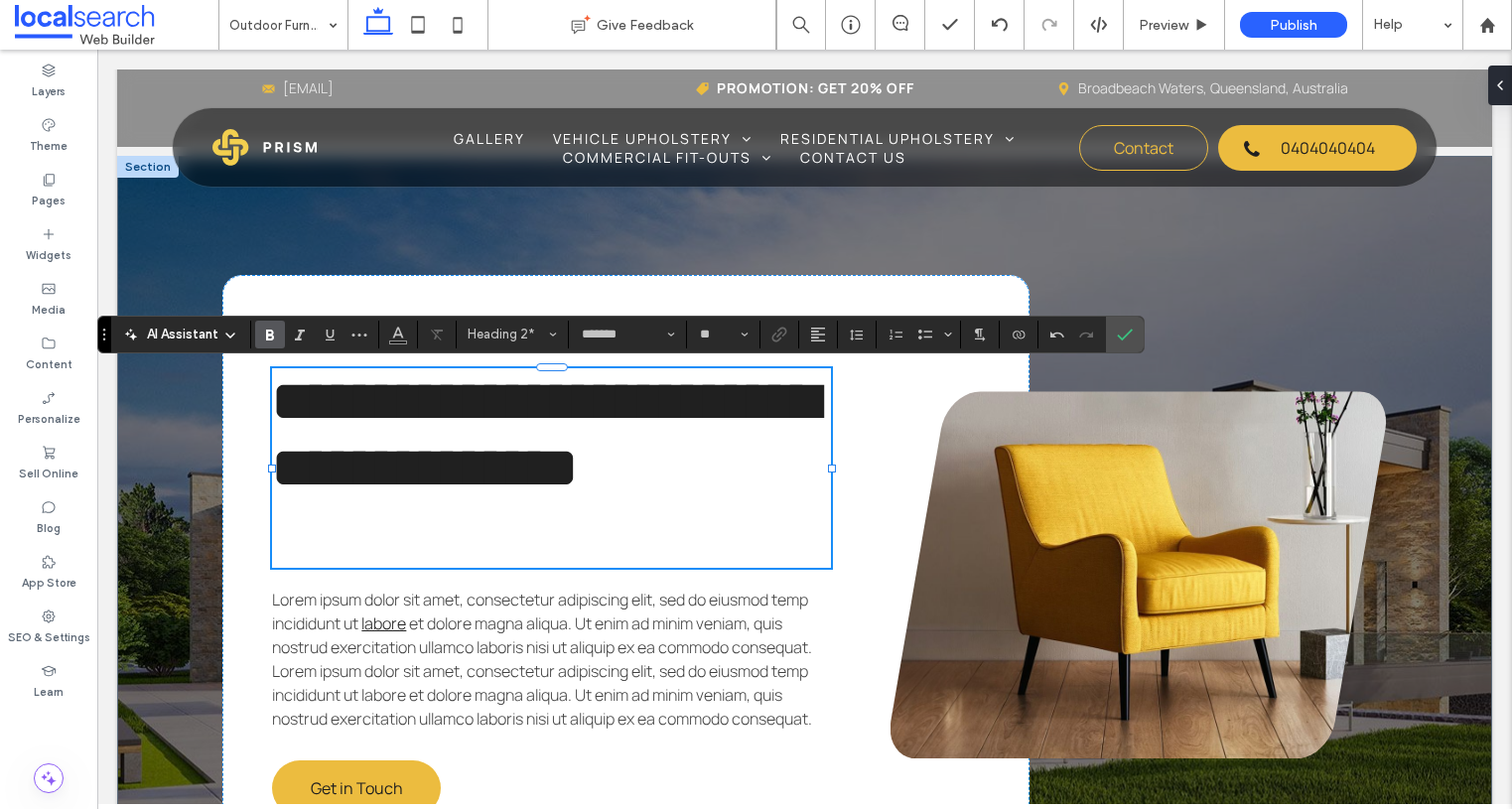 click on "et dolore magna aliqua. Ut enim ad minim veniam, quis nostrud exercitation ullamco laboris nisi ut aliquip ex ea commodo consequat. Lorem ipsum dolor sit amet, consectetur adipiscing elit, sed do eiusmod temp incididunt ut labore et dolore magna aliqua. Ut enim ad minim veniam, quis nostrud exercitation ullamco laboris nisi ut aliquip ex ea commodo consequat." at bounding box center (542, 671) 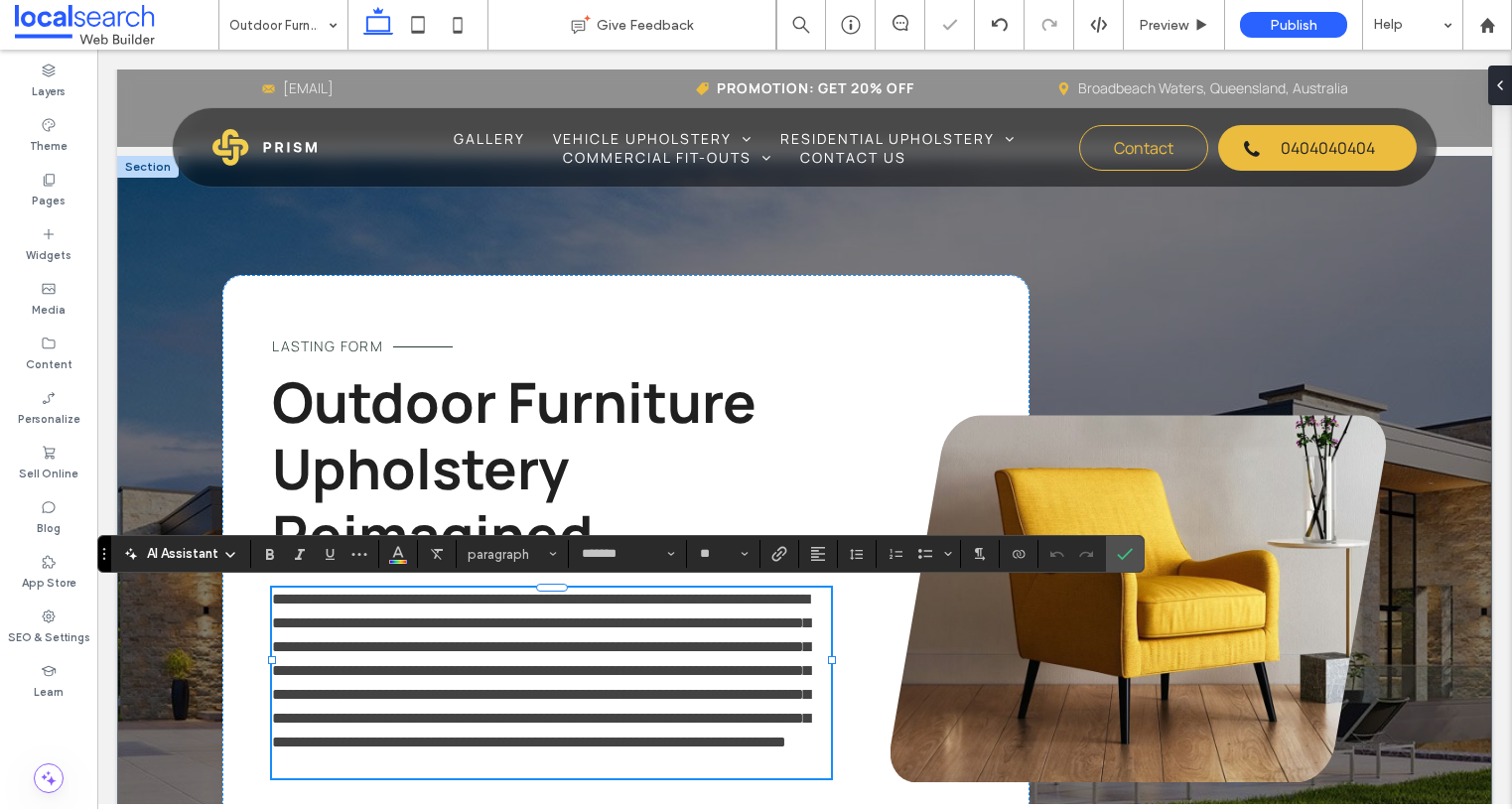 scroll, scrollTop: 3607, scrollLeft: 0, axis: vertical 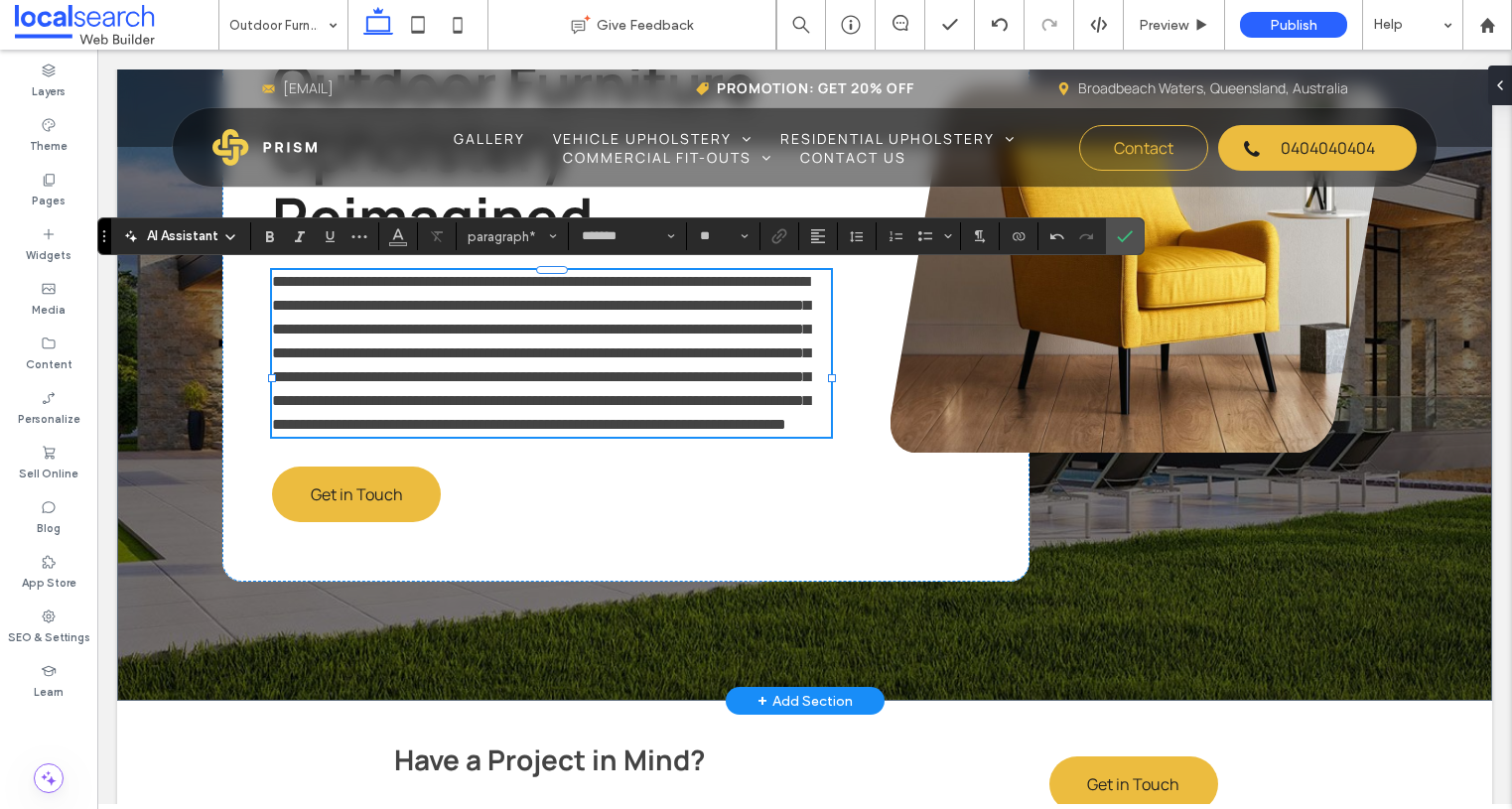 drag, startPoint x: 413, startPoint y: 305, endPoint x: 443, endPoint y: 305, distance: 30 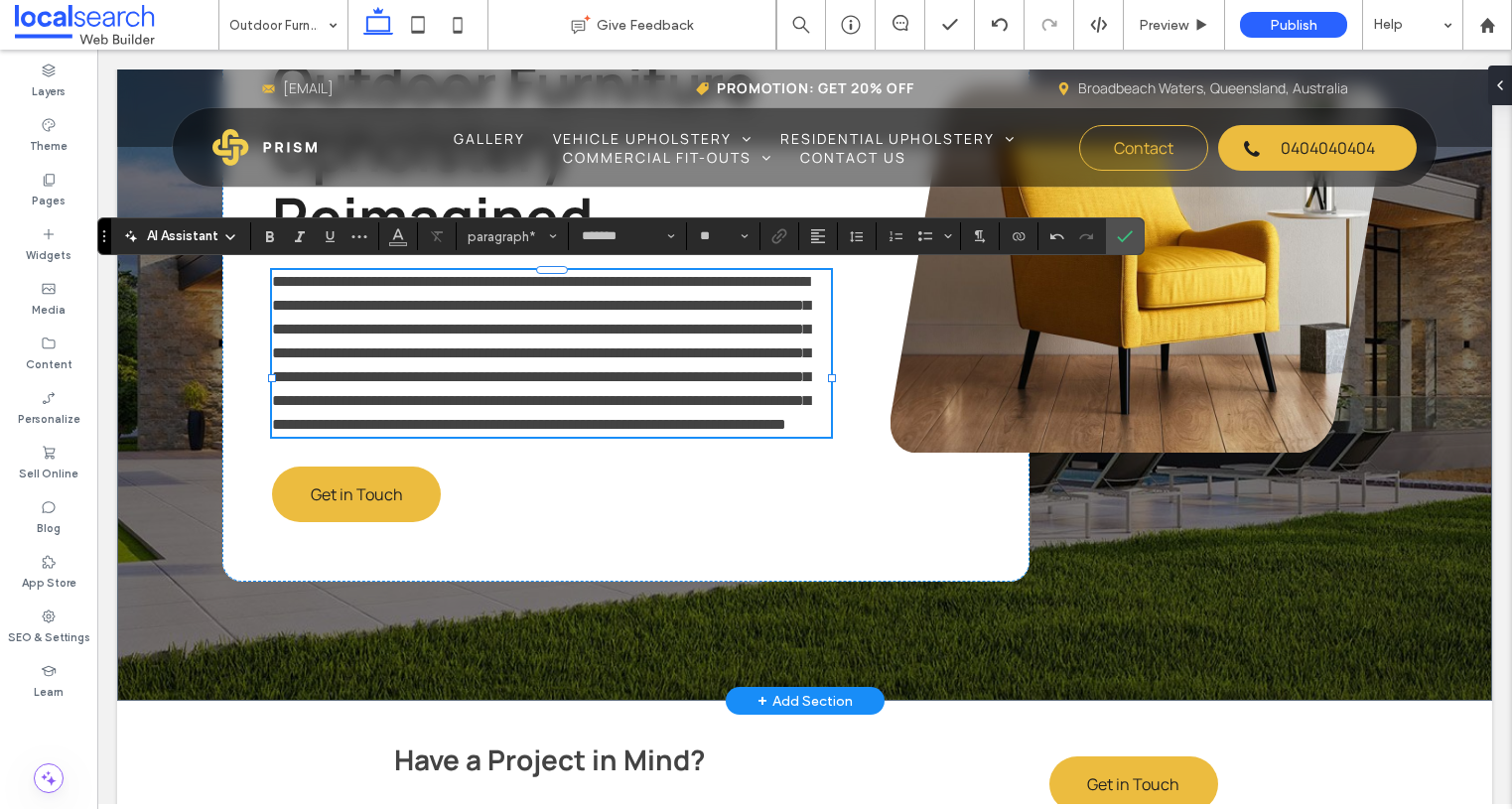 type 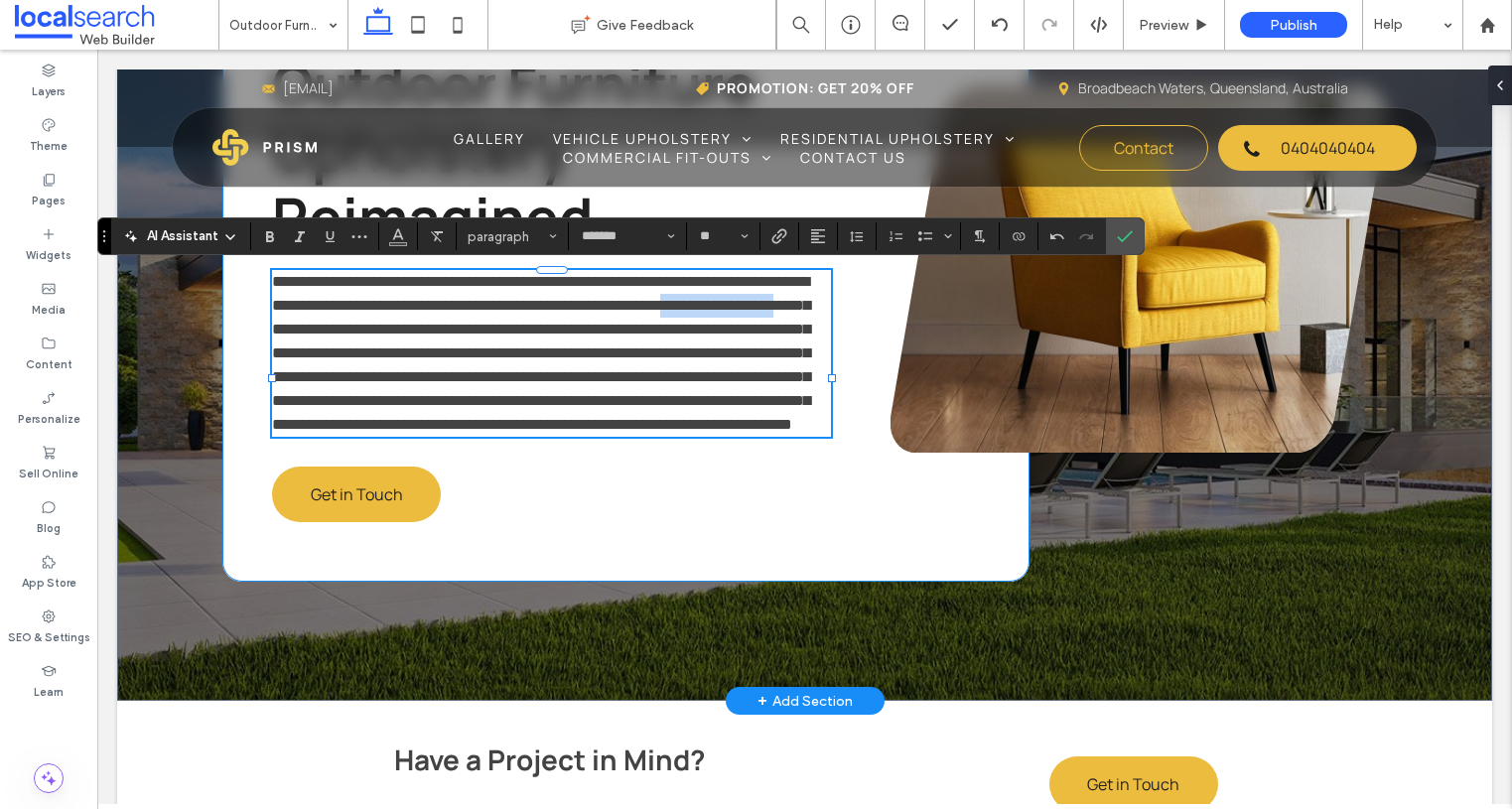 drag, startPoint x: 413, startPoint y: 334, endPoint x: 268, endPoint y: 332, distance: 145.0138 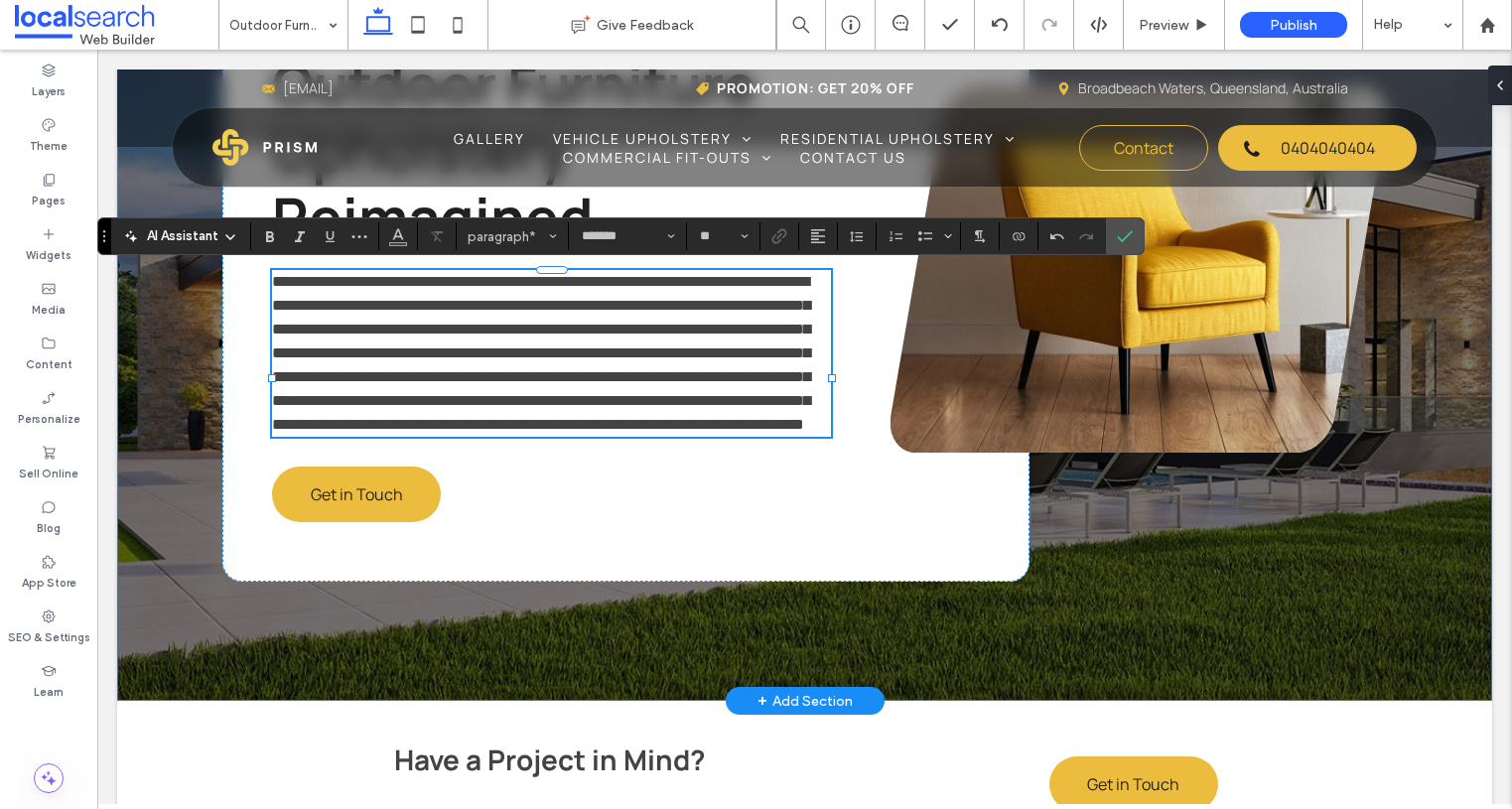 click on "**********" at bounding box center [541, 352] 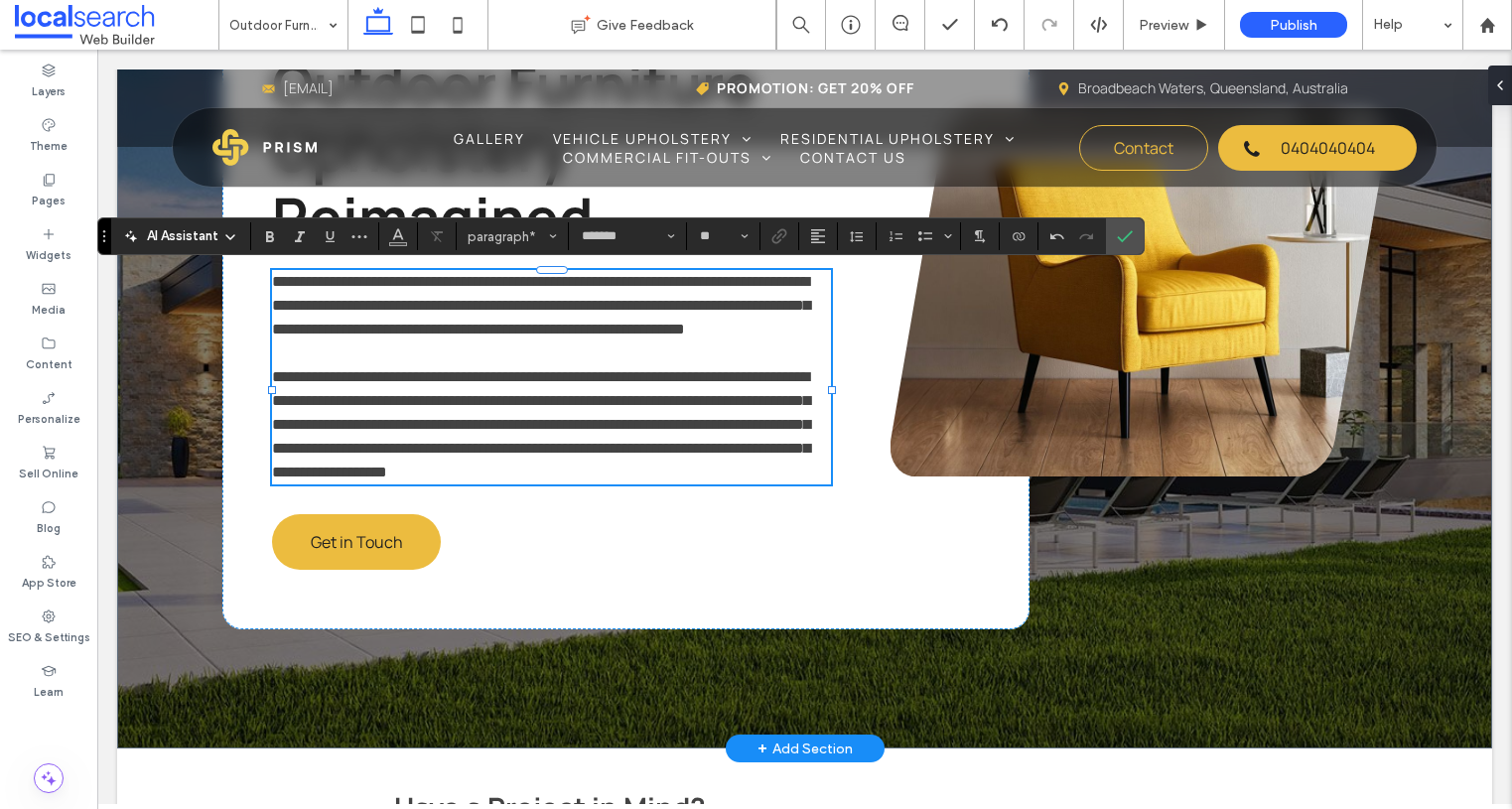 click on "**********" at bounding box center (541, 424) 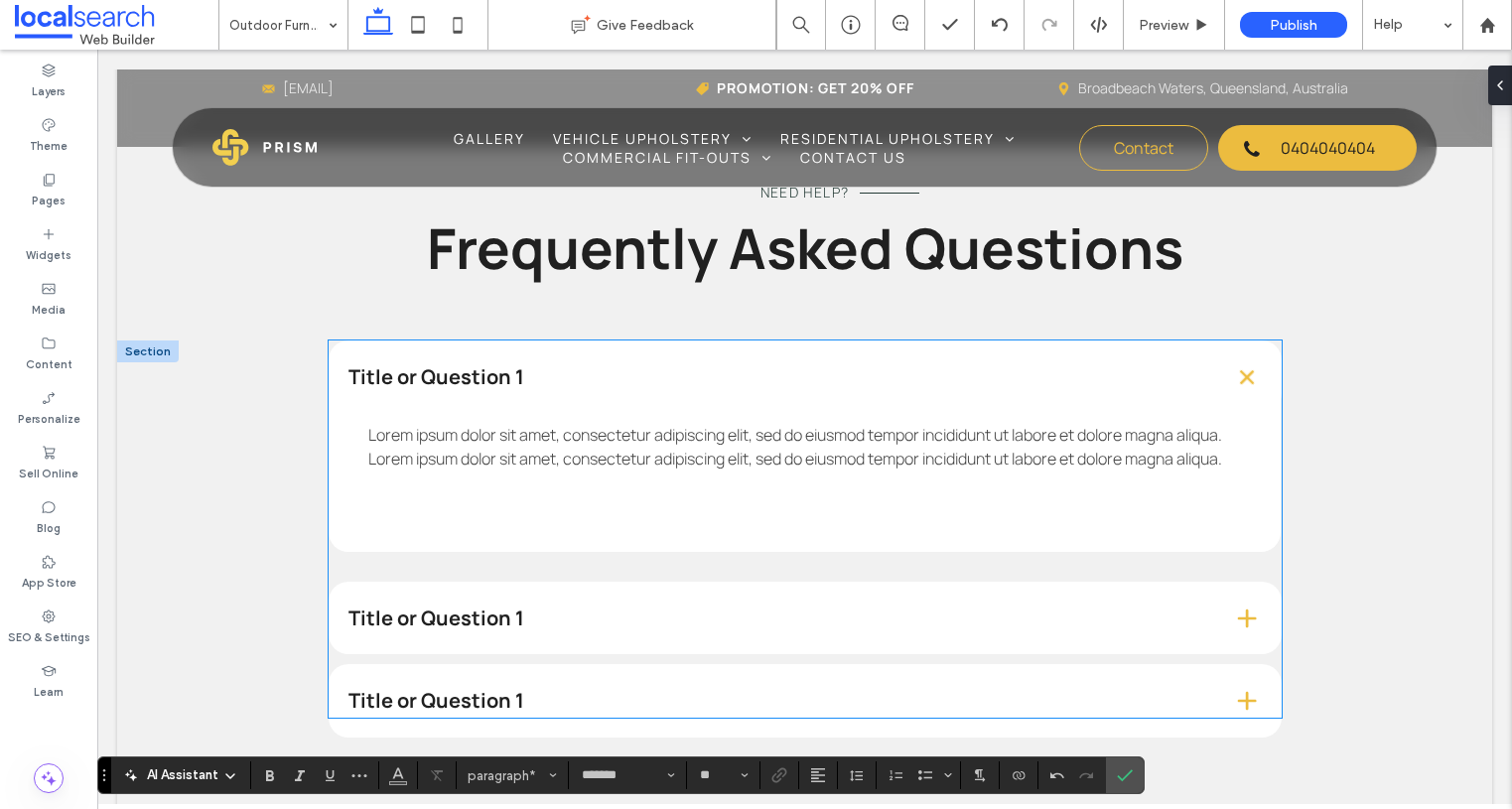 scroll, scrollTop: 2590, scrollLeft: 0, axis: vertical 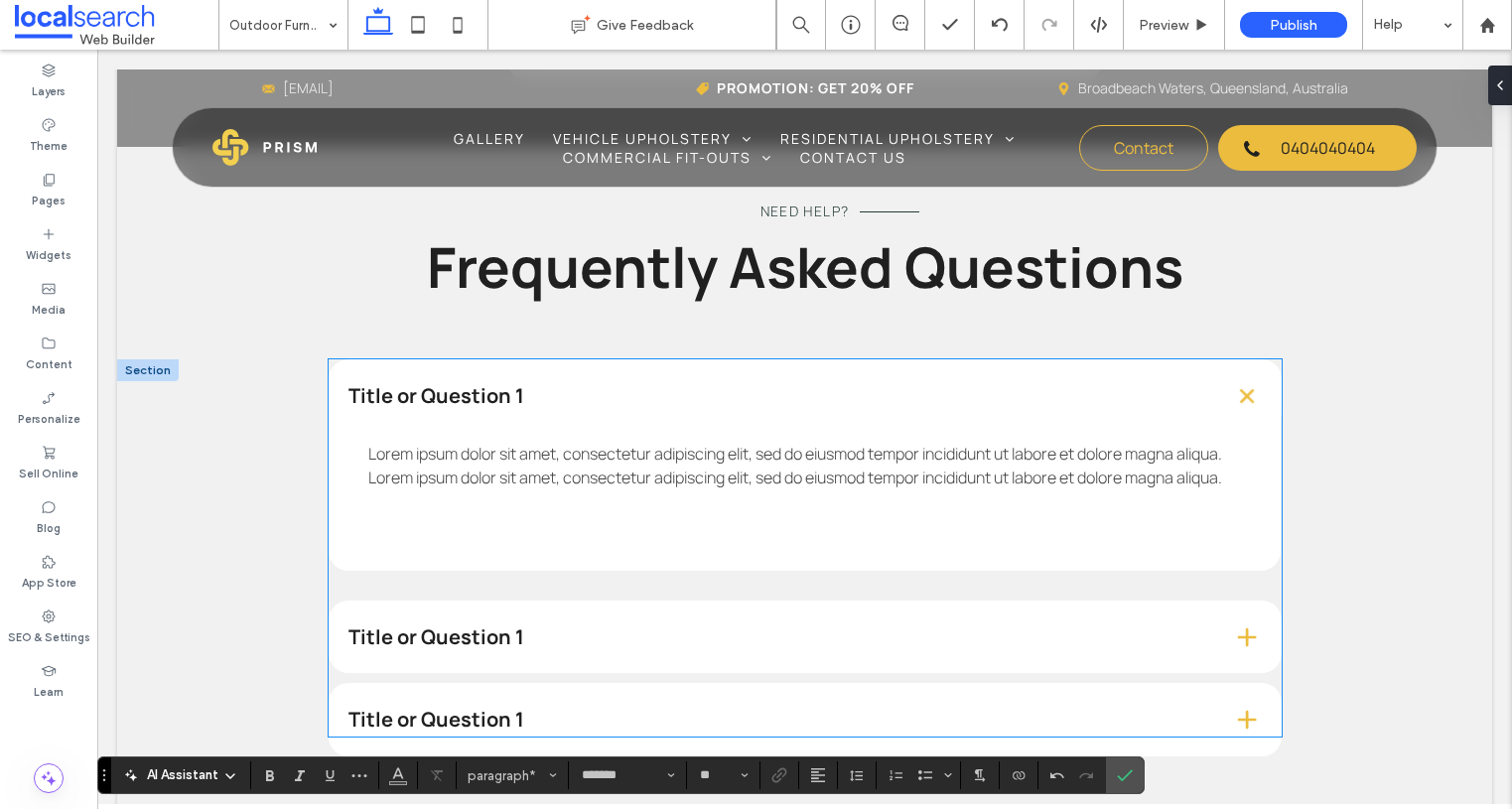 click on "Title or Question 1" at bounding box center [805, 395] 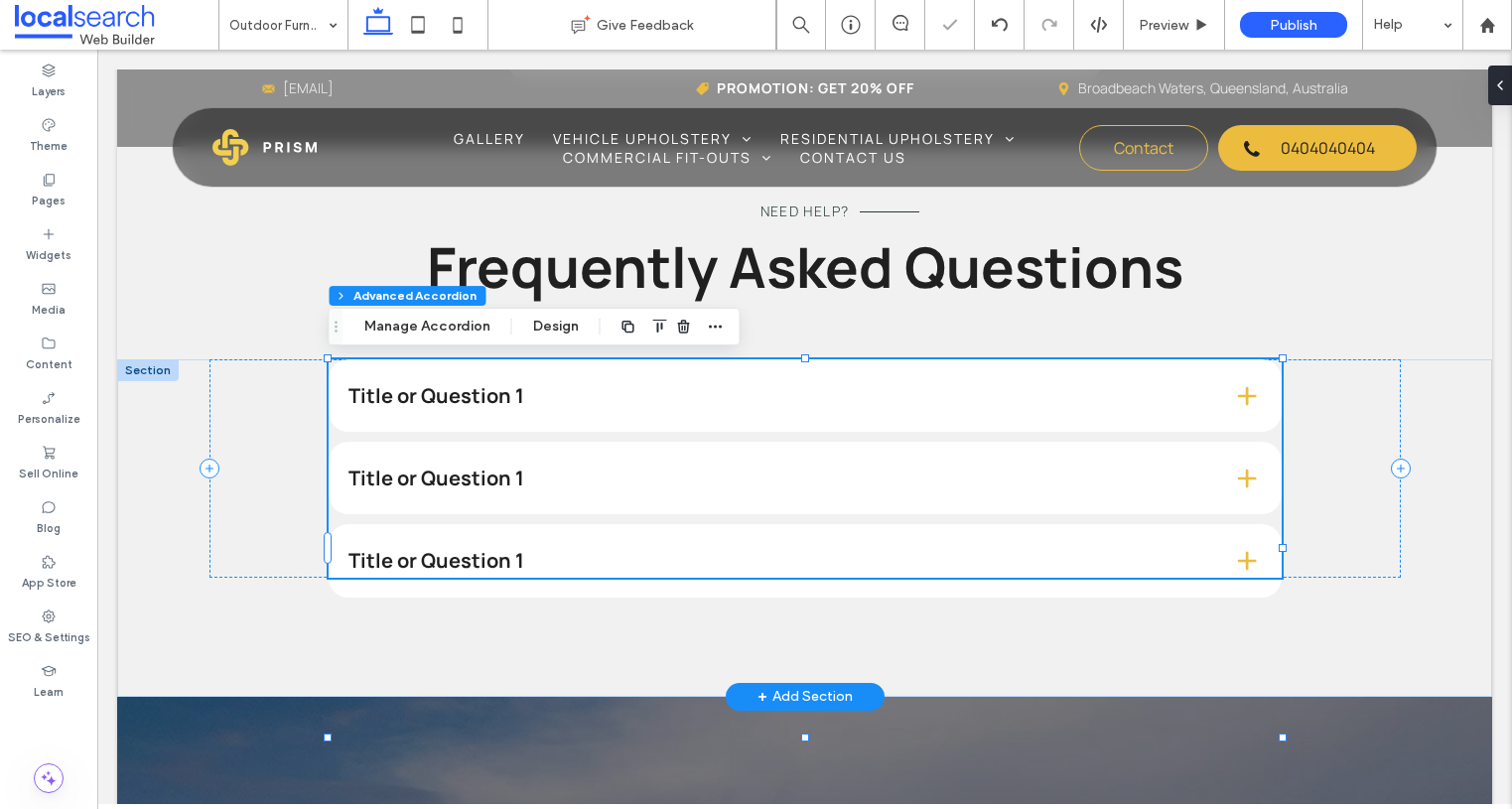 type on "*" 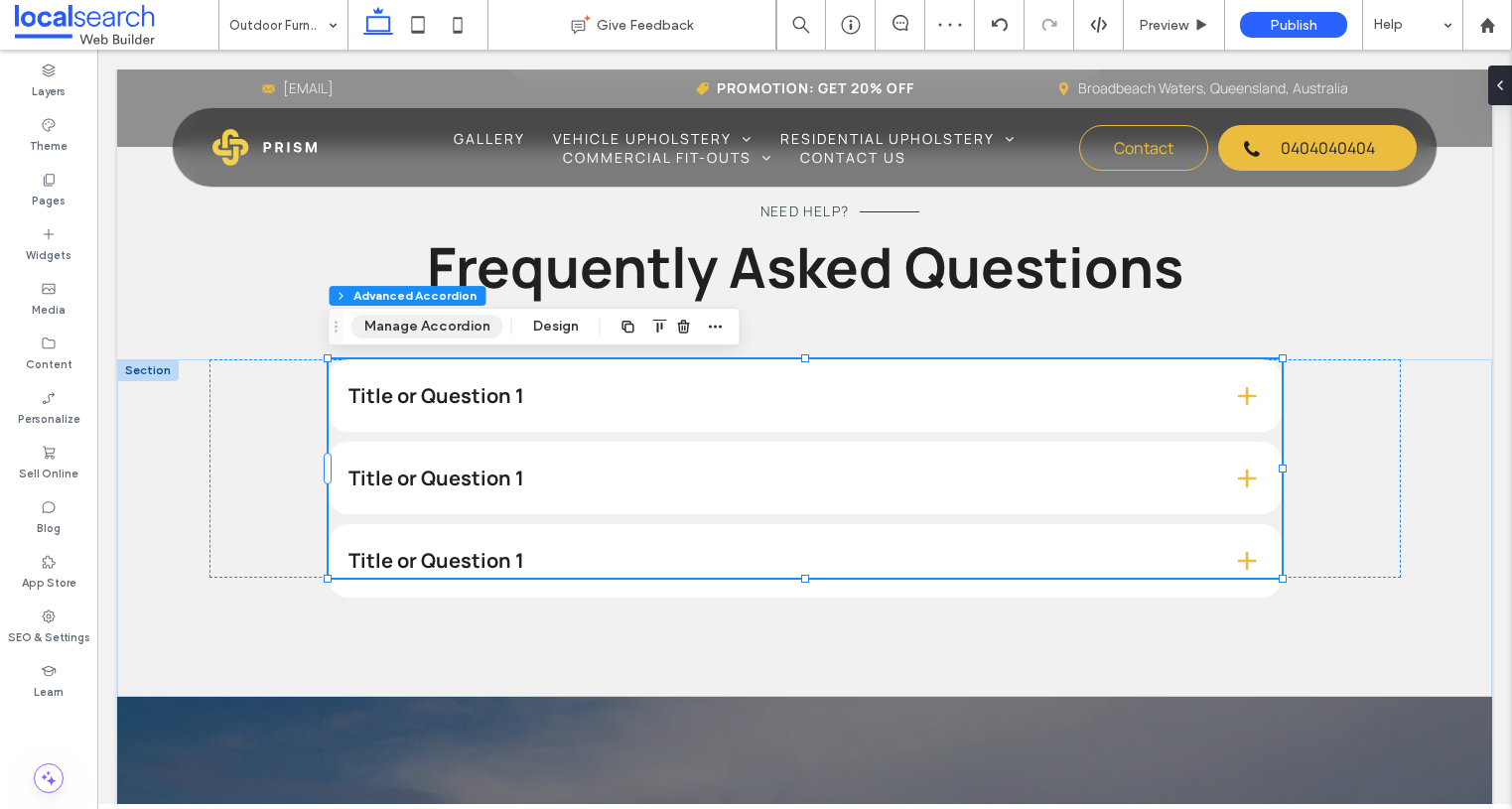 click on "Manage Accordion" at bounding box center (427, 327) 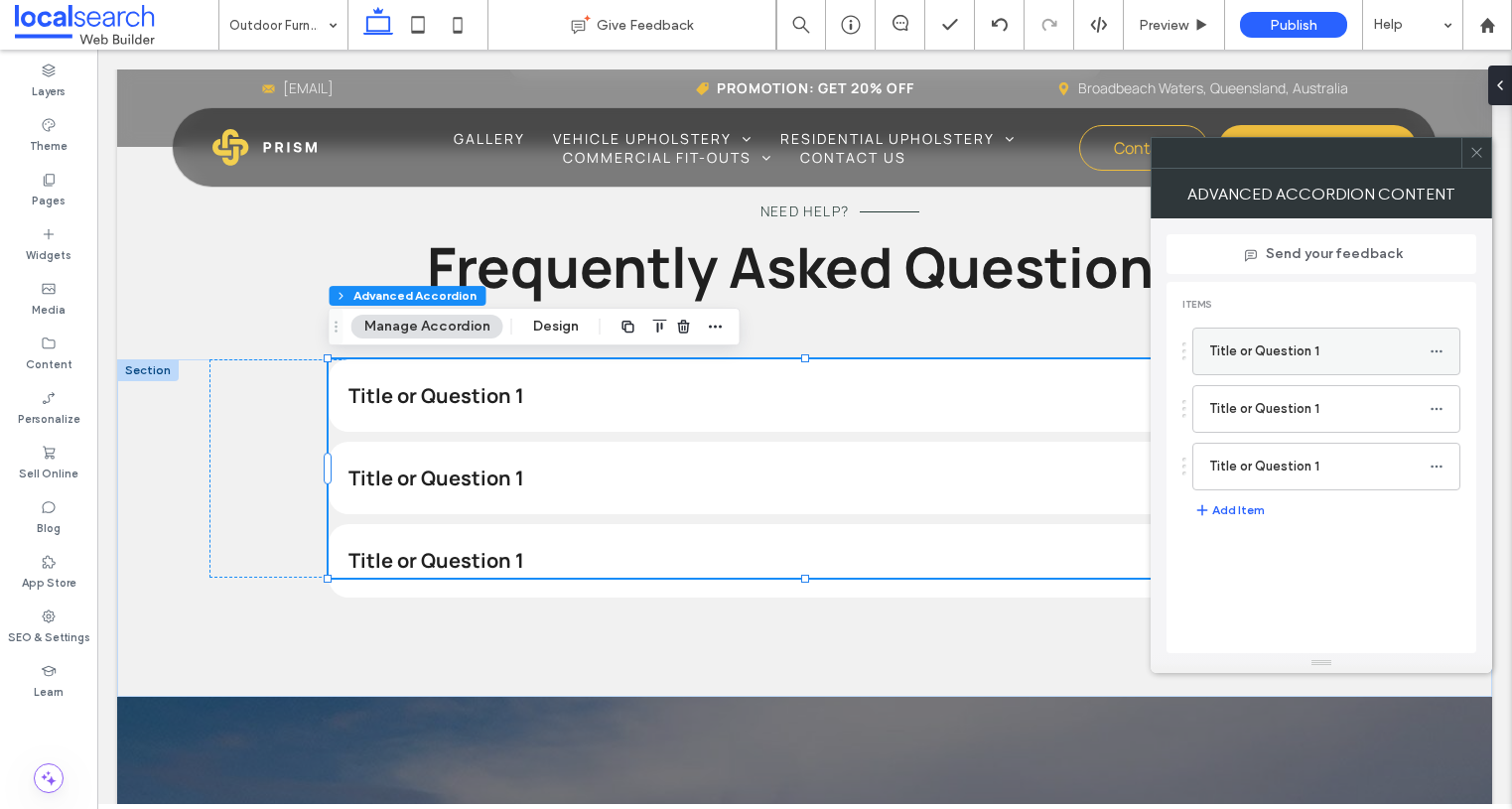 click 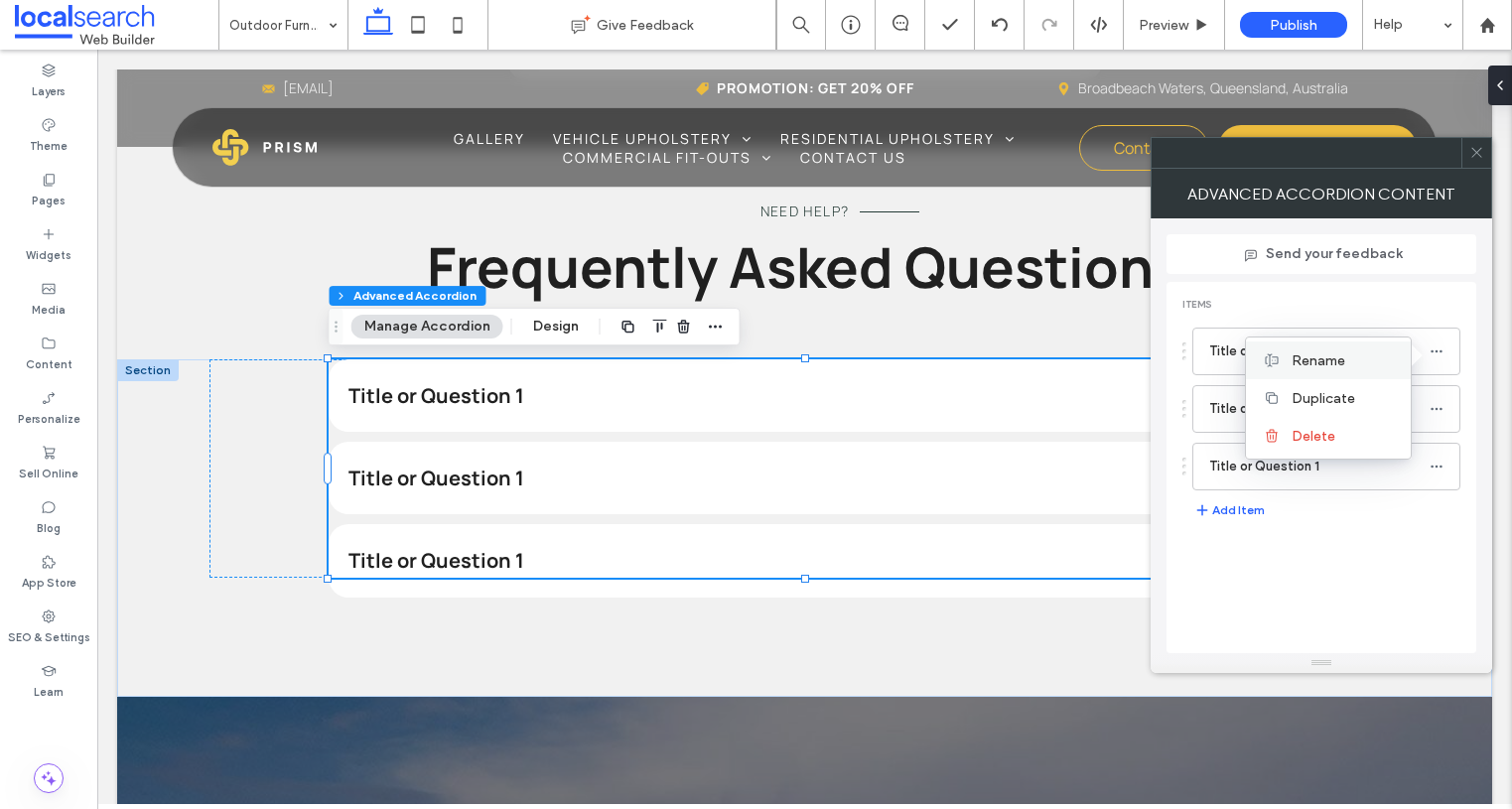 click on "Rename" at bounding box center [1343, 360] 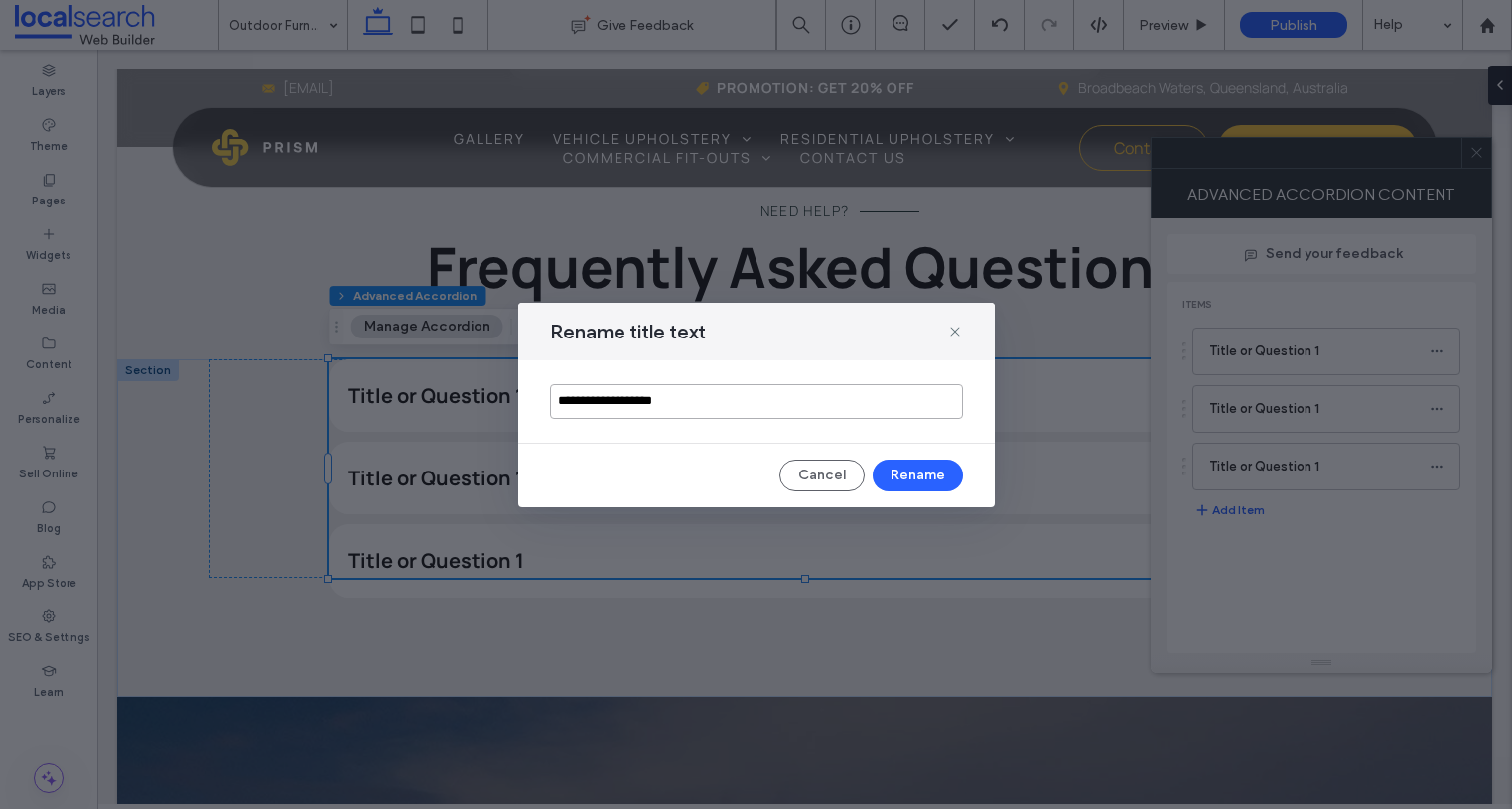 click on "**********" at bounding box center [756, 401] 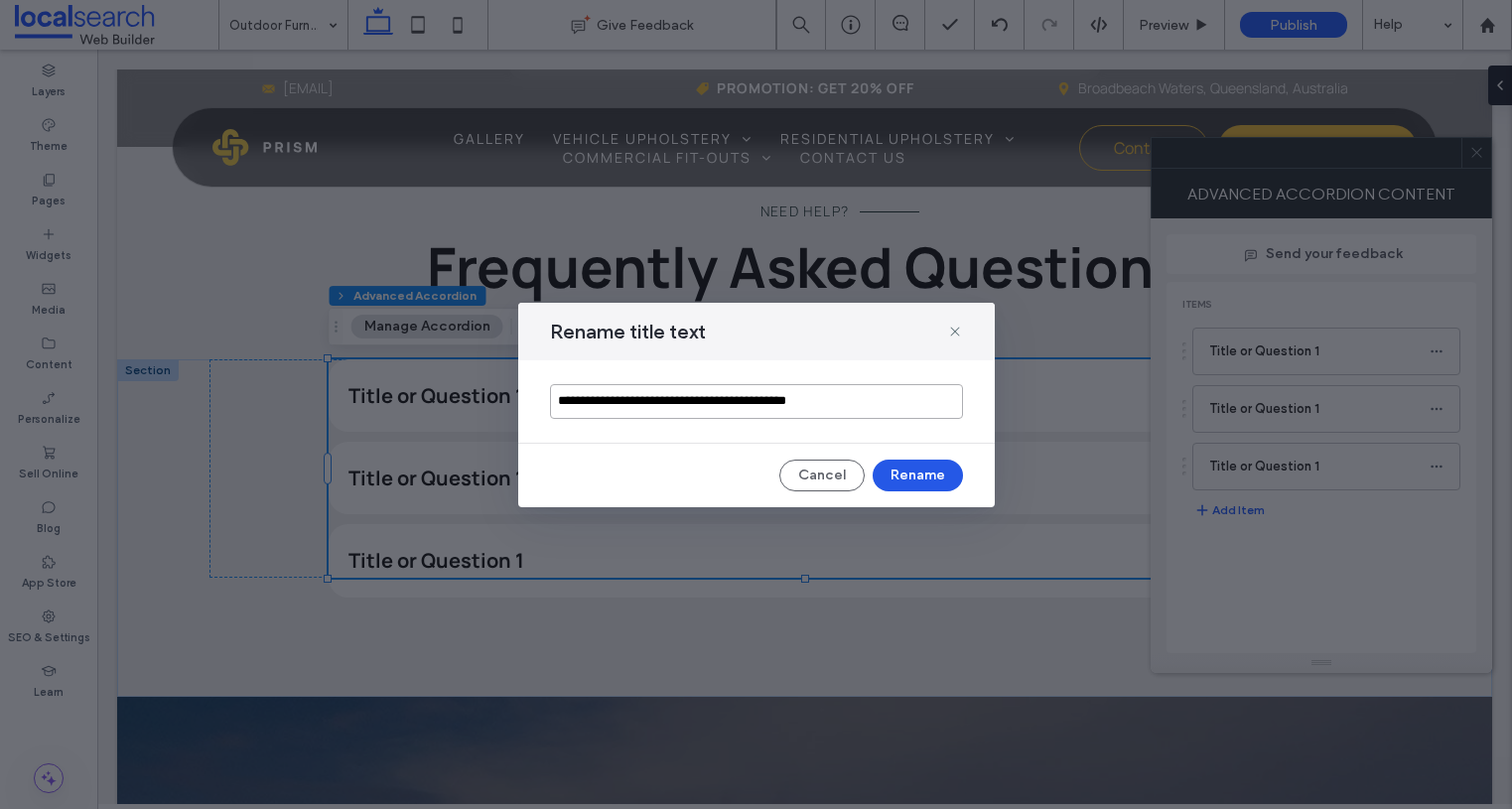 type on "**********" 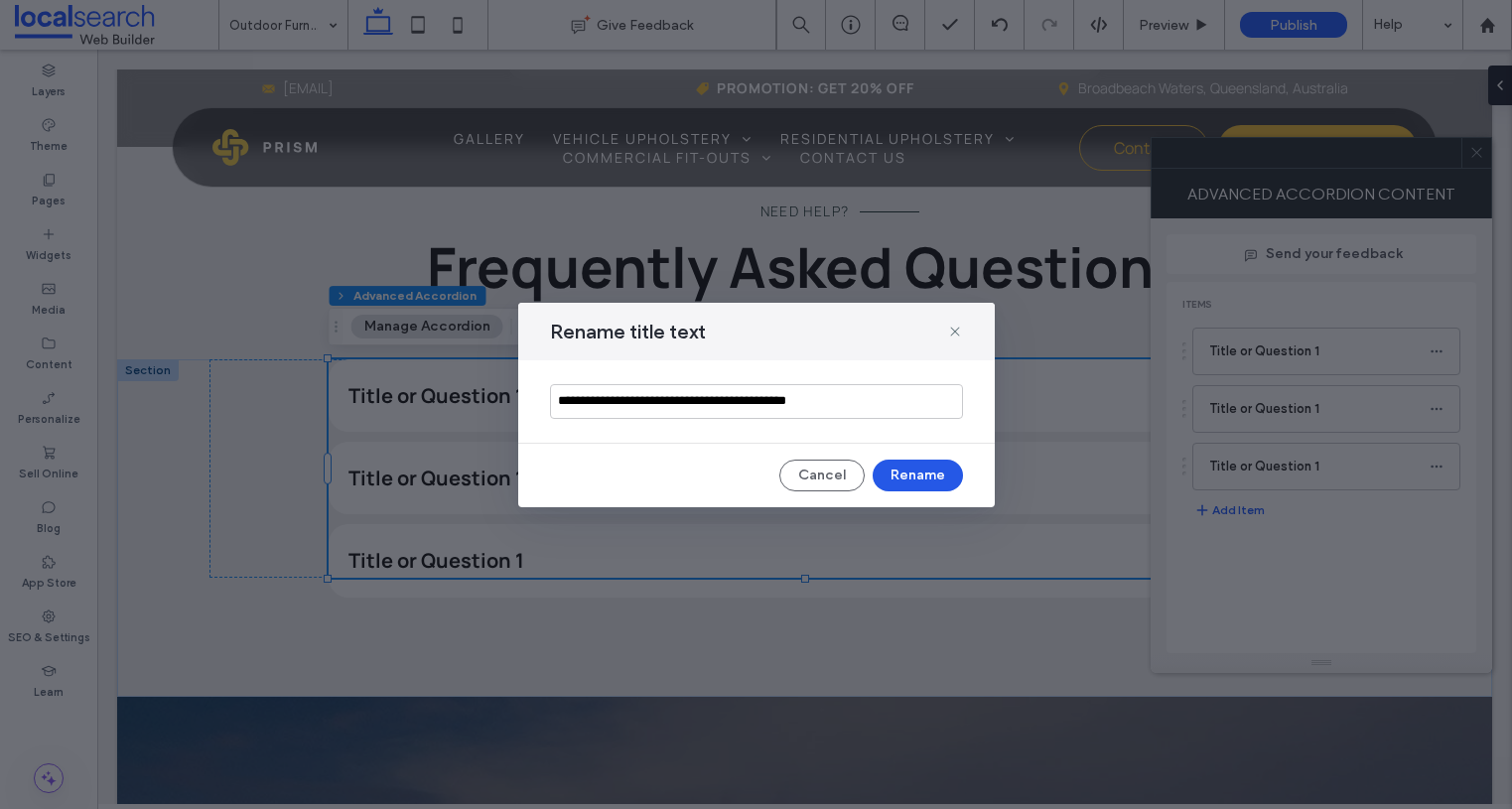 click on "Rename" at bounding box center [917, 475] 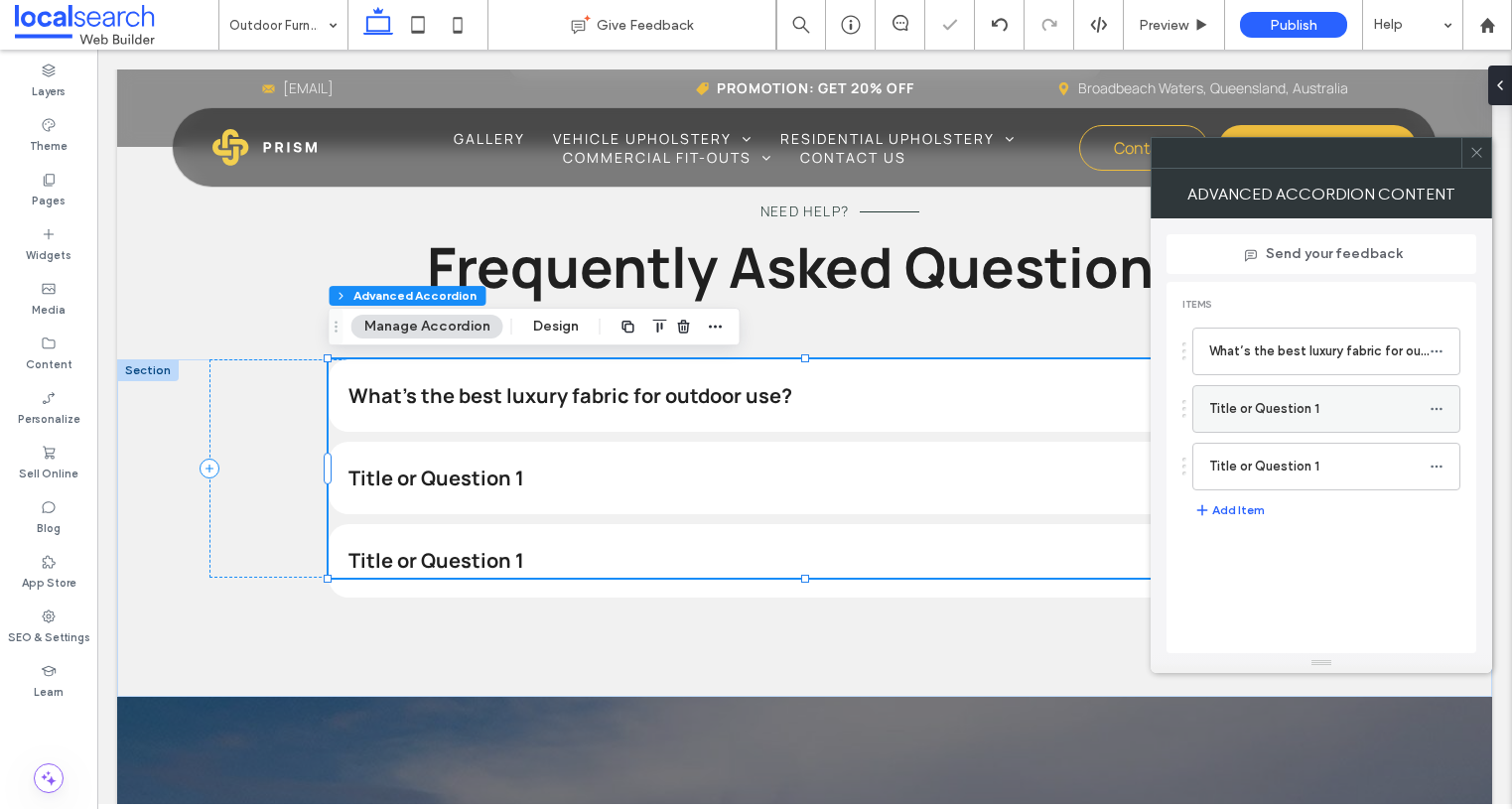 click 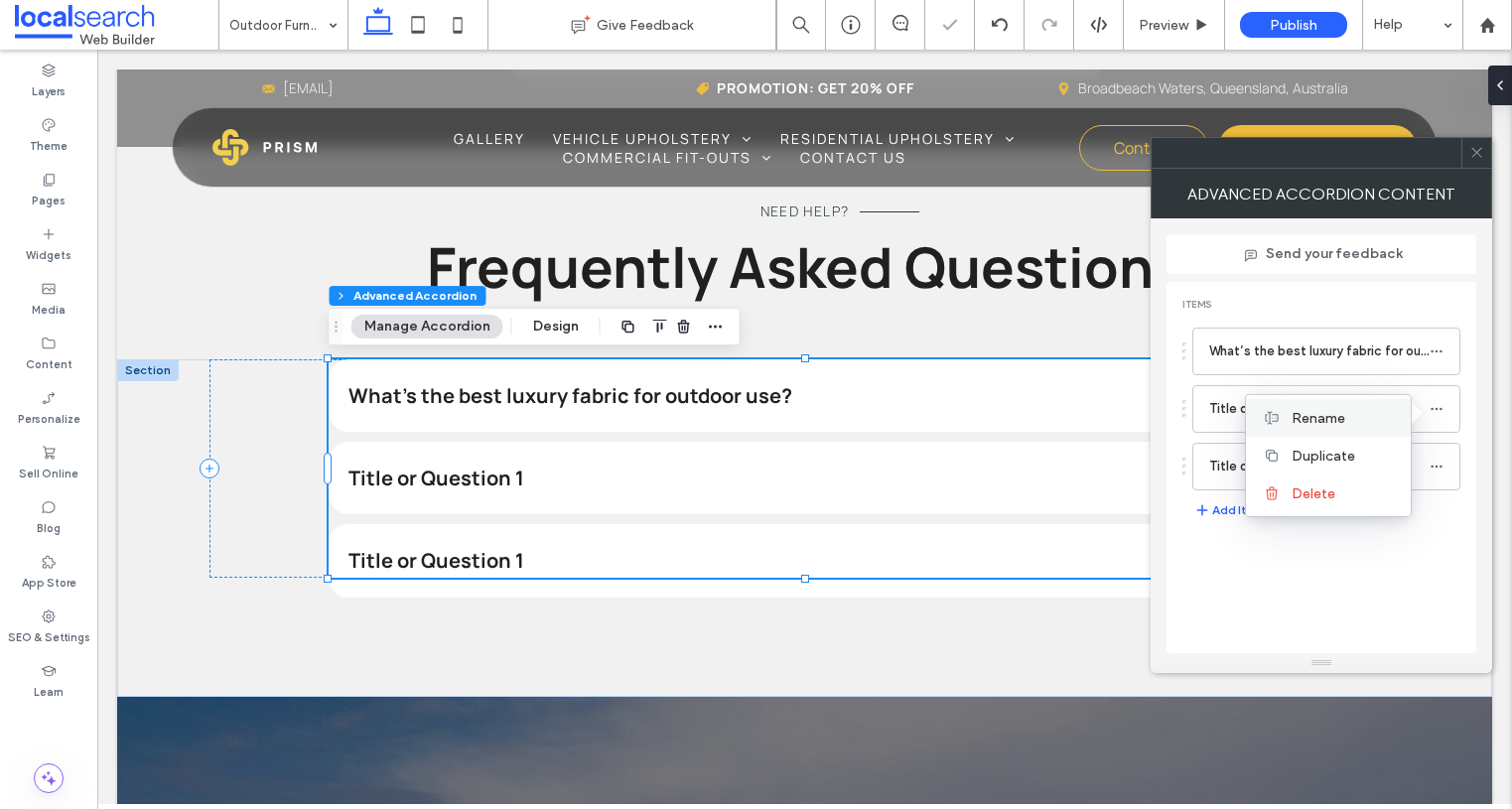 click on "Rename" at bounding box center (1318, 418) 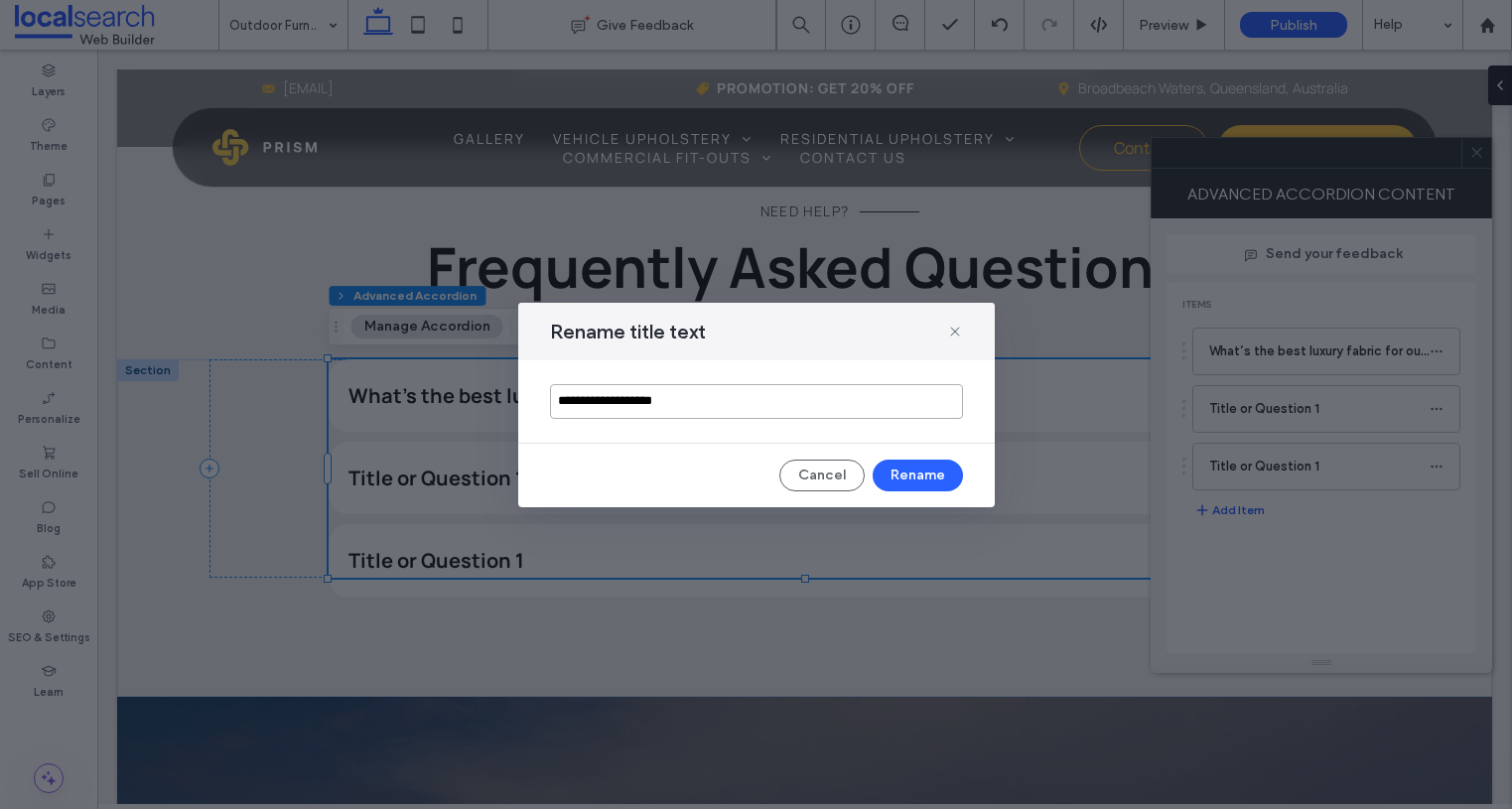 click on "**********" at bounding box center [756, 401] 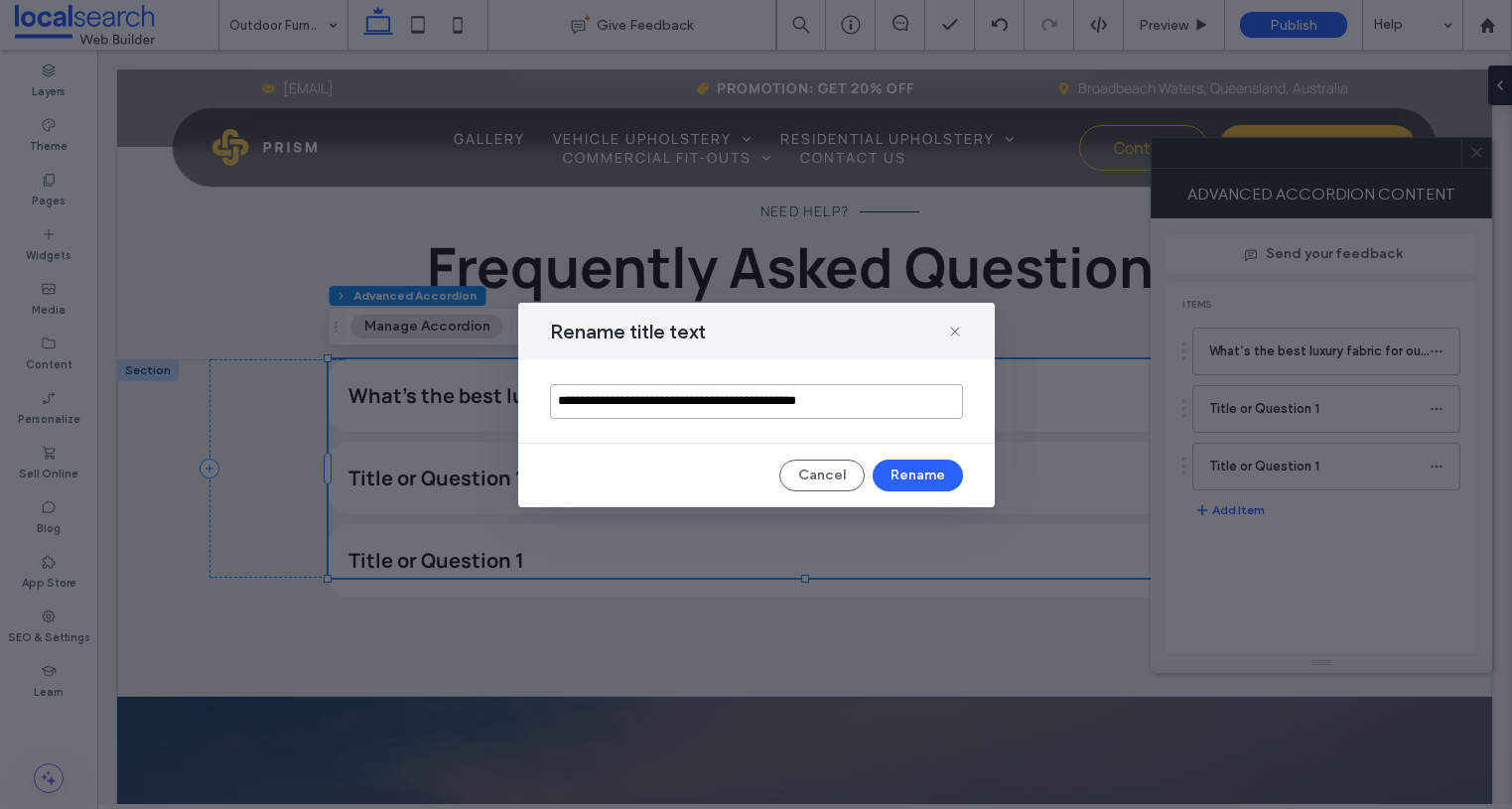 drag, startPoint x: 642, startPoint y: 401, endPoint x: 587, endPoint y: 398, distance: 55.0818 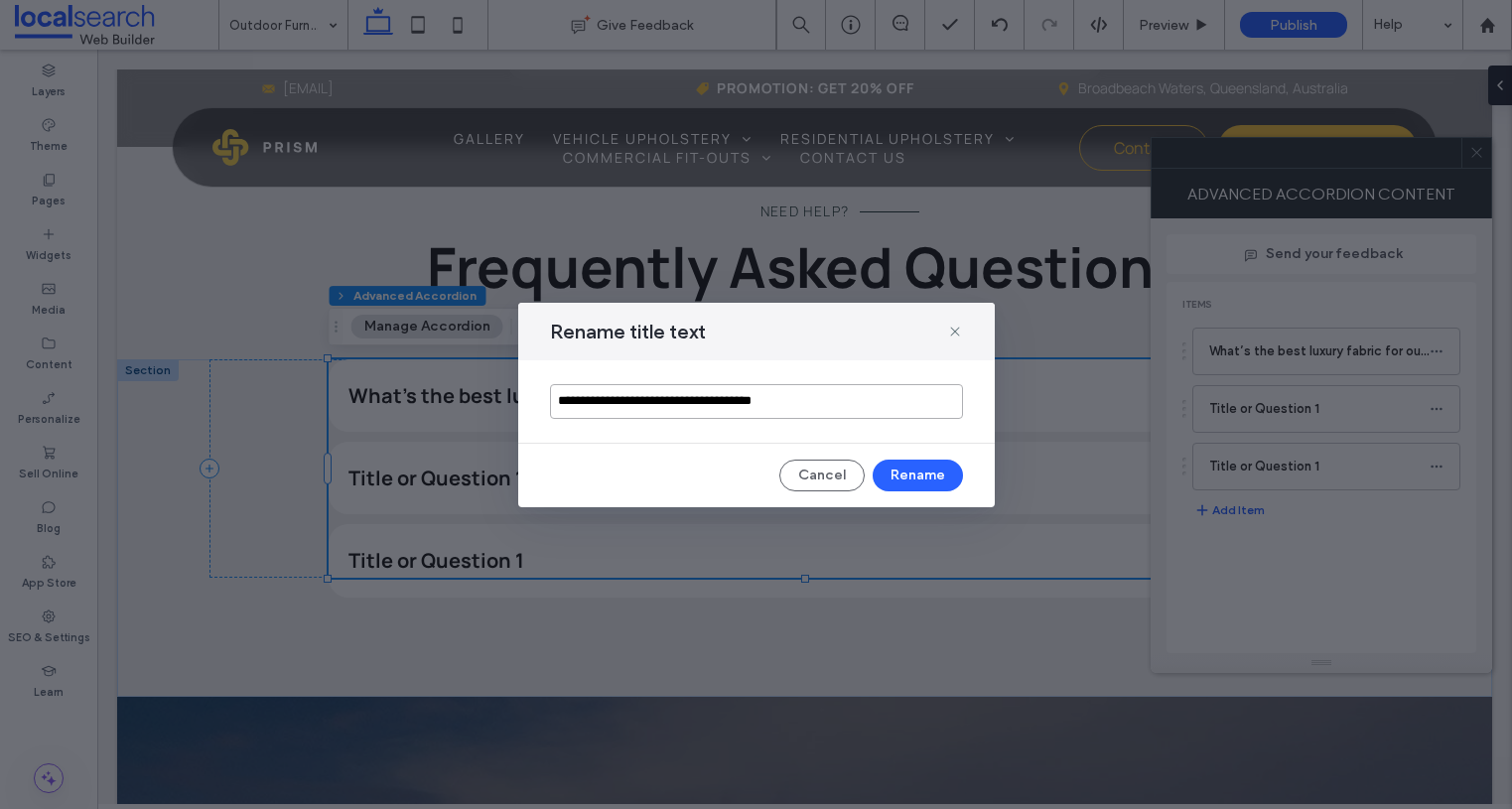 type on "**********" 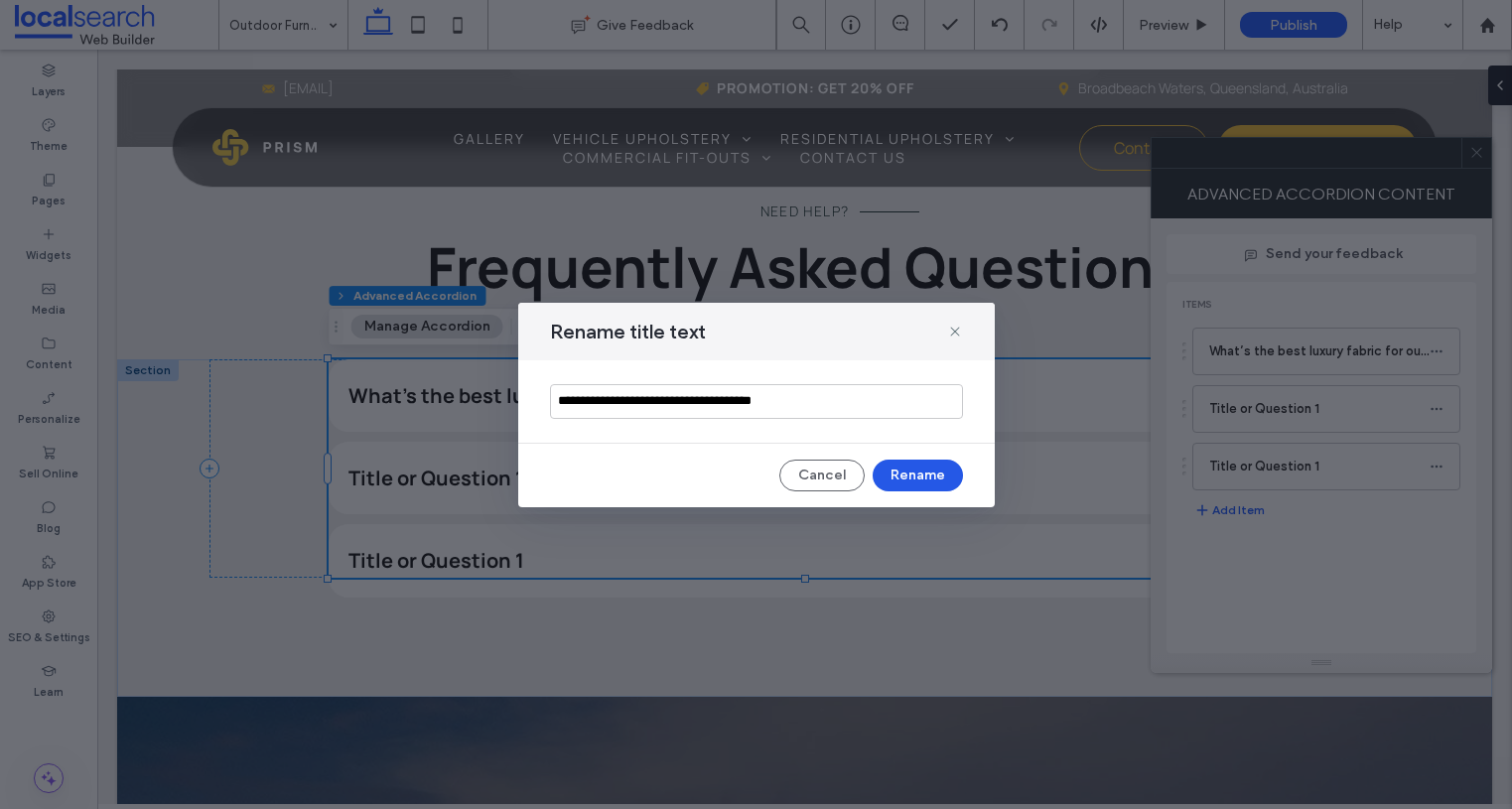 click on "Rename" at bounding box center (917, 475) 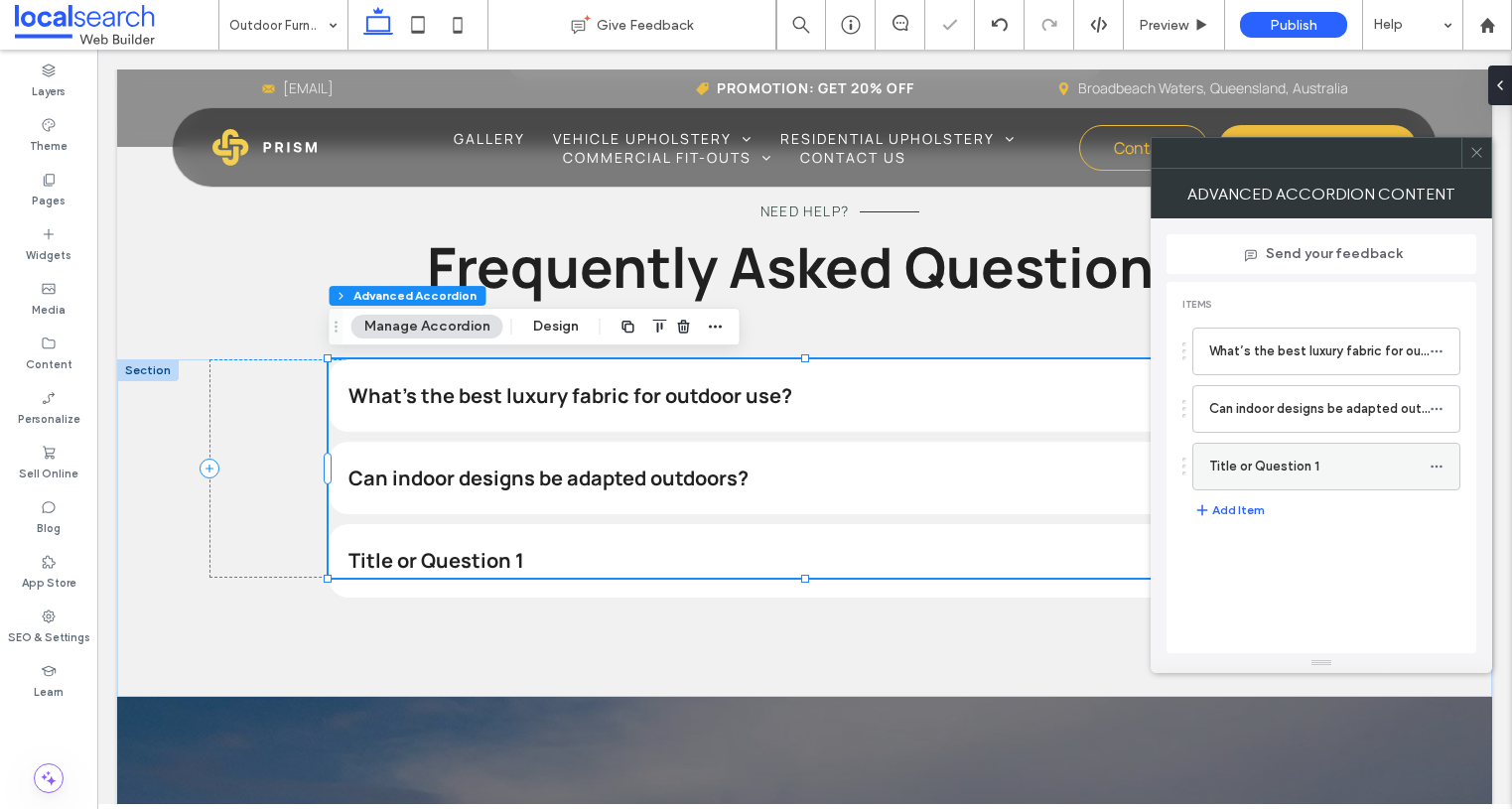 click 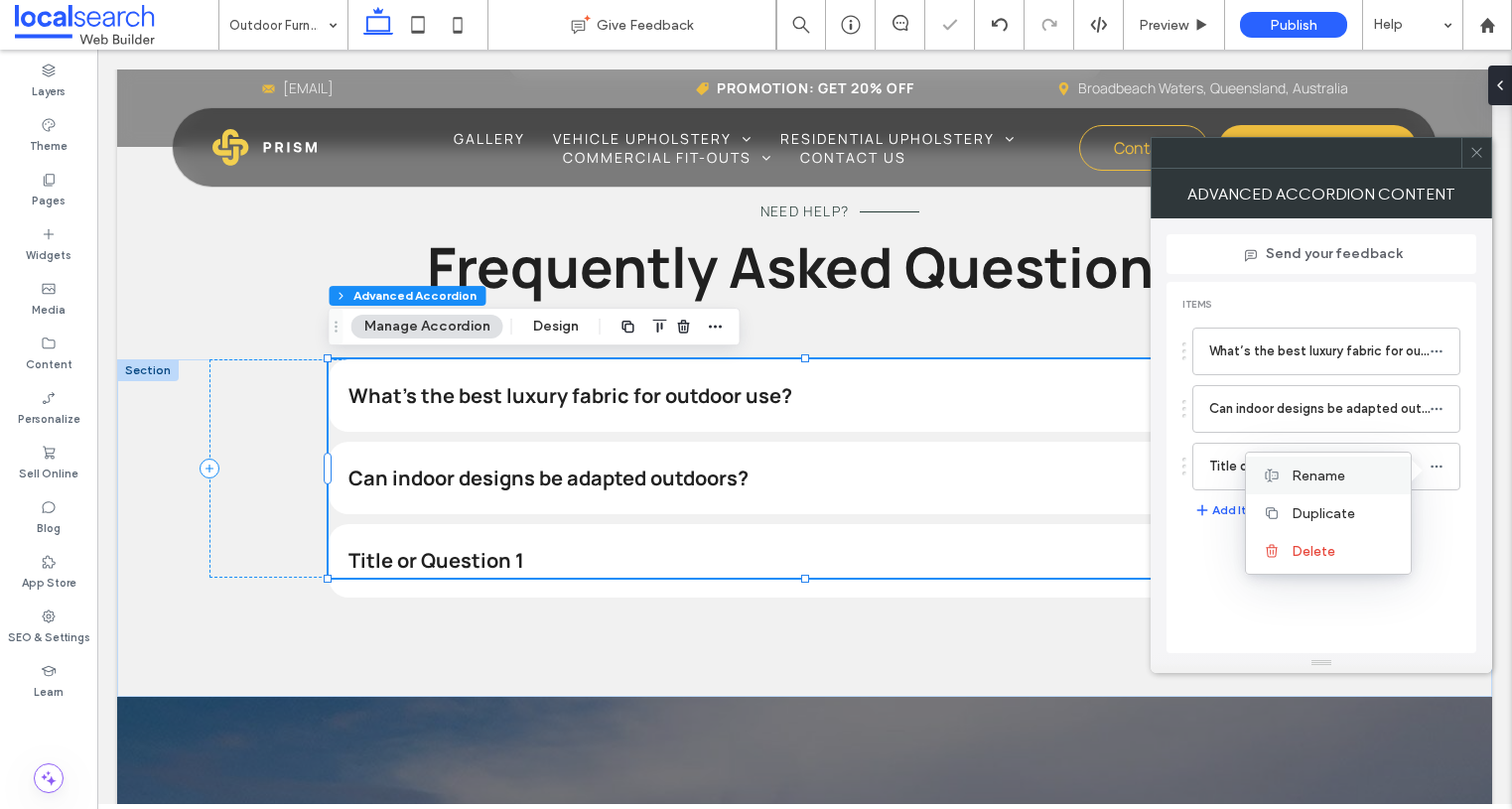 click on "Rename" at bounding box center (1318, 475) 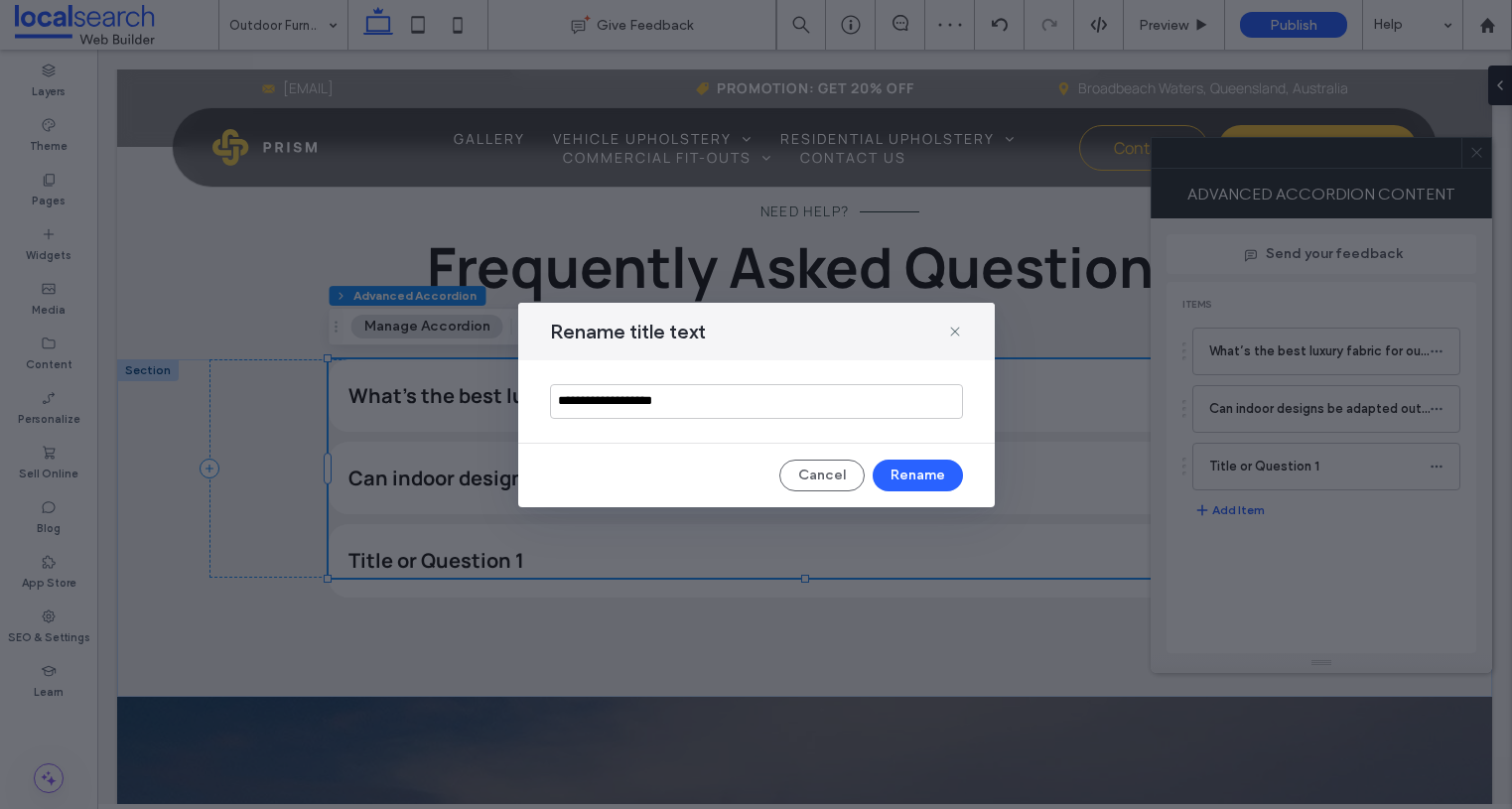click on "**********" at bounding box center (756, 401) 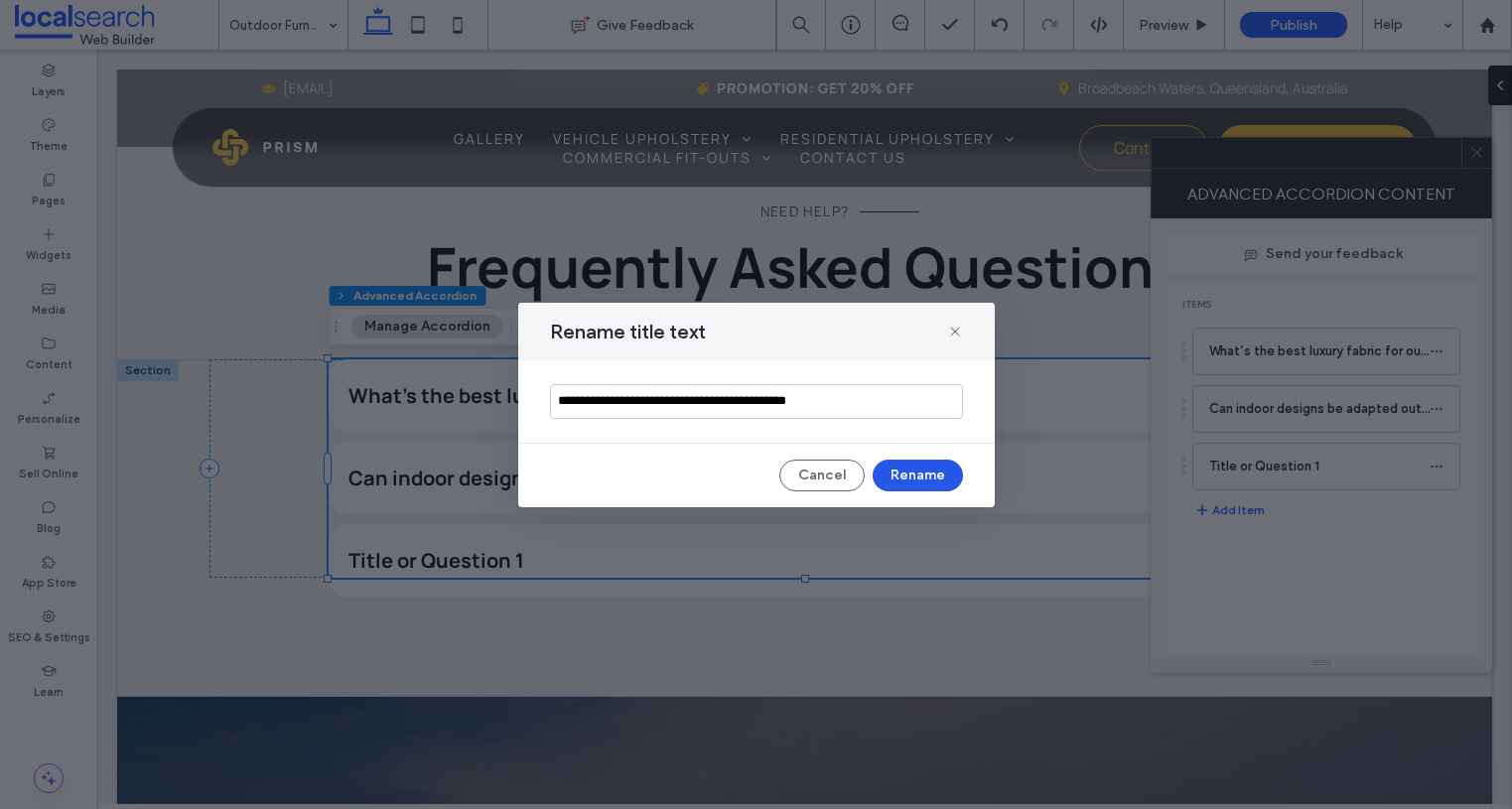 type on "**********" 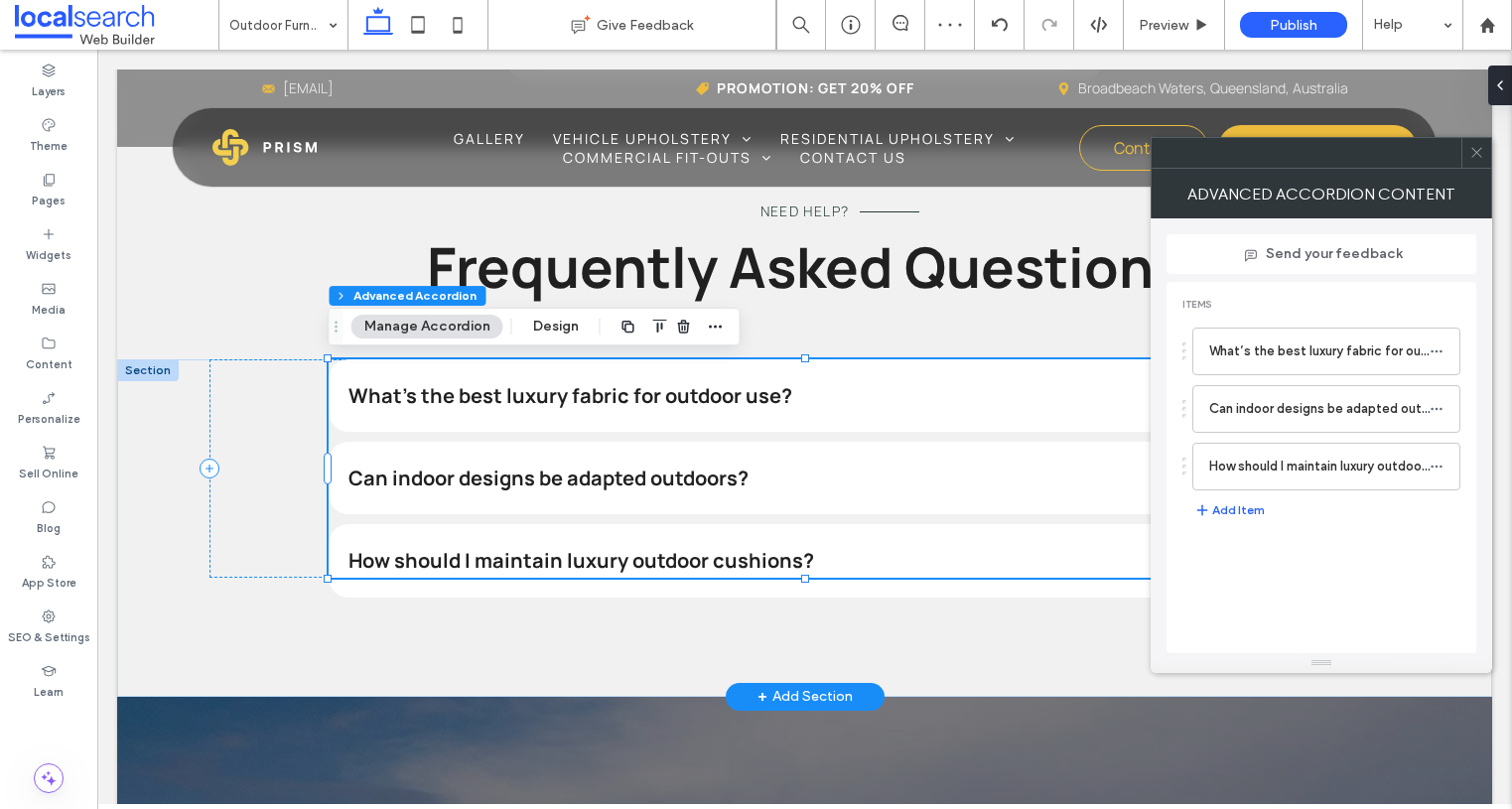 click on "What’s the best luxury fabric for outdoor use?" at bounding box center [774, 396] 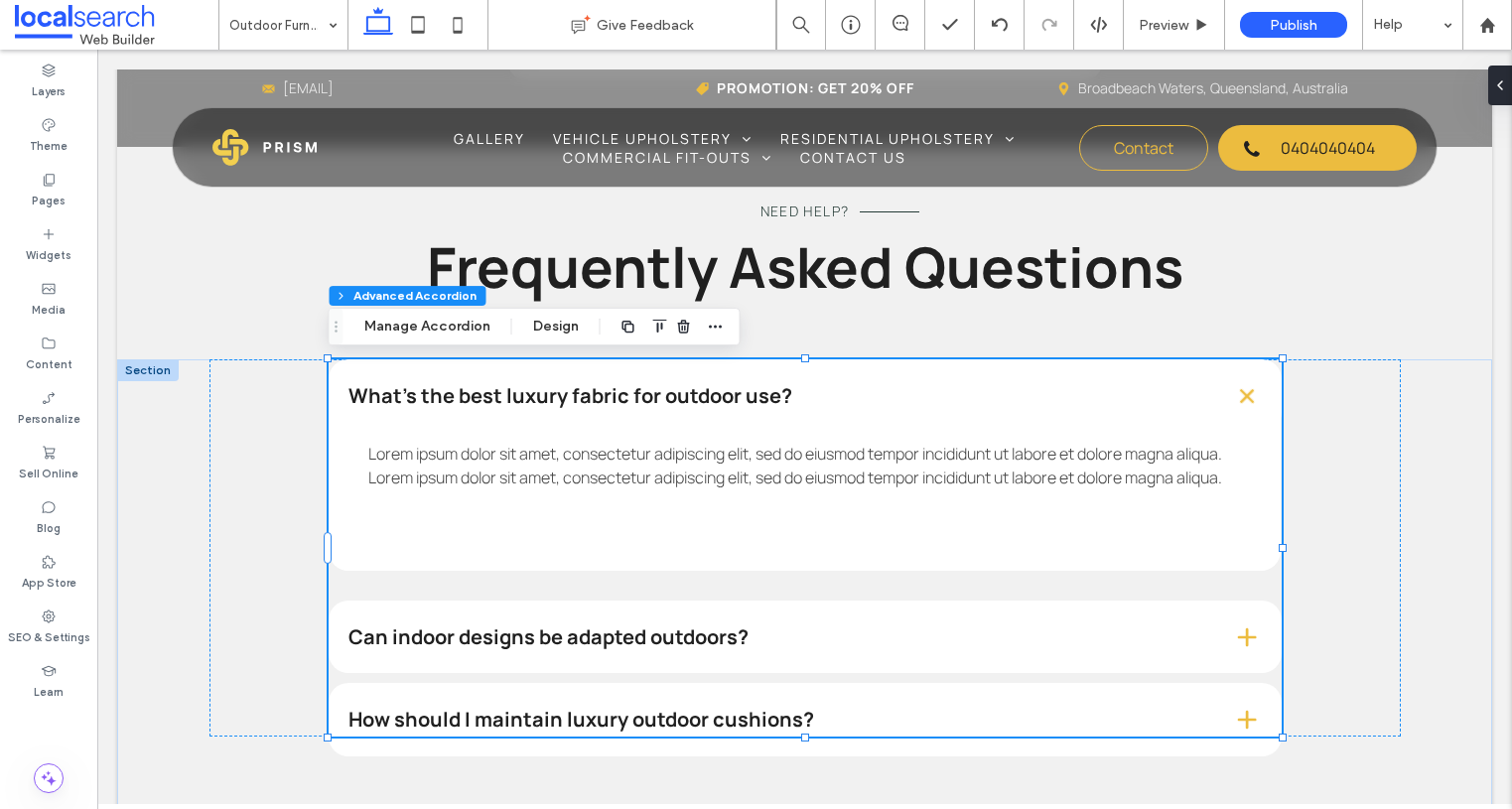 click on "Lorem ipsum dolor sit amet, consectetur adipiscing elit, sed do eiusmod tempor incididunt ut labore et dolore magna aliqua. Lorem ipsum dolor sit amet, consectetur adipiscing elit, sed do eiusmod tempor incididunt ut labore et dolore magna aliqua." at bounding box center [795, 466] 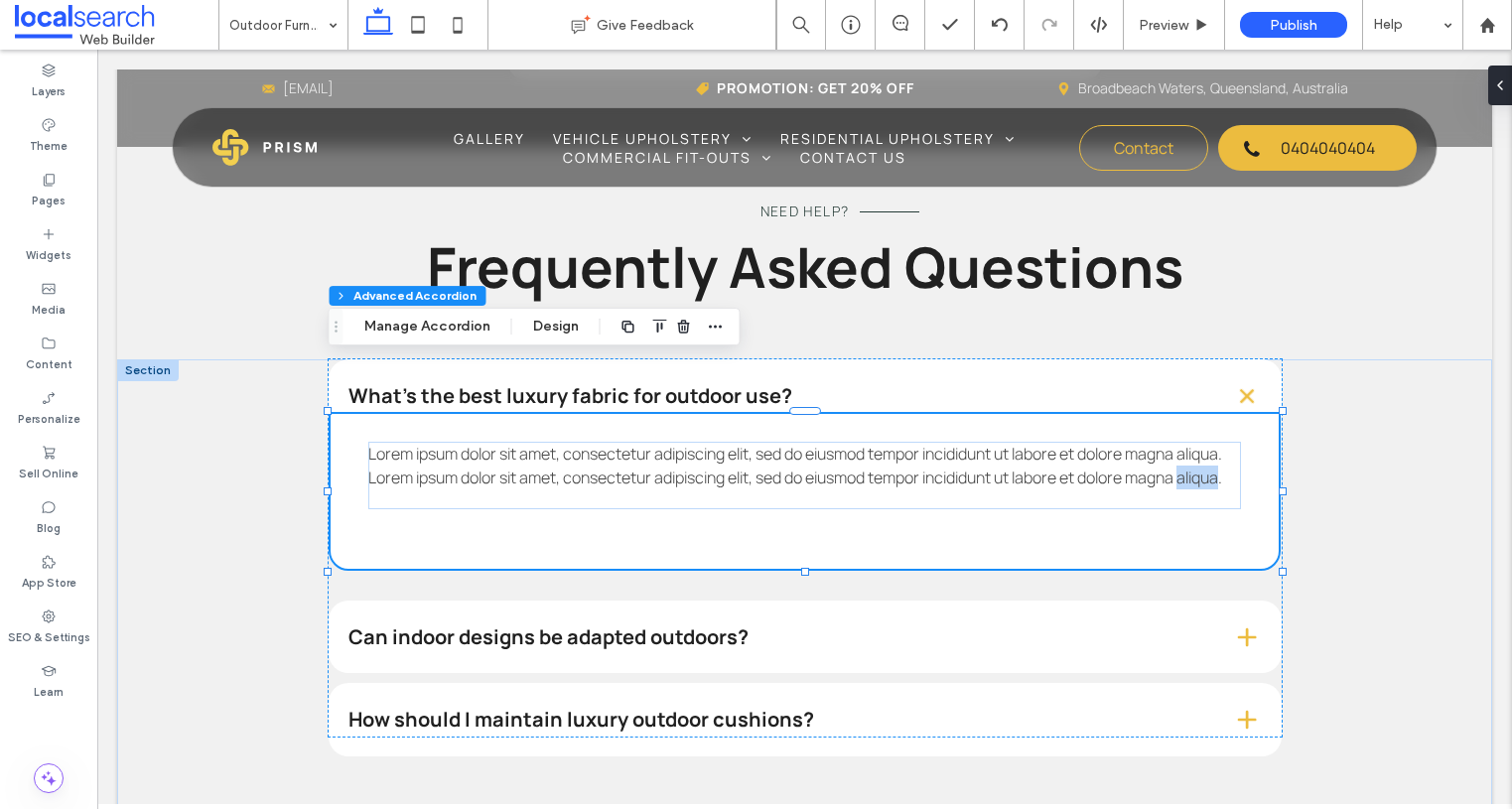 click on "Lorem ipsum dolor sit amet, consectetur adipiscing elit, sed do eiusmod tempor incididunt ut labore et dolore magna aliqua. Lorem ipsum dolor sit amet, consectetur adipiscing elit, sed do eiusmod tempor incididunt ut labore et dolore magna aliqua." at bounding box center (795, 466) 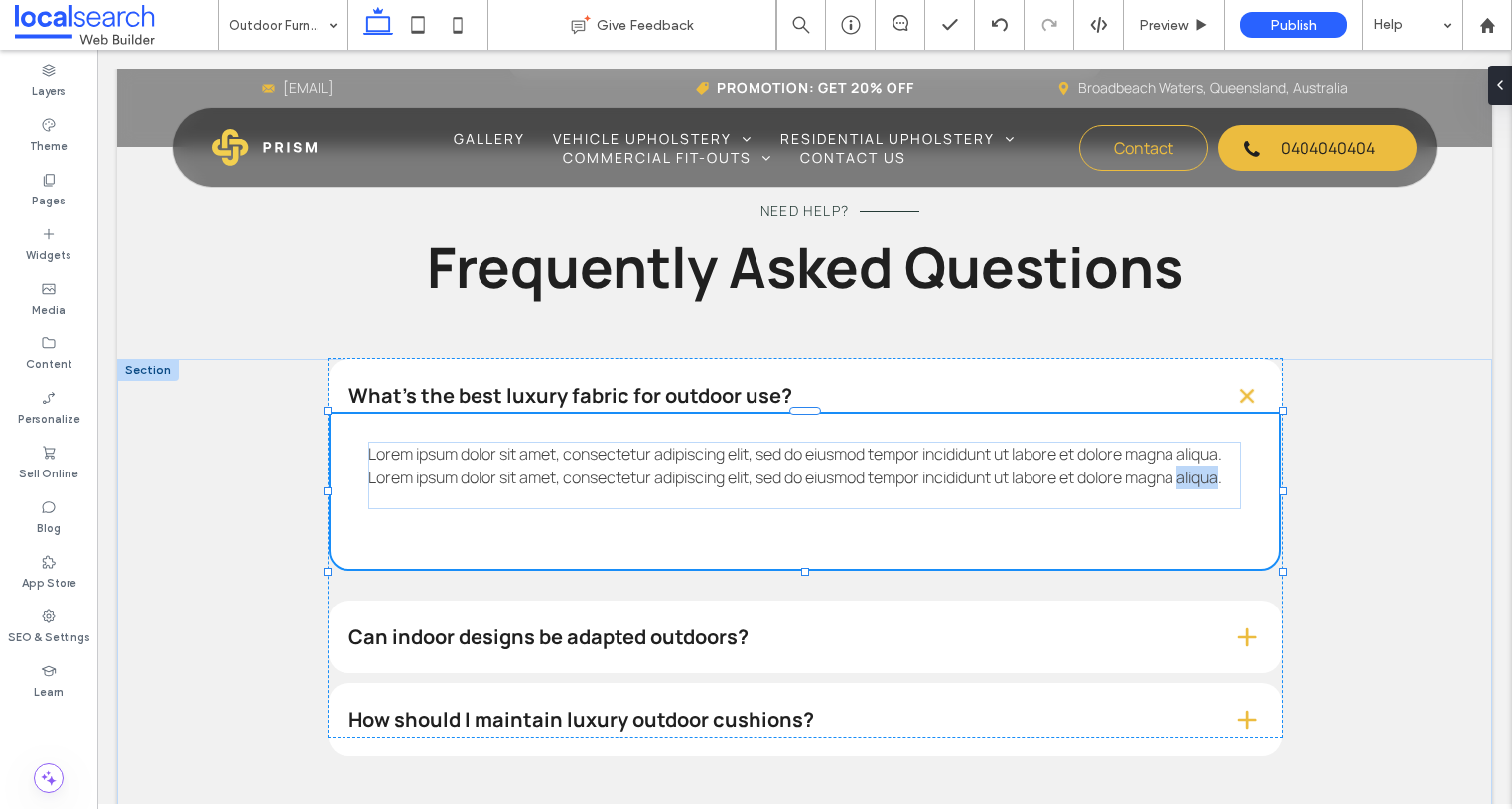 click on "Lorem ipsum dolor sit amet, consectetur adipiscing elit, sed do eiusmod tempor incididunt ut labore et dolore magna aliqua. Lorem ipsum dolor sit amet, consectetur adipiscing elit, sed do eiusmod tempor incididunt ut labore et dolore magna aliqua." at bounding box center [805, 466] 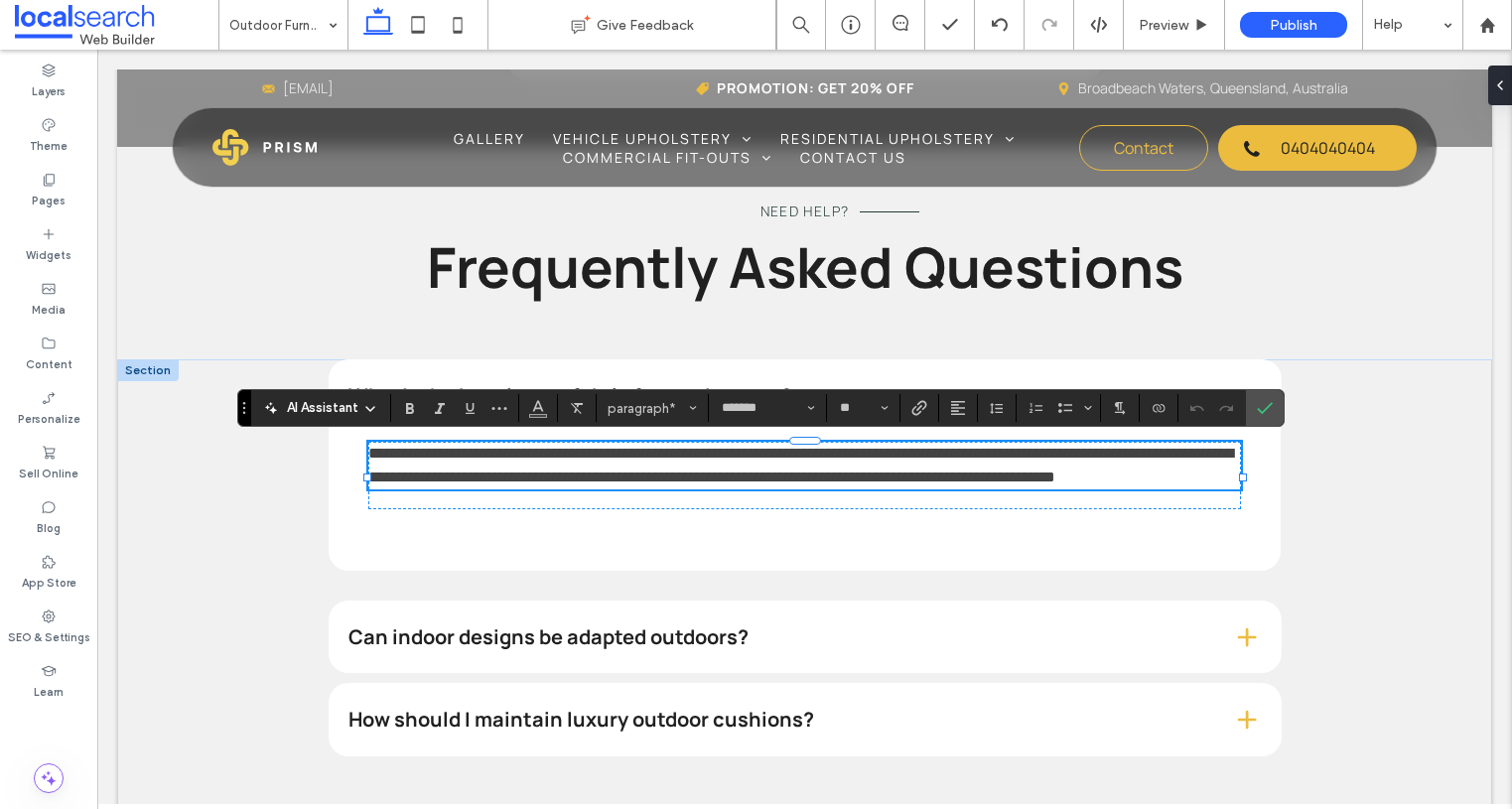 scroll, scrollTop: 0, scrollLeft: 0, axis: both 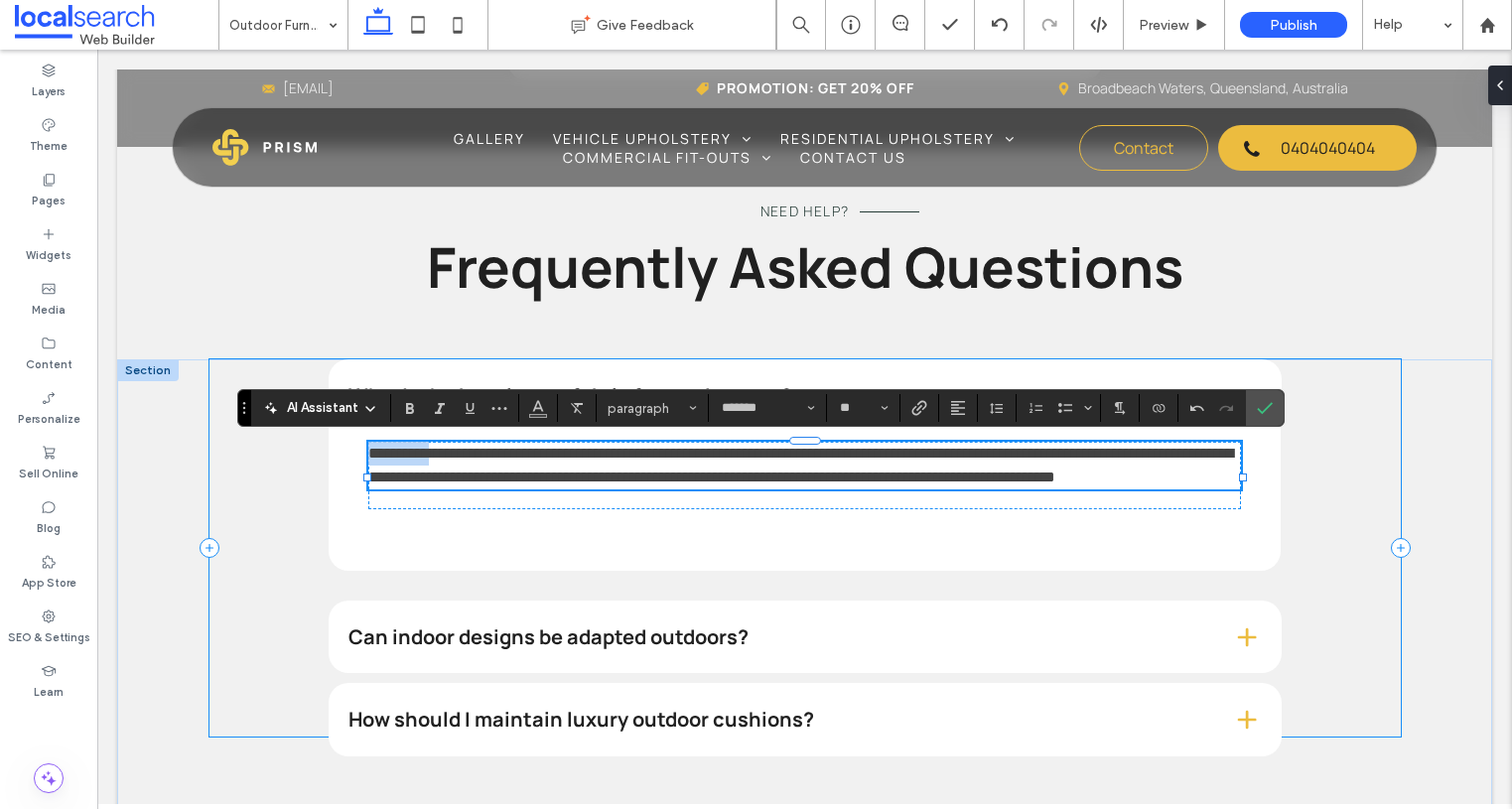 drag, startPoint x: 445, startPoint y: 457, endPoint x: 316, endPoint y: 458, distance: 129.00388 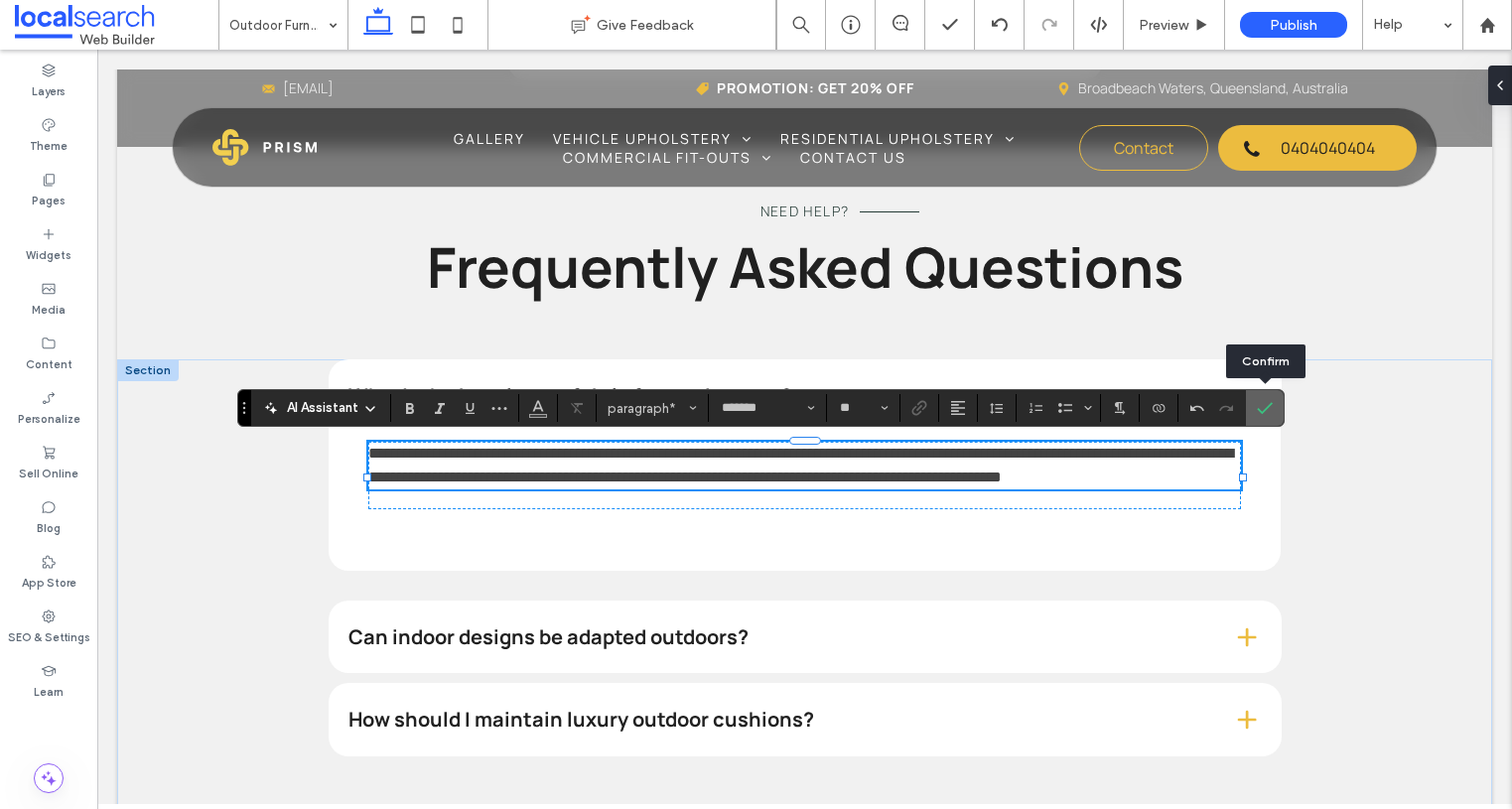 click at bounding box center [1265, 408] 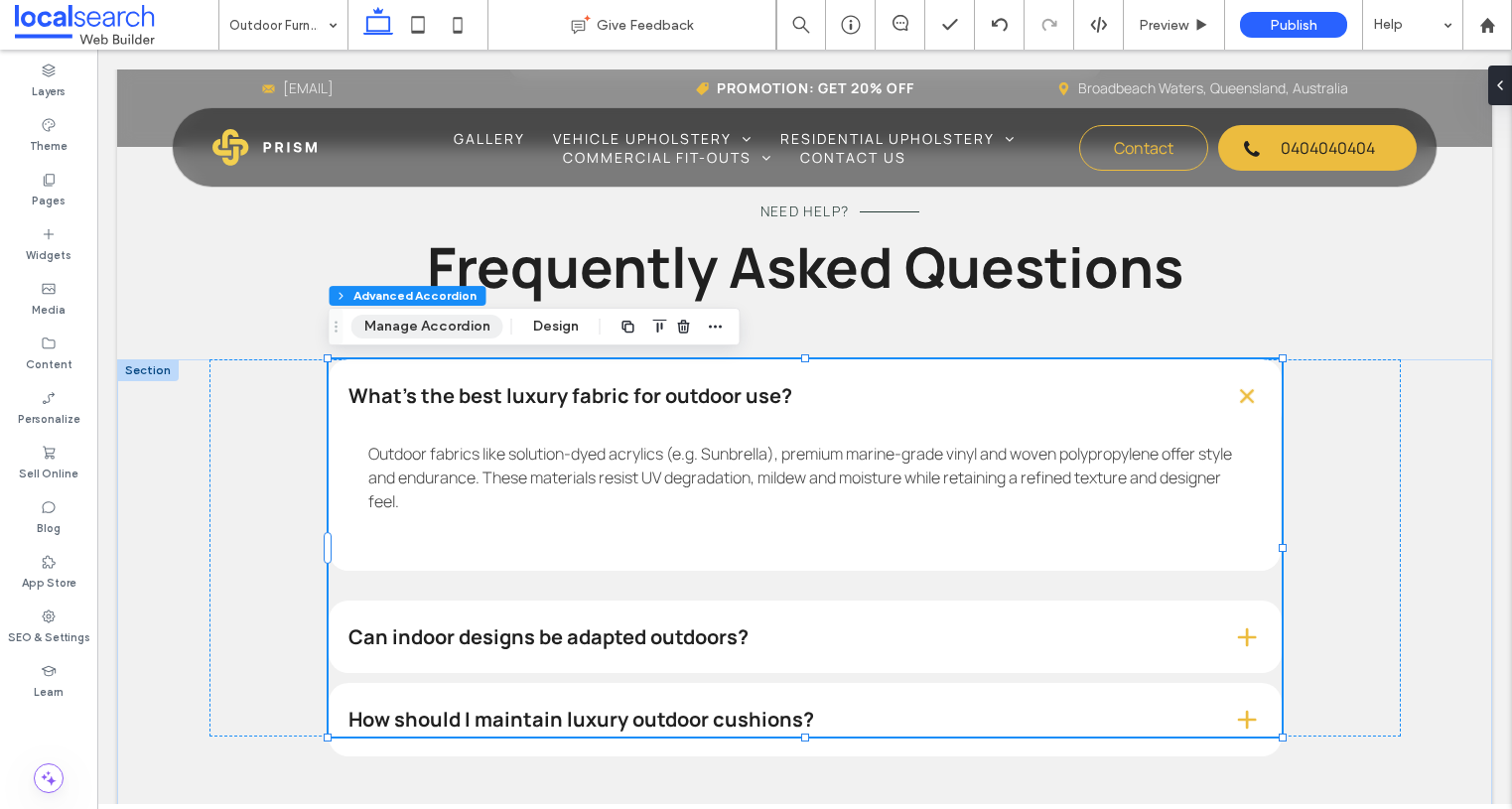 click on "Manage Accordion" at bounding box center [427, 327] 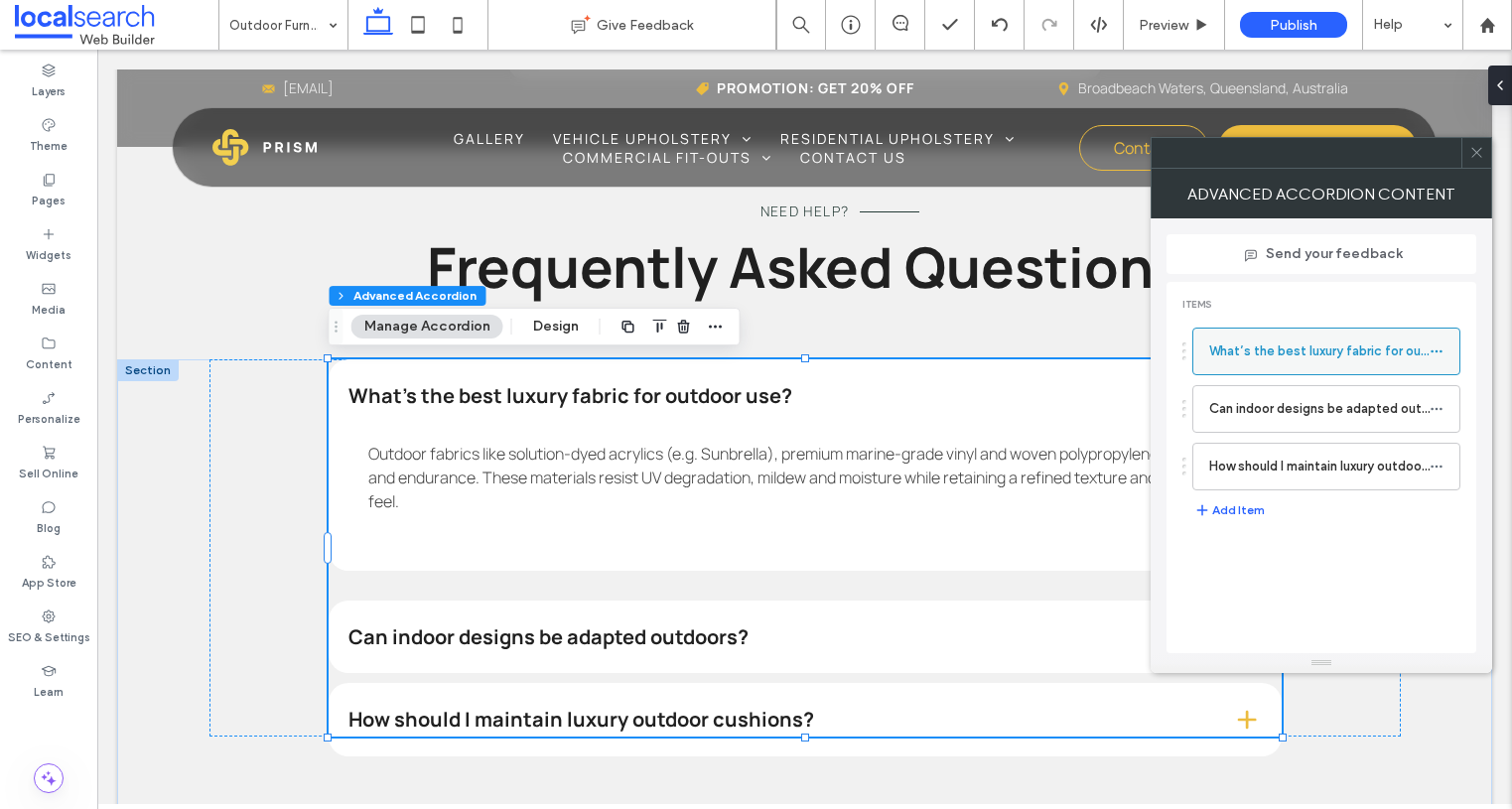 click 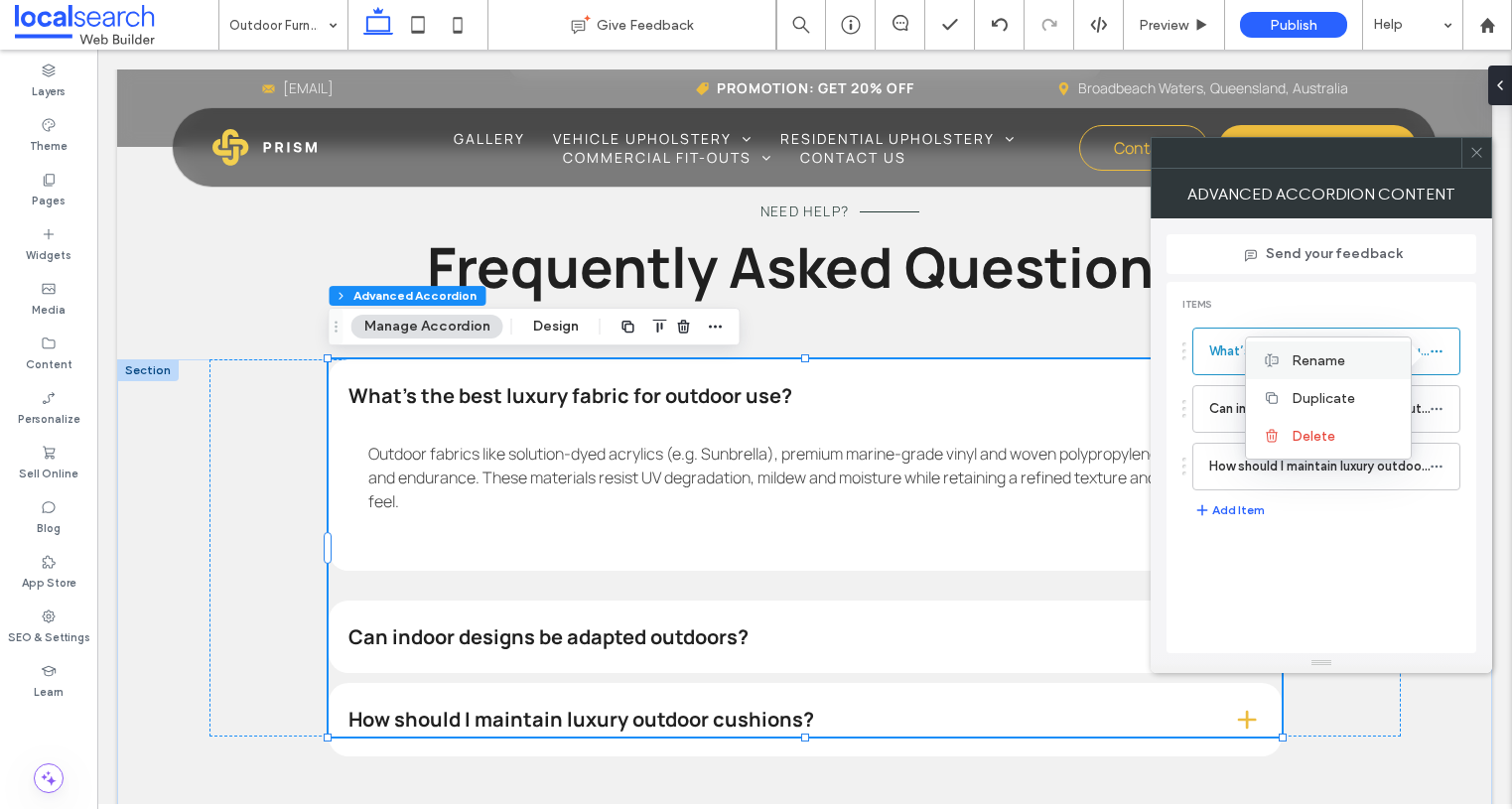 click on "Rename" at bounding box center [1318, 360] 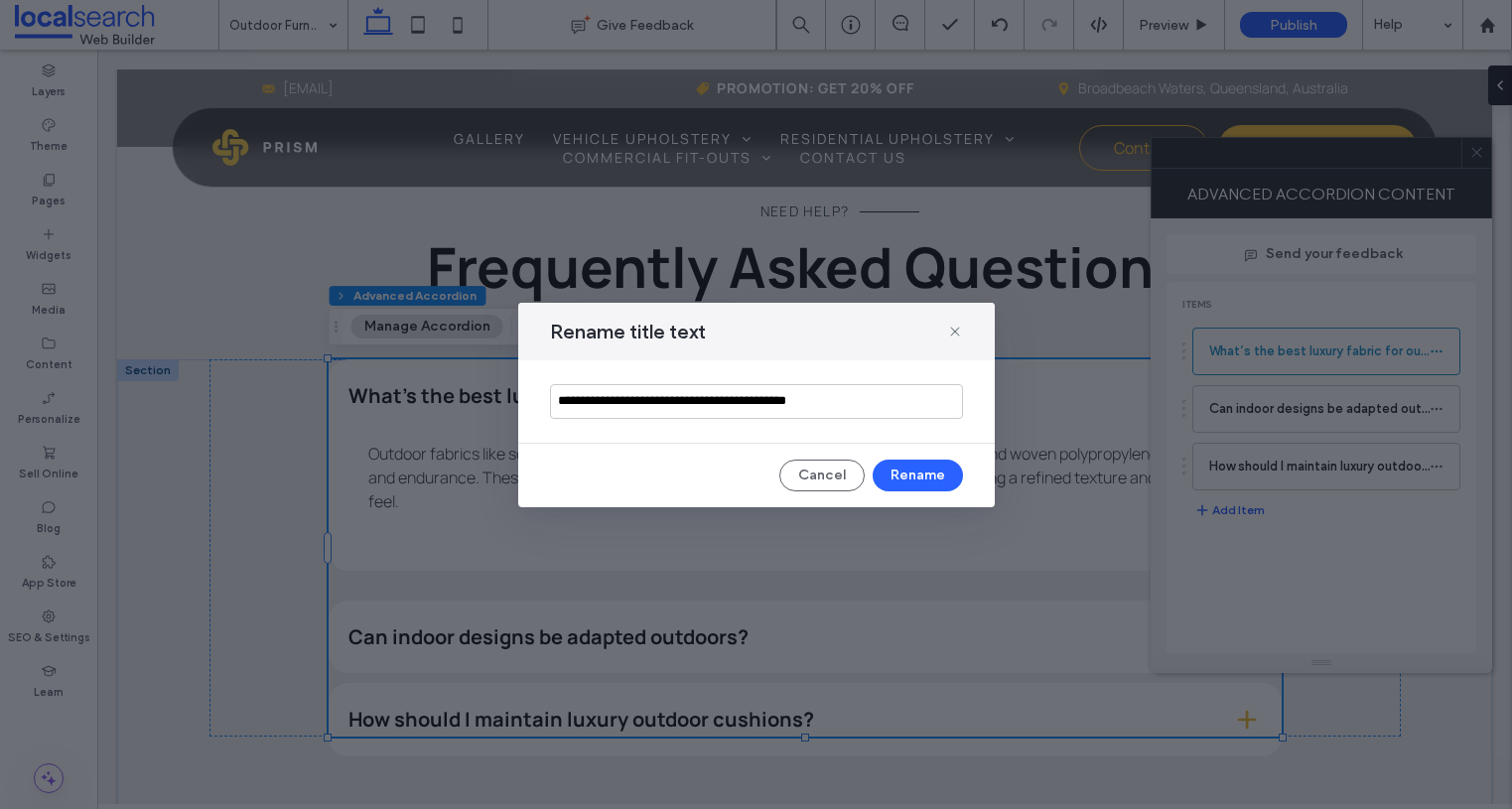 click on "**********" at bounding box center [756, 401] 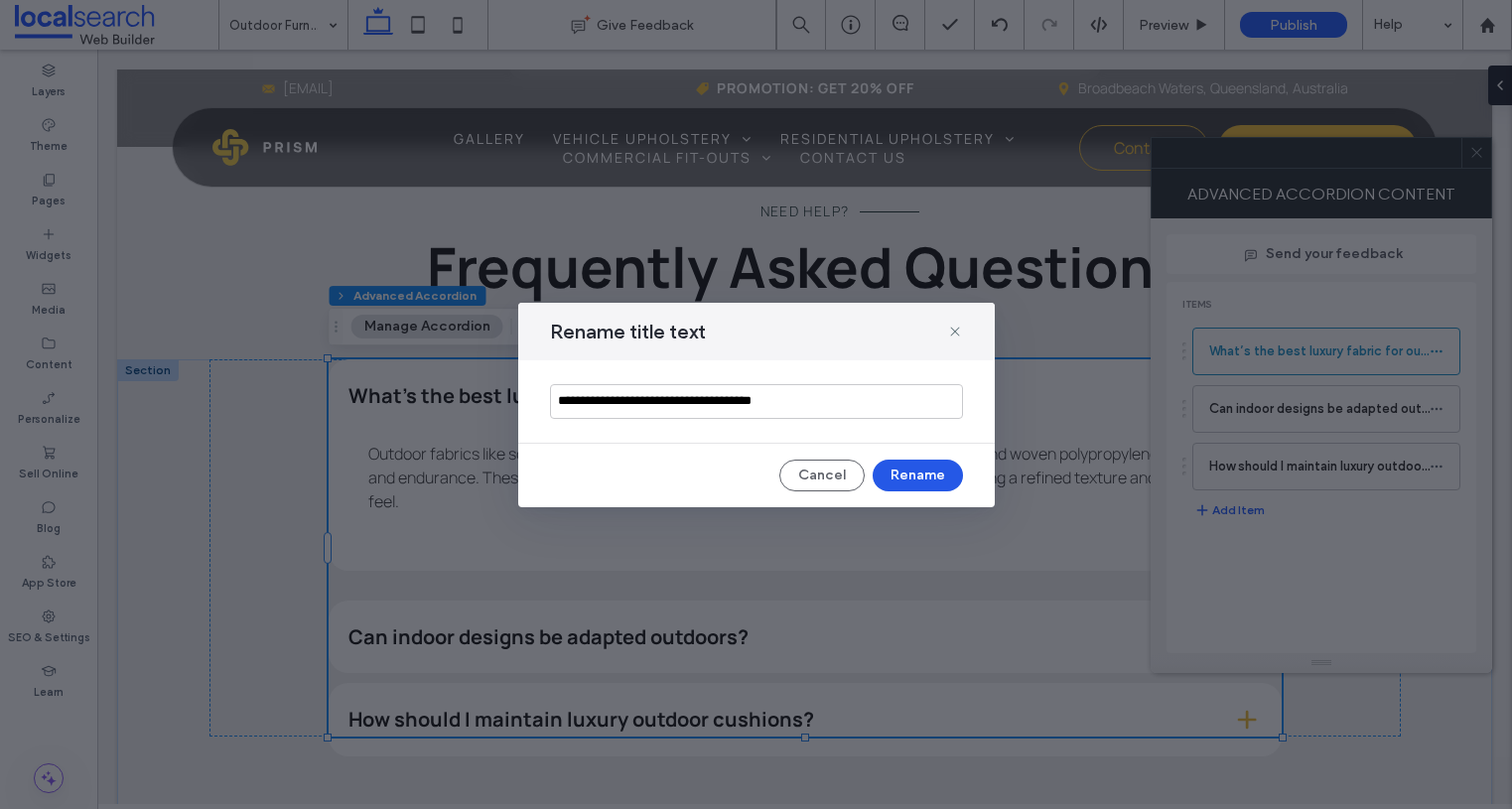 type on "**********" 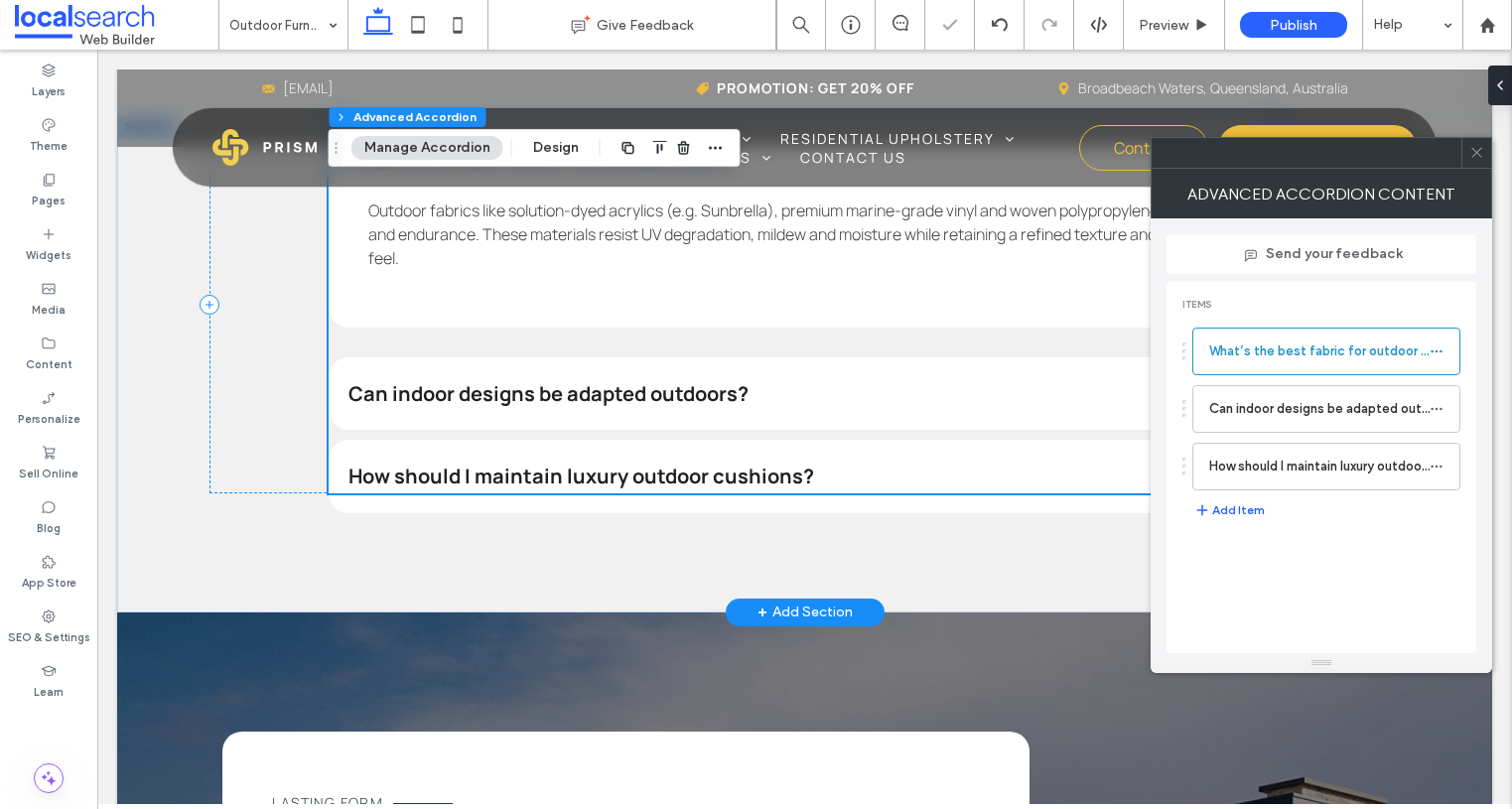 scroll, scrollTop: 2858, scrollLeft: 0, axis: vertical 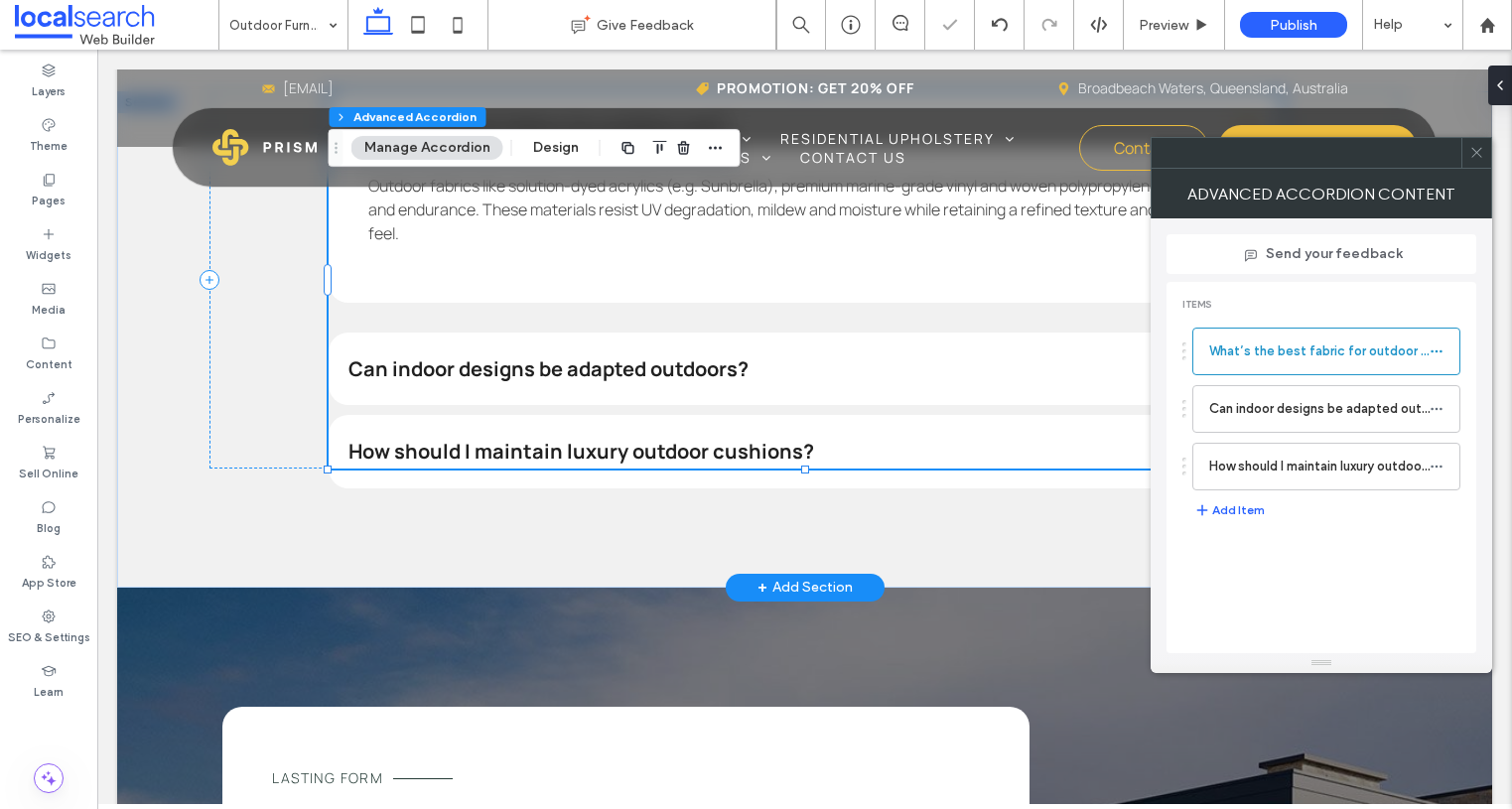 click on "Can indoor designs be adapted outdoors?" at bounding box center [774, 369] 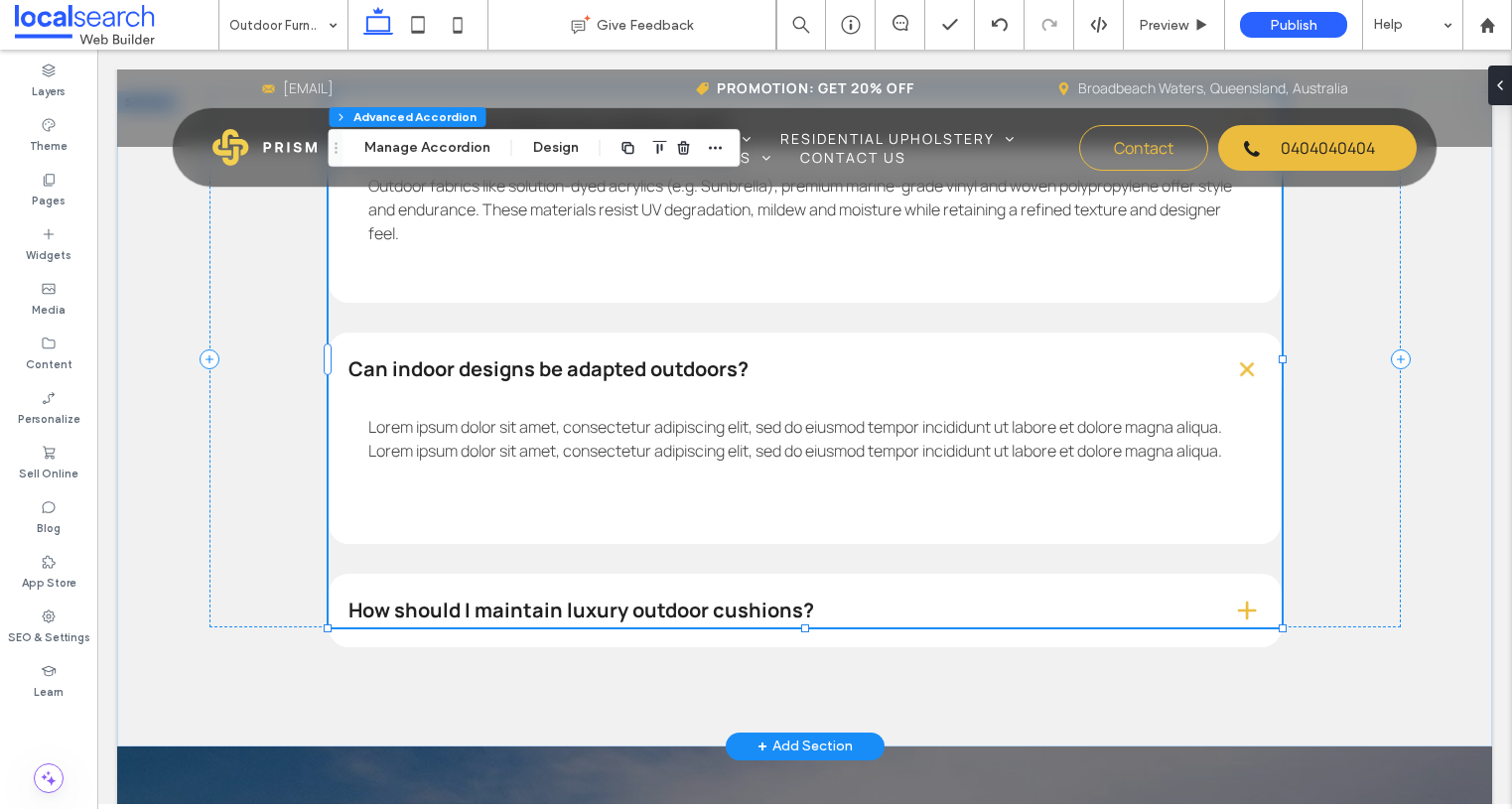 click on "Lorem ipsum dolor sit amet, consectetur adipiscing elit, sed do eiusmod tempor incididunt ut labore et dolore magna aliqua. Lorem ipsum dolor sit amet, consectetur adipiscing elit, sed do eiusmod tempor incididunt ut labore et dolore magna aliqua." at bounding box center [795, 439] 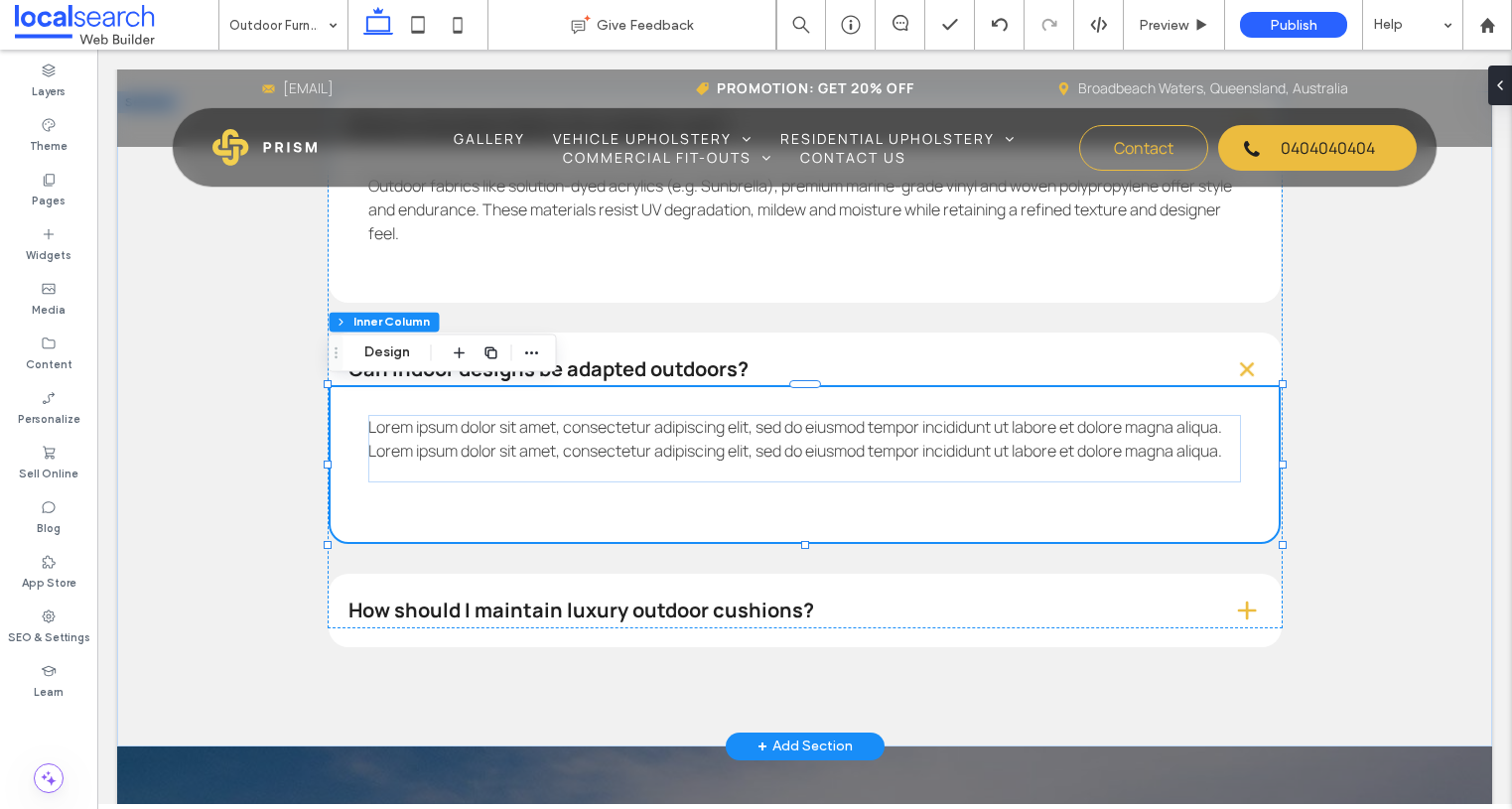 click on "Lorem ipsum dolor sit amet, consectetur adipiscing elit, sed do eiusmod tempor incididunt ut labore et dolore magna aliqua. Lorem ipsum dolor sit amet, consectetur adipiscing elit, sed do eiusmod tempor incididunt ut labore et dolore magna aliqua." at bounding box center [795, 439] 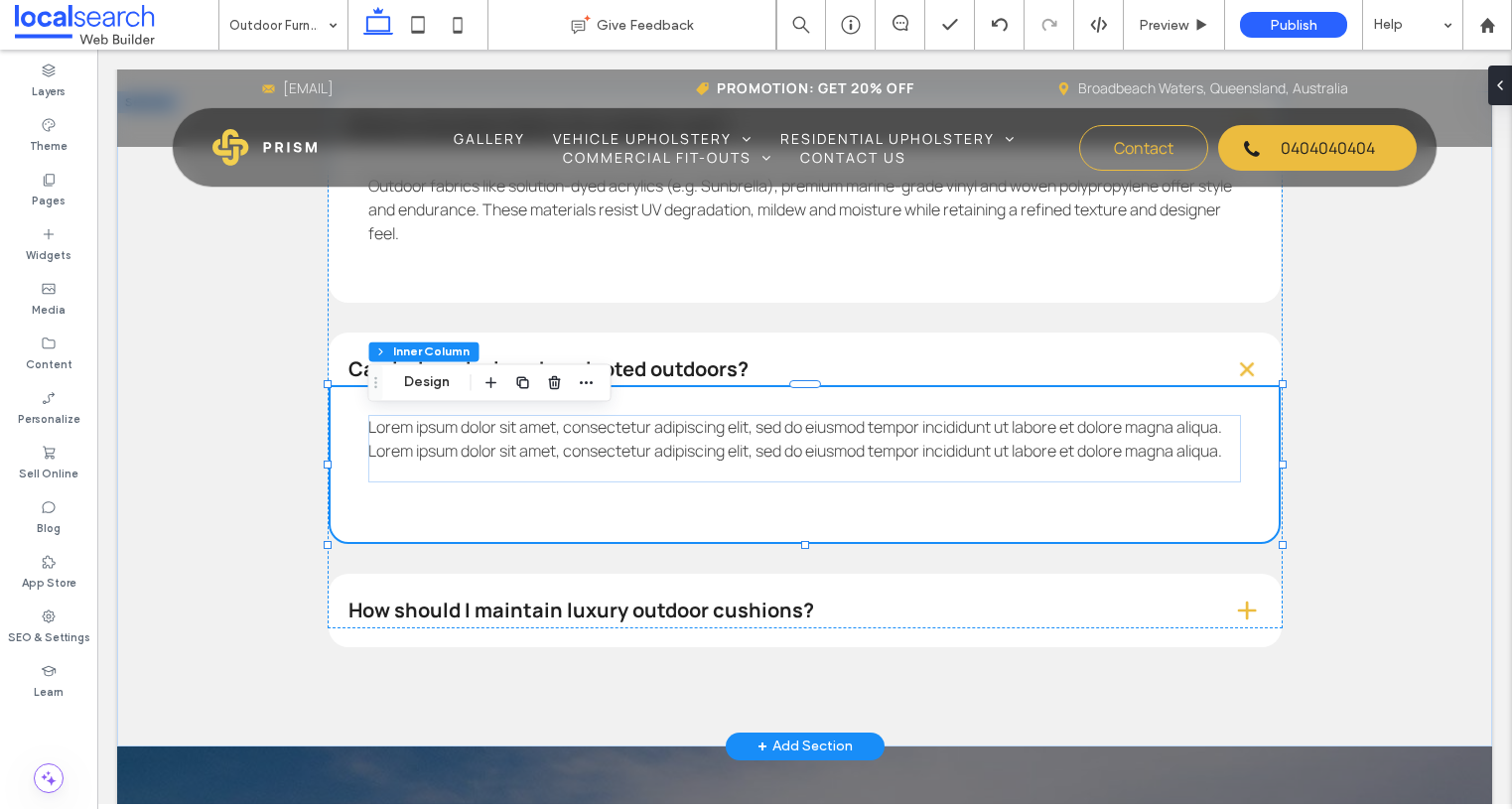click on "Lorem ipsum dolor sit amet, consectetur adipiscing elit, sed do eiusmod tempor incididunt ut labore et dolore magna aliqua. Lorem ipsum dolor sit amet, consectetur adipiscing elit, sed do eiusmod tempor incididunt ut labore et dolore magna aliqua." at bounding box center (795, 439) 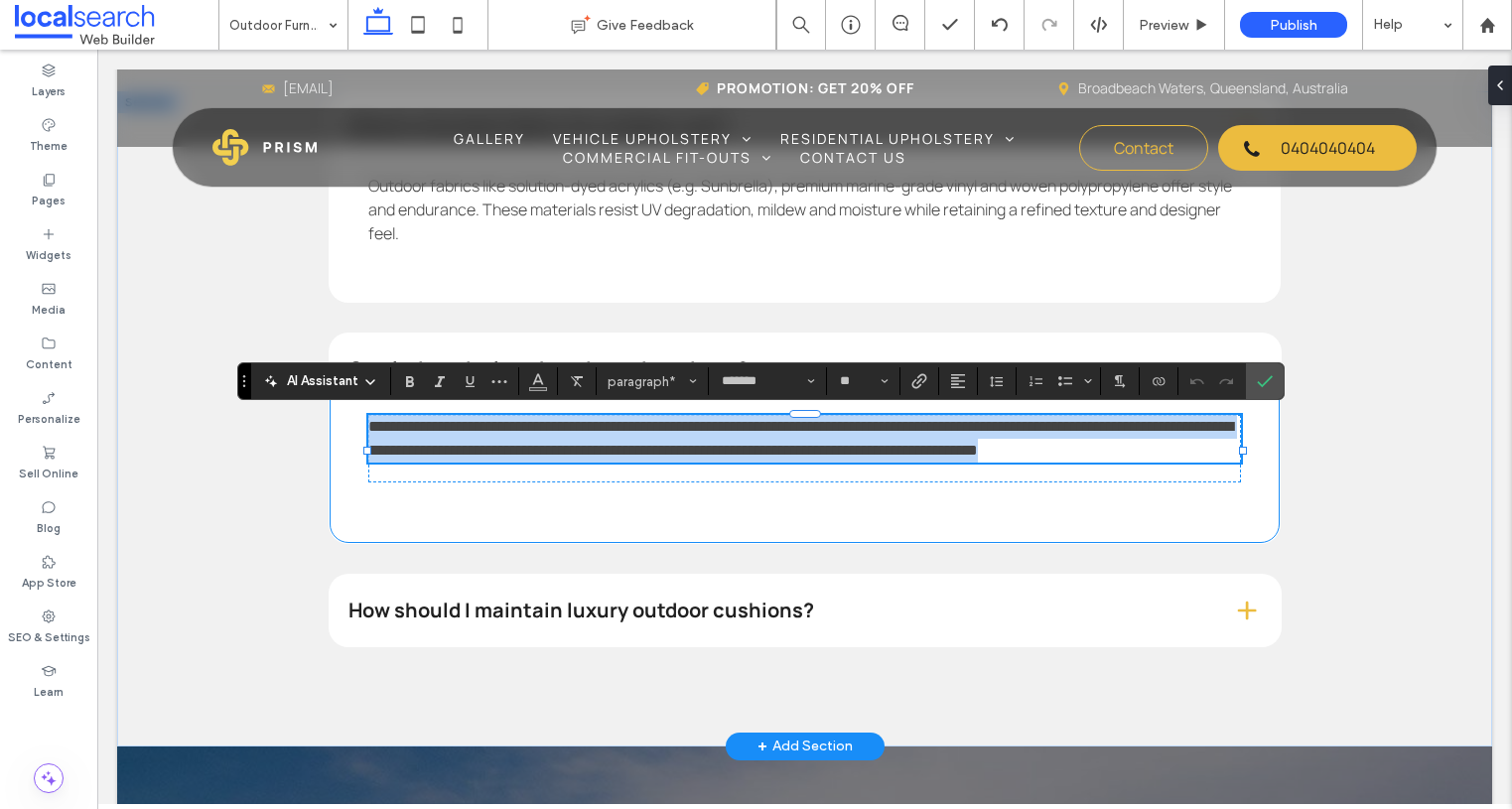 click on "**********" at bounding box center (800, 438) 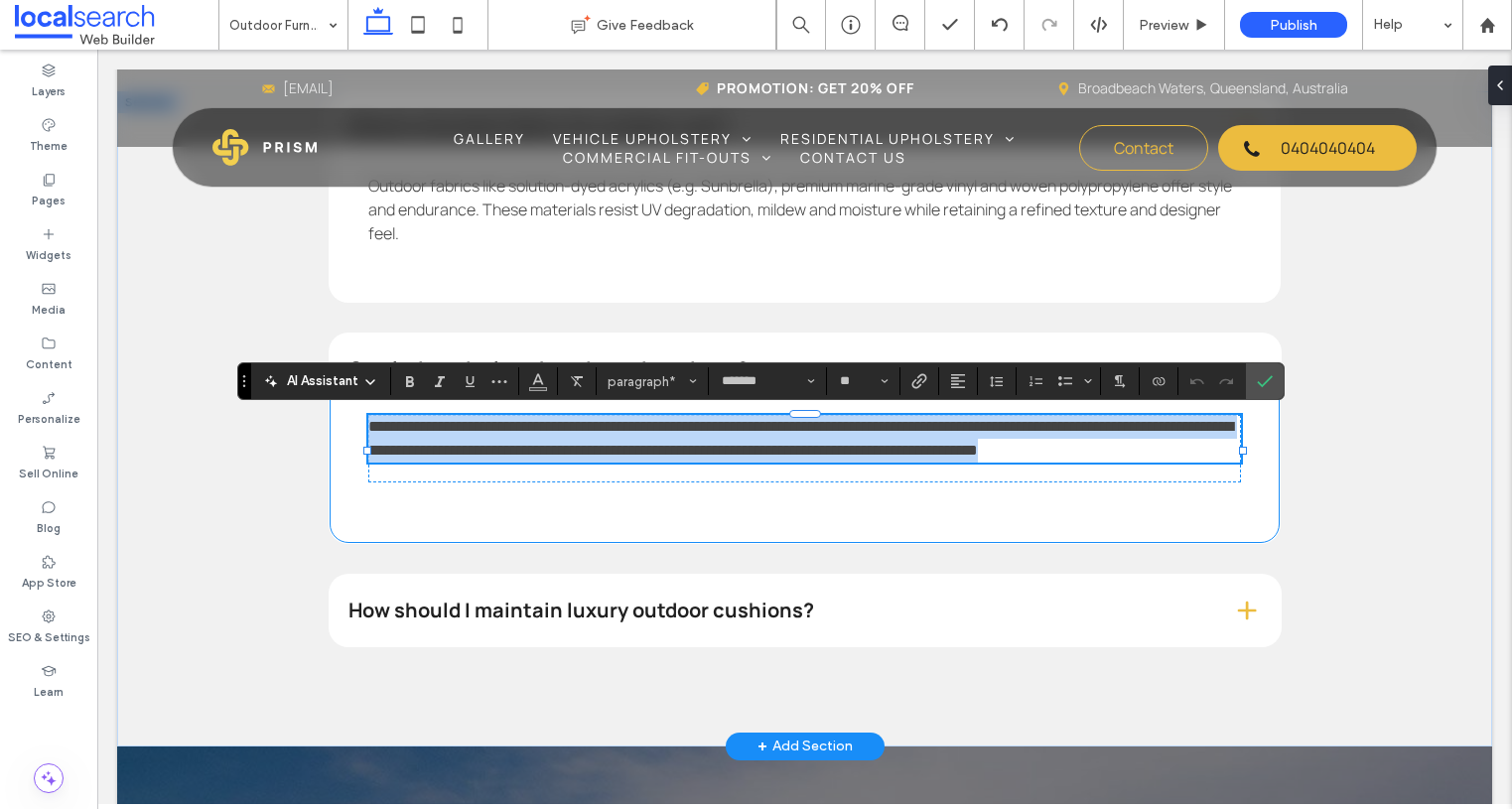 click on "**********" at bounding box center [800, 438] 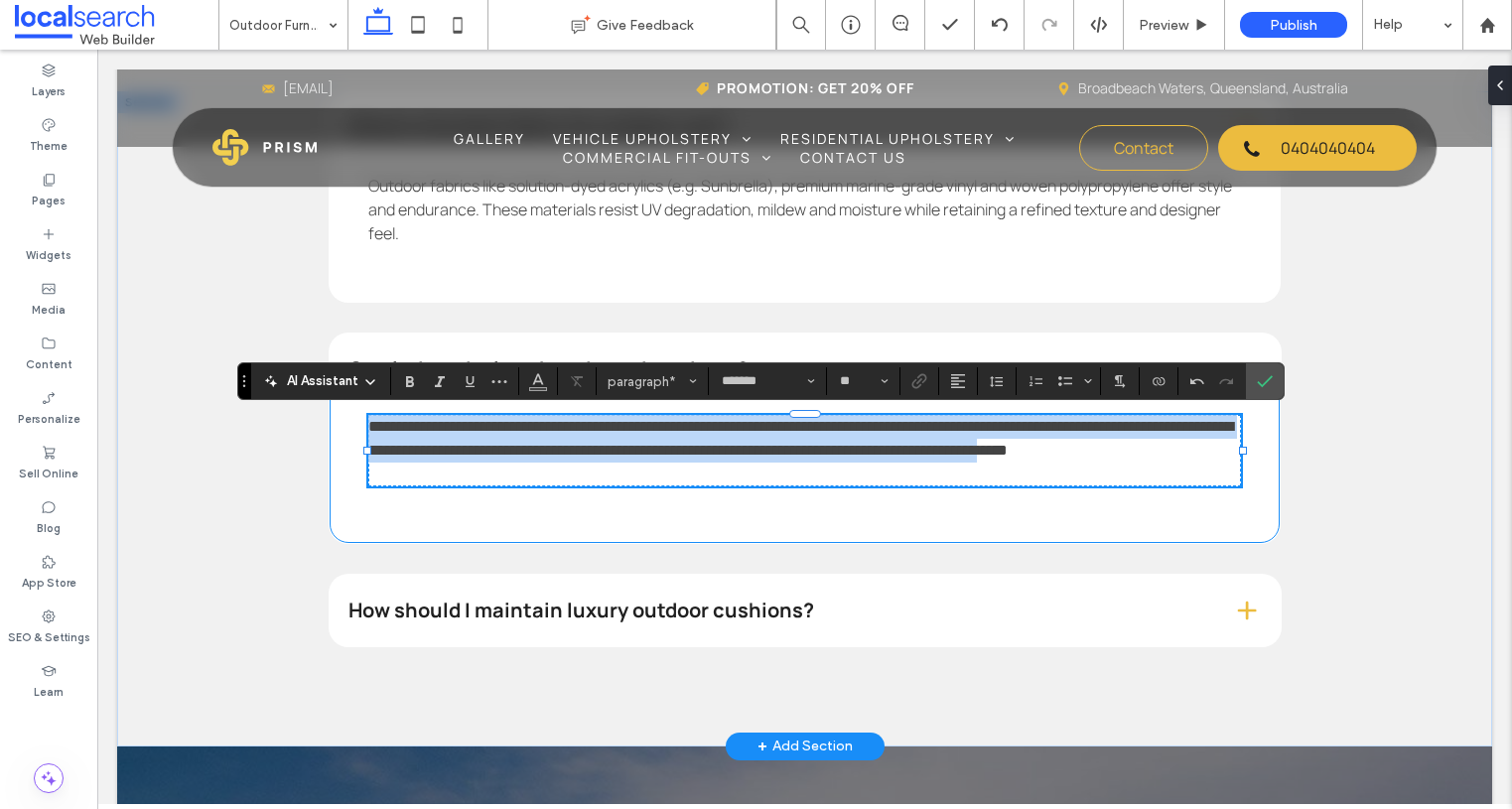 scroll, scrollTop: 0, scrollLeft: 0, axis: both 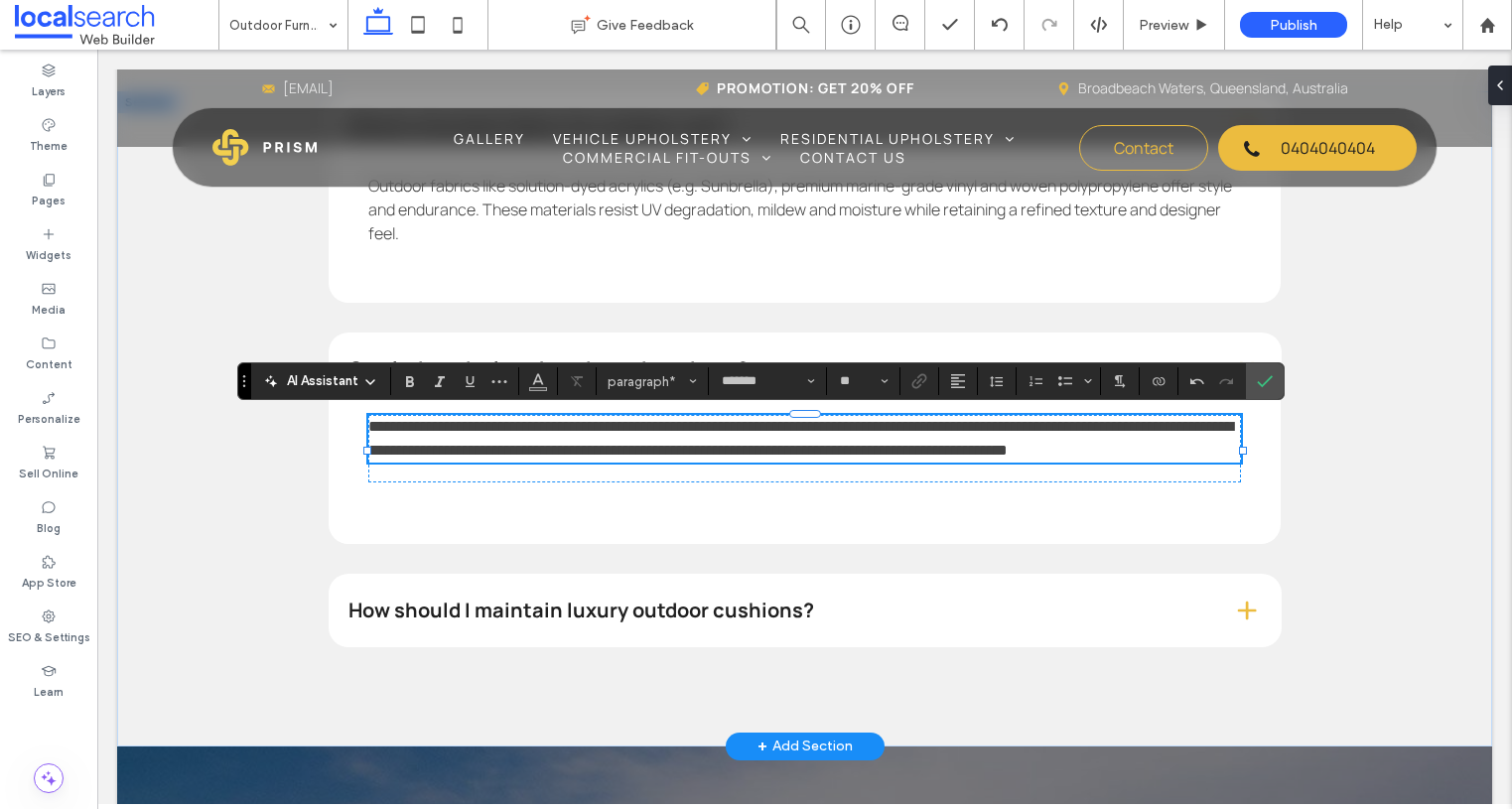 click on "**********" at bounding box center [800, 438] 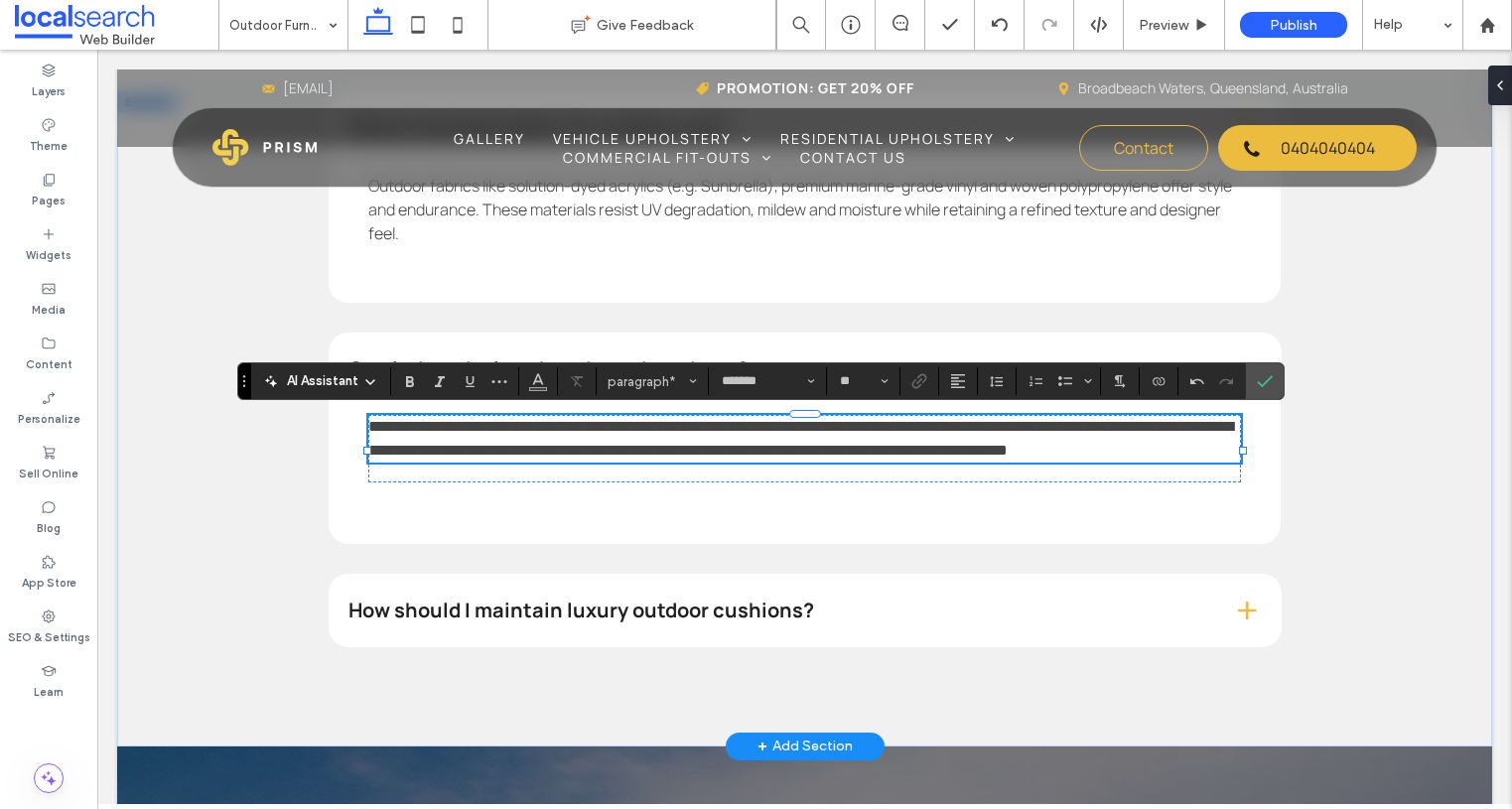 type 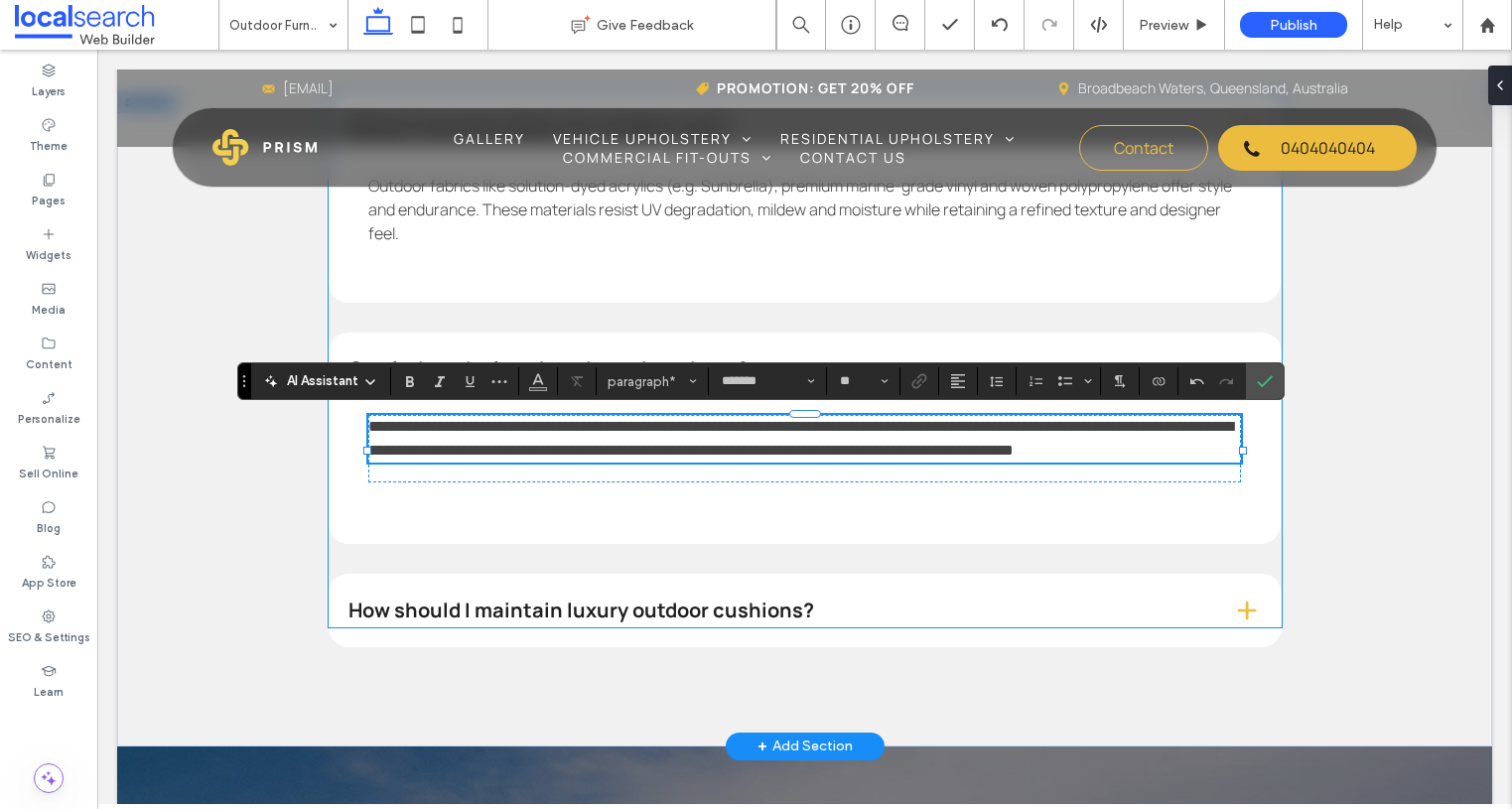 click on "How should I maintain luxury outdoor cushions?" at bounding box center [774, 610] 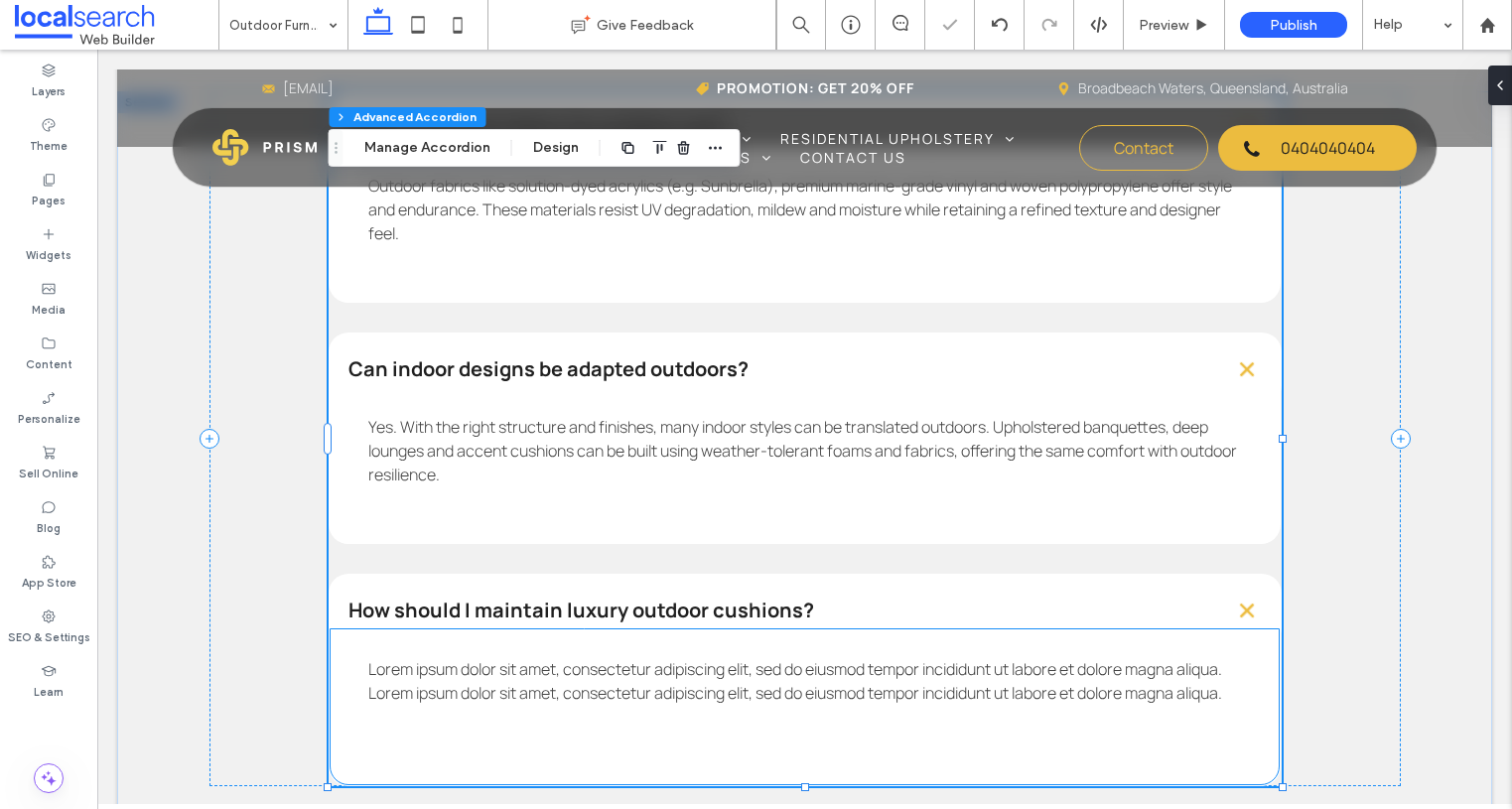 click on "Lorem ipsum dolor sit amet, consectetur adipiscing elit, sed do eiusmod tempor incididunt ut labore et dolore magna aliqua. Lorem ipsum dolor sit amet, consectetur adipiscing elit, sed do eiusmod tempor incididunt ut labore et dolore magna aliqua." at bounding box center (795, 681) 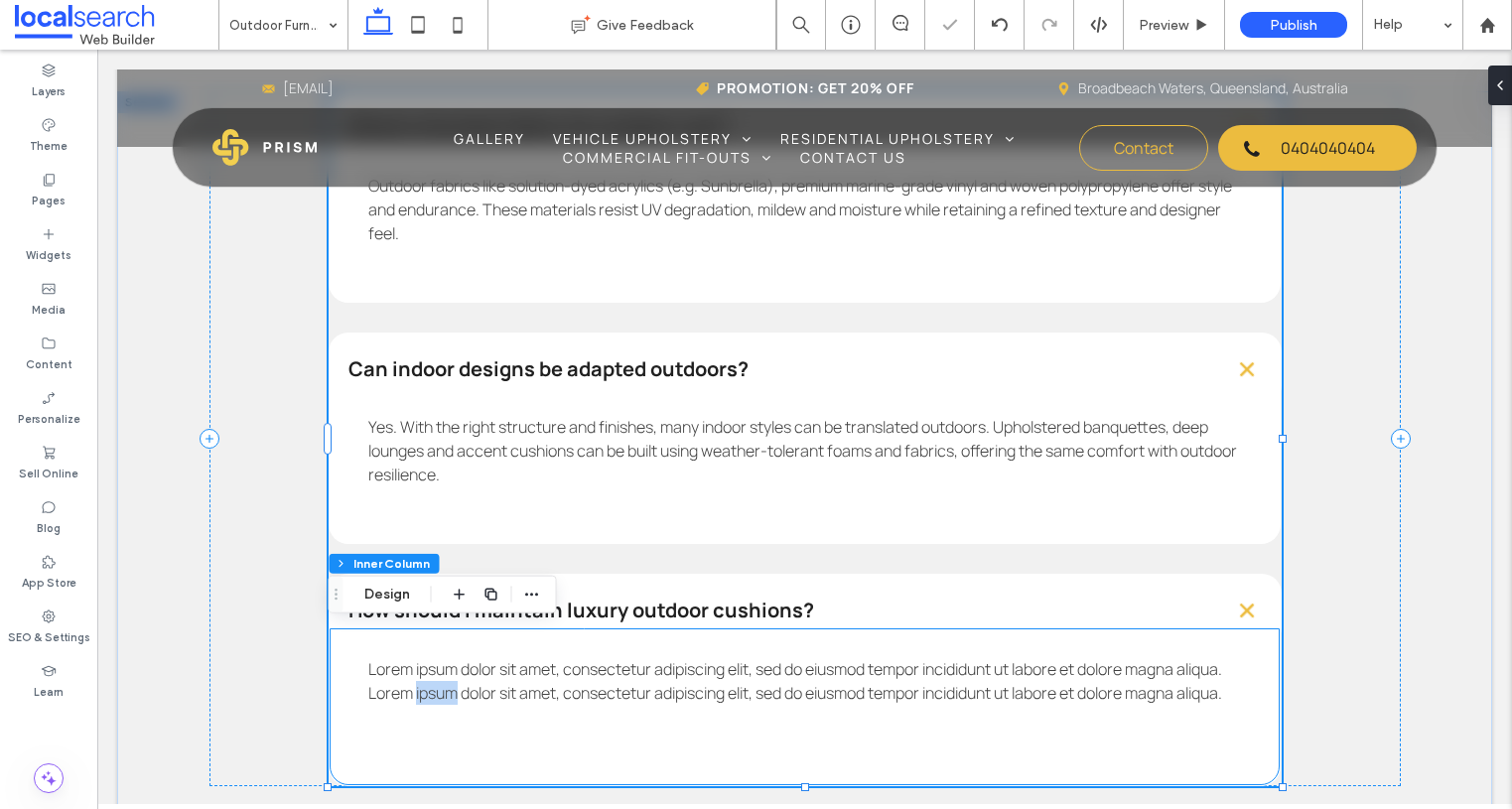 click on "Lorem ipsum dolor sit amet, consectetur adipiscing elit, sed do eiusmod tempor incididunt ut labore et dolore magna aliqua. Lorem ipsum dolor sit amet, consectetur adipiscing elit, sed do eiusmod tempor incididunt ut labore et dolore magna aliqua." at bounding box center (795, 681) 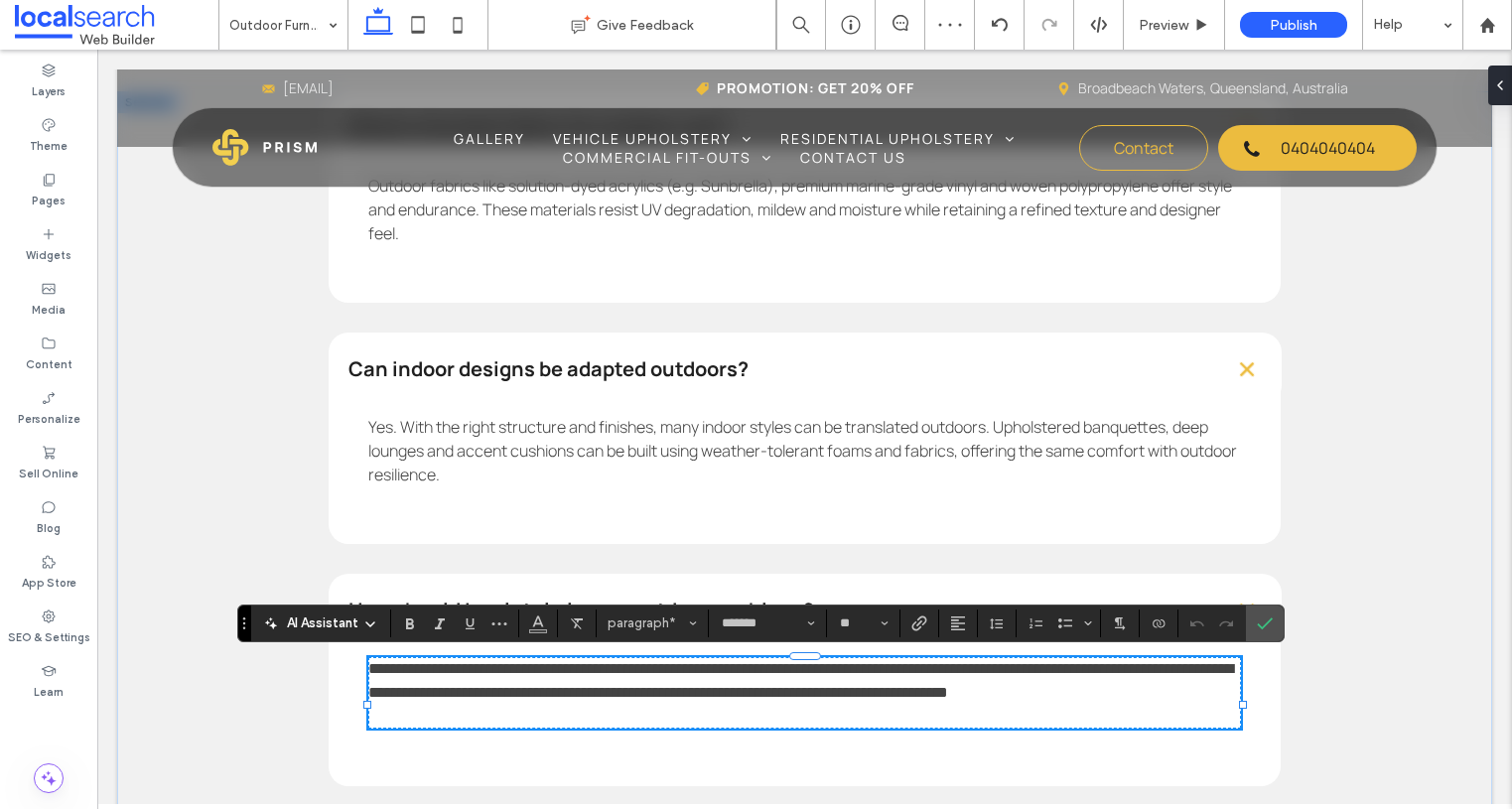 scroll, scrollTop: 0, scrollLeft: 0, axis: both 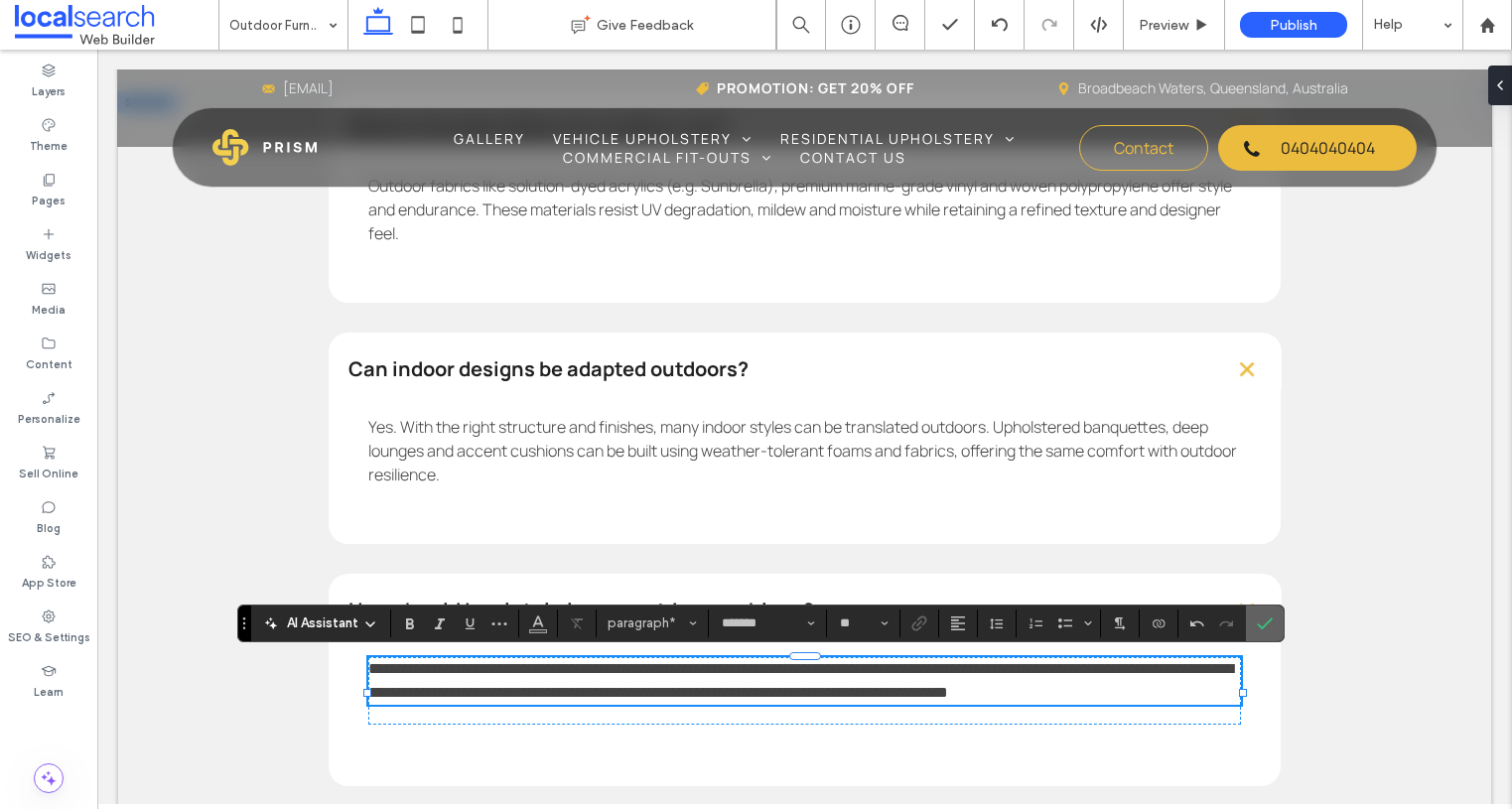 click 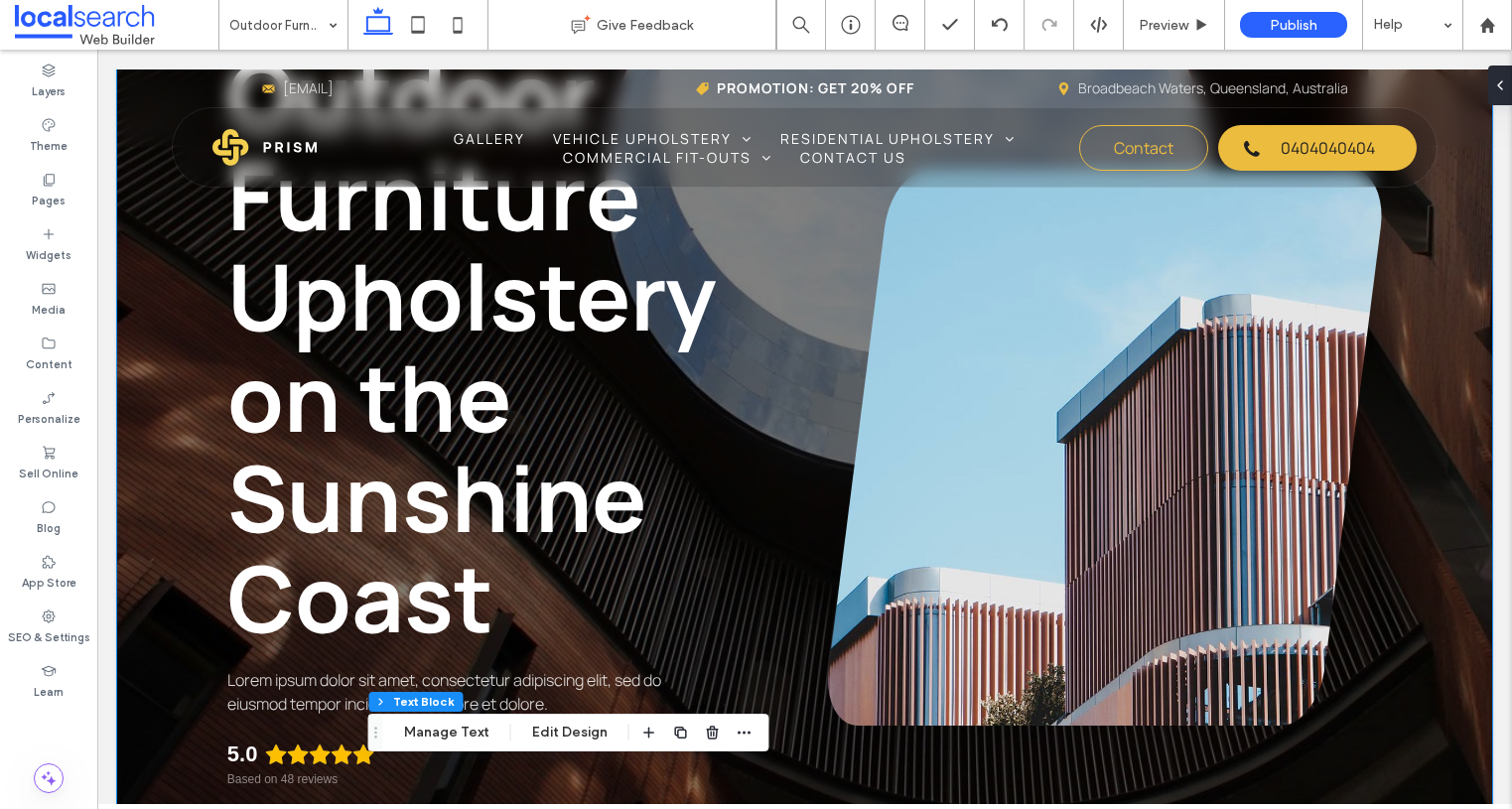 scroll, scrollTop: 281, scrollLeft: 0, axis: vertical 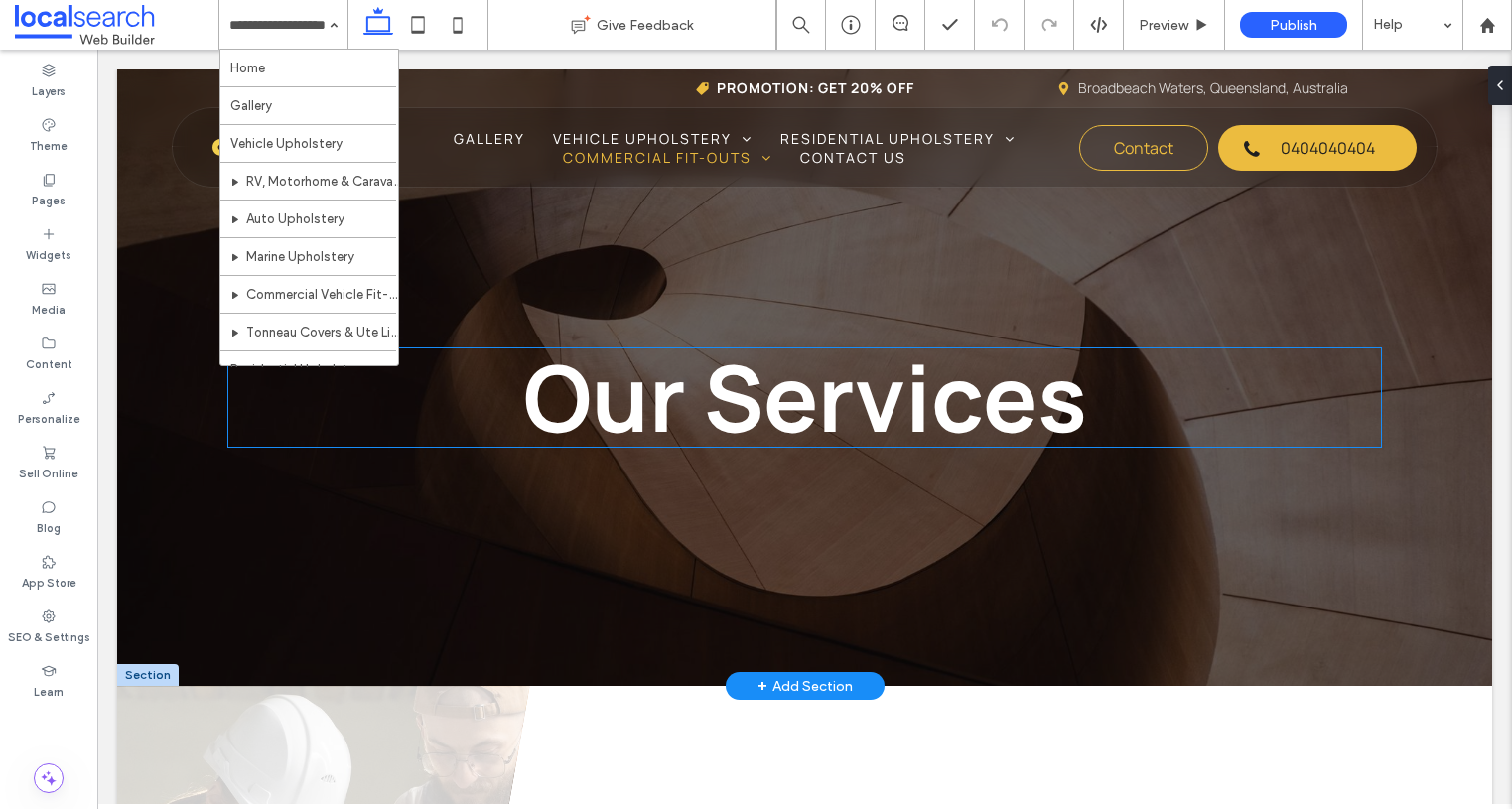 click on "Our Services" at bounding box center [805, 397] 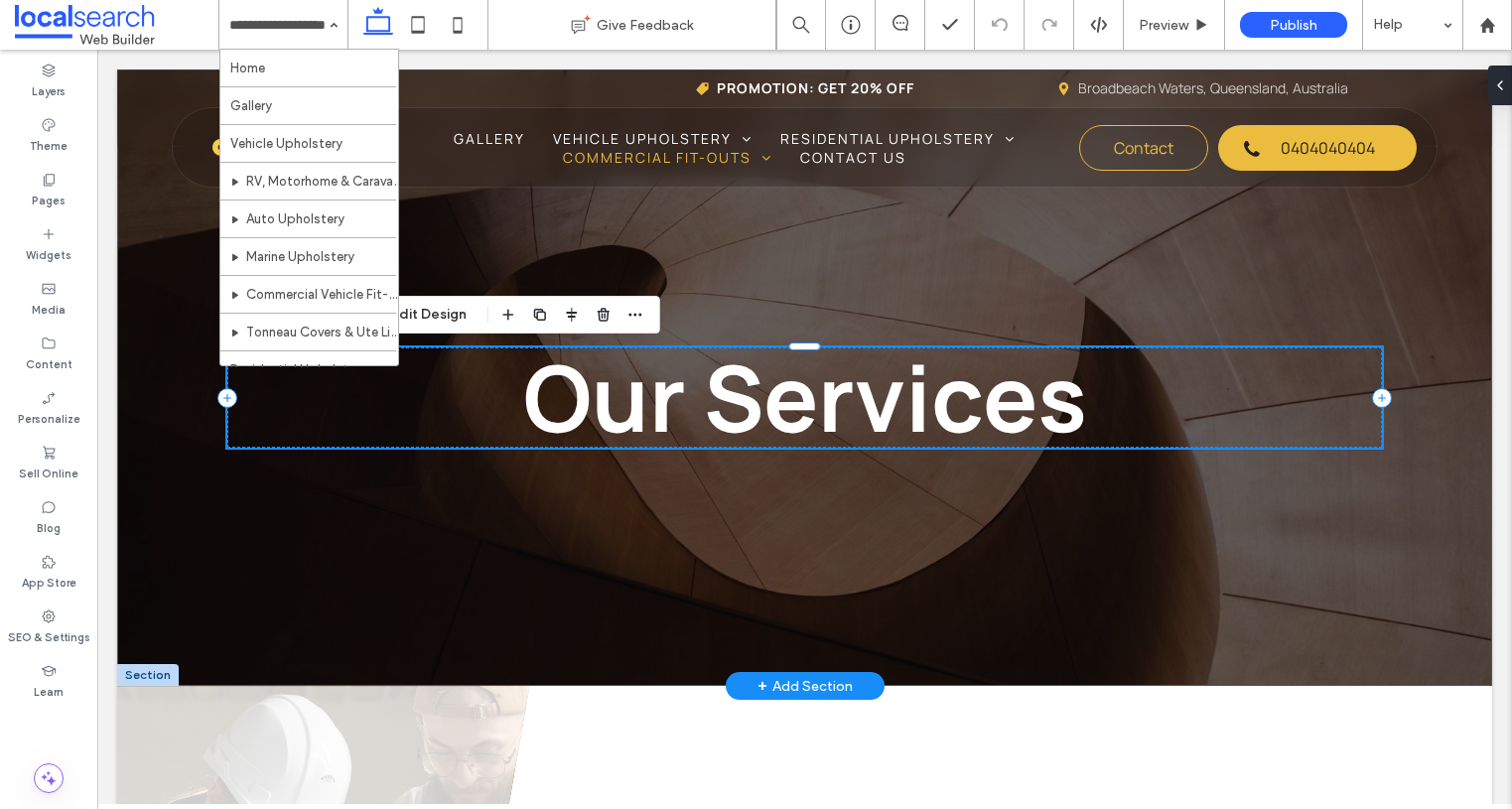 click on "Our Services" at bounding box center [805, 397] 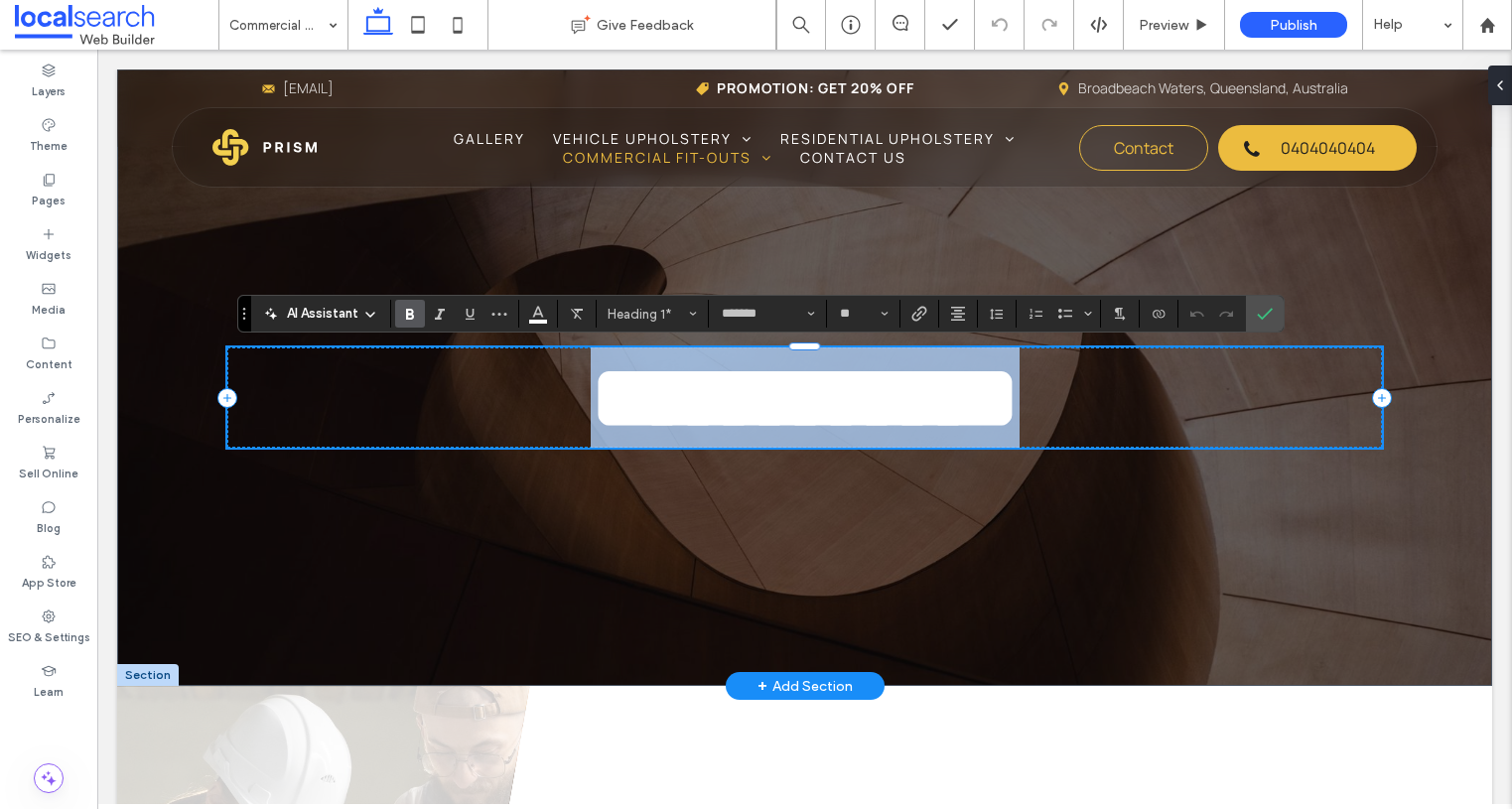 click on "**********" at bounding box center (805, 397) 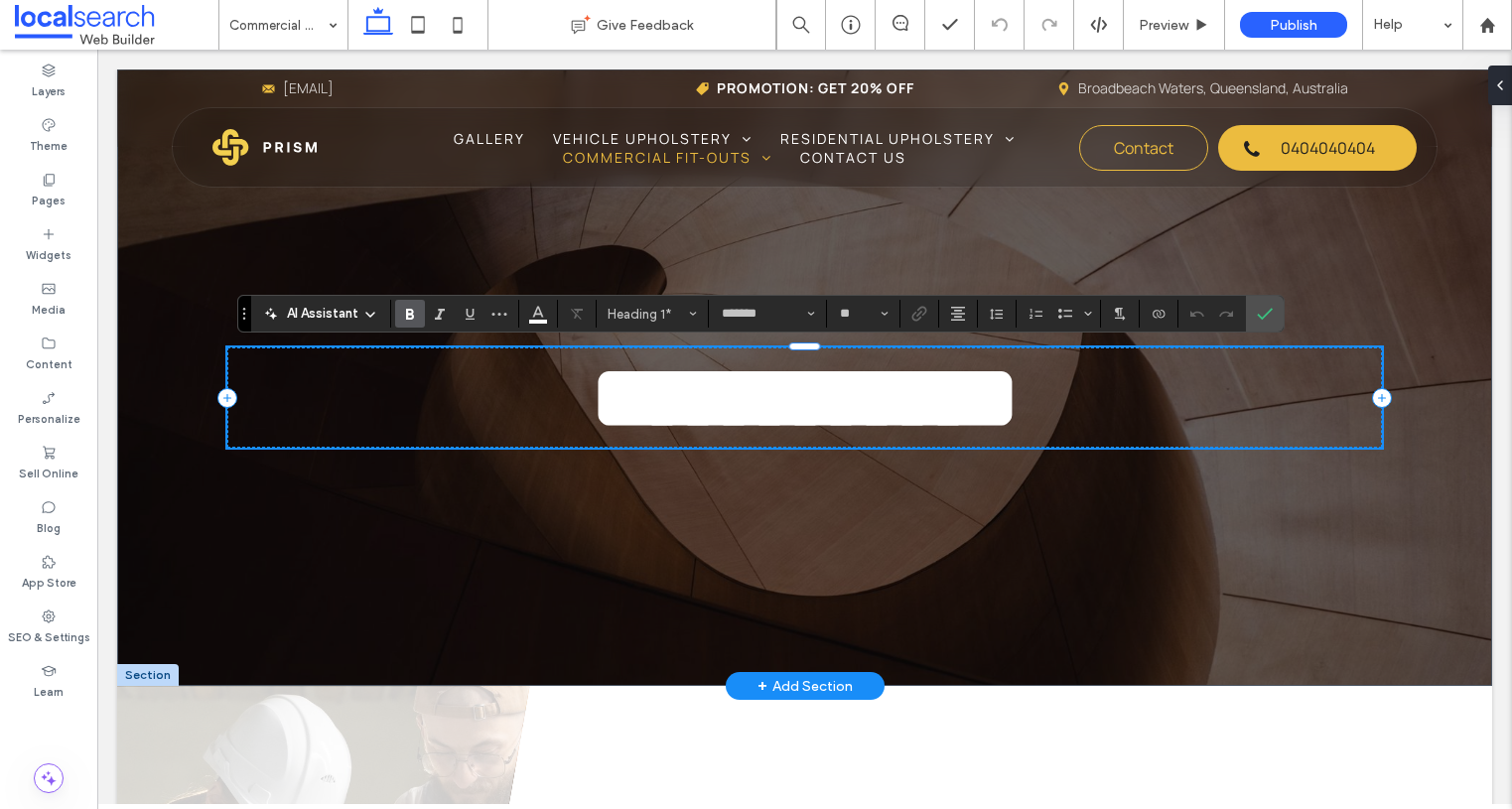 type 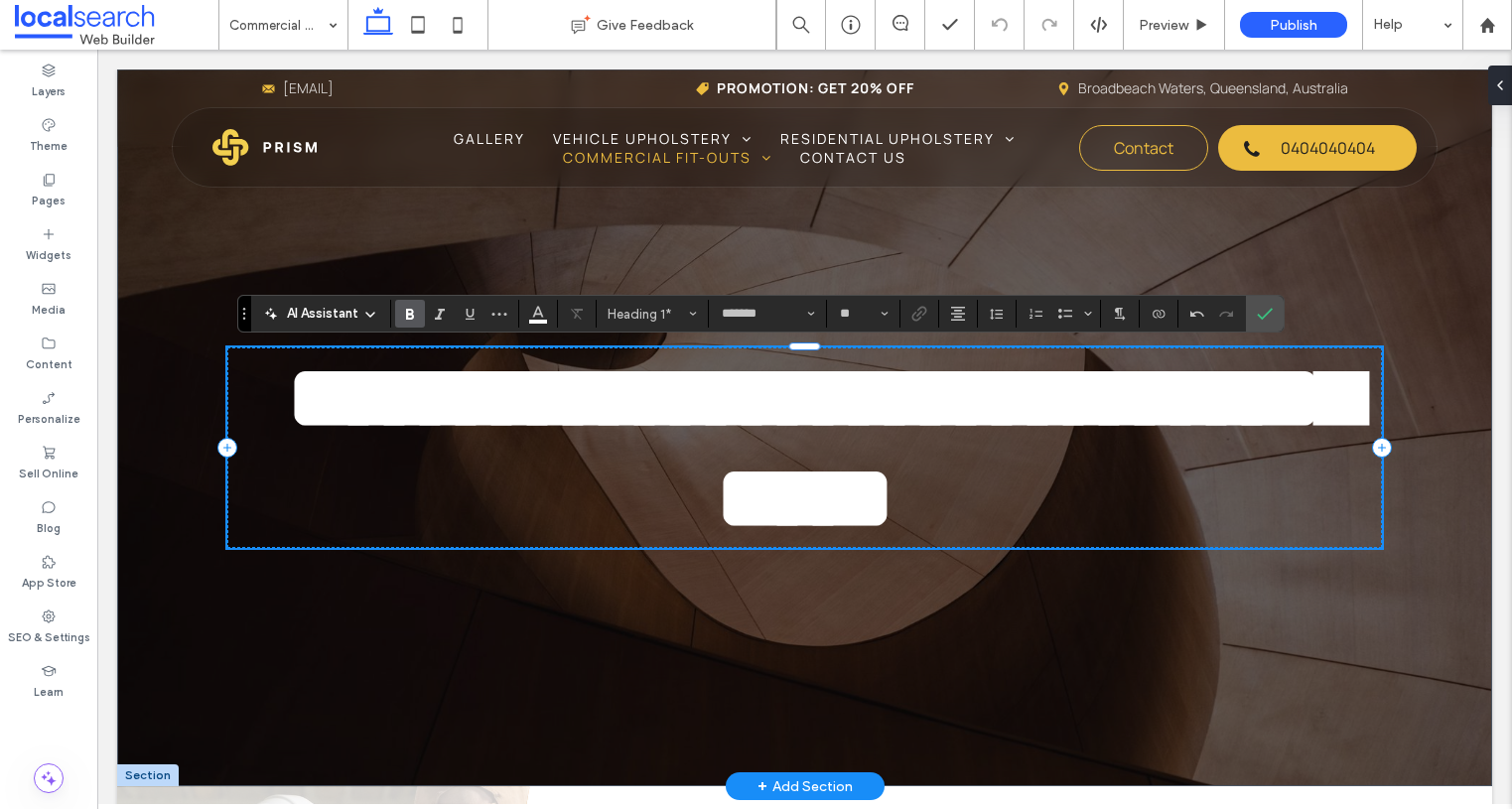 scroll, scrollTop: 12, scrollLeft: 0, axis: vertical 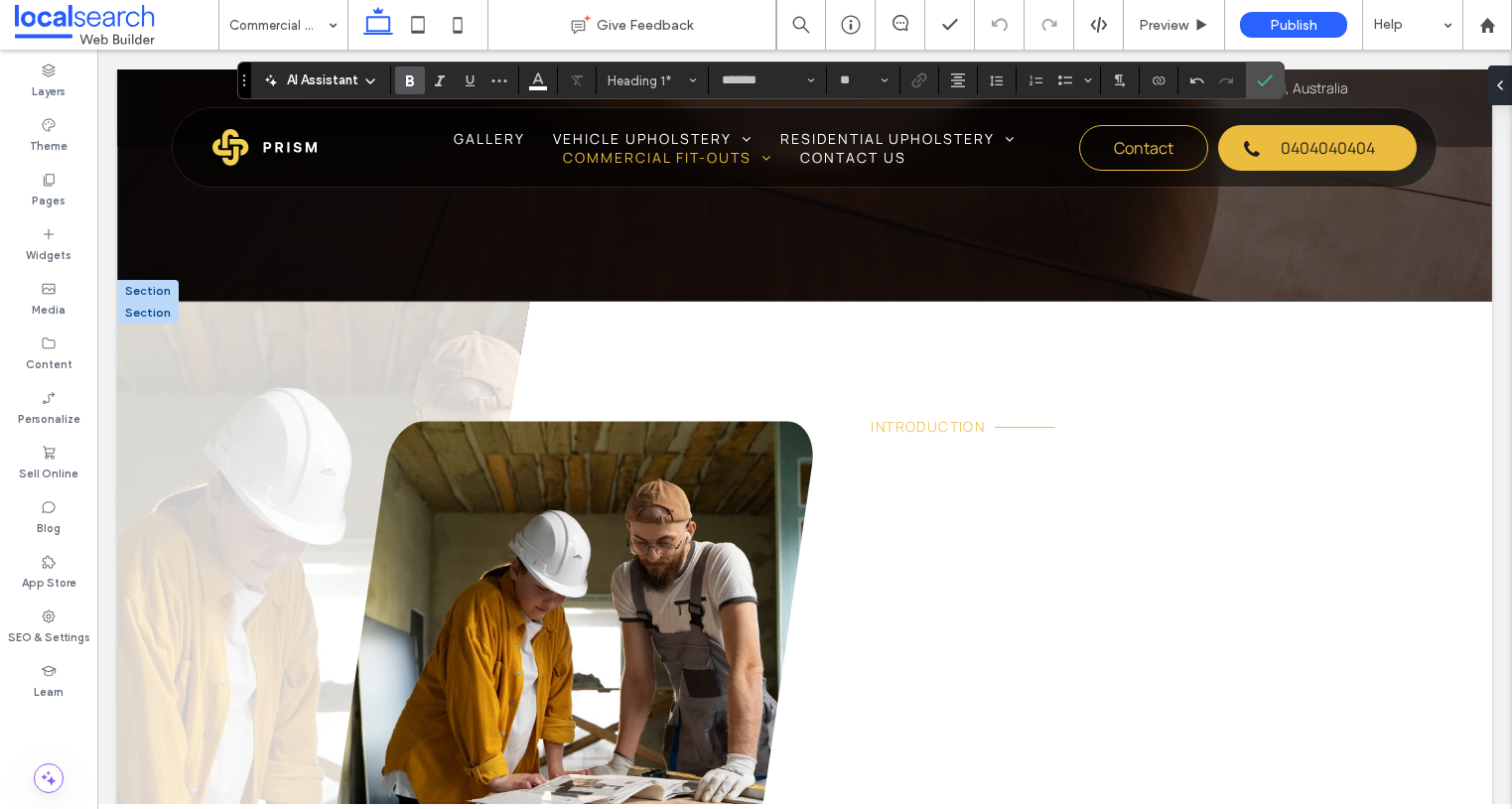 click on "Introduction" at bounding box center (927, 426) 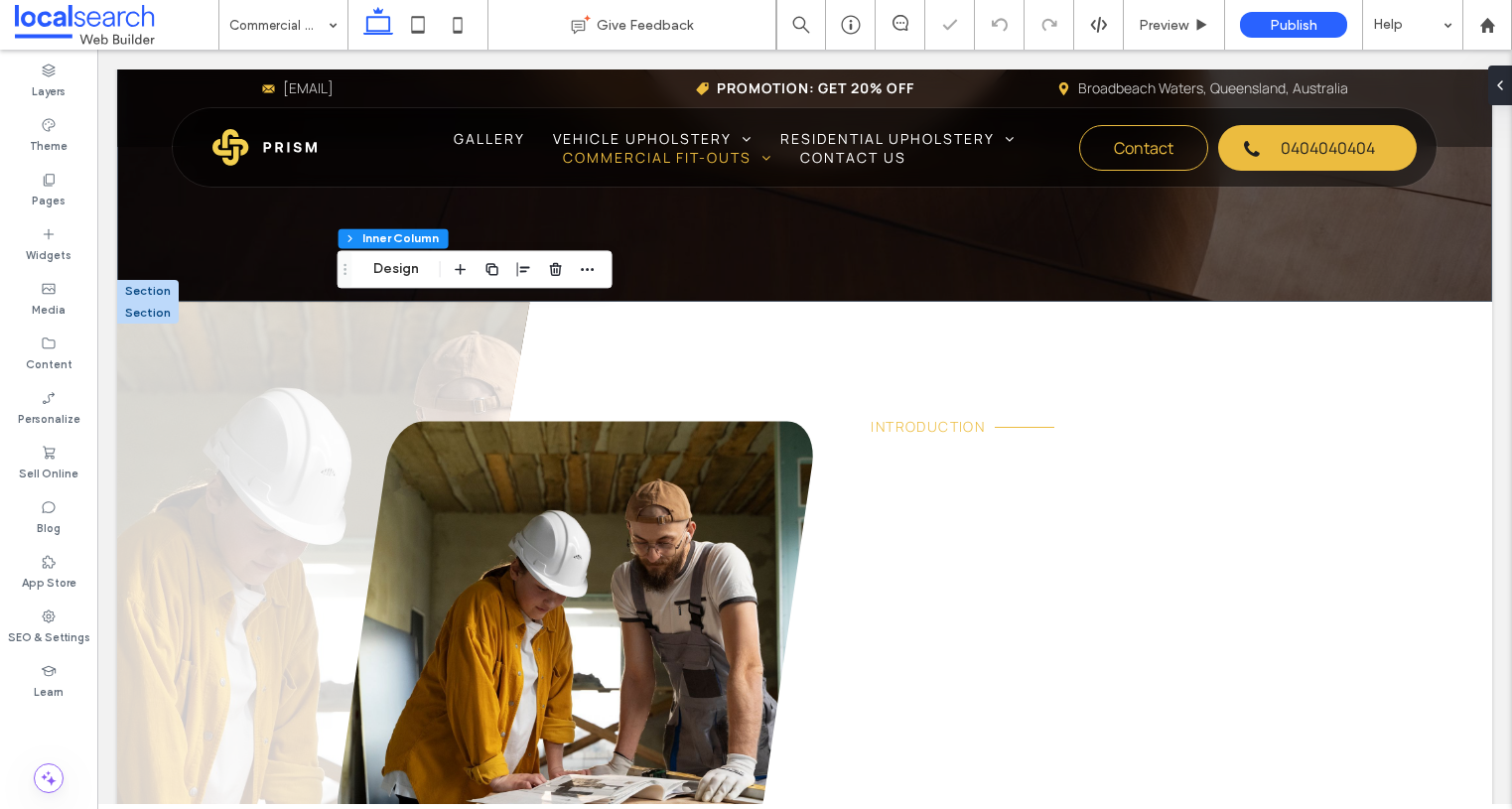 click on "Introduction" at bounding box center (927, 426) 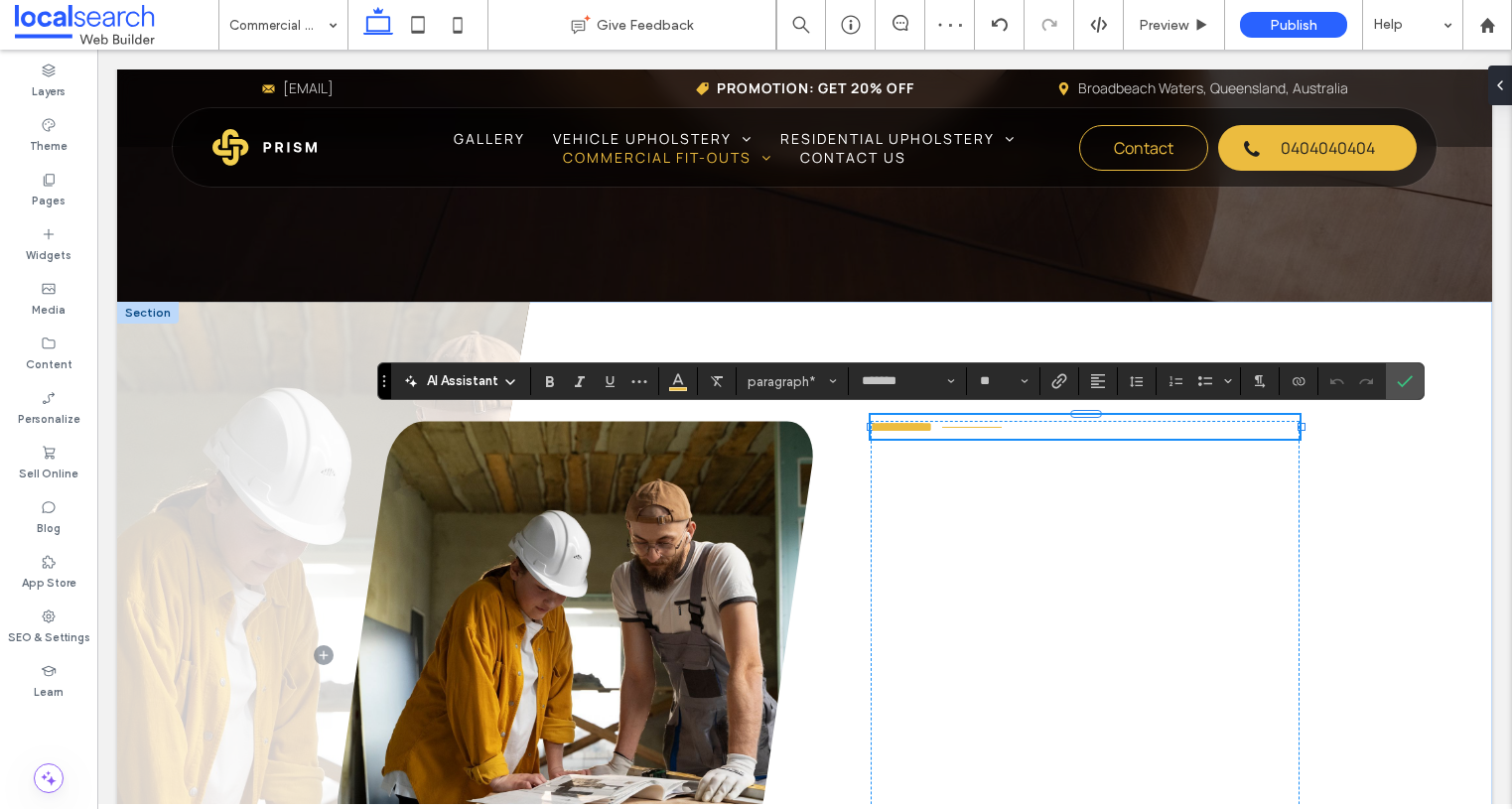 type 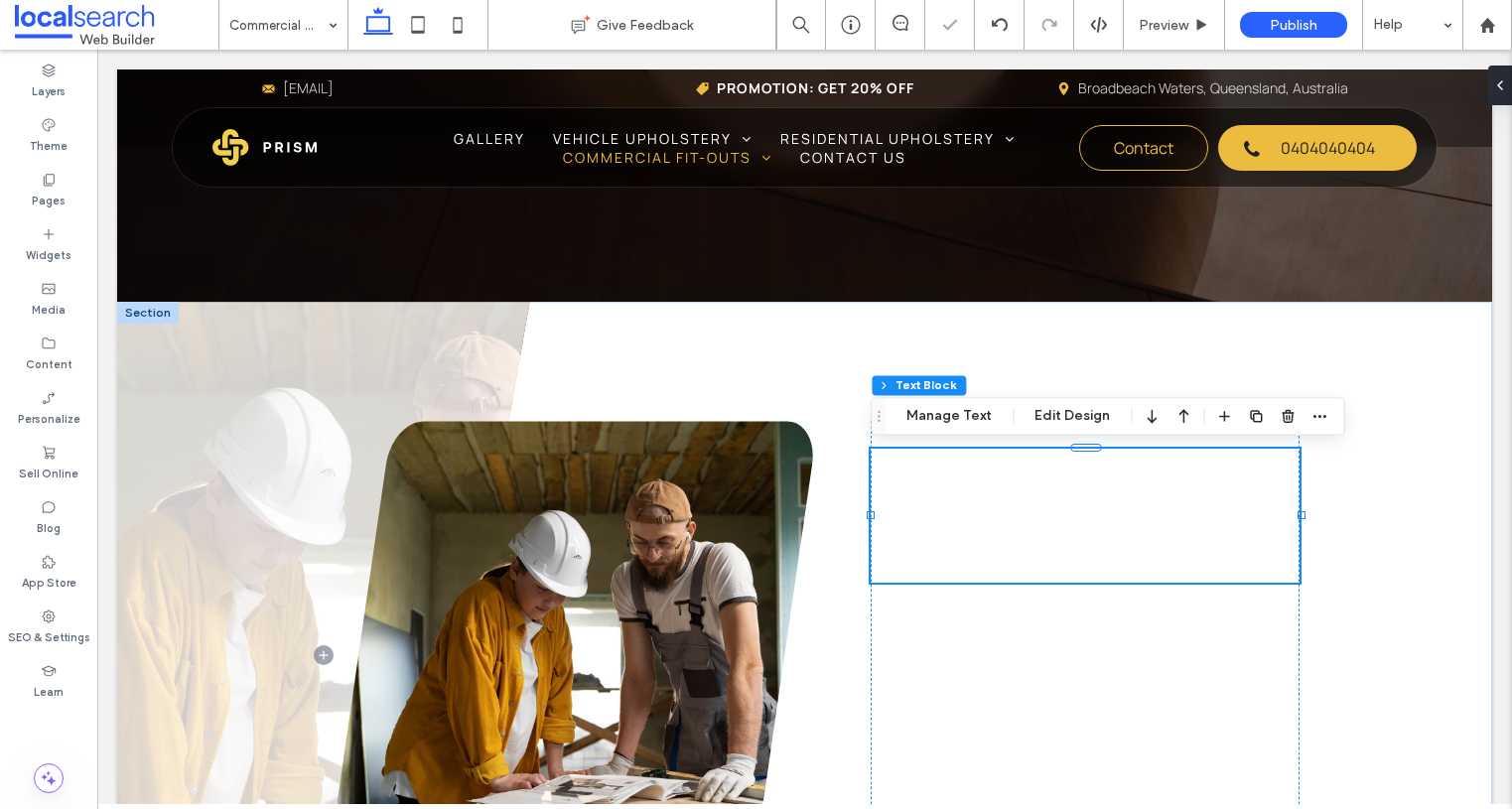 click on "Your Trusted Local Builder" at bounding box center [1043, 515] 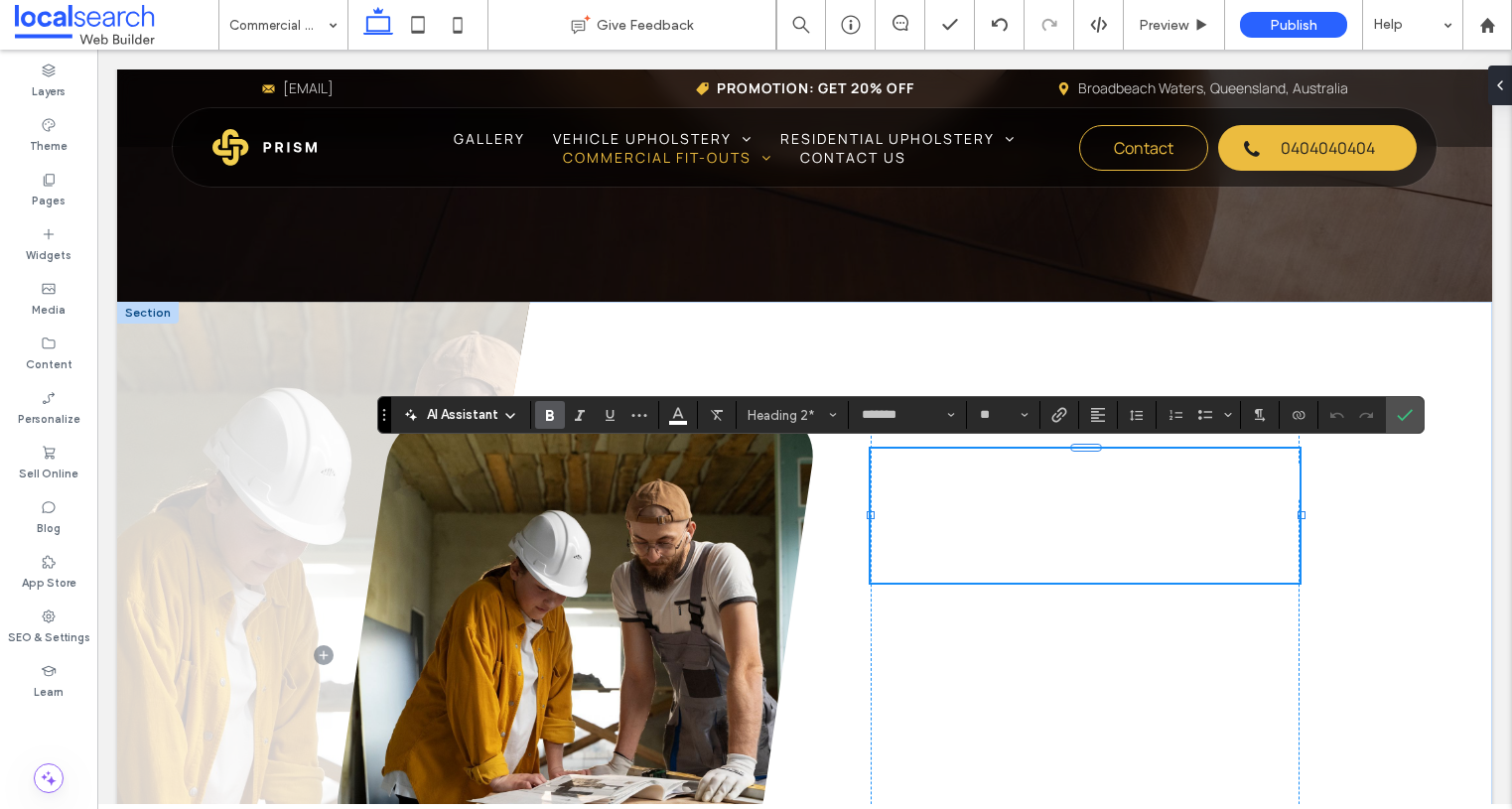 scroll, scrollTop: 0, scrollLeft: 0, axis: both 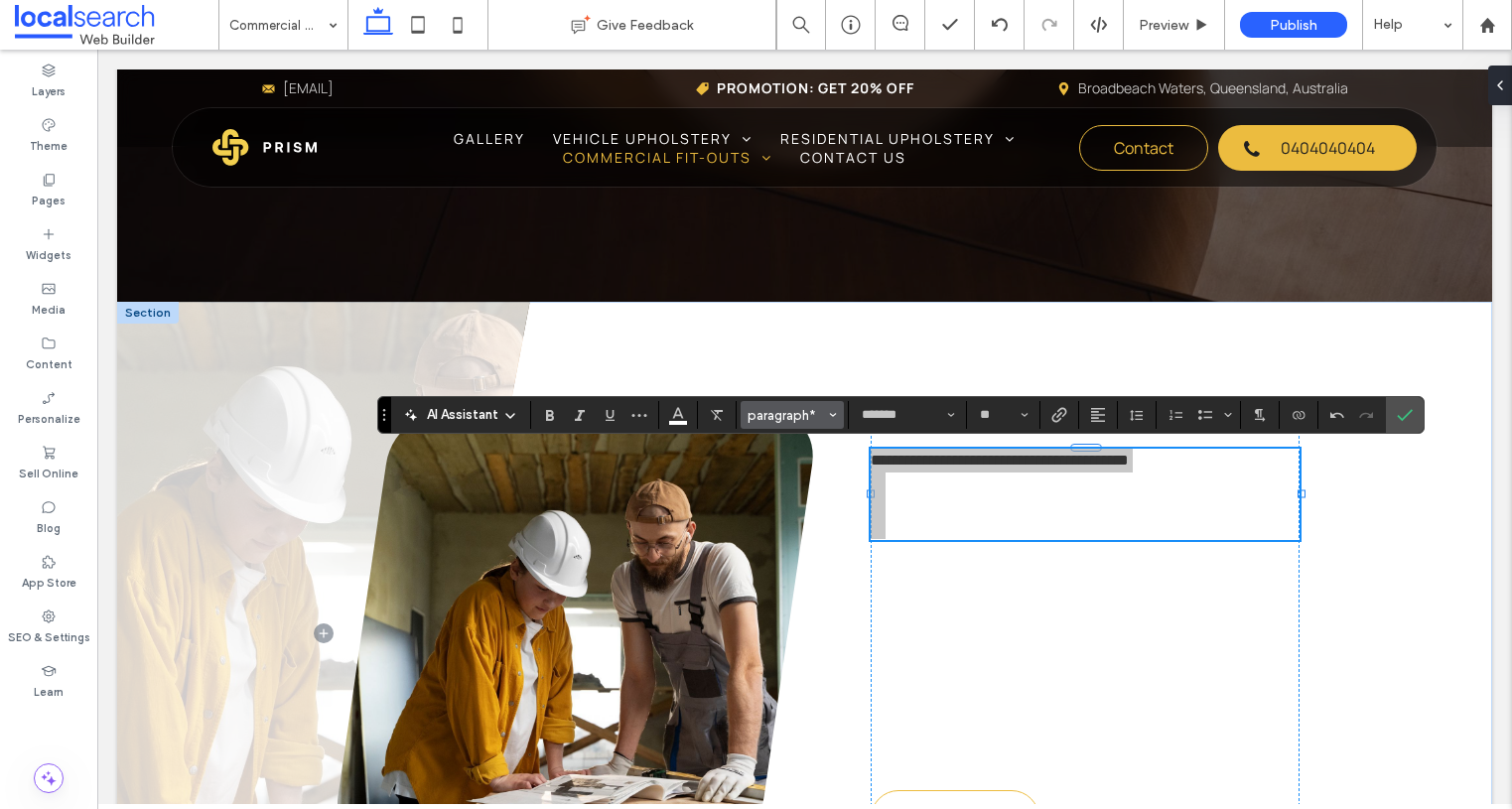 click on "paragraph*" at bounding box center [786, 415] 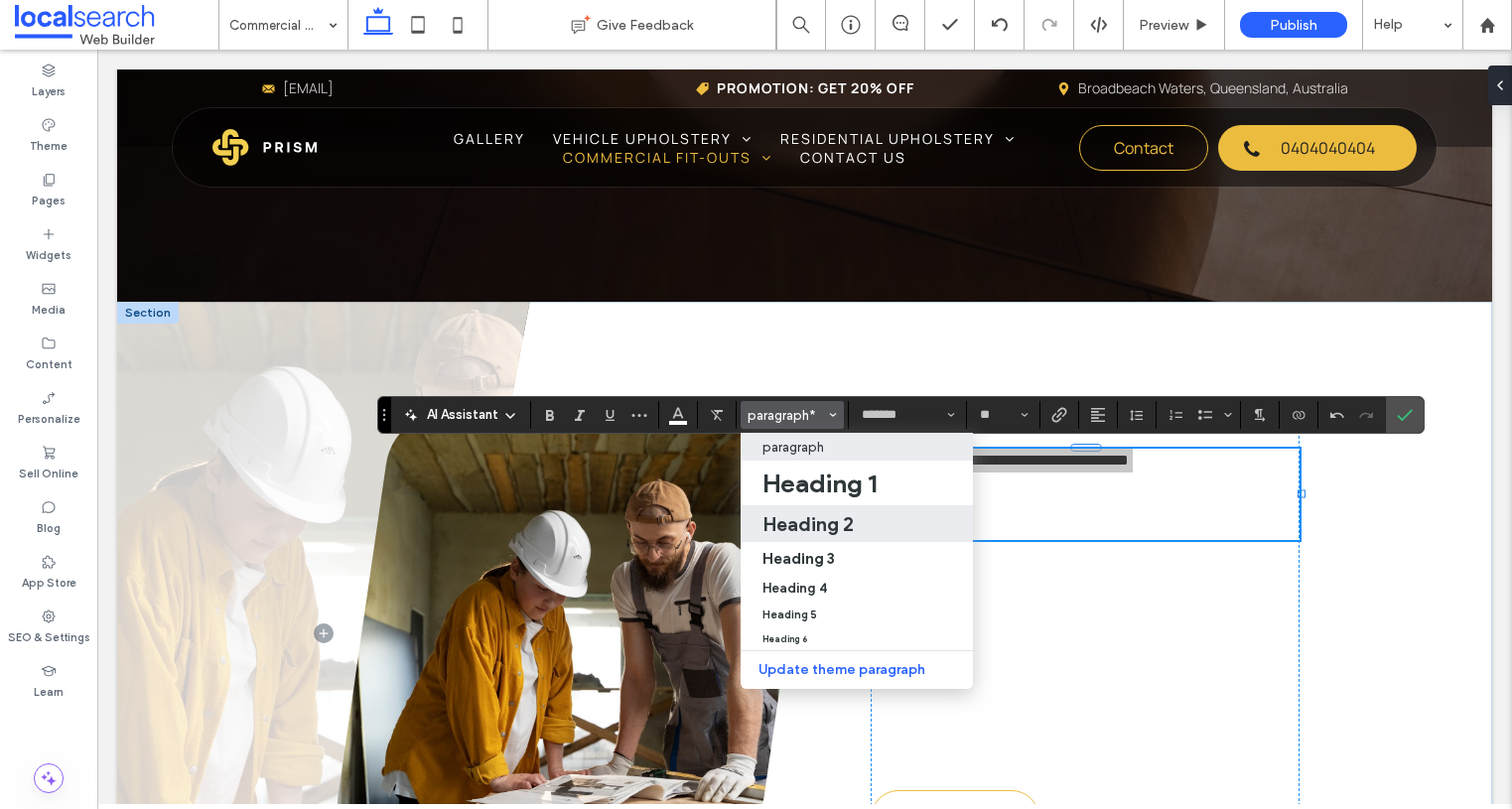 click on "Heading 2" at bounding box center (808, 524) 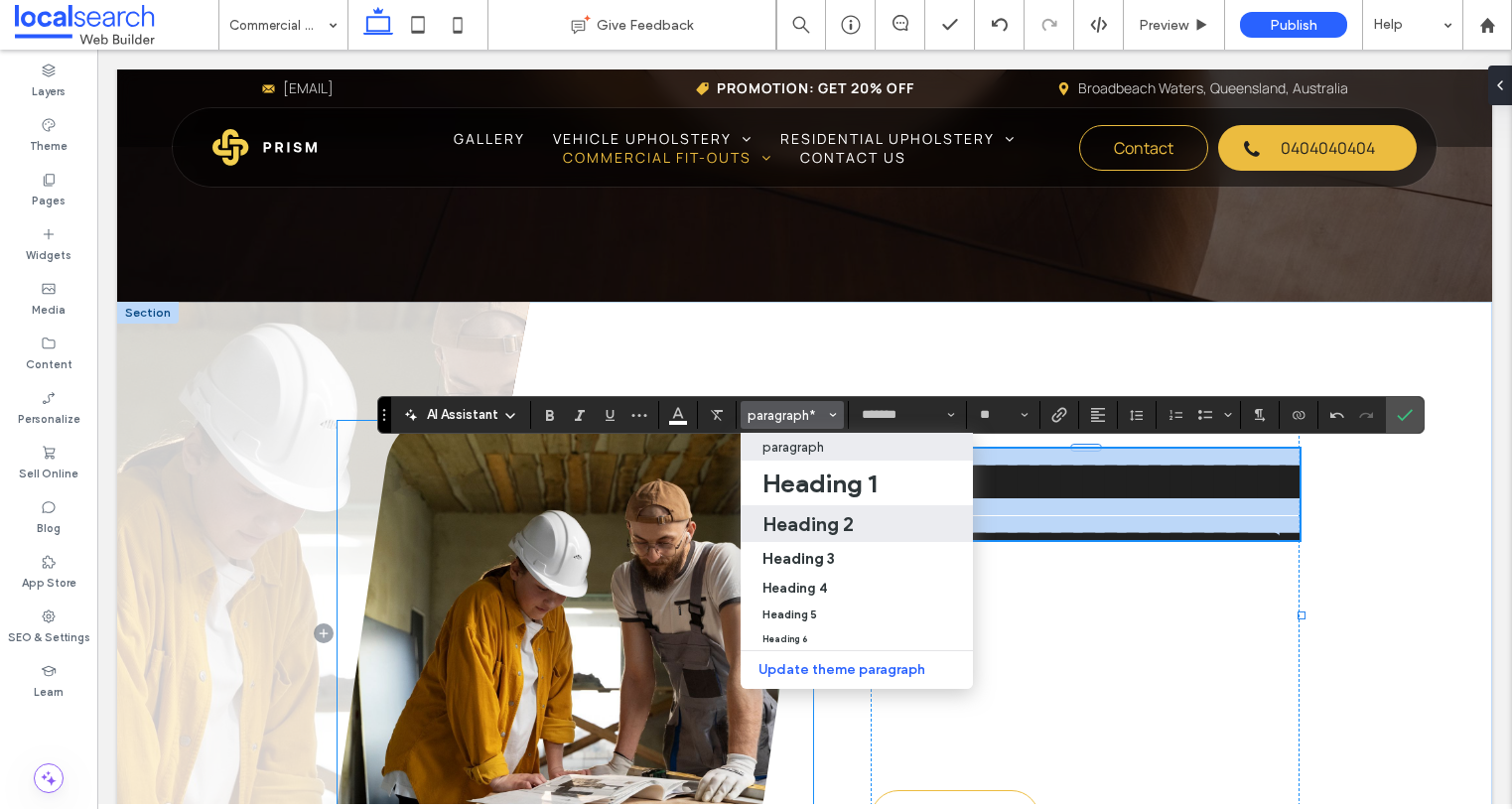 type on "**" 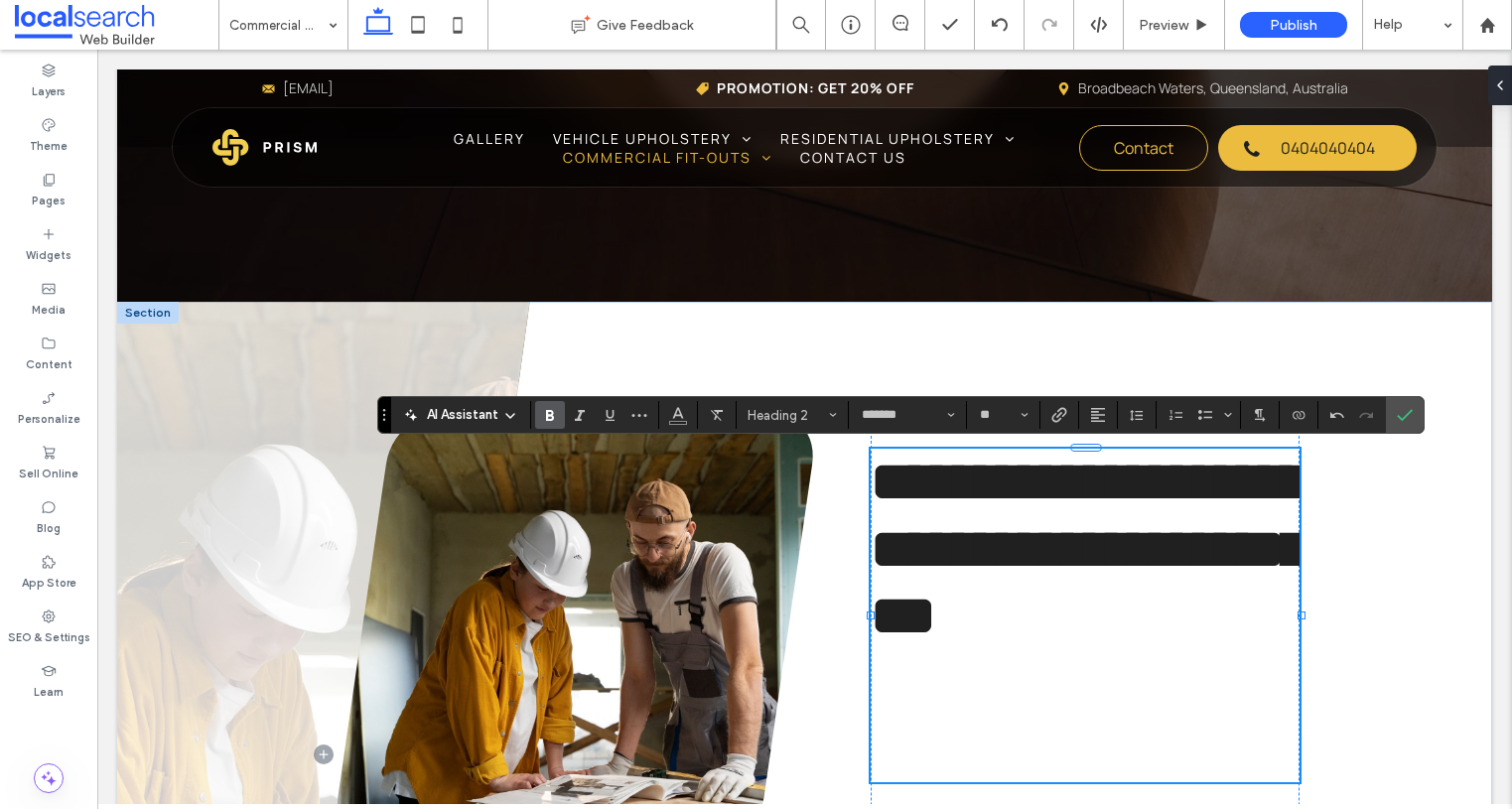 click on "﻿" at bounding box center [1085, 682] 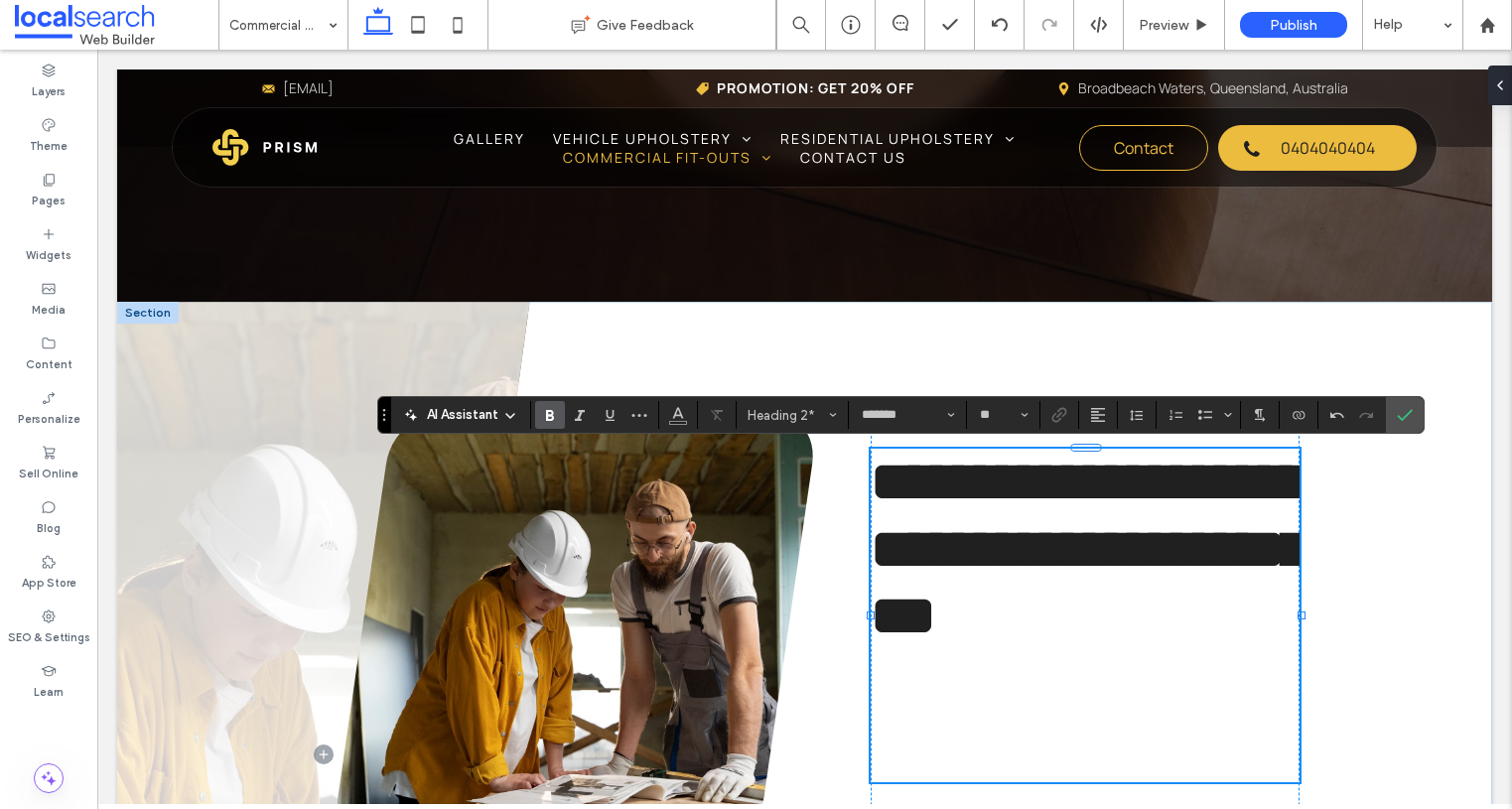 scroll, scrollTop: 5, scrollLeft: 0, axis: vertical 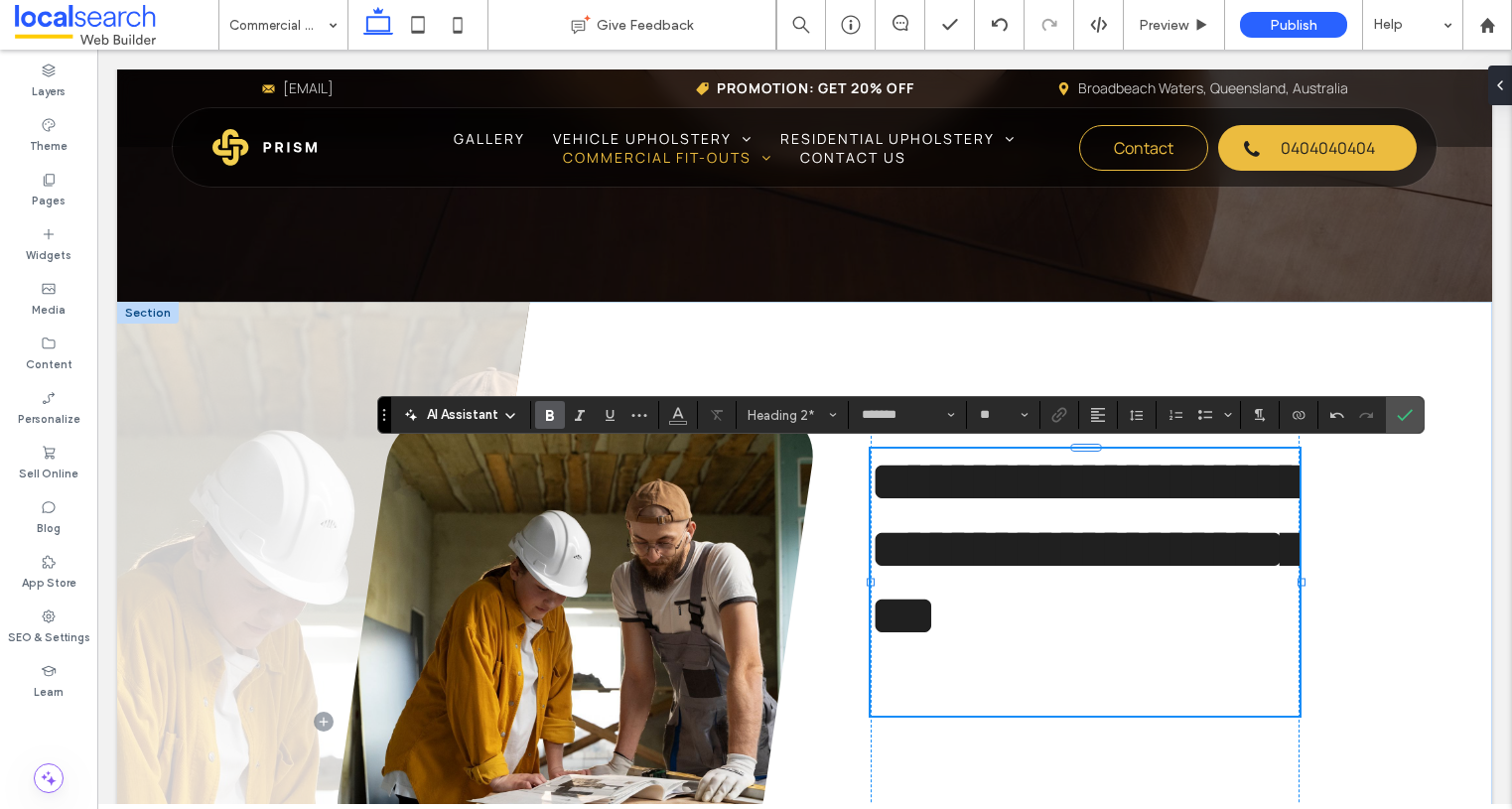 click on "**********" at bounding box center [1085, 549] 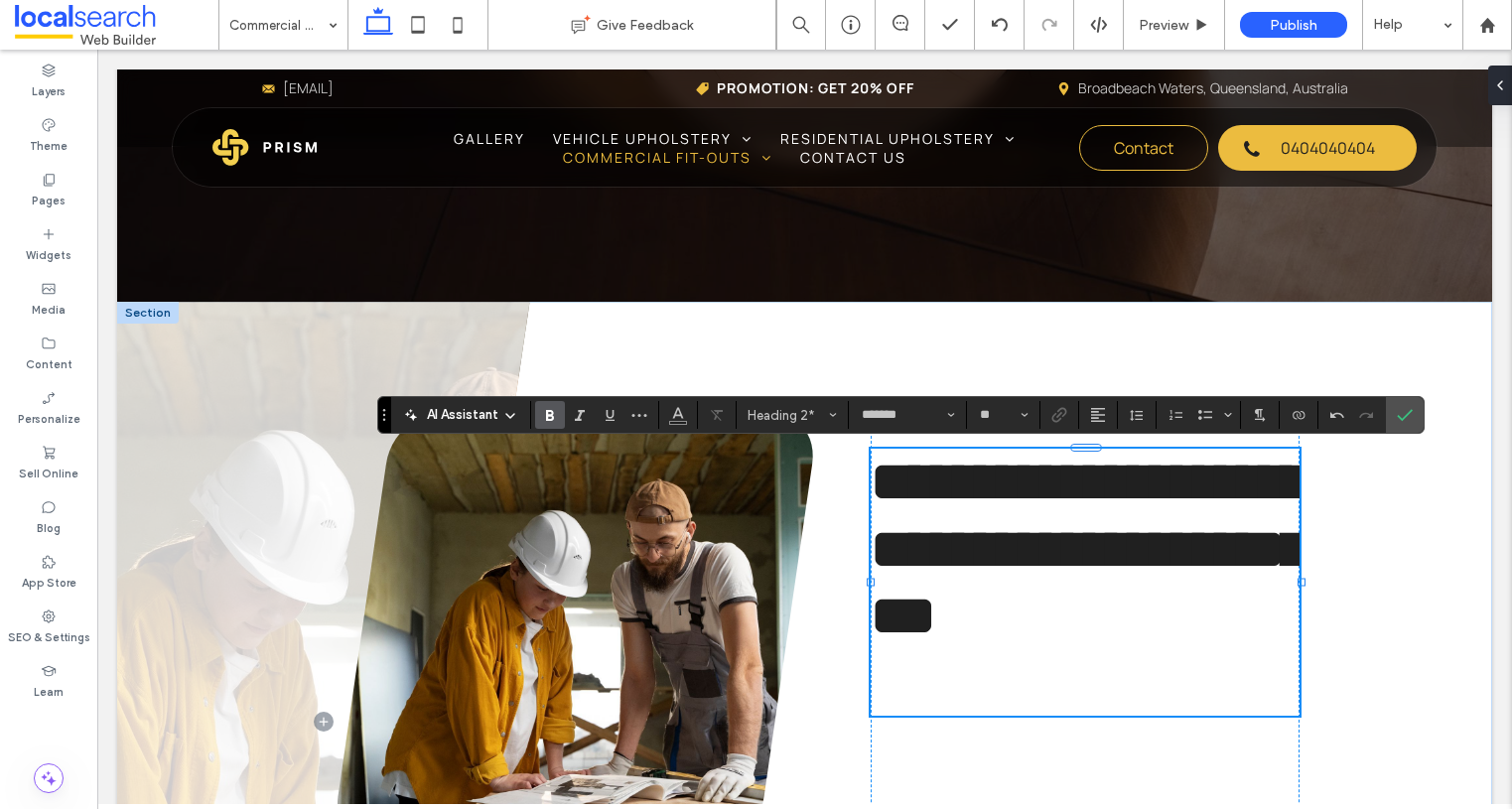 type 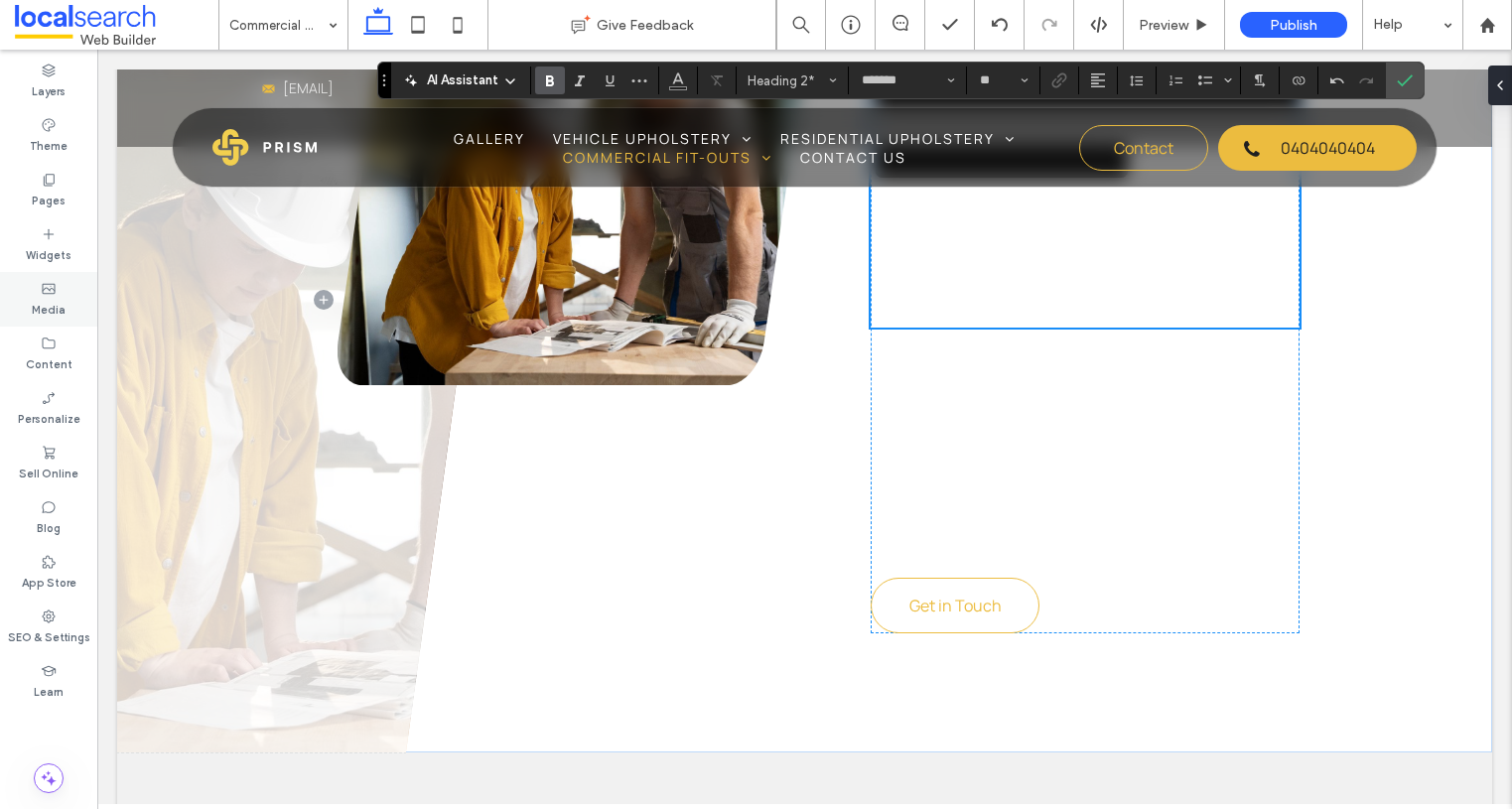 scroll, scrollTop: 951, scrollLeft: 0, axis: vertical 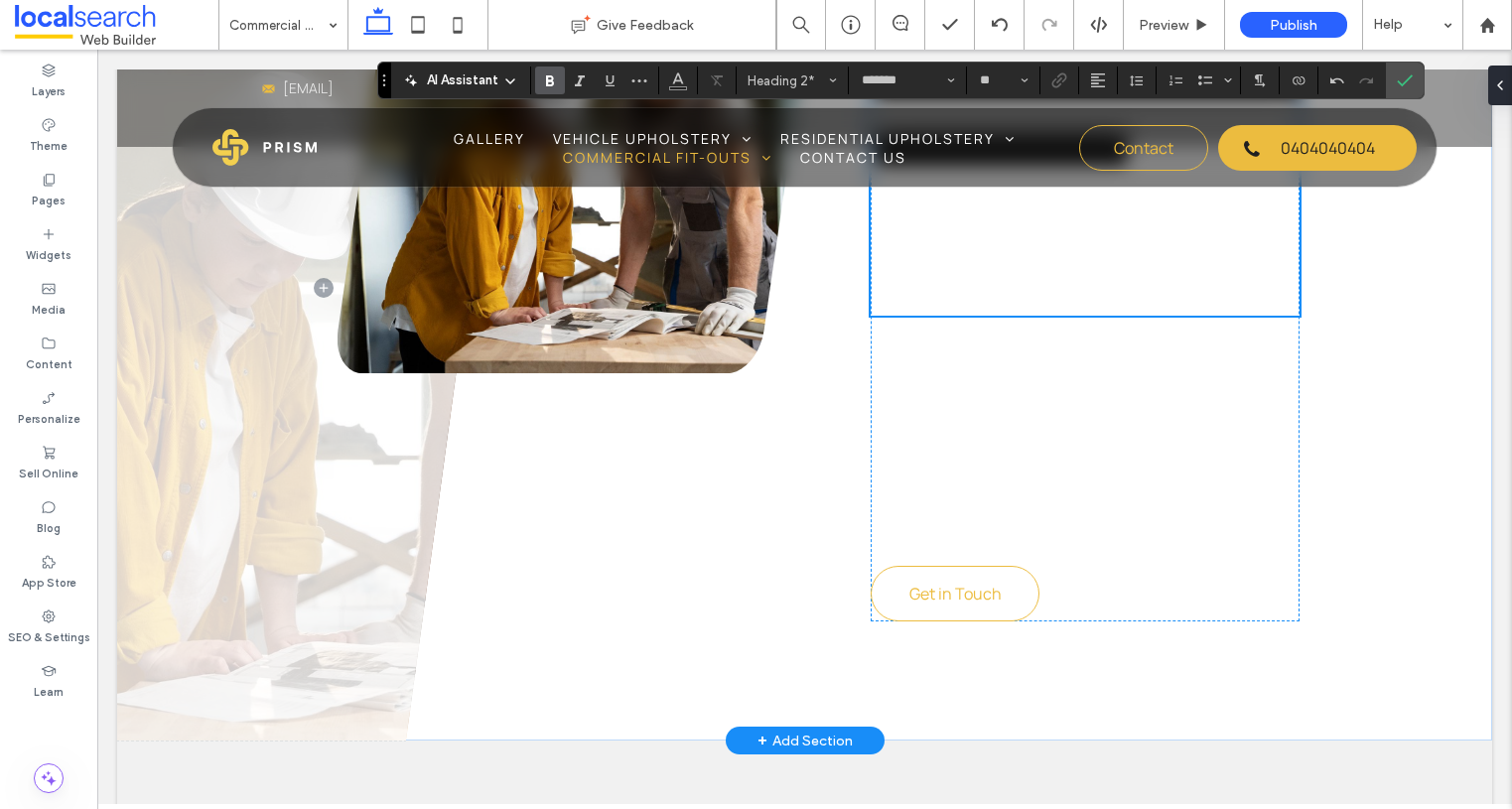 click on "Lorem ipsum dolor sit amet, consectetur adipiscing elit, sed do eiusmod temp incididunt ut labore et dolore magna aliqua. Ut enim ad minim veniam, quis nostrud exercitation ullamco laboris nisi ut aliquip ex ea commodo consequat. Lorem ipsum dolor sit amet, consectetur adipiscing elit, sed do eiusmod temp incididunt ut labore et dolore magna aliqua. Ut enim ad minim veniam, quis nostrud exercitation ullamco laboris nisi ut aliquip ex ea commodo consequat." at bounding box center (1084, 431) 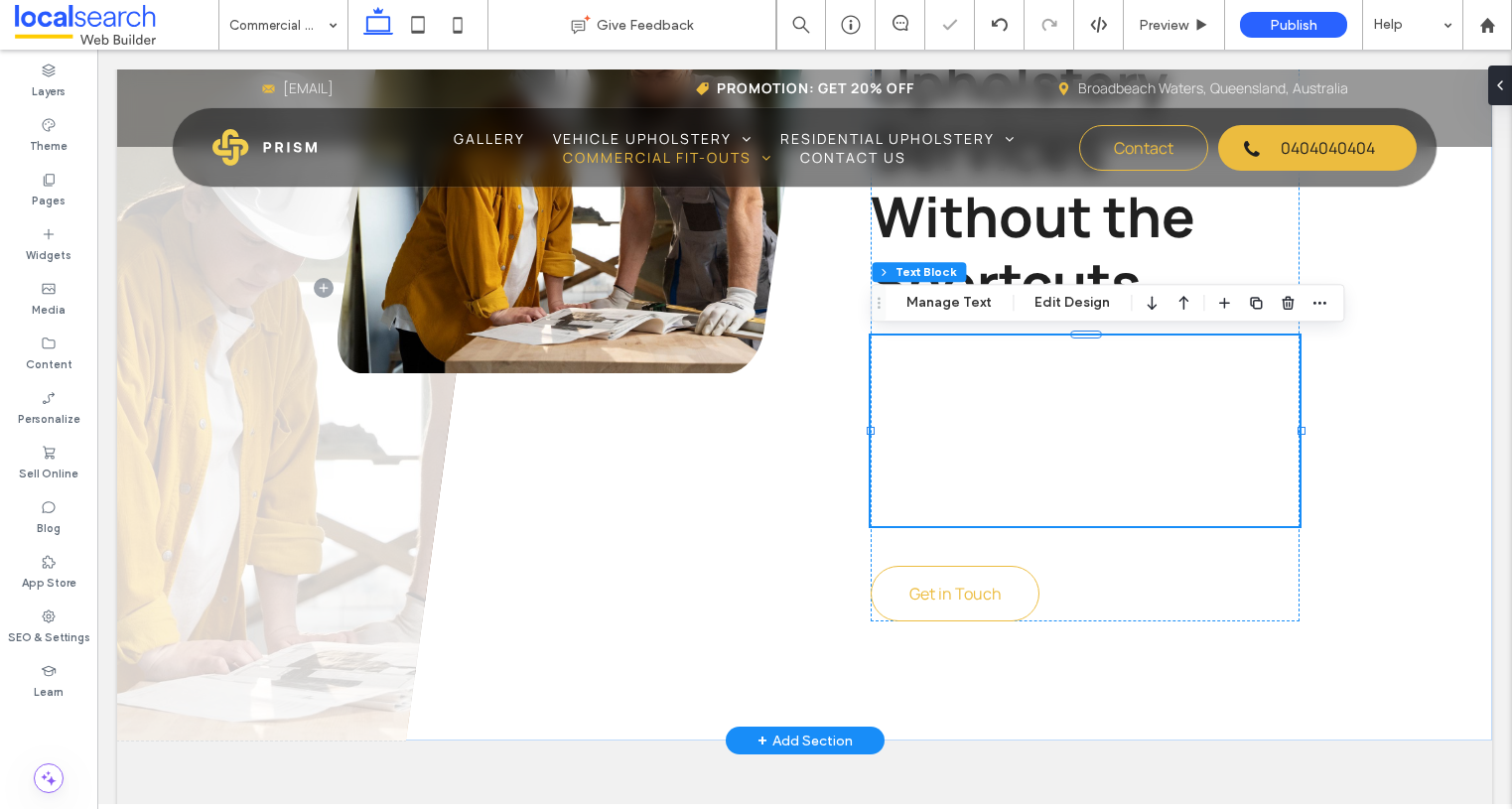 click on "Lorem ipsum dolor sit amet, consectetur adipiscing elit, sed do eiusmod temp incididunt ut labore et dolore magna aliqua. Ut enim ad minim veniam, quis nostrud exercitation ullamco laboris nisi ut aliquip ex ea commodo consequat. Lorem ipsum dolor sit amet, consectetur adipiscing elit, sed do eiusmod temp incididunt ut labore et dolore magna aliqua. Ut enim ad minim veniam, quis nostrud exercitation ullamco laboris nisi ut aliquip ex ea commodo consequat." at bounding box center (1084, 431) 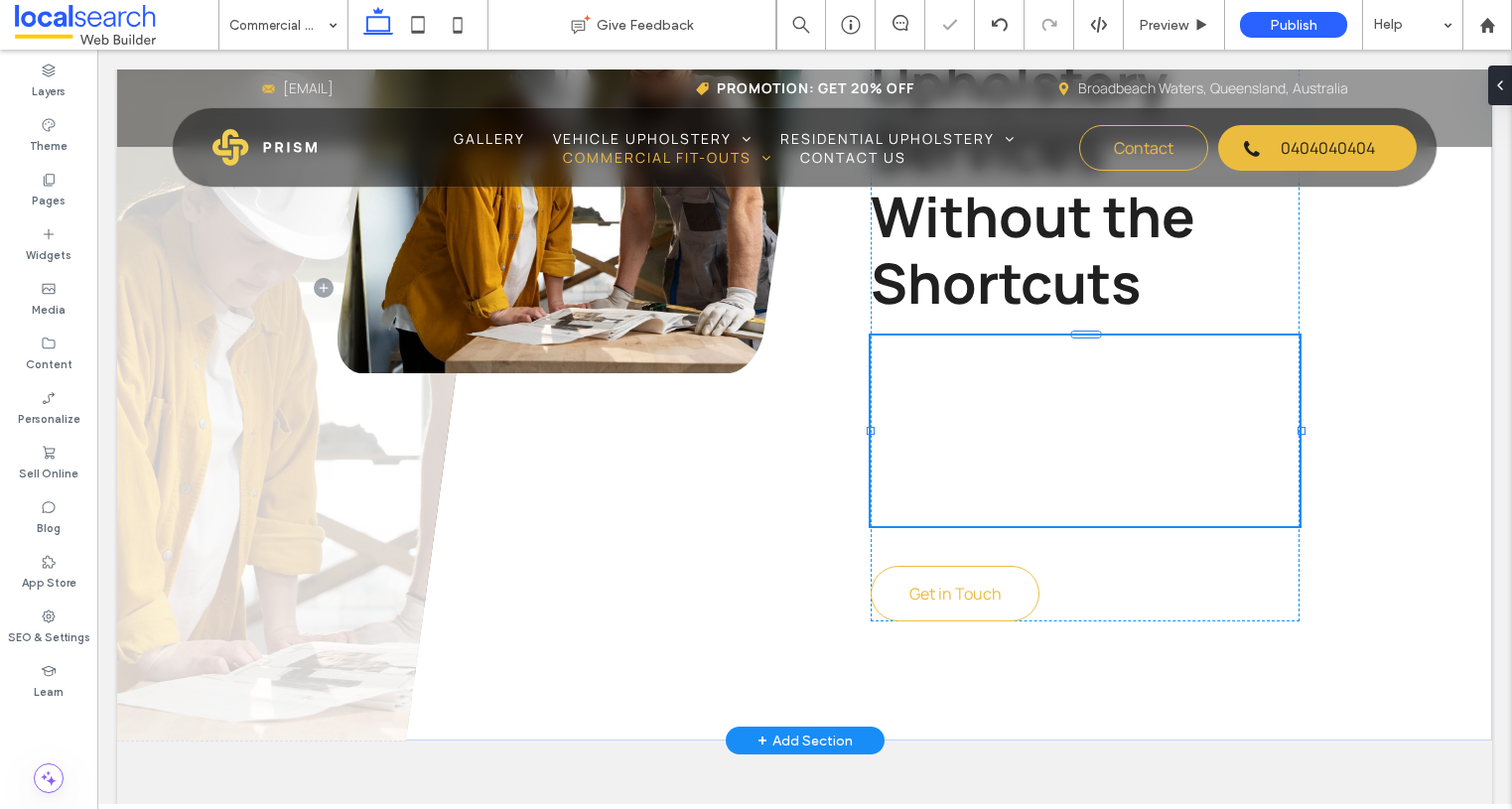 type on "*******" 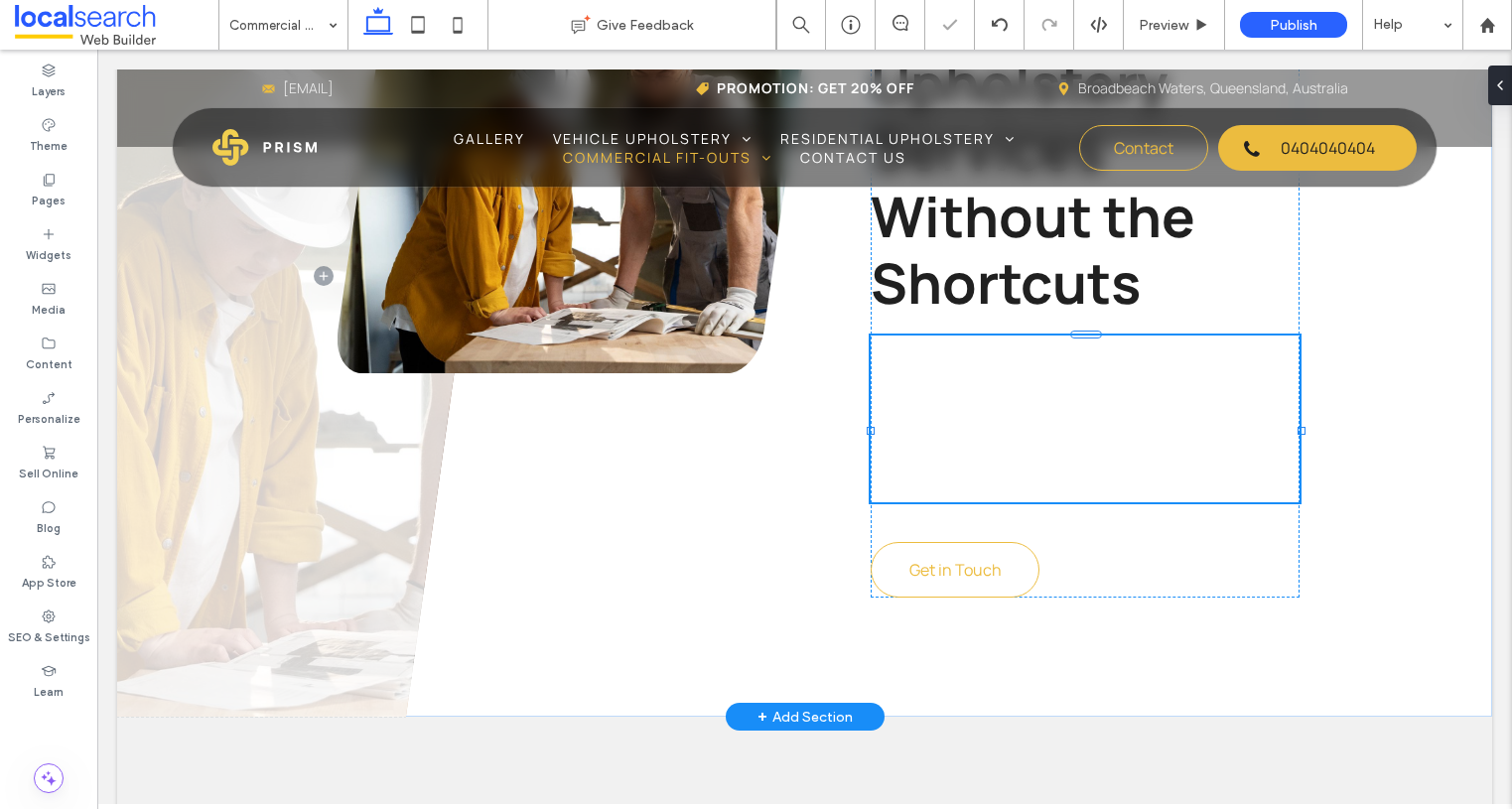 click on "**********" at bounding box center (1080, 418) 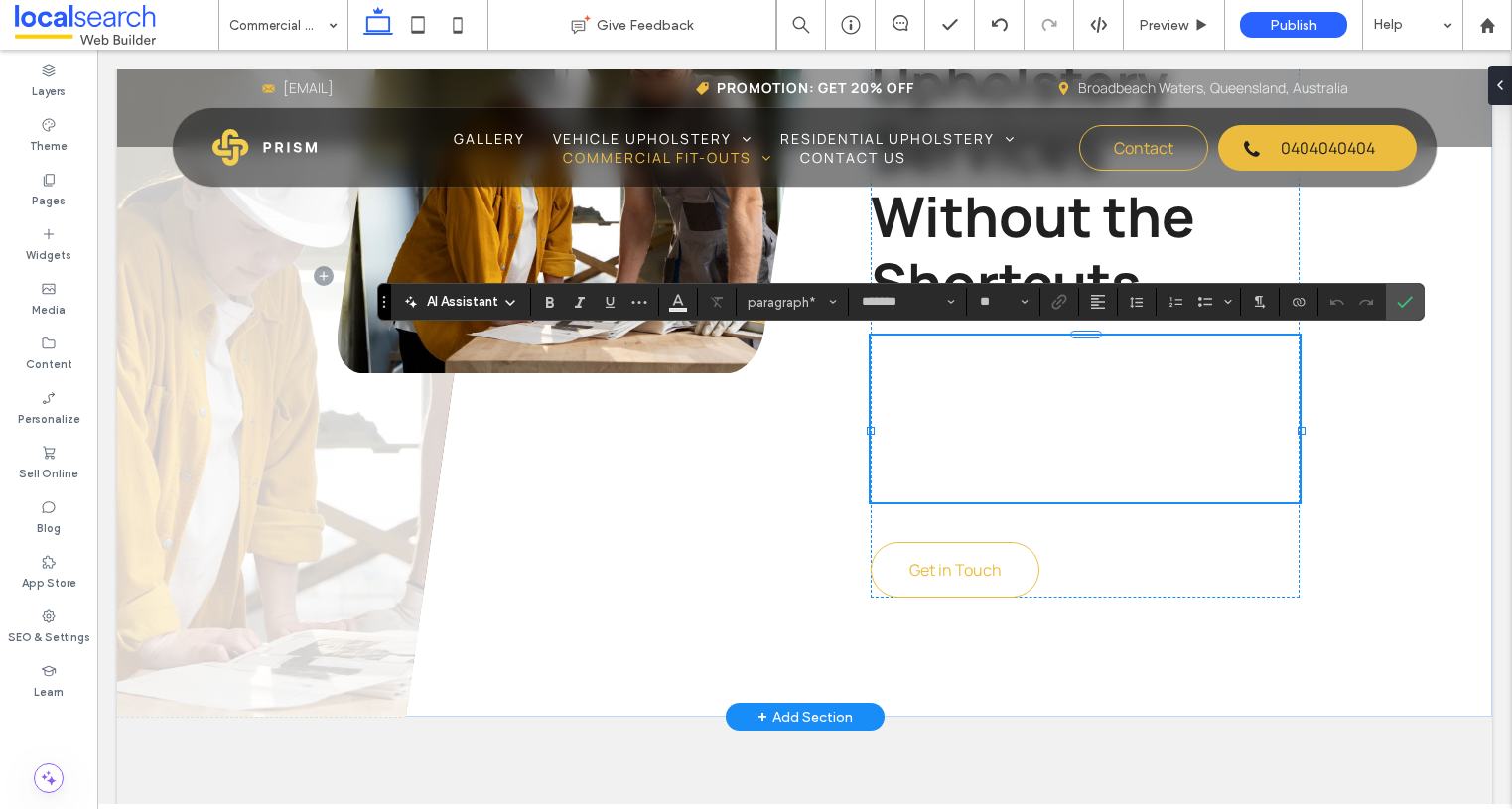click on "**********" at bounding box center [1080, 418] 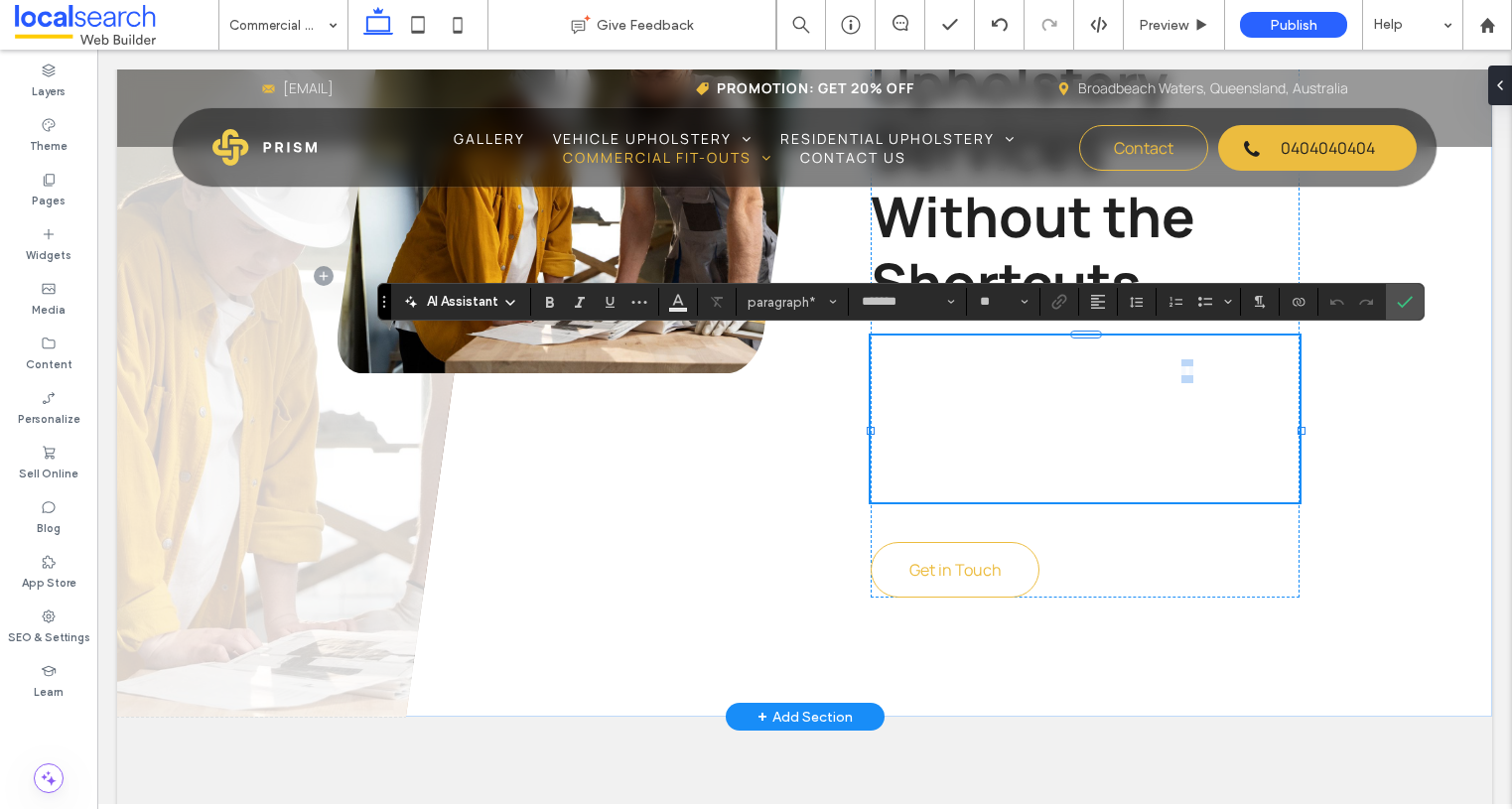 click on "**********" at bounding box center [1080, 418] 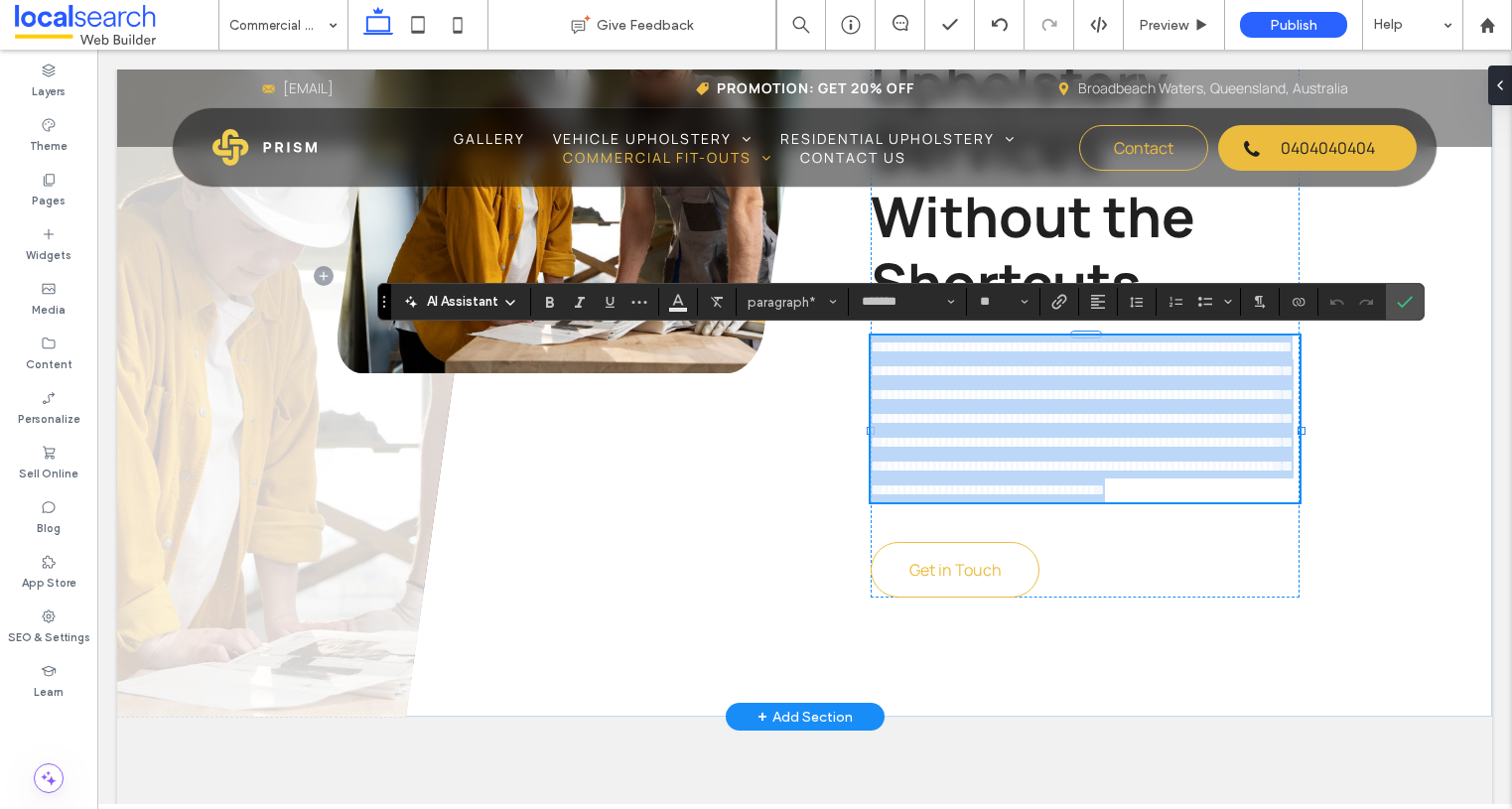 click on "**********" at bounding box center [1080, 418] 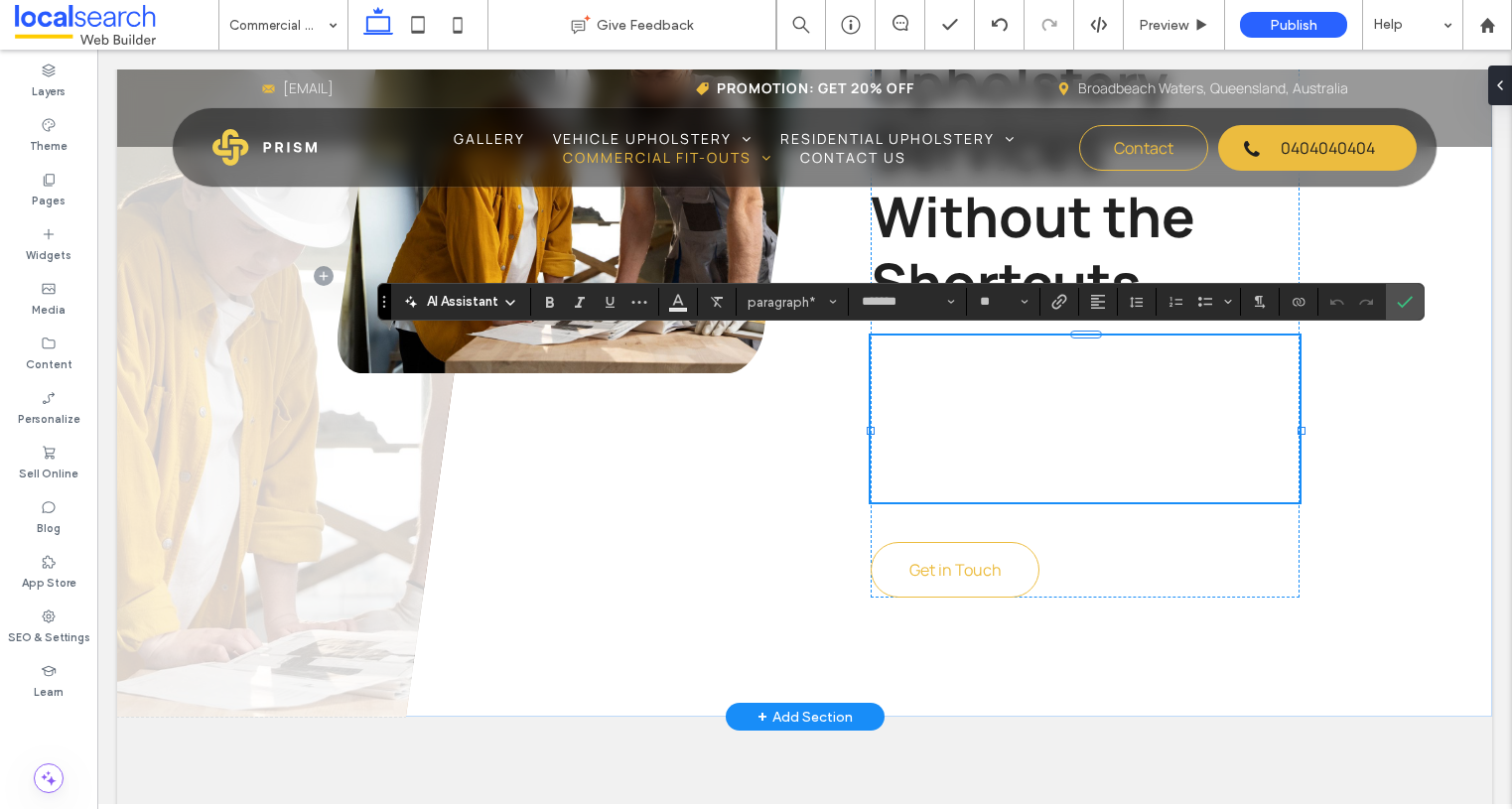 scroll, scrollTop: 0, scrollLeft: 0, axis: both 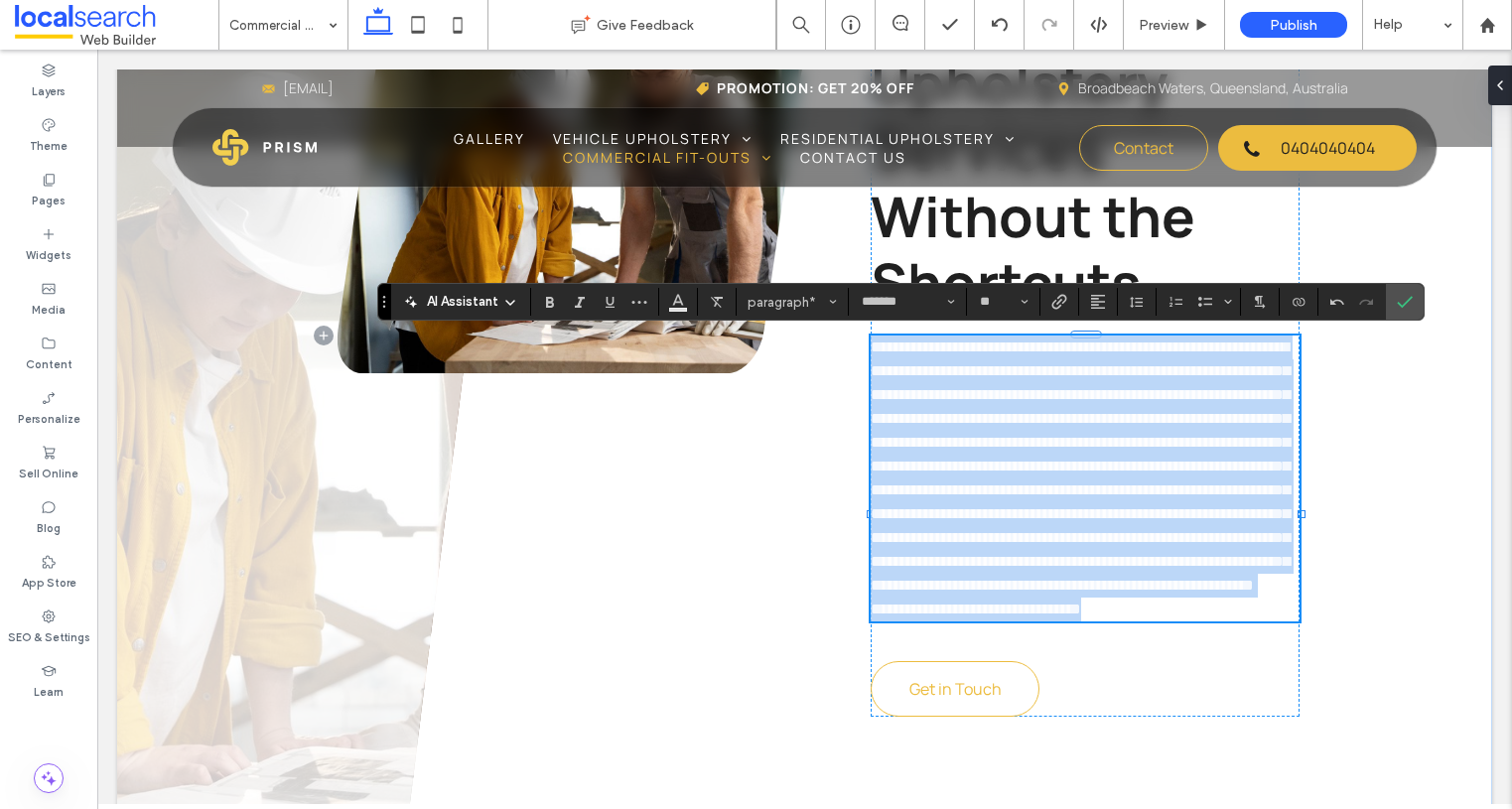 click on "**********" at bounding box center (1080, 466) 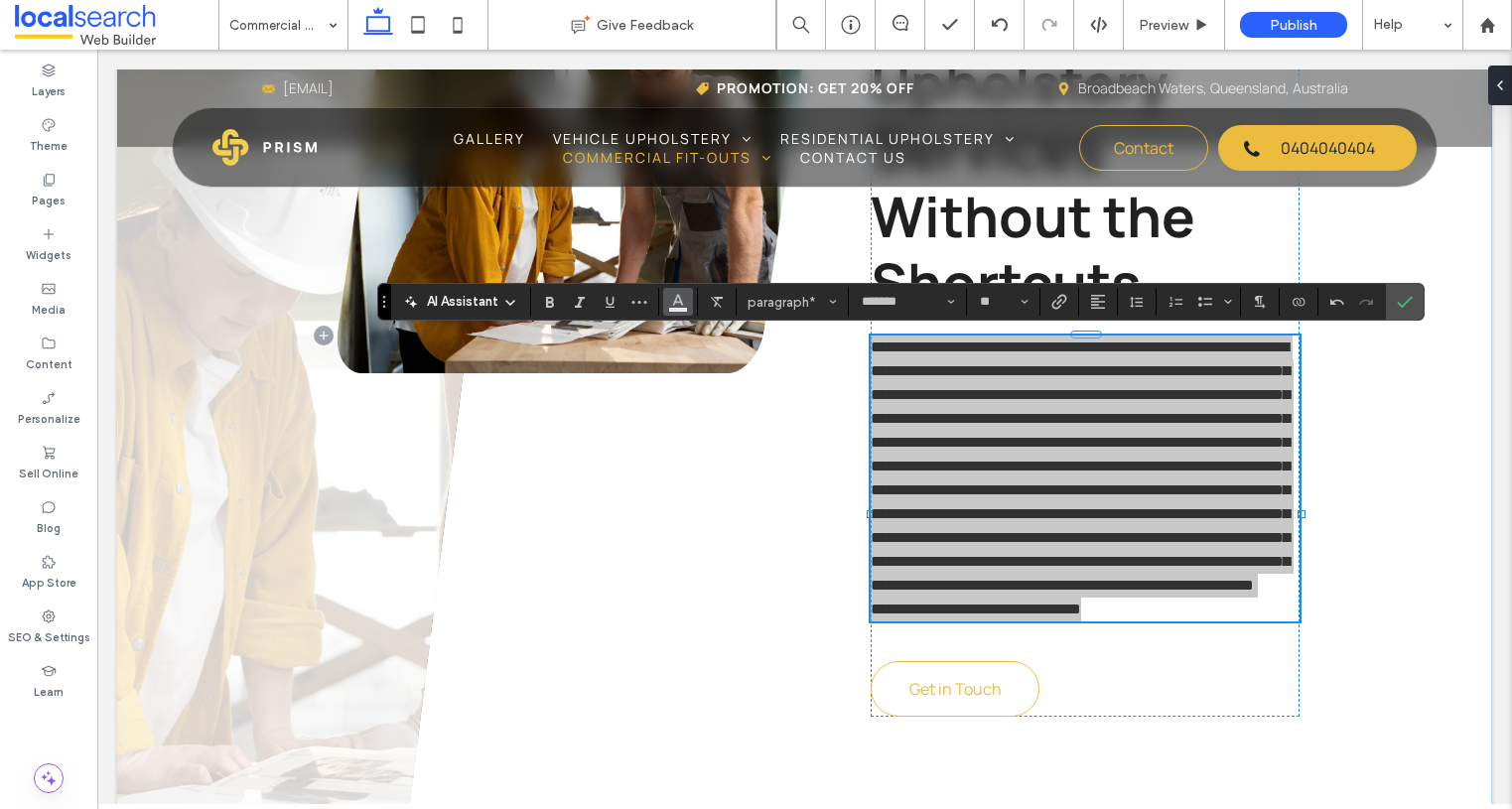 click 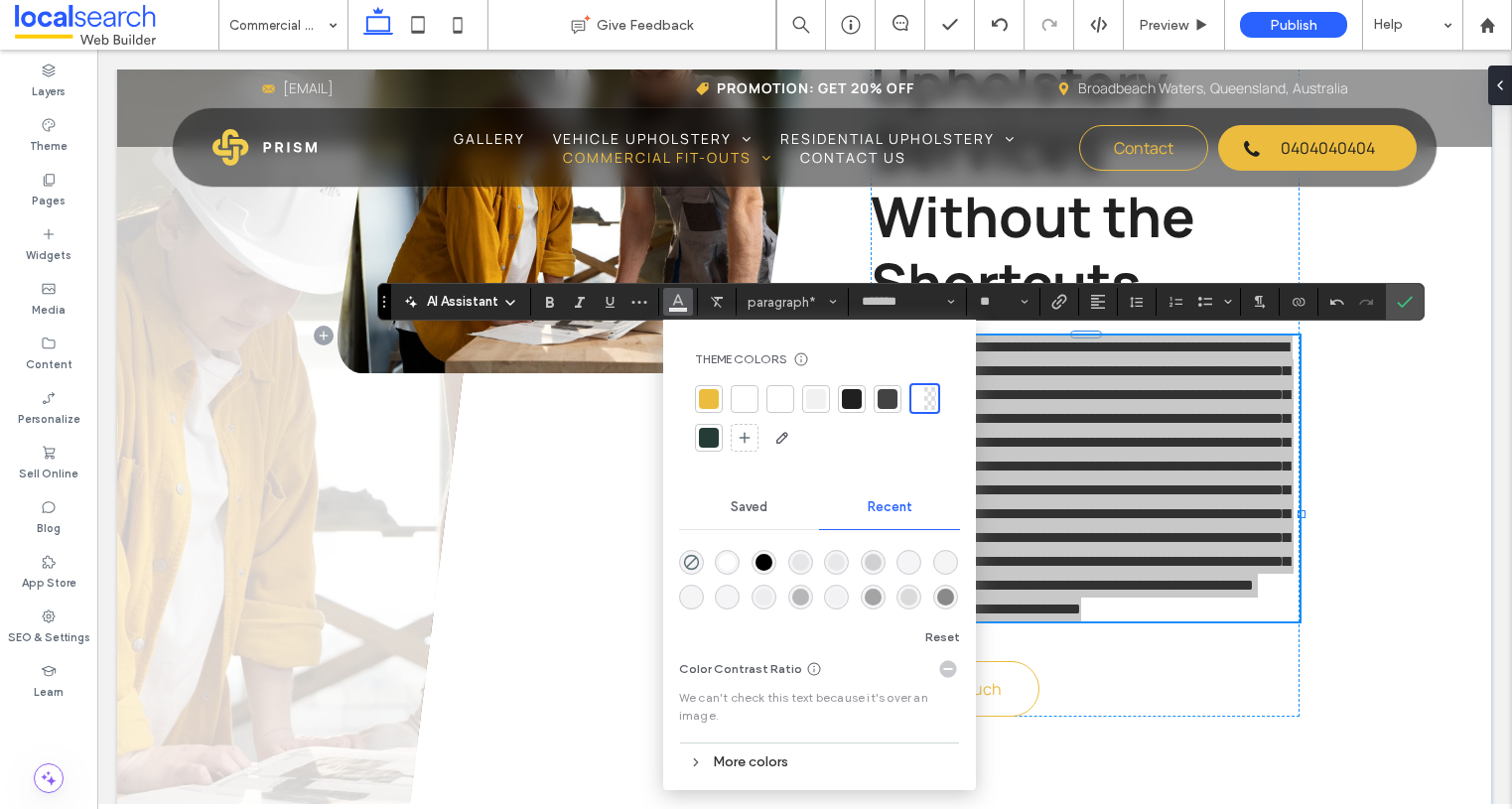 click at bounding box center [888, 399] 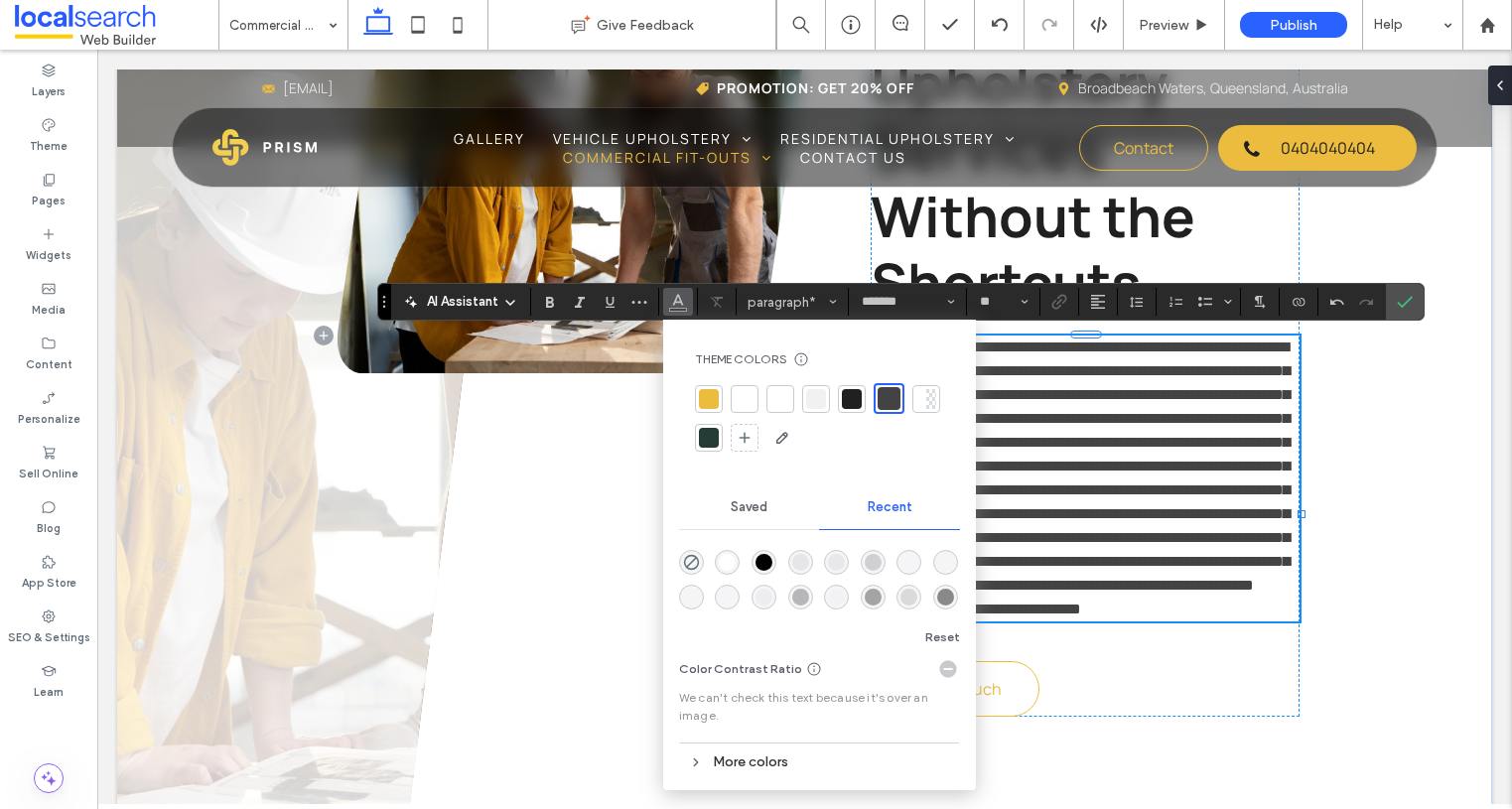 click on "**********" at bounding box center [1080, 466] 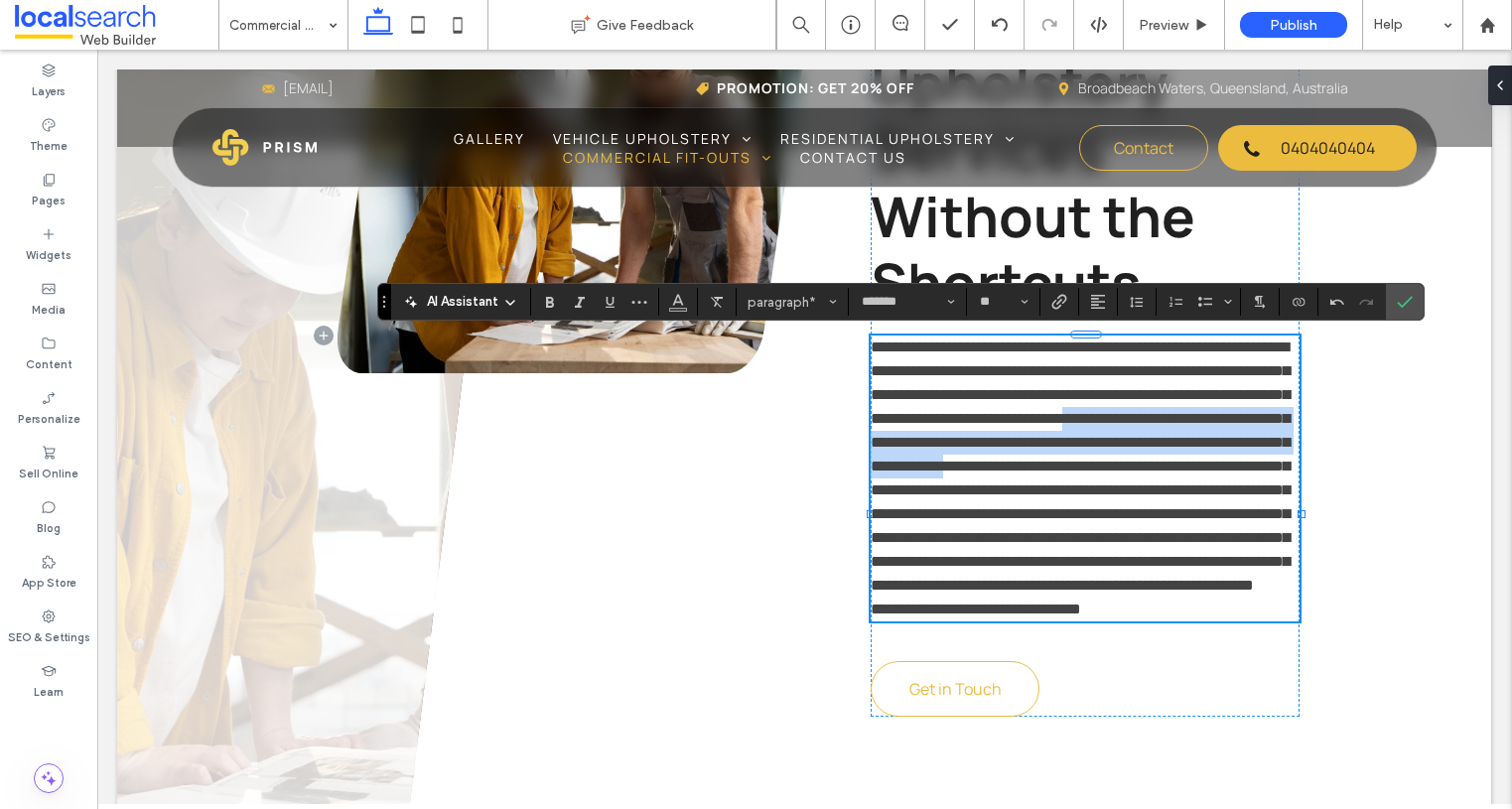 drag, startPoint x: 1035, startPoint y: 442, endPoint x: 1054, endPoint y: 484, distance: 46.097722 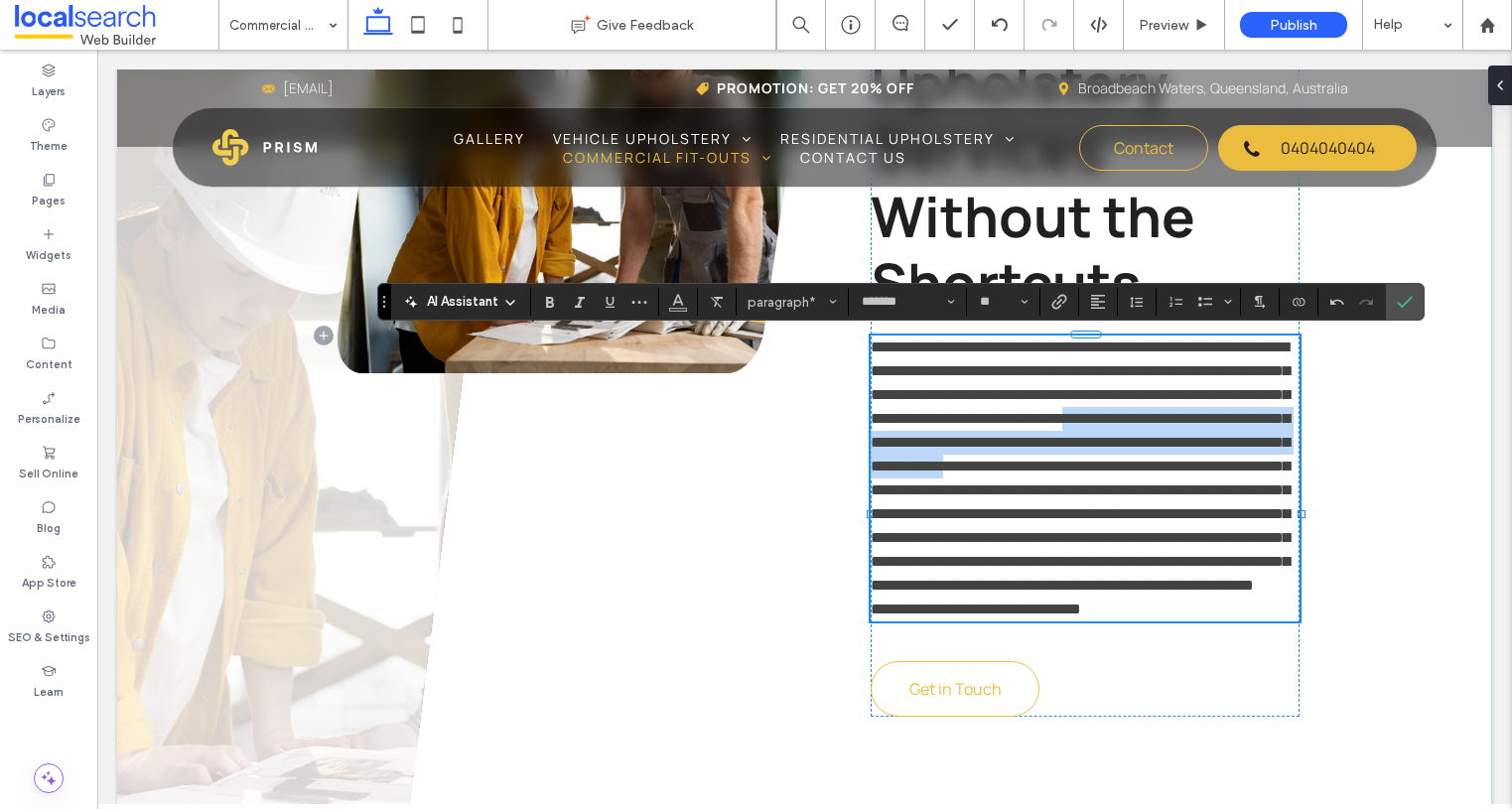 click on "**********" at bounding box center [1080, 466] 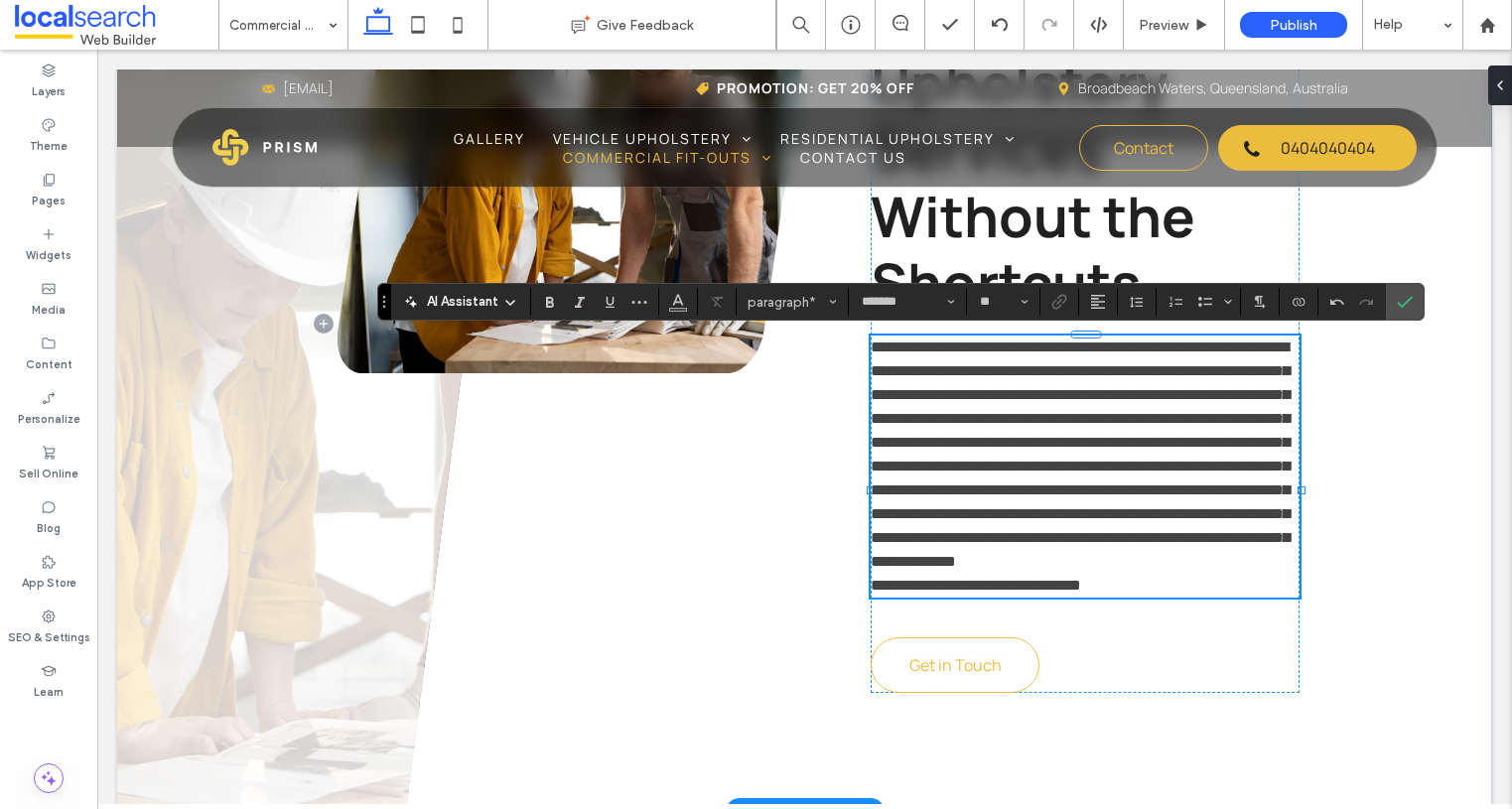type 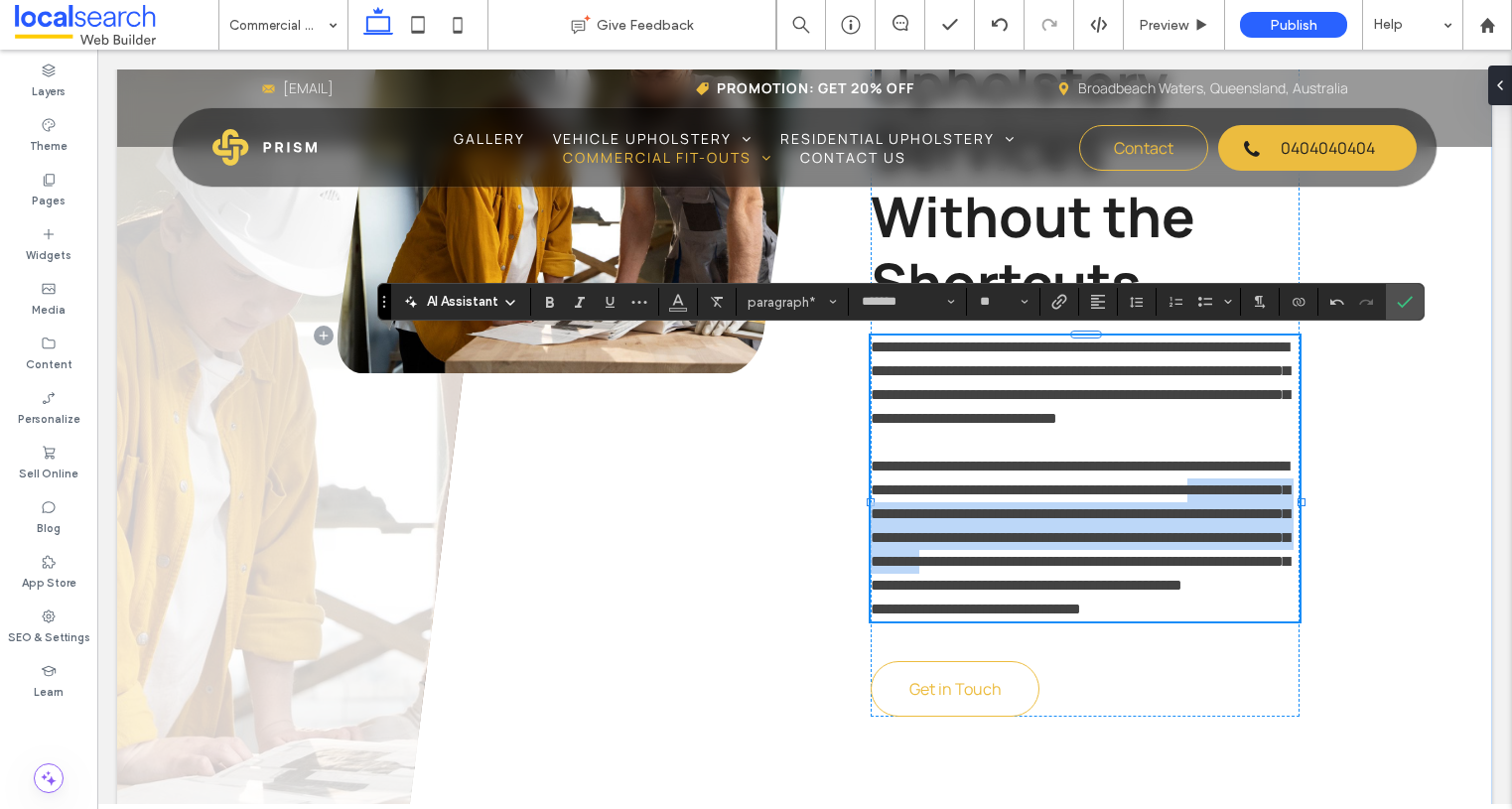 drag, startPoint x: 964, startPoint y: 538, endPoint x: 1303, endPoint y: 579, distance: 341.47035 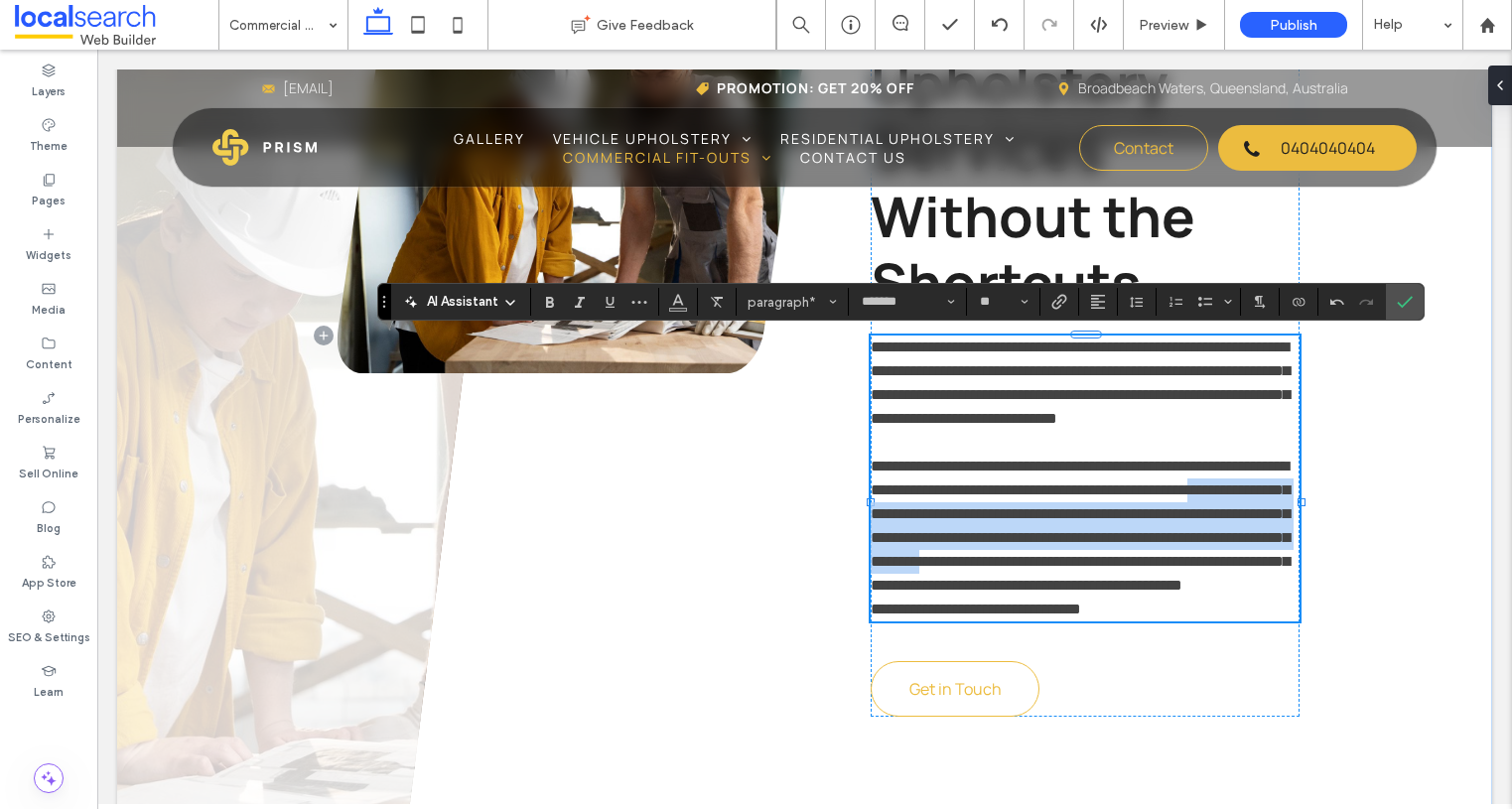 click on "**********" at bounding box center [1012, 336] 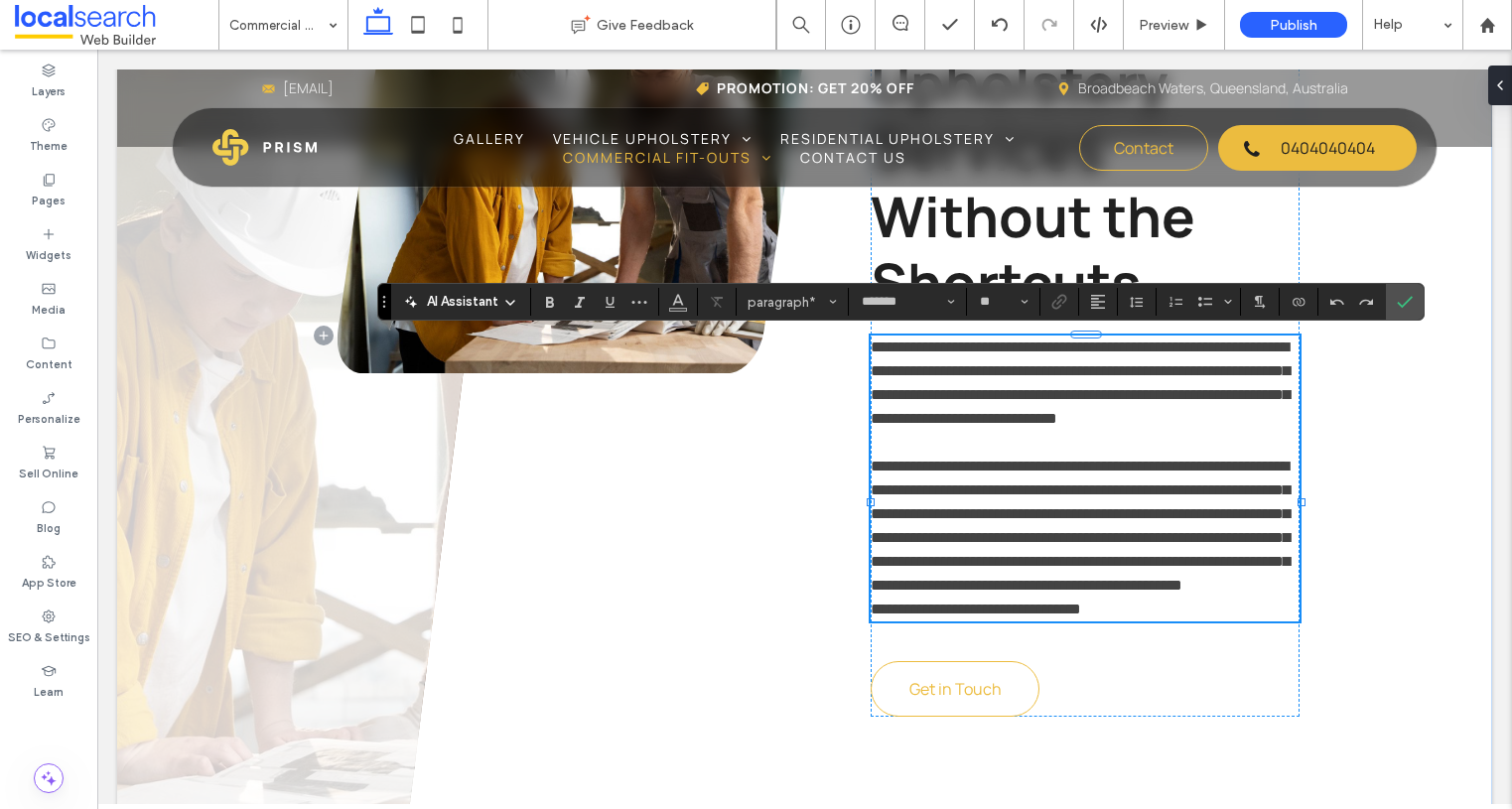 click on "**********" at bounding box center [976, 608] 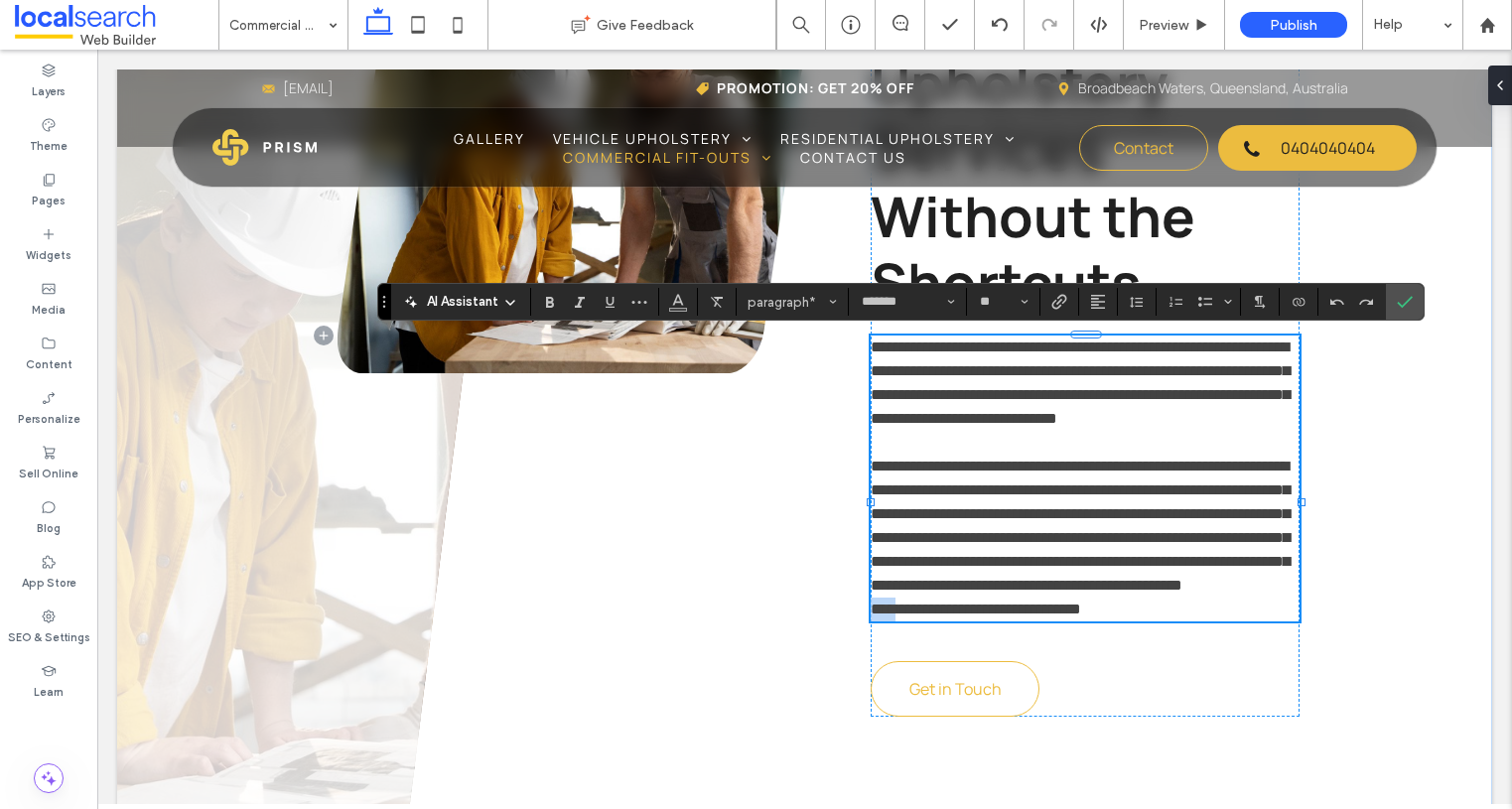 click on "**********" at bounding box center [976, 608] 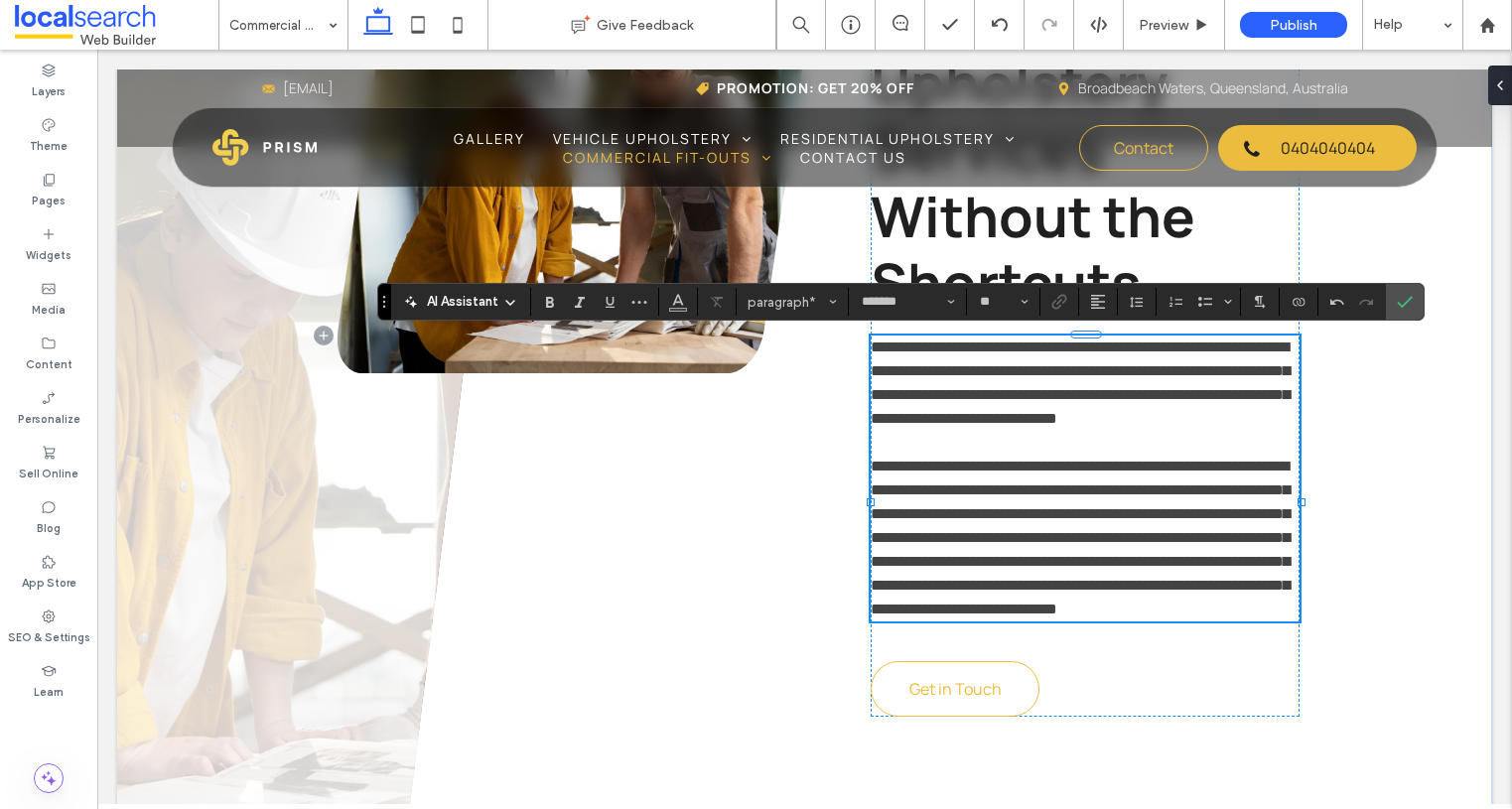 click on "**********" at bounding box center (1080, 537) 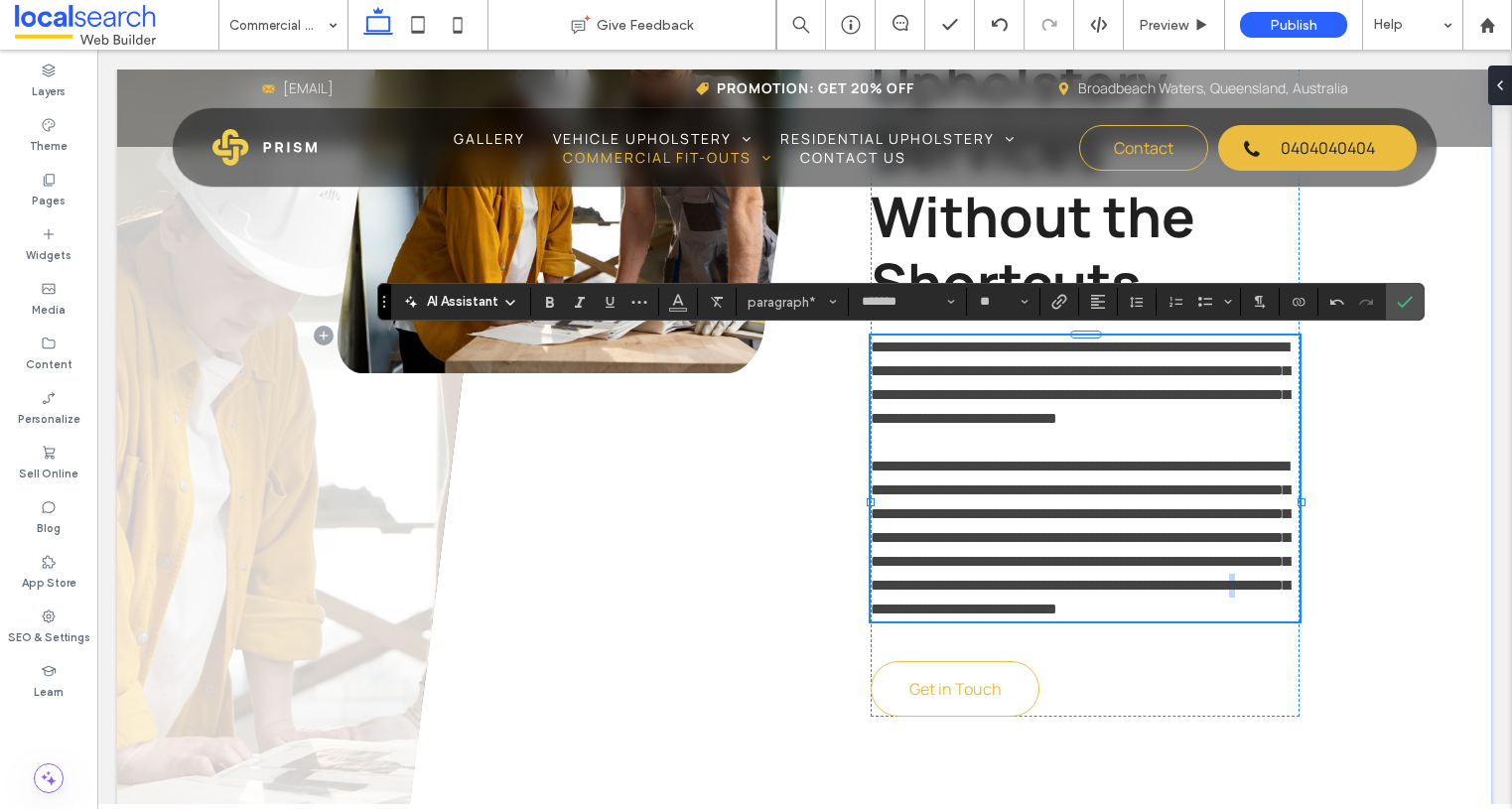 click on "**********" at bounding box center (1080, 537) 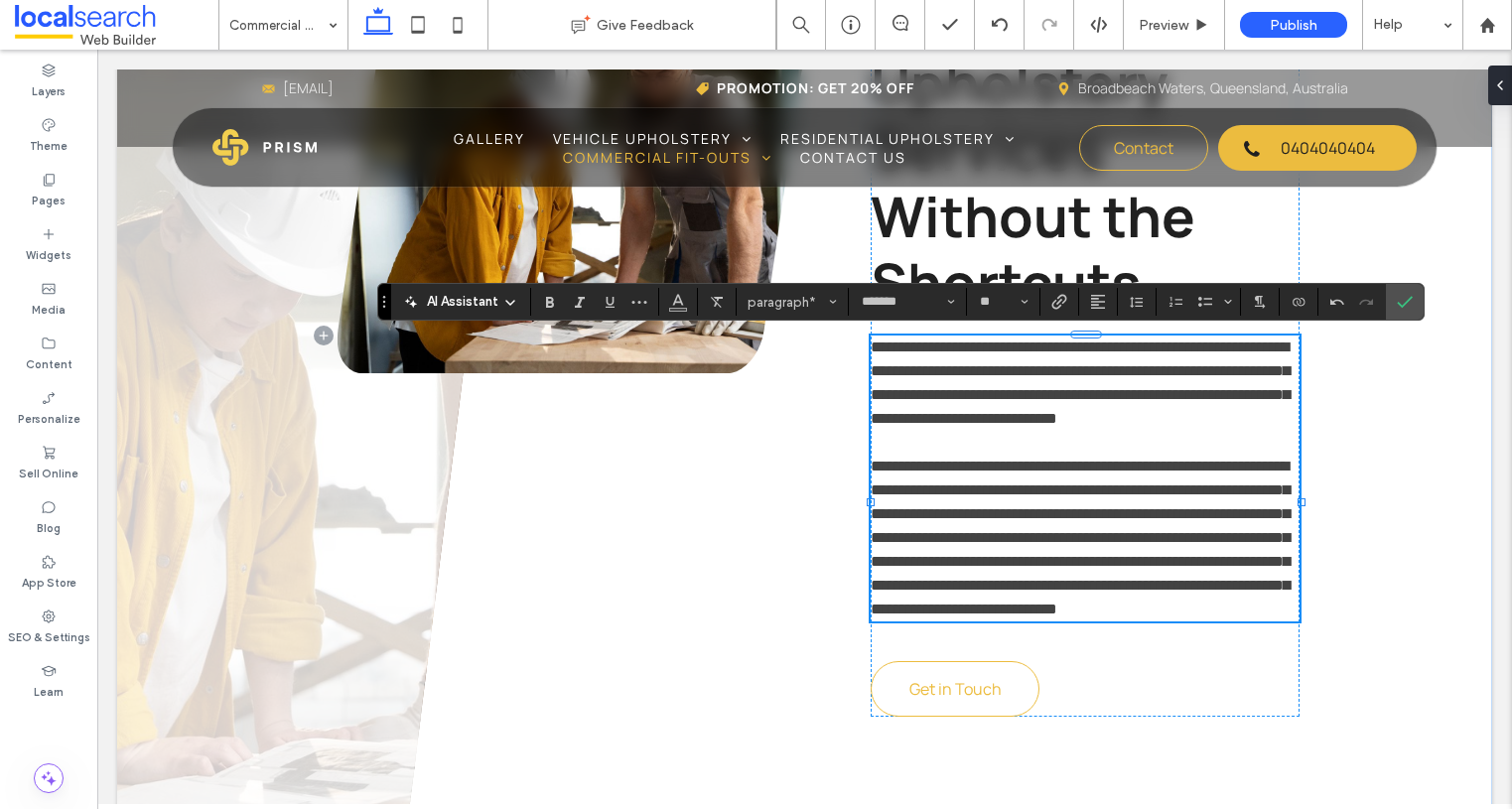 click on "**********" at bounding box center [1080, 537] 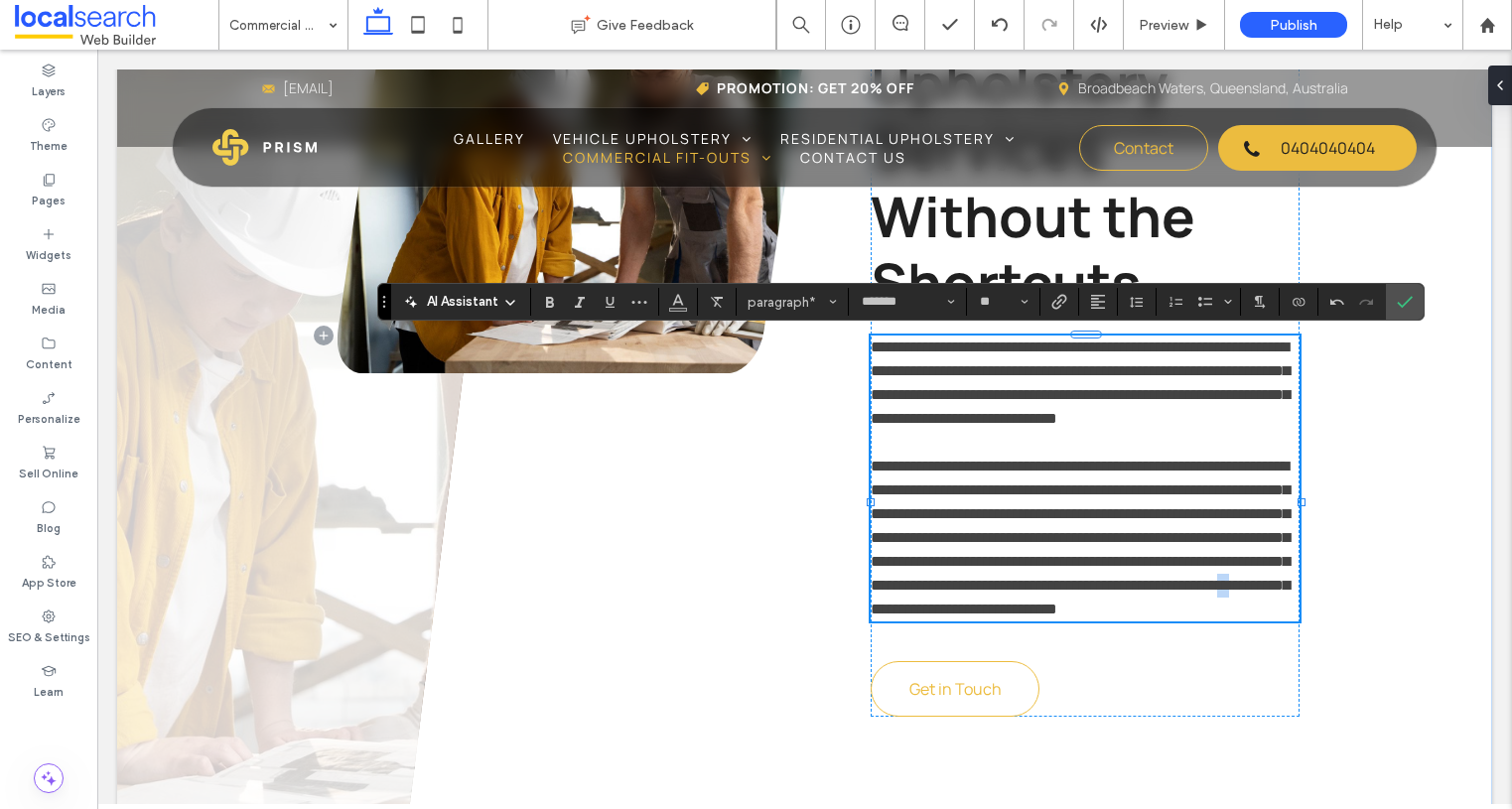 click on "**********" at bounding box center (1080, 537) 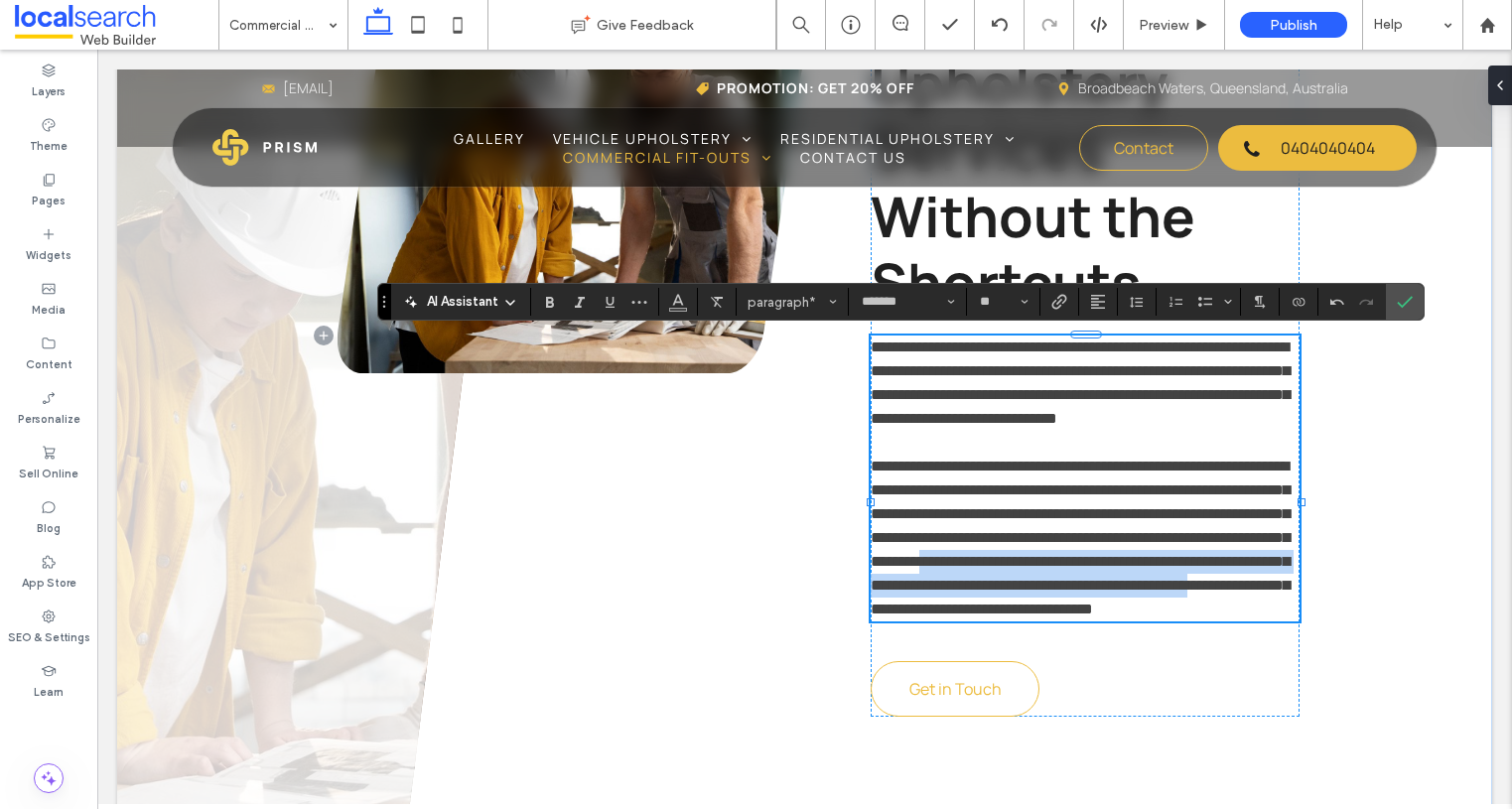 drag, startPoint x: 873, startPoint y: 608, endPoint x: 1283, endPoint y: 633, distance: 410.76149 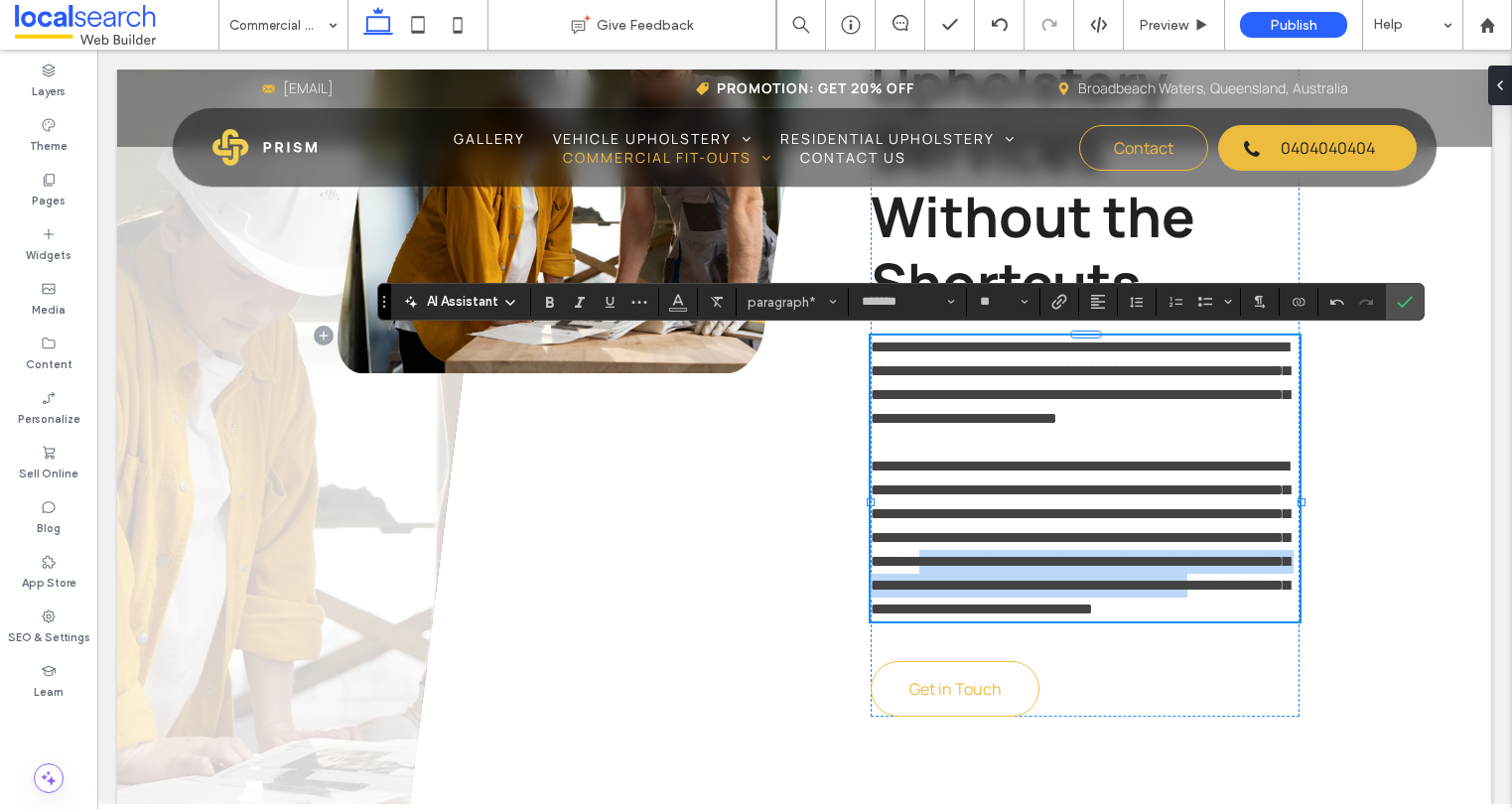 click on "**********" at bounding box center (1080, 537) 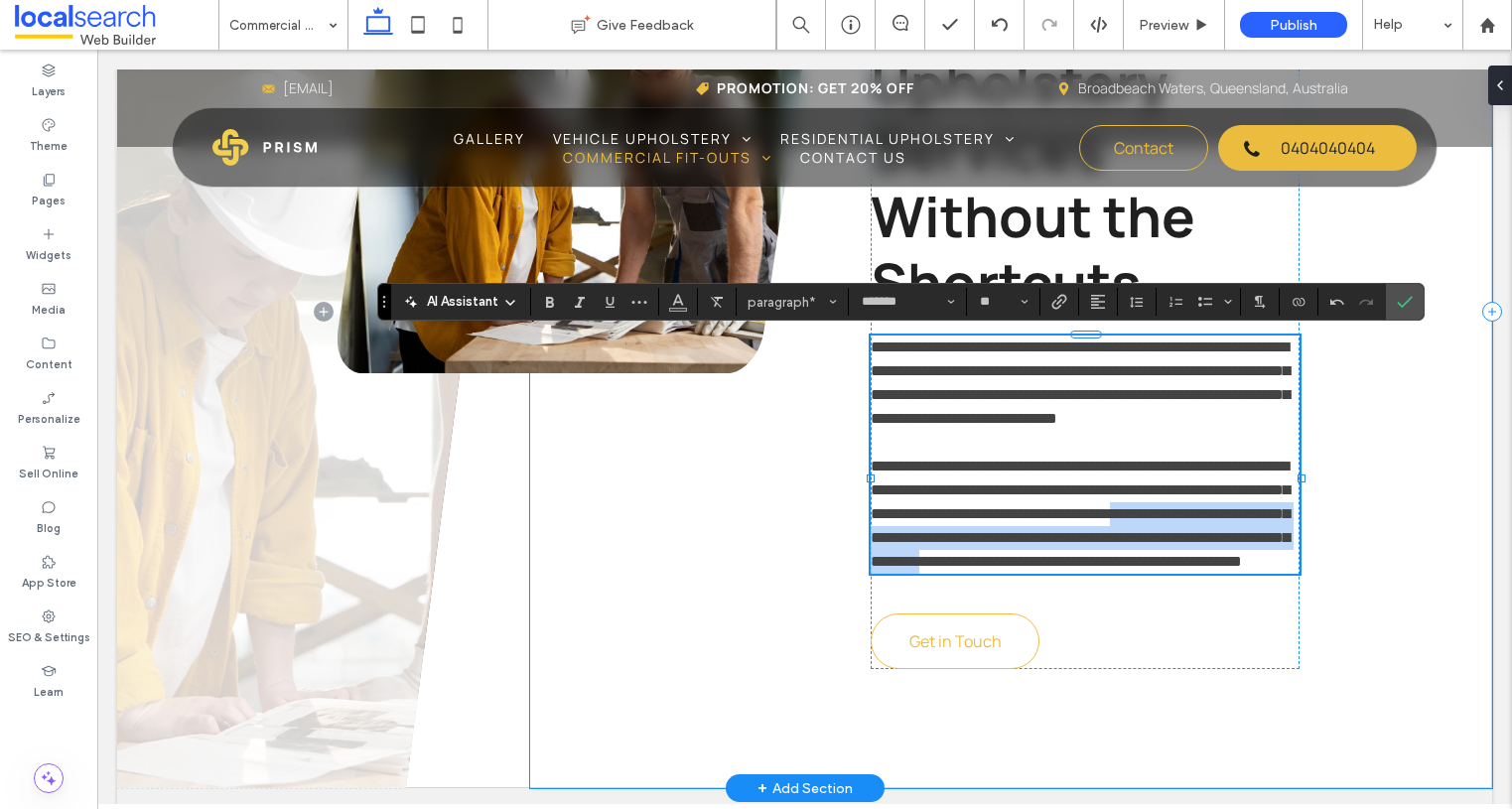drag, startPoint x: 973, startPoint y: 562, endPoint x: 1307, endPoint y: 579, distance: 334.4324 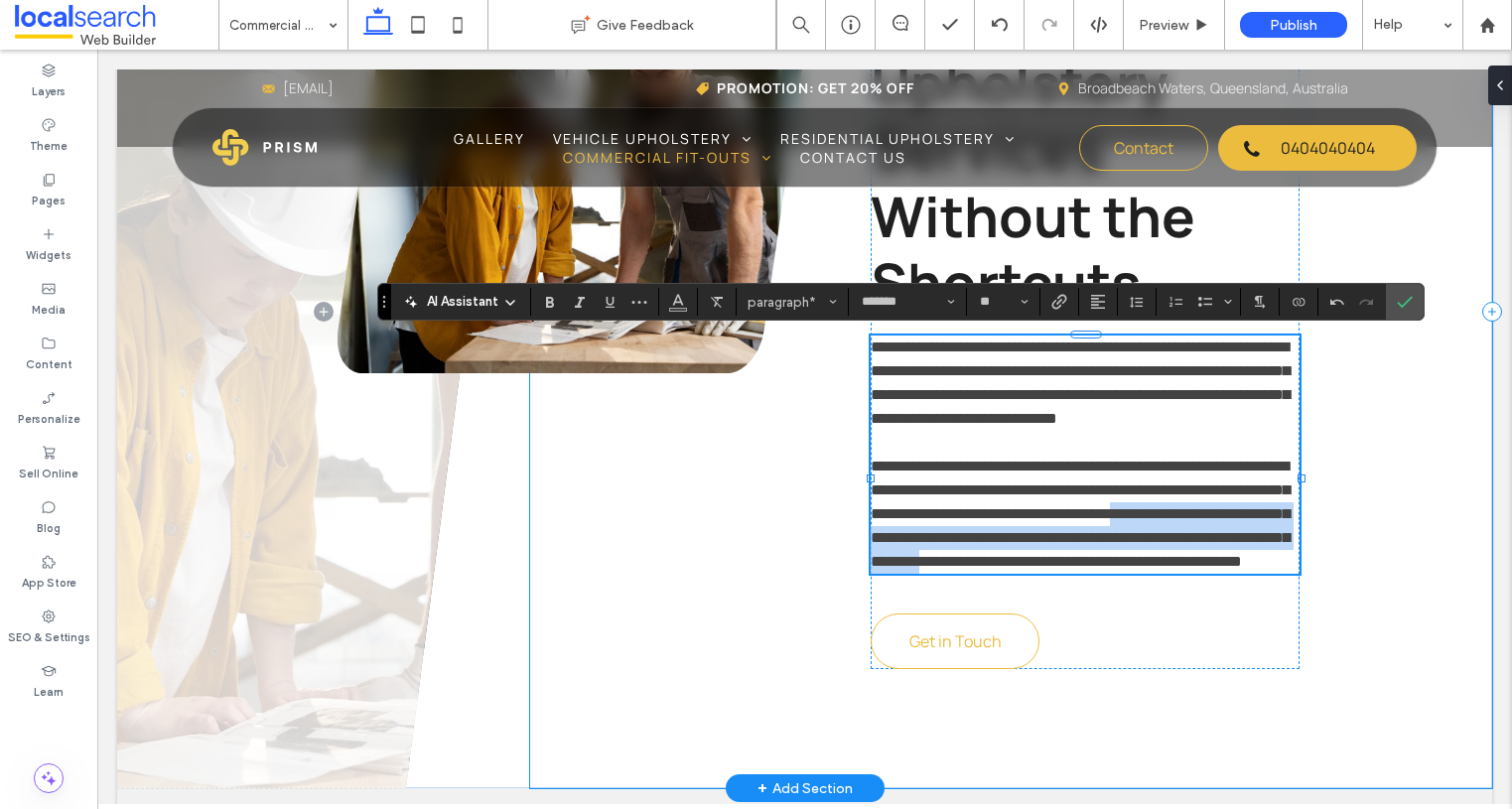 click on "**********" at bounding box center [1012, 312] 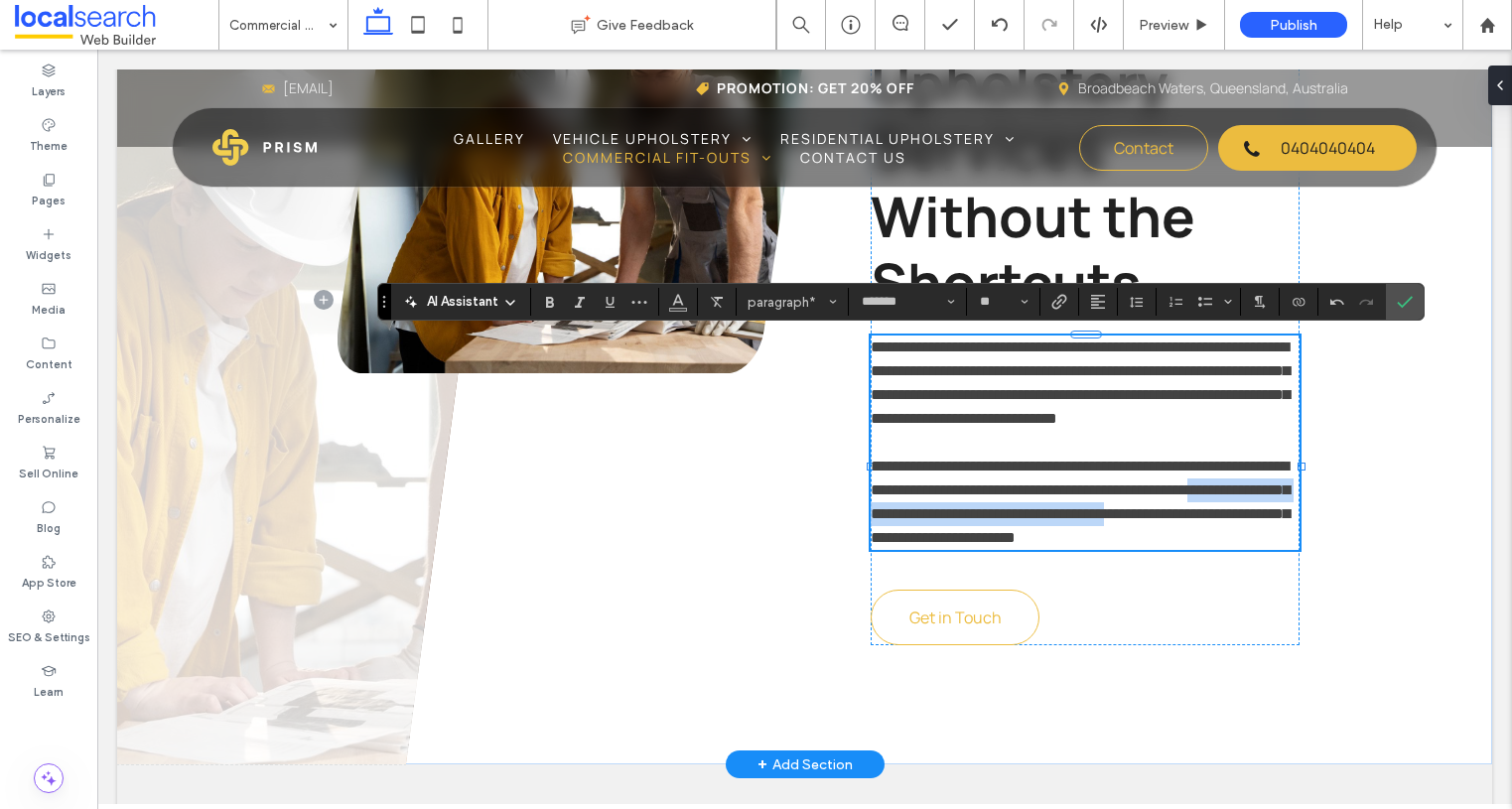 drag, startPoint x: 963, startPoint y: 535, endPoint x: 967, endPoint y: 565, distance: 30.265492 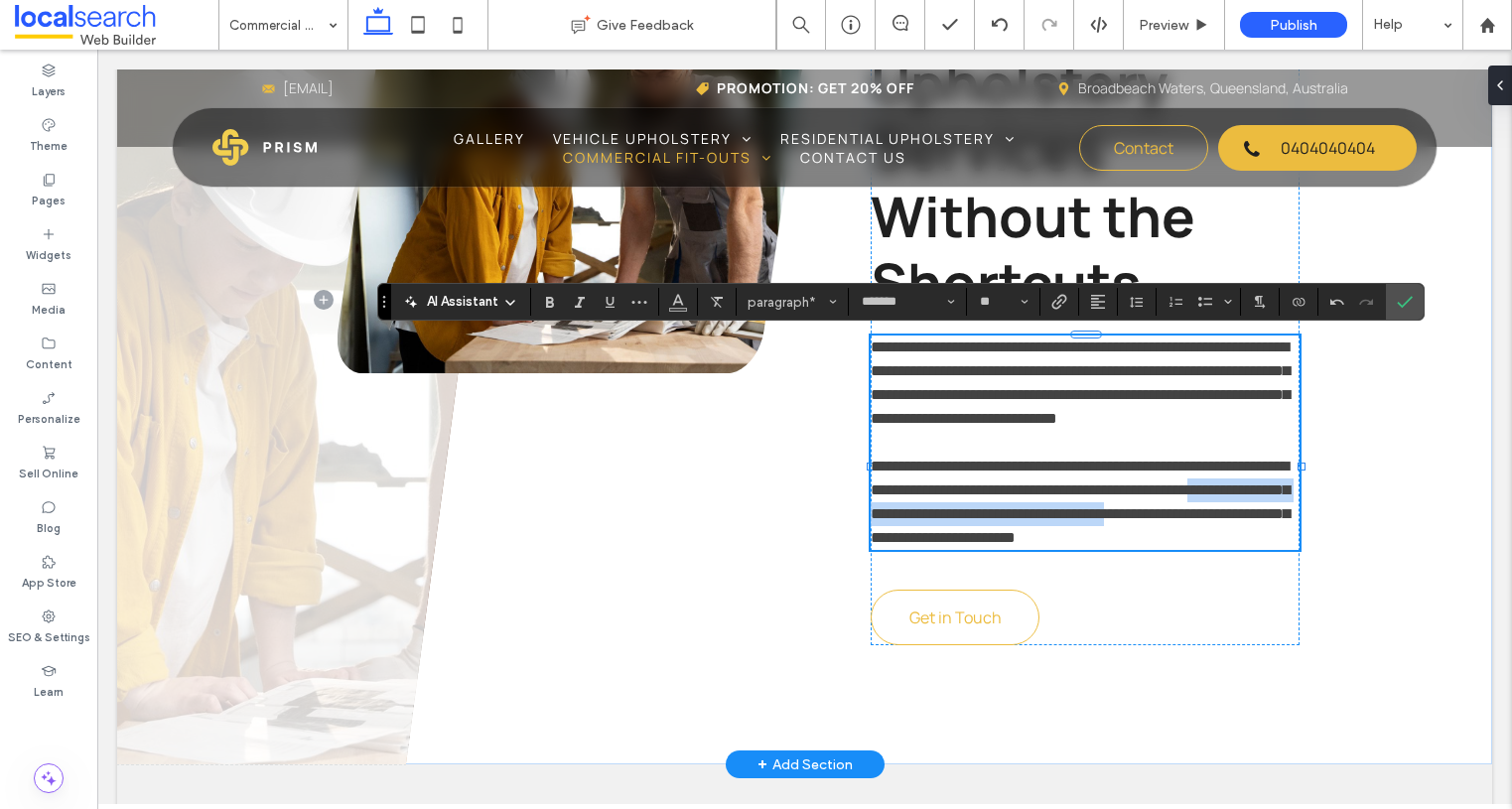 click on "**********" at bounding box center (1080, 501) 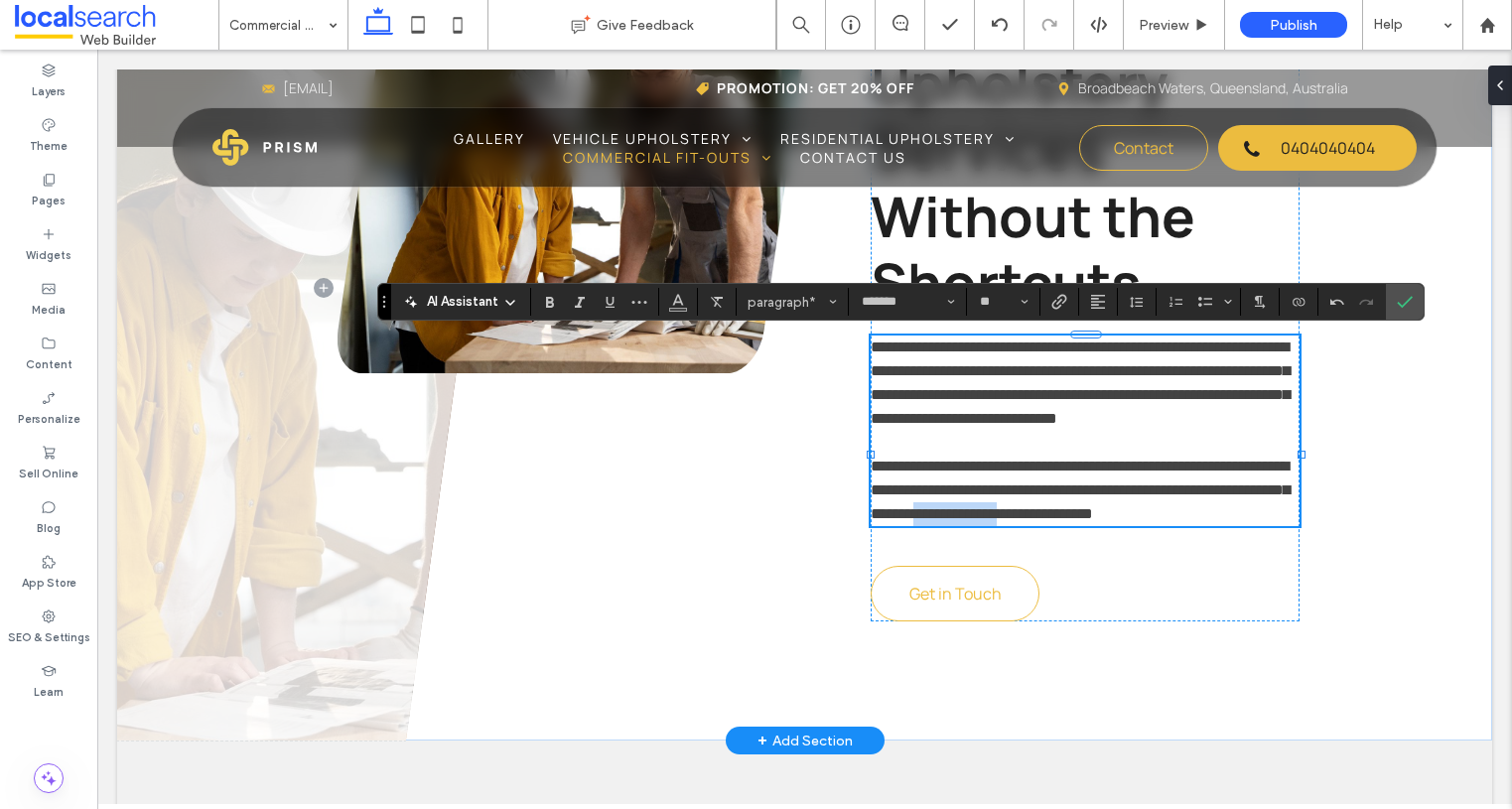 drag, startPoint x: 1126, startPoint y: 536, endPoint x: 1236, endPoint y: 533, distance: 110.040901 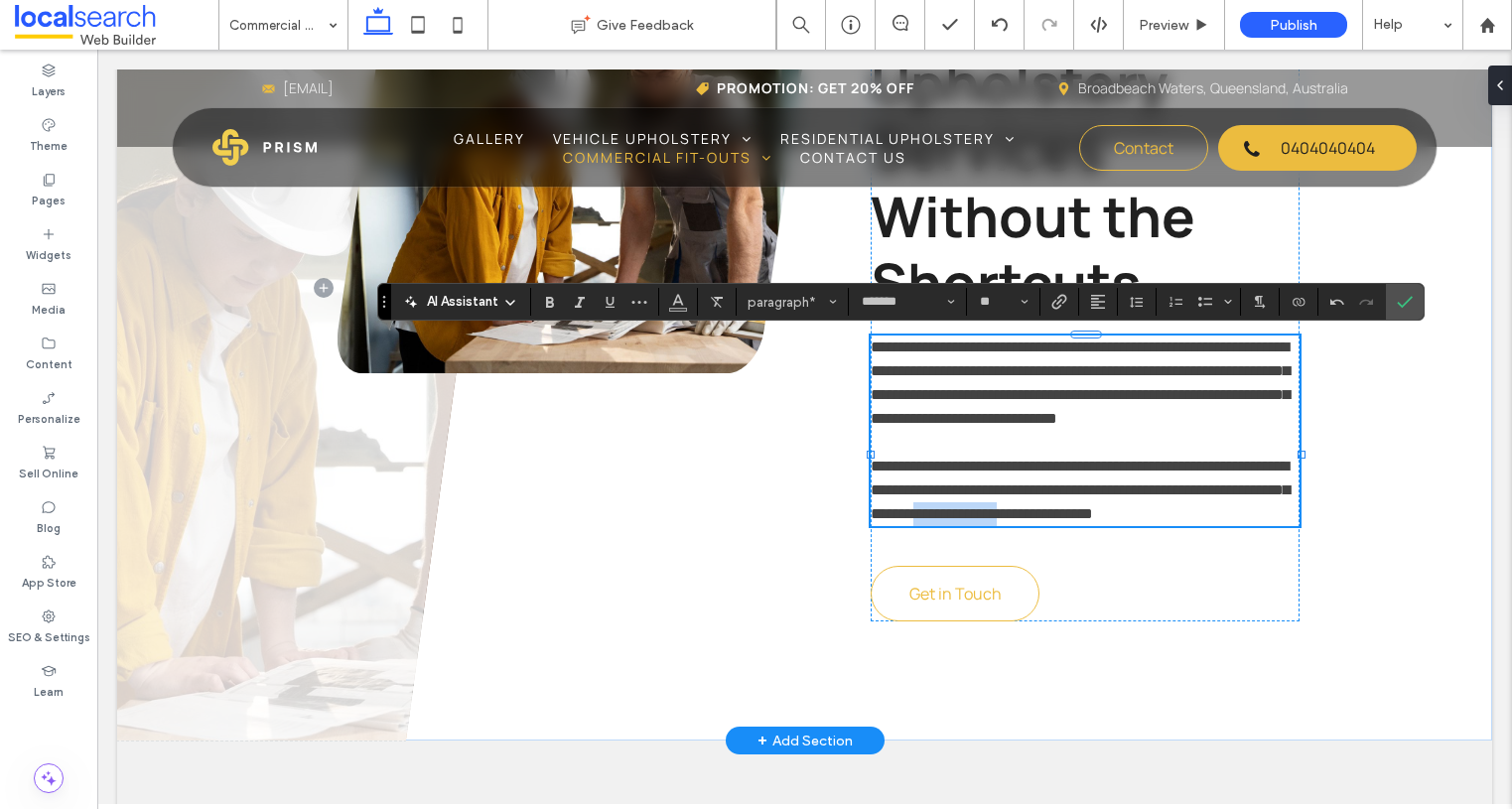 click on "**********" at bounding box center [1080, 489] 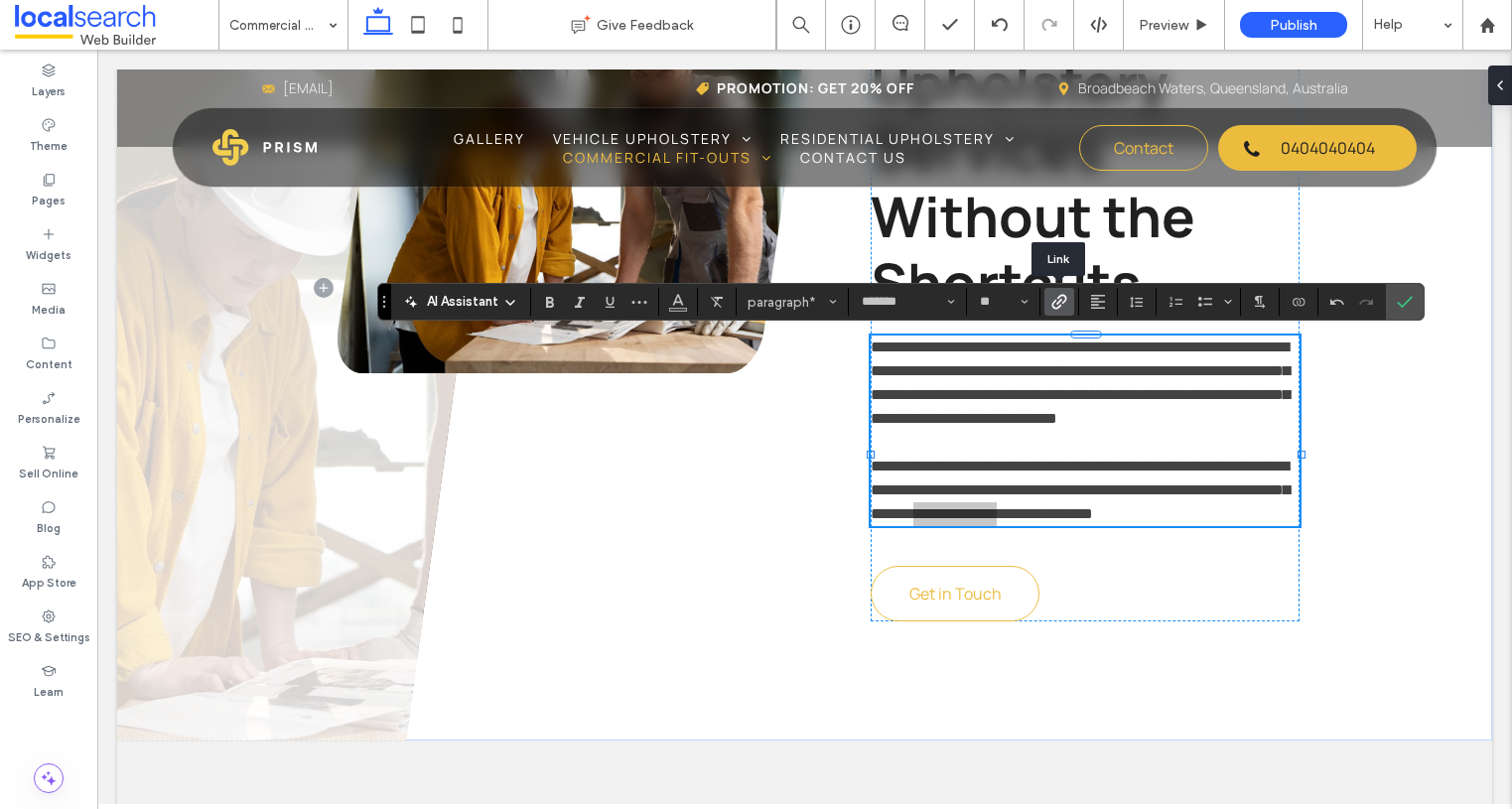 click at bounding box center (1059, 302) 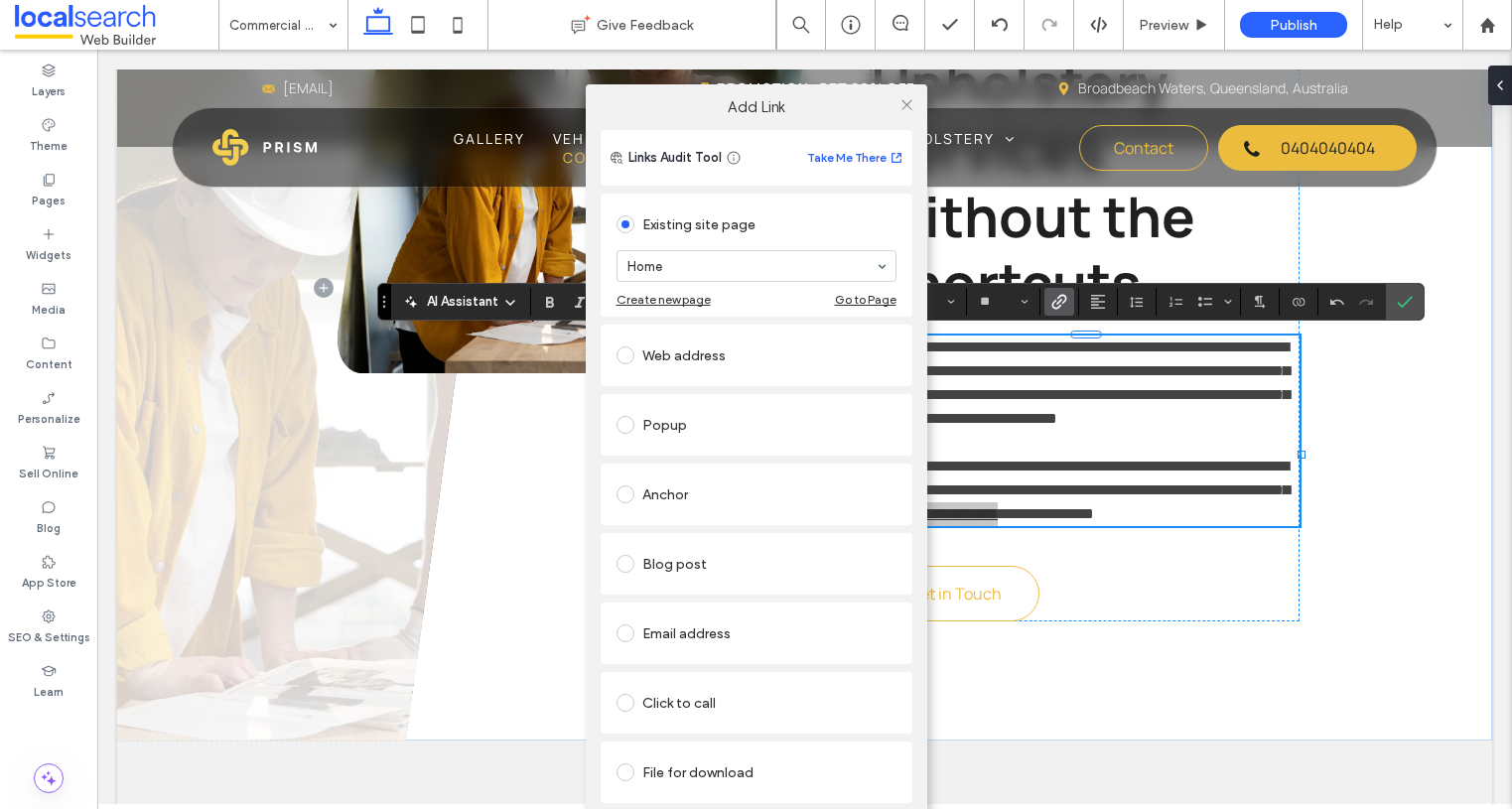 click on "Click to call" at bounding box center (756, 703) 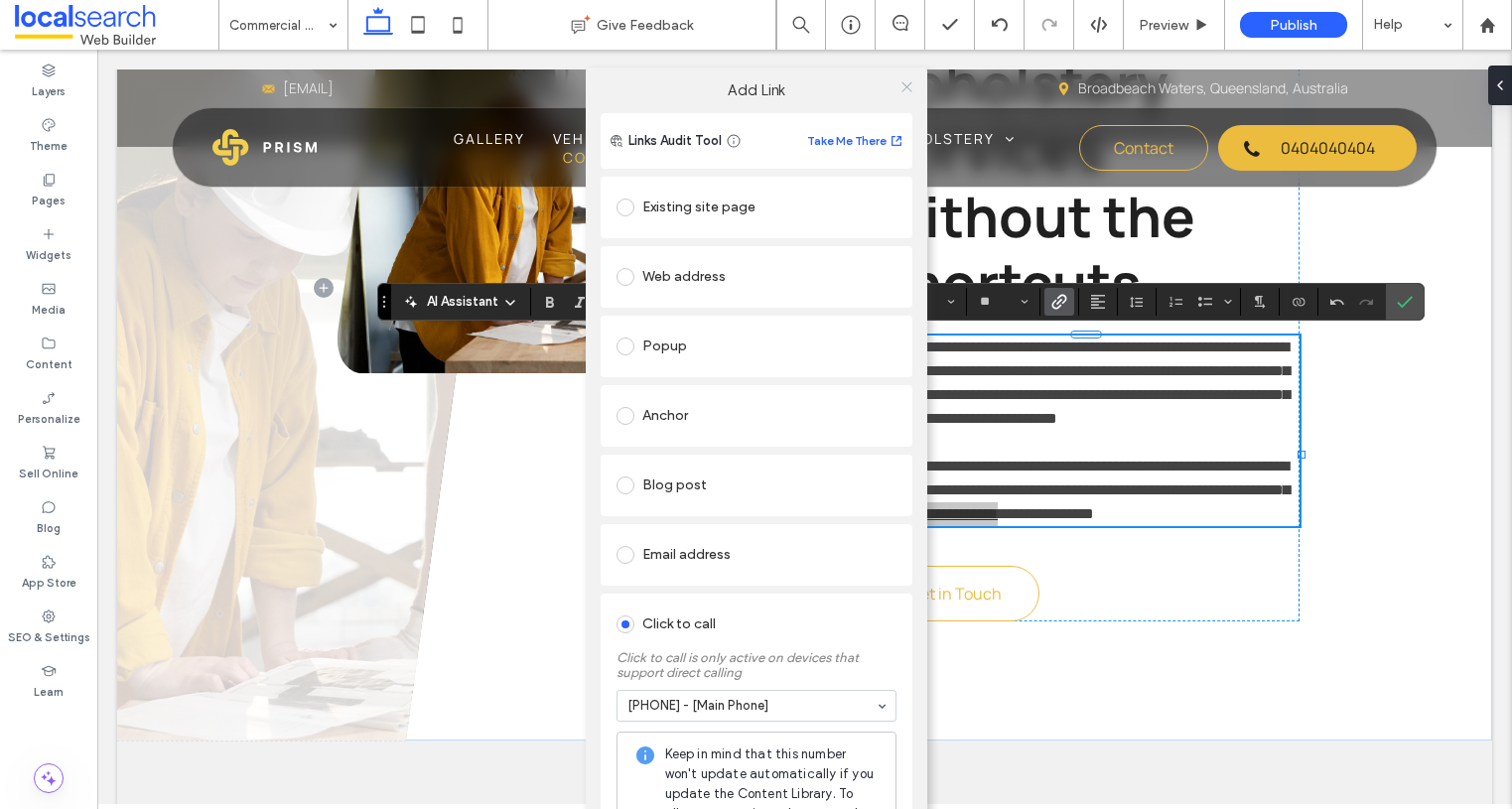 click 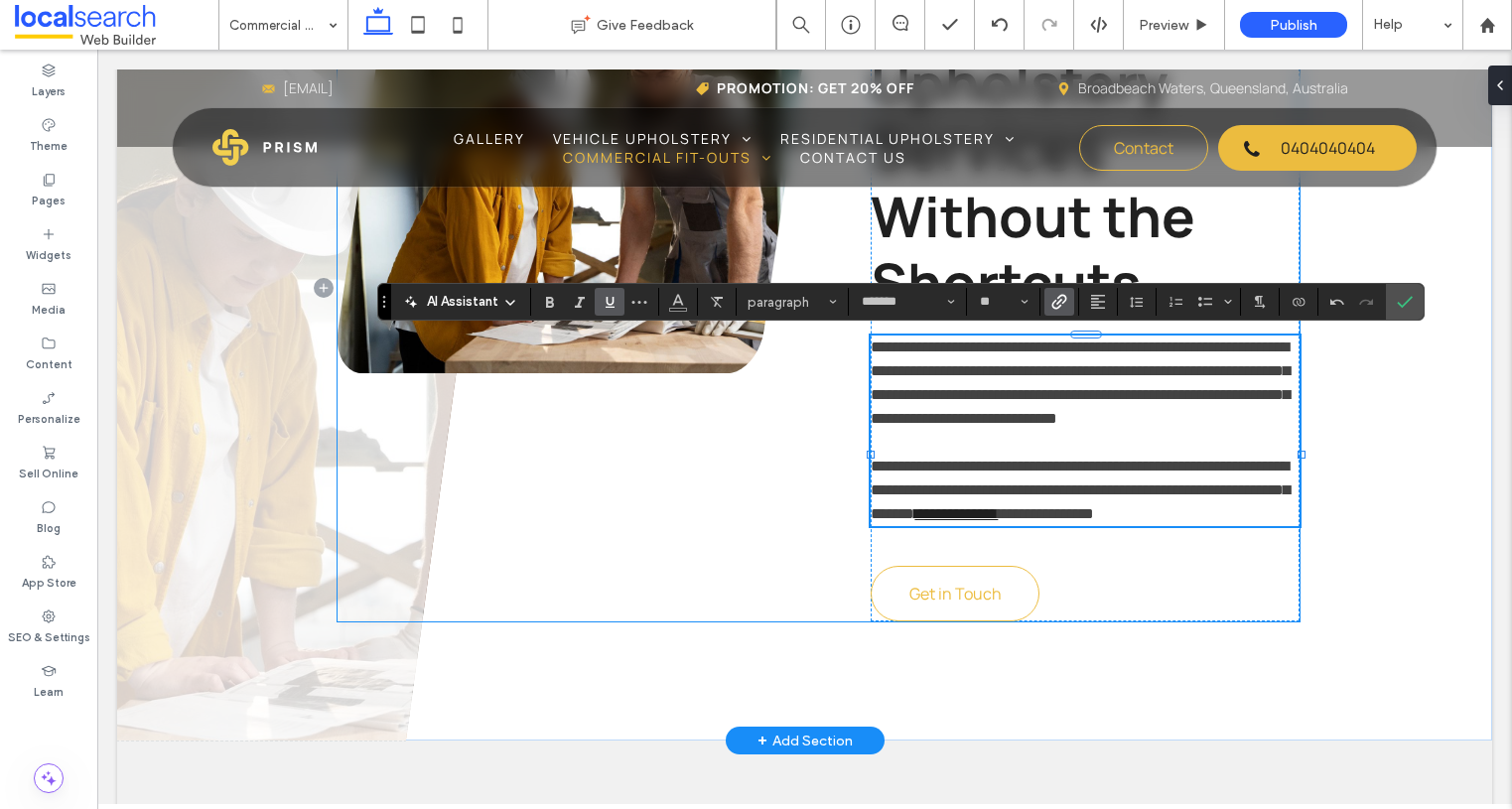 click on "**********" at bounding box center (818, 288) 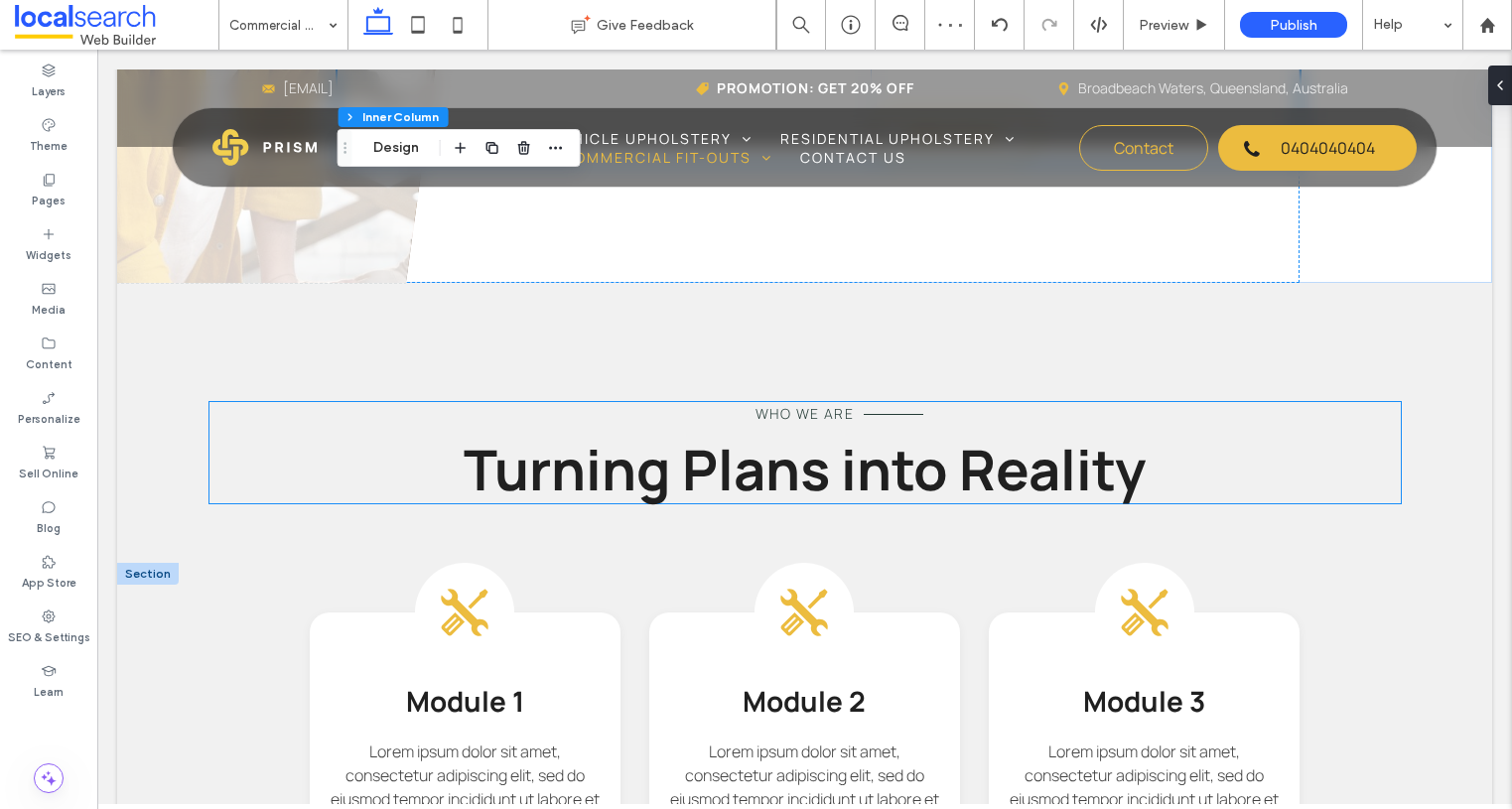 scroll, scrollTop: 1416, scrollLeft: 0, axis: vertical 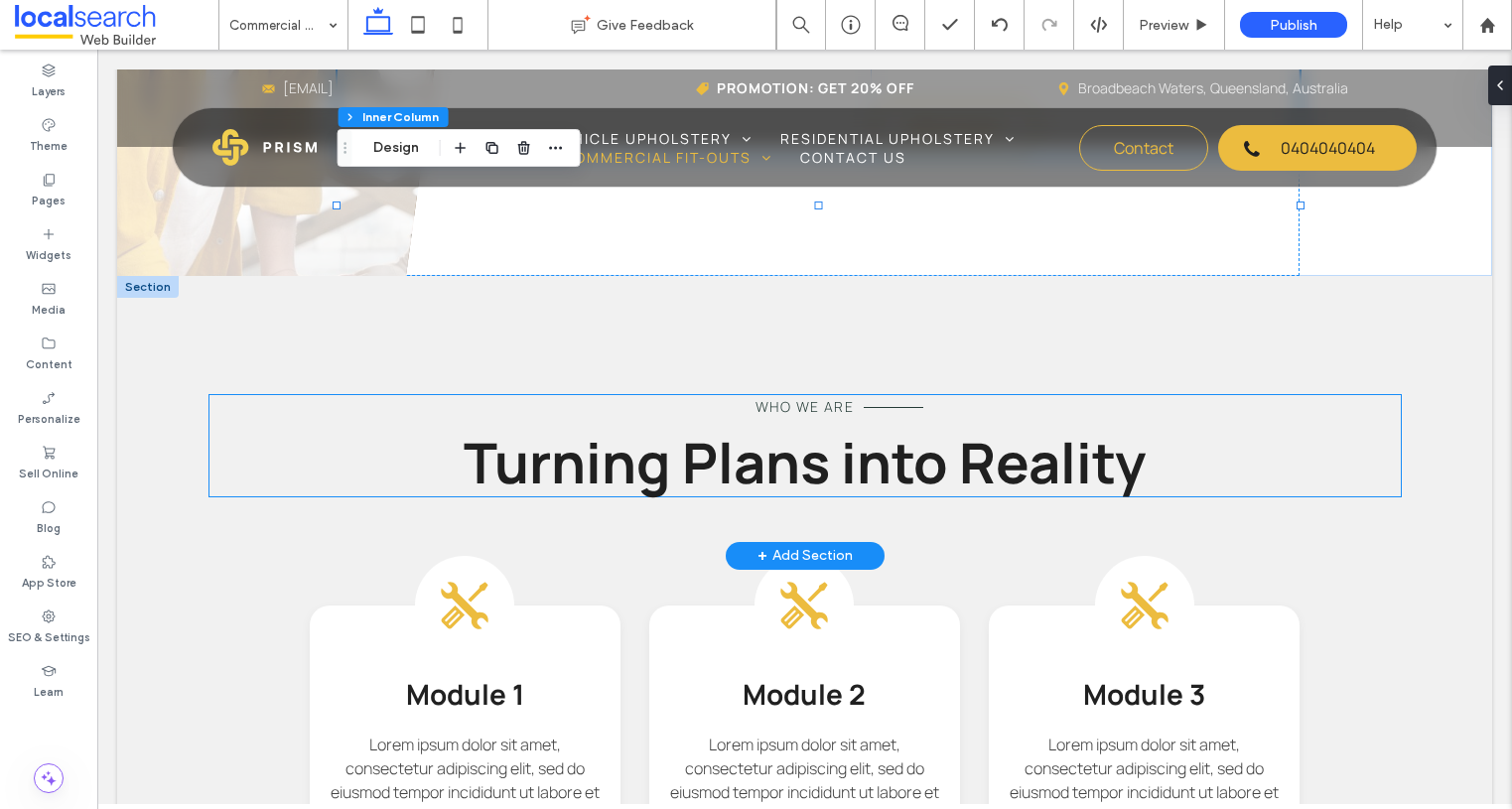 click on "Who We Are" at bounding box center (804, 406) 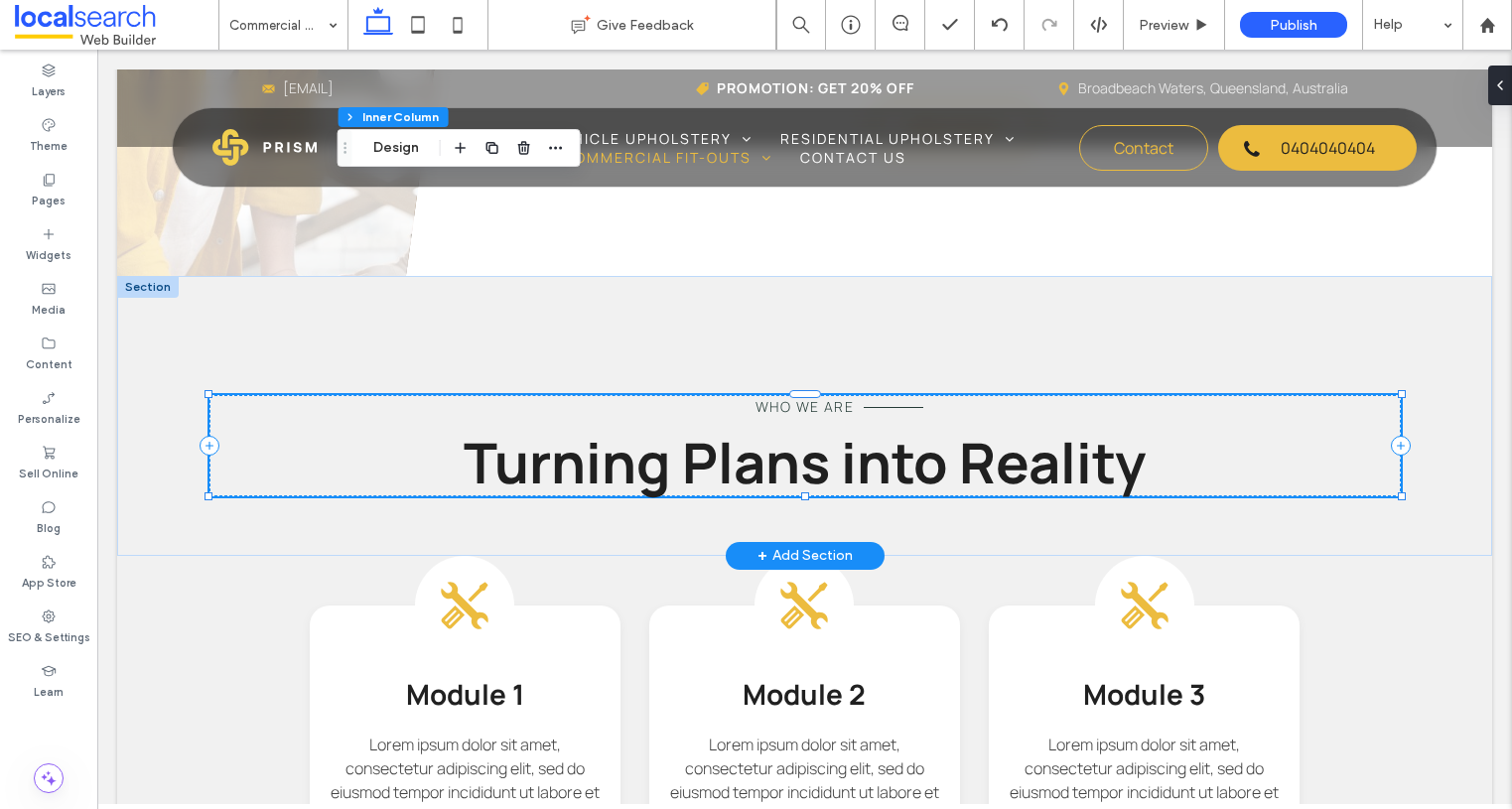 click on "Who We Are" at bounding box center [804, 406] 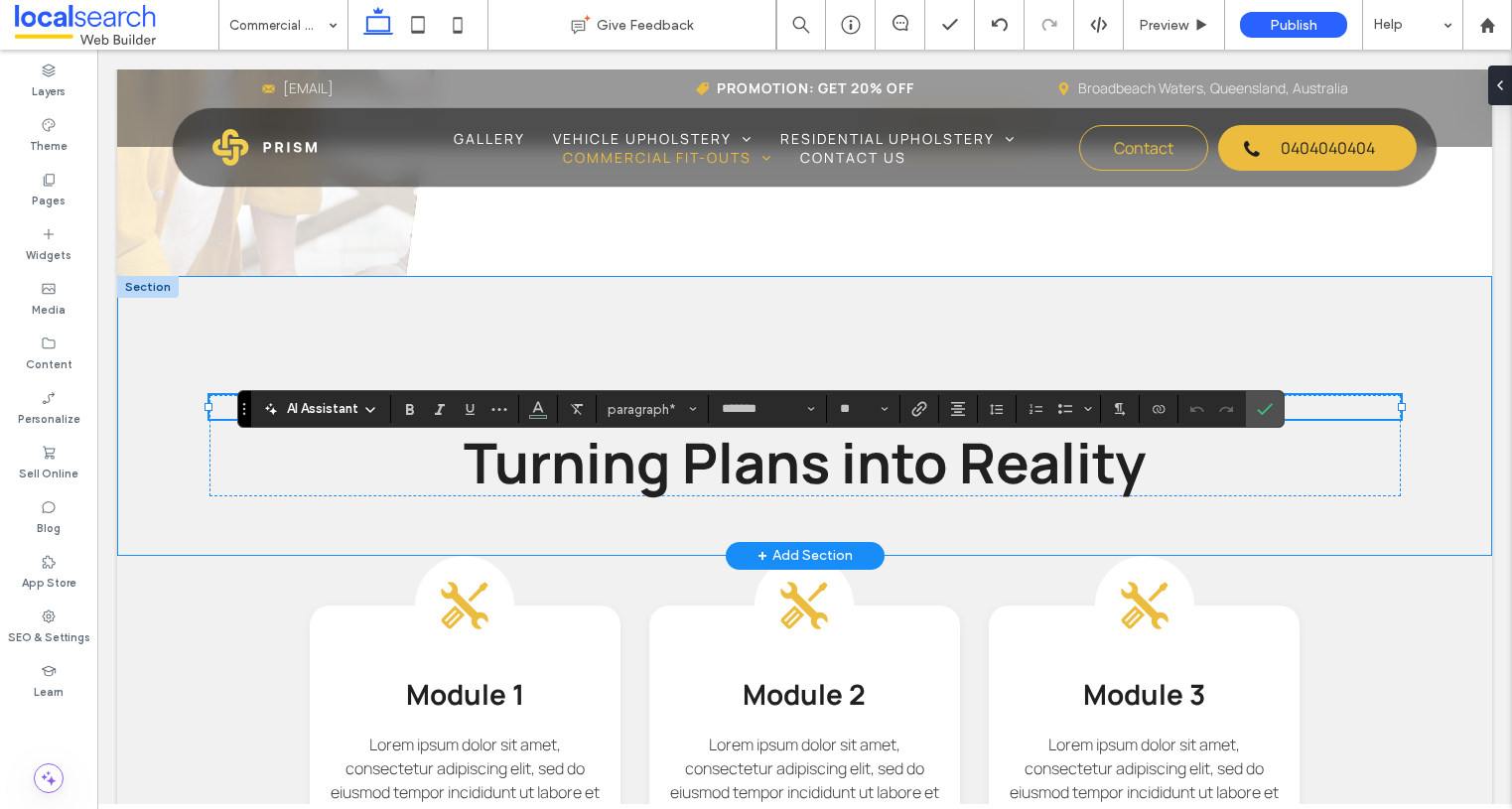 type 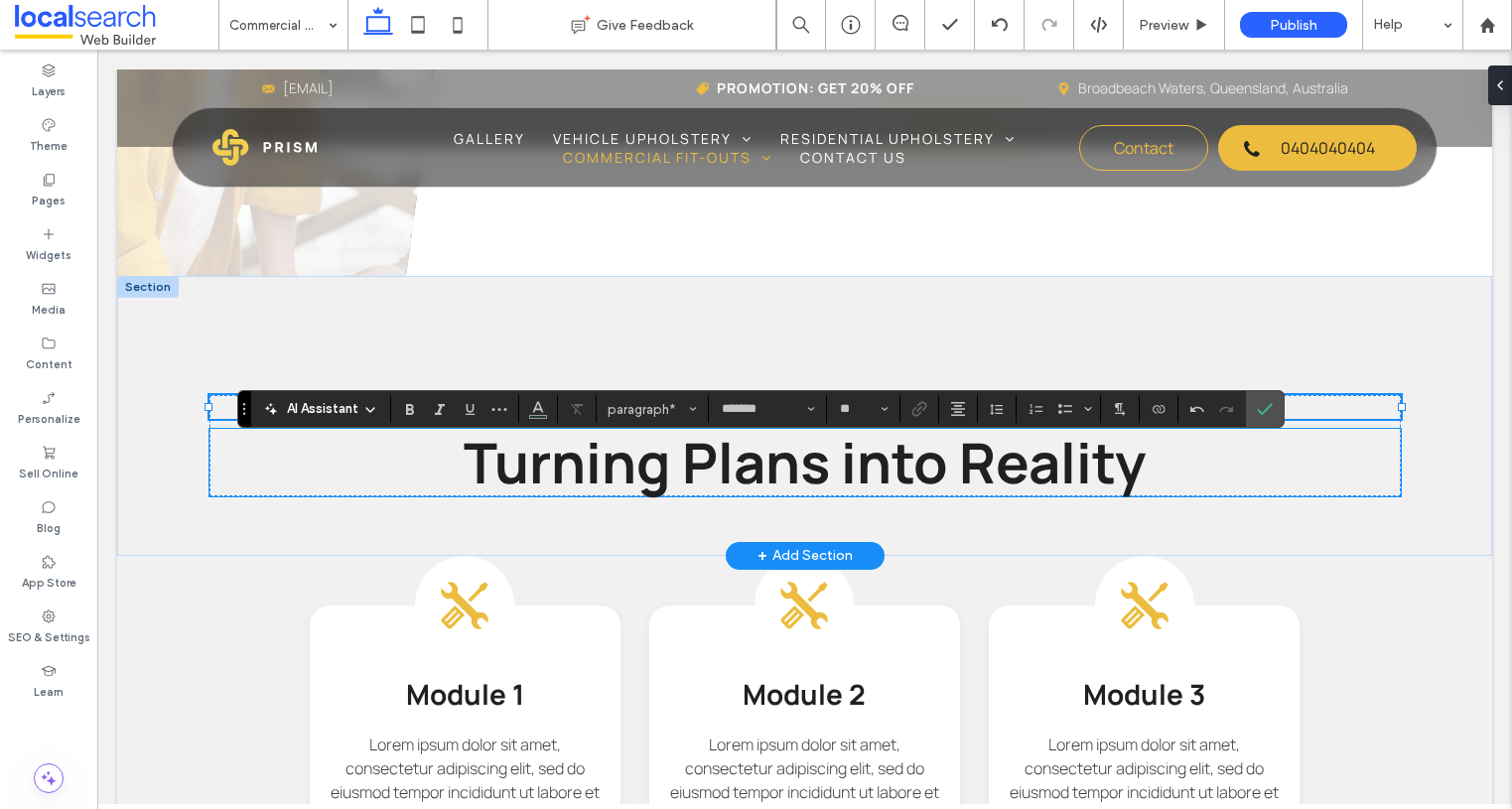 click on "Turning Plans into Reality" at bounding box center (804, 462) 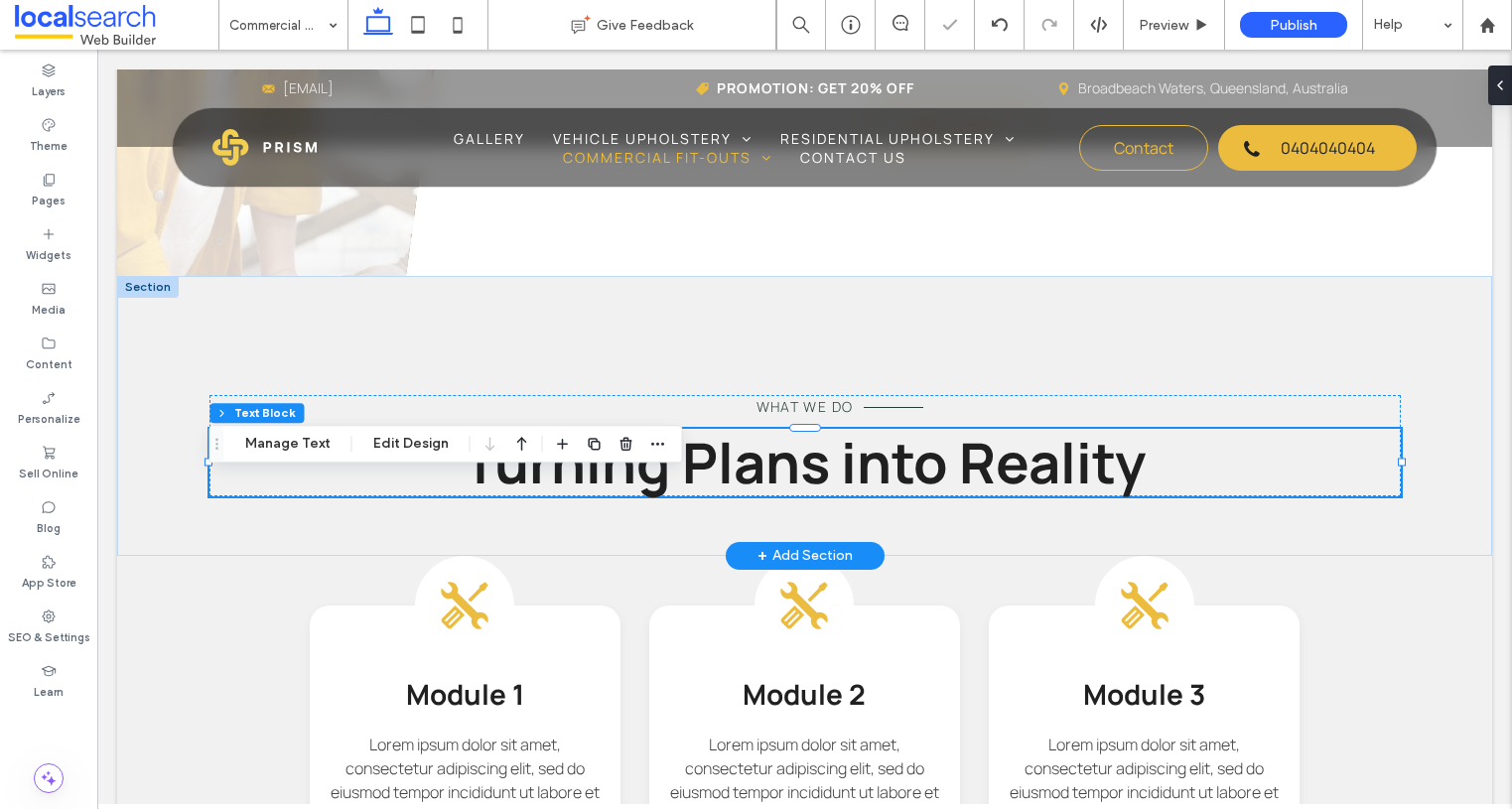click on "Turning Plans into Reality" at bounding box center [805, 462] 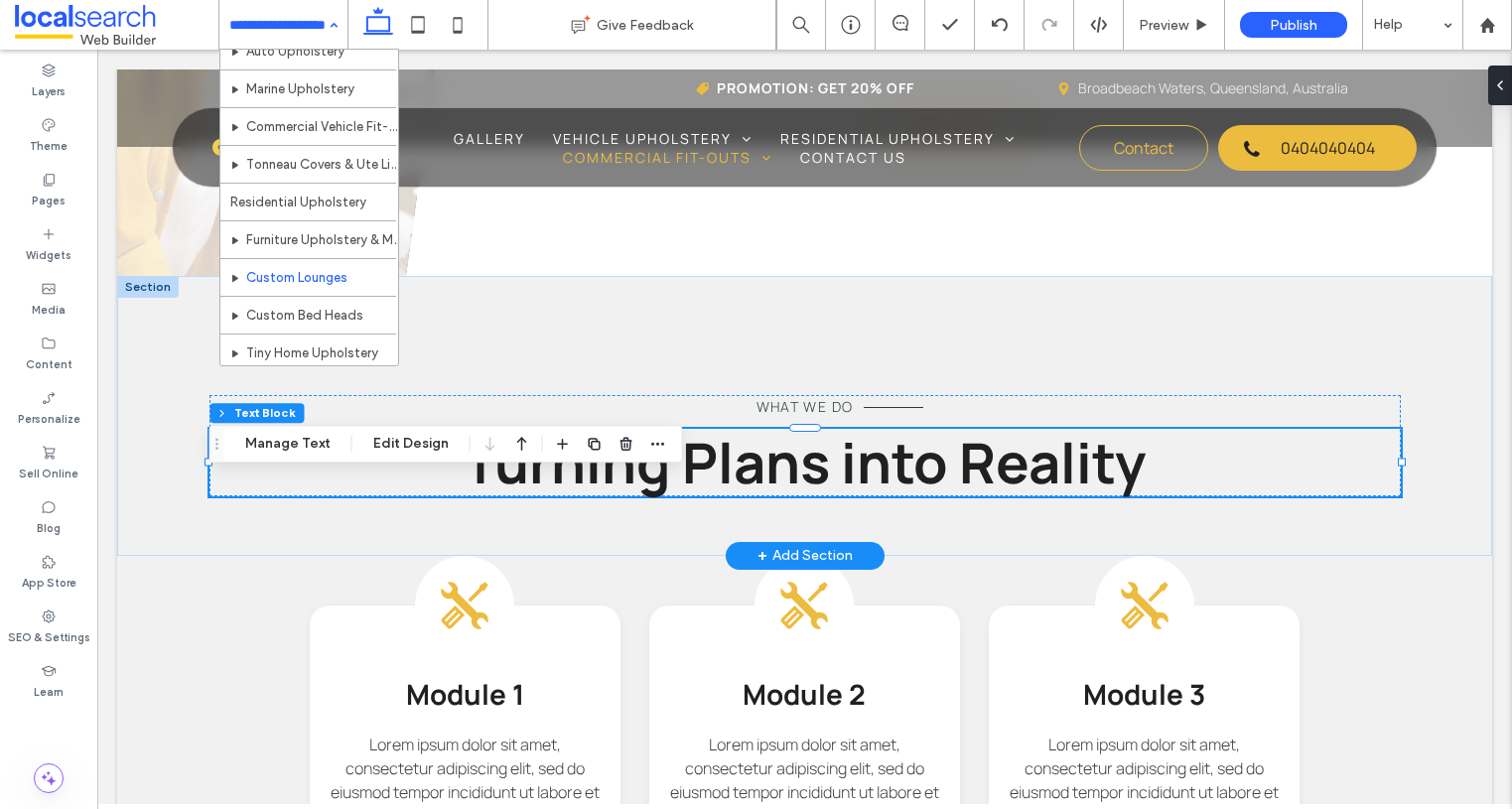 scroll, scrollTop: 171, scrollLeft: 0, axis: vertical 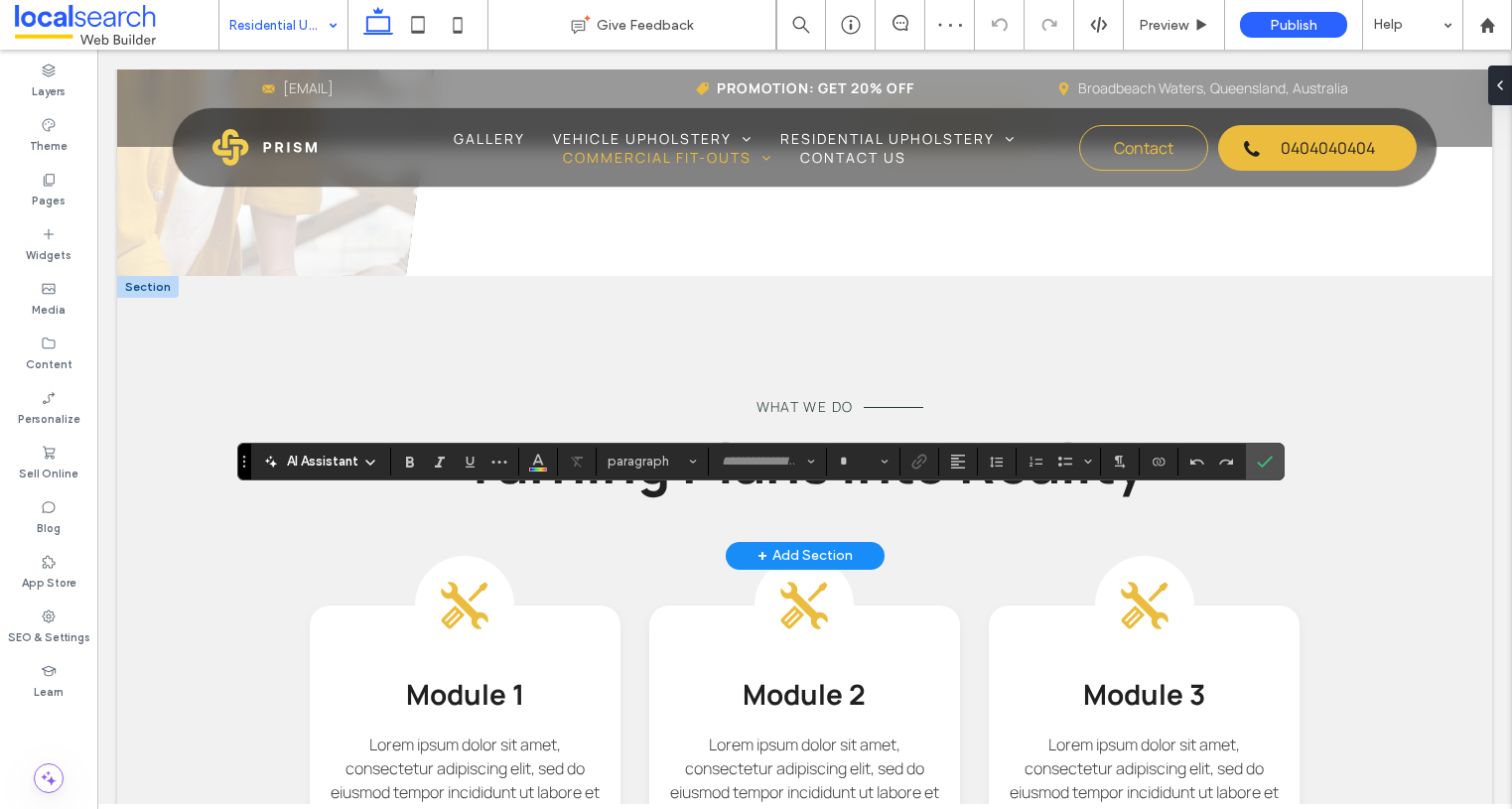 type on "*******" 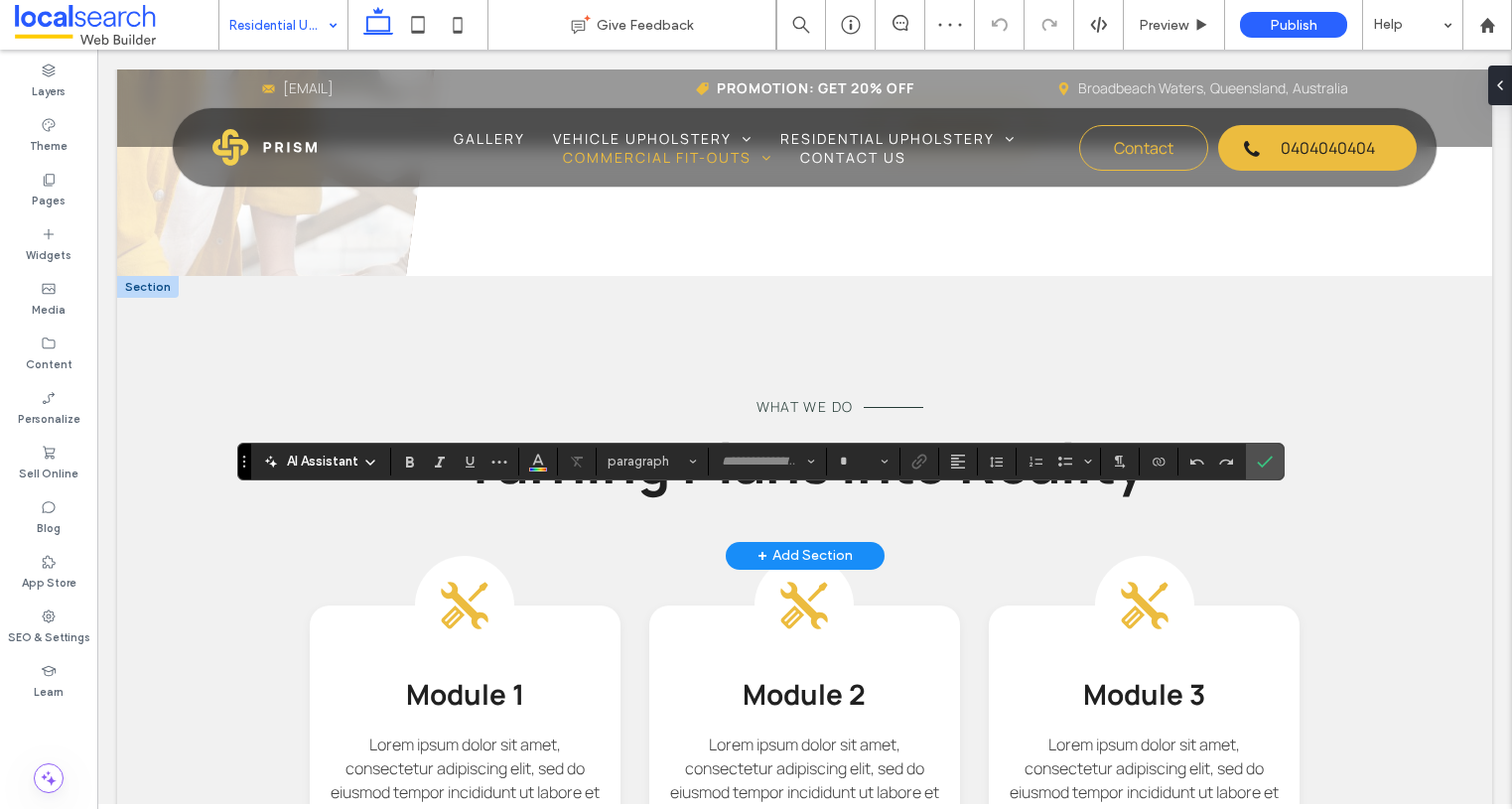 type on "**" 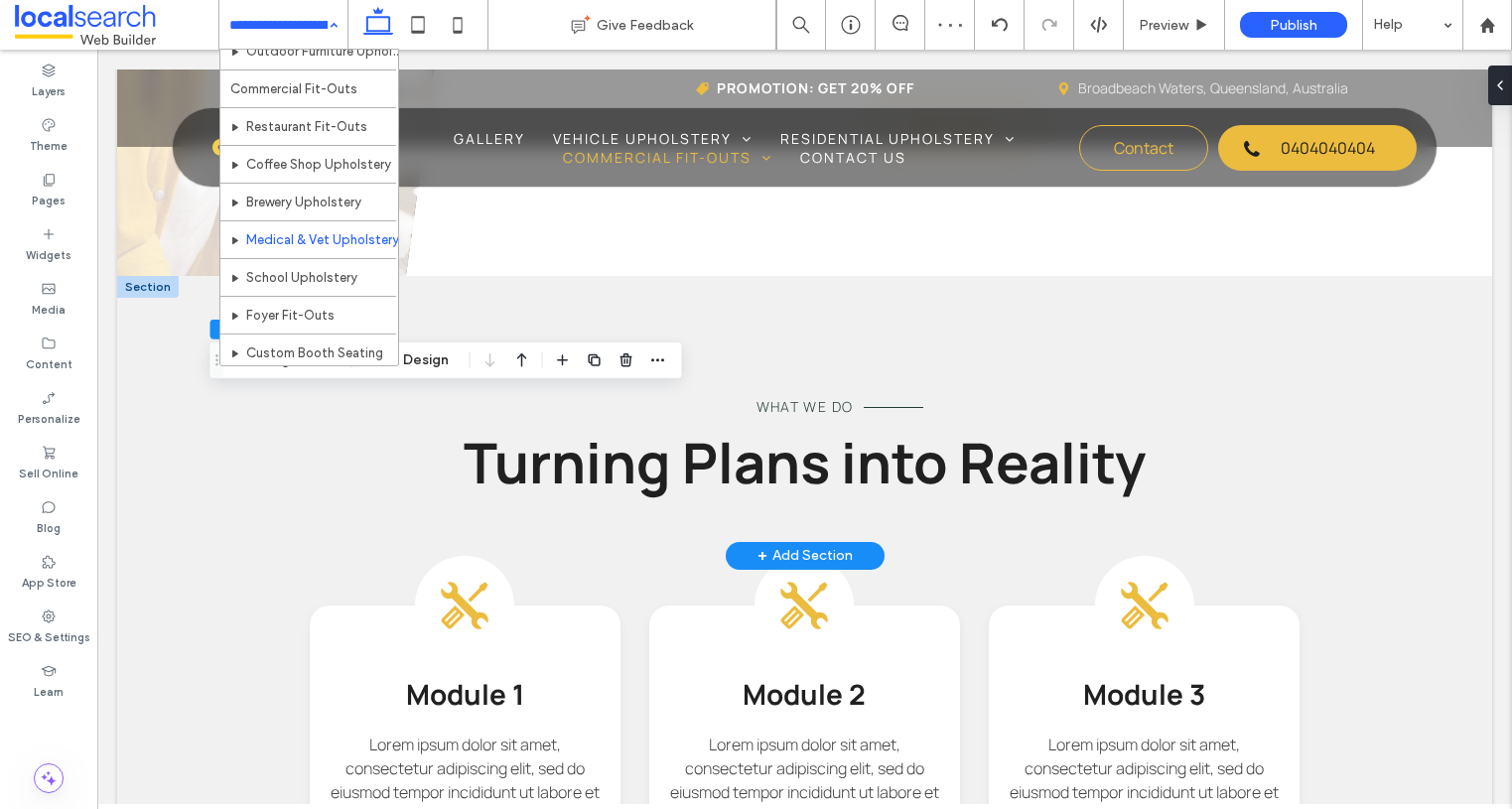 scroll, scrollTop: 490, scrollLeft: 0, axis: vertical 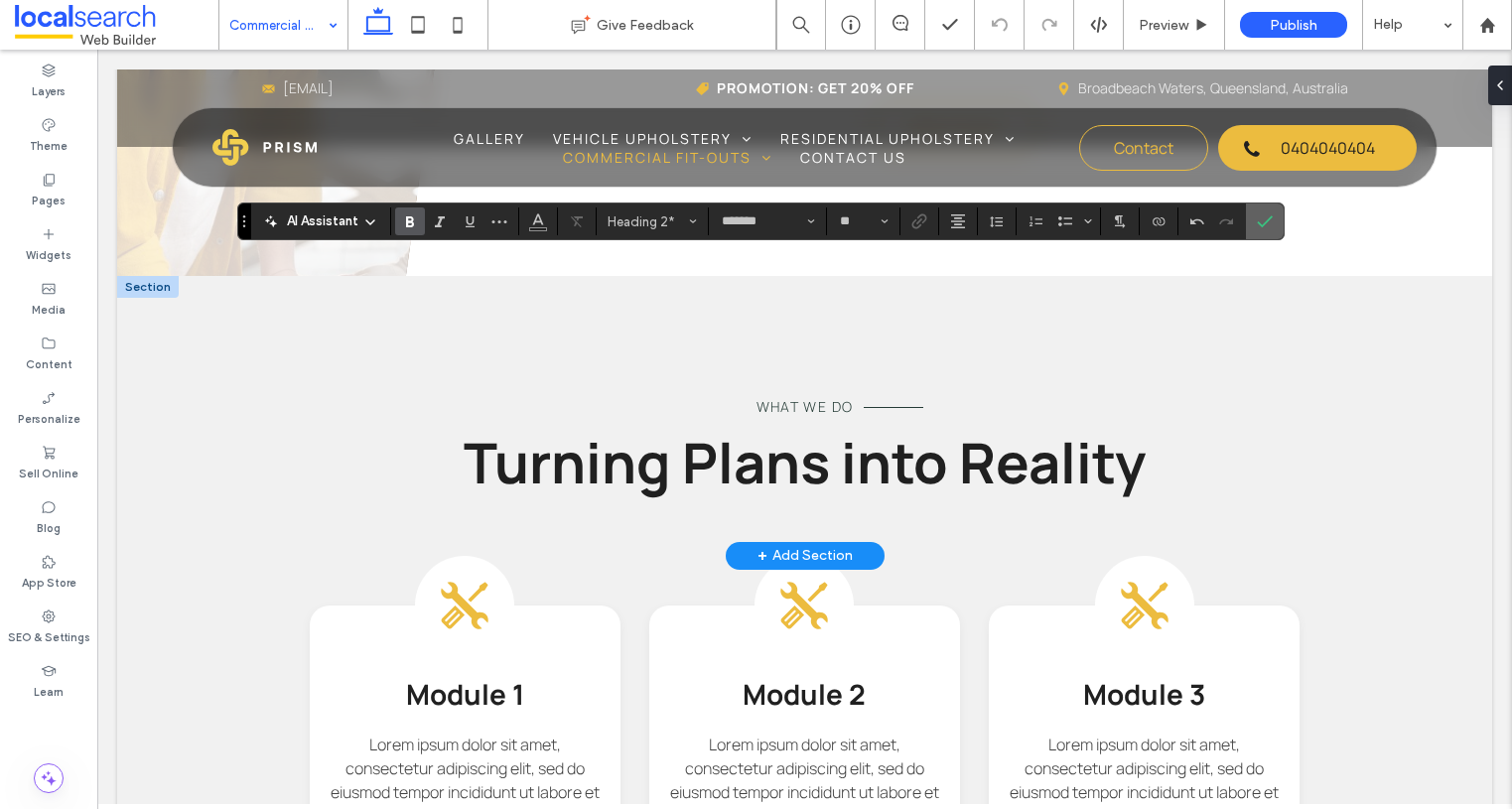 click 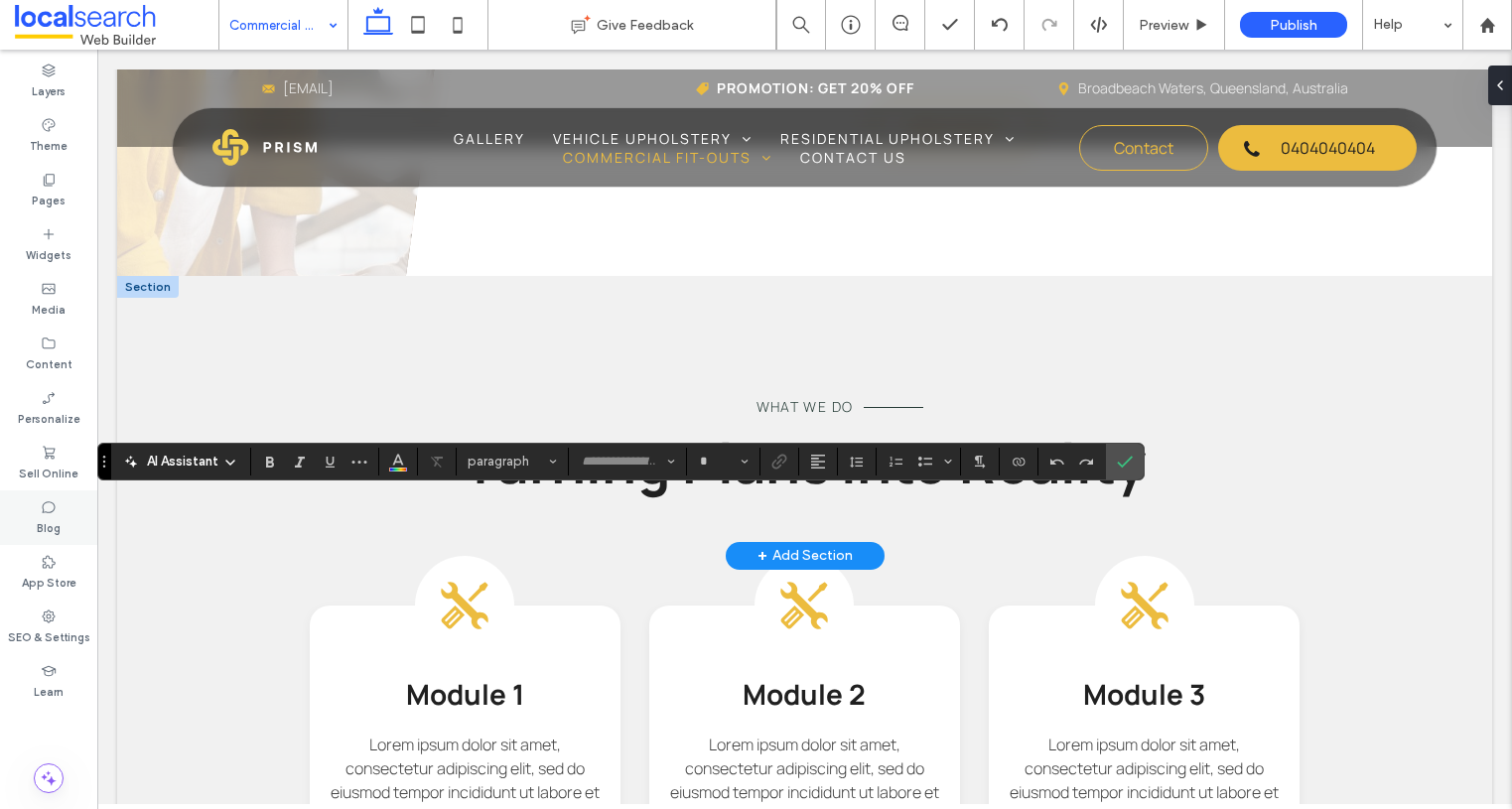 type on "*******" 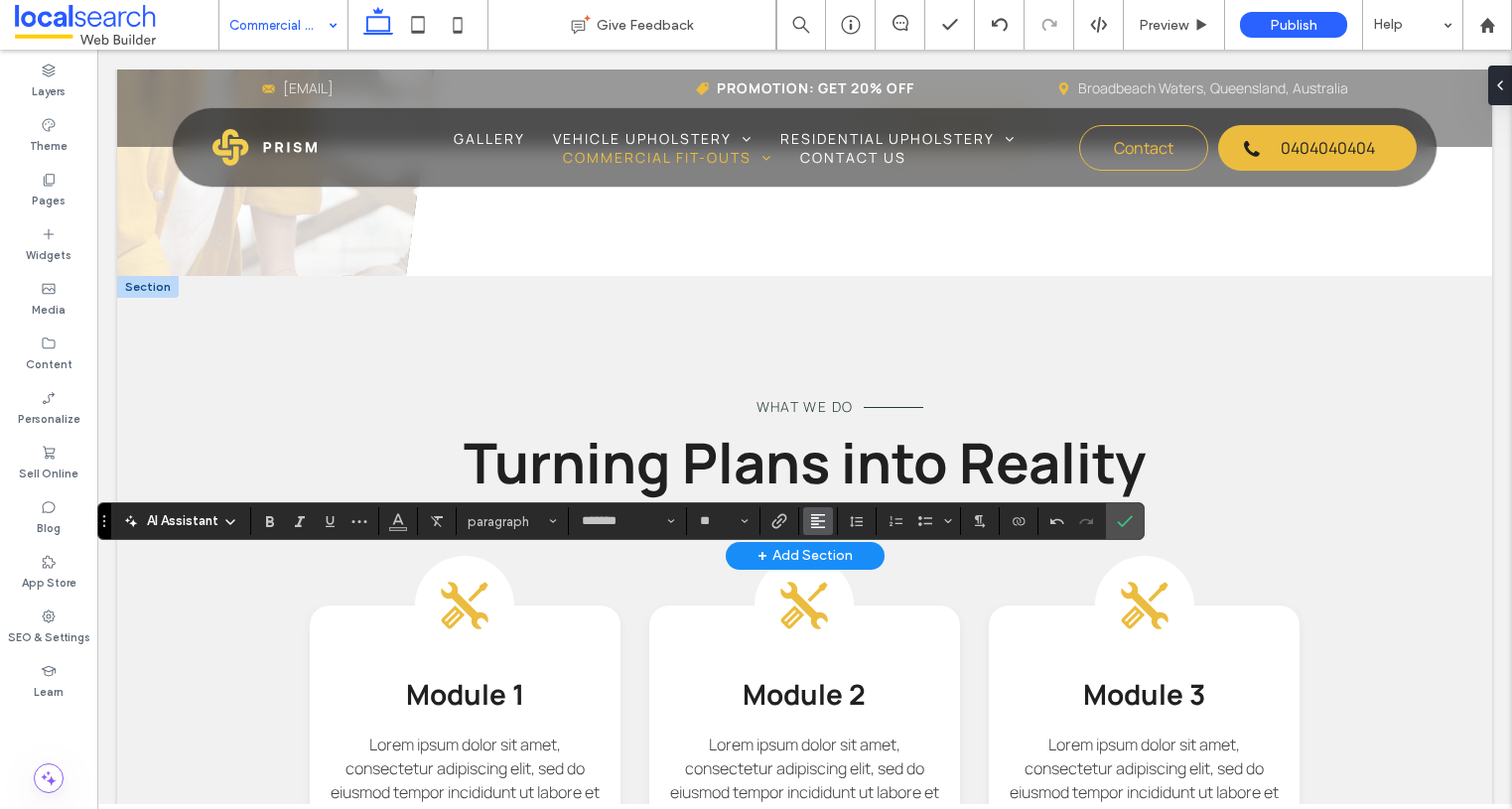 click at bounding box center [818, 521] 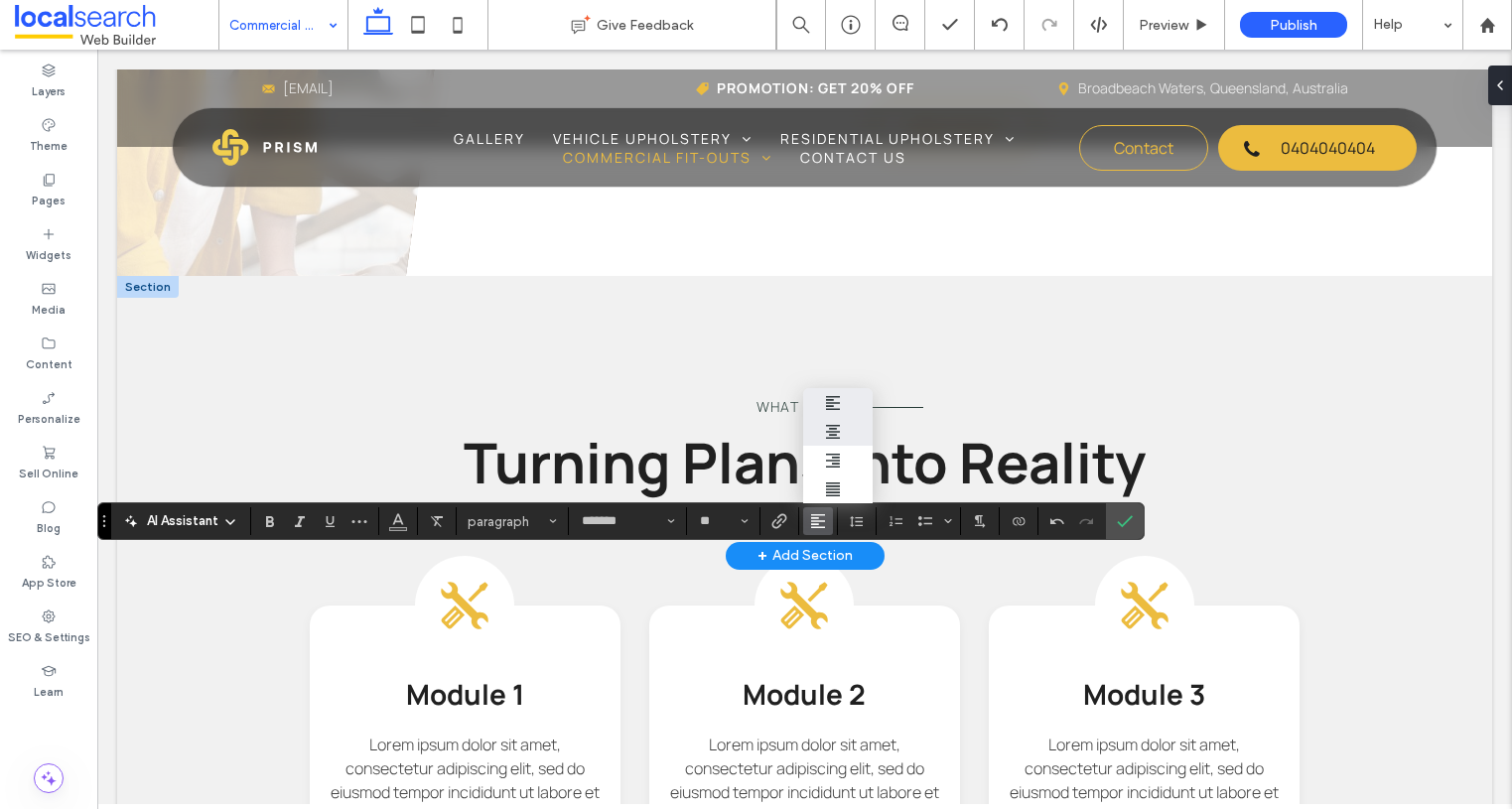 click 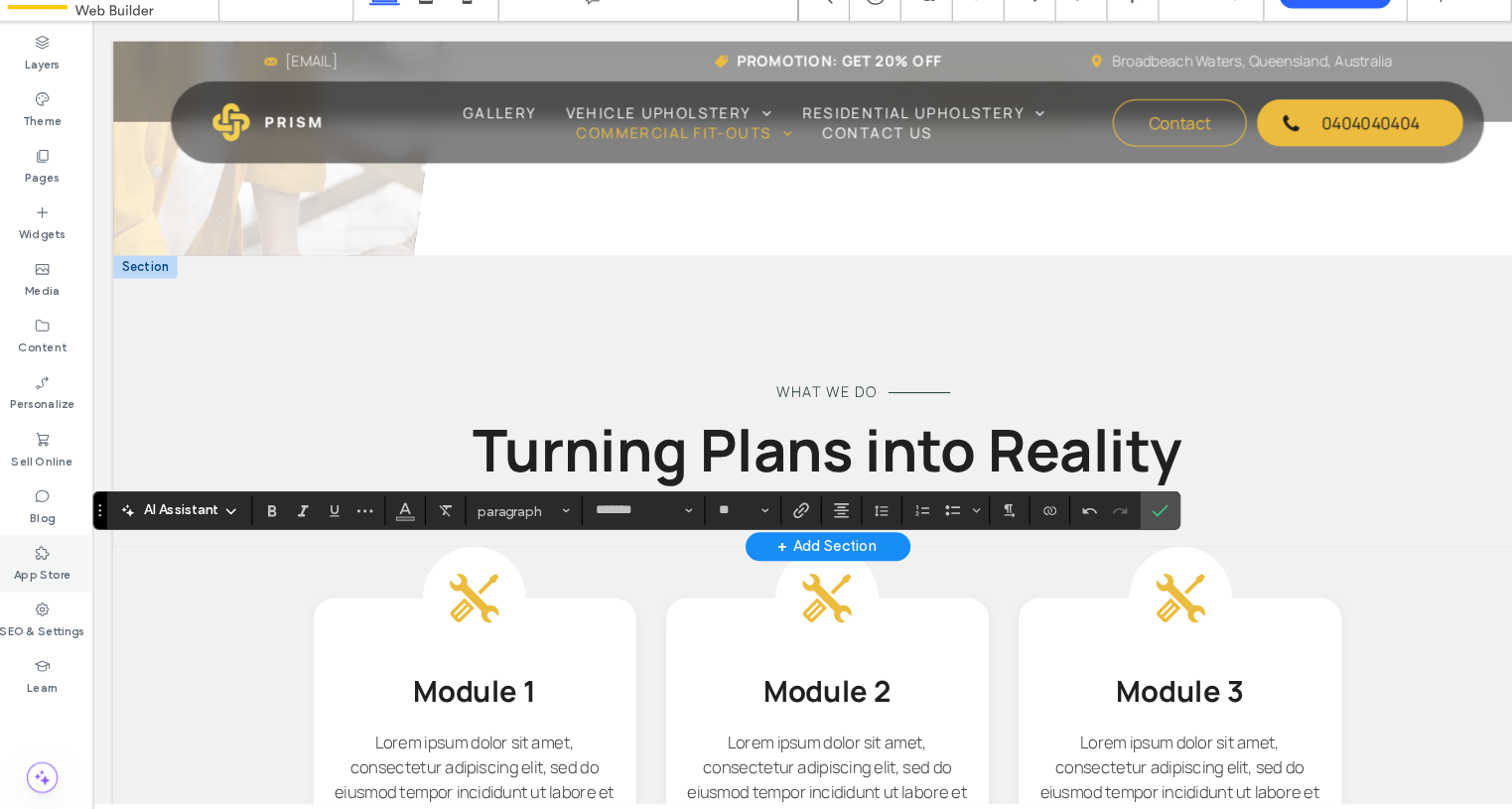 scroll, scrollTop: 0, scrollLeft: 0, axis: both 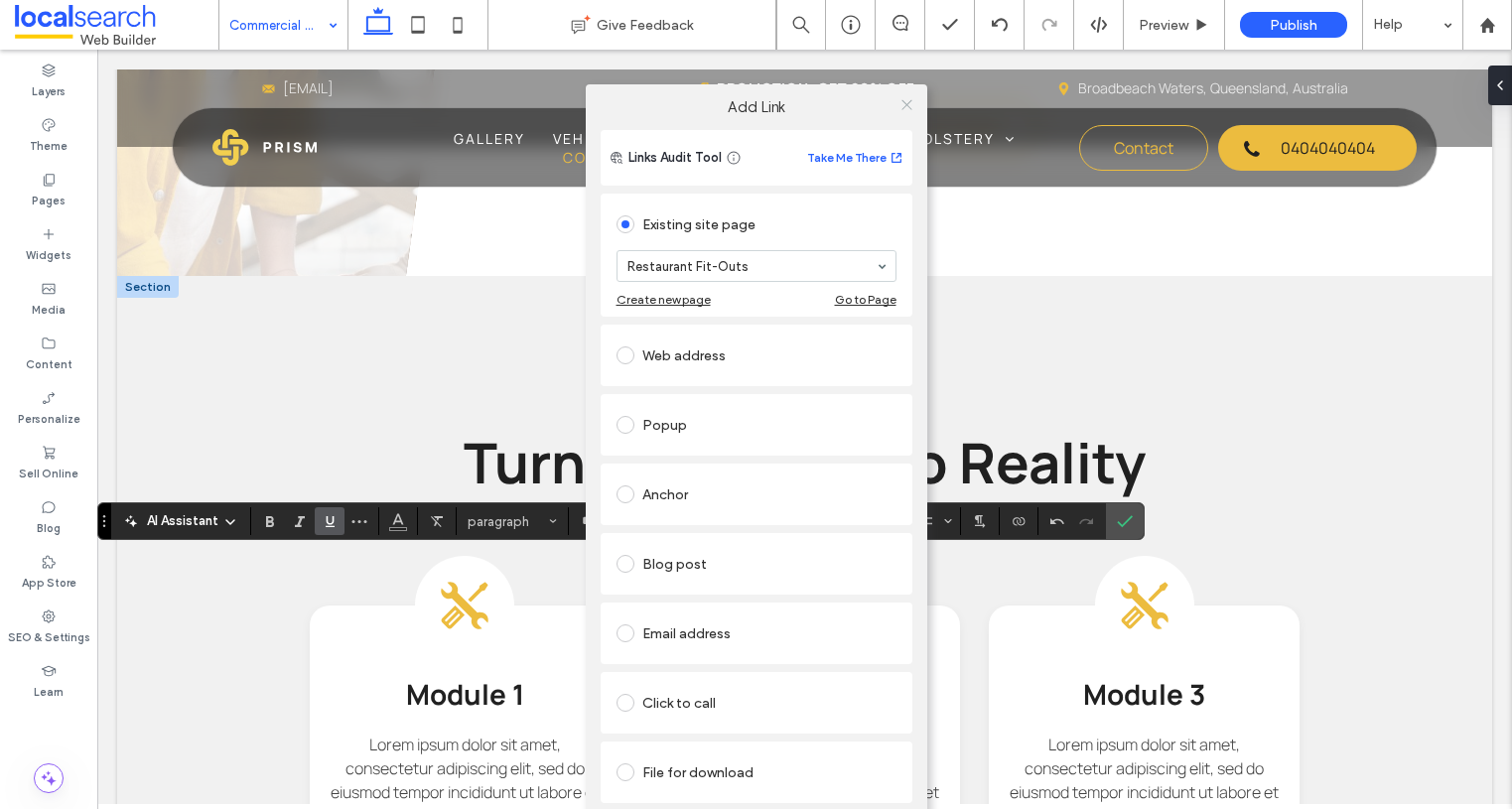 click 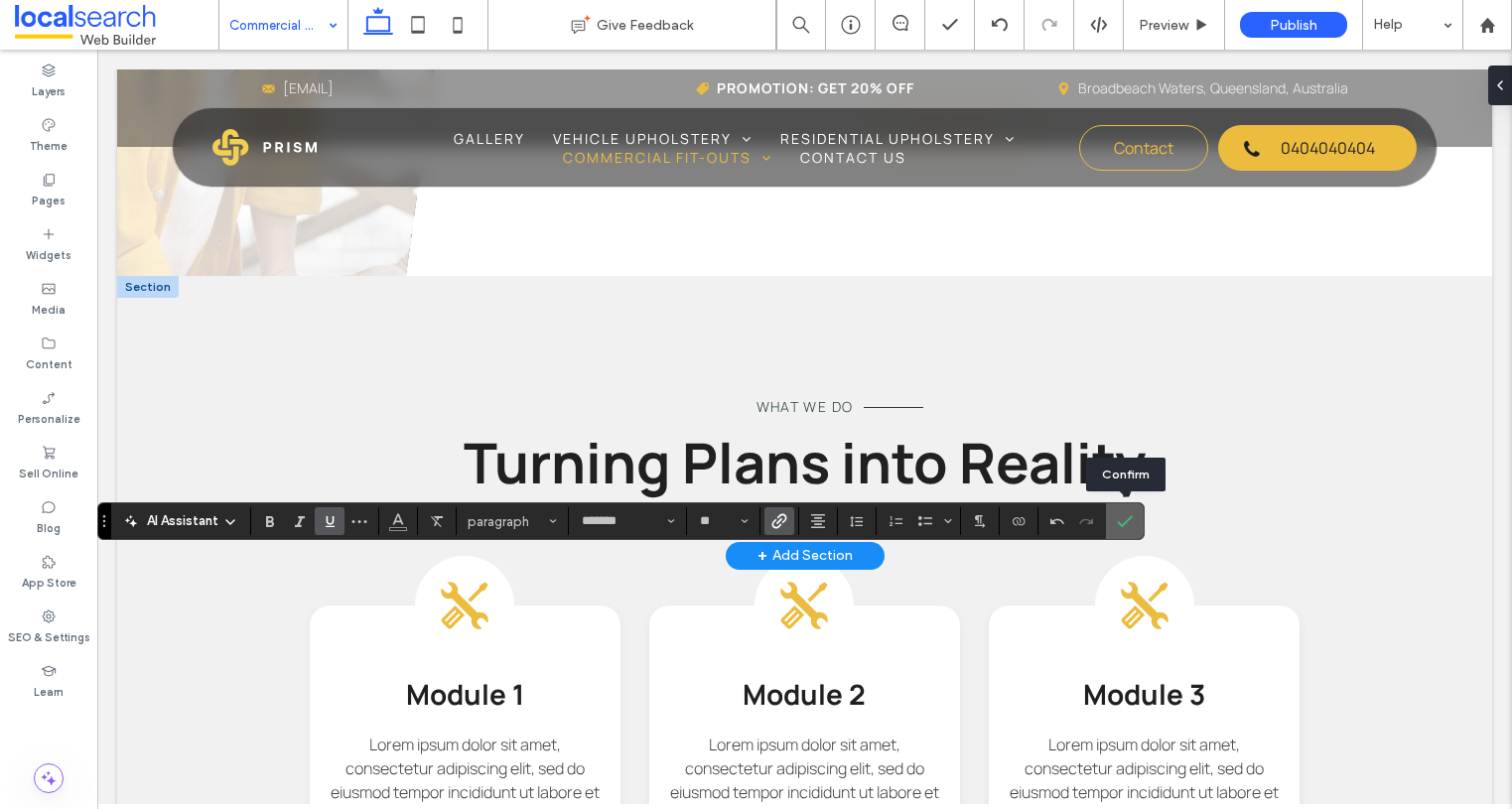 click 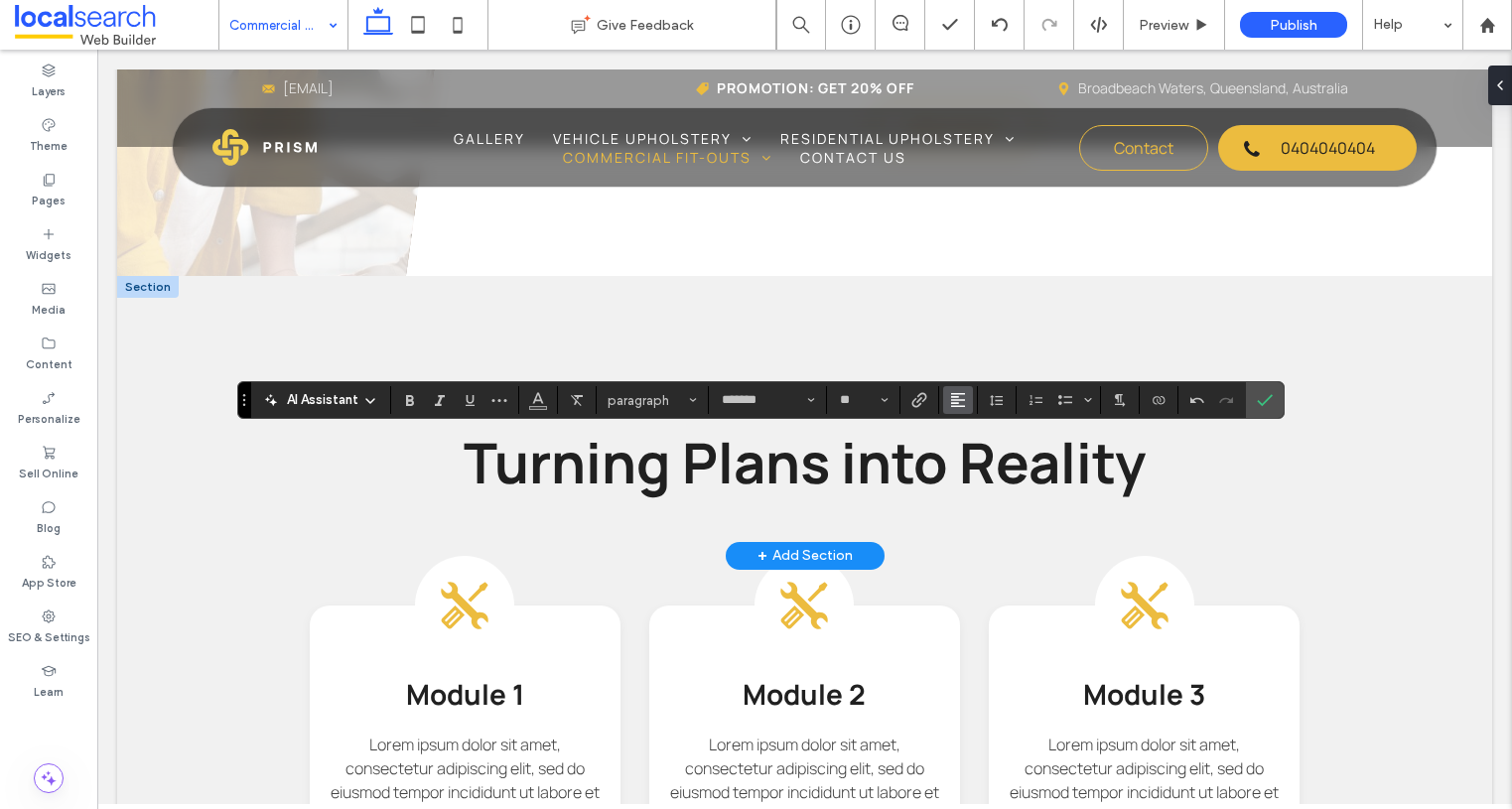 click 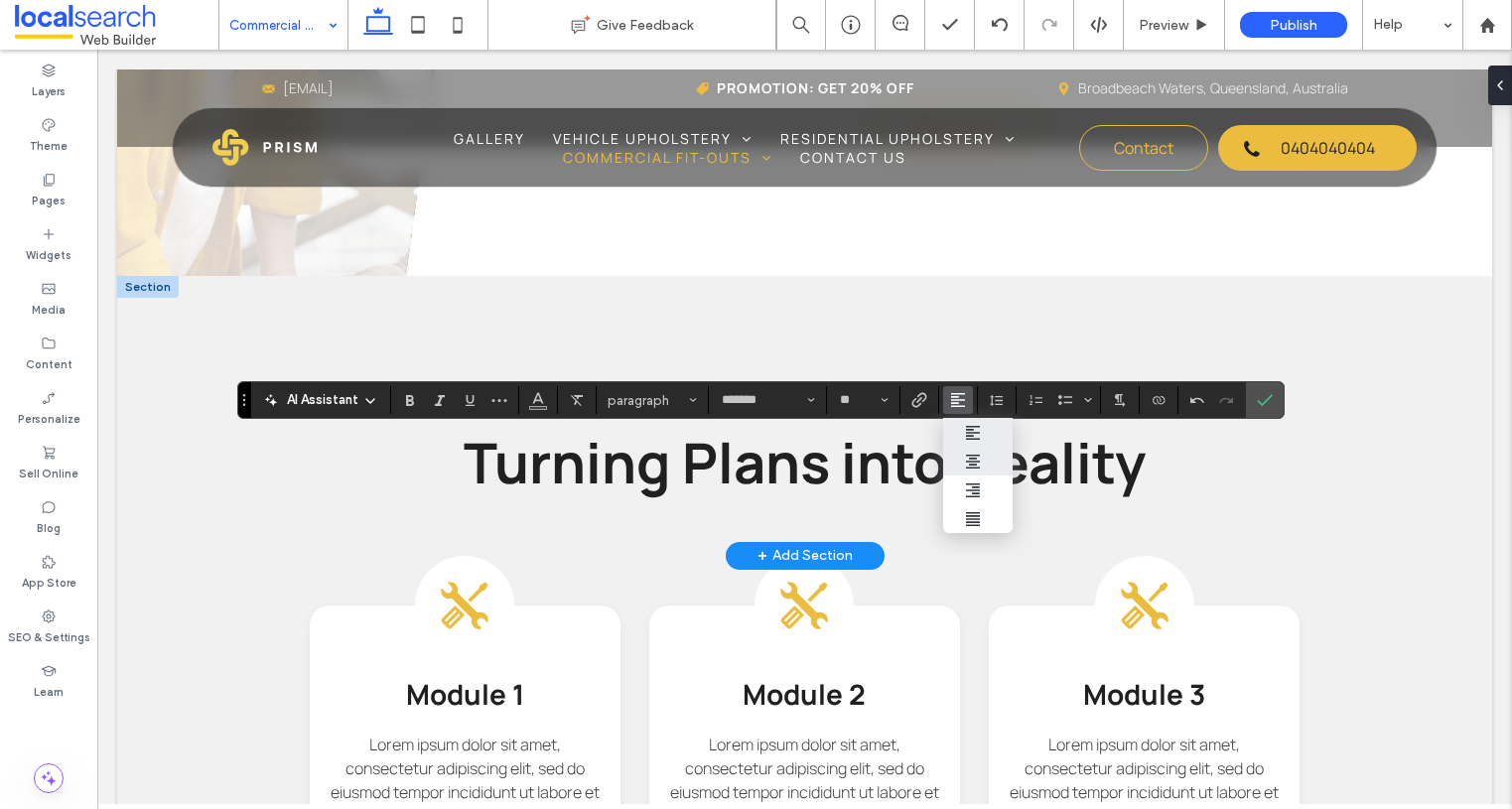 click at bounding box center [978, 461] 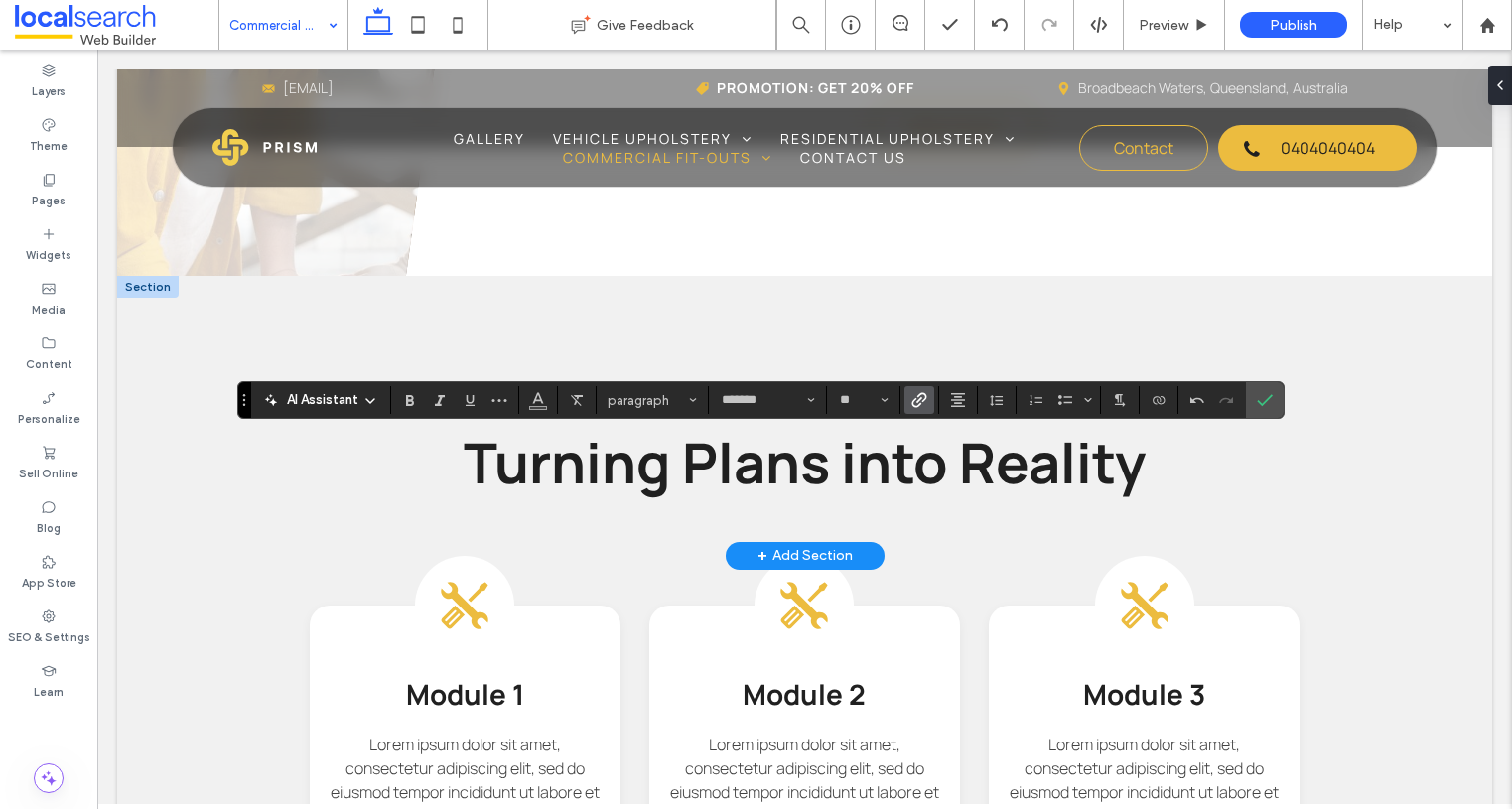 click at bounding box center [919, 400] 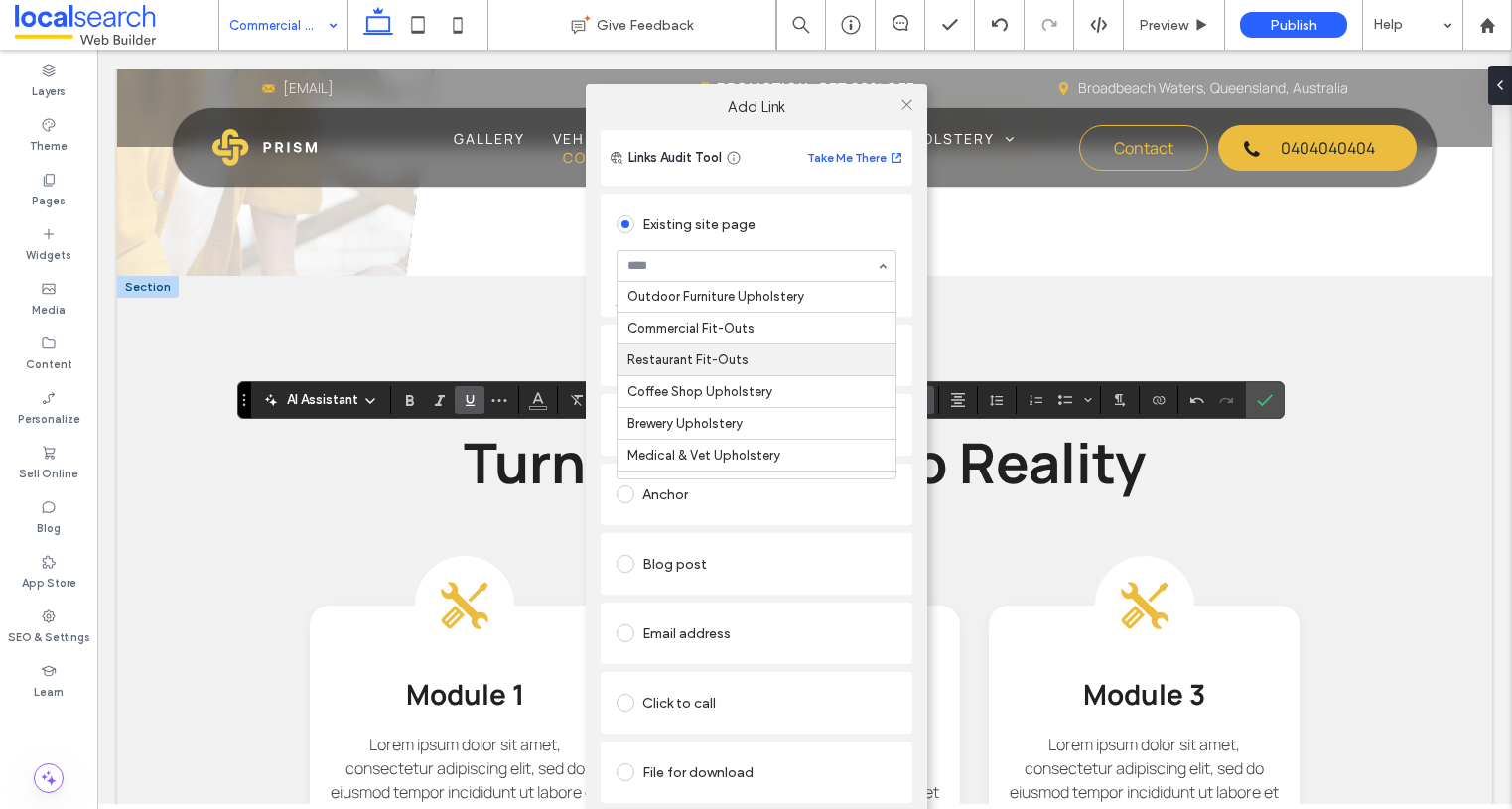 scroll, scrollTop: 416, scrollLeft: 0, axis: vertical 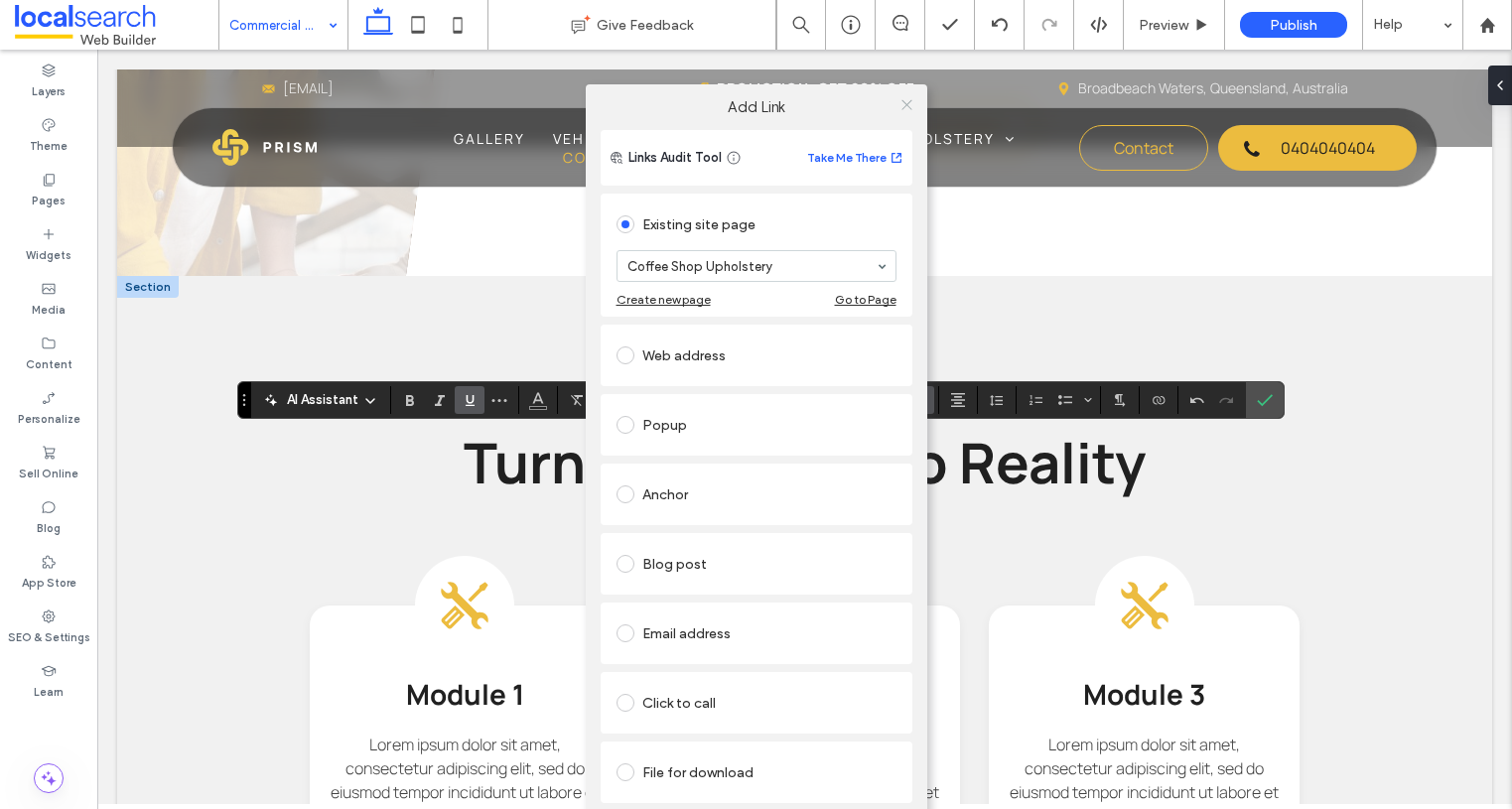 click 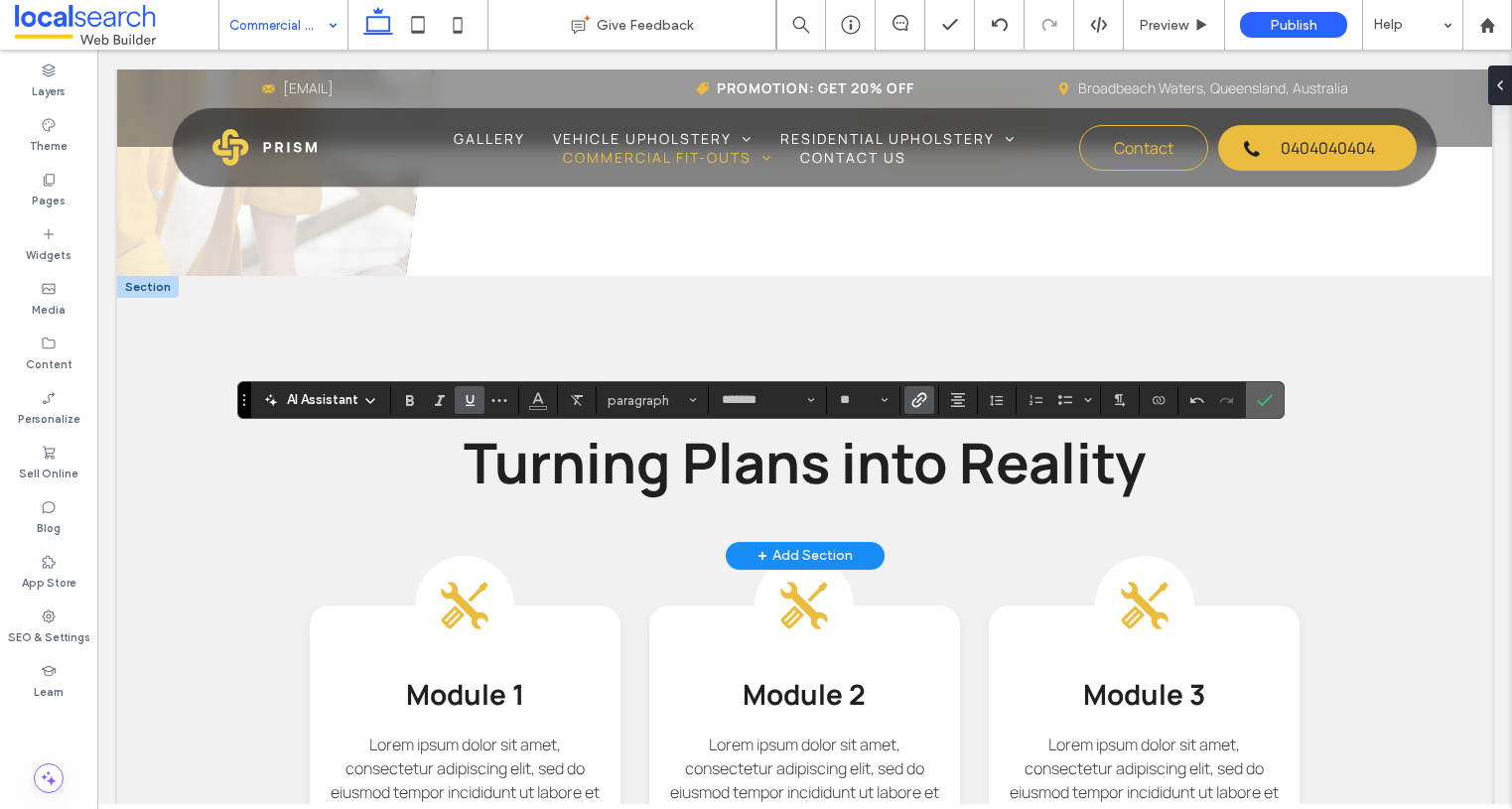 click 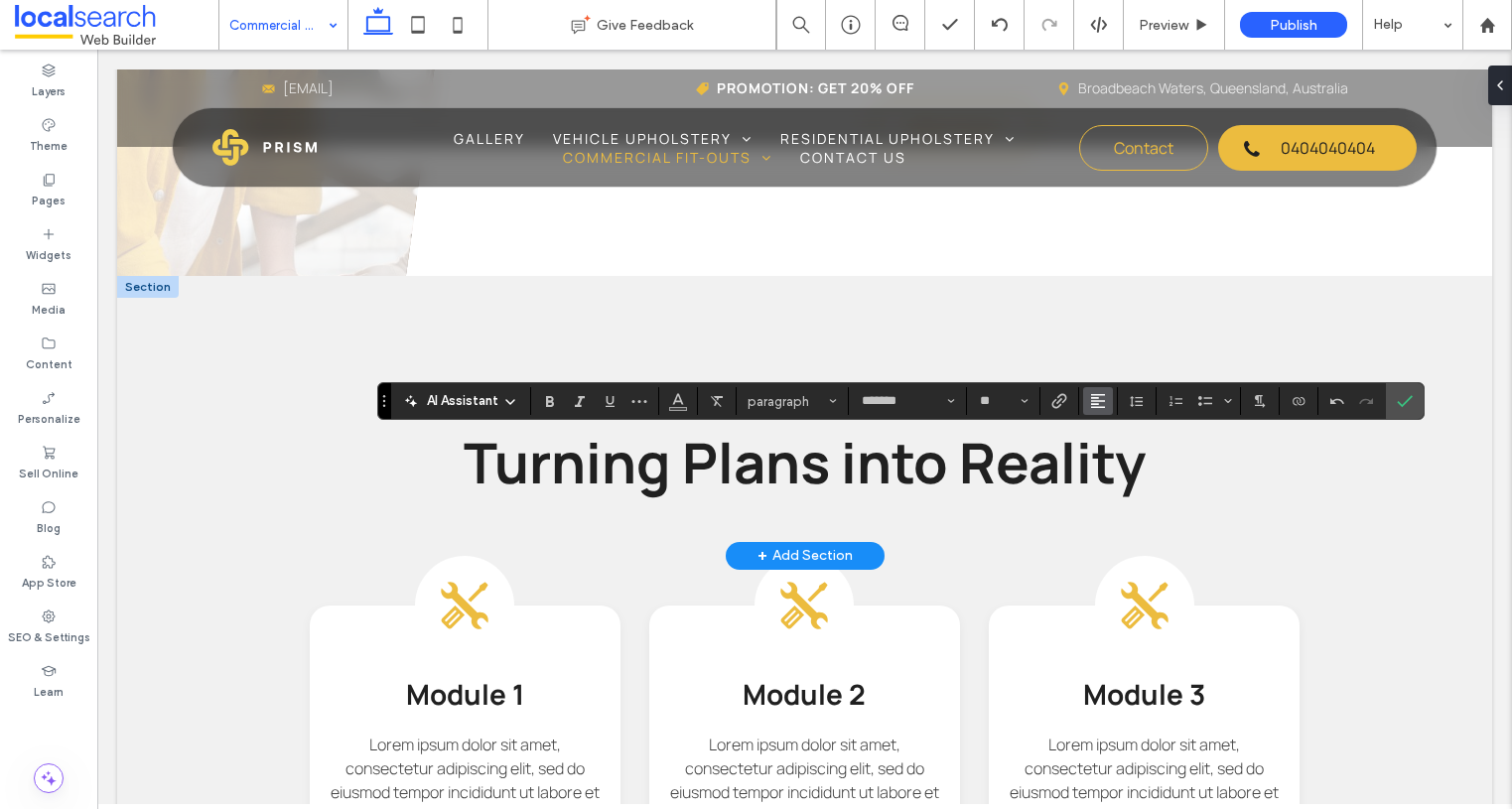 click 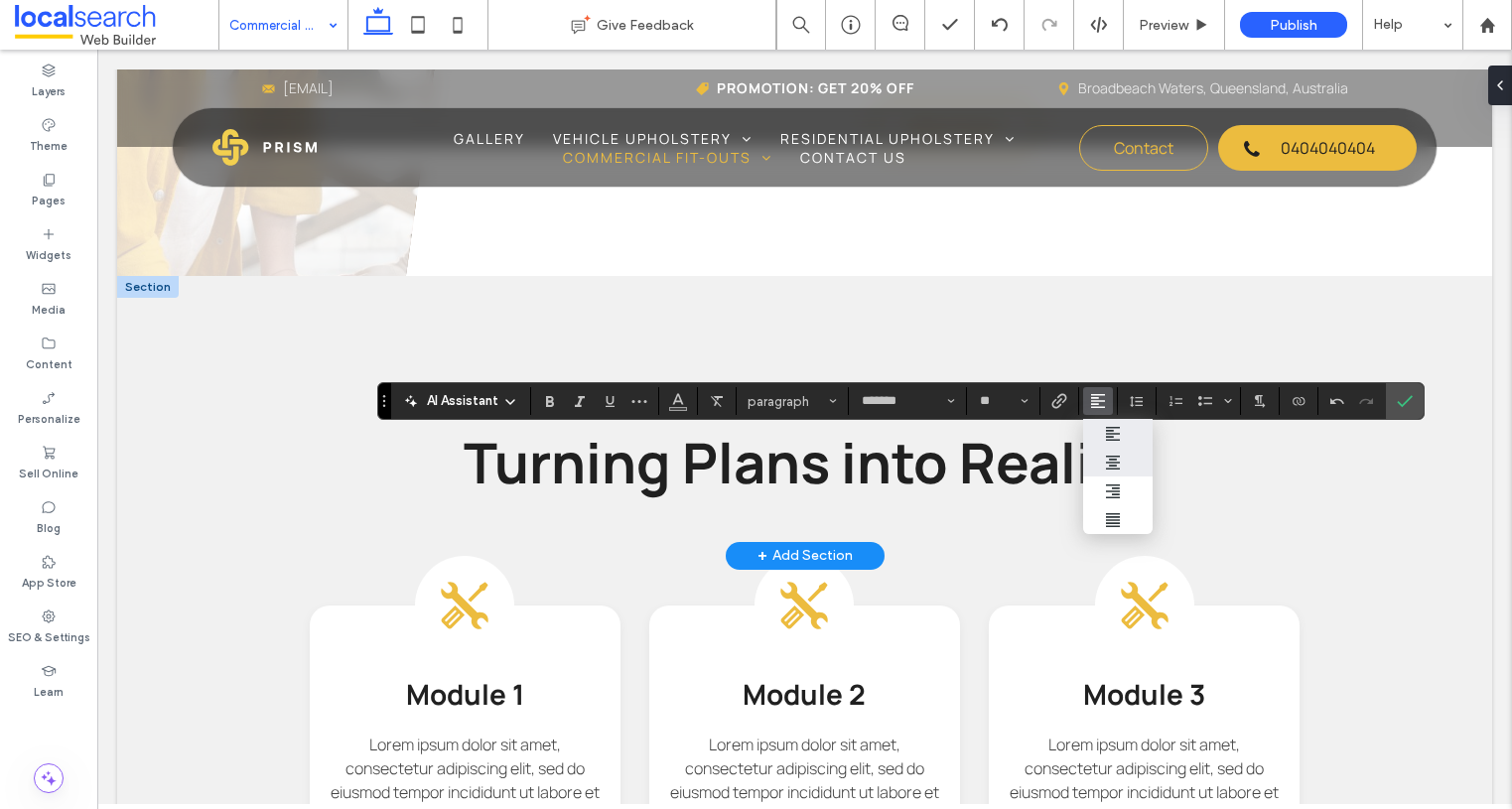 click 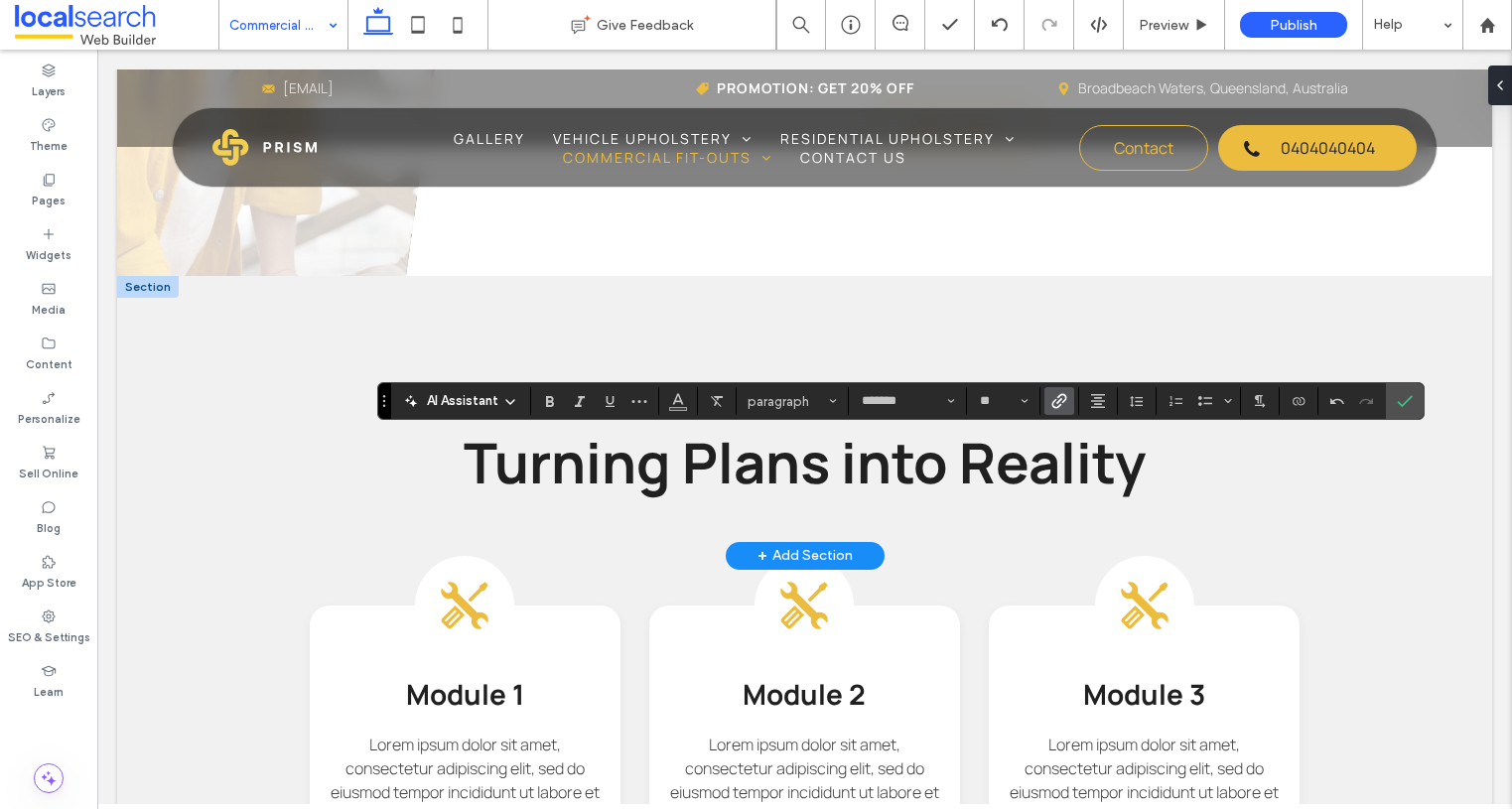 click 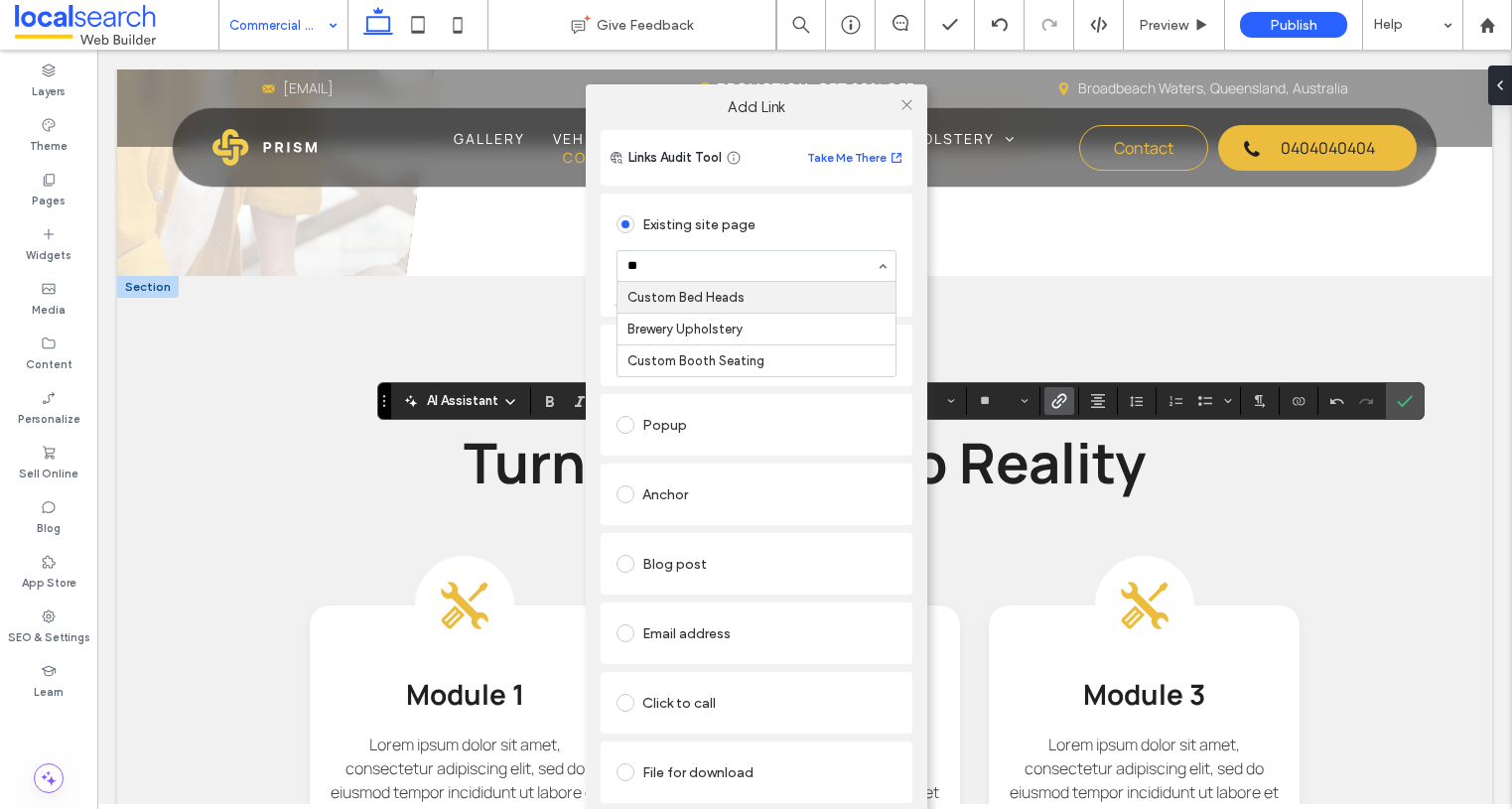 type on "***" 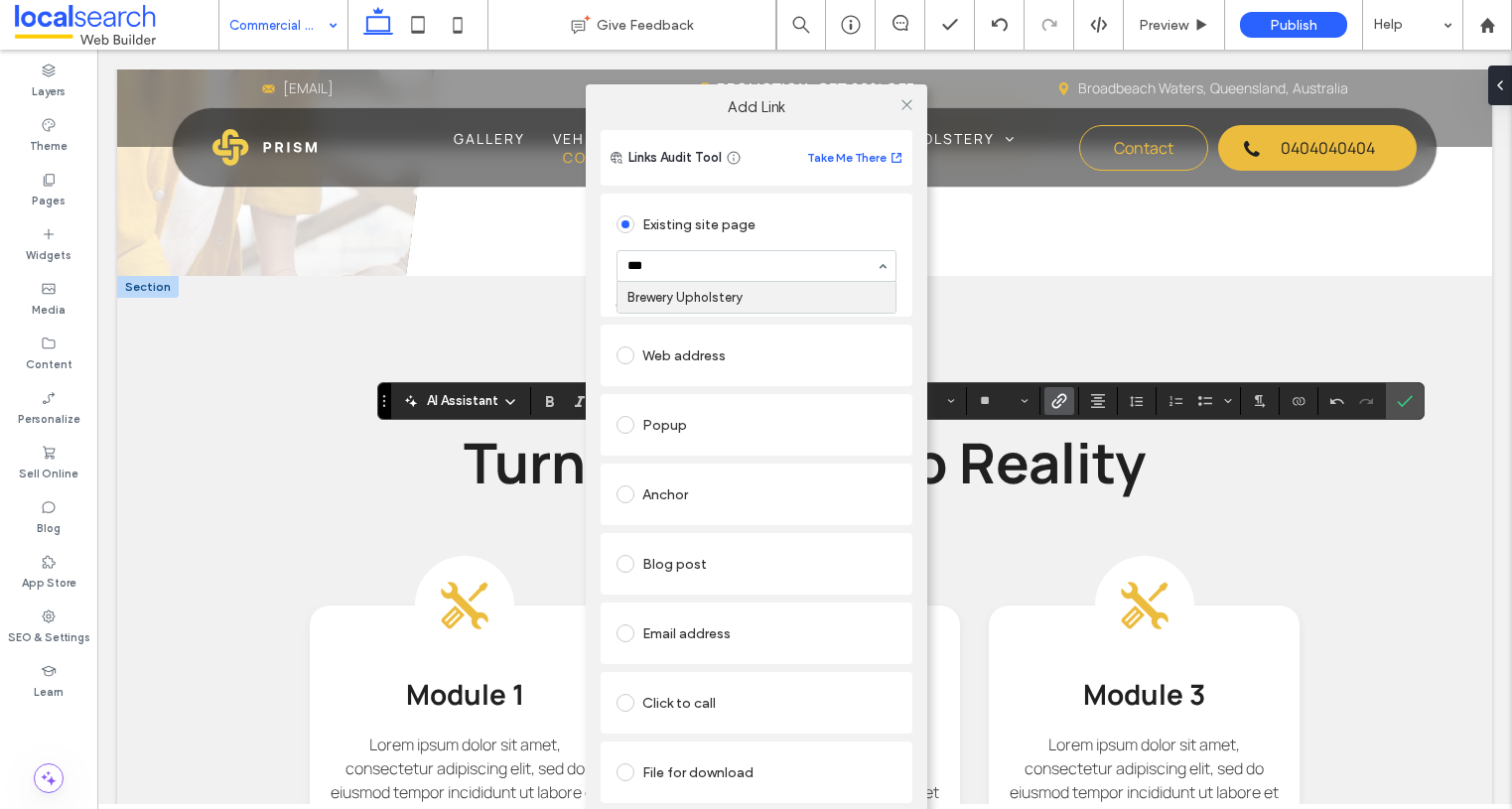 type 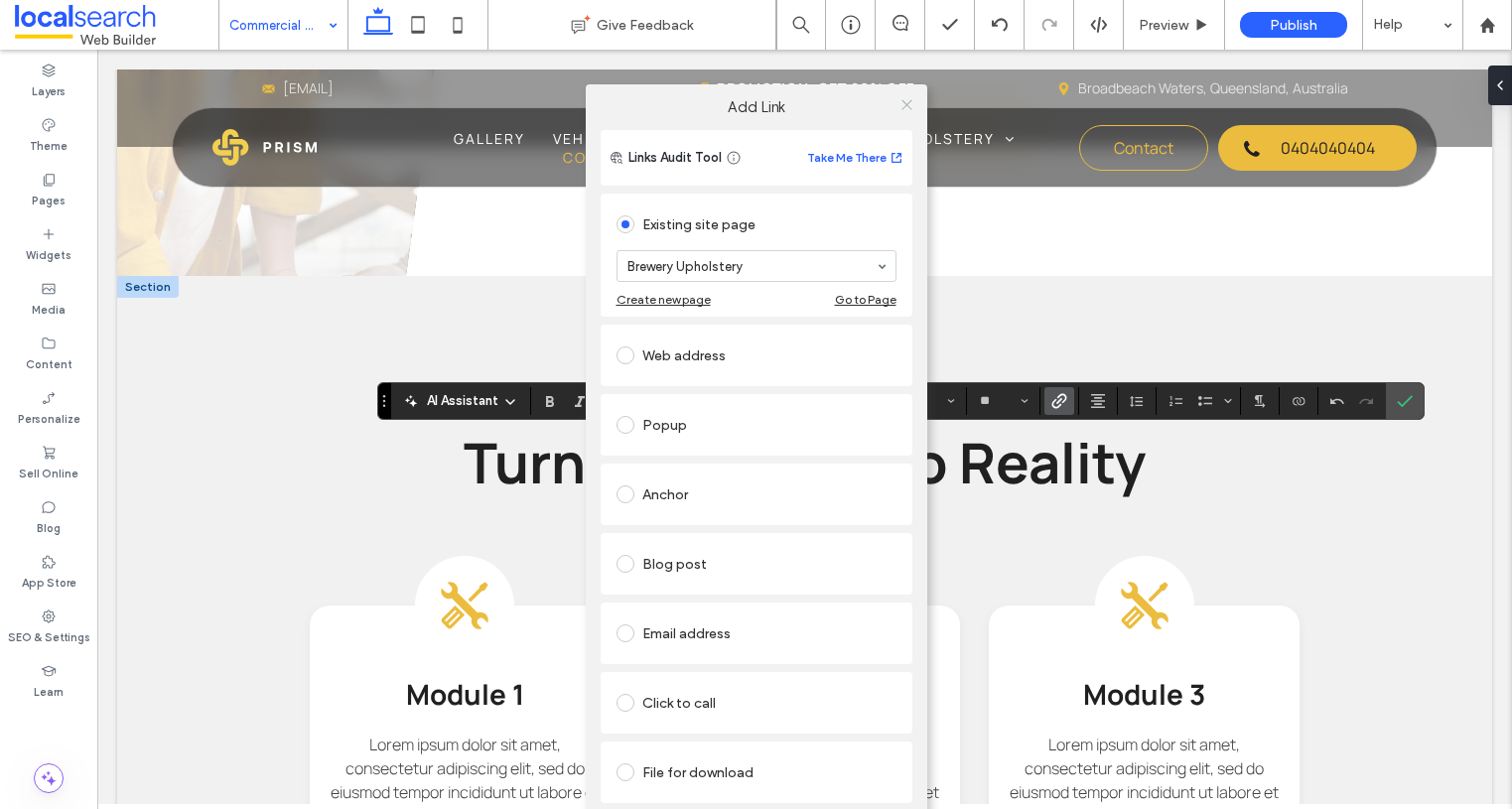 click 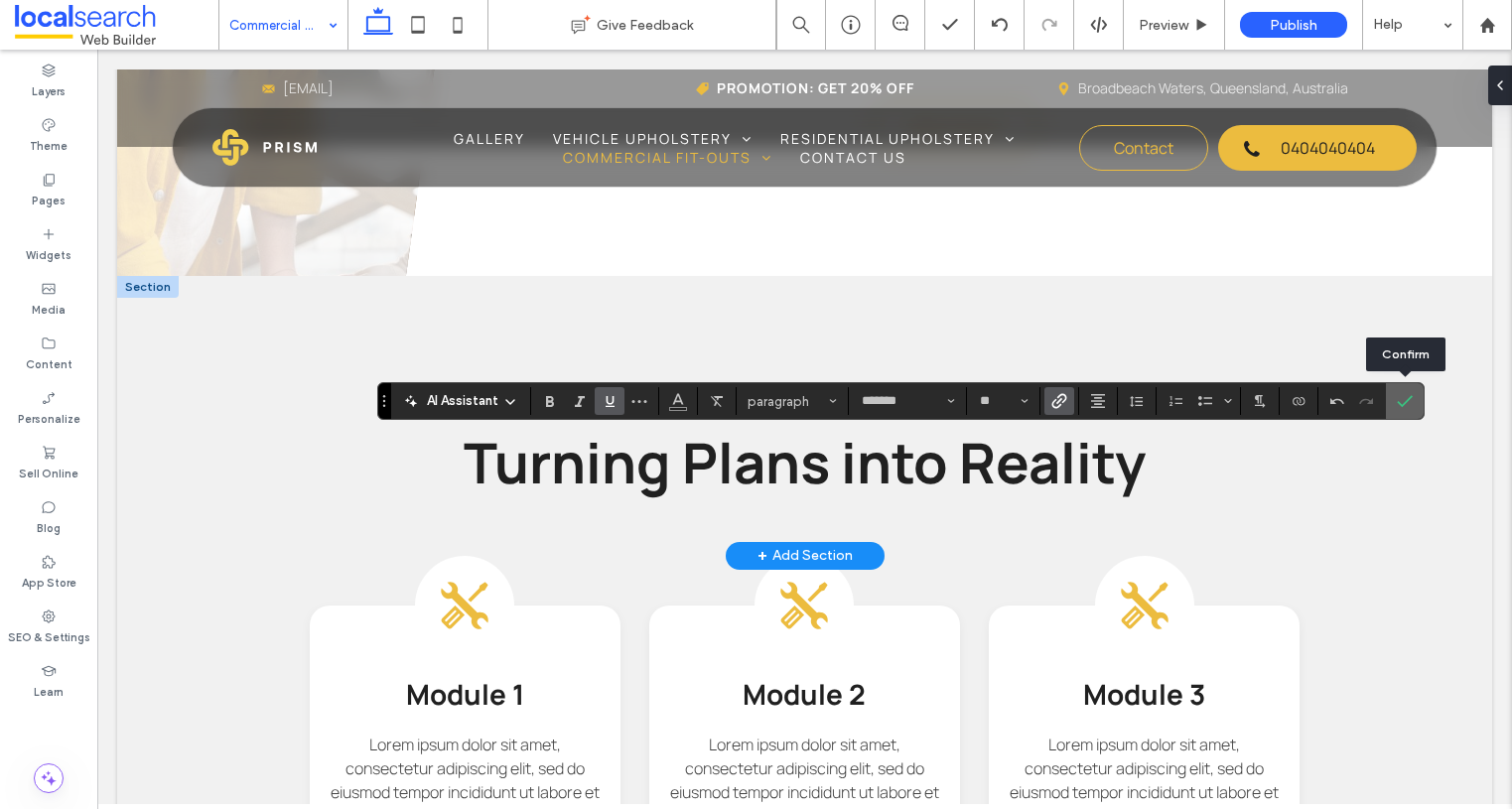 click 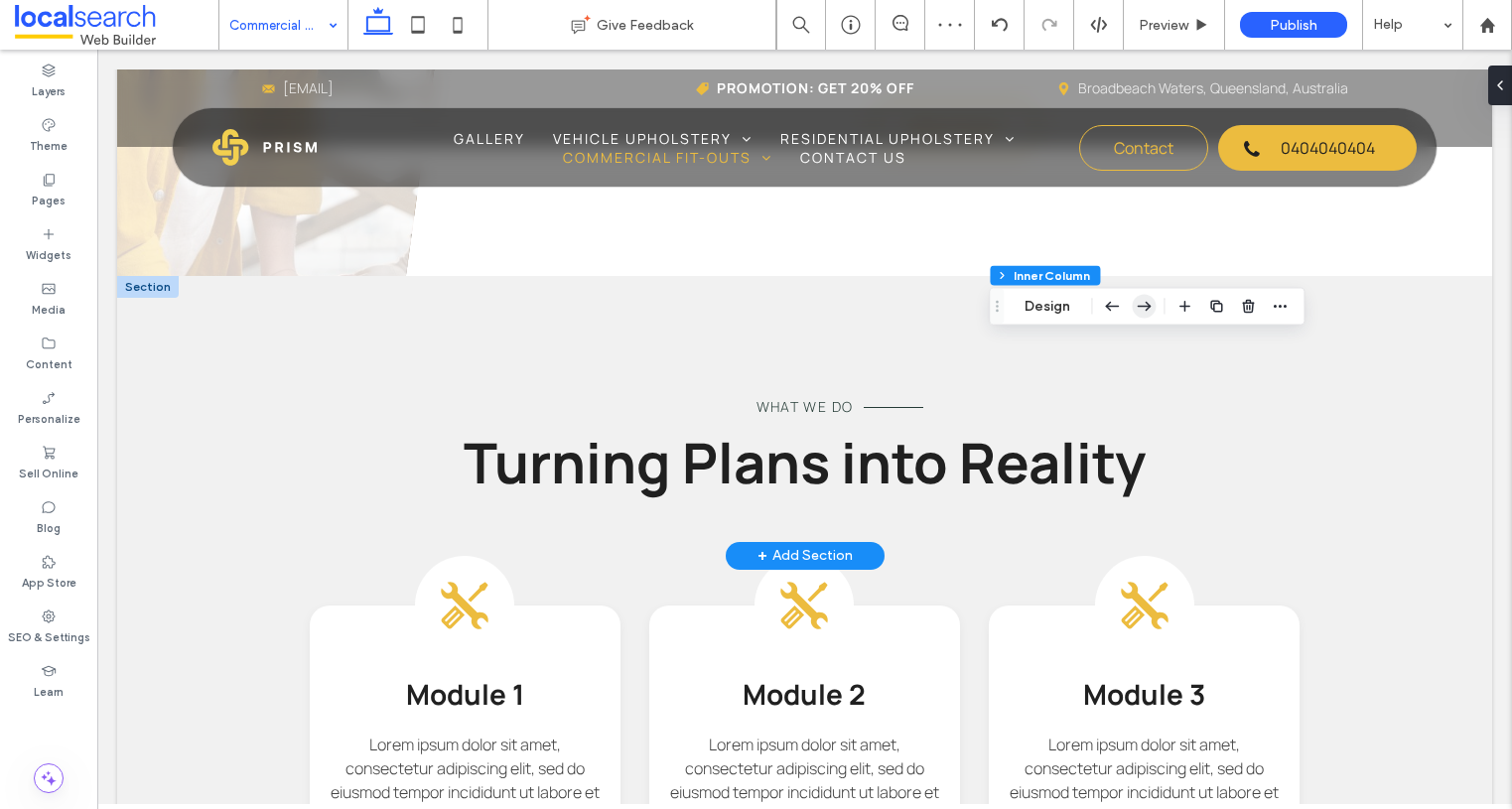 click 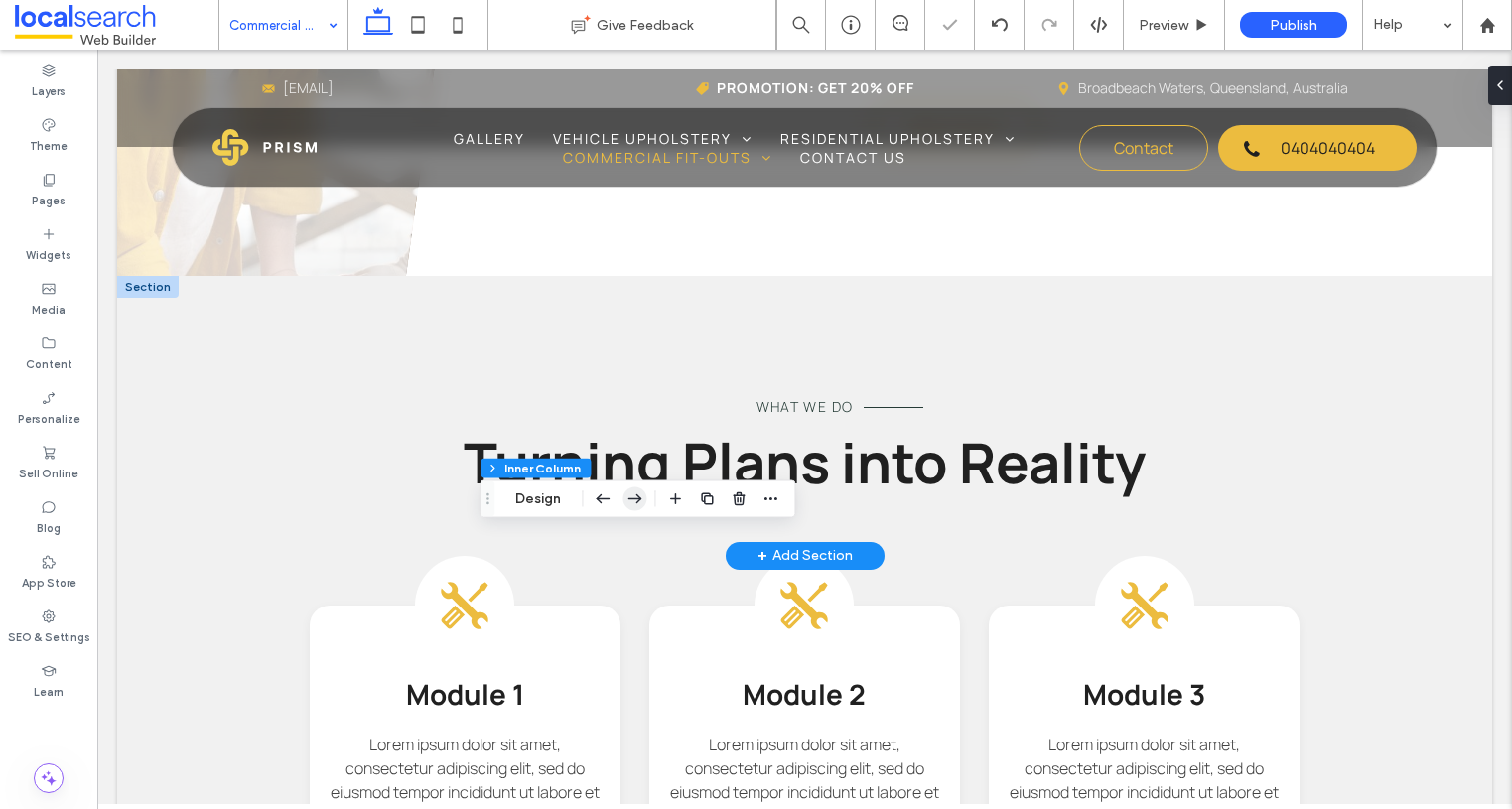 click 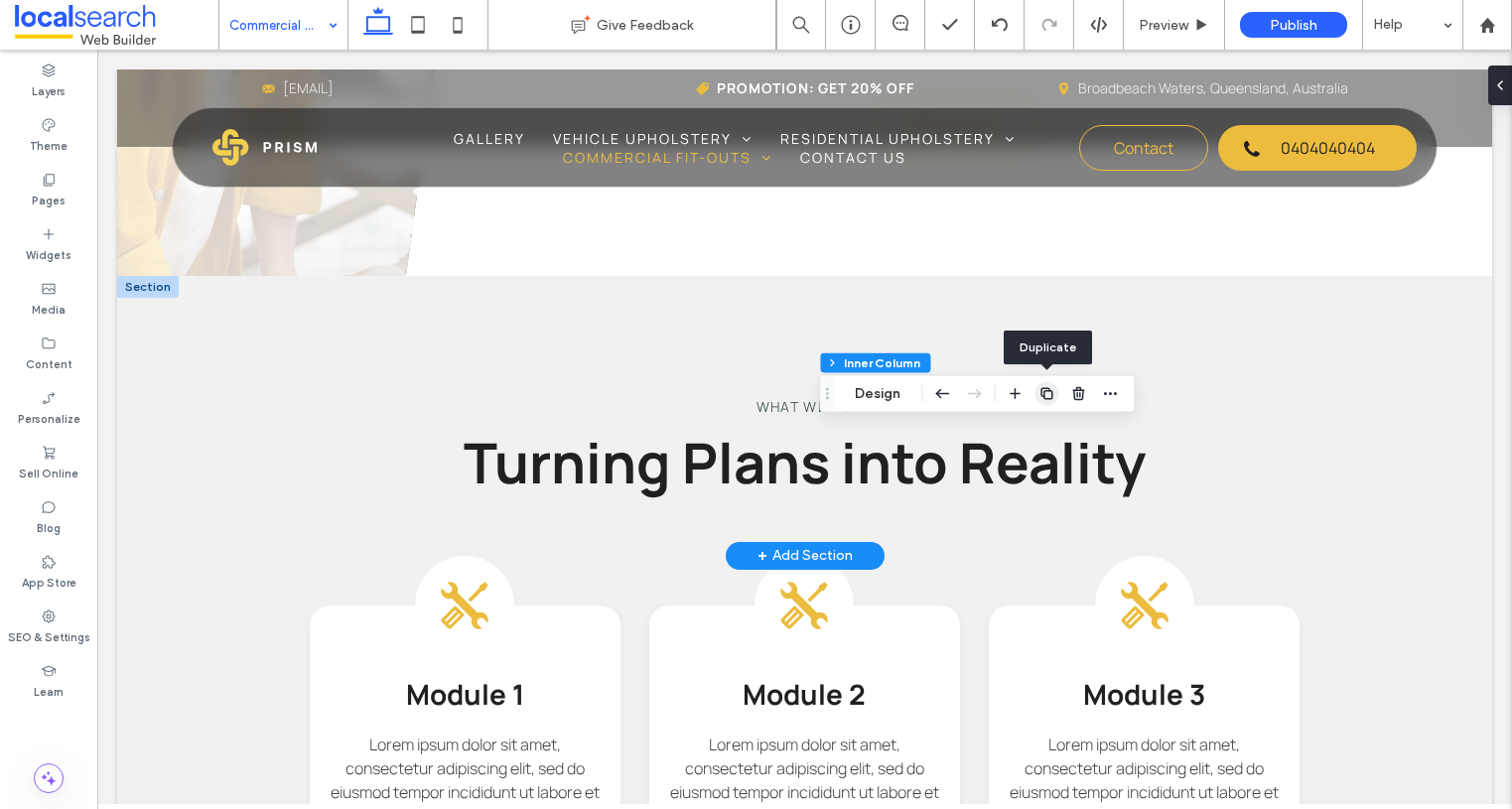 click 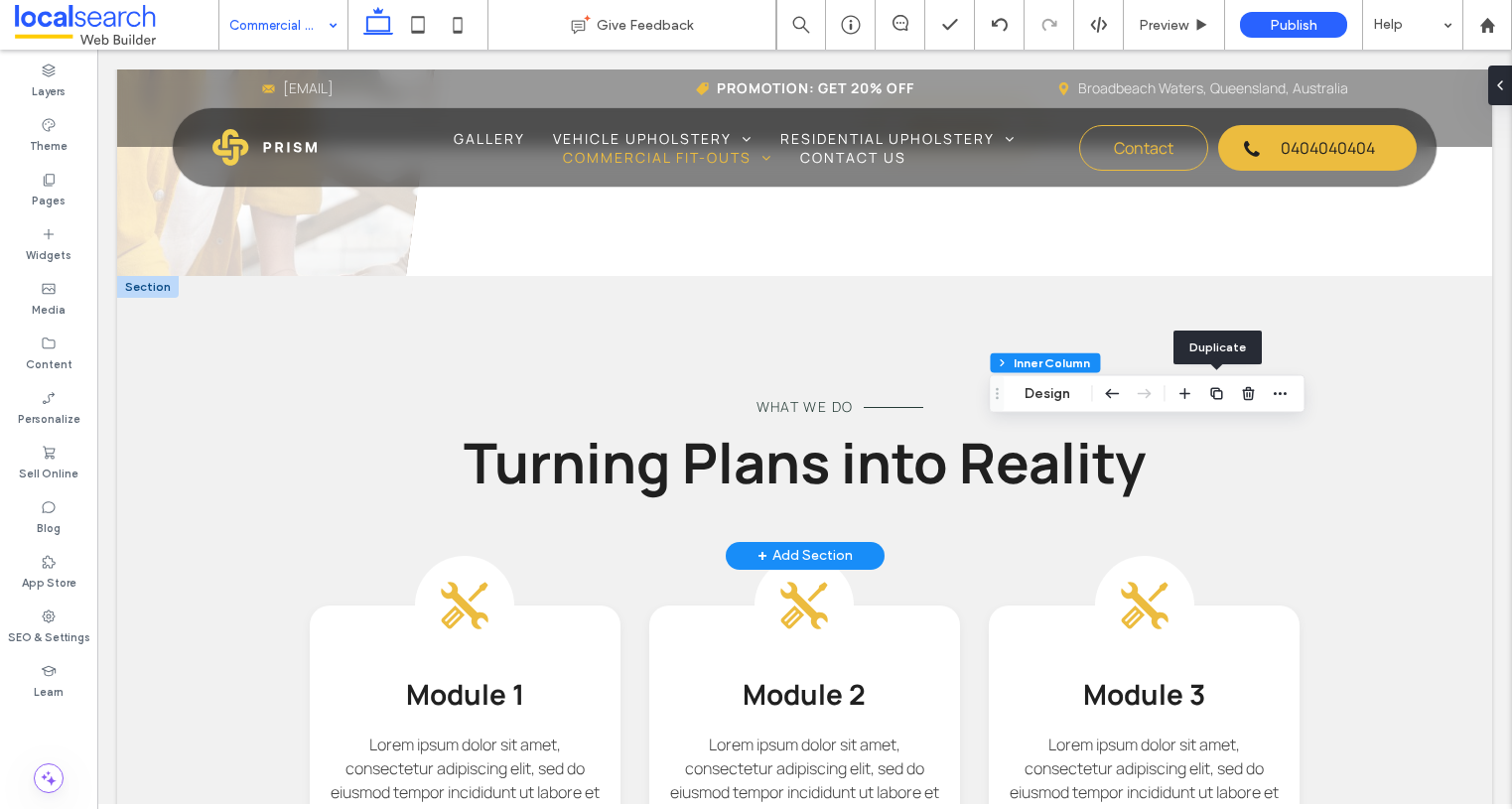 click 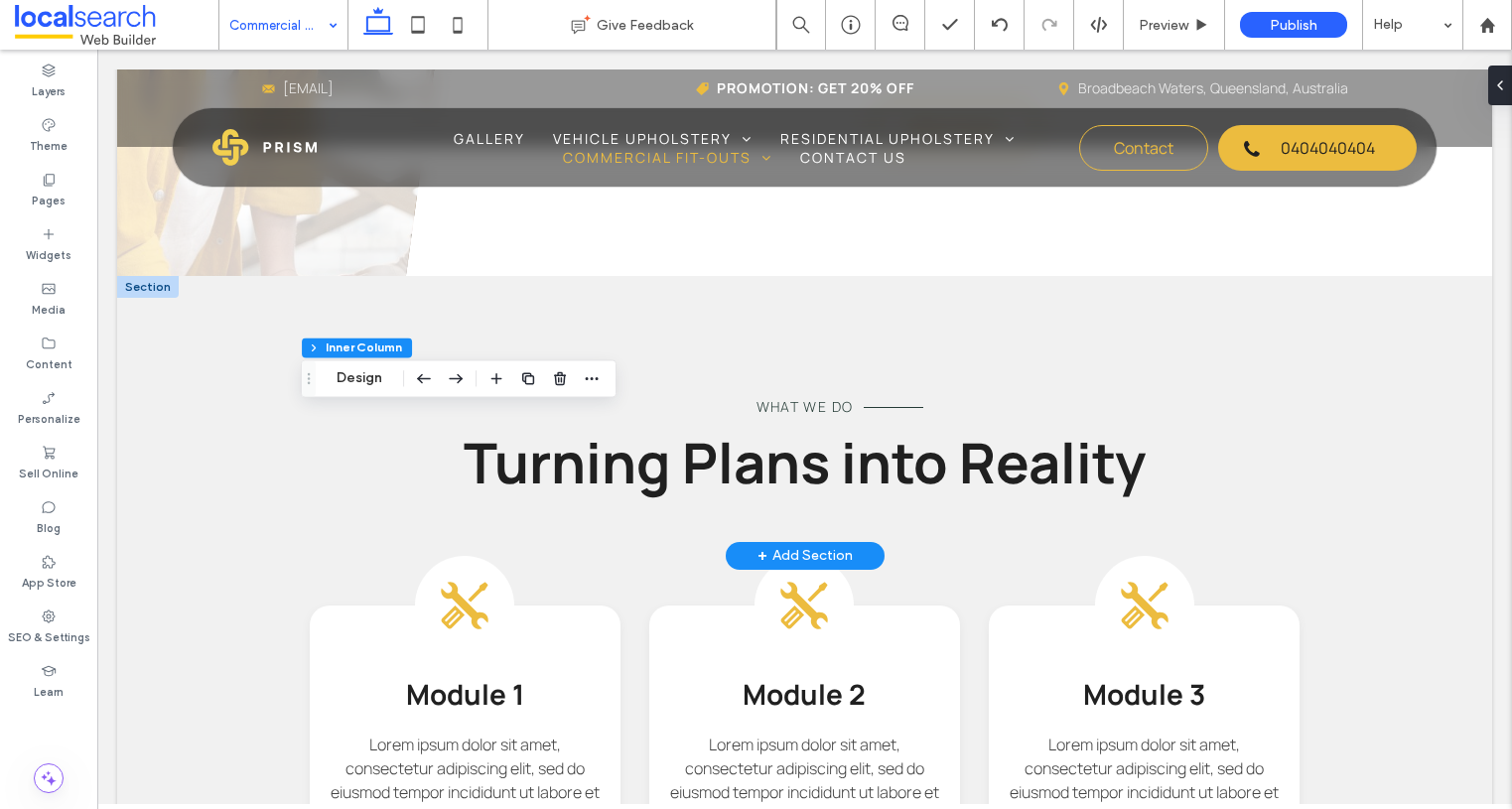 type on "***" 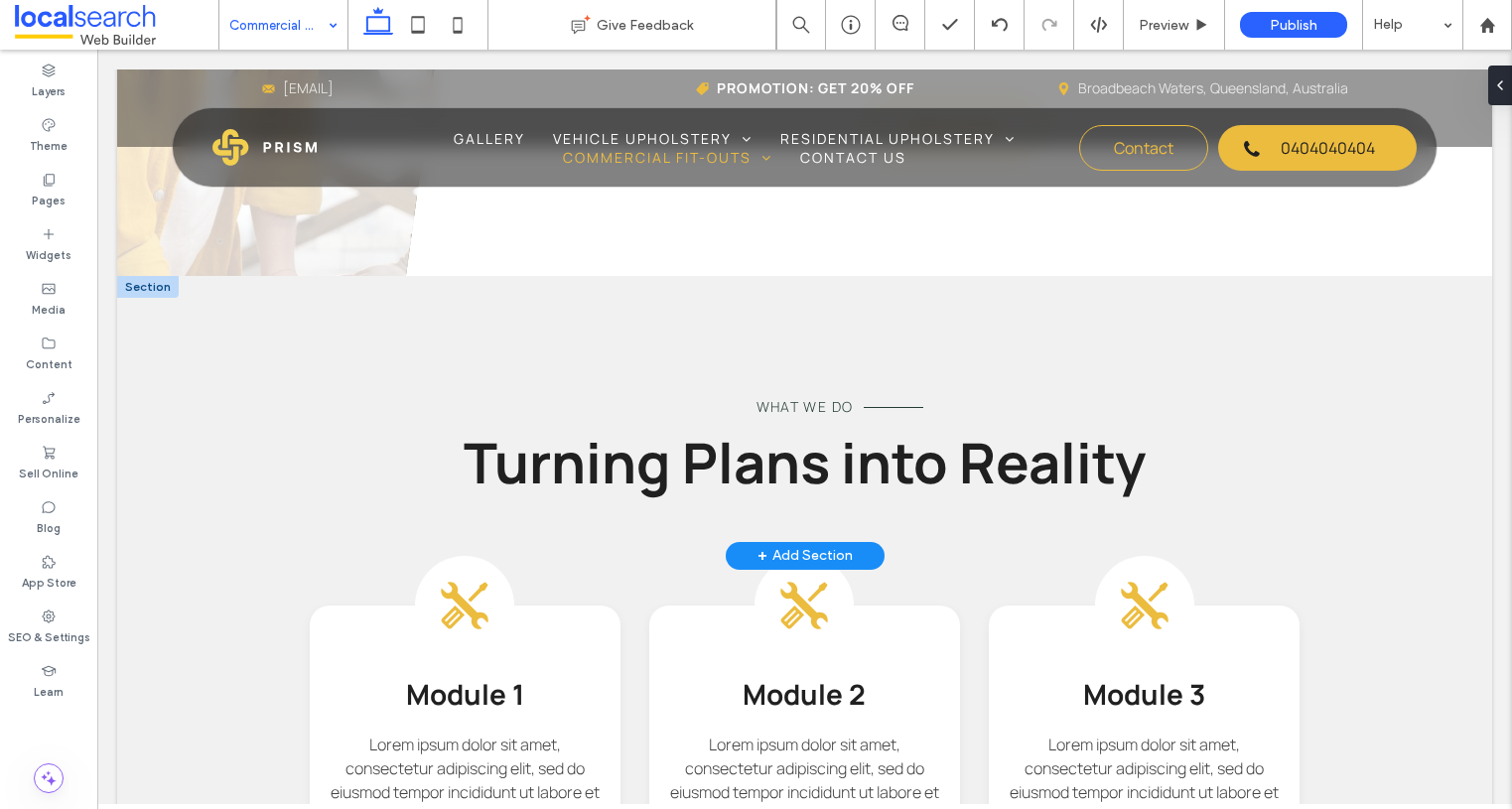 type on "*******" 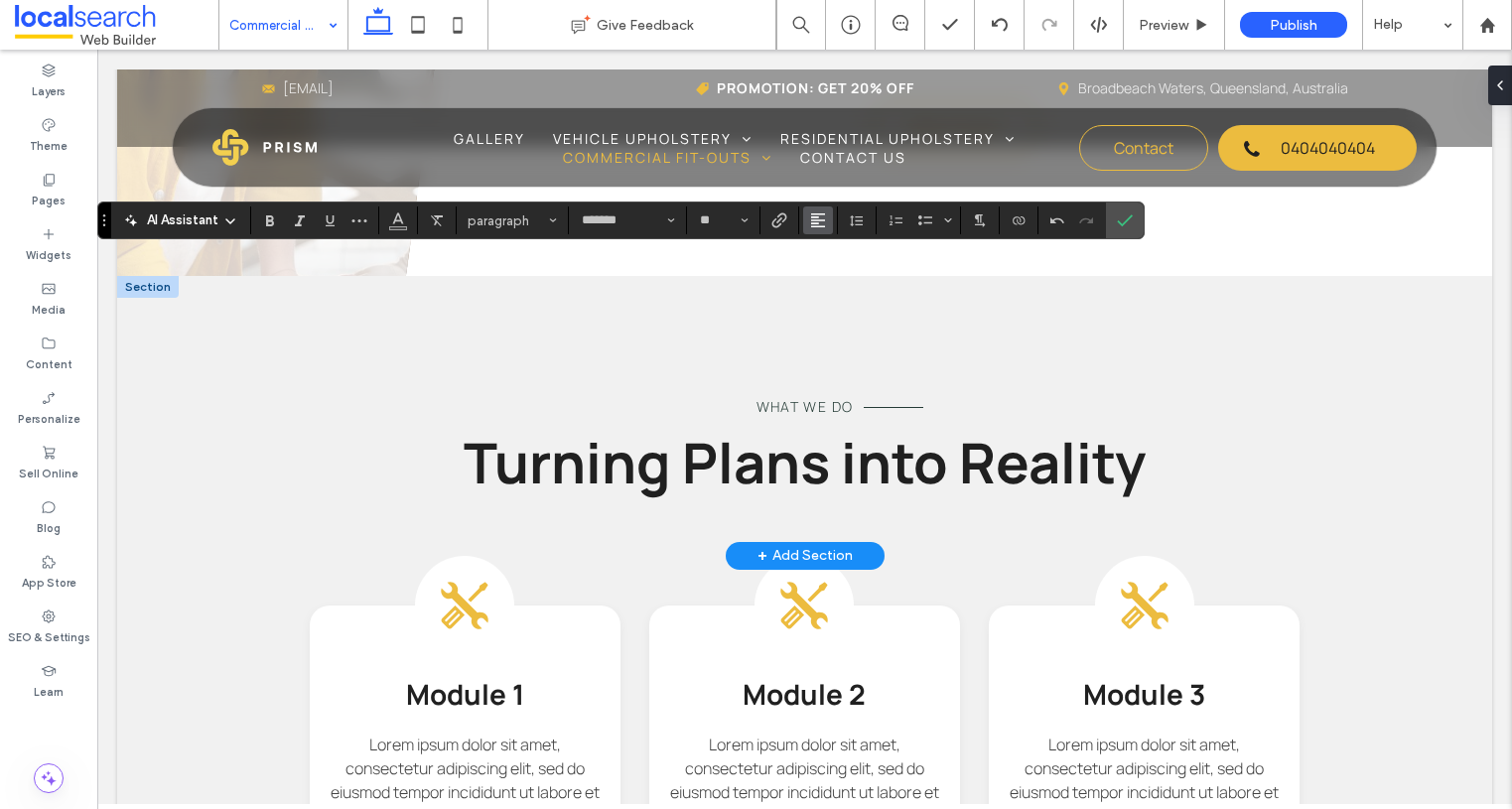 click 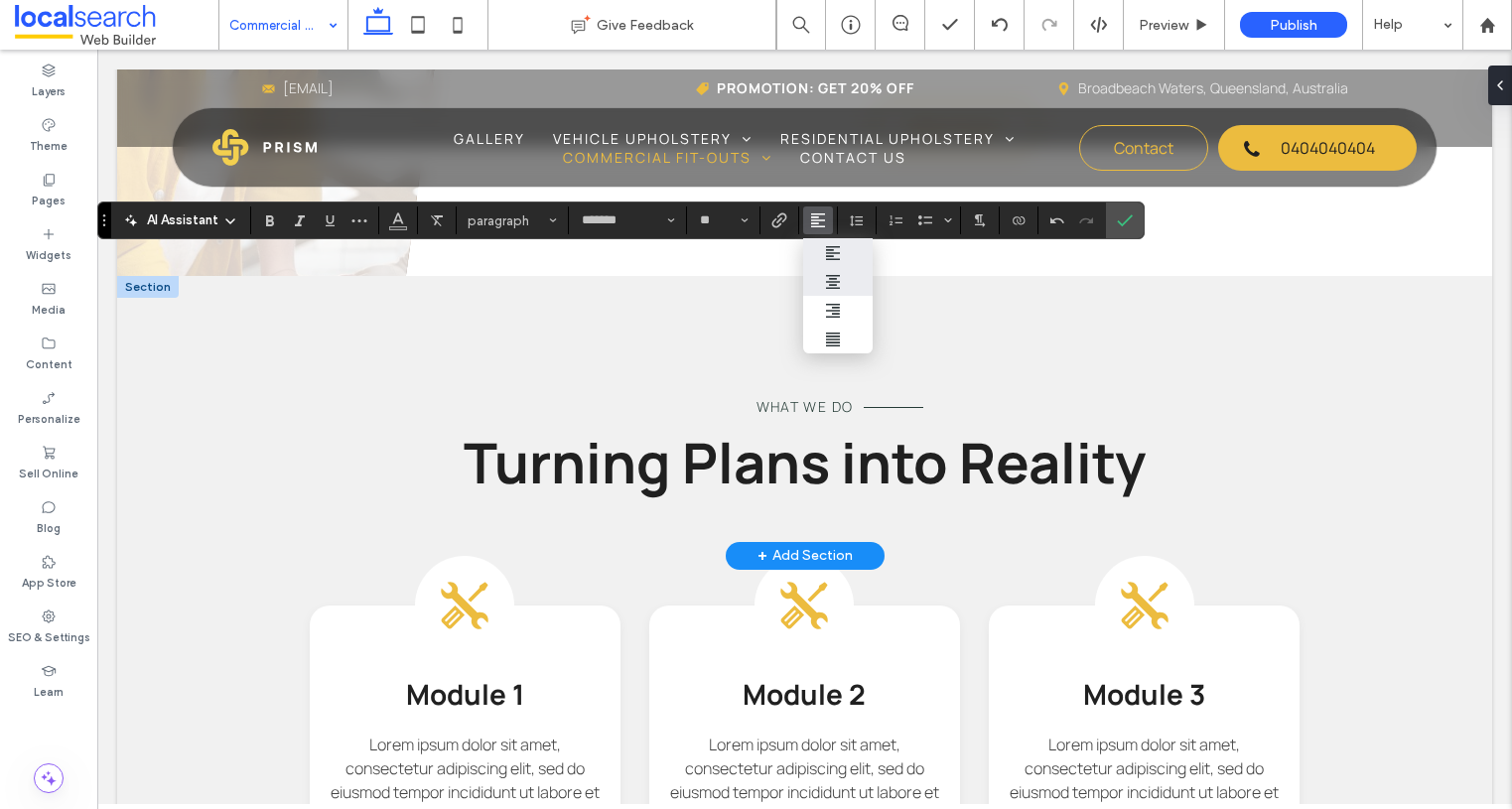 click 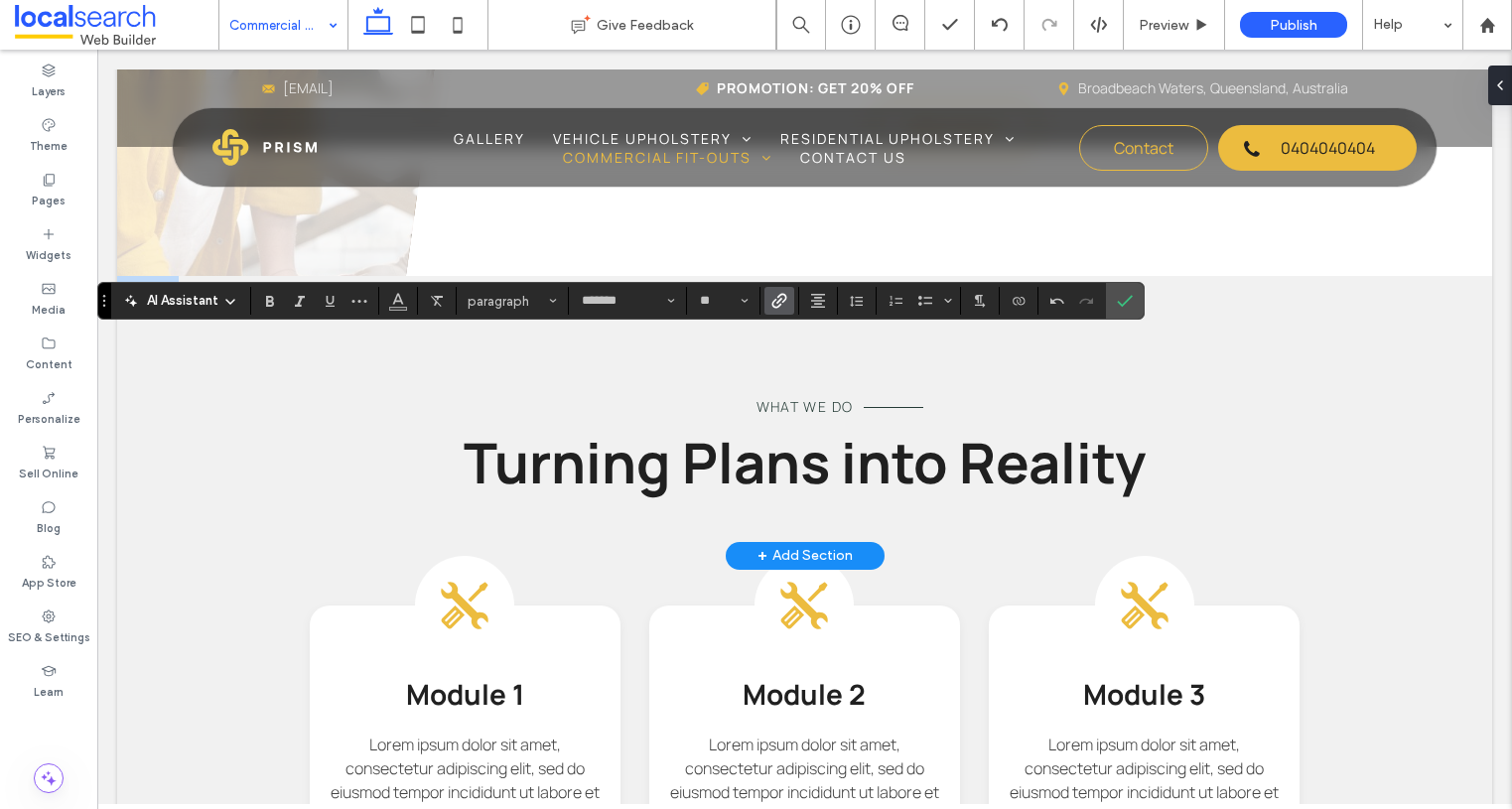 click 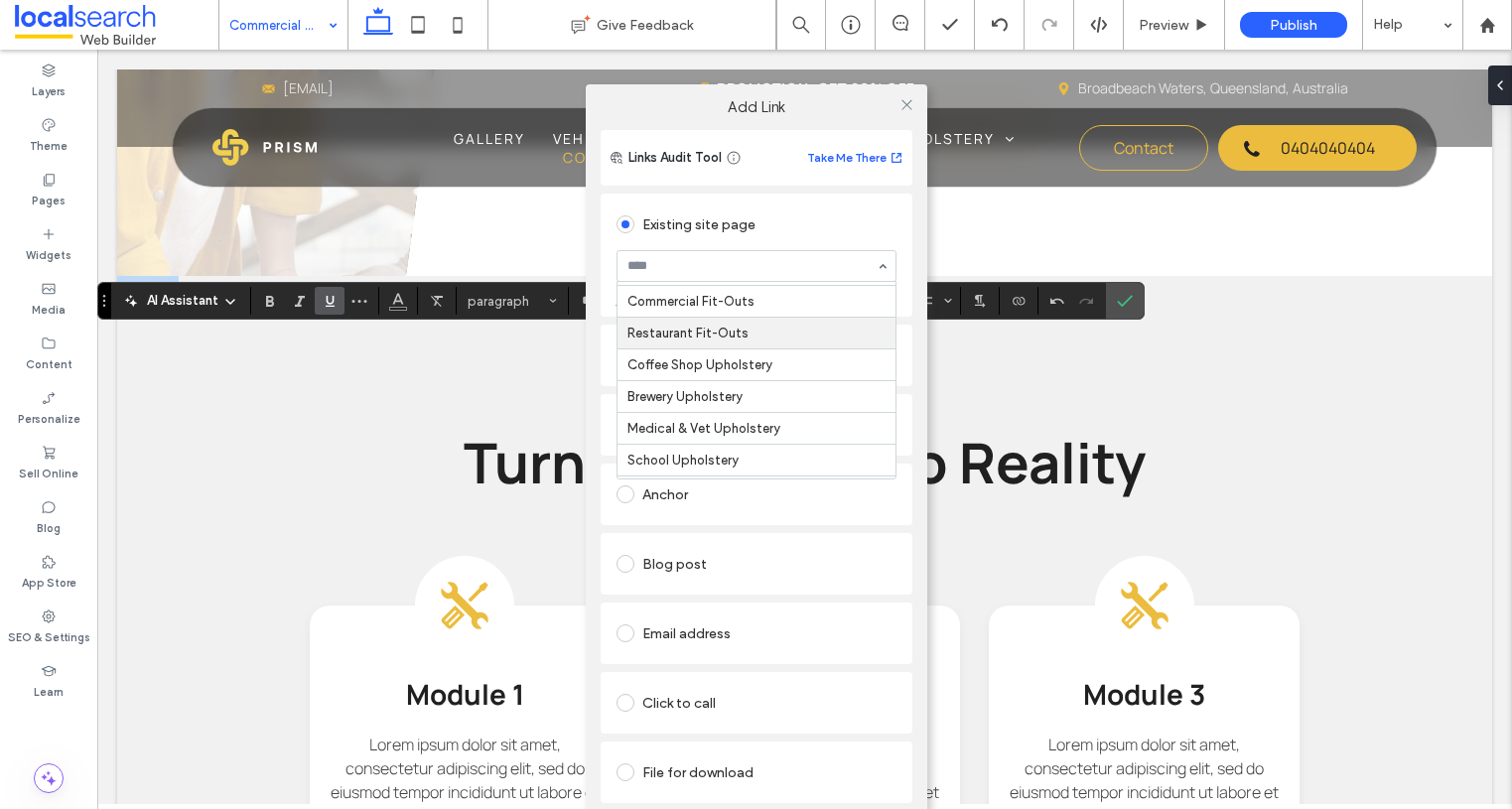 scroll, scrollTop: 533, scrollLeft: 0, axis: vertical 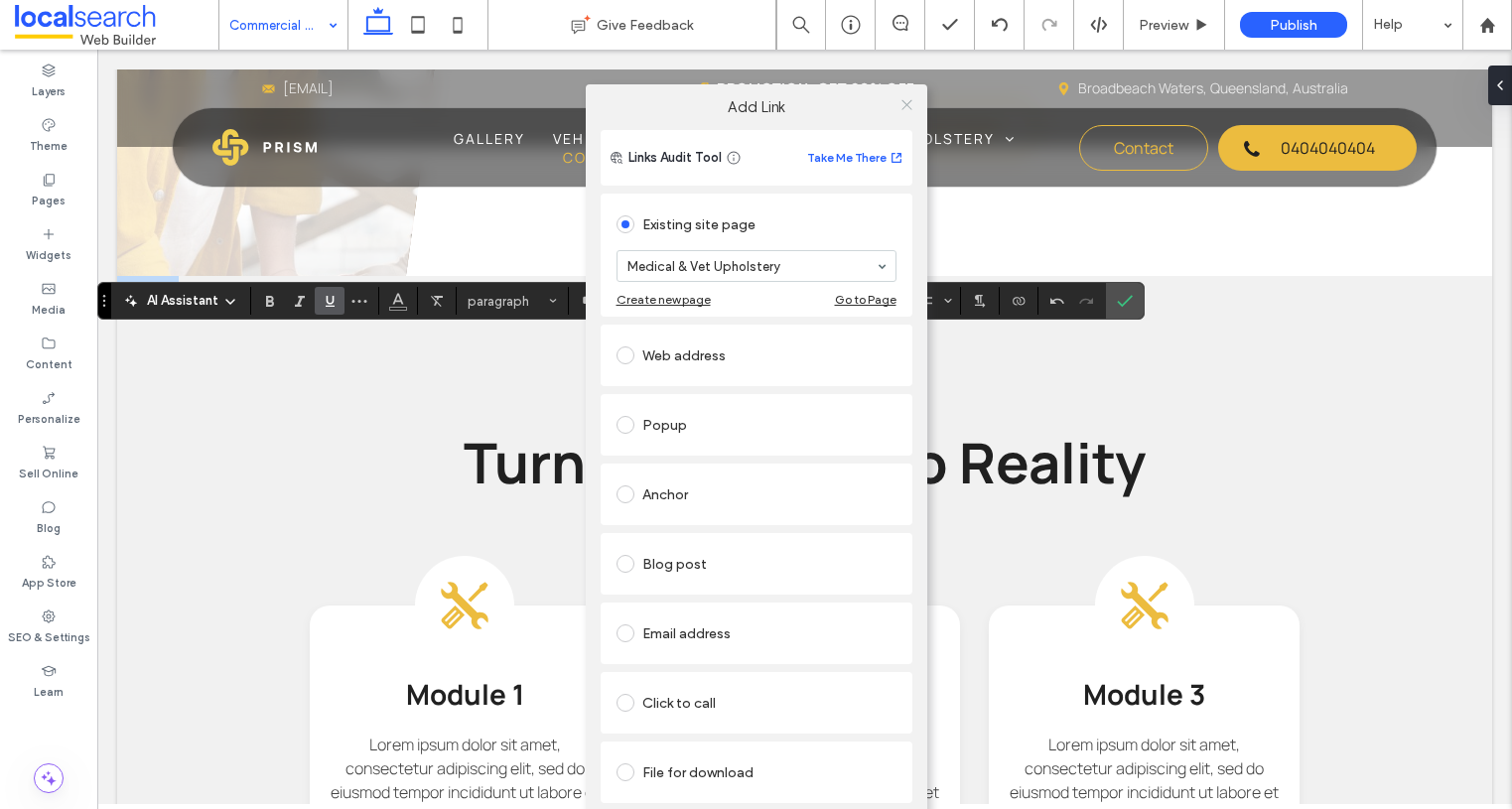 click 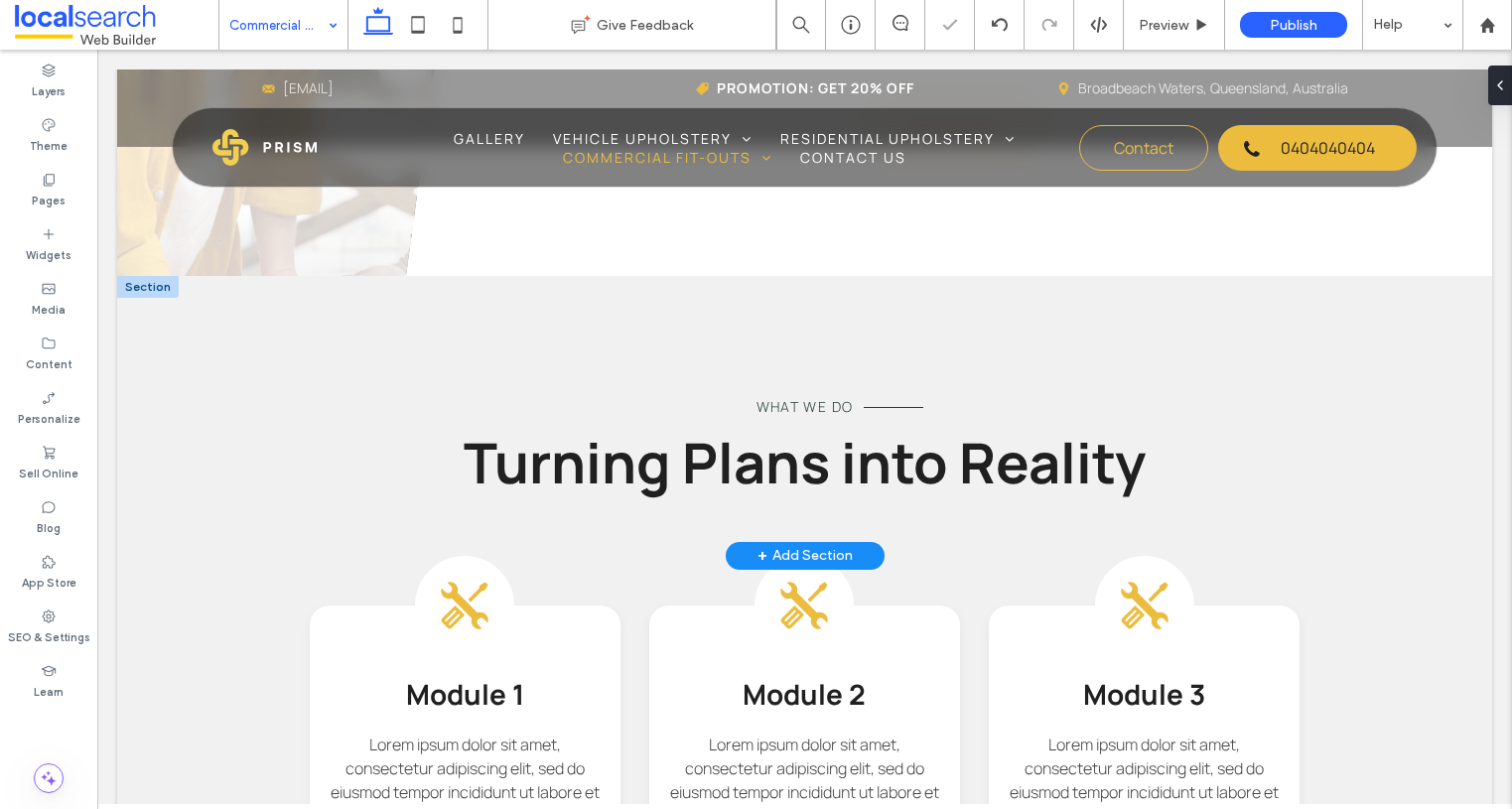 type on "*******" 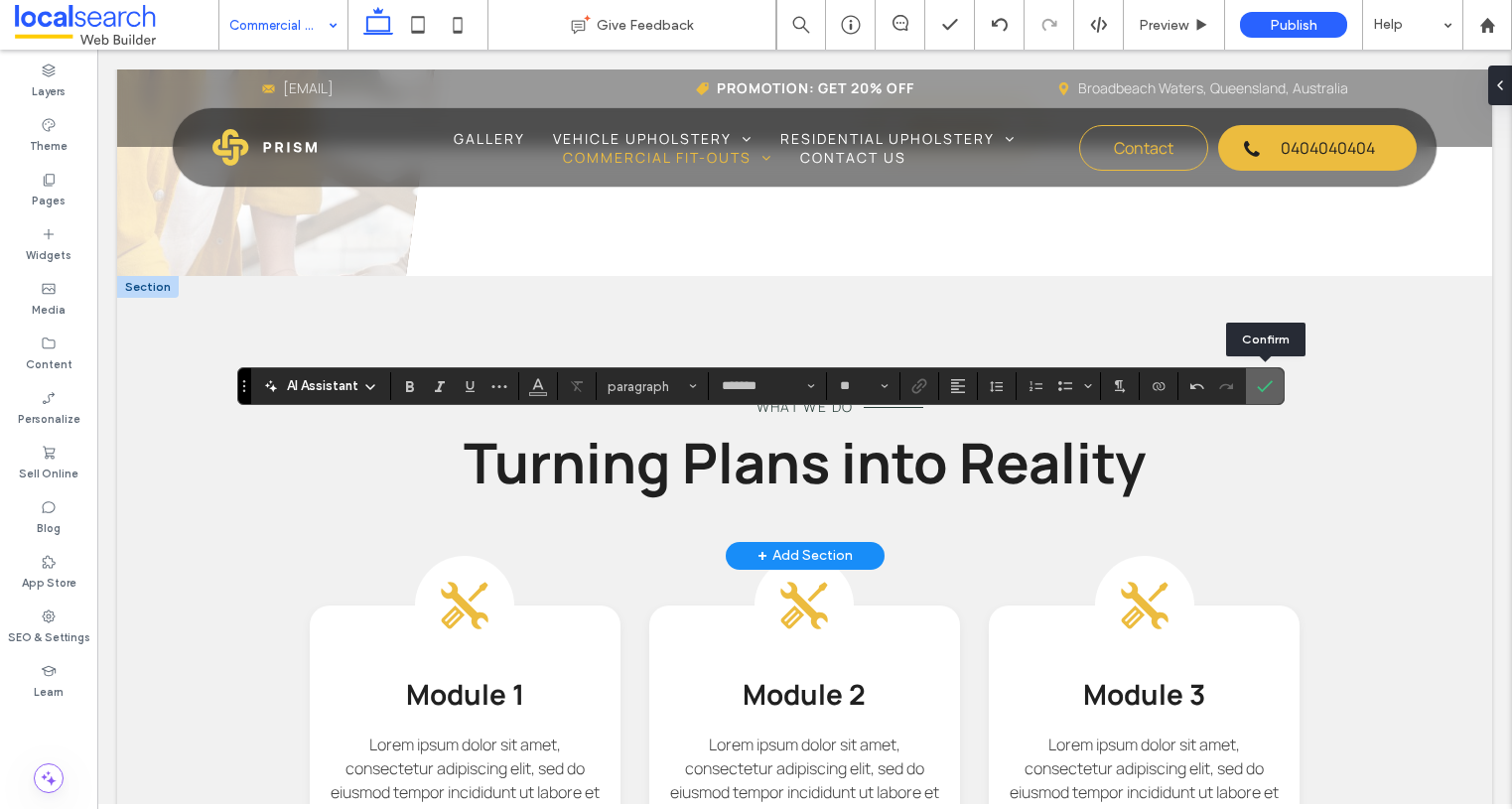 click 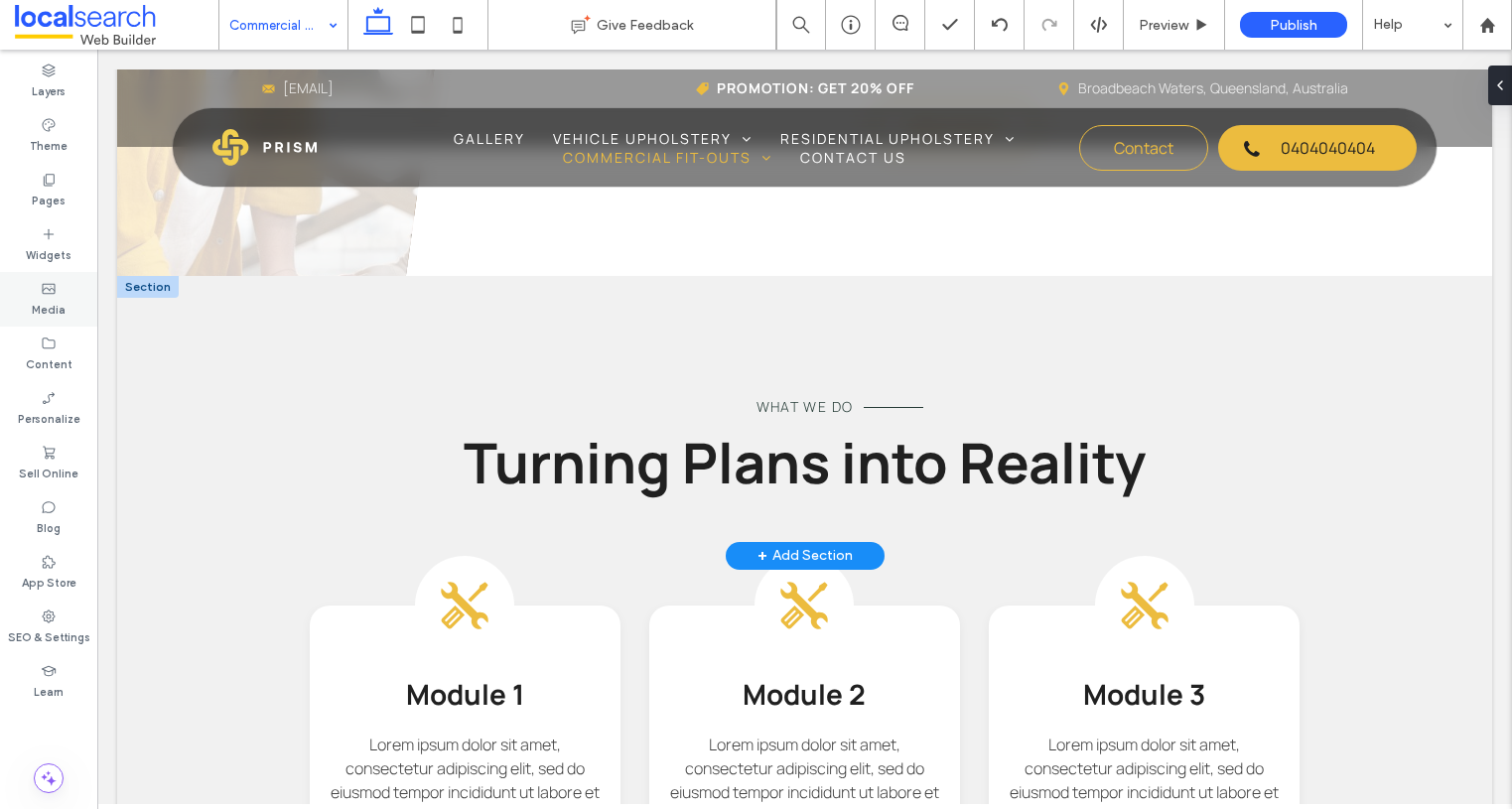 type on "*******" 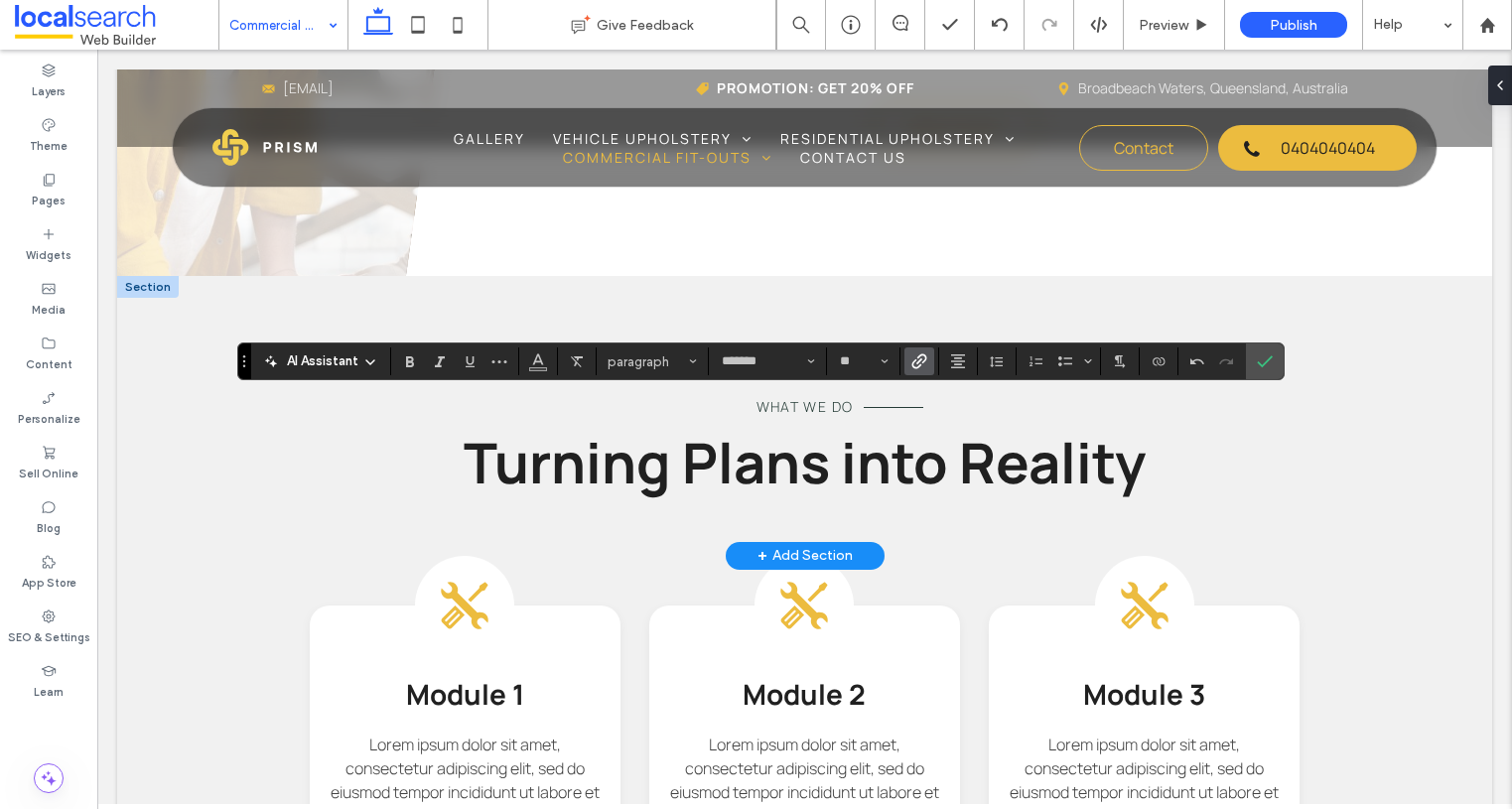 click at bounding box center (919, 361) 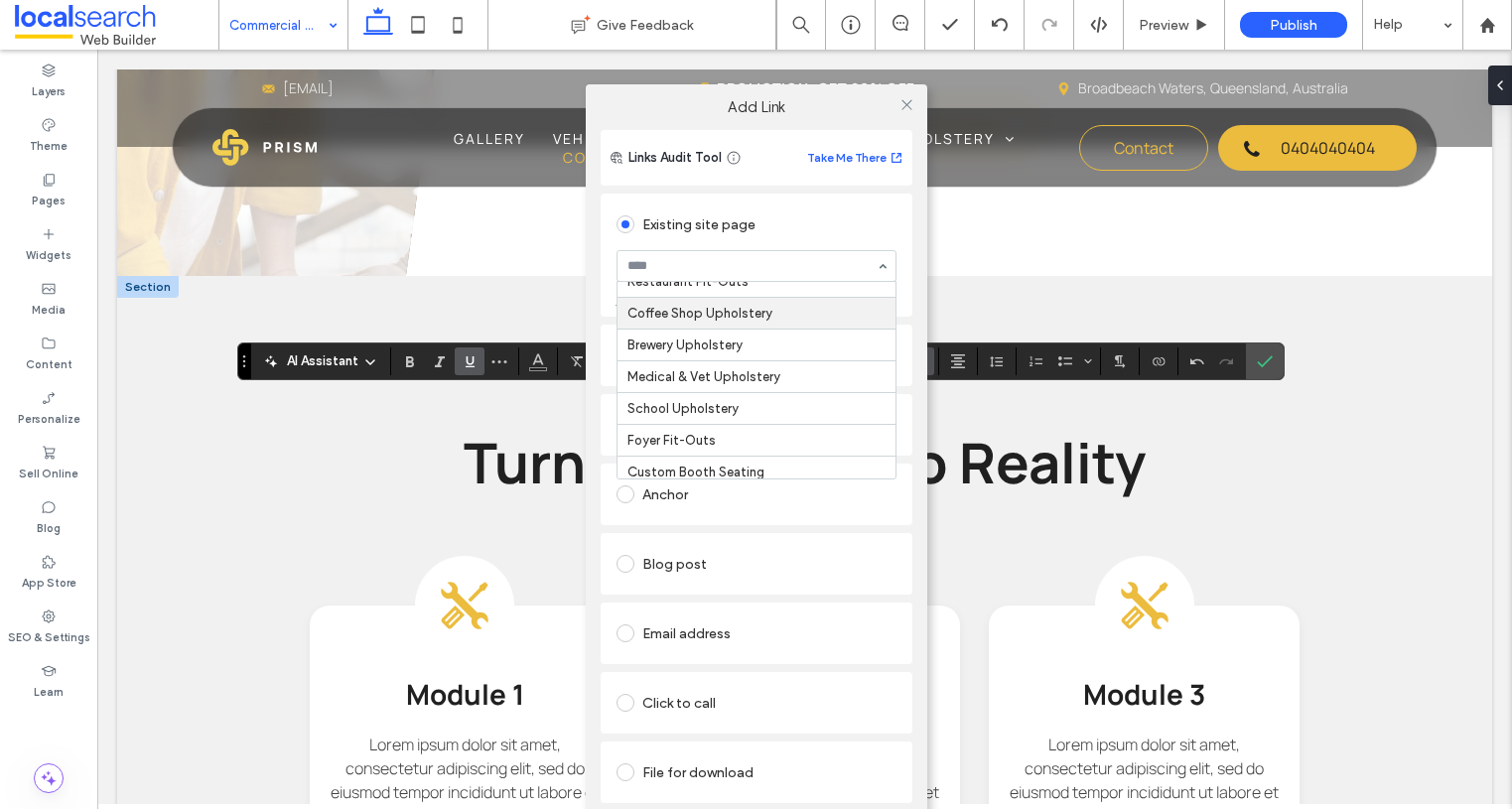 scroll, scrollTop: 506, scrollLeft: 0, axis: vertical 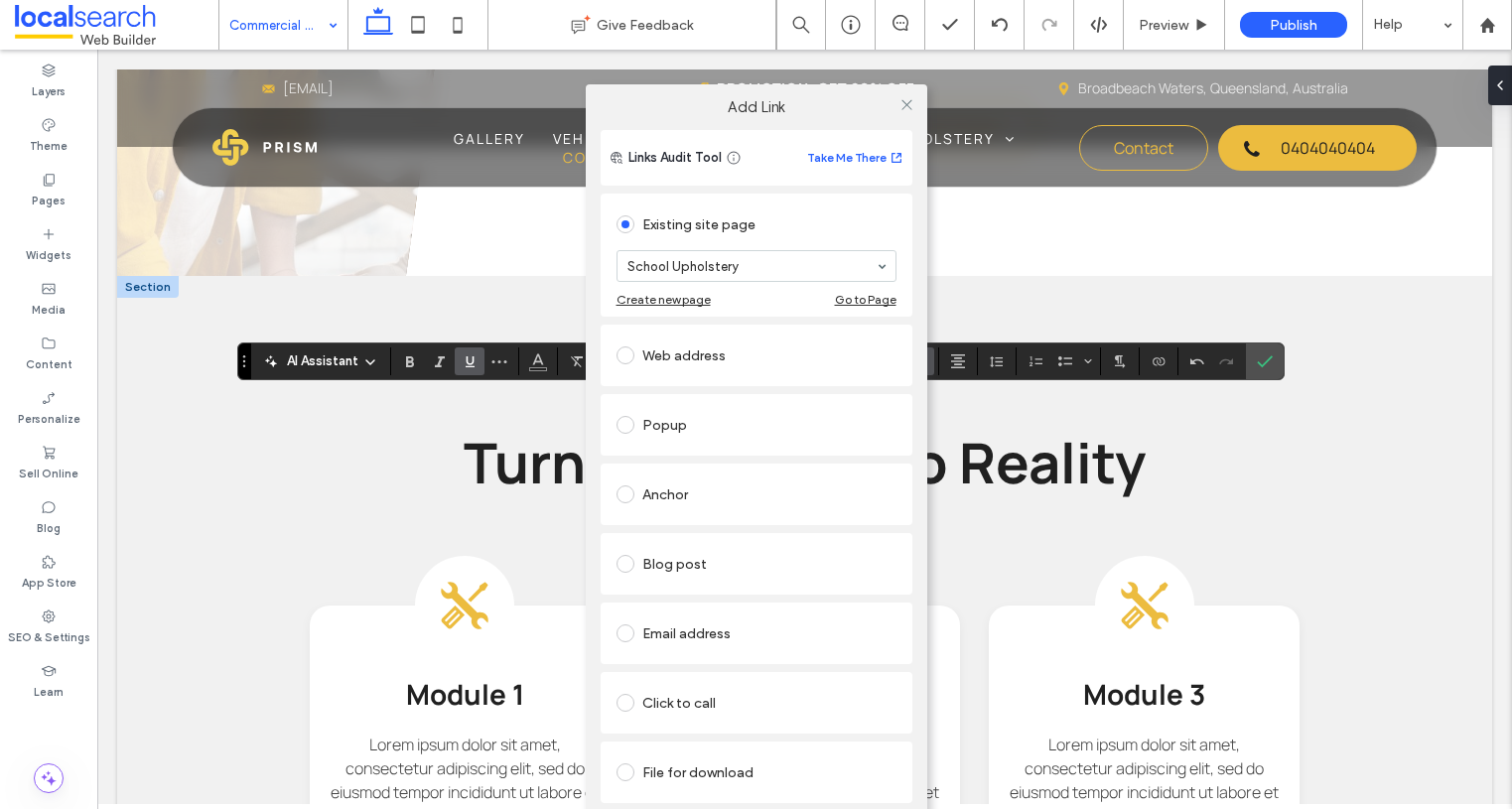 drag, startPoint x: 905, startPoint y: 106, endPoint x: 881, endPoint y: 117, distance: 26.401 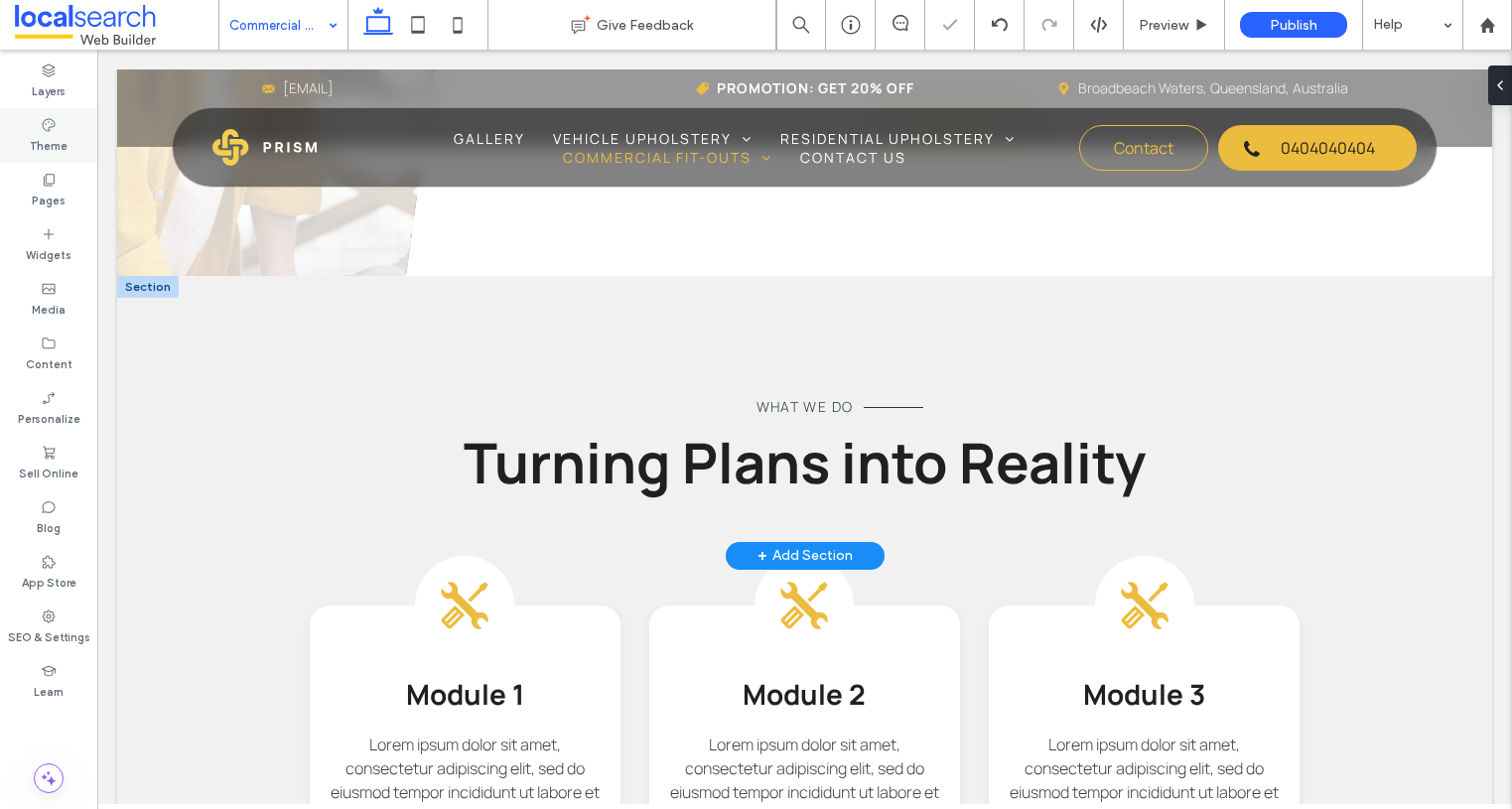 type on "*******" 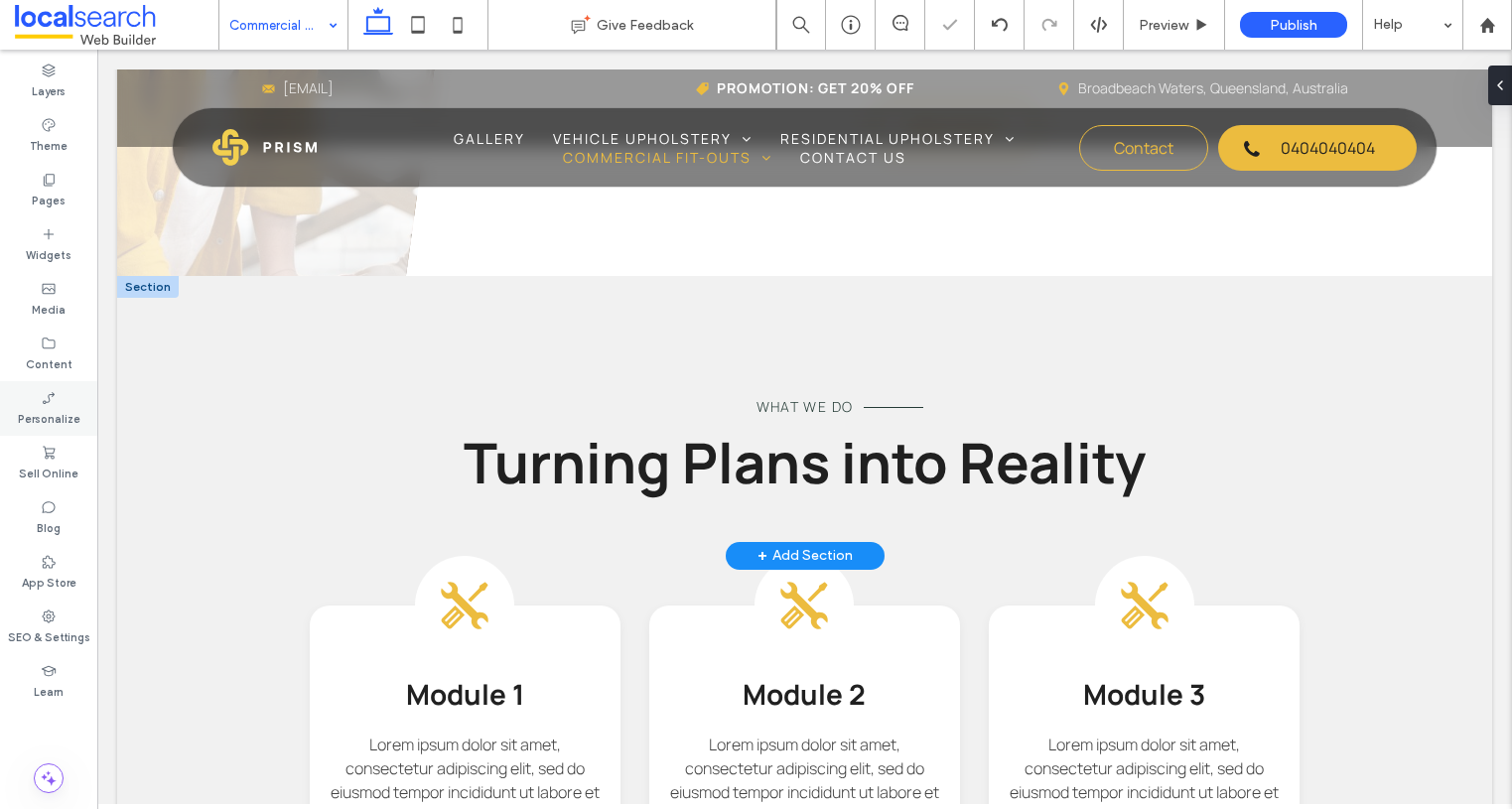 type on "*******" 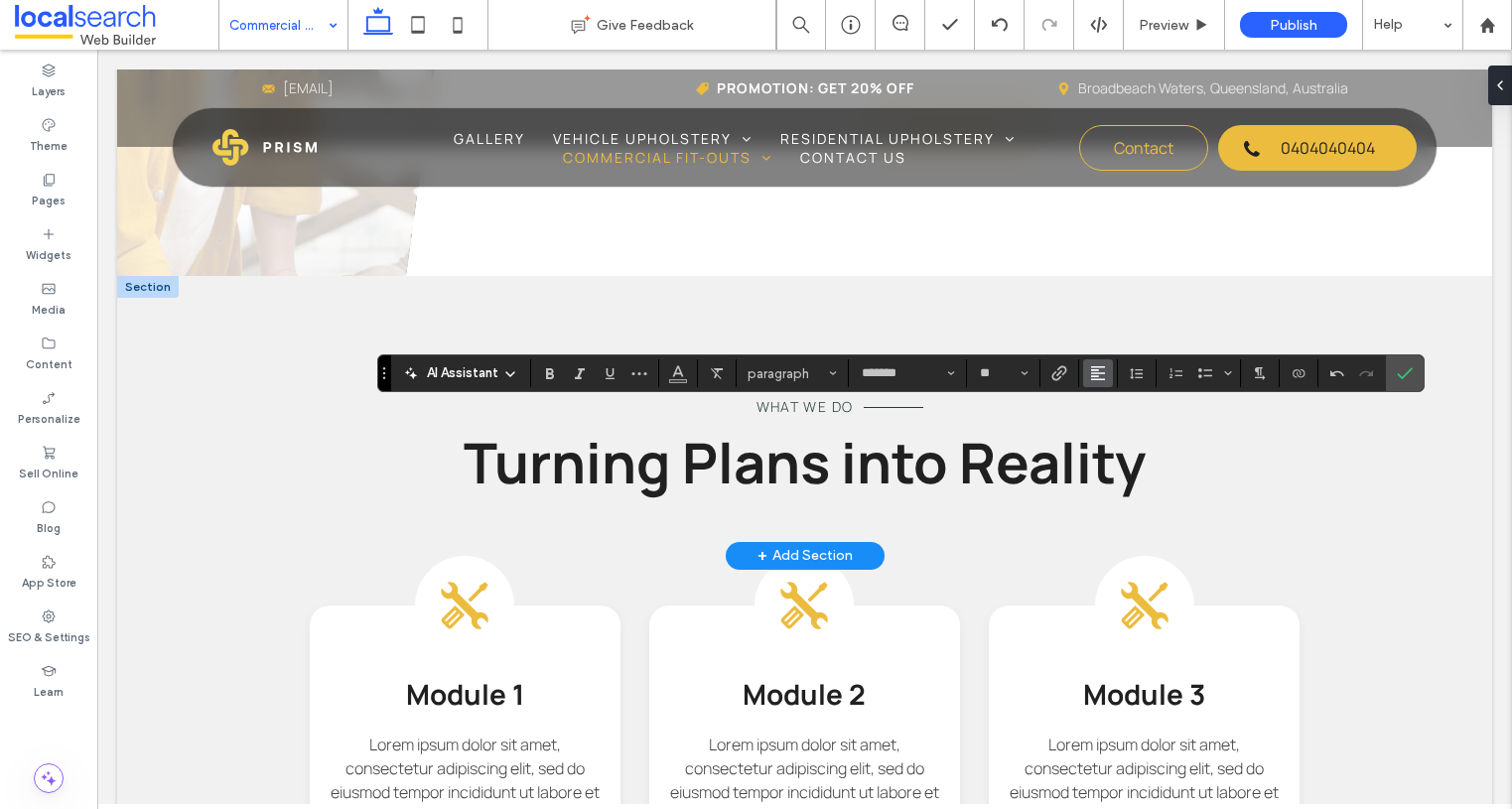 click 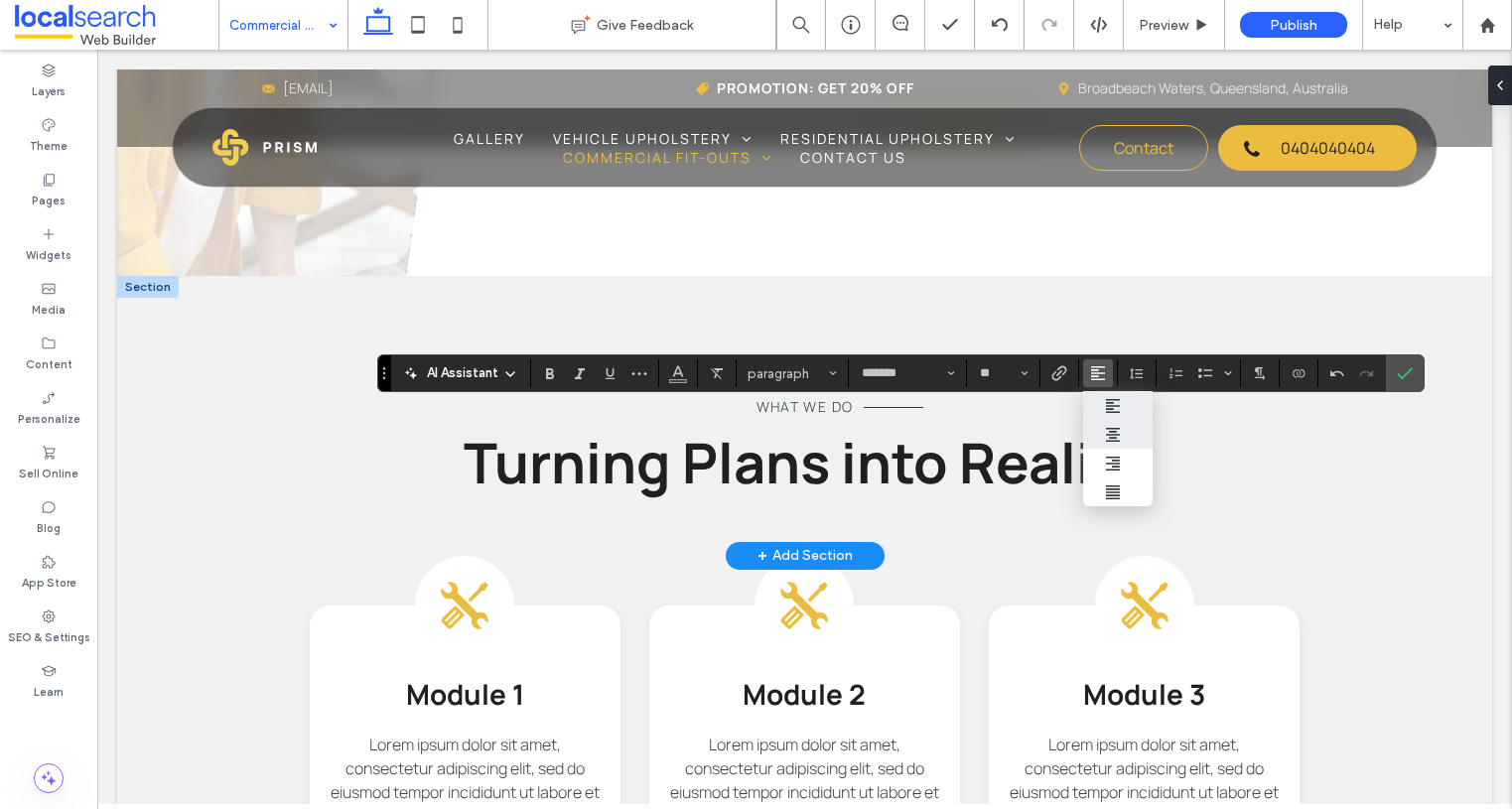 click 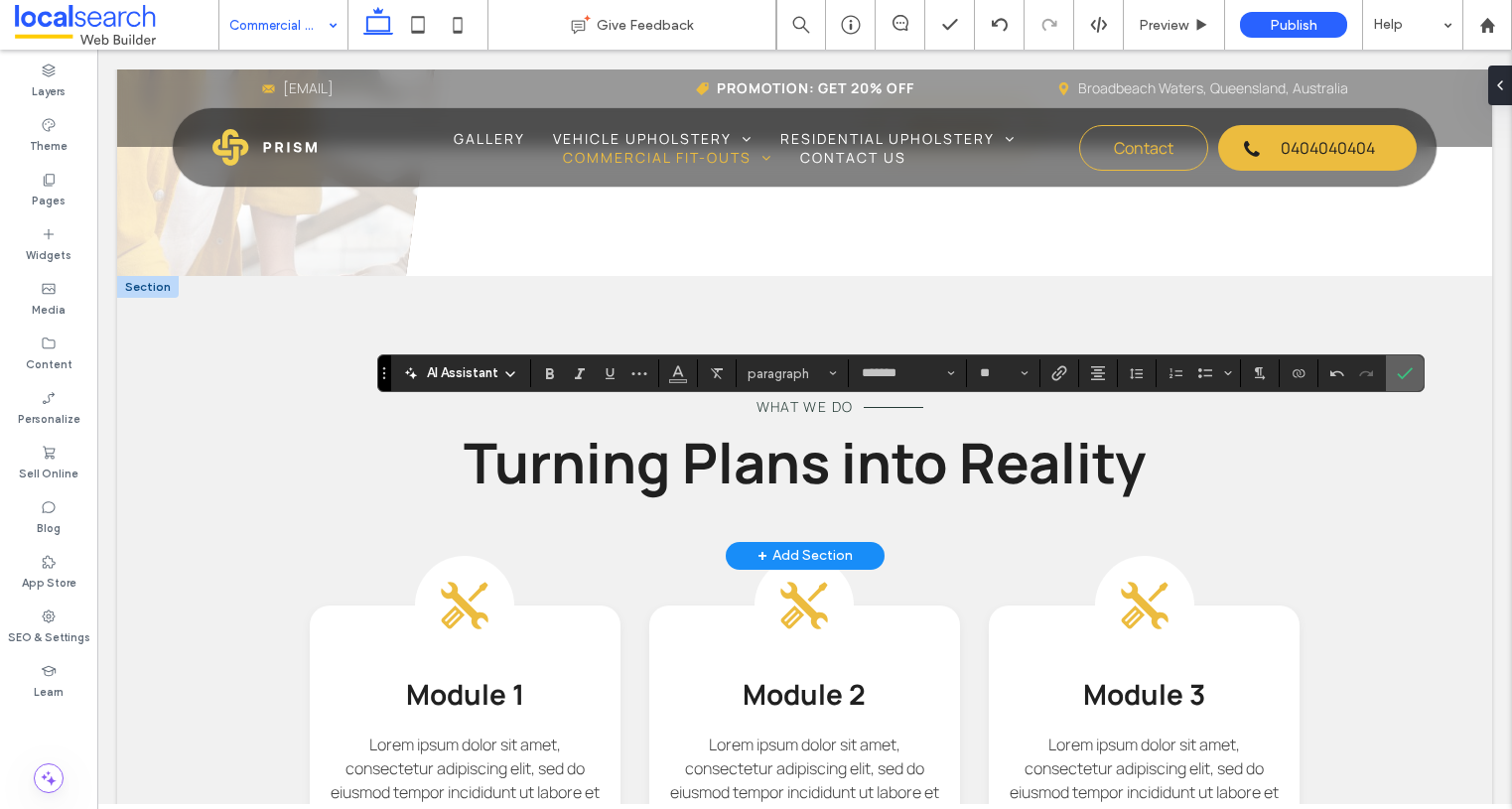 click at bounding box center (1401, 373) 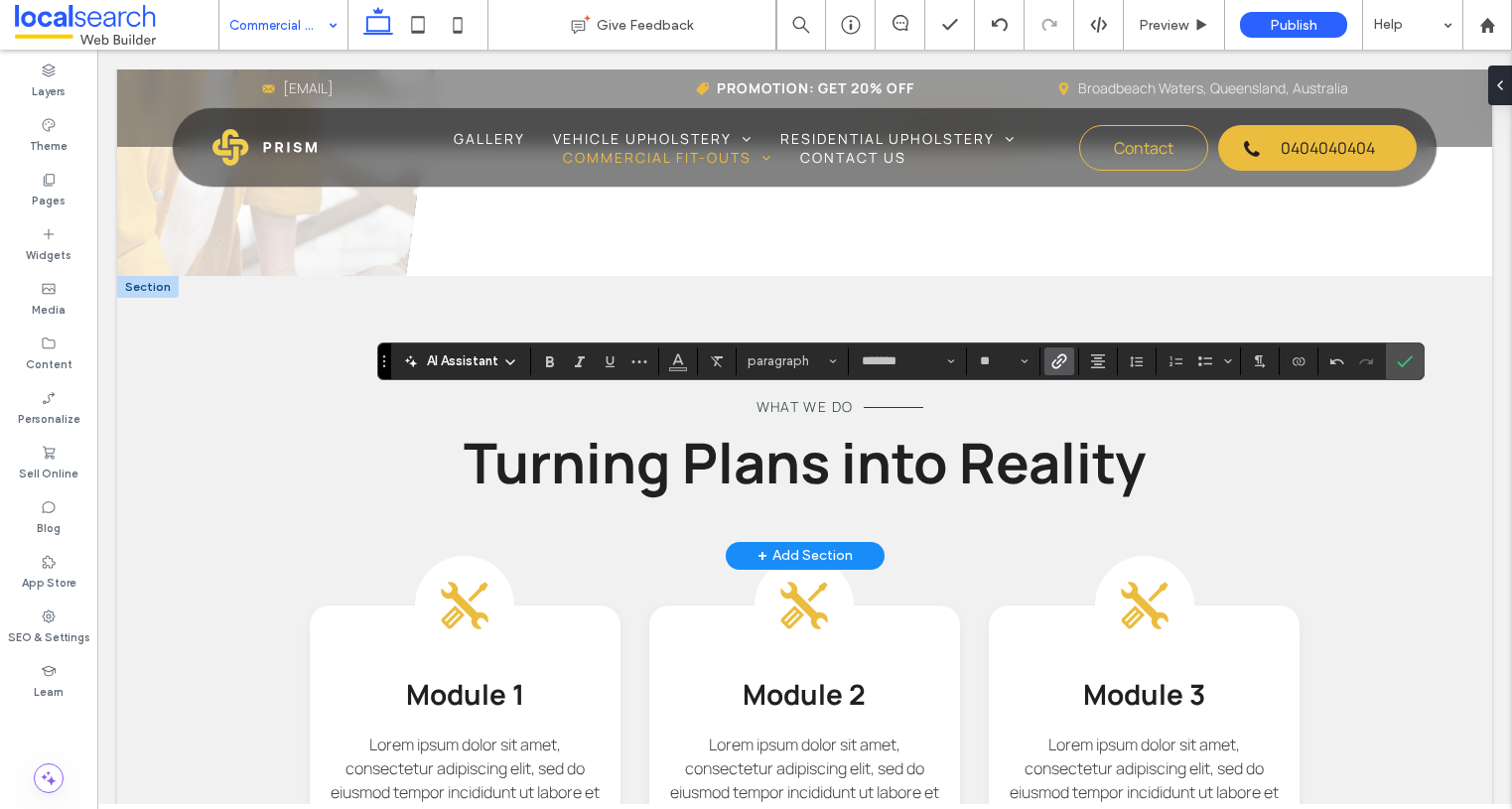 click at bounding box center [1055, 361] 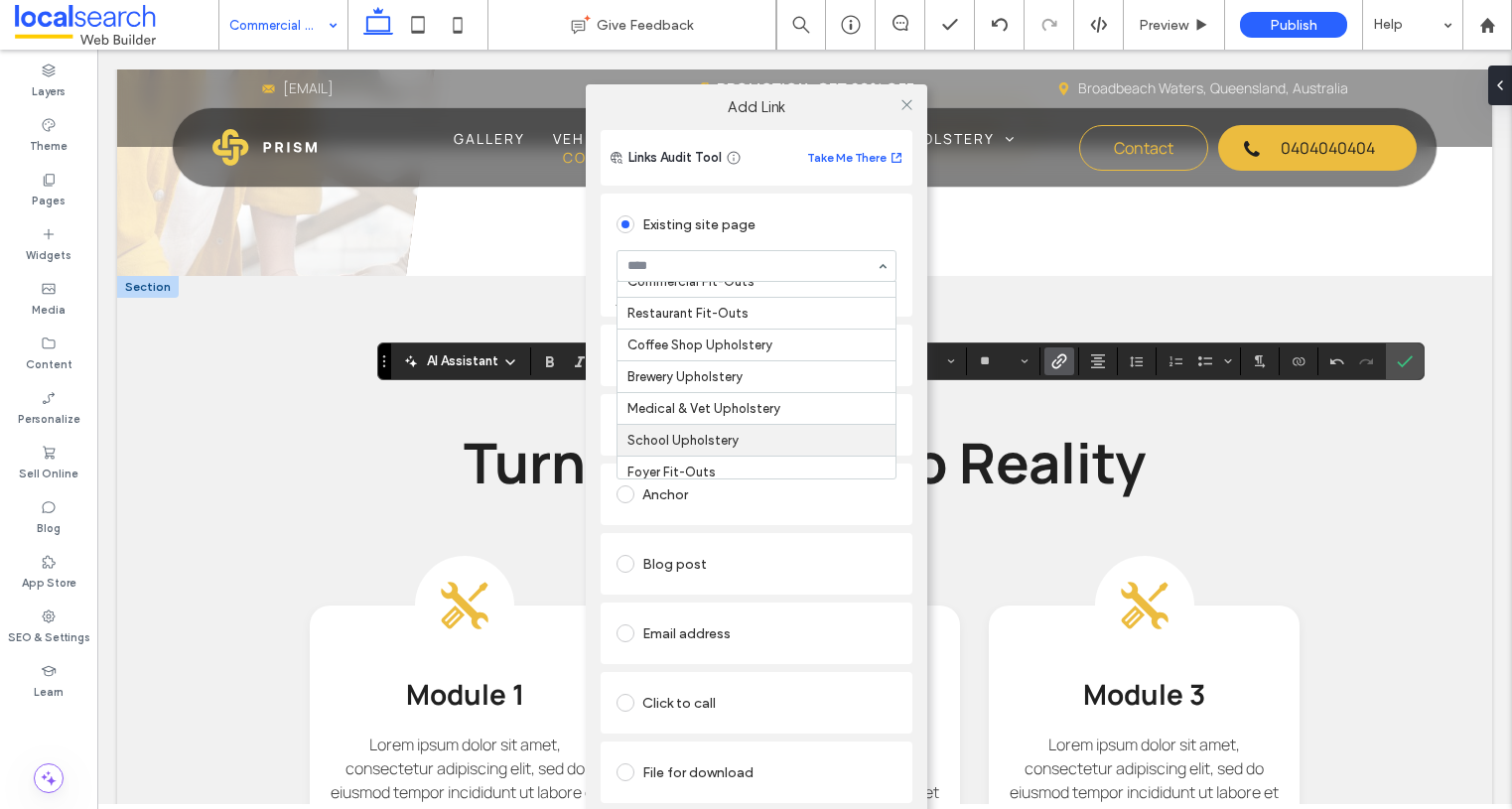 scroll, scrollTop: 533, scrollLeft: 0, axis: vertical 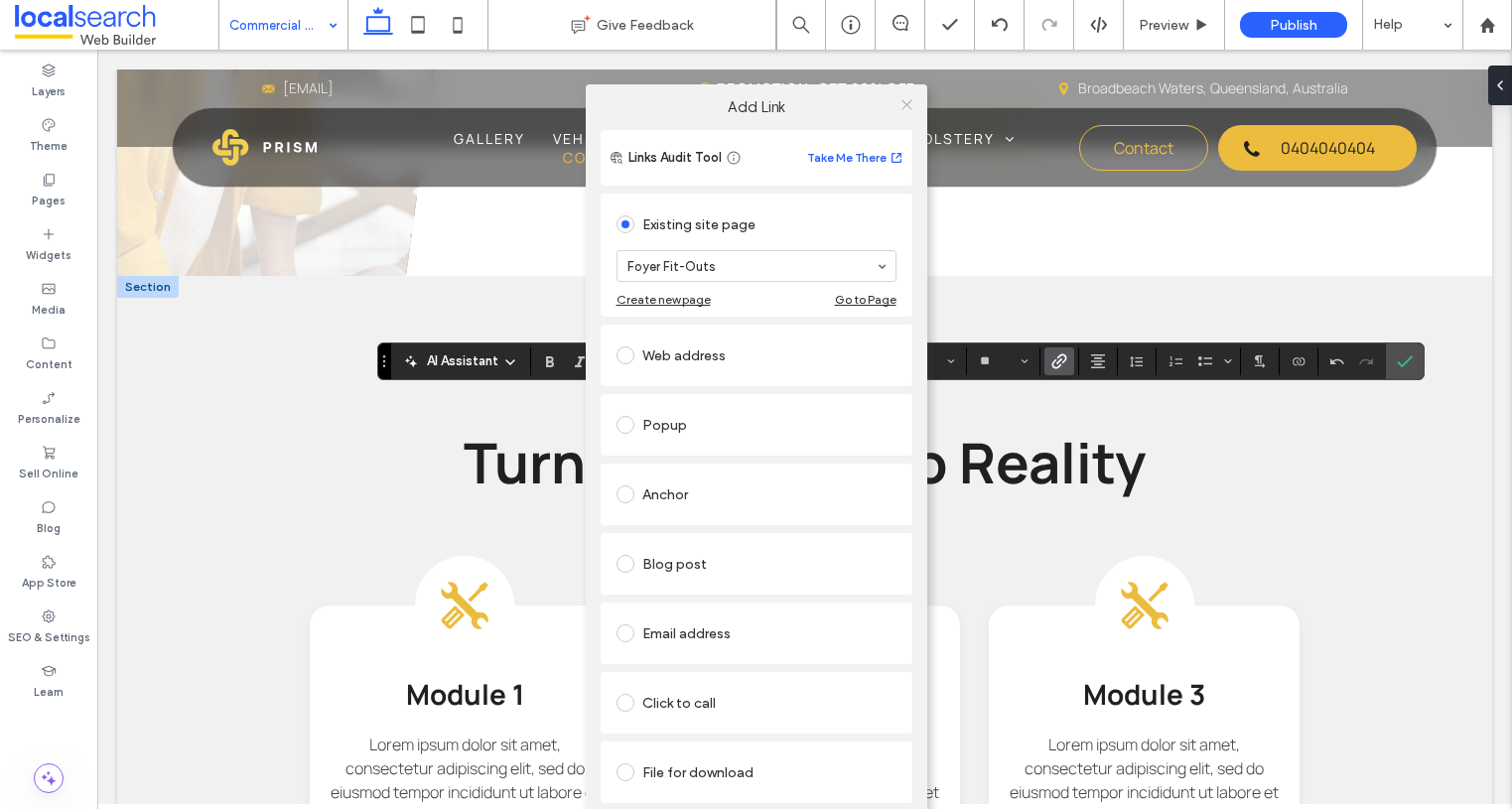 click 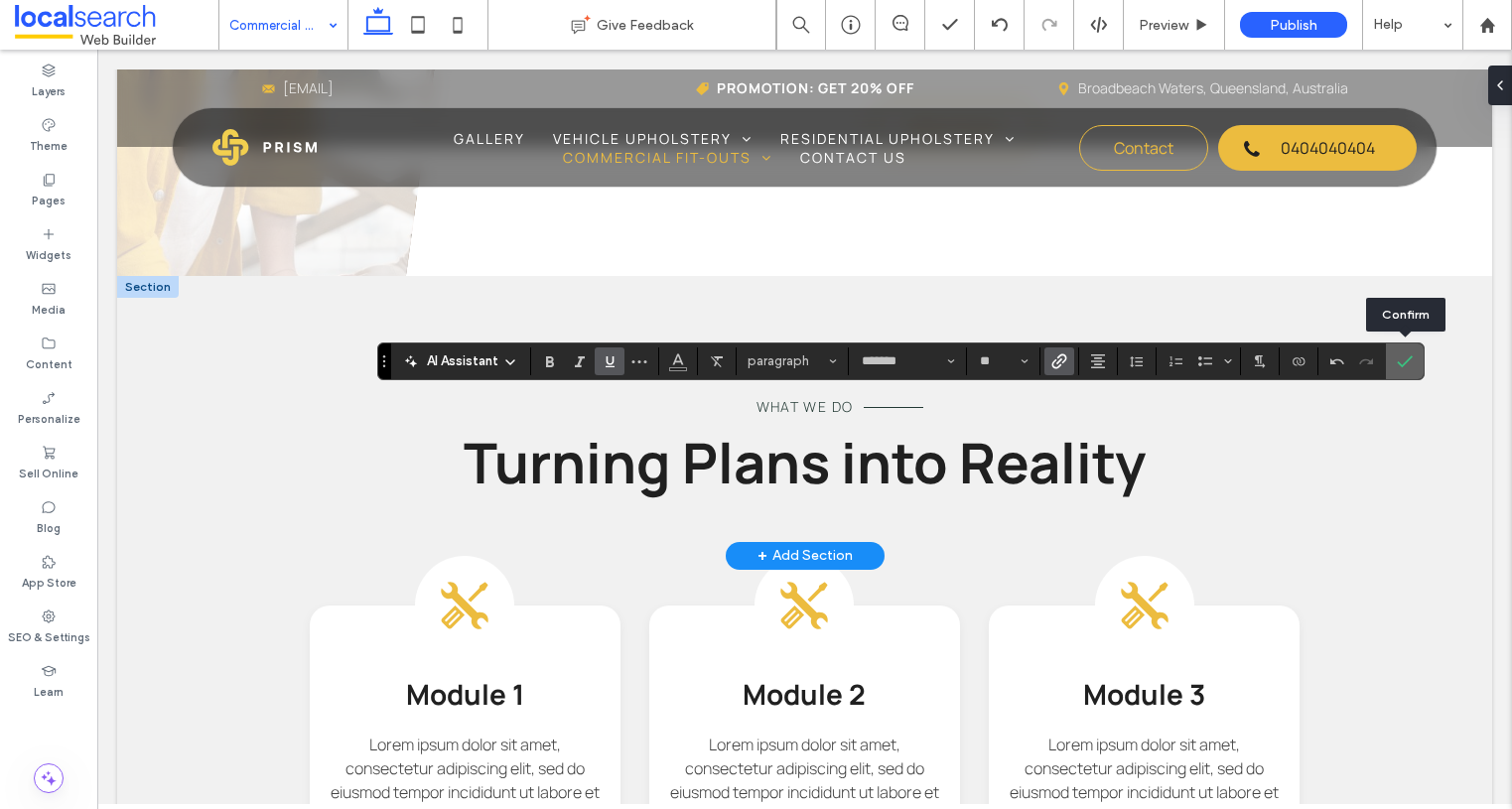 click 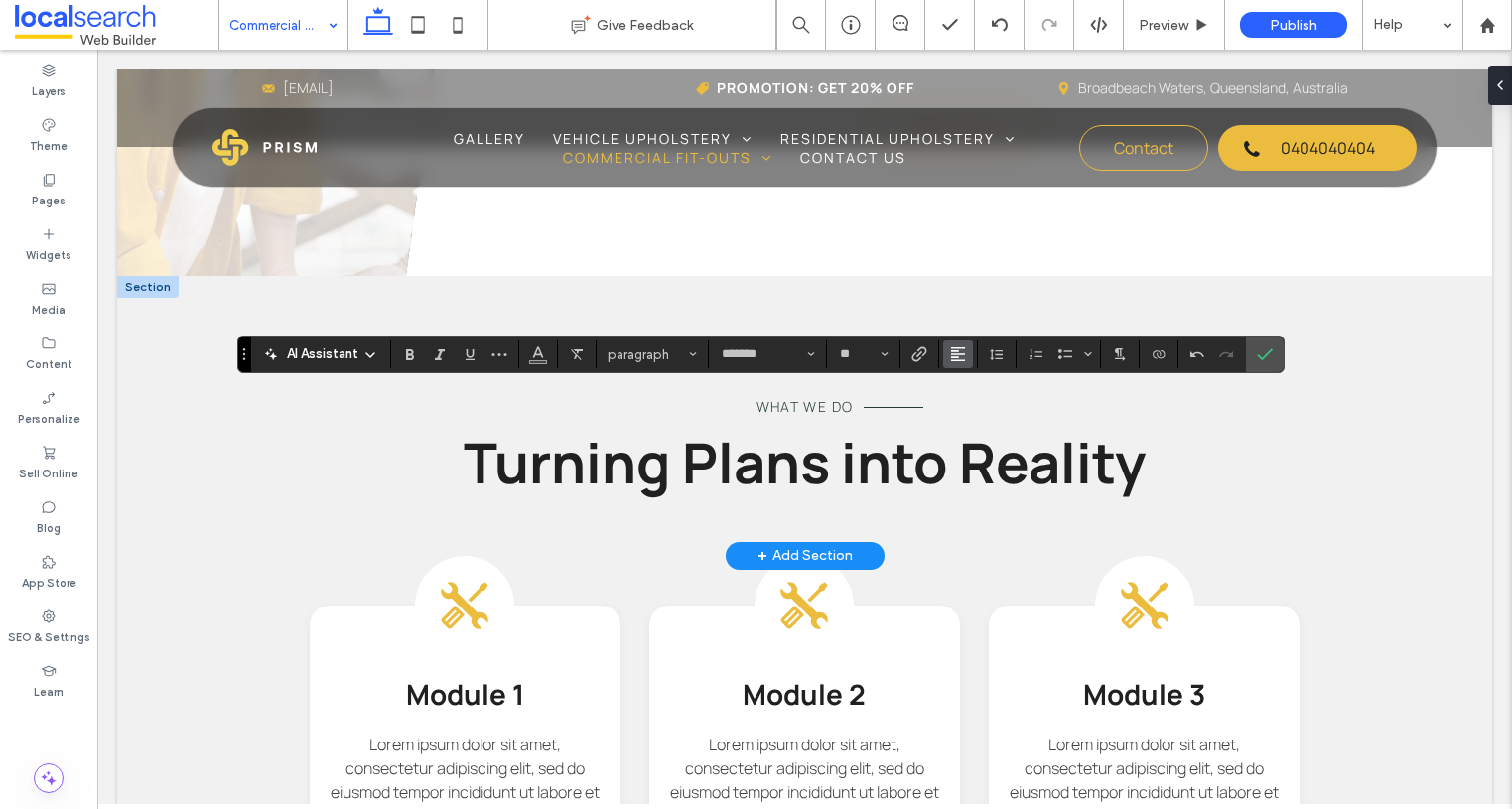 click 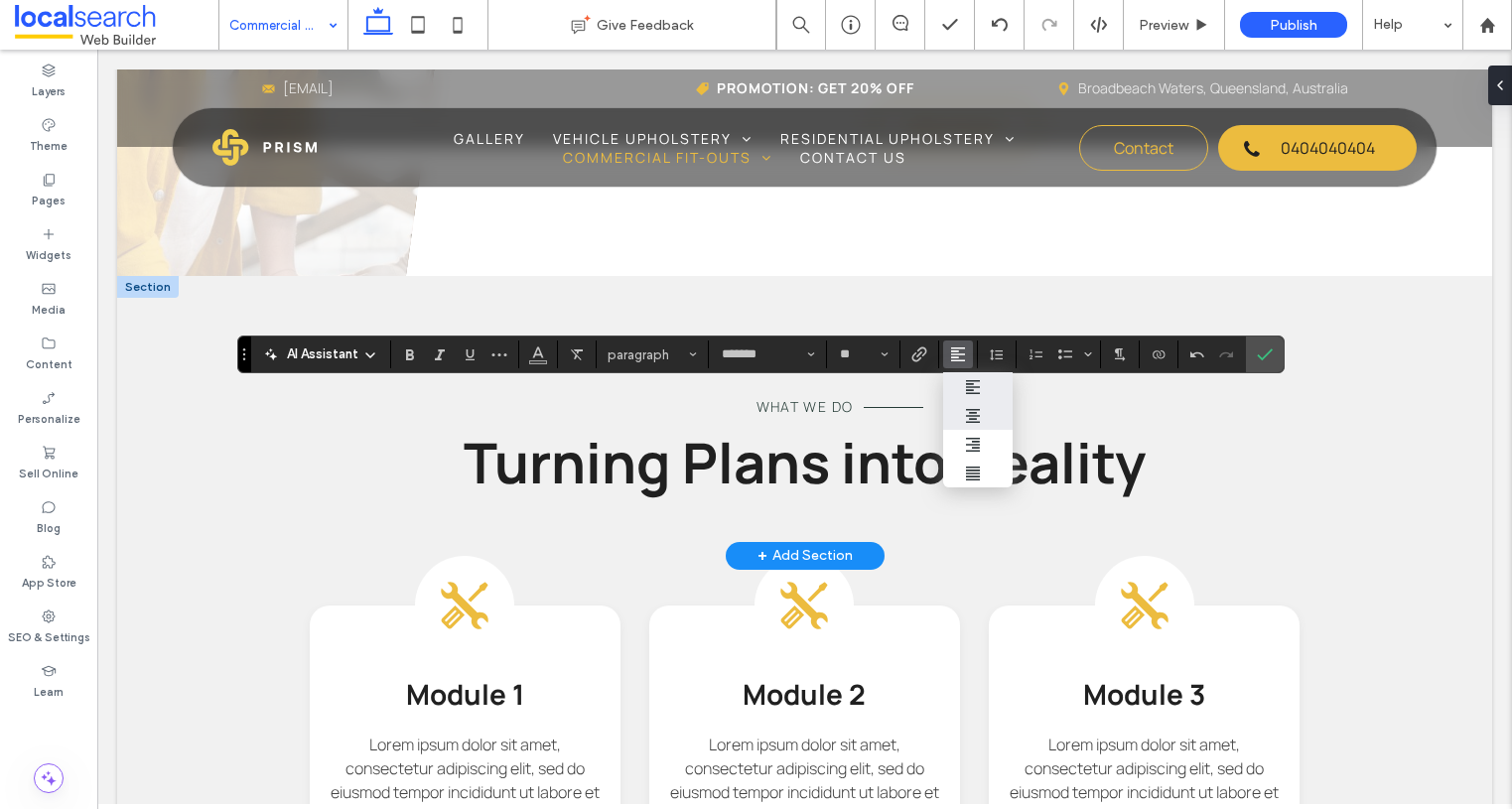 click 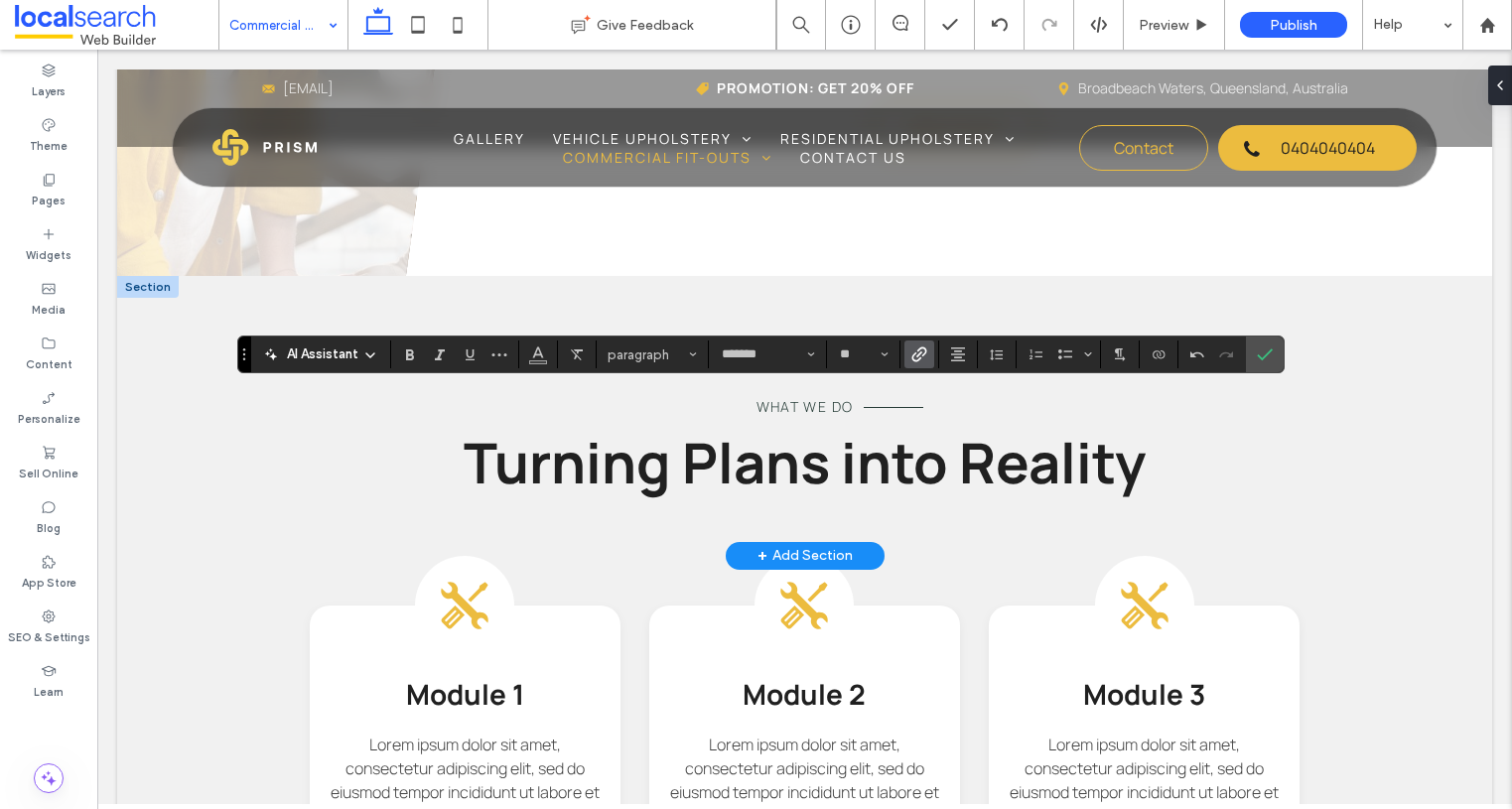click at bounding box center (919, 354) 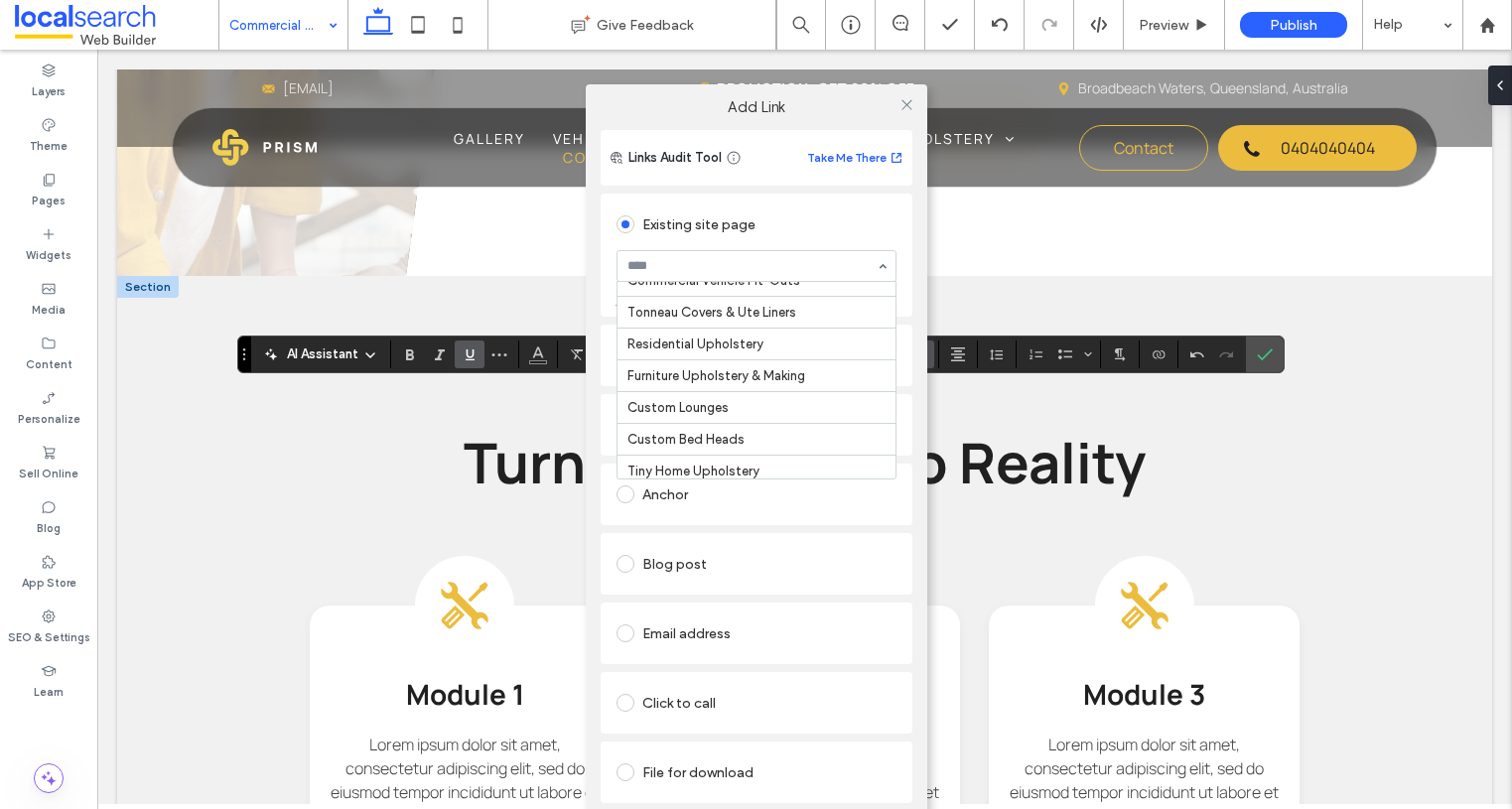 scroll, scrollTop: 533, scrollLeft: 0, axis: vertical 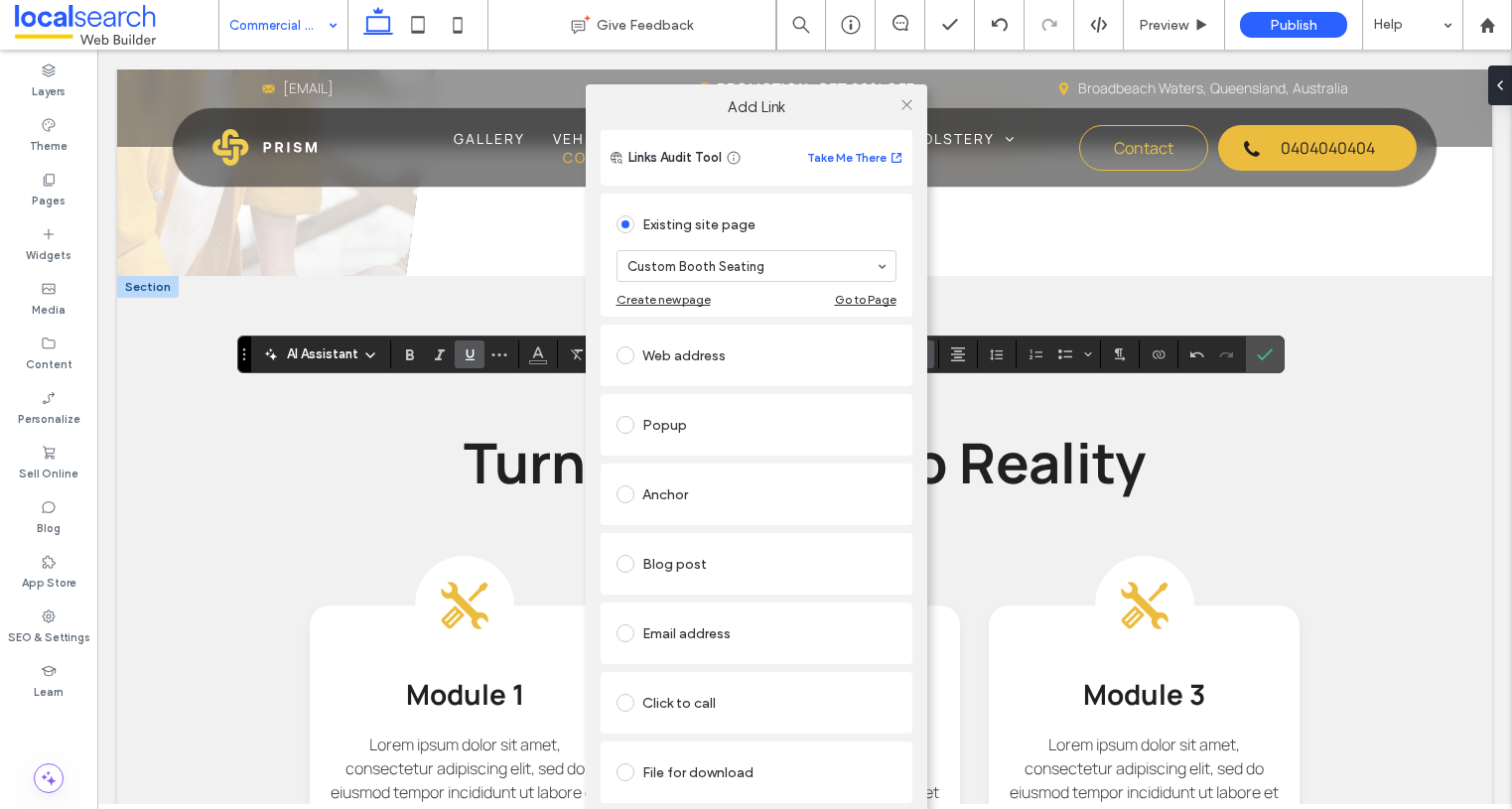 drag, startPoint x: 907, startPoint y: 101, endPoint x: 893, endPoint y: 98, distance: 14.3178211 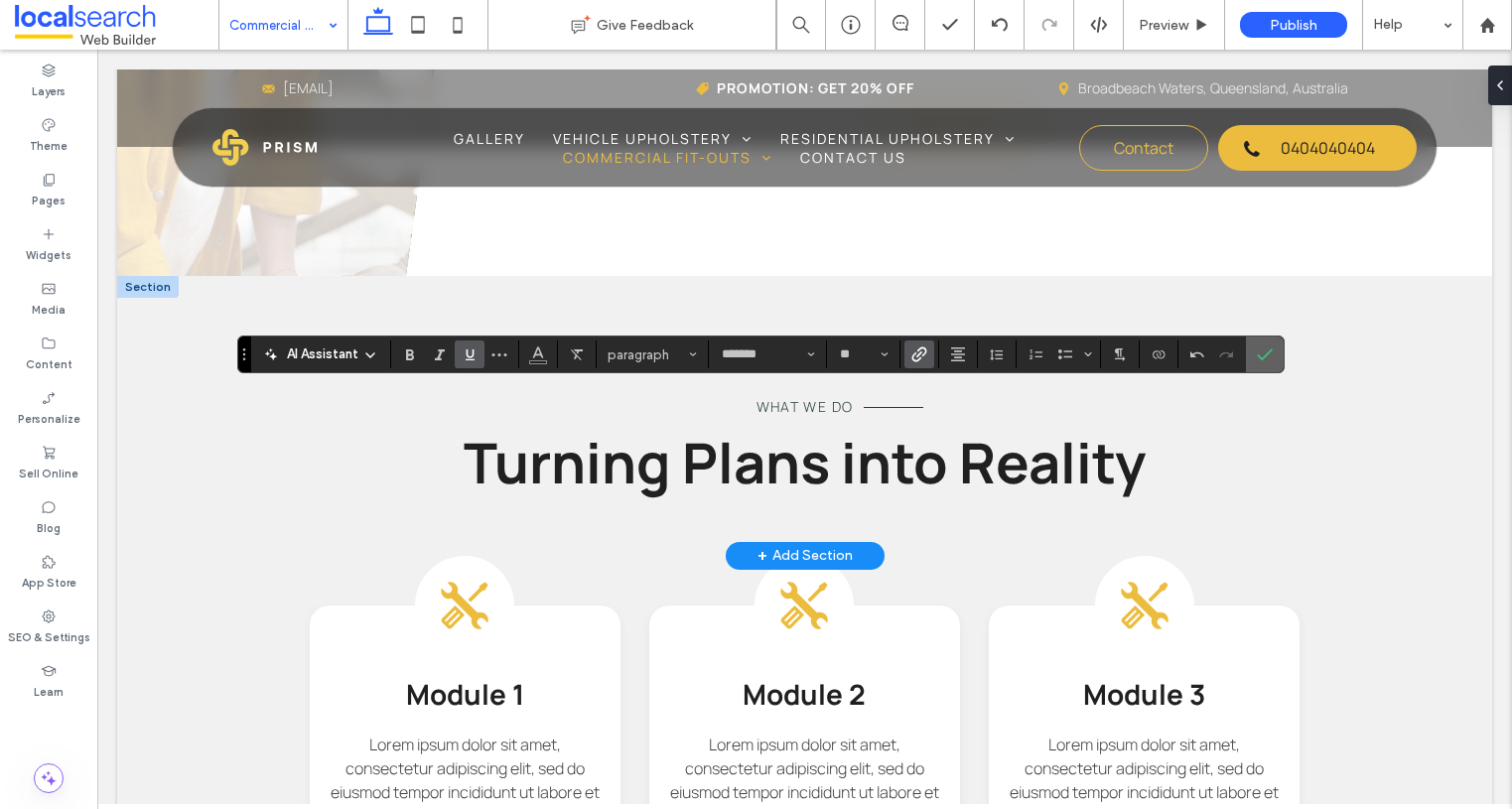 click 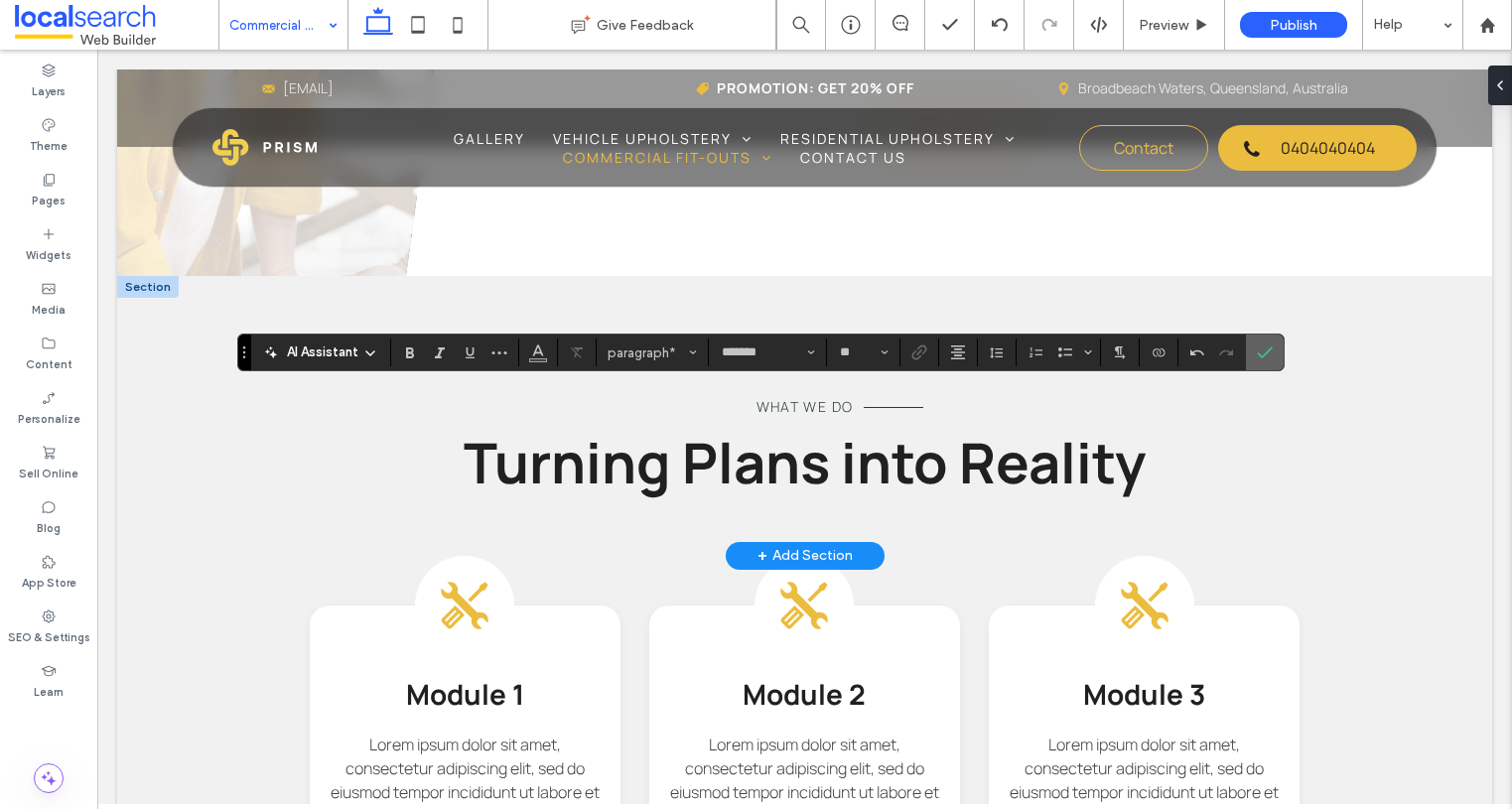click 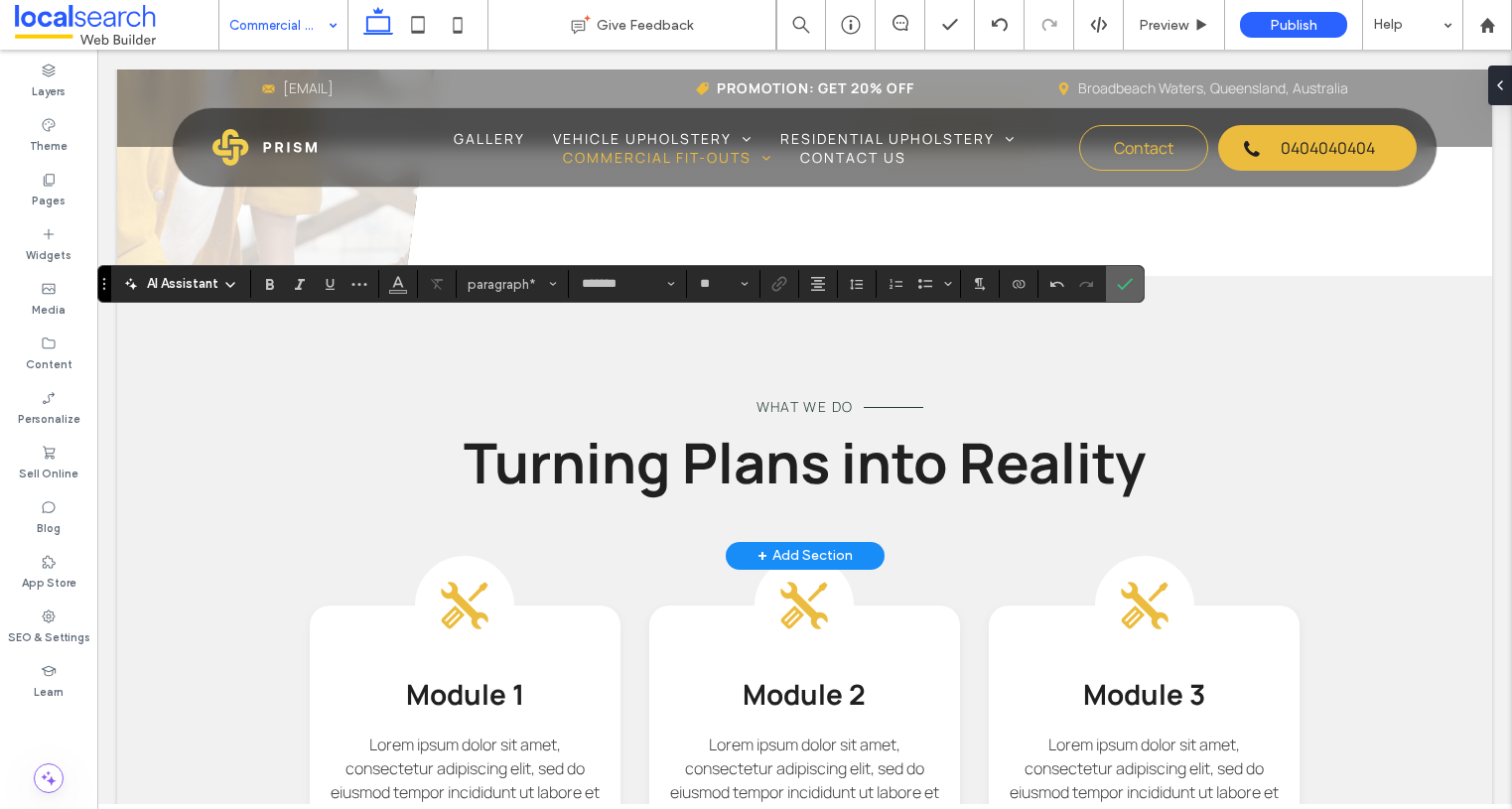 click 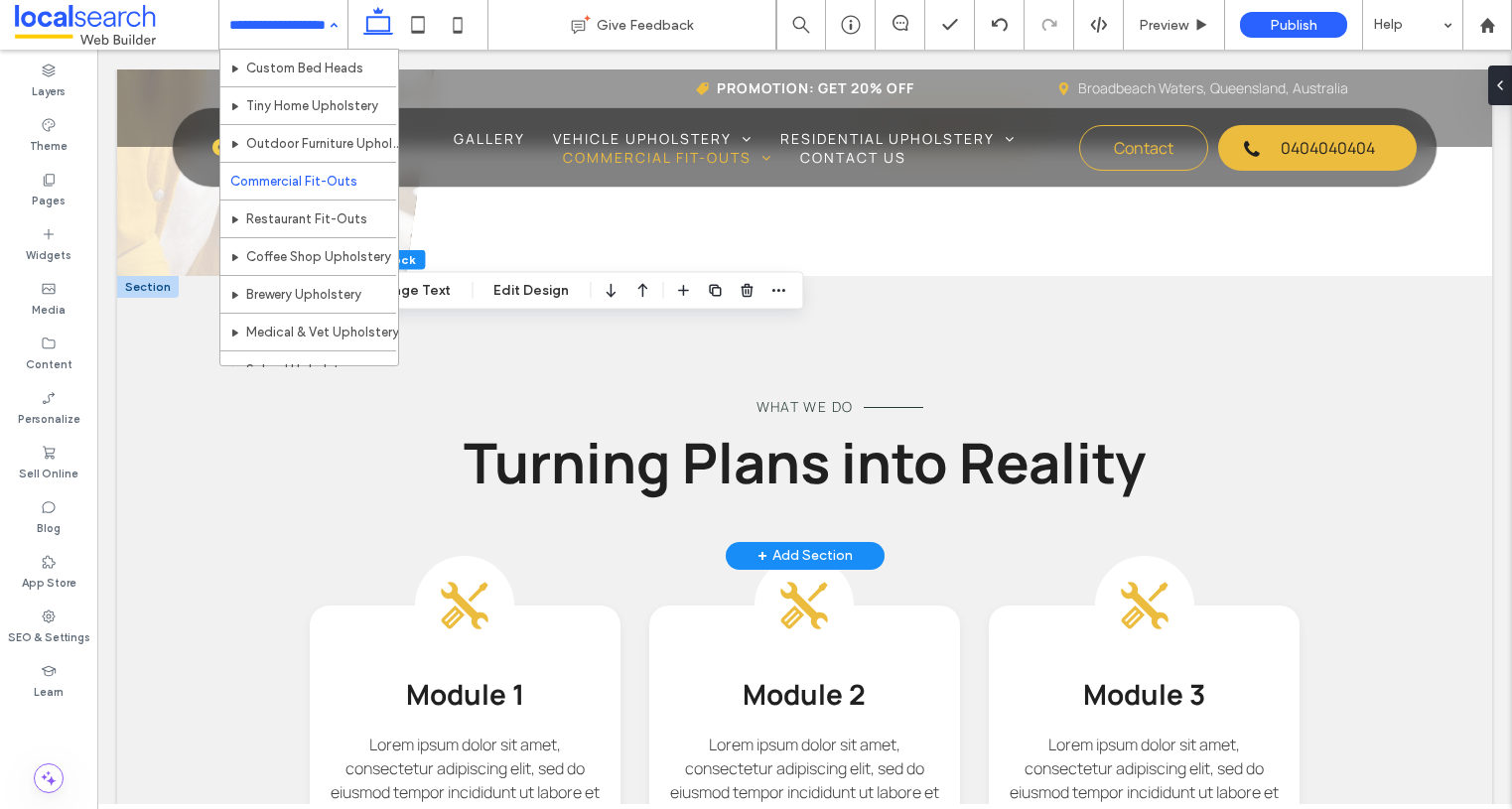 scroll, scrollTop: 422, scrollLeft: 0, axis: vertical 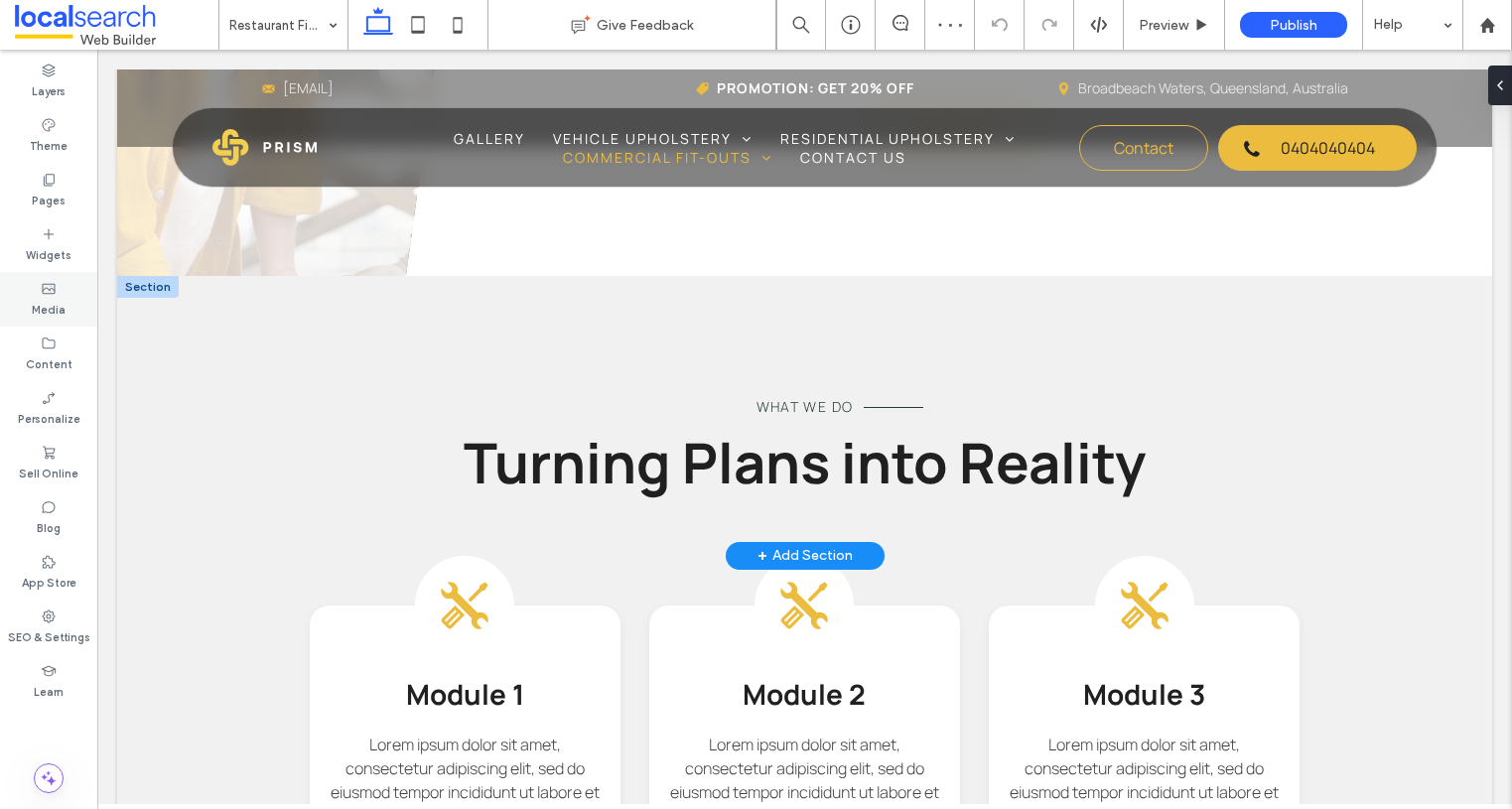 type on "*******" 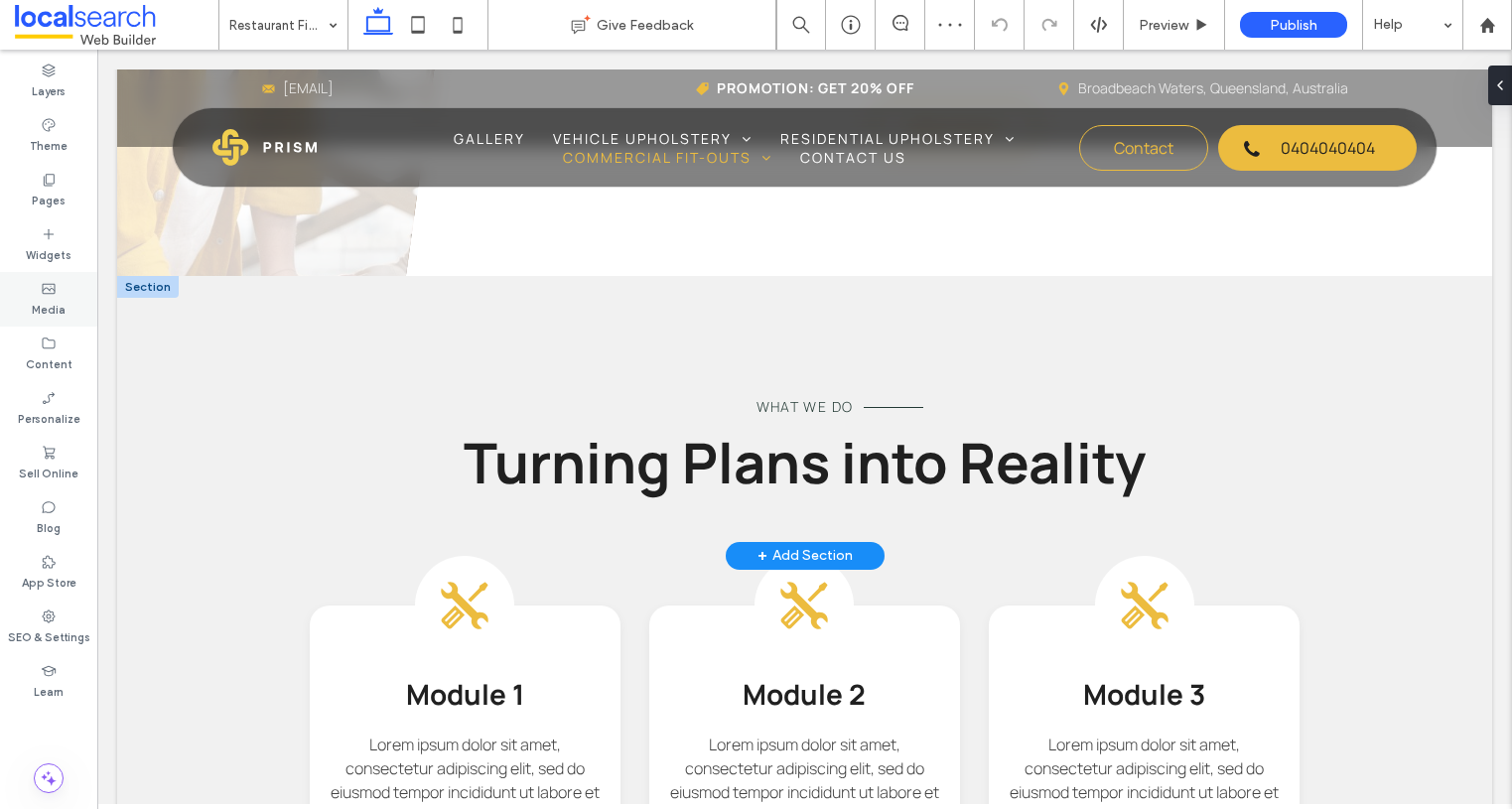 type on "**" 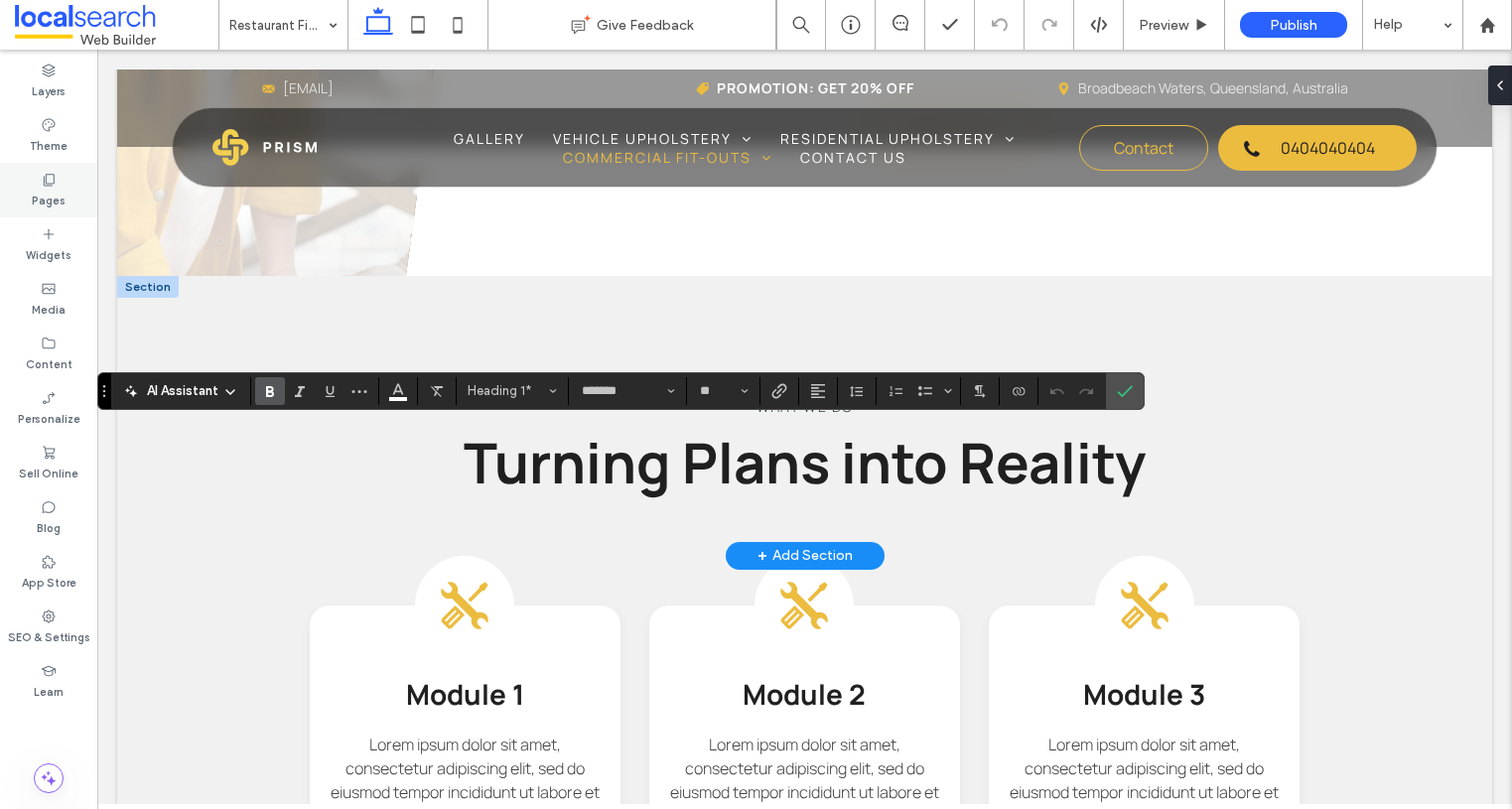 click 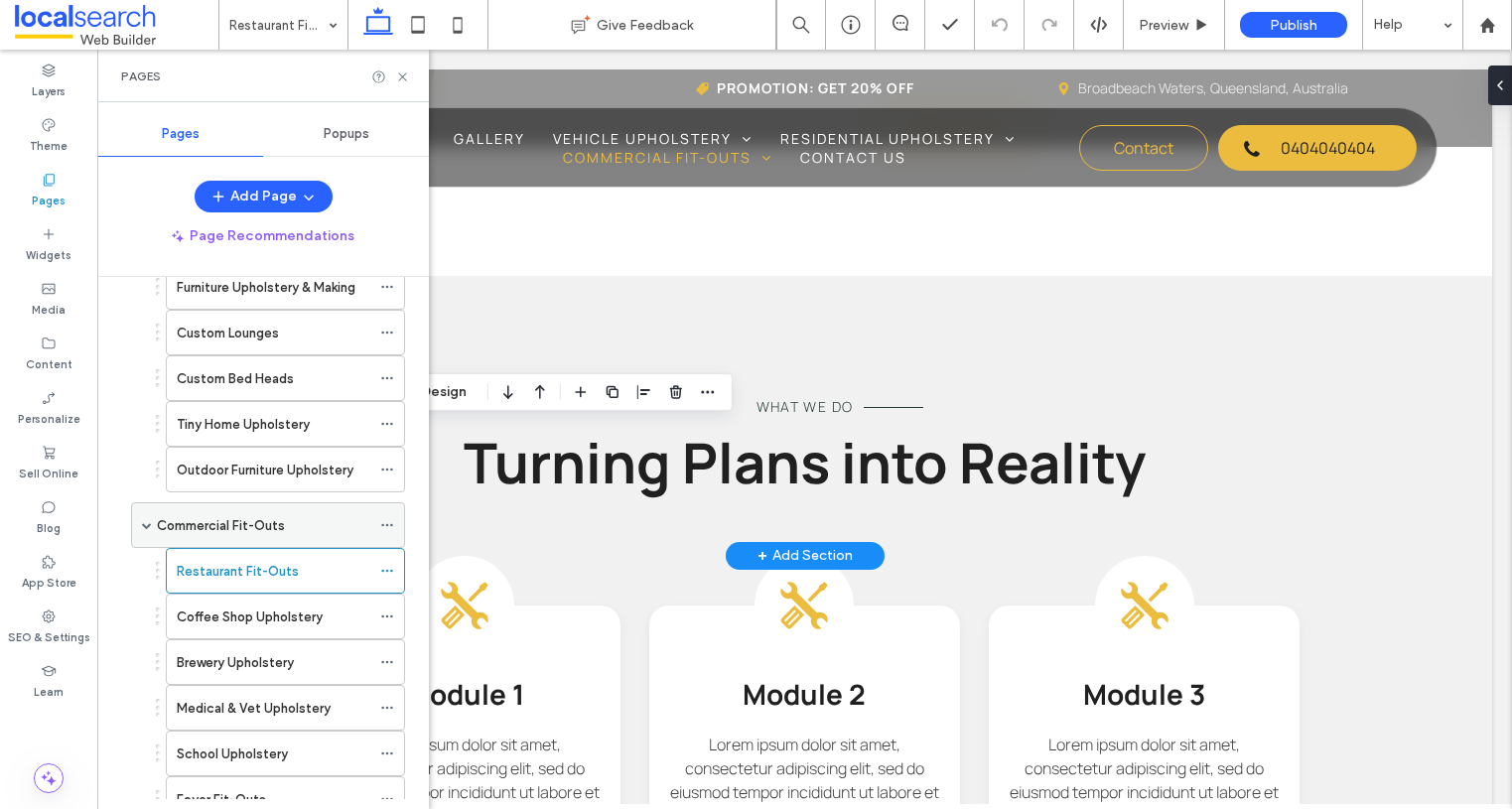 scroll, scrollTop: 491, scrollLeft: 0, axis: vertical 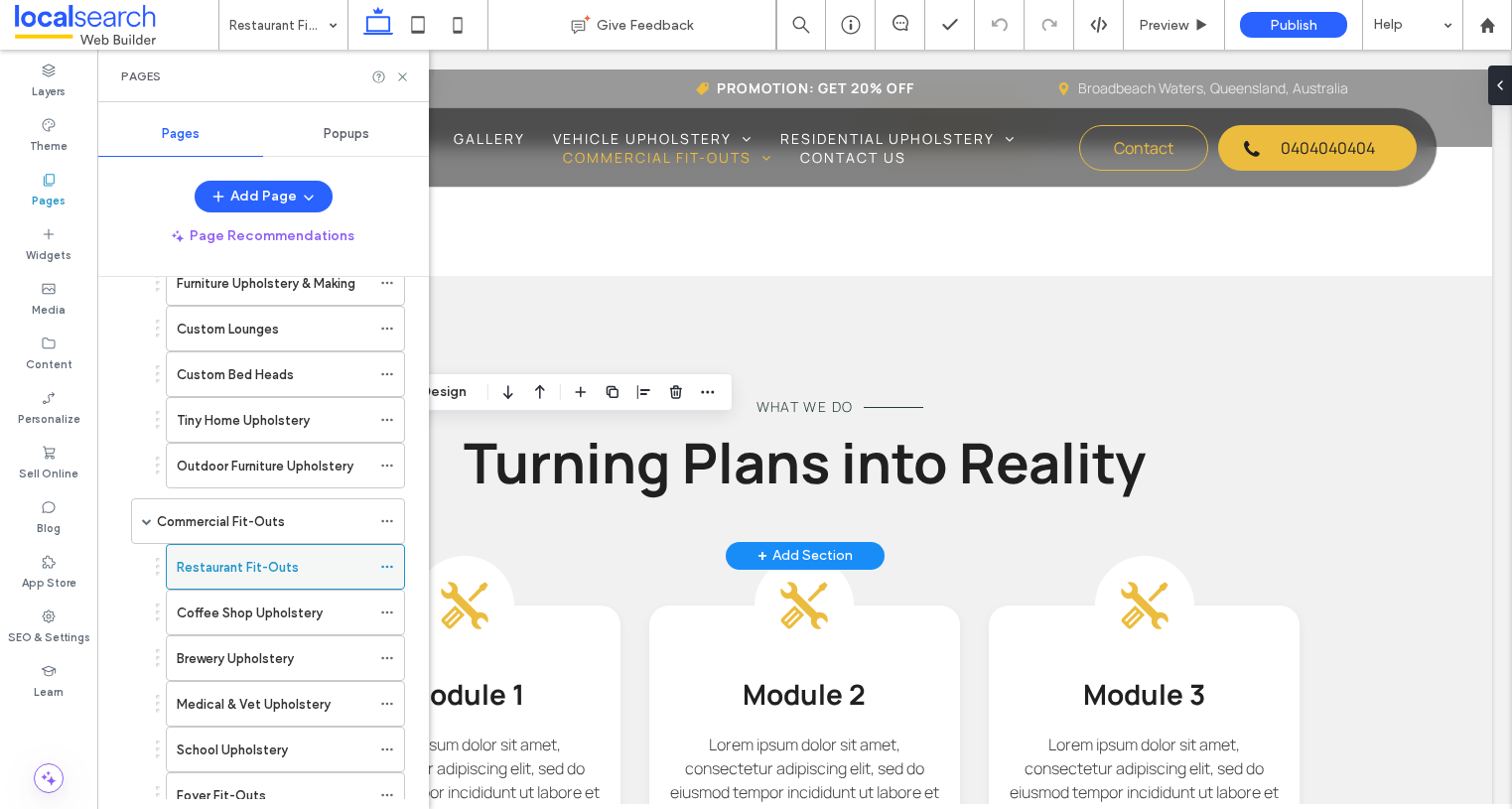 click 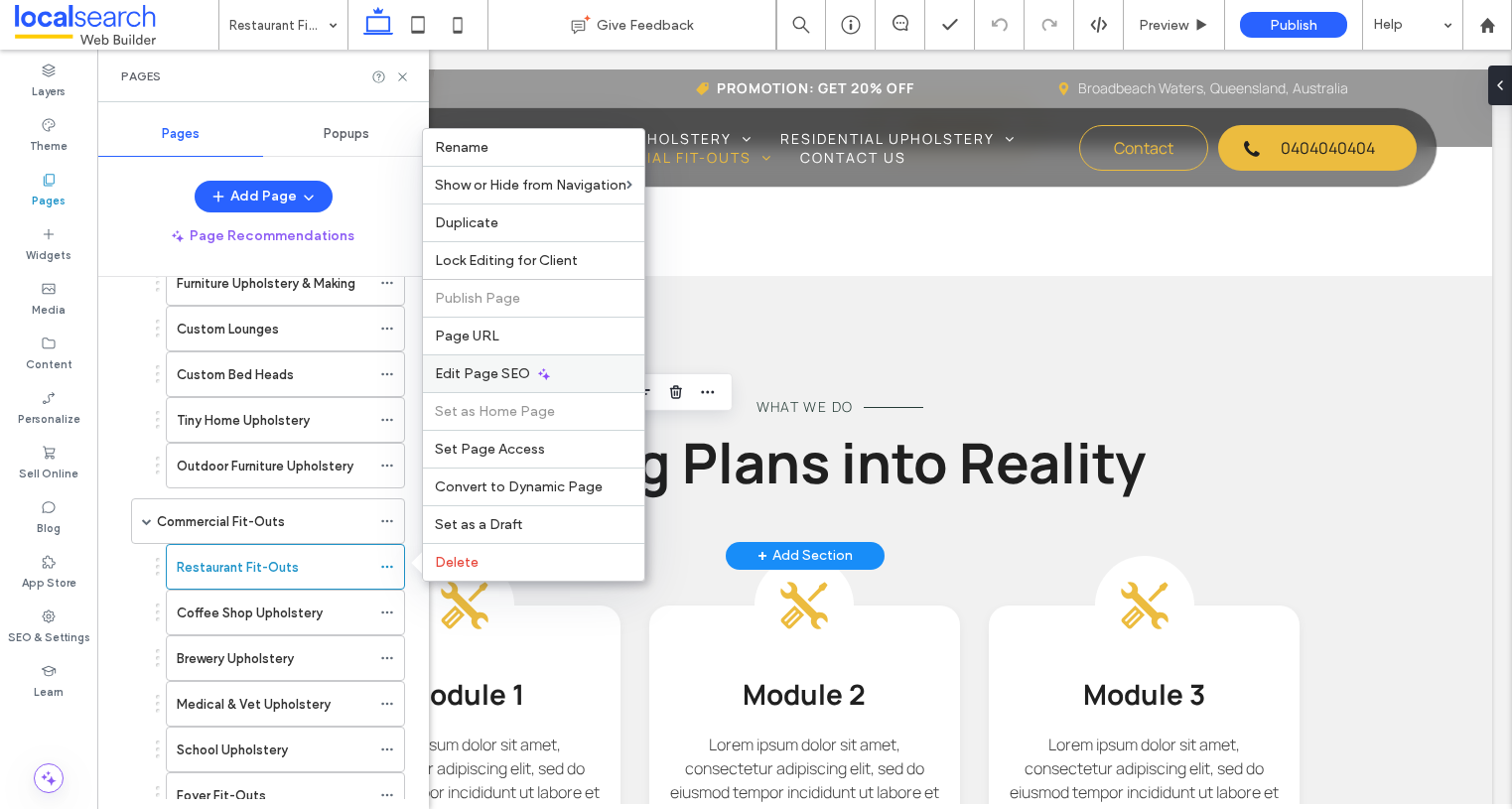 click on "Edit Page SEO" at bounding box center (482, 373) 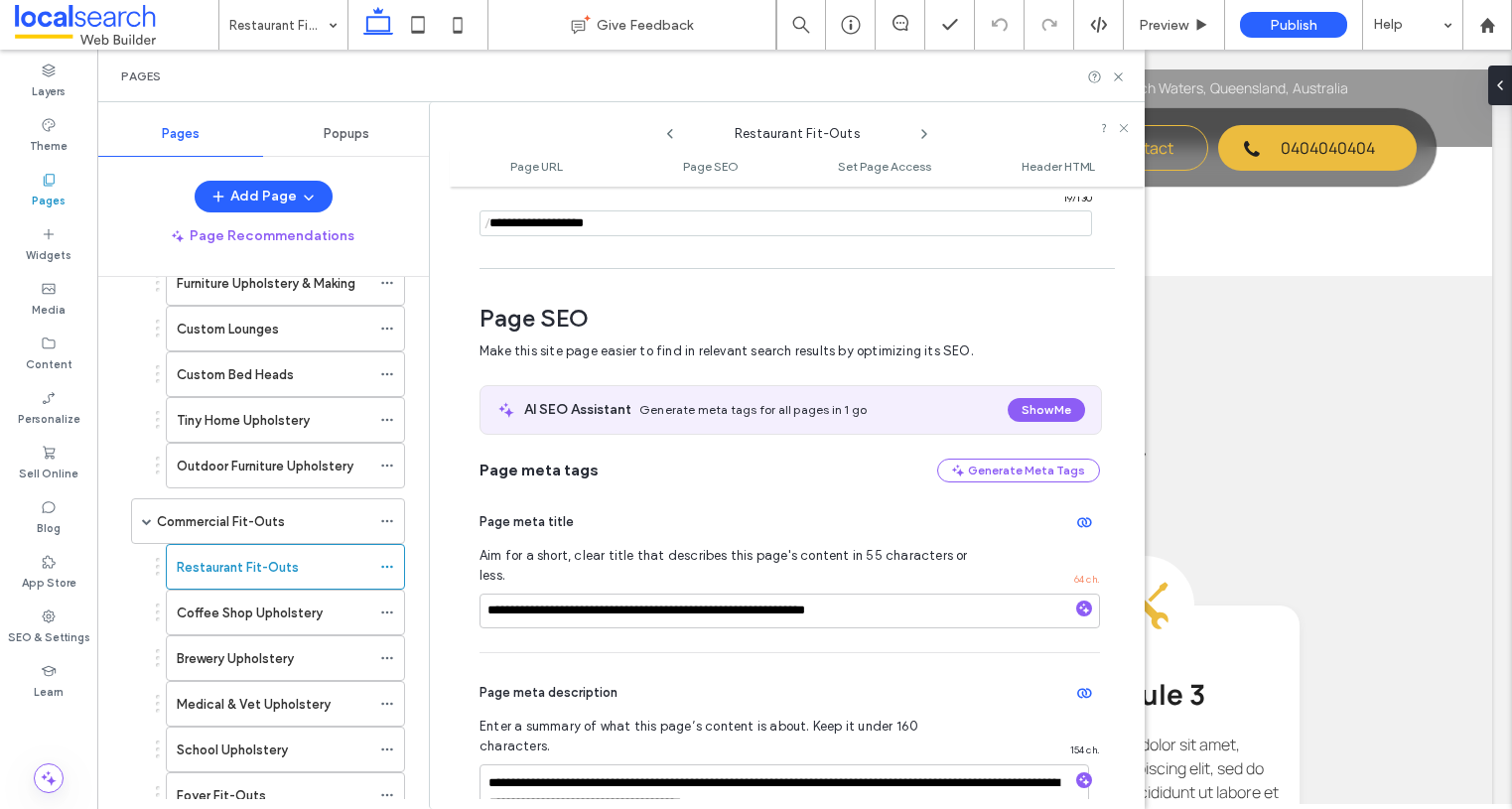 scroll, scrollTop: 272, scrollLeft: 0, axis: vertical 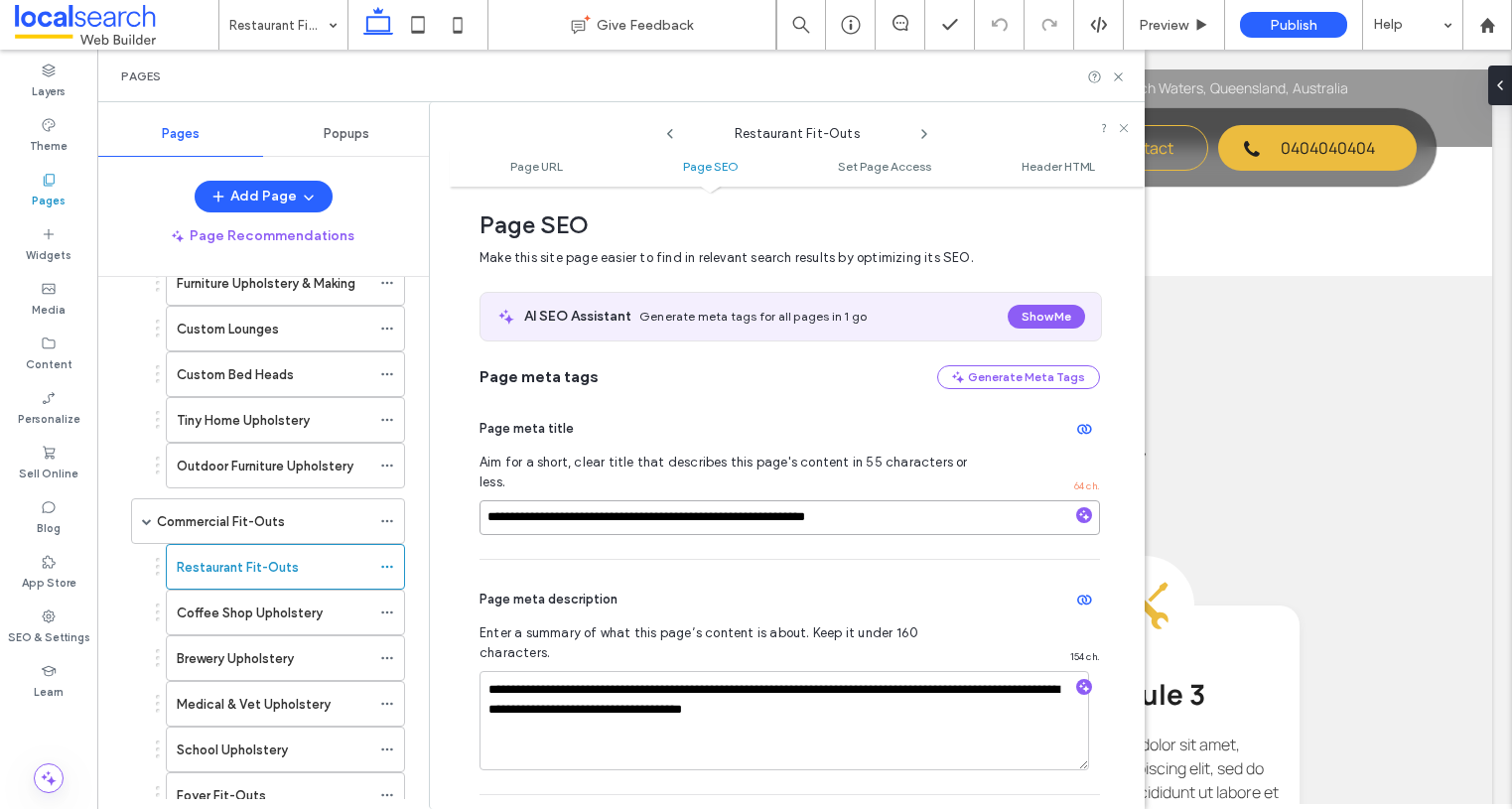 drag, startPoint x: 744, startPoint y: 501, endPoint x: 209, endPoint y: 496, distance: 535.02336 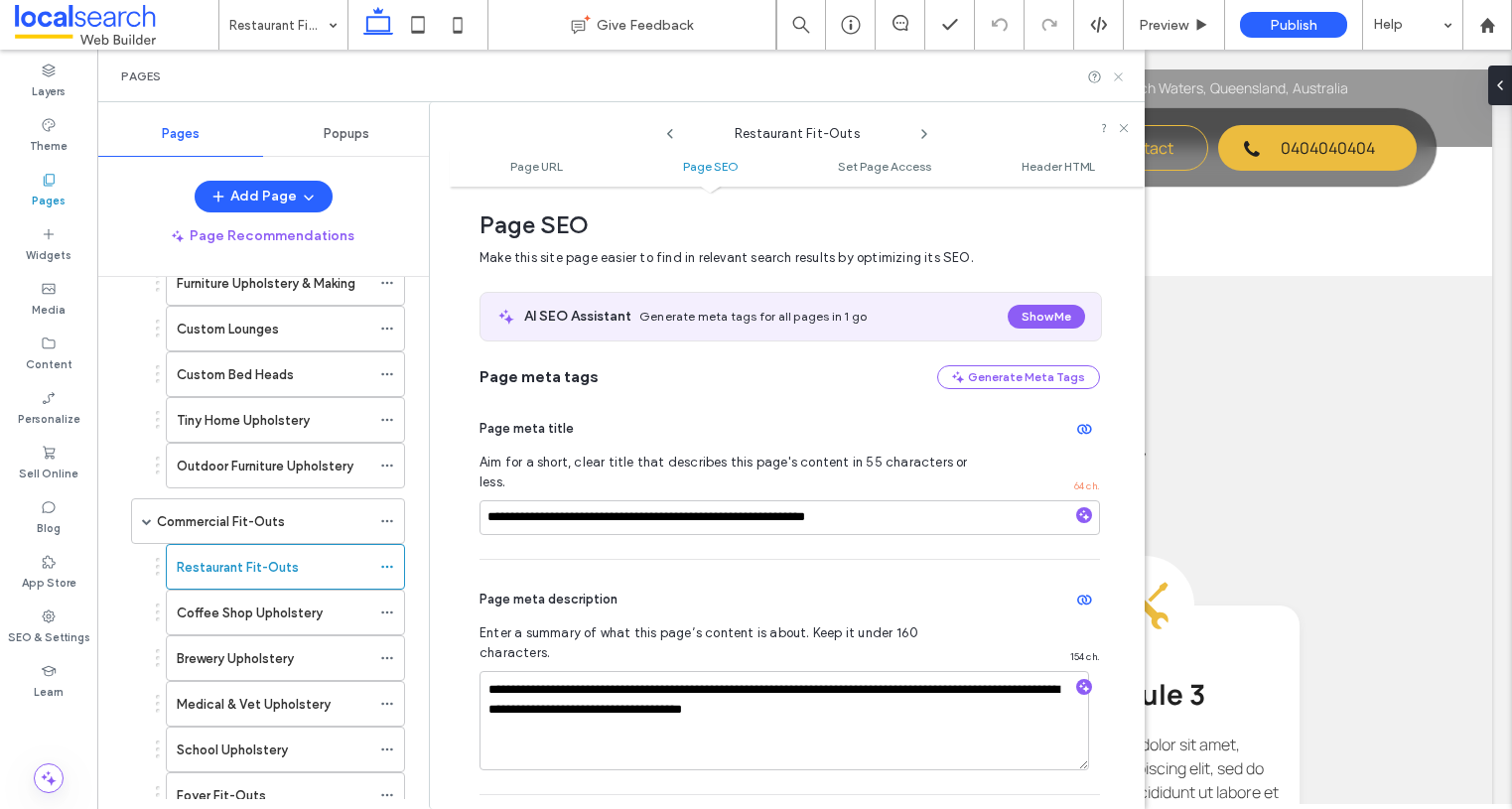 click 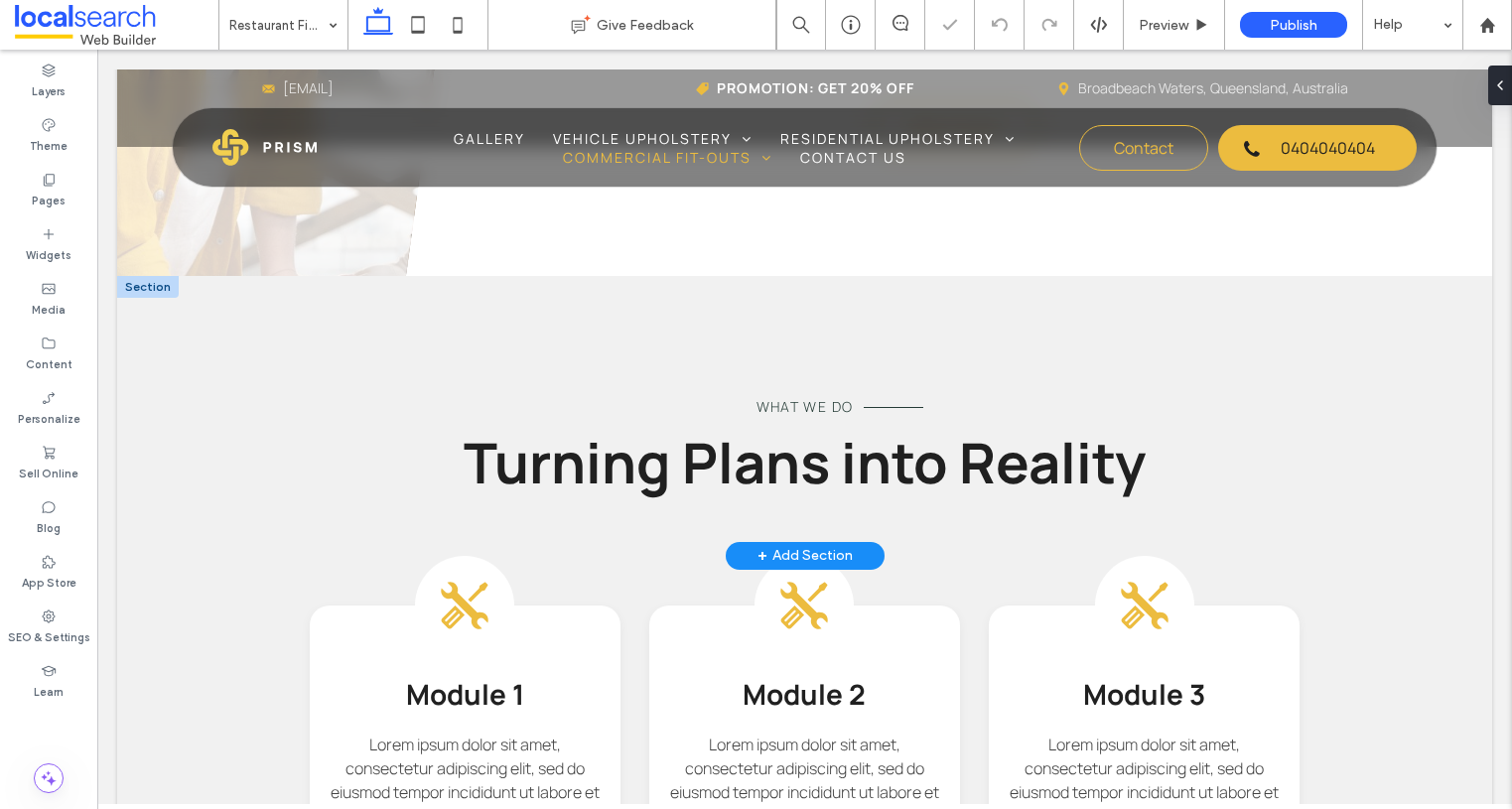 type on "*******" 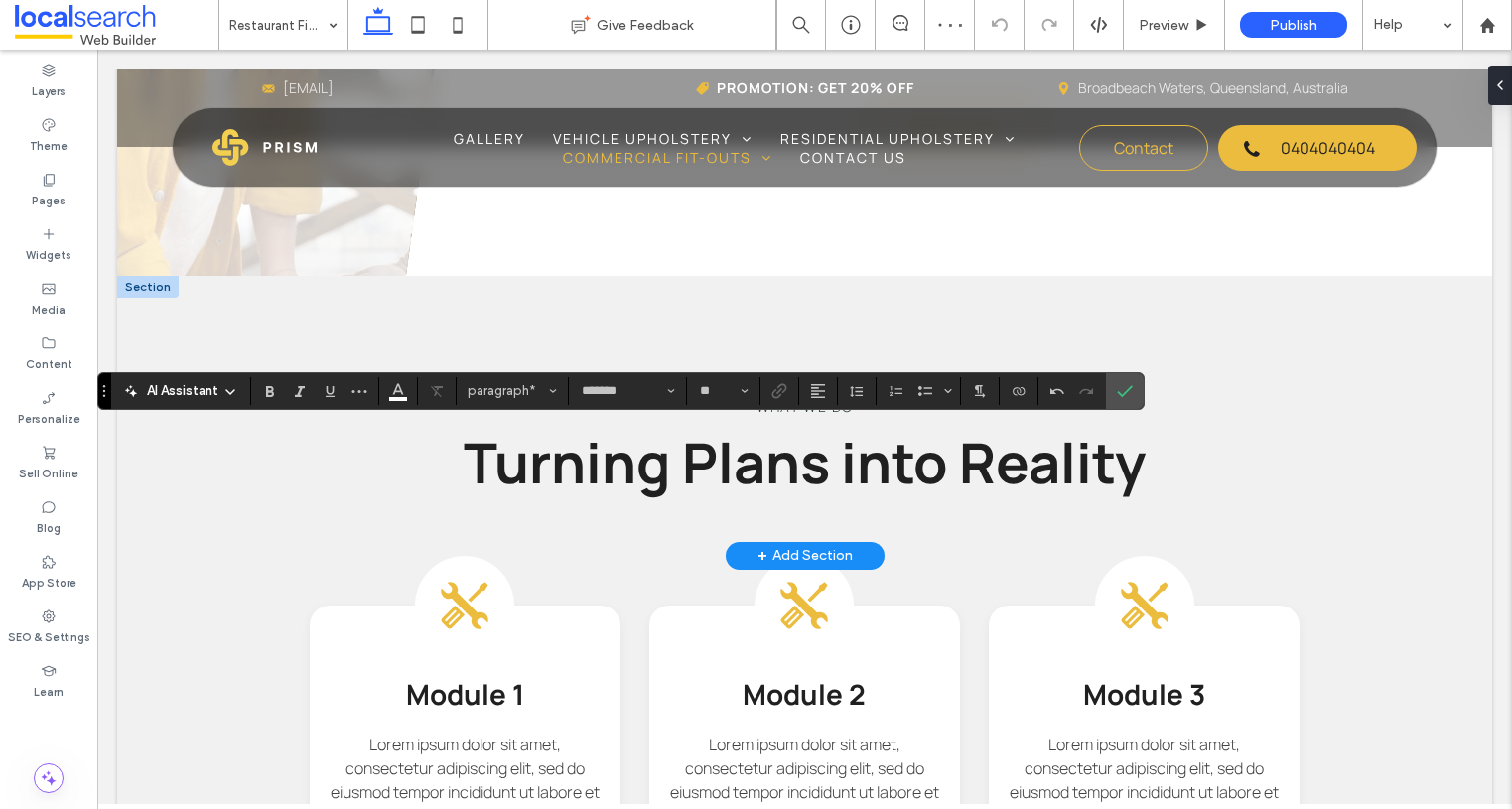 type on "**" 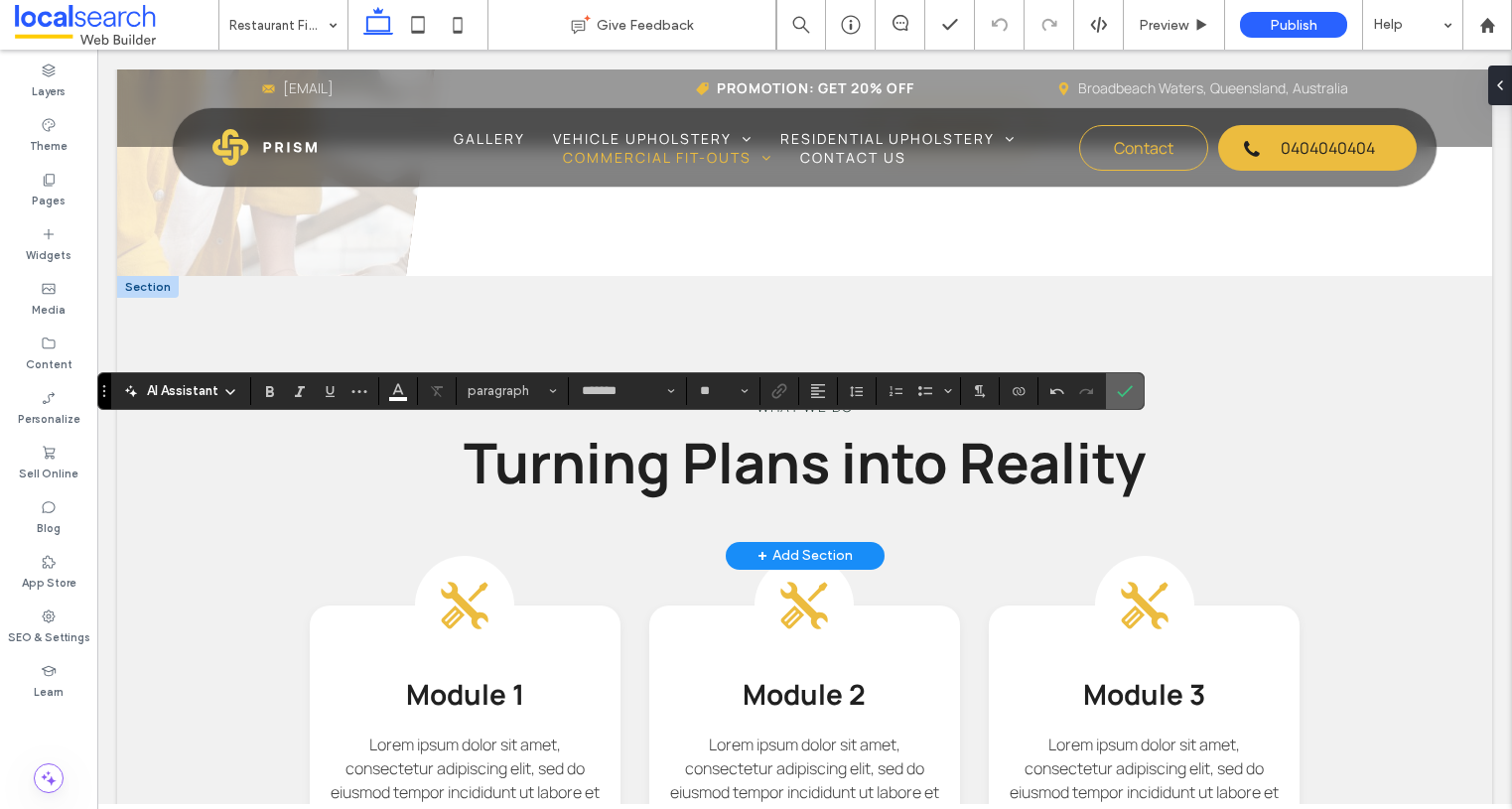 click at bounding box center [1125, 391] 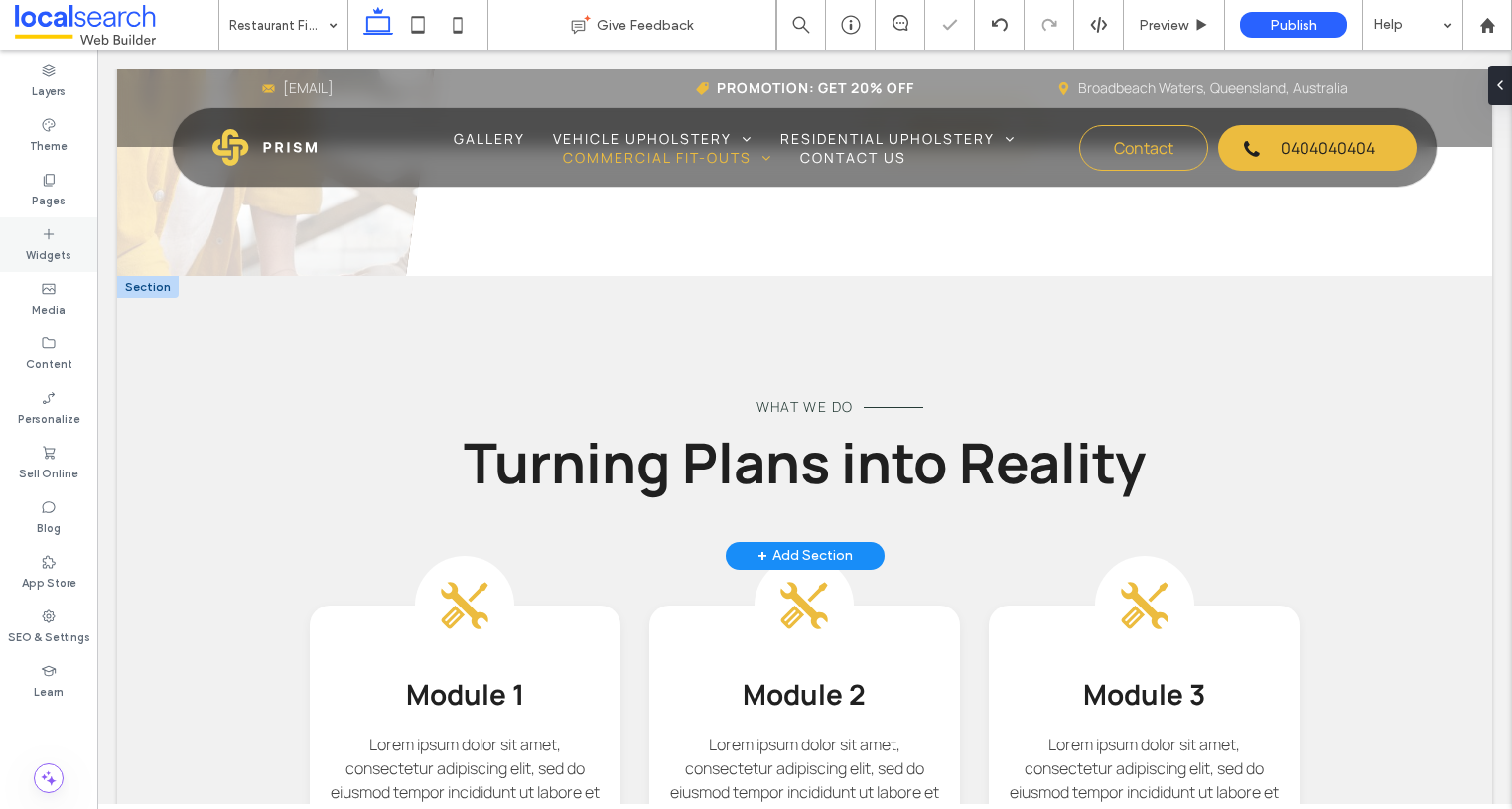 type on "*******" 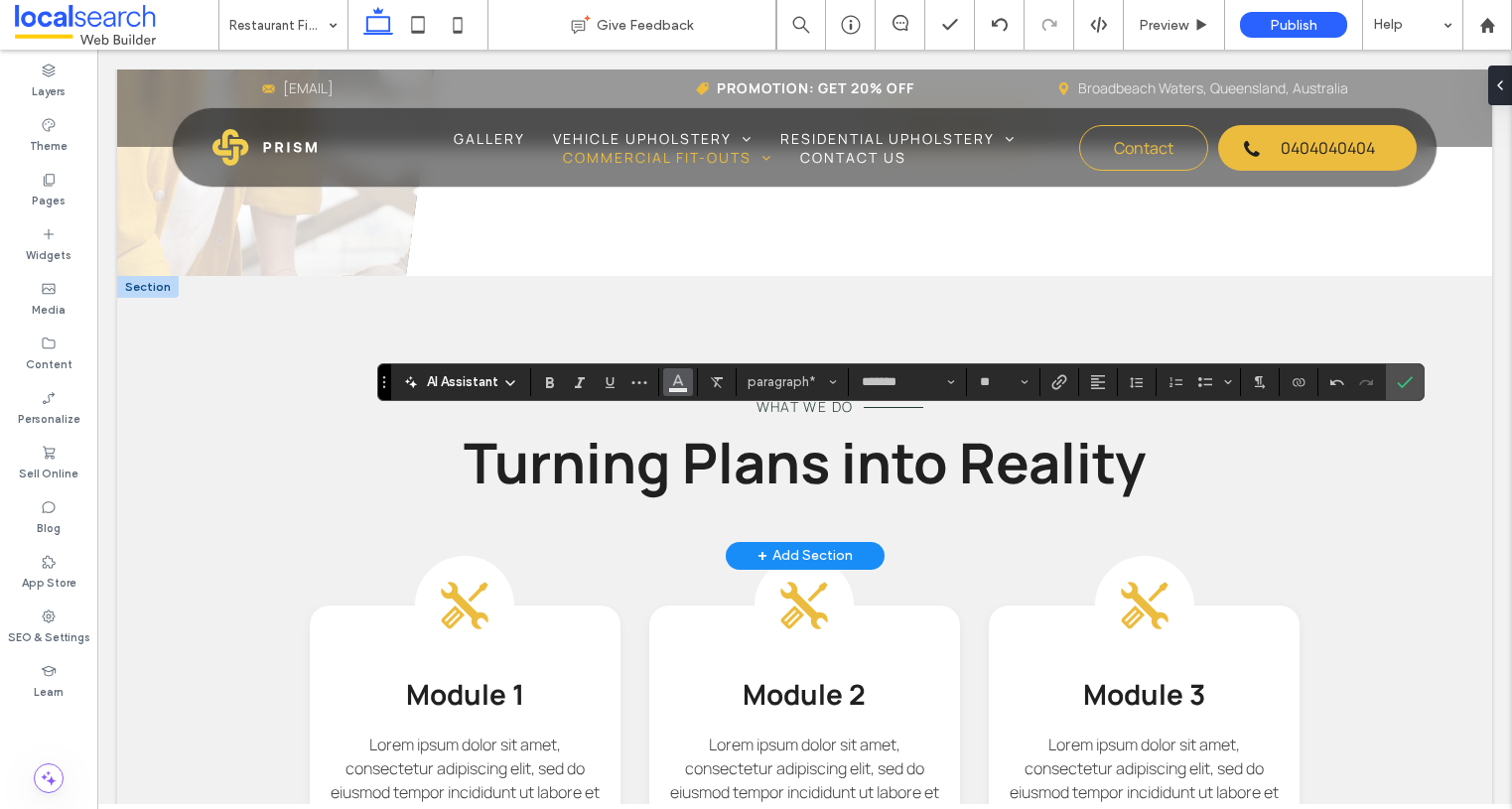 click 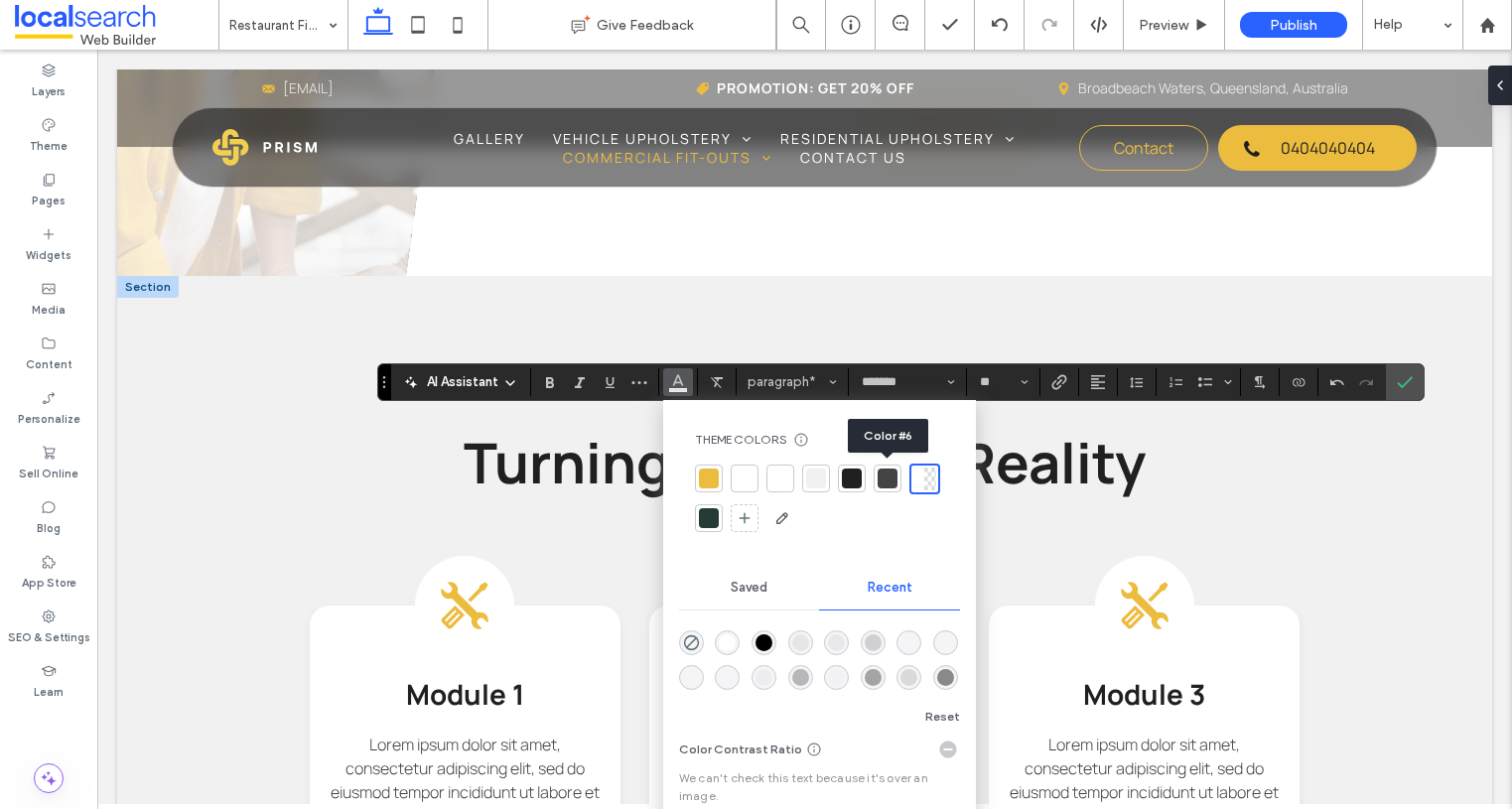 click at bounding box center (888, 478) 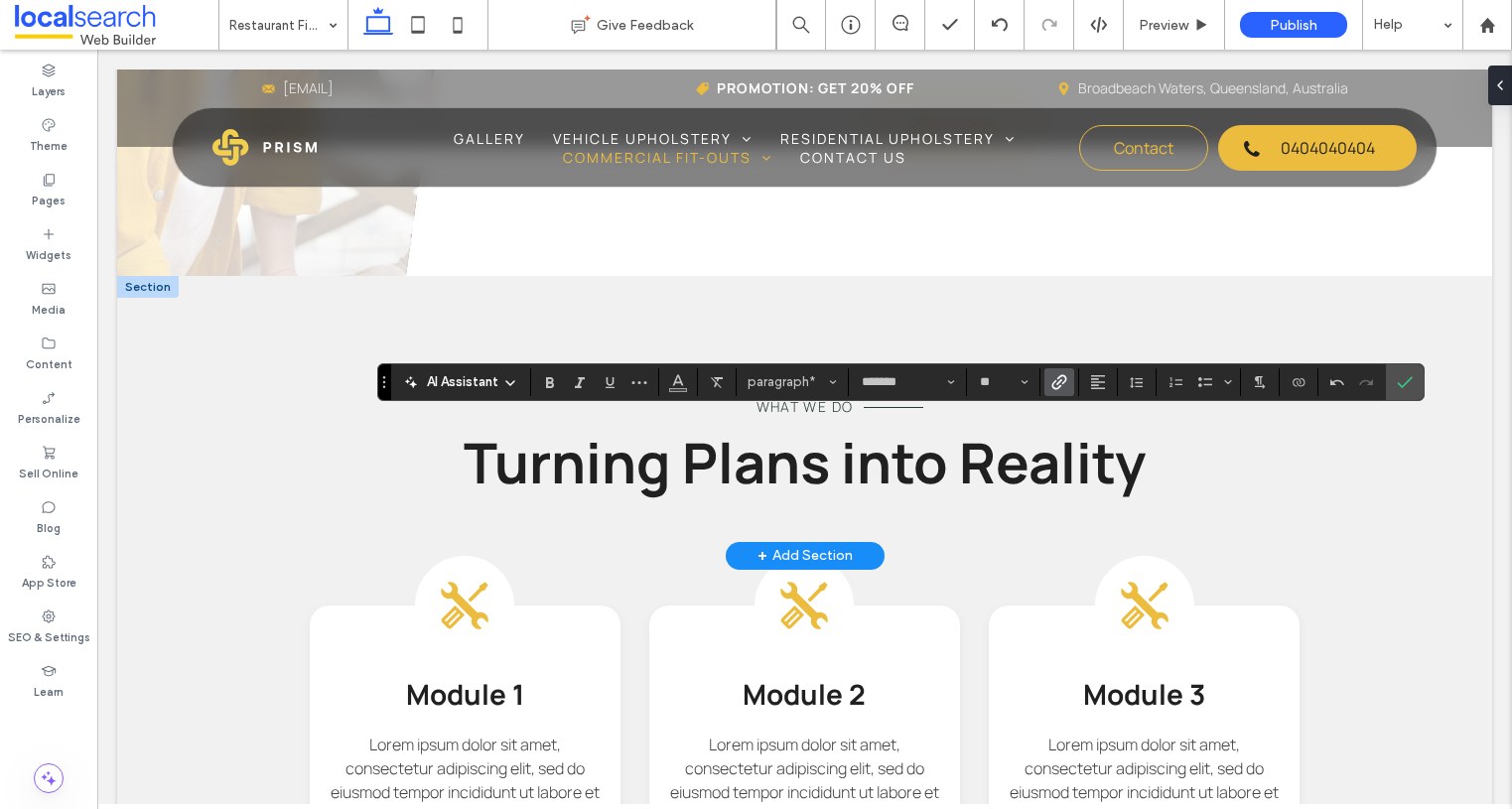 click 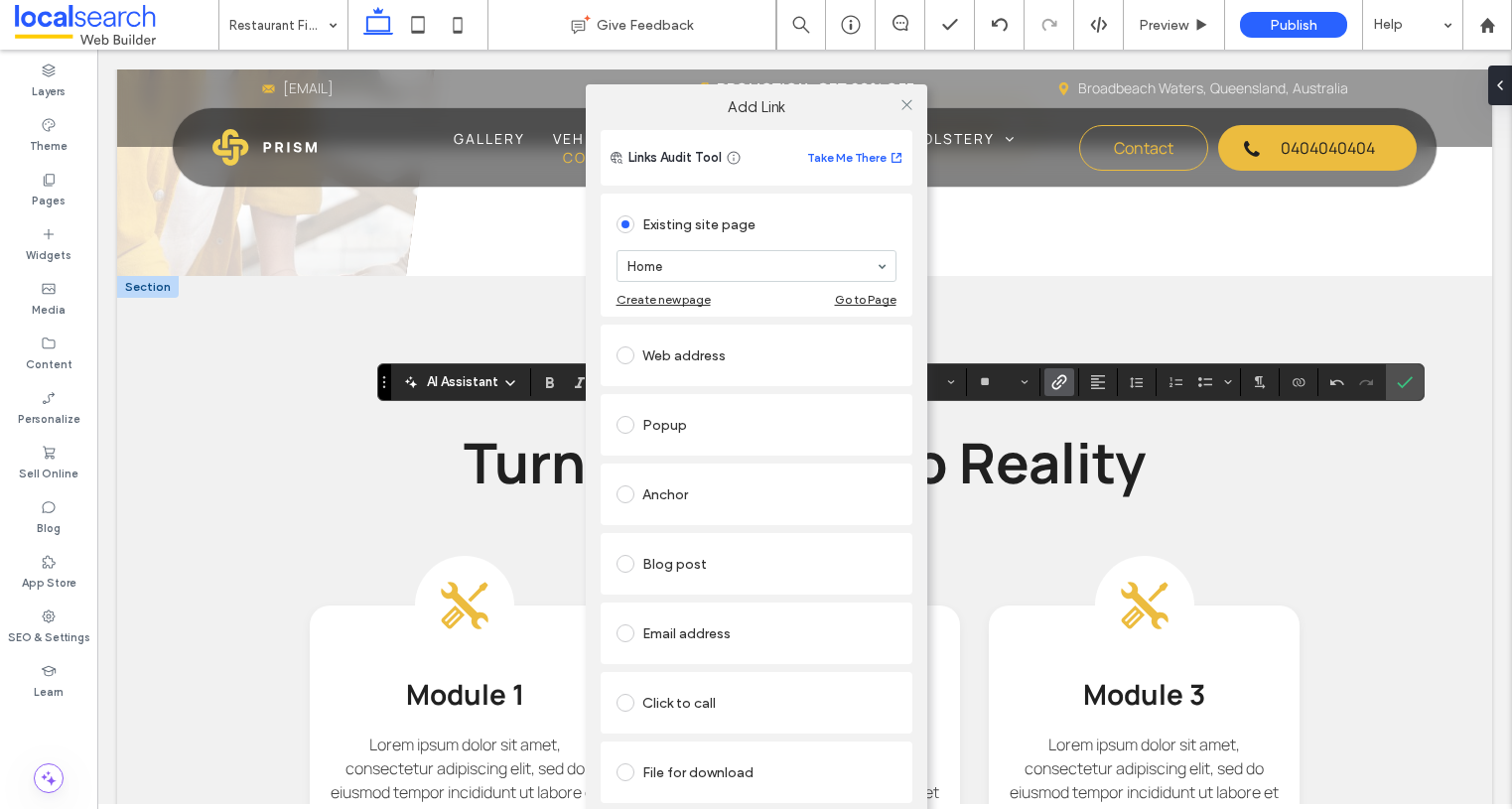 click on "Click to call" at bounding box center (756, 703) 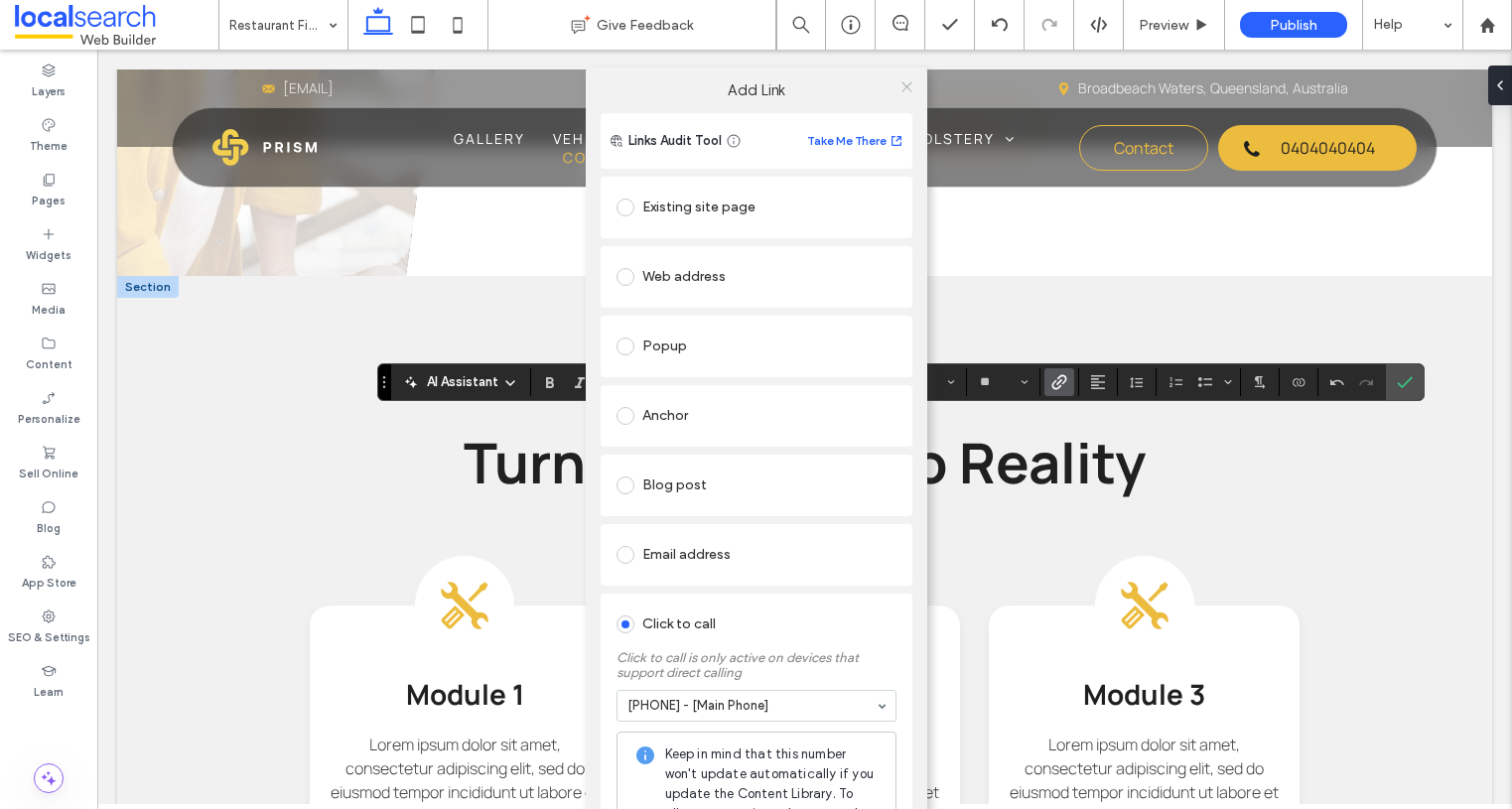 click 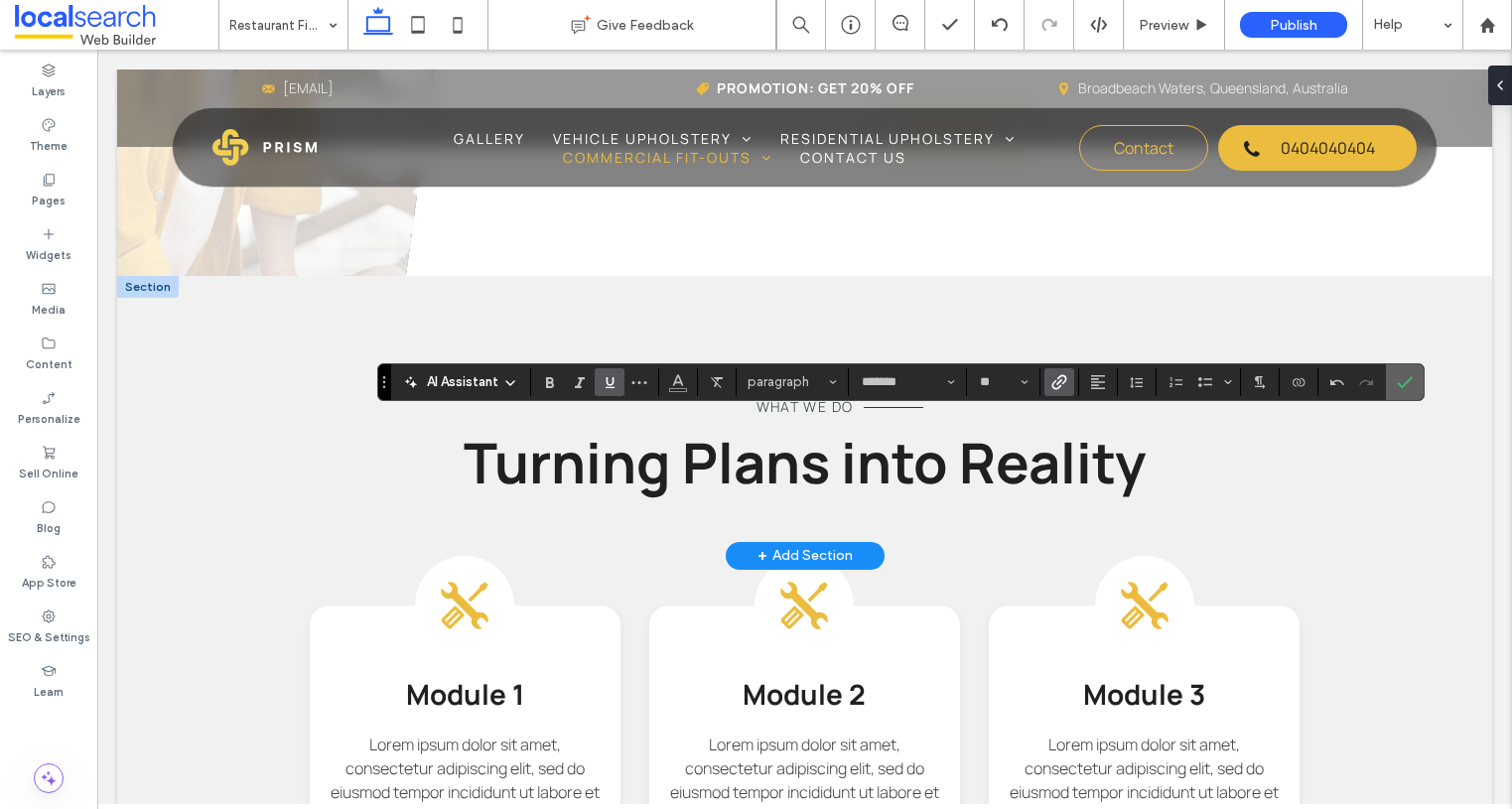 click at bounding box center (1405, 382) 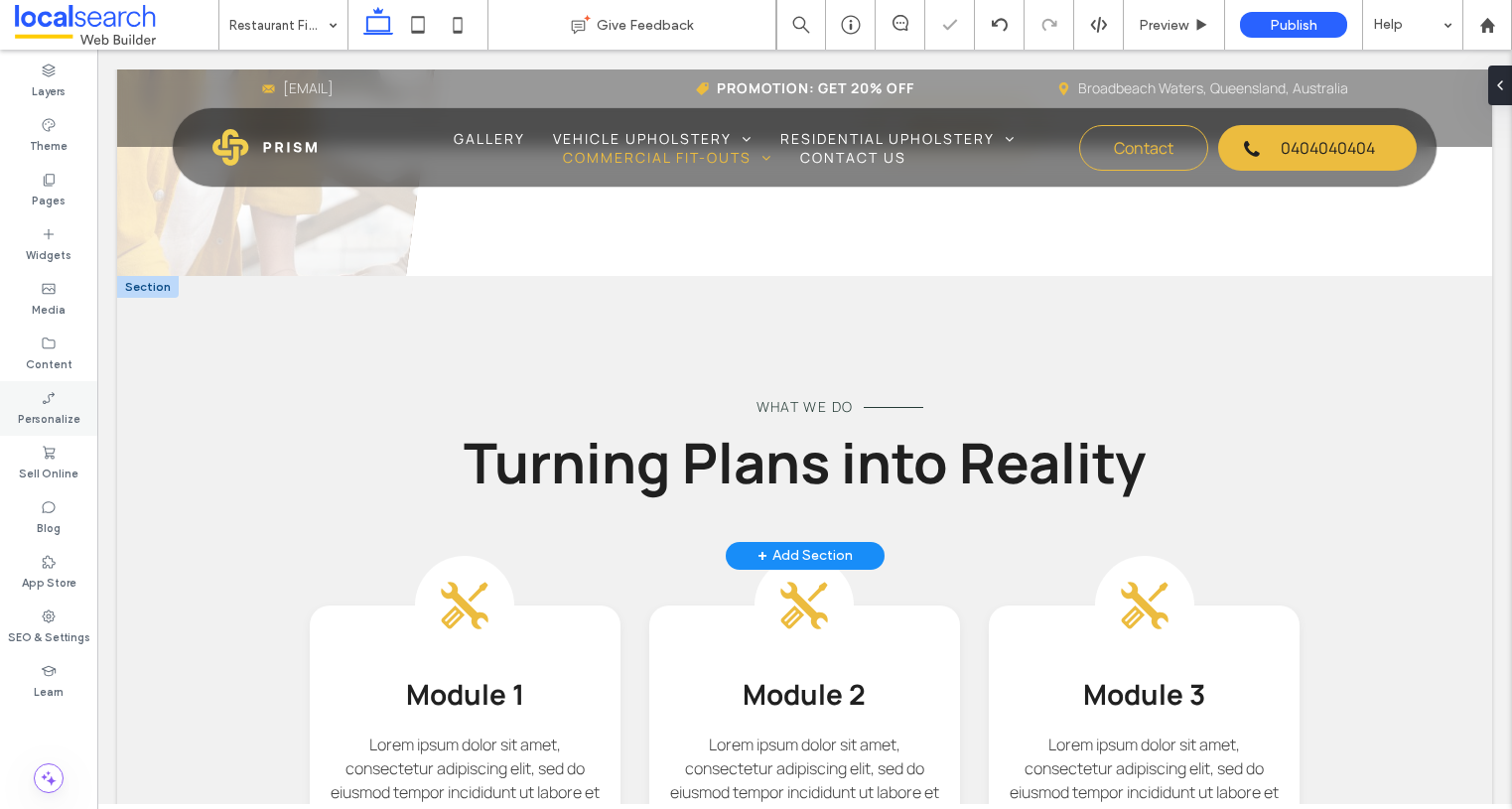 type on "*******" 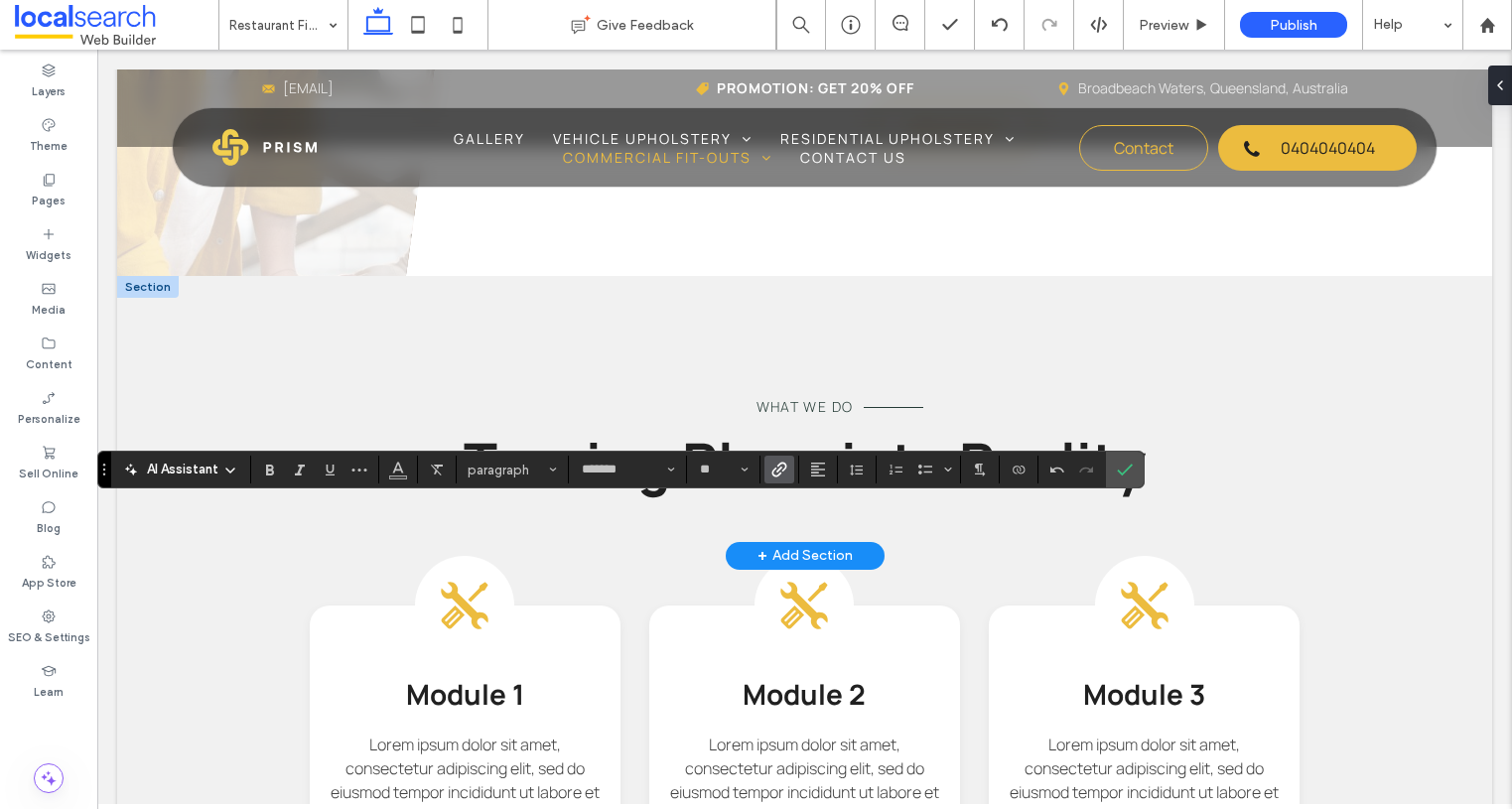 click 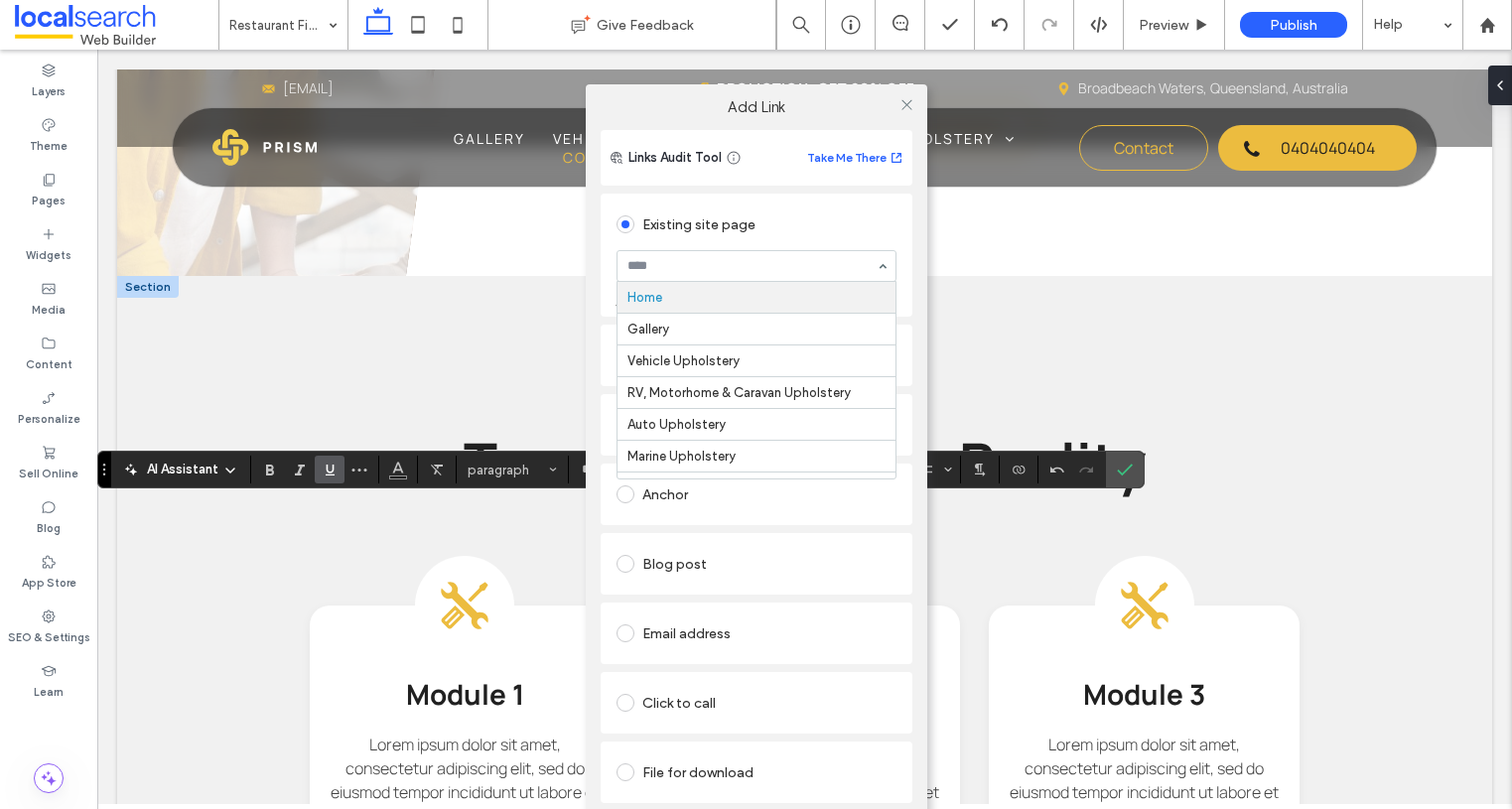 drag, startPoint x: 777, startPoint y: 270, endPoint x: 748, endPoint y: 284, distance: 32.202484 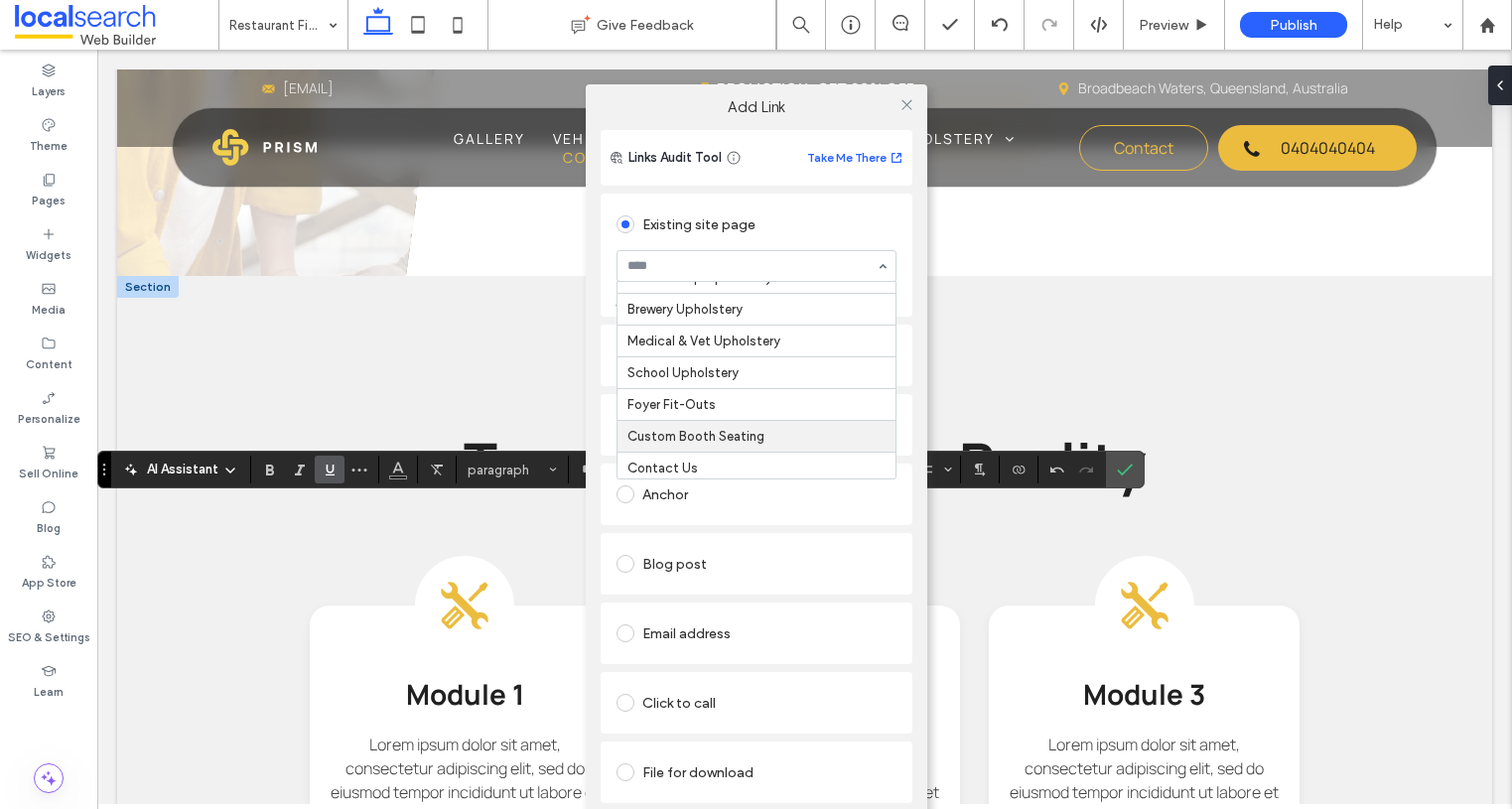 scroll, scrollTop: 533, scrollLeft: 0, axis: vertical 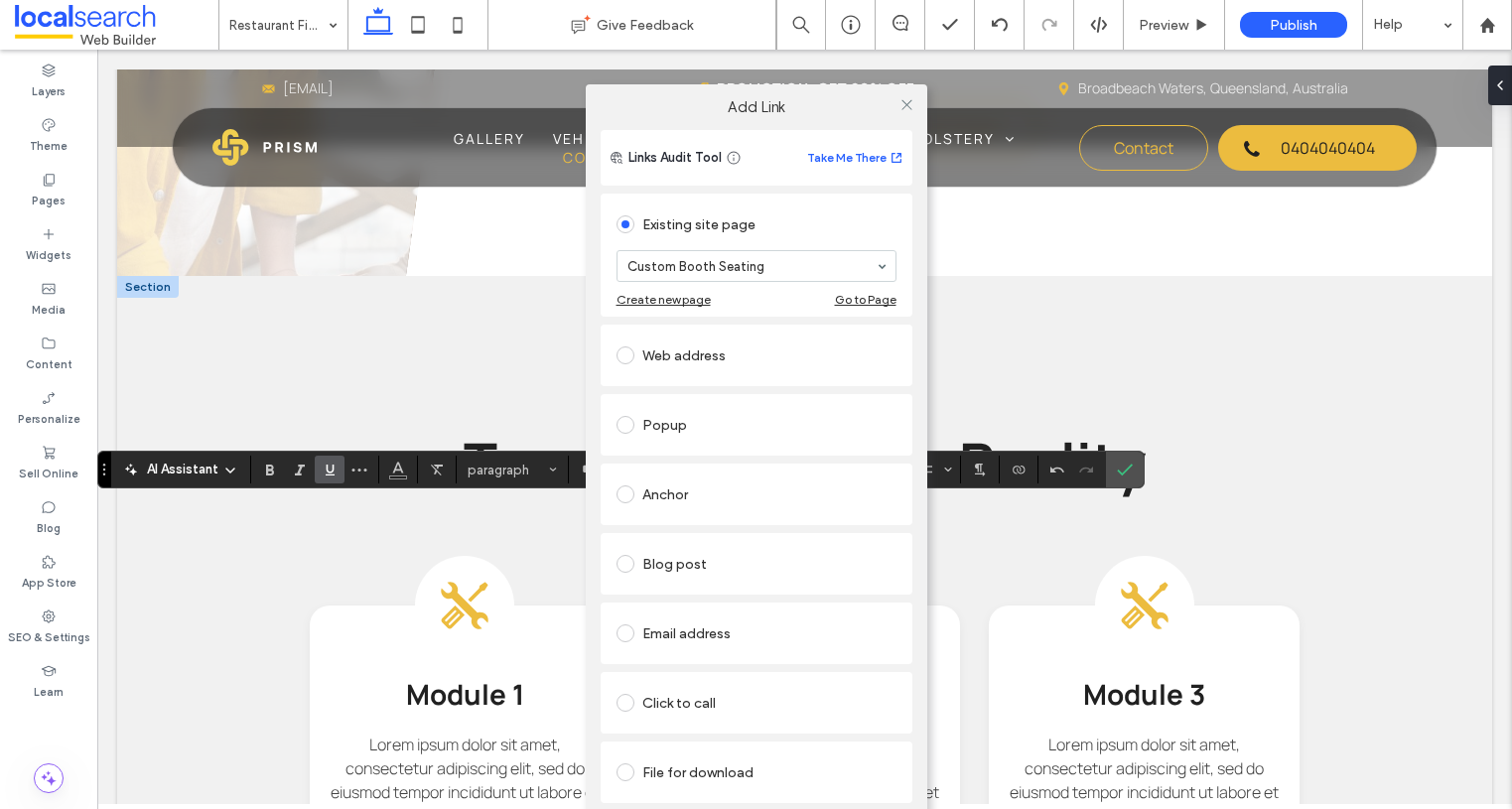 drag, startPoint x: 674, startPoint y: 424, endPoint x: 691, endPoint y: 397, distance: 31.906112 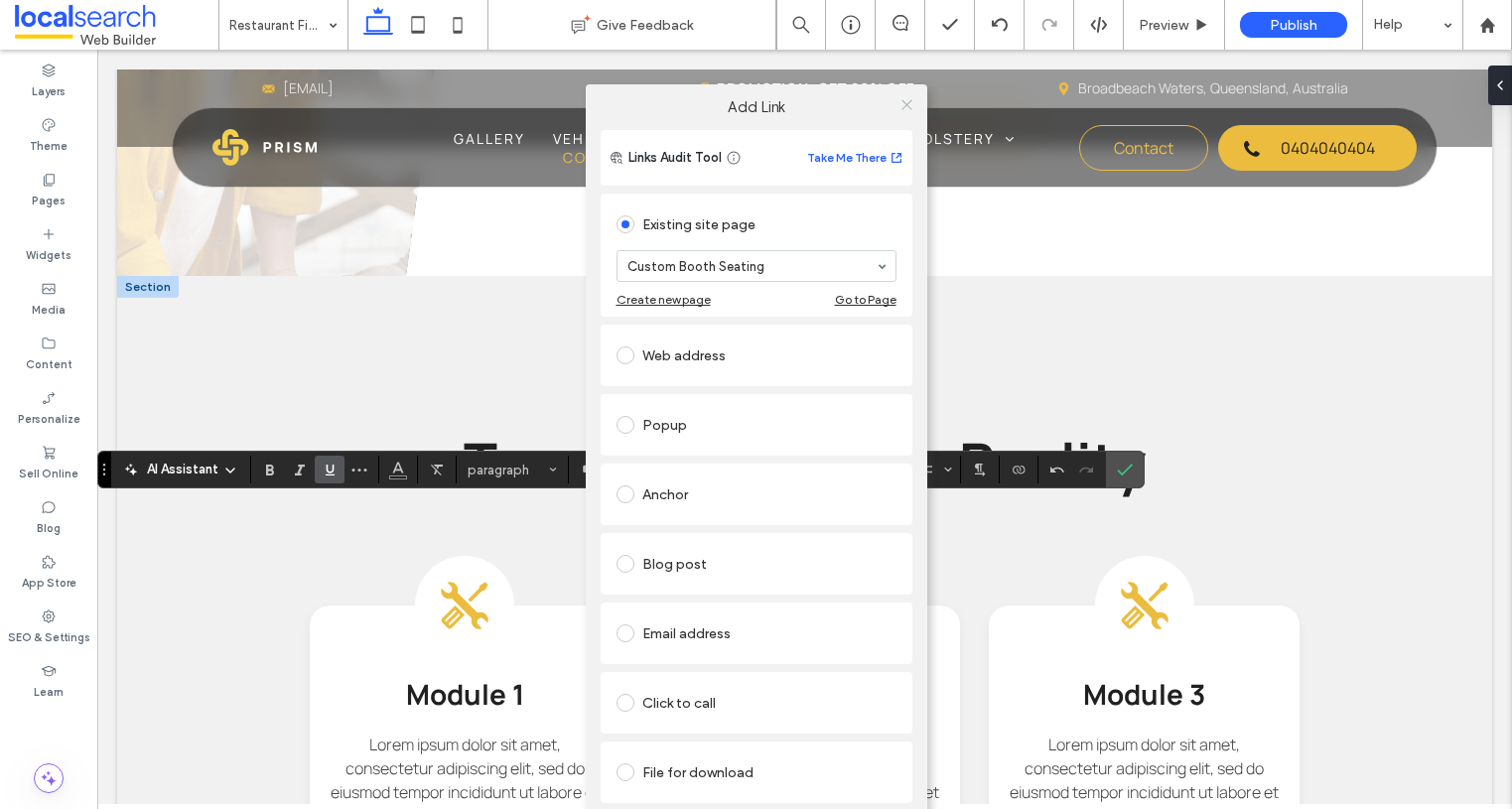 click 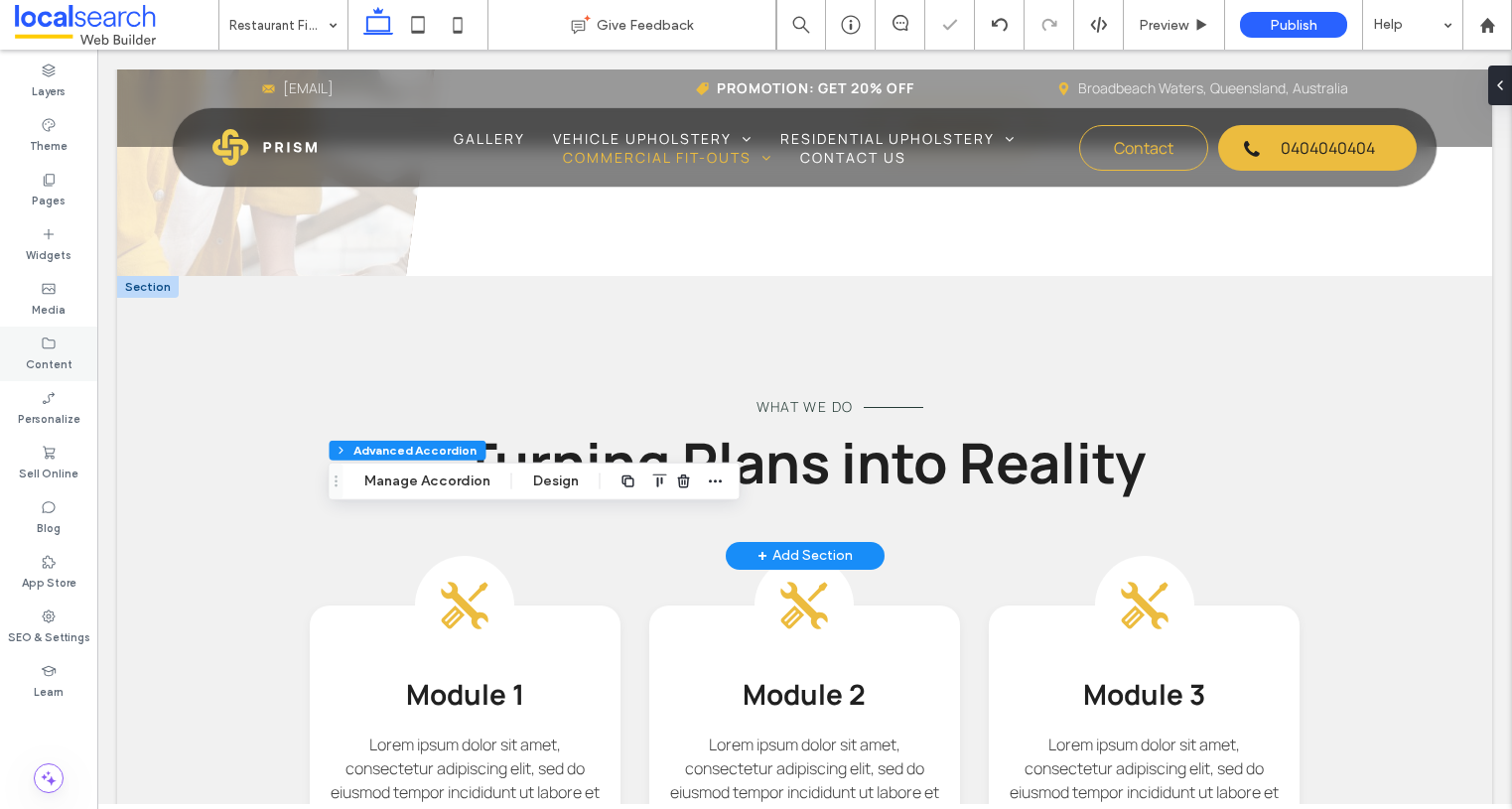 type on "*" 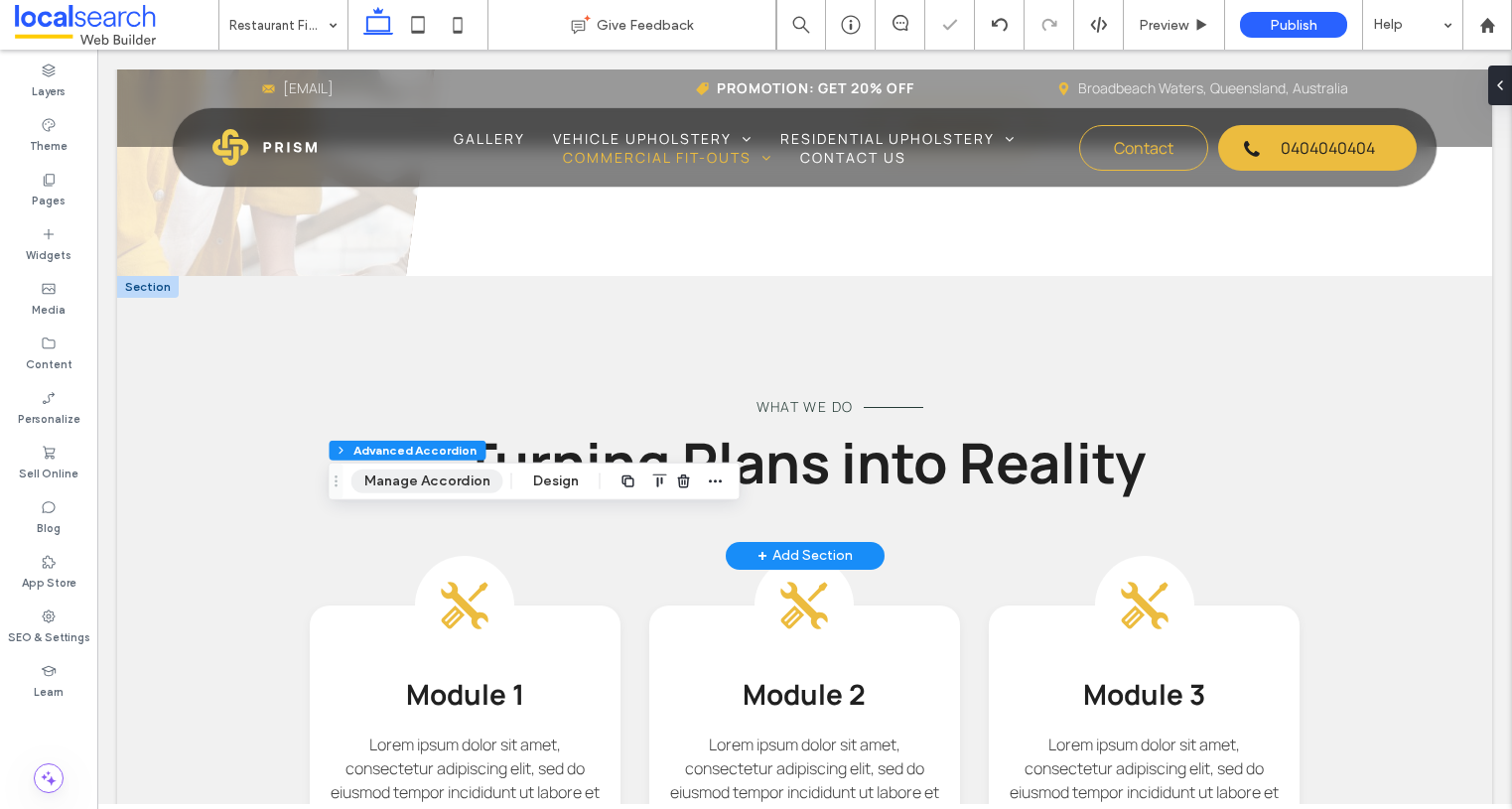 click on "Manage Accordion" at bounding box center (427, 481) 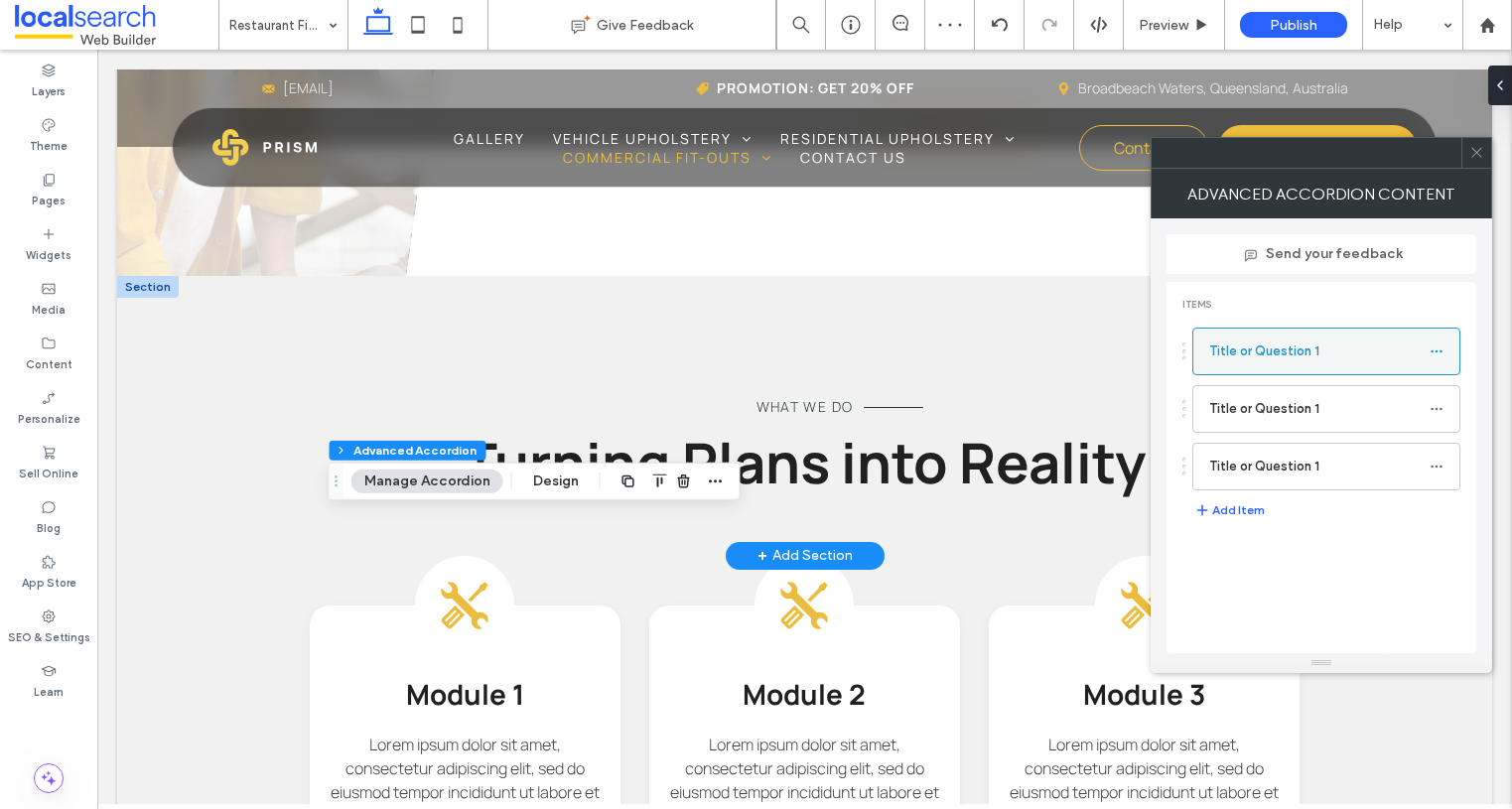 click 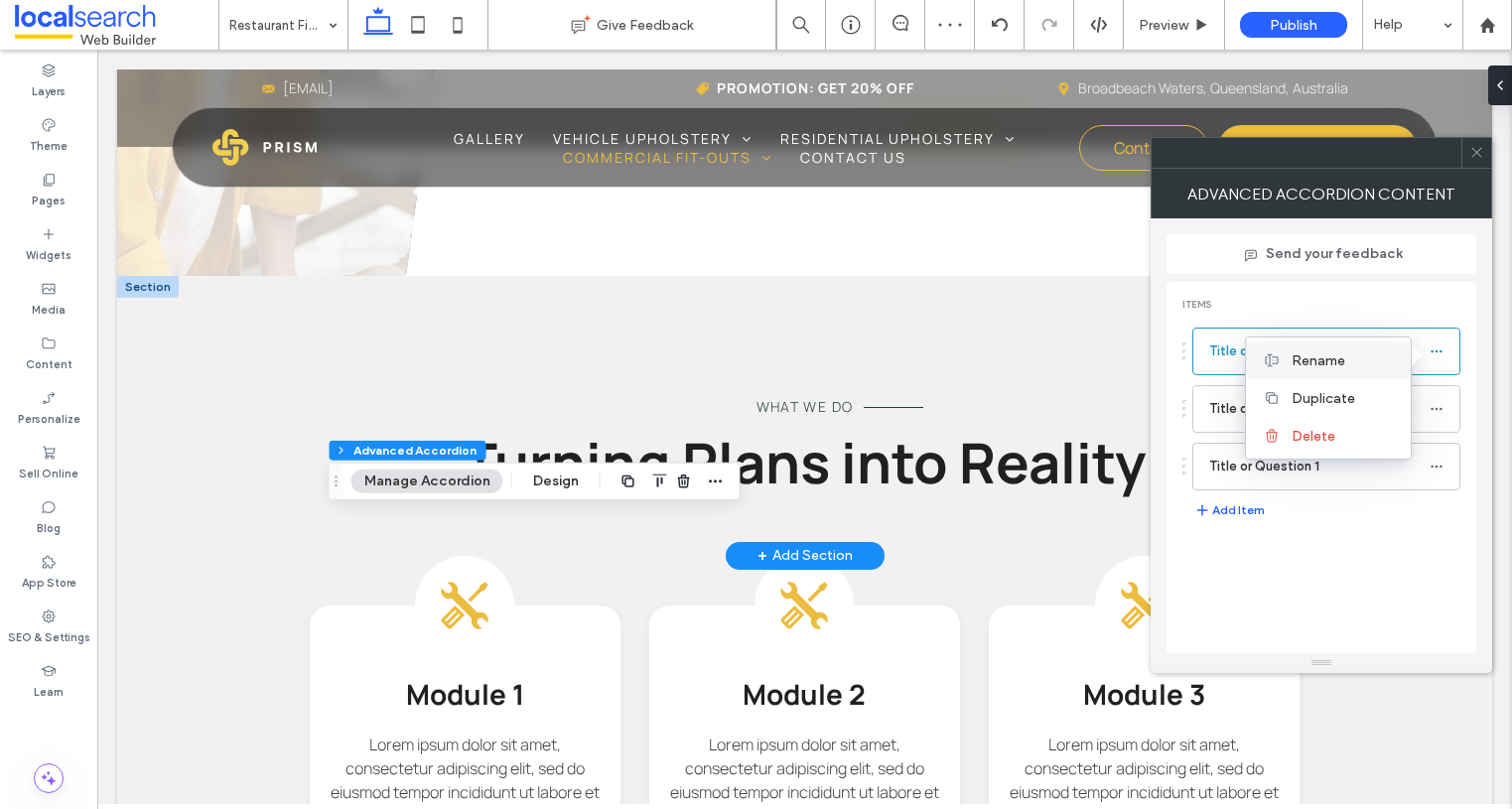 click on "Rename" at bounding box center (1318, 360) 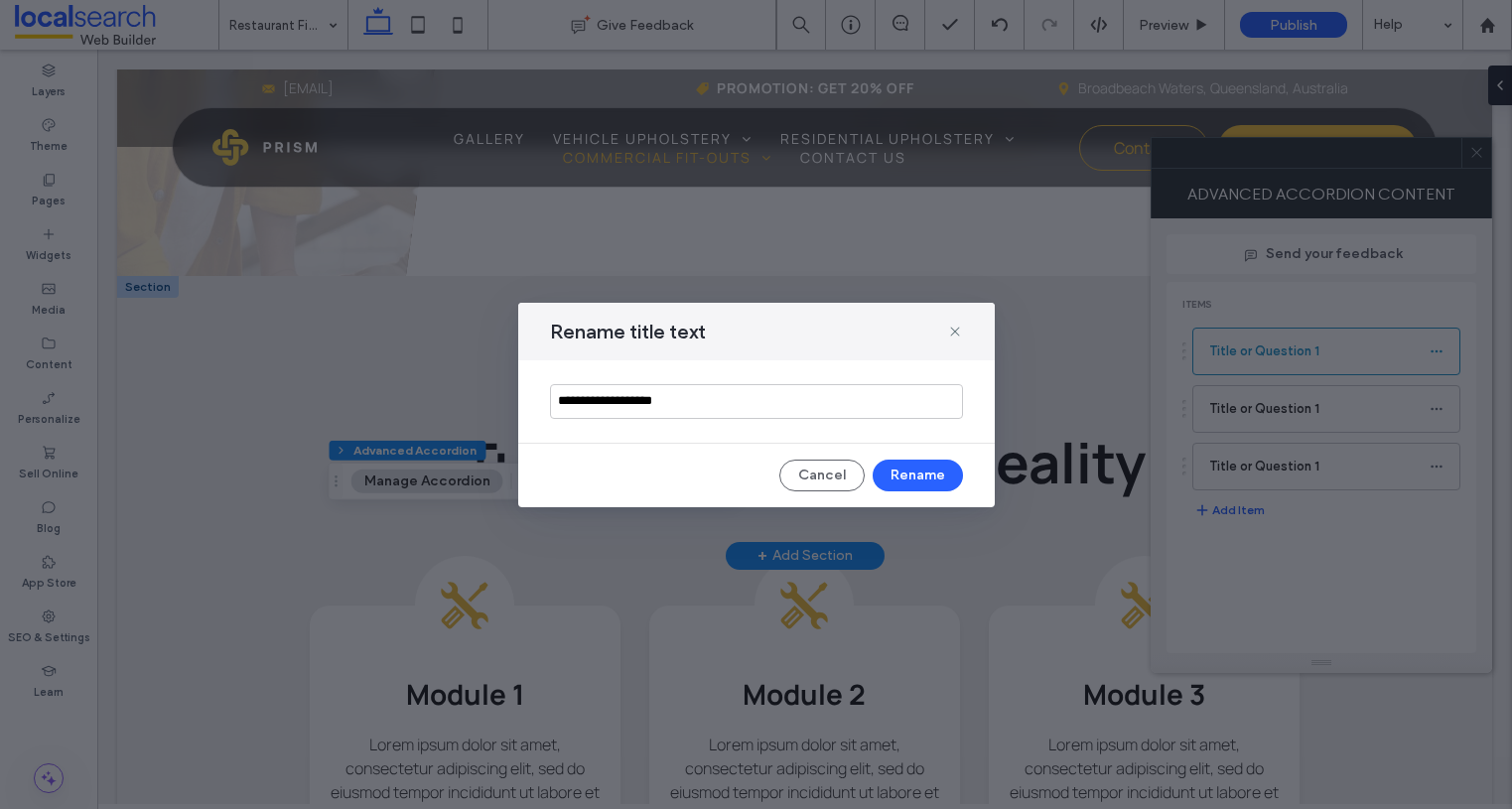 click on "**********" at bounding box center (756, 401) 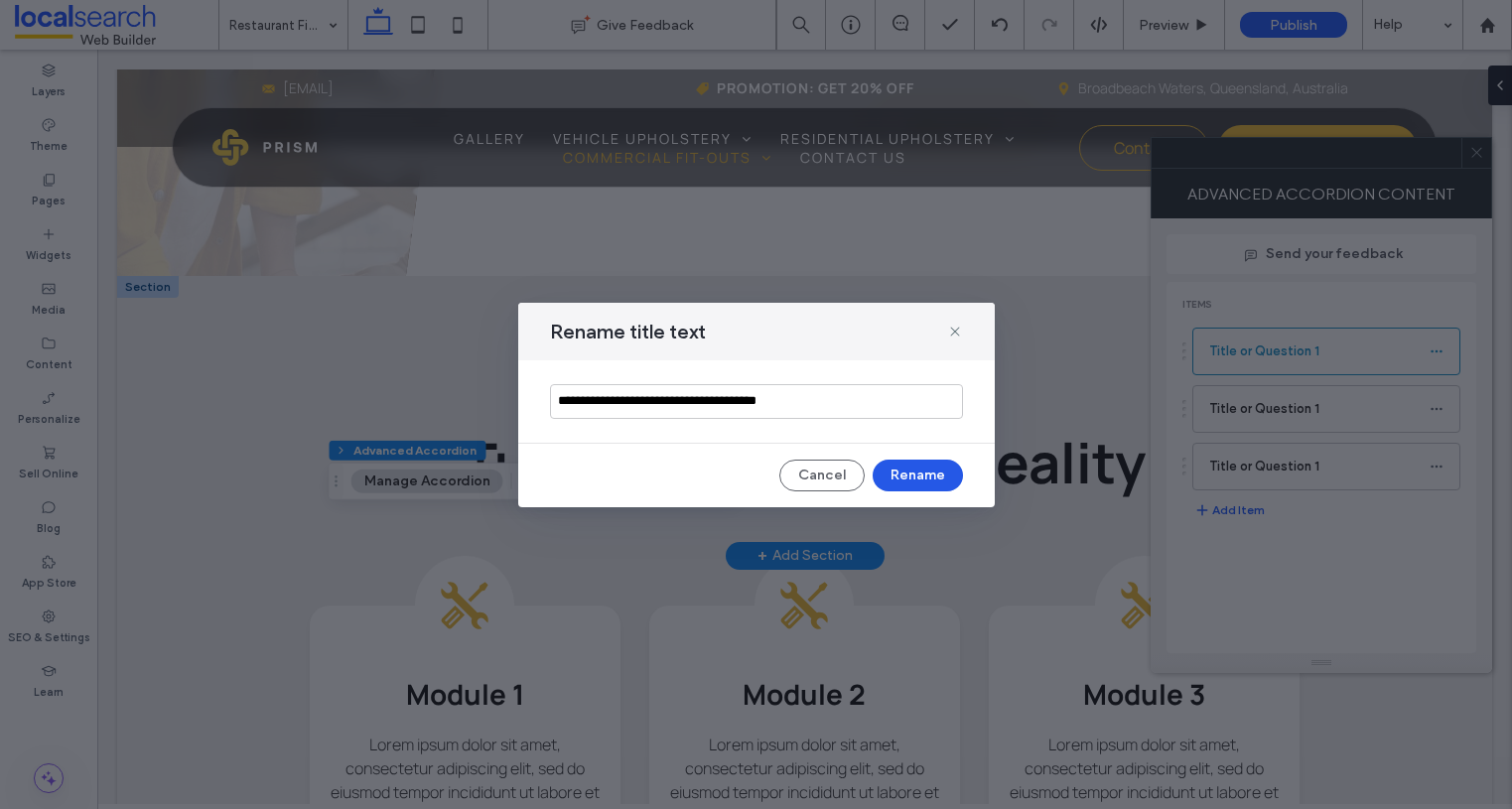 type on "**********" 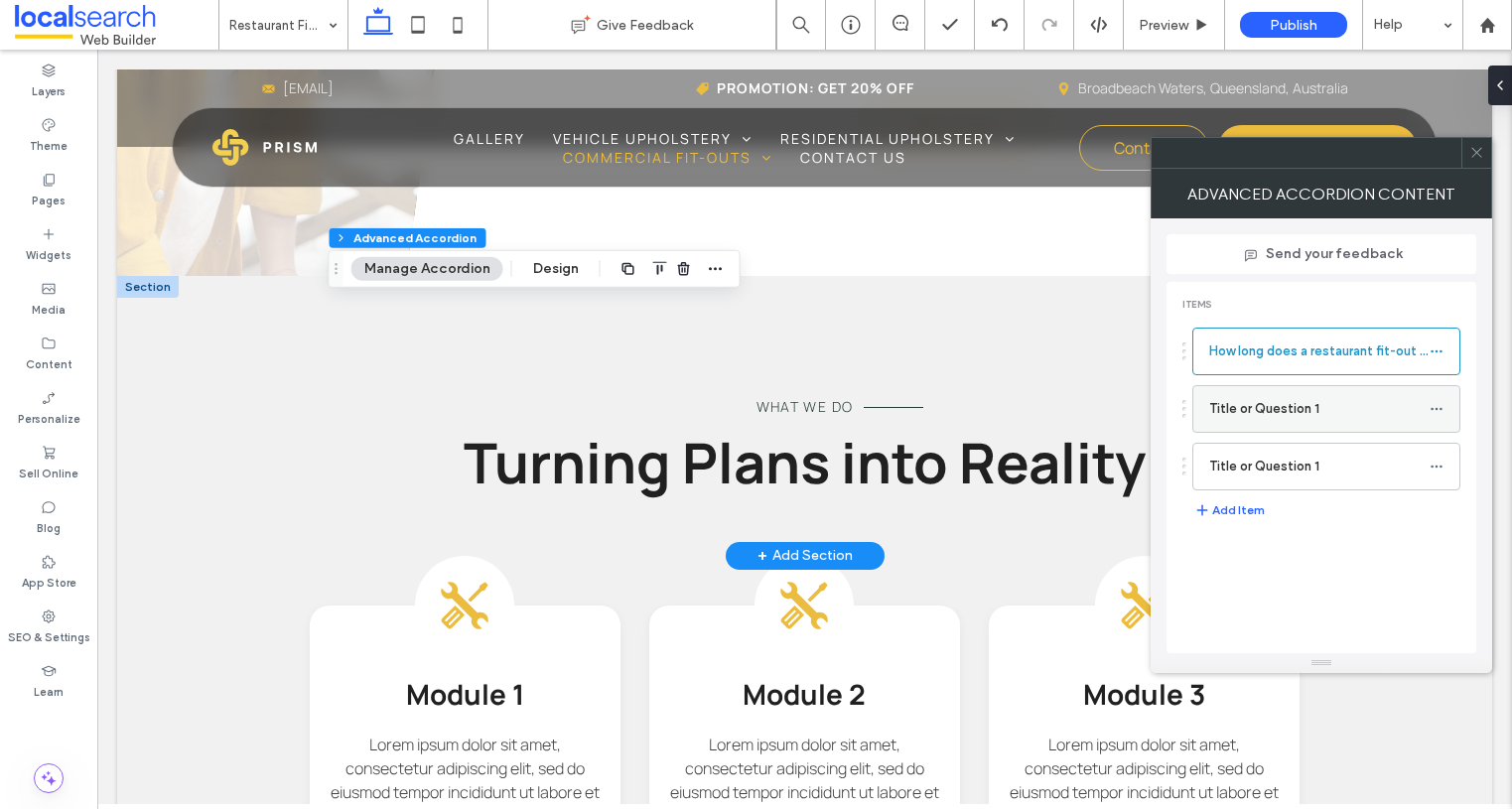 click 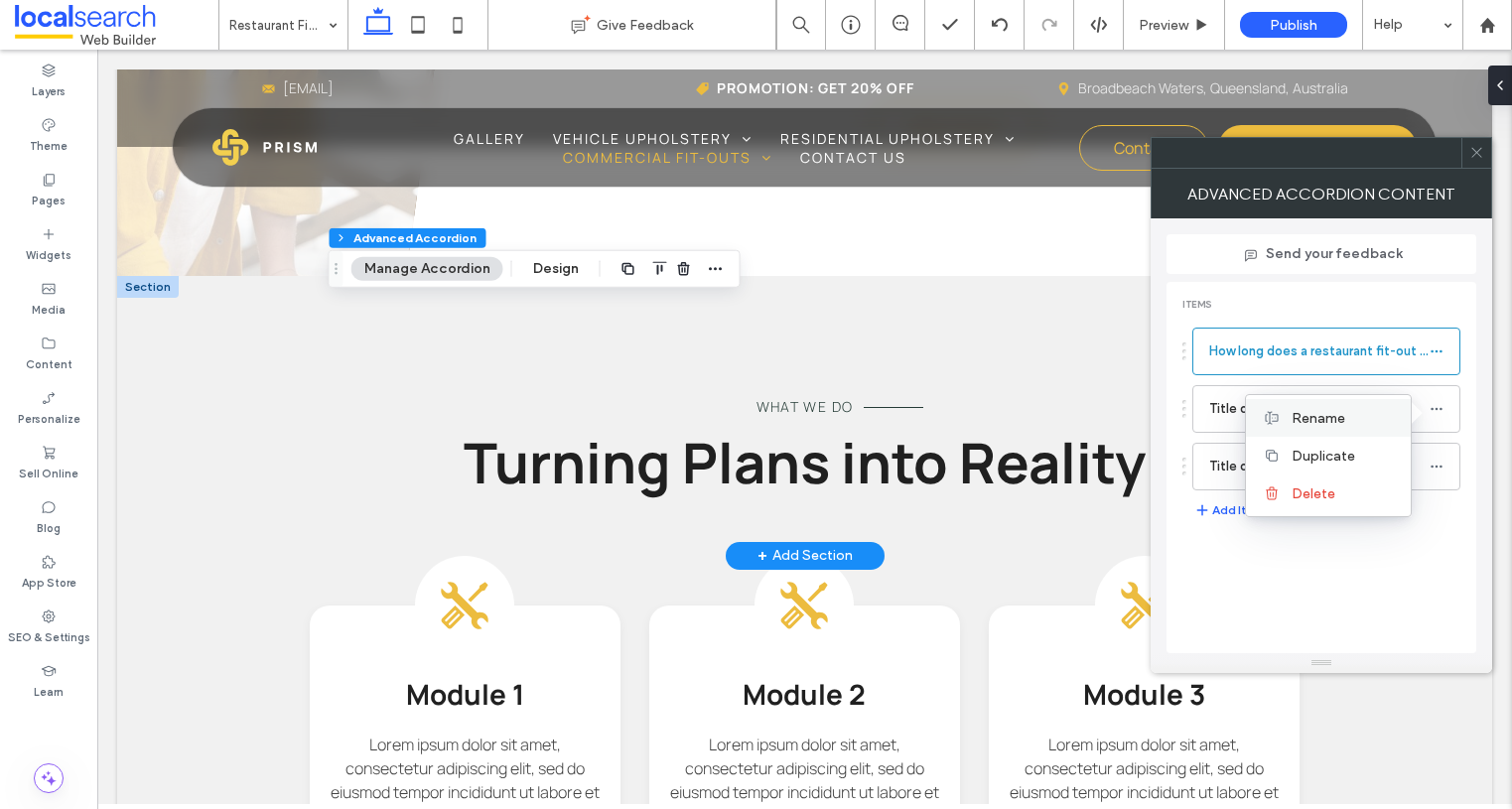 click on "Rename" at bounding box center (1318, 418) 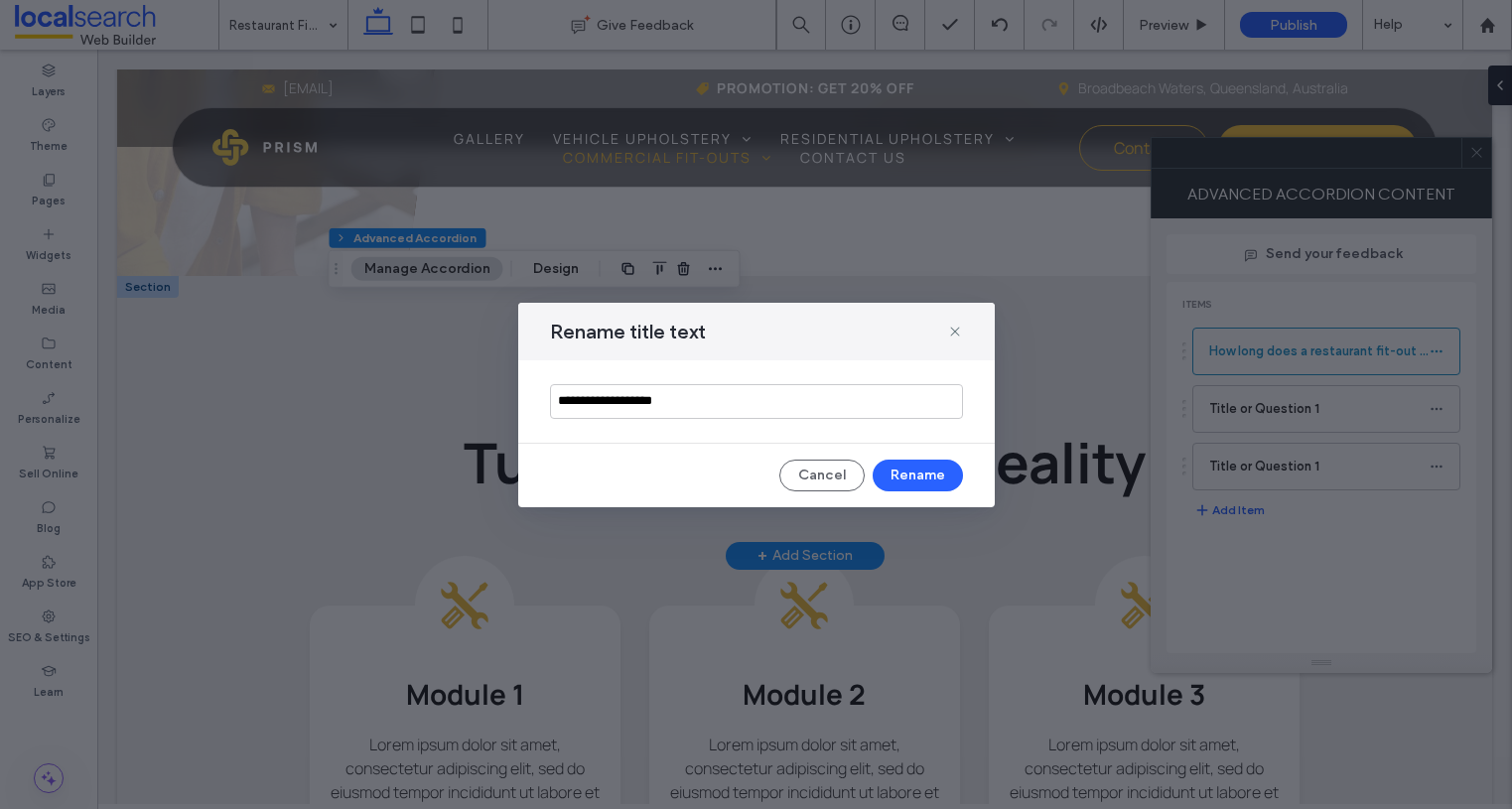 click on "**********" at bounding box center [756, 401] 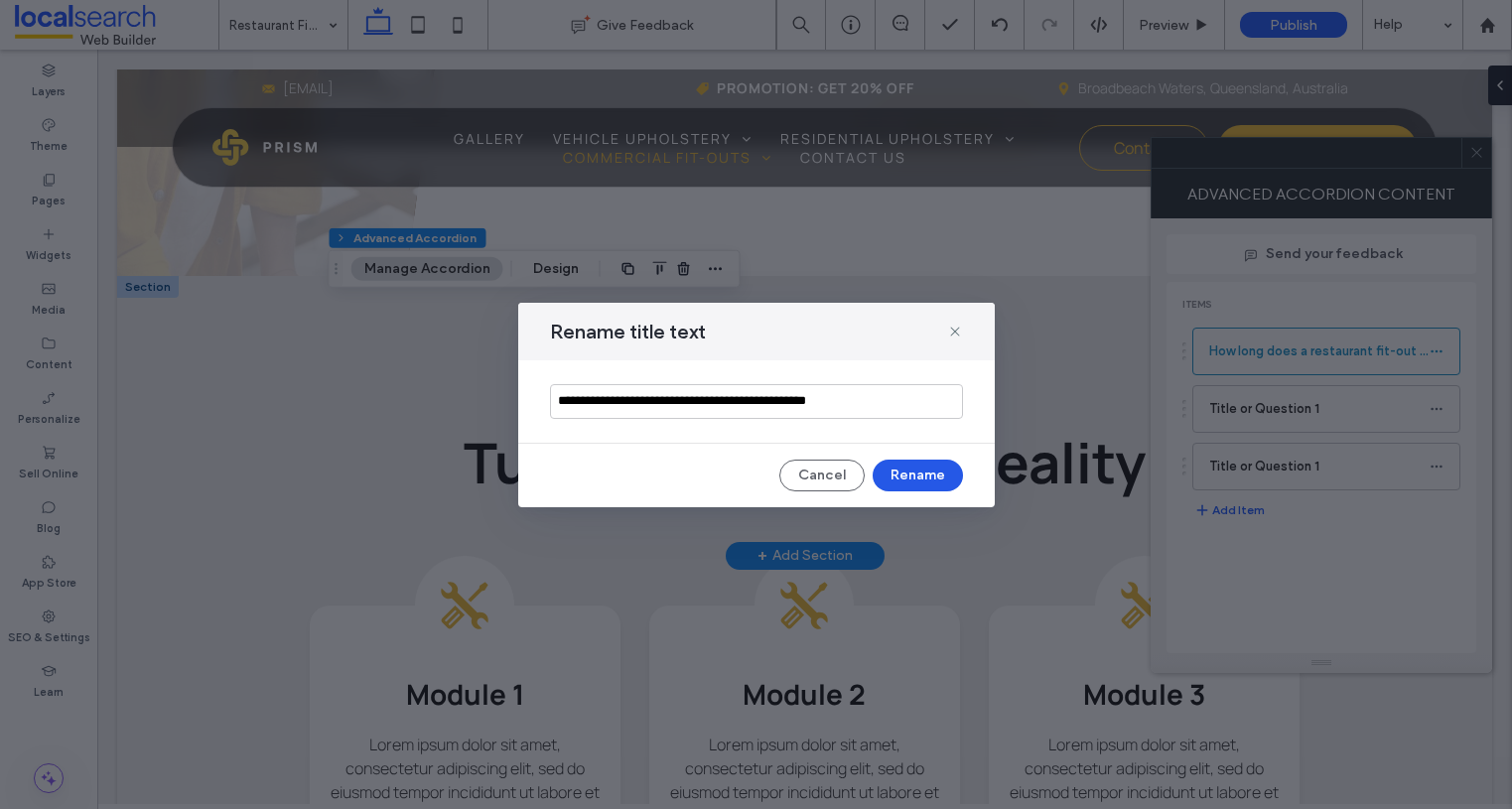 type on "**********" 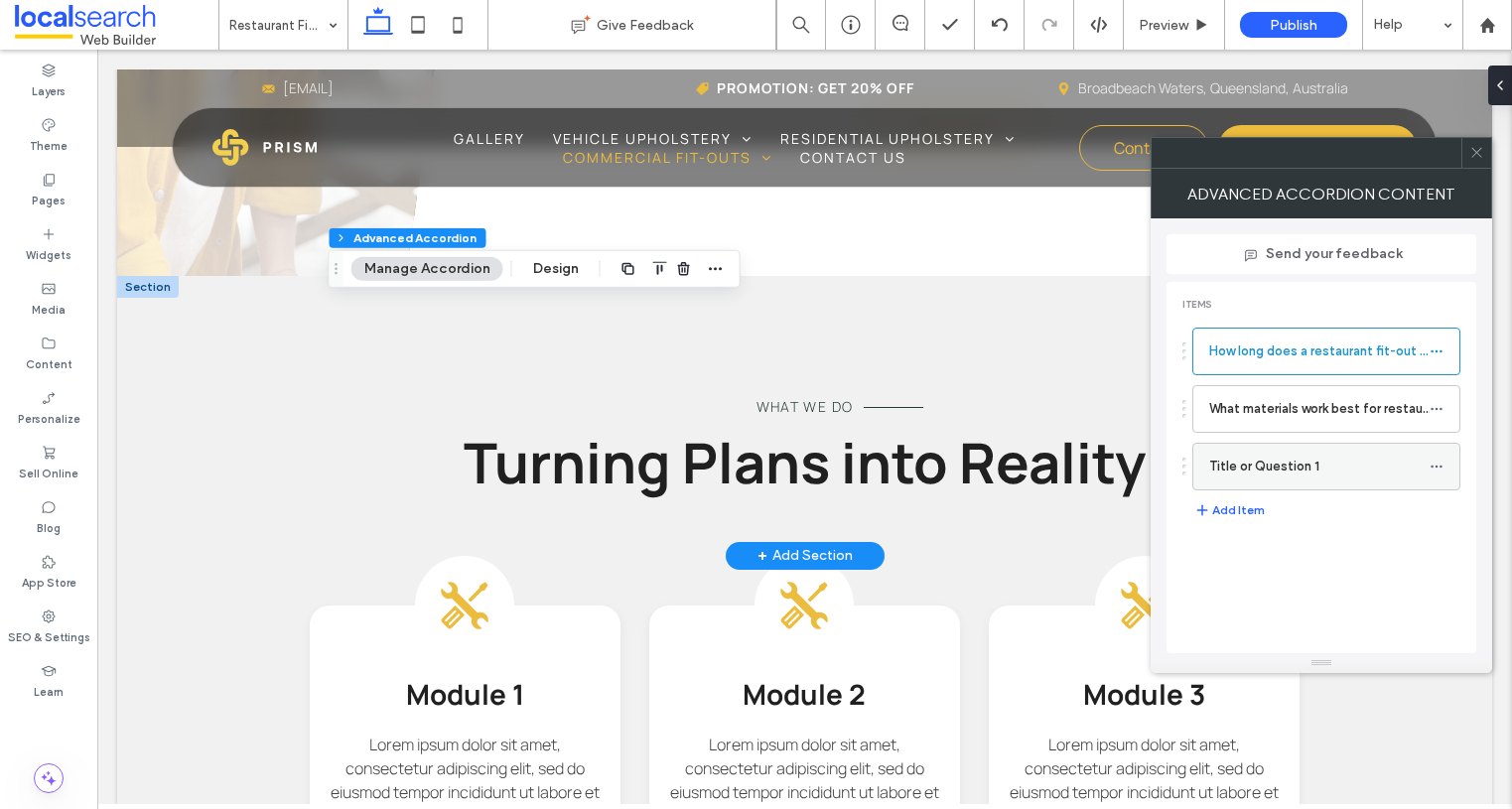 click 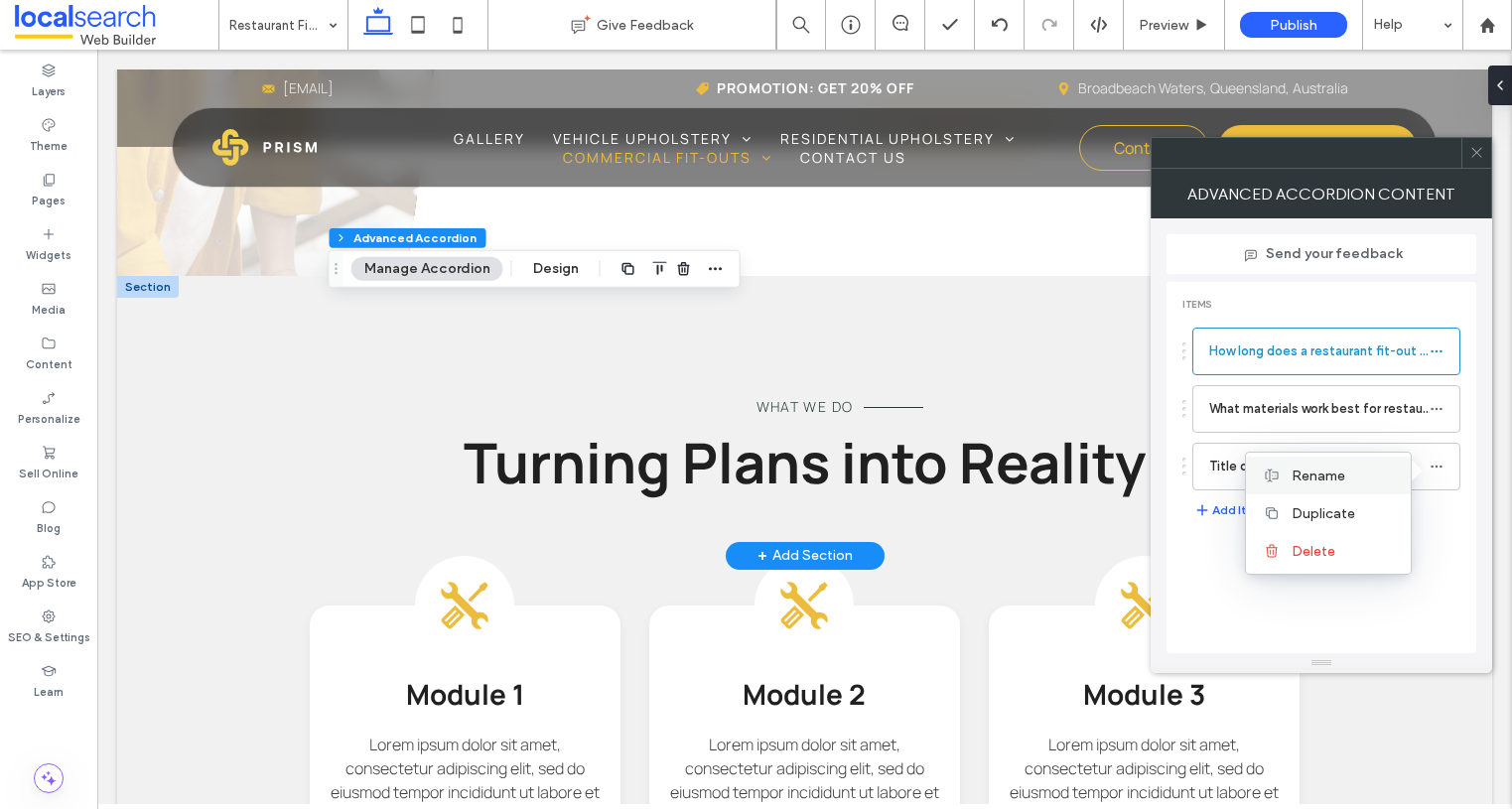 click 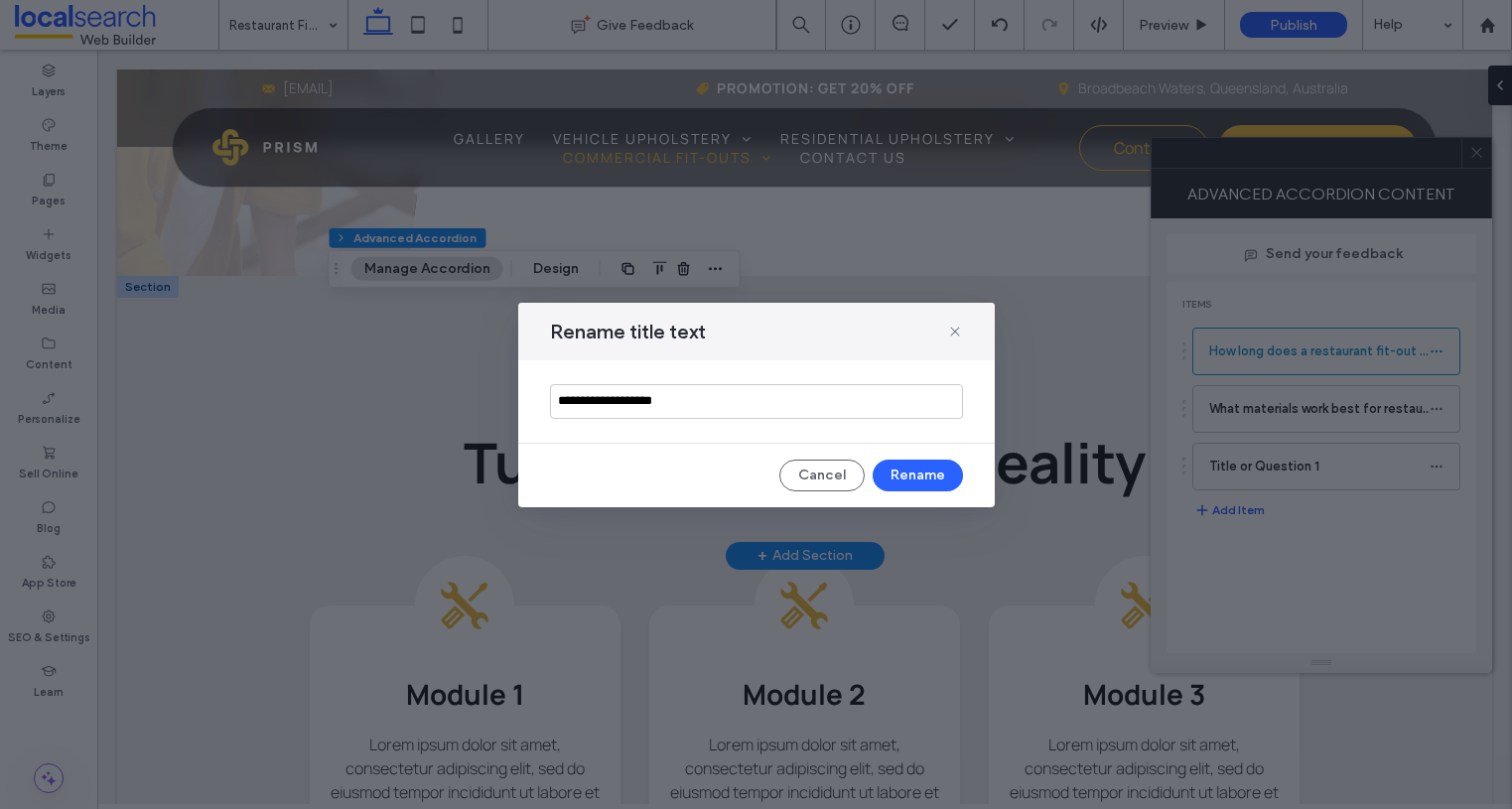 click on "**********" at bounding box center (756, 401) 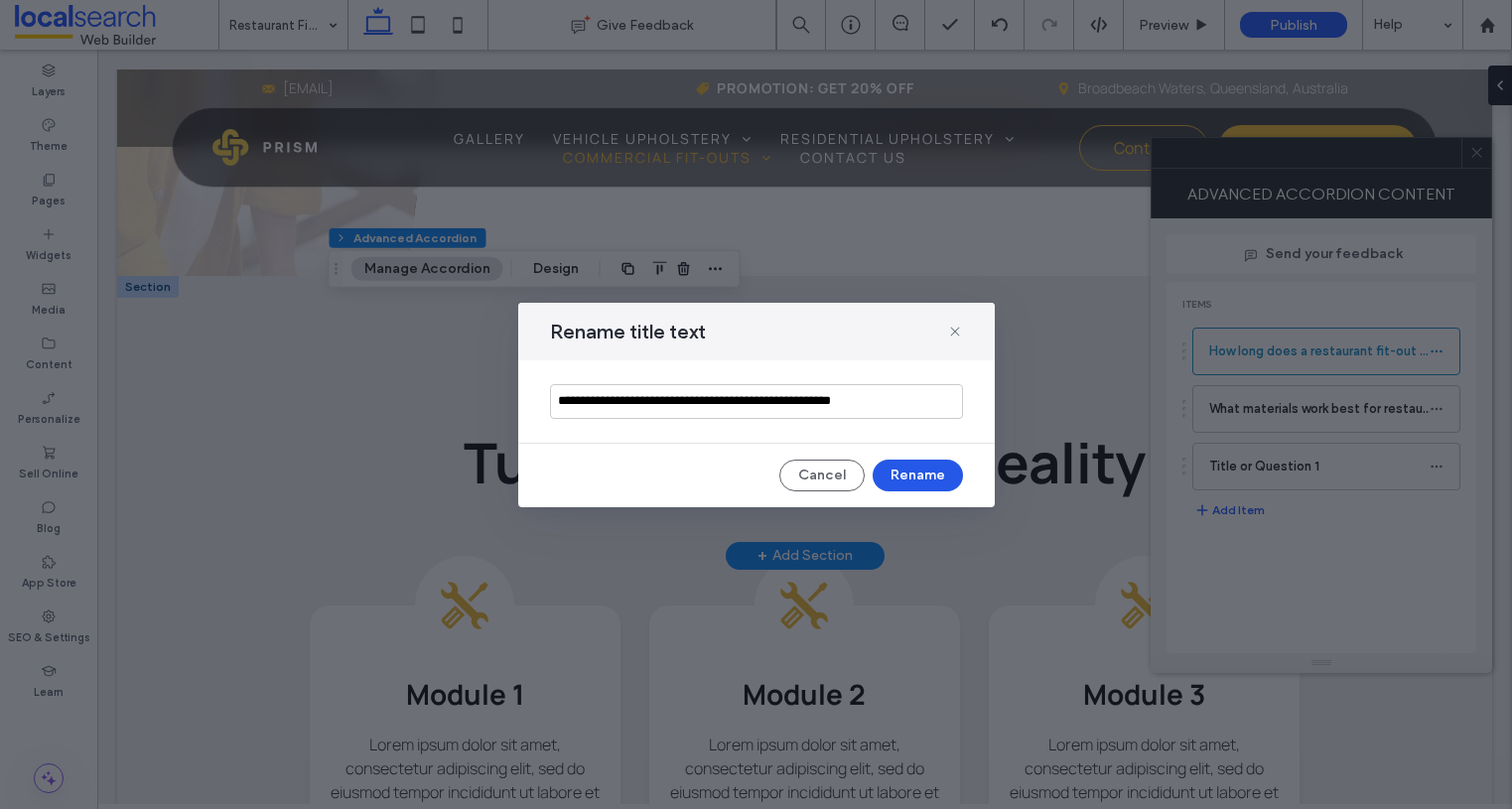 type on "**********" 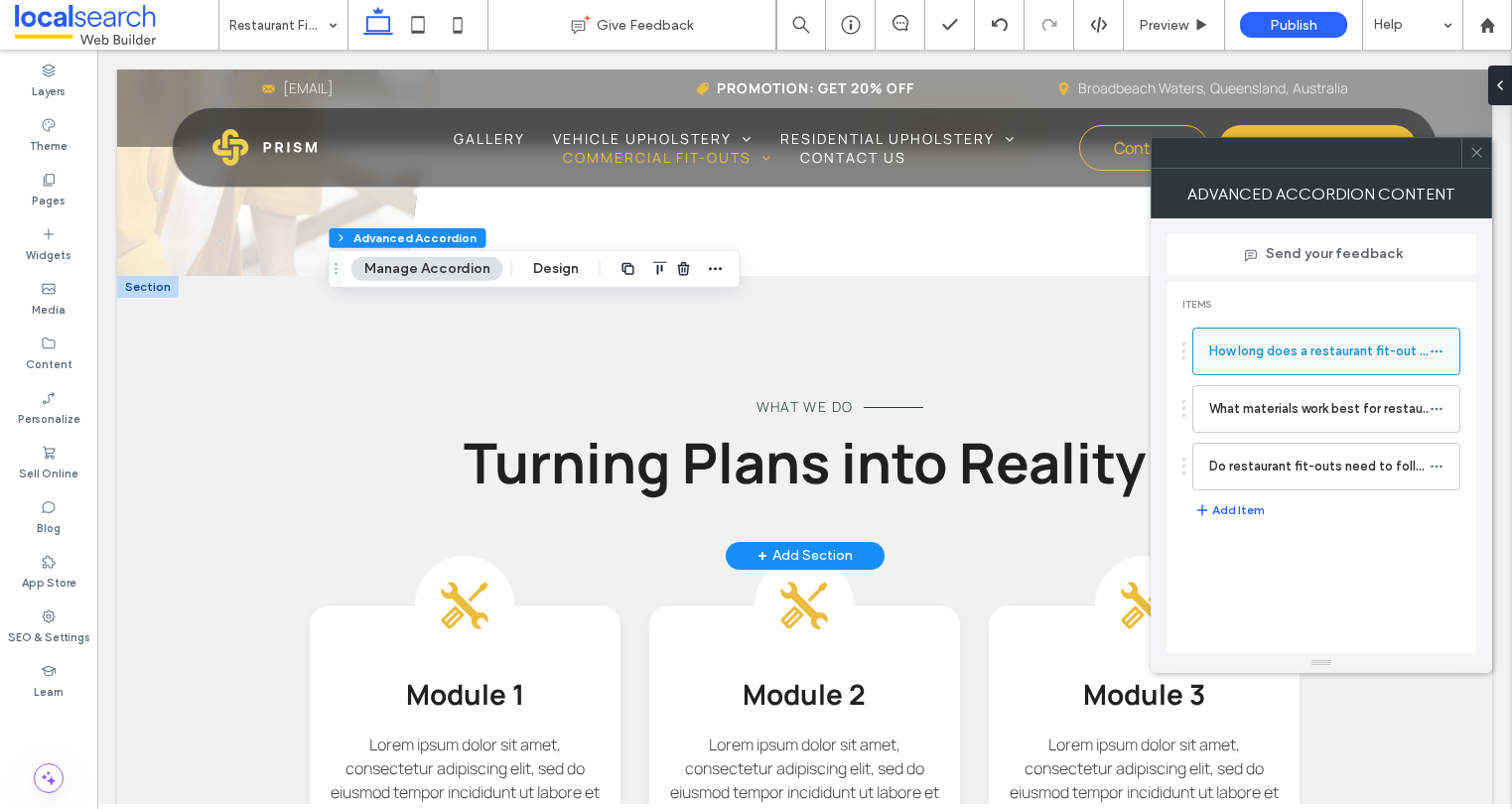 click 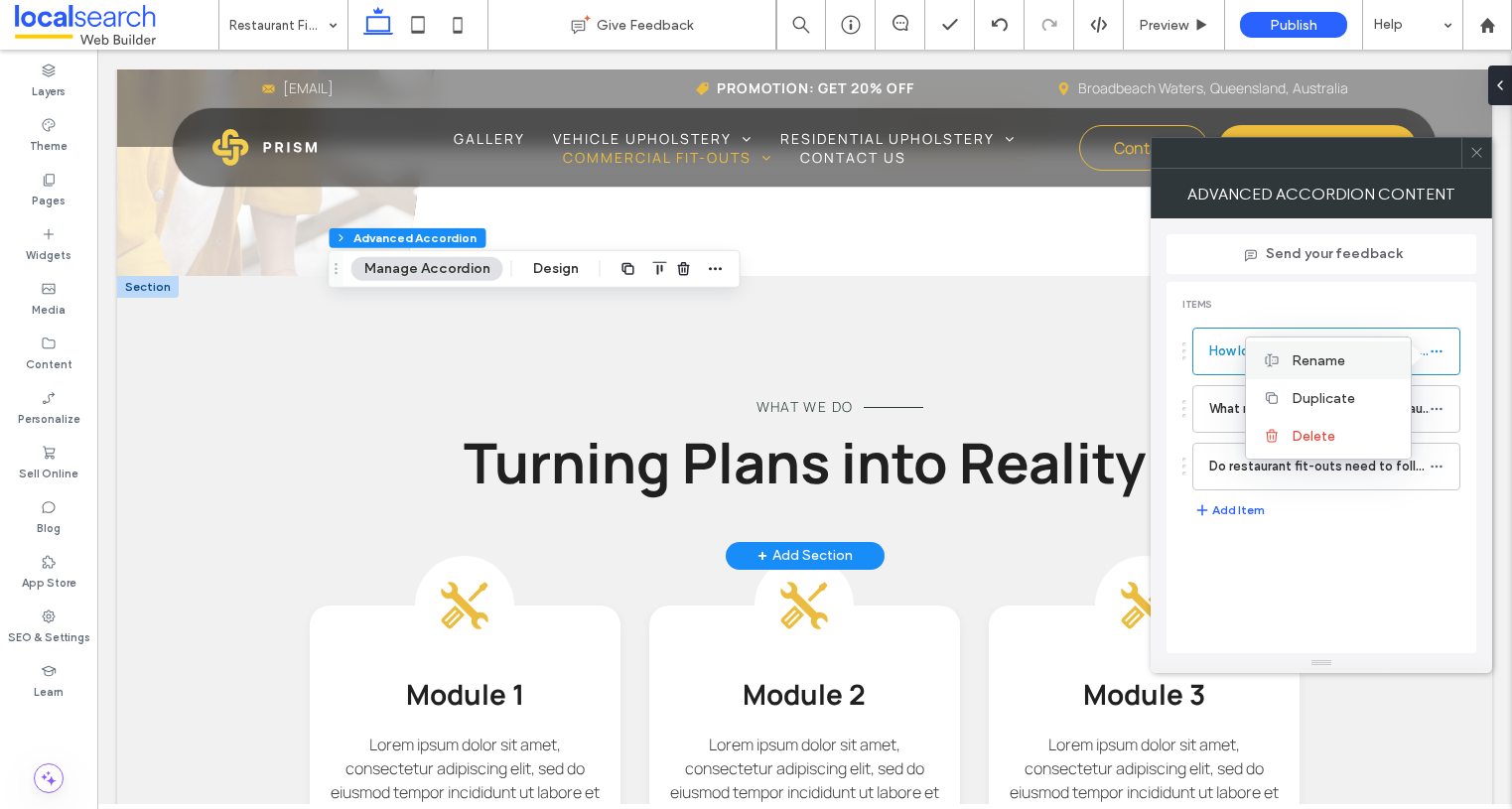 click on "Rename" at bounding box center (1343, 360) 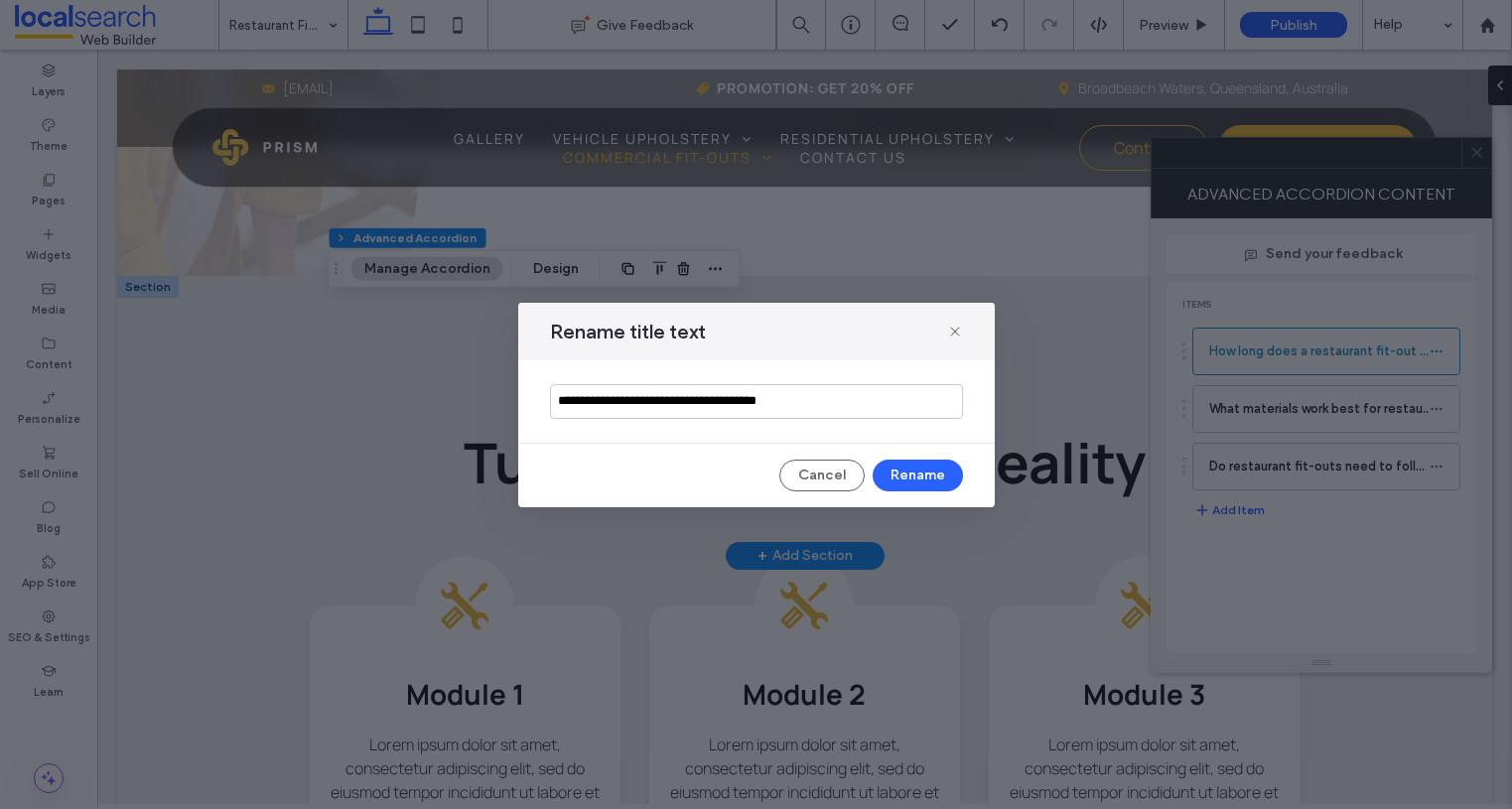 click on "**********" at bounding box center (756, 401) 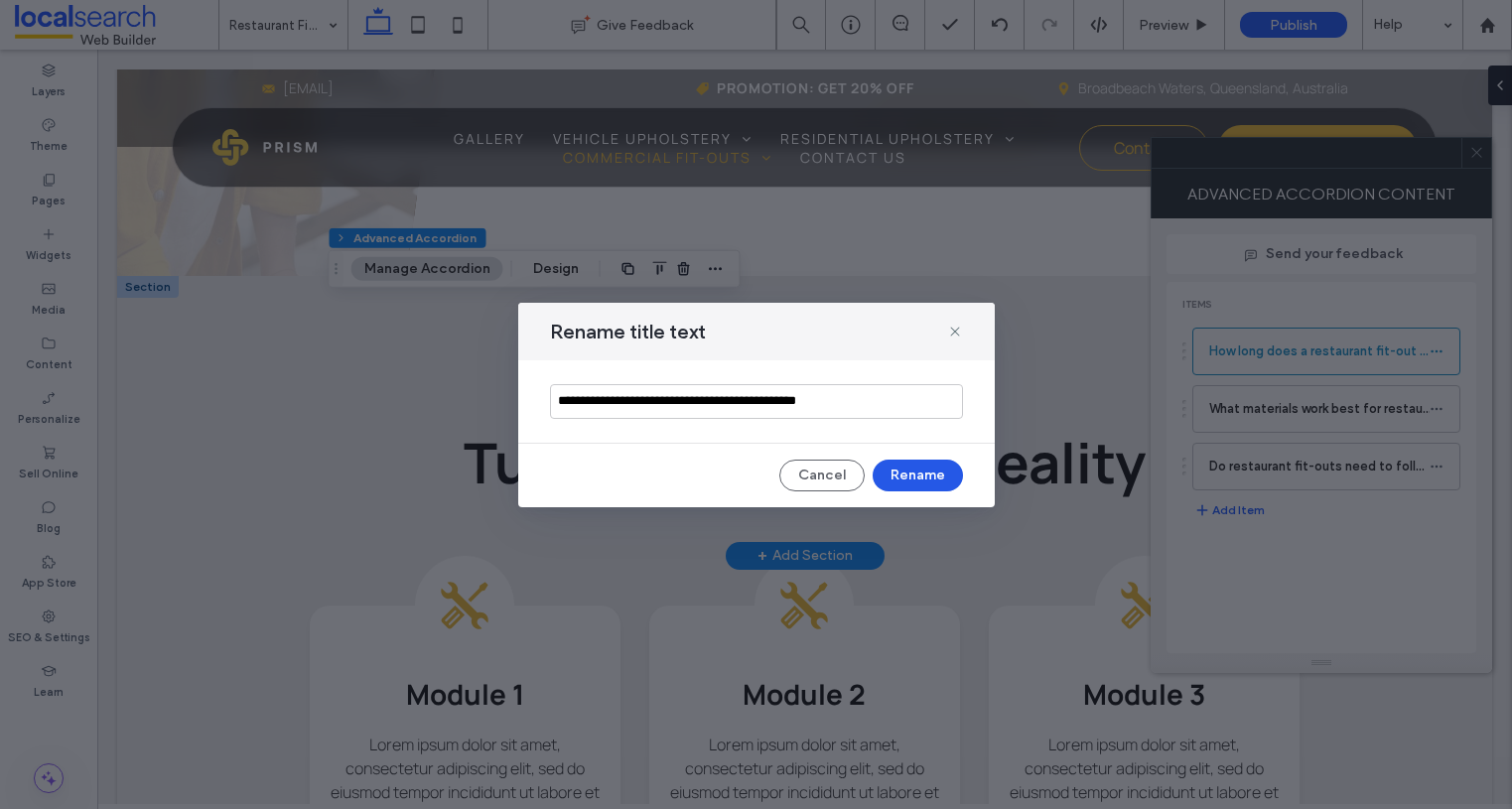 type on "**********" 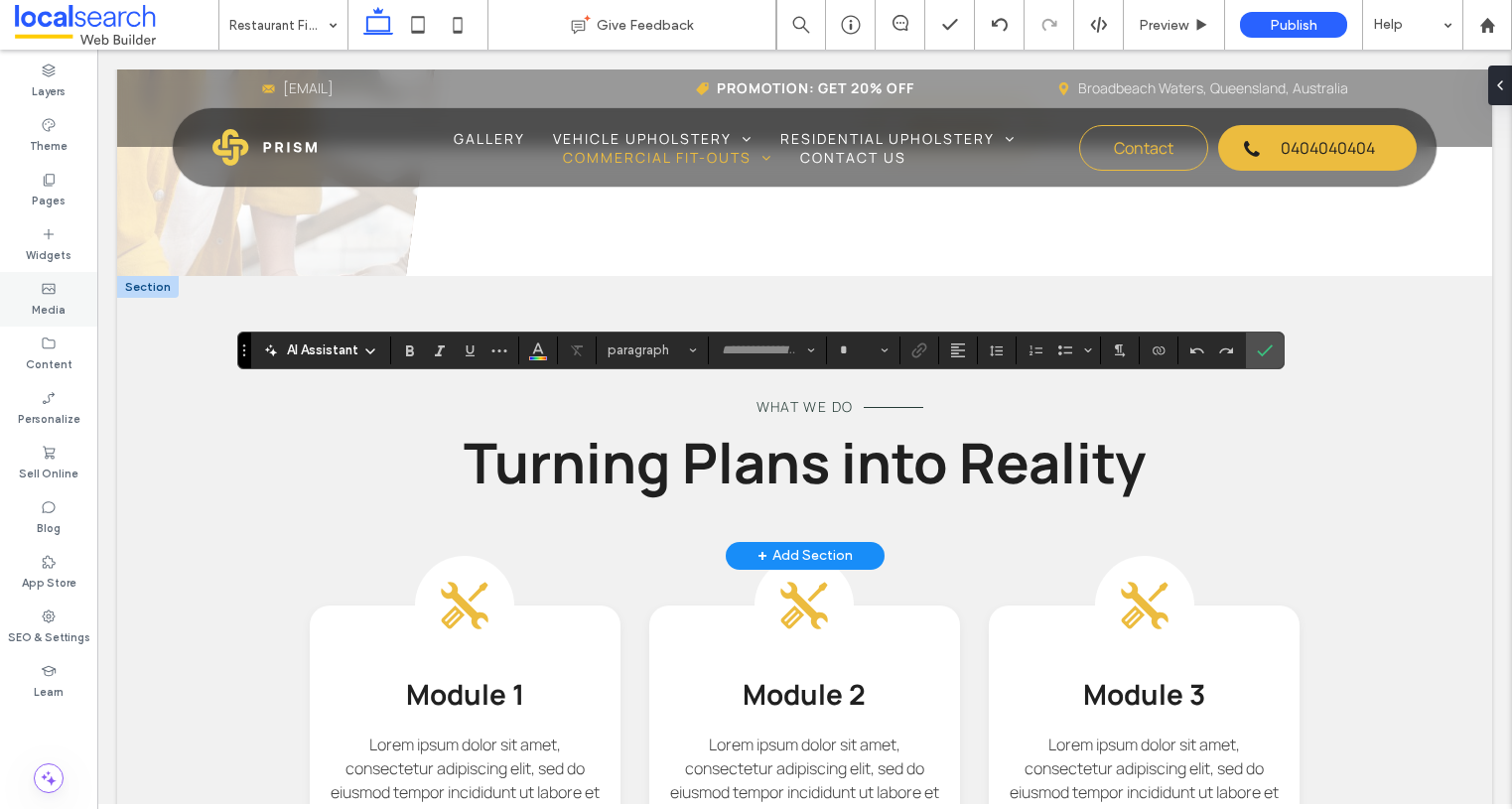 type on "*******" 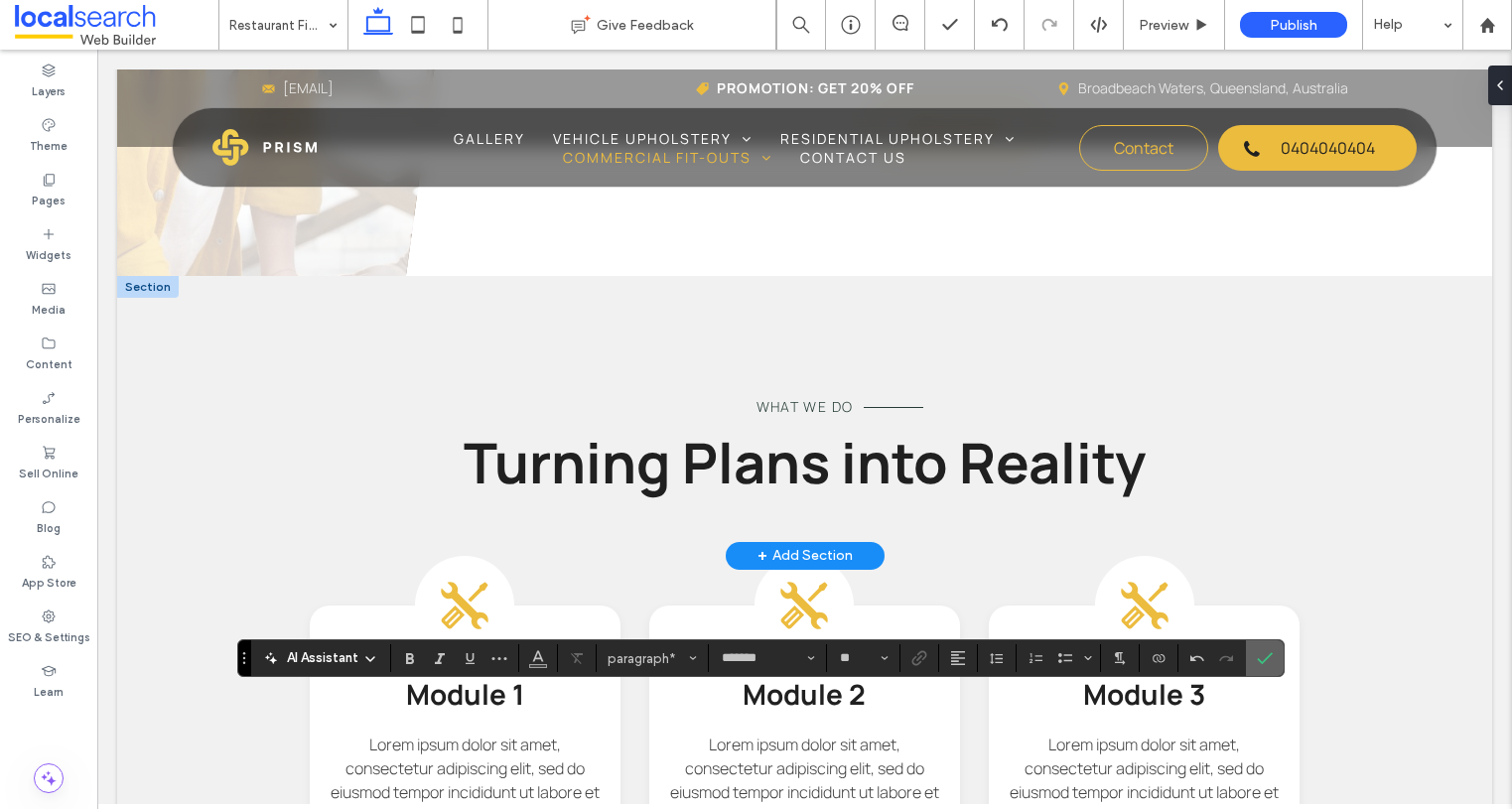 click 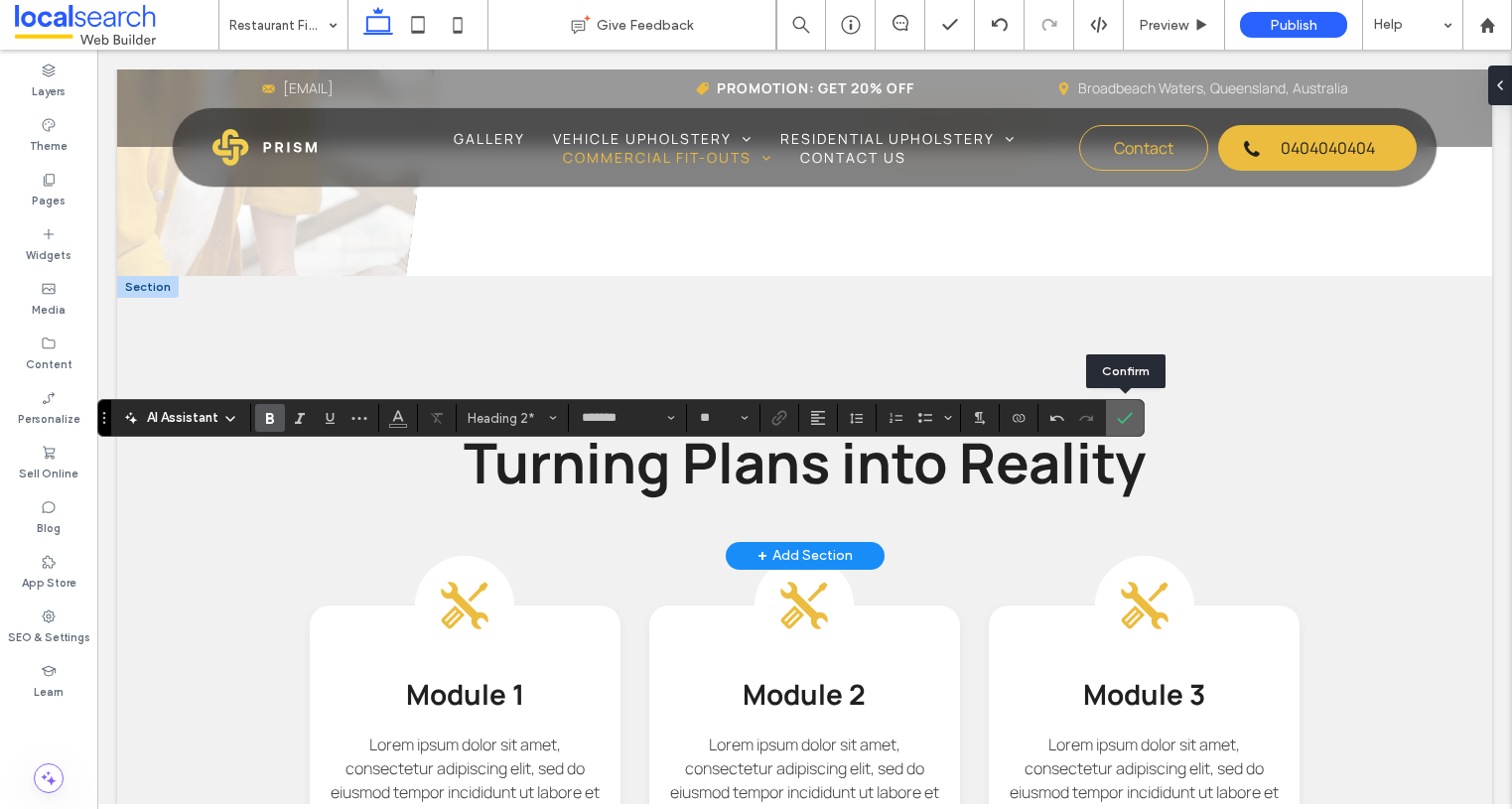 click at bounding box center (1125, 418) 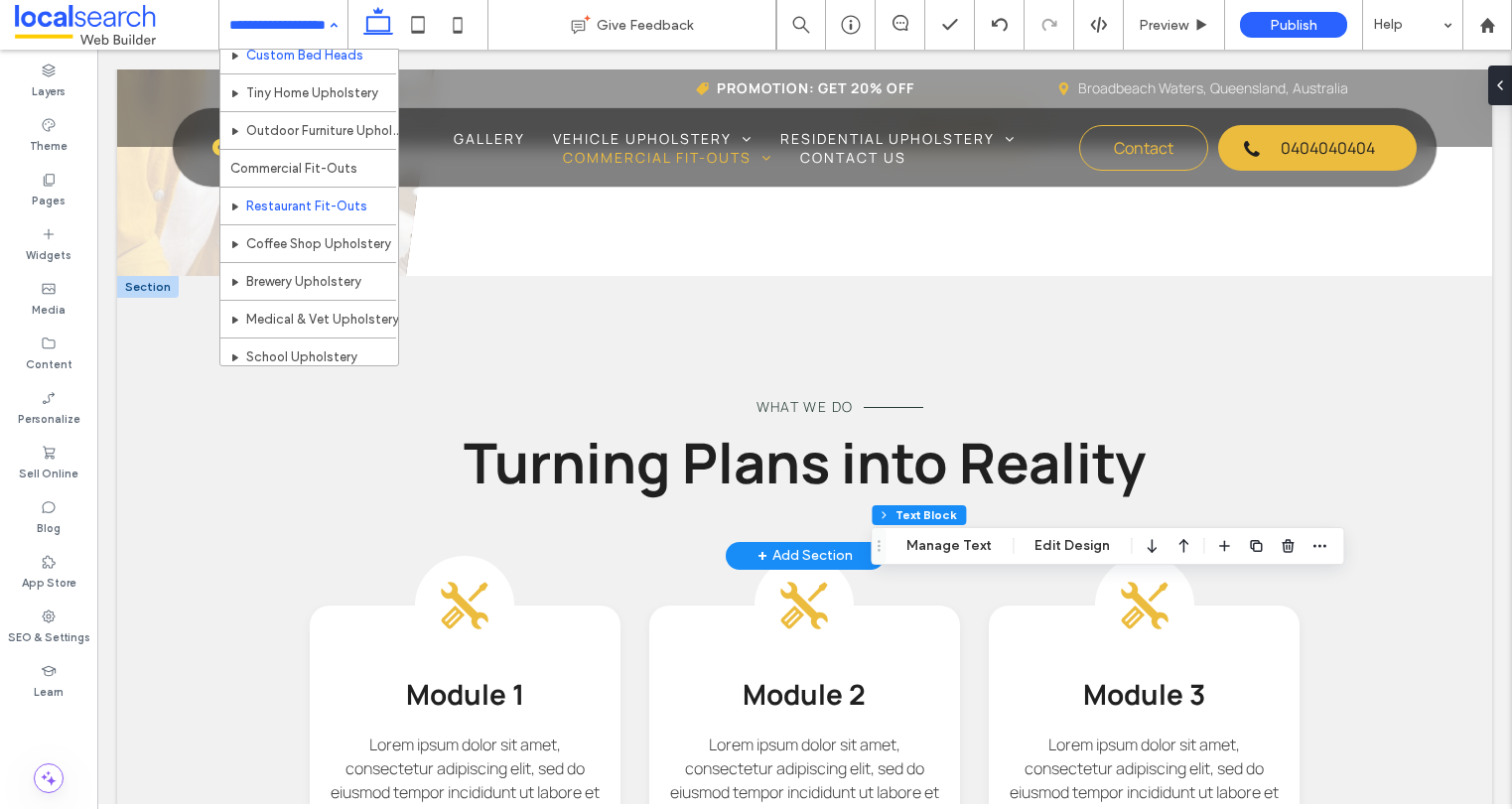 scroll, scrollTop: 432, scrollLeft: 0, axis: vertical 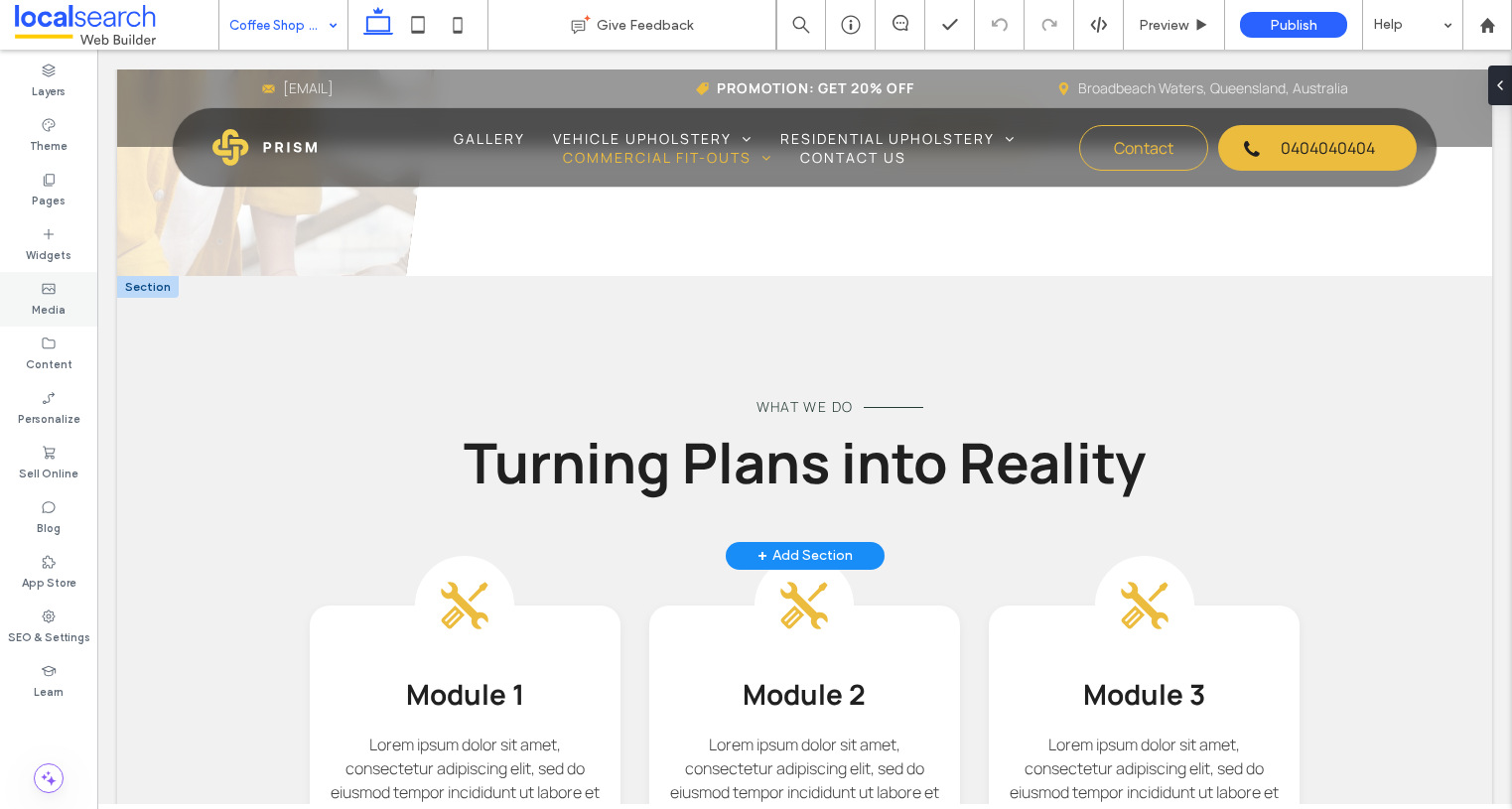 type on "*******" 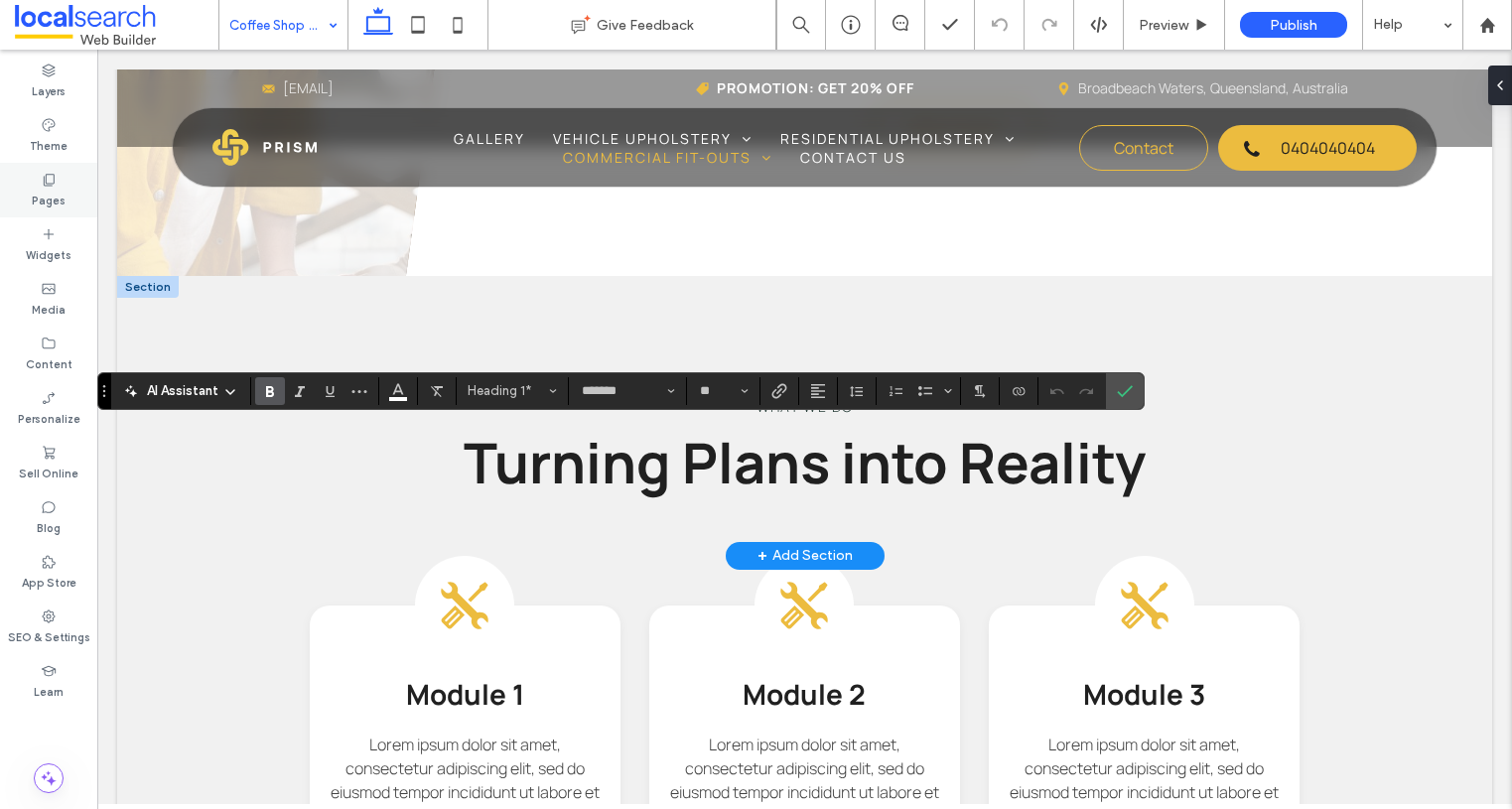 click on "Pages" at bounding box center (49, 199) 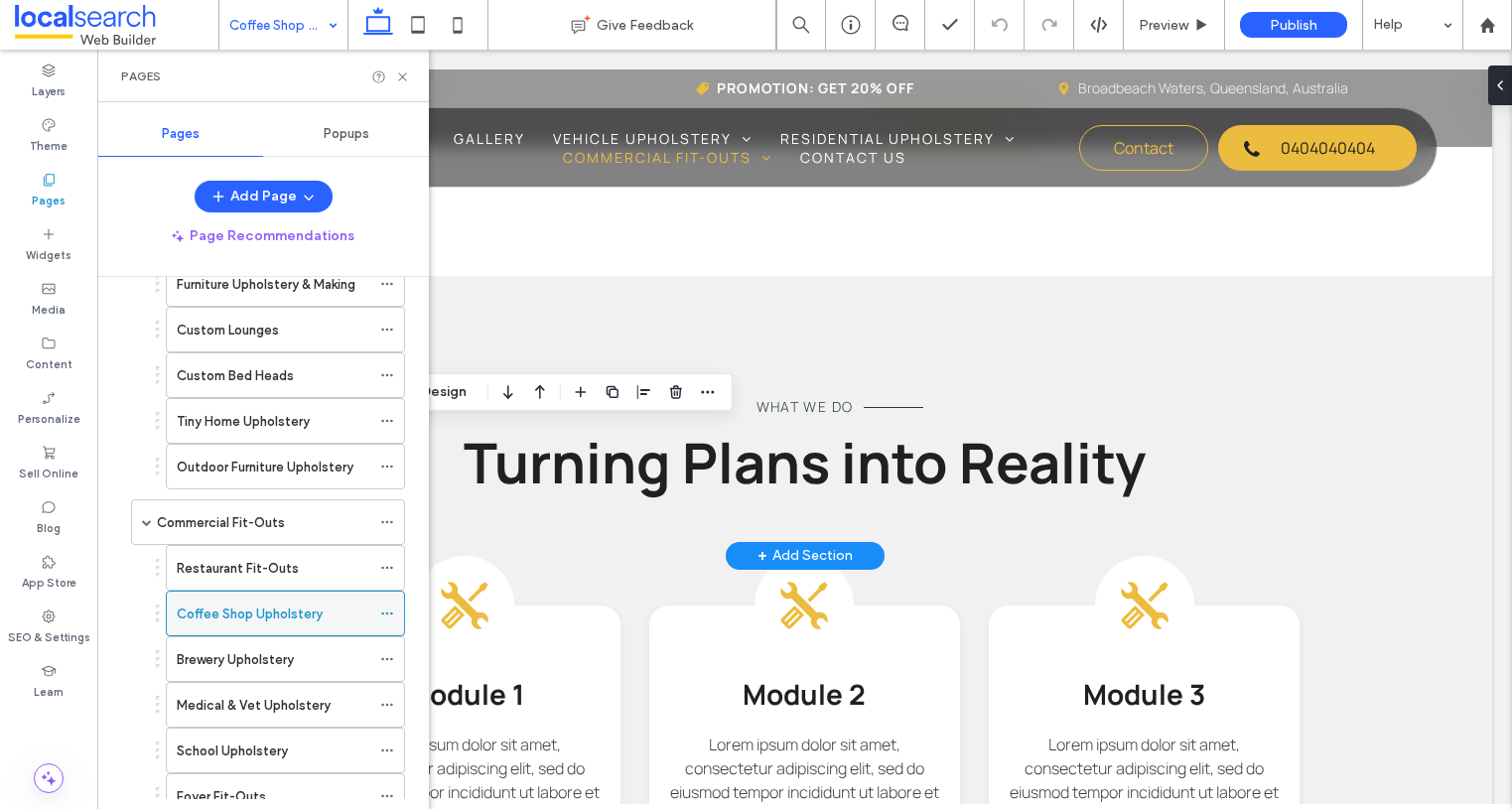 scroll, scrollTop: 494, scrollLeft: 0, axis: vertical 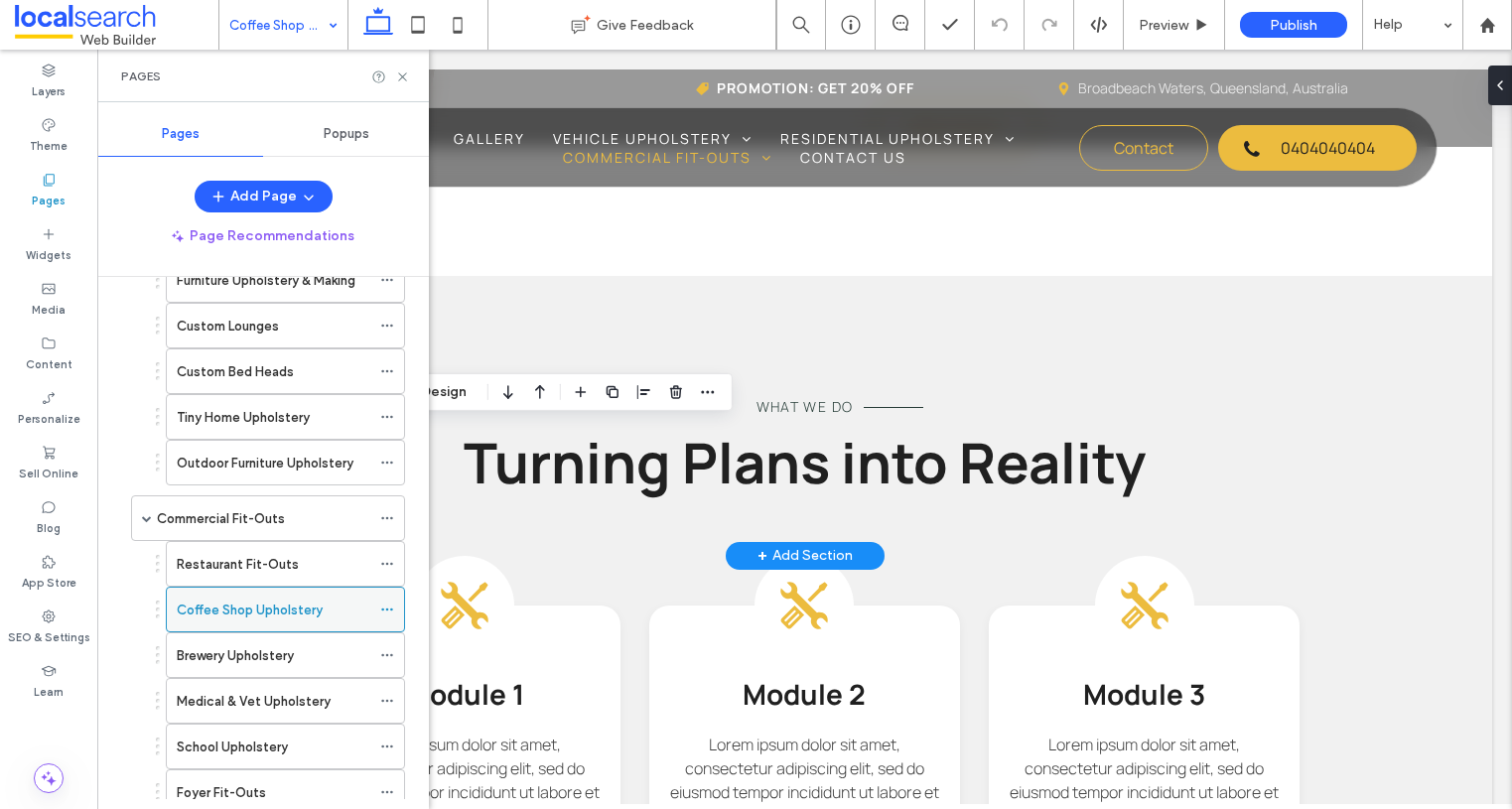 click 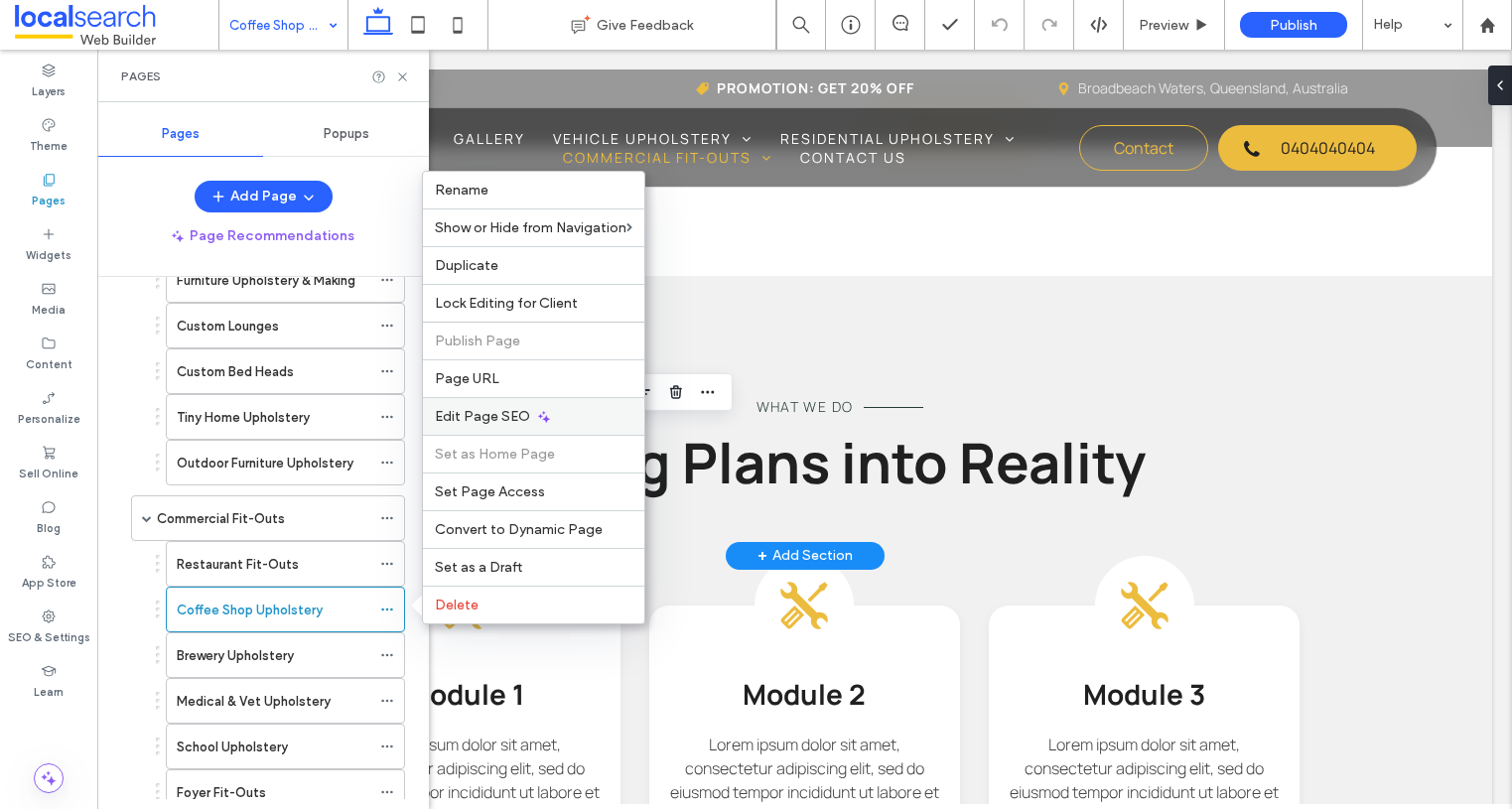 click on "Edit Page SEO" at bounding box center (482, 416) 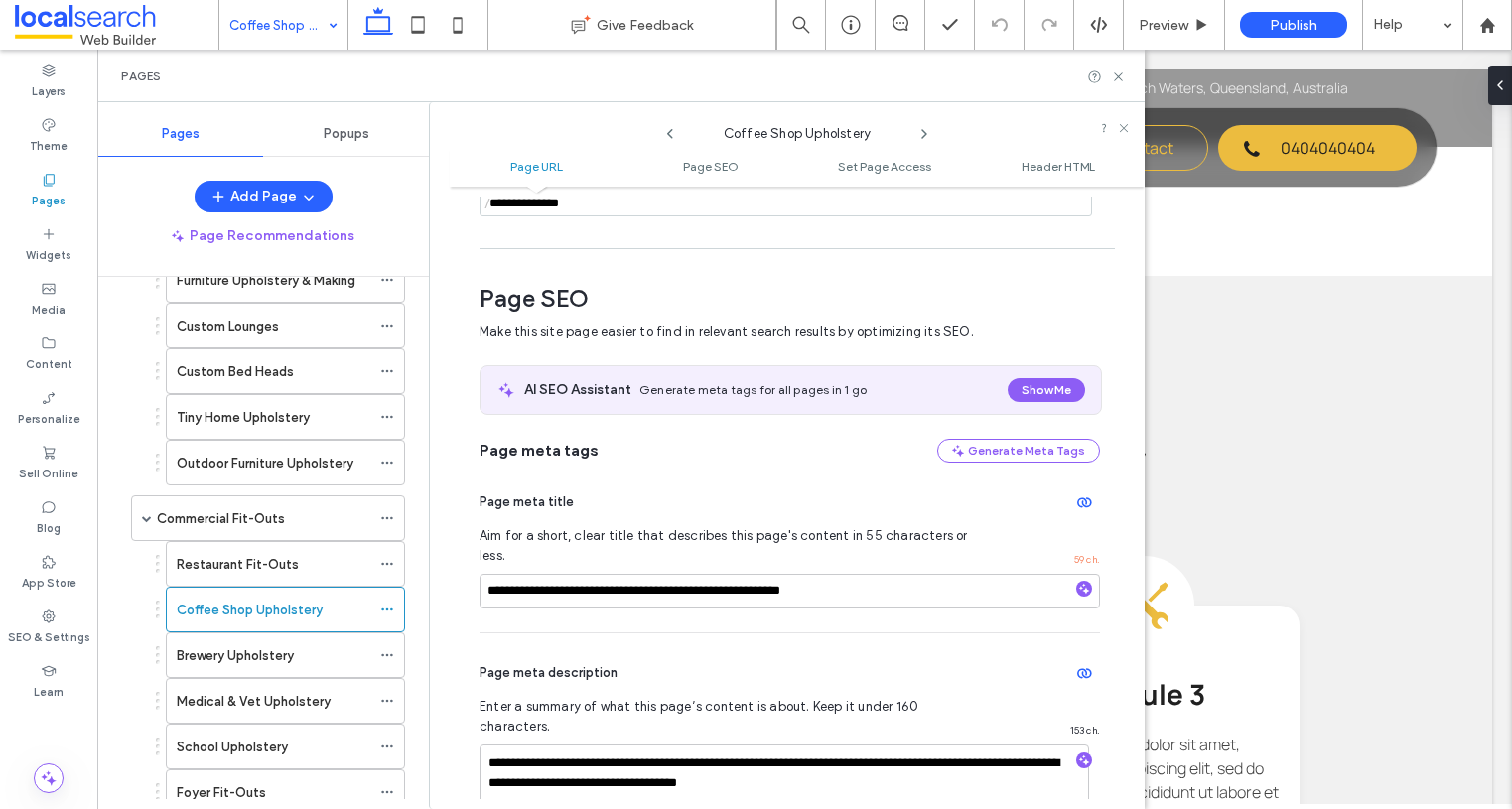 scroll, scrollTop: 272, scrollLeft: 0, axis: vertical 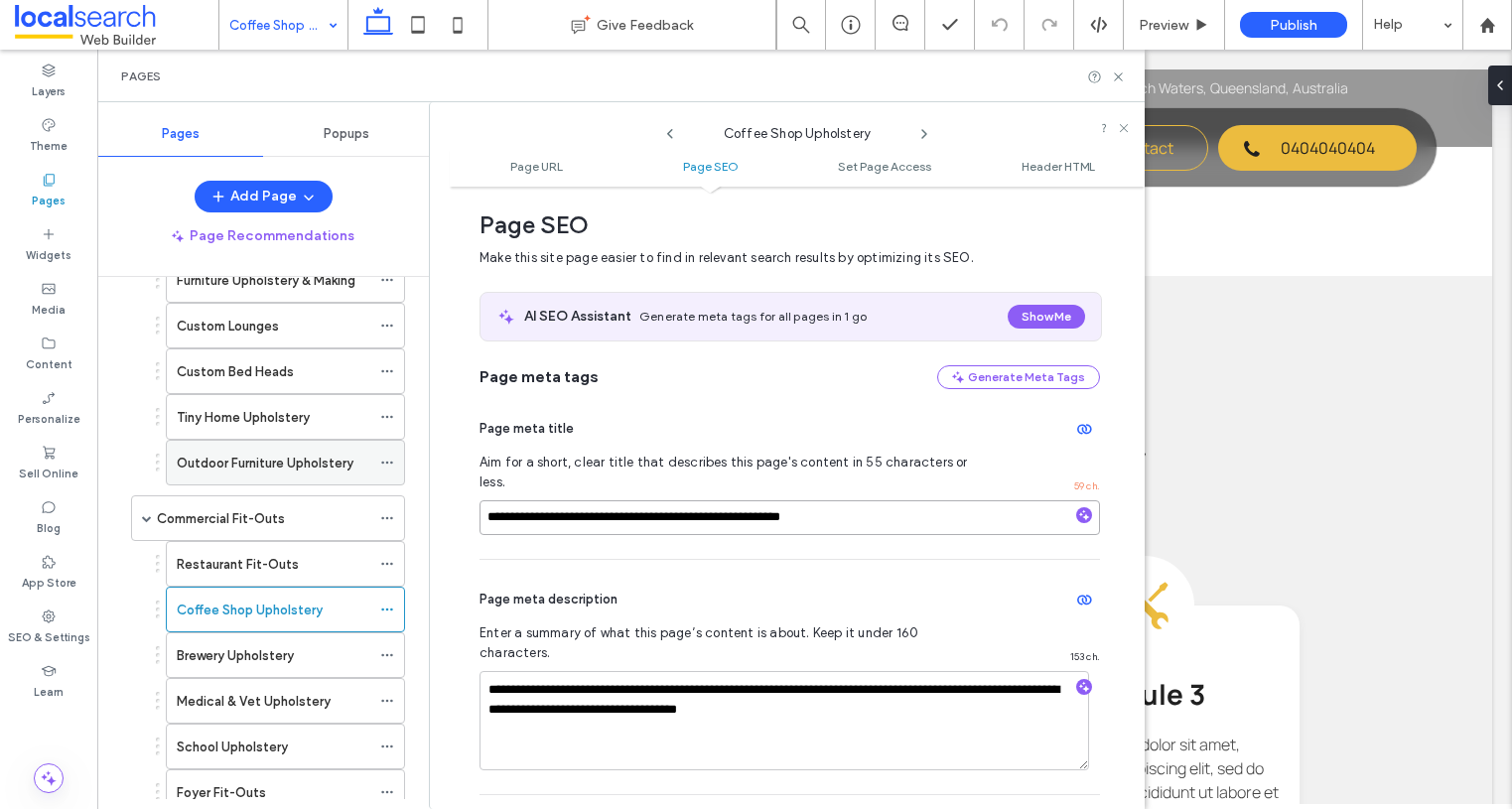 drag, startPoint x: 712, startPoint y: 498, endPoint x: 271, endPoint y: 482, distance: 441.2902 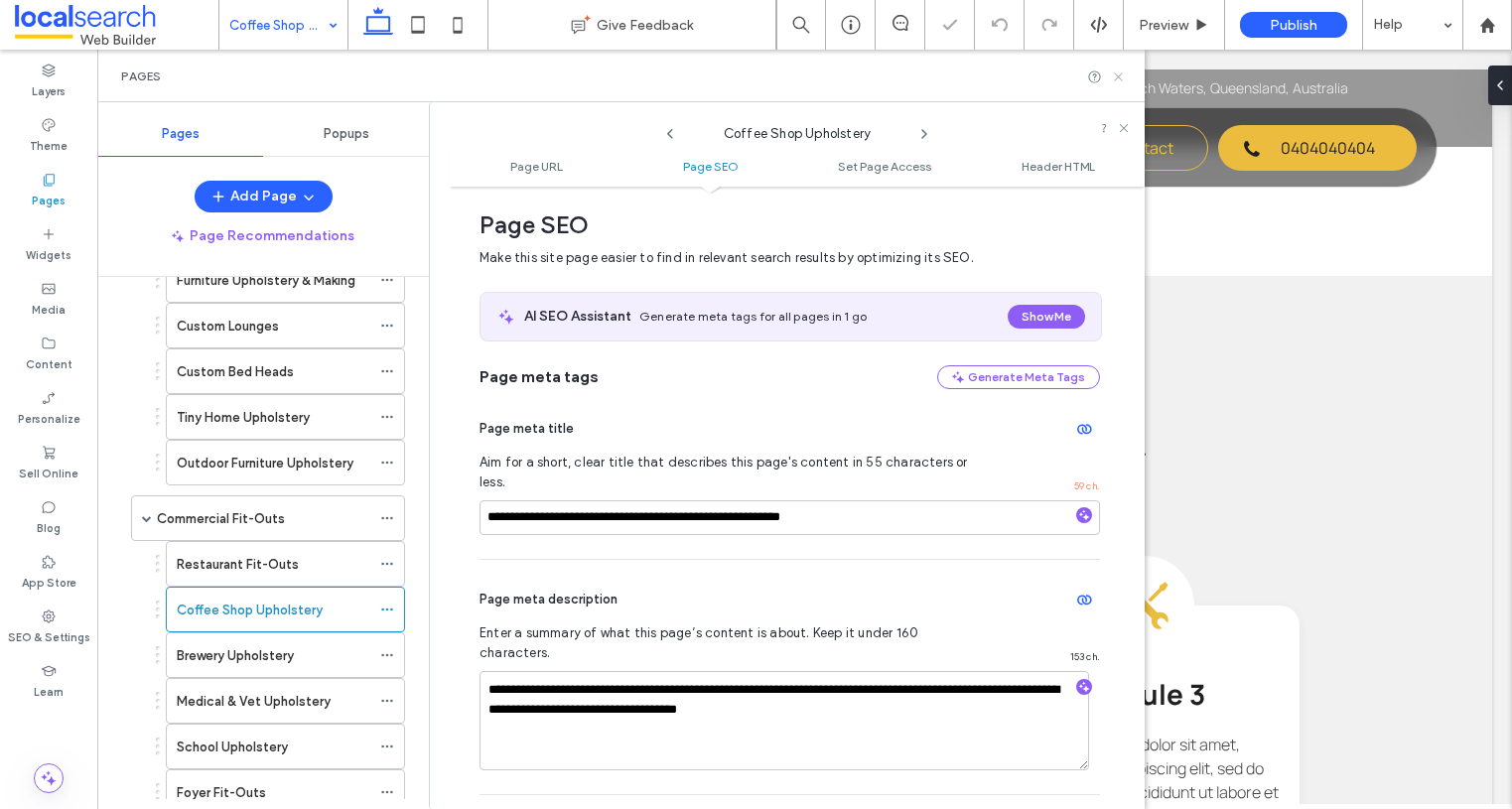 click 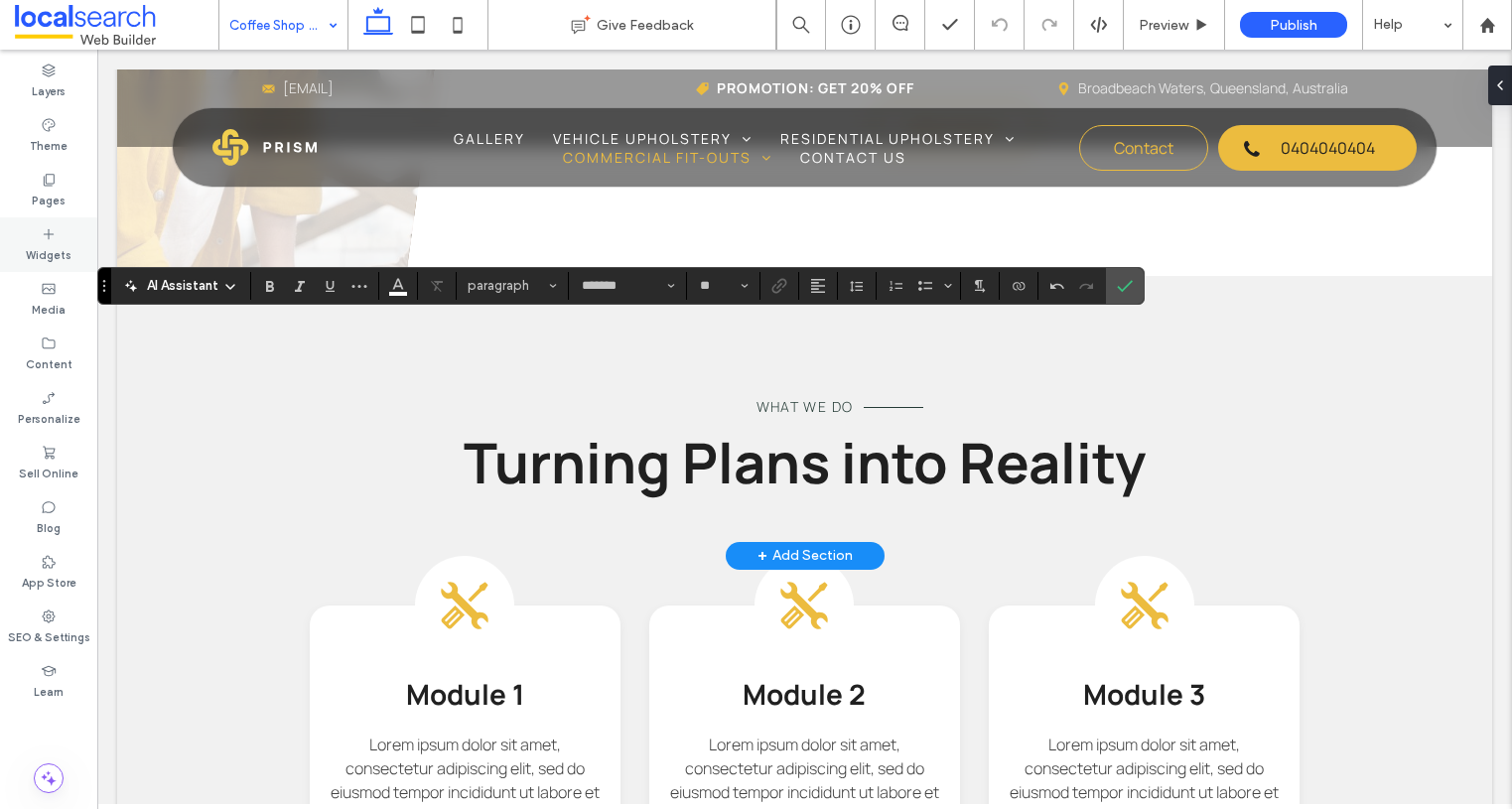 type on "**" 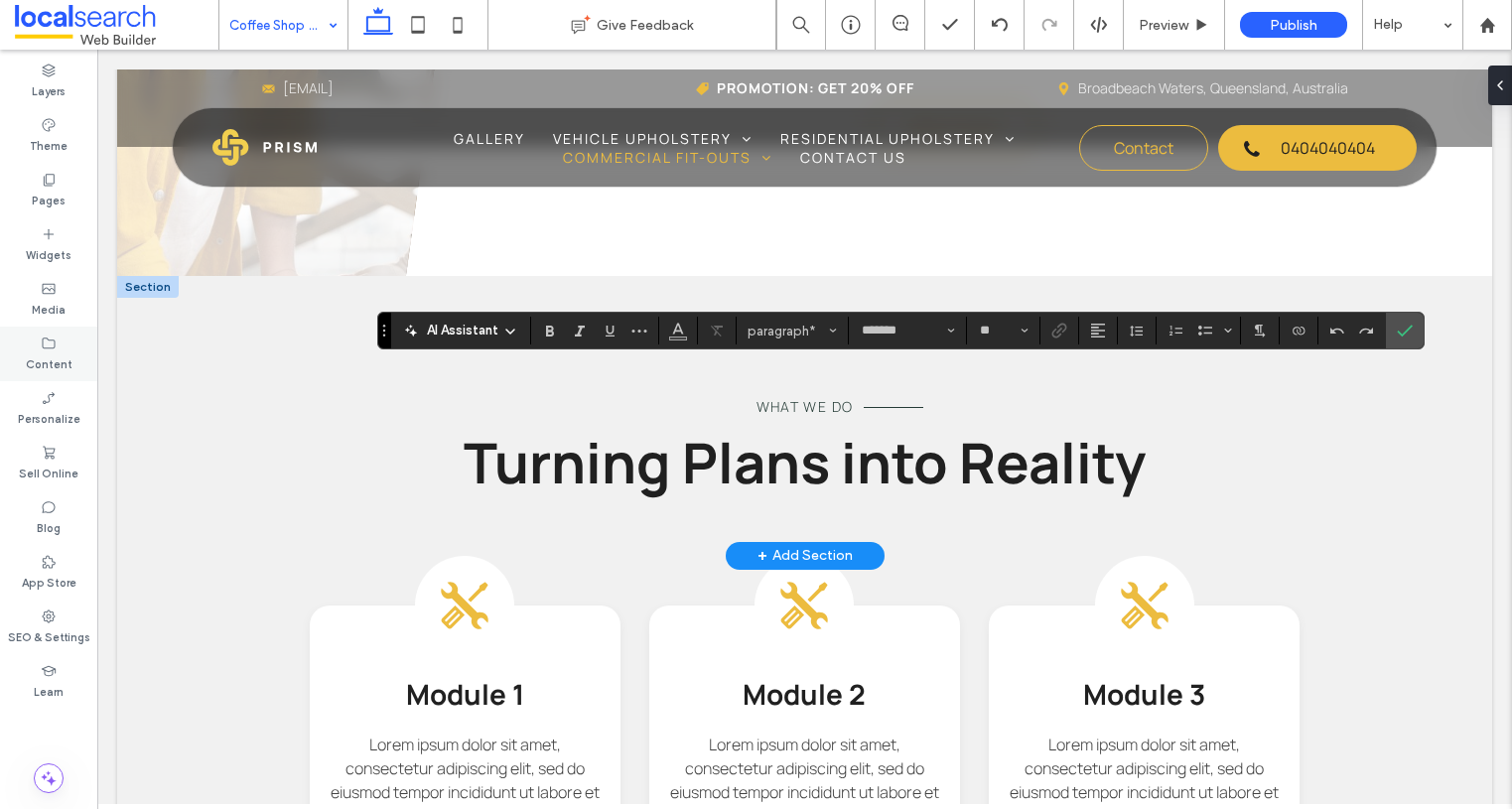 type on "**" 